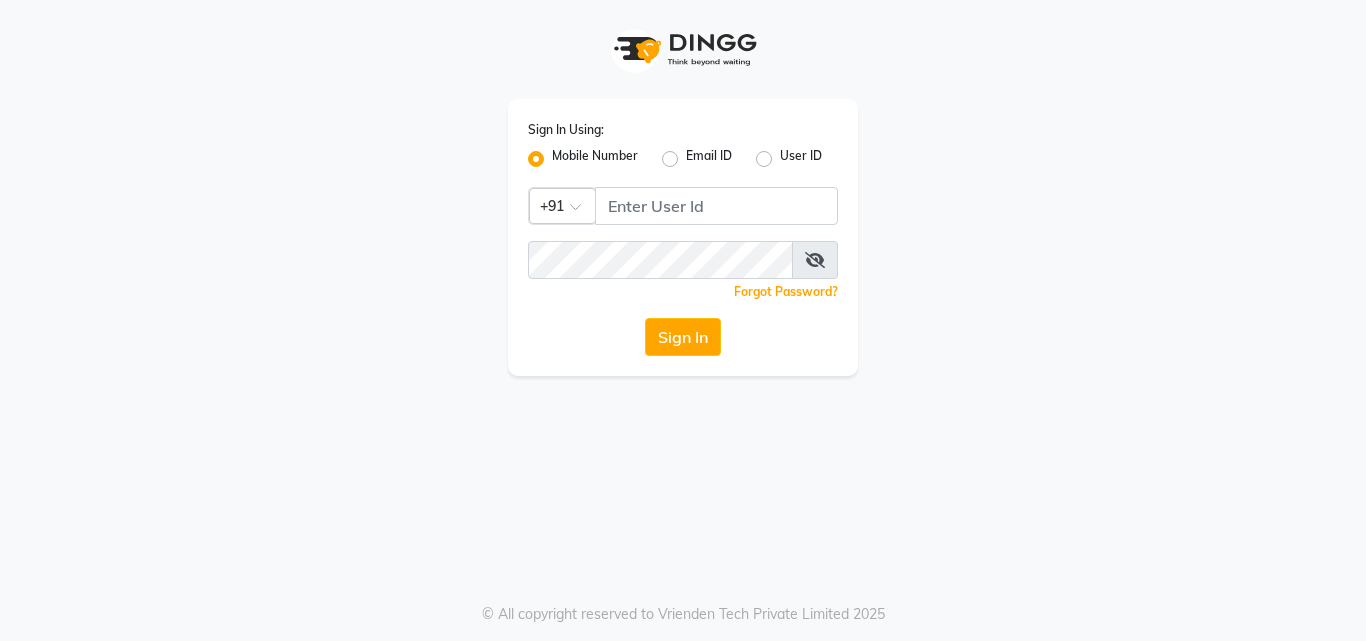 scroll, scrollTop: 0, scrollLeft: 0, axis: both 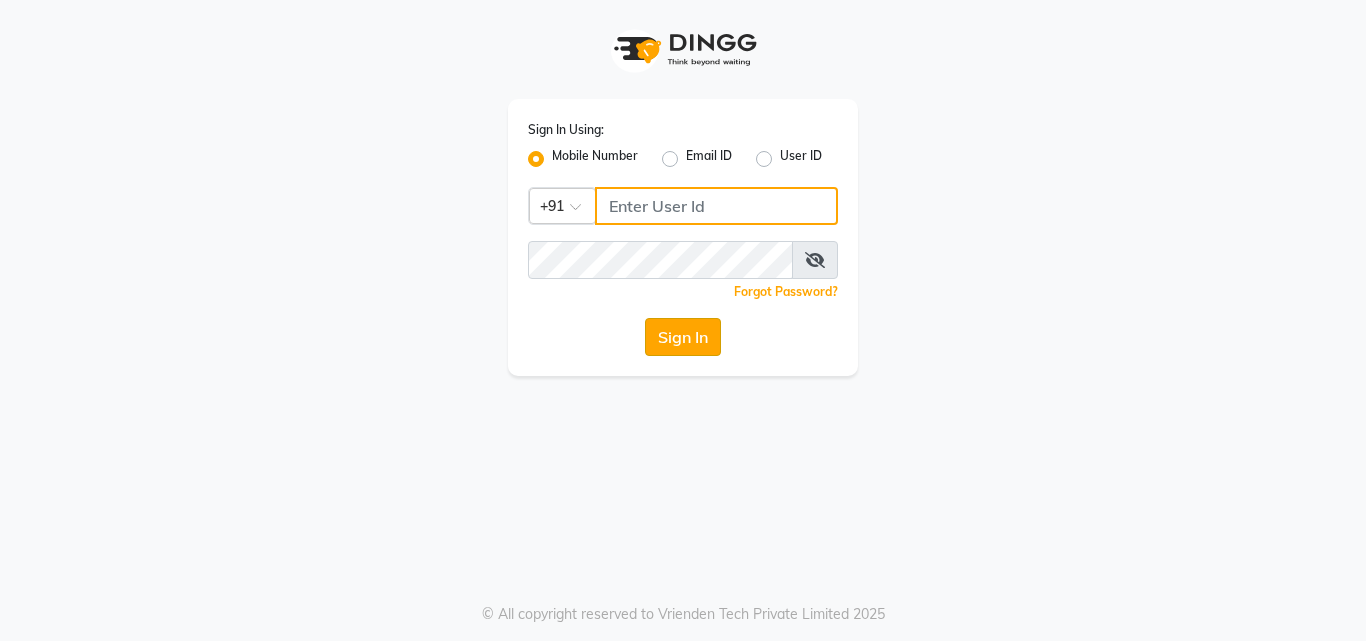 type on "9011729000" 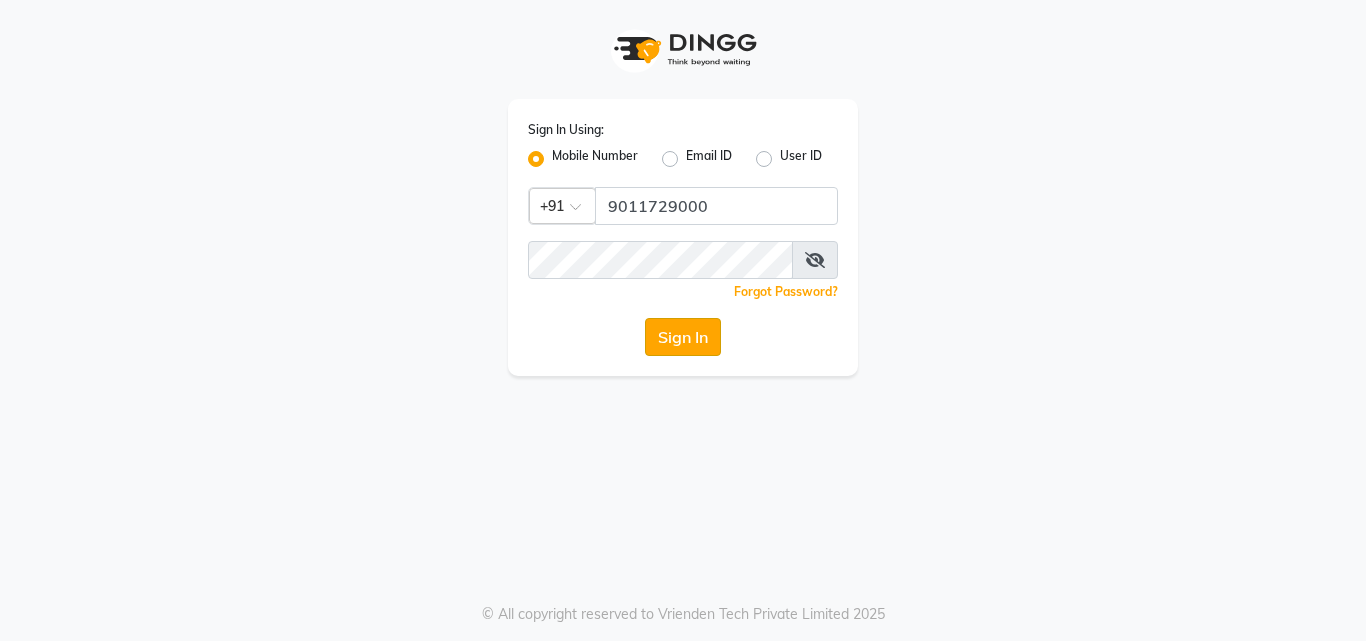click on "Sign In" 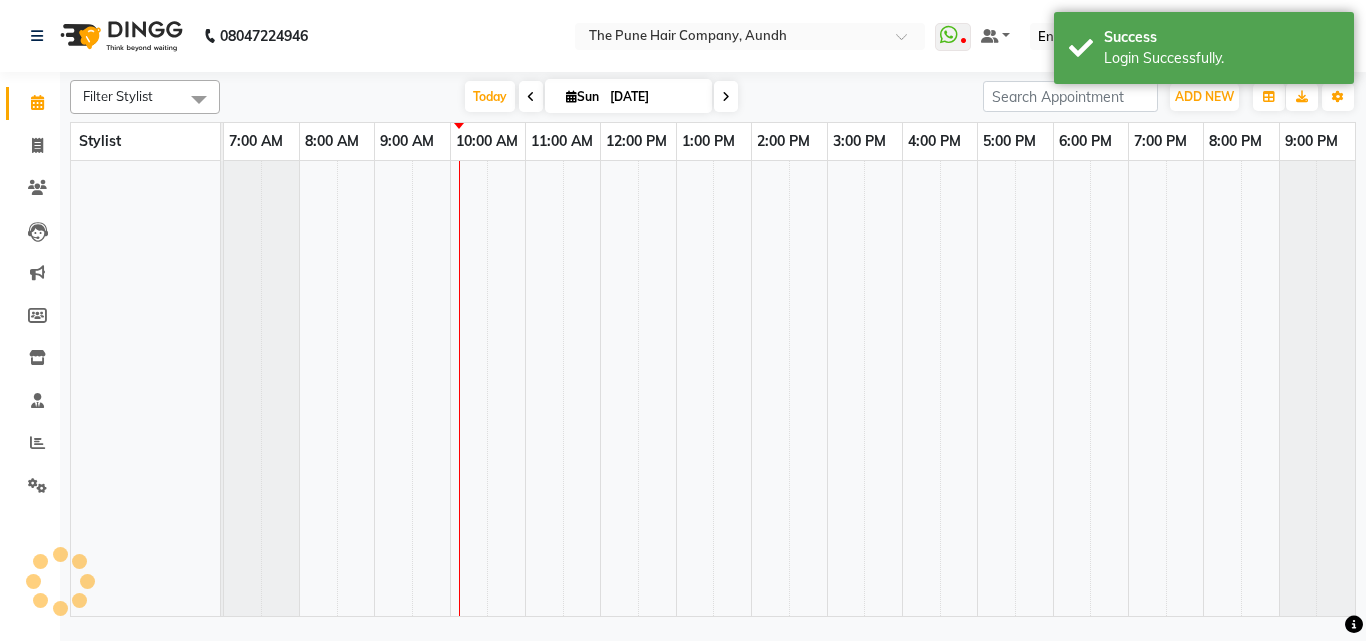 select on "en" 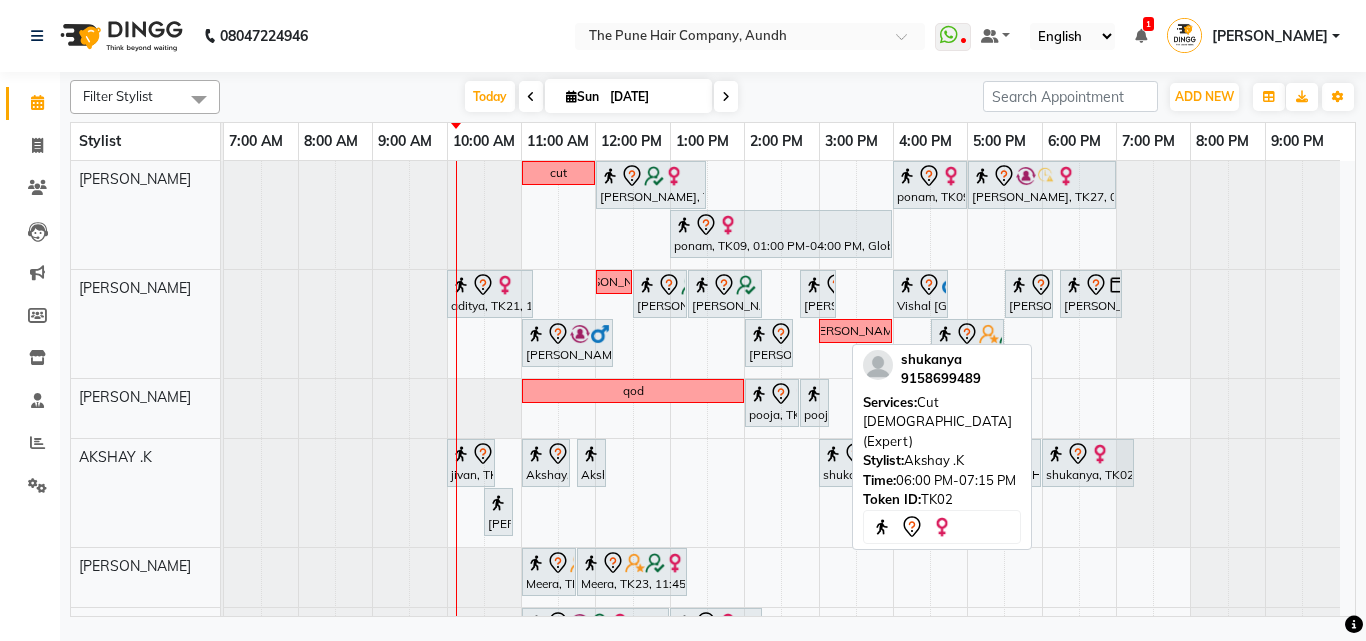 scroll, scrollTop: 0, scrollLeft: 0, axis: both 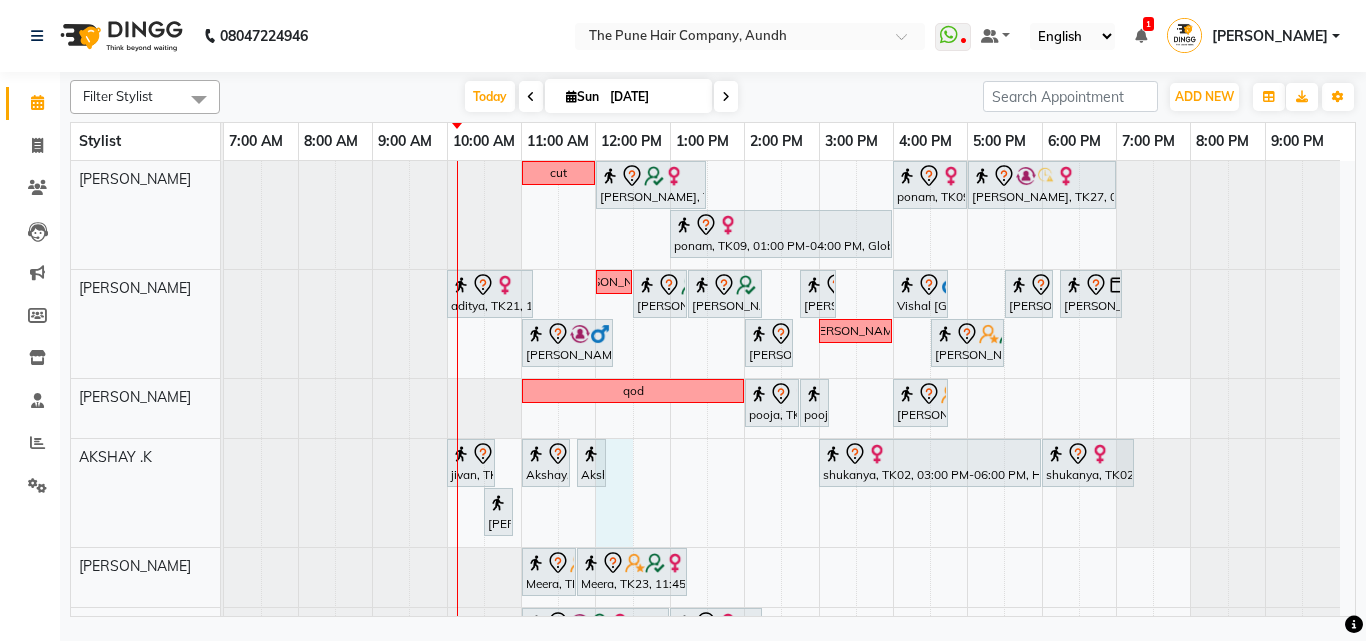 click on "cut              Gunjan Aror, TK17, 12:00 PM-01:30 PM, Cut Female ( Top Stylist )             ponam, TK09, 04:00 PM-05:00 PM, Cut Female ( Top Stylist )             Anubha Gupta, TK27, 05:00 PM-07:00 PM, Hair Color Inoa - Inoa Touchup 2 Inch             ponam, TK09, 01:00 PM-04:00 PM, Global Highlight - Majirel Highlights Long             aditya, TK21, 10:00 AM-11:10 AM, Cut male (Expert)  nevrekar              dishali, TK07, 12:30 PM-01:15 PM, Cut Female (Expert)             dishali, TK07, 01:15 PM-02:15 PM, Hair Spa Hydrating & Purifying (Care) - Hair Spa Medium             Namrata, TK15, 02:45 PM-03:15 PM,  Beard Trim             Vishal Mali, TK16, 04:00 PM-04:45 PM, Cut Under 20 year (Boy)             sudeep sawant, TK01, 05:30 PM-06:10 PM, Cut male (Expert)             sudeep sawant, TK01, 06:15 PM-07:05 PM,  Beard Crafting             Siddhant Unkule, TK29, 11:00 AM-12:15 PM, Cut Female (Expert)             Namrata, TK15, 02:00 PM-02:40 PM, Cut male (Expert)  sanketa               qod" at bounding box center [789, 705] 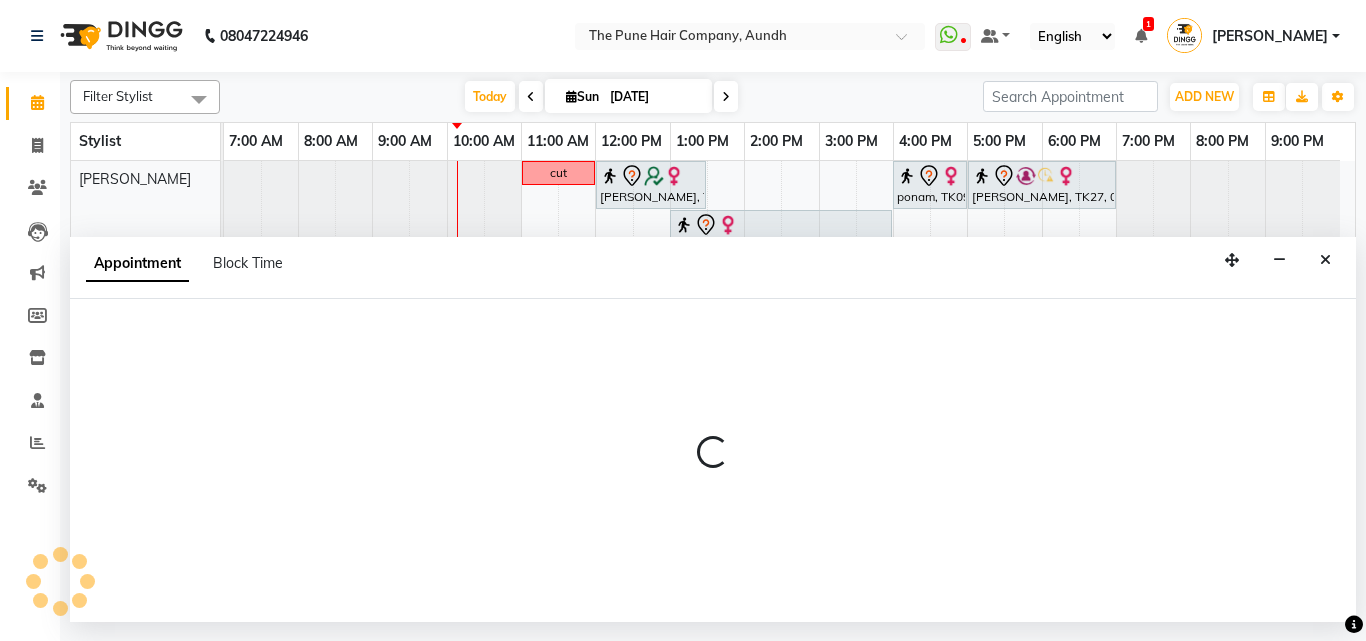 select on "6746" 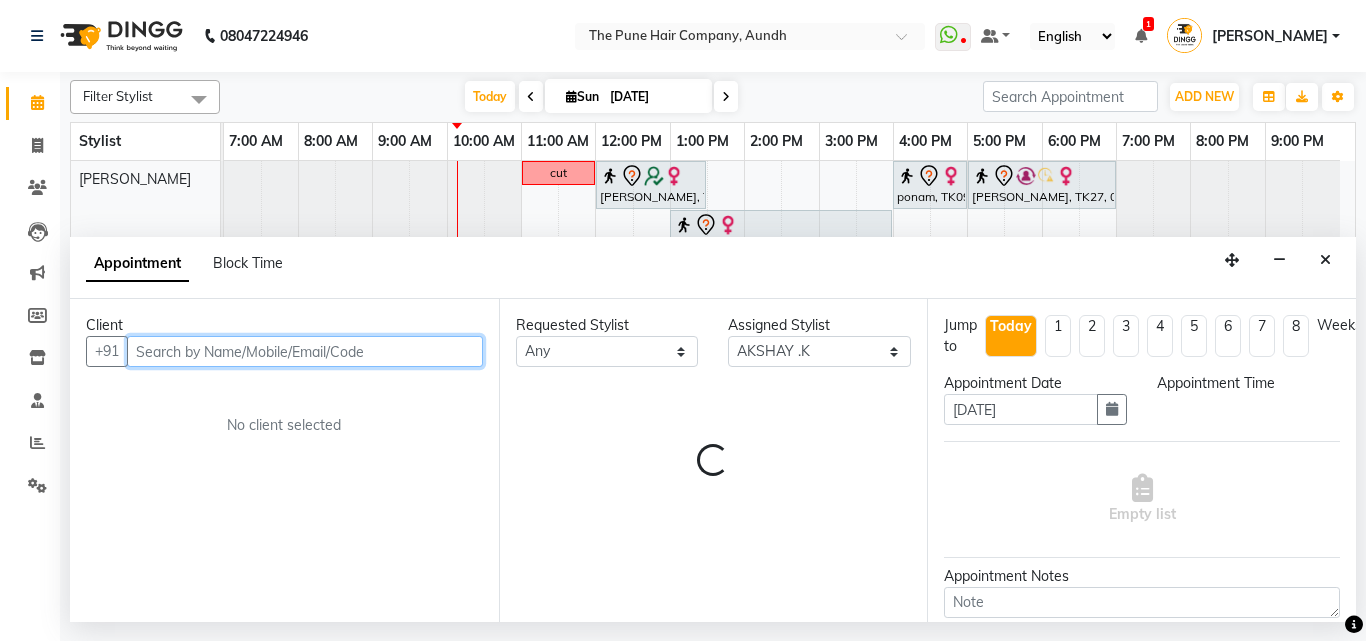 select on "720" 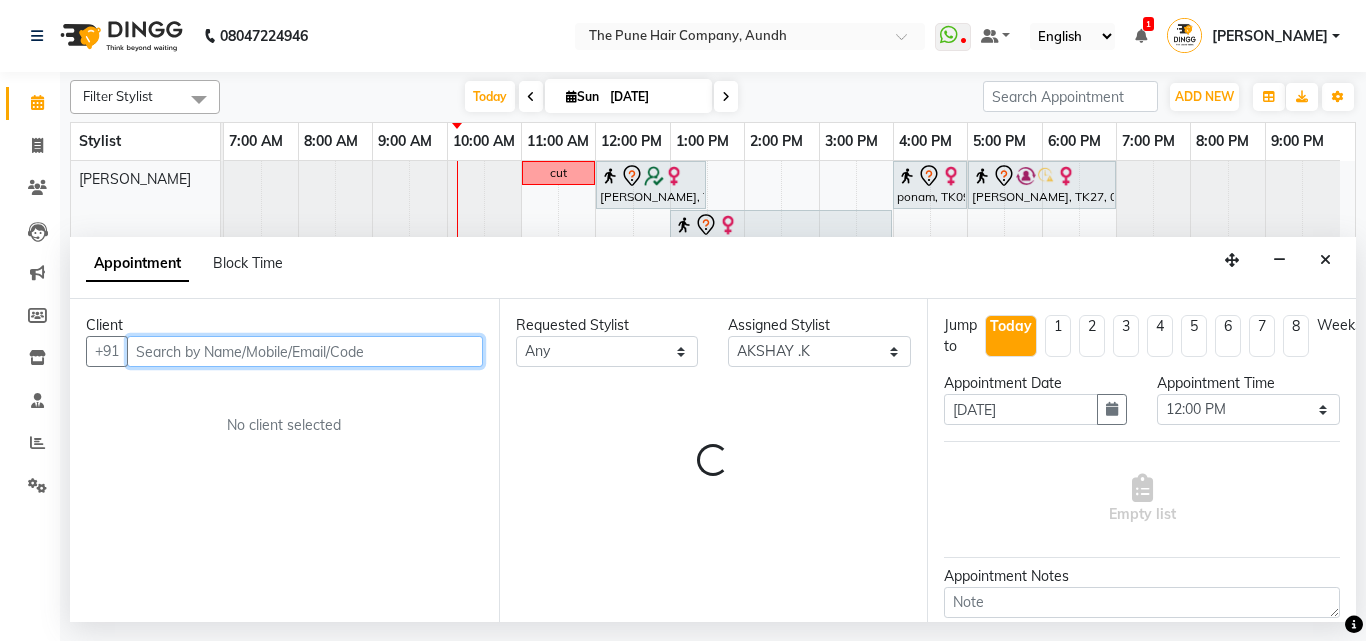 click at bounding box center (305, 351) 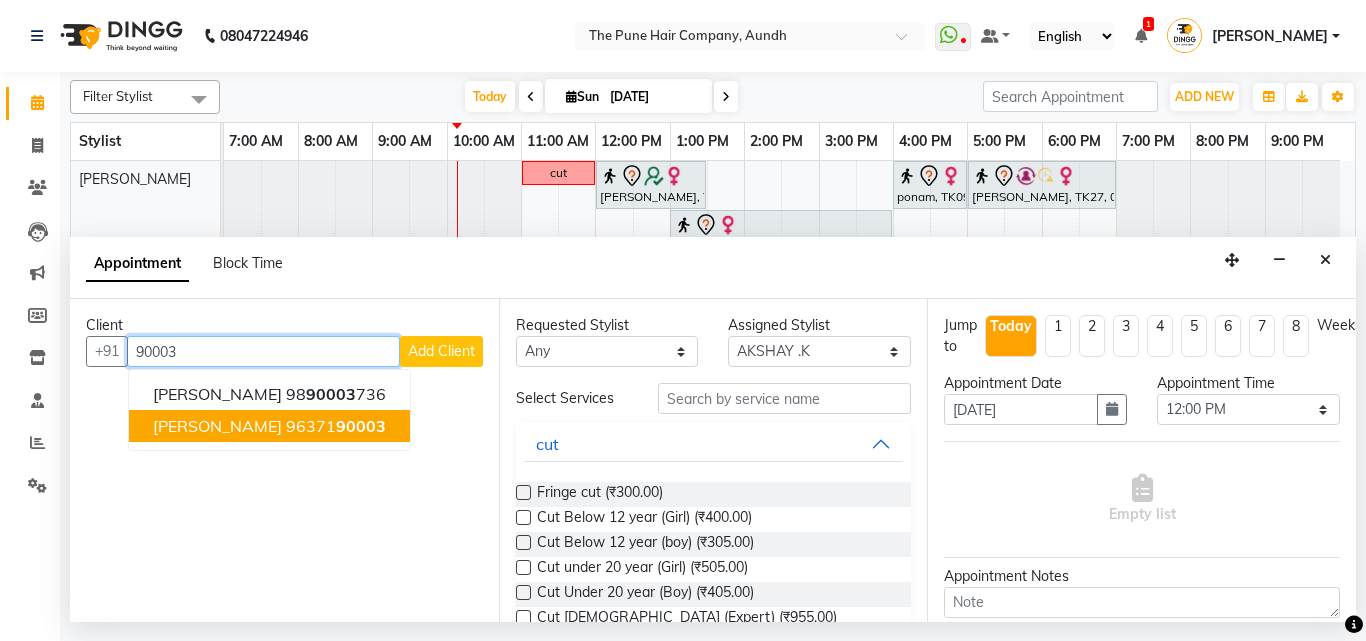 click on "96371 90003" at bounding box center (336, 426) 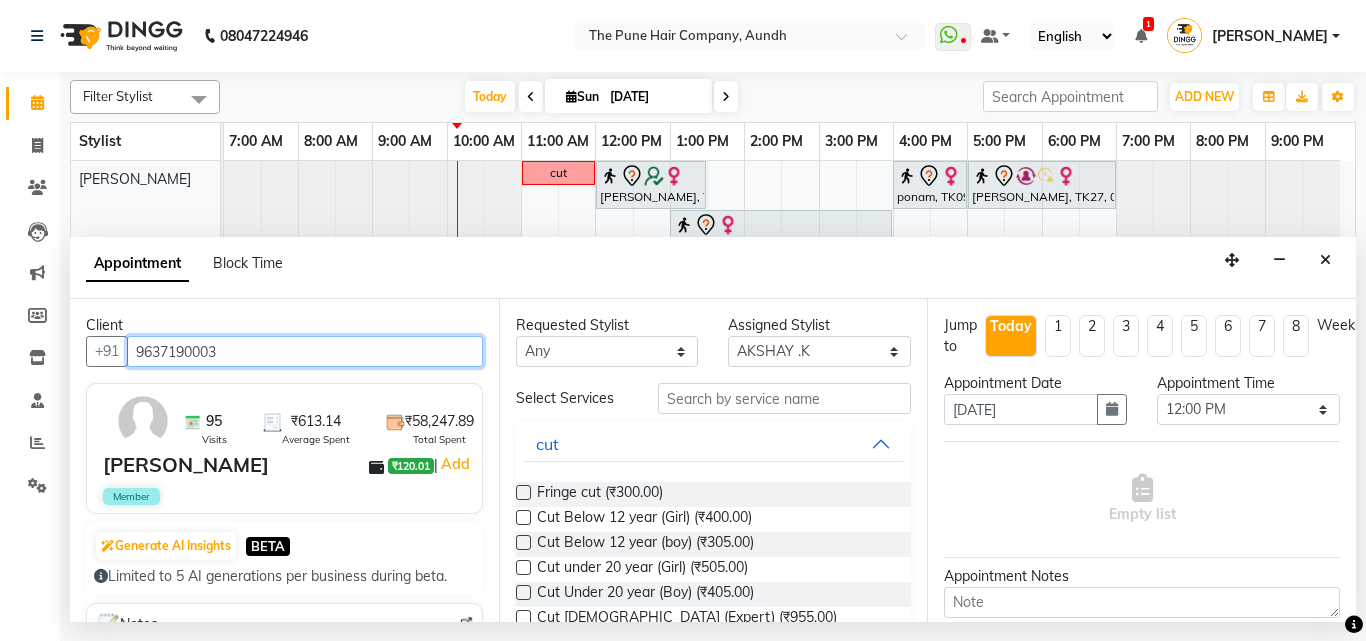 scroll, scrollTop: 200, scrollLeft: 0, axis: vertical 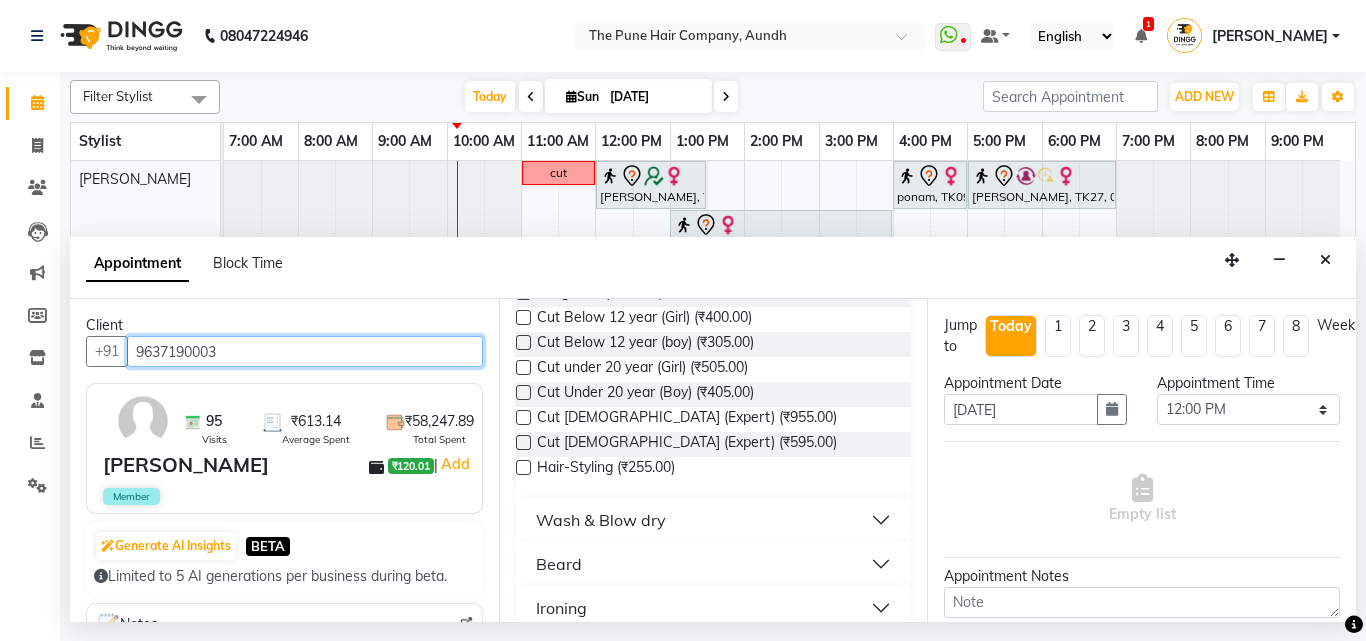 type on "9637190003" 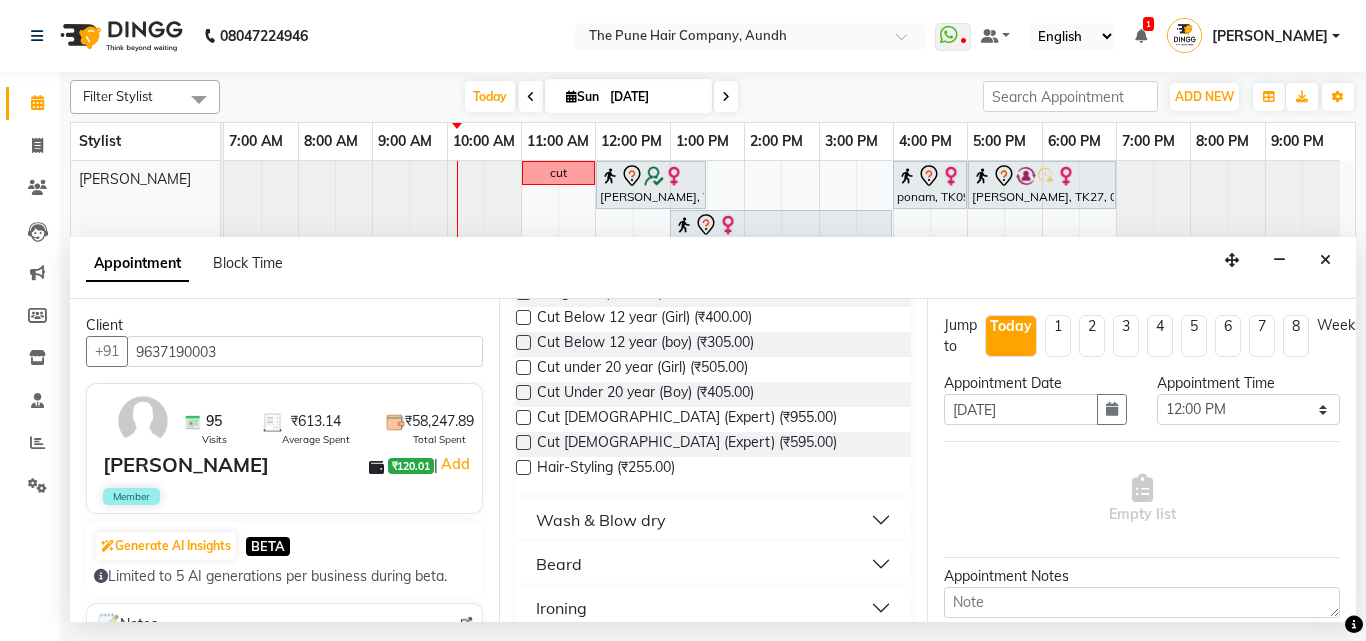click at bounding box center [523, 392] 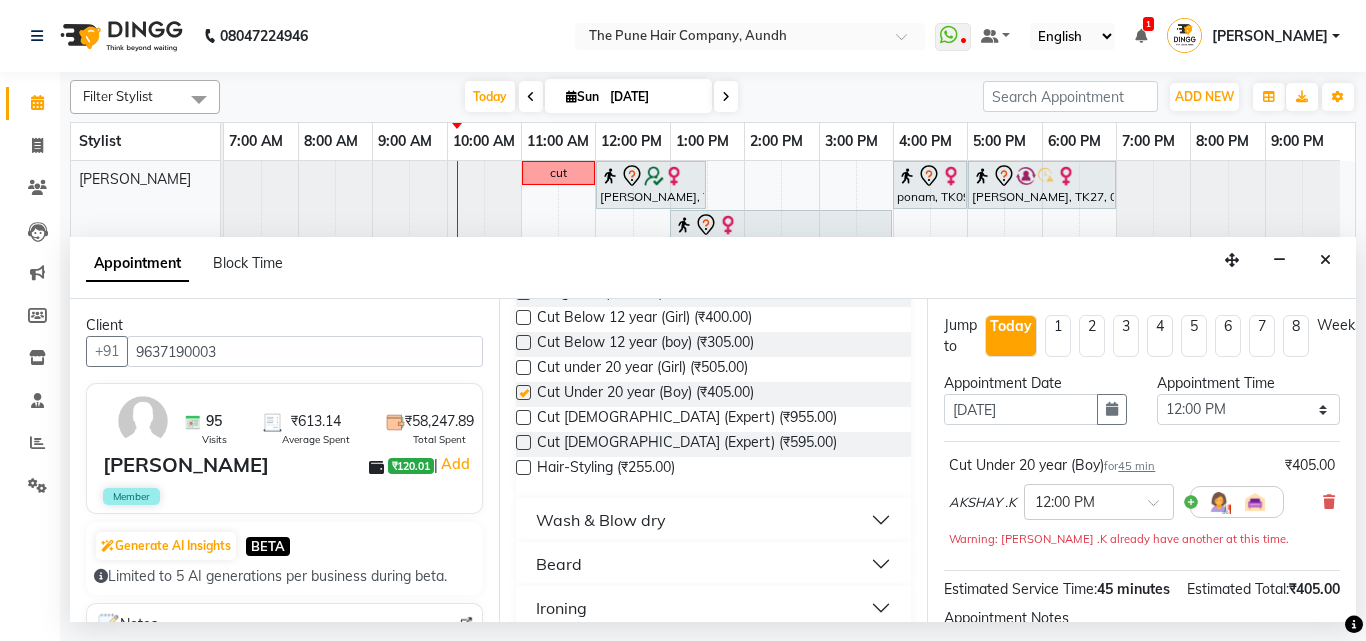 checkbox on "false" 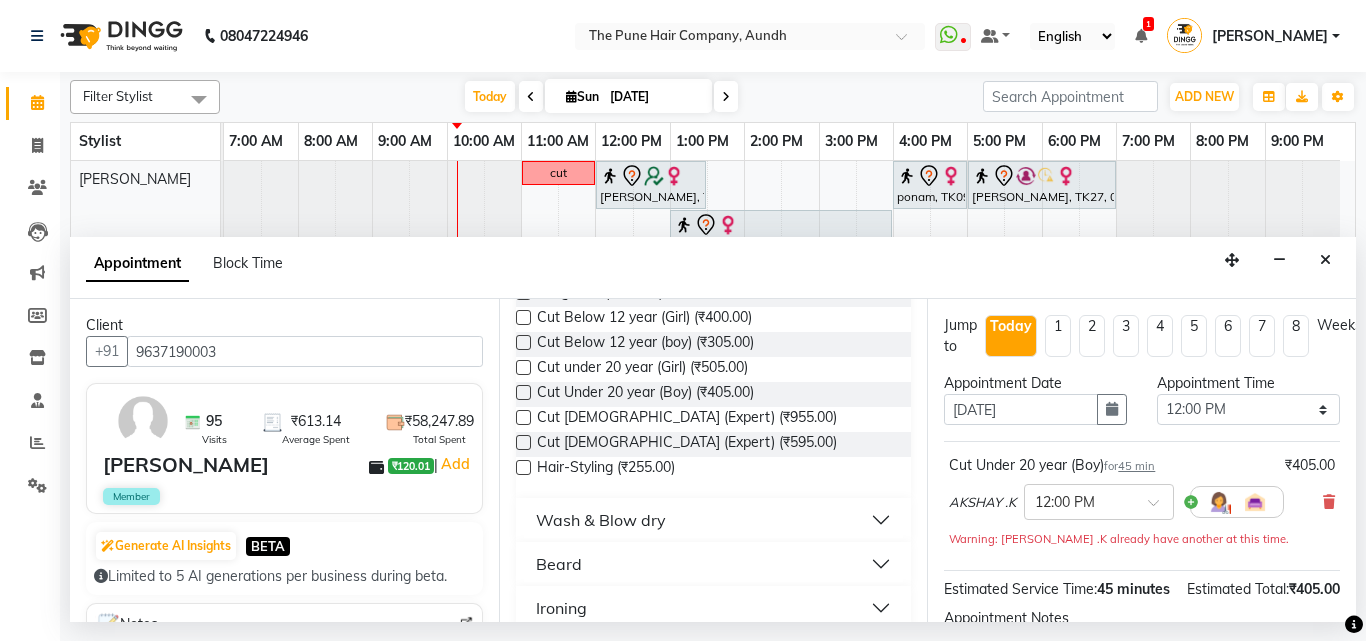 click at bounding box center [523, 442] 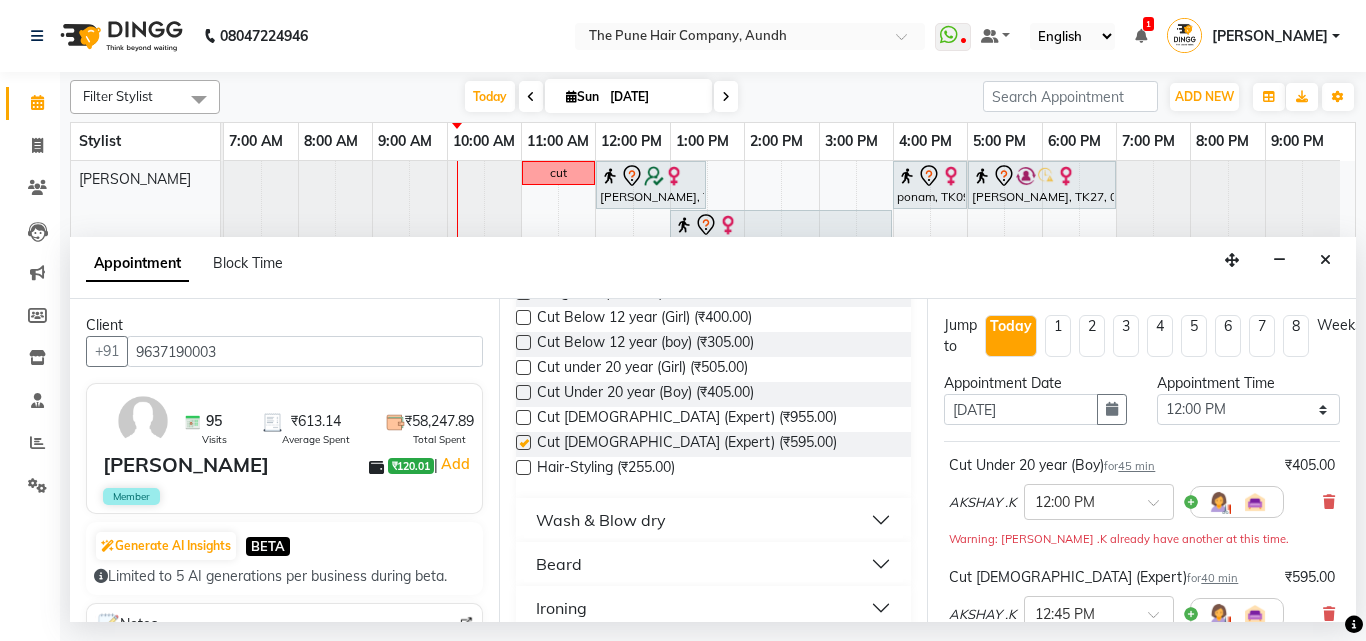 checkbox on "false" 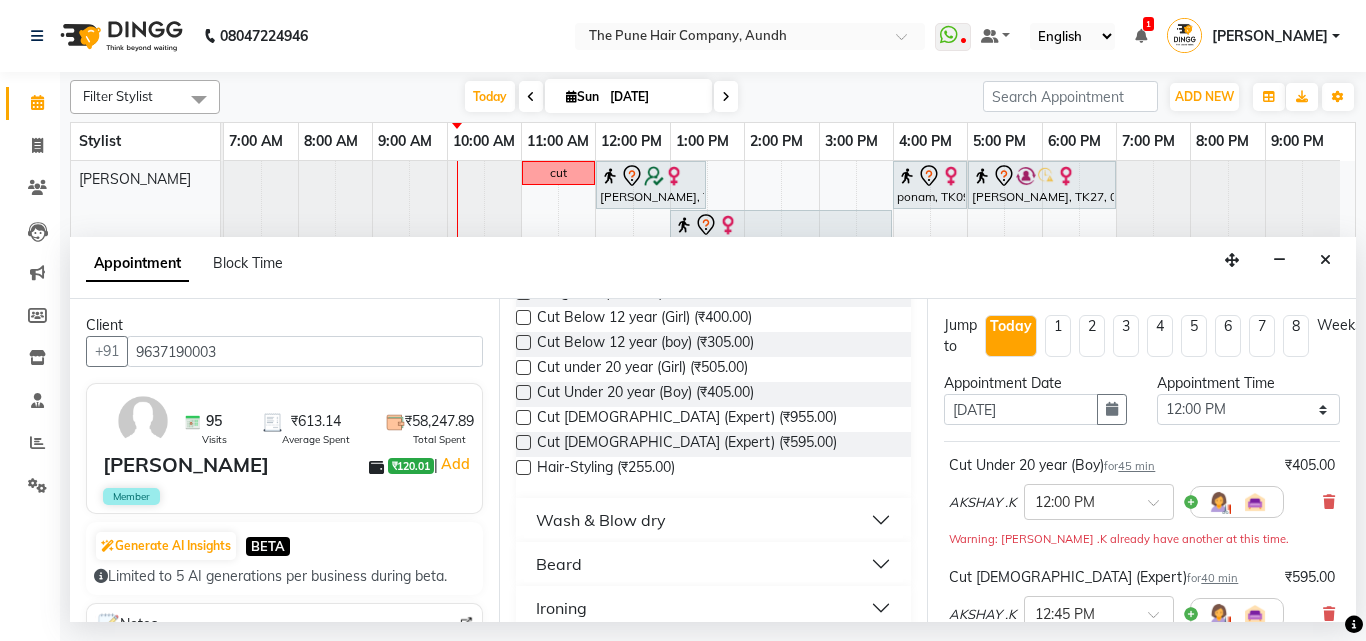 click on "Beard" at bounding box center [714, 564] 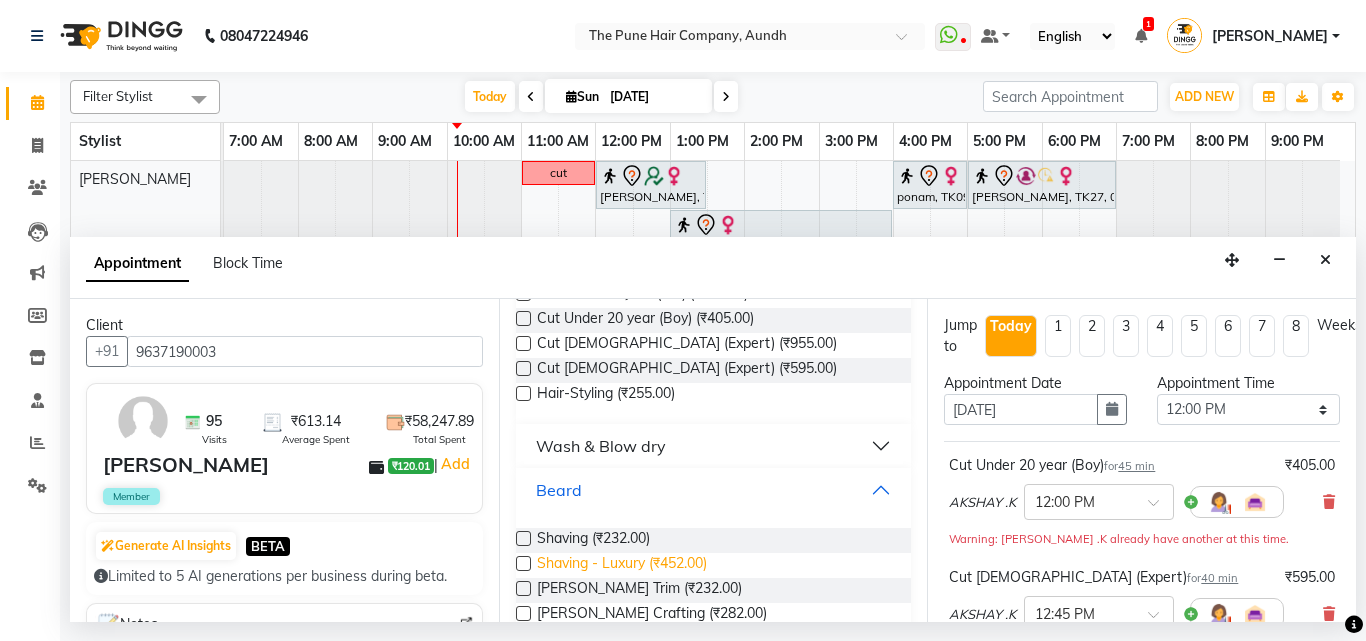 scroll, scrollTop: 300, scrollLeft: 0, axis: vertical 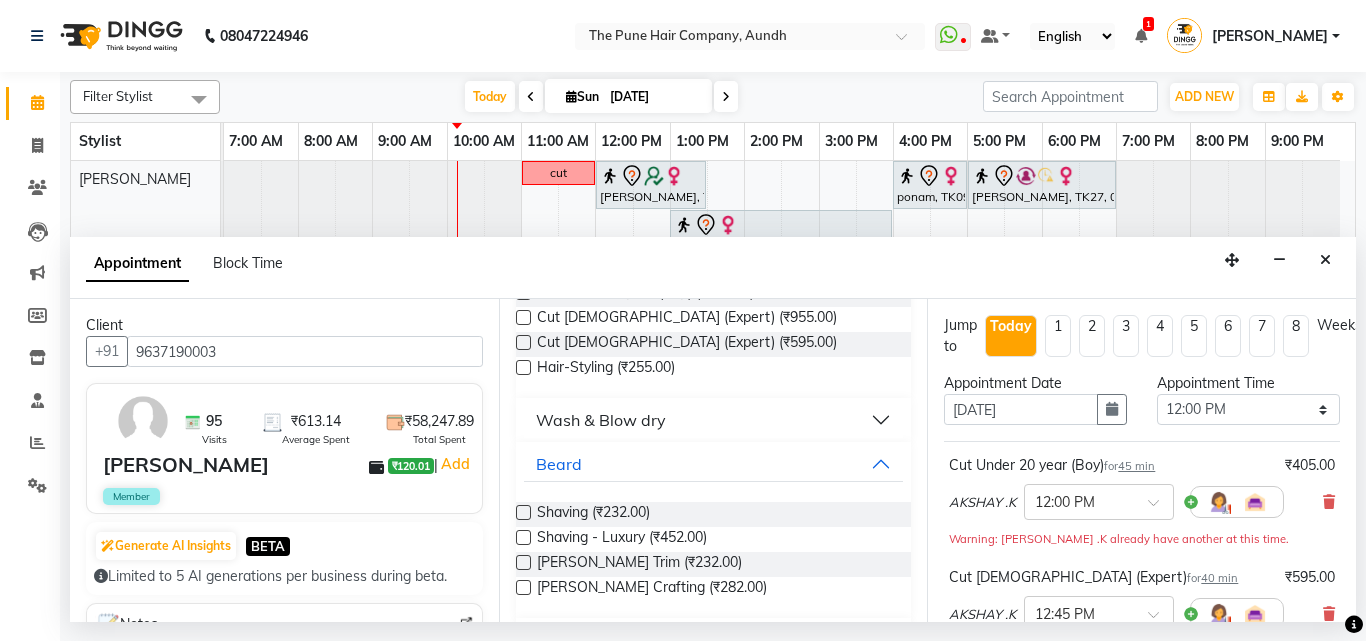 click at bounding box center [523, 587] 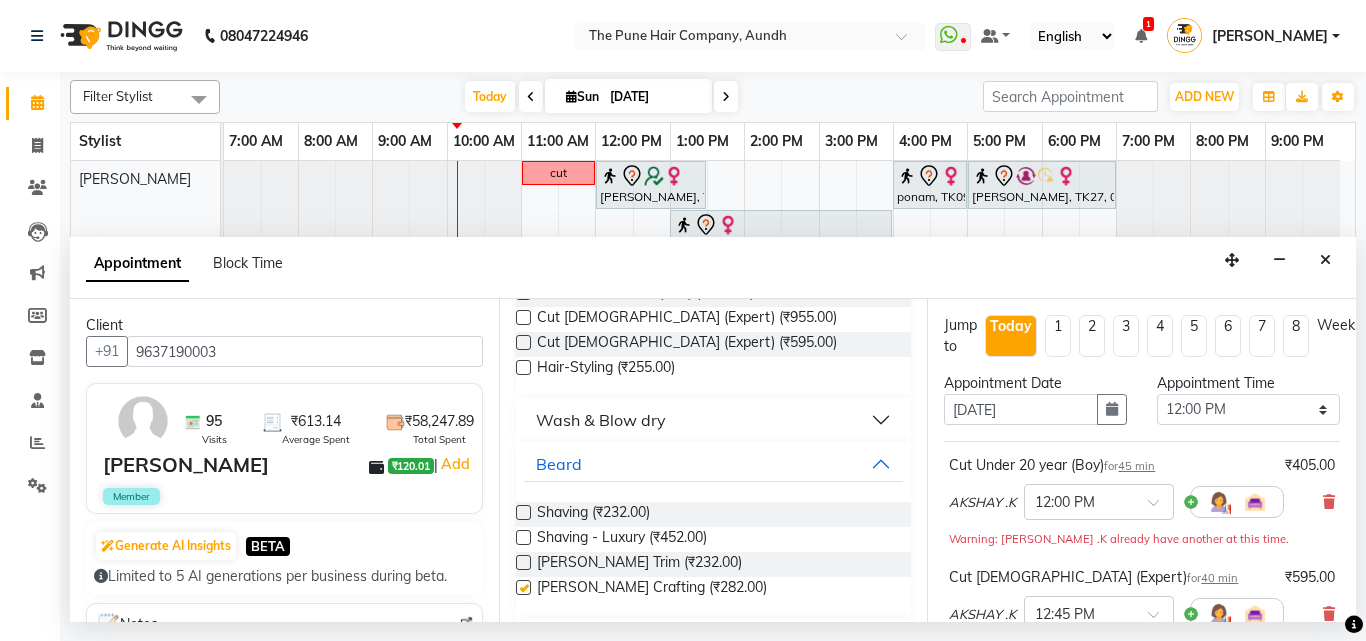 checkbox on "false" 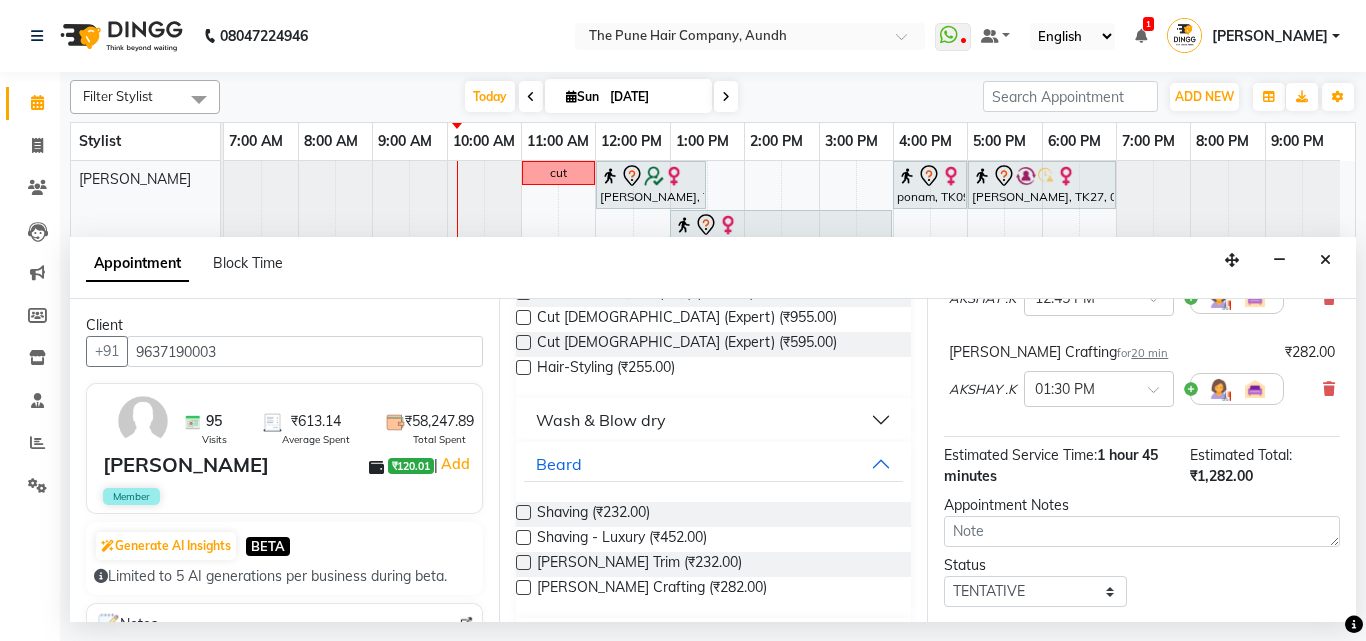 scroll, scrollTop: 442, scrollLeft: 0, axis: vertical 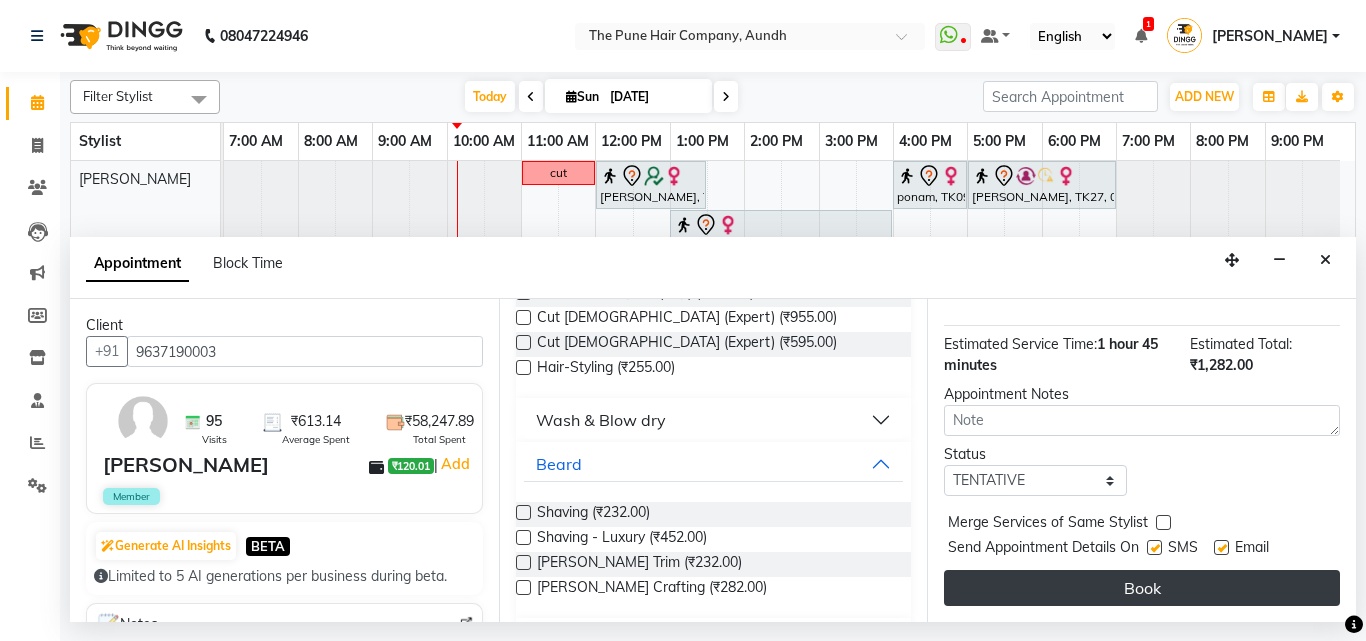 click on "Book" at bounding box center (1142, 588) 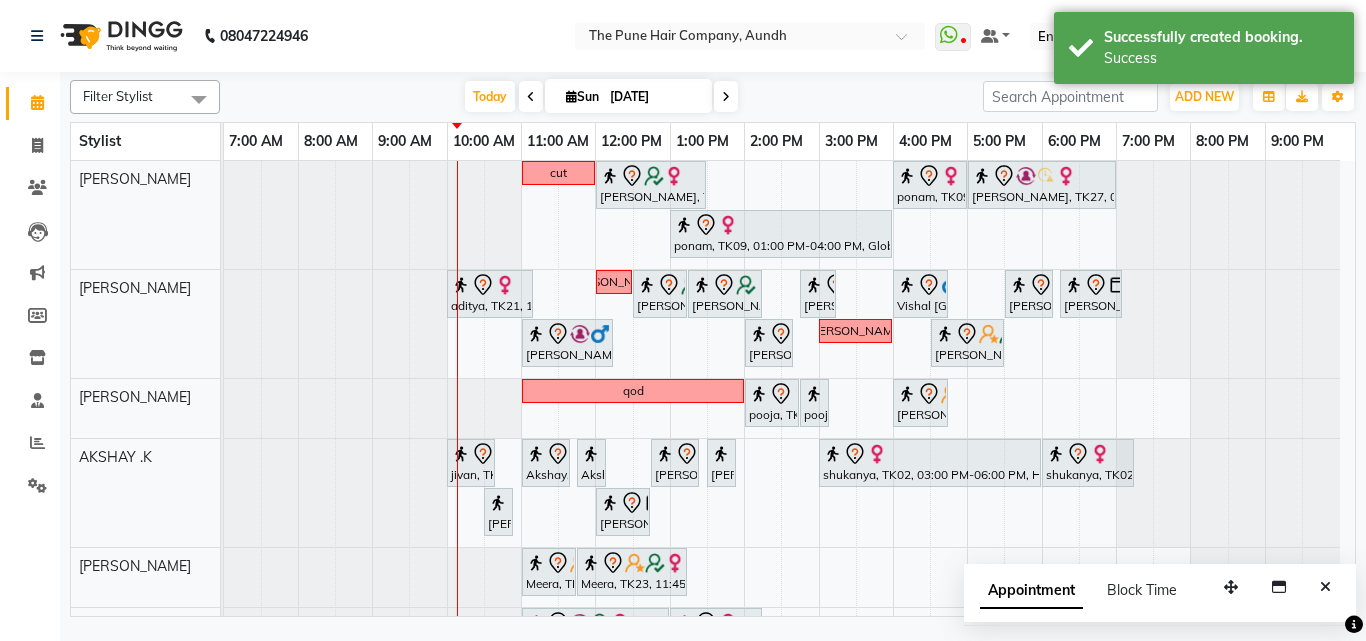scroll, scrollTop: 200, scrollLeft: 0, axis: vertical 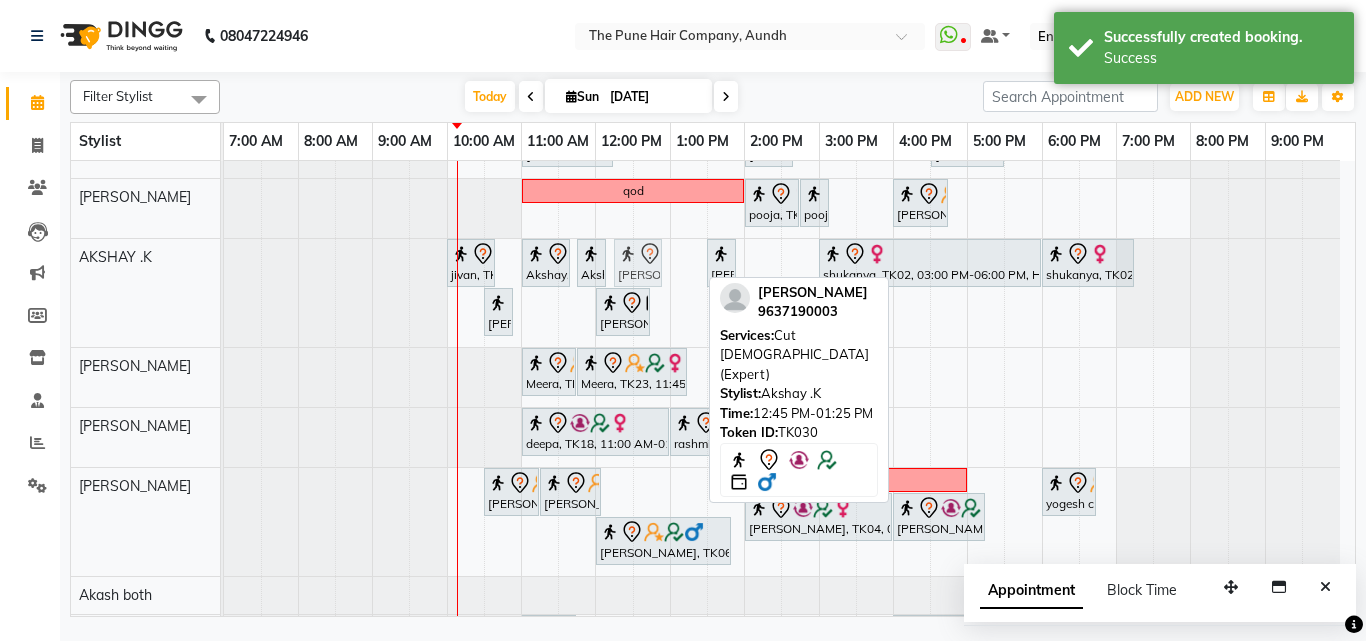 click on "jivan, TK12, 10:00 AM-10:40 AM, Cut Below 12 year (boy)             Akshay, TK03, 11:00 AM-11:40 AM, Cut male (Expert)             Akshay, TK03, 11:45 AM-12:05 PM,  Beard Crafting             vishvesh, TK30, 12:45 PM-01:25 PM, Cut male (Expert)             vishvesh, TK30, 01:30 PM-01:50 PM,  Beard Crafting             shukanya, TK02, 03:00 PM-06:00 PM, Hair Color Majirel - Majirel Global Medium             shukanya, TK02, 06:00 PM-07:15 PM, Cut Female (Expert)             shubham topakar, TK26, 10:30 AM-10:50 AM,  Beard Crafting             vishvesh, TK30, 12:00 PM-12:45 PM, Cut Under 20 year (Boy)             vishvesh, TK30, 12:45 PM-01:25 PM, Cut male (Expert)" at bounding box center (224, 293) 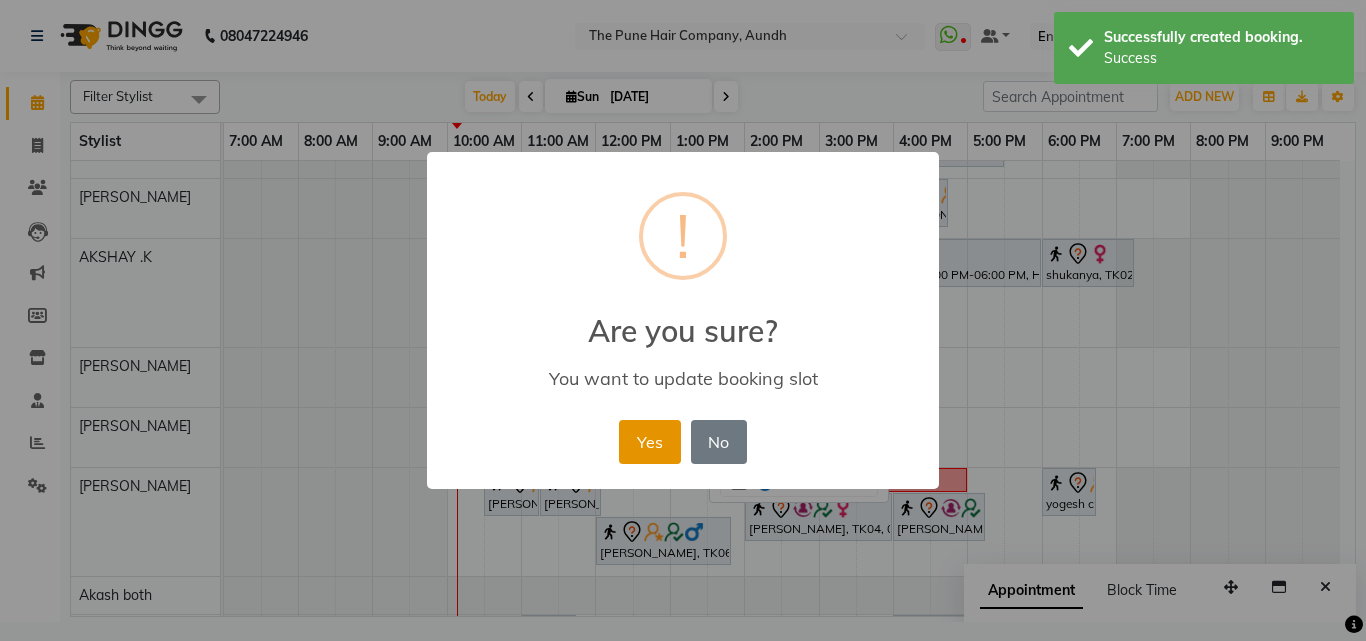 click on "Yes" at bounding box center [649, 442] 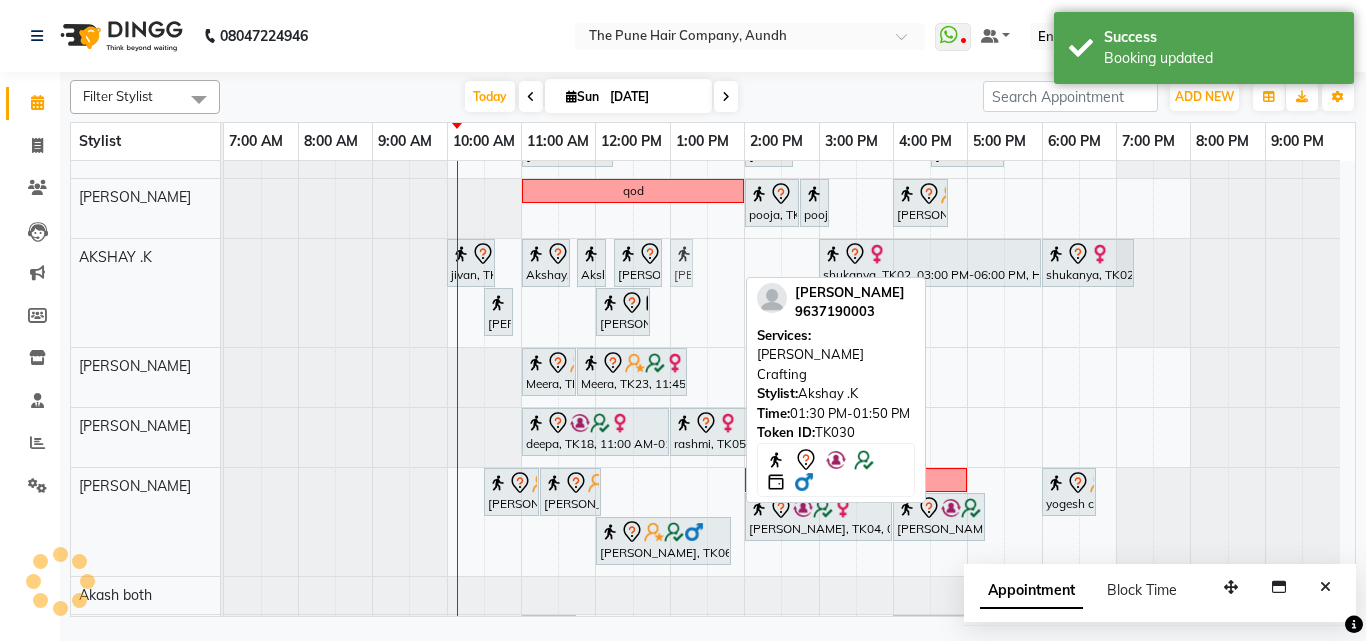 drag, startPoint x: 723, startPoint y: 267, endPoint x: 673, endPoint y: 275, distance: 50.635956 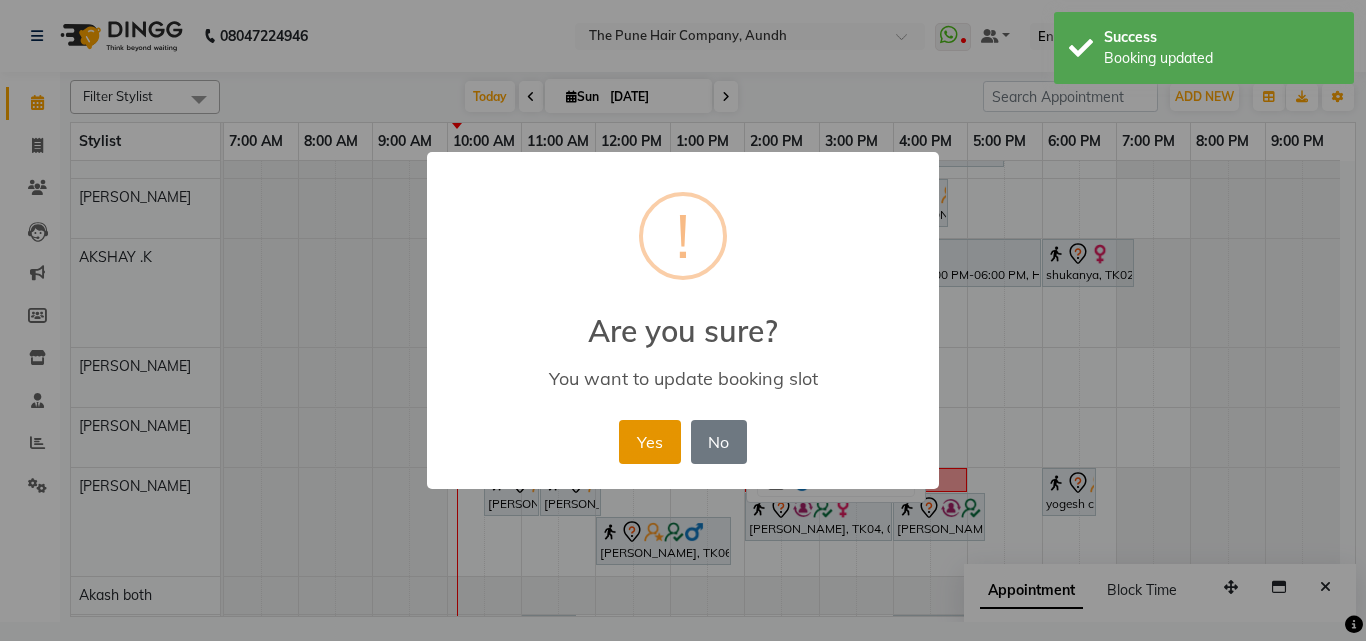 click on "Yes" at bounding box center (649, 442) 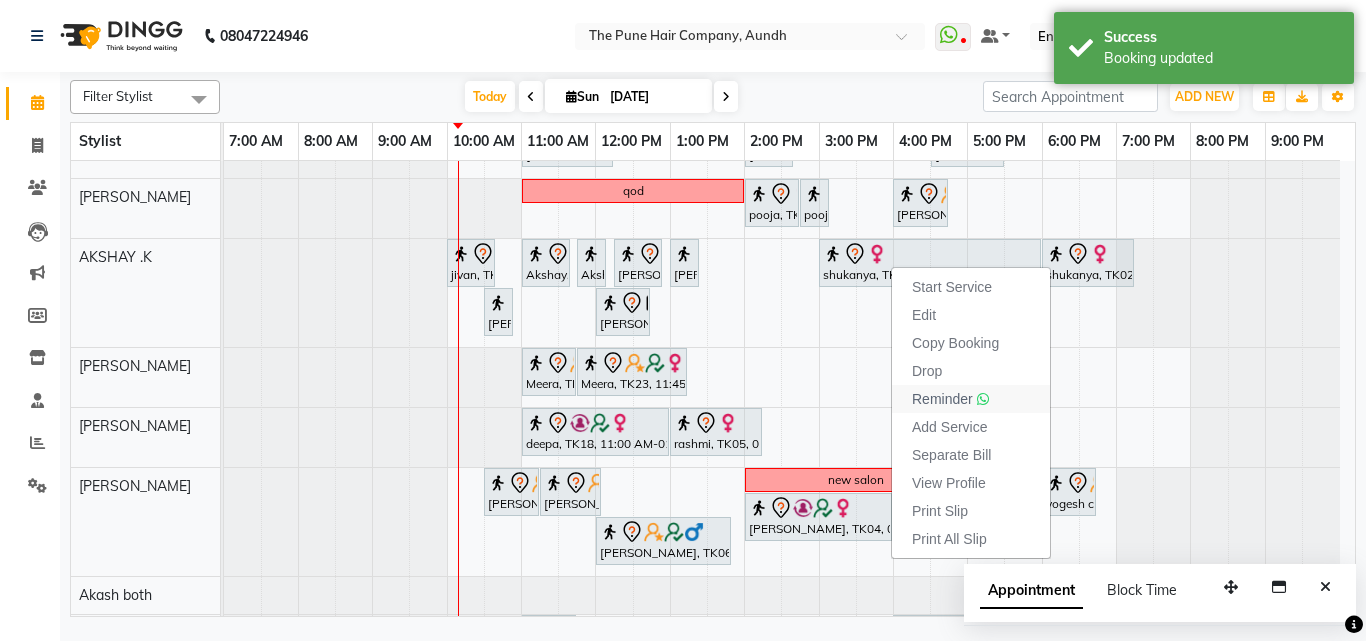 click on "Reminder" at bounding box center [942, 399] 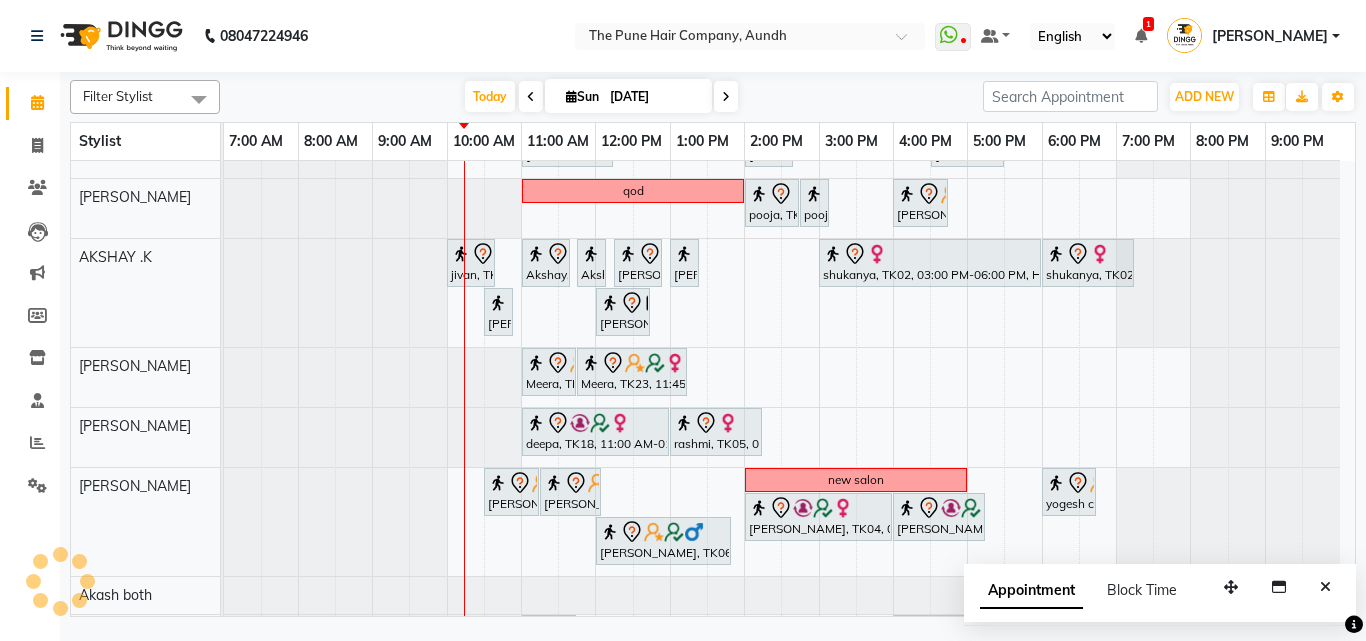 scroll, scrollTop: 400, scrollLeft: 0, axis: vertical 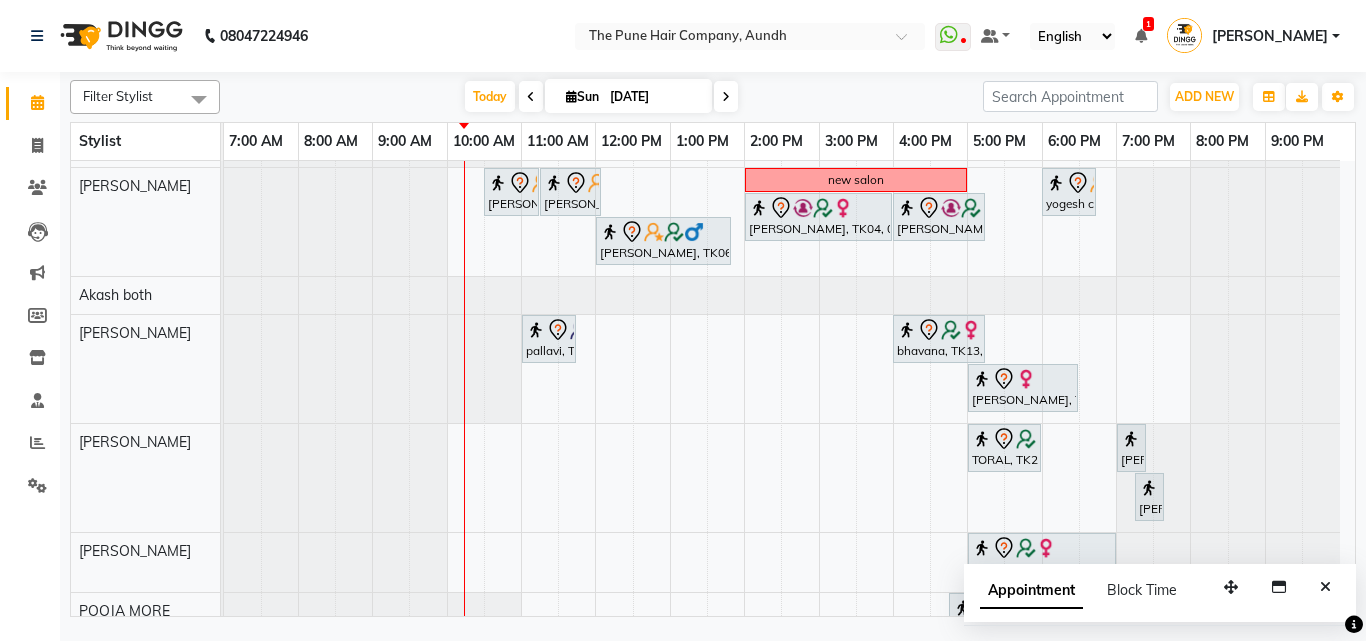 click on "cut              Gunjan Aror, TK17, 12:00 PM-01:30 PM, Cut Female ( Top Stylist )             ponam, TK09, 04:00 PM-05:00 PM, Cut Female ( Top Stylist )             Anubha Gupta, TK27, 05:00 PM-07:00 PM, Hair Color Inoa - Inoa Touchup 2 Inch             ponam, TK09, 01:00 PM-04:00 PM, Global Highlight - Majirel Highlights Long             aditya, TK21, 10:00 AM-11:10 AM, Cut male (Expert)  nevrekar              dishali, TK07, 12:30 PM-01:15 PM, Cut Female (Expert)             dishali, TK07, 01:15 PM-02:15 PM, Hair Spa Hydrating & Purifying (Care) - Hair Spa Medium             Namrata, TK15, 02:45 PM-03:15 PM,  Beard Trim             Vishal Mali, TK16, 04:00 PM-04:45 PM, Cut Under 20 year (Boy)             sudeep sawant, TK01, 05:30 PM-06:10 PM, Cut male (Expert)             sudeep sawant, TK01, 06:15 PM-07:05 PM,  Beard Crafting             Siddhant Unkule, TK29, 11:00 AM-12:15 PM, Cut Female (Expert)             Namrata, TK15, 02:00 PM-02:40 PM, Cut male (Expert)  sanketa               qod" at bounding box center (789, 205) 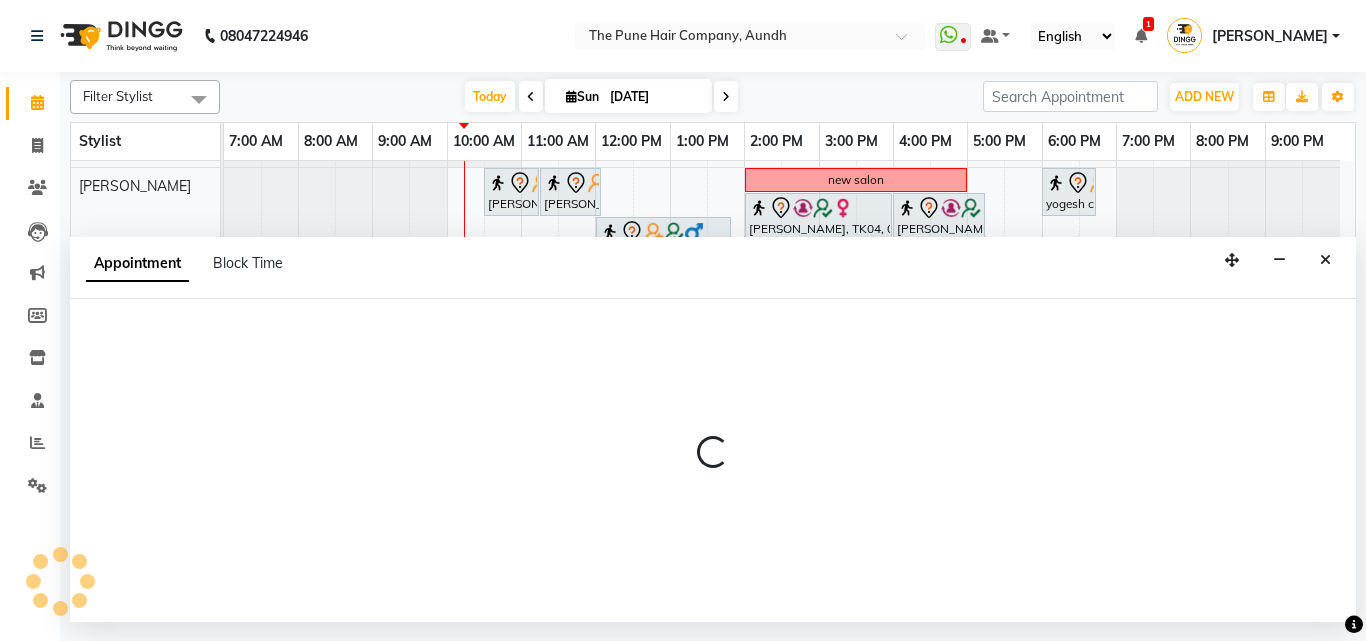 select on "49797" 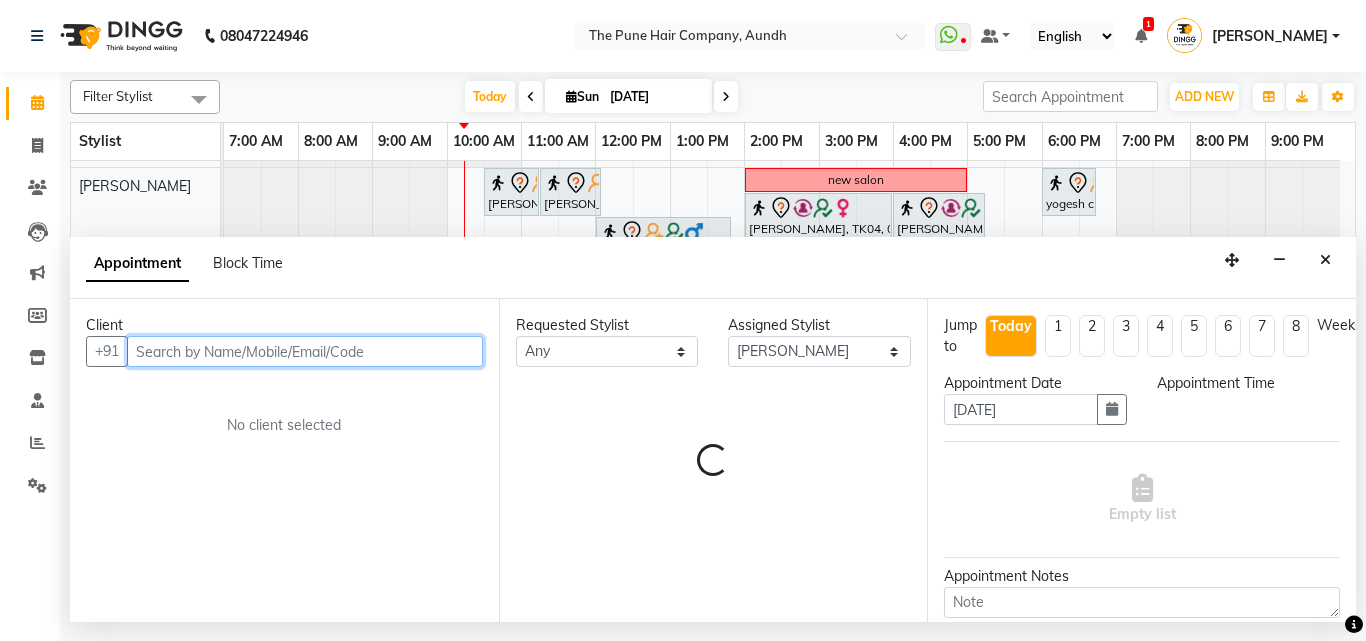 select on "690" 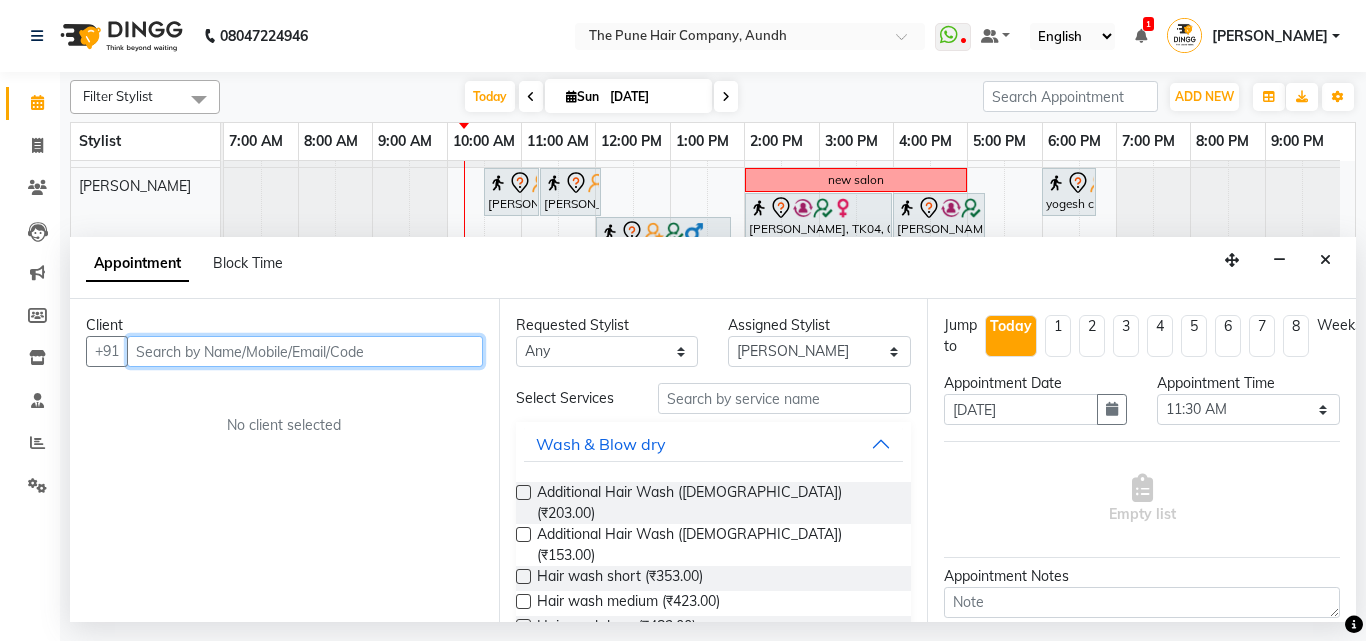 click at bounding box center [305, 351] 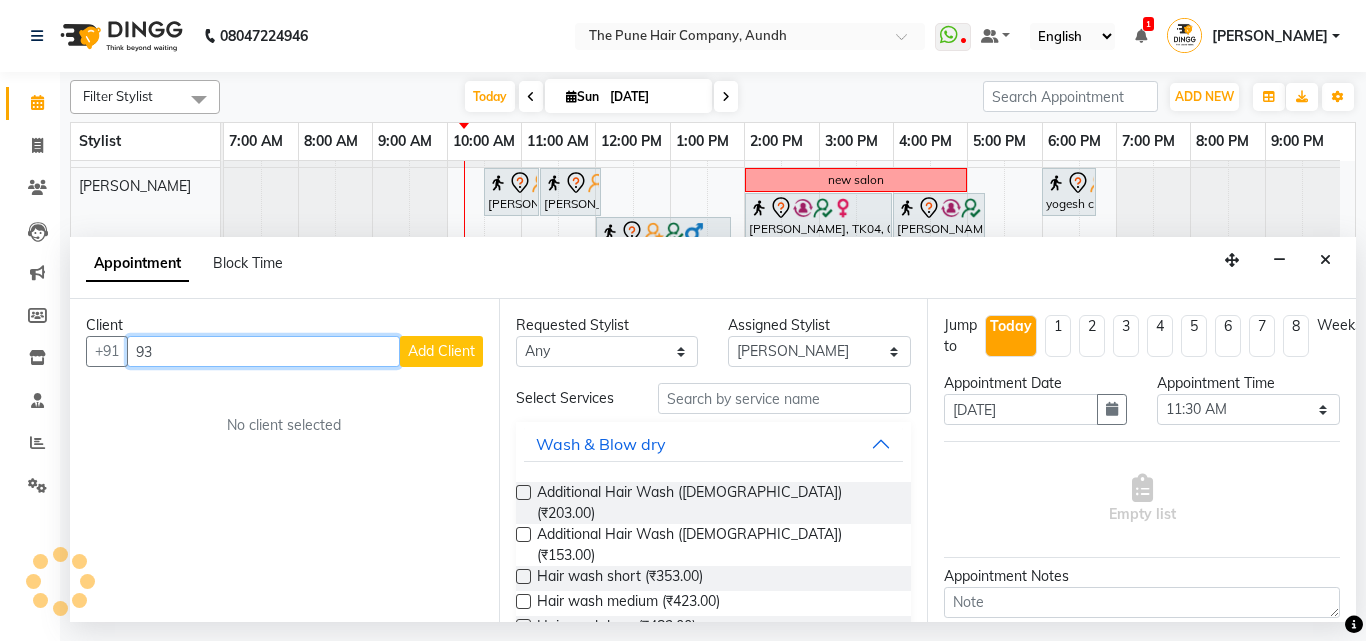 type on "9" 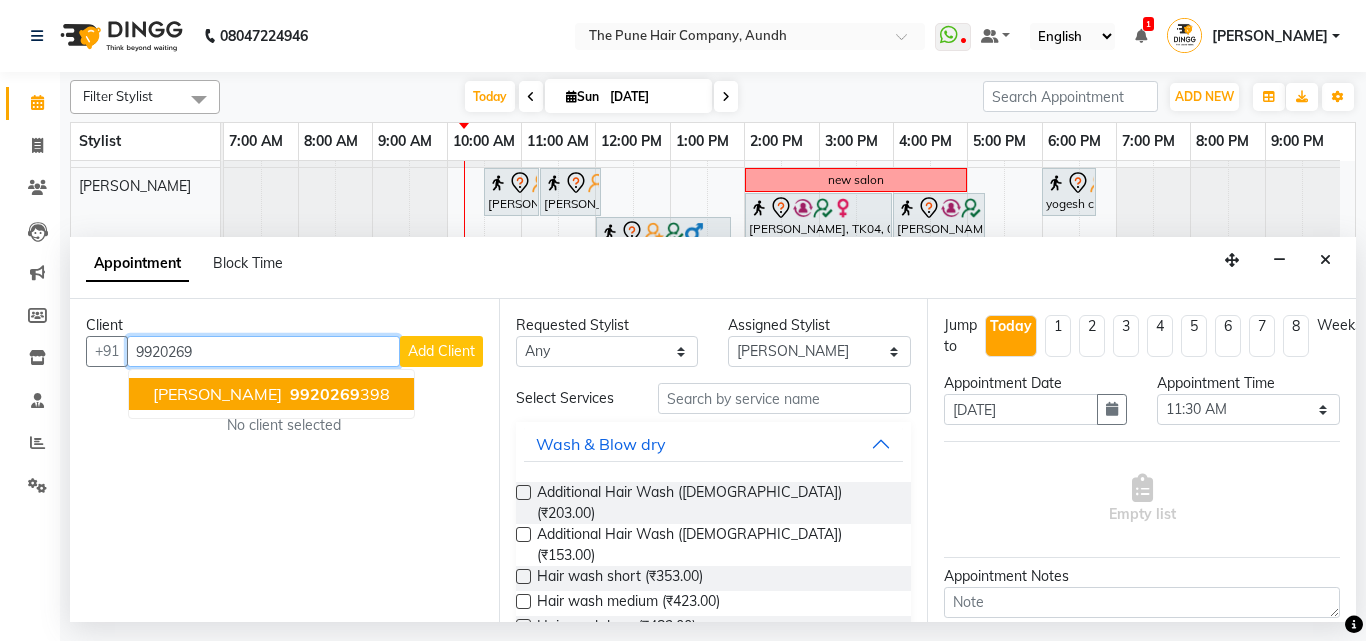 click on "[PERSON_NAME]" at bounding box center [217, 394] 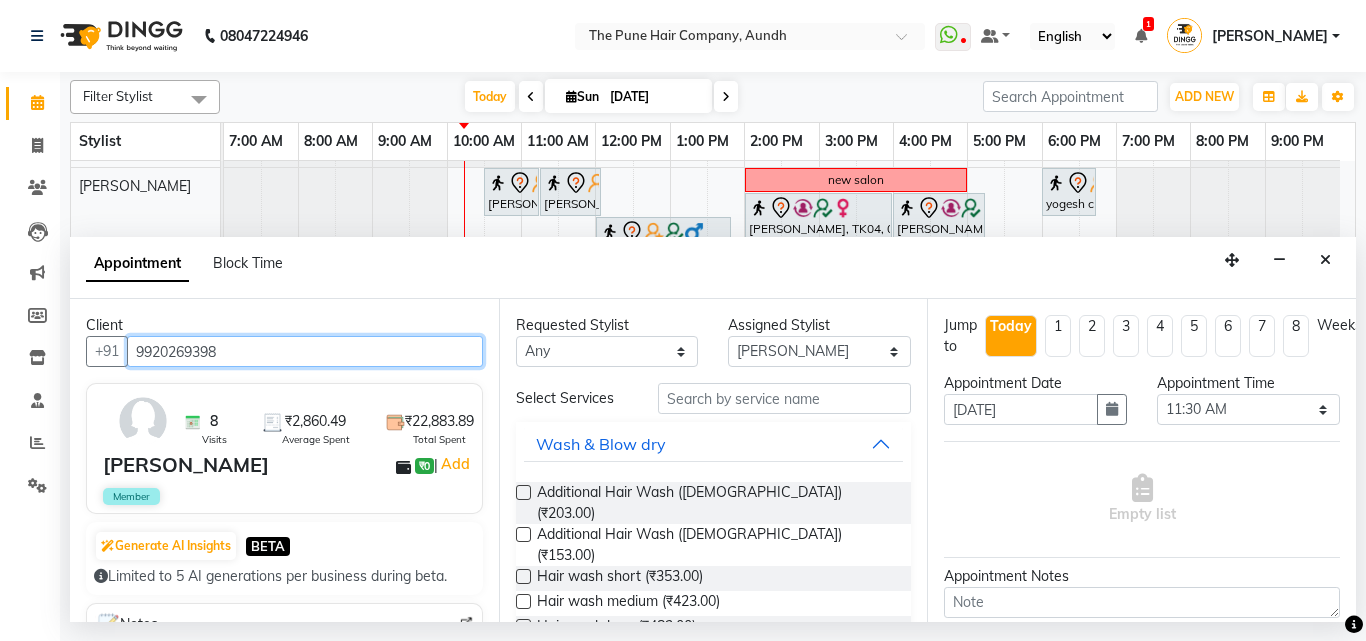 type on "9920269398" 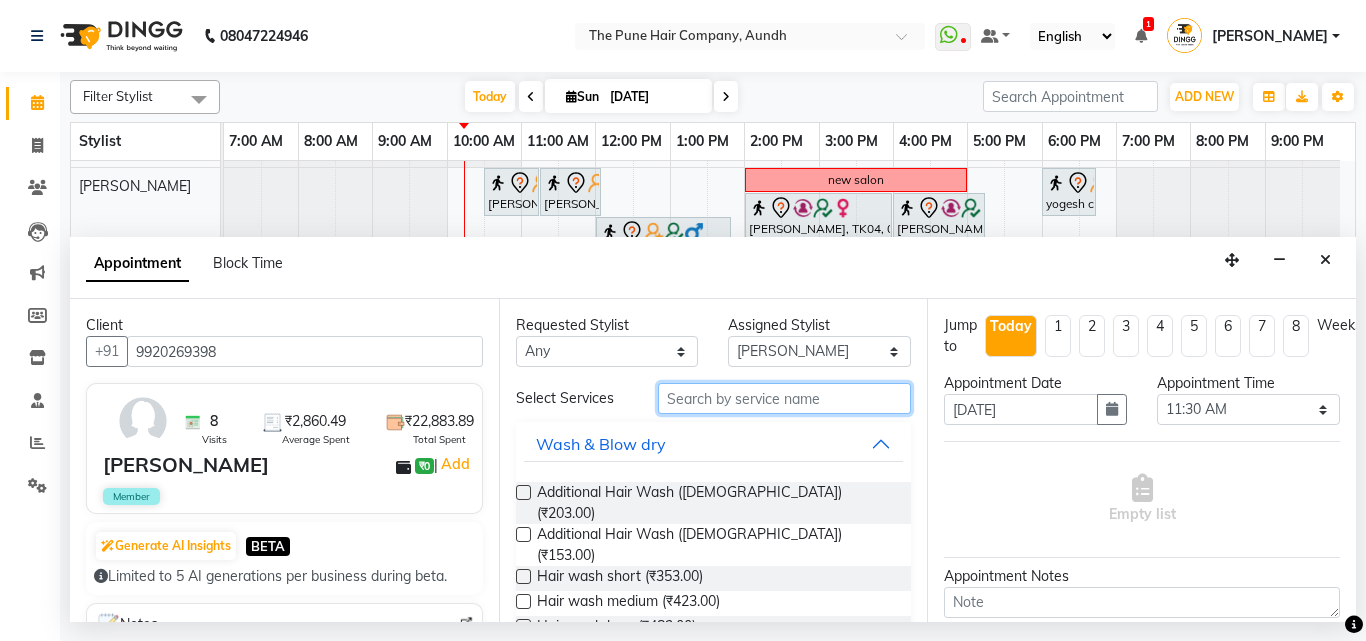 click at bounding box center [785, 398] 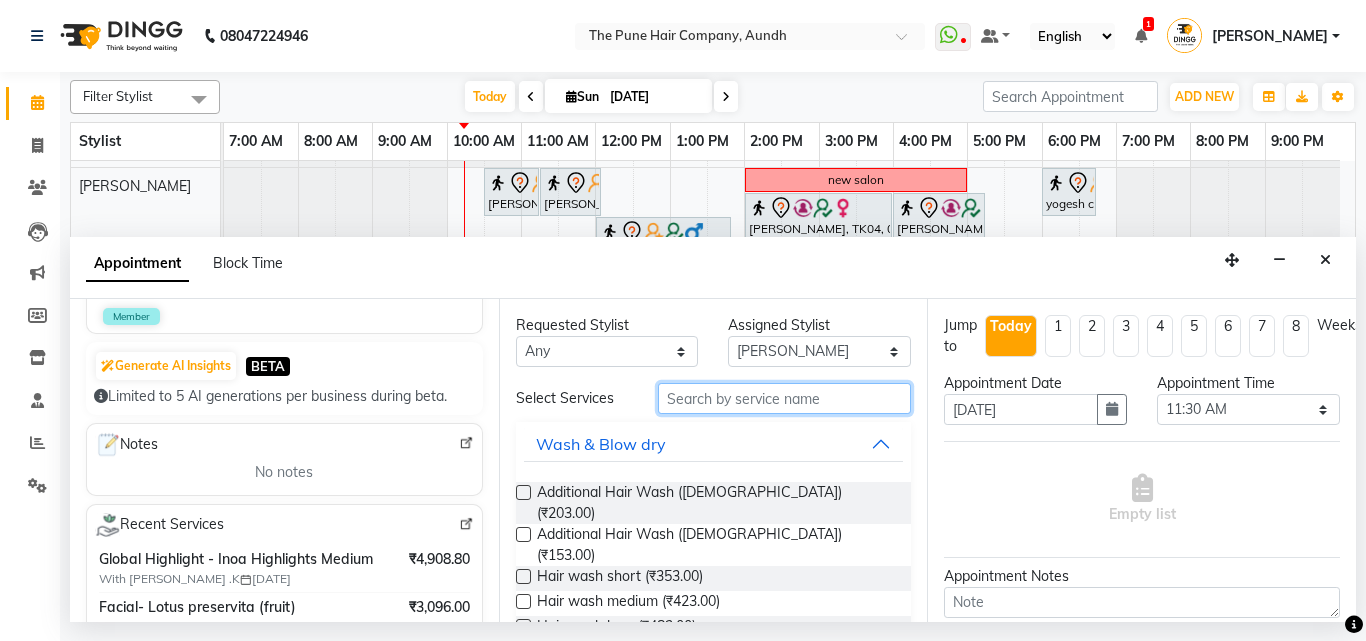scroll, scrollTop: 200, scrollLeft: 0, axis: vertical 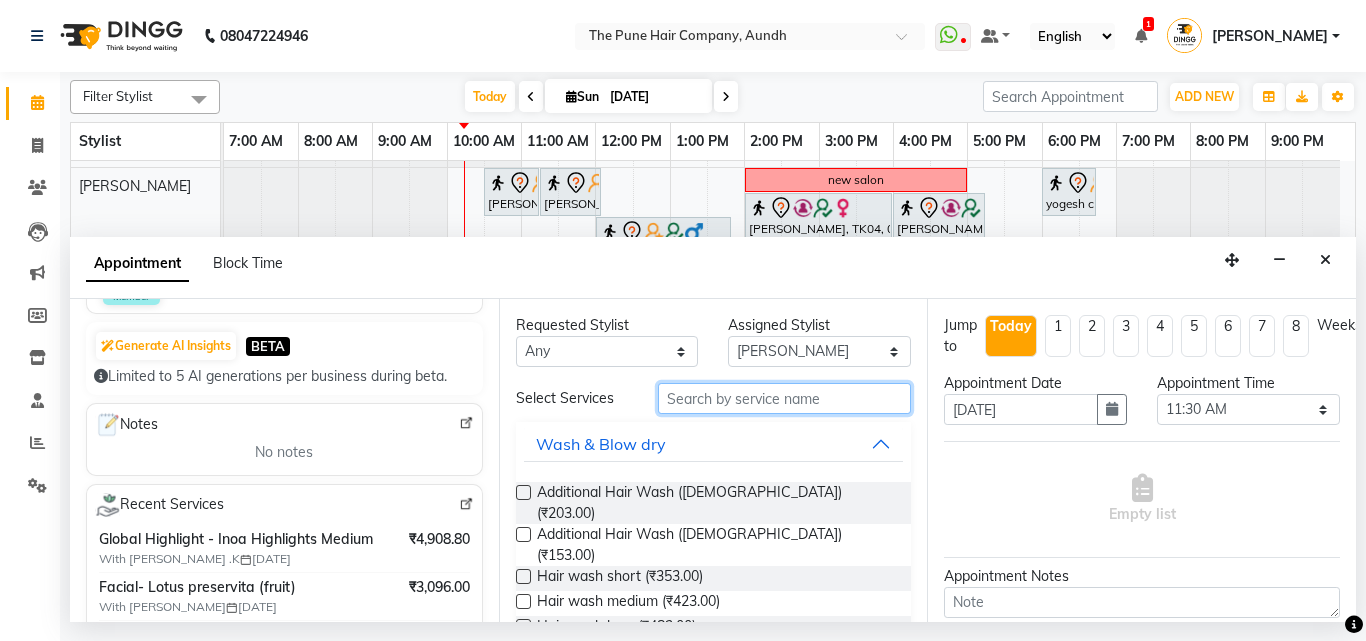 click at bounding box center [785, 398] 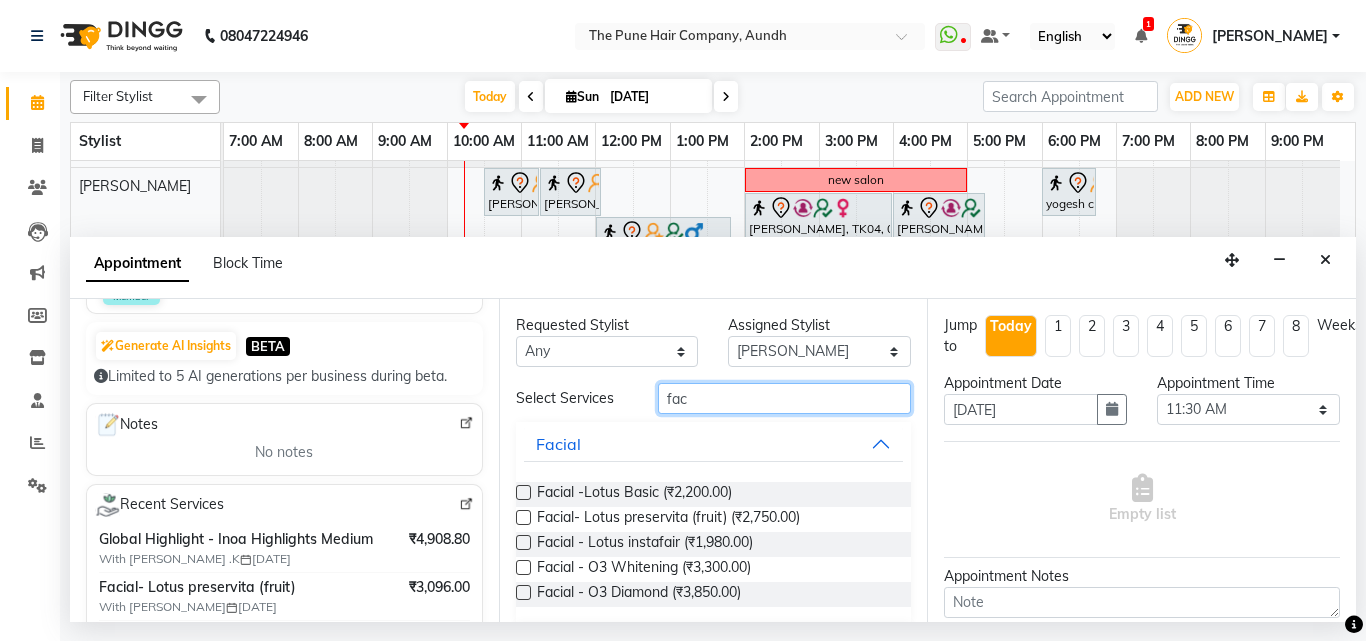 type on "fac" 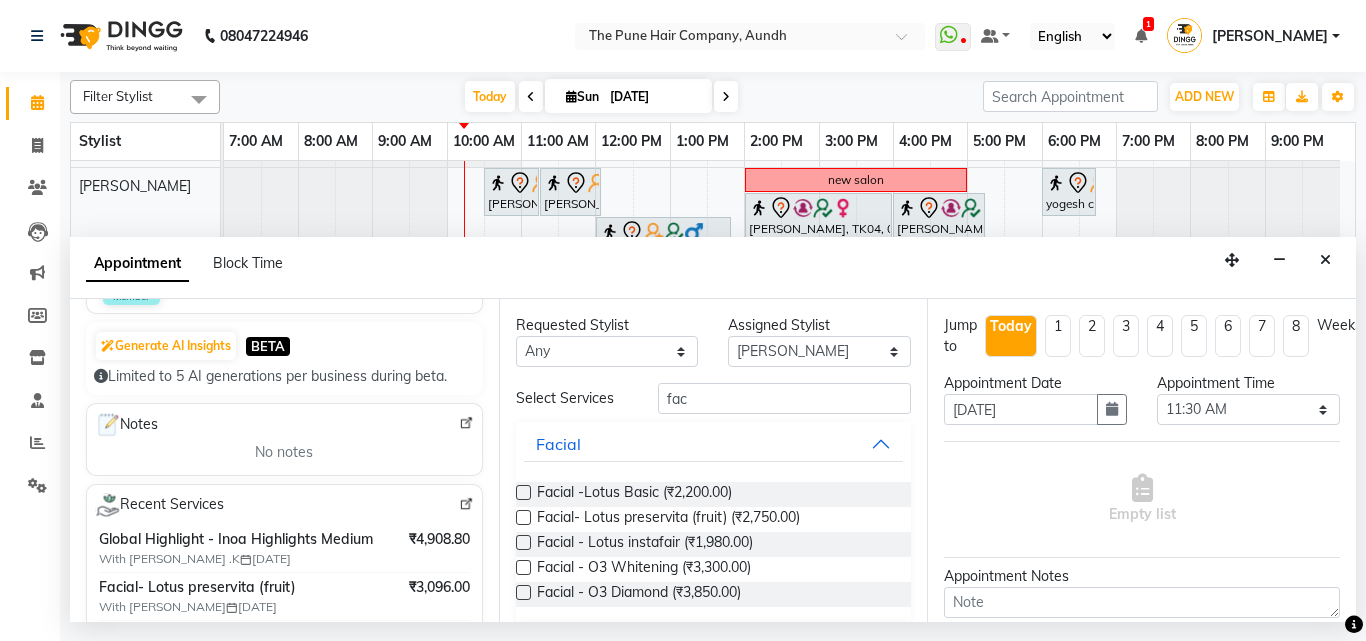 click at bounding box center [523, 567] 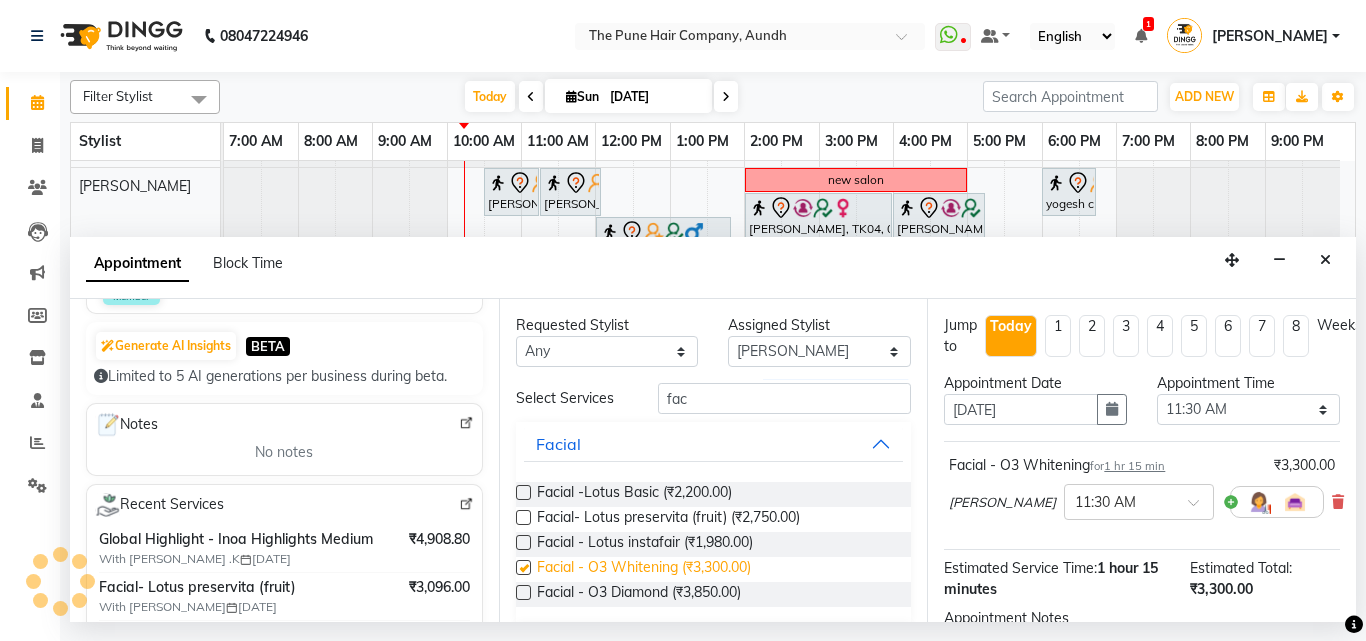 checkbox on "false" 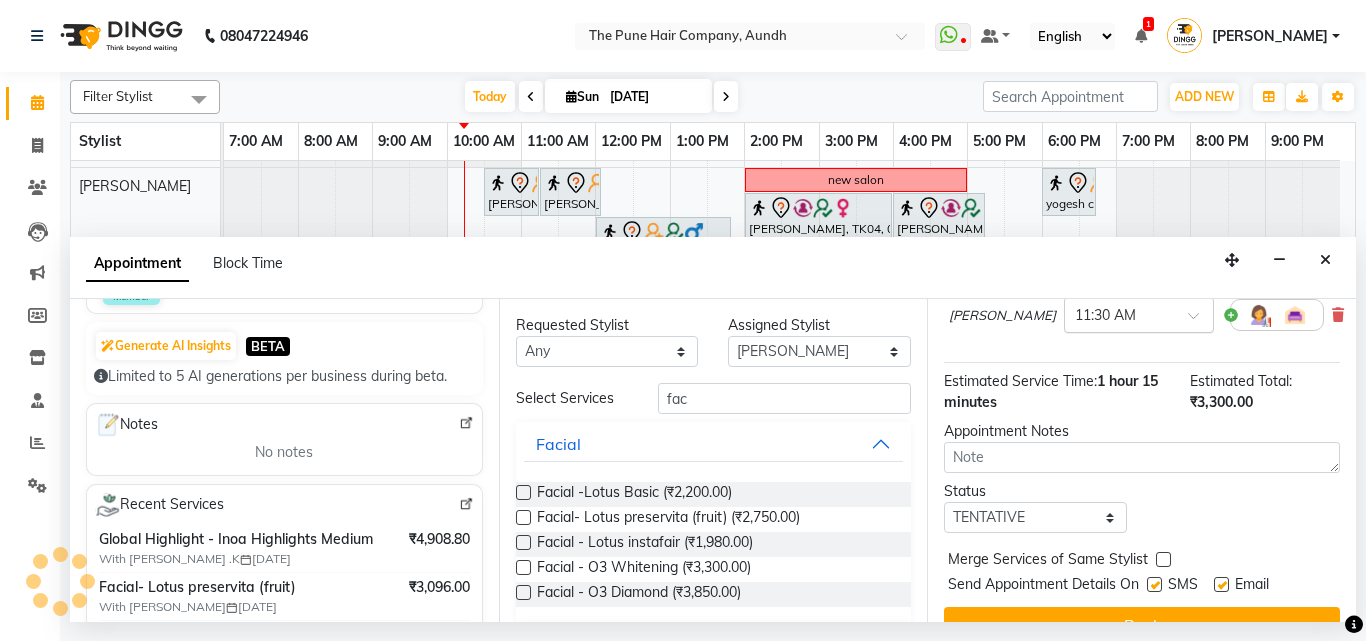 scroll, scrollTop: 239, scrollLeft: 0, axis: vertical 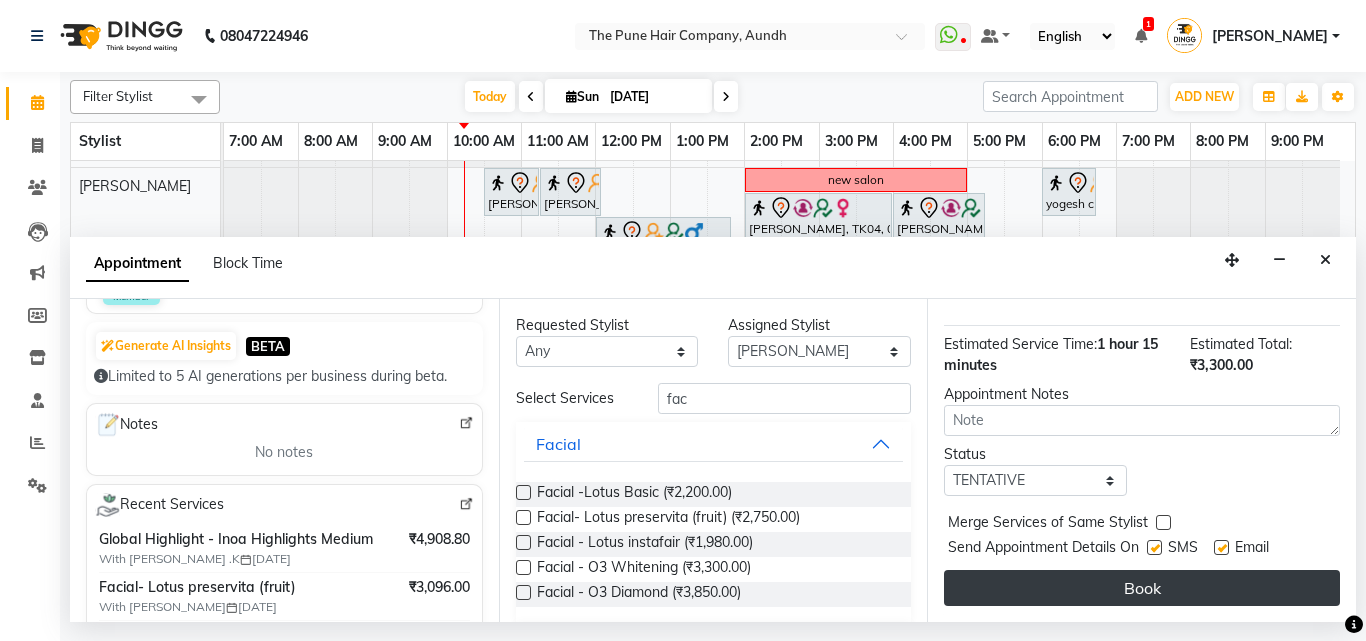 click on "Book" at bounding box center [1142, 588] 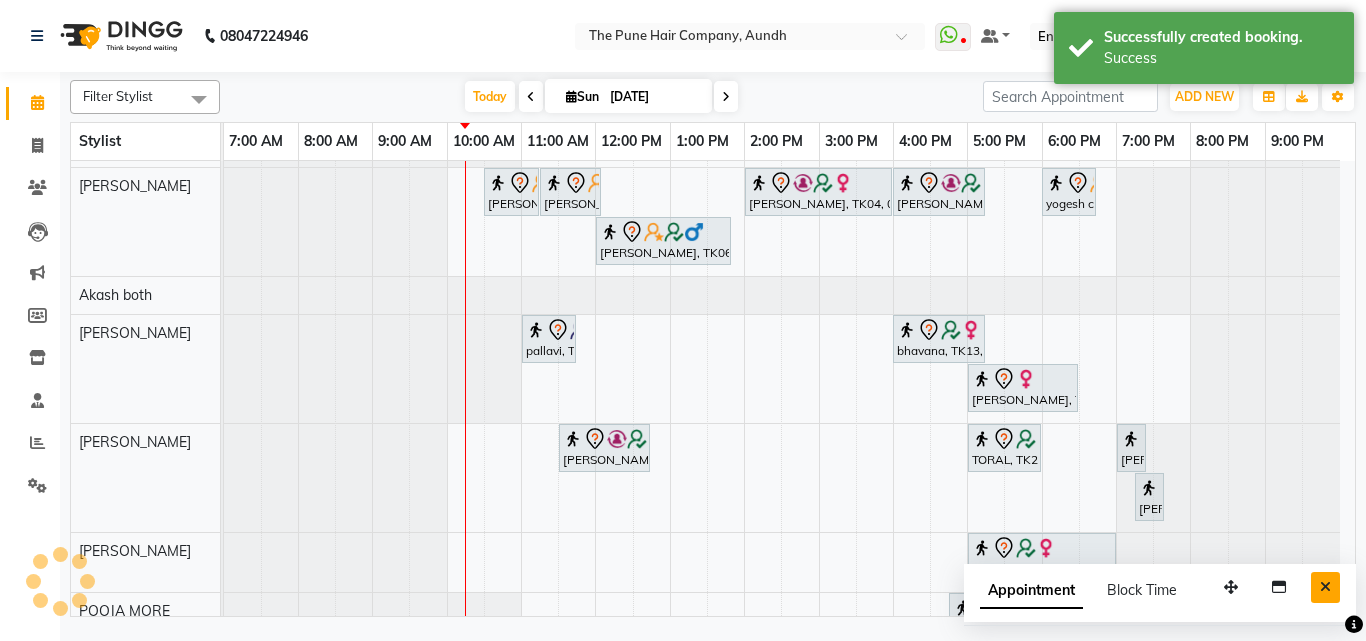 click at bounding box center (1325, 587) 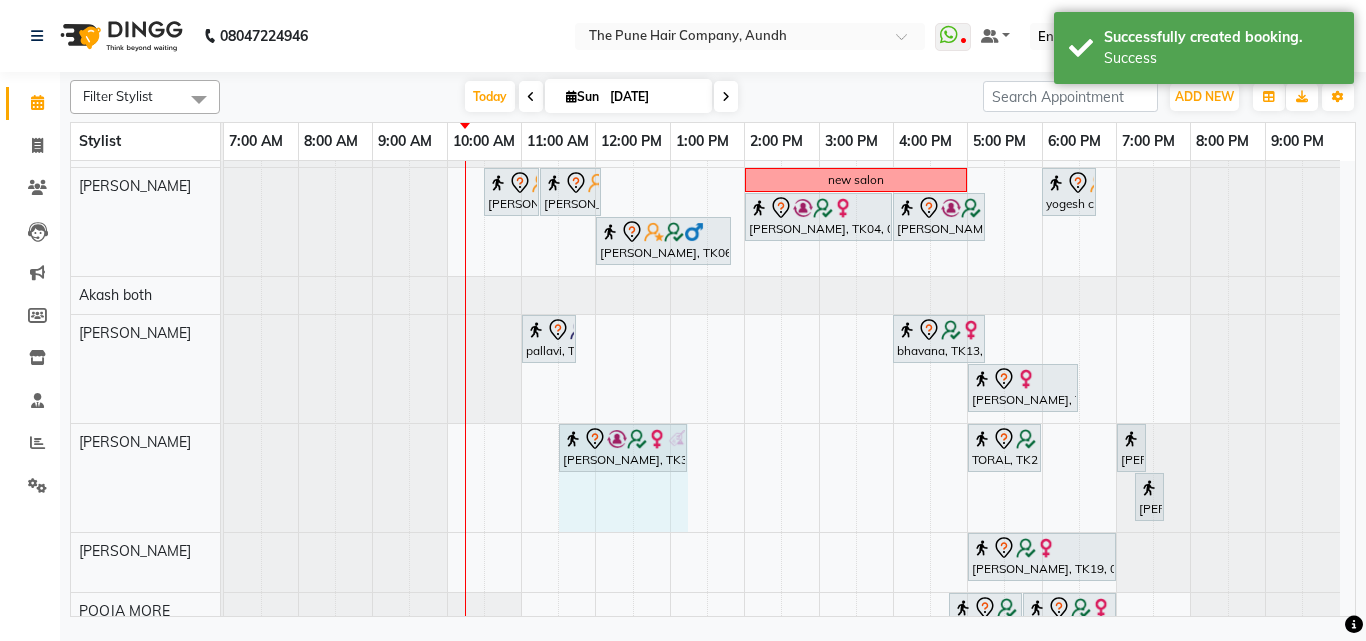 drag, startPoint x: 670, startPoint y: 438, endPoint x: 686, endPoint y: 445, distance: 17.464249 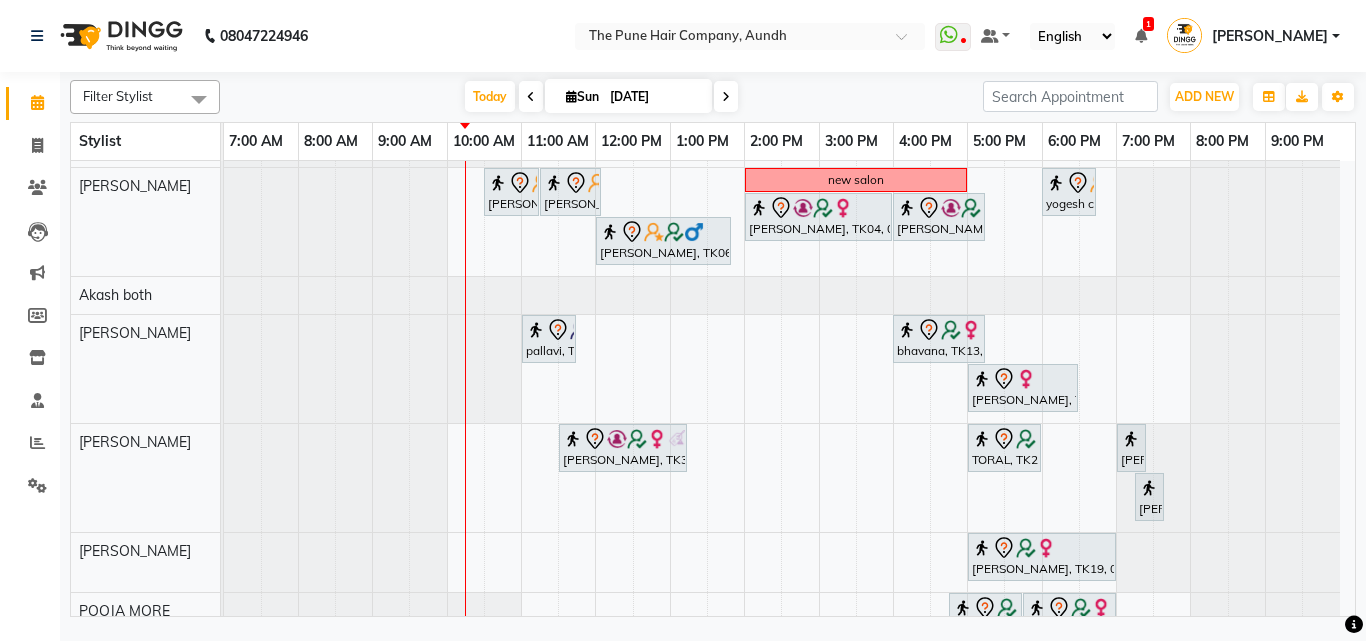 scroll, scrollTop: 634, scrollLeft: 0, axis: vertical 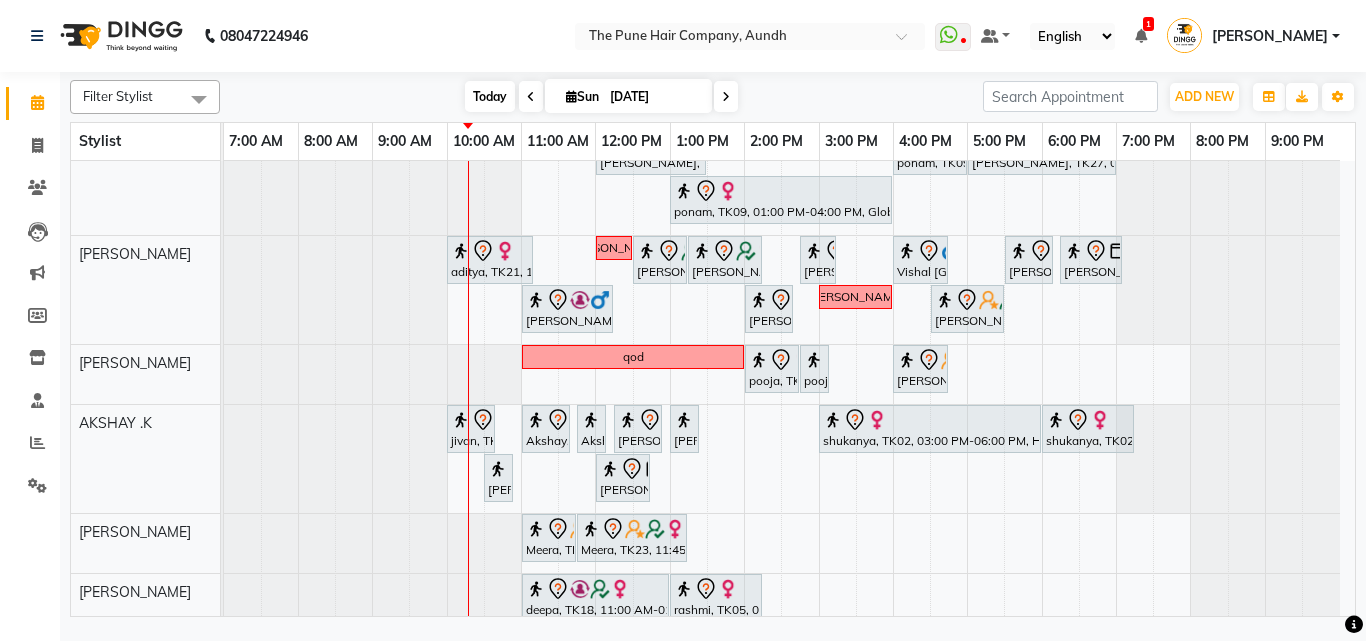 drag, startPoint x: 484, startPoint y: 98, endPoint x: 502, endPoint y: 100, distance: 18.110771 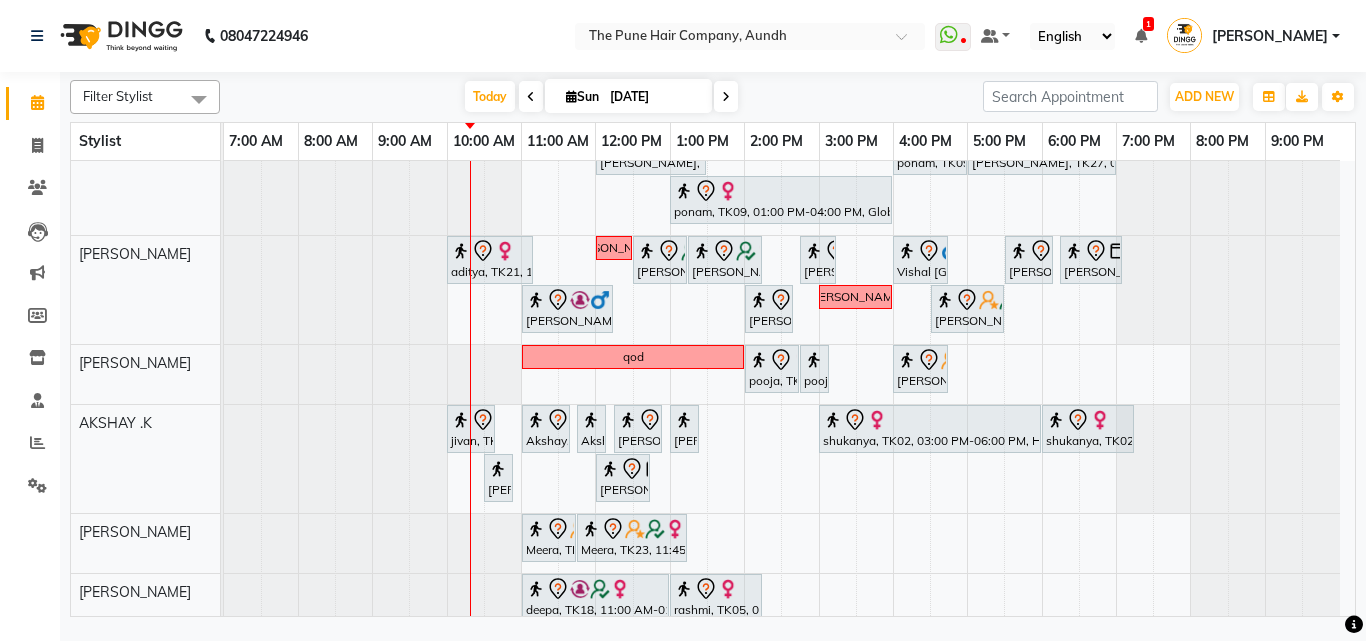 scroll, scrollTop: 434, scrollLeft: 0, axis: vertical 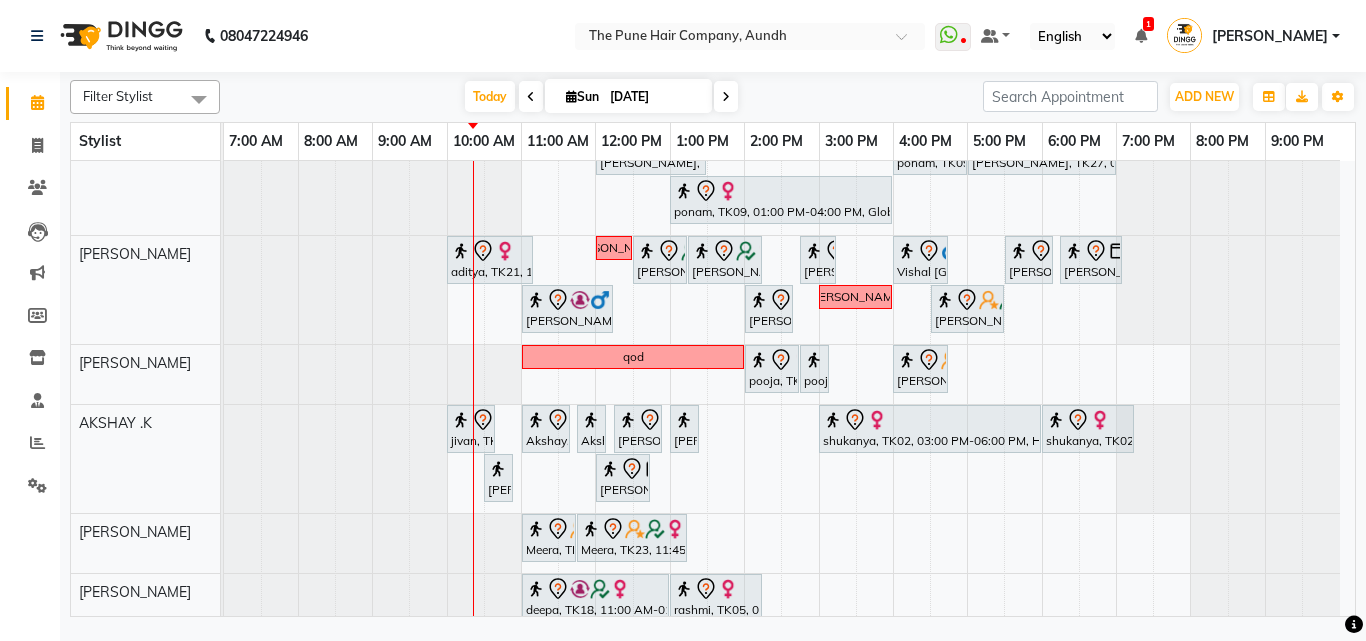 click on "Today  Sun 13-07-2025" at bounding box center [601, 97] 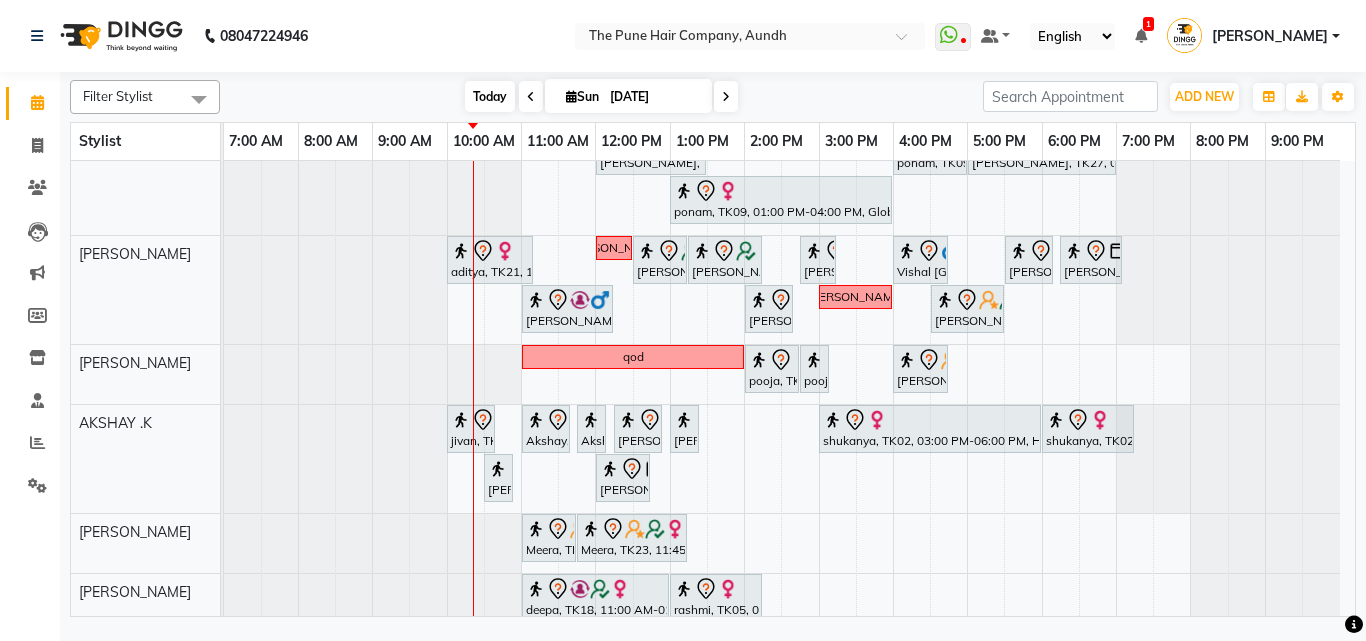 click on "Today" at bounding box center (490, 96) 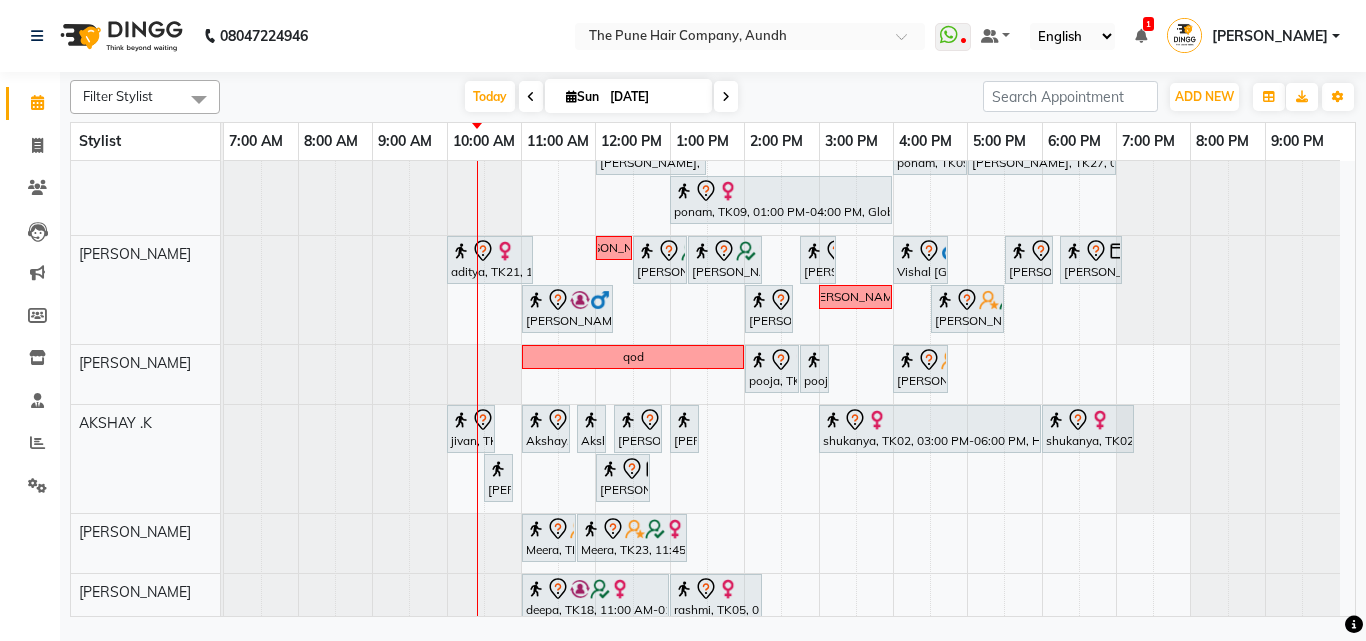 scroll, scrollTop: 634, scrollLeft: 0, axis: vertical 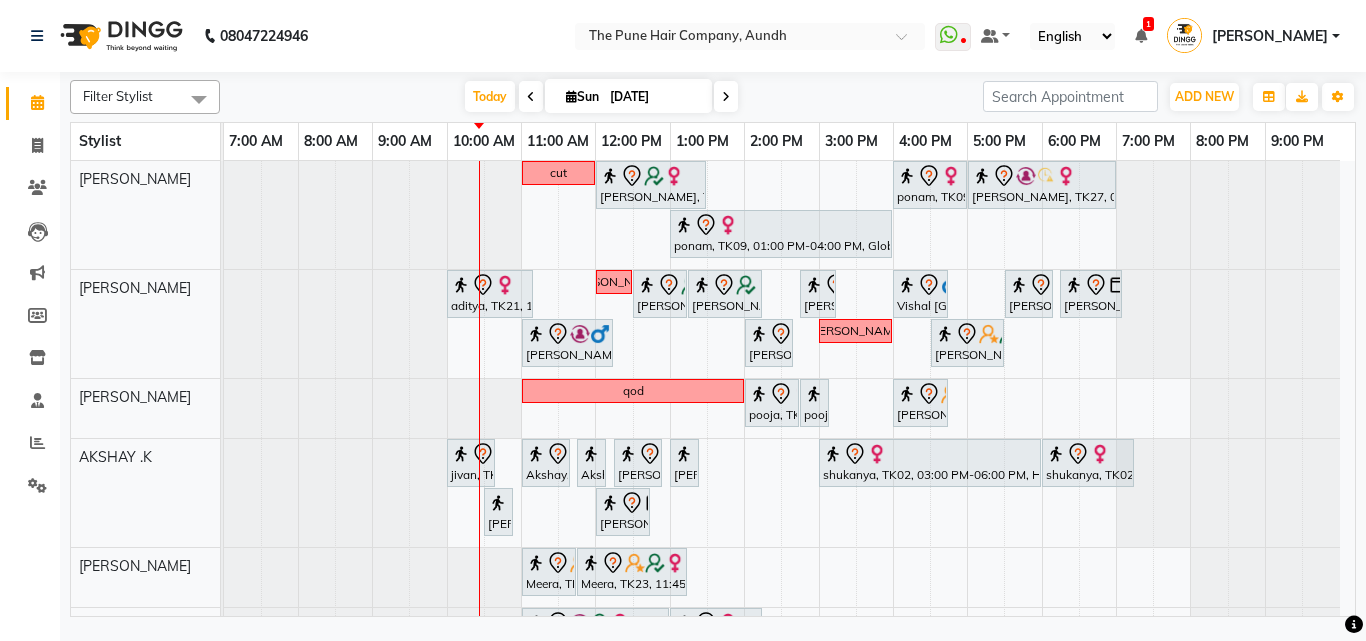 click at bounding box center [726, 96] 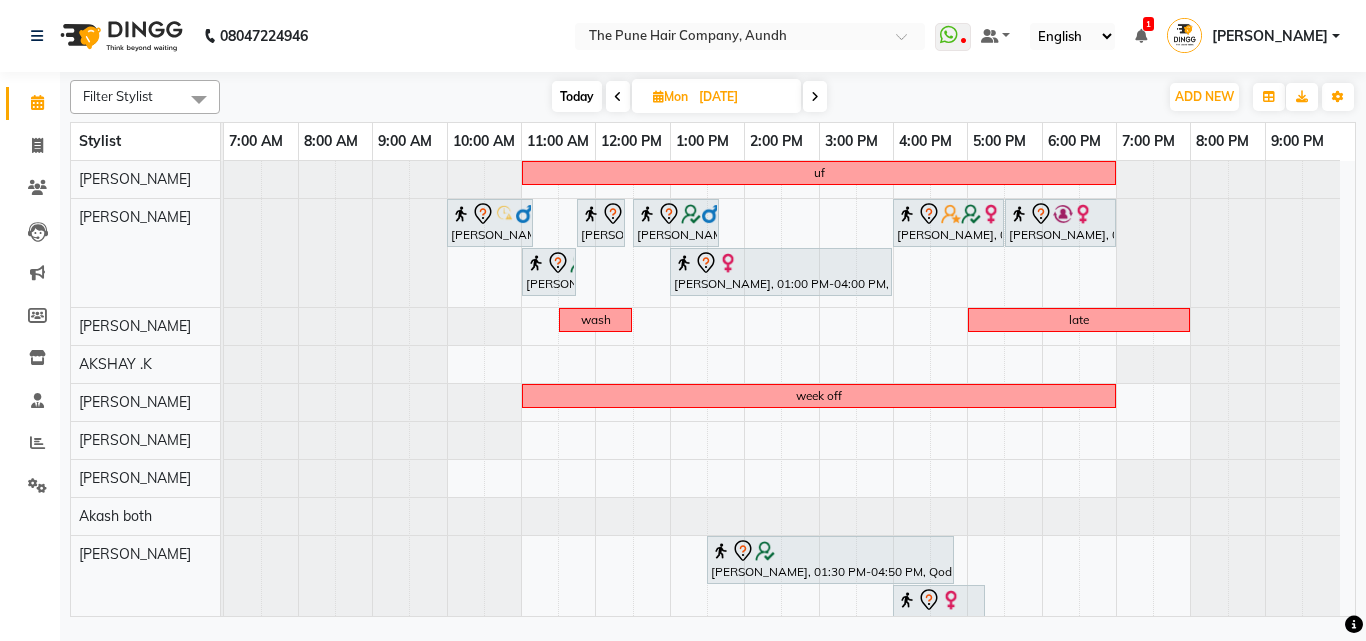 scroll, scrollTop: 240, scrollLeft: 0, axis: vertical 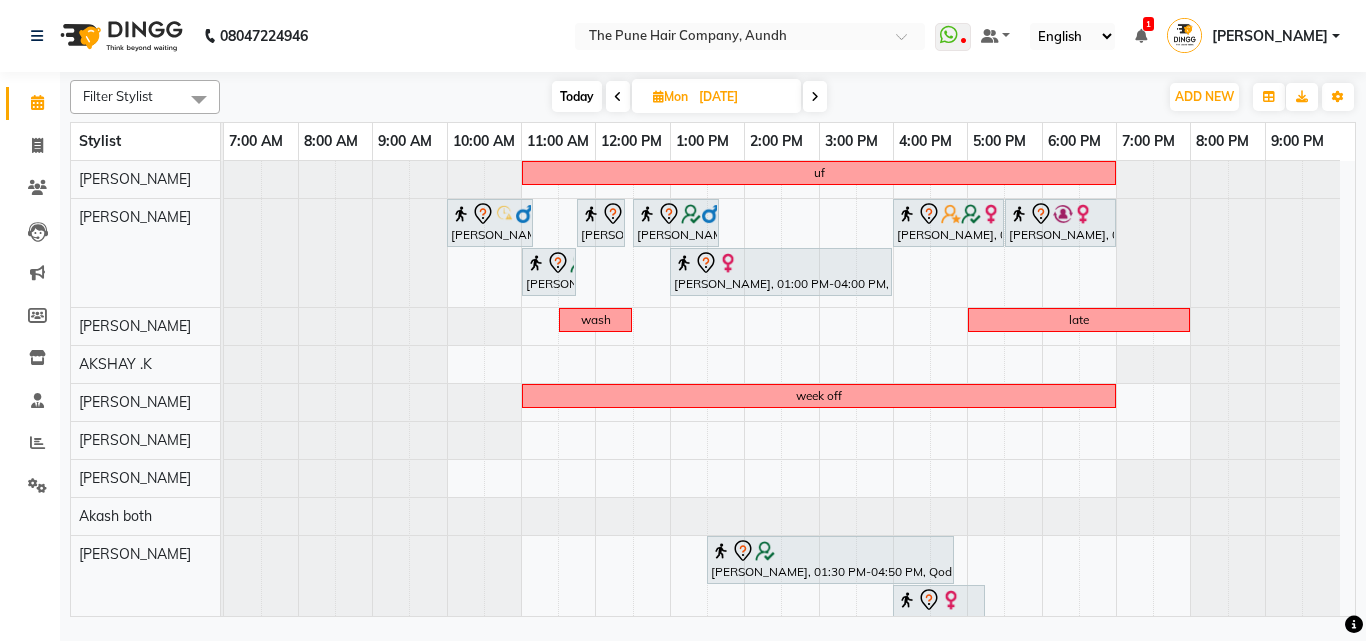 click at bounding box center [815, 97] 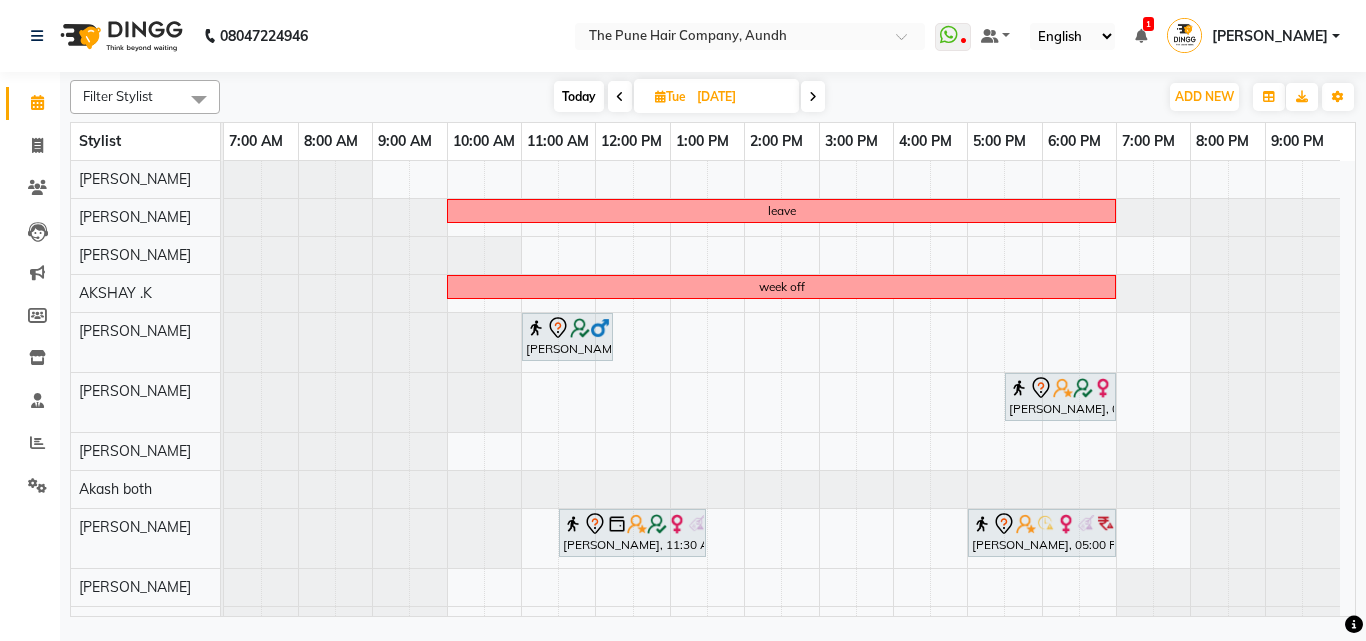 scroll, scrollTop: 0, scrollLeft: 0, axis: both 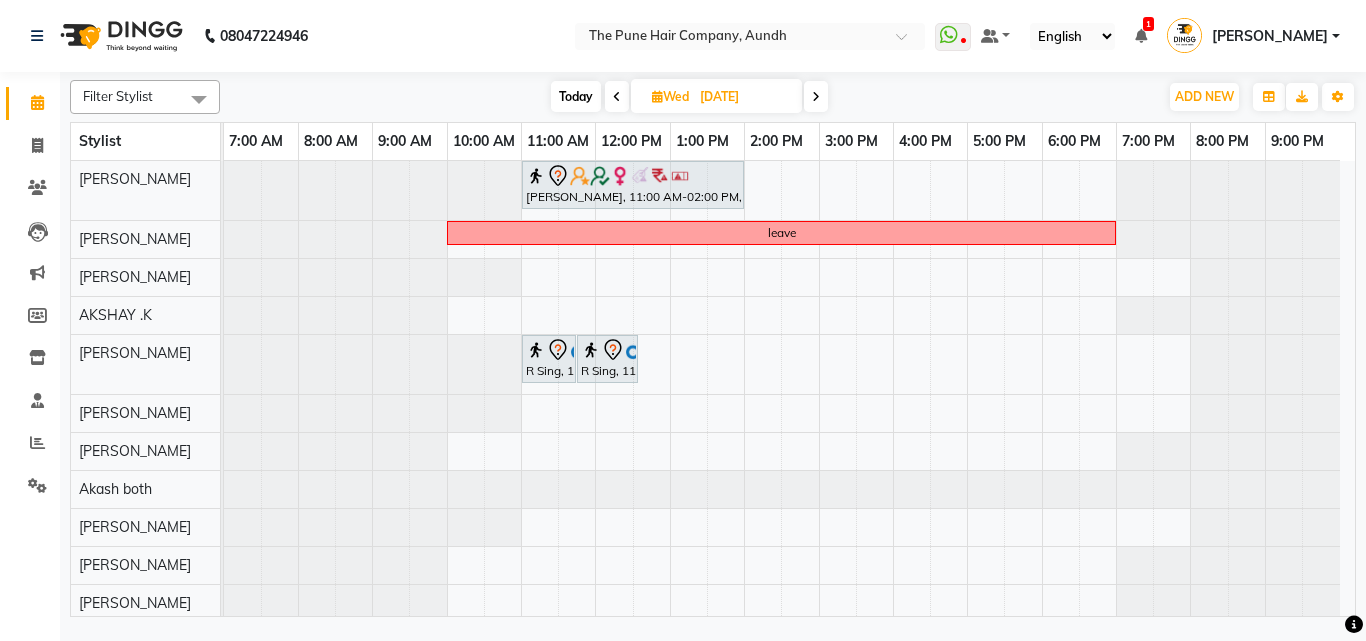 click at bounding box center [816, 96] 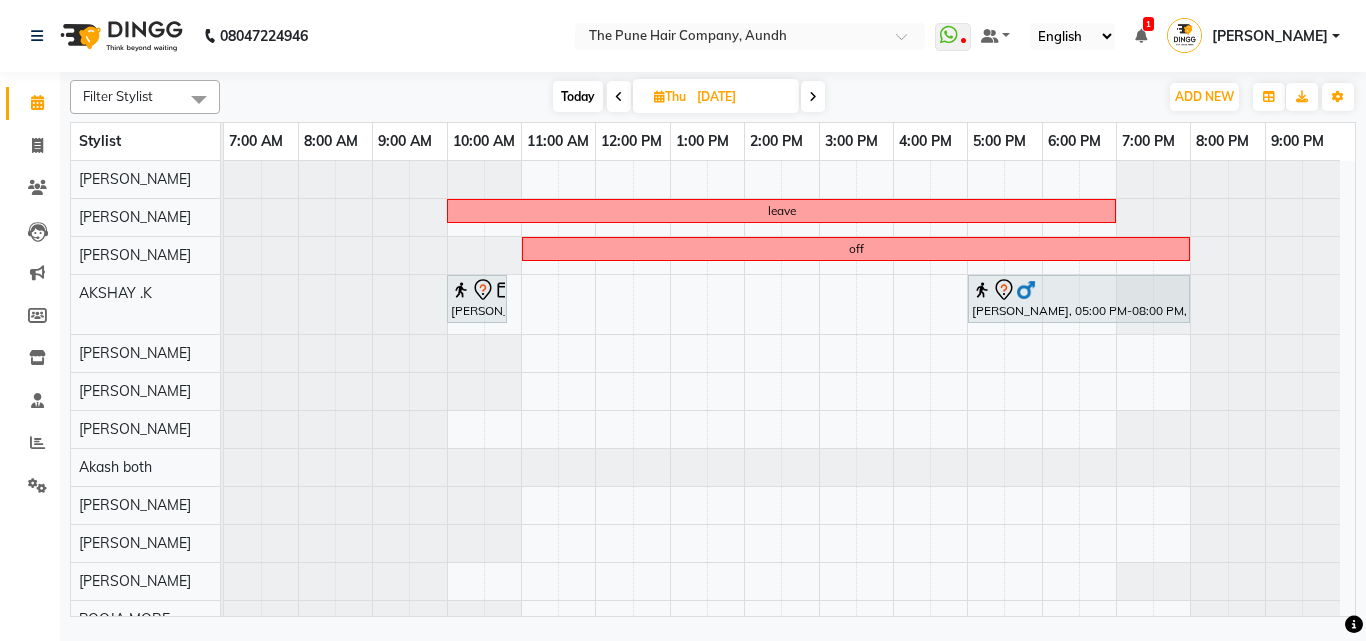 scroll, scrollTop: 98, scrollLeft: 0, axis: vertical 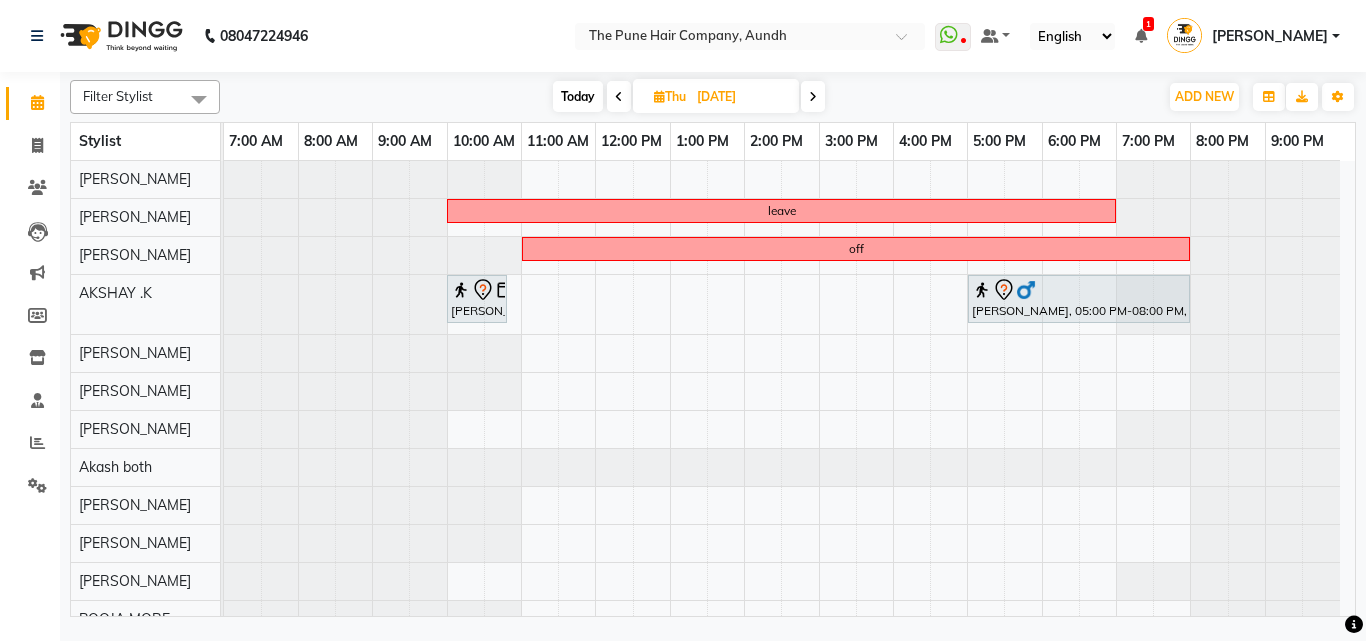 click at bounding box center [813, 96] 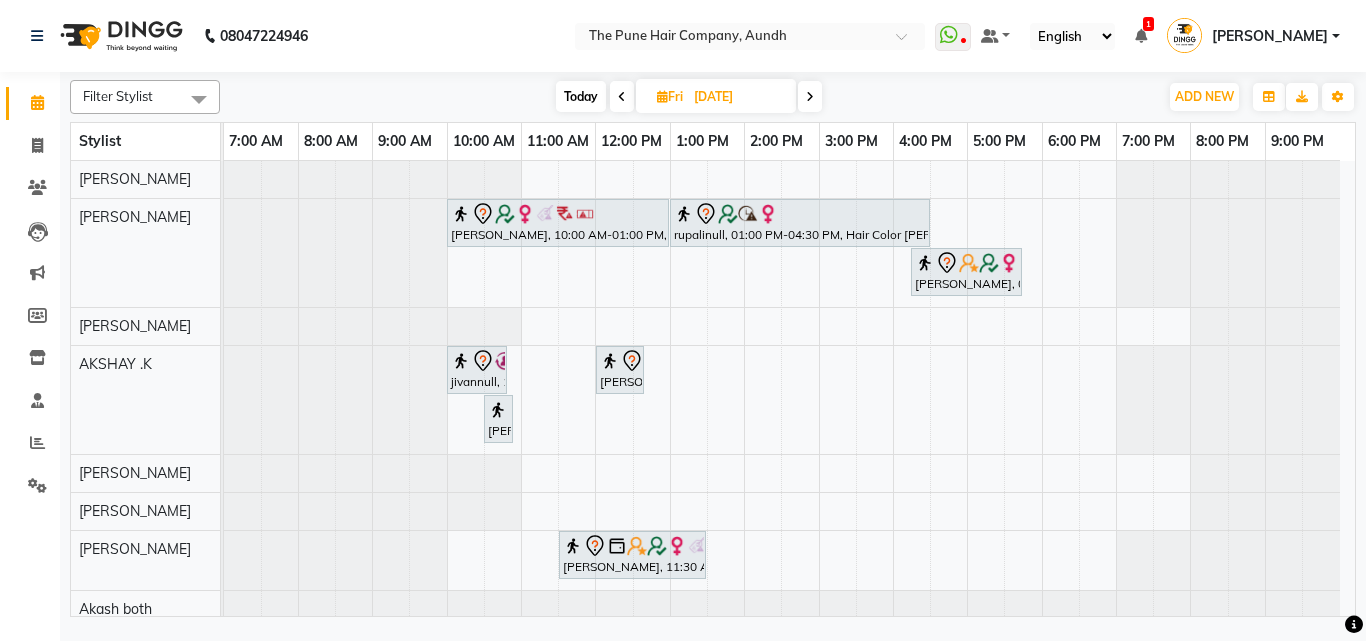scroll, scrollTop: 119, scrollLeft: 0, axis: vertical 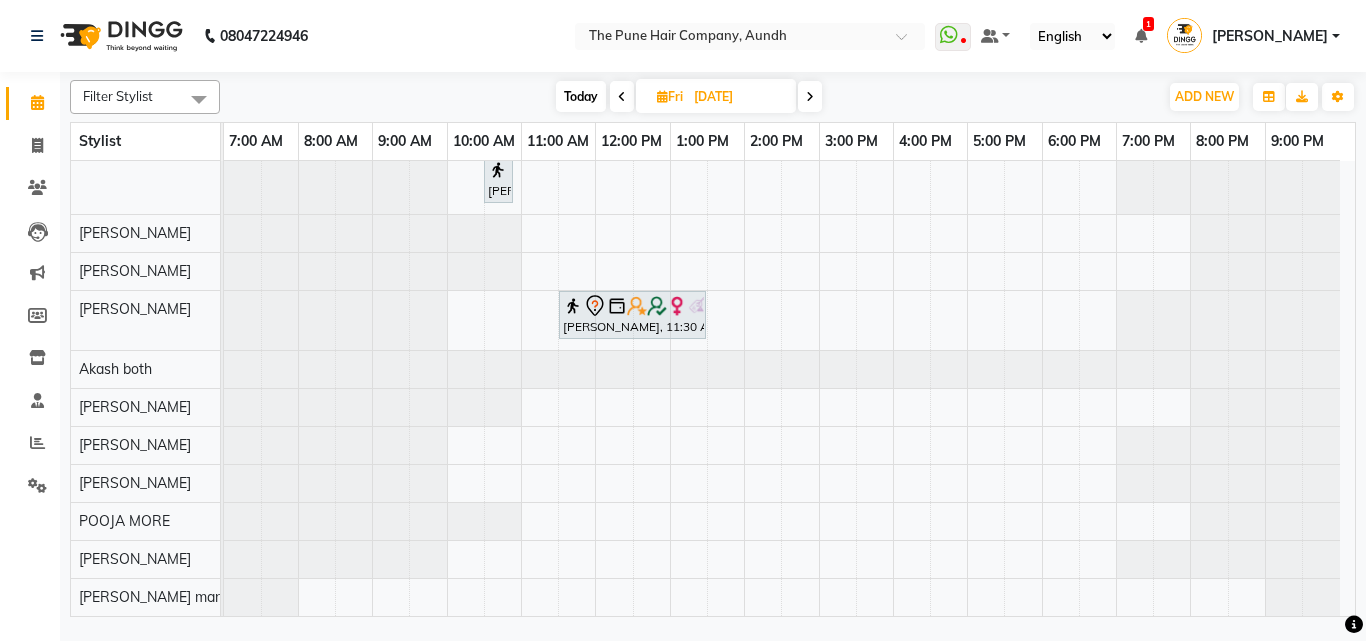 drag, startPoint x: 614, startPoint y: 51, endPoint x: 623, endPoint y: 73, distance: 23.769728 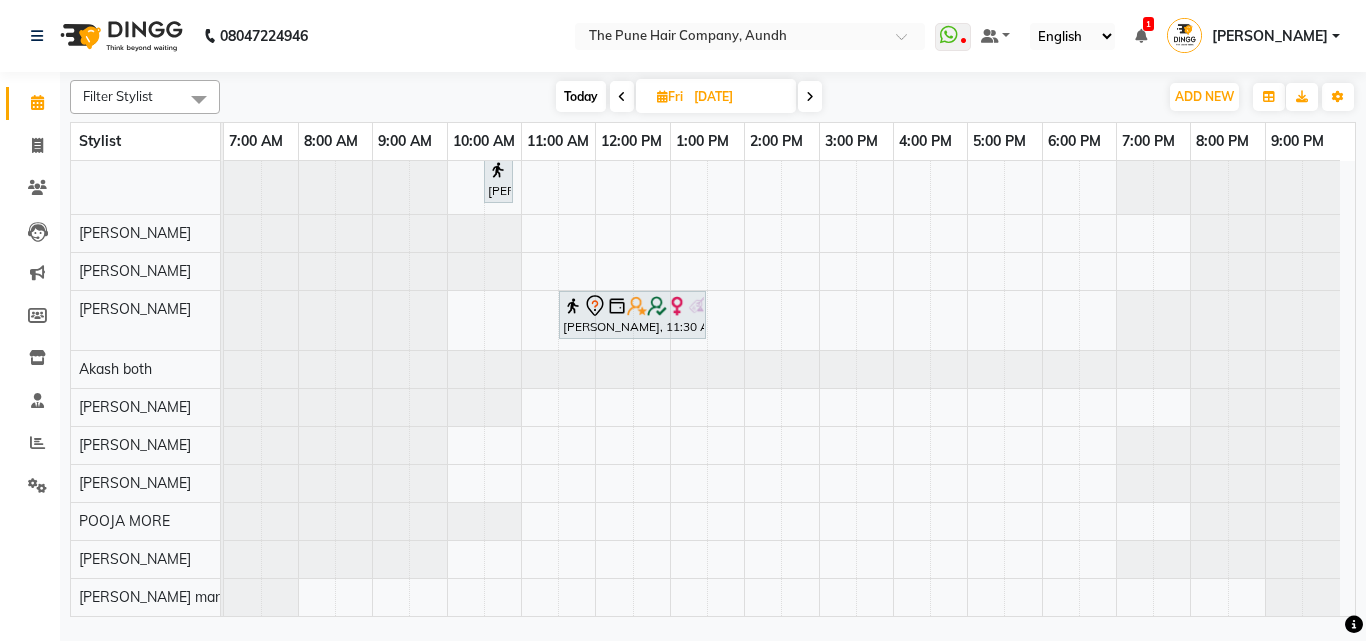 click at bounding box center (622, 96) 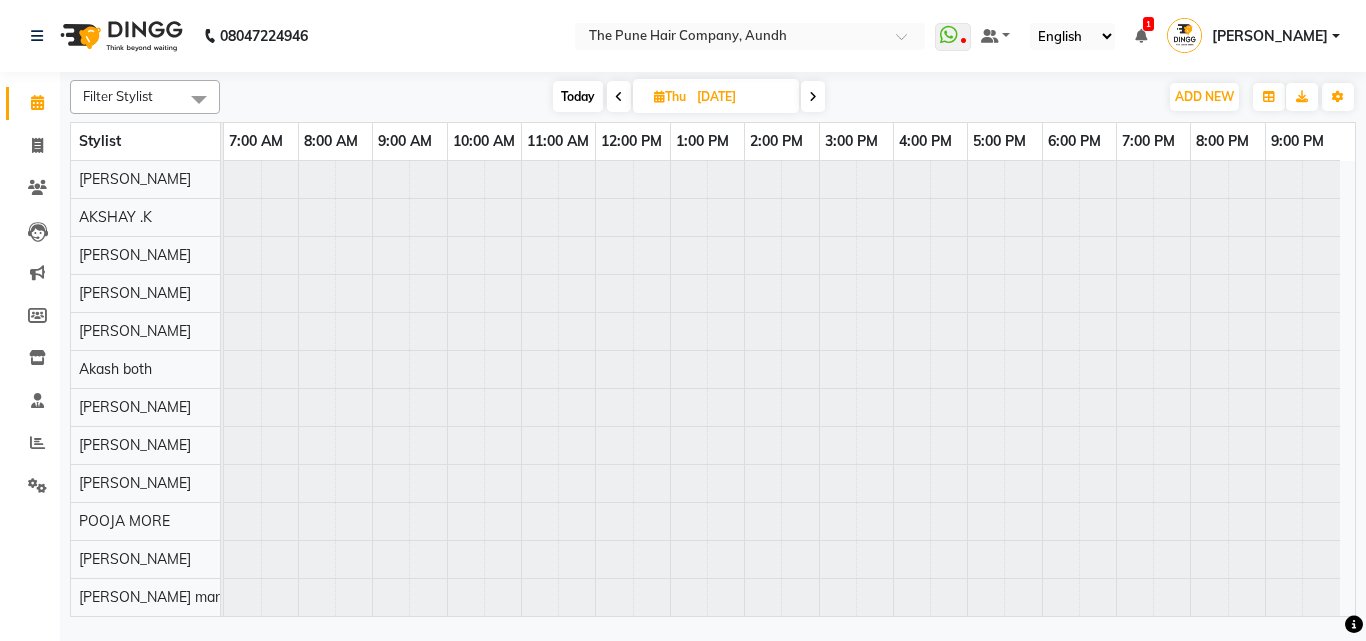 click at bounding box center (619, 96) 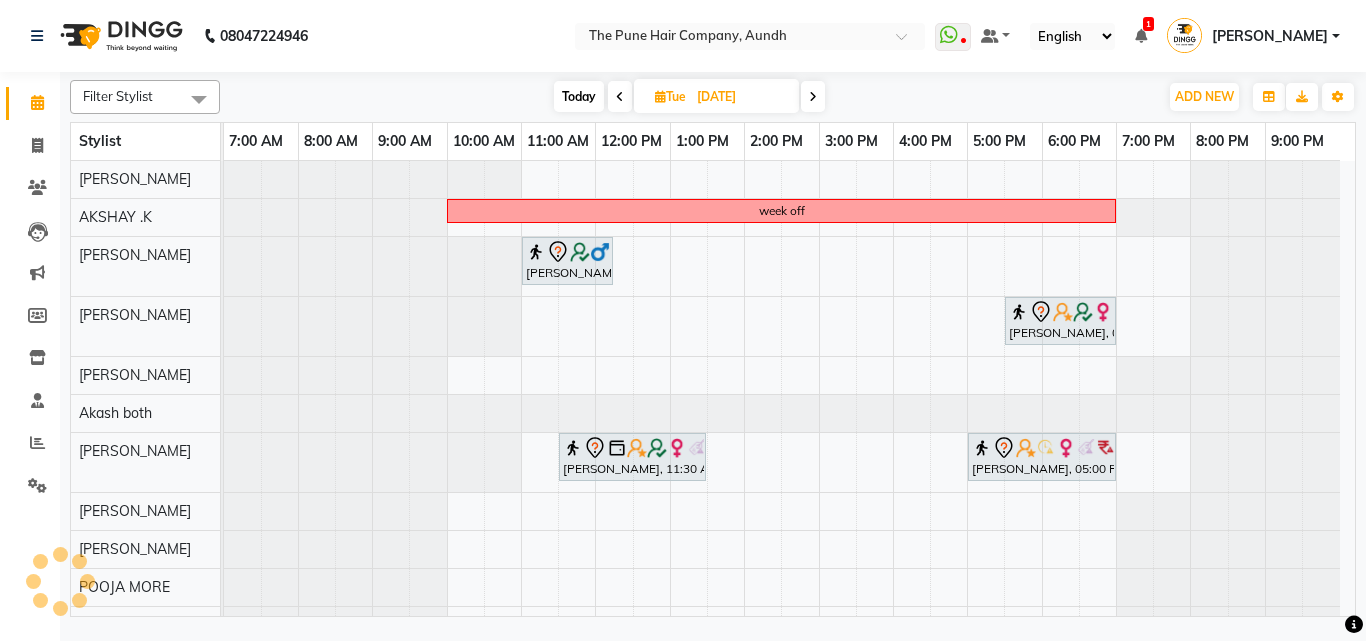 scroll, scrollTop: 142, scrollLeft: 0, axis: vertical 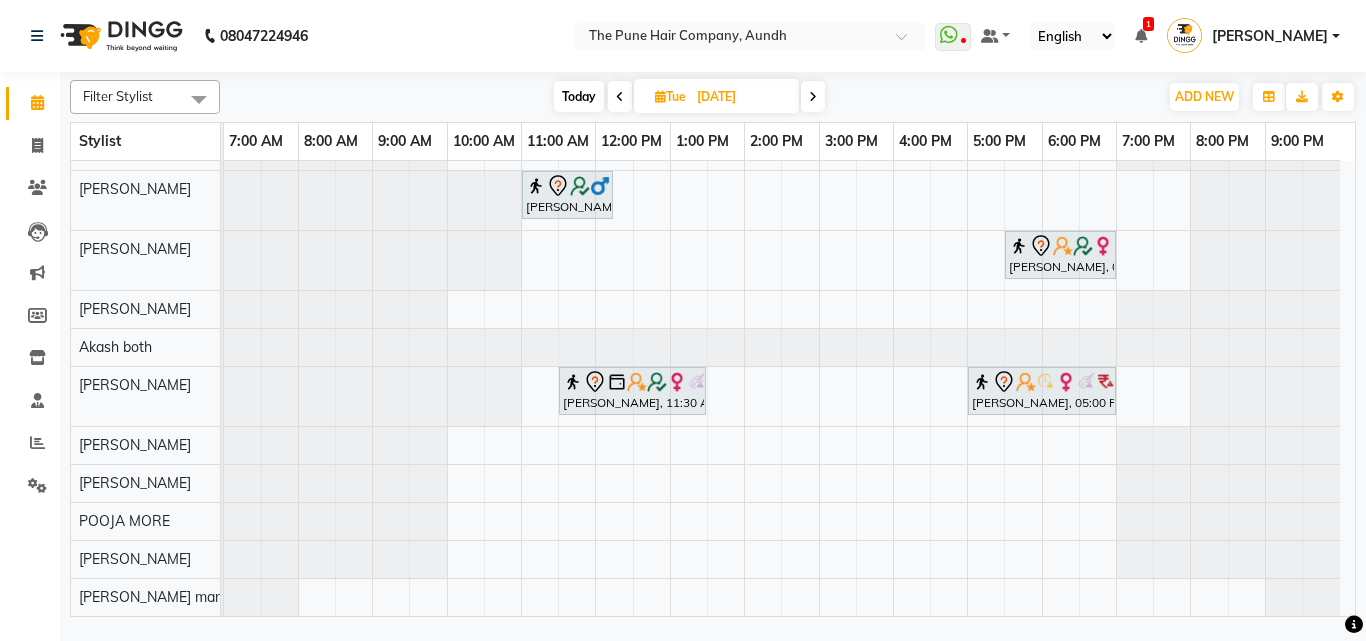 click at bounding box center [813, 96] 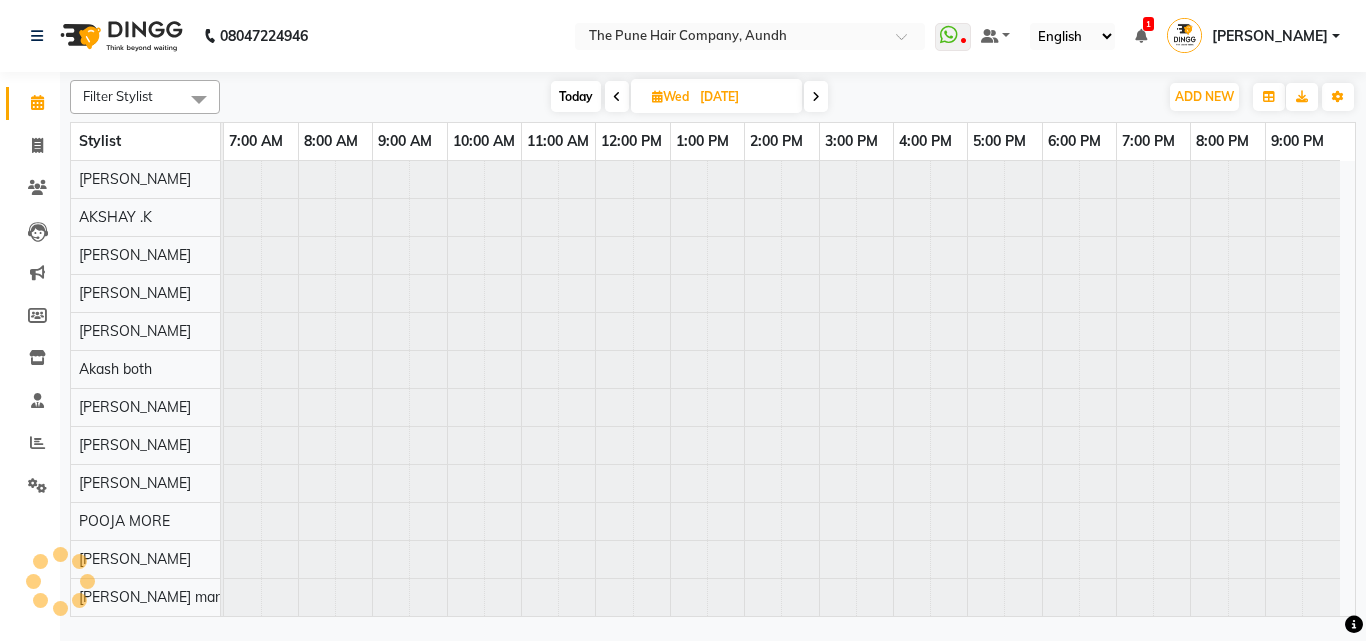 click at bounding box center (816, 96) 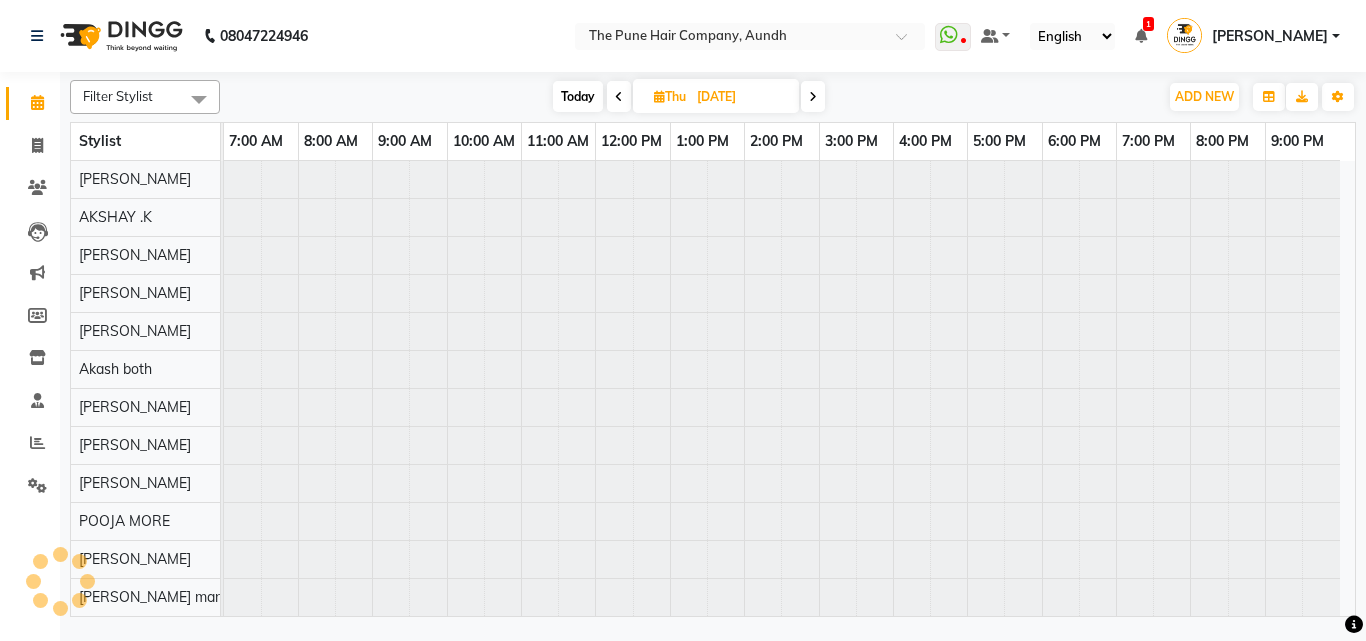 click at bounding box center (813, 96) 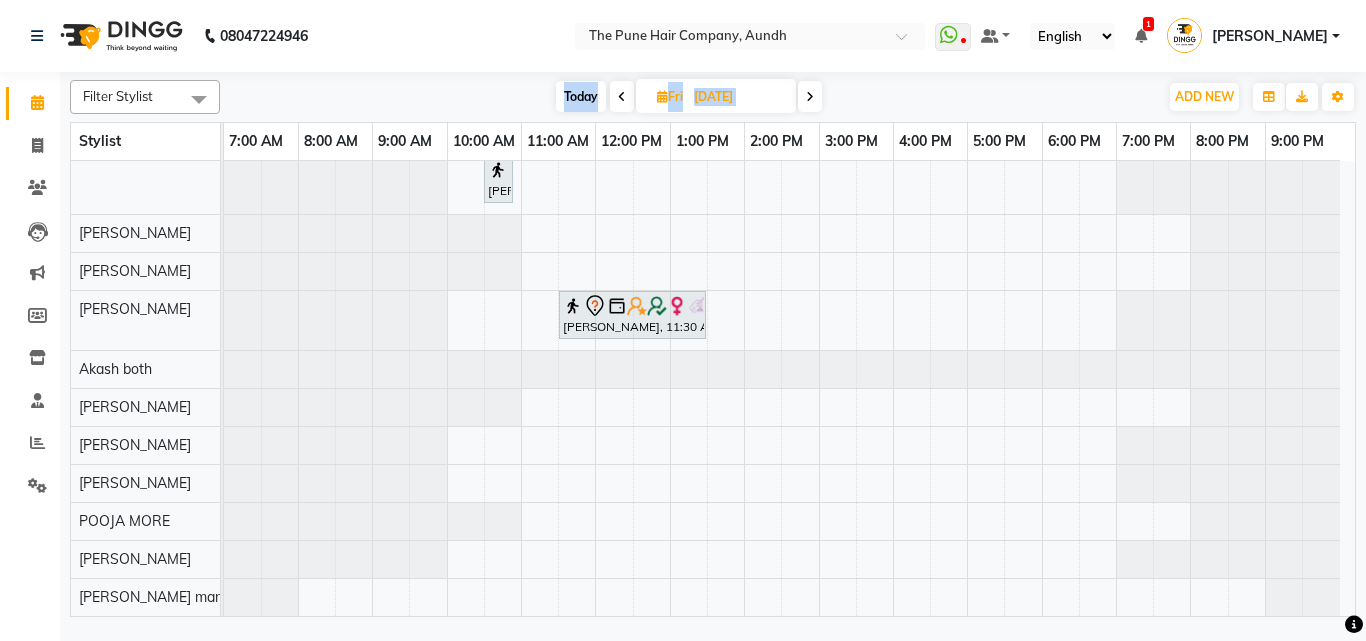 click at bounding box center [810, 96] 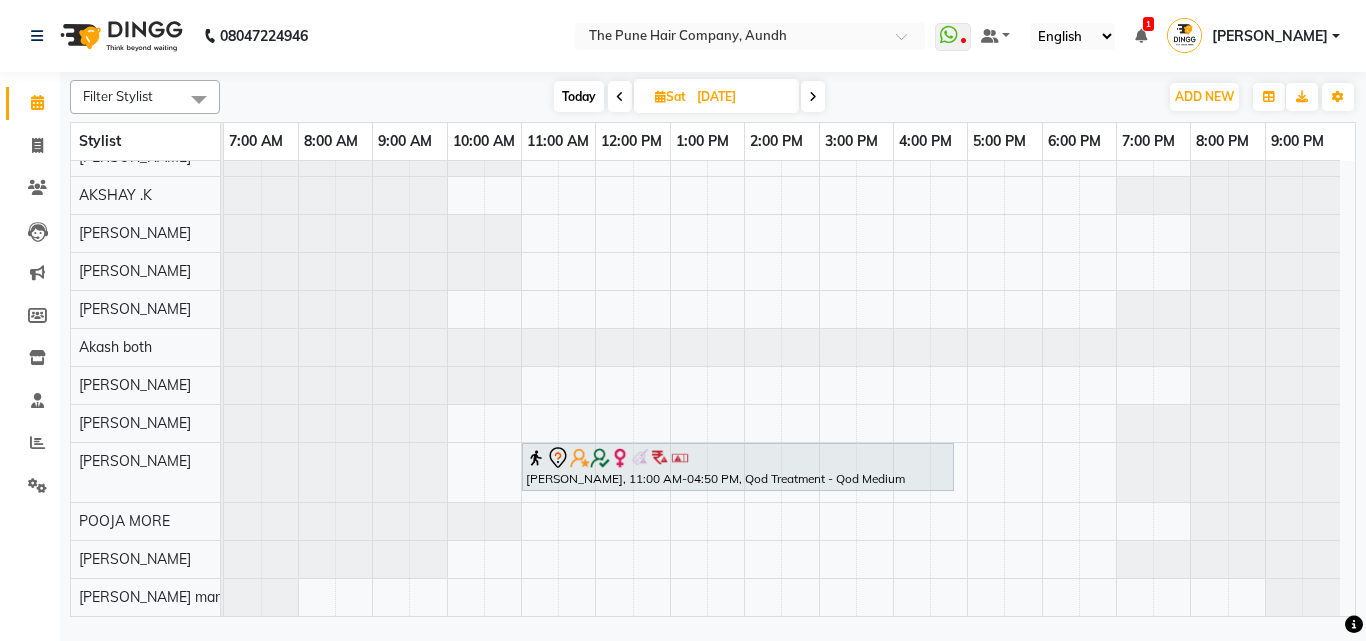 click at bounding box center [813, 96] 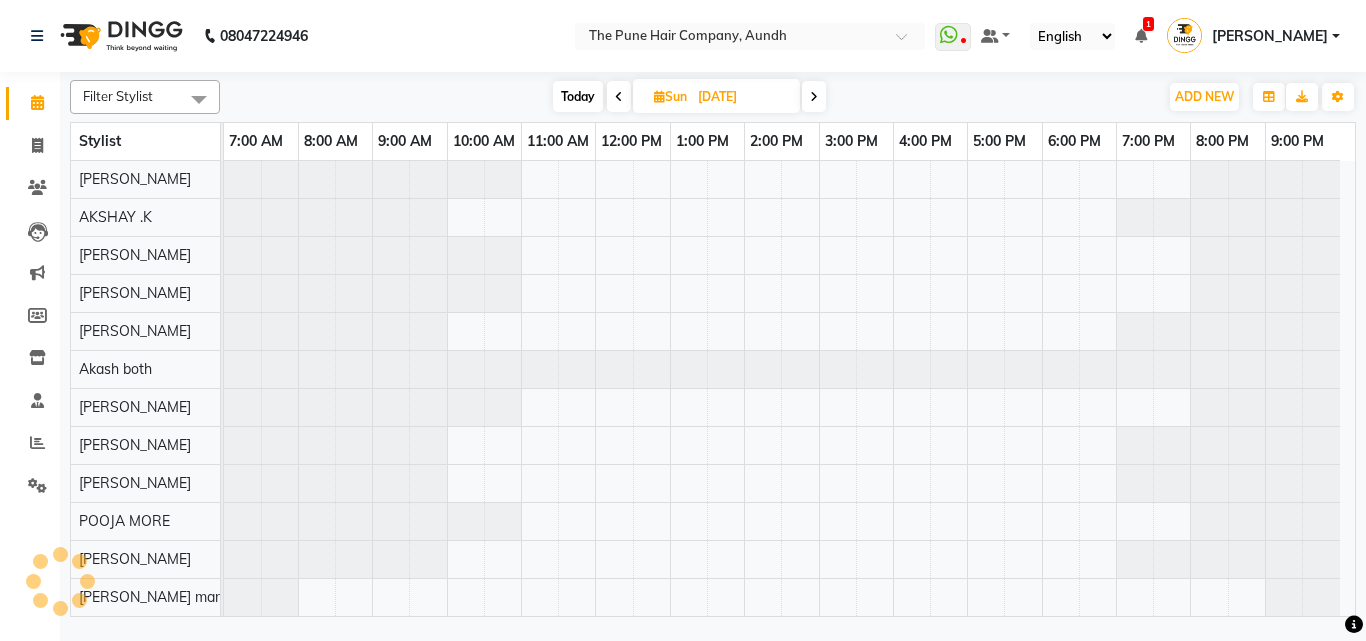 click at bounding box center [814, 96] 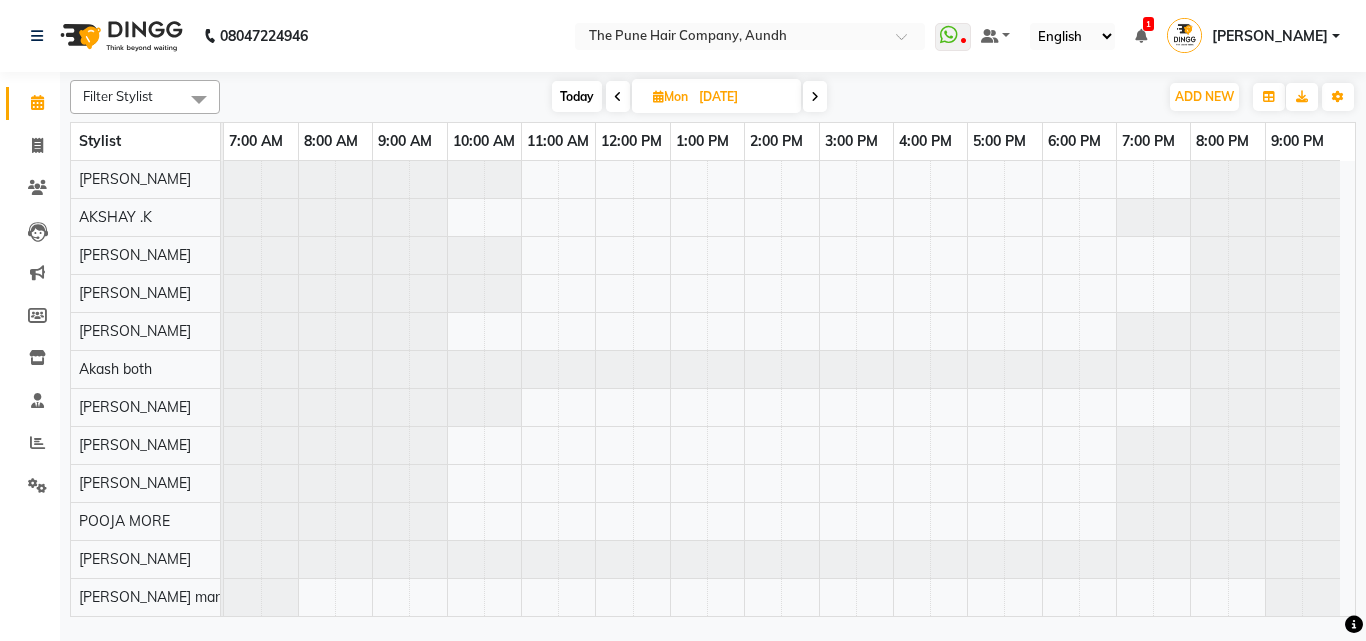 click at bounding box center [815, 96] 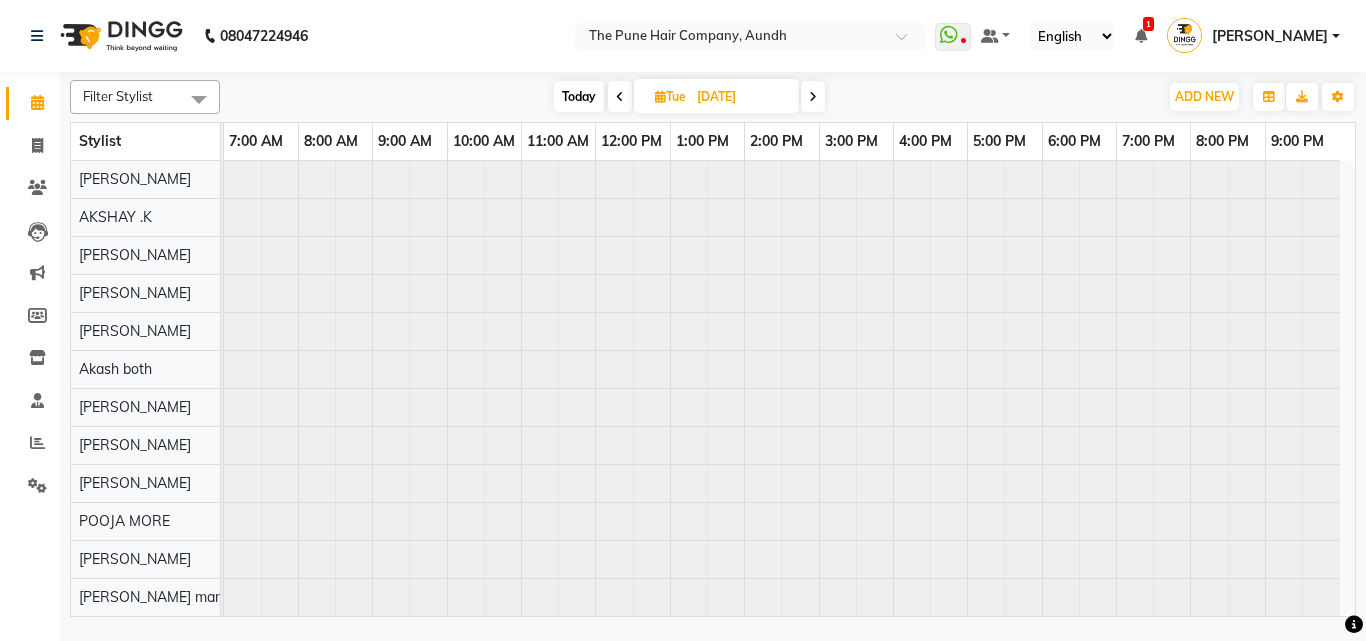 click at bounding box center (813, 96) 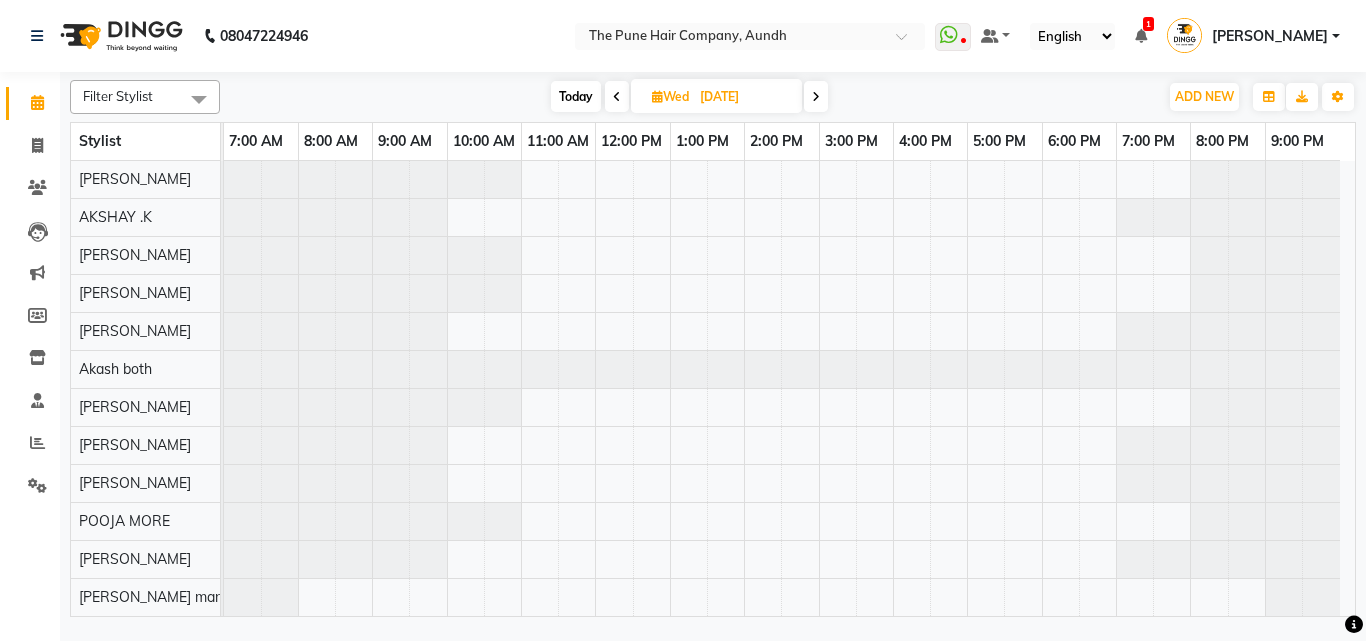 click on "Today" at bounding box center (576, 96) 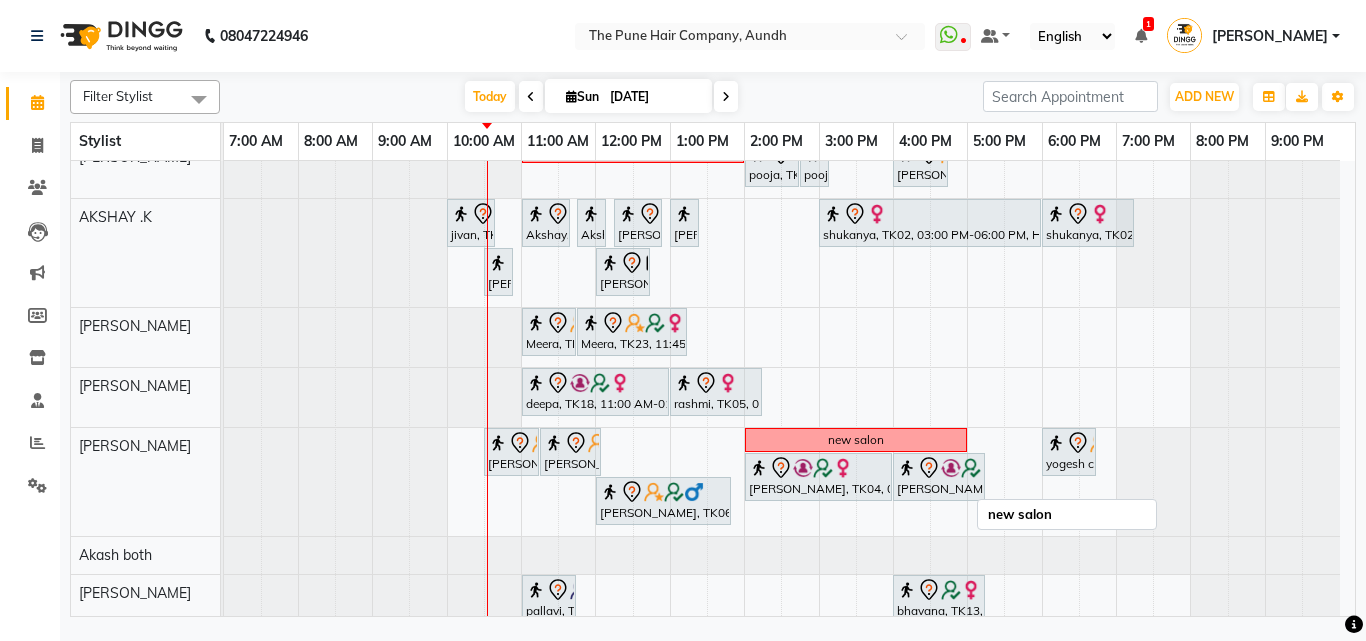 scroll, scrollTop: 540, scrollLeft: 0, axis: vertical 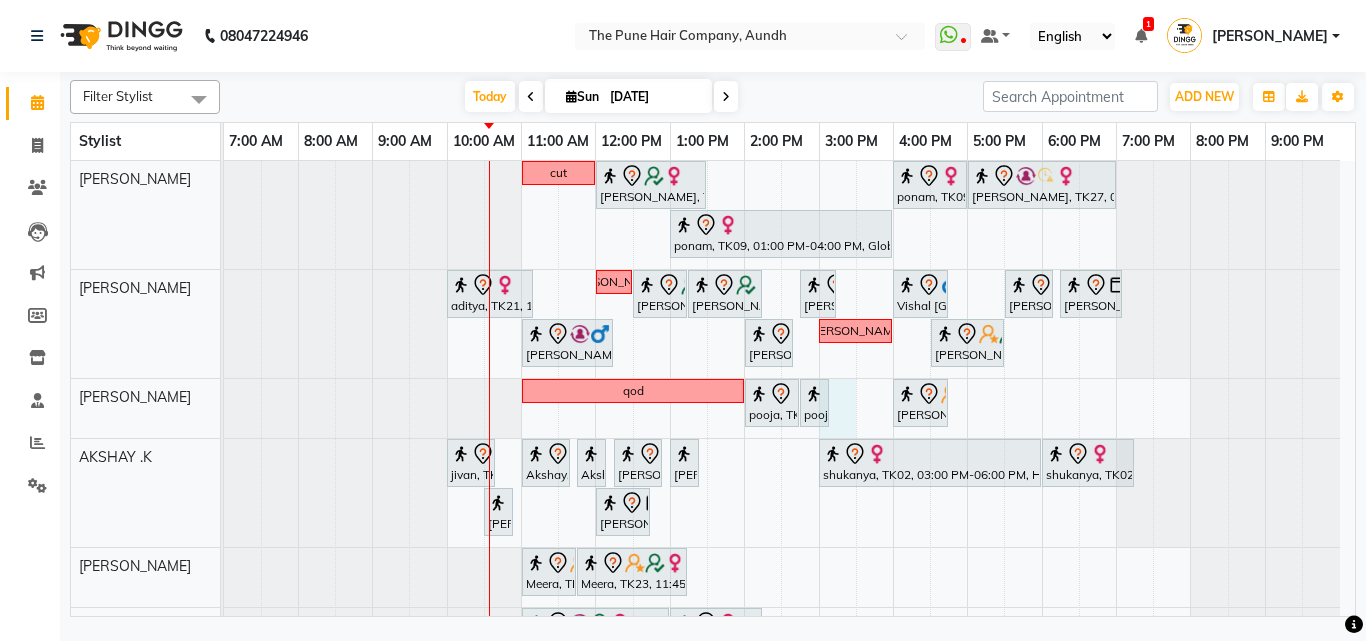 click on "cut              Gunjan Aror, TK17, 12:00 PM-01:30 PM, Cut Female ( Top Stylist )             ponam, TK09, 04:00 PM-05:00 PM, Cut Female ( Top Stylist )             Anubha Gupta, TK27, 05:00 PM-07:00 PM, Hair Color Inoa - Inoa Touchup 2 Inch             ponam, TK09, 01:00 PM-04:00 PM, Global Highlight - Majirel Highlights Long             aditya, TK21, 10:00 AM-11:10 AM, Cut male (Expert)  nevrekar              dishali, TK07, 12:30 PM-01:15 PM, Cut Female (Expert)             dishali, TK07, 01:15 PM-02:15 PM, Hair Spa Hydrating & Purifying (Care) - Hair Spa Medium             Namrata, TK15, 02:45 PM-03:15 PM,  Beard Trim             Vishal Mali, TK16, 04:00 PM-04:45 PM, Cut Under 20 year (Boy)             sudeep sawant, TK01, 05:30 PM-06:10 PM, Cut male (Expert)             sudeep sawant, TK01, 06:15 PM-07:05 PM,  Beard Crafting             Siddhant Unkule, TK29, 11:00 AM-12:15 PM, Cut Female (Expert)             Namrata, TK15, 02:00 PM-02:40 PM, Cut male (Expert)  sanketa               qod" at bounding box center [789, 705] 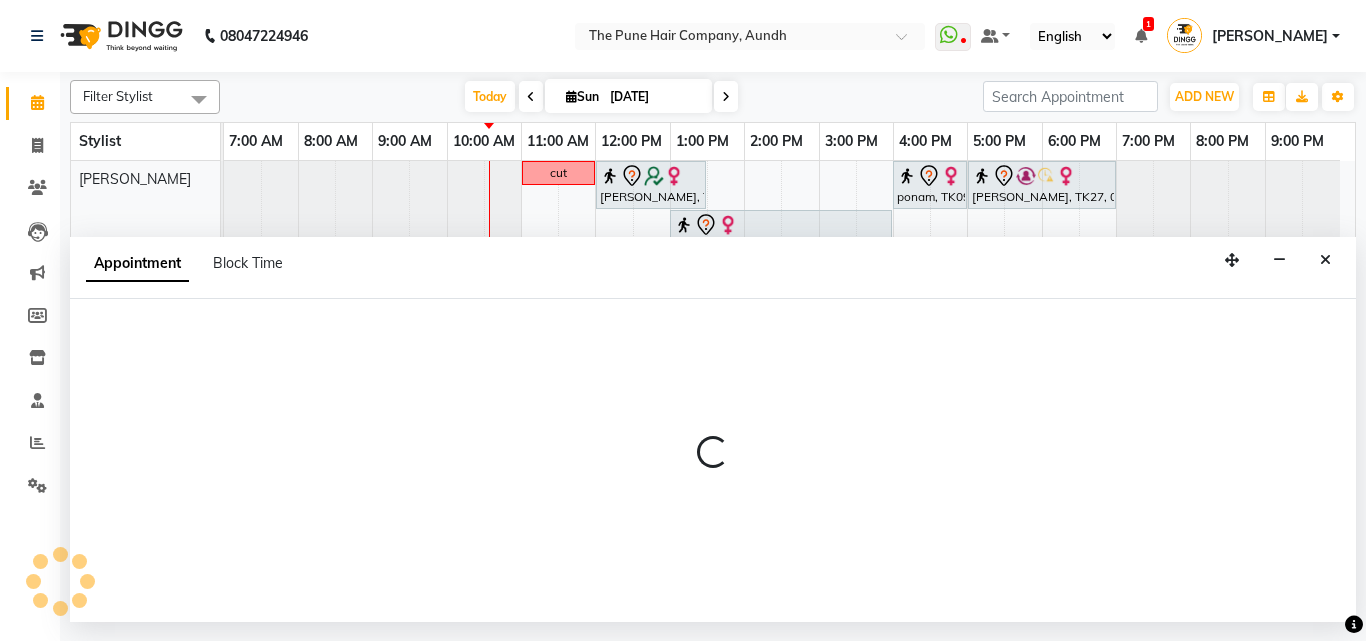 select on "3340" 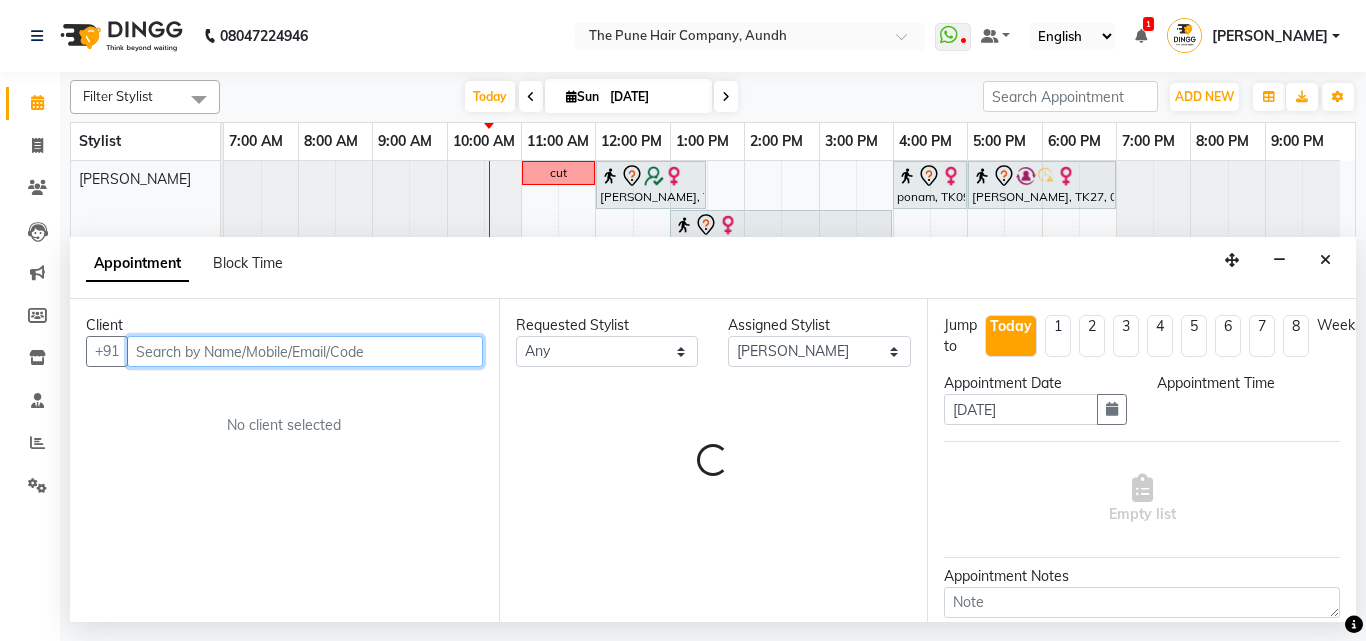 select on "900" 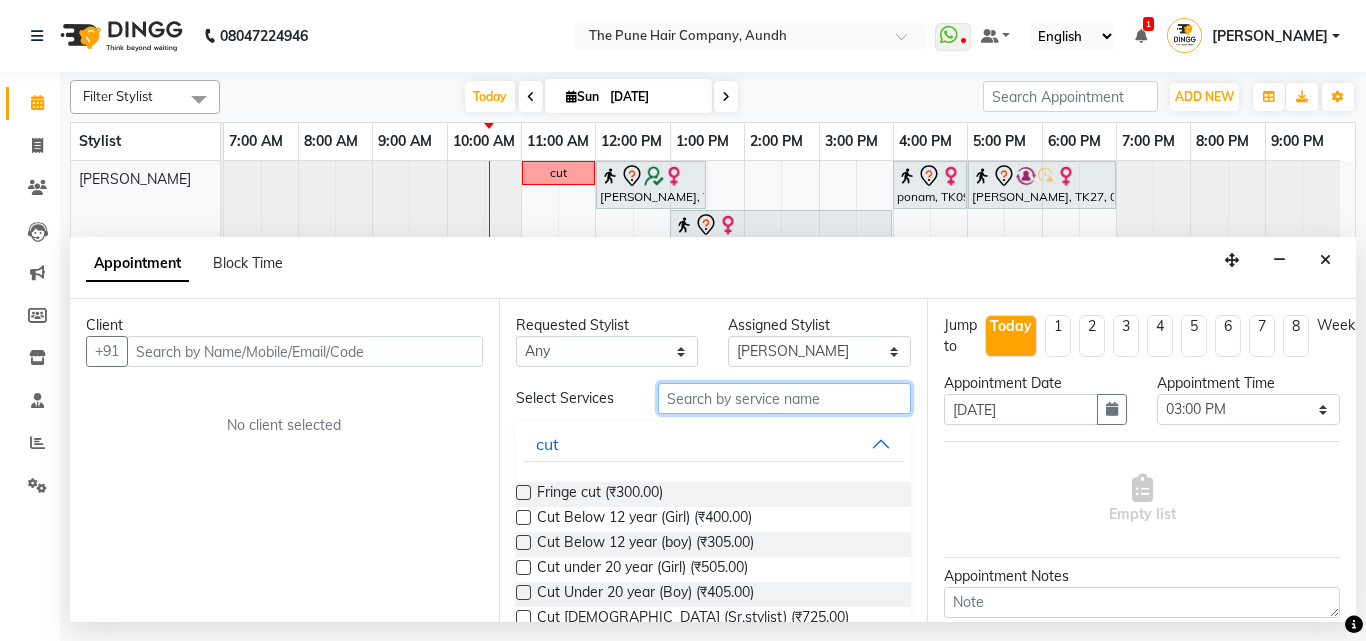 click at bounding box center (785, 398) 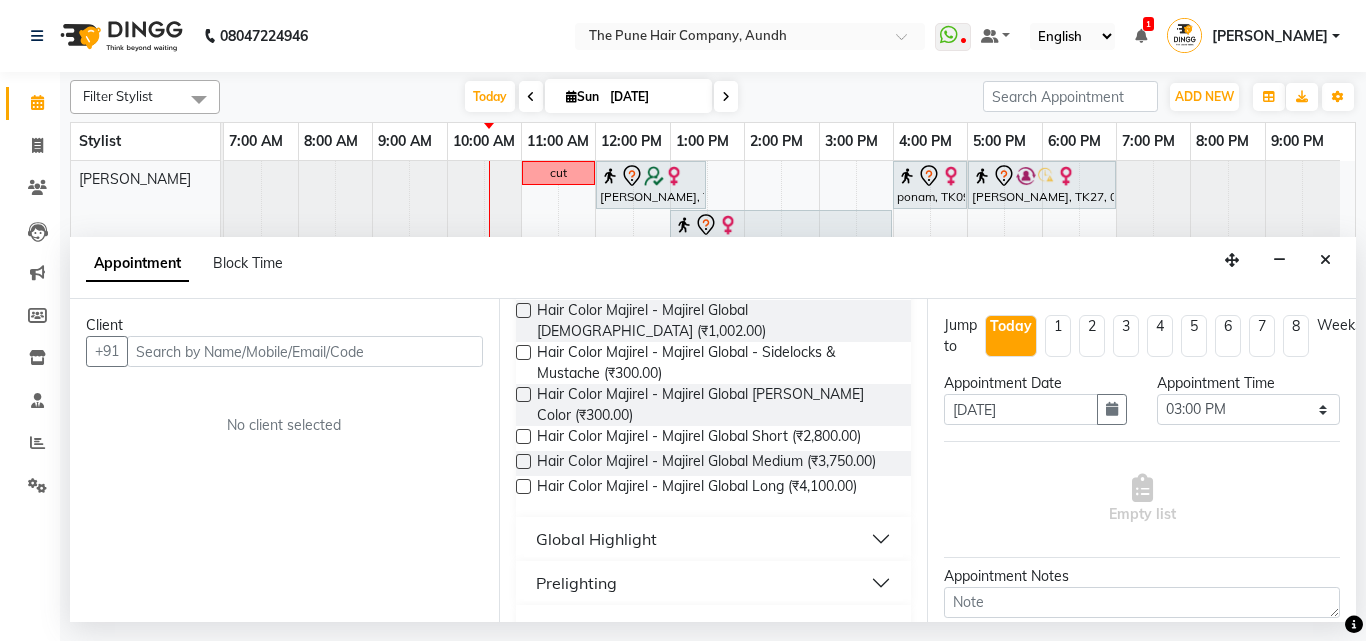scroll, scrollTop: 200, scrollLeft: 0, axis: vertical 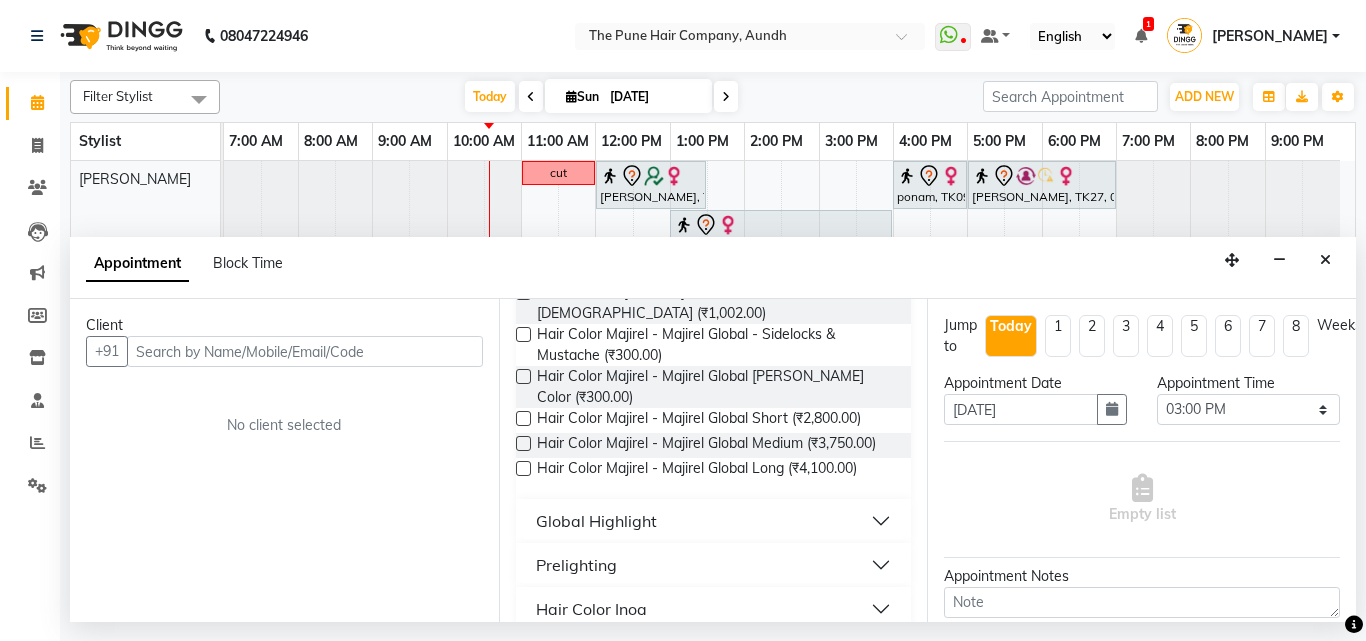 type on "global" 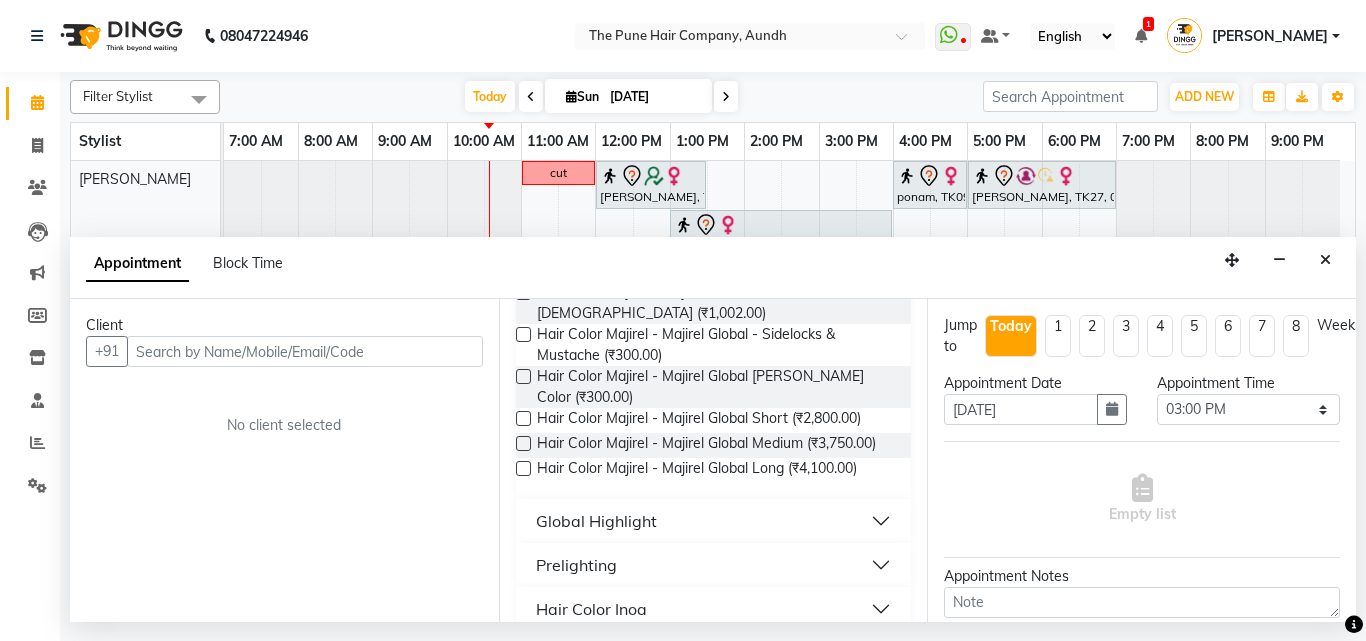 click on "Hair Color Inoa" at bounding box center [591, 609] 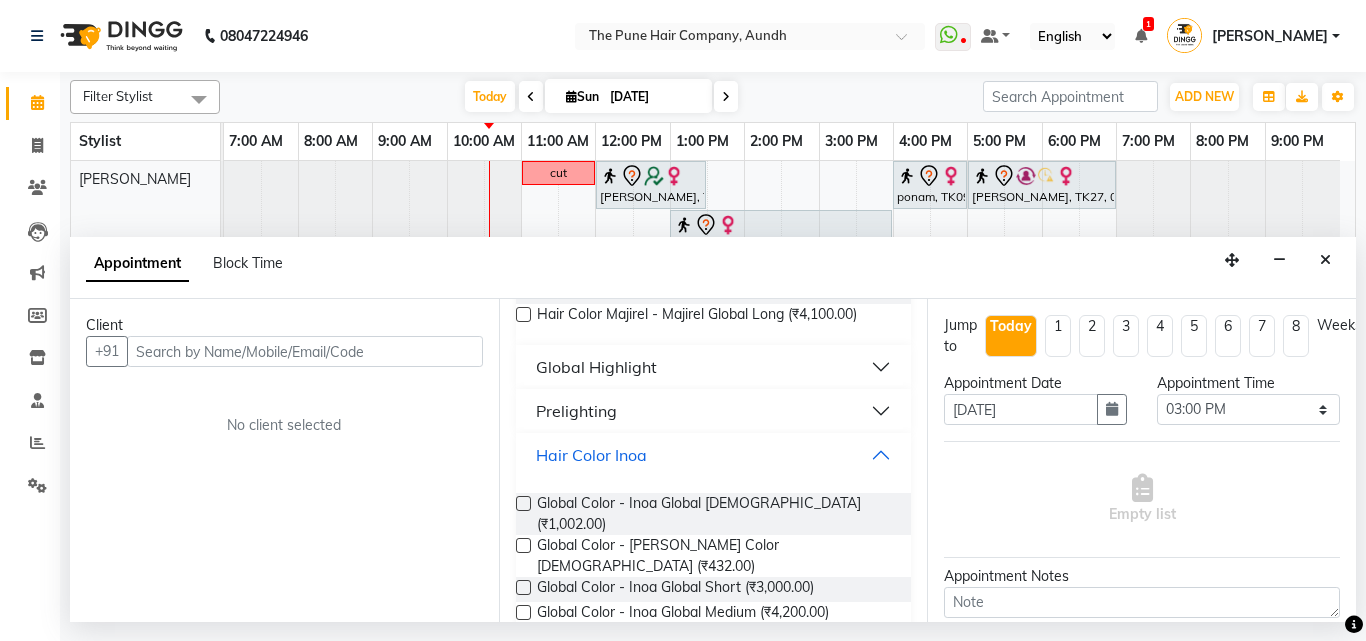 scroll, scrollTop: 355, scrollLeft: 0, axis: vertical 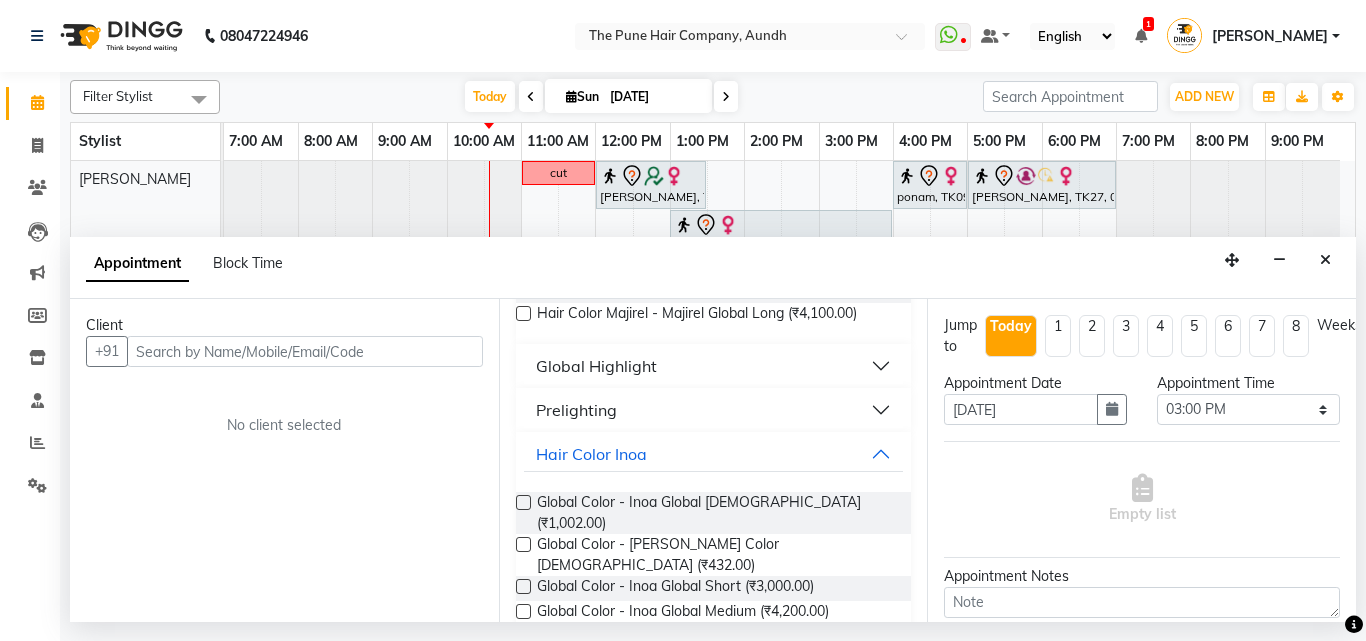 click at bounding box center [523, 611] 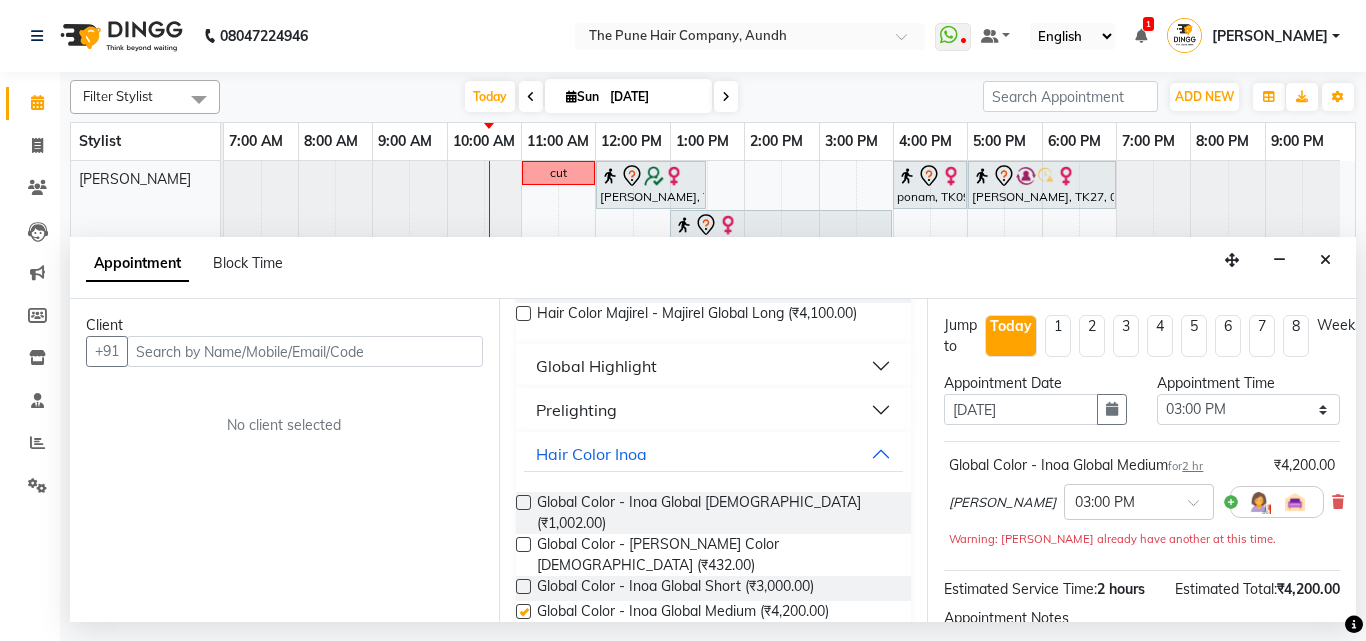 checkbox on "false" 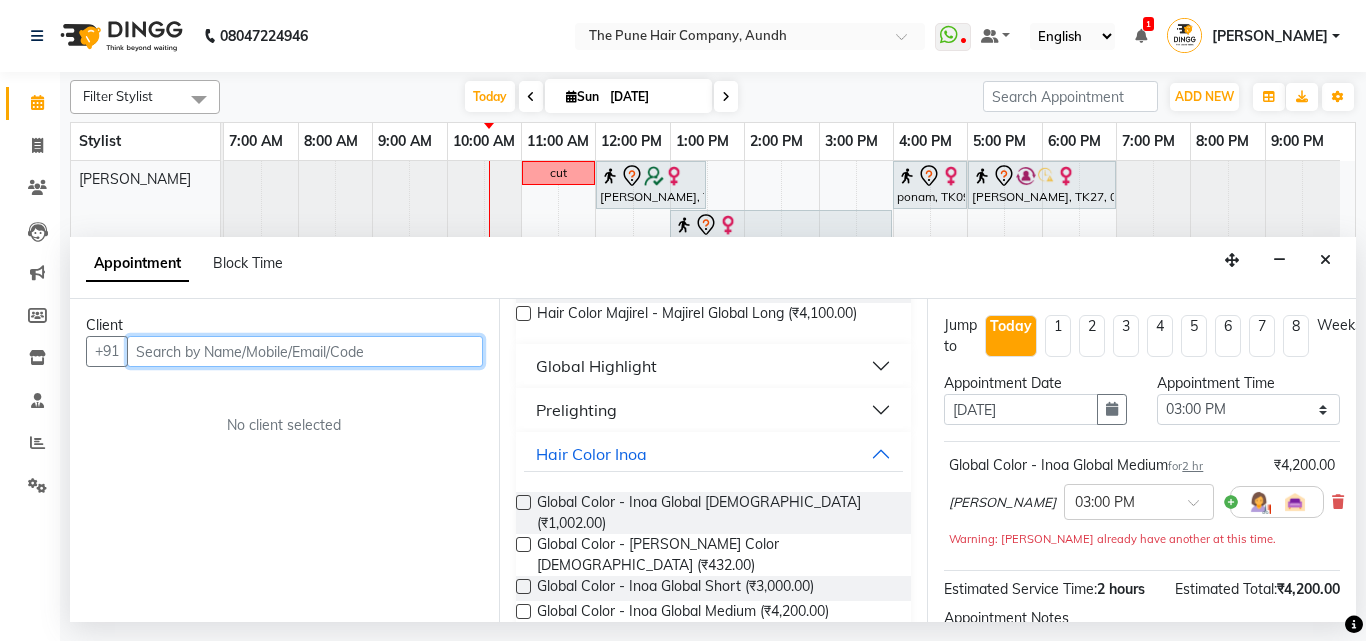 click at bounding box center (305, 351) 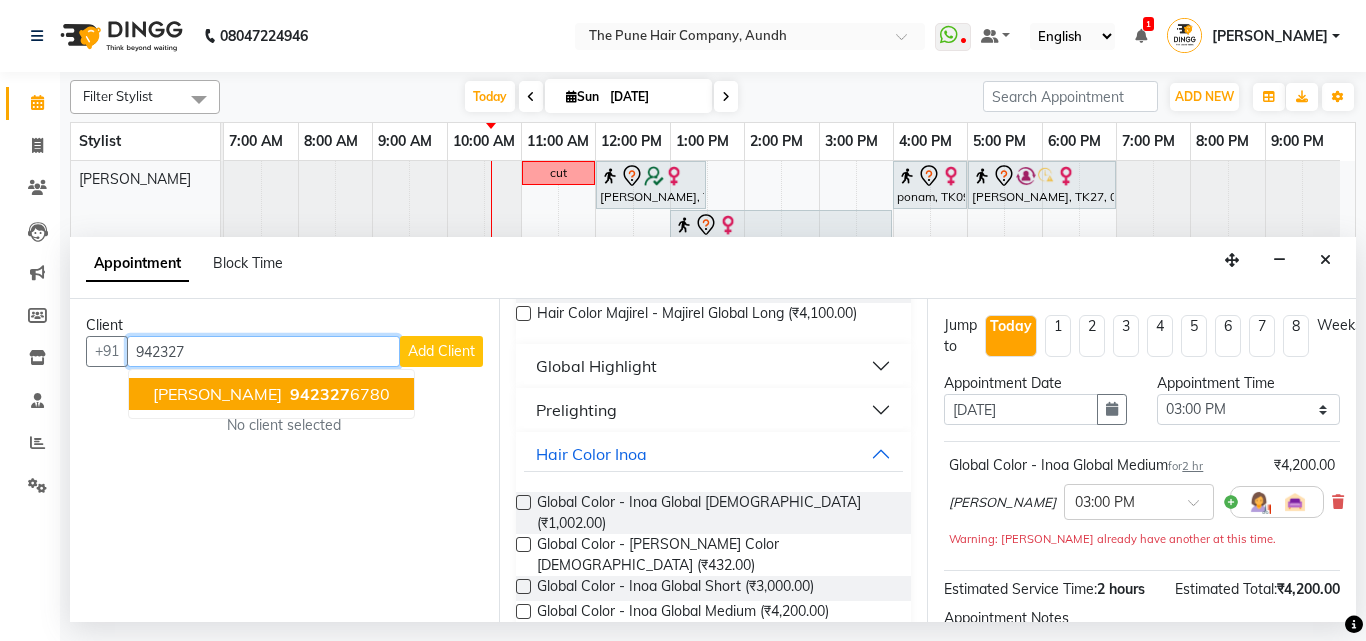 click on "[PERSON_NAME]" at bounding box center (217, 394) 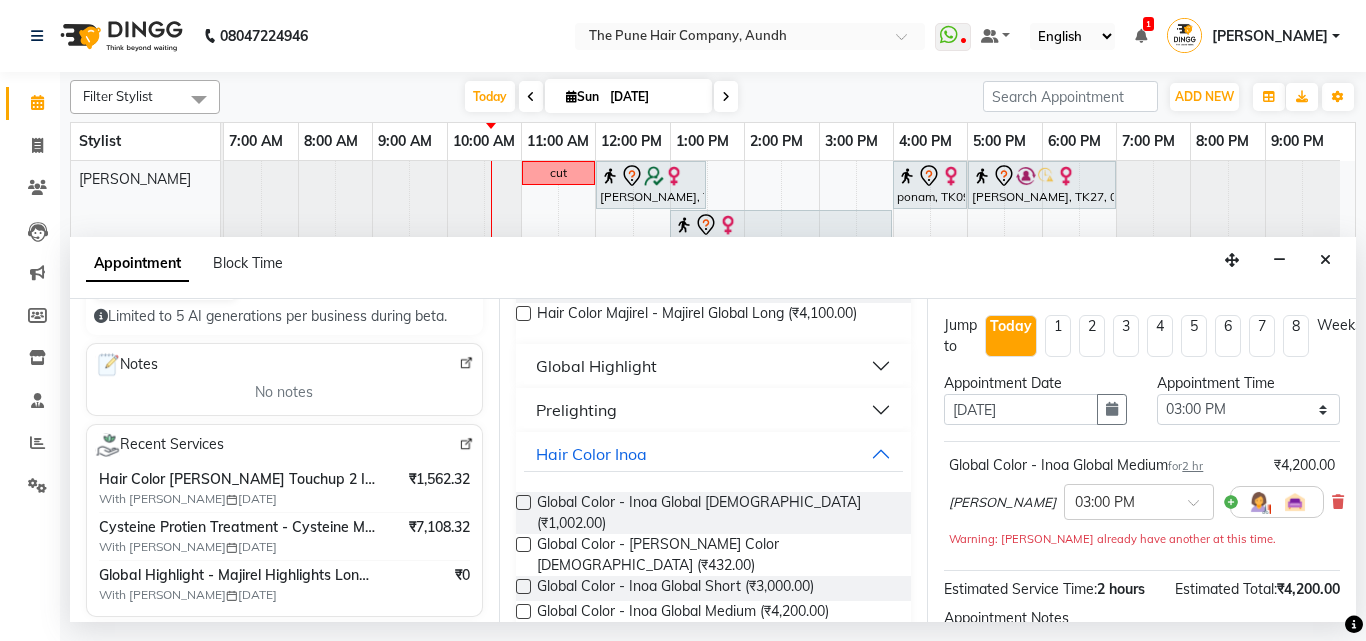 scroll, scrollTop: 250, scrollLeft: 0, axis: vertical 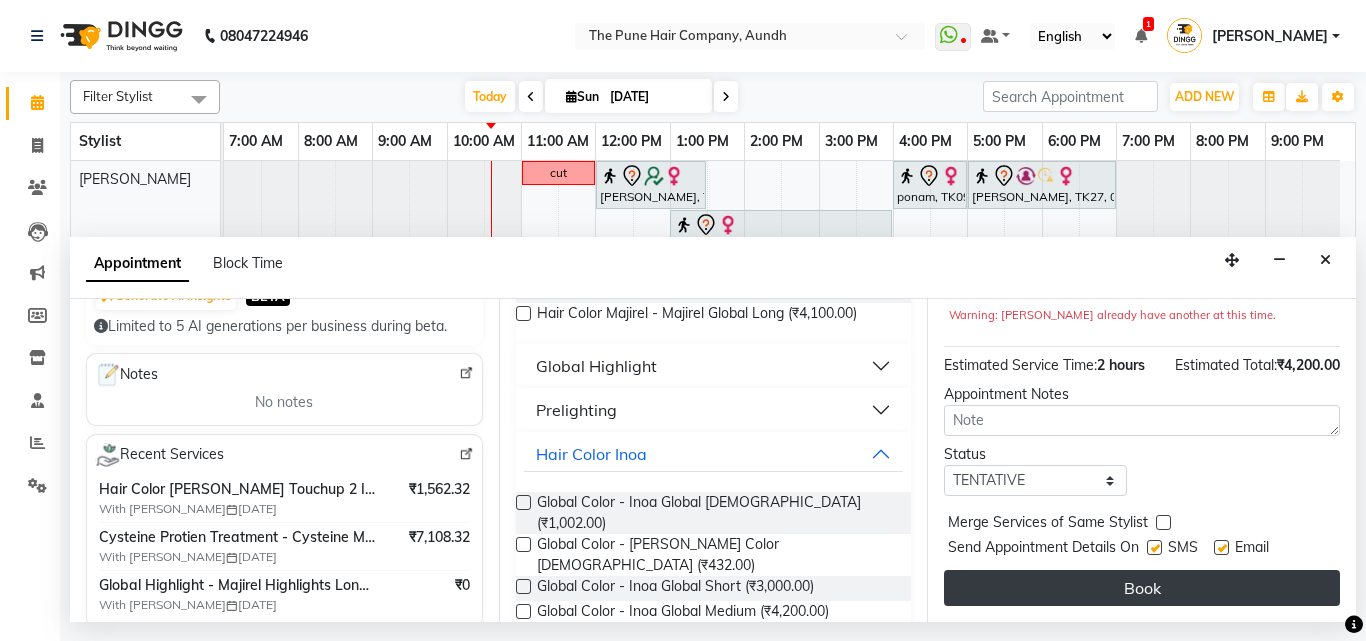 type on "9423276780" 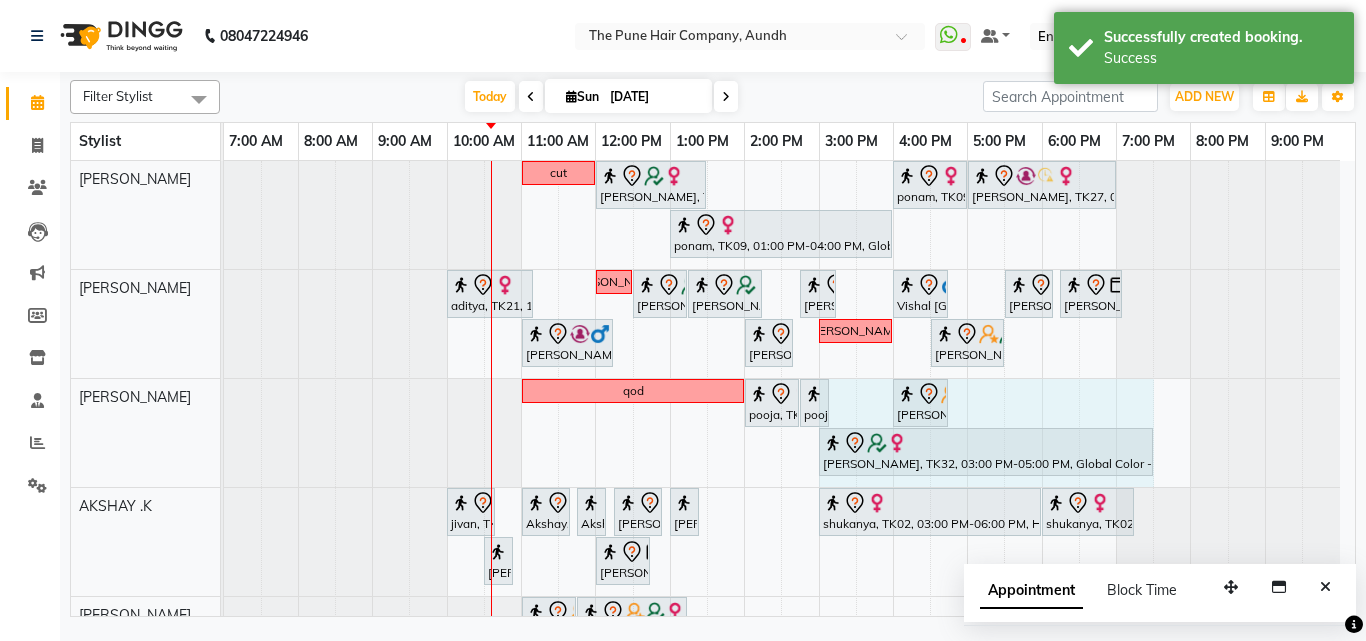 drag, startPoint x: 966, startPoint y: 454, endPoint x: 1126, endPoint y: 465, distance: 160.37769 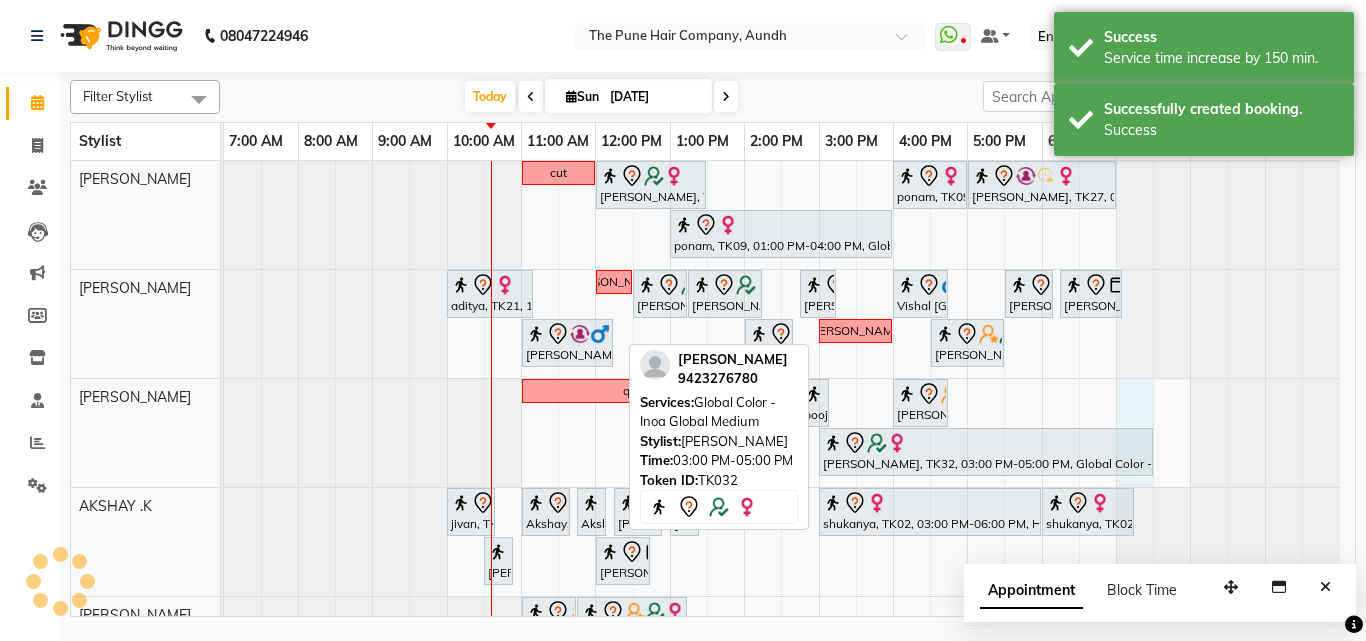click on "SHUBHANGI, TK32, 03:00 PM-05:00 PM, Global Color - Inoa Global Medium" at bounding box center [986, 452] 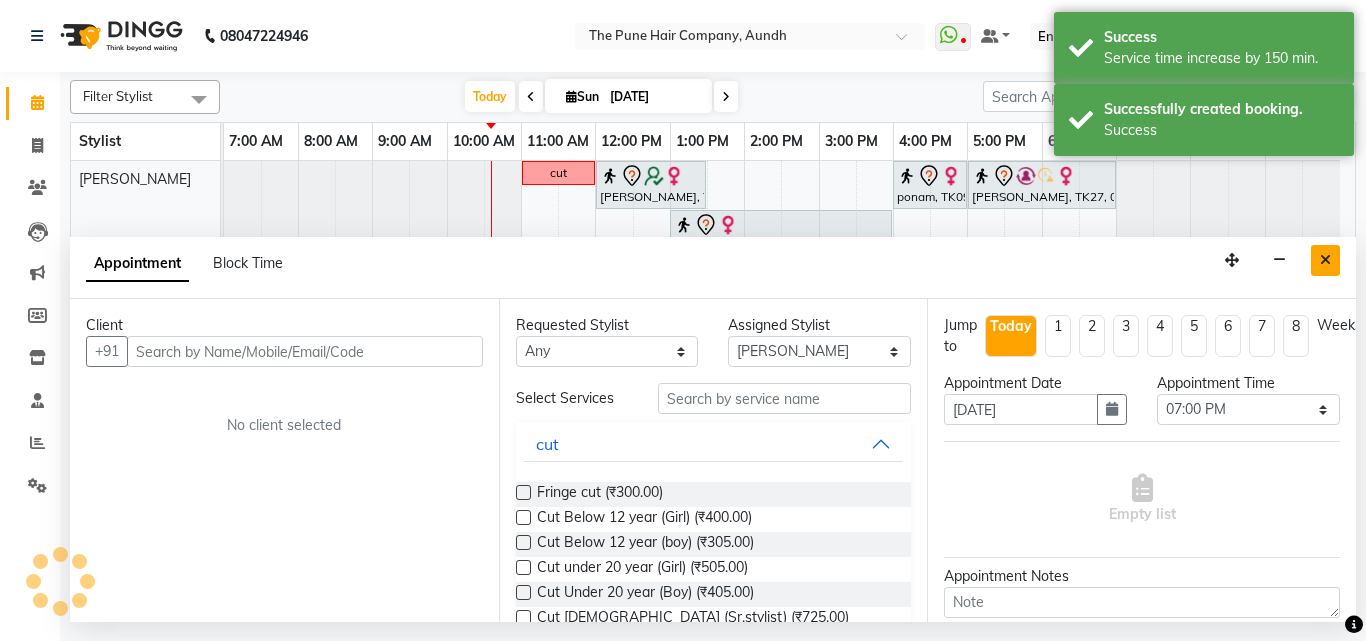 click at bounding box center [1325, 260] 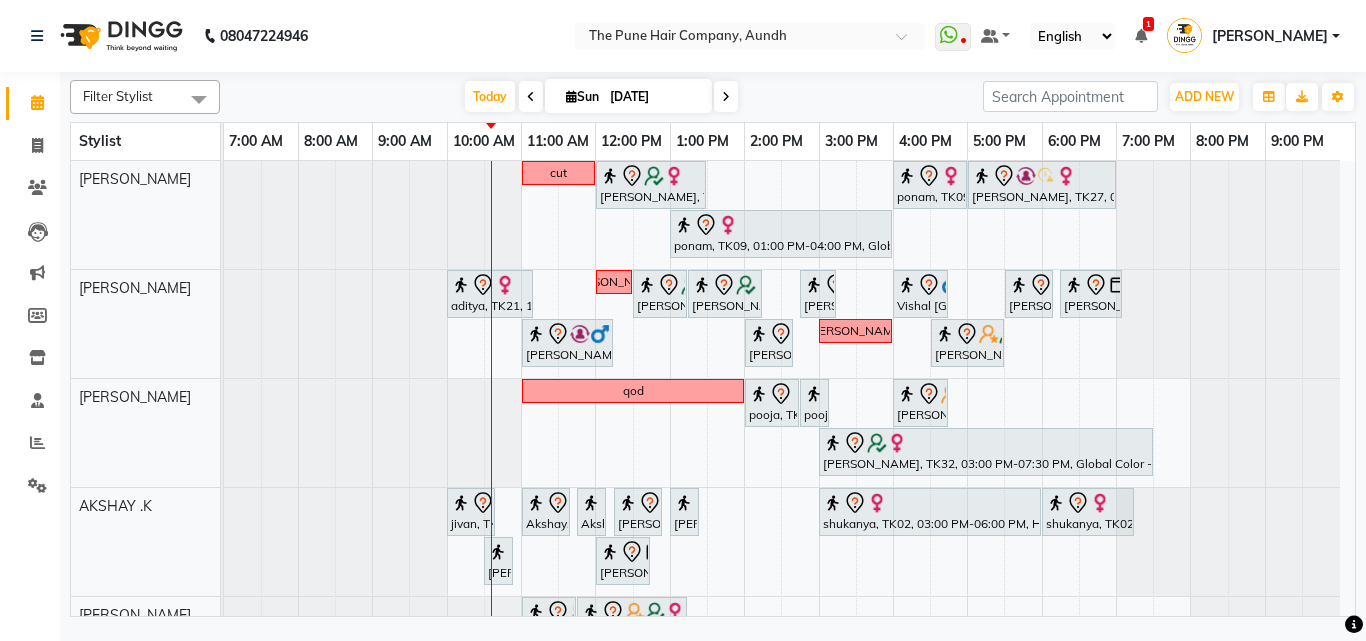 click at bounding box center [531, 97] 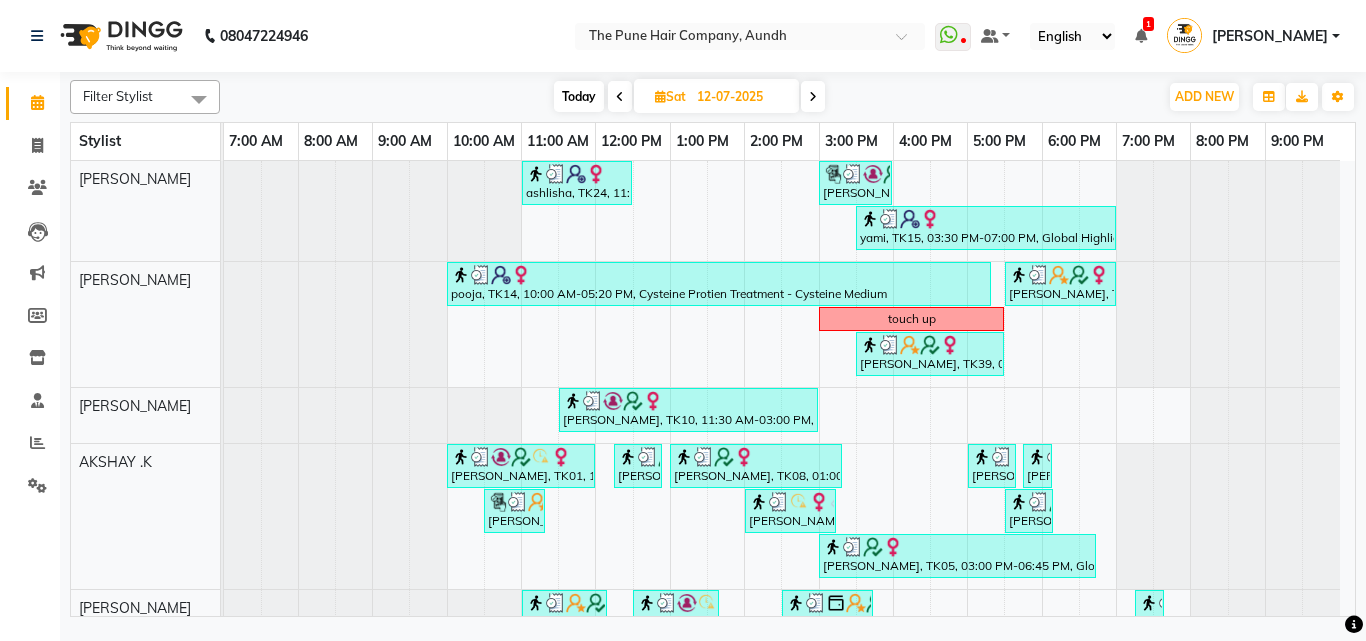 scroll, scrollTop: 500, scrollLeft: 0, axis: vertical 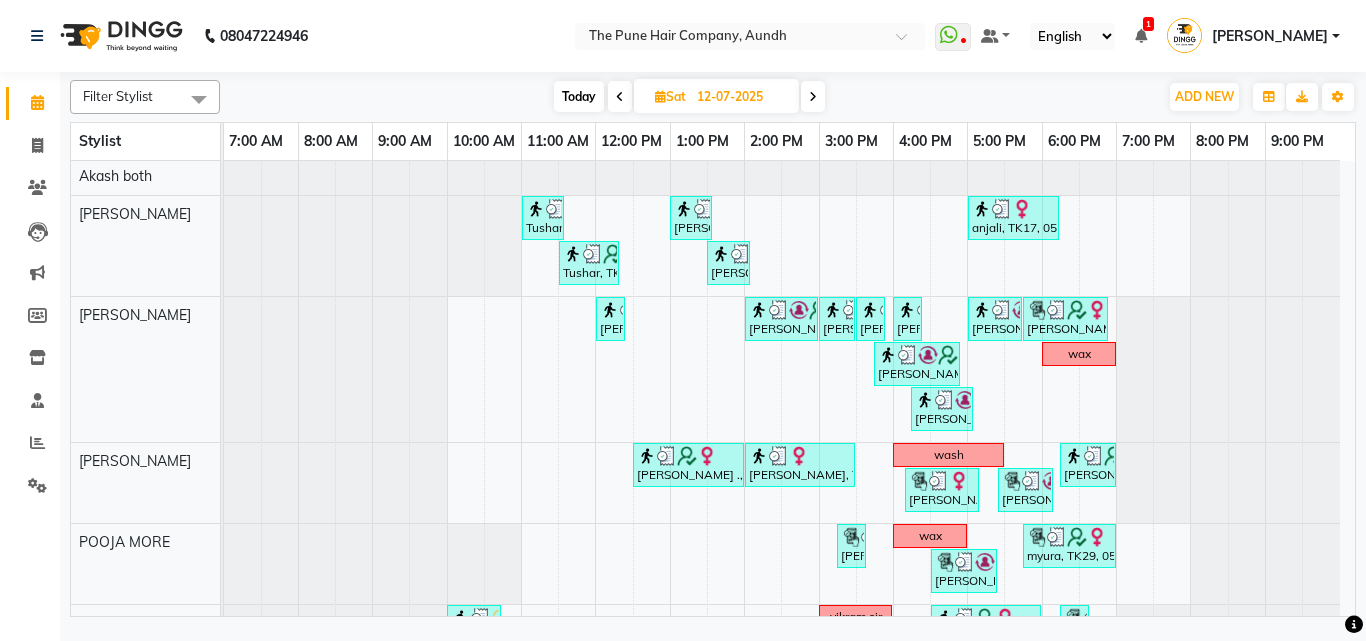 click at bounding box center (813, 97) 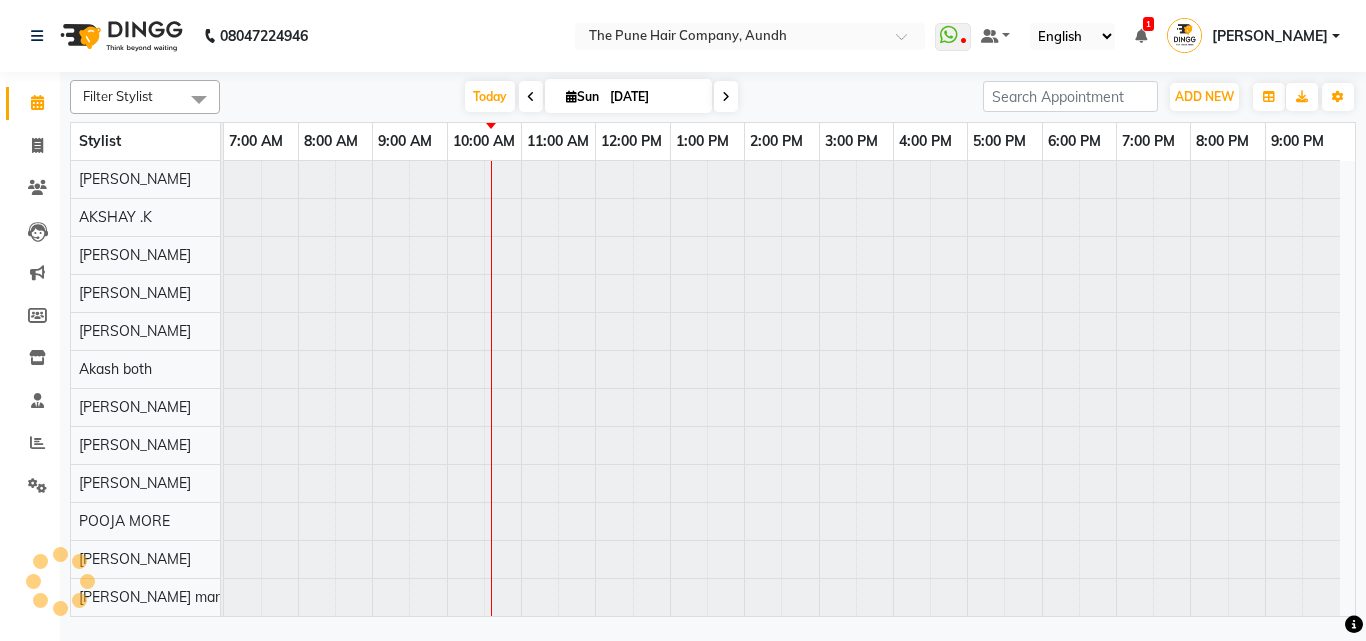 scroll, scrollTop: 76, scrollLeft: 0, axis: vertical 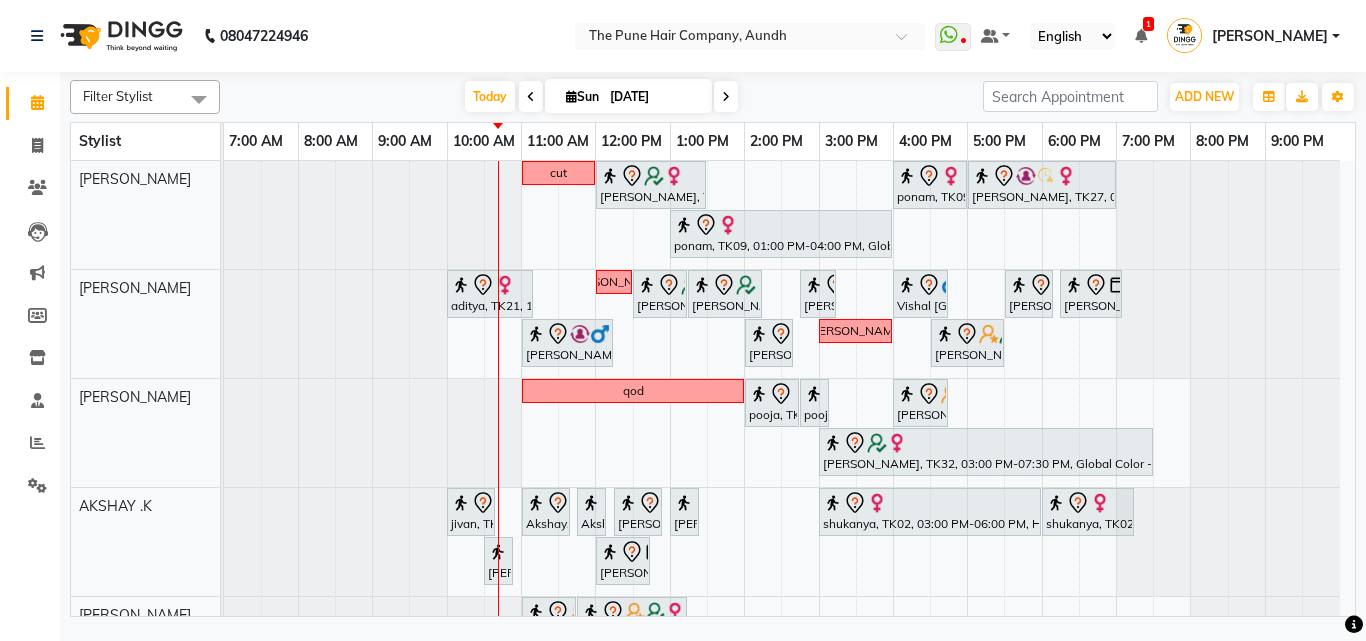click on "Filter Stylist Select All Akash both AKSHAY .K harshal gaikwad kaif shaikh LAKKHAN SHINDE Nagesh Jadhav Nitish Desai  Pavan mane POOJA MORE Prasad Adhav  Prathmesh powar Shweta gotur Sonal saindane swapnil sonavane Today  Sun 13-07-2025 Toggle Dropdown Add Appointment Add Invoice Add Expense Add Attendance Add Client Add Transaction Toggle Dropdown Add Appointment Add Invoice Add Expense Add Attendance Add Client ADD NEW Toggle Dropdown Add Appointment Add Invoice Add Expense Add Attendance Add Client Add Transaction Filter Stylist Select All Akash both AKSHAY .K harshal gaikwad kaif shaikh LAKKHAN SHINDE Nagesh Jadhav Nitish Desai  Pavan mane POOJA MORE Prasad Adhav  Prathmesh powar Shweta gotur Sonal saindane swapnil sonavane Group By  Staff View   Room View  View as Vertical  Vertical - Week View  Horizontal  Horizontal - Week View  List  Toggle Dropdown Calendar Settings Manage Tags   Arrange Stylists   Reset Stylists  Full Screen Appointment Form Zoom 50%" at bounding box center (713, 97) 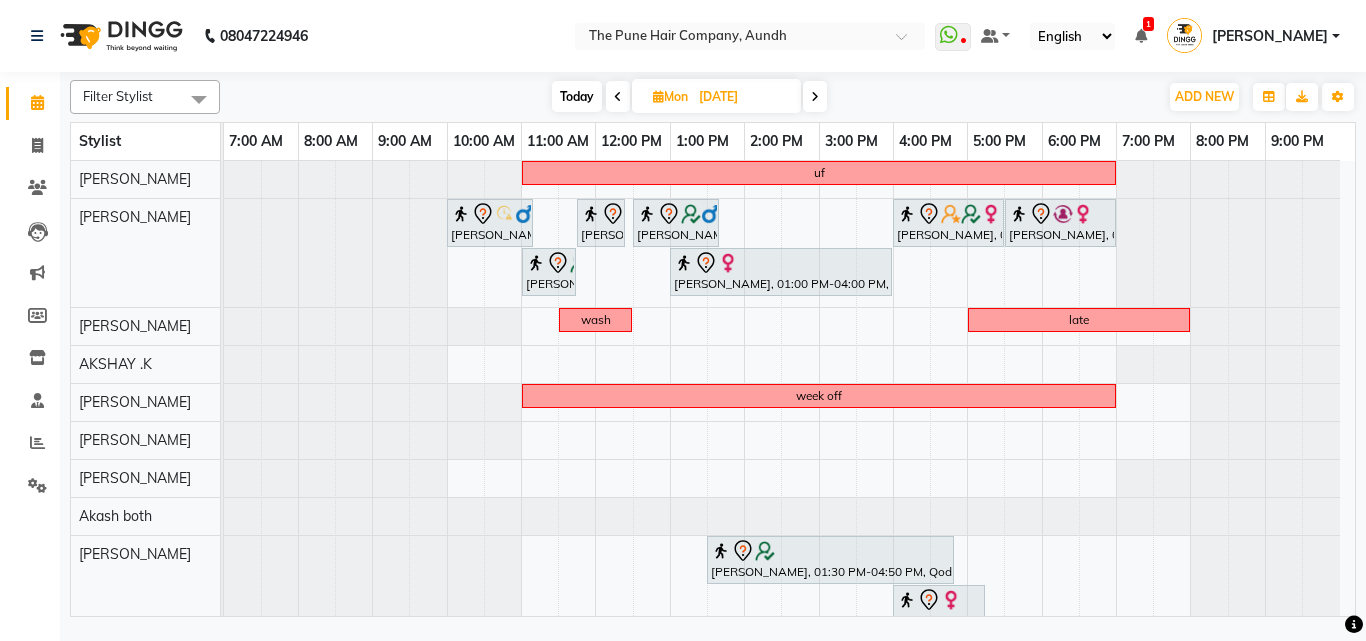 click at bounding box center [815, 96] 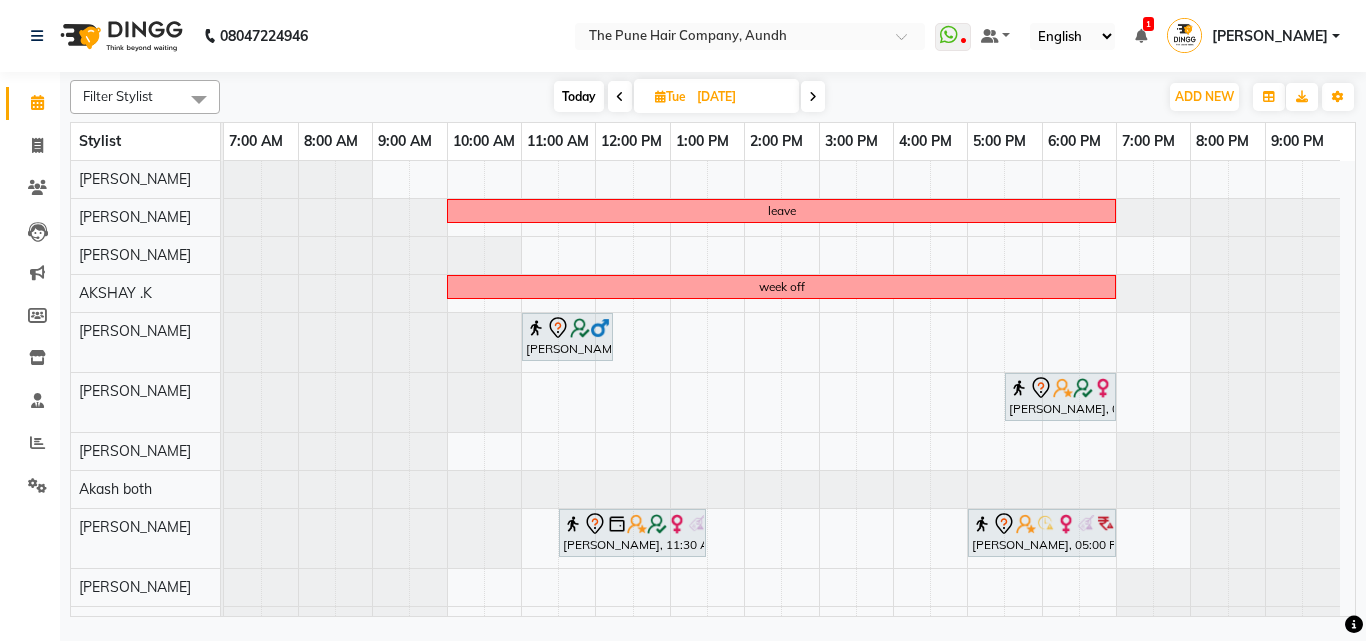 click on "Today" at bounding box center [579, 96] 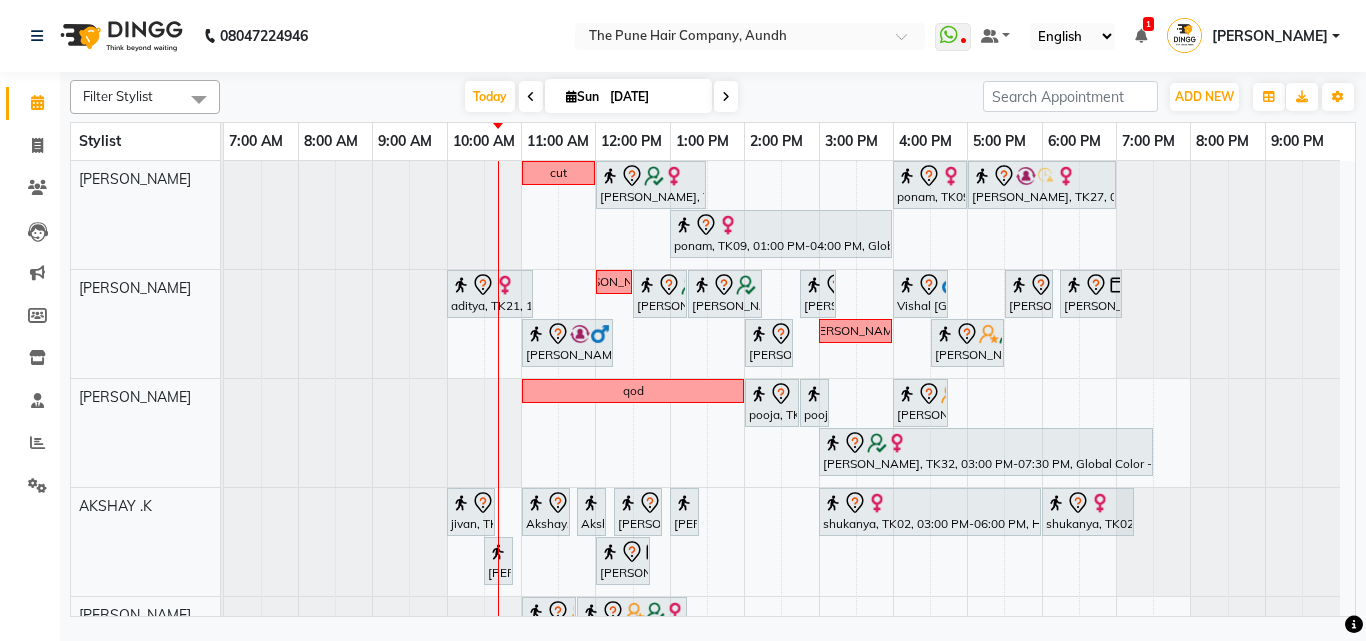 click at bounding box center (726, 96) 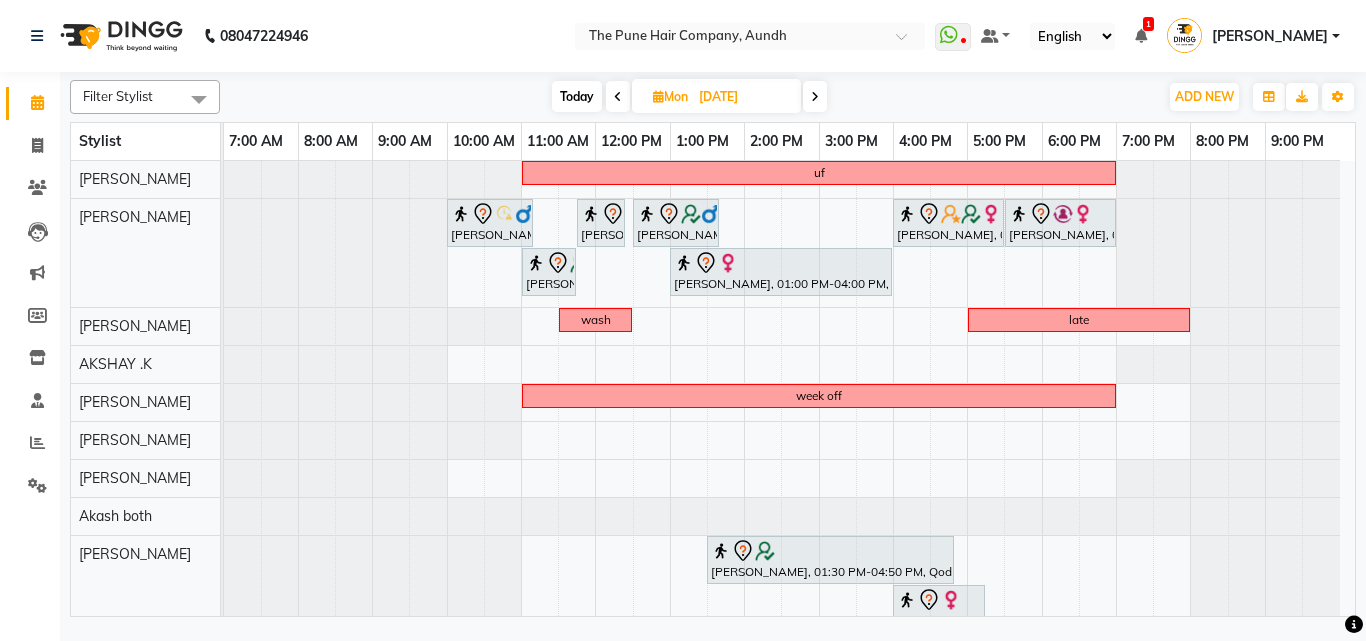 click at bounding box center (815, 97) 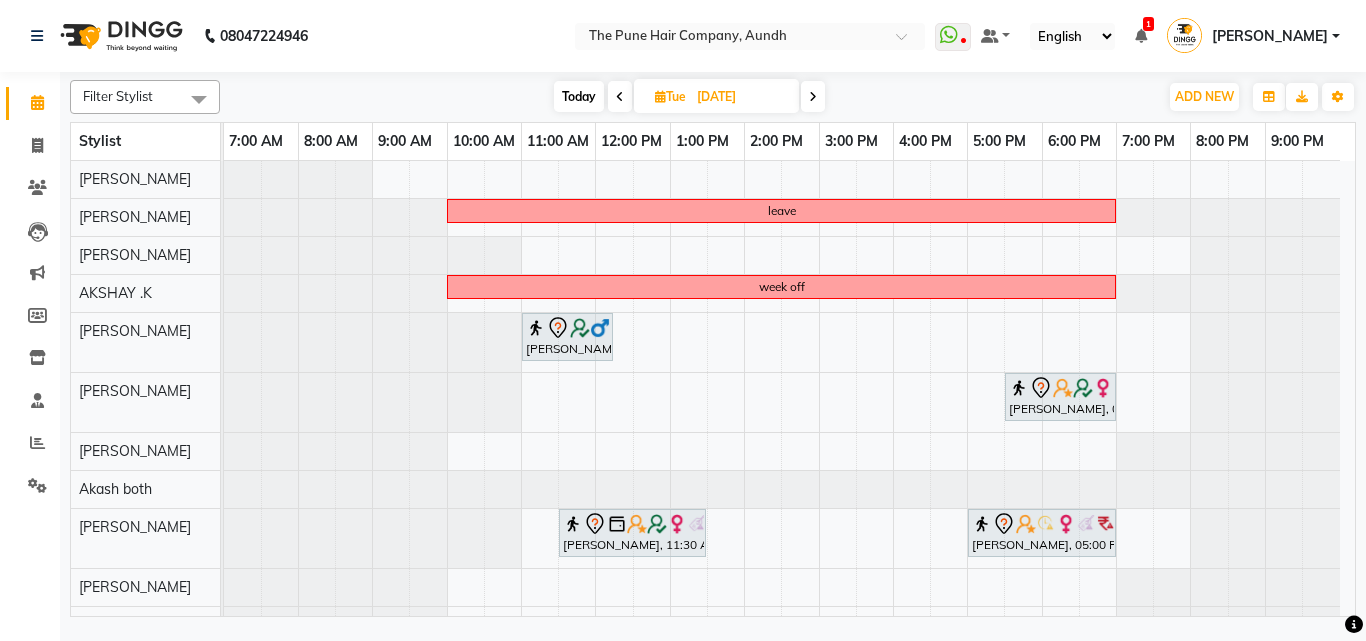 click at bounding box center [813, 96] 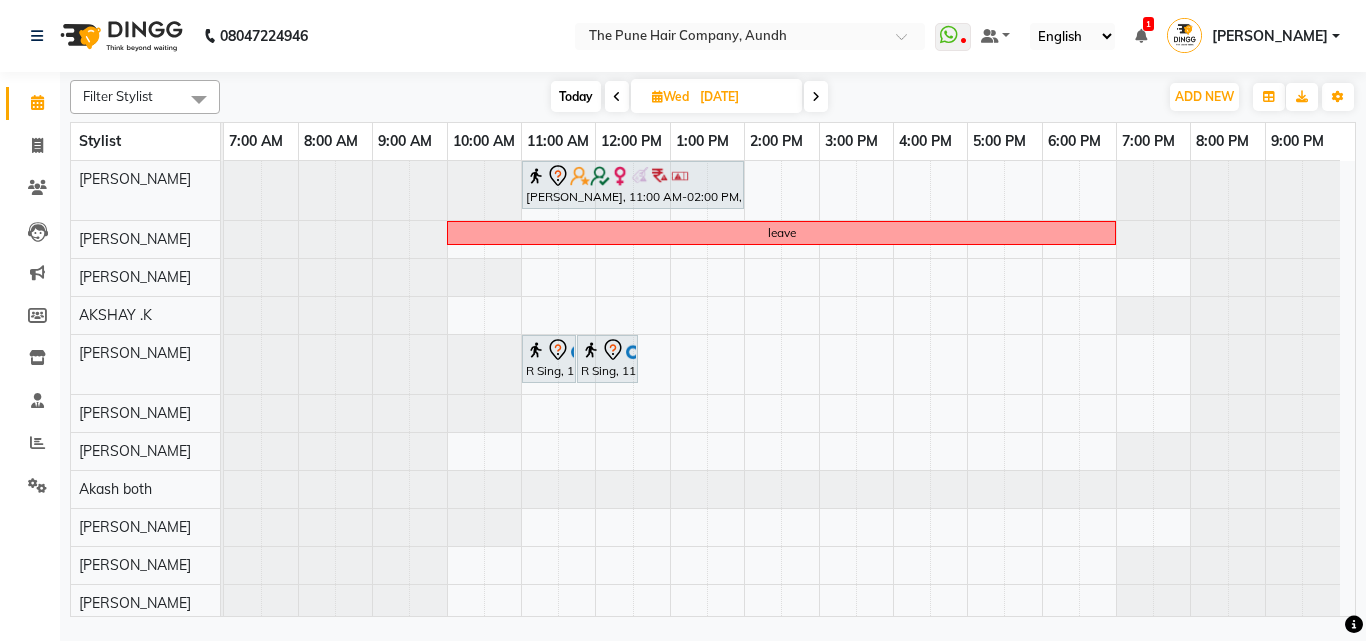 click at bounding box center [816, 97] 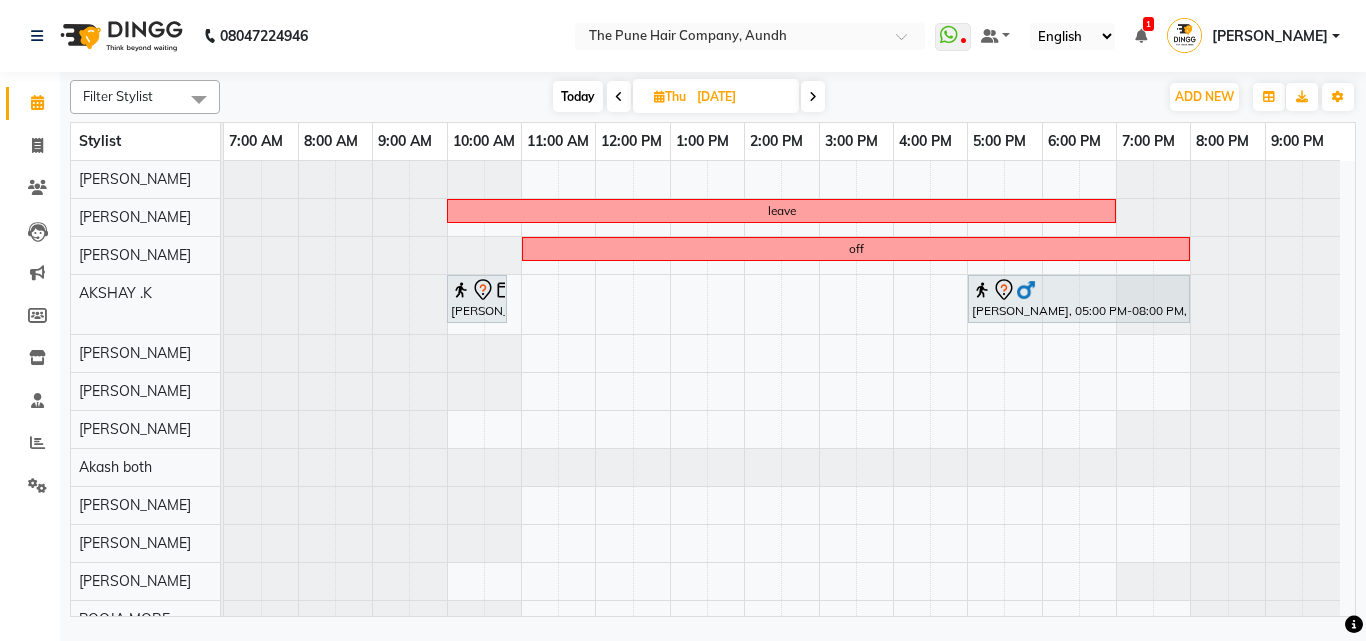 click on "Today" at bounding box center (578, 96) 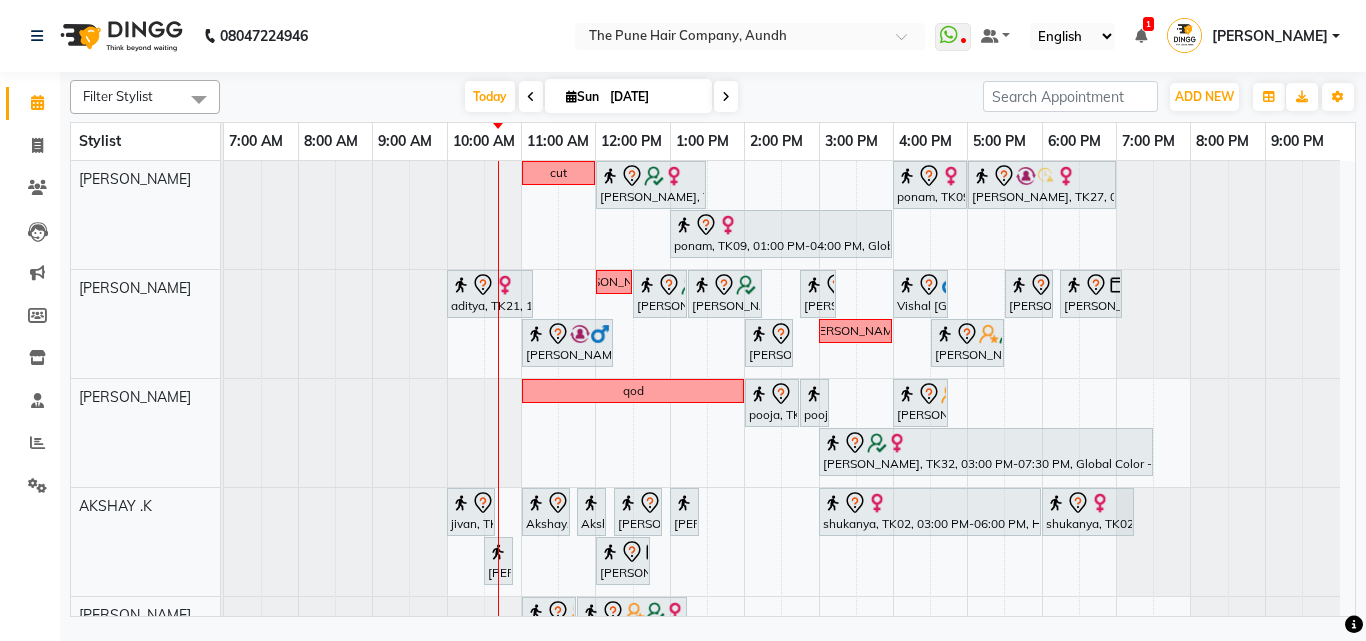 scroll, scrollTop: 300, scrollLeft: 0, axis: vertical 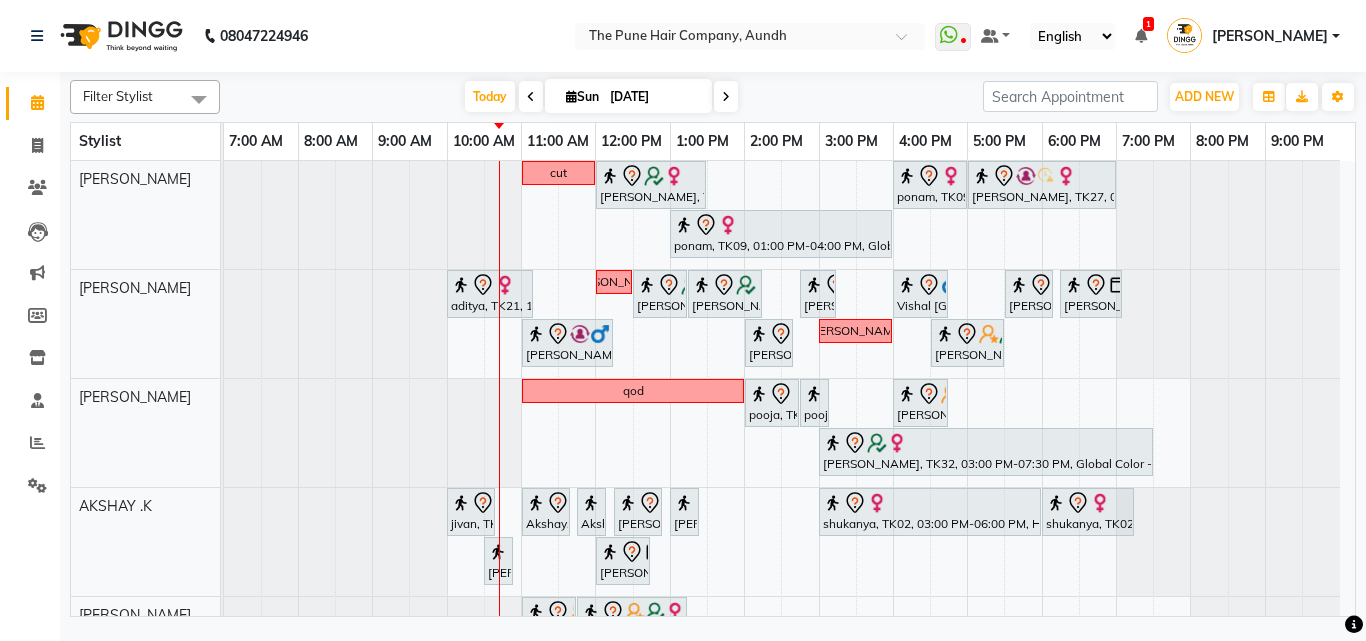 click at bounding box center [726, 97] 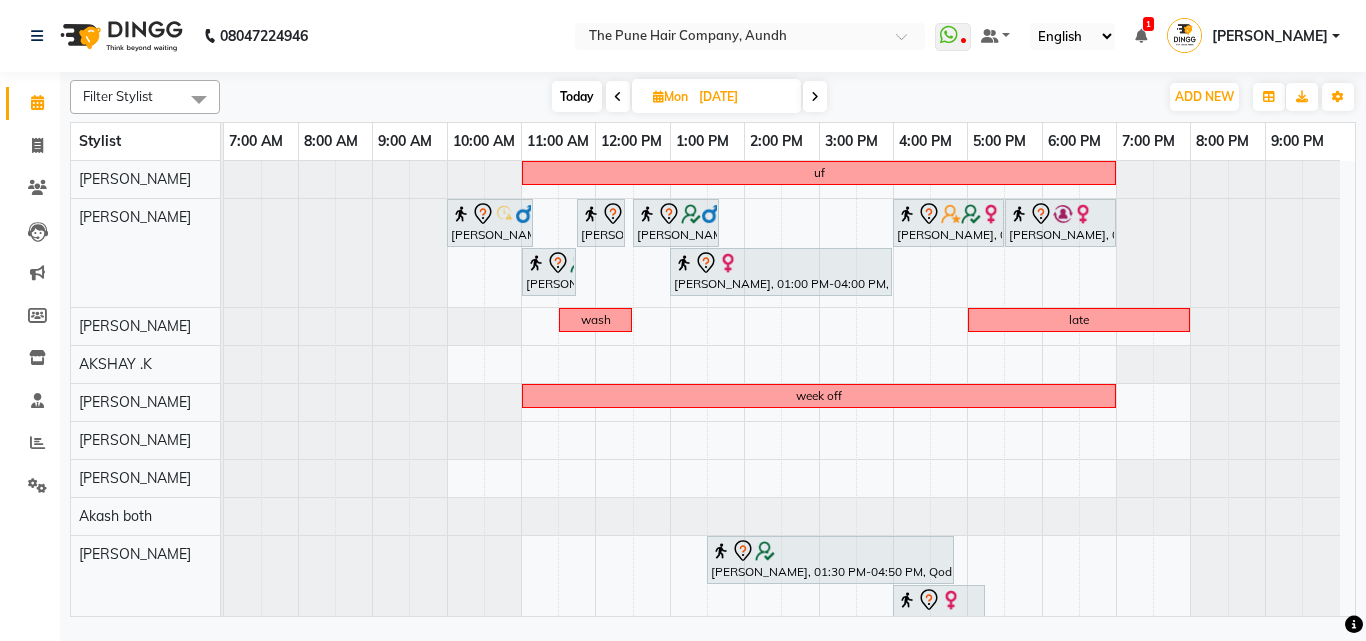 click at bounding box center (815, 96) 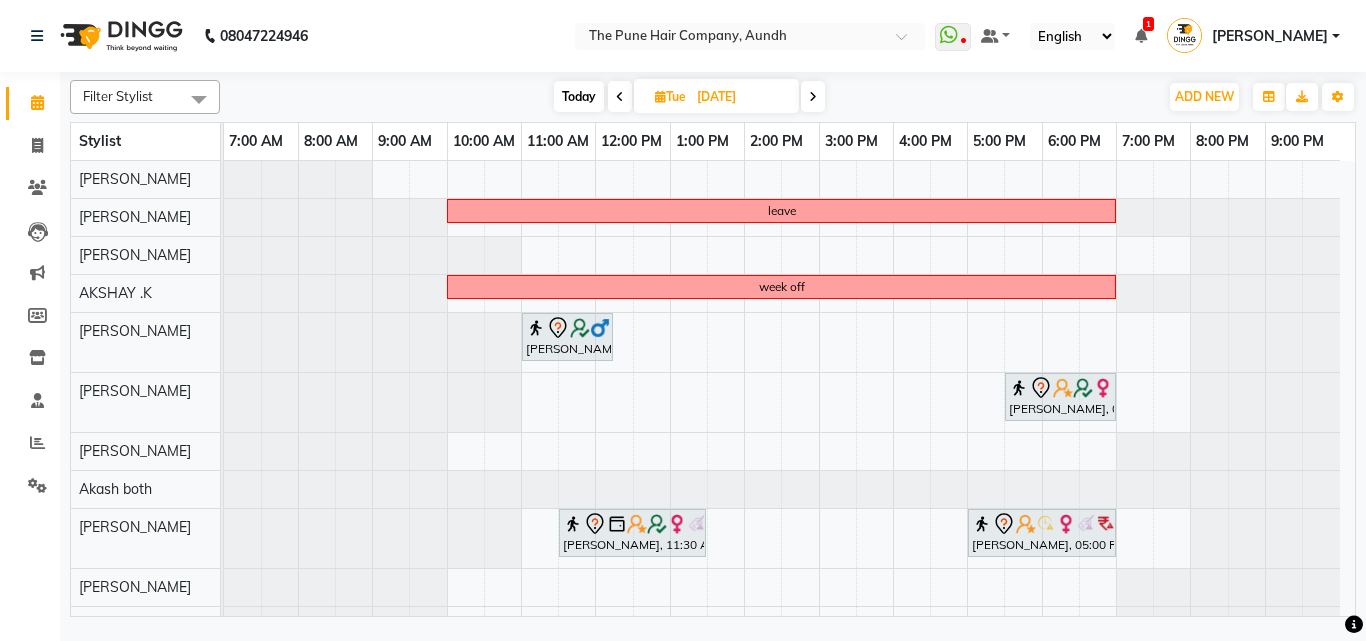 click at bounding box center [813, 96] 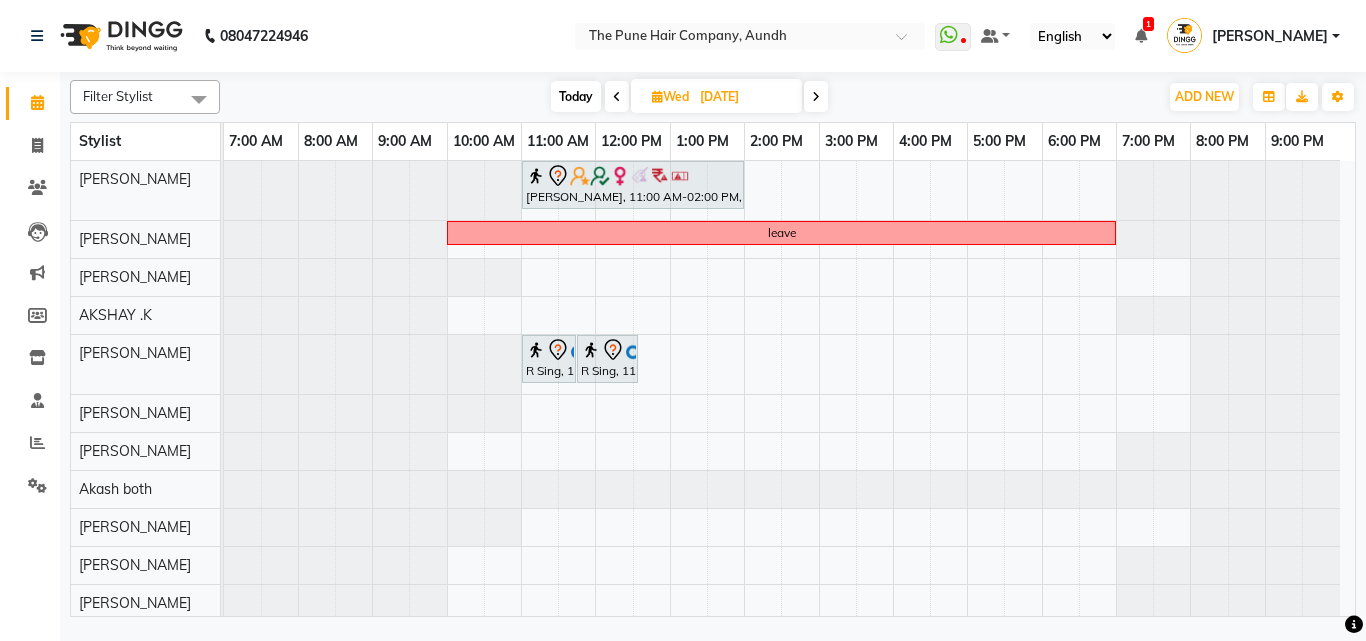 click at bounding box center (816, 96) 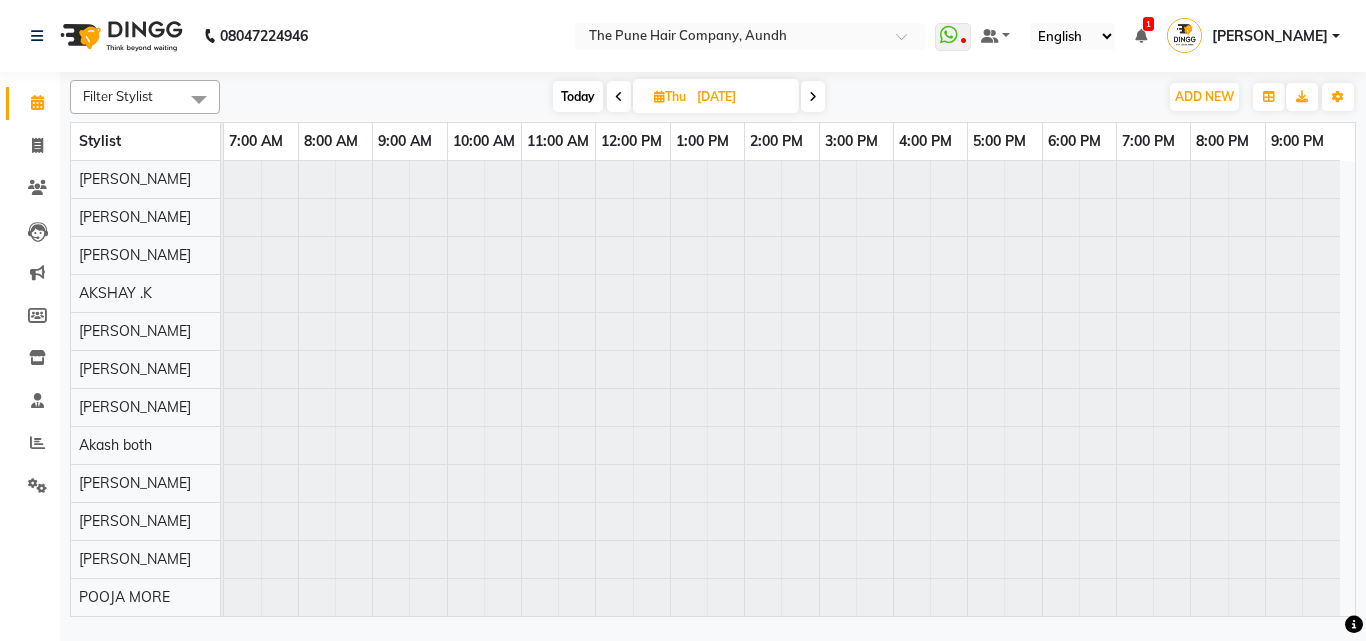 click at bounding box center [813, 96] 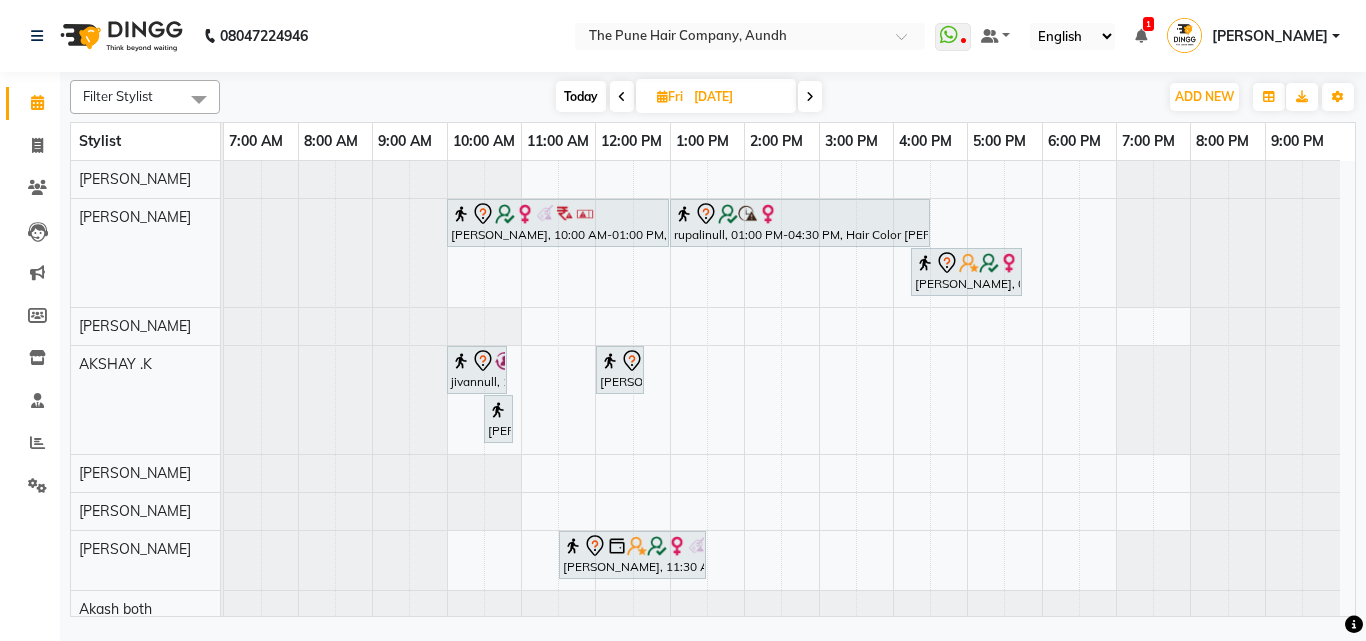 click at bounding box center (810, 97) 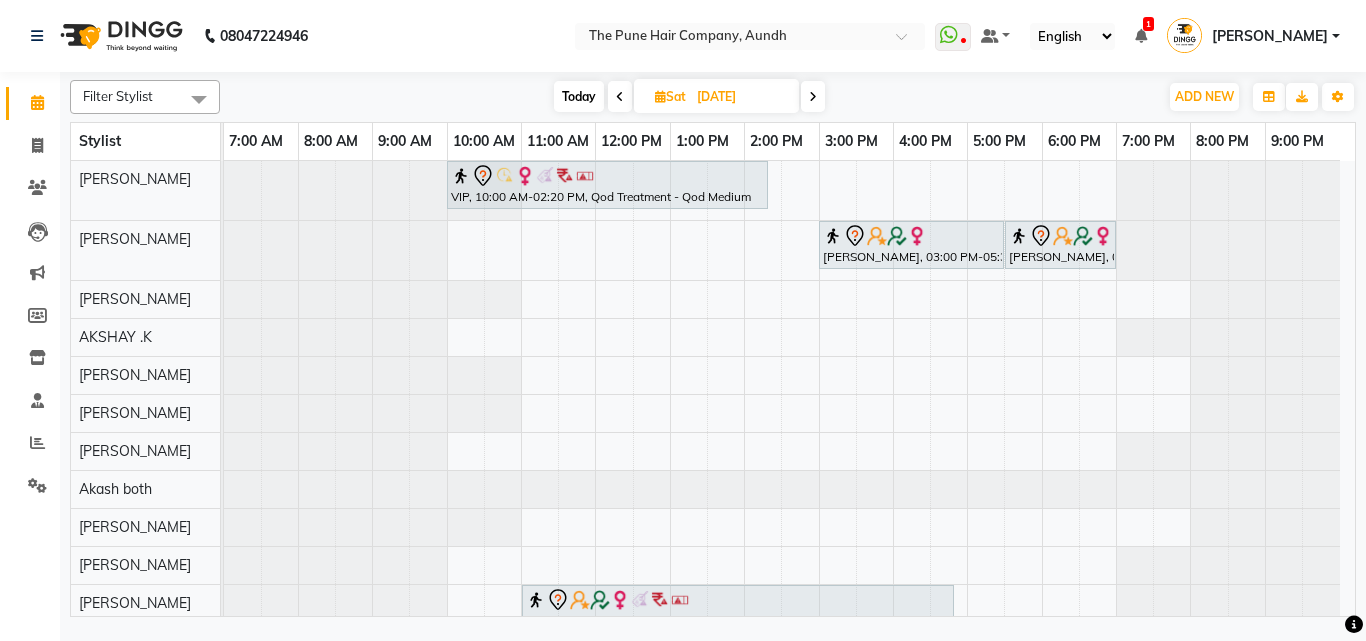 click on "Today" at bounding box center [579, 96] 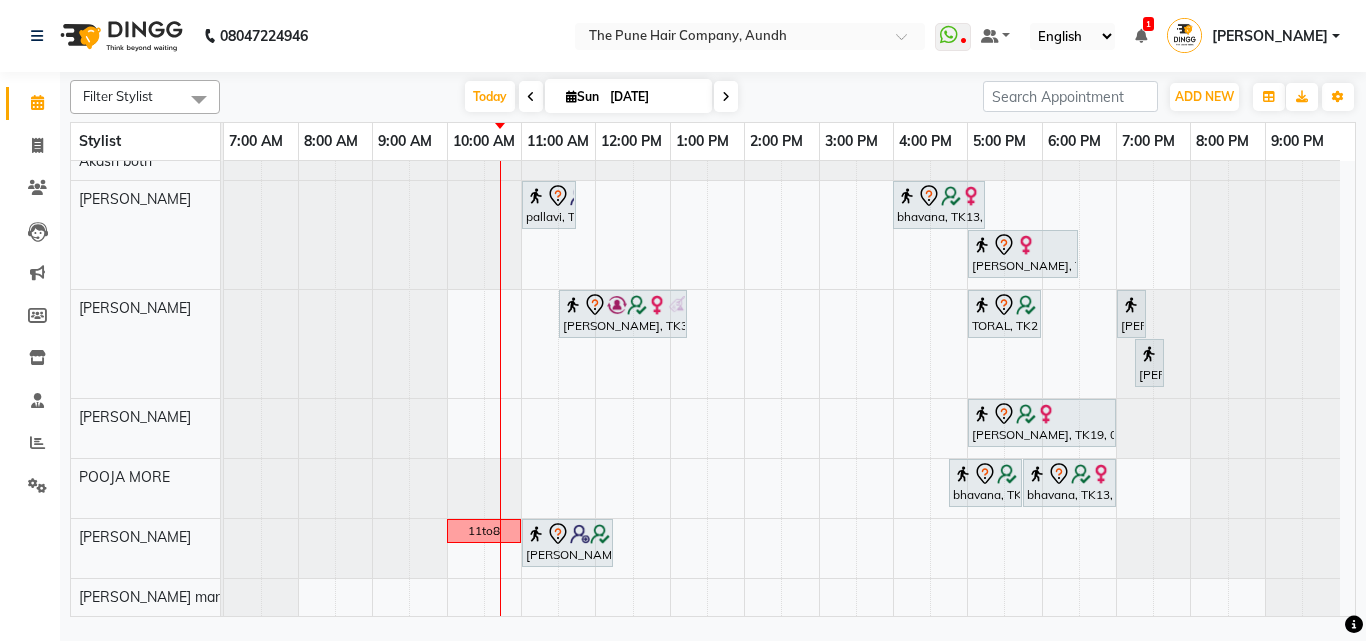 click on "cut              Gunjan Aror, TK17, 12:00 PM-01:30 PM, Cut Female ( Top Stylist )             ponam, TK09, 04:00 PM-05:00 PM, Cut Female ( Top Stylist )             Anubha Gupta, TK27, 05:00 PM-07:00 PM, Hair Color Inoa - Inoa Touchup 2 Inch             ponam, TK09, 01:00 PM-04:00 PM, Global Highlight - Majirel Highlights Long             aditya, TK21, 10:00 AM-11:10 AM, Cut male (Expert)  nevrekar              dishali, TK07, 12:30 PM-01:15 PM, Cut Female (Expert)             dishali, TK07, 01:15 PM-02:15 PM, Hair Spa Hydrating & Purifying (Care) - Hair Spa Medium             Namrata, TK15, 02:45 PM-03:15 PM,  Beard Trim             Vishal Mali, TK16, 04:00 PM-04:45 PM, Cut Under 20 year (Boy)             sudeep sawant, TK01, 05:30 PM-06:10 PM, Cut male (Expert)             sudeep sawant, TK01, 06:15 PM-07:05 PM,  Beard Crafting             Siddhant Unkule, TK29, 11:00 AM-12:15 PM, Cut Female (Expert)             Namrata, TK15, 02:00 PM-02:40 PM, Cut male (Expert)  sanketa               qod" at bounding box center (789, 47) 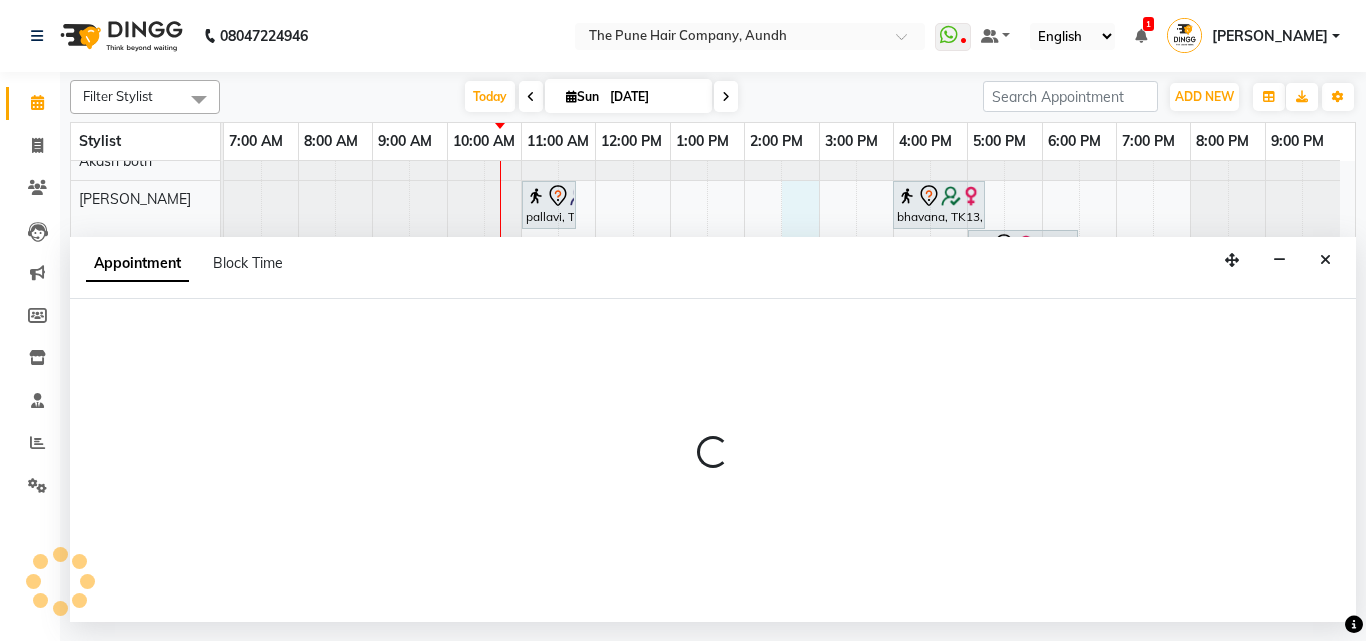select on "49441" 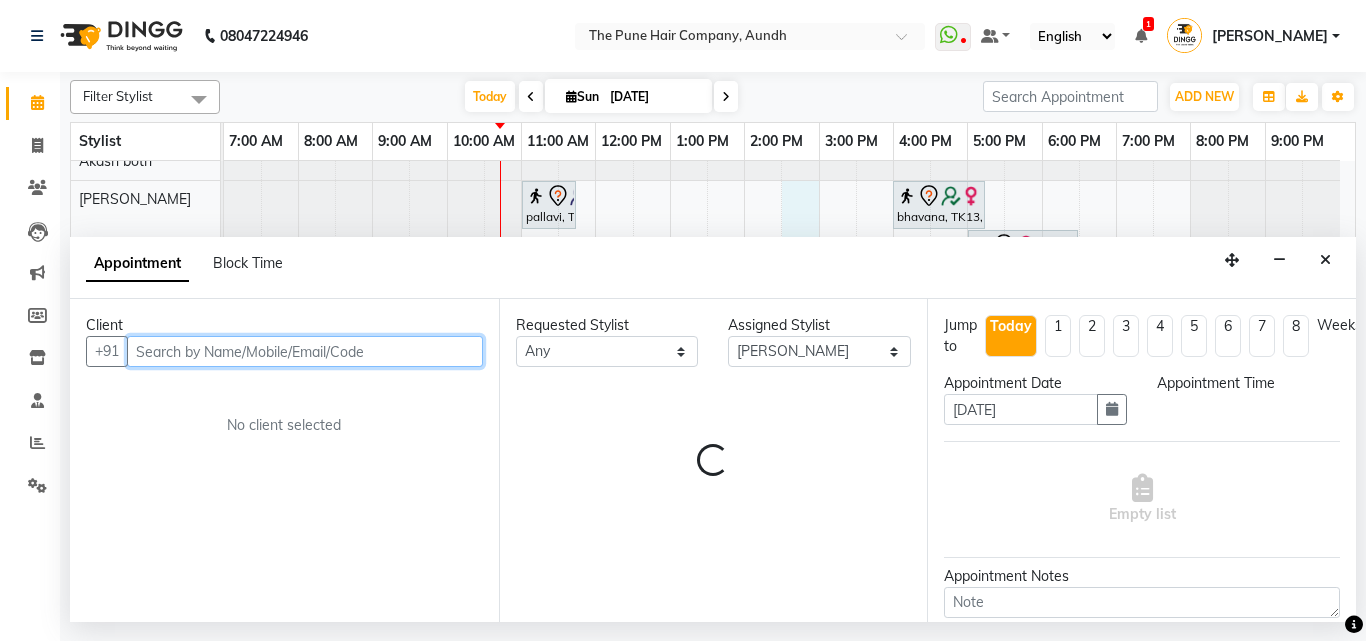 select on "870" 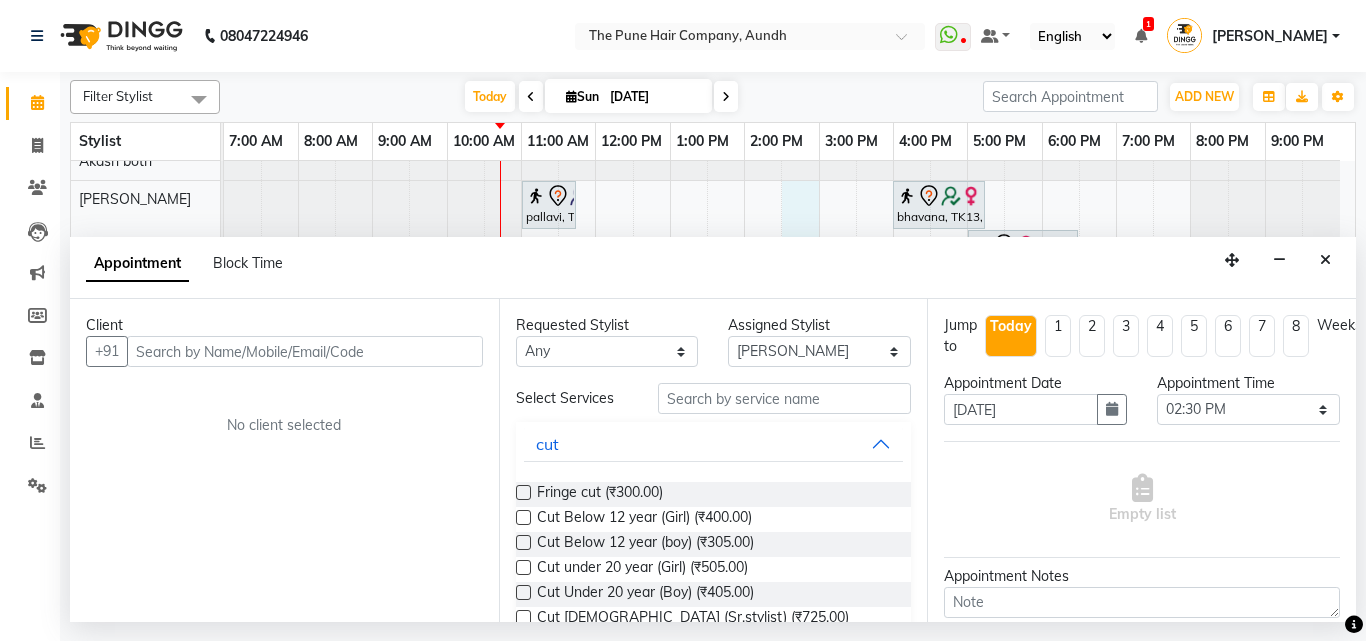 click on "Select Services    cut Fringe cut (₹300.00) Cut Below 12 year (Girl) (₹400.00) Cut Below 12 year (boy) (₹305.00) Cut under 20 year (Girl) (₹505.00) Cut Under 20 year (Boy) (₹405.00) Cut Female (Sr.stylist) (₹725.00) Cut Male (Sr.stylist) (₹520.00) Hair-Styling (₹255.00)    Wash & Blow dry    Beard    Ironing    Temprory Curls    Head Massage    Hair Spa Hydrating & Purifying (Care)     Anti Dandruff    Smartbond Add on    Smartbond Stand Alone    Hair Color Majirel    Global Highlight    Prelighting    Crazy Color Per Streak    Hair Color Inoa    Cysteine Protien Treatment    QOD Treatment    Scalp detox     3 Ten x" at bounding box center (714, 936) 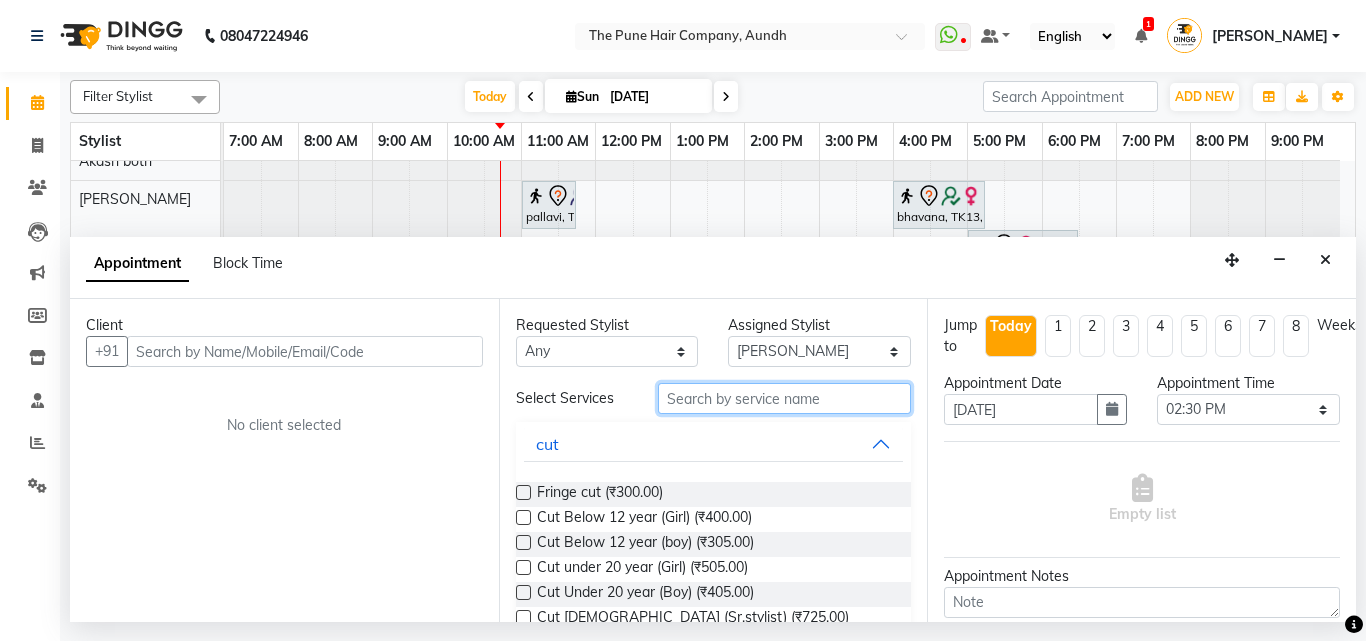 click at bounding box center (785, 398) 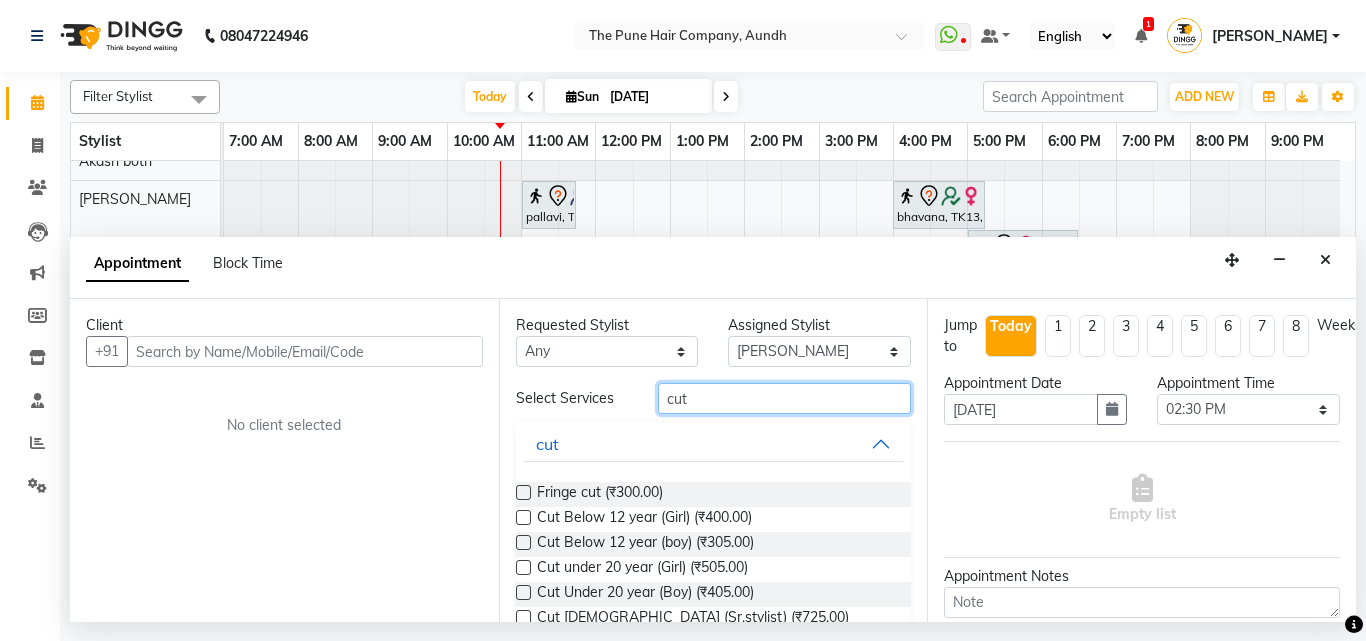 type on "cut" 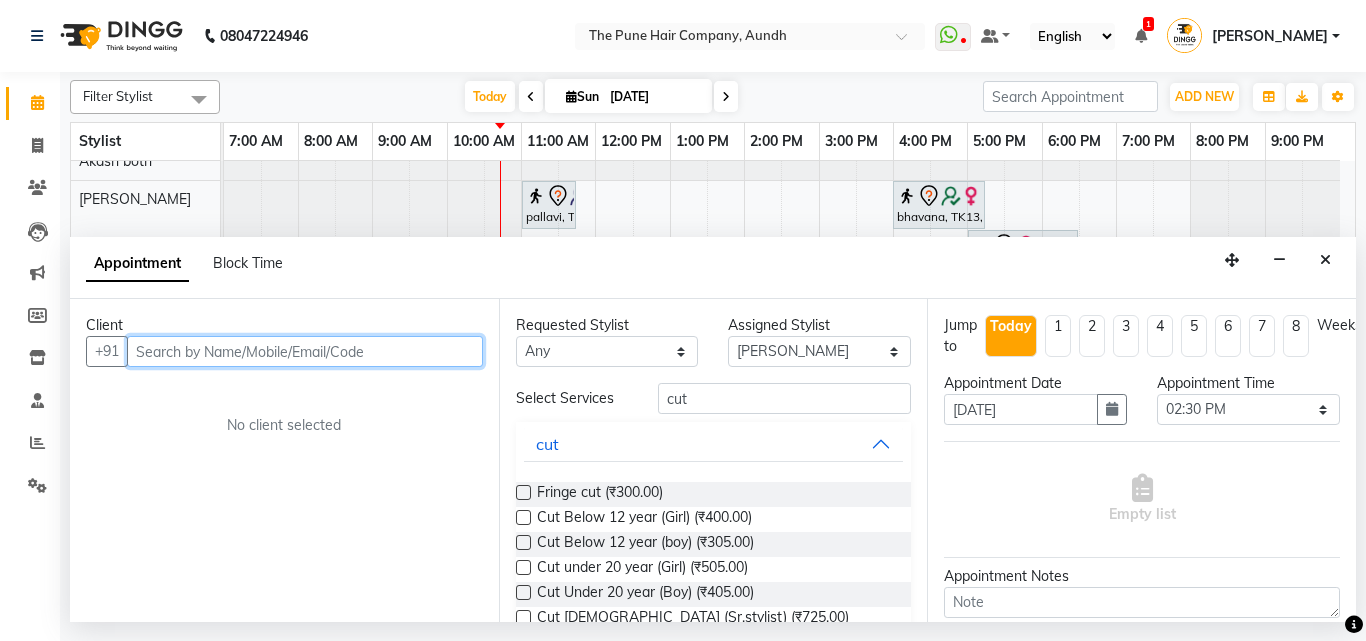 click at bounding box center (305, 351) 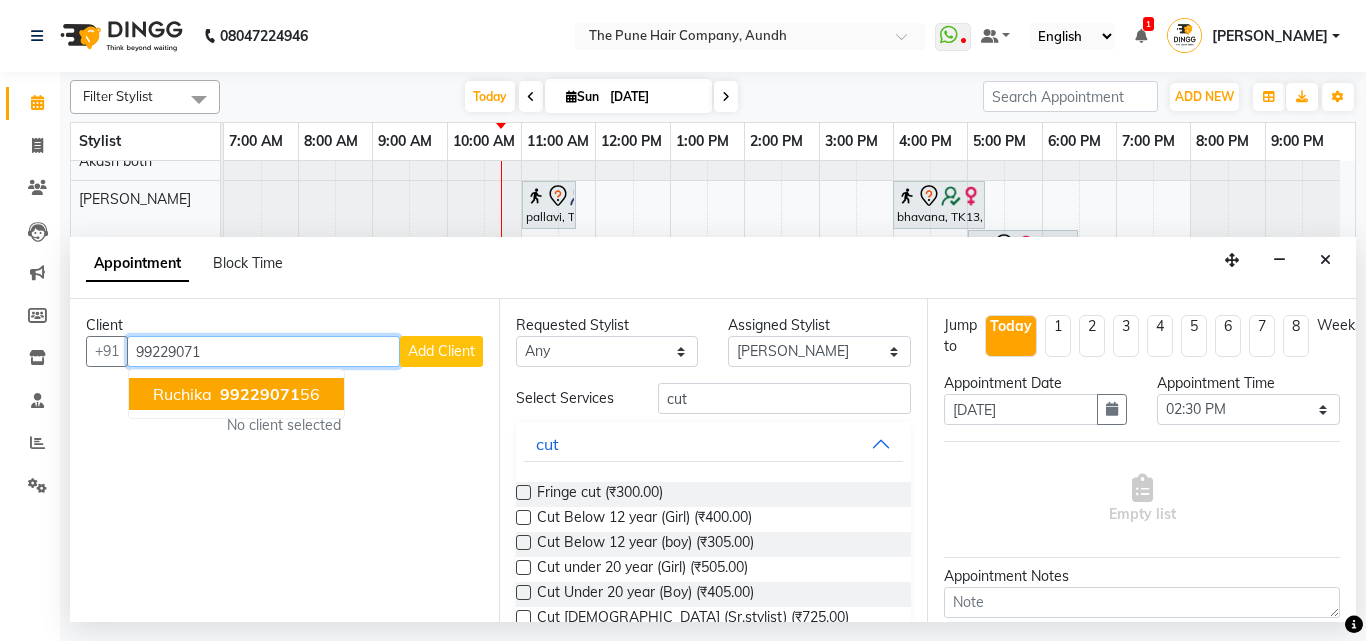 click on "Ruchika   99229071 56" at bounding box center [236, 394] 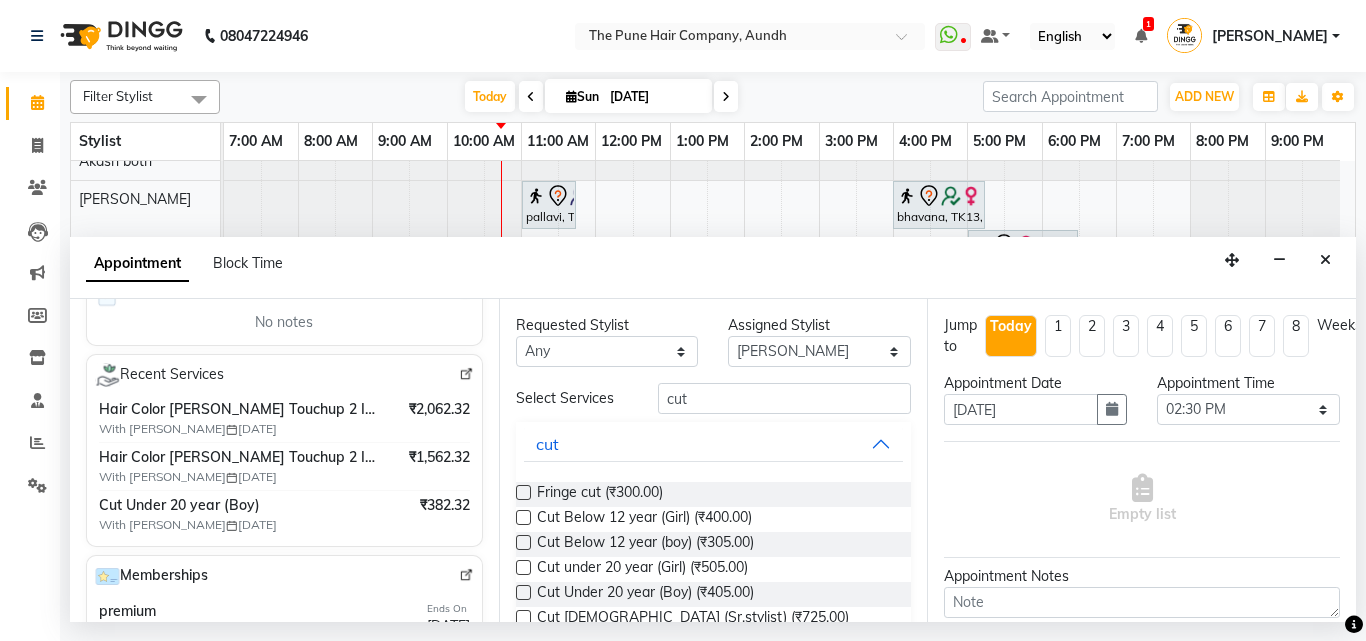 scroll, scrollTop: 300, scrollLeft: 0, axis: vertical 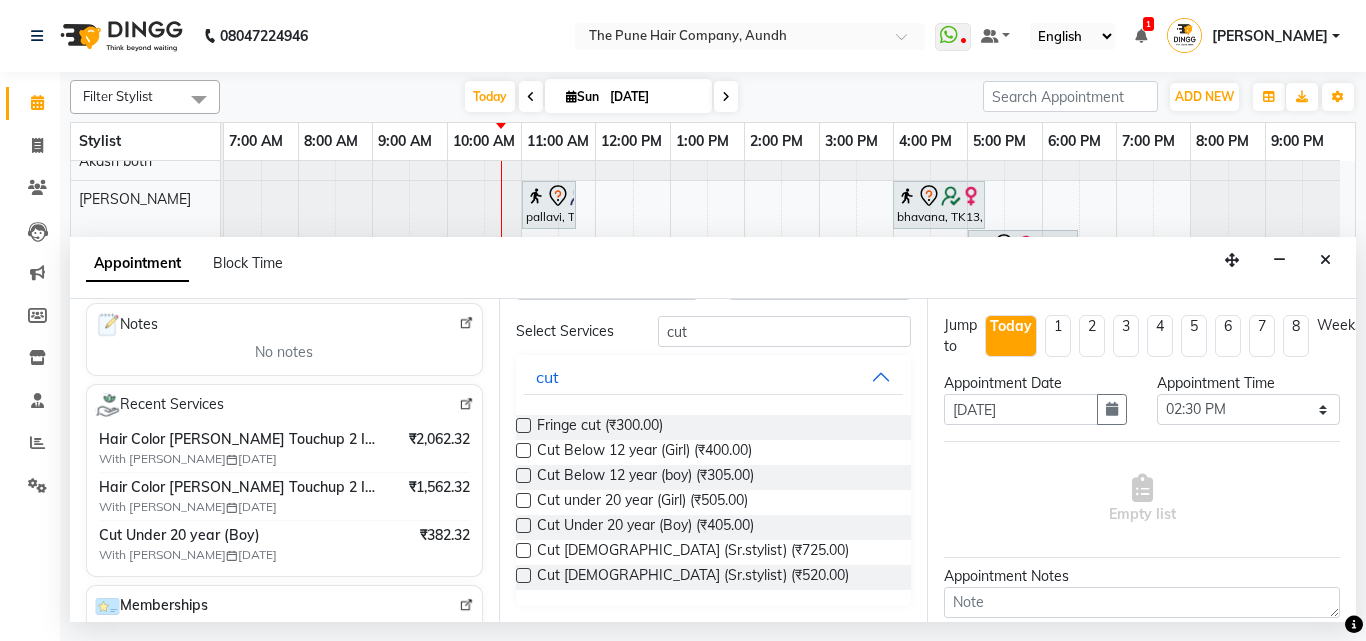 type on "9922907156" 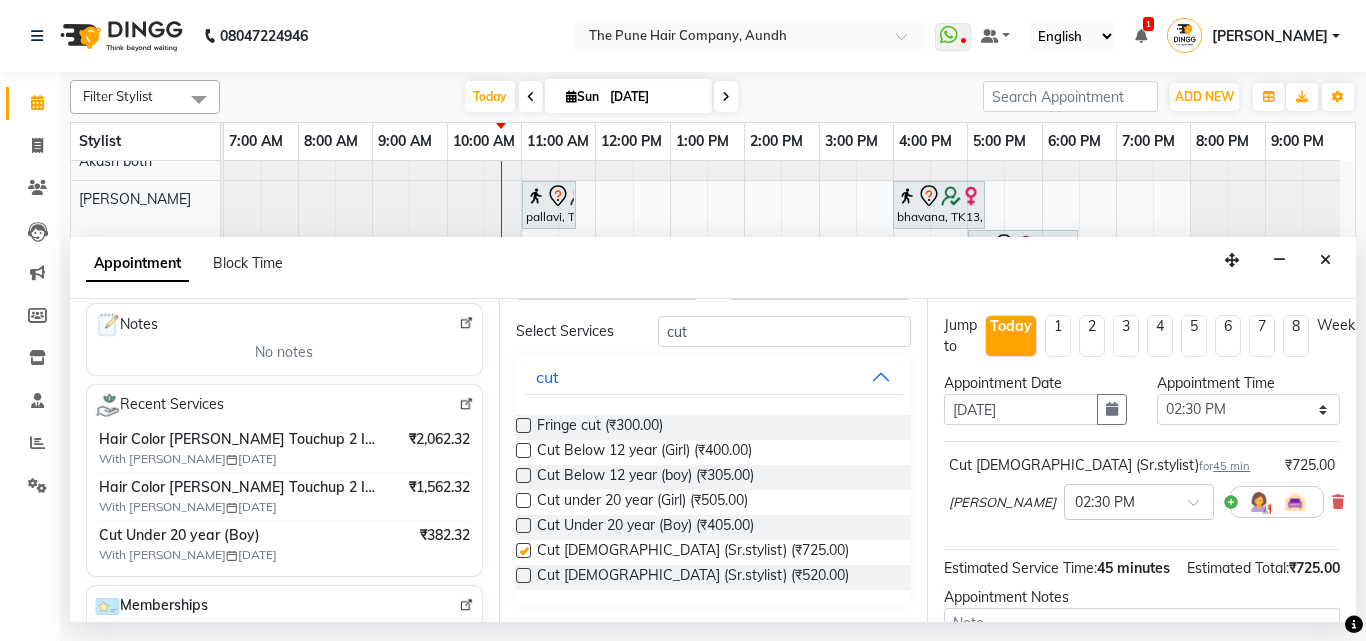 checkbox on "false" 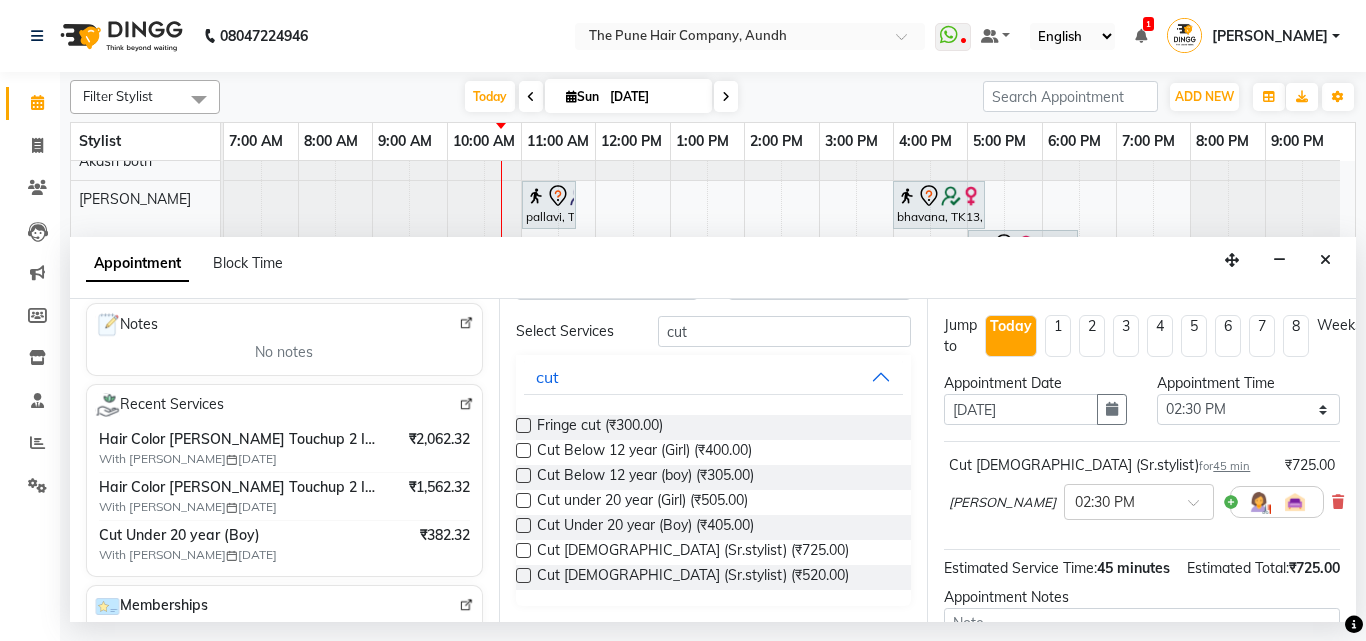 scroll, scrollTop: 0, scrollLeft: 0, axis: both 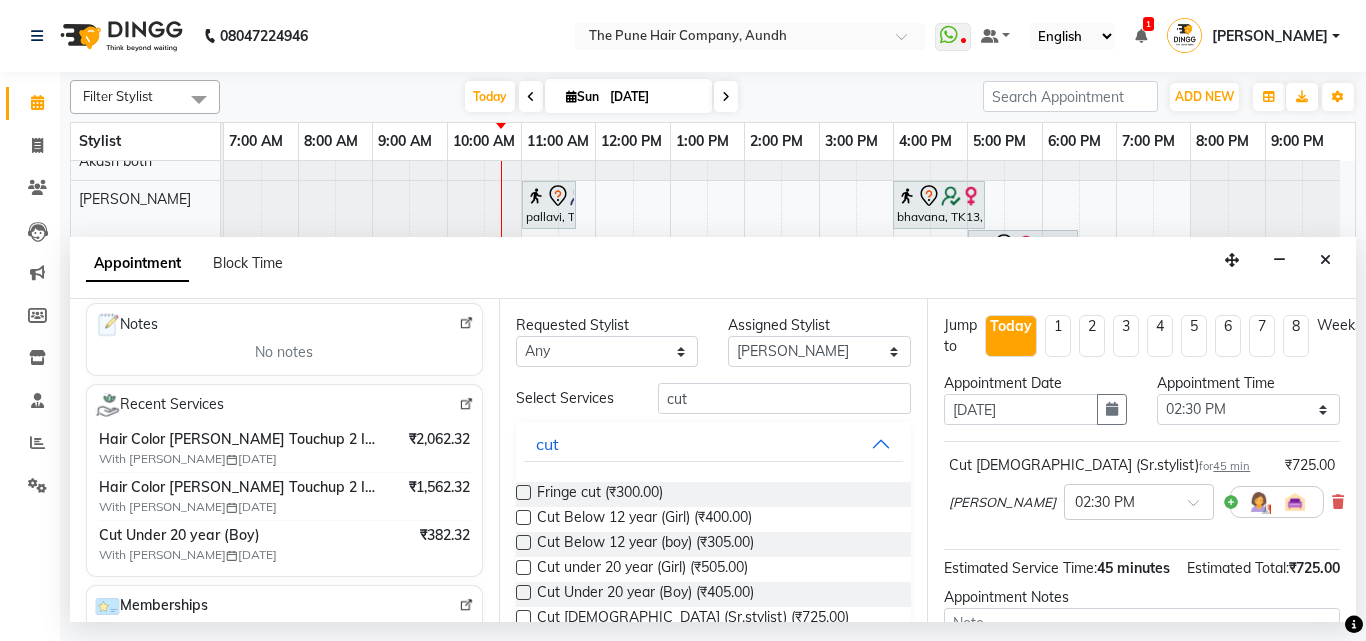 click on "Select Services cut    cut Fringe cut (₹300.00) Cut Below 12 year (Girl) (₹400.00) Cut Below 12 year (boy) (₹305.00) Cut under 20 year (Girl) (₹505.00) Cut Under 20 year (Boy) (₹405.00) Cut Female (Sr.stylist) (₹725.00) Cut Male (Sr.stylist) (₹520.00)" at bounding box center [714, 528] 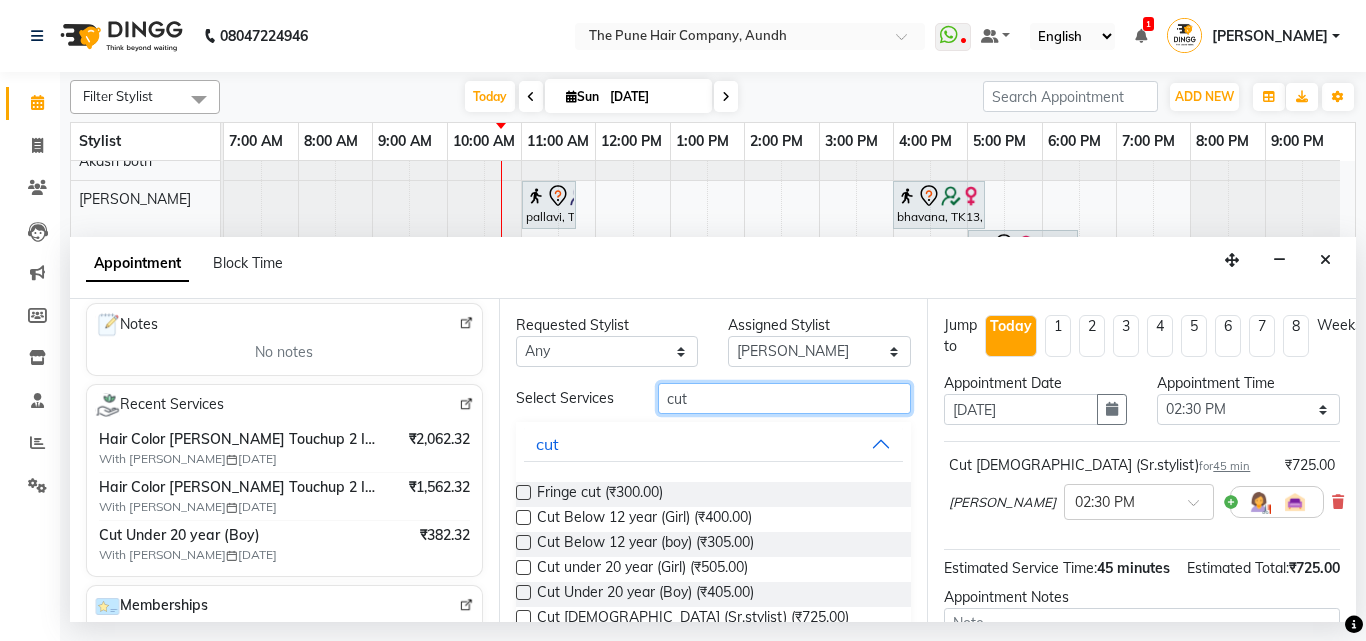 click on "cut" at bounding box center (785, 398) 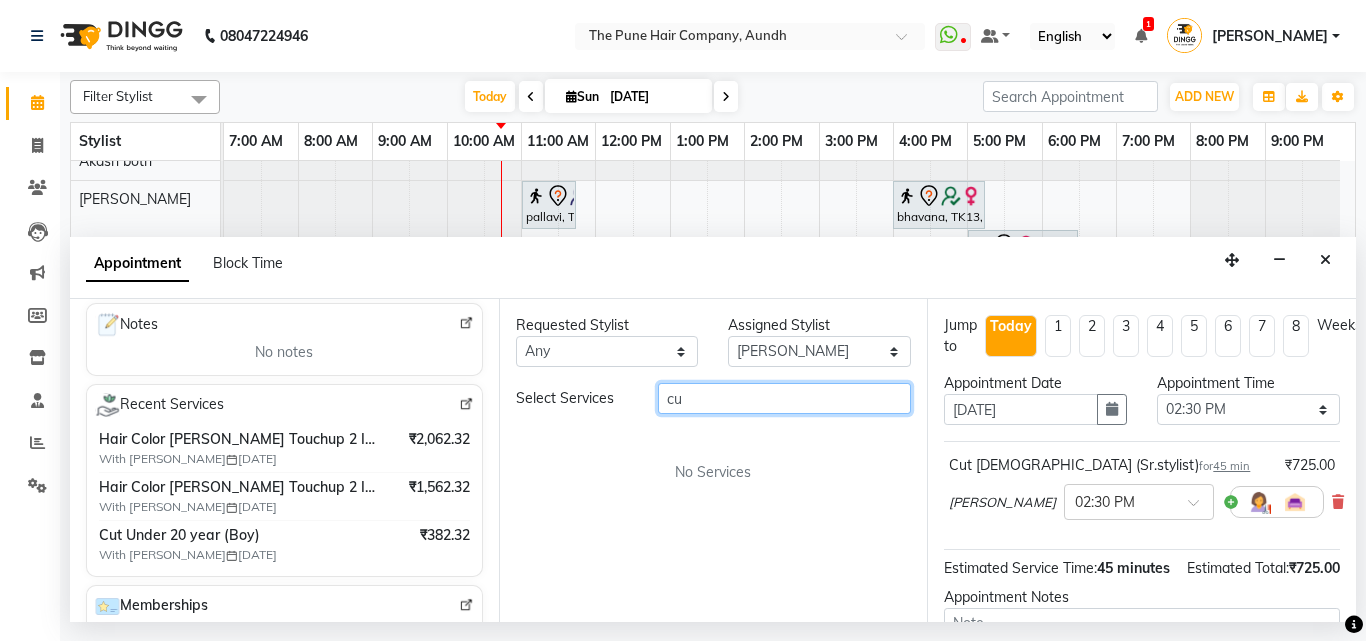 type on "c" 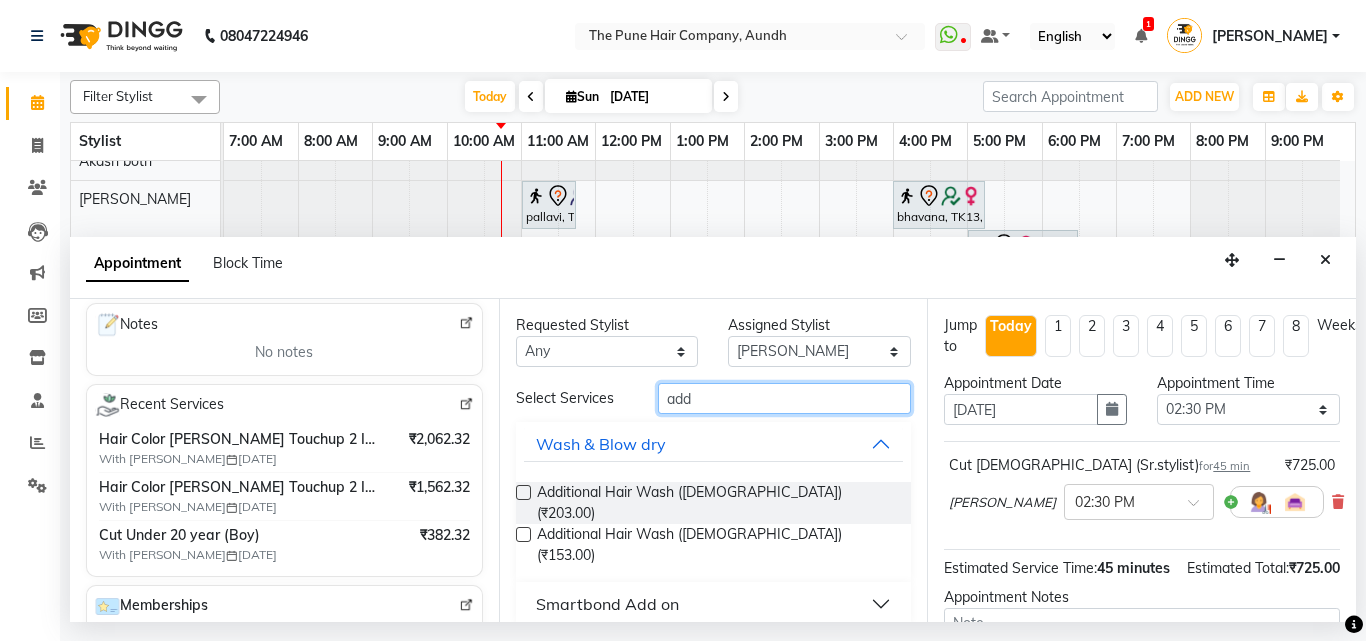 type on "add" 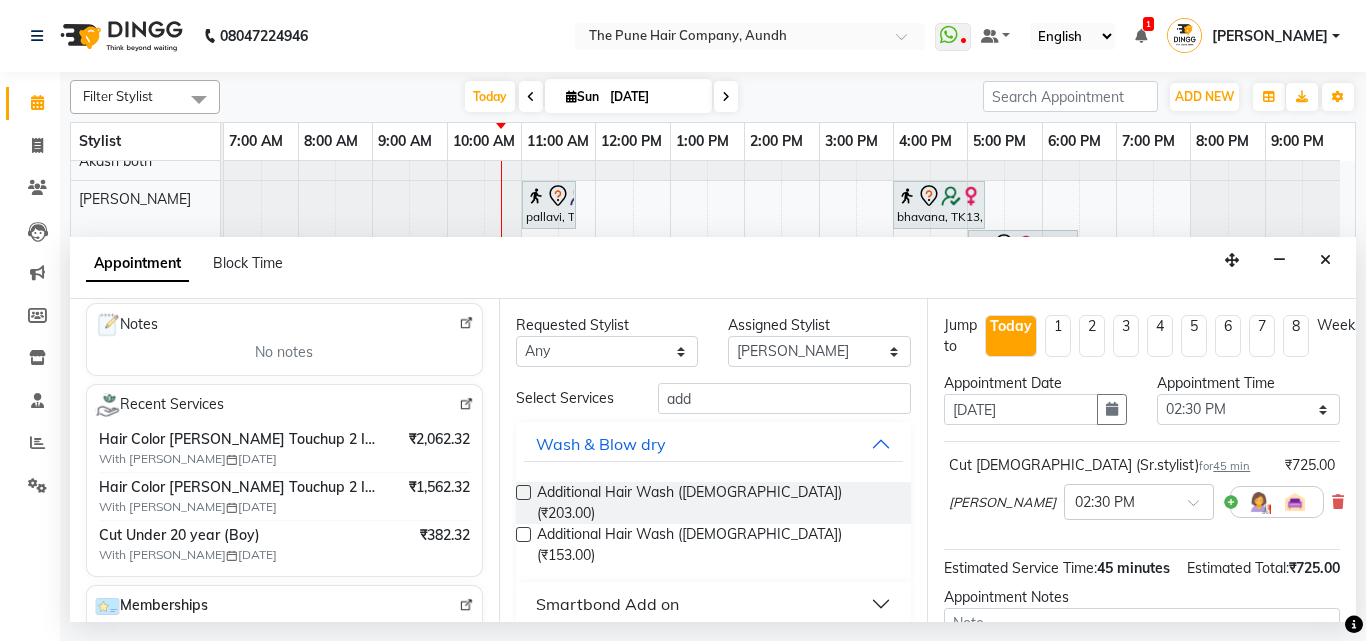 click at bounding box center (523, 492) 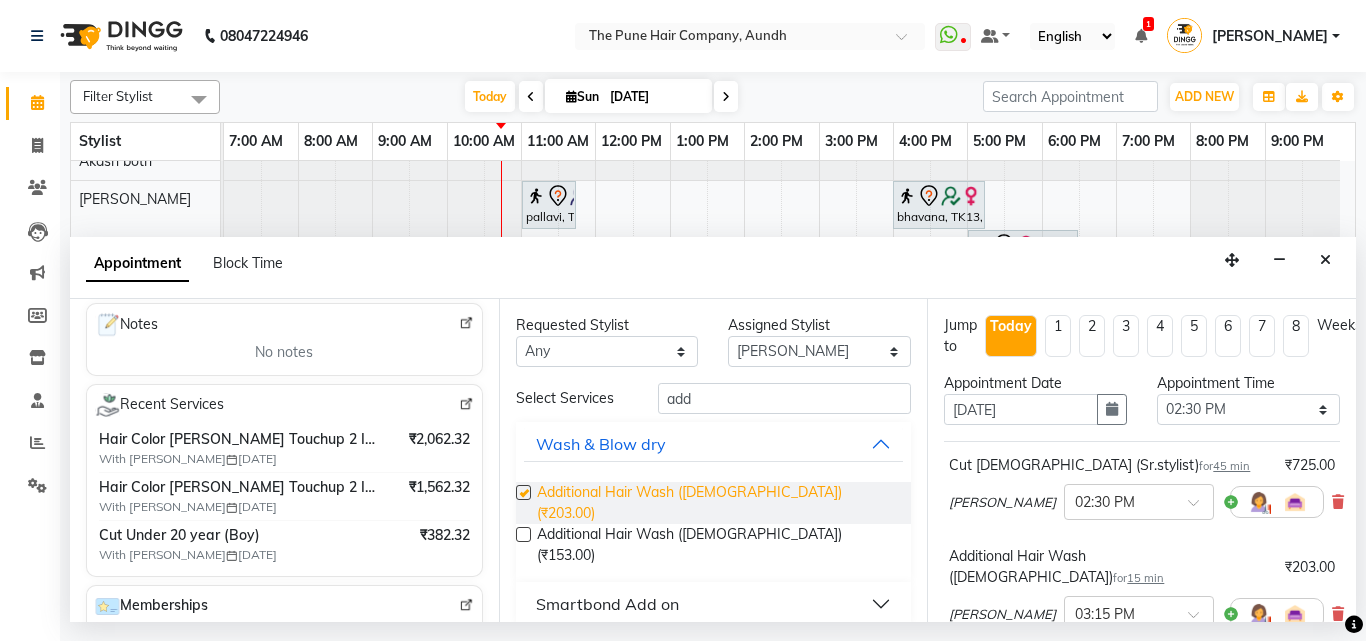 checkbox on "false" 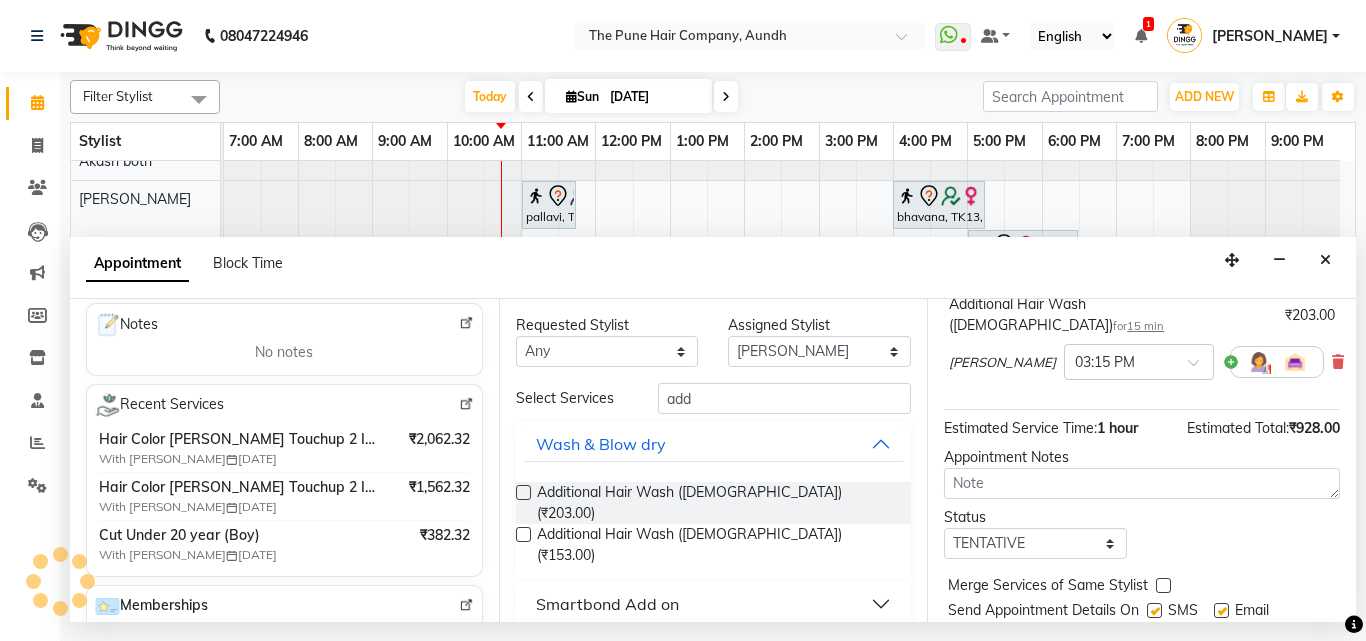 scroll, scrollTop: 315, scrollLeft: 0, axis: vertical 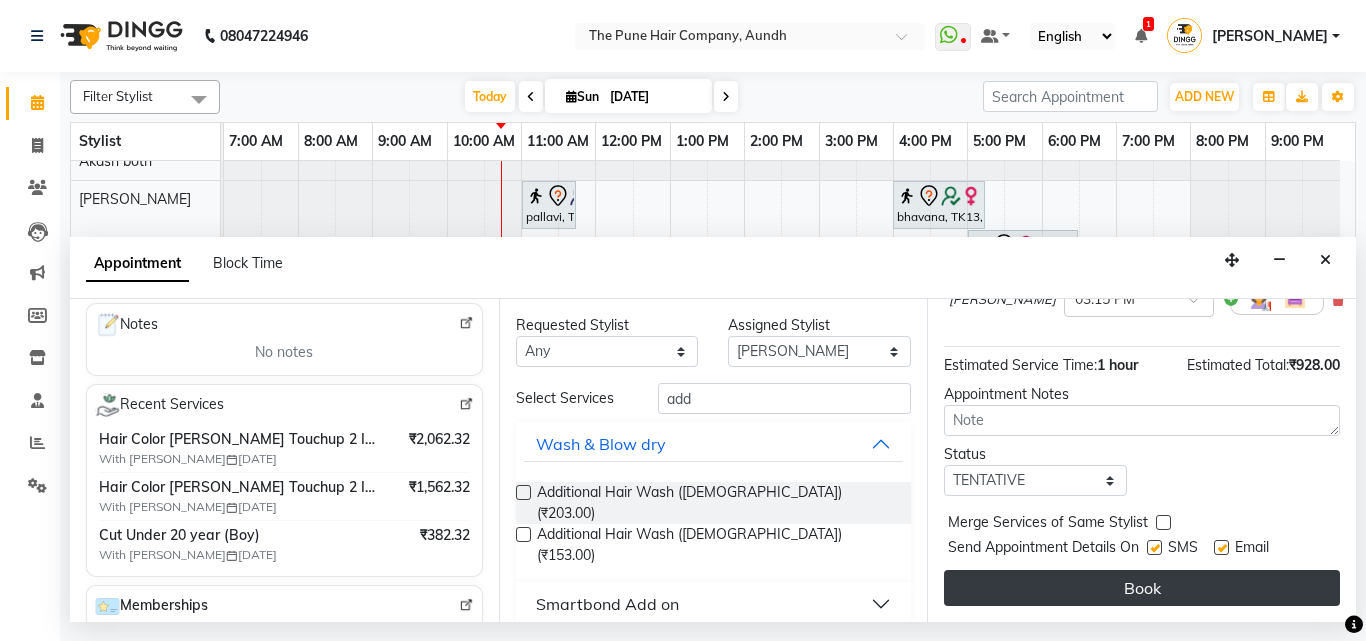 click on "Book" at bounding box center (1142, 588) 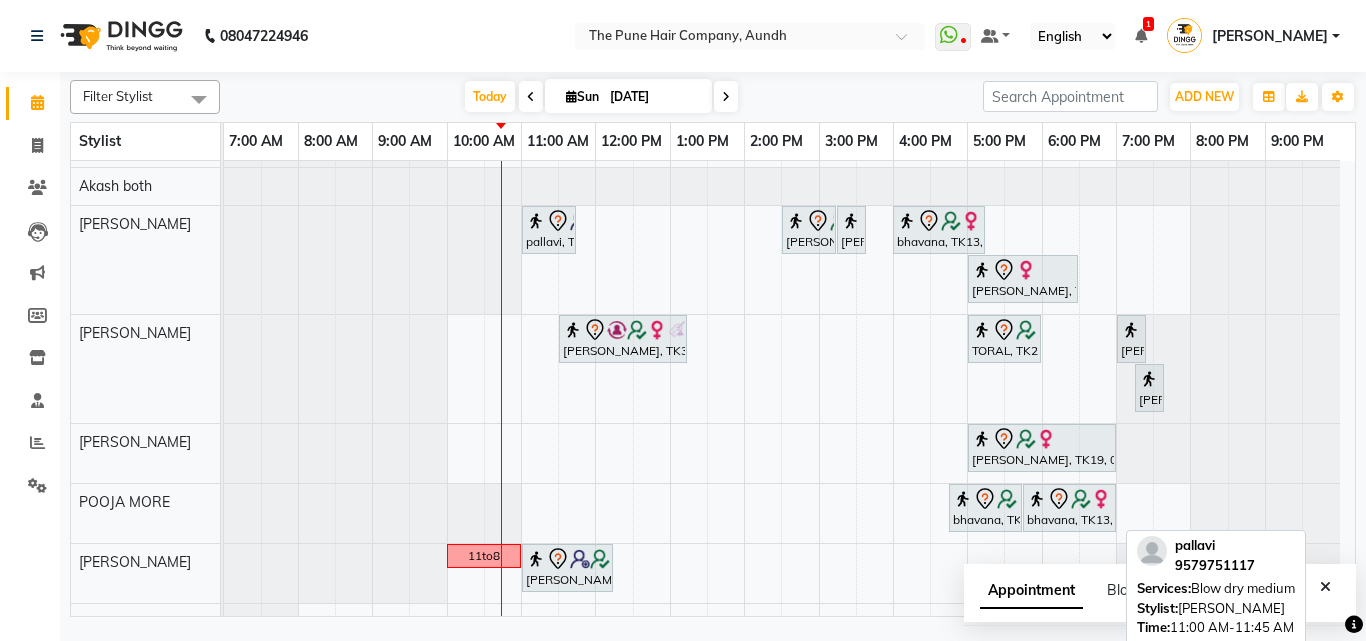 scroll, scrollTop: 383, scrollLeft: 0, axis: vertical 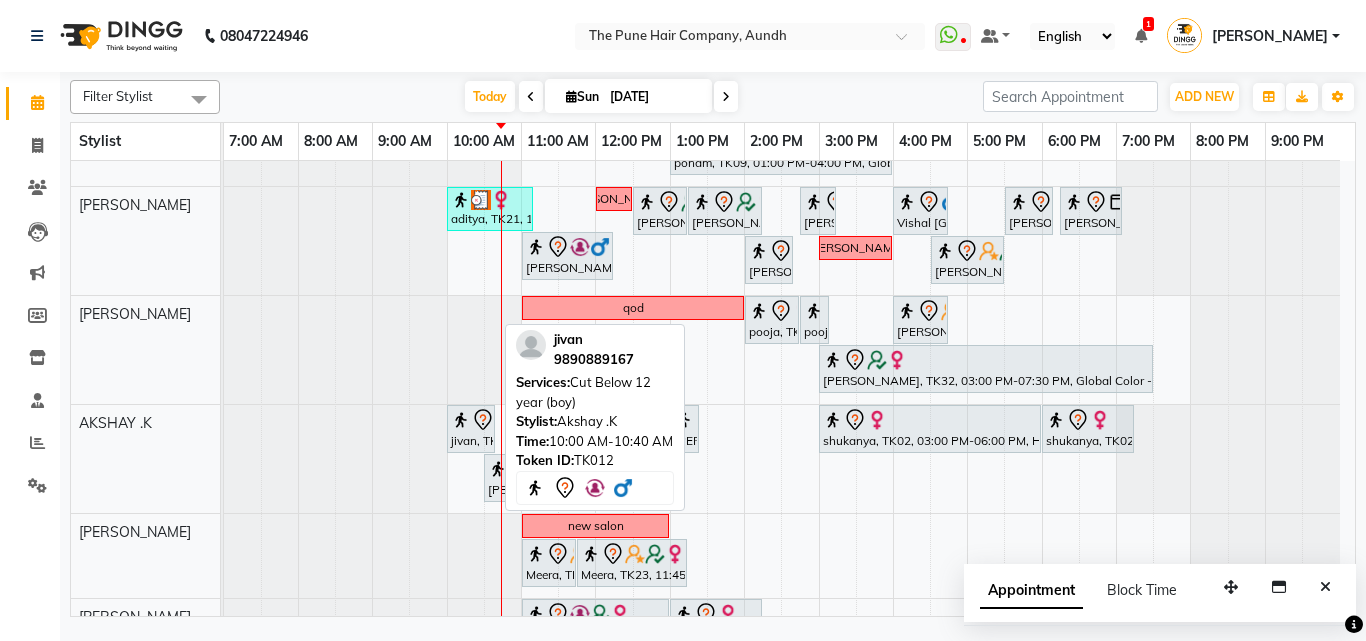click on "jivan, TK12, 10:00 AM-10:40 AM, Cut Below 12 year (boy)" at bounding box center (471, 429) 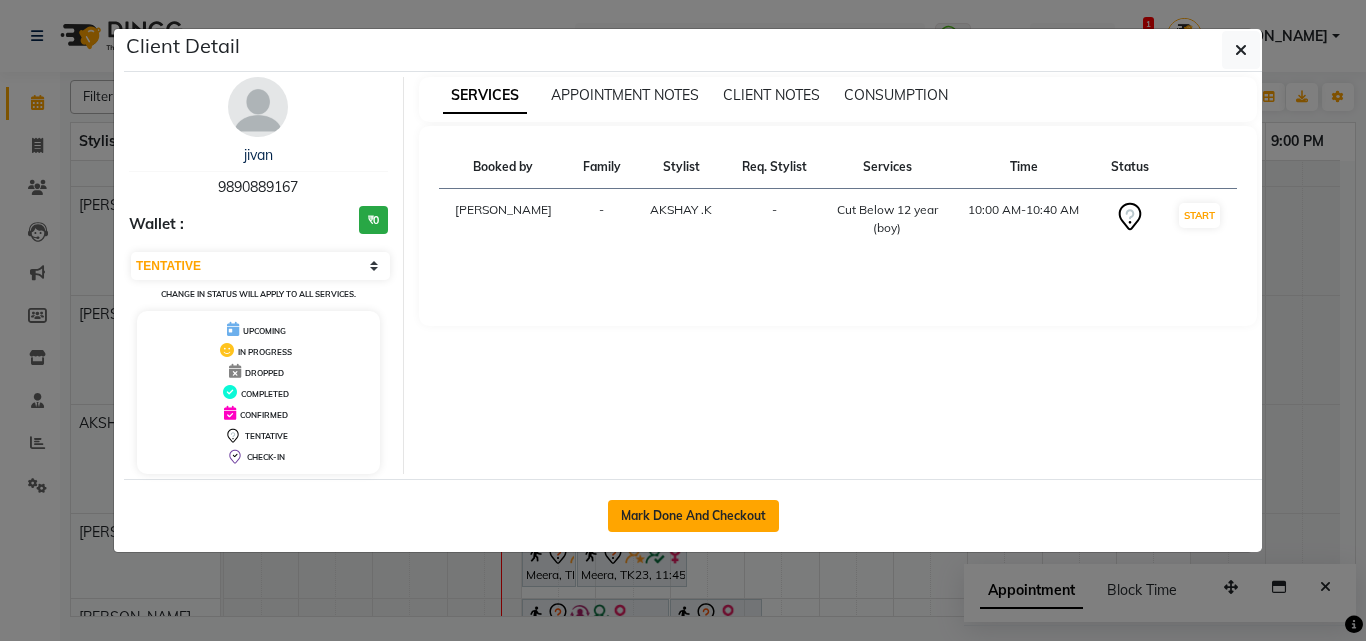 click on "Mark Done And Checkout" 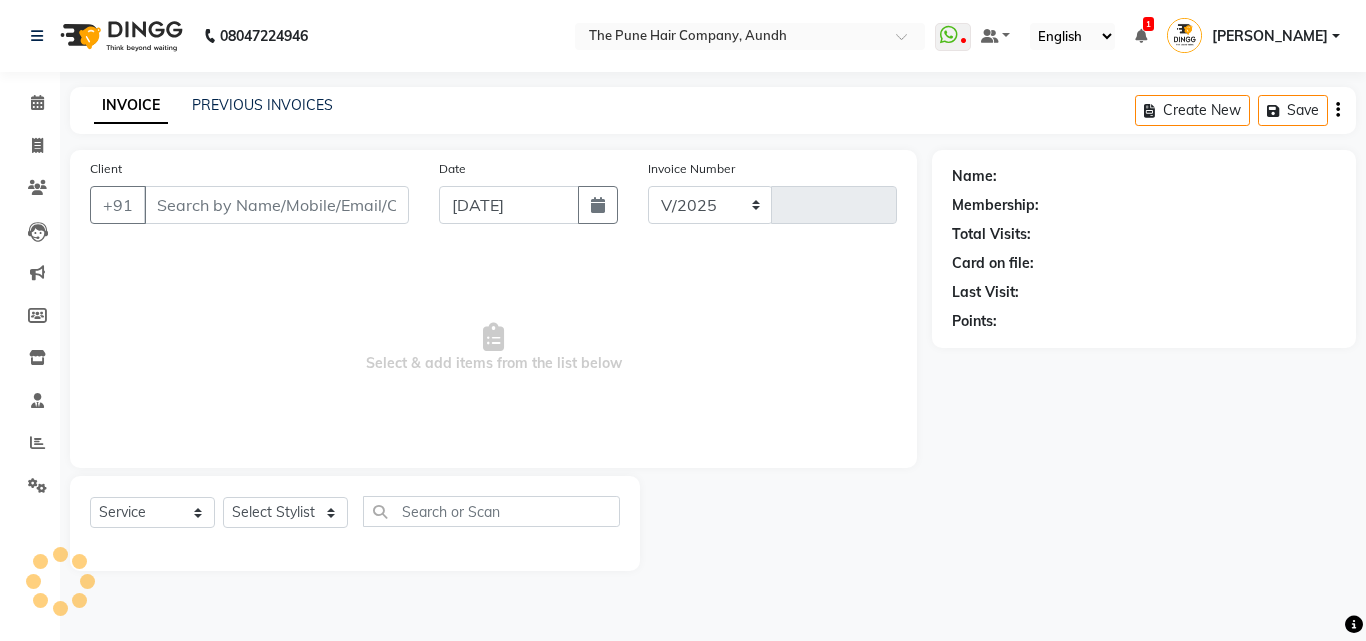 select on "106" 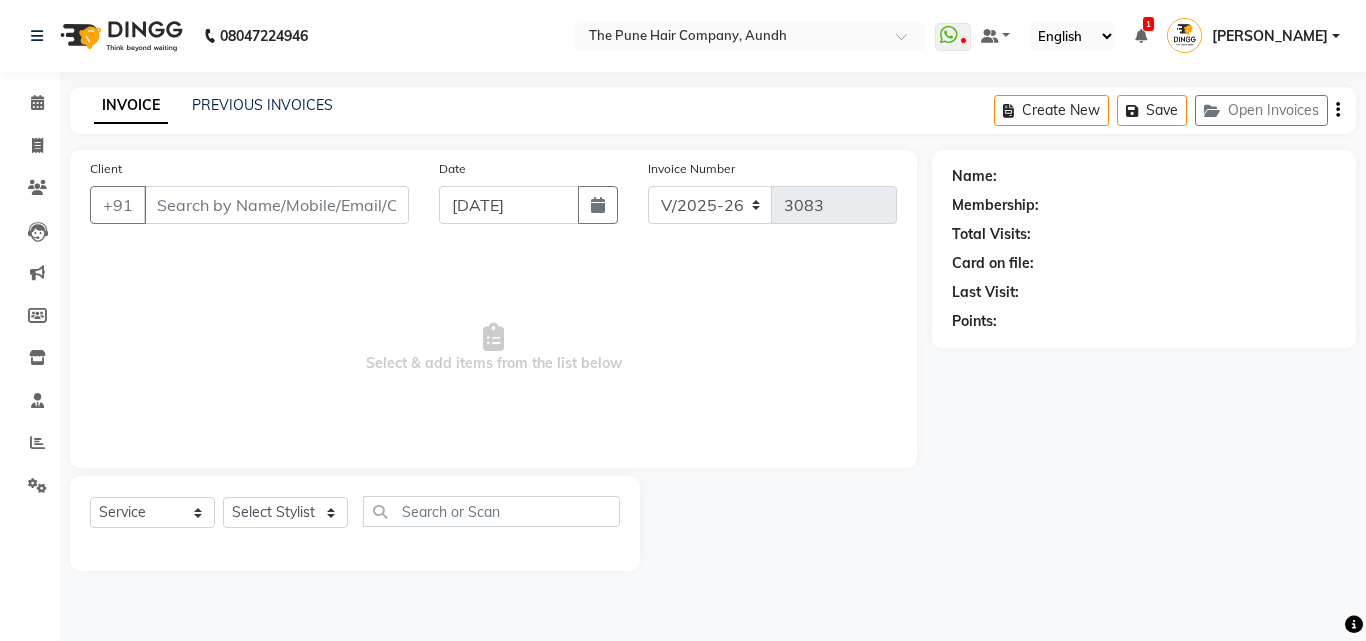 type on "9890889167" 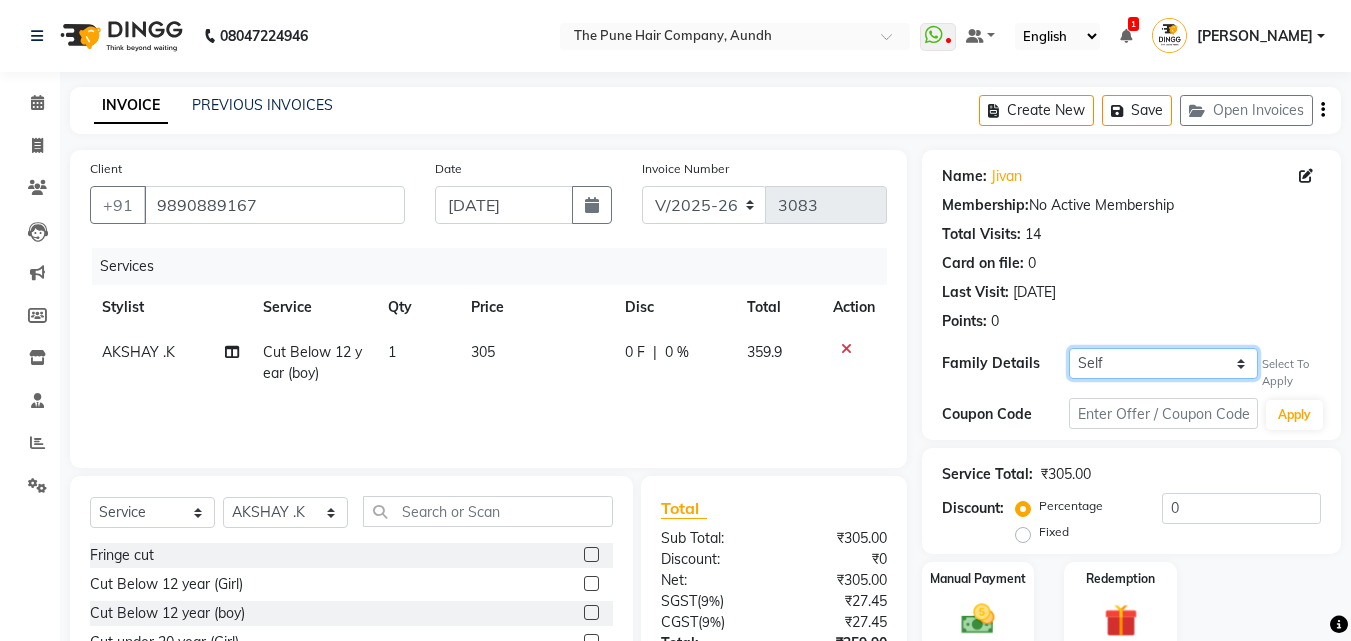 click on "Self Pruthaviraj nagawade" 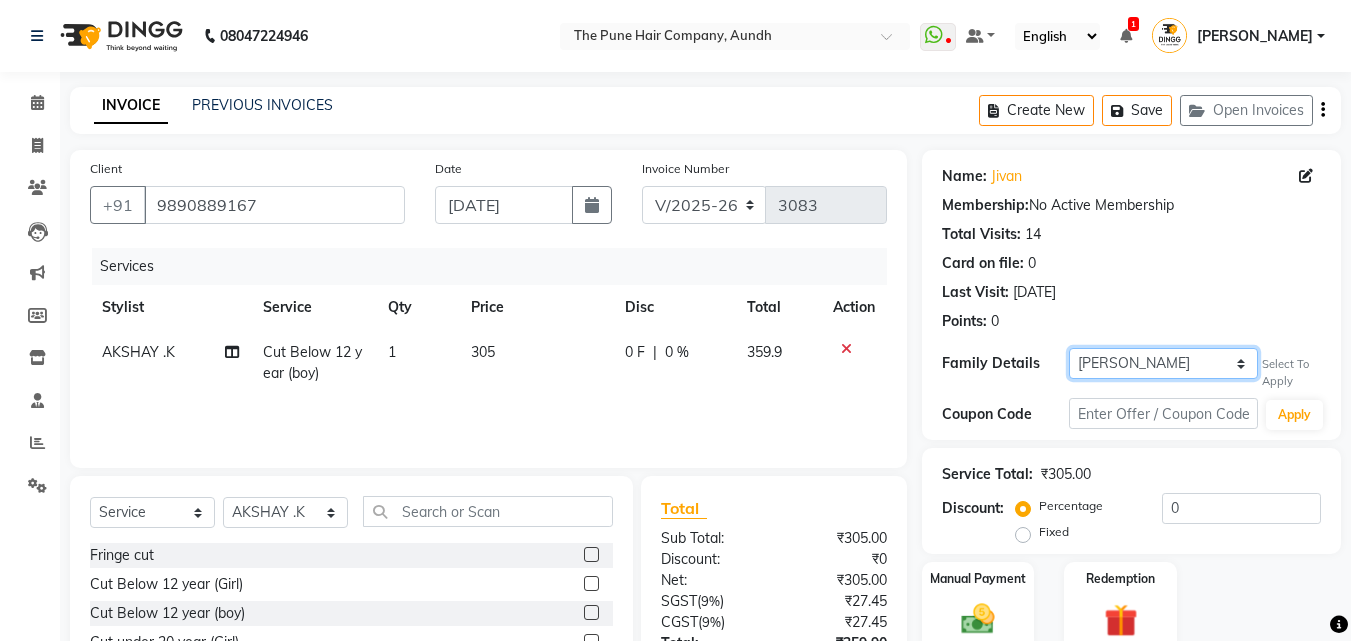 click on "Self Pruthaviraj nagawade" 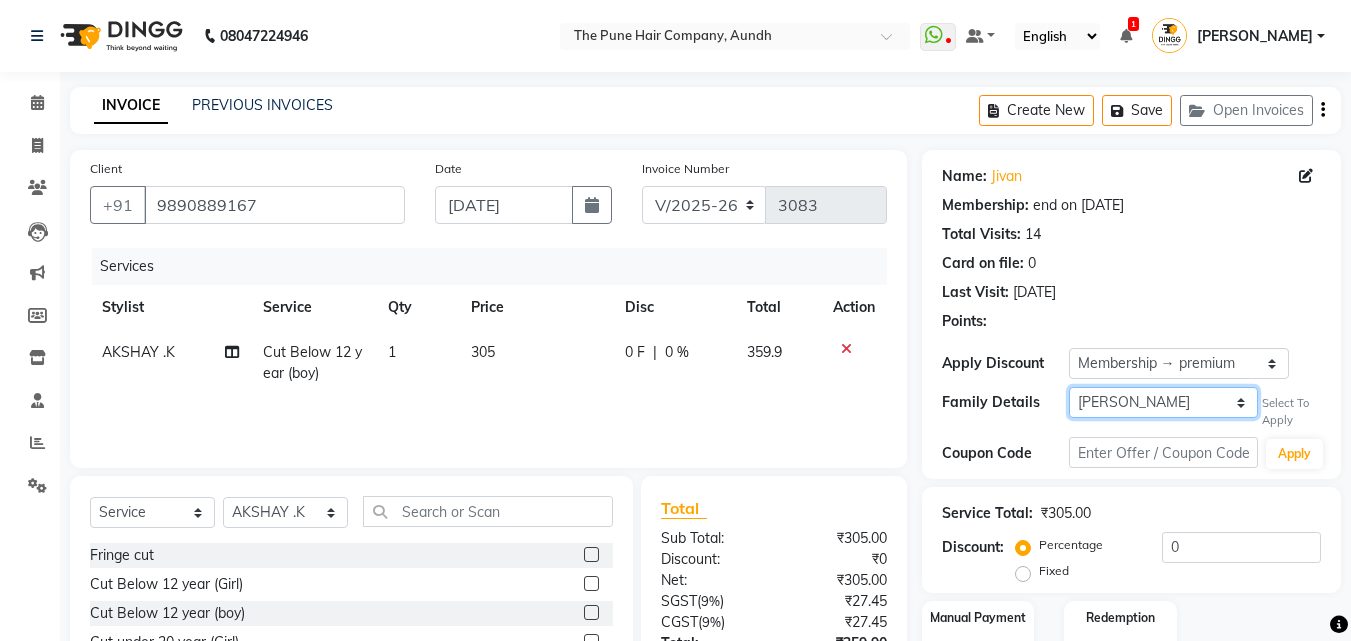 type on "20" 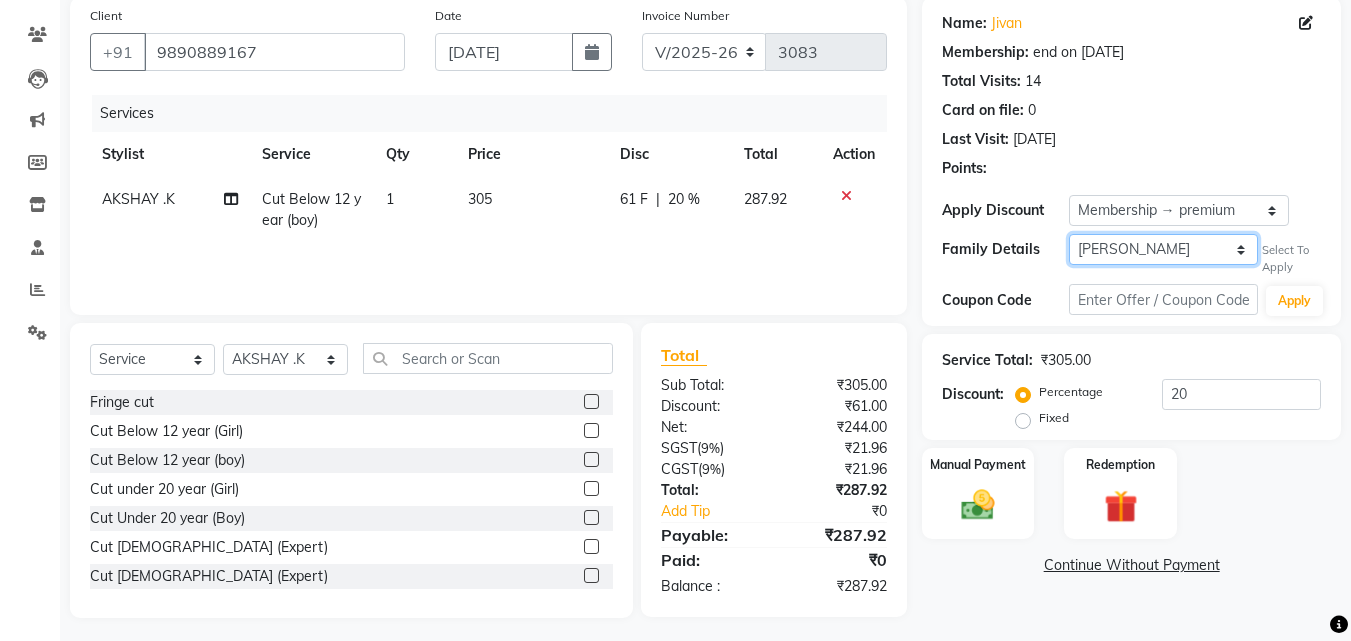 scroll, scrollTop: 160, scrollLeft: 0, axis: vertical 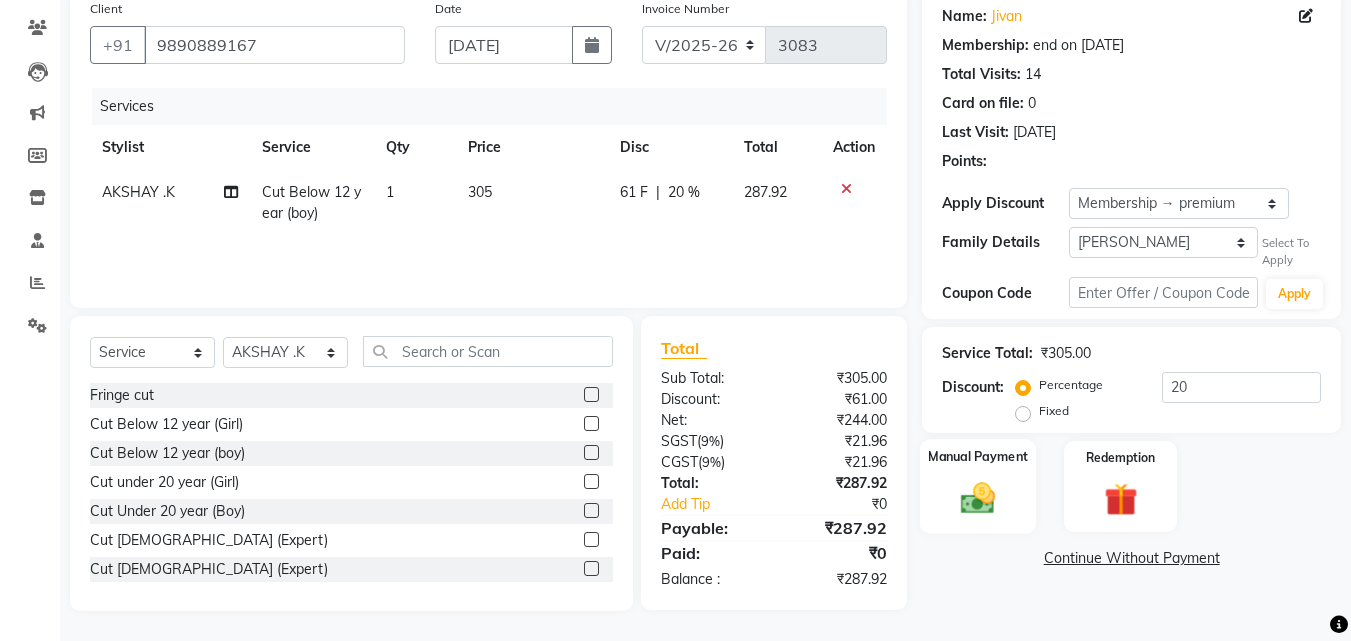 click 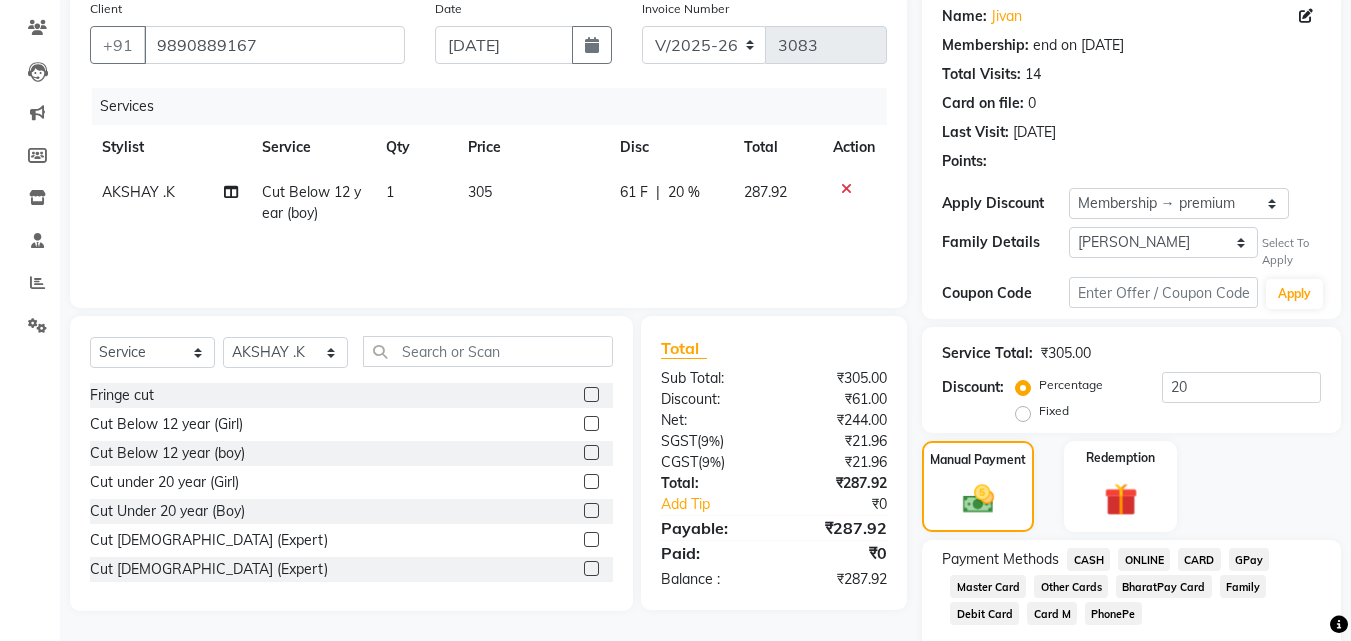 click on "CASH" 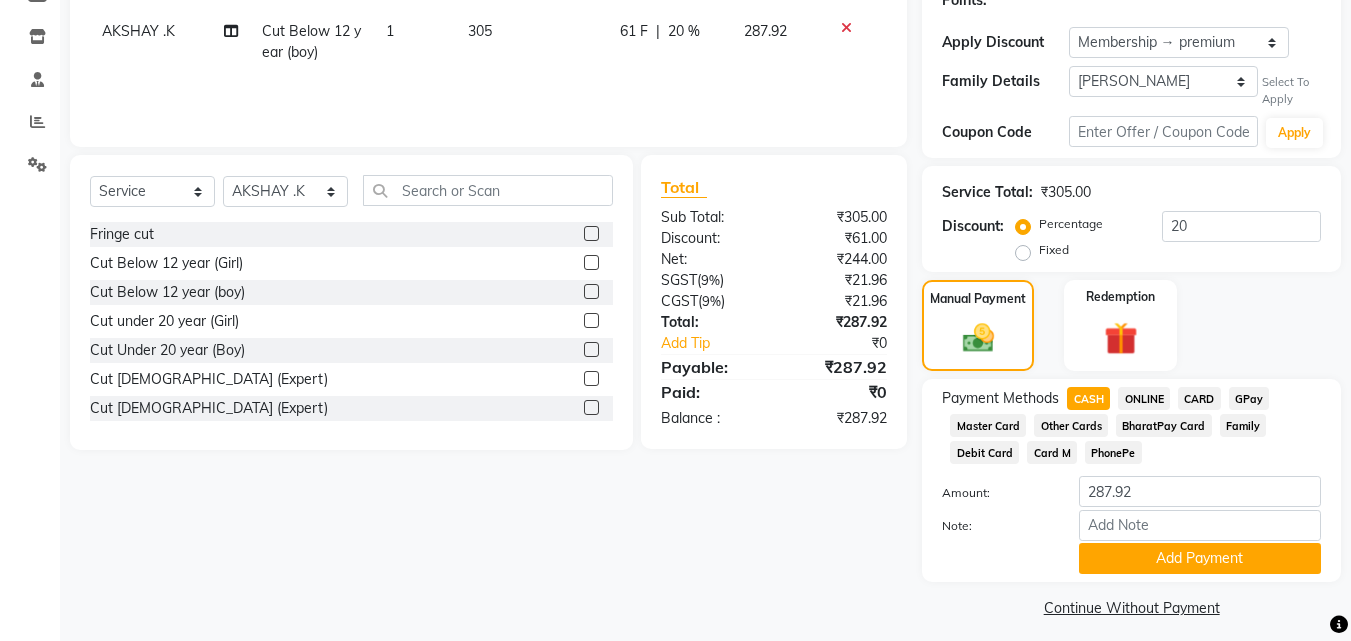 scroll, scrollTop: 333, scrollLeft: 0, axis: vertical 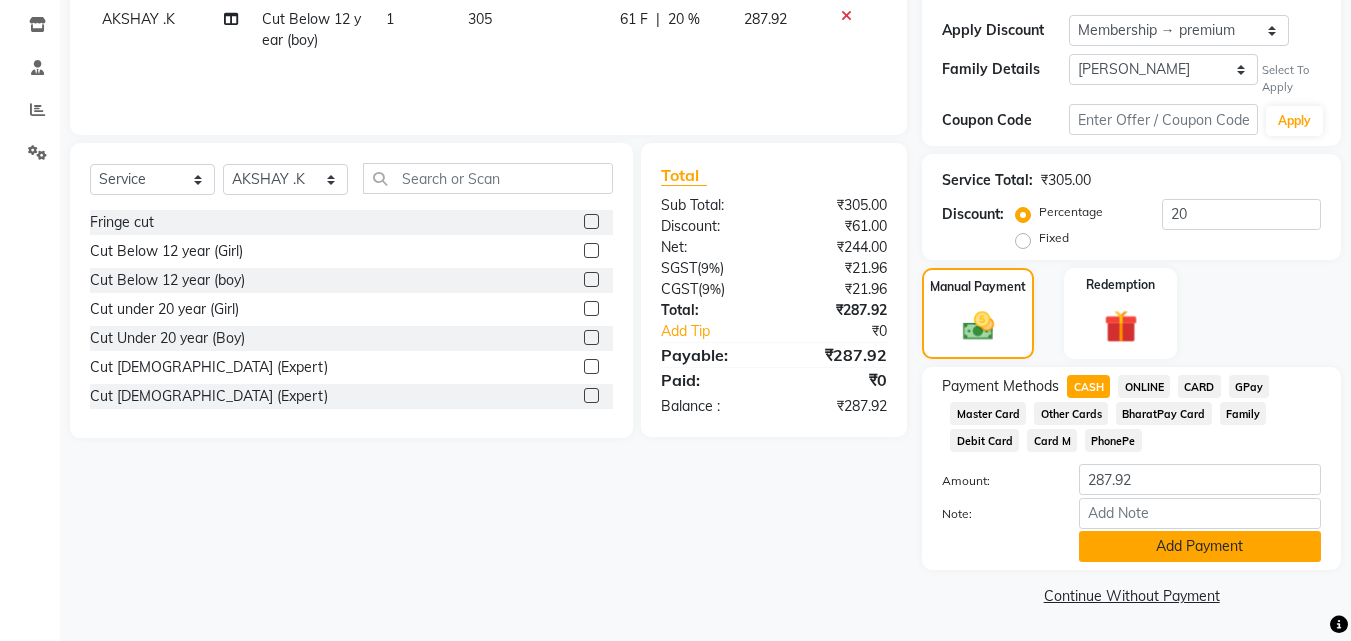 click on "Add Payment" 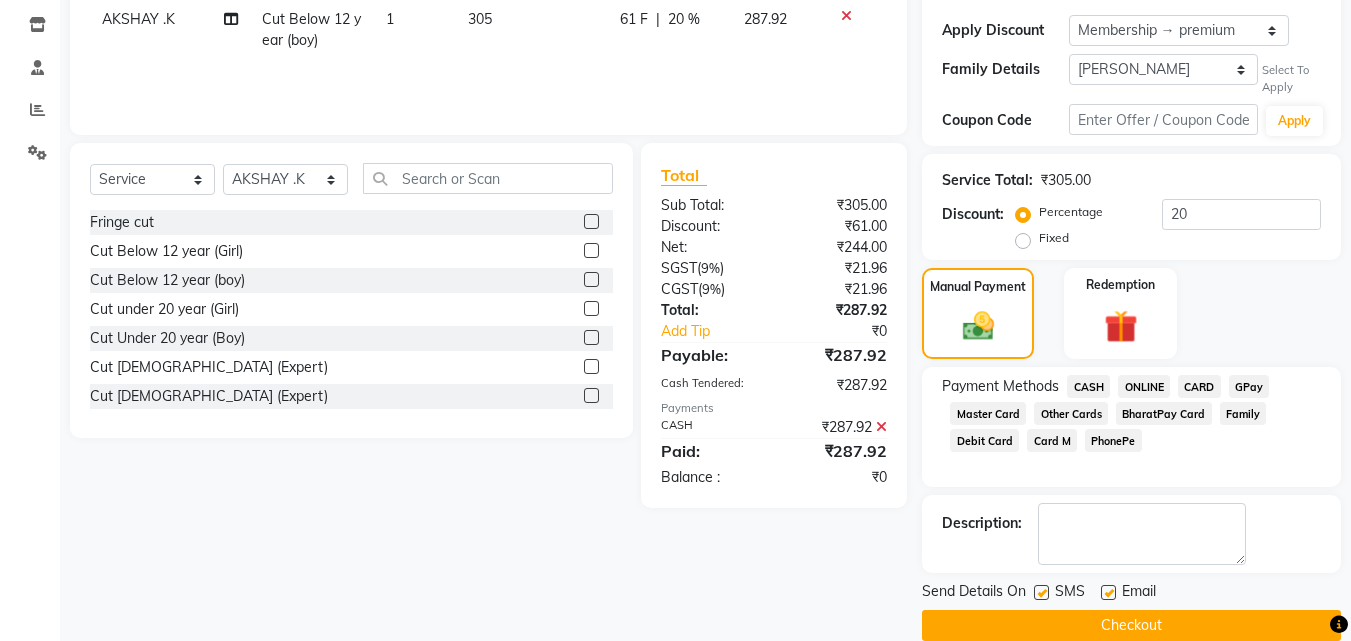 click on "Checkout" 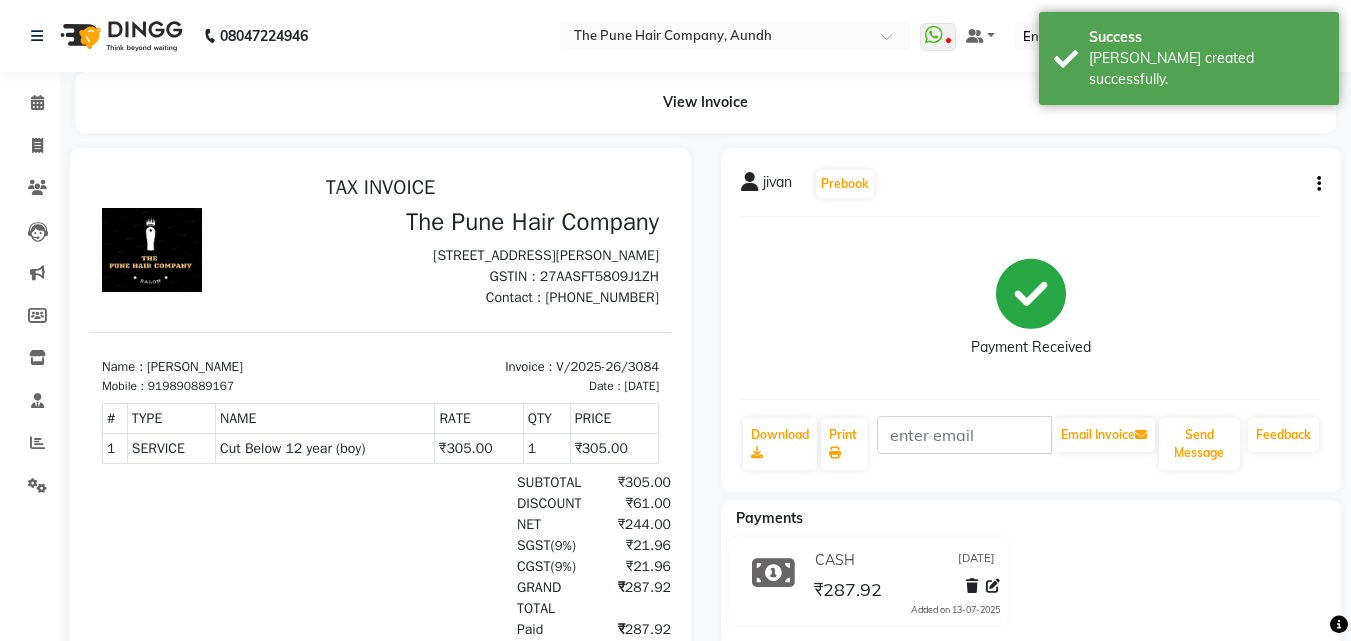 scroll, scrollTop: 0, scrollLeft: 0, axis: both 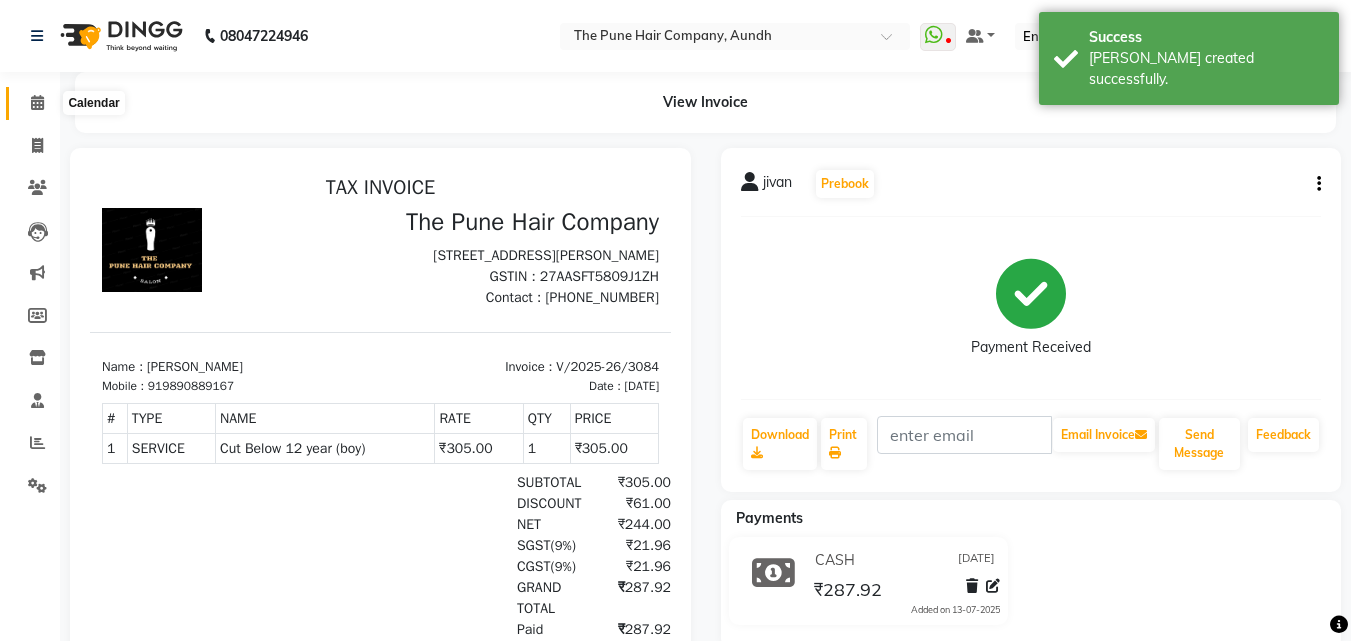 click 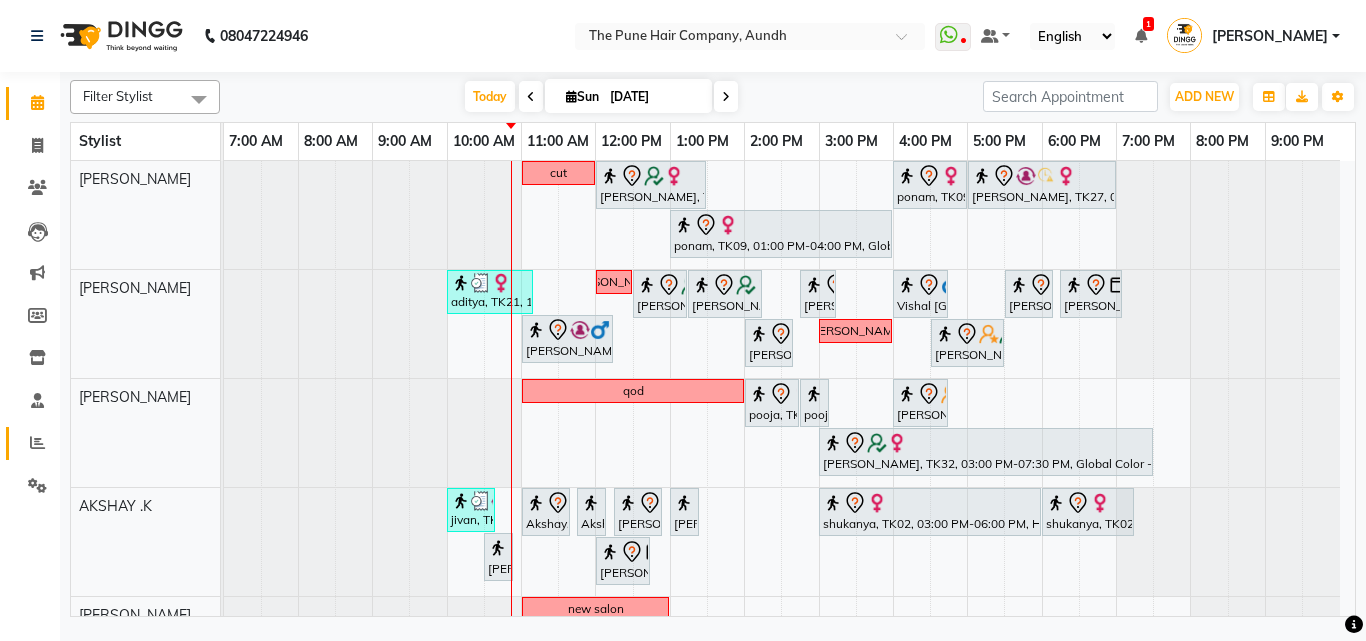 click on "Reports" 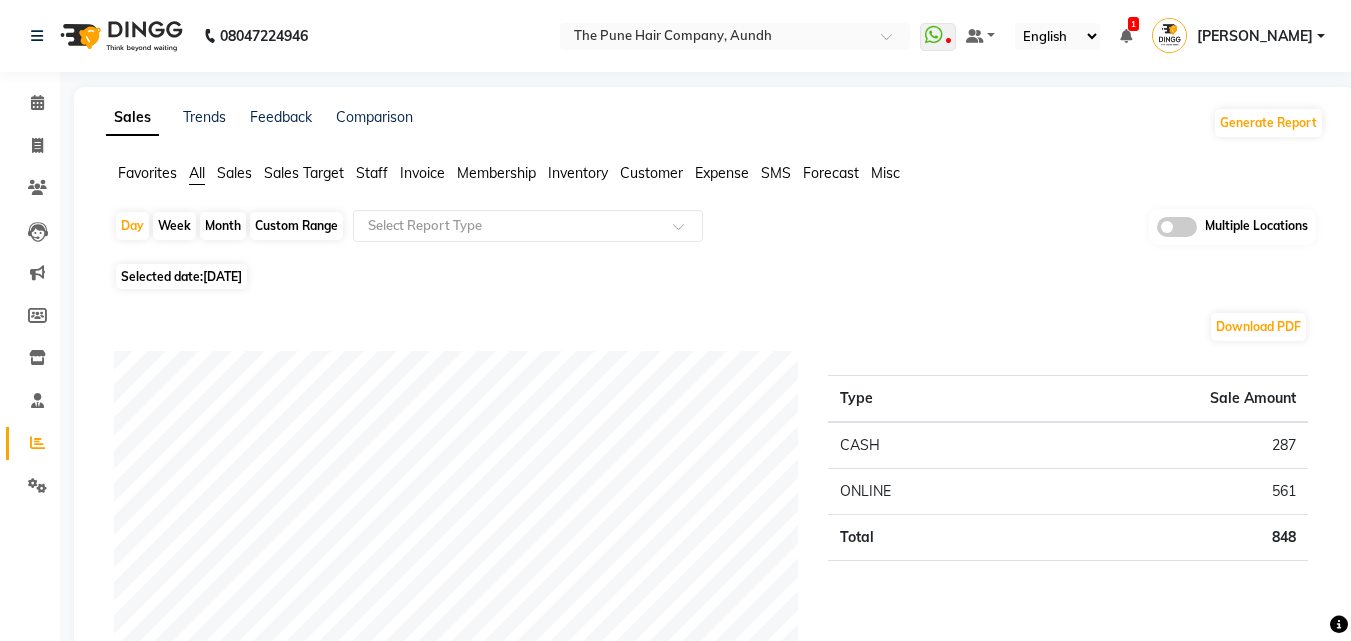 click on "Month" 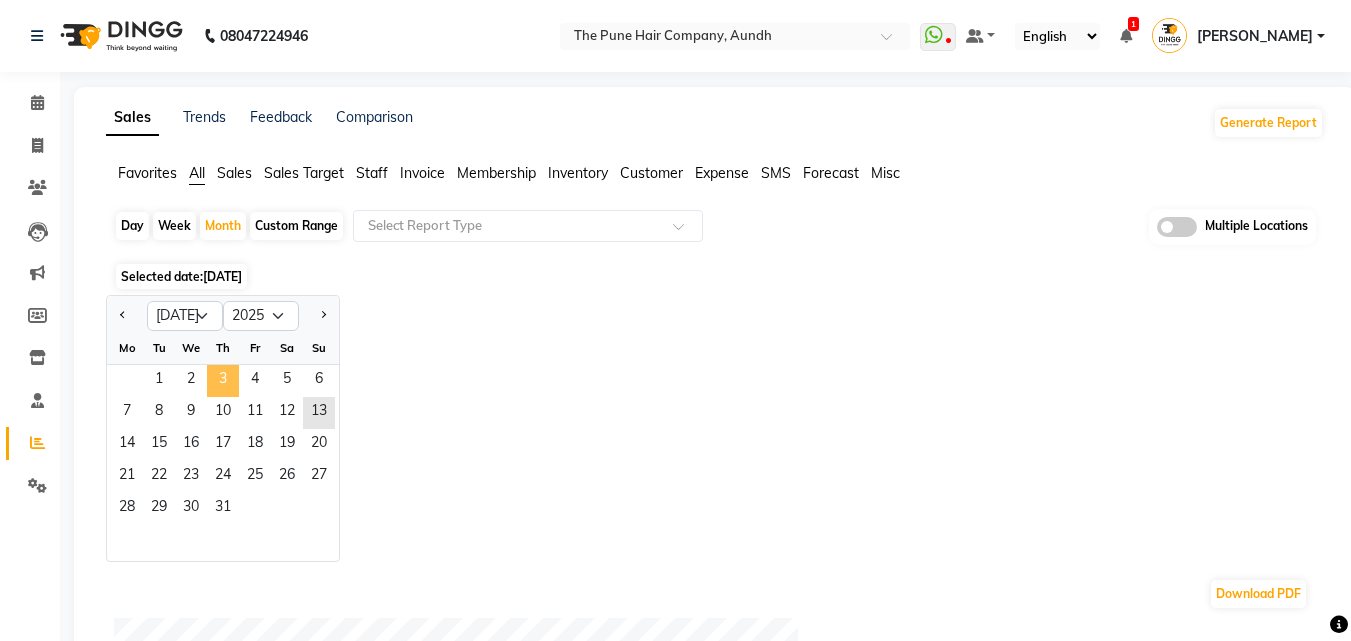 click on "3" 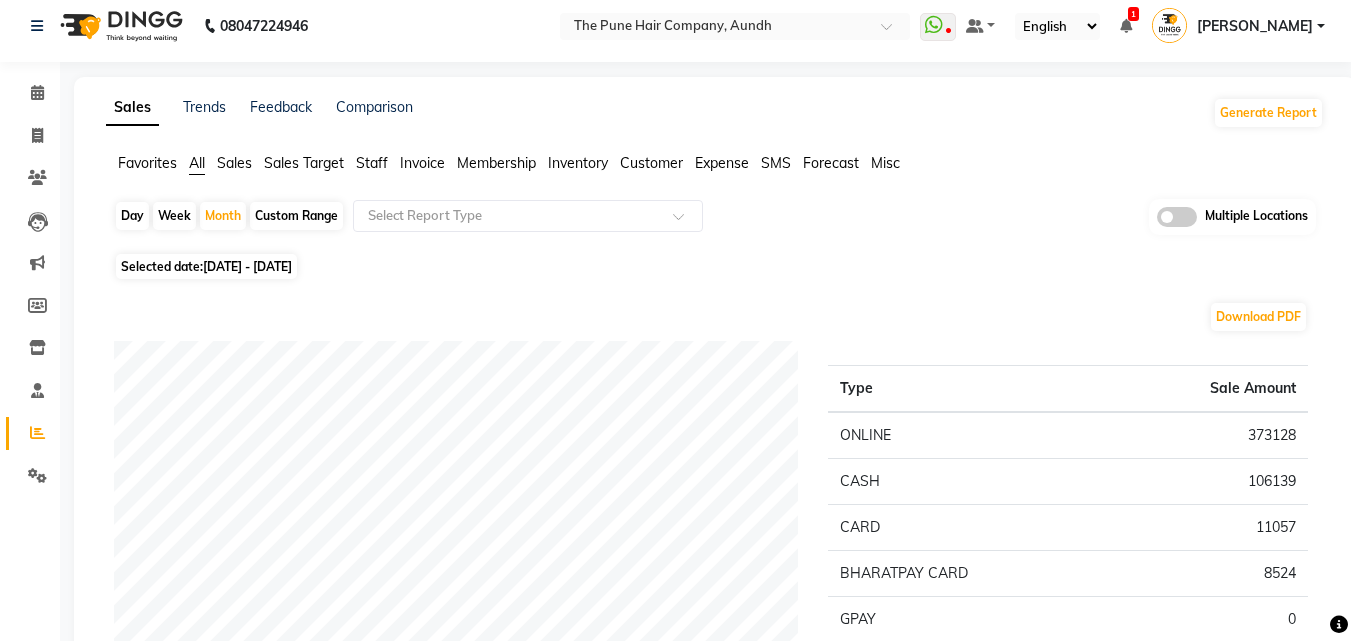 scroll, scrollTop: 0, scrollLeft: 0, axis: both 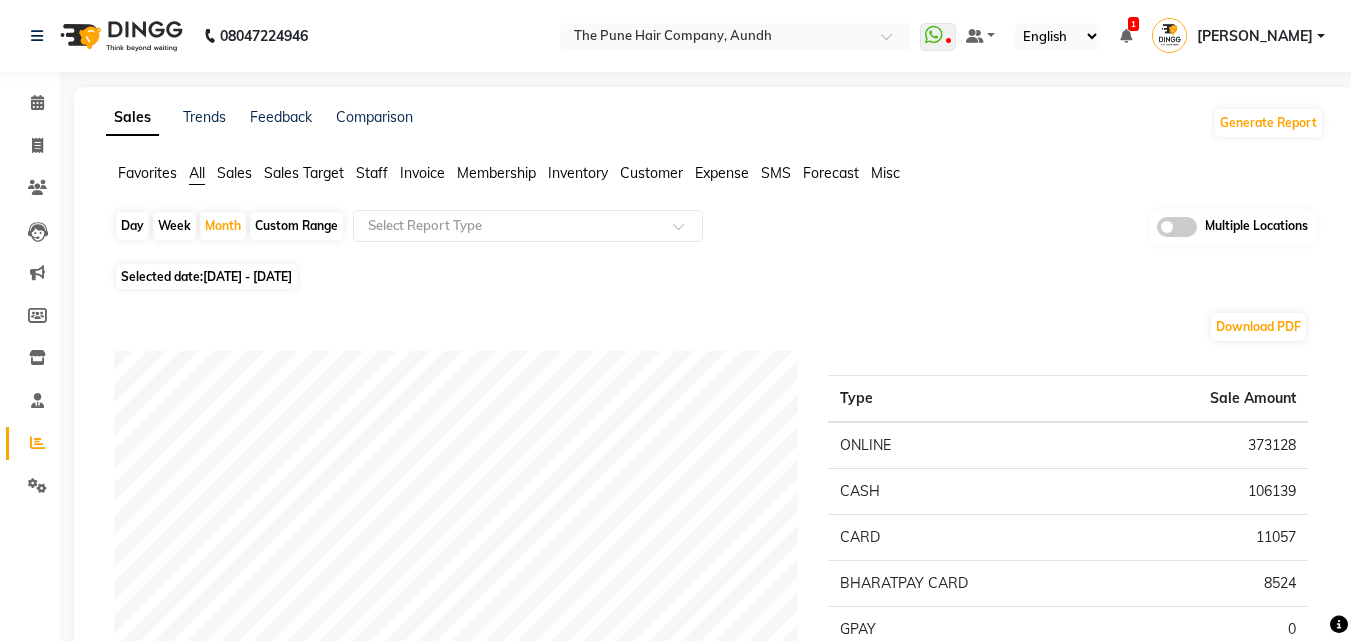 click on "Day" 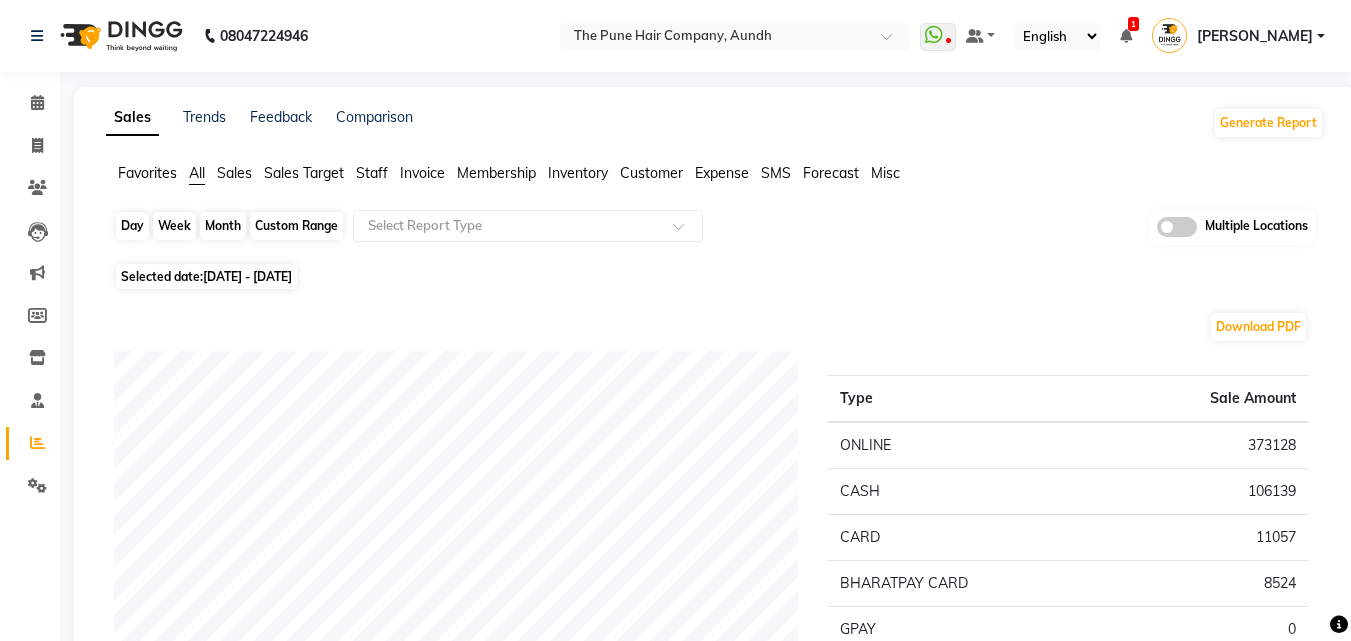 click on "Day" 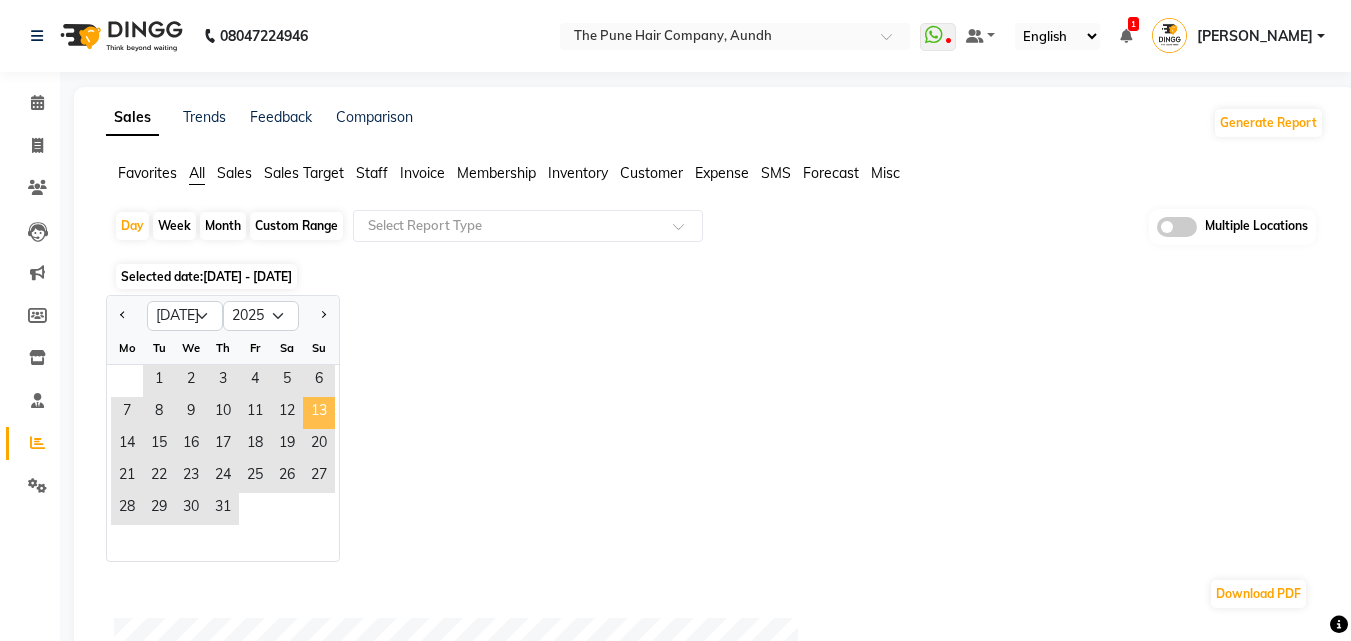 click on "13" 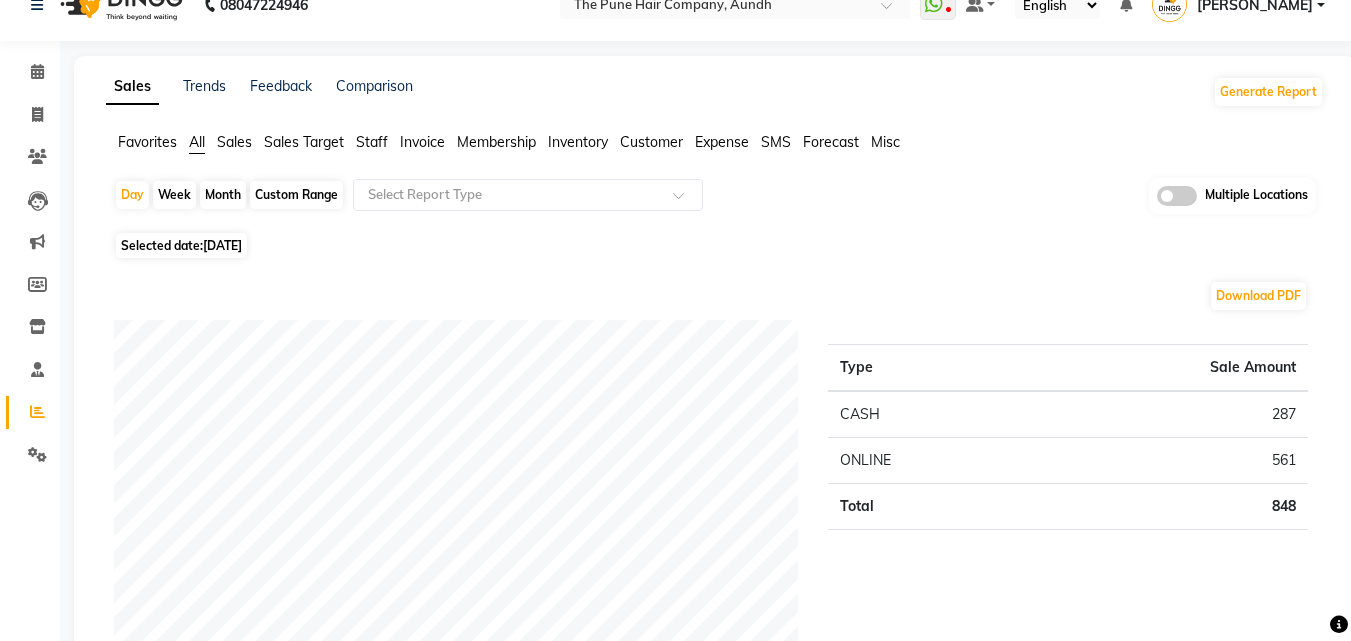 scroll, scrollTop: 0, scrollLeft: 0, axis: both 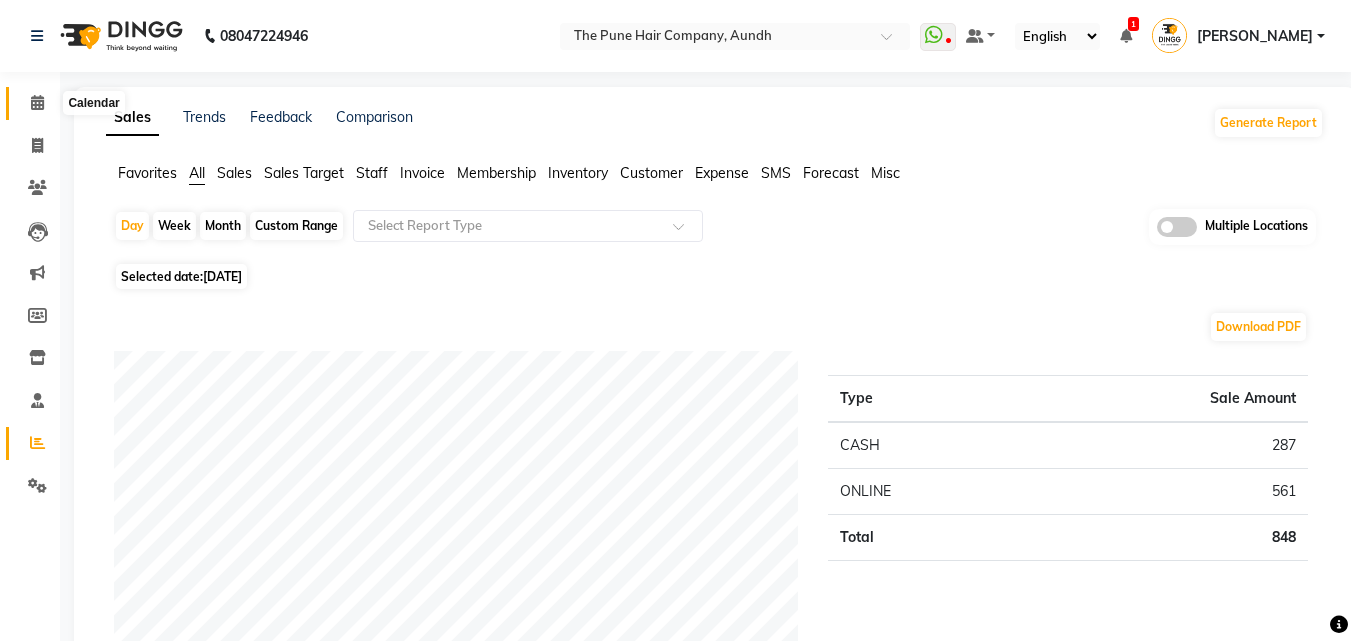 click 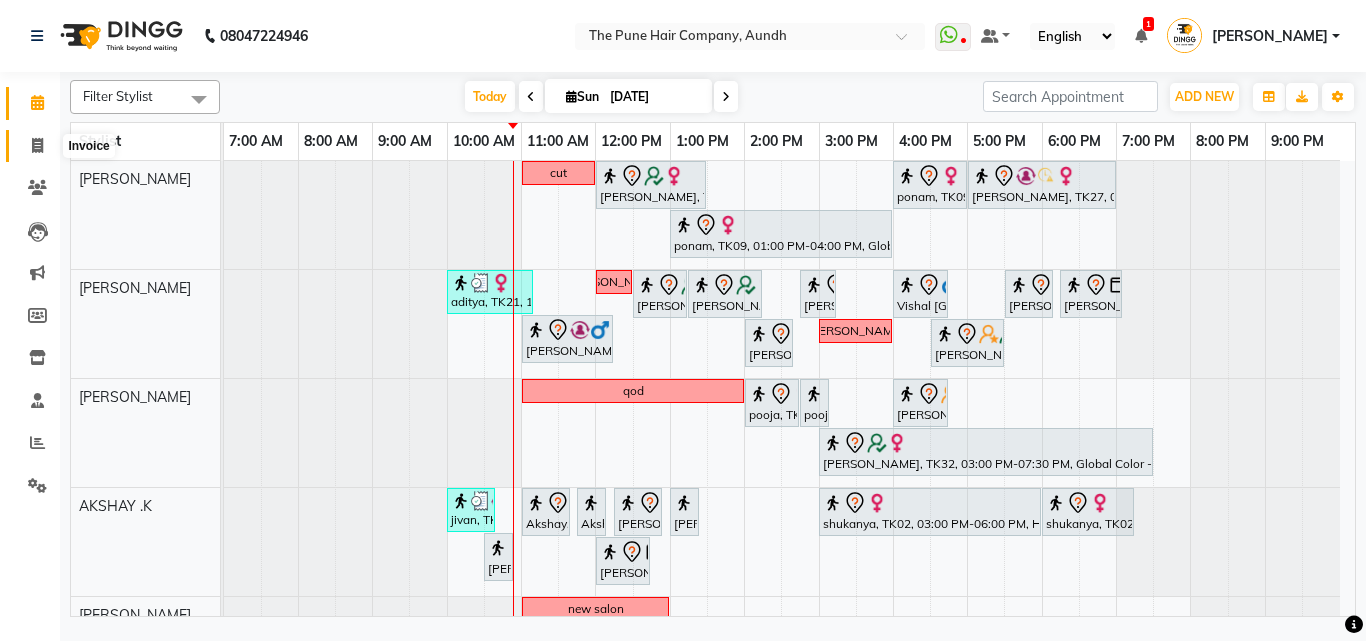 click 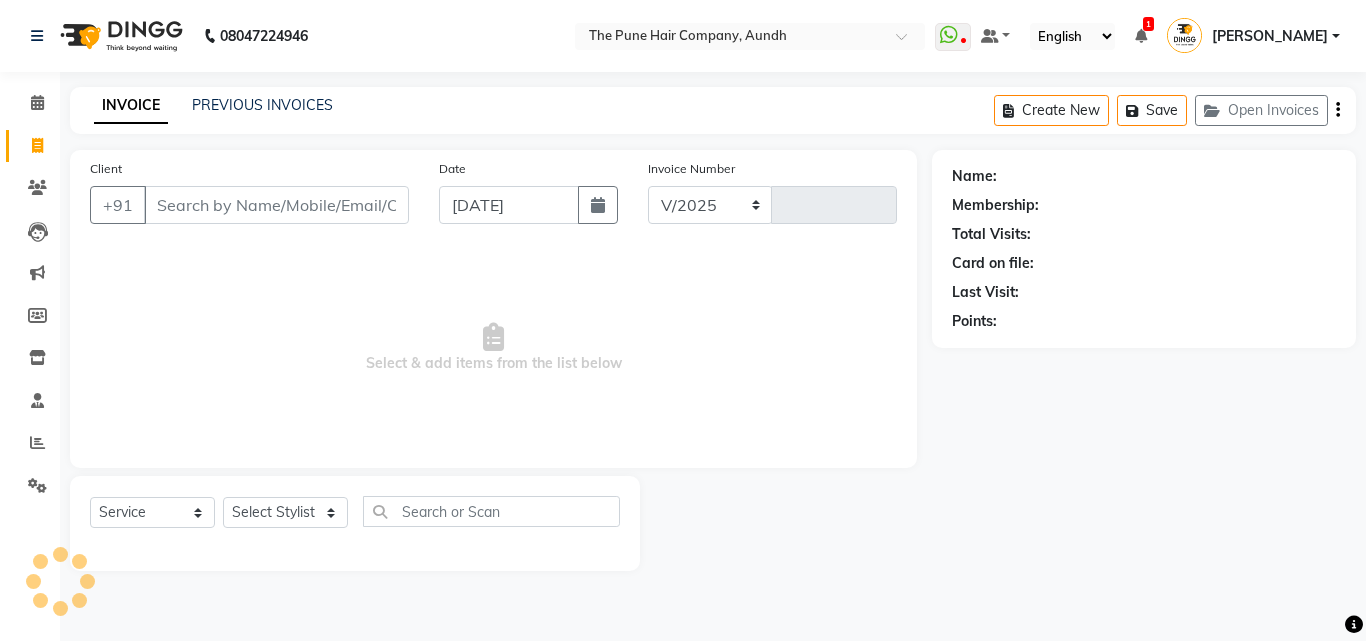 select on "106" 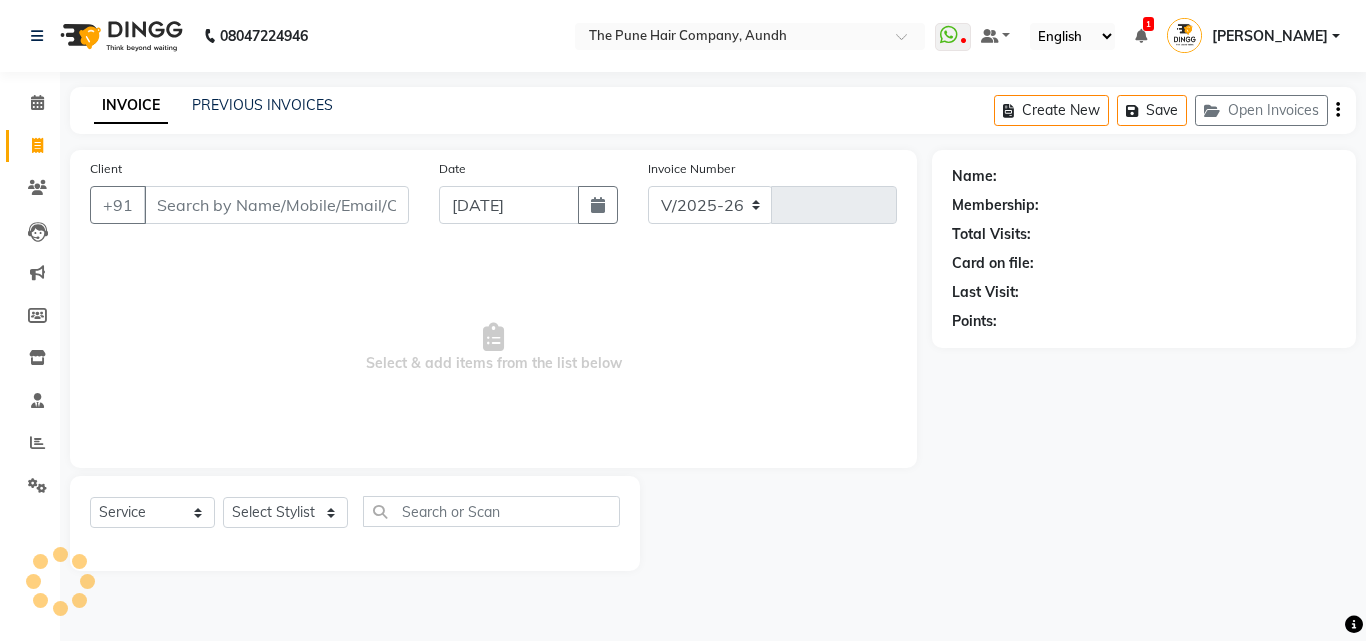 type on "3085" 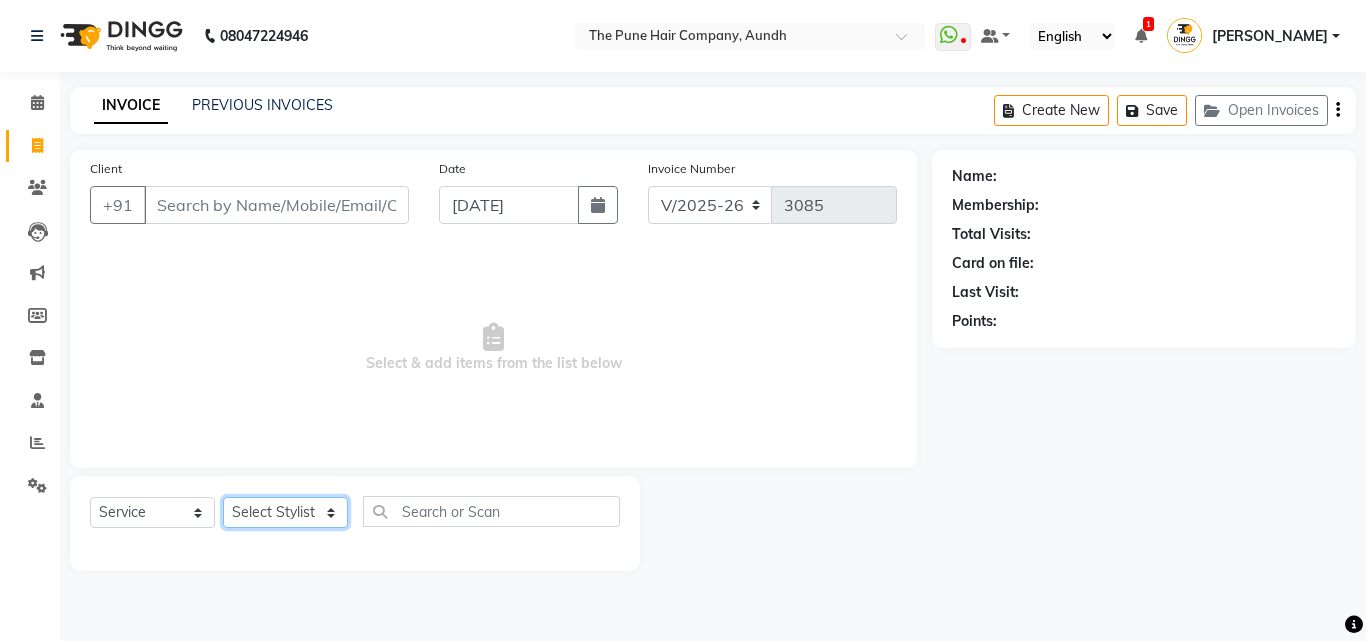 click on "Select Stylist Akash both [PERSON_NAME] .K [PERSON_NAME] kaif [PERSON_NAME] [PERSON_NAME] [PERSON_NAME] [PERSON_NAME] mane POOJA MORE [PERSON_NAME]  [PERSON_NAME] Shweta [PERSON_NAME] [PERSON_NAME] [PERSON_NAME]" 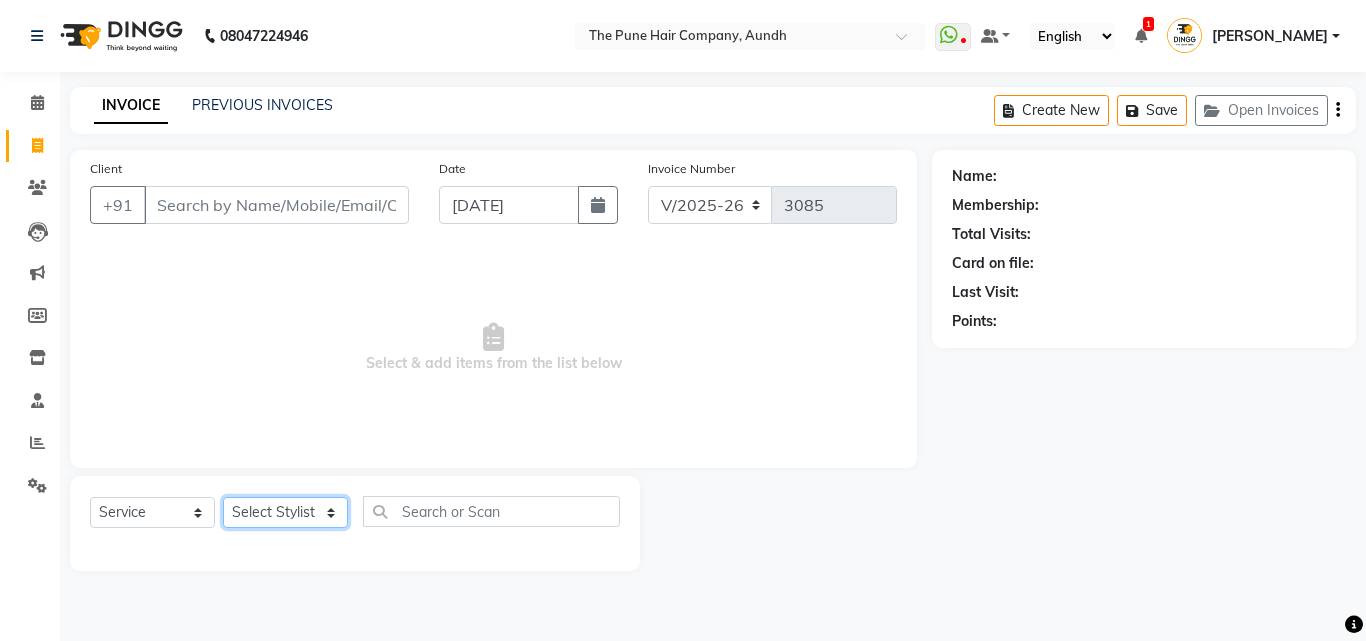 click on "Select Stylist Akash both [PERSON_NAME] .K [PERSON_NAME] kaif [PERSON_NAME] [PERSON_NAME] [PERSON_NAME] [PERSON_NAME] mane POOJA MORE [PERSON_NAME]  [PERSON_NAME] Shweta [PERSON_NAME] [PERSON_NAME] [PERSON_NAME]" 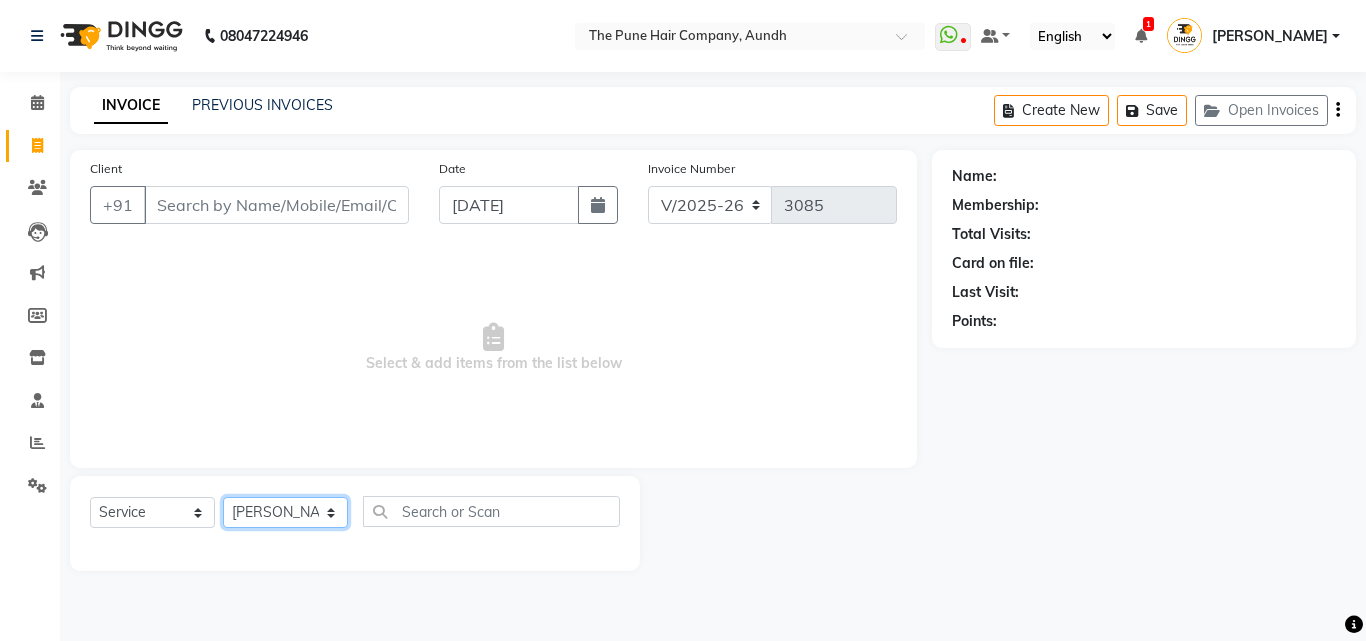 click on "Select Stylist Akash both [PERSON_NAME] .K [PERSON_NAME] kaif [PERSON_NAME] [PERSON_NAME] [PERSON_NAME] [PERSON_NAME] mane POOJA MORE [PERSON_NAME]  [PERSON_NAME] Shweta [PERSON_NAME] [PERSON_NAME] [PERSON_NAME]" 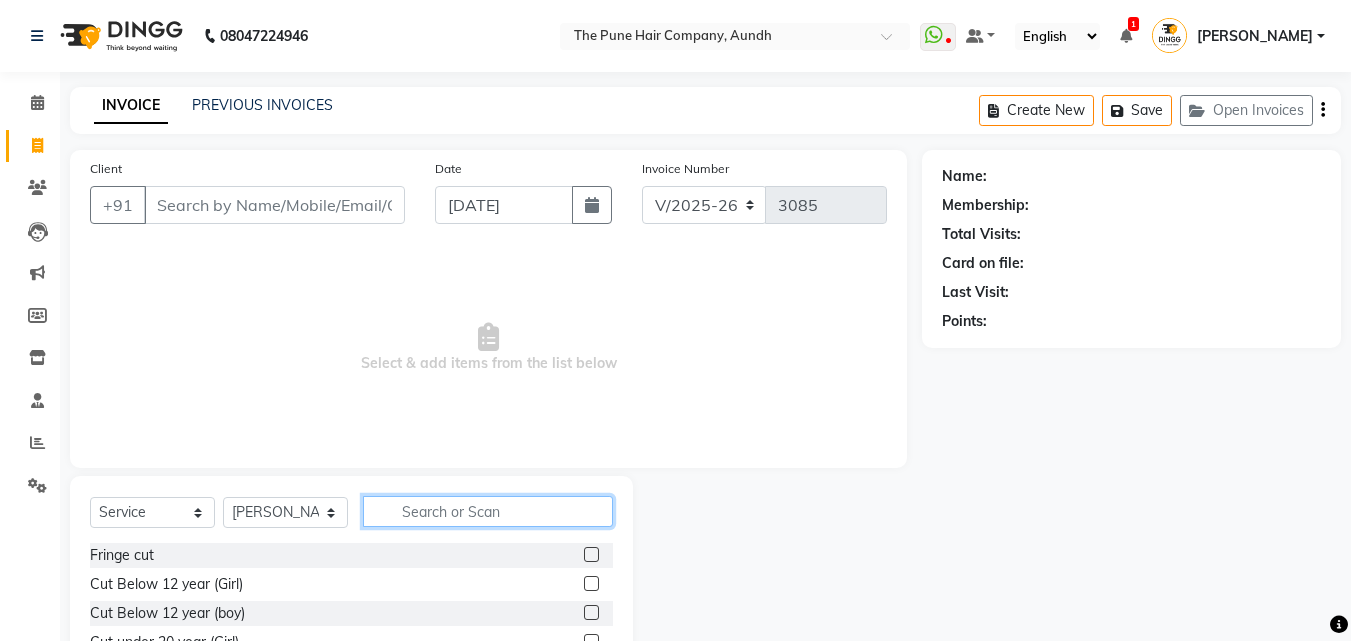 click 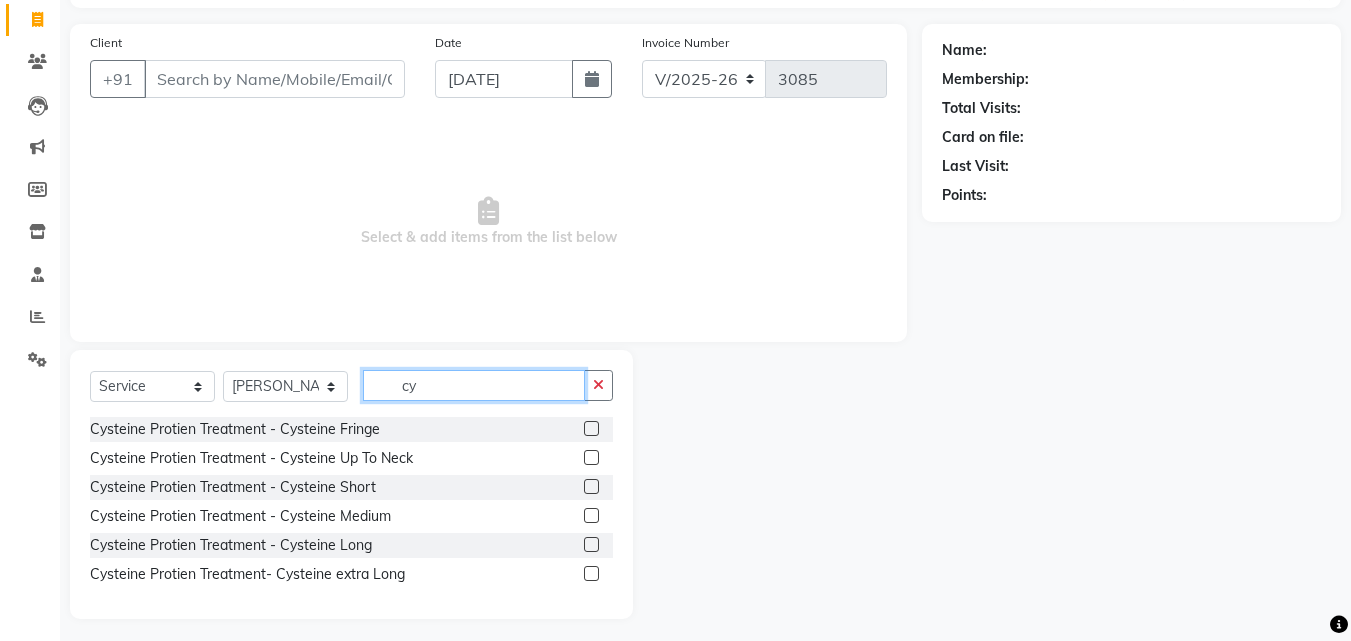 scroll, scrollTop: 134, scrollLeft: 0, axis: vertical 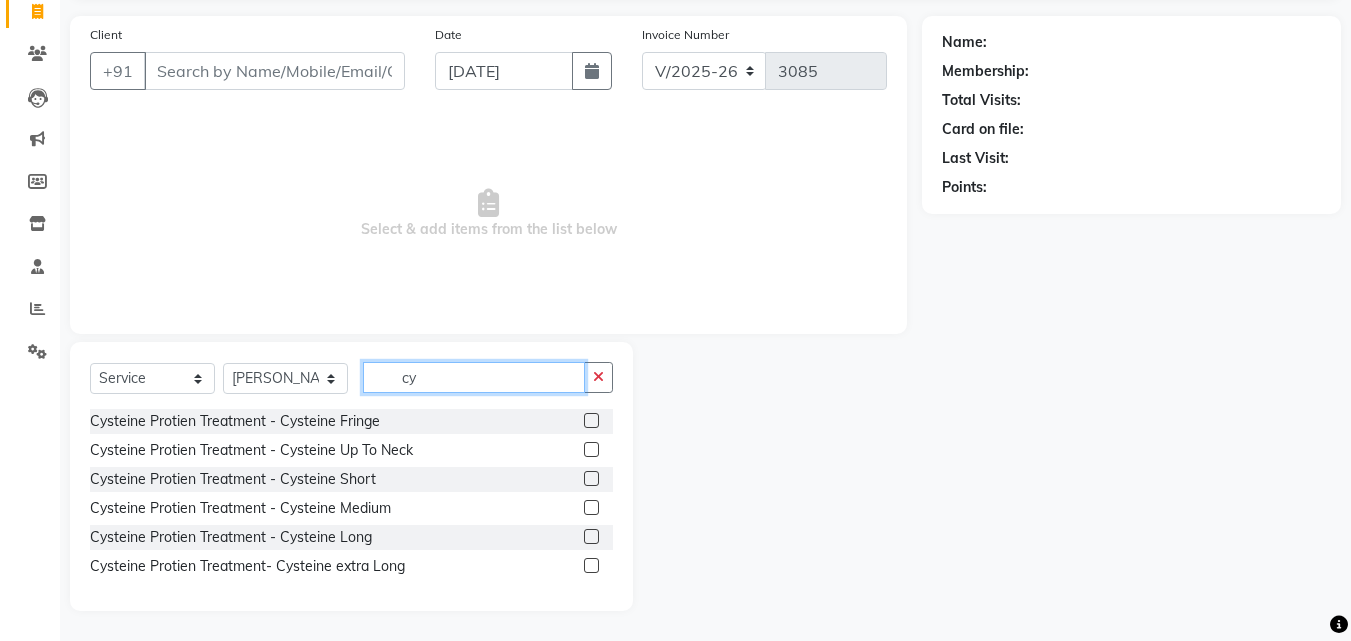 type on "cy" 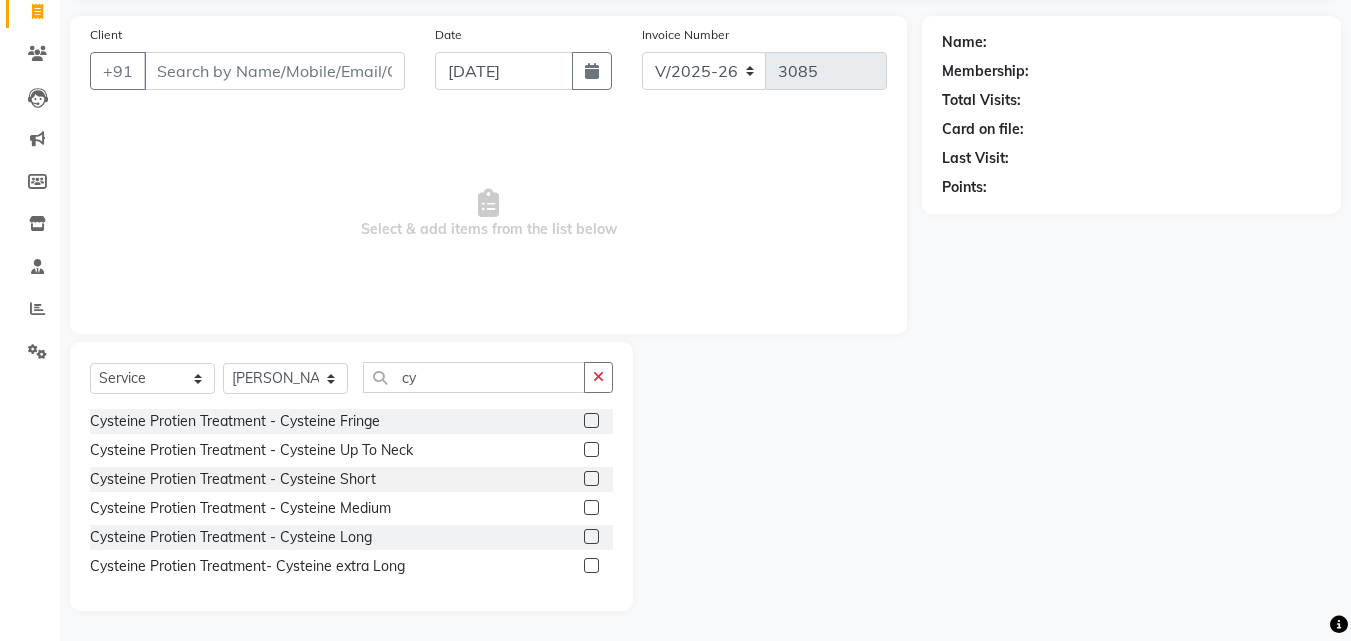click 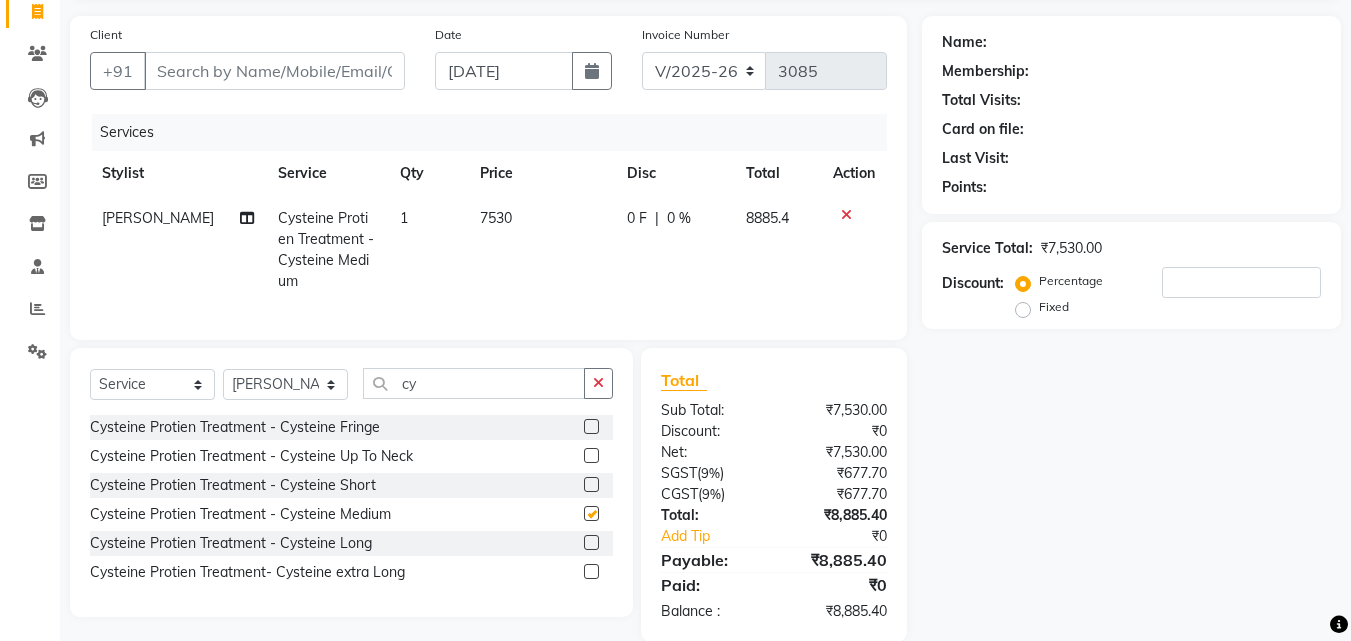 checkbox on "false" 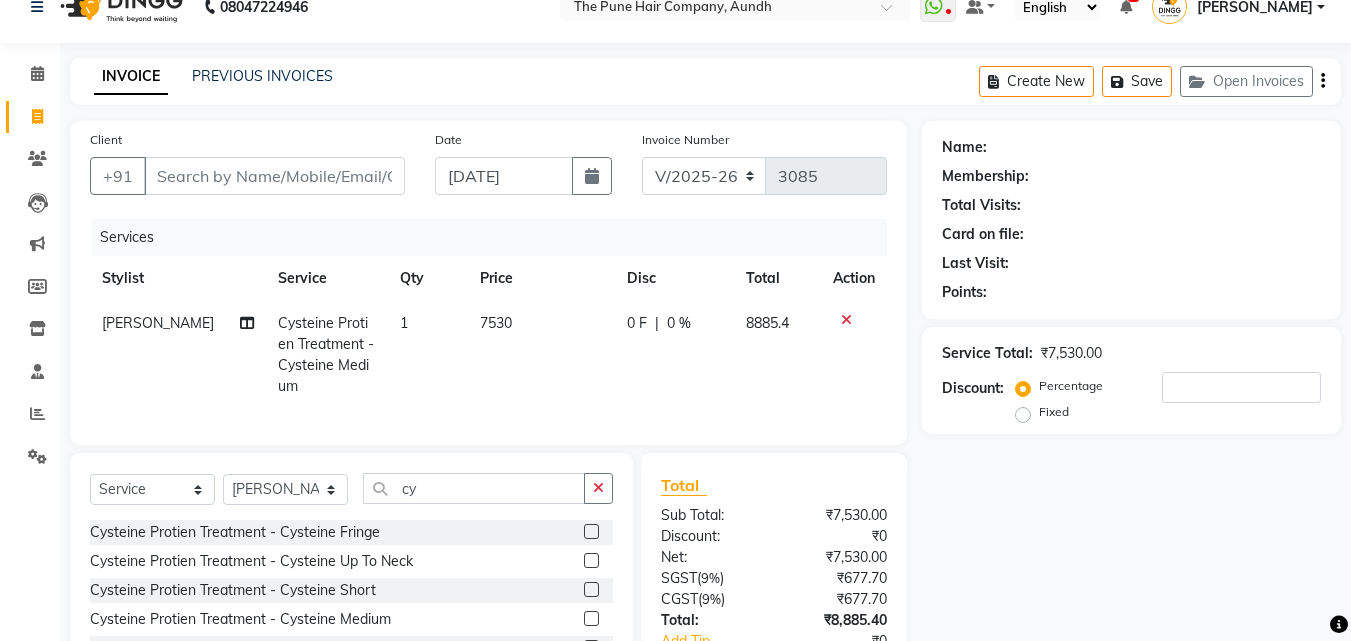 scroll, scrollTop: 180, scrollLeft: 0, axis: vertical 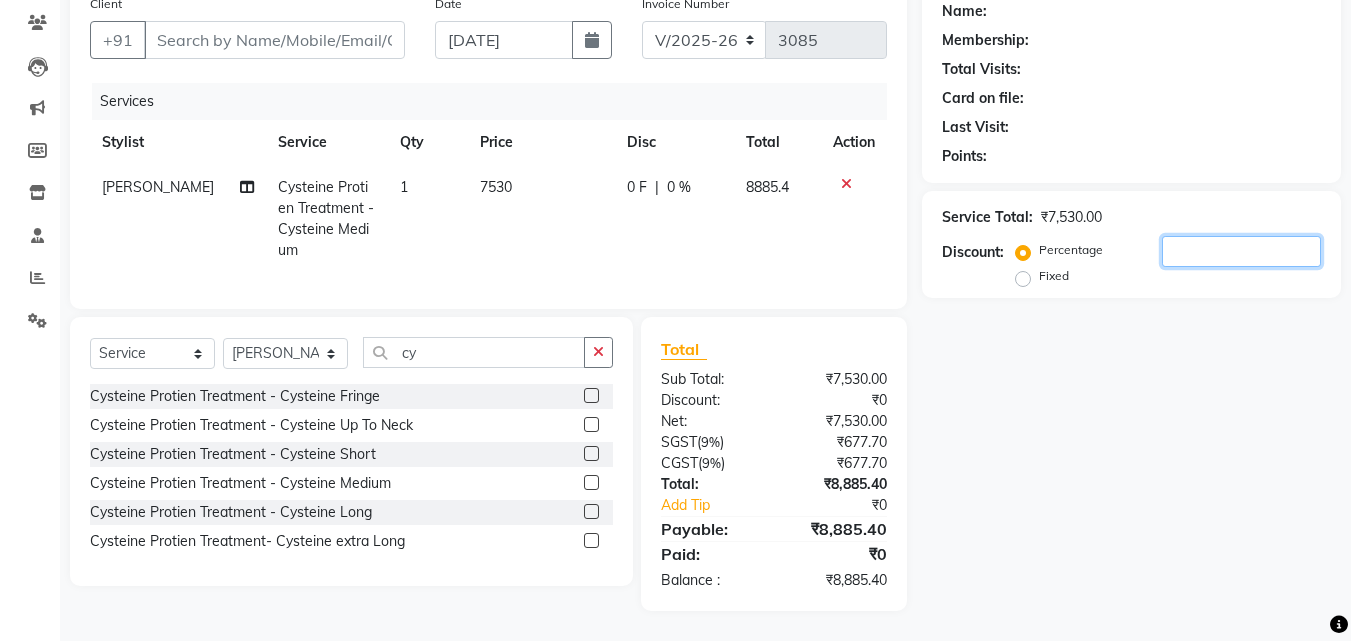click 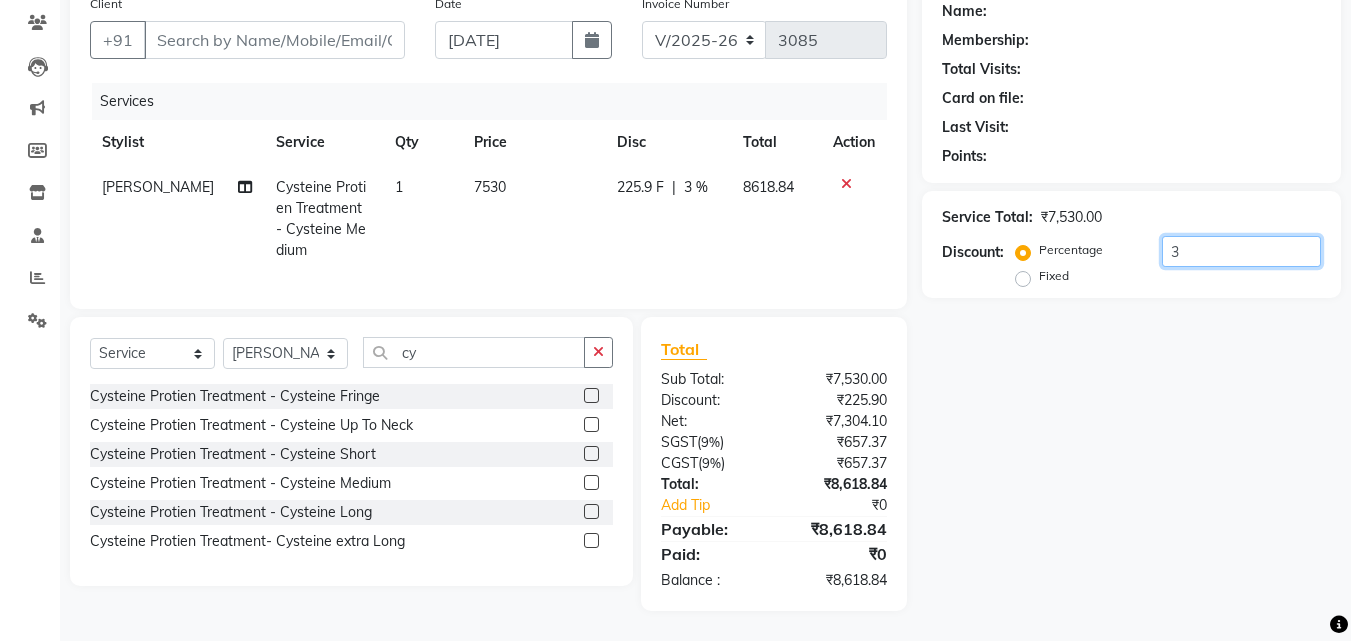 type on "30" 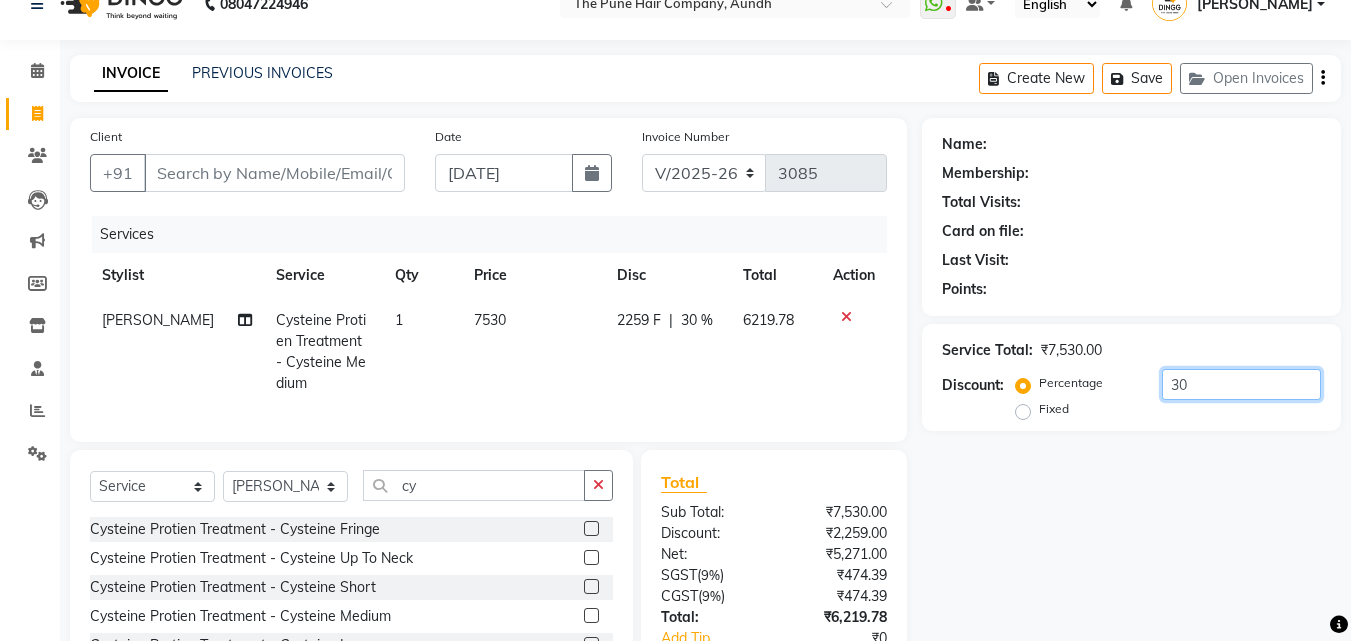 scroll, scrollTop: 0, scrollLeft: 0, axis: both 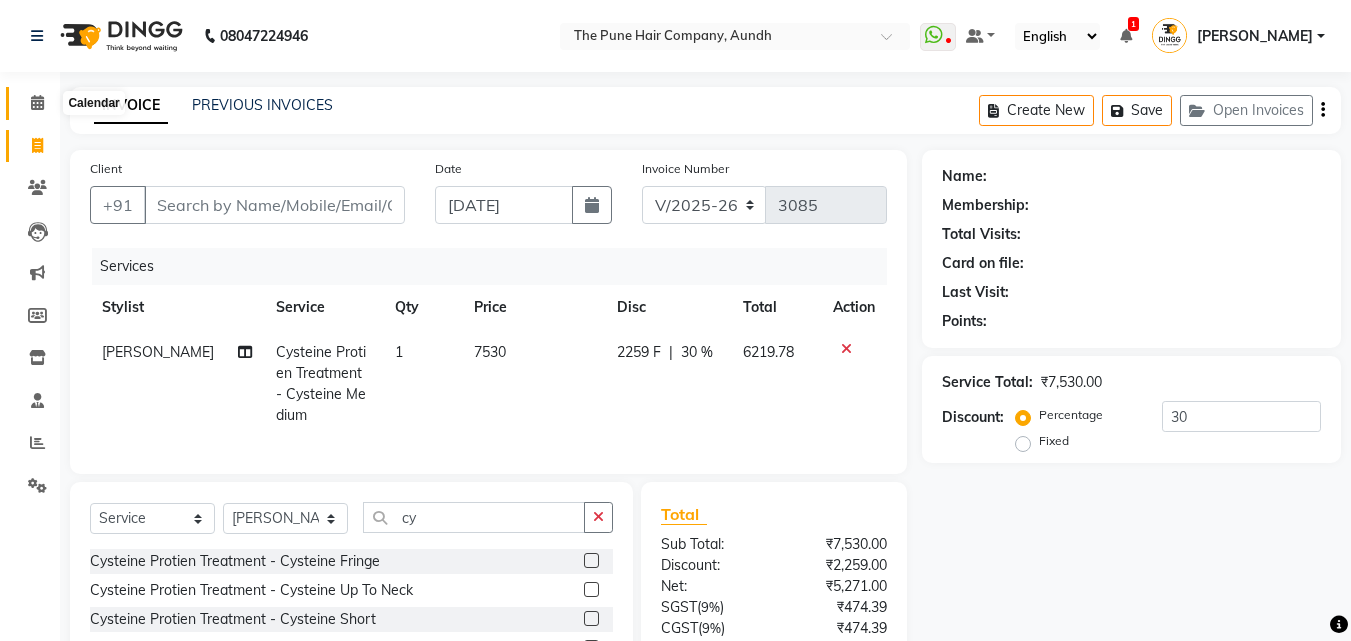 click 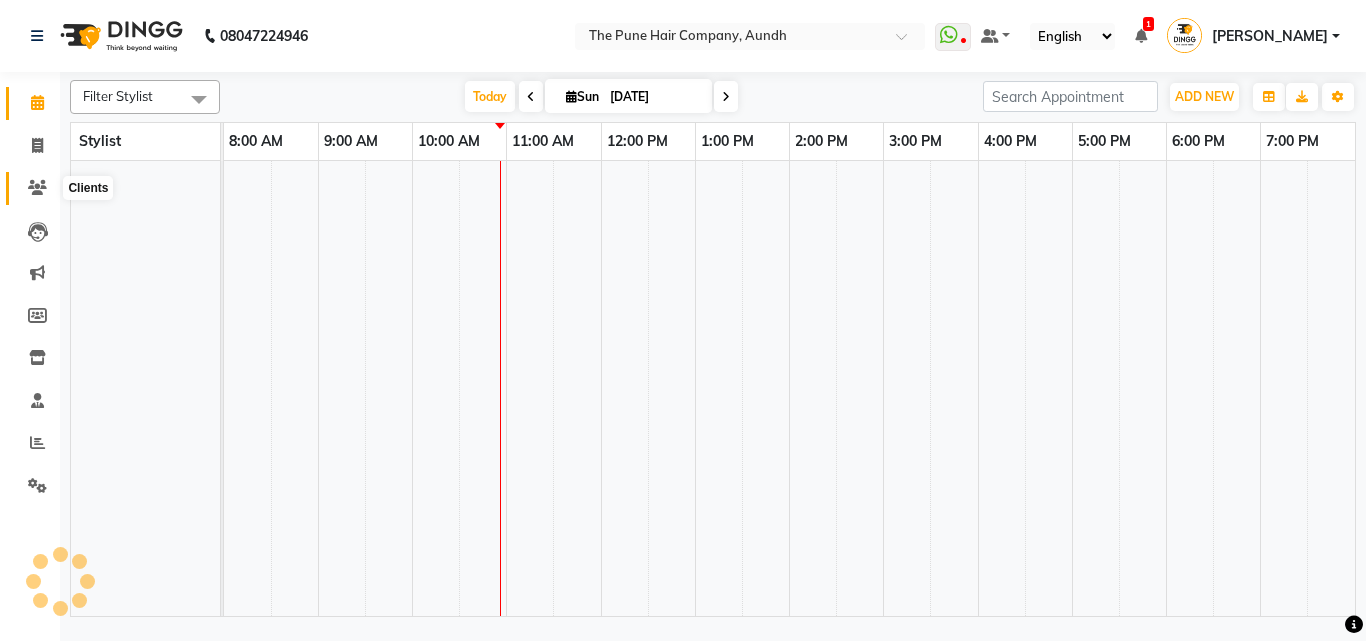 drag, startPoint x: 47, startPoint y: 195, endPoint x: 31, endPoint y: 188, distance: 17.464249 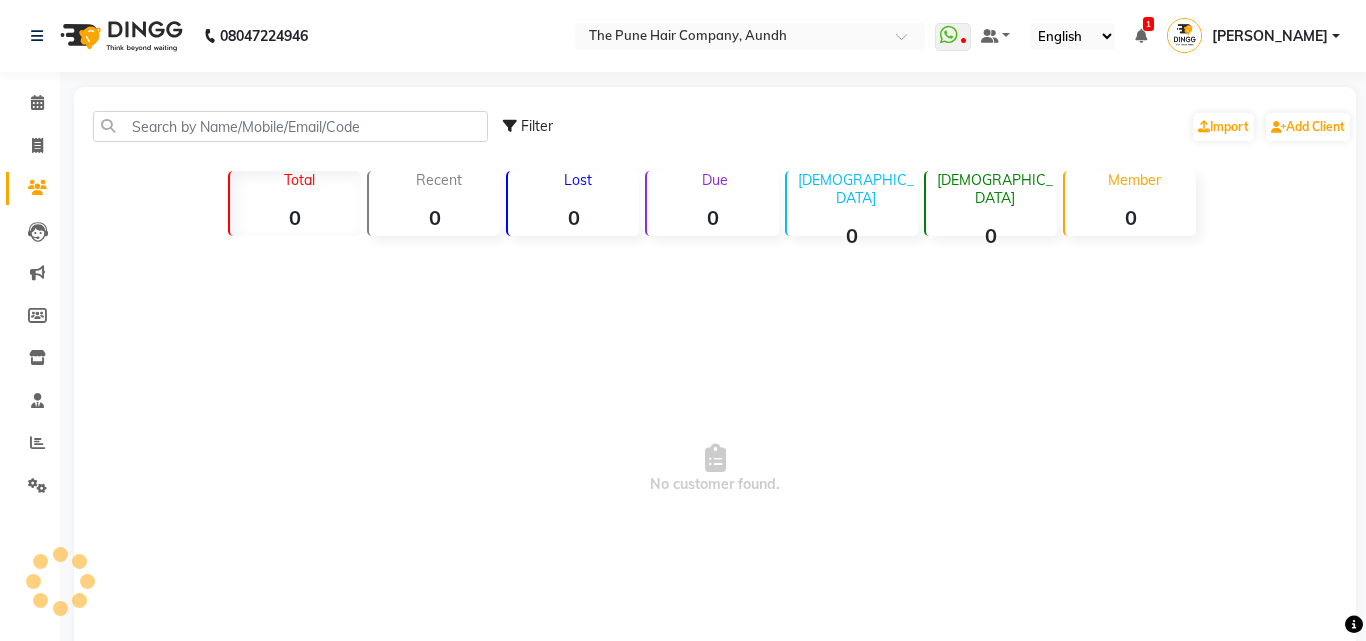 click 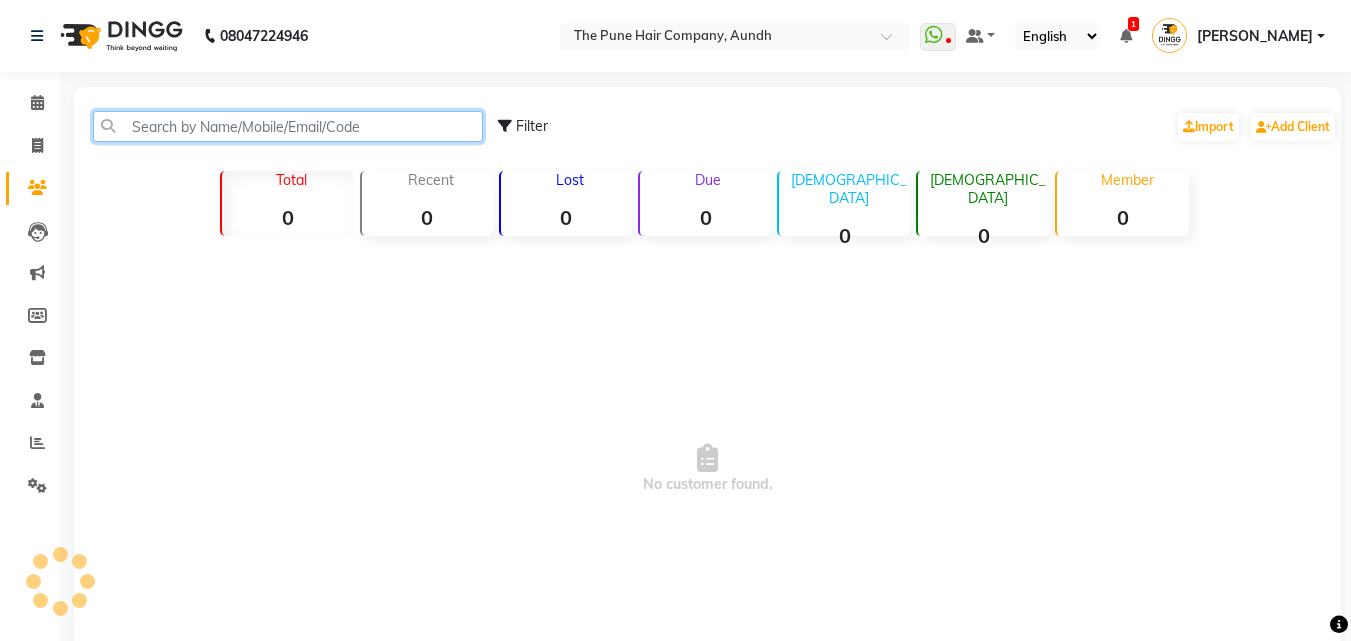 click 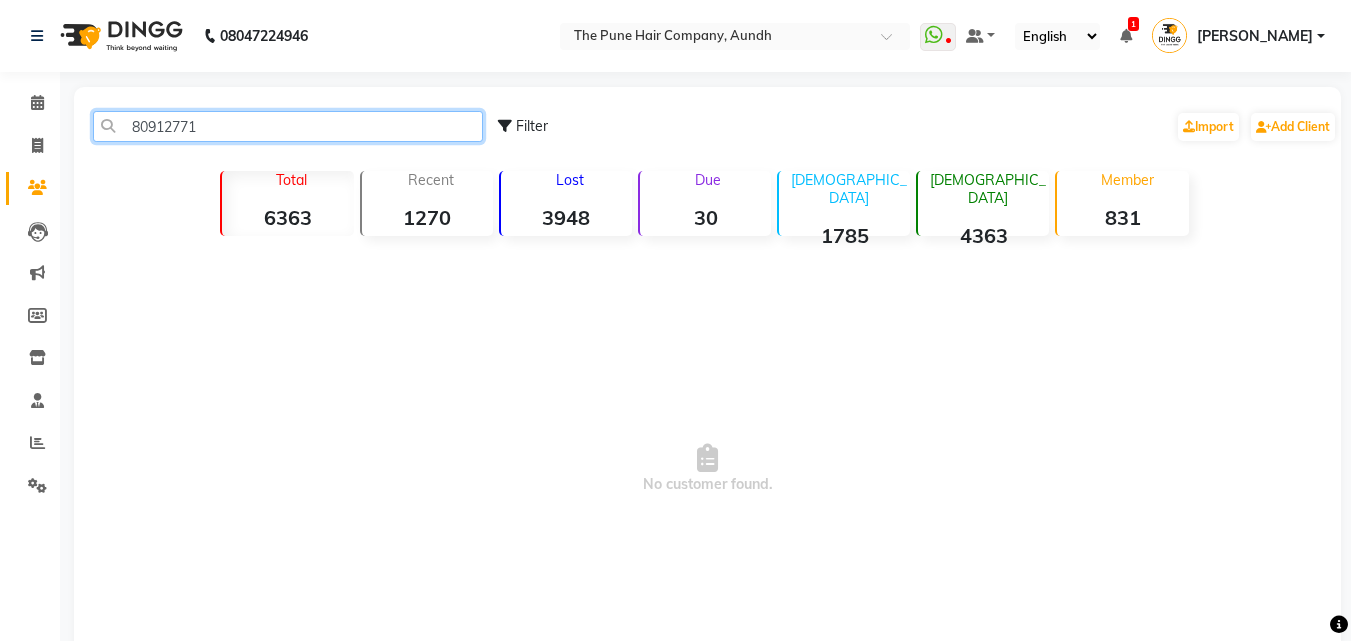 click on "80912771" 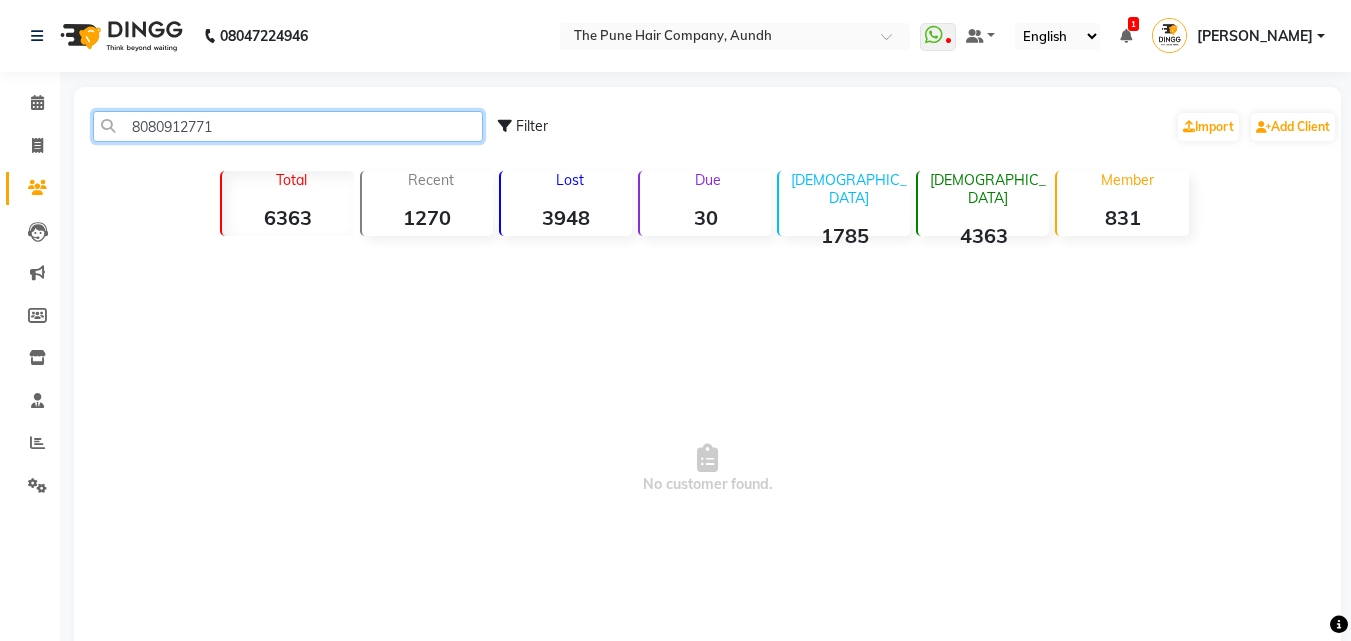click on "8080912771" 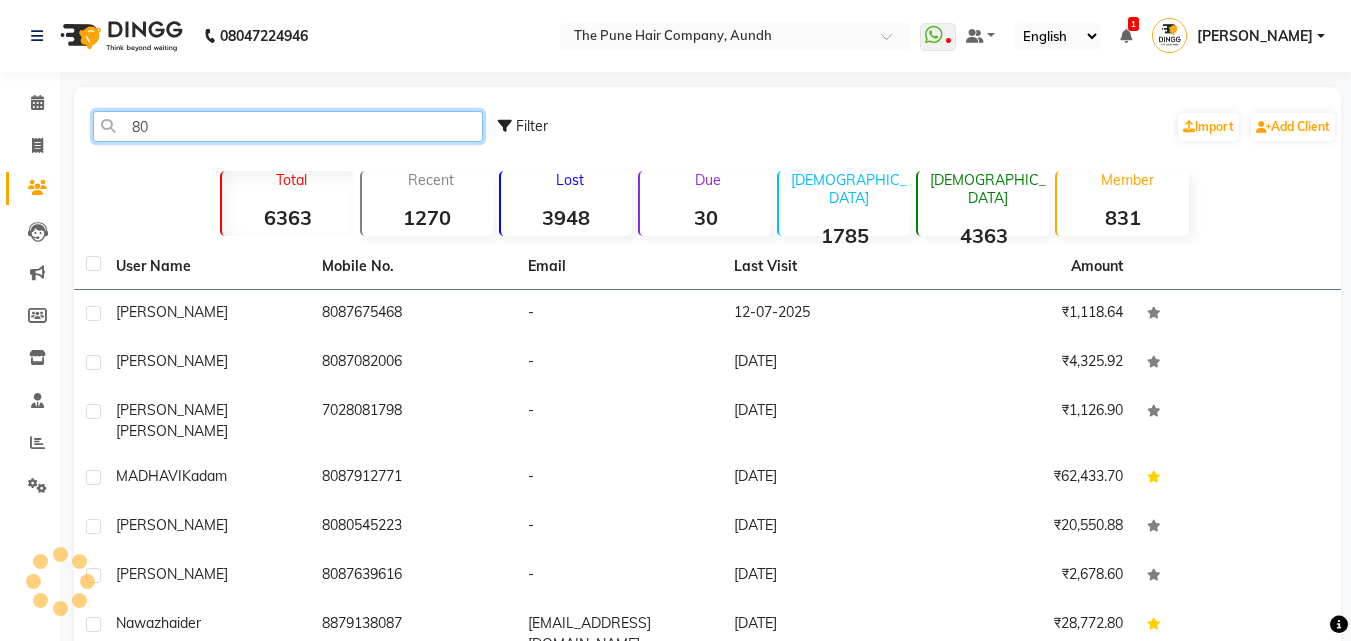 type on "8" 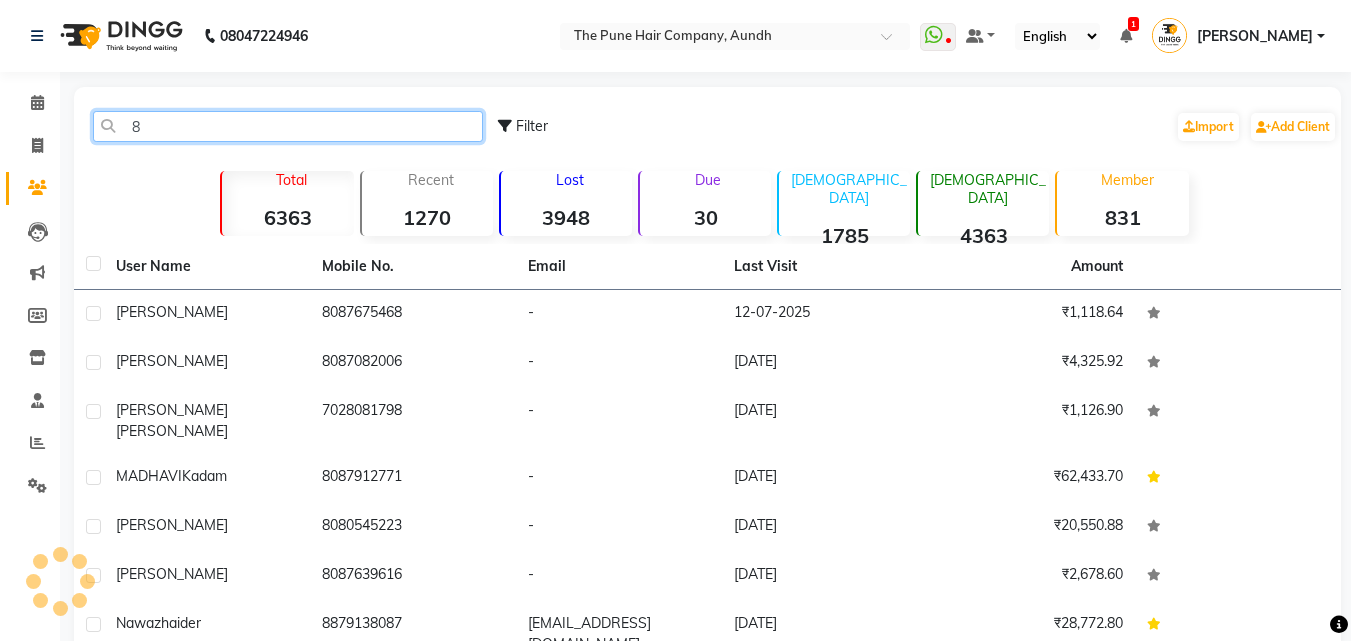 type 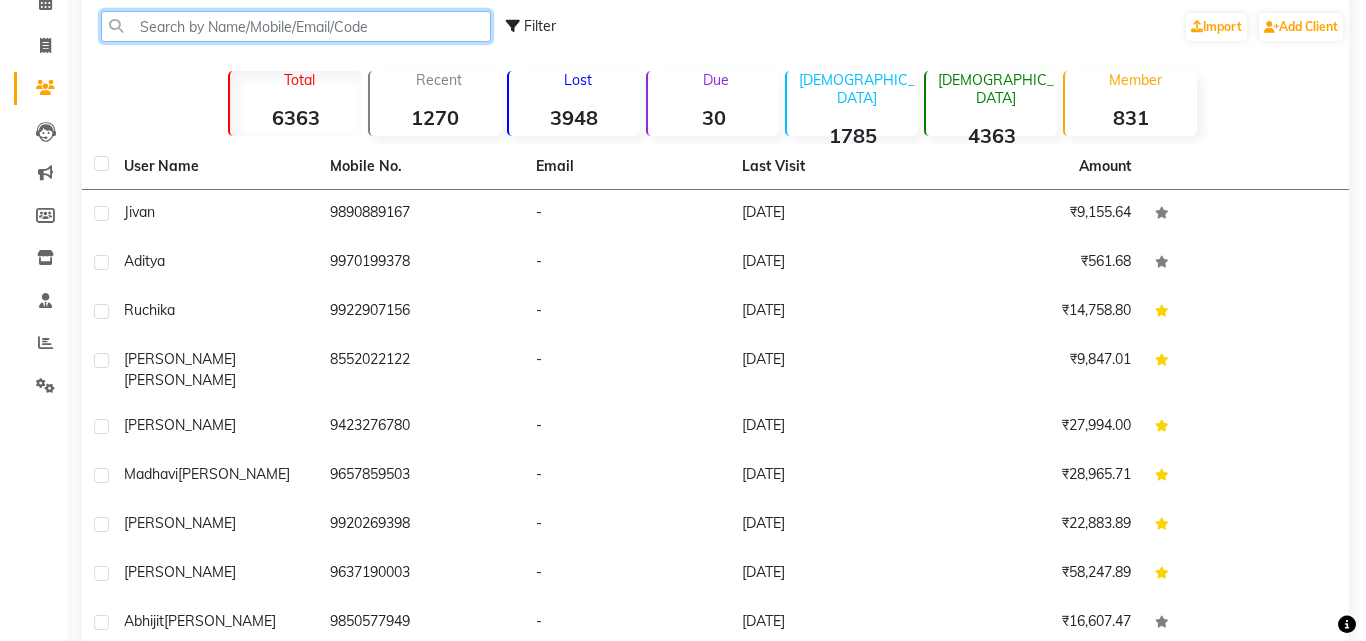 scroll, scrollTop: 0, scrollLeft: 0, axis: both 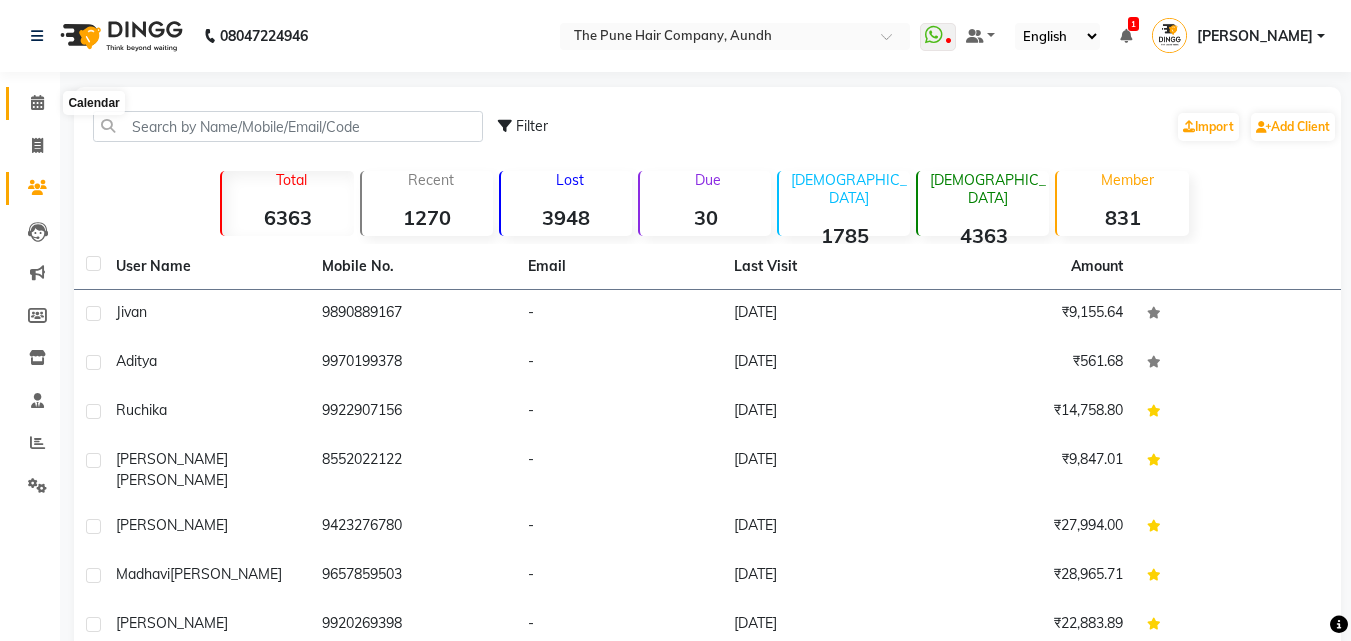 click 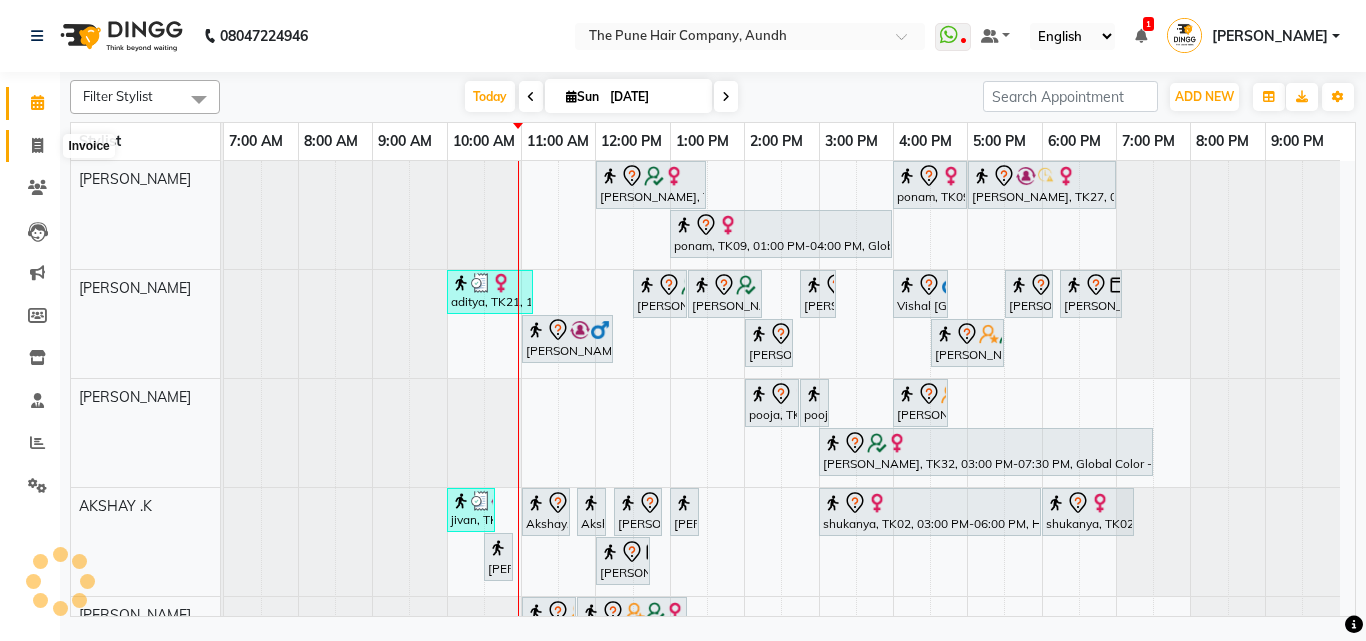click 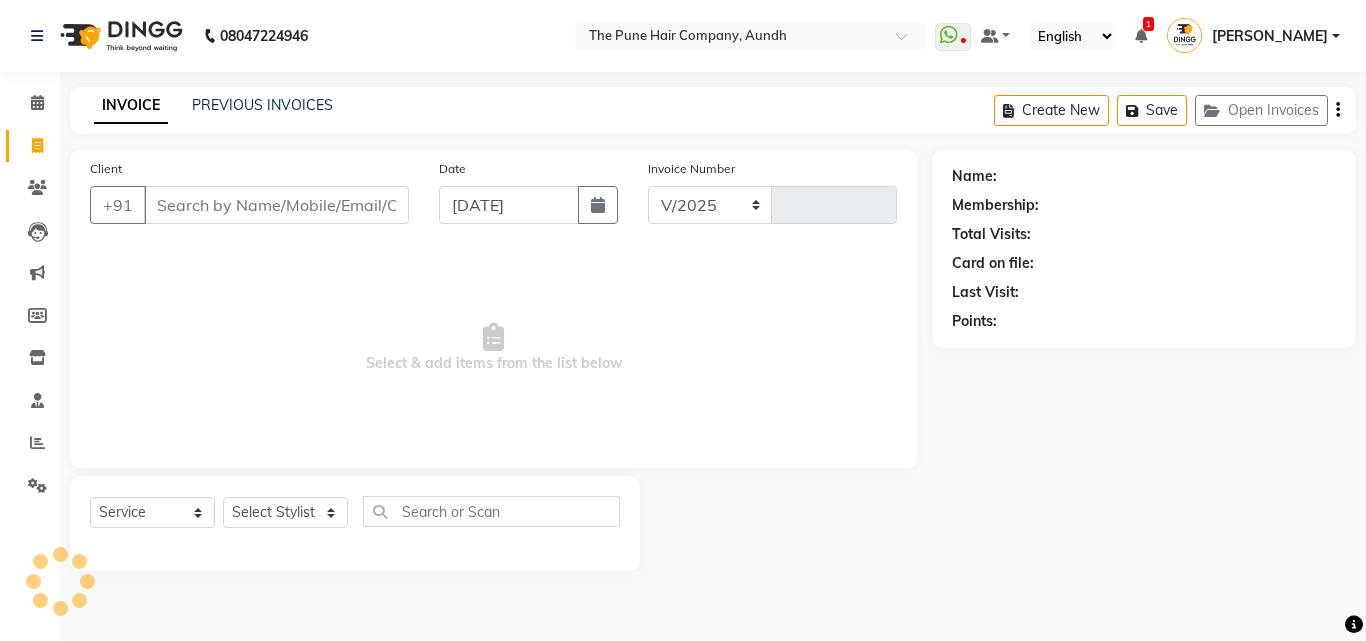 select on "106" 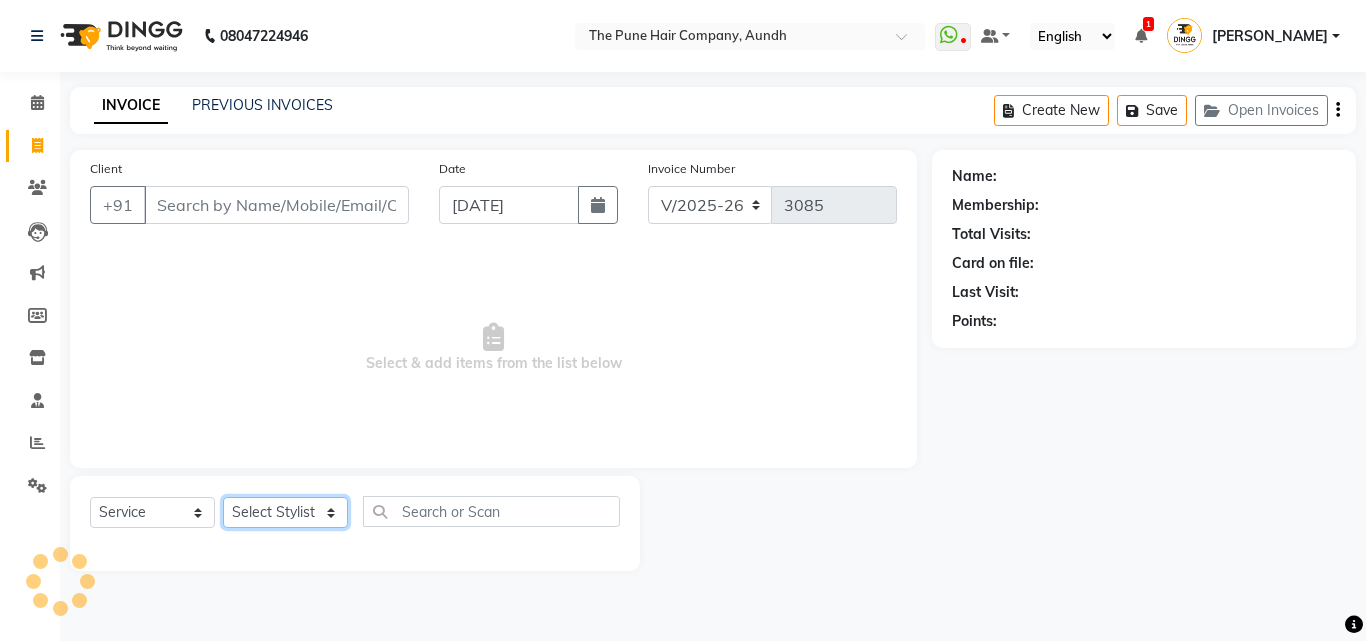 click on "Select Stylist" 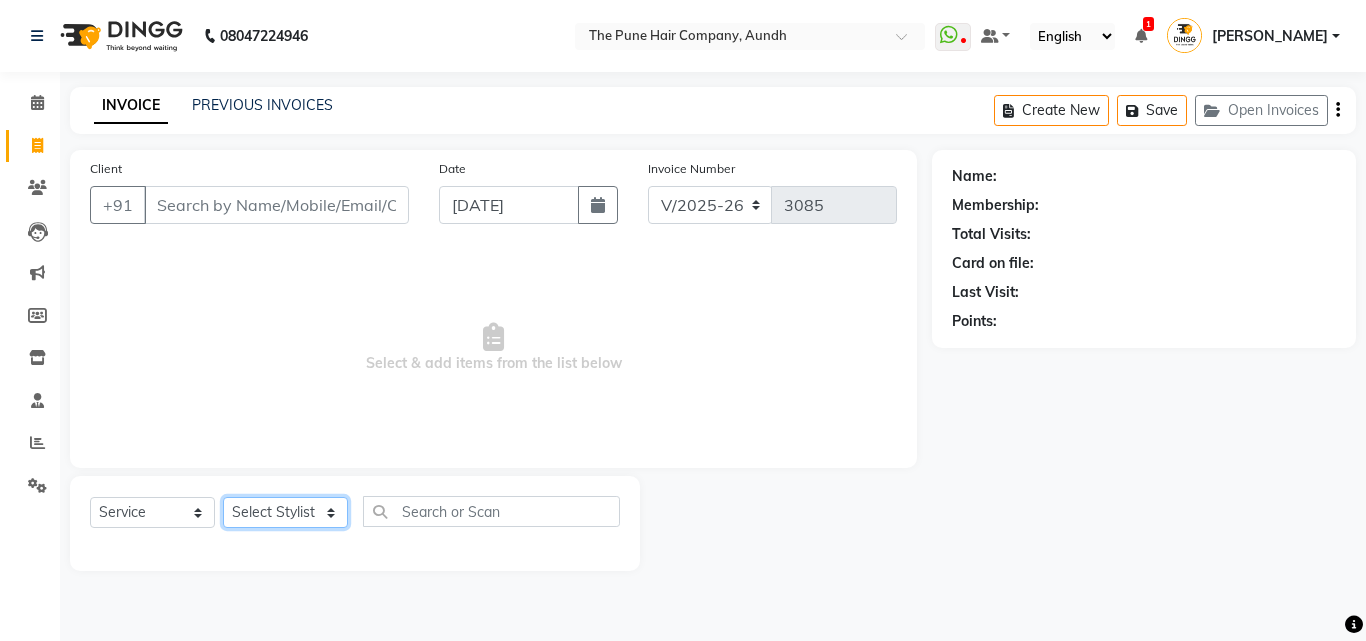 click on "Select Stylist" 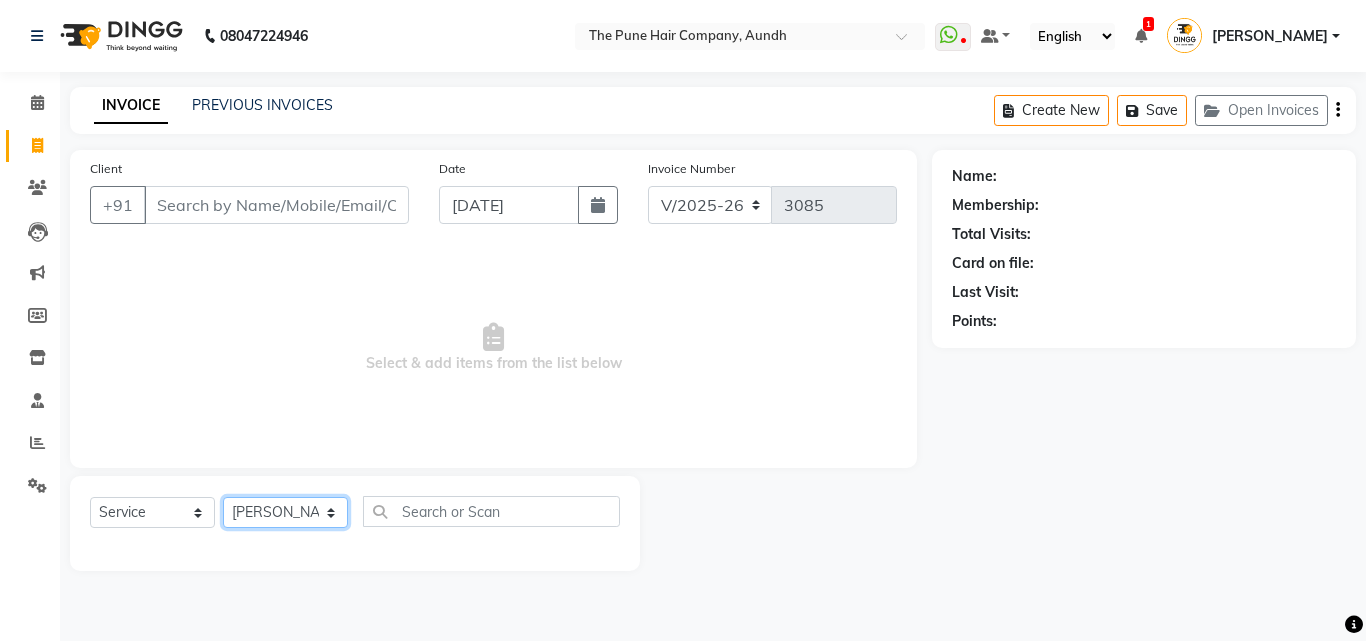 click on "Select Stylist Akash both [PERSON_NAME] .K [PERSON_NAME] kaif [PERSON_NAME] [PERSON_NAME] [PERSON_NAME] [PERSON_NAME] mane POOJA MORE [PERSON_NAME]  [PERSON_NAME] Shweta [PERSON_NAME] [PERSON_NAME] [PERSON_NAME]" 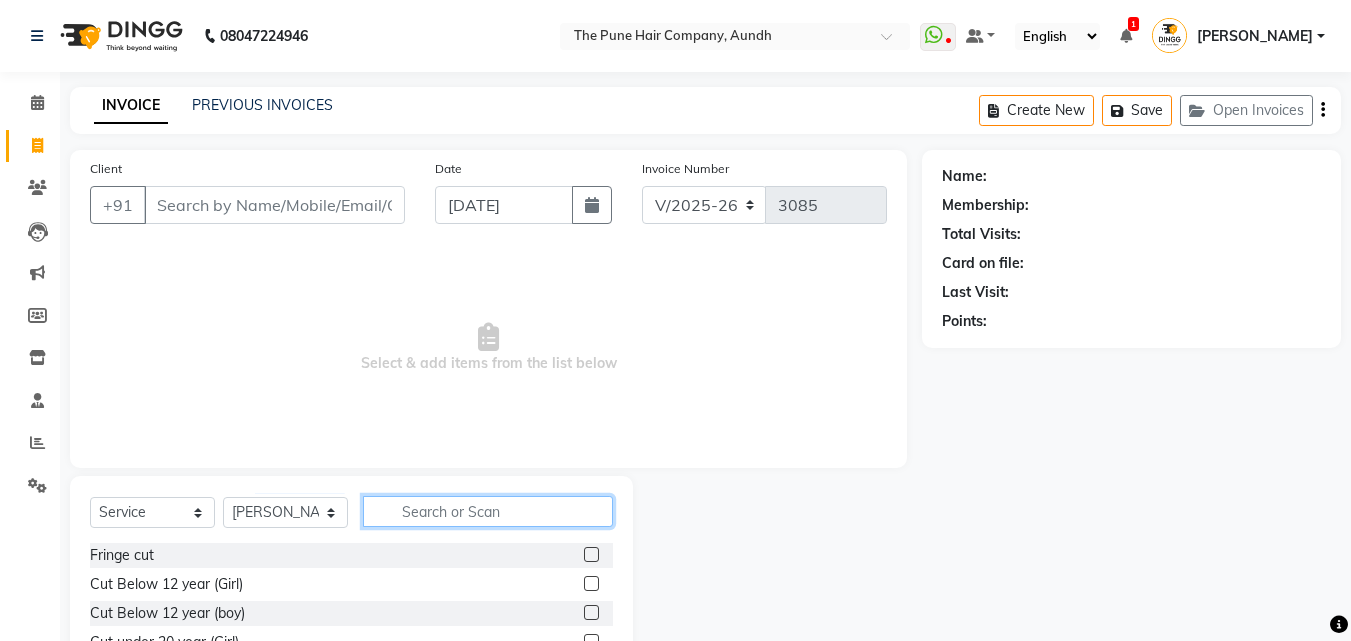 click 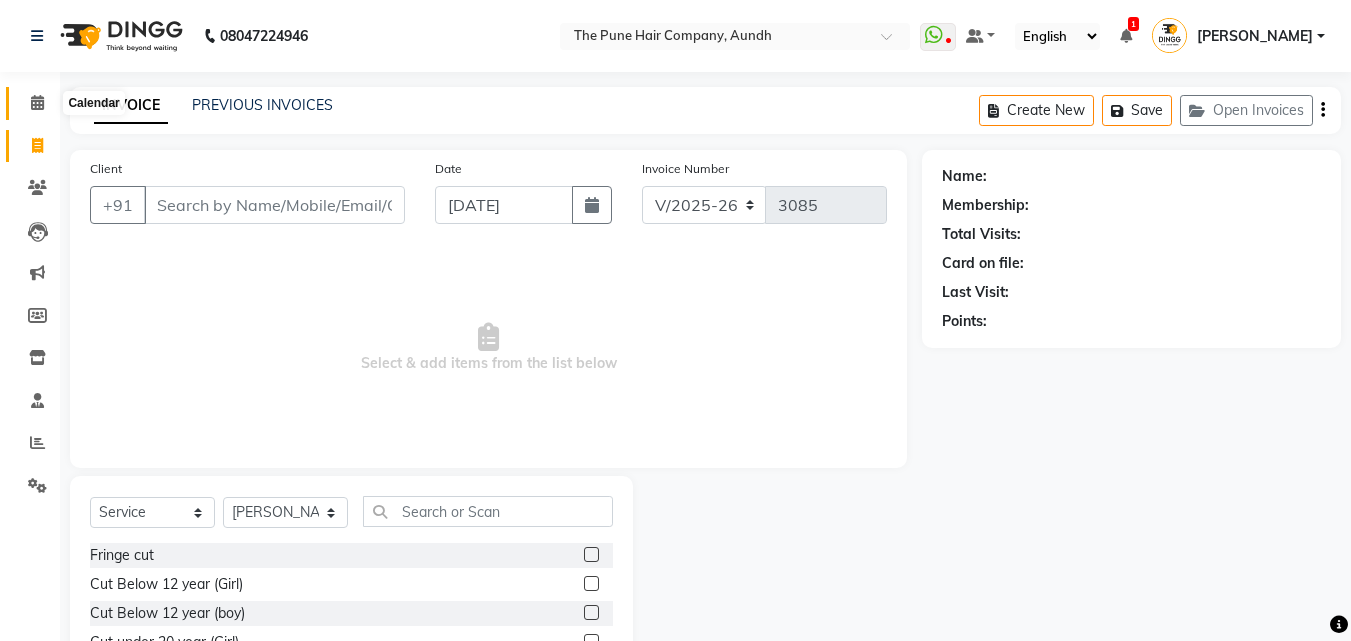 click 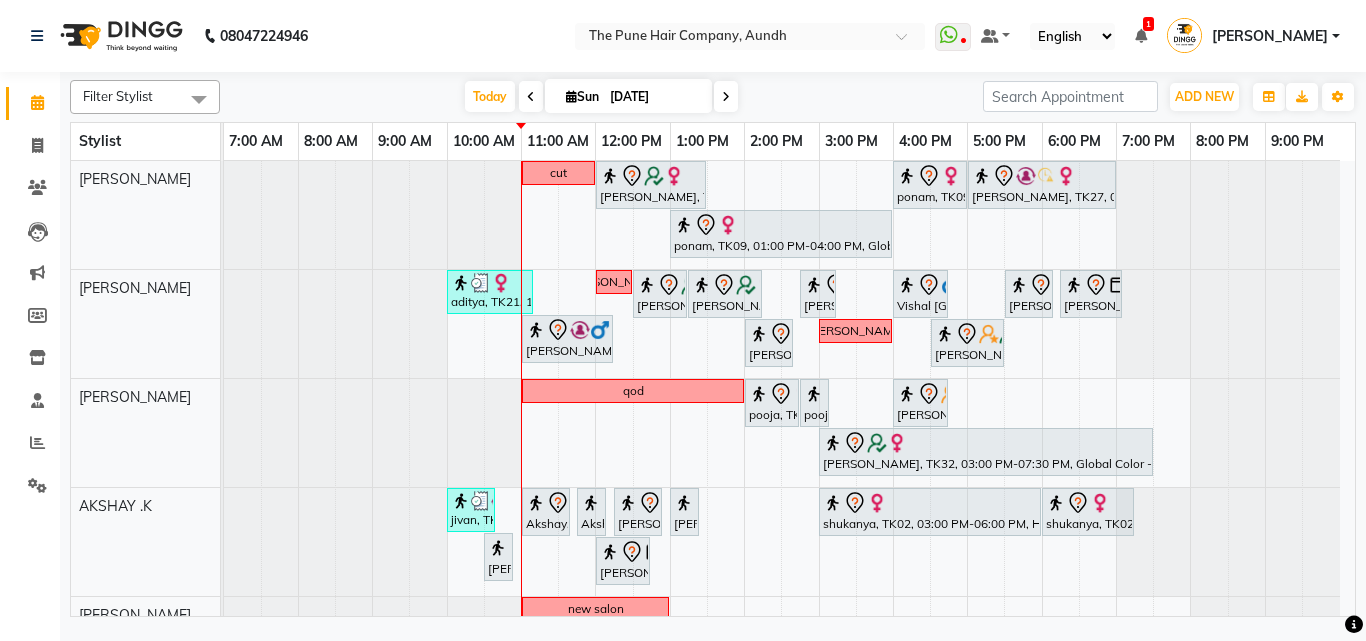 scroll, scrollTop: 400, scrollLeft: 0, axis: vertical 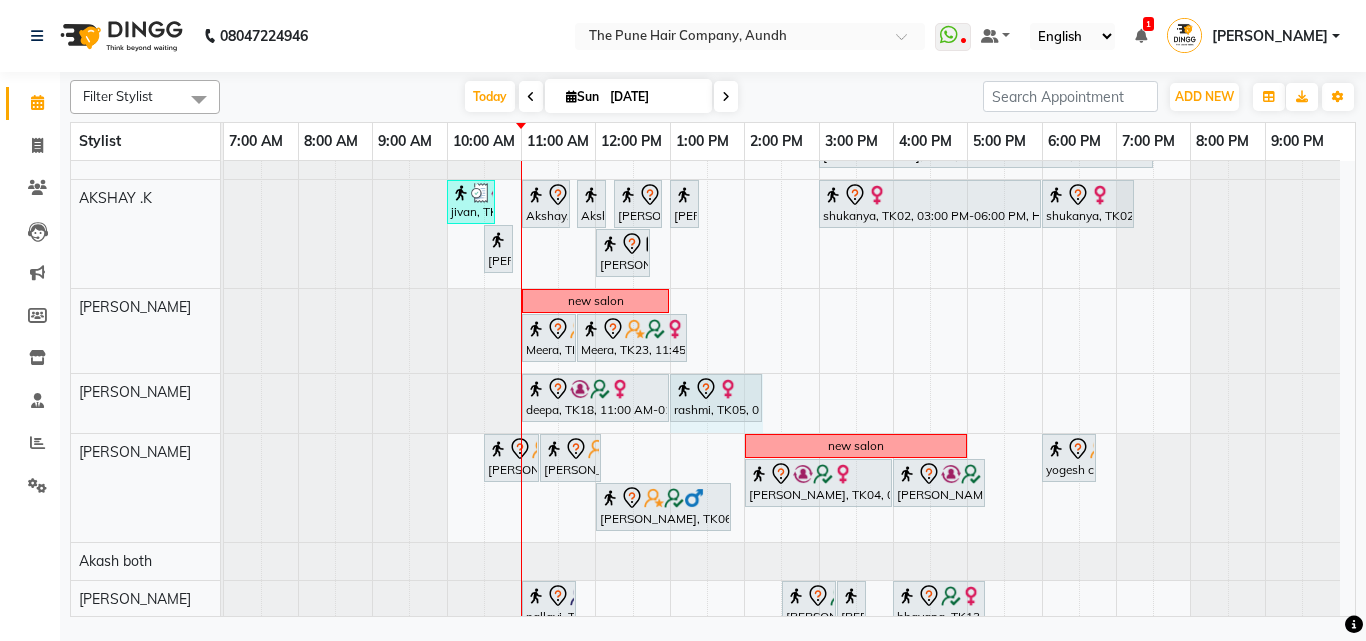 drag, startPoint x: 761, startPoint y: 397, endPoint x: 779, endPoint y: 395, distance: 18.110771 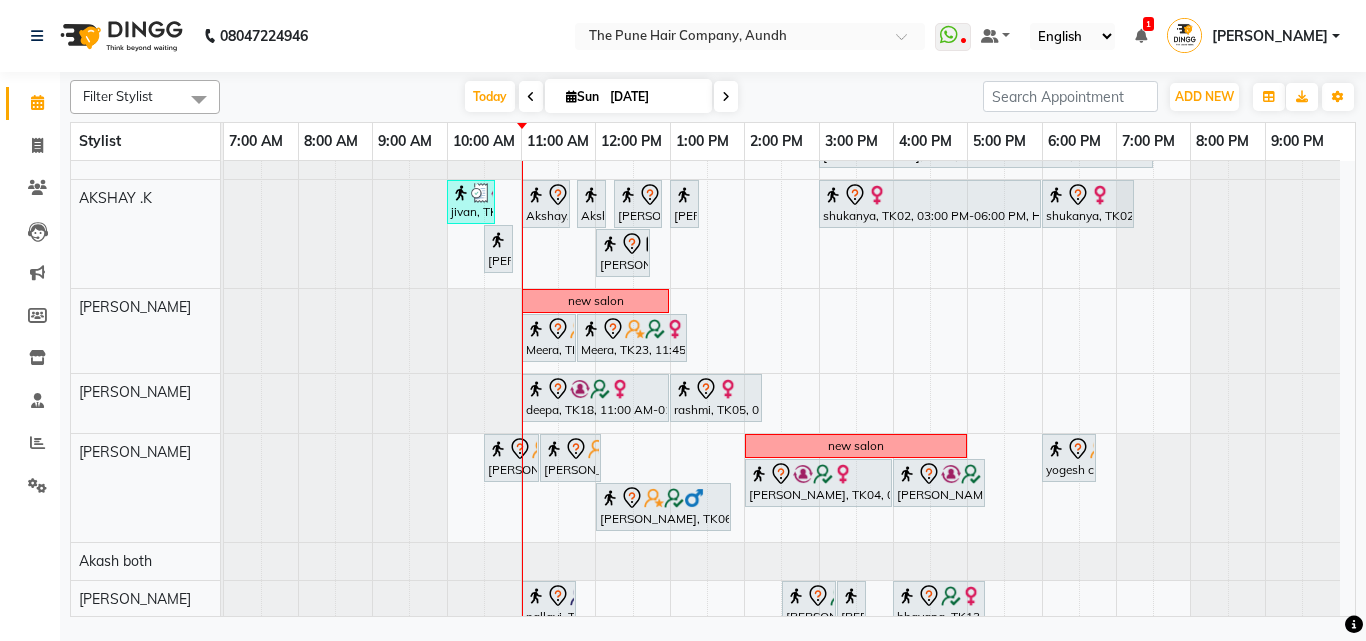 click on "cut              Gunjan Aror, TK17, 12:00 PM-01:30 PM, Cut Female ( Top Stylist )             ponam, TK09, 04:00 PM-05:00 PM, Cut Female ( Top Stylist )             Anubha Gupta, TK27, 05:00 PM-07:00 PM, Hair Color Inoa - Inoa Touchup 2 Inch             ponam, TK09, 01:00 PM-04:00 PM, Global Highlight - Majirel Highlights Long     aditya, TK21, 10:00 AM-11:10 AM, Cut male (Expert)  nevrekar              dishali, TK07, 12:30 PM-01:15 PM, Cut Female (Expert)             dishali, TK07, 01:15 PM-02:15 PM, Hair Spa Hydrating & Purifying (Care) - Hair Spa Medium             Namrata, TK15, 02:45 PM-03:15 PM,  Beard Trim             Vishal Mali, TK16, 04:00 PM-04:45 PM, Cut Under 20 year (Boy)             sudeep sawant, TK01, 05:30 PM-06:10 PM, Cut male (Expert)             sudeep sawant, TK01, 06:15 PM-07:05 PM,  Beard Crafting             Siddhant Unkule, TK29, 11:00 AM-12:15 PM, Cut Female (Expert)             Namrata, TK15, 02:00 PM-02:40 PM, Cut male (Expert)  sanketa               qod" at bounding box center (789, 434) 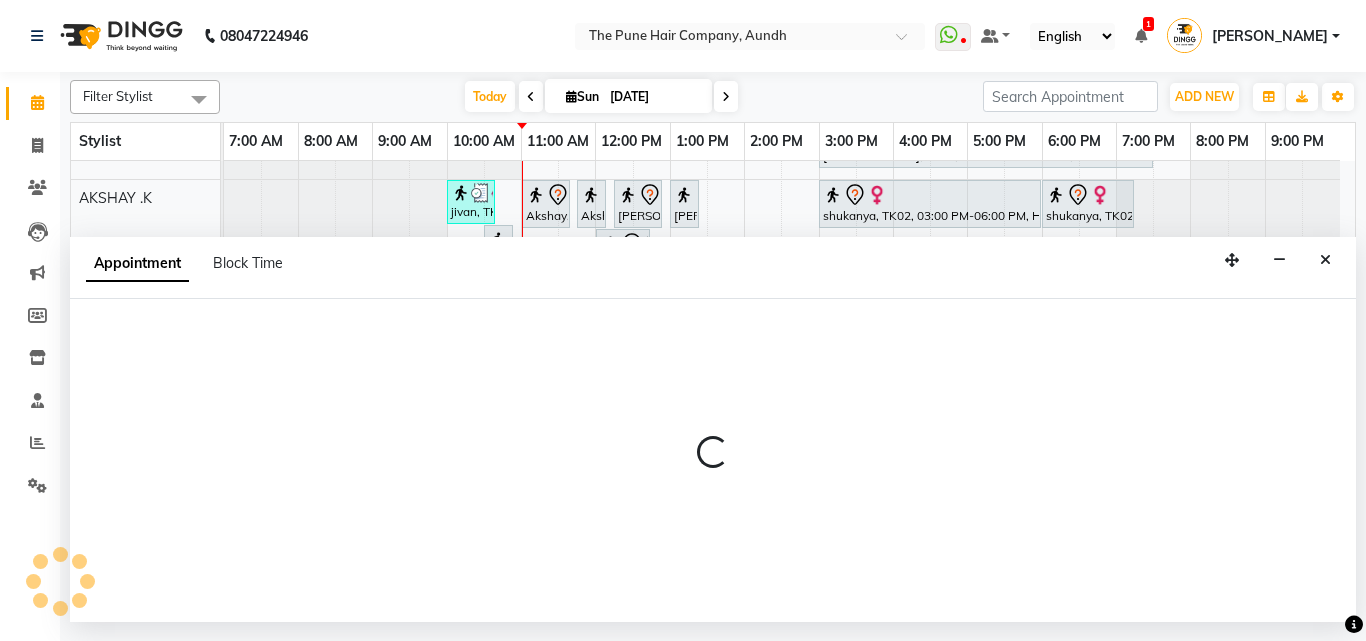 select on "18078" 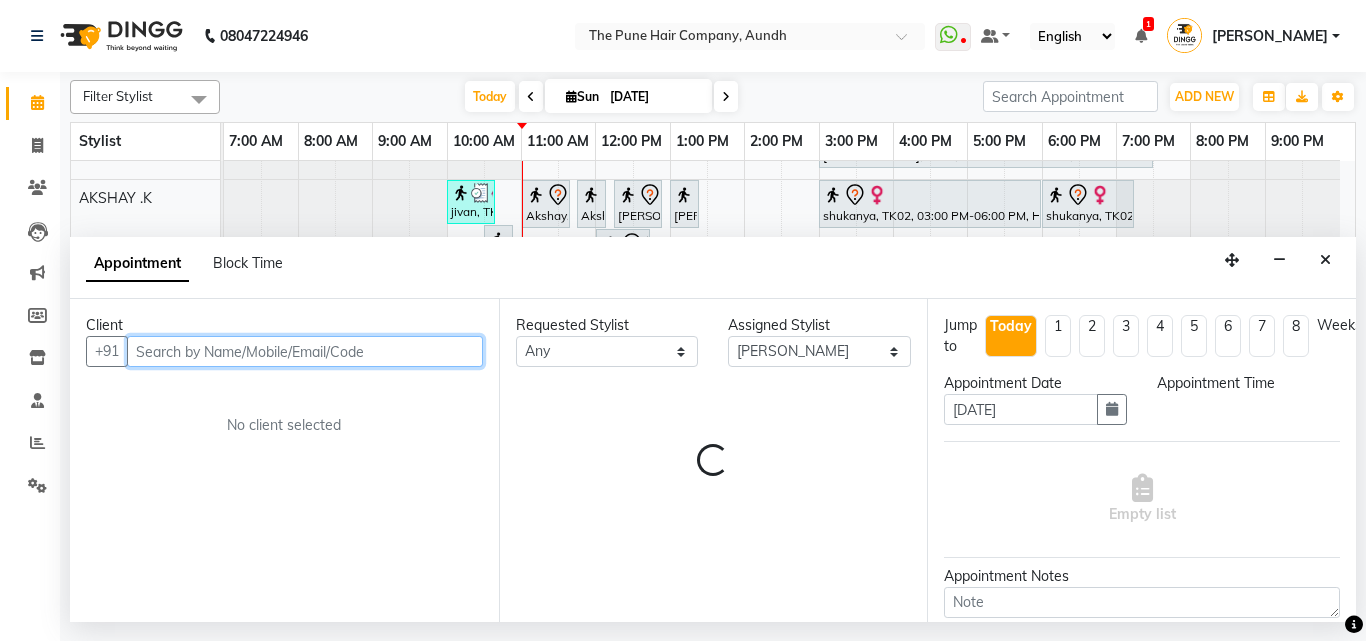 select on "840" 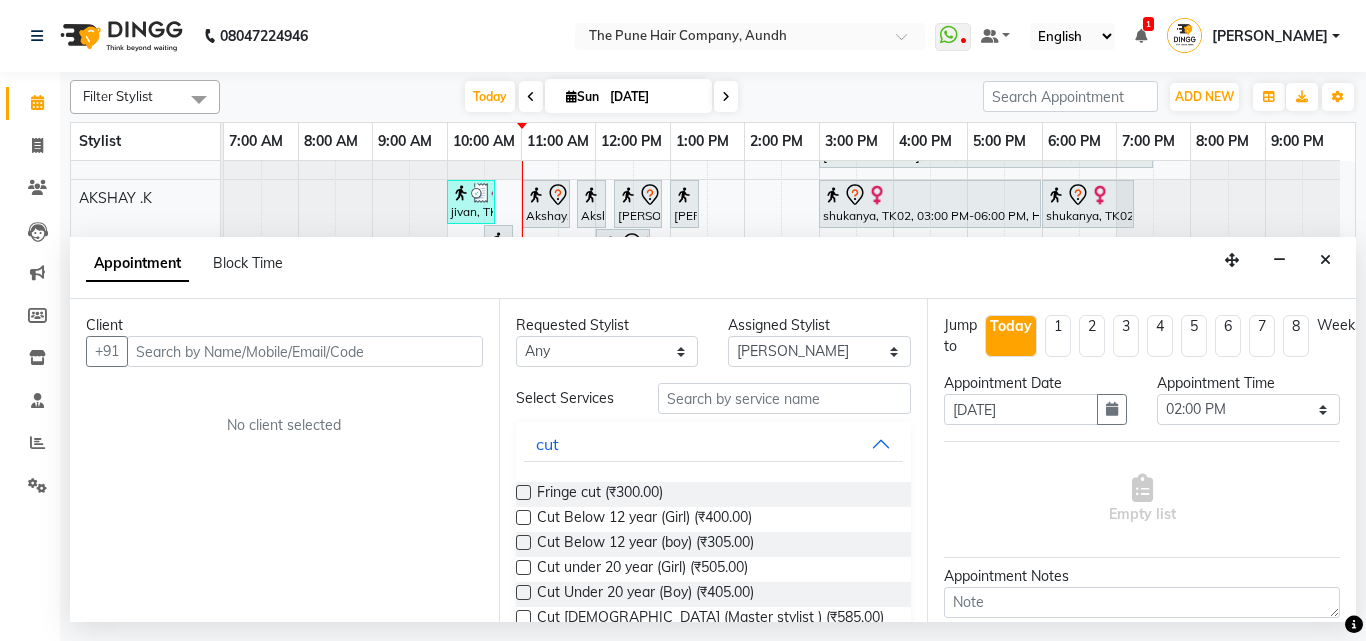 click at bounding box center [523, 542] 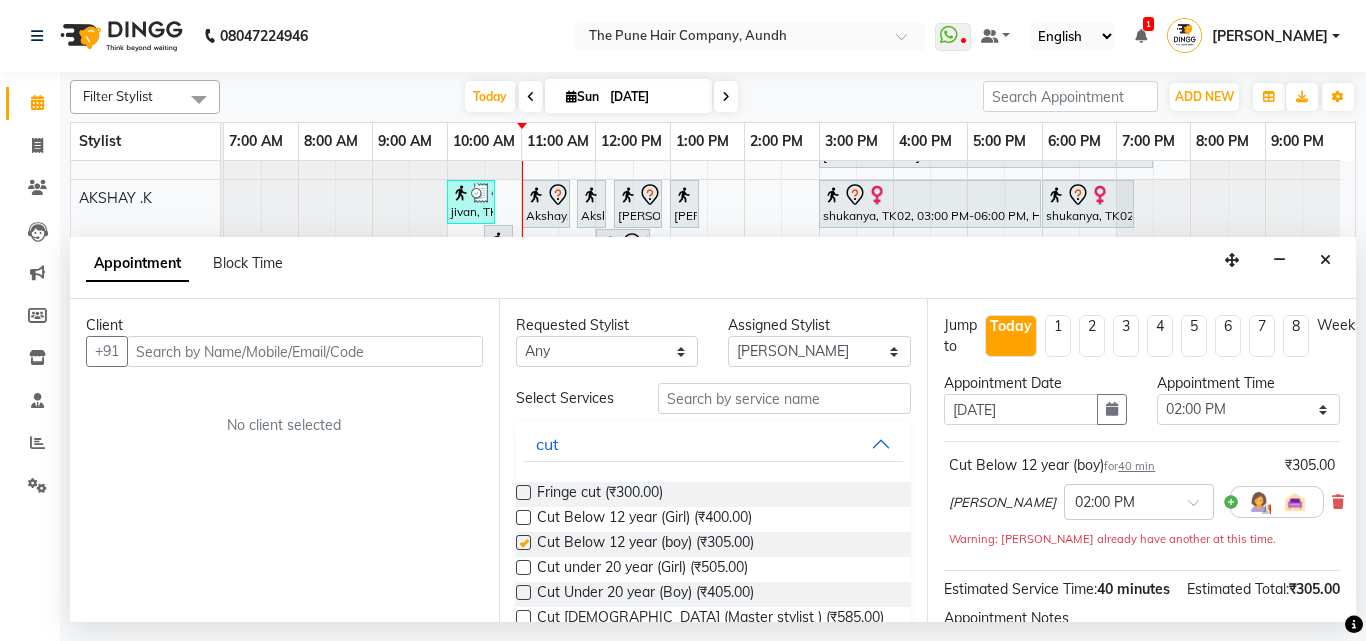 checkbox on "false" 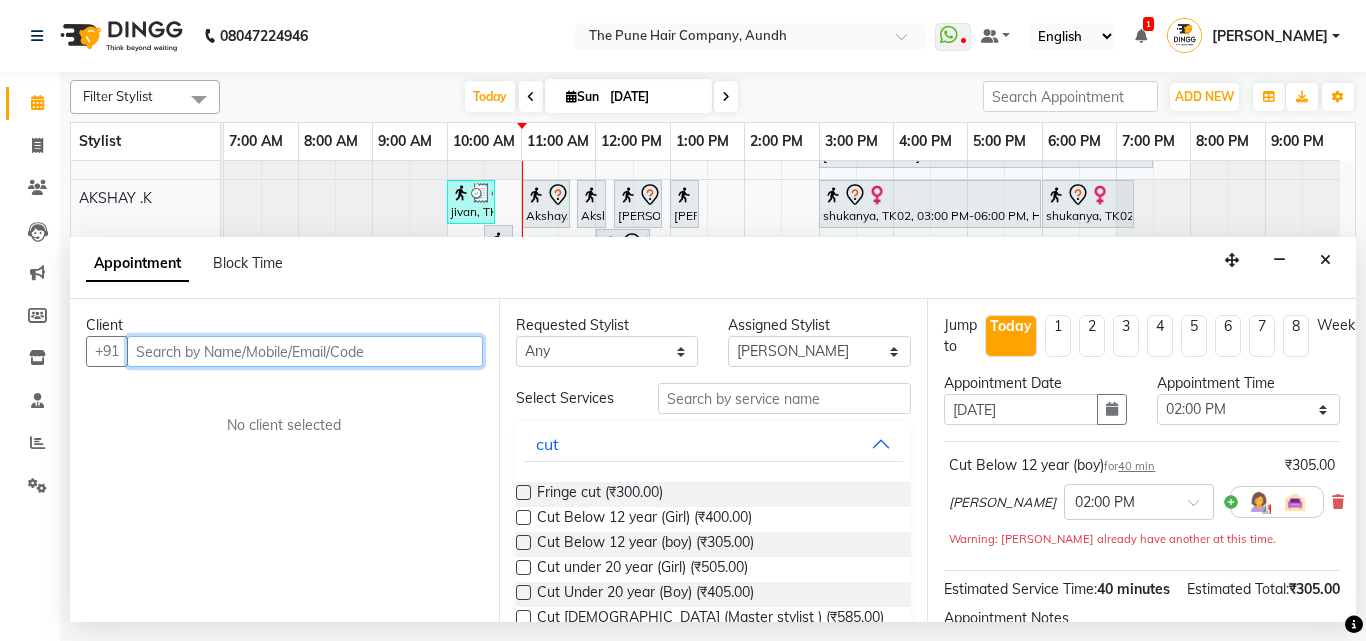 click at bounding box center [305, 351] 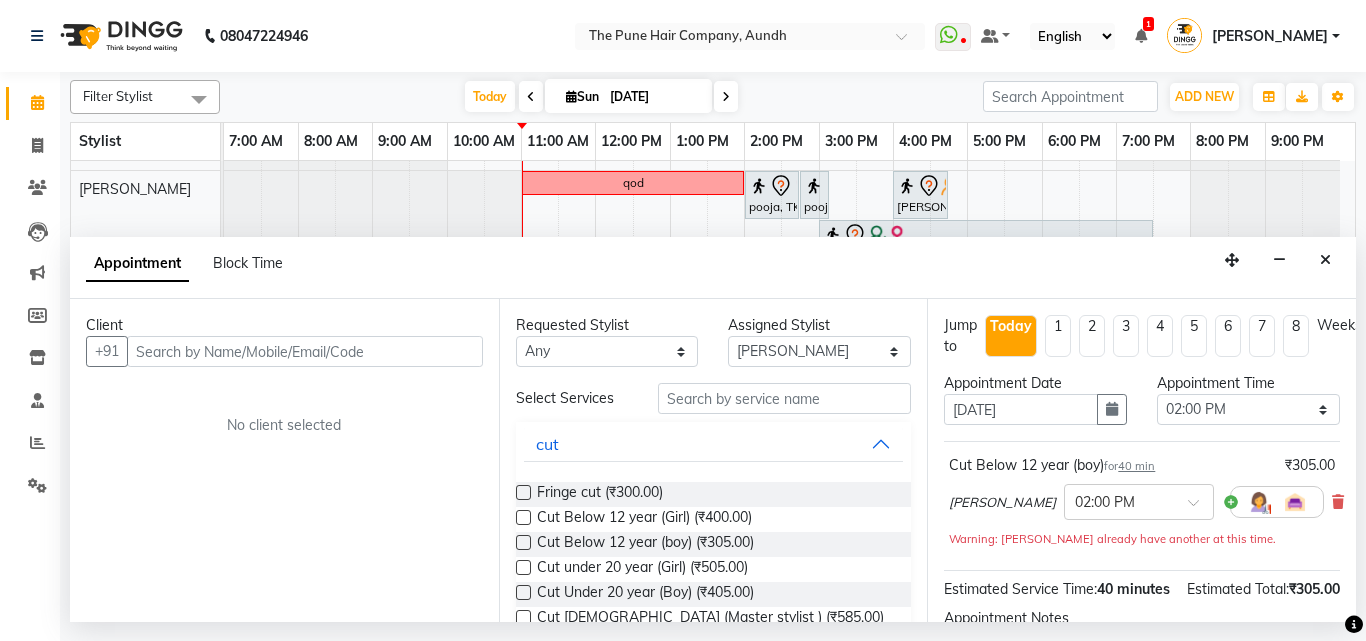 drag, startPoint x: 1159, startPoint y: 502, endPoint x: 1161, endPoint y: 484, distance: 18.110771 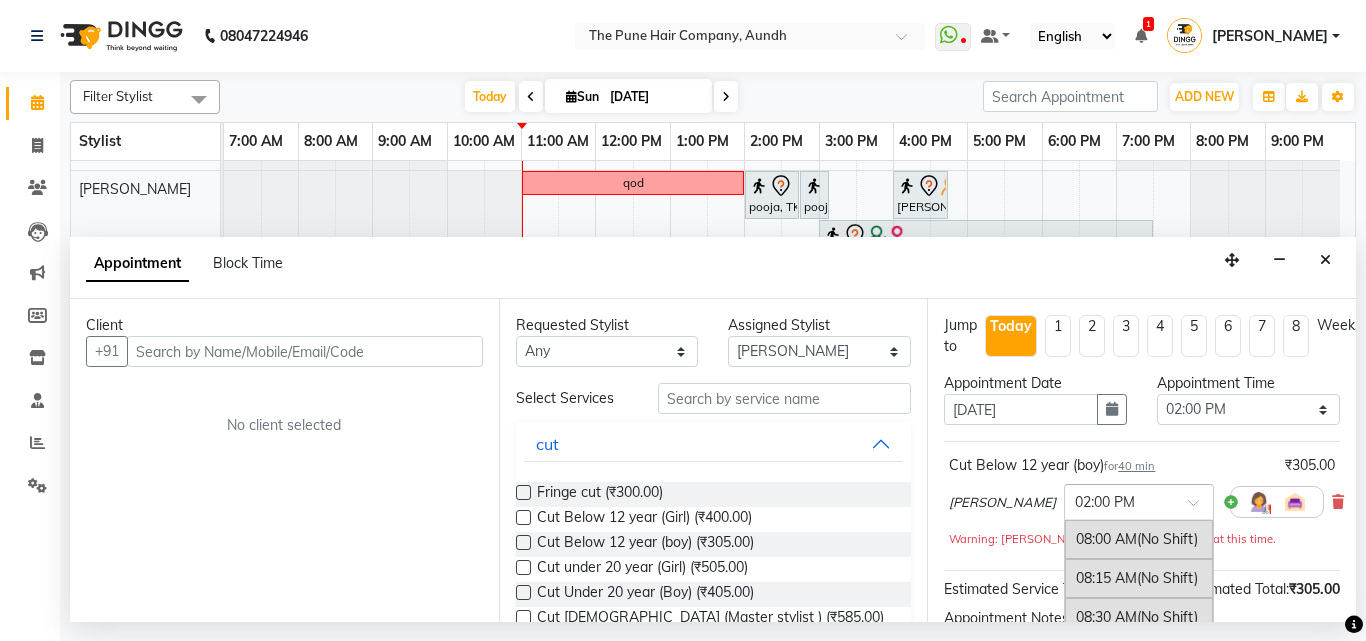 scroll, scrollTop: 936, scrollLeft: 0, axis: vertical 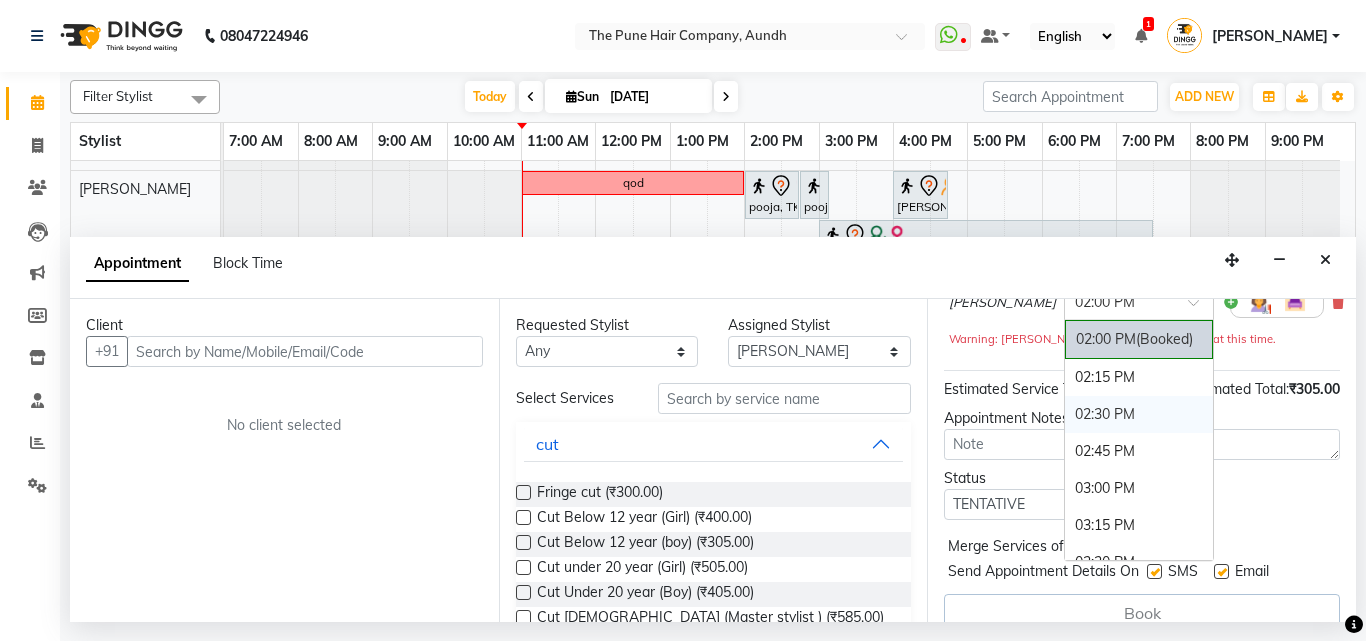 click on "02:30 PM" at bounding box center (1139, 414) 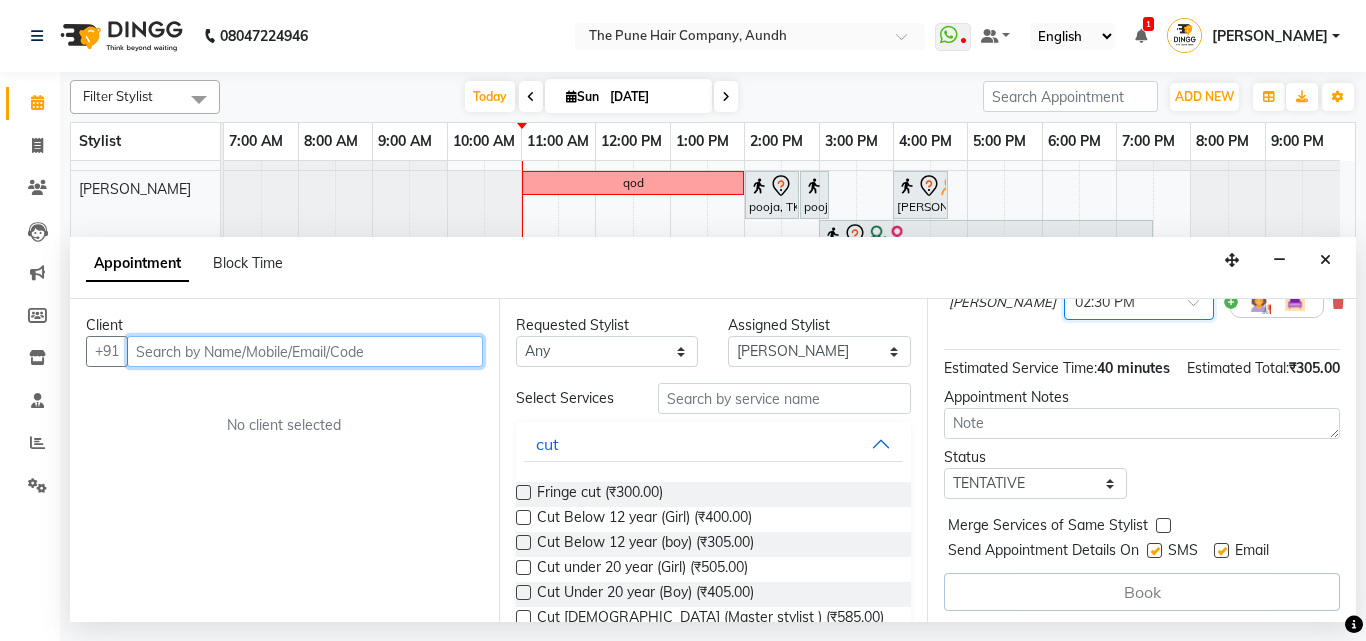 click at bounding box center [305, 351] 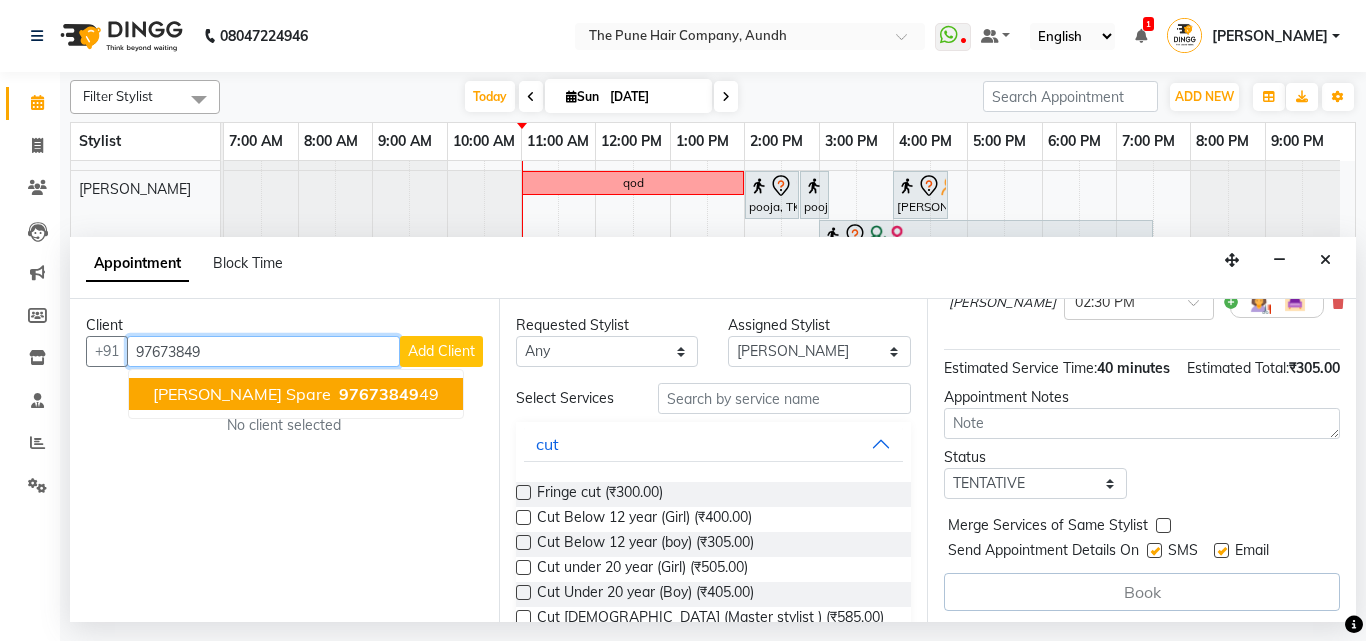 click on "97673849" at bounding box center (379, 394) 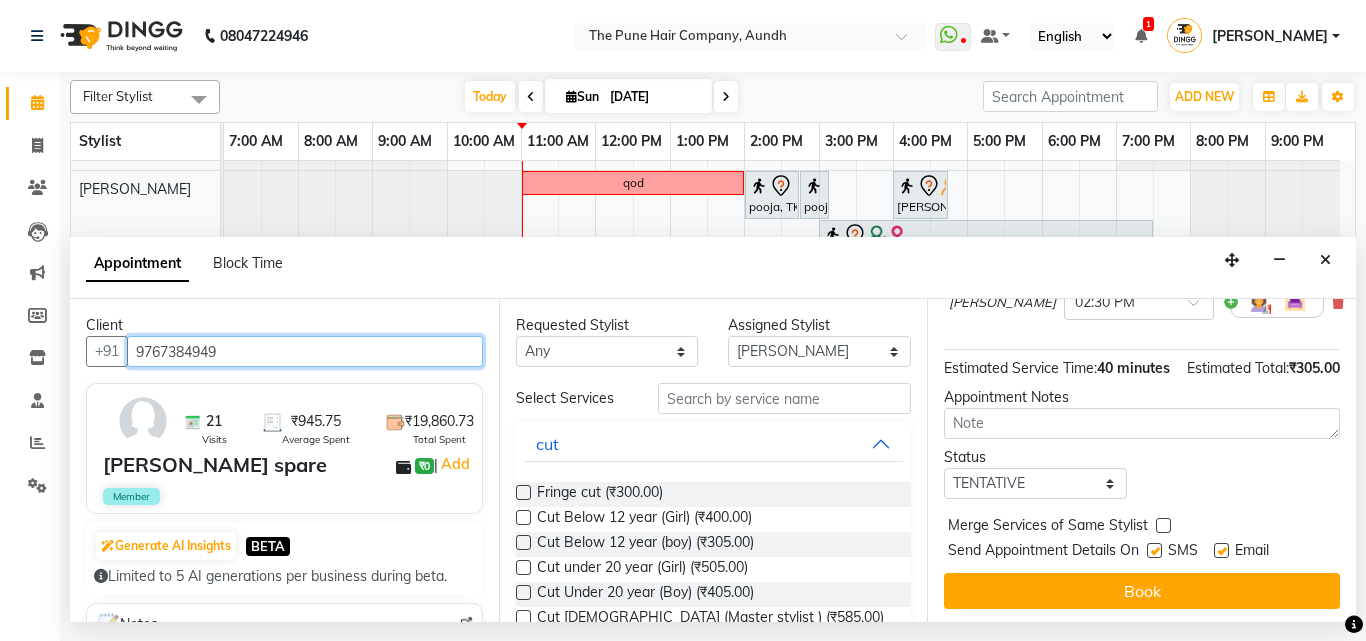 scroll, scrollTop: 242, scrollLeft: 0, axis: vertical 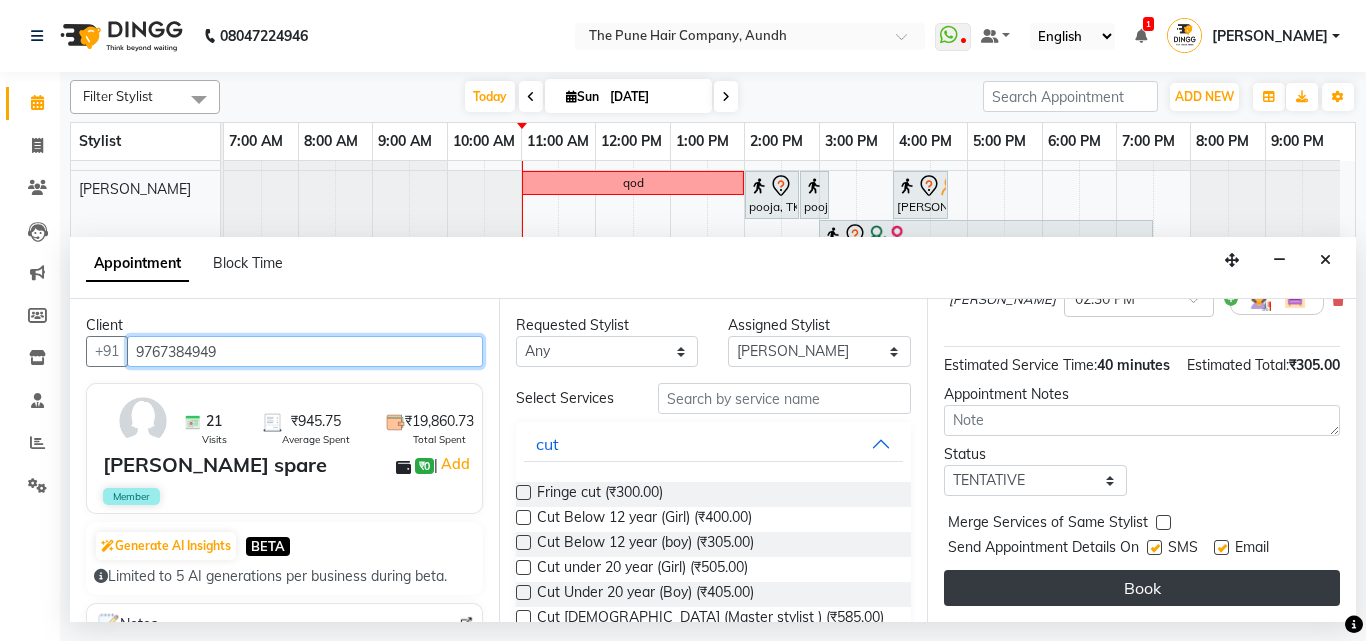 type on "9767384949" 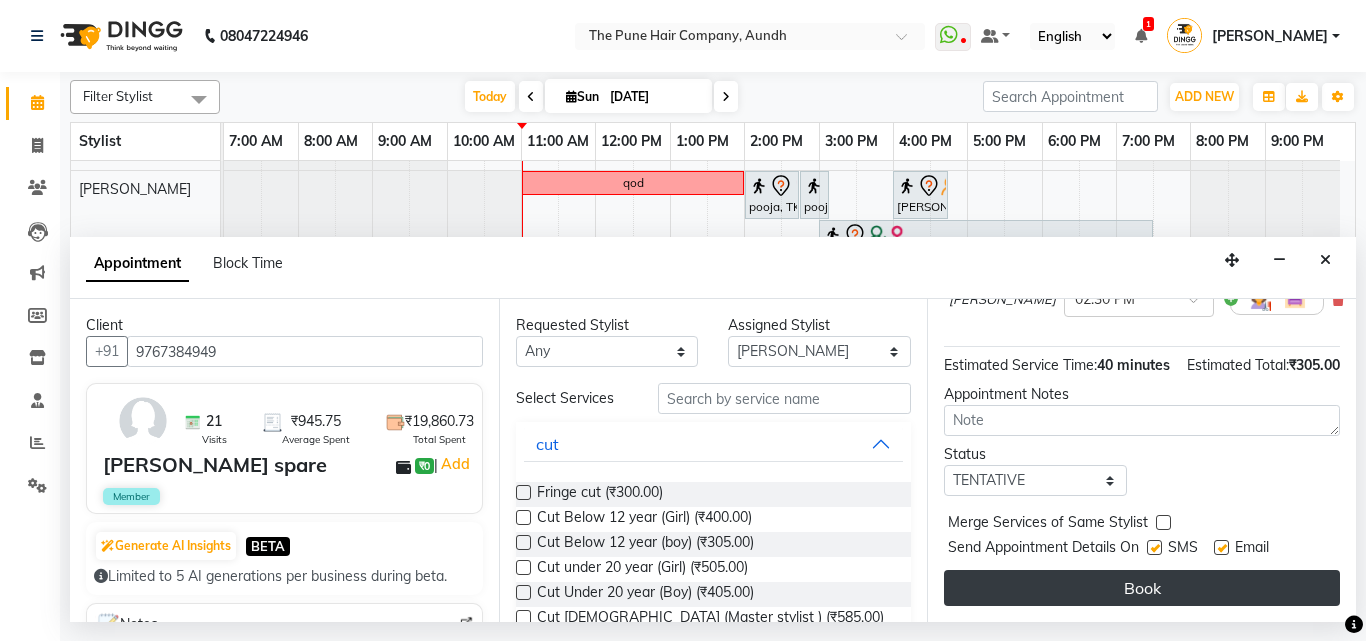 click on "Book" at bounding box center [1142, 588] 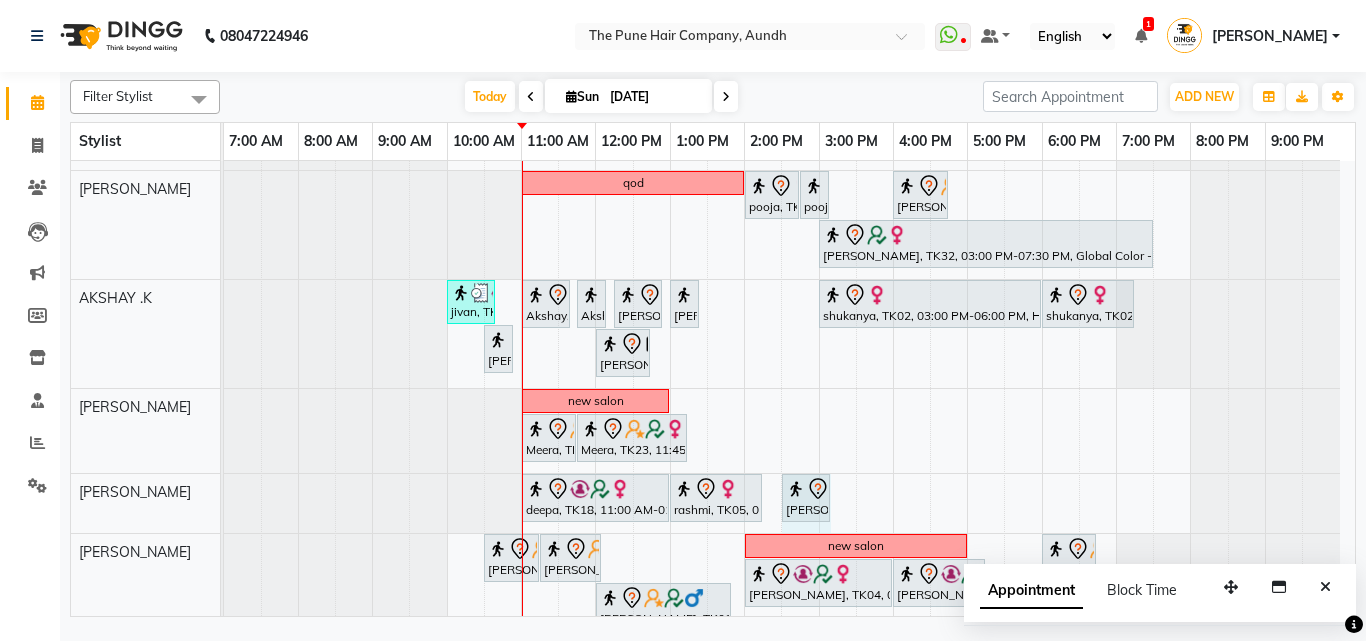 drag, startPoint x: 829, startPoint y: 491, endPoint x: 853, endPoint y: 528, distance: 44.102154 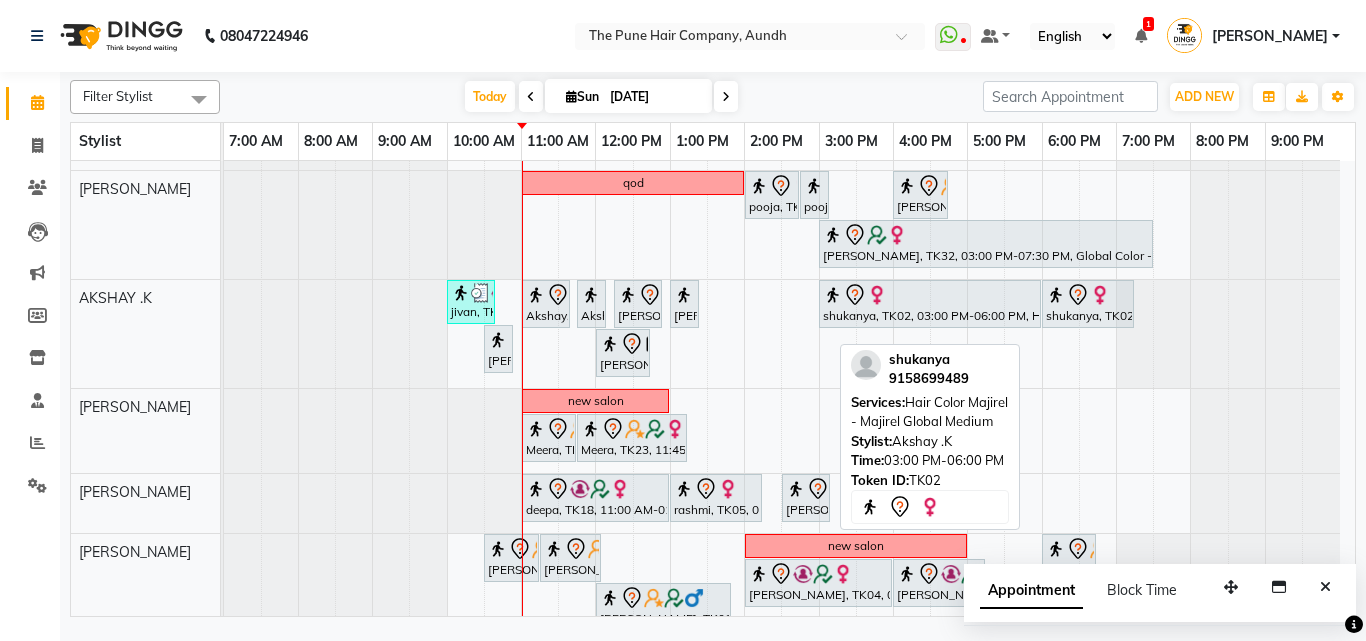 scroll, scrollTop: 0, scrollLeft: 0, axis: both 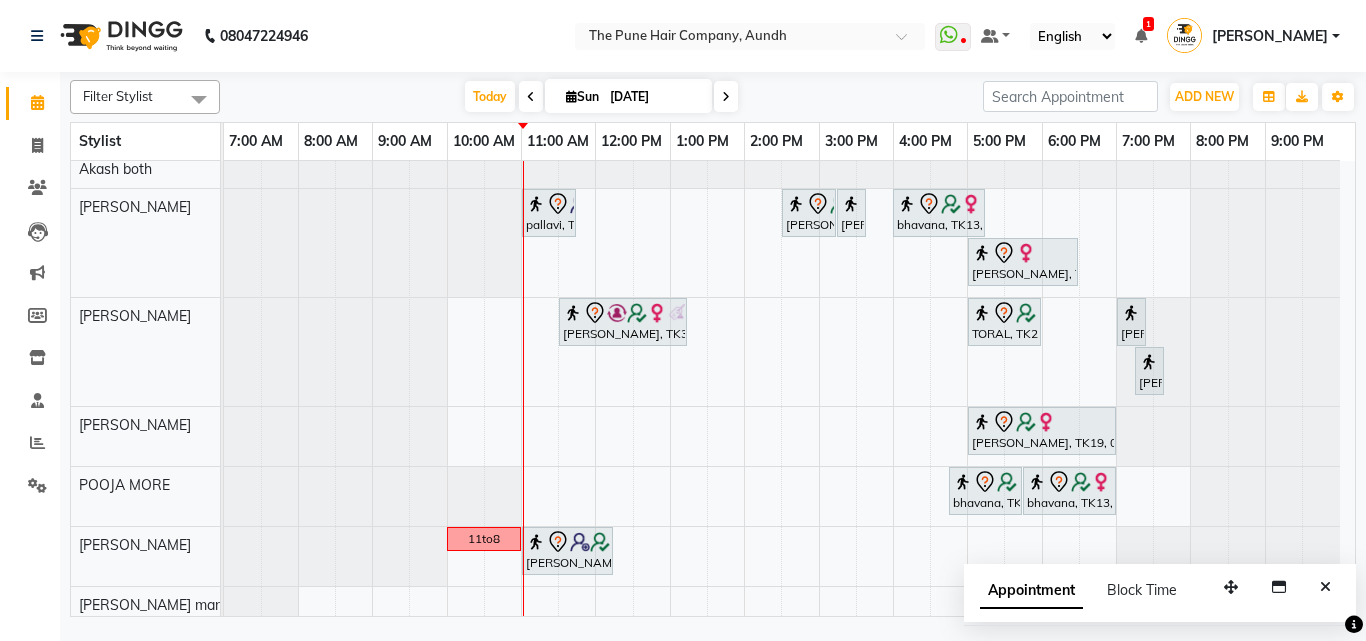 click on "cut              Gunjan Aror, TK17, 12:00 PM-01:30 PM, Cut Female ( Top Stylist )             ponam, TK09, 04:00 PM-05:00 PM, Cut Female ( Top Stylist )             Anubha Gupta, TK27, 05:00 PM-07:00 PM, Hair Color Inoa - Inoa Touchup 2 Inch             ponam, TK09, 01:00 PM-04:00 PM, Global Highlight - Majirel Highlights Long     aditya, TK21, 10:00 AM-11:10 AM, Cut male (Expert)  nevrekar              dishali, TK07, 12:30 PM-01:15 PM, Cut Female (Expert)             dishali, TK07, 01:15 PM-02:15 PM, Hair Spa Hydrating & Purifying (Care) - Hair Spa Medium             Namrata, TK15, 02:45 PM-03:15 PM,  Beard Trim             Vishal Mali, TK16, 04:00 PM-04:45 PM, Cut Under 20 year (Boy)             sudeep sawant, TK01, 05:30 PM-06:10 PM, Cut male (Expert)             sudeep sawant, TK01, 06:15 PM-07:05 PM,  Beard Crafting             Siddhant Unkule, TK29, 11:00 AM-12:15 PM, Cut Female (Expert)             Namrata, TK15, 02:00 PM-02:40 PM, Cut male (Expert)  sanketa               qod" at bounding box center (789, 42) 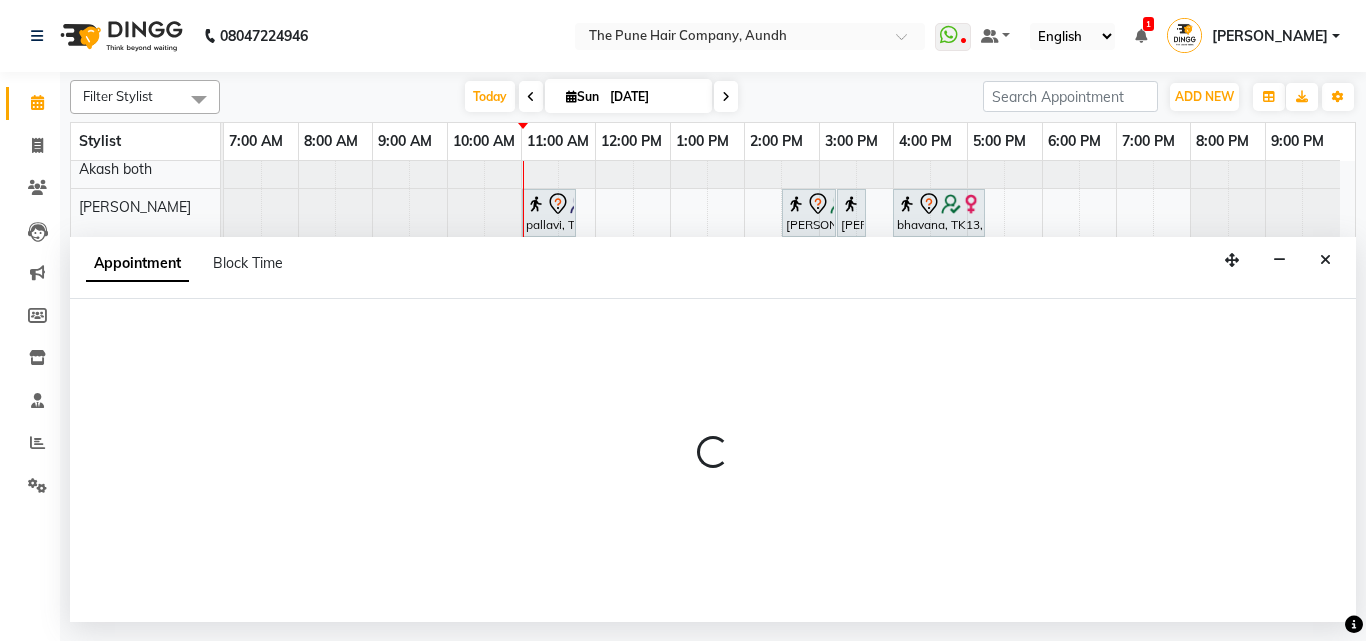select on "49798" 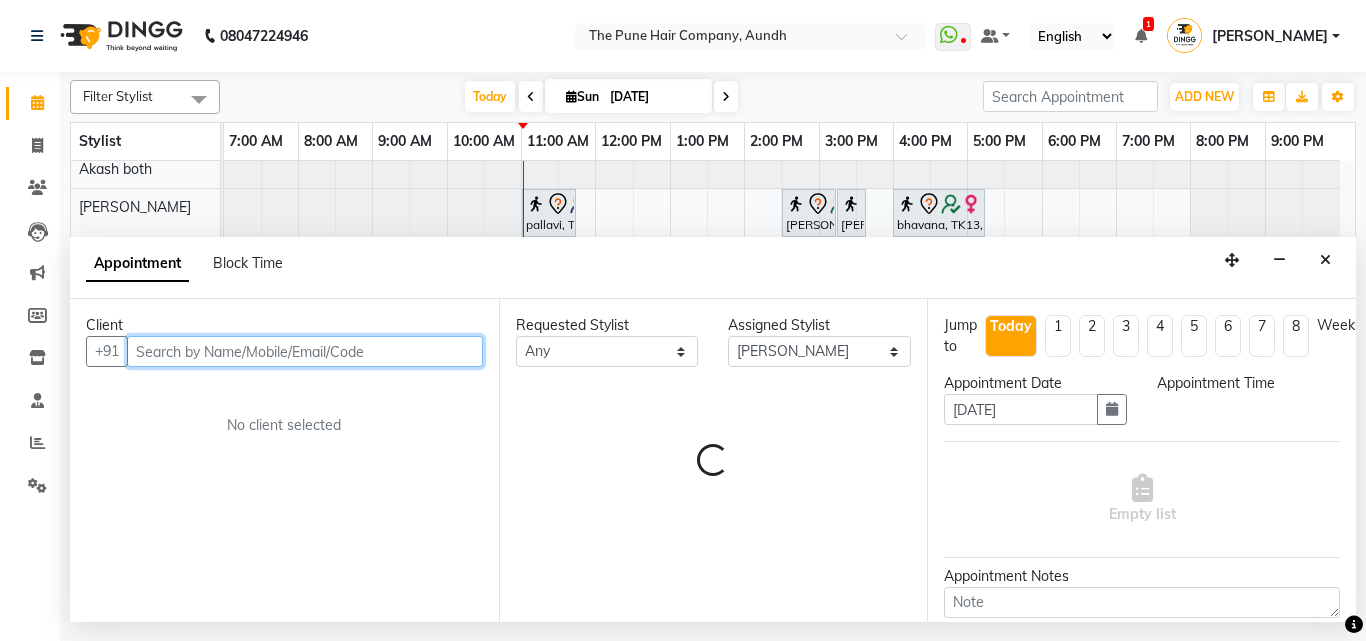 select on "870" 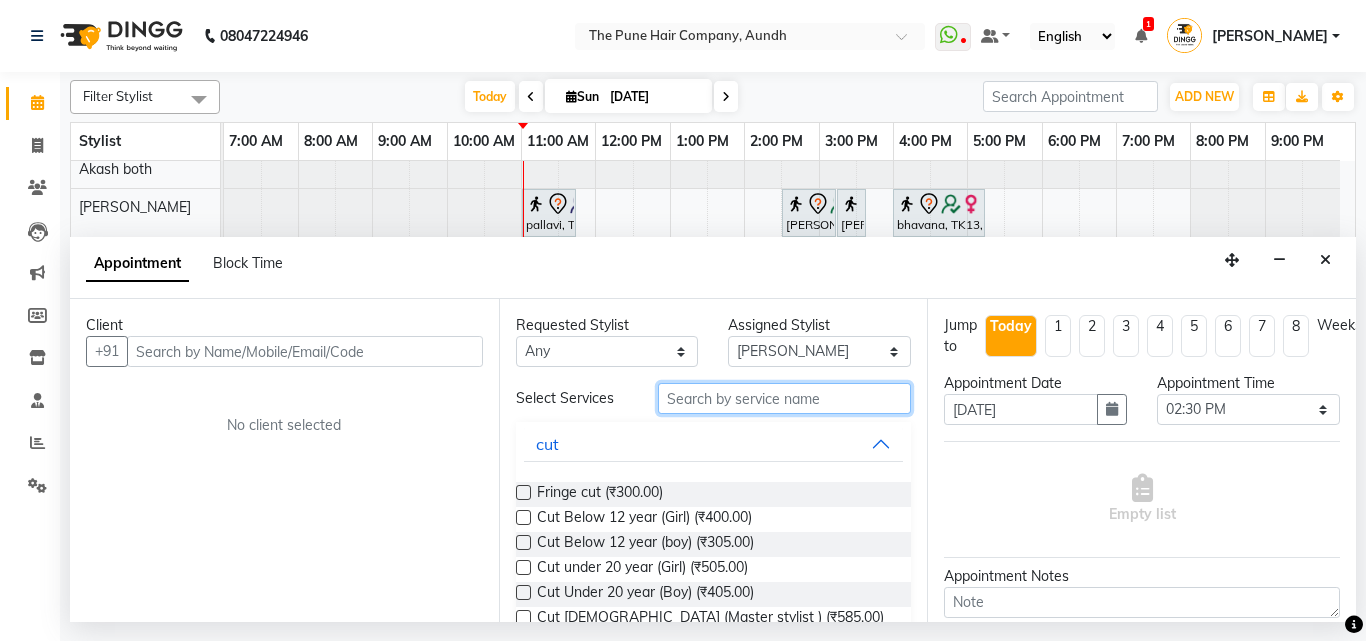 click at bounding box center [785, 398] 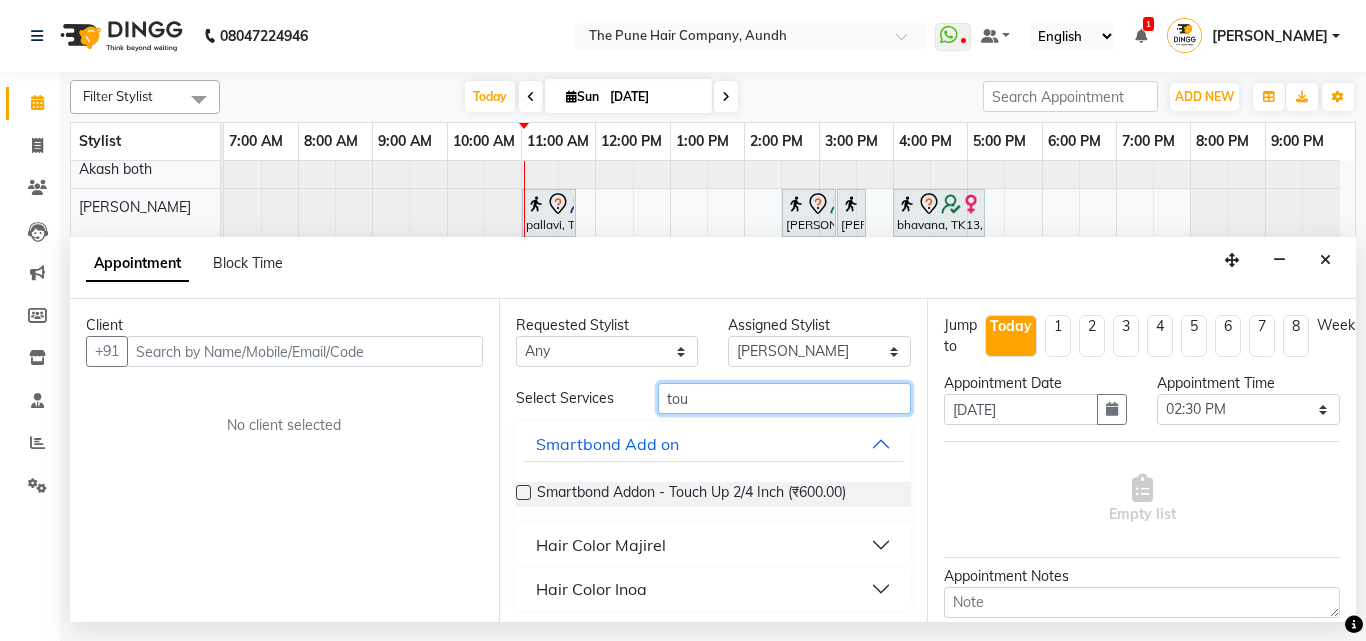 type on "tou" 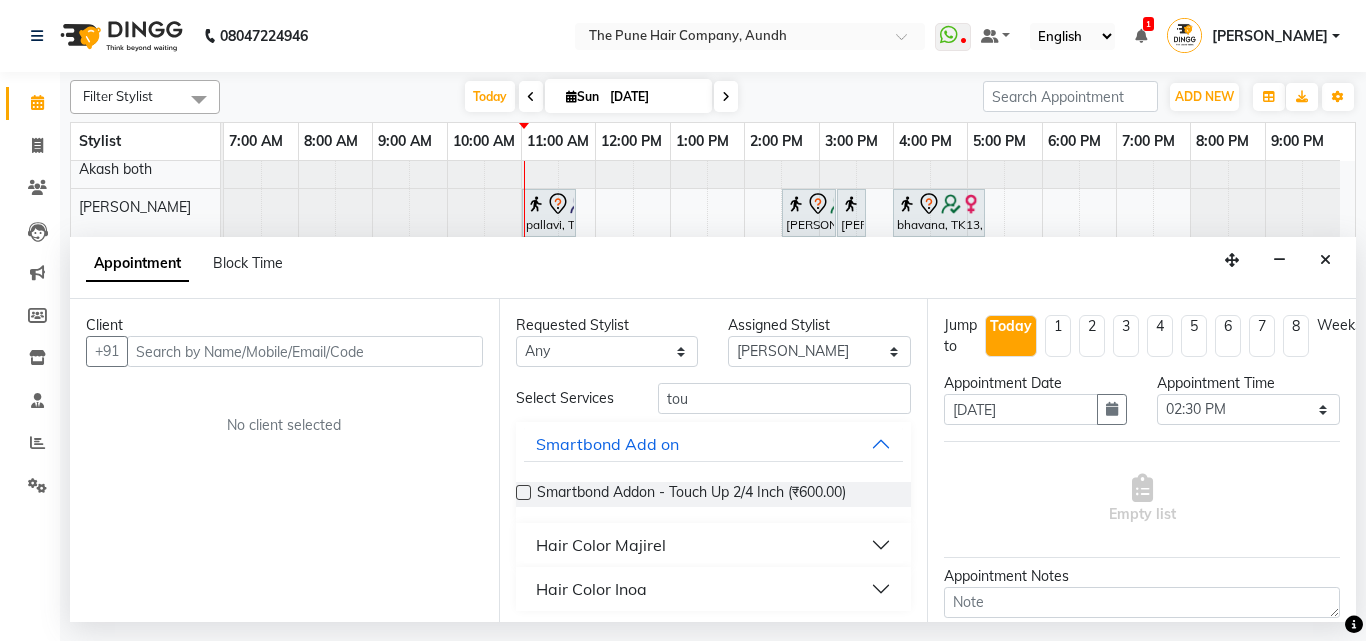 click on "Hair Color Inoa" at bounding box center (714, 589) 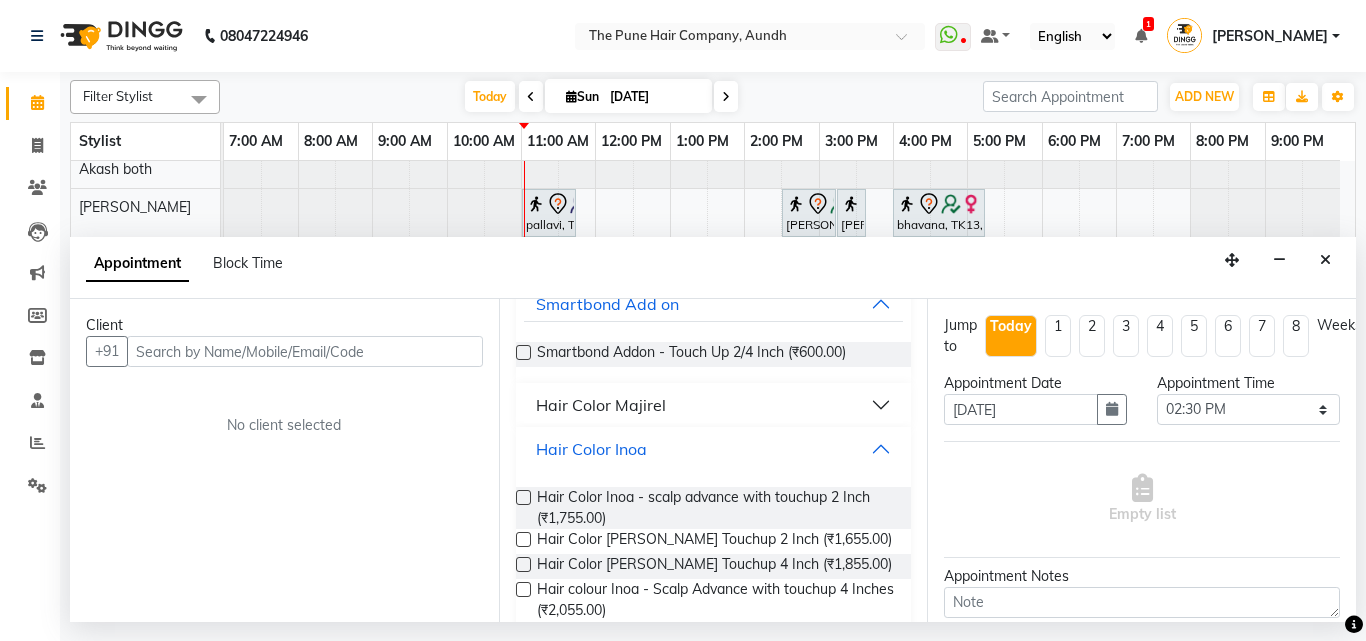 scroll, scrollTop: 171, scrollLeft: 0, axis: vertical 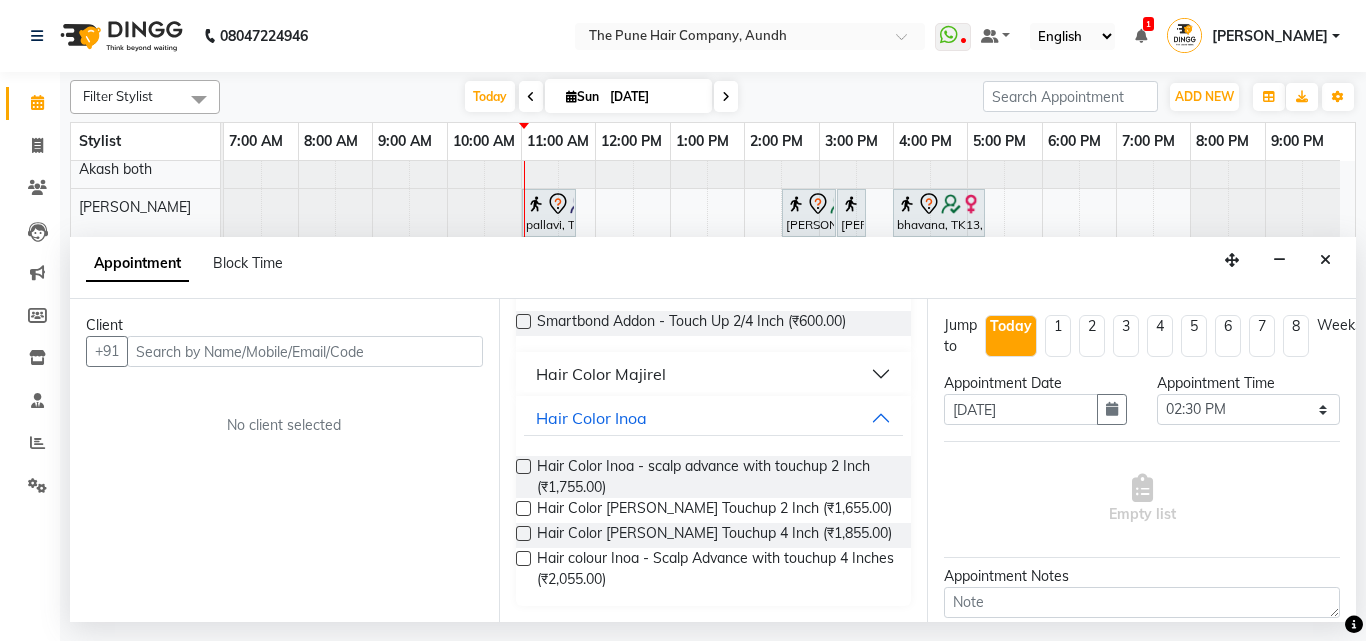 click at bounding box center [523, 508] 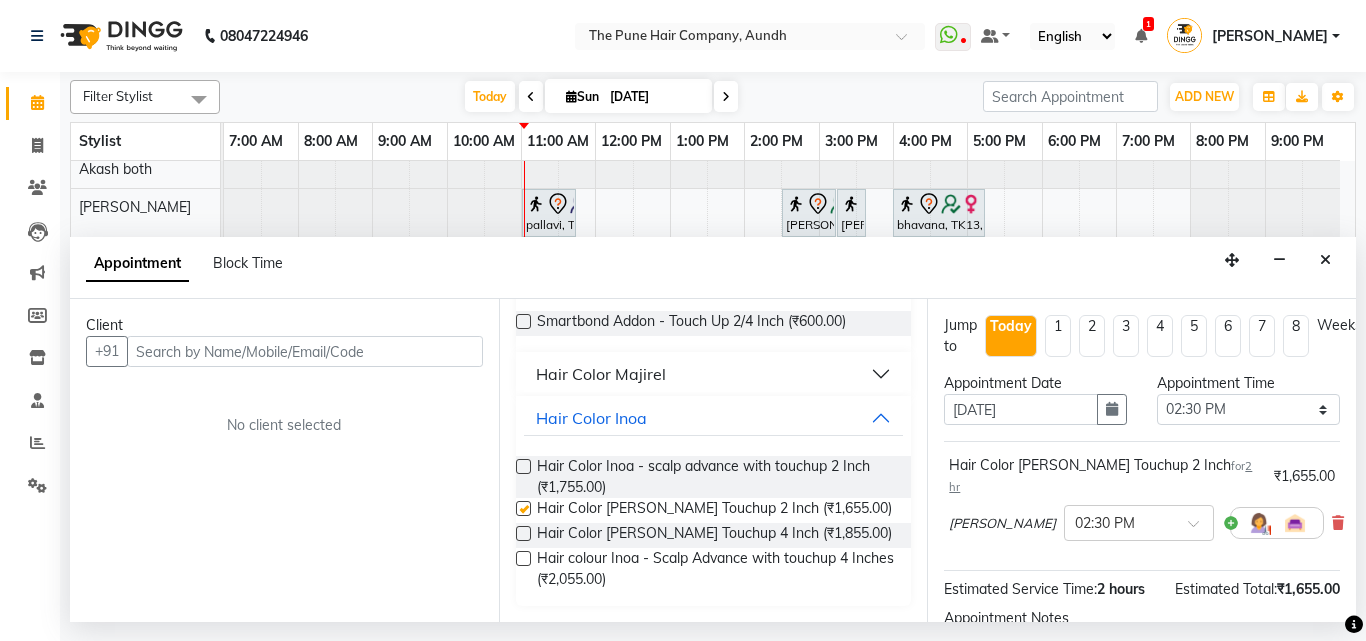 checkbox on "false" 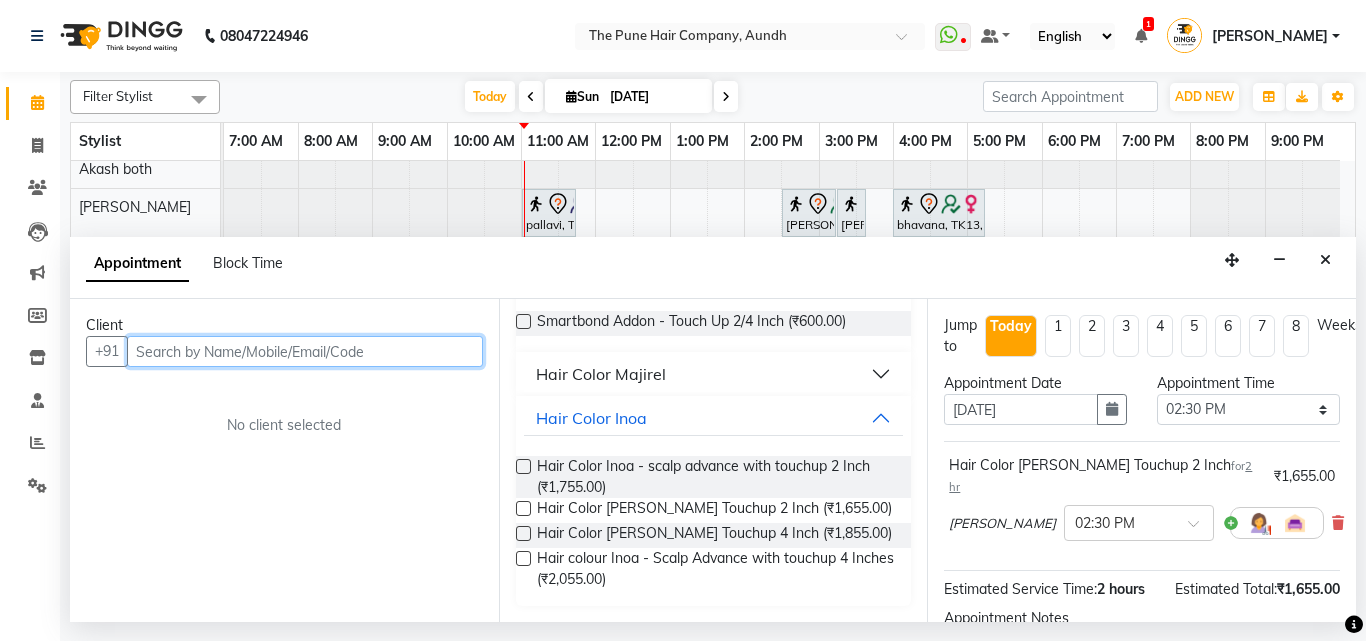 click at bounding box center [305, 351] 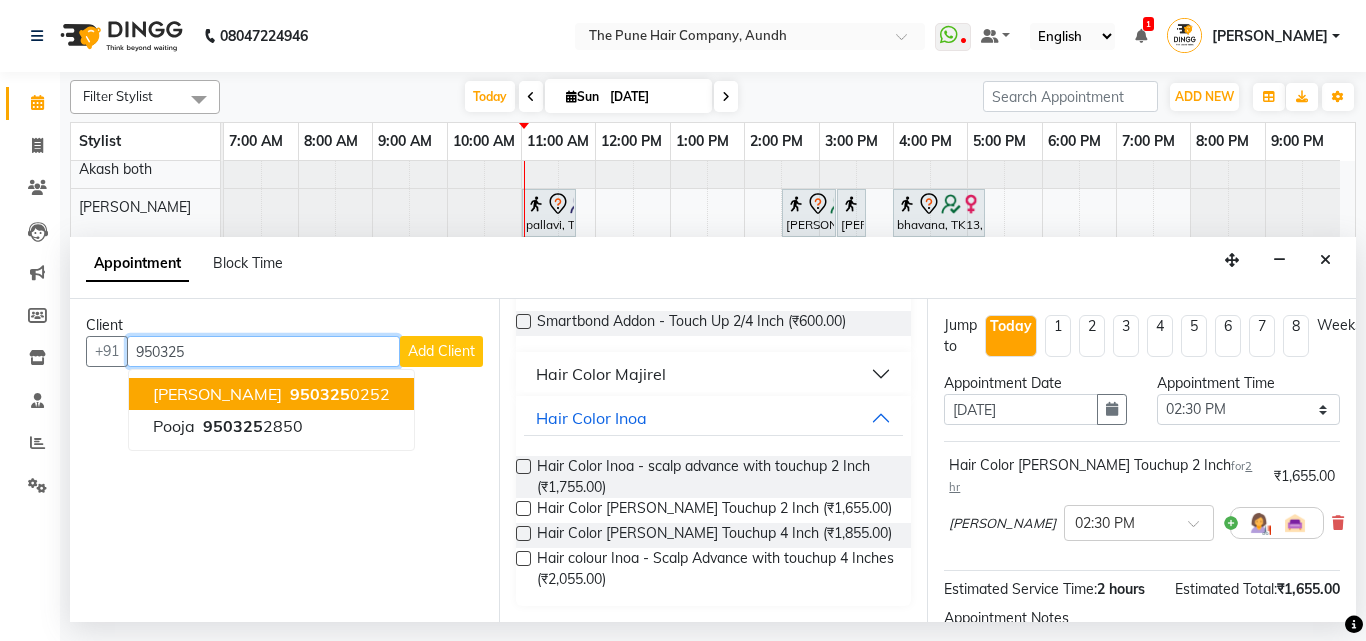 click on "sweta kulkarni   950325 0252" at bounding box center [271, 394] 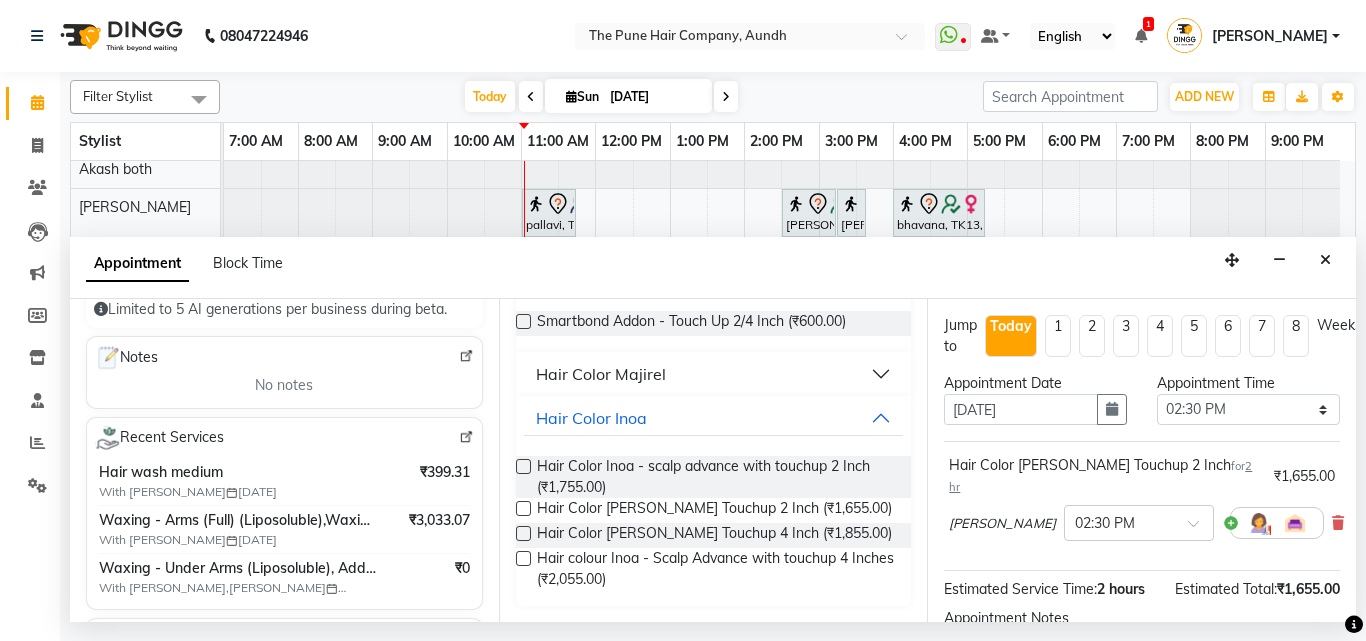 scroll, scrollTop: 300, scrollLeft: 0, axis: vertical 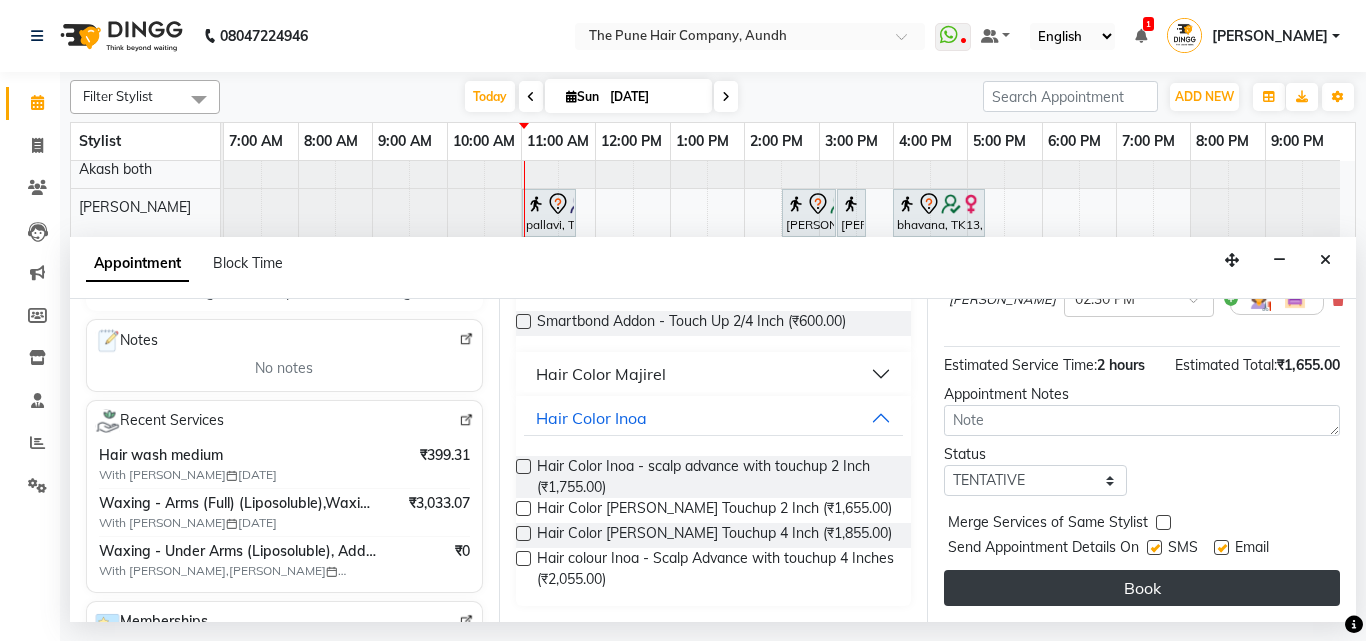 type on "9503250252" 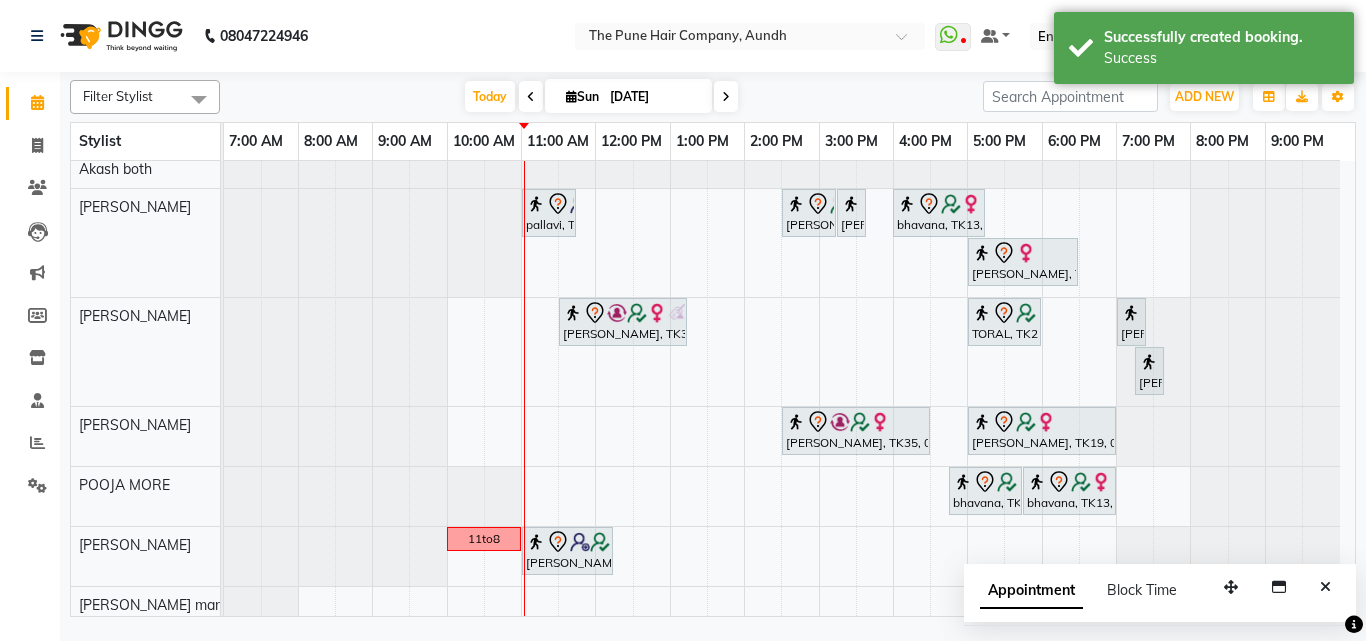 scroll, scrollTop: 700, scrollLeft: 0, axis: vertical 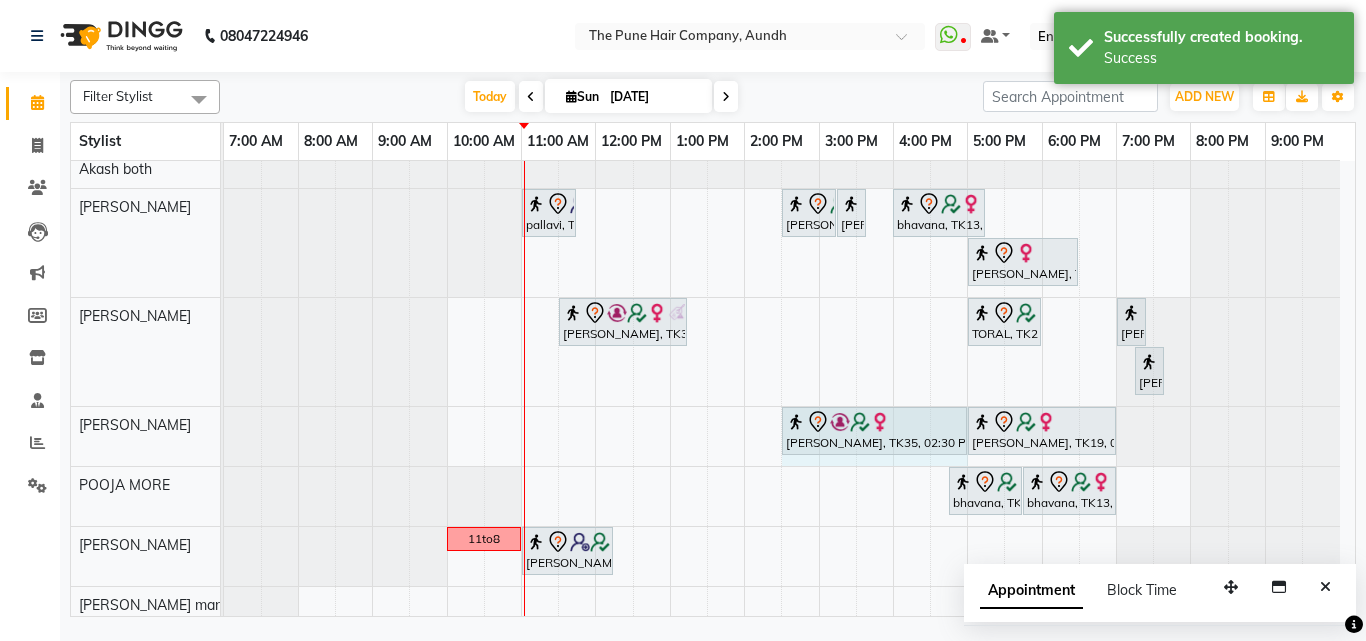 drag, startPoint x: 925, startPoint y: 423, endPoint x: 948, endPoint y: 418, distance: 23.537205 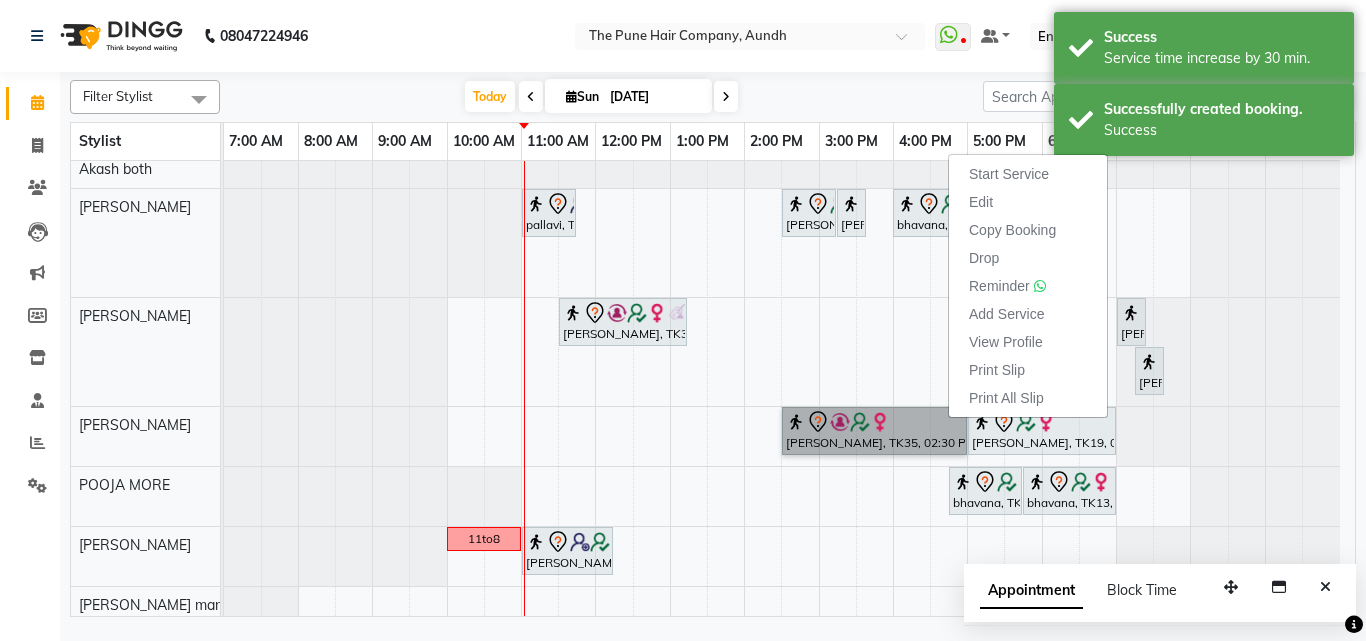 scroll, scrollTop: 700, scrollLeft: 0, axis: vertical 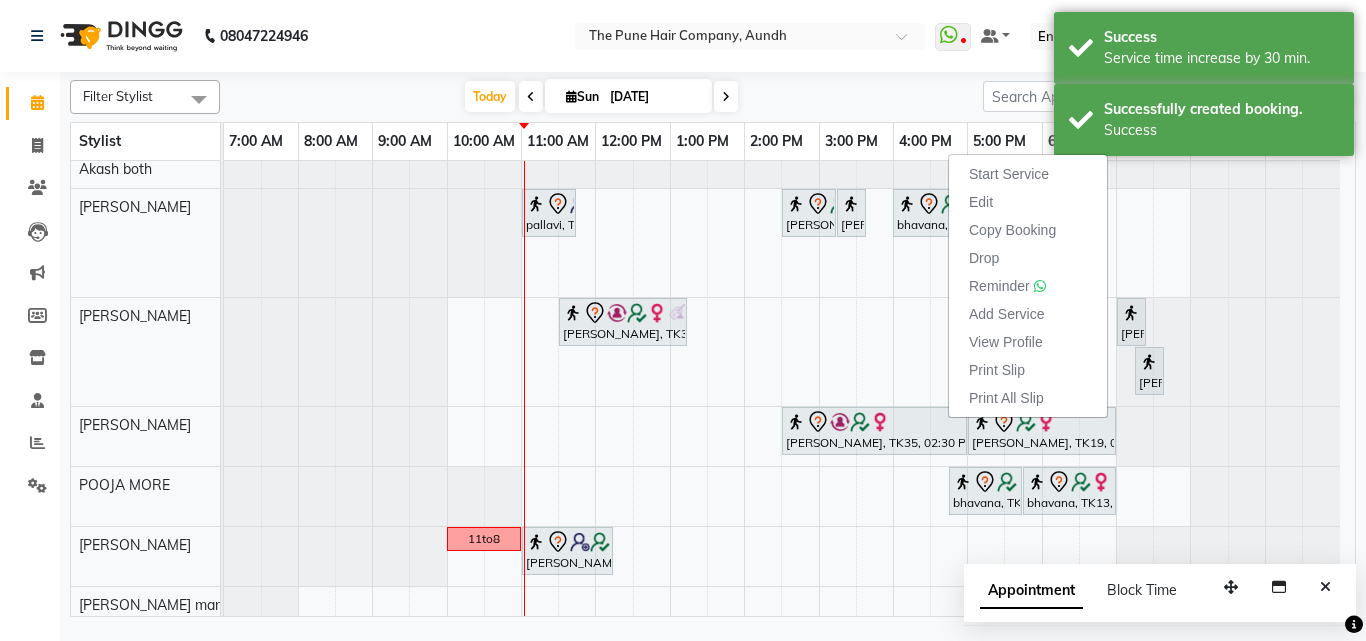 click on "Today  Sun 13-07-2025" at bounding box center (601, 97) 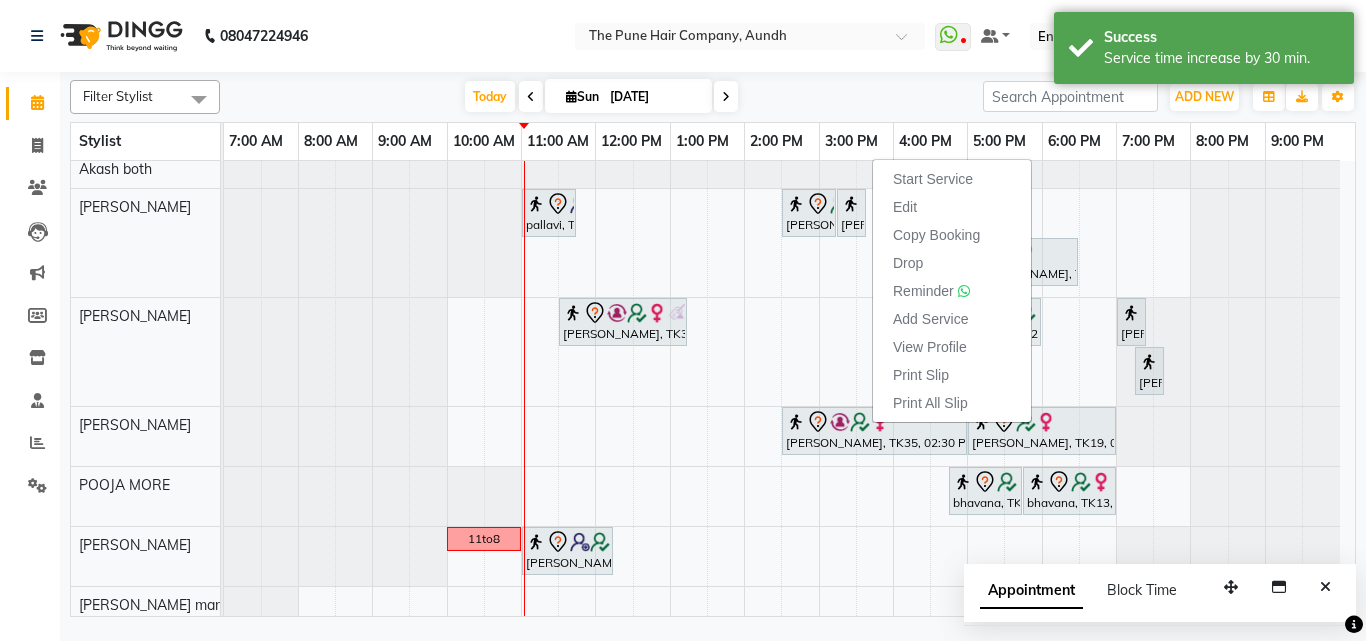 click on "Today  Sun 13-07-2025" at bounding box center (601, 97) 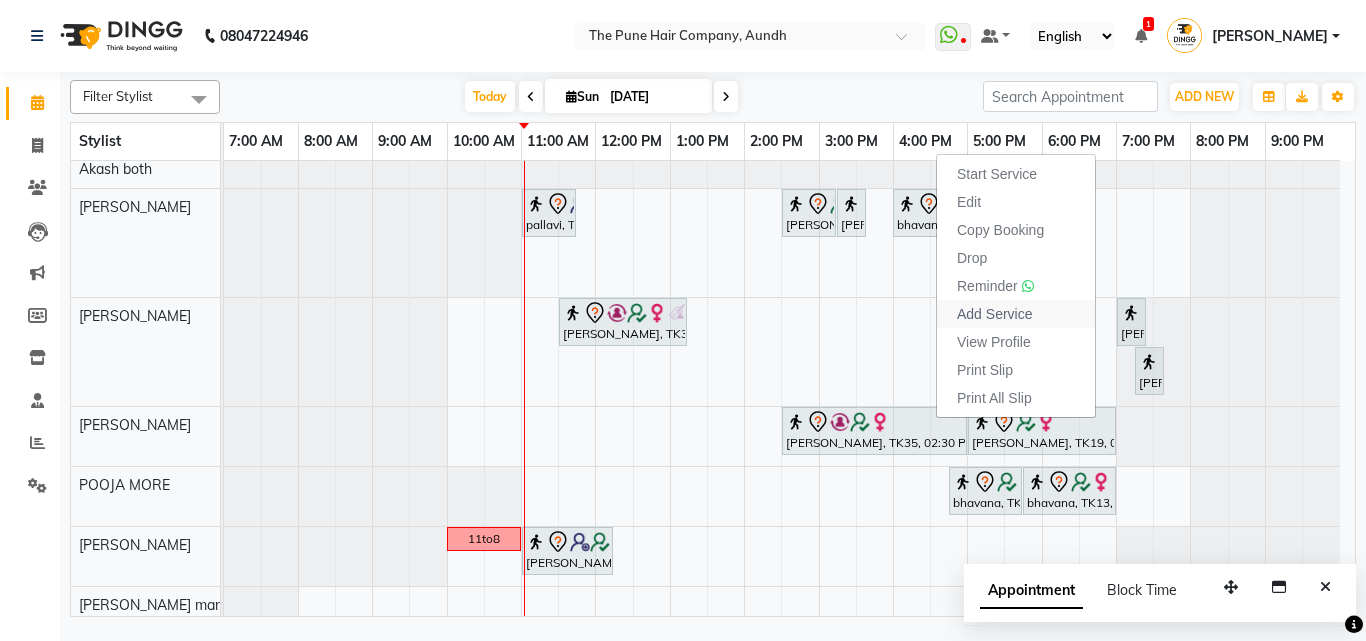 click on "Add Service" at bounding box center (994, 314) 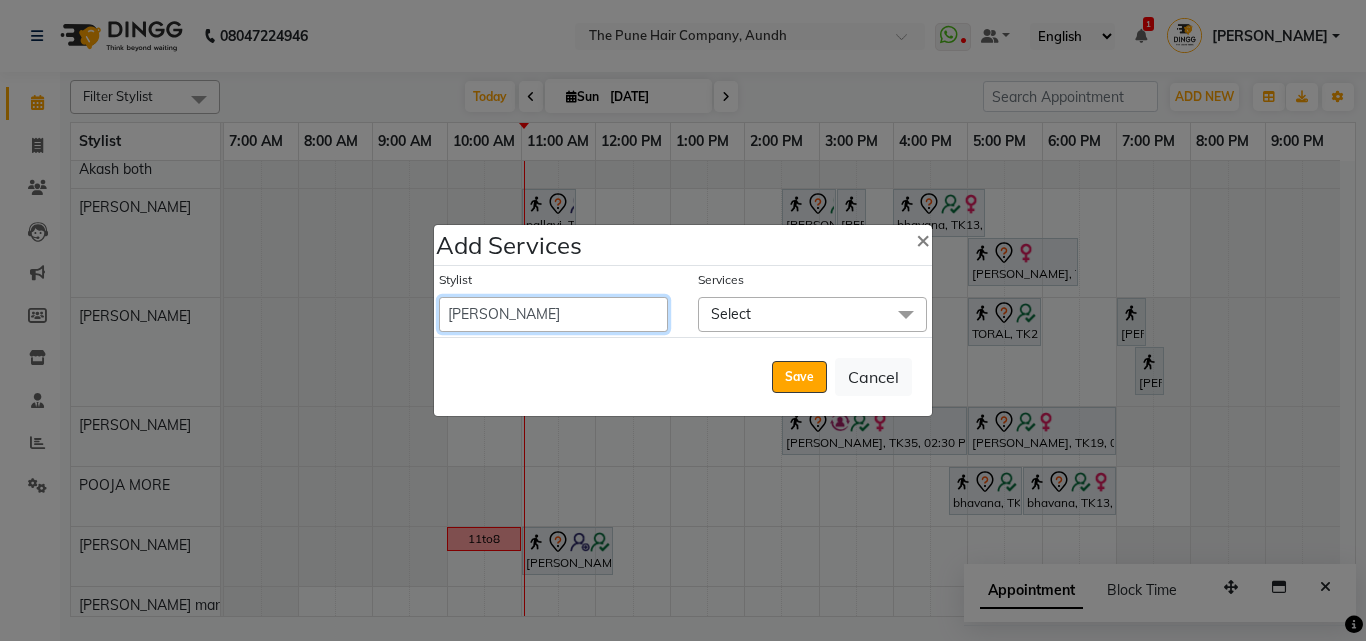 click on "Akash both   AKSHAY .K   harshal gaikwad   kaif shaikh   LAKKHAN SHINDE   Nagesh Jadhav   Nitish Desai    Pavan mane   POOJA MORE   Prasad Adhav    Prathmesh powar   Shweta gotur   Sonal saindane   swapnil sonavane" at bounding box center [553, 314] 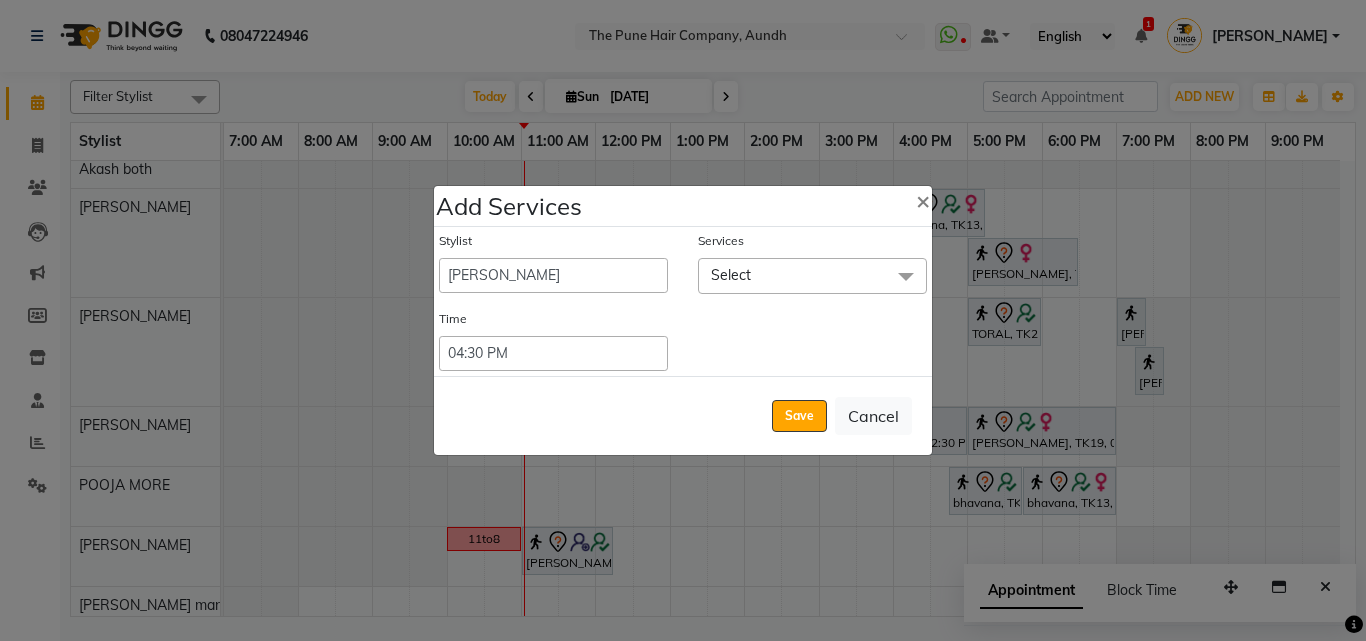 click on "Select" 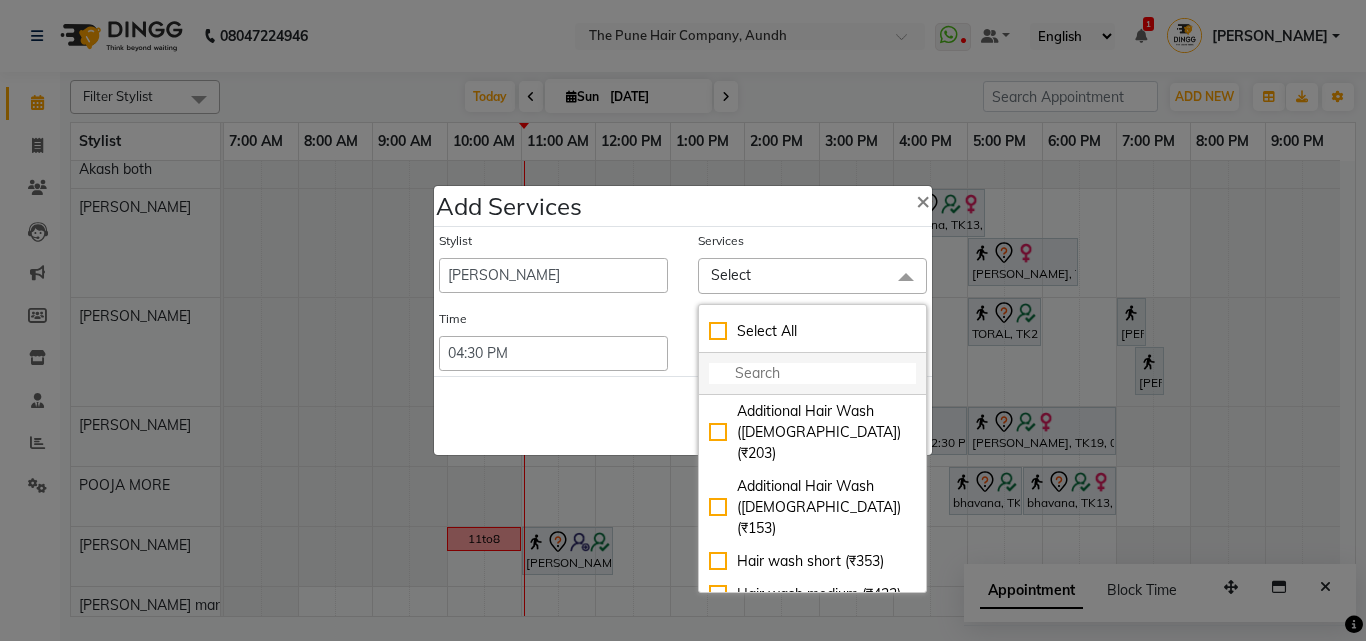 click 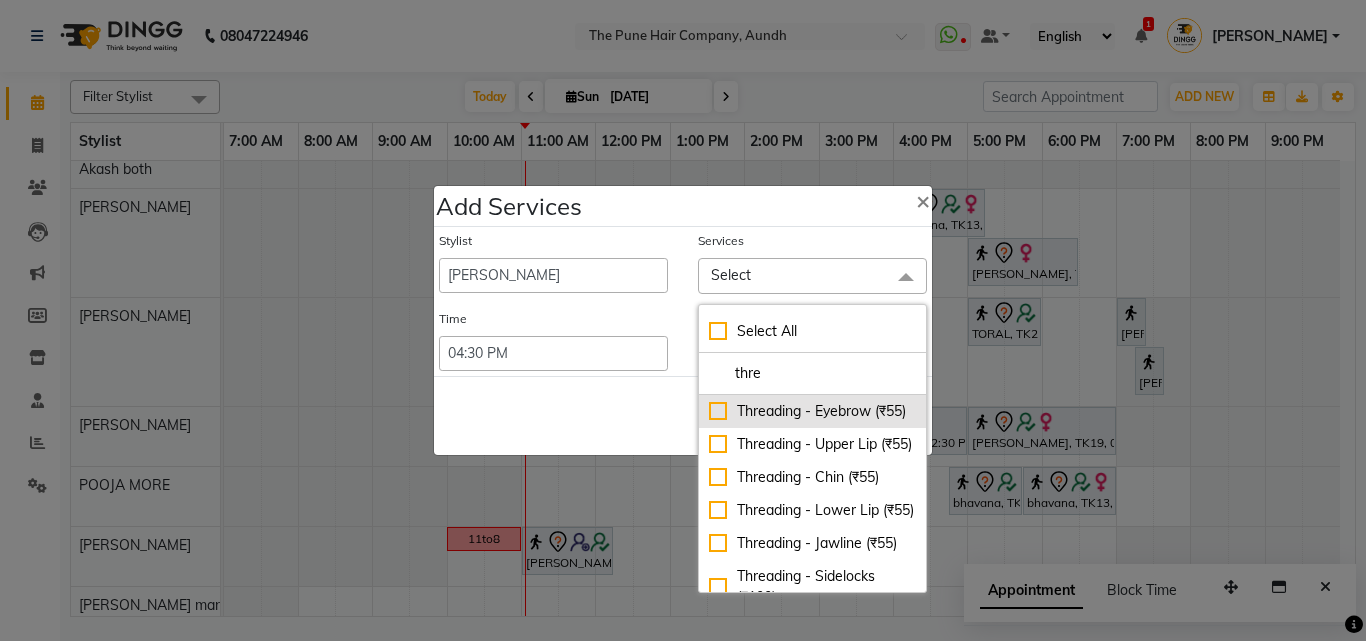 type on "thre" 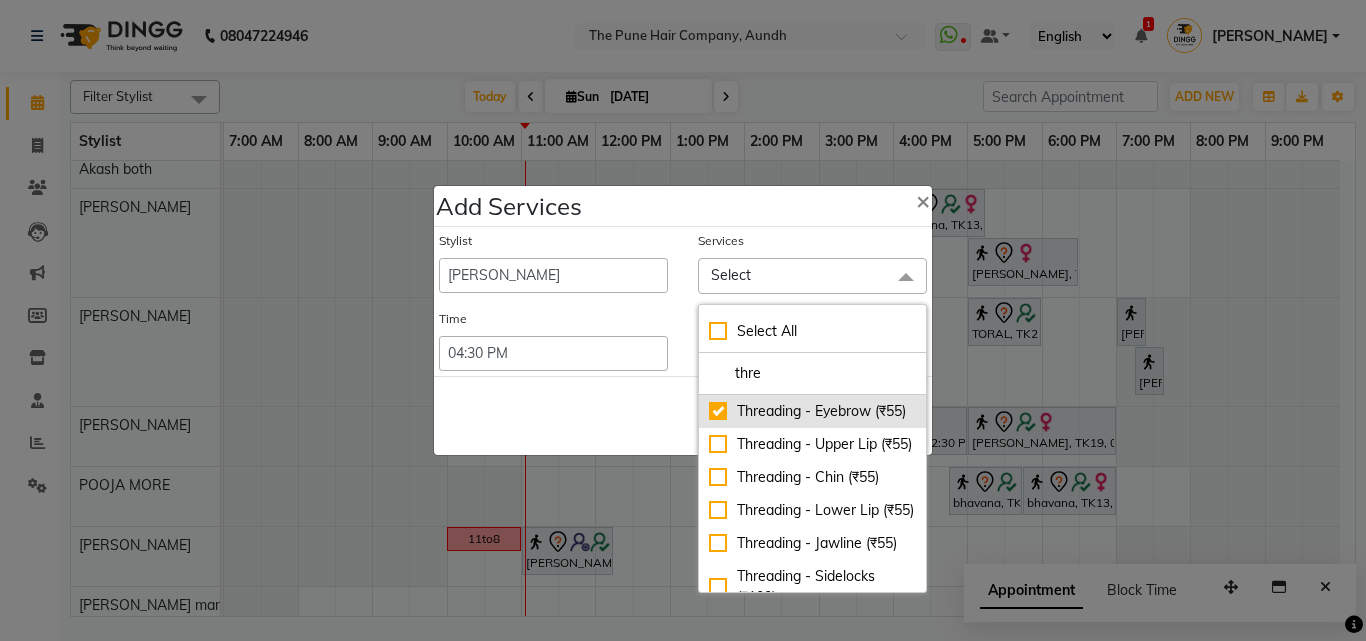 checkbox on "true" 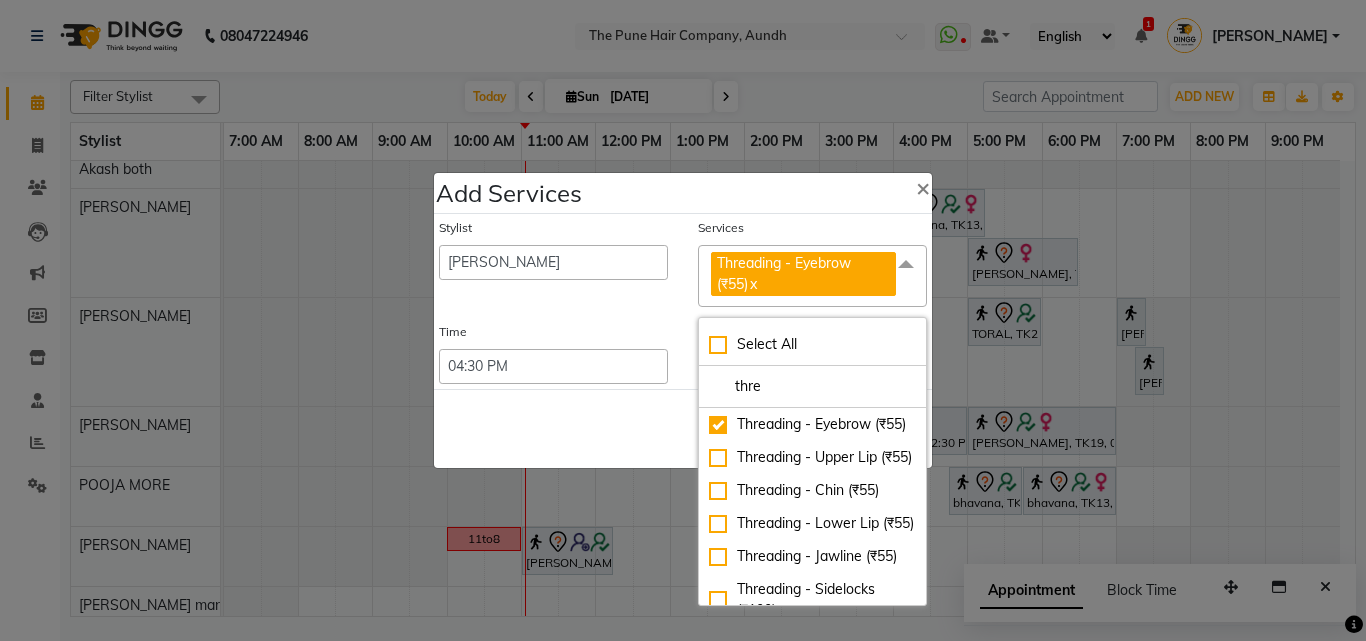 click on "Save   Cancel" 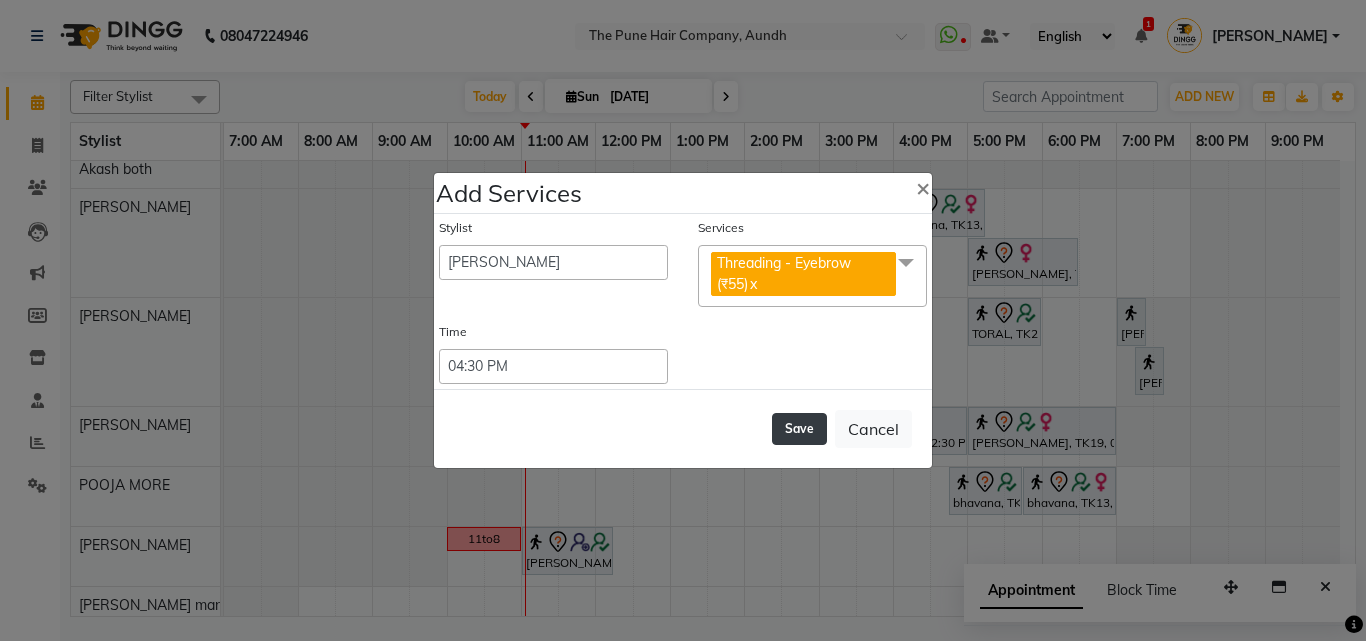 click on "Save" 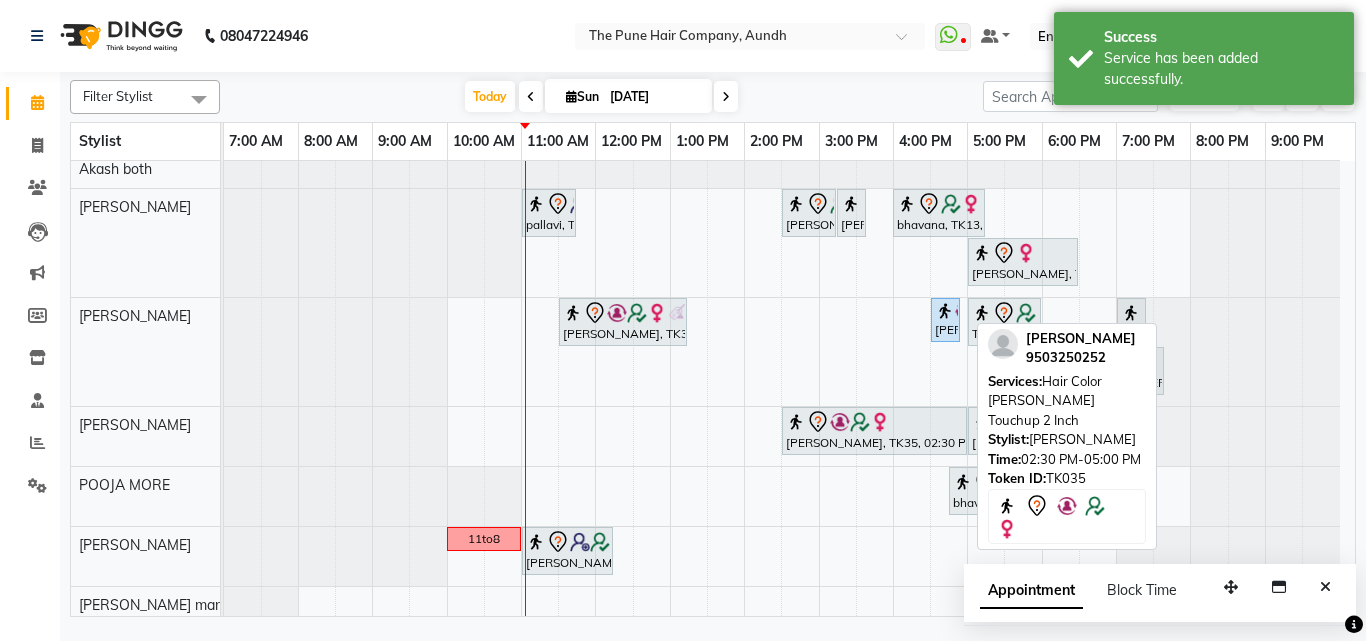 scroll, scrollTop: 700, scrollLeft: 0, axis: vertical 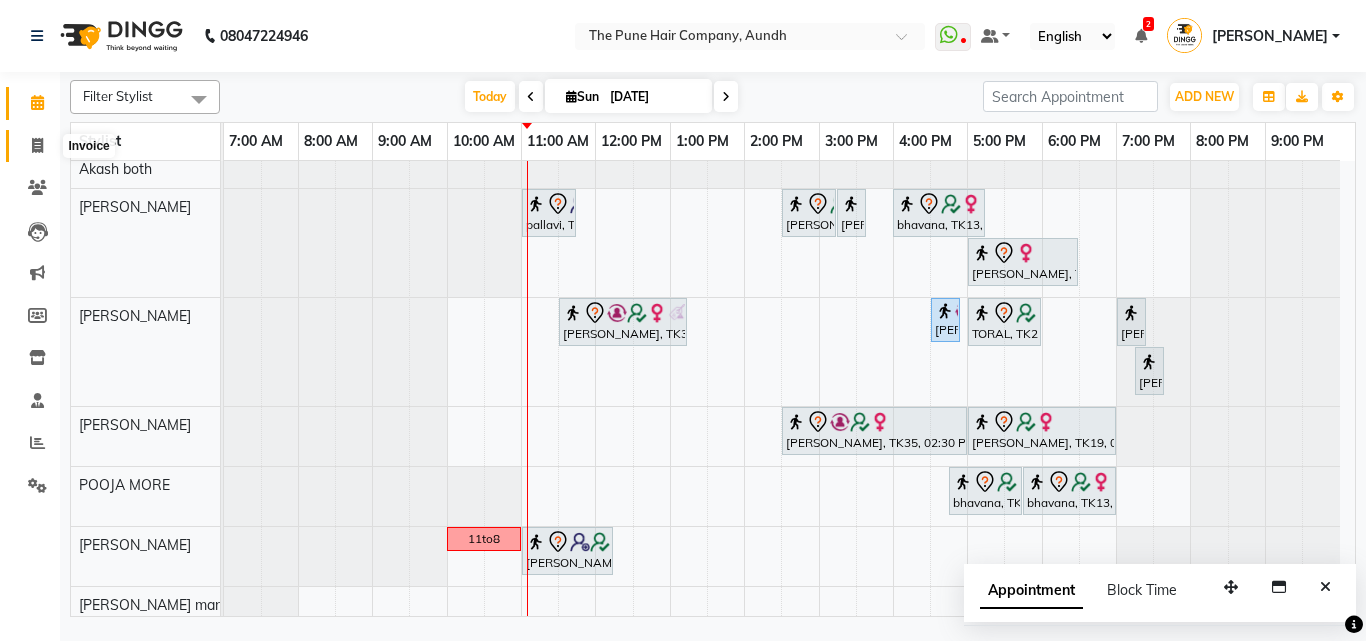 click 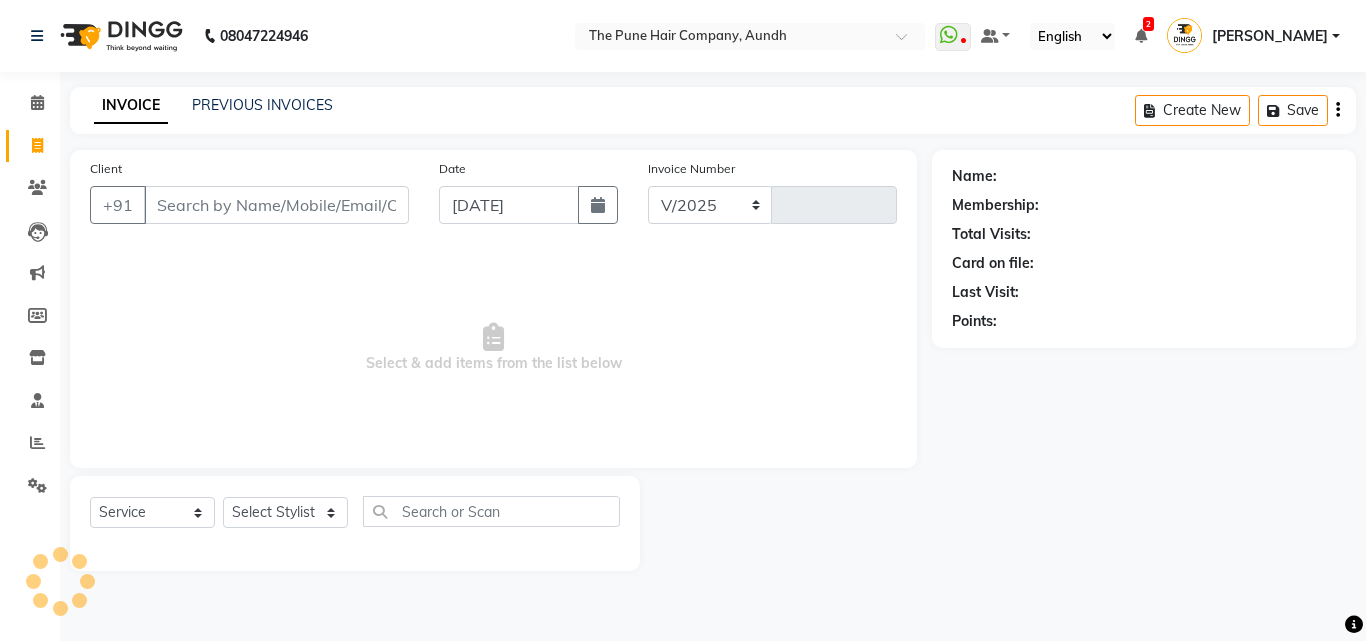 select on "106" 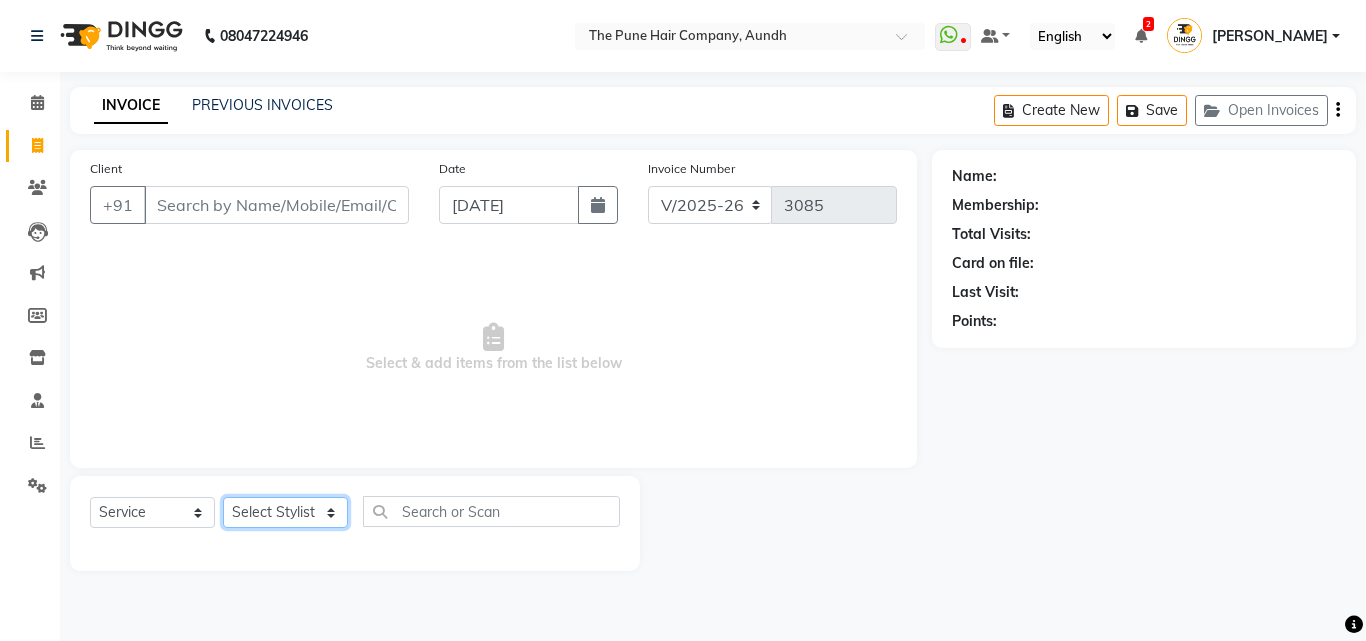 click on "Select Stylist Akash both [PERSON_NAME] .K [PERSON_NAME] kaif [PERSON_NAME] [PERSON_NAME] [PERSON_NAME] [PERSON_NAME] mane POOJA MORE [PERSON_NAME]  [PERSON_NAME] Shweta [PERSON_NAME] [PERSON_NAME] [PERSON_NAME]" 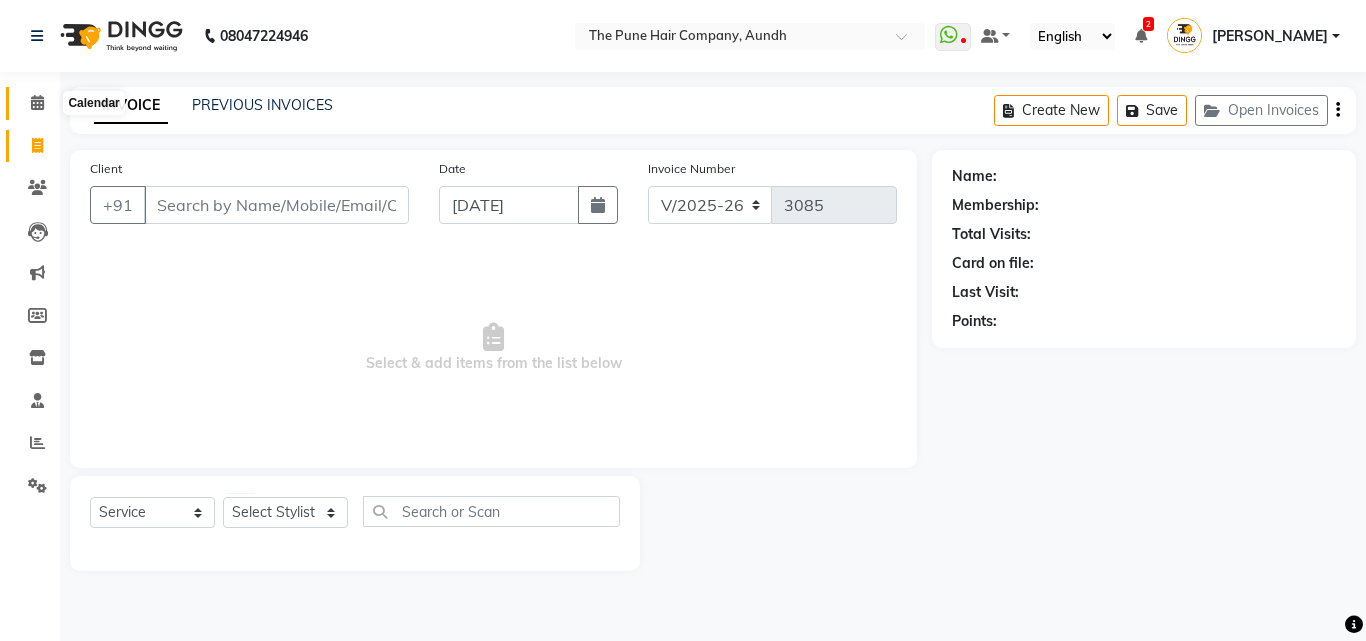 click 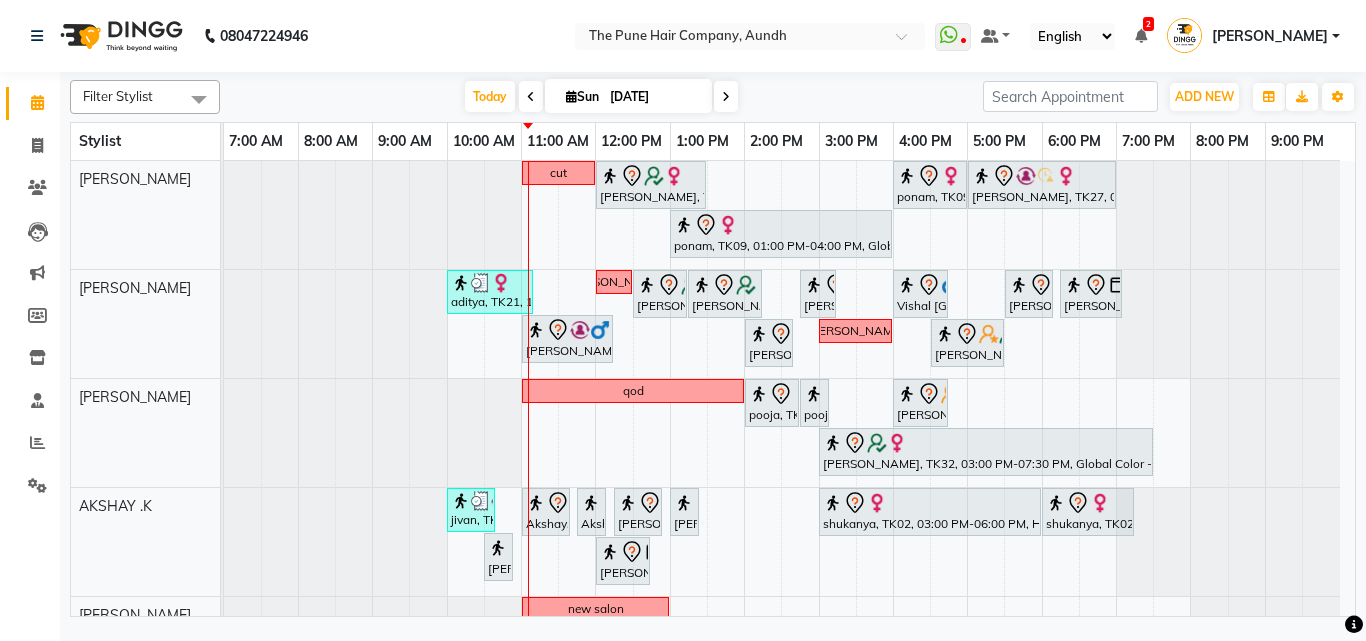 scroll, scrollTop: 100, scrollLeft: 0, axis: vertical 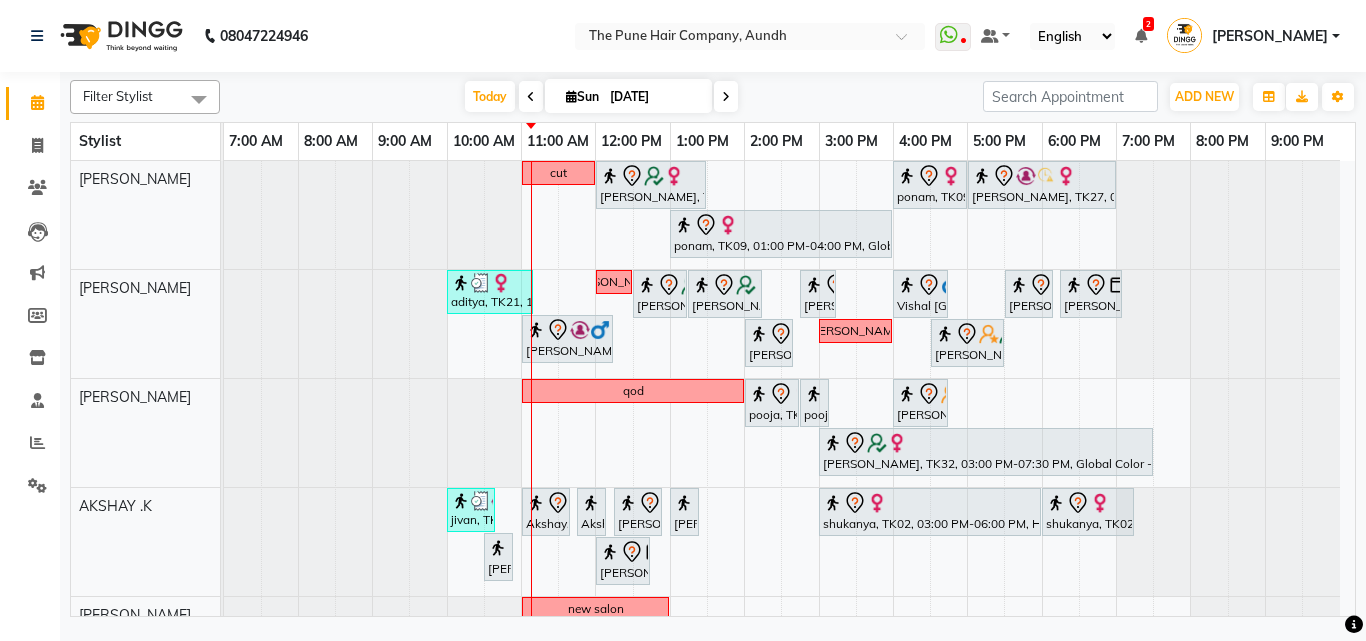 click at bounding box center [726, 96] 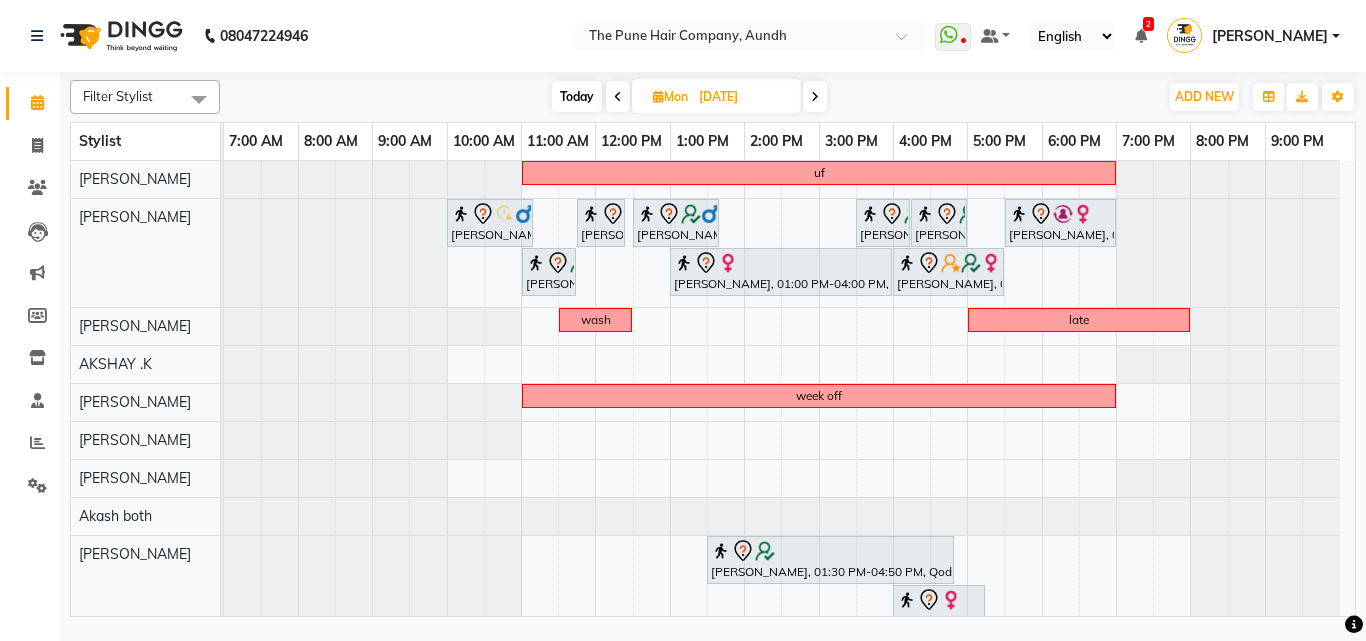 click at bounding box center [815, 96] 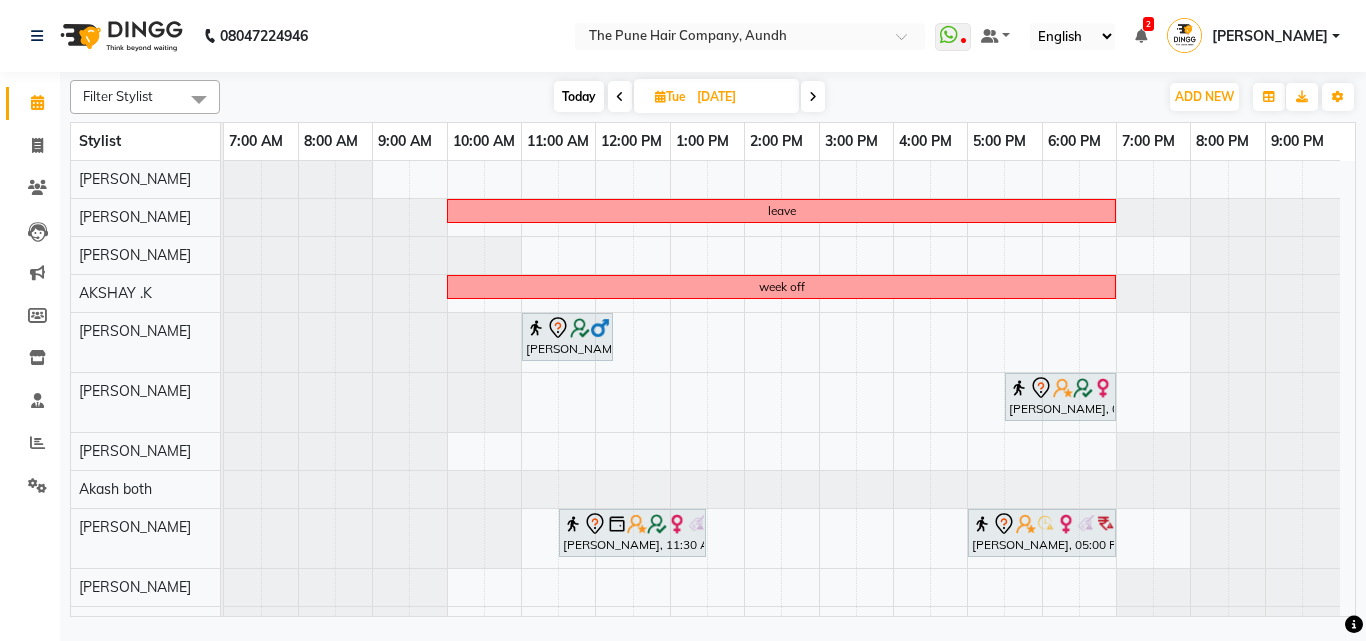 click at bounding box center (620, 96) 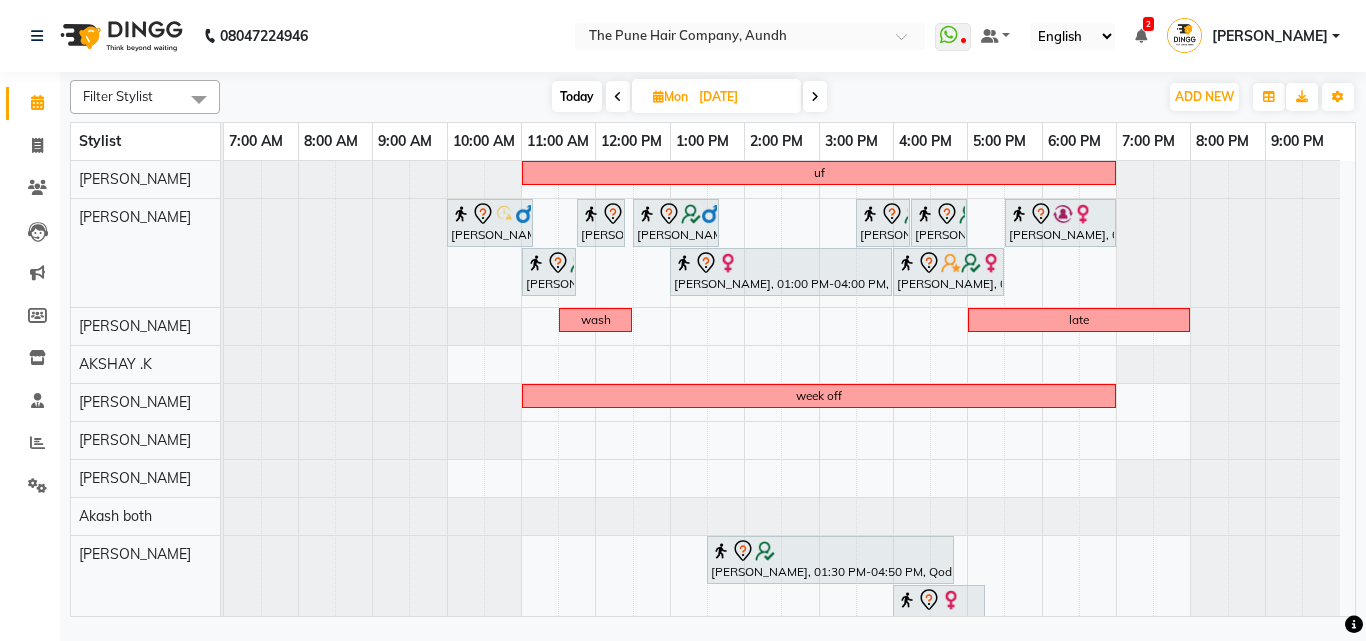 scroll, scrollTop: 240, scrollLeft: 0, axis: vertical 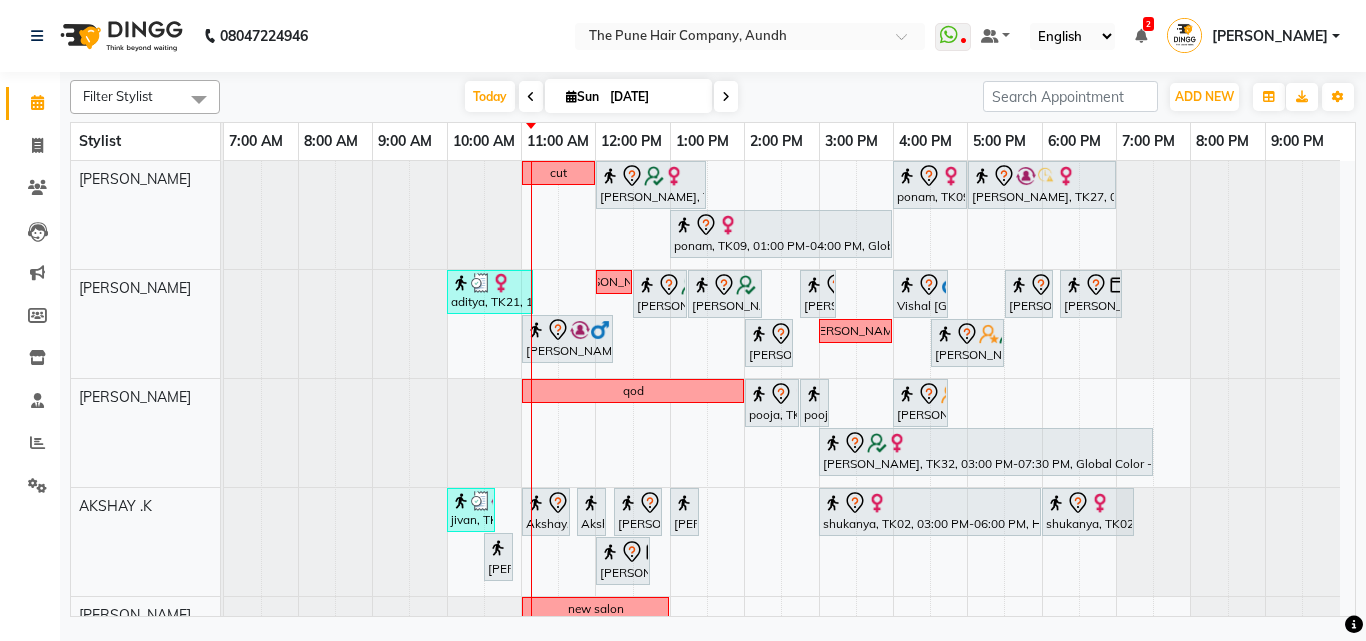 click at bounding box center [726, 97] 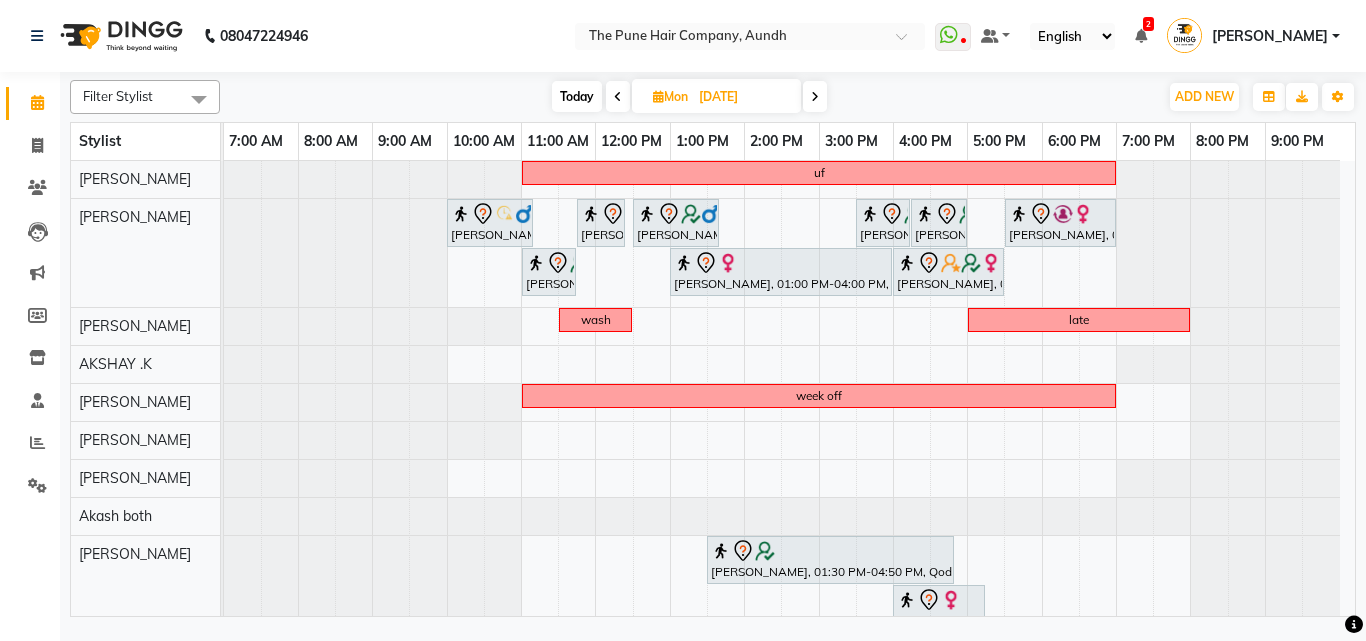 scroll, scrollTop: 240, scrollLeft: 0, axis: vertical 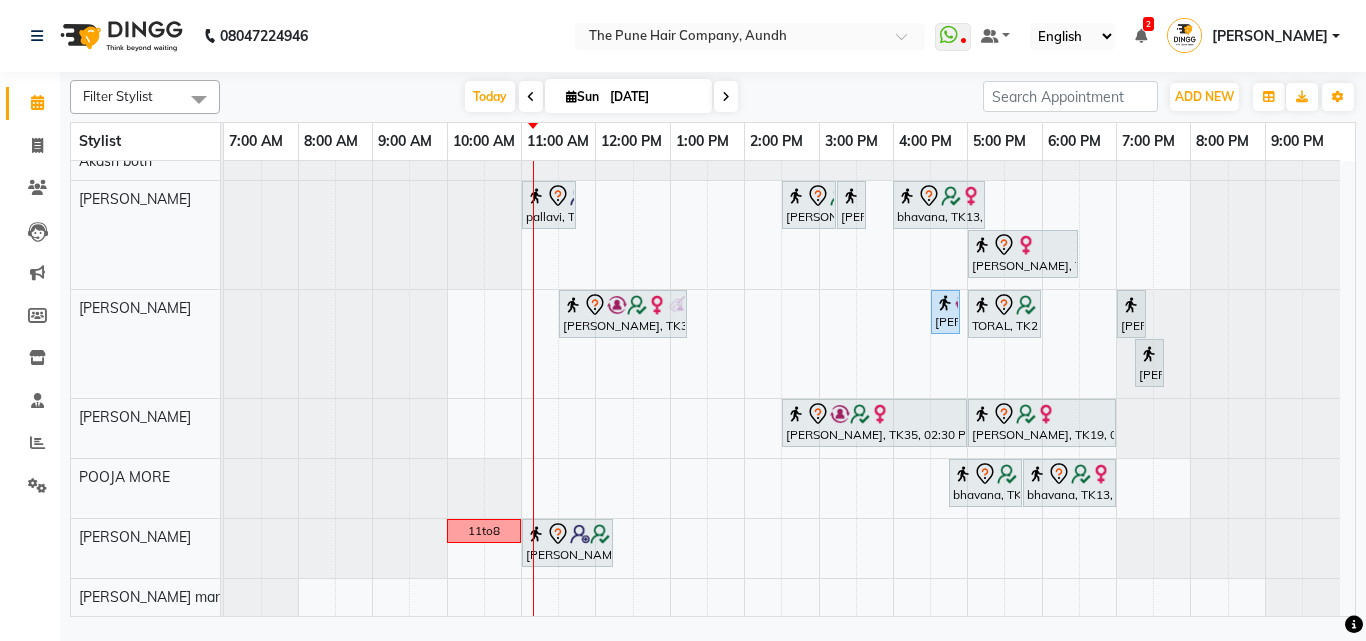click at bounding box center [531, 97] 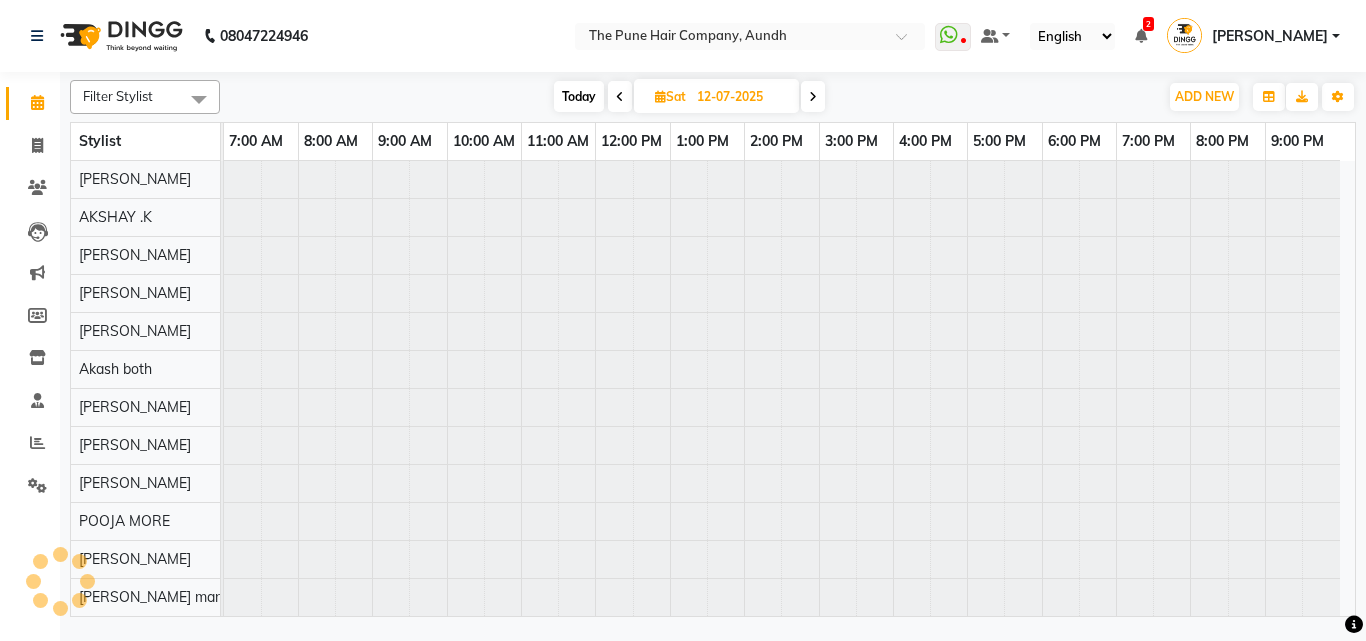 scroll, scrollTop: 76, scrollLeft: 0, axis: vertical 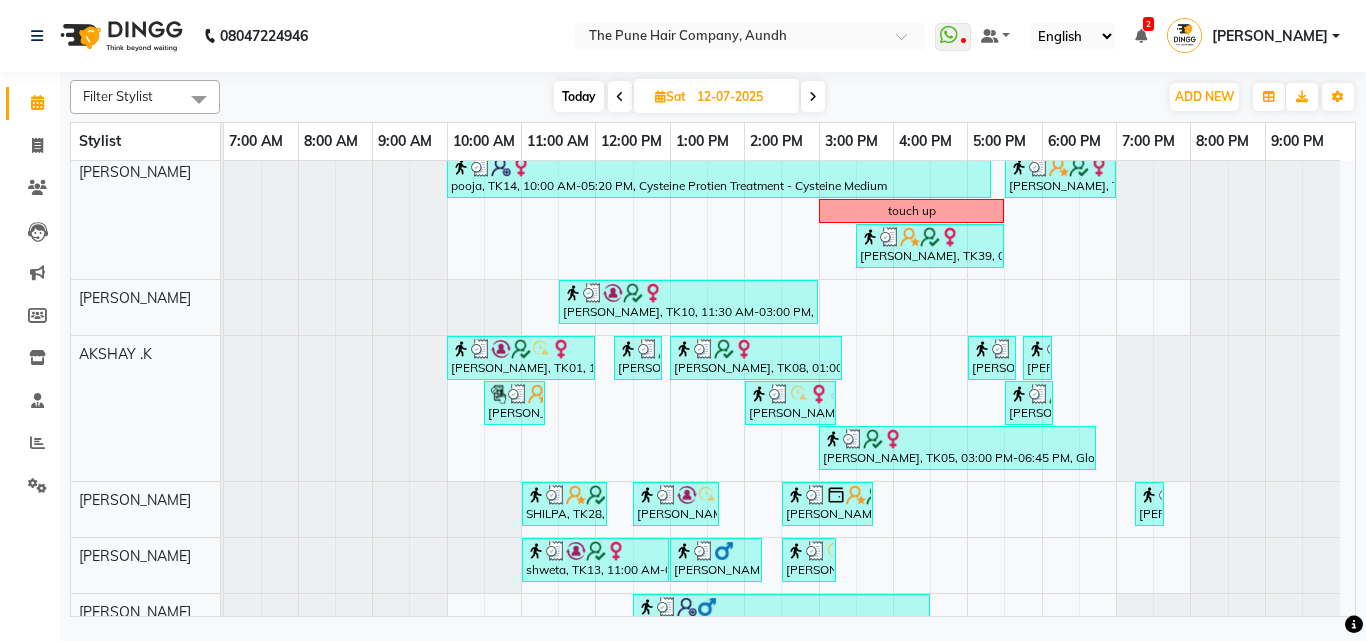 click at bounding box center [813, 97] 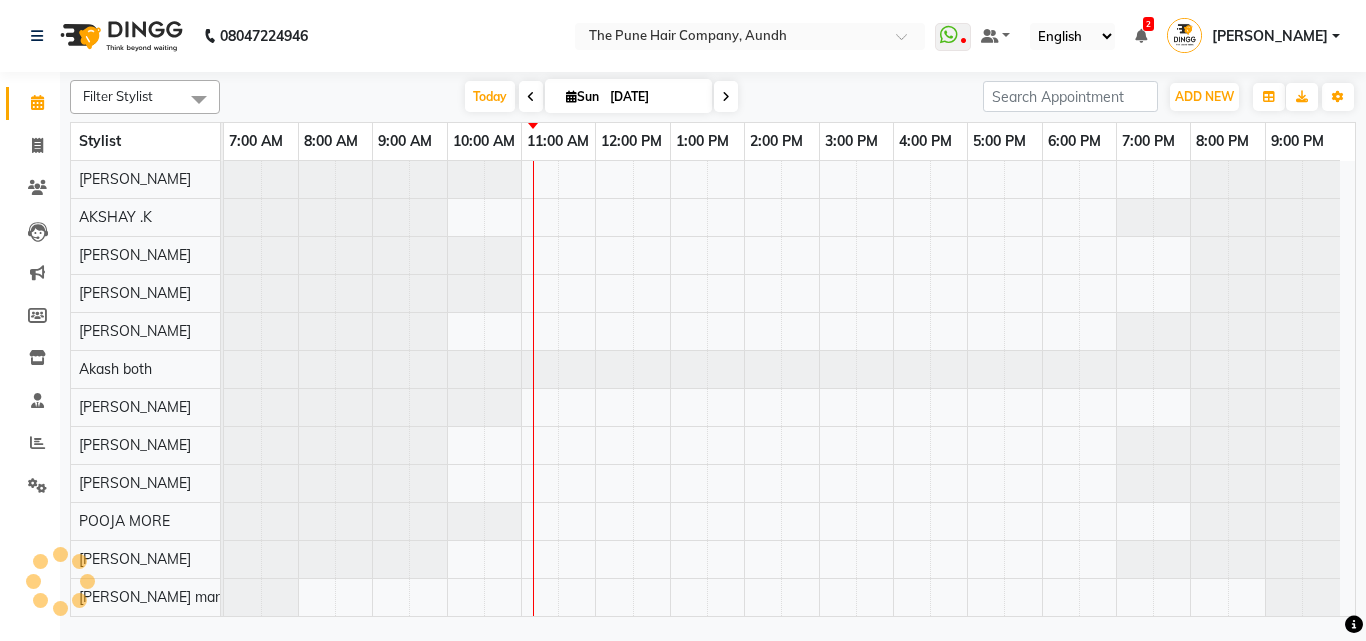 scroll, scrollTop: 76, scrollLeft: 0, axis: vertical 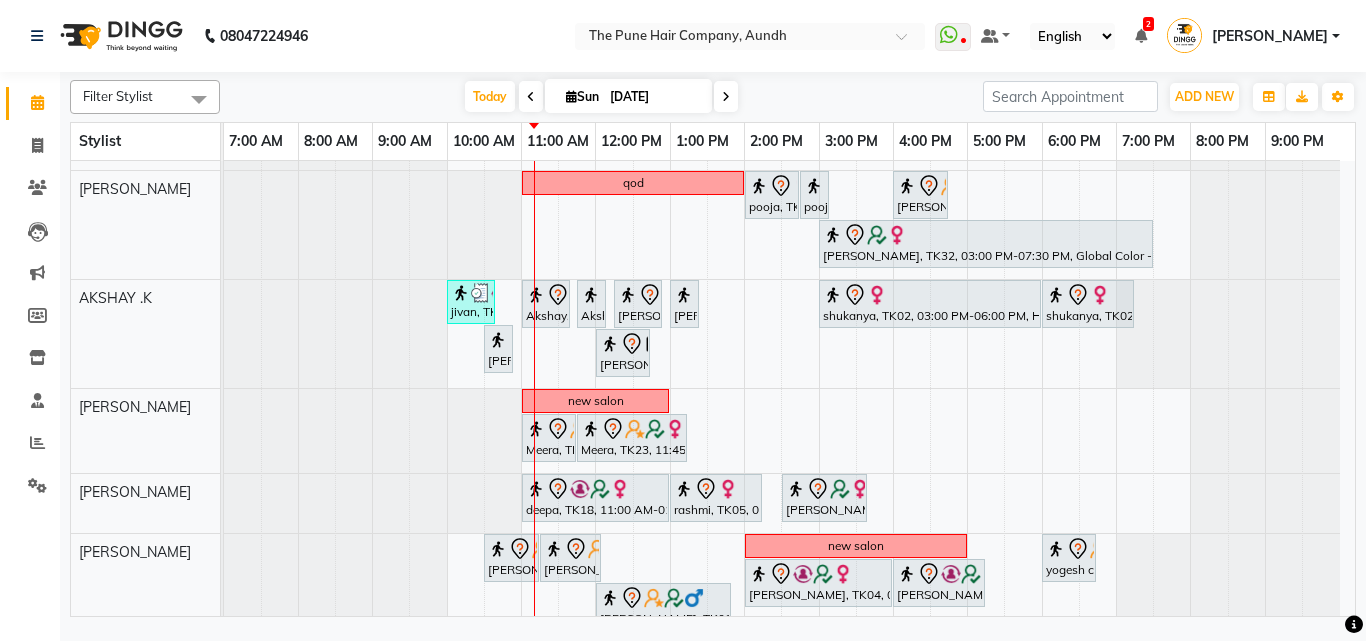 click at bounding box center (726, 97) 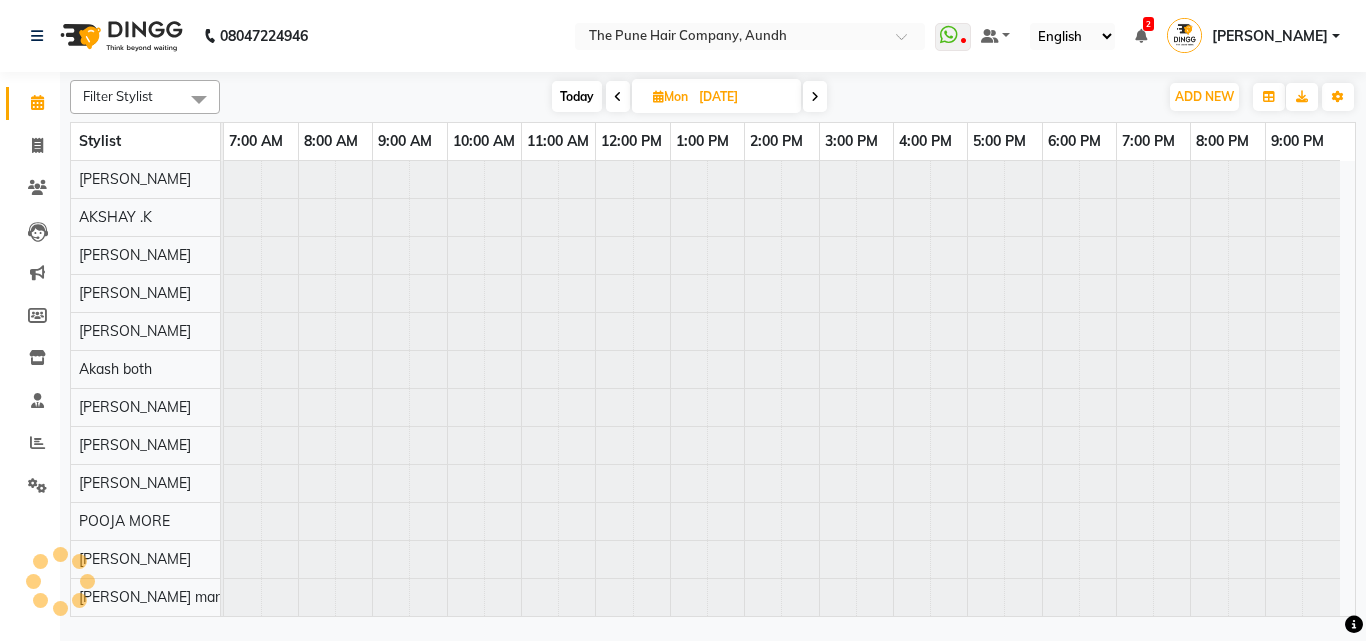 scroll, scrollTop: 76, scrollLeft: 0, axis: vertical 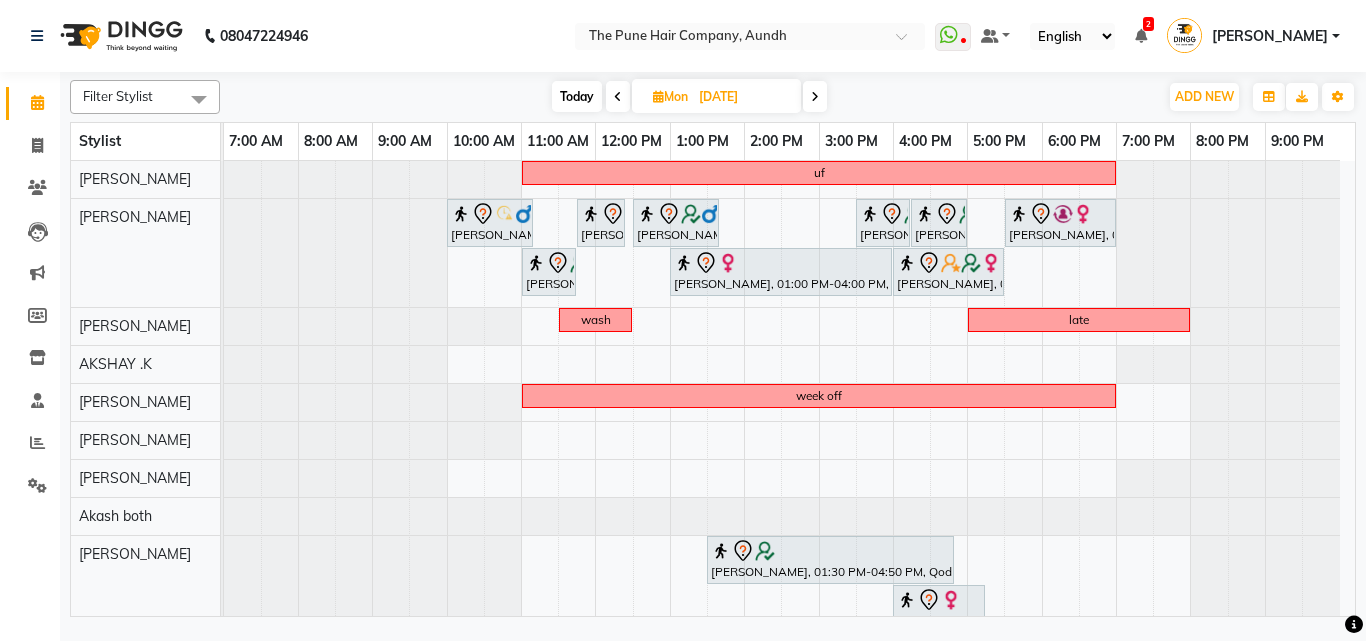 click on "[DATE]  [DATE]" at bounding box center (689, 97) 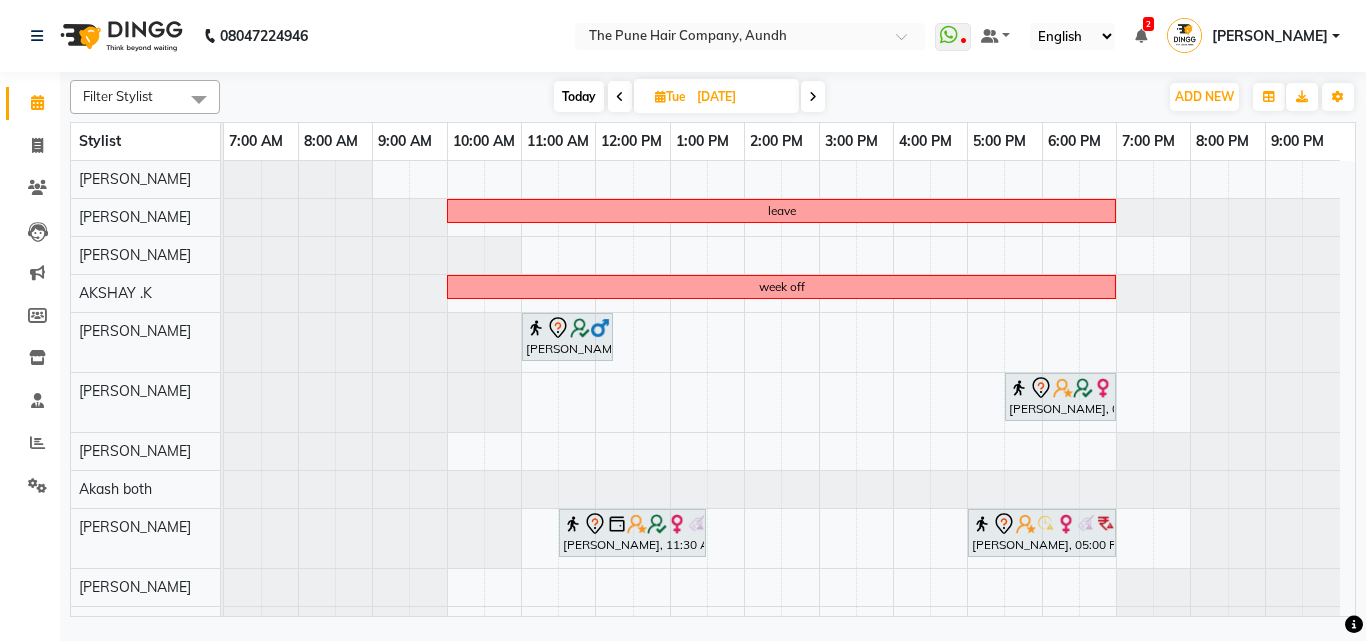 click on "Today" at bounding box center [579, 96] 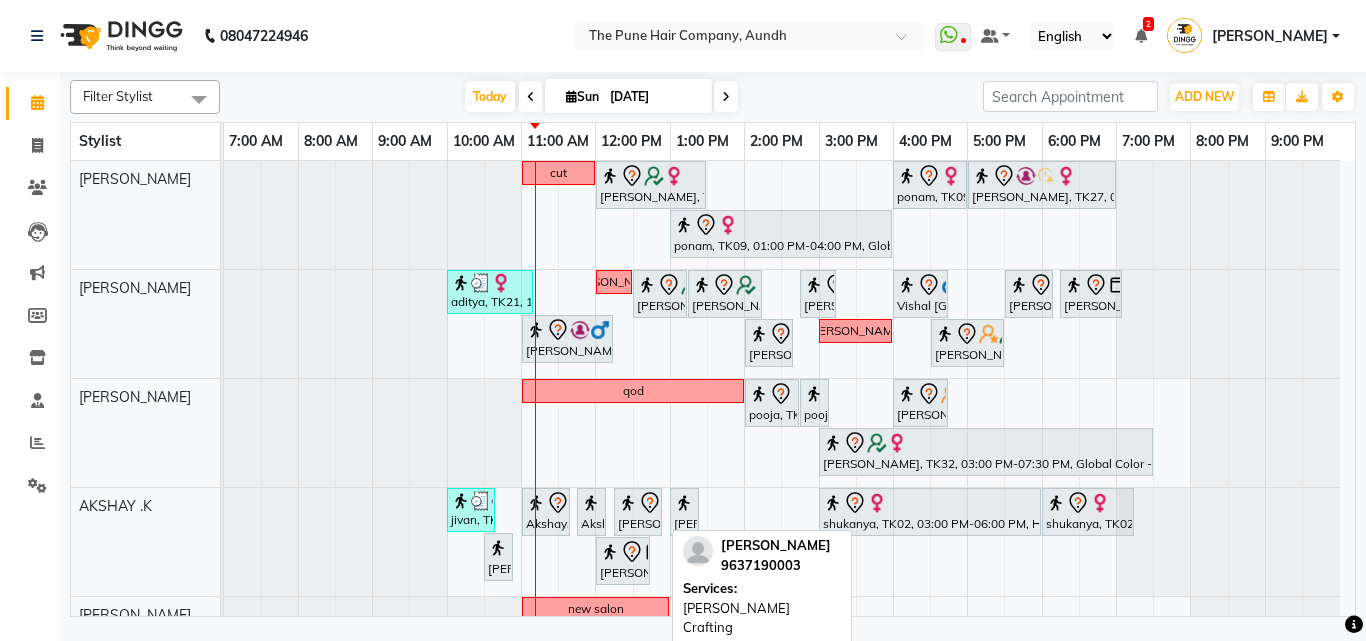 scroll, scrollTop: 100, scrollLeft: 0, axis: vertical 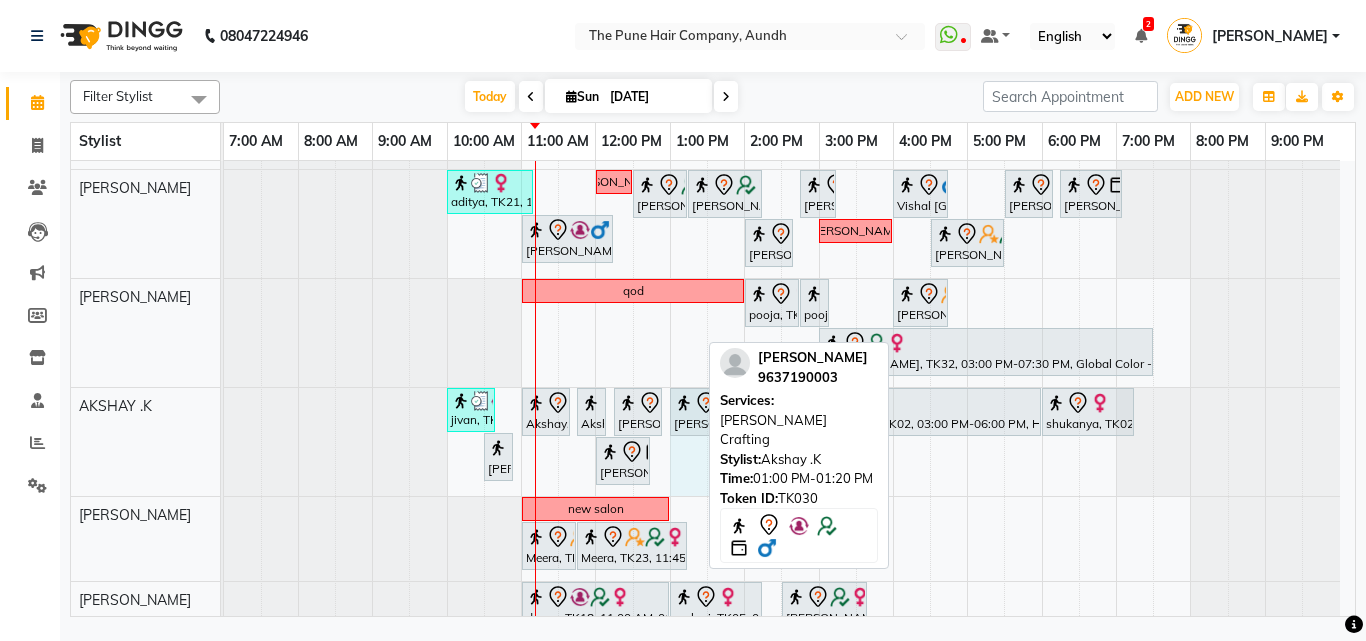 drag, startPoint x: 694, startPoint y: 411, endPoint x: 715, endPoint y: 409, distance: 21.095022 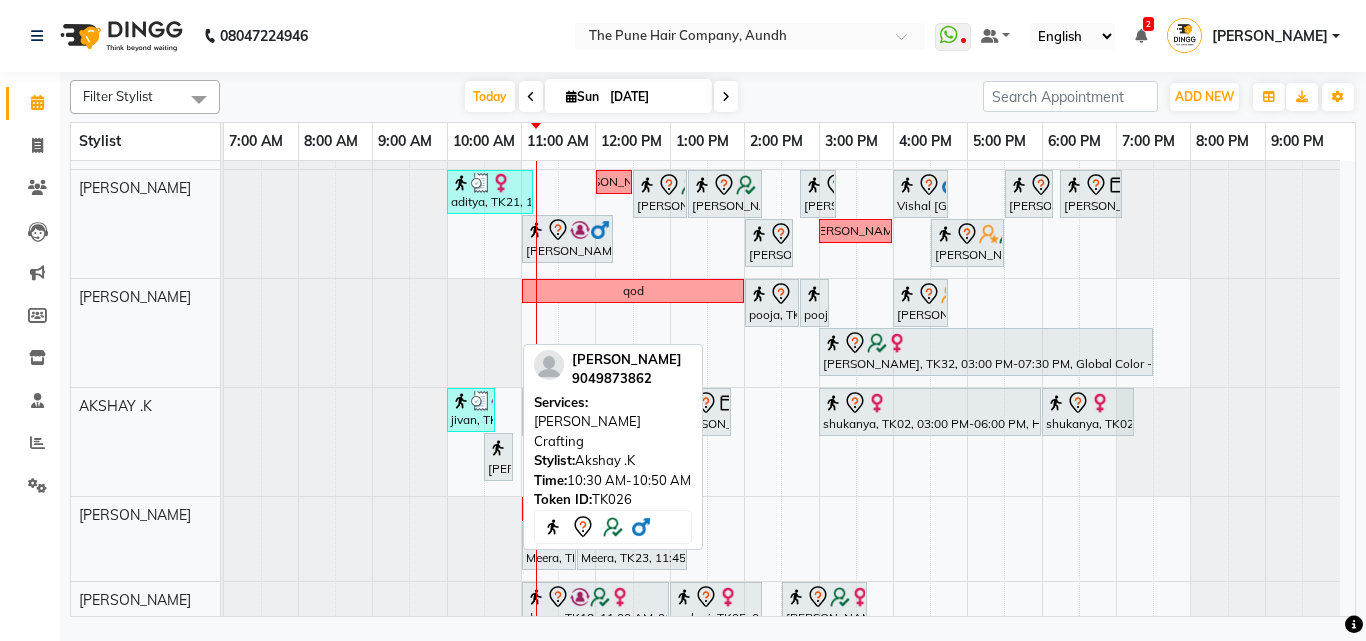click on "[PERSON_NAME], TK26, 10:30 AM-10:50 AM,  [PERSON_NAME] Crafting" at bounding box center (498, 457) 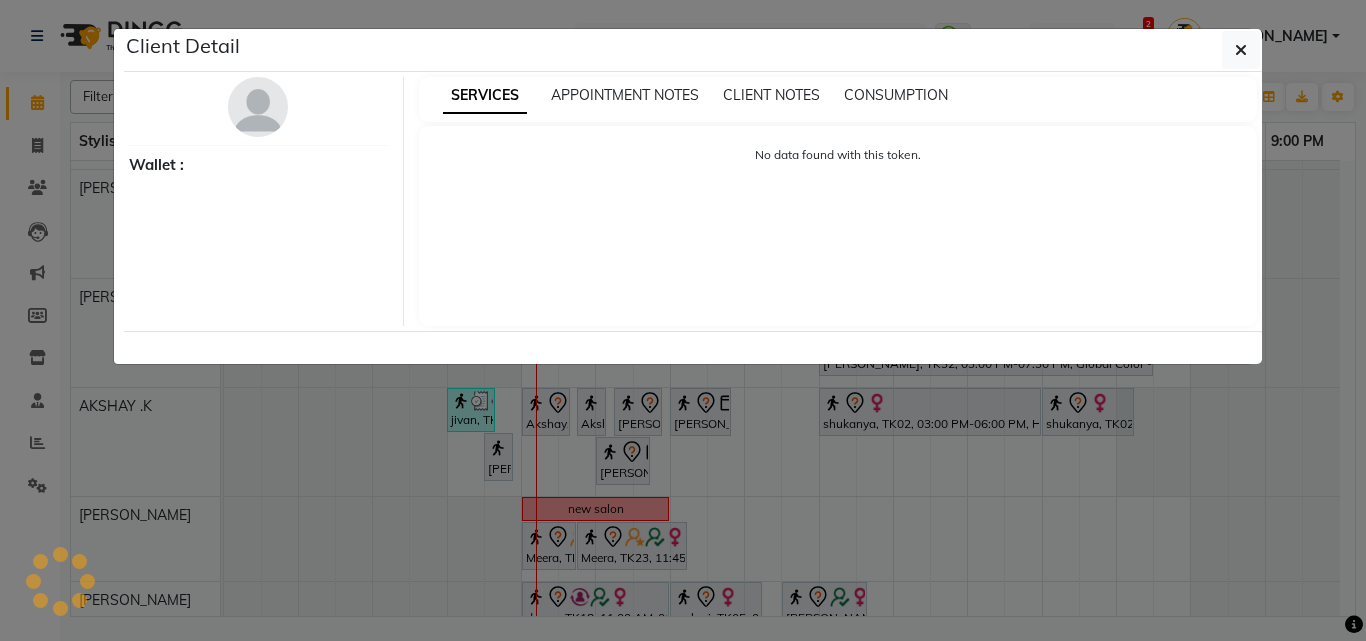 select on "7" 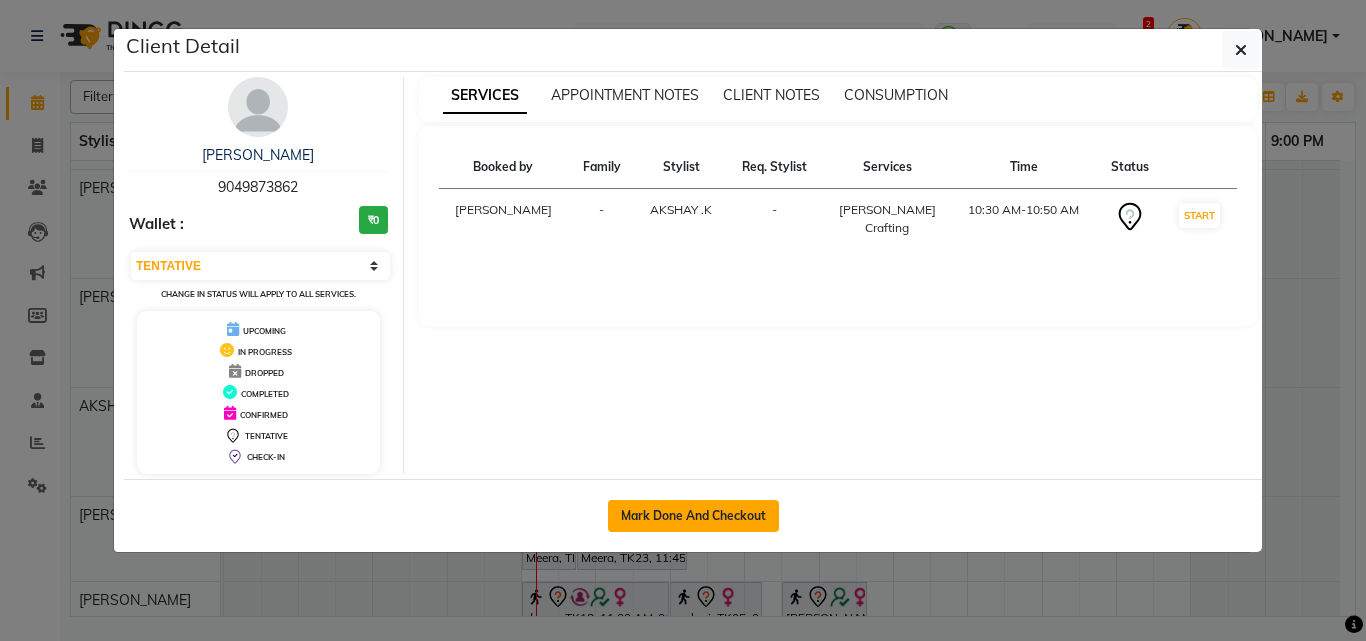 click on "Mark Done And Checkout" 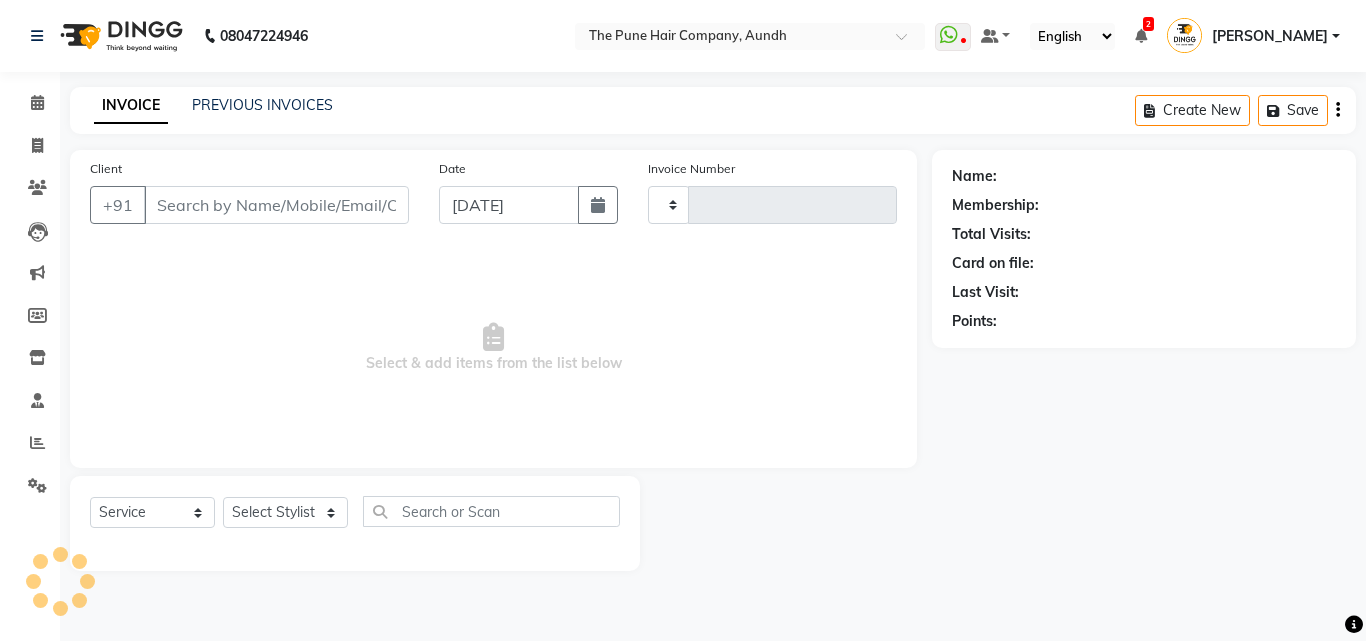 type on "3085" 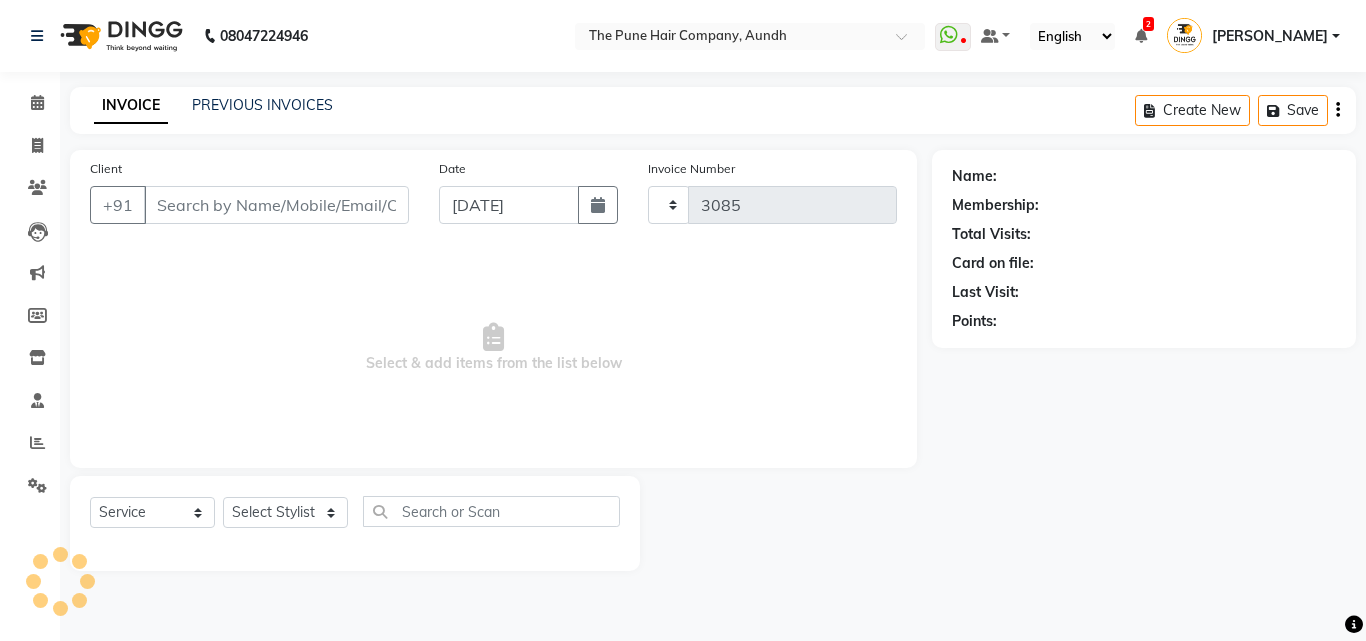 select on "106" 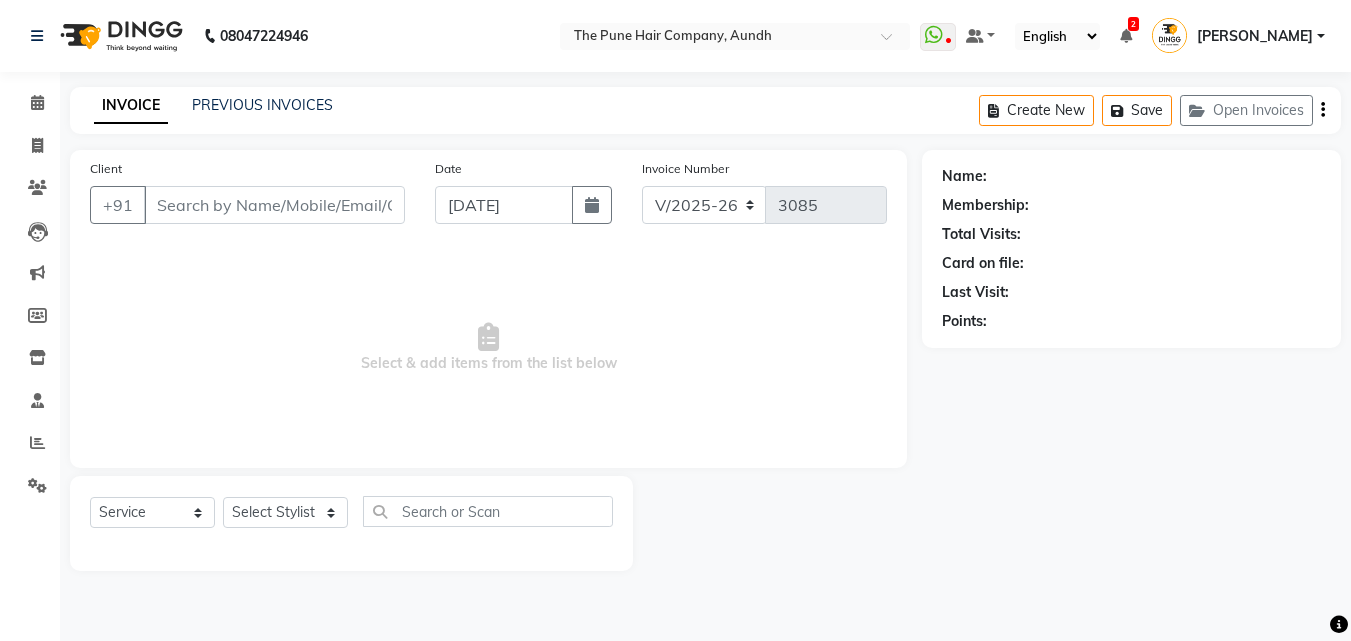type on "9049873862" 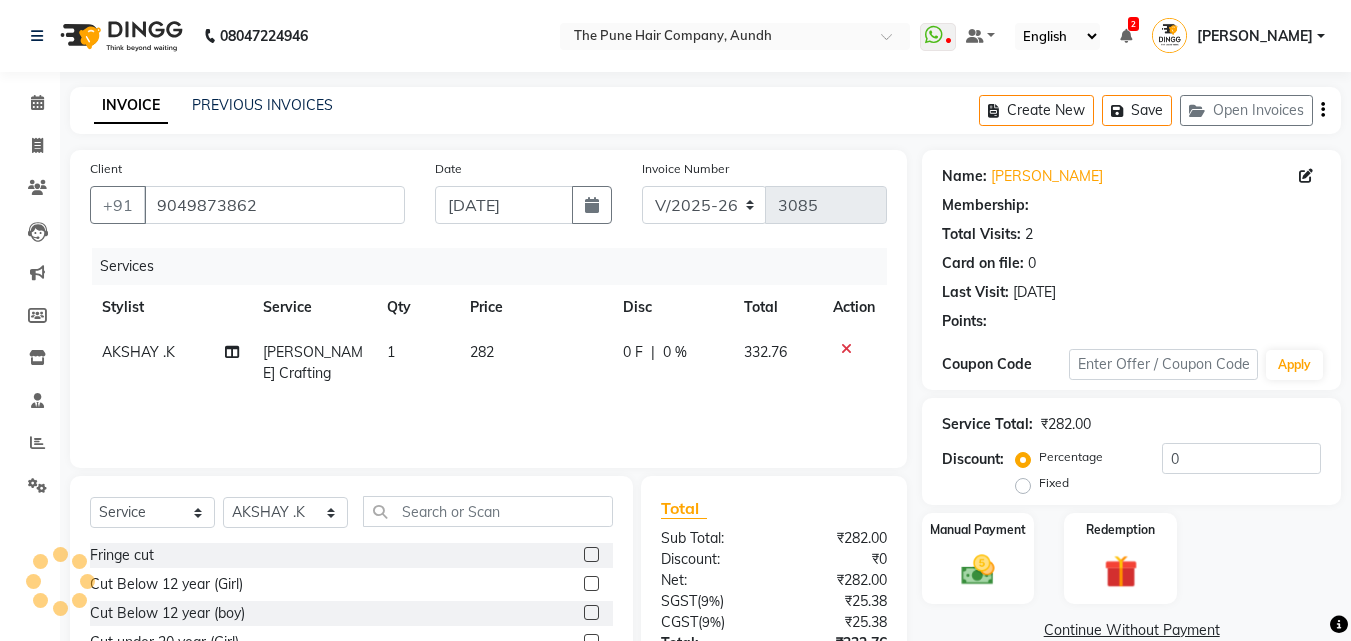 select on "1: Object" 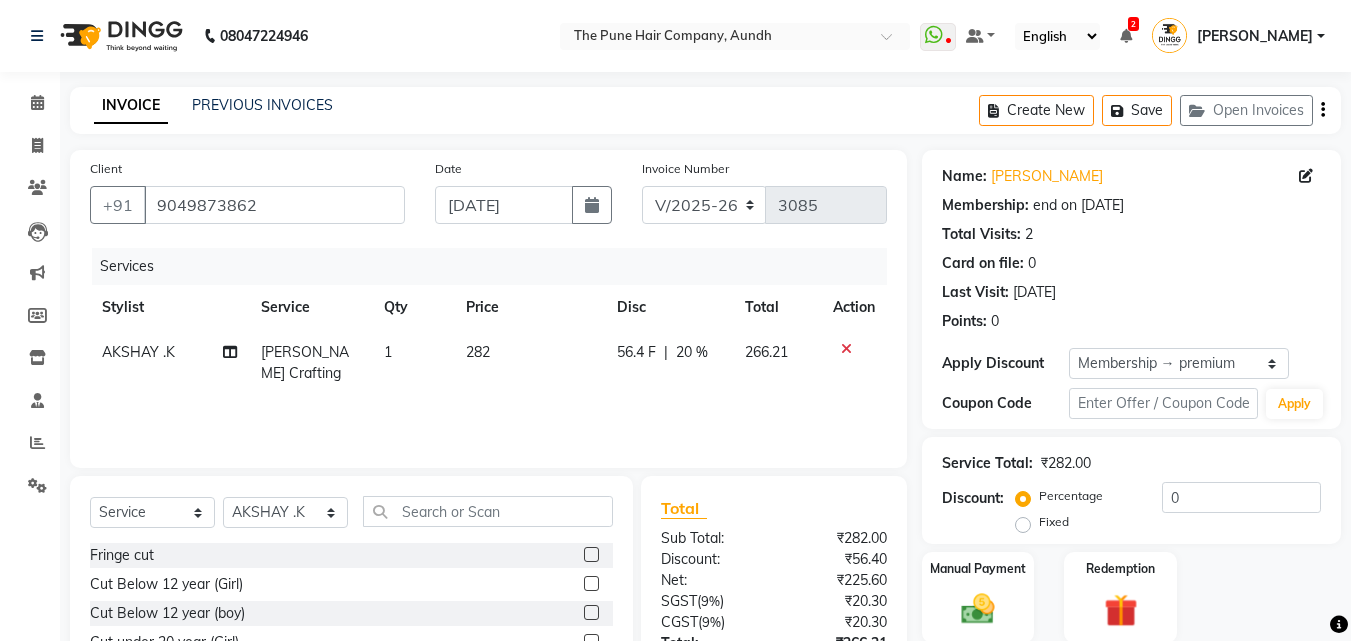 type on "20" 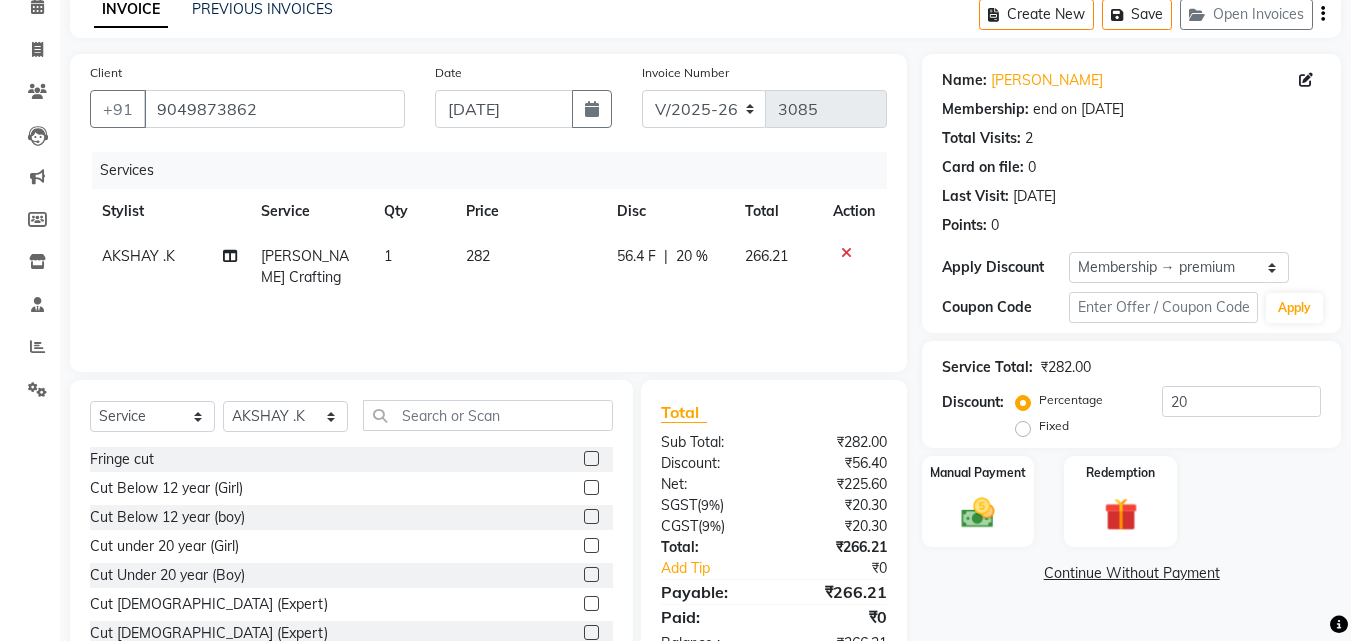 scroll, scrollTop: 160, scrollLeft: 0, axis: vertical 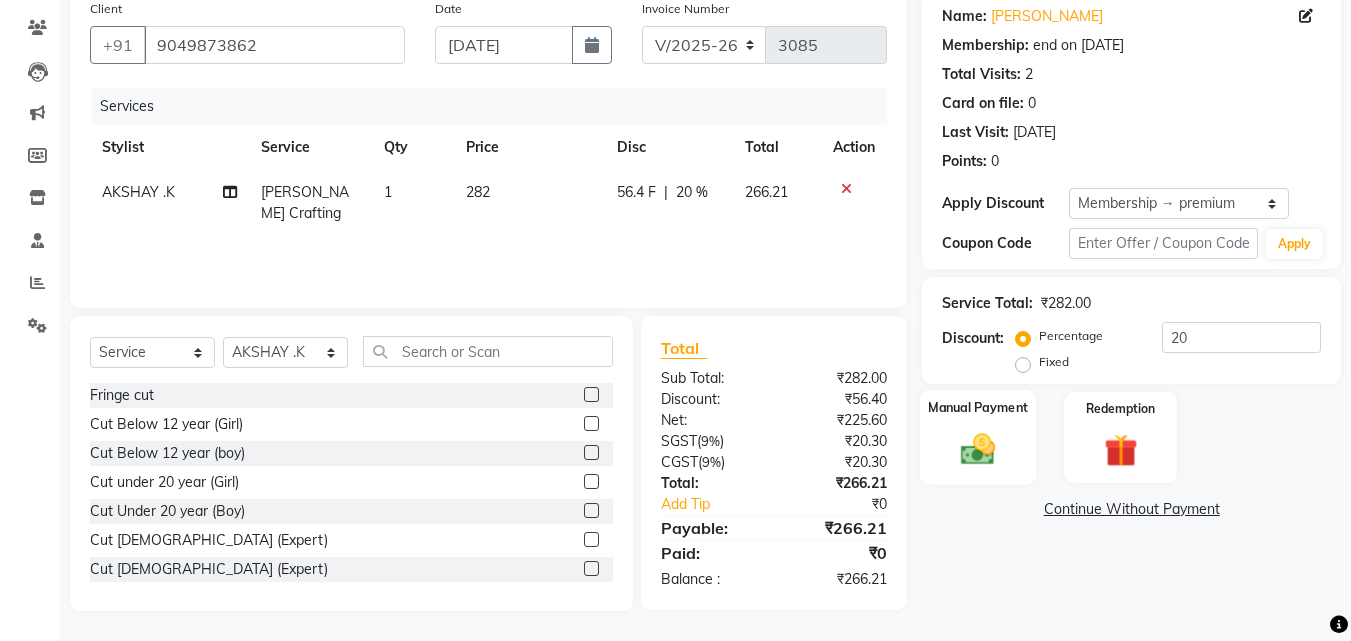 click 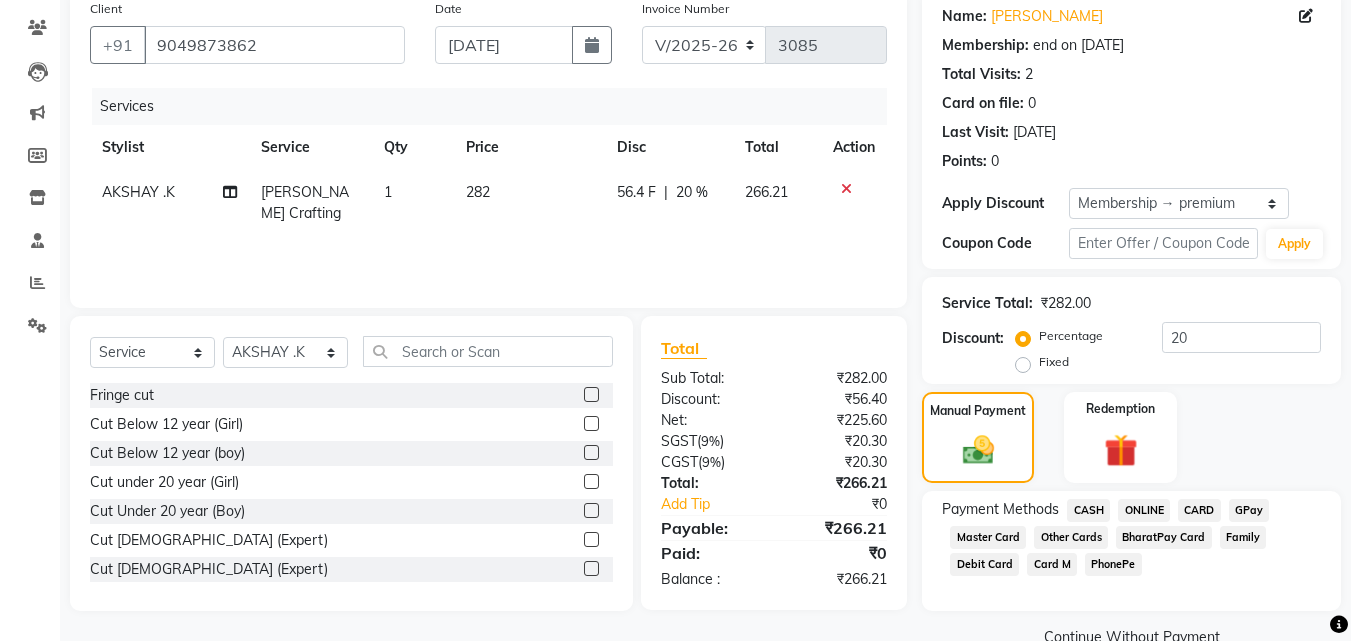 click on "ONLINE" 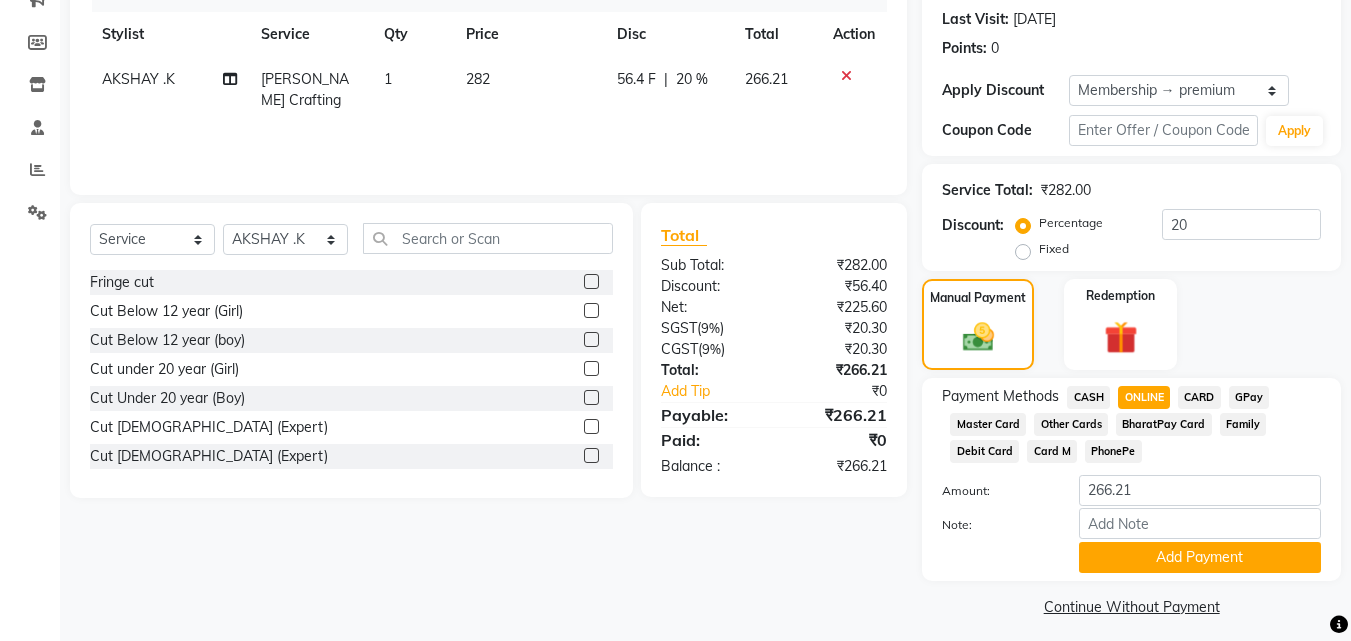 scroll, scrollTop: 284, scrollLeft: 0, axis: vertical 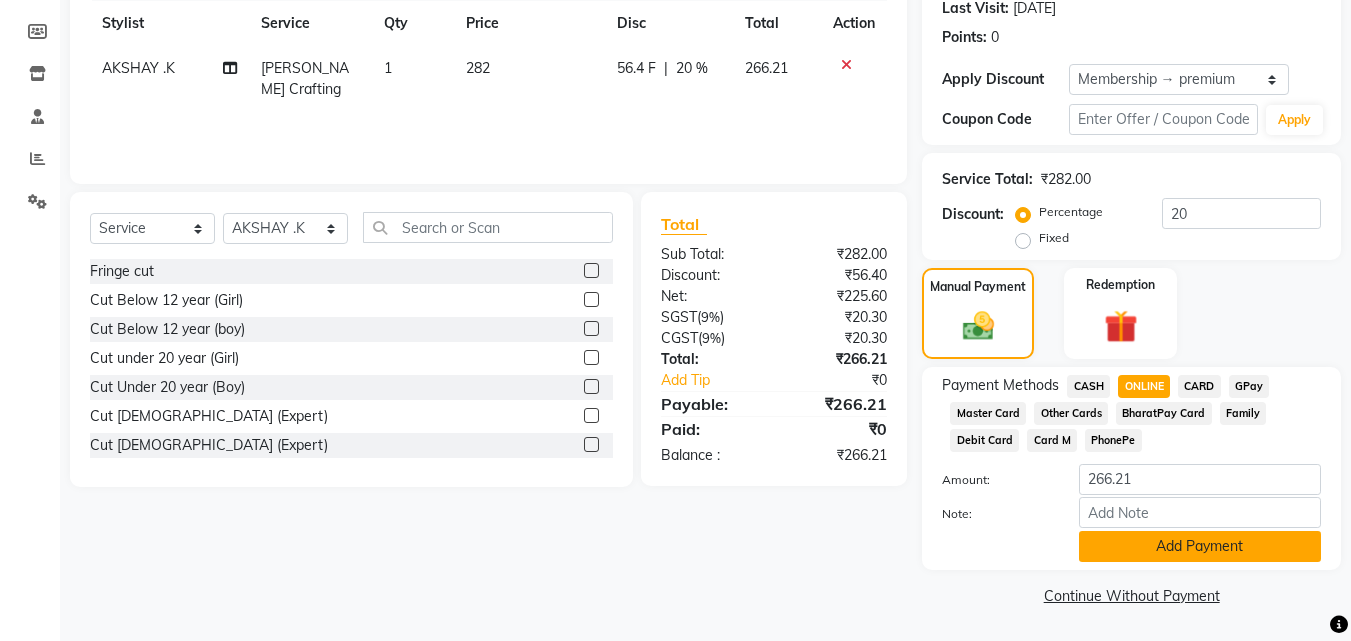 click on "Add Payment" 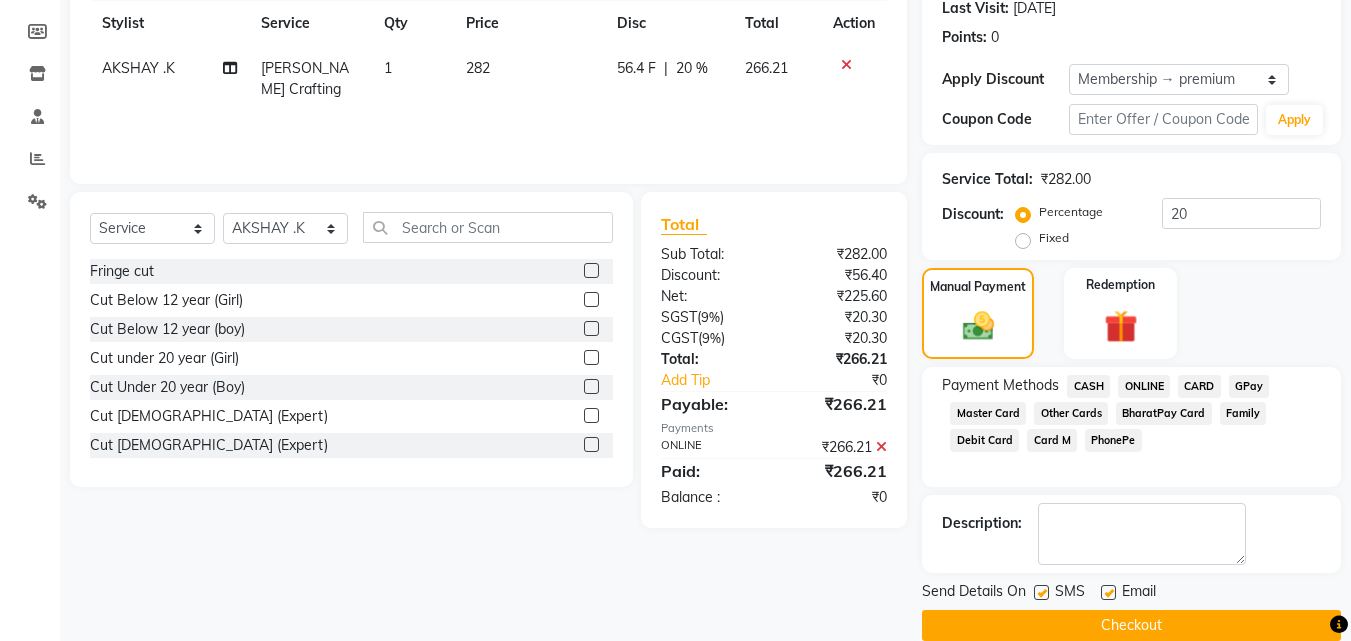 scroll, scrollTop: 0, scrollLeft: 0, axis: both 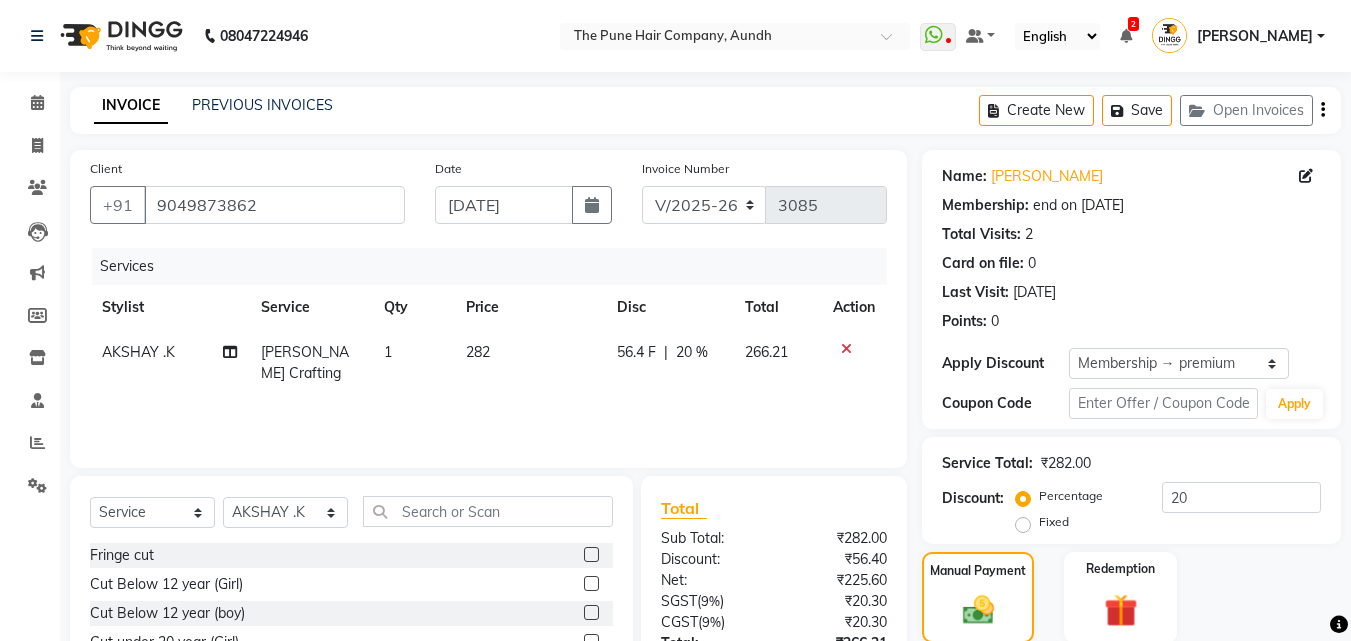 click on "Calendar" 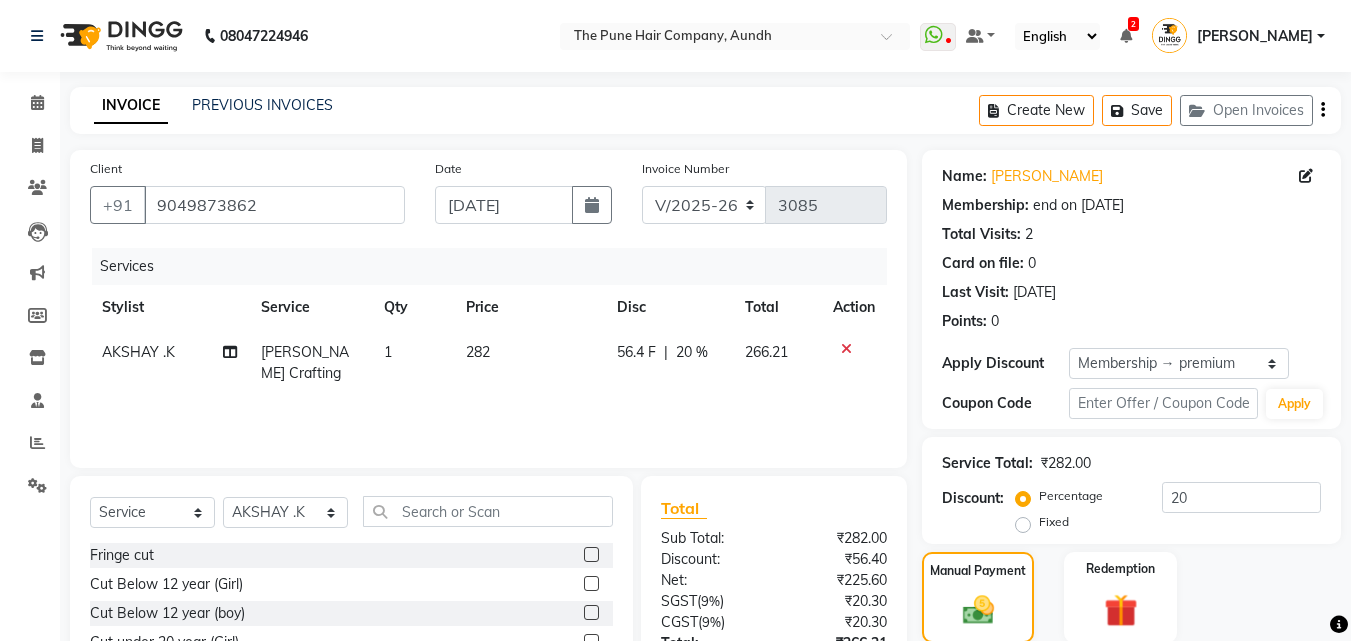scroll, scrollTop: 314, scrollLeft: 0, axis: vertical 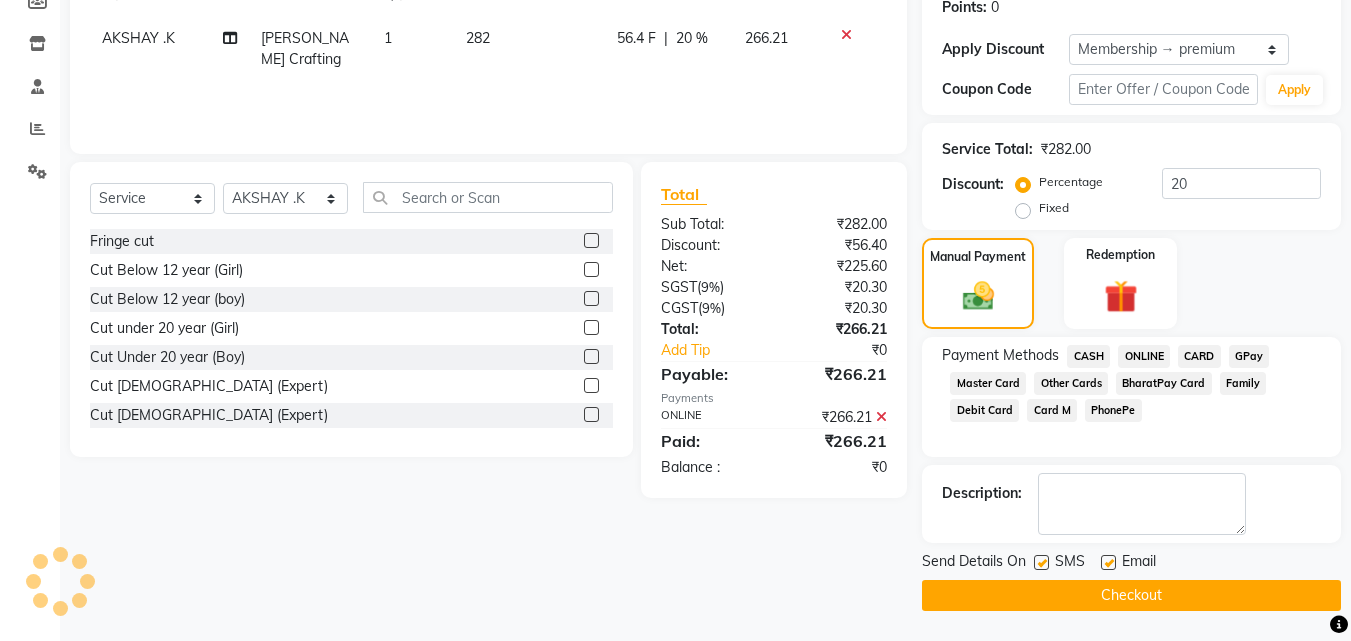 click on "Checkout" 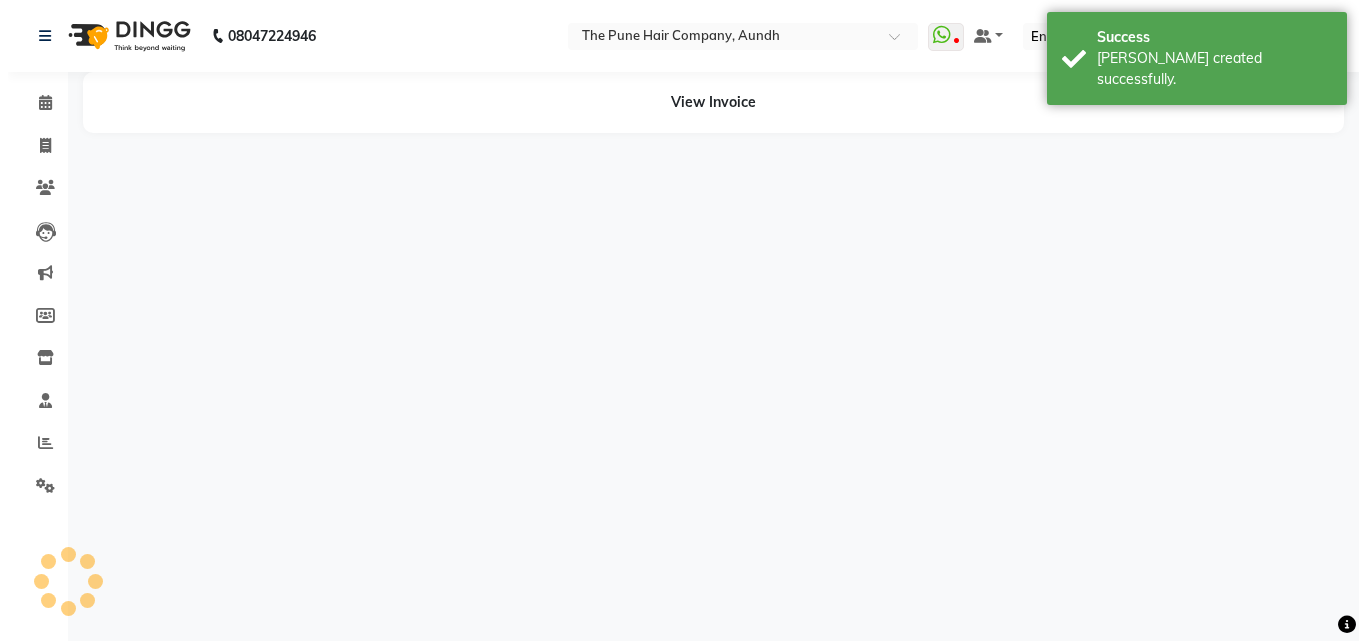 scroll, scrollTop: 0, scrollLeft: 0, axis: both 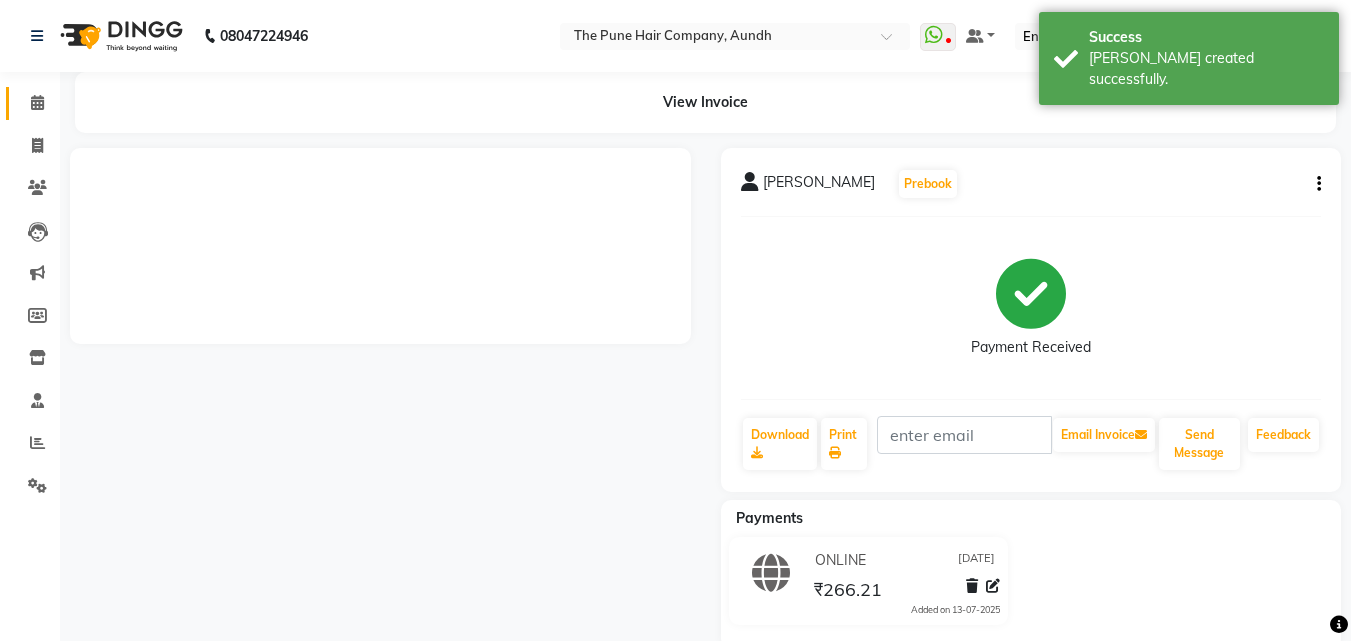 click 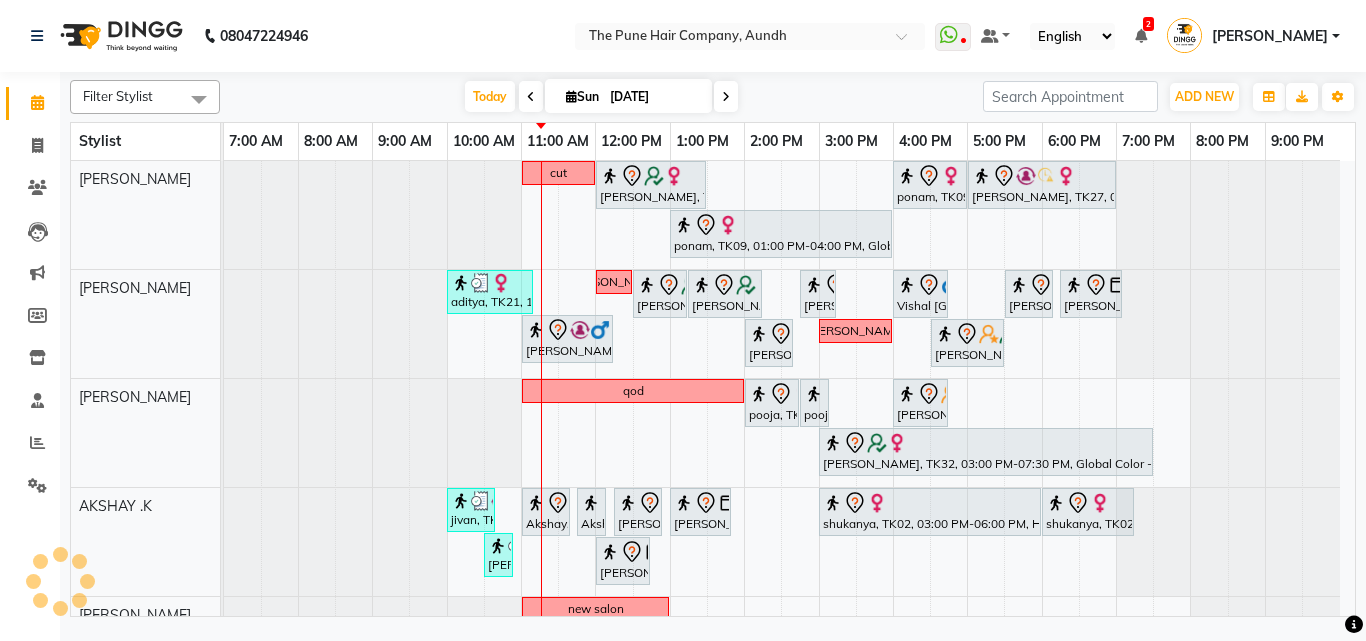 scroll, scrollTop: 400, scrollLeft: 0, axis: vertical 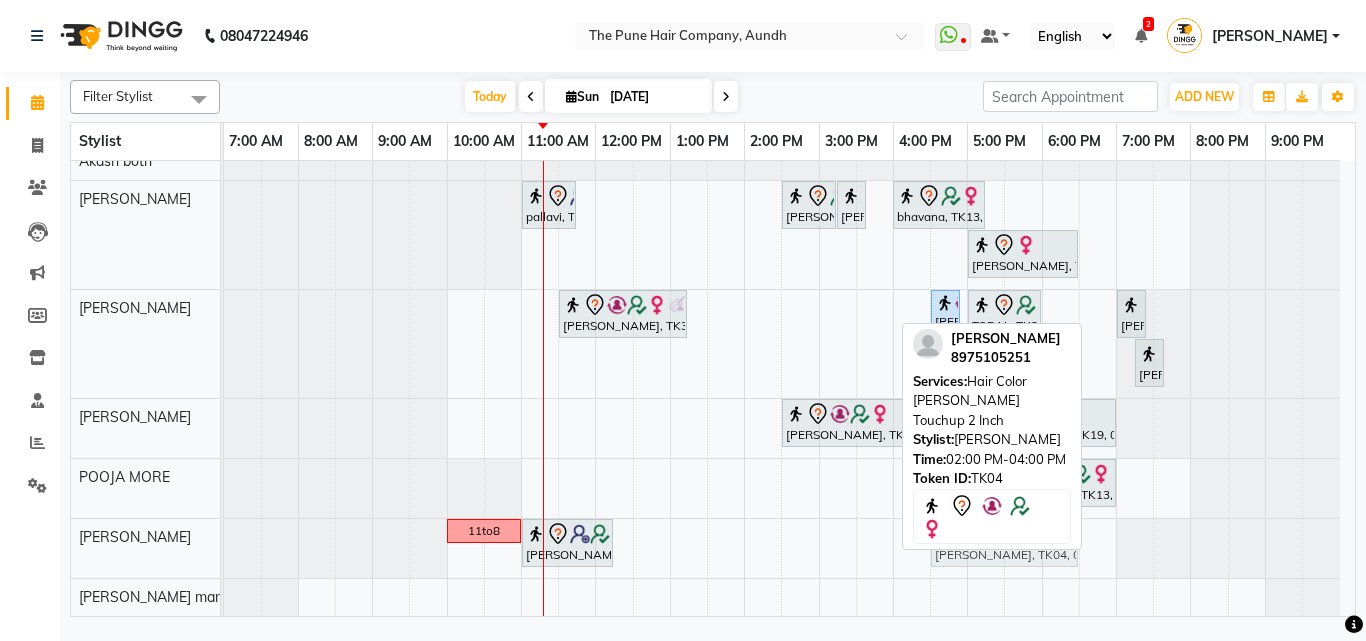 drag, startPoint x: 855, startPoint y: 374, endPoint x: 1035, endPoint y: 551, distance: 252.44603 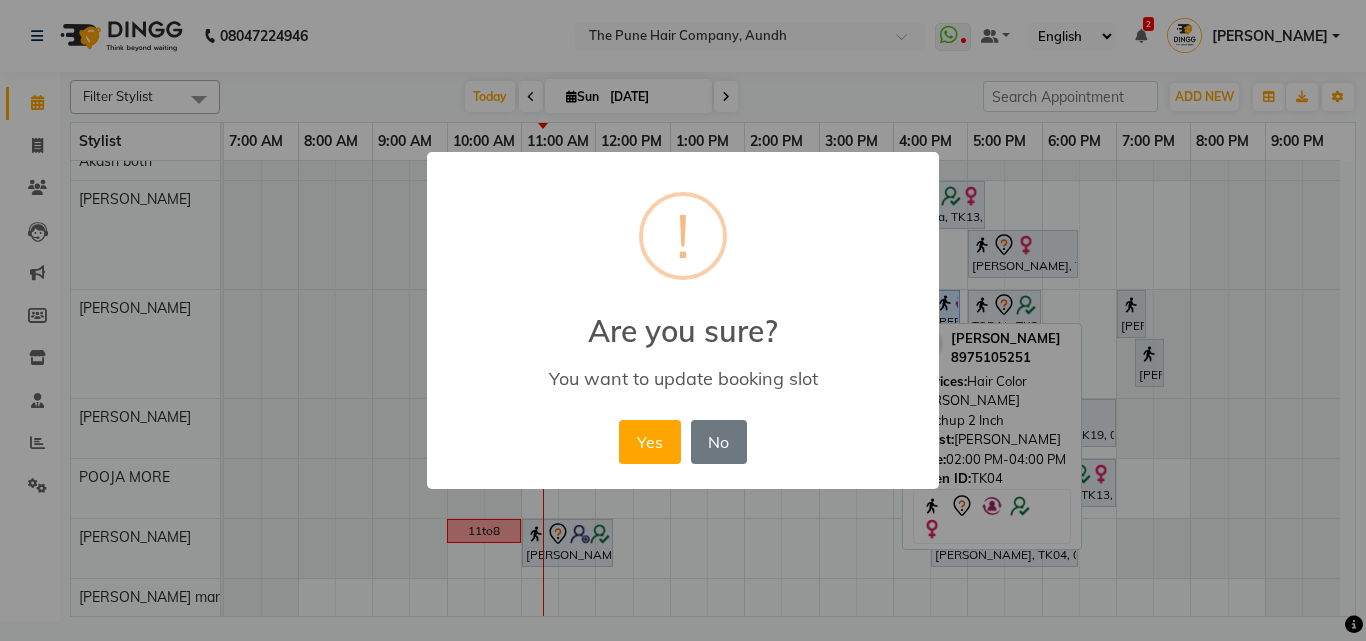 click on "Yes No No" at bounding box center [682, 442] 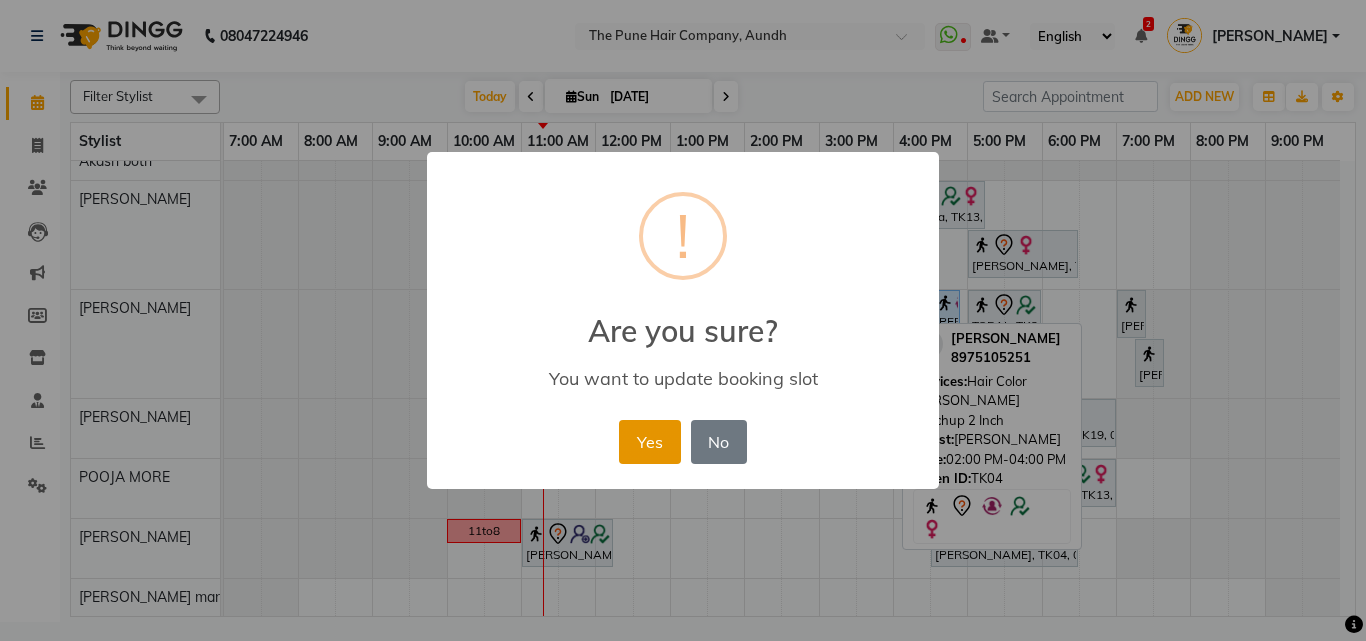 click on "Yes" at bounding box center (649, 442) 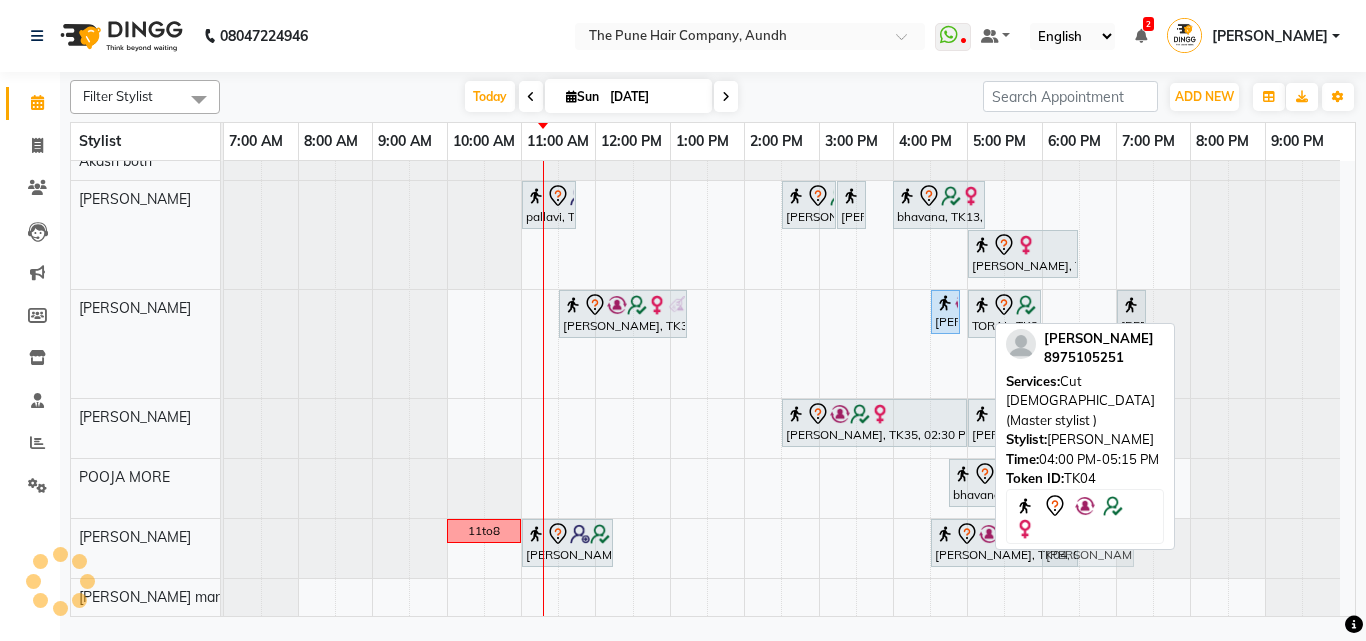 drag, startPoint x: 964, startPoint y: 479, endPoint x: 1118, endPoint y: 556, distance: 172.17723 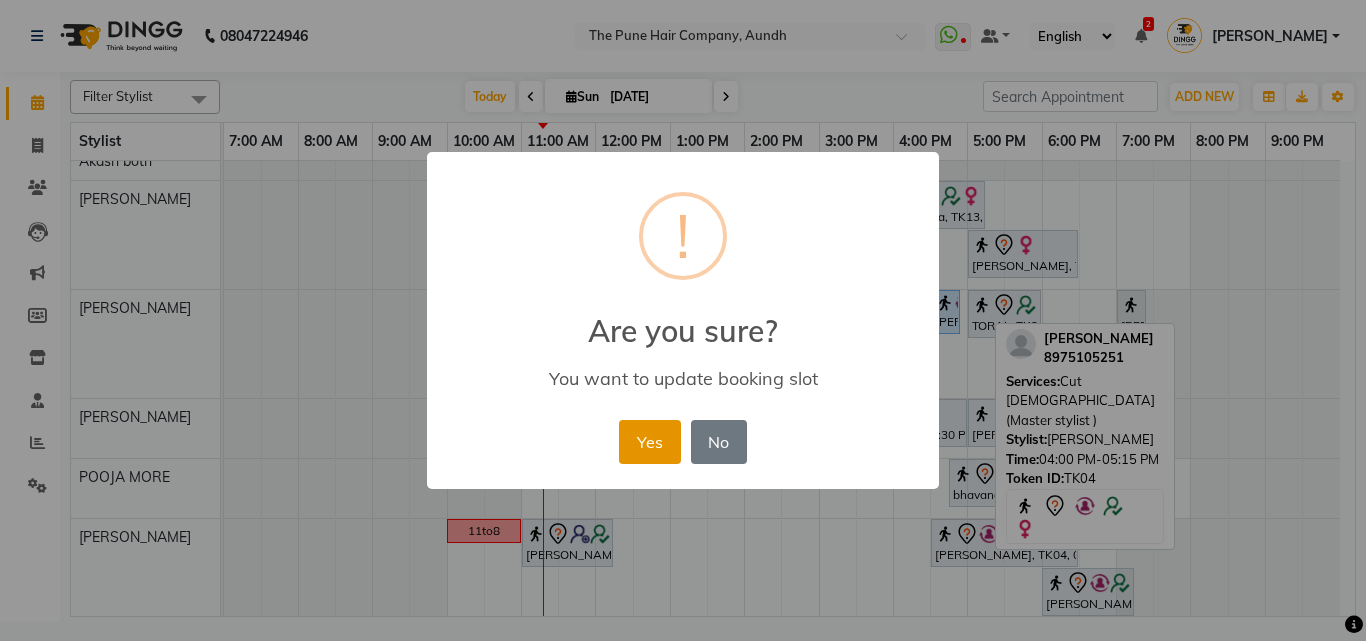 drag, startPoint x: 610, startPoint y: 422, endPoint x: 626, endPoint y: 425, distance: 16.27882 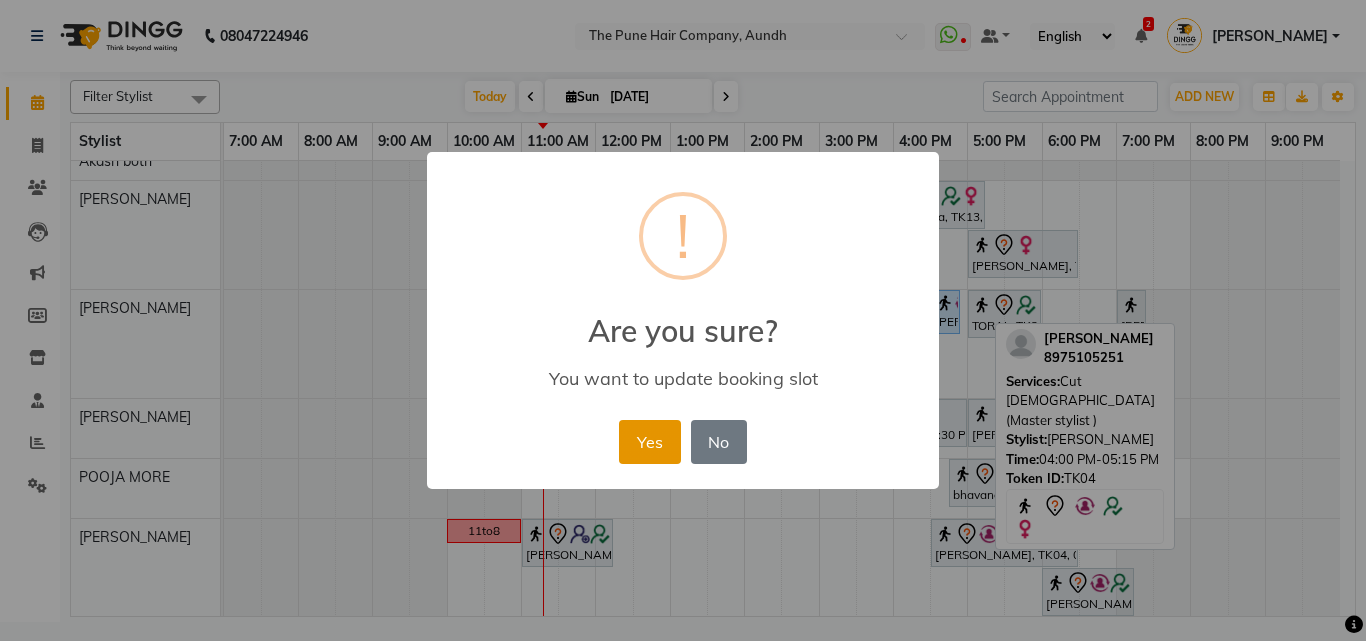 click on "Yes" at bounding box center (649, 442) 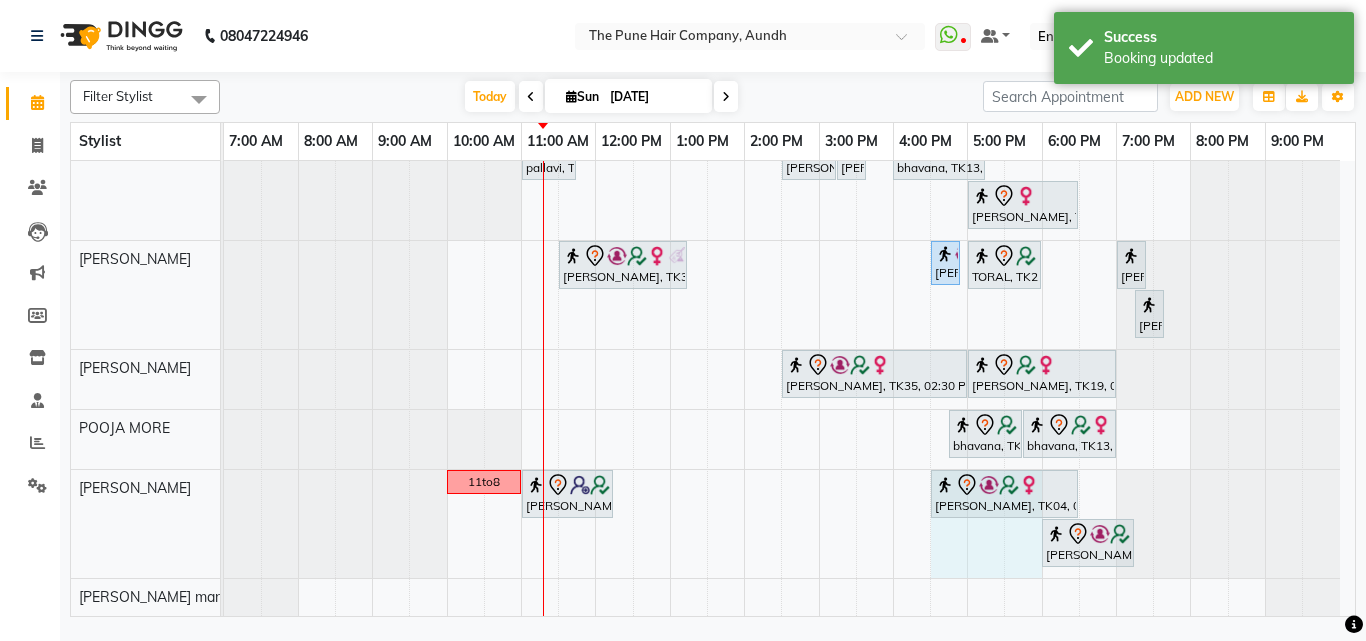 drag, startPoint x: 947, startPoint y: 570, endPoint x: 1040, endPoint y: 576, distance: 93.193344 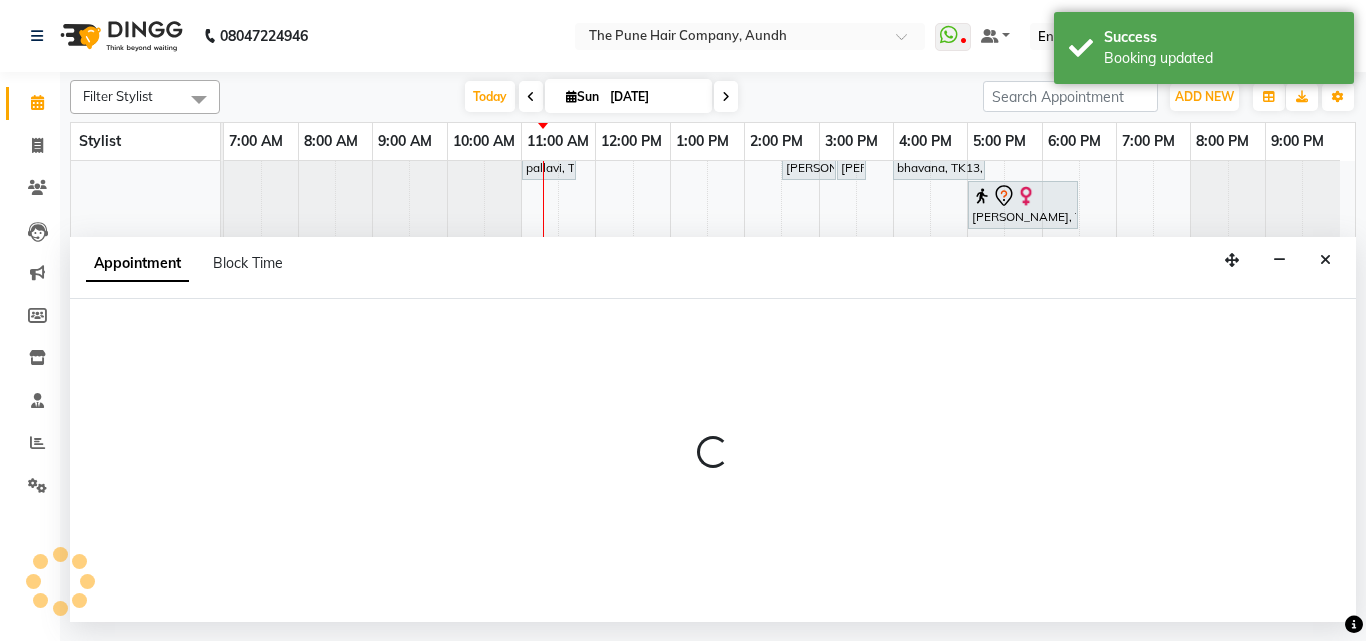 select on "50093" 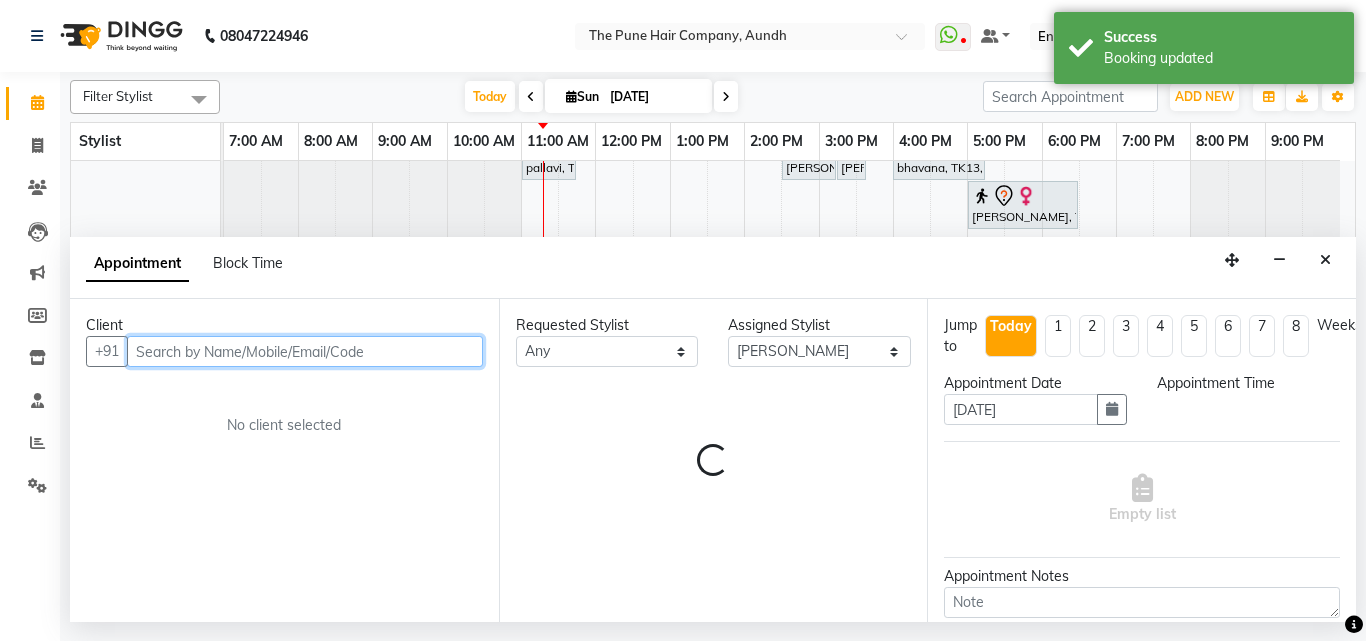 select on "990" 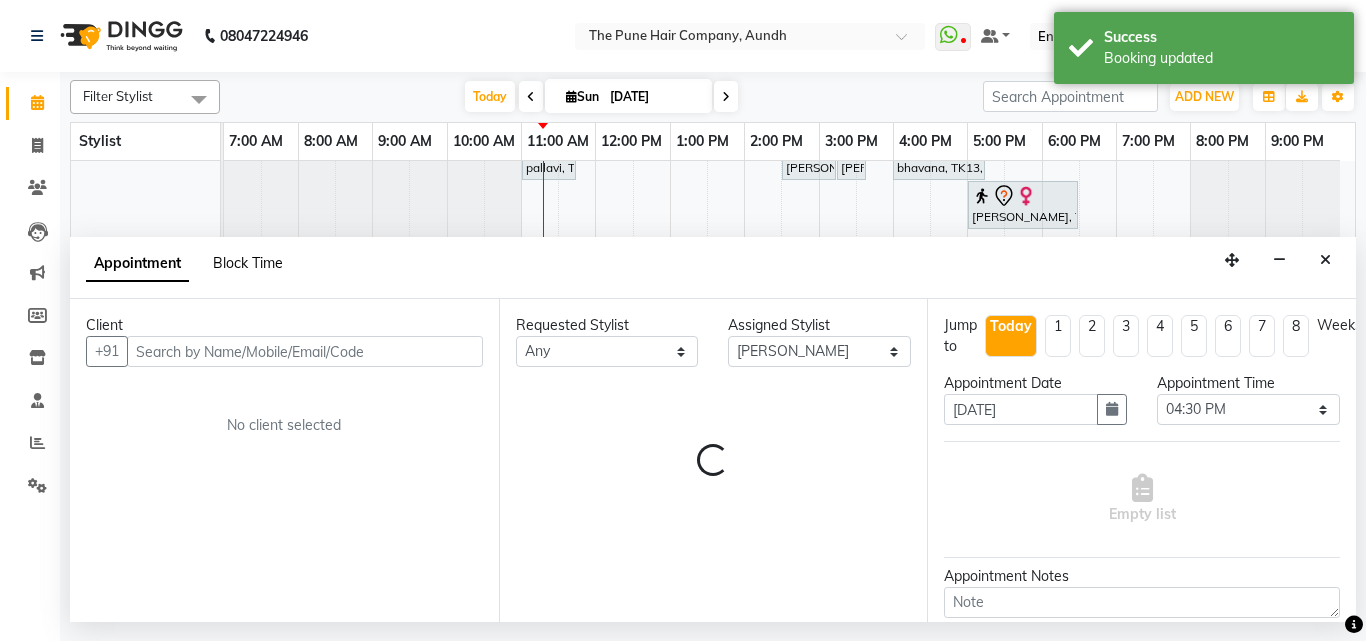 click on "Appointment Block Time" at bounding box center [196, 267] 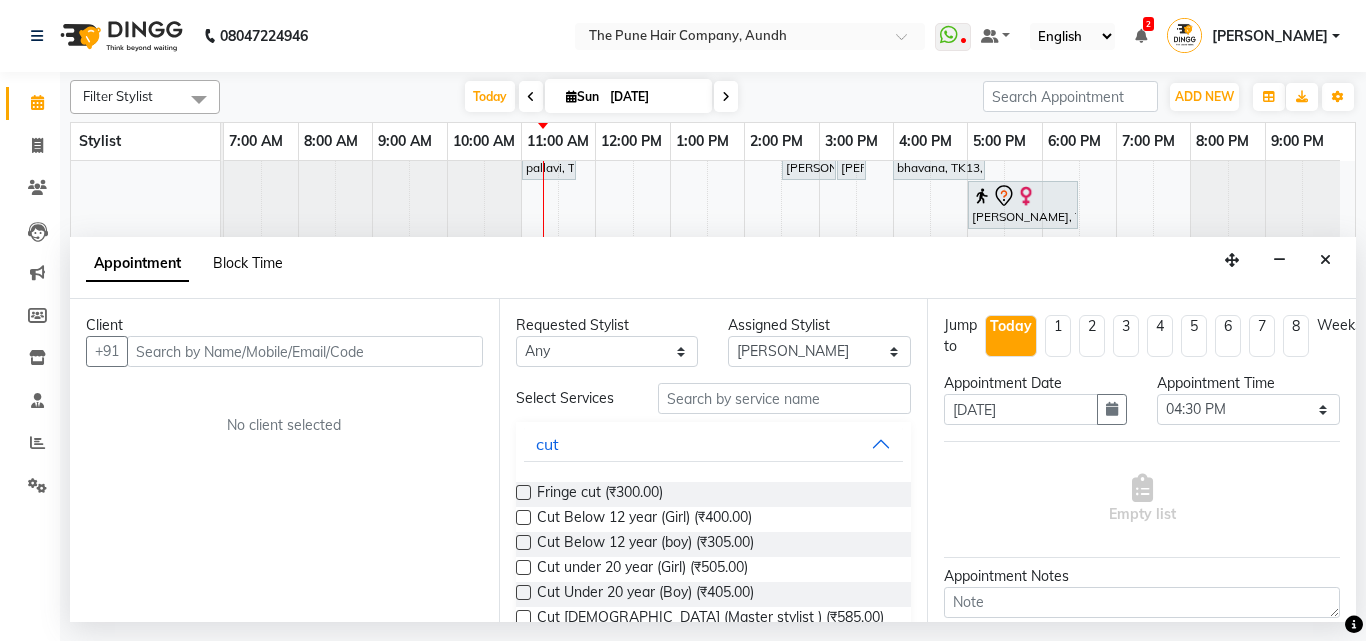 click on "Block Time" at bounding box center (248, 263) 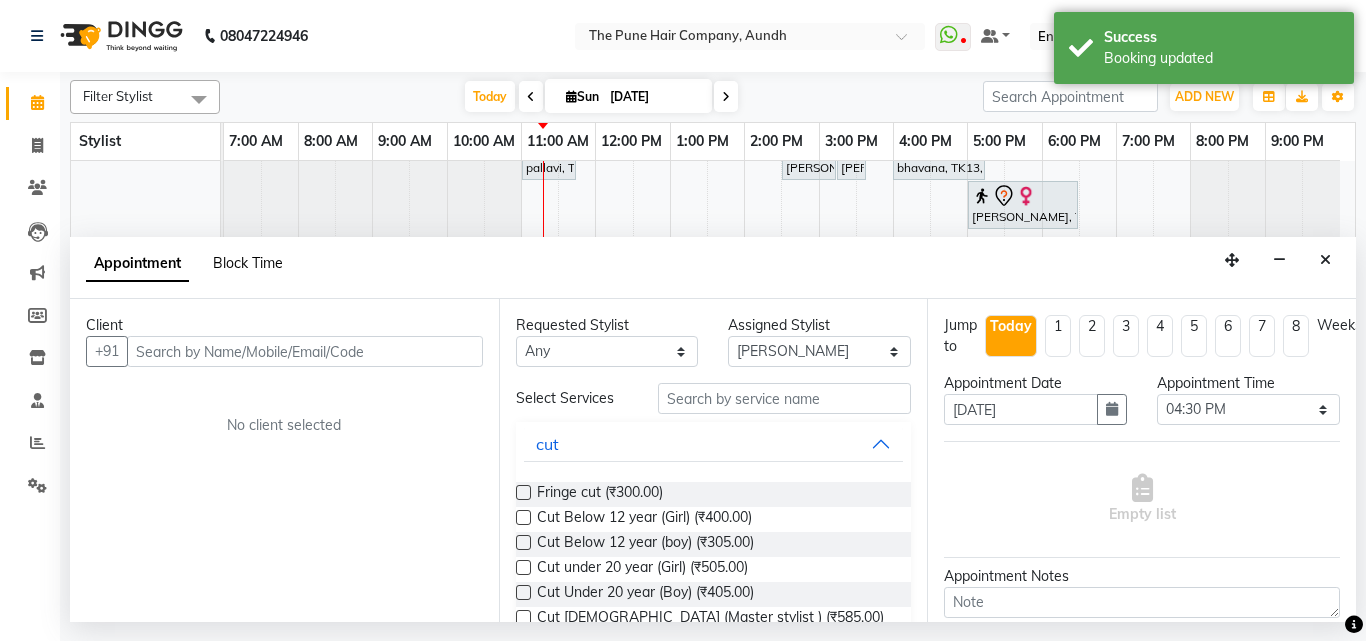 select on "50093" 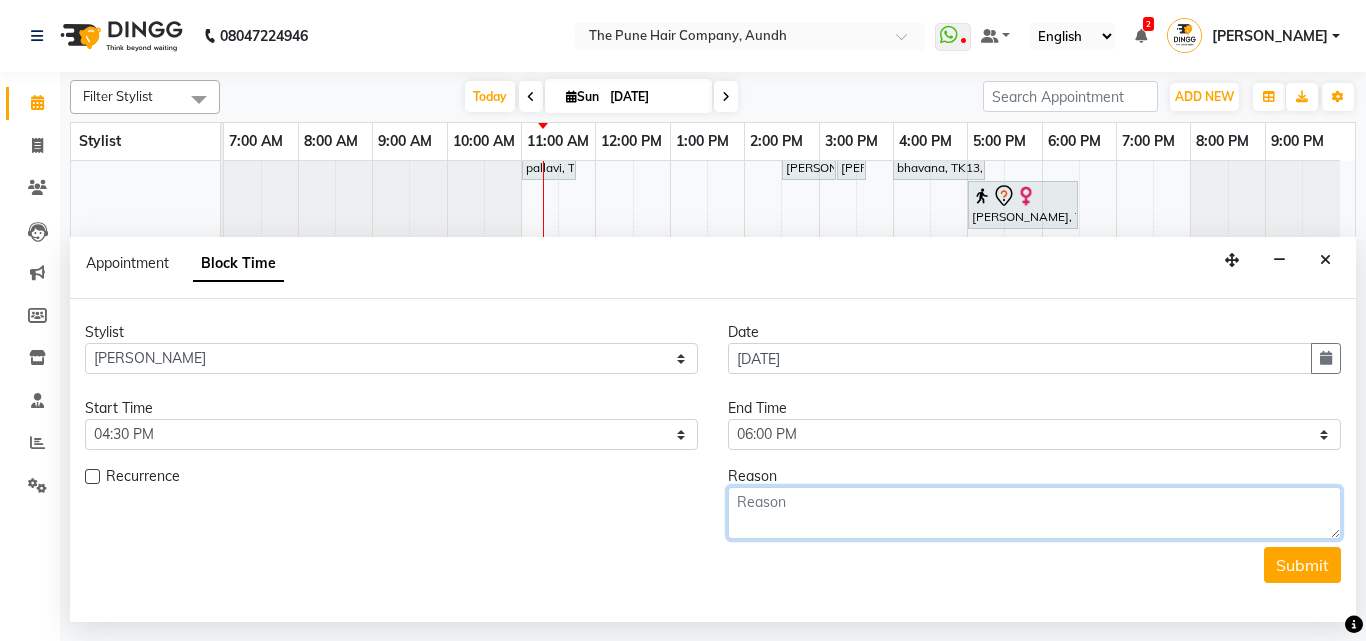 click at bounding box center (1034, 513) 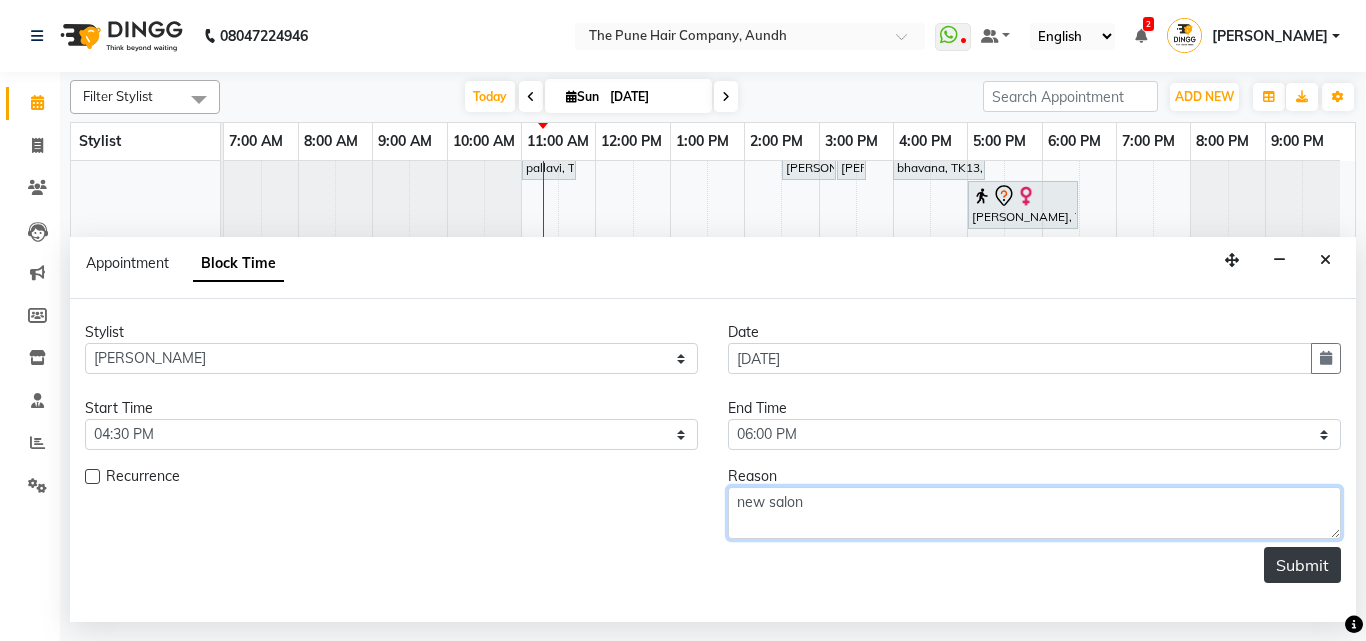 type on "new salon" 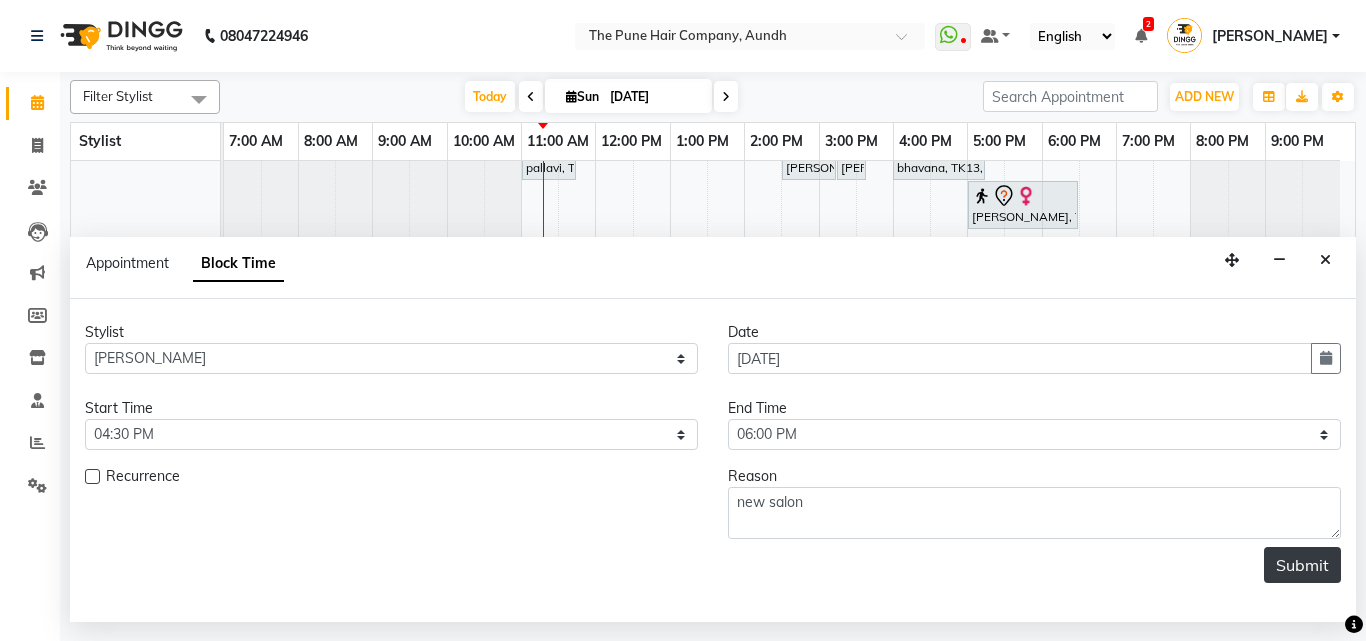 click on "Submit" at bounding box center (1302, 565) 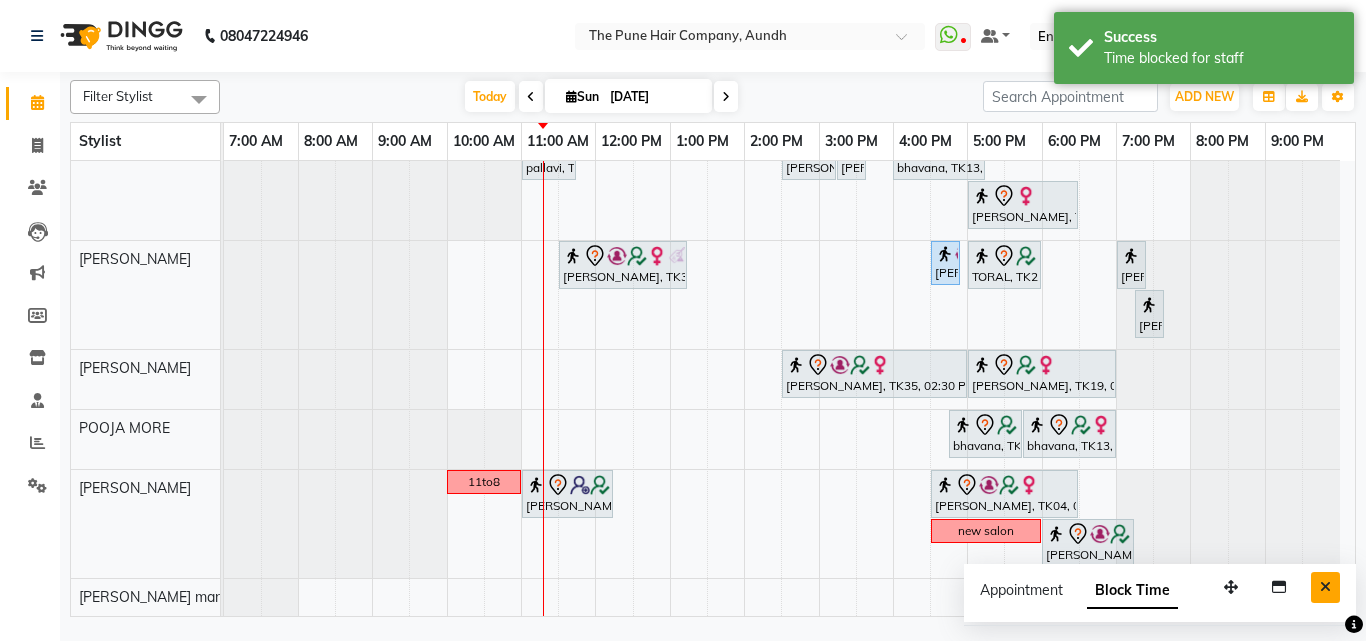 click at bounding box center (1325, 587) 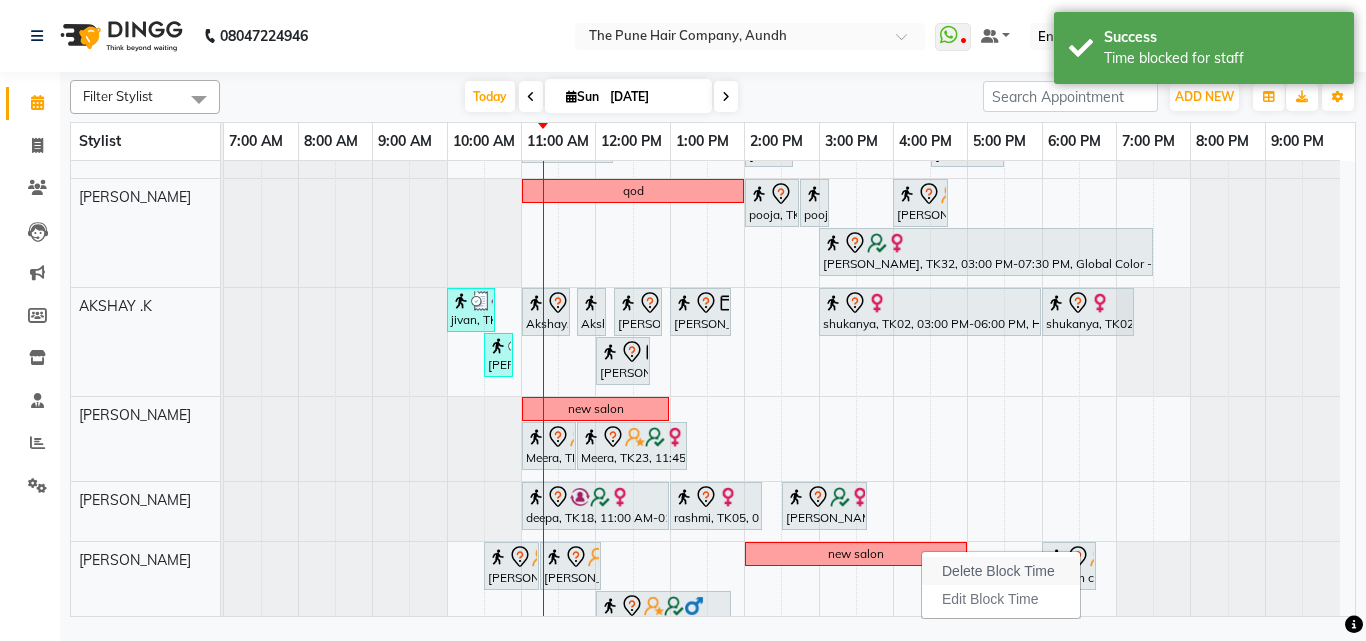 click on "Delete Block Time" at bounding box center (998, 571) 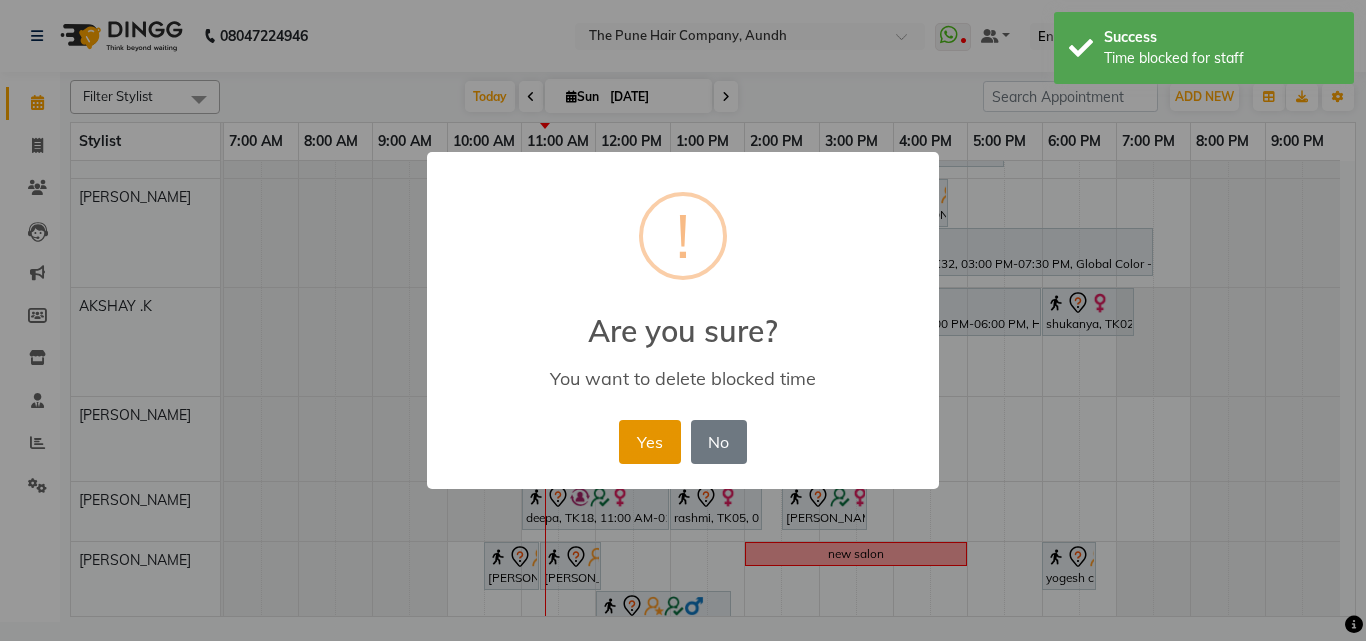 click on "Yes" at bounding box center (649, 442) 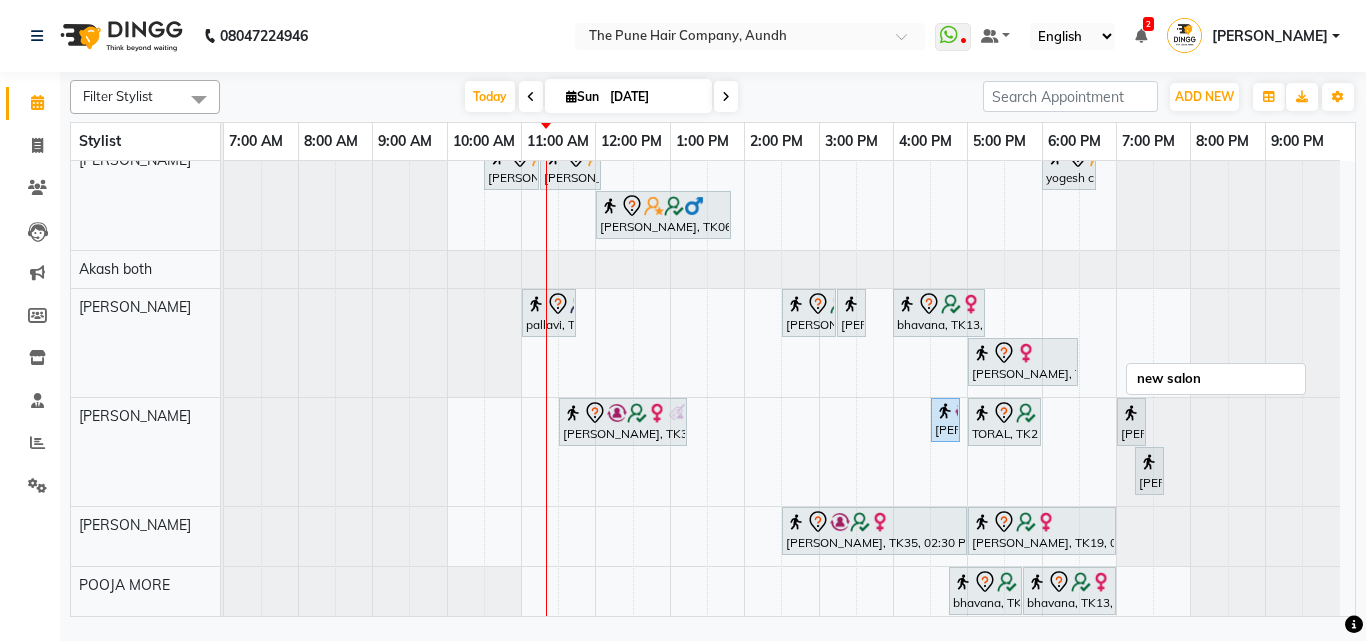 scroll, scrollTop: 757, scrollLeft: 0, axis: vertical 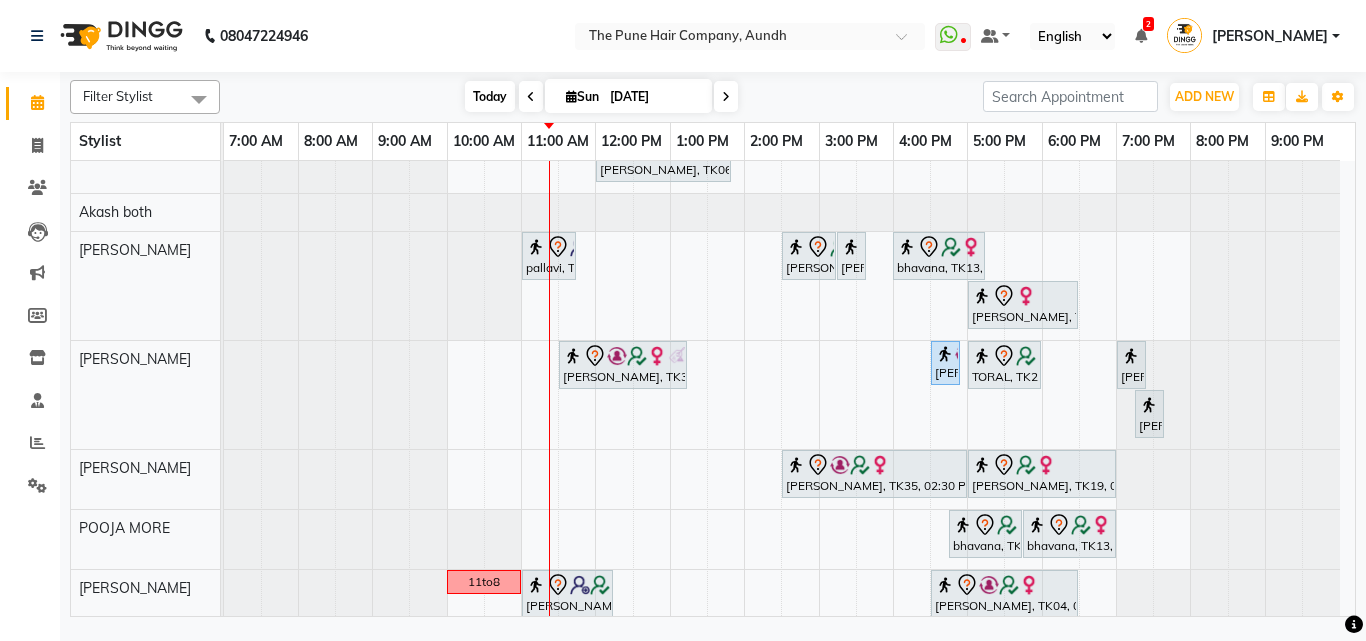 click on "Today" at bounding box center (490, 96) 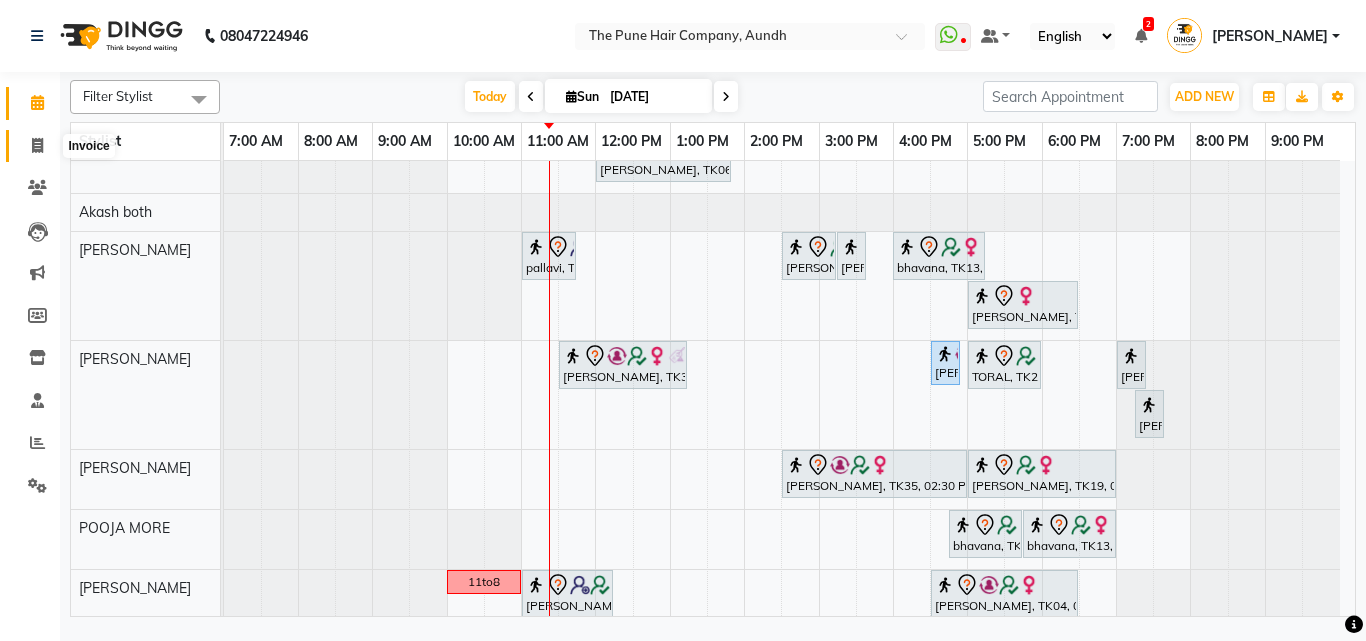click 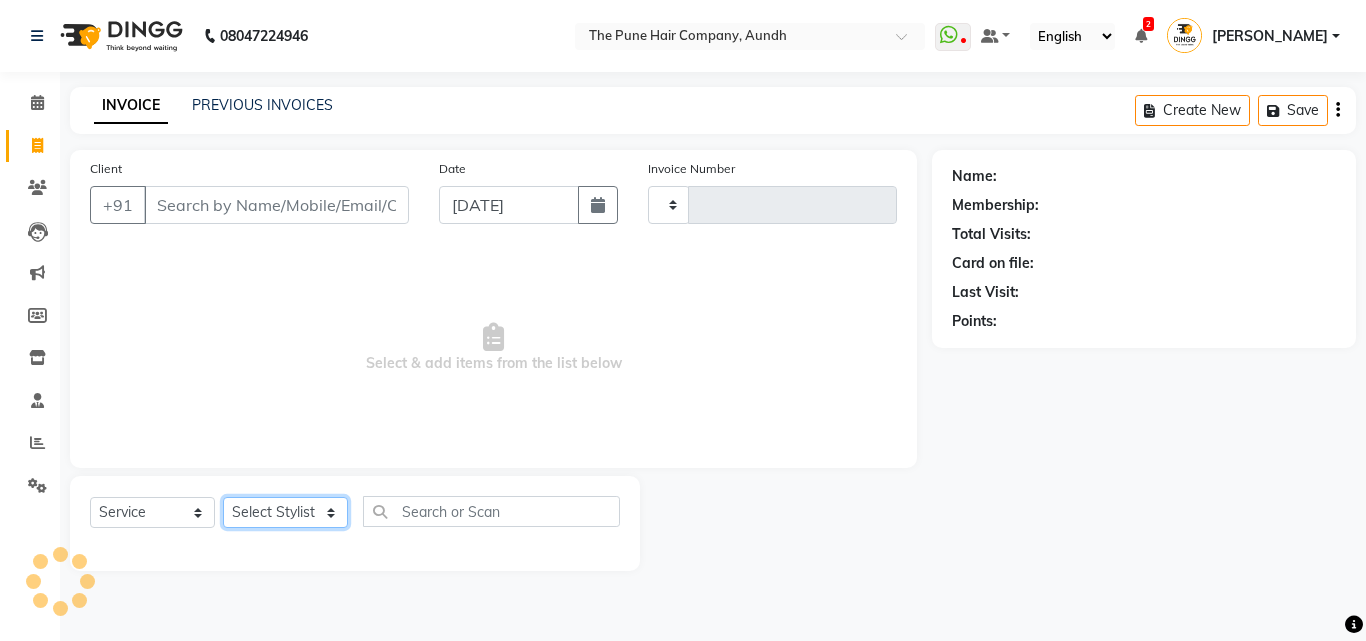type on "3086" 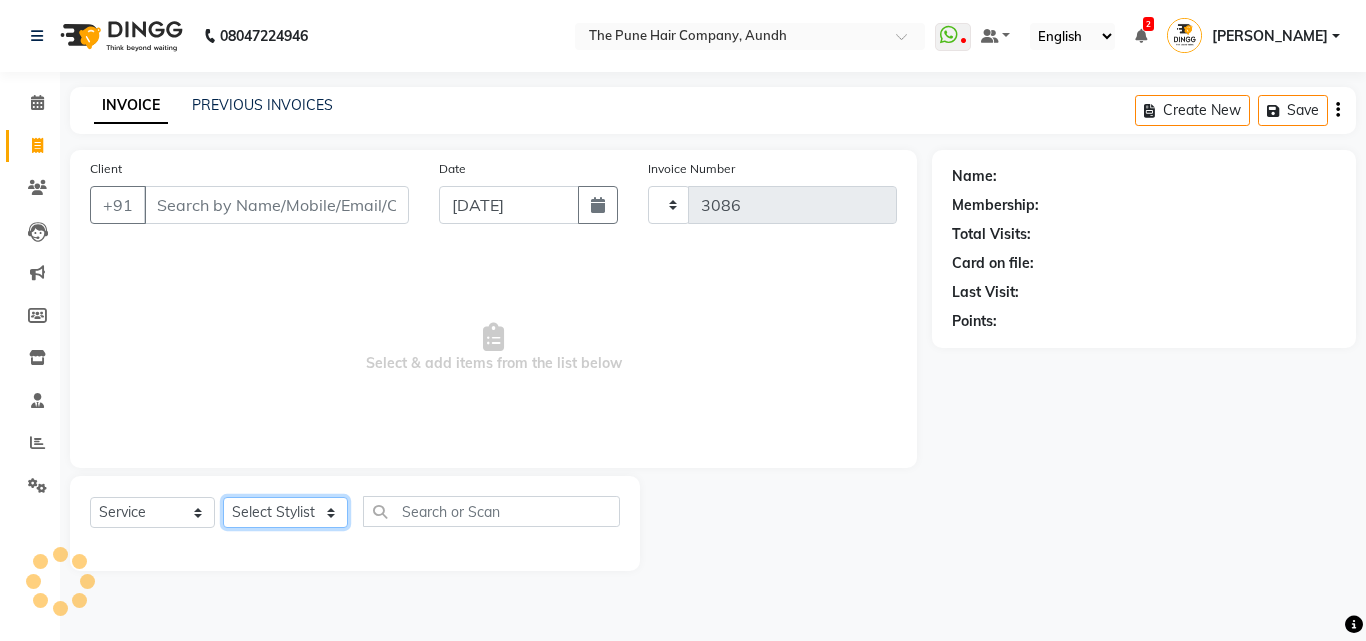 select on "106" 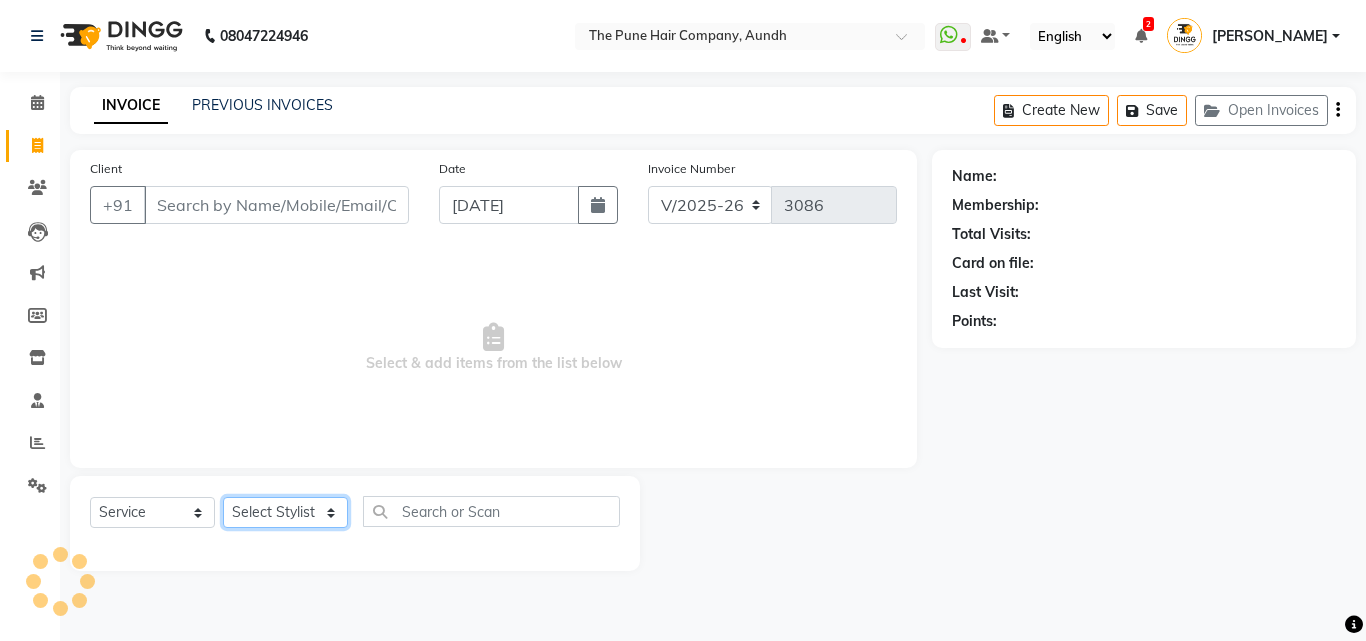 click on "Select Stylist" 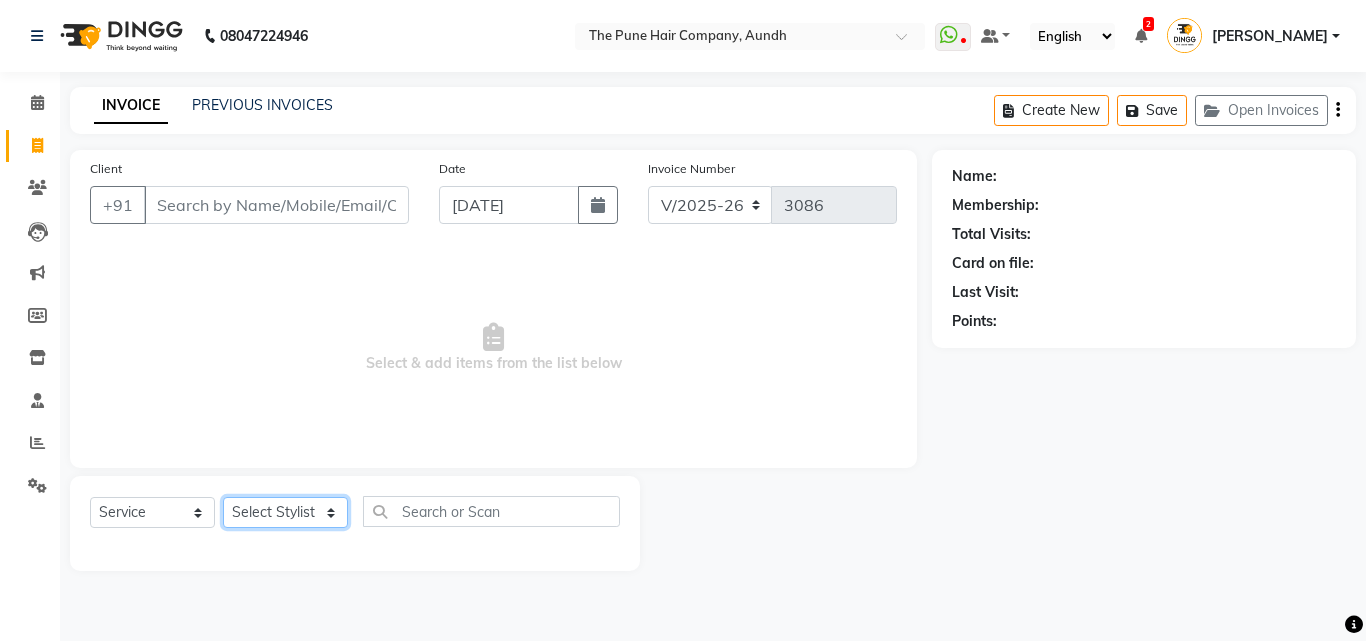 select on "18078" 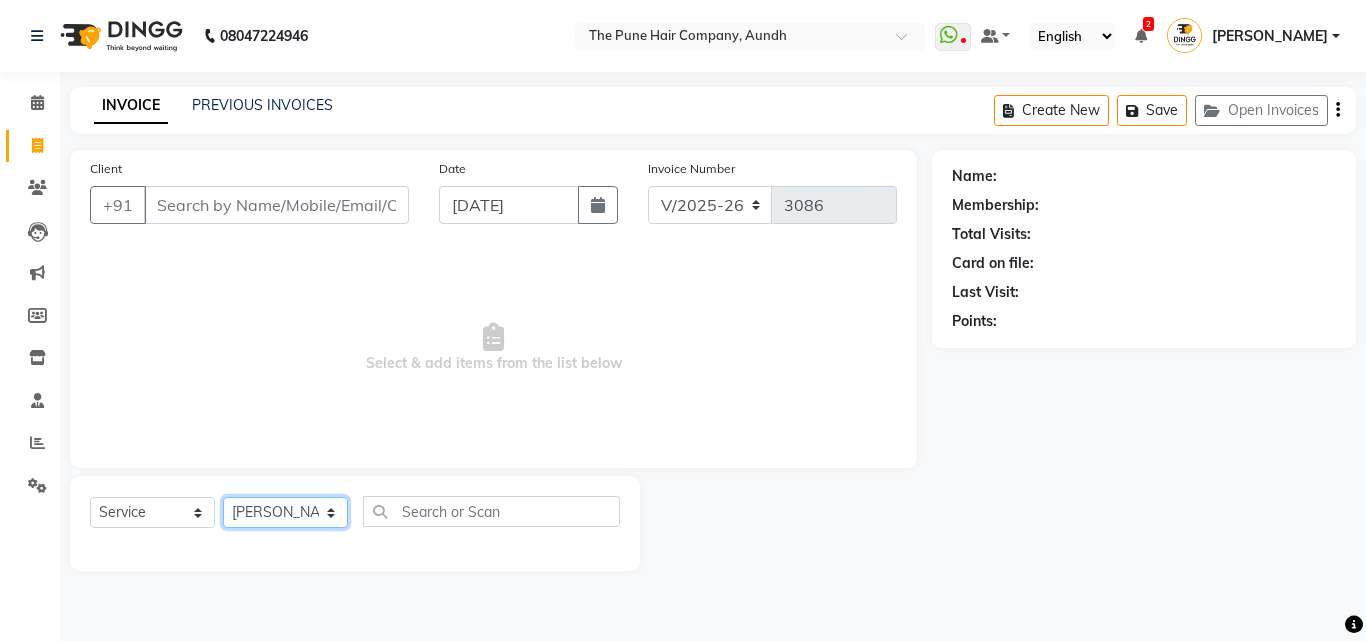 click on "Select Stylist Akash both [PERSON_NAME] .K [PERSON_NAME] kaif [PERSON_NAME] [PERSON_NAME] [PERSON_NAME] [PERSON_NAME] mane POOJA MORE [PERSON_NAME]  [PERSON_NAME] Shweta [PERSON_NAME] [PERSON_NAME] [PERSON_NAME]" 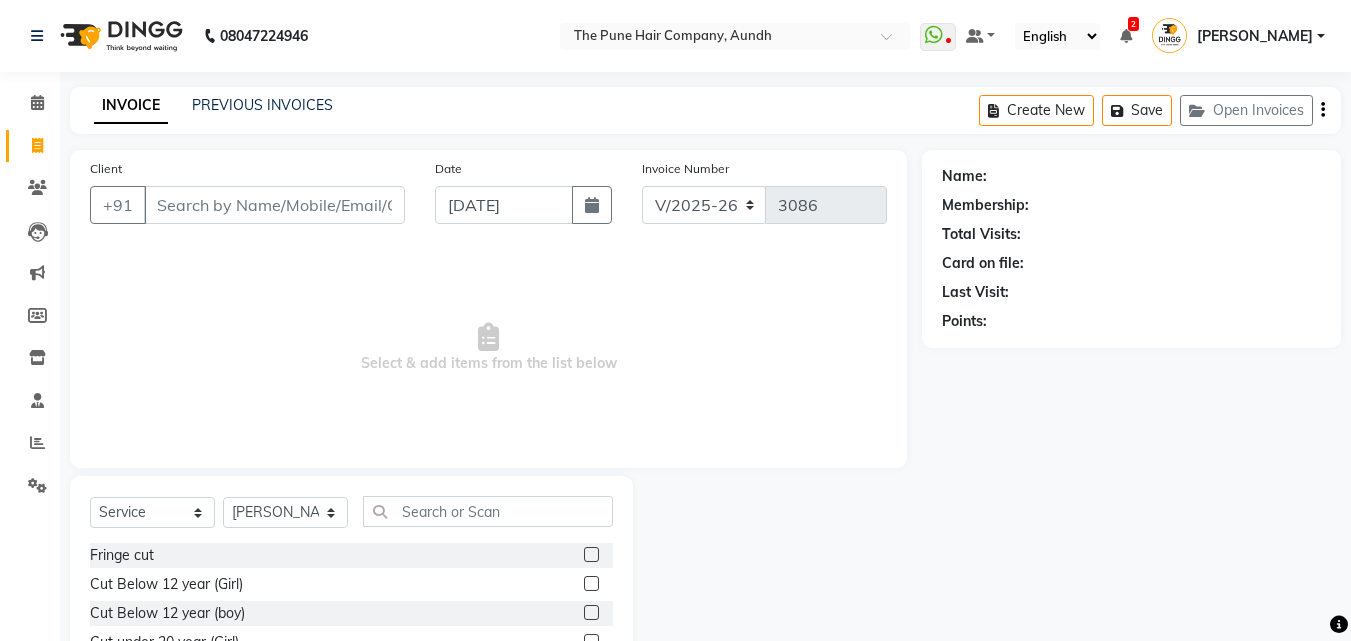 click on "Select  Service  Product  Membership  Package Voucher Prepaid Gift Card  Select Stylist Akash both AKSHAY .K harshal gaikwad kaif shaikh LAKKHAN SHINDE Nagesh Jadhav Nitish Desai  Pavan mane POOJA MORE Prasad Adhav  Prathmesh powar Shweta gotur Sonal saindane swapnil sonavane" 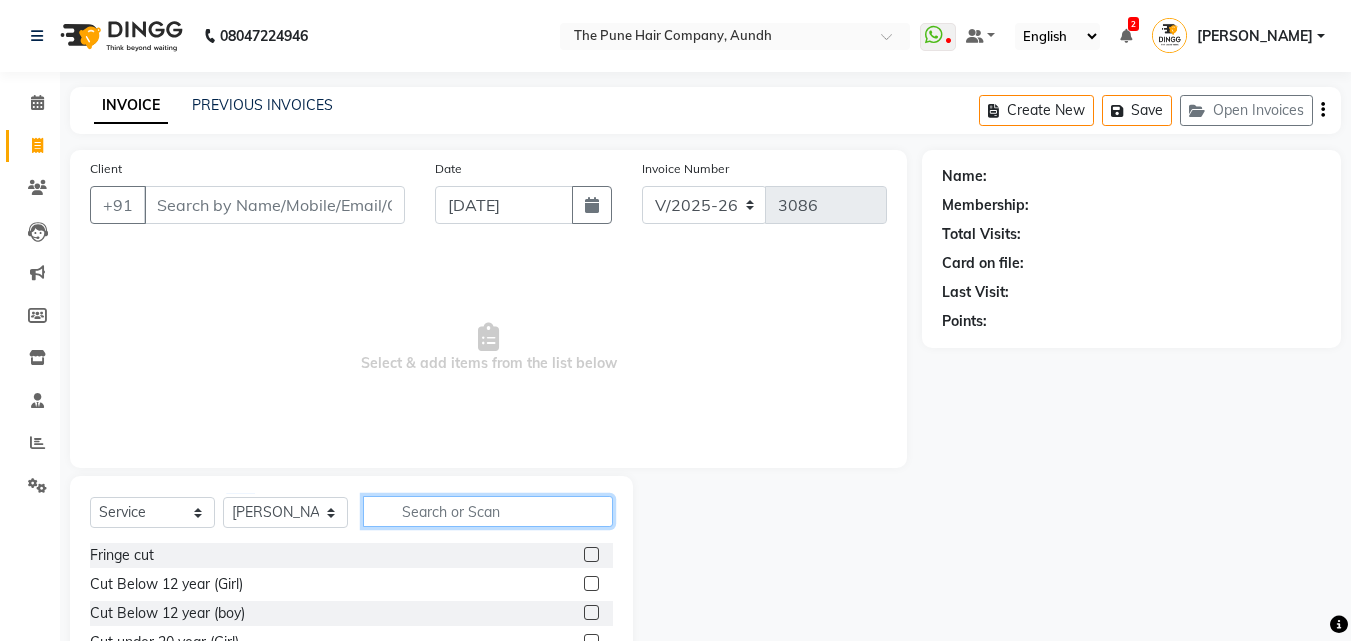 click 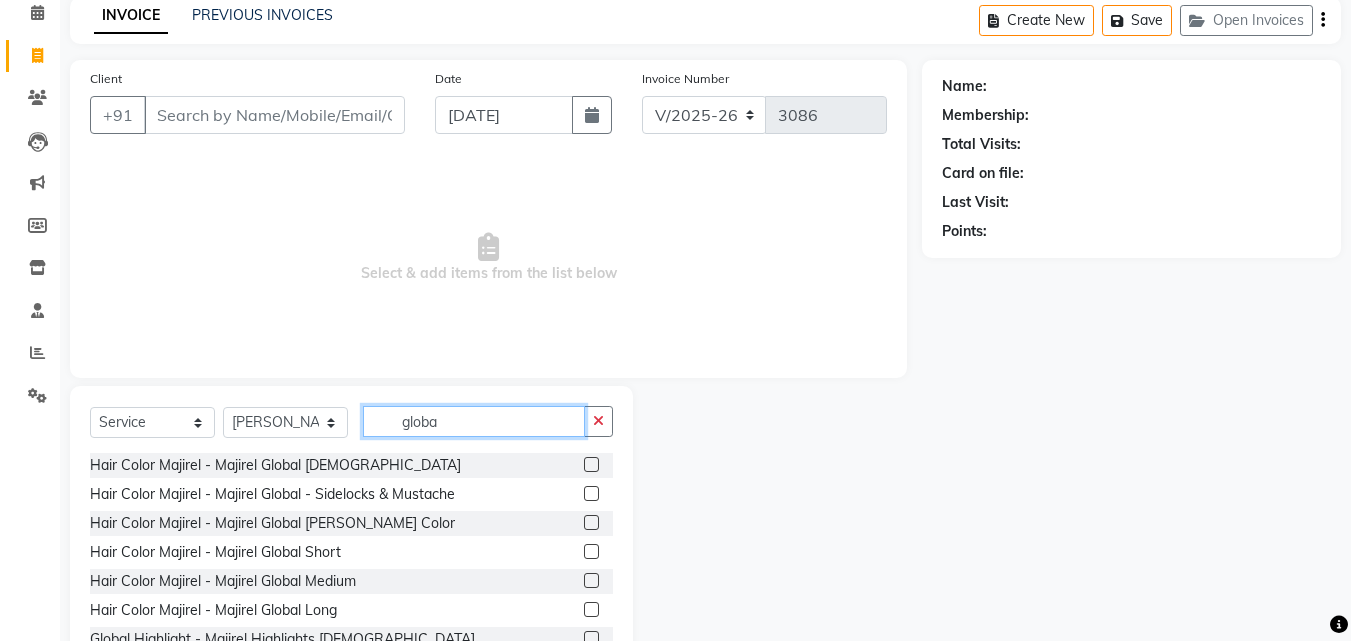 scroll, scrollTop: 160, scrollLeft: 0, axis: vertical 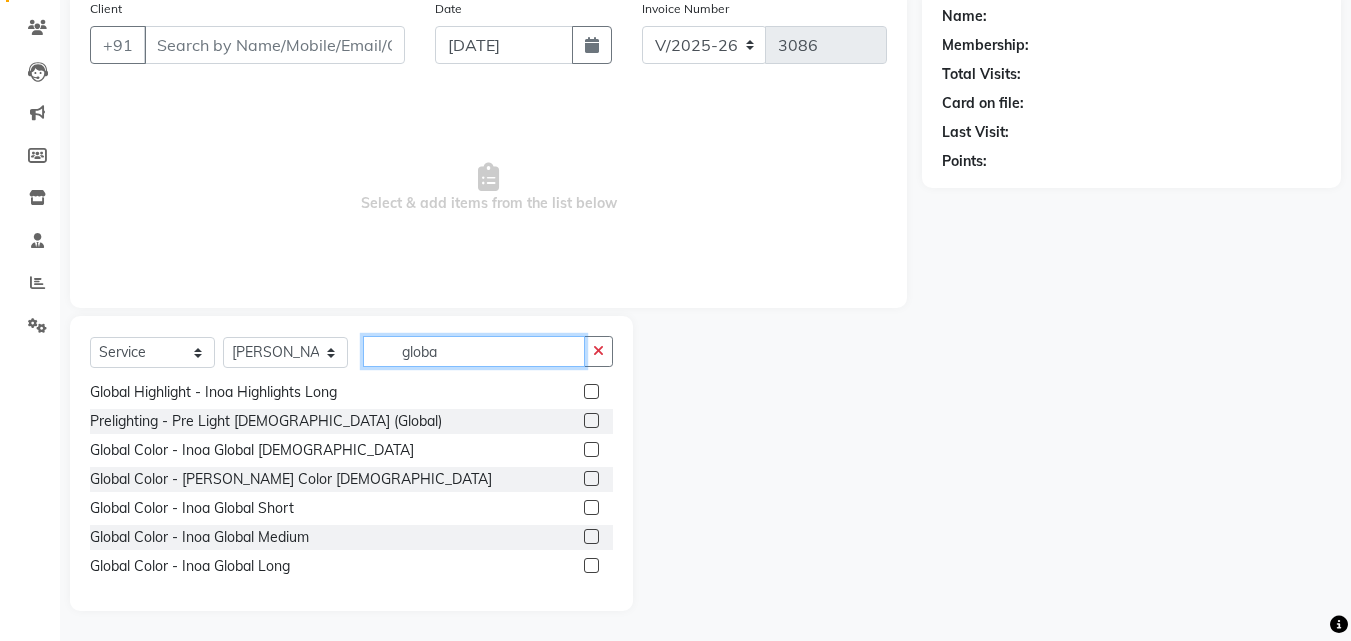 type on "globa" 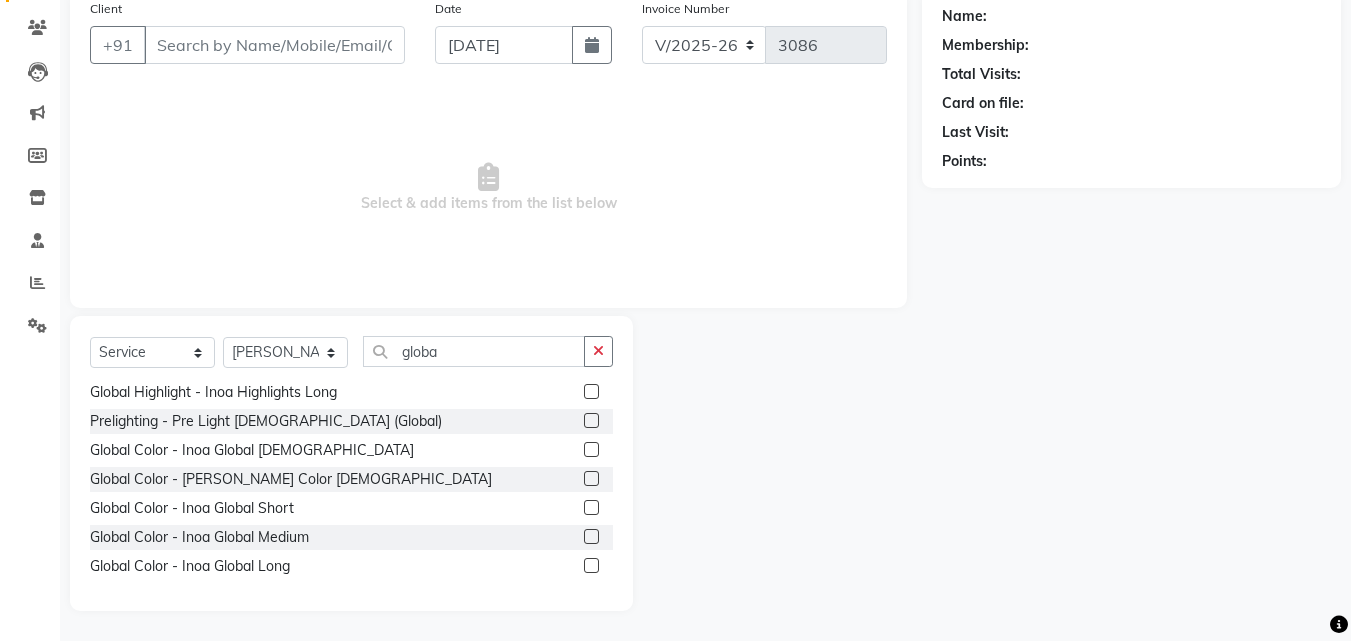 click 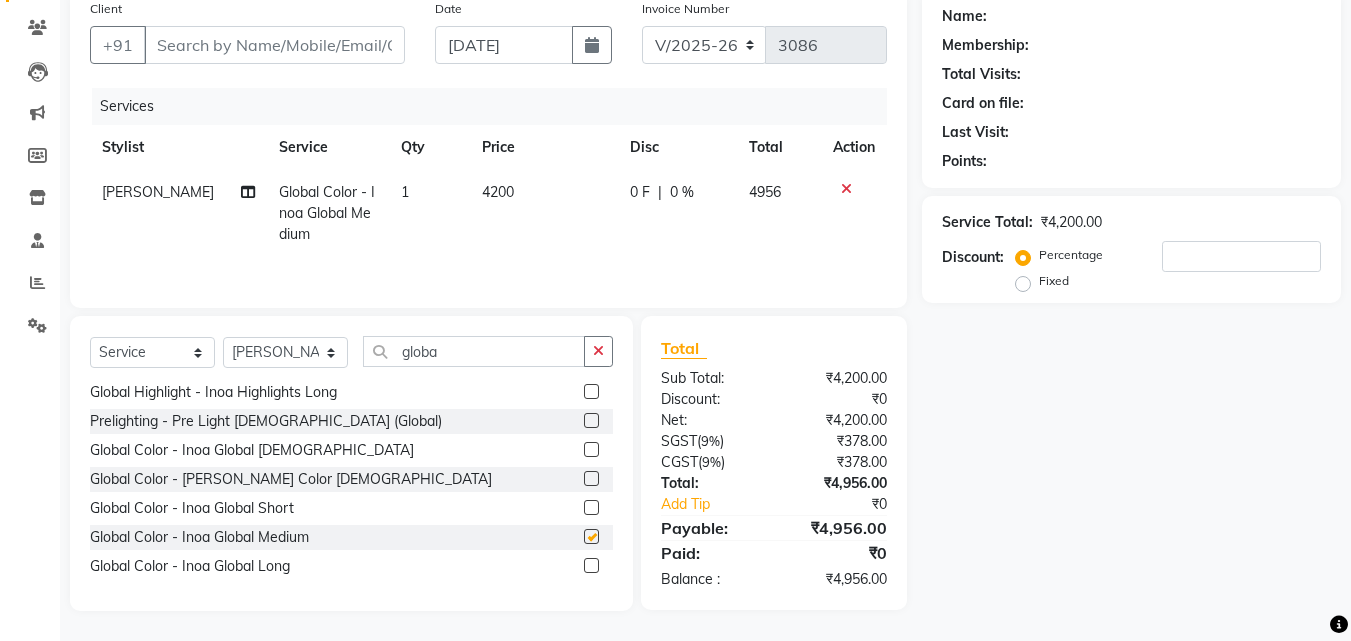 checkbox on "false" 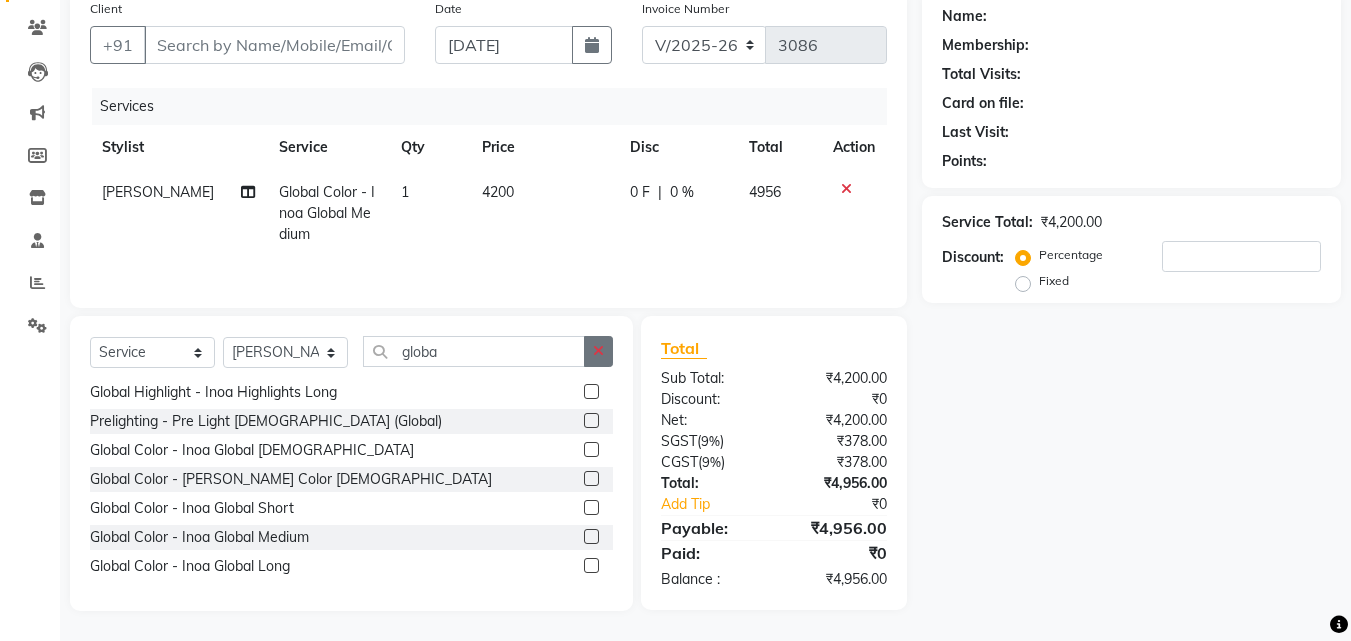 click 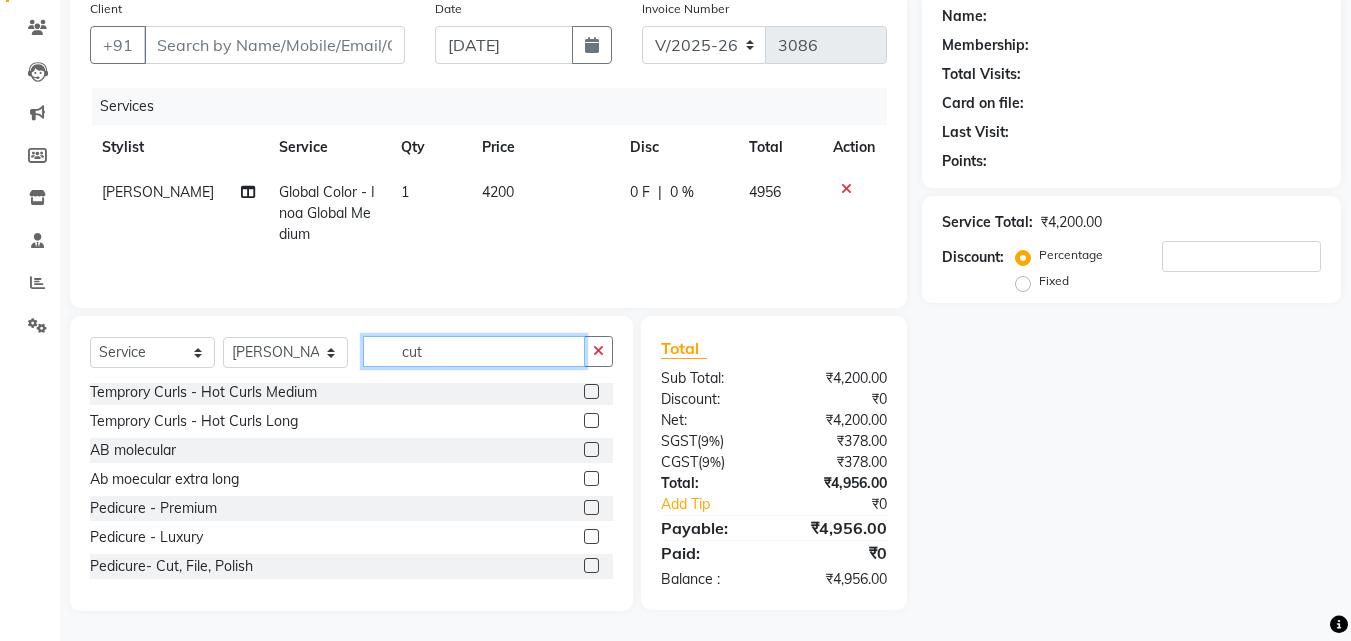 scroll, scrollTop: 32, scrollLeft: 0, axis: vertical 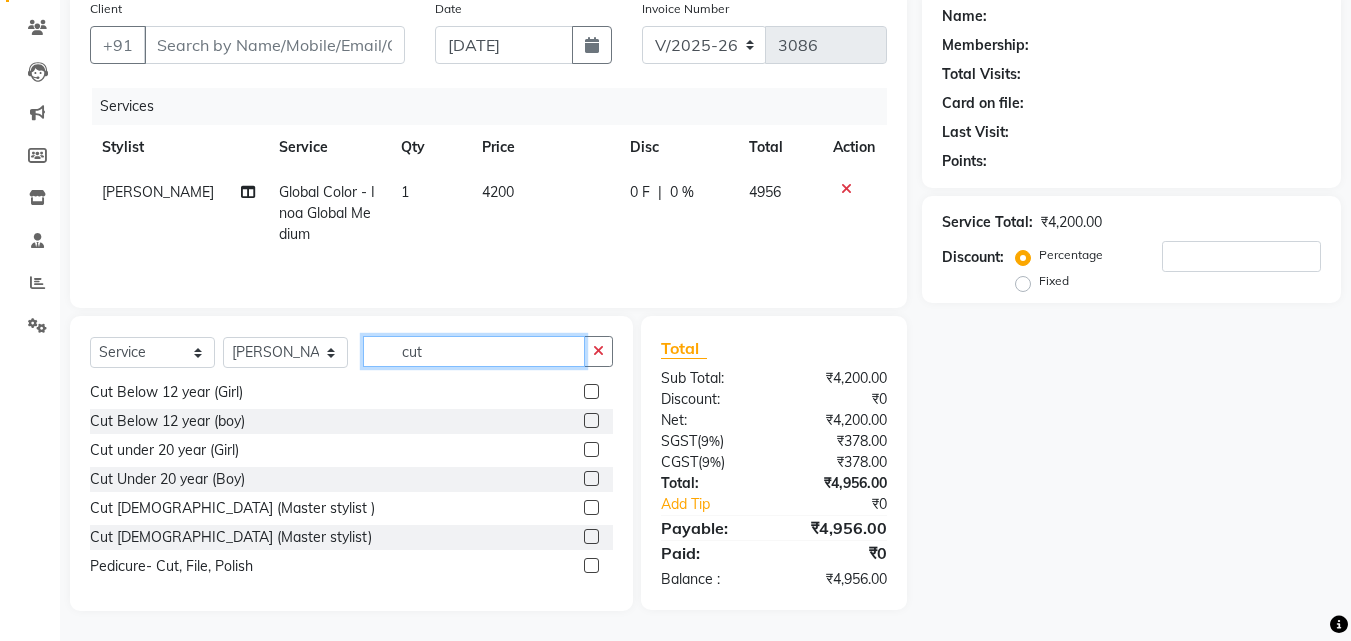 type on "cut" 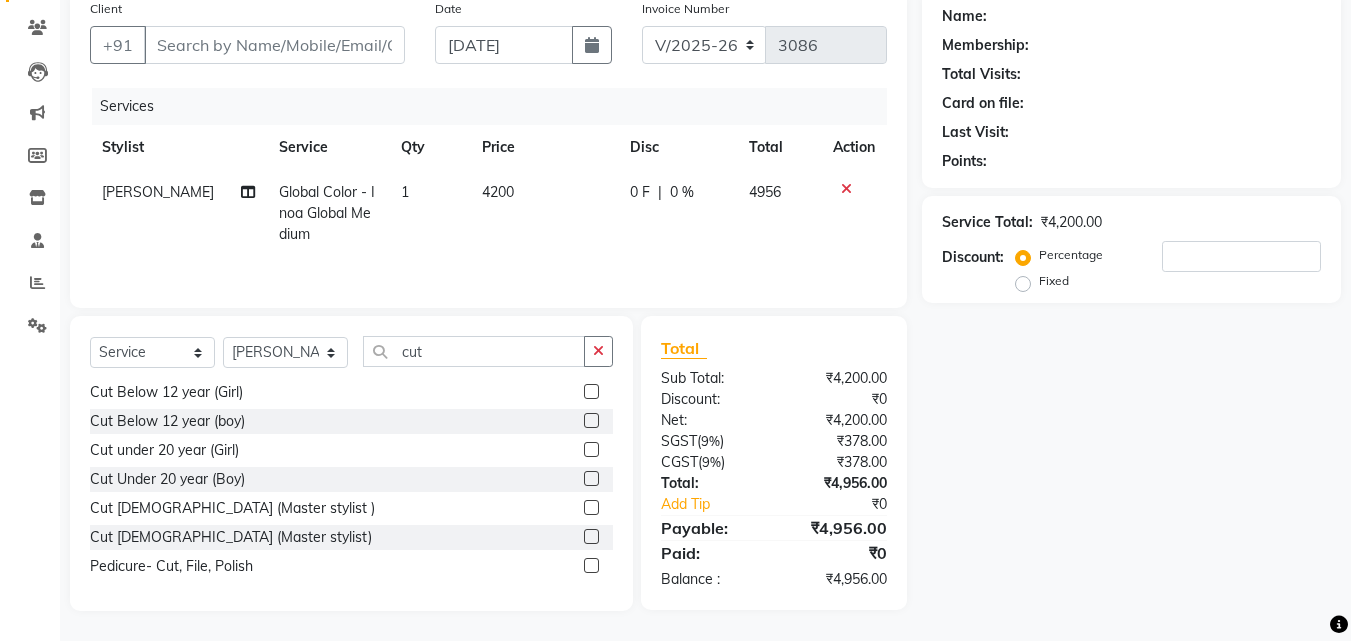 click 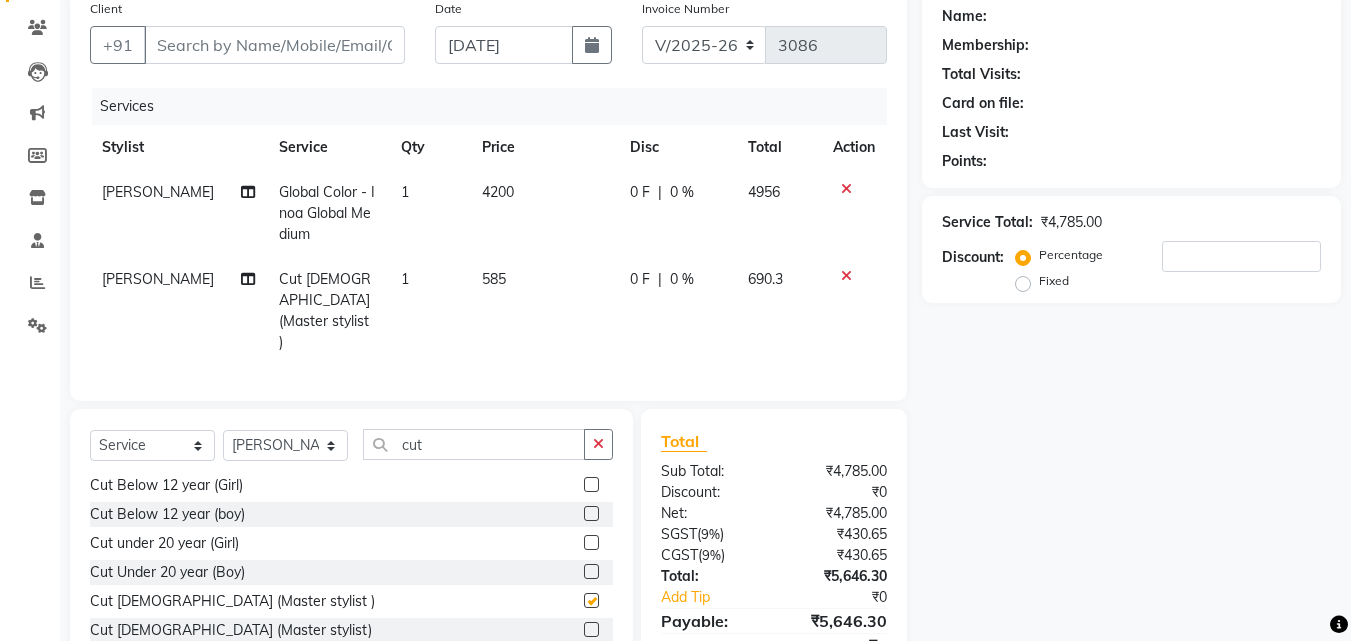 checkbox on "false" 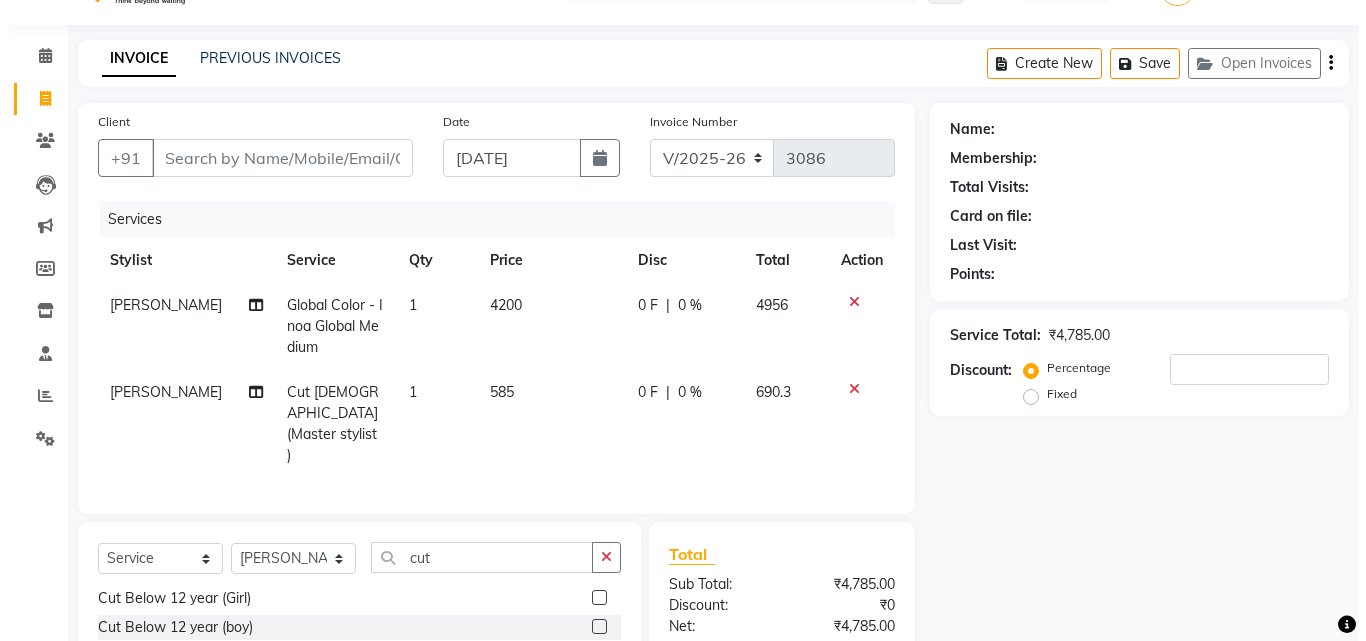 scroll, scrollTop: 0, scrollLeft: 0, axis: both 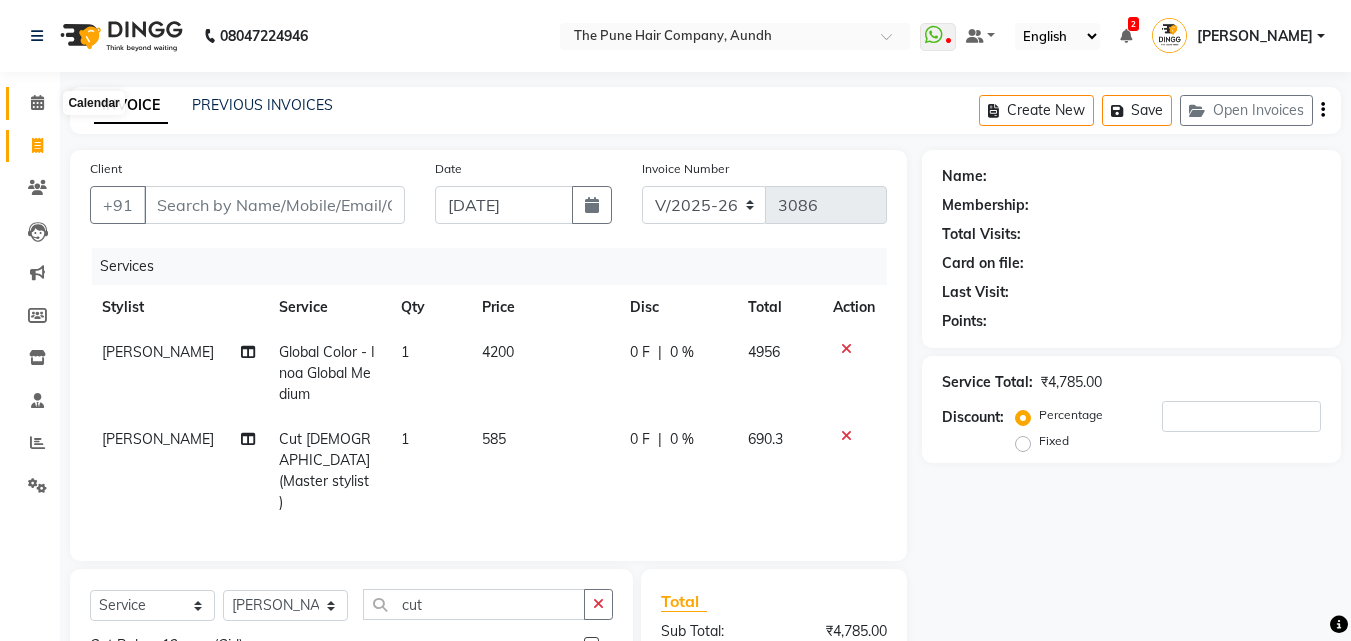 click 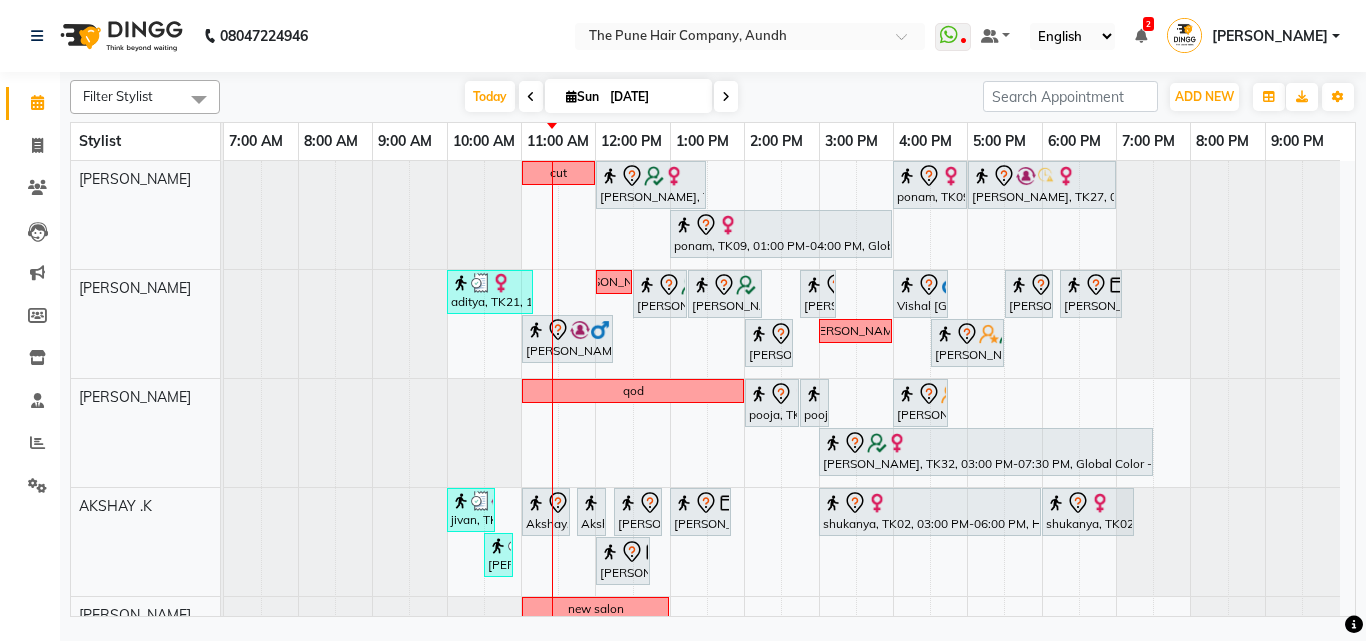 scroll, scrollTop: 500, scrollLeft: 0, axis: vertical 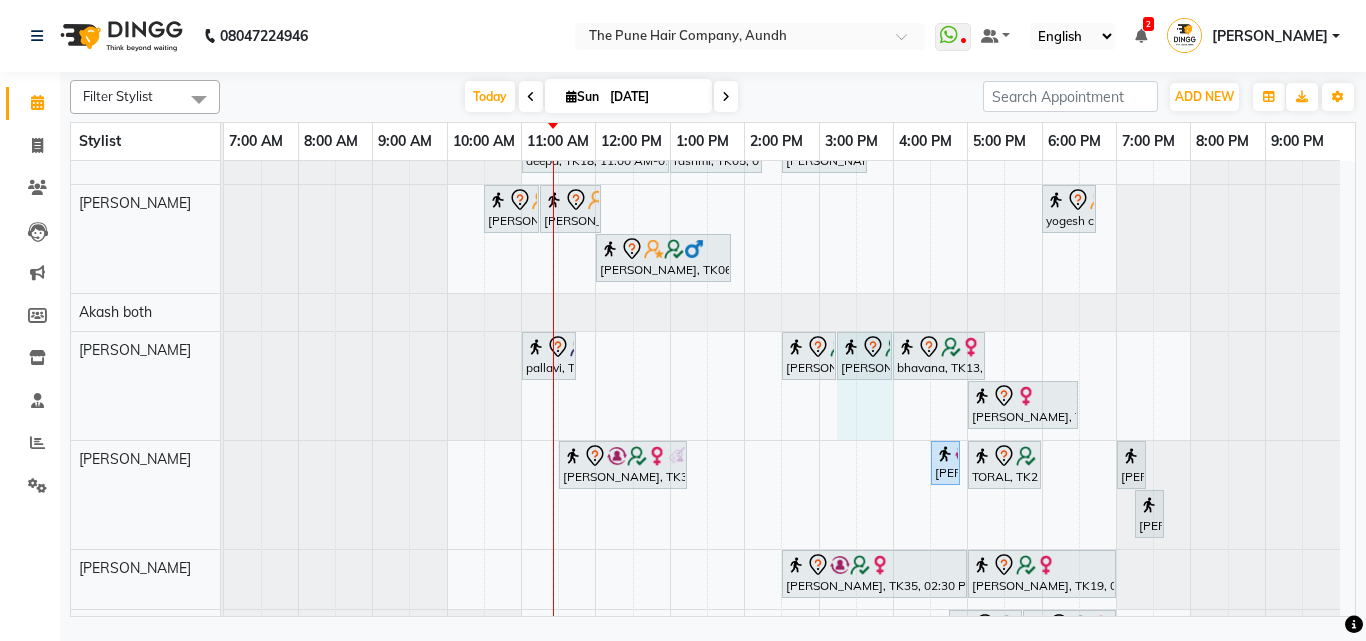 drag, startPoint x: 864, startPoint y: 350, endPoint x: 896, endPoint y: 355, distance: 32.38827 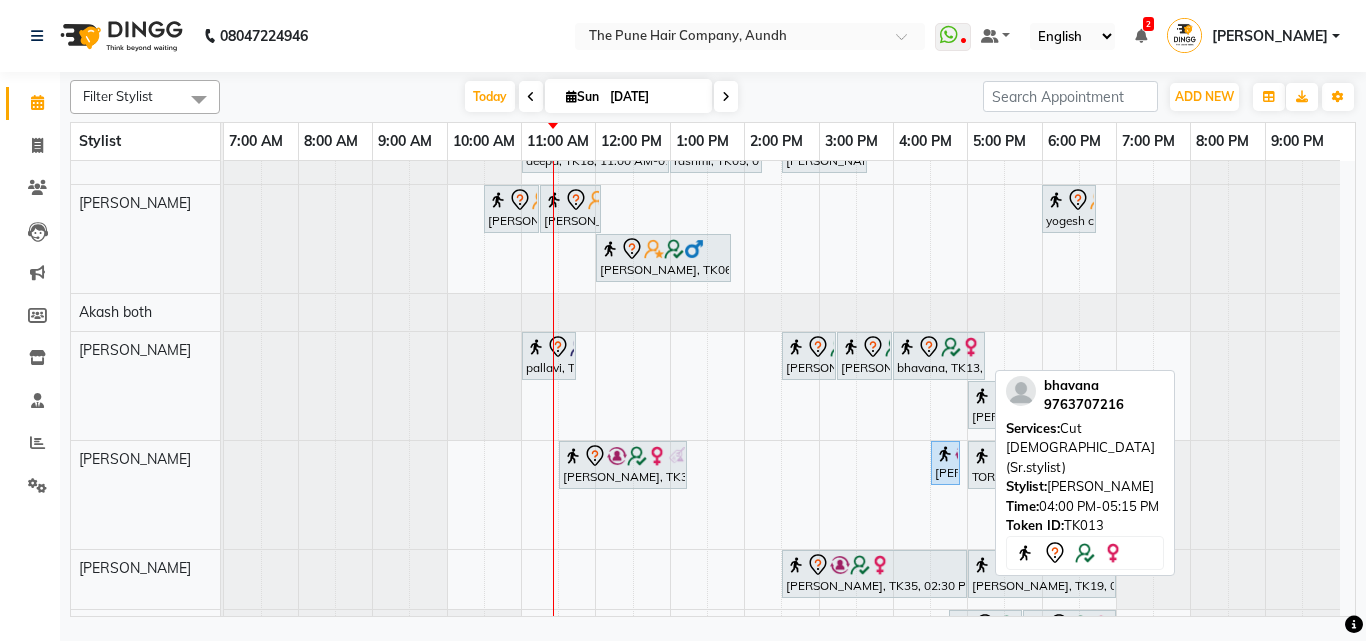 scroll, scrollTop: 657, scrollLeft: 0, axis: vertical 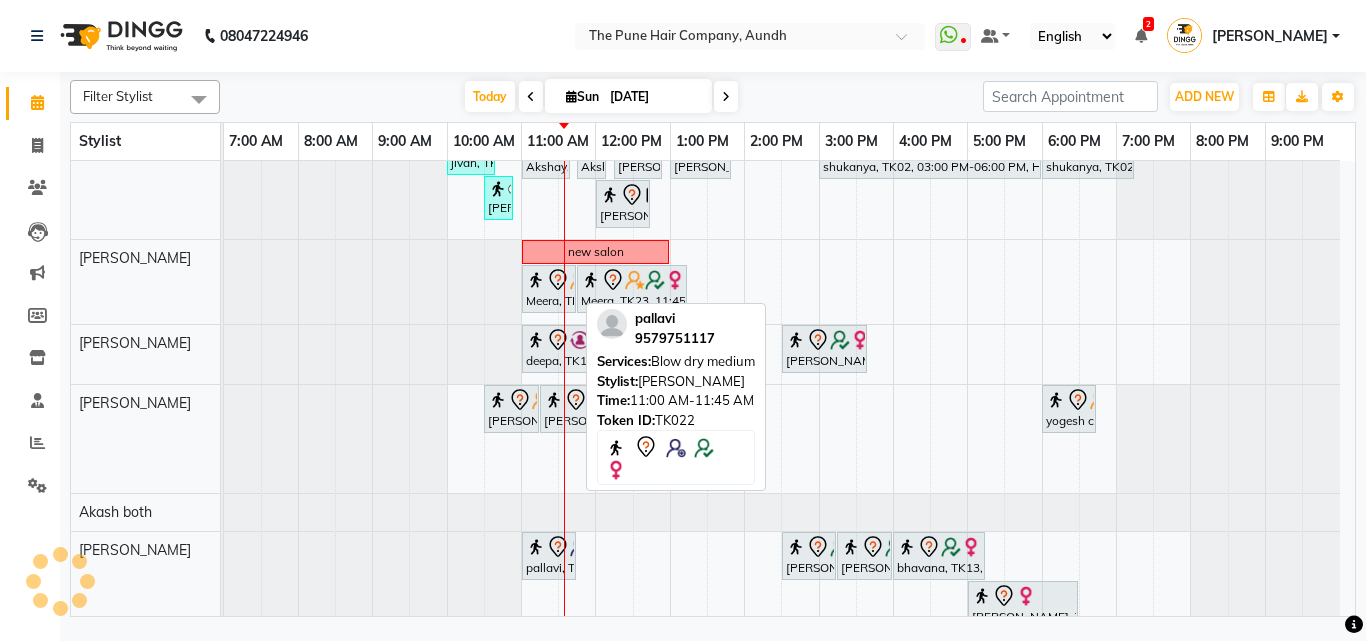 click 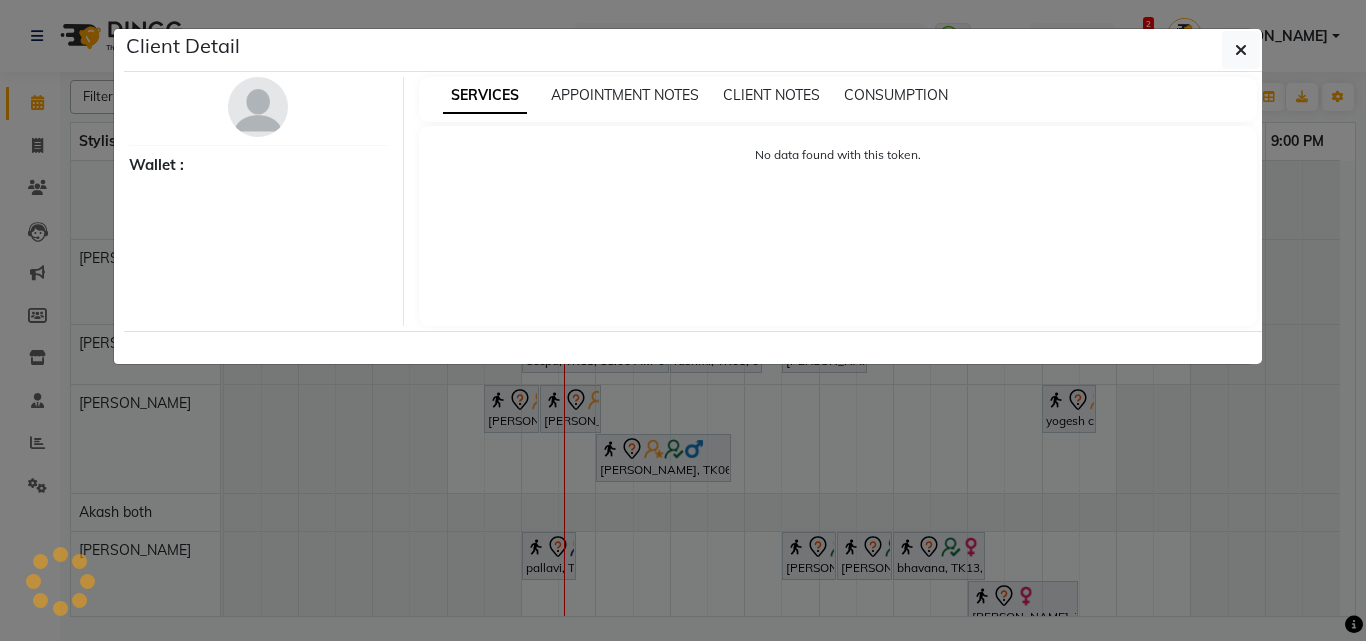 select on "7" 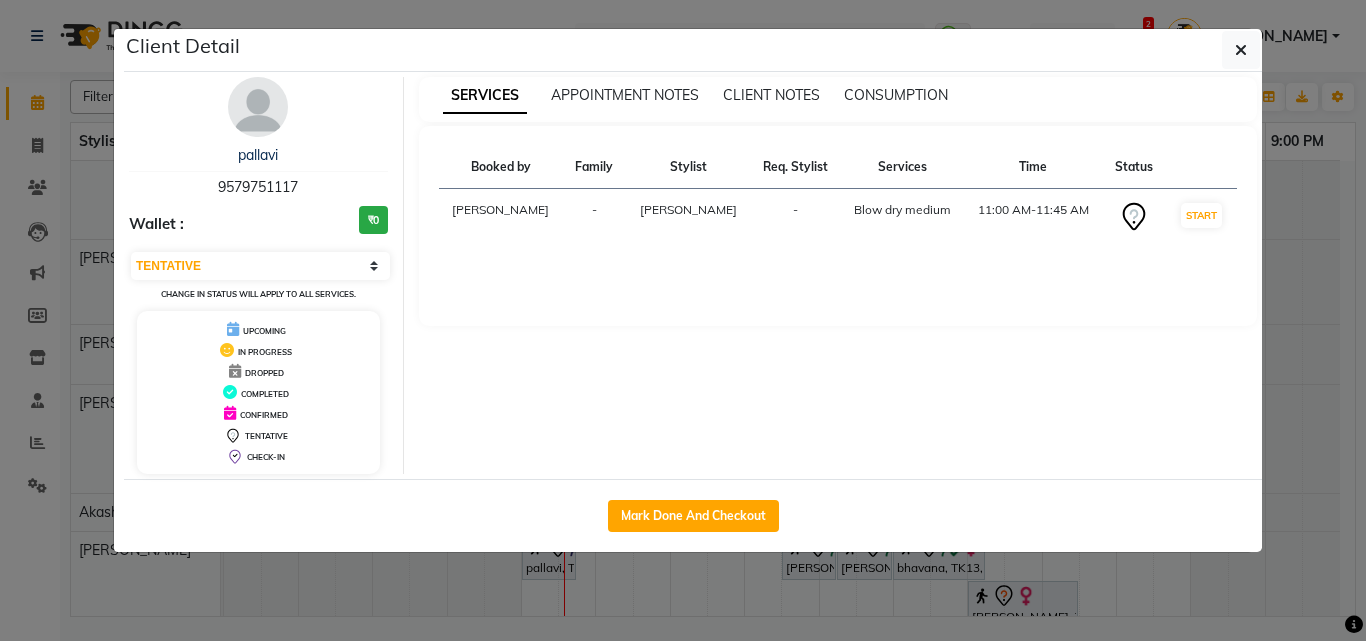 click on "Mark Done And Checkout" 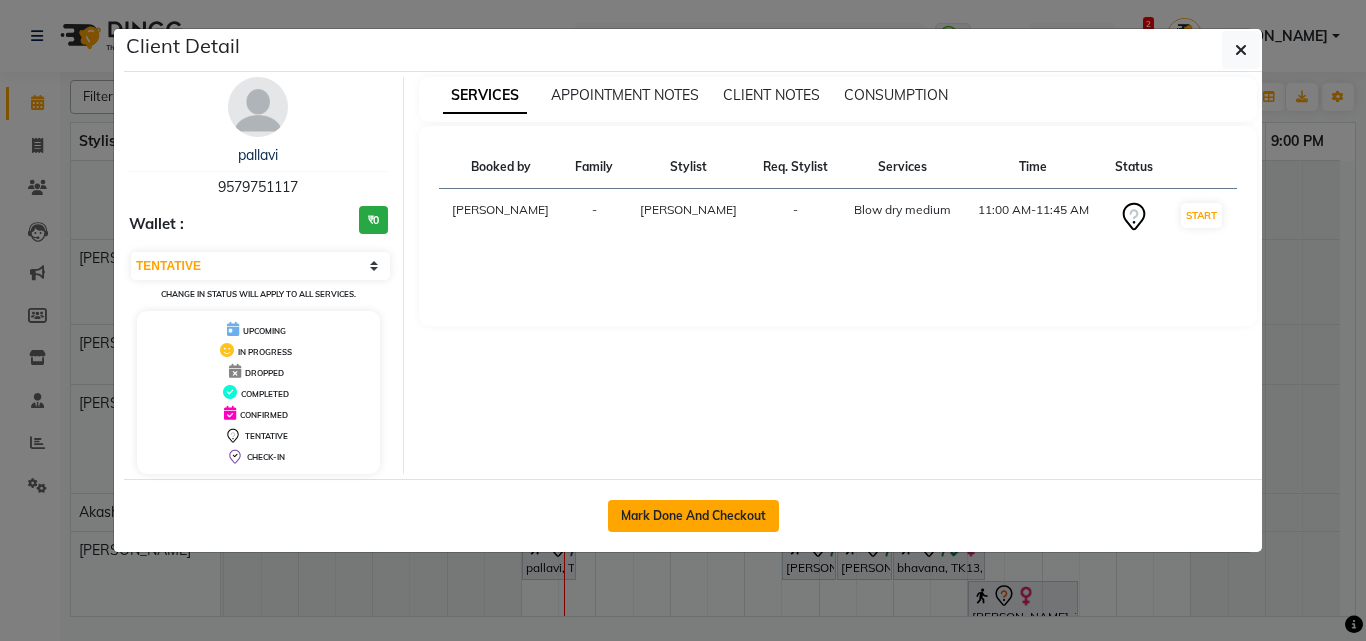 click on "Mark Done And Checkout" 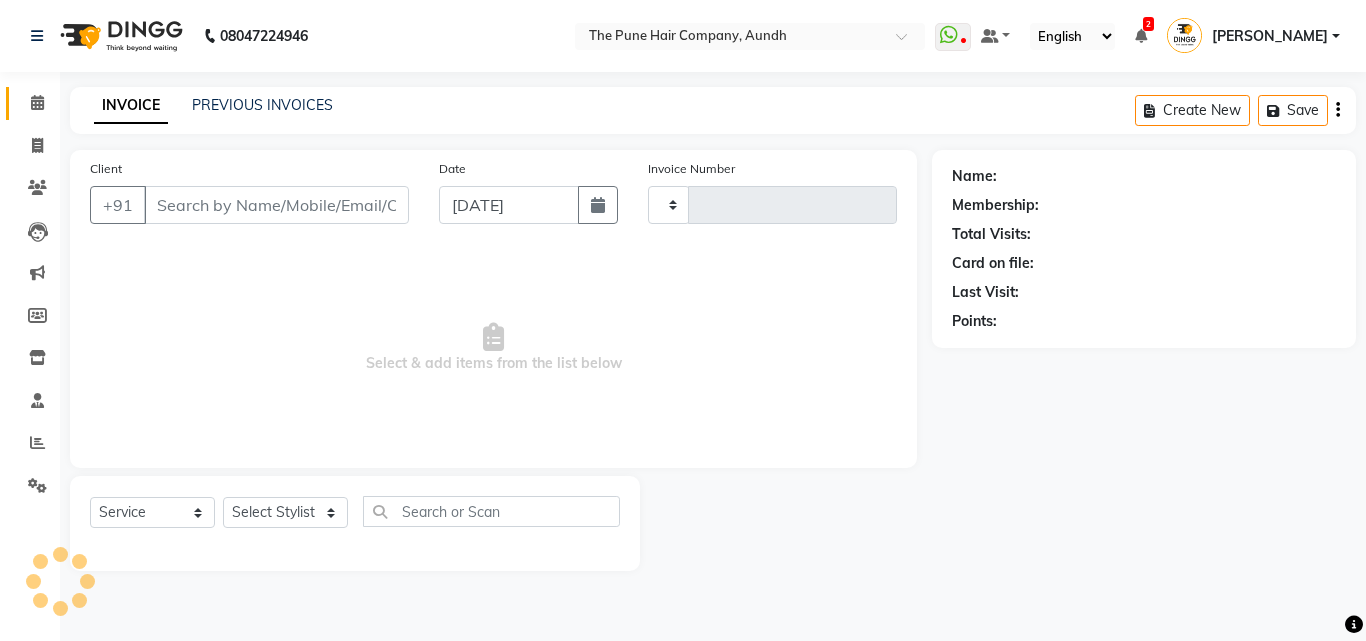 type on "3086" 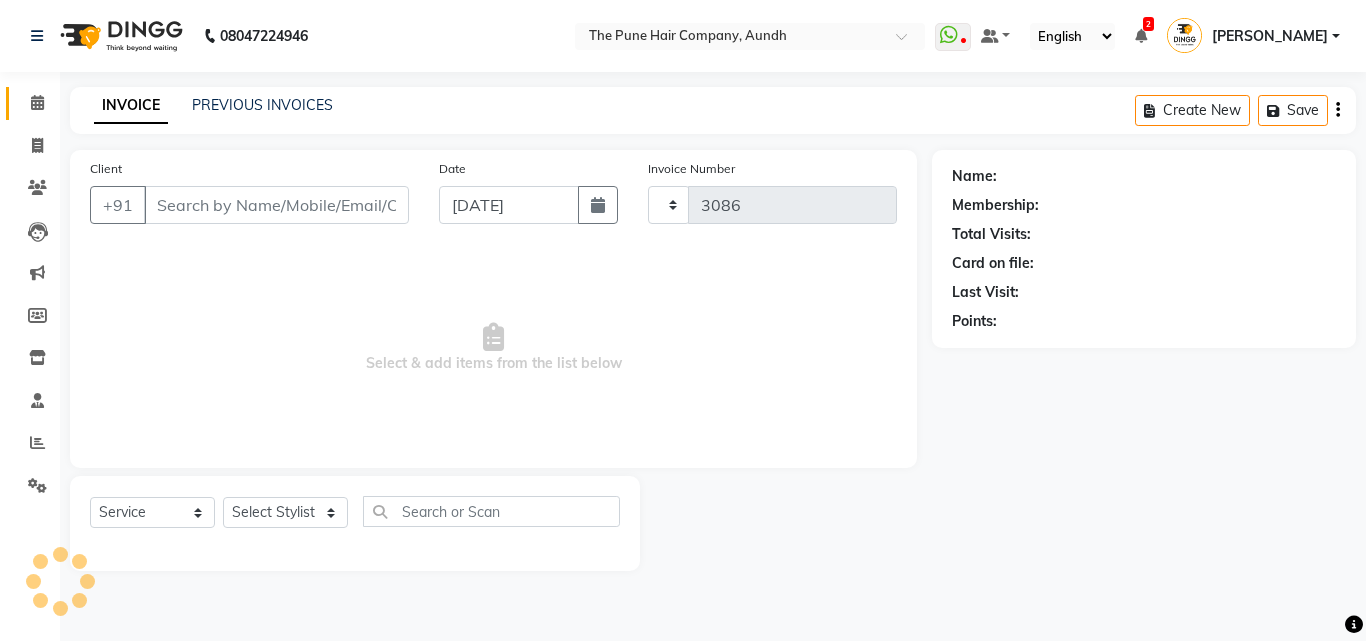 select on "106" 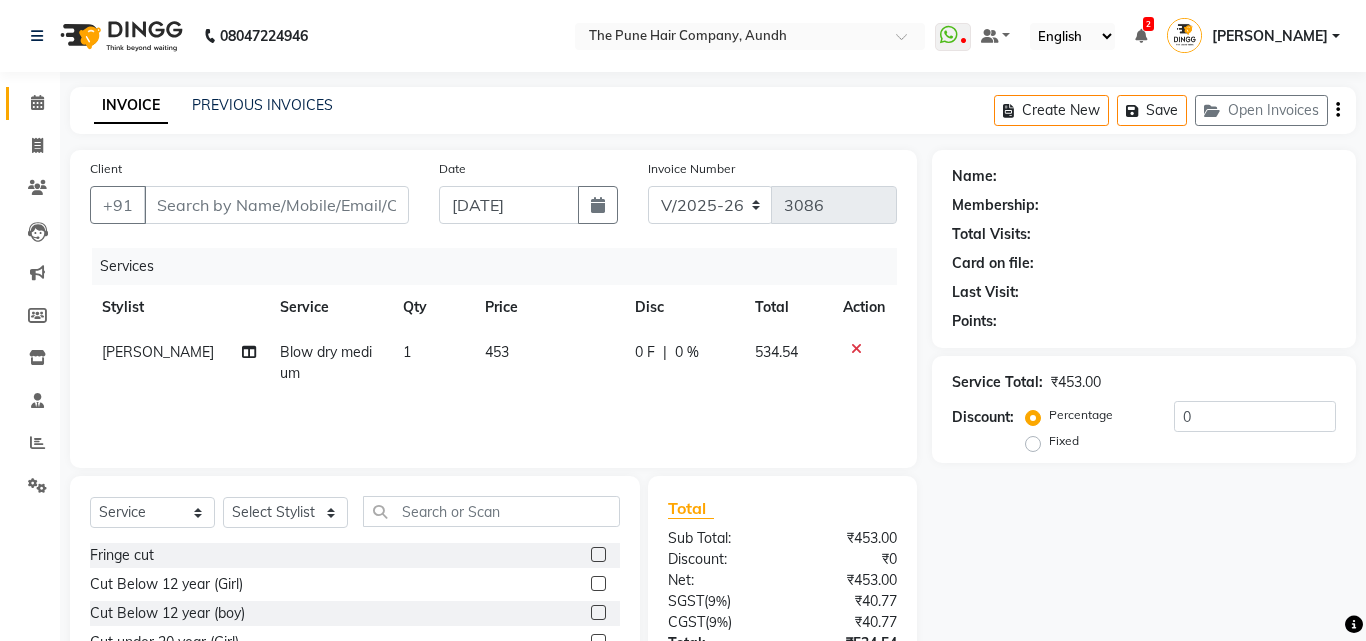 type on "9579751117" 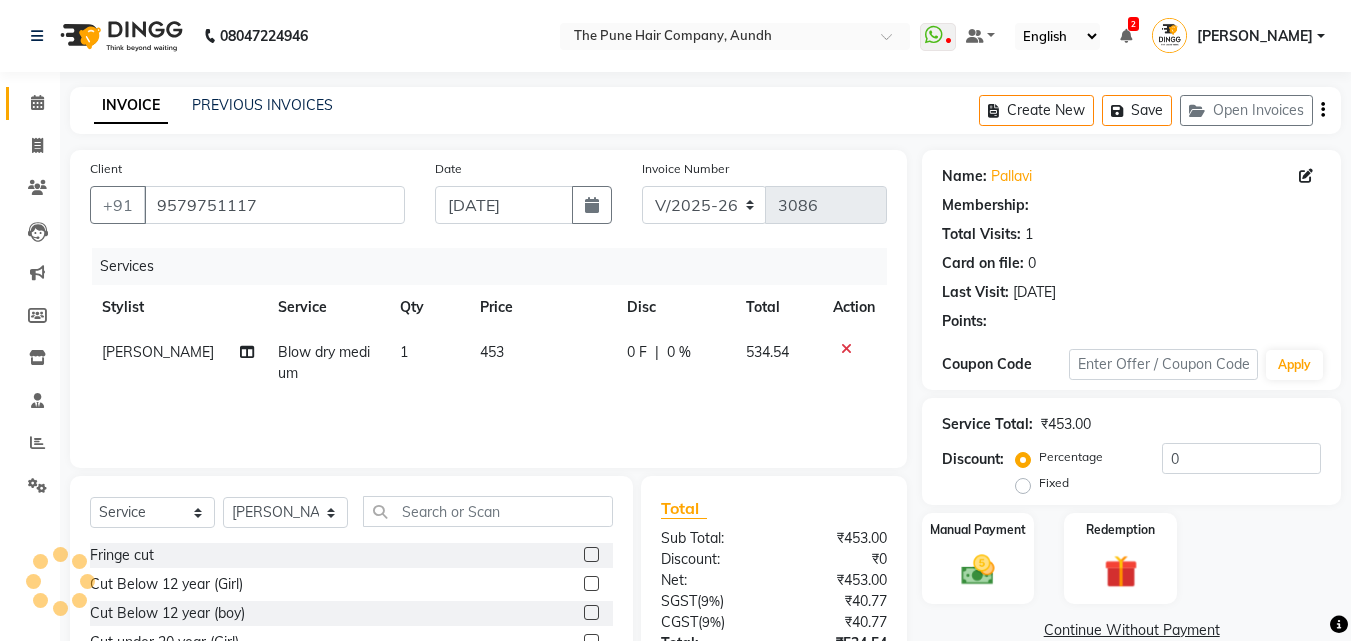 select on "1: Object" 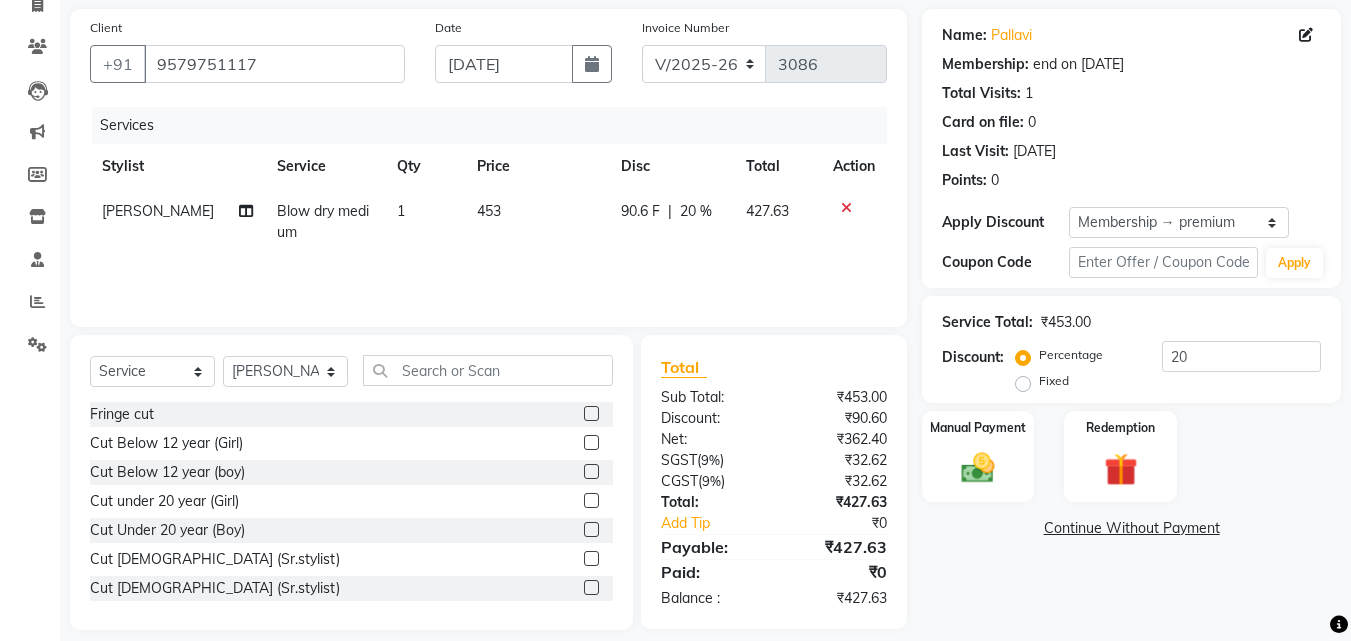 scroll, scrollTop: 160, scrollLeft: 0, axis: vertical 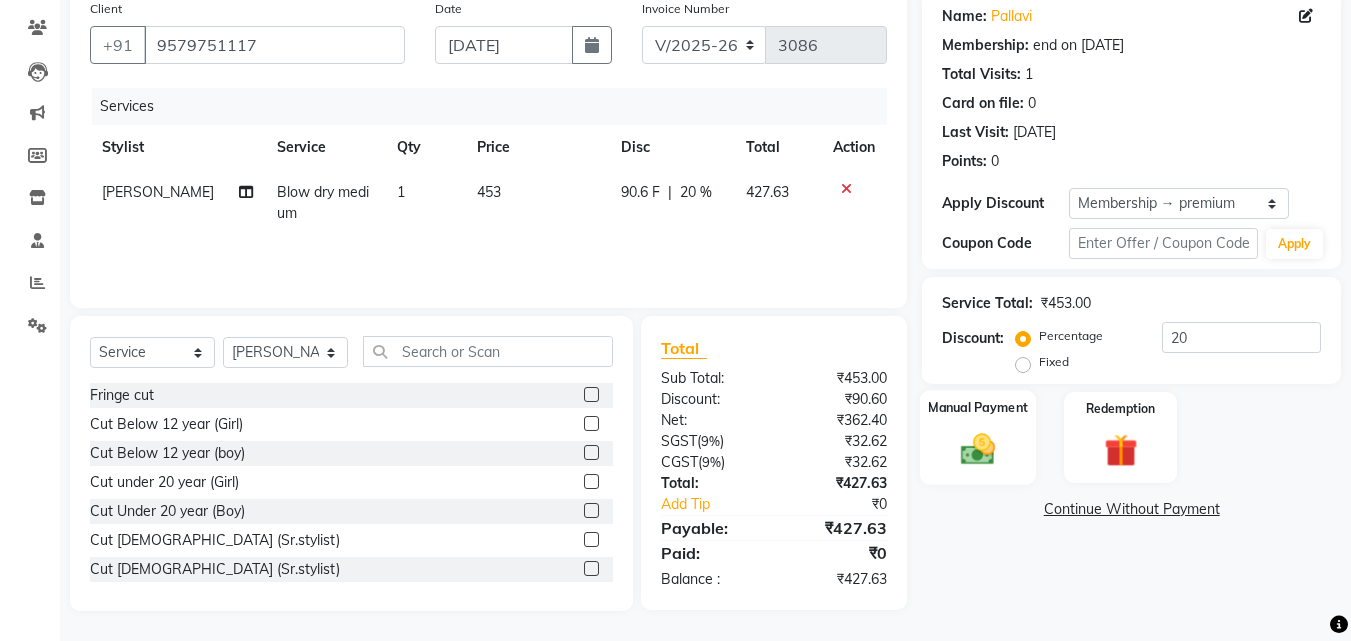 click on "Manual Payment" 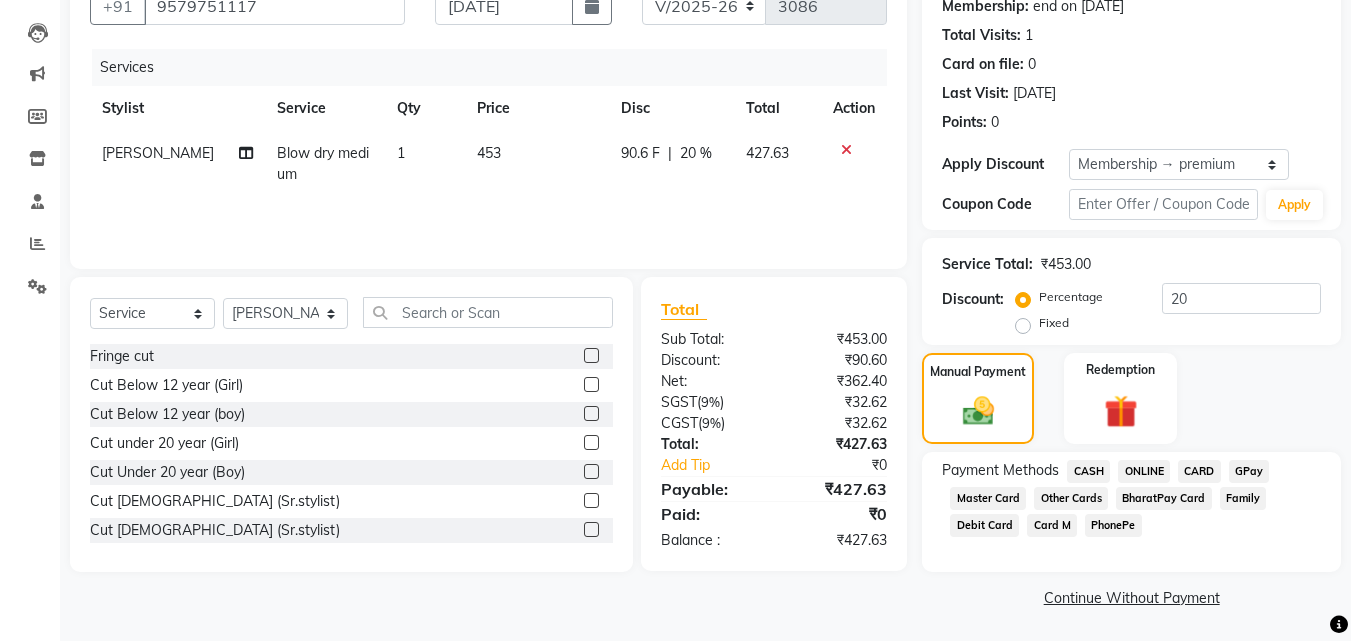 scroll, scrollTop: 201, scrollLeft: 0, axis: vertical 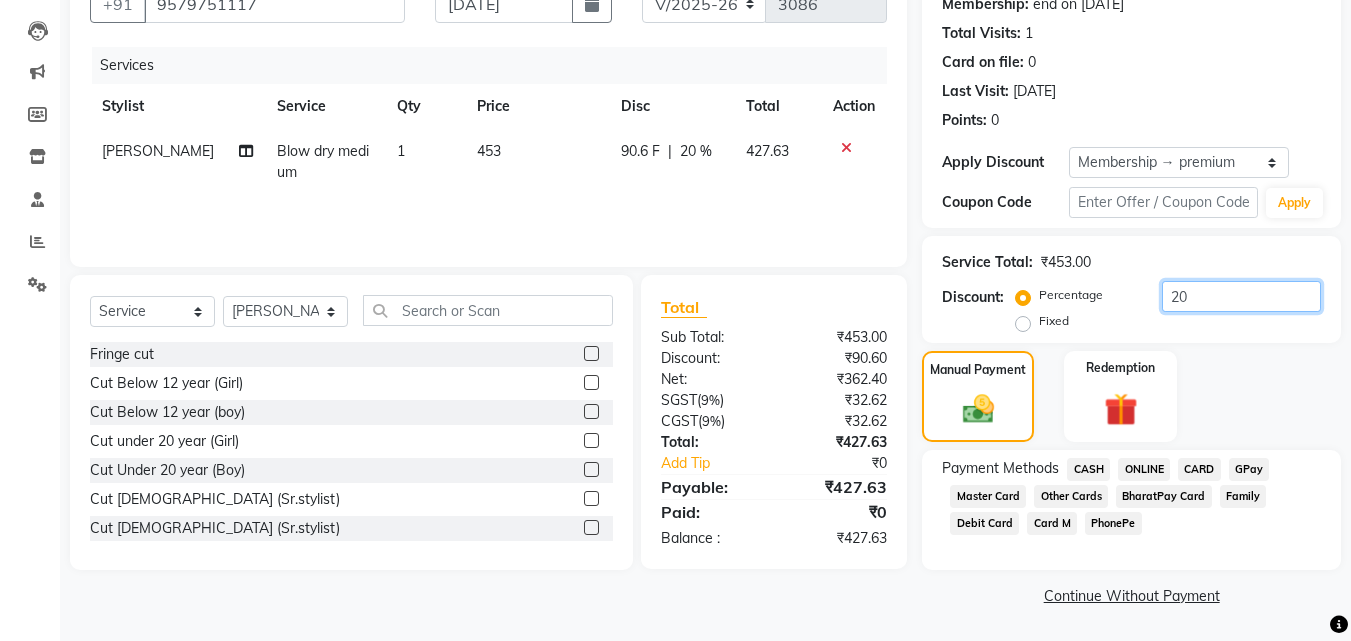 click on "20" 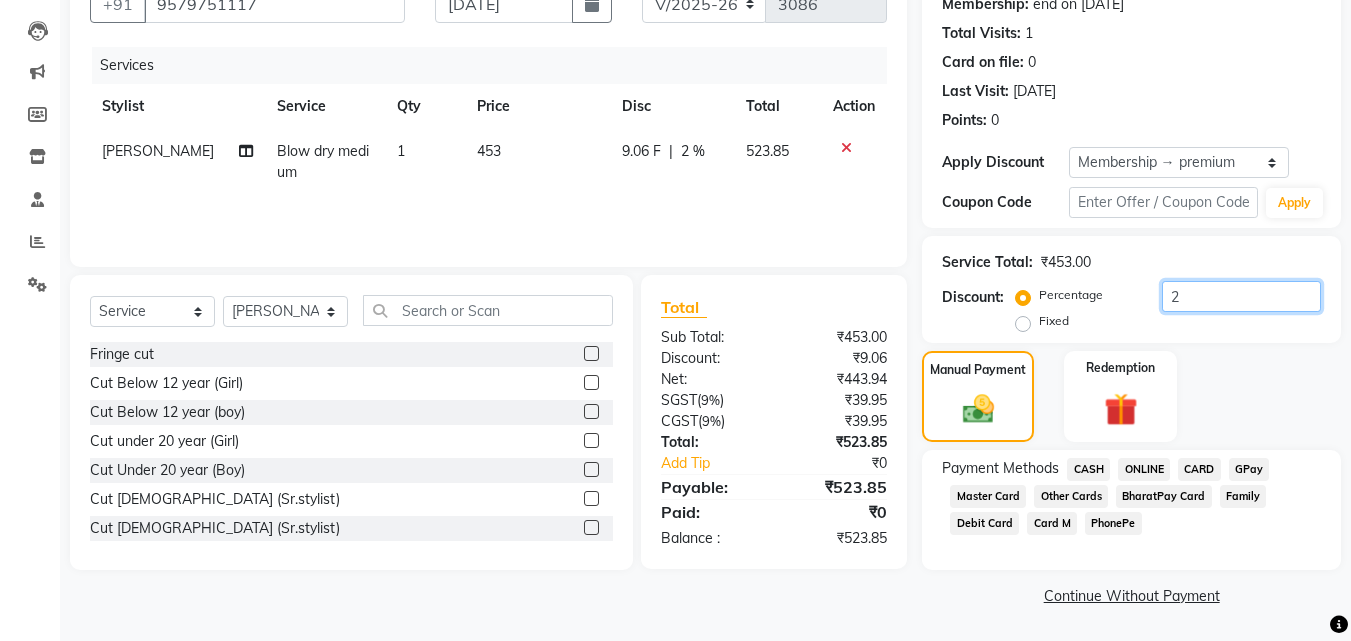 type on "20" 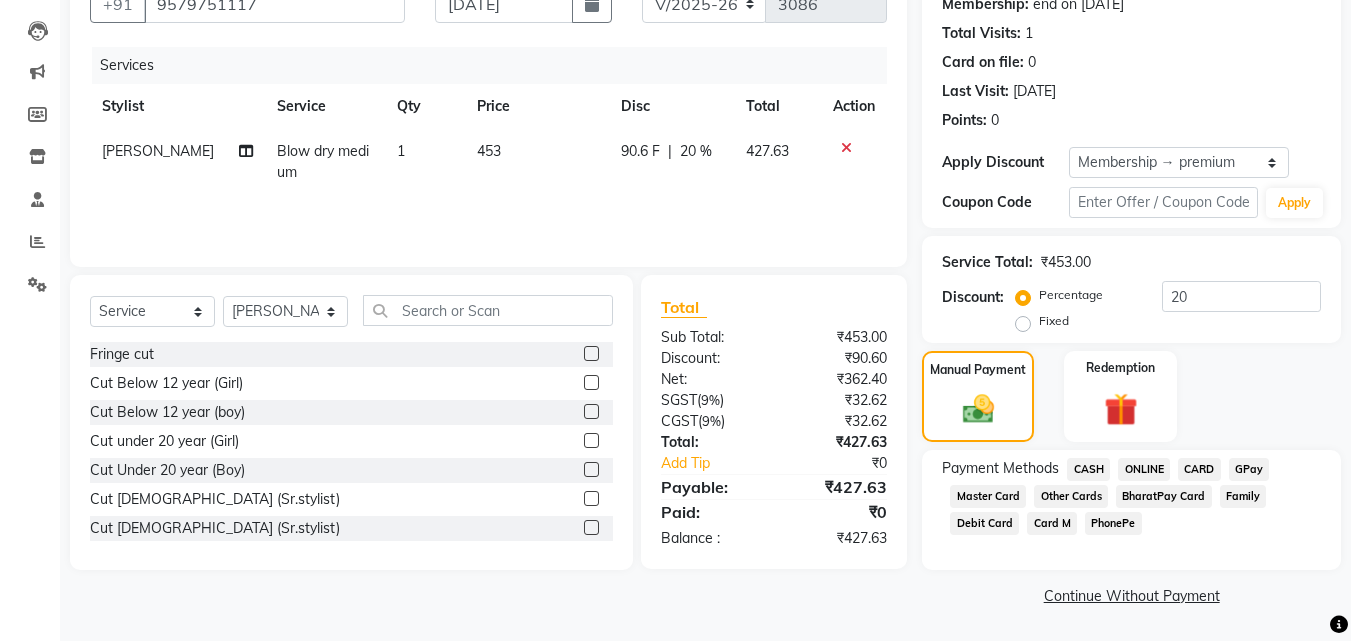 click on "ONLINE" 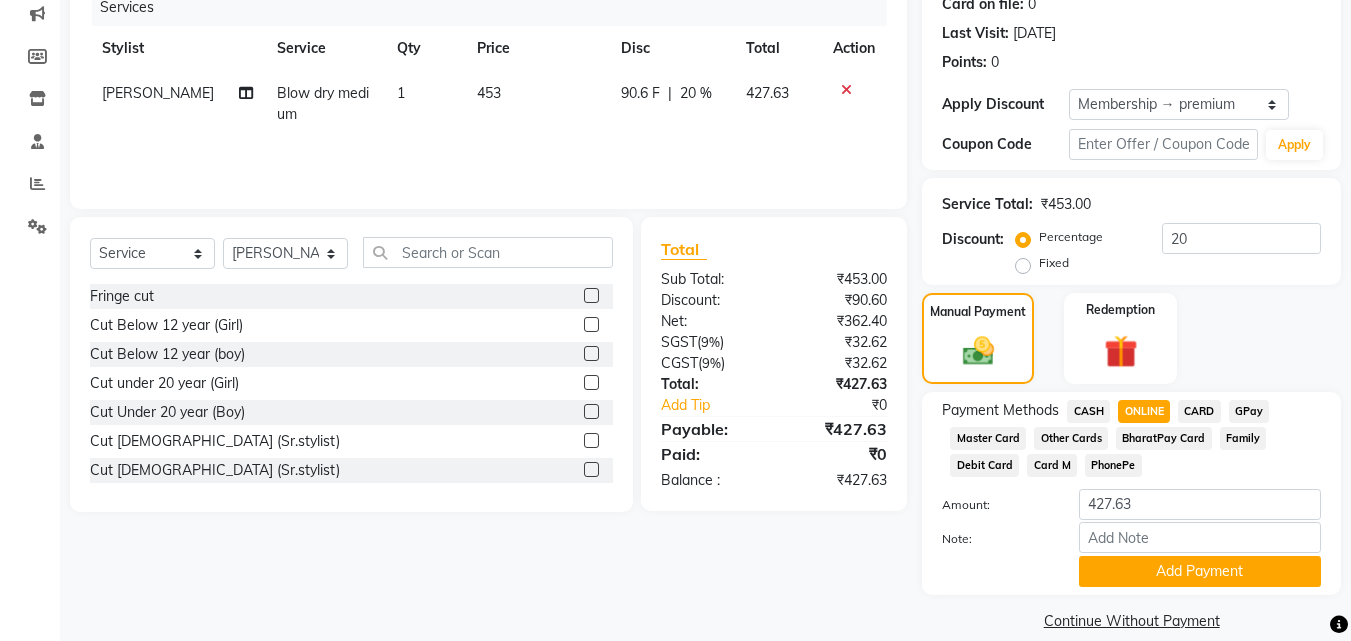 scroll, scrollTop: 284, scrollLeft: 0, axis: vertical 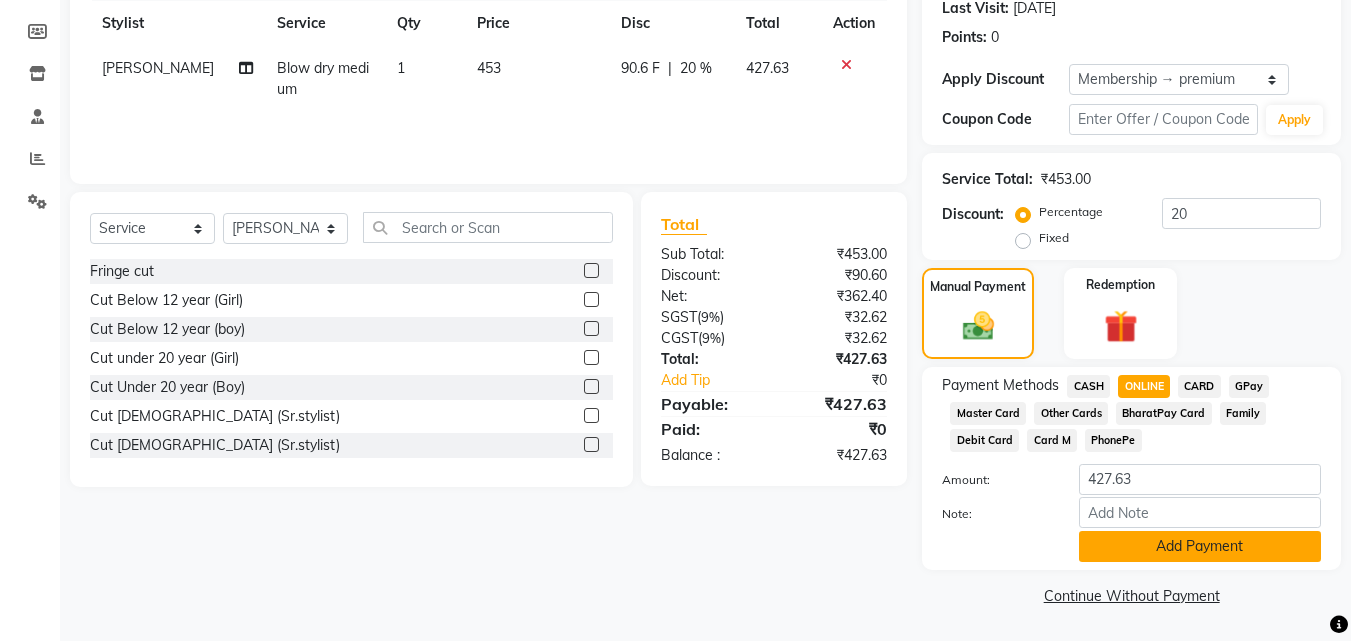 click on "Add Payment" 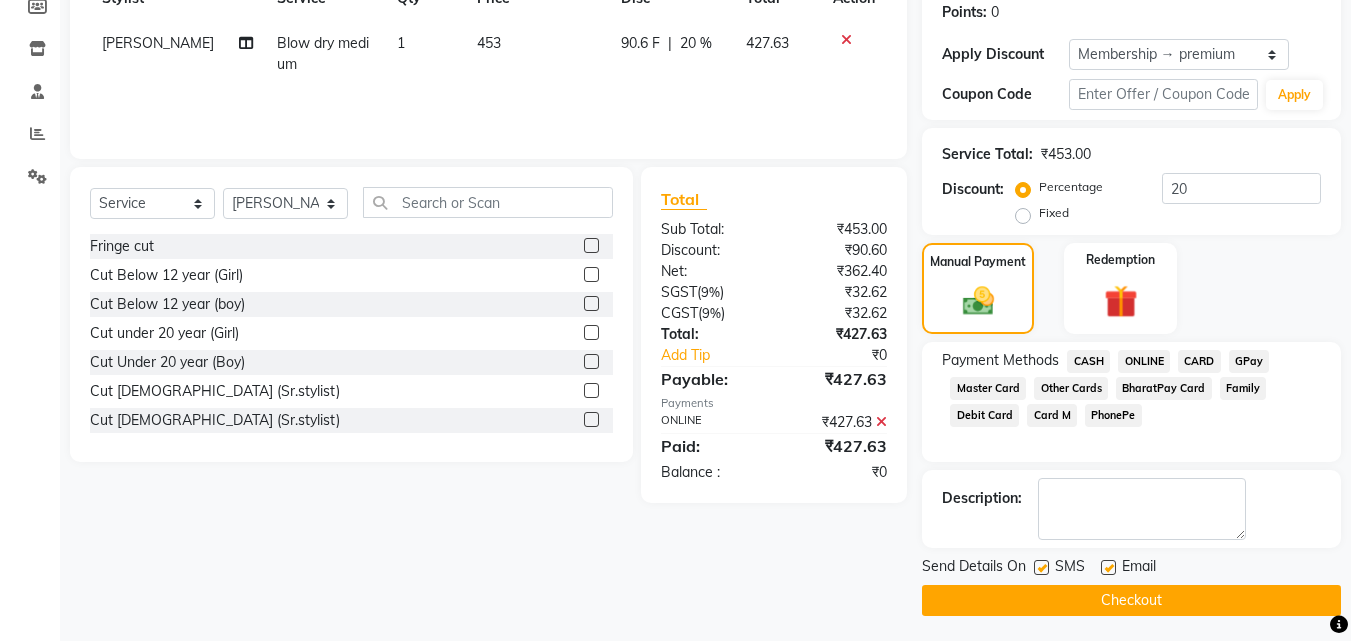 scroll, scrollTop: 314, scrollLeft: 0, axis: vertical 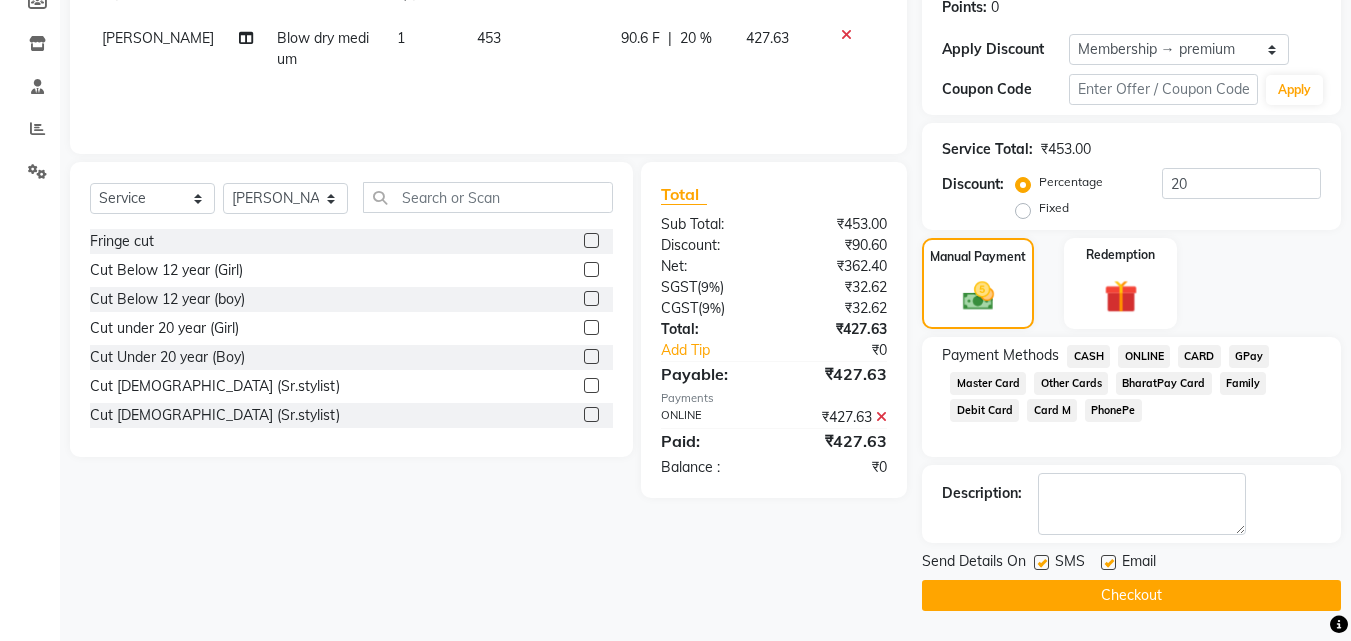 click on "Checkout" 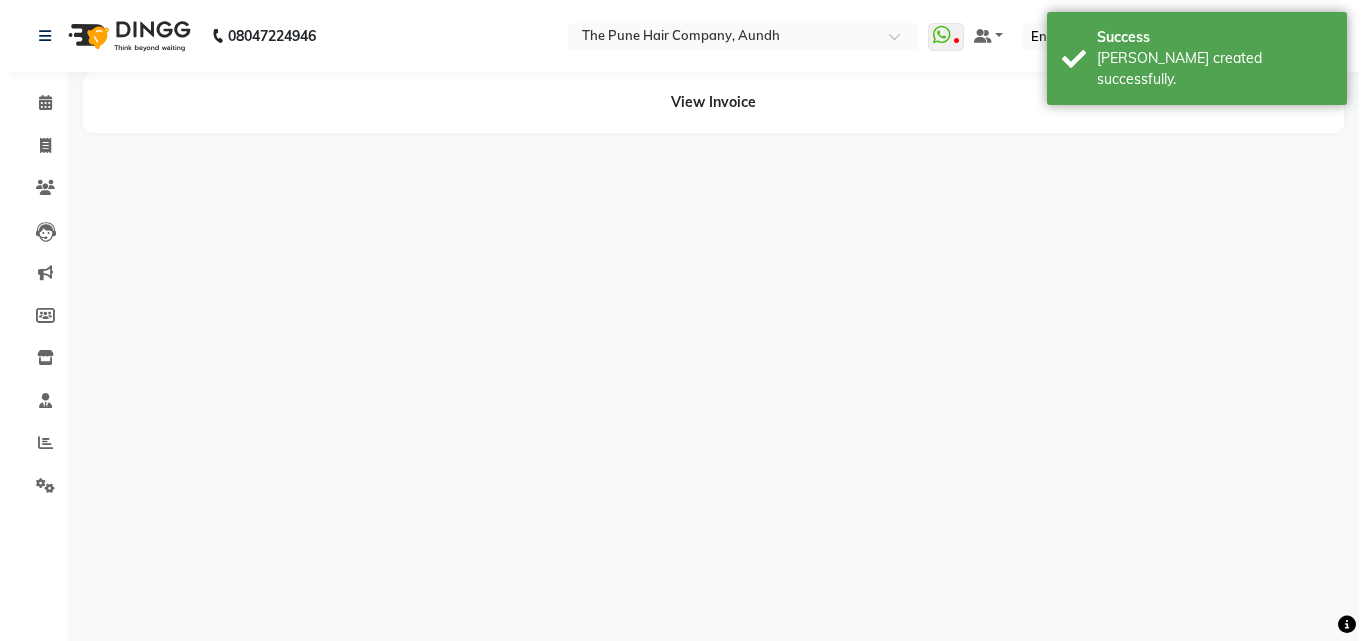 scroll, scrollTop: 0, scrollLeft: 0, axis: both 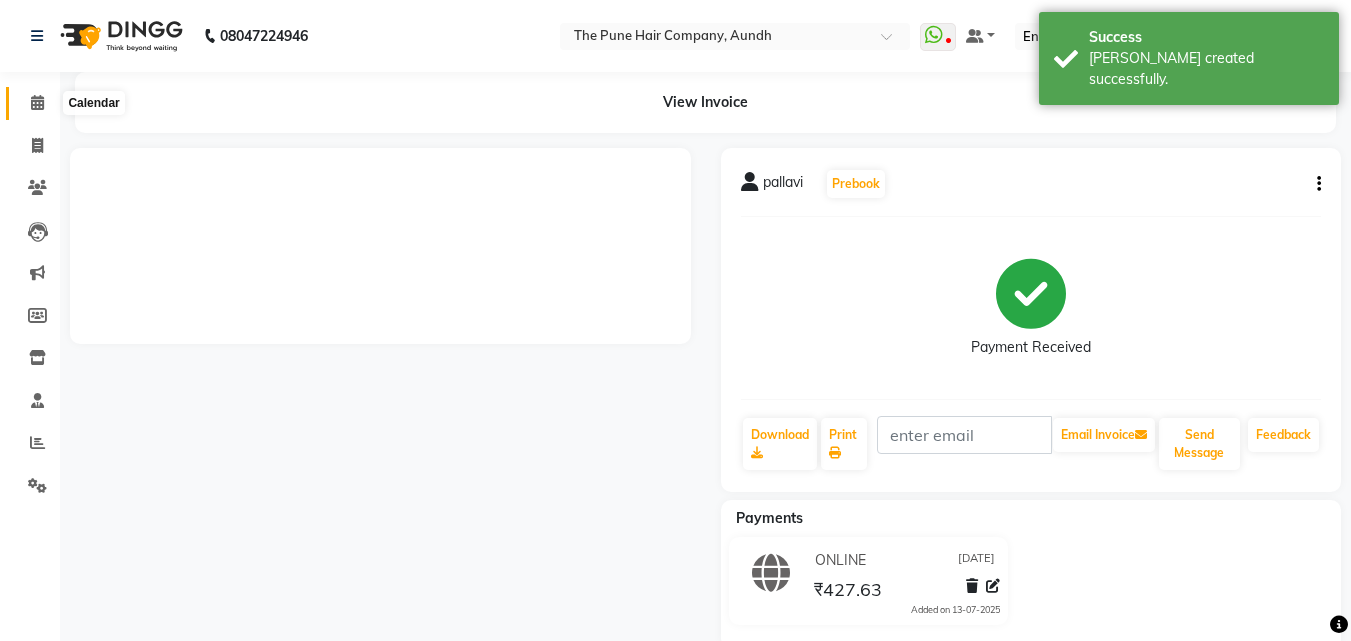 click 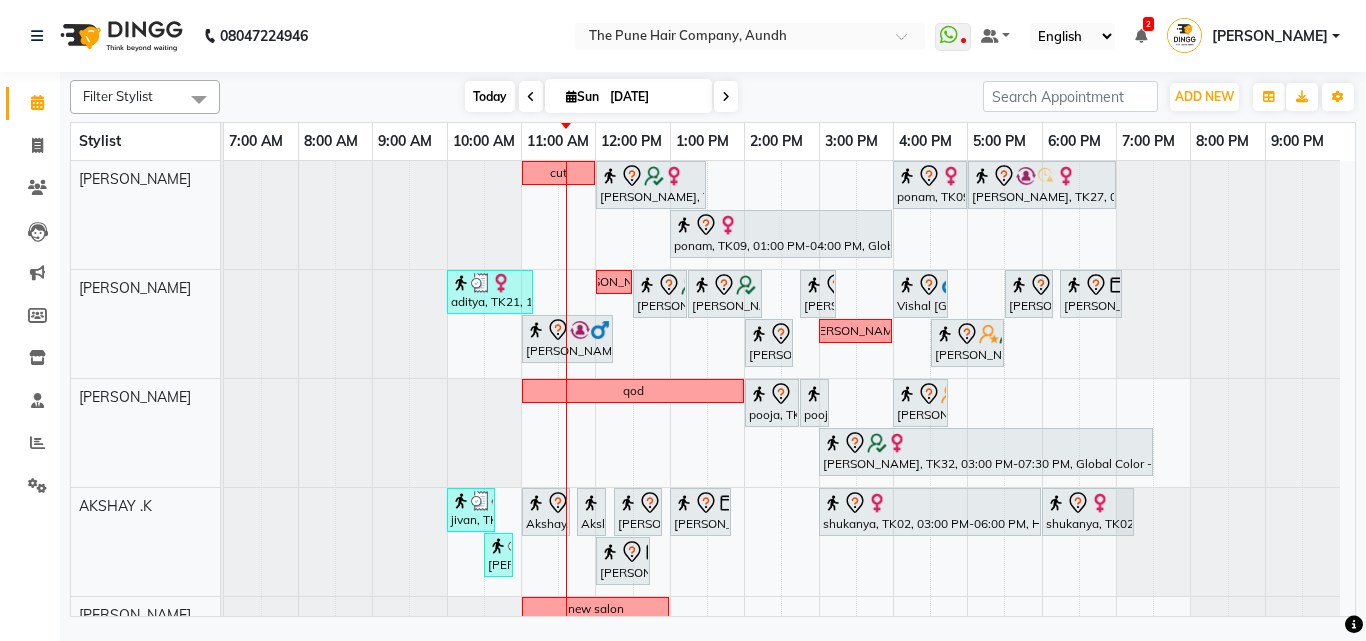 click on "Today" at bounding box center (490, 96) 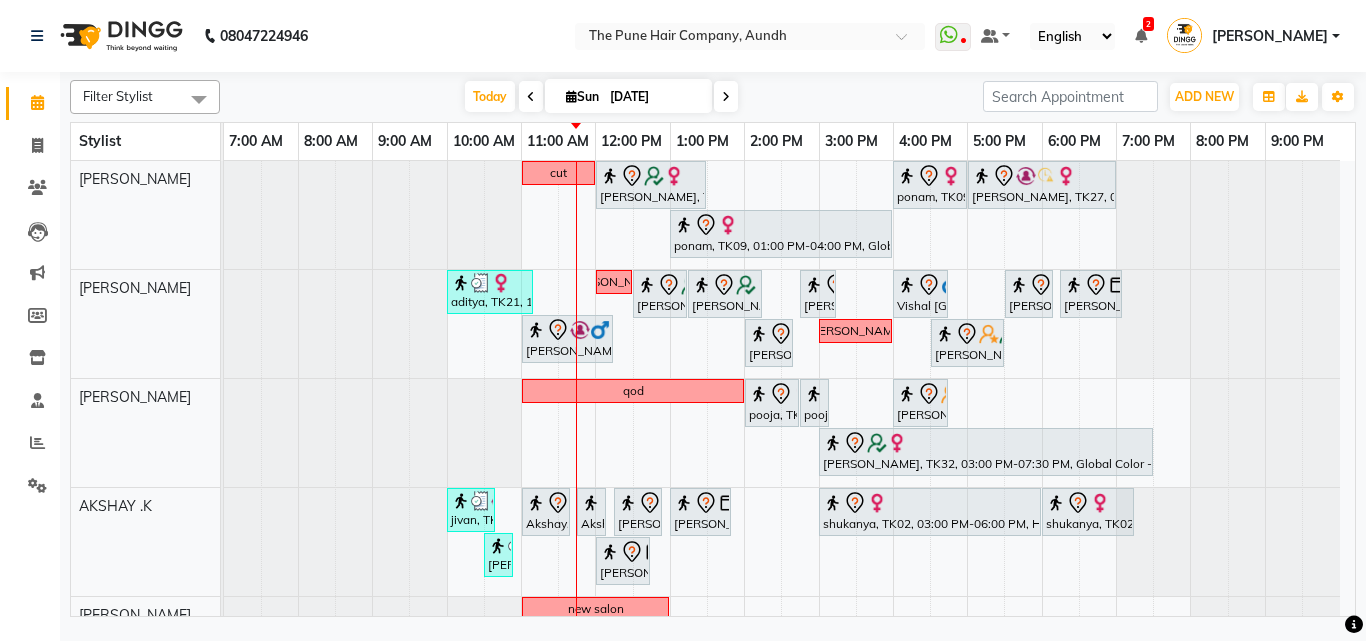 click on "Today  Sun 13-07-2025" at bounding box center (601, 97) 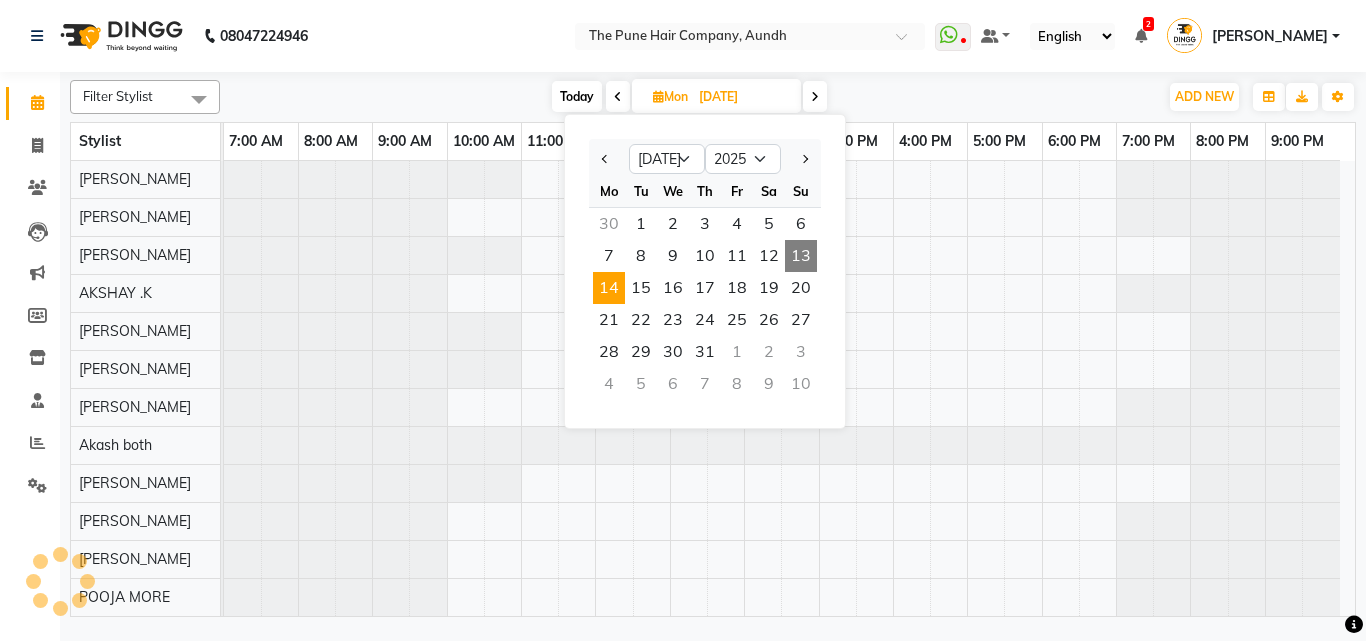 click on "Today  Mon 14-07-2025 Jan Feb Mar Apr May Jun Jul Aug Sep Oct Nov Dec 2015 2016 2017 2018 2019 2020 2021 2022 2023 2024 2025 2026 2027 2028 2029 2030 2031 2032 2033 2034 2035 Mo Tu We Th Fr Sa Su  30   1   2   3   4   5   6   7   8   9   10   11   12   13   14   15   16   17   18   19   20   21   22   23   24   25   26   27   28   29   30   31   1   2   3   4   5   6   7   8   9   10" at bounding box center (689, 97) 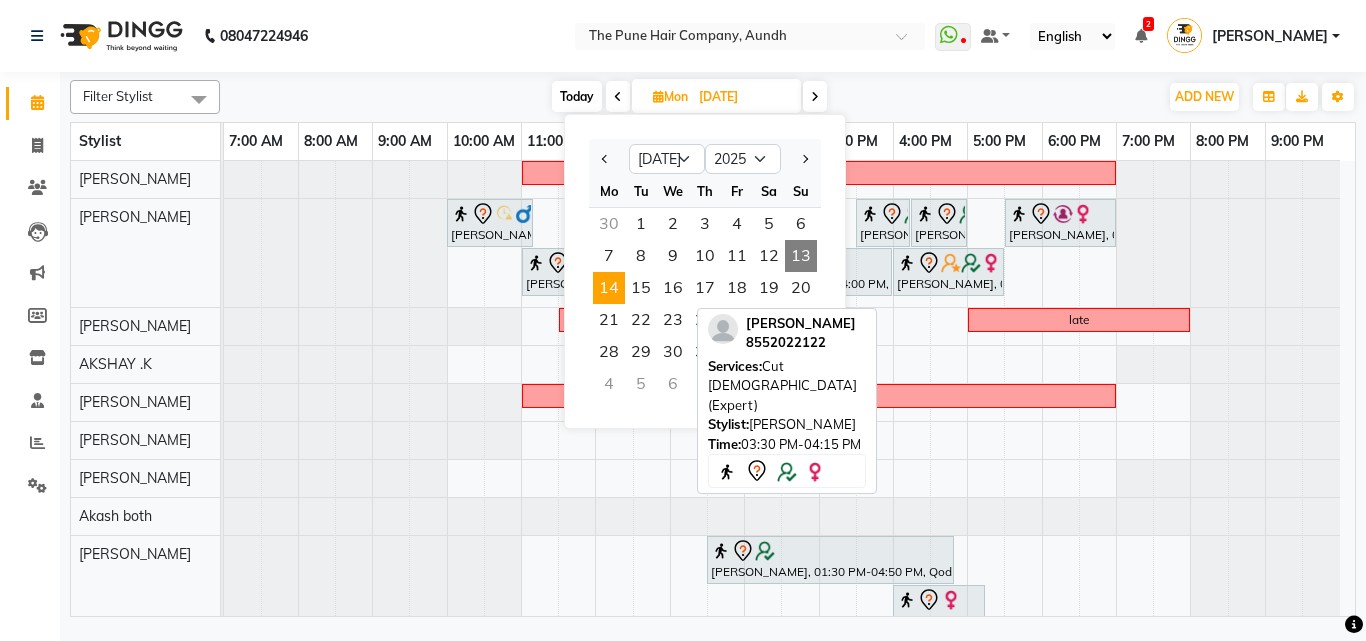 click on "Today  Mon 14-07-2025 Jan Feb Mar Apr May Jun Jul Aug Sep Oct Nov Dec 2015 2016 2017 2018 2019 2020 2021 2022 2023 2024 2025 2026 2027 2028 2029 2030 2031 2032 2033 2034 2035 Mo Tu We Th Fr Sa Su  30   1   2   3   4   5   6   7   8   9   10   11   12   13   14   15   16   17   18   19   20   21   22   23   24   25   26   27   28   29   30   31   1   2   3   4   5   6   7   8   9   10" at bounding box center [689, 97] 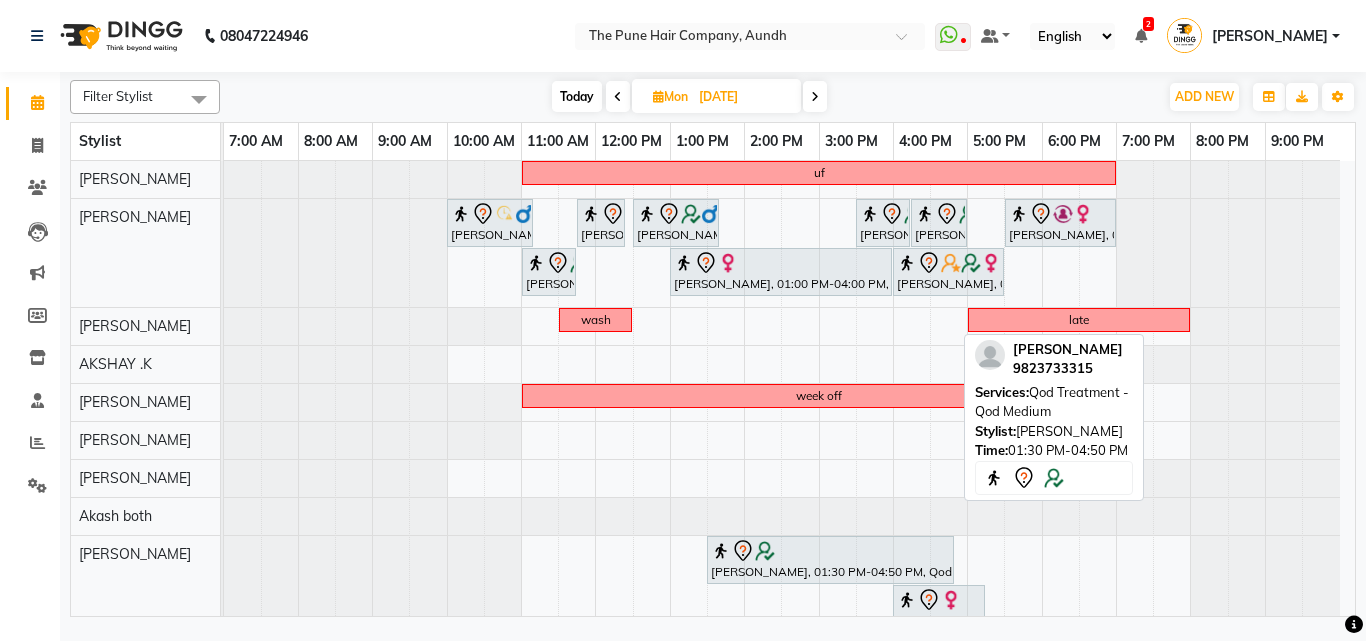 scroll, scrollTop: 240, scrollLeft: 0, axis: vertical 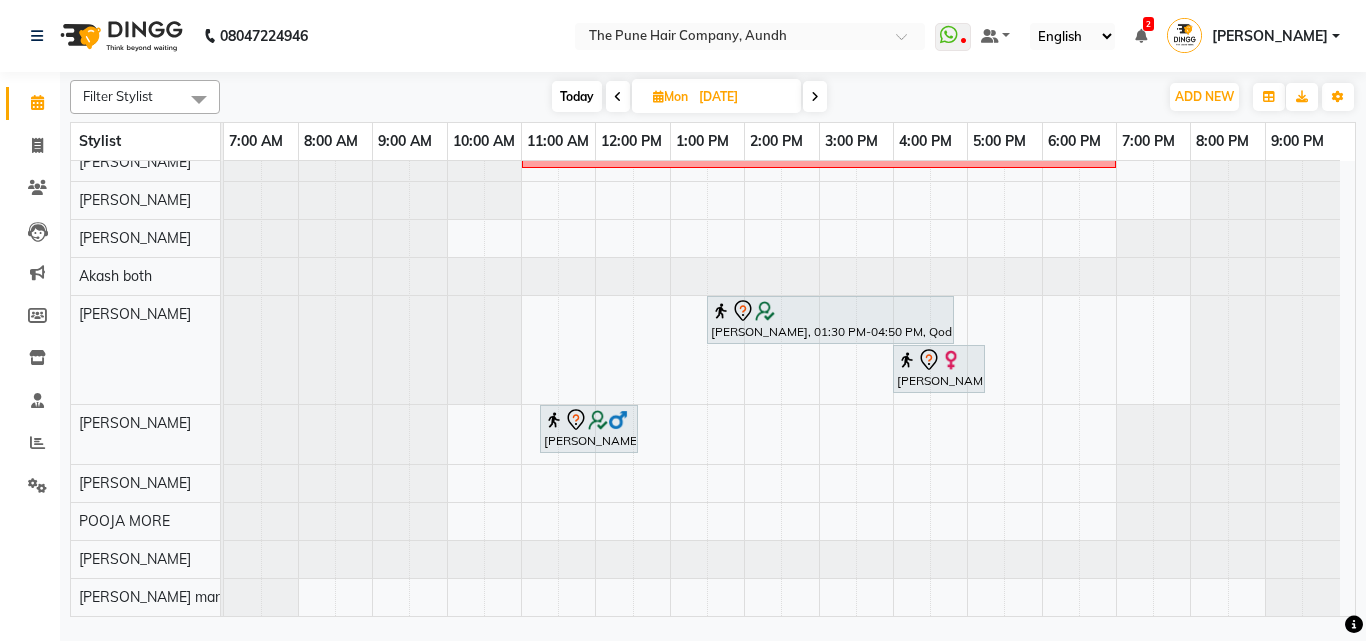 click at bounding box center (815, 96) 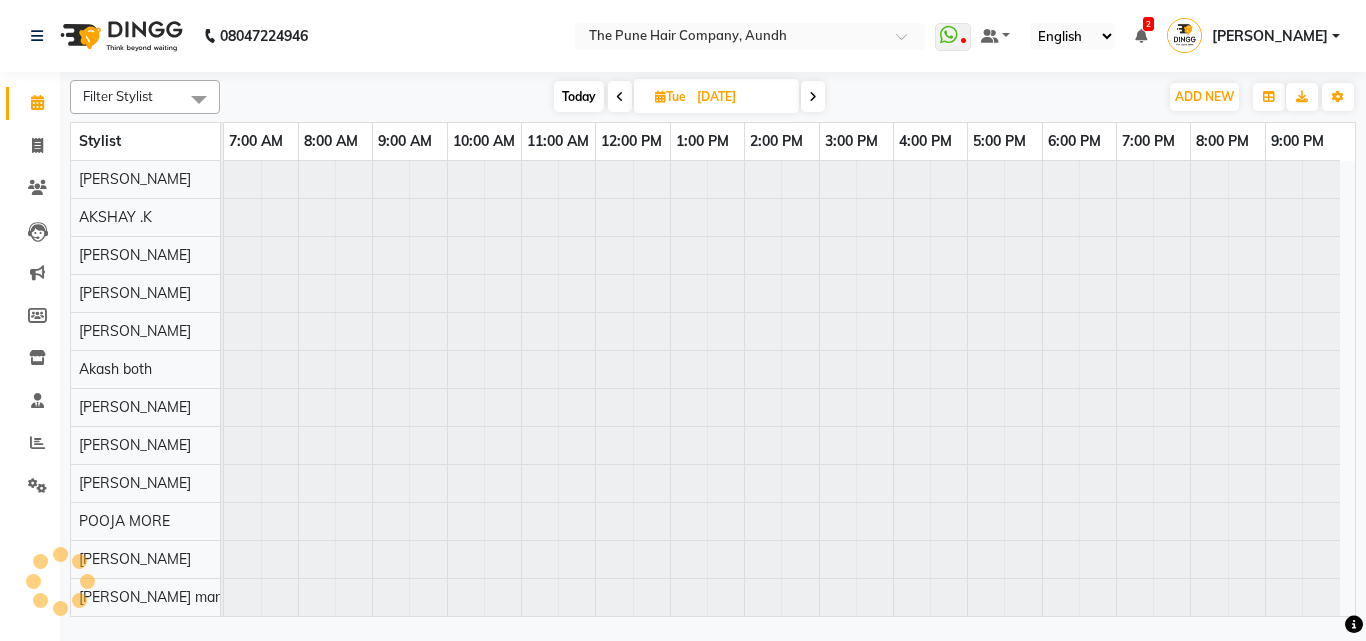 scroll, scrollTop: 76, scrollLeft: 0, axis: vertical 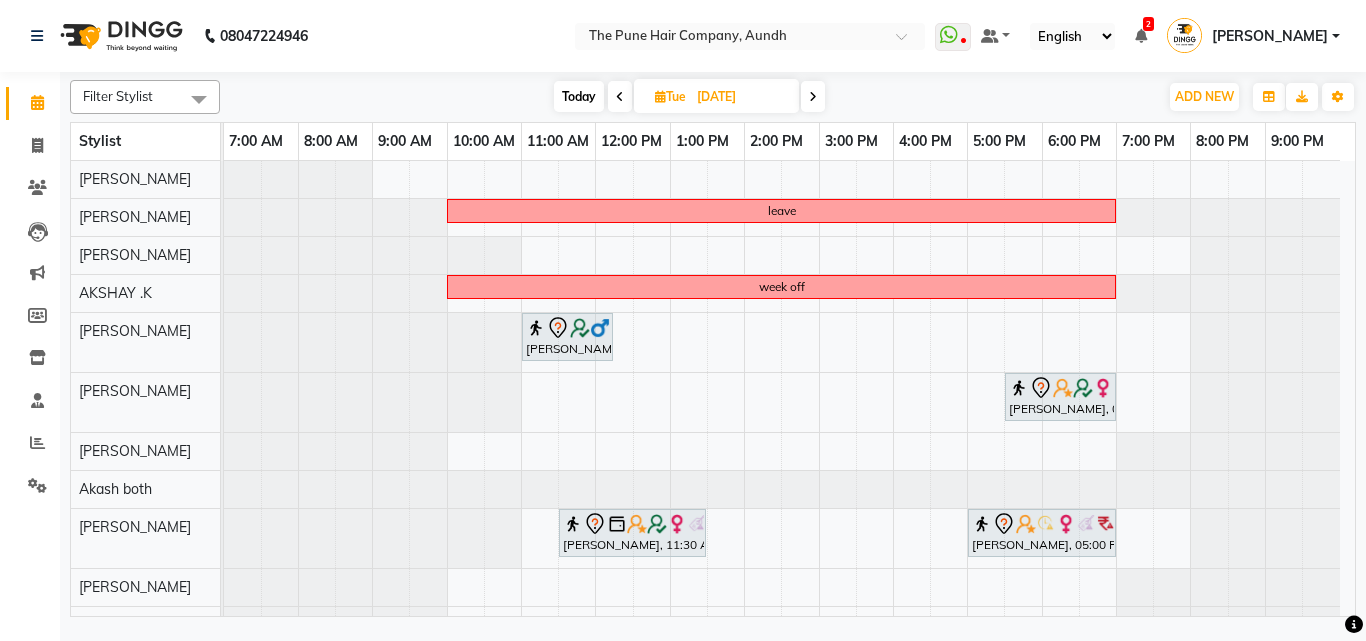 click at bounding box center (813, 96) 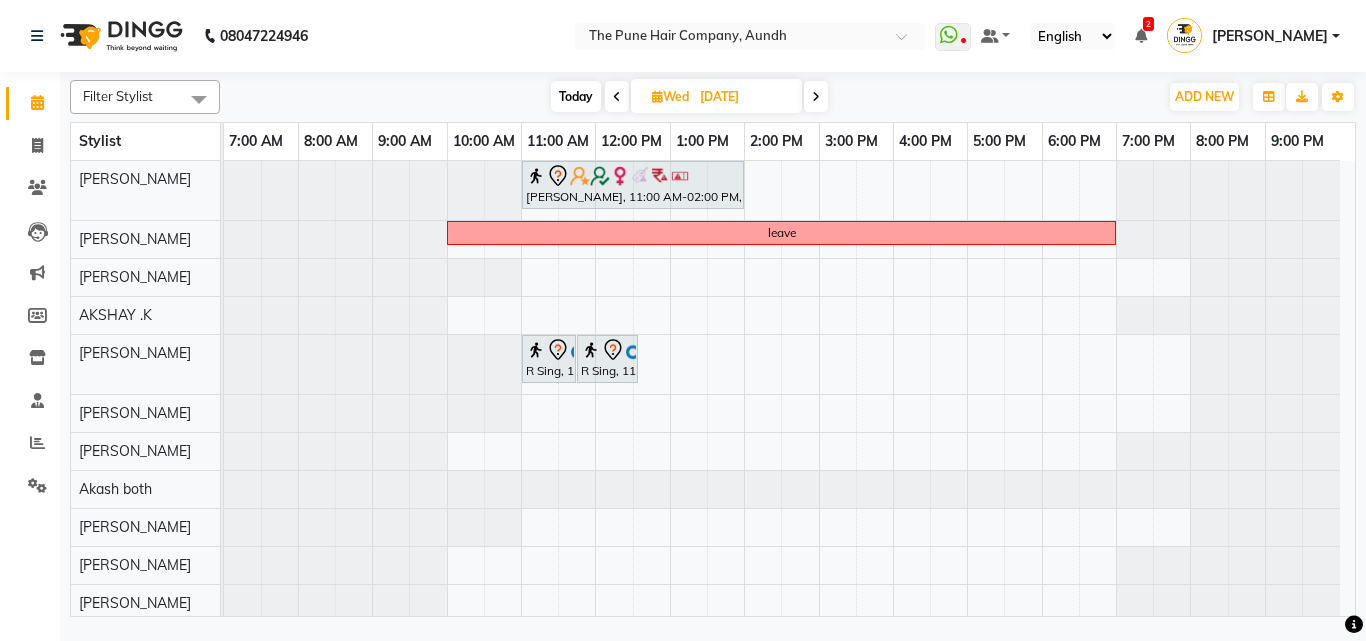 scroll, scrollTop: 120, scrollLeft: 0, axis: vertical 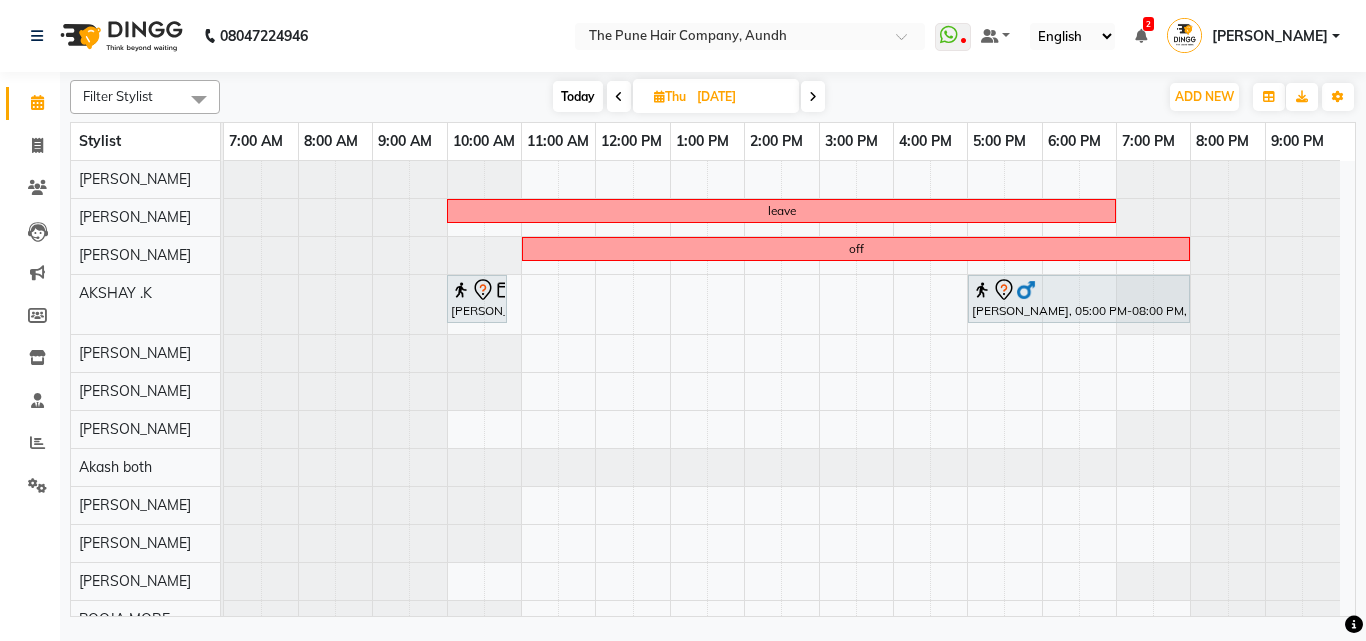 click at bounding box center [813, 97] 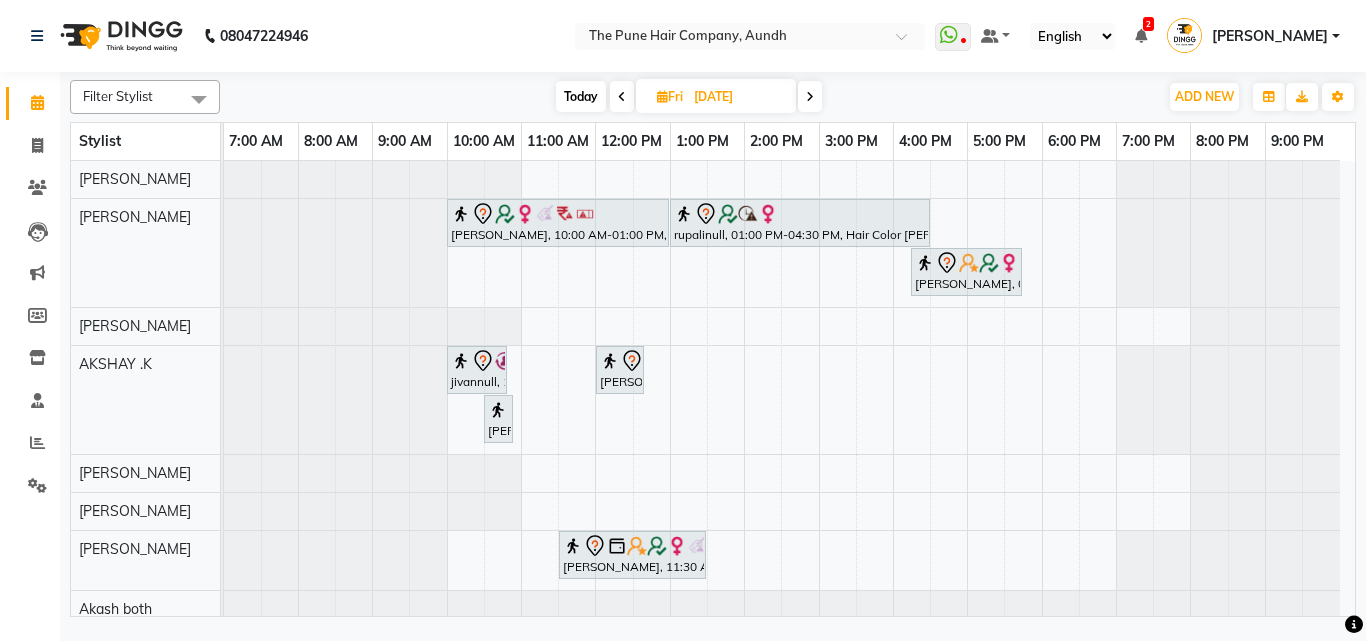 scroll, scrollTop: 209, scrollLeft: 0, axis: vertical 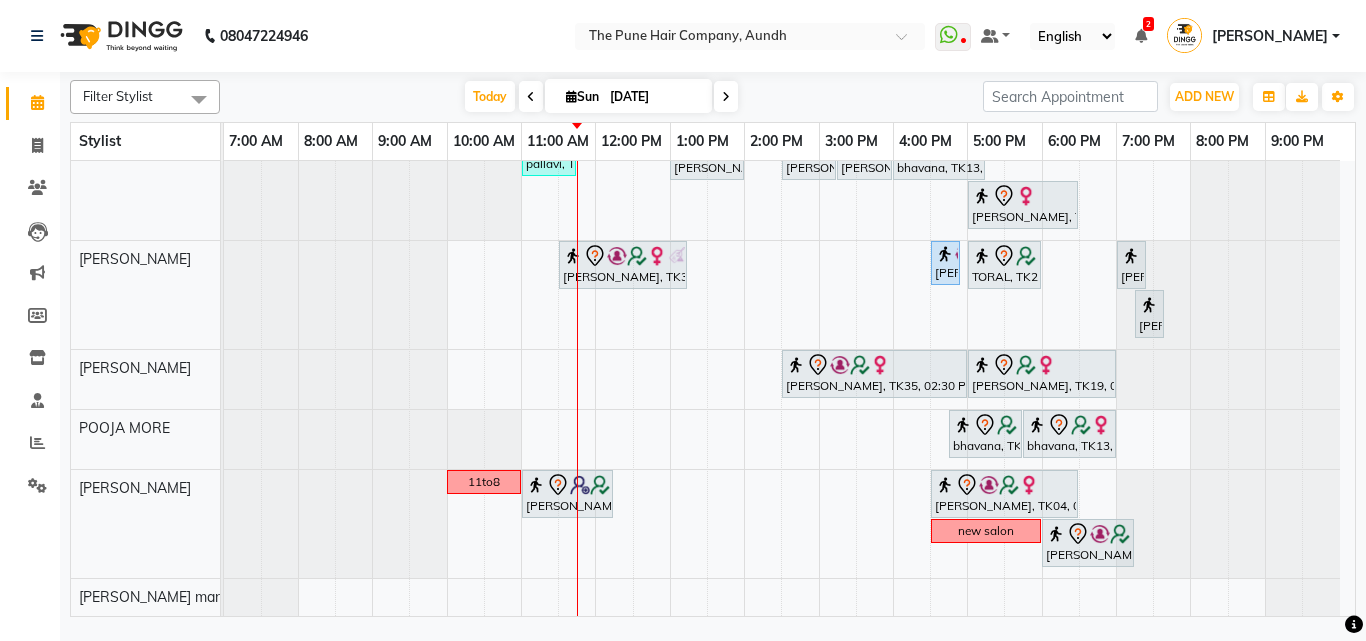 click at bounding box center [726, 97] 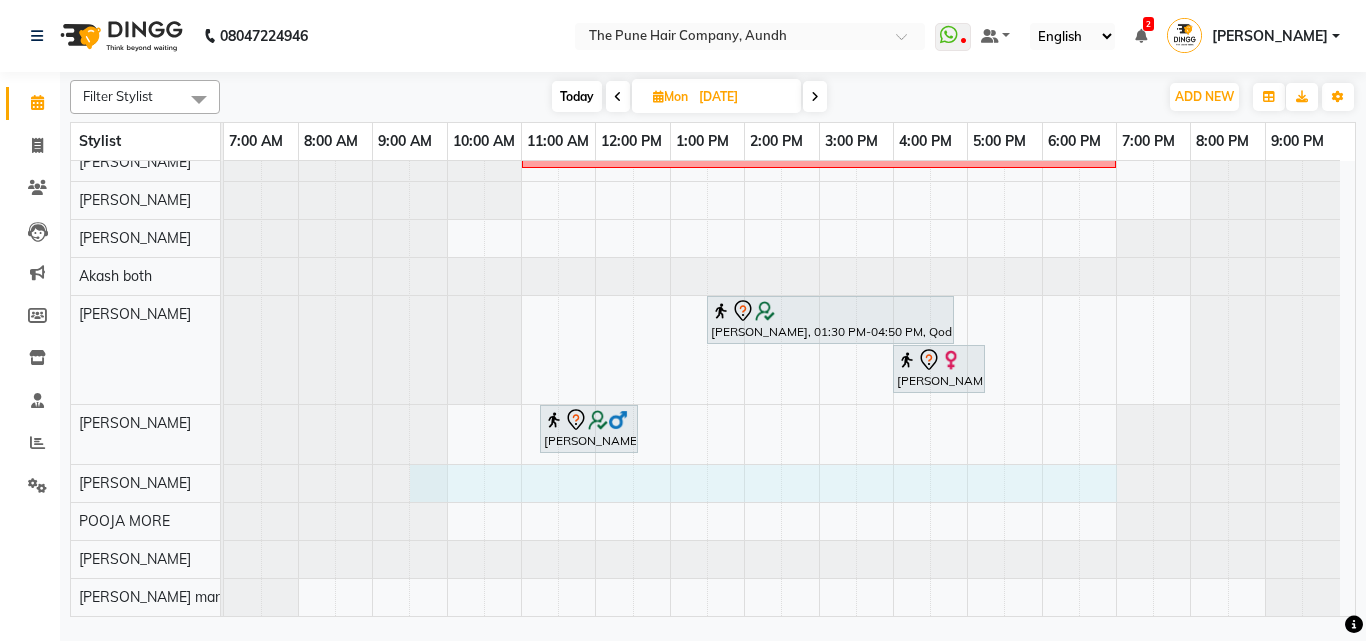 drag, startPoint x: 443, startPoint y: 493, endPoint x: 1110, endPoint y: 461, distance: 667.76715 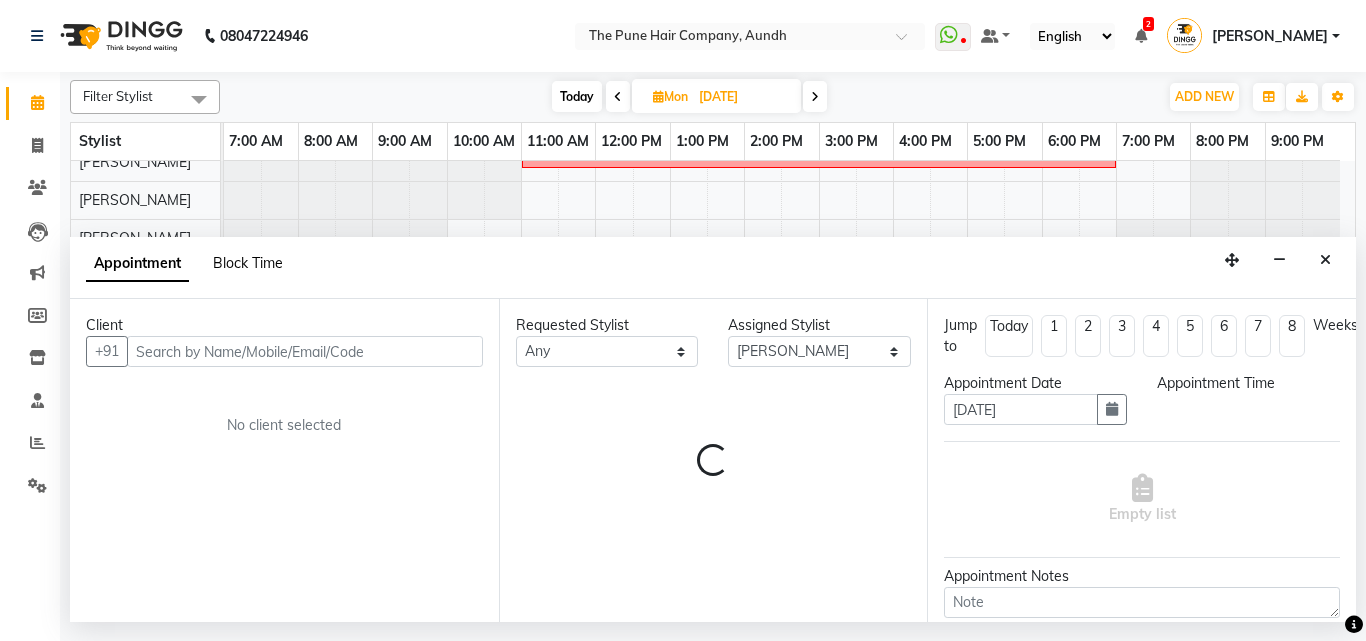 click on "Block Time" at bounding box center (248, 263) 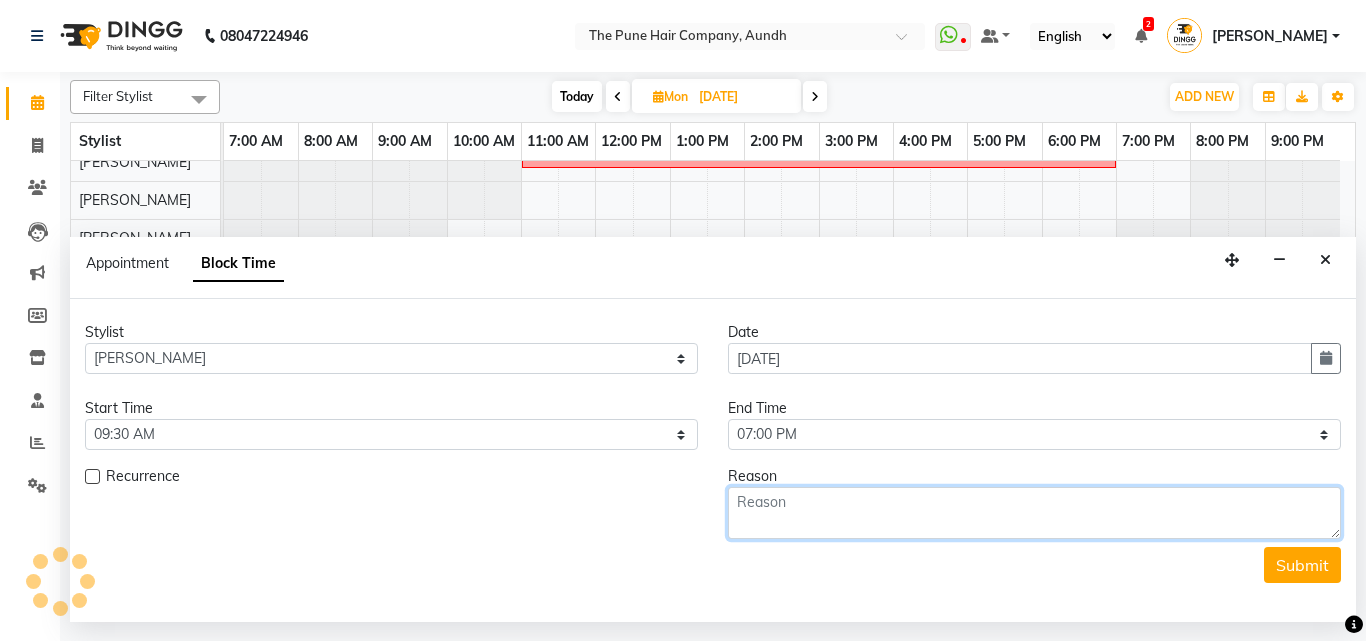 click at bounding box center [1034, 513] 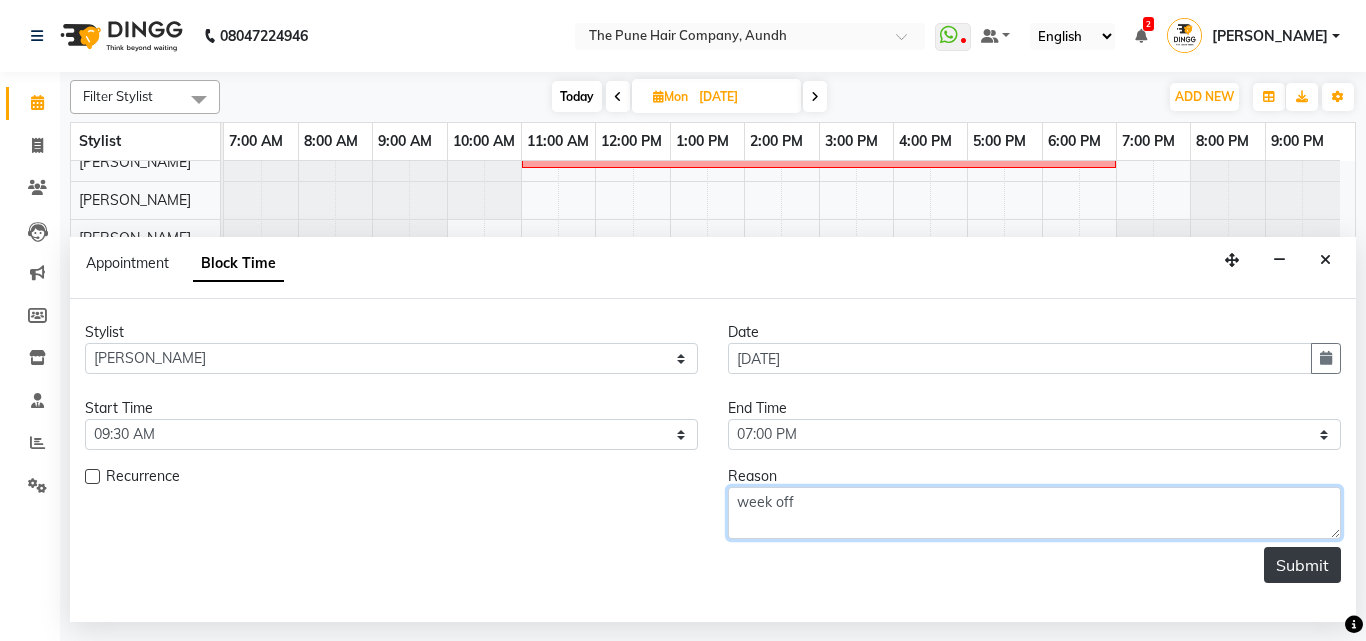 type on "week off" 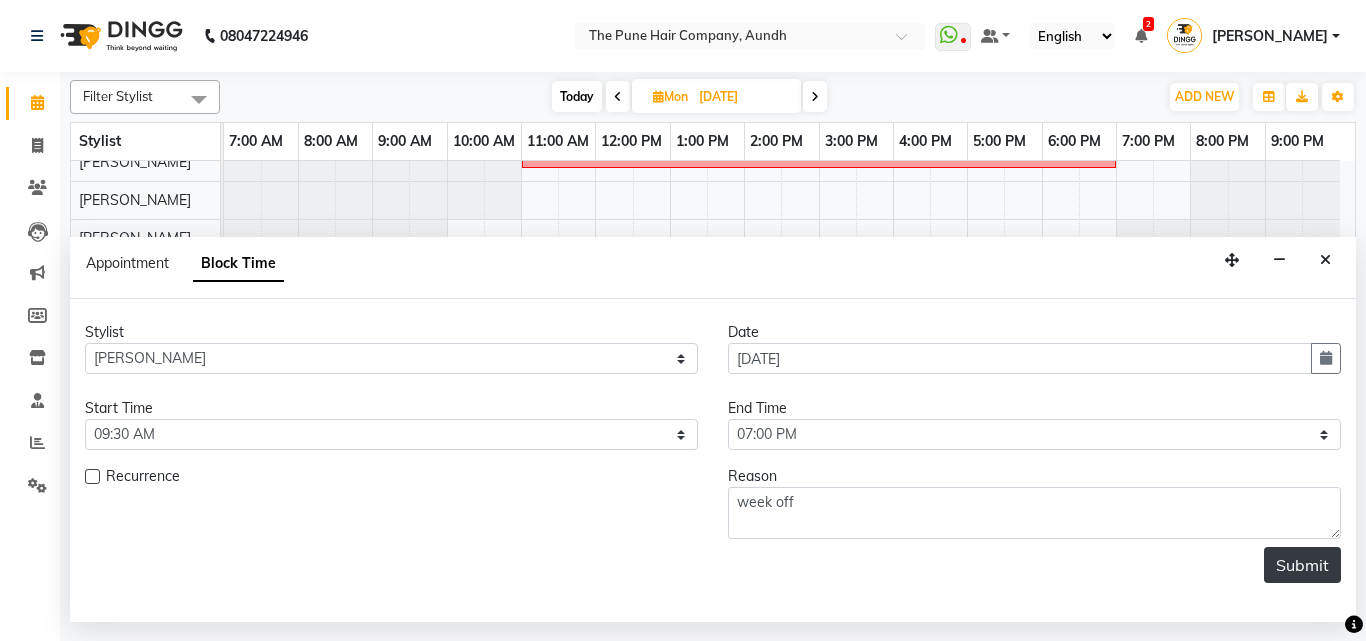 click on "Submit" at bounding box center [1302, 565] 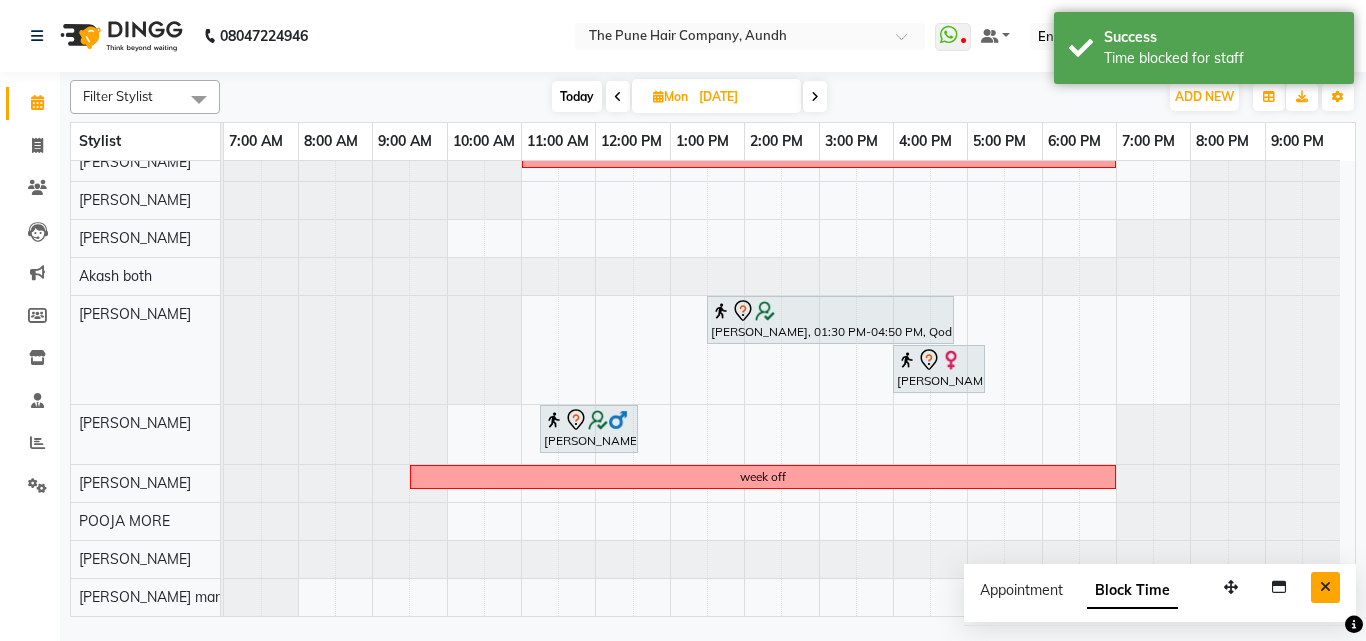 click at bounding box center (1325, 587) 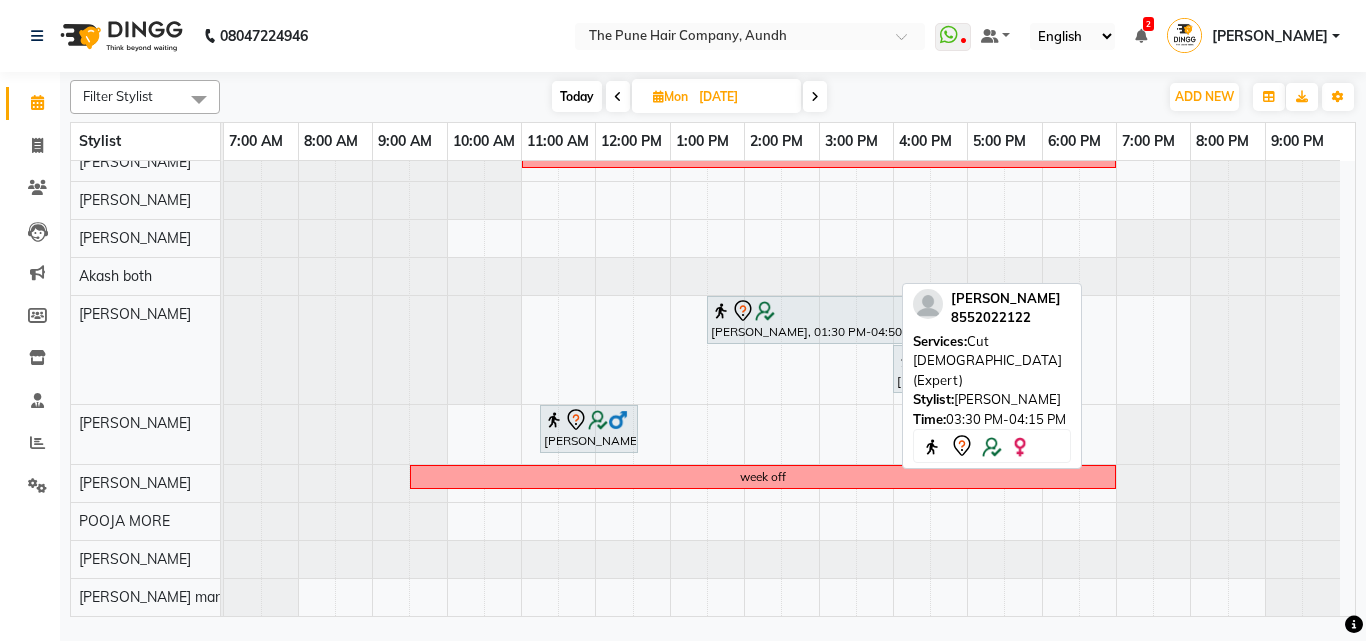 scroll, scrollTop: 0, scrollLeft: 0, axis: both 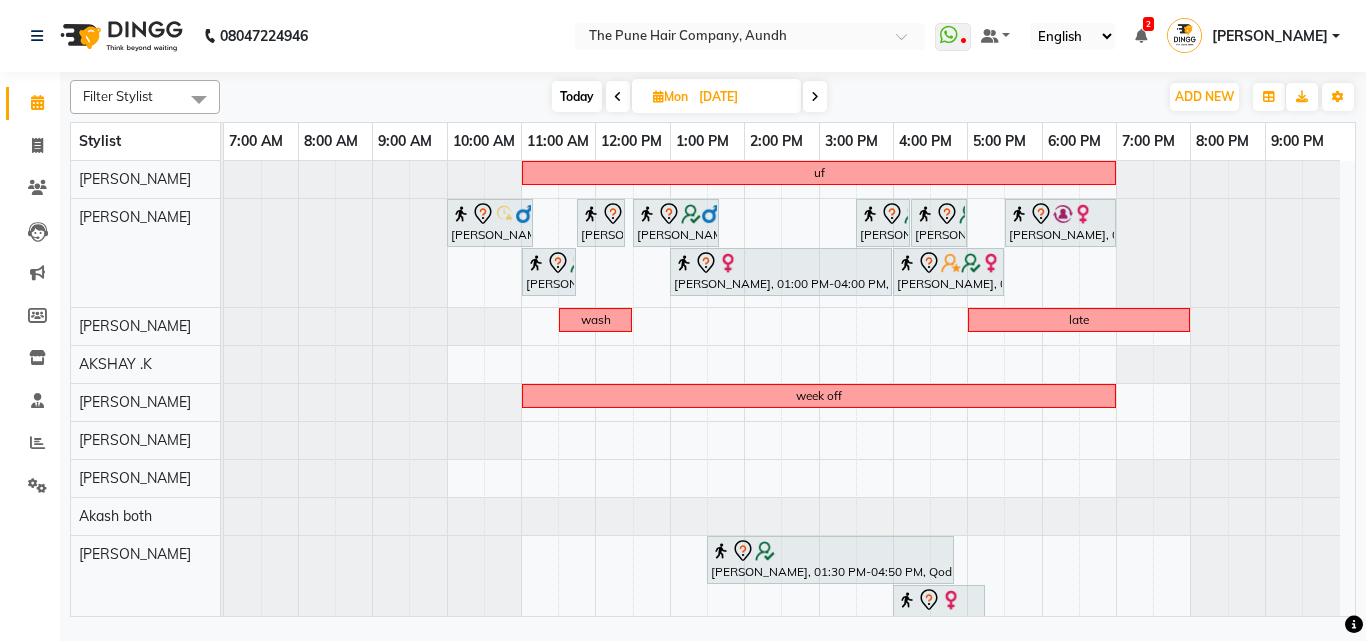 click at bounding box center [815, 96] 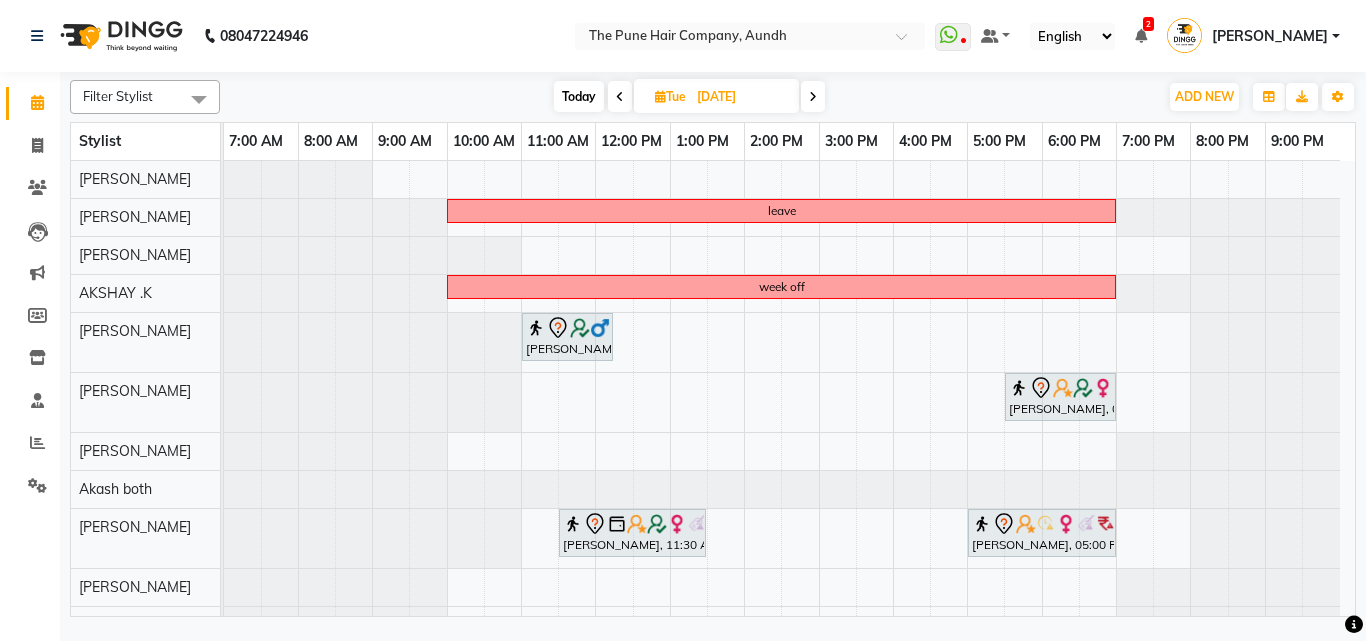 scroll, scrollTop: 142, scrollLeft: 0, axis: vertical 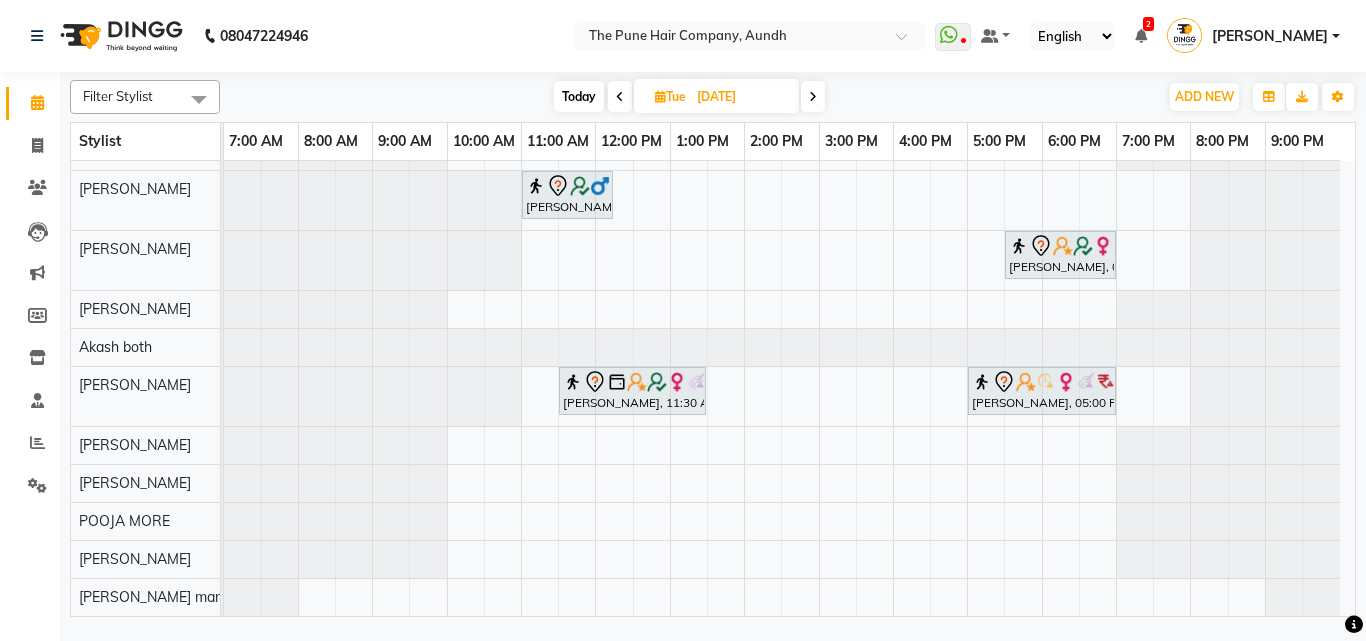 click at bounding box center [813, 97] 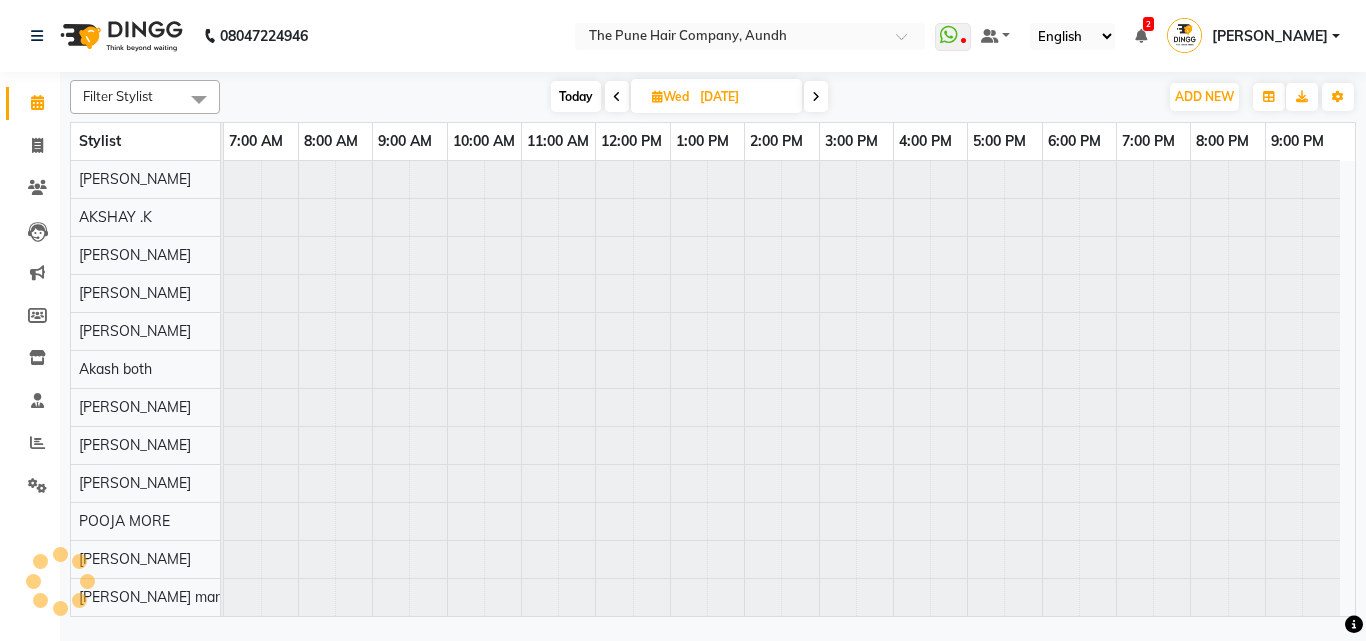 scroll, scrollTop: 76, scrollLeft: 0, axis: vertical 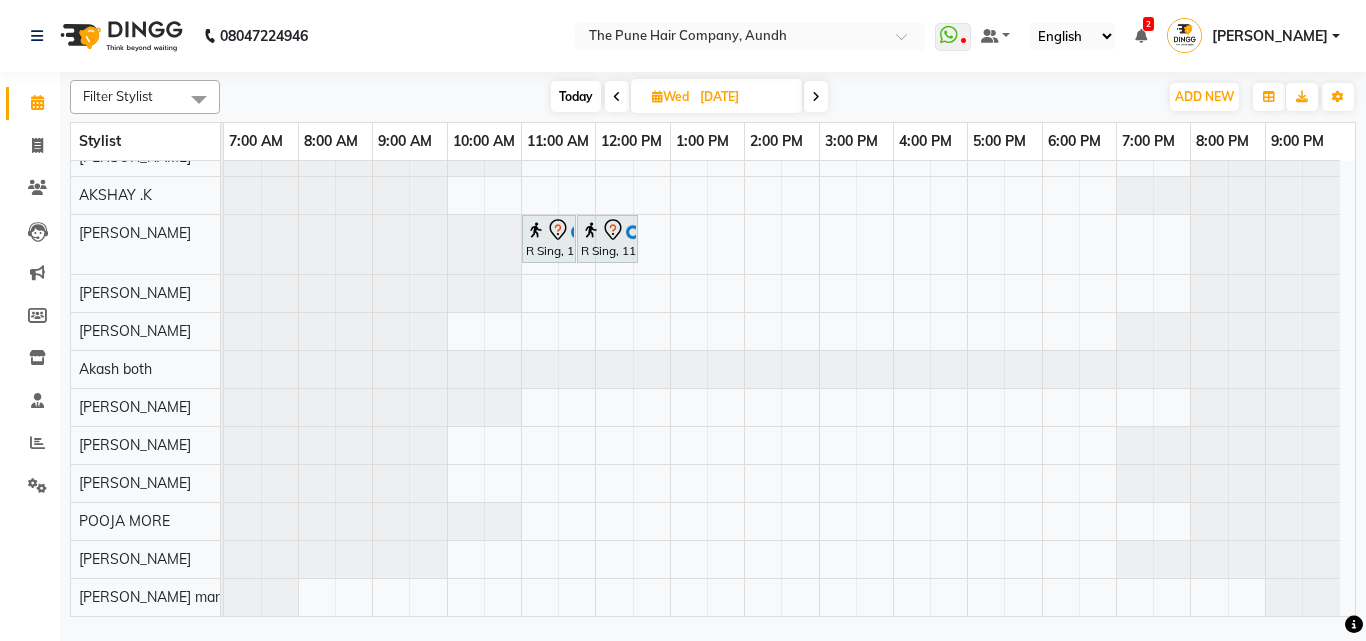 click at bounding box center [816, 96] 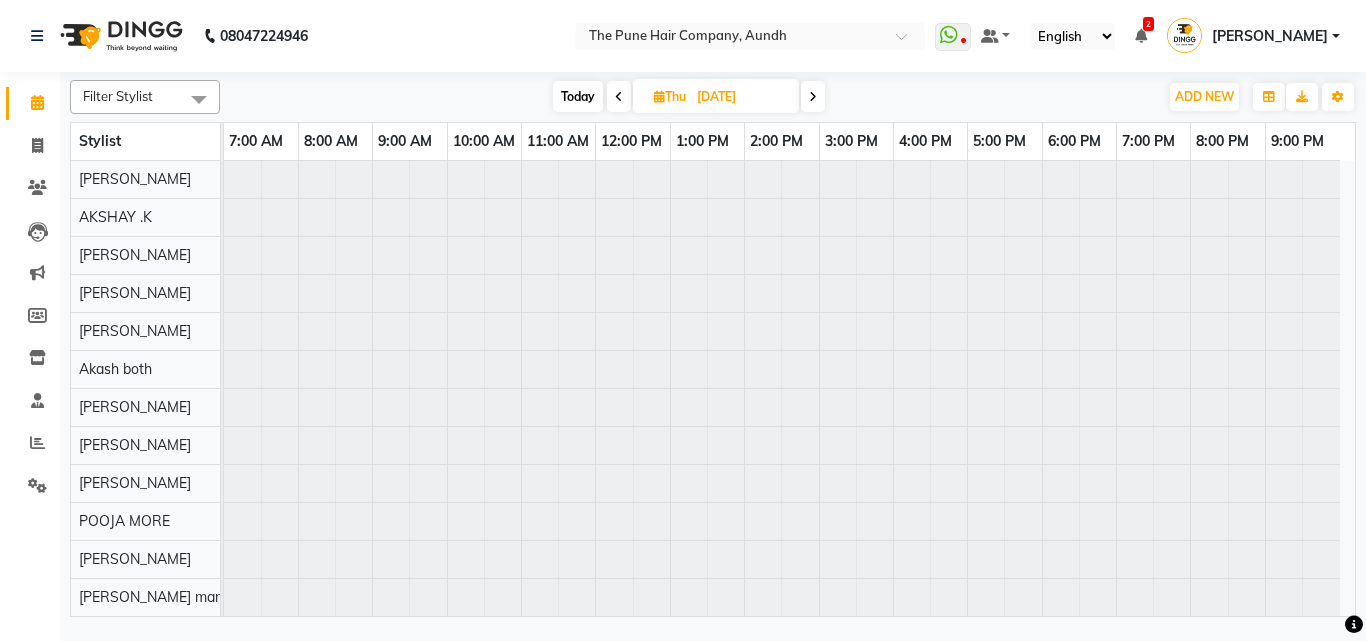 scroll, scrollTop: 76, scrollLeft: 0, axis: vertical 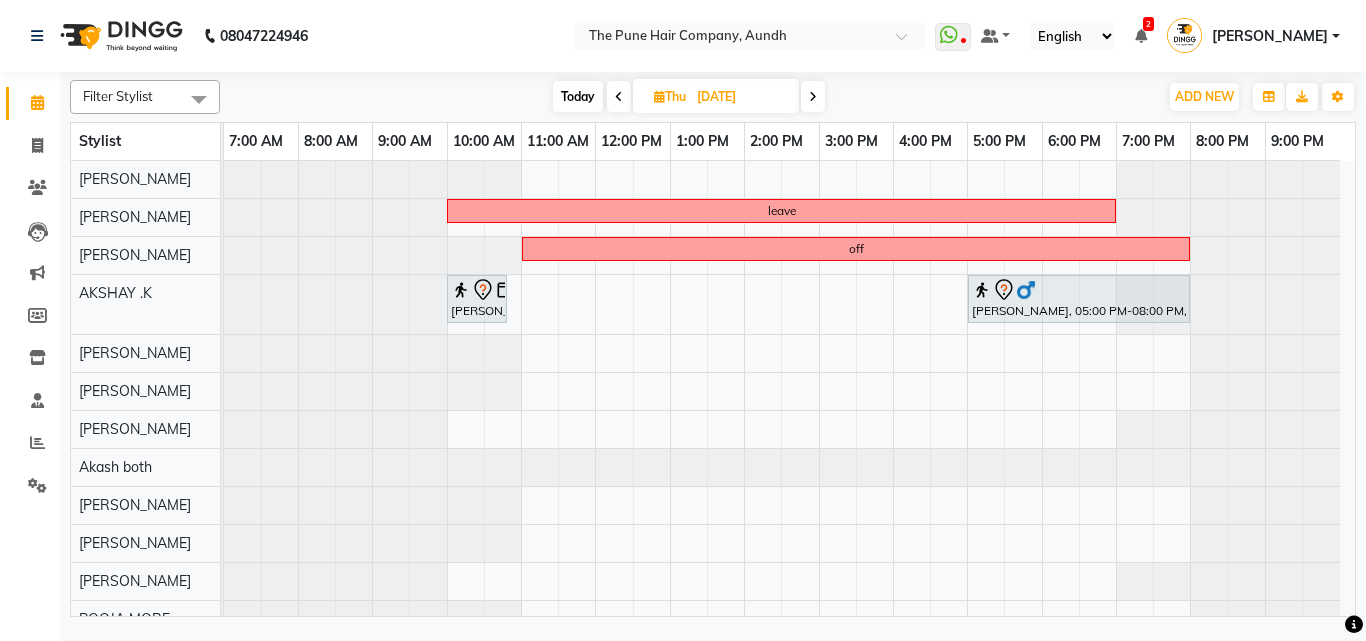 click at bounding box center [813, 96] 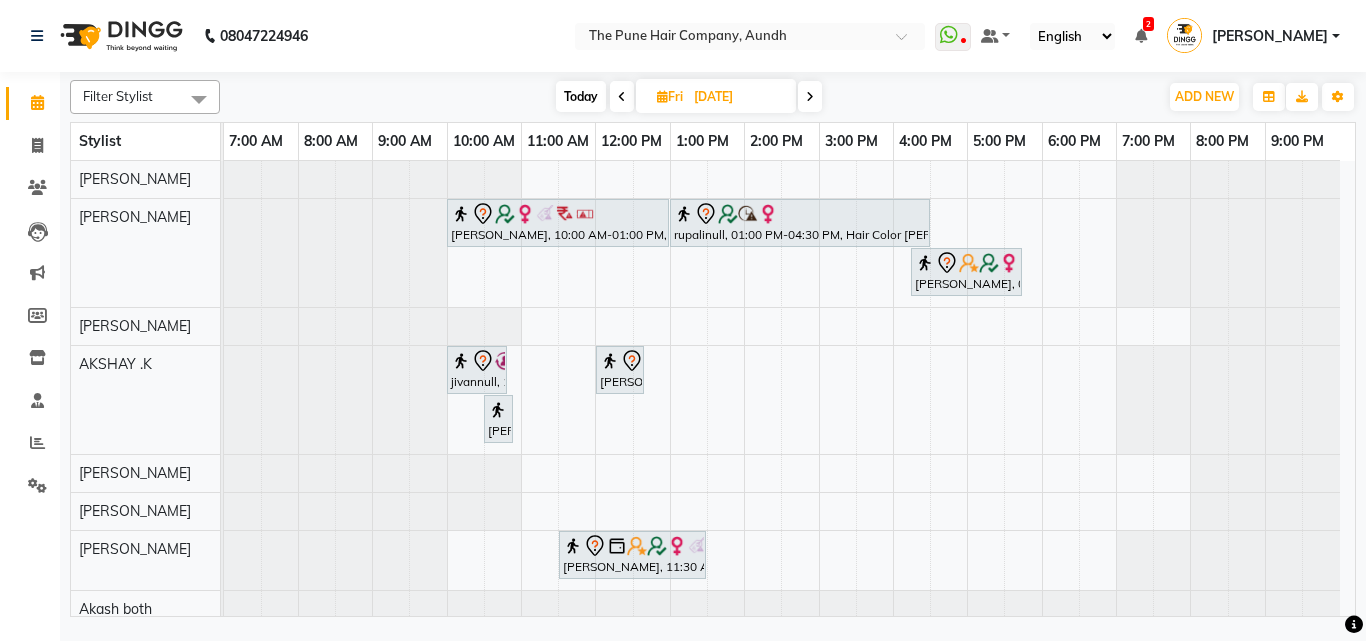 scroll, scrollTop: 240, scrollLeft: 0, axis: vertical 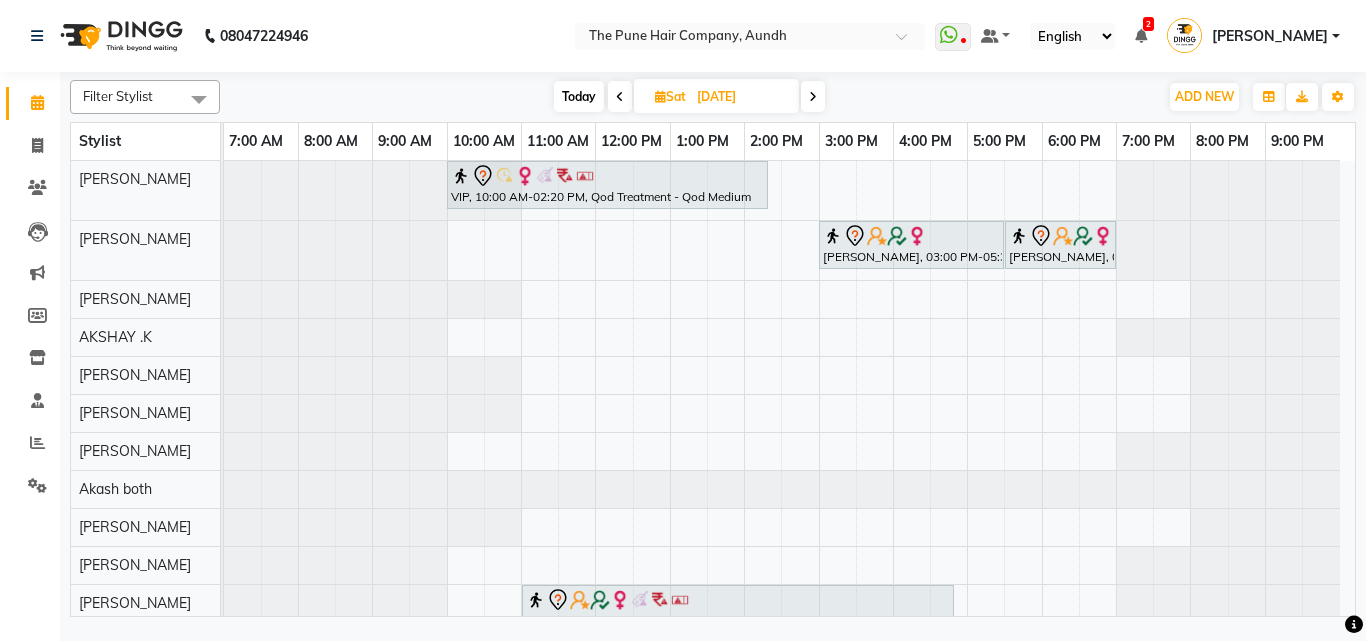 click on "Today" at bounding box center [579, 96] 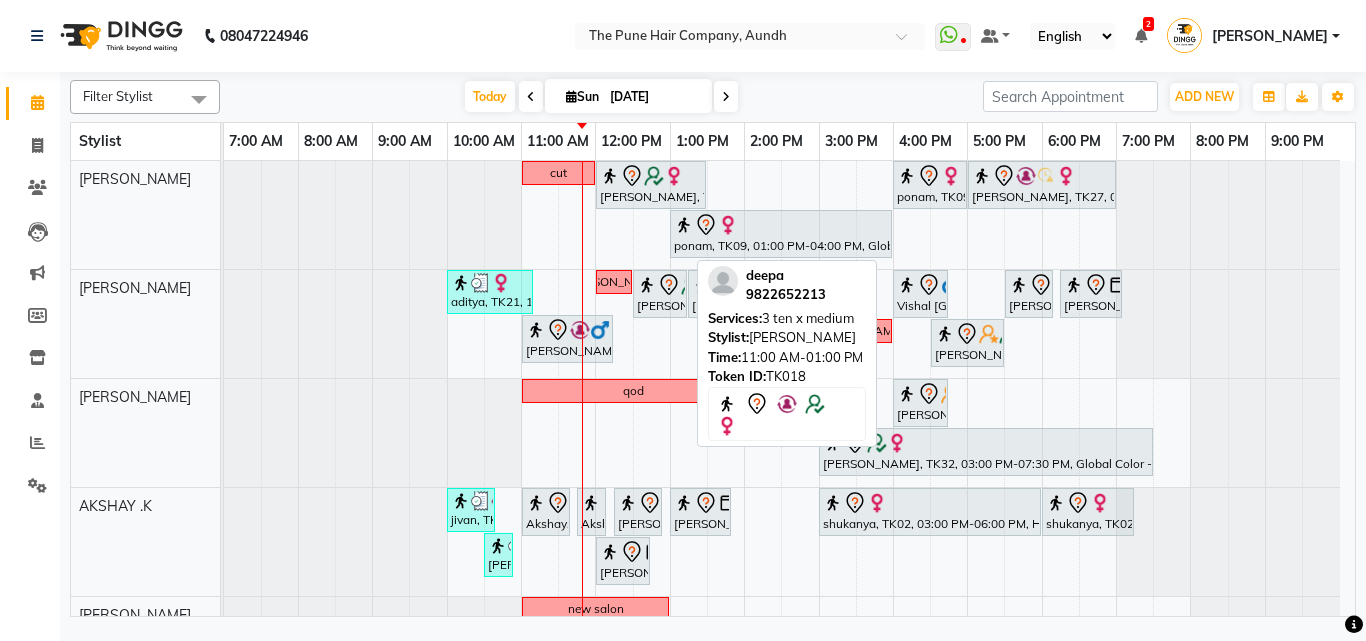 scroll, scrollTop: 400, scrollLeft: 0, axis: vertical 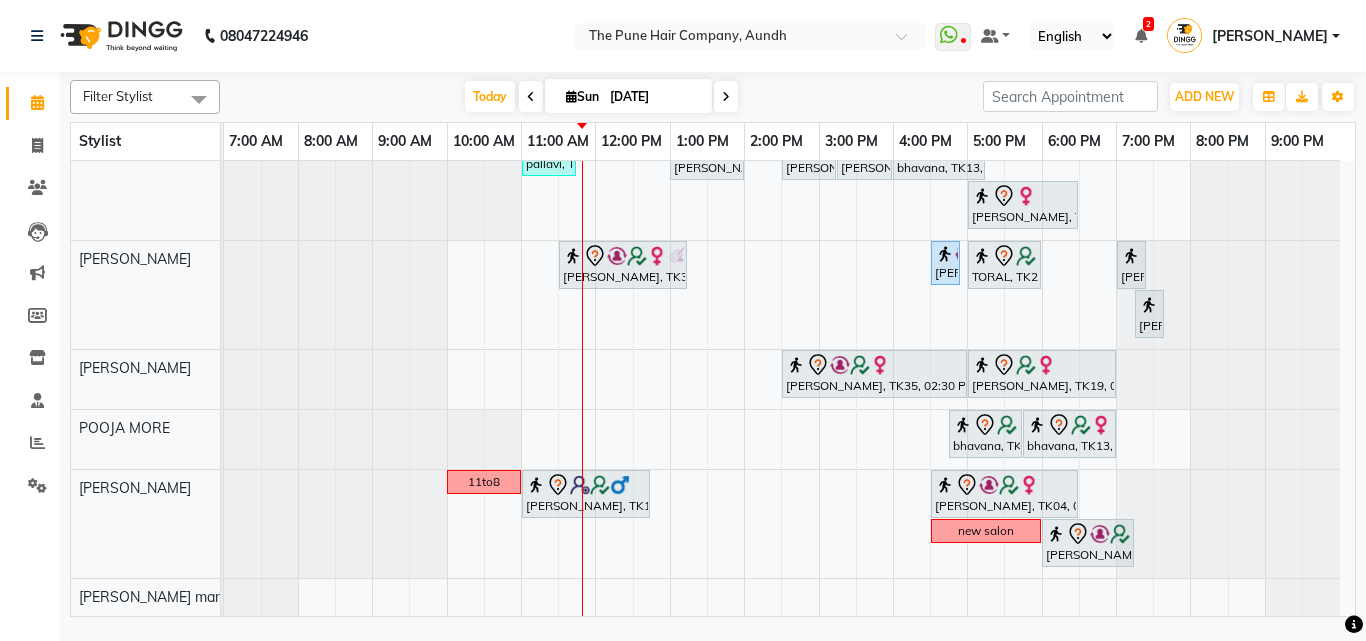 click on "cut              Gunjan Aror, TK17, 12:00 PM-01:30 PM, Cut Female ( Top Stylist )             ponam, TK09, 04:00 PM-05:00 PM, Cut Female ( Top Stylist )             Anubha Gupta, TK27, 05:00 PM-07:00 PM, Hair Color Inoa - Inoa Touchup 2 Inch             ponam, TK09, 01:00 PM-04:00 PM, Global Highlight - Majirel Highlights Long     aditya, TK21, 10:00 AM-11:10 AM, Cut male (Expert)  nevrekar              dishali, TK07, 12:30 PM-01:15 PM, Cut Female (Expert)             dishali, TK07, 01:15 PM-02:15 PM, Hair Spa Hydrating & Purifying (Care) - Hair Spa Medium             Namrata, TK15, 02:45 PM-03:15 PM,  Beard Trim             Vishal Mali, TK16, 04:00 PM-04:45 PM, Cut Under 20 year (Boy)             sudeep sawant, TK01, 05:30 PM-06:10 PM, Cut male (Expert)             sudeep sawant, TK01, 06:15 PM-07:05 PM,  Beard Crafting             Siddhant Unkule, TK29, 11:00 AM-12:15 PM, Cut Female (Expert)             Namrata, TK15, 02:00 PM-02:40 PM, Cut male (Expert)  sanketa               qod" at bounding box center [789, 34] 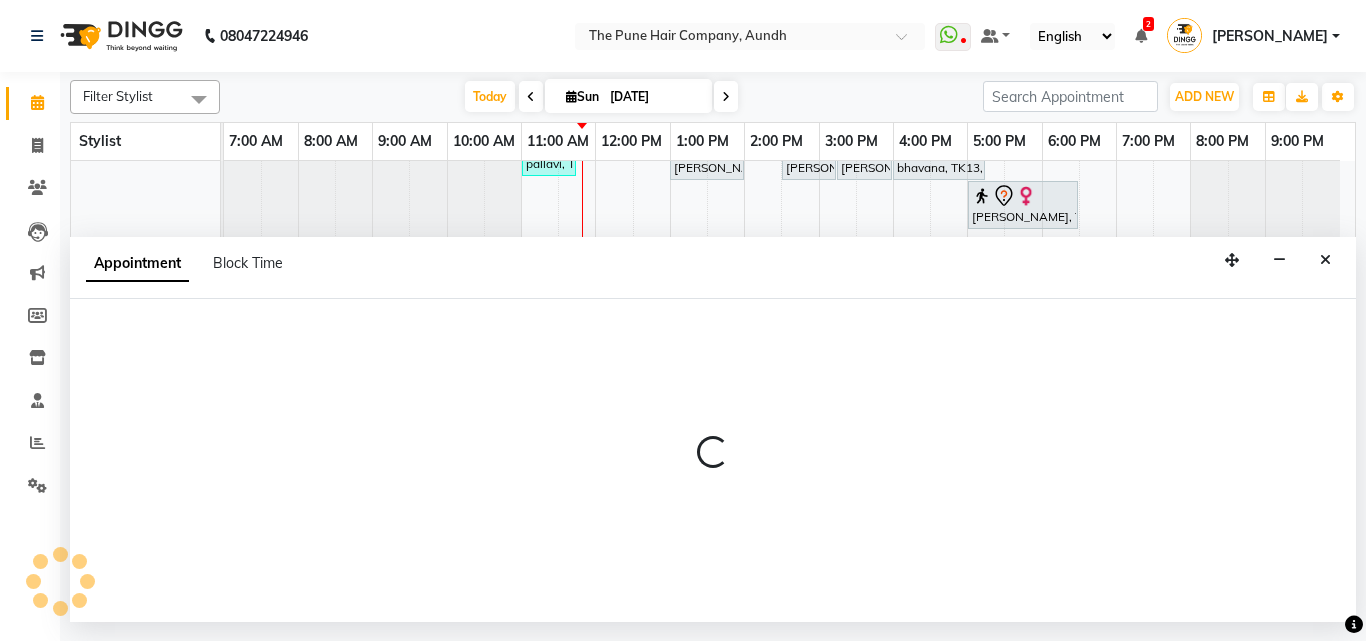 select on "49797" 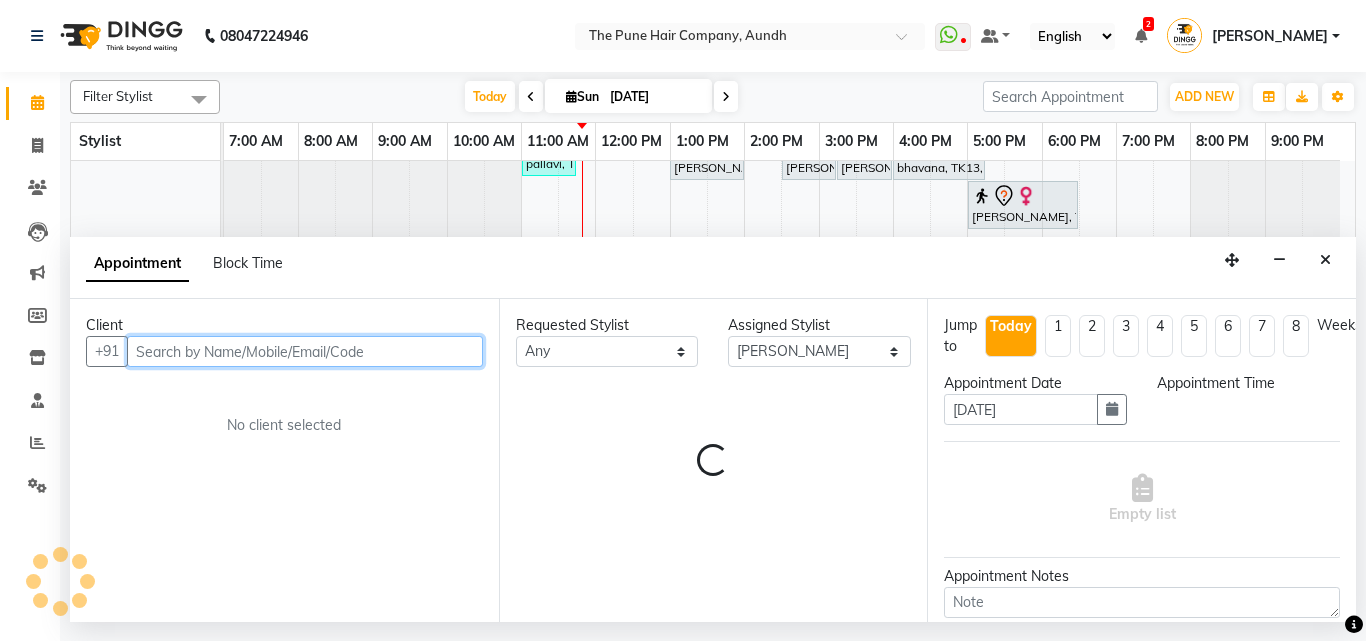select on "810" 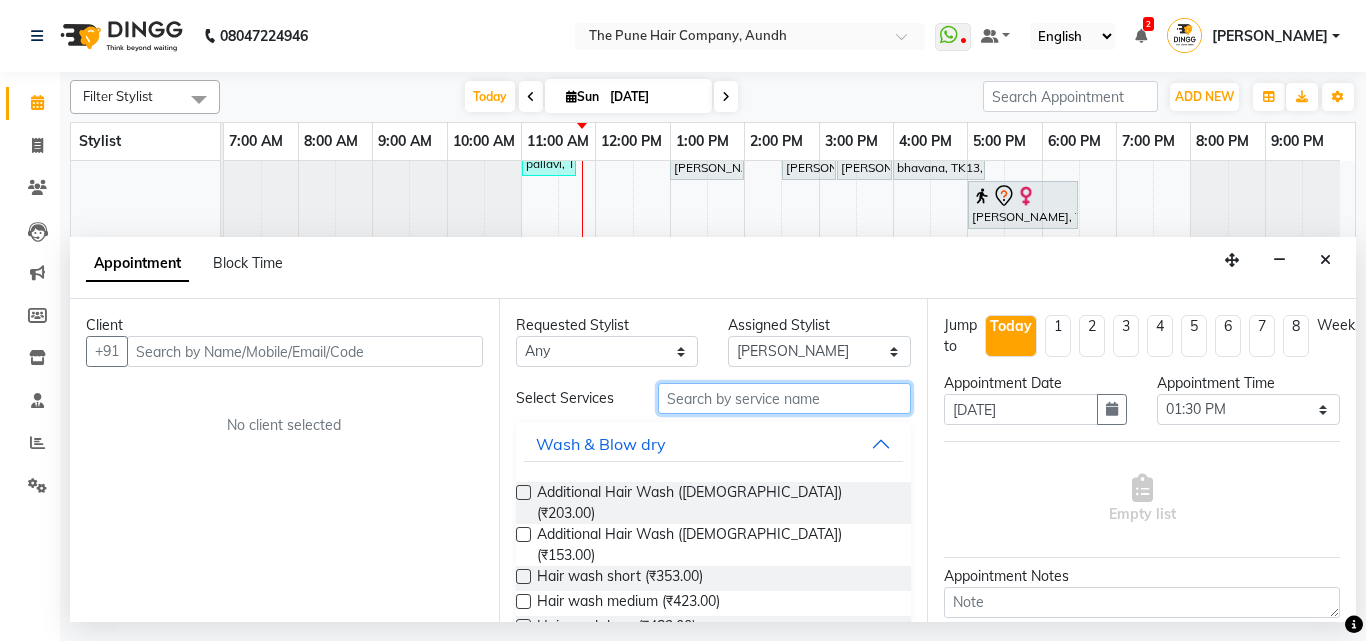 click at bounding box center [785, 398] 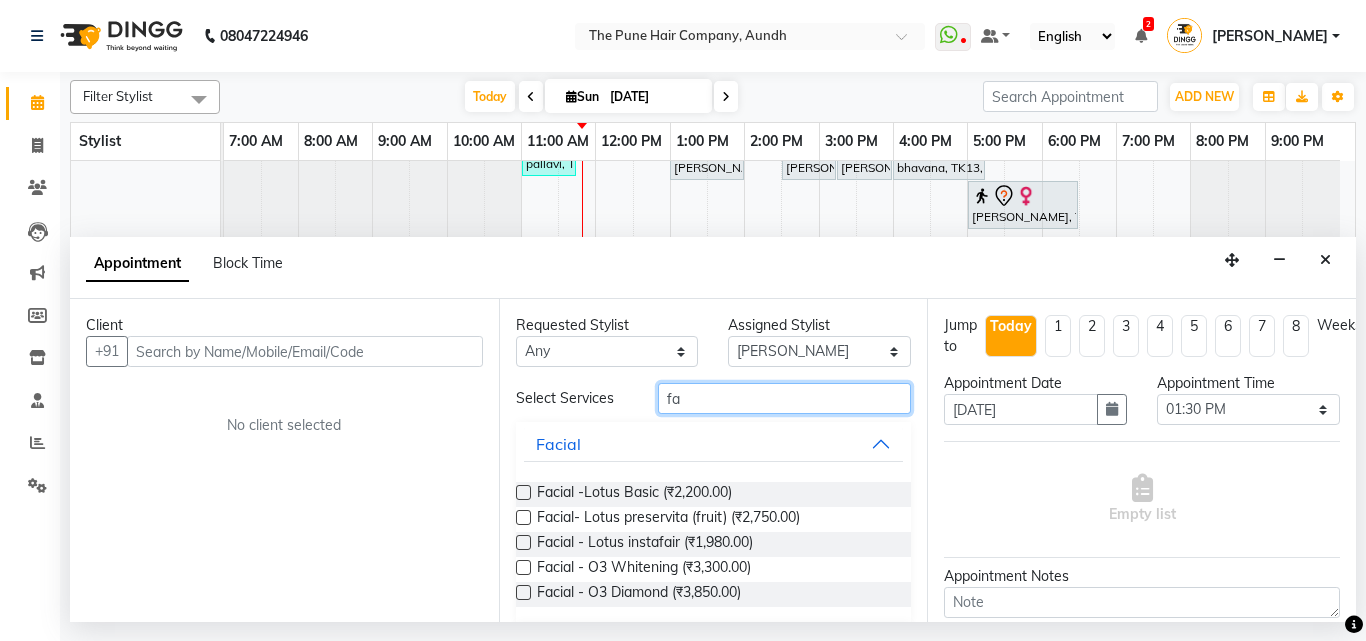 type on "fa" 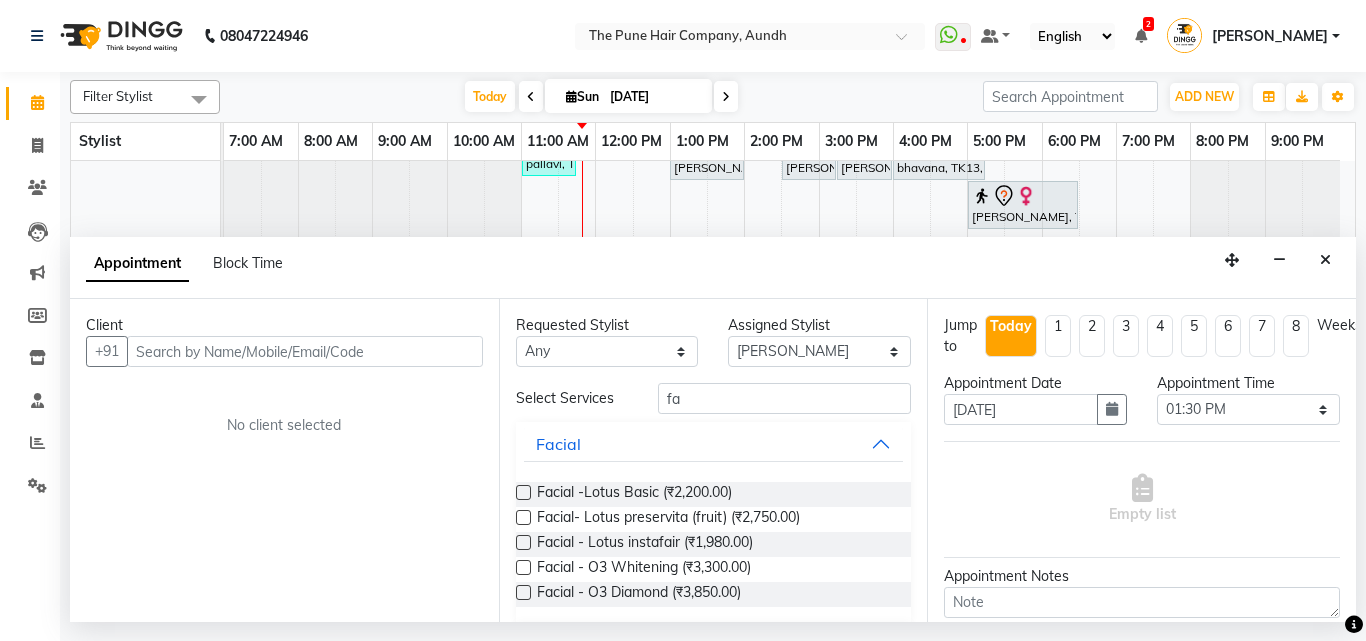 click at bounding box center [523, 517] 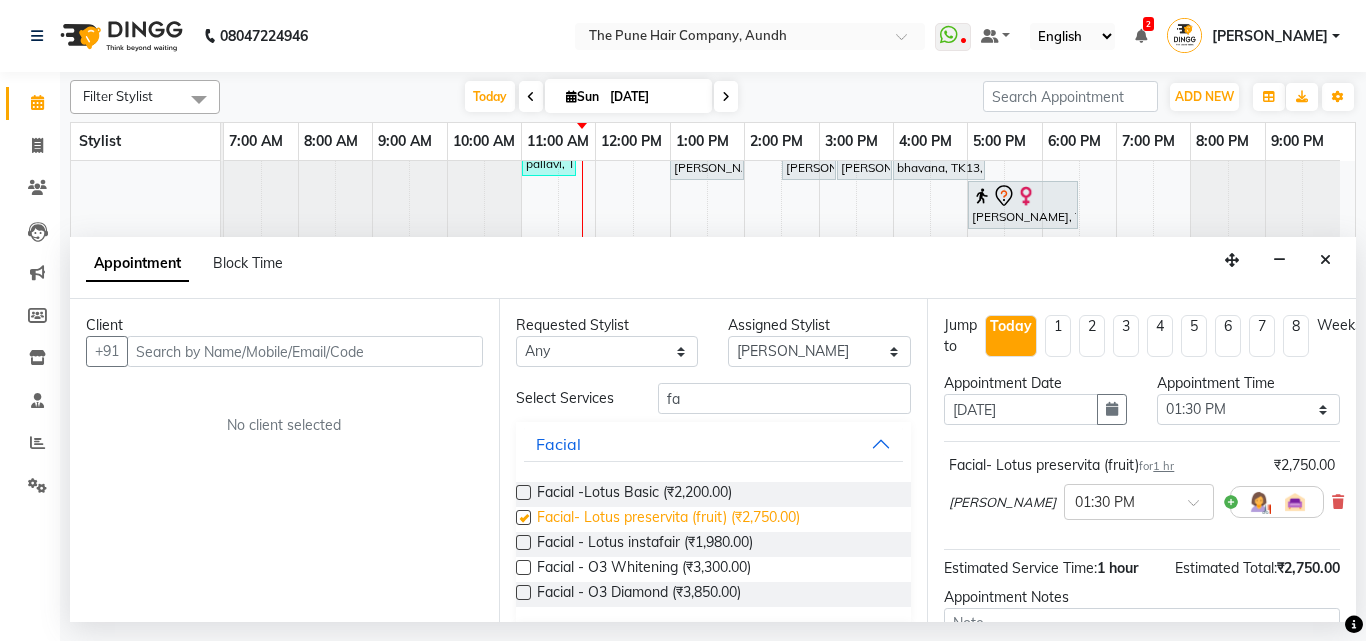 checkbox on "false" 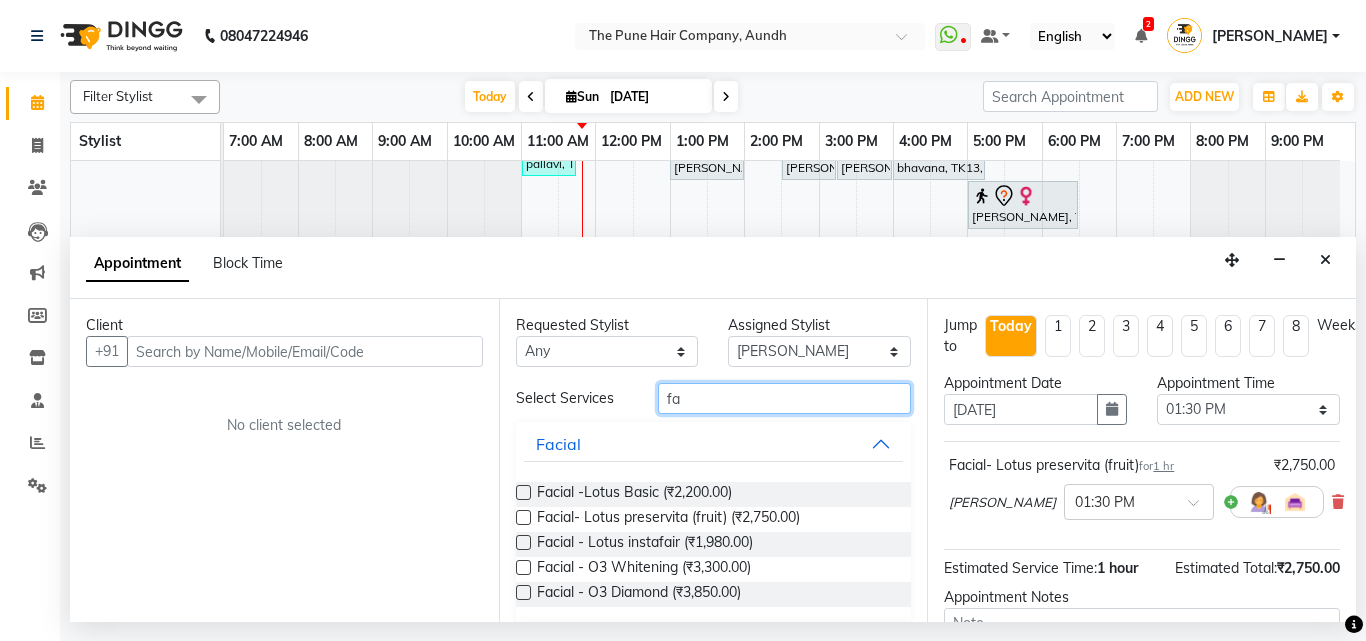 click on "fa" at bounding box center [785, 398] 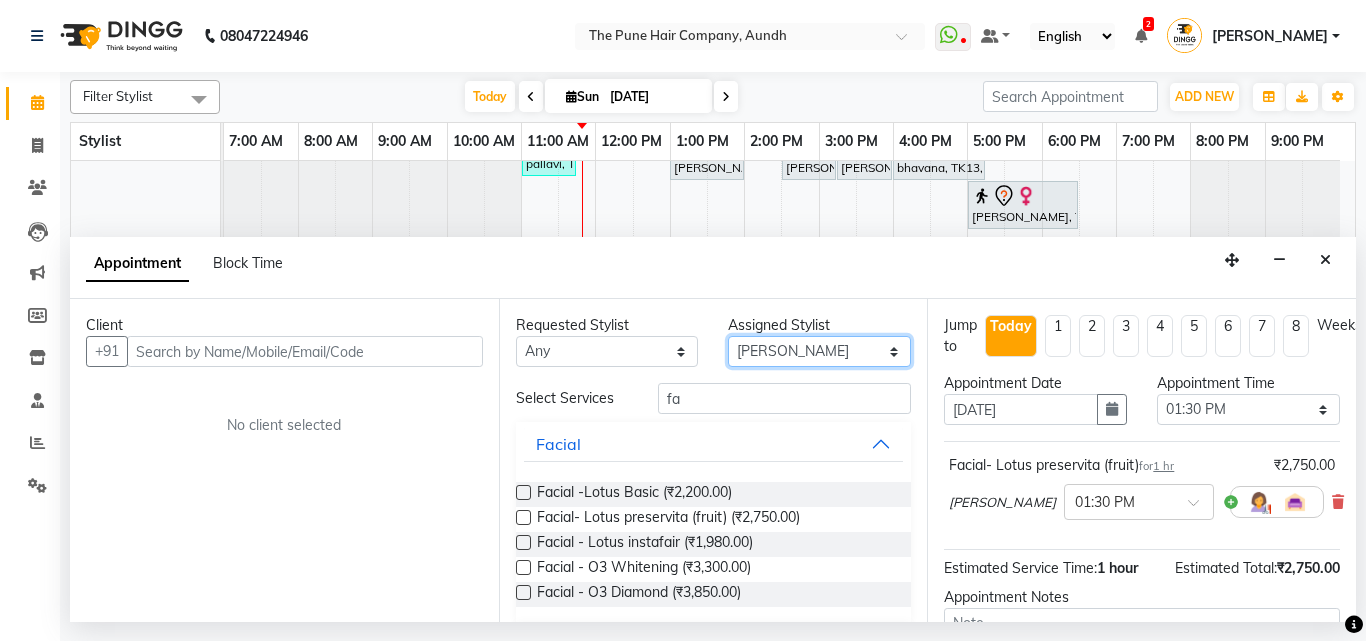 click on "Select Akash both AKSHAY .K harshal gaikwad kaif shaikh LAKKHAN SHINDE Nagesh Jadhav Nitish Desai  Pavan mane POOJA MORE Prasad Adhav  Prathmesh powar Shweta gotur Sonal saindane swapnil sonavane" at bounding box center [819, 351] 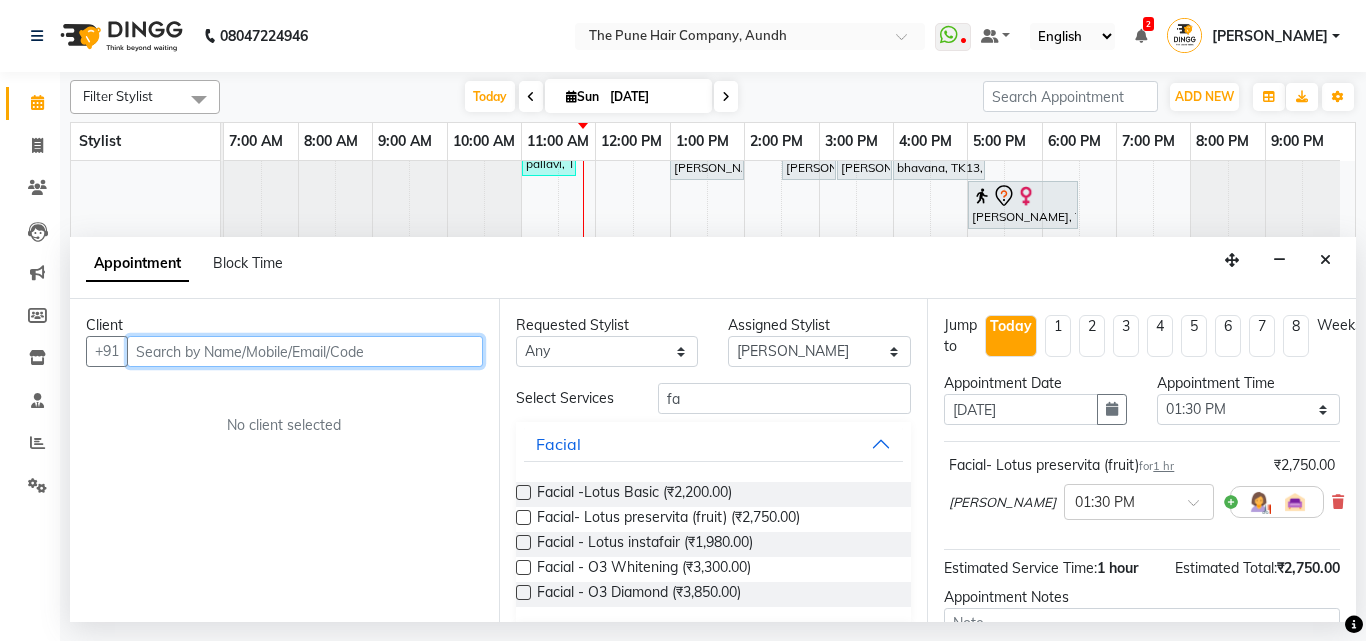 click at bounding box center (305, 351) 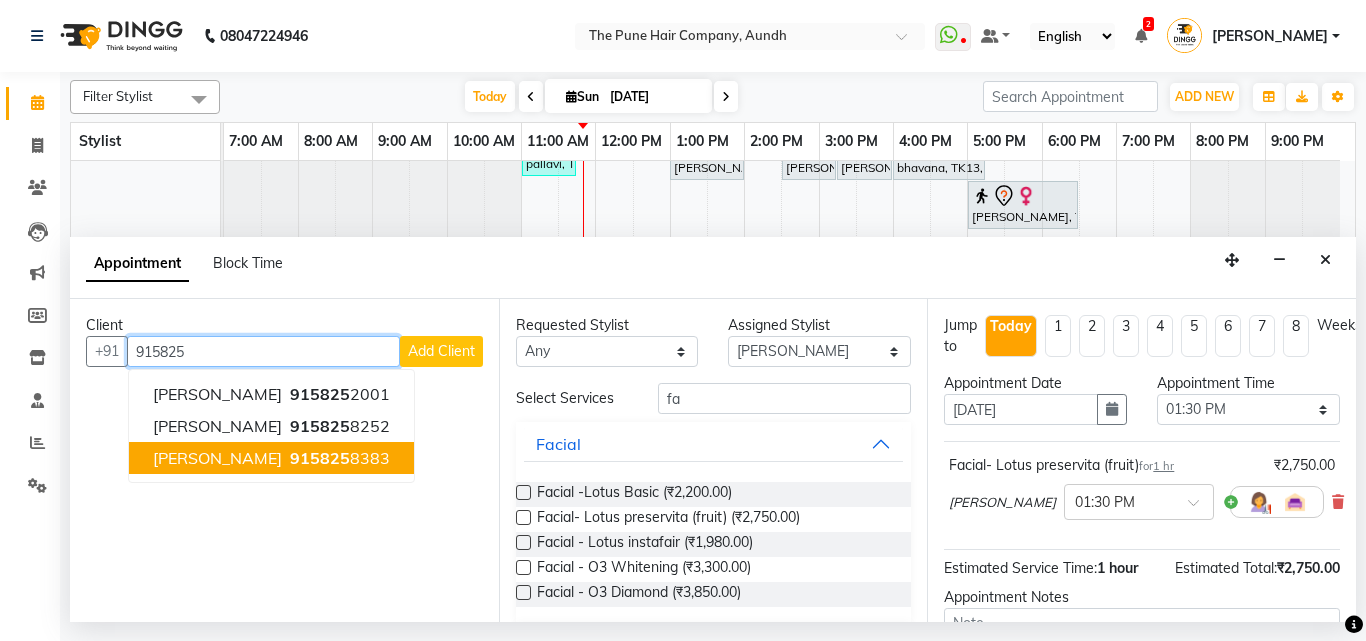 click on "915825" at bounding box center [320, 458] 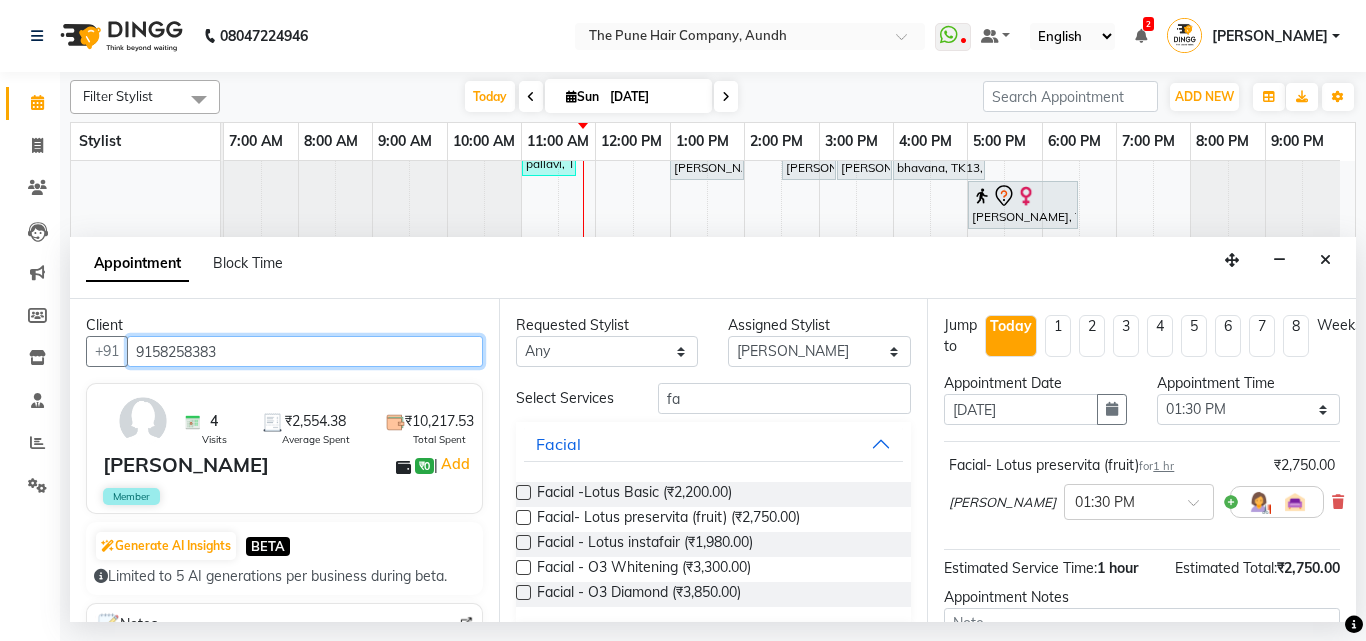 type on "9158258383" 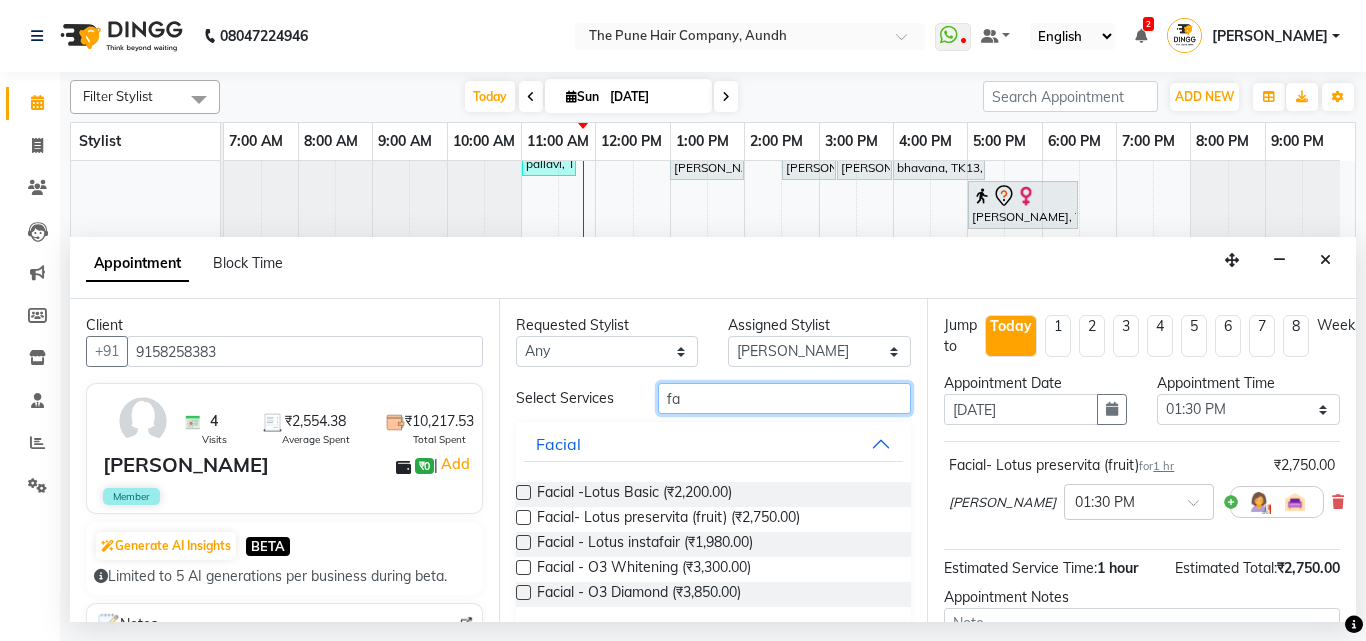 click on "fa" at bounding box center (785, 398) 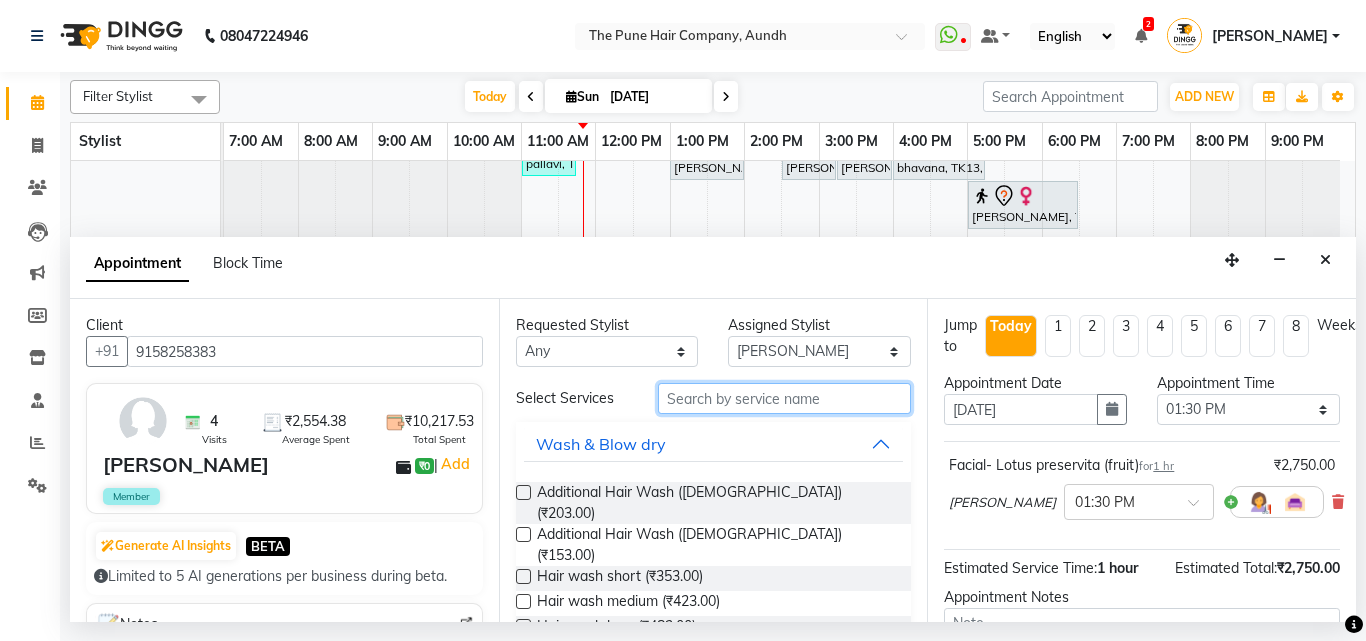 type 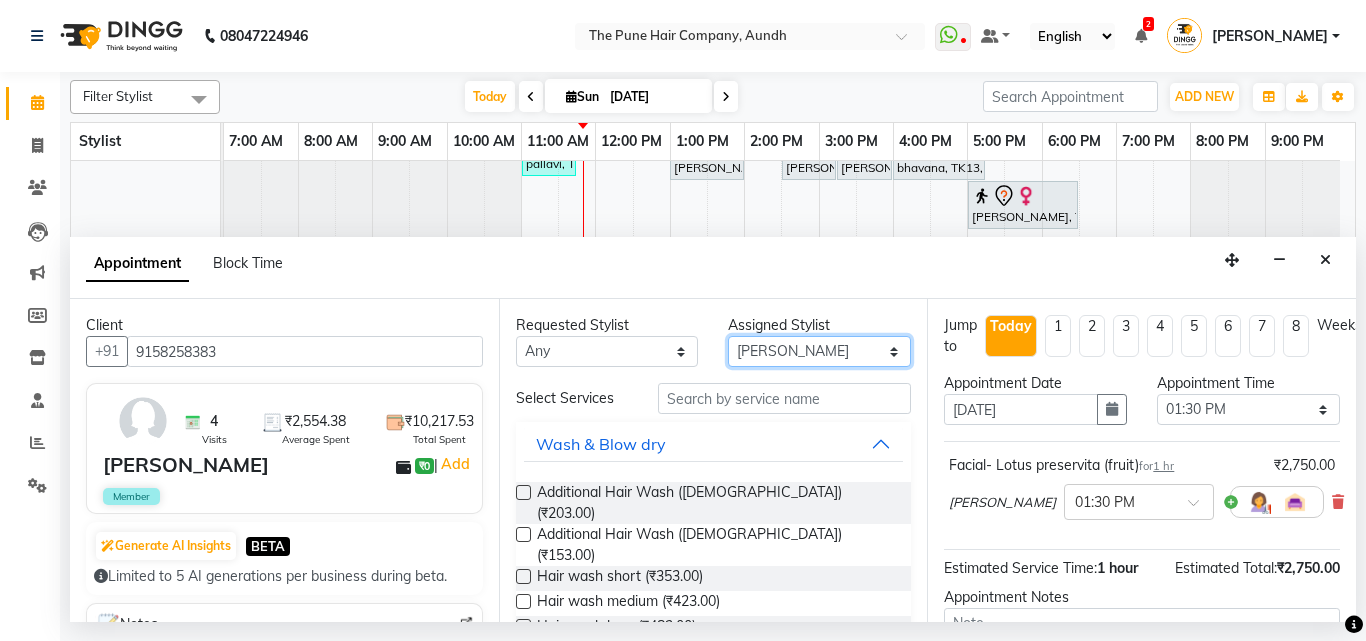 click on "Select Akash both AKSHAY .K harshal gaikwad kaif shaikh LAKKHAN SHINDE Nagesh Jadhav Nitish Desai  Pavan mane POOJA MORE Prasad Adhav  Prathmesh powar Shweta gotur Sonal saindane swapnil sonavane" at bounding box center [819, 351] 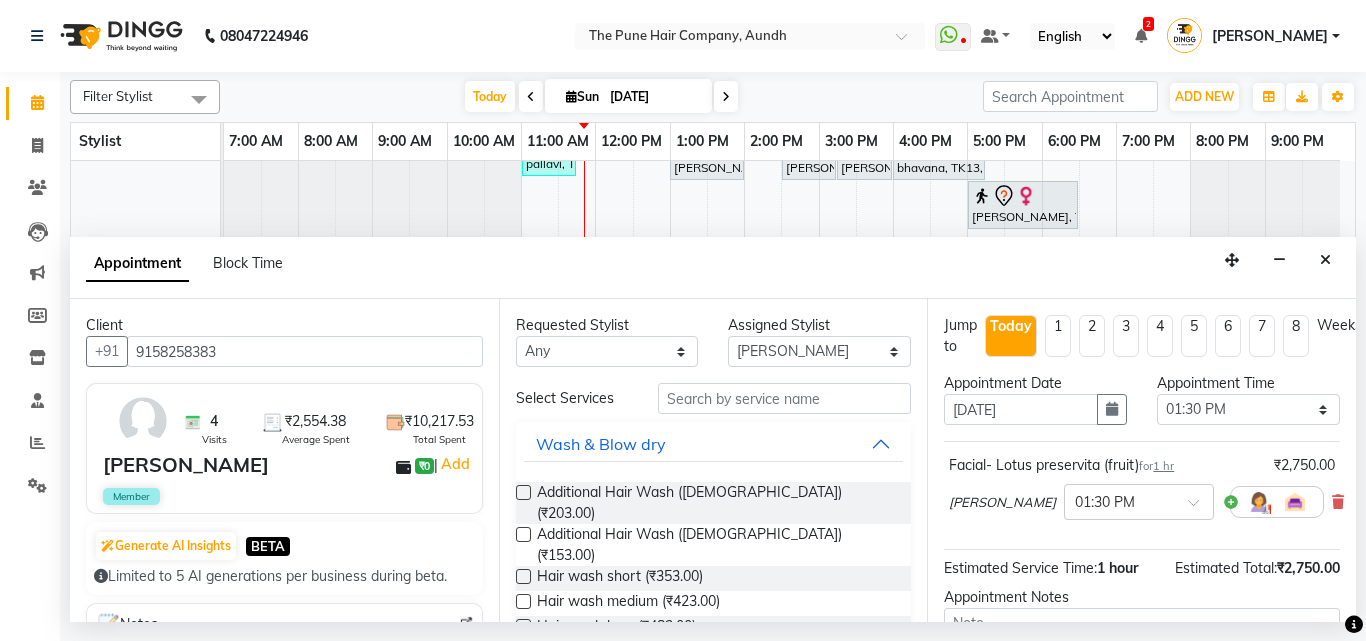 click on "Requested Stylist Any Akash both AKSHAY .K harshal gaikwad kaif shaikh LAKKHAN SHINDE Nagesh Jadhav Nitish Desai  Pavan mane POOJA MORE Prasad Adhav  Prathmesh powar Shweta gotur Sonal saindane swapnil sonavane Assigned Stylist Select Akash both AKSHAY .K harshal gaikwad kaif shaikh LAKKHAN SHINDE Nagesh Jadhav Nitish Desai  Pavan mane POOJA MORE Prasad Adhav  Prathmesh powar Shweta gotur Sonal saindane swapnil sonavane Select Services    Wash & Blow dry  Additional Hair Wash (Female) (₹203.00) Additional Hair Wash (Male) (₹153.00) Hair wash short (₹353.00)  Hair wash medium (₹423.00)  Hair wash long (₹483.00) Hair wash & blow dry -Short (₹483.00) Hair wash & blow dry -medium (₹703.00) Hair wash & blow dry - long (₹803.00) Blow dry short (₹353.00) Blow dry medium  (₹453.00) Blow dry long (₹553.00)    Hair Spa Hydrating & Purifying (Care)    Hair Color Majirel    Global Highlight    Hair Color Inoa    Cysteine Protien Treatment    Threading    Waxing    Facial    Bleach    Pedicure" at bounding box center [713, 460] 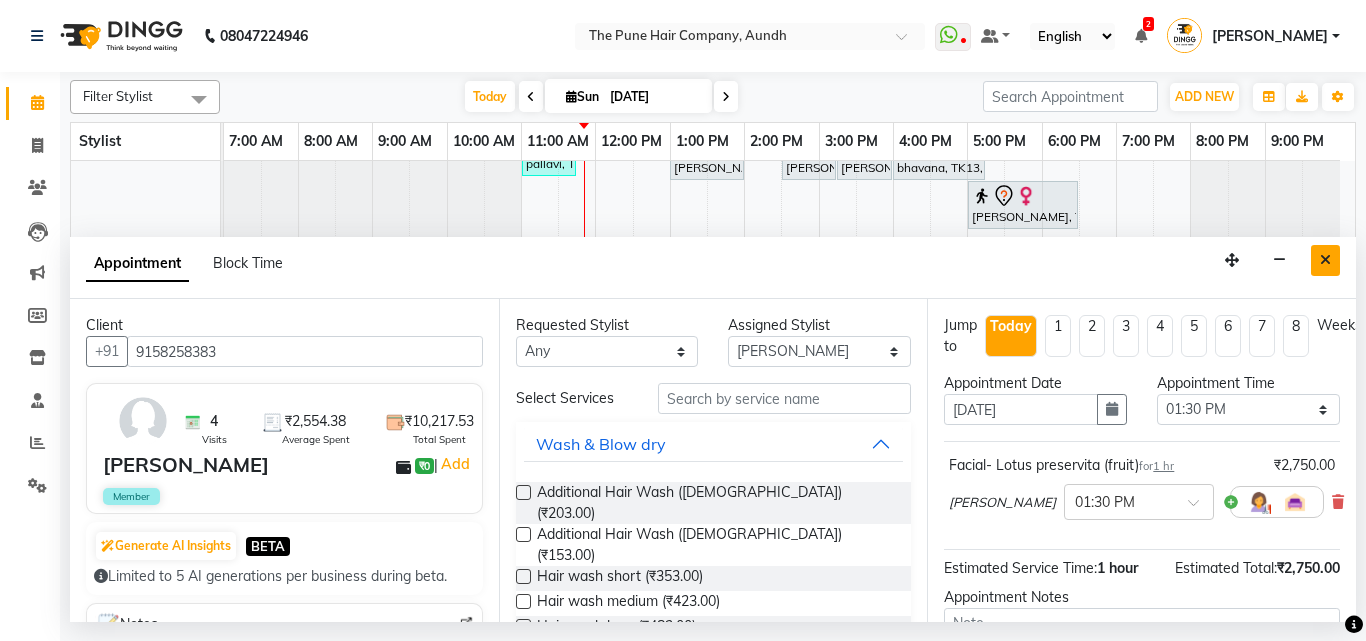 click at bounding box center [1325, 260] 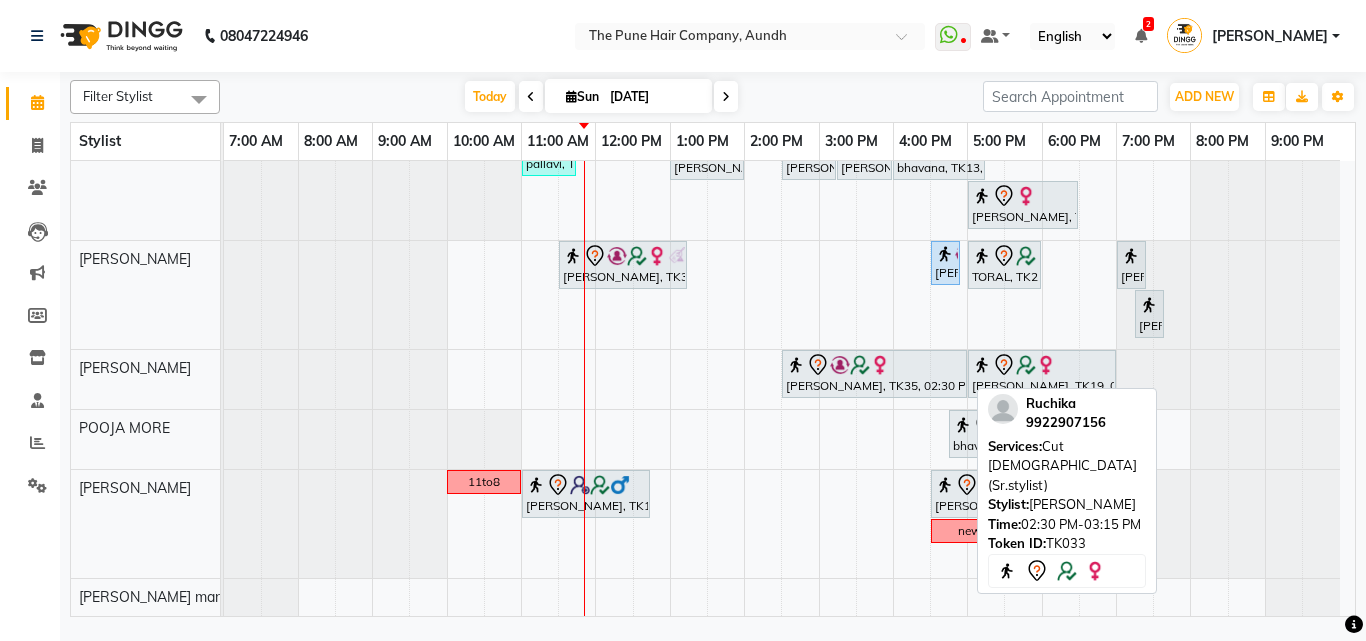scroll, scrollTop: 508, scrollLeft: 0, axis: vertical 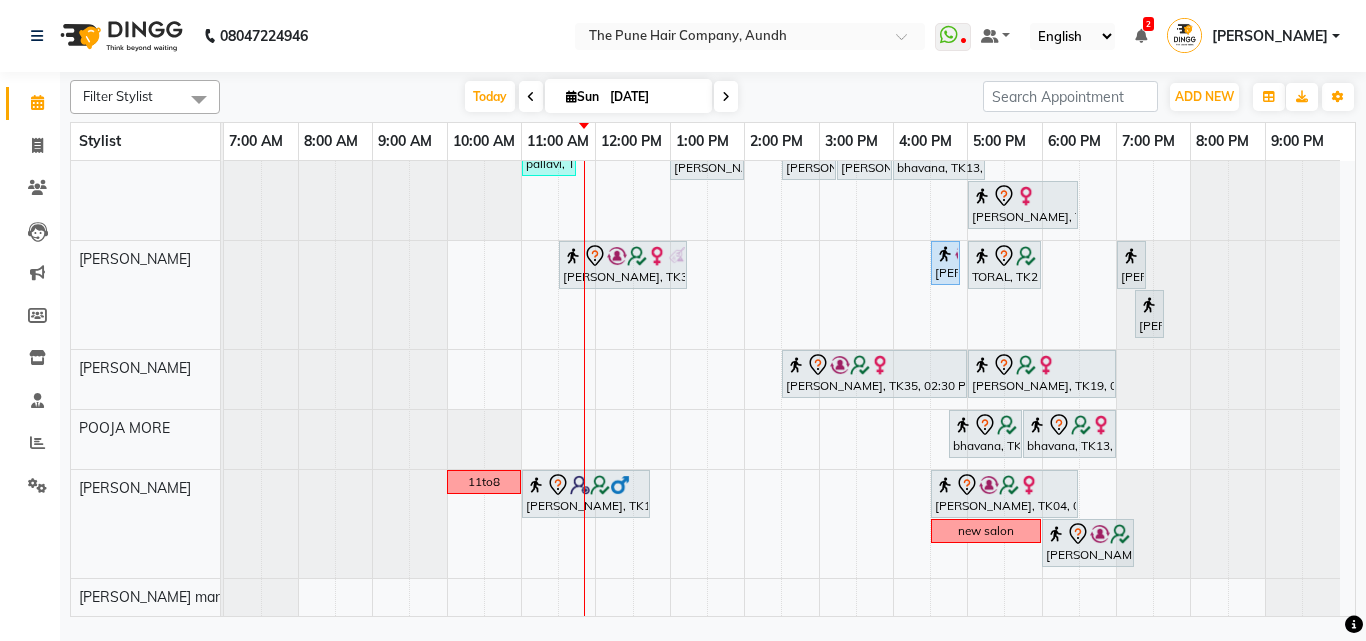 click on "cut              Gunjan Aror, TK17, 12:00 PM-01:30 PM, Cut Female ( Top Stylist )             ponam, TK09, 04:00 PM-05:00 PM, Cut Female ( Top Stylist )             Anubha Gupta, TK27, 05:00 PM-07:00 PM, Hair Color Inoa - Inoa Touchup 2 Inch             ponam, TK09, 01:00 PM-04:00 PM, Global Highlight - Majirel Highlights Long     aditya, TK21, 10:00 AM-11:10 AM, Cut male (Expert)  nevrekar              dishali, TK07, 12:30 PM-01:15 PM, Cut Female (Expert)             dishali, TK07, 01:15 PM-02:15 PM, Hair Spa Hydrating & Purifying (Care) - Hair Spa Medium             Namrata, TK15, 02:45 PM-03:15 PM,  Beard Trim             Vishal Mali, TK16, 04:00 PM-04:45 PM, Cut Under 20 year (Boy)             sudeep sawant, TK01, 05:30 PM-06:10 PM, Cut male (Expert)             sudeep sawant, TK01, 06:15 PM-07:05 PM,  Beard Crafting             Siddhant Unkule, TK29, 11:00 AM-12:15 PM, Cut Female (Expert)             Namrata, TK15, 02:00 PM-02:40 PM, Cut male (Expert)  sanketa               qod" at bounding box center (789, 34) 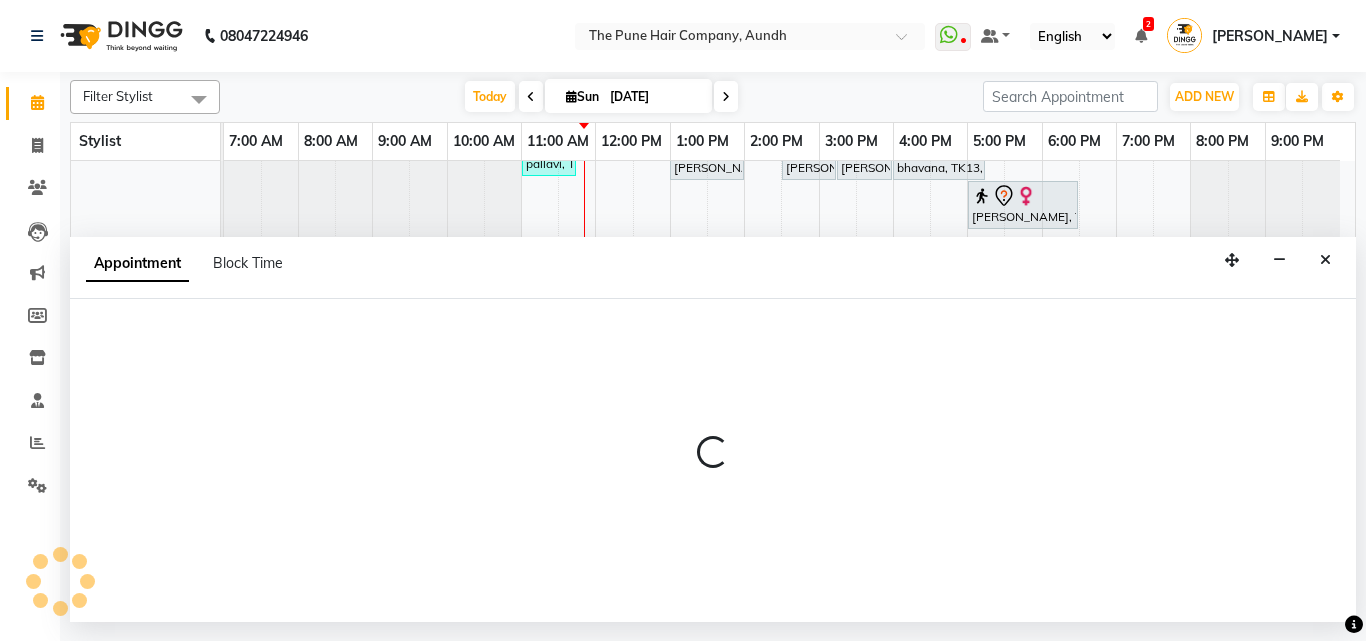 select on "49797" 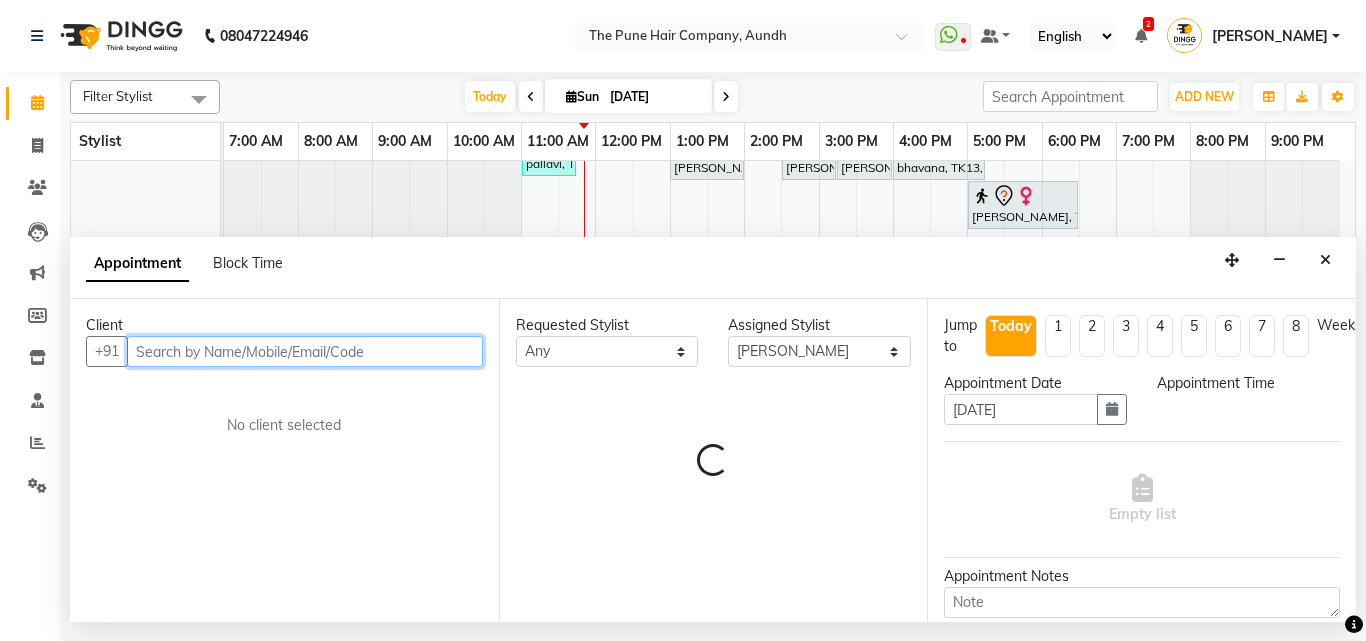 select on "810" 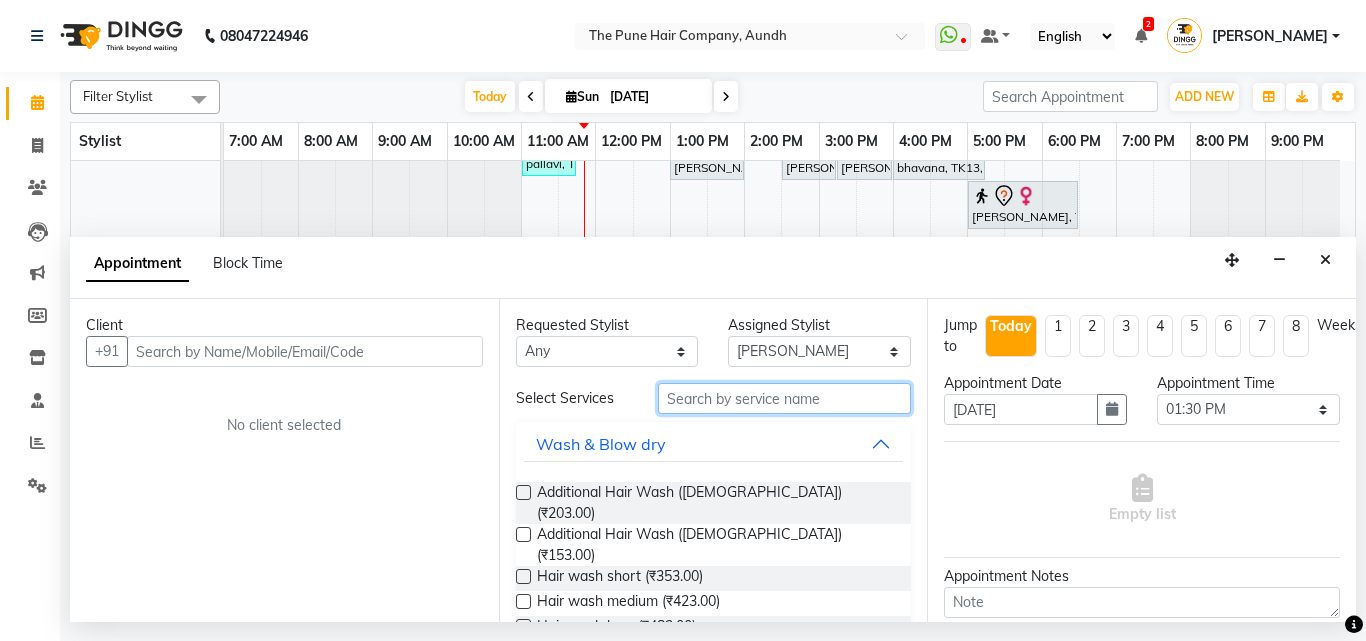 click at bounding box center [785, 398] 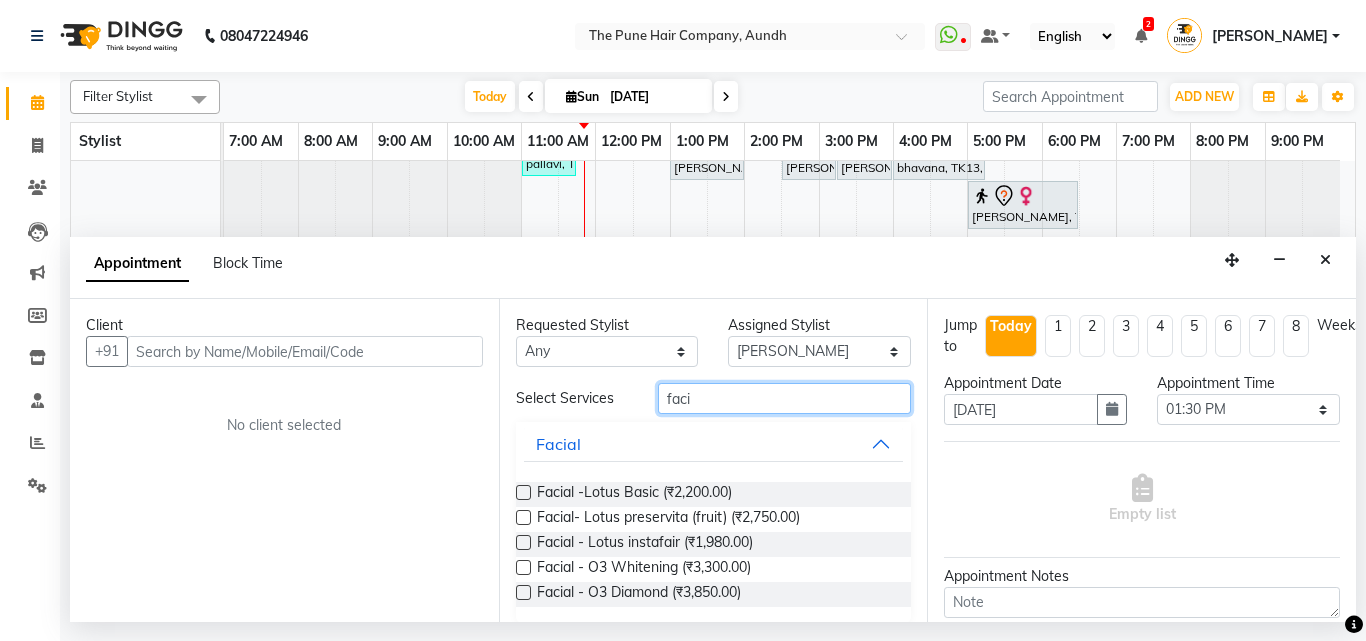 type on "faci" 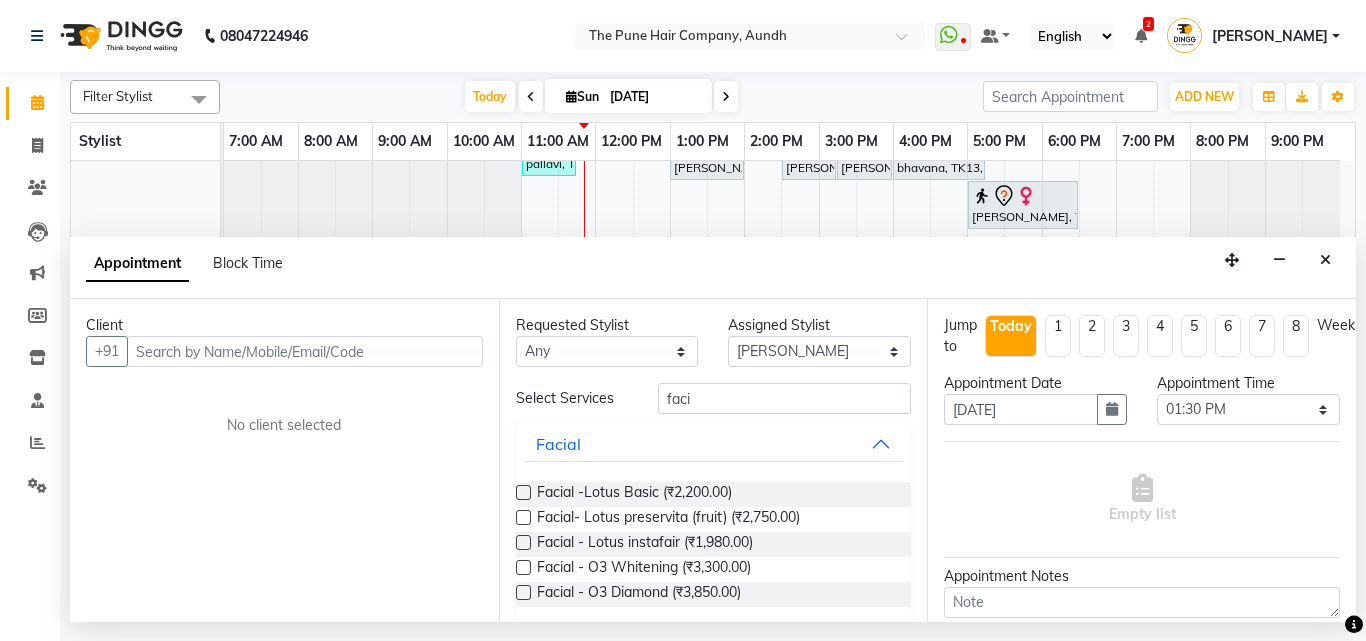 click at bounding box center [523, 517] 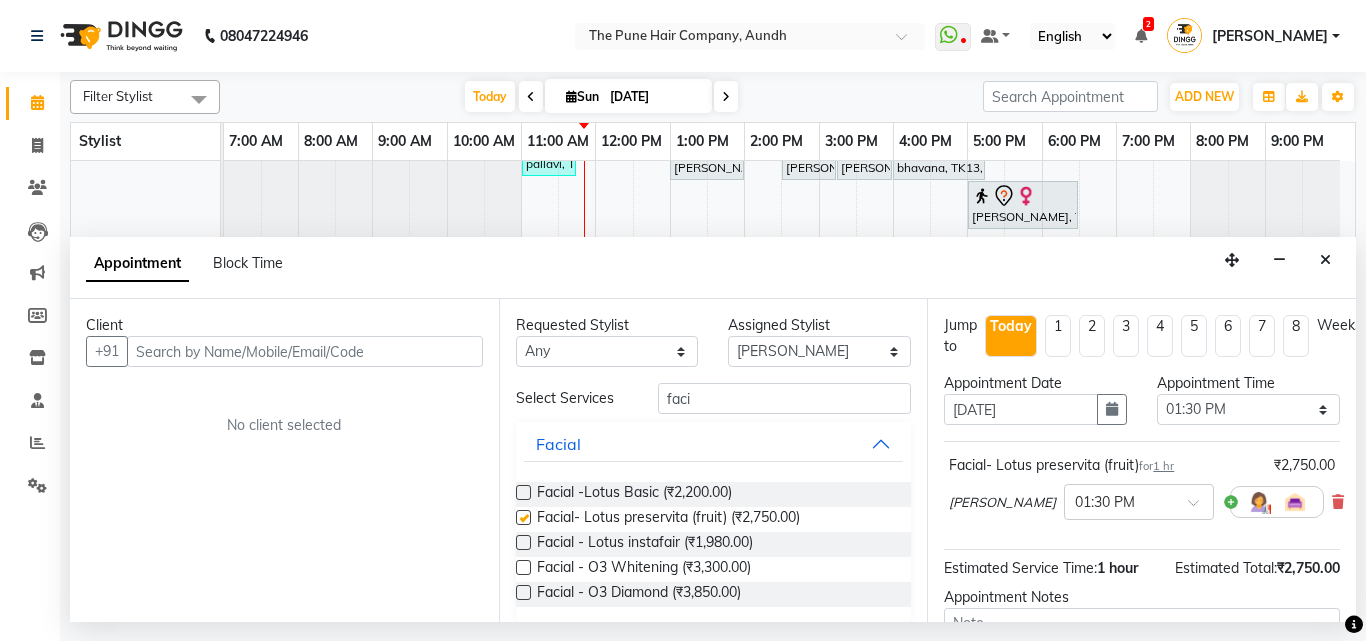 checkbox on "false" 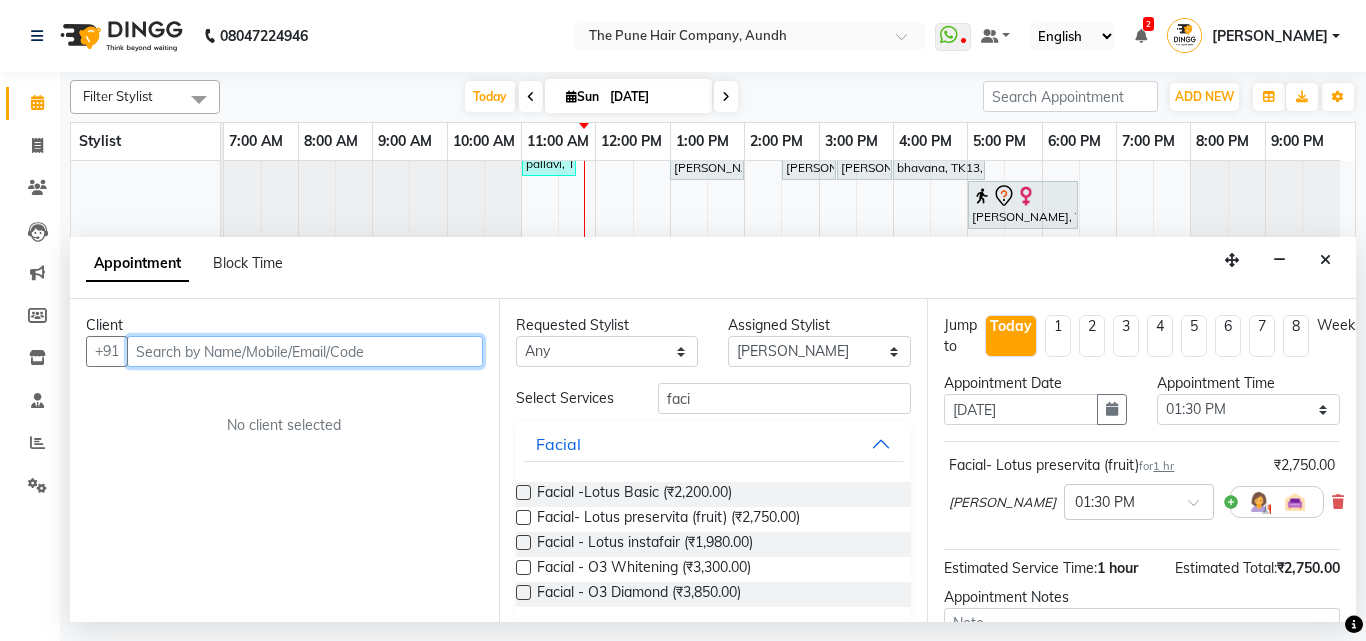 drag, startPoint x: 460, startPoint y: 339, endPoint x: 502, endPoint y: 325, distance: 44.27189 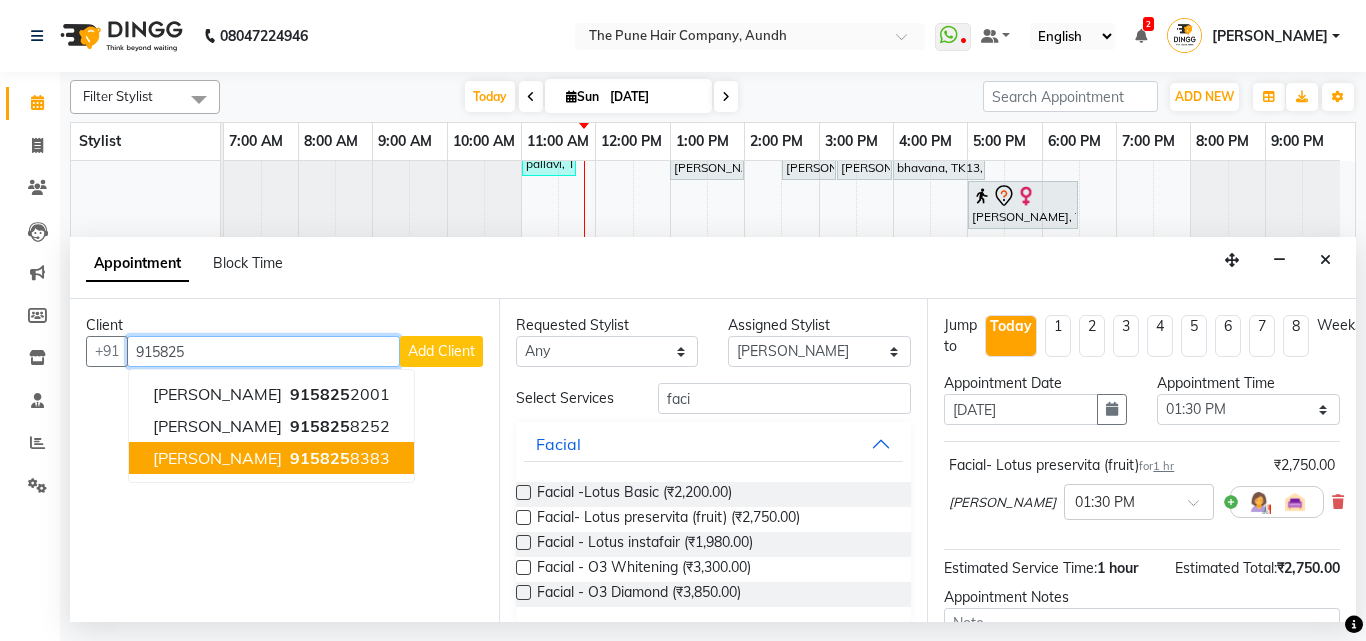 click on "trupti desai" at bounding box center (217, 458) 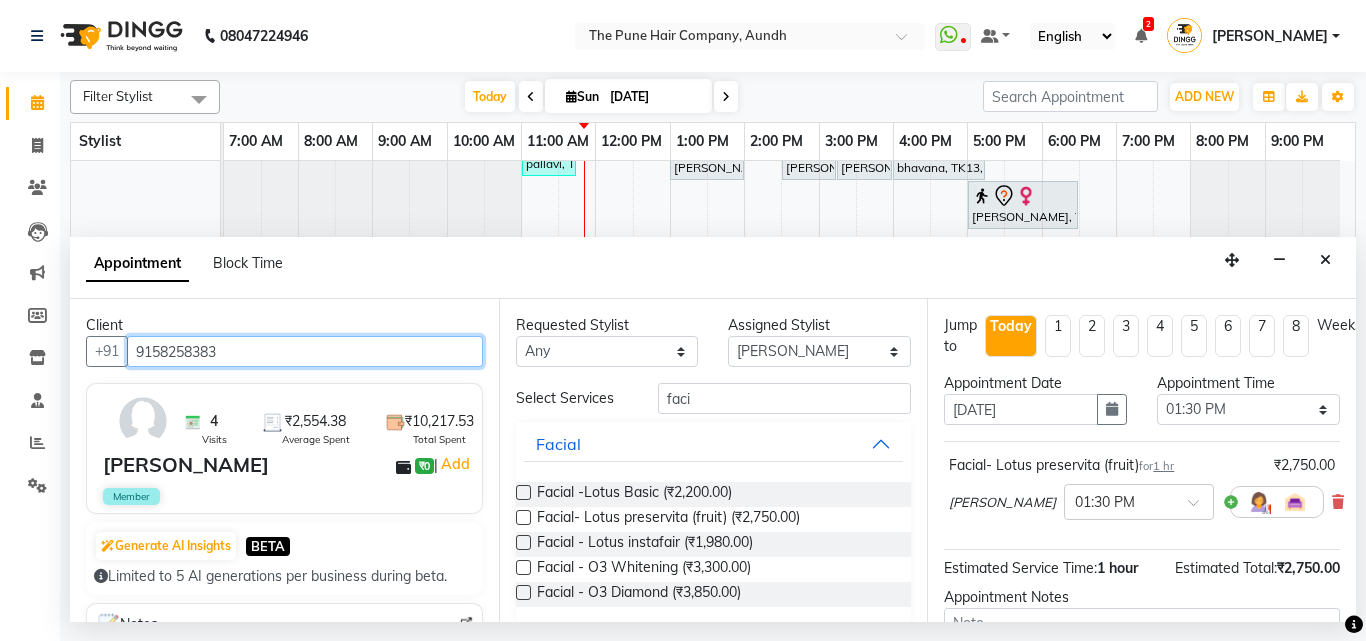type on "9158258383" 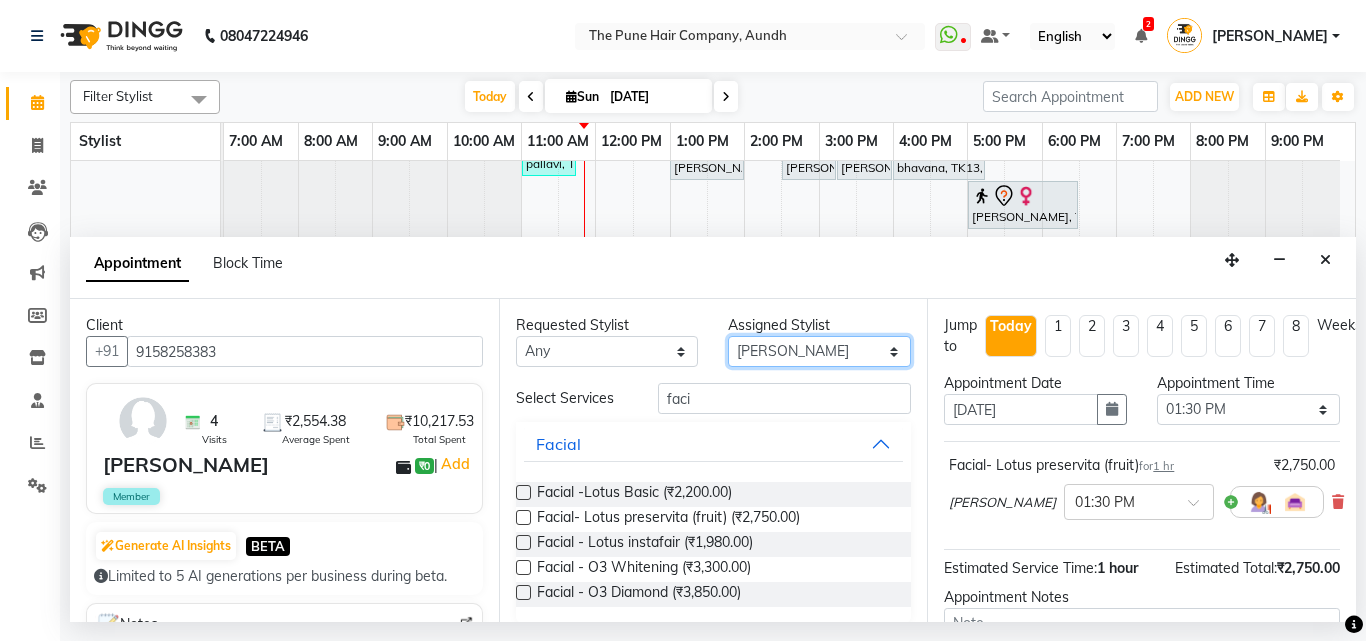 click on "Select Akash both AKSHAY .K harshal gaikwad kaif shaikh LAKKHAN SHINDE Nagesh Jadhav Nitish Desai  Pavan mane POOJA MORE Prasad Adhav  Prathmesh powar Shweta gotur Sonal saindane swapnil sonavane" at bounding box center [819, 351] 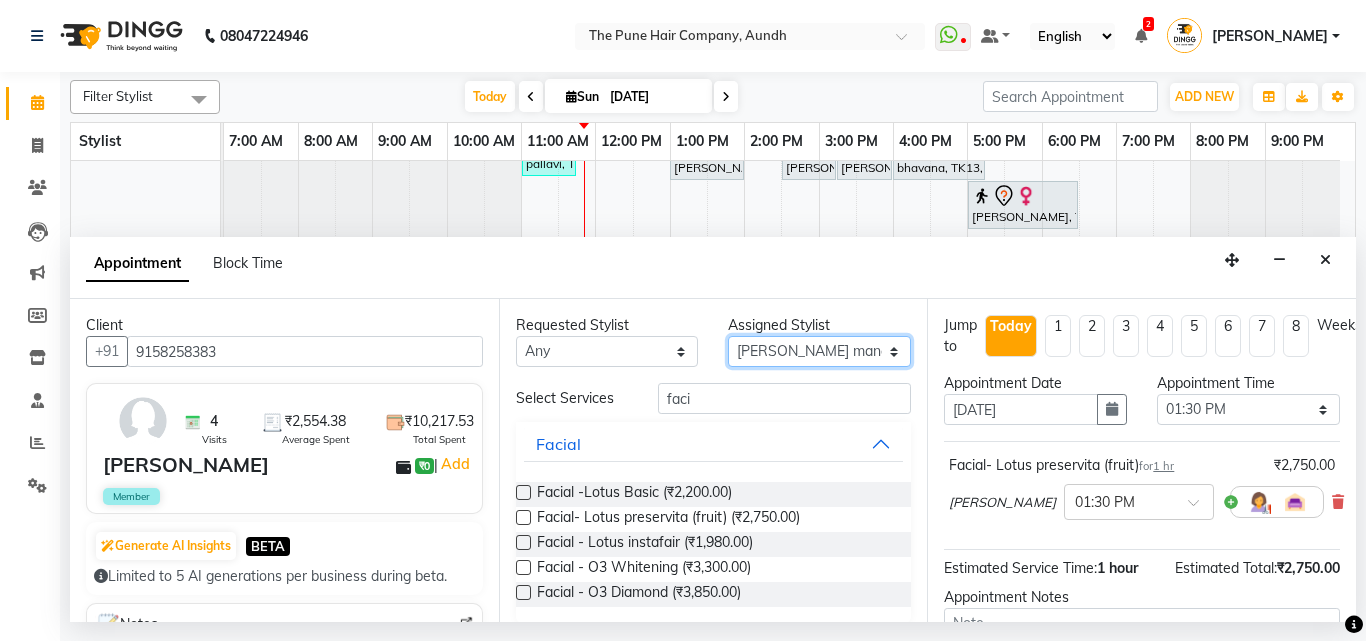 click on "Select Akash both AKSHAY .K harshal gaikwad kaif shaikh LAKKHAN SHINDE Nagesh Jadhav Nitish Desai  Pavan mane POOJA MORE Prasad Adhav  Prathmesh powar Shweta gotur Sonal saindane swapnil sonavane" at bounding box center [819, 351] 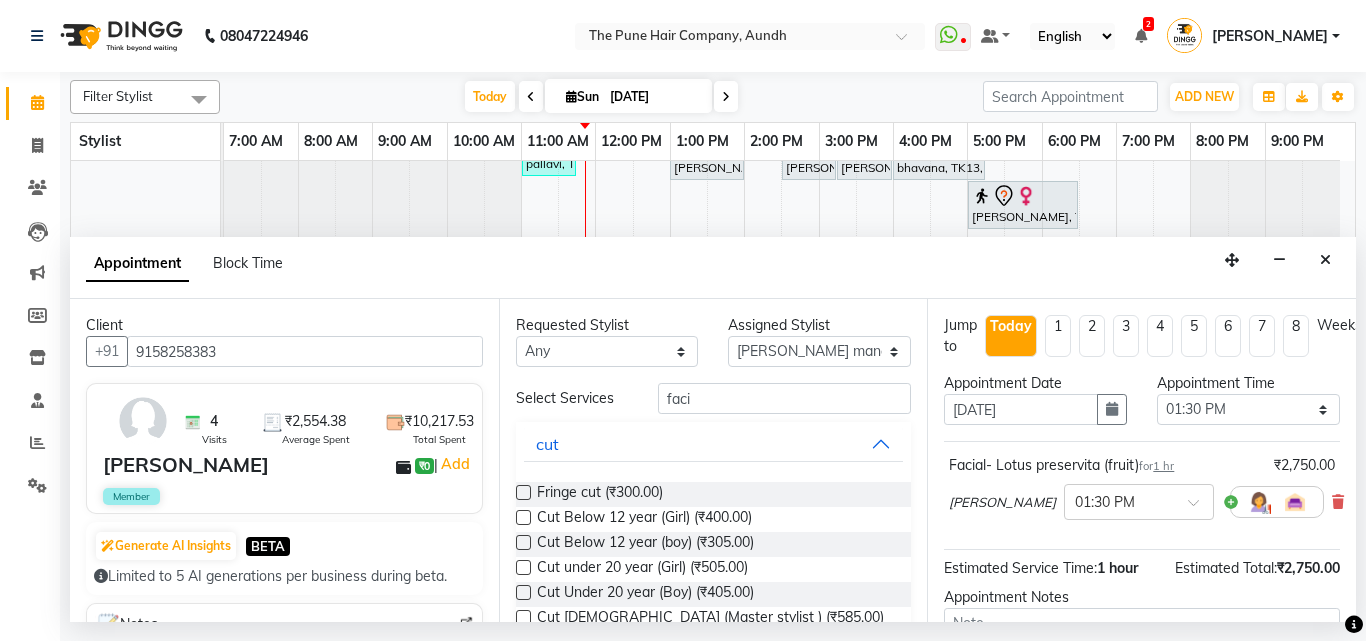 click on "Requested Stylist Any Akash both AKSHAY .K harshal gaikwad kaif shaikh LAKKHAN SHINDE Nagesh Jadhav Nitish Desai  Pavan mane POOJA MORE Prasad Adhav  Prathmesh powar Shweta gotur Sonal saindane swapnil sonavane Assigned Stylist Select Akash both AKSHAY .K harshal gaikwad kaif shaikh LAKKHAN SHINDE Nagesh Jadhav Nitish Desai  Pavan mane POOJA MORE Prasad Adhav  Prathmesh powar Shweta gotur Sonal saindane swapnil sonavane Select Services faci    cut Fringe cut (₹300.00) Cut Below 12 year (Girl) (₹400.00) Cut Below 12 year (boy) (₹305.00) Cut under 20 year (Girl) (₹505.00) Cut Under 20 year (Boy) (₹405.00) Cut Female (Master stylist ) (₹585.00) Cut Male (Master stylist) (₹485.00) Hair-Styling (₹255.00)    Wash & Blow dry    Beard    Ironing    Temprory Curls    Head Massage    Hair Spa Hydrating & Purifying (Care)     Anti Dandruff    Smartbond Add on    Smartbond Stand Alone    Hair Color Majirel    Global Highlight    Prelighting    Crazy Color Per Streak    Hair Color Inoa       QOD Treatment" at bounding box center (713, 460) 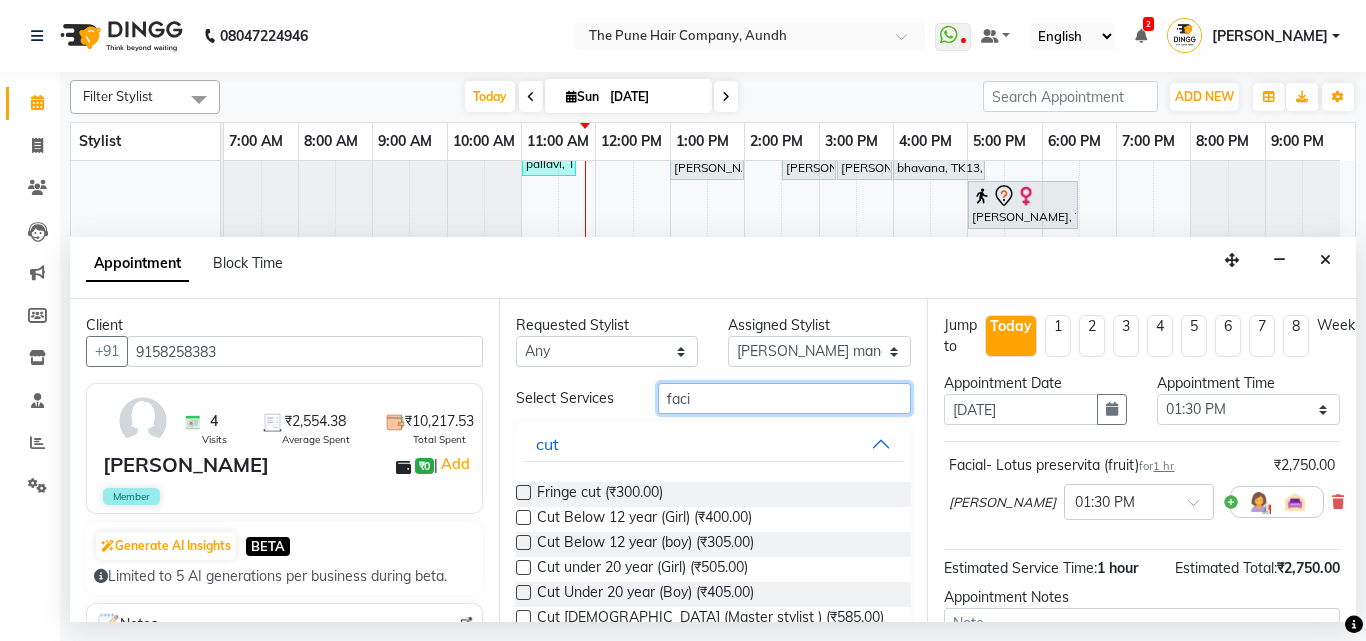 click on "faci" at bounding box center [785, 398] 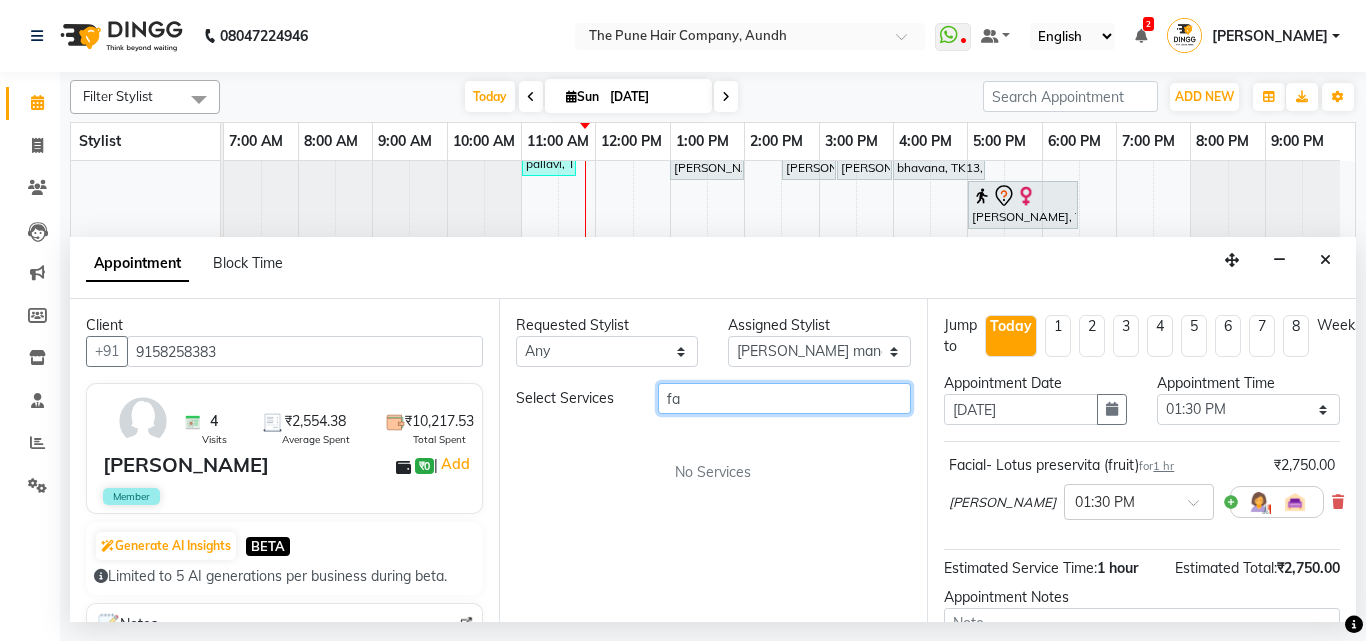 type on "f" 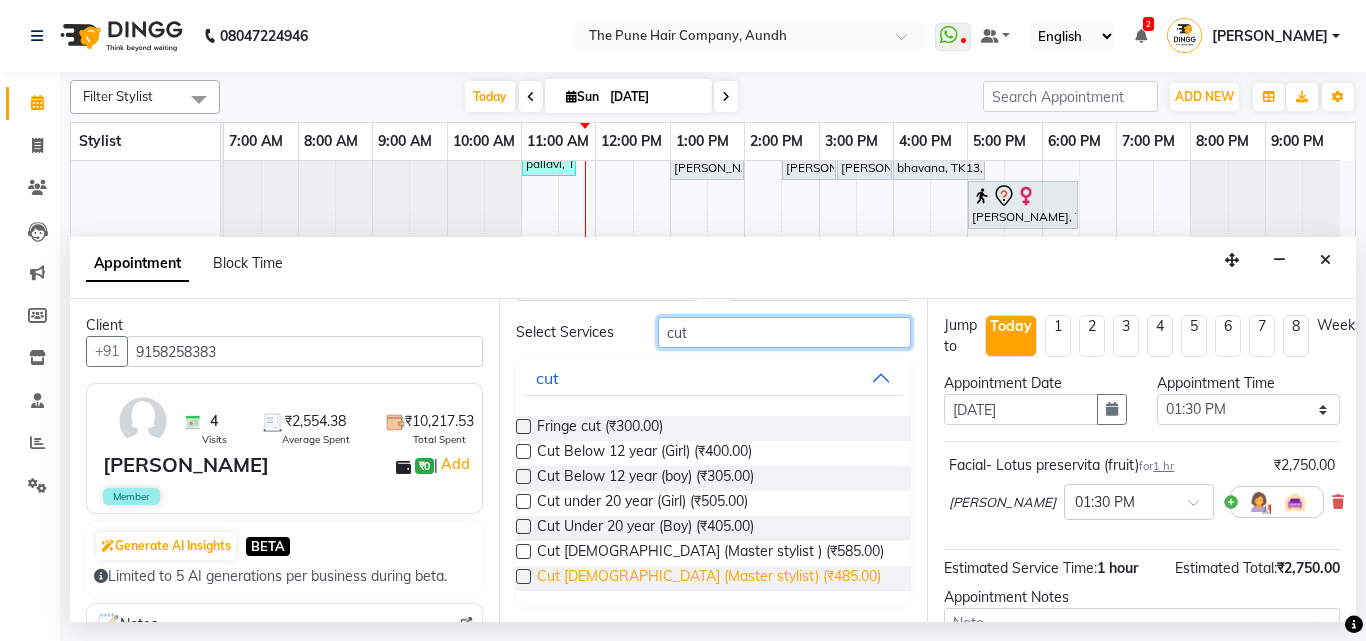 scroll, scrollTop: 67, scrollLeft: 0, axis: vertical 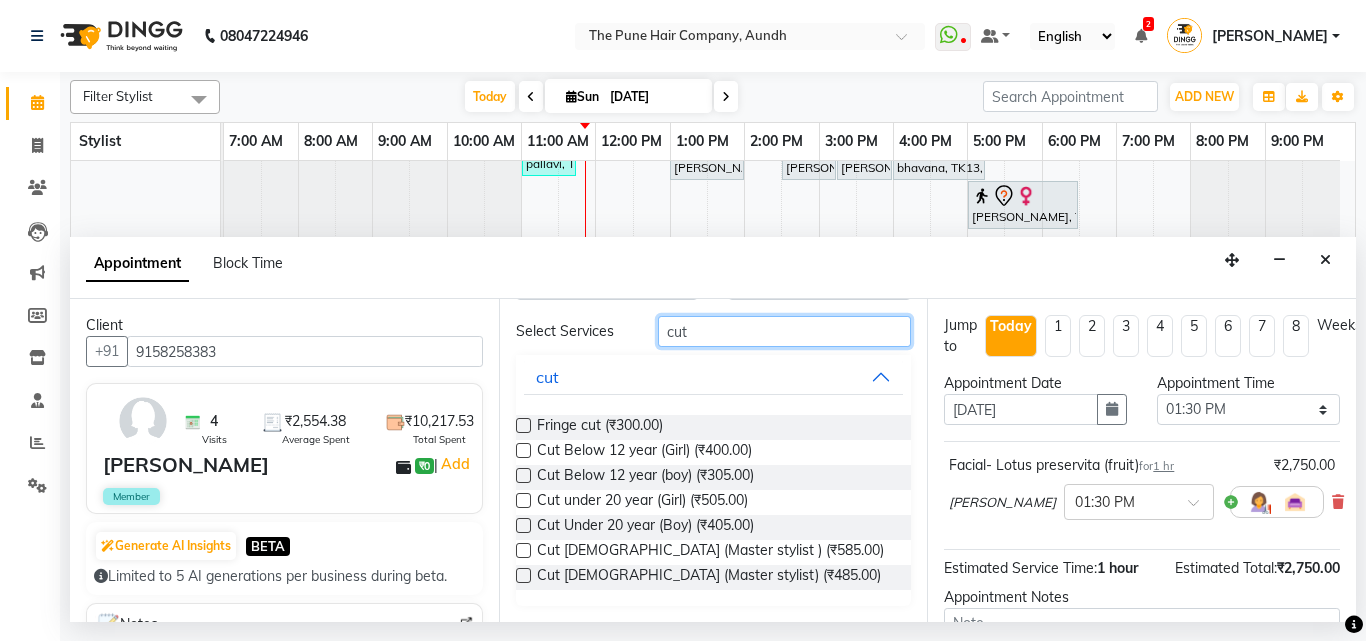 type on "cut" 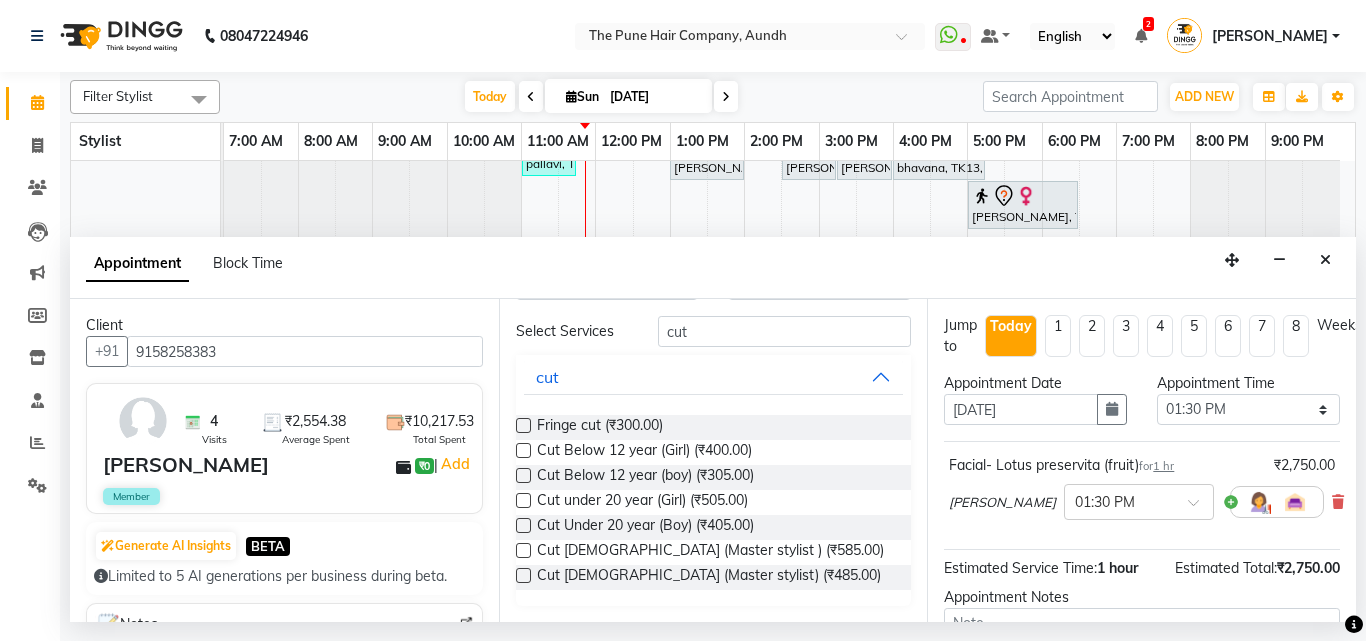 click at bounding box center [523, 575] 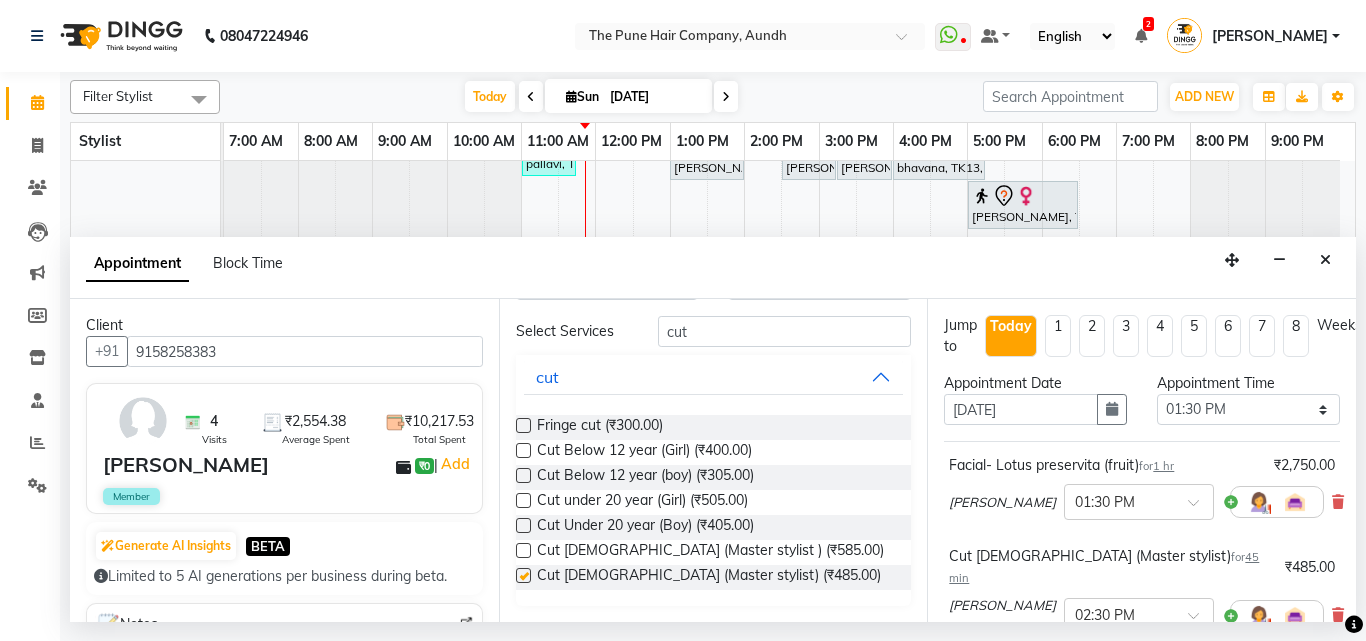scroll, scrollTop: 0, scrollLeft: 0, axis: both 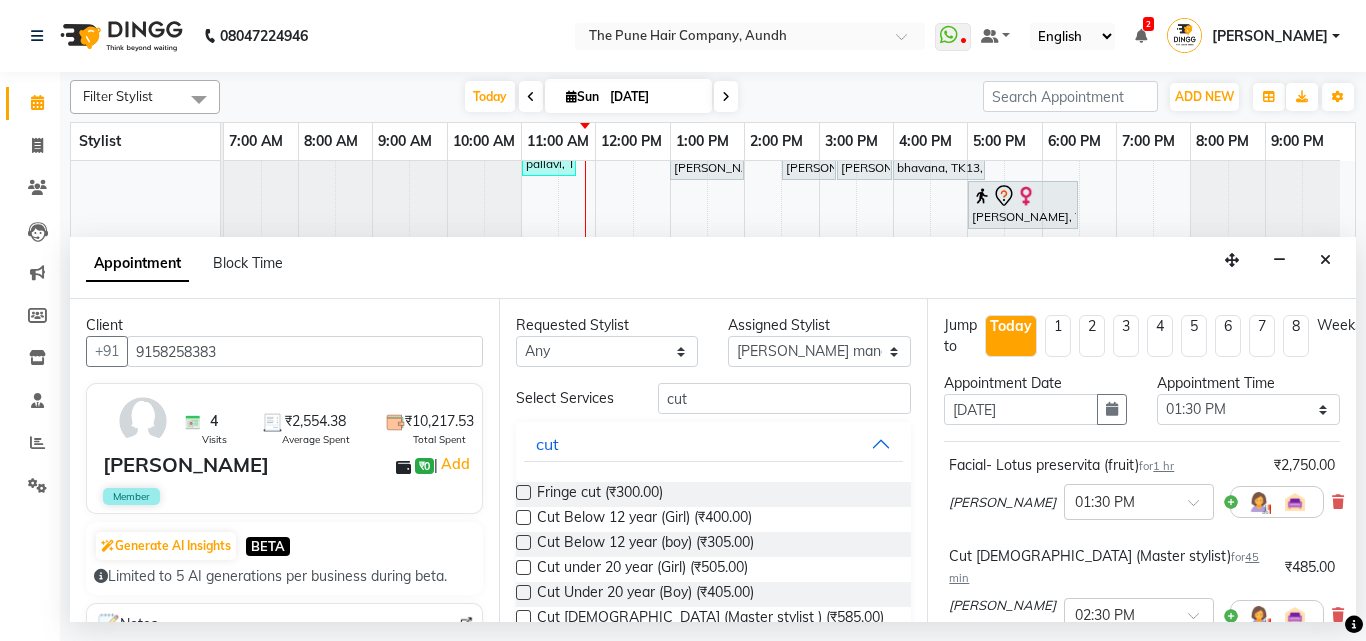 checkbox on "false" 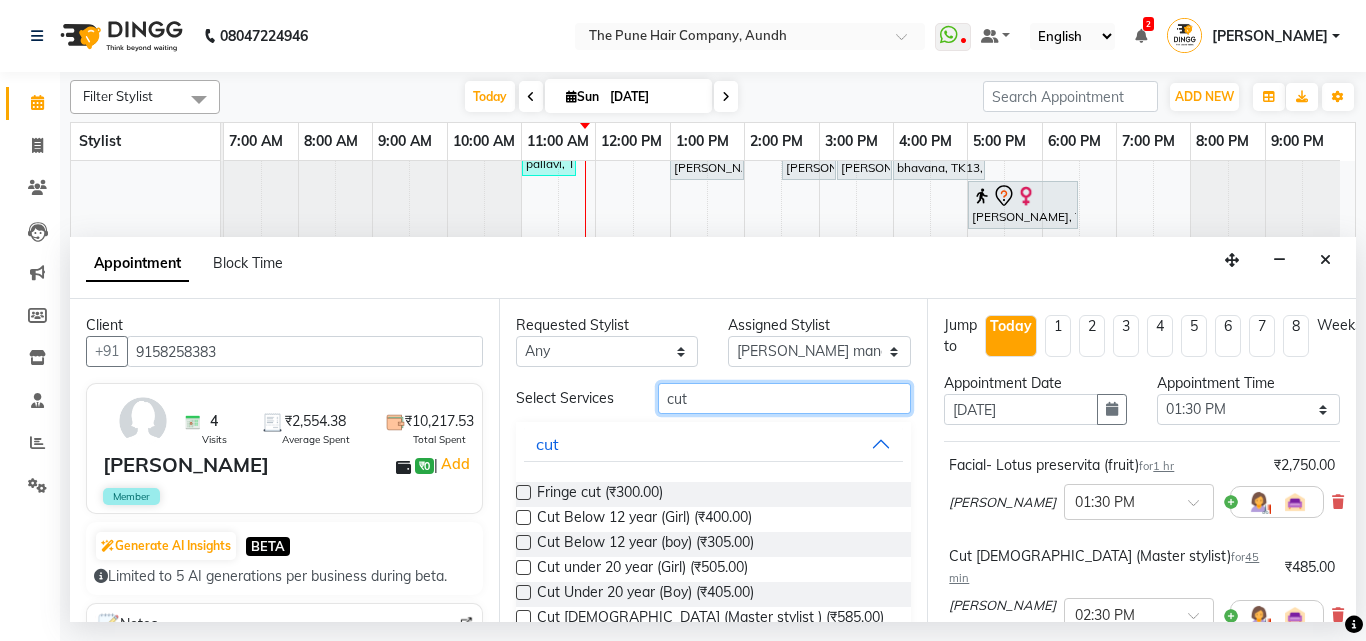 click on "cut" at bounding box center (785, 398) 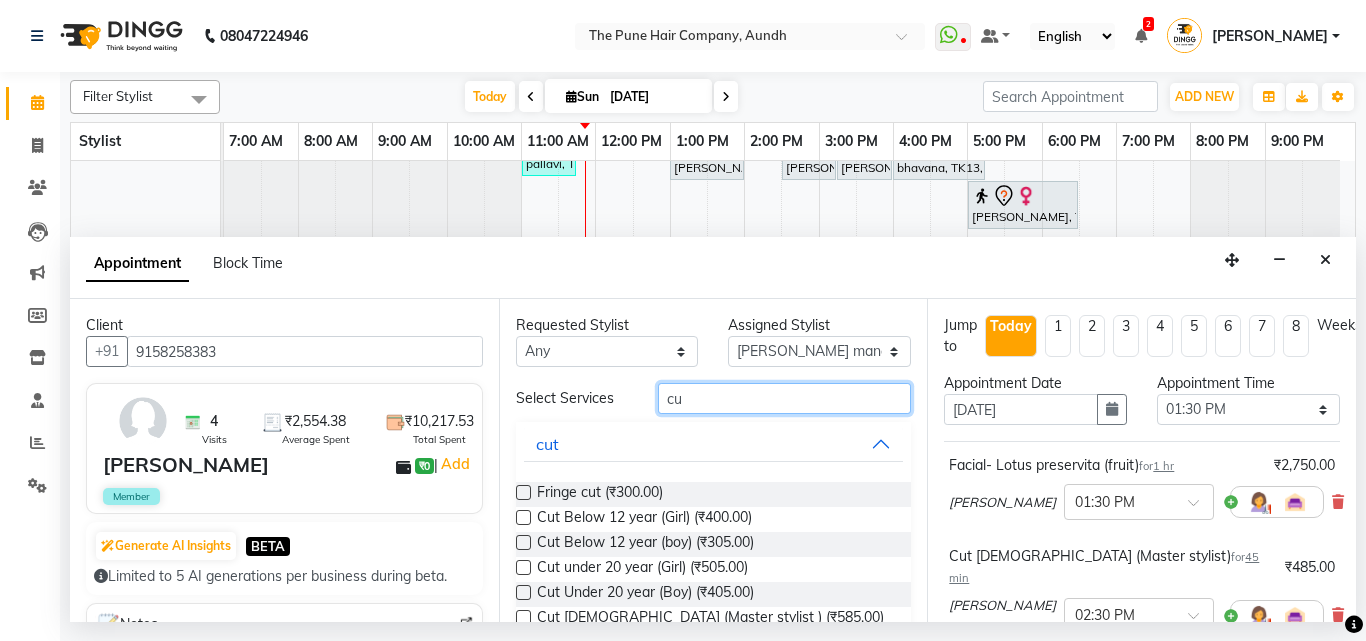type on "c" 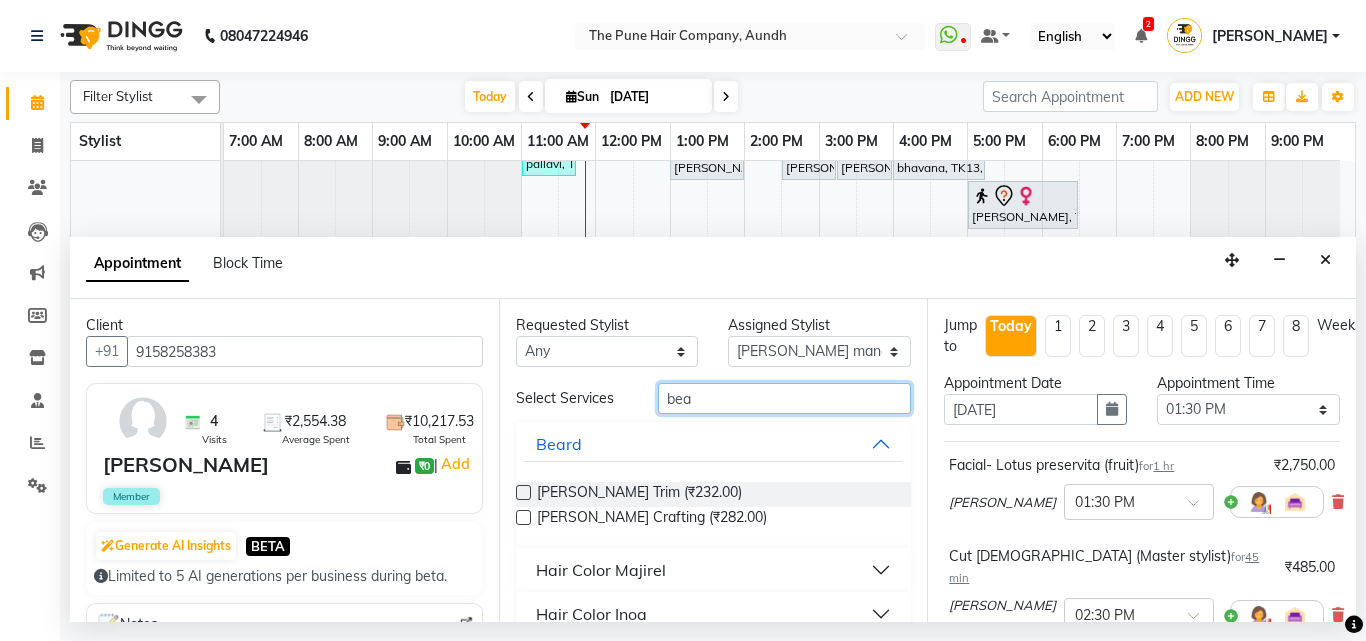 type on "bea" 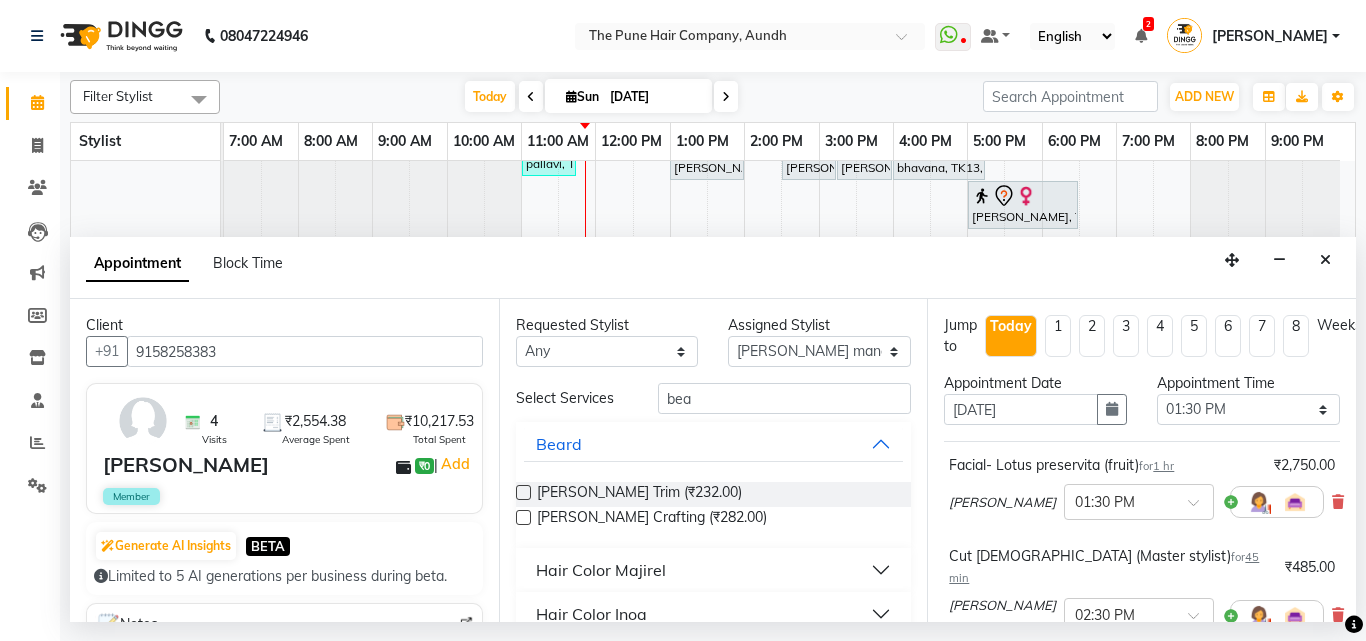 click at bounding box center [523, 517] 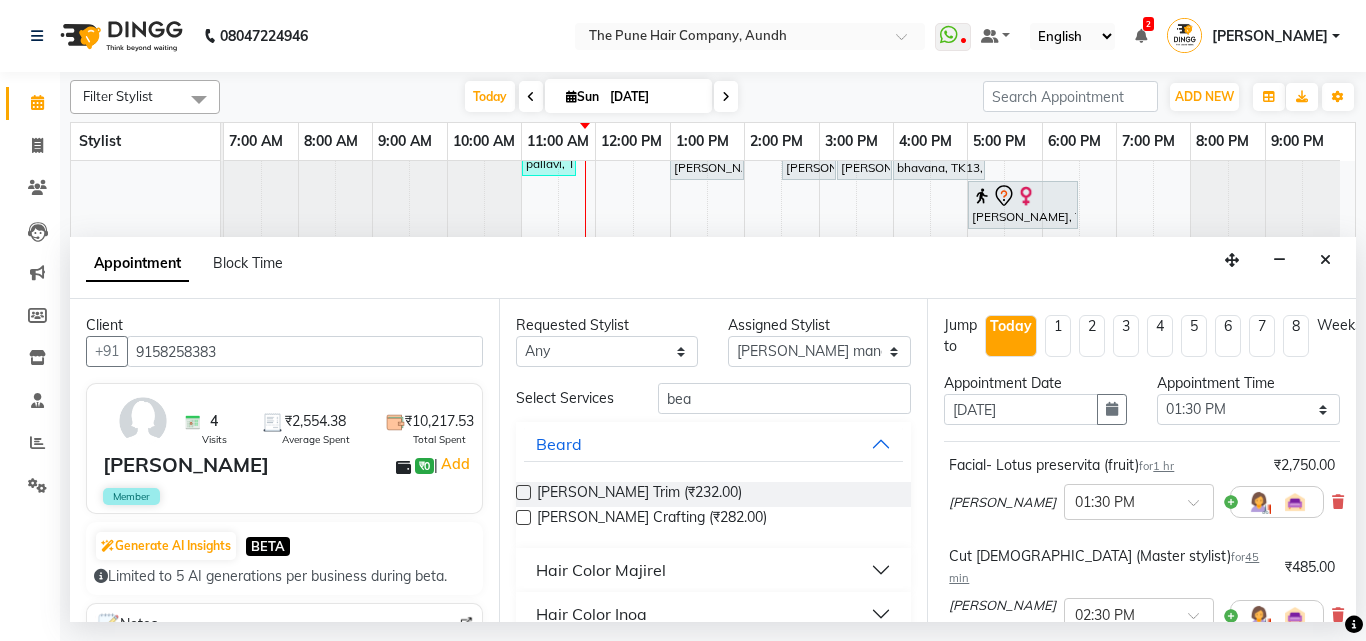 click at bounding box center (523, 517) 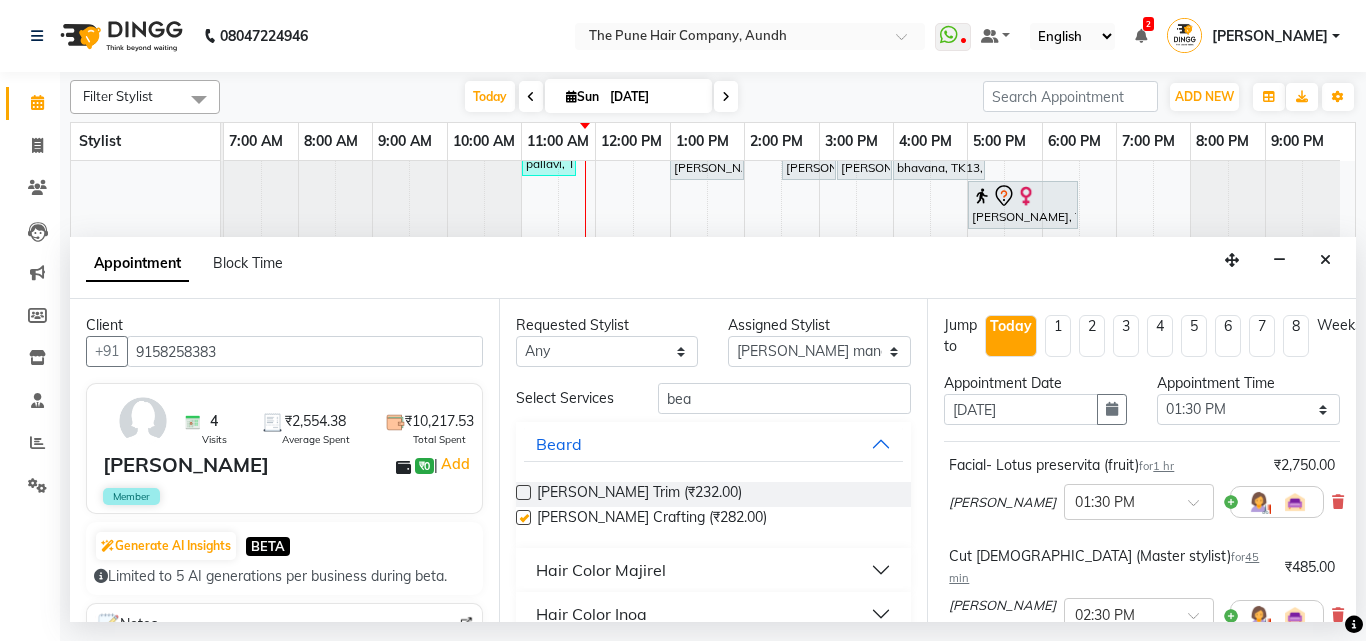 checkbox on "false" 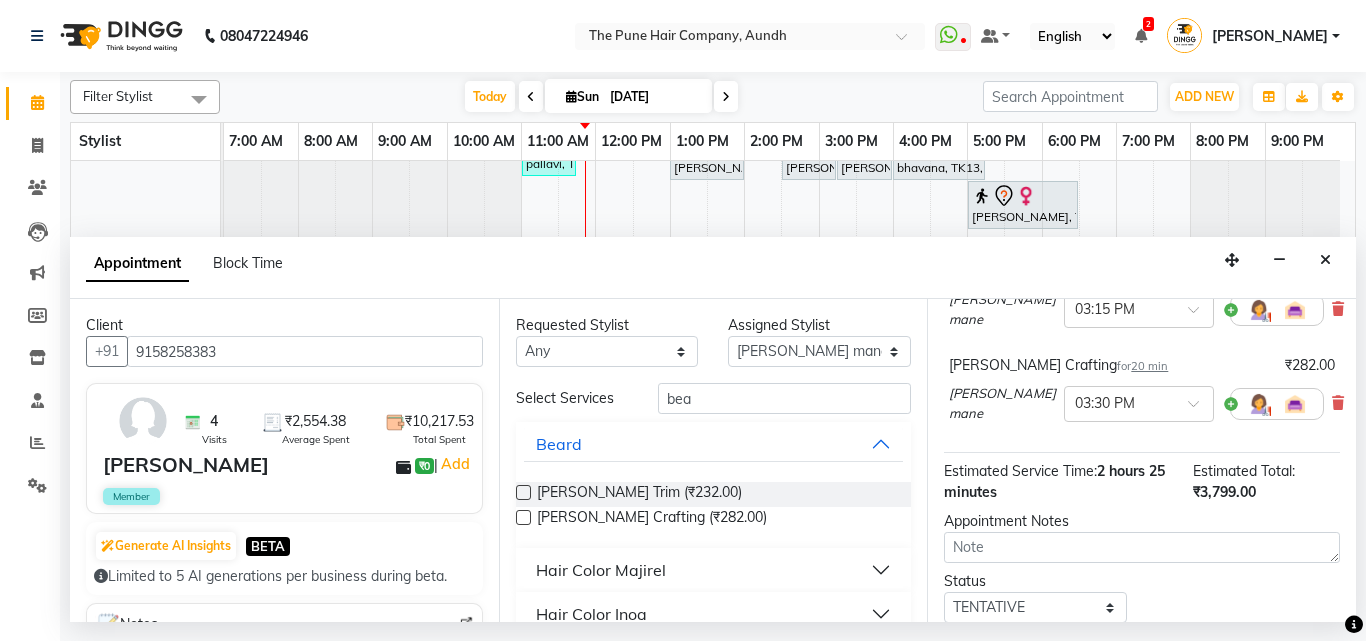 scroll, scrollTop: 300, scrollLeft: 0, axis: vertical 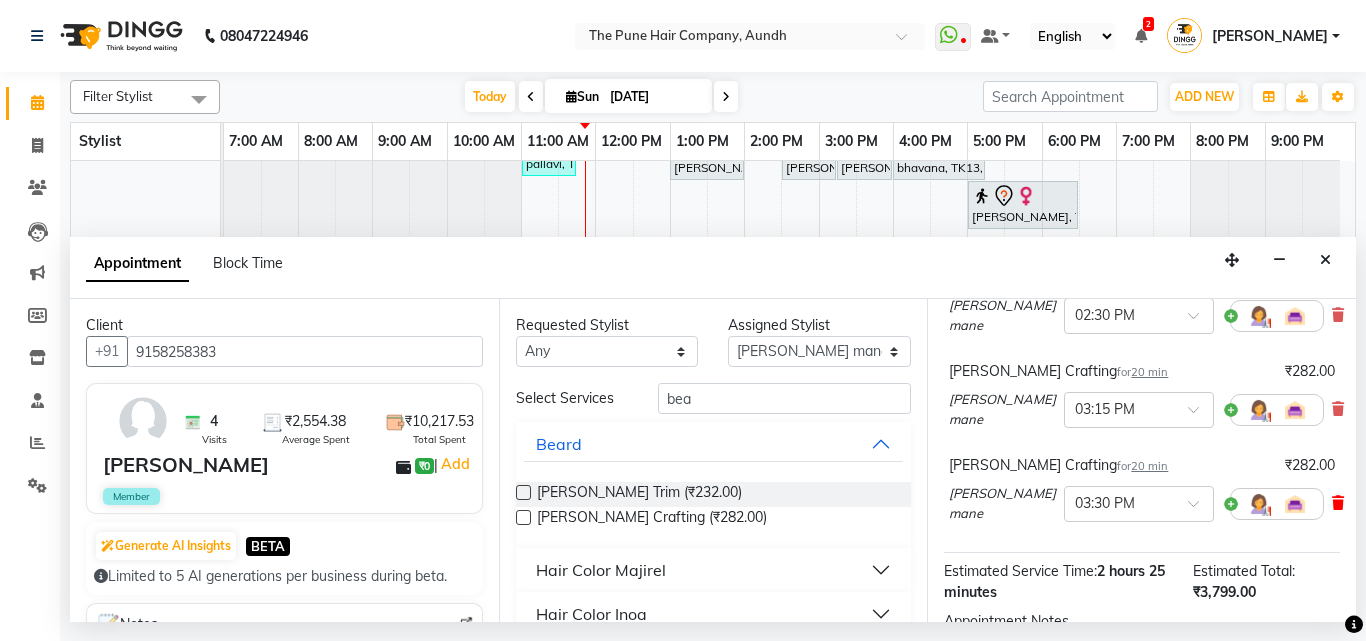 click at bounding box center (1338, 503) 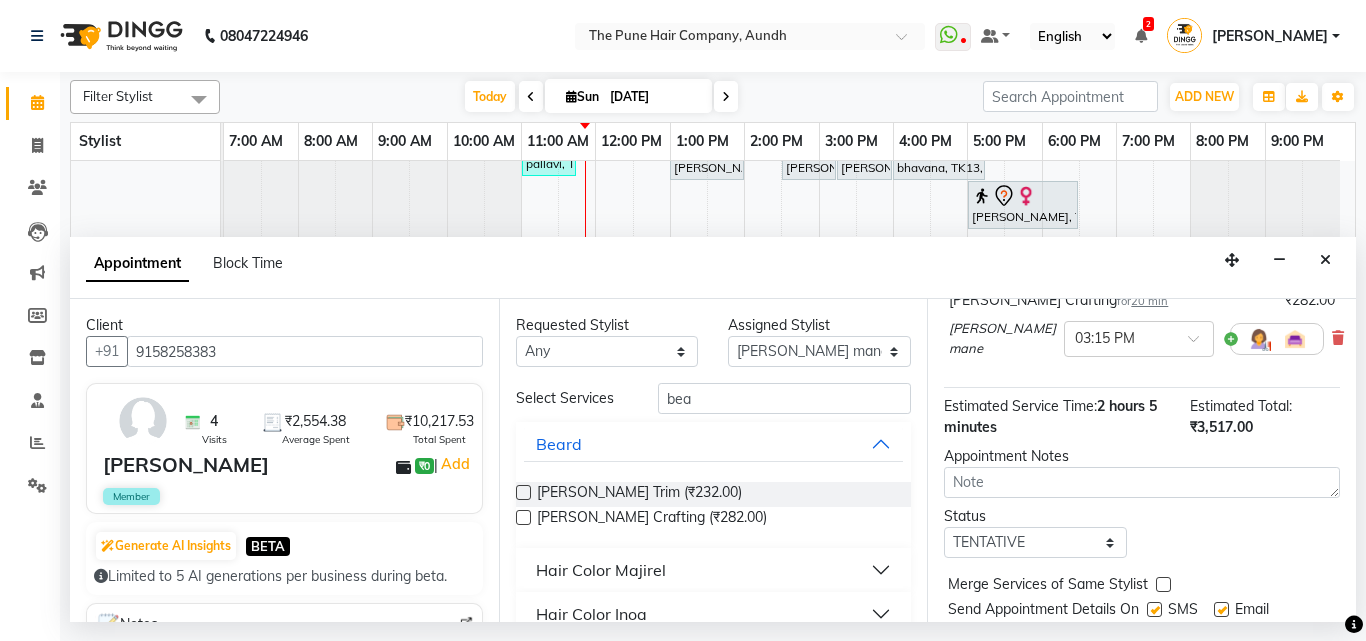 scroll, scrollTop: 421, scrollLeft: 0, axis: vertical 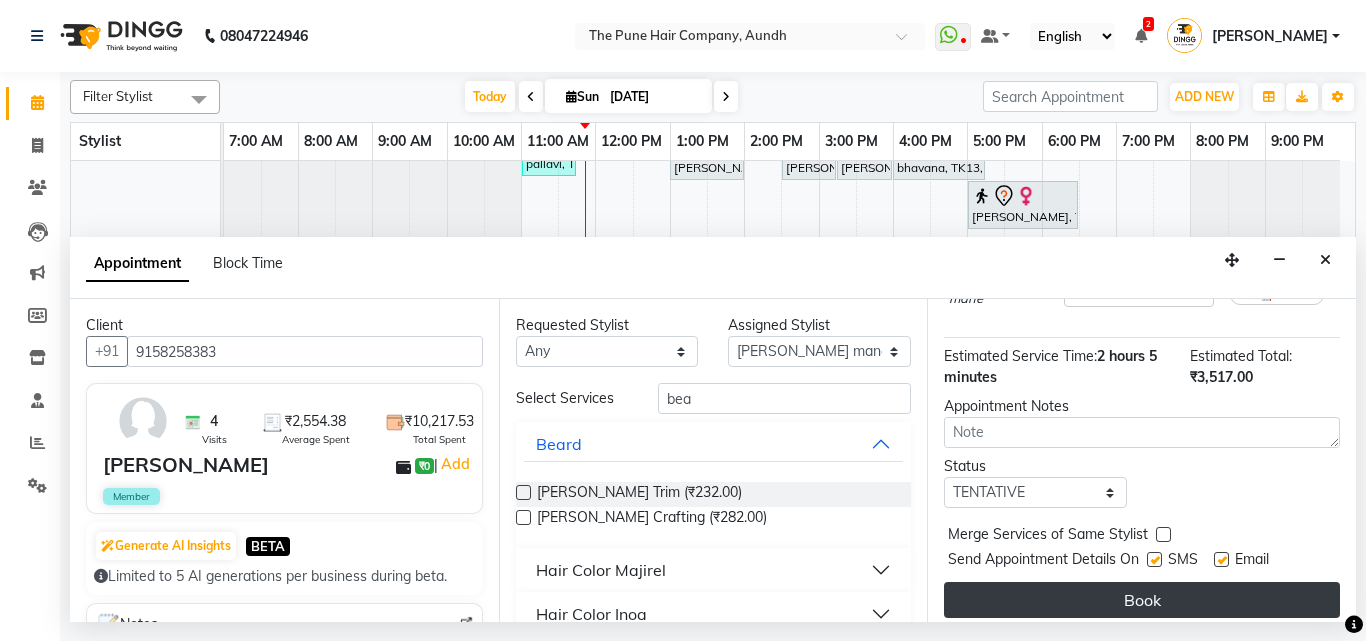 click on "Book" at bounding box center [1142, 600] 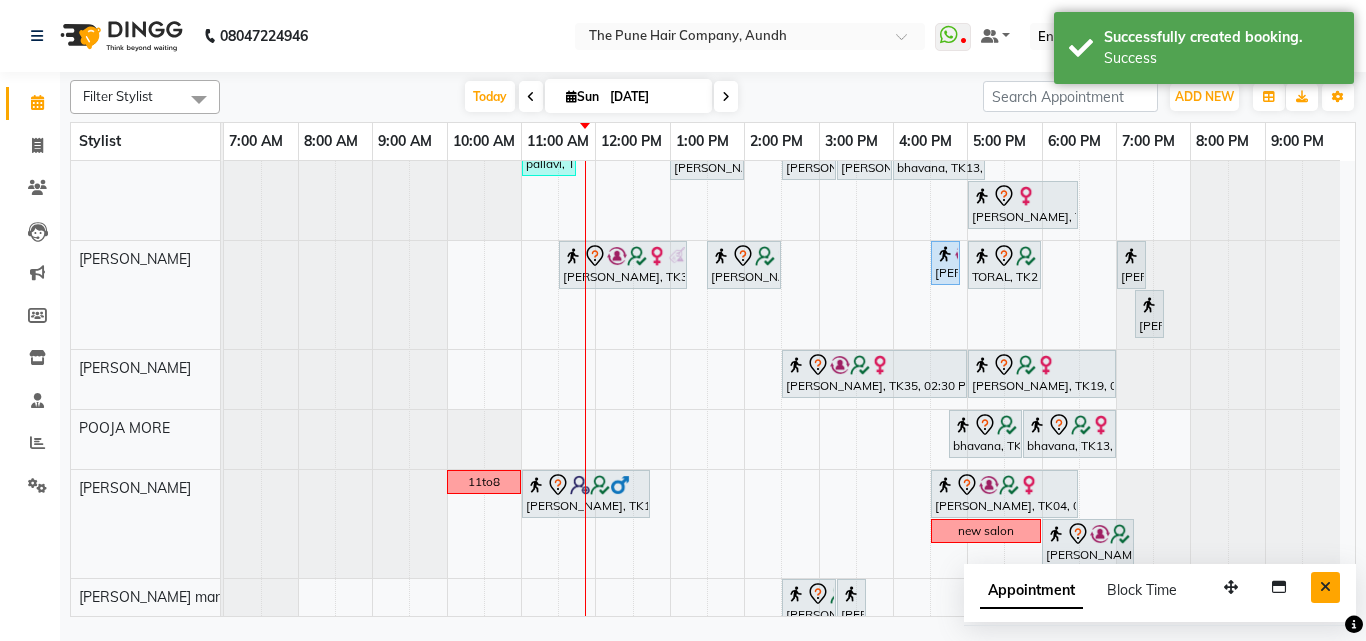 scroll, scrollTop: 708, scrollLeft: 0, axis: vertical 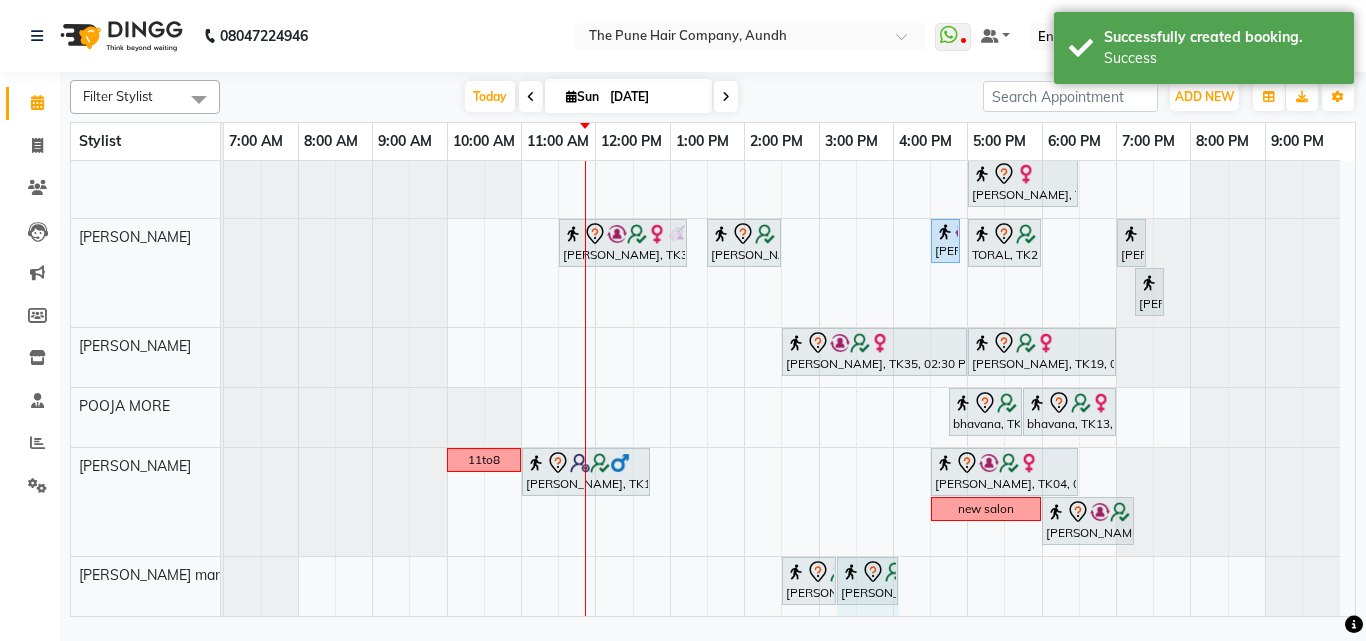 drag, startPoint x: 863, startPoint y: 569, endPoint x: 897, endPoint y: 557, distance: 36.05551 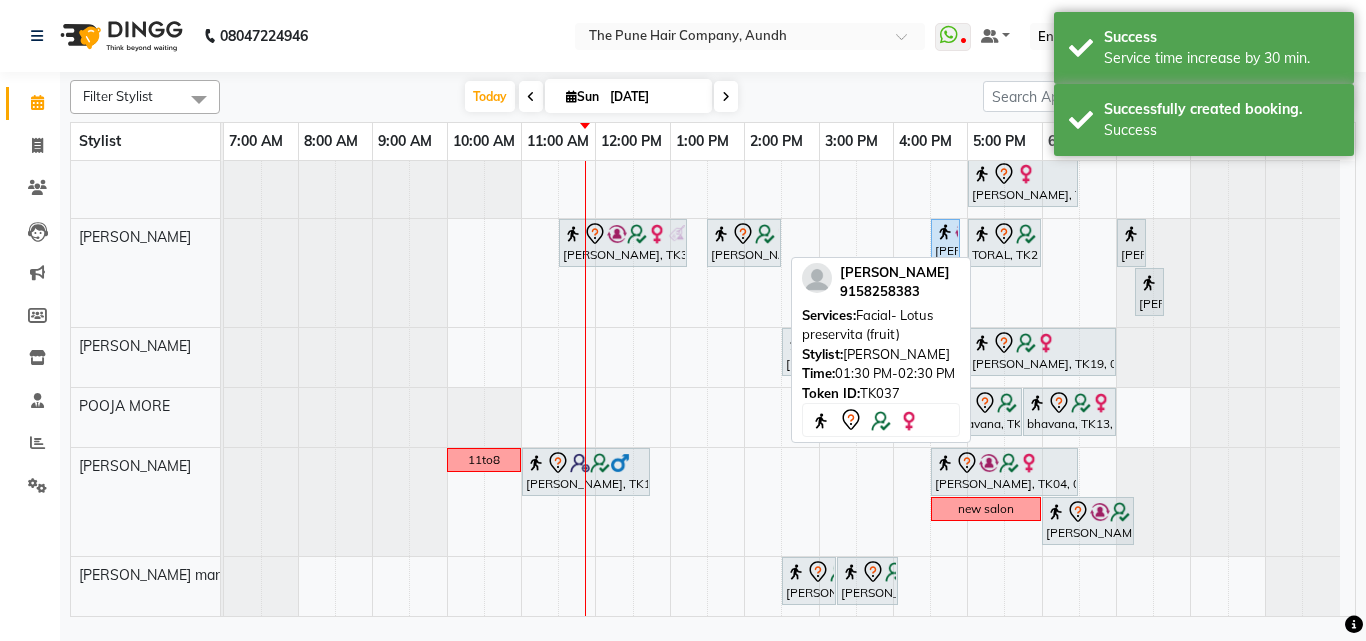 scroll, scrollTop: 730, scrollLeft: 0, axis: vertical 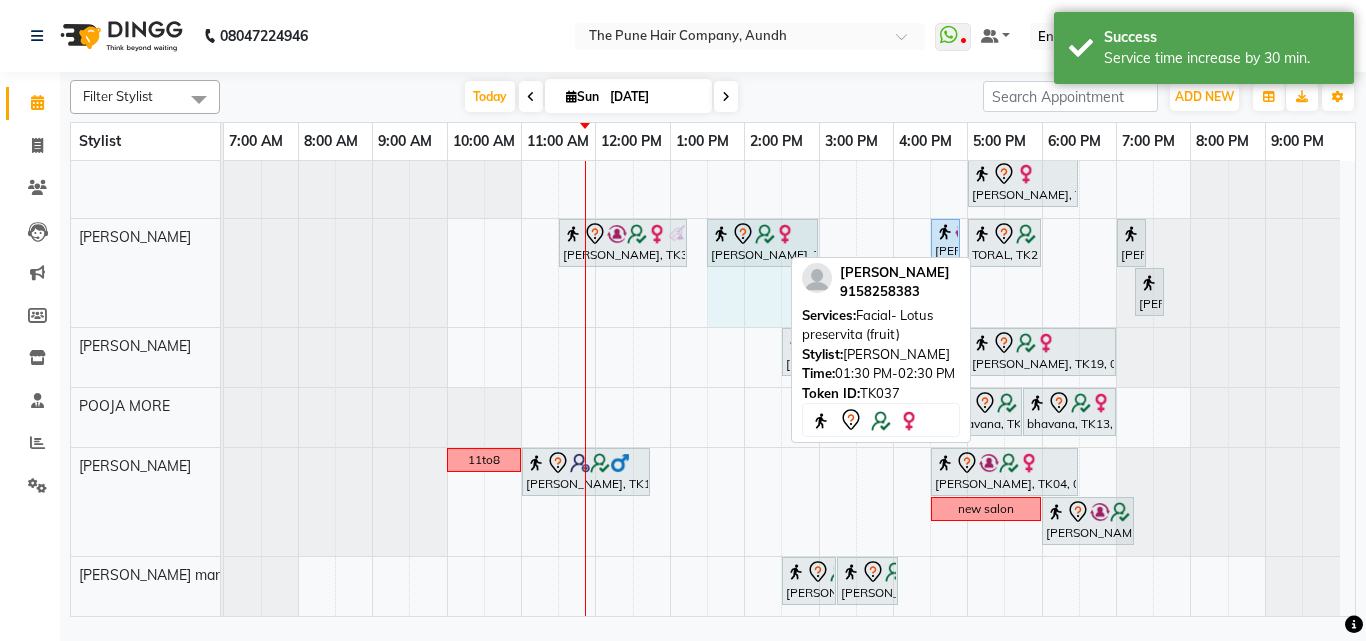 click on "Neetu, TK31, 11:30 AM-01:15 PM, Facial - O3  Whitening              trupti desai, TK37, 01:30 PM-02:30 PM, Facial- Lotus preservita (fruit)     sweta kulkarni, TK35, 04:30 PM-04:45 PM, Threading - Eyebrow (₹55)             TORAL, TK25, 05:00 PM-06:00 PM, Pedicure - Premium              Ajay Shenoy, TK19, 07:00 PM-07:15 PM, Threading - Eyebrow             Ajay Shenoy, TK19, 07:15 PM-07:30 PM, Threading - Upper Lip             trupti desai, TK37, 01:30 PM-02:30 PM, Facial- Lotus preservita (fruit)" at bounding box center [224, 273] 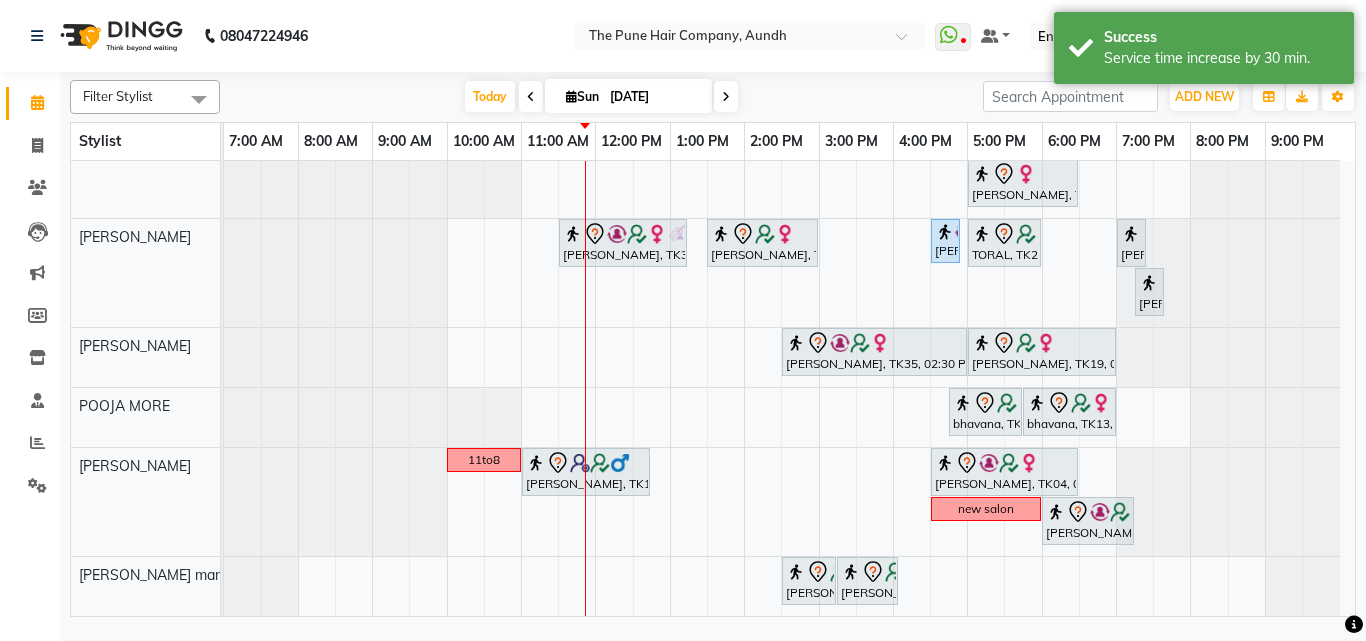 scroll, scrollTop: 730, scrollLeft: 0, axis: vertical 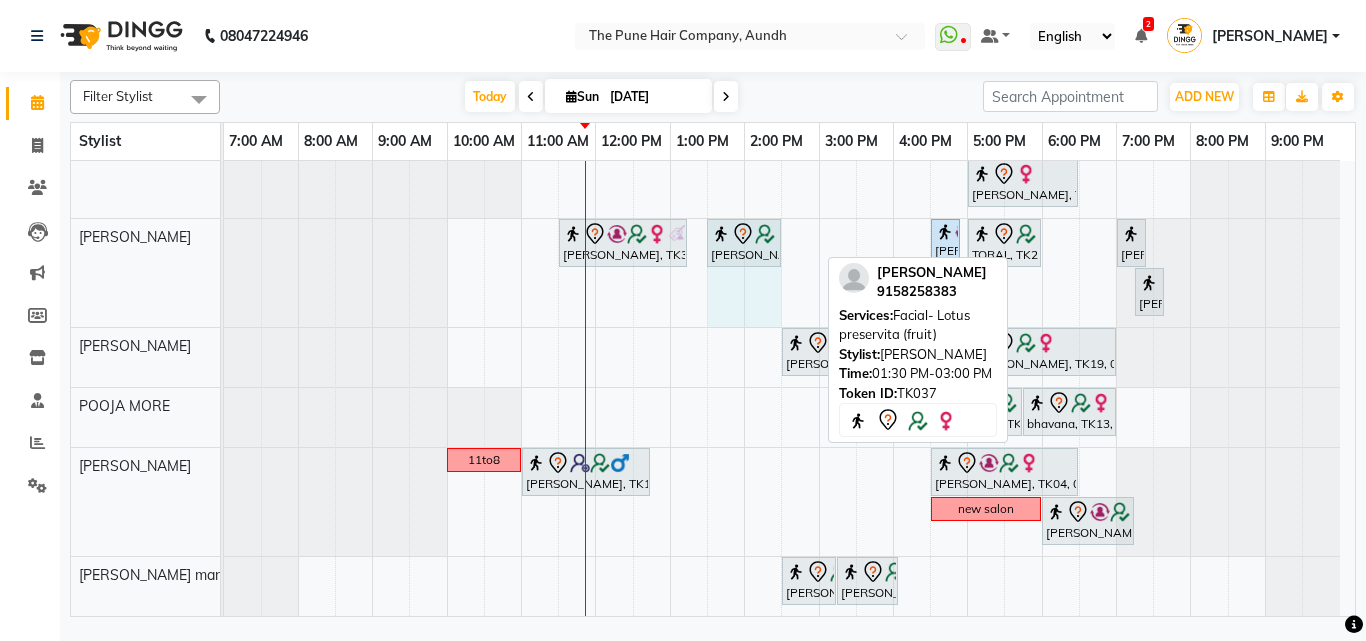 drag, startPoint x: 820, startPoint y: 237, endPoint x: 798, endPoint y: 255, distance: 28.42534 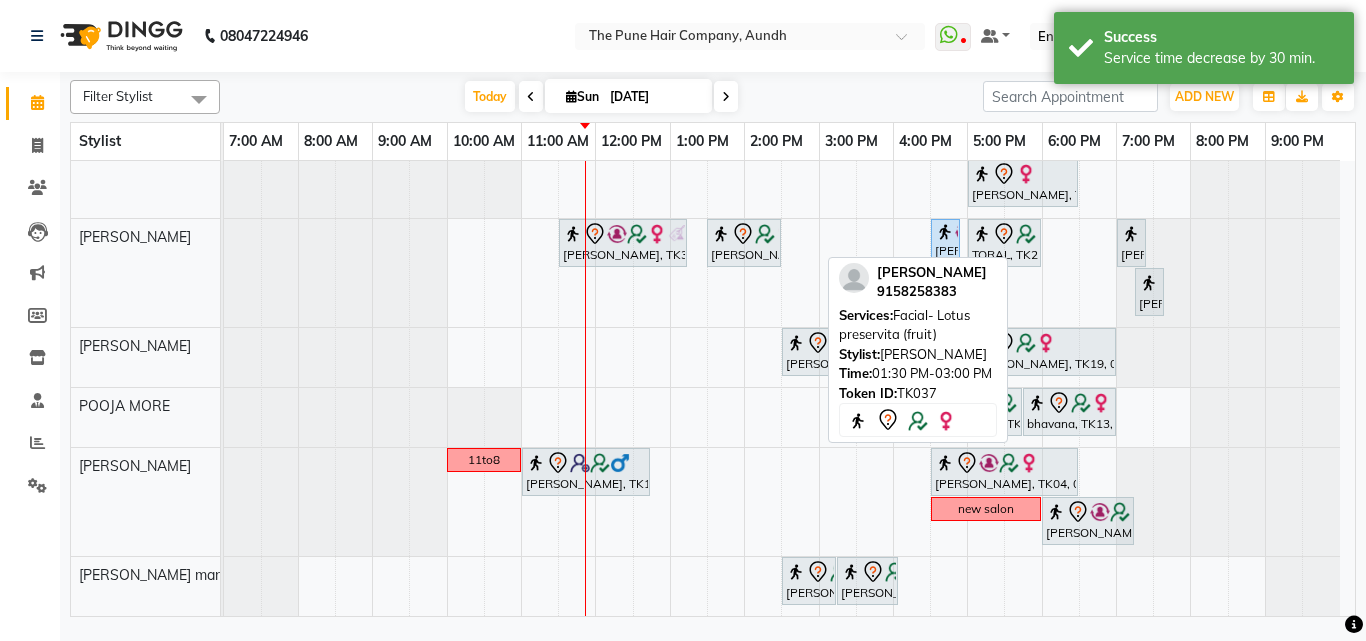 scroll, scrollTop: 730, scrollLeft: 0, axis: vertical 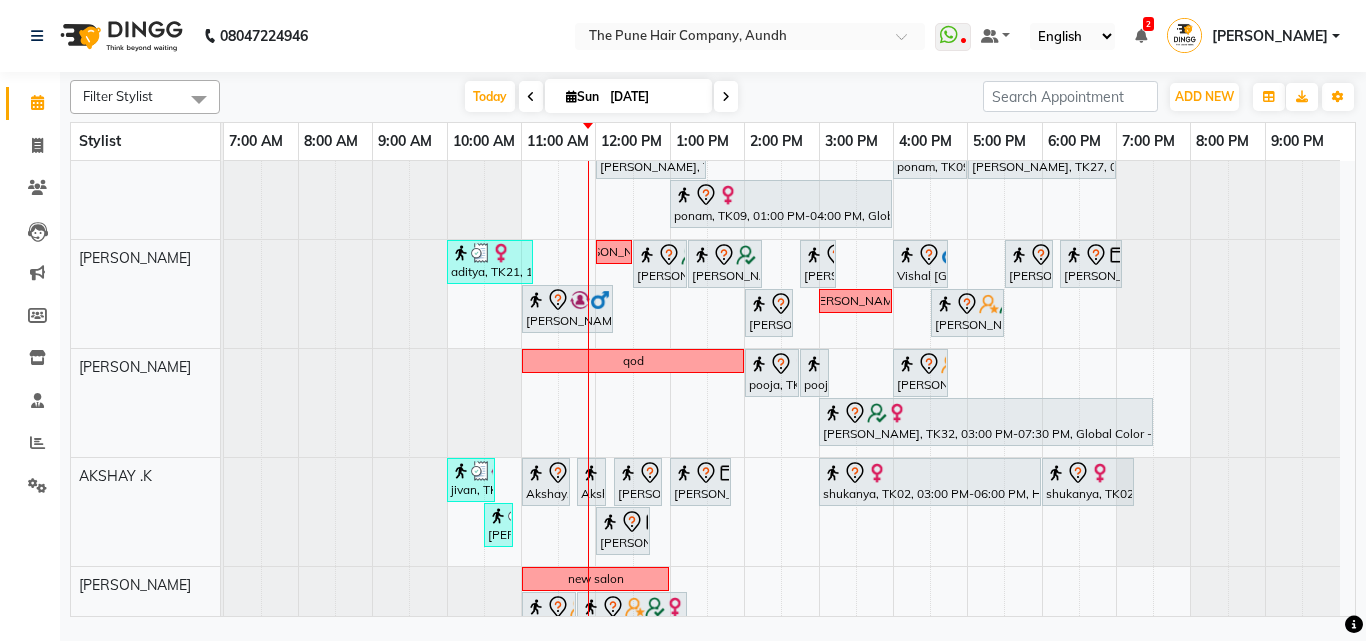 click on "cut              Gunjan Aror, TK17, 12:00 PM-01:30 PM, Cut Female ( Top Stylist )             ponam, TK09, 04:00 PM-05:00 PM, Cut Female ( Top Stylist )             Anubha Gupta, TK27, 05:00 PM-07:00 PM, Hair Color Inoa - Inoa Touchup 2 Inch             ponam, TK09, 01:00 PM-04:00 PM, Global Highlight - Majirel Highlights Long     aditya, TK21, 10:00 AM-11:10 AM, Cut male (Expert)  nevrekar              dishali, TK07, 12:30 PM-01:15 PM, Cut Female (Expert)             dishali, TK07, 01:15 PM-02:15 PM, Hair Spa Hydrating & Purifying (Care) - Hair Spa Medium             Namrata, TK15, 02:45 PM-03:15 PM,  Beard Trim             Vishal Mali, TK16, 04:00 PM-04:45 PM, Cut Under 20 year (Boy)             sudeep sawant, TK01, 05:30 PM-06:10 PM, Cut male (Expert)             sudeep sawant, TK01, 06:15 PM-07:05 PM,  Beard Crafting             Siddhant Unkule, TK29, 11:00 AM-12:15 PM, Cut Female (Expert)             Namrata, TK15, 02:00 PM-02:40 PM, Cut male (Expert)  sanketa               qod" at bounding box center [789, 723] 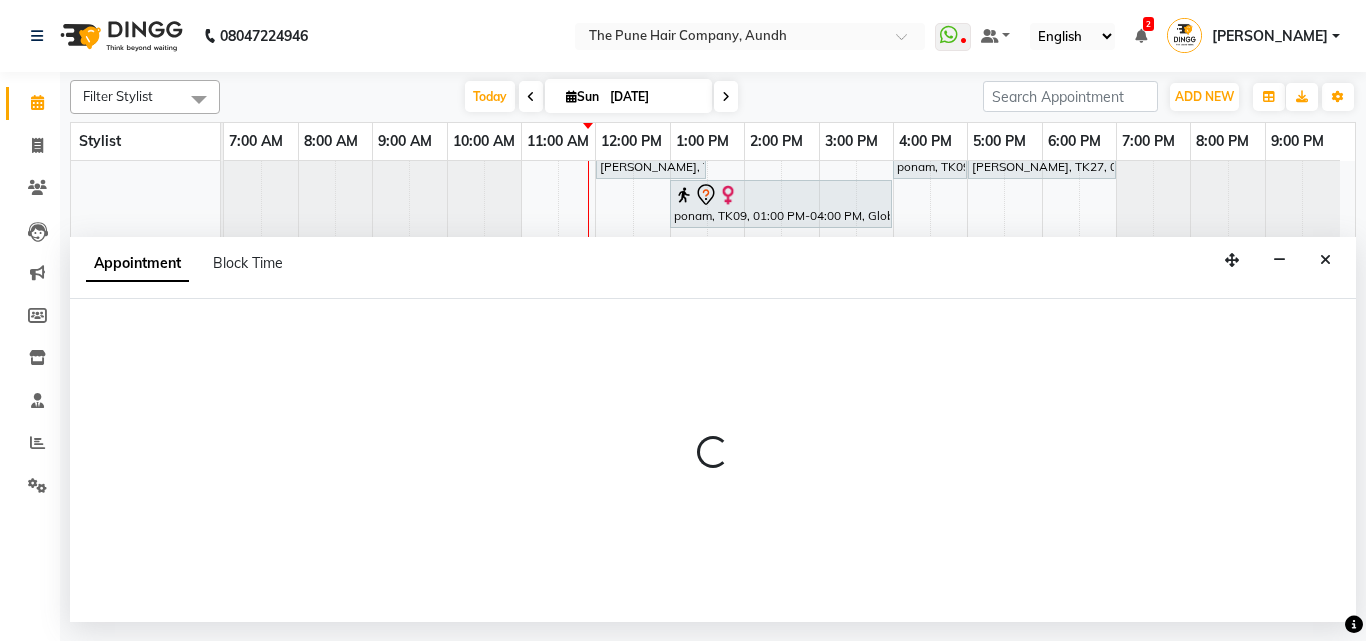 select on "6746" 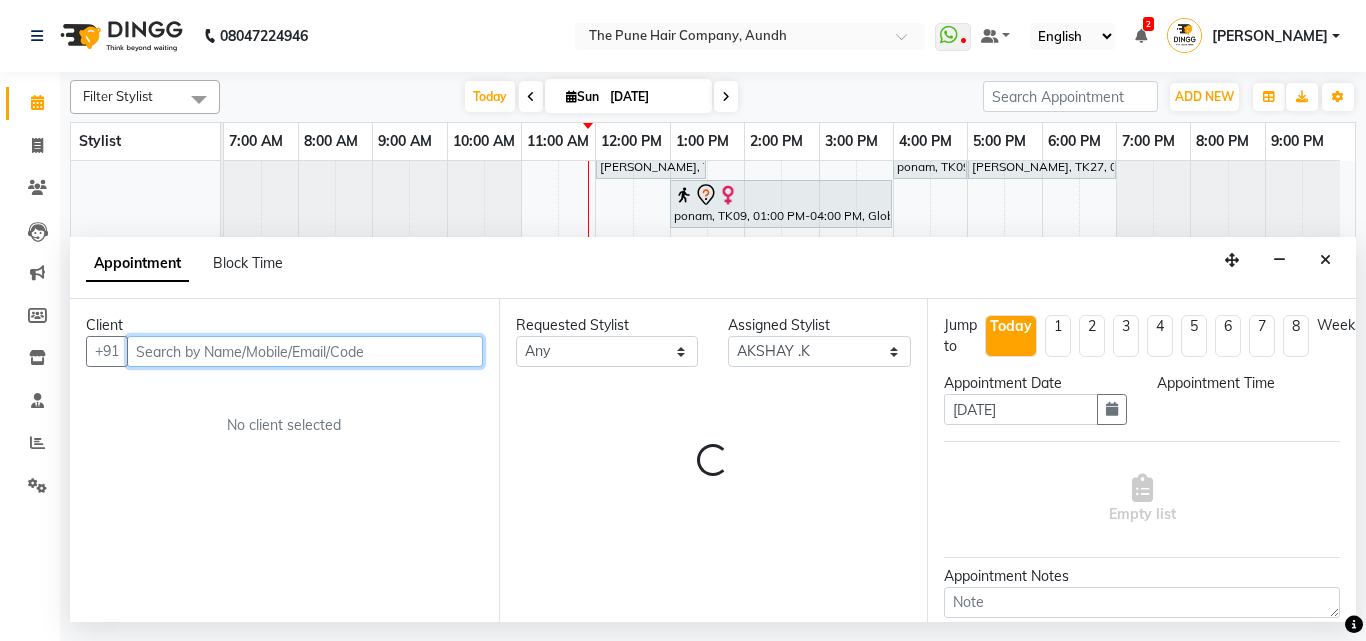 select on "1050" 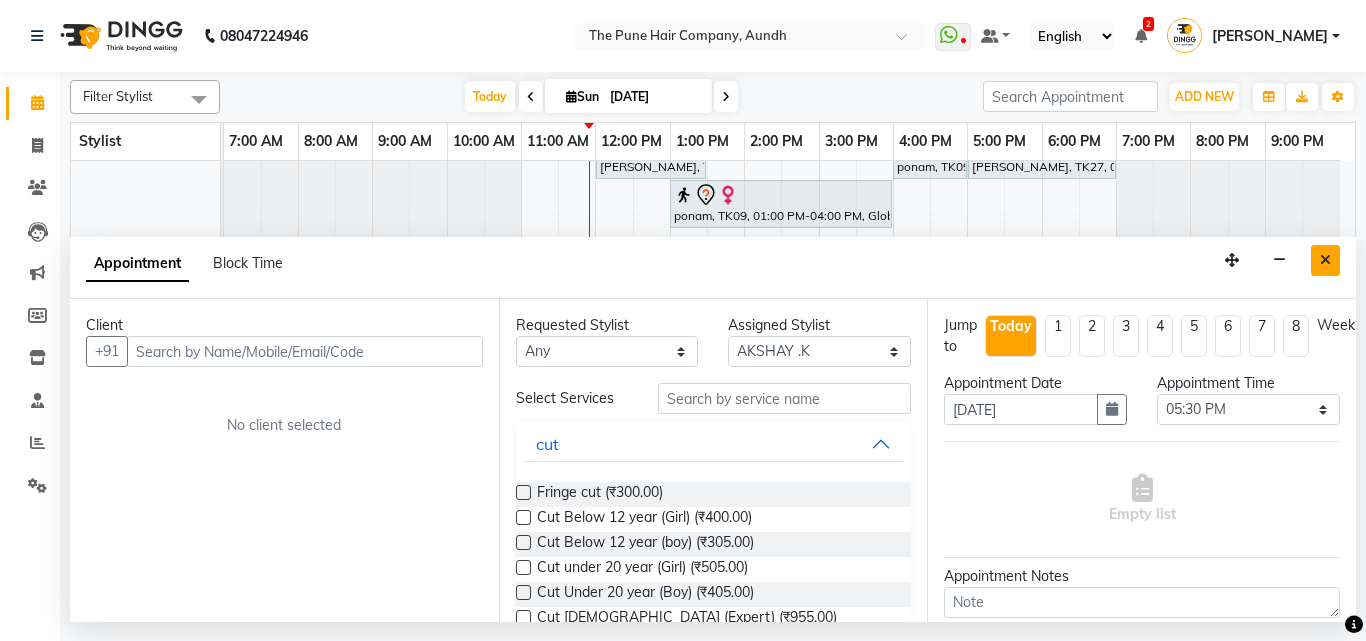 click at bounding box center [1325, 260] 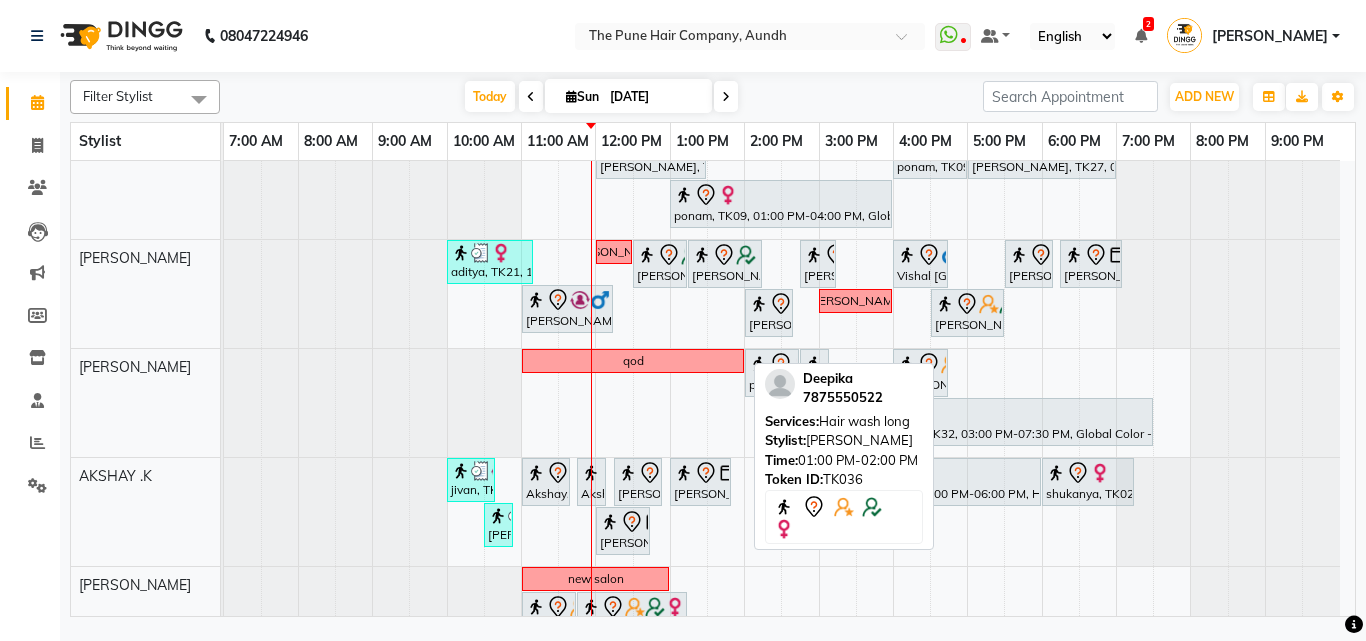 scroll, scrollTop: 530, scrollLeft: 0, axis: vertical 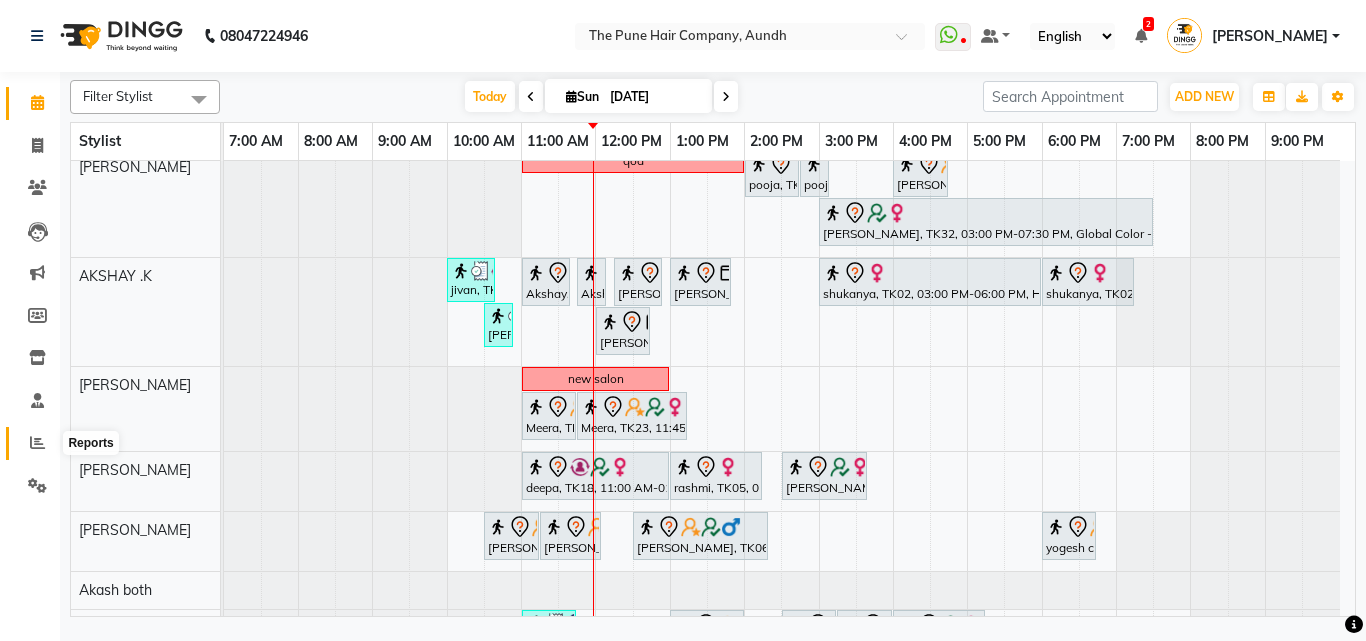 click 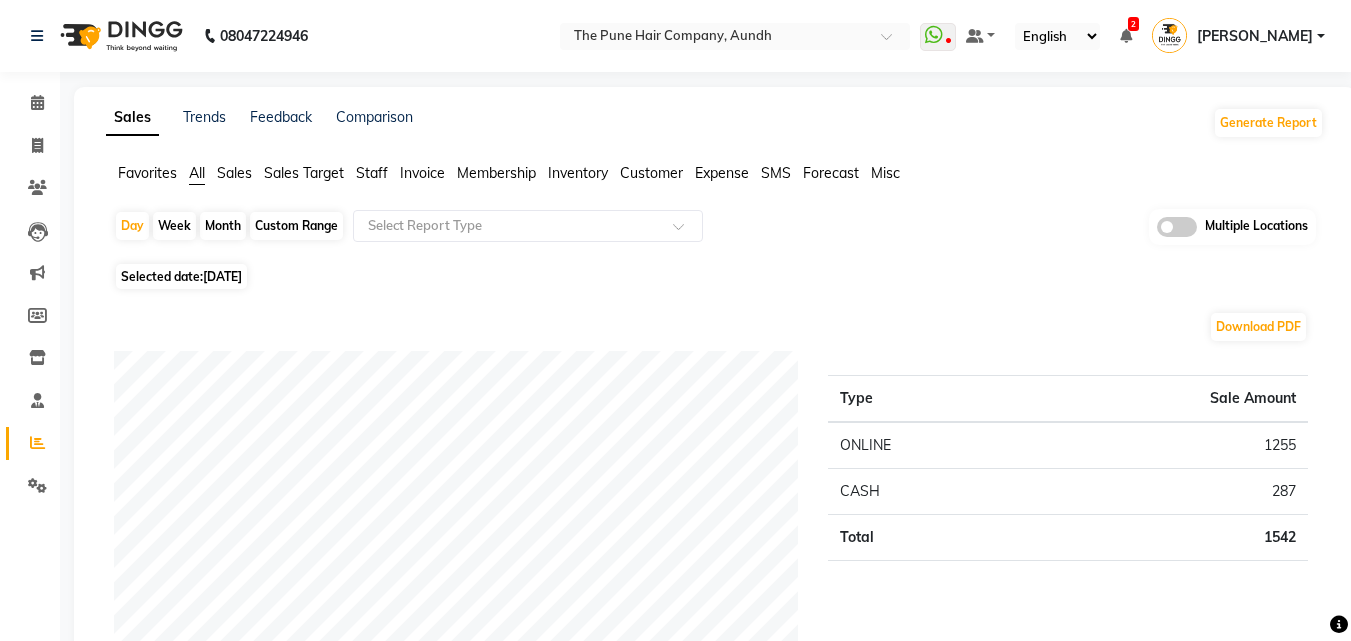 click on "Month" 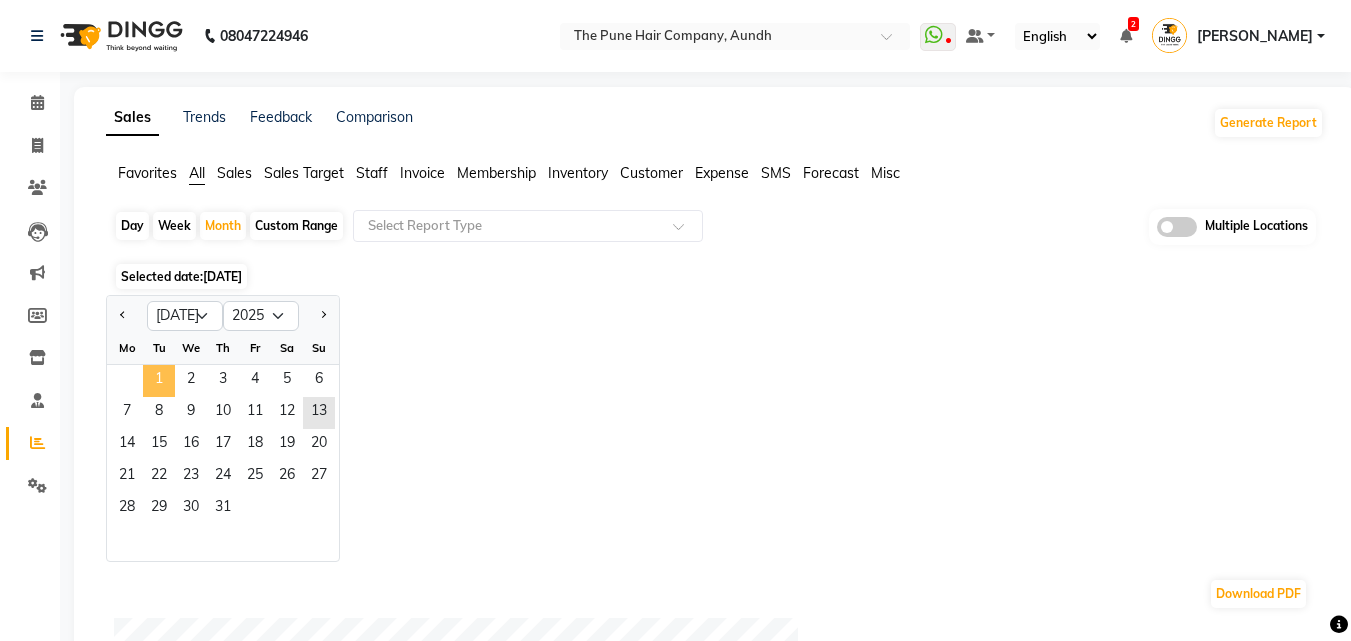 click on "1" 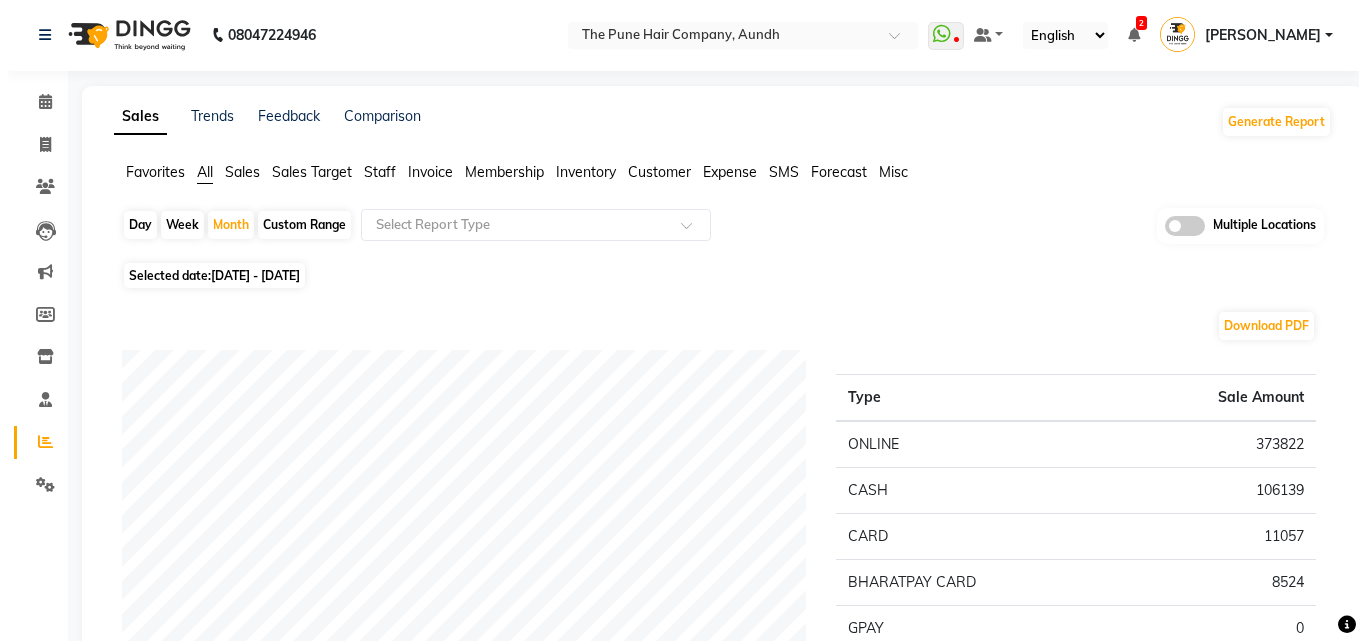 scroll, scrollTop: 0, scrollLeft: 0, axis: both 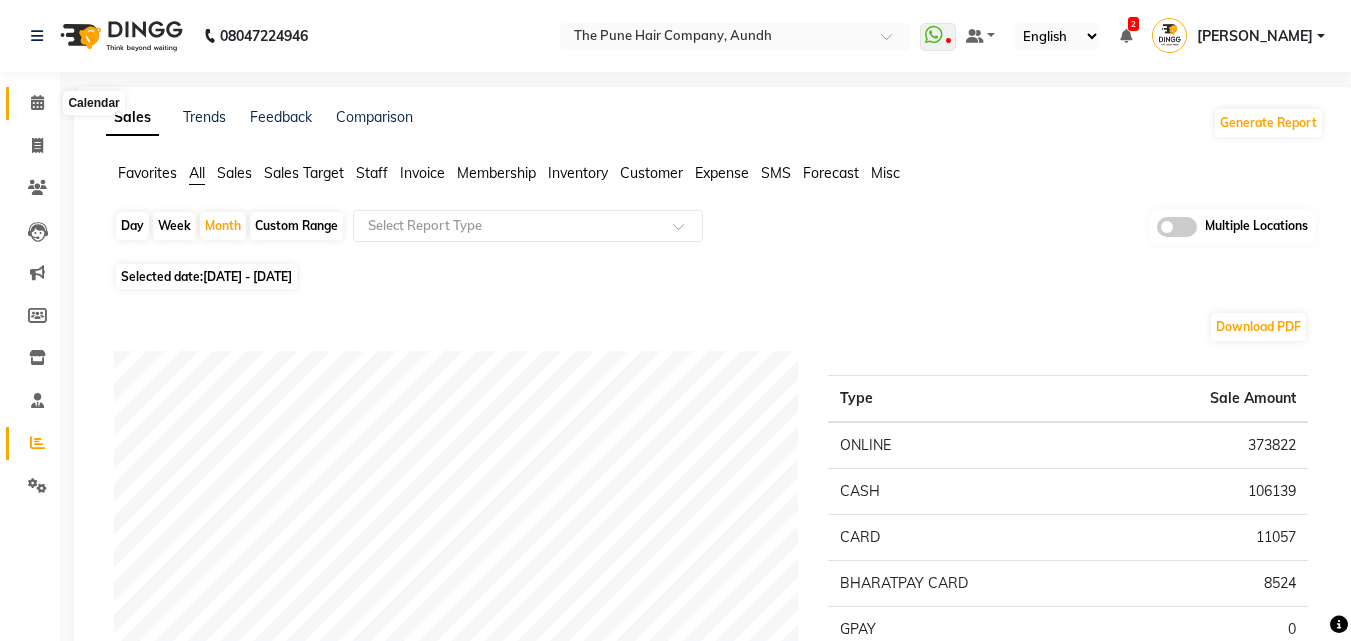 click 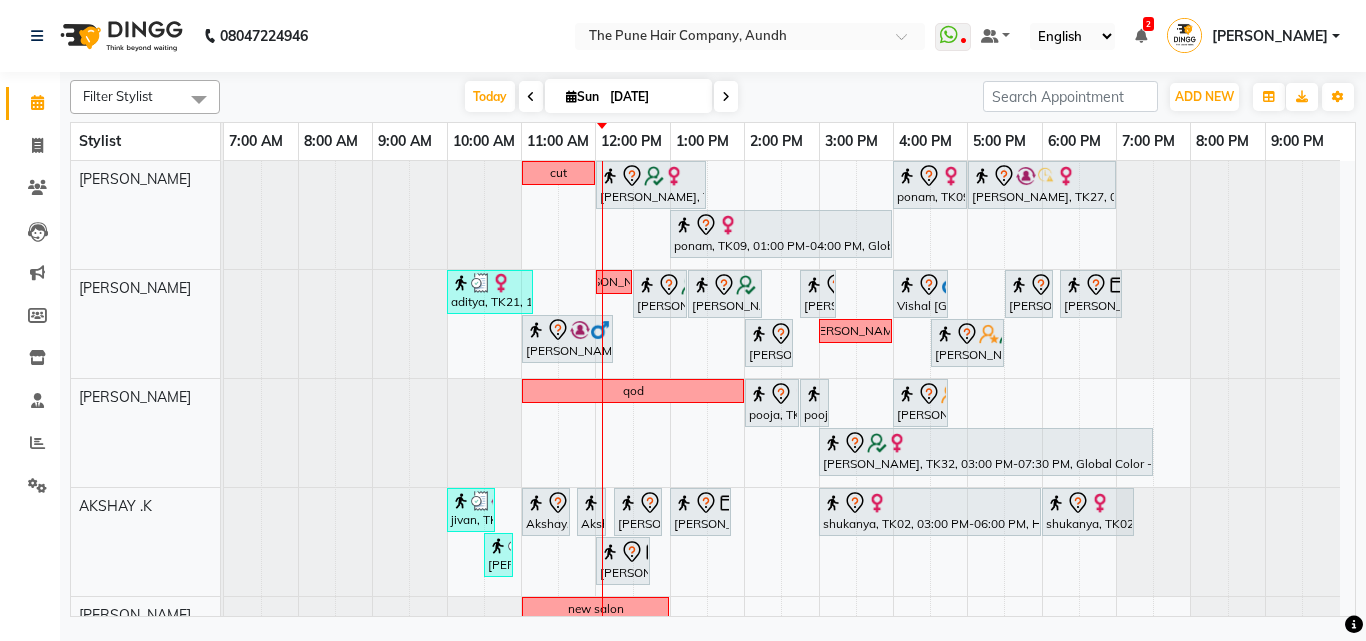 scroll, scrollTop: 200, scrollLeft: 0, axis: vertical 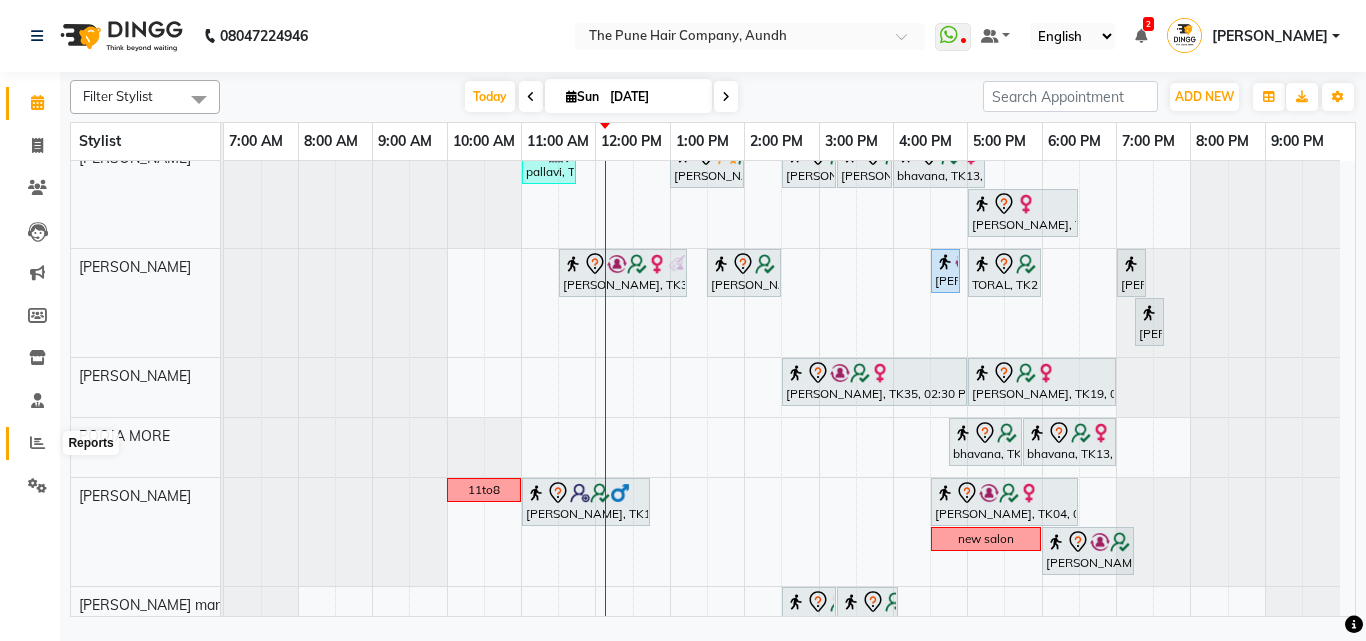 click 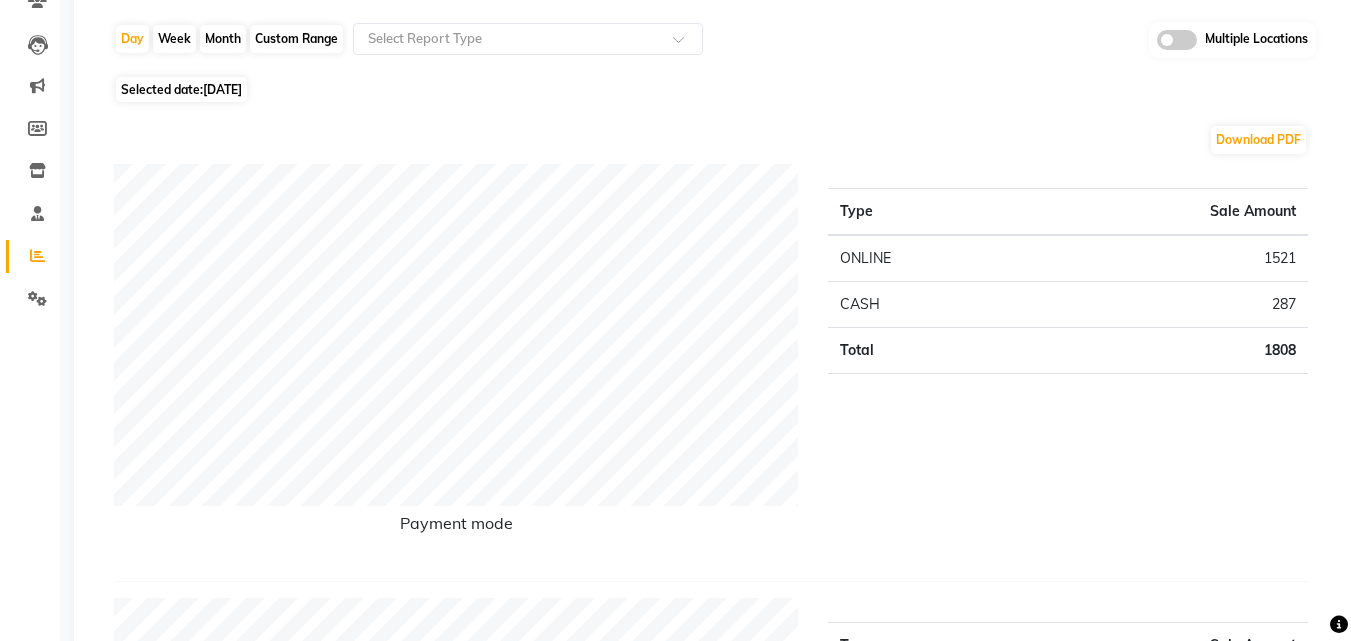 scroll, scrollTop: 0, scrollLeft: 0, axis: both 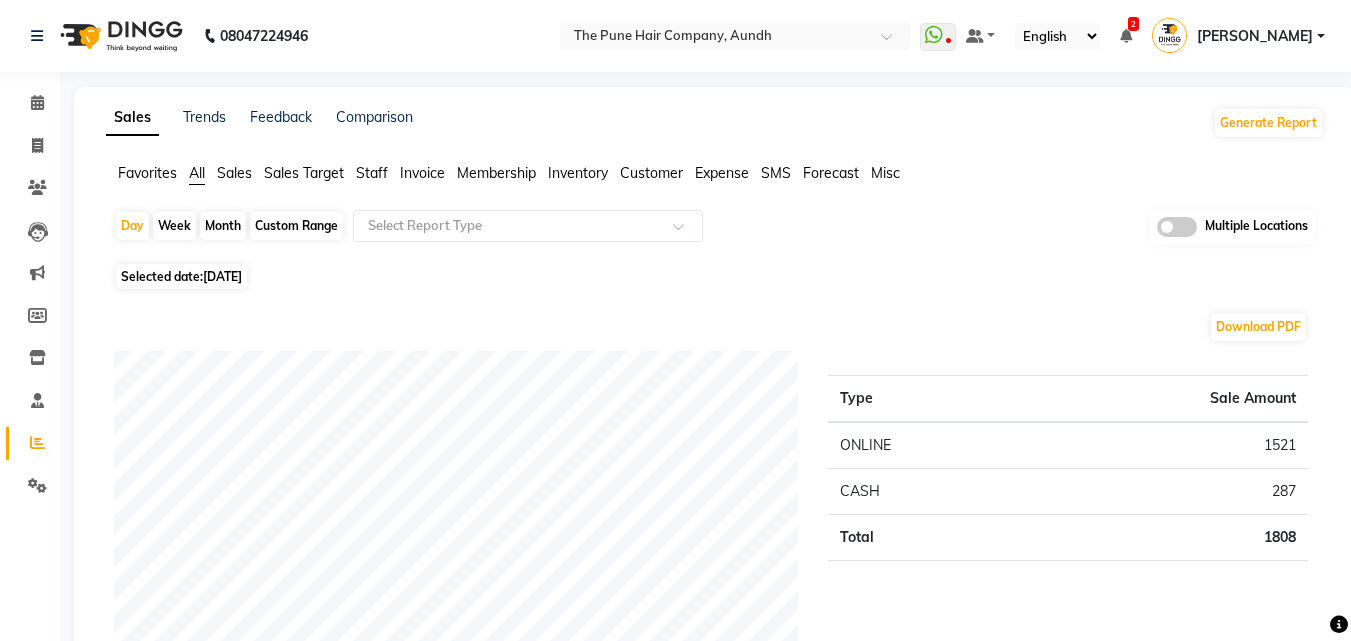 click on "Month" 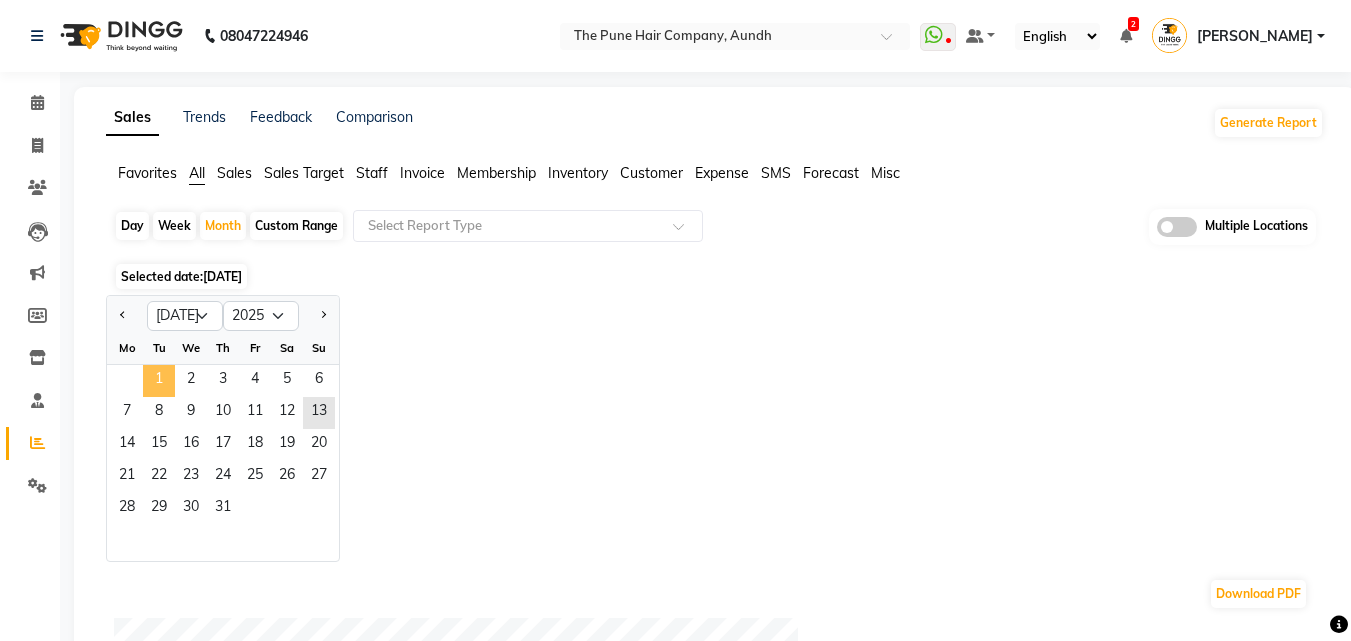 click on "1" 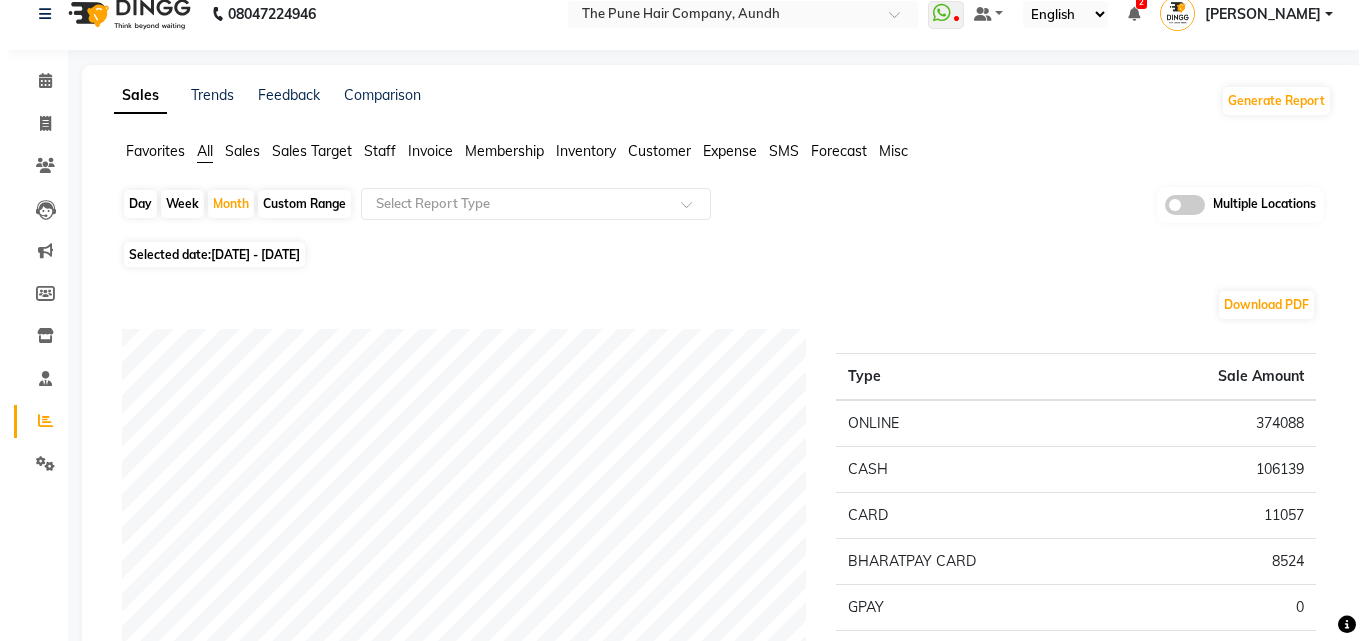 scroll, scrollTop: 0, scrollLeft: 0, axis: both 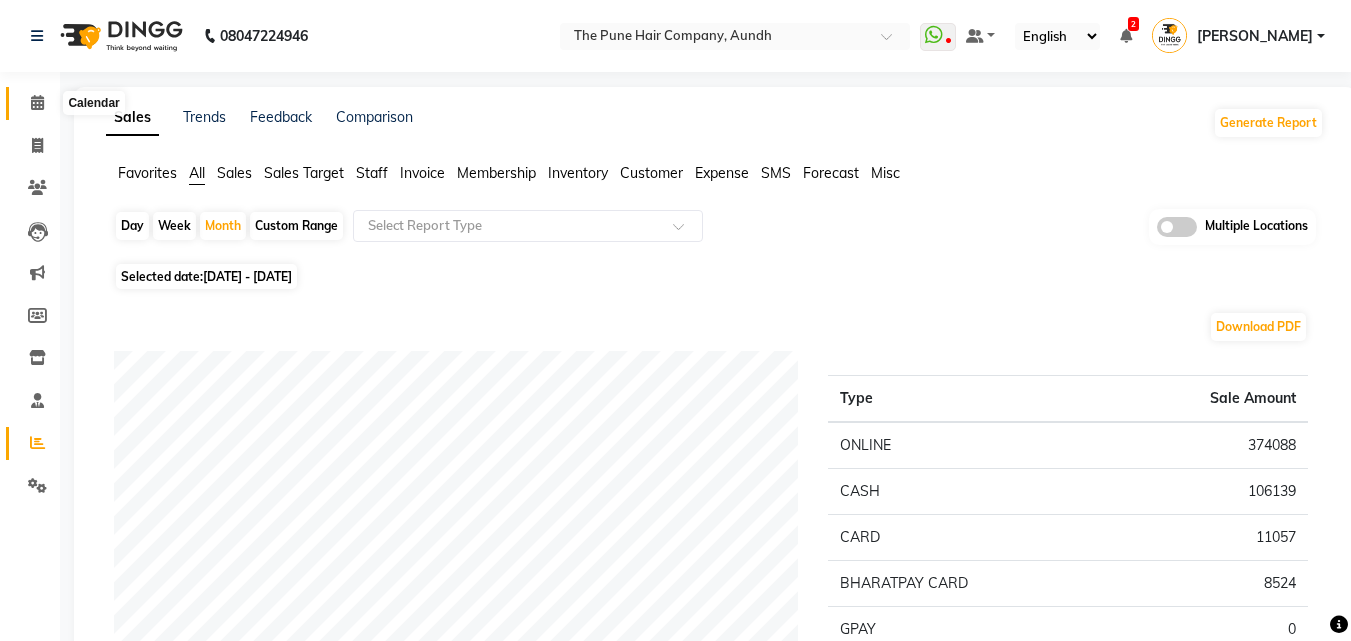 click 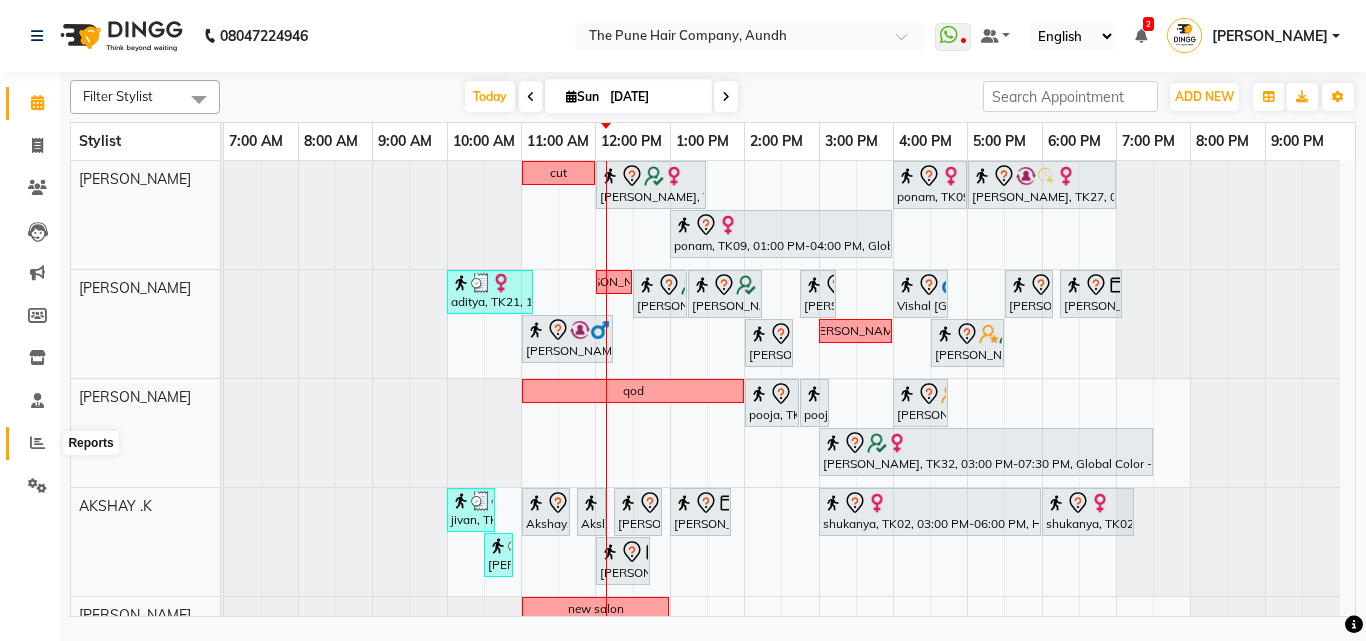 click 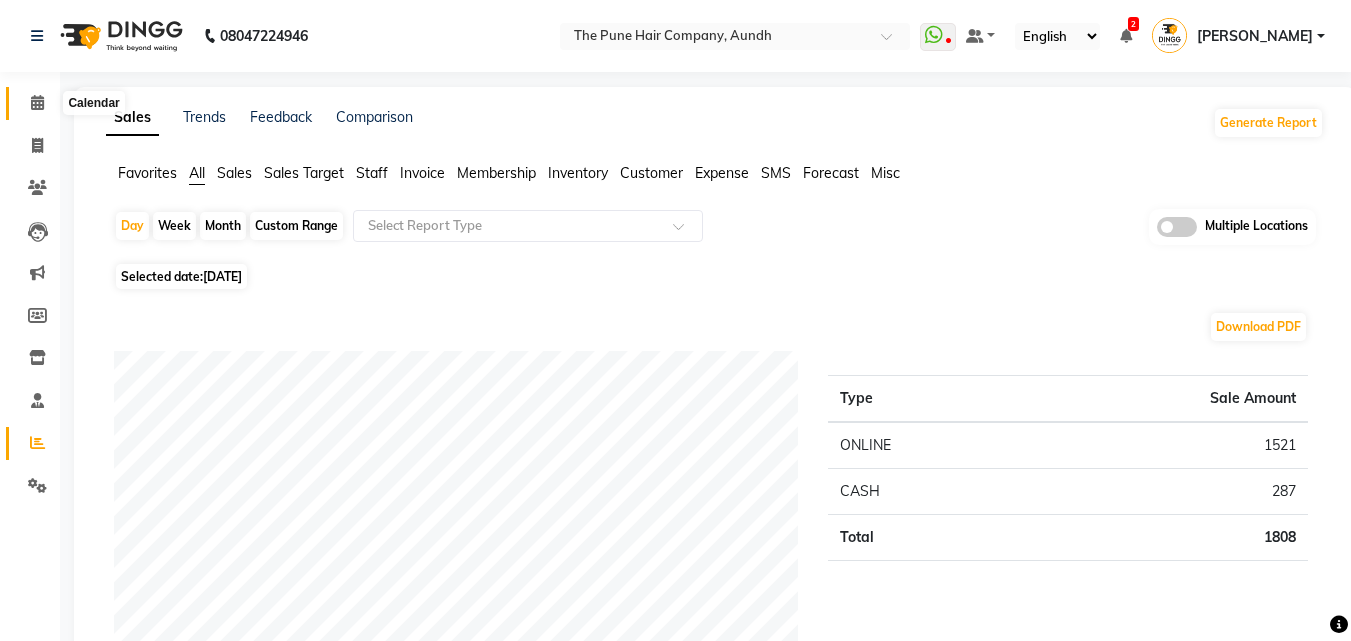 drag, startPoint x: 40, startPoint y: 102, endPoint x: 60, endPoint y: 112, distance: 22.36068 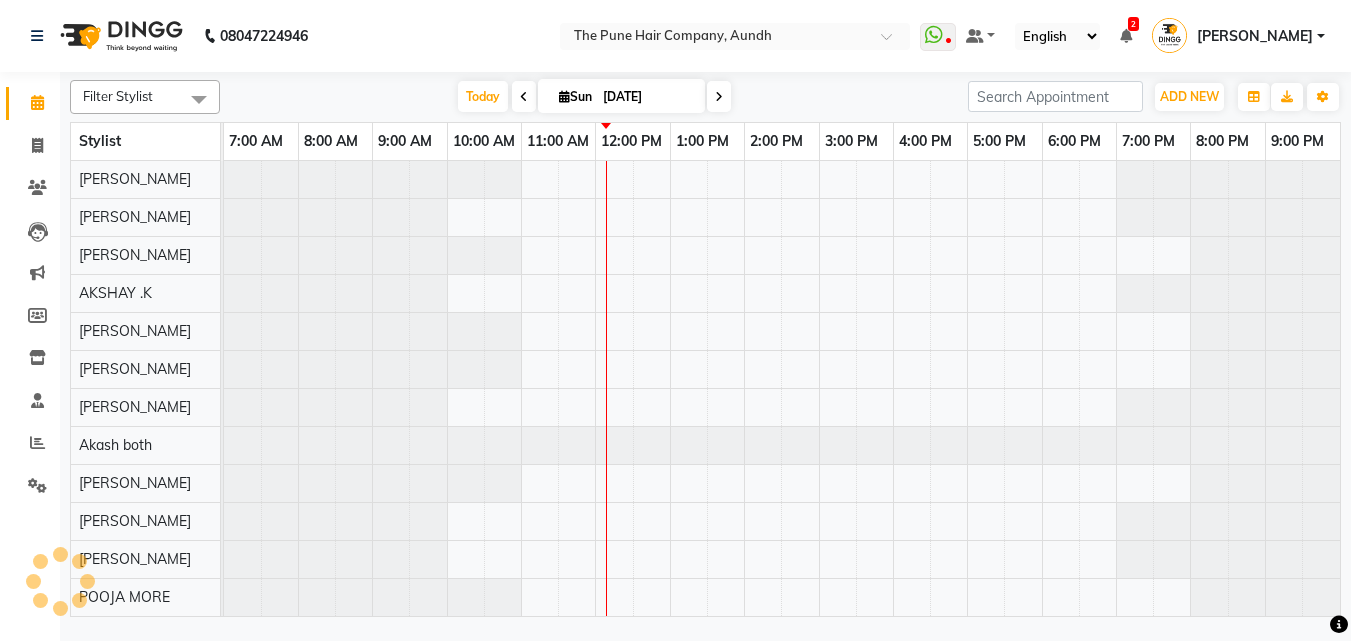 click at bounding box center [719, 96] 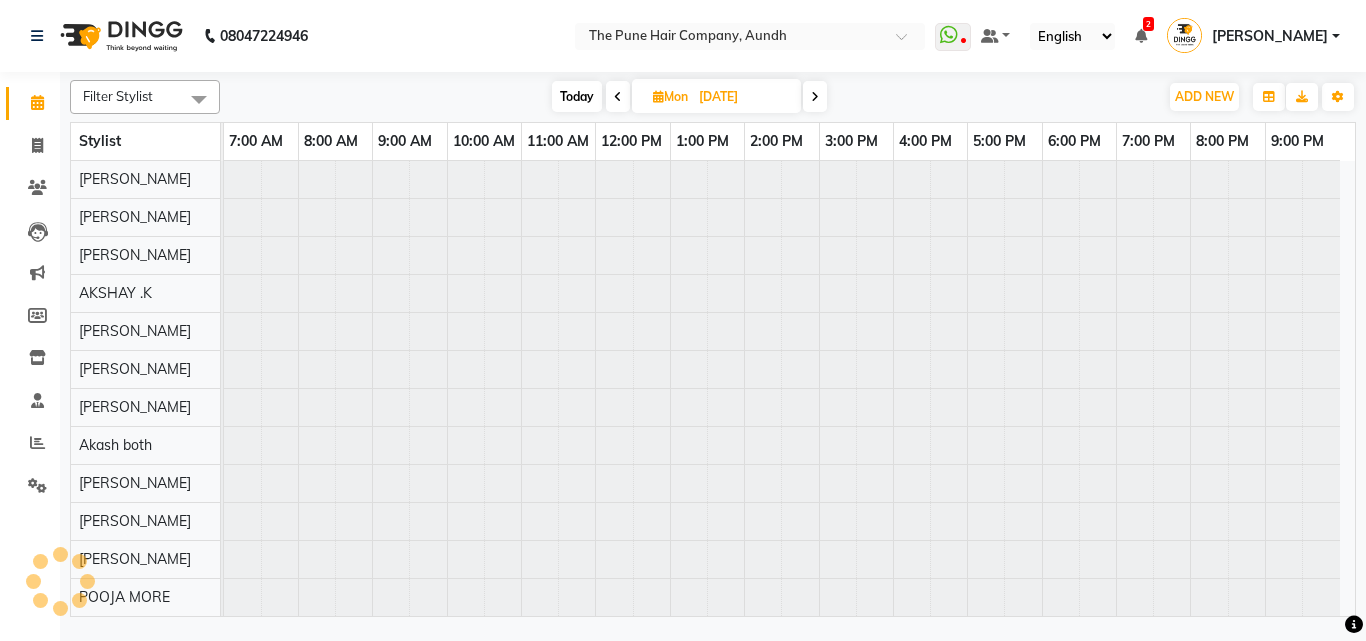 type on "[DATE]" 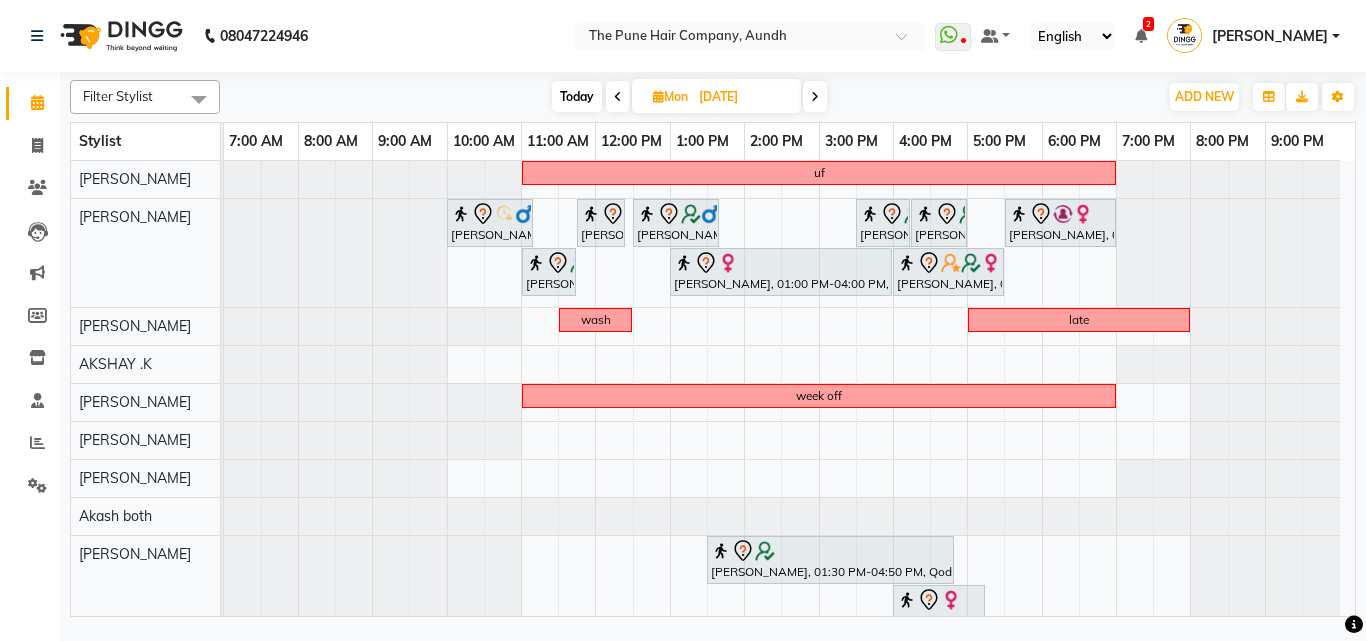 click on "uf              Aditya Nevrekar, 10:00 AM-11:10 AM, Cut male (Expert)             Shreyans Jain, 11:45 AM-12:25 PM, Cut male (Expert)             Shreyans Jain, 12:30 PM-01:40 PM, Cut Below 12 year (boy)             Anuja Thombre, 03:30 PM-04:15 PM, Cut Female (Expert)             Anuja Thombre, 04:15 PM-05:00 PM, Cut Female (Expert)             Riddhi Shewani, 05:30 PM-07:00 PM, Hair wash & blow dry - long             Shreyans Jain, 11:00 AM-11:45 AM, Cut Female (Expert)             Tejaswini, 01:00 PM-04:00 PM, Hair Color Inoa - Inoa Touchup 2 Inch             Dr Swati Apte, 04:00 PM-05:30 PM, Hair Color Inoa - Inoa Touchup 2 Inch  wash   late   week off              Shrushti, 01:30 PM-04:50 PM, Qod Treatment - Qod Medium             shilpa likhite, 04:00 PM-05:15 PM, Cut Female (Sr.stylist)             Shreyans Jain, 11:15 AM-12:35 PM, Waxing - Arms (Full) (Liposoluble)  week off" at bounding box center (789, 508) 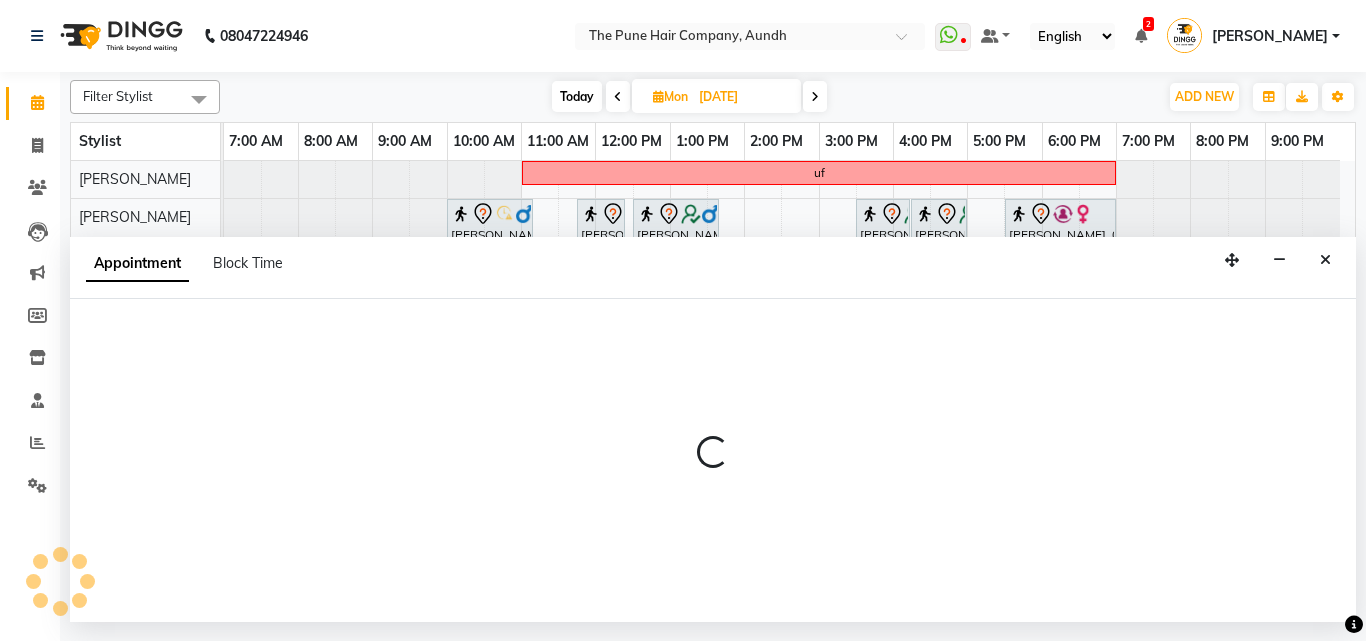 select on "6746" 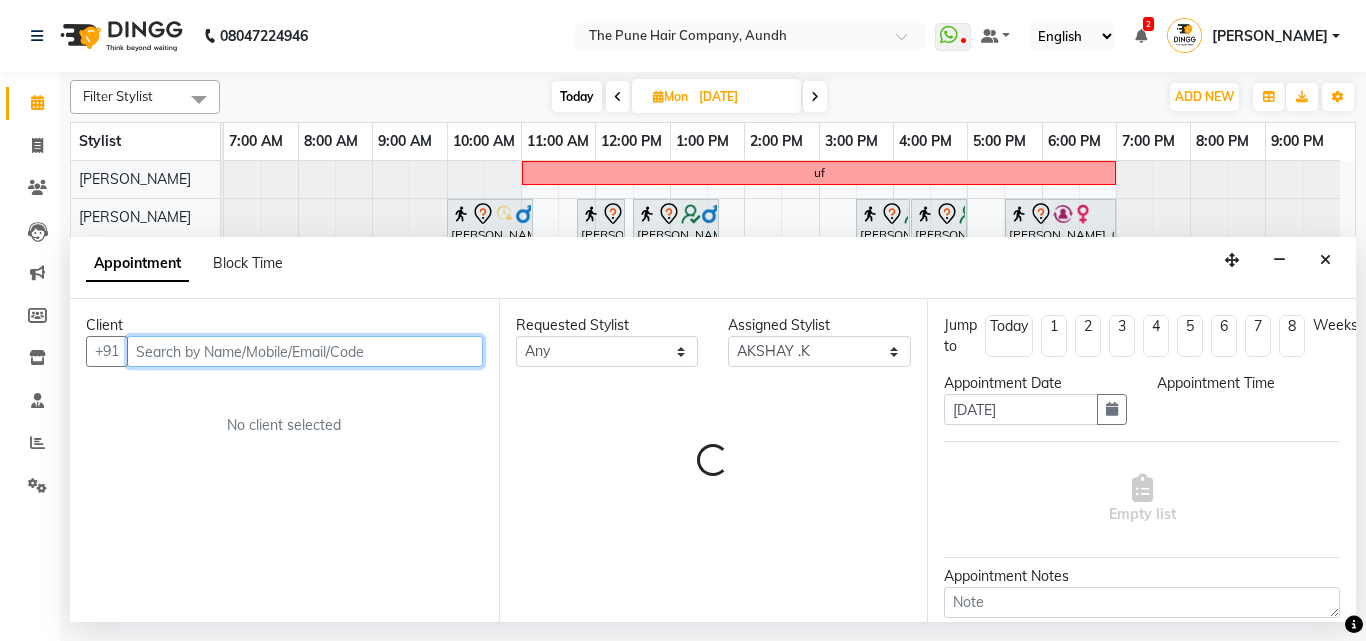 select on "600" 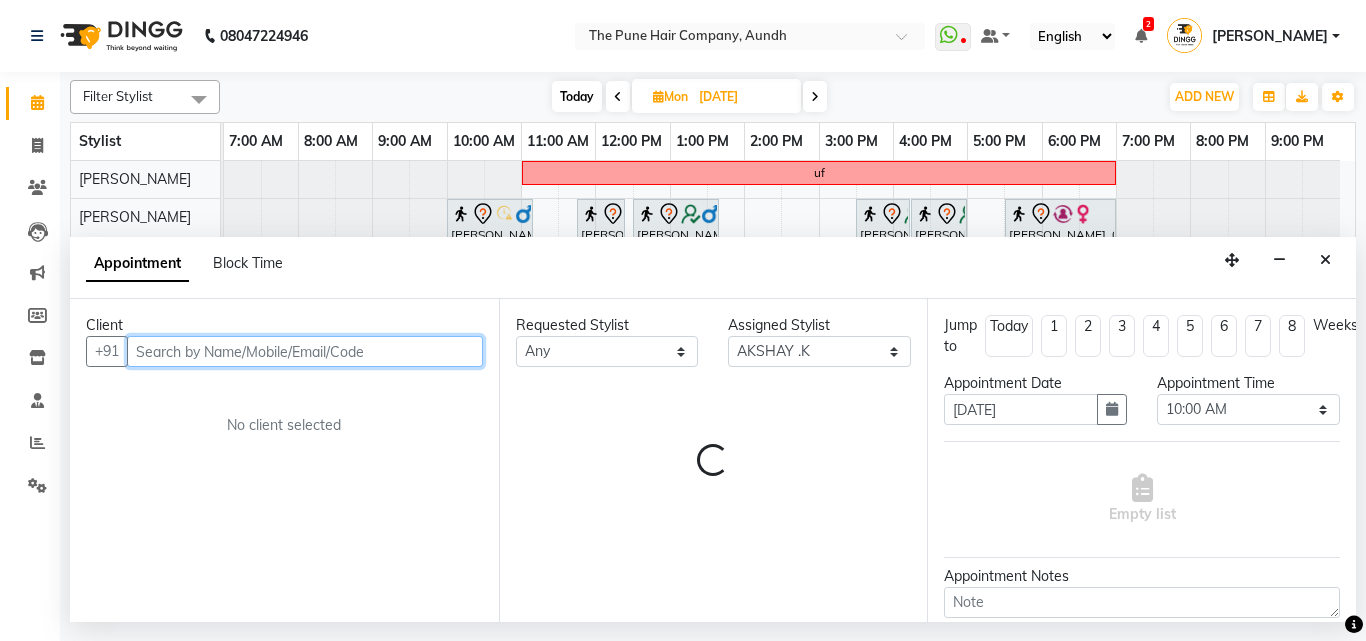click at bounding box center [305, 351] 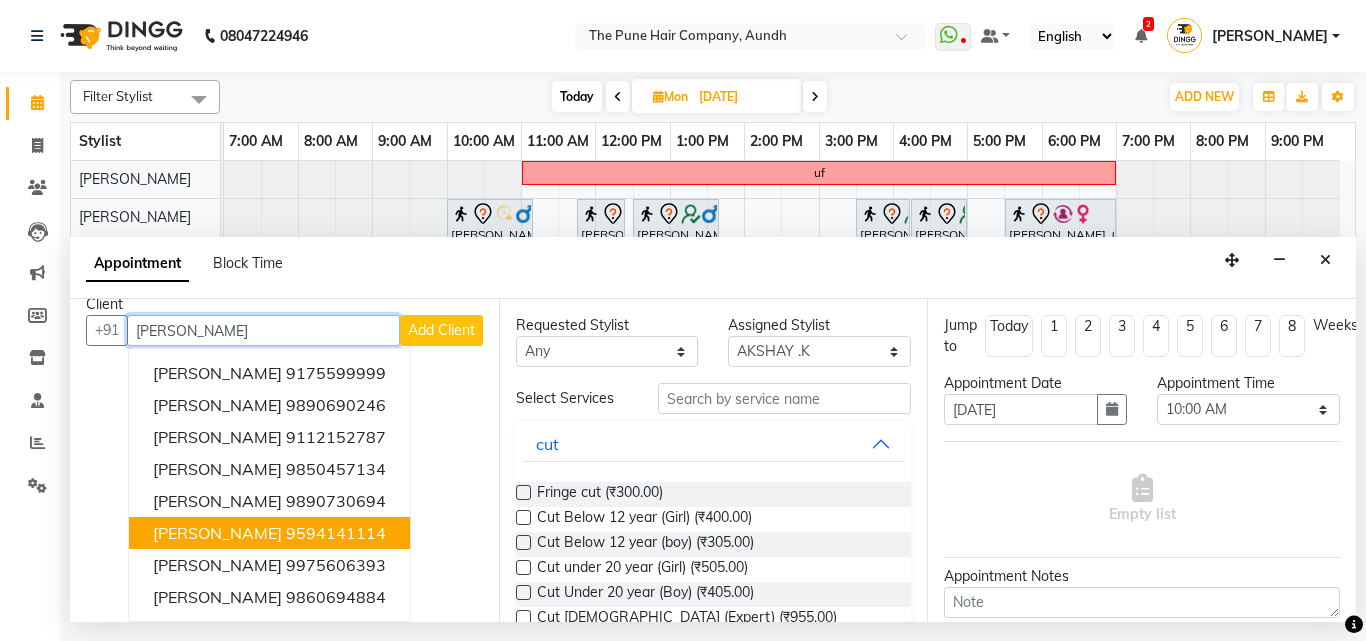 scroll, scrollTop: 0, scrollLeft: 0, axis: both 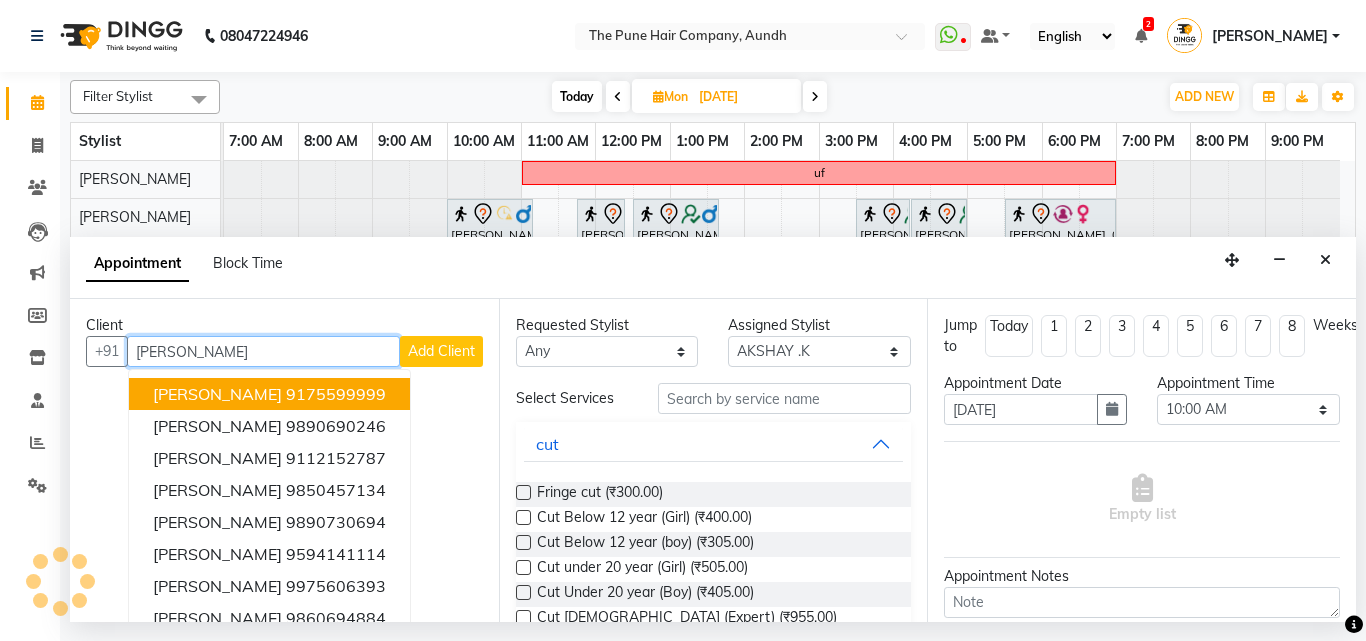 click on "ketaki" at bounding box center [263, 351] 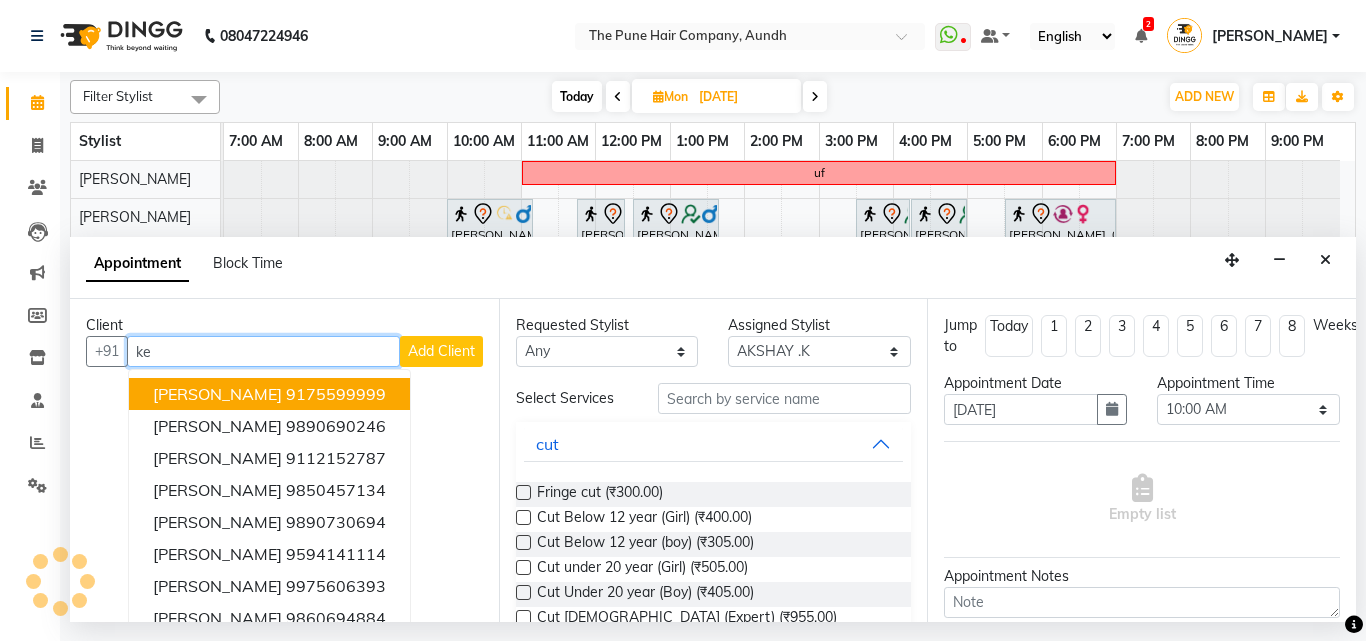 type on "k" 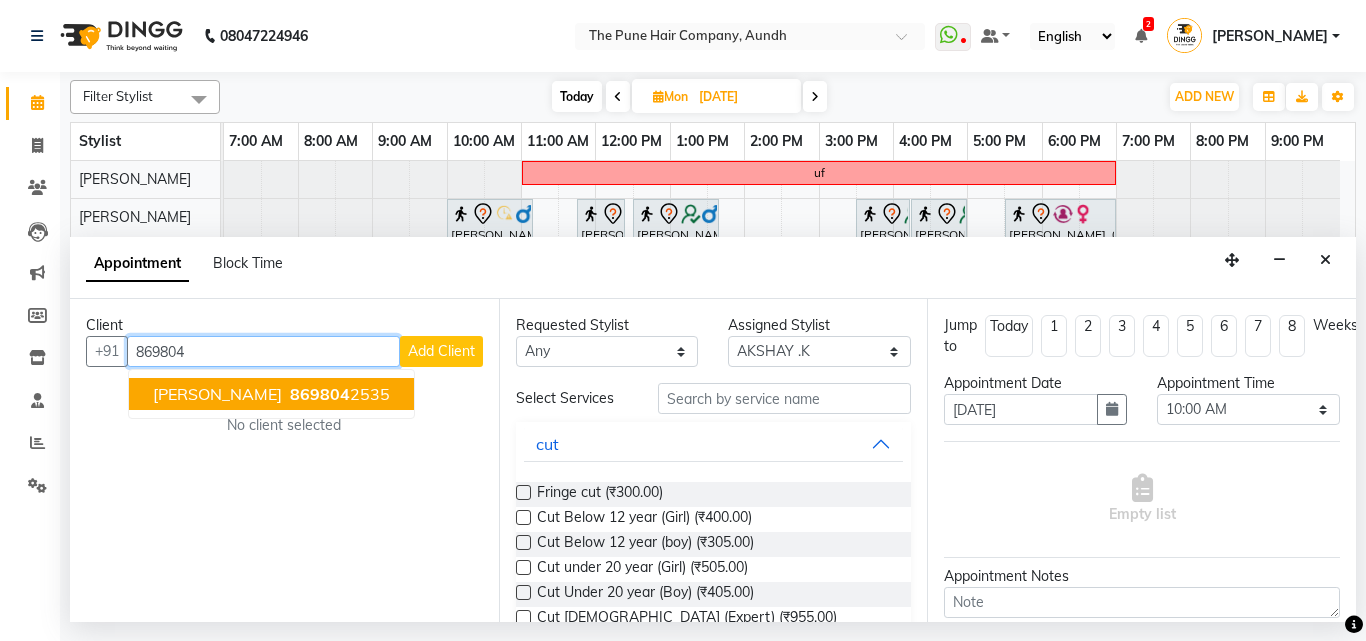 click on "869804" at bounding box center [320, 394] 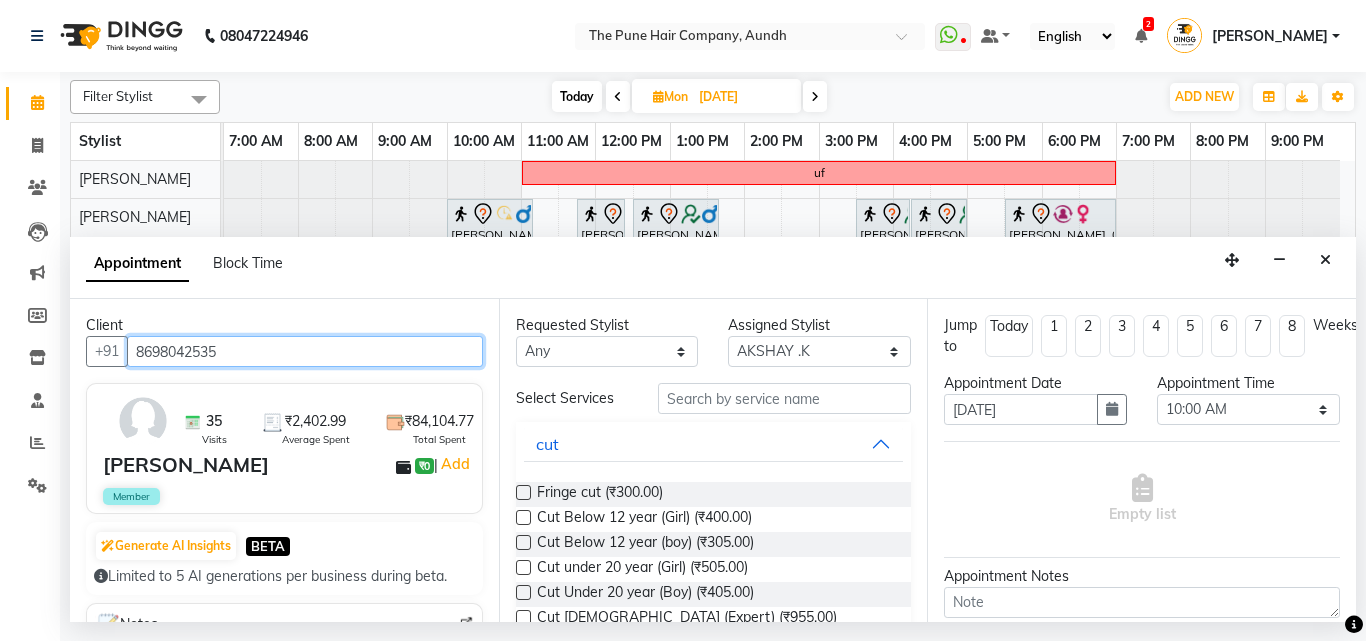 type on "8698042535" 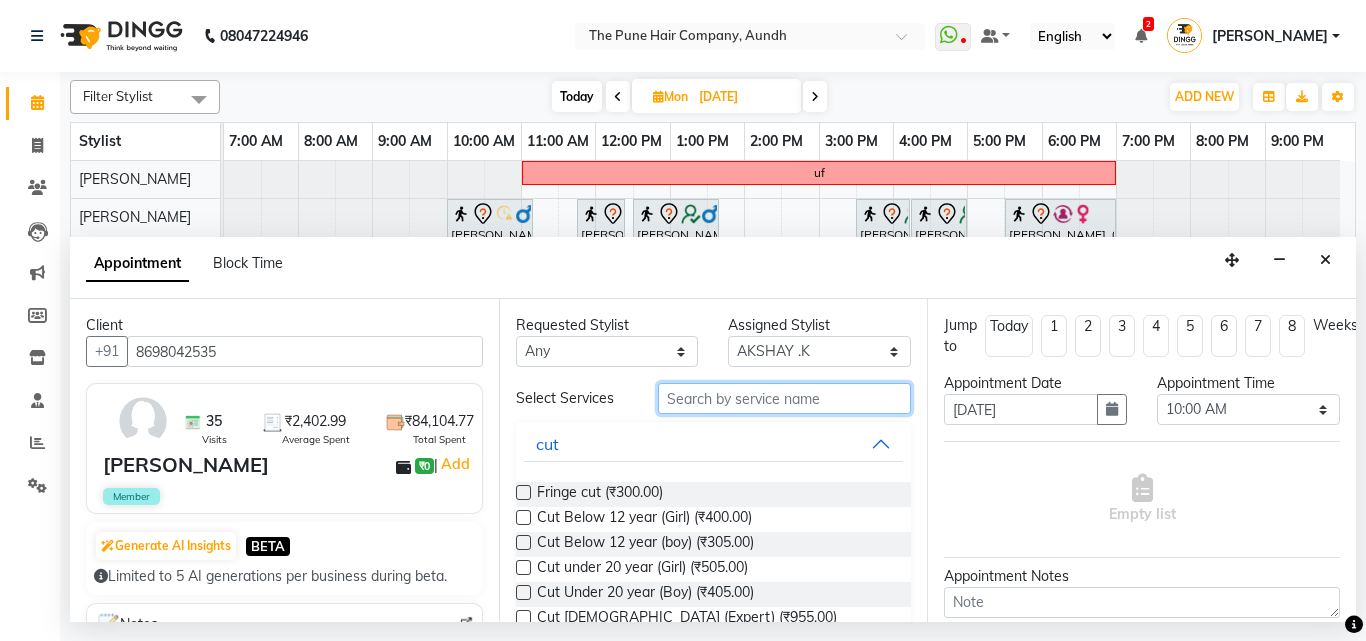 click at bounding box center (785, 398) 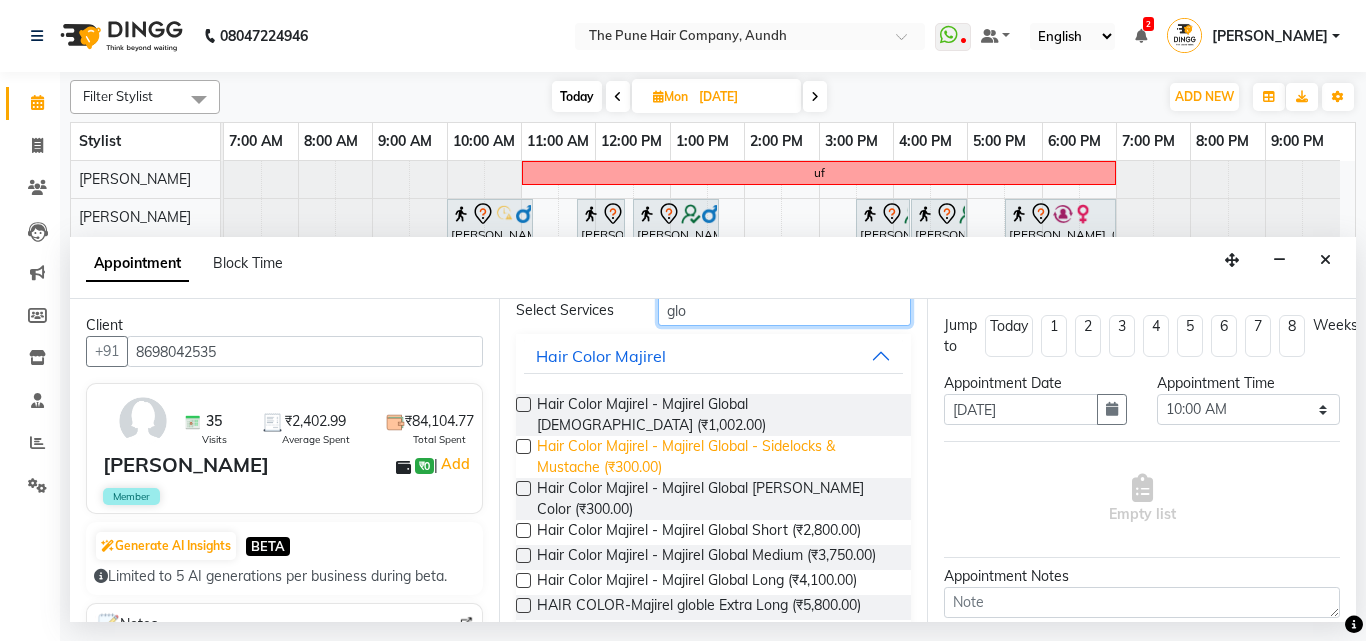 scroll, scrollTop: 100, scrollLeft: 0, axis: vertical 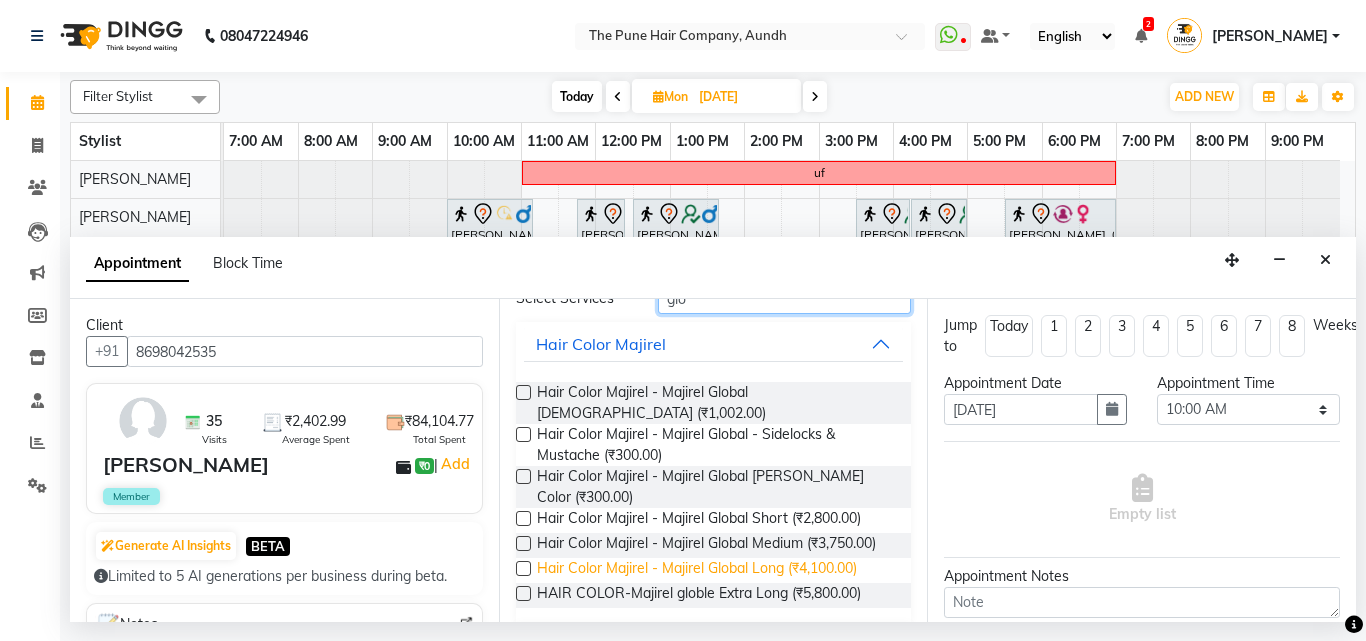 type on "glo" 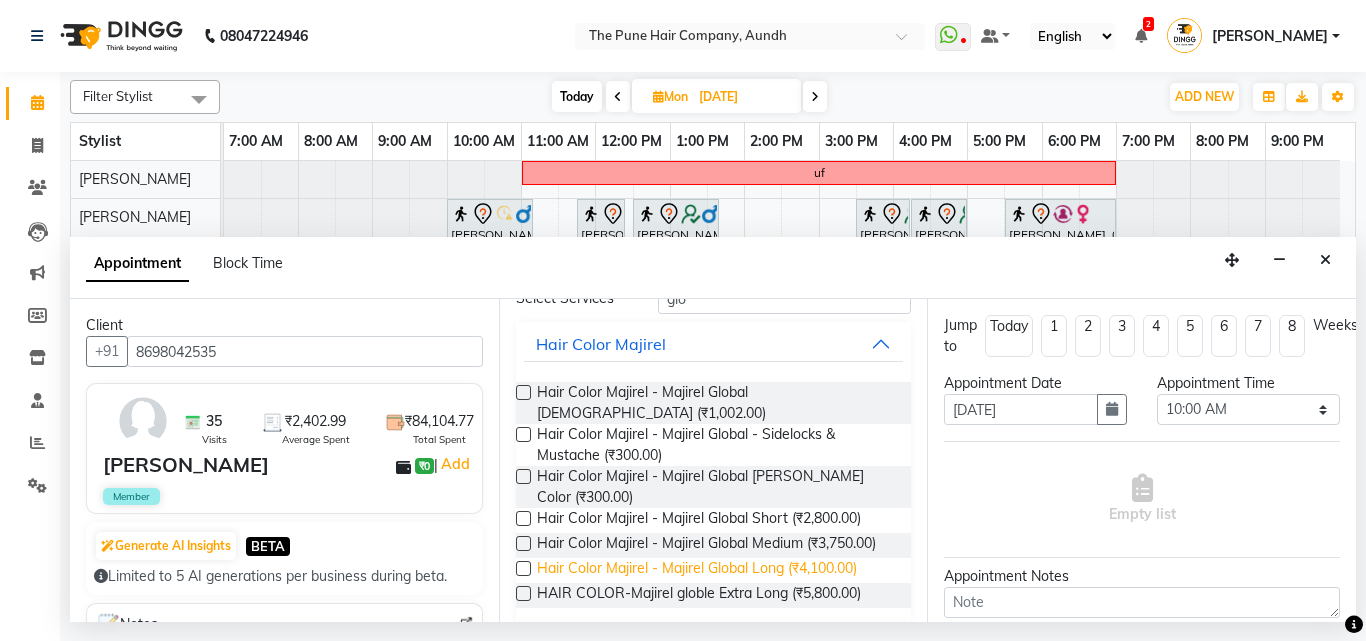 click on "Hair Color Majirel - Majirel Global Long (₹4,100.00)" at bounding box center (697, 570) 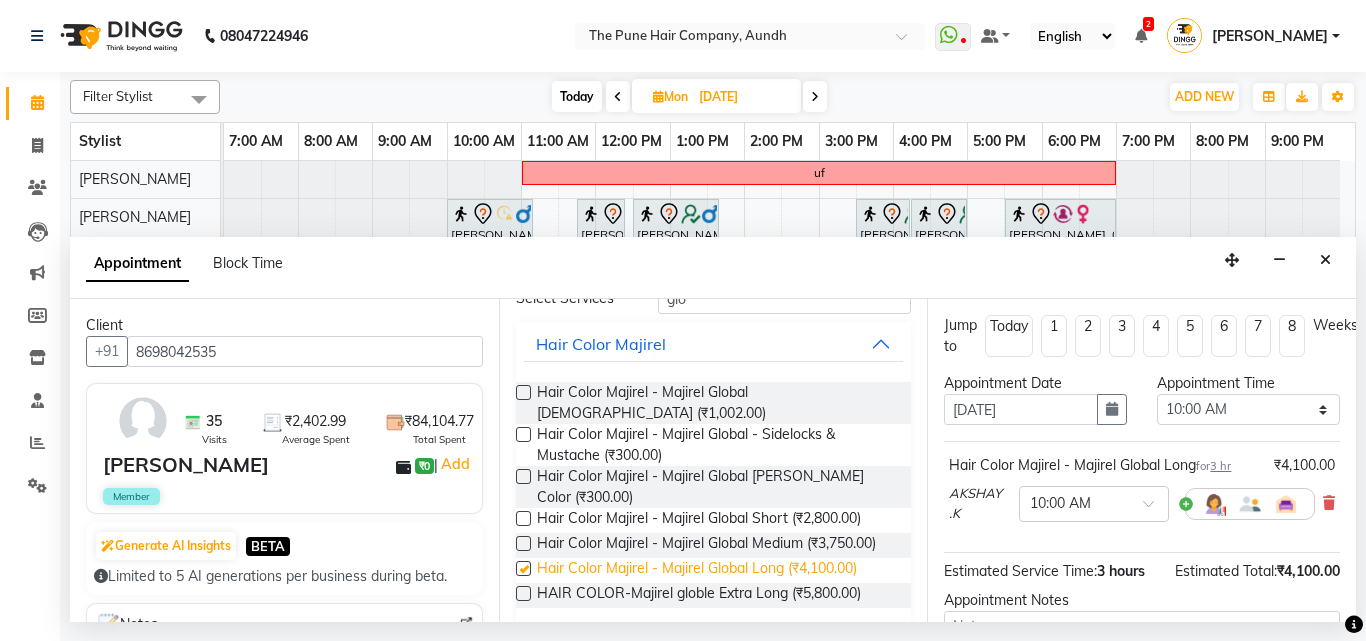 checkbox on "false" 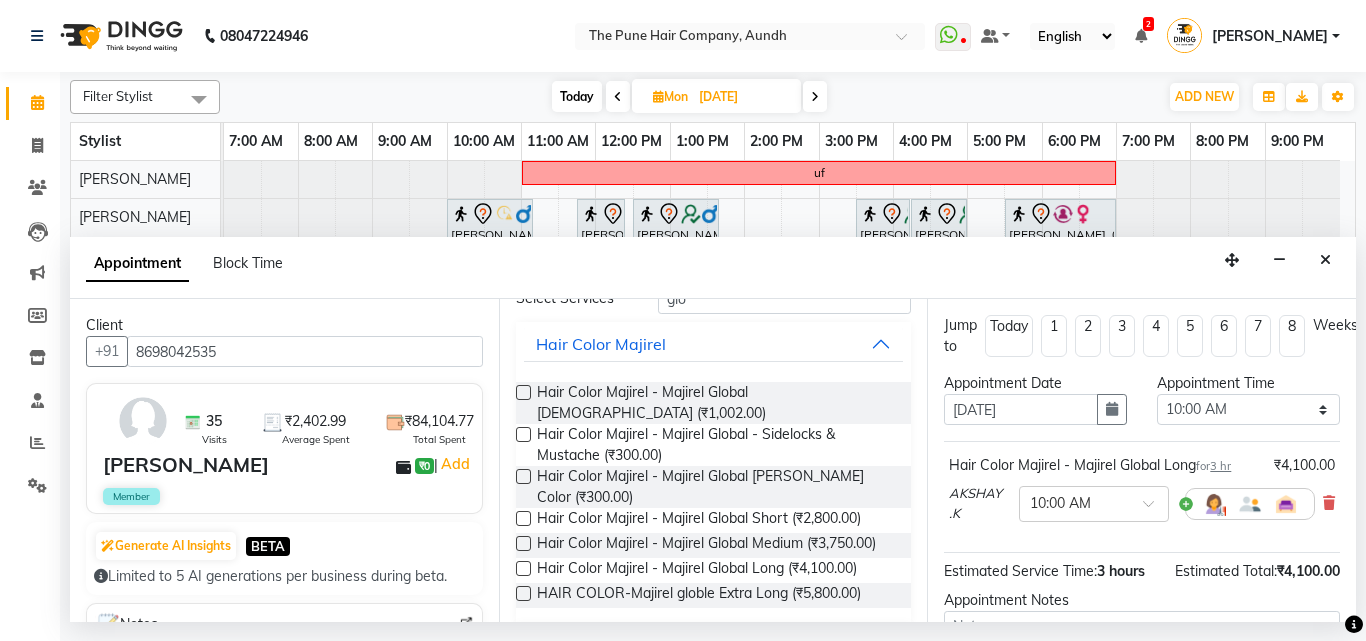 scroll, scrollTop: 0, scrollLeft: 0, axis: both 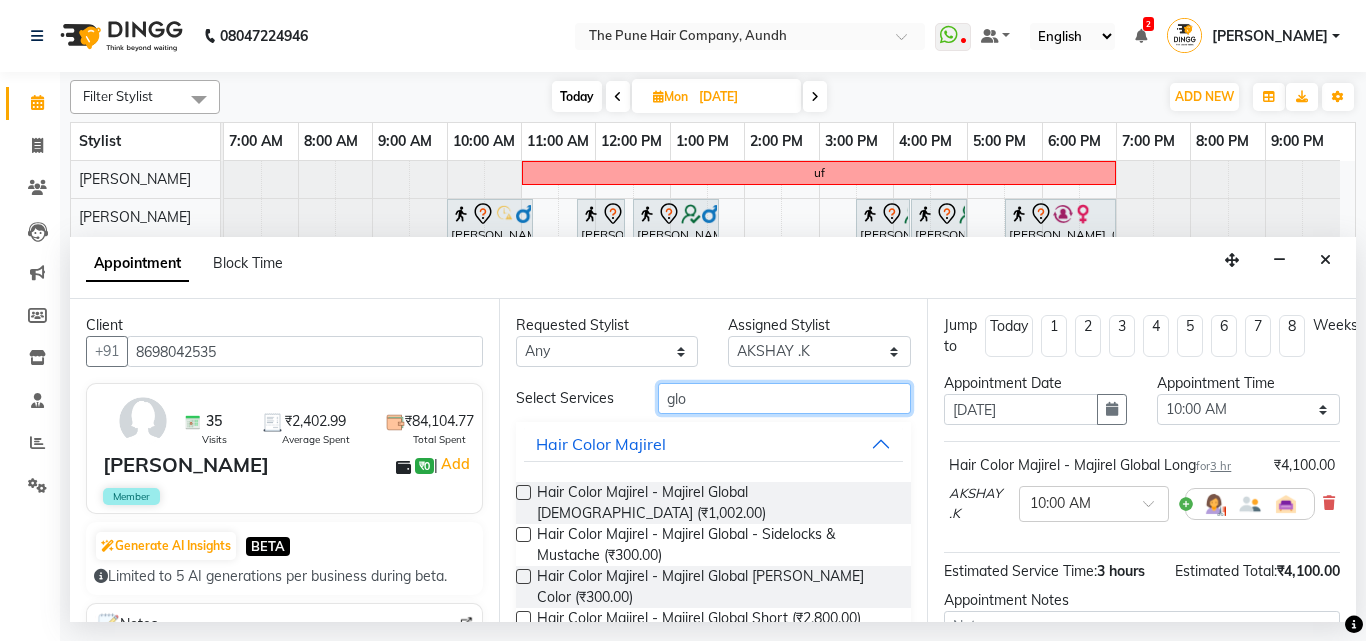 click on "glo" at bounding box center (785, 398) 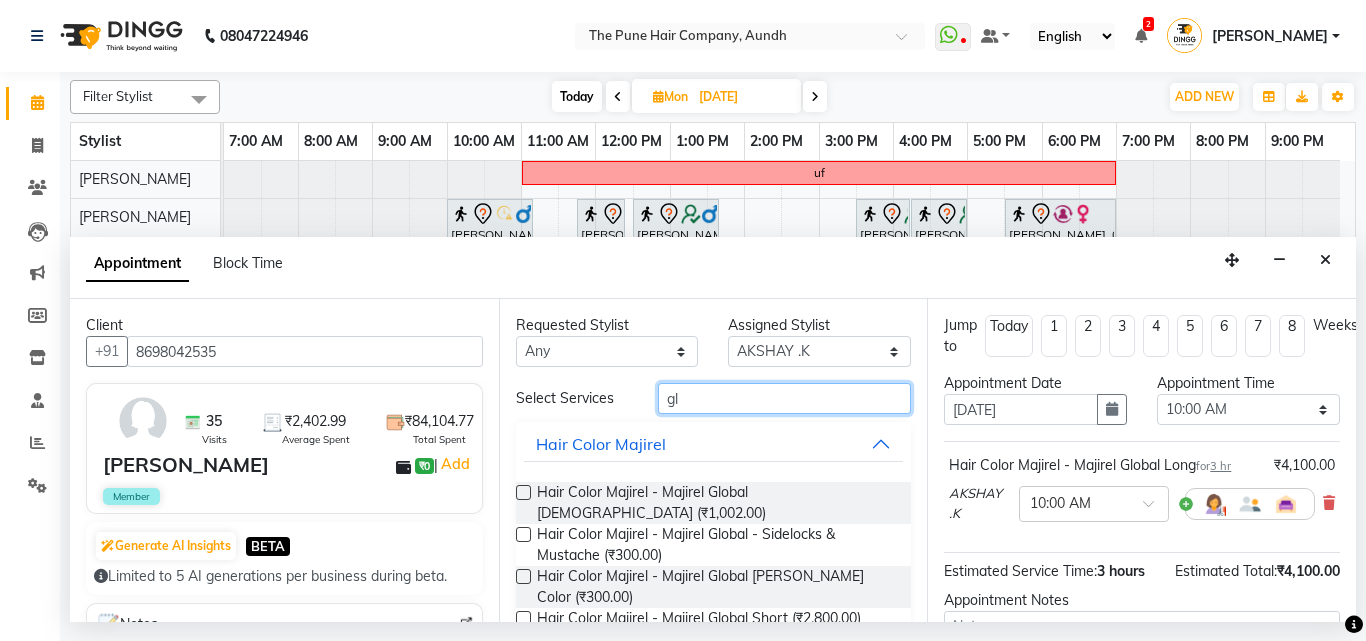 type on "g" 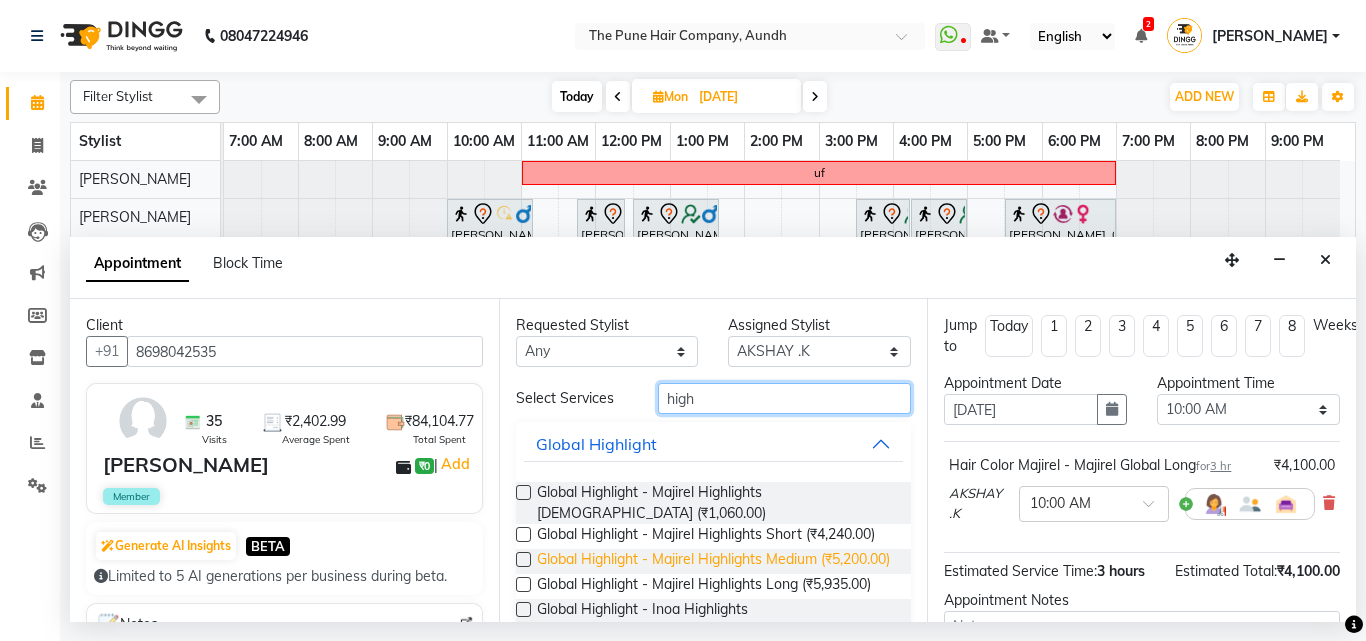 type on "high" 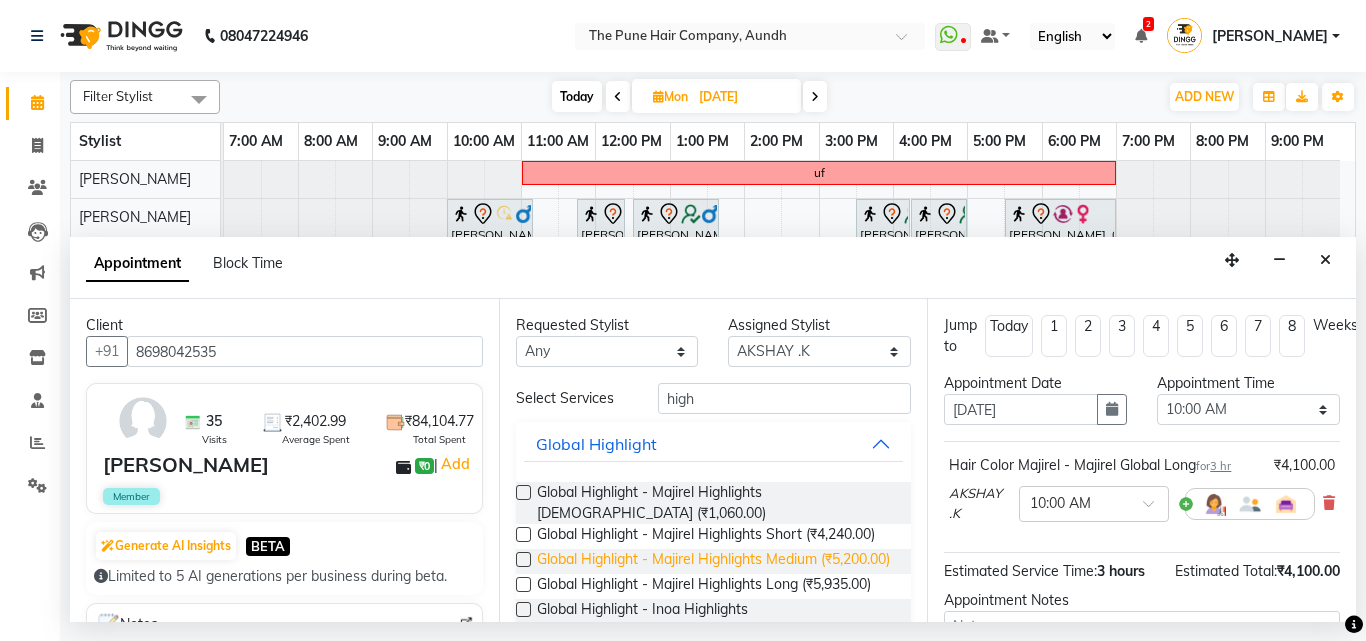 click on "Global Highlight - Majirel Highlights Medium (₹5,200.00)" at bounding box center (713, 561) 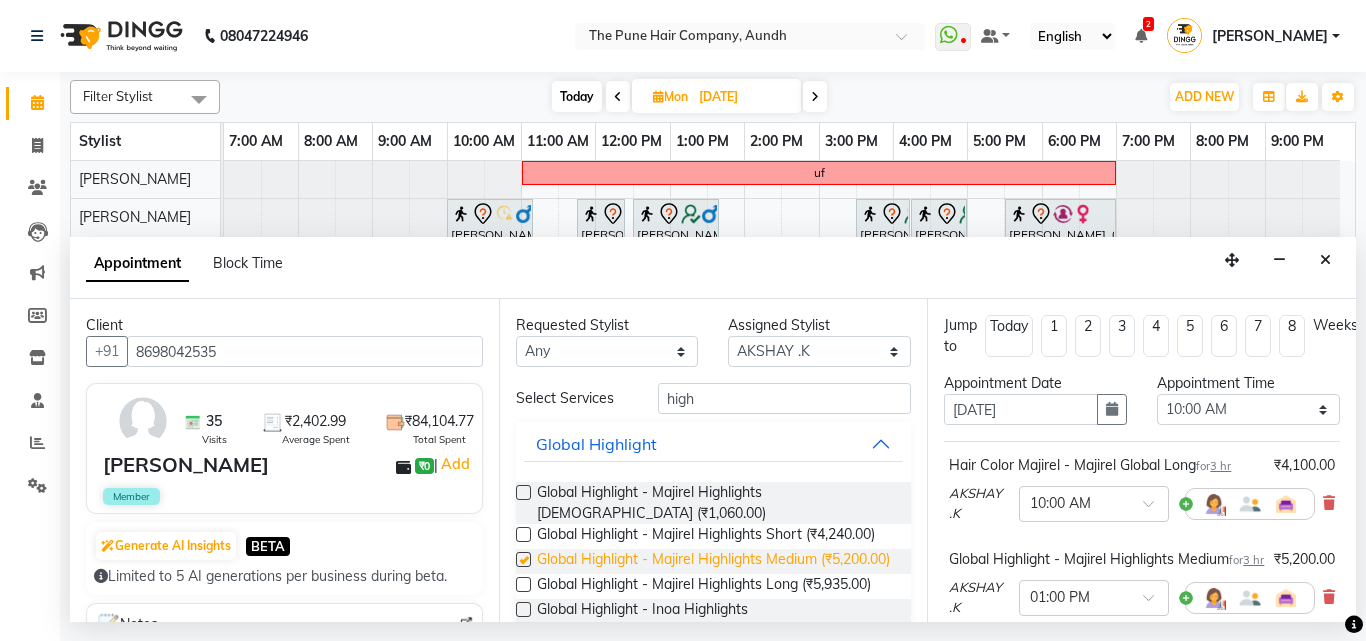 checkbox on "false" 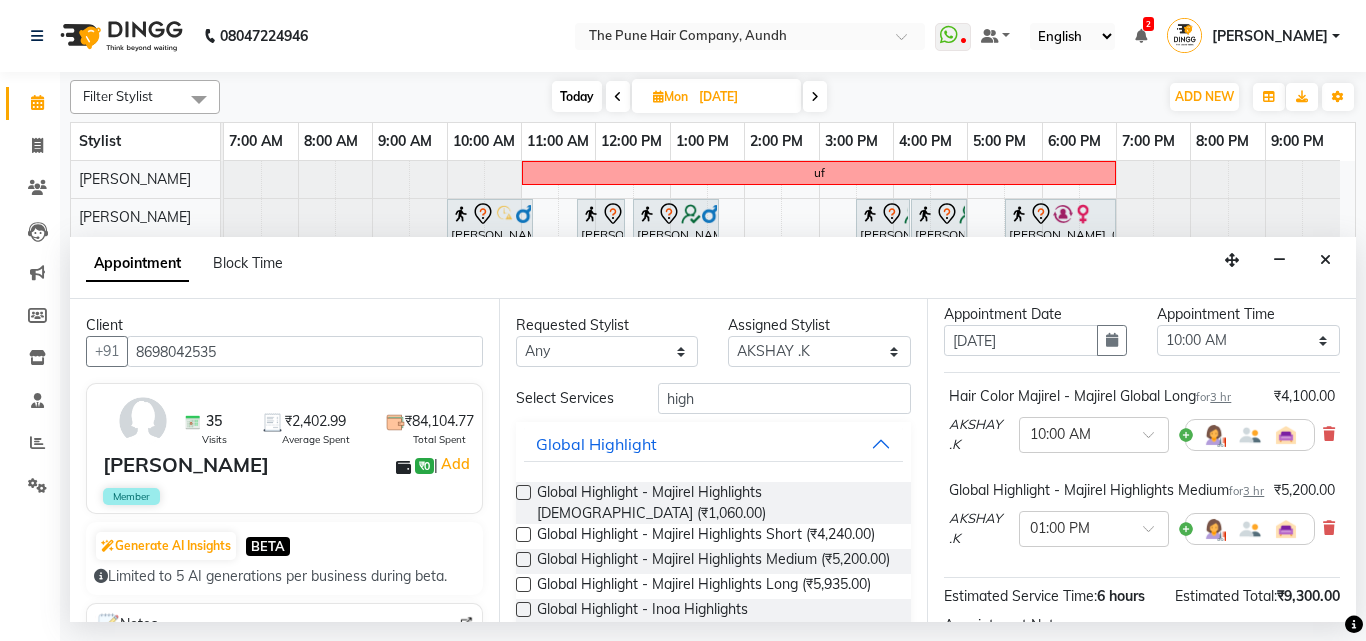 scroll, scrollTop: 100, scrollLeft: 0, axis: vertical 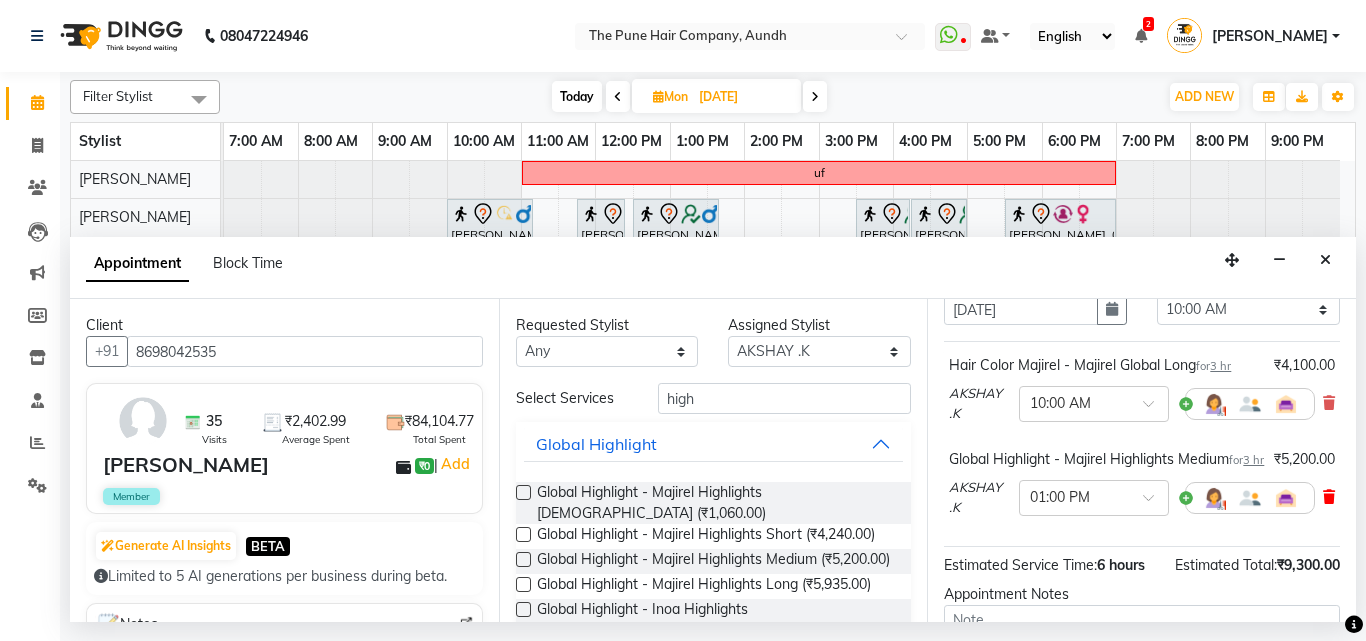 click at bounding box center (1329, 497) 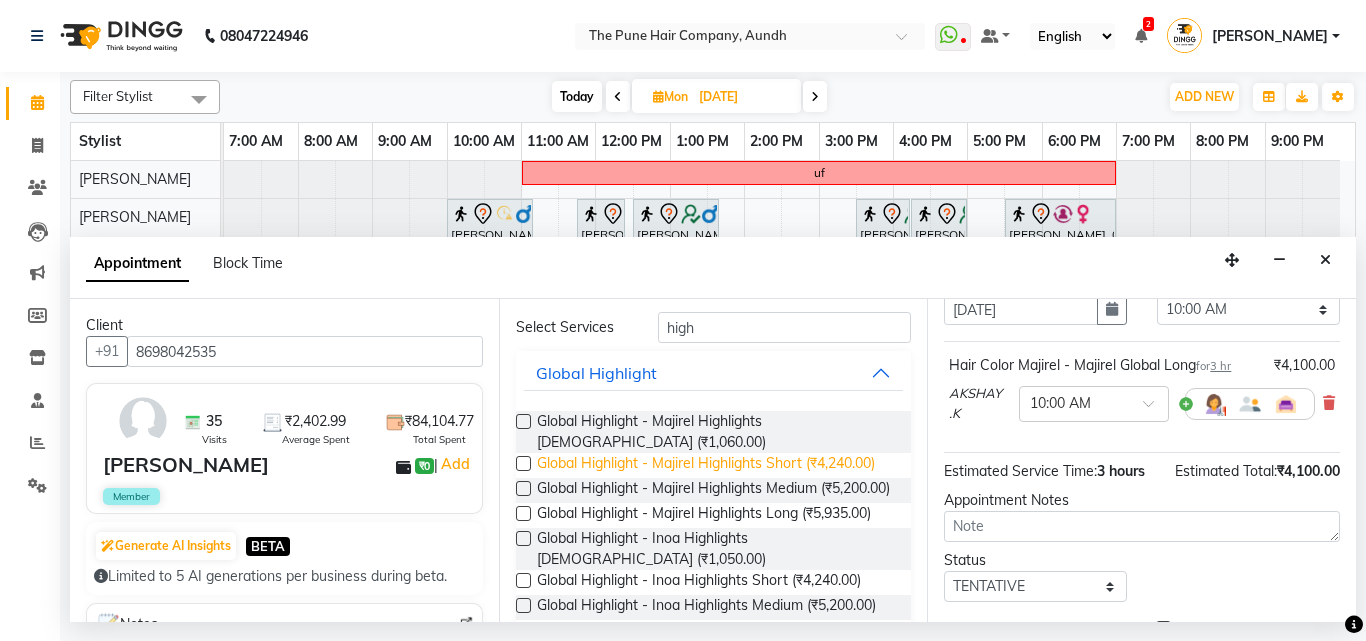 scroll, scrollTop: 100, scrollLeft: 0, axis: vertical 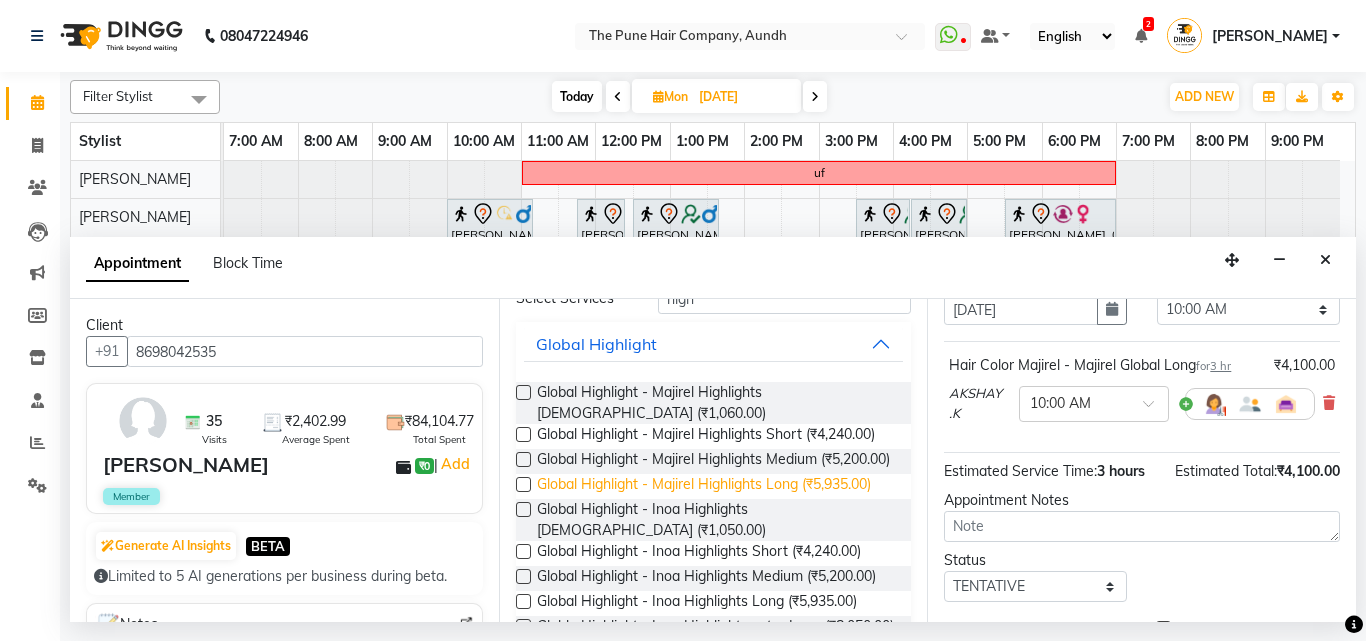 click on "Global Highlight - Majirel Highlights Long (₹5,935.00)" at bounding box center [704, 486] 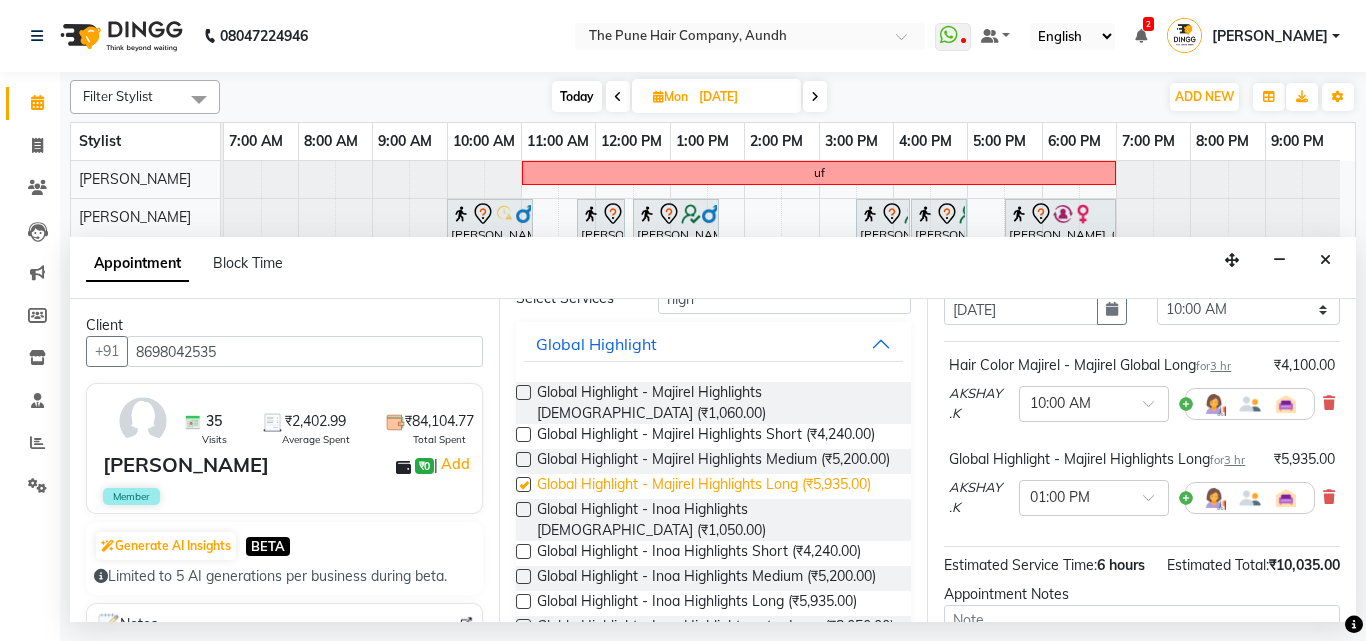 checkbox on "false" 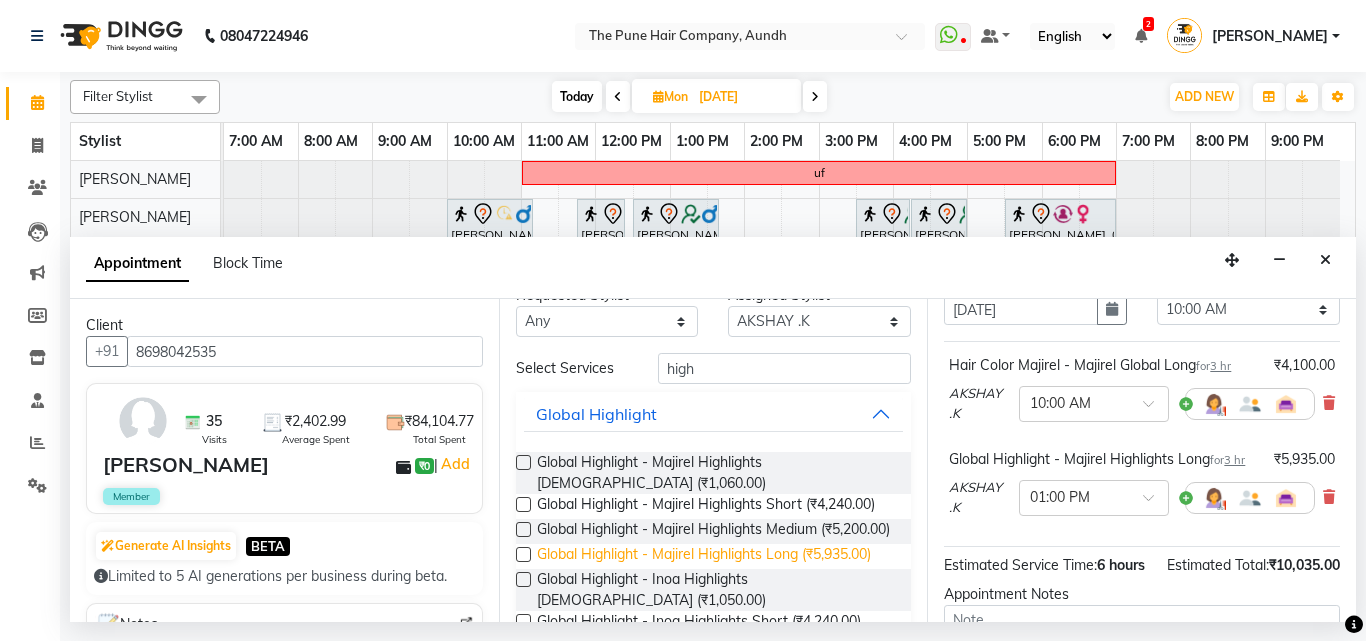 scroll, scrollTop: 0, scrollLeft: 0, axis: both 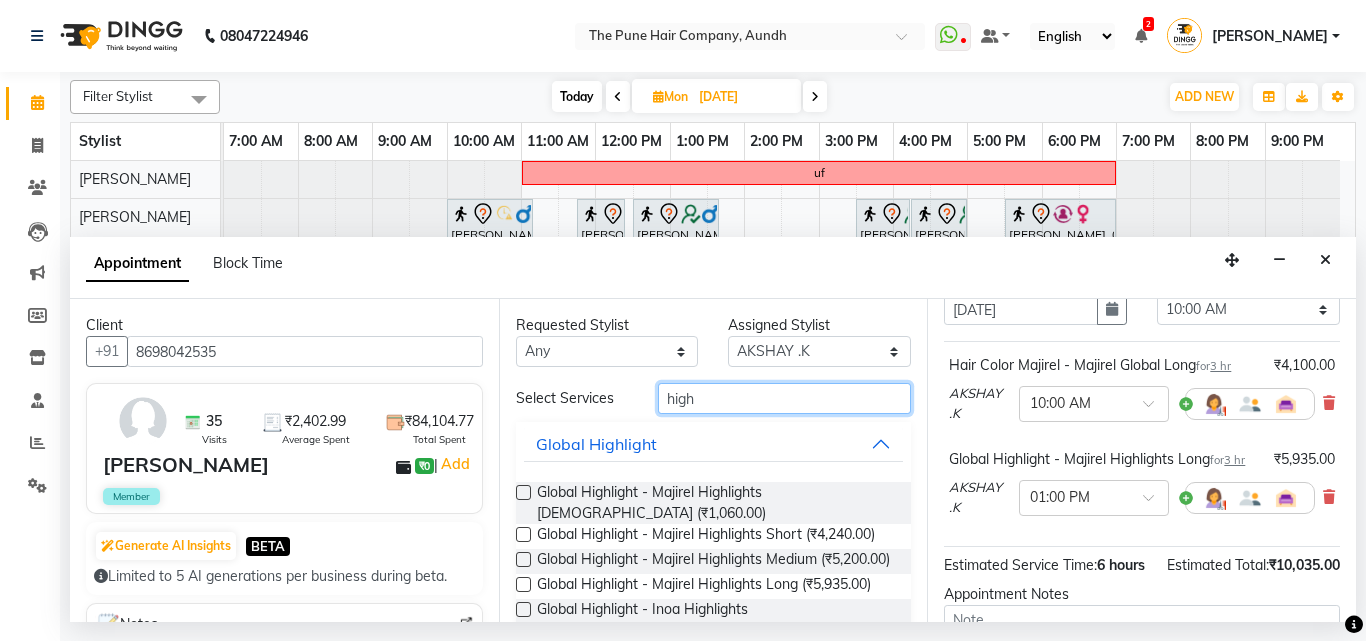 click on "high" at bounding box center (785, 398) 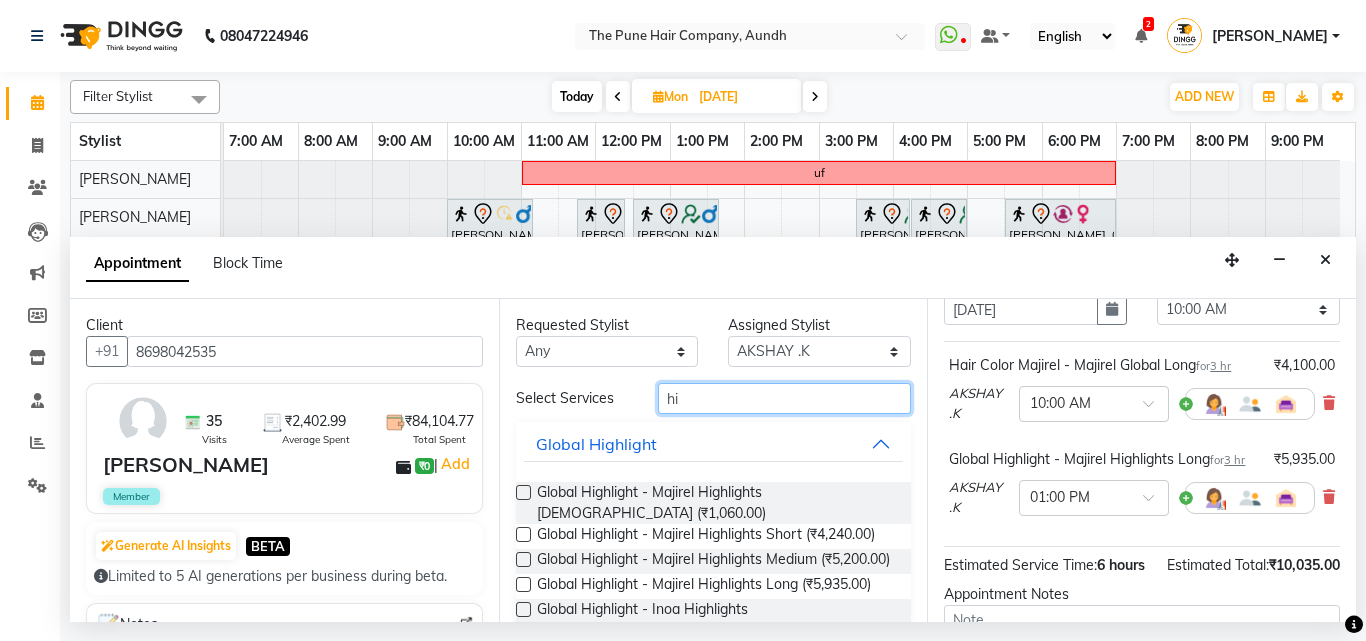 type on "h" 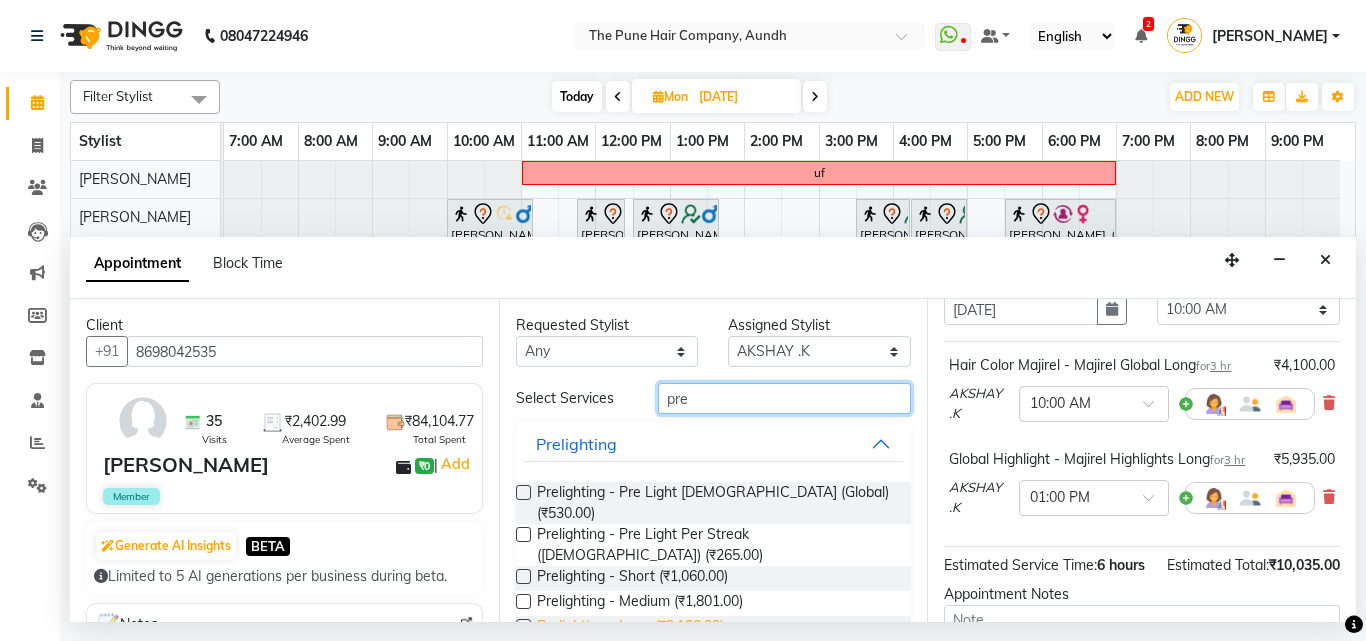 type on "pre" 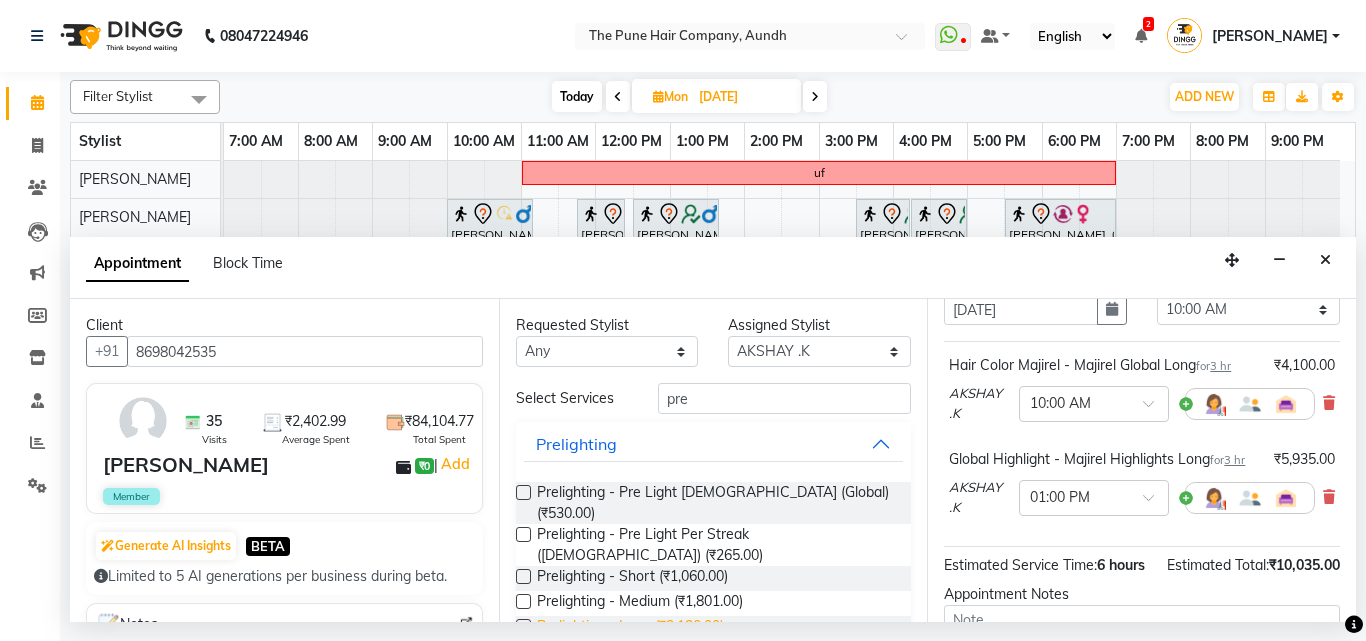 click on "Prelighting - Long (₹2,120.00)" at bounding box center (630, 628) 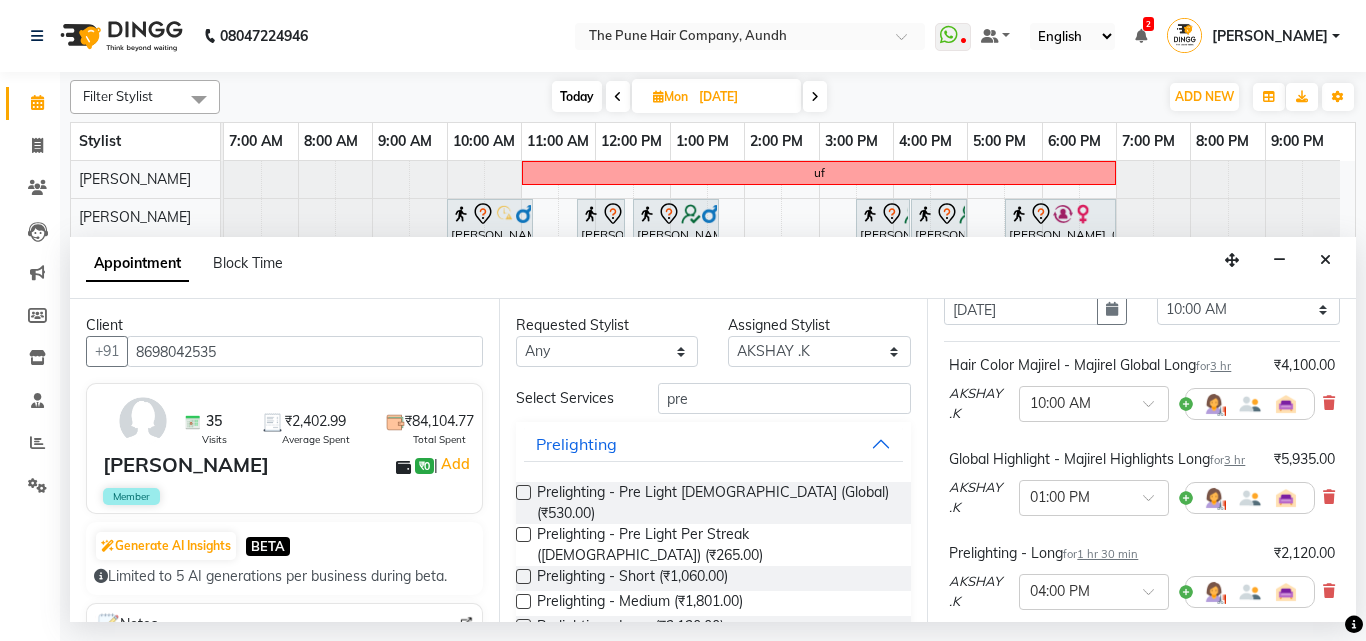checkbox on "false" 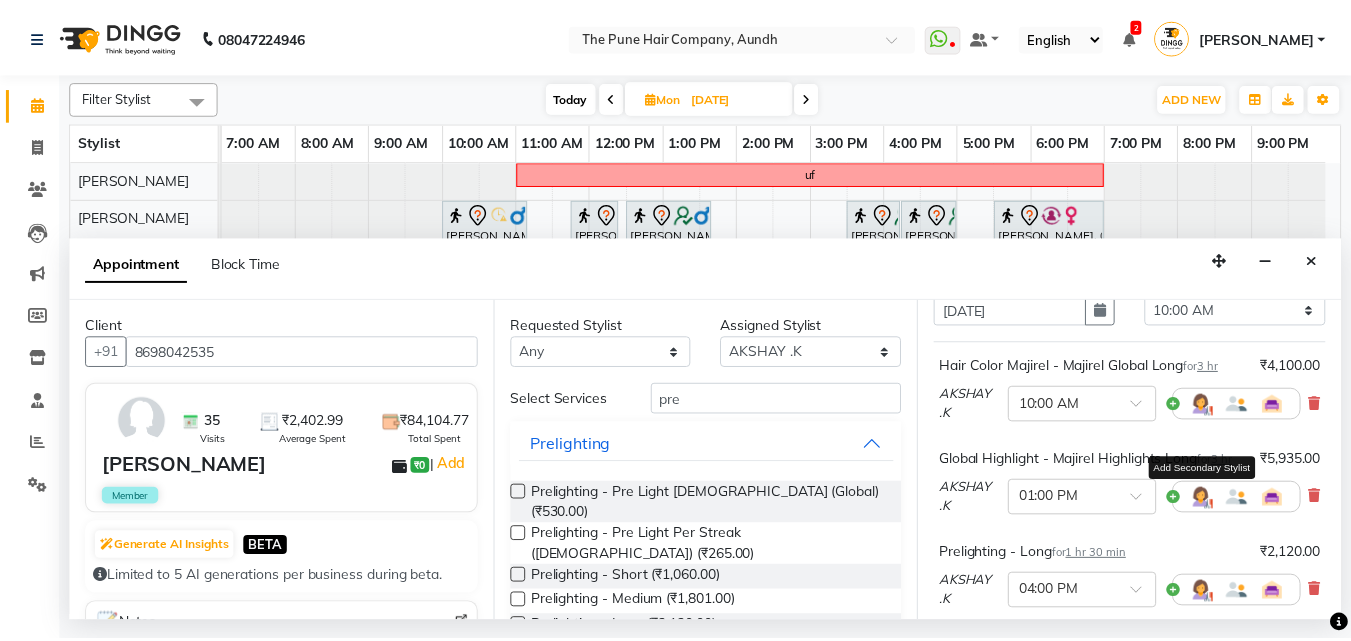 scroll, scrollTop: 451, scrollLeft: 0, axis: vertical 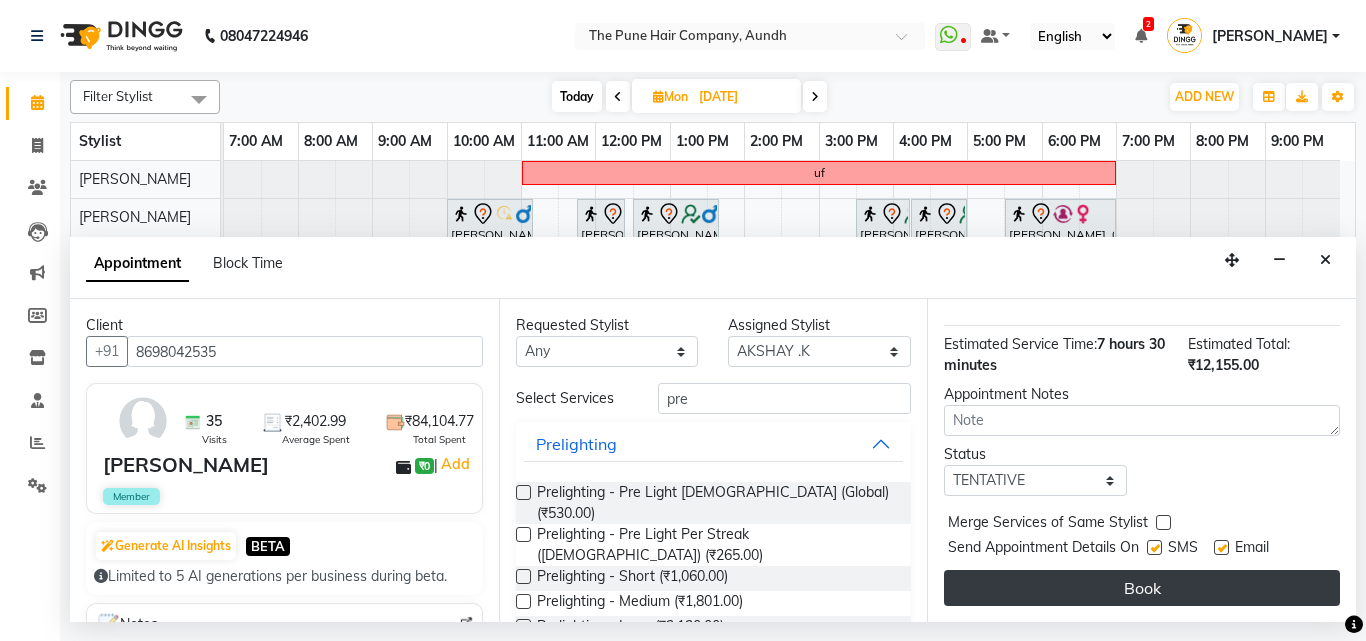click on "Book" at bounding box center [1142, 588] 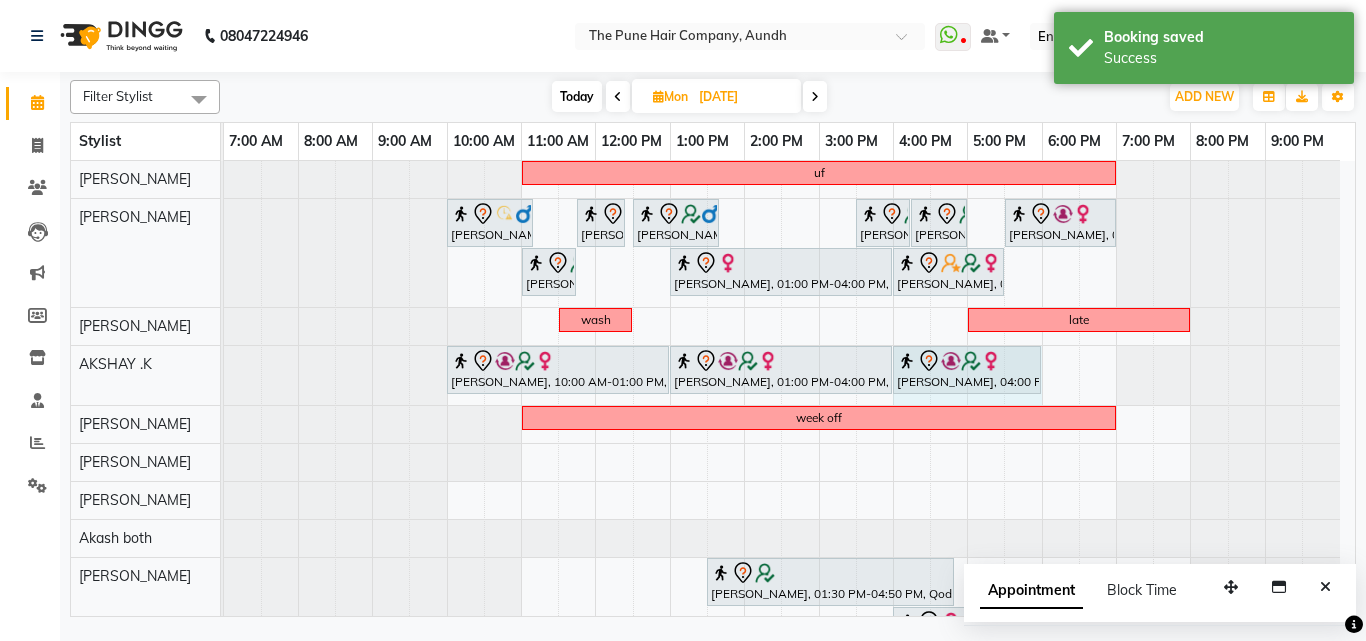 drag, startPoint x: 1003, startPoint y: 368, endPoint x: 1030, endPoint y: 366, distance: 27.073973 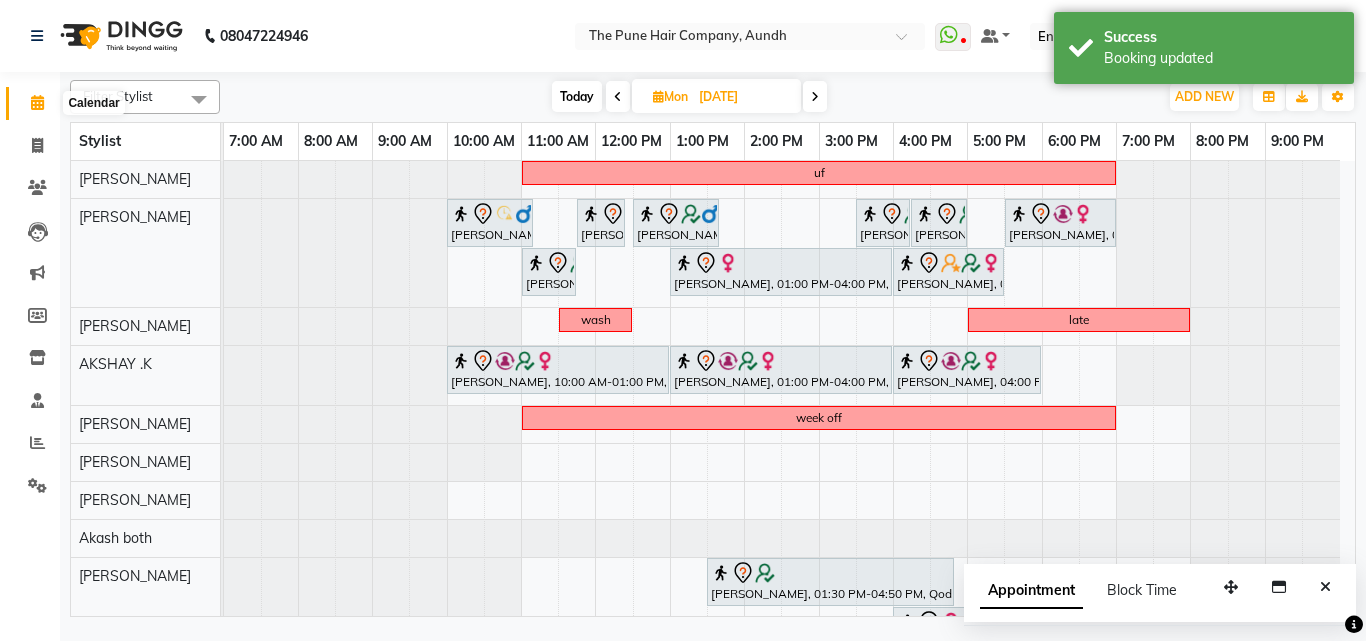 click 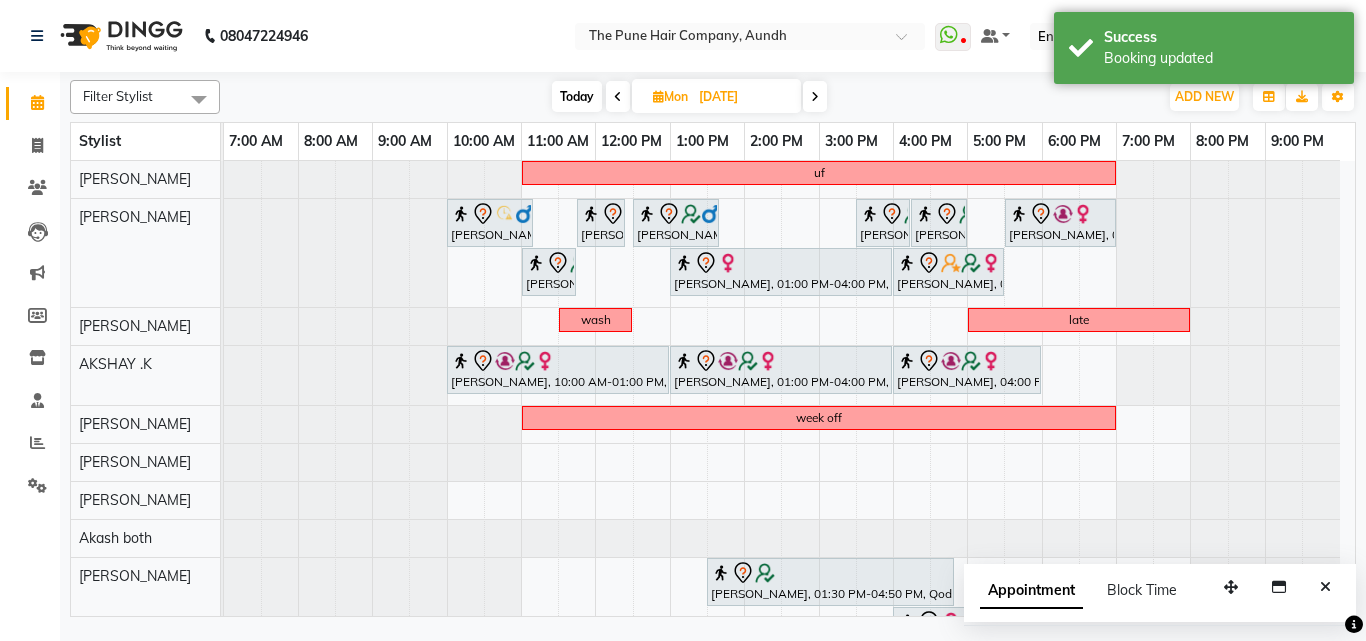 click 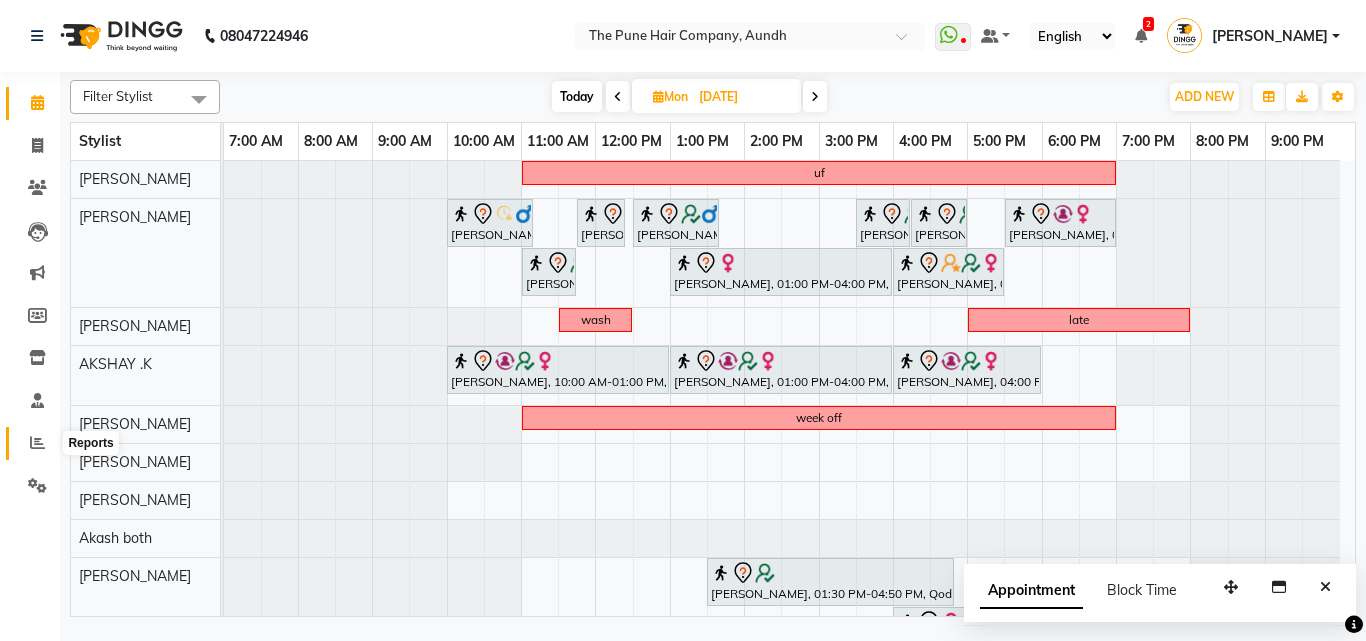 click 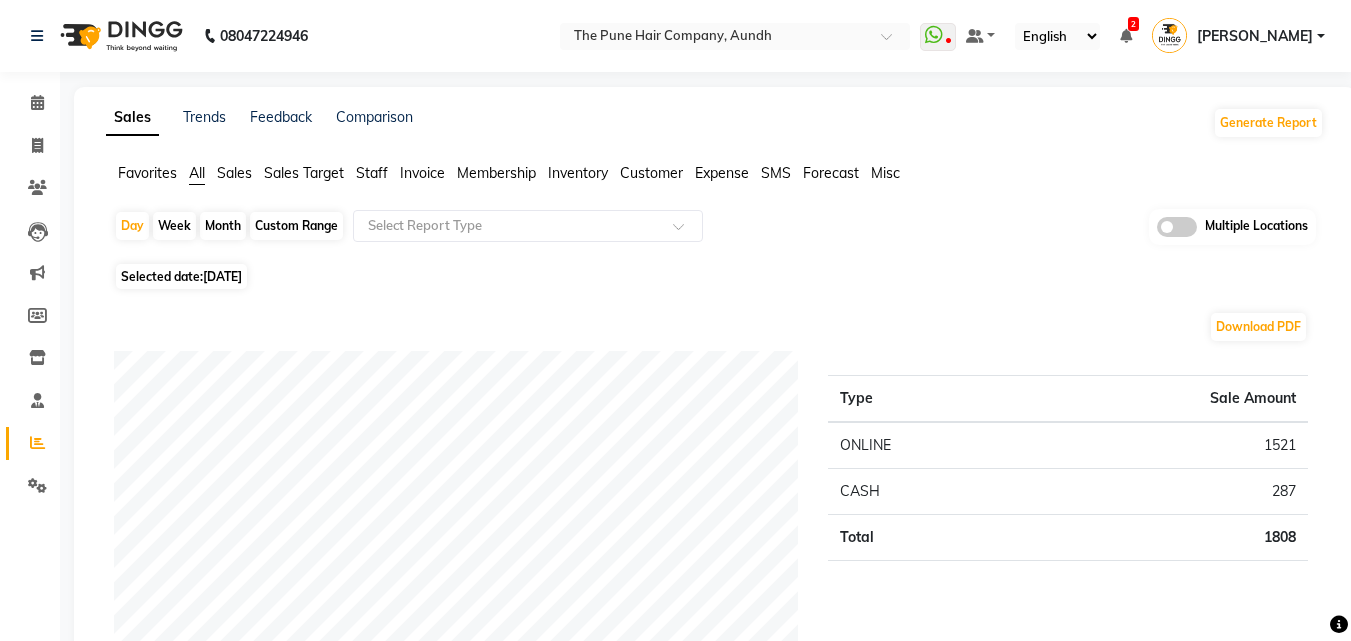 click on "Month" 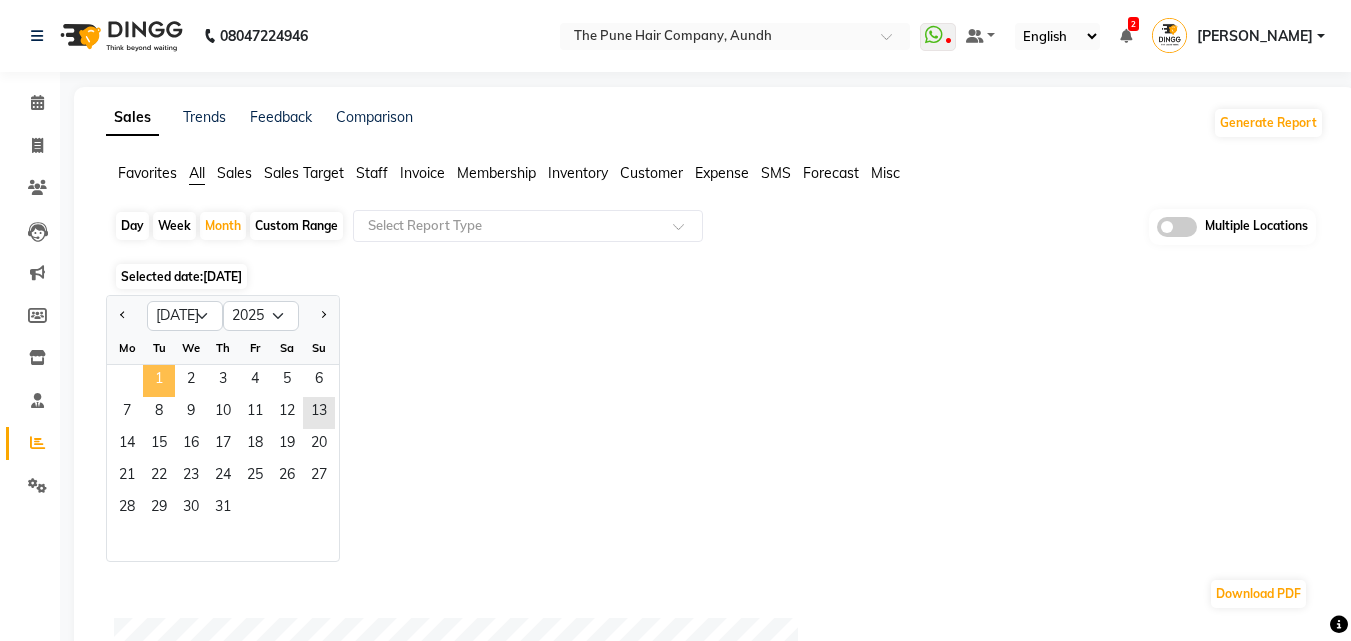 click on "1" 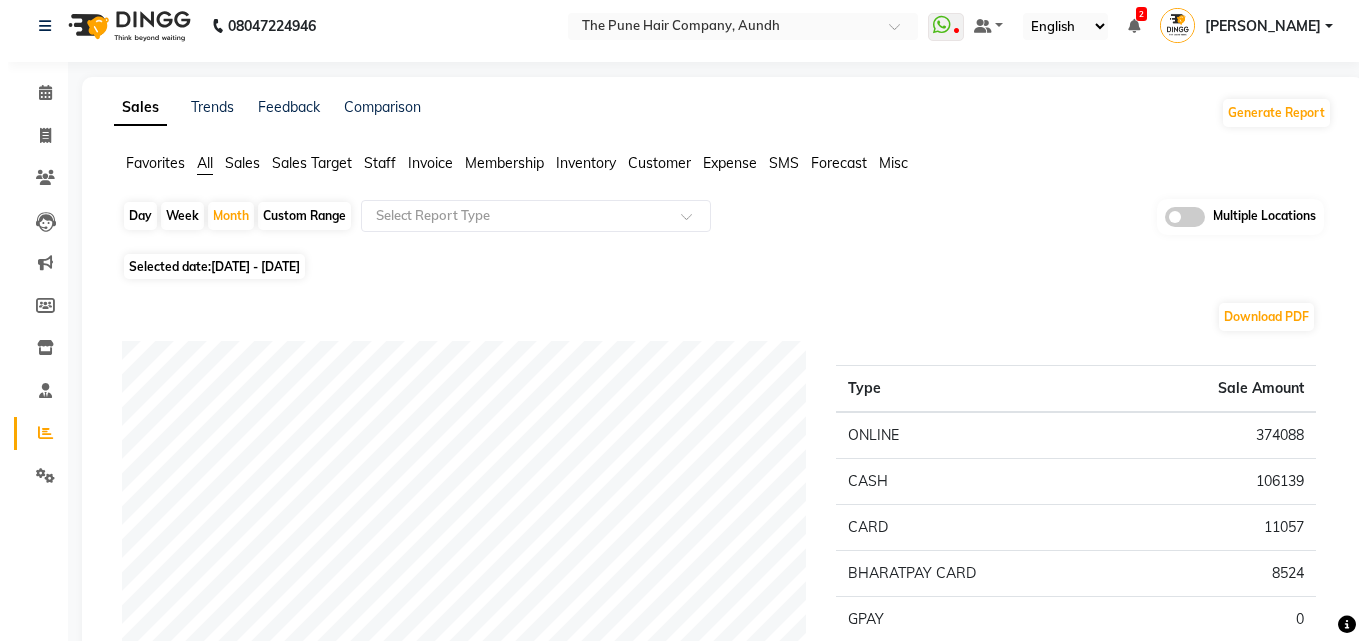 scroll, scrollTop: 0, scrollLeft: 0, axis: both 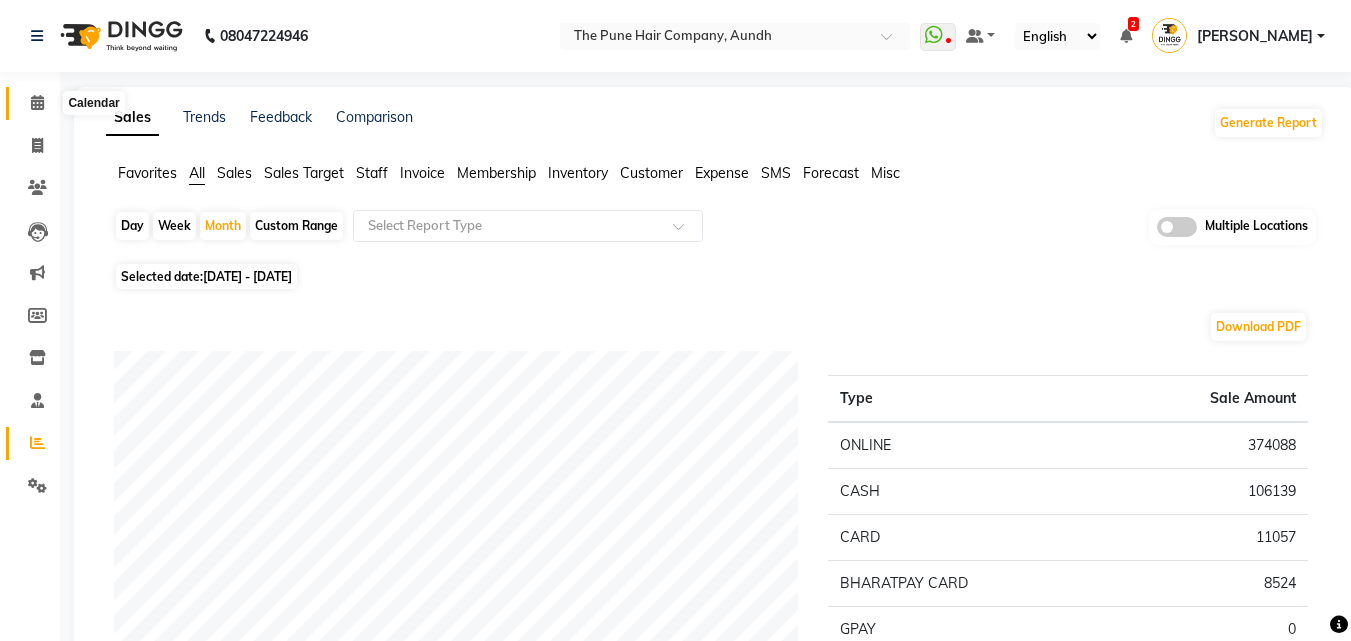 click 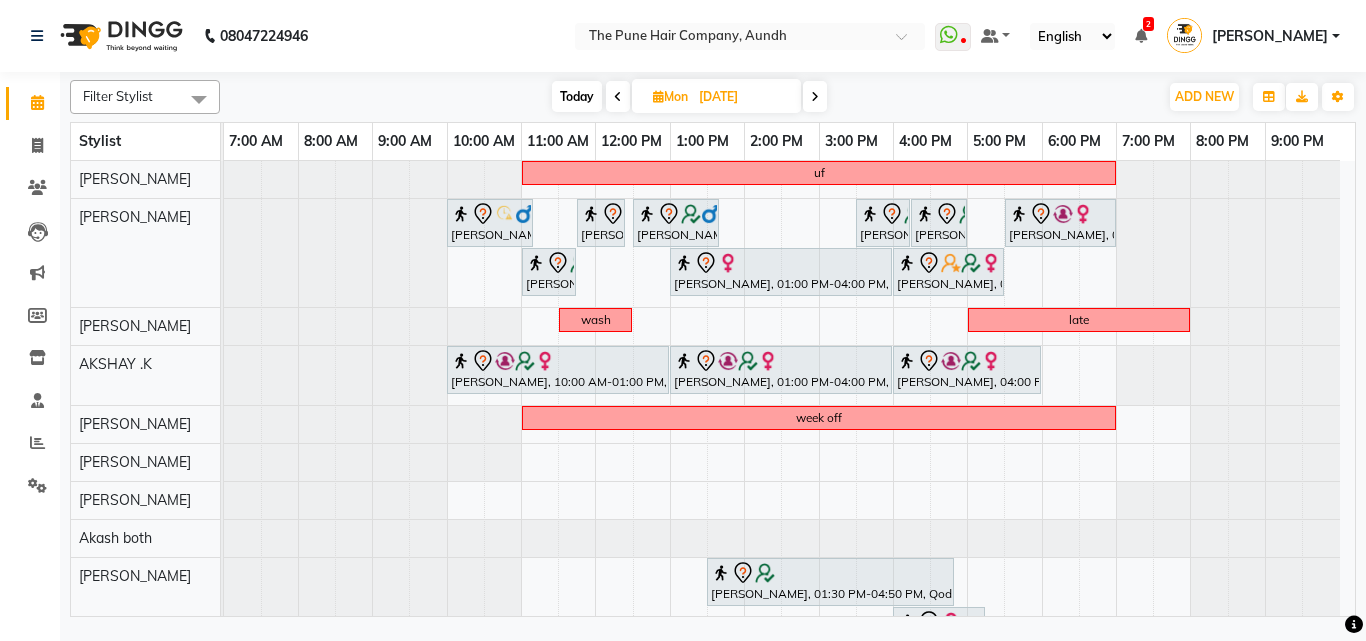 click on "Today" at bounding box center (577, 96) 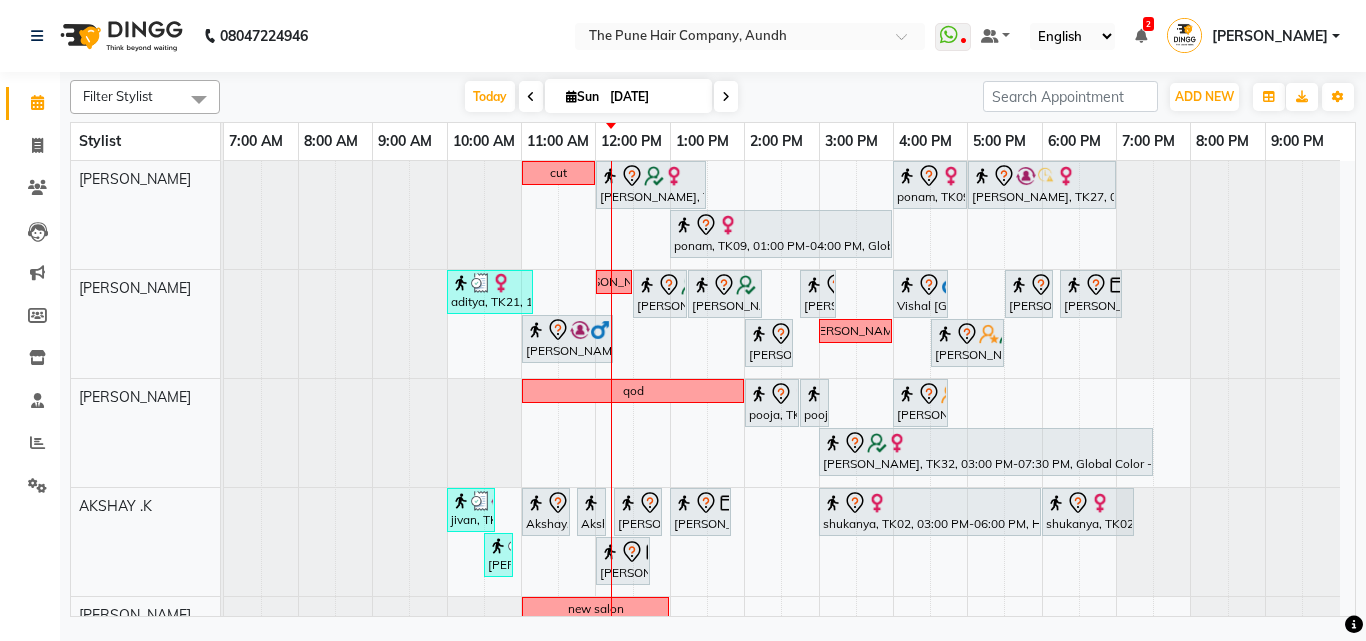 scroll, scrollTop: 579, scrollLeft: 0, axis: vertical 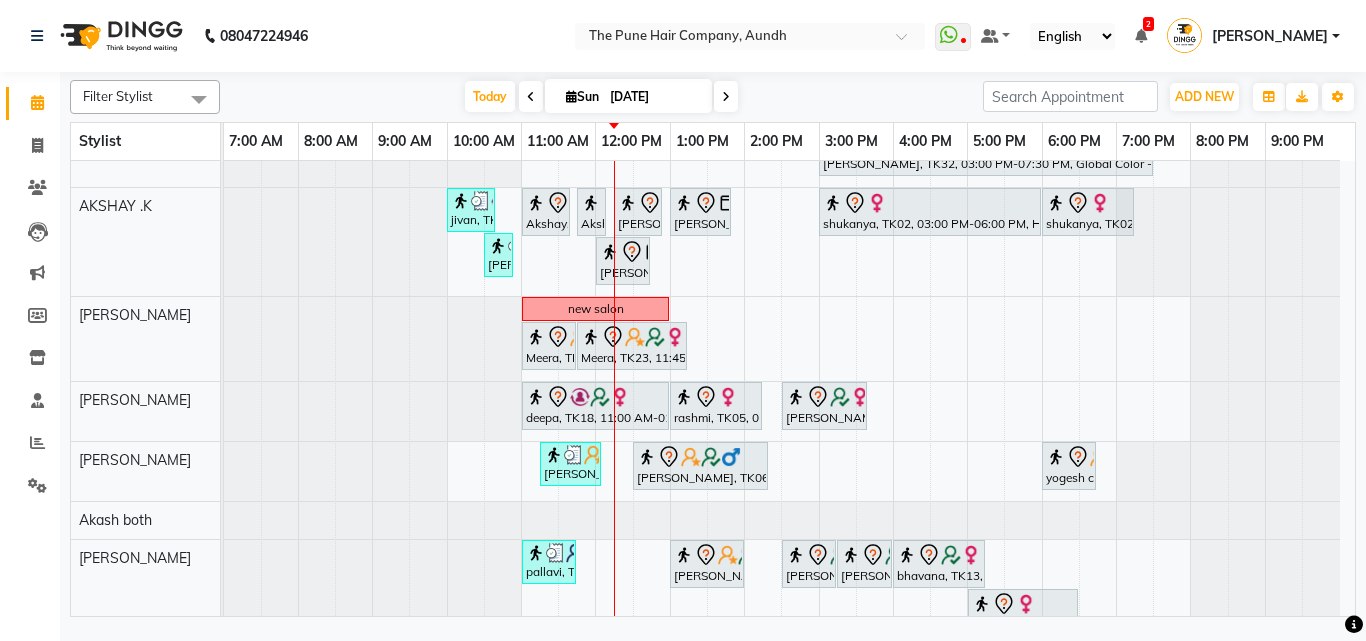 click on "cut              Gunjan Aror, TK17, 12:00 PM-01:30 PM, Cut Female ( Top Stylist )             ponam, TK09, 04:00 PM-05:00 PM, Cut Female ( Top Stylist )             Anubha Gupta, TK27, 05:00 PM-07:00 PM, Hair Color Inoa - Inoa Touchup 2 Inch             ponam, TK09, 01:00 PM-04:00 PM, Global Highlight - Majirel Highlights Long     aditya, TK21, 10:00 AM-11:10 AM, Cut male (Expert)  nevrekar              dishali, TK07, 12:30 PM-01:15 PM, Cut Female (Expert)             dishali, TK07, 01:15 PM-02:15 PM, Hair Spa Hydrating & Purifying (Care) - Hair Spa Medium             Namrata, TK15, 02:45 PM-03:15 PM,  Beard Trim             Vishal Mali, TK16, 04:00 PM-04:45 PM, Cut Under 20 year (Boy)             sudeep sawant, TK01, 05:30 PM-06:10 PM, Cut male (Expert)             sudeep sawant, TK01, 06:15 PM-07:05 PM,  Beard Crafting             Siddhant Unkule, TK29, 11:00 AM-12:15 PM, Cut Female (Expert)             Namrata, TK15, 02:00 PM-02:40 PM, Cut male (Expert)  sanketa               qod" at bounding box center [789, 453] 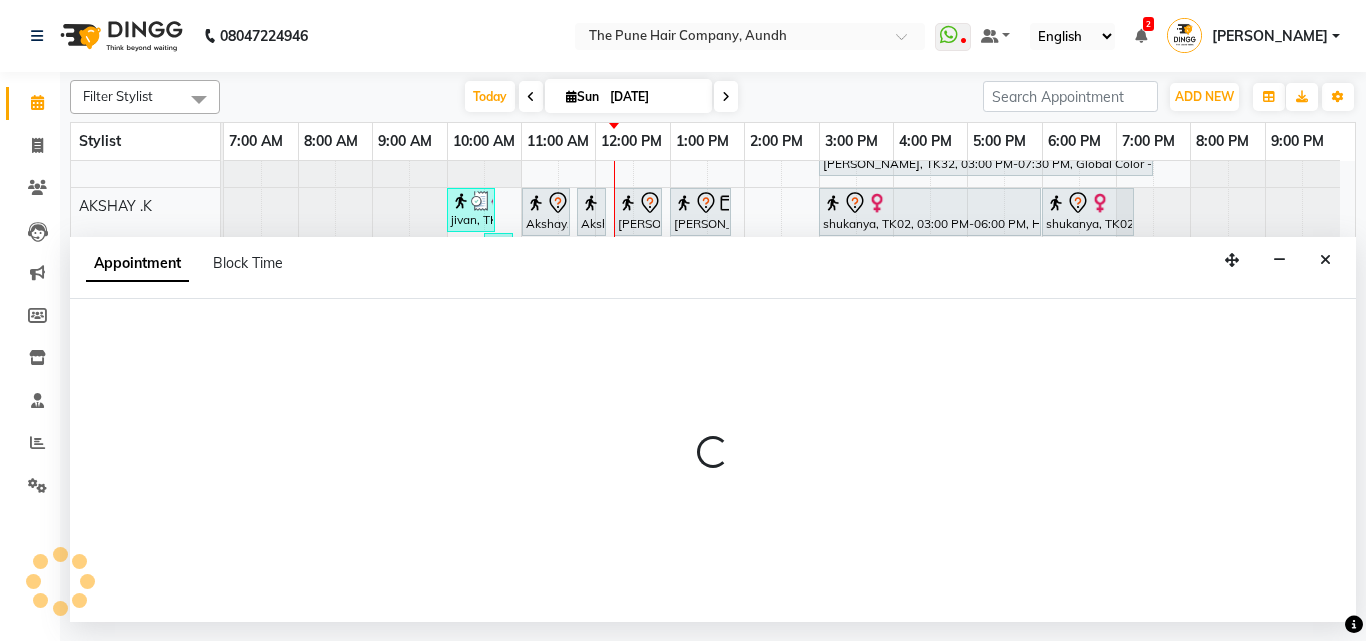 select on "25240" 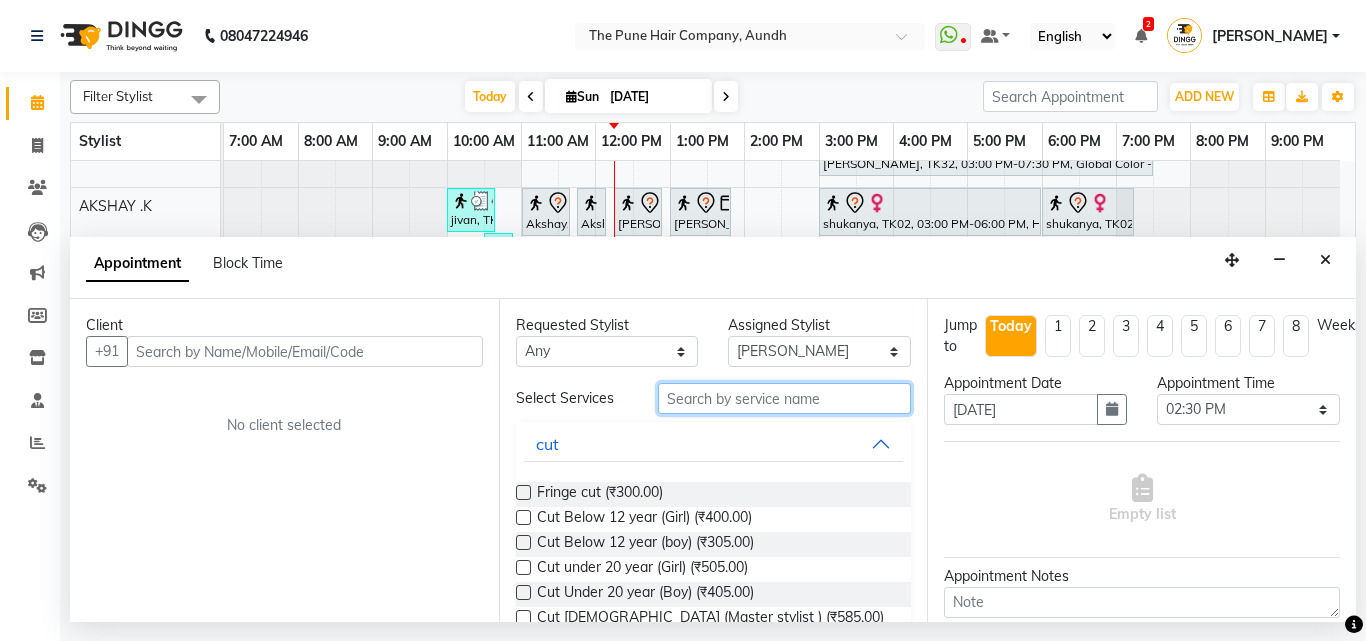 click at bounding box center [785, 398] 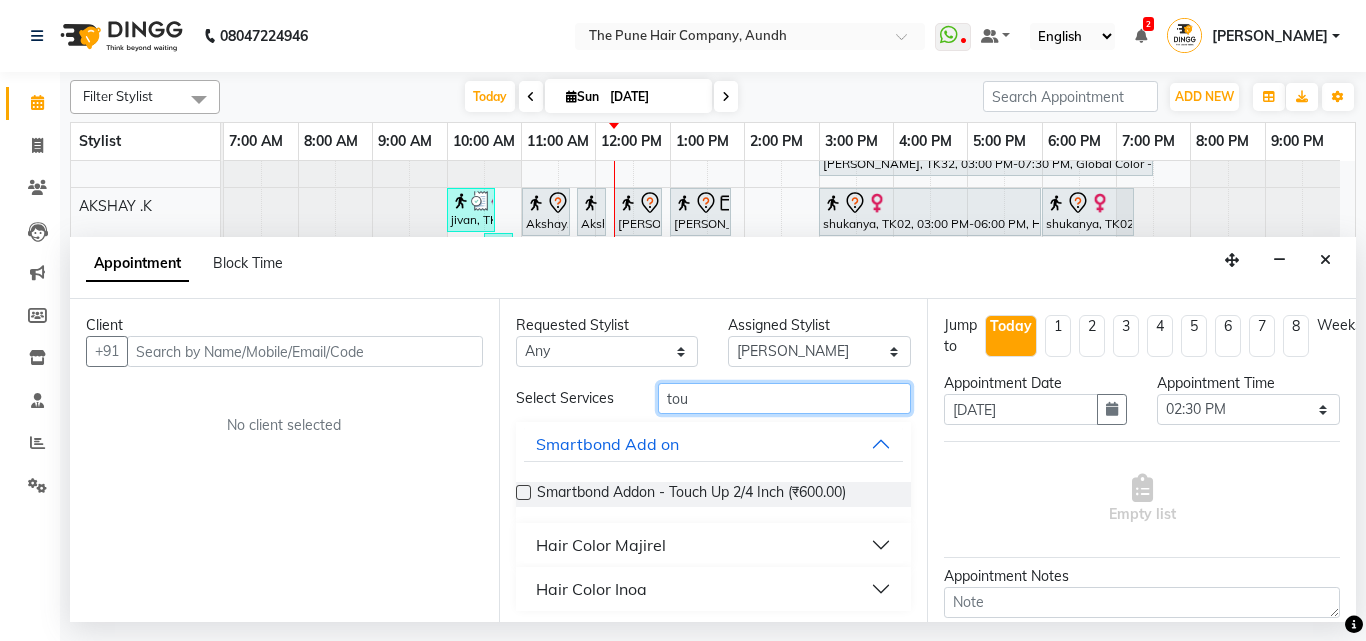 type on "tou" 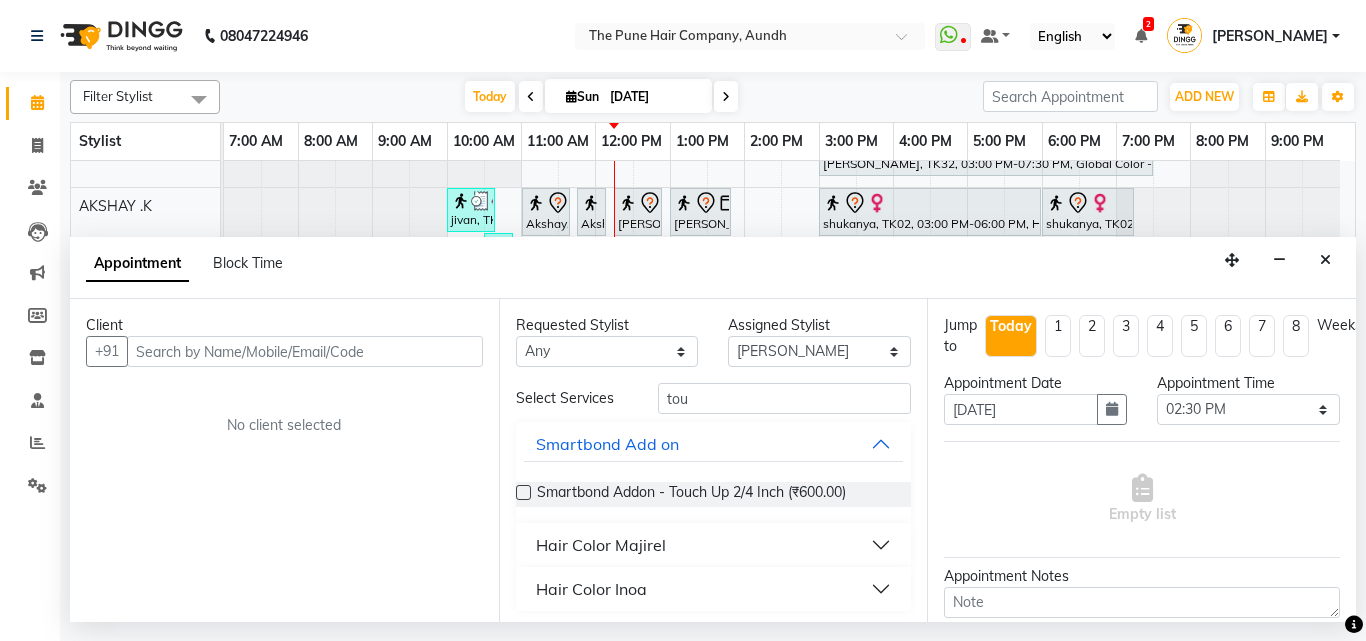 click on "Hair Color Inoa" at bounding box center [714, 589] 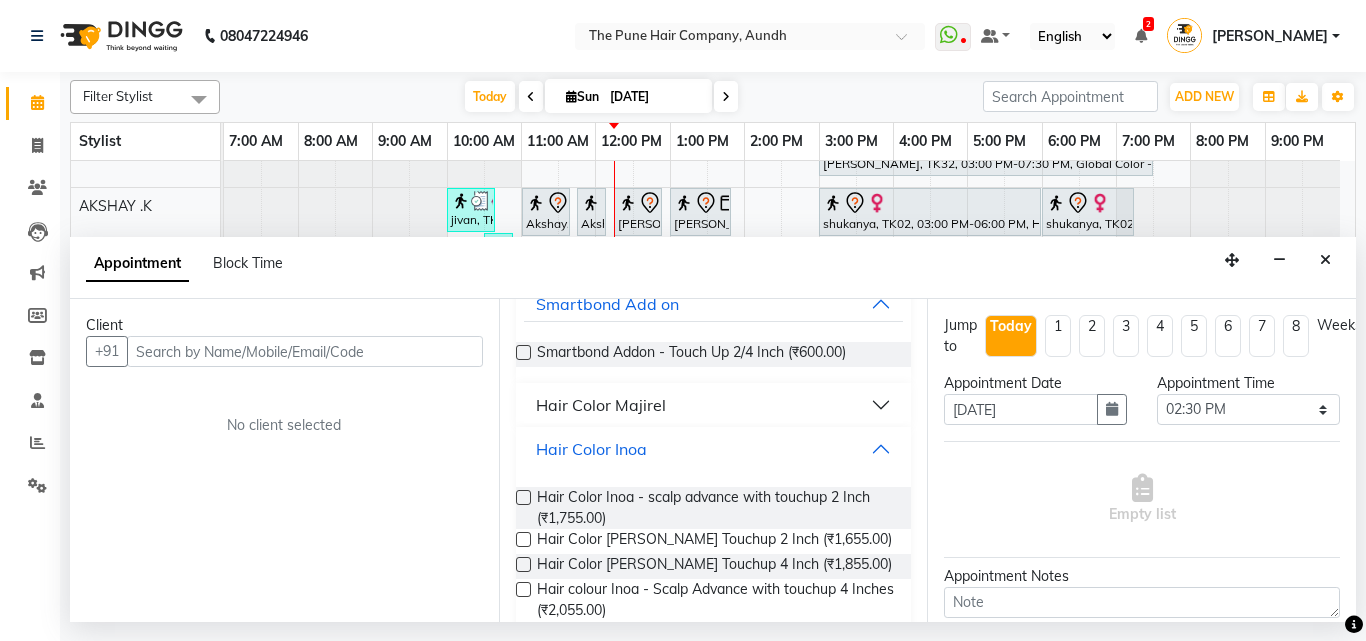 scroll, scrollTop: 163, scrollLeft: 0, axis: vertical 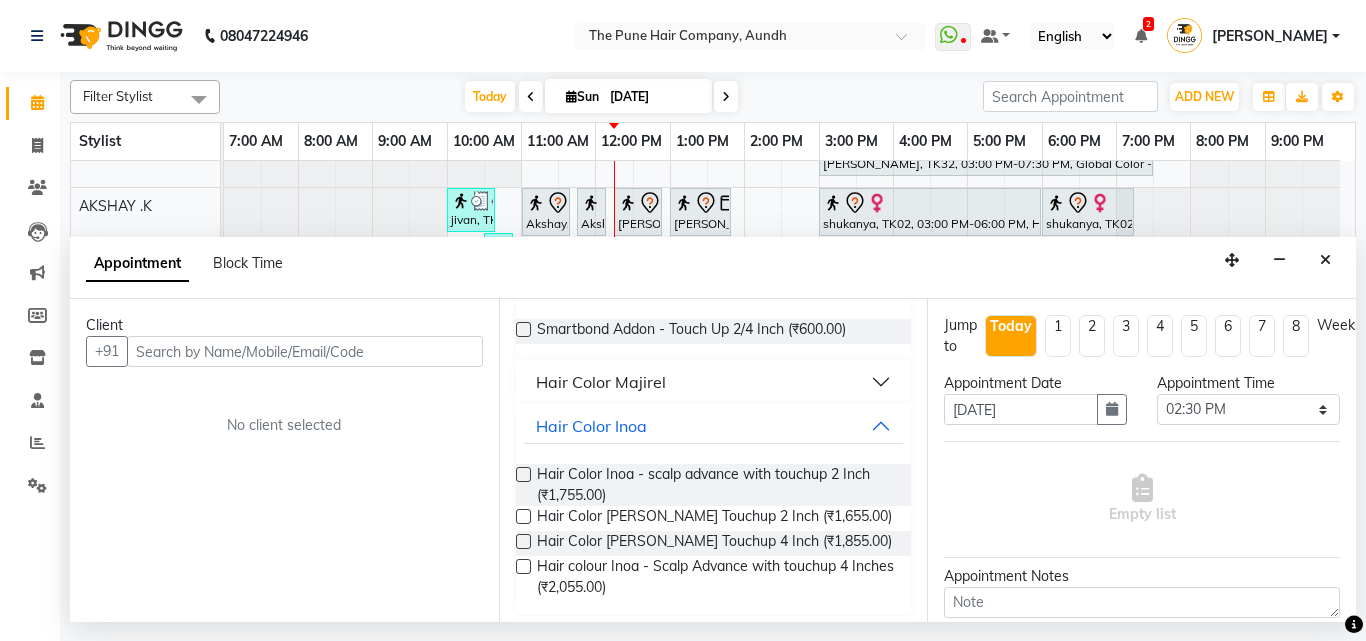 click at bounding box center [523, 516] 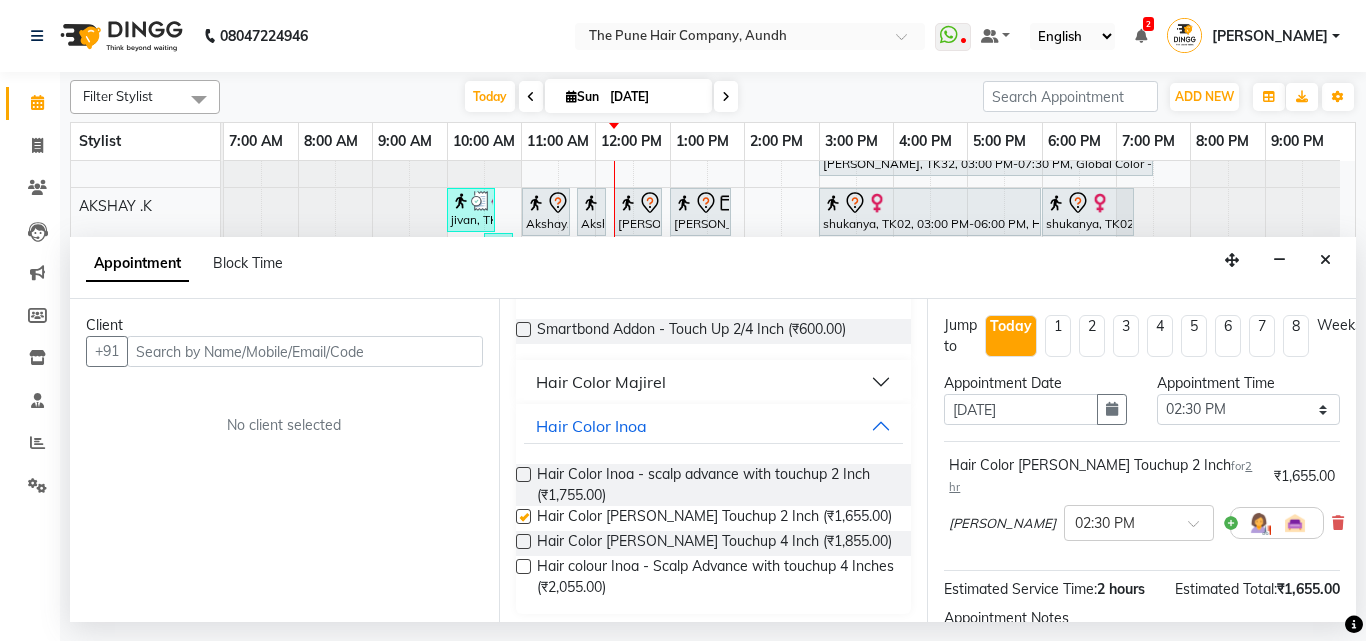 checkbox on "false" 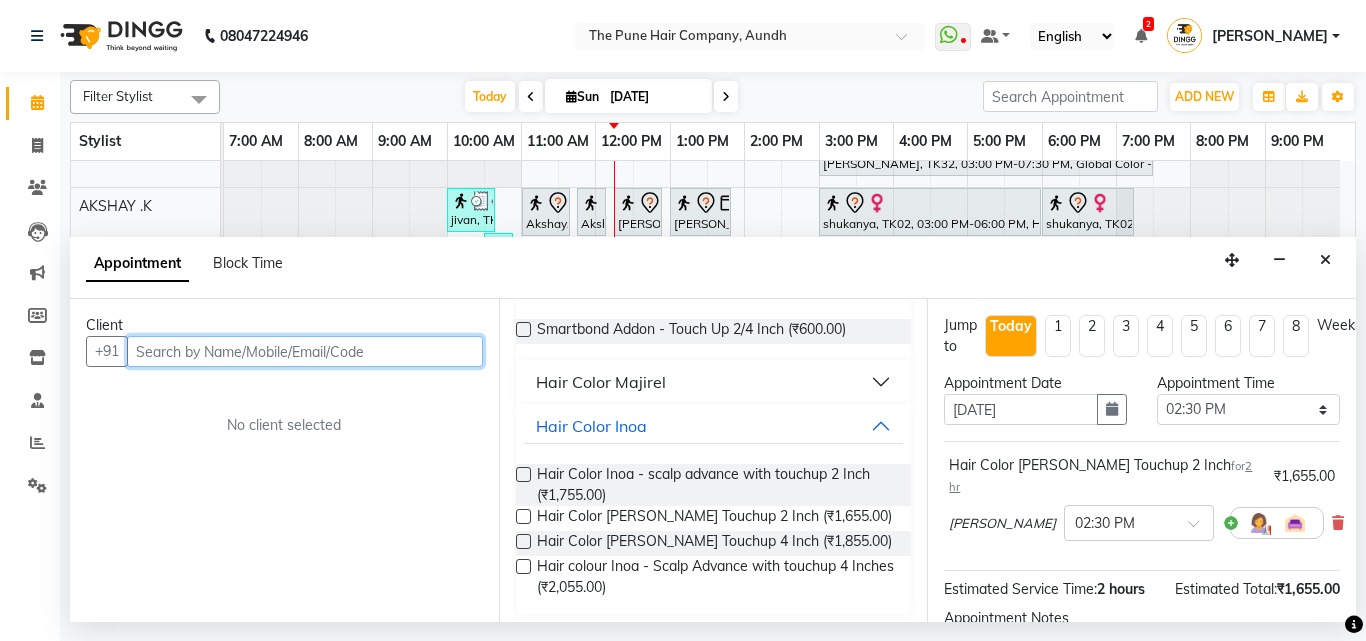 click at bounding box center (305, 351) 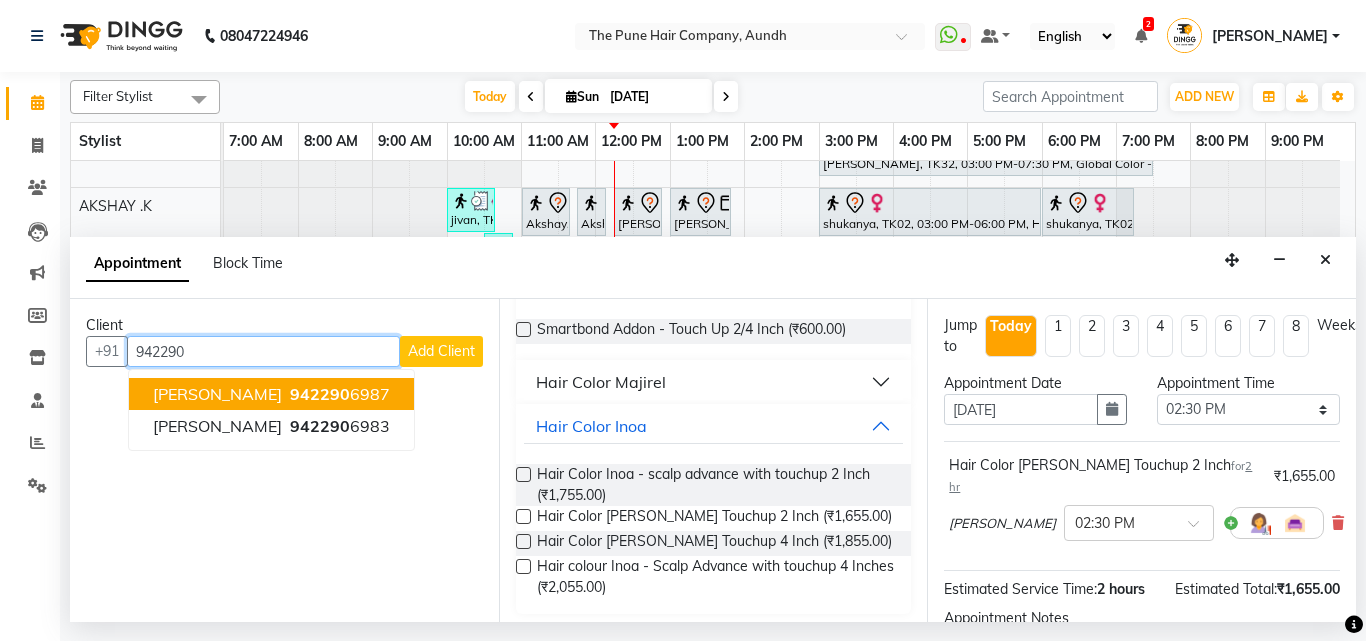 click on "942290 6987" at bounding box center (338, 394) 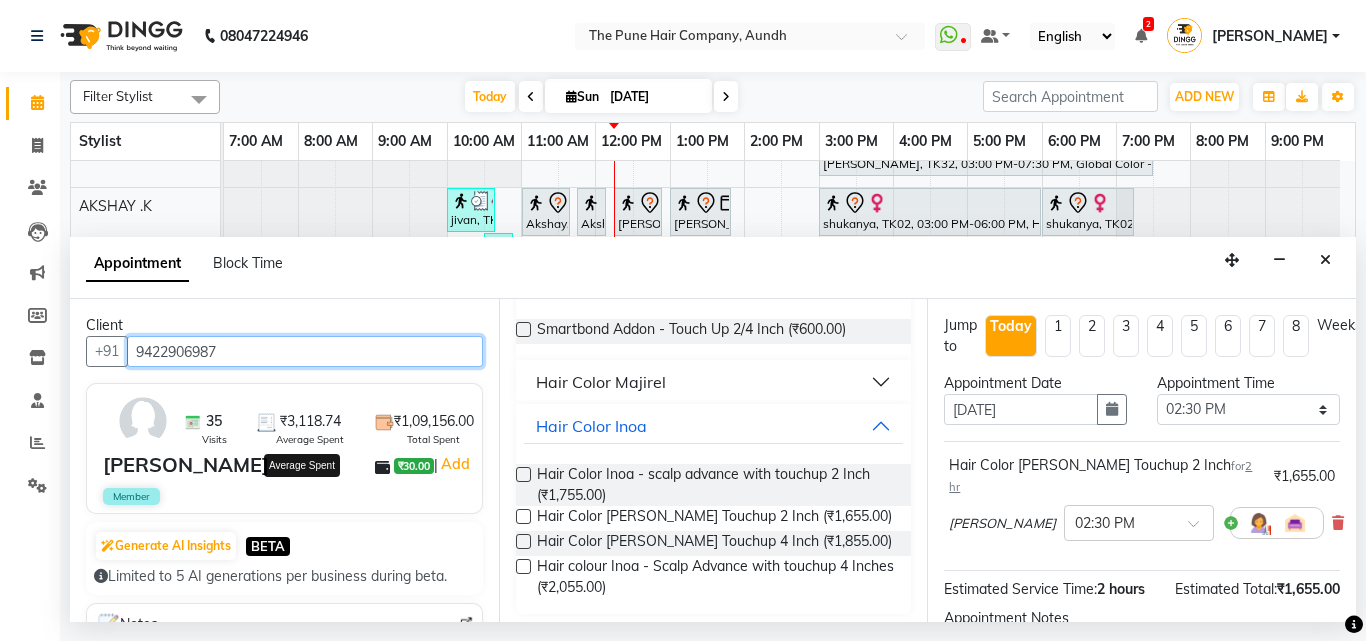 scroll, scrollTop: 600, scrollLeft: 0, axis: vertical 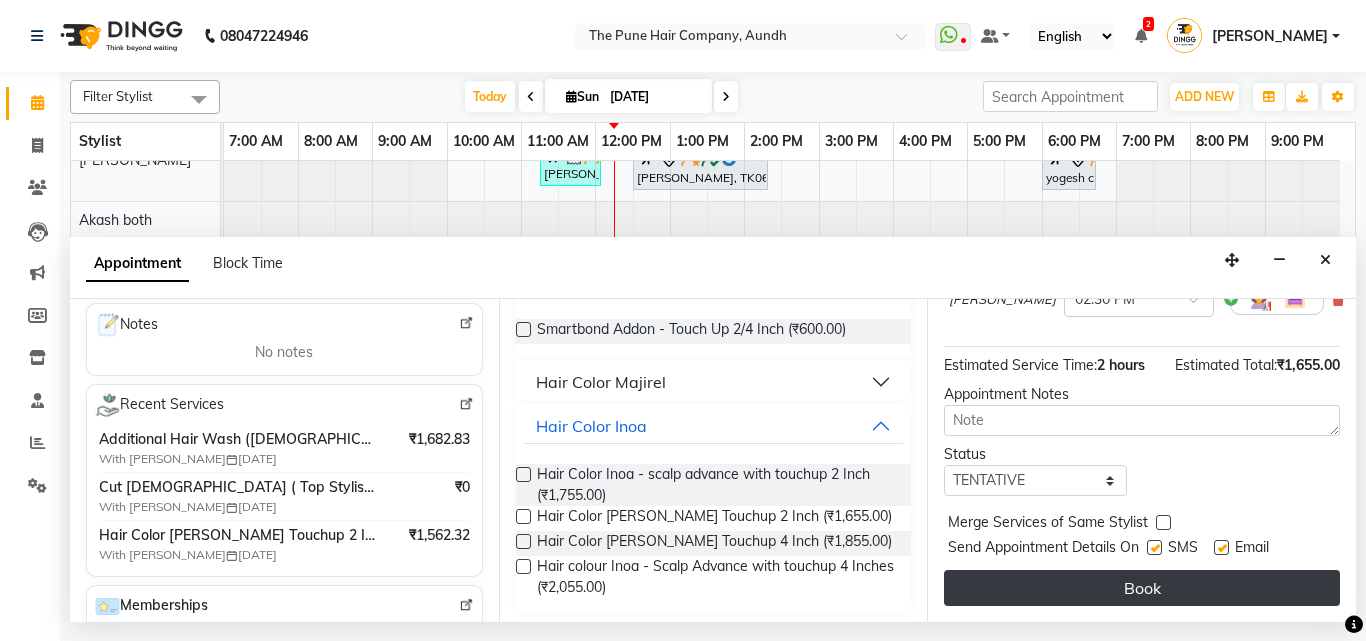 type on "9422906987" 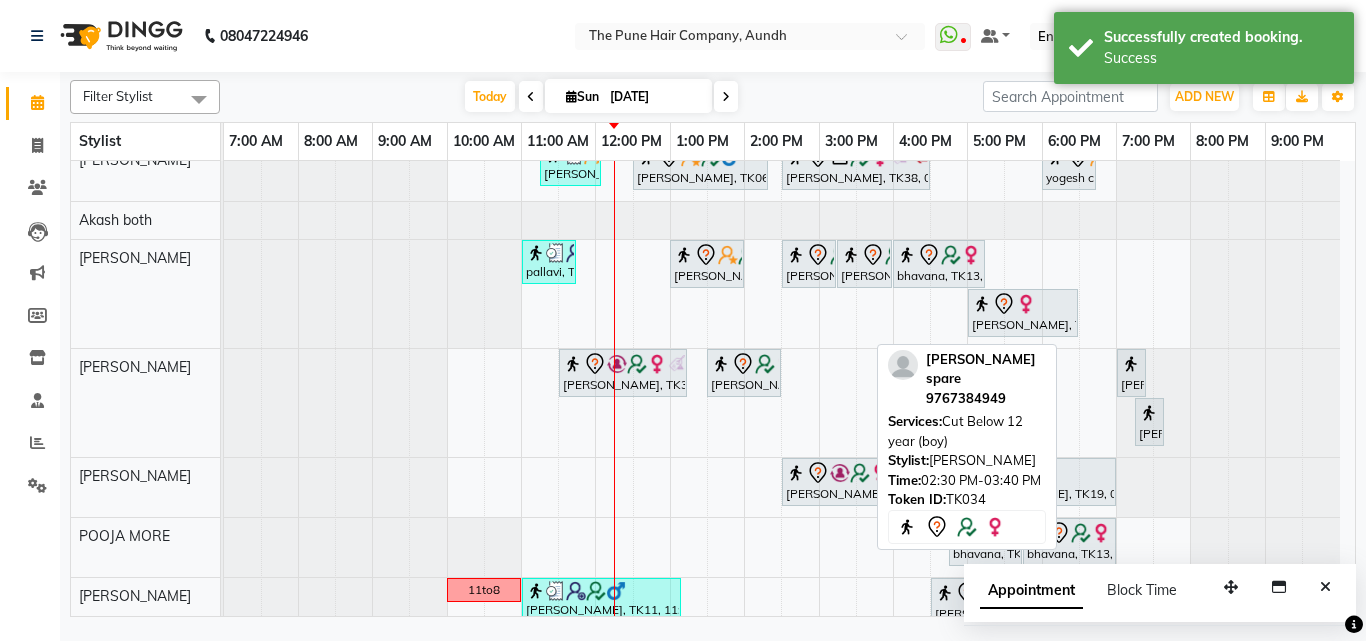 scroll, scrollTop: 300, scrollLeft: 0, axis: vertical 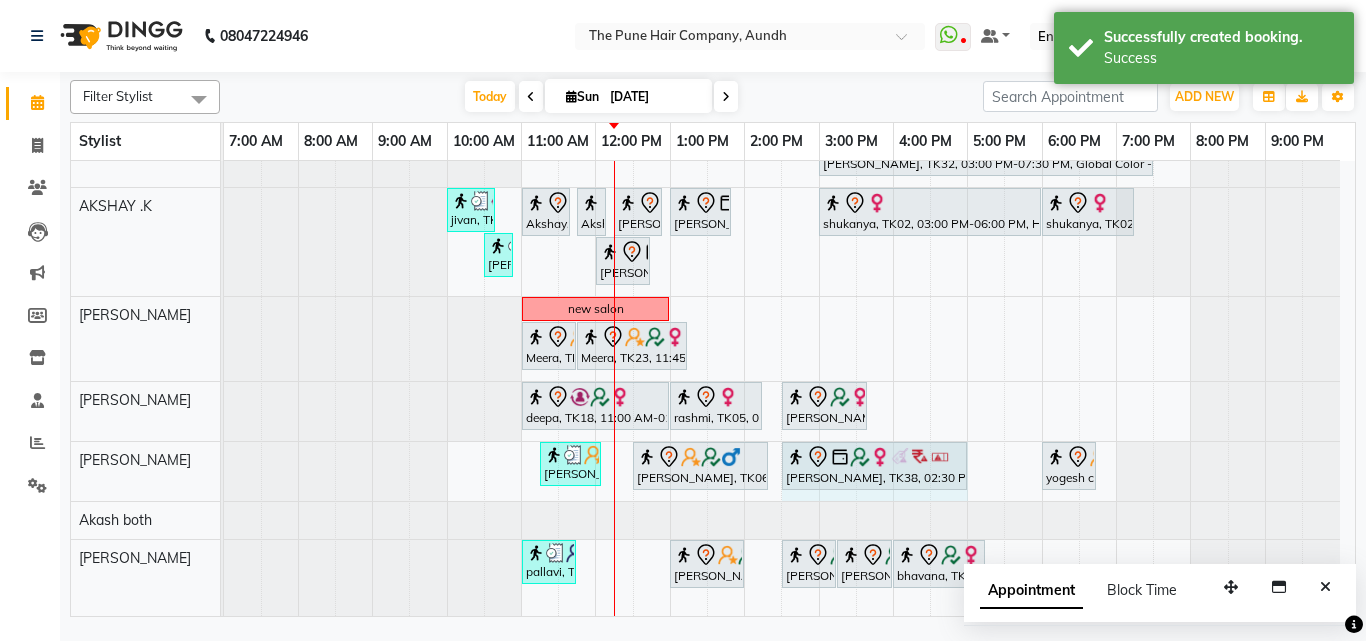 drag, startPoint x: 929, startPoint y: 468, endPoint x: 944, endPoint y: 465, distance: 15.297058 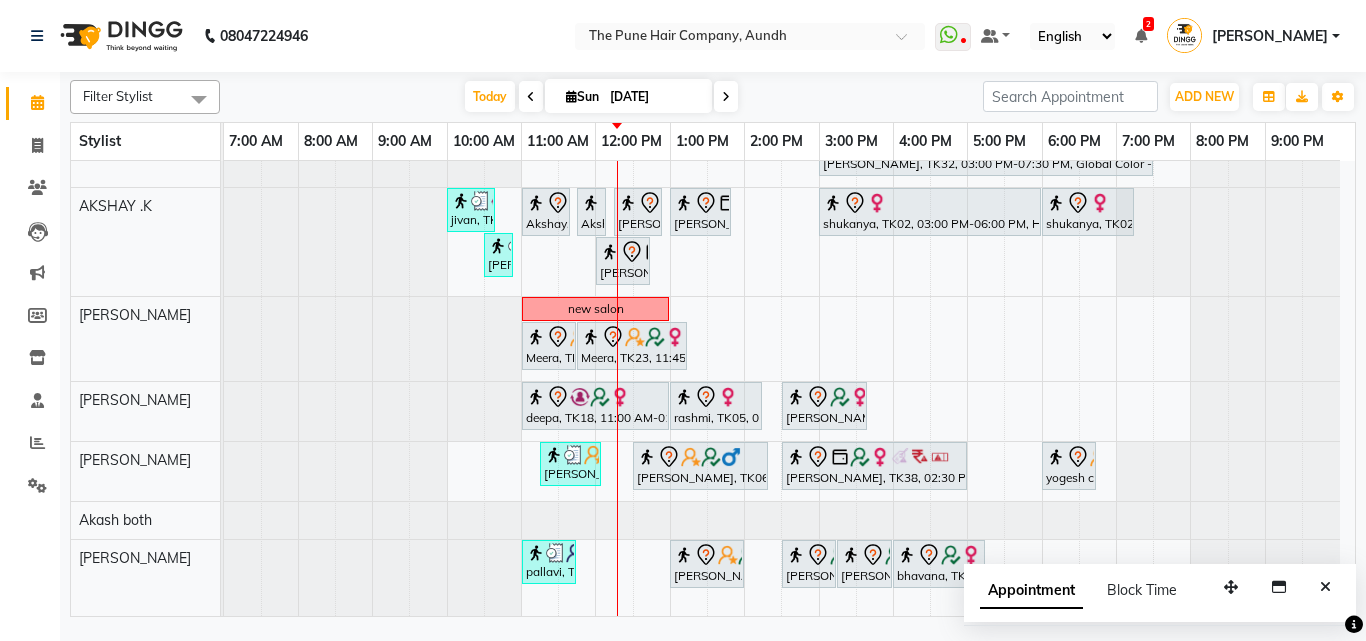 scroll, scrollTop: 0, scrollLeft: 0, axis: both 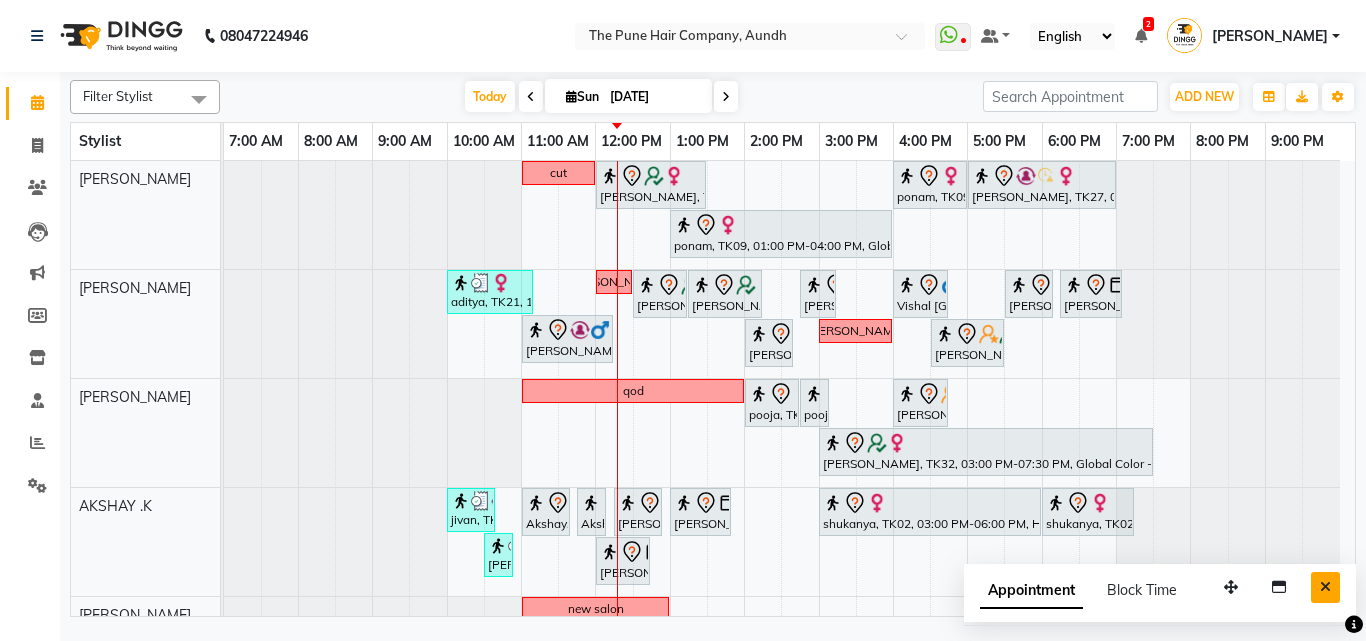 click at bounding box center (1325, 587) 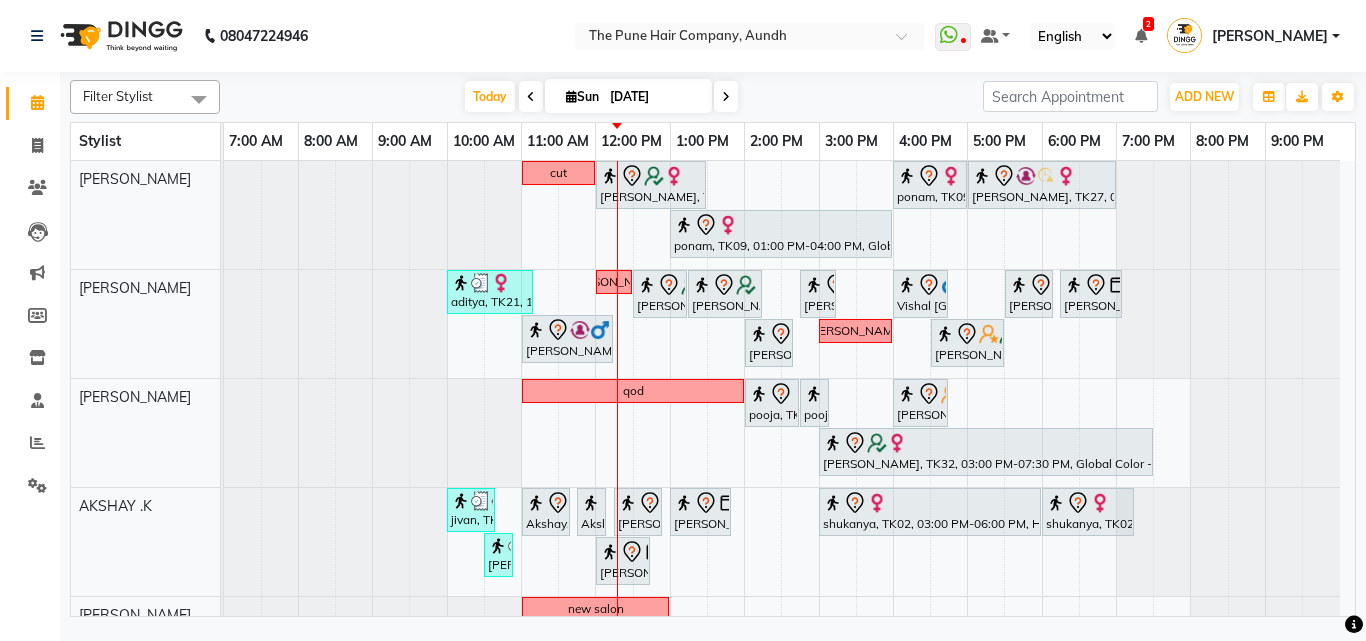 scroll, scrollTop: 299, scrollLeft: 0, axis: vertical 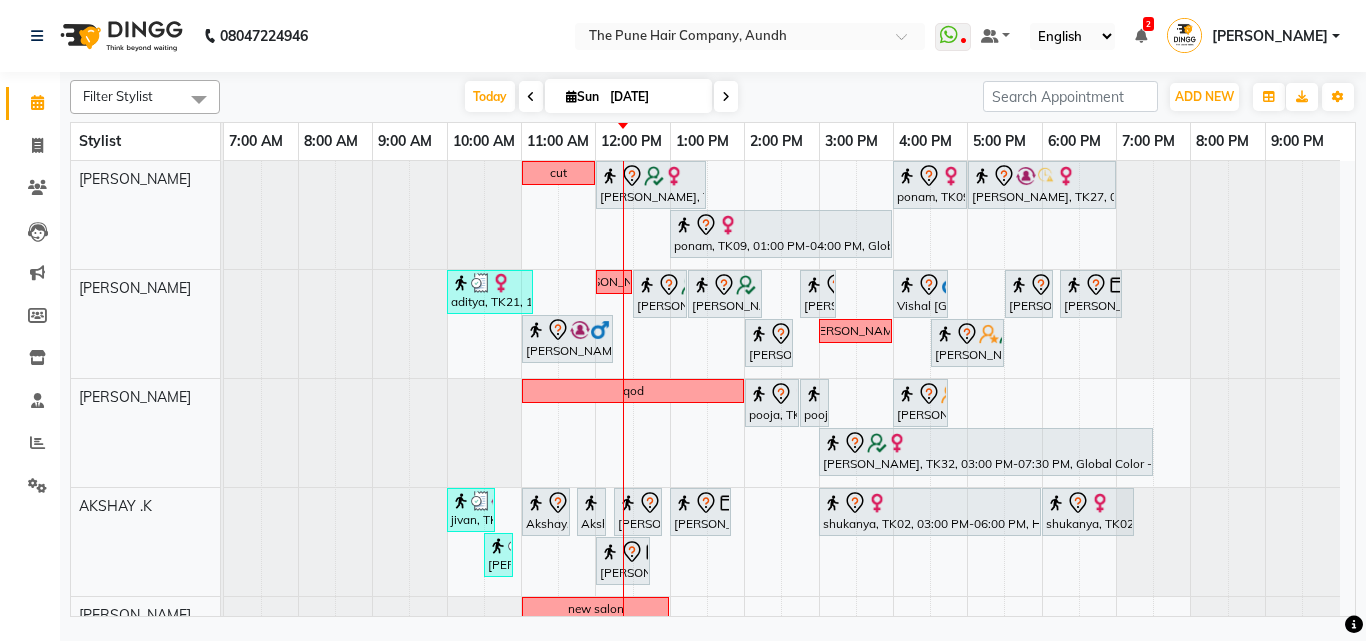 click on "Siddhant Unkule, TK29, 11:00 AM-12:15 PM, Cut Female (Expert)" at bounding box center [567, 339] 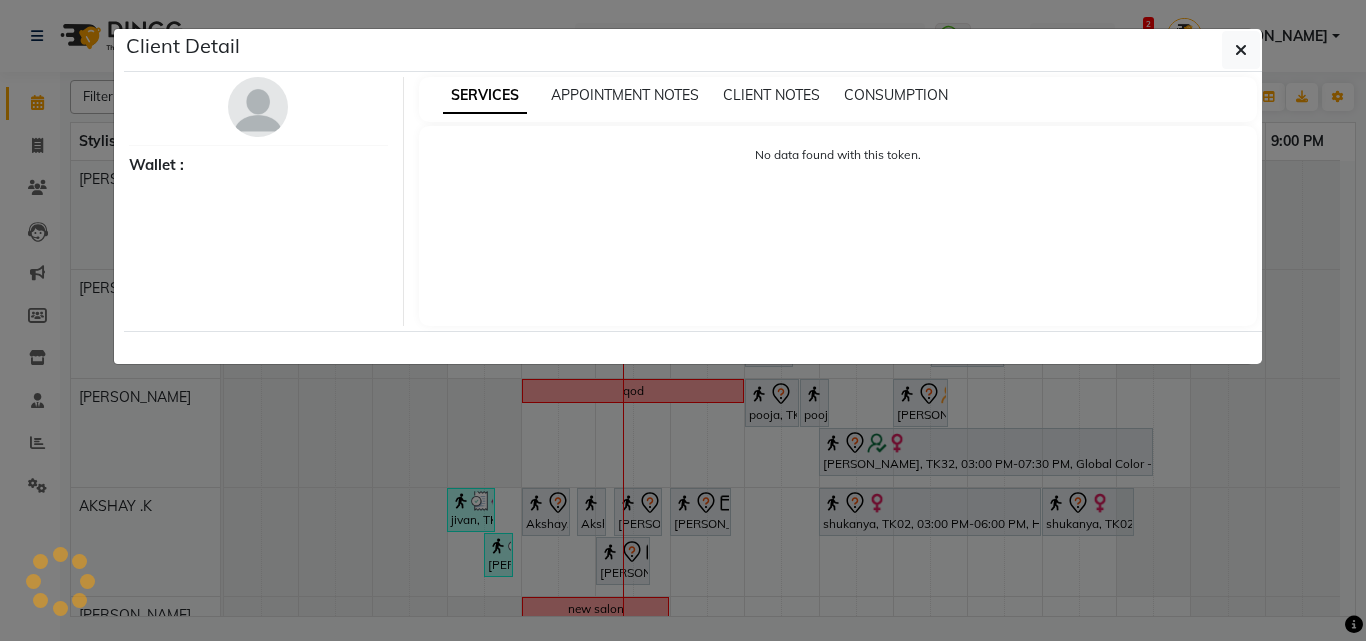 select on "7" 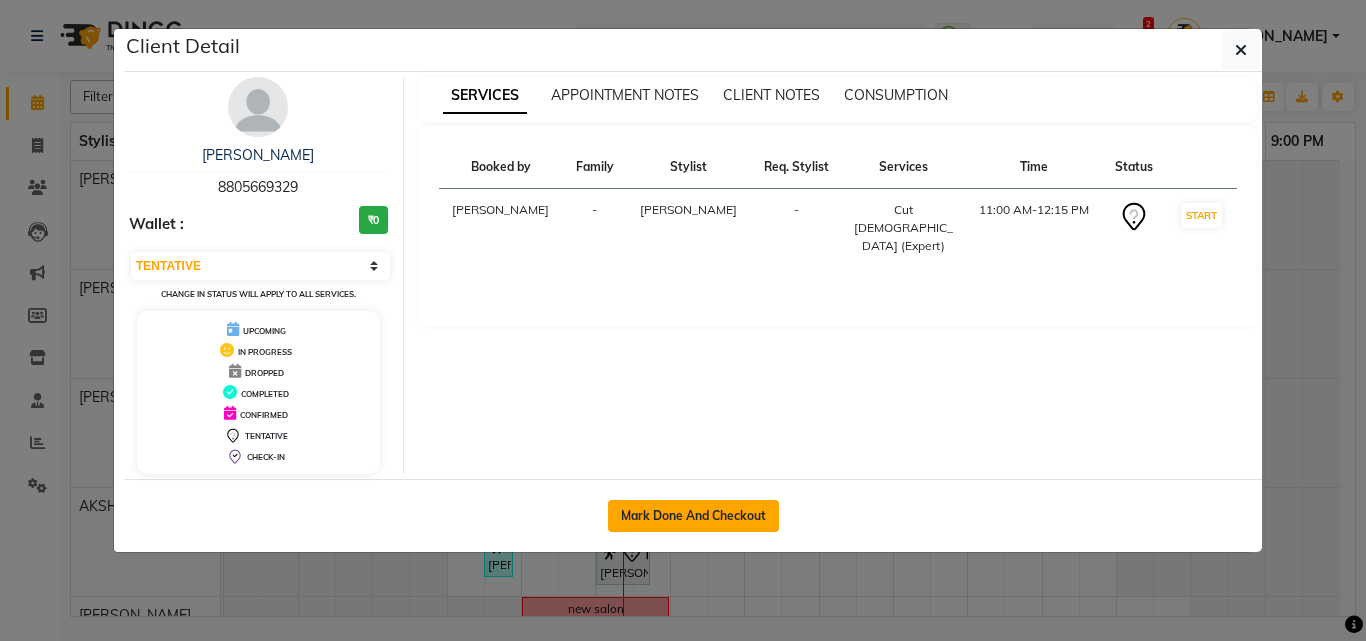 click on "Mark Done And Checkout" 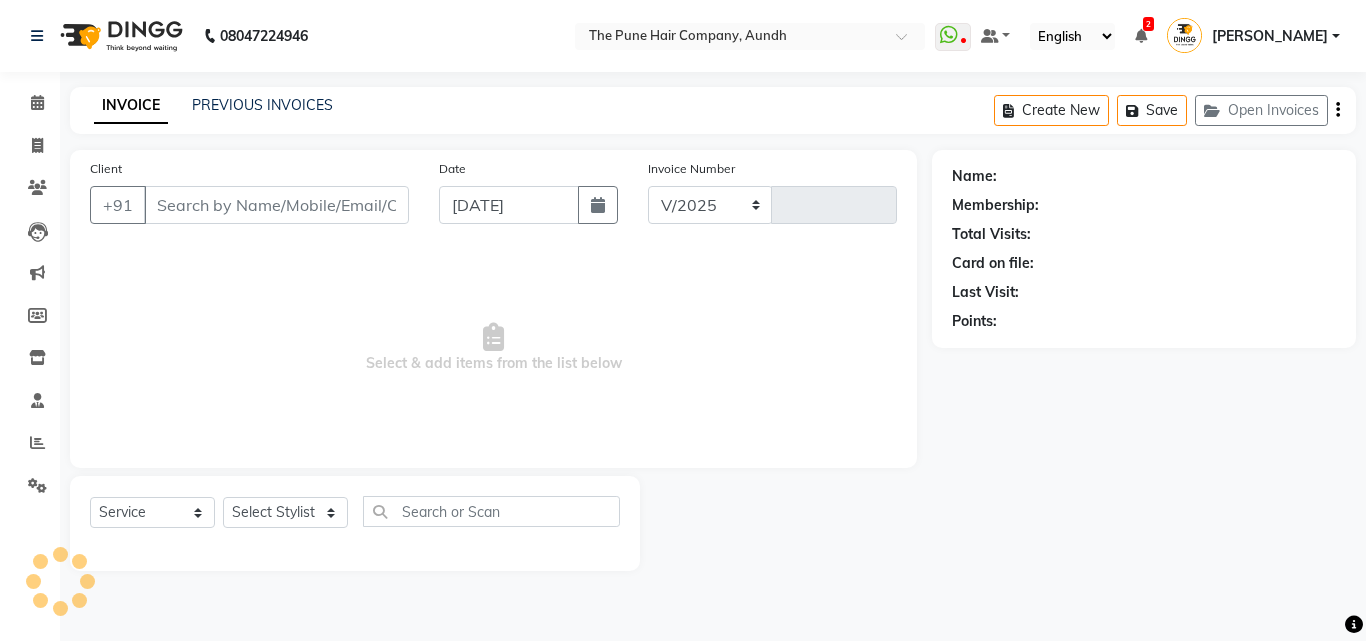 select on "106" 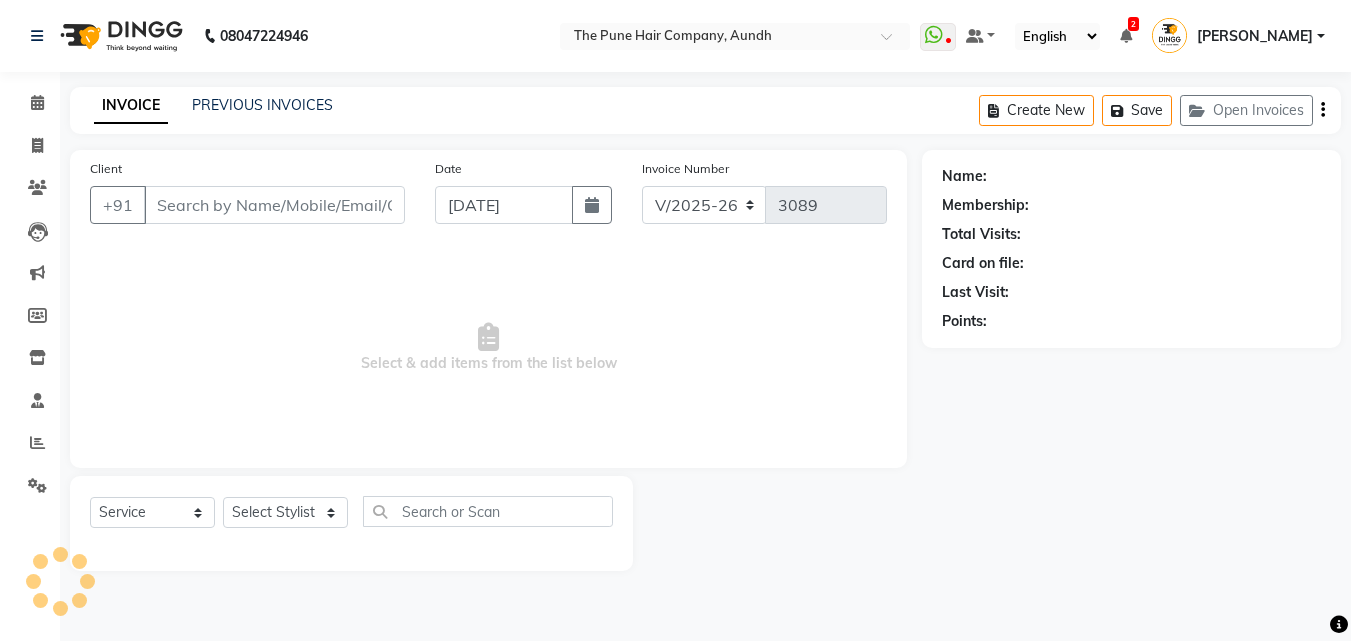 type on "8805669329" 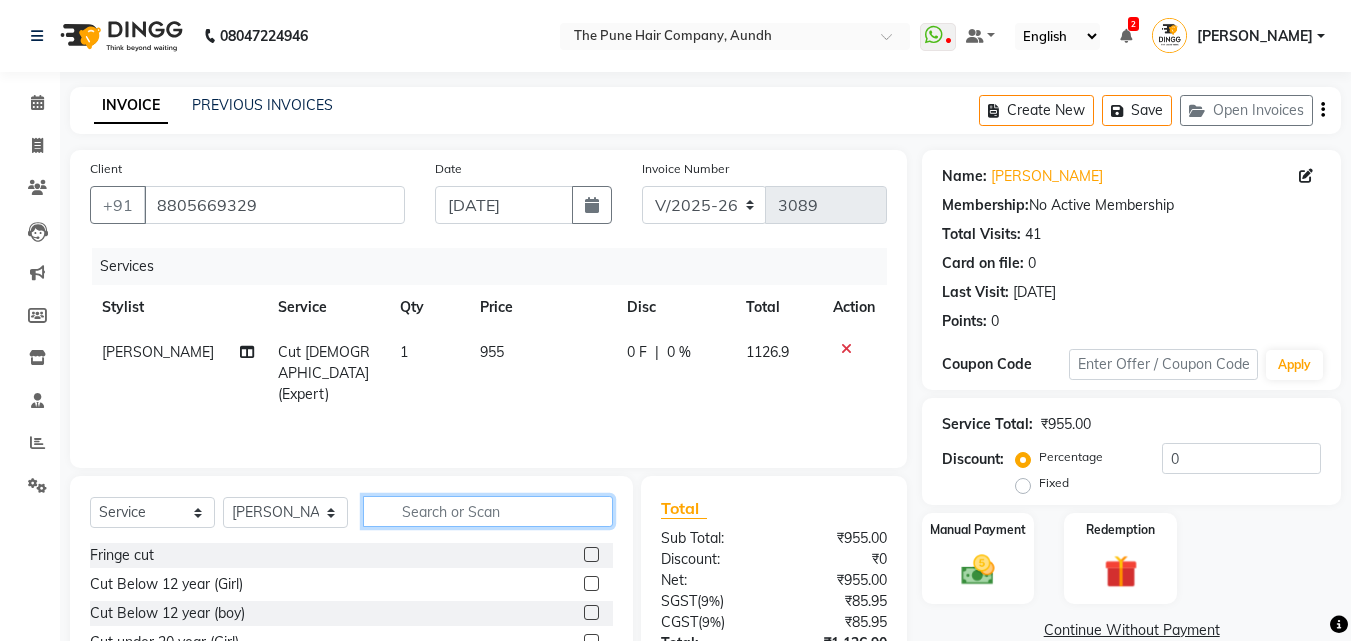 click 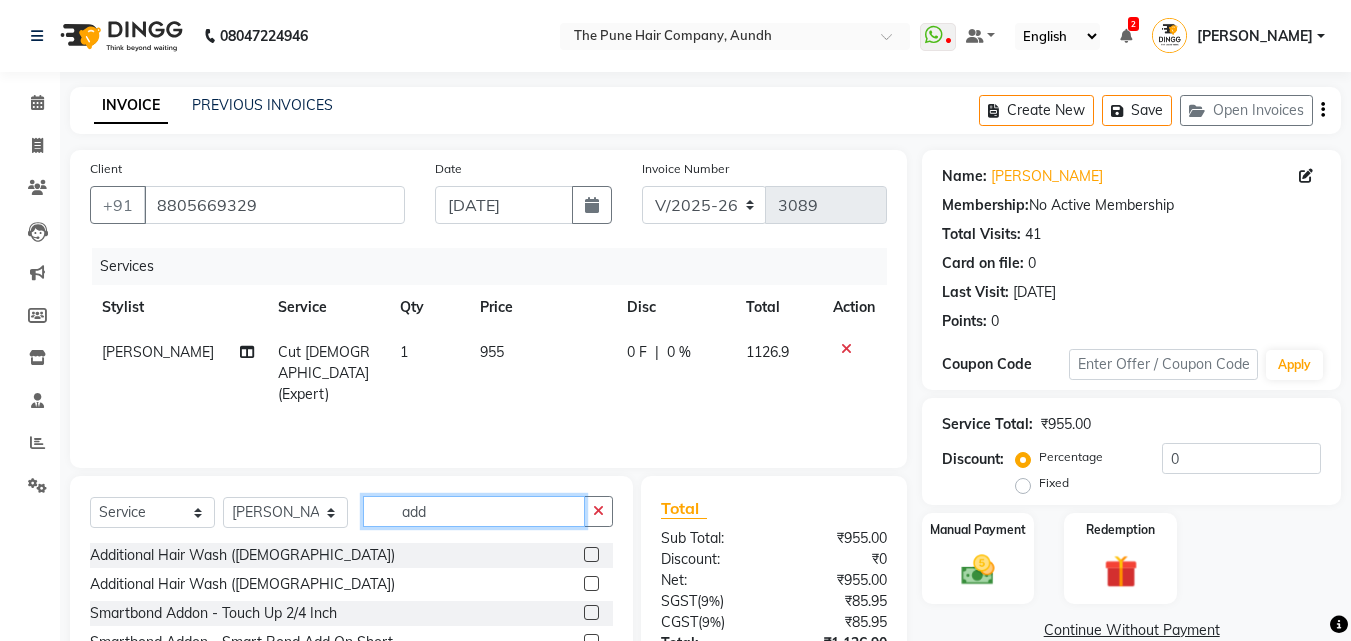 type on "add" 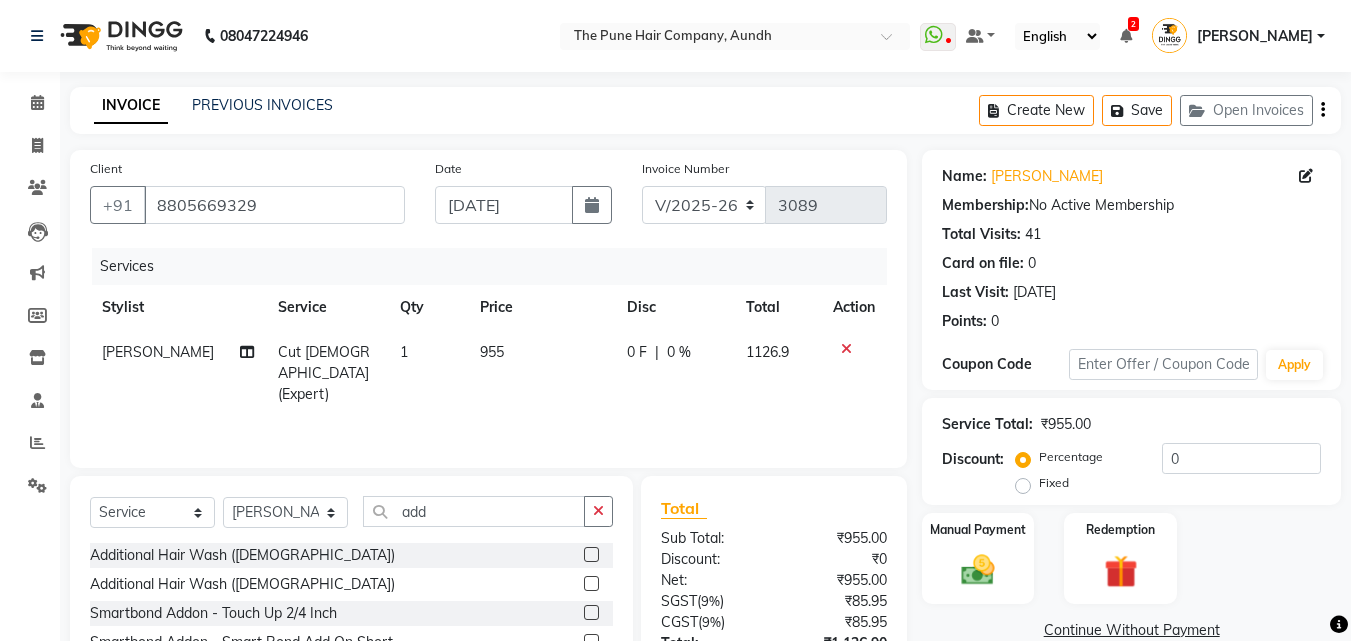 click 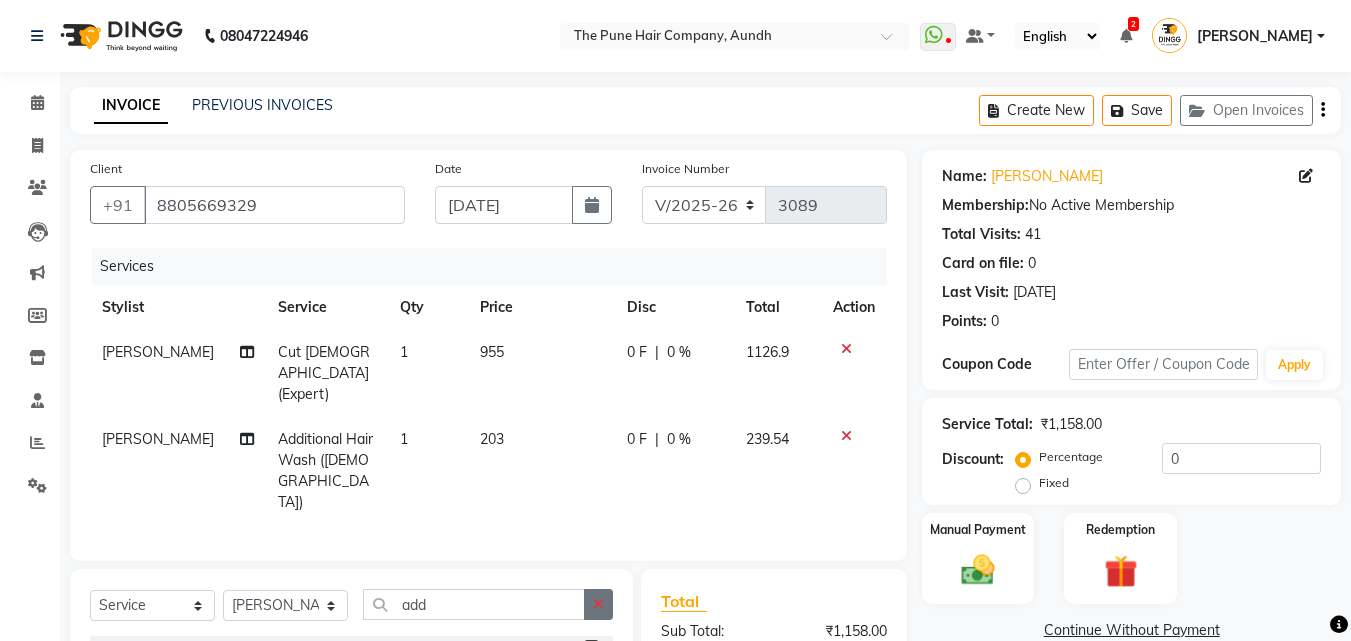 checkbox on "false" 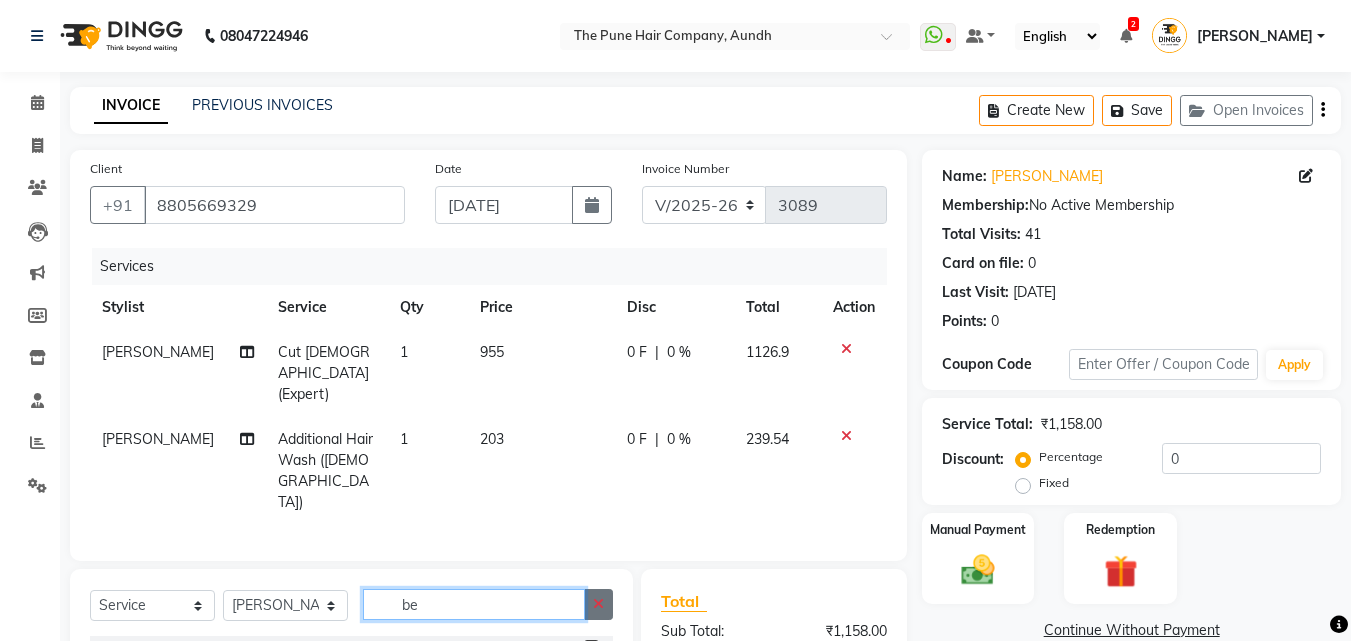 scroll, scrollTop: 204, scrollLeft: 0, axis: vertical 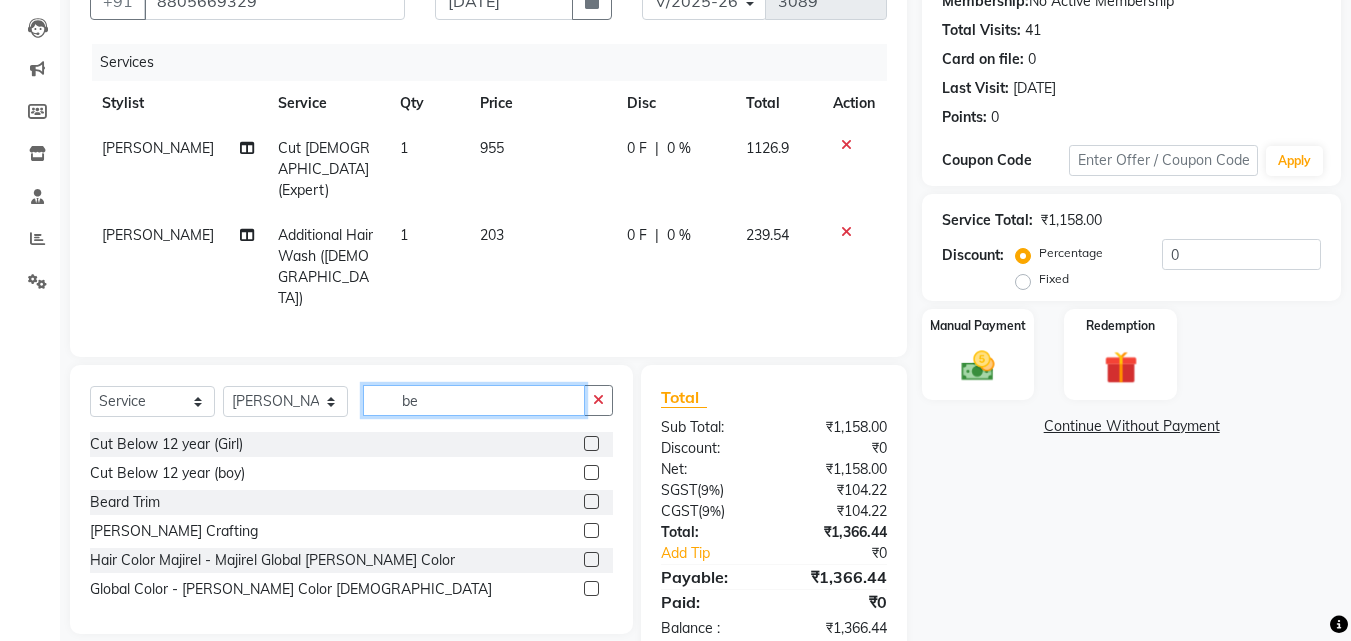 type on "be" 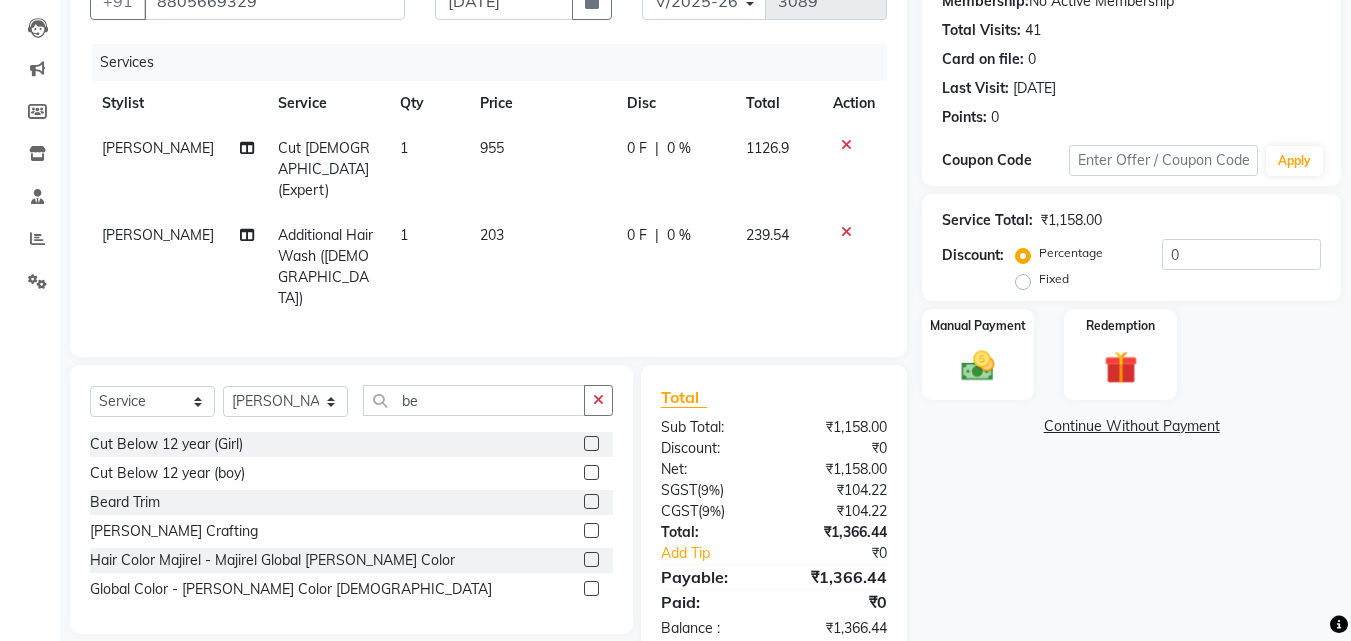 click 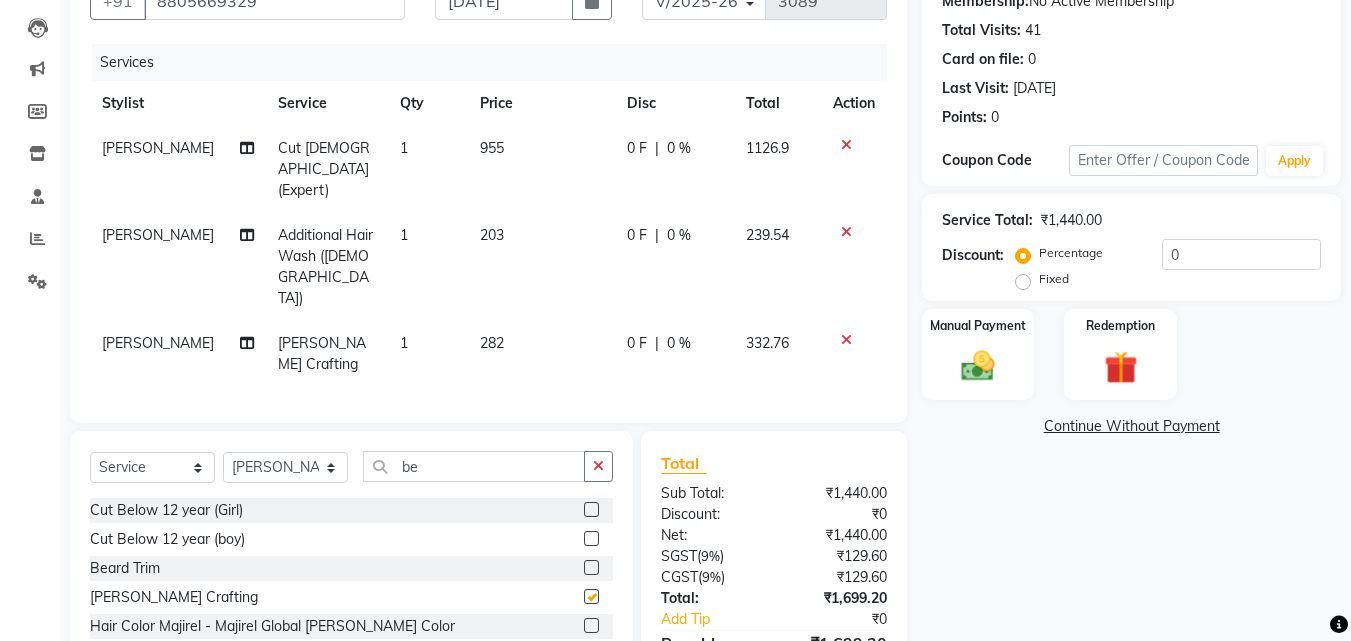 checkbox on "false" 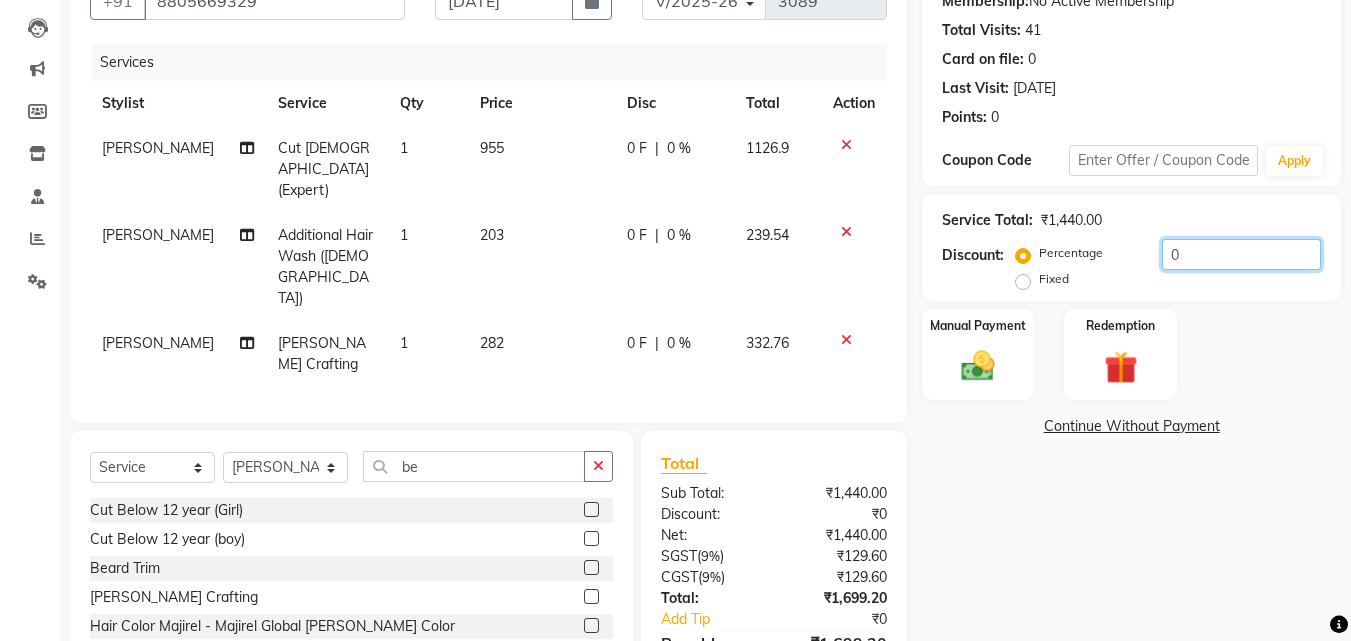 click on "0" 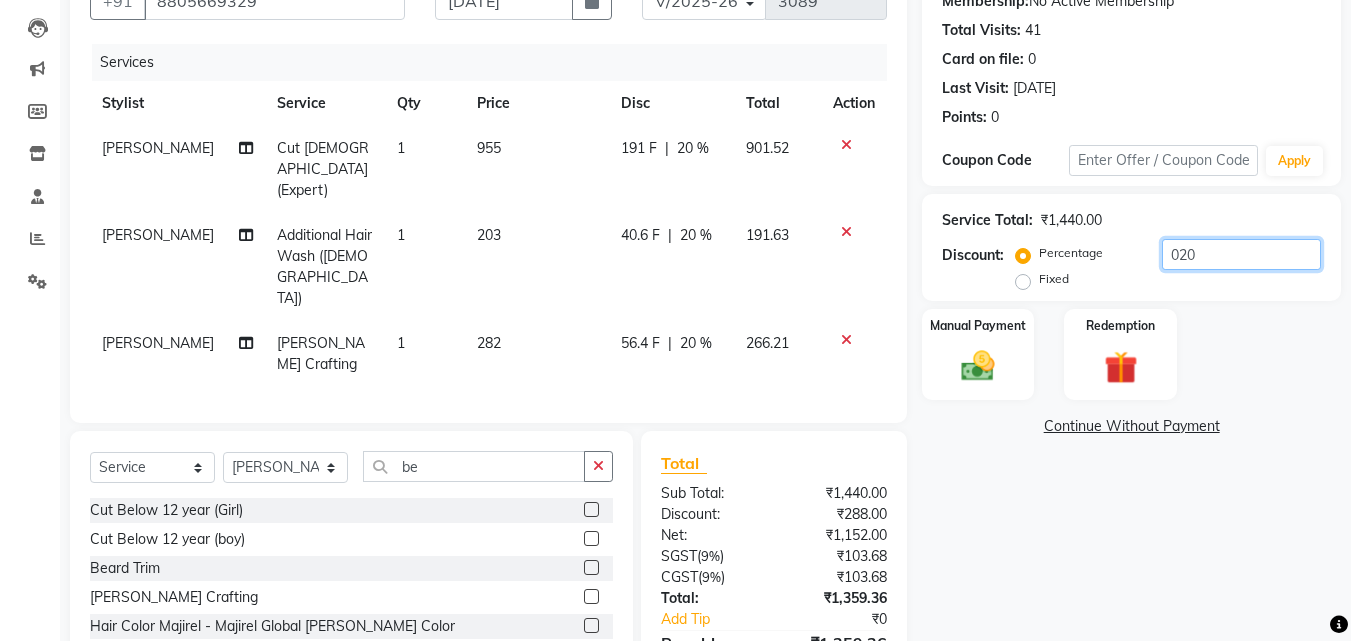 scroll, scrollTop: 249, scrollLeft: 0, axis: vertical 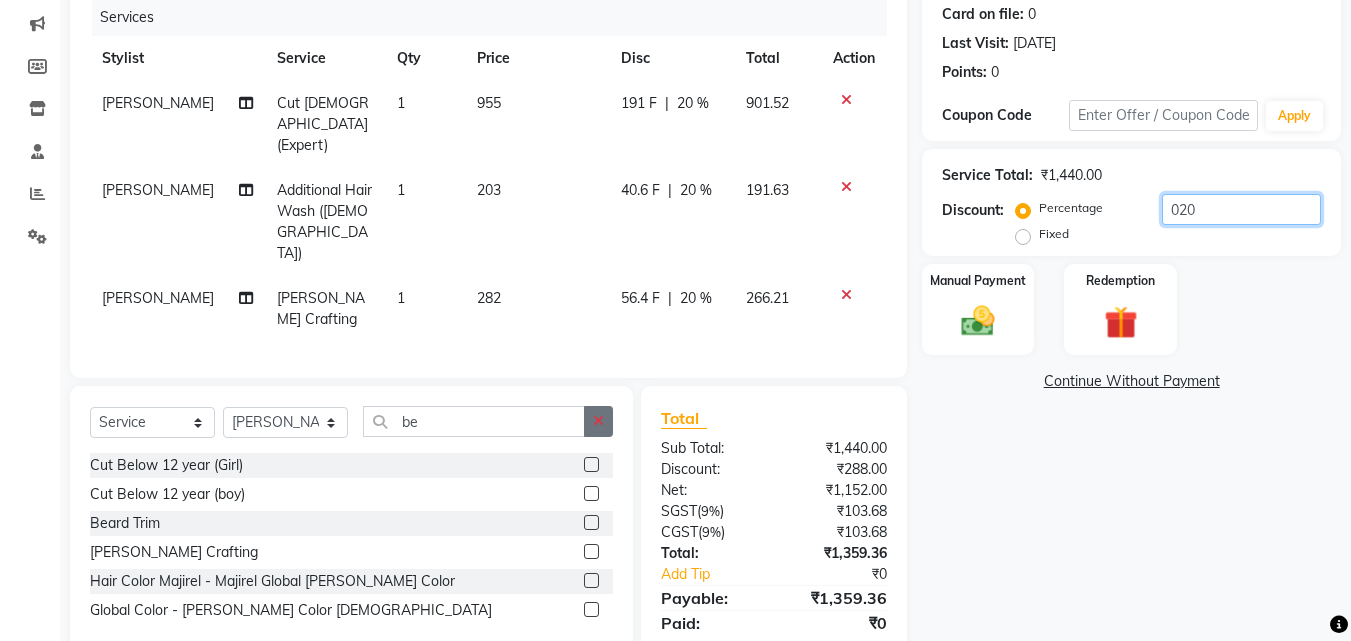 type on "020" 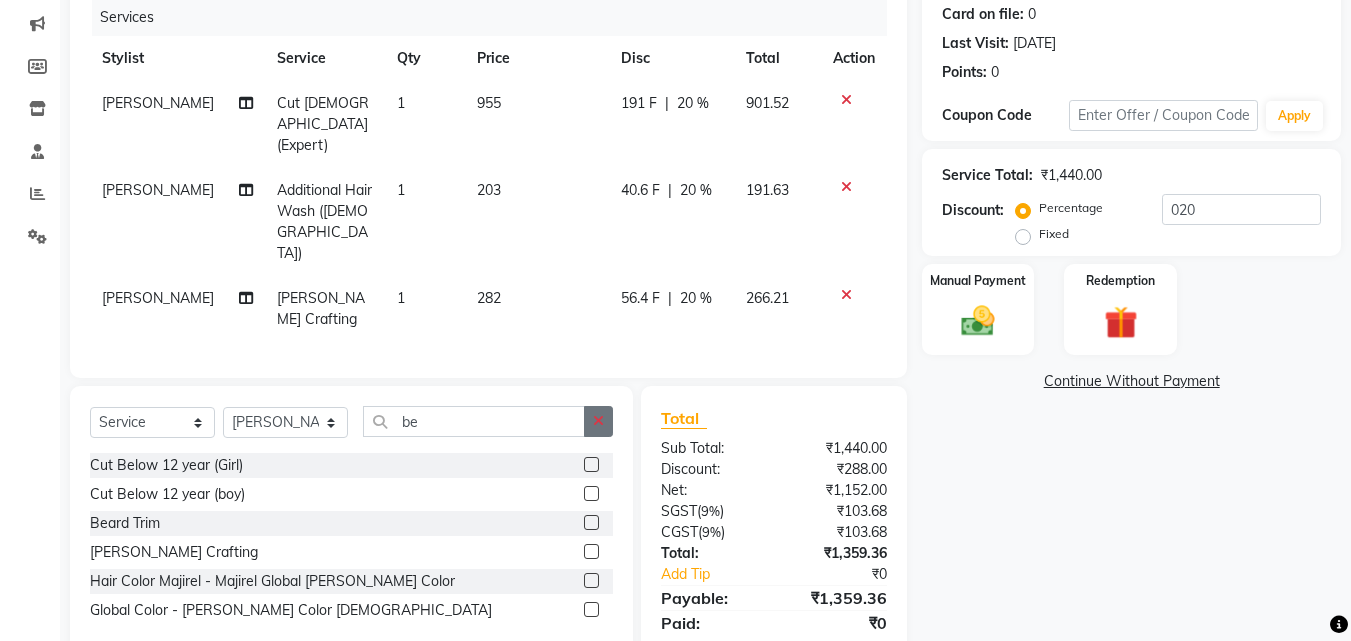 click 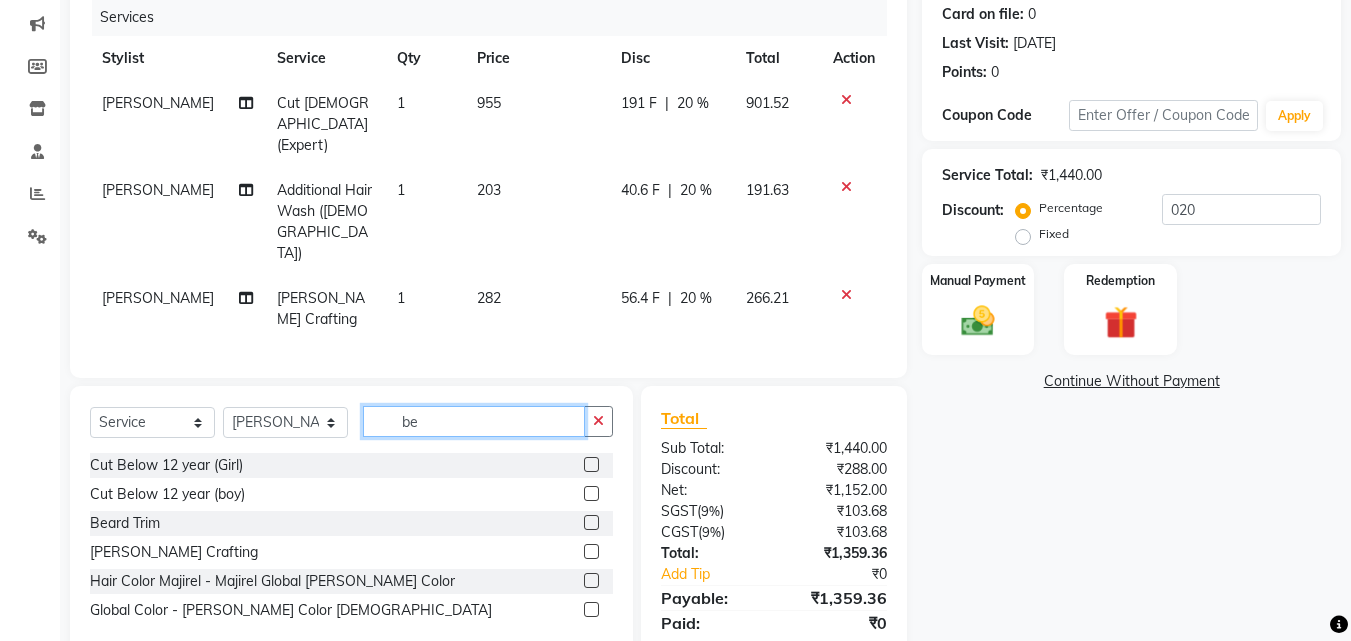type 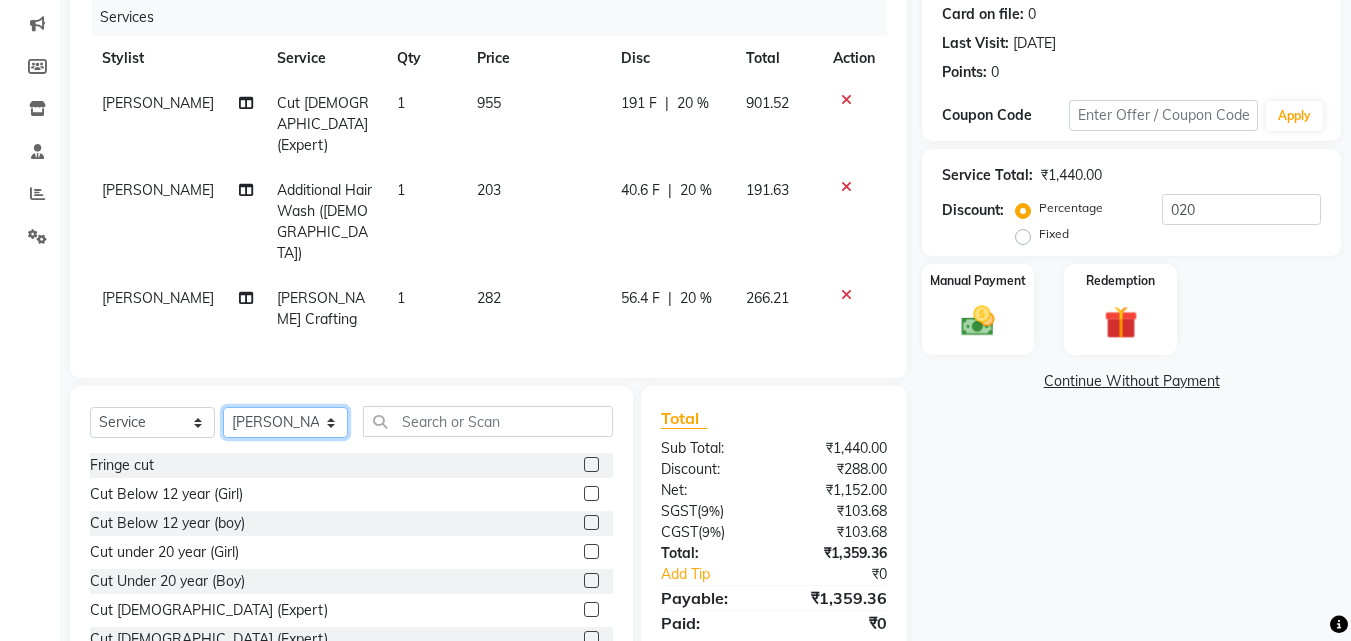 click on "Select Stylist Akash both [PERSON_NAME] .K [PERSON_NAME] kaif [PERSON_NAME] [PERSON_NAME] [PERSON_NAME] [PERSON_NAME] mane POOJA MORE [PERSON_NAME]  [PERSON_NAME] Shweta [PERSON_NAME] [PERSON_NAME] [PERSON_NAME]" 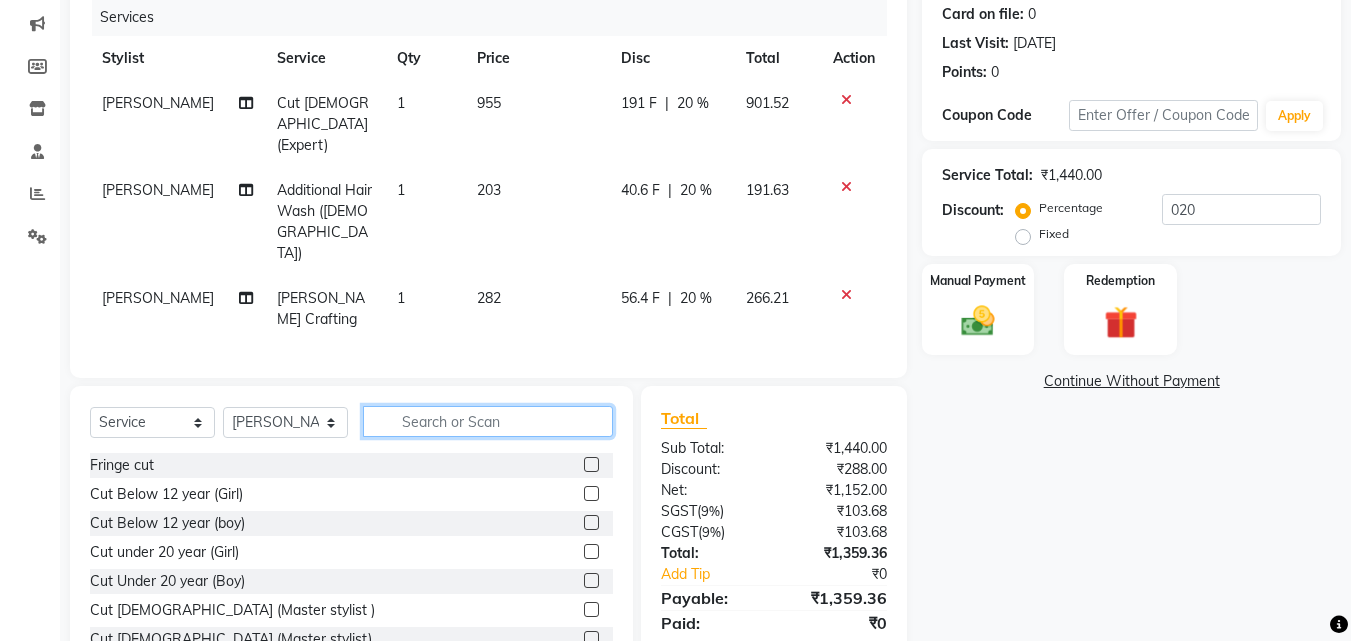 click 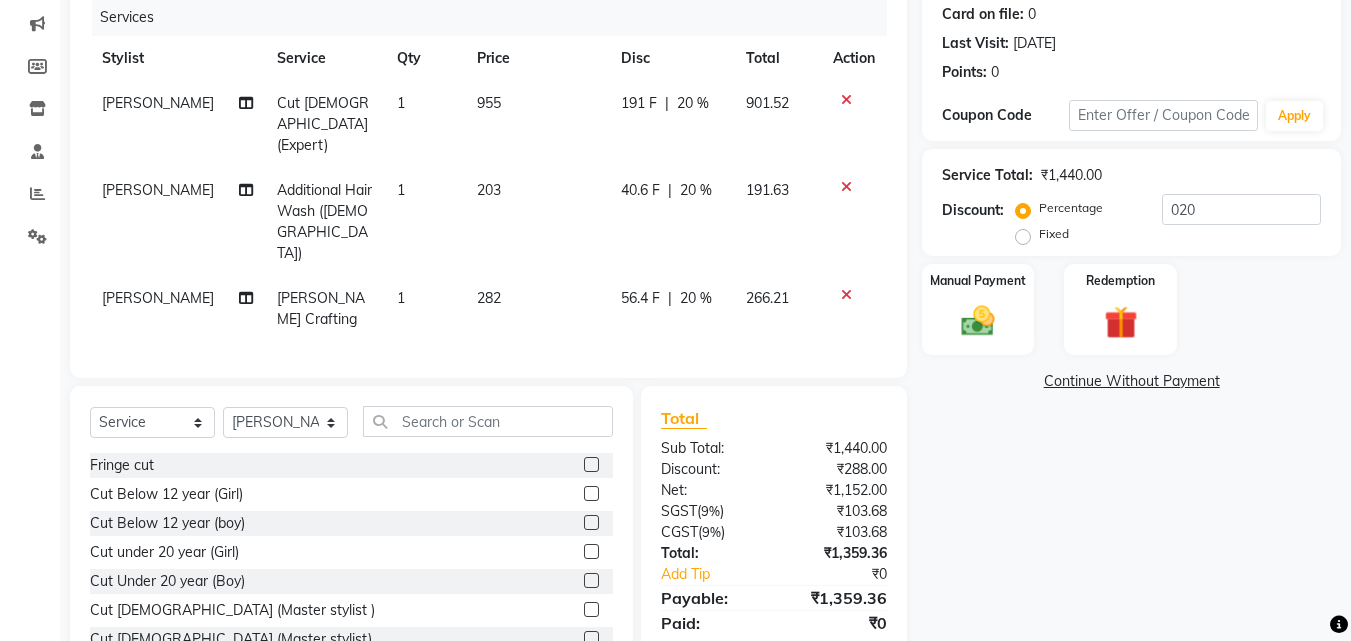 click 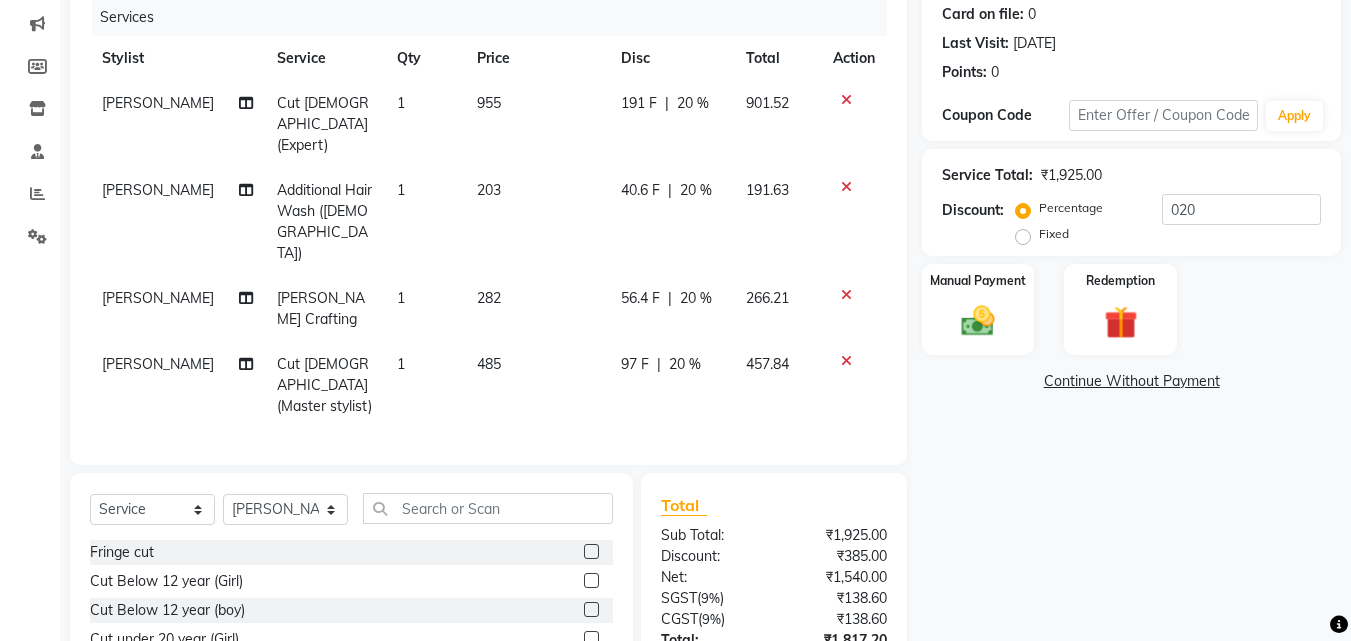 checkbox on "false" 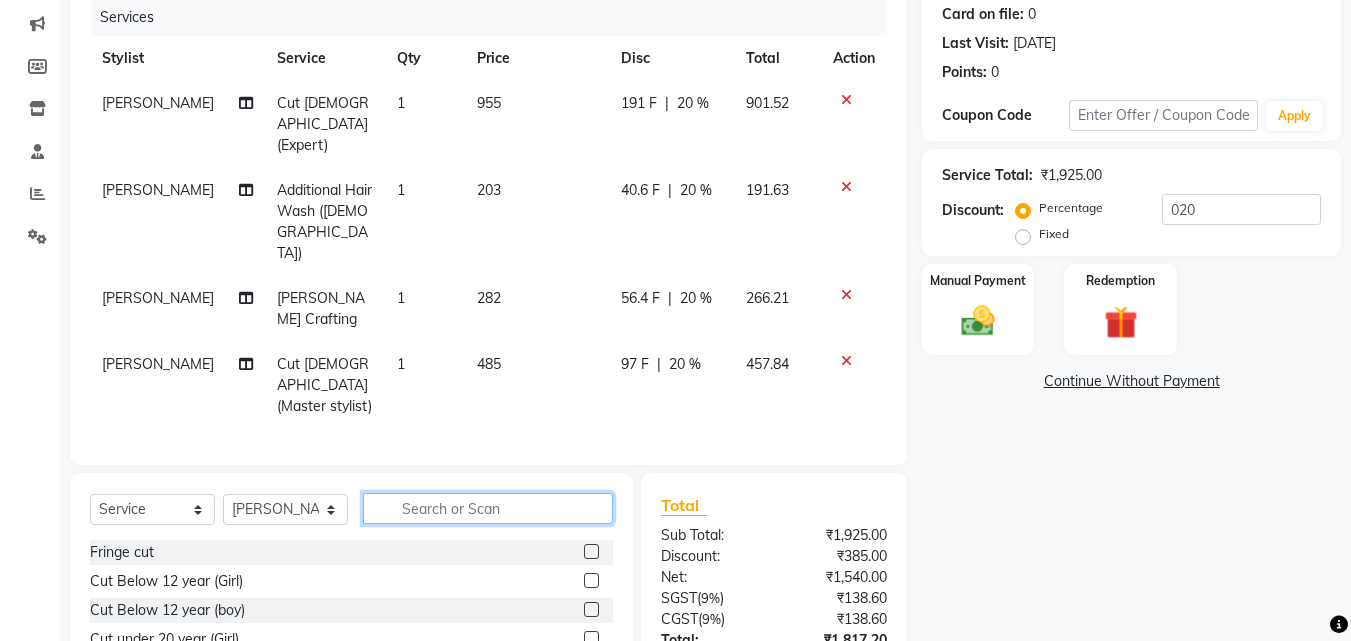 click 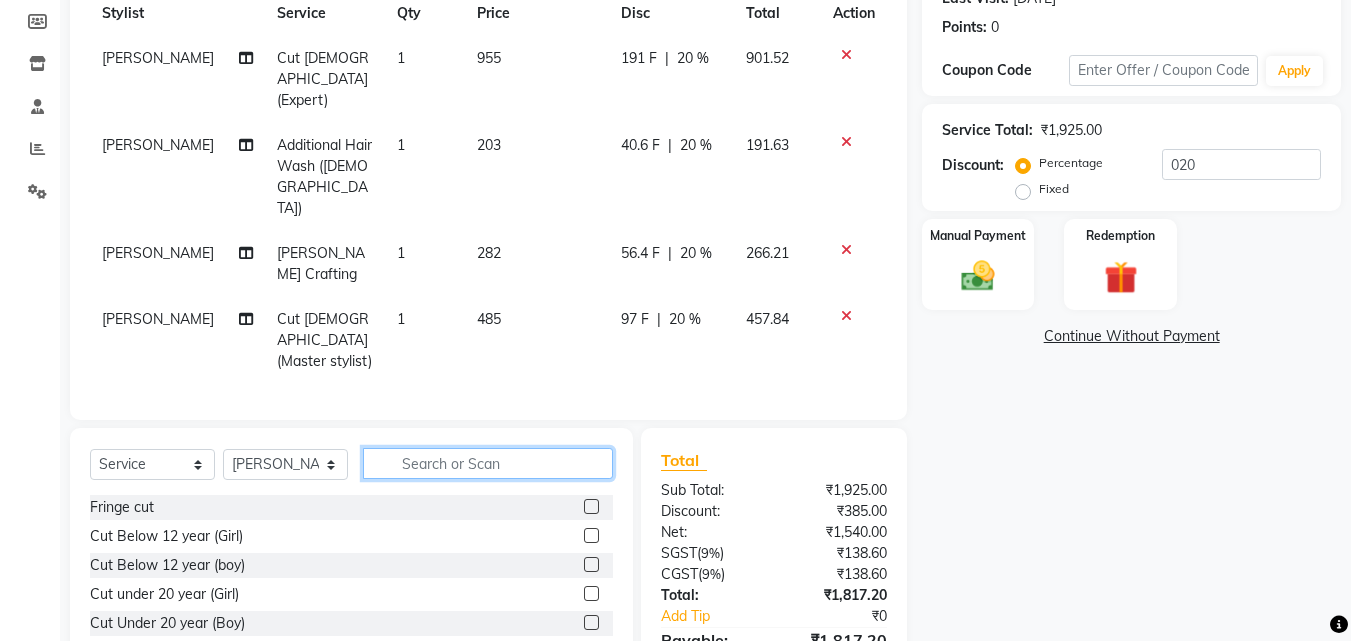 scroll, scrollTop: 316, scrollLeft: 0, axis: vertical 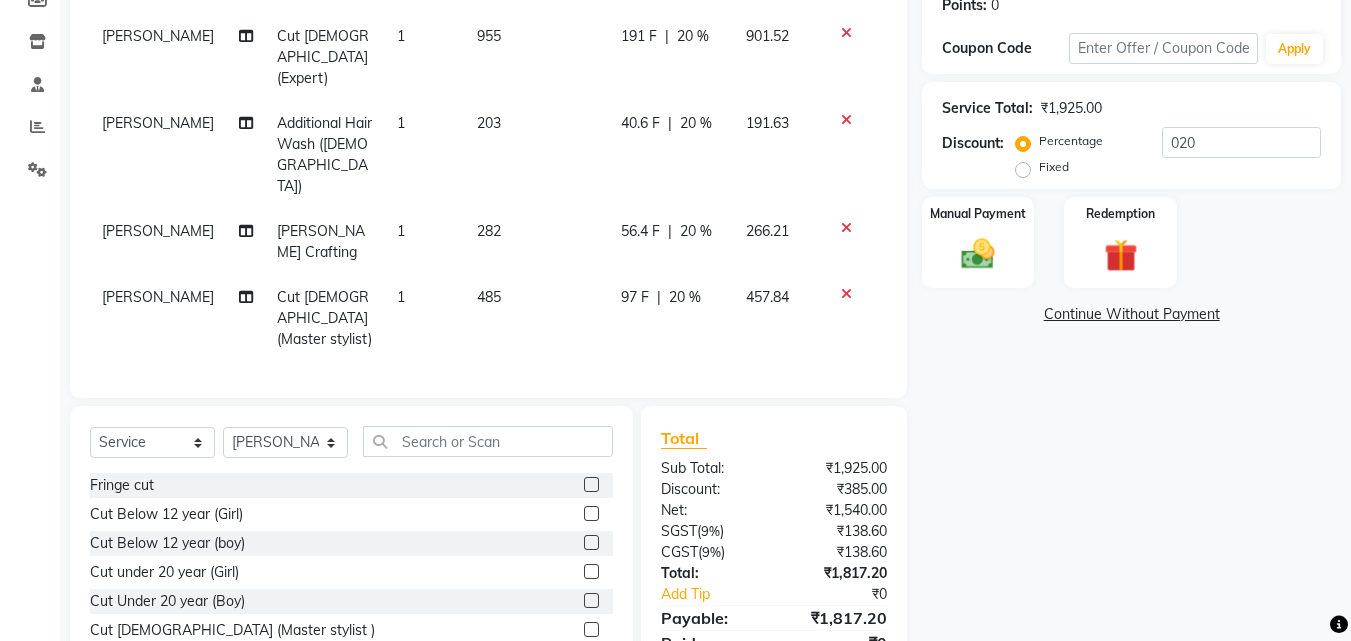 click 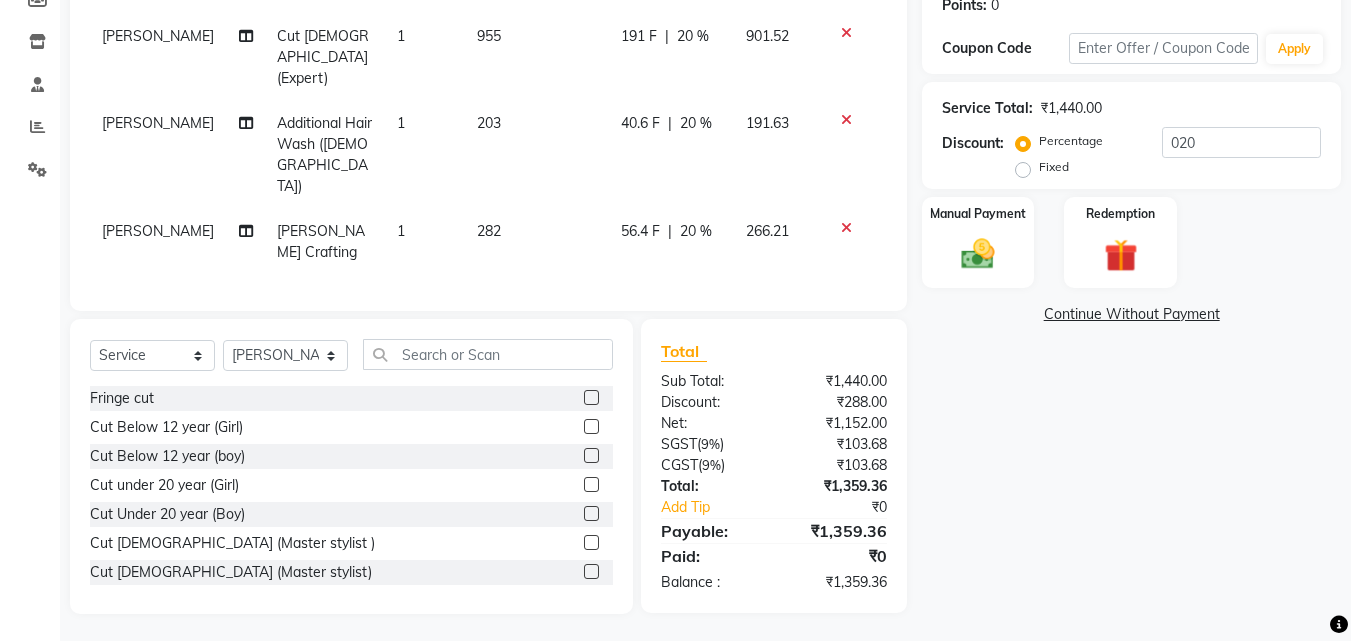 scroll, scrollTop: 250, scrollLeft: 0, axis: vertical 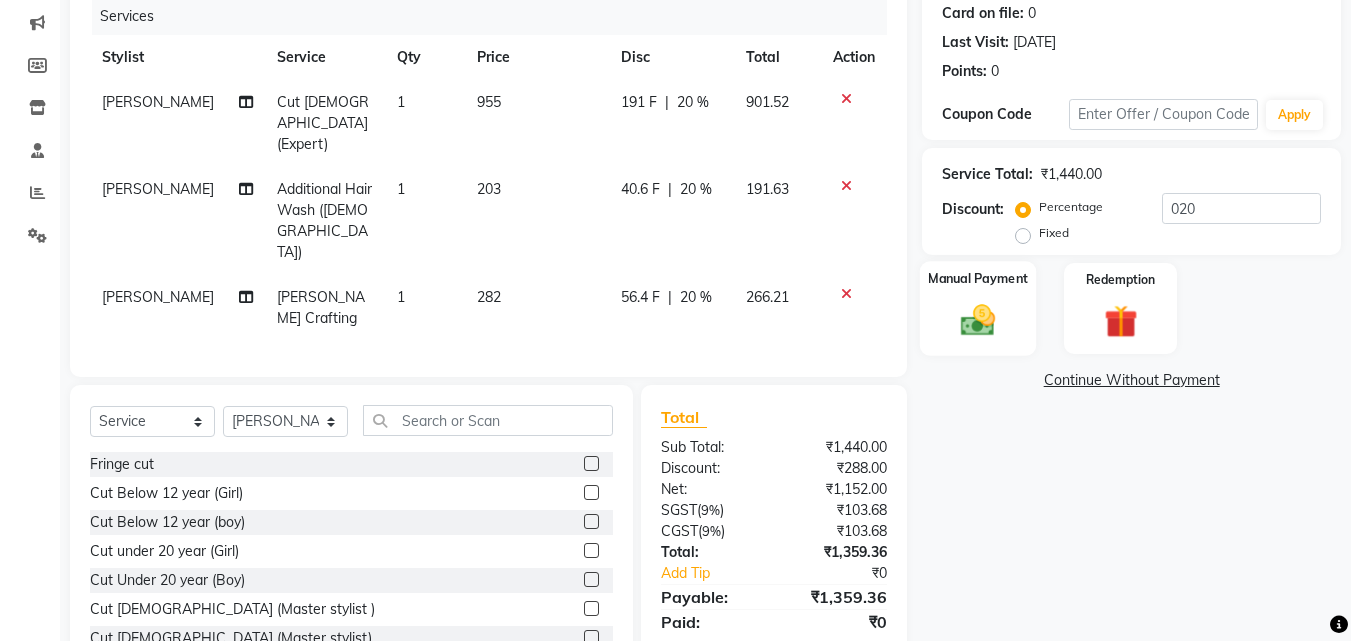 click 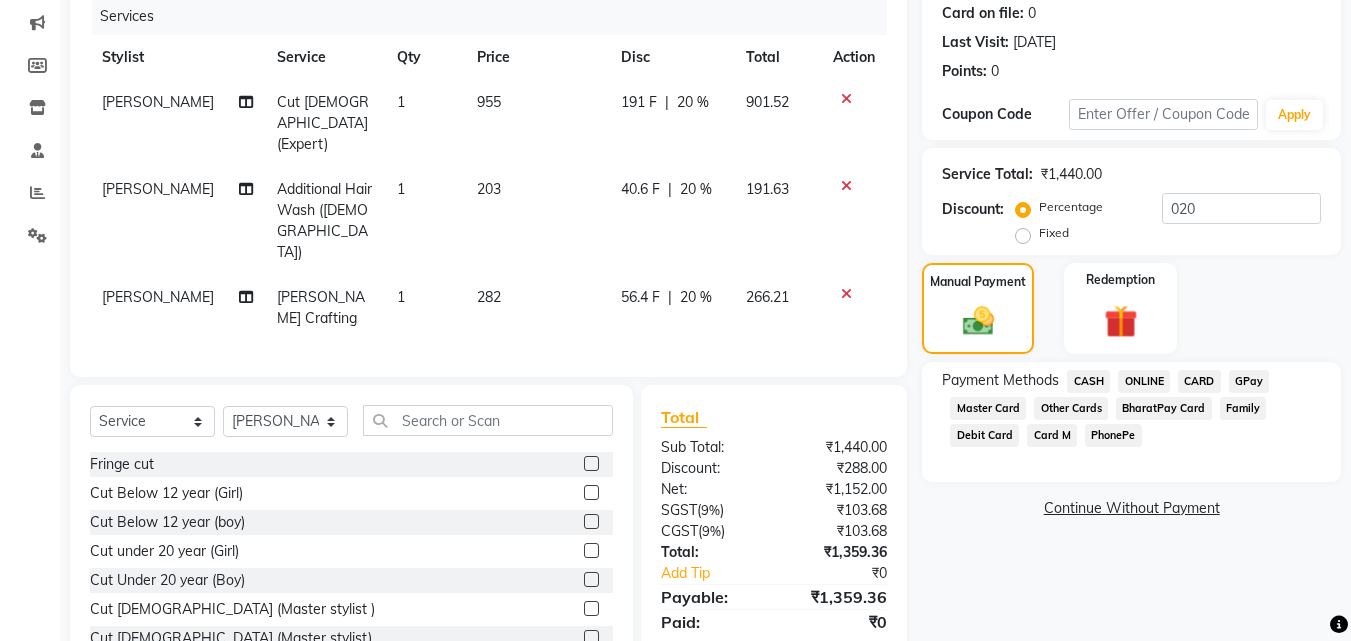 click on "ONLINE" 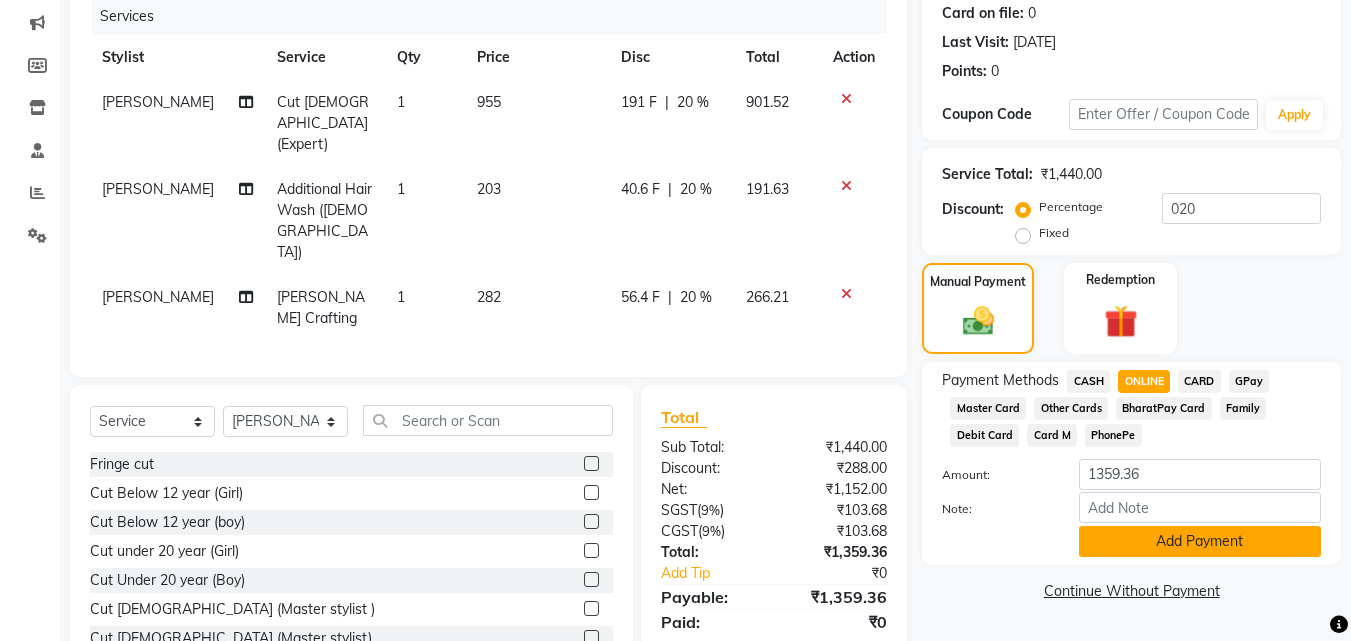 click on "Add Payment" 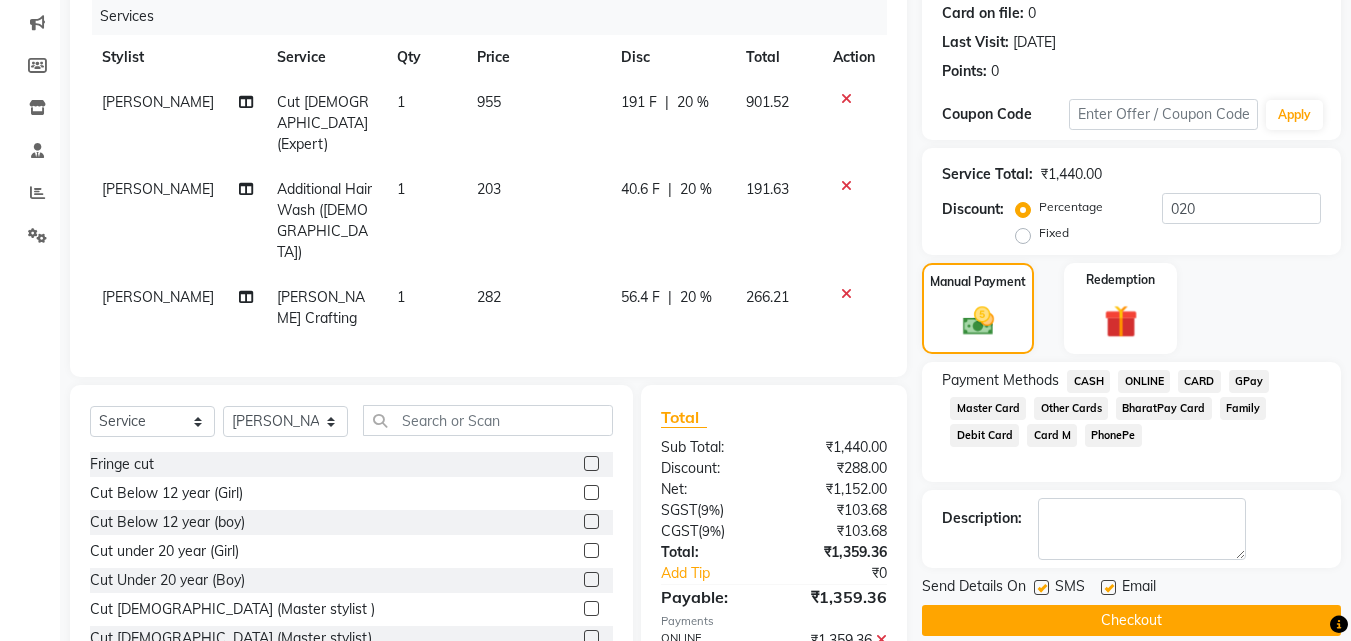 click on "Checkout" 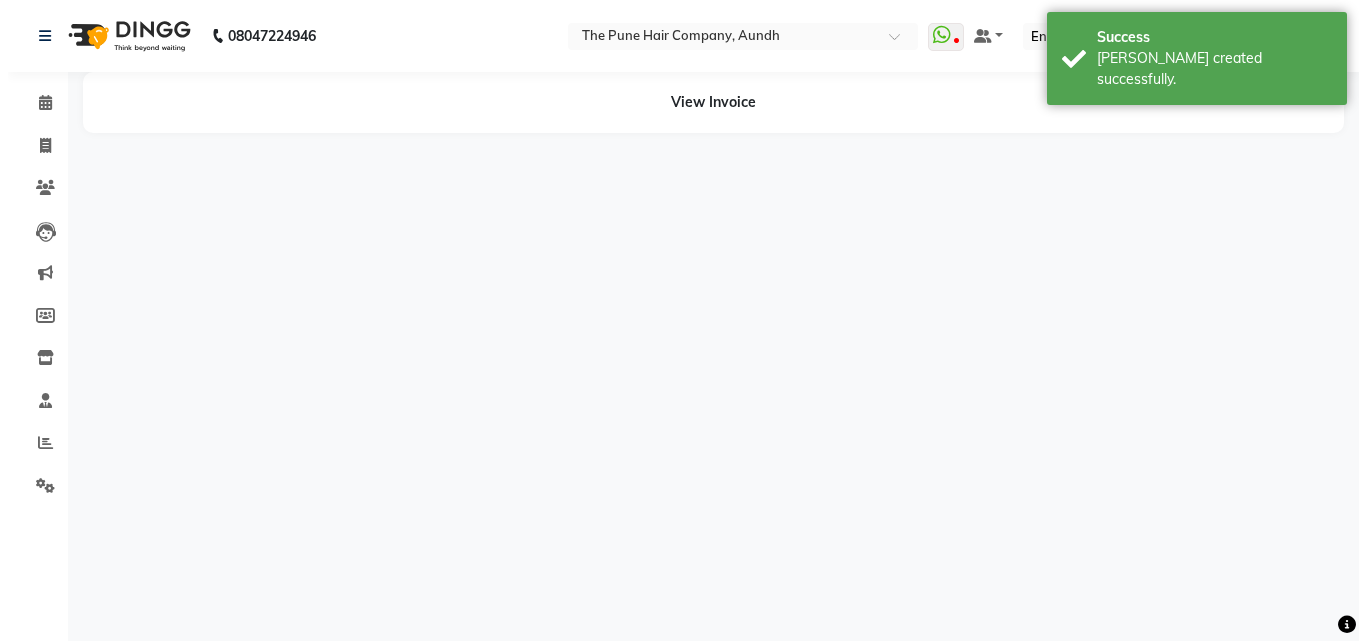 scroll, scrollTop: 0, scrollLeft: 0, axis: both 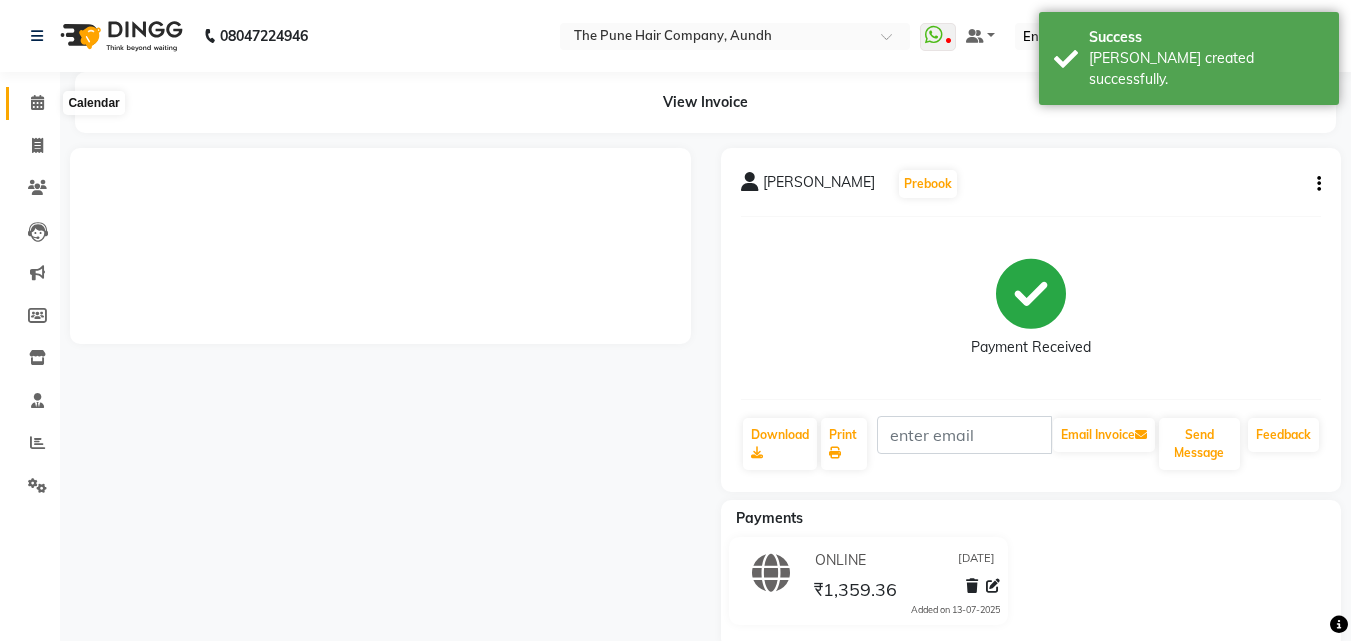 click 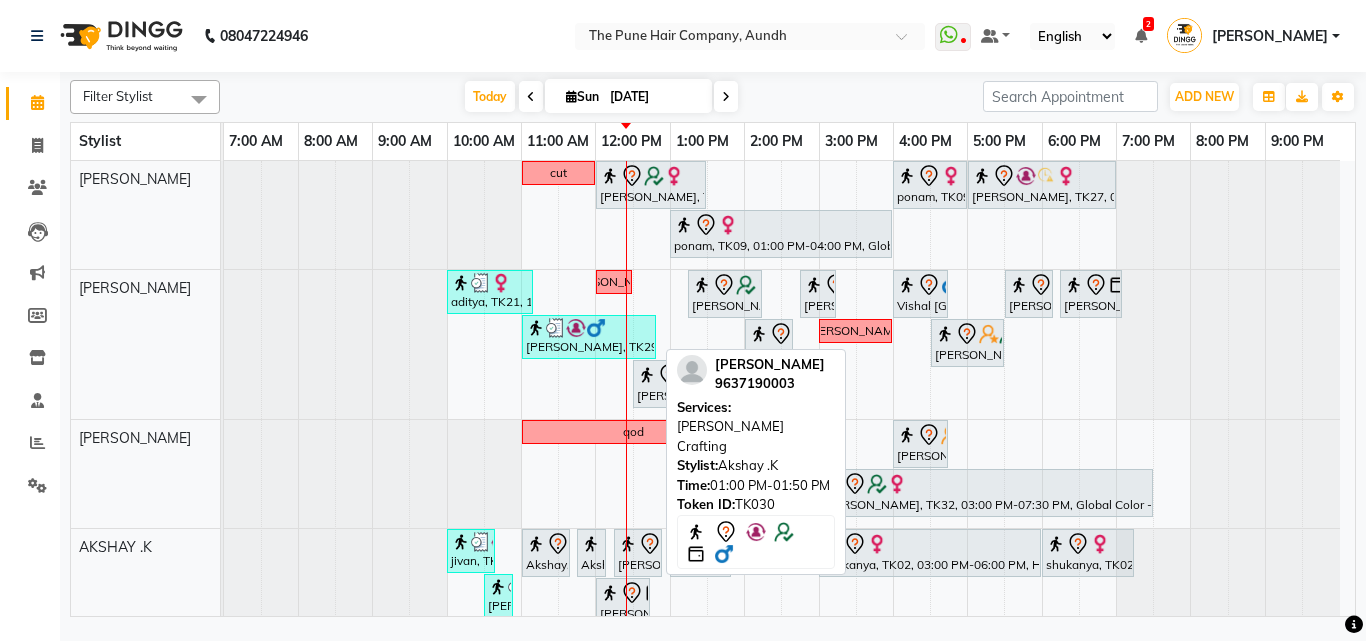 scroll, scrollTop: 213, scrollLeft: 0, axis: vertical 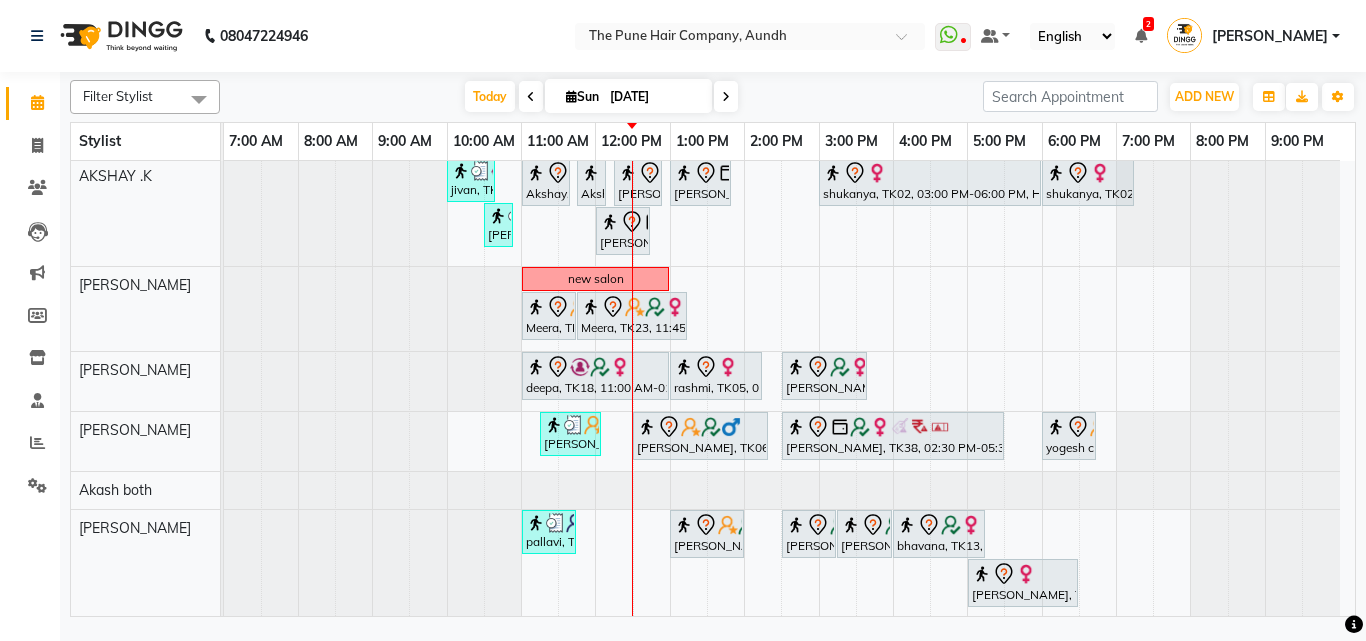click on "cut              Gunjan Aror, TK17, 12:00 PM-01:30 PM, Cut Female ( Top Stylist )             ponam, TK09, 04:00 PM-05:00 PM, Cut Female ( Top Stylist )             Anubha Gupta, TK27, 05:00 PM-07:00 PM, Hair Color Inoa - Inoa Touchup 2 Inch             ponam, TK09, 01:00 PM-04:00 PM, Global Highlight - Majirel Highlights Long     aditya, TK21, 10:00 AM-11:10 AM, Cut male (Expert)  nevrekar              dishali, TK07, 01:15 PM-02:15 PM, Hair Spa Hydrating & Purifying (Care) - Hair Spa Medium             Namrata, TK15, 02:45 PM-03:15 PM,  Beard Trim             Vishal Mali, TK16, 04:00 PM-04:45 PM, Cut Under 20 year (Boy)             sudeep sawant, TK01, 05:30 PM-06:10 PM, Cut male (Expert)             sudeep sawant, TK01, 06:15 PM-07:05 PM,  Beard Crafting     Siddhant Unkule, TK29, 11:00 AM-12:50 PM, Cut Female (Expert), Additional Hair Wash (Female), Beard Crafting             Namrata, TK15, 02:00 PM-02:40 PM, Cut male (Expert)  sanketa                           qod" at bounding box center [789, 403] 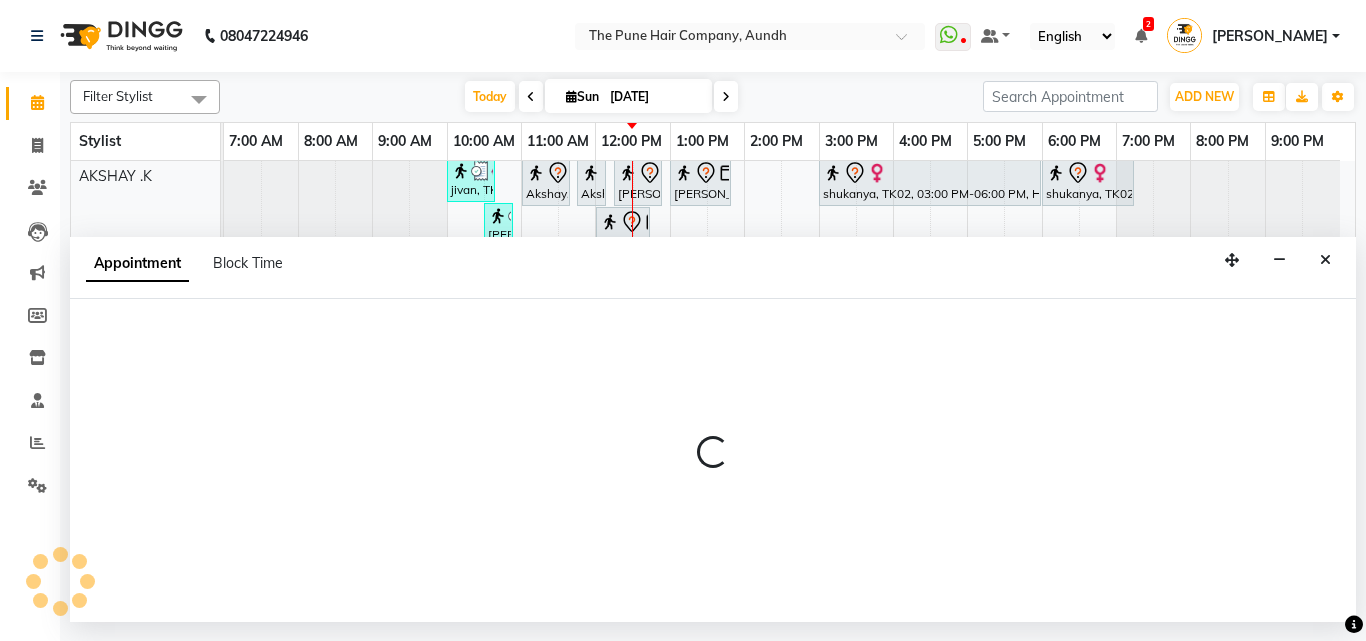 select on "12769" 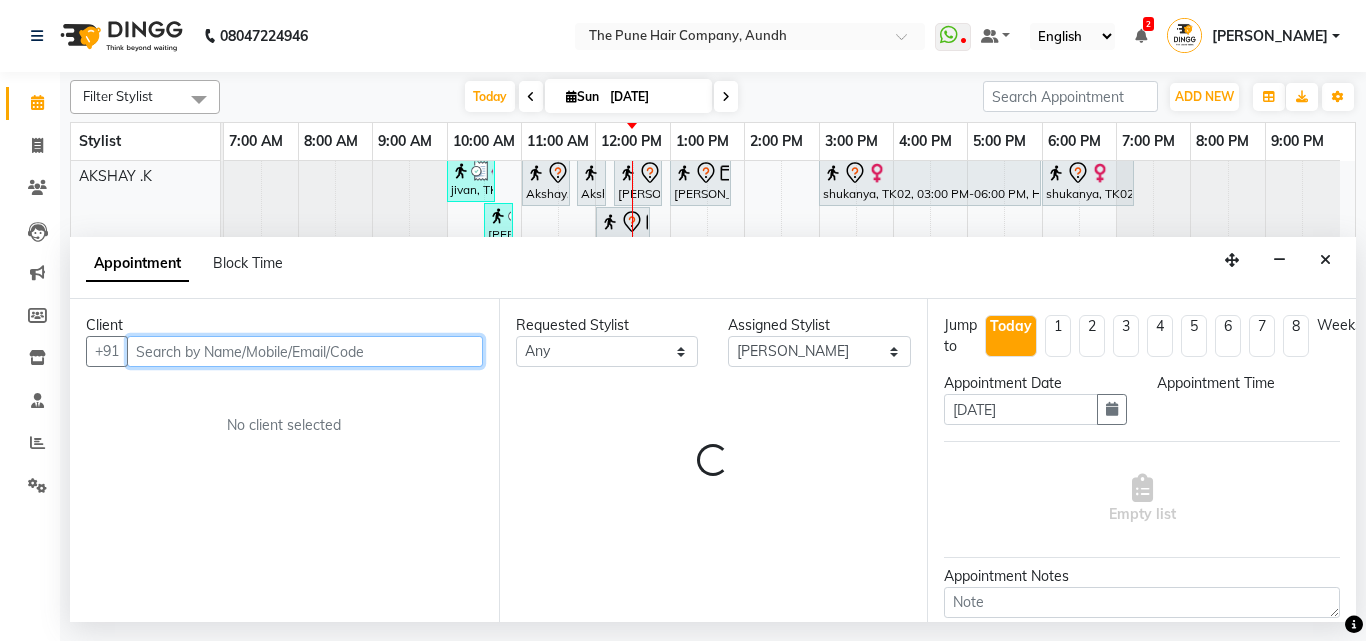 click at bounding box center [305, 351] 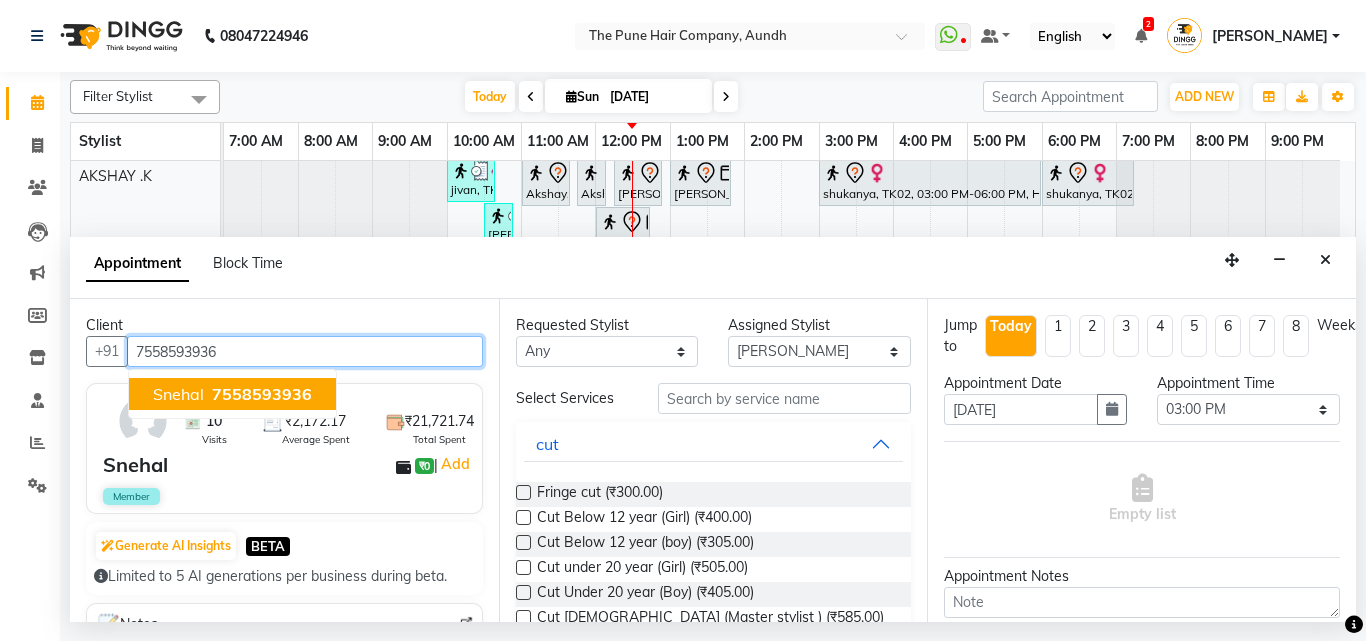 click on "Snehal   7558593936" at bounding box center (232, 394) 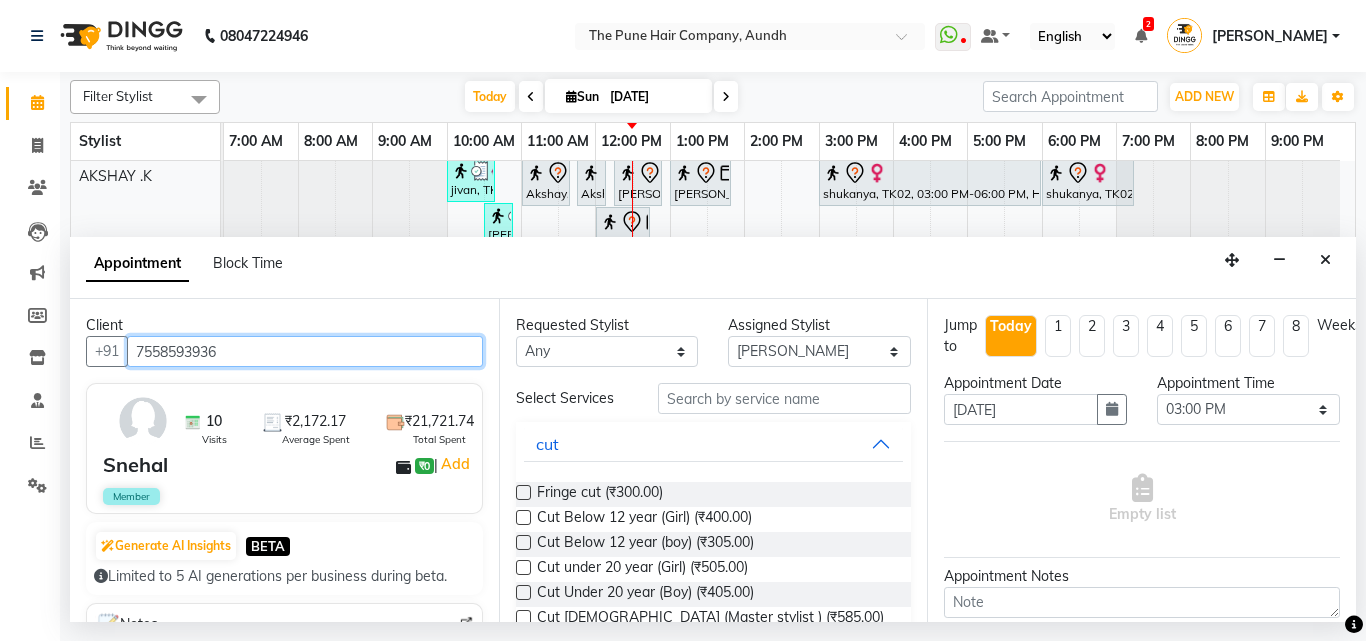 type on "7558593936" 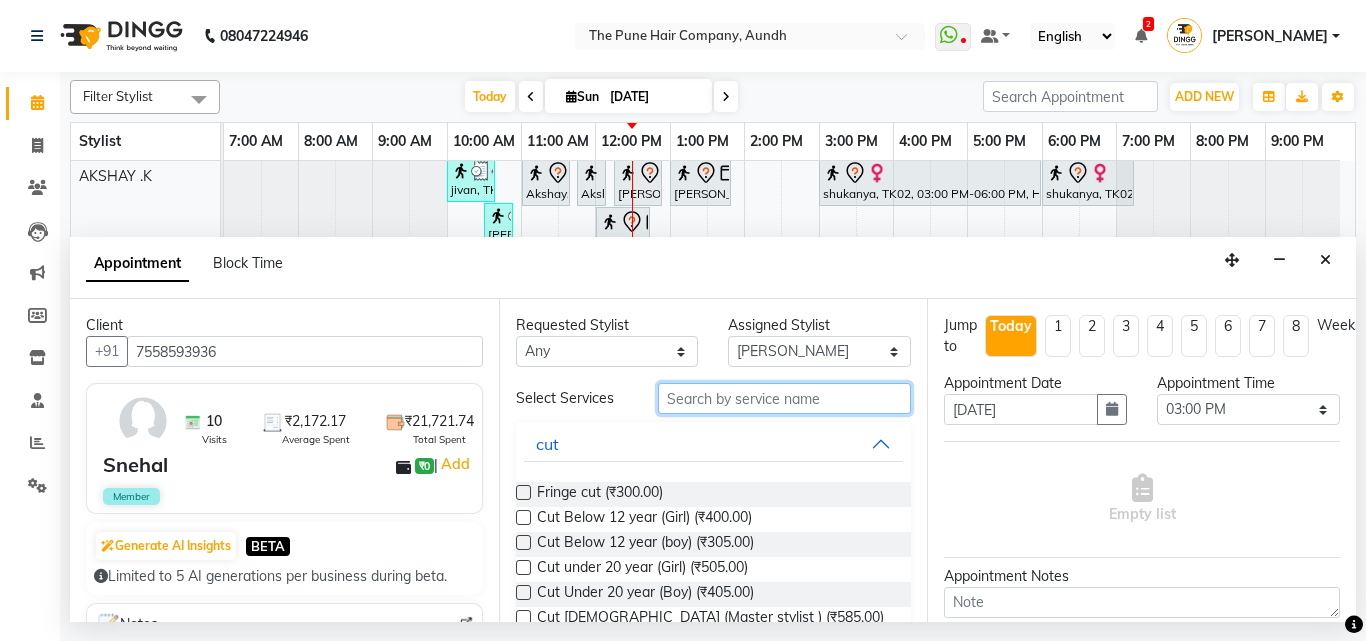 click at bounding box center (785, 398) 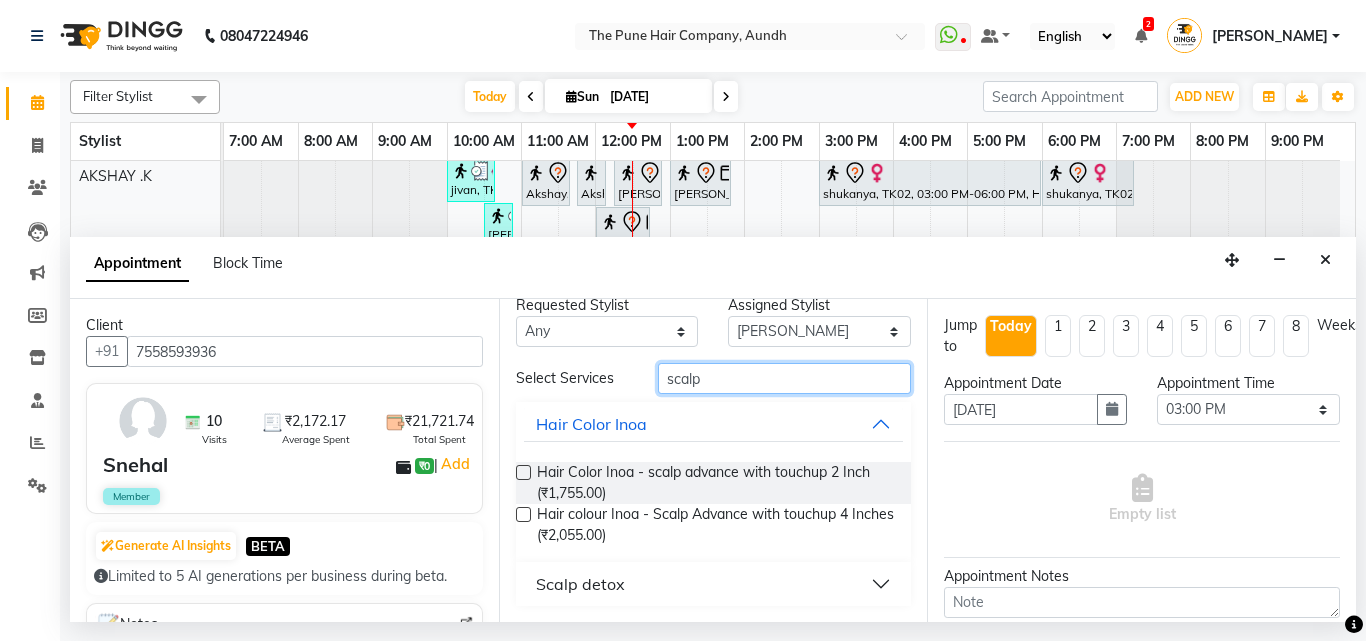 type on "scalp" 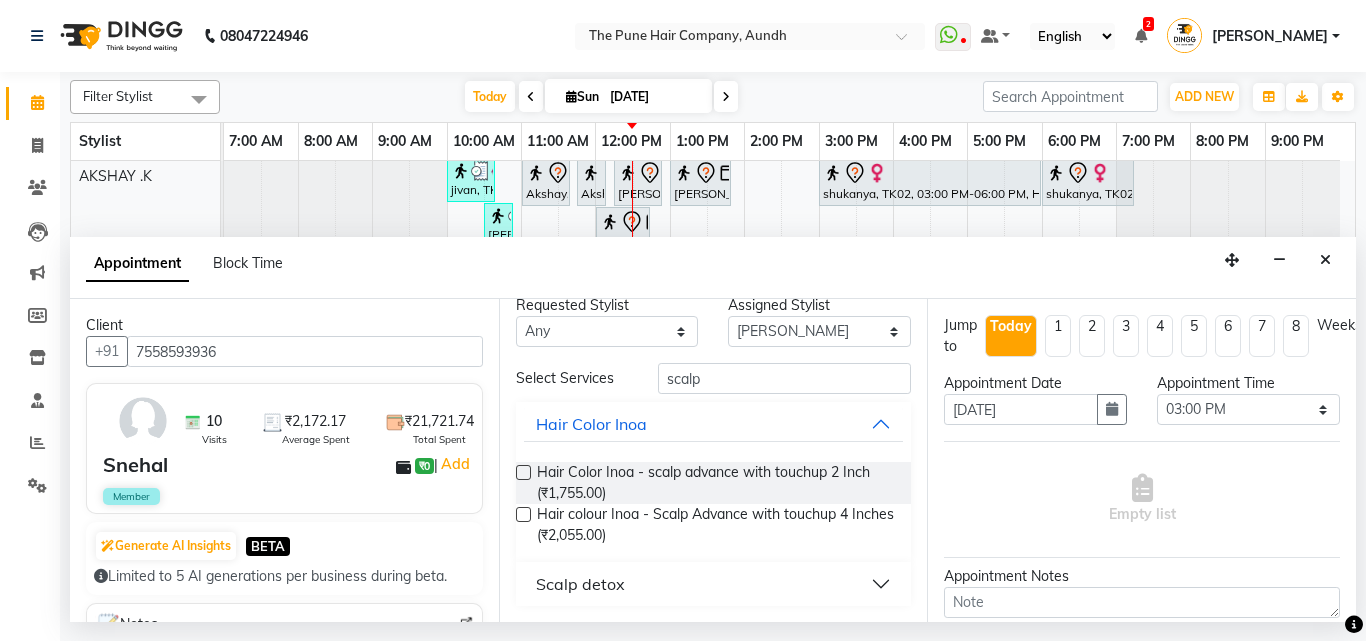 click on "Scalp detox" at bounding box center (580, 584) 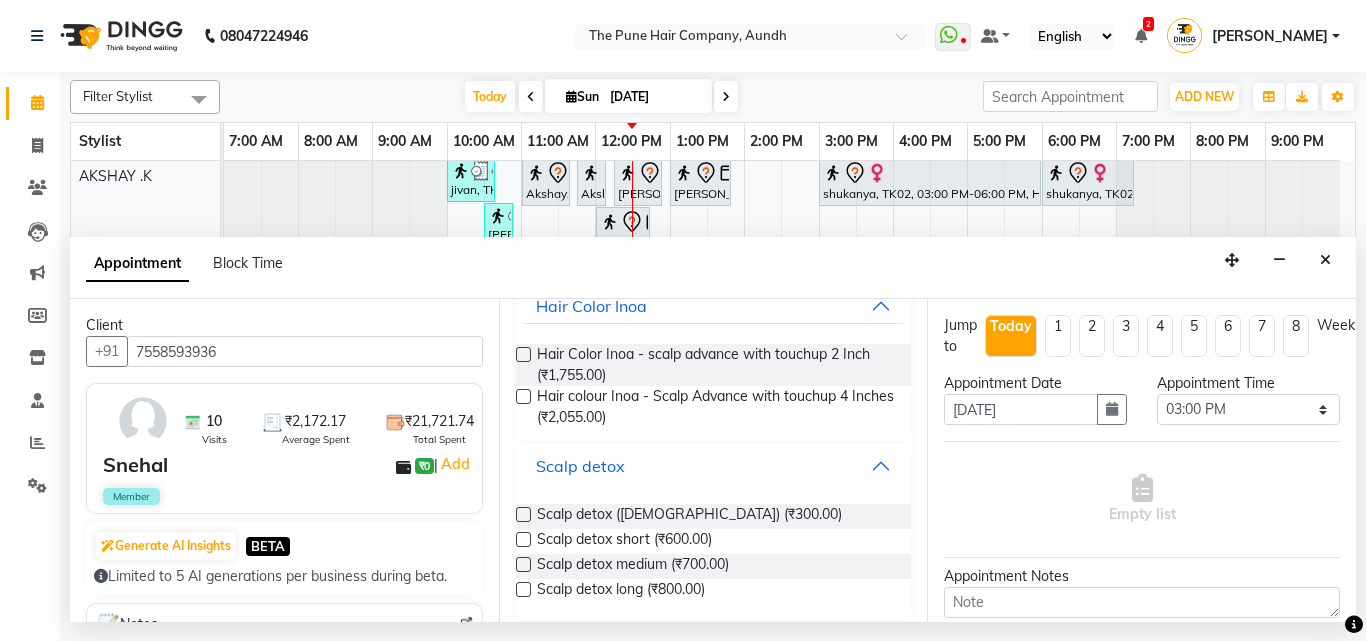 scroll, scrollTop: 152, scrollLeft: 0, axis: vertical 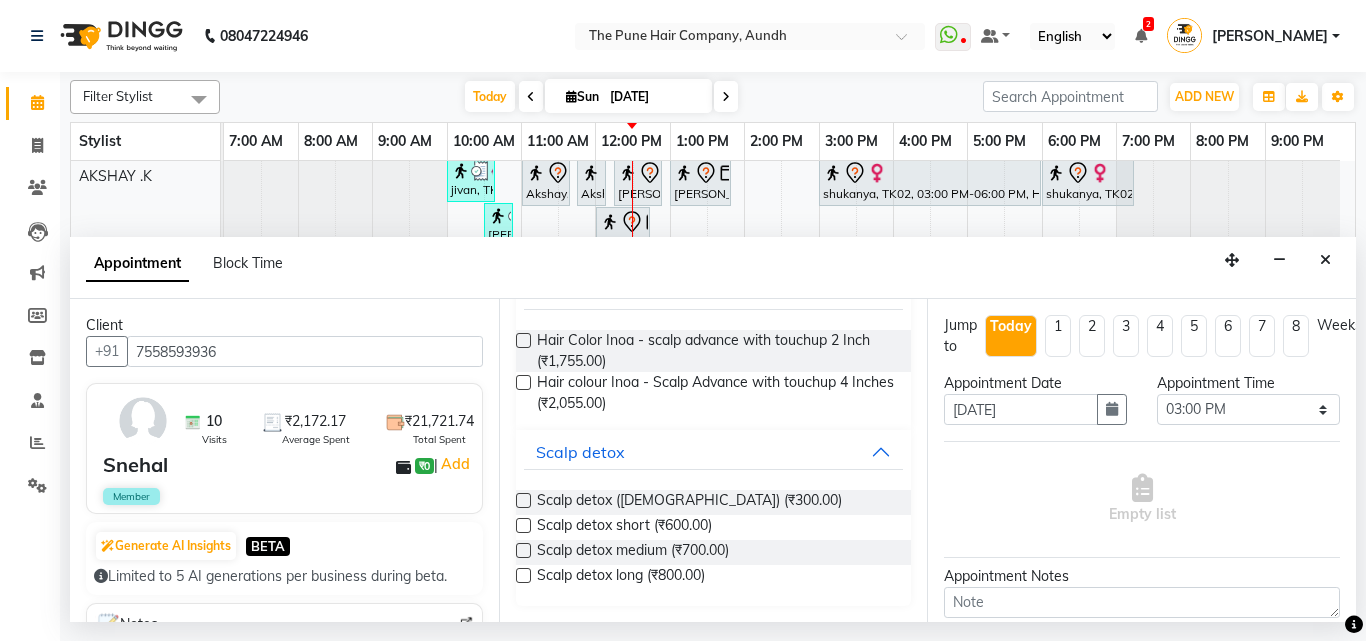 click at bounding box center (523, 575) 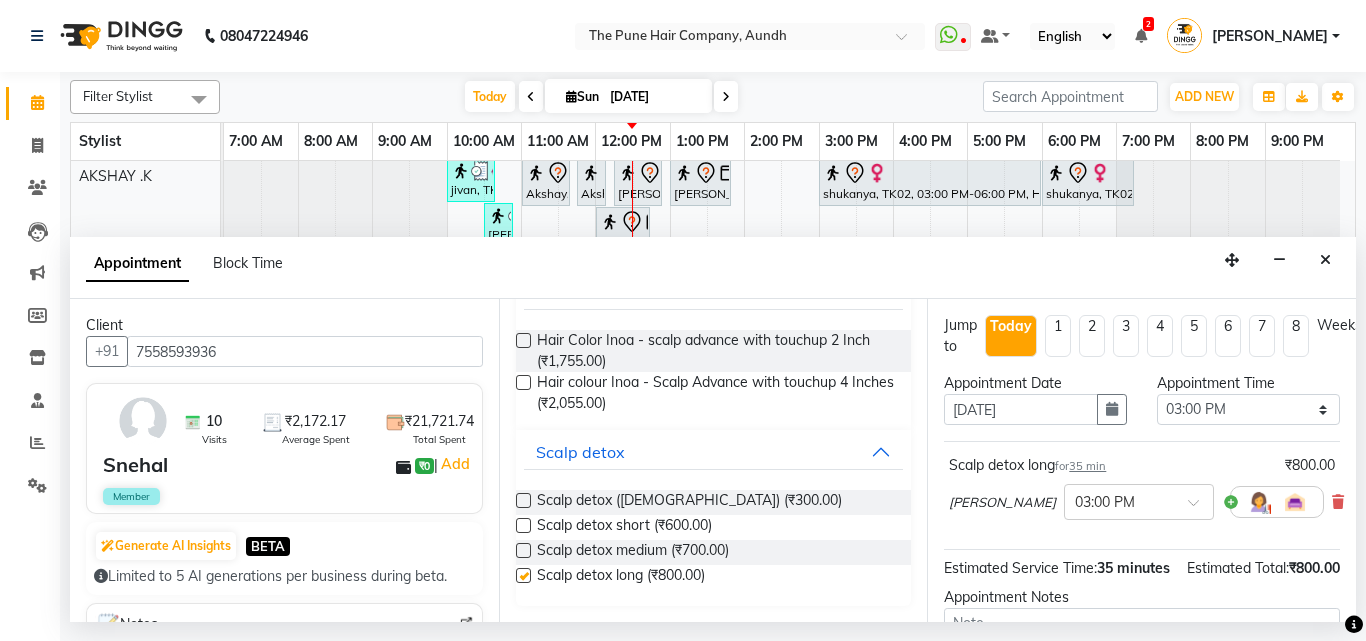 checkbox on "false" 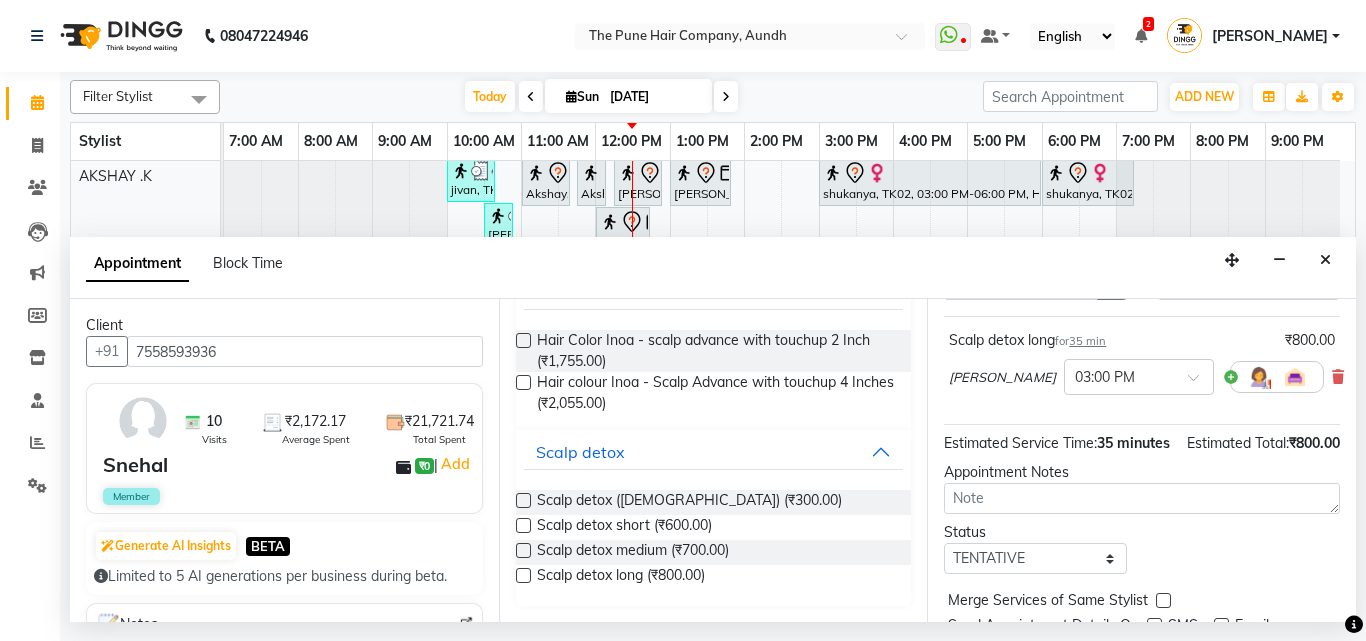 scroll, scrollTop: 242, scrollLeft: 0, axis: vertical 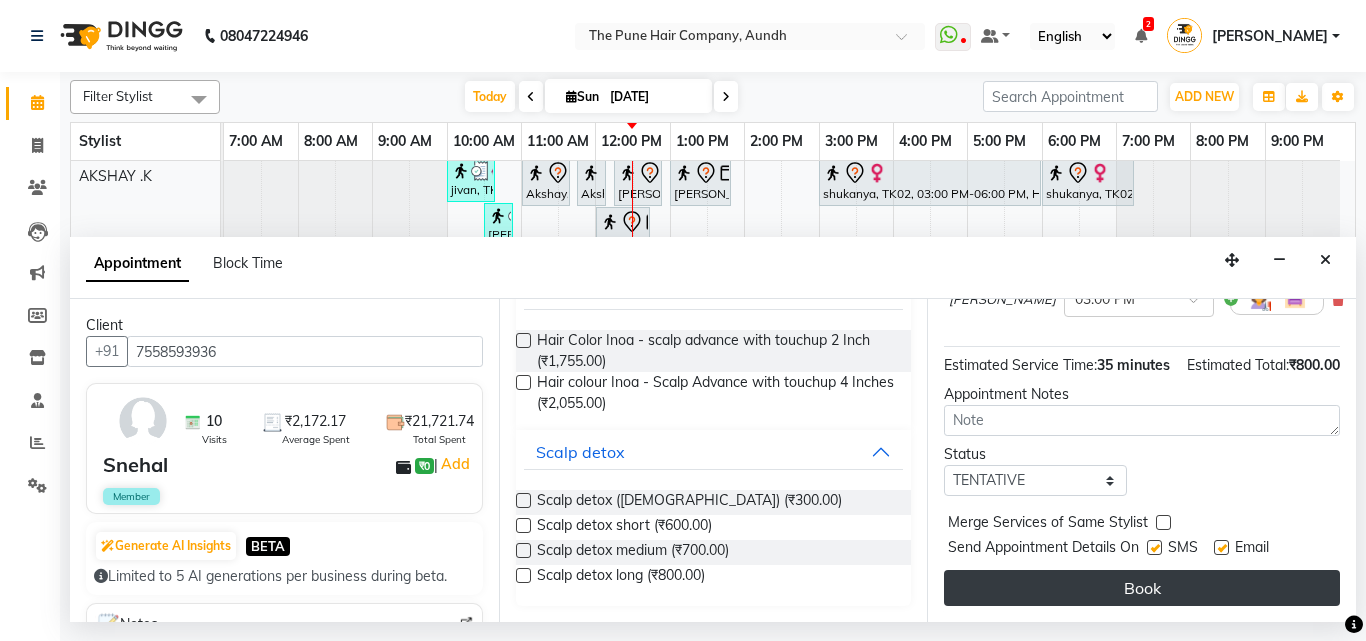 click on "Book" at bounding box center (1142, 588) 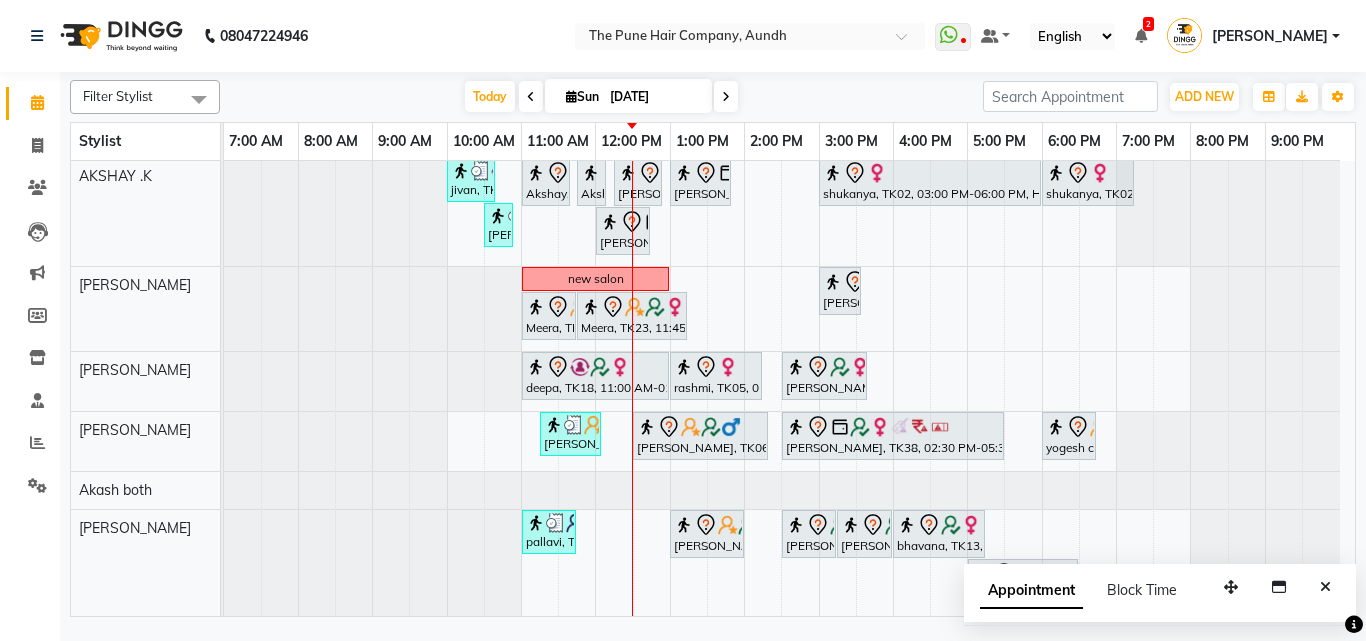 click on "cut              Gunjan Aror, TK17, 12:00 PM-01:30 PM, Cut Female ( Top Stylist )             ponam, TK09, 04:00 PM-05:00 PM, Cut Female ( Top Stylist )             Anubha Gupta, TK27, 05:00 PM-07:00 PM, Hair Color Inoa - Inoa Touchup 2 Inch             ponam, TK09, 01:00 PM-04:00 PM, Global Highlight - Majirel Highlights Long     aditya, TK21, 10:00 AM-11:10 AM, Cut male (Expert)  nevrekar              dishali, TK07, 01:15 PM-02:15 PM, Hair Spa Hydrating & Purifying (Care) - Hair Spa Medium             Namrata, TK15, 02:45 PM-03:15 PM,  Beard Trim             Vishal Mali, TK16, 04:00 PM-04:45 PM, Cut Under 20 year (Boy)             sudeep sawant, TK01, 05:30 PM-06:10 PM, Cut male (Expert)             sudeep sawant, TK01, 06:15 PM-07:05 PM,  Beard Crafting     Siddhant Unkule, TK29, 11:00 AM-12:50 PM, Cut Female (Expert), Additional Hair Wash (Female), Beard Crafting             Namrata, TK15, 02:00 PM-02:40 PM, Cut male (Expert)  sanketa                           qod" at bounding box center (789, 403) 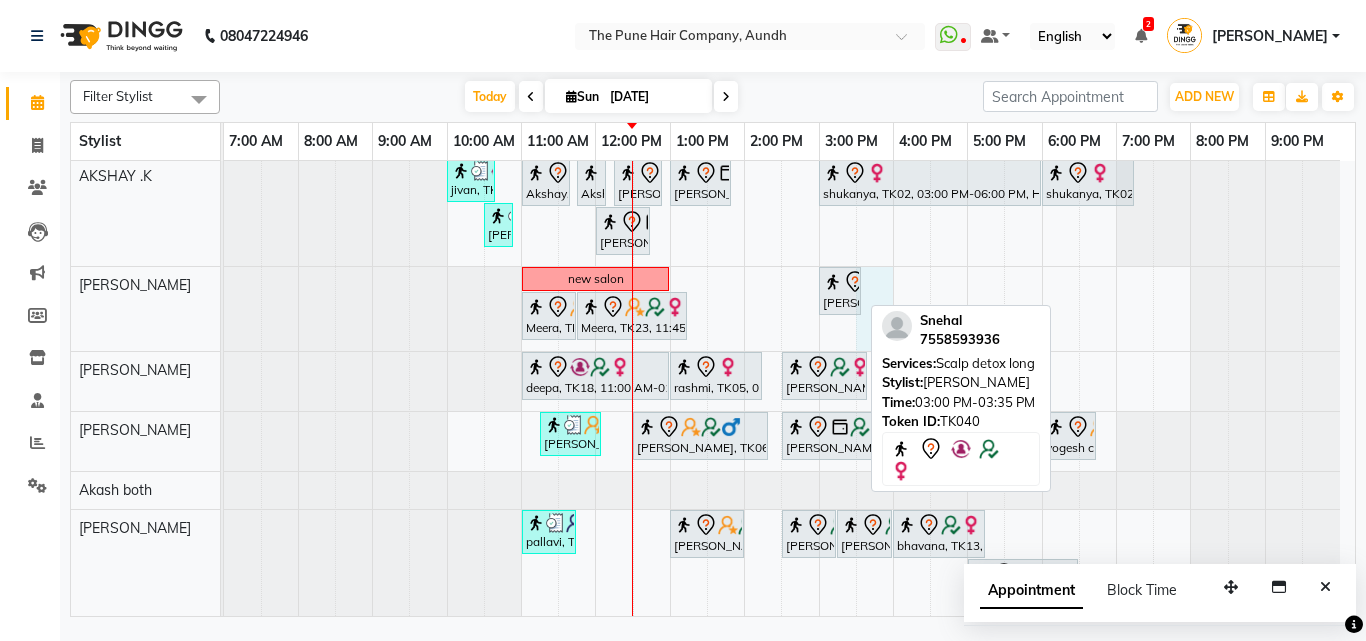 select on "12769" 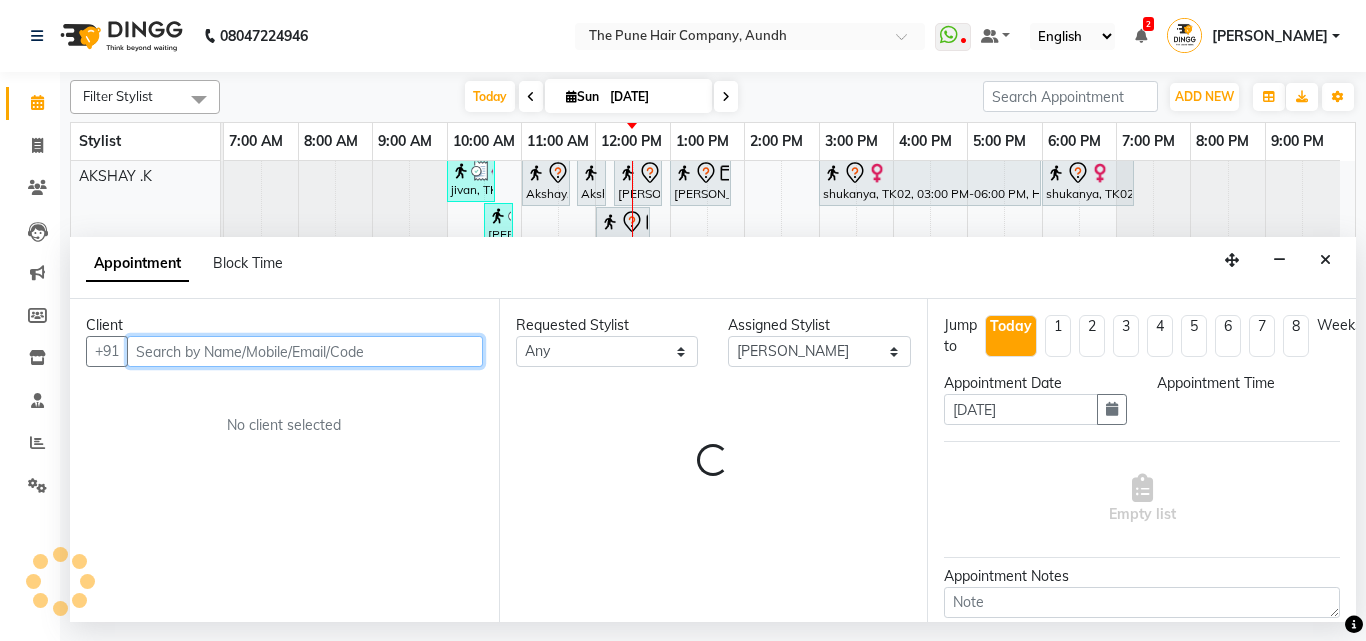 select on "930" 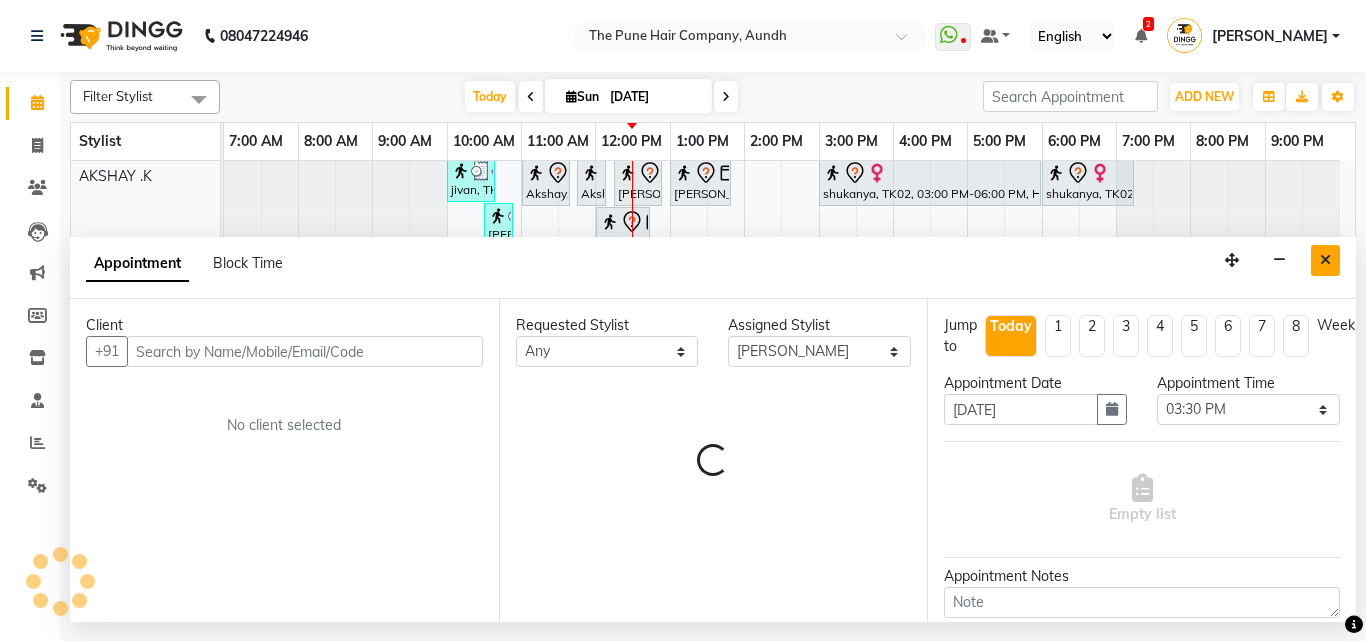 click at bounding box center [1325, 260] 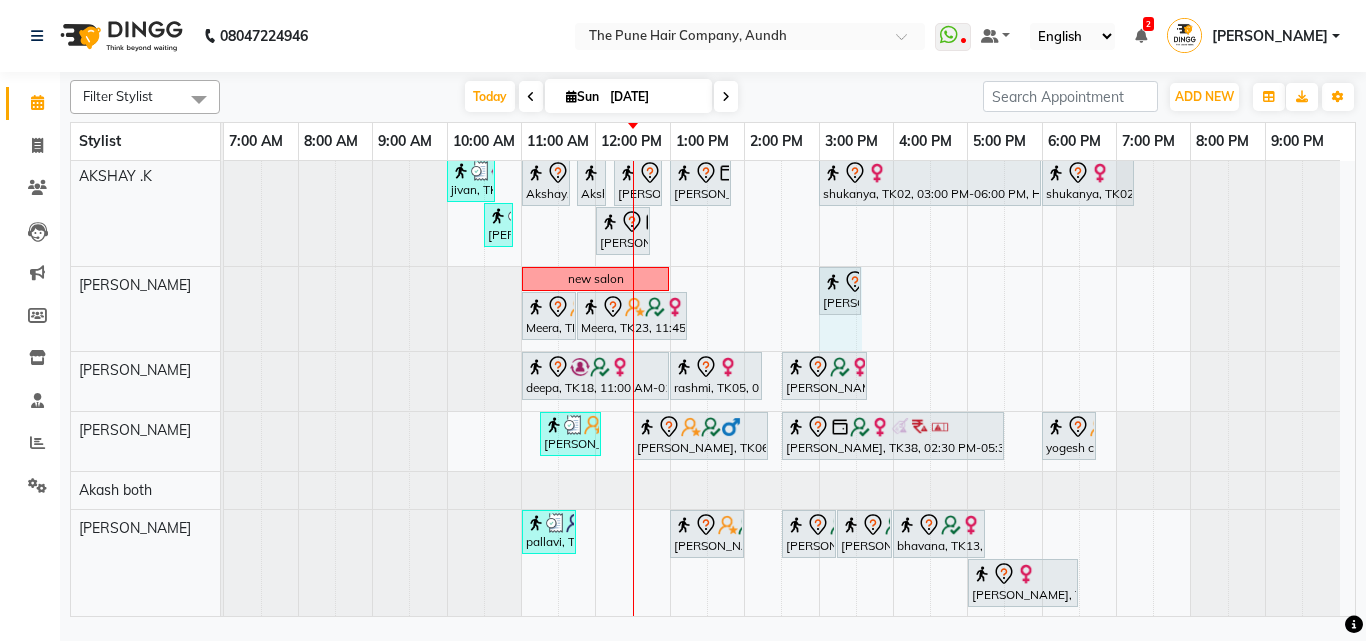 drag, startPoint x: 858, startPoint y: 302, endPoint x: 887, endPoint y: 294, distance: 30.083218 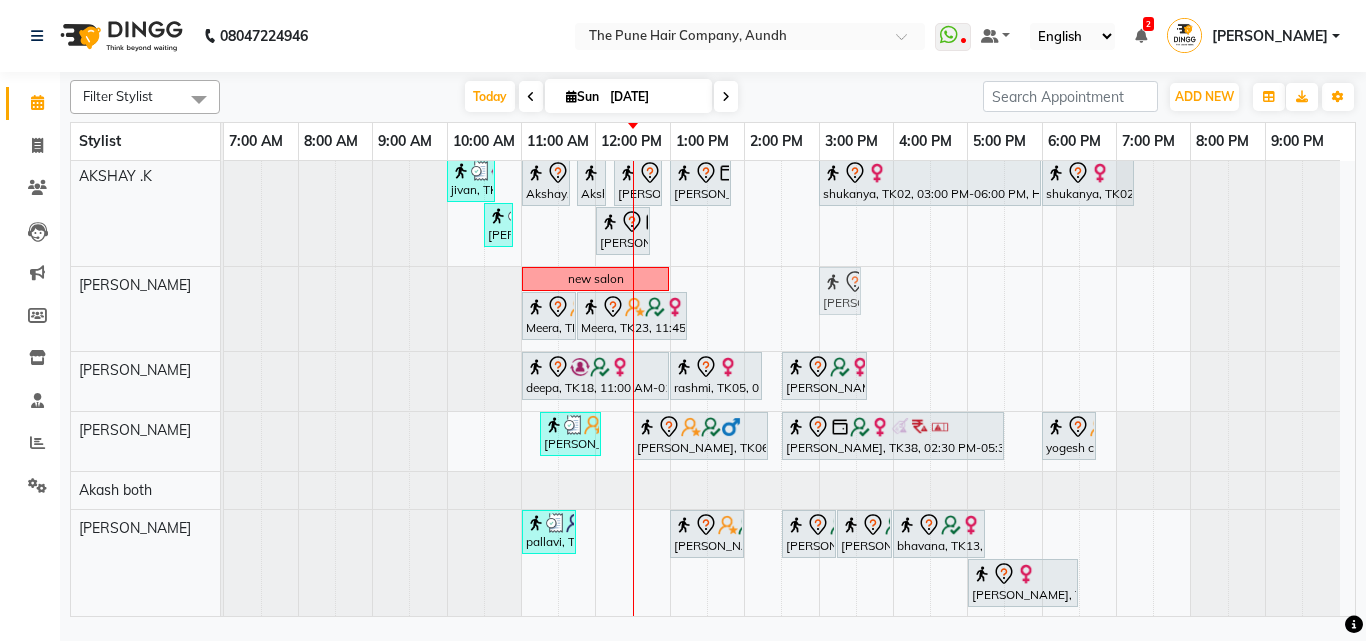 drag, startPoint x: 854, startPoint y: 292, endPoint x: 866, endPoint y: 295, distance: 12.369317 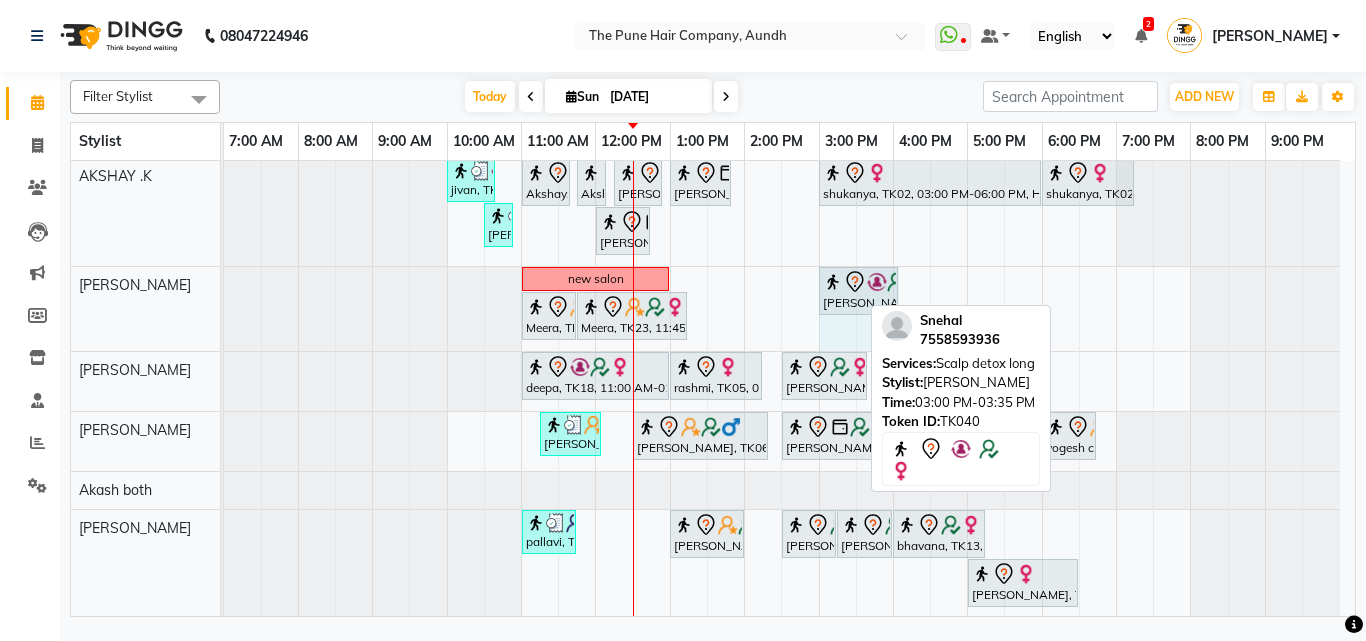 drag, startPoint x: 858, startPoint y: 287, endPoint x: 902, endPoint y: 284, distance: 44.102154 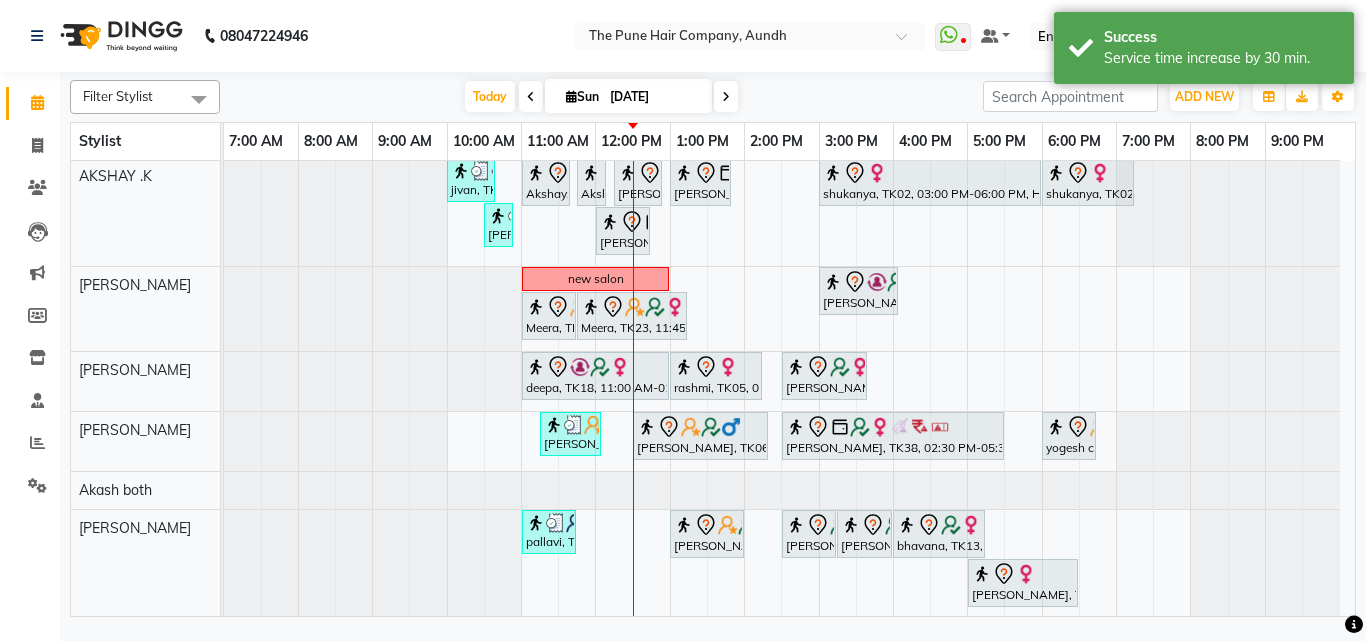 scroll, scrollTop: 0, scrollLeft: 0, axis: both 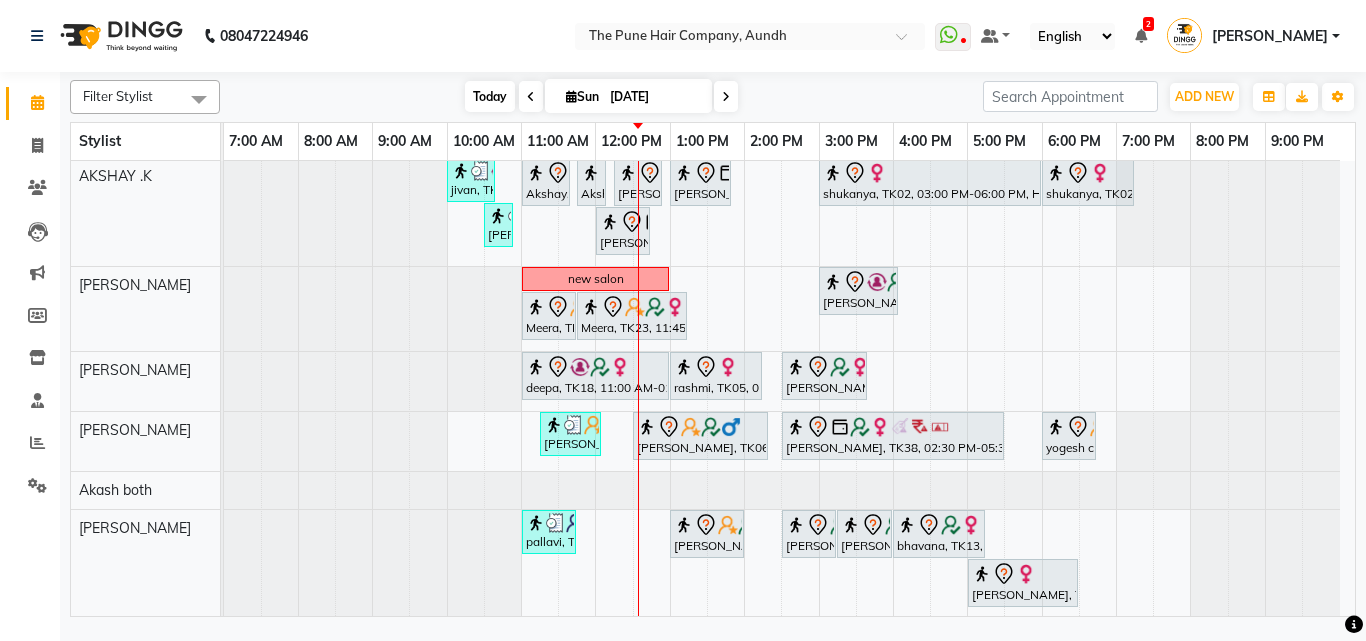 click on "Today" at bounding box center [490, 96] 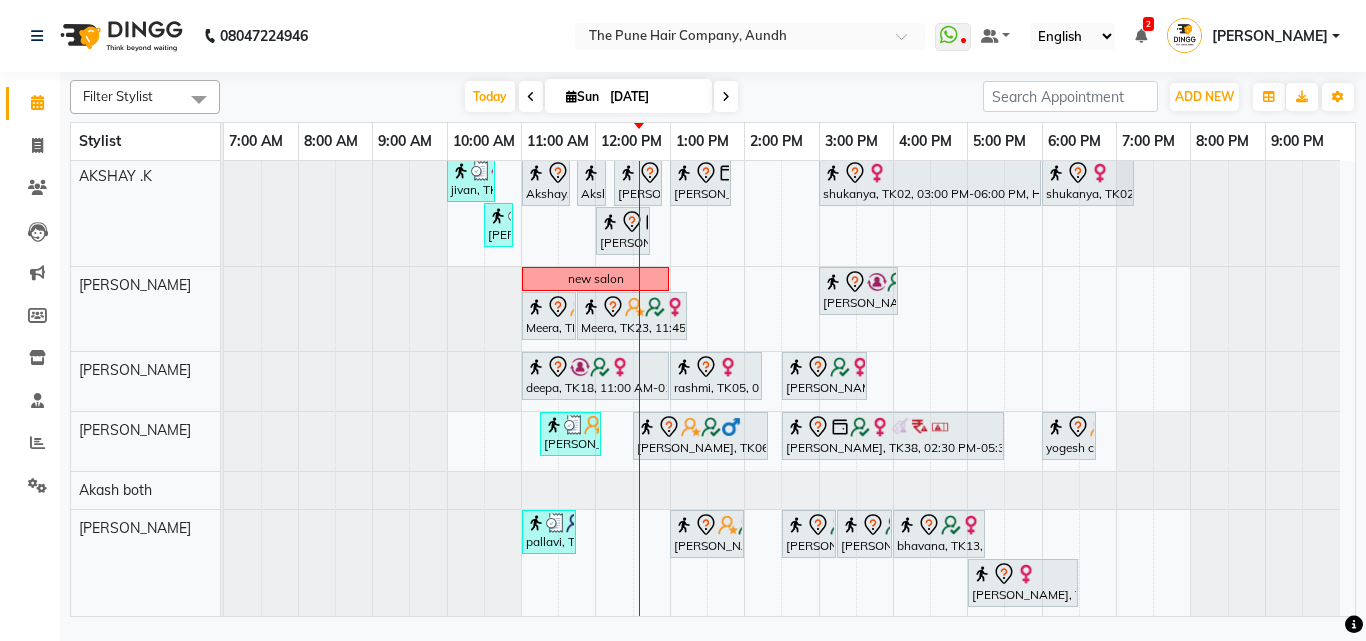 click on "cut              Gunjan Aror, TK17, 12:00 PM-01:30 PM, Cut Female ( Top Stylist )             ponam, TK09, 04:00 PM-05:00 PM, Cut Female ( Top Stylist )             Anubha Gupta, TK27, 05:00 PM-07:00 PM, Hair Color Inoa - Inoa Touchup 2 Inch             ponam, TK09, 01:00 PM-04:00 PM, Global Highlight - Majirel Highlights Long     aditya, TK21, 10:00 AM-11:10 AM, Cut male (Expert)  nevrekar              dishali, TK07, 01:15 PM-02:15 PM, Hair Spa Hydrating & Purifying (Care) - Hair Spa Medium             Namrata, TK15, 02:45 PM-03:15 PM,  Beard Trim             Vishal Mali, TK16, 04:00 PM-04:45 PM, Cut Under 20 year (Boy)             sudeep sawant, TK01, 05:30 PM-06:10 PM, Cut male (Expert)             sudeep sawant, TK01, 06:15 PM-07:05 PM,  Beard Crafting     Siddhant Unkule, TK29, 11:00 AM-12:50 PM, Cut Female (Expert), Additional Hair Wash (Female), Beard Crafting             Namrata, TK15, 02:00 PM-02:40 PM, Cut male (Expert)  sanketa                           qod" at bounding box center [789, 403] 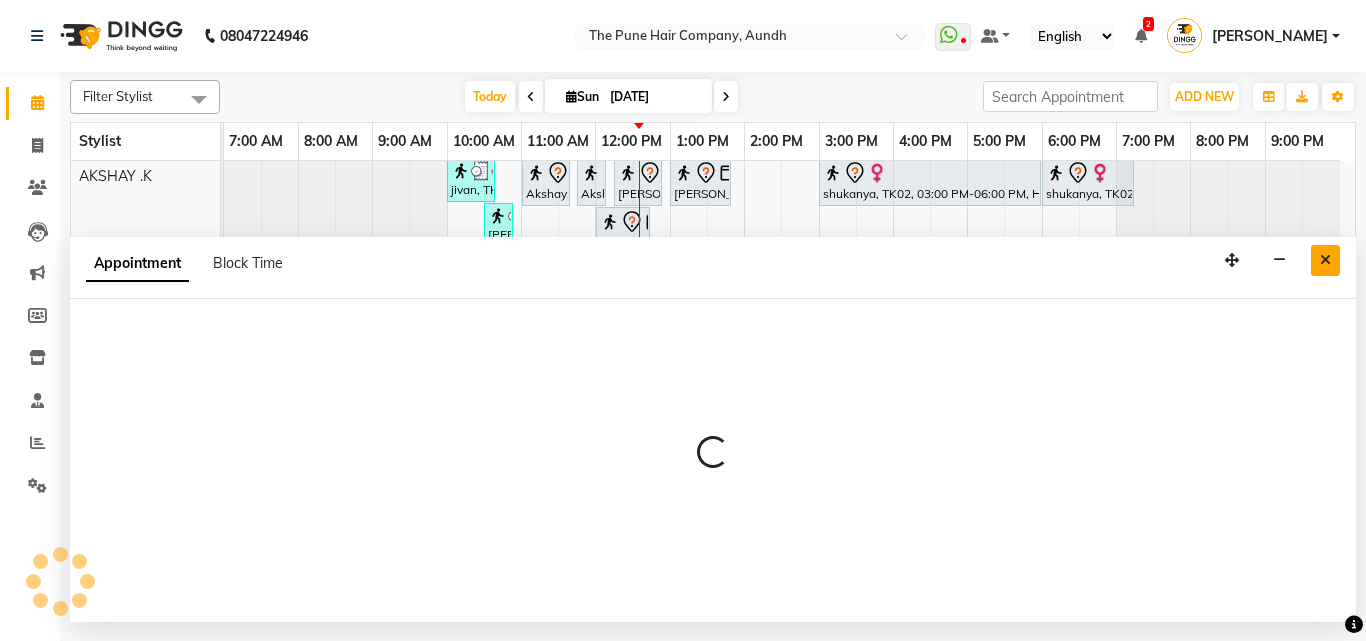 select on "12769" 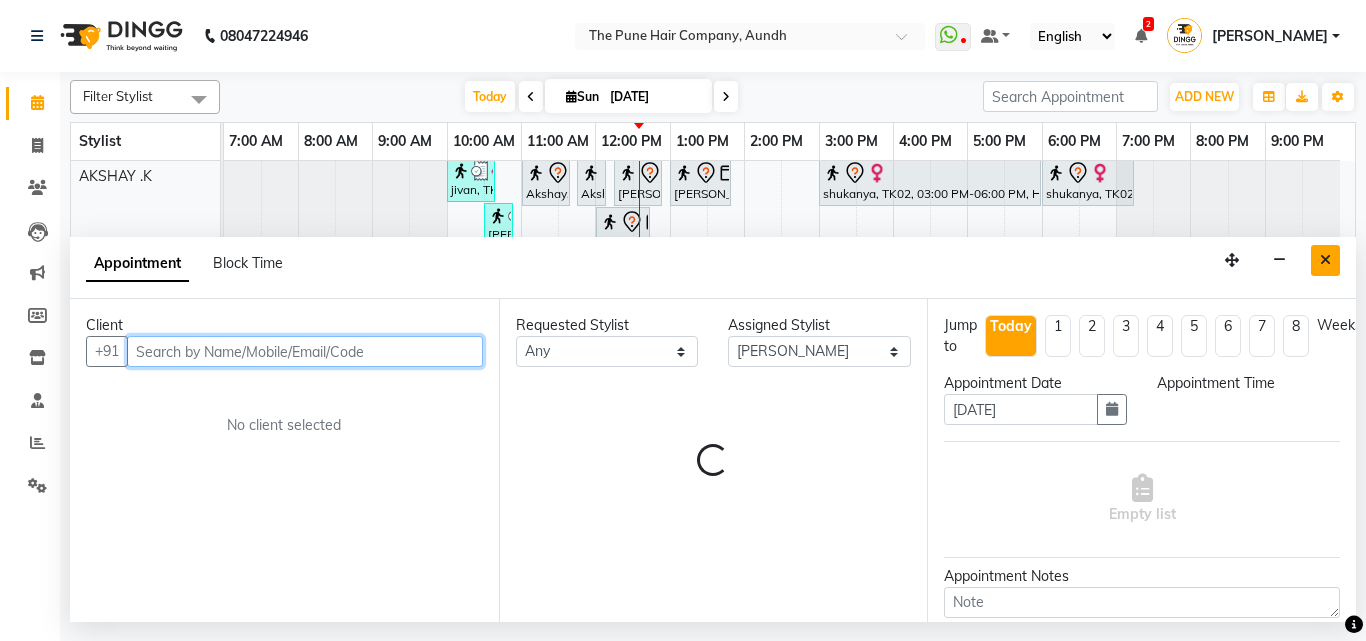 select on "780" 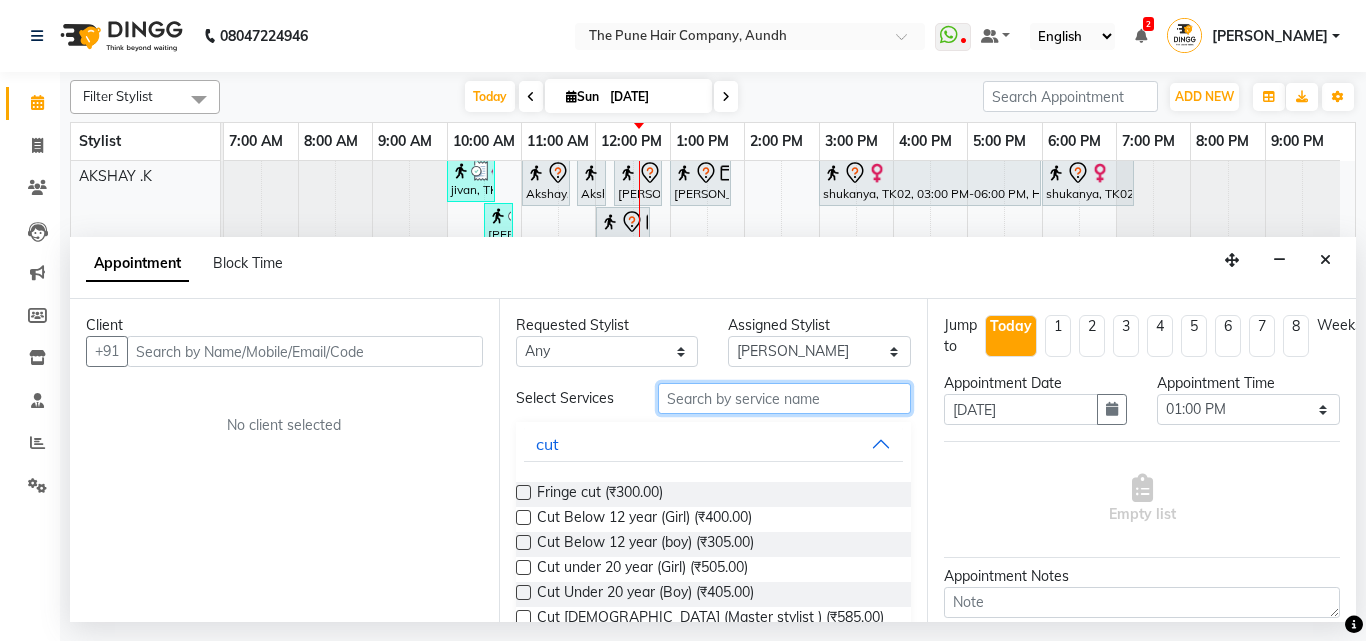 click at bounding box center (785, 398) 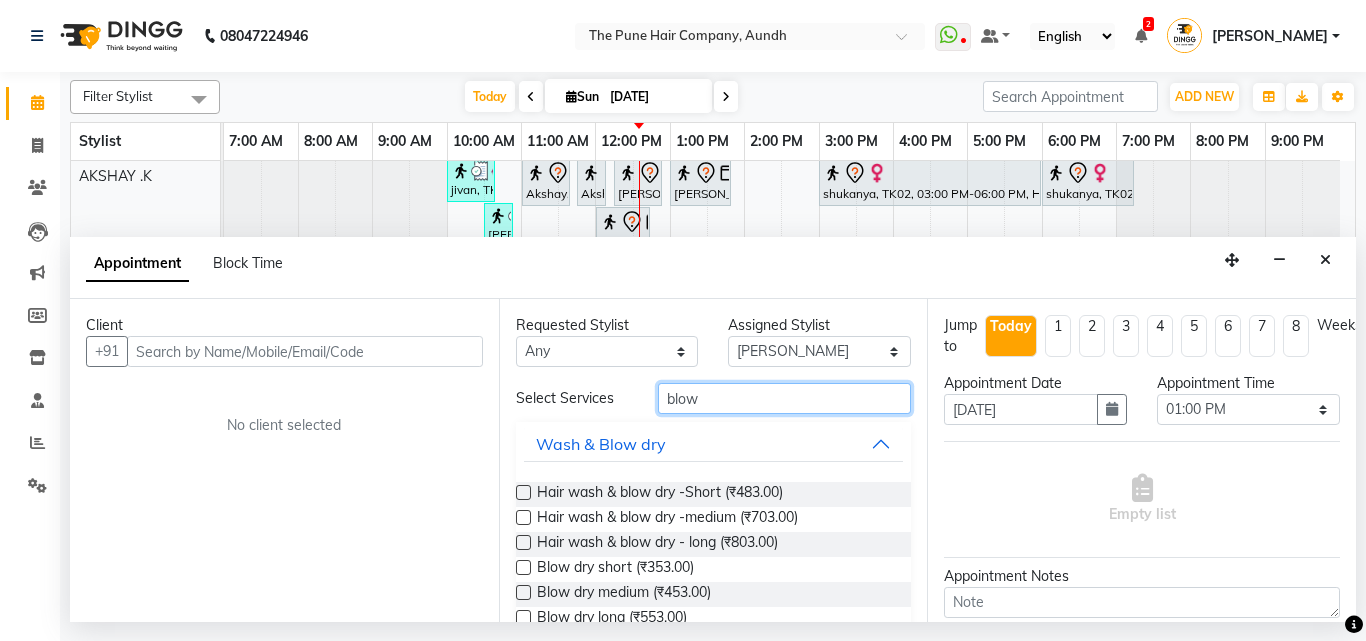 scroll, scrollTop: 86, scrollLeft: 0, axis: vertical 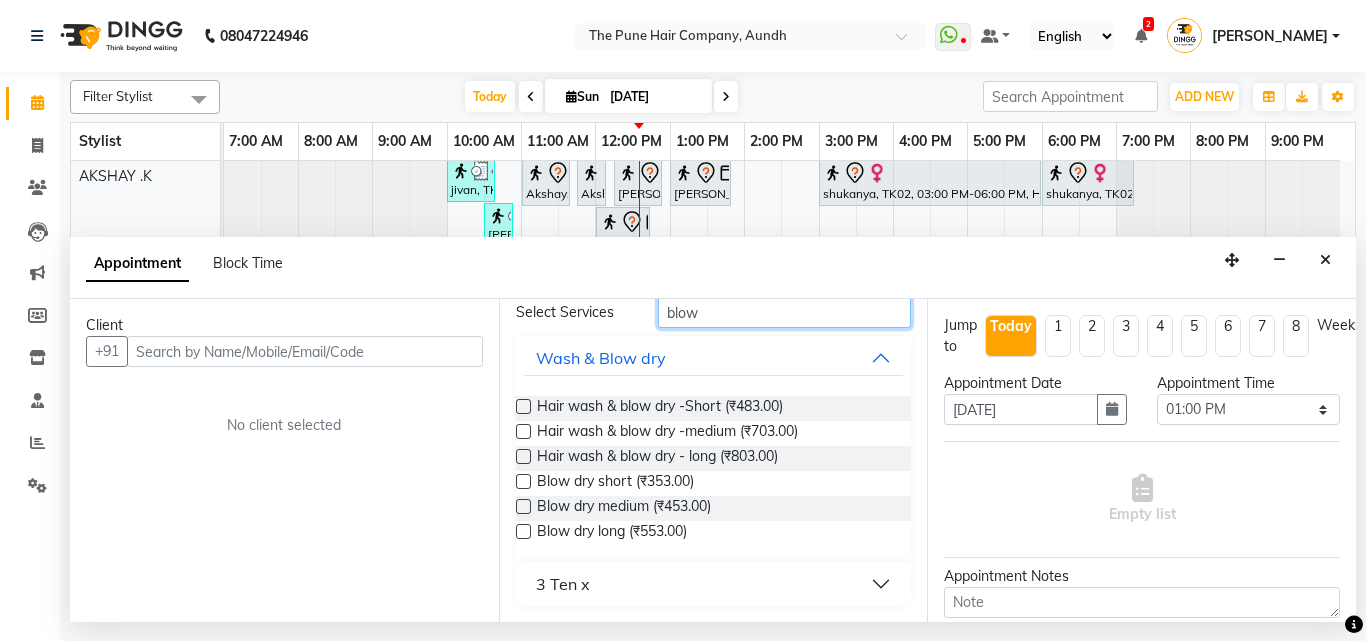 type on "blow" 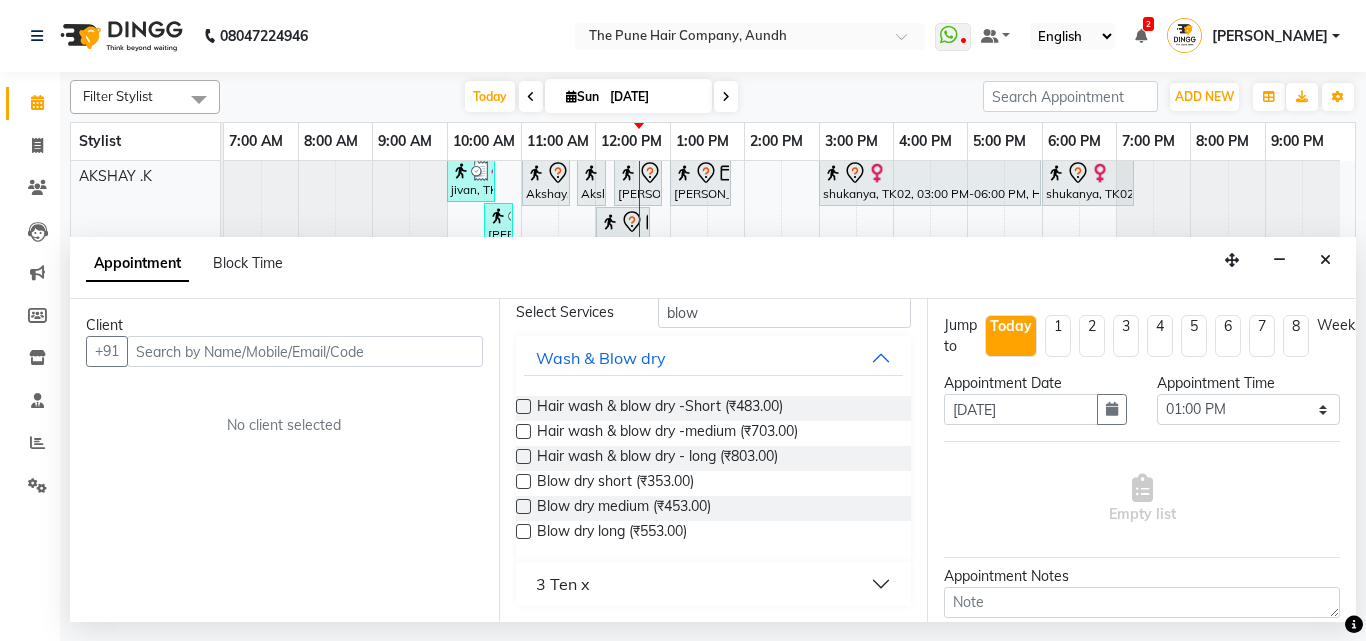 click at bounding box center [523, 506] 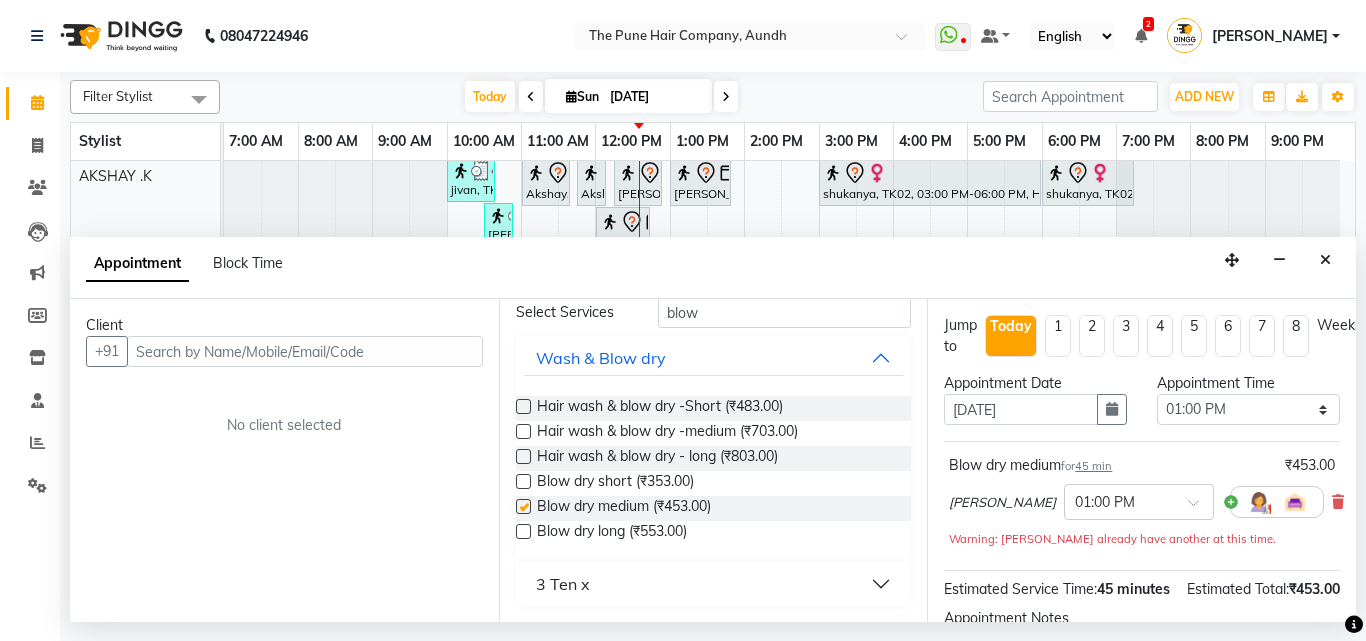 checkbox on "false" 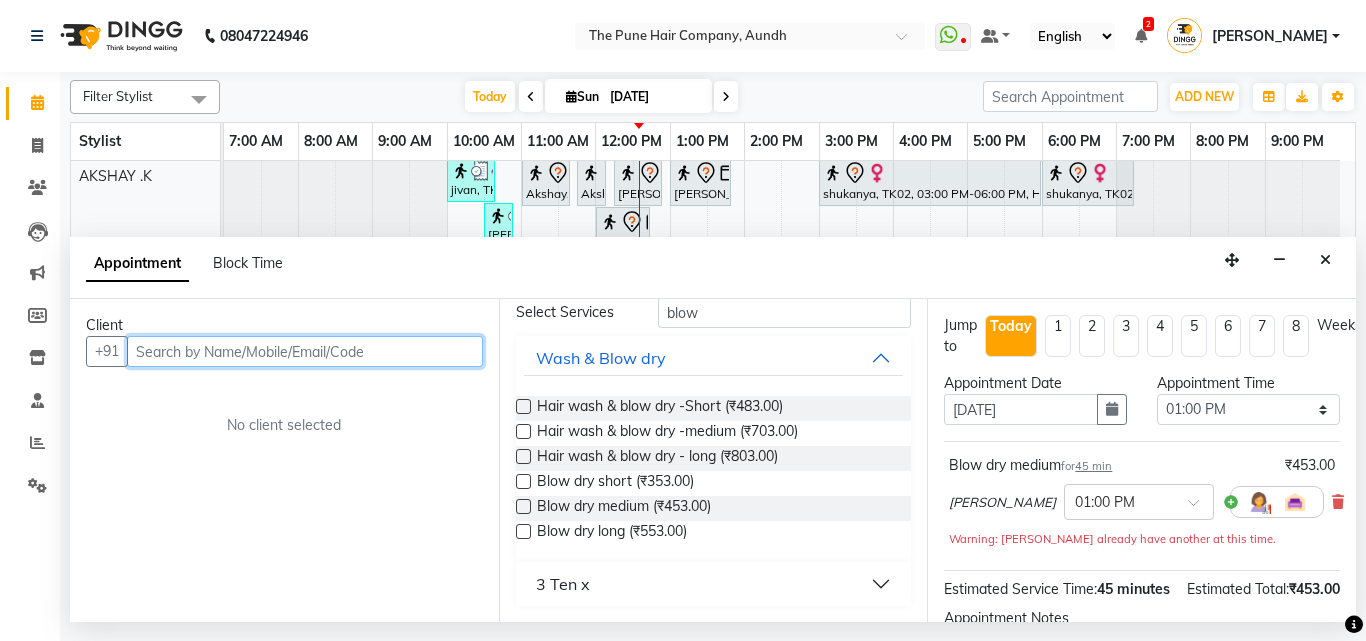 click at bounding box center (305, 351) 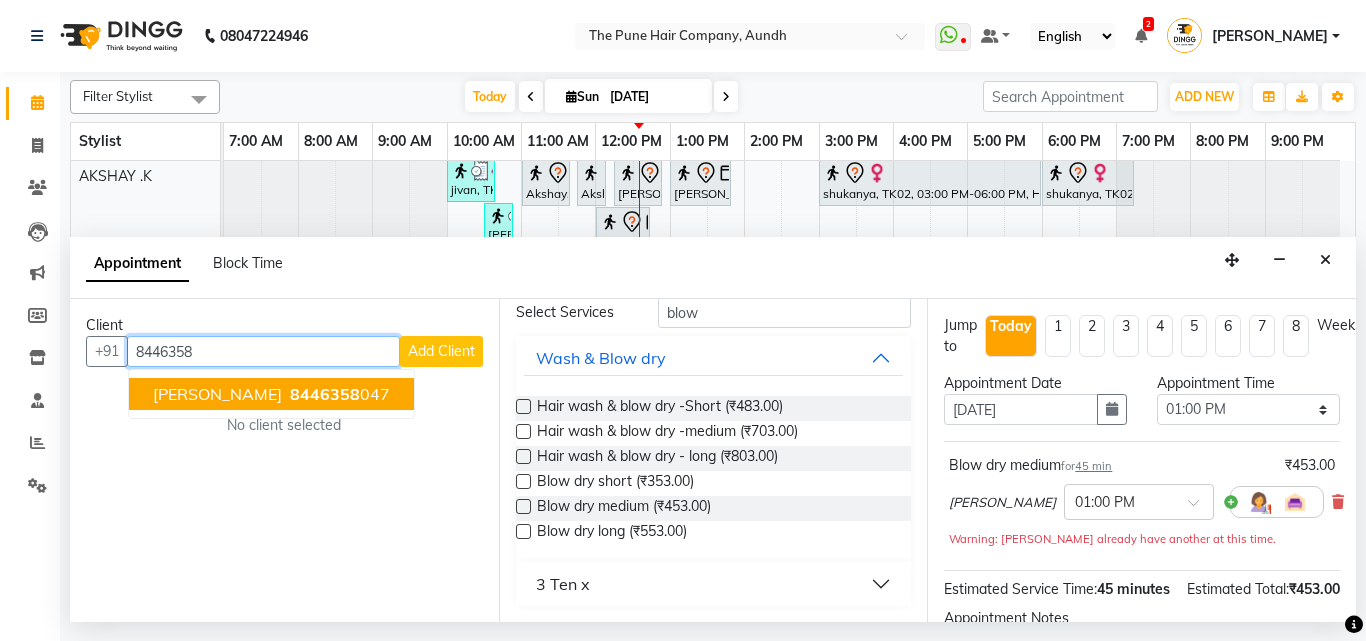 click on "Neha Pardeshi   8446358 047" at bounding box center (271, 394) 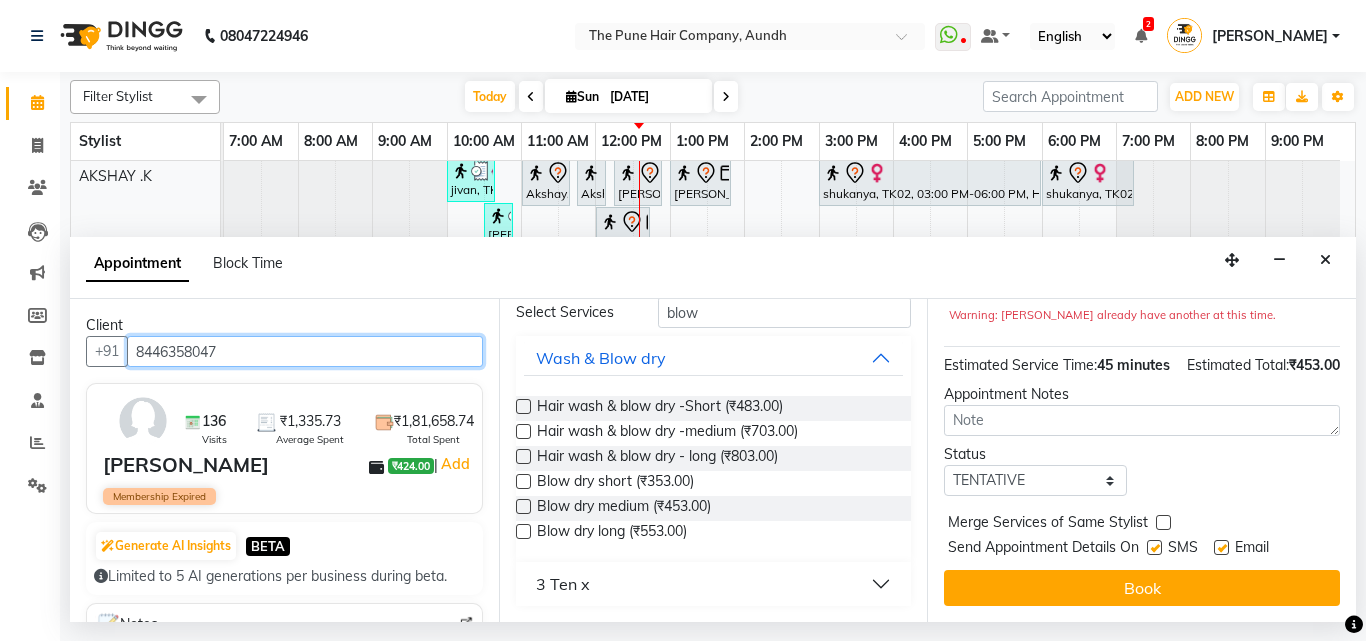 scroll, scrollTop: 263, scrollLeft: 0, axis: vertical 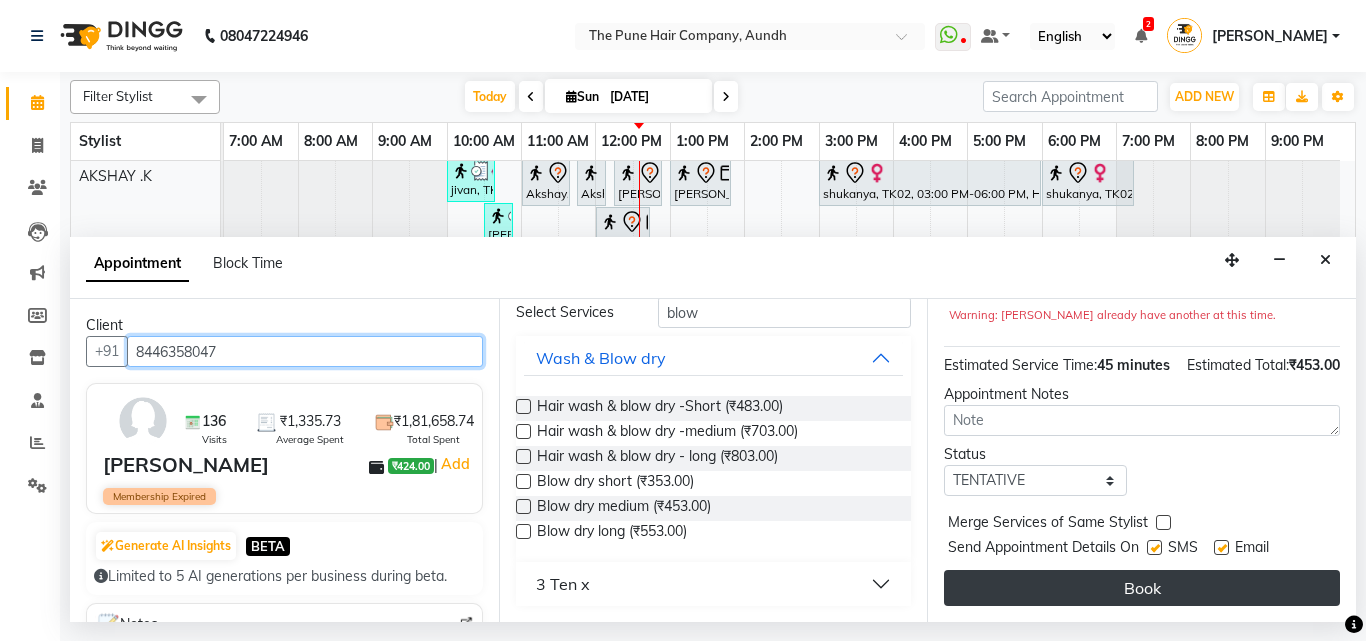 type on "8446358047" 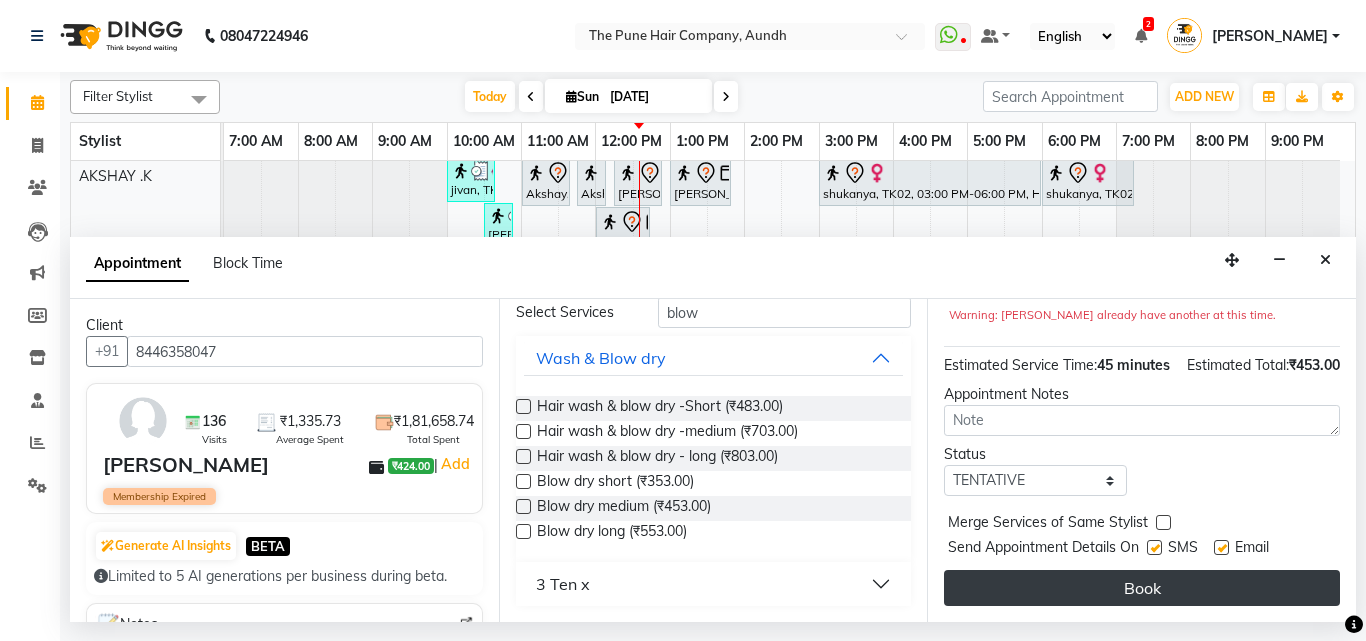 click on "Book" at bounding box center (1142, 588) 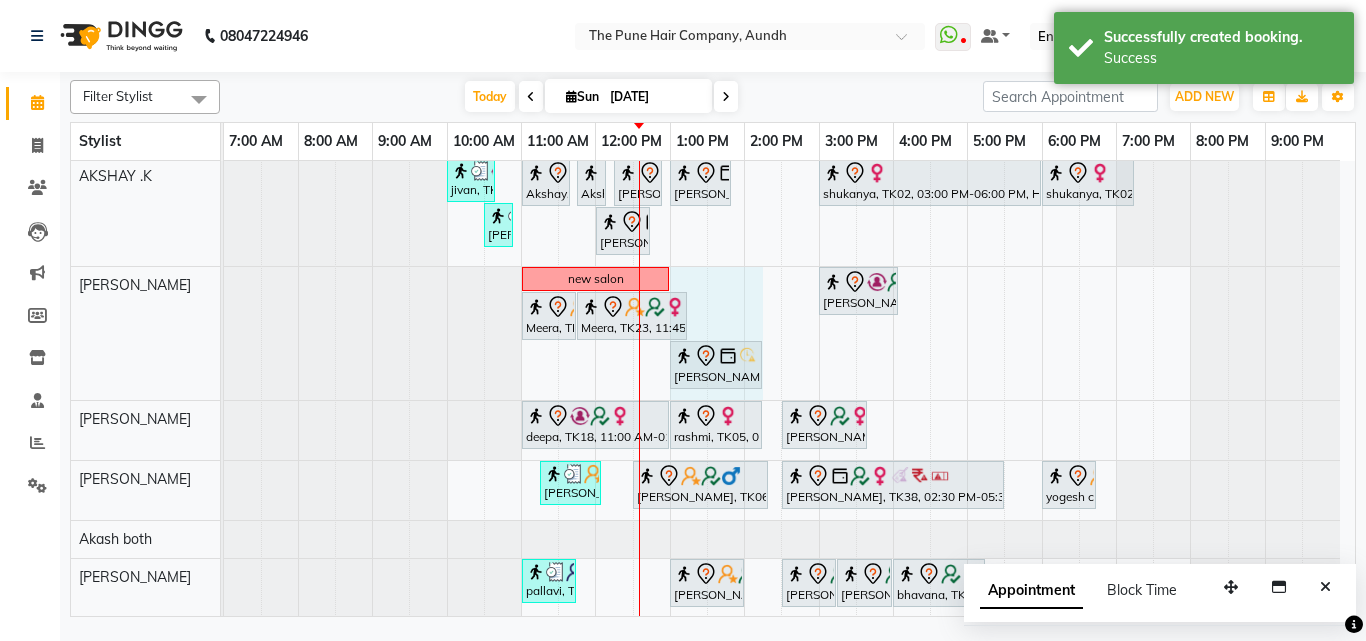 drag, startPoint x: 725, startPoint y: 353, endPoint x: 765, endPoint y: 348, distance: 40.311287 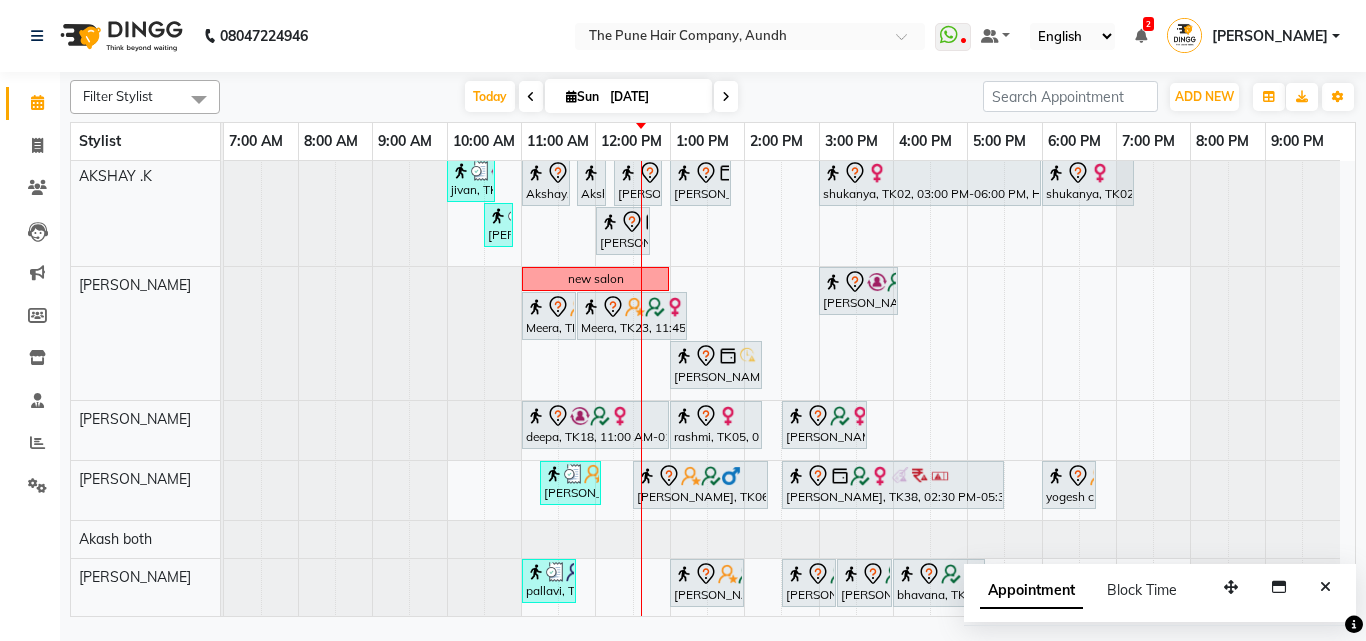 click at bounding box center [726, 96] 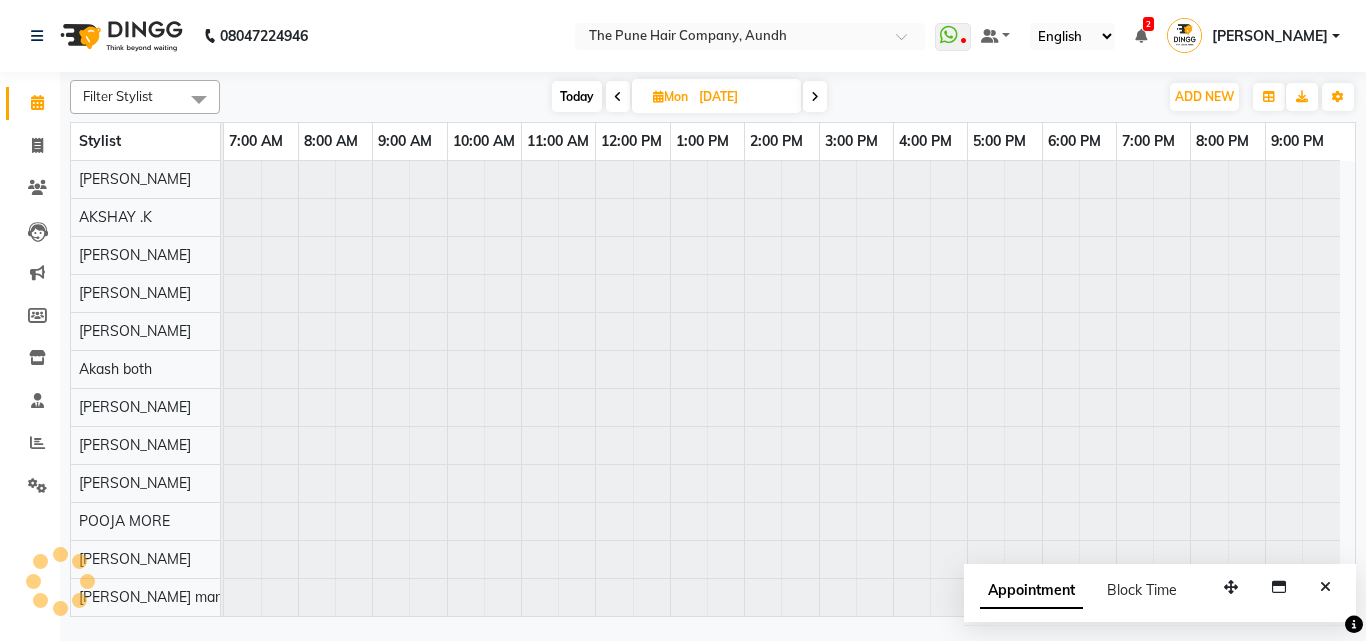 scroll, scrollTop: 76, scrollLeft: 0, axis: vertical 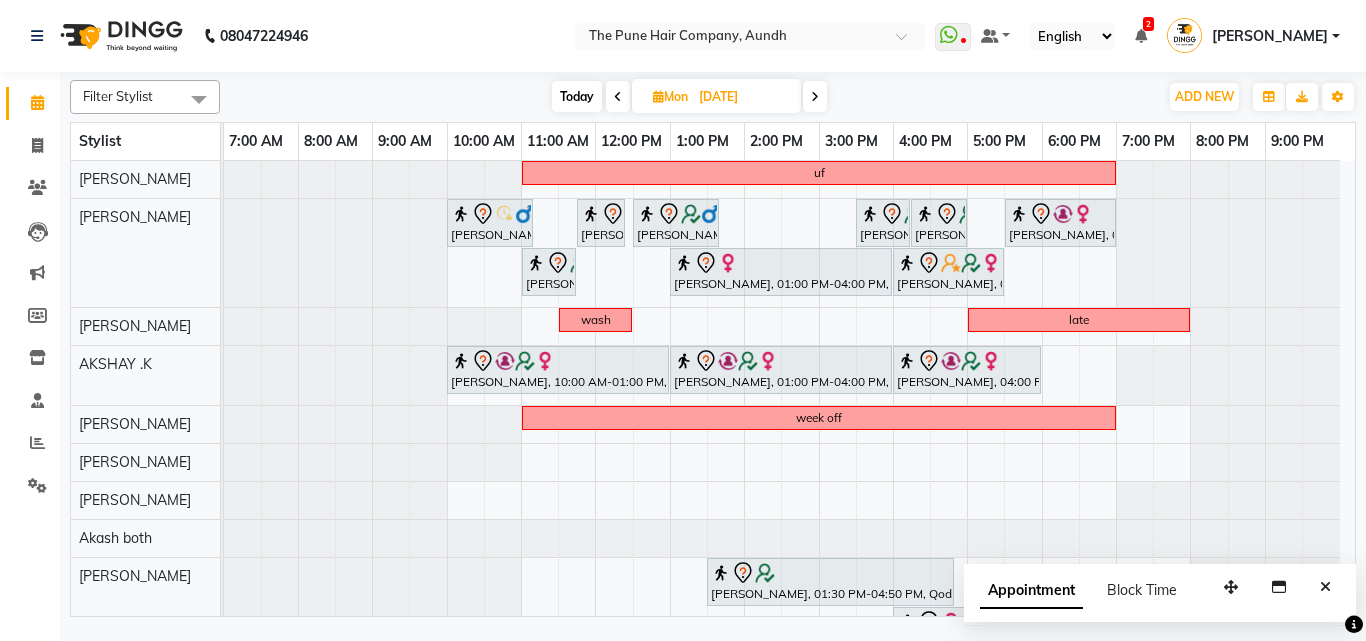 click on "Today" at bounding box center [577, 96] 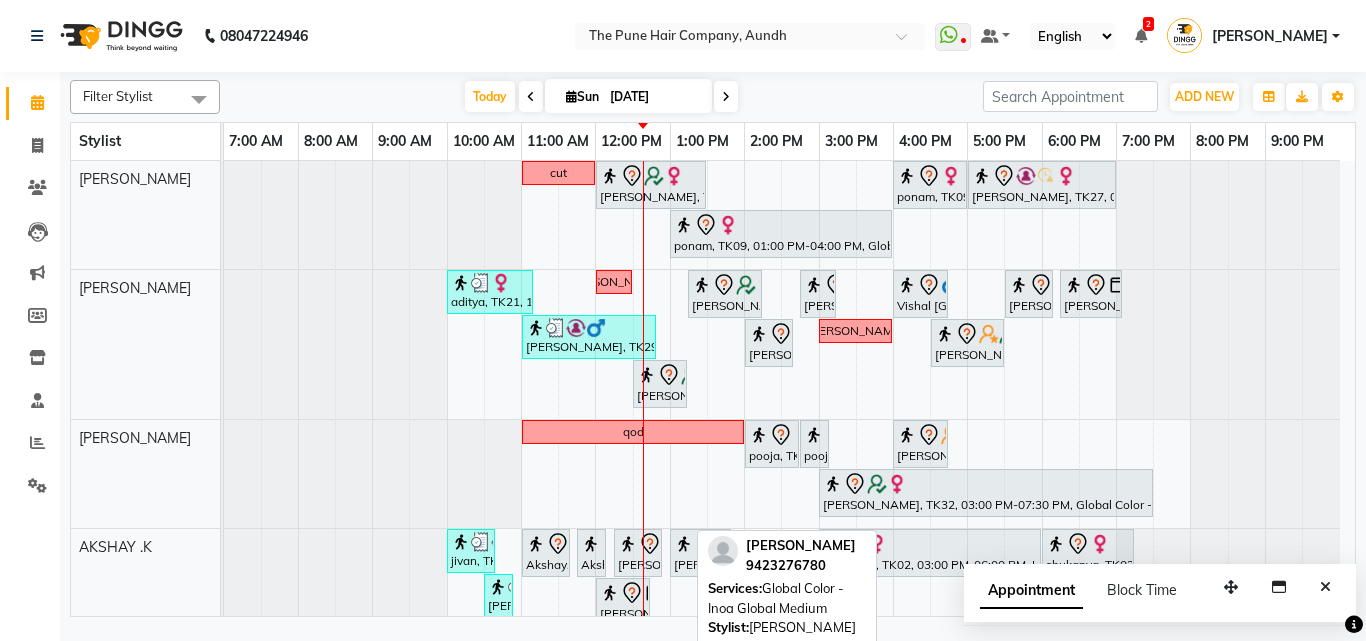 scroll, scrollTop: 245, scrollLeft: 0, axis: vertical 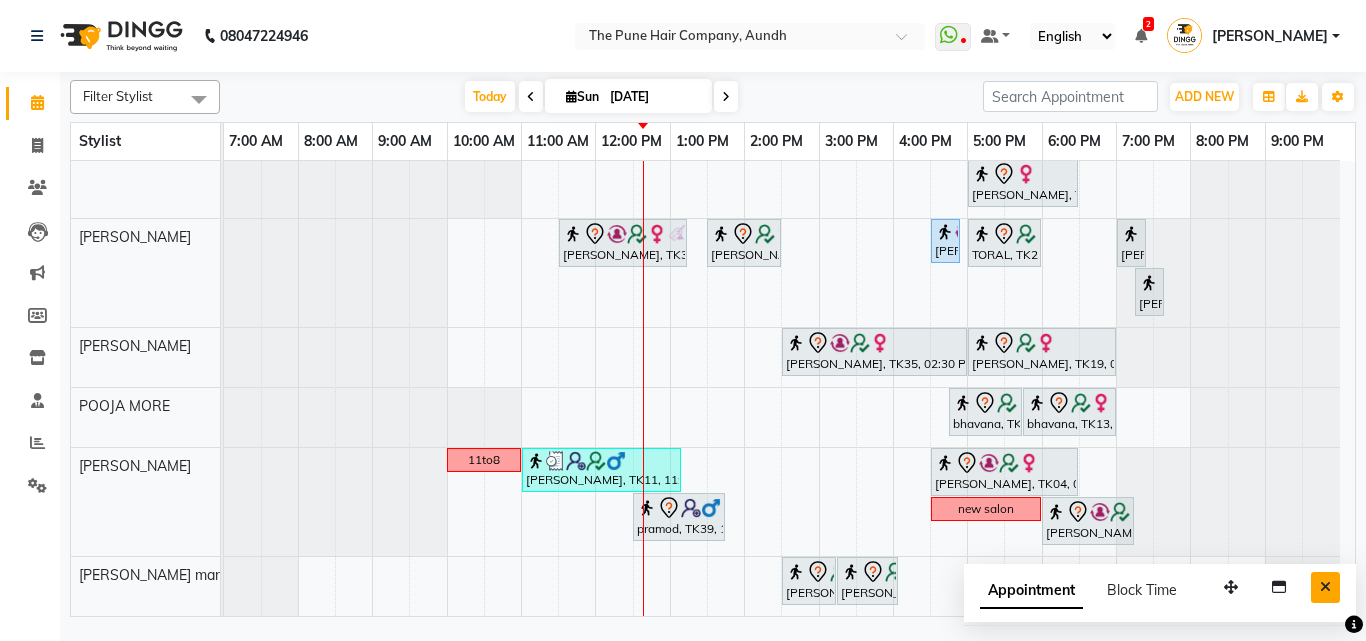 click at bounding box center (1325, 587) 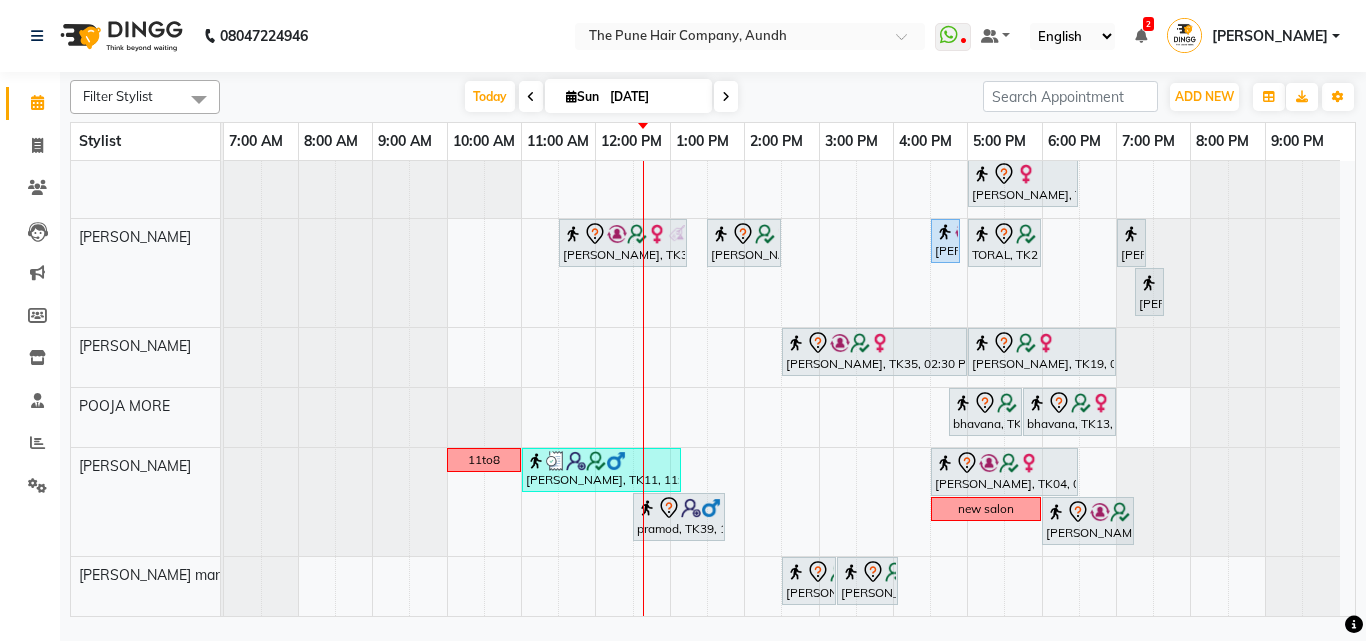 scroll, scrollTop: 320, scrollLeft: 0, axis: vertical 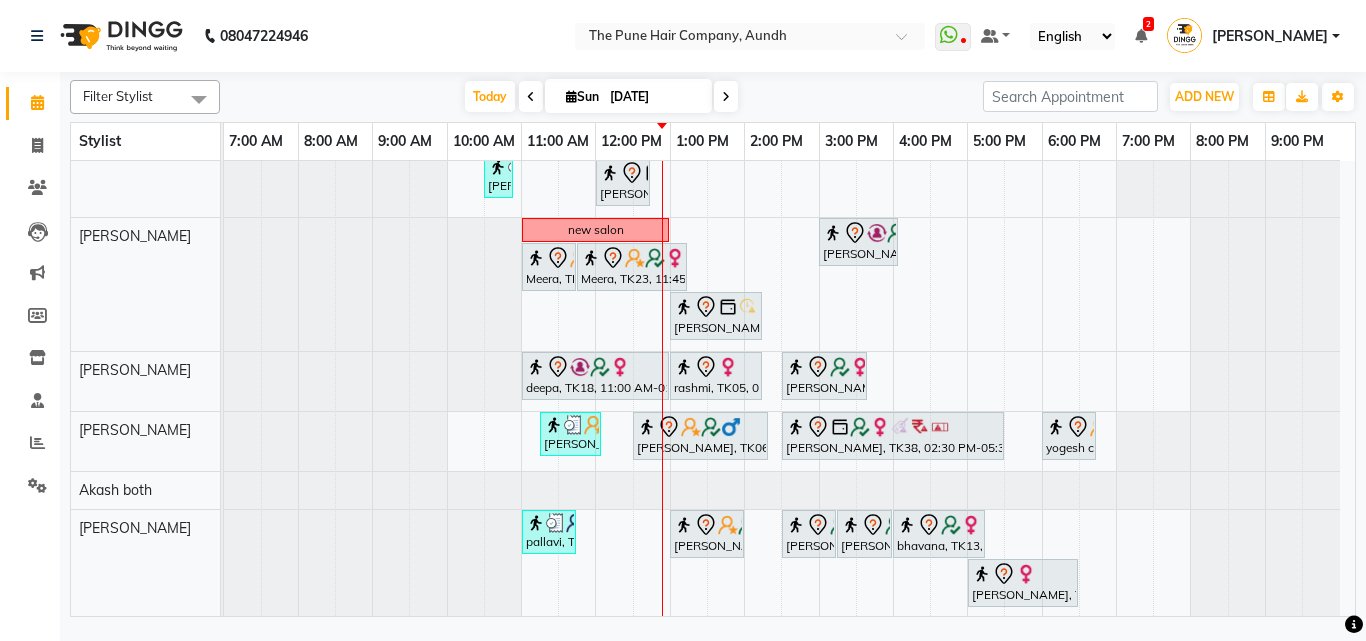 click on "cut              Gunjan Aror, TK17, 12:00 PM-01:30 PM, Cut Female ( Top Stylist )             ponam, TK09, 04:00 PM-05:00 PM, Cut Female ( Top Stylist )             Anubha Gupta, TK27, 05:00 PM-07:00 PM, Hair Color Inoa - Inoa Touchup 2 Inch             ponam, TK09, 01:00 PM-04:00 PM, Global Highlight - Majirel Highlights Long     aditya, TK21, 10:00 AM-11:10 AM, Cut male (Expert)  nevrekar              dishali, TK07, 01:15 PM-02:15 PM, Hair Spa Hydrating & Purifying (Care) - Hair Spa Medium             Namrata, TK15, 02:45 PM-03:15 PM,  Beard Trim             Vishal Mali, TK16, 04:00 PM-04:45 PM, Cut Under 20 year (Boy)             sudeep sawant, TK01, 05:30 PM-06:10 PM, Cut male (Expert)             sudeep sawant, TK01, 06:15 PM-07:05 PM,  Beard Crafting     Siddhant Unkule, TK29, 11:00 AM-12:50 PM, Cut Female (Expert), Additional Hair Wash (Female), Beard Crafting             Namrata, TK15, 02:00 PM-02:40 PM, Cut male (Expert)  sanketa                           qod" at bounding box center (789, 378) 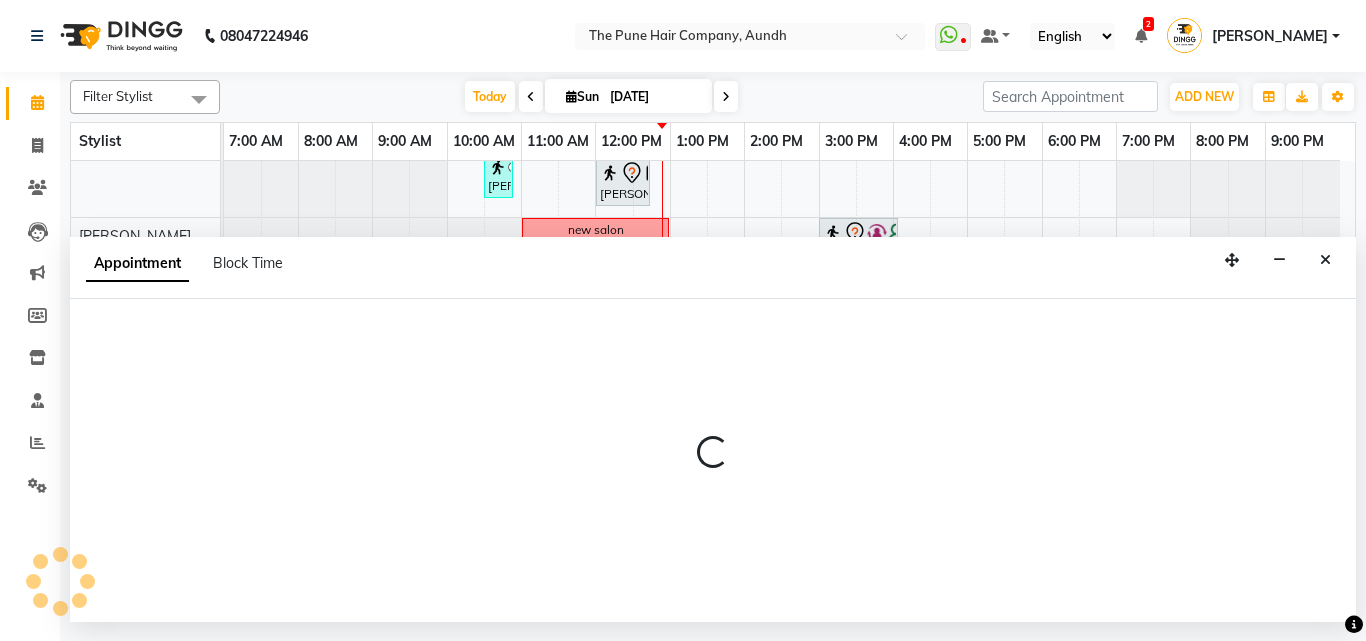 select on "18078" 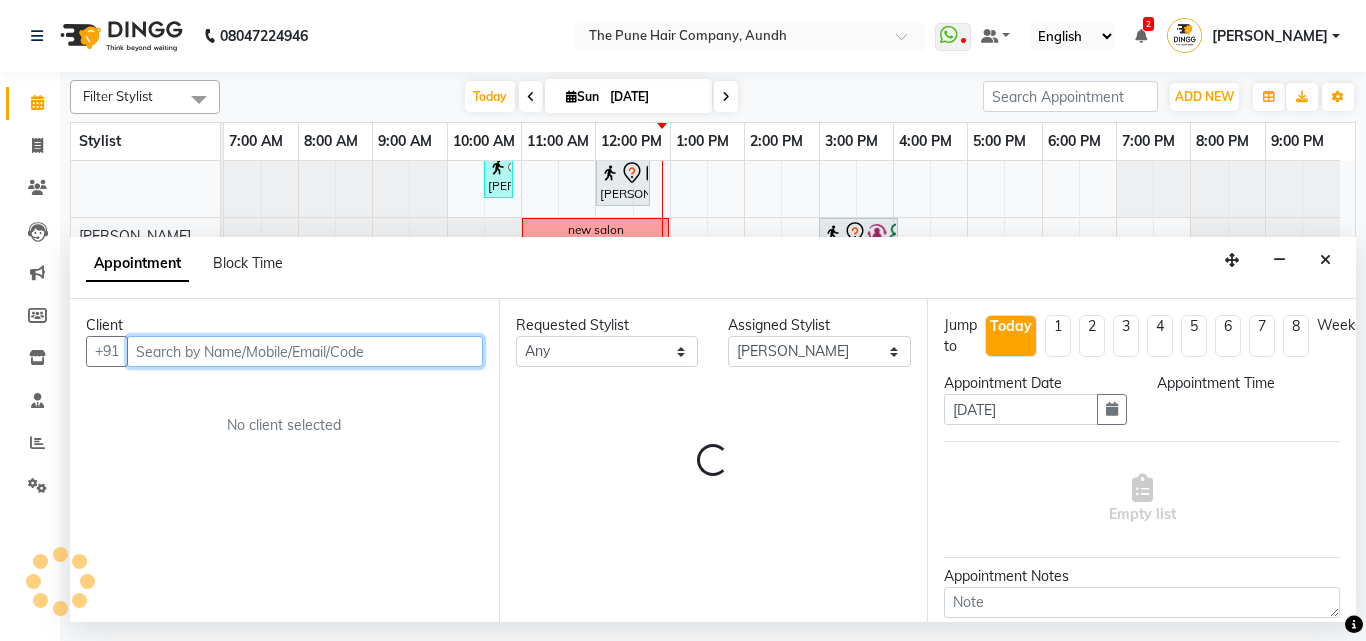 select on "960" 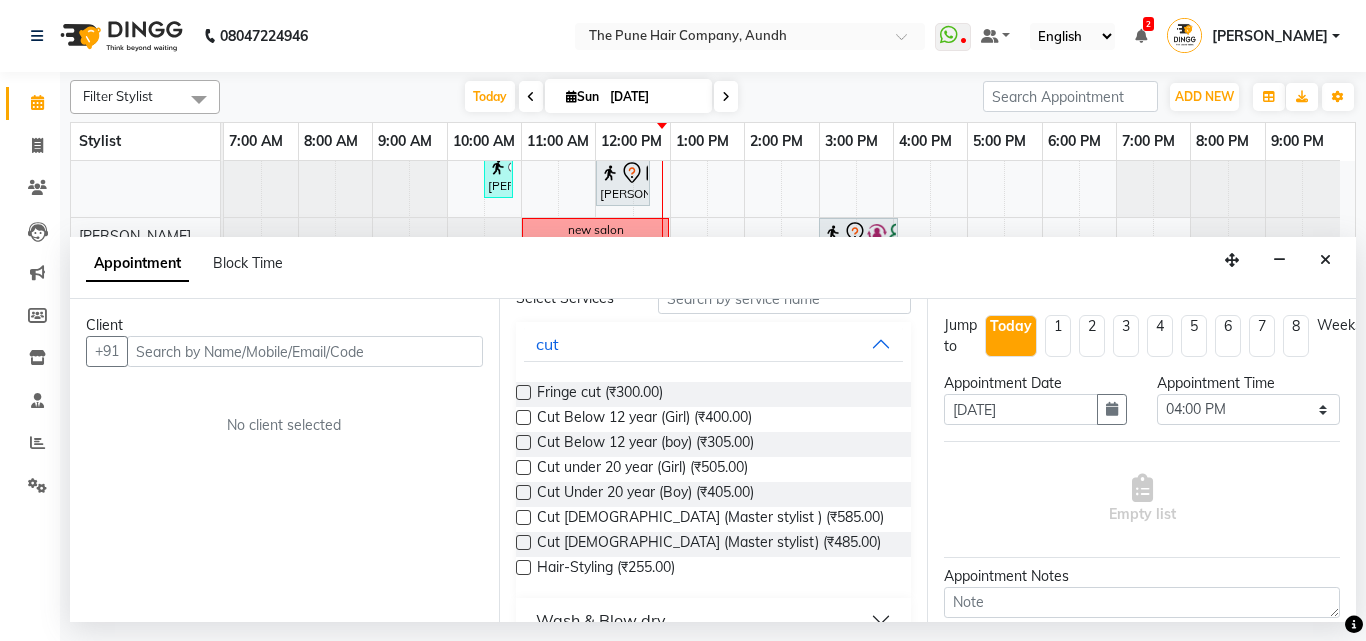 click at bounding box center [523, 517] 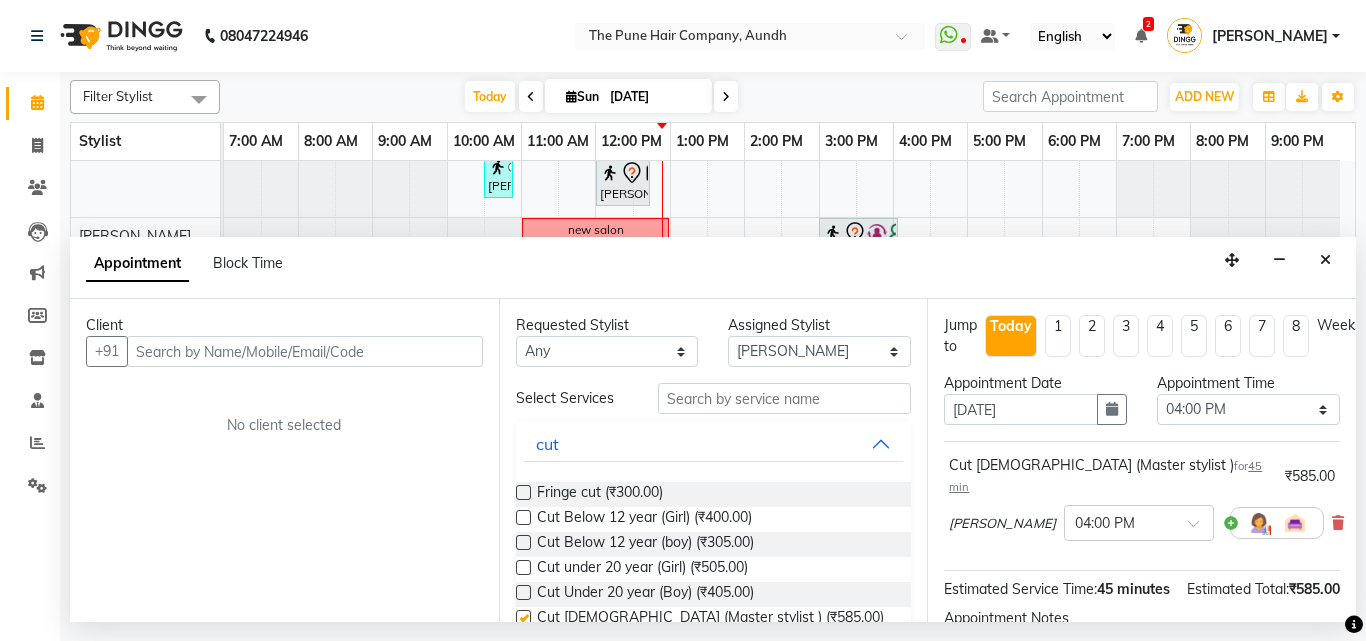 checkbox on "false" 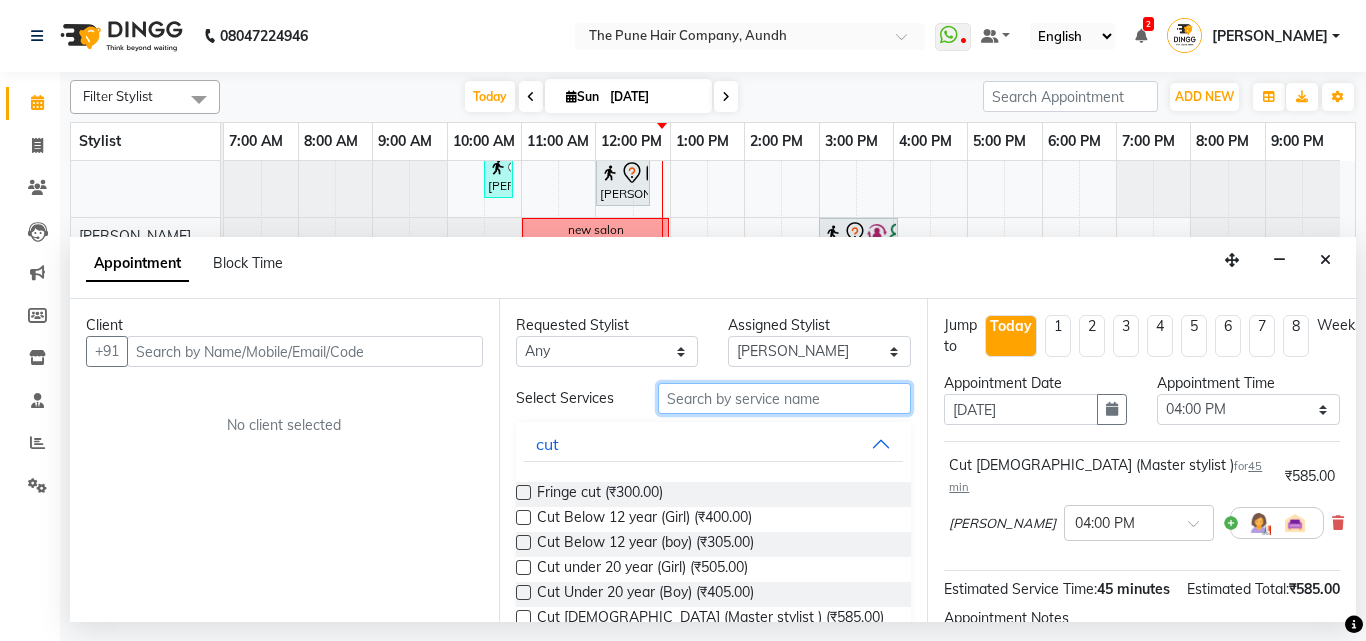 click at bounding box center (785, 398) 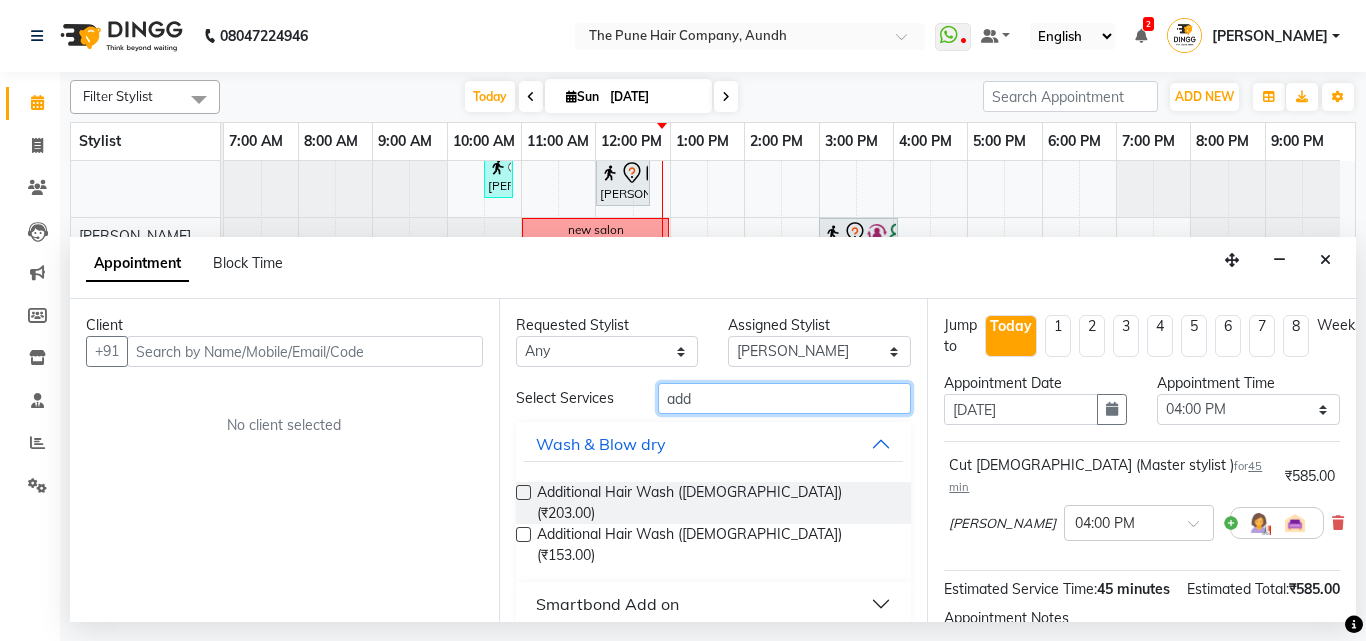 type on "add" 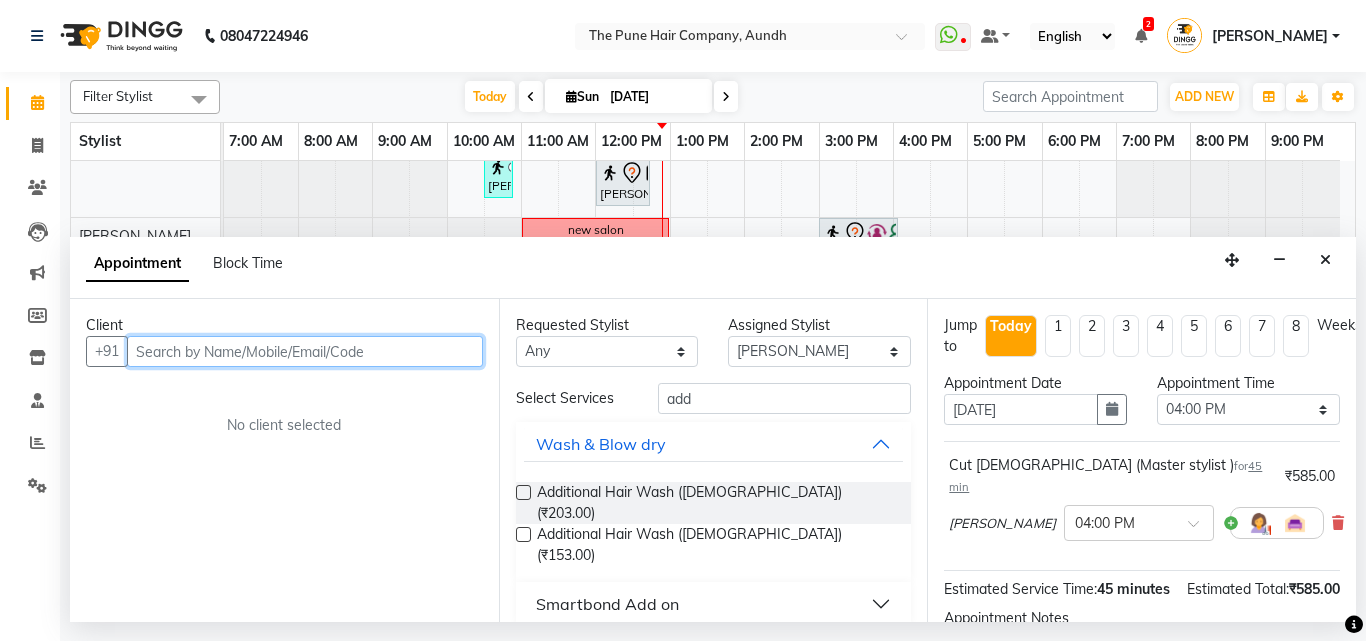 click at bounding box center (305, 351) 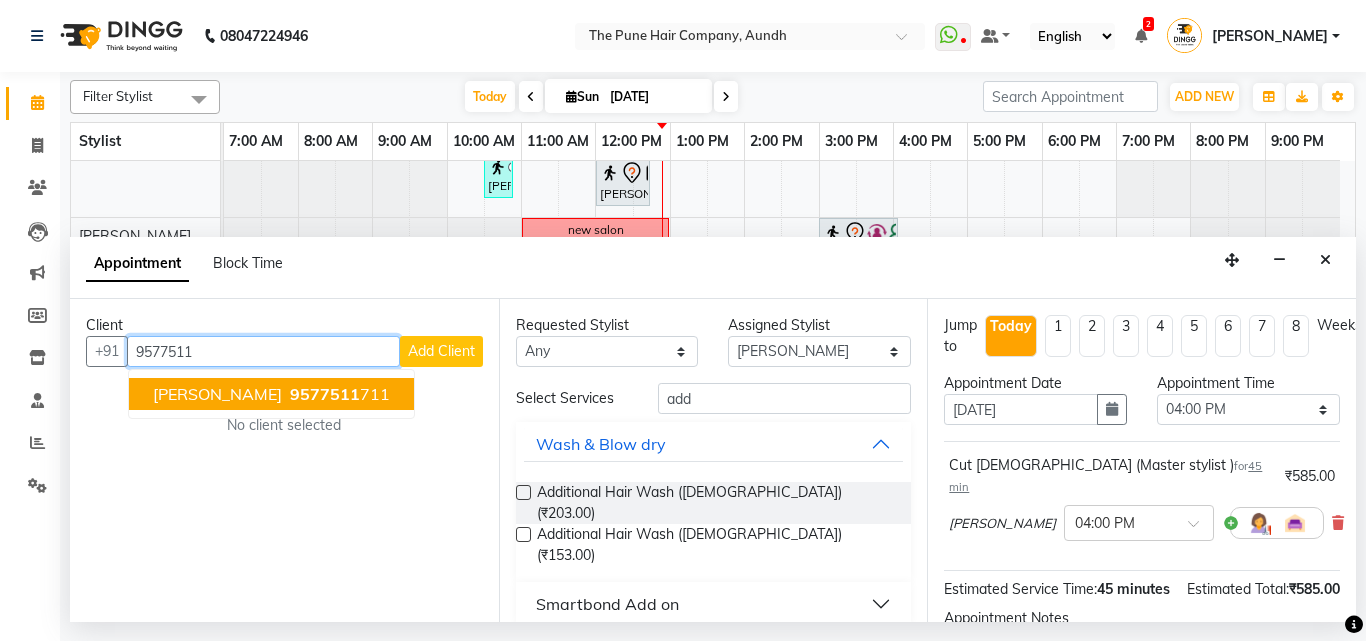 click on "9577511 711" at bounding box center (338, 394) 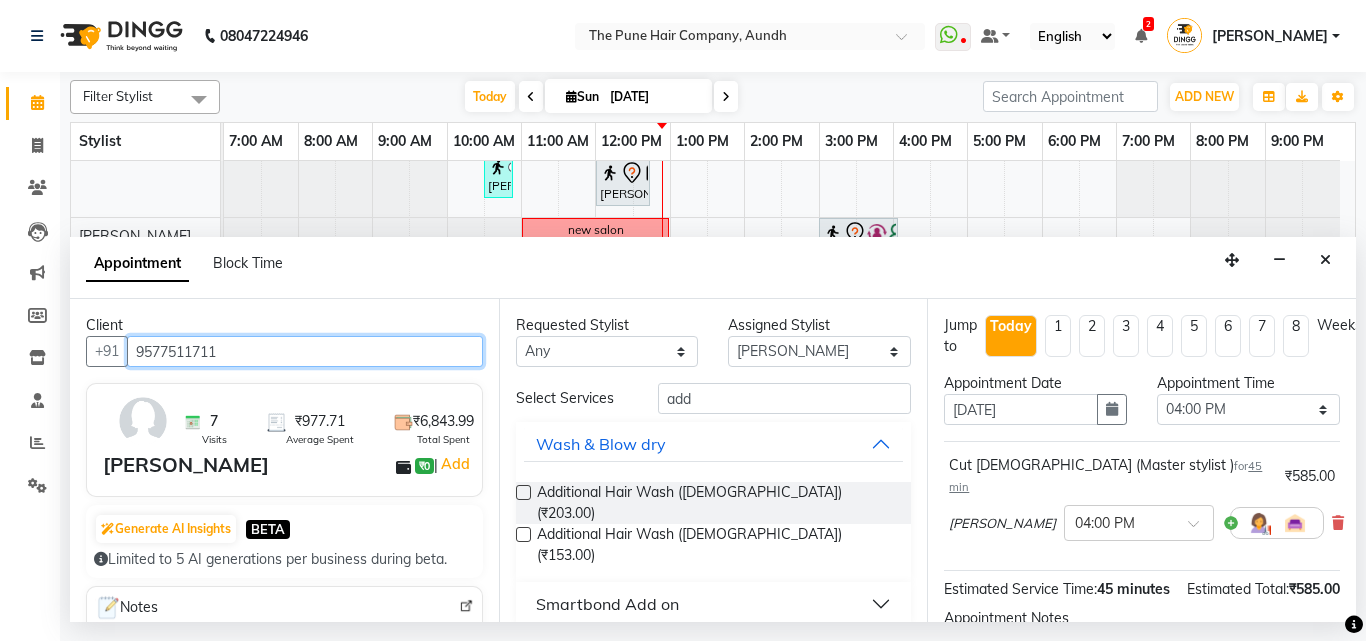 type on "9577511711" 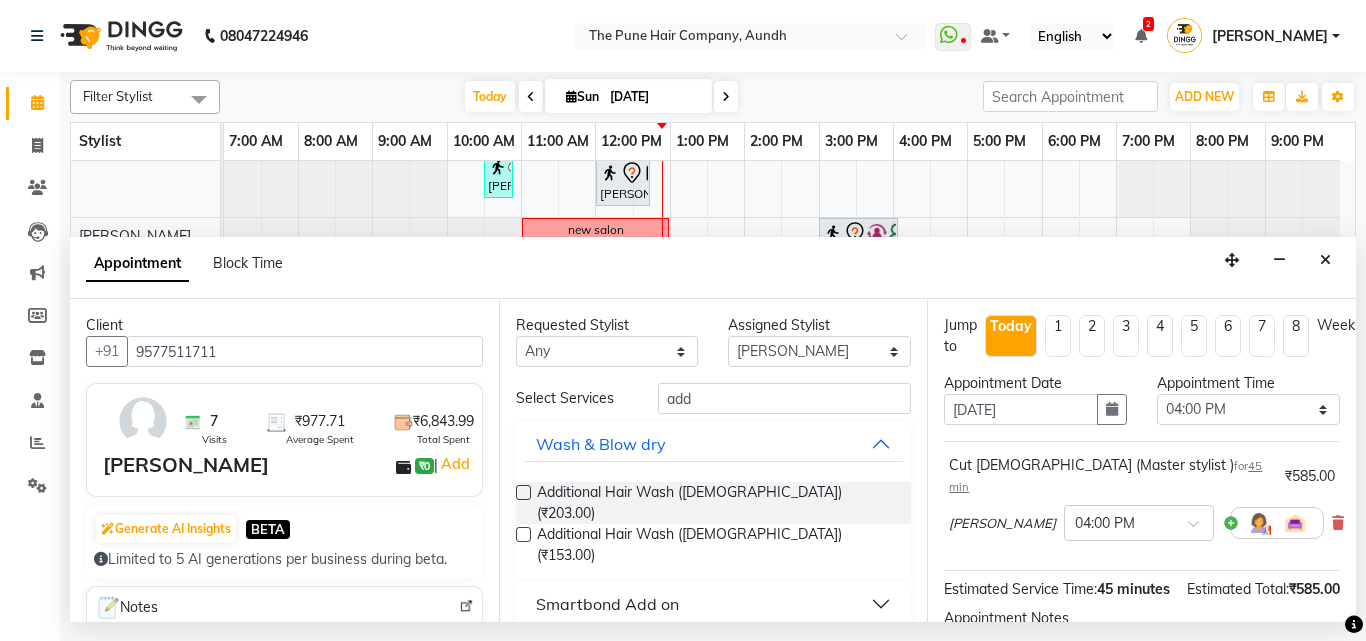 click at bounding box center (523, 492) 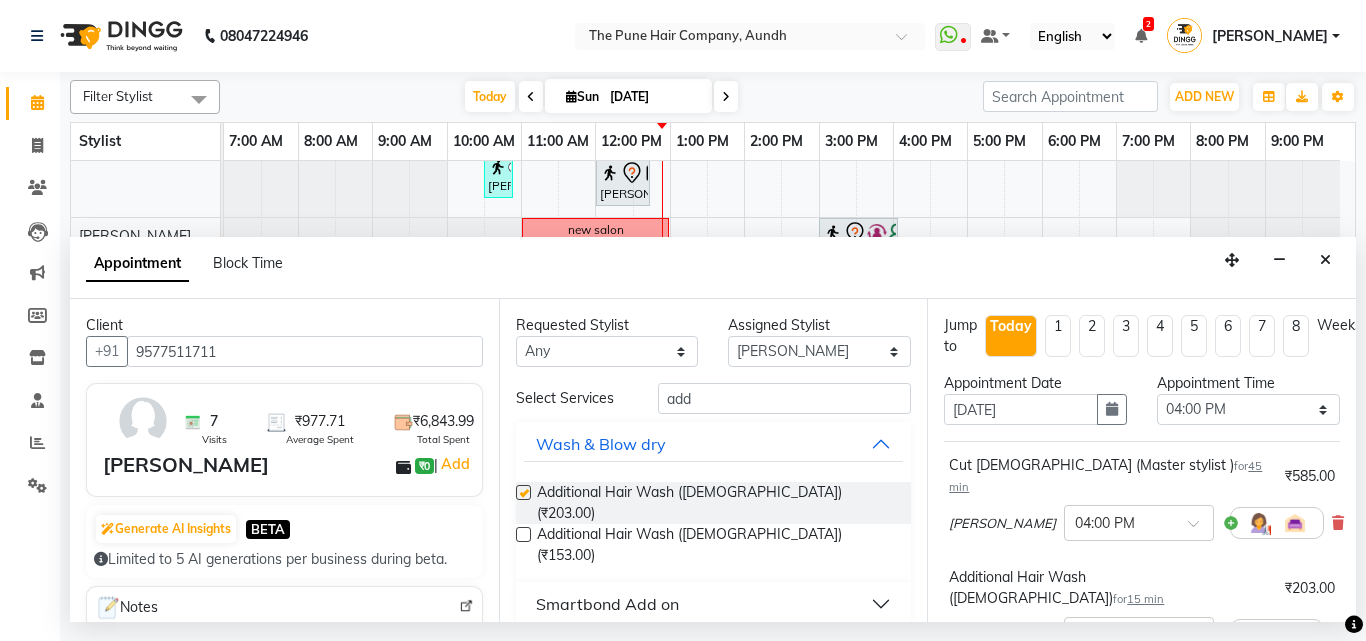 checkbox on "false" 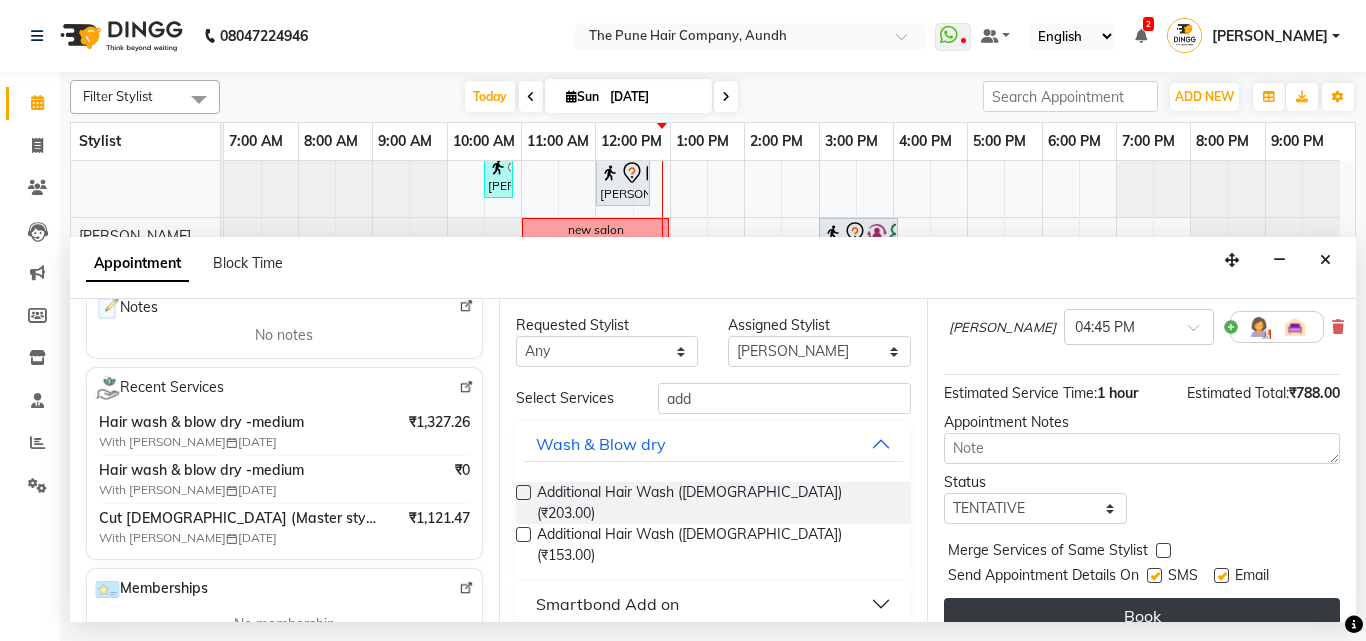 scroll, scrollTop: 315, scrollLeft: 0, axis: vertical 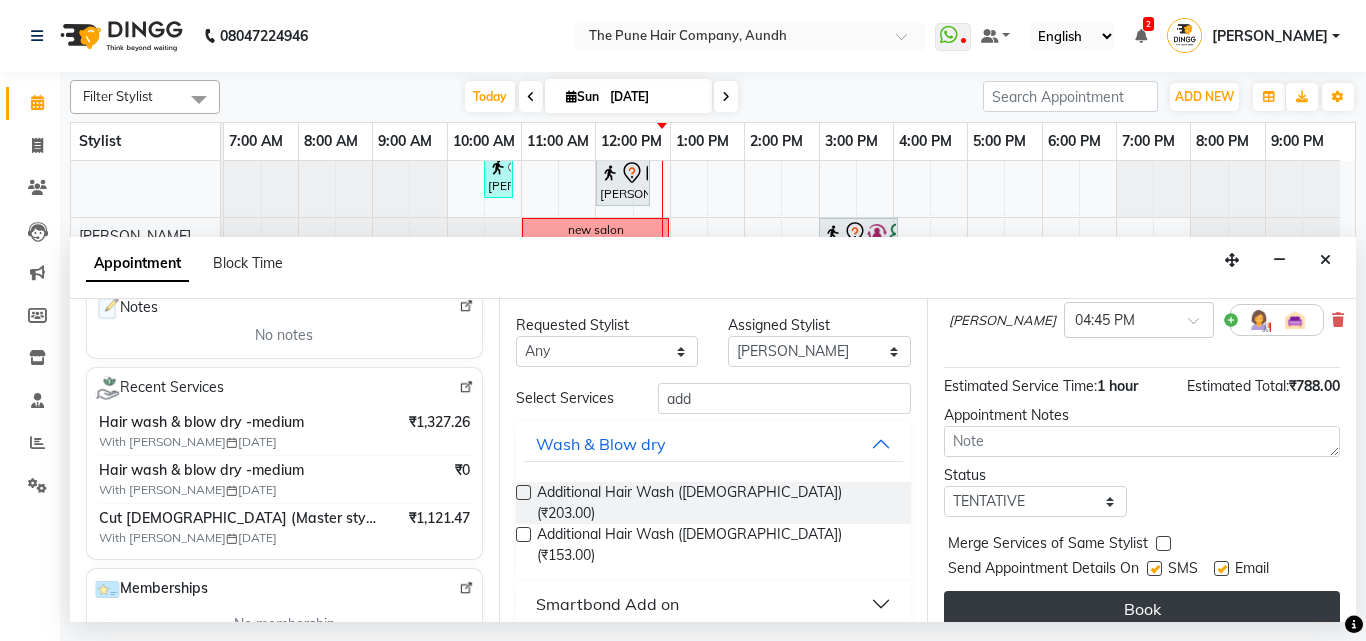 click on "Book" at bounding box center [1142, 609] 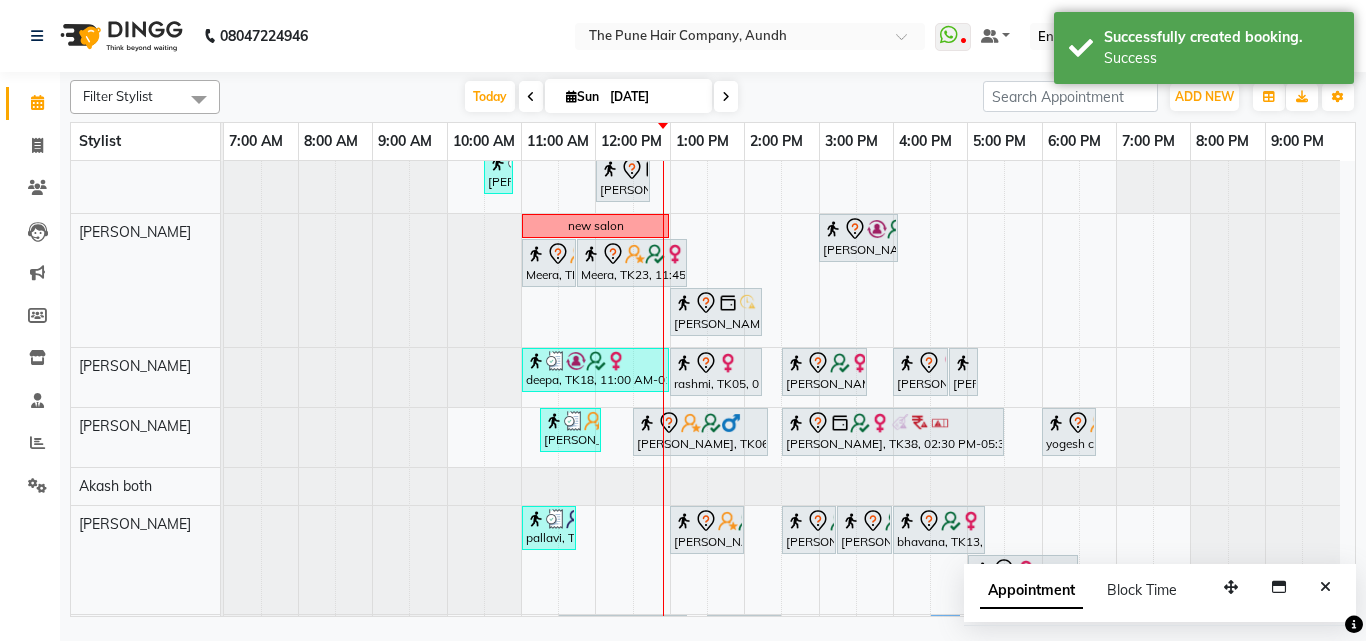 scroll, scrollTop: 220, scrollLeft: 0, axis: vertical 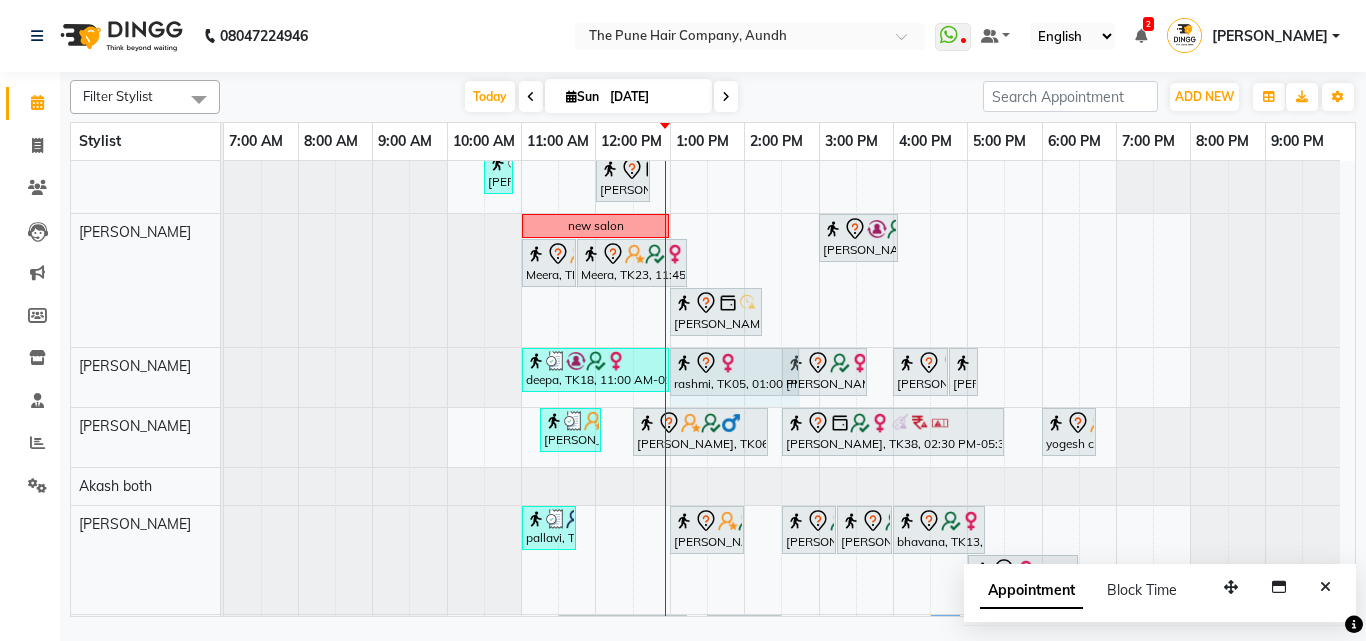 drag, startPoint x: 761, startPoint y: 368, endPoint x: 784, endPoint y: 375, distance: 24.04163 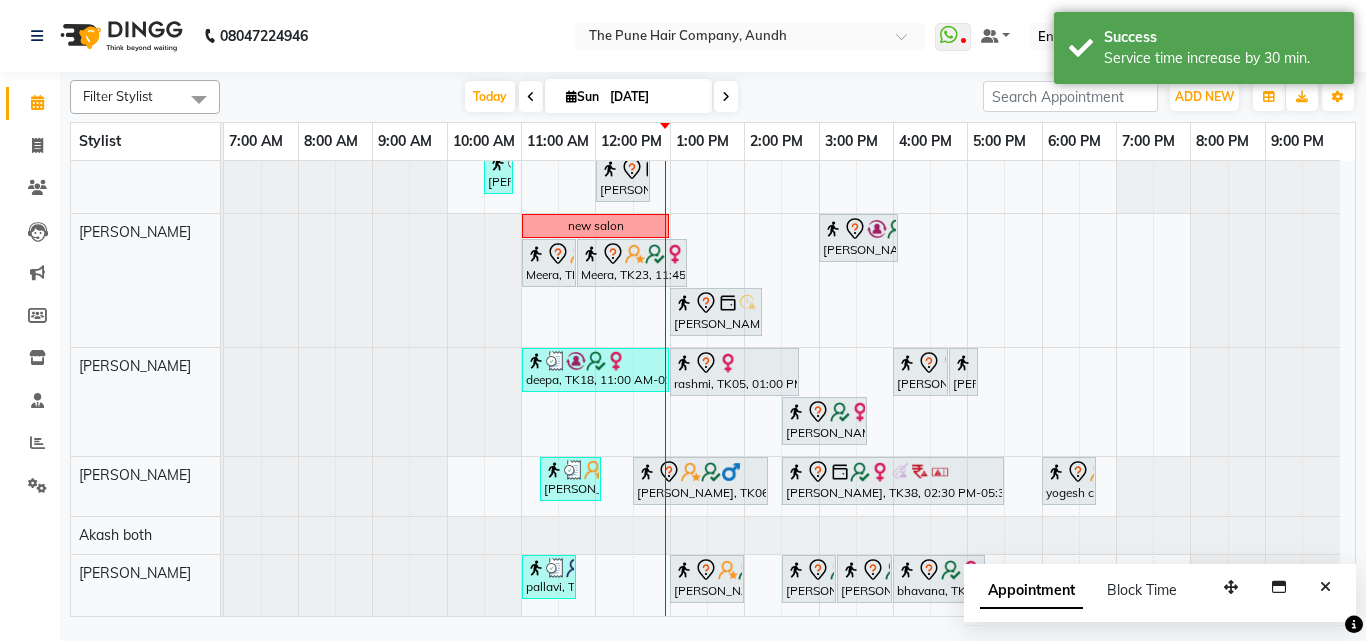 scroll, scrollTop: 114, scrollLeft: 0, axis: vertical 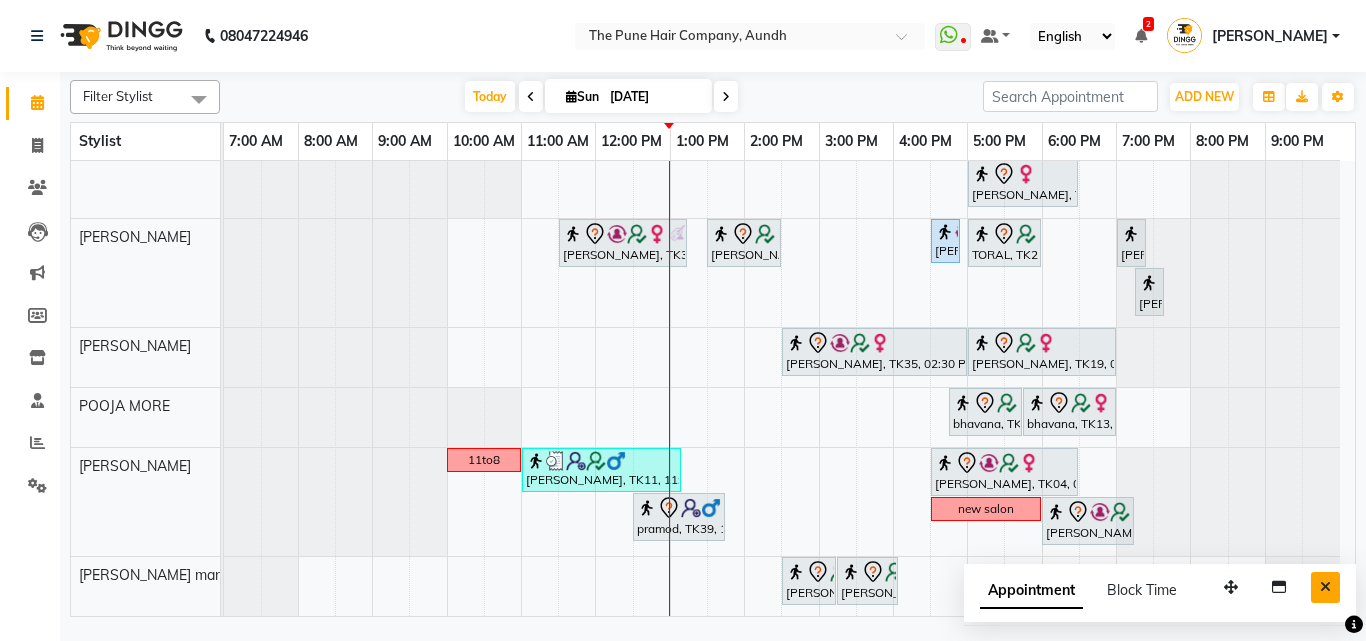 click at bounding box center (1325, 587) 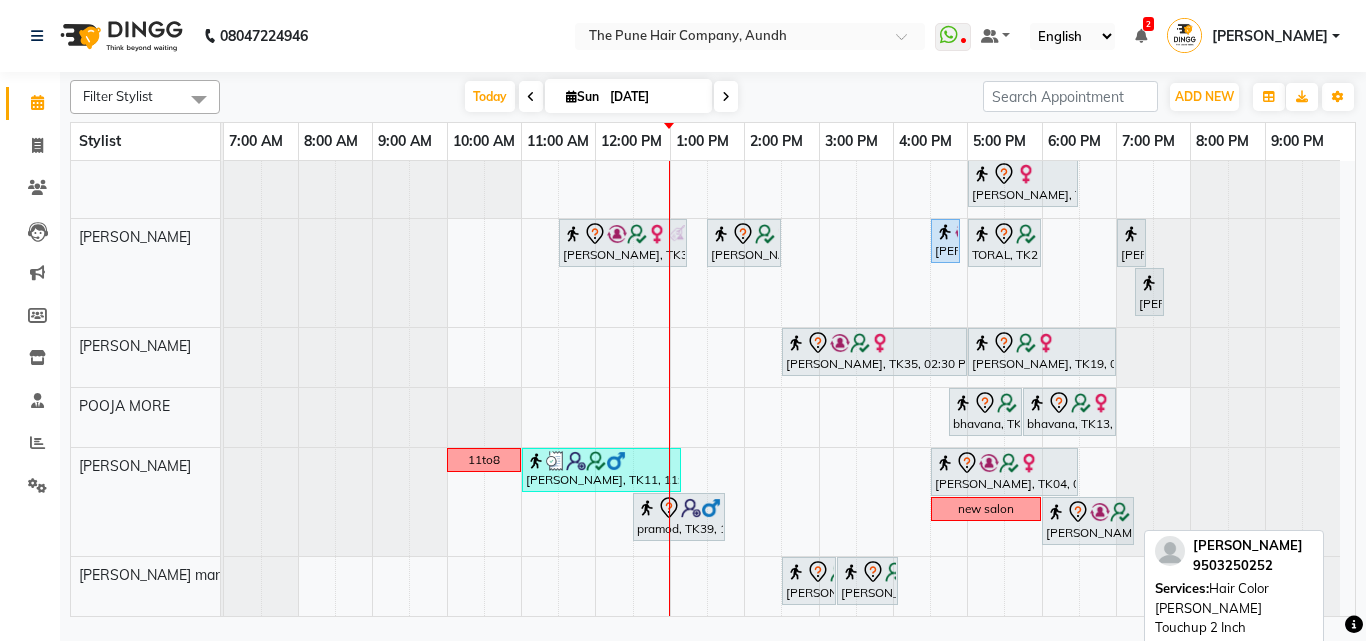 scroll, scrollTop: 765, scrollLeft: 0, axis: vertical 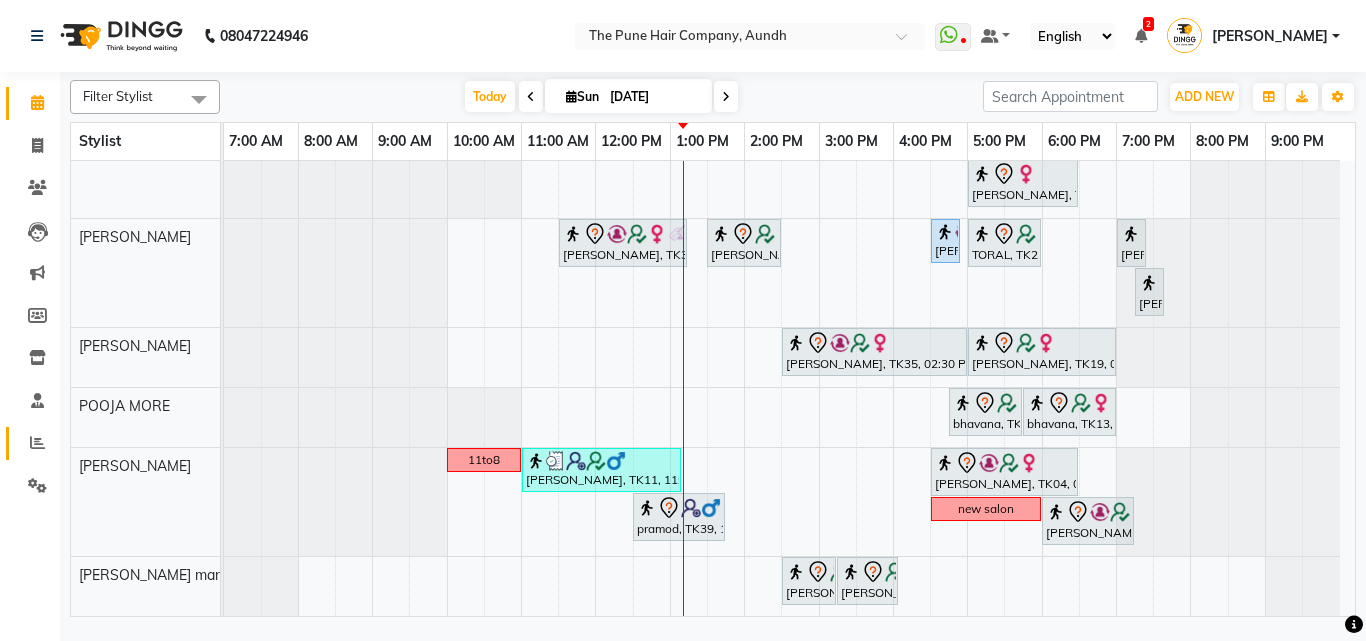 click on "Reports" 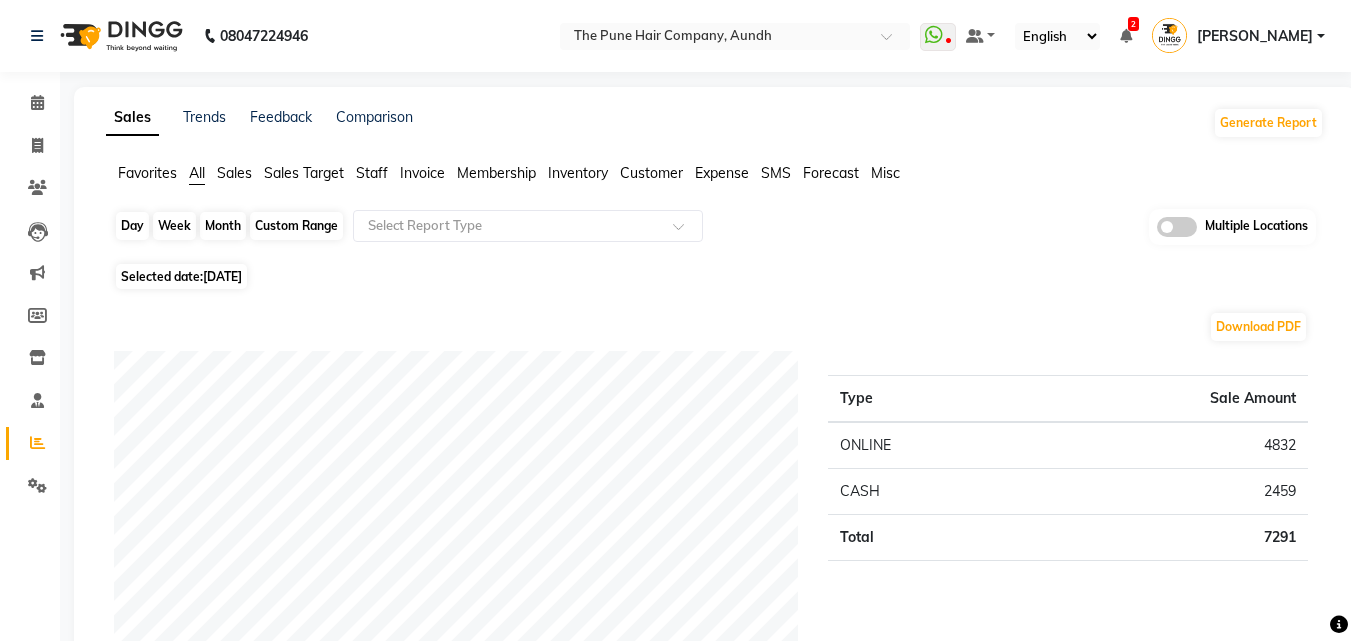 click on "Day" 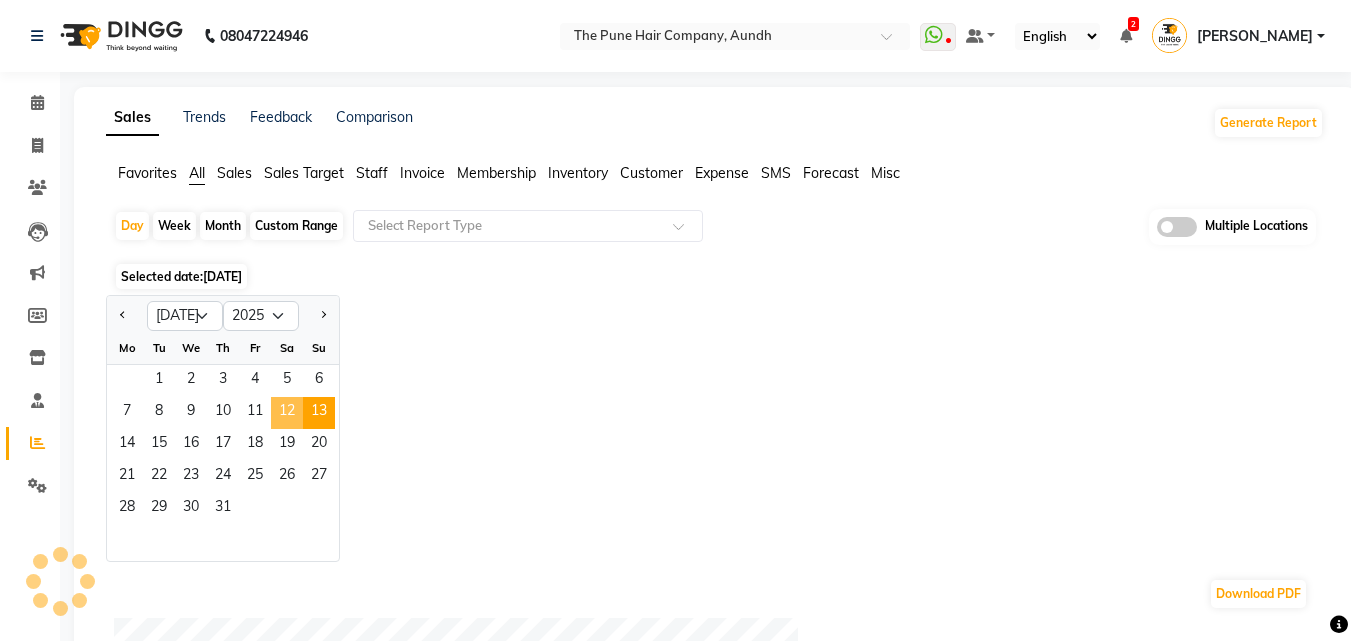 click on "12" 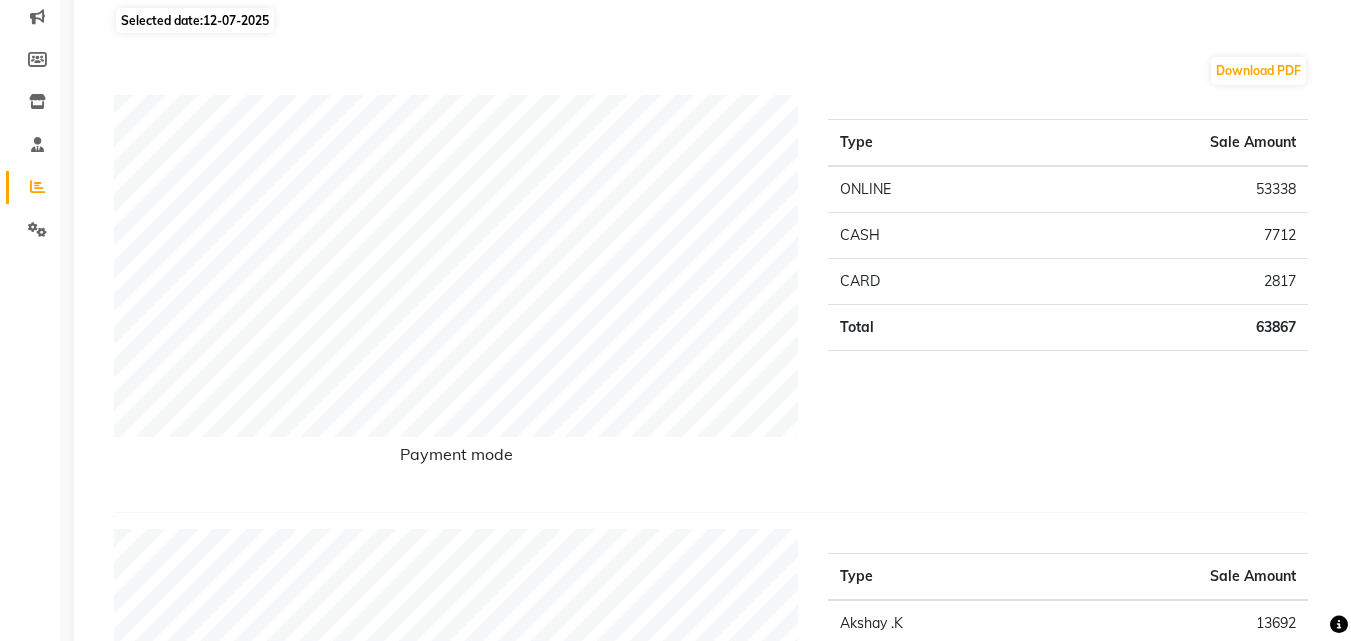scroll, scrollTop: 0, scrollLeft: 0, axis: both 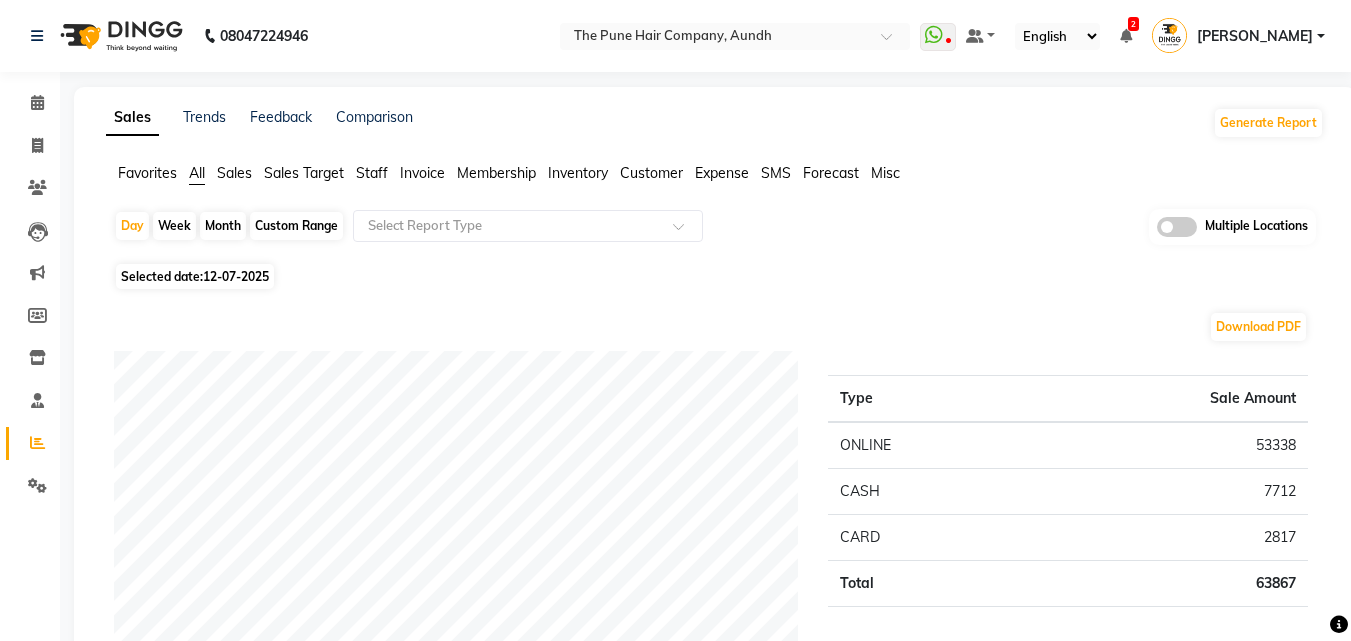 click on "Month" 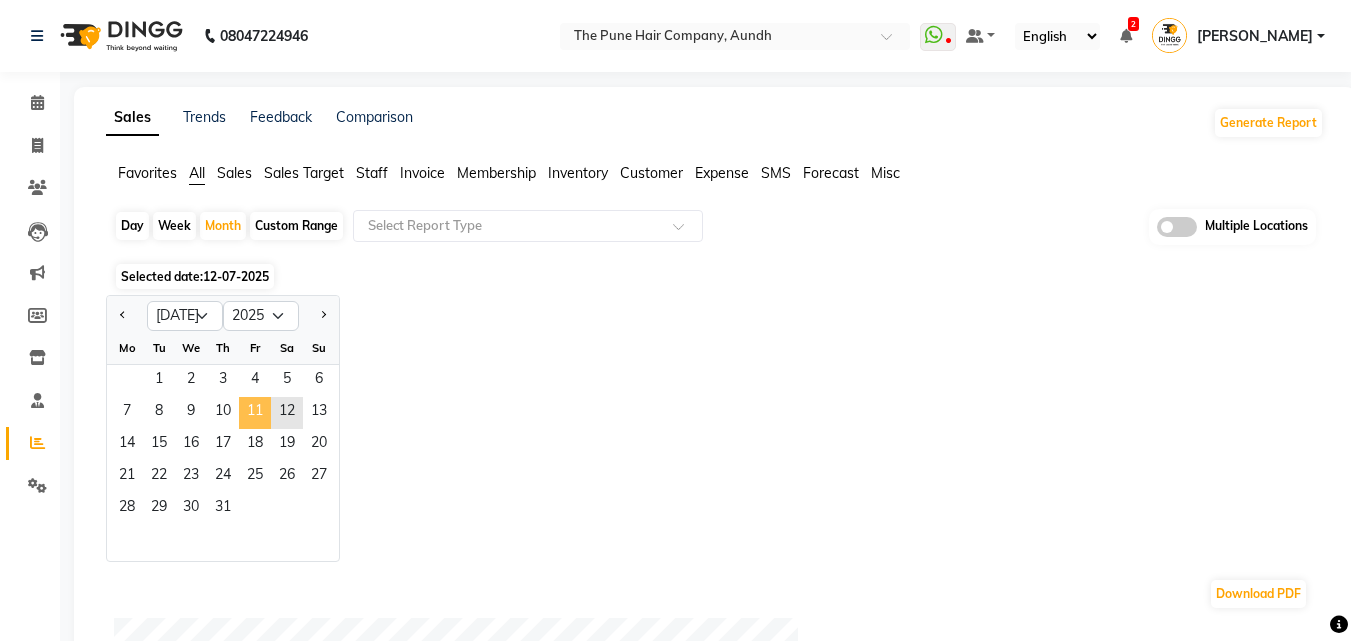 click on "11" 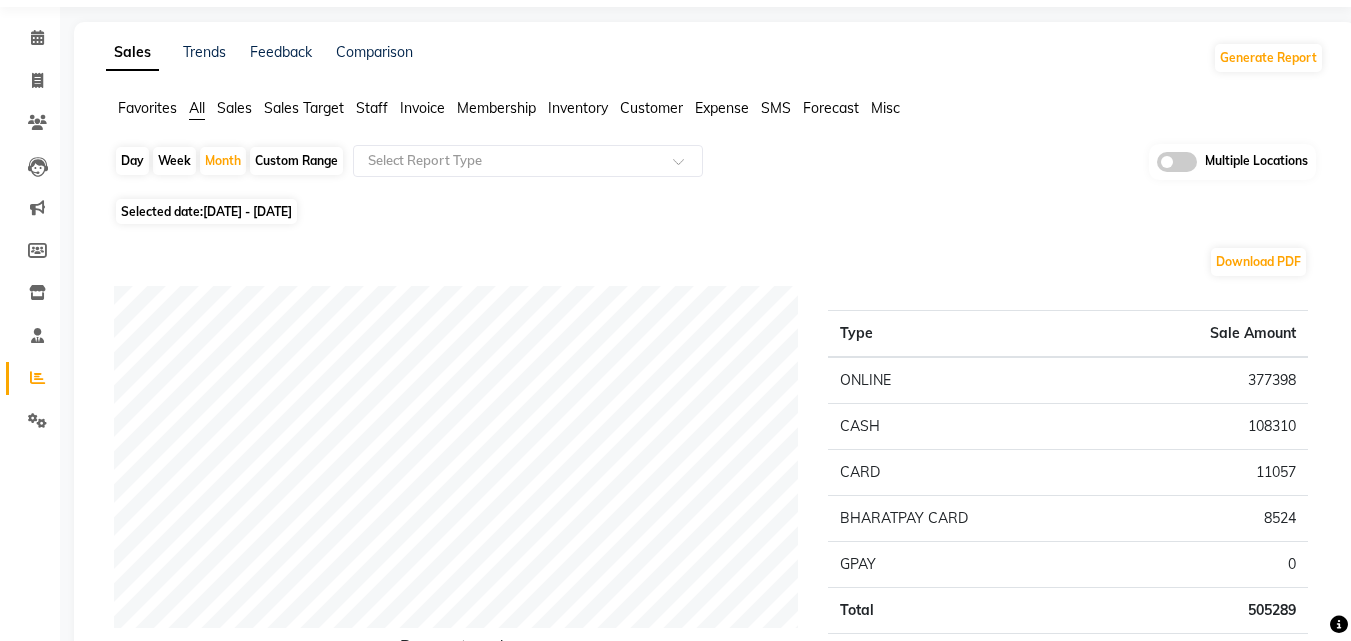 scroll, scrollTop: 0, scrollLeft: 0, axis: both 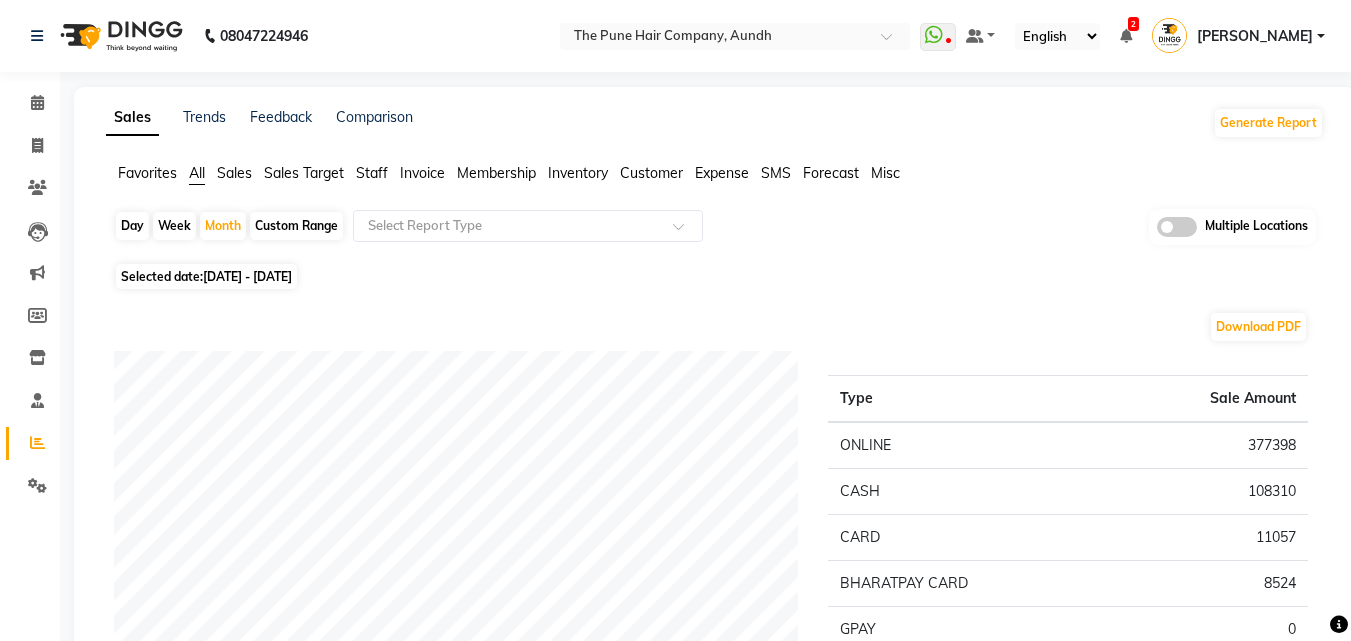 click on "Day" 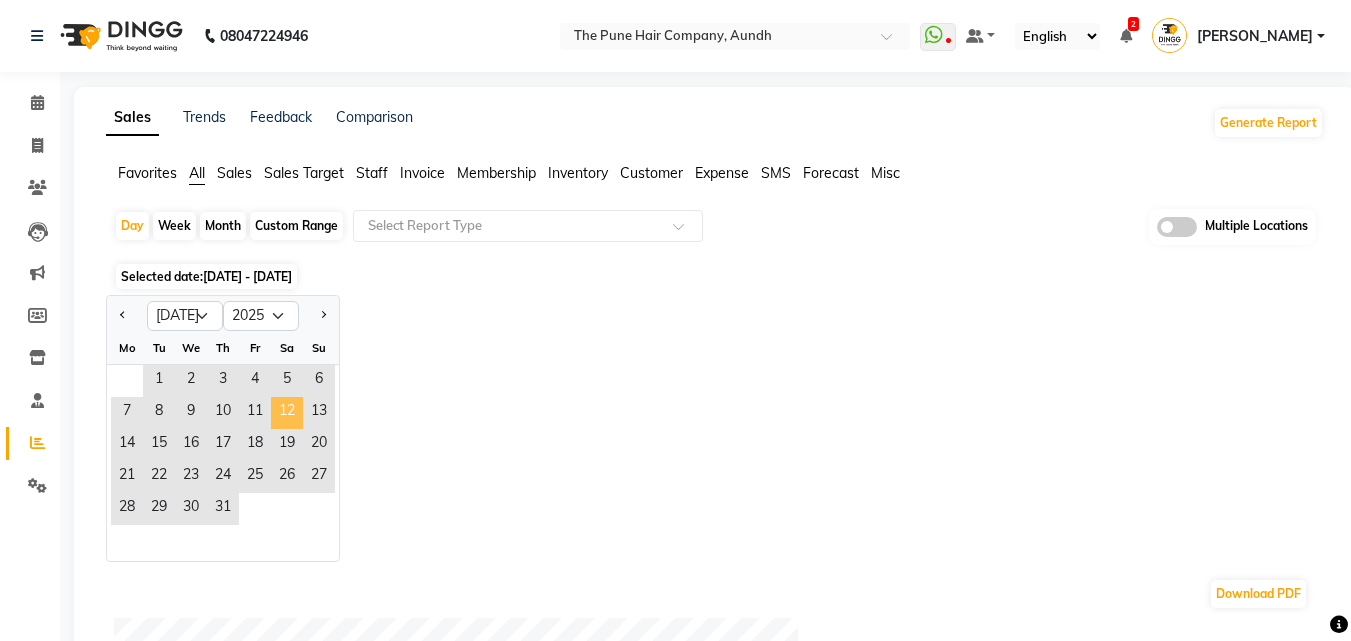 click on "12" 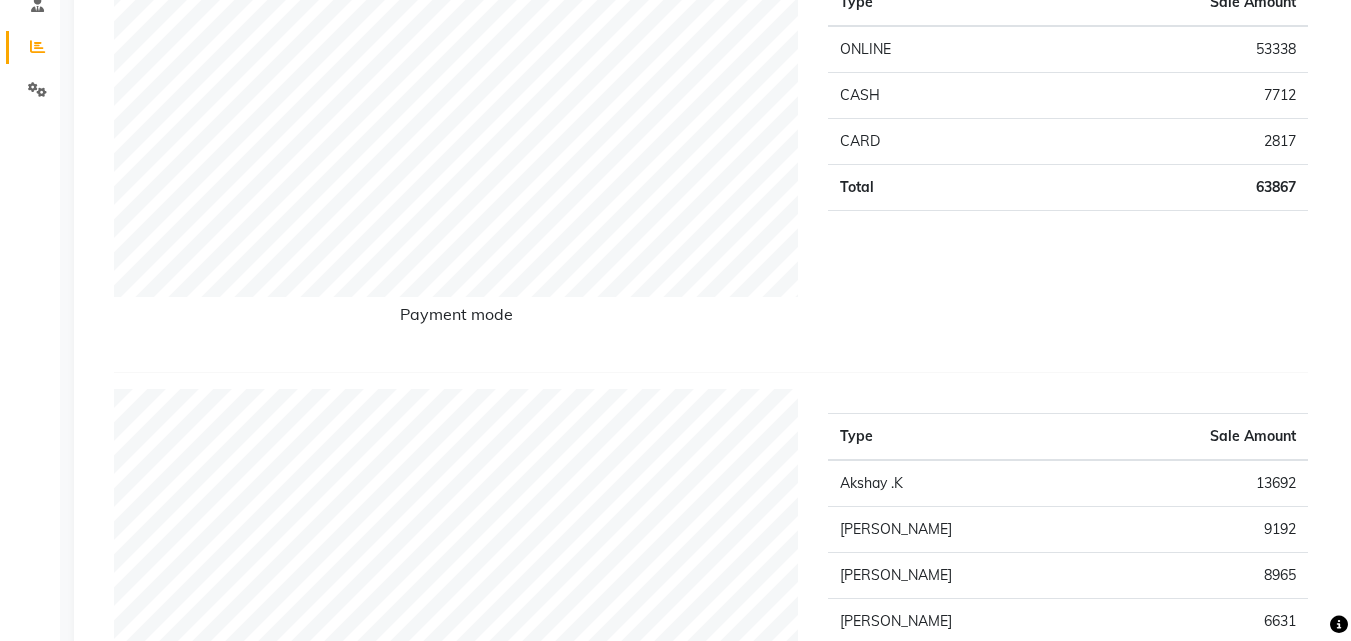 scroll, scrollTop: 0, scrollLeft: 0, axis: both 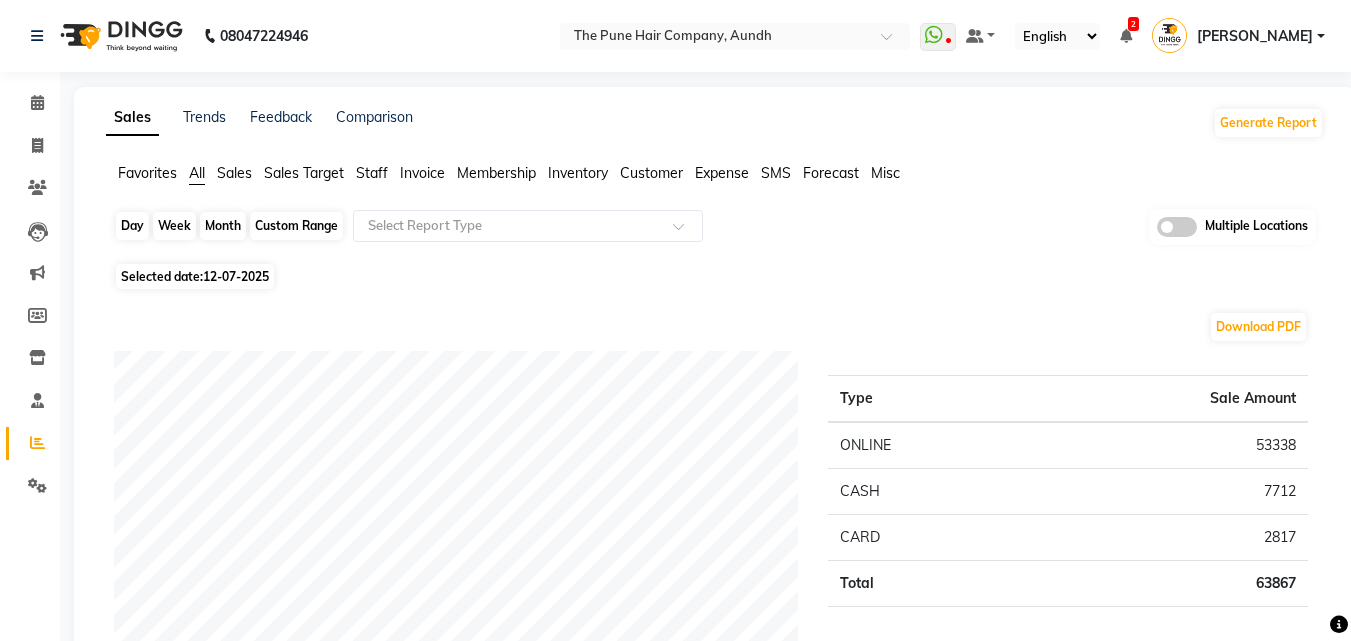 click on "Day" 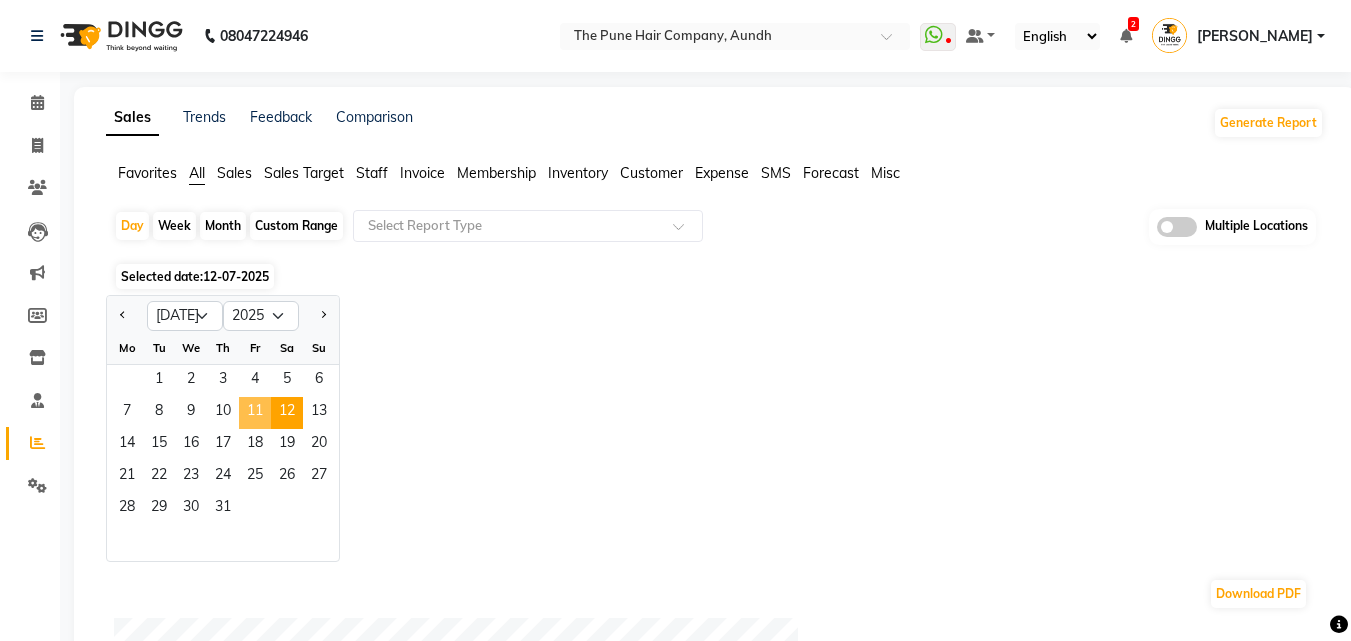 click on "11" 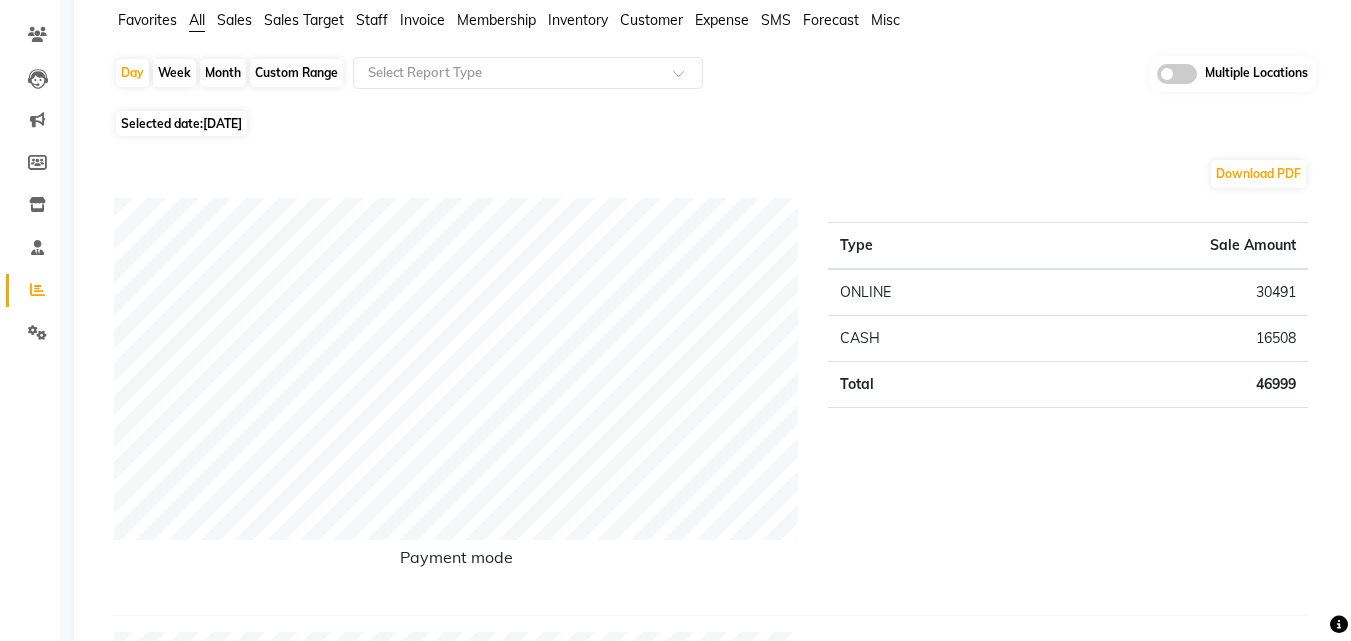scroll, scrollTop: 0, scrollLeft: 0, axis: both 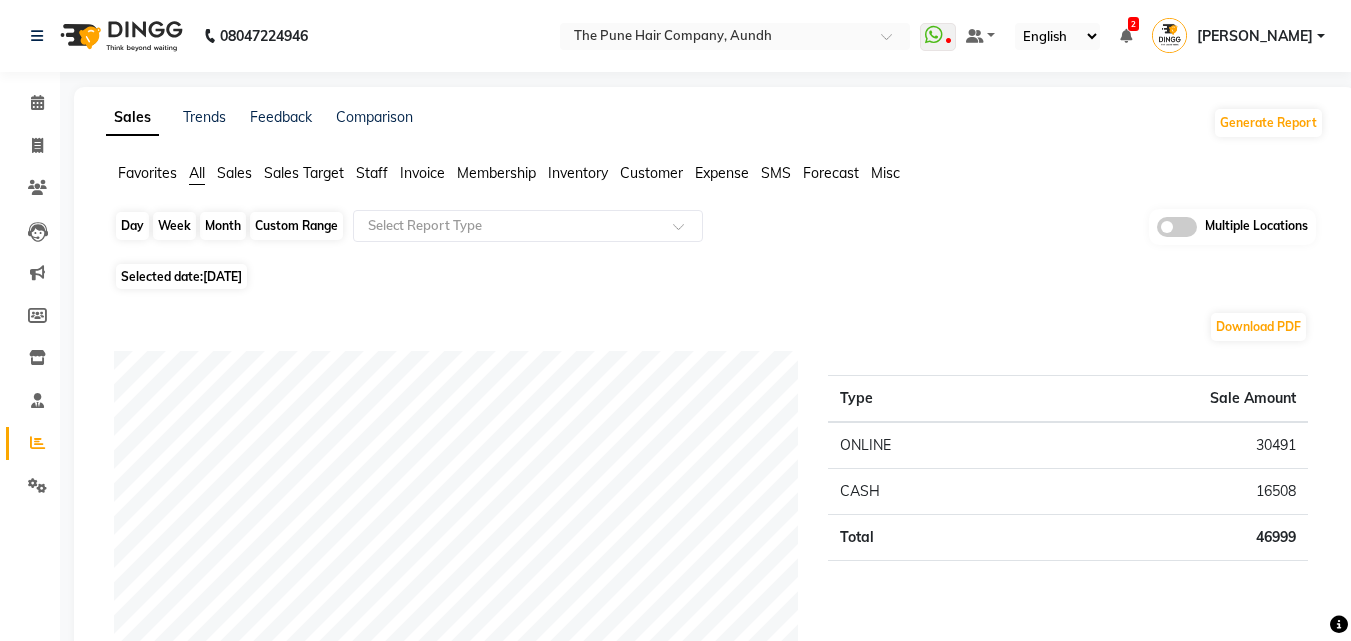 click on "Day" 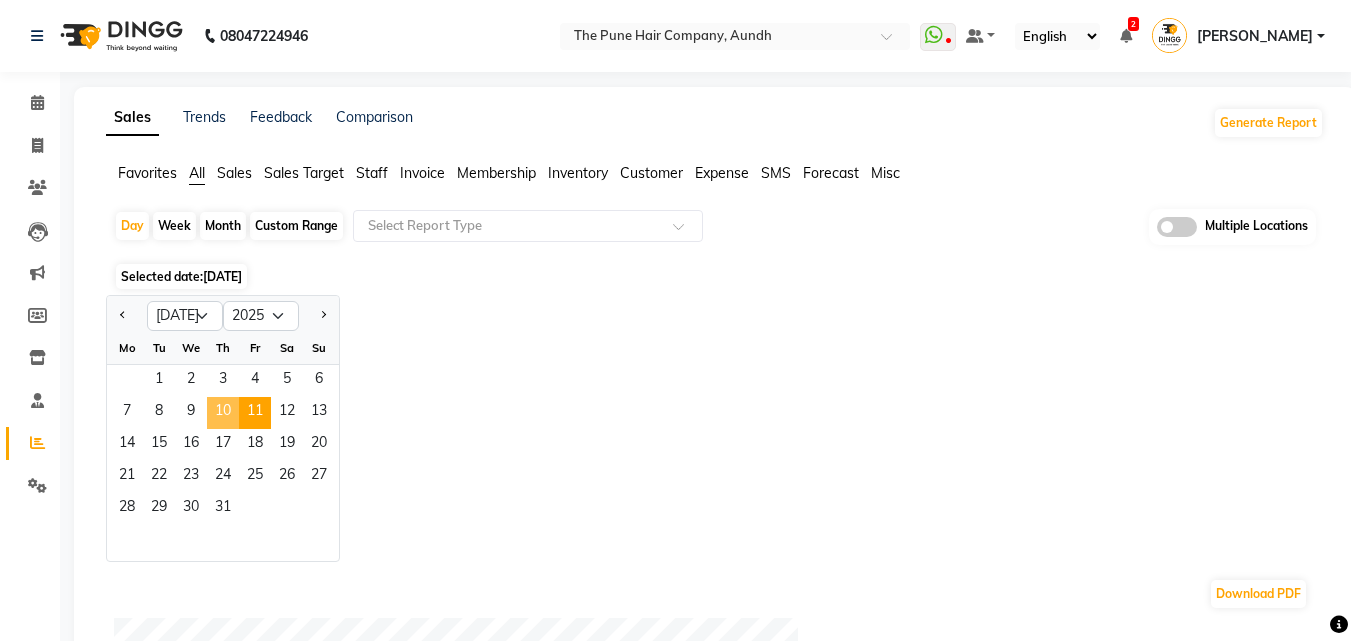 click on "10" 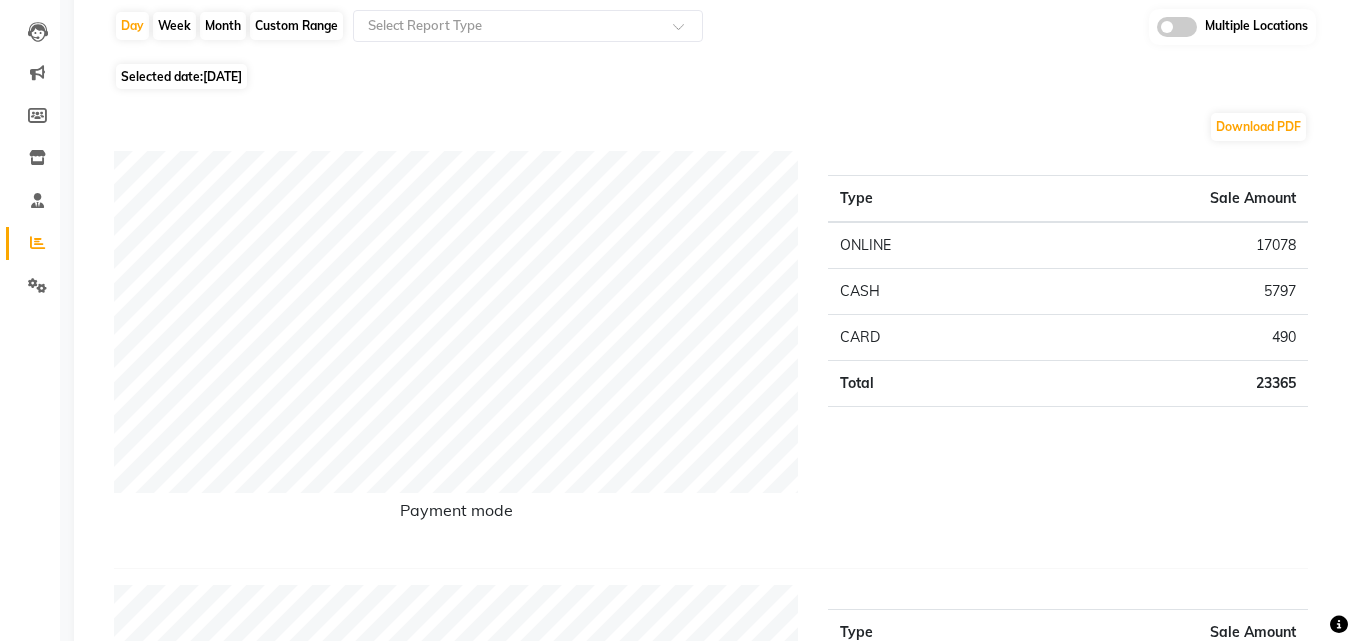 scroll, scrollTop: 0, scrollLeft: 0, axis: both 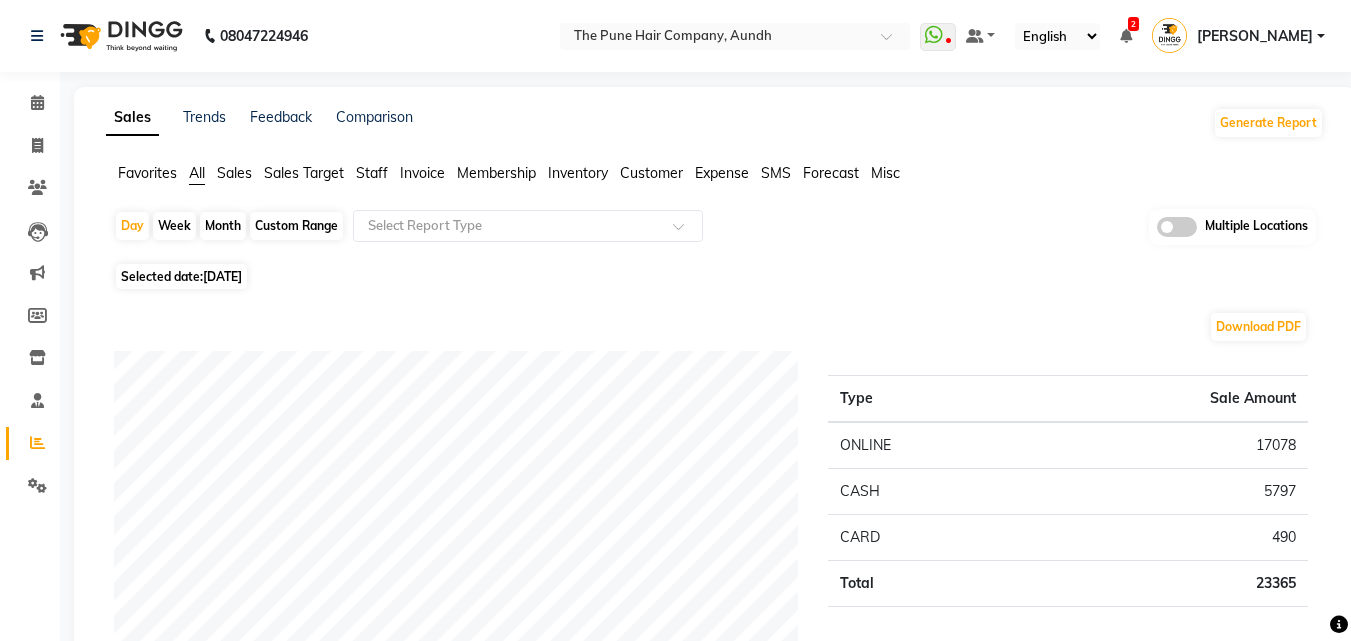 click on "Month" 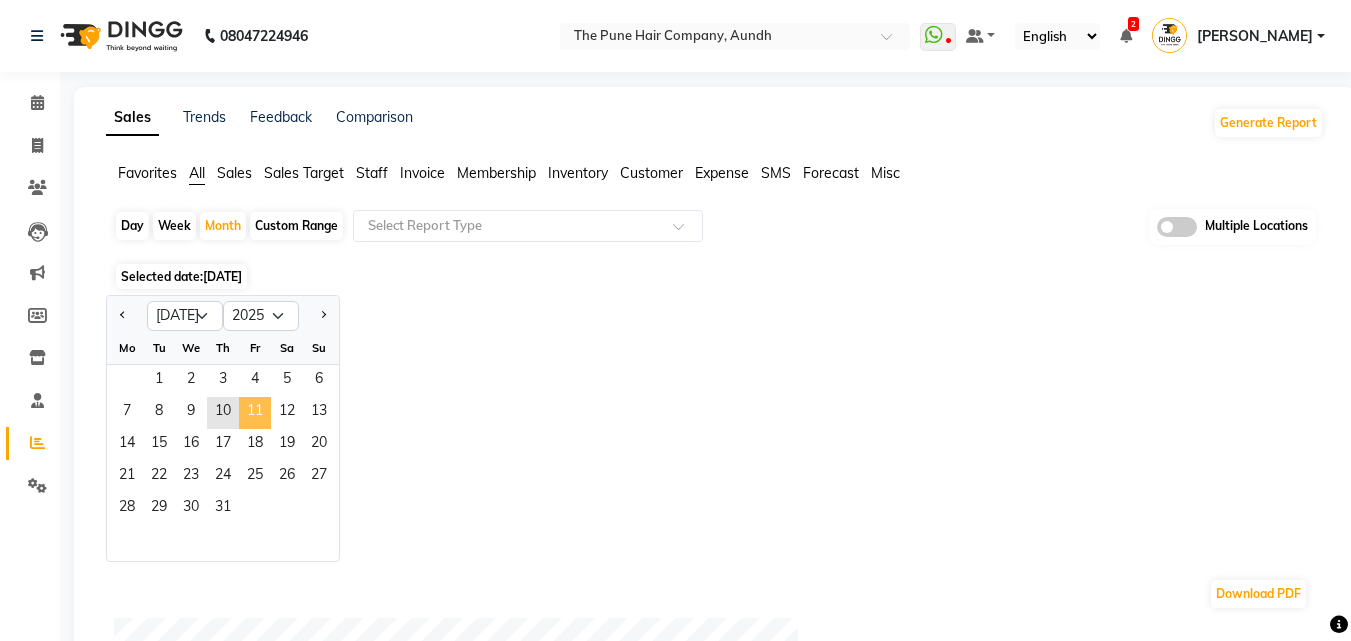 click on "11" 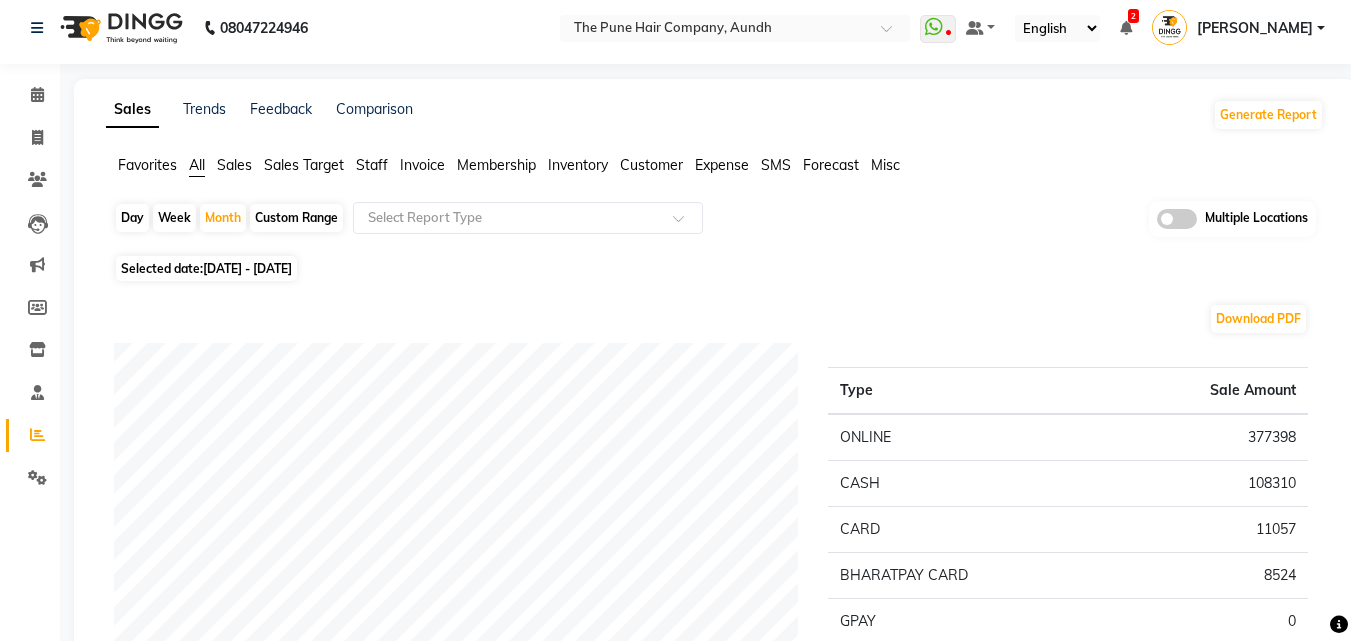 scroll, scrollTop: 0, scrollLeft: 0, axis: both 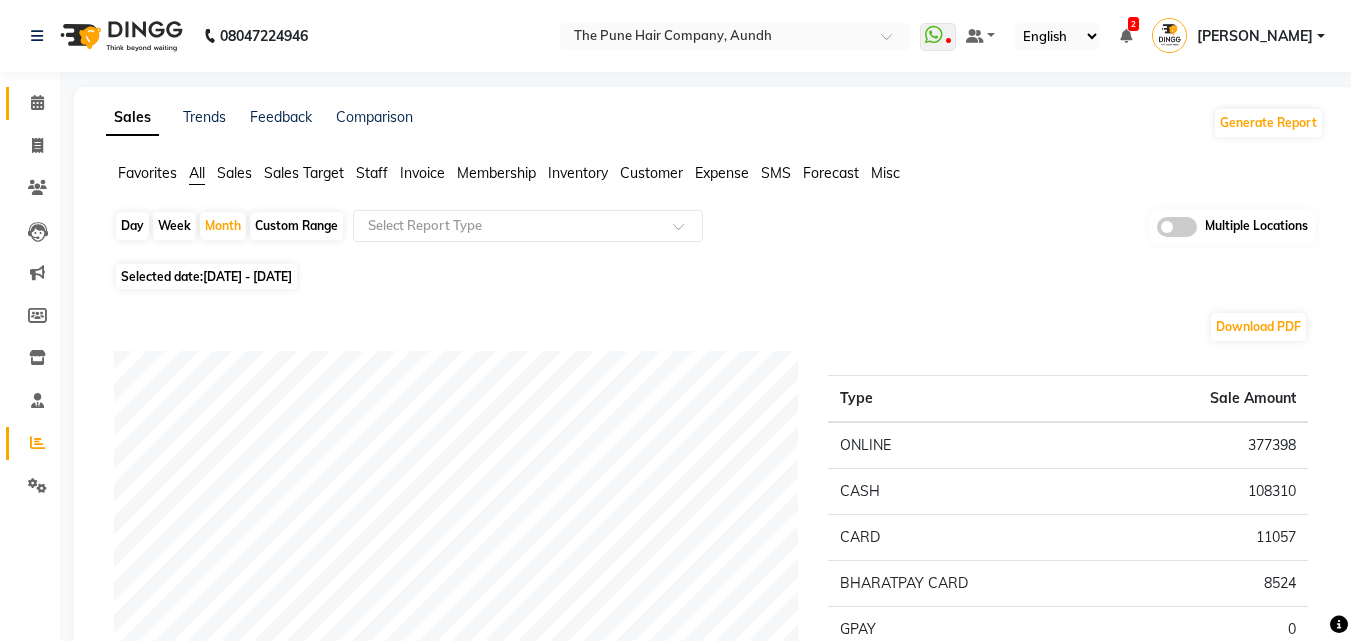 click on "Calendar" 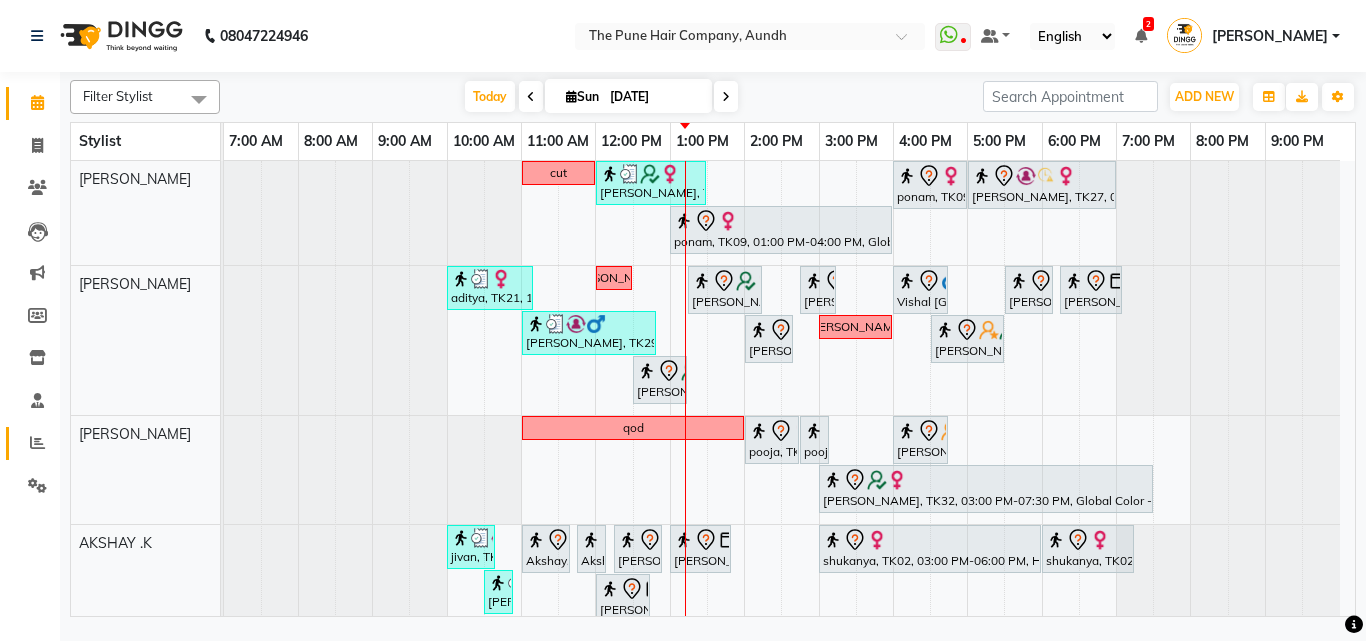 click on "Reports" 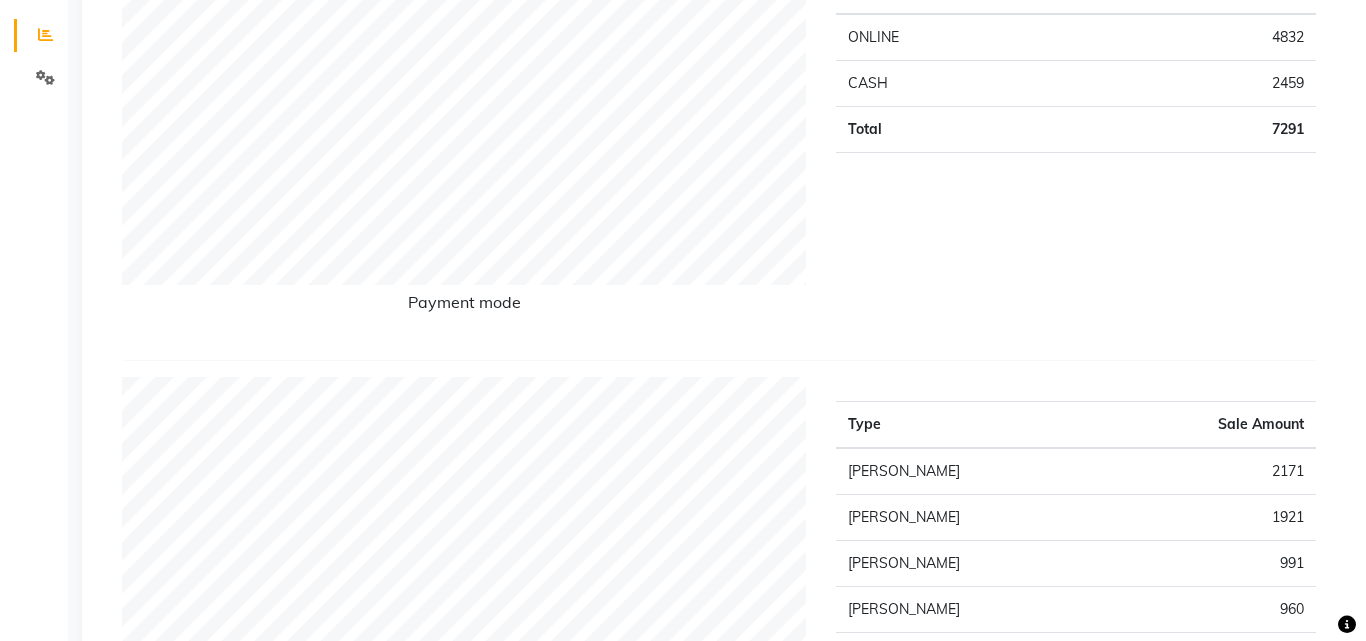 scroll, scrollTop: 0, scrollLeft: 0, axis: both 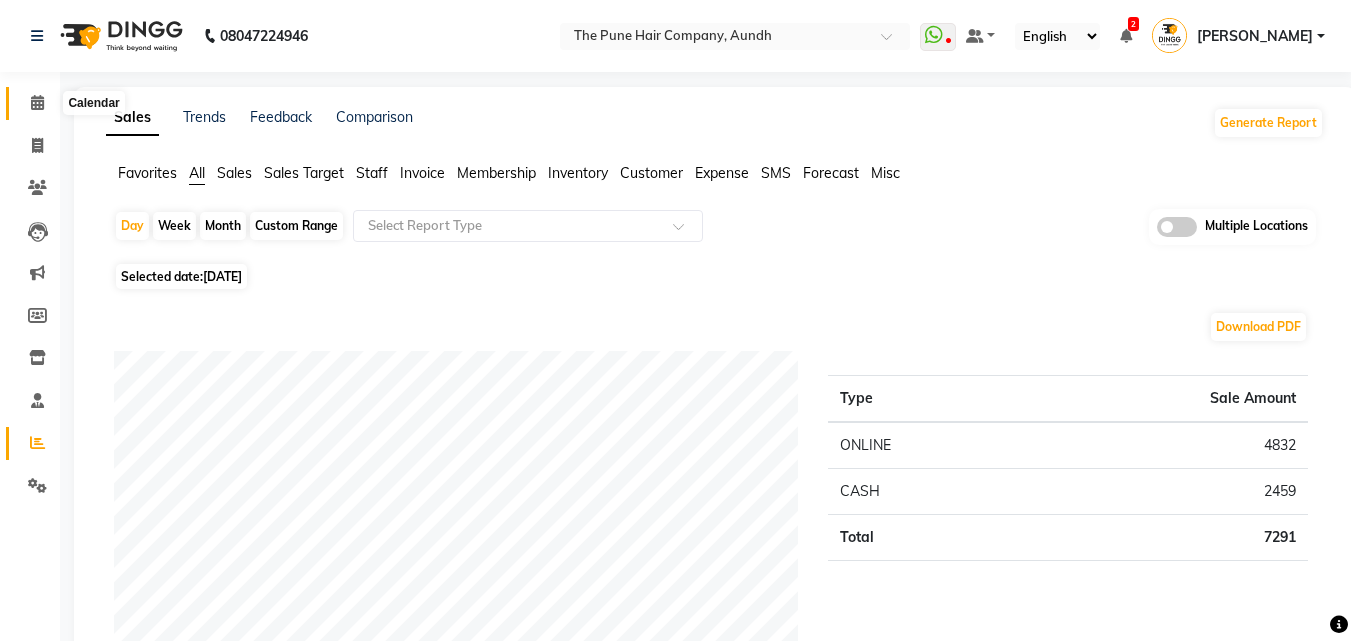 click on "Calendar" 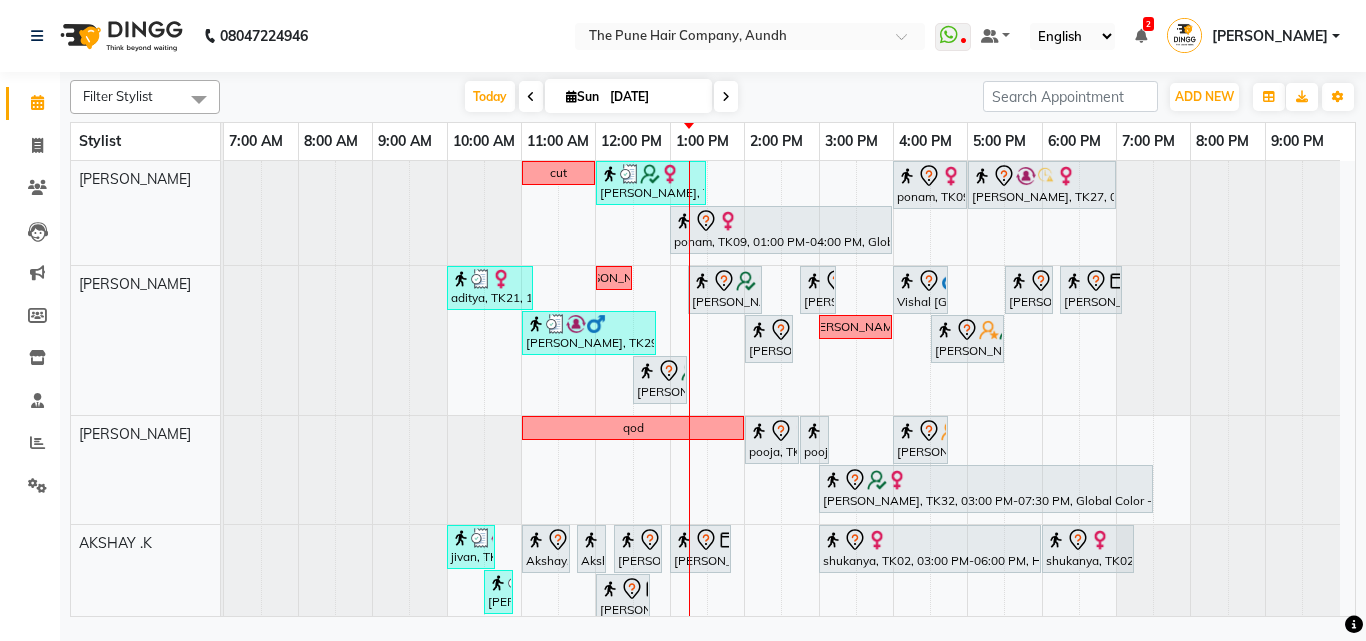 scroll, scrollTop: 500, scrollLeft: 0, axis: vertical 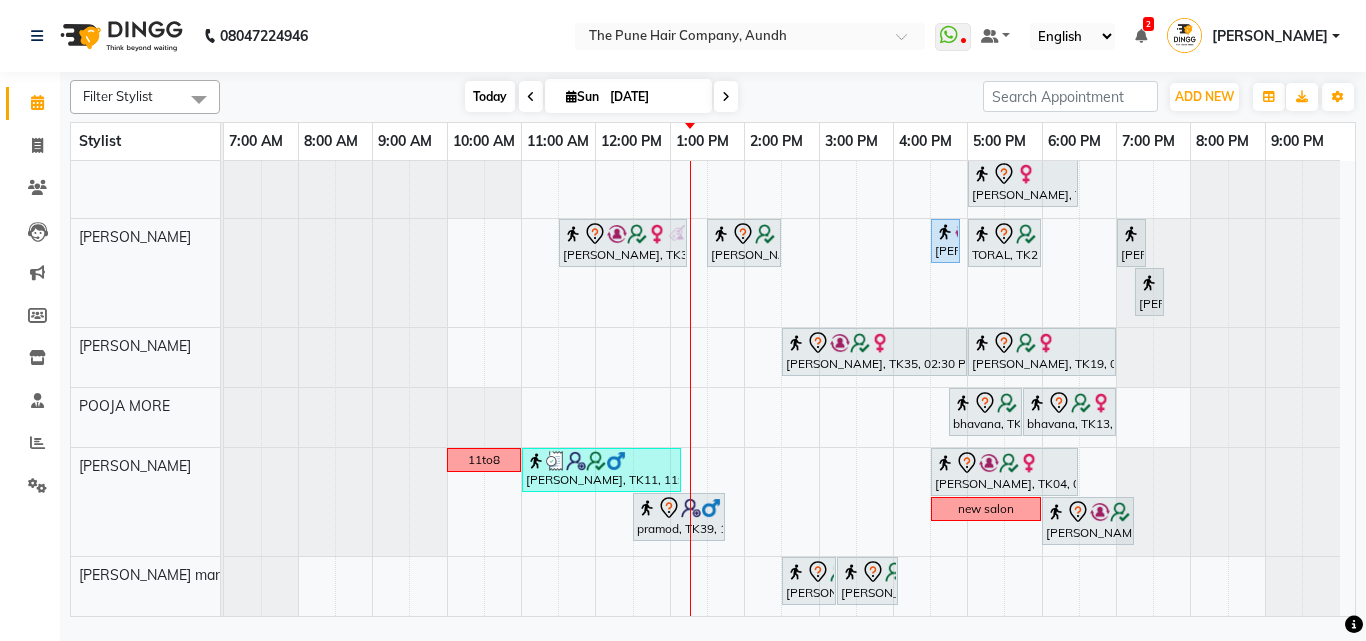 click on "Today" at bounding box center [490, 96] 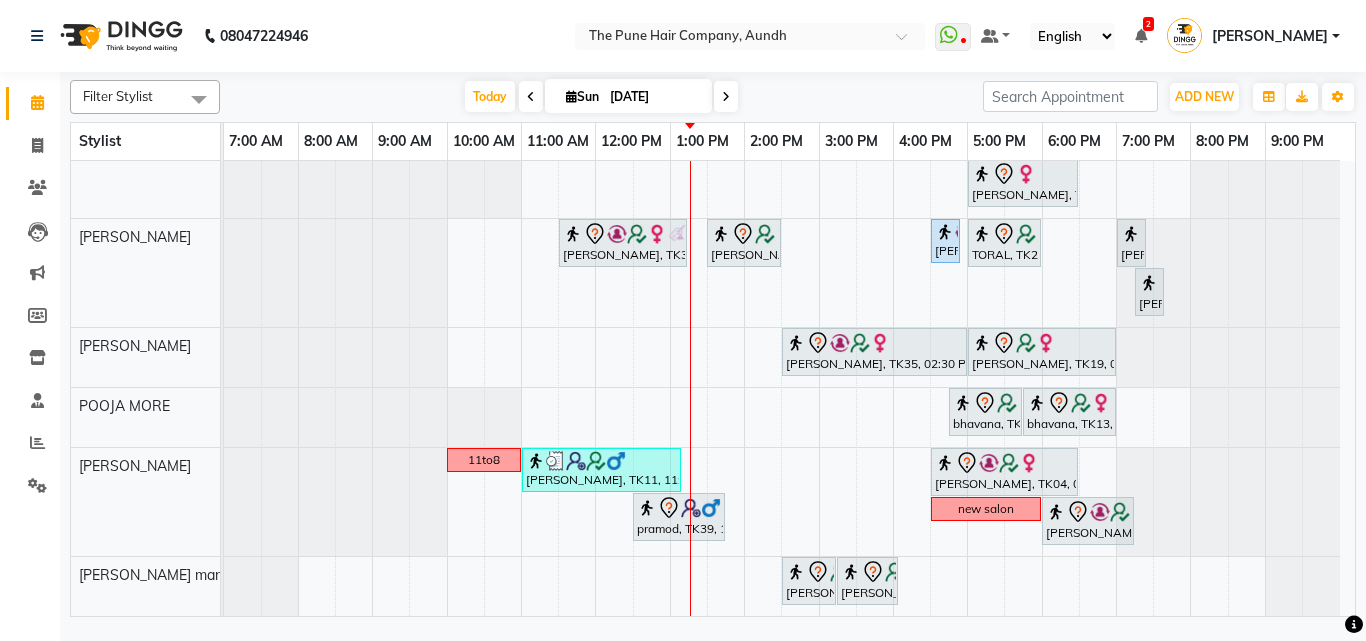 scroll, scrollTop: 865, scrollLeft: 0, axis: vertical 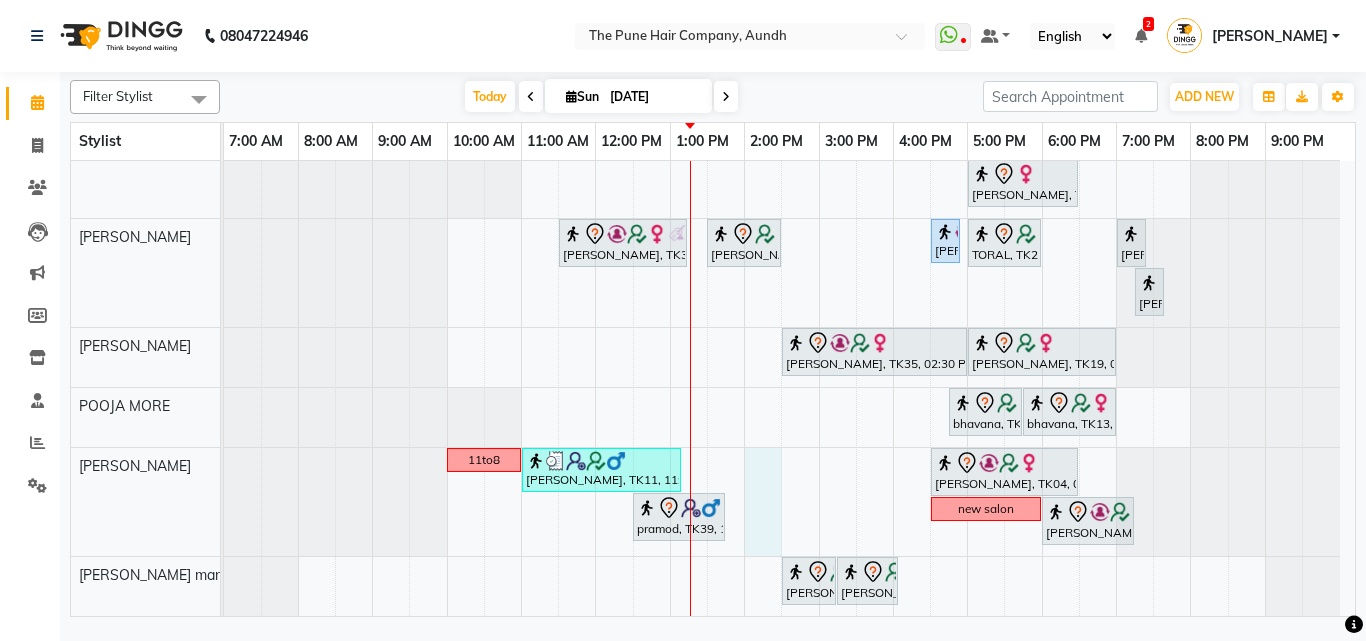 click on "cut      Gunjan Aror, TK17, 12:00 PM-01:30 PM, Cut Female ( Top Stylist )             ponam, TK09, 04:00 PM-05:00 PM, Cut Female ( Top Stylist )             Anubha Gupta, TK27, 05:00 PM-07:00 PM, Hair Color Inoa - Inoa Touchup 2 Inch             ponam, TK09, 01:00 PM-04:00 PM, Global Highlight - Majirel Highlights Long     aditya, TK21, 10:00 AM-11:10 AM, Cut male (Expert)  nevrekar              dishali, TK07, 01:15 PM-02:15 PM, Hair Spa Hydrating & Purifying (Care) - Hair Spa Medium             Namrata, TK15, 02:45 PM-03:15 PM,  Beard Trim             Vishal Mali, TK16, 04:00 PM-04:45 PM, Cut Under 20 year (Boy)             sudeep sawant, TK01, 05:30 PM-06:10 PM, Cut male (Expert)             sudeep sawant, TK01, 06:15 PM-07:05 PM,  Beard Crafting     Siddhant Unkule, TK29, 11:00 AM-12:50 PM, Cut Female (Expert), Additional Hair Wash (Female), Beard Crafting             Namrata, TK15, 02:00 PM-02:40 PM, Cut male (Expert)  sanketa              Anu Shewani, TK28, 04:30 PM-05:30 PM, Hair wash & blow dry - long" at bounding box center [789, -44] 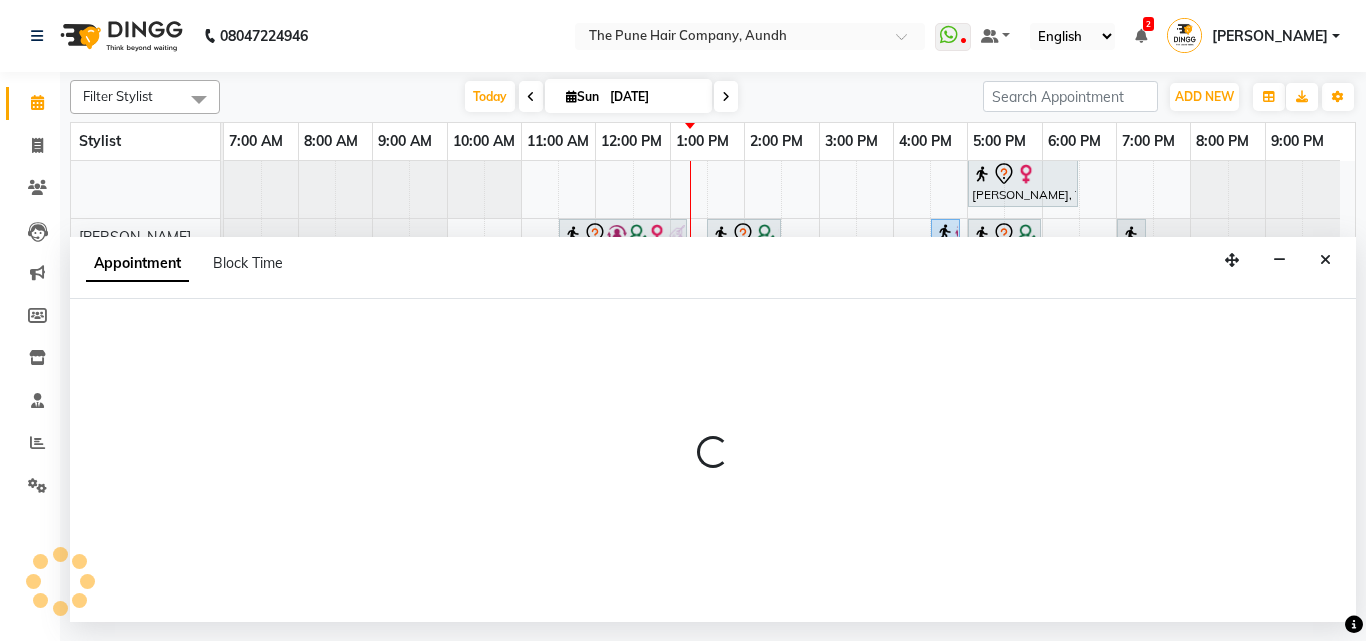 select on "50093" 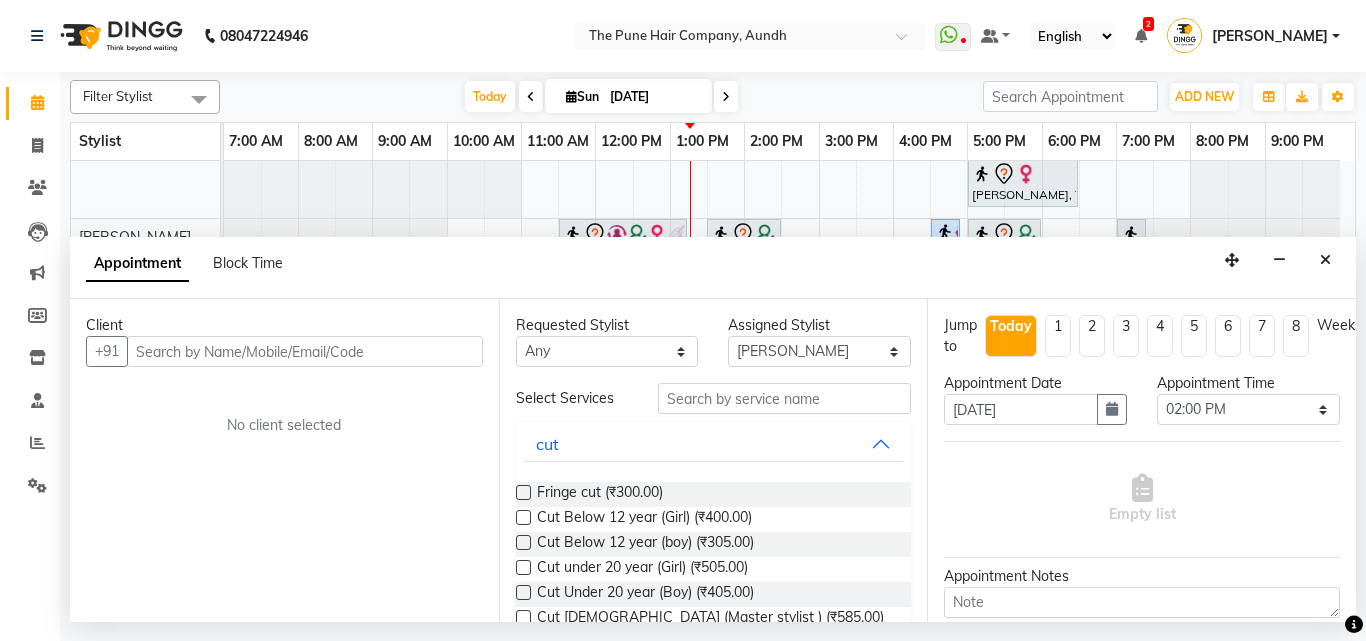 click at bounding box center (523, 617) 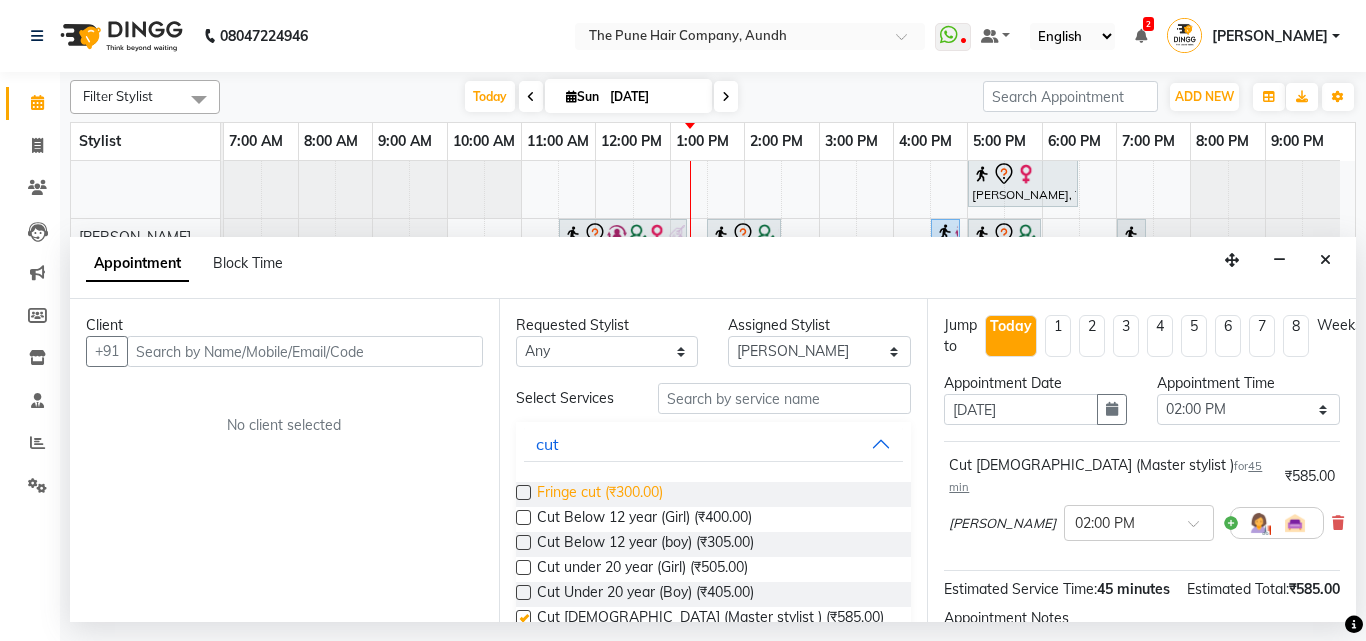 checkbox on "false" 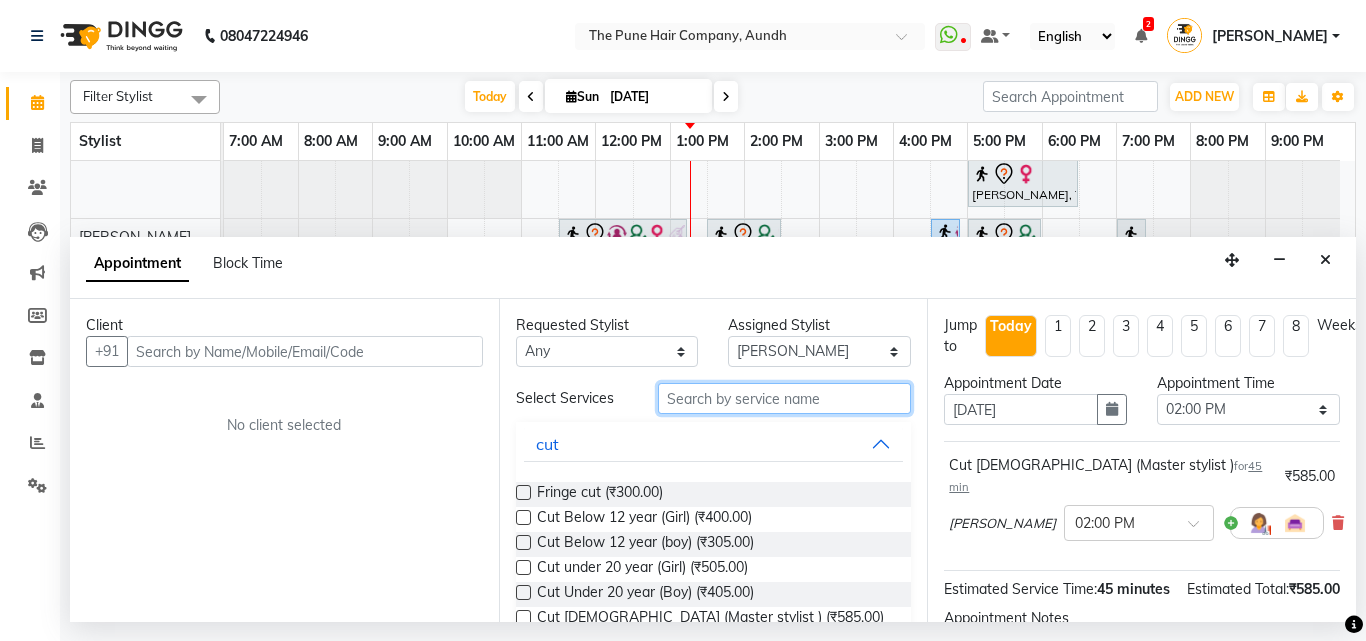click at bounding box center [785, 398] 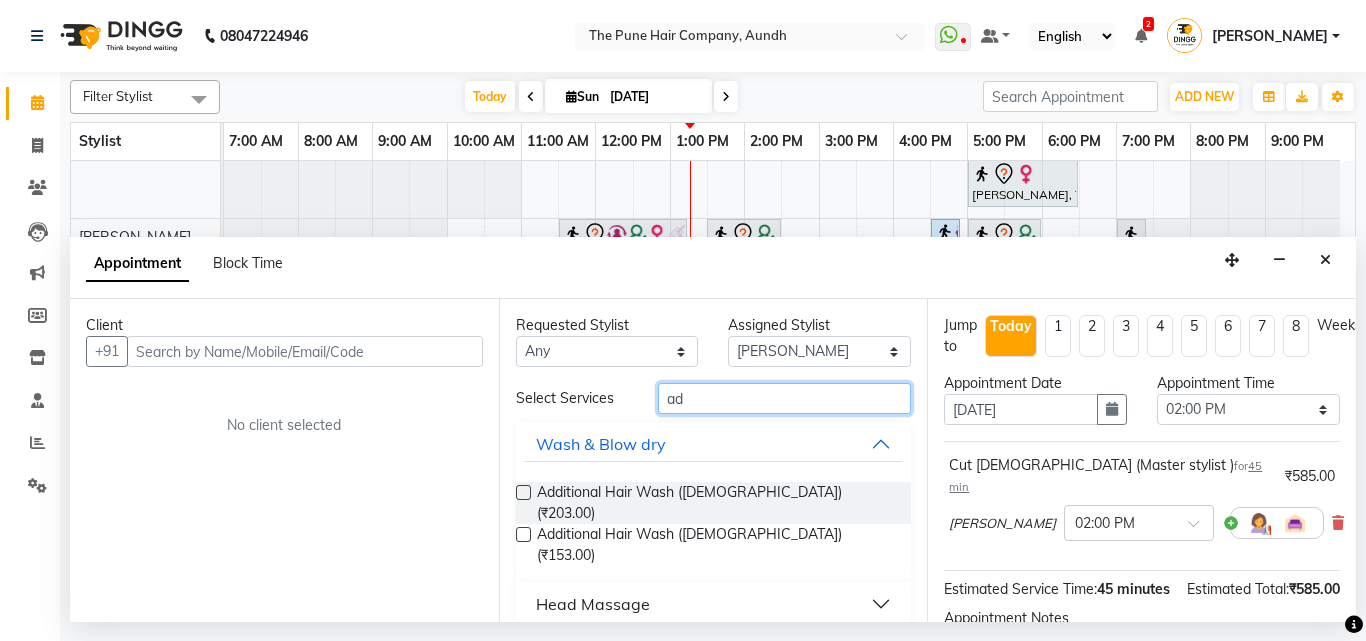 scroll, scrollTop: 100, scrollLeft: 0, axis: vertical 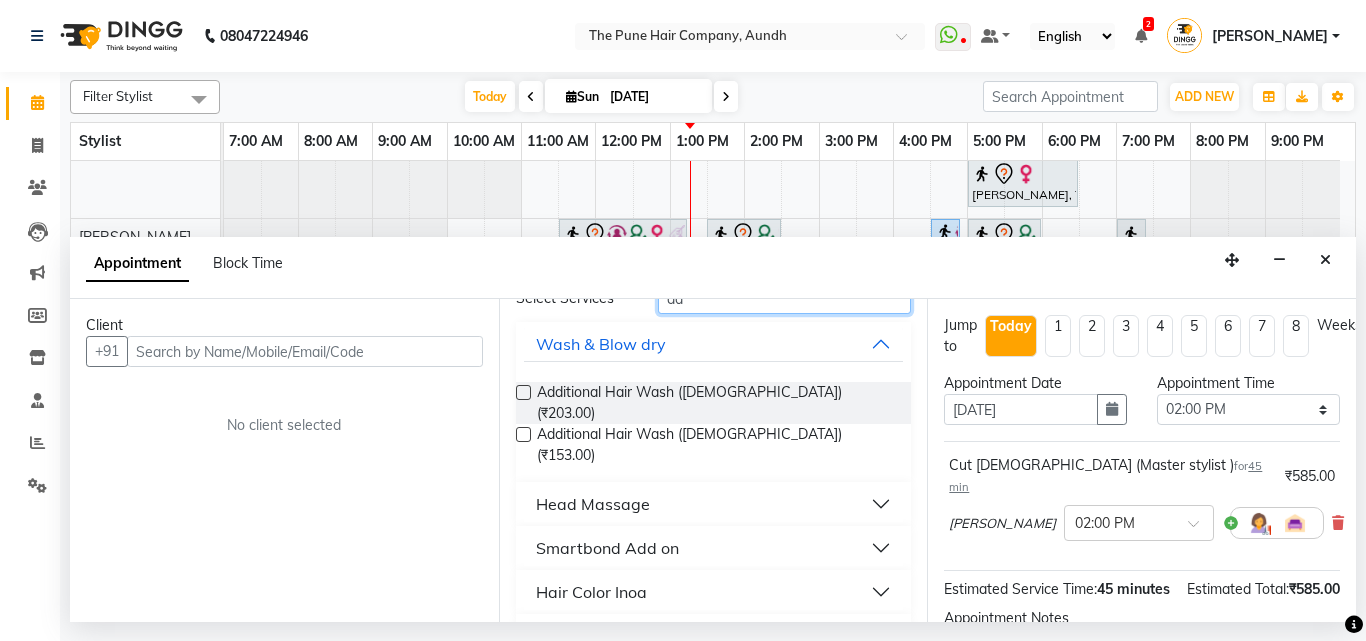 type on "ad" 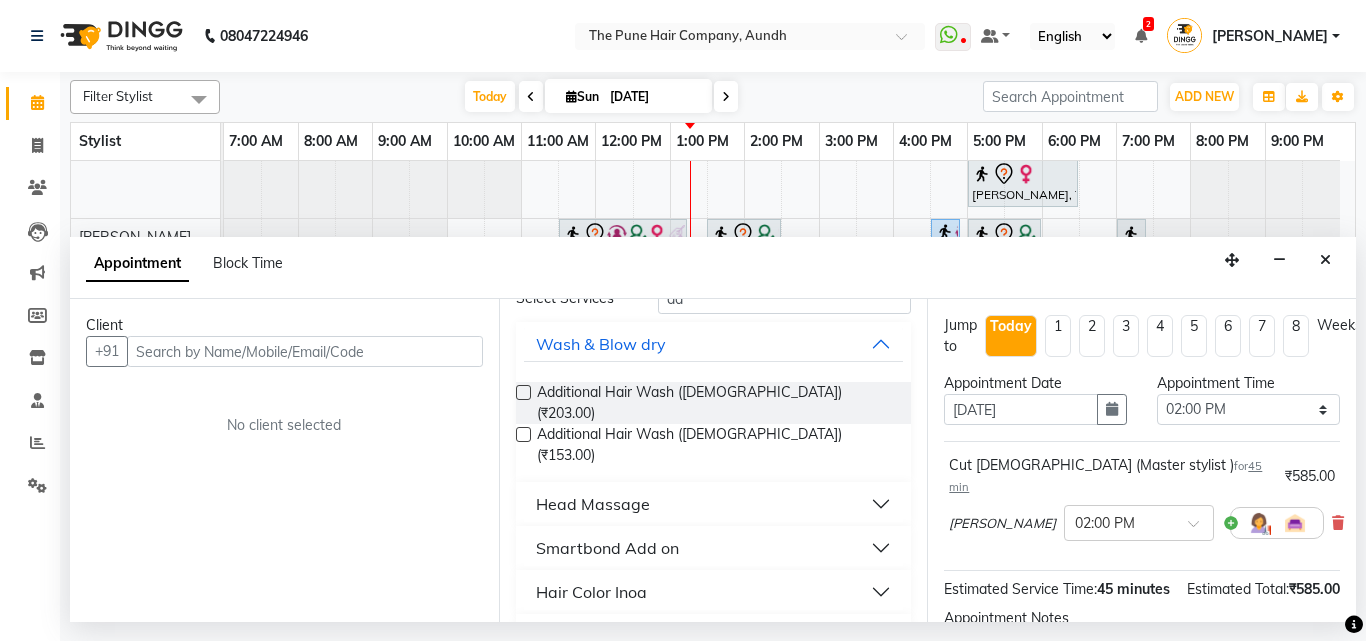 click at bounding box center (523, 392) 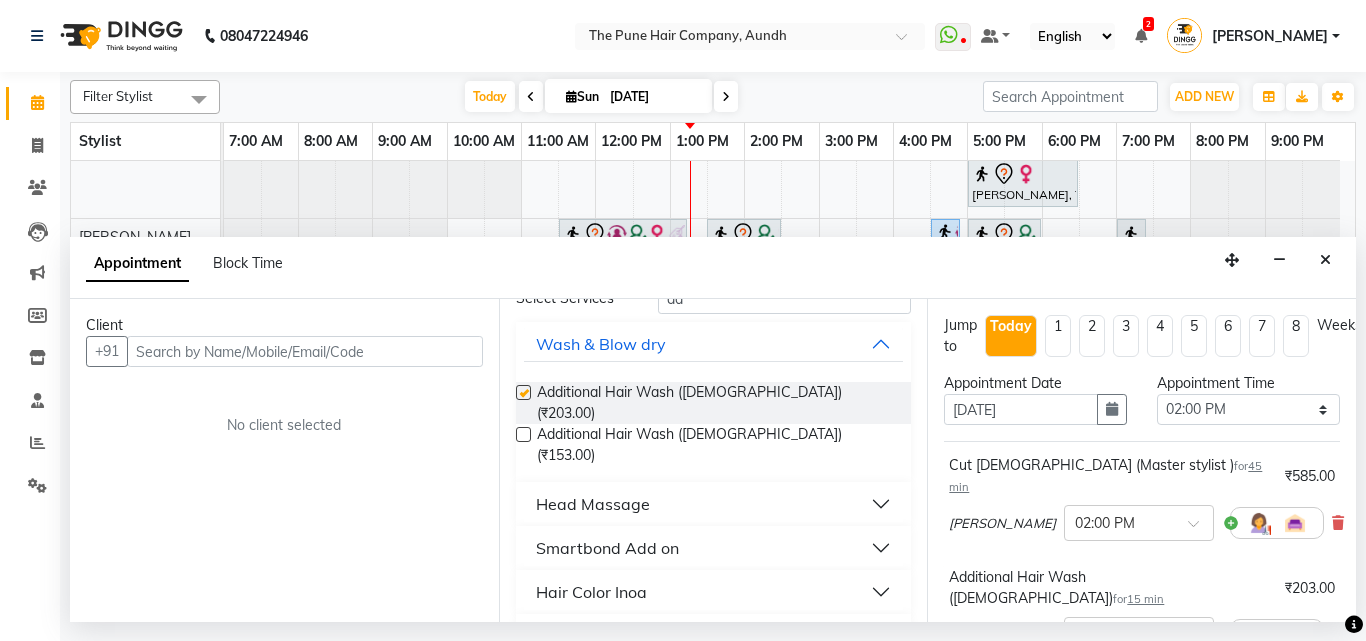 checkbox on "false" 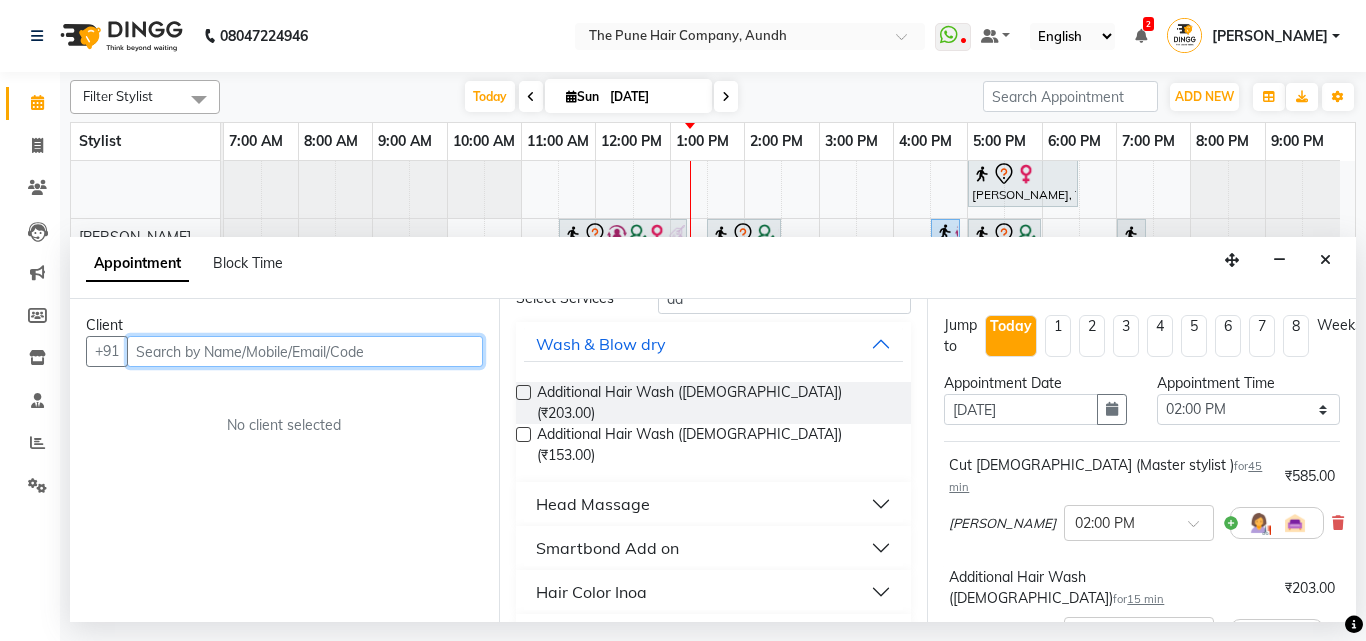 click at bounding box center [305, 351] 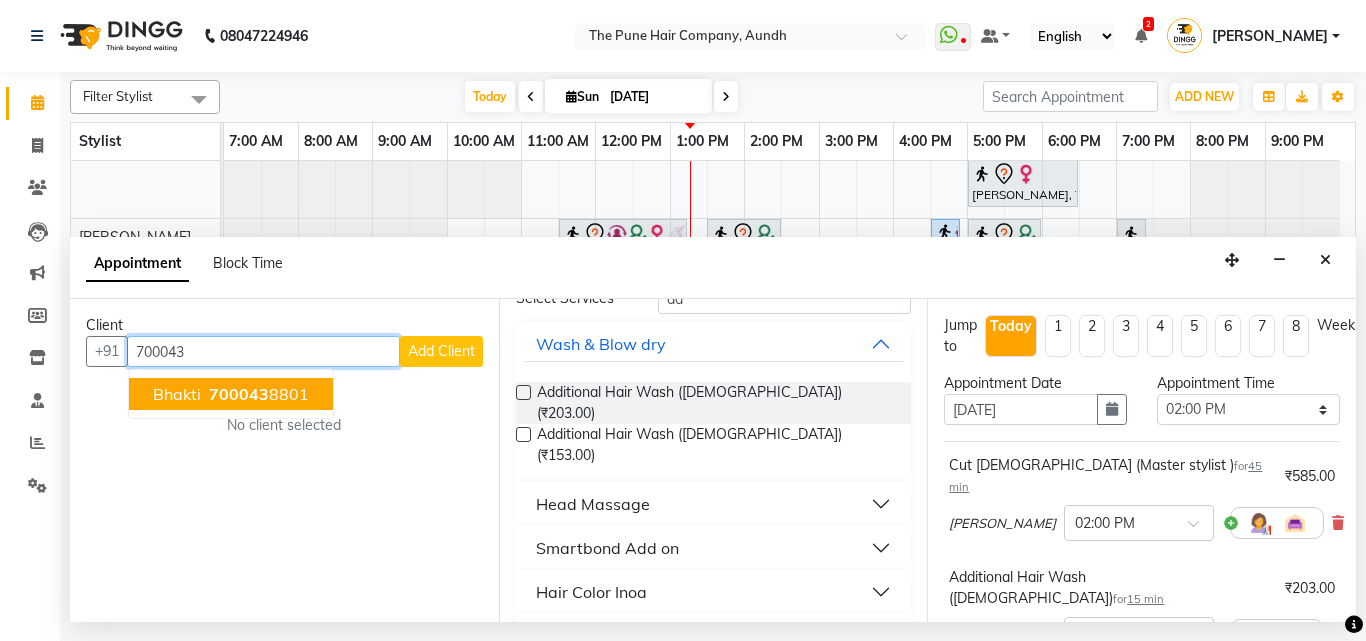 click on "700043 8801" at bounding box center [257, 394] 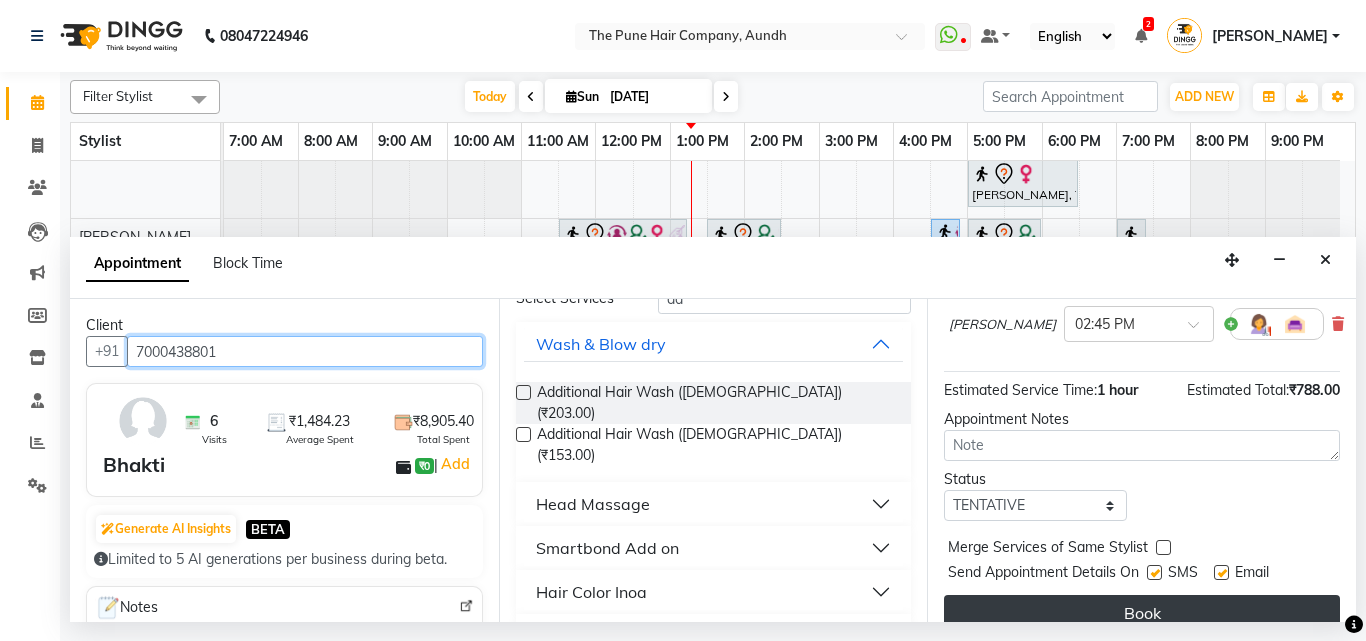 scroll, scrollTop: 309, scrollLeft: 0, axis: vertical 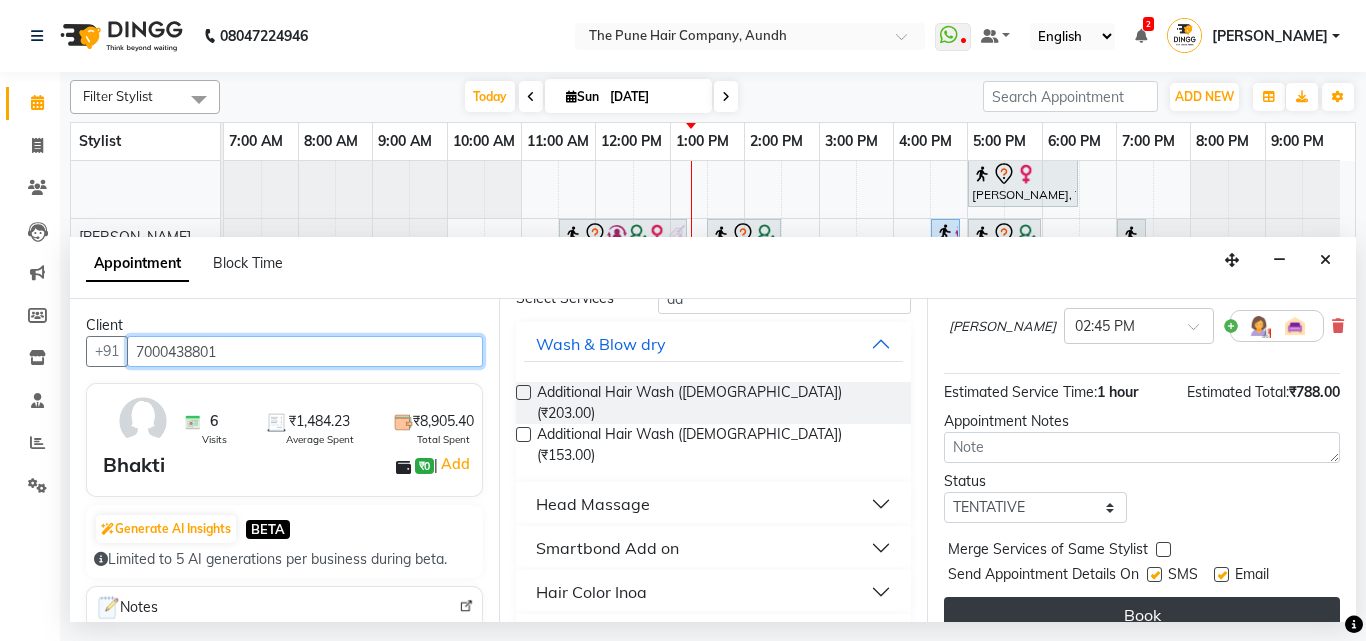 type on "7000438801" 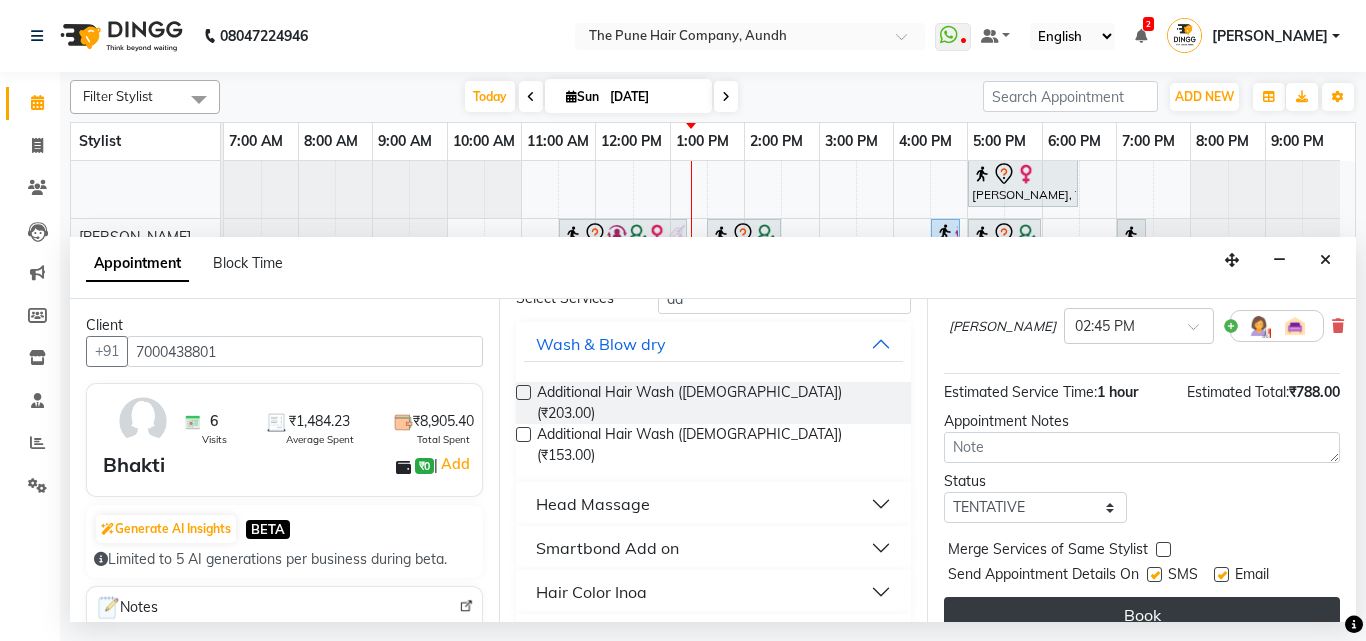 click on "Book" at bounding box center [1142, 615] 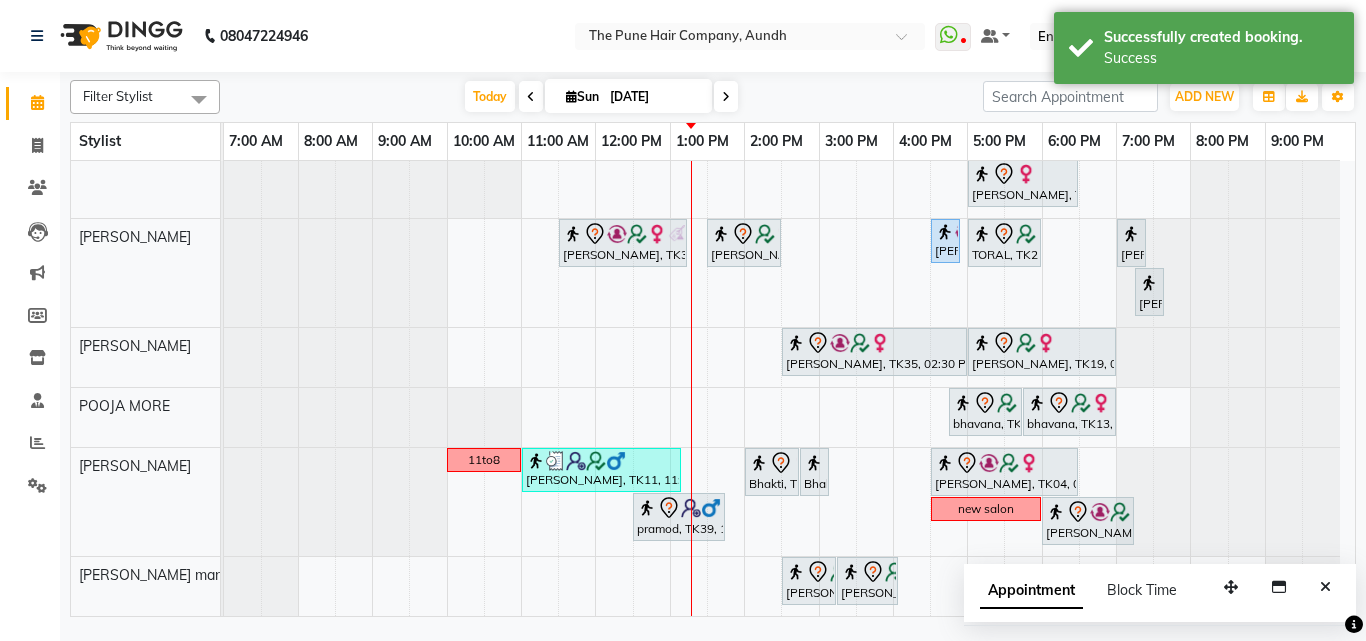 scroll, scrollTop: 865, scrollLeft: 0, axis: vertical 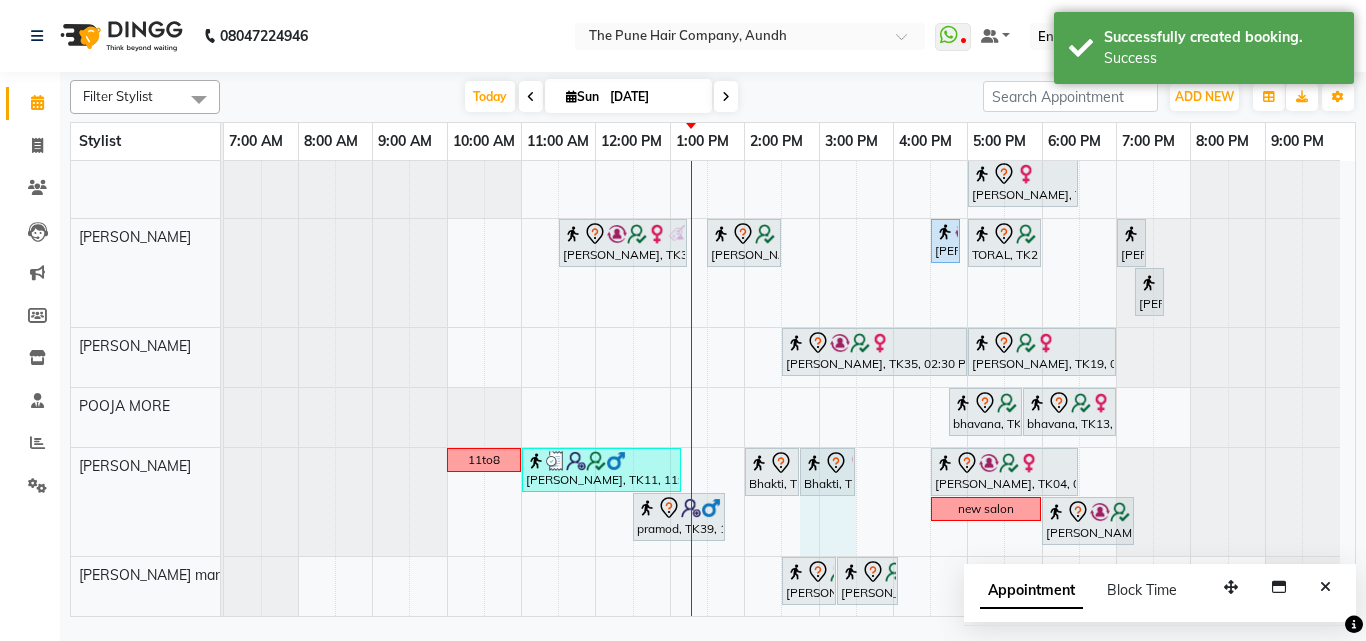 drag, startPoint x: 828, startPoint y: 471, endPoint x: 862, endPoint y: 476, distance: 34.36568 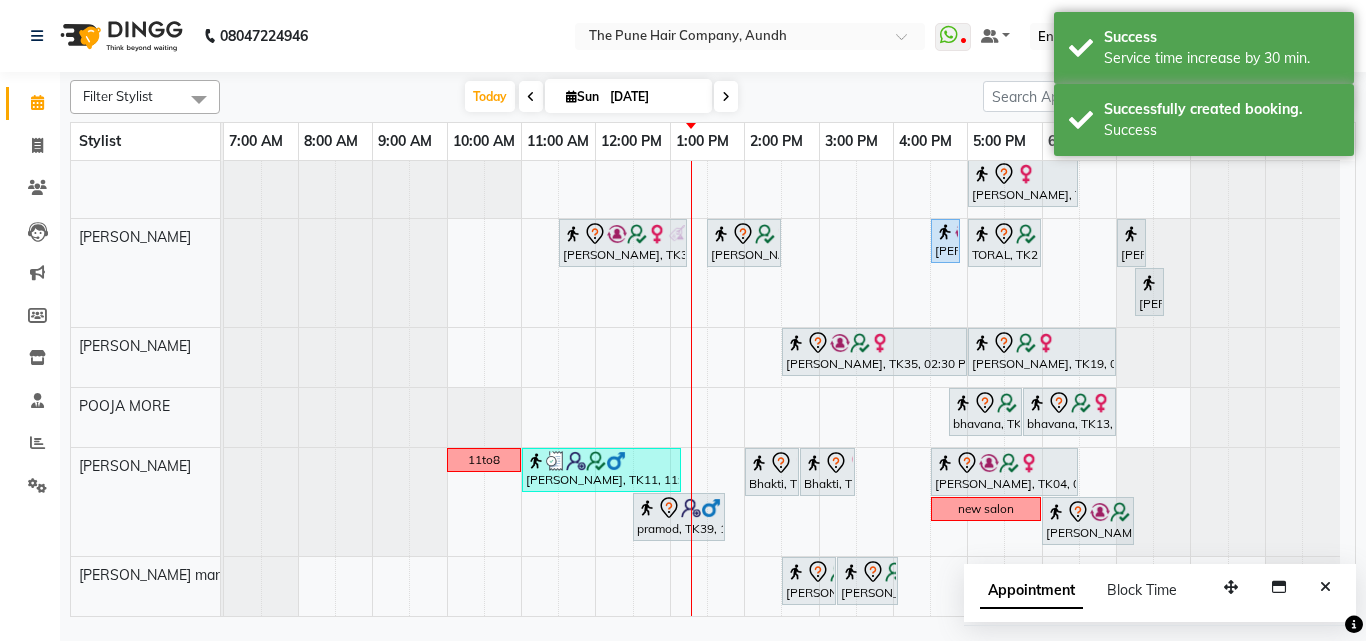 scroll, scrollTop: 865, scrollLeft: 0, axis: vertical 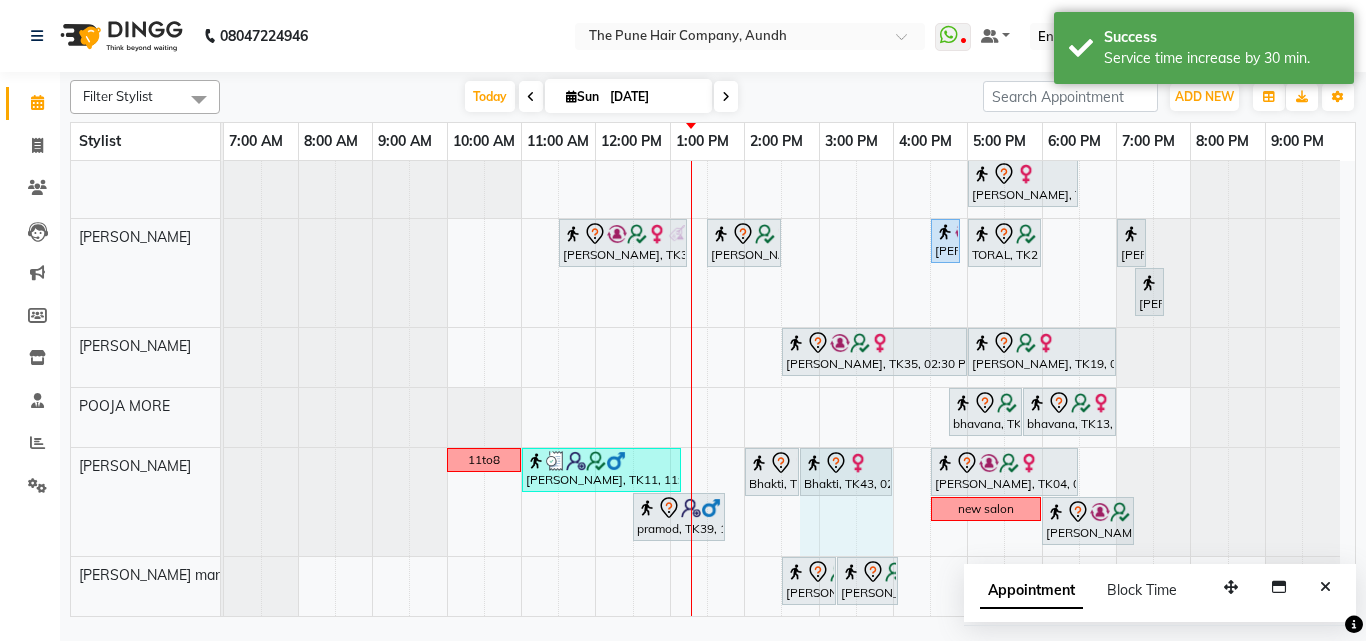 drag, startPoint x: 851, startPoint y: 465, endPoint x: 862, endPoint y: 463, distance: 11.18034 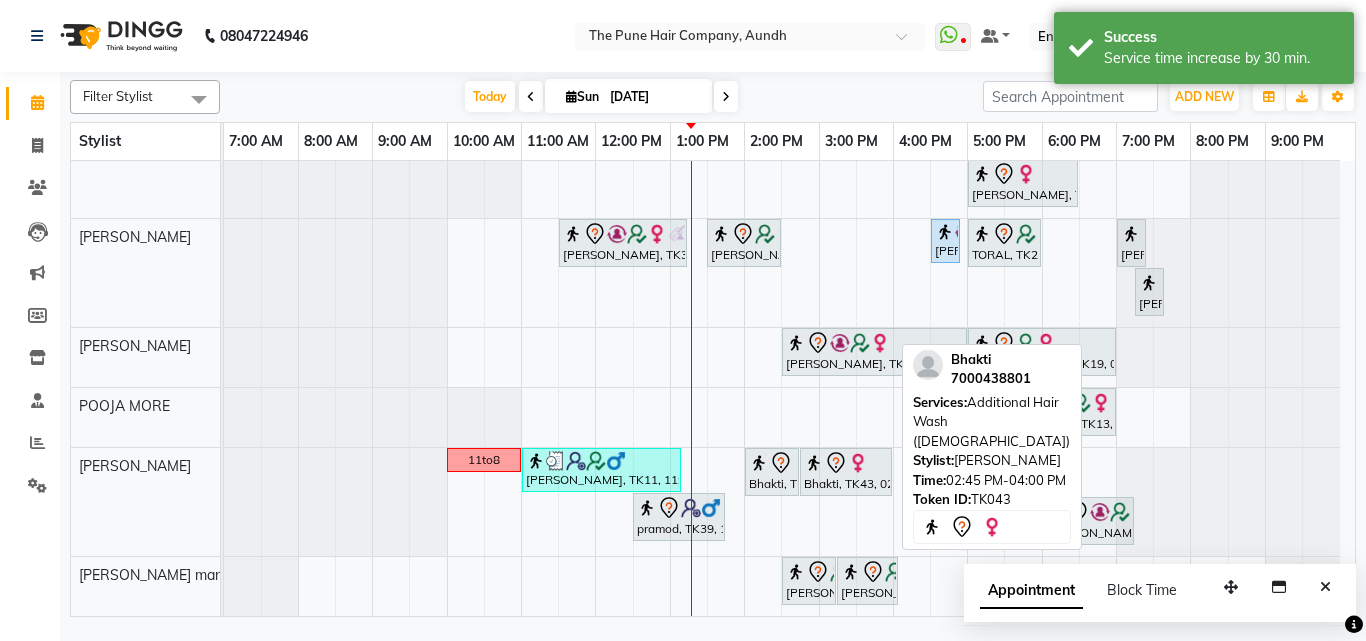 scroll, scrollTop: 865, scrollLeft: 0, axis: vertical 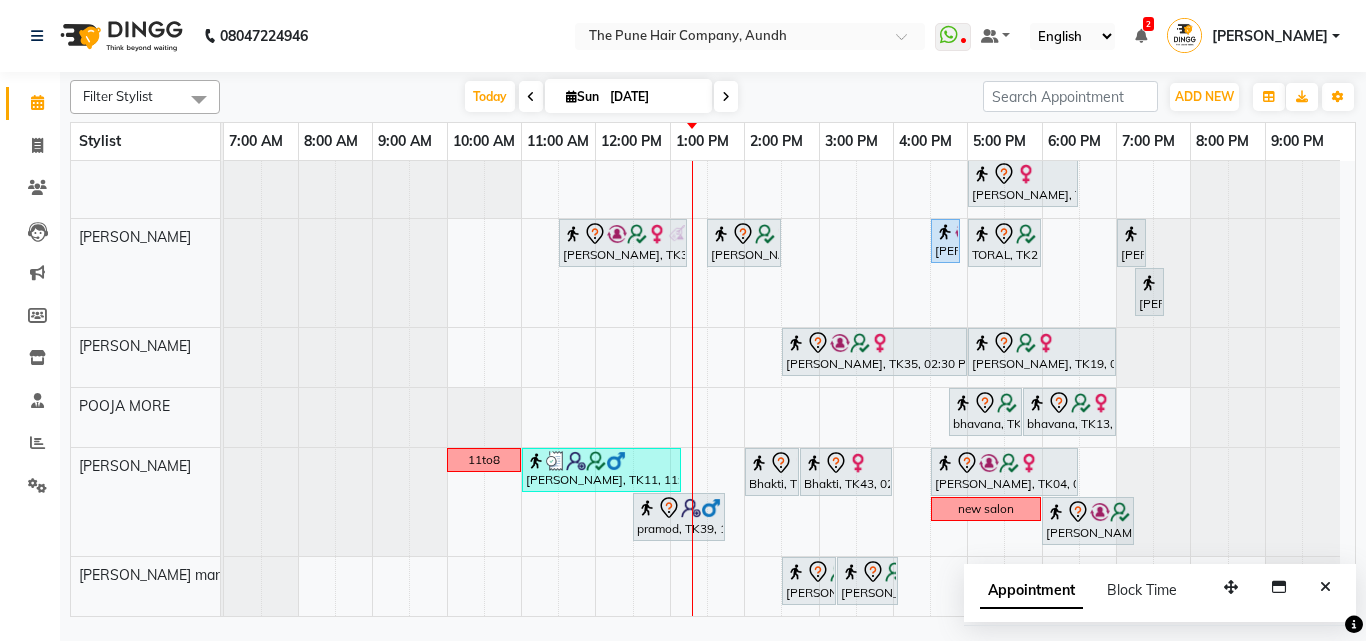 click at bounding box center (1325, 587) 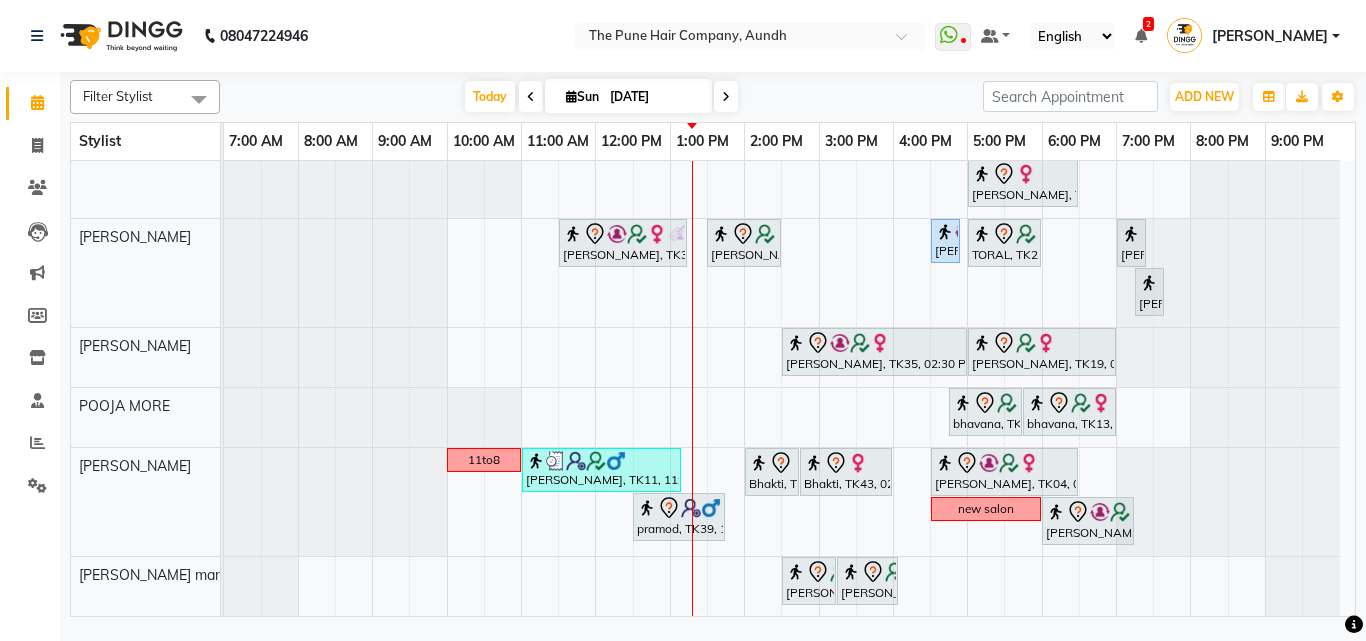scroll, scrollTop: 65, scrollLeft: 0, axis: vertical 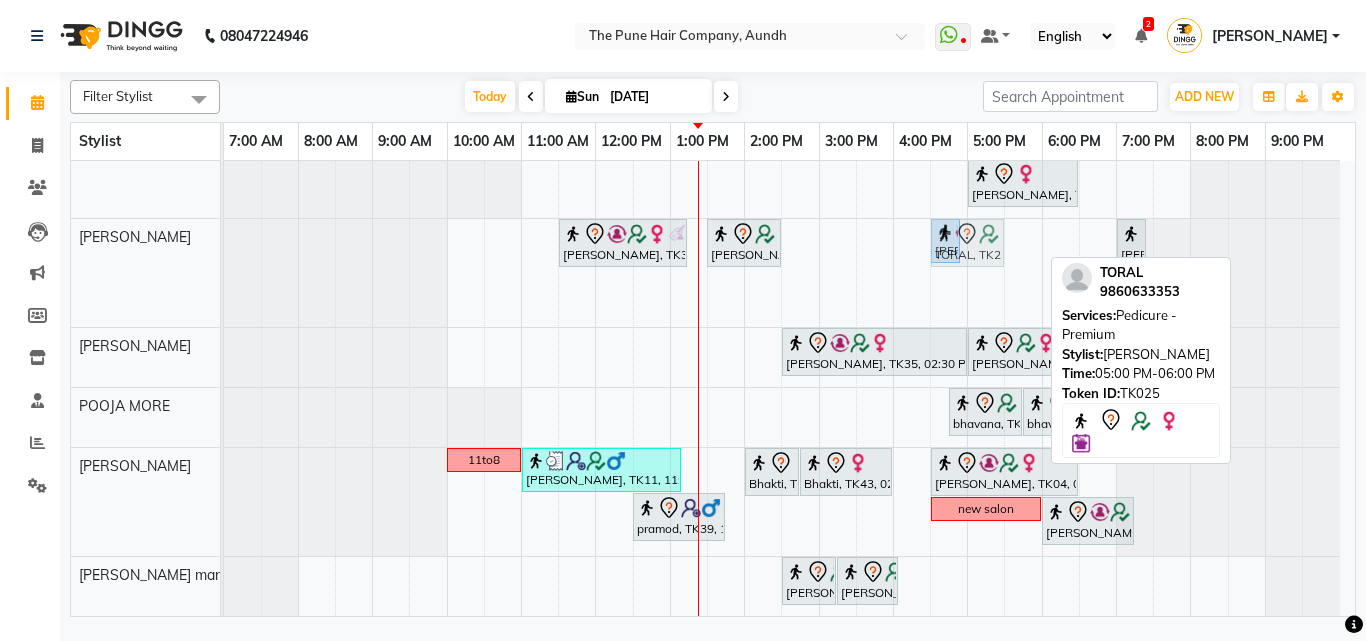 drag, startPoint x: 998, startPoint y: 254, endPoint x: 971, endPoint y: 258, distance: 27.294687 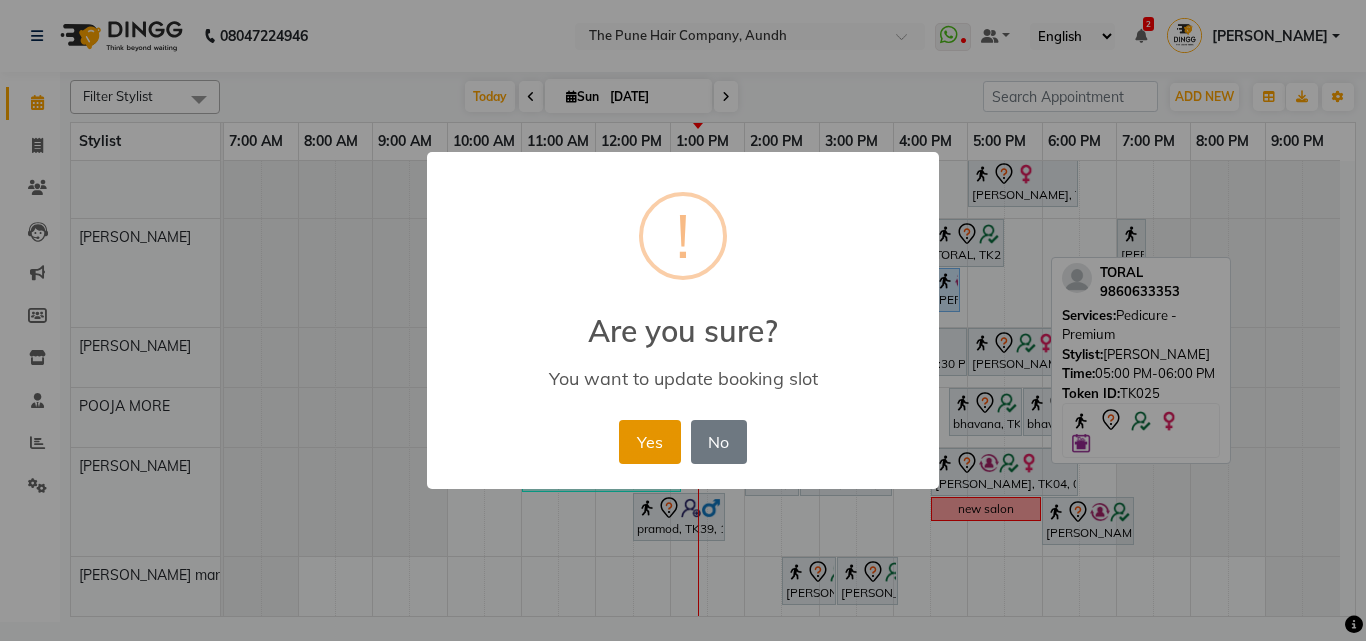 click on "Yes" at bounding box center (649, 442) 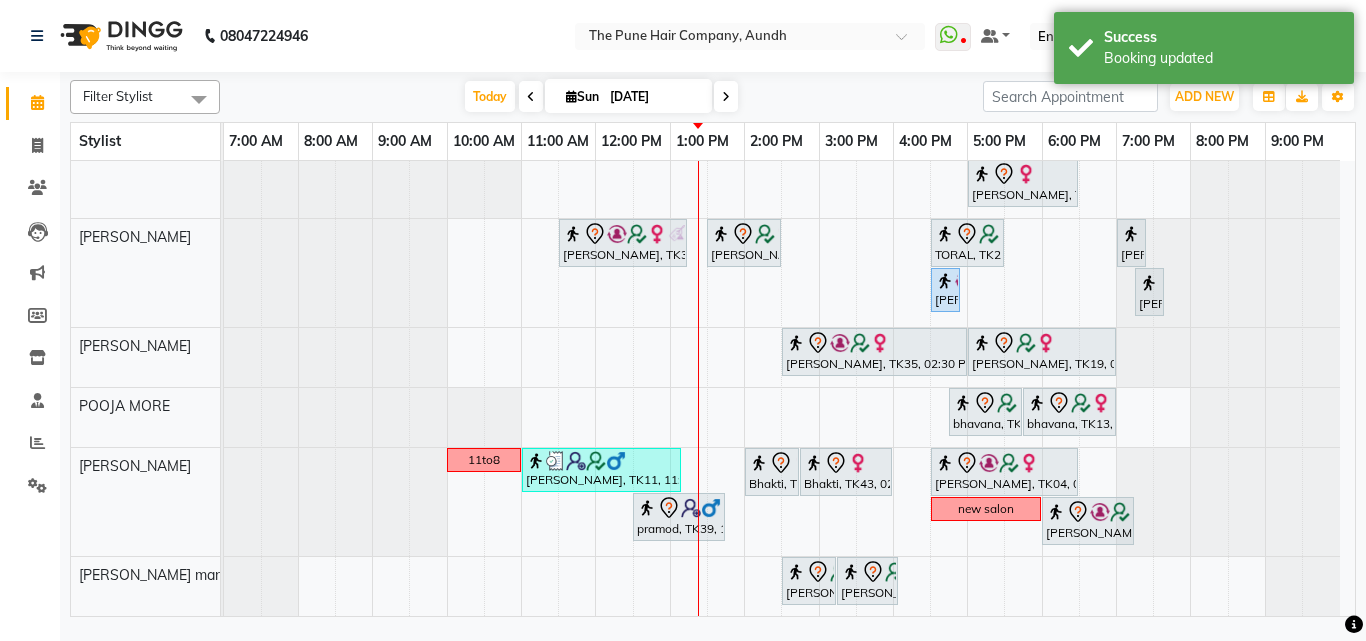 scroll, scrollTop: 865, scrollLeft: 0, axis: vertical 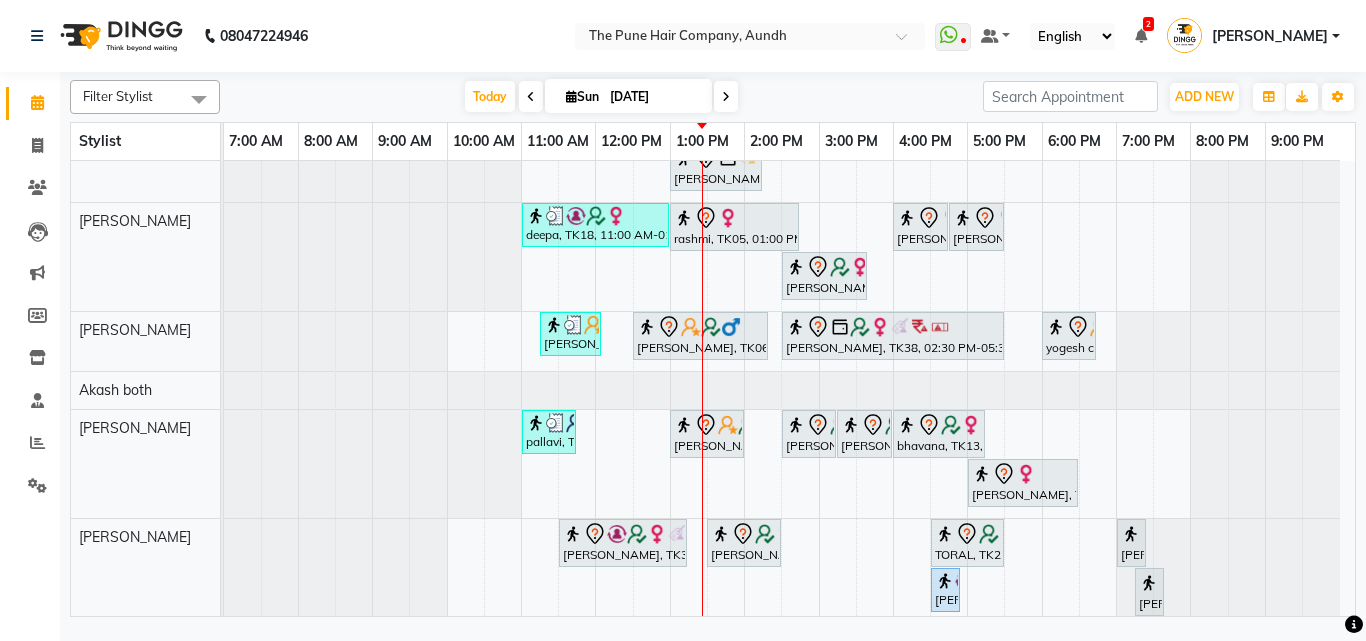 click at bounding box center (726, 96) 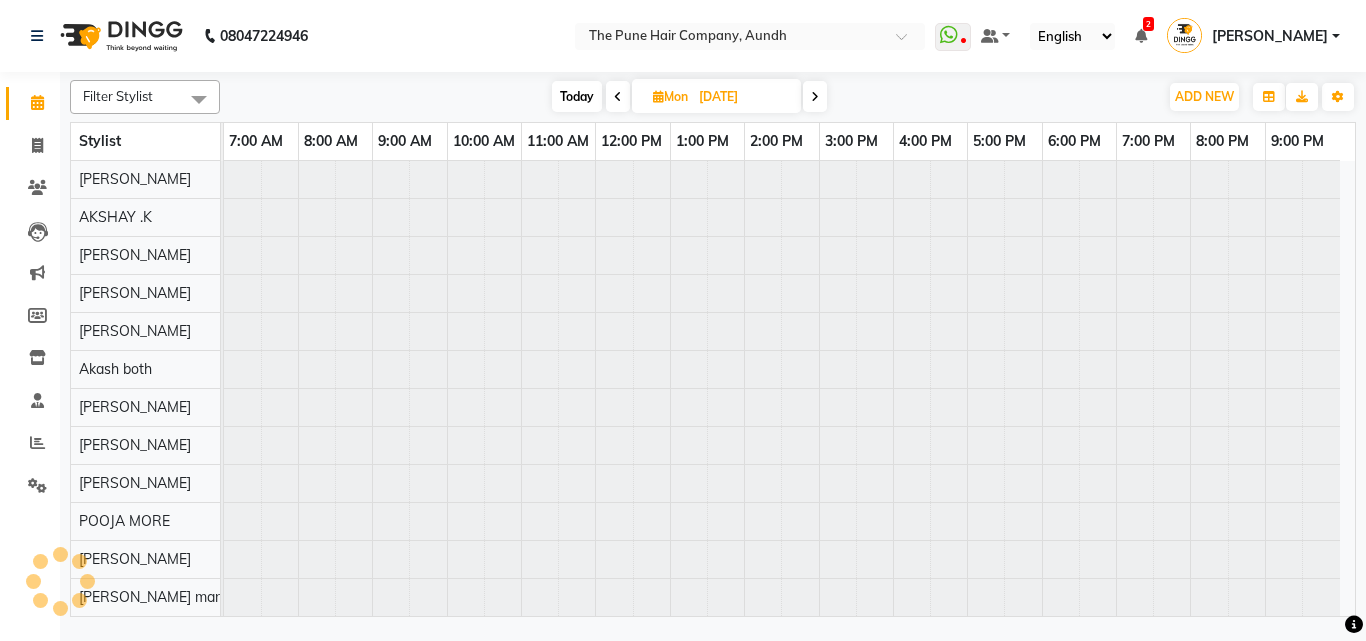 scroll, scrollTop: 76, scrollLeft: 0, axis: vertical 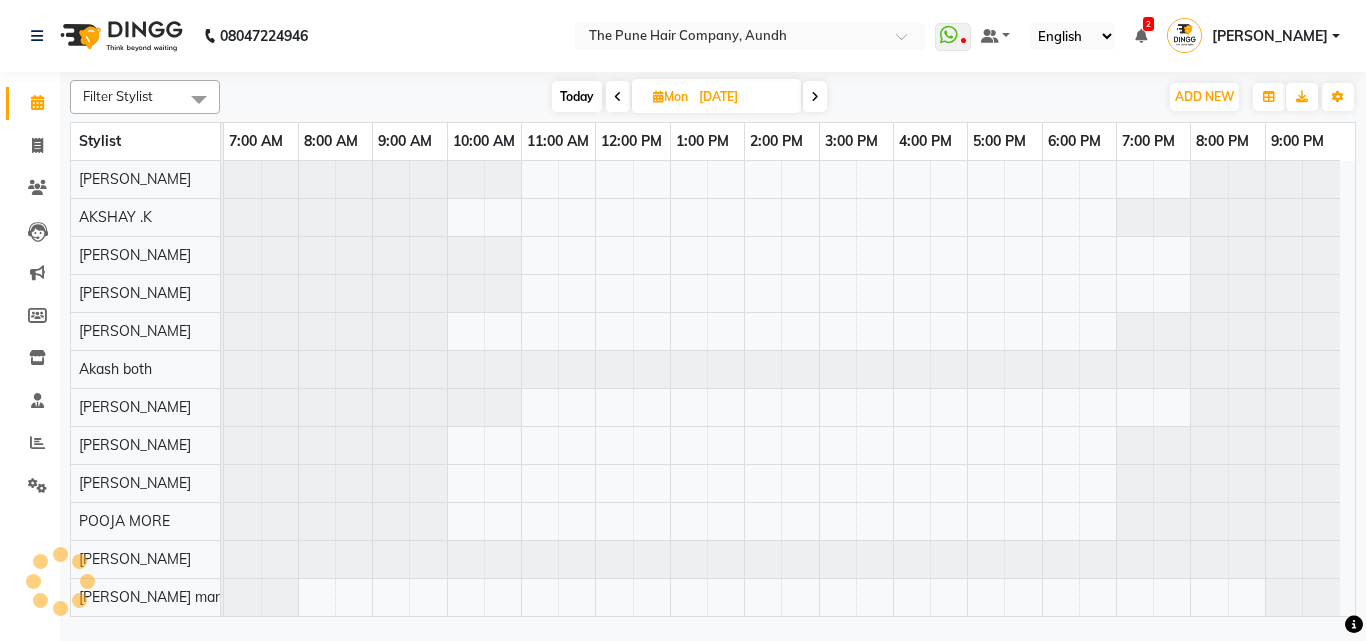 click at bounding box center [618, 97] 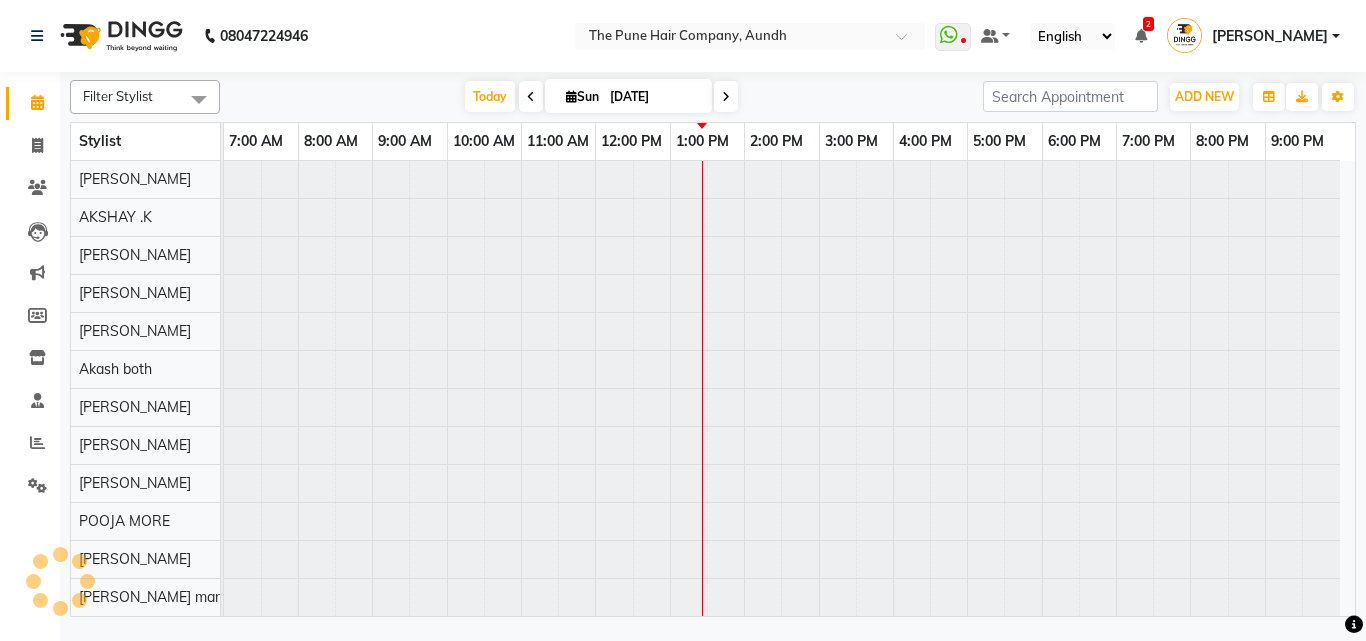 type on "[DATE]" 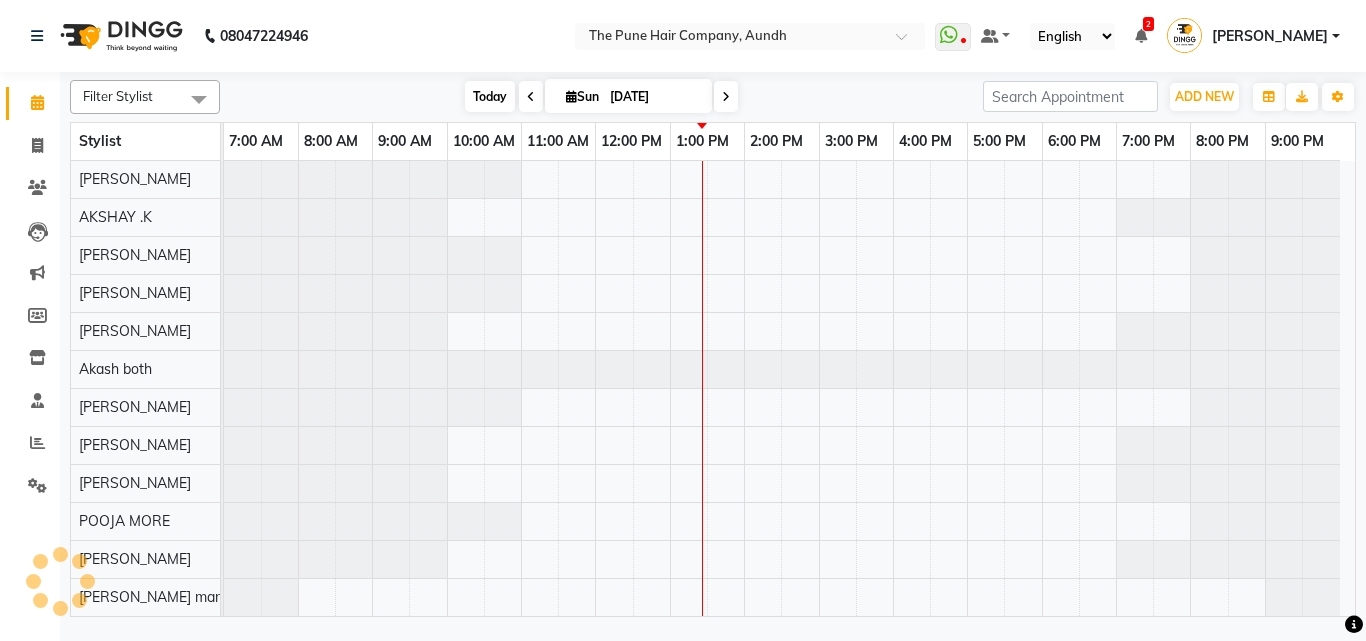 click on "Today" at bounding box center (490, 96) 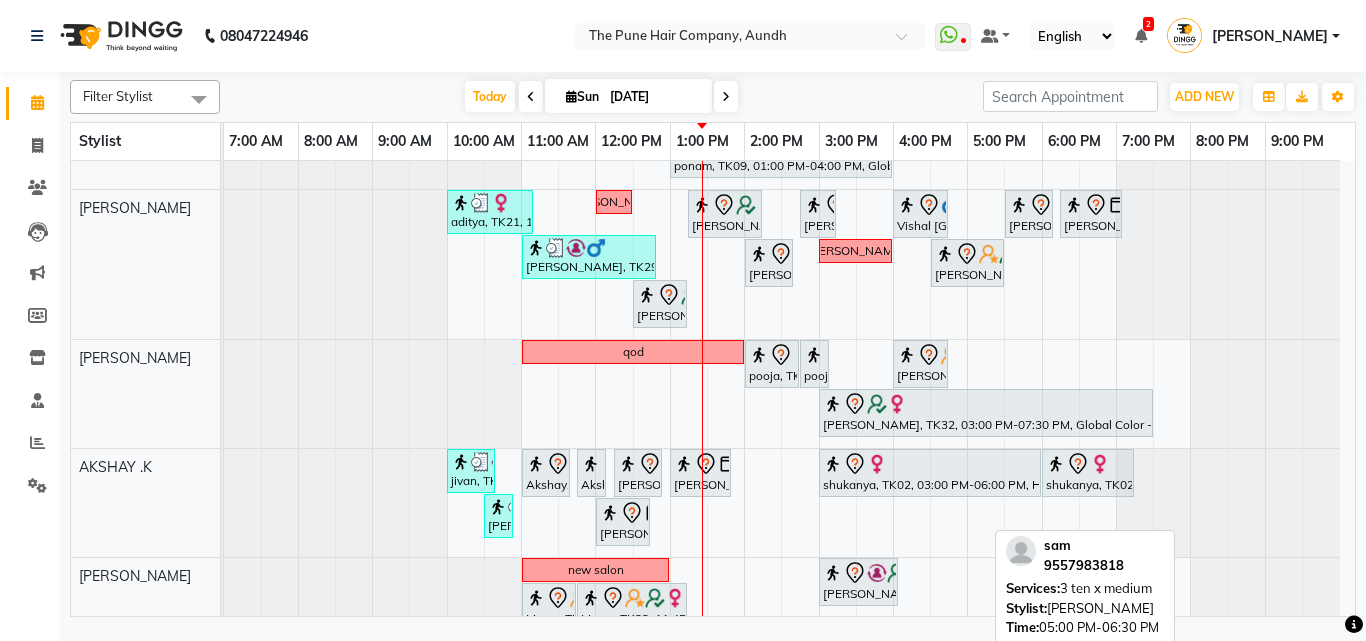 scroll, scrollTop: 665, scrollLeft: 0, axis: vertical 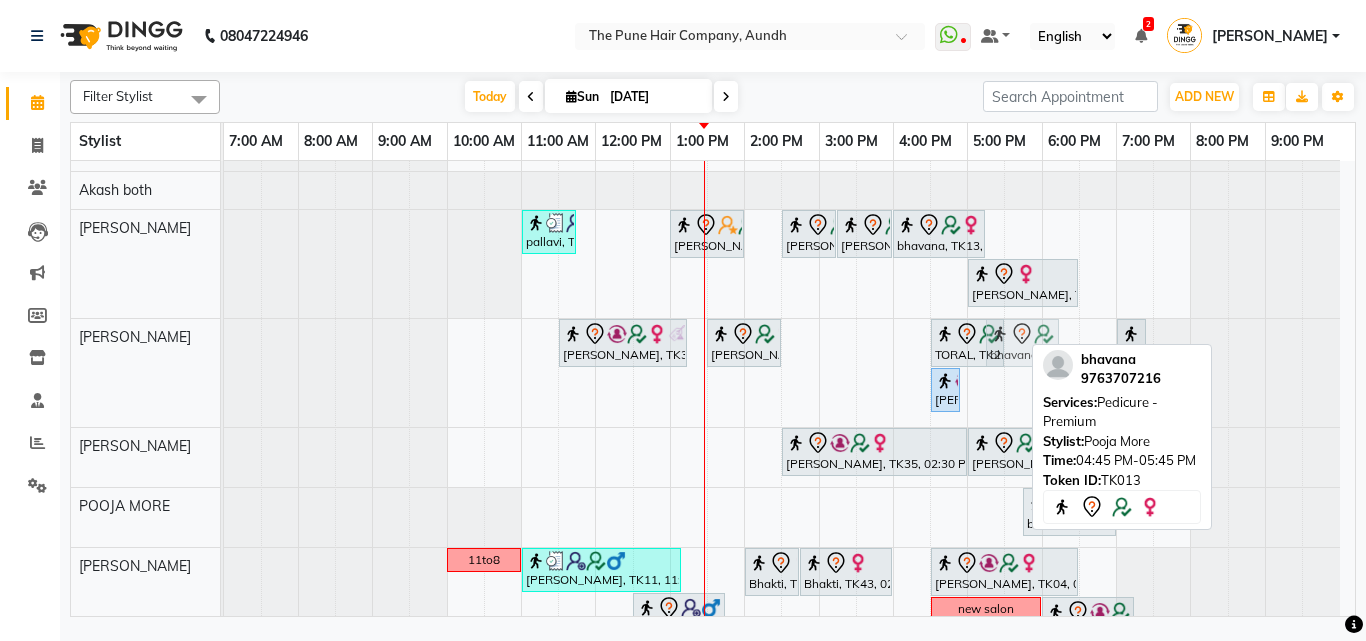 drag, startPoint x: 996, startPoint y: 502, endPoint x: 1033, endPoint y: 406, distance: 102.88343 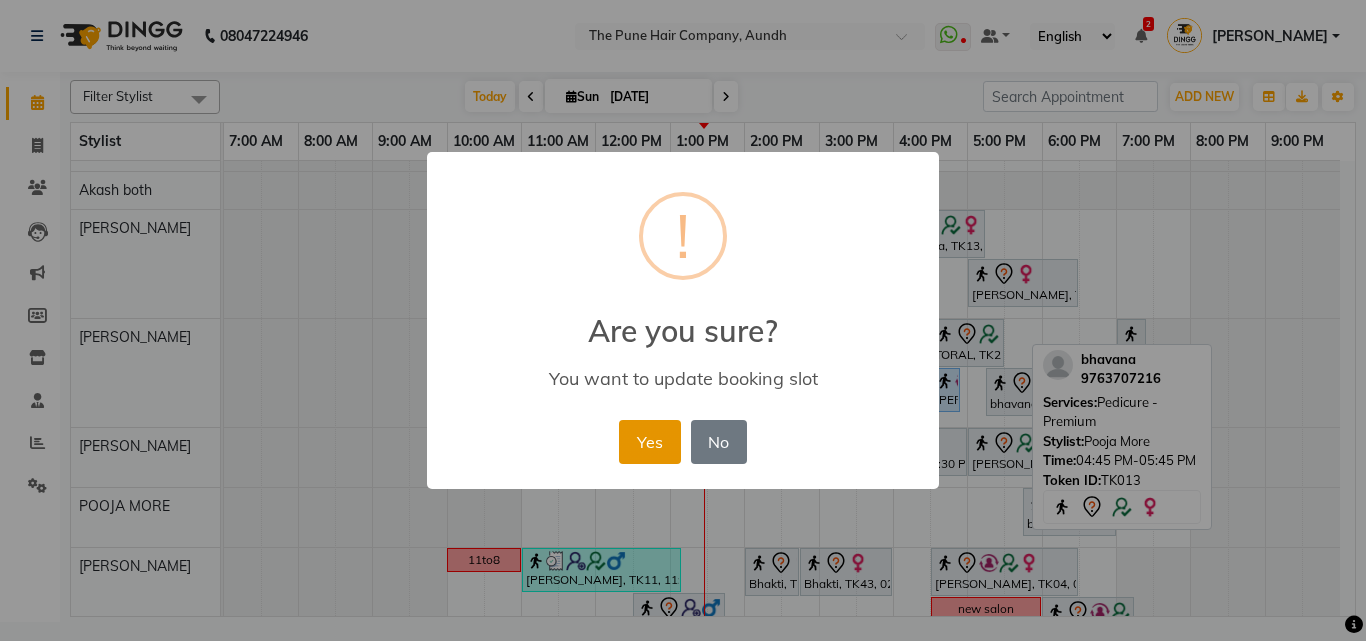 click on "Yes" at bounding box center (649, 442) 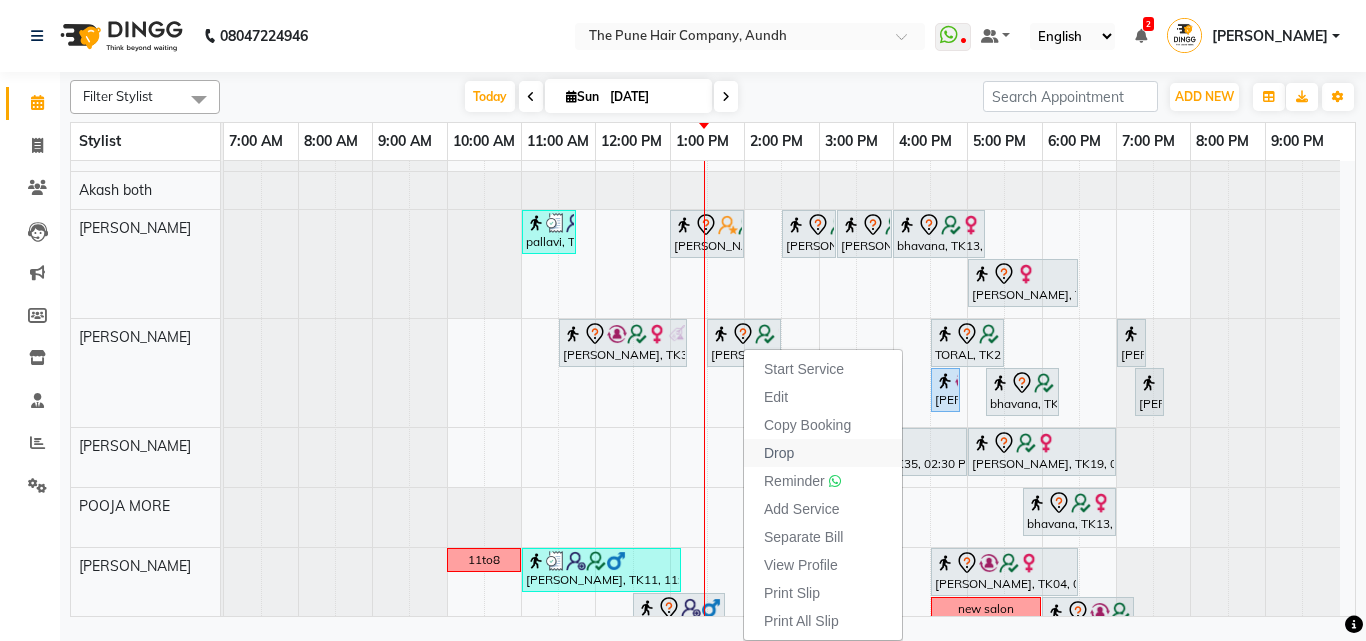 click on "Drop" at bounding box center (823, 453) 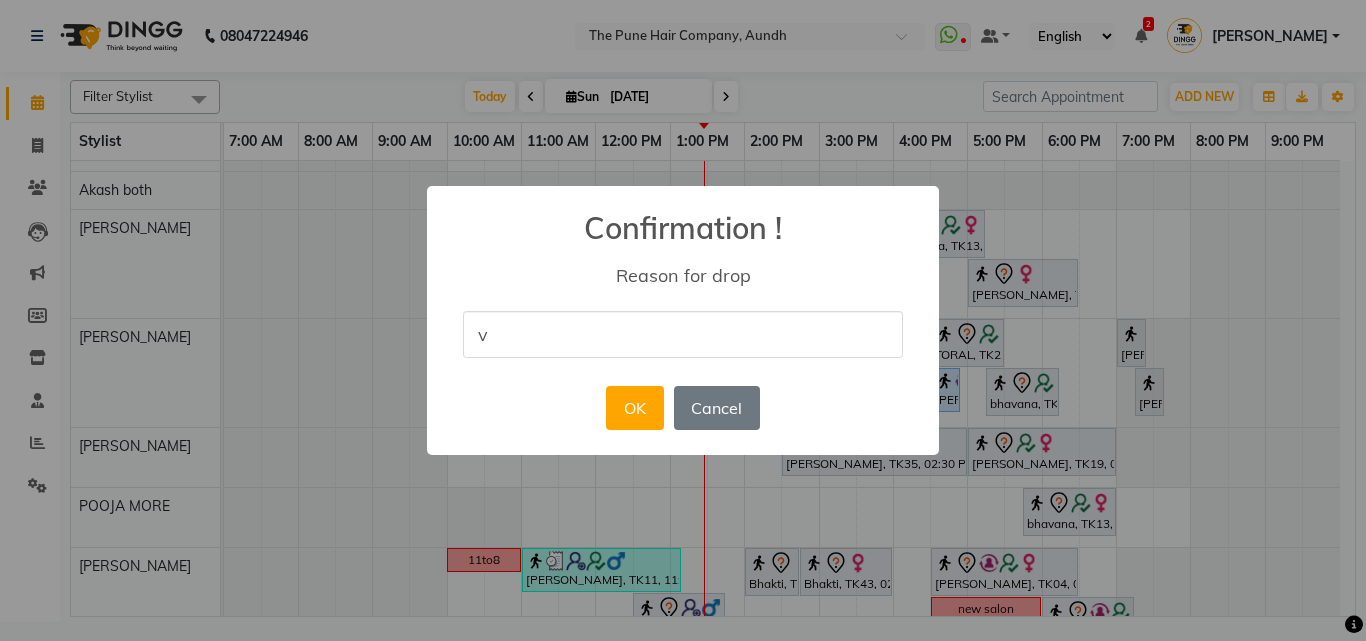 type on "v" 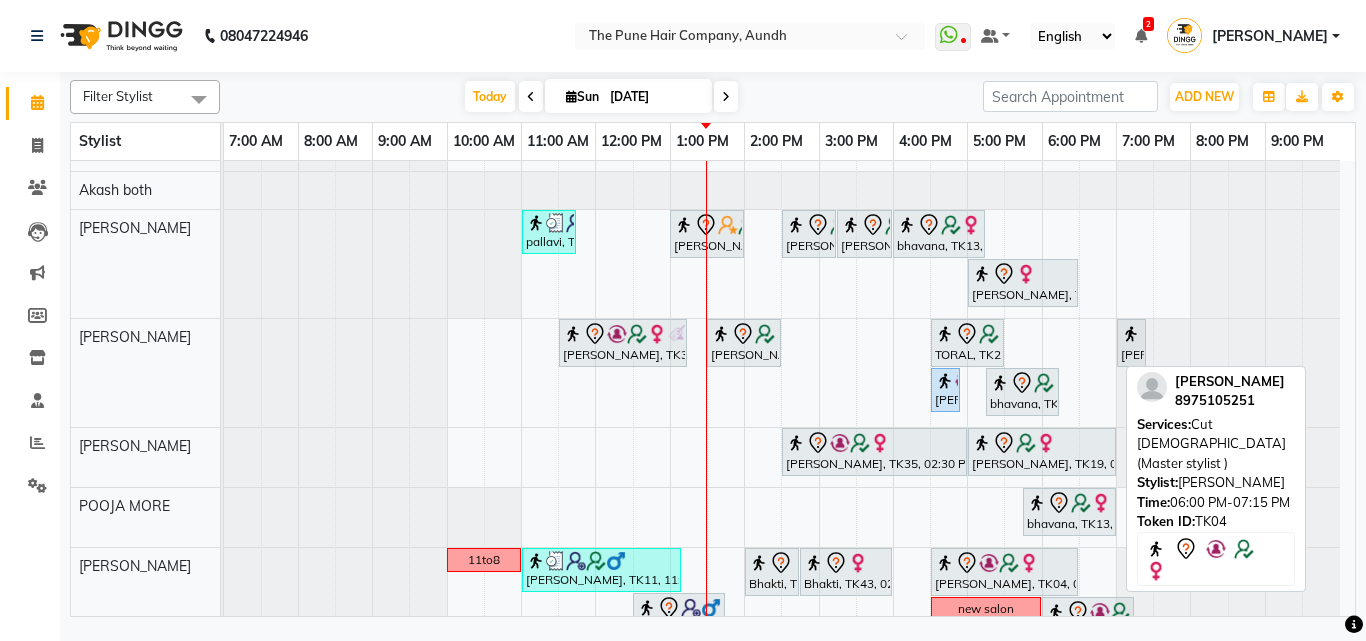 scroll, scrollTop: 865, scrollLeft: 0, axis: vertical 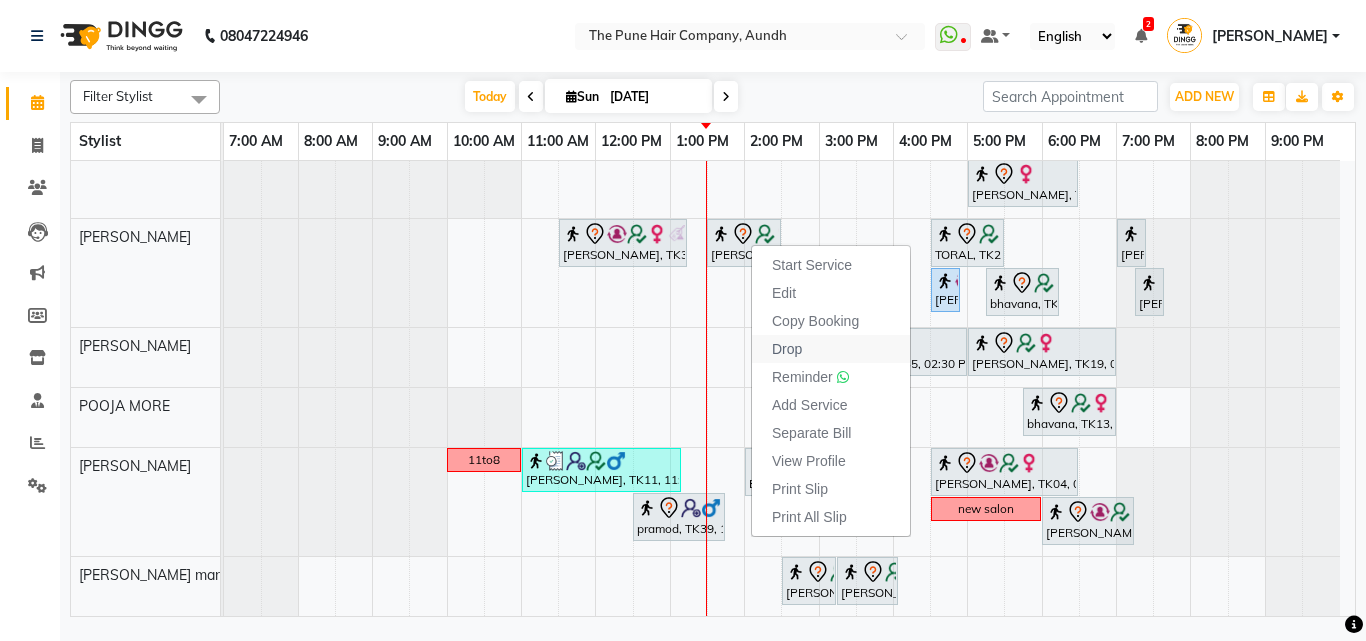 click on "Drop" at bounding box center [831, 349] 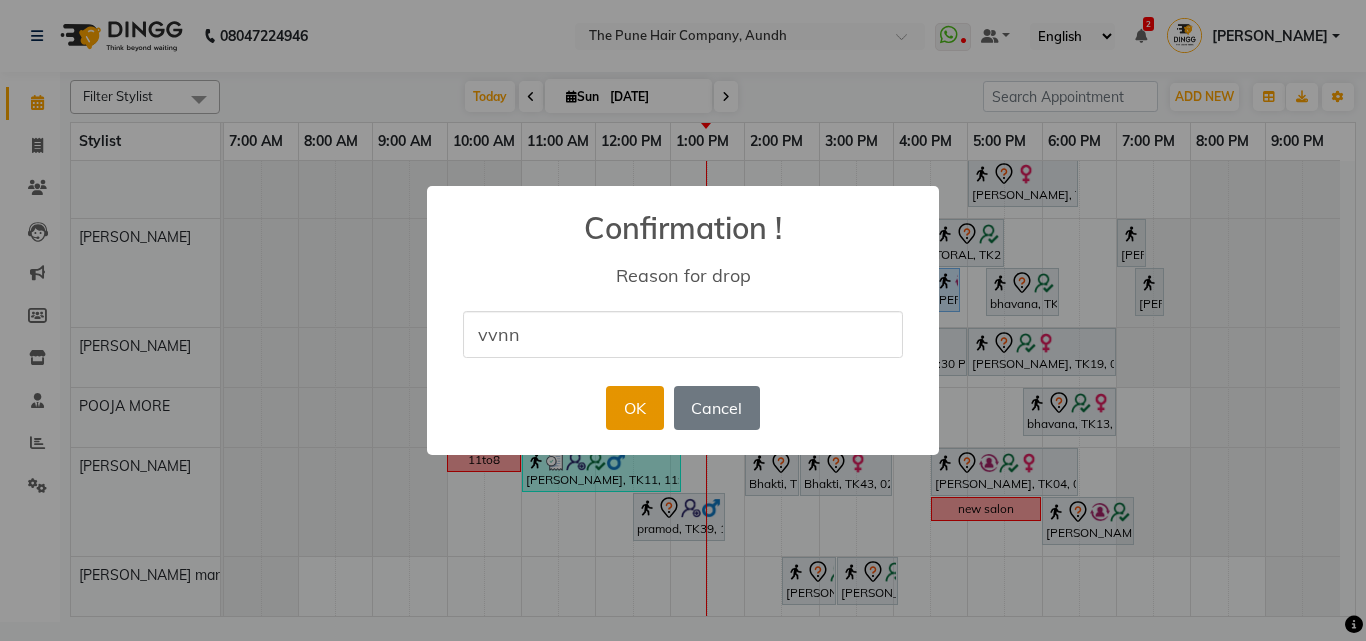 type on "vvnn" 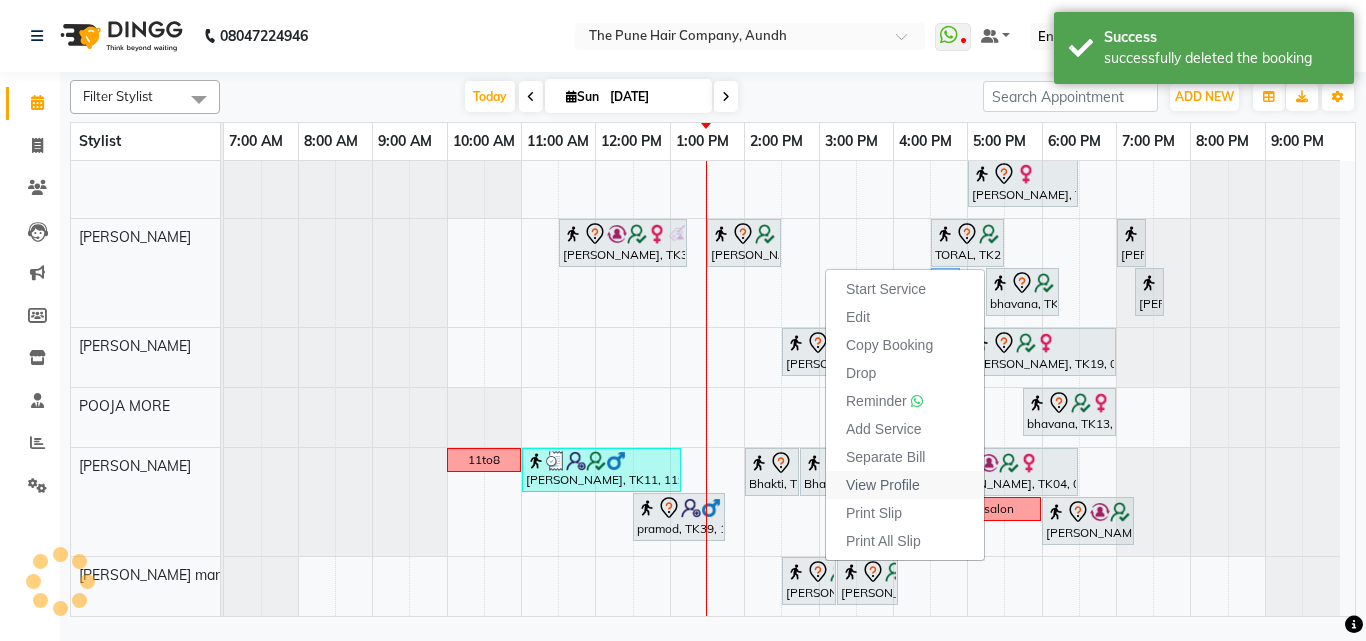 click on "View Profile" at bounding box center (883, 485) 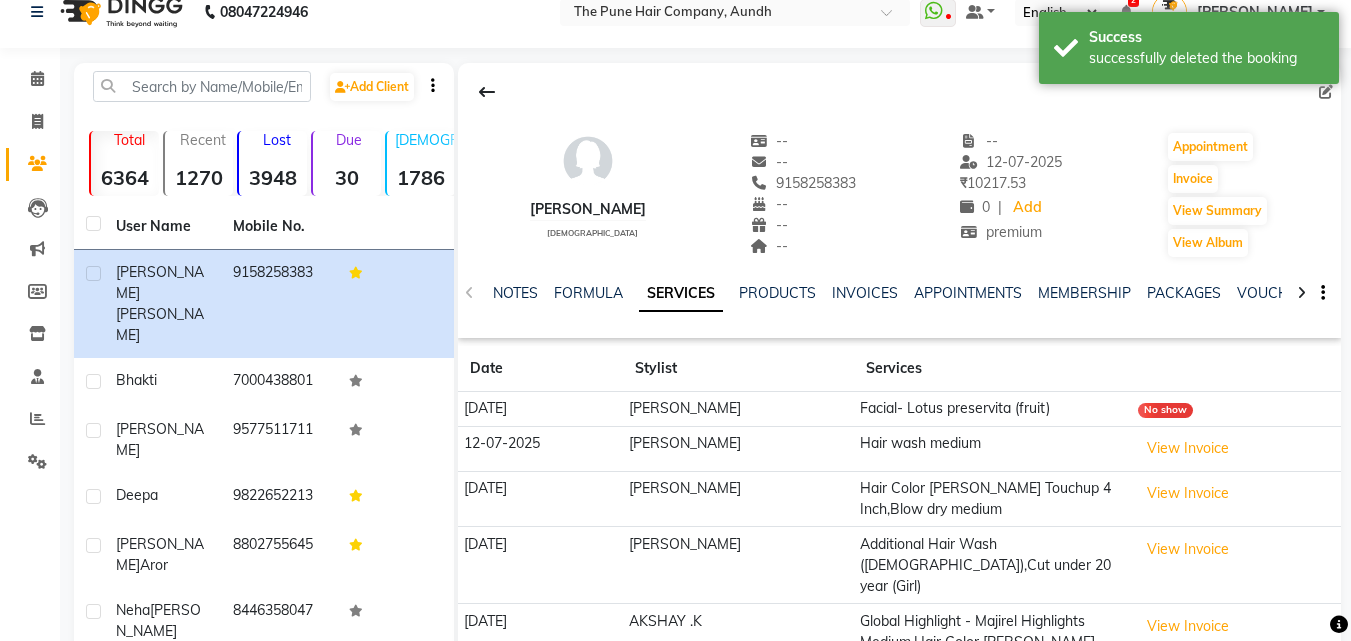 scroll, scrollTop: 100, scrollLeft: 0, axis: vertical 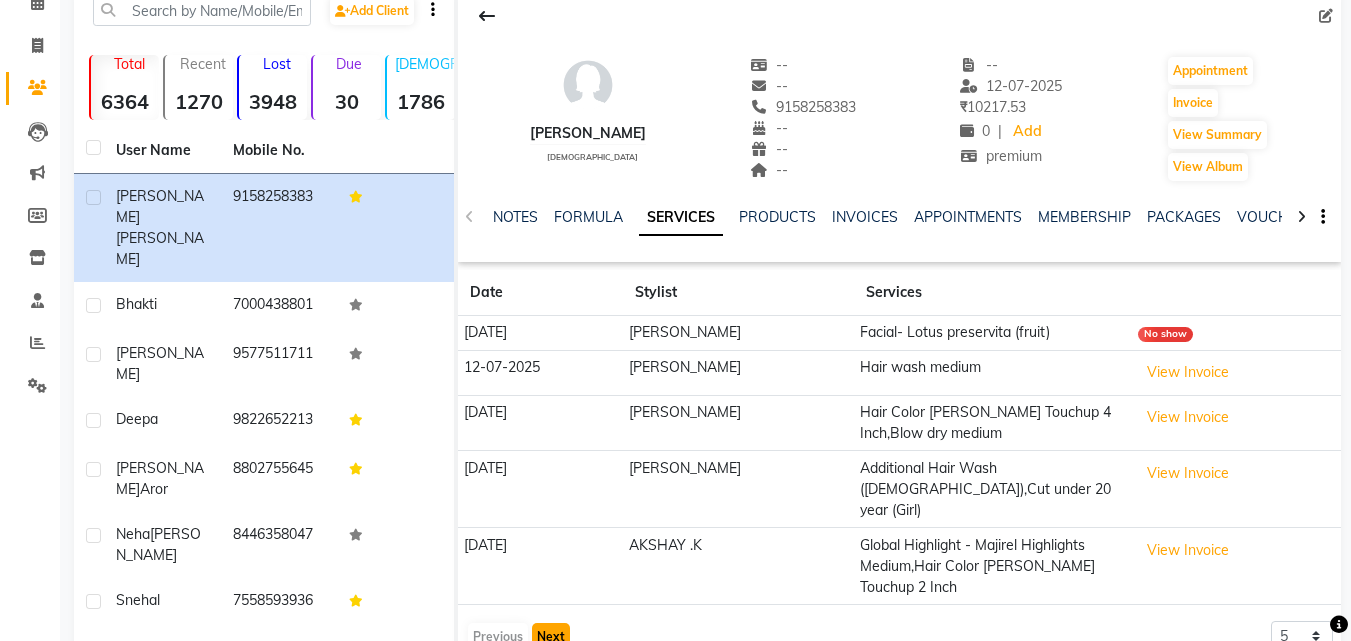 click on "Next" 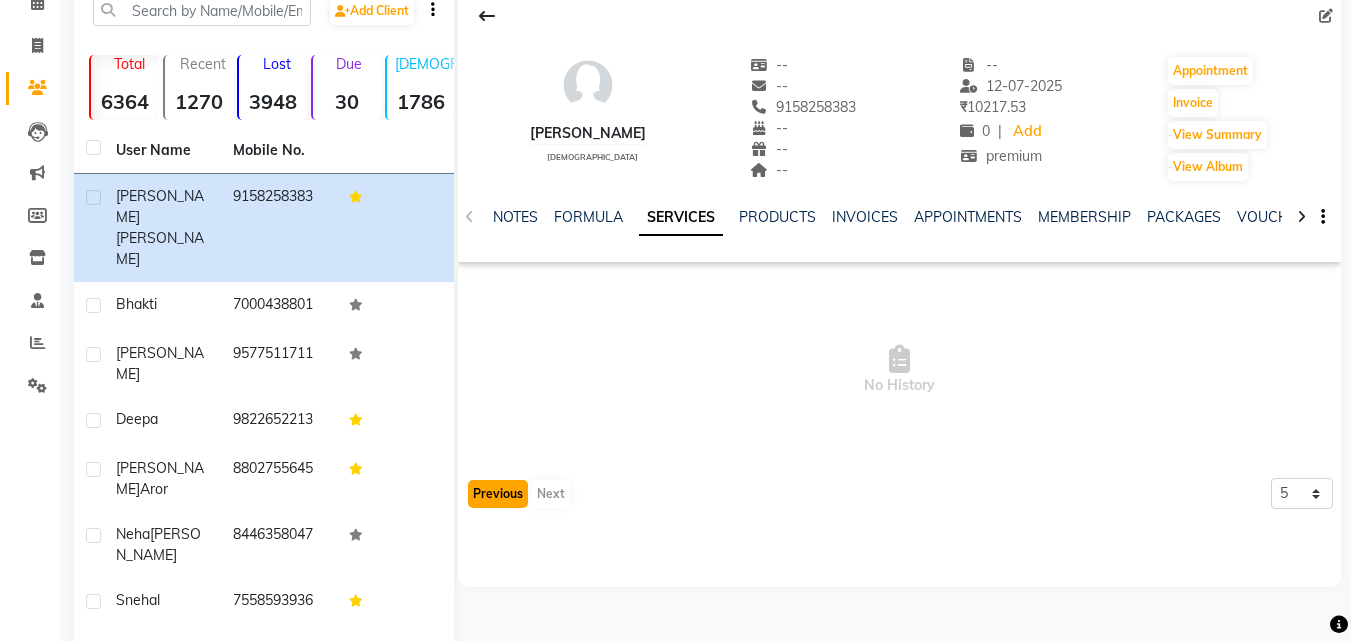 click on "Previous" 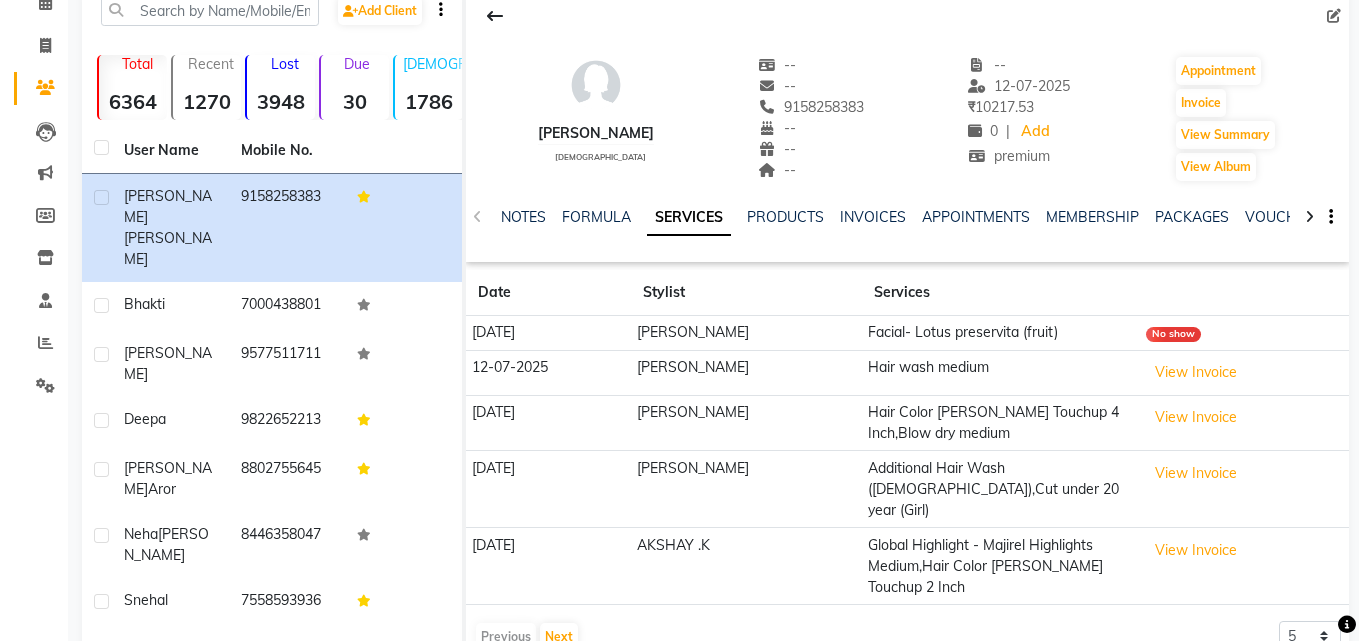 scroll, scrollTop: 0, scrollLeft: 0, axis: both 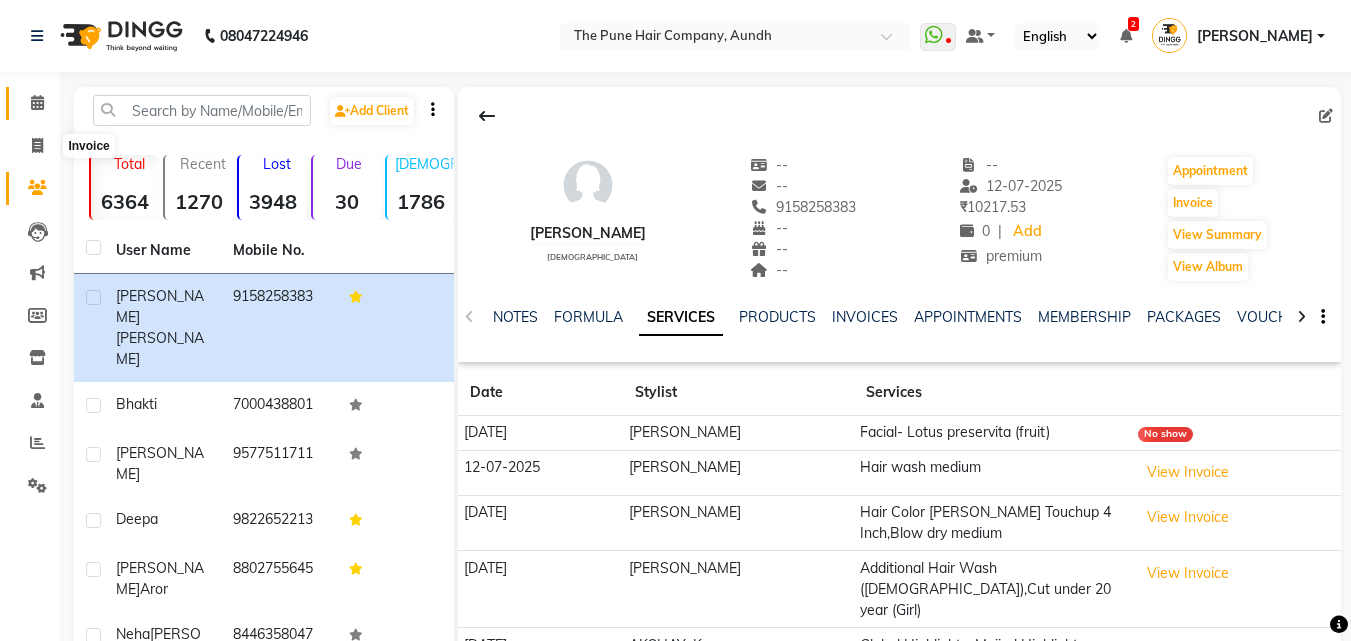 click 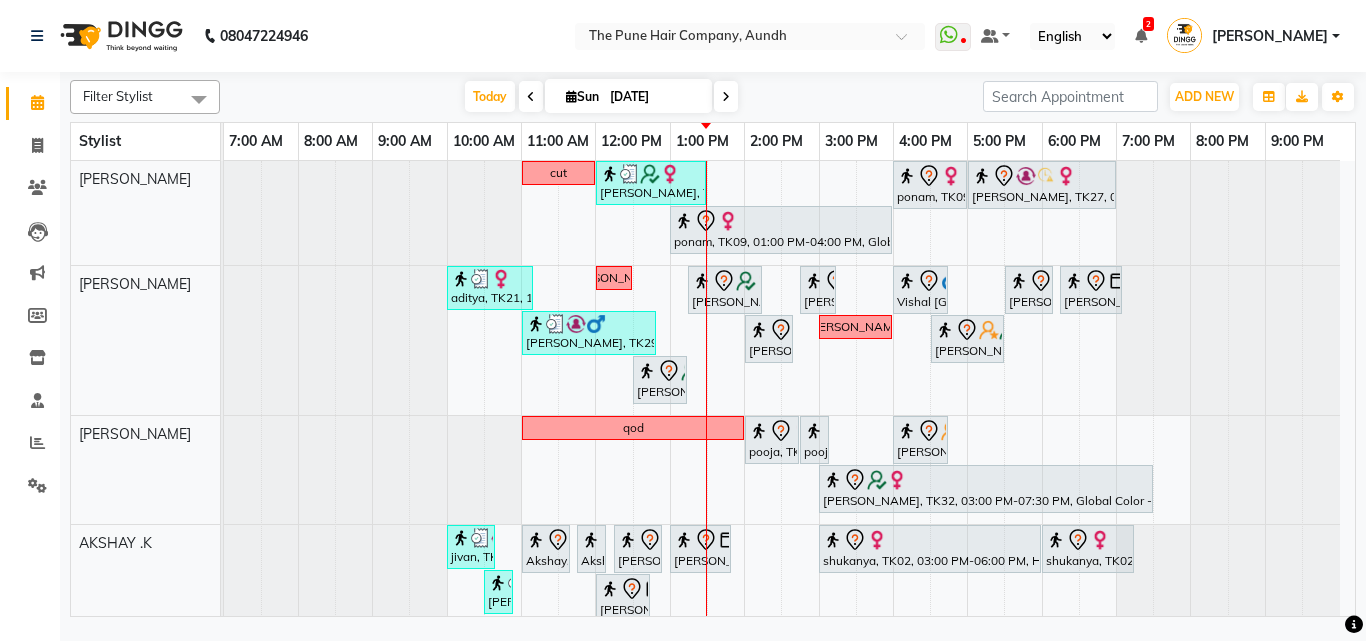 scroll, scrollTop: 400, scrollLeft: 0, axis: vertical 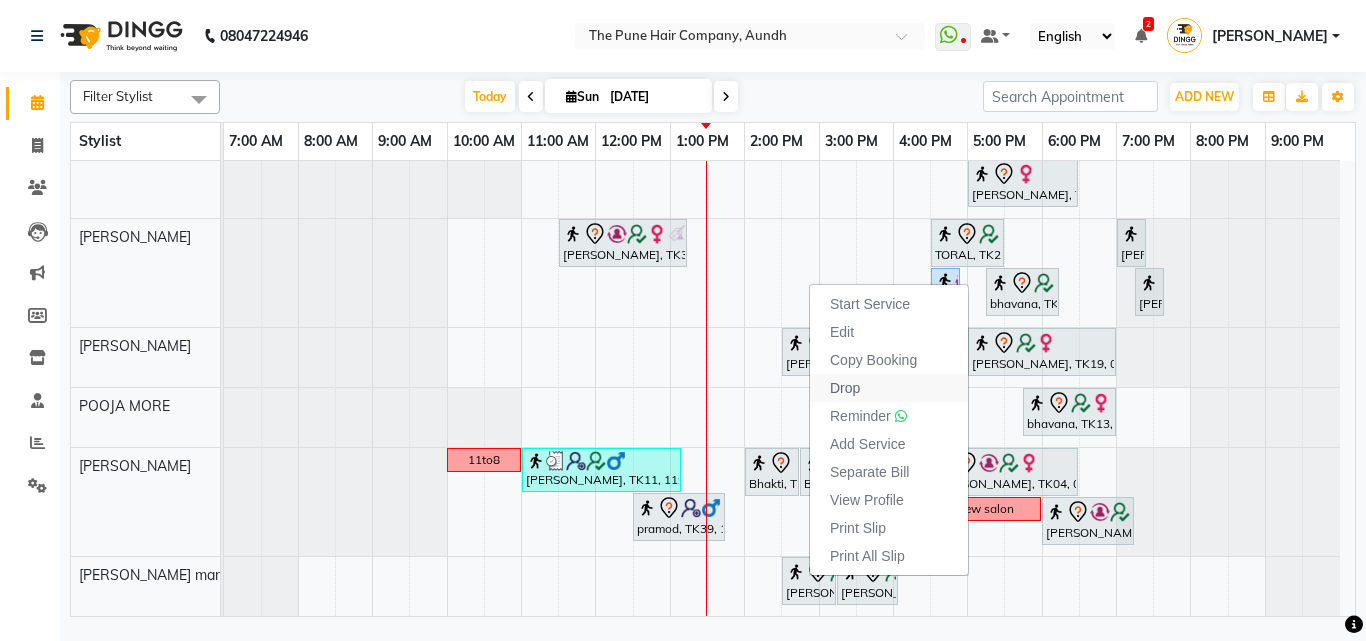 click on "Drop" at bounding box center (889, 388) 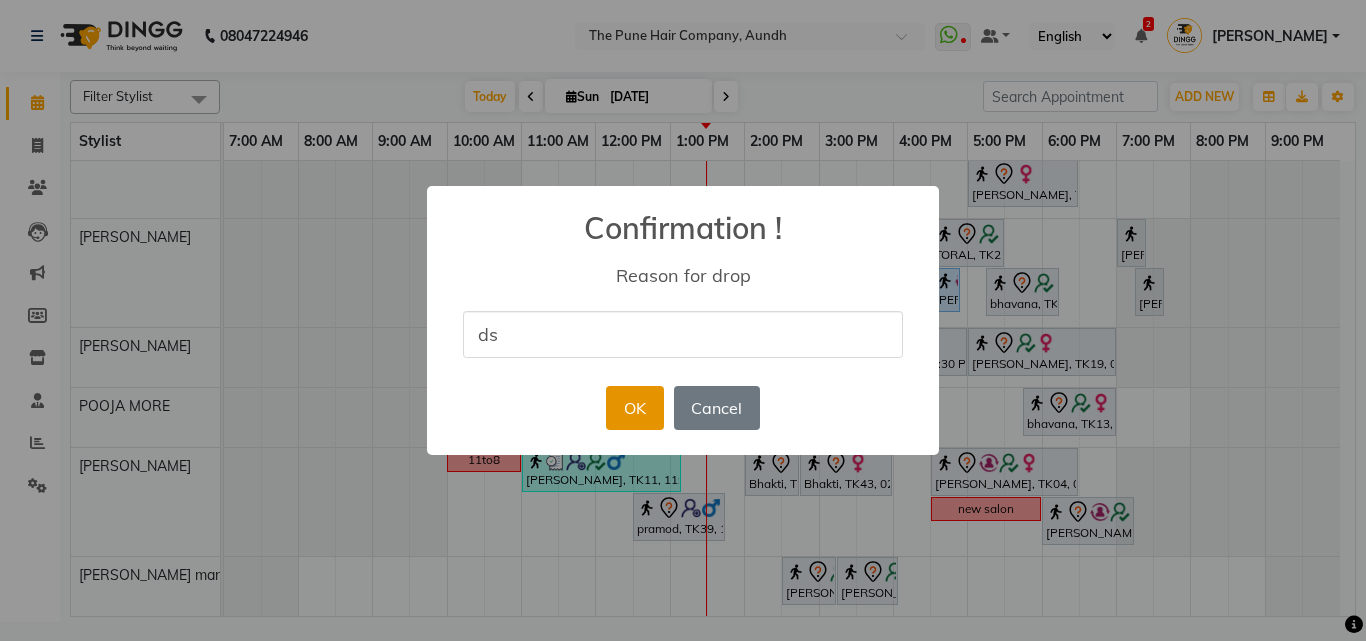 type on "ds" 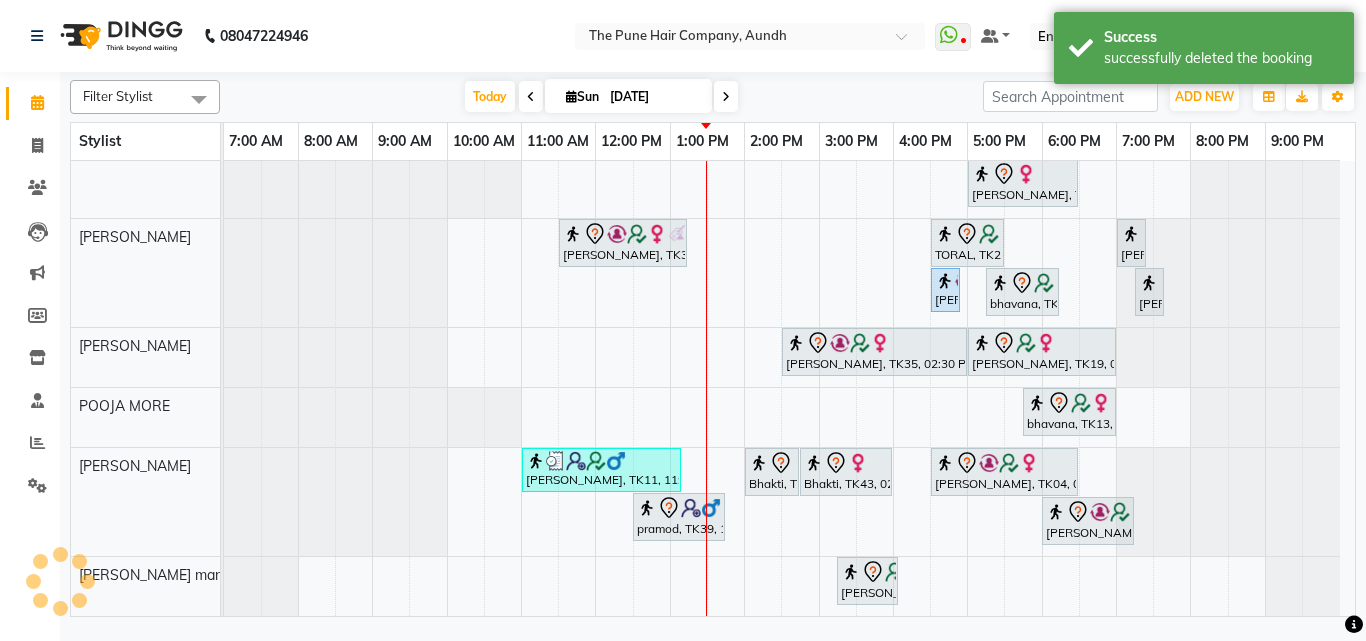 scroll, scrollTop: 840, scrollLeft: 0, axis: vertical 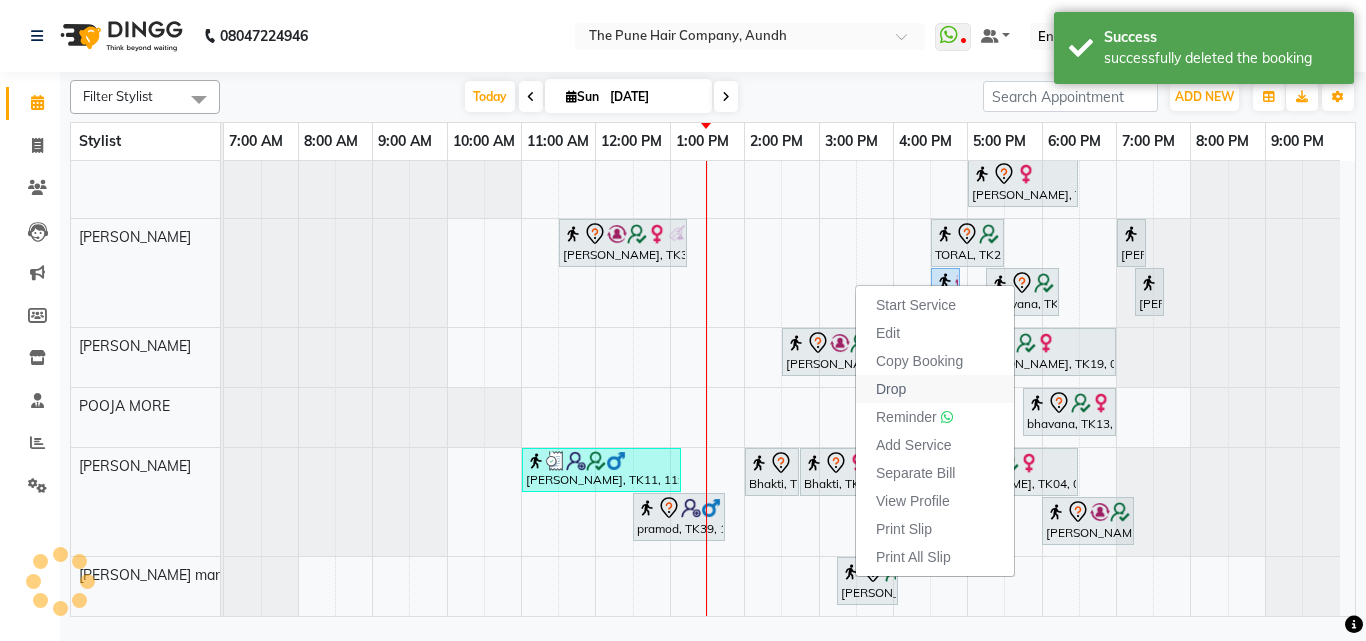 click on "Drop" at bounding box center (891, 389) 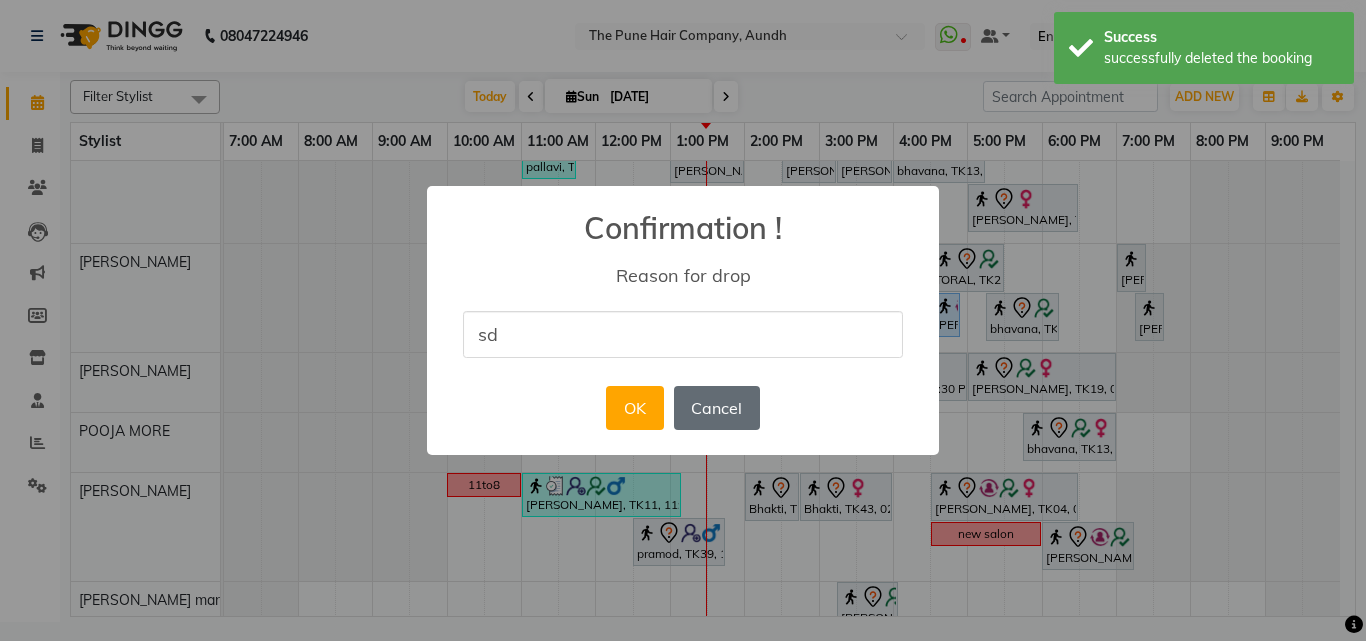 scroll, scrollTop: 865, scrollLeft: 0, axis: vertical 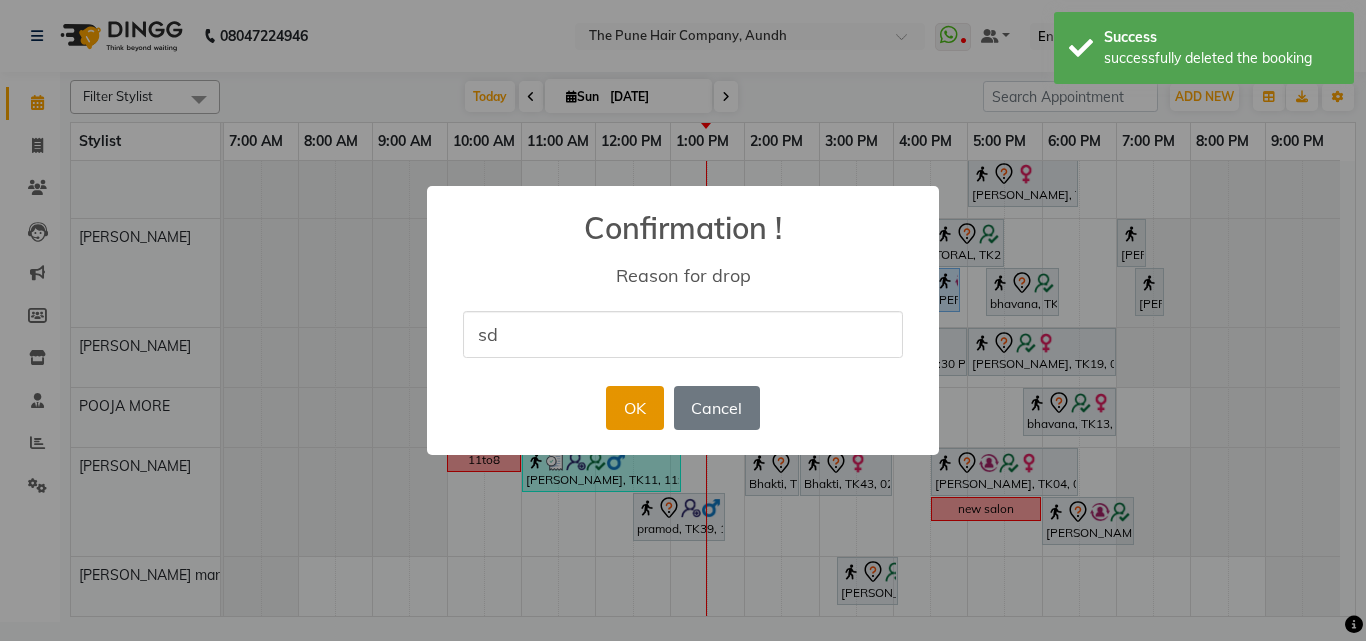 type on "sd" 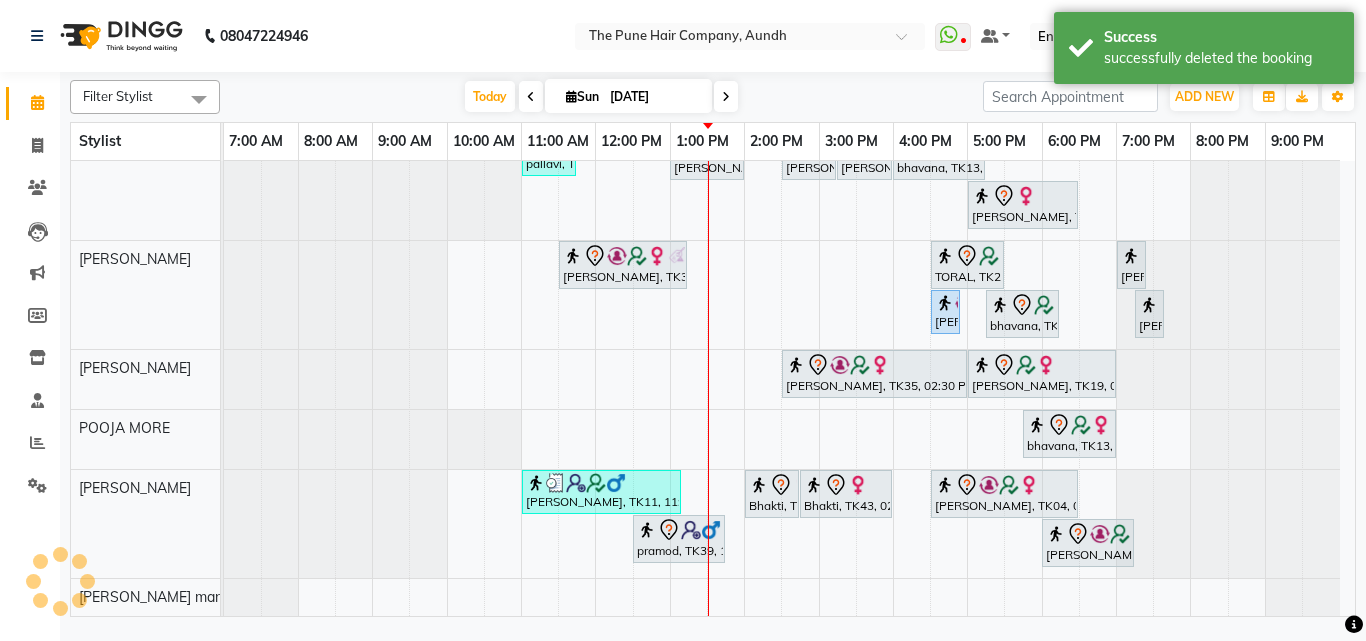 scroll, scrollTop: 818, scrollLeft: 0, axis: vertical 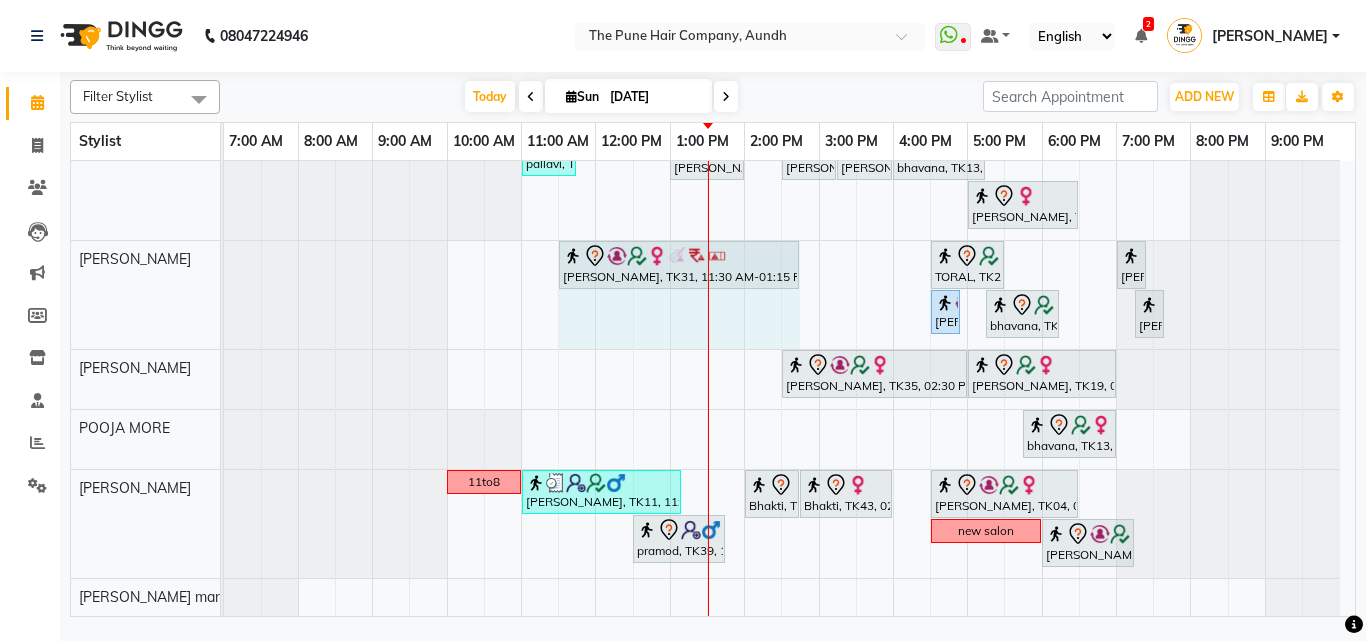 drag, startPoint x: 684, startPoint y: 252, endPoint x: 796, endPoint y: 254, distance: 112.01785 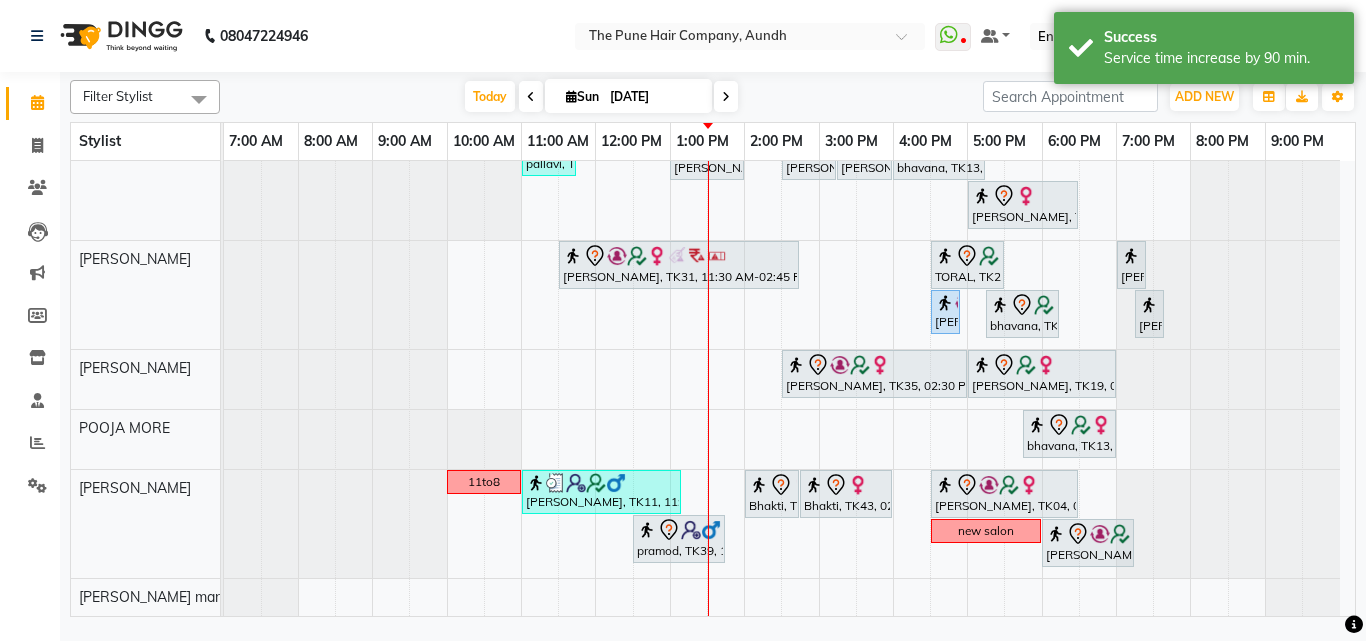 scroll, scrollTop: 843, scrollLeft: 0, axis: vertical 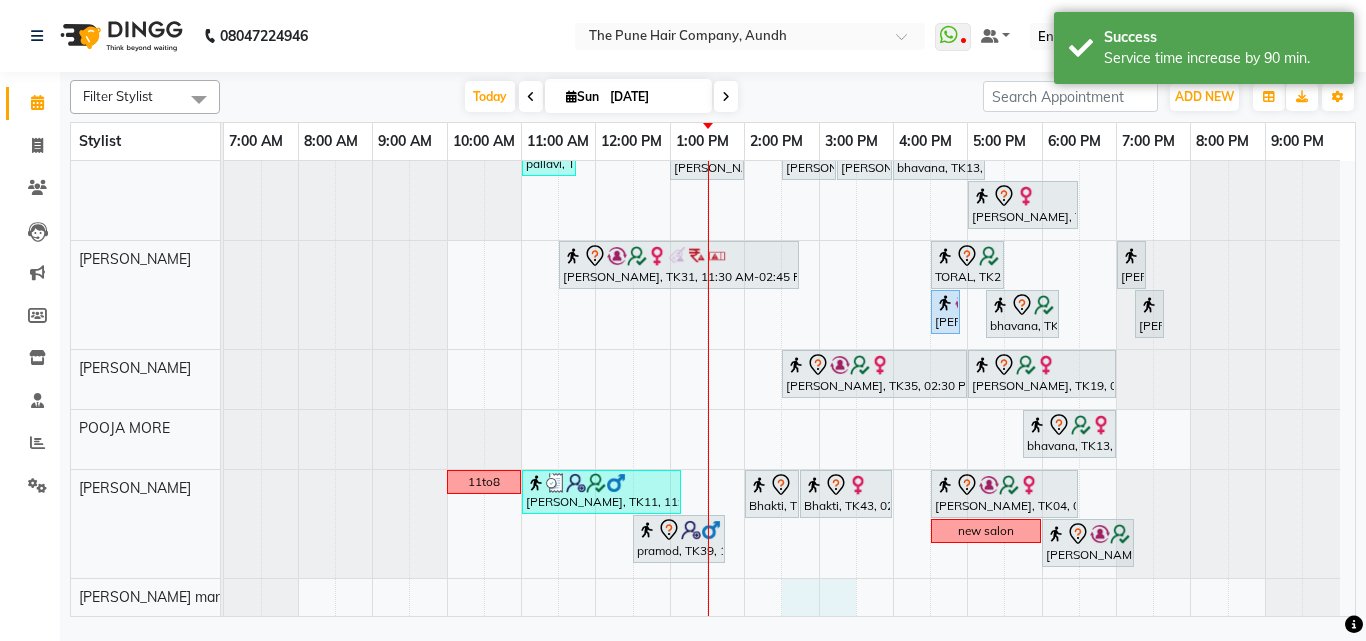 drag, startPoint x: 802, startPoint y: 593, endPoint x: 835, endPoint y: 586, distance: 33.734257 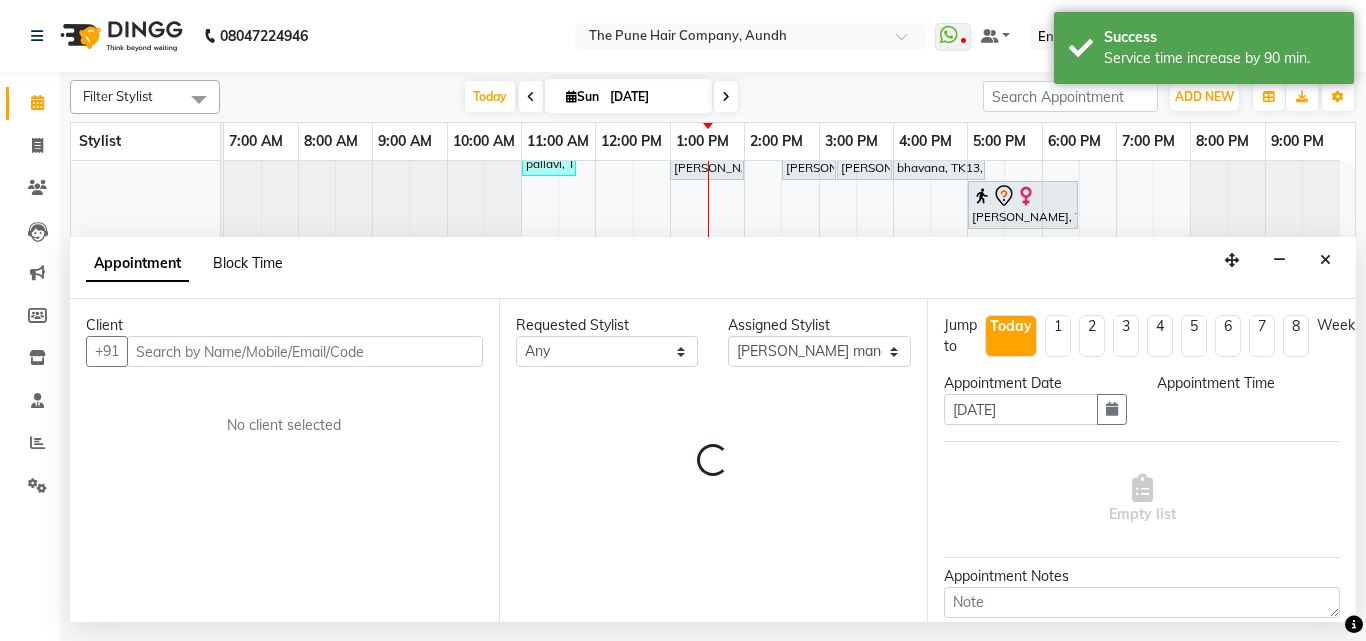 click on "Block Time" at bounding box center (248, 263) 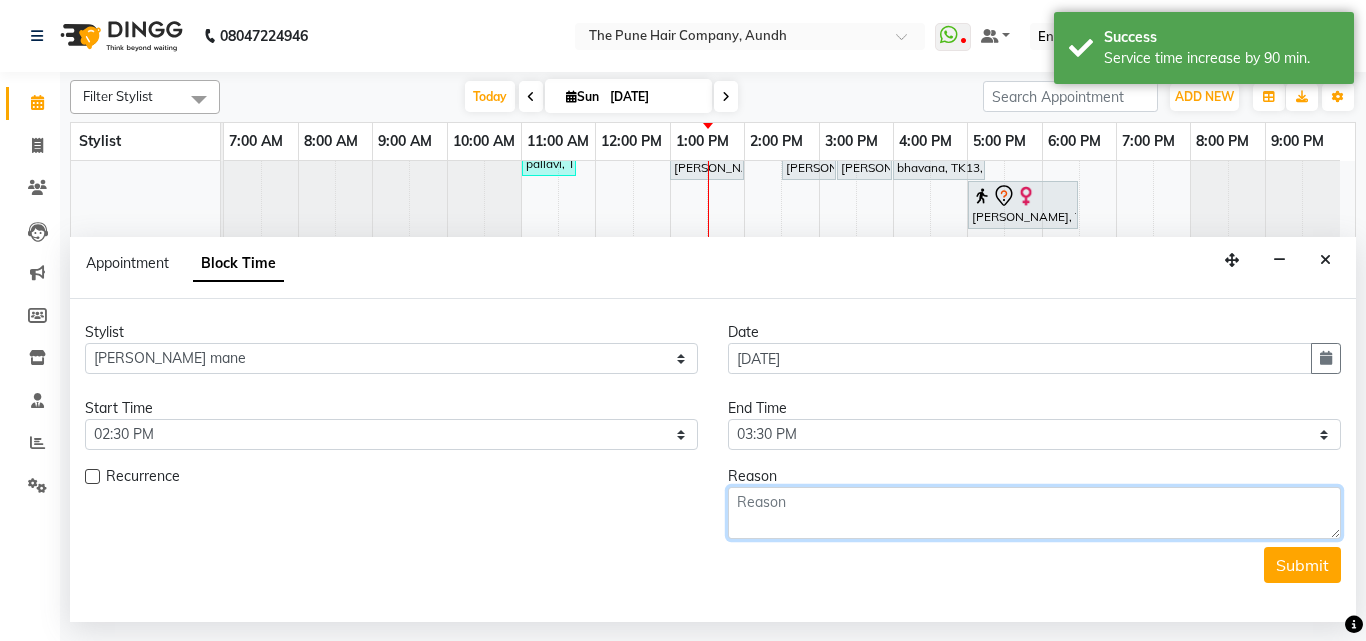 scroll, scrollTop: 843, scrollLeft: 0, axis: vertical 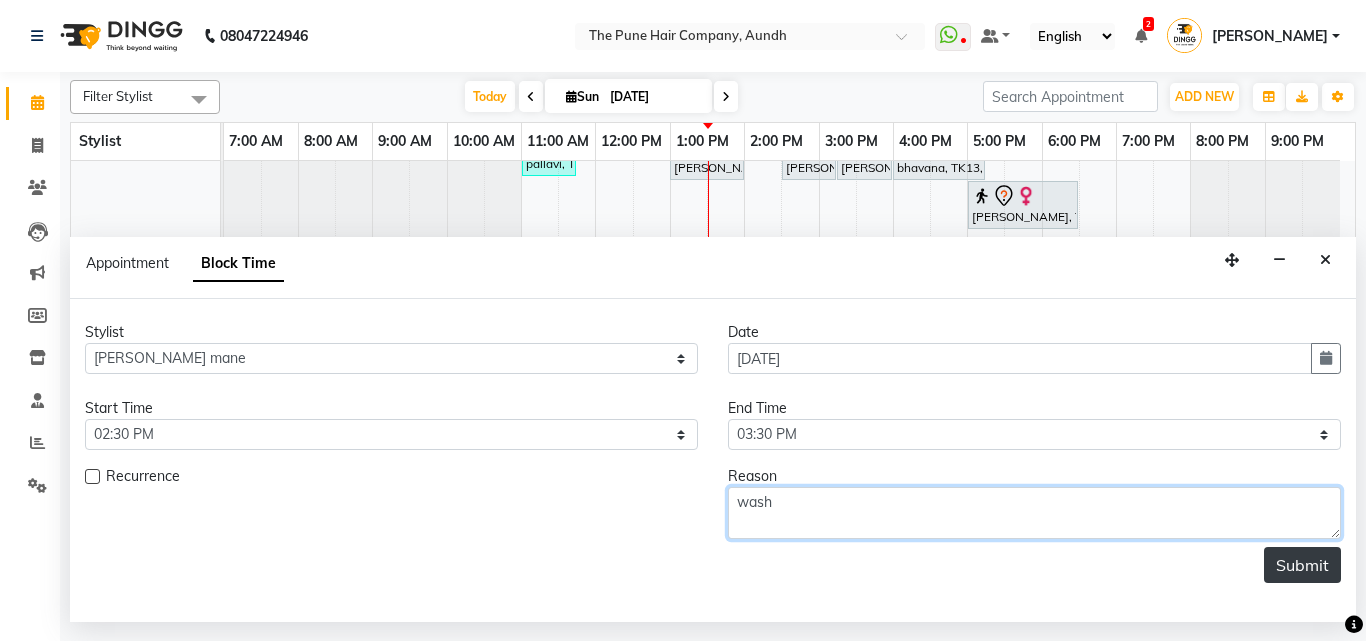type on "wash" 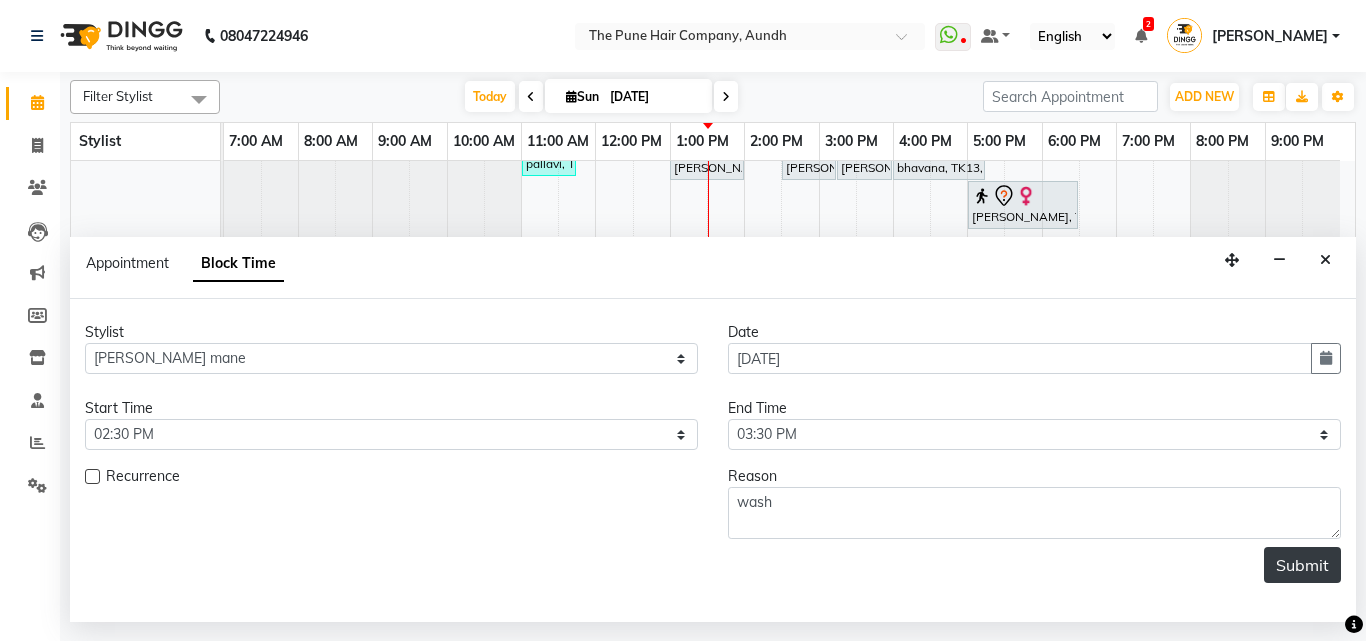 click on "Submit" at bounding box center (1302, 565) 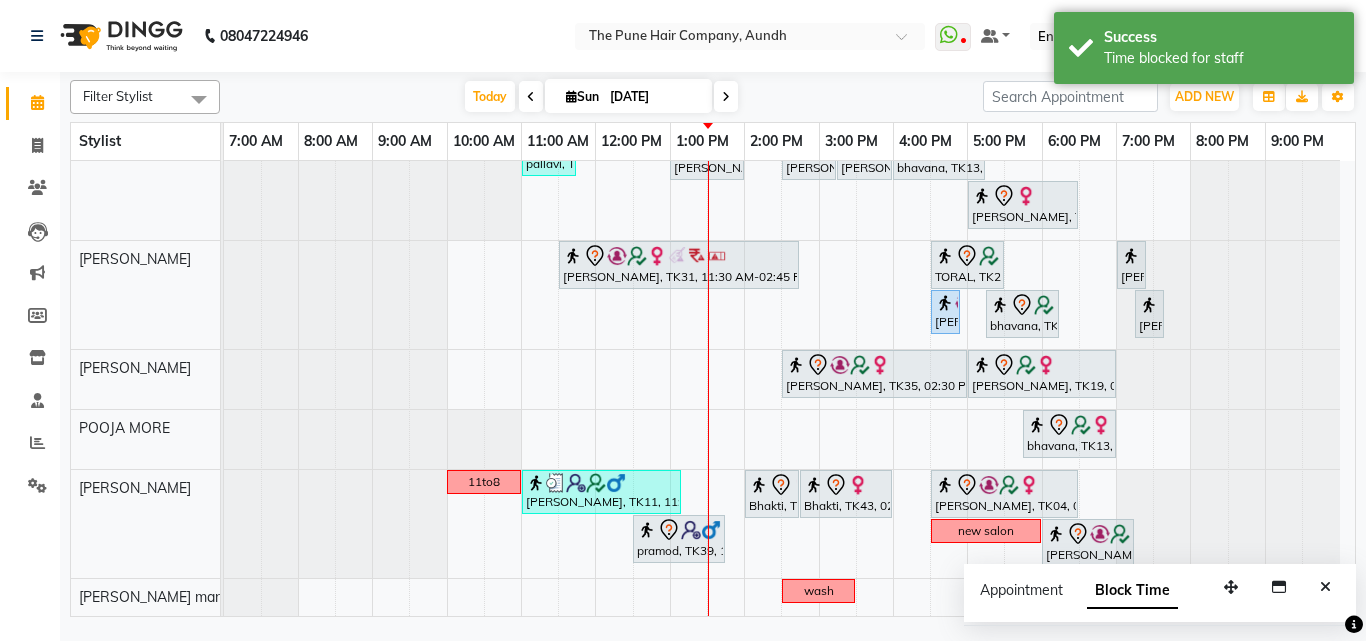 scroll, scrollTop: 843, scrollLeft: 0, axis: vertical 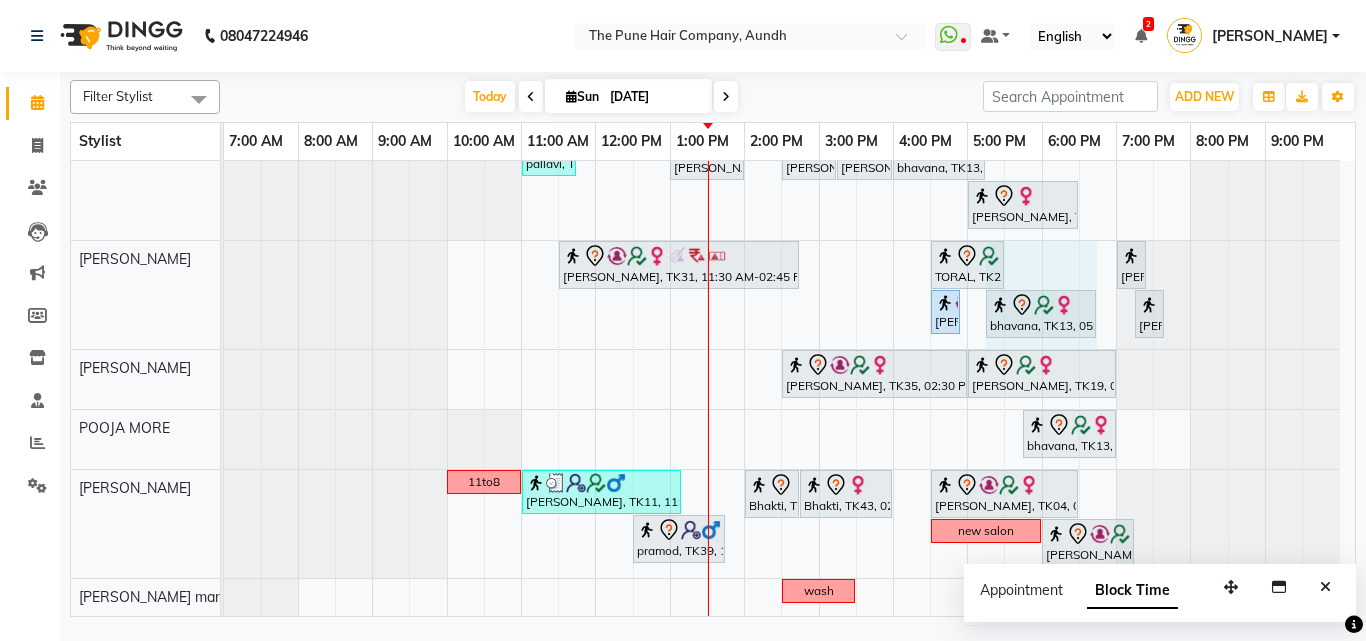 drag, startPoint x: 1058, startPoint y: 314, endPoint x: 1116, endPoint y: 313, distance: 58.00862 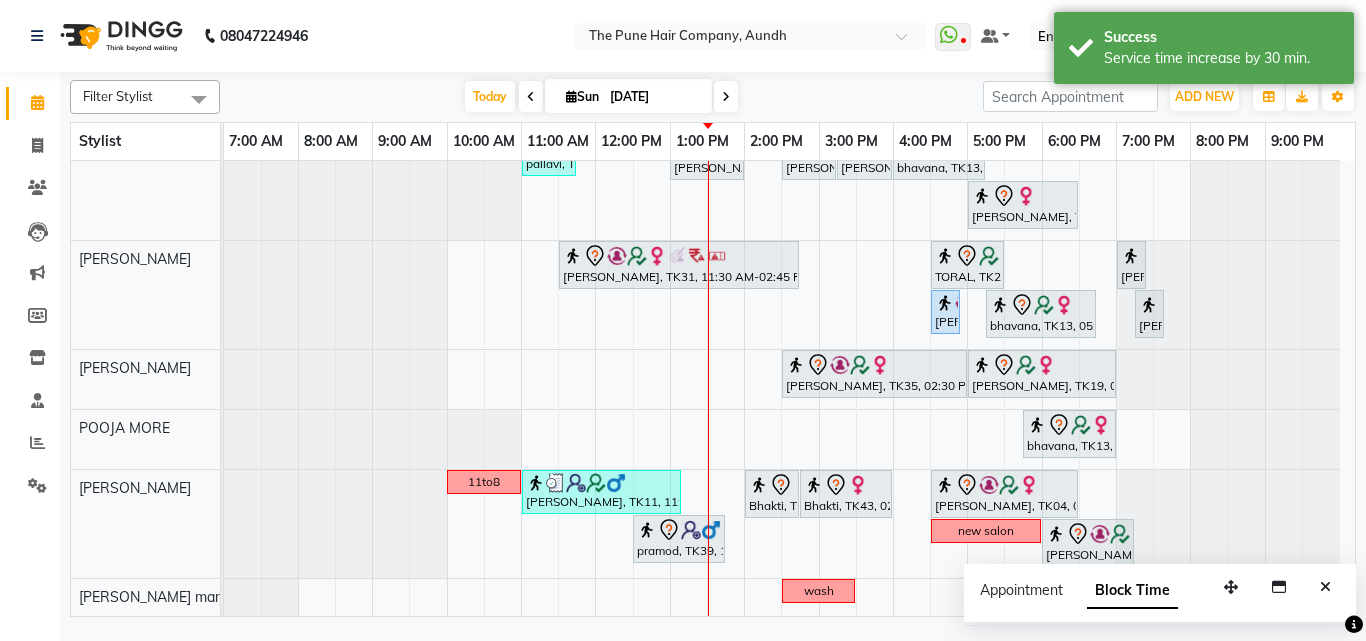 scroll, scrollTop: 843, scrollLeft: 0, axis: vertical 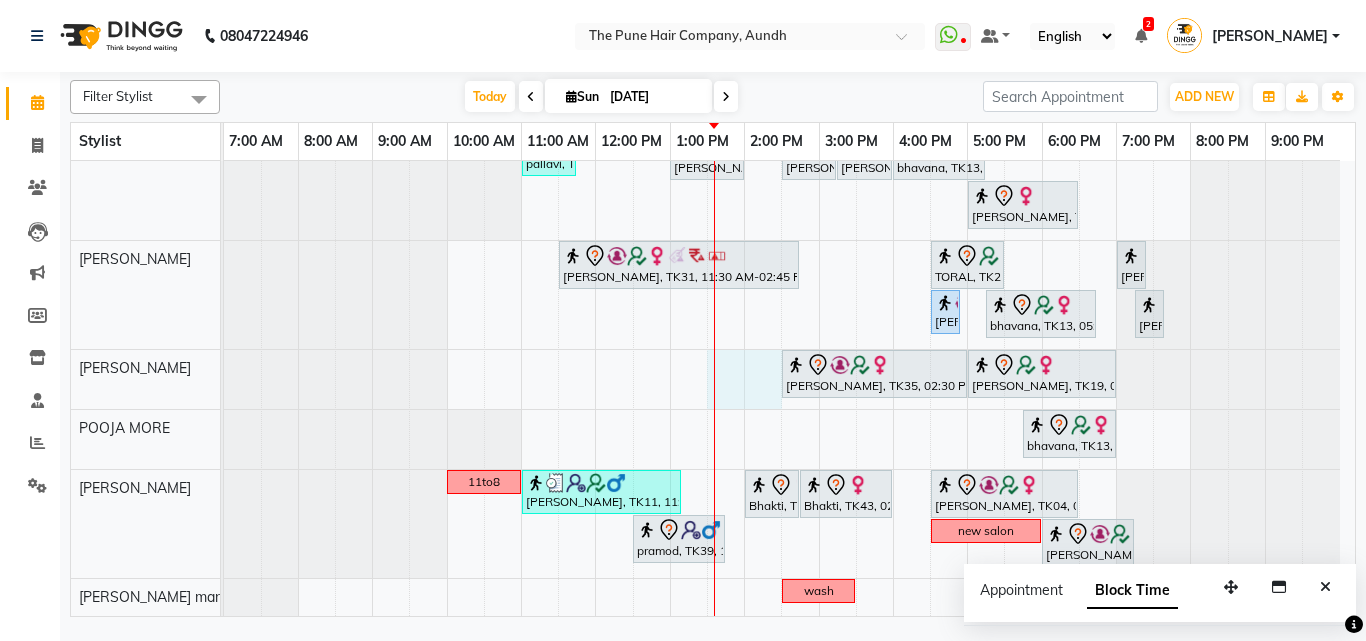 drag, startPoint x: 721, startPoint y: 379, endPoint x: 746, endPoint y: 384, distance: 25.495098 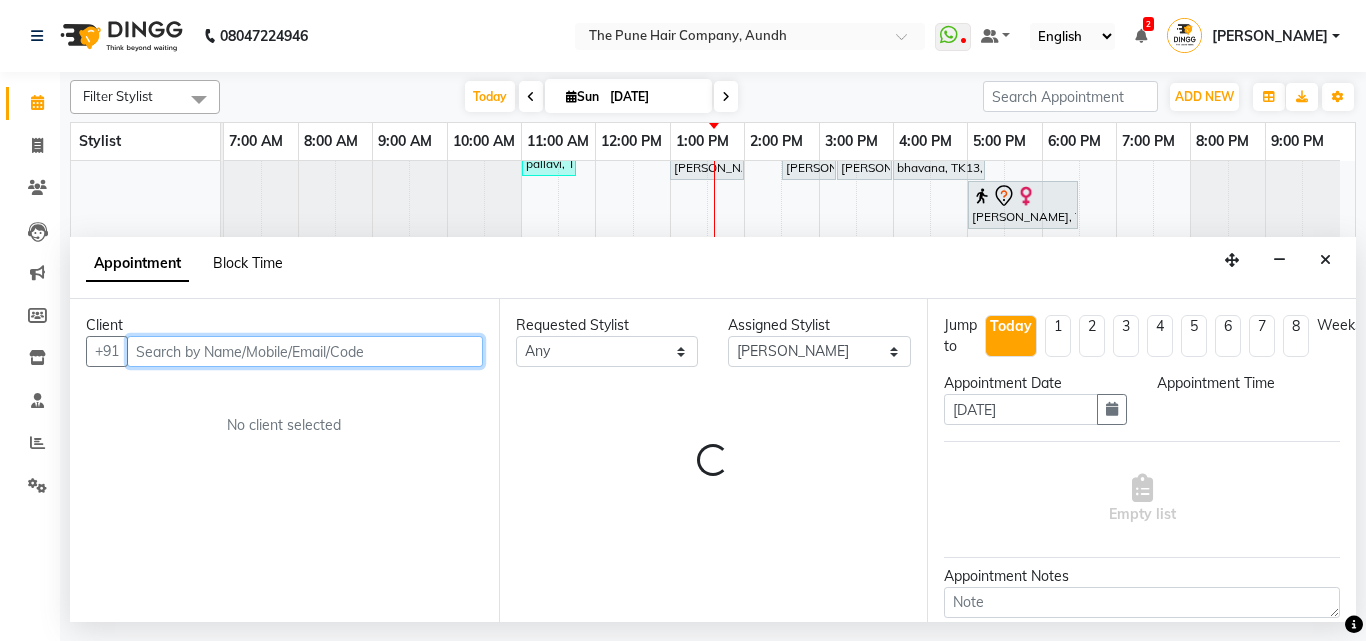 click on "Block Time" at bounding box center (248, 263) 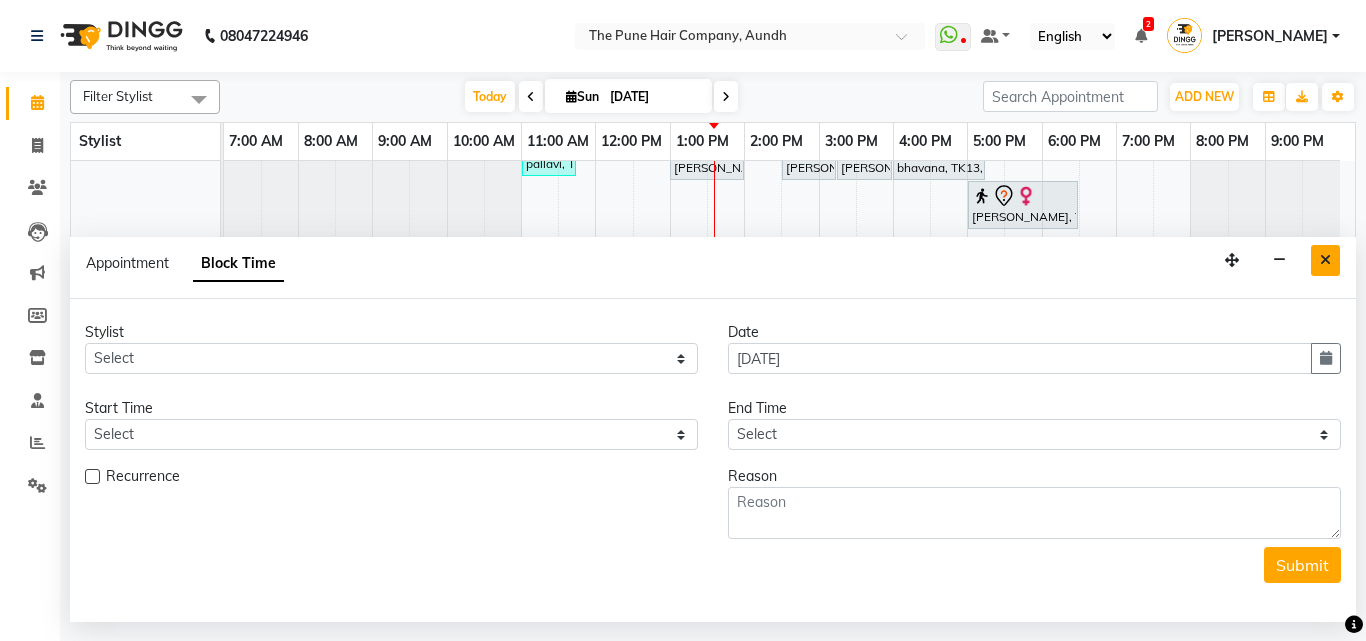click at bounding box center [1325, 260] 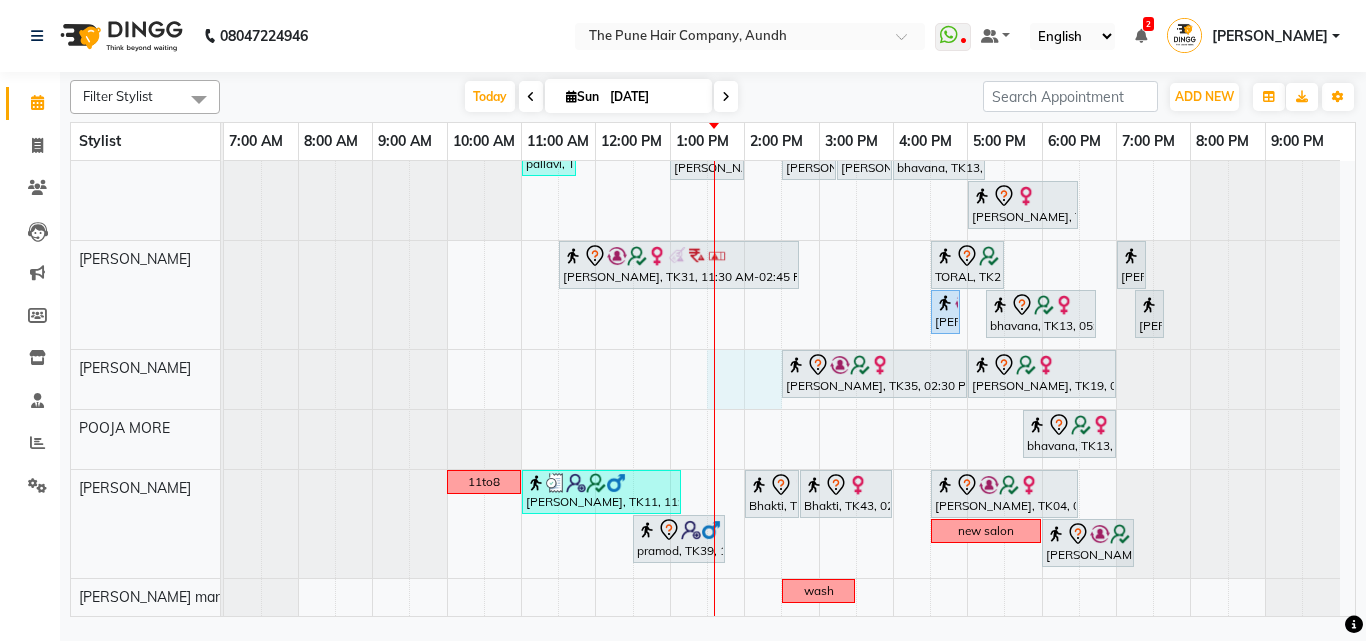 drag, startPoint x: 726, startPoint y: 375, endPoint x: 756, endPoint y: 374, distance: 30.016663 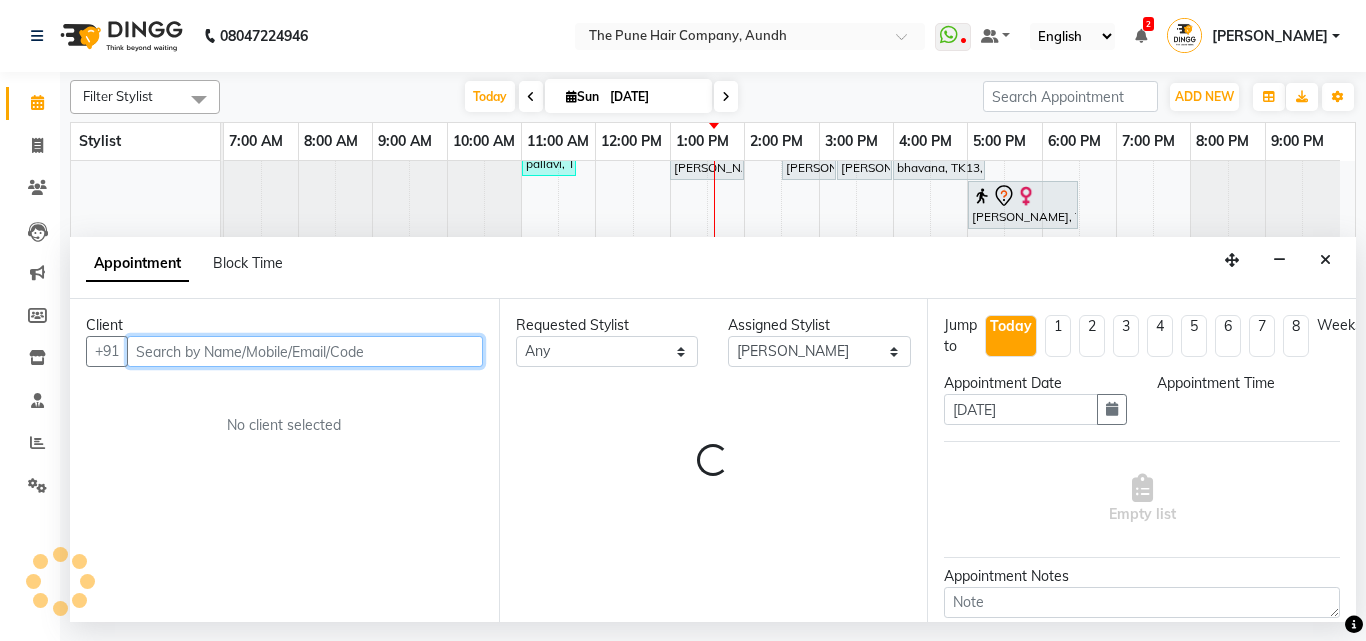 select on "810" 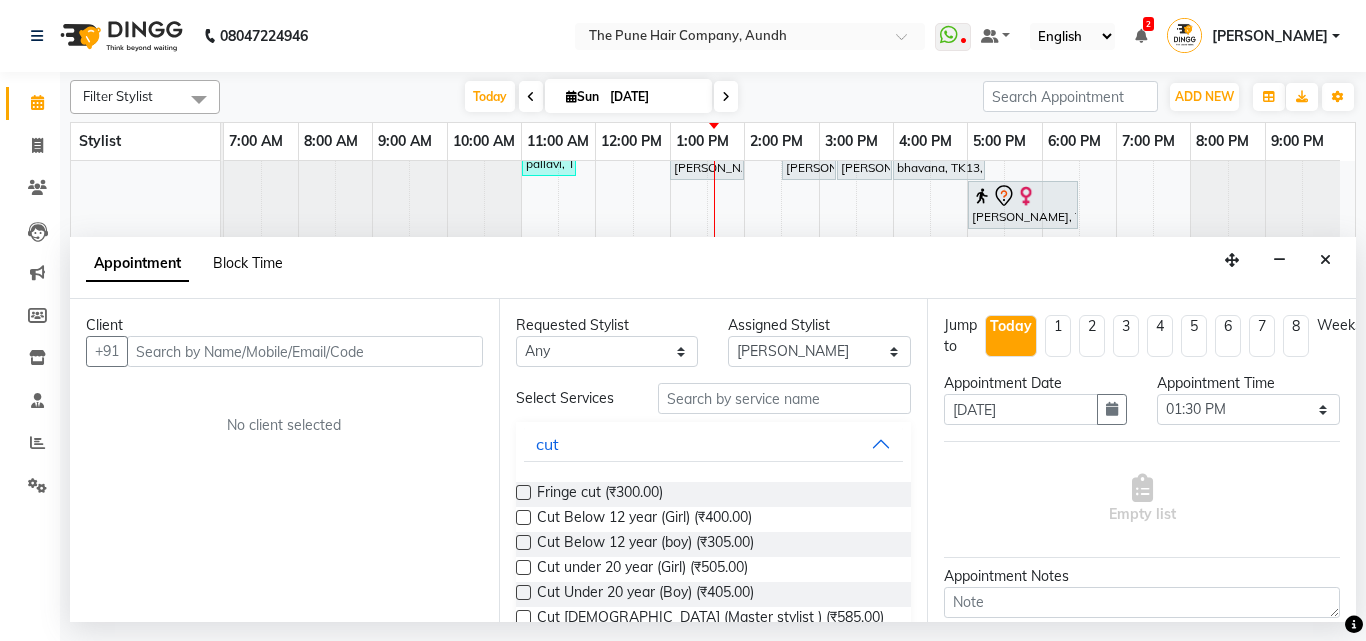 click on "Block Time" at bounding box center (248, 263) 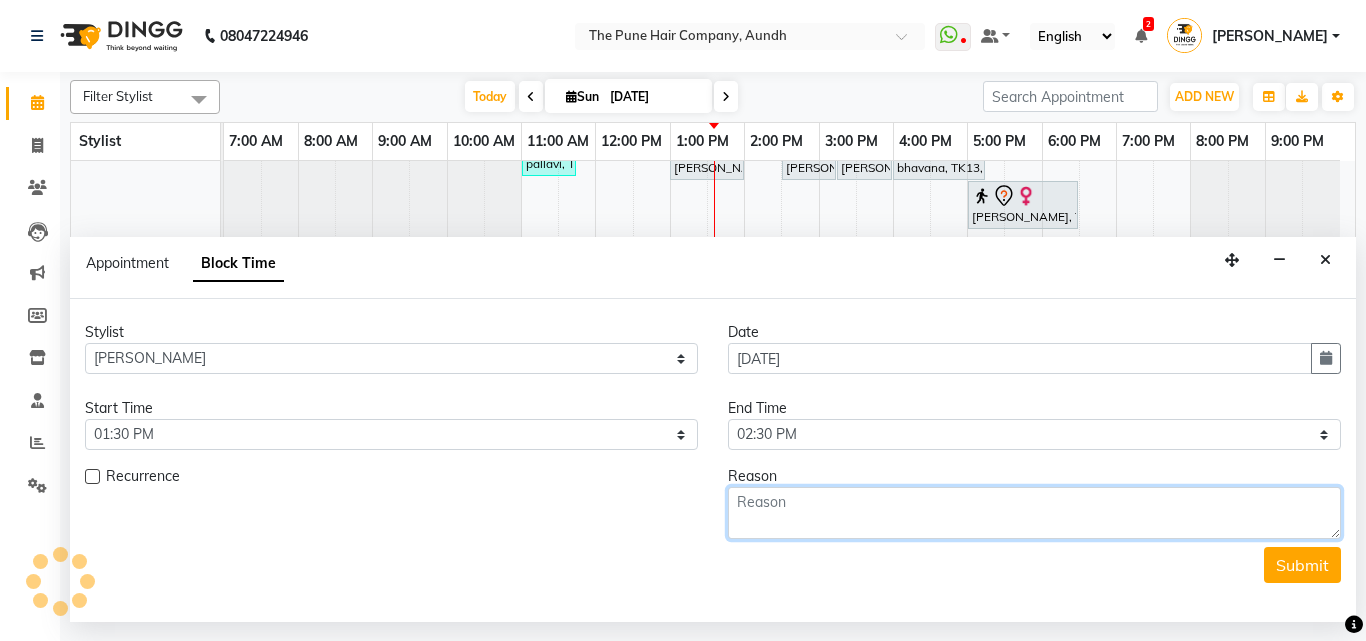 click at bounding box center [1034, 513] 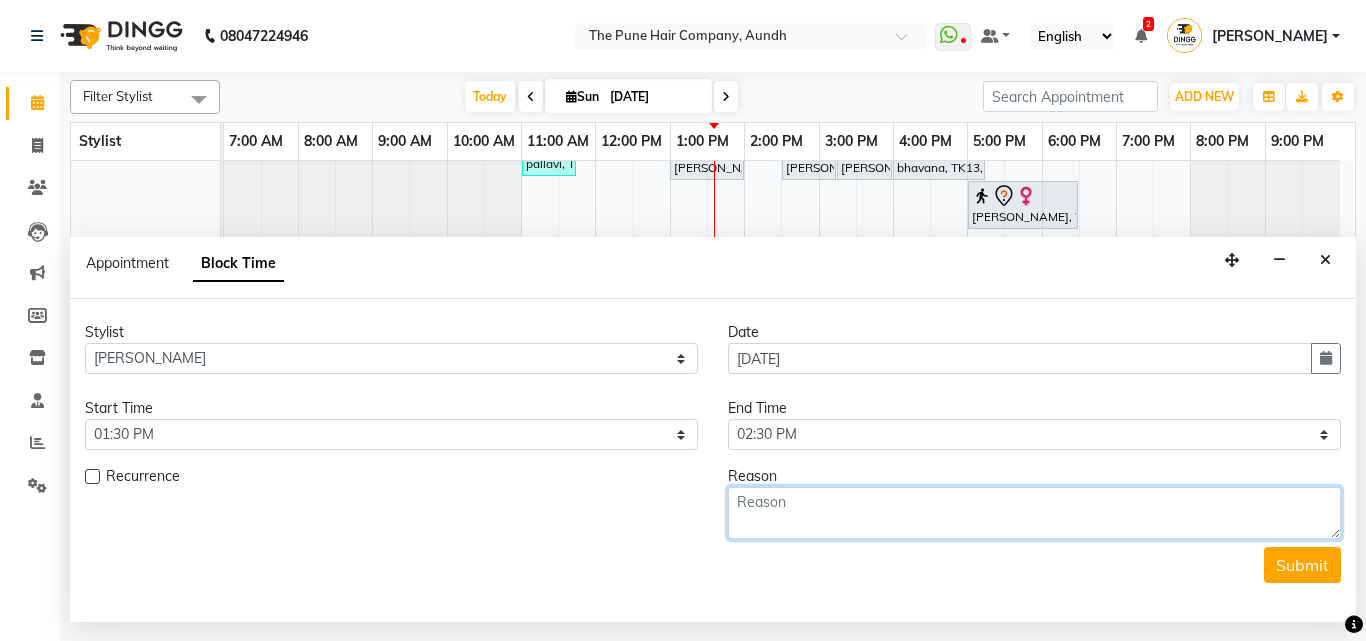 scroll, scrollTop: 843, scrollLeft: 0, axis: vertical 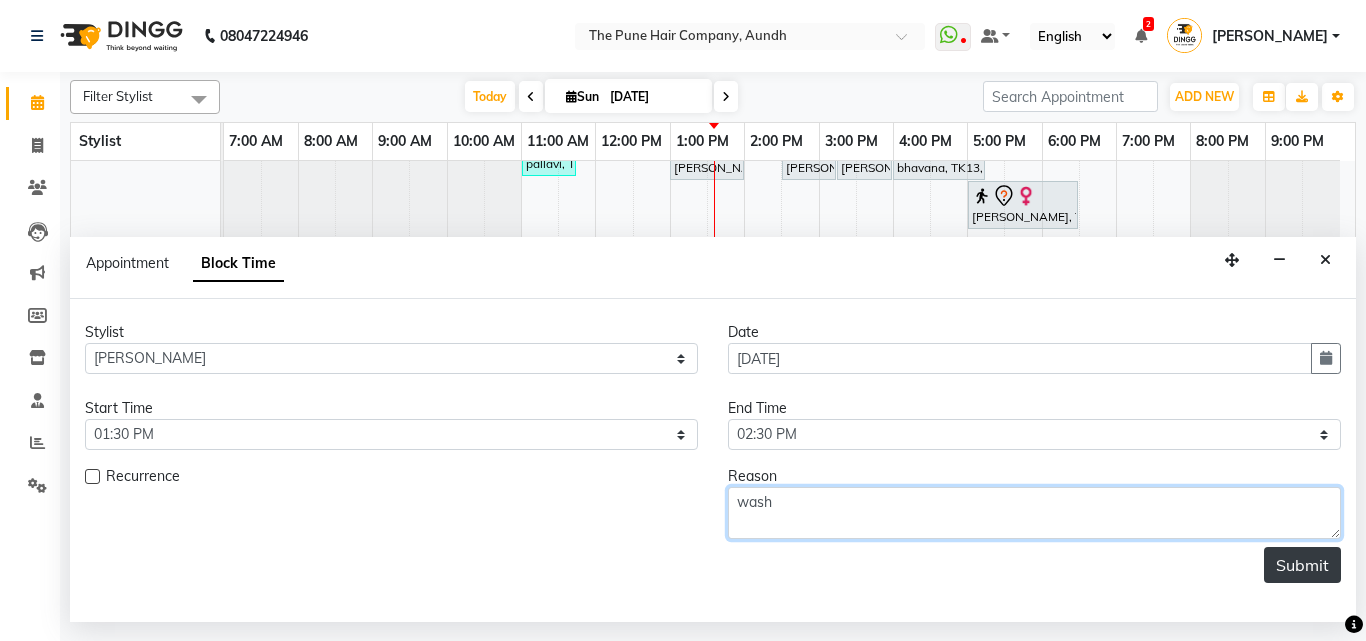 type on "wash" 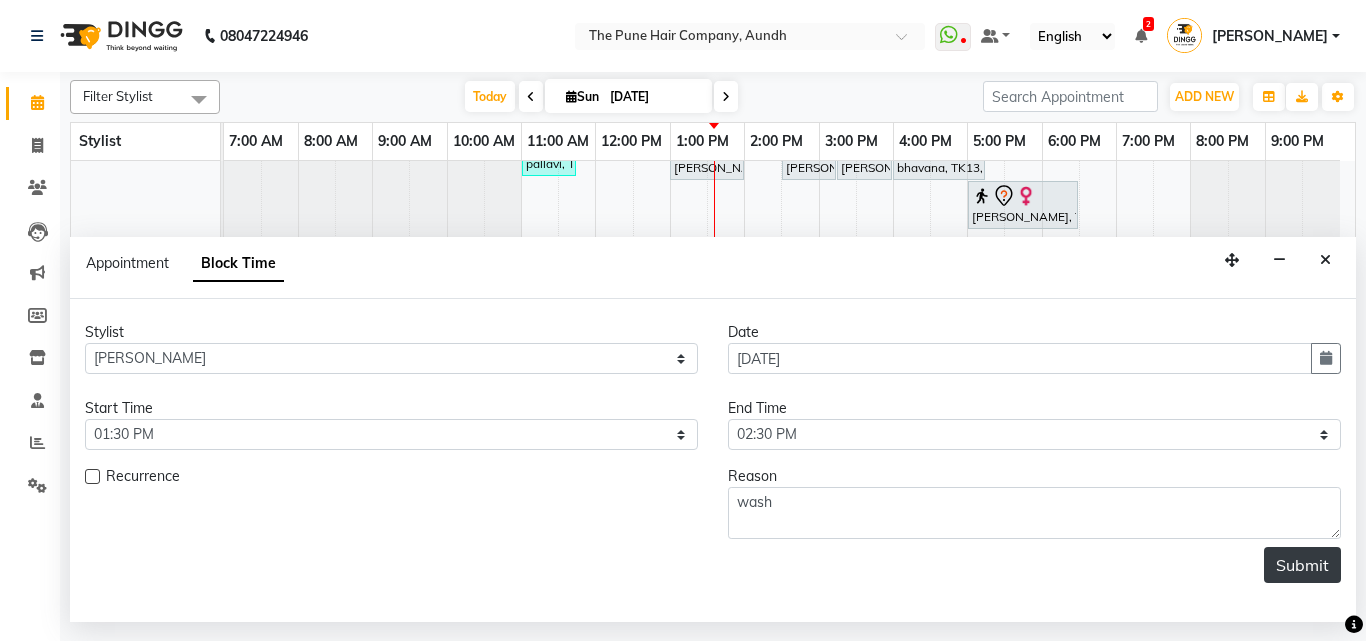 click on "Submit" at bounding box center (1302, 565) 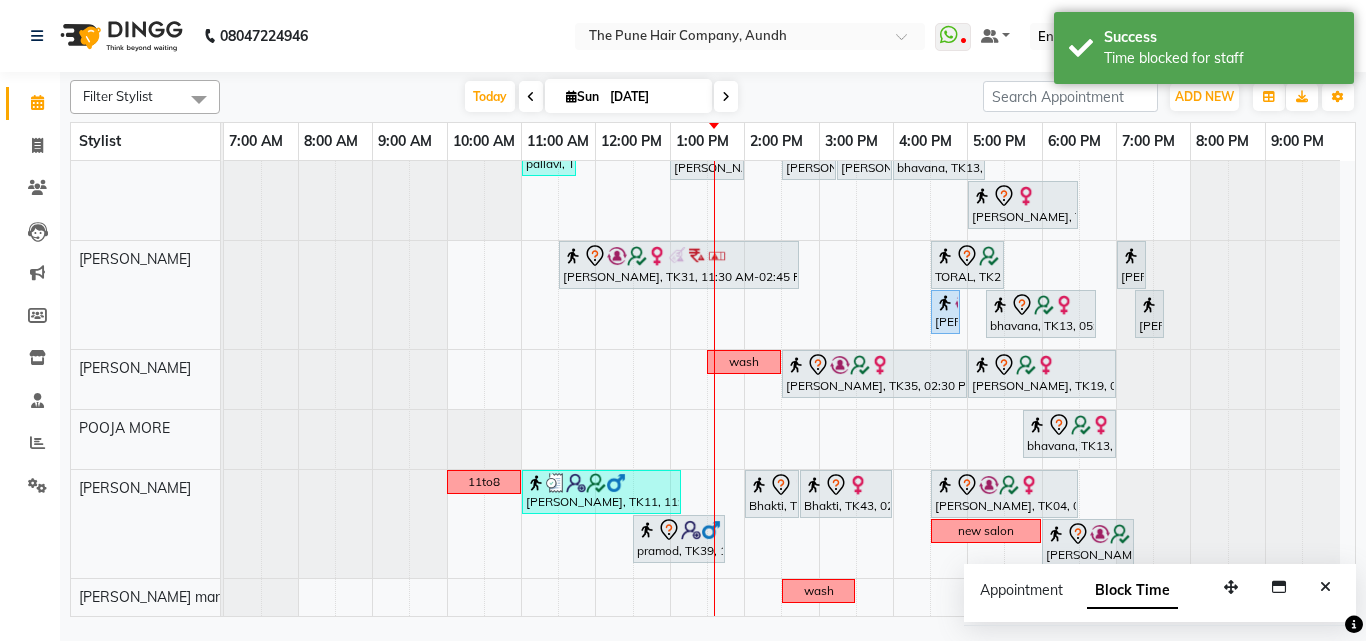 scroll, scrollTop: 0, scrollLeft: 0, axis: both 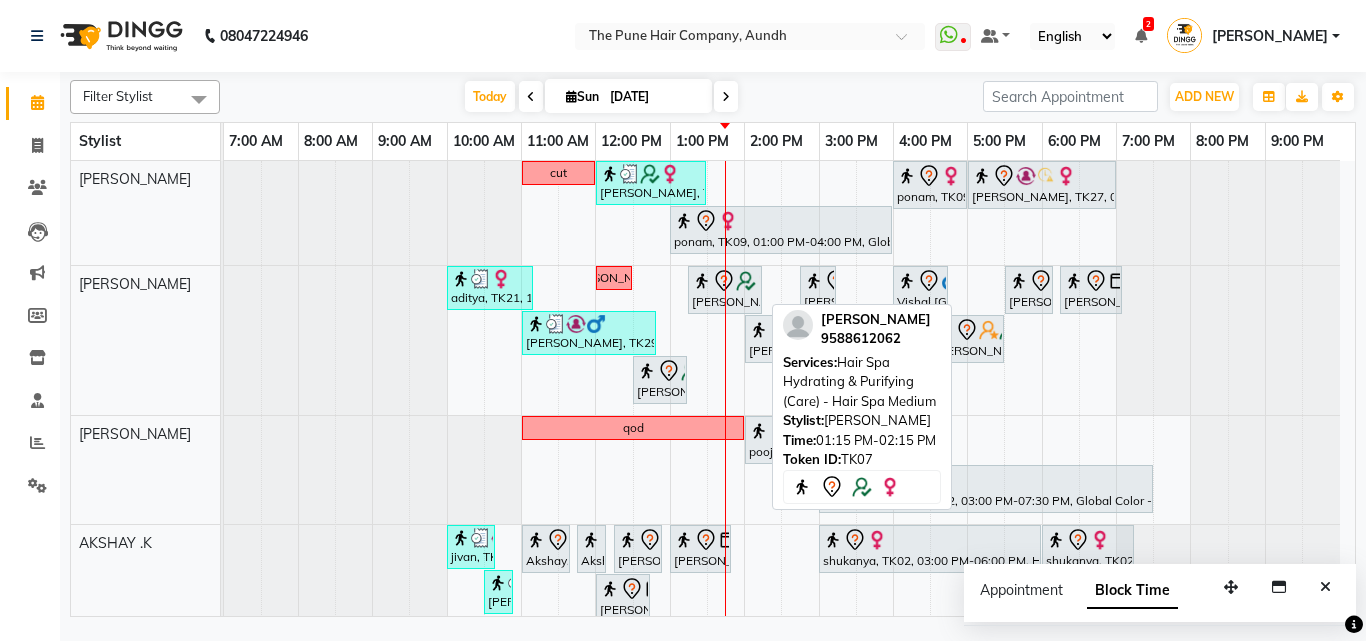 click on "dishali, TK07, 01:15 PM-02:15 PM, Hair Spa Hydrating & Purifying (Care) - Hair Spa Medium" at bounding box center [725, 290] 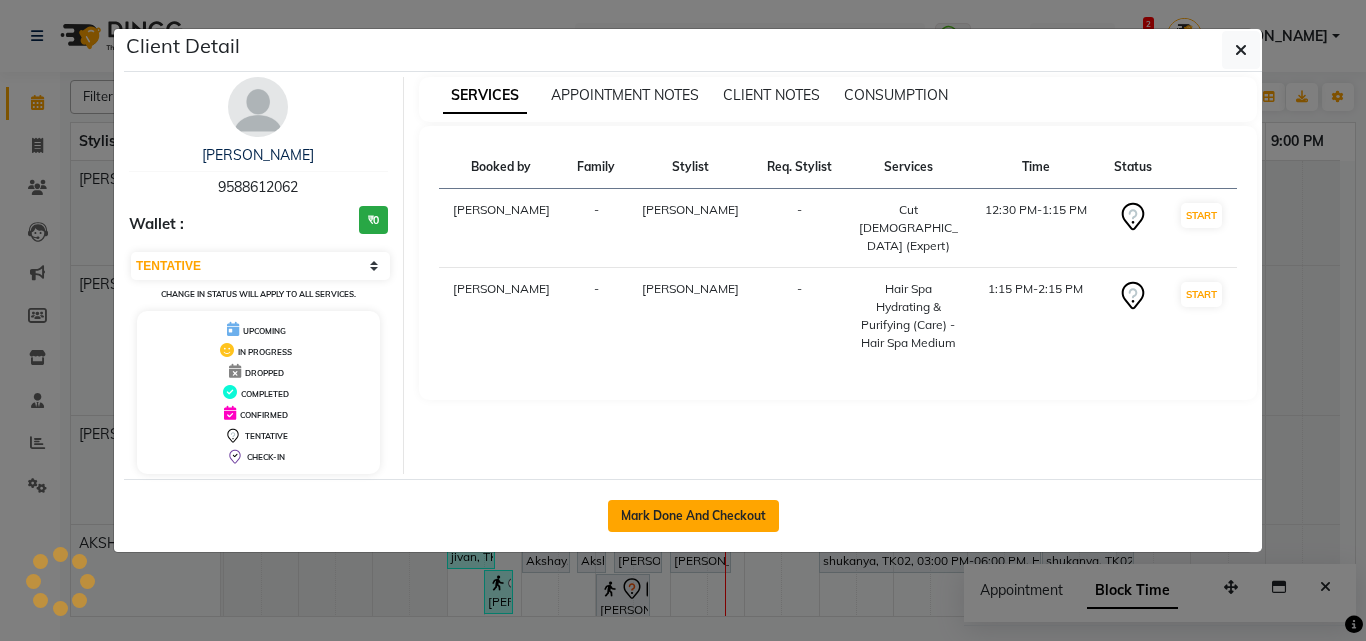 click on "Mark Done And Checkout" 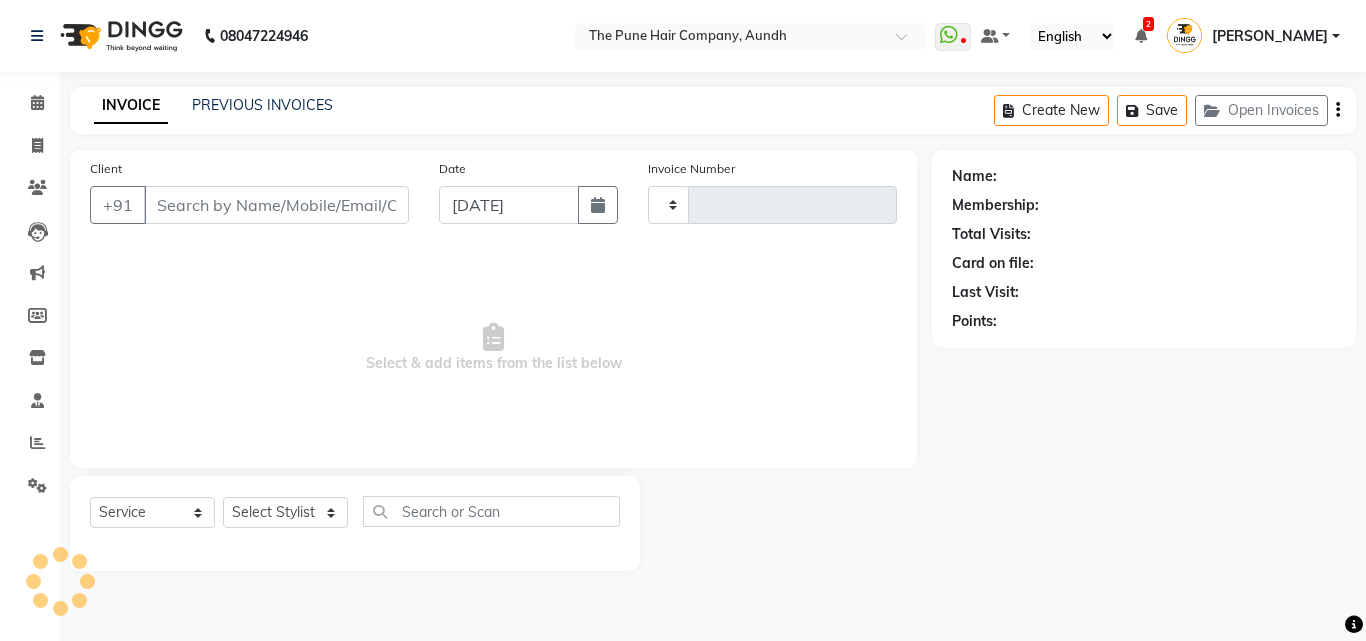 type on "3094" 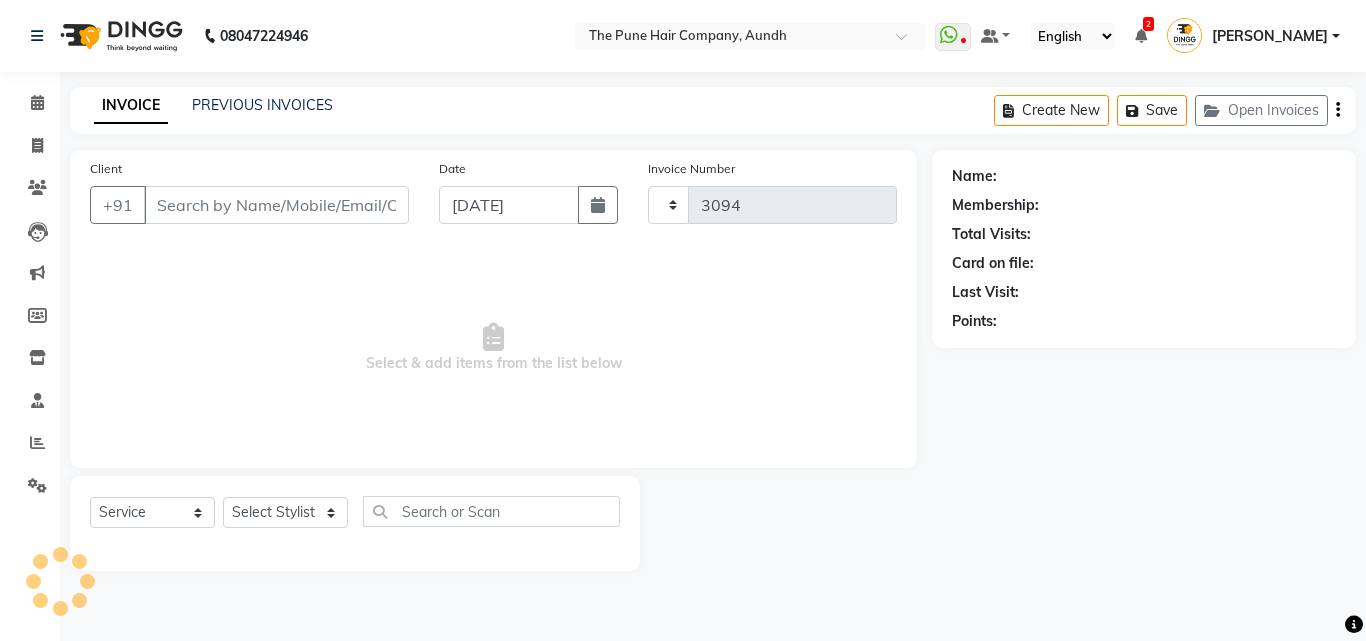 select on "106" 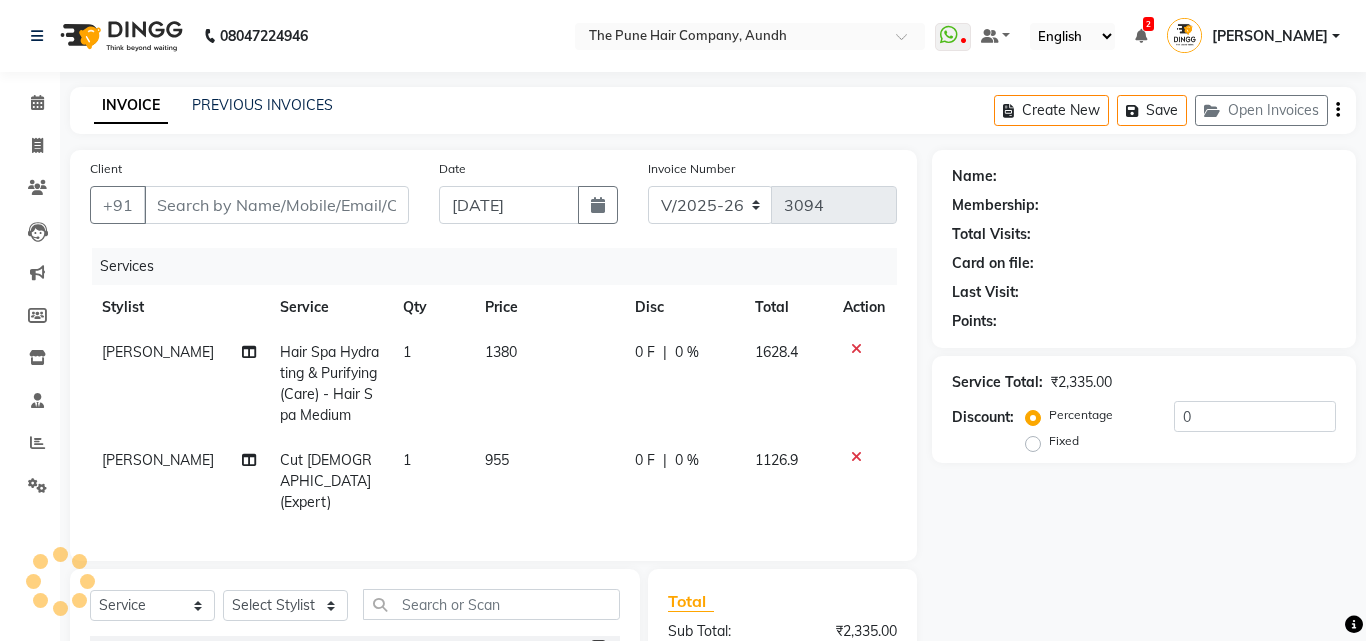 type on "9588612062" 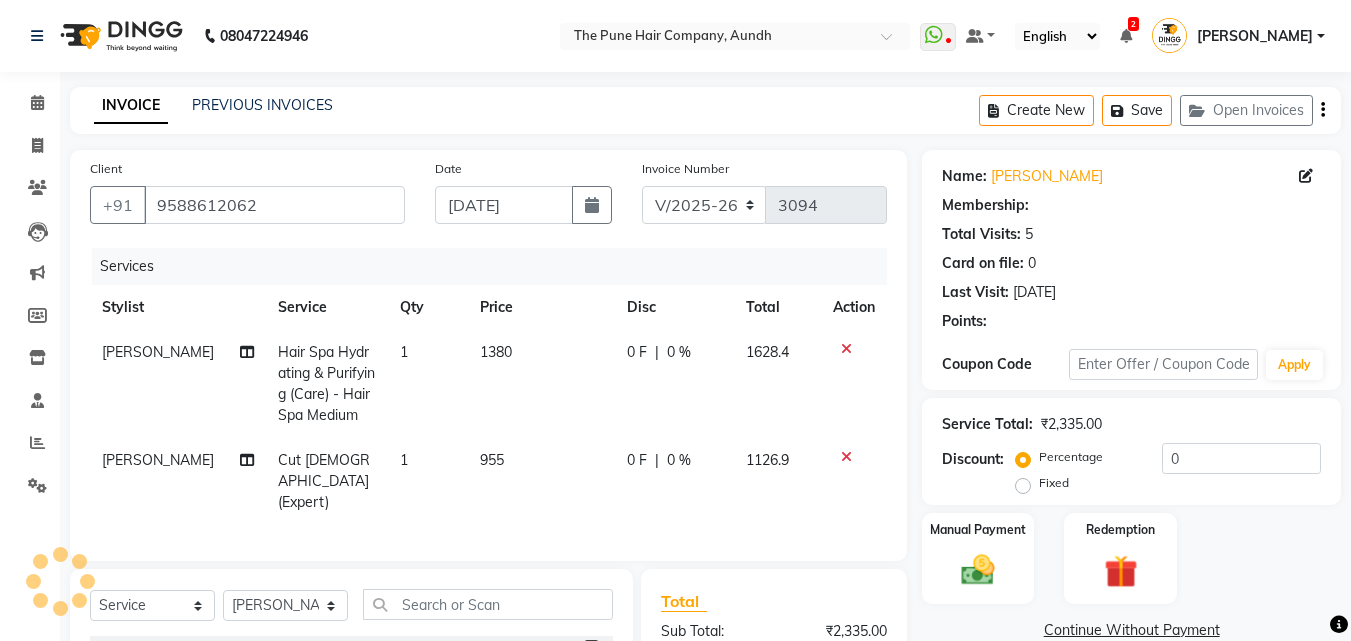 select on "1: Object" 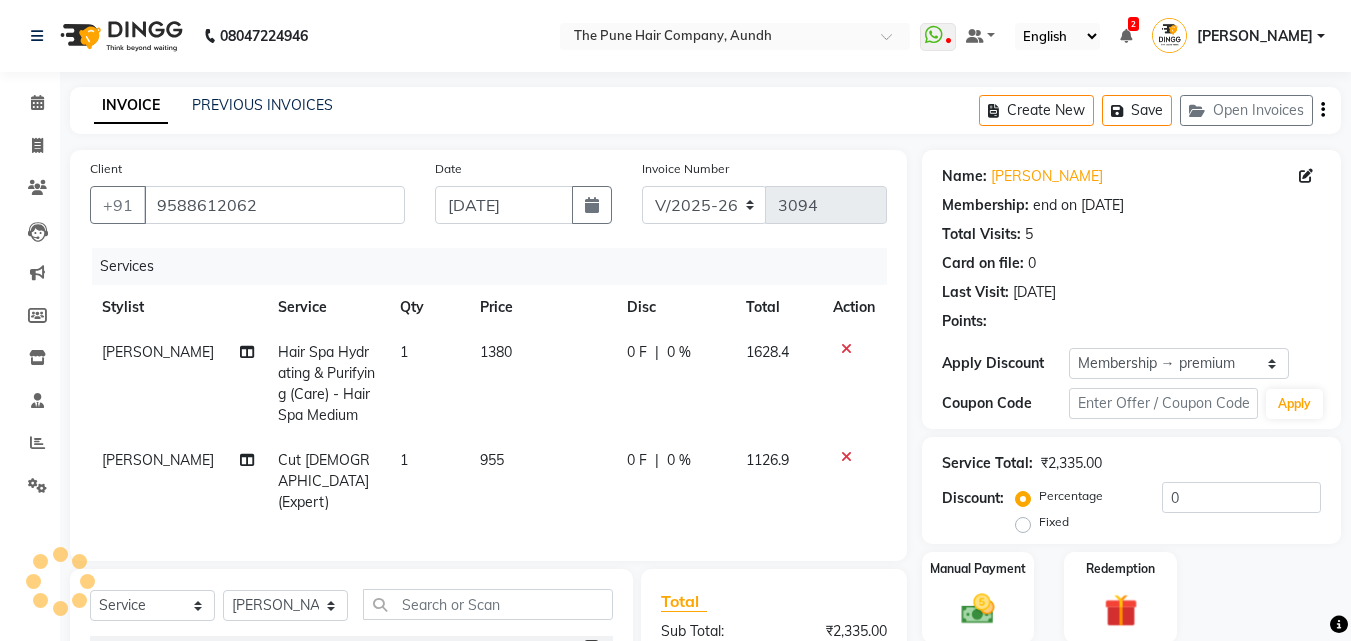 type on "20" 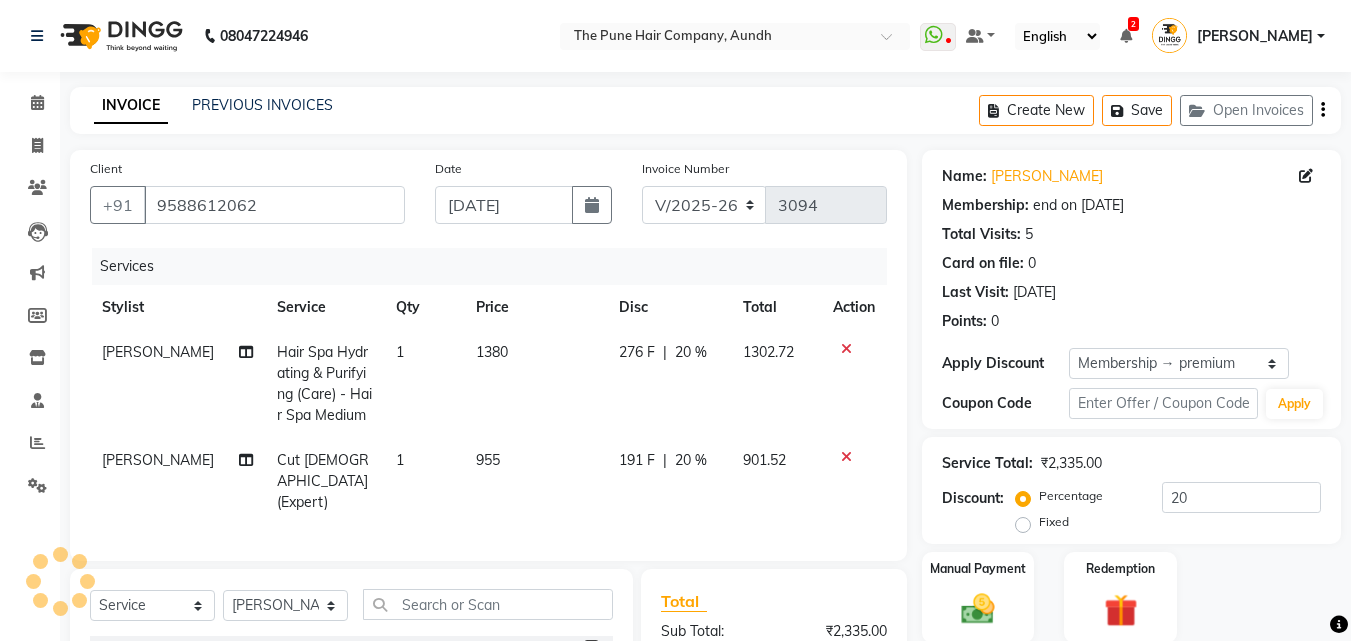 scroll, scrollTop: 200, scrollLeft: 0, axis: vertical 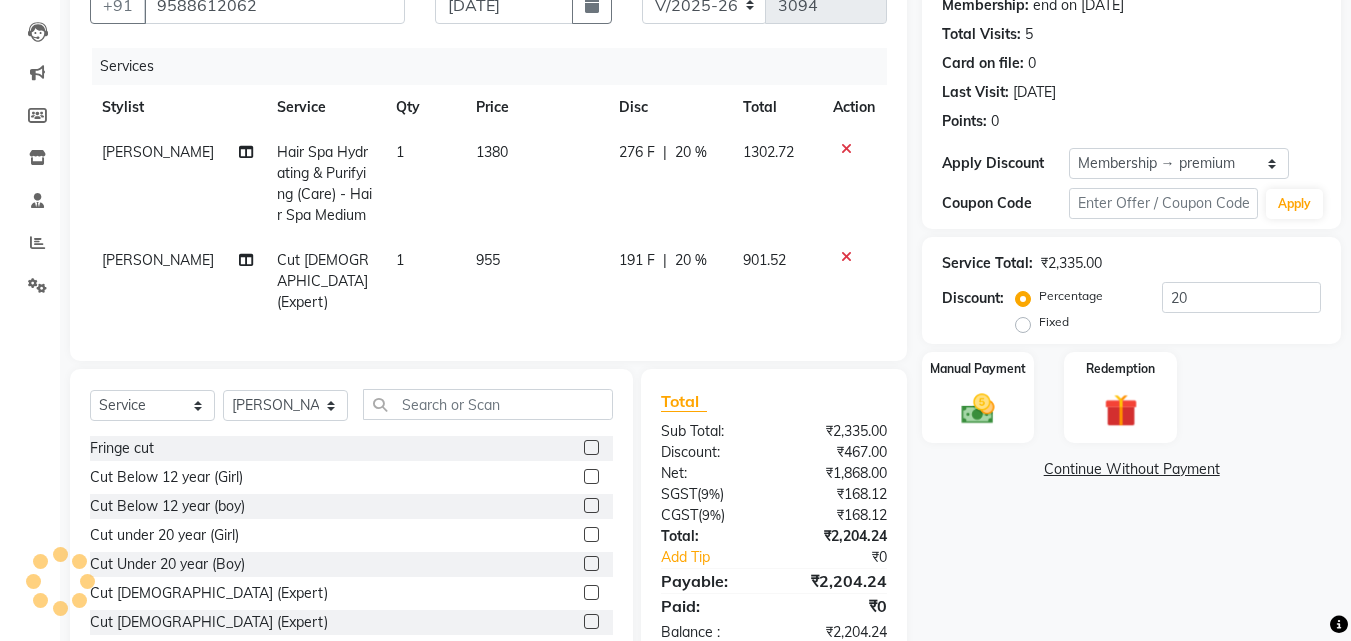click 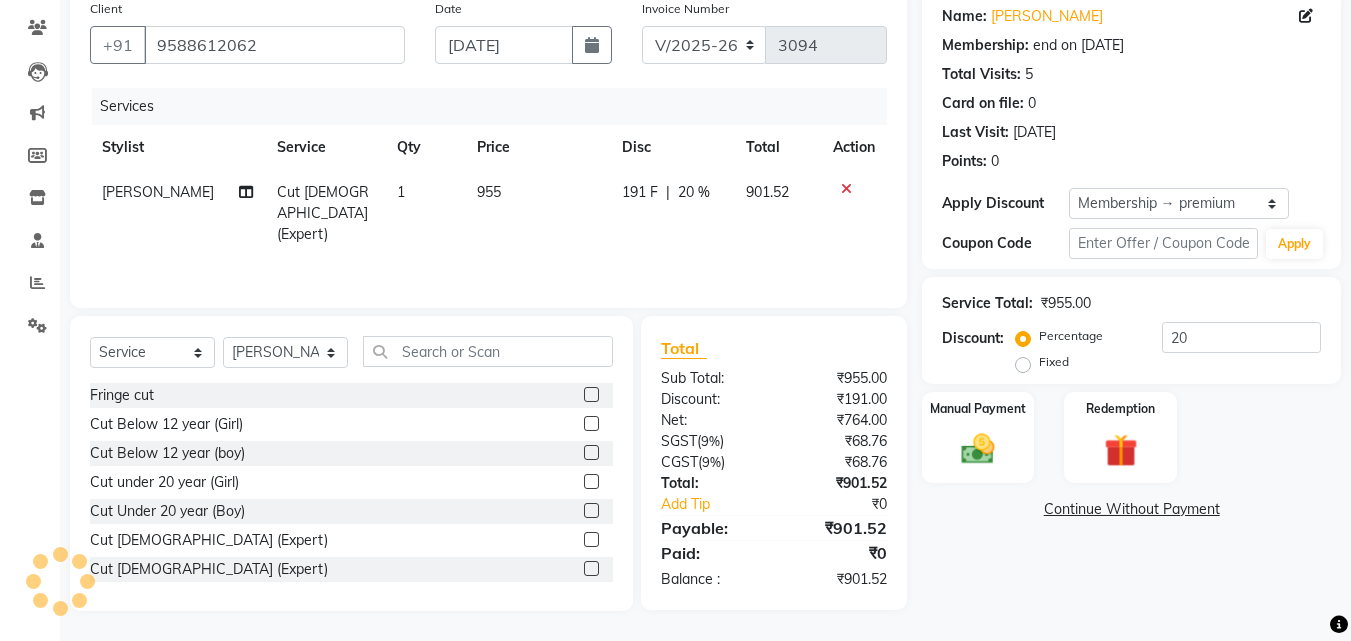 scroll, scrollTop: 160, scrollLeft: 0, axis: vertical 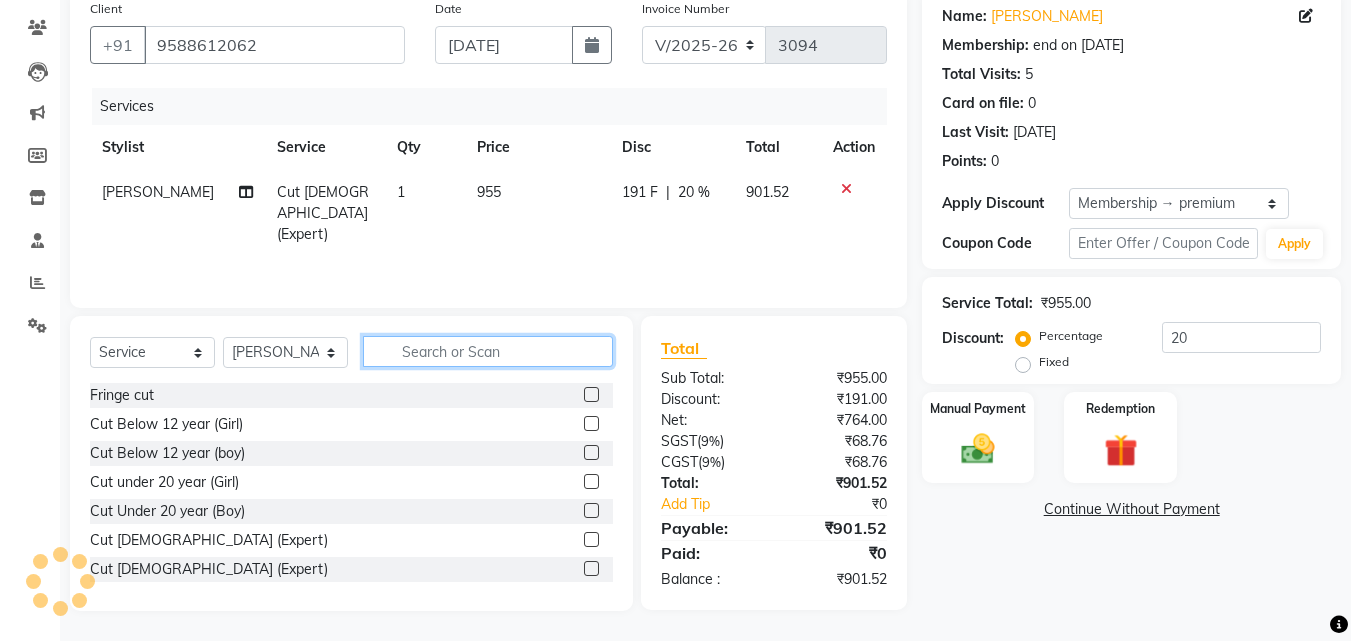 click 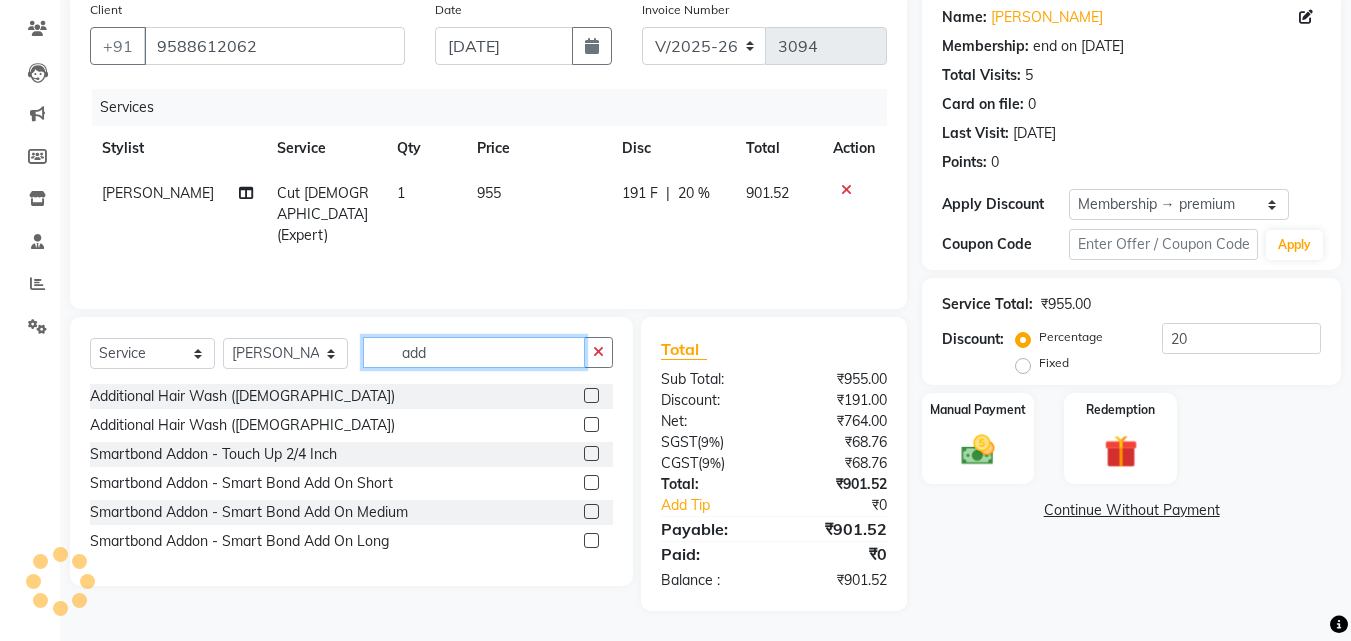 scroll, scrollTop: 159, scrollLeft: 0, axis: vertical 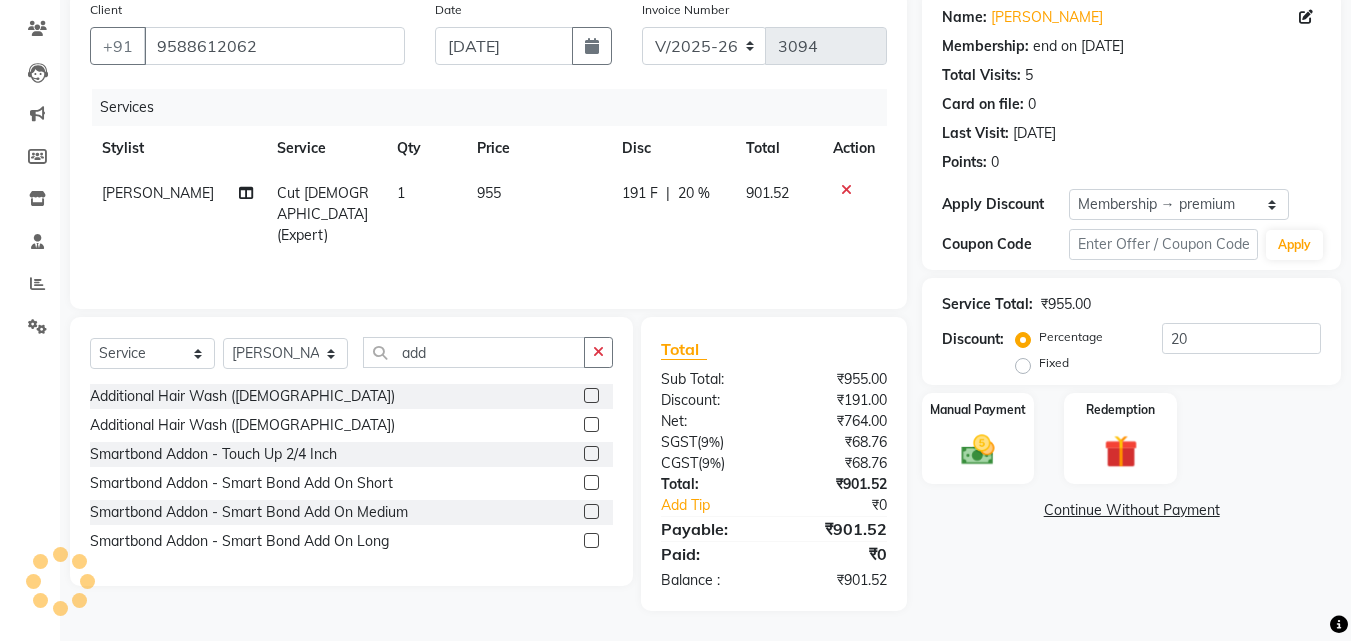 click 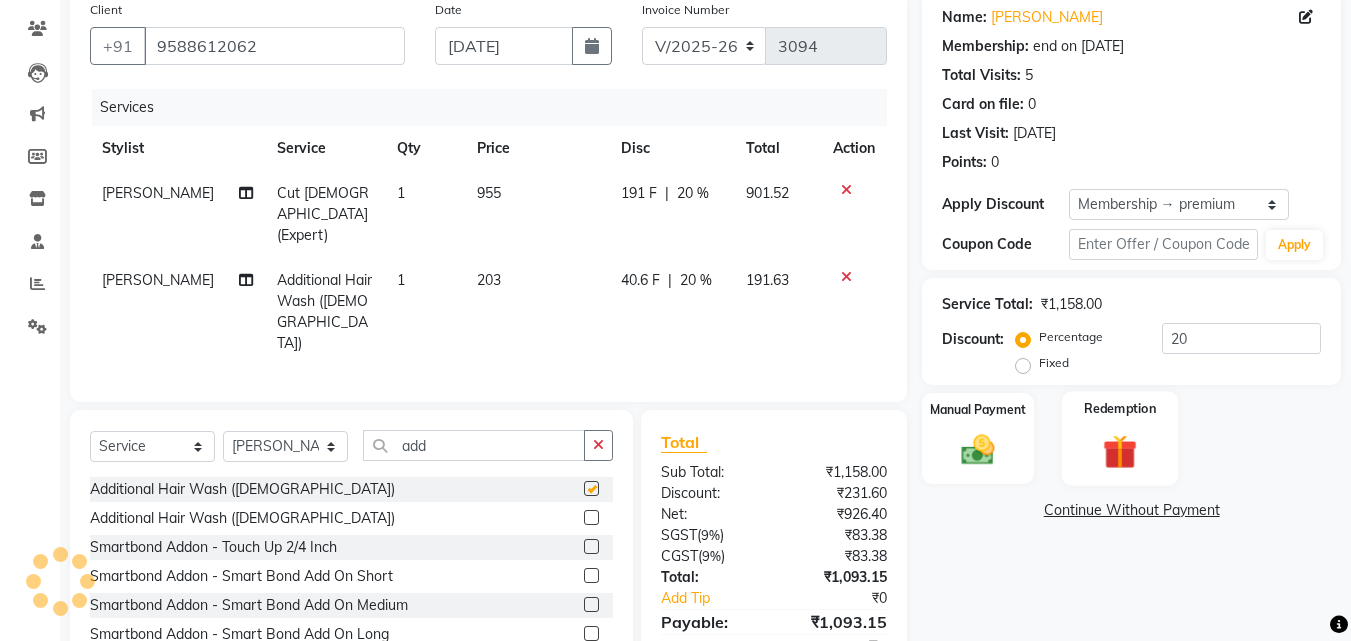 checkbox on "false" 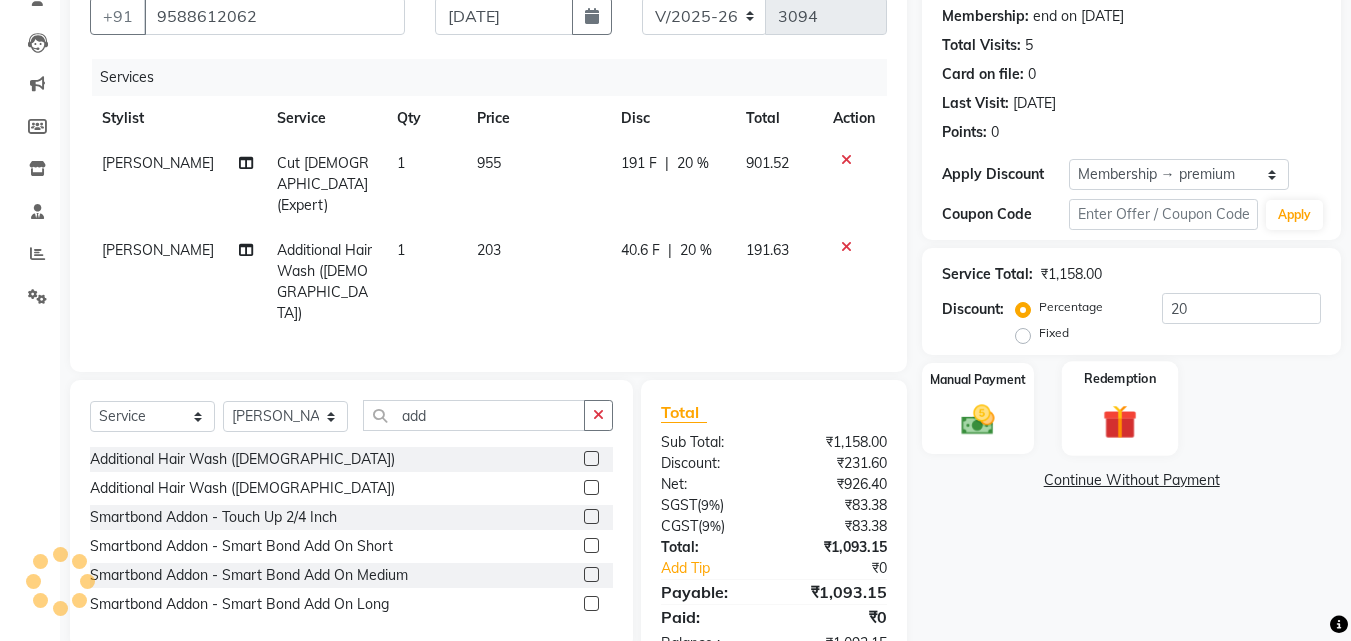 scroll, scrollTop: 204, scrollLeft: 0, axis: vertical 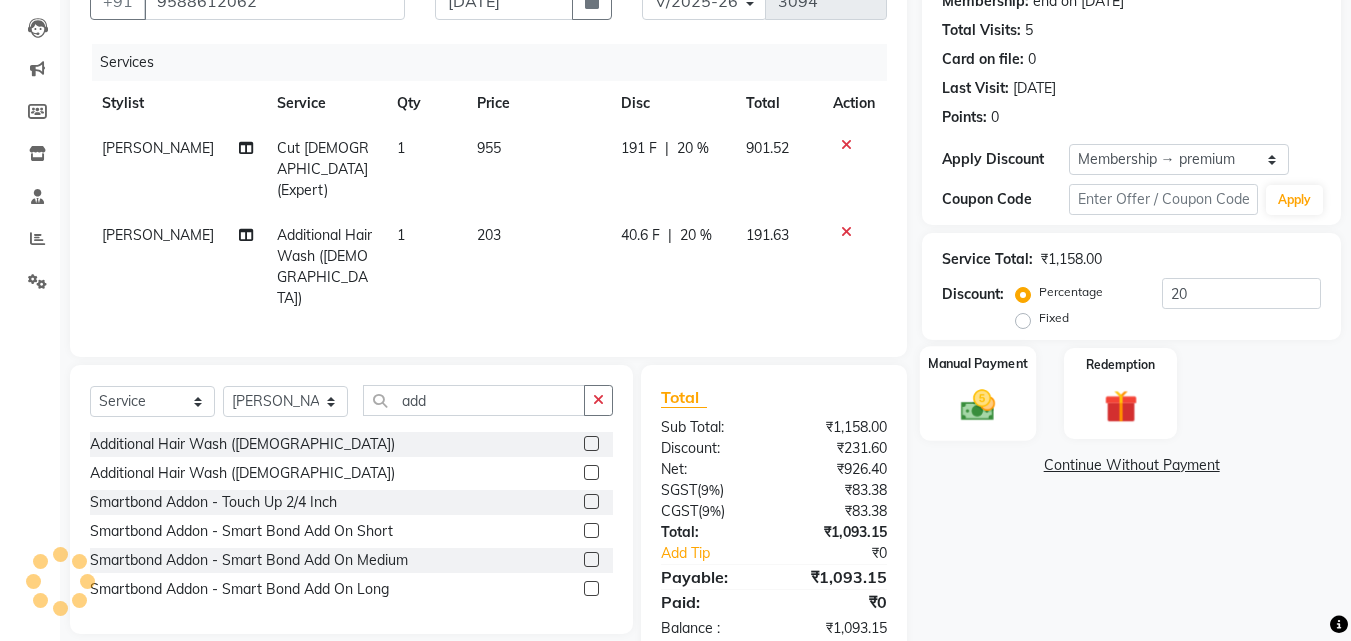 click 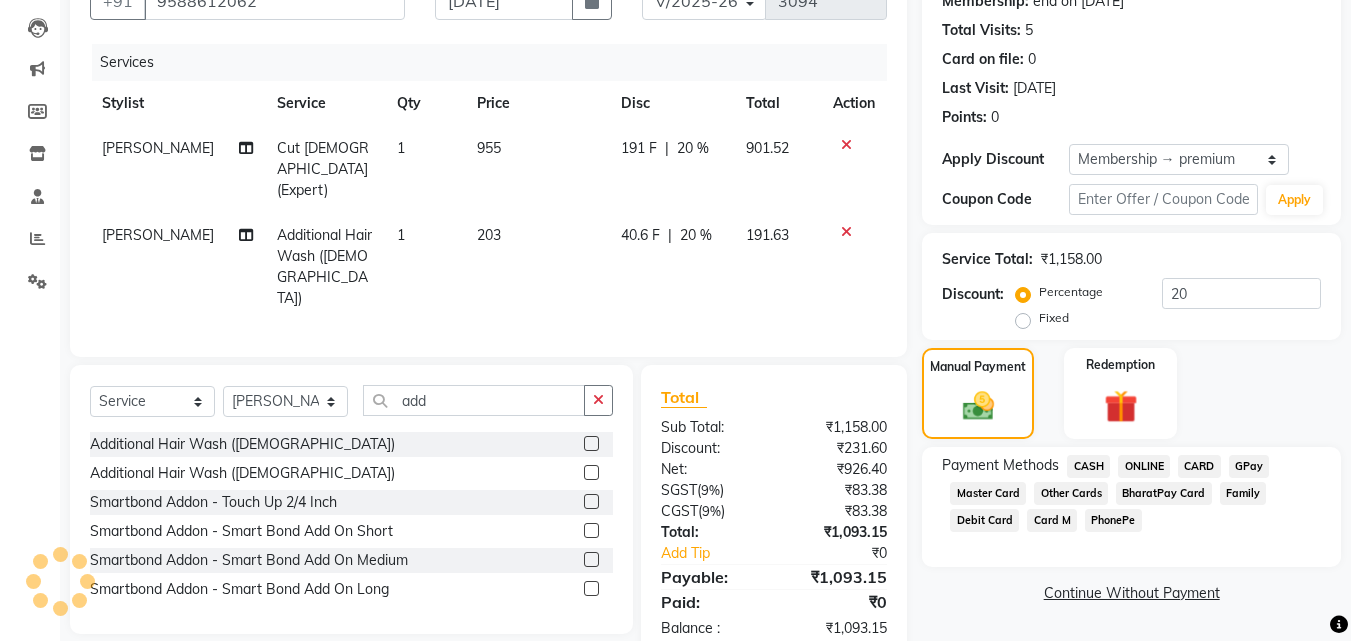 click on "ONLINE" 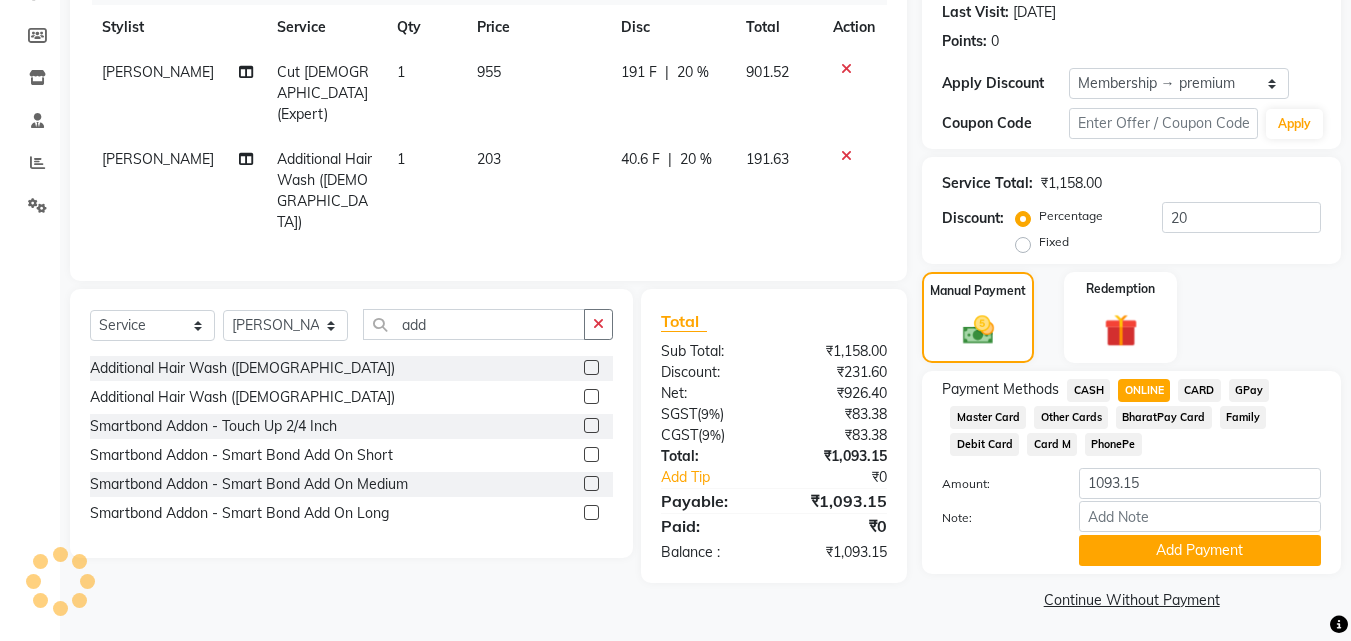 scroll, scrollTop: 284, scrollLeft: 0, axis: vertical 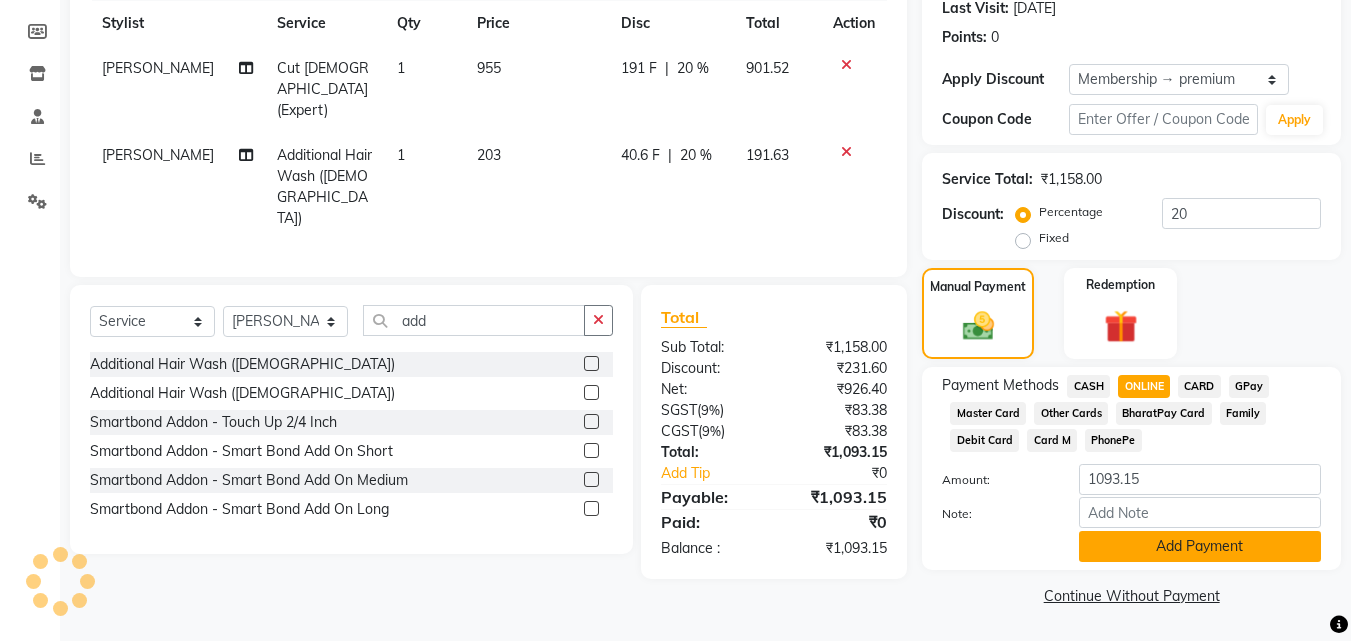 click on "Add Payment" 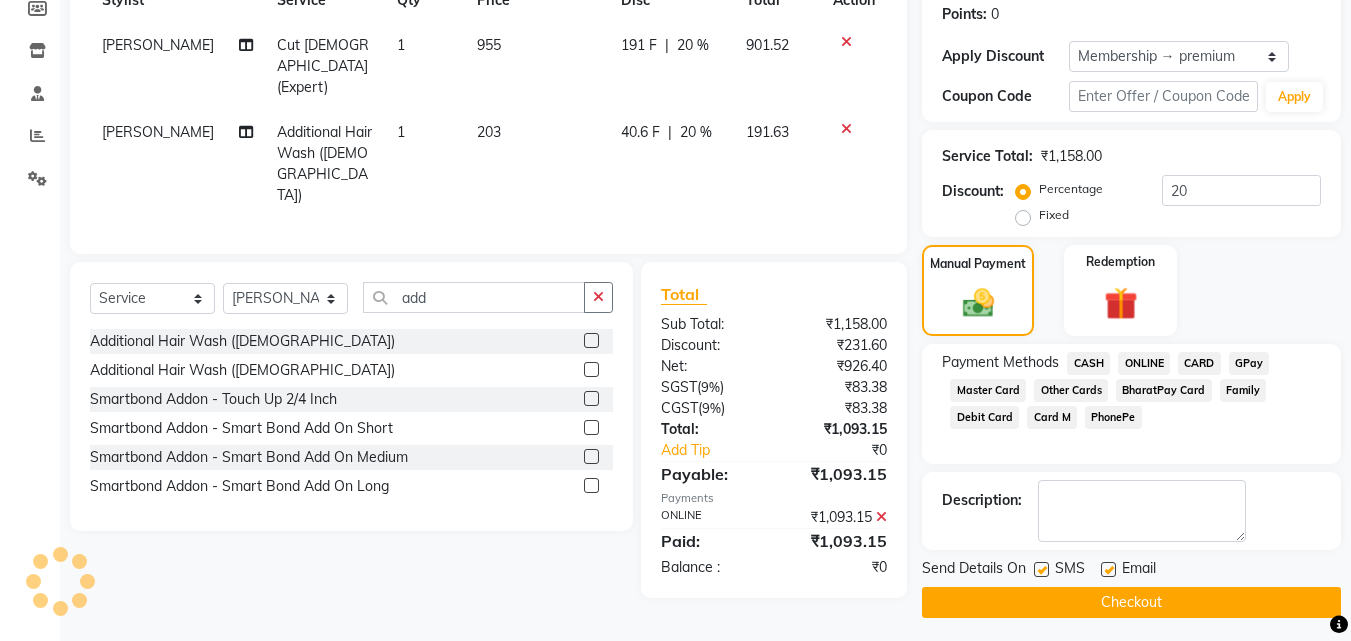 scroll, scrollTop: 314, scrollLeft: 0, axis: vertical 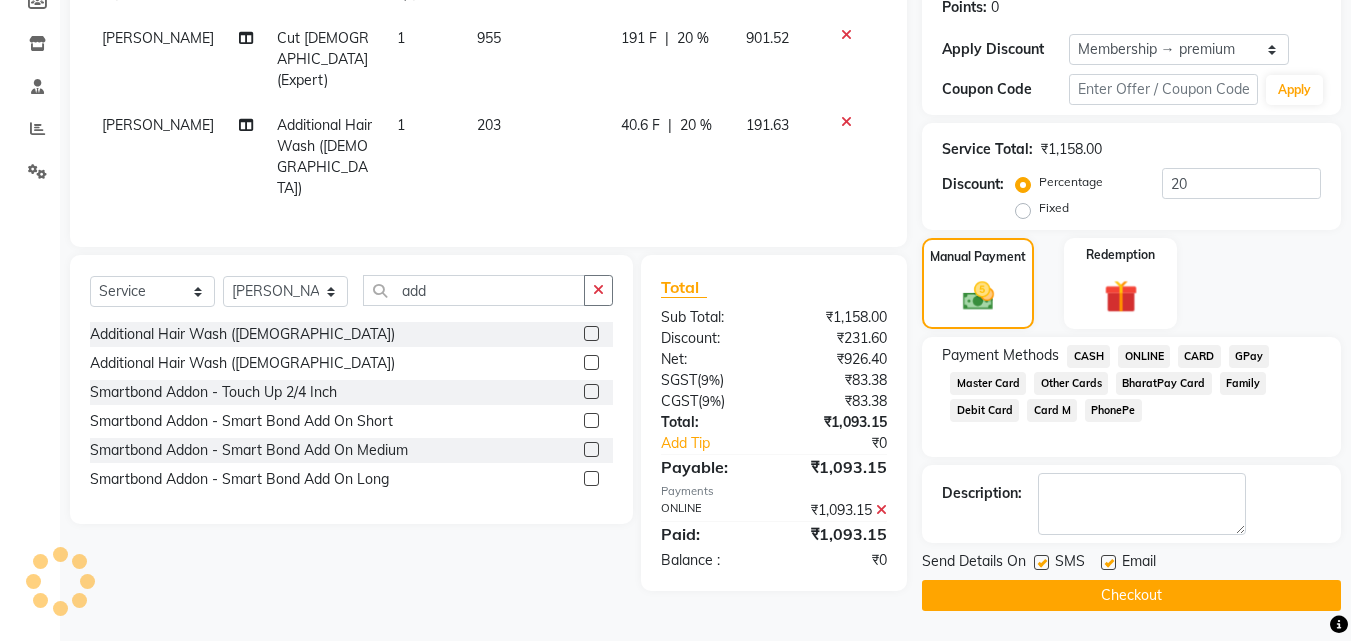 click on "Checkout" 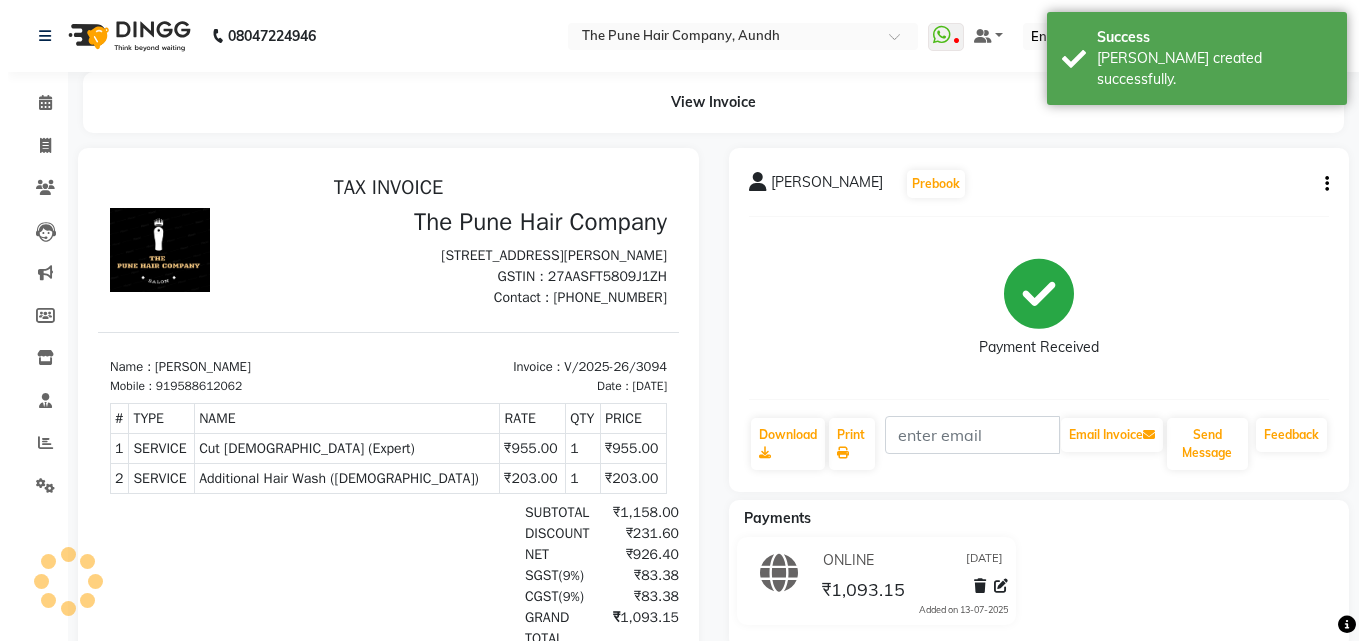 scroll, scrollTop: 0, scrollLeft: 0, axis: both 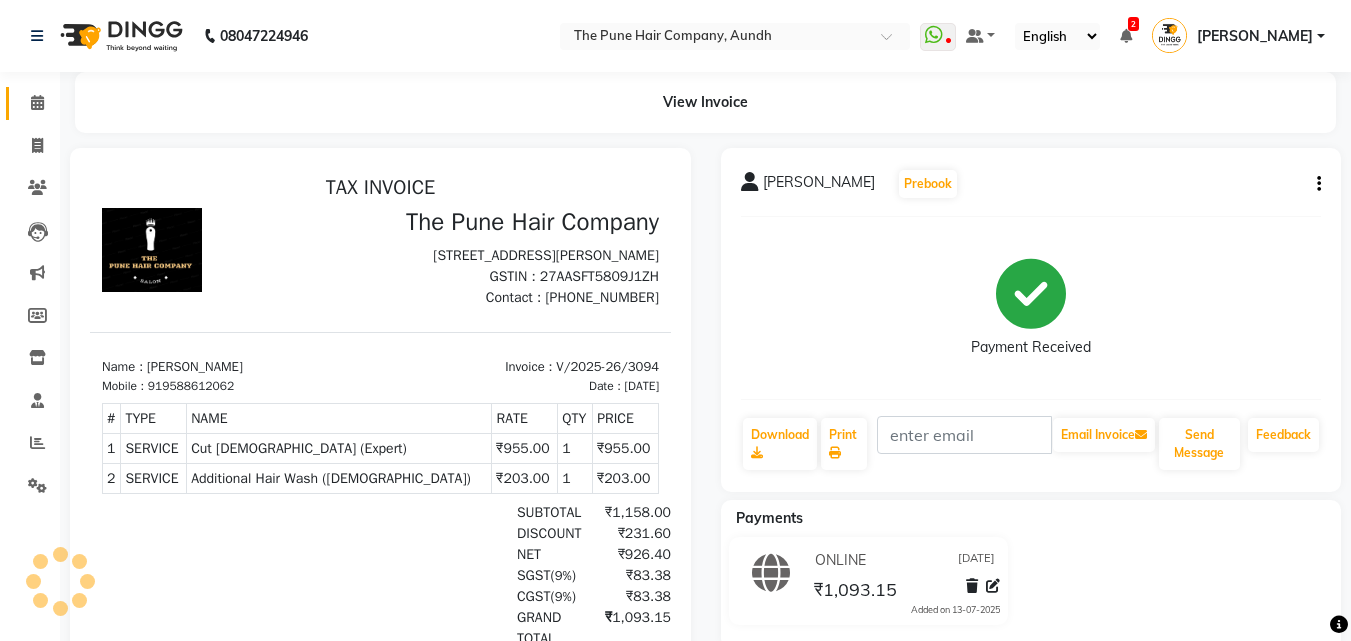 click 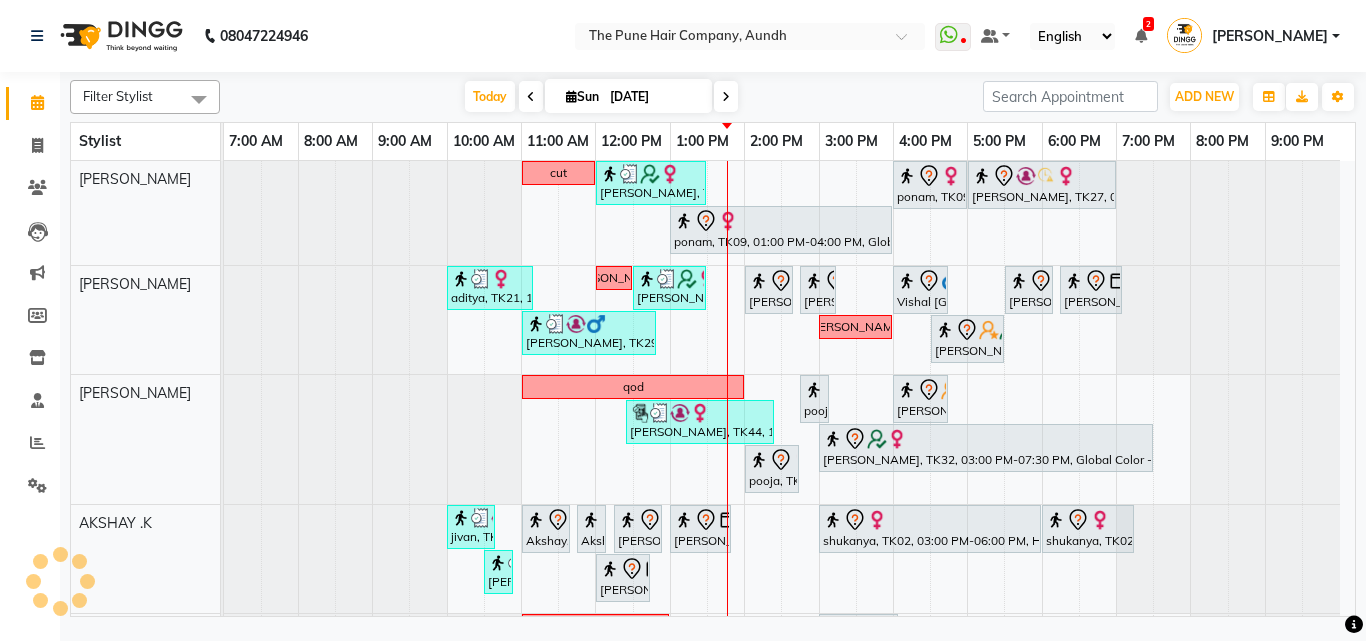 scroll, scrollTop: 200, scrollLeft: 0, axis: vertical 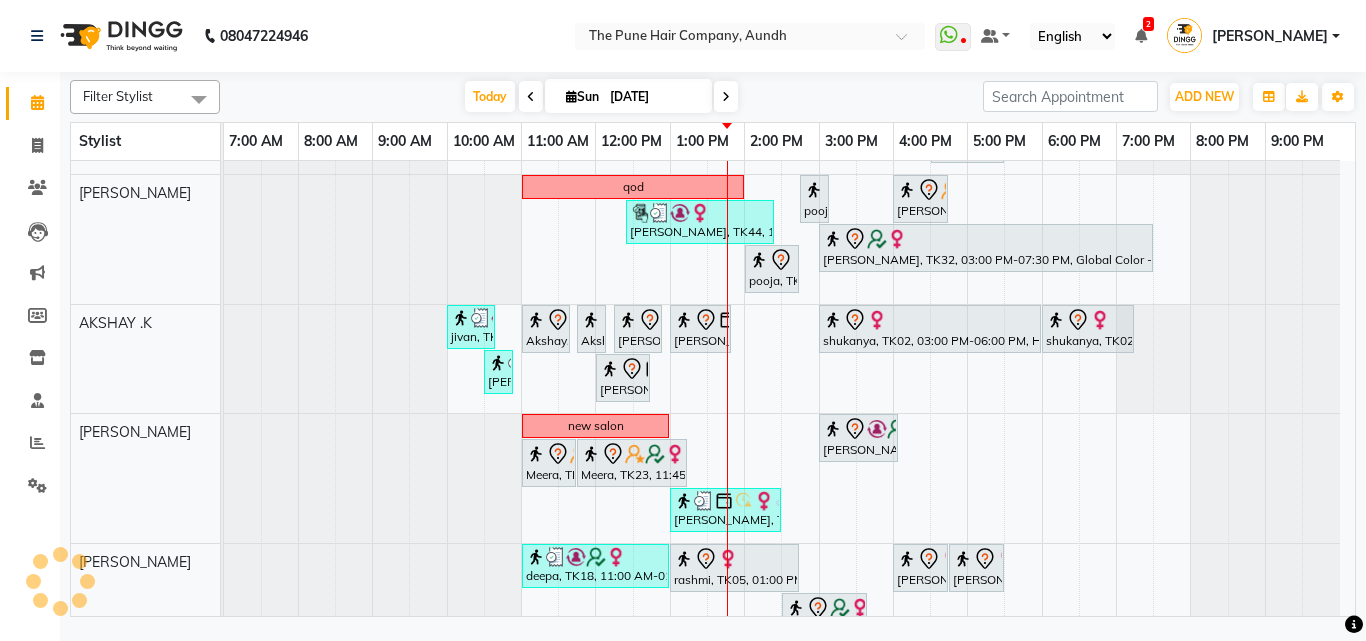 click on "[PERSON_NAME], TK30, 12:15 PM-12:55 PM, Cut [DEMOGRAPHIC_DATA] (Expert)" at bounding box center (638, 329) 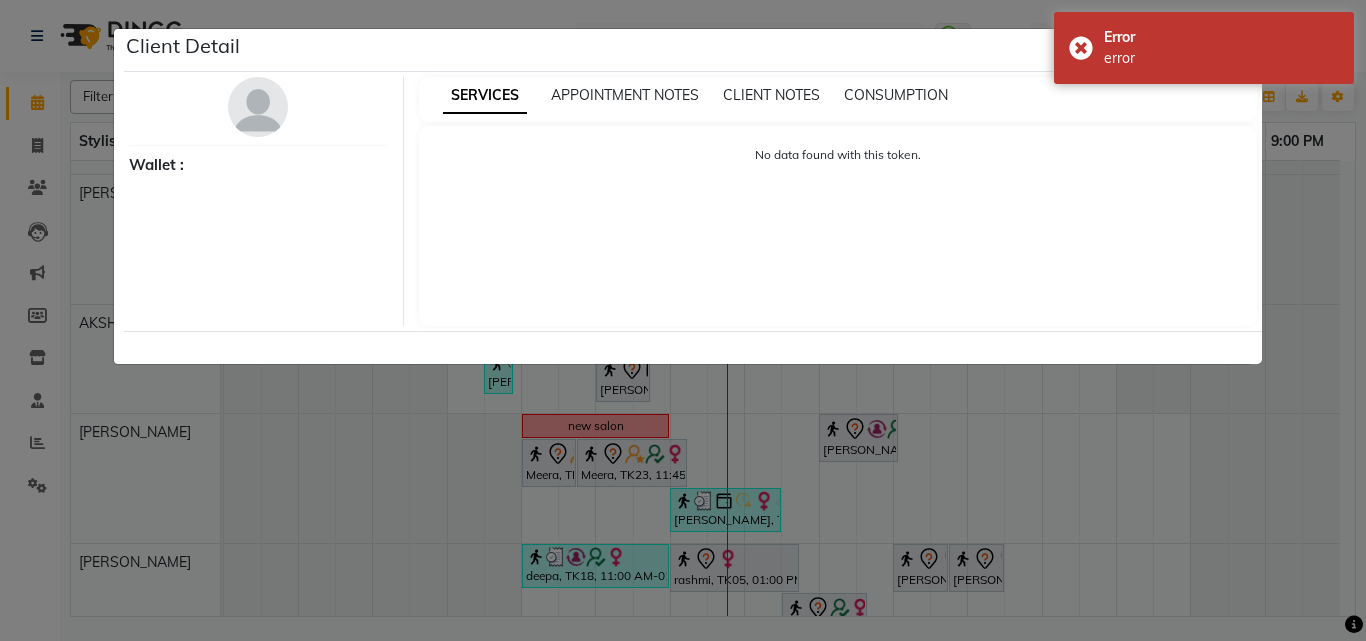 select on "7" 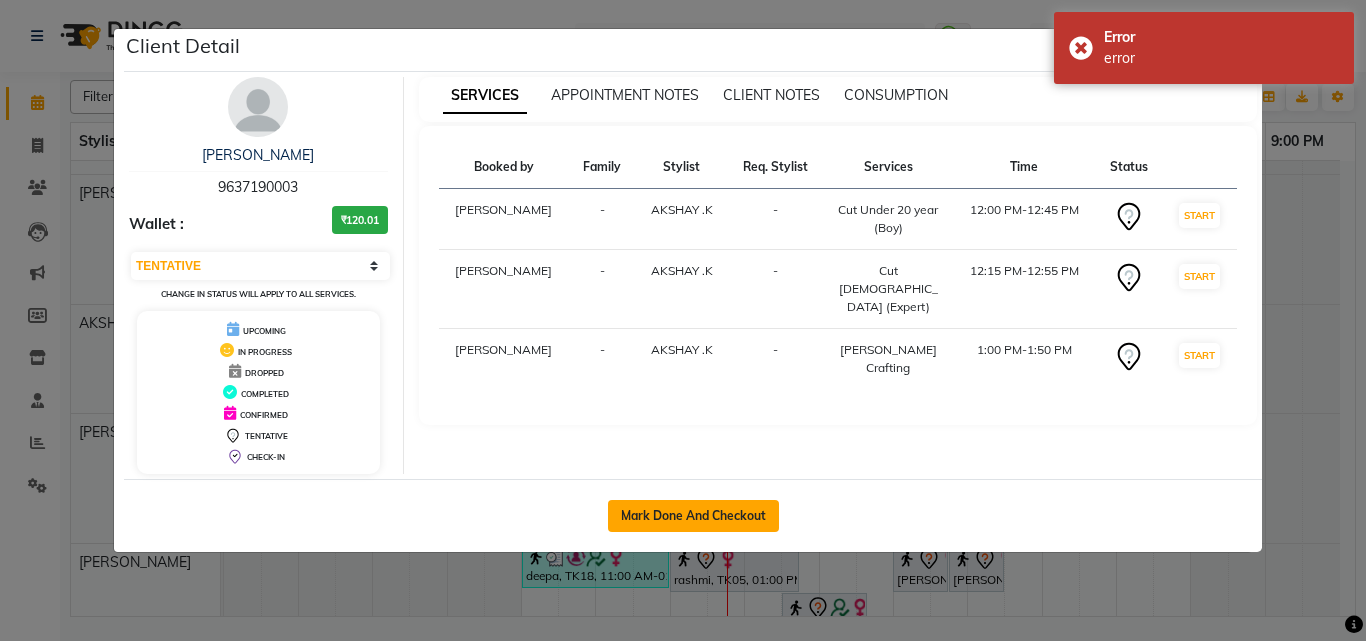 click on "Mark Done And Checkout" 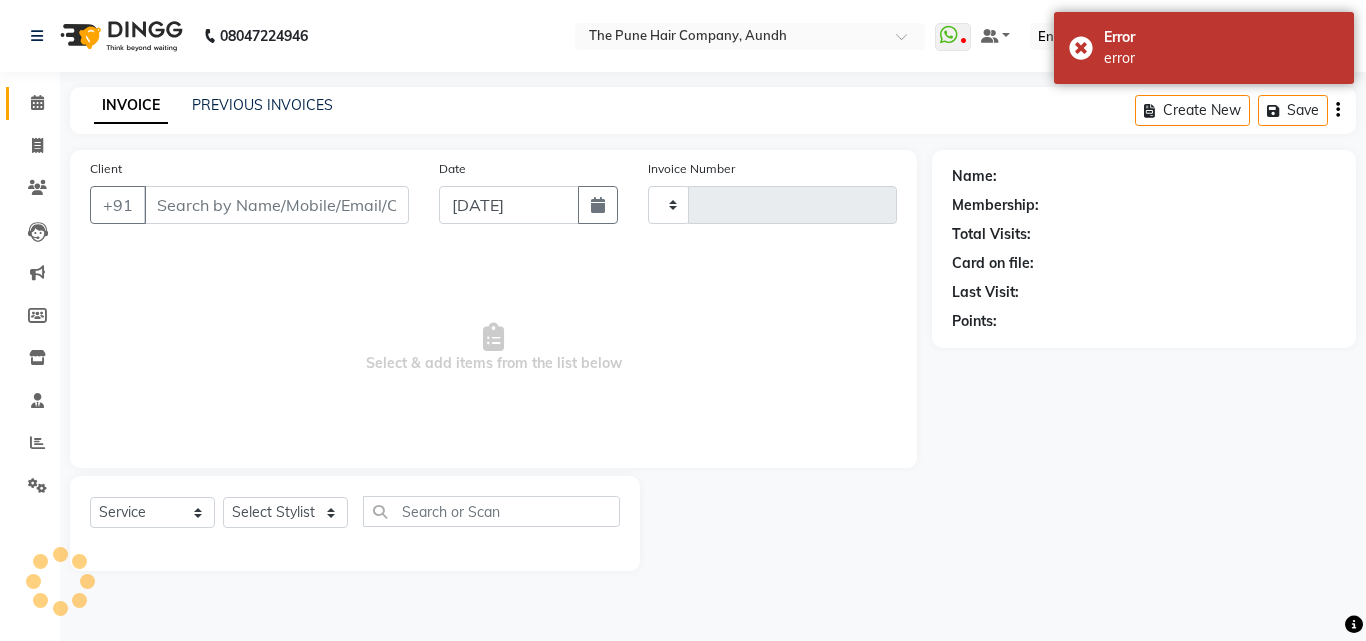 type on "3095" 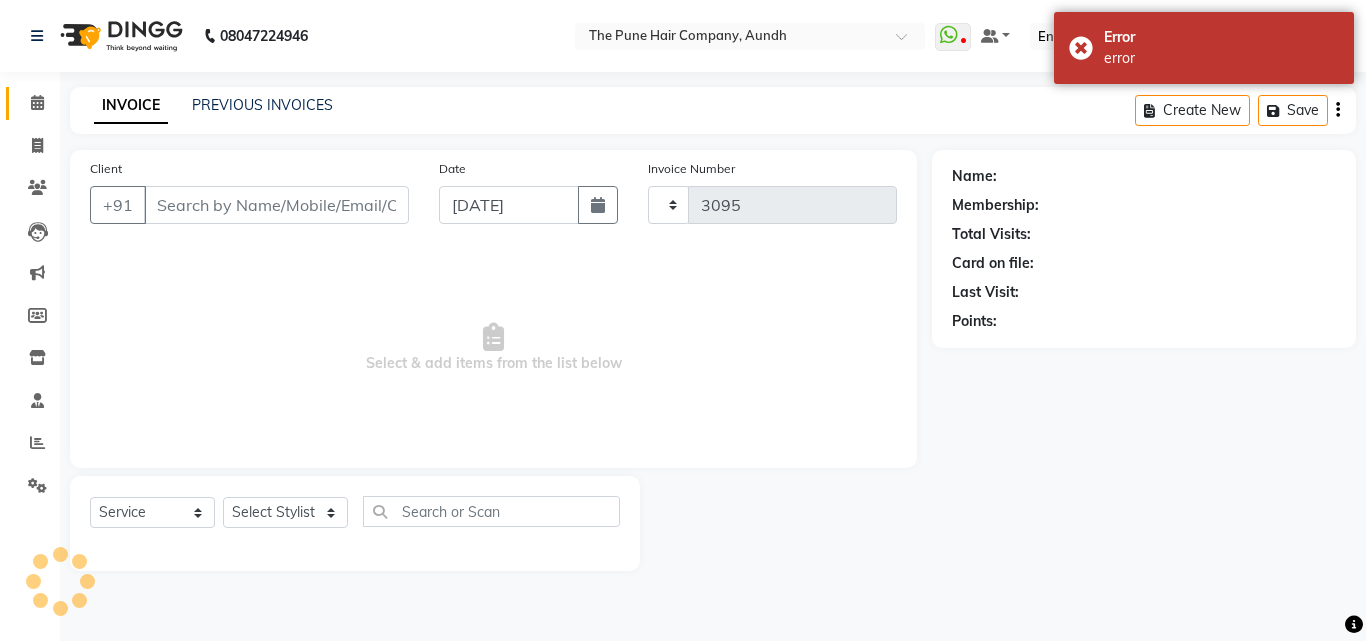 select on "106" 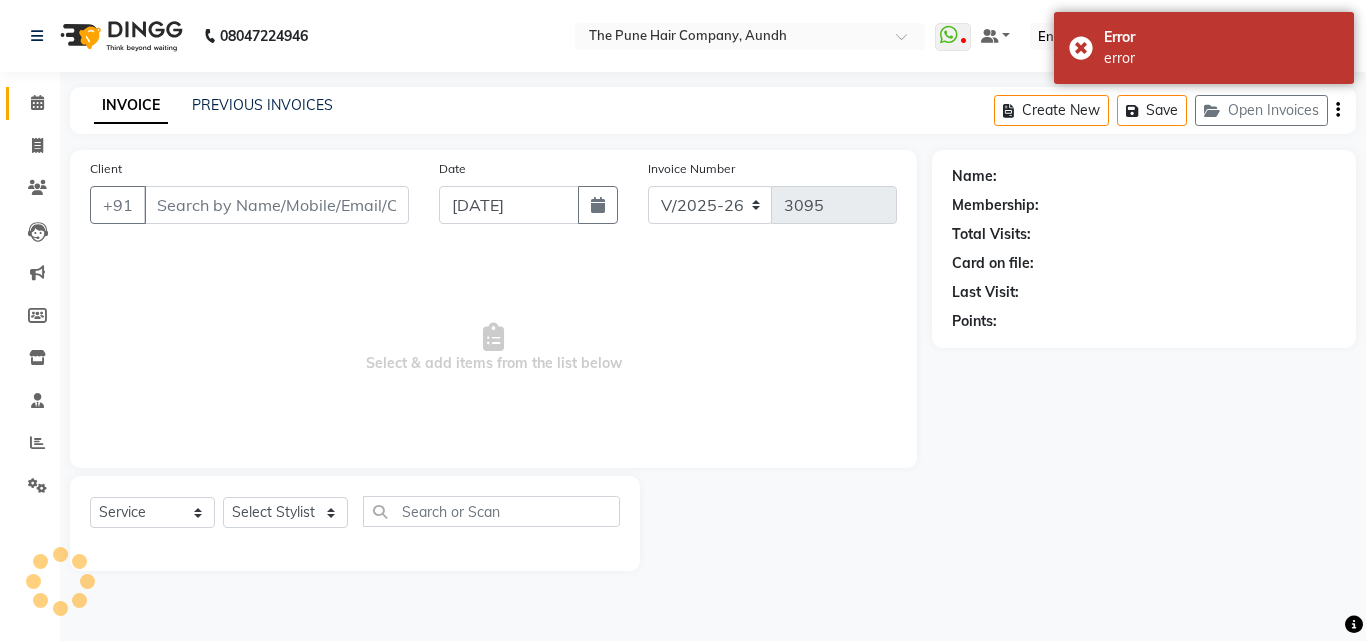type on "9637190003" 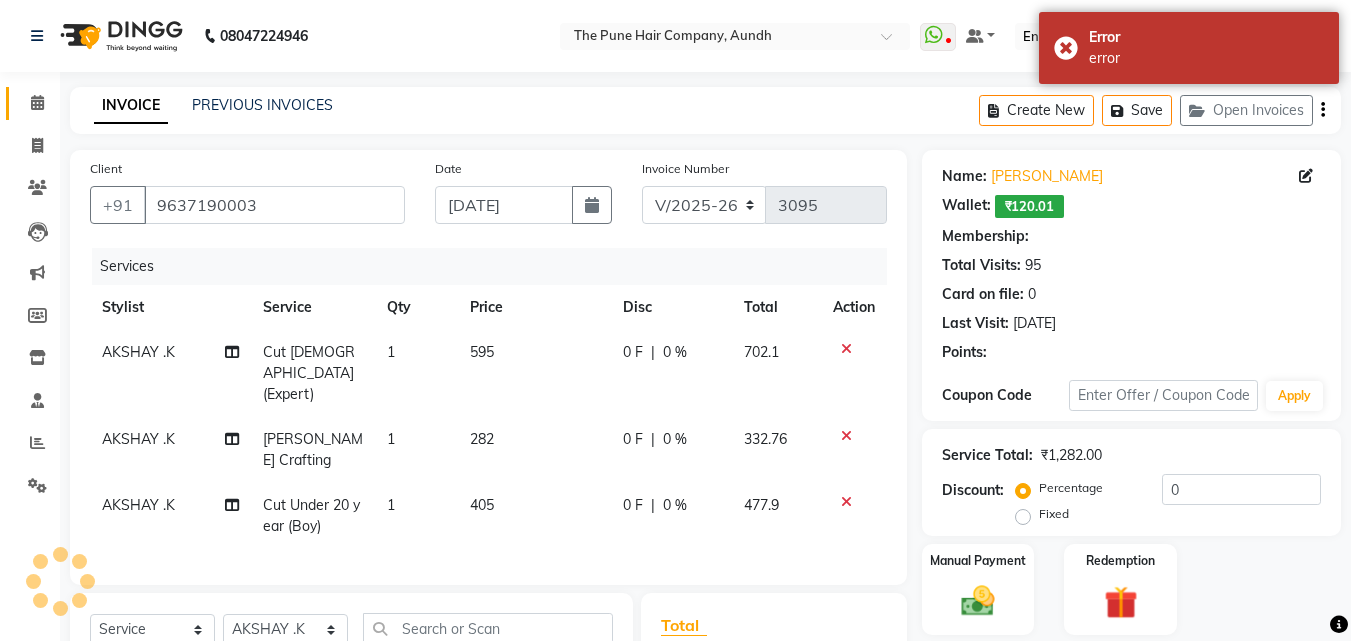 select on "1: Object" 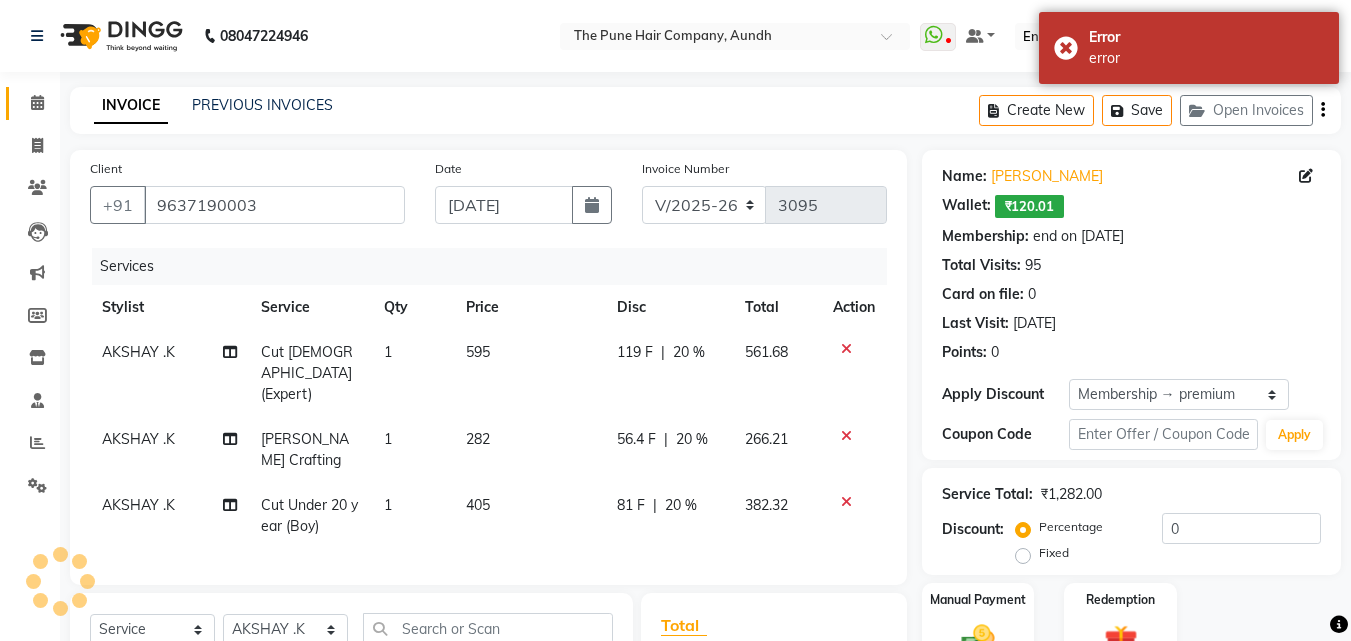 type on "20" 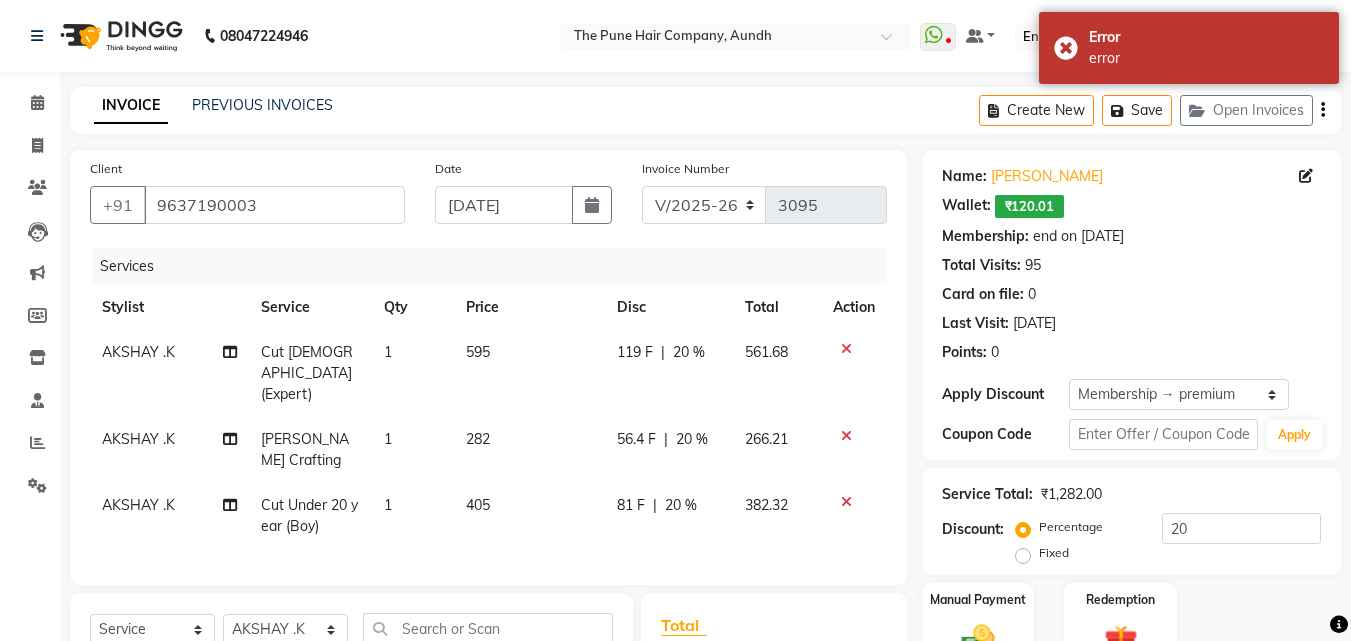 click 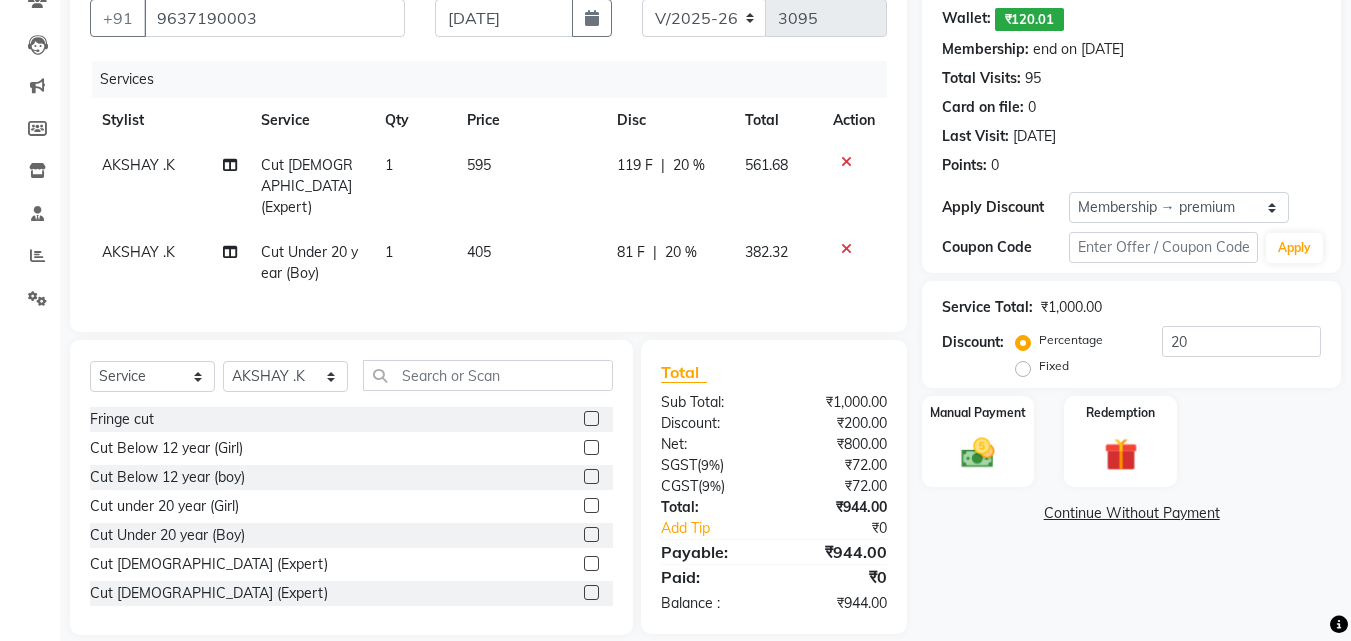 scroll, scrollTop: 205, scrollLeft: 0, axis: vertical 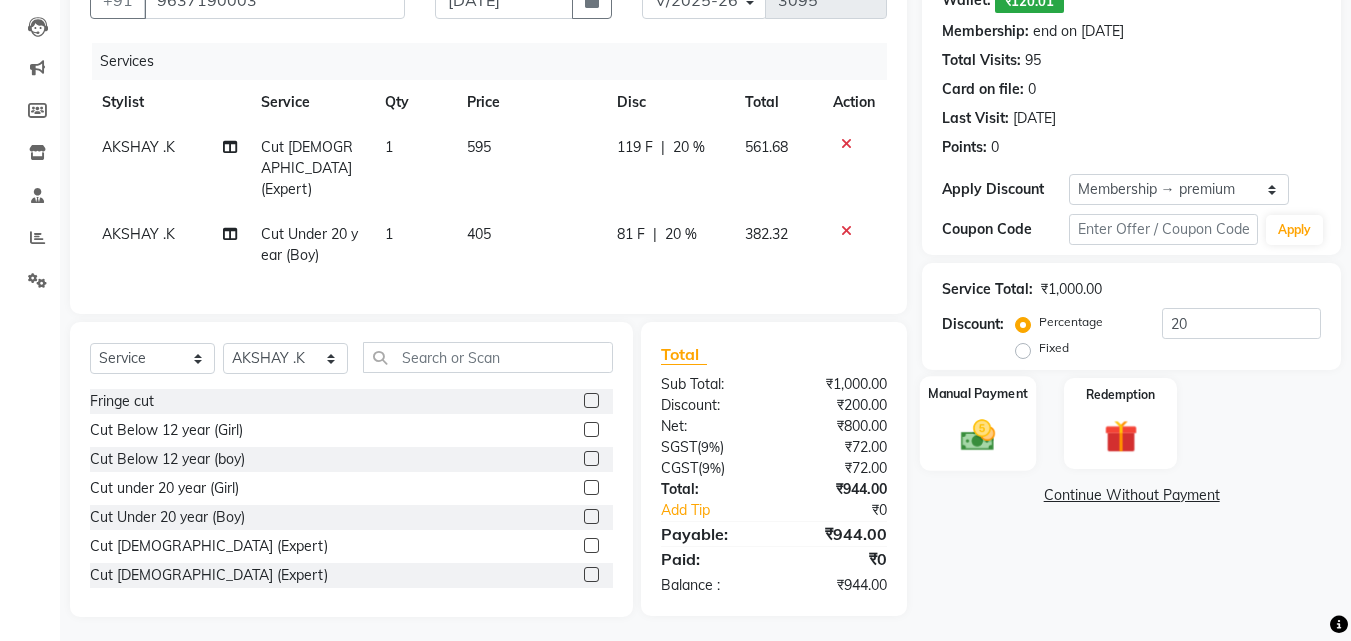 click 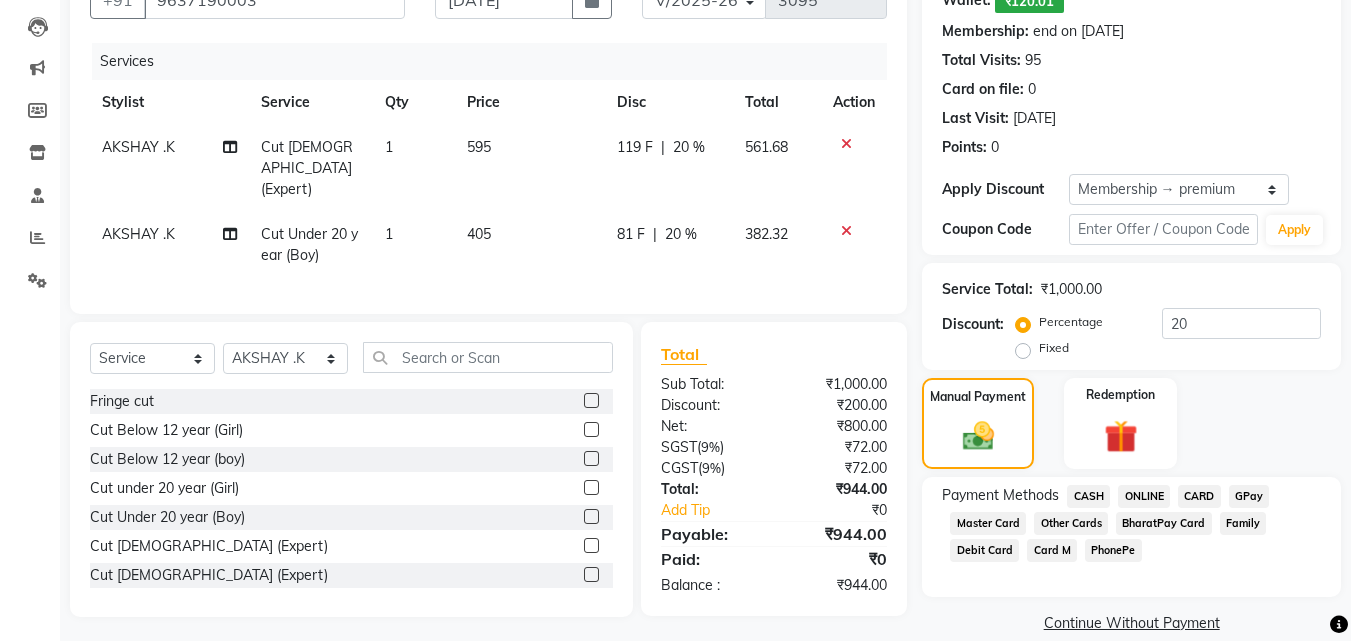 click on "CASH" 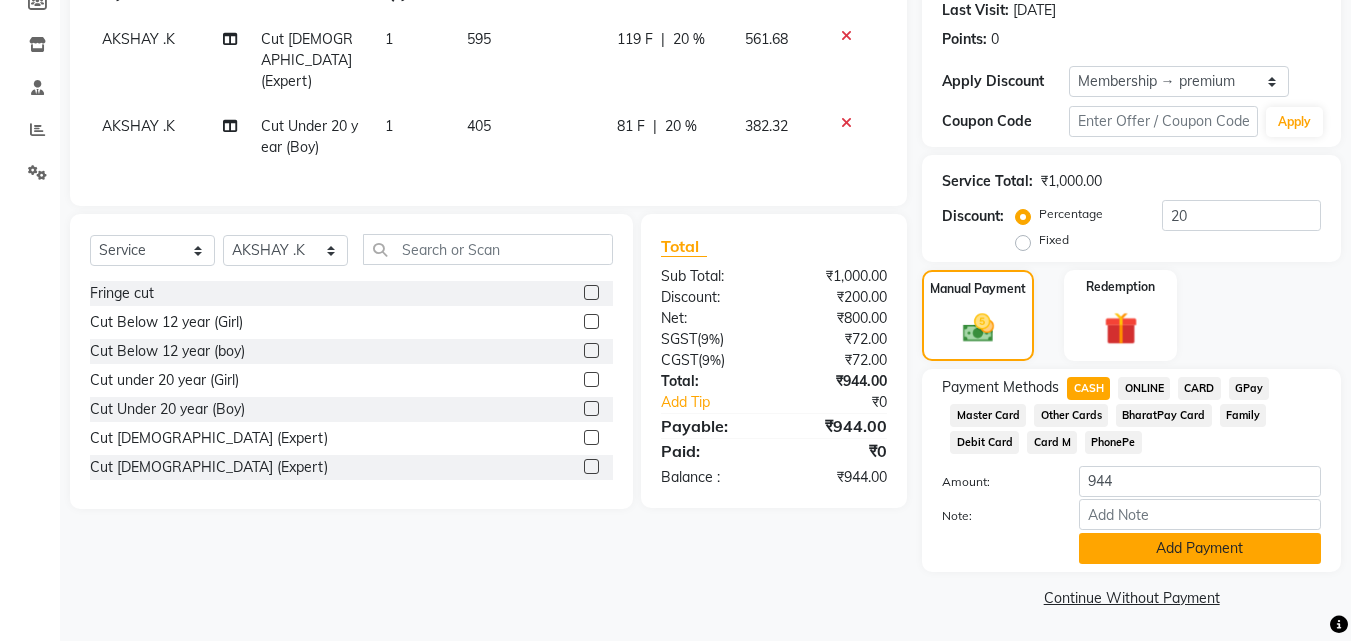 scroll, scrollTop: 315, scrollLeft: 0, axis: vertical 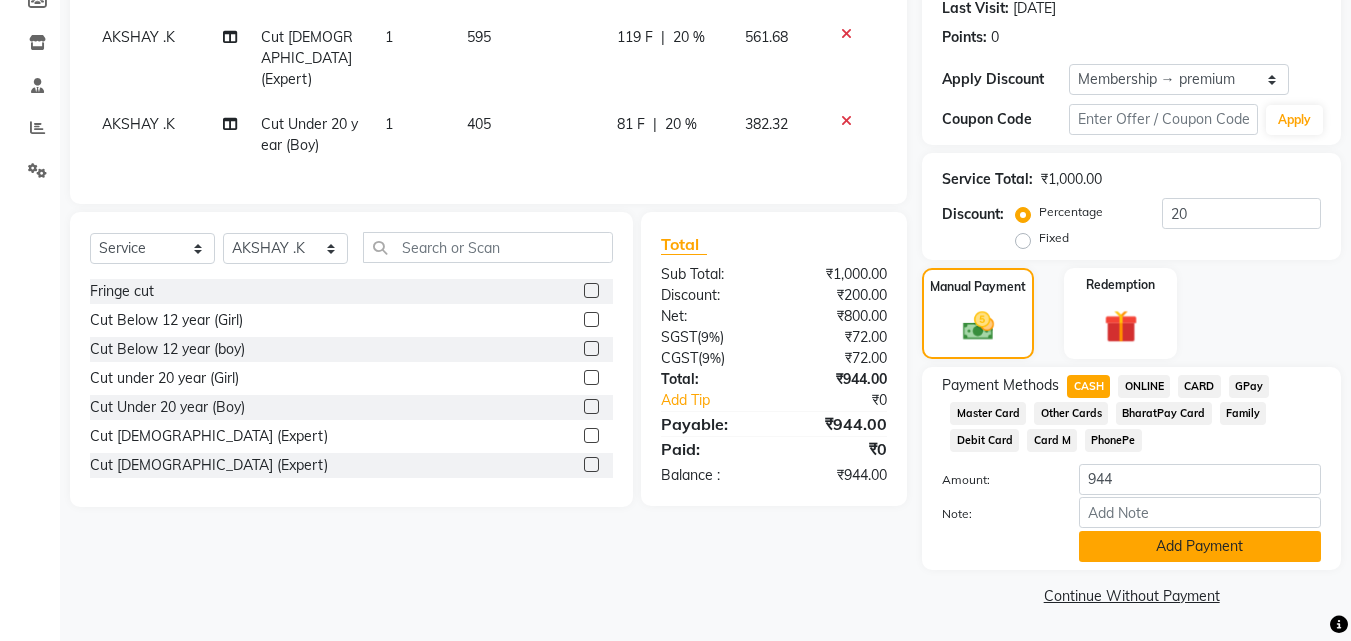 click on "Add Payment" 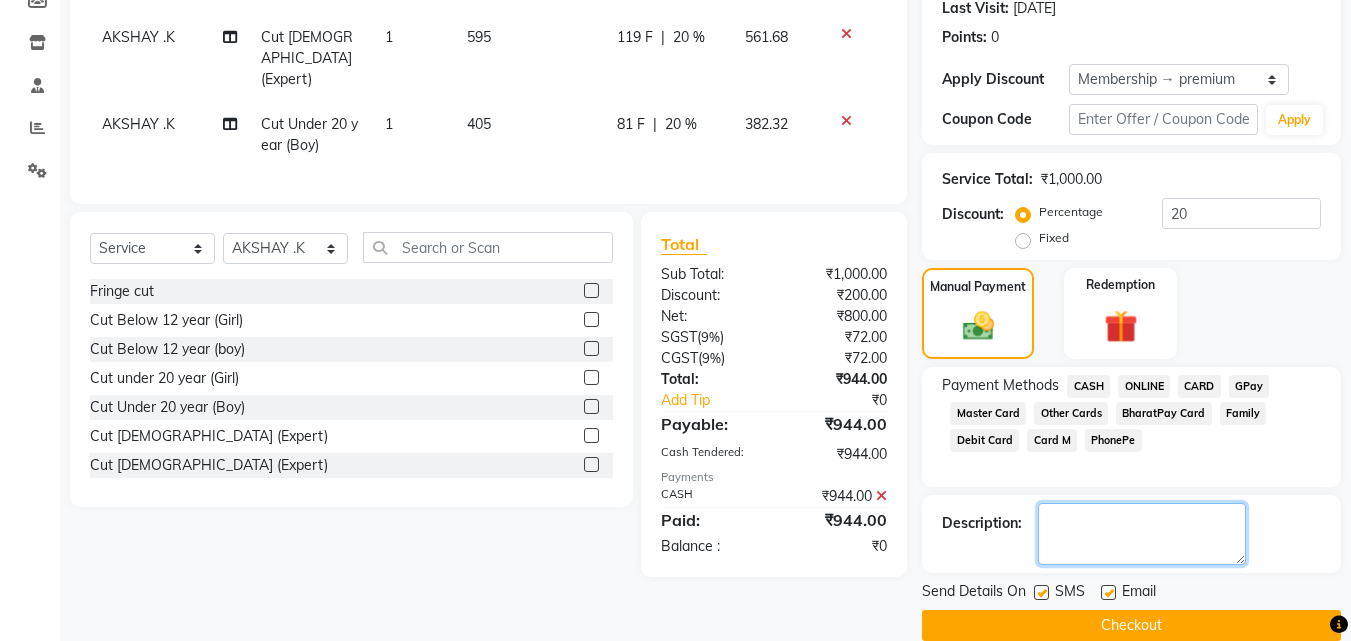 click 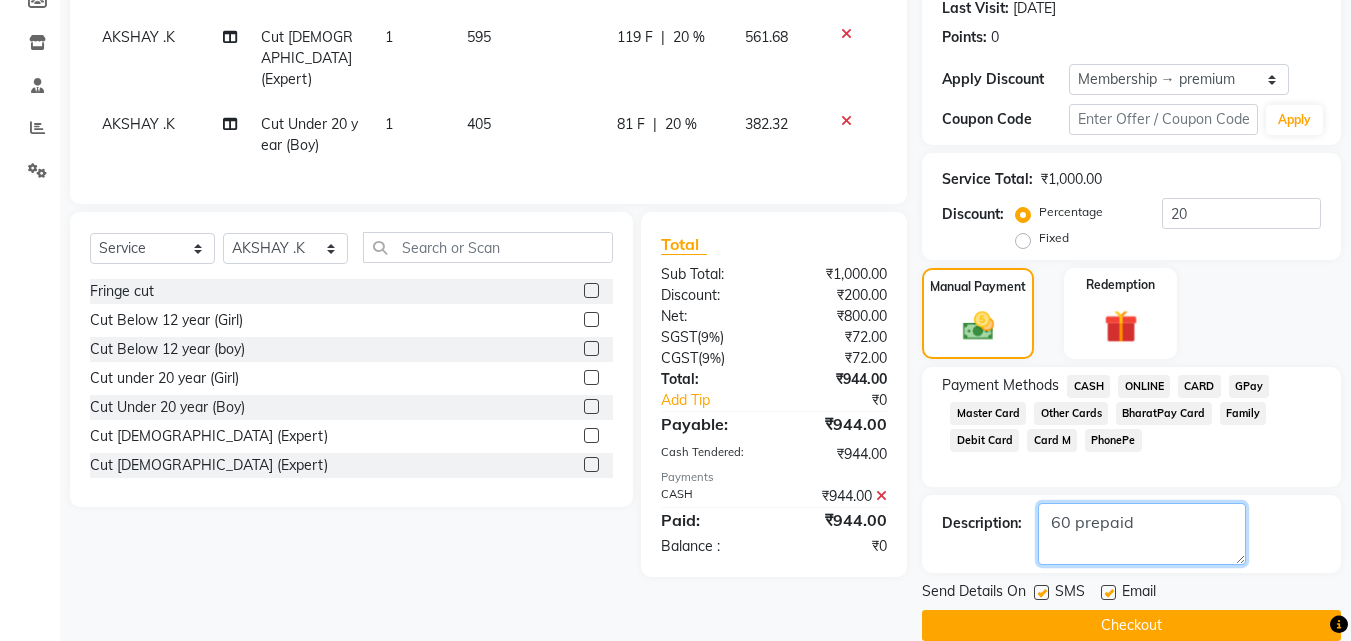 type on "60 prepaid" 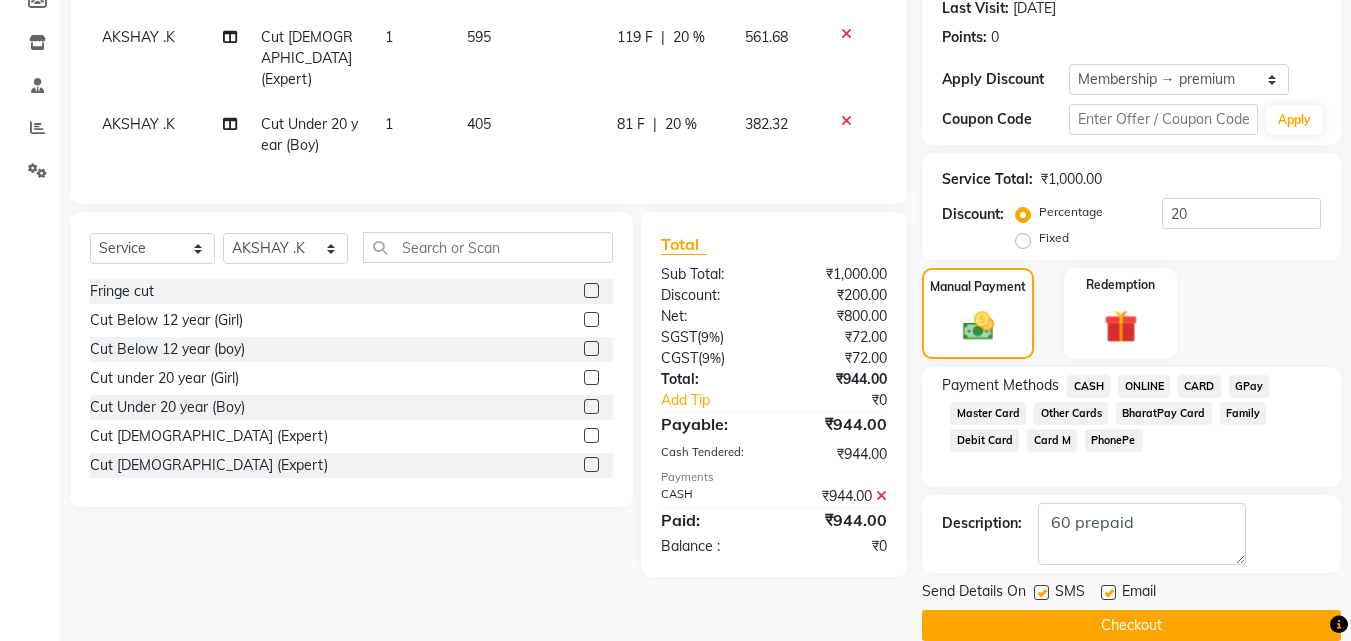 click on "Checkout" 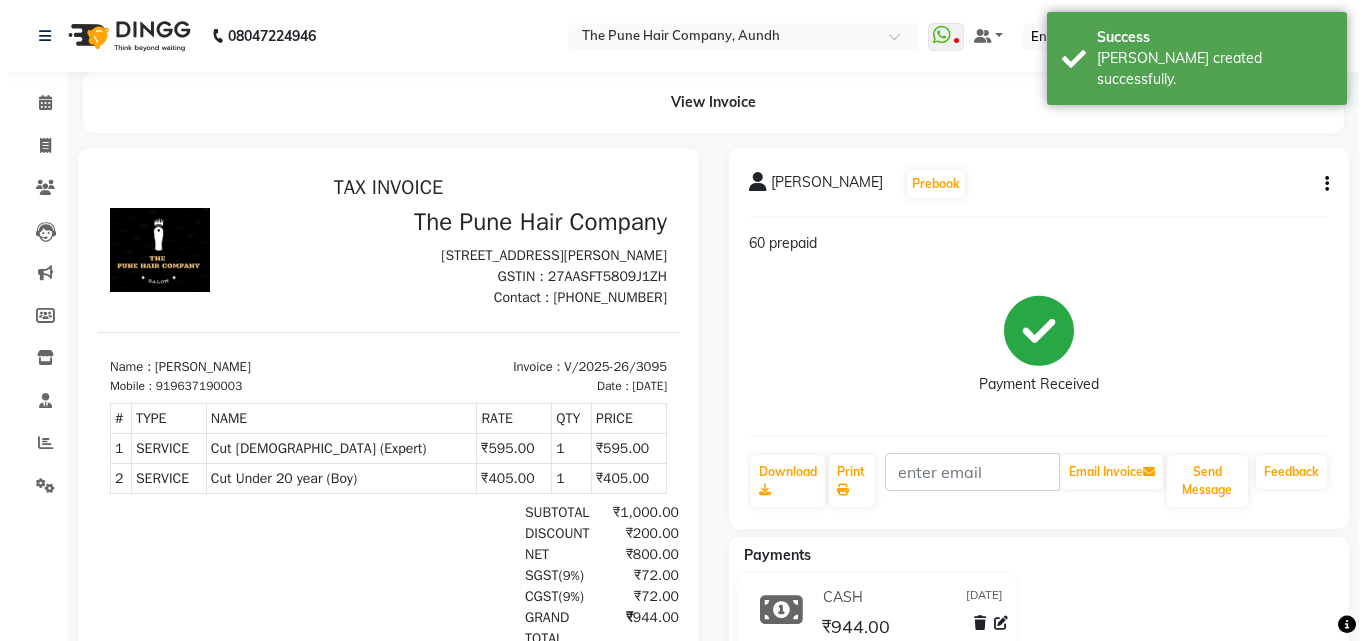 scroll, scrollTop: 0, scrollLeft: 0, axis: both 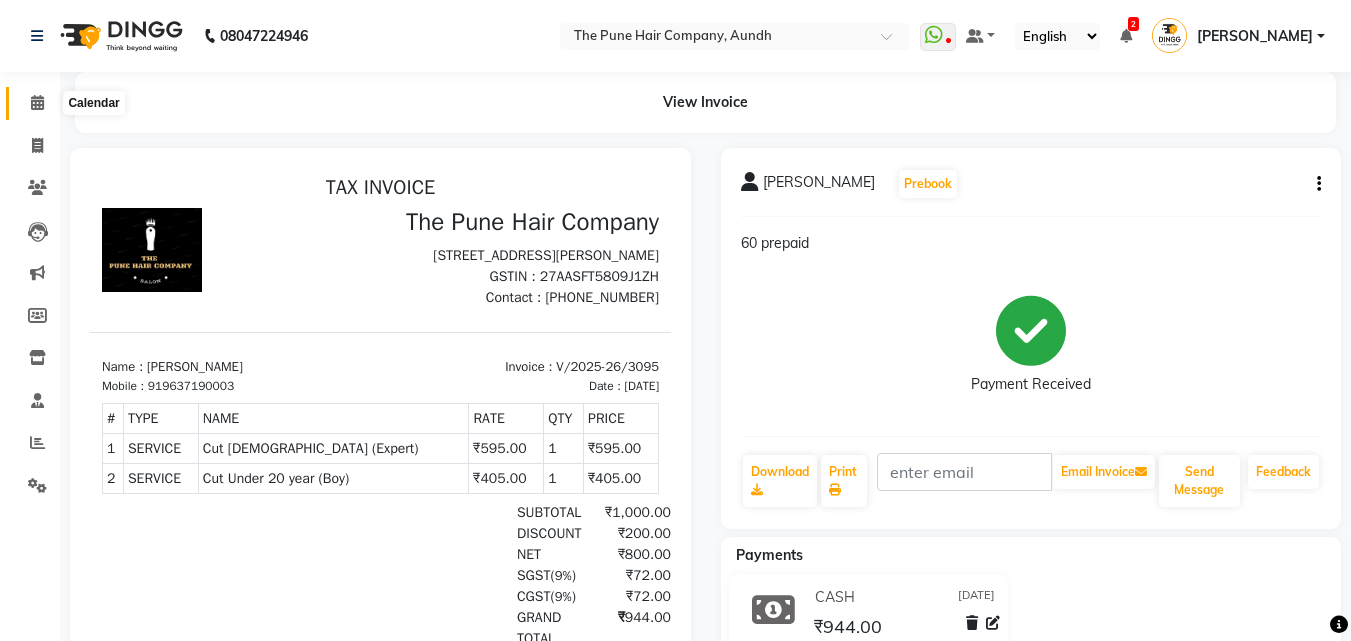 click 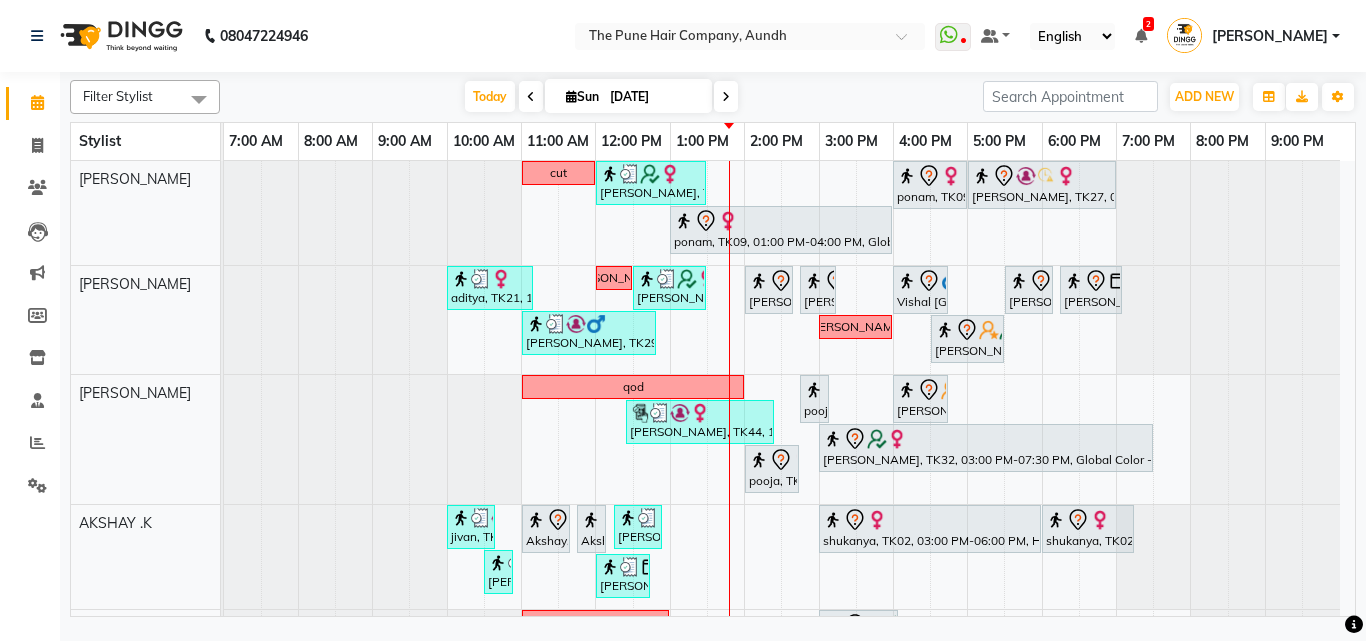 scroll, scrollTop: 133, scrollLeft: 0, axis: vertical 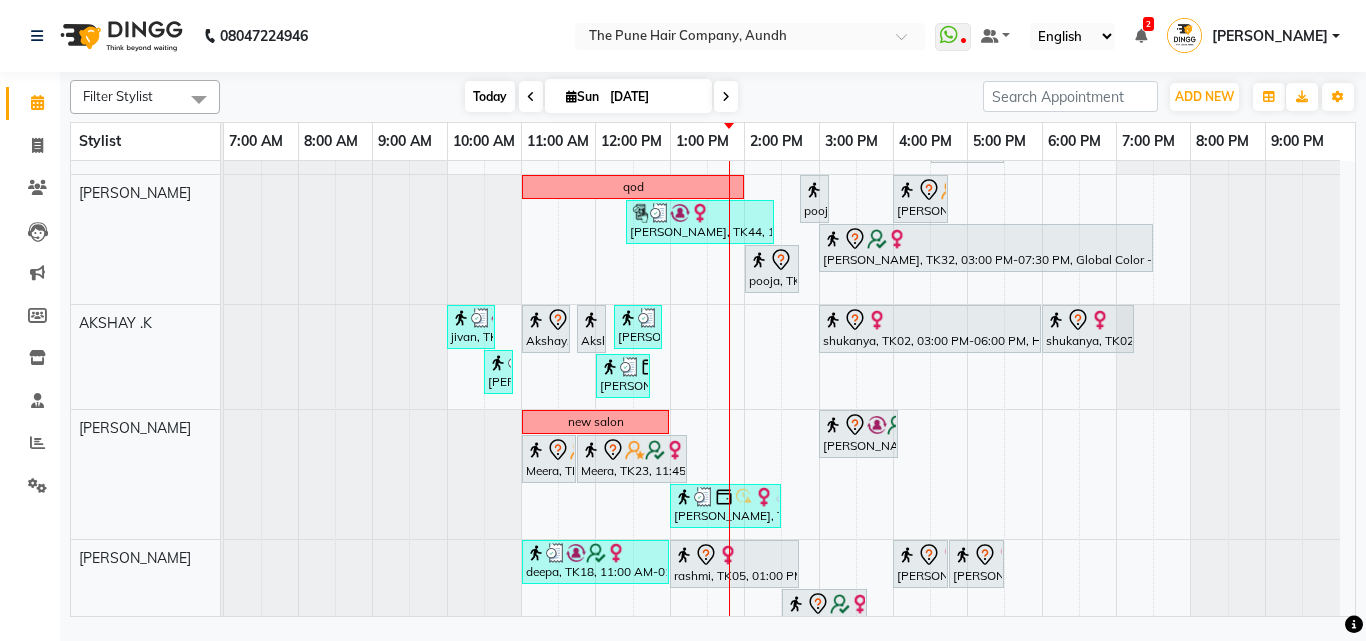 click on "Today" at bounding box center [490, 96] 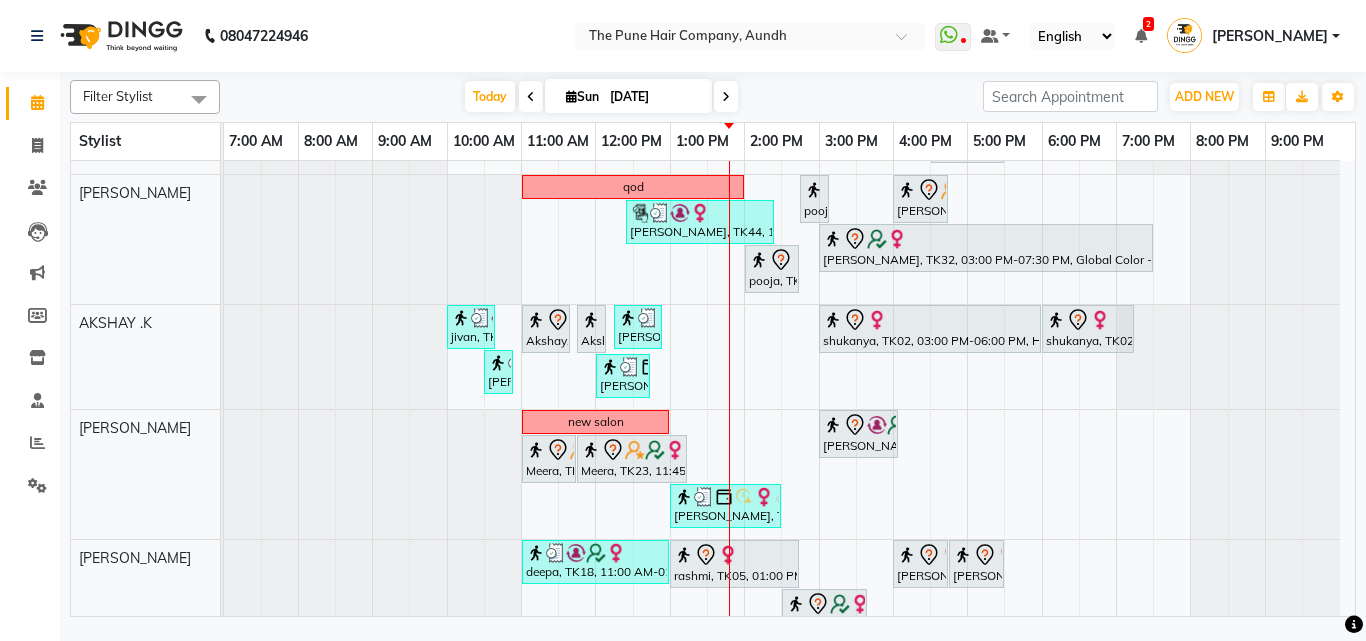 scroll, scrollTop: 500, scrollLeft: 0, axis: vertical 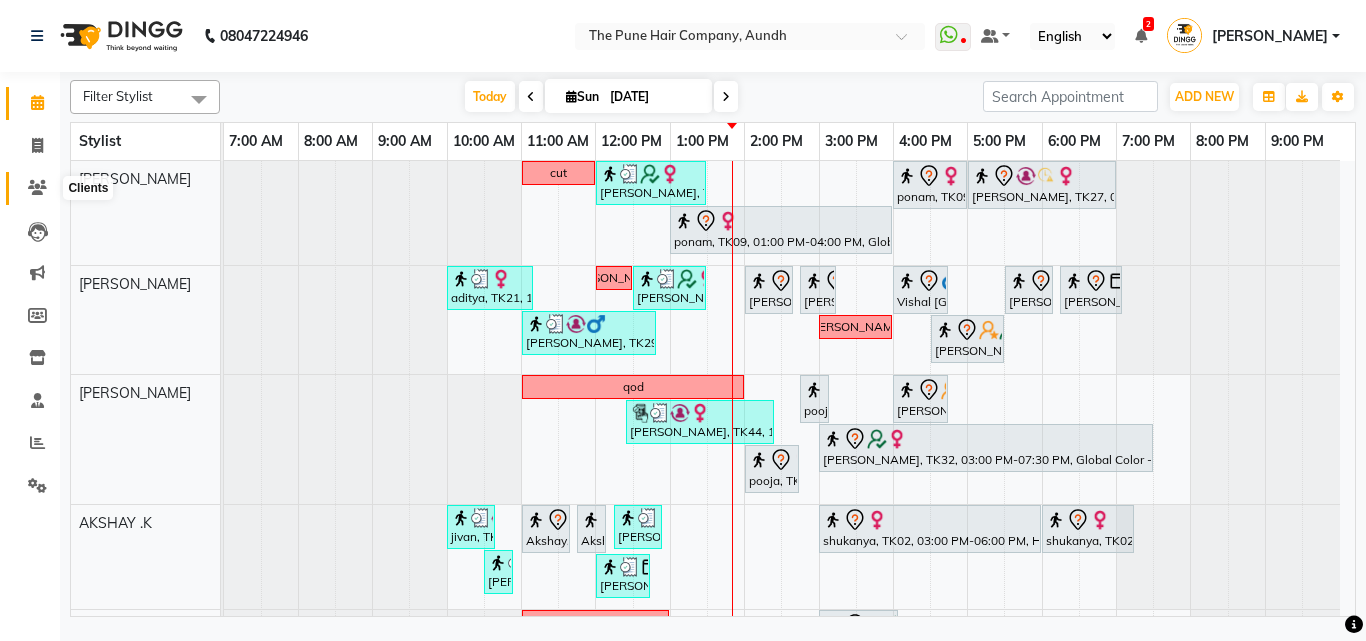 click 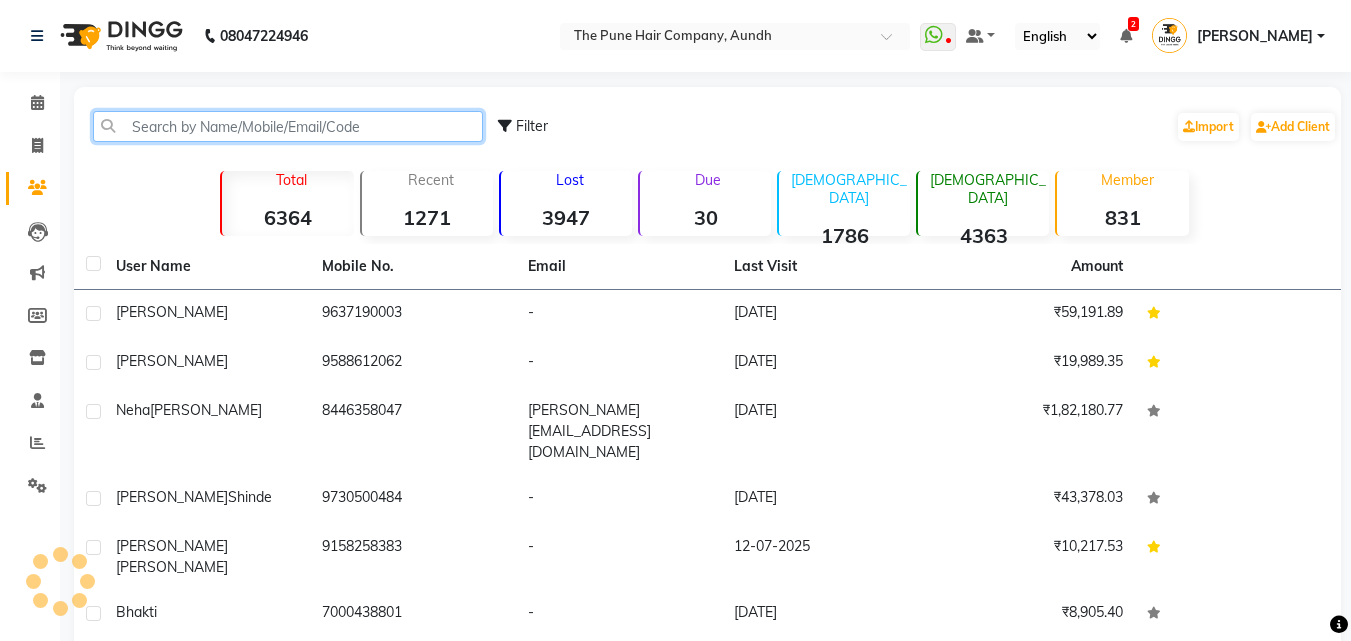 click 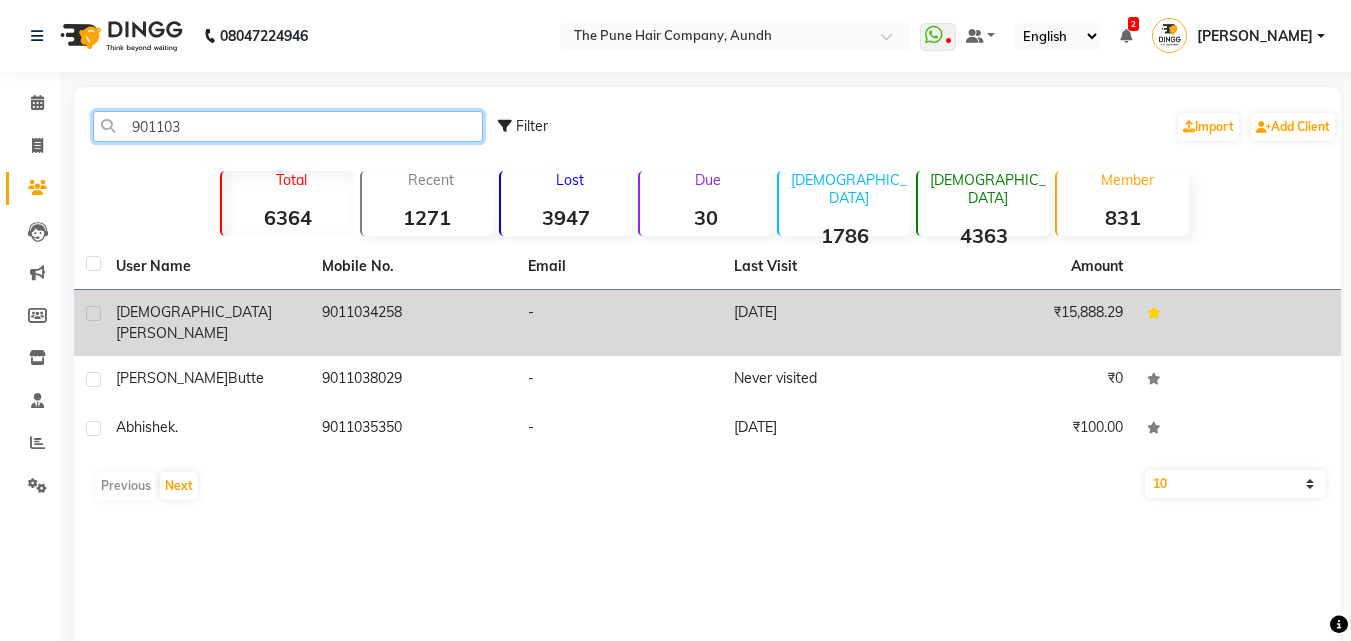 type on "901103" 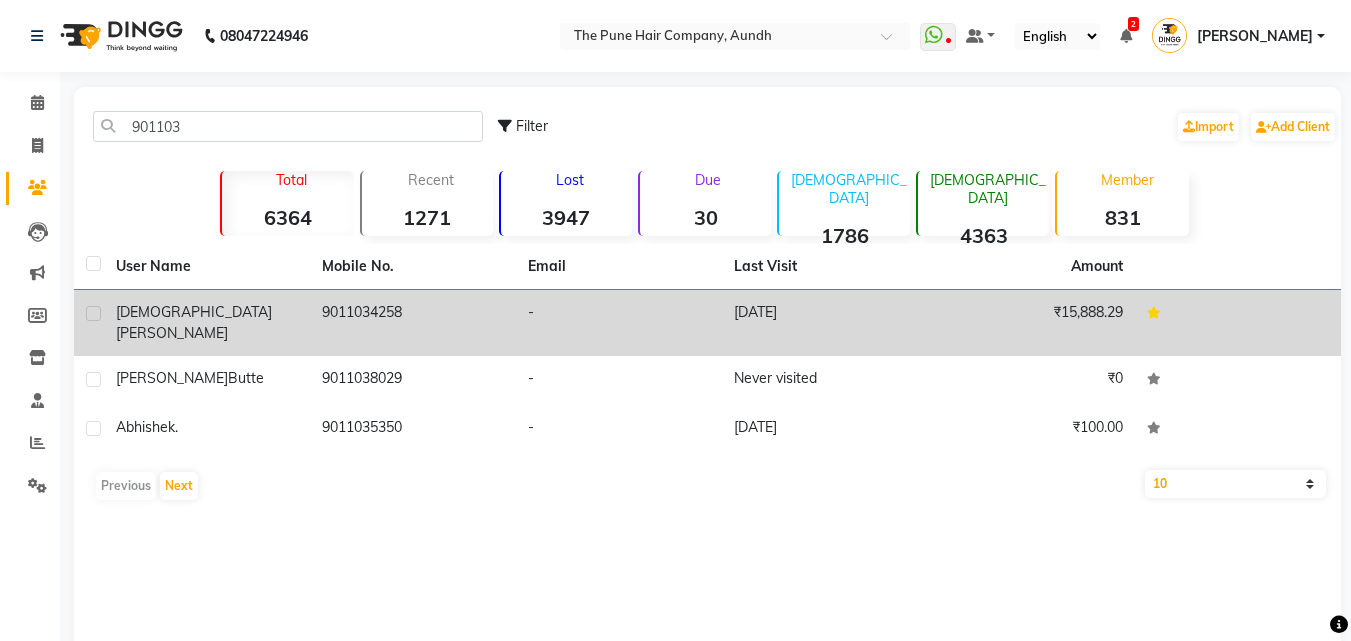 click on "9011034258" 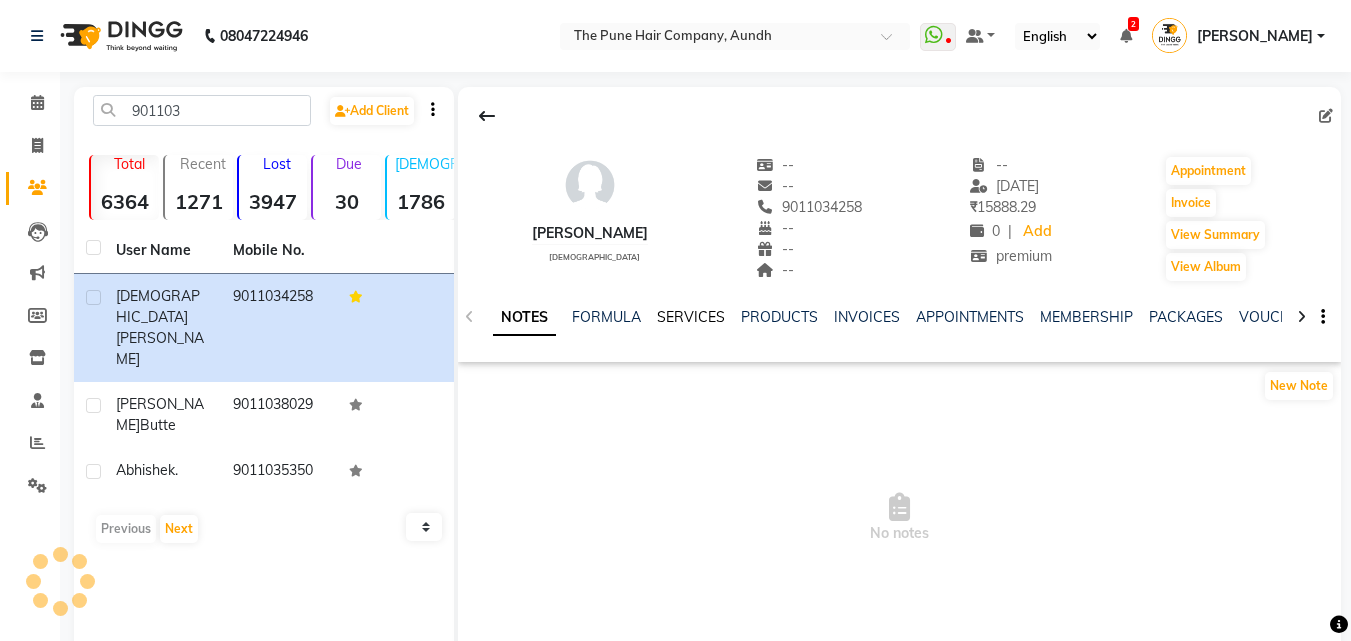 click on "SERVICES" 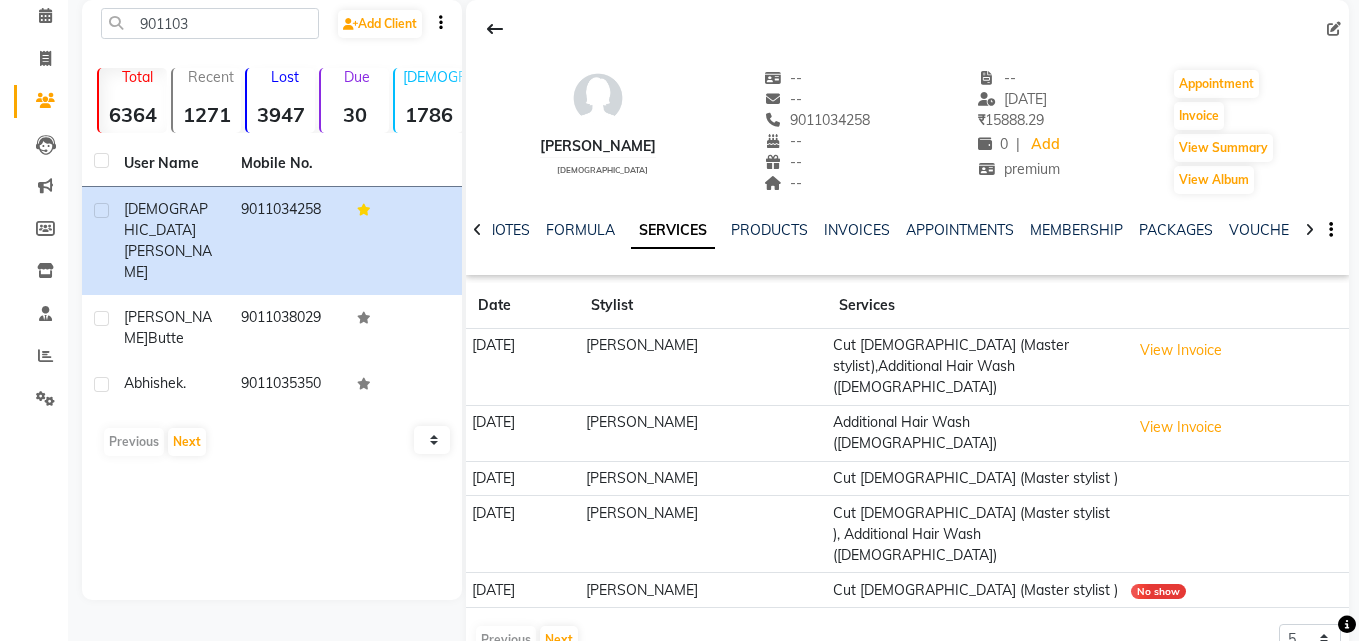 scroll, scrollTop: 0, scrollLeft: 0, axis: both 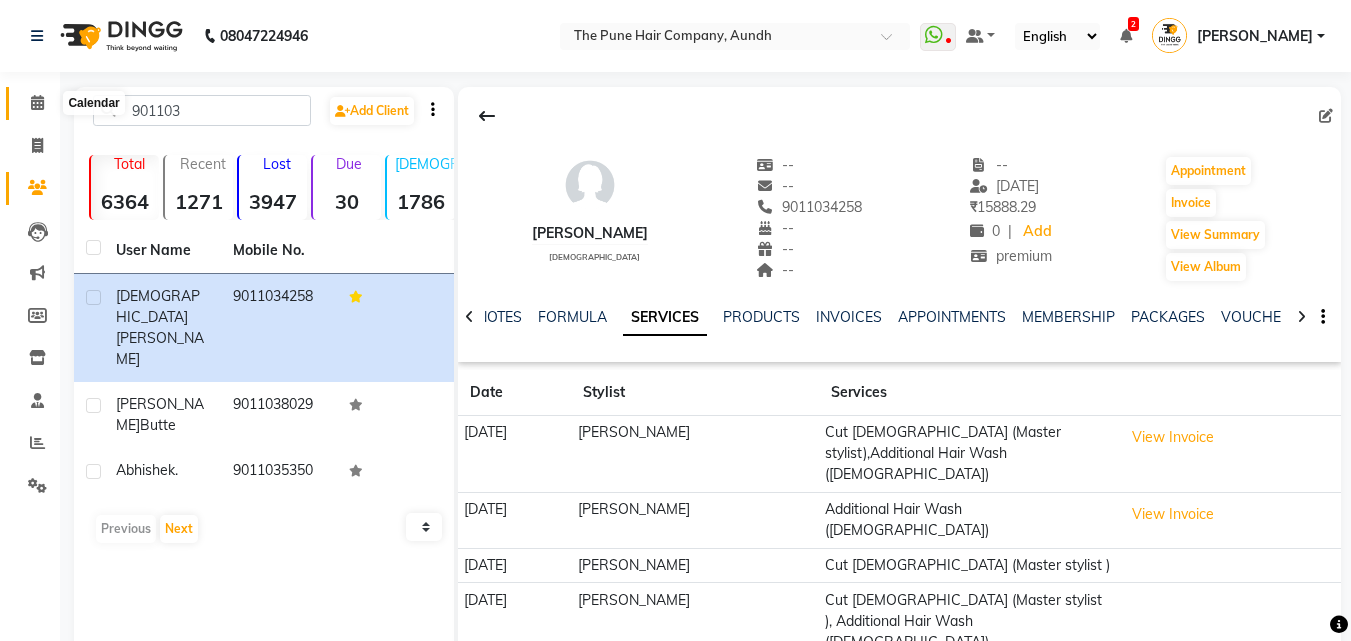 click 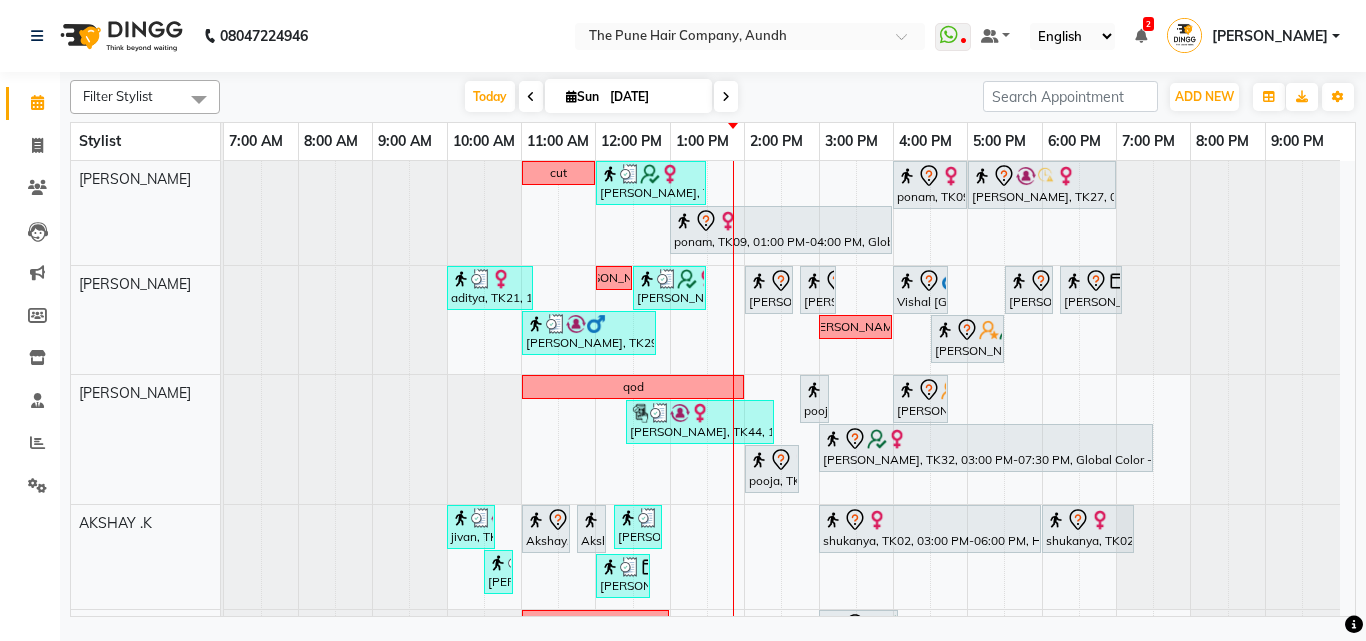 scroll, scrollTop: 100, scrollLeft: 0, axis: vertical 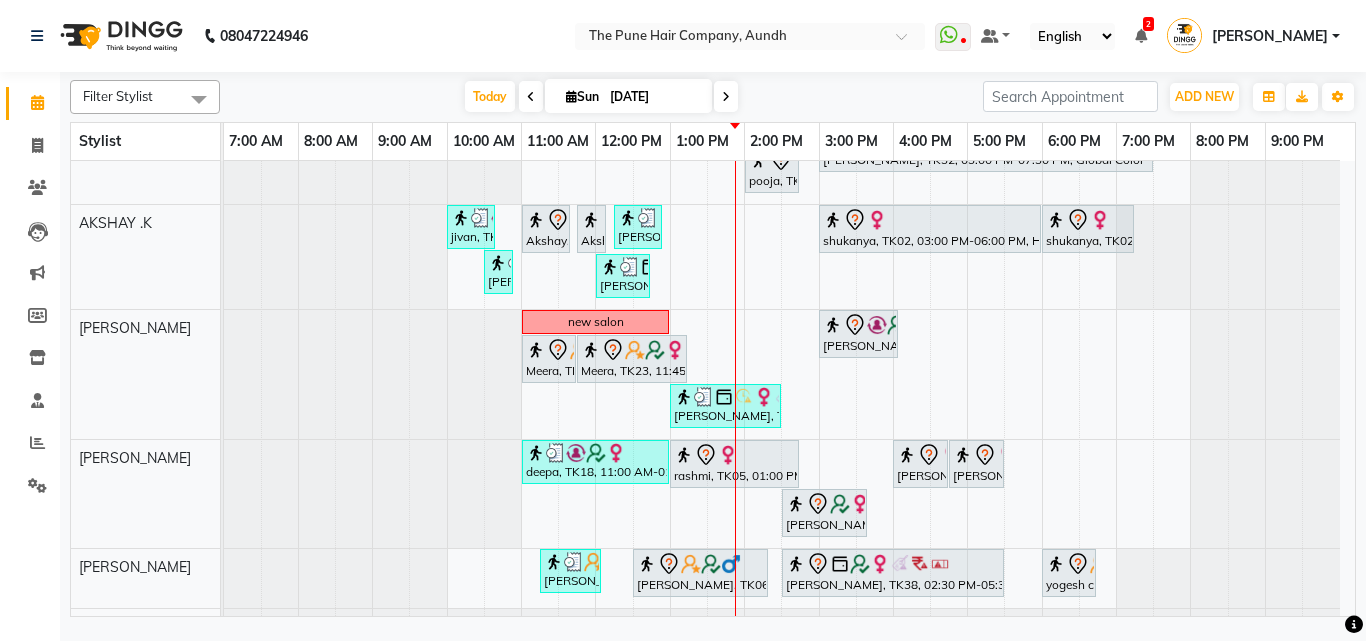 click on "[DATE]" at bounding box center [654, 97] 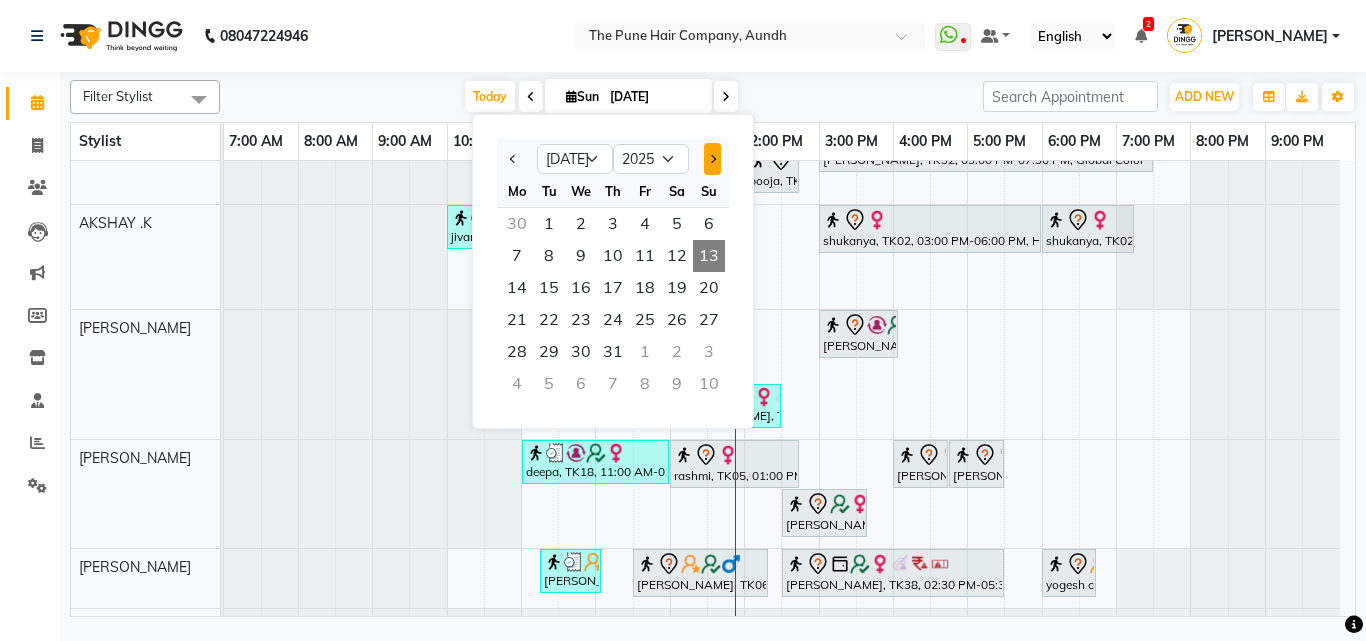 click at bounding box center (712, 159) 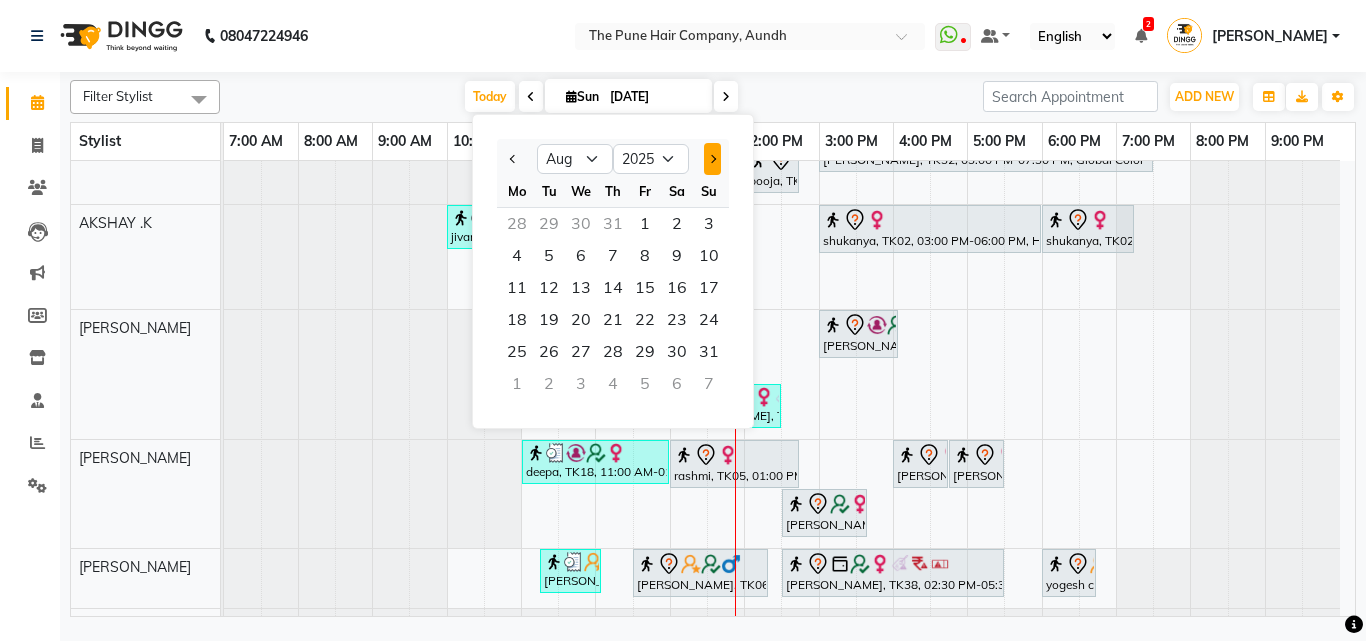 click at bounding box center [712, 159] 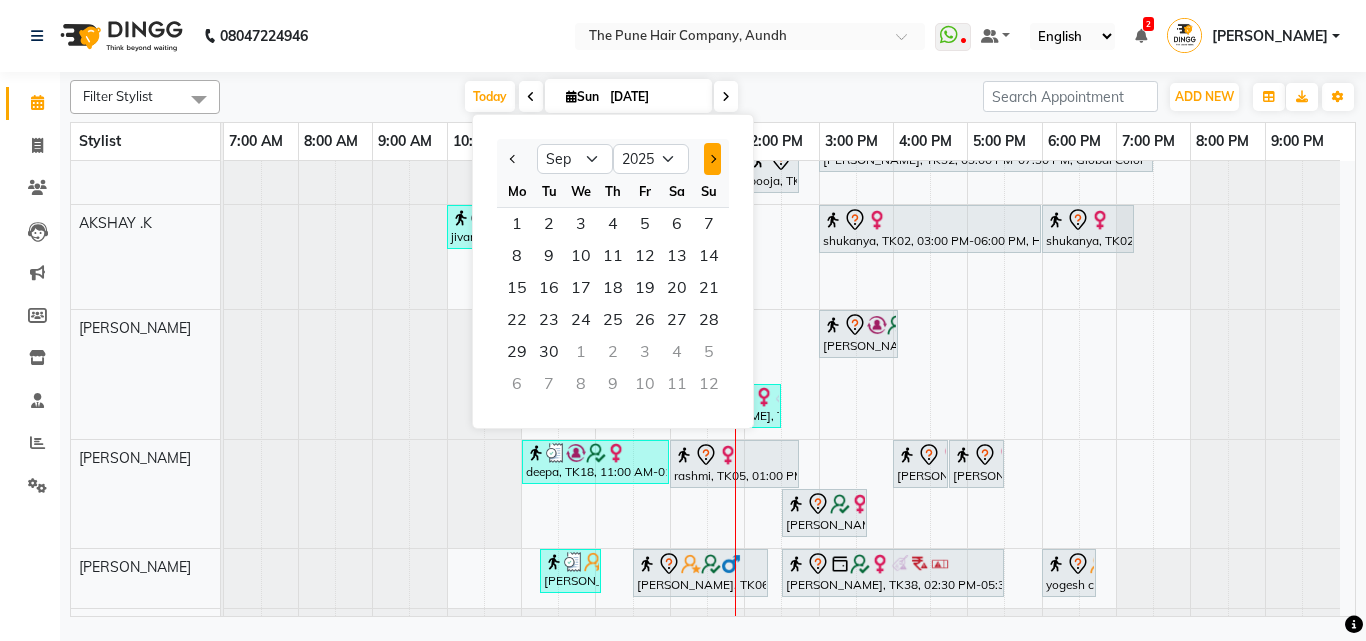 click at bounding box center (712, 159) 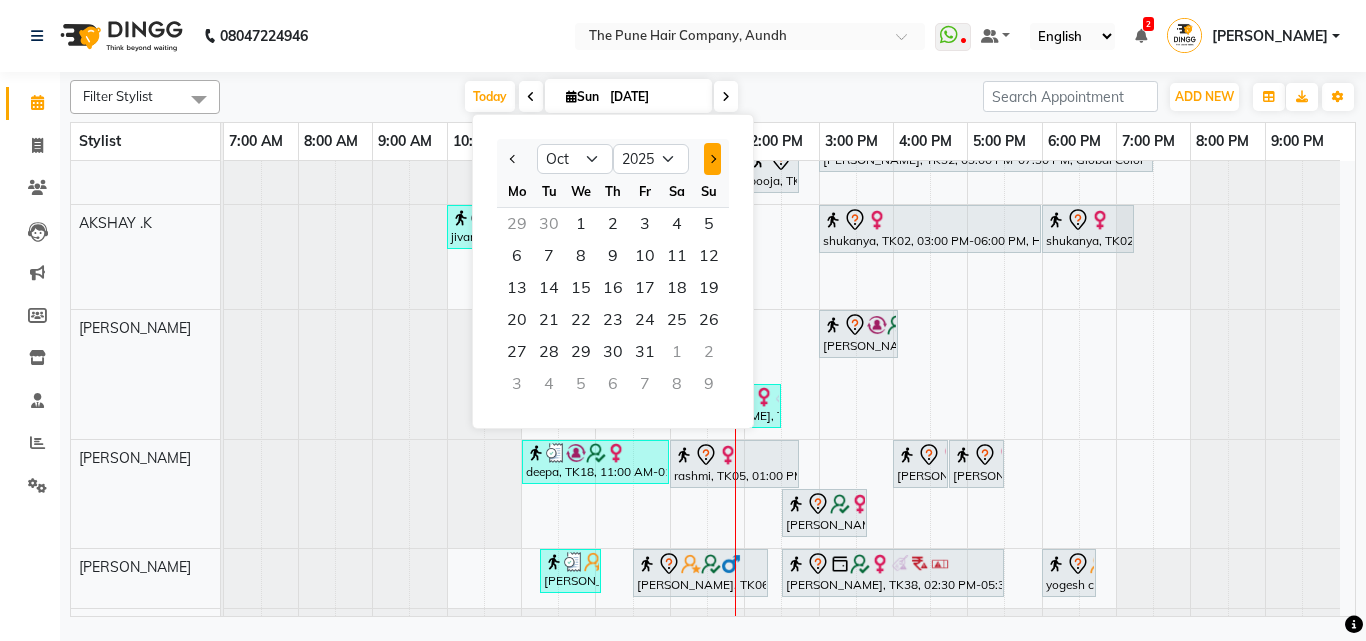 click at bounding box center (712, 159) 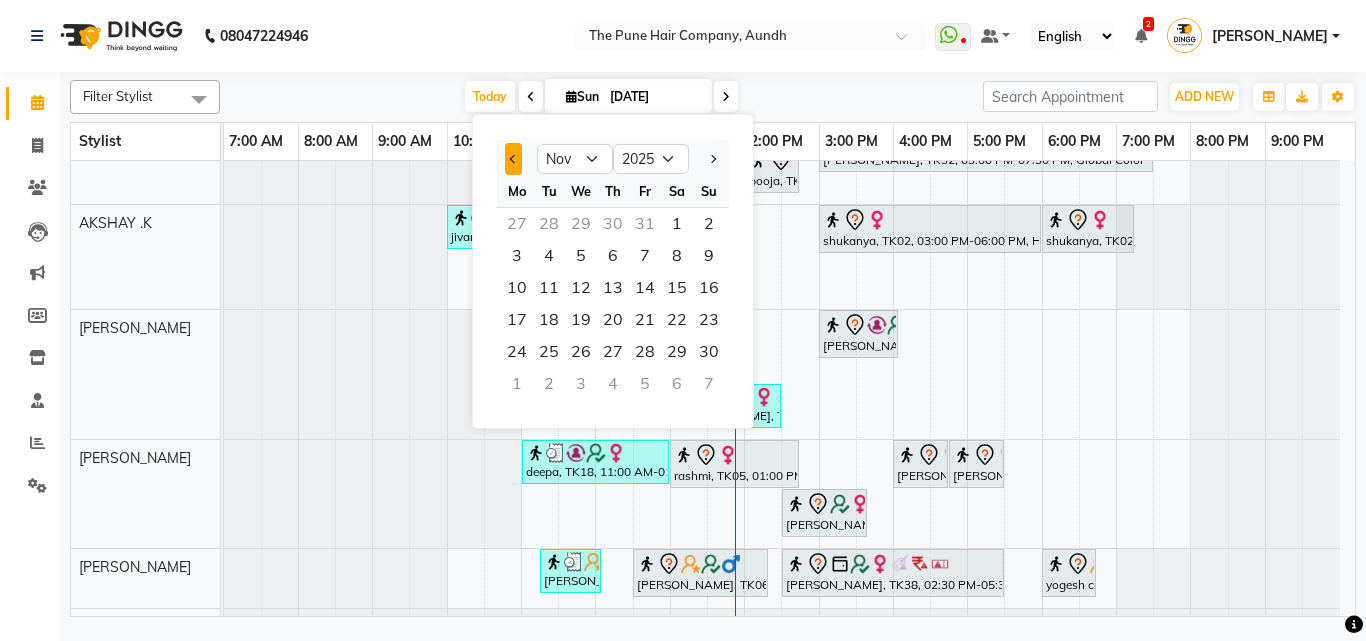 click at bounding box center [514, 159] 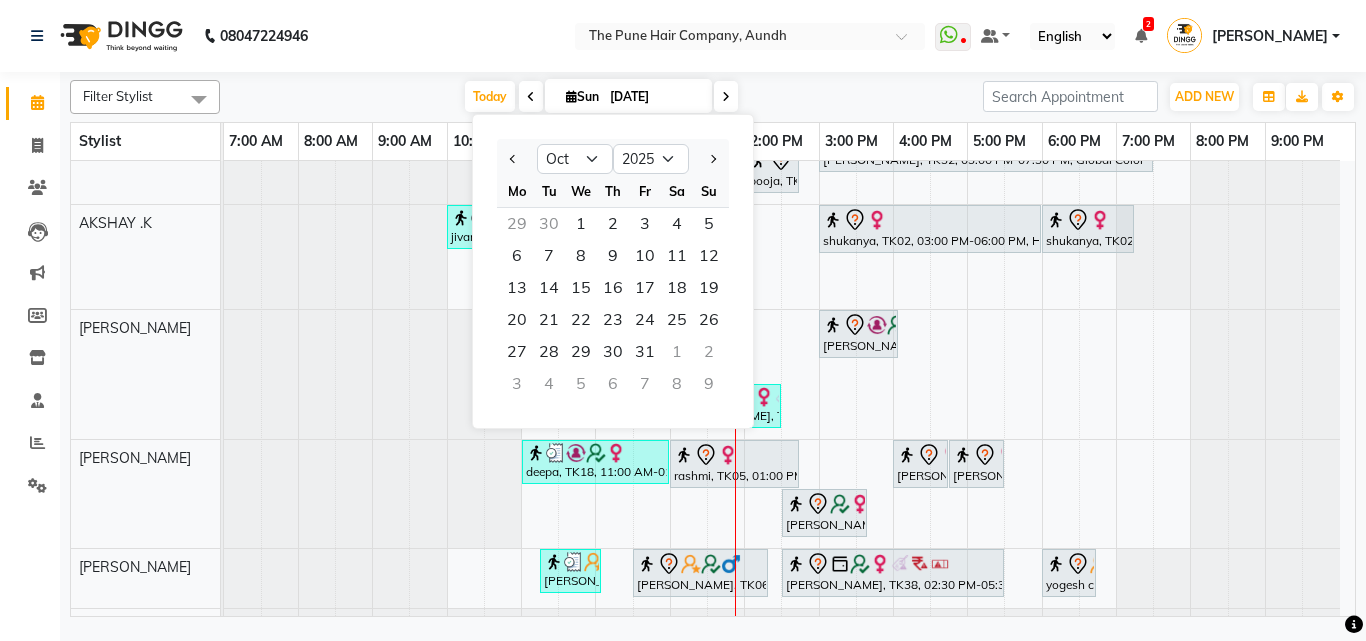 click on "Today  Sun 13-07-2025 Jan Feb Mar Apr May Jun Jul Aug Sep Oct Nov Dec 2015 2016 2017 2018 2019 2020 2021 2022 2023 2024 2025 2026 2027 2028 2029 2030 2031 2032 2033 2034 2035 Mo Tu We Th Fr Sa Su  29   30   1   2   3   4   5   6   7   8   9   10   11   12   13   14   15   16   17   18   19   20   21   22   23   24   25   26   27   28   29   30   31   1   2   3   4   5   6   7   8   9" at bounding box center [601, 97] 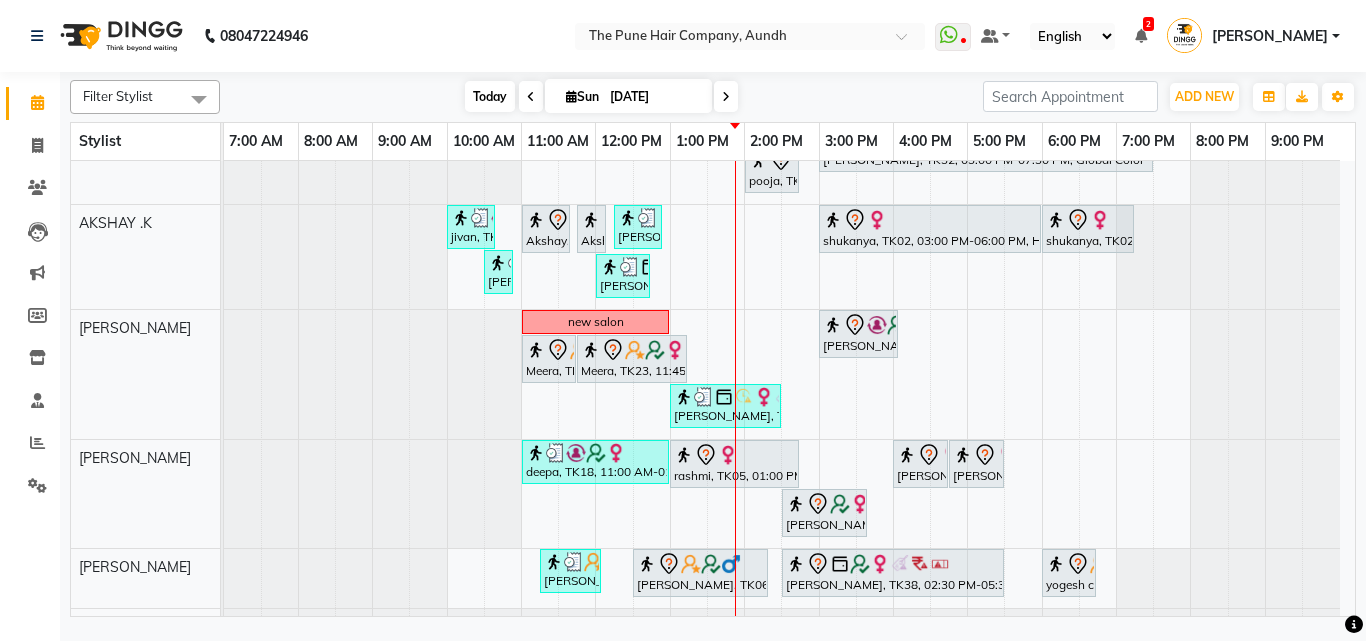 click on "Today" at bounding box center [490, 96] 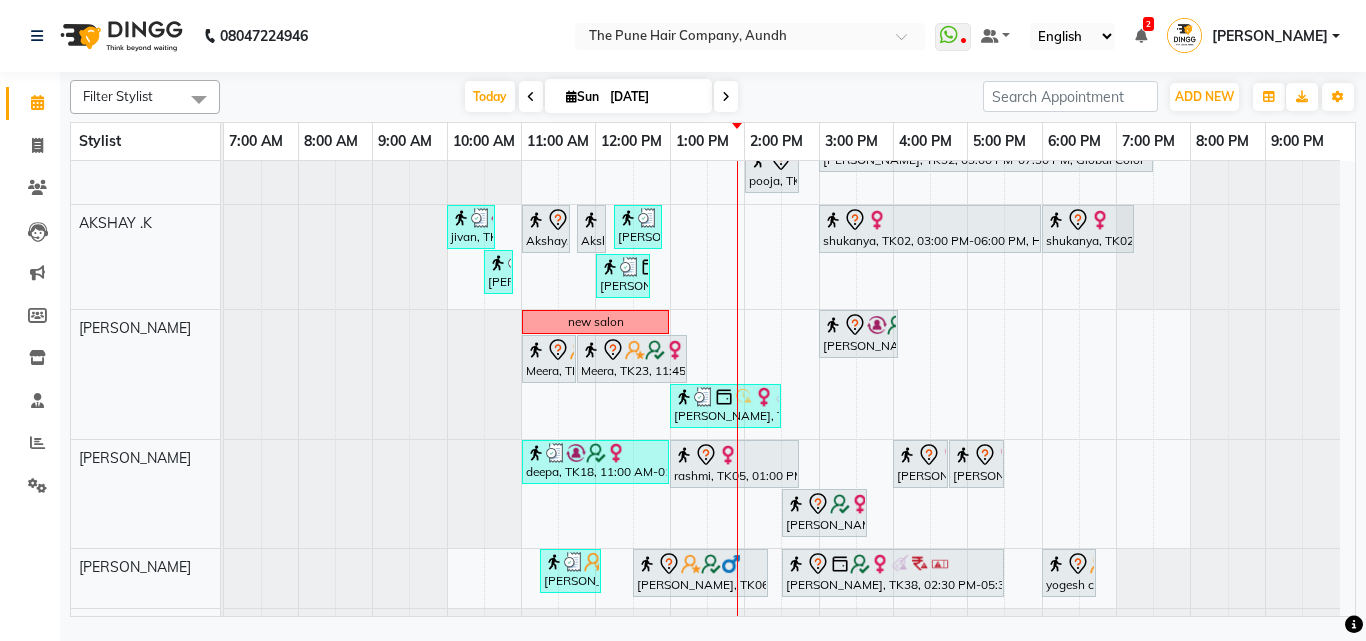 scroll, scrollTop: 100, scrollLeft: 0, axis: vertical 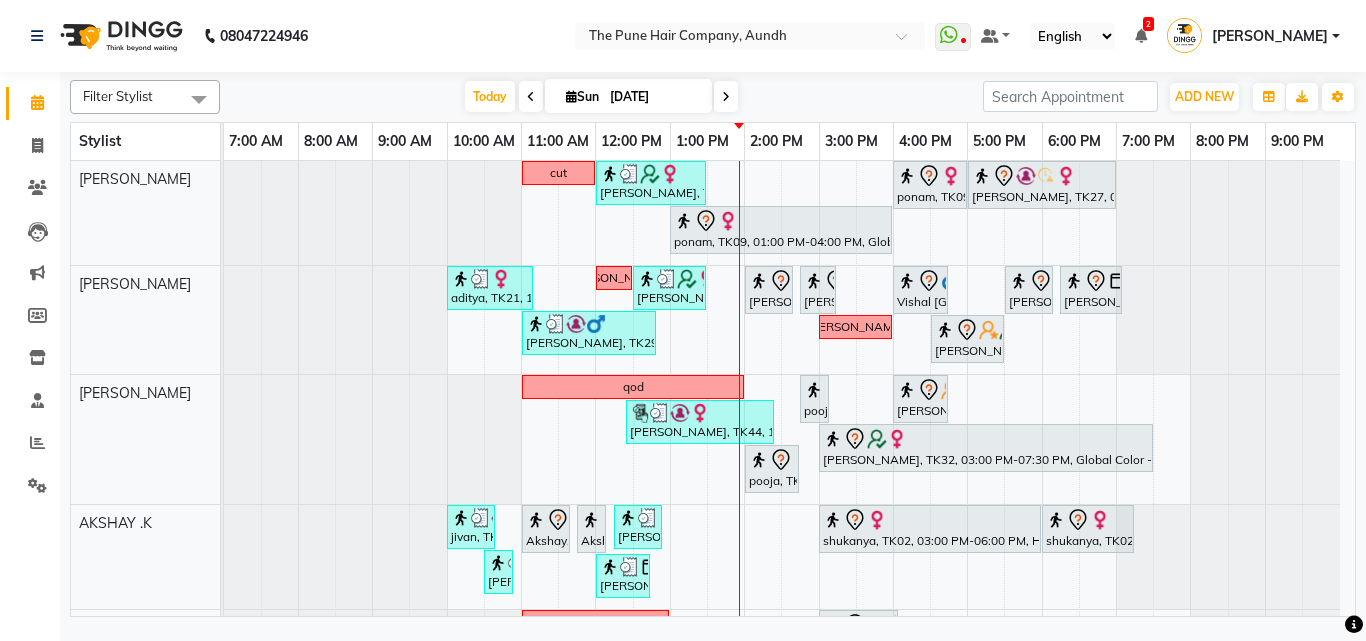 click on "[DATE]" at bounding box center [654, 97] 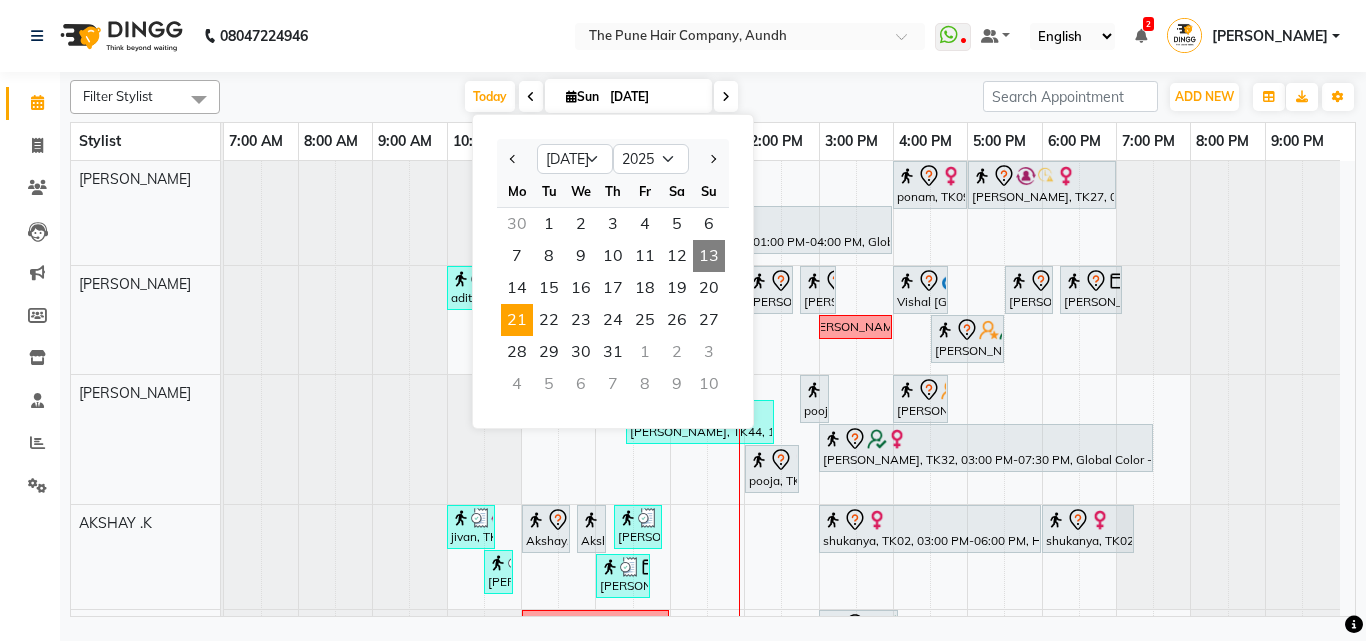 click on "21" at bounding box center [517, 320] 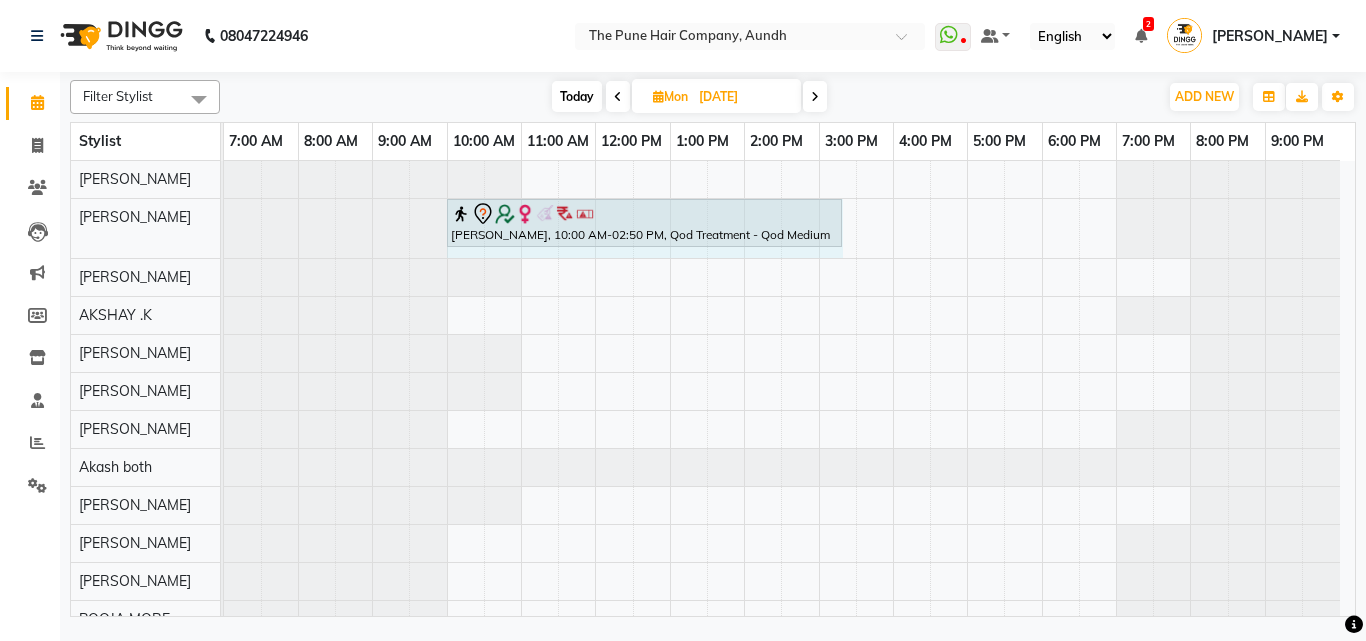 drag, startPoint x: 801, startPoint y: 226, endPoint x: 844, endPoint y: 220, distance: 43.416588 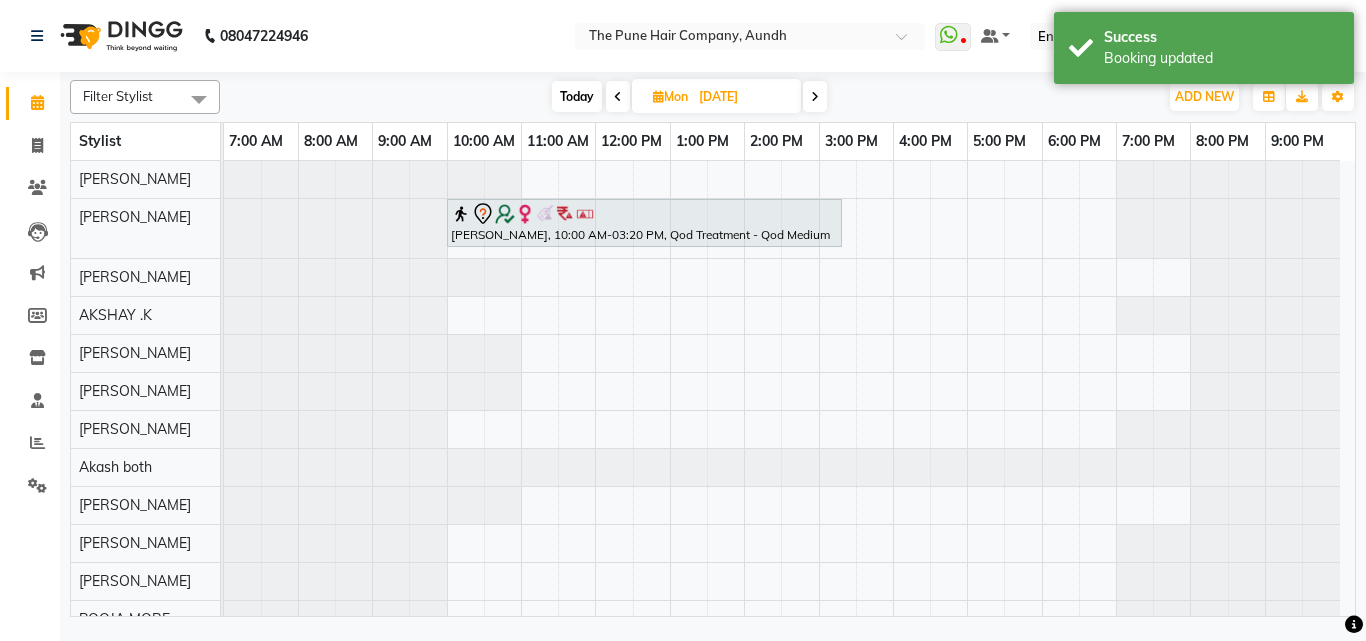 click on "Today" at bounding box center [577, 96] 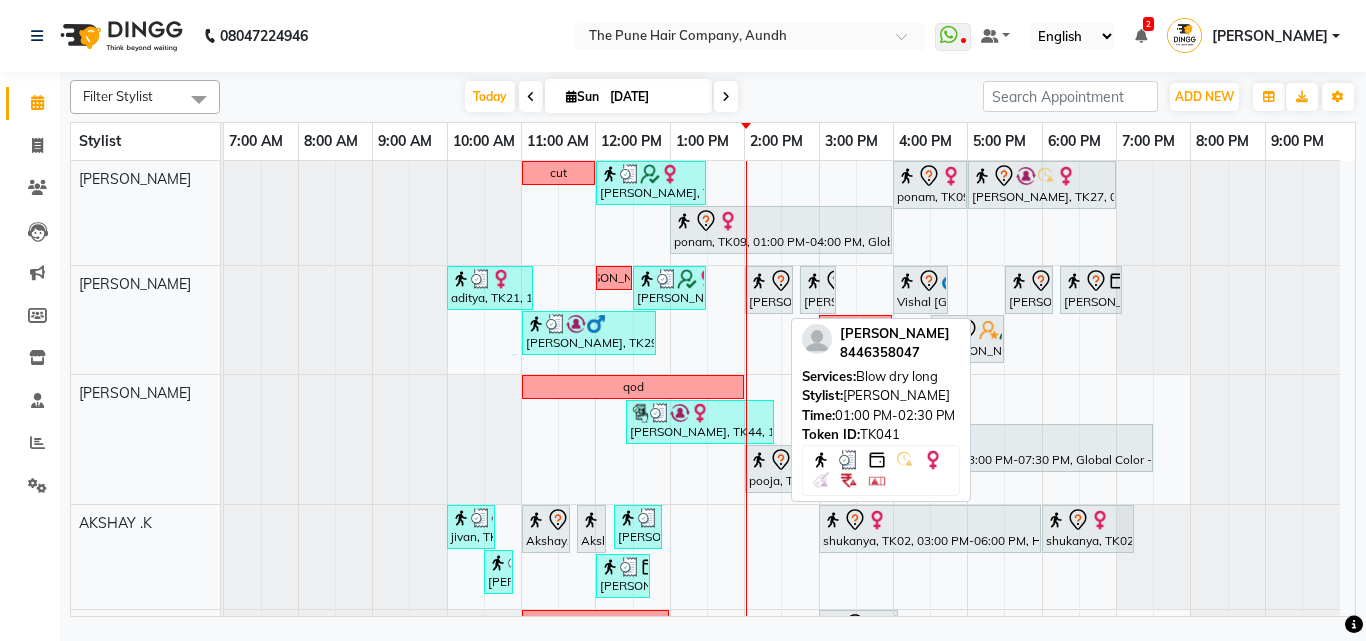 scroll, scrollTop: 400, scrollLeft: 0, axis: vertical 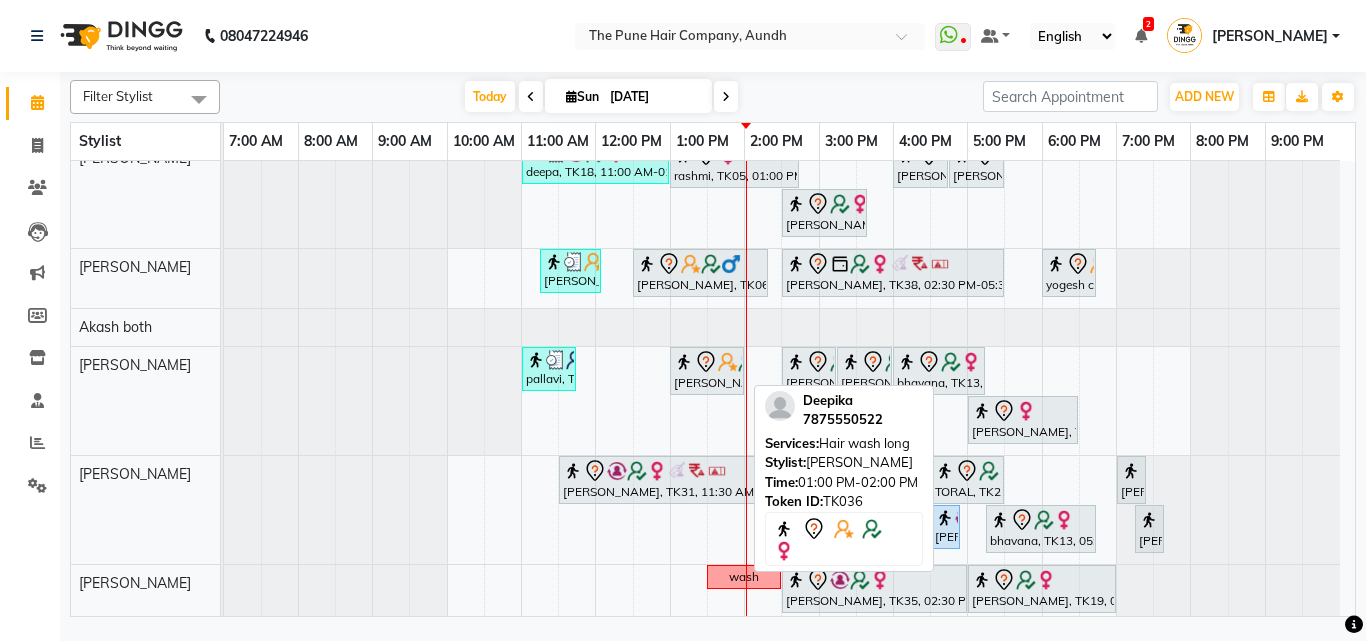 click on "Deepika, TK36, 01:00 PM-02:00 PM,  Hair wash long" at bounding box center (707, 371) 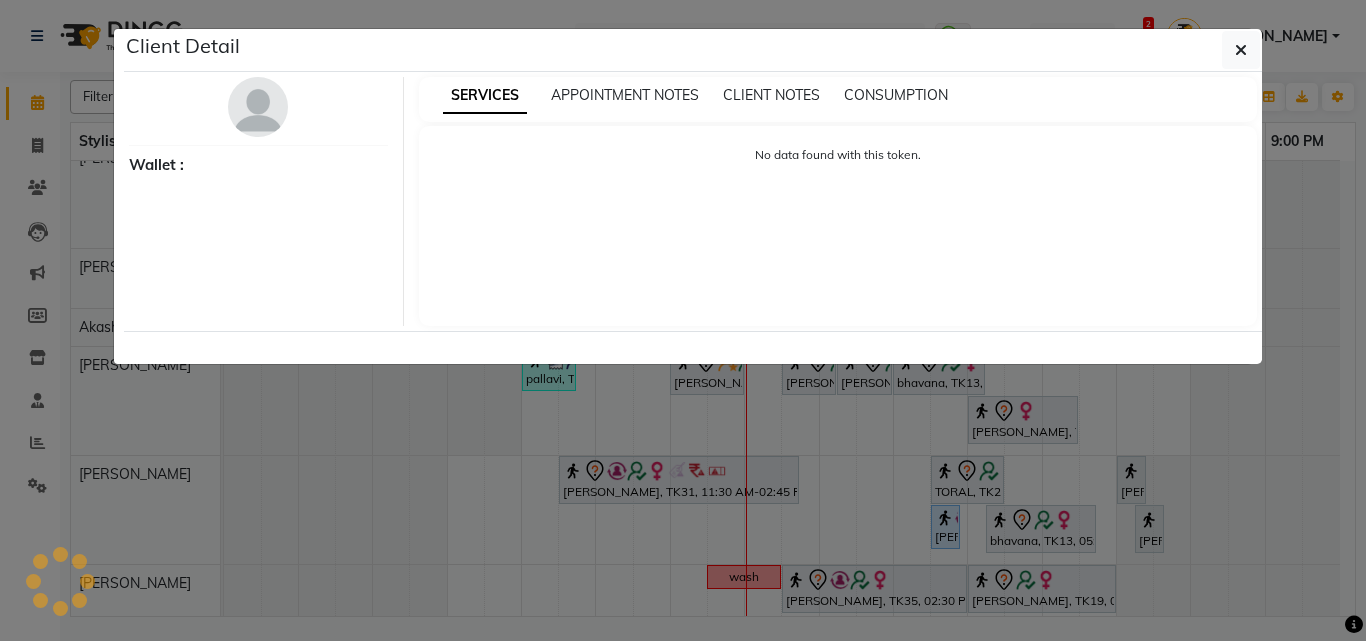 select on "7" 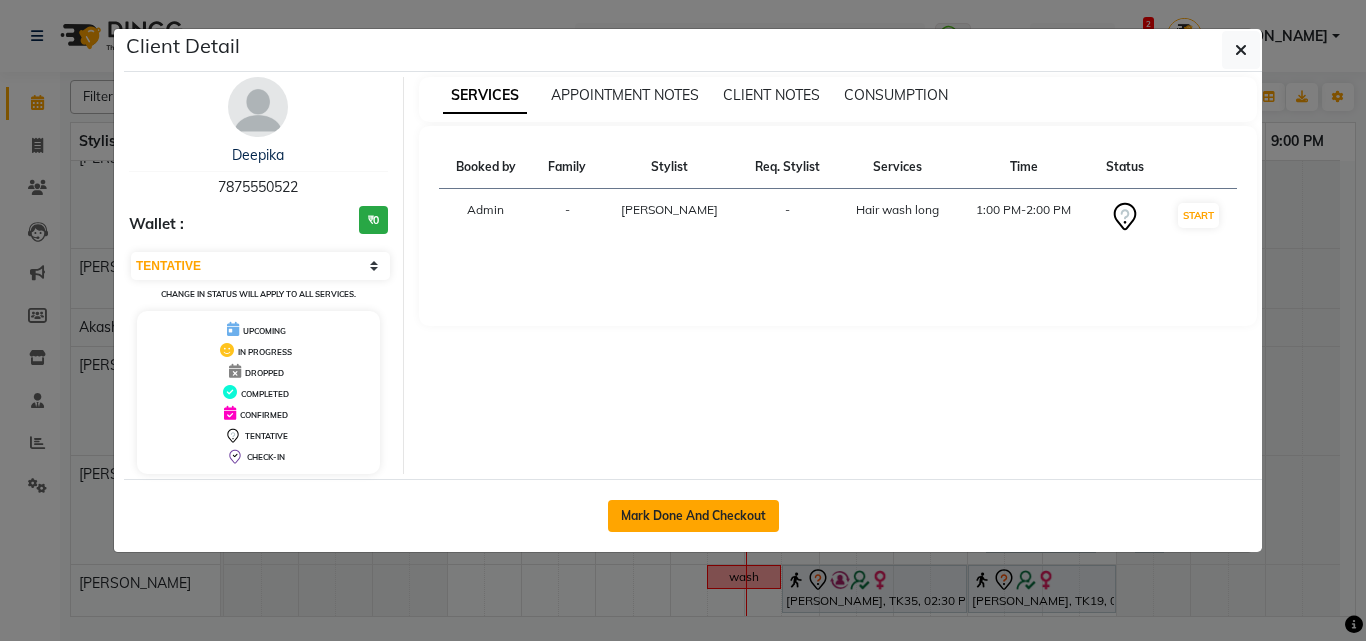 click on "Mark Done And Checkout" 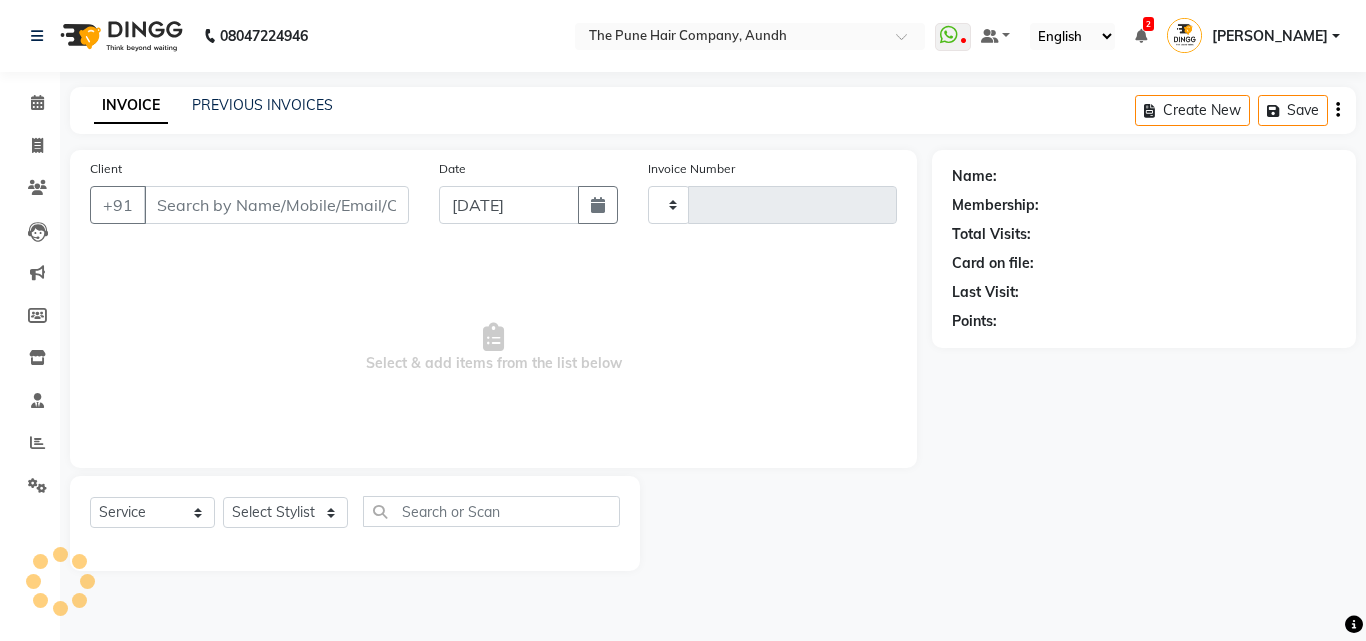 type on "3096" 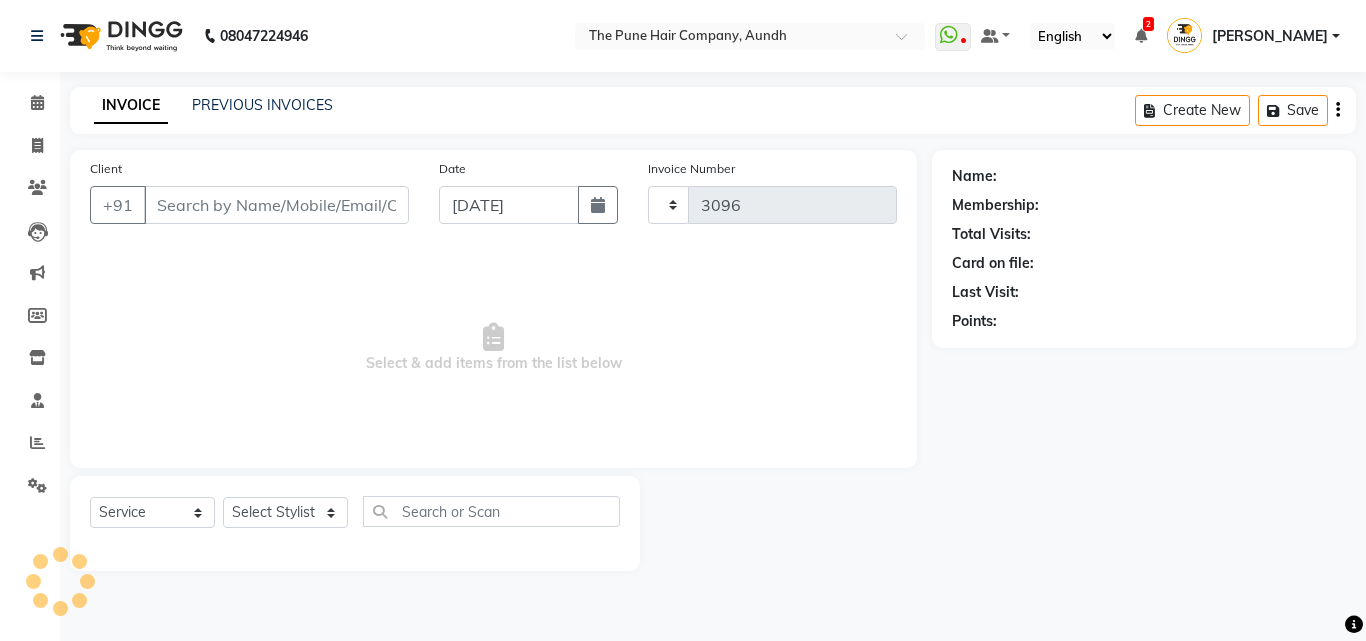 select on "106" 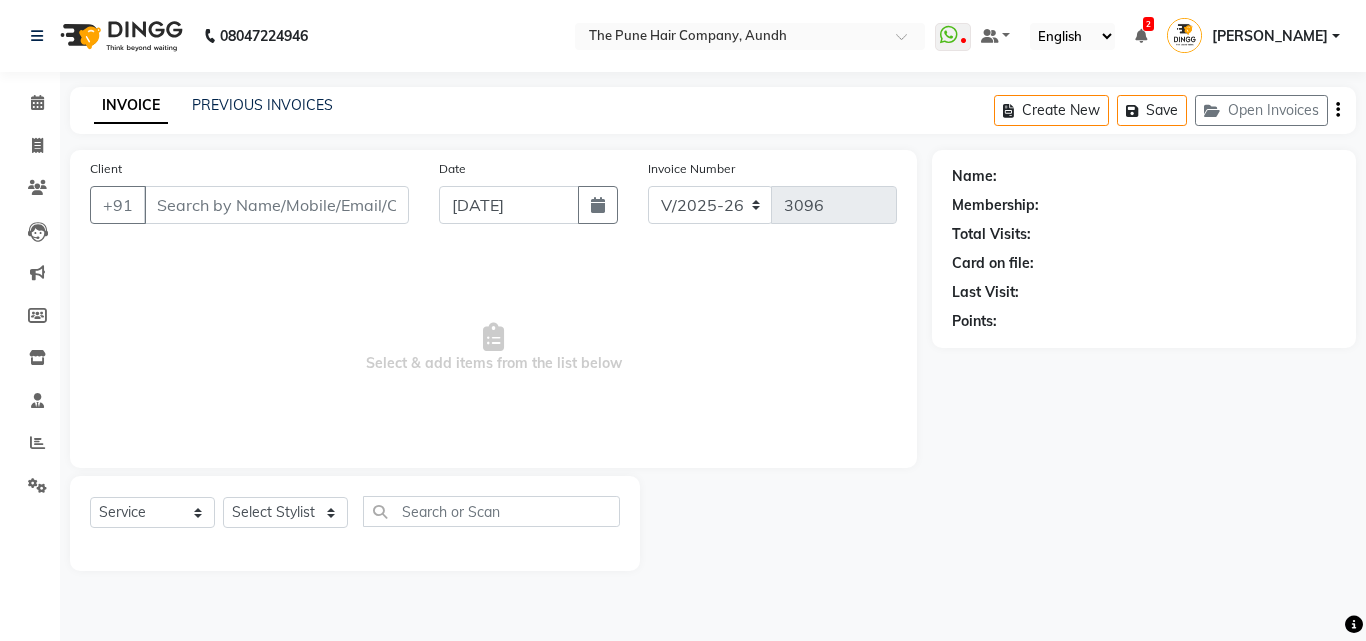 type on "7875550522" 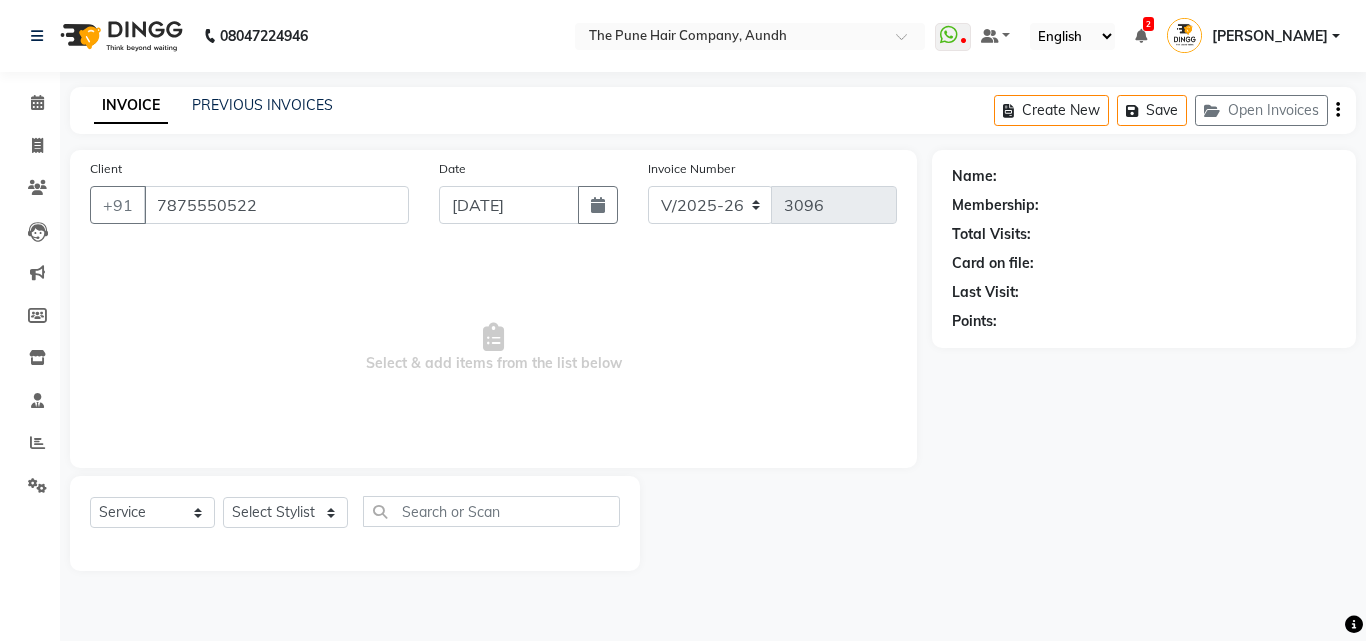 select on "49441" 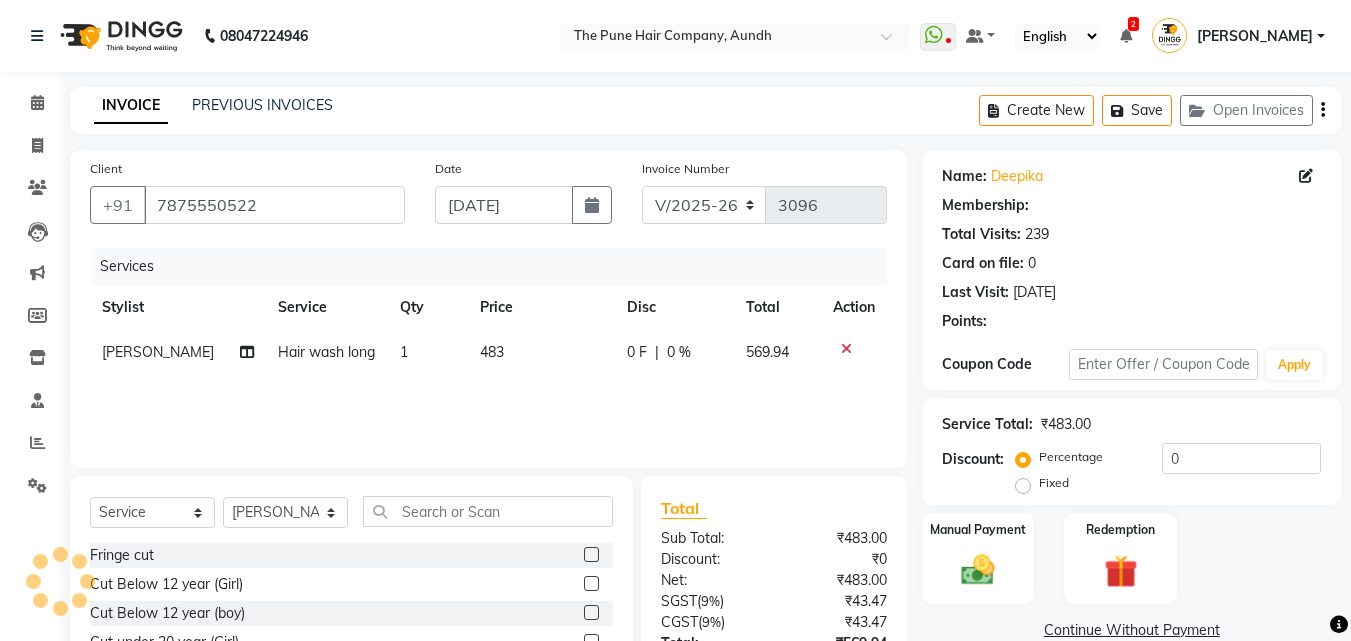 click on "Hair wash long" 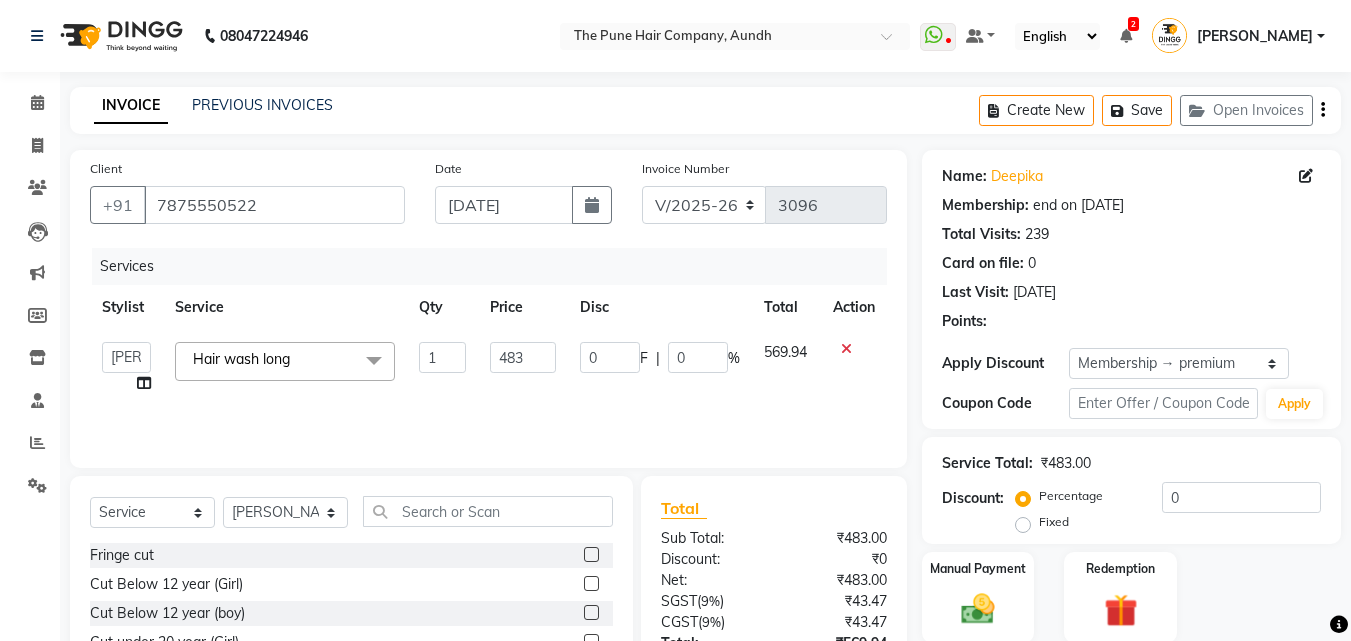type on "20" 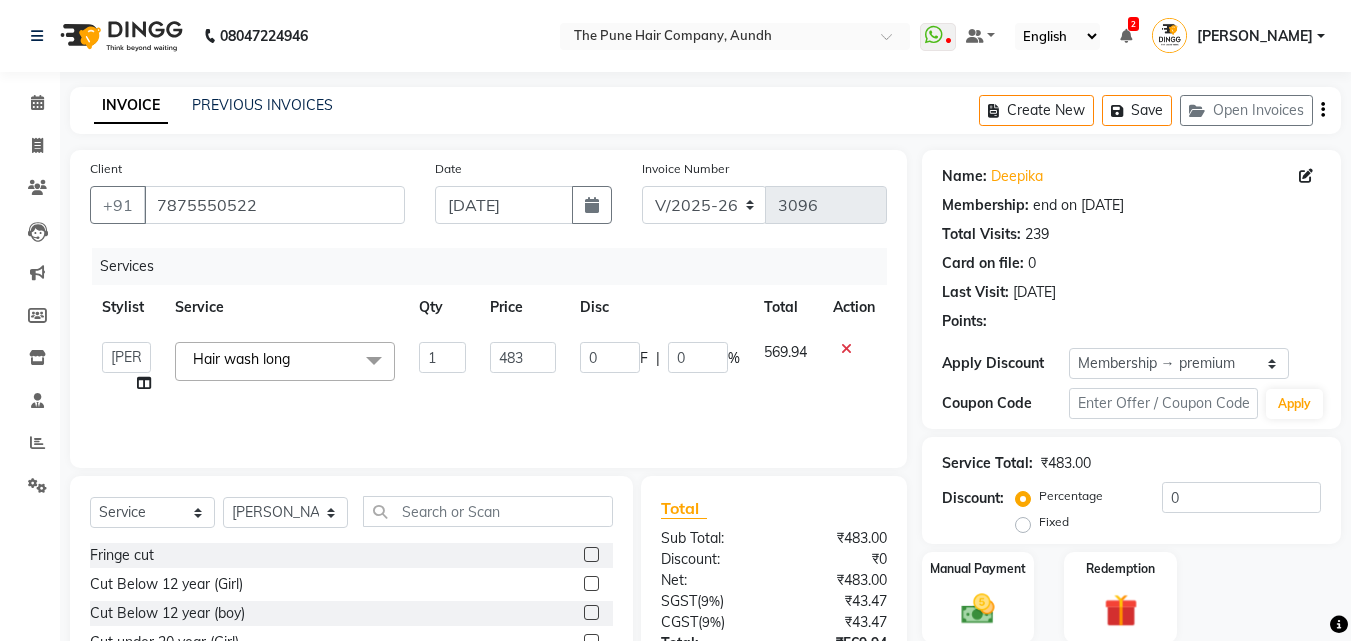 type on "96.6" 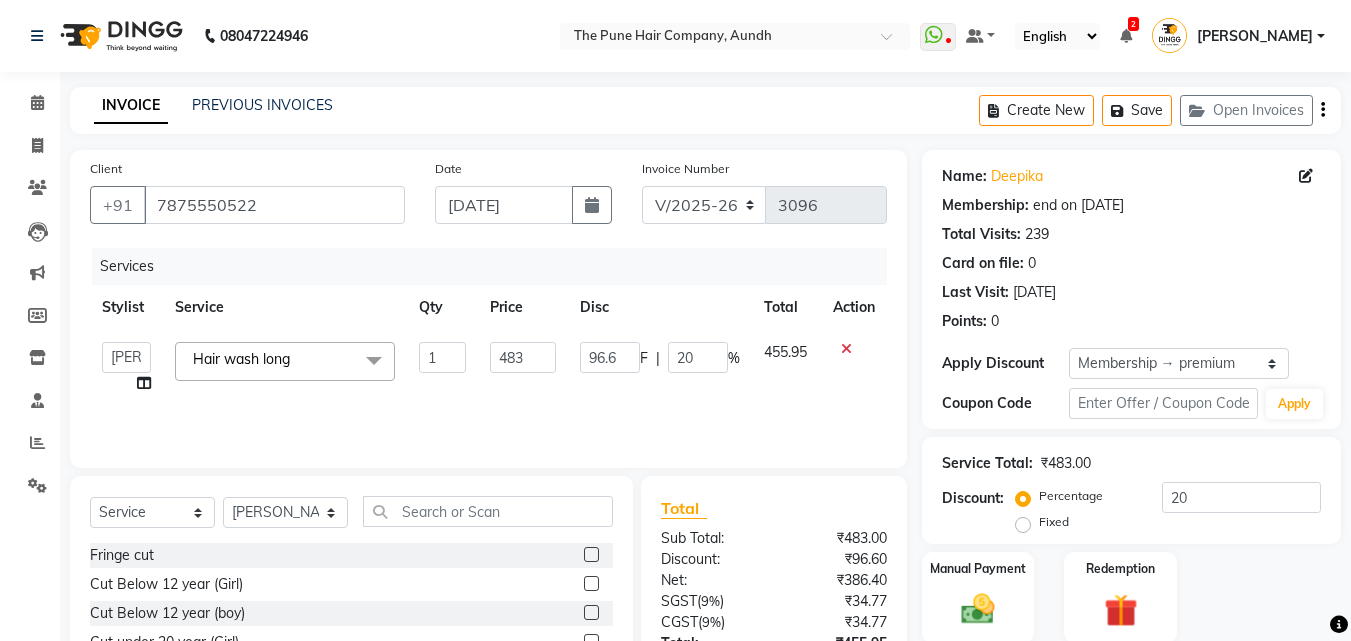 click on "Hair wash long  x" 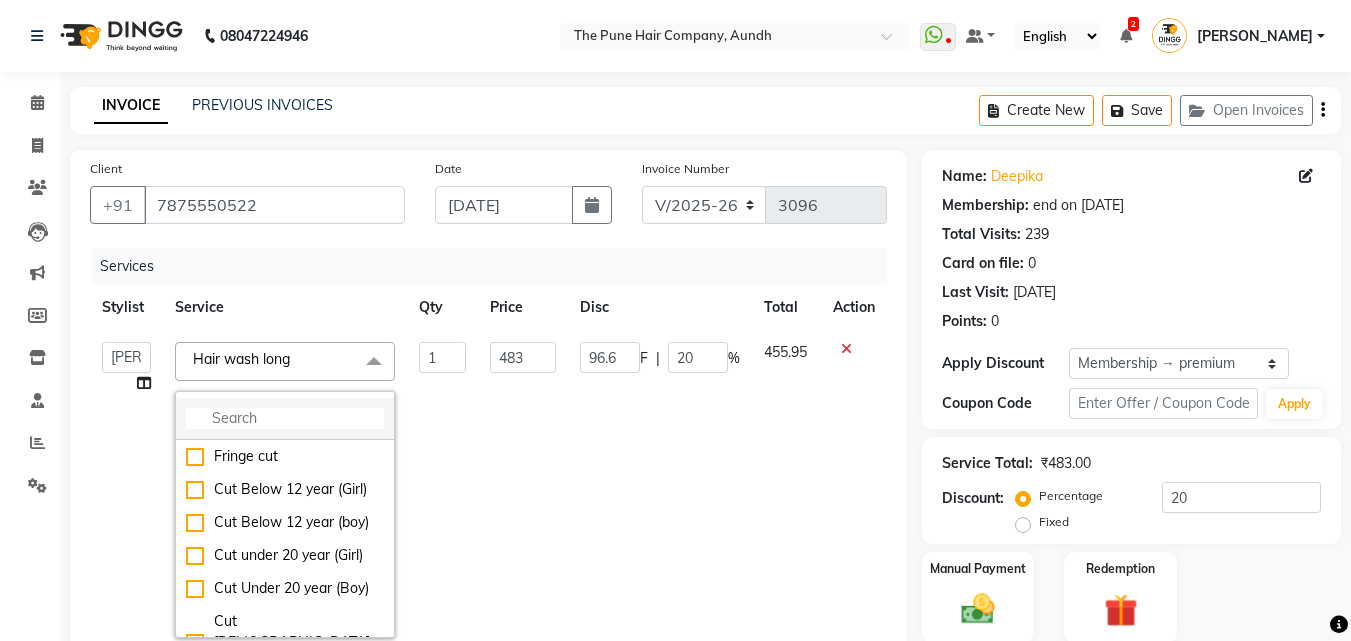 click 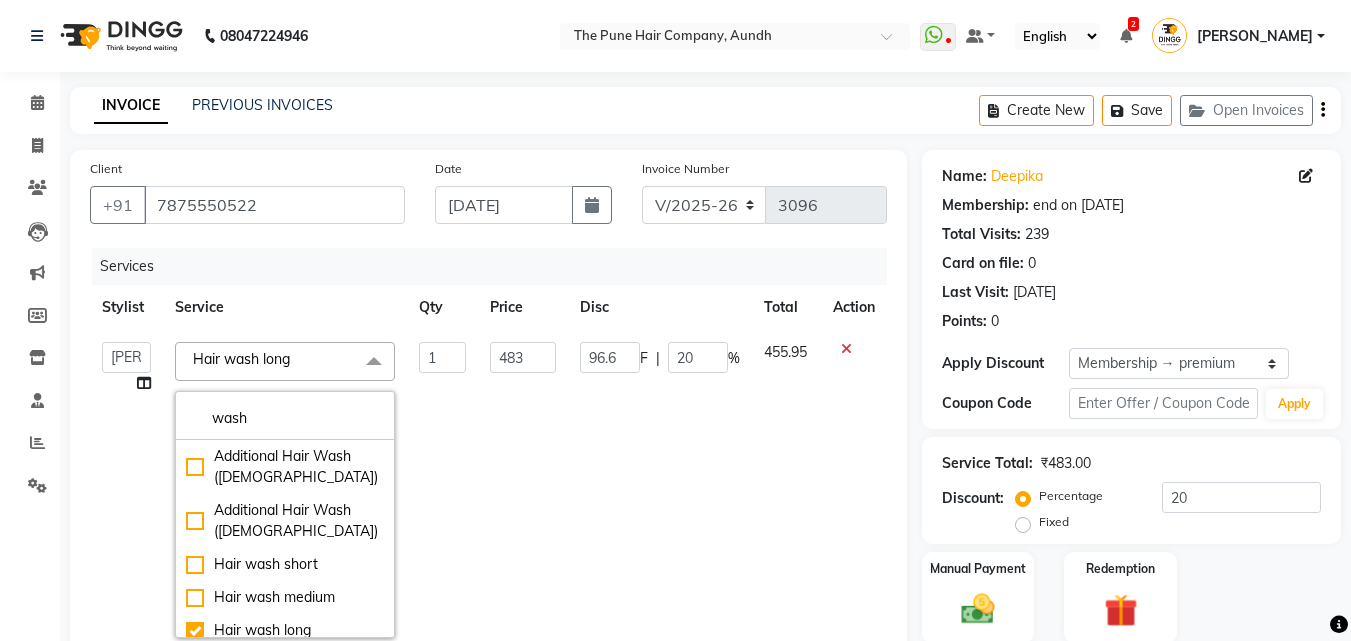 scroll, scrollTop: 200, scrollLeft: 0, axis: vertical 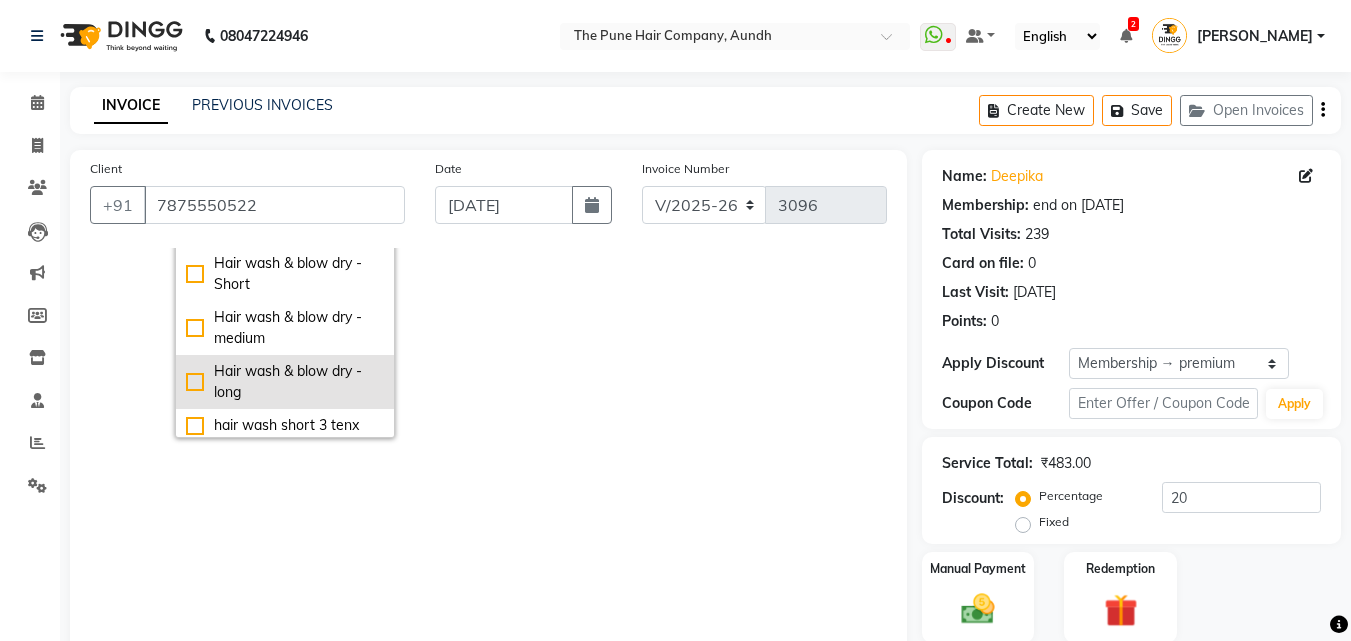 type on "wash" 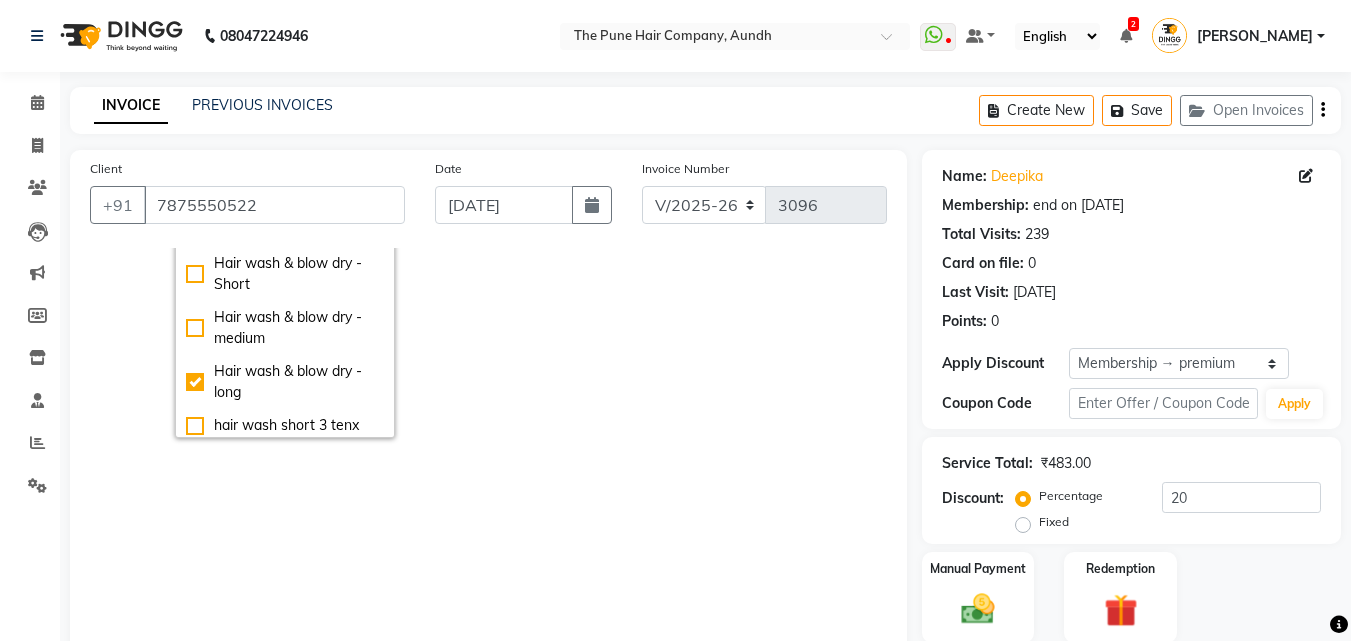 checkbox on "false" 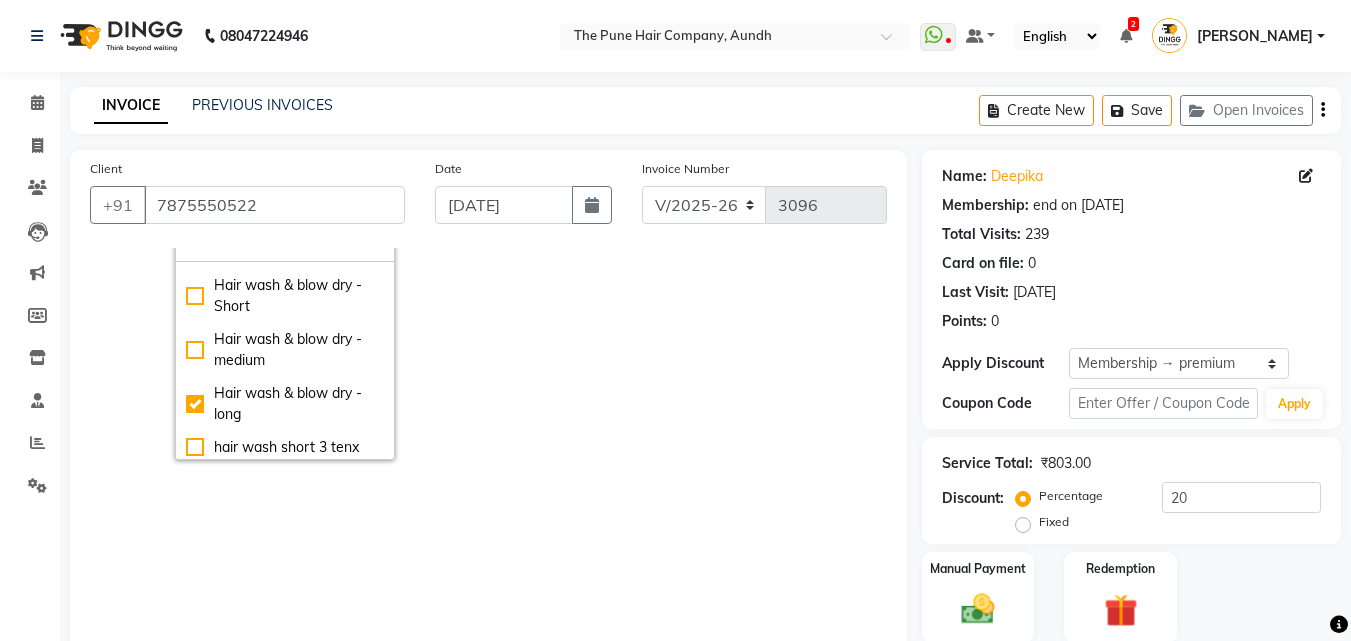 click on "160.6 F | 20 %" 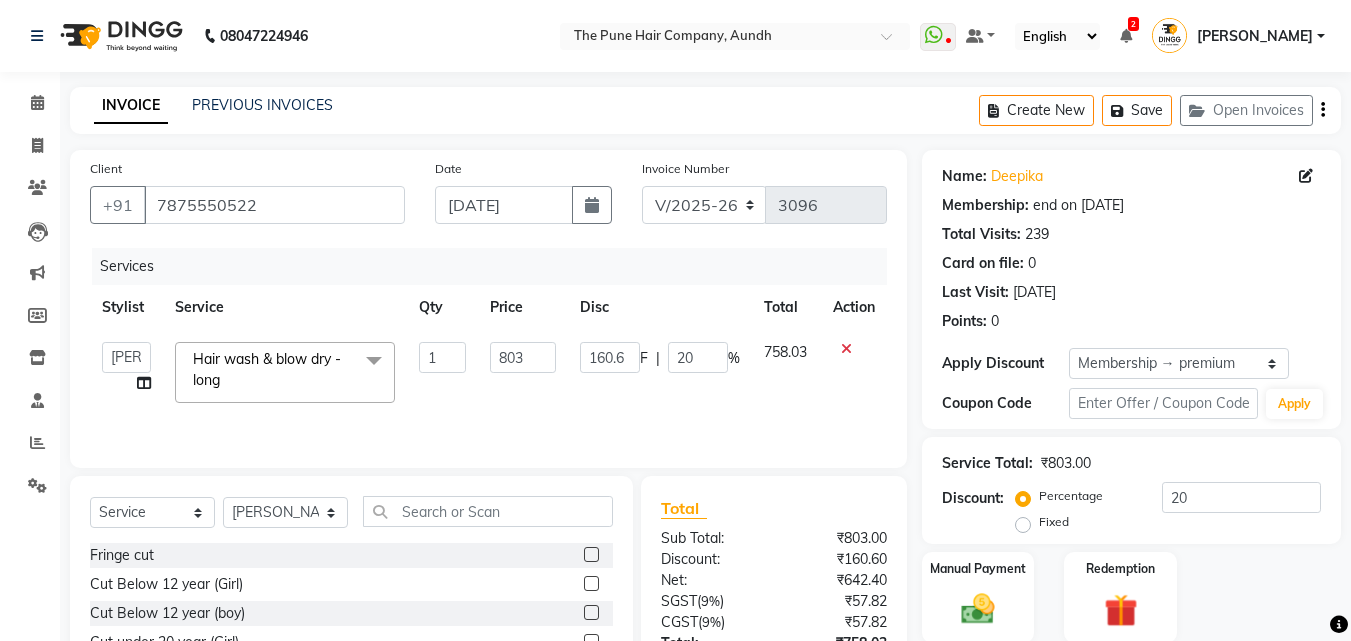 scroll, scrollTop: 0, scrollLeft: 0, axis: both 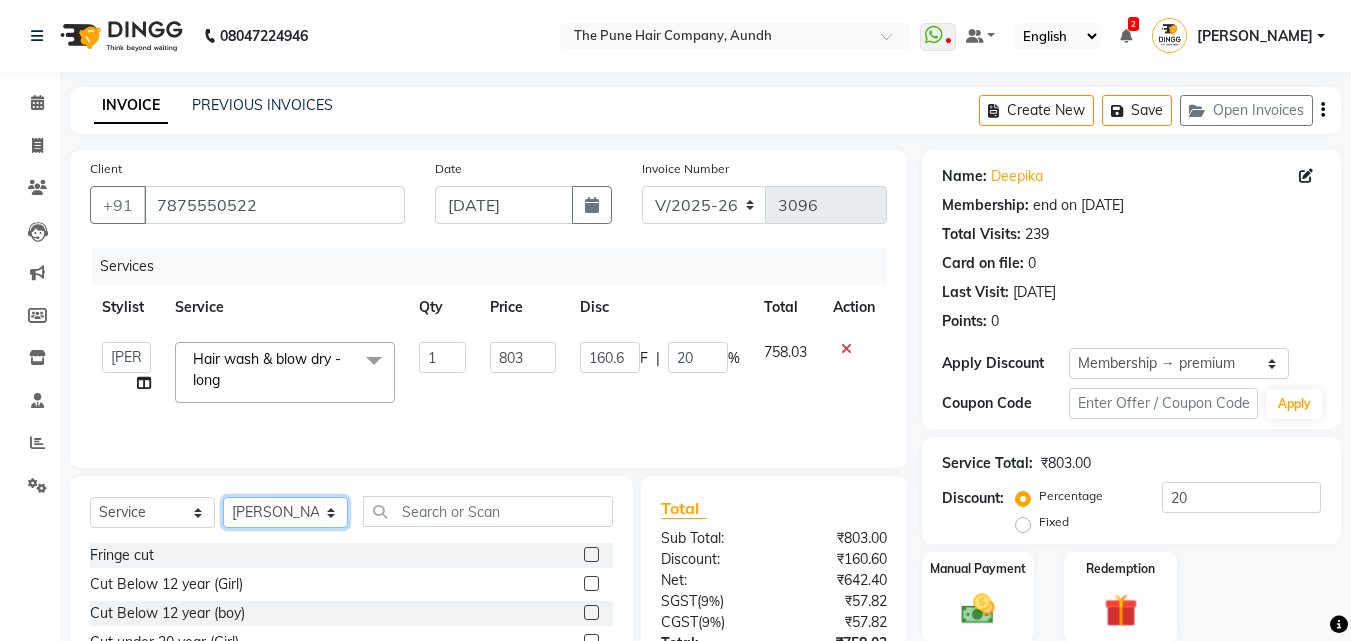 click on "Select Stylist Akash both [PERSON_NAME] .K [PERSON_NAME] kaif [PERSON_NAME] [PERSON_NAME] [PERSON_NAME] [PERSON_NAME] mane POOJA MORE [PERSON_NAME]  [PERSON_NAME] Shweta [PERSON_NAME] [PERSON_NAME] [PERSON_NAME]" 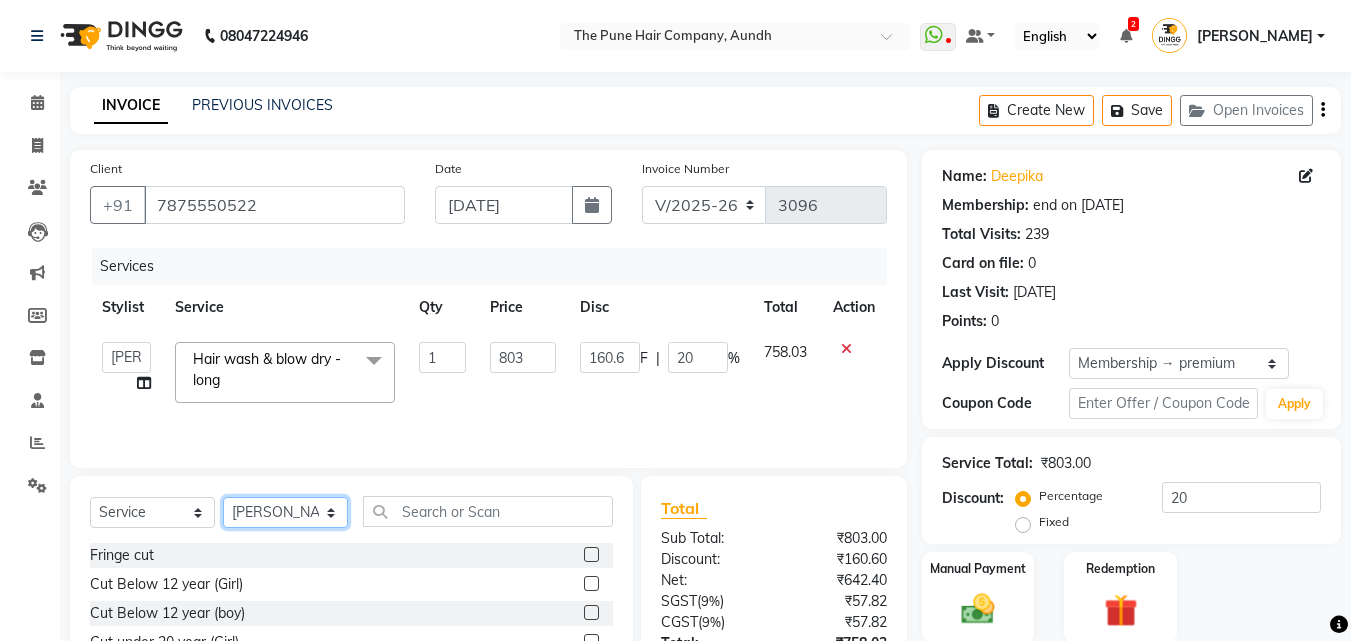select on "78334" 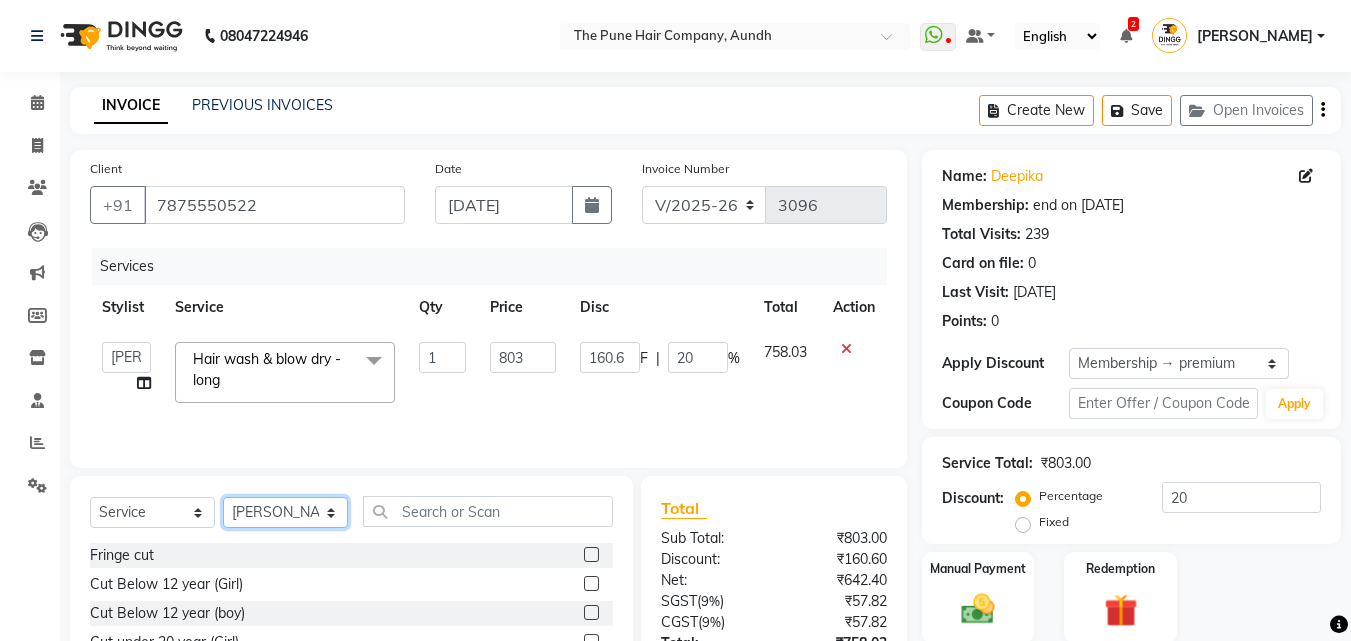 click on "Select Stylist Akash both [PERSON_NAME] .K [PERSON_NAME] kaif [PERSON_NAME] [PERSON_NAME] [PERSON_NAME] [PERSON_NAME] mane POOJA MORE [PERSON_NAME]  [PERSON_NAME] Shweta [PERSON_NAME] [PERSON_NAME] [PERSON_NAME]" 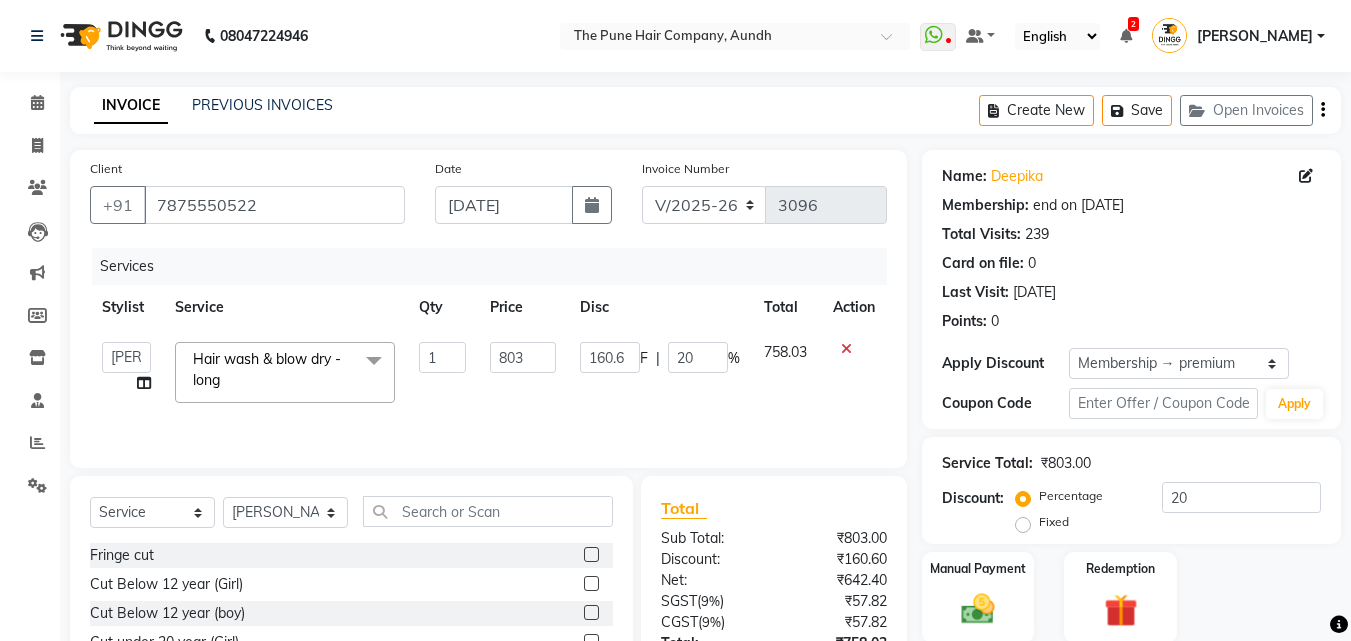 click 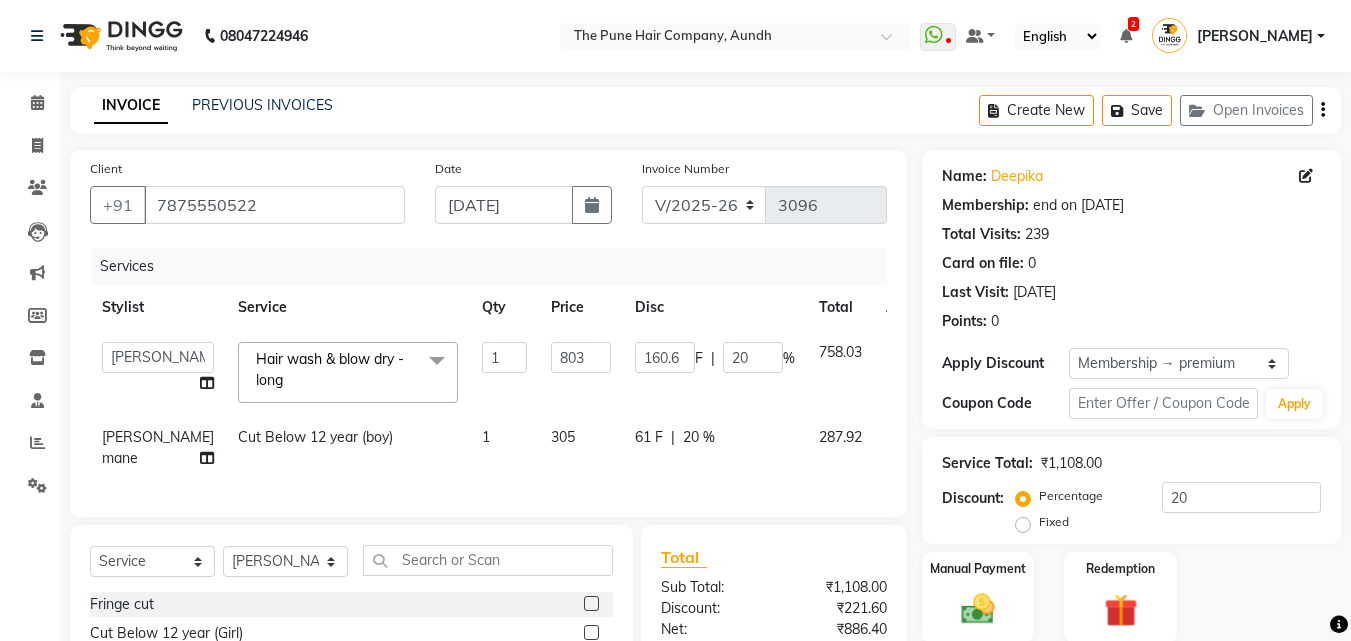 checkbox on "false" 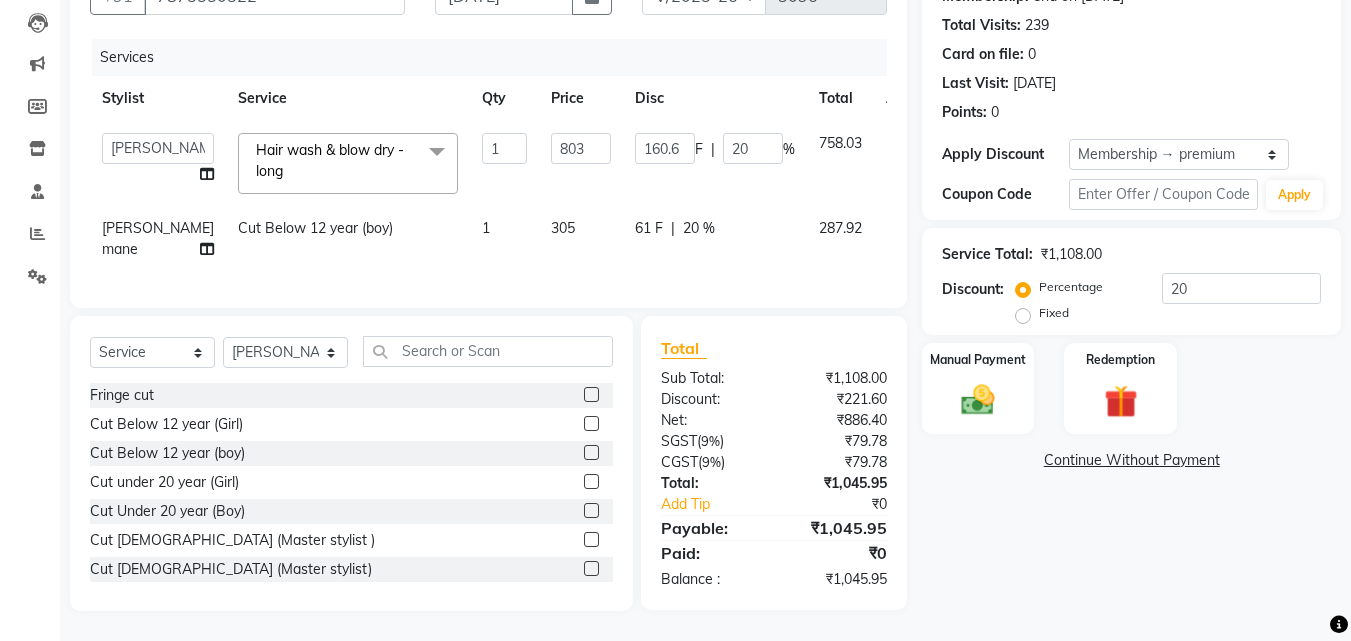 scroll, scrollTop: 245, scrollLeft: 0, axis: vertical 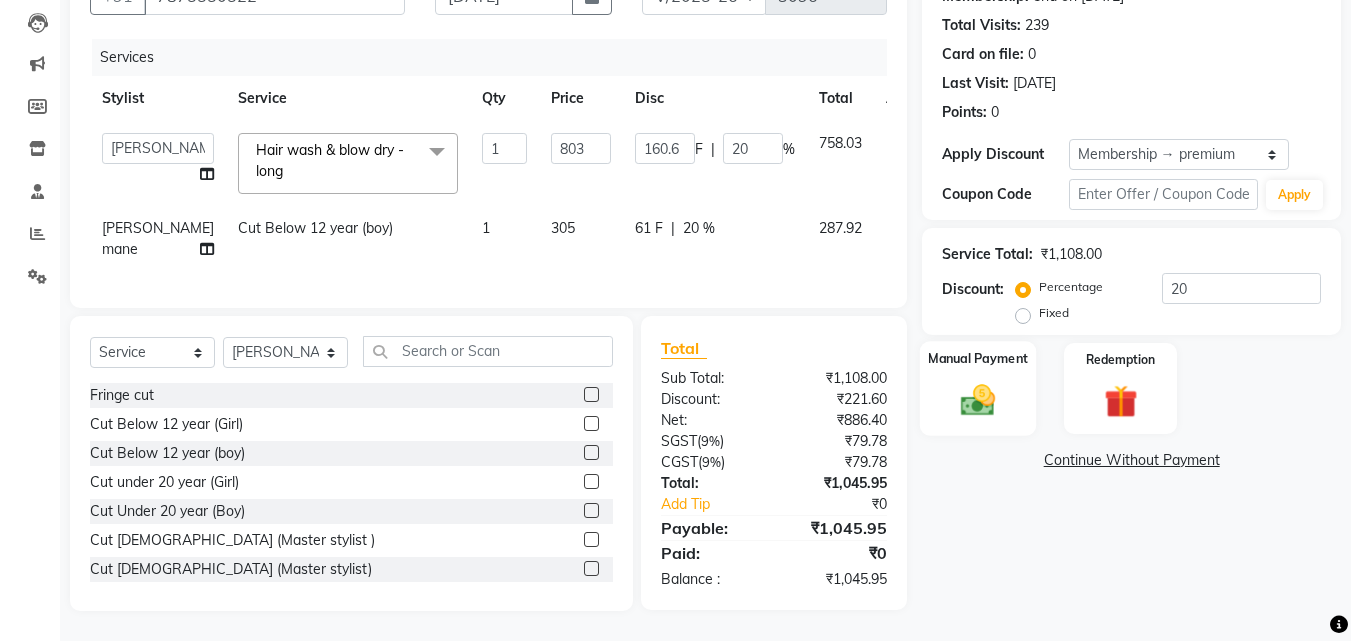 click 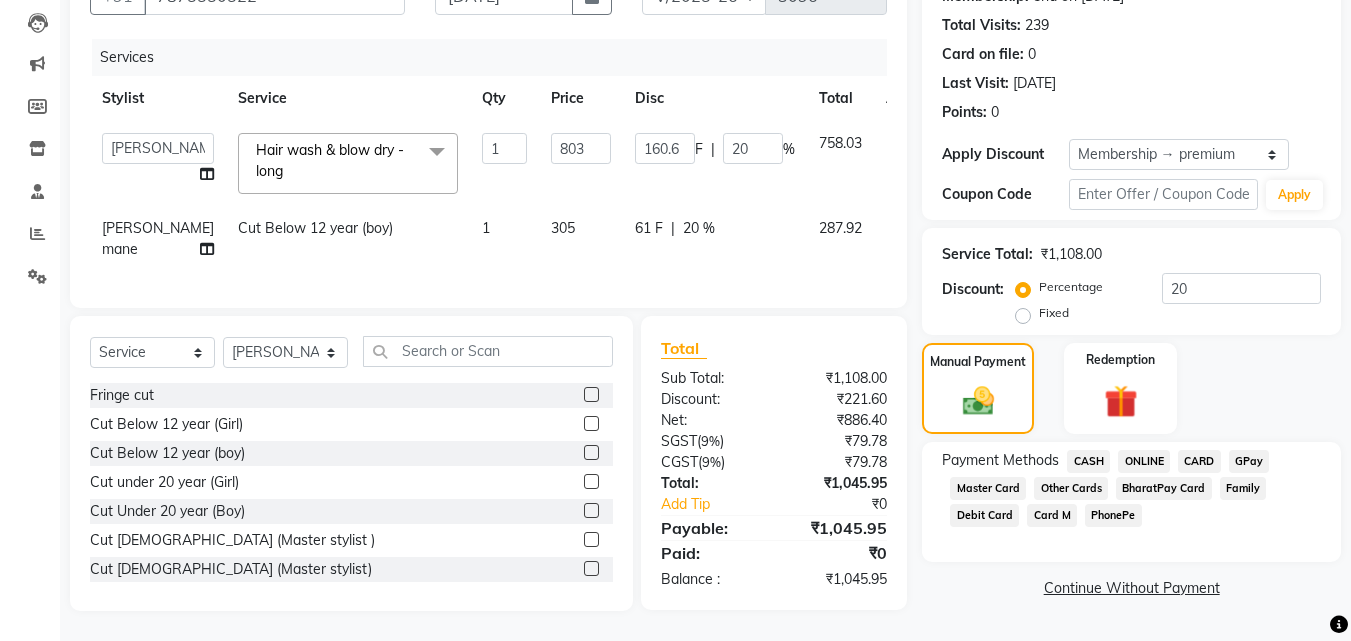 click on "ONLINE" 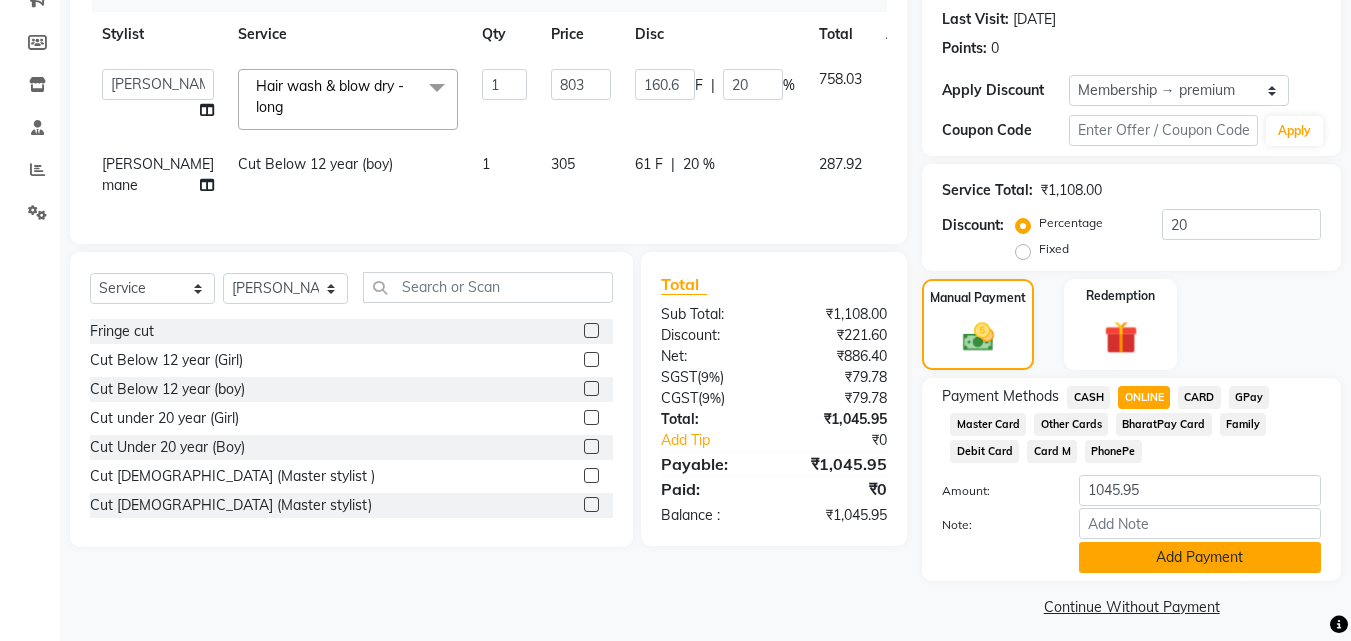 scroll, scrollTop: 284, scrollLeft: 0, axis: vertical 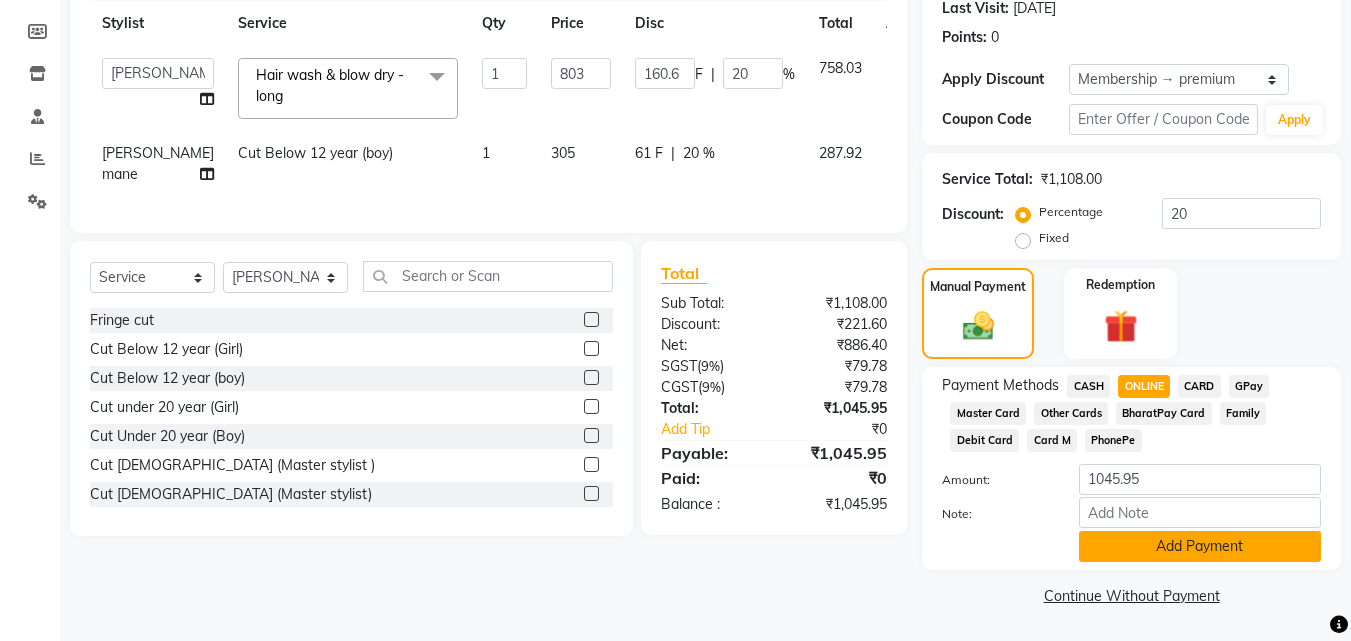 click on "Add Payment" 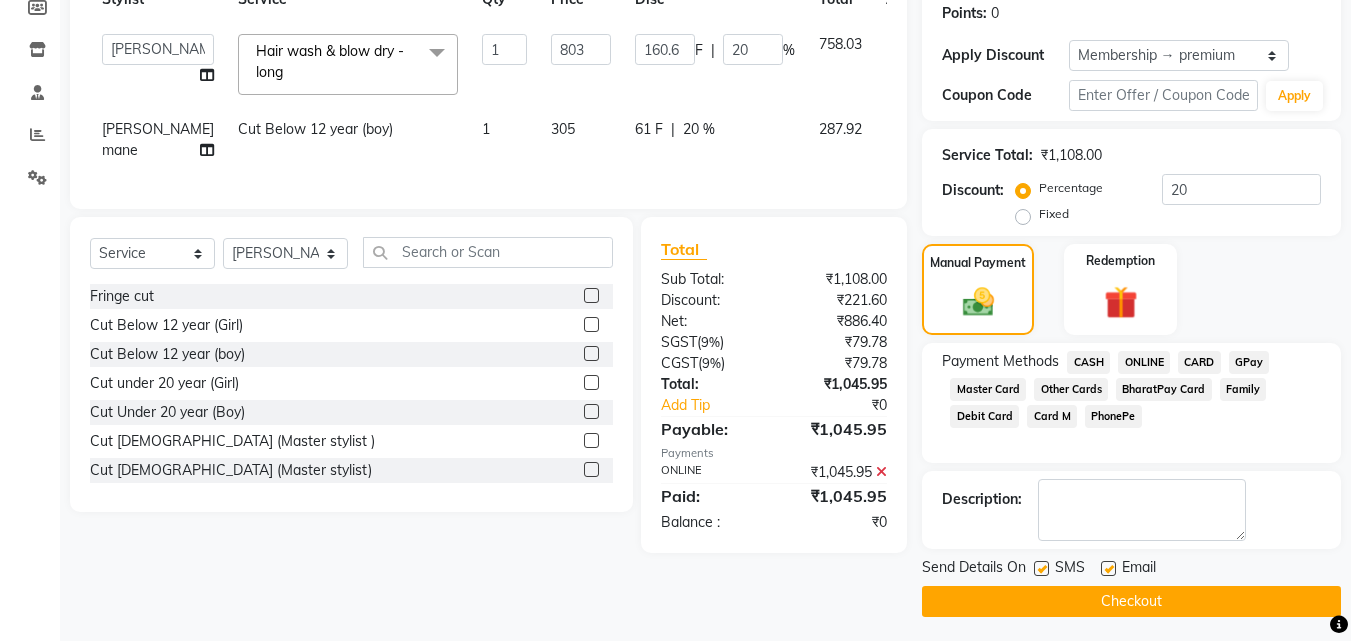 scroll, scrollTop: 314, scrollLeft: 0, axis: vertical 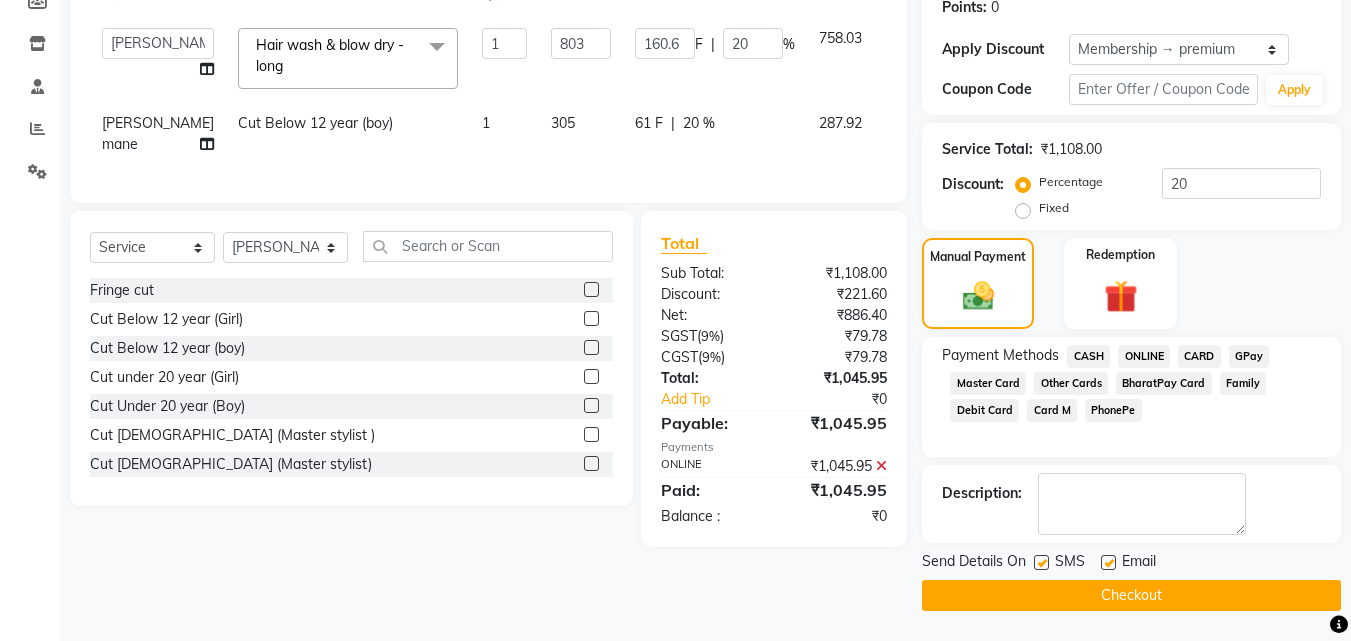 click on "Checkout" 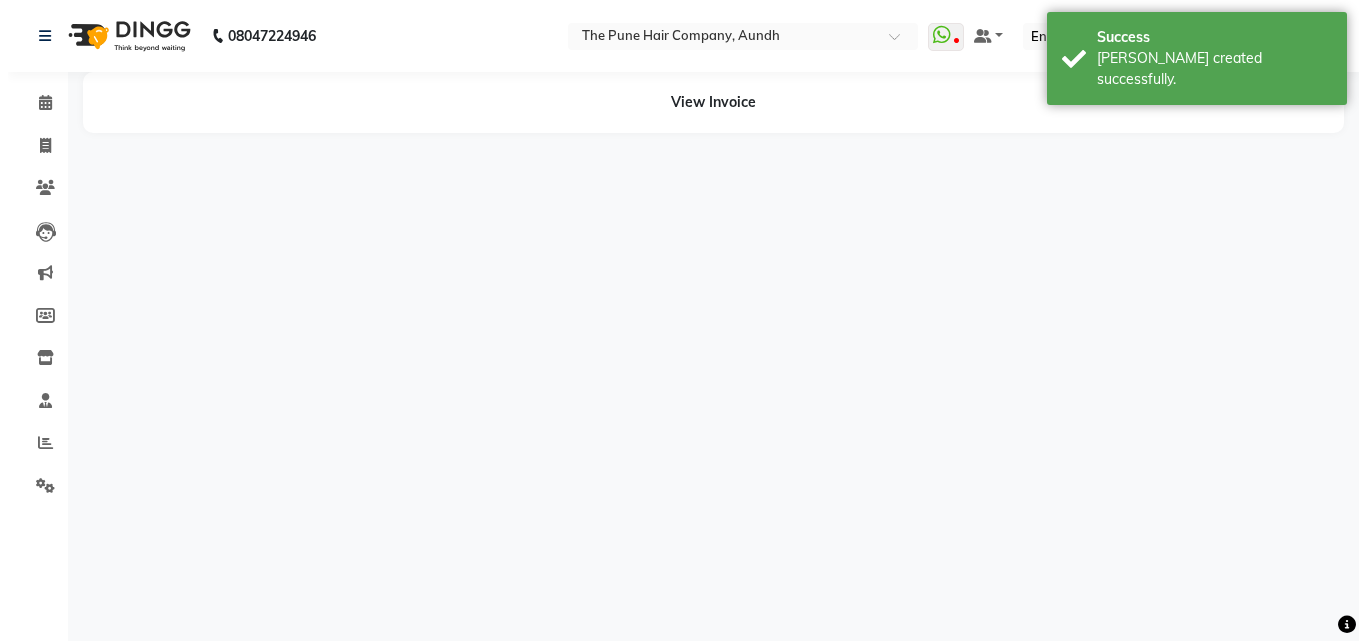 scroll, scrollTop: 0, scrollLeft: 0, axis: both 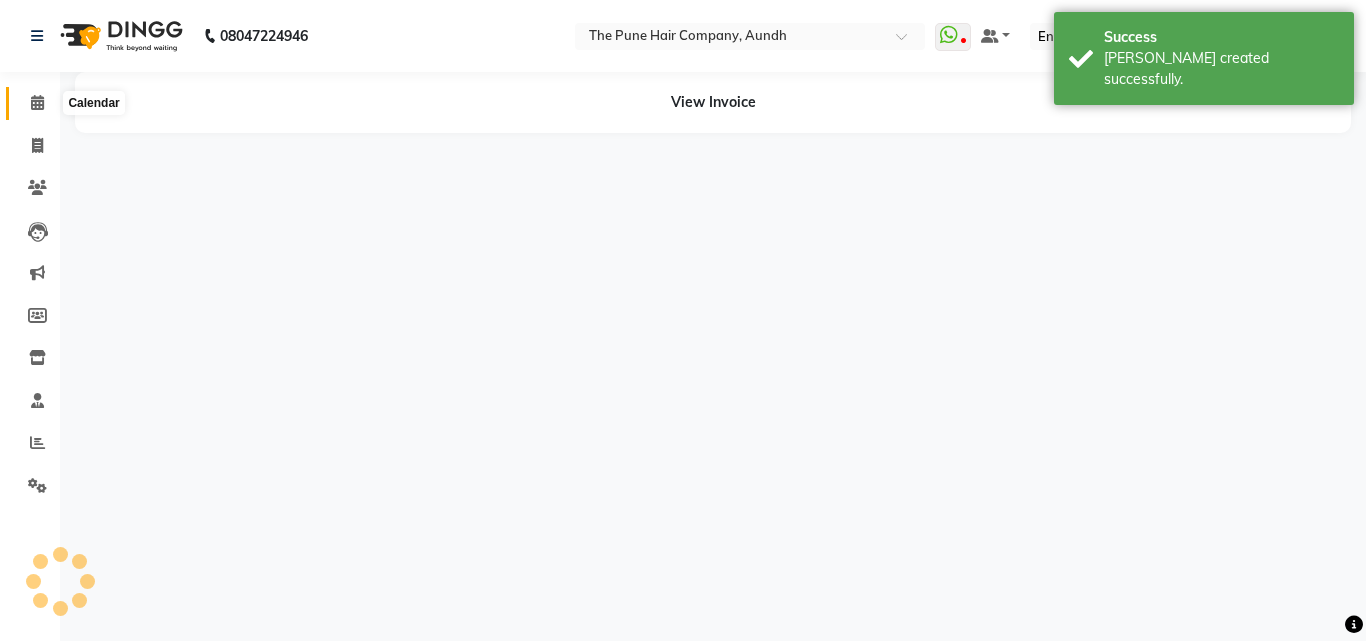 click 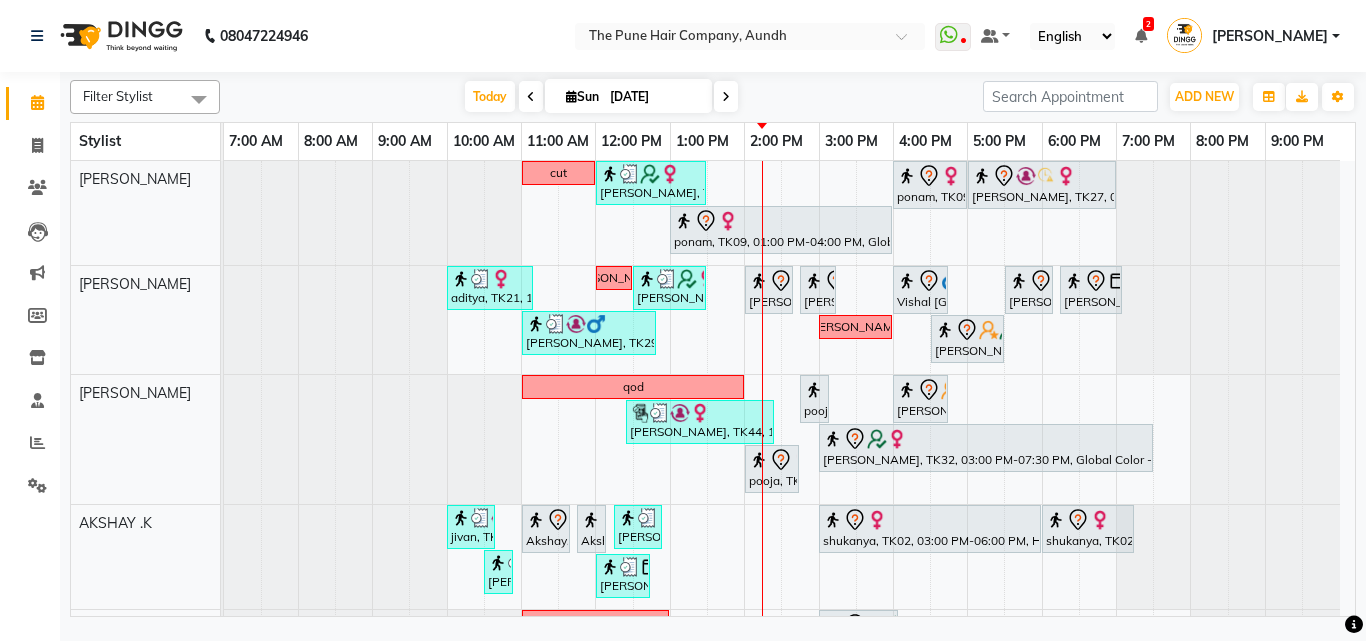 scroll, scrollTop: 400, scrollLeft: 0, axis: vertical 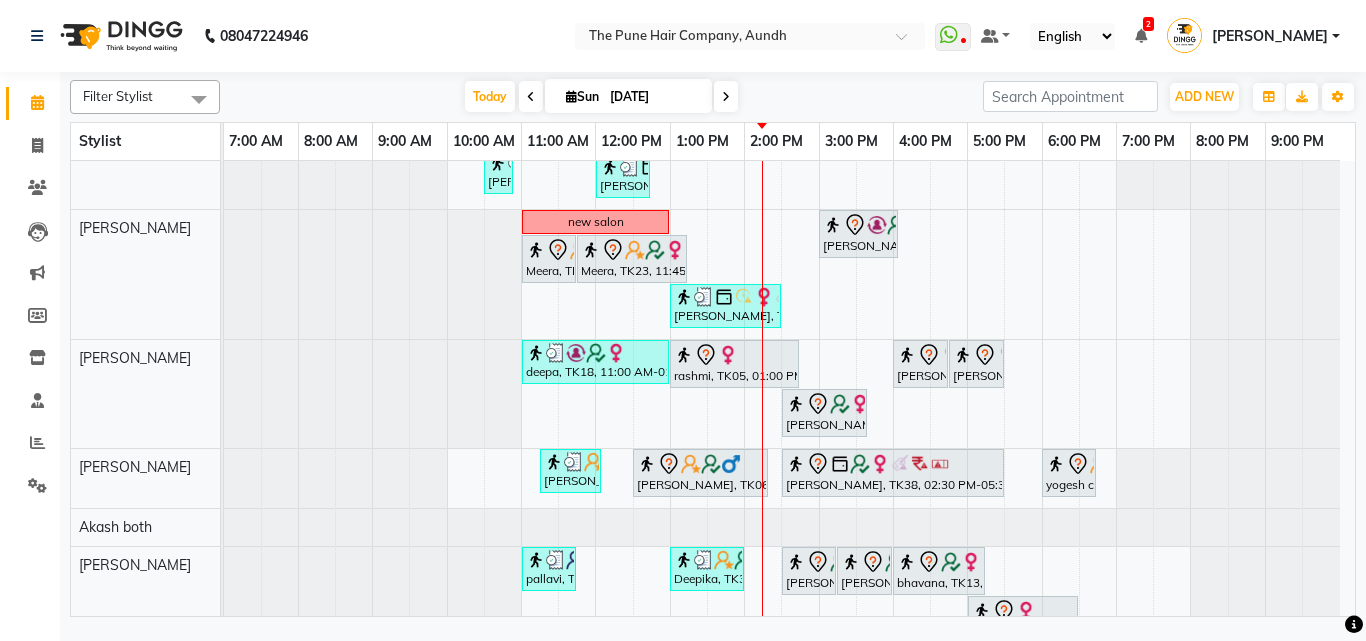 click on "Filter Stylist Select All Akash both AKSHAY .K harshal gaikwad kaif shaikh LAKKHAN SHINDE Nagesh Jadhav Nitish Desai  Pavan mane POOJA MORE Prasad Adhav  Prathmesh powar Shweta gotur Sonal saindane swapnil sonavane Today  Sun 13-07-2025 Toggle Dropdown Add Appointment Add Invoice Add Expense Add Attendance Add Client Add Transaction Toggle Dropdown Add Appointment Add Invoice Add Expense Add Attendance Add Client ADD NEW Toggle Dropdown Add Appointment Add Invoice Add Expense Add Attendance Add Client Add Transaction Filter Stylist Select All Akash both AKSHAY .K harshal gaikwad kaif shaikh LAKKHAN SHINDE Nagesh Jadhav Nitish Desai  Pavan mane POOJA MORE Prasad Adhav  Prathmesh powar Shweta gotur Sonal saindane swapnil sonavane Group By  Staff View   Room View  View as Vertical  Vertical - Week View  Horizontal  Horizontal - Week View  List  Toggle Dropdown Calendar Settings Manage Tags   Arrange Stylists   Reset Stylists  Full Screen Appointment Form Zoom 50%" at bounding box center (713, 97) 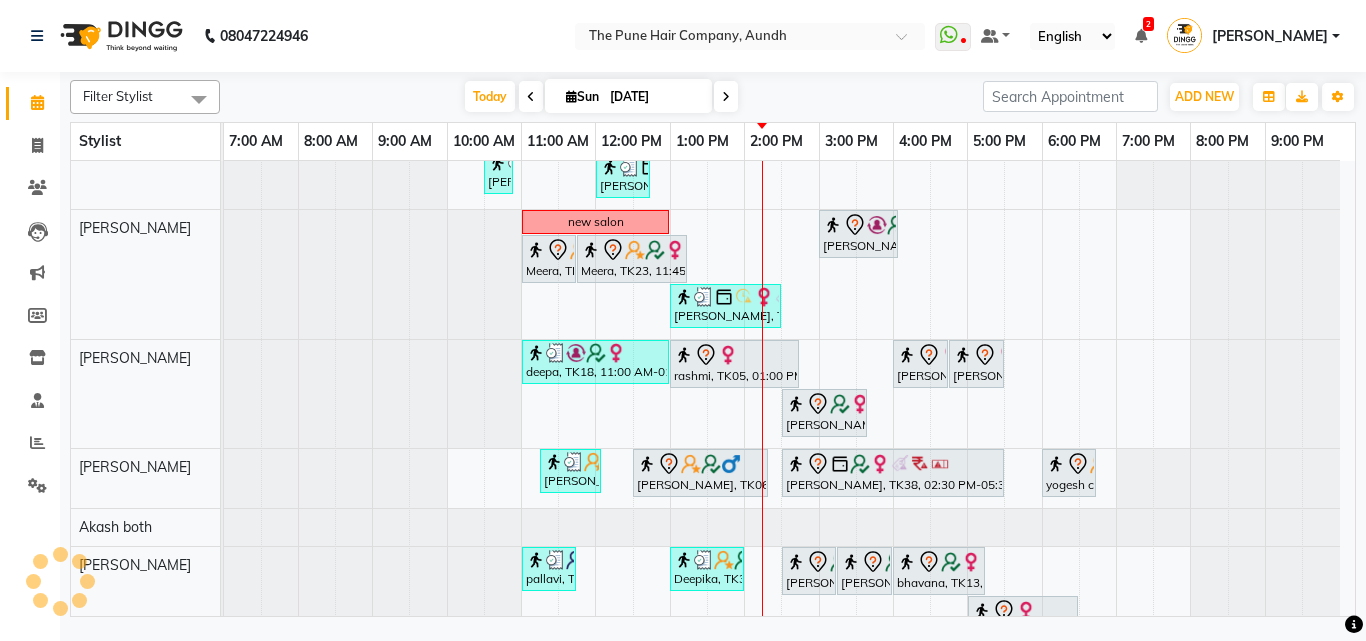 click on "cut      Gunjan Aror, TK17, 12:00 PM-01:30 PM, Cut Female ( Top Stylist )             ponam, TK09, 04:00 PM-05:00 PM, Cut Female ( Top Stylist )             Anubha Gupta, TK27, 05:00 PM-07:00 PM, Hair Color Inoa - Inoa Touchup 2 Inch             ponam, TK09, 01:00 PM-04:00 PM, Global Highlight - Majirel Highlights Long     aditya, TK21, 10:00 AM-11:10 AM, Cut male (Expert)  nevrekar      dishali, TK07, 12:30 PM-01:30 PM, Cut Female (Expert), Additional Hair Wash (Female)             Namrata, TK15, 02:00 PM-02:40 PM, Cut male (Expert)             Namrata, TK15, 02:45 PM-03:15 PM,  Beard Trim             Vishal Mali, TK16, 04:00 PM-04:45 PM, Cut Under 20 year (Boy)             sudeep sawant, TK01, 05:30 PM-06:10 PM, Cut male (Expert)             sudeep sawant, TK01, 06:15 PM-07:05 PM,  Beard Crafting     Siddhant Unkule, TK29, 11:00 AM-12:50 PM, Cut Female (Expert), Additional Hair Wash (Female), Beard Crafting  sanketa              Anu Shewani, TK28, 04:30 PM-05:30 PM, Hair wash & blow dry - long  qod" at bounding box center [789, 426] 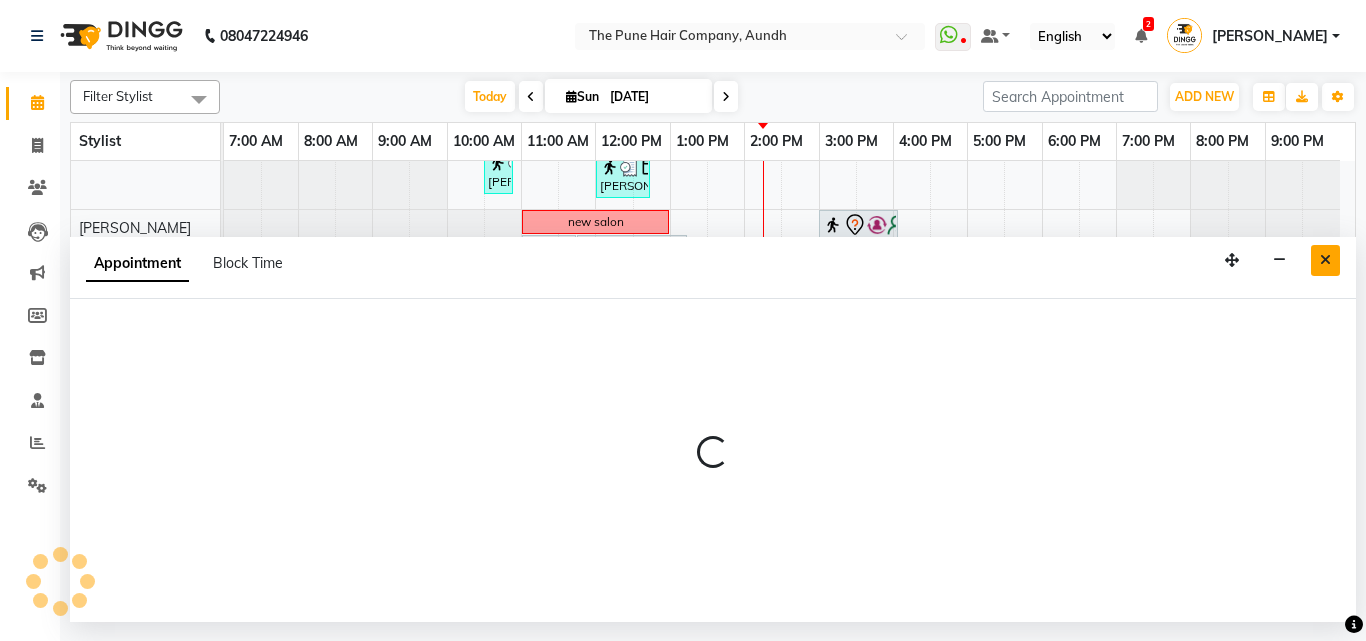 click at bounding box center [1325, 260] 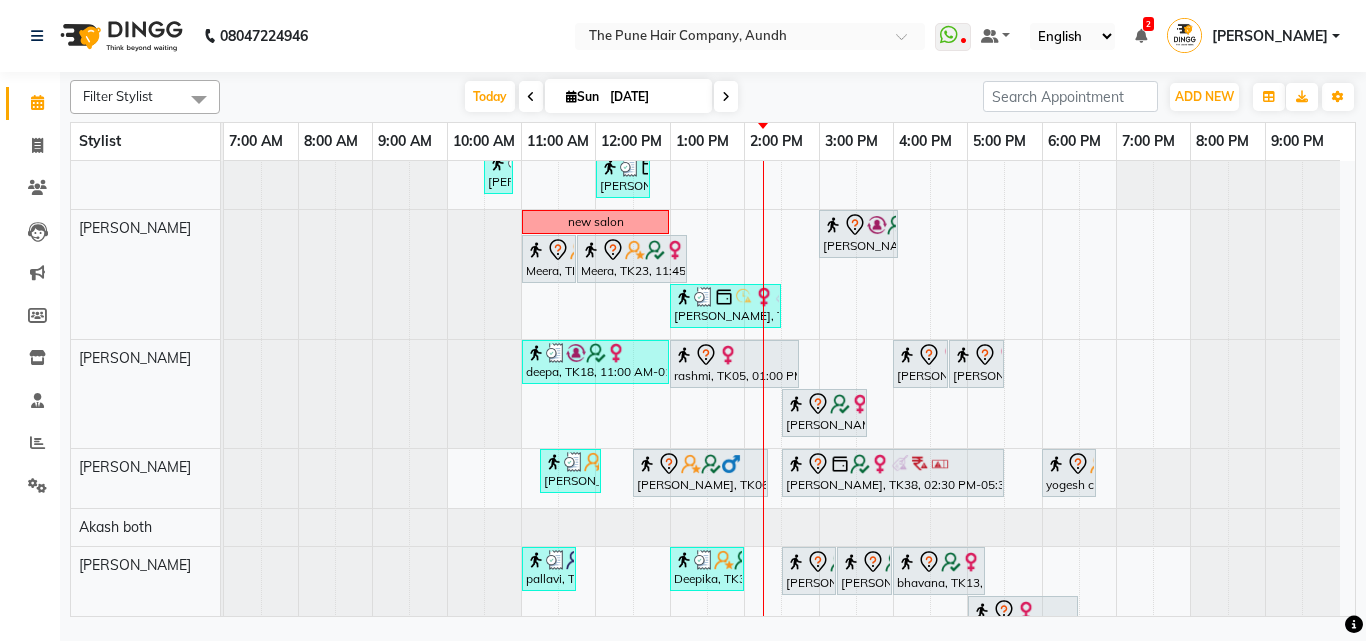 click on "cut      Gunjan Aror, TK17, 12:00 PM-01:30 PM, Cut Female ( Top Stylist )             ponam, TK09, 04:00 PM-05:00 PM, Cut Female ( Top Stylist )             Anubha Gupta, TK27, 05:00 PM-07:00 PM, Hair Color Inoa - Inoa Touchup 2 Inch             ponam, TK09, 01:00 PM-04:00 PM, Global Highlight - Majirel Highlights Long     aditya, TK21, 10:00 AM-11:10 AM, Cut male (Expert)  nevrekar      dishali, TK07, 12:30 PM-01:30 PM, Cut Female (Expert), Additional Hair Wash (Female)             Namrata, TK15, 02:00 PM-02:40 PM, Cut male (Expert)             Namrata, TK15, 02:45 PM-03:15 PM,  Beard Trim             Vishal Mali, TK16, 04:00 PM-04:45 PM, Cut Under 20 year (Boy)             sudeep sawant, TK01, 05:30 PM-06:10 PM, Cut male (Expert)             sudeep sawant, TK01, 06:15 PM-07:05 PM,  Beard Crafting     Siddhant Unkule, TK29, 11:00 AM-12:50 PM, Cut Female (Expert), Additional Hair Wash (Female), Beard Crafting  sanketa              Anu Shewani, TK28, 04:30 PM-05:30 PM, Hair wash & blow dry - long  qod" at bounding box center (789, 426) 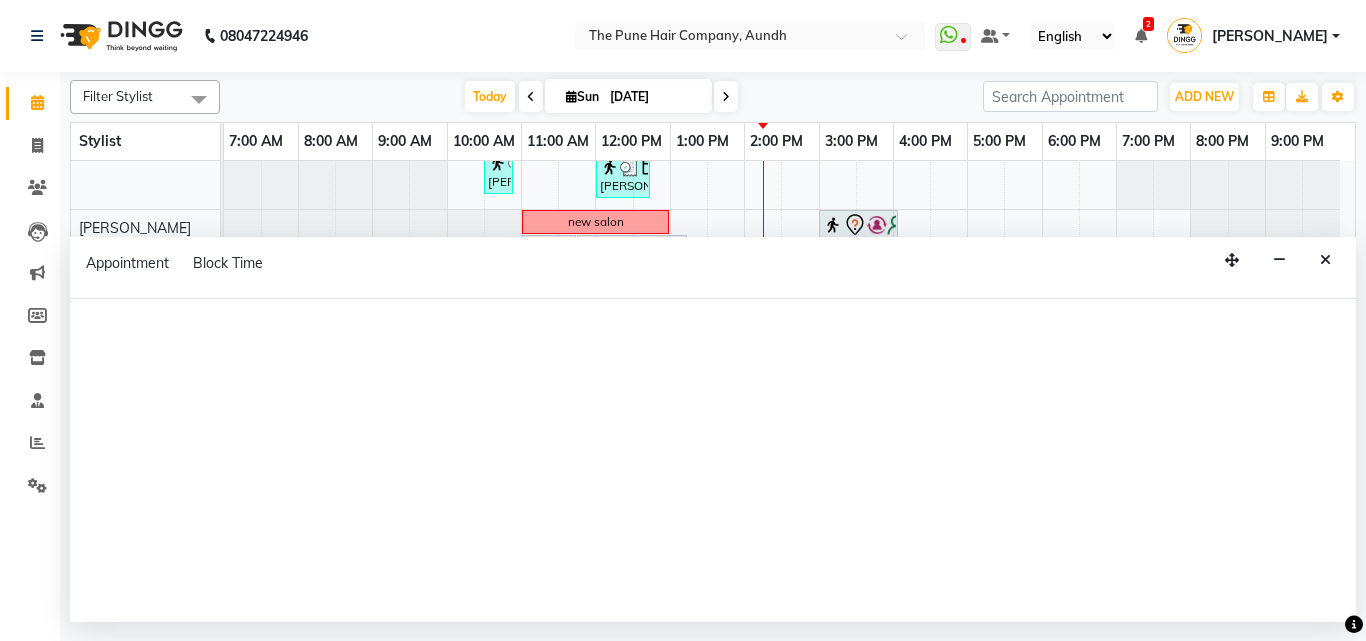 select on "18078" 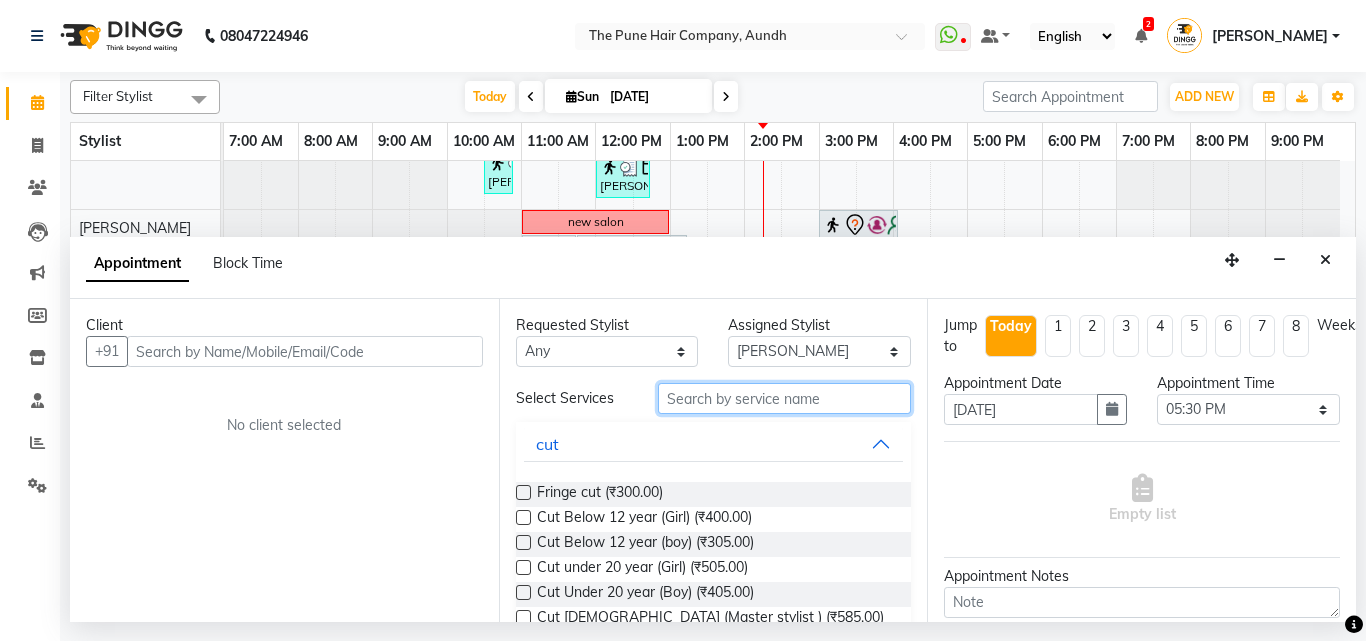 click at bounding box center (785, 398) 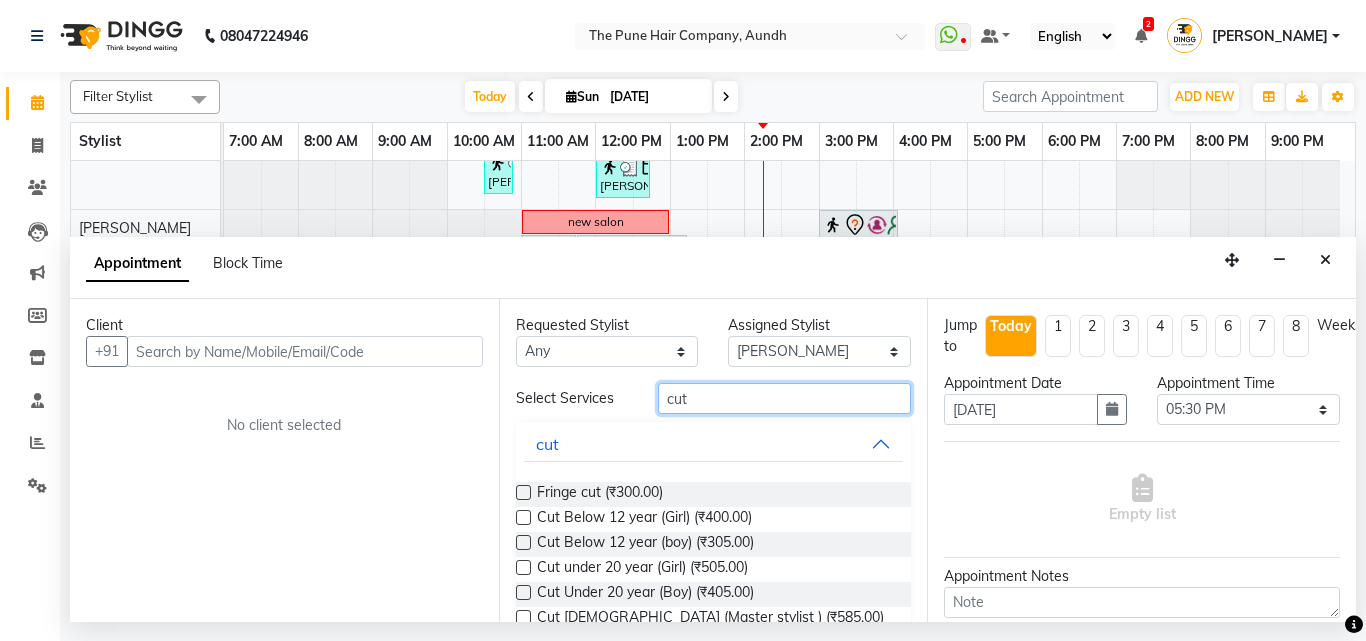 scroll, scrollTop: 155, scrollLeft: 0, axis: vertical 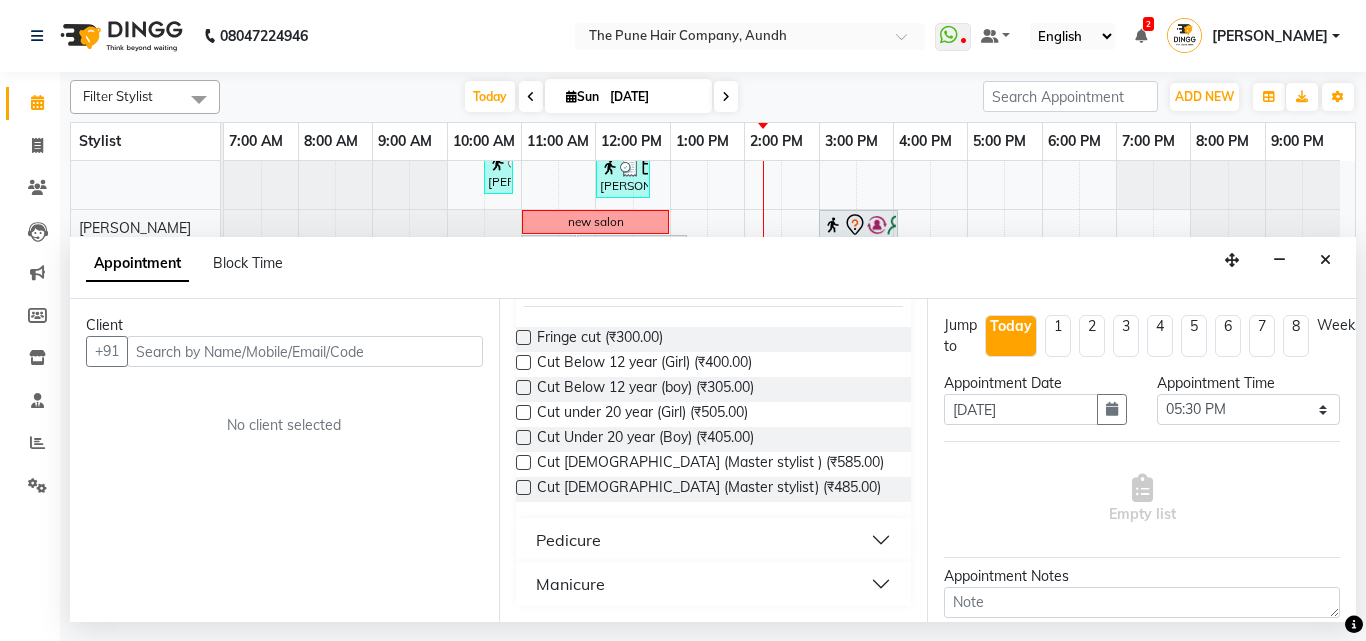 type on "cut" 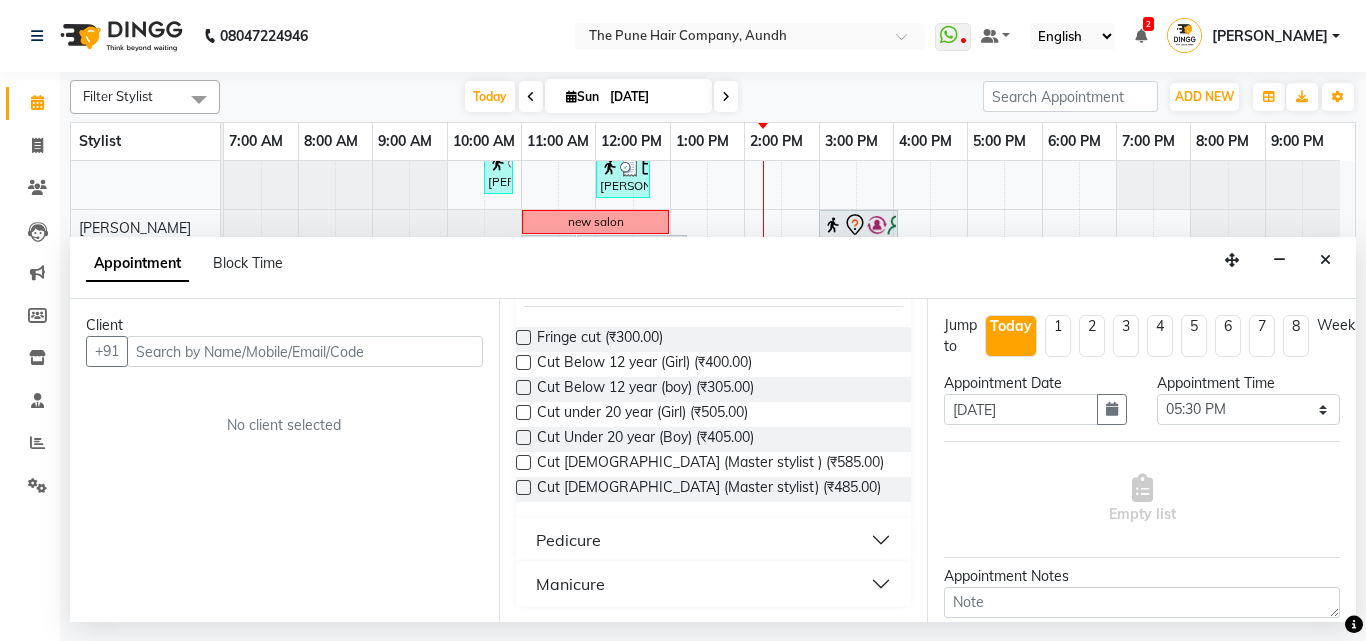 click at bounding box center (523, 462) 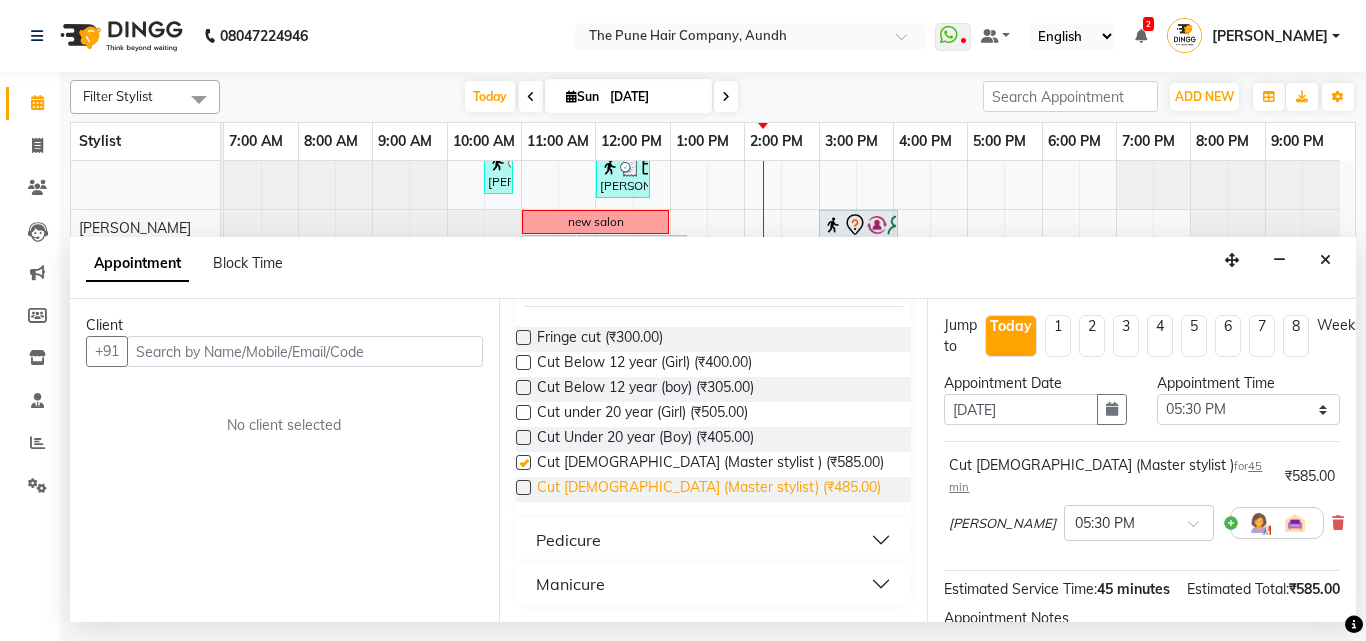 scroll, scrollTop: 38, scrollLeft: 0, axis: vertical 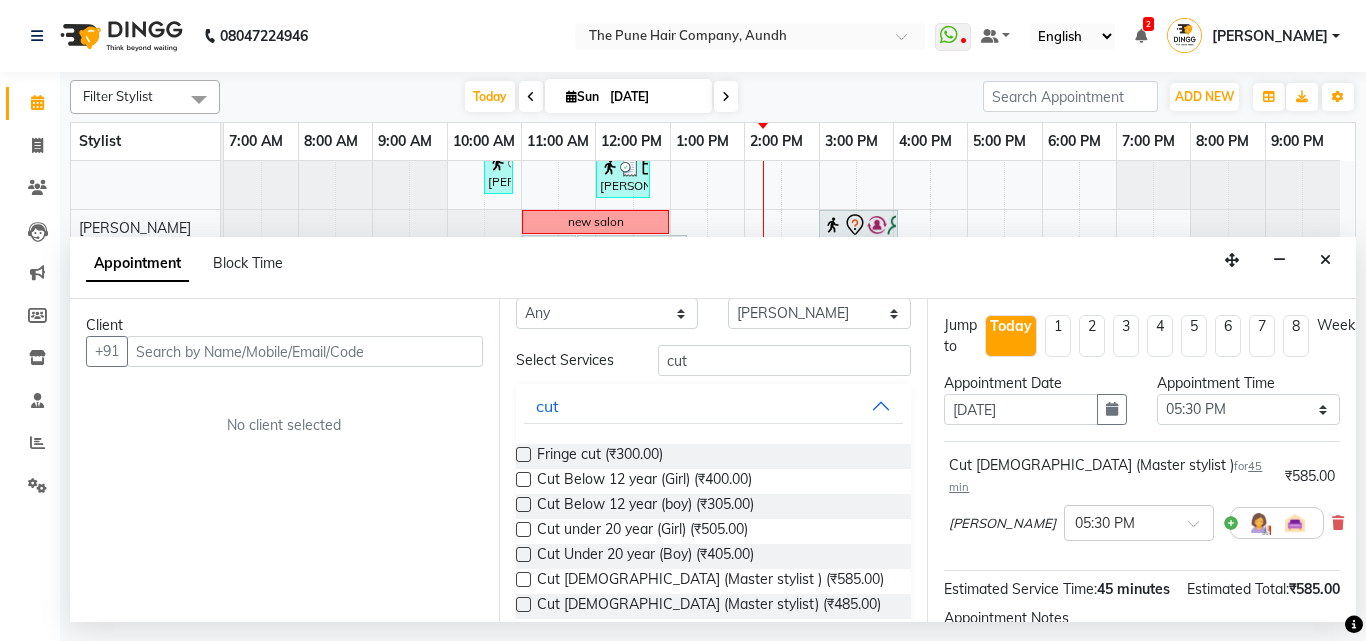 checkbox on "false" 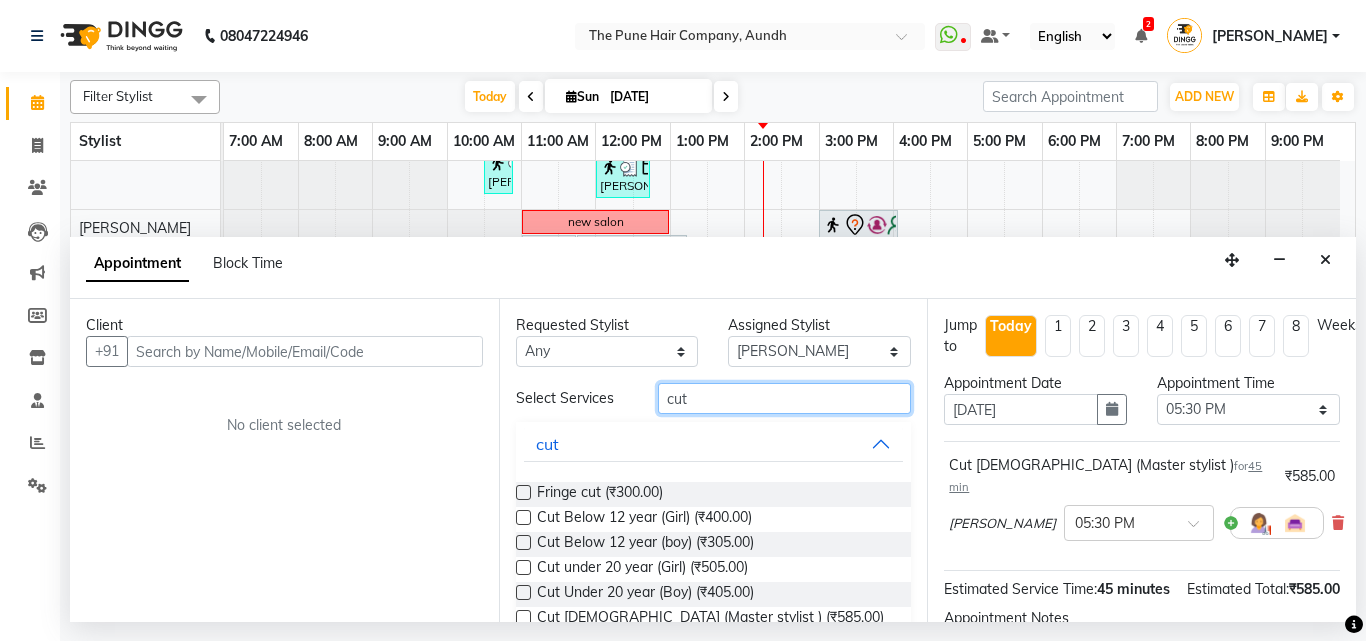 click on "cut" at bounding box center (785, 398) 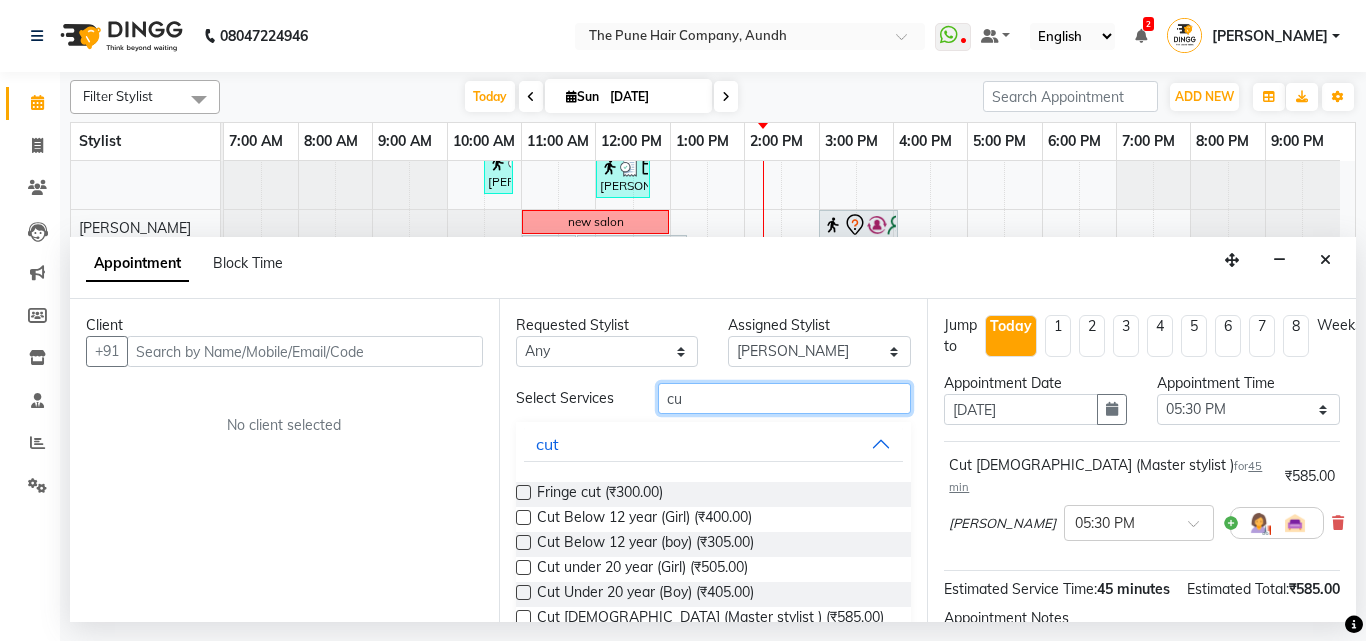 type on "c" 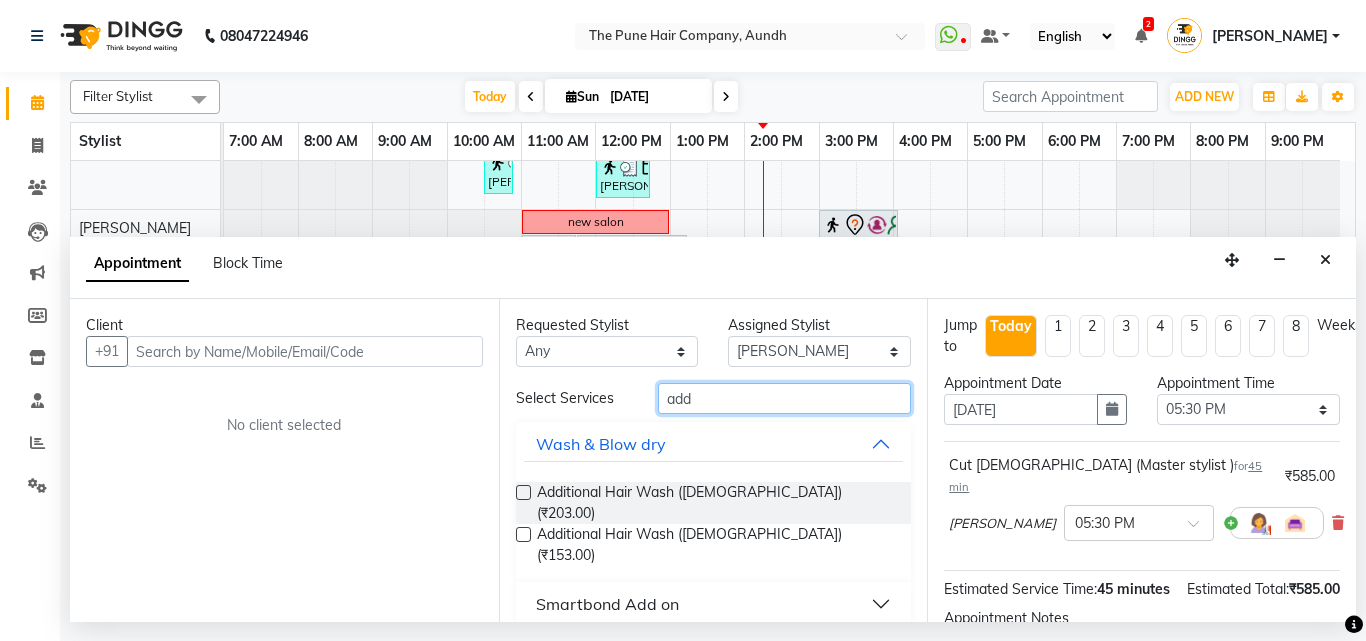 type on "add" 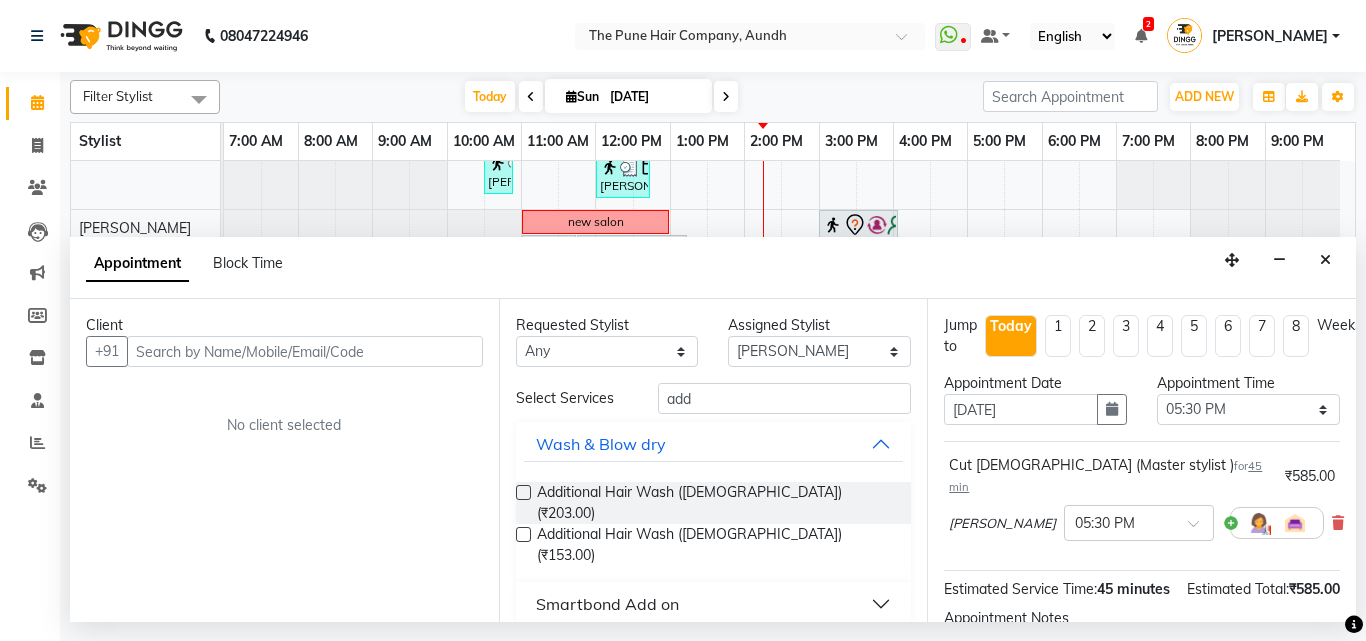 click at bounding box center [523, 492] 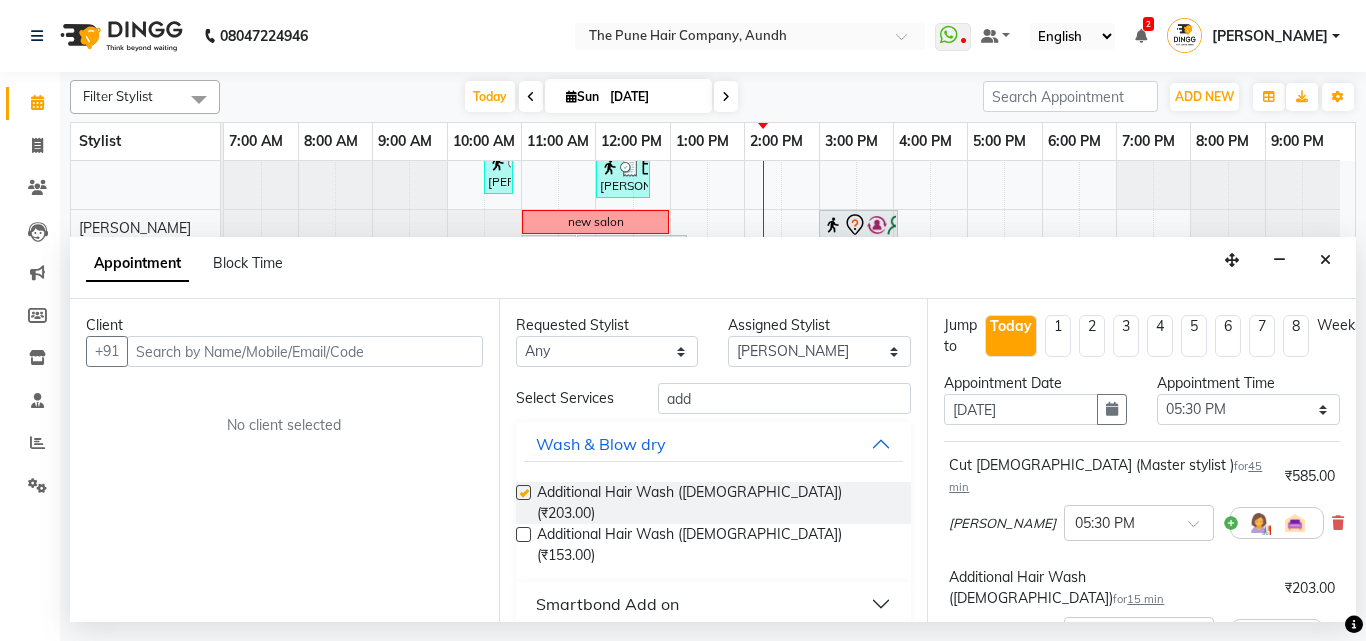 checkbox on "false" 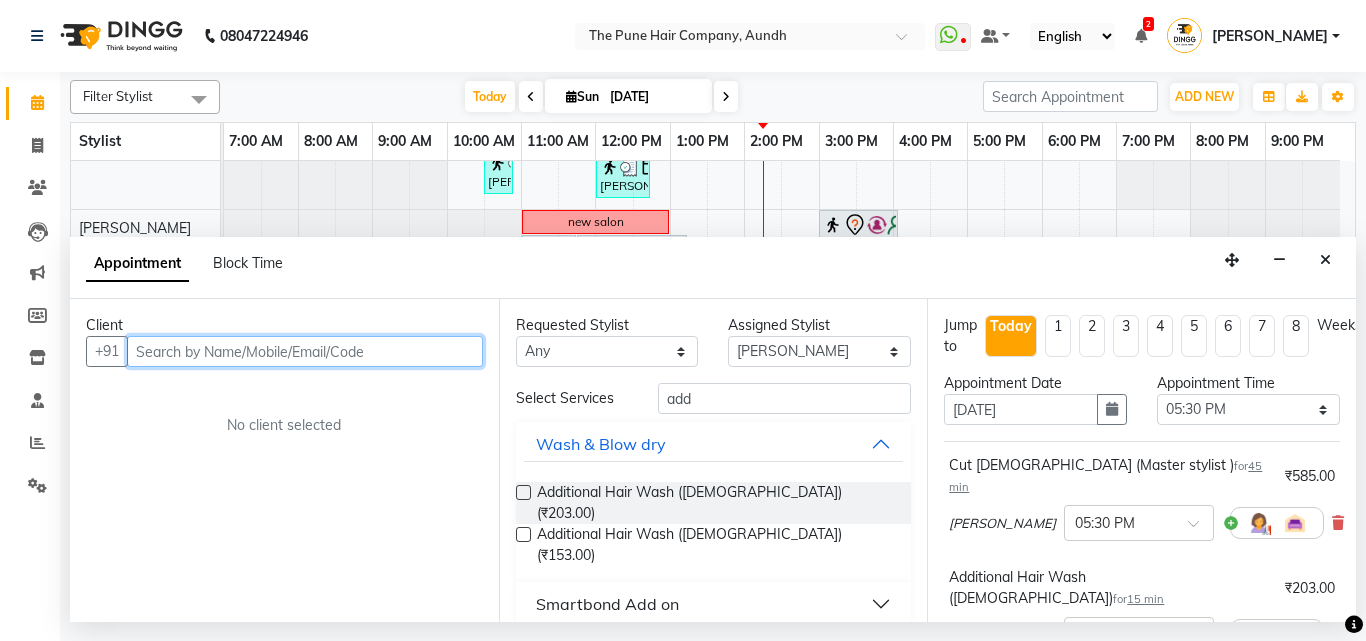 click at bounding box center [305, 351] 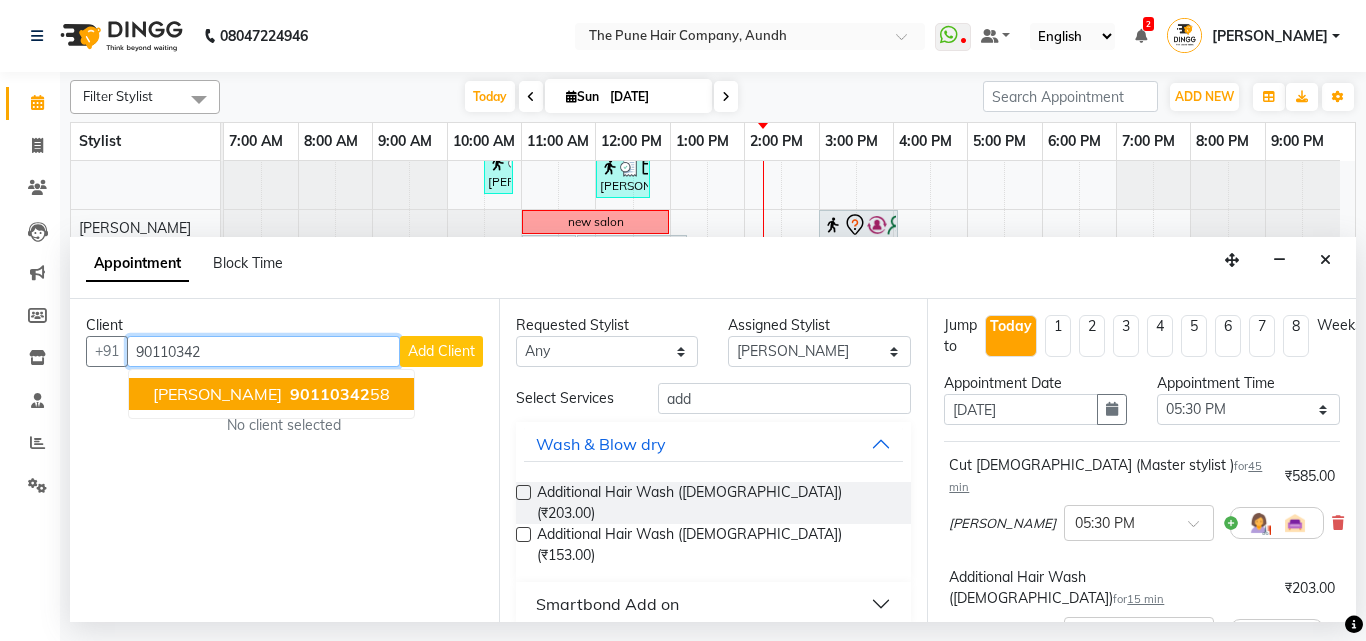 click on "shivani vyawahare   90110342 58" at bounding box center (271, 394) 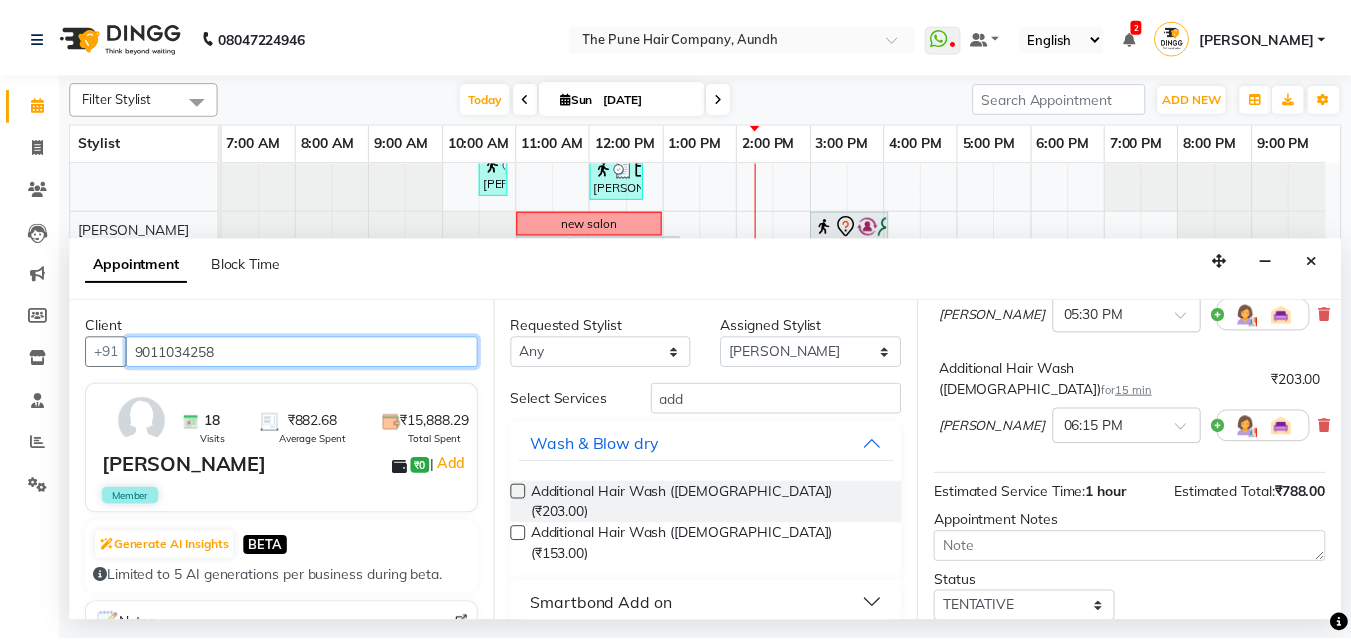 scroll, scrollTop: 315, scrollLeft: 0, axis: vertical 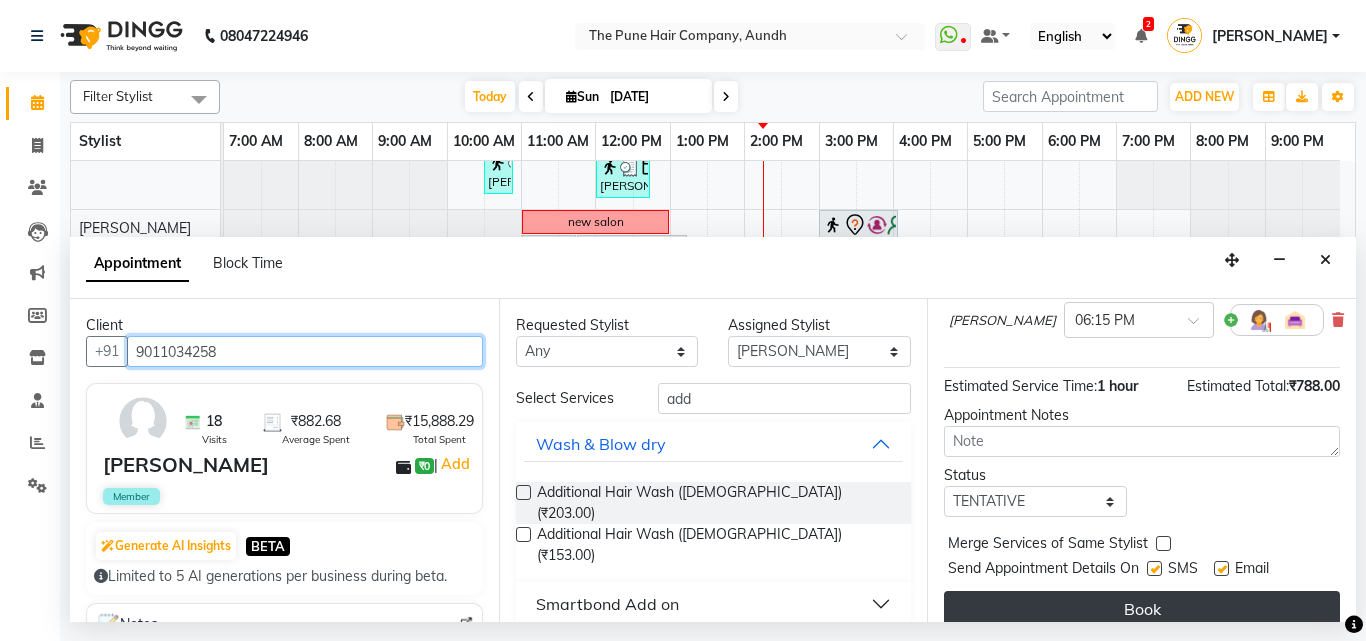 type on "9011034258" 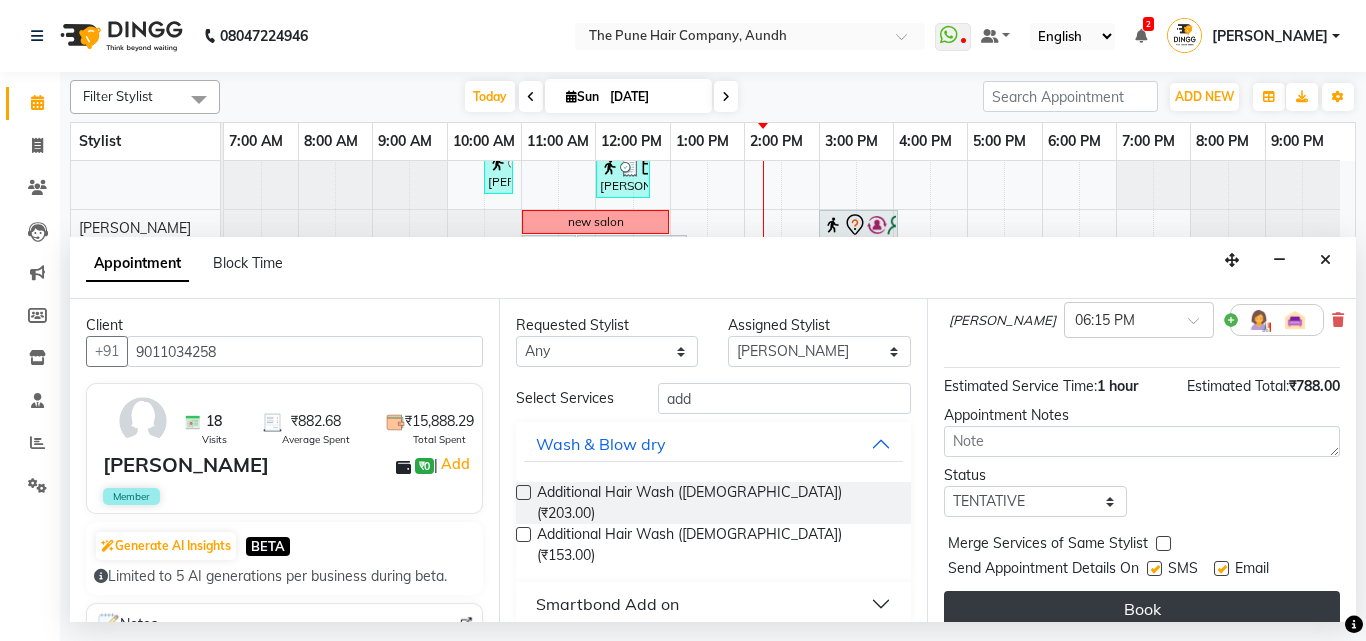 click on "Book" at bounding box center [1142, 609] 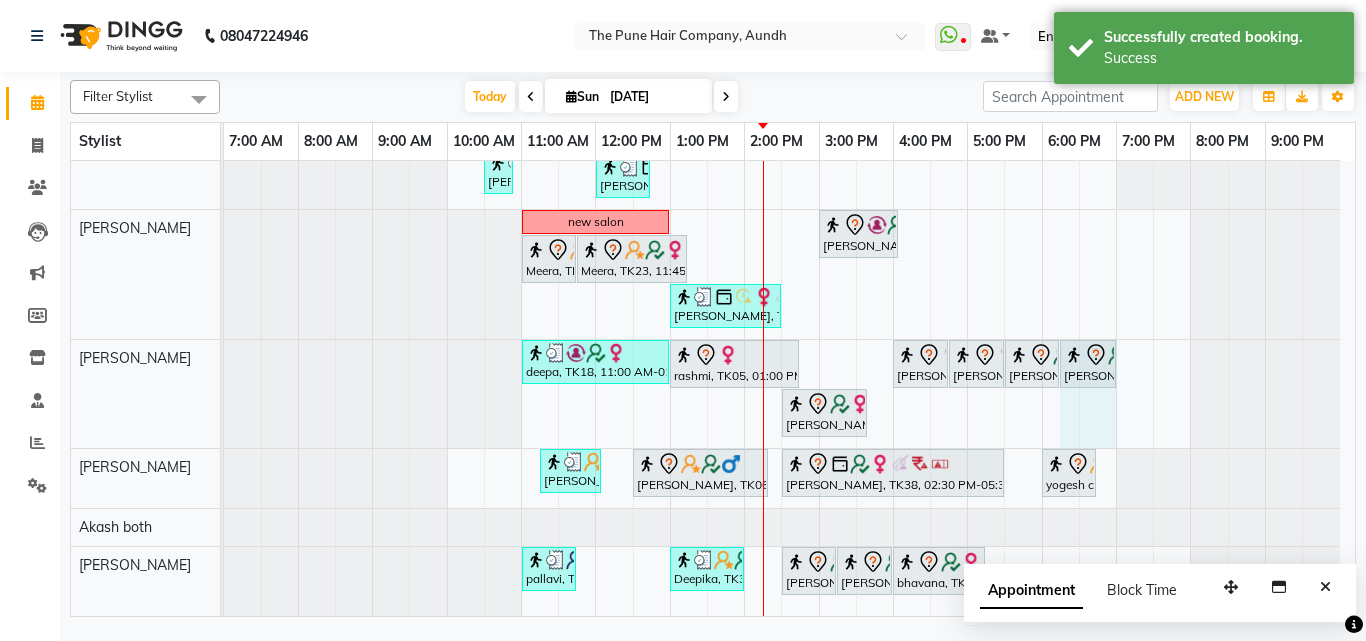 drag, startPoint x: 1087, startPoint y: 370, endPoint x: 1120, endPoint y: 373, distance: 33.13608 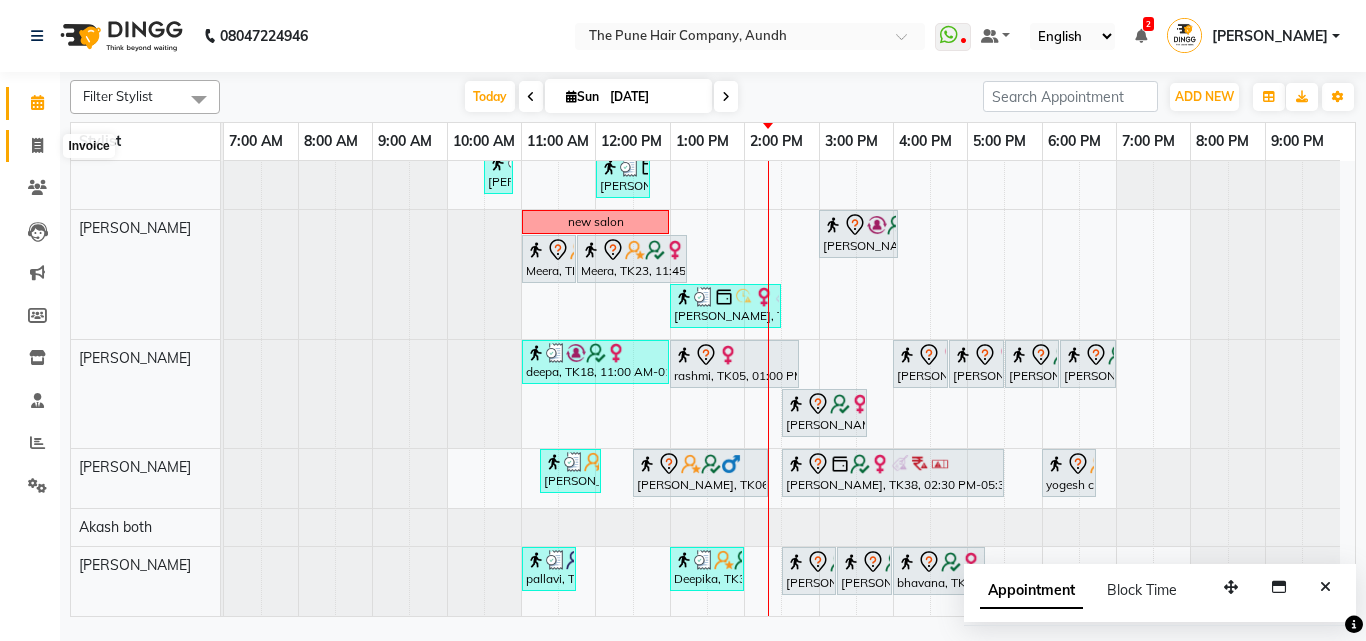 click 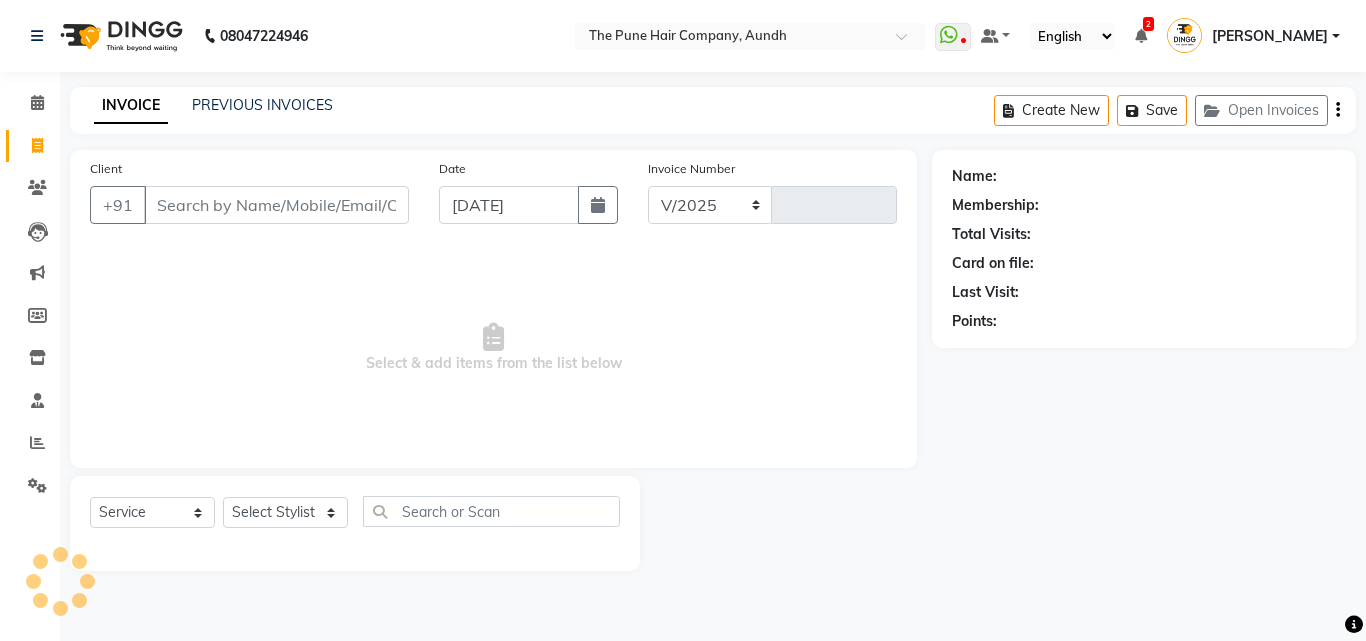 select on "106" 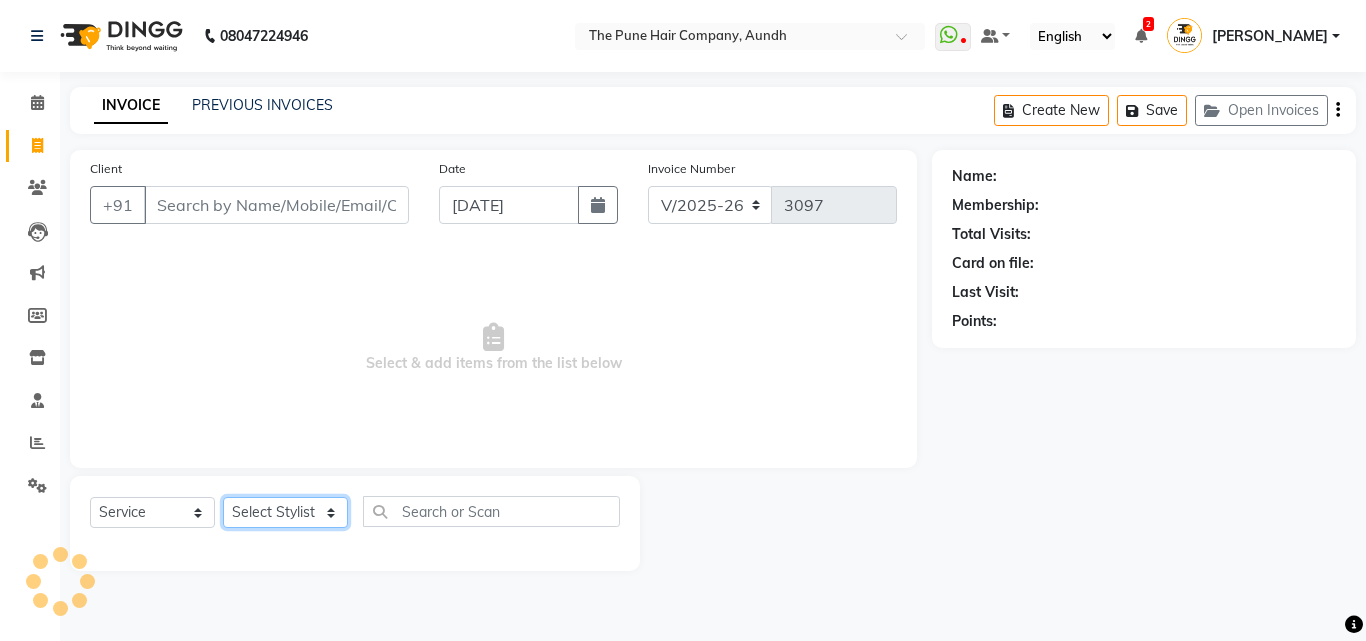 click on "Select Stylist" 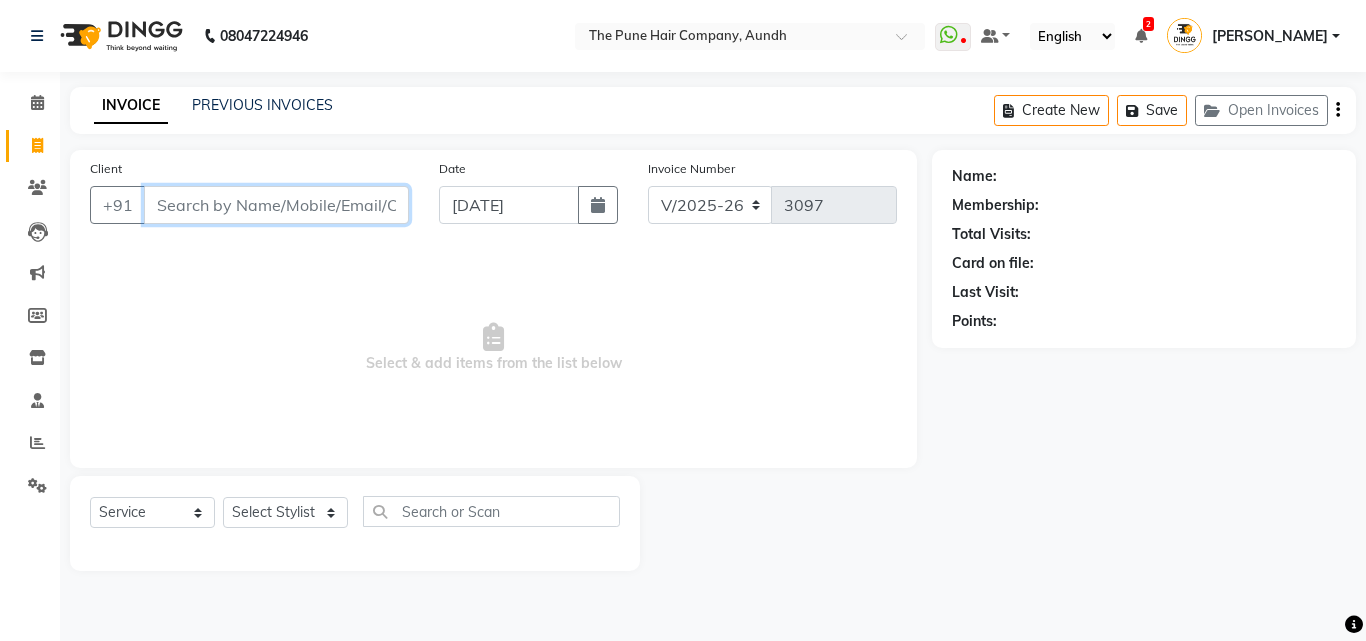 click on "Client" at bounding box center [276, 205] 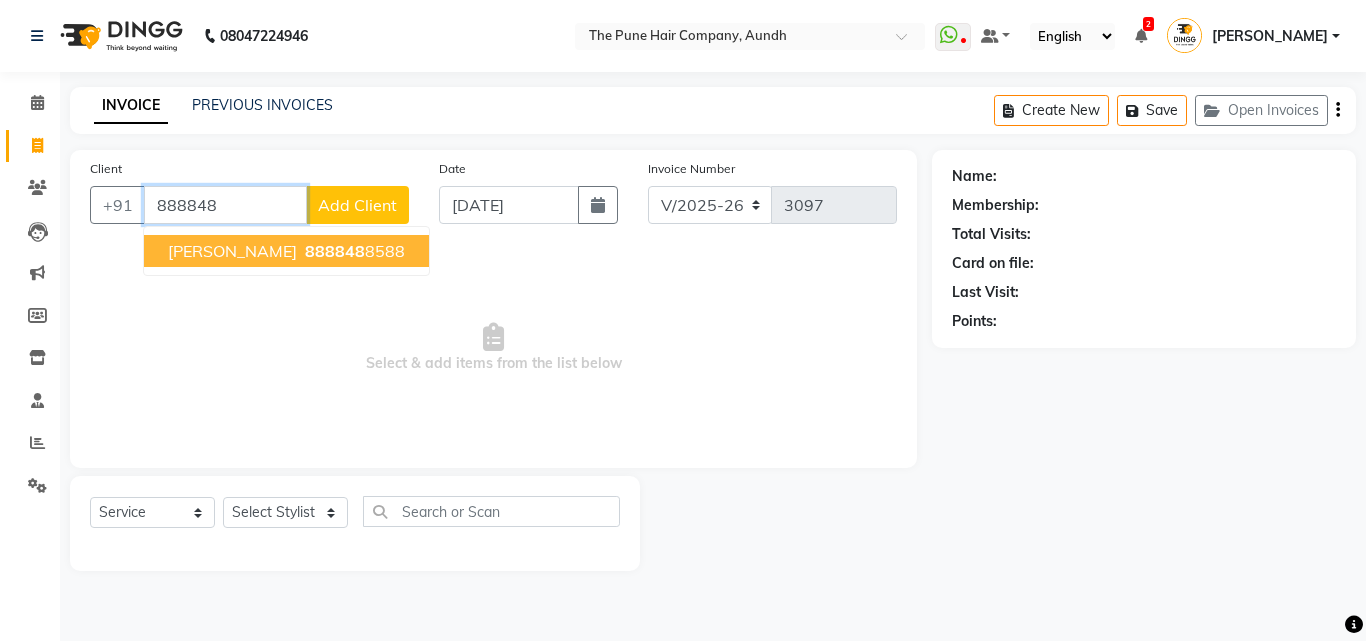 click on "888848" at bounding box center [335, 251] 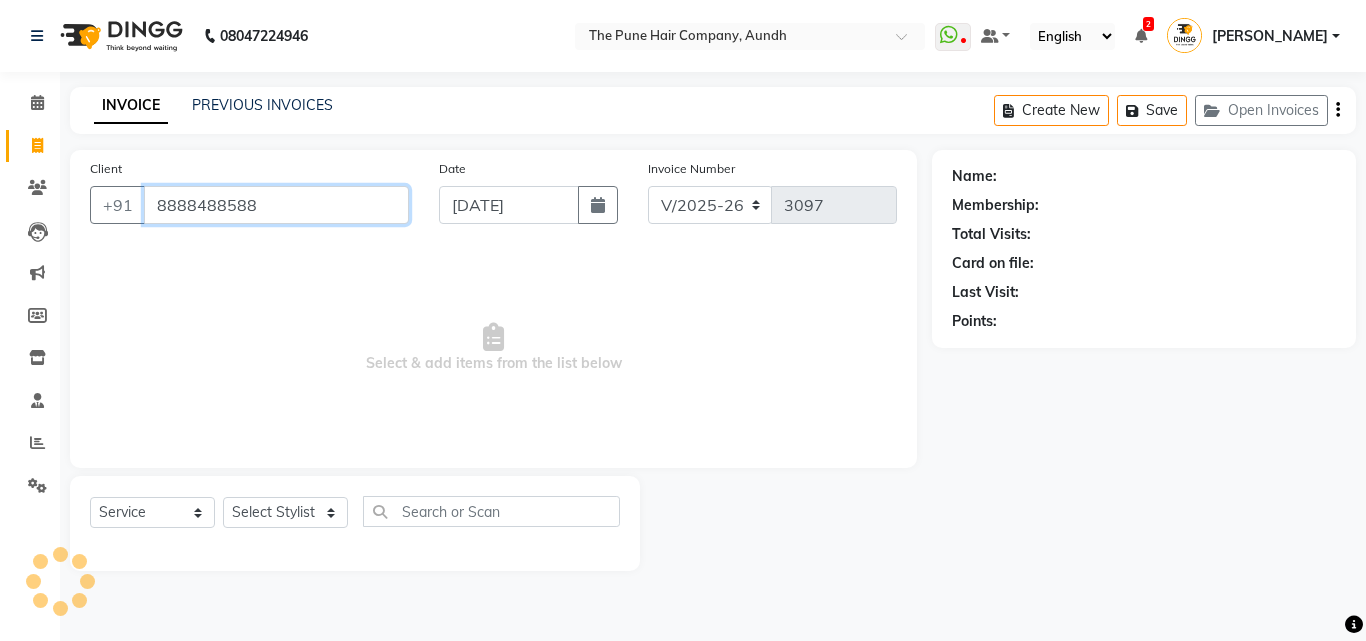 type on "8888488588" 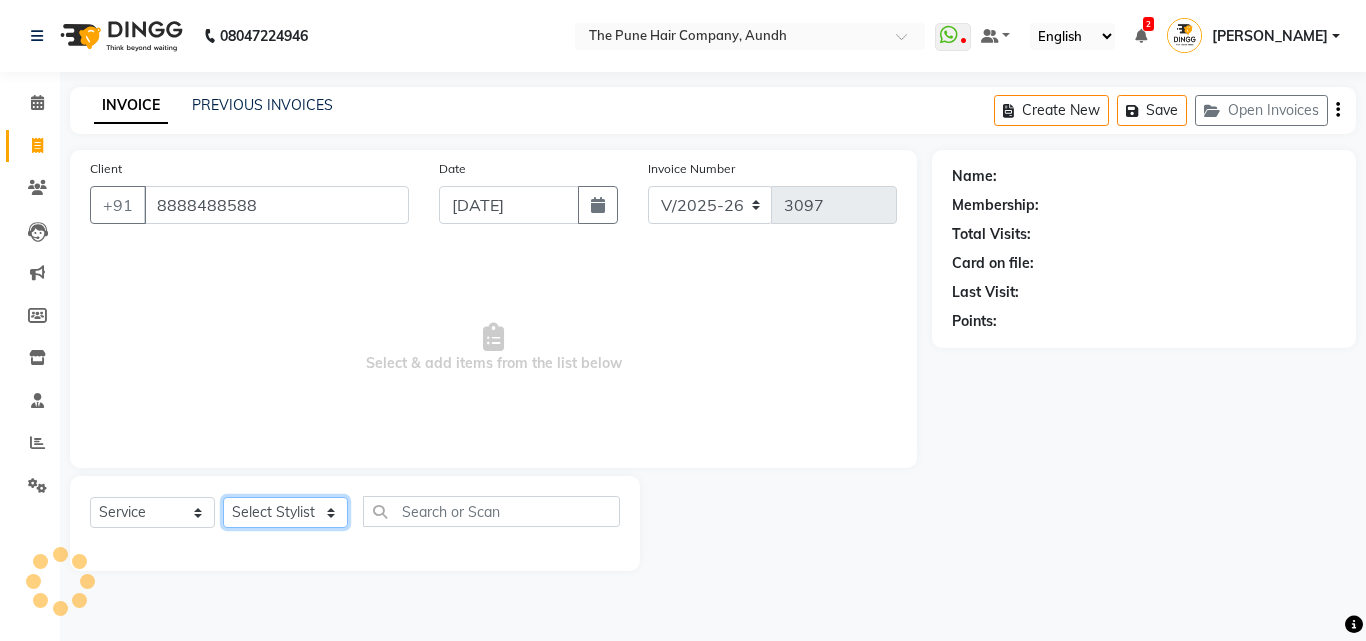 click on "Select Stylist Akash both [PERSON_NAME] .K [PERSON_NAME] kaif [PERSON_NAME] [PERSON_NAME] [PERSON_NAME] [PERSON_NAME] mane POOJA MORE [PERSON_NAME]  [PERSON_NAME] Shweta [PERSON_NAME] [PERSON_NAME] [PERSON_NAME]" 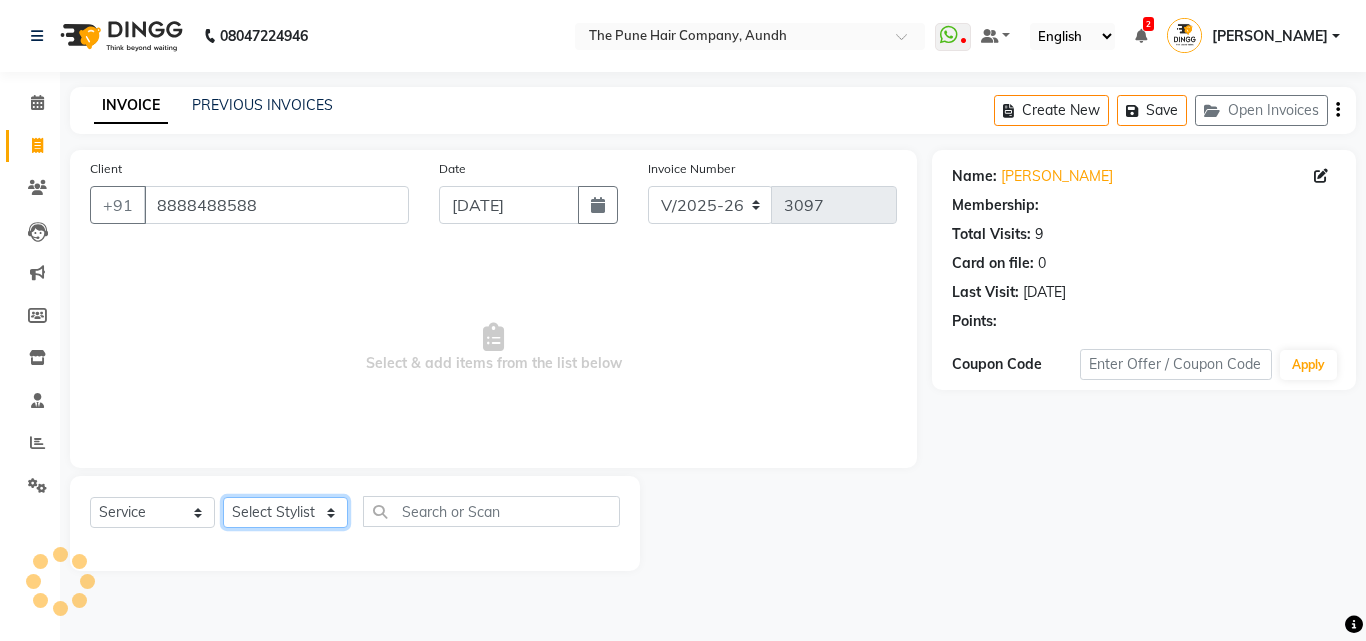 select on "49798" 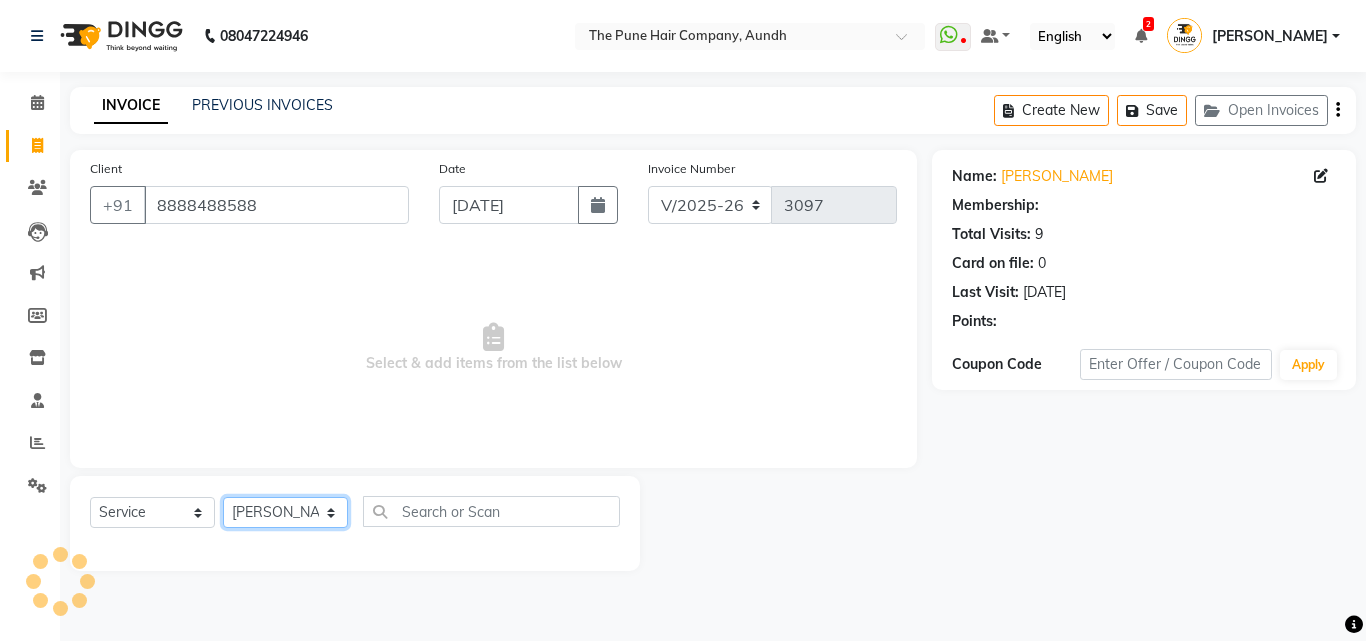 click on "Select Stylist Akash both [PERSON_NAME] .K [PERSON_NAME] kaif [PERSON_NAME] [PERSON_NAME] [PERSON_NAME] [PERSON_NAME] mane POOJA MORE [PERSON_NAME]  [PERSON_NAME] Shweta [PERSON_NAME] [PERSON_NAME] [PERSON_NAME]" 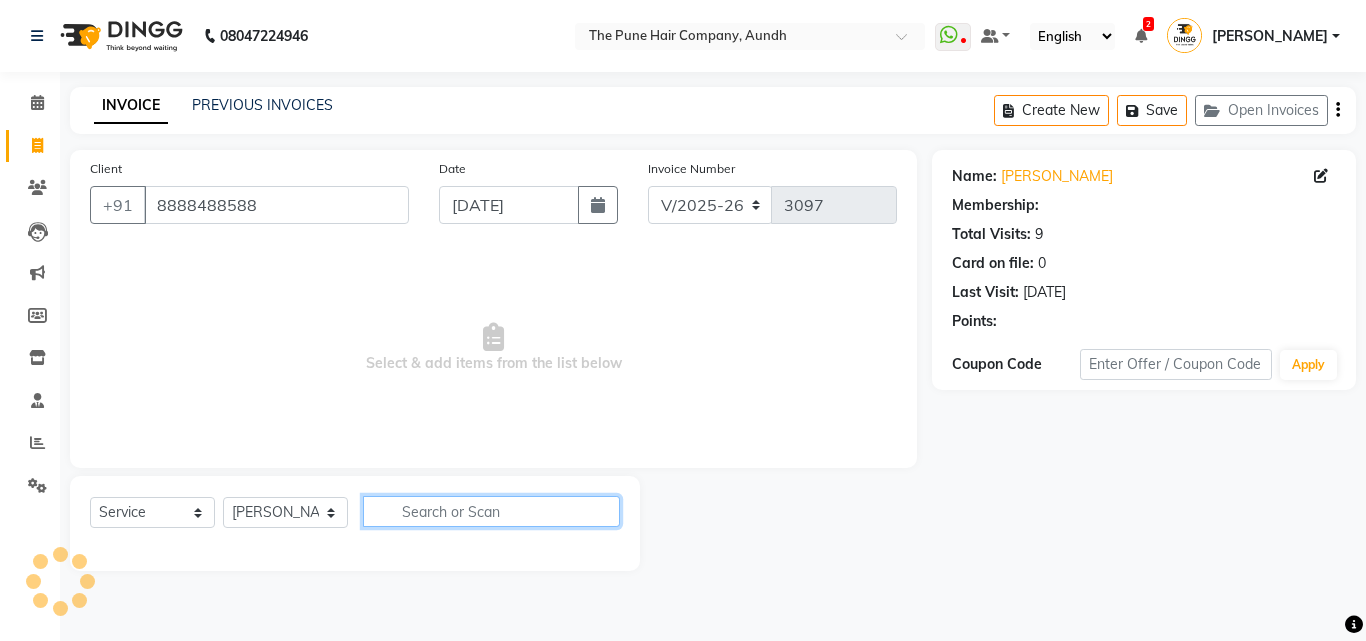 click 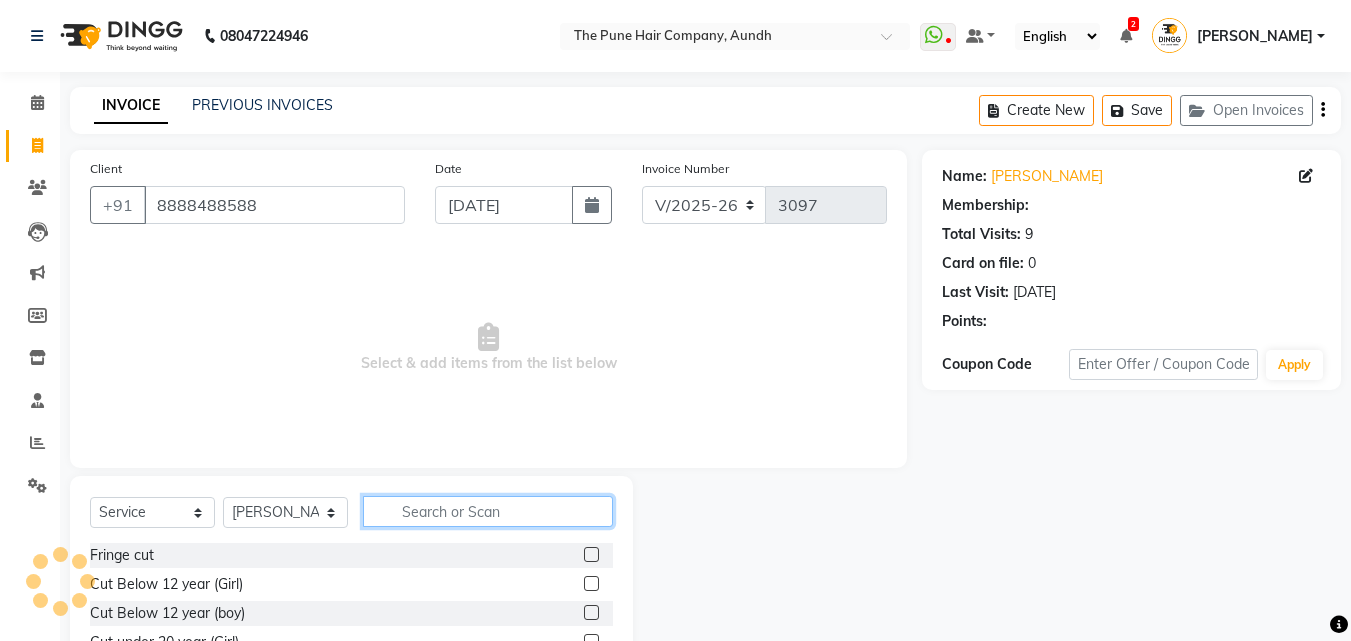 select on "1: Object" 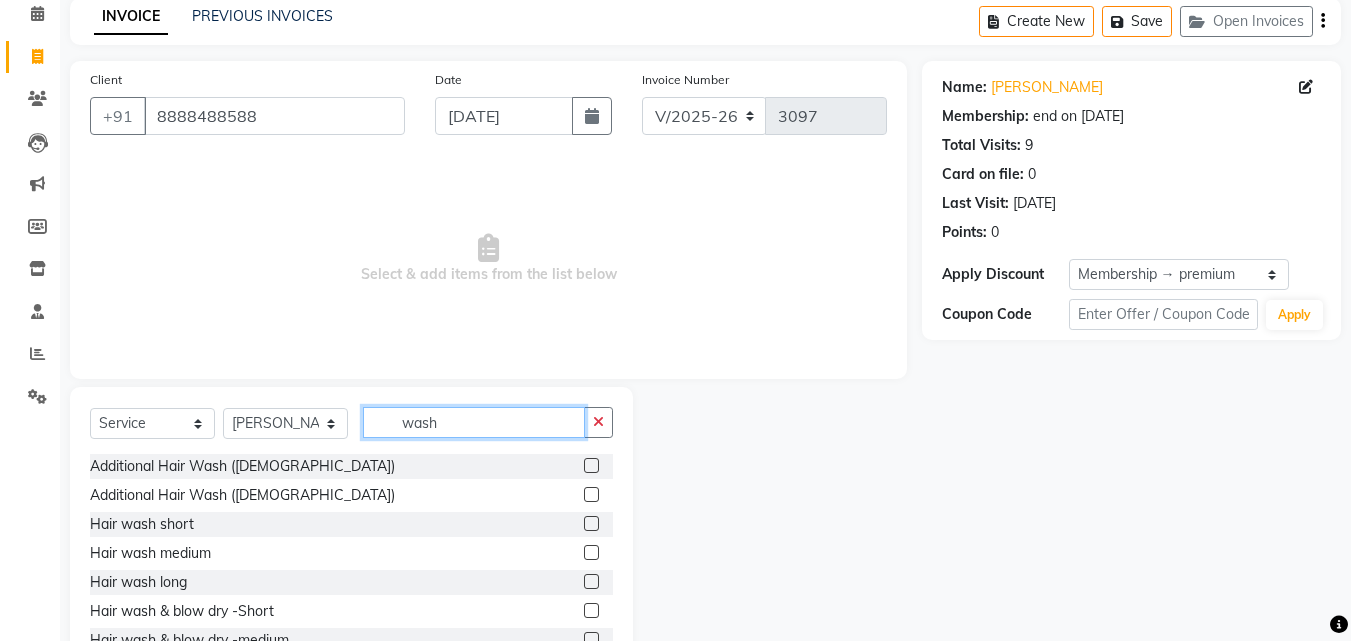 scroll, scrollTop: 160, scrollLeft: 0, axis: vertical 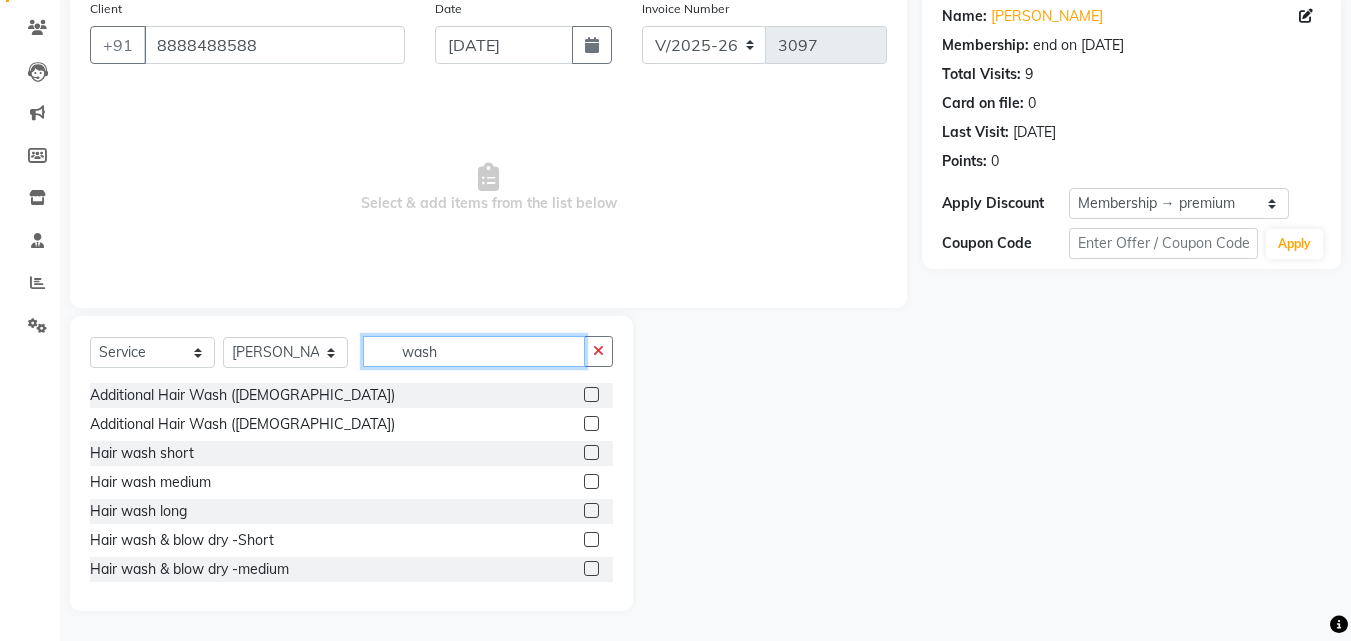 type on "wash" 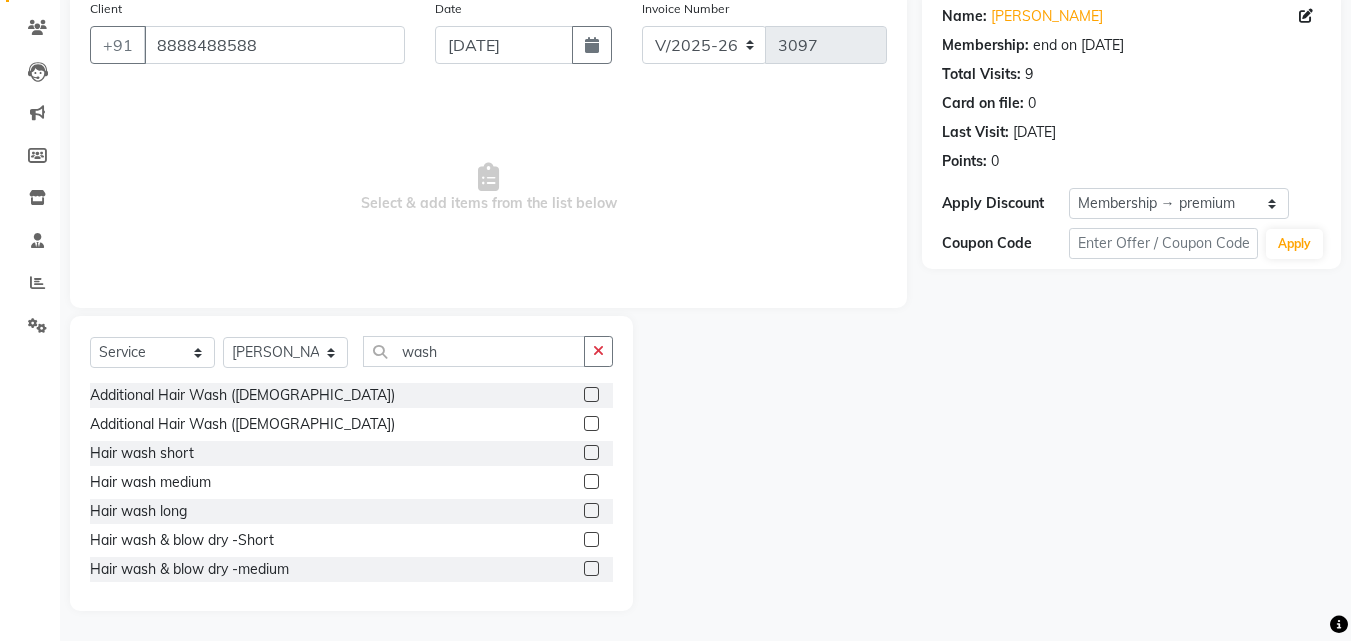 click 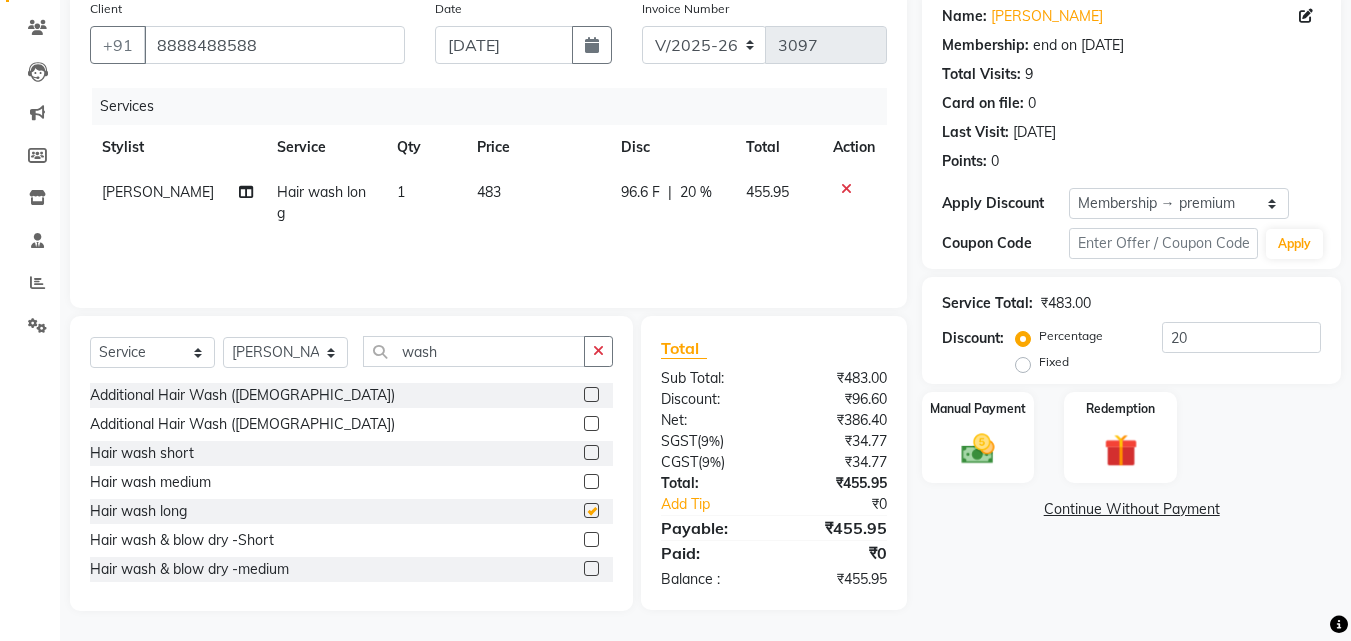 checkbox on "false" 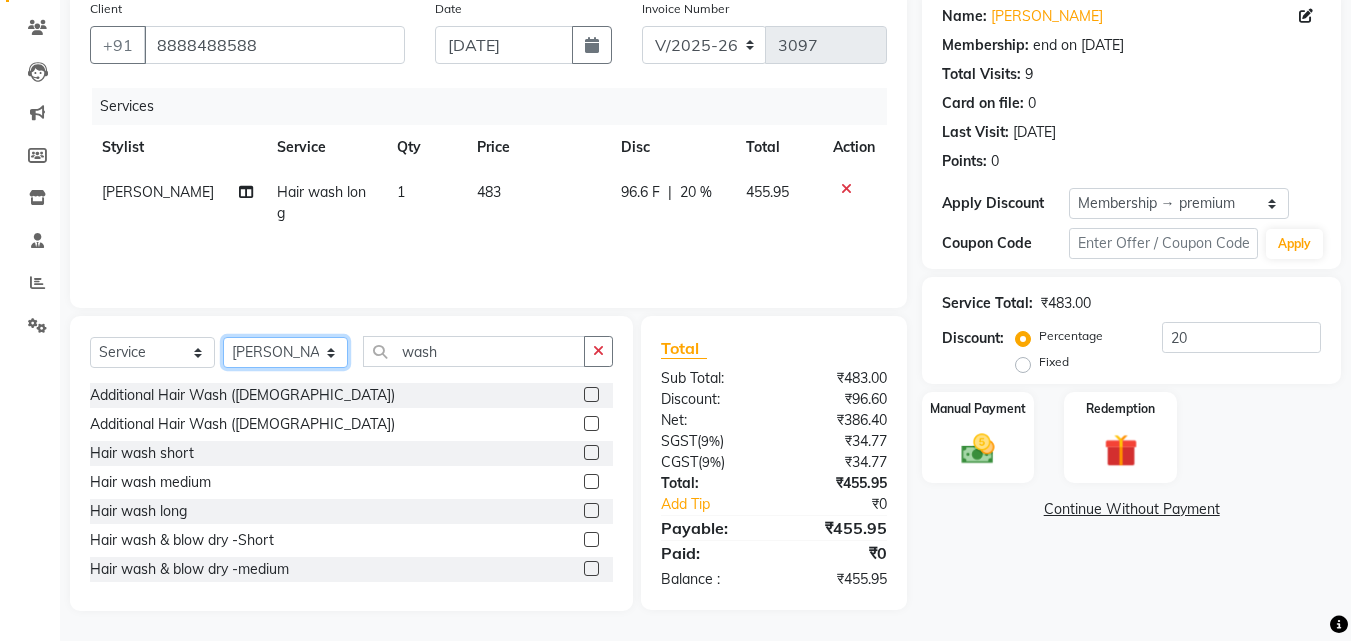 click on "Select Stylist Akash both [PERSON_NAME] .K [PERSON_NAME] kaif [PERSON_NAME] [PERSON_NAME] [PERSON_NAME] [PERSON_NAME] mane POOJA MORE [PERSON_NAME]  [PERSON_NAME] Shweta [PERSON_NAME] [PERSON_NAME] [PERSON_NAME]" 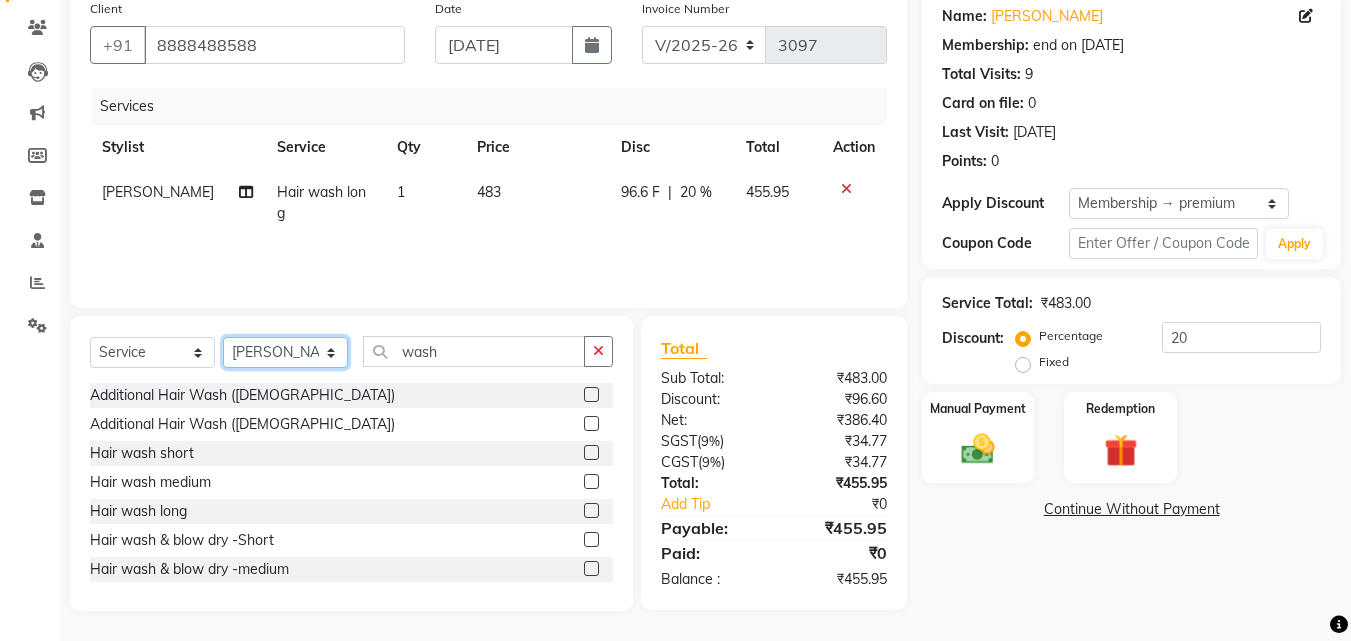 select on "49797" 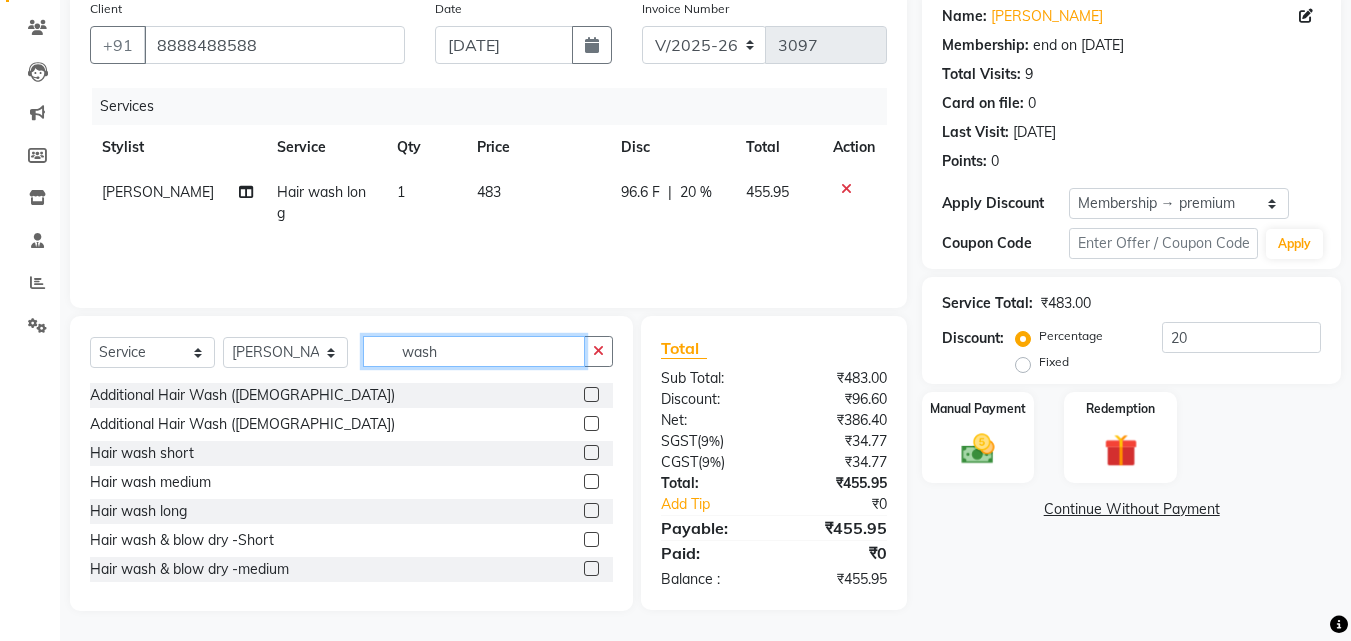 click on "wash" 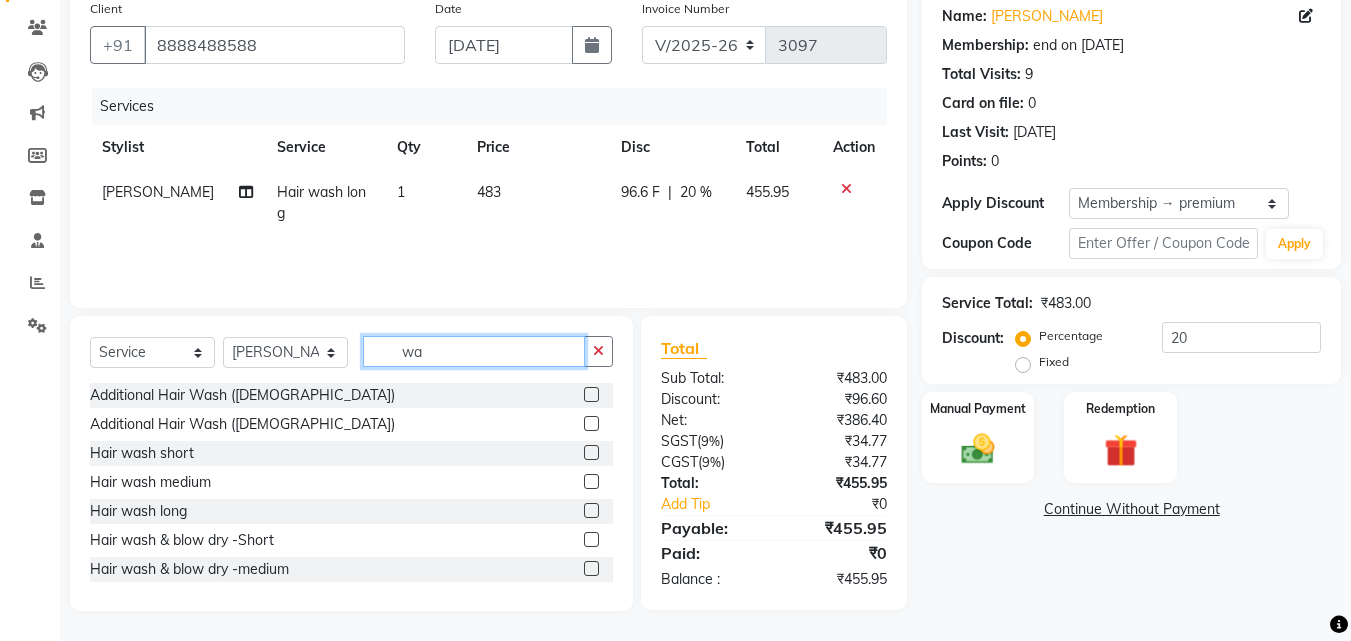 type on "w" 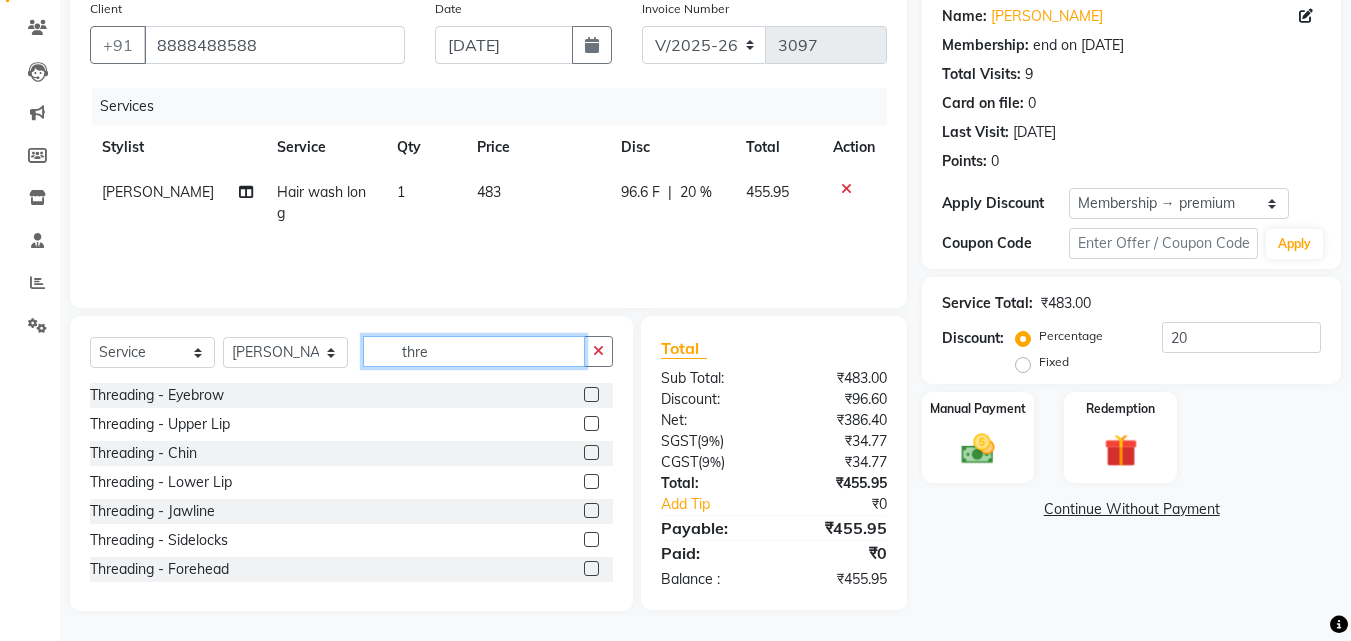 type on "thre" 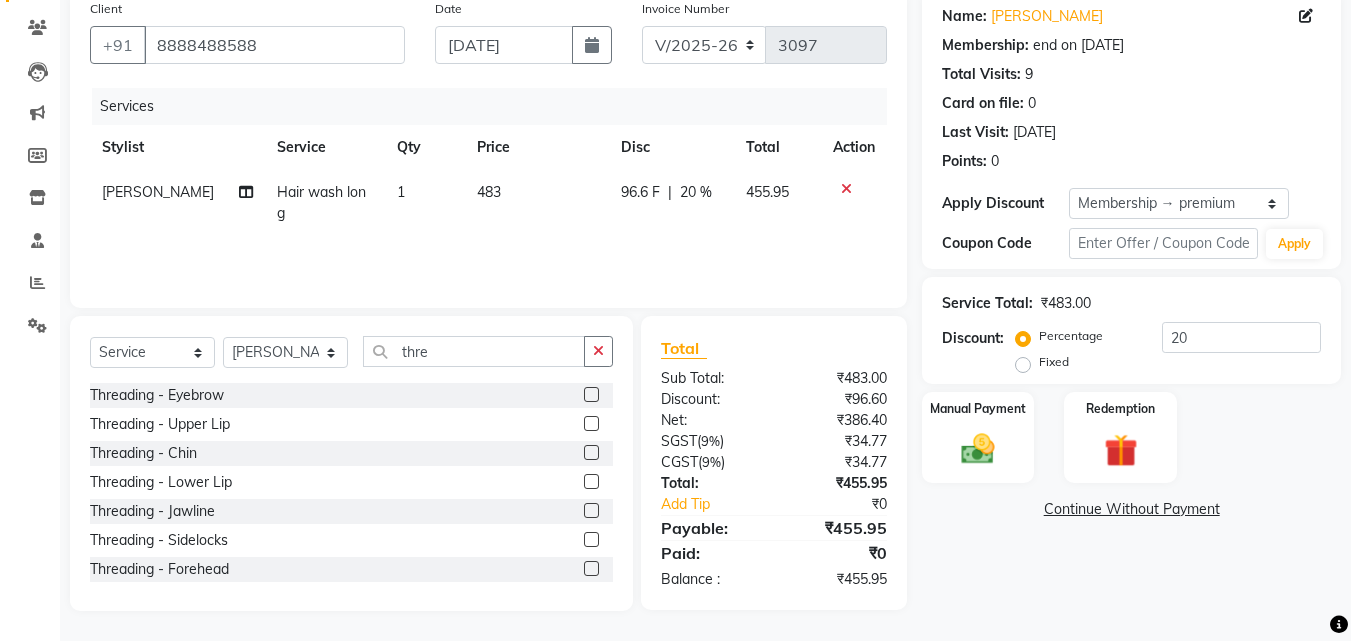 click 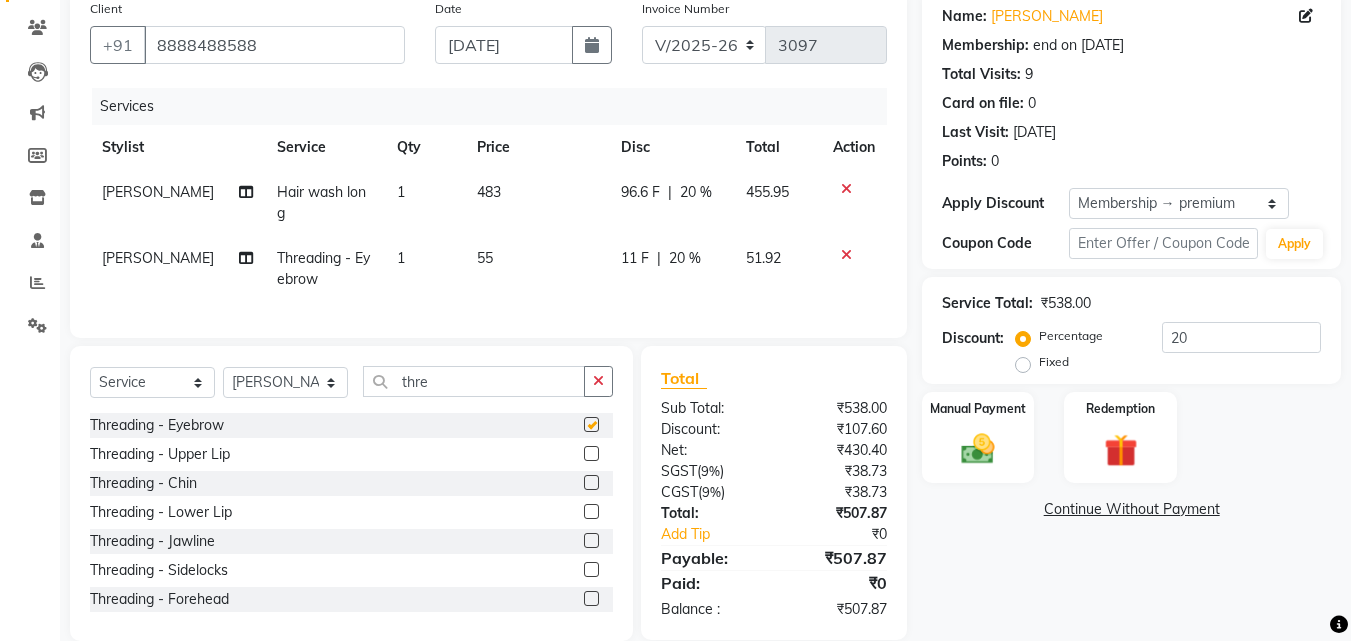 checkbox on "false" 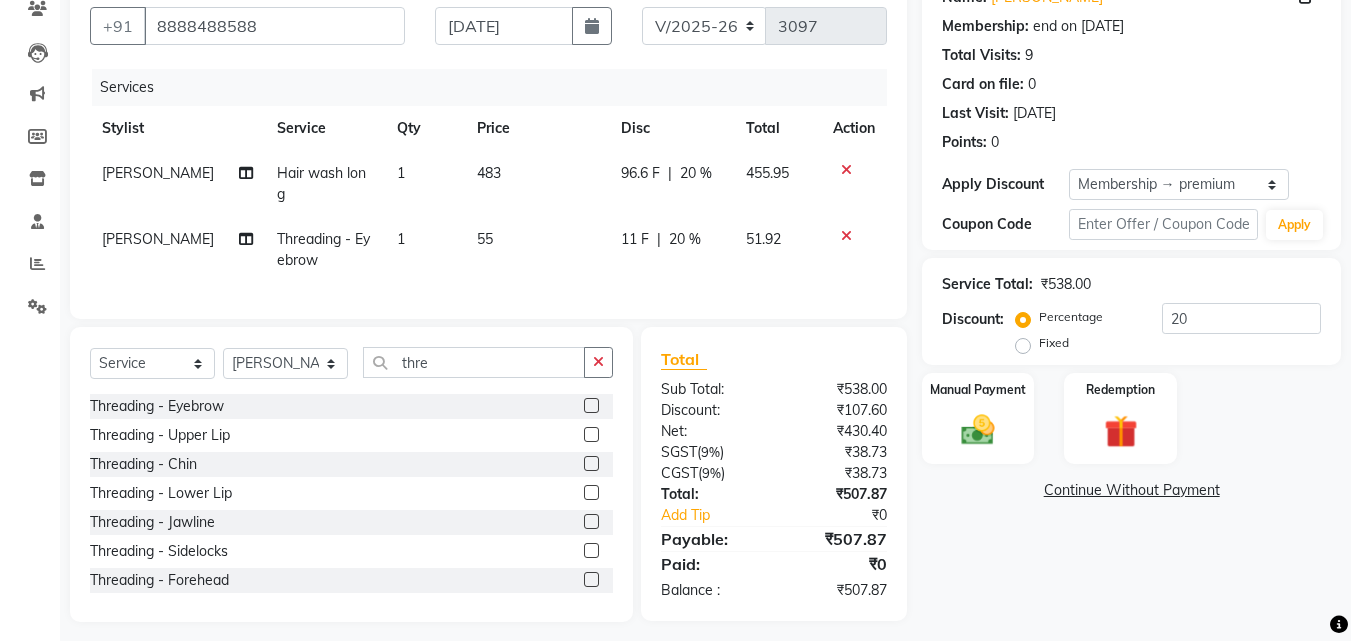 scroll, scrollTop: 184, scrollLeft: 0, axis: vertical 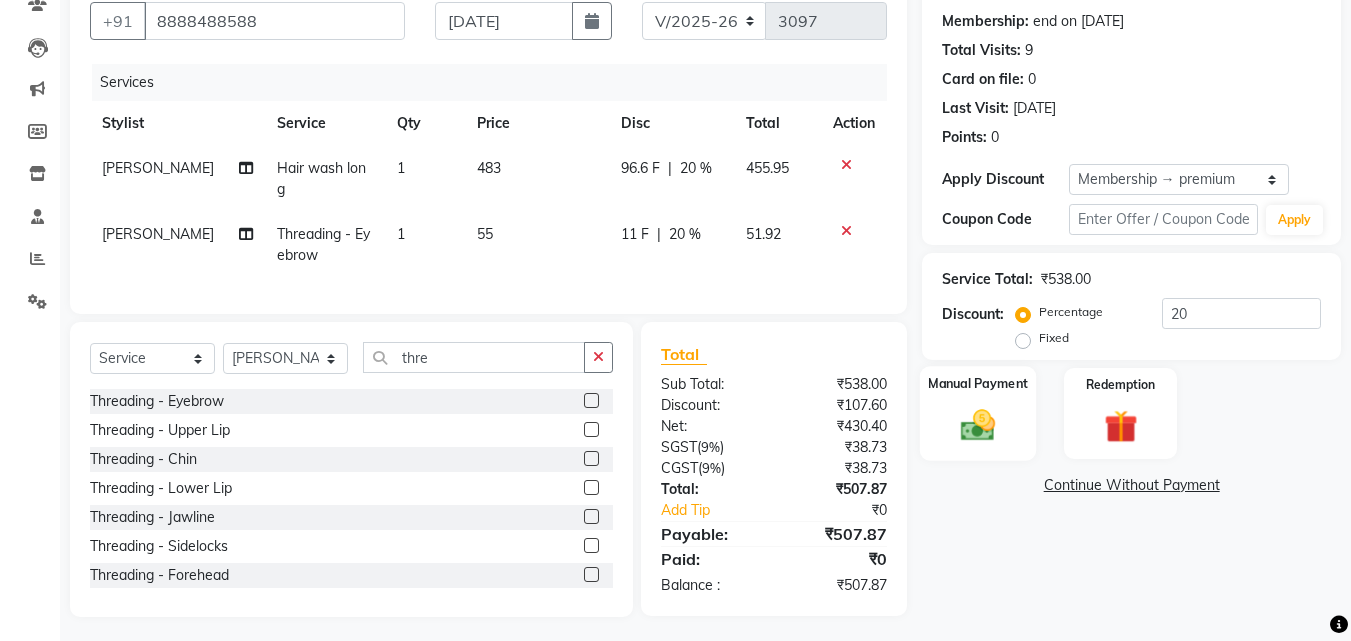 click on "Manual Payment" 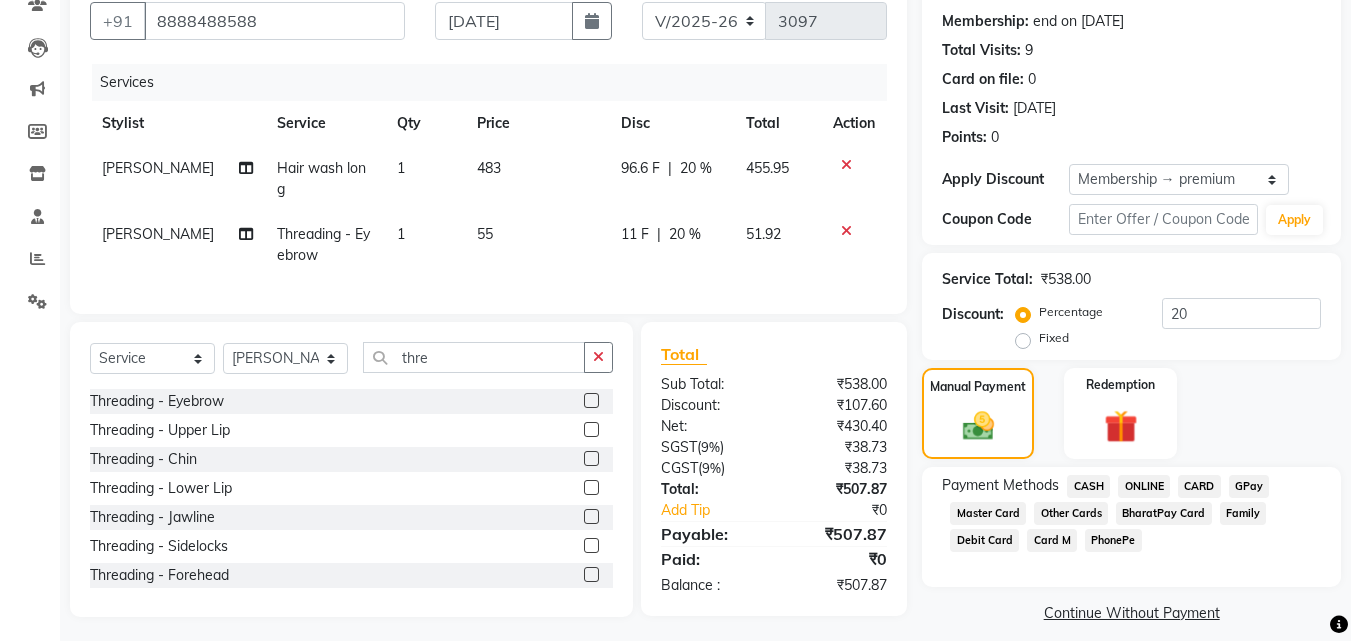 click on "ONLINE" 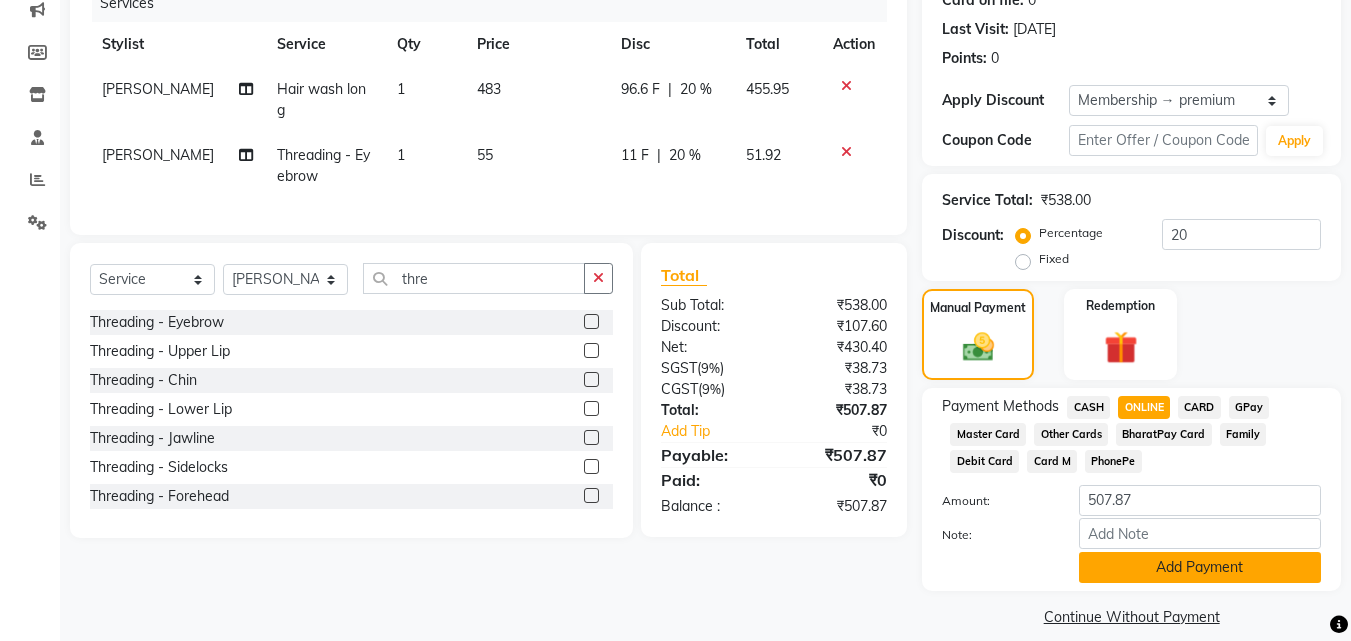 scroll, scrollTop: 284, scrollLeft: 0, axis: vertical 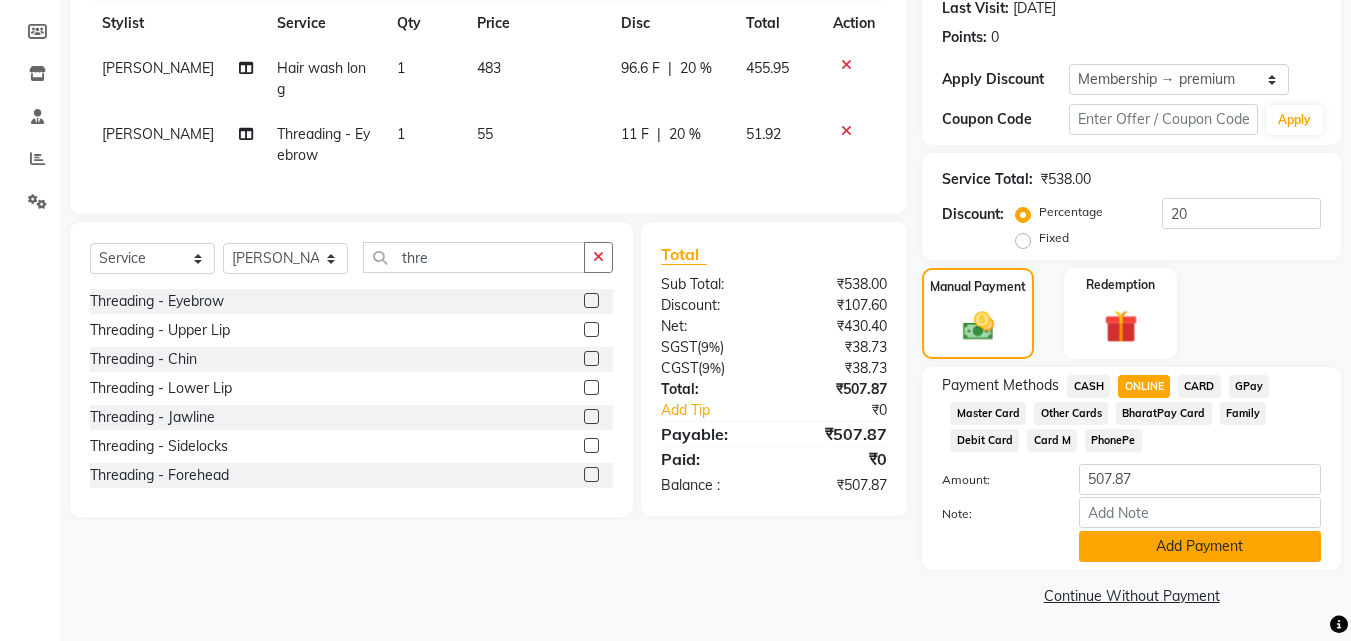 click on "Add Payment" 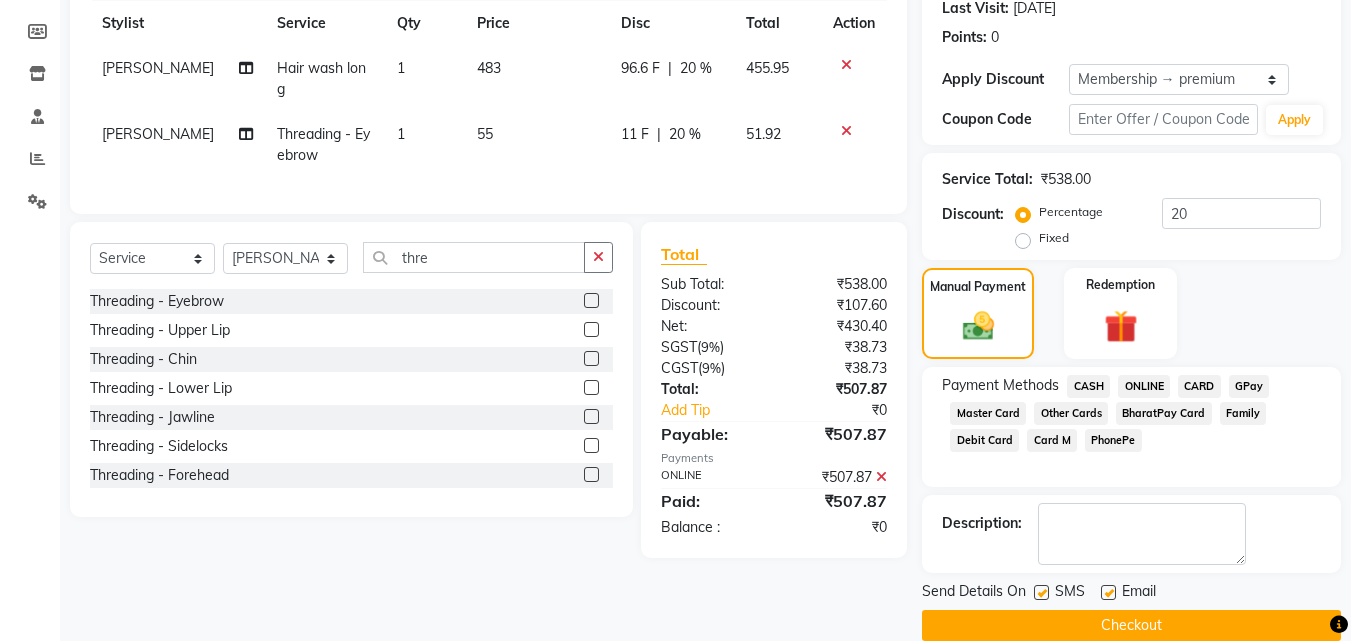 click 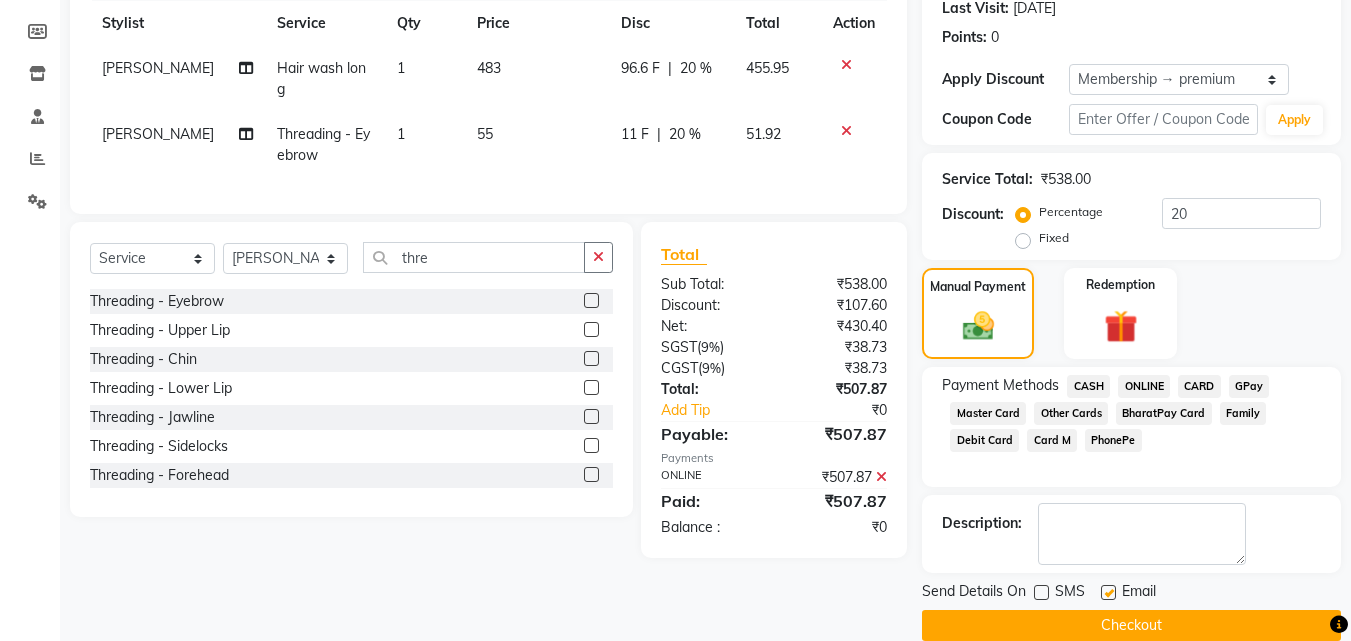 click 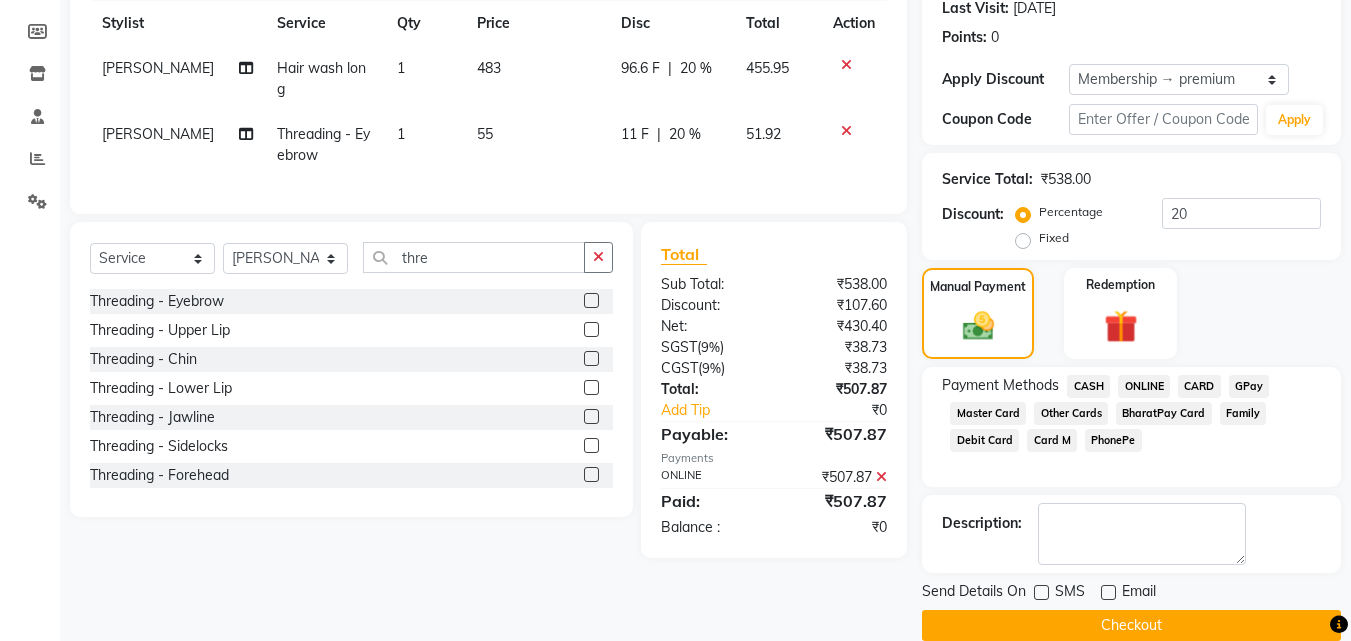click on "Checkout" 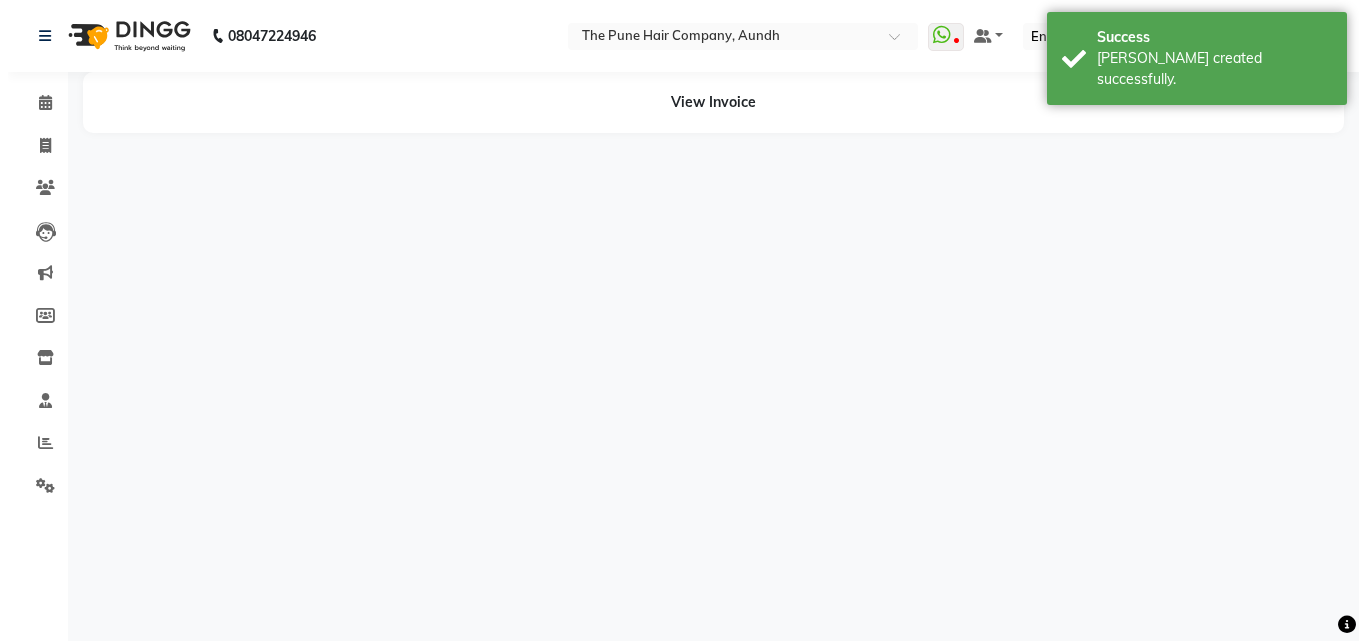 scroll, scrollTop: 0, scrollLeft: 0, axis: both 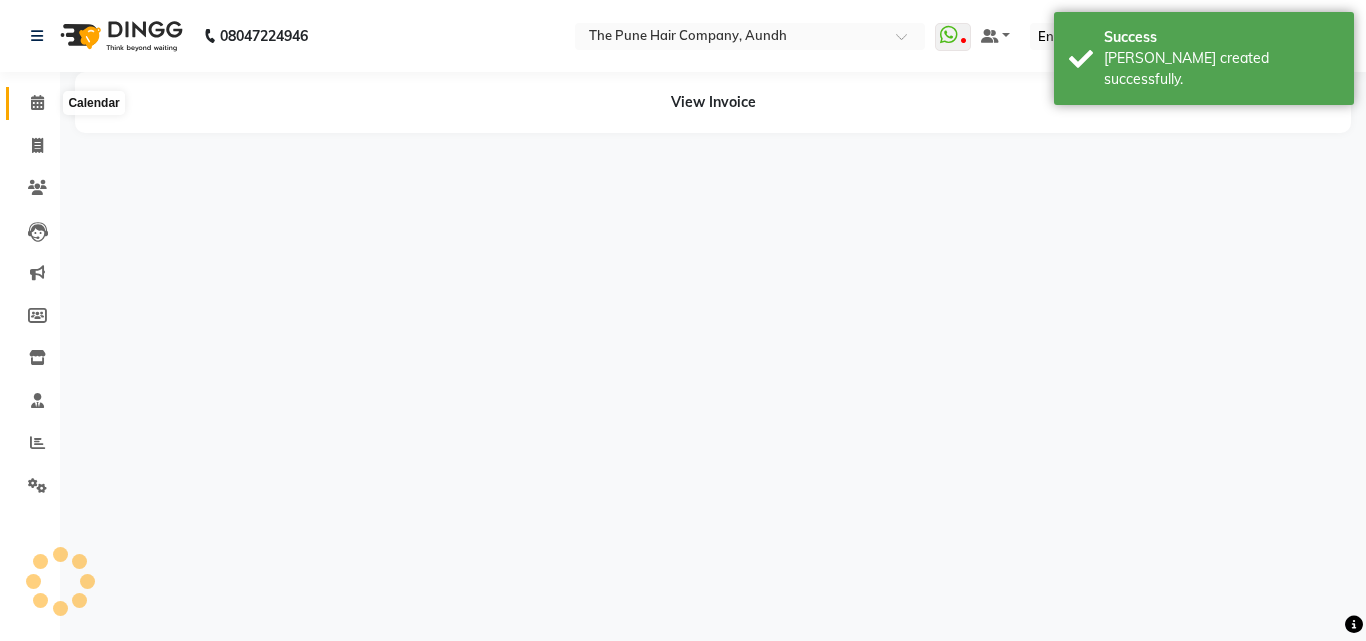 click 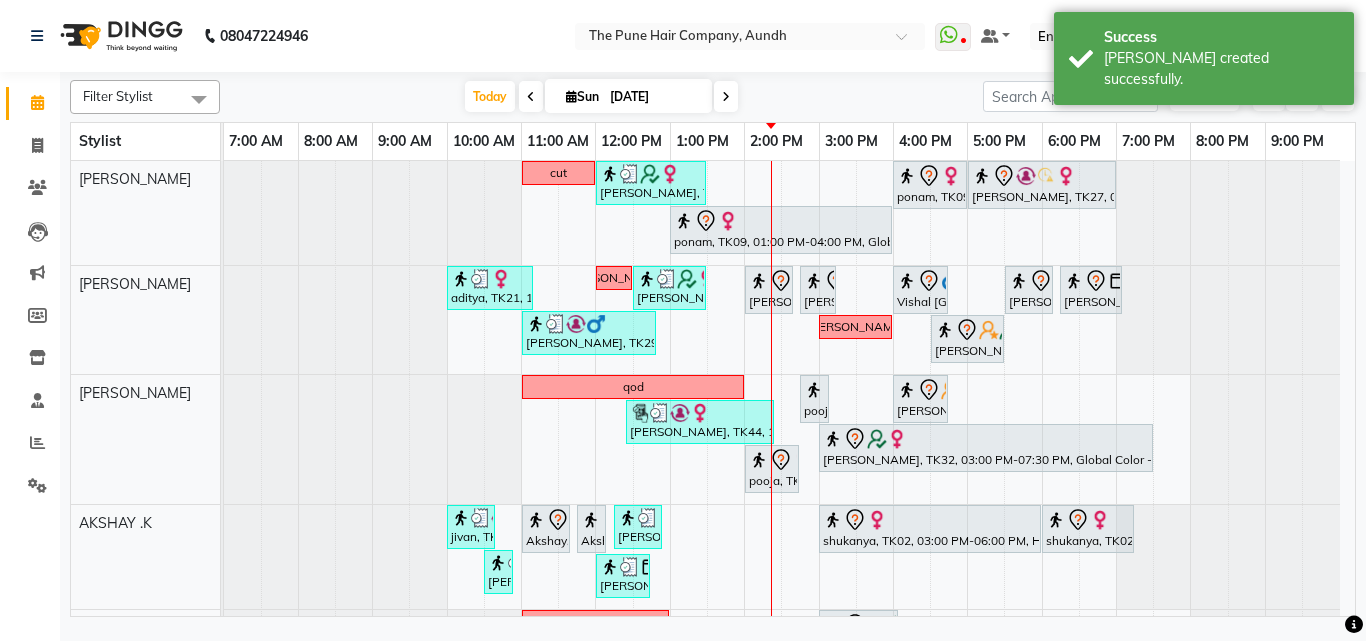scroll, scrollTop: 728, scrollLeft: 0, axis: vertical 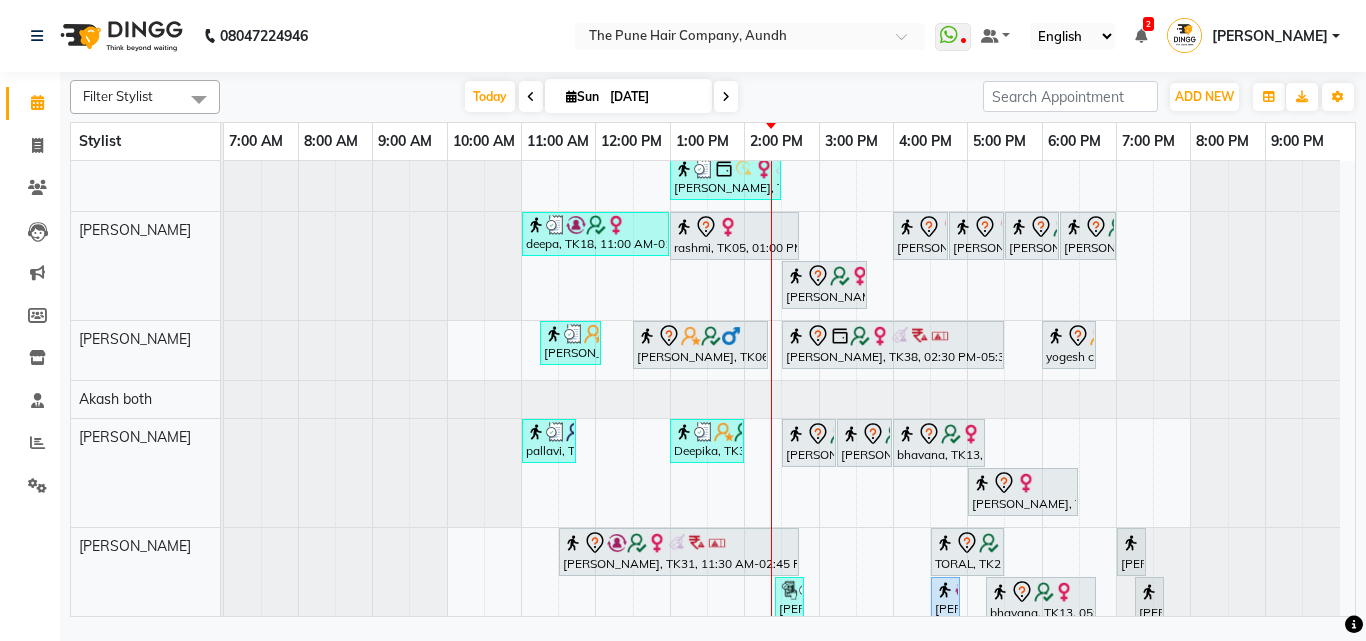 click at bounding box center [726, 96] 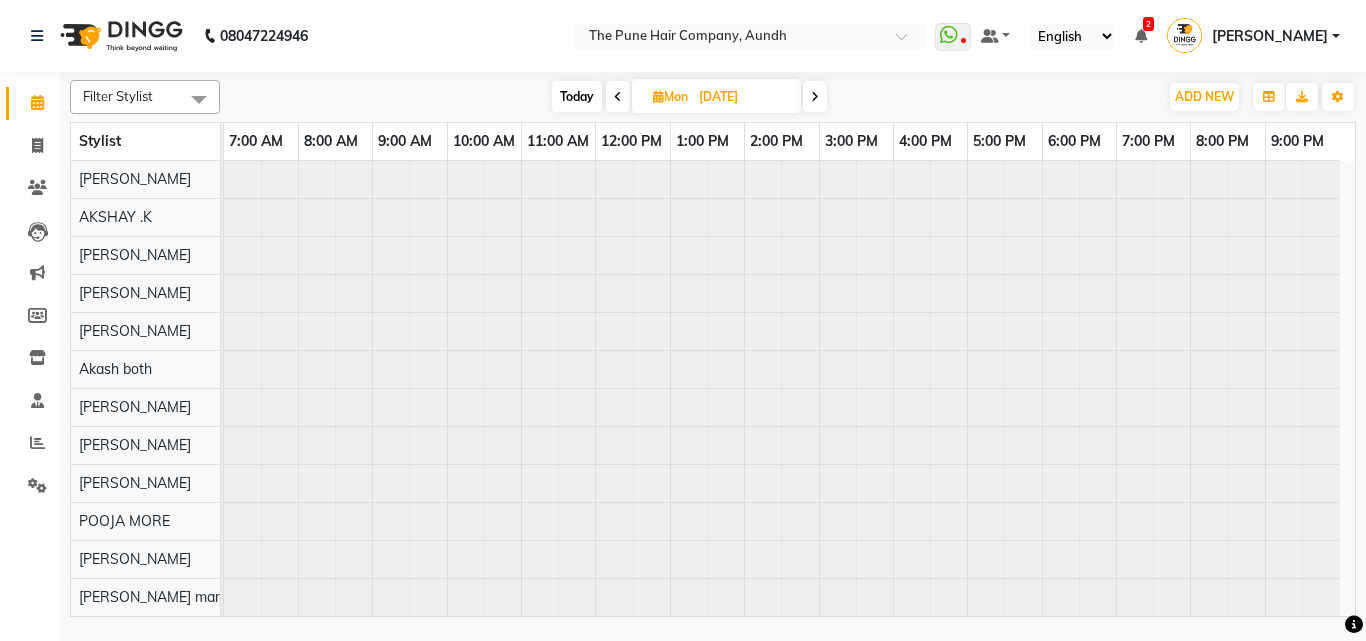 scroll, scrollTop: 76, scrollLeft: 0, axis: vertical 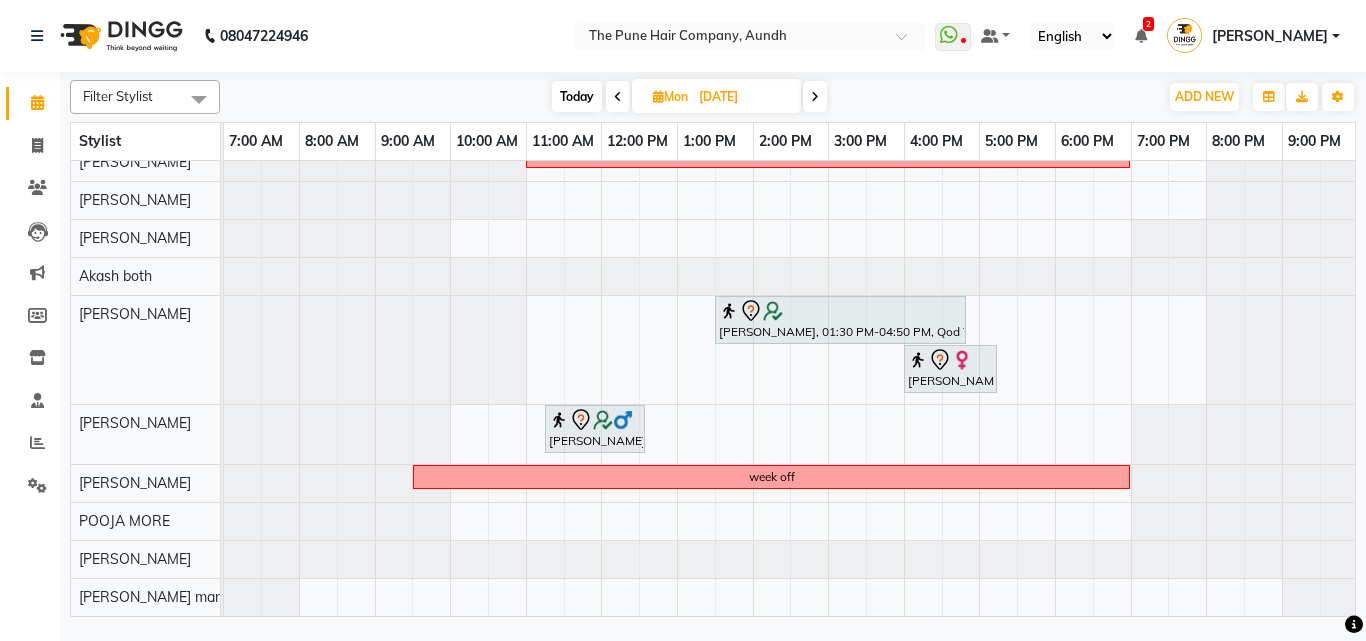 click on "Today" at bounding box center [577, 96] 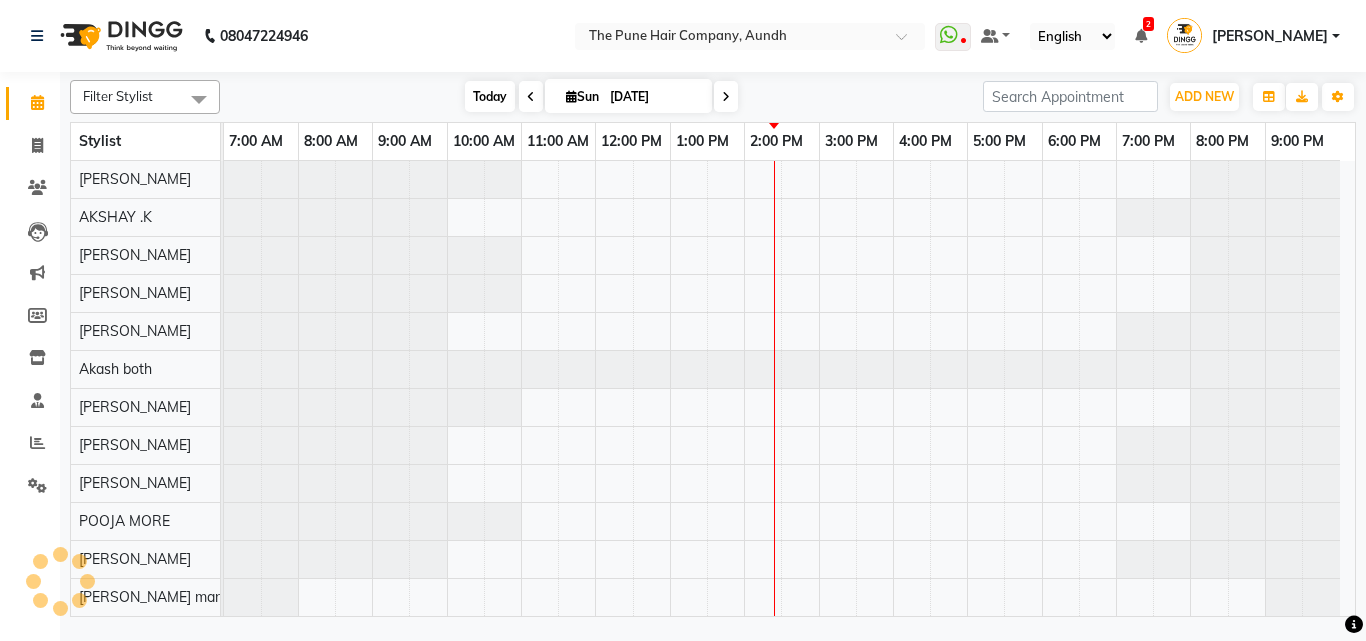 scroll, scrollTop: 76, scrollLeft: 0, axis: vertical 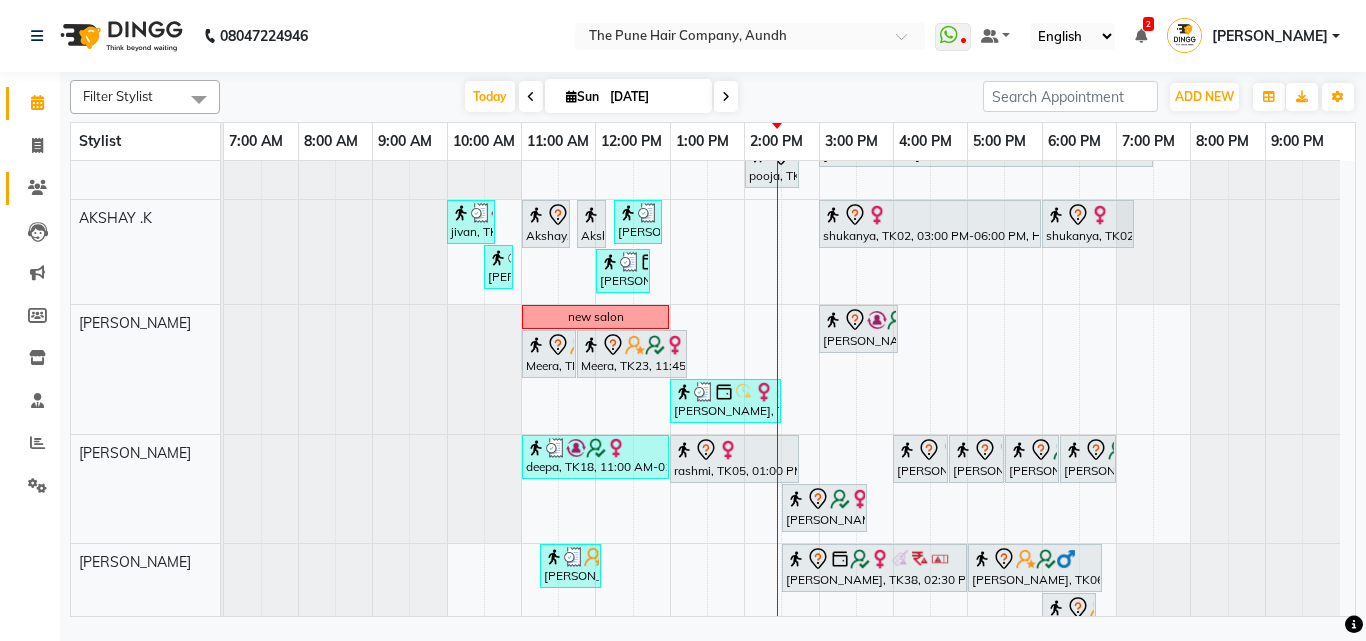 click on "Clients" 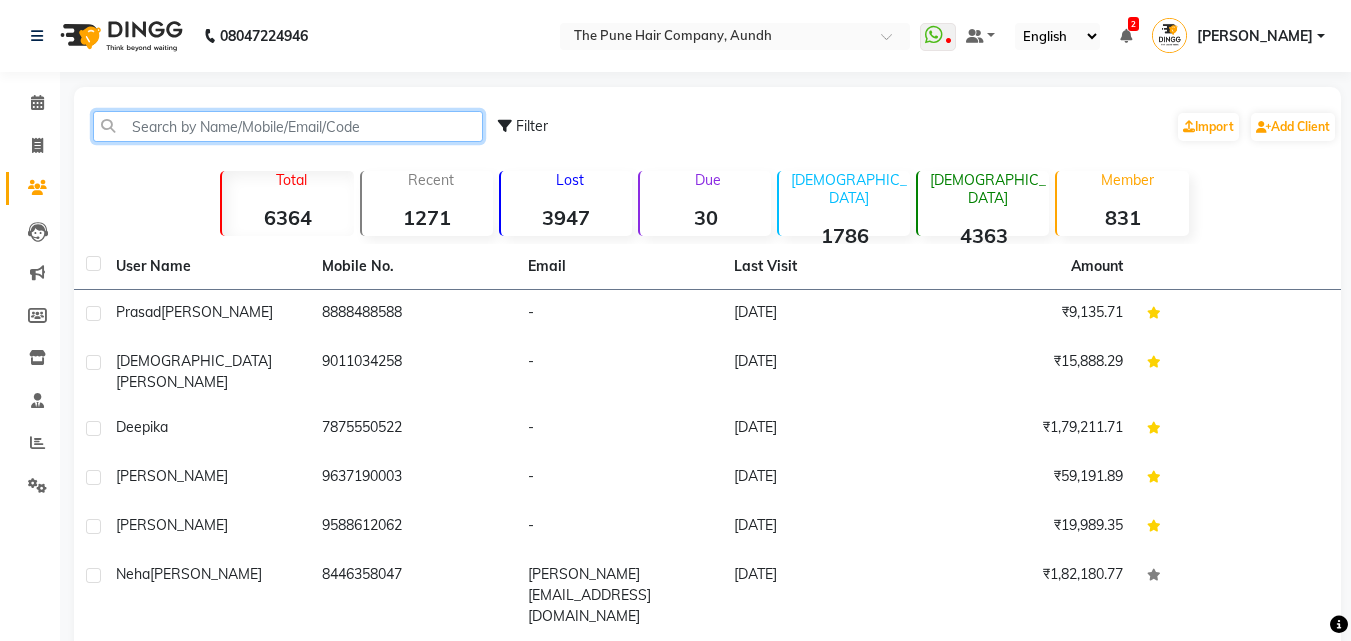 click 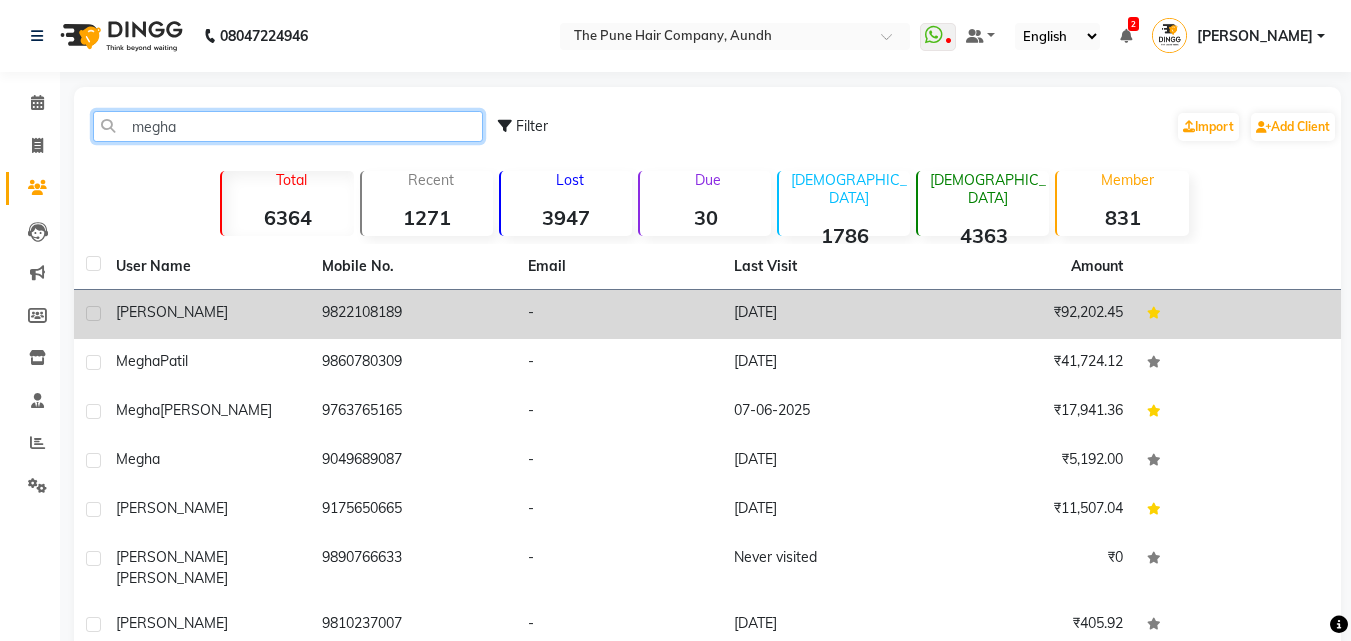 type on "megha" 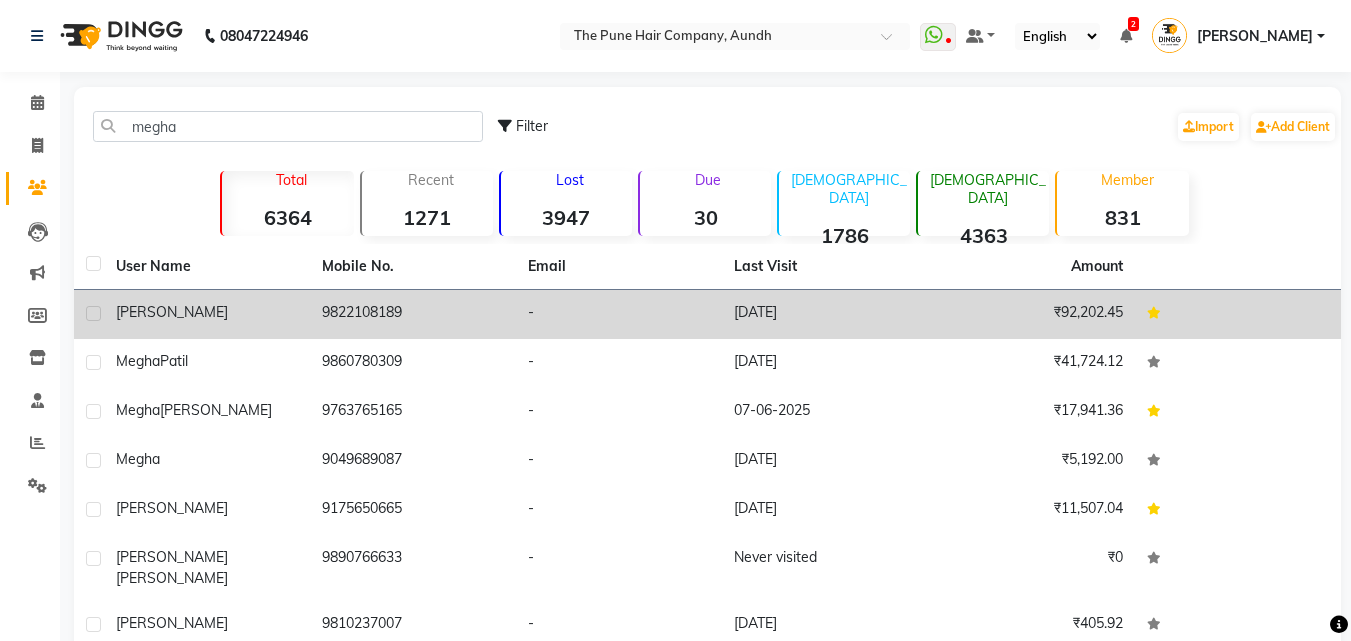 click on "9822108189" 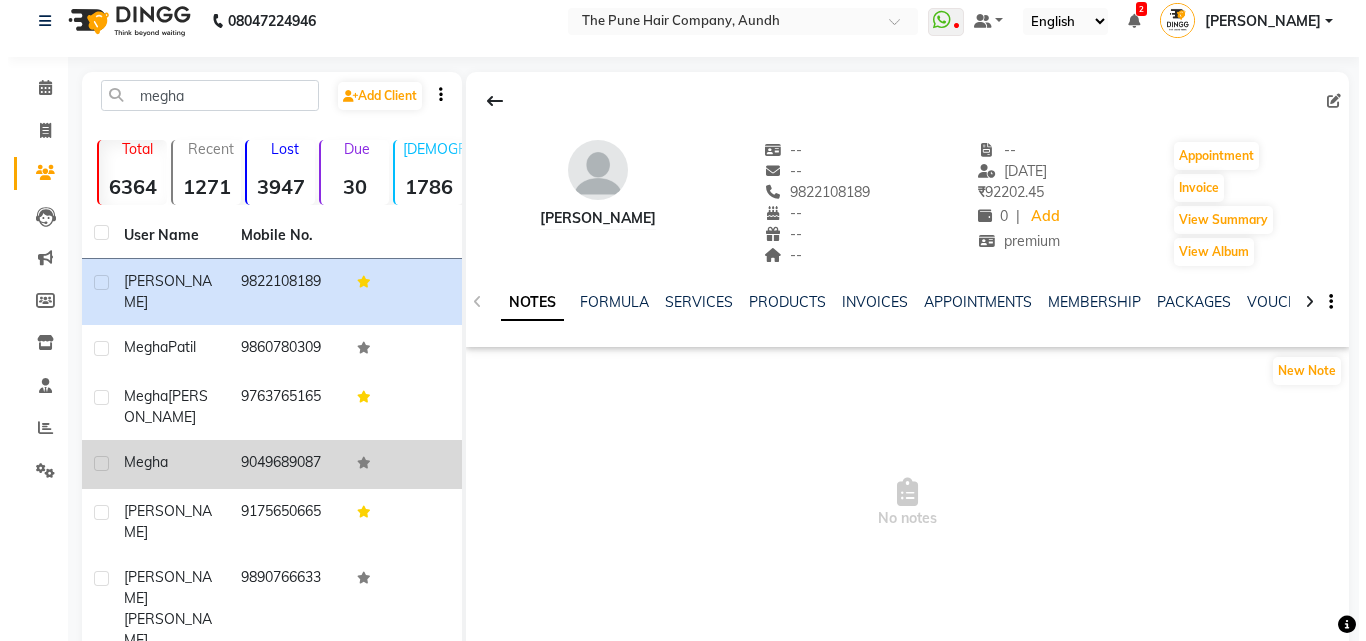 scroll, scrollTop: 0, scrollLeft: 0, axis: both 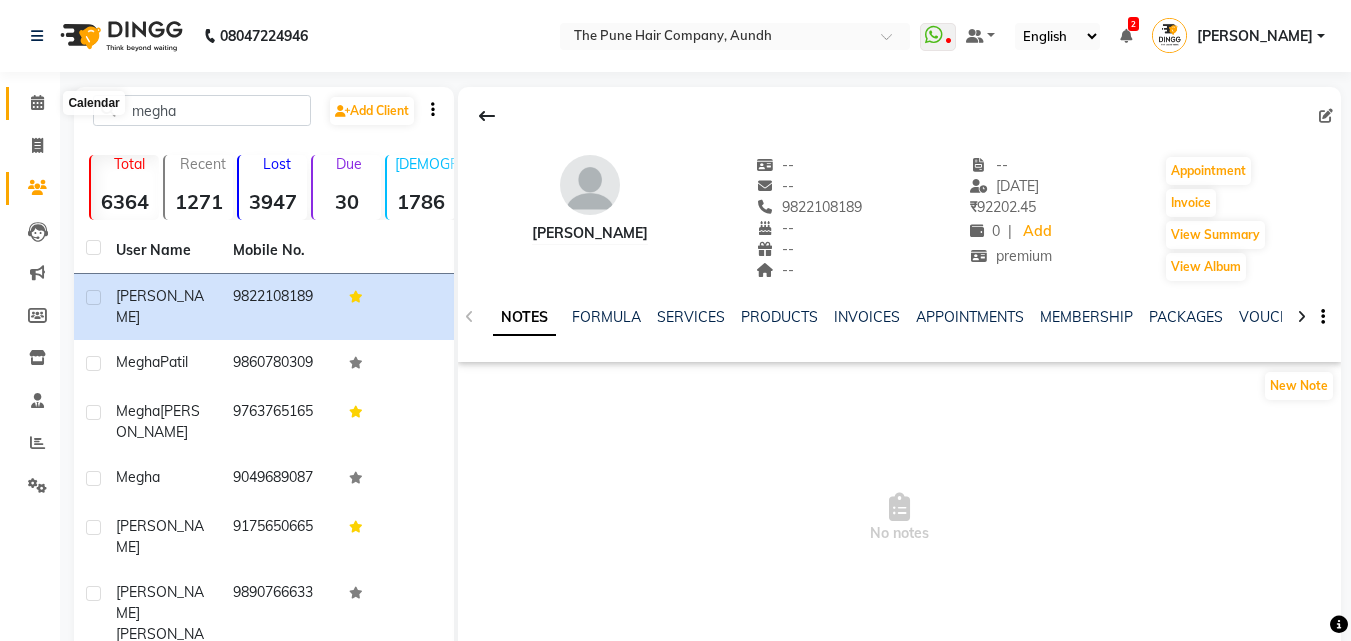 click 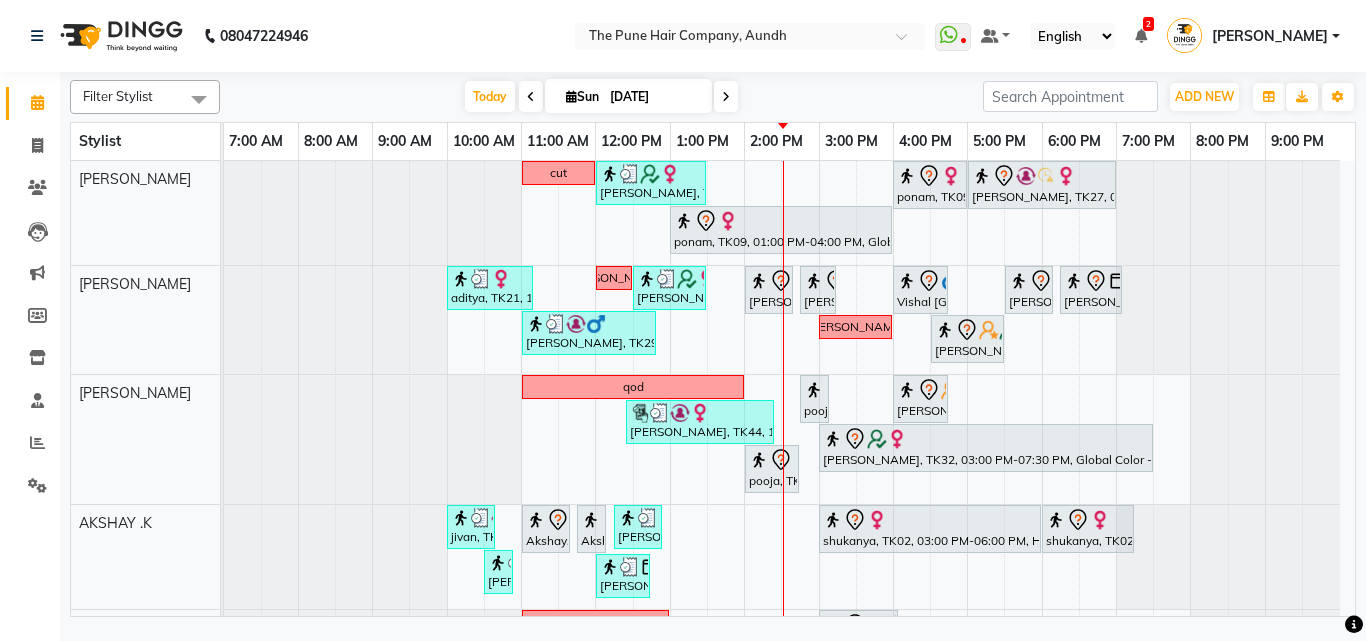 click on "Sun 13-07-2025" at bounding box center (628, 96) 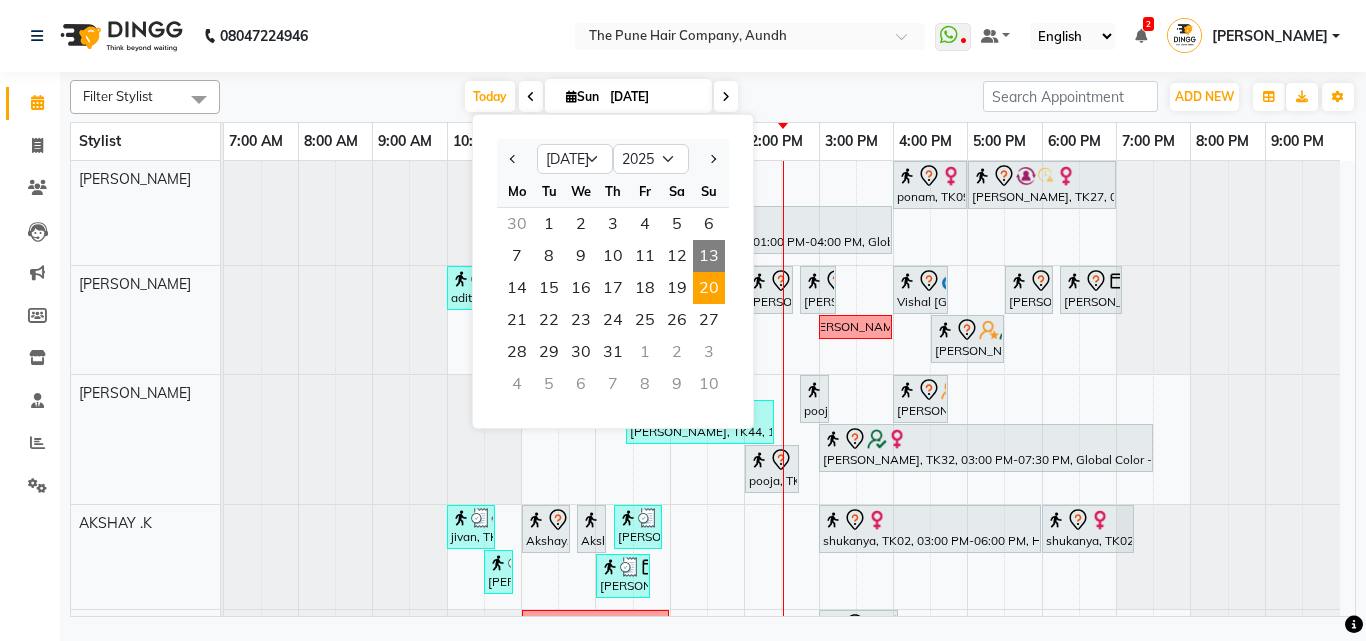 click on "20" at bounding box center [709, 288] 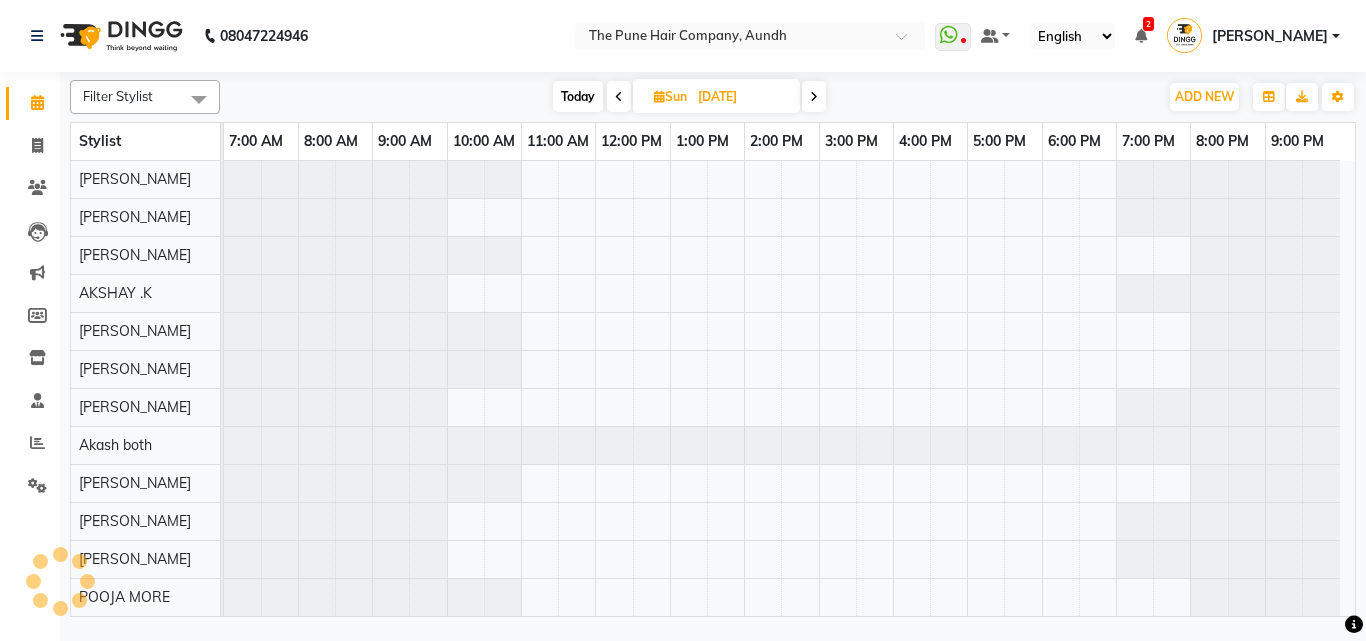 click at bounding box center [619, 97] 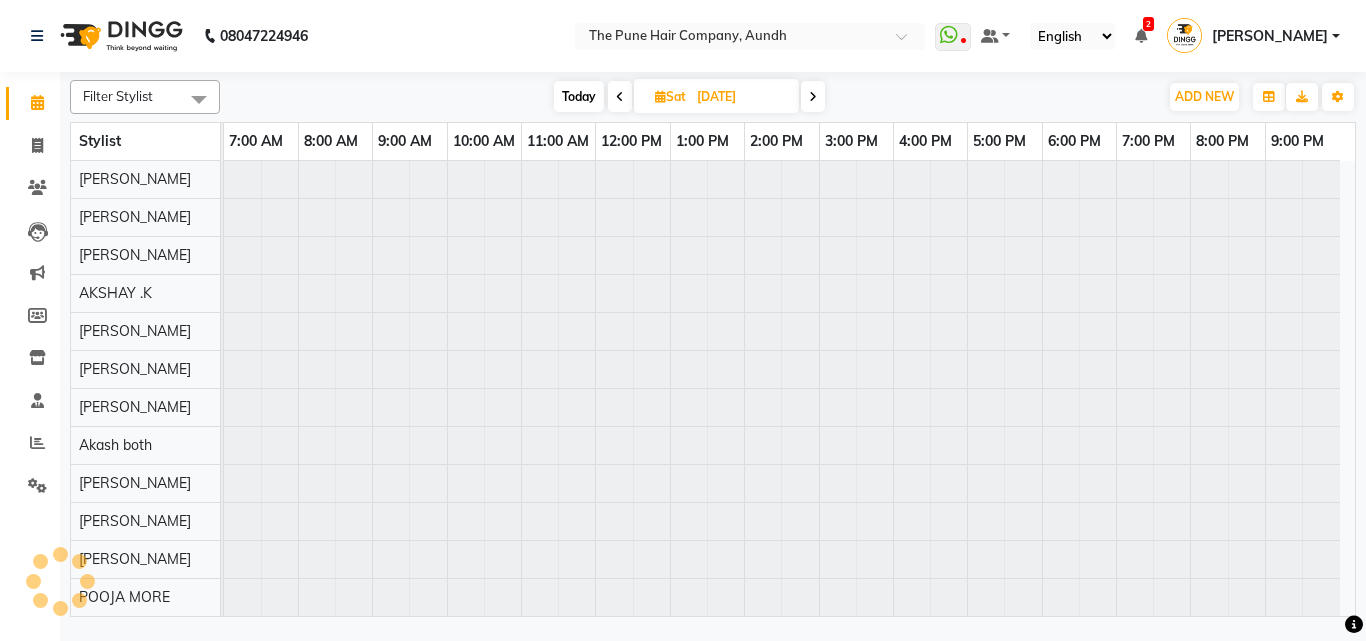 click at bounding box center (620, 97) 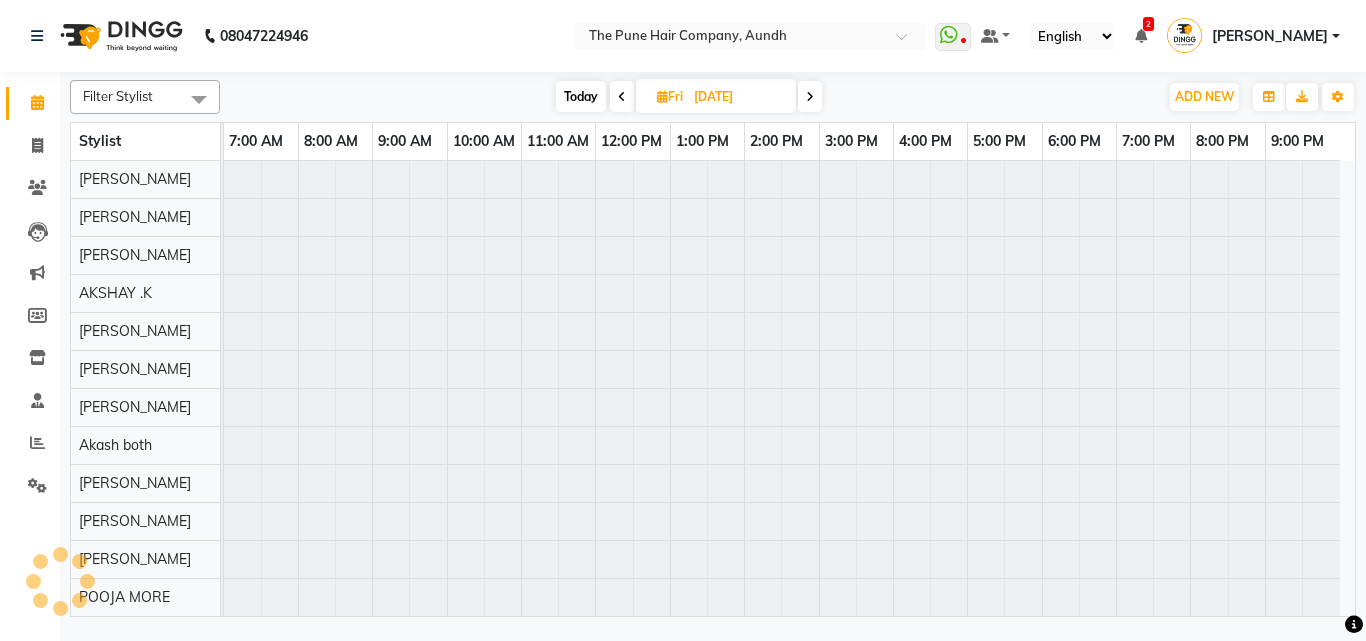 click at bounding box center (622, 96) 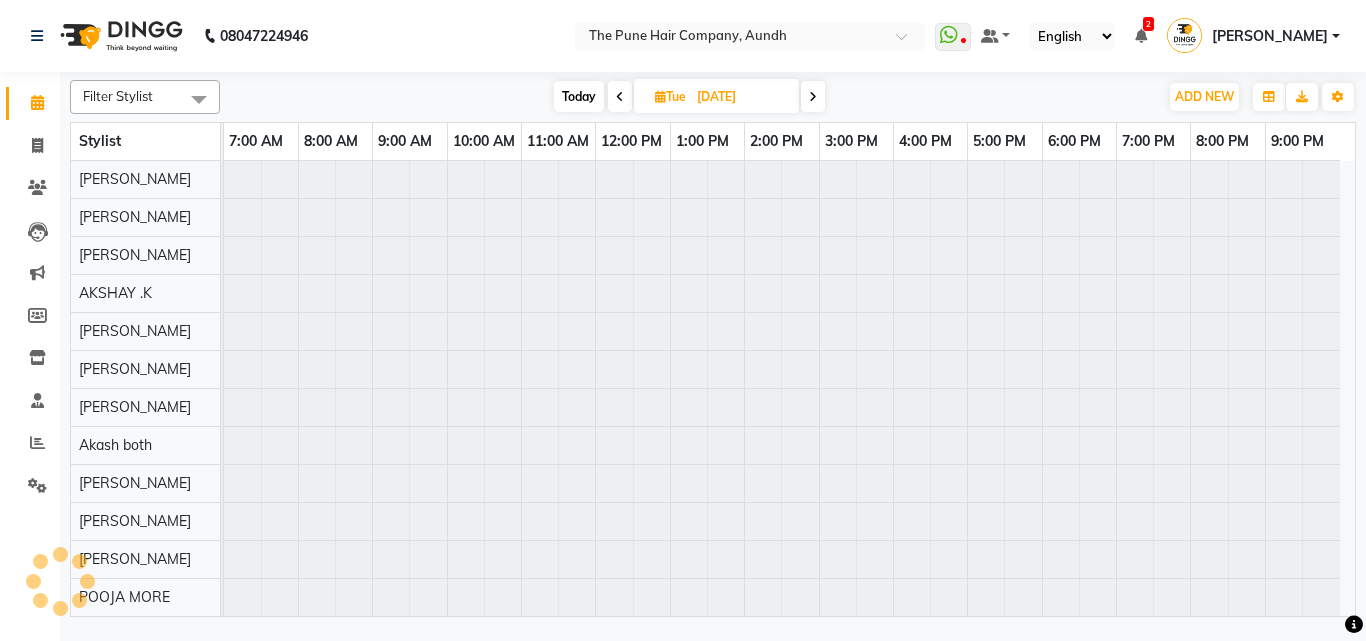 click at bounding box center [620, 97] 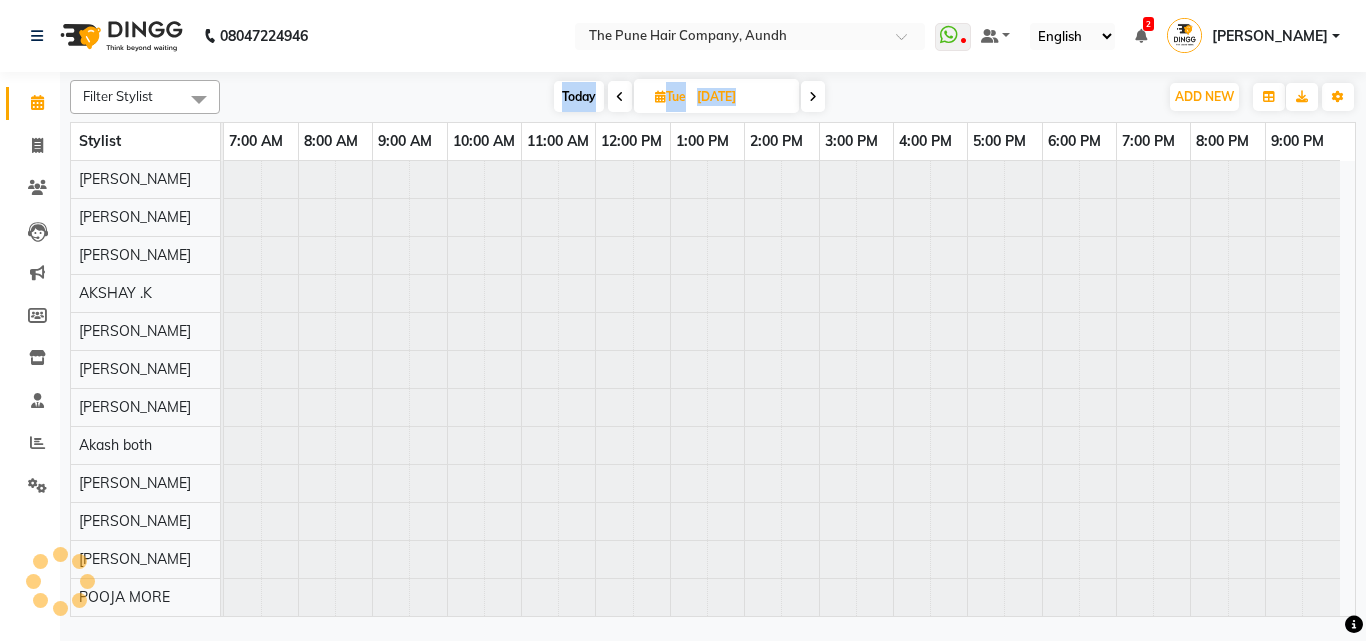 click at bounding box center (620, 97) 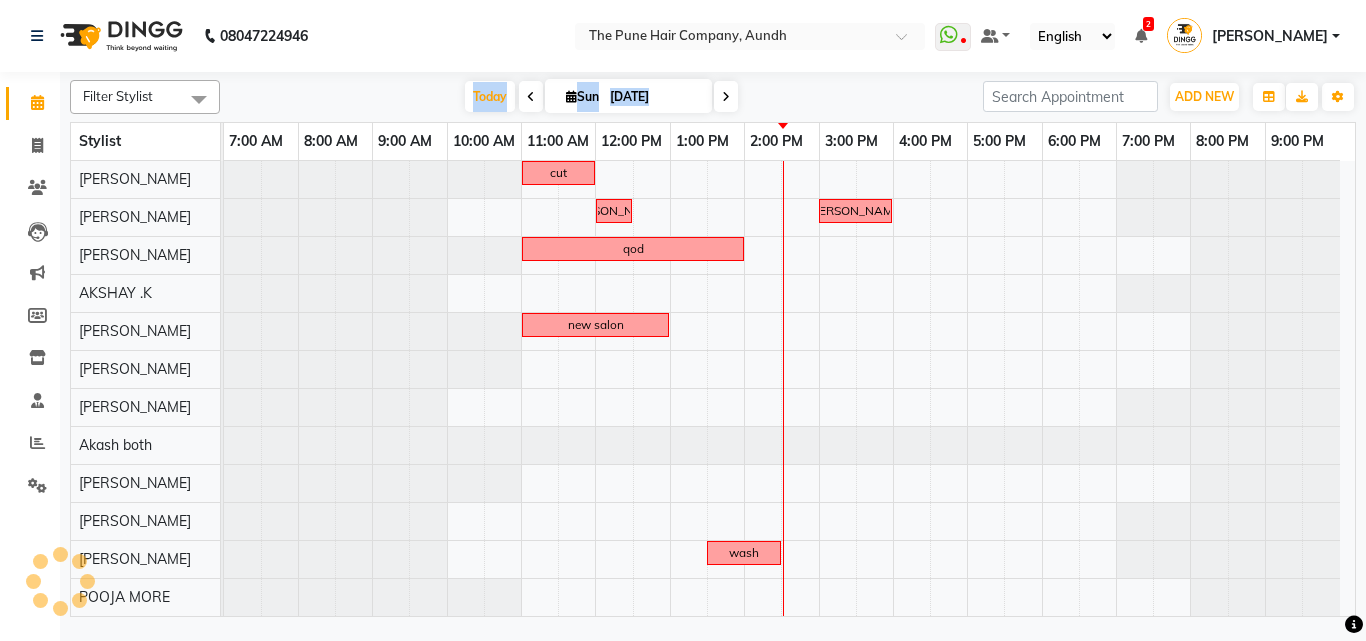 click at bounding box center (726, 96) 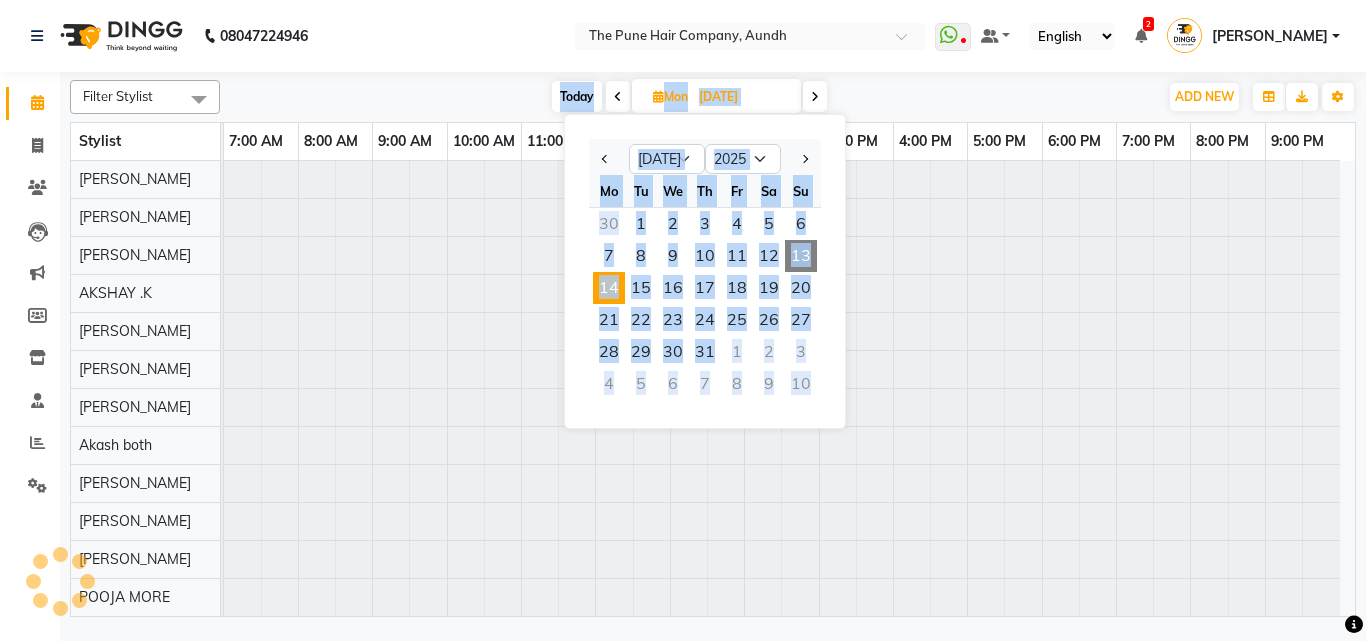 click on "[DATE]" at bounding box center (743, 97) 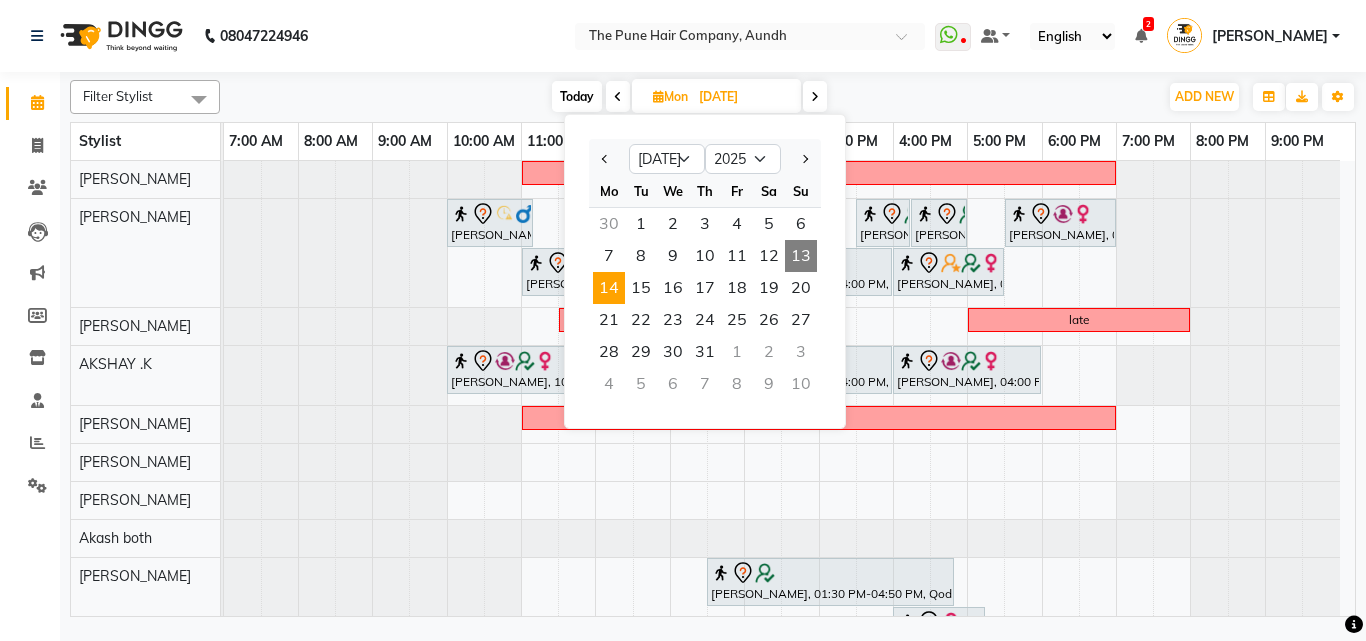 click at bounding box center (815, 96) 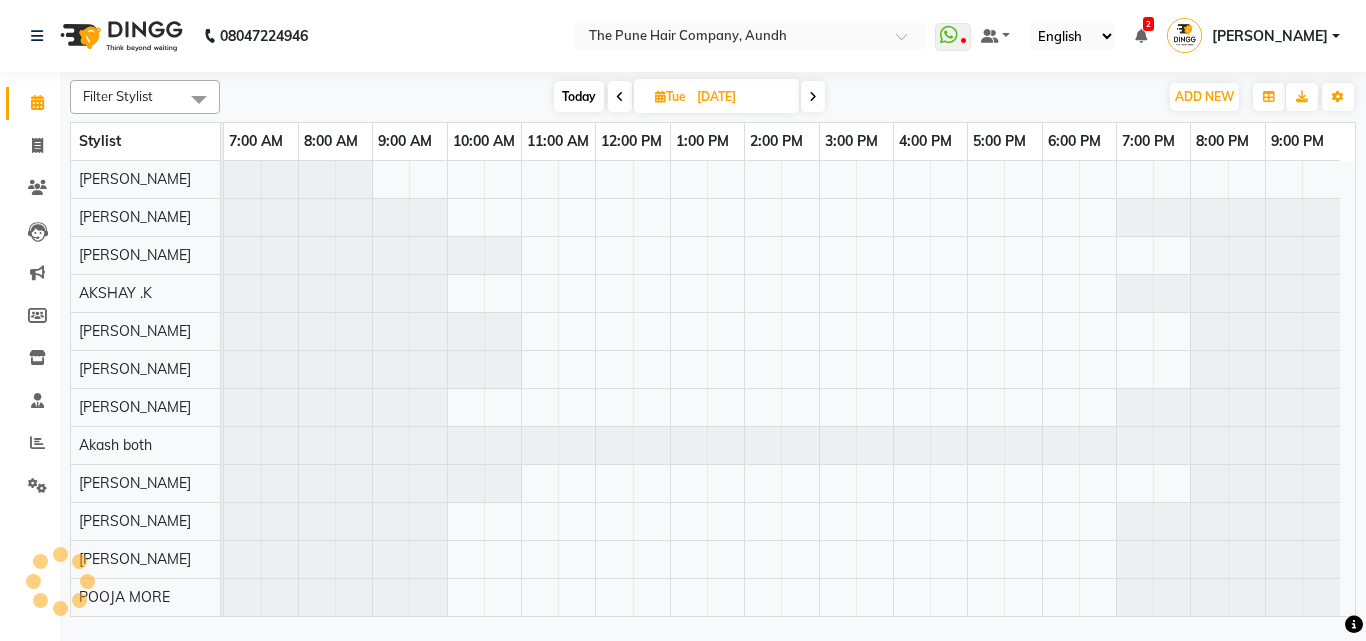 click at bounding box center [620, 96] 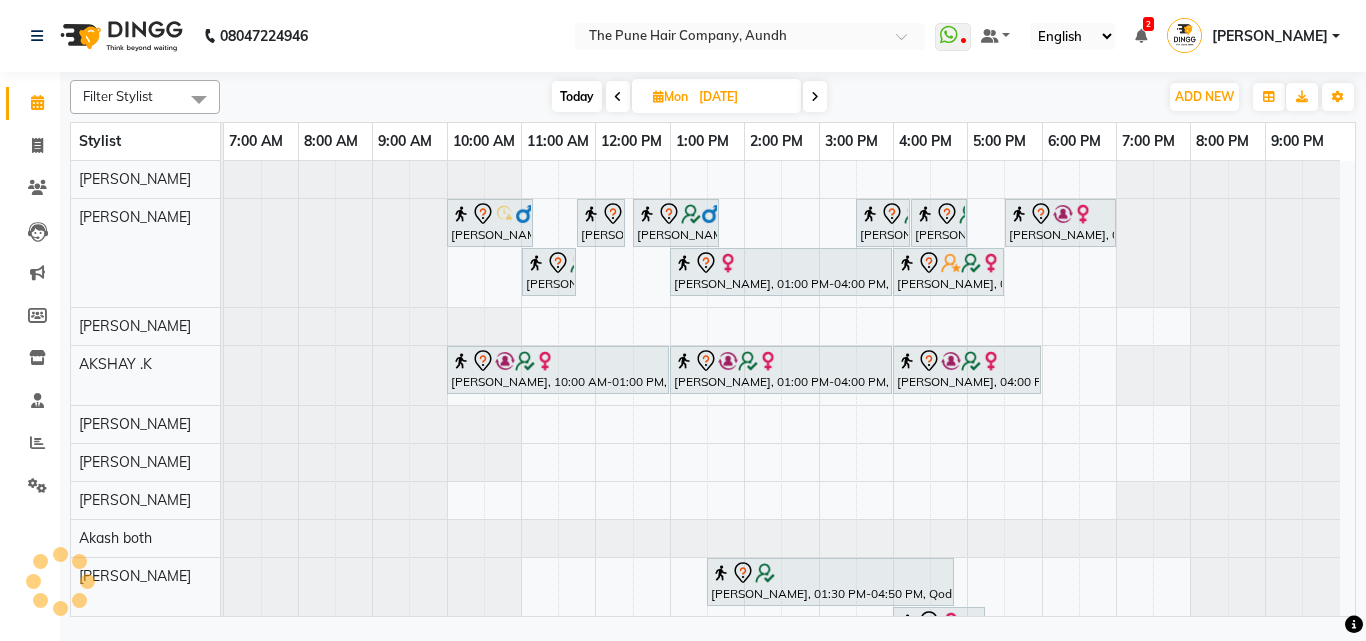 click at bounding box center (815, 96) 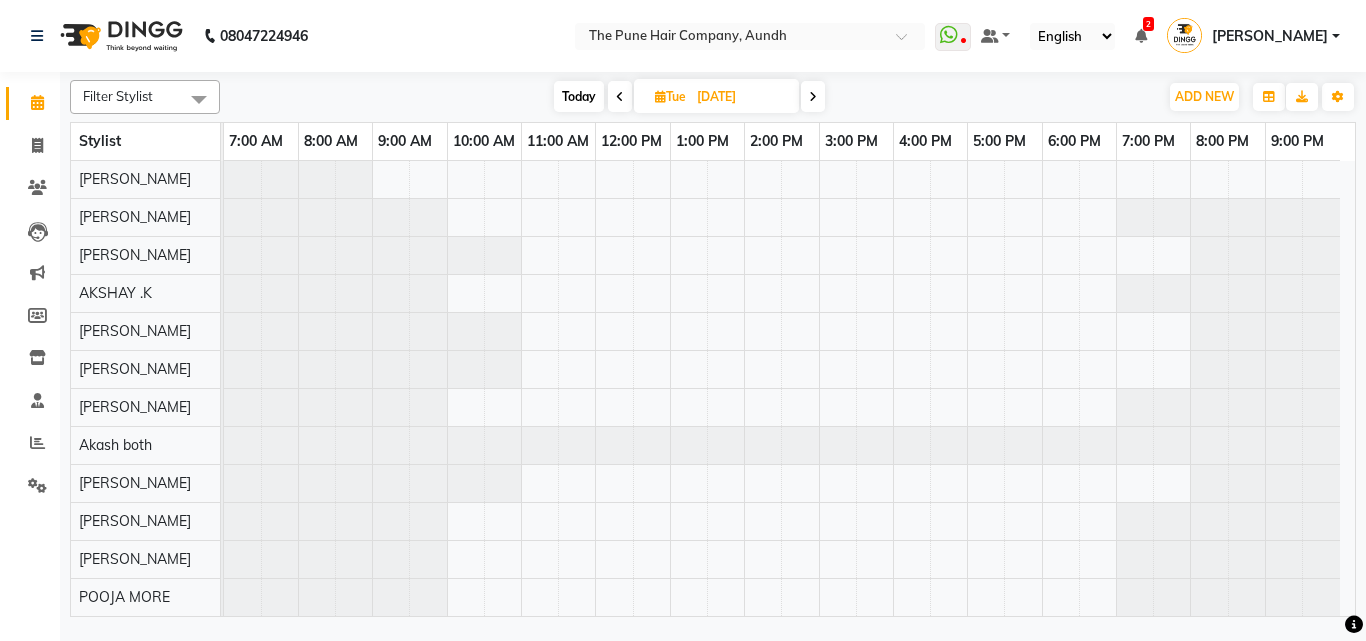 click at bounding box center [813, 96] 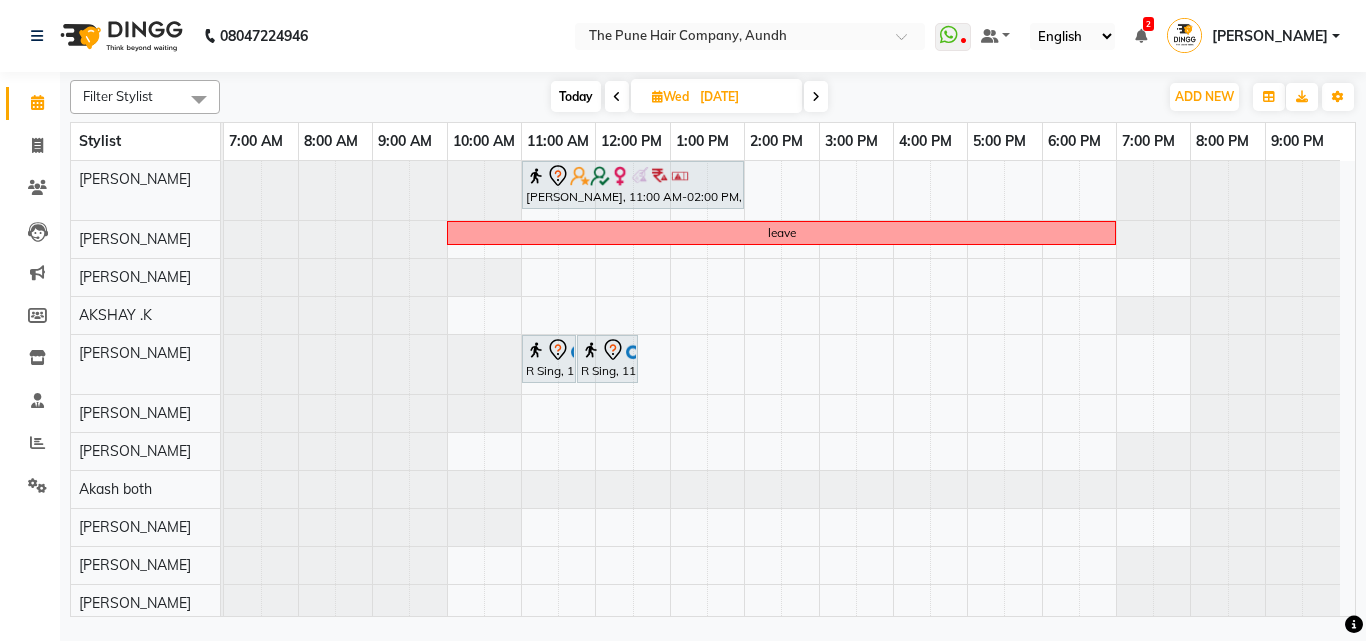 click at bounding box center [617, 97] 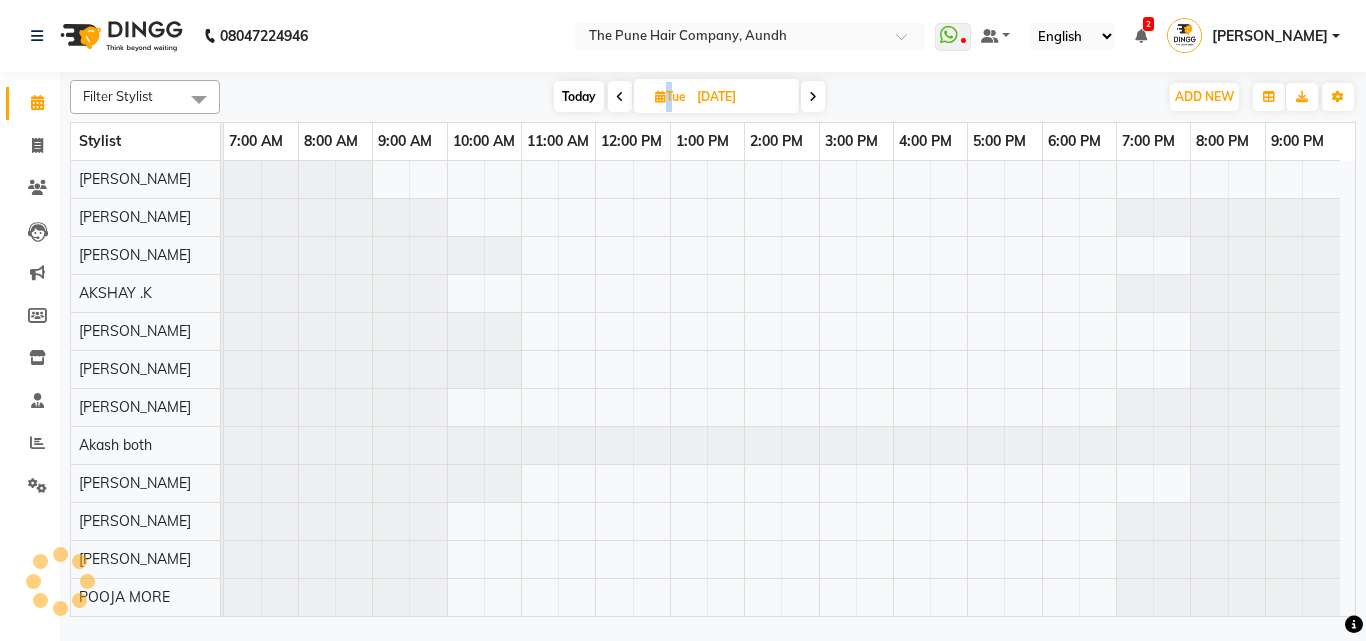 click at bounding box center (620, 97) 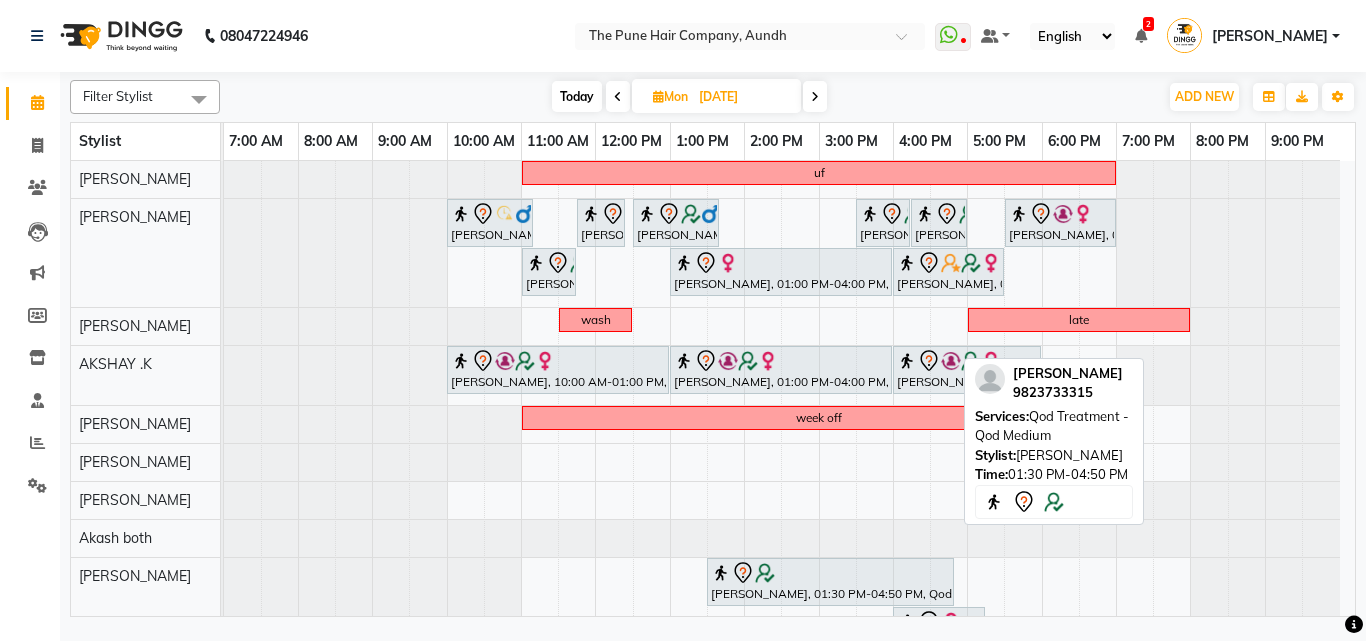 scroll, scrollTop: 262, scrollLeft: 0, axis: vertical 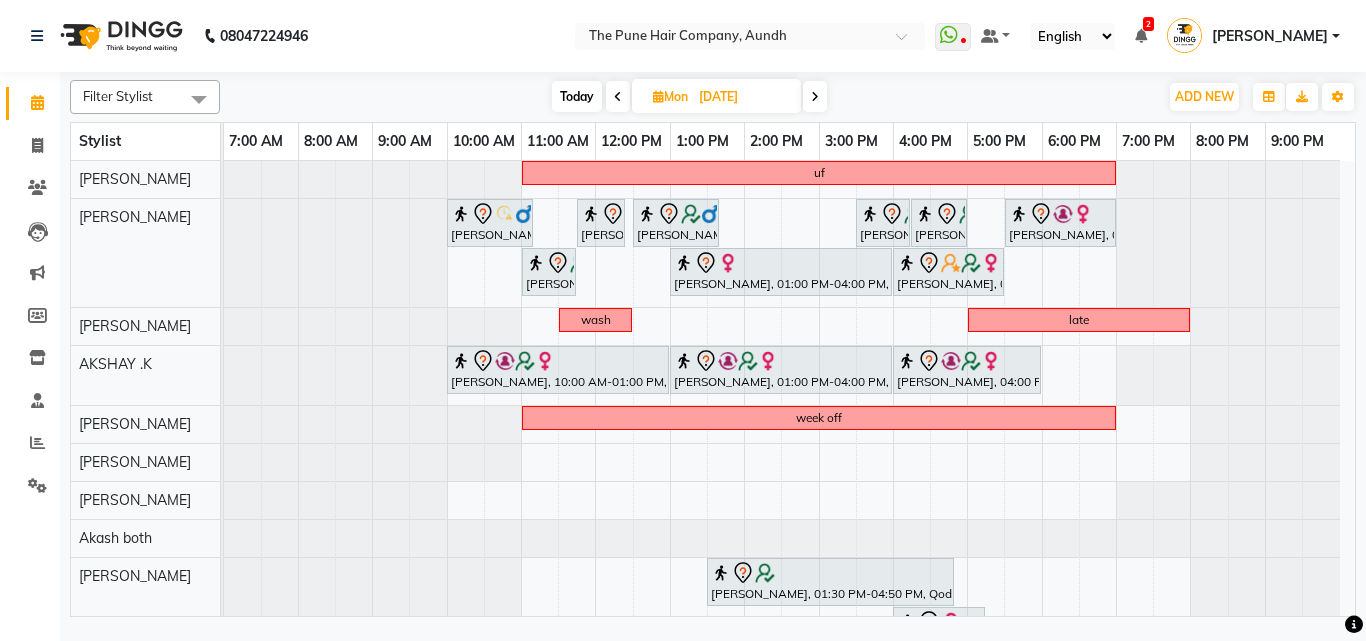 click at bounding box center (815, 96) 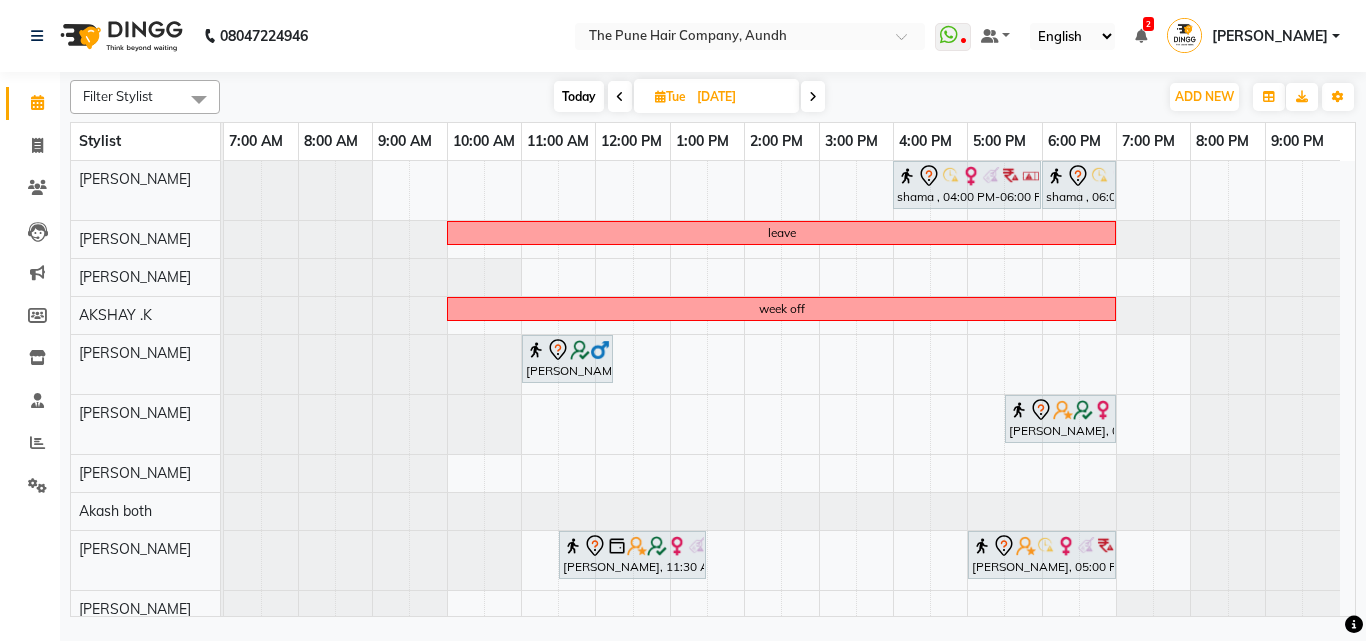 click at bounding box center [813, 96] 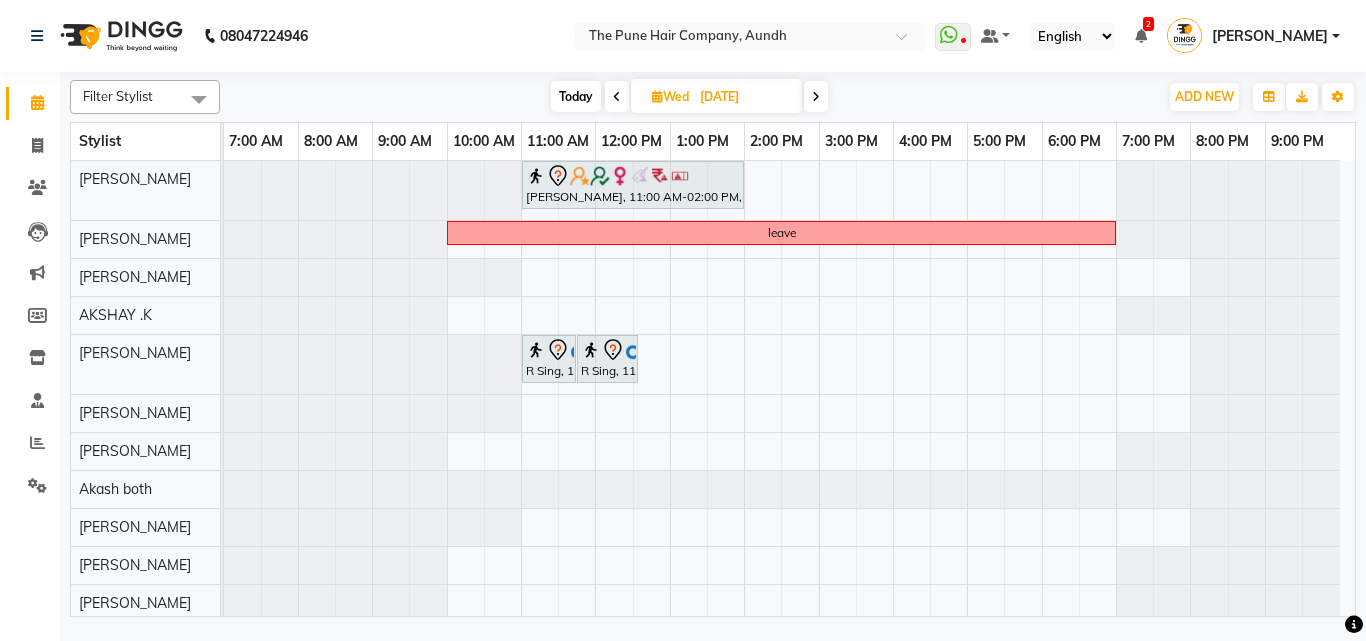 click at bounding box center [816, 96] 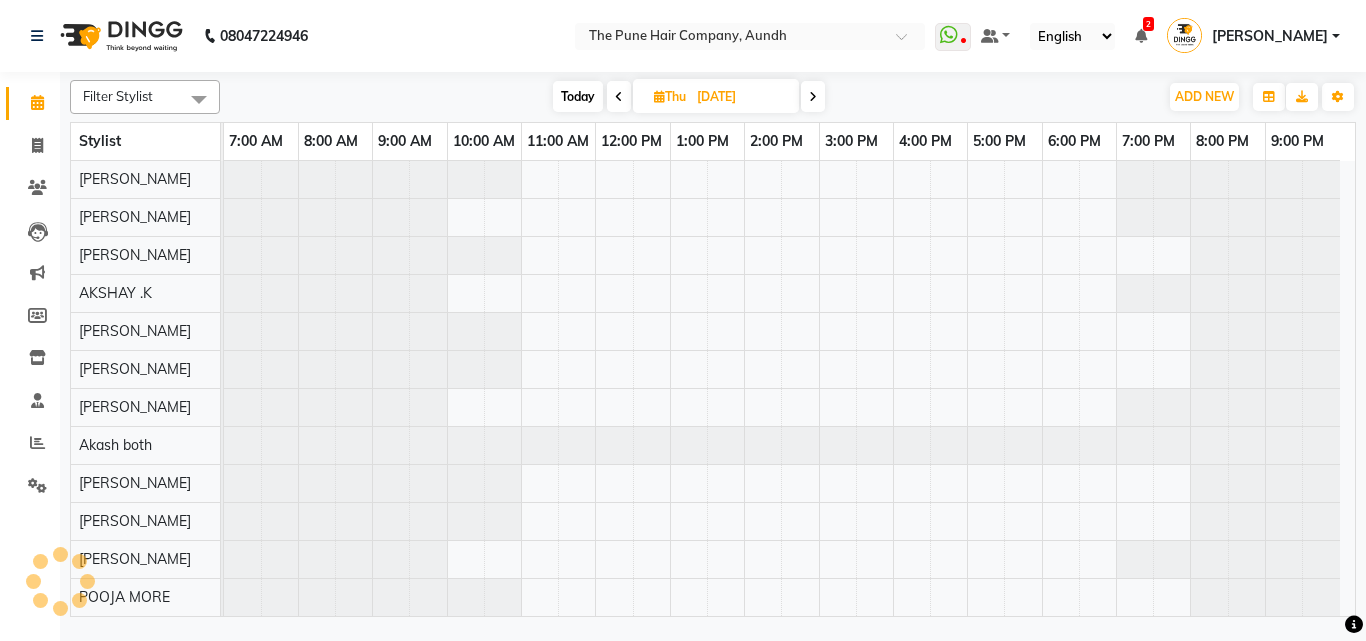 click at bounding box center [813, 96] 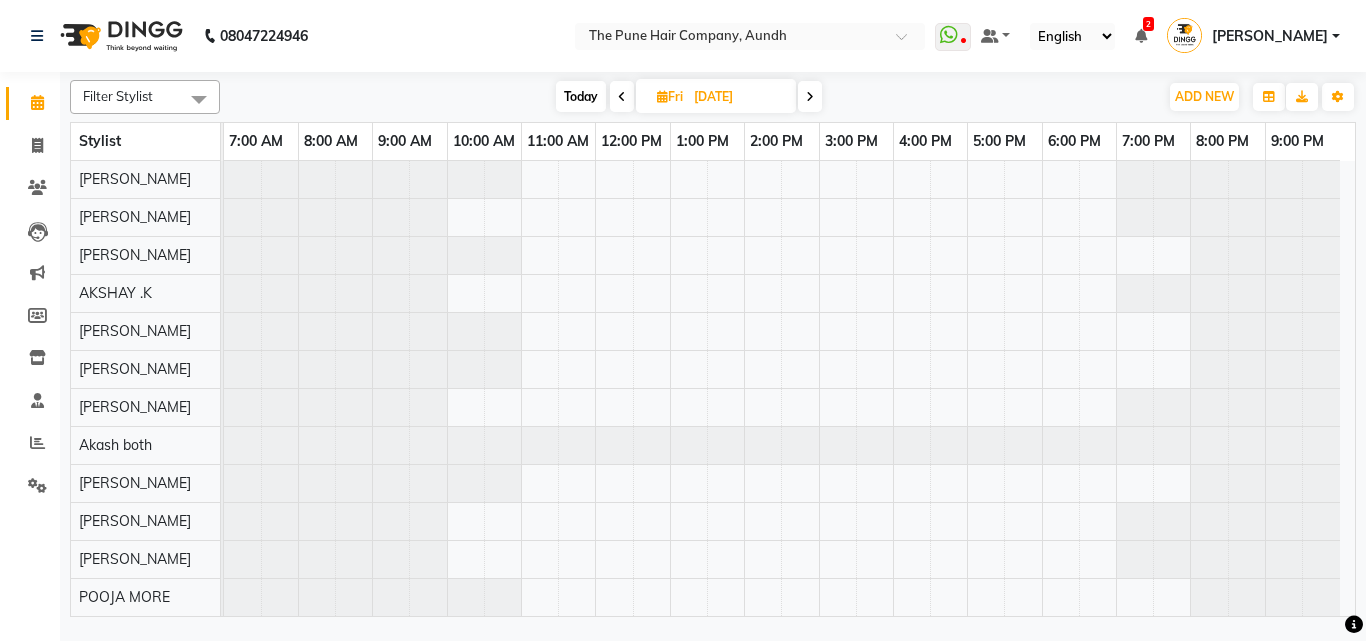 click at bounding box center (622, 96) 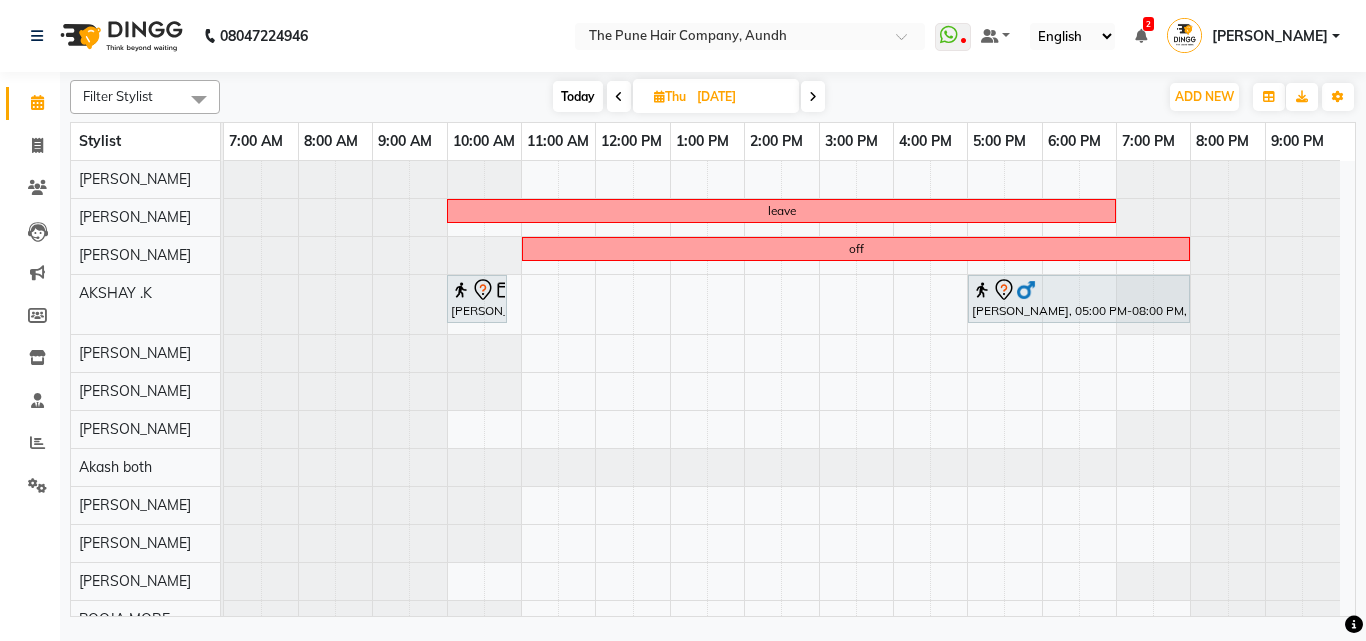 click on "Today  Thu 17-07-2025" at bounding box center (689, 97) 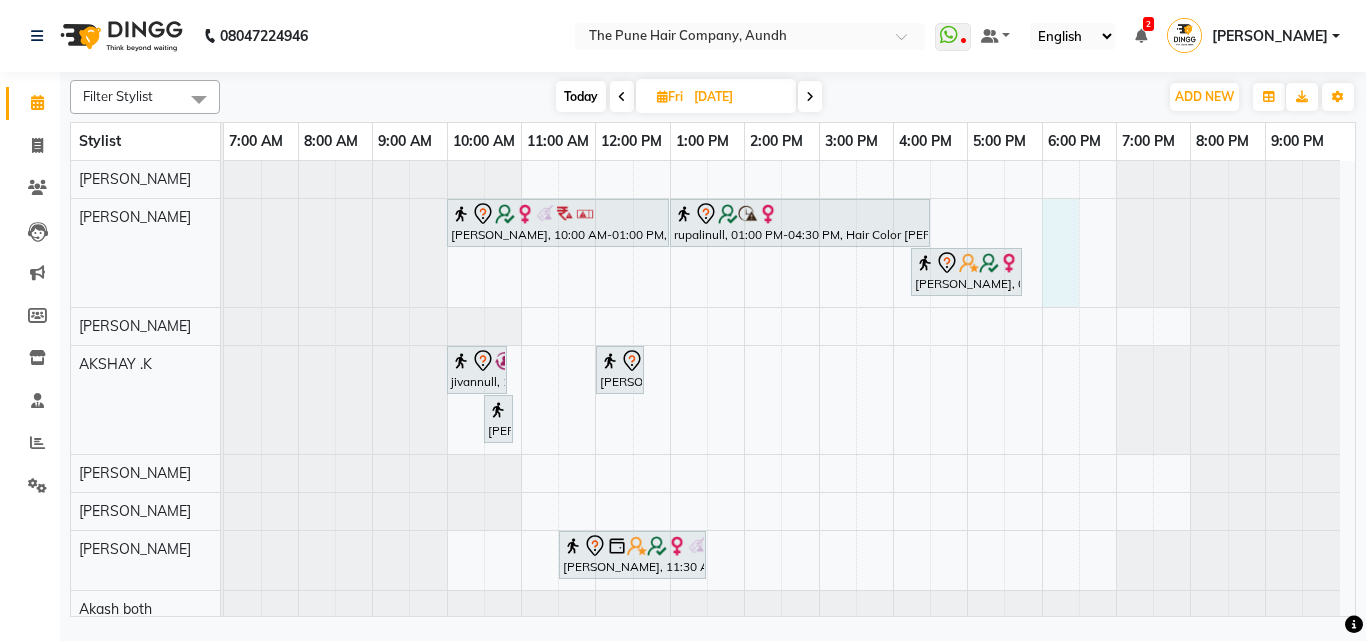 click on "Priya Dhere, 10:00 AM-01:00 PM, Hair Color Inoa - Inoa Touchup 2 Inch             rupalinull, 01:00 PM-04:30 PM, Hair Color Inoa - Inoa Touchup 2 Inch             Anu Shewani, 04:15 PM-05:45 PM, Hair wash & blow dry - long             jivannull, 10:00 AM-10:50 AM,  Beard Crafting             Gaurav Pathak, 12:00 PM-12:40 PM, Cut male (Expert)             nikhil inamdar, 10:30 AM-10:50 AM,  Beard Crafting             deena lakhani, 11:30 AM-01:30 PM, Hair Color Inoa - Inoa Touchup 2 Inch" at bounding box center (789, 508) 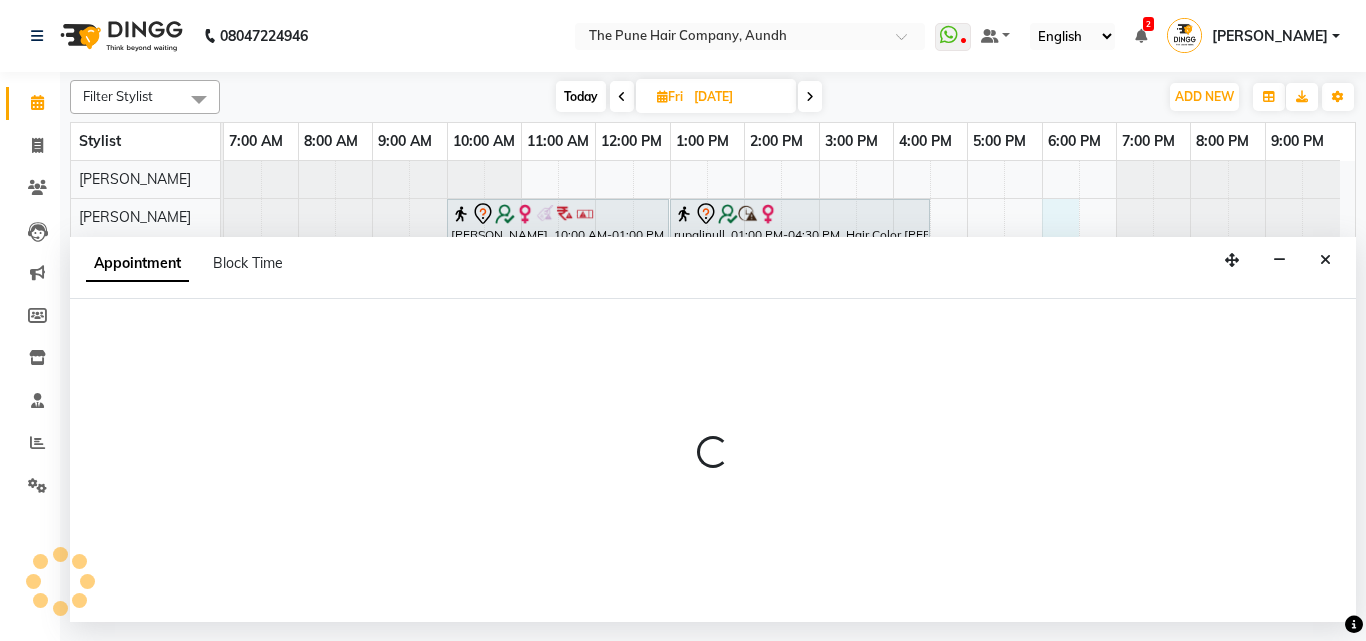 select on "3339" 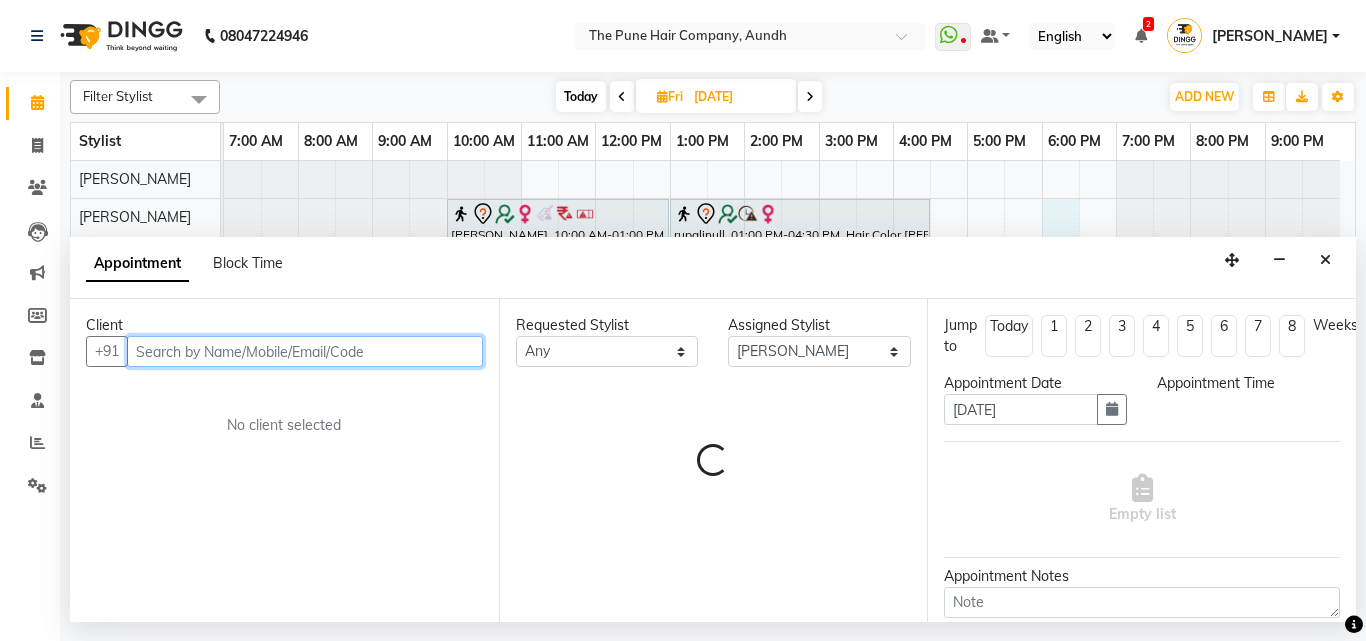 select on "1080" 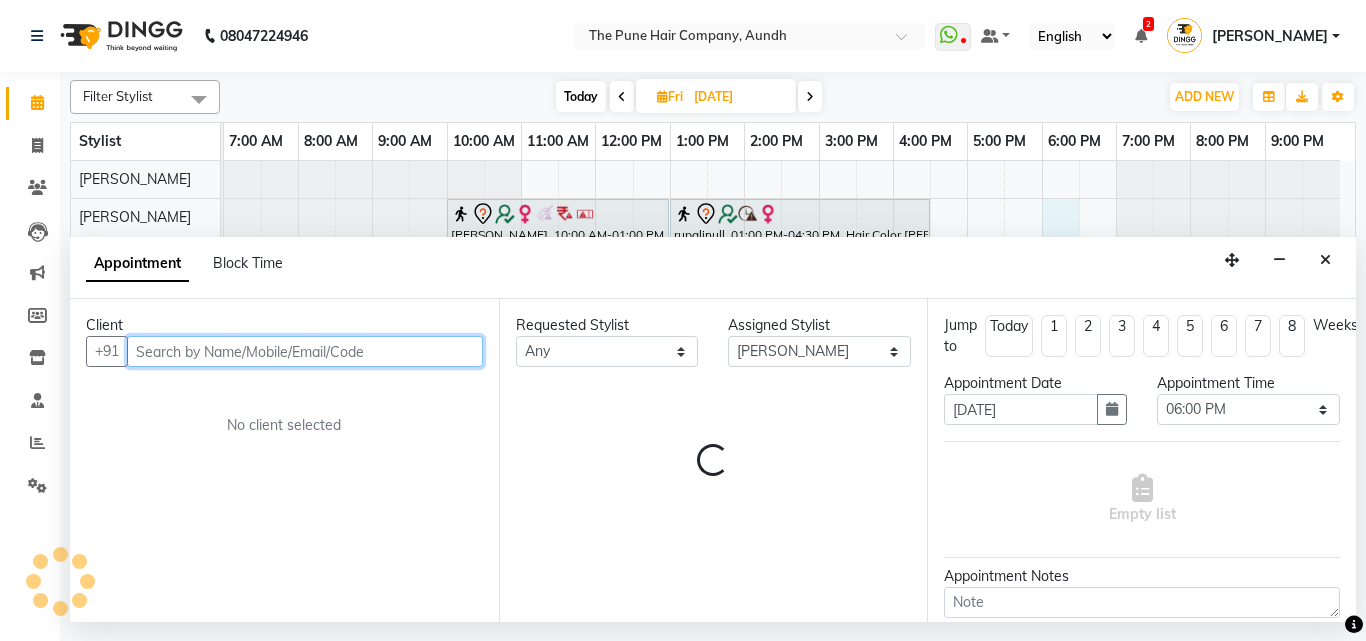 scroll, scrollTop: 240, scrollLeft: 0, axis: vertical 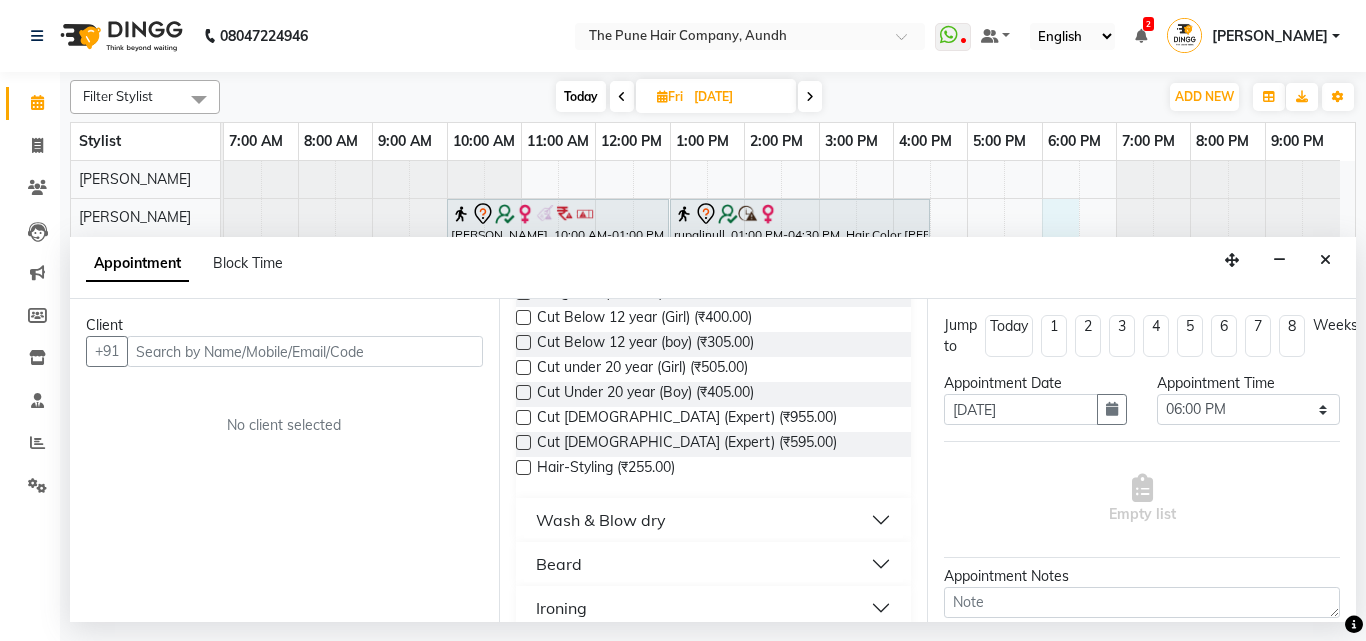 click at bounding box center [523, 417] 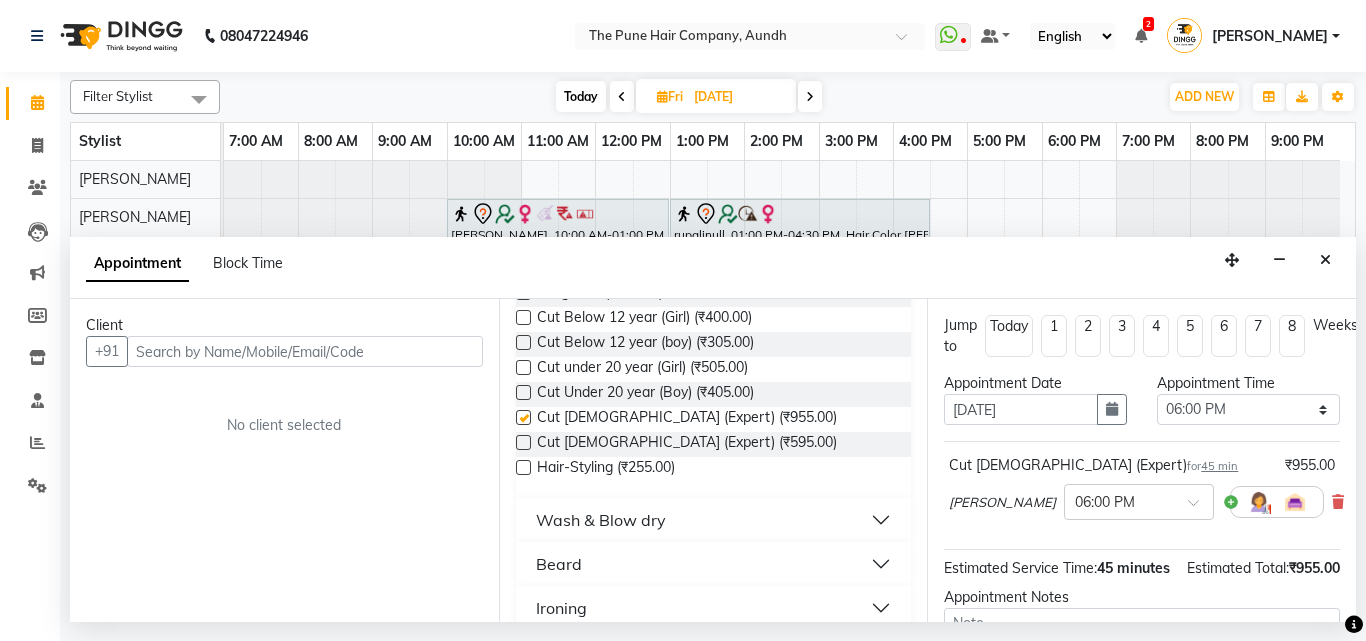 scroll, scrollTop: 0, scrollLeft: 0, axis: both 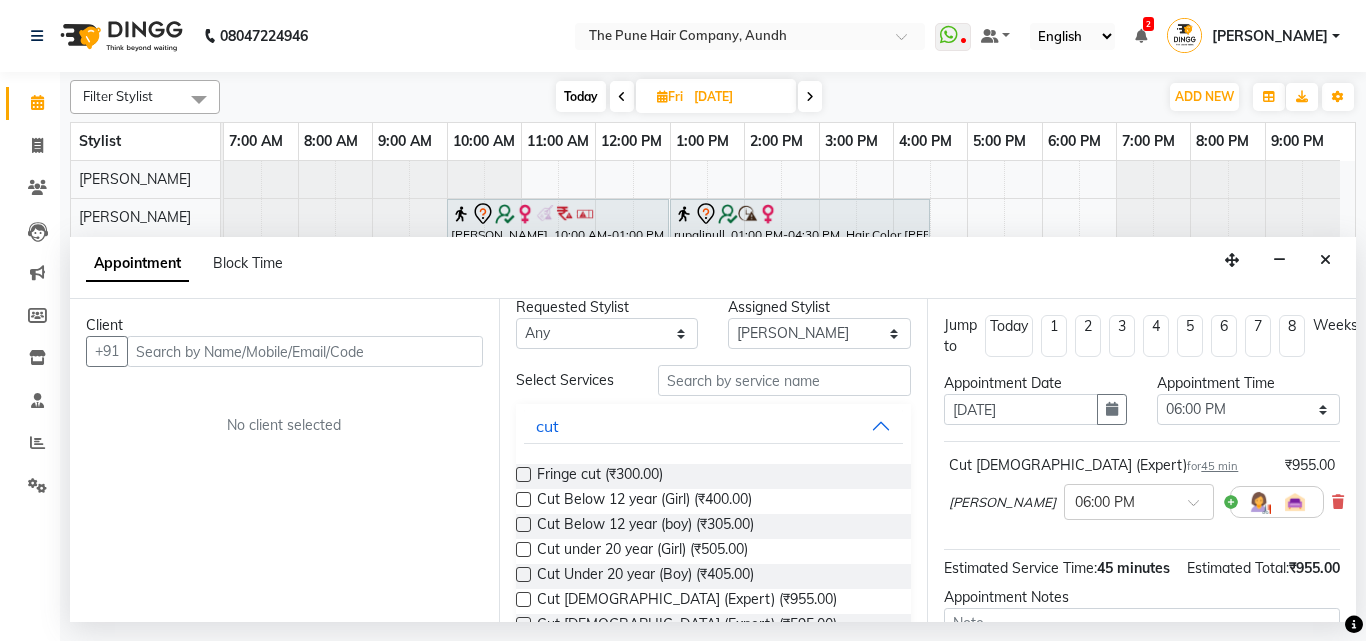 checkbox on "false" 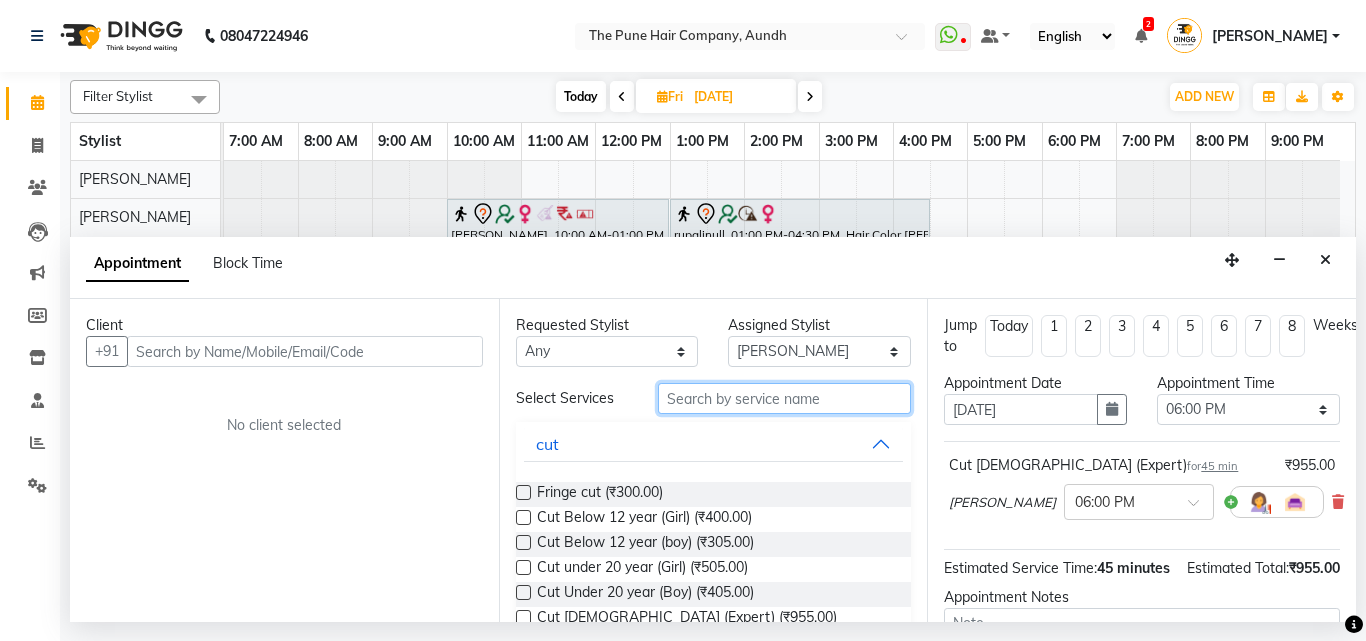 click at bounding box center (785, 398) 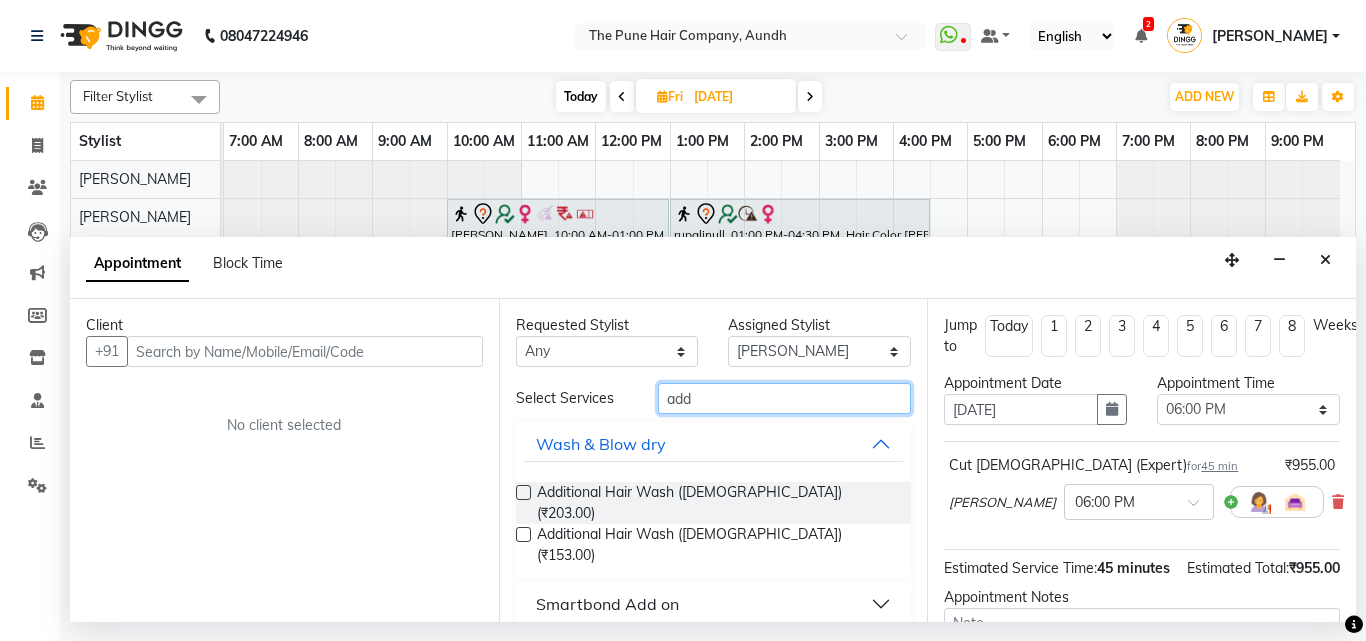 type on "add" 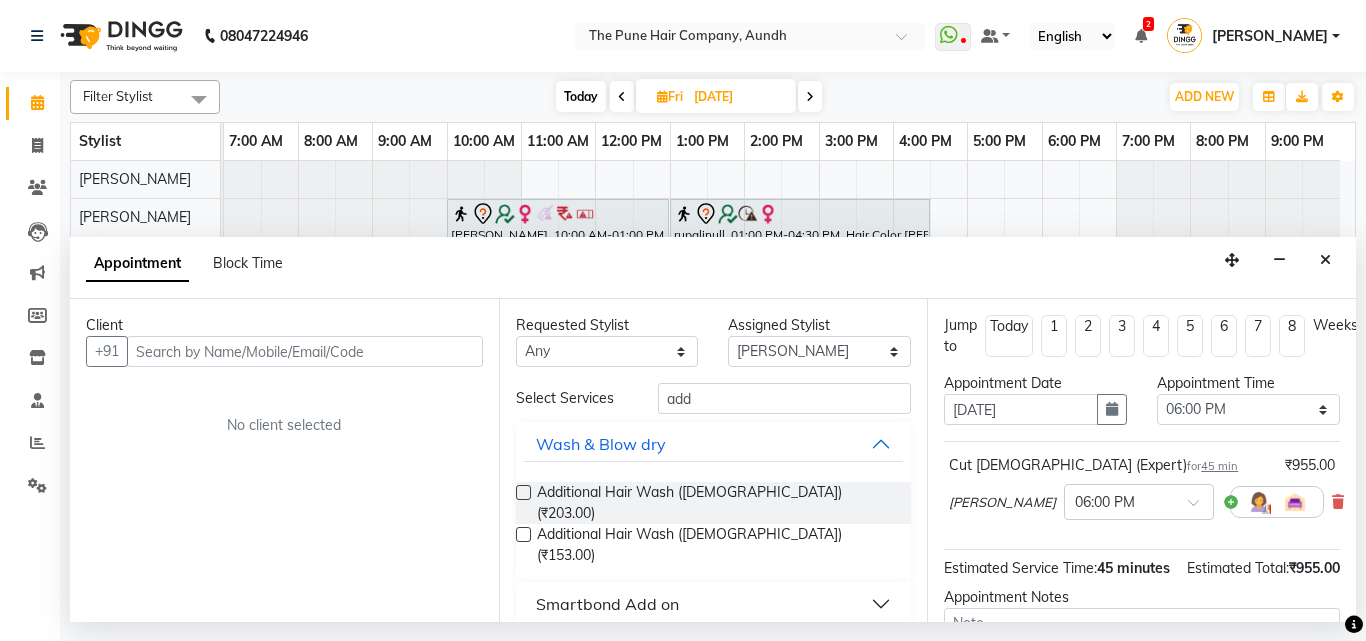click at bounding box center [523, 492] 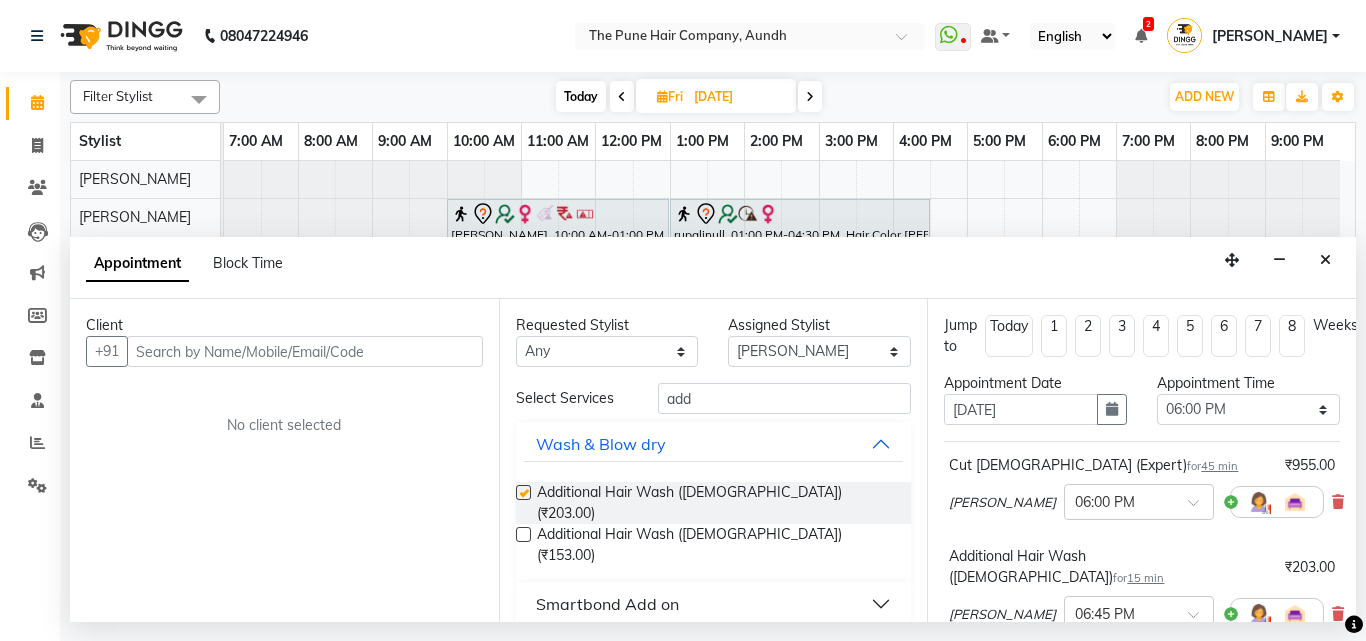 checkbox on "false" 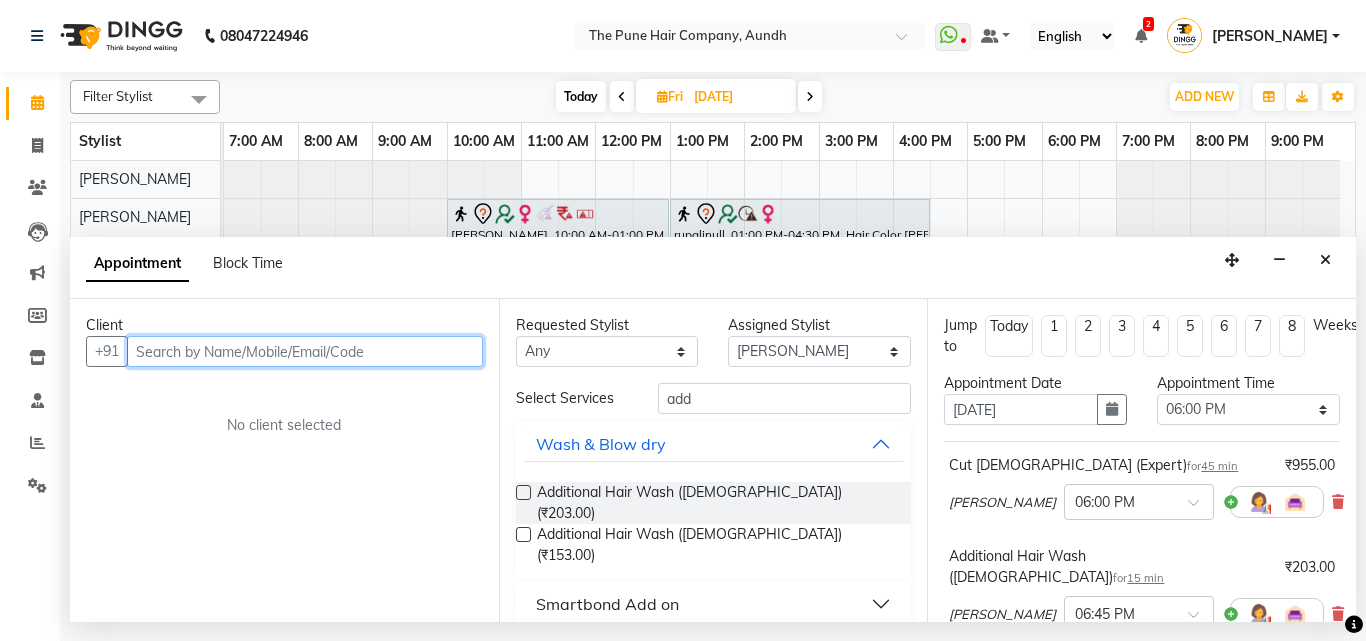 click at bounding box center (305, 351) 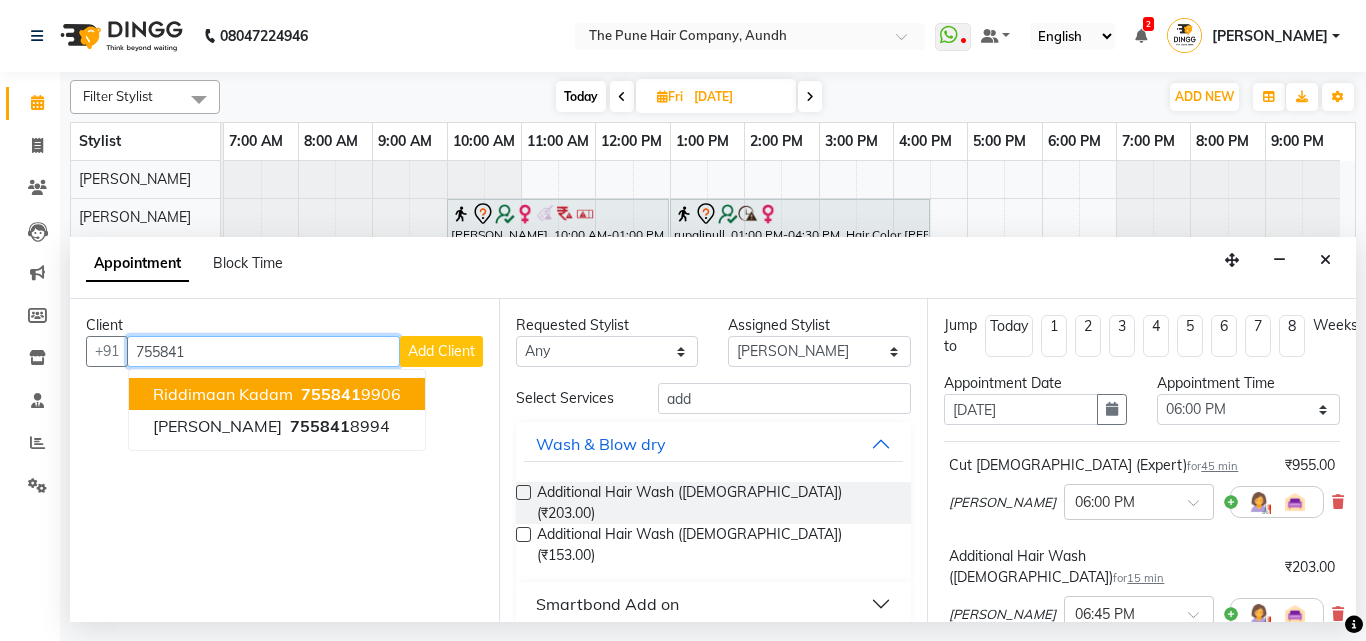 click on "riddimaan kadam" at bounding box center (223, 394) 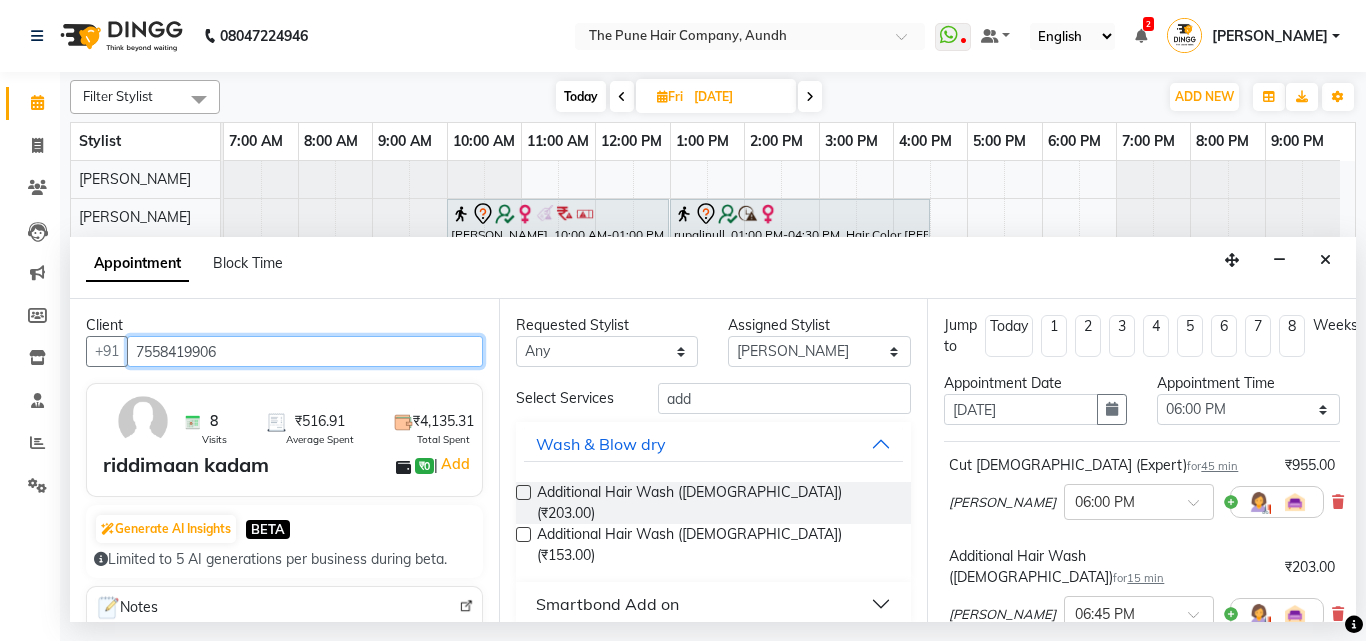scroll, scrollTop: 100, scrollLeft: 0, axis: vertical 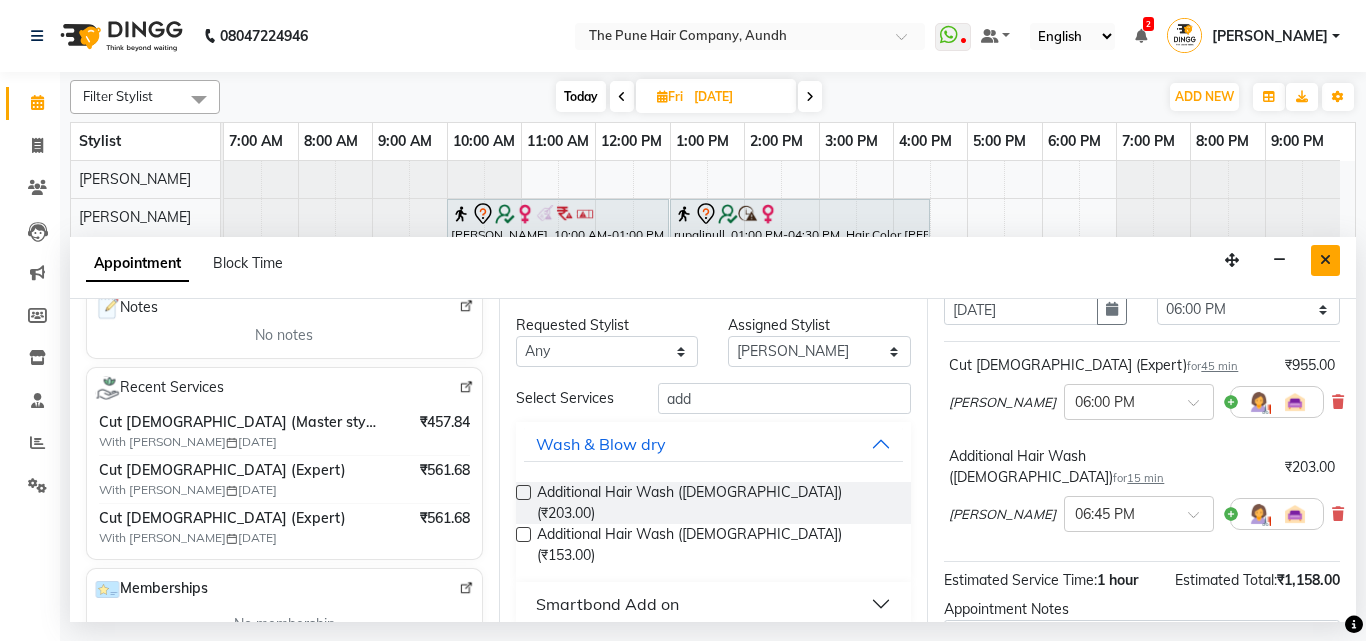 type on "7558419906" 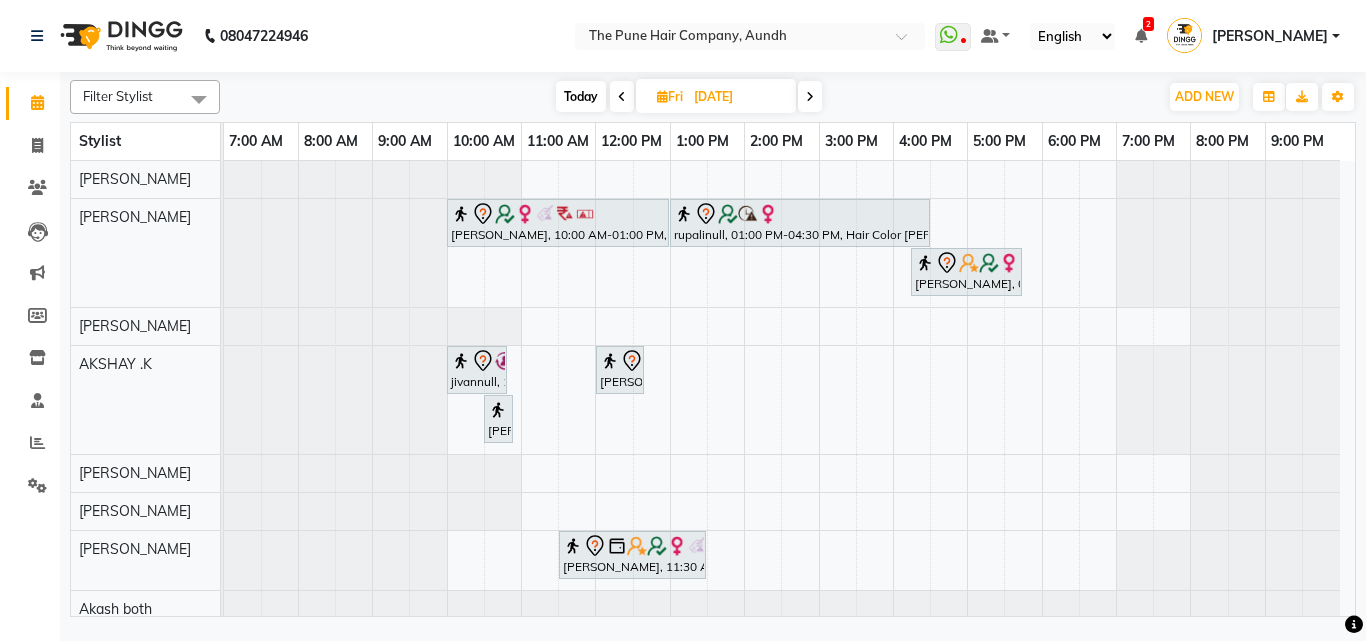 click on "Today" at bounding box center (581, 96) 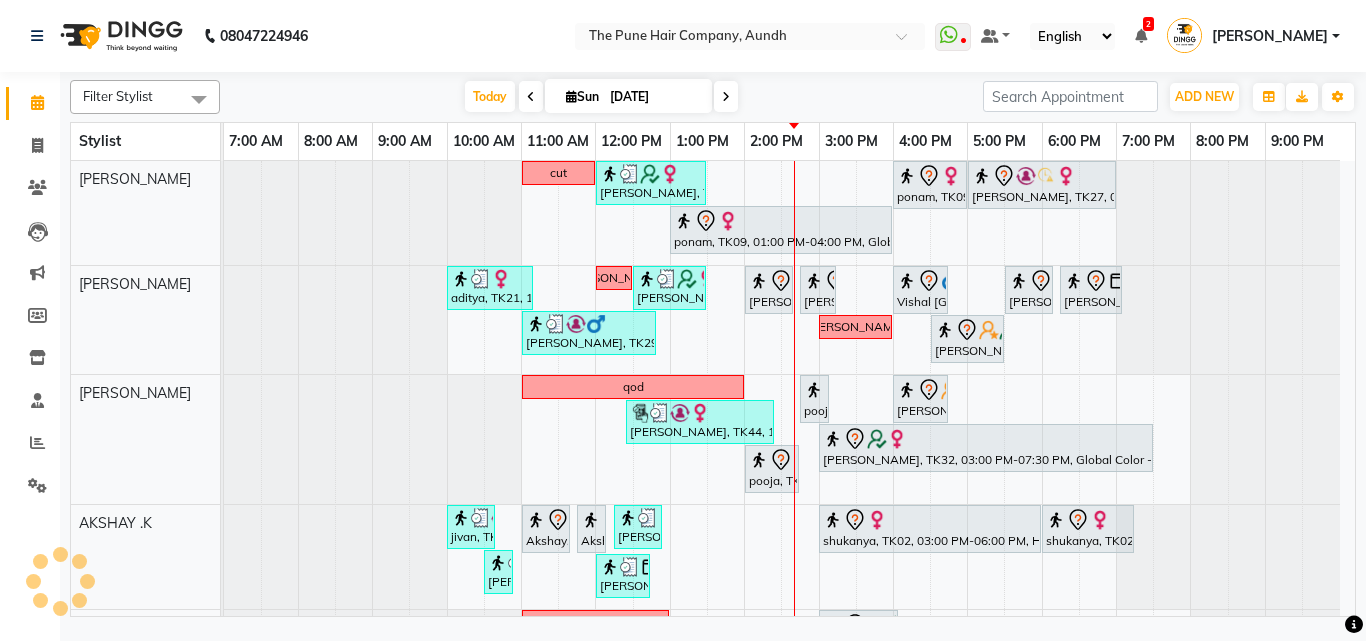 scroll, scrollTop: 100, scrollLeft: 0, axis: vertical 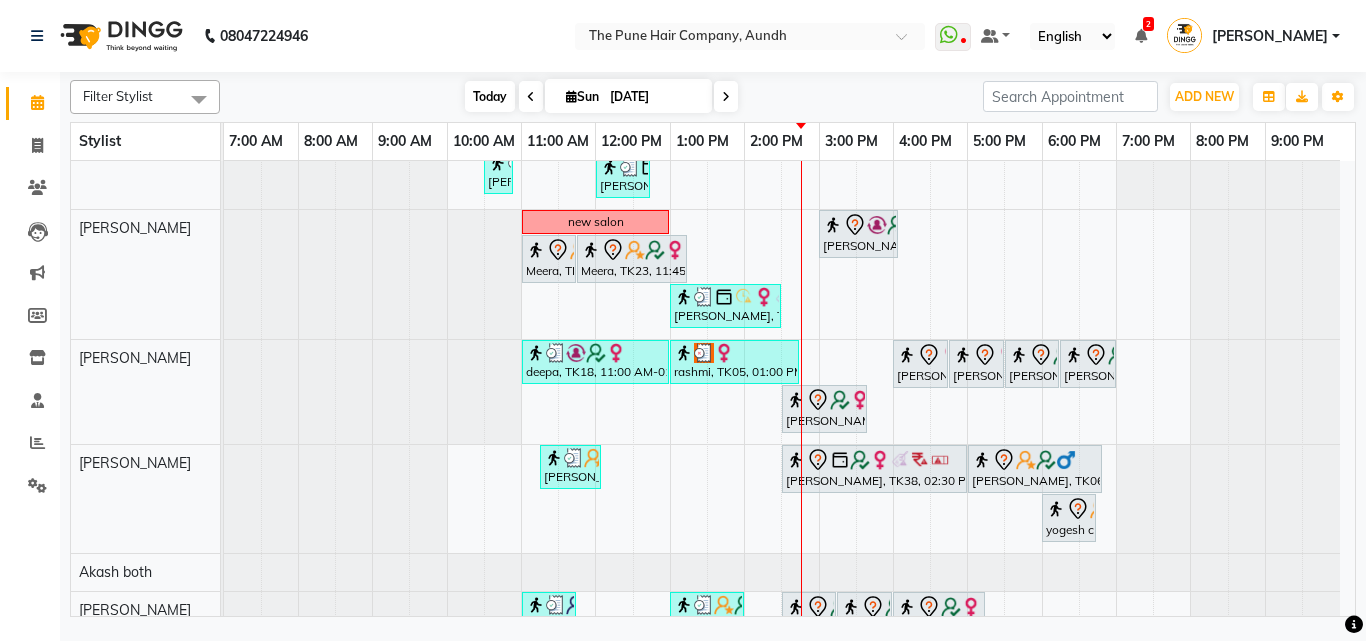 click on "Today" at bounding box center (490, 96) 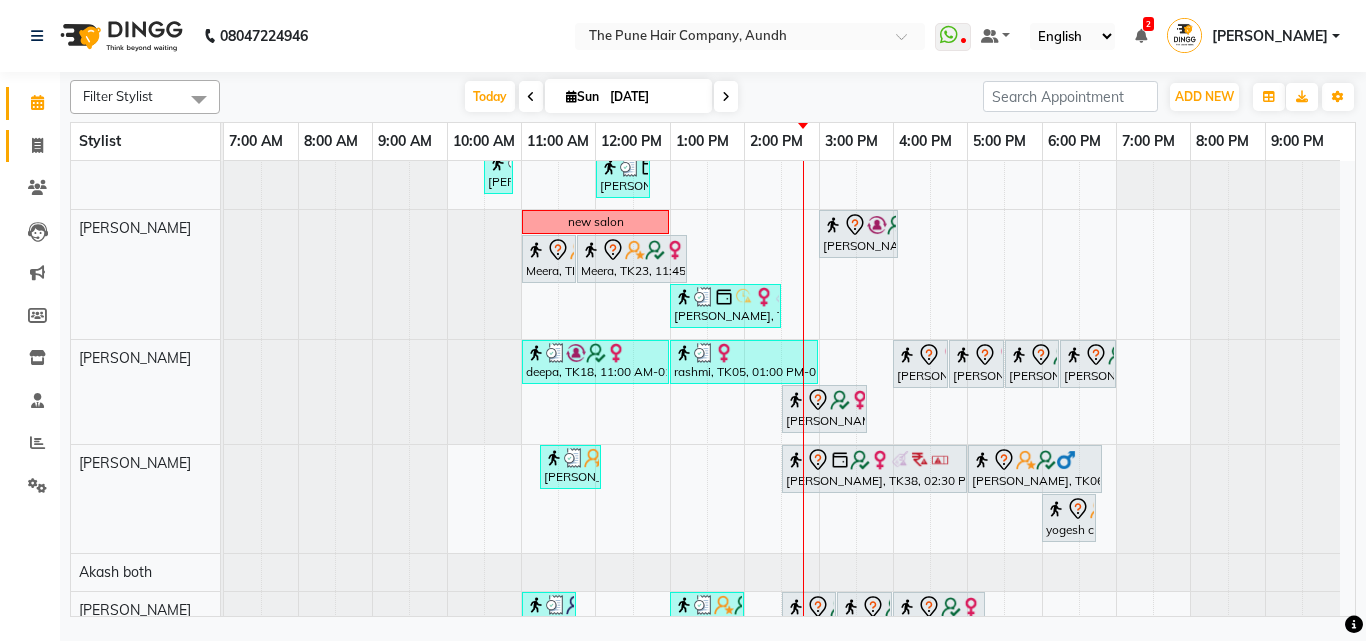 click on "Invoice" 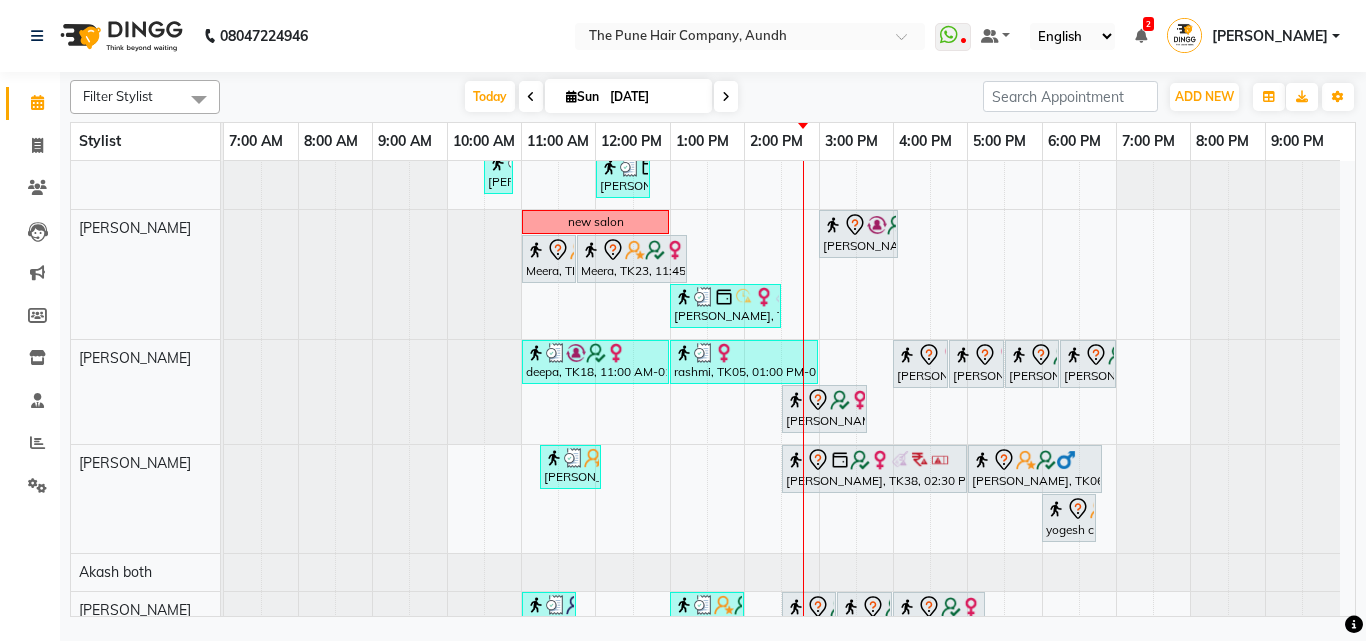 select on "service" 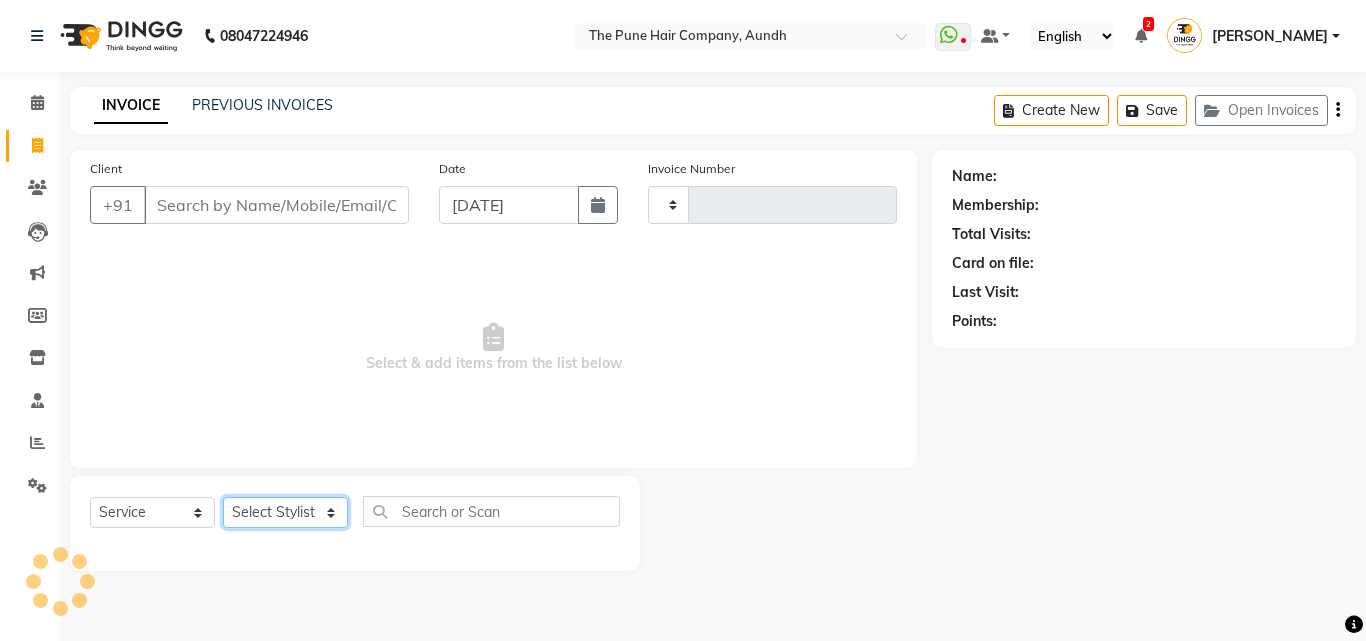 click on "Select Stylist" 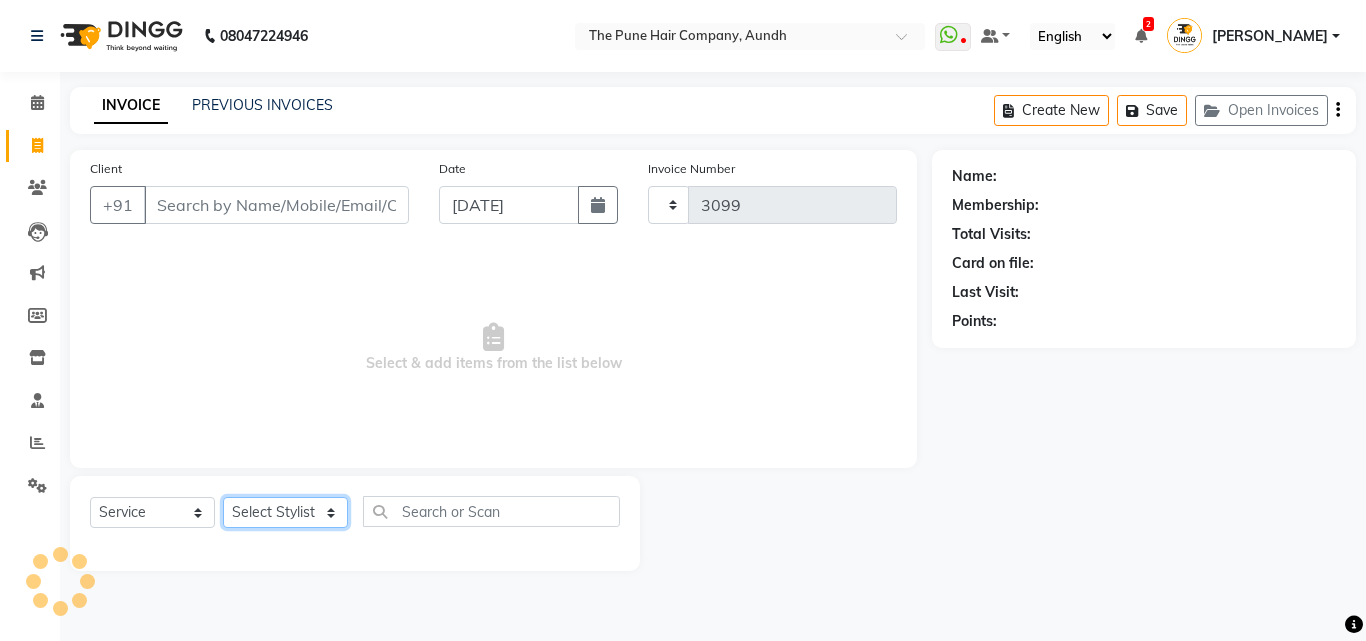 select on "106" 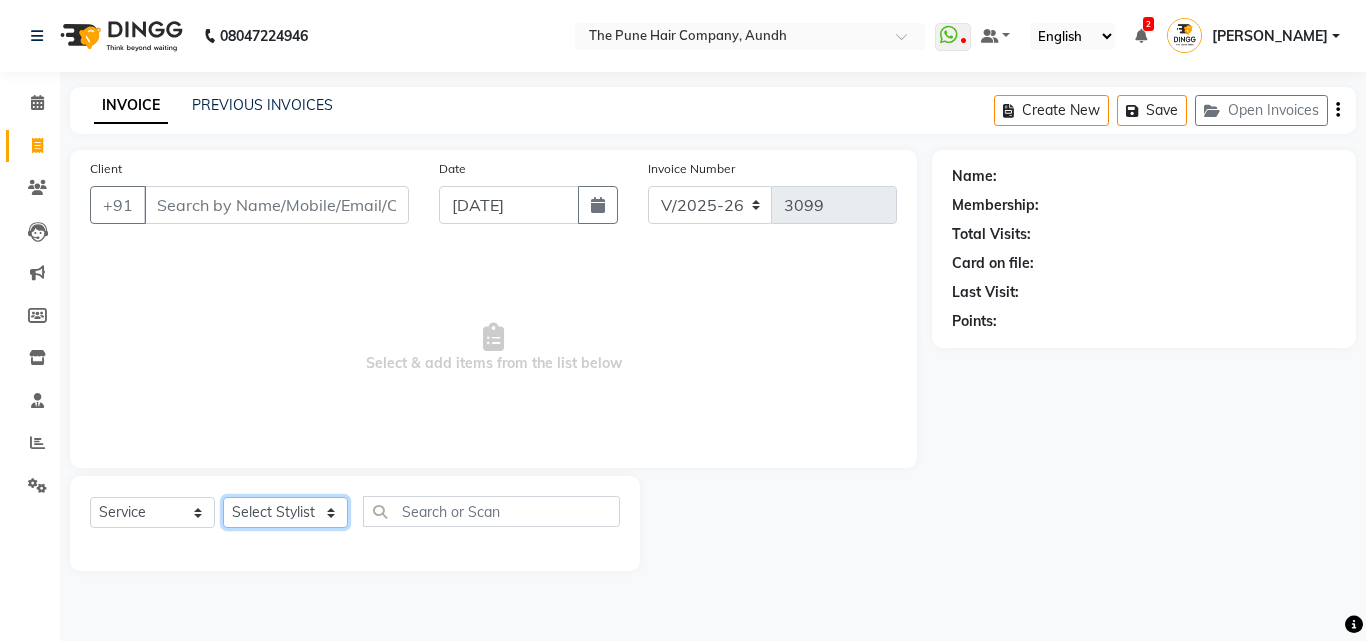 select on "12769" 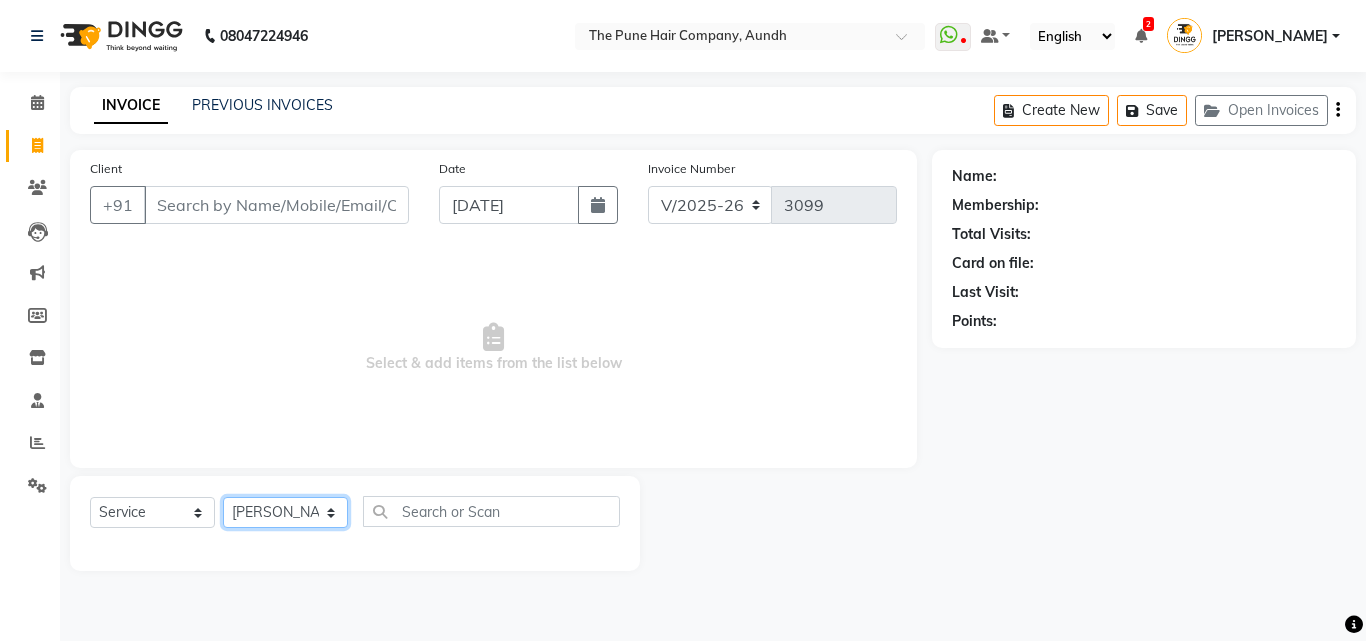 click on "Select Stylist Akash both [PERSON_NAME] .K [PERSON_NAME] kaif [PERSON_NAME] [PERSON_NAME] [PERSON_NAME] [PERSON_NAME] mane POOJA MORE [PERSON_NAME]  [PERSON_NAME] Shweta [PERSON_NAME] [PERSON_NAME] [PERSON_NAME]" 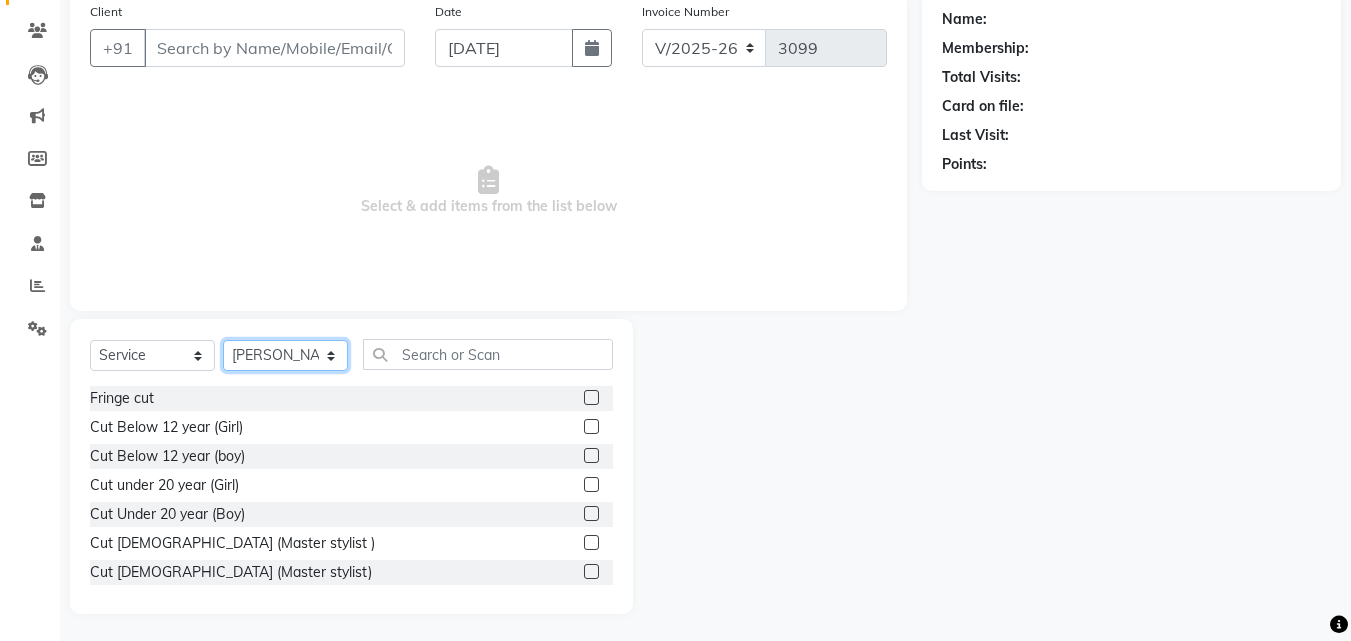 scroll, scrollTop: 160, scrollLeft: 0, axis: vertical 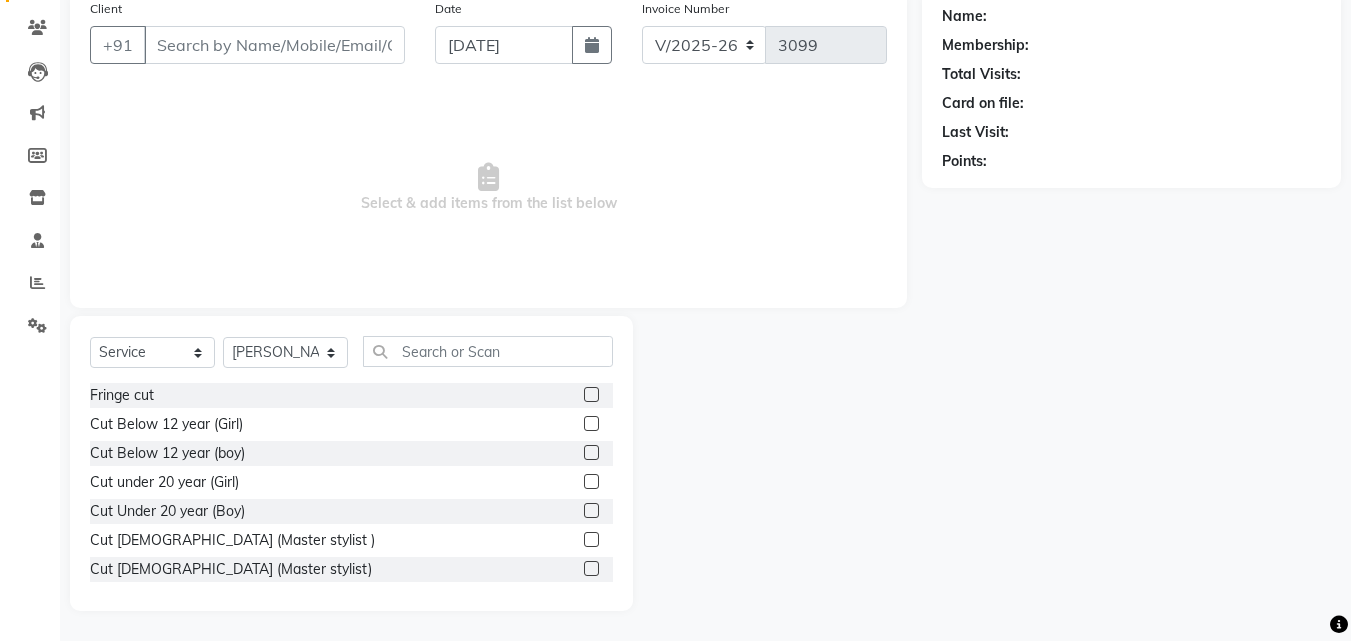 click 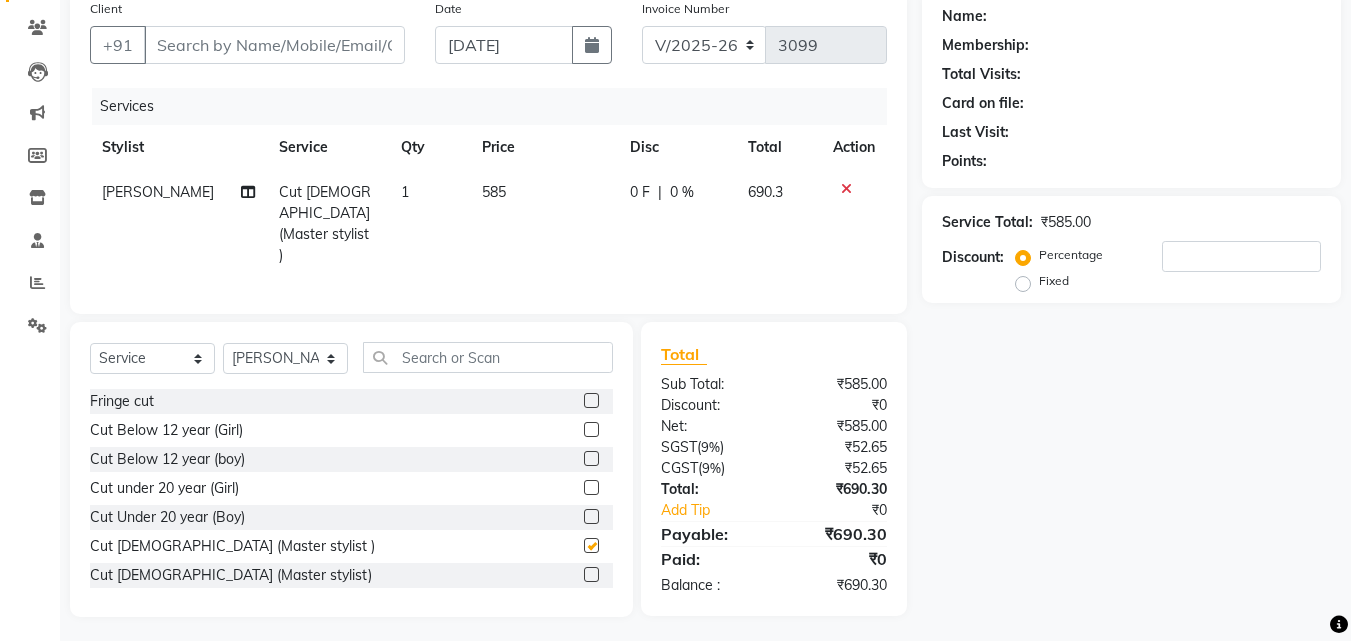 checkbox on "false" 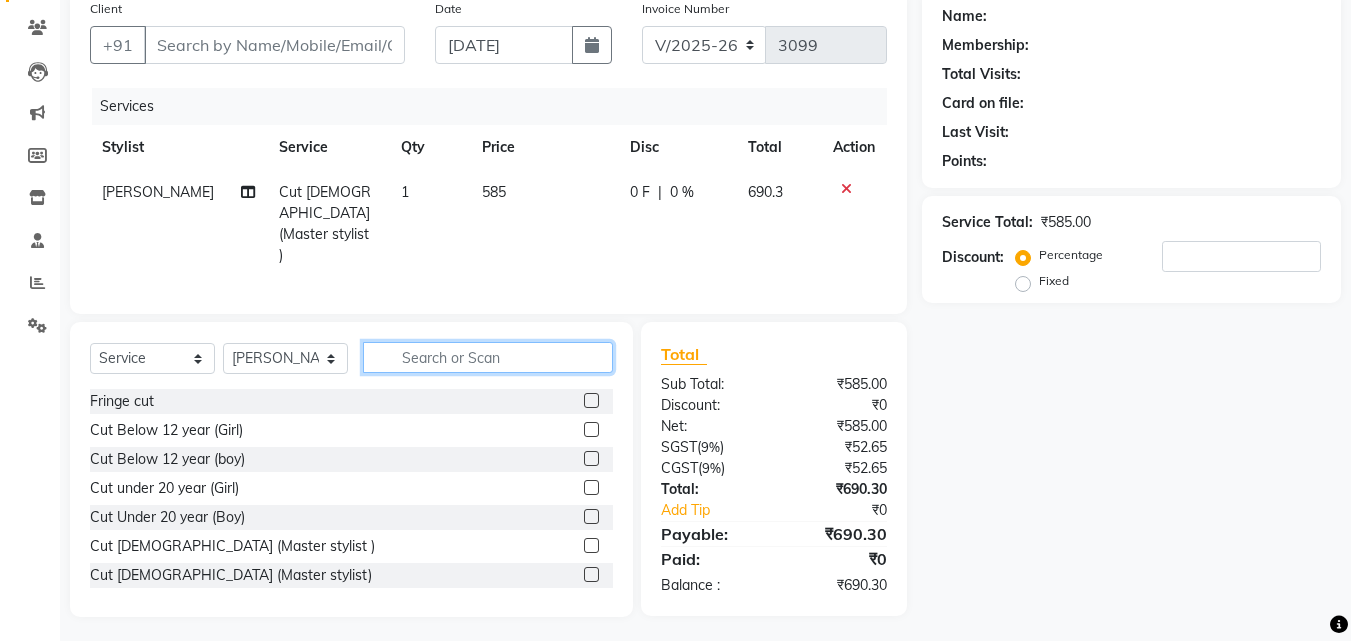 click 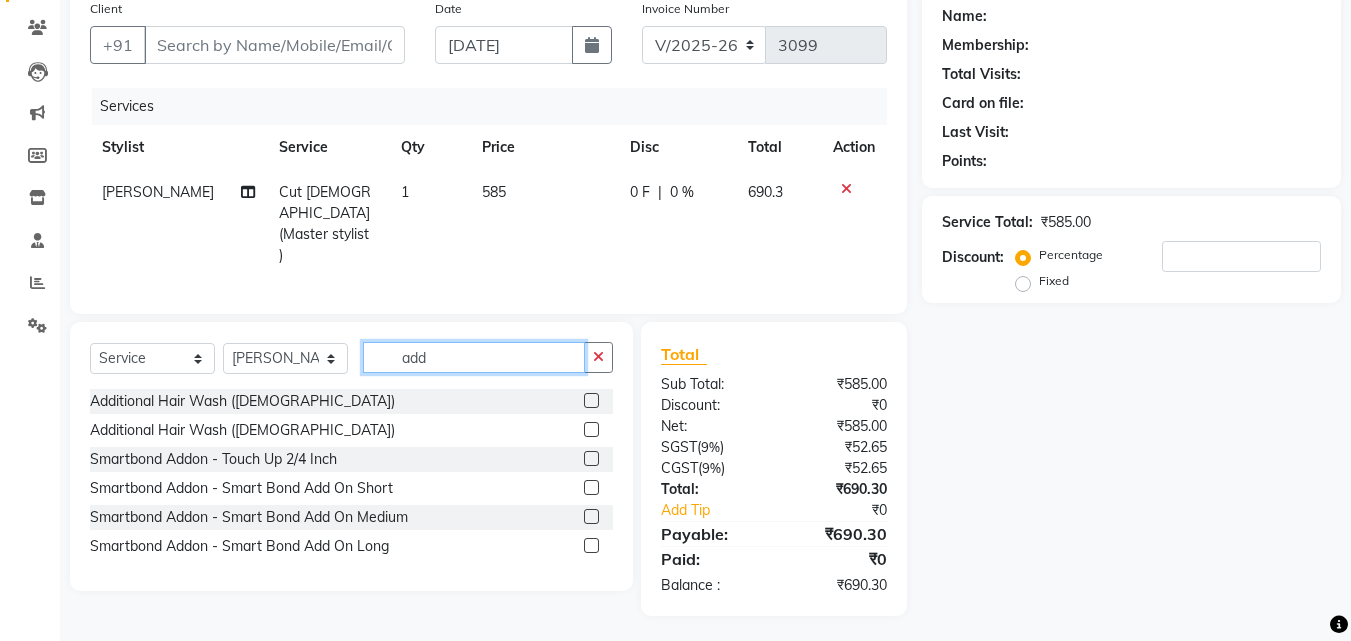 scroll, scrollTop: 159, scrollLeft: 0, axis: vertical 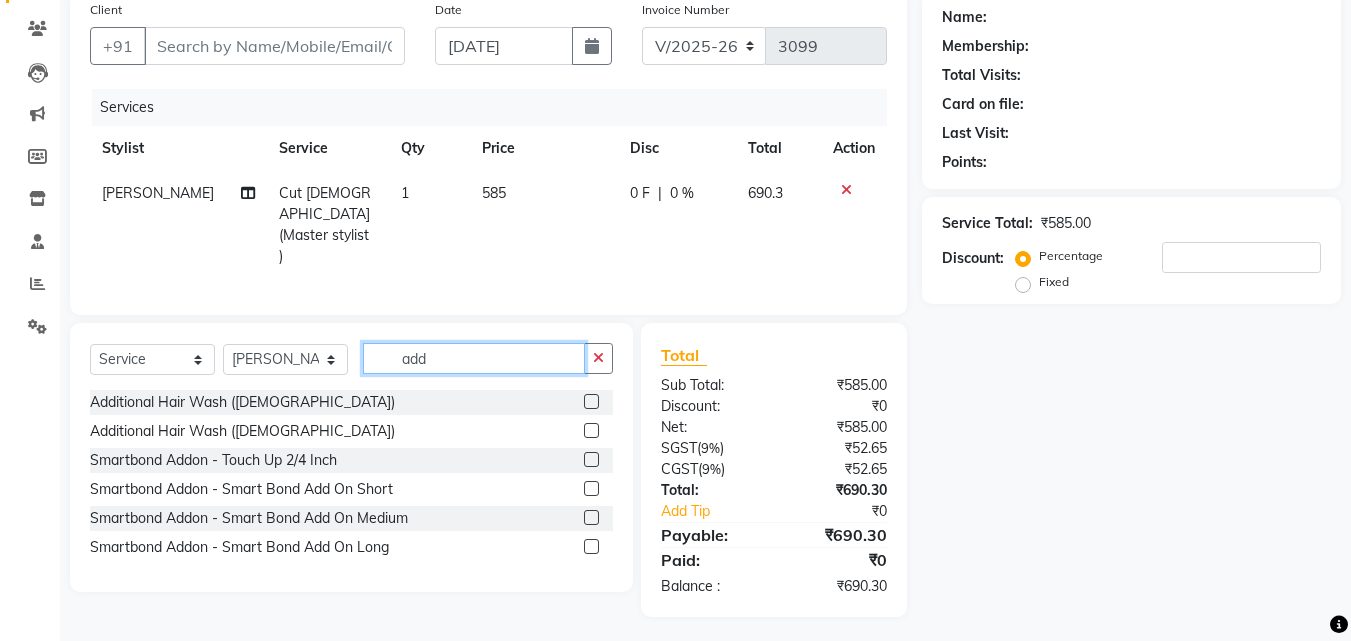 type on "add" 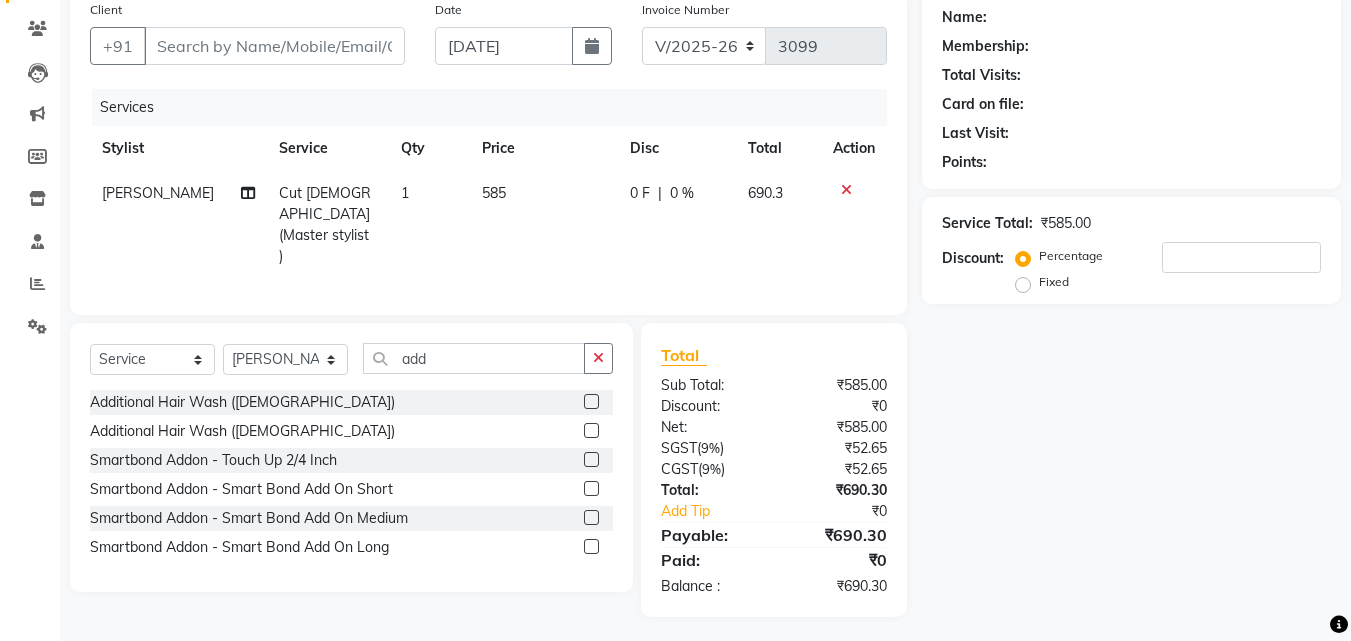 click 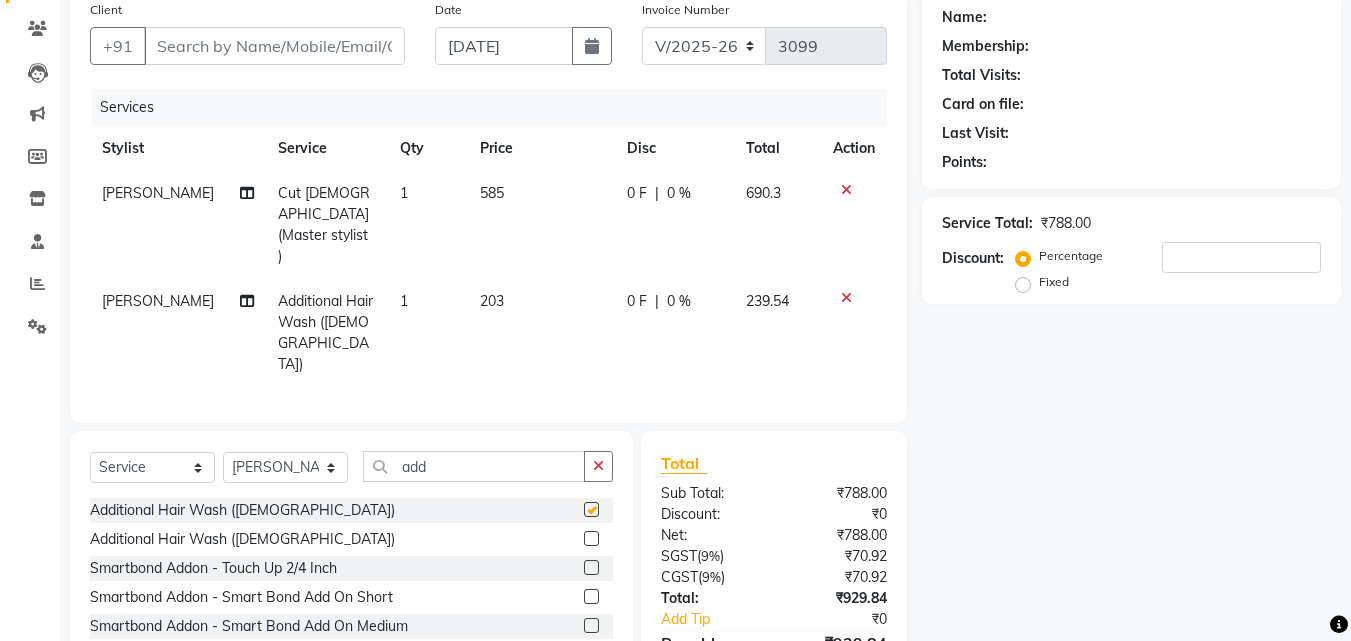 checkbox on "false" 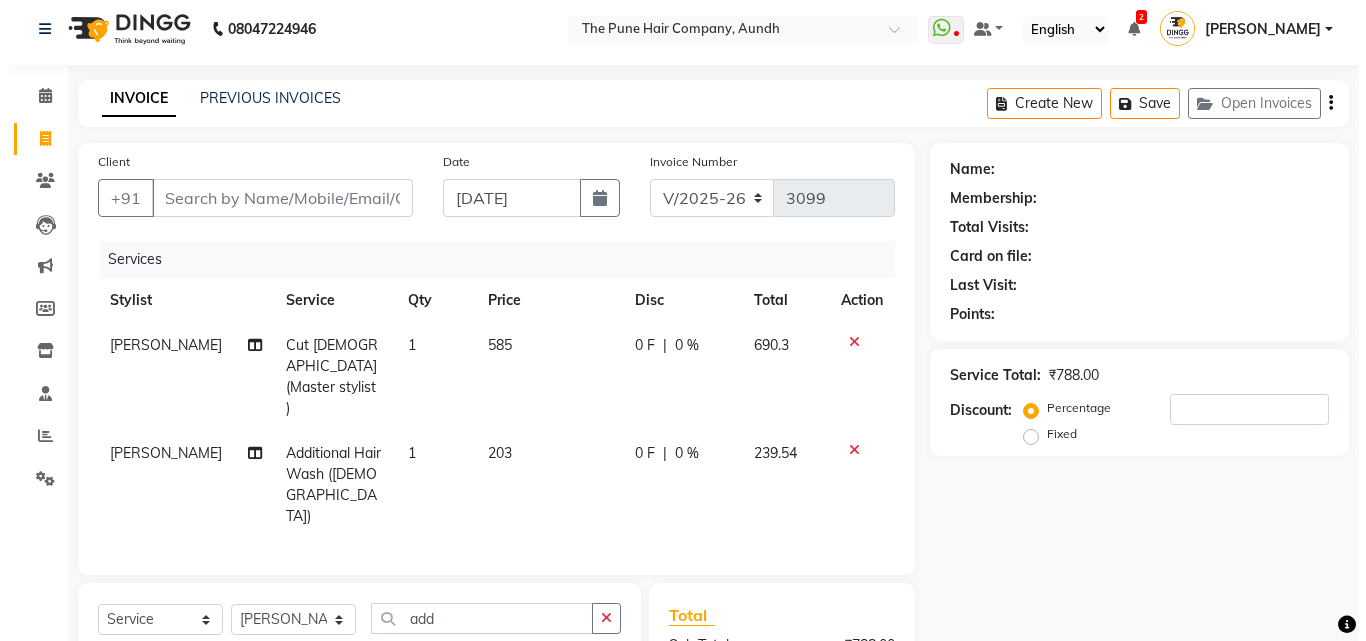 scroll, scrollTop: 0, scrollLeft: 0, axis: both 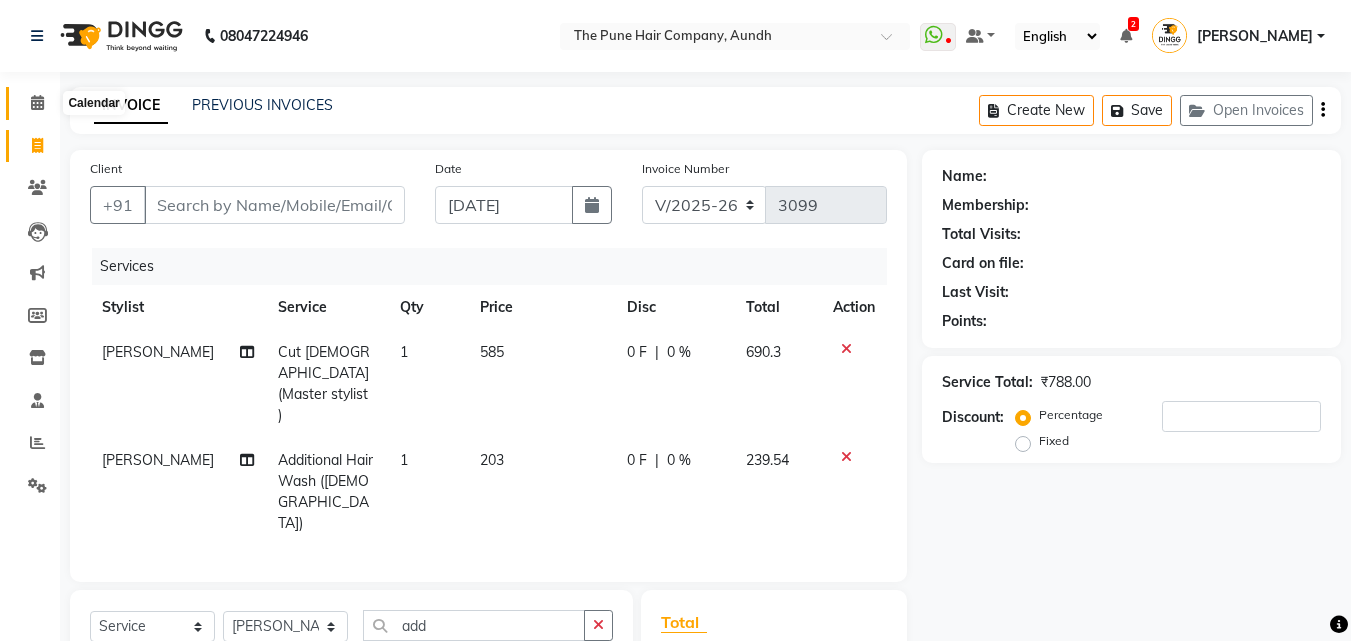 click 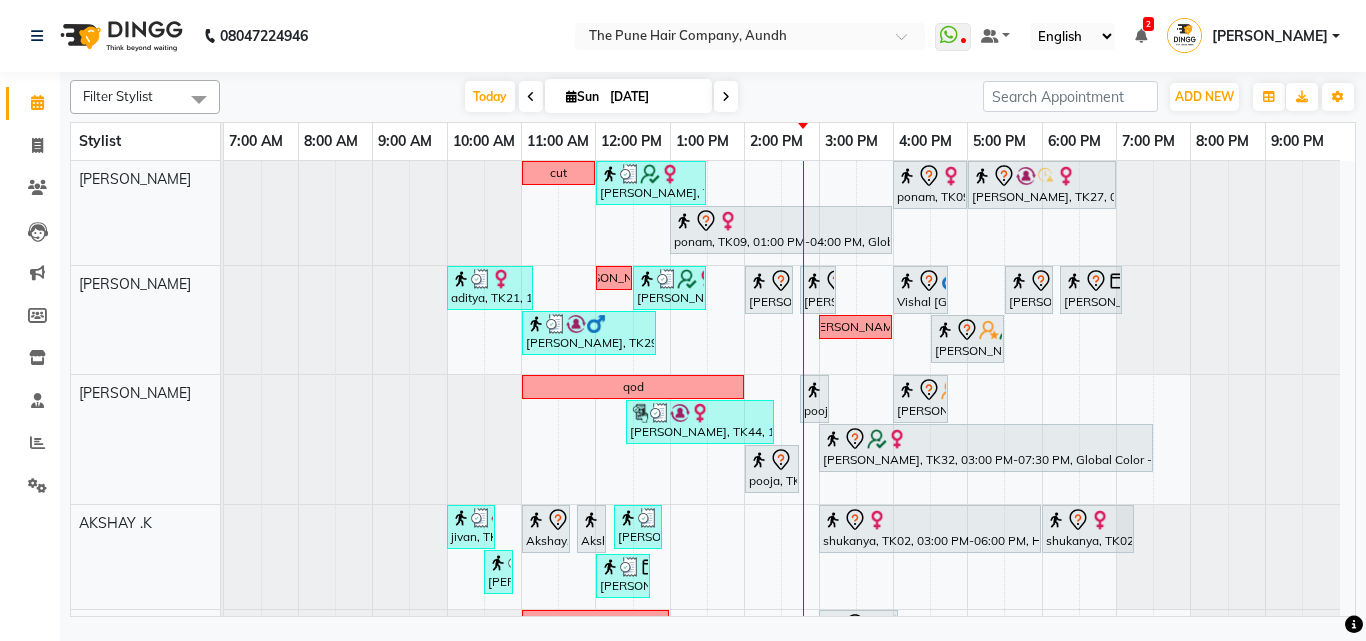 scroll, scrollTop: 400, scrollLeft: 0, axis: vertical 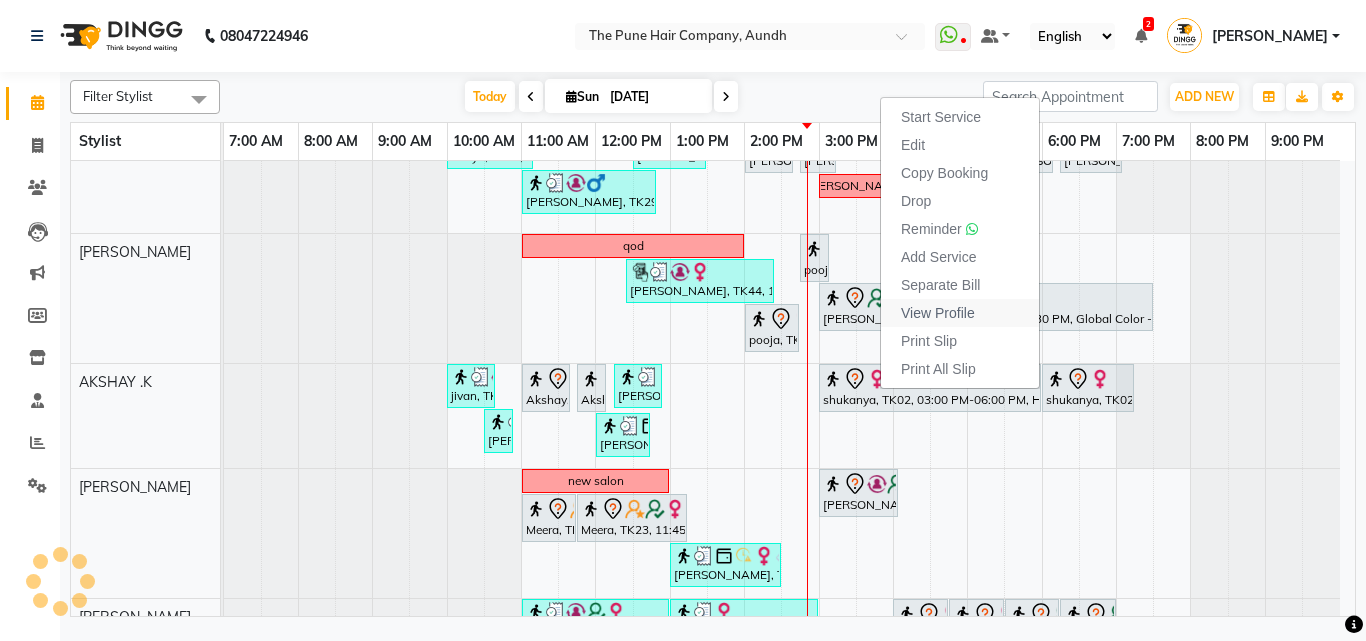 click on "View Profile" at bounding box center (960, 313) 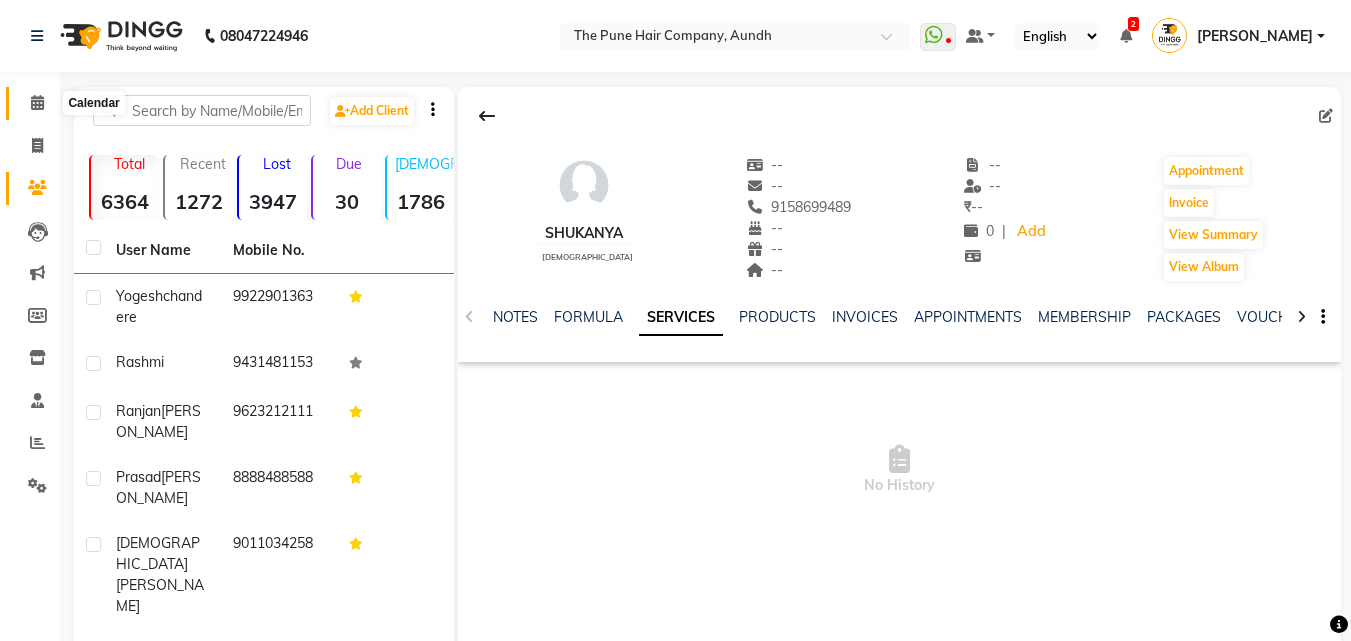 click 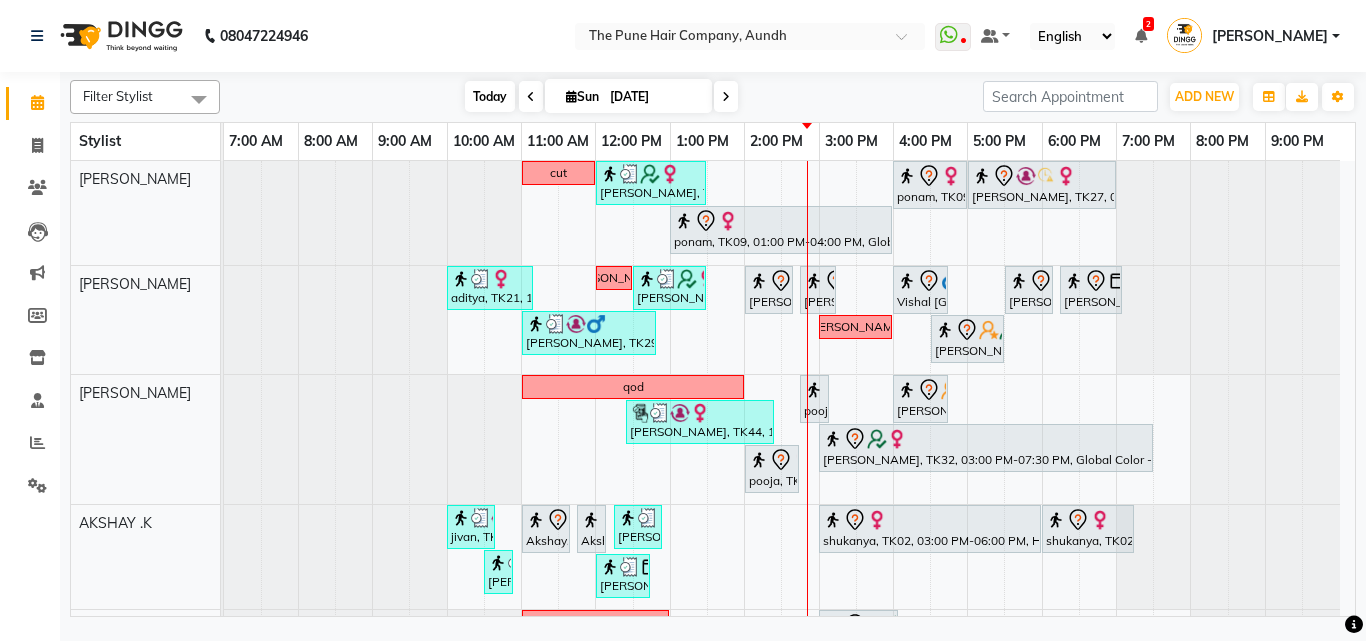 click on "Today" at bounding box center (490, 96) 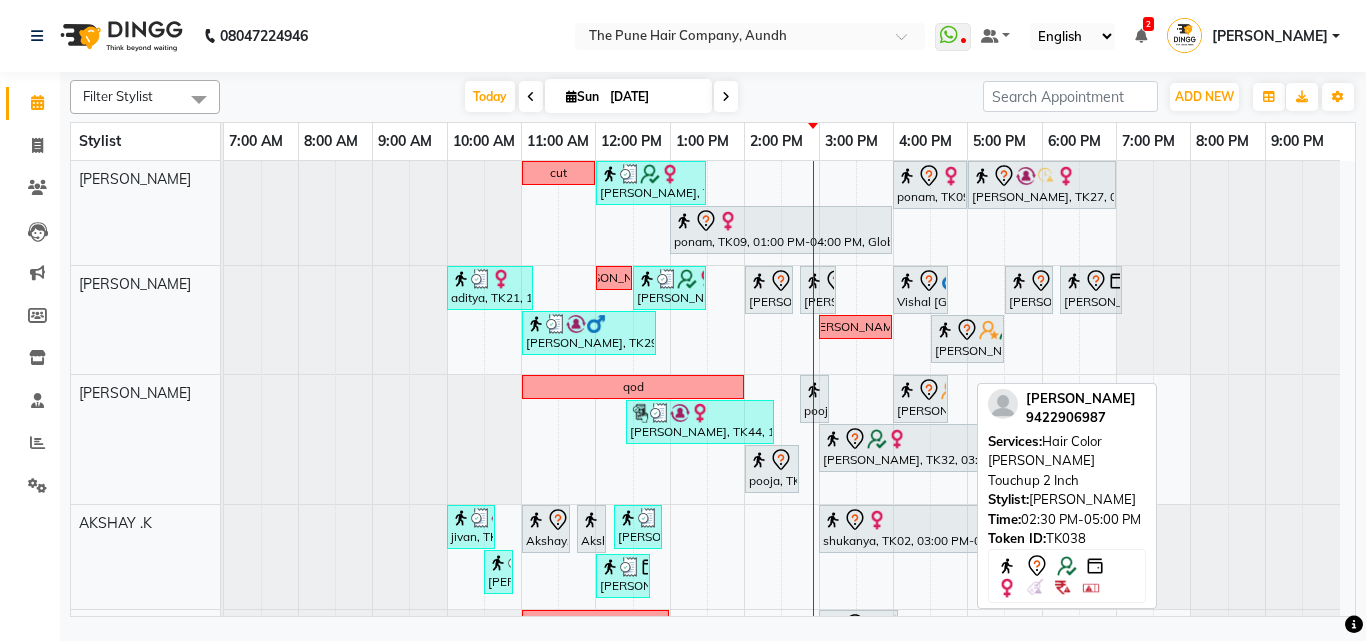 scroll, scrollTop: 500, scrollLeft: 0, axis: vertical 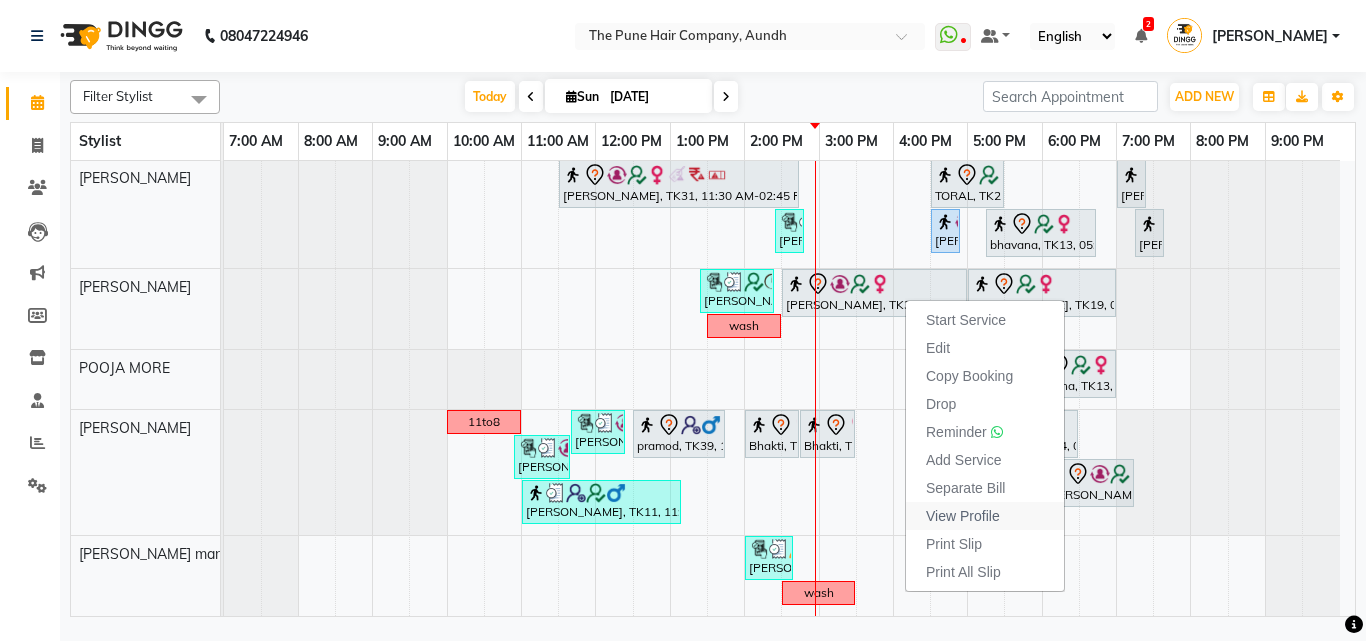 click on "View Profile" at bounding box center (963, 516) 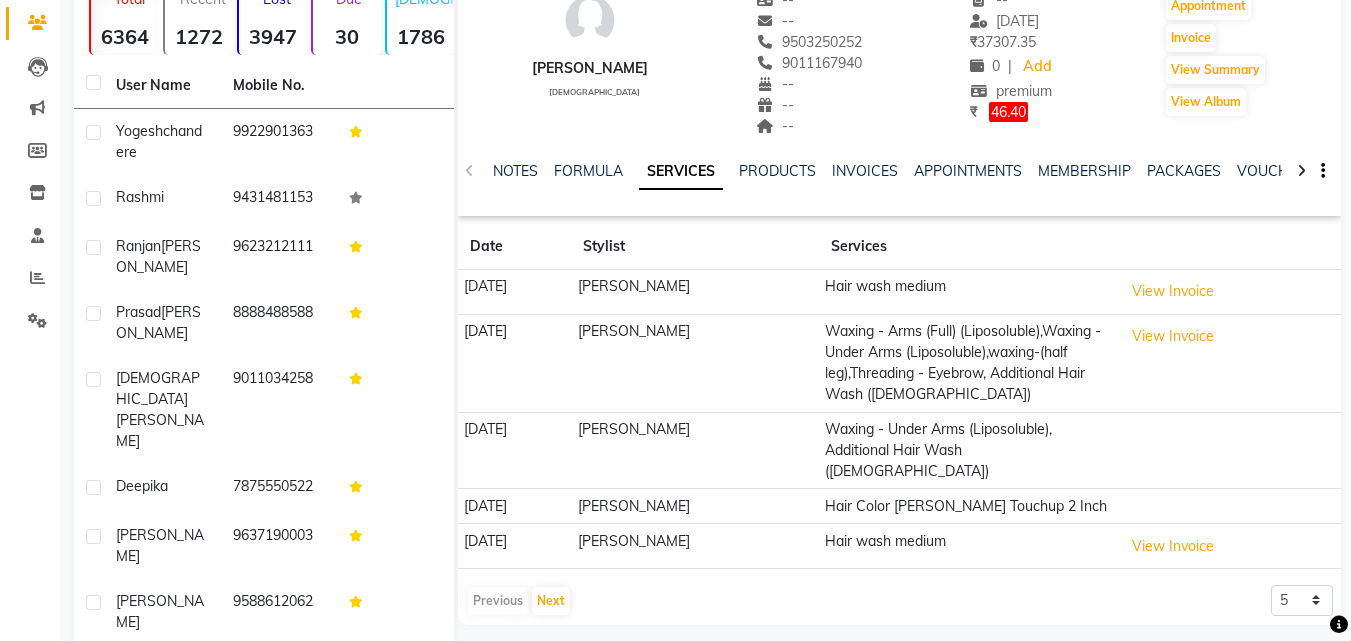 scroll, scrollTop: 200, scrollLeft: 0, axis: vertical 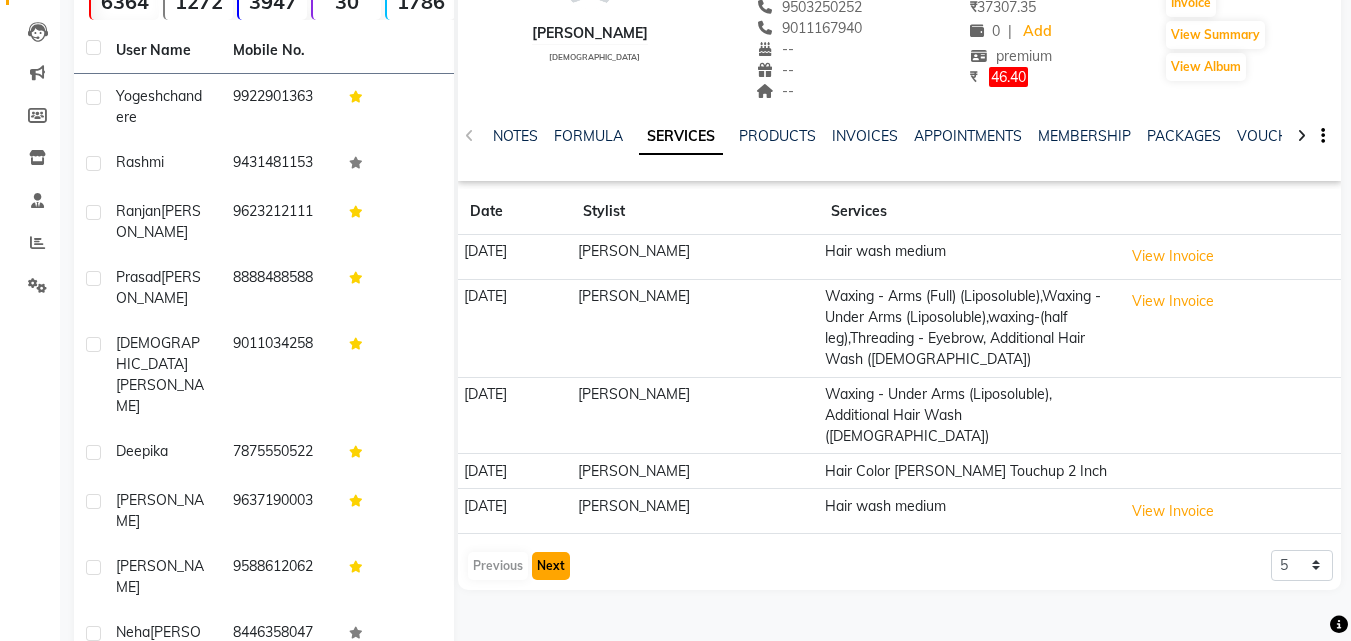 click on "Next" 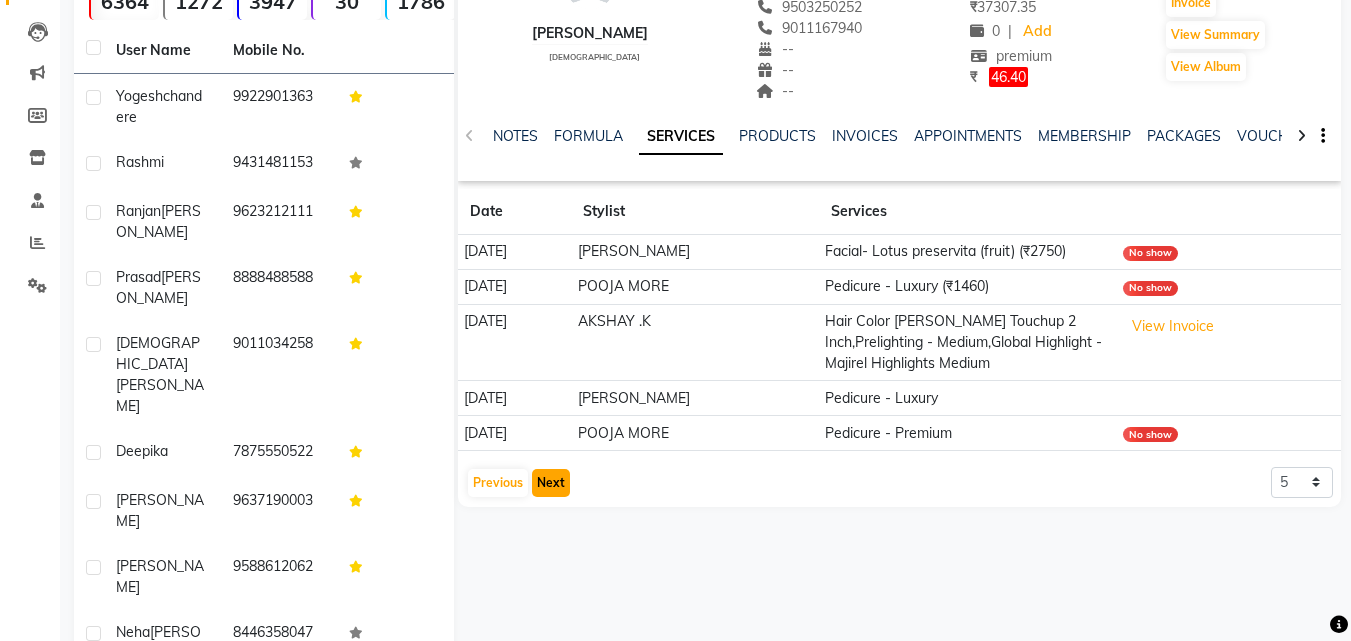 click on "Next" 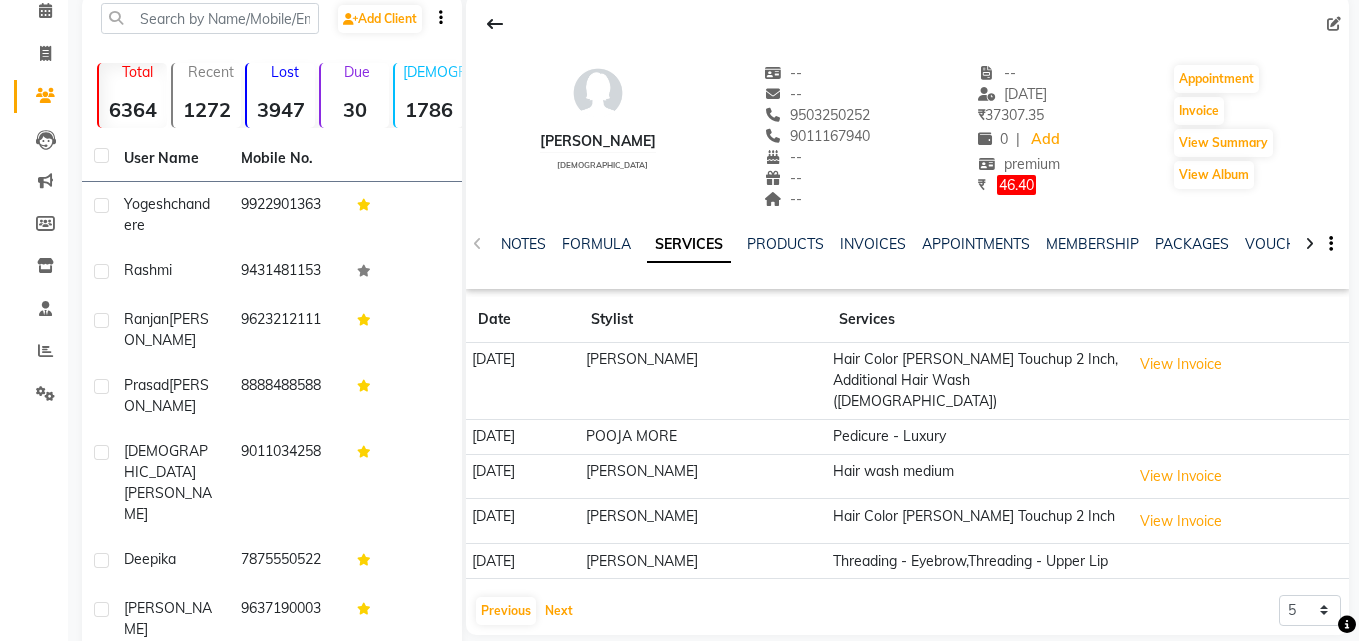 scroll, scrollTop: 0, scrollLeft: 0, axis: both 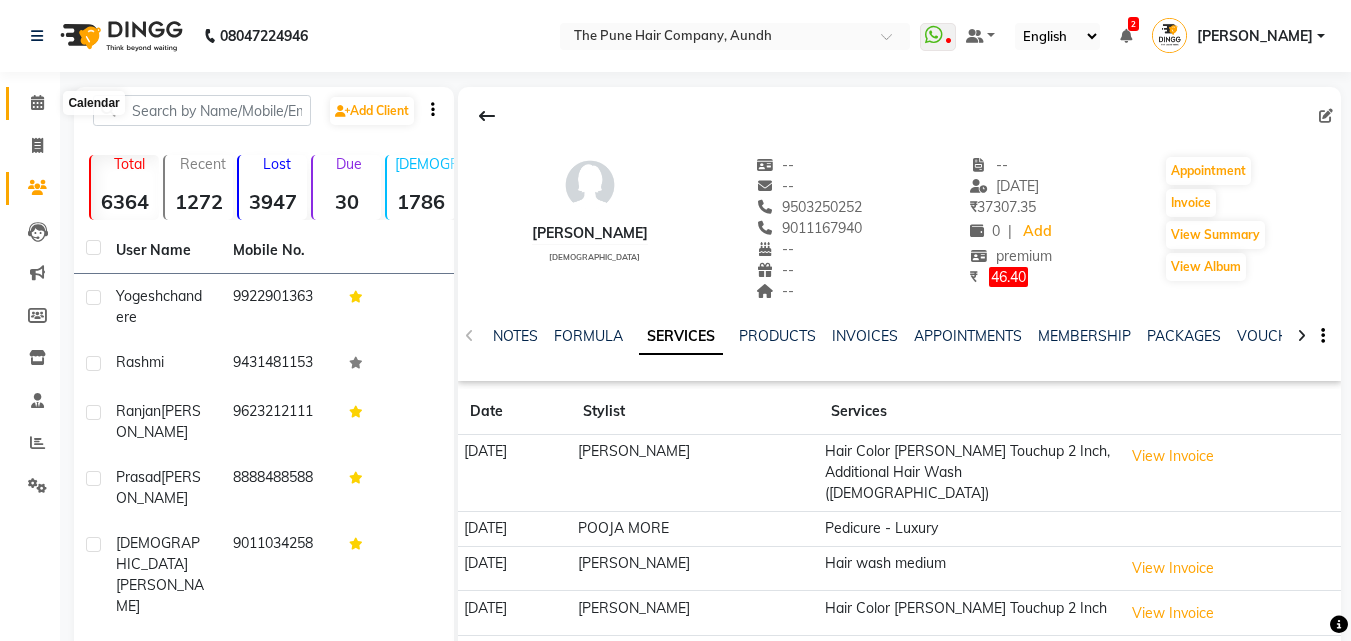 click 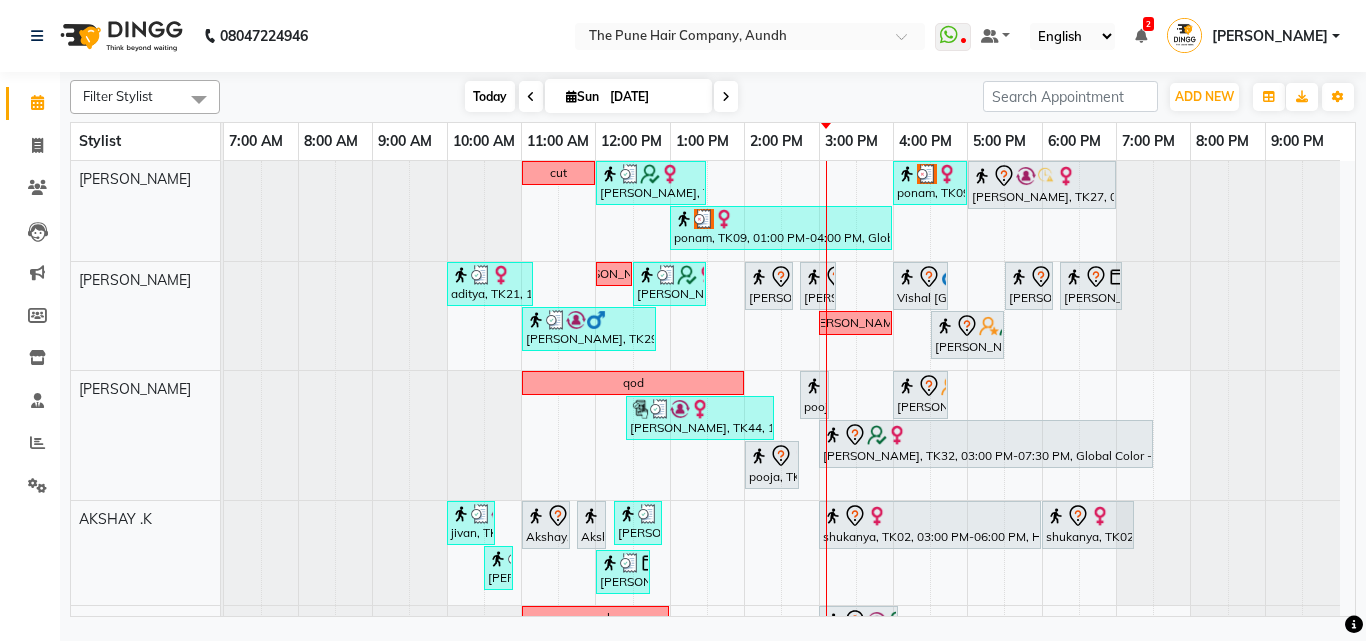 click on "Today" at bounding box center (490, 96) 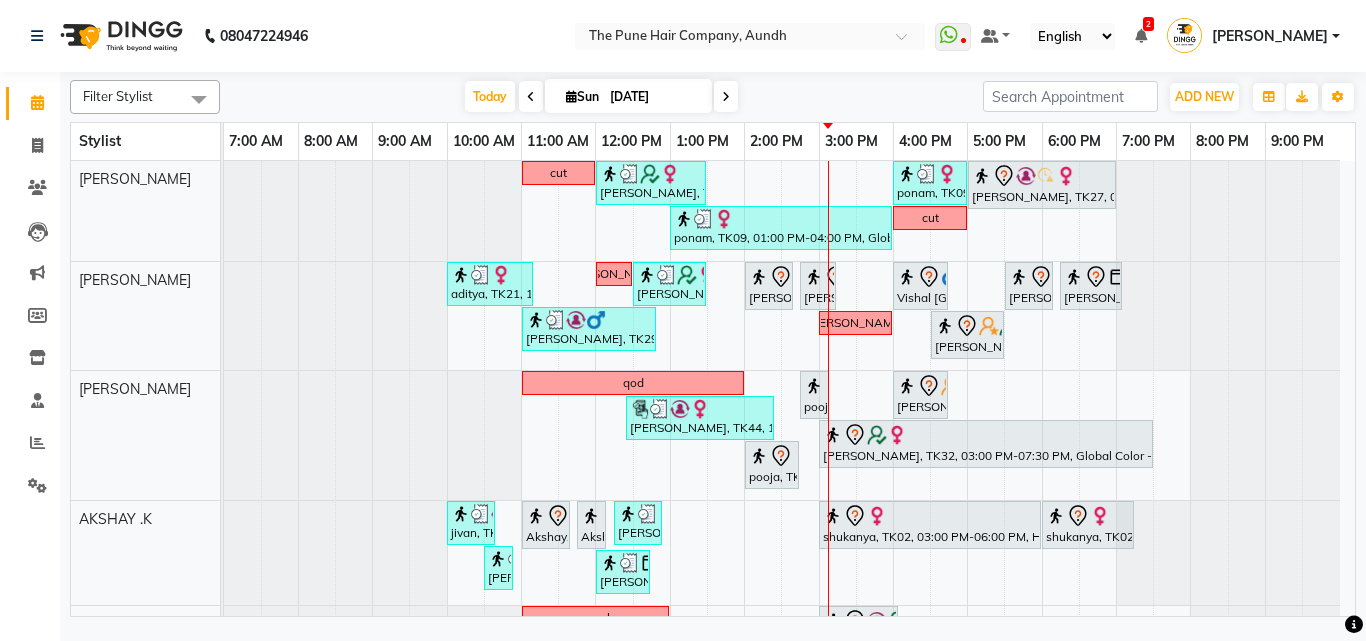 click at bounding box center (531, 96) 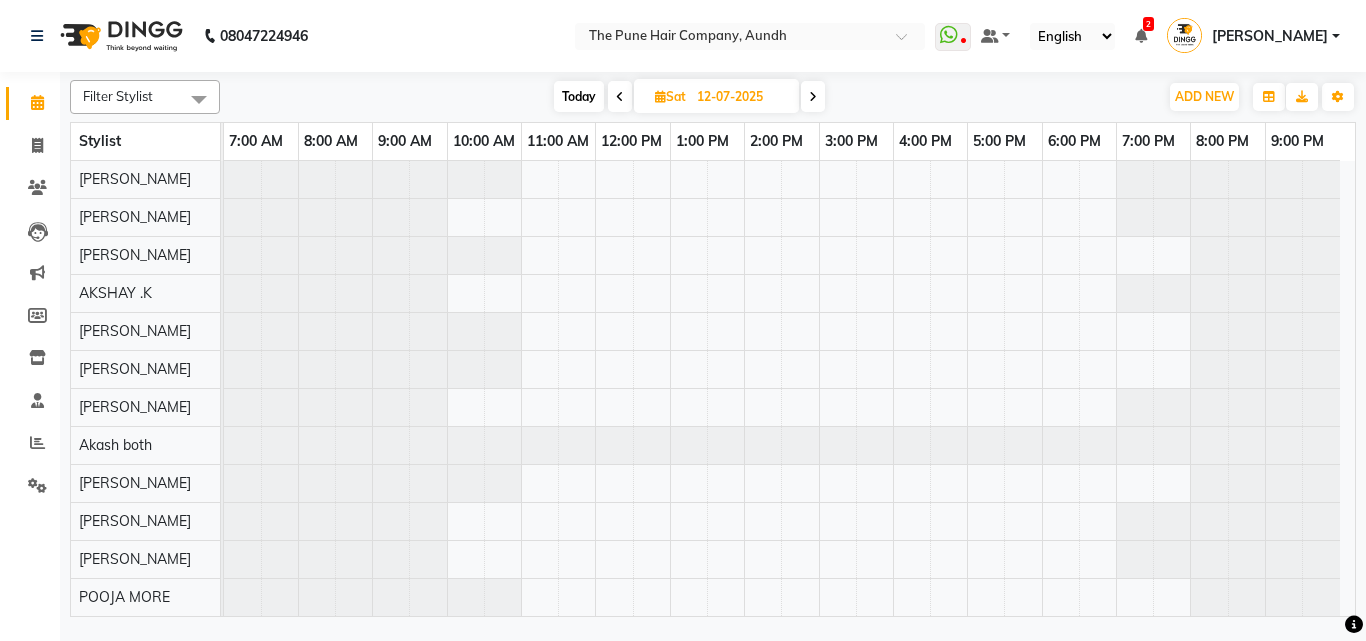 click on "Today" at bounding box center [579, 96] 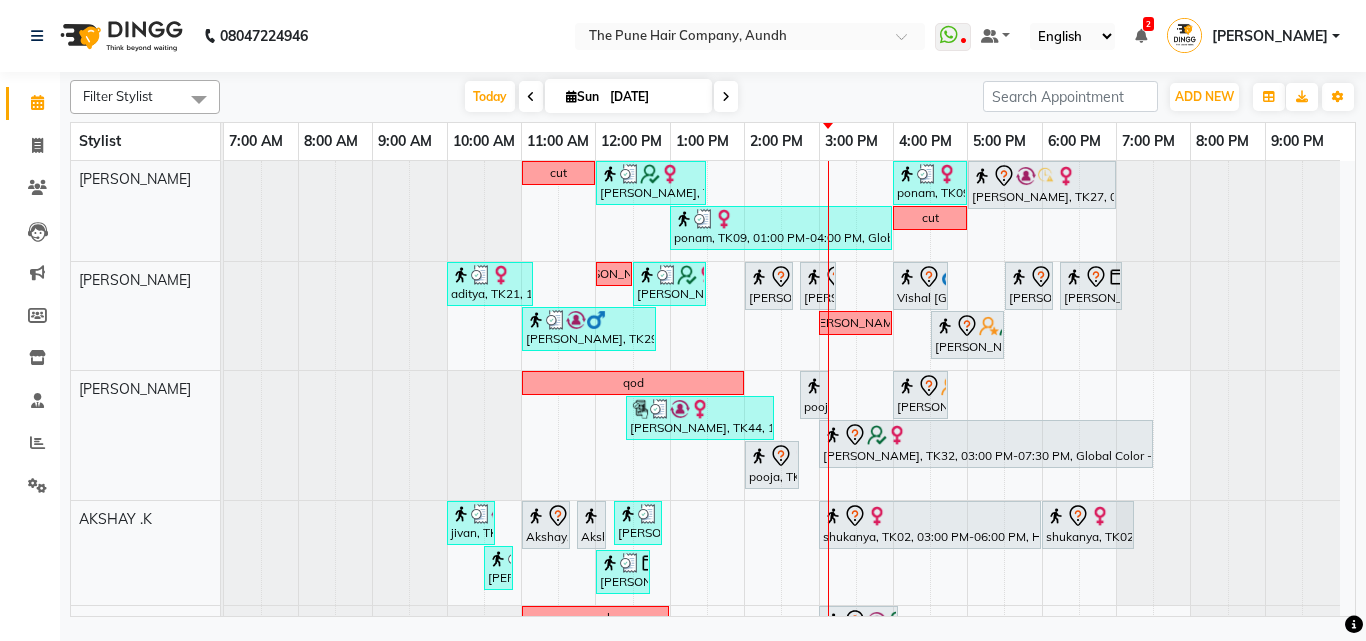 click at bounding box center (531, 97) 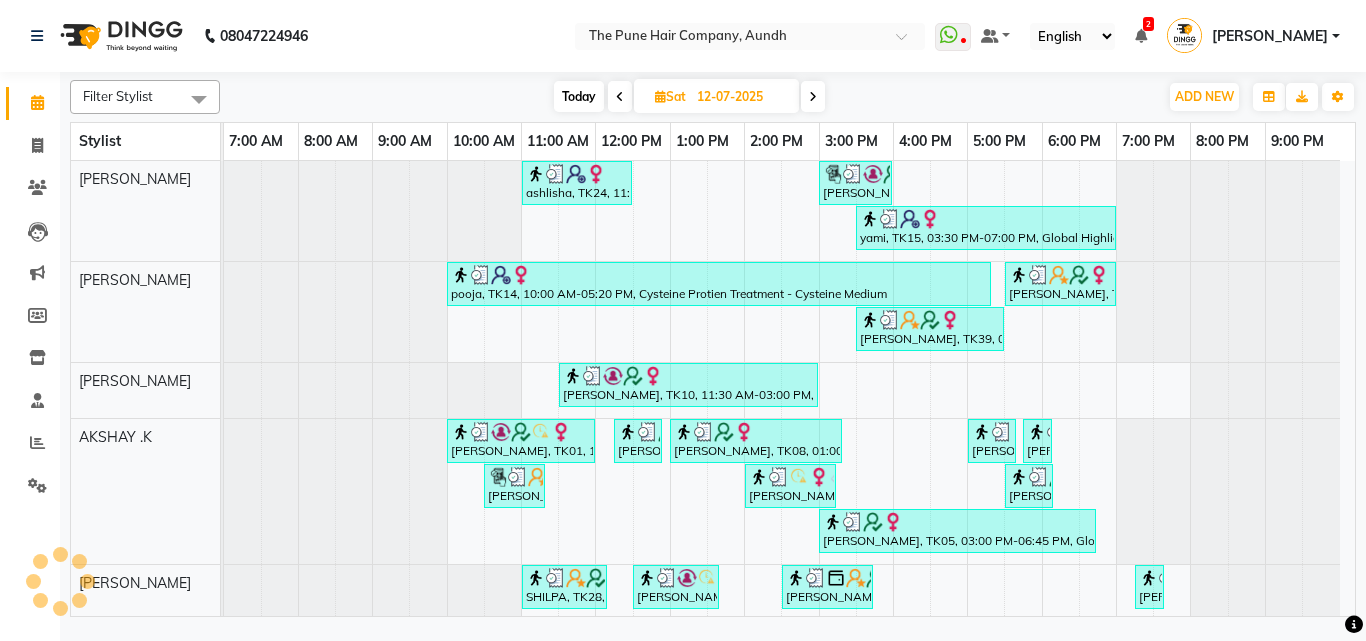 scroll, scrollTop: 500, scrollLeft: 0, axis: vertical 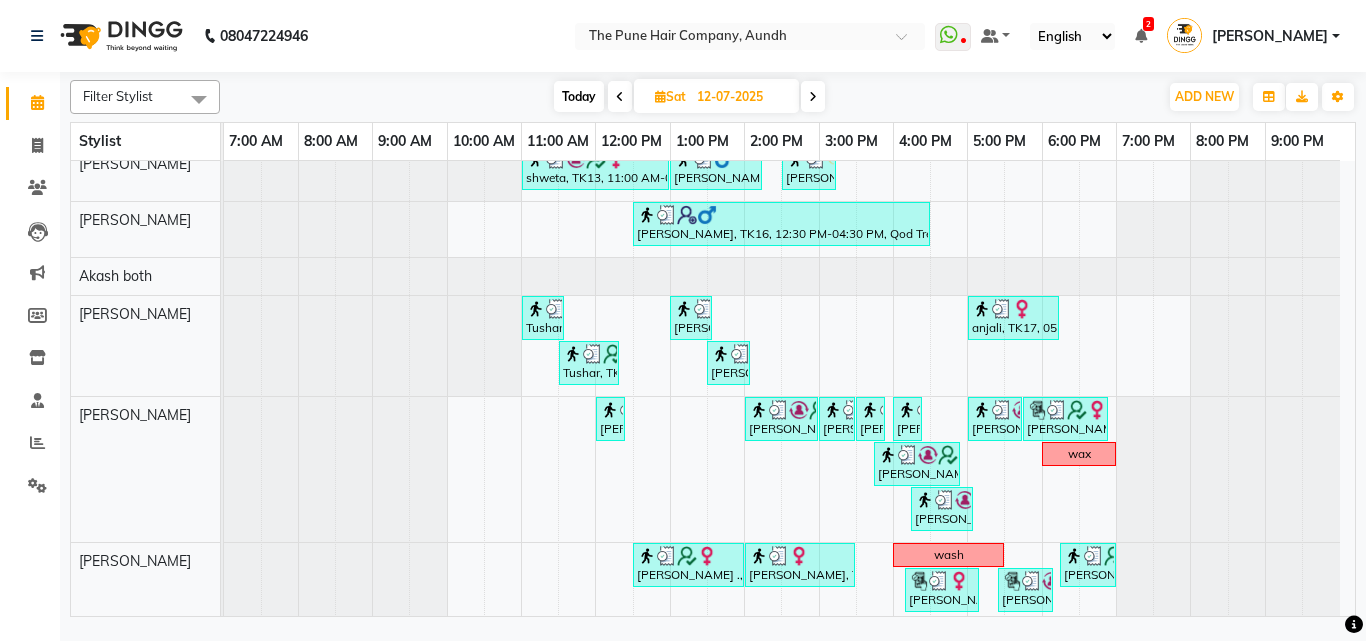 click on "Today" at bounding box center (579, 96) 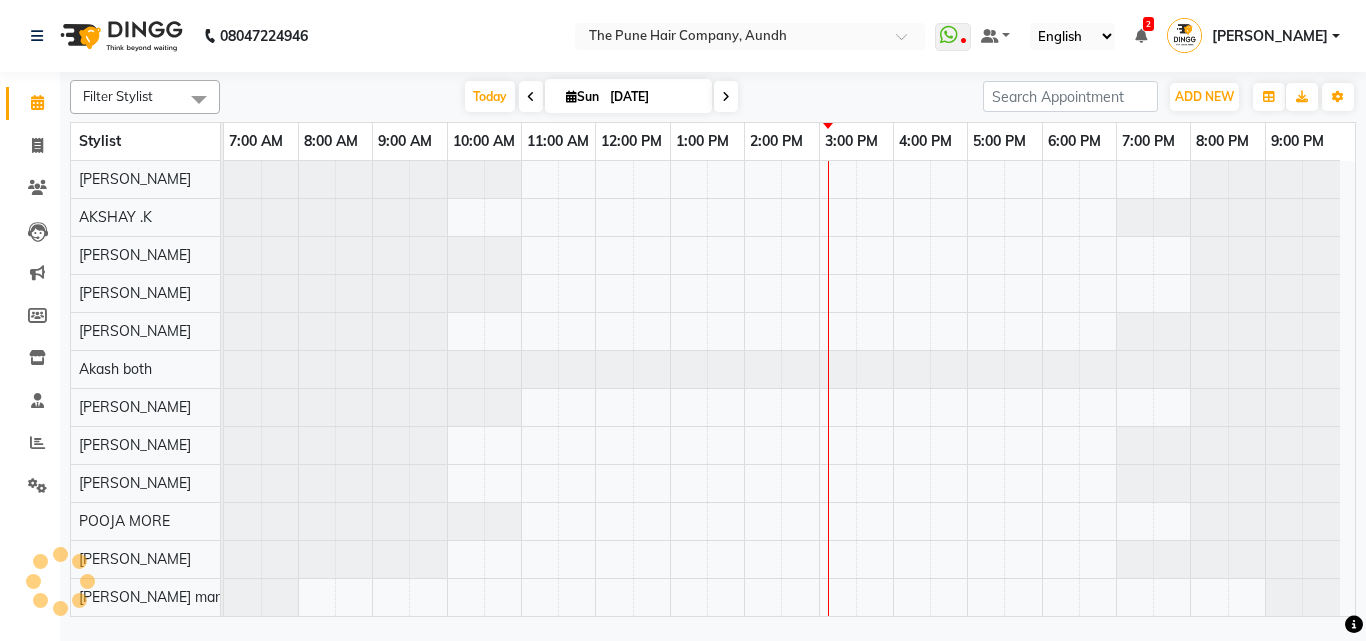 scroll, scrollTop: 76, scrollLeft: 0, axis: vertical 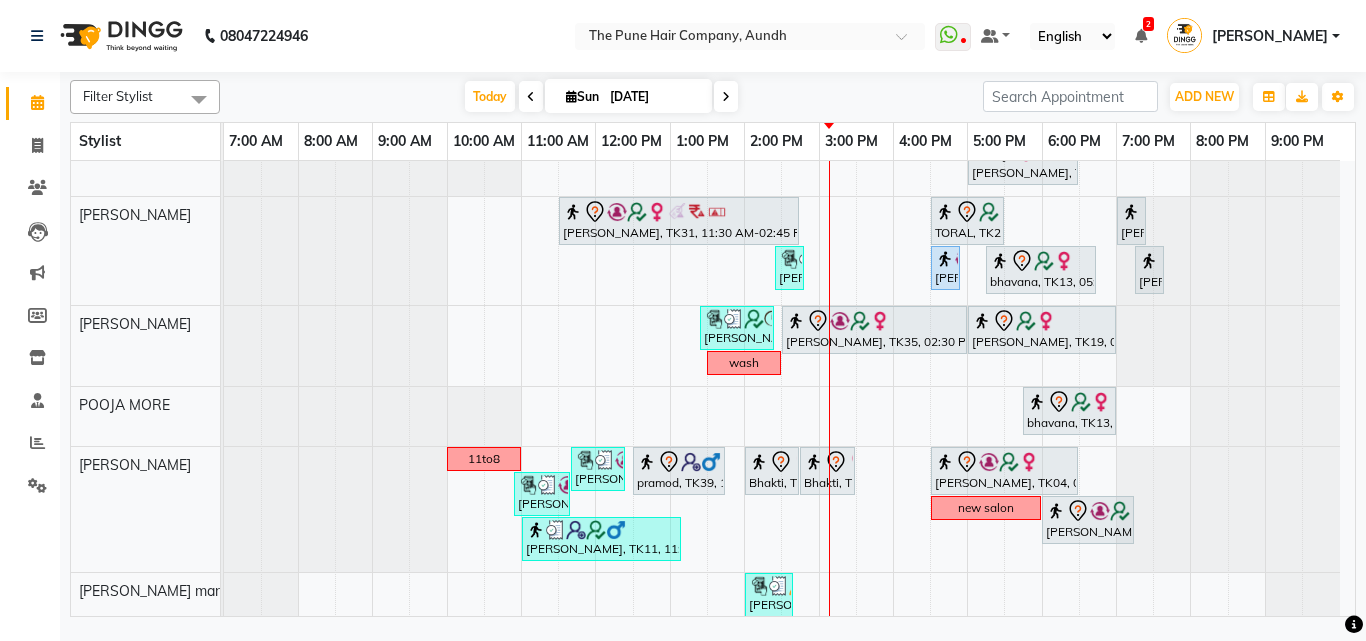 click at bounding box center (531, 96) 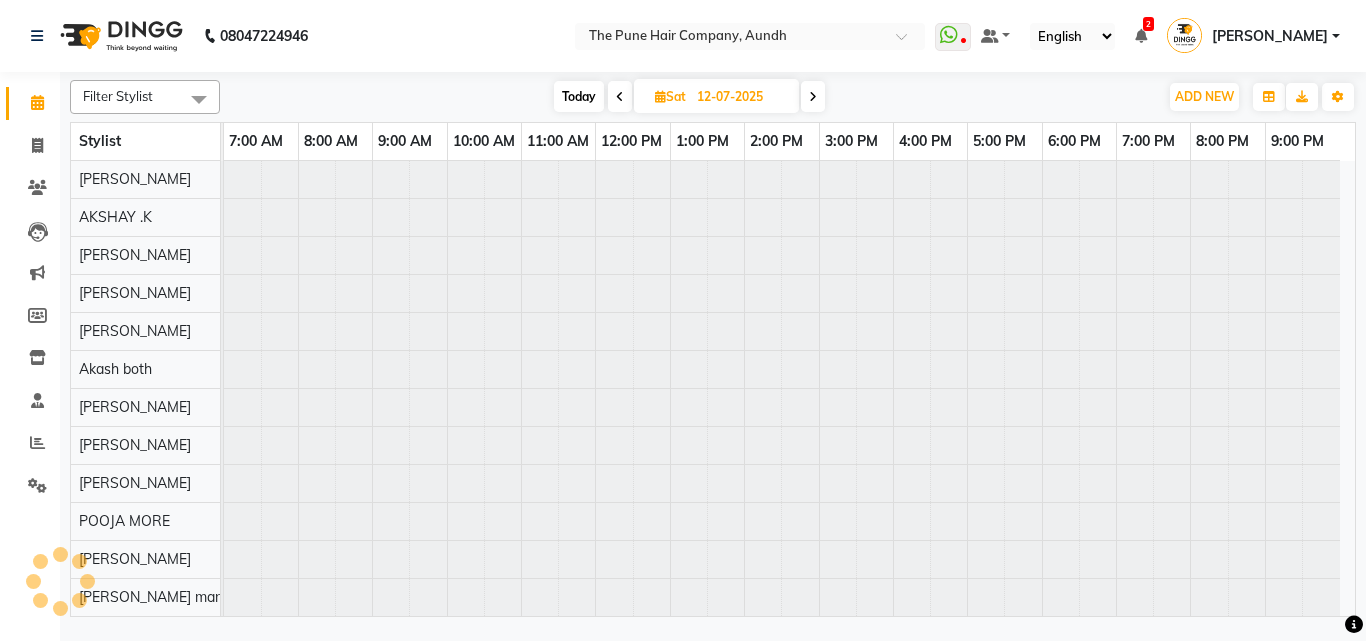 scroll, scrollTop: 76, scrollLeft: 0, axis: vertical 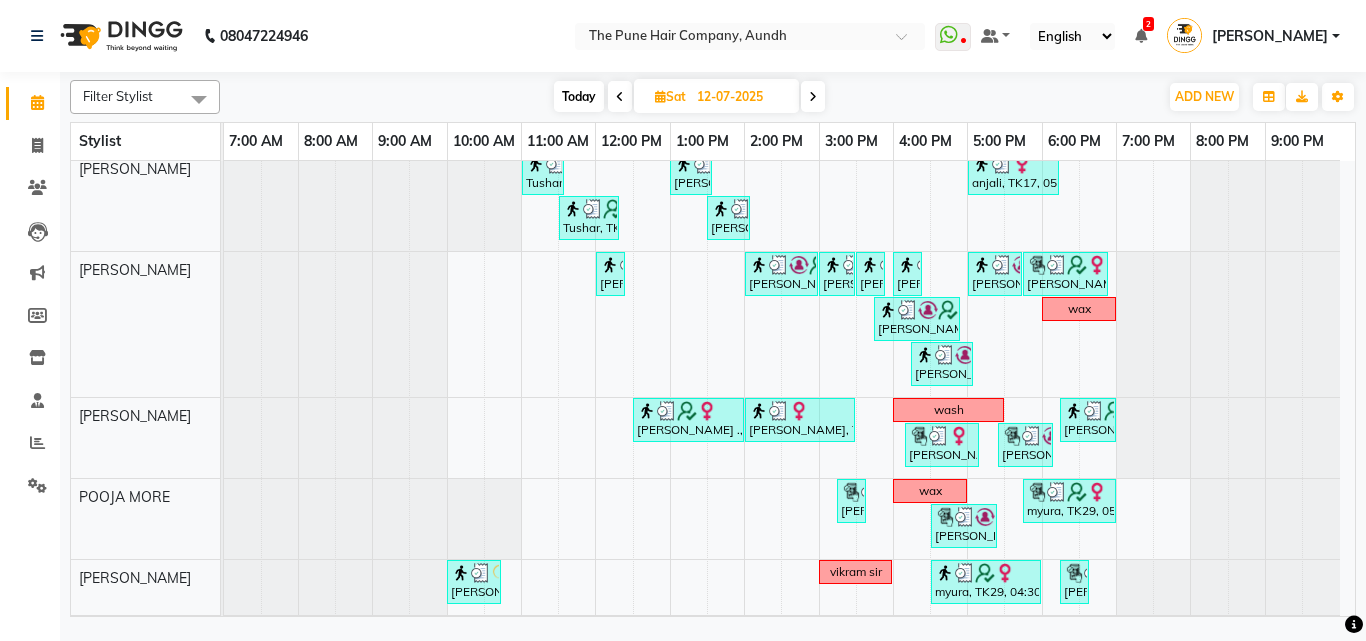 click at bounding box center (813, 97) 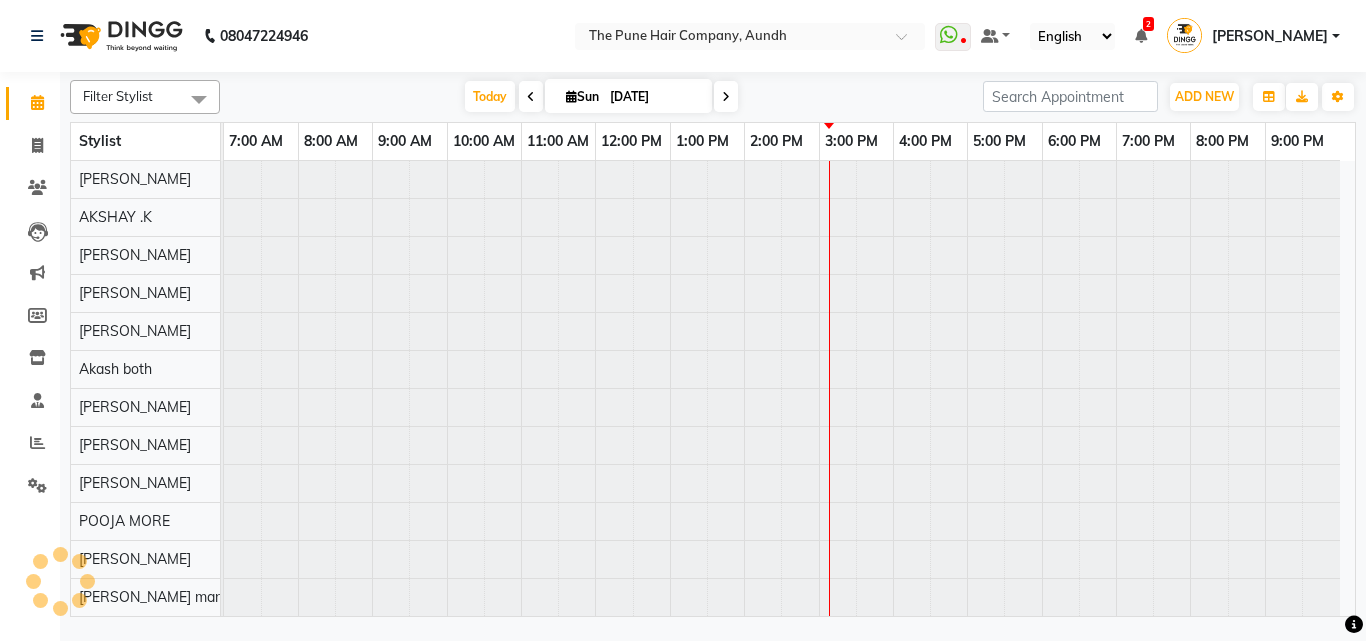 scroll, scrollTop: 76, scrollLeft: 0, axis: vertical 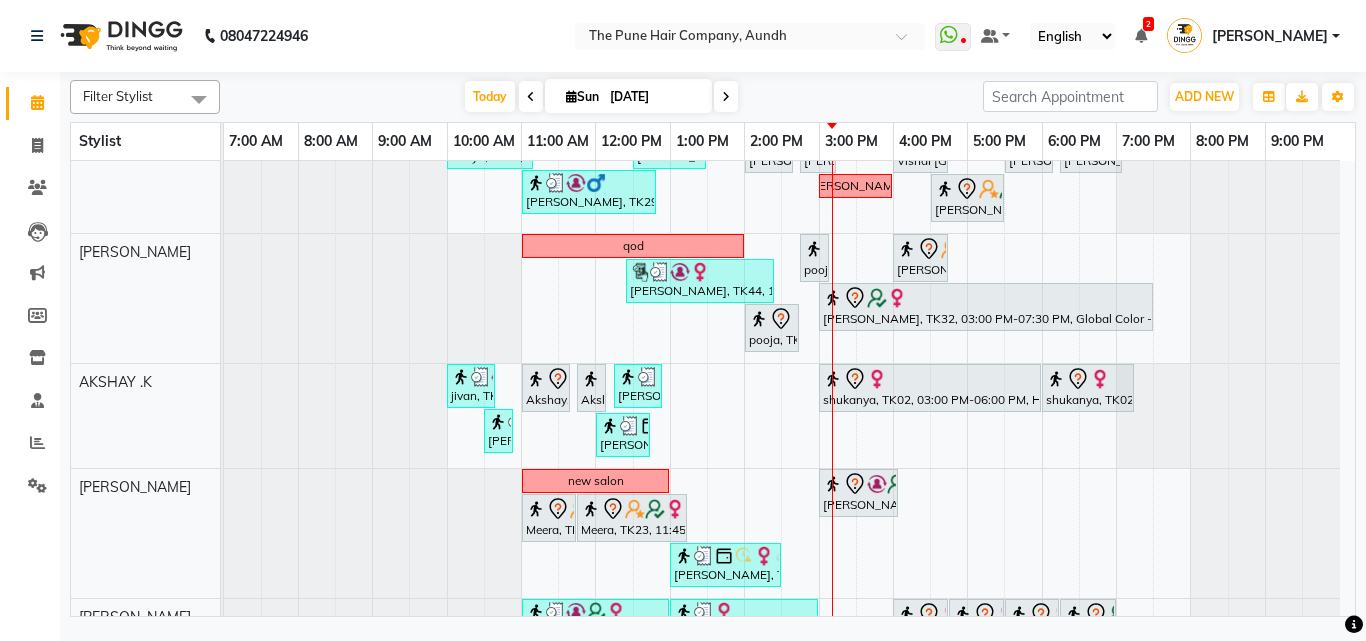 click at bounding box center [531, 97] 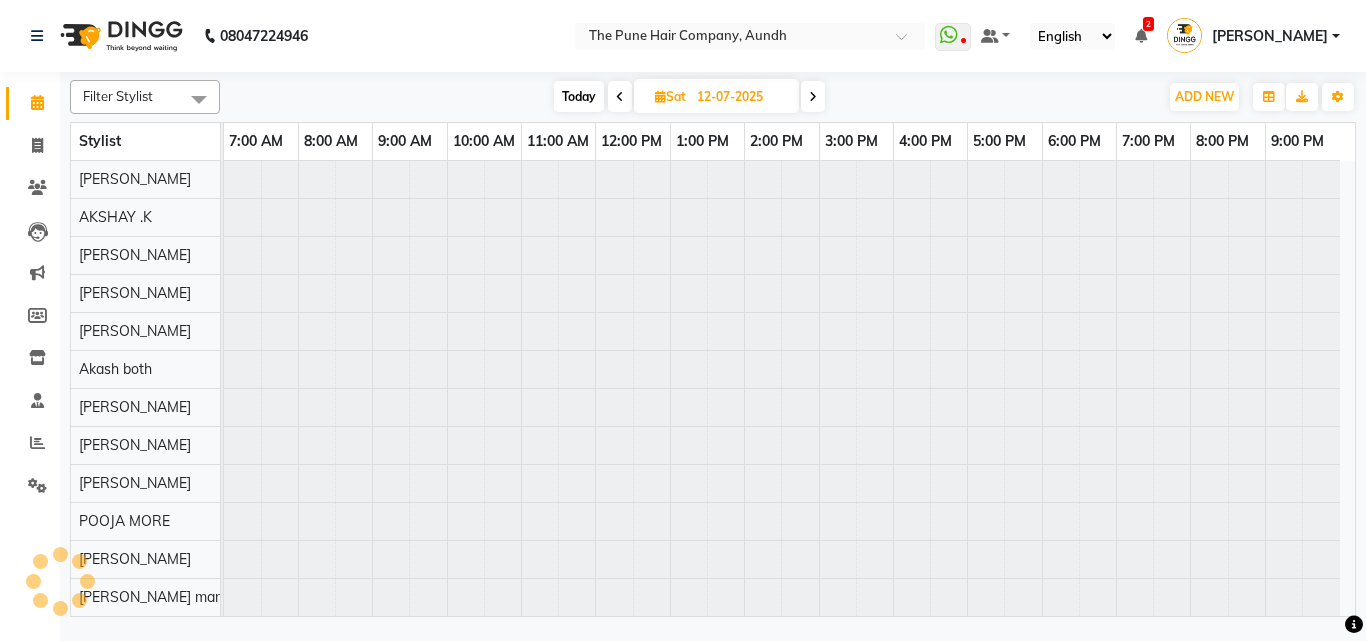 scroll, scrollTop: 76, scrollLeft: 0, axis: vertical 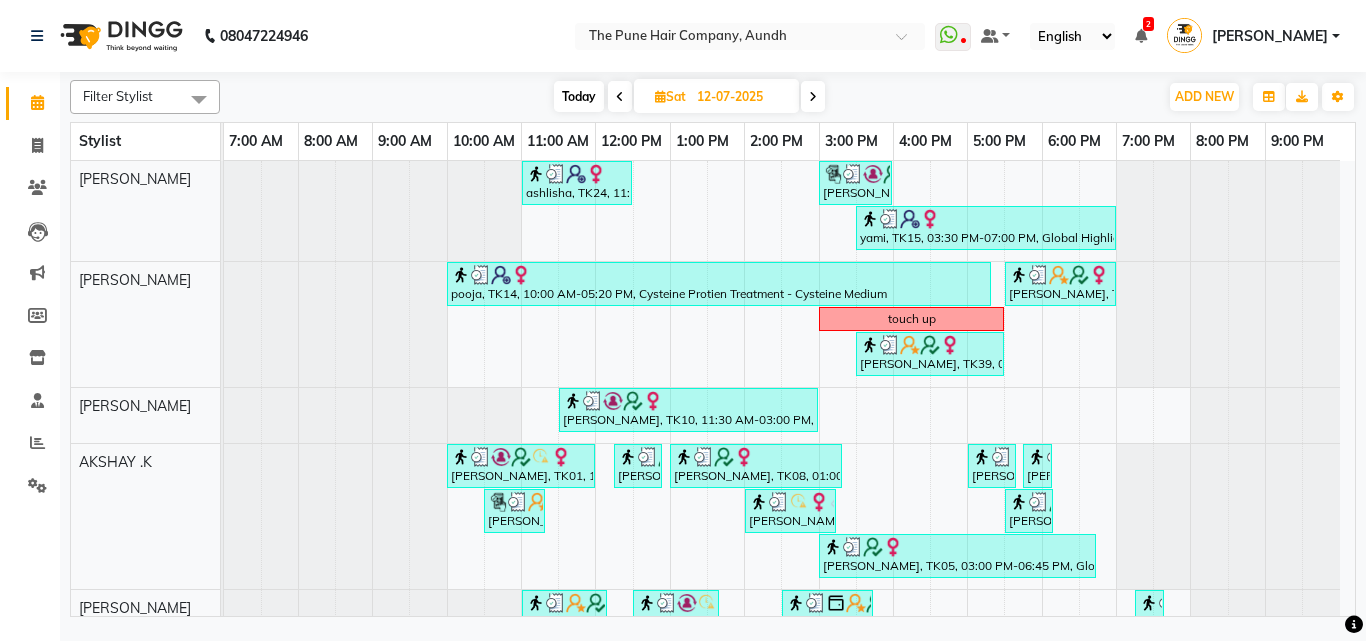 click at bounding box center (620, 97) 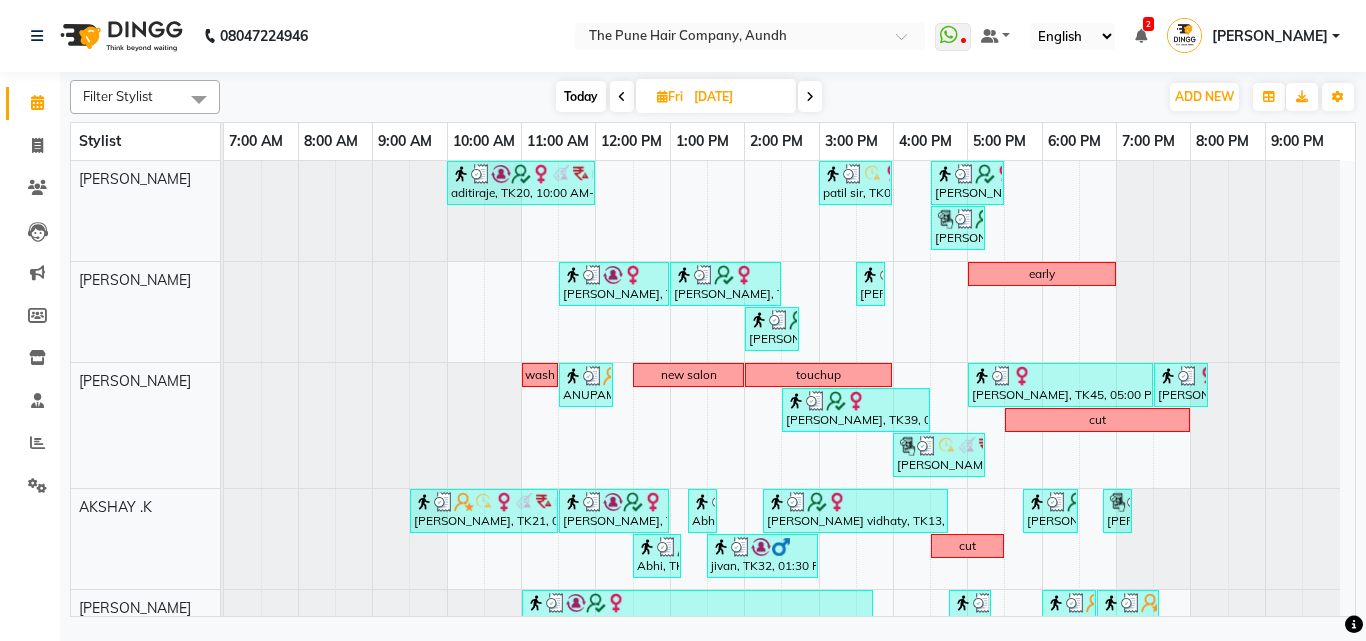 scroll, scrollTop: 666, scrollLeft: 0, axis: vertical 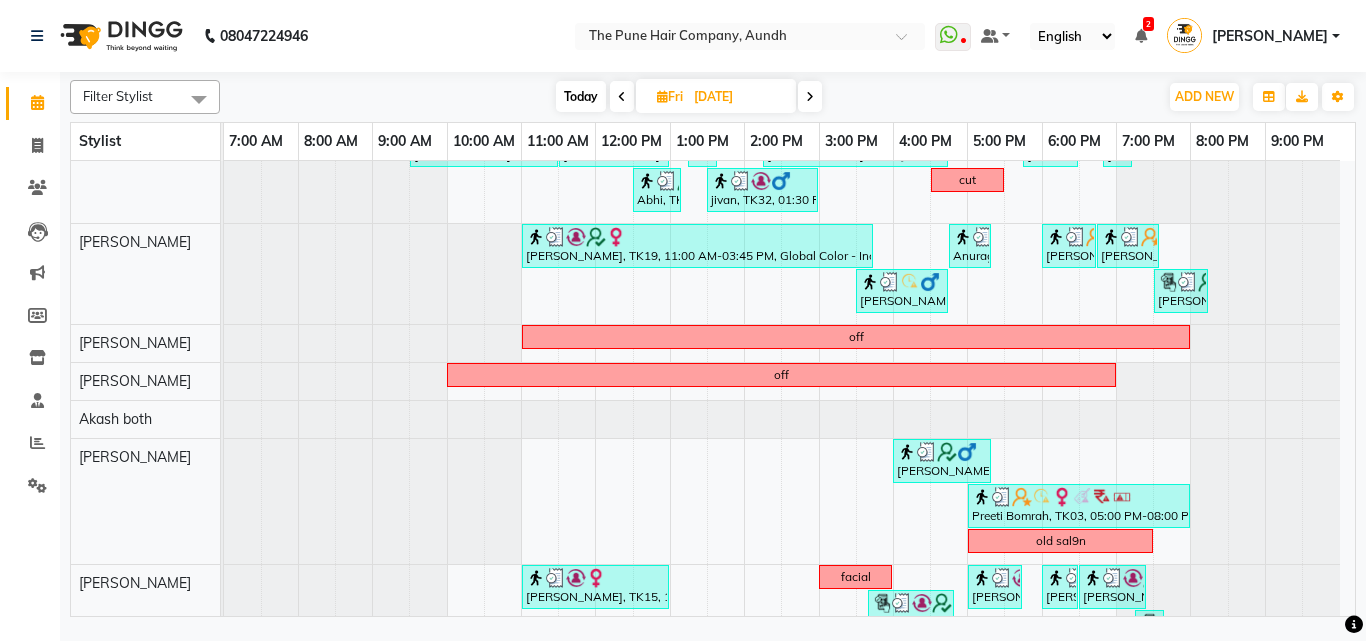 click at bounding box center [810, 96] 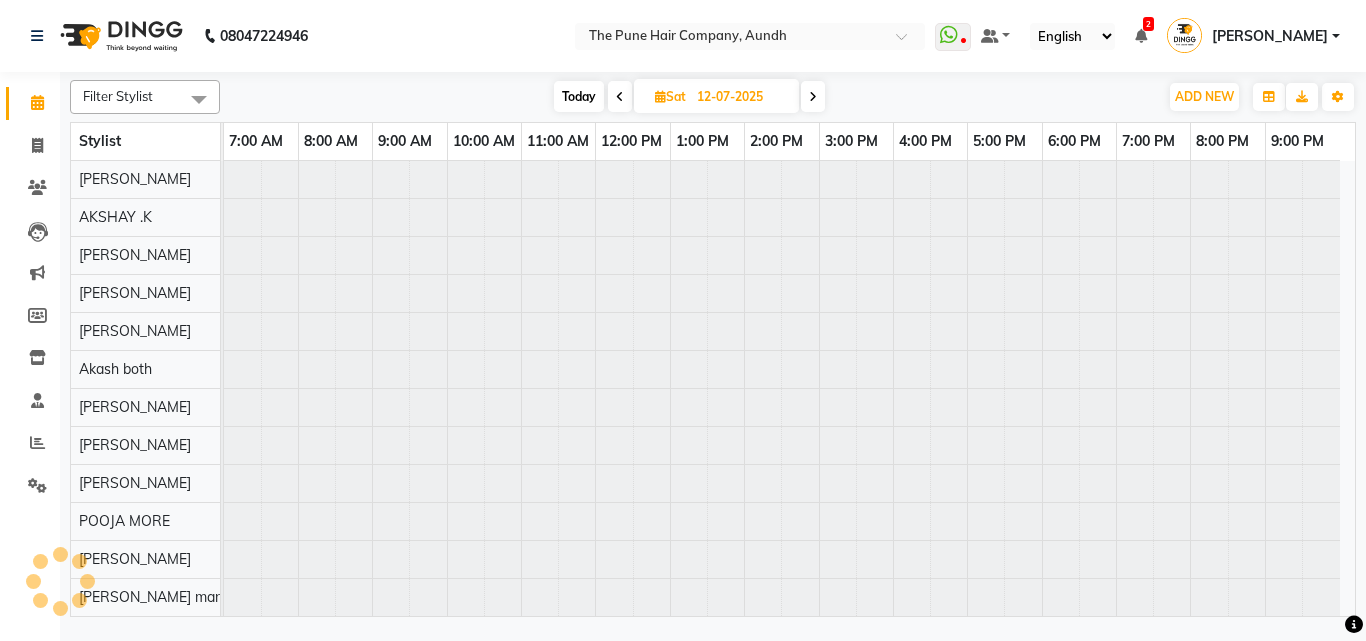 scroll, scrollTop: 76, scrollLeft: 0, axis: vertical 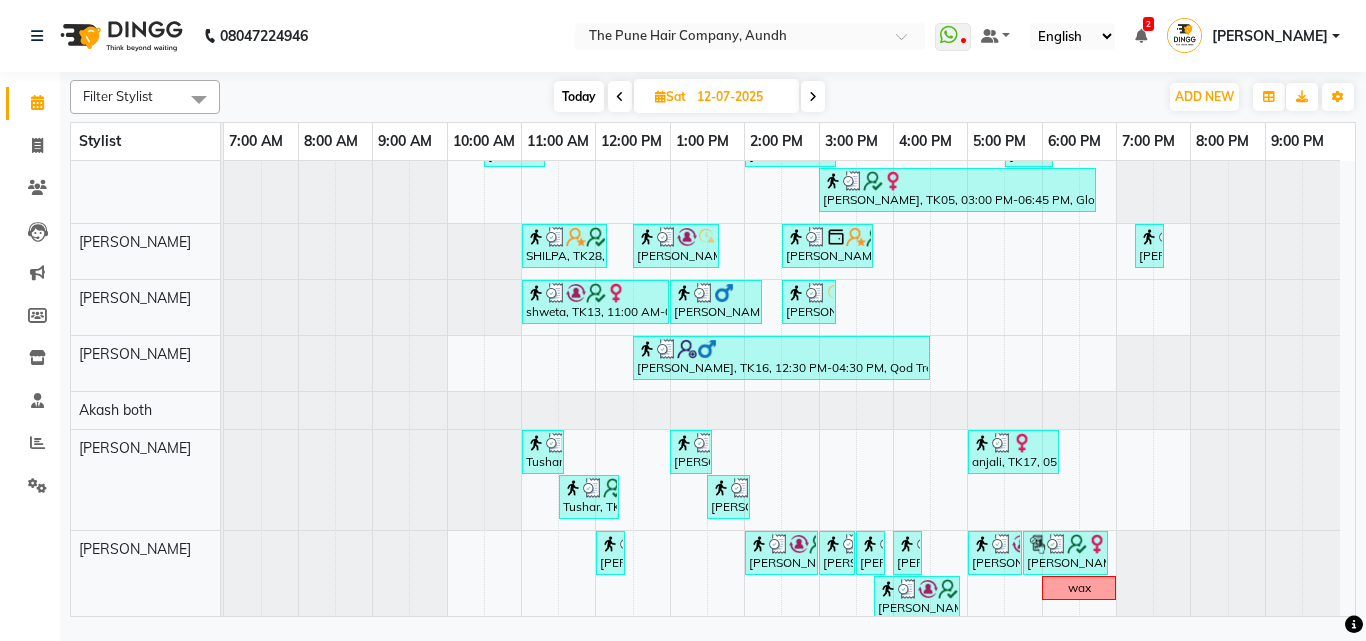 click at bounding box center (813, 97) 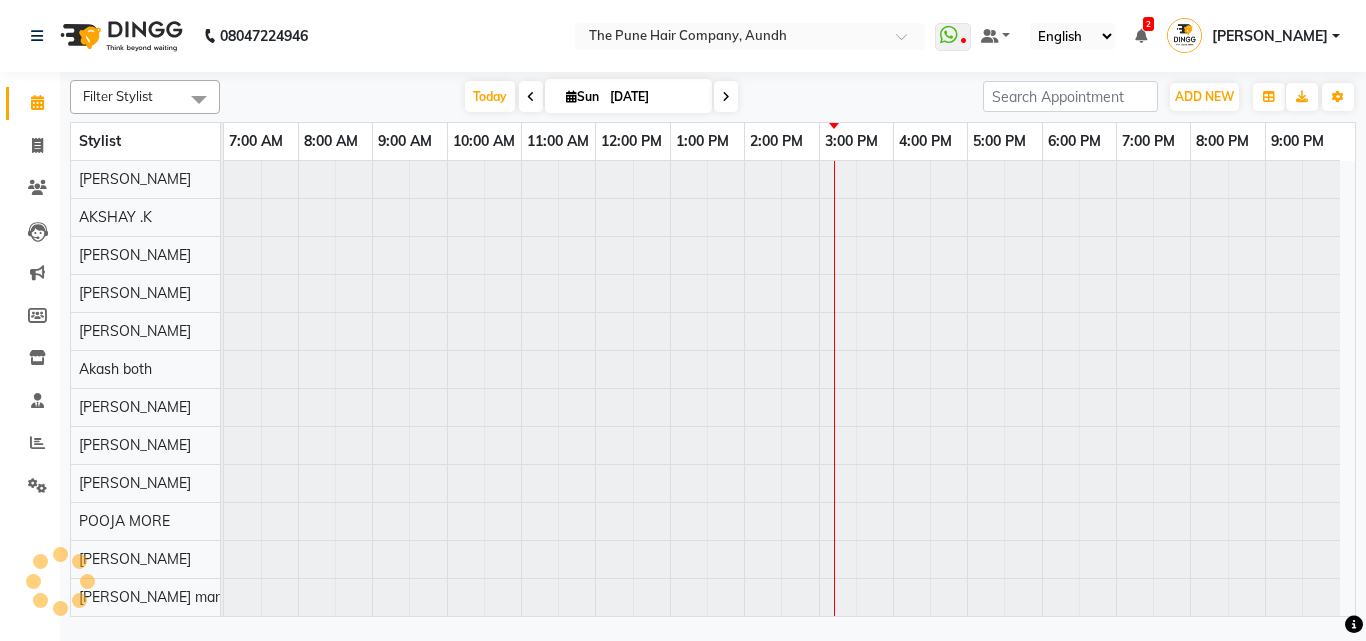 scroll, scrollTop: 76, scrollLeft: 0, axis: vertical 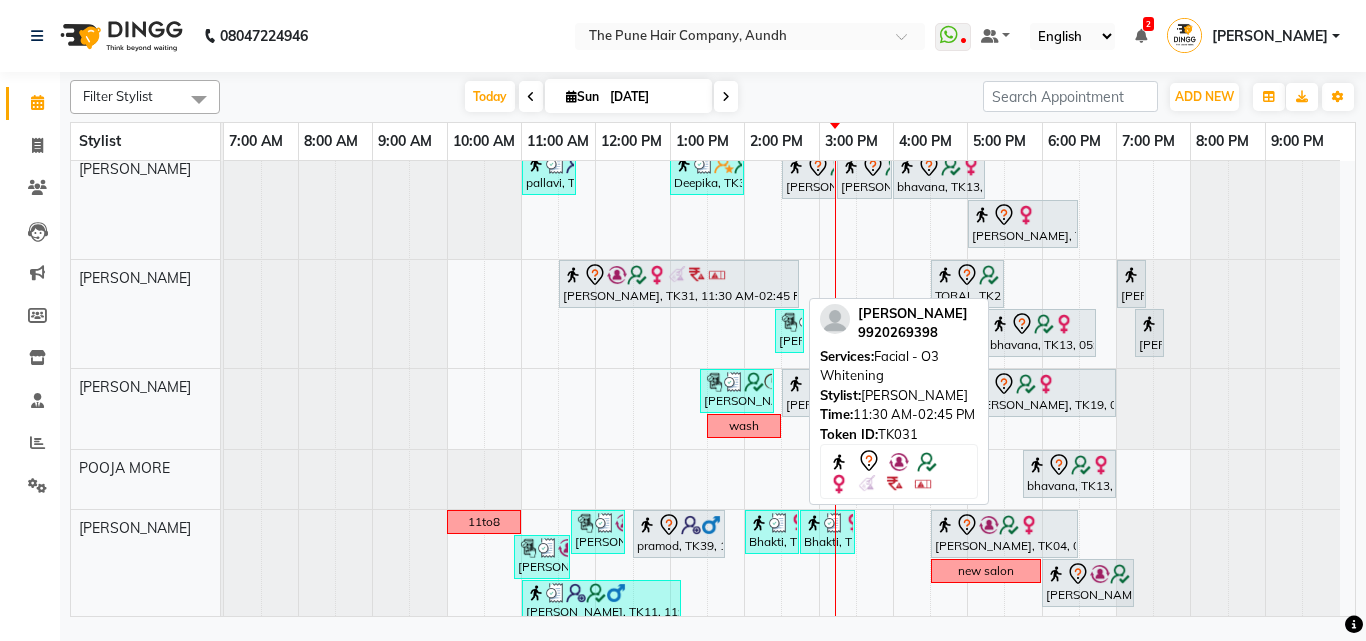 click on "Neetu, TK31, 11:30 AM-02:45 PM, Facial - O3  Whitening" at bounding box center (679, 284) 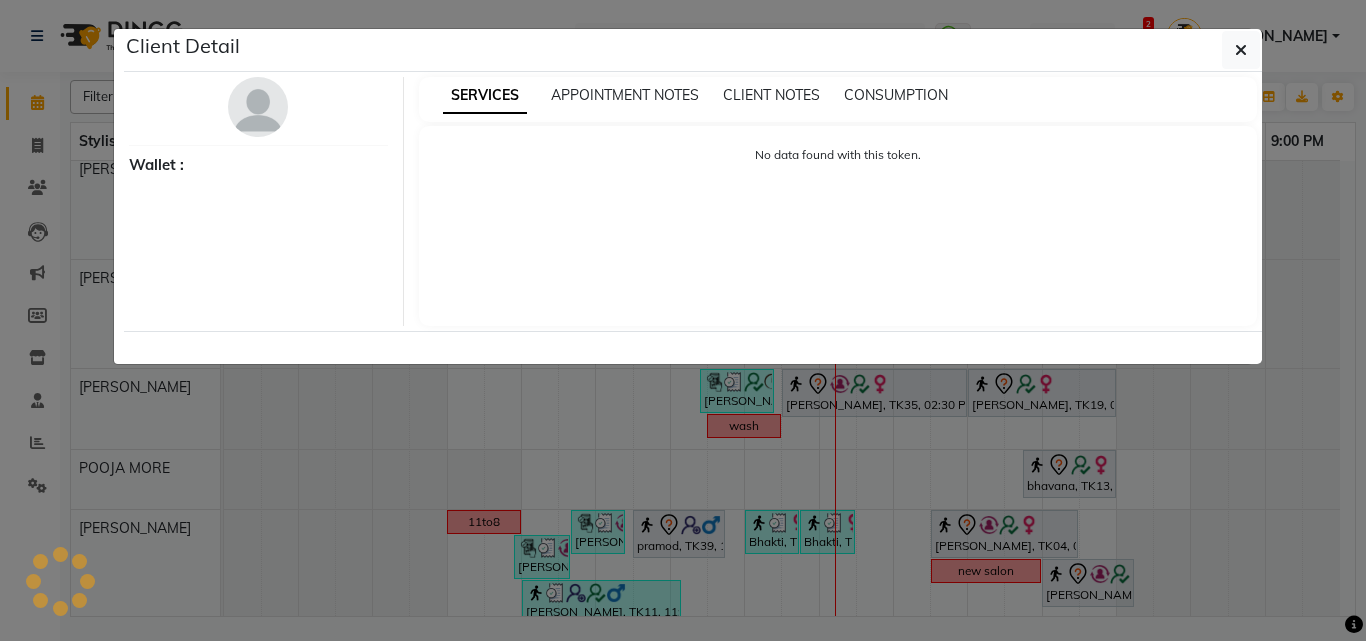 select on "7" 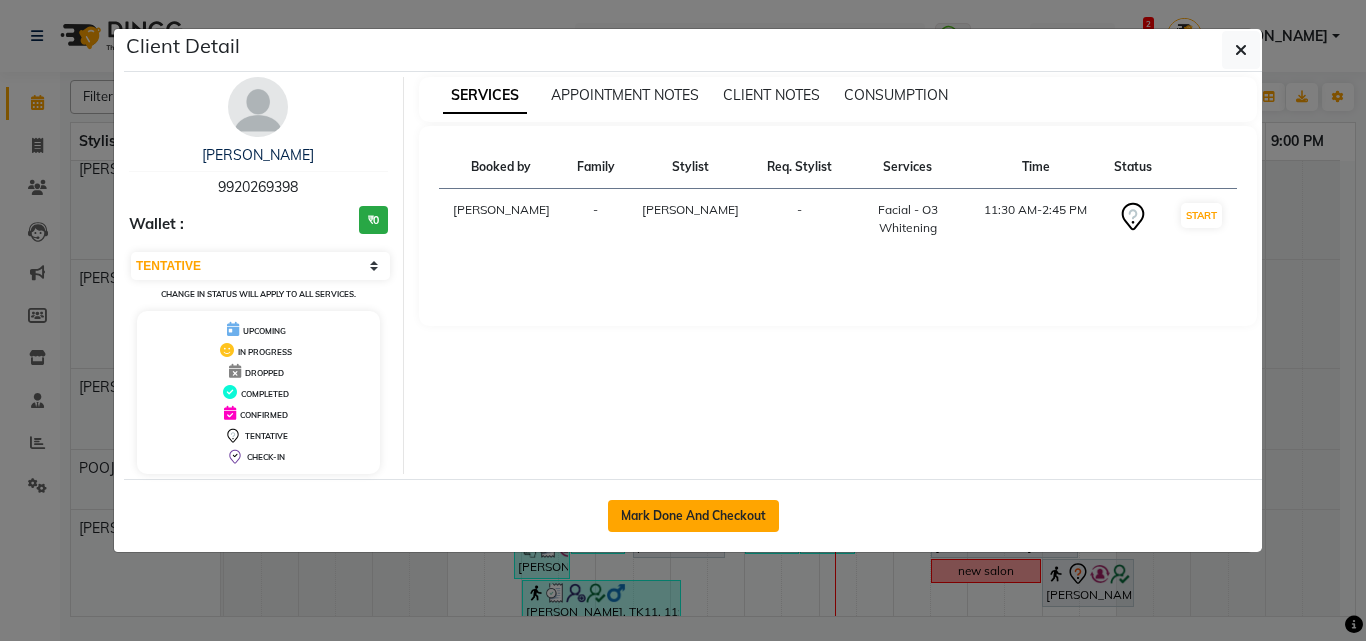 click on "Mark Done And Checkout" 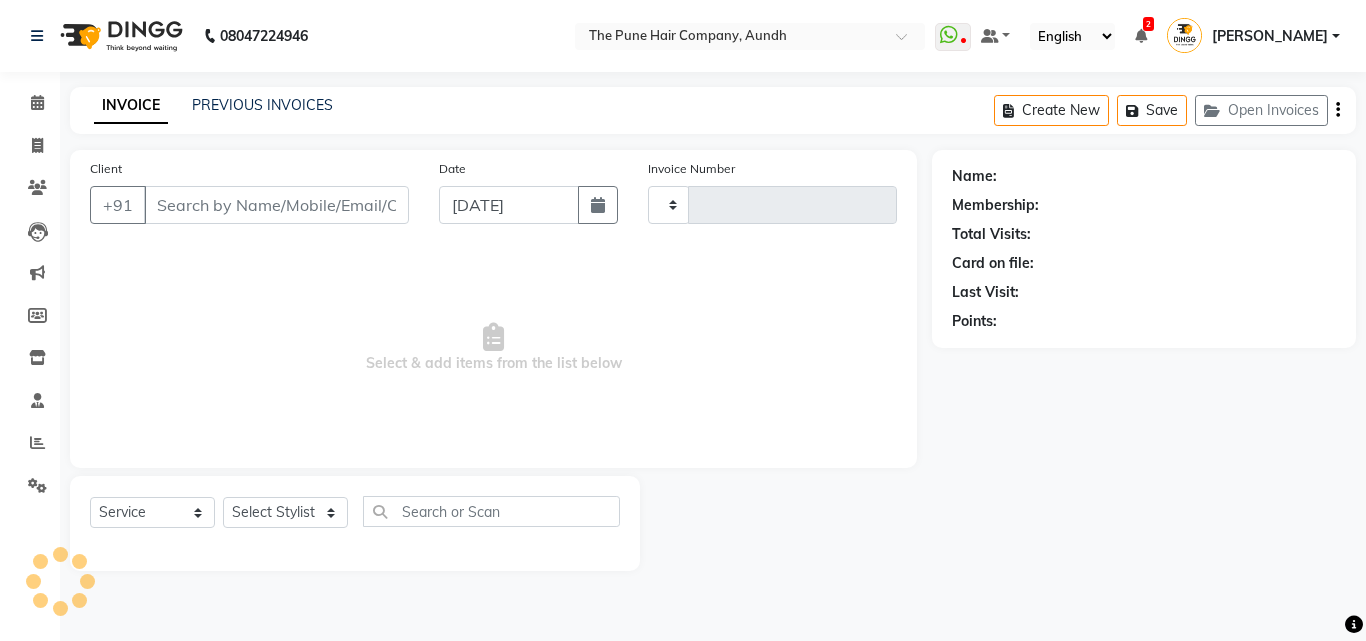 type on "3102" 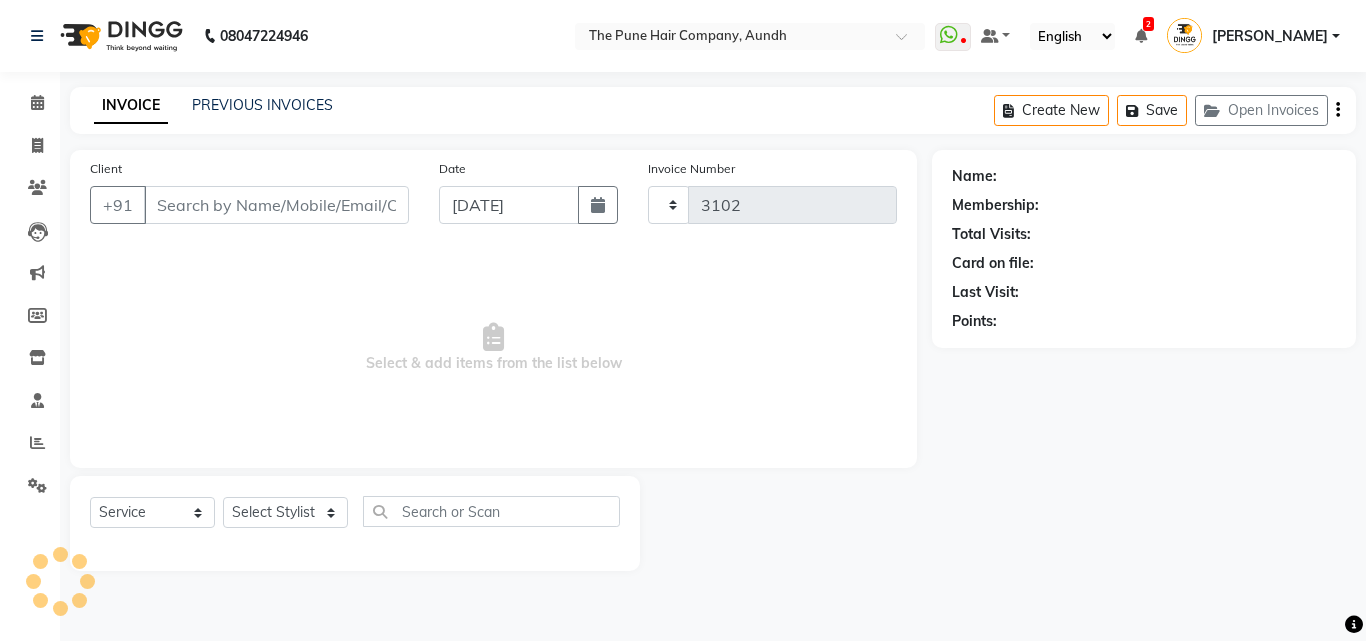 select on "106" 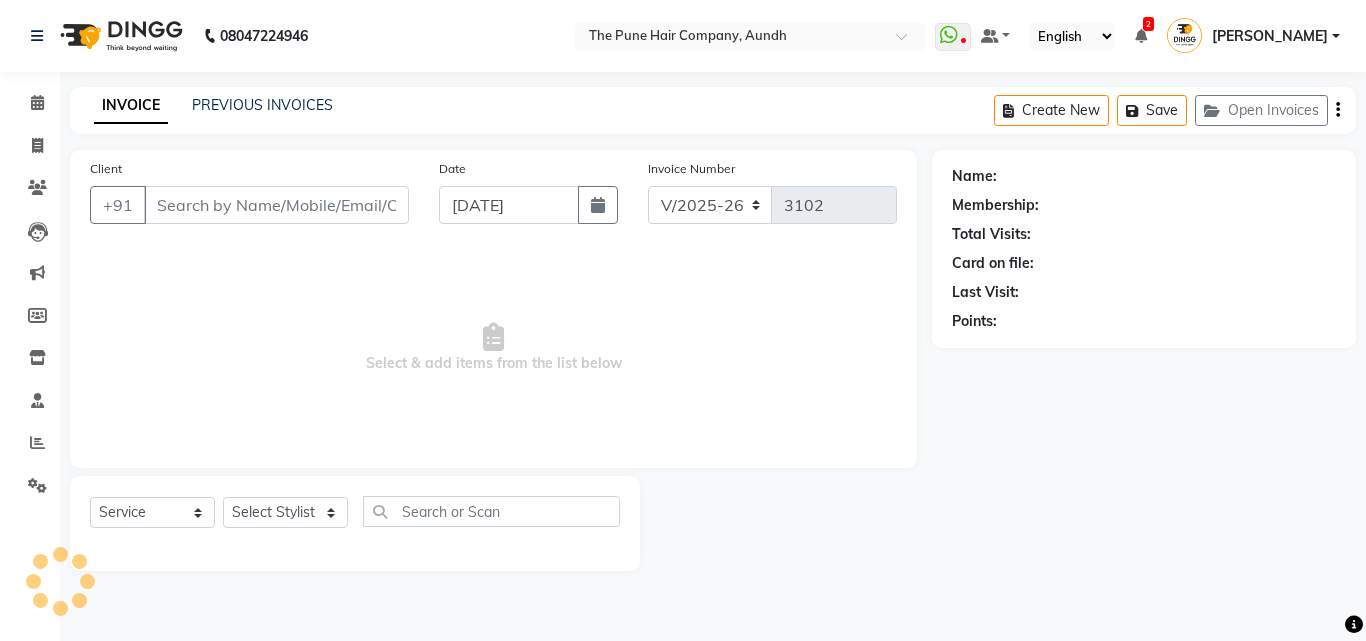 type on "9920269398" 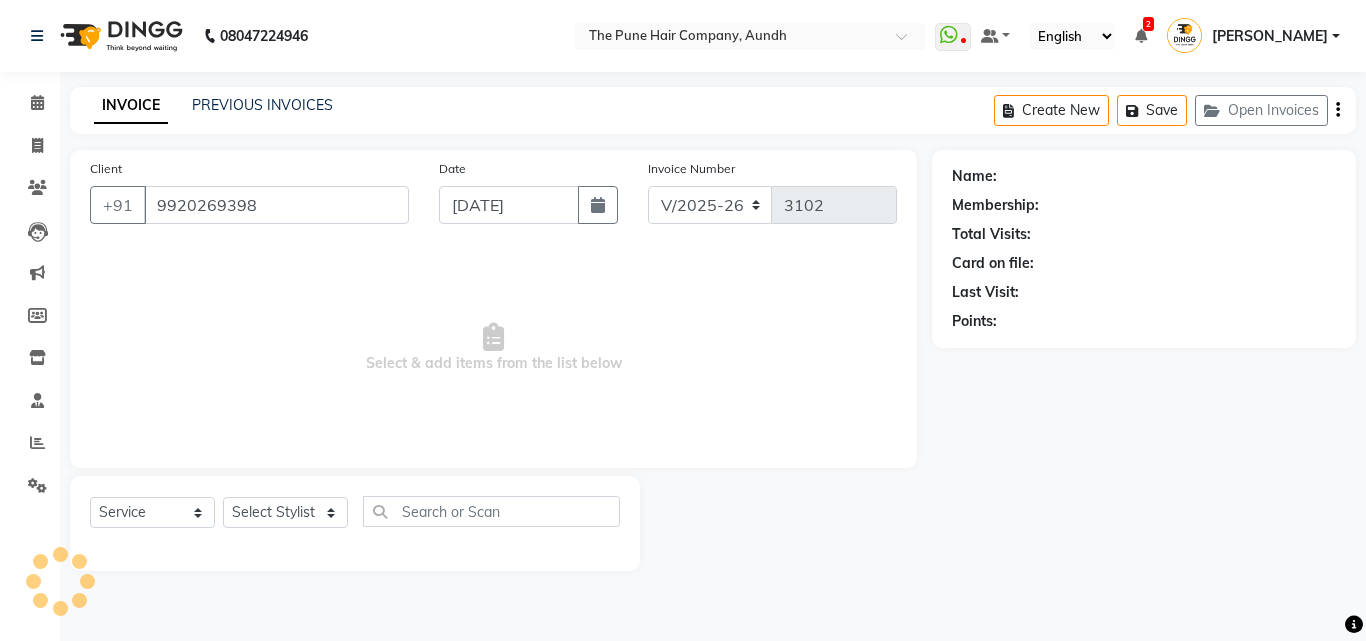 select on "49797" 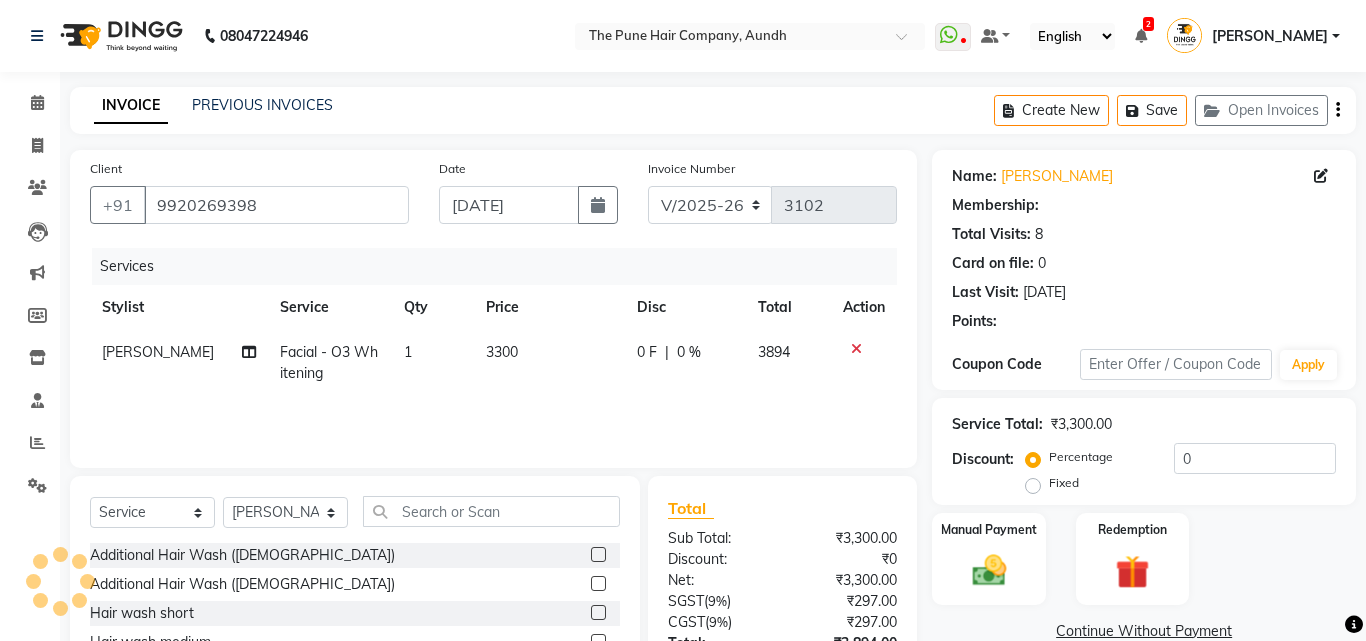 select on "1: Object" 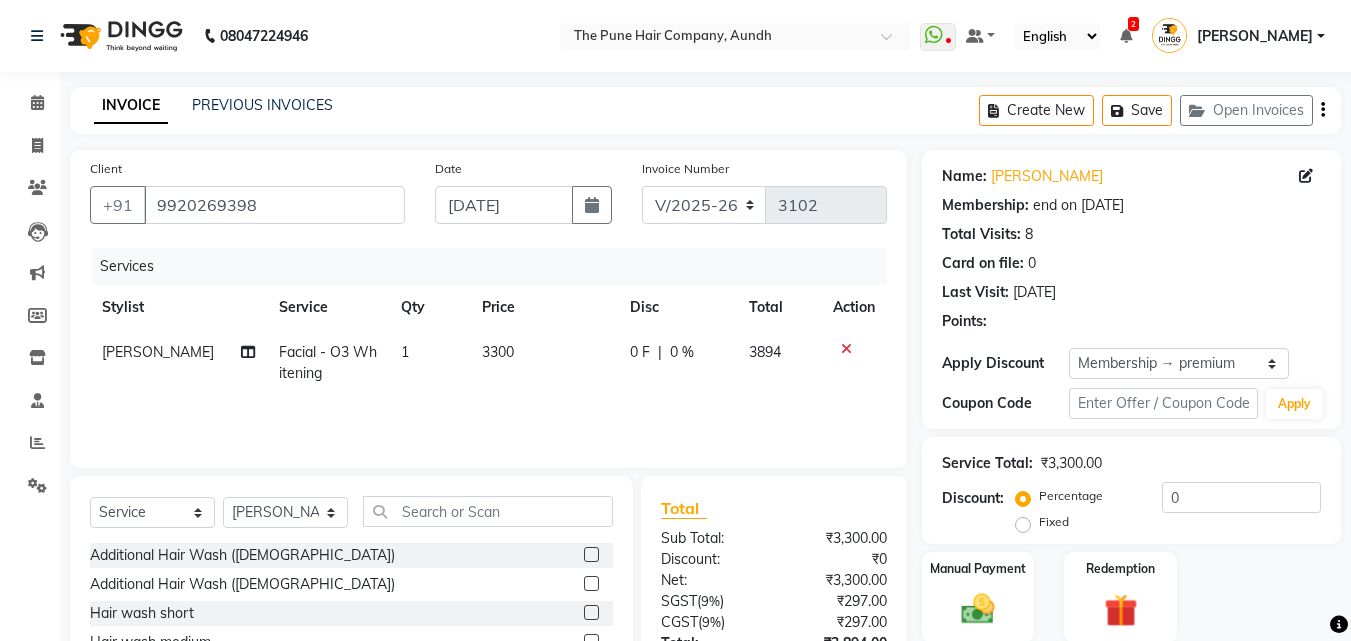 type on "20" 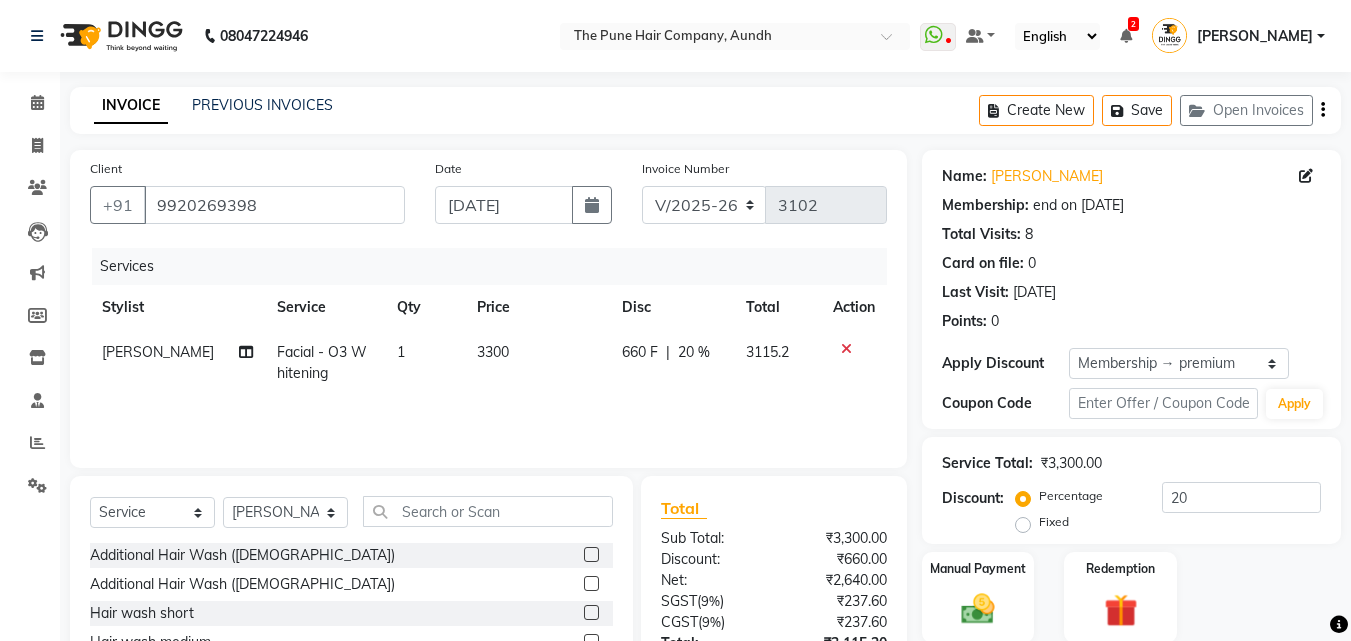 click 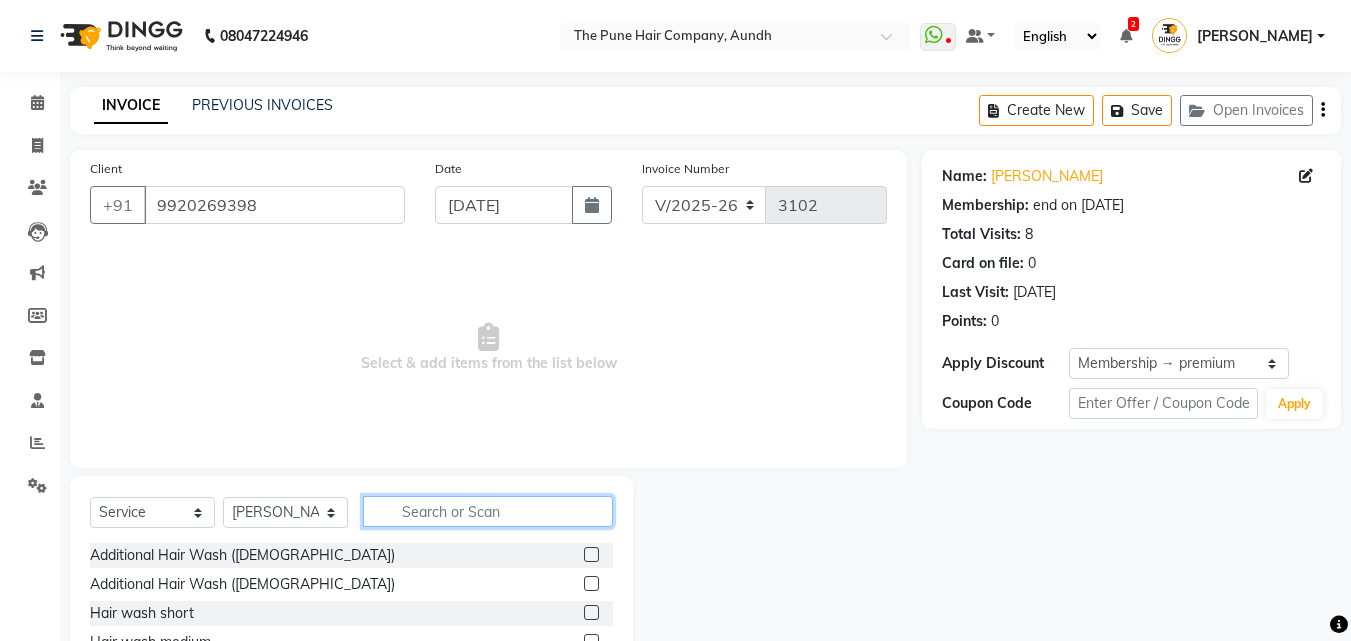 click 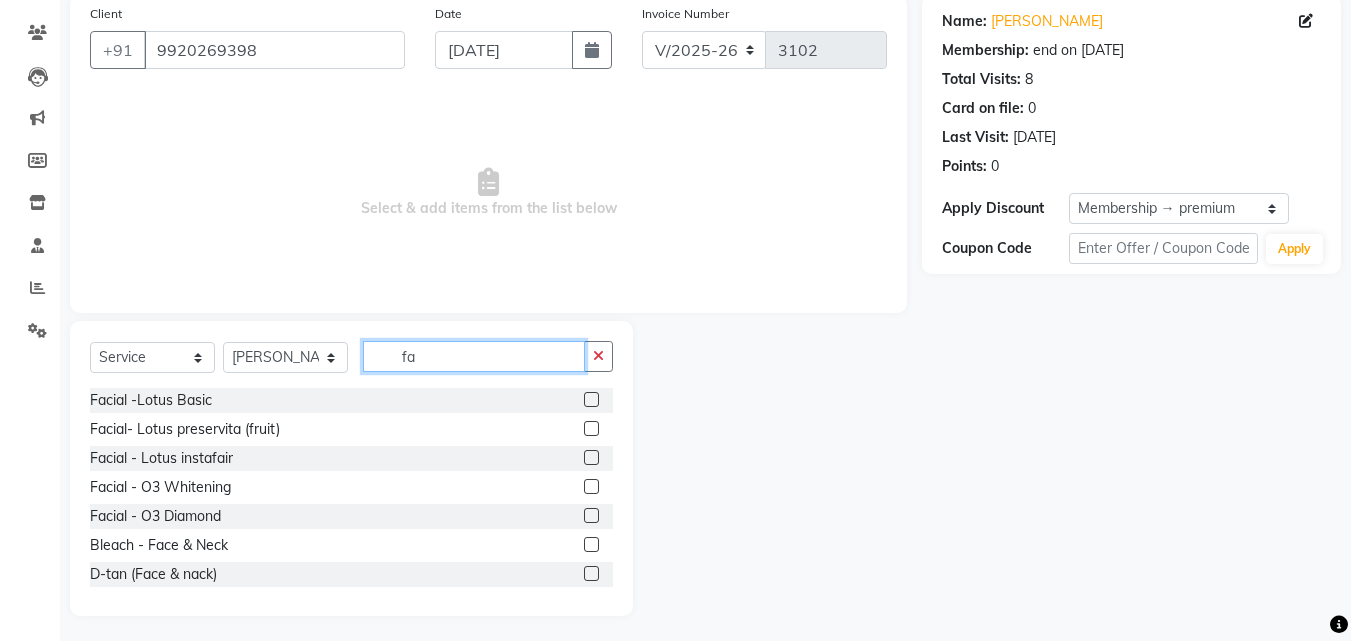 scroll, scrollTop: 160, scrollLeft: 0, axis: vertical 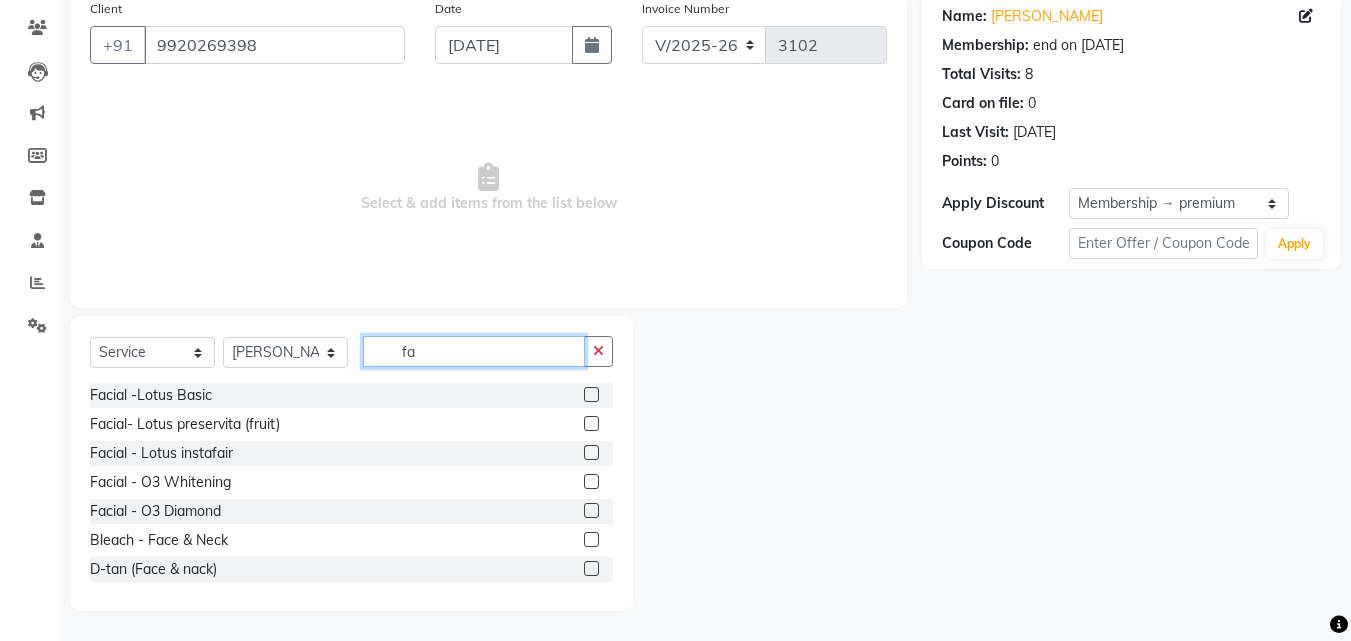 type on "fa" 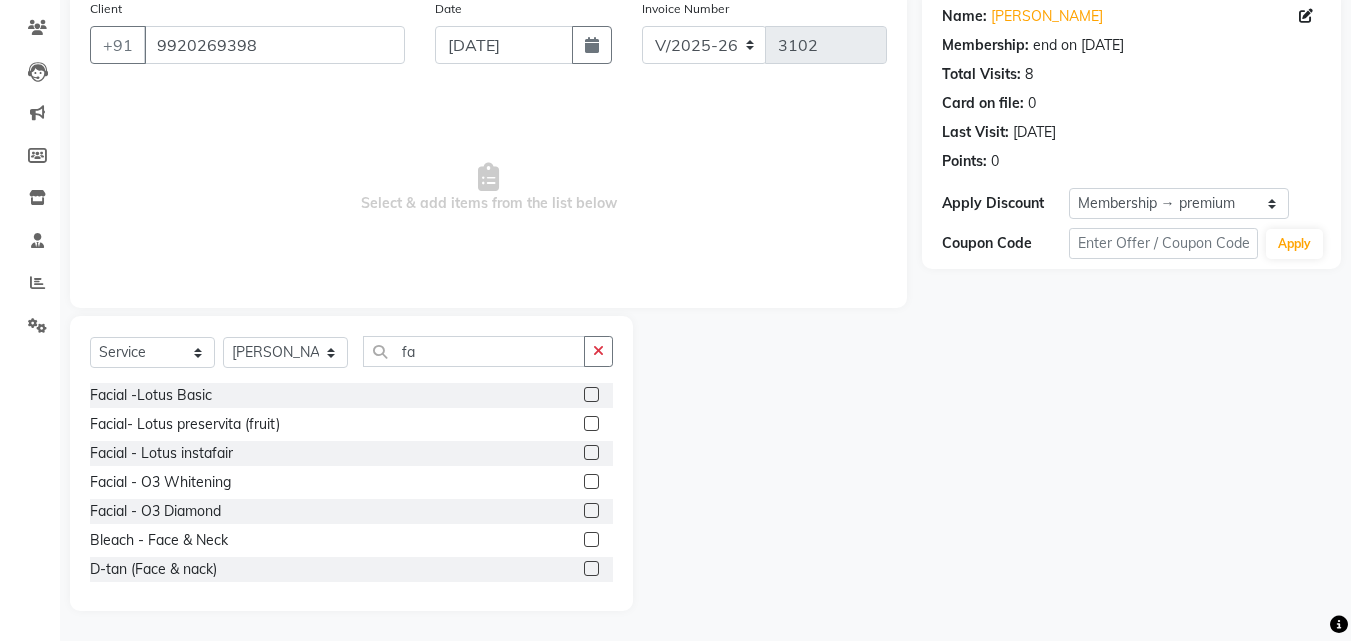 click 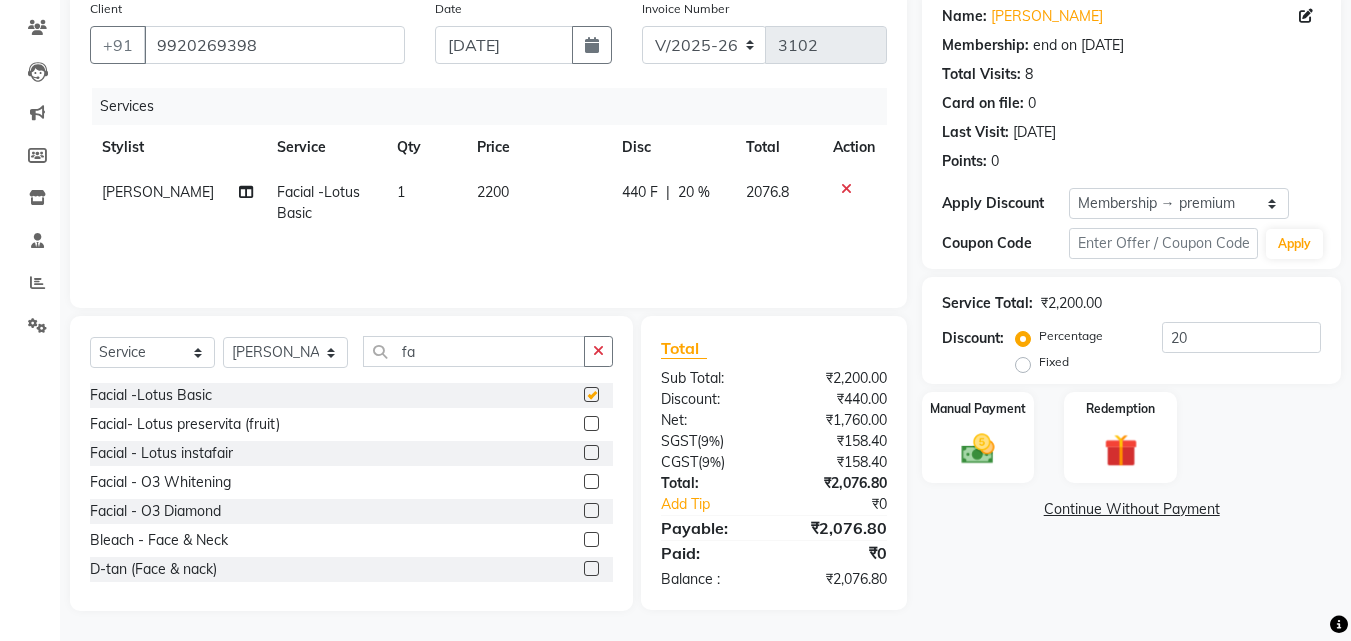checkbox on "false" 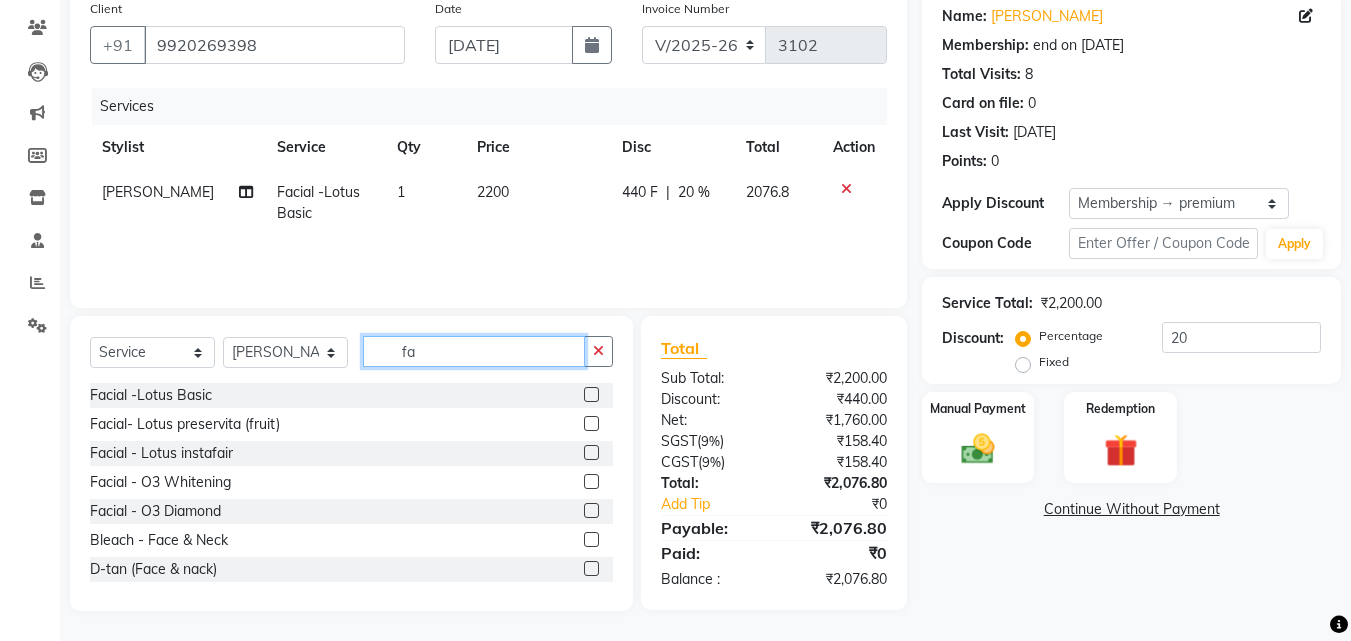 click on "fa" 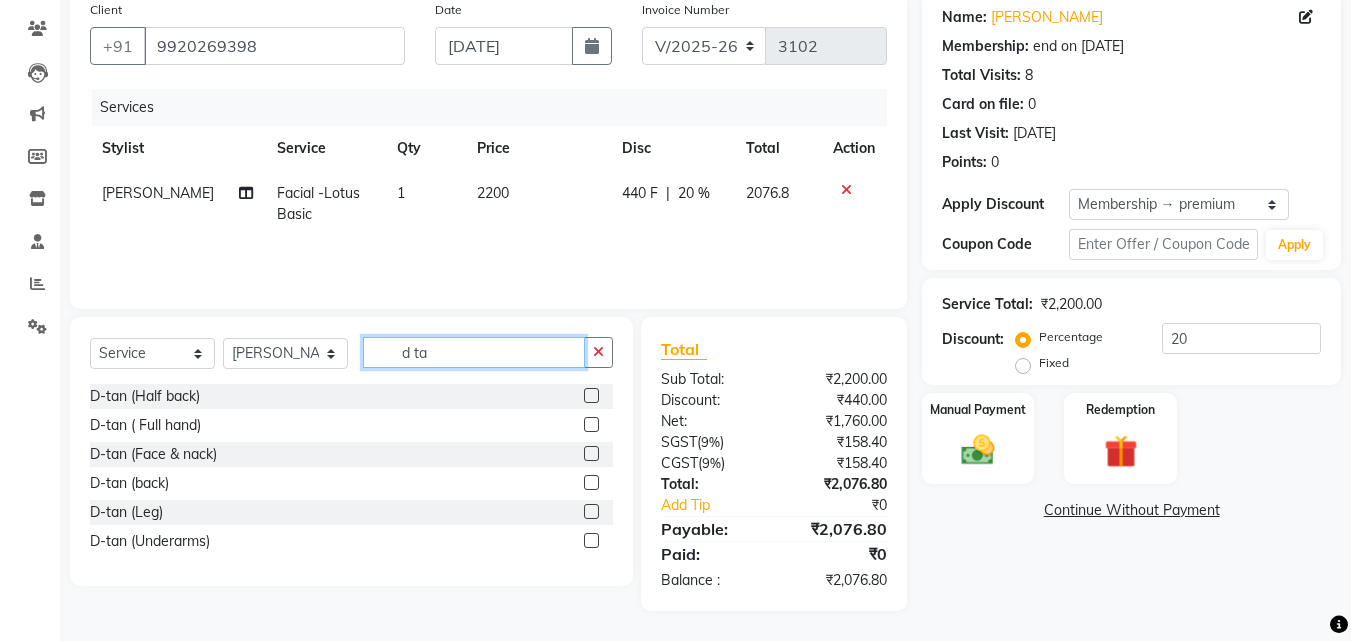 scroll, scrollTop: 159, scrollLeft: 0, axis: vertical 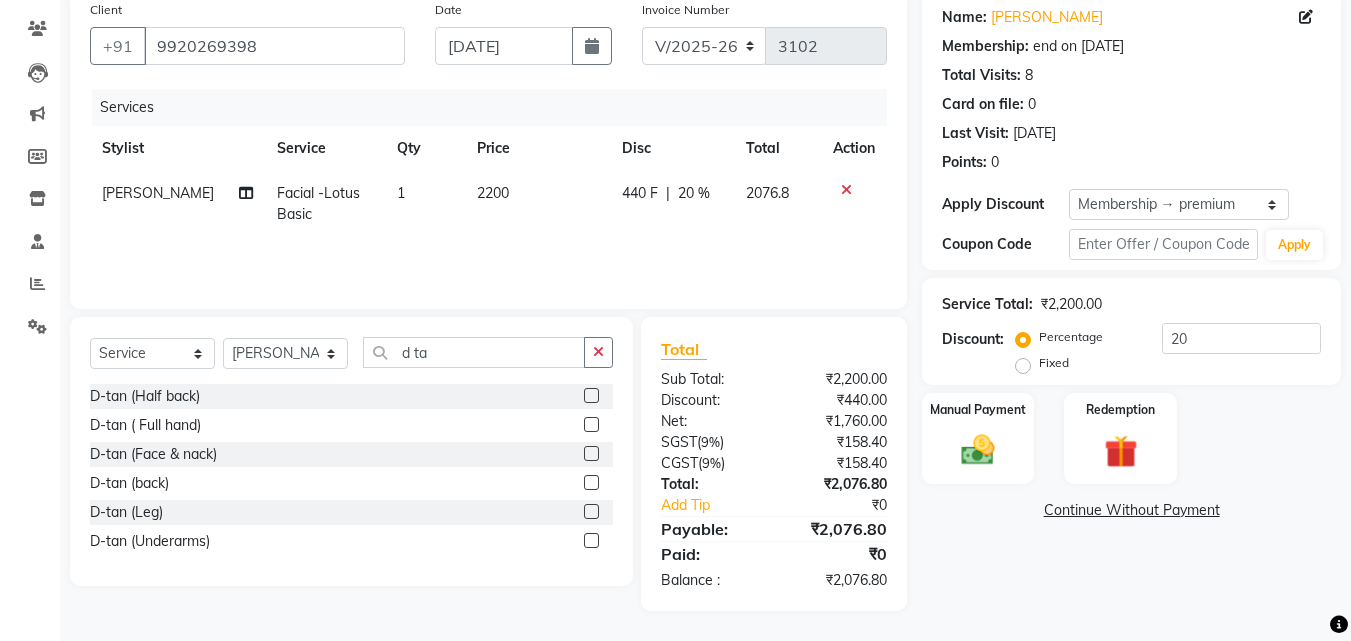 click 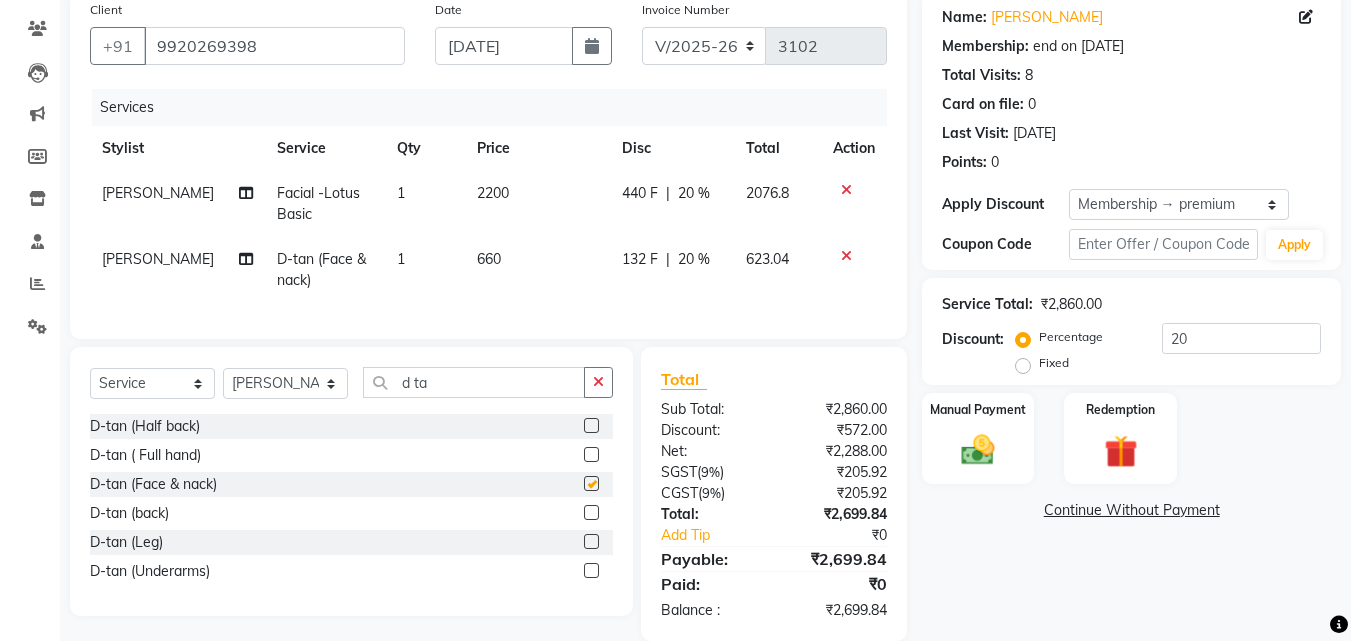 checkbox on "false" 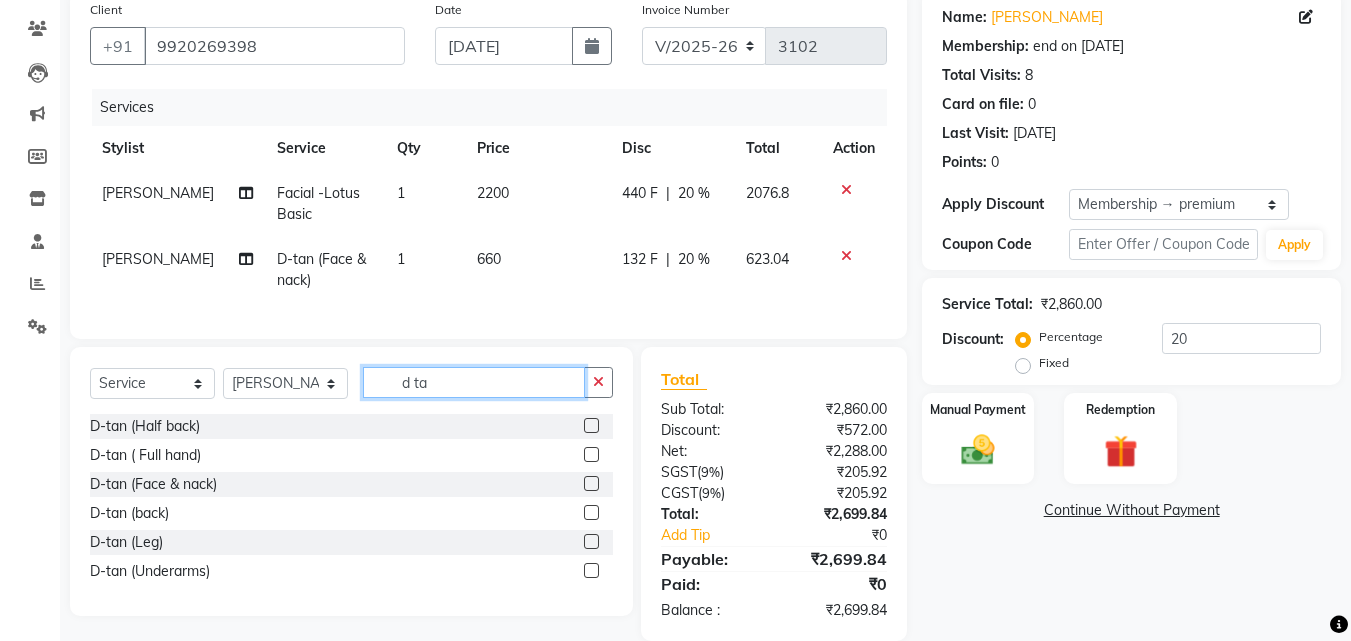 click on "d ta" 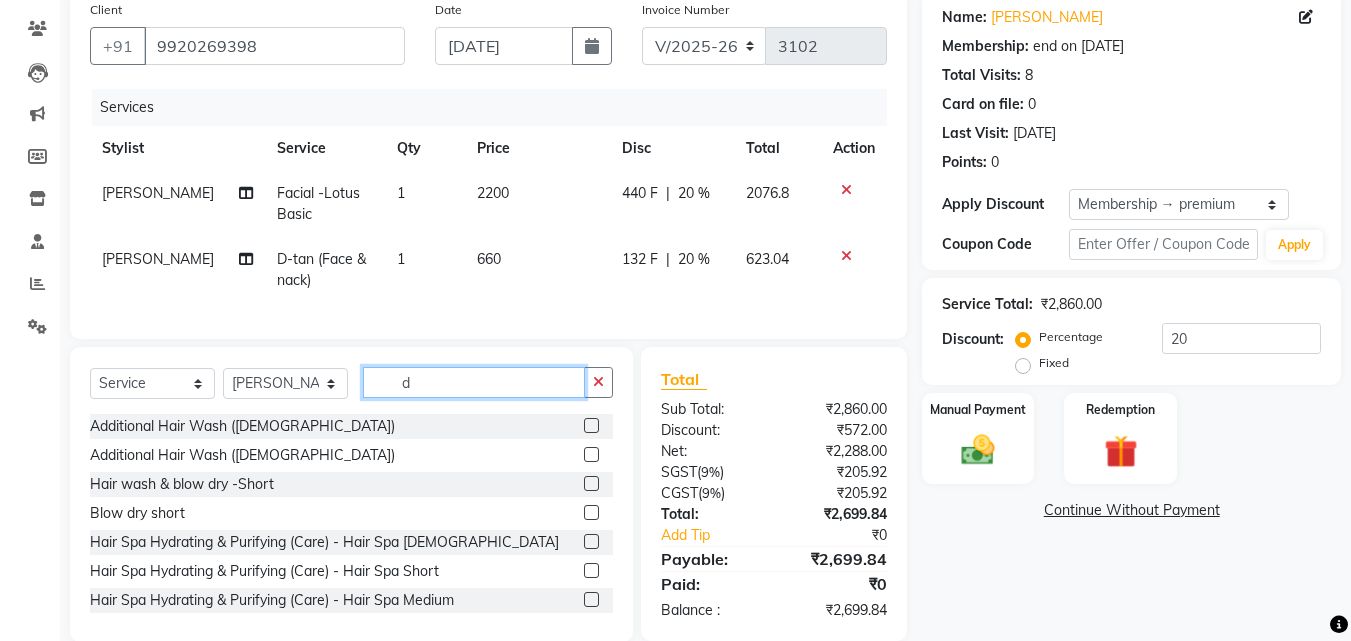 type on "d" 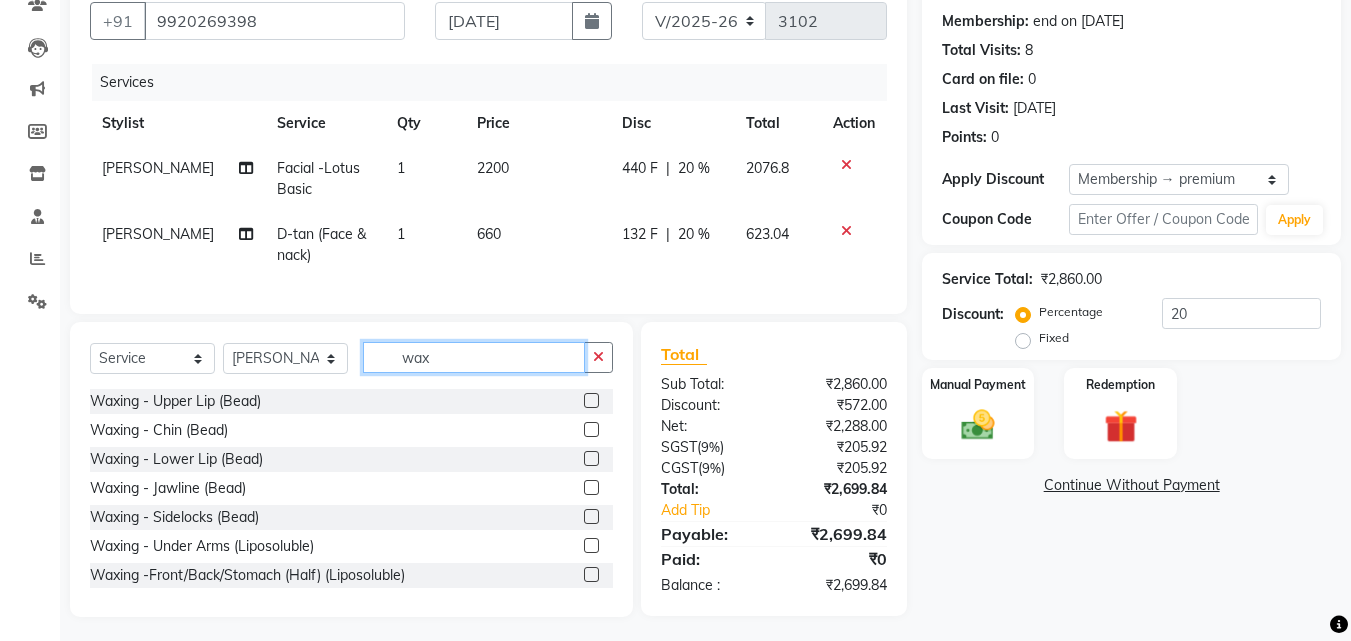 scroll, scrollTop: 205, scrollLeft: 0, axis: vertical 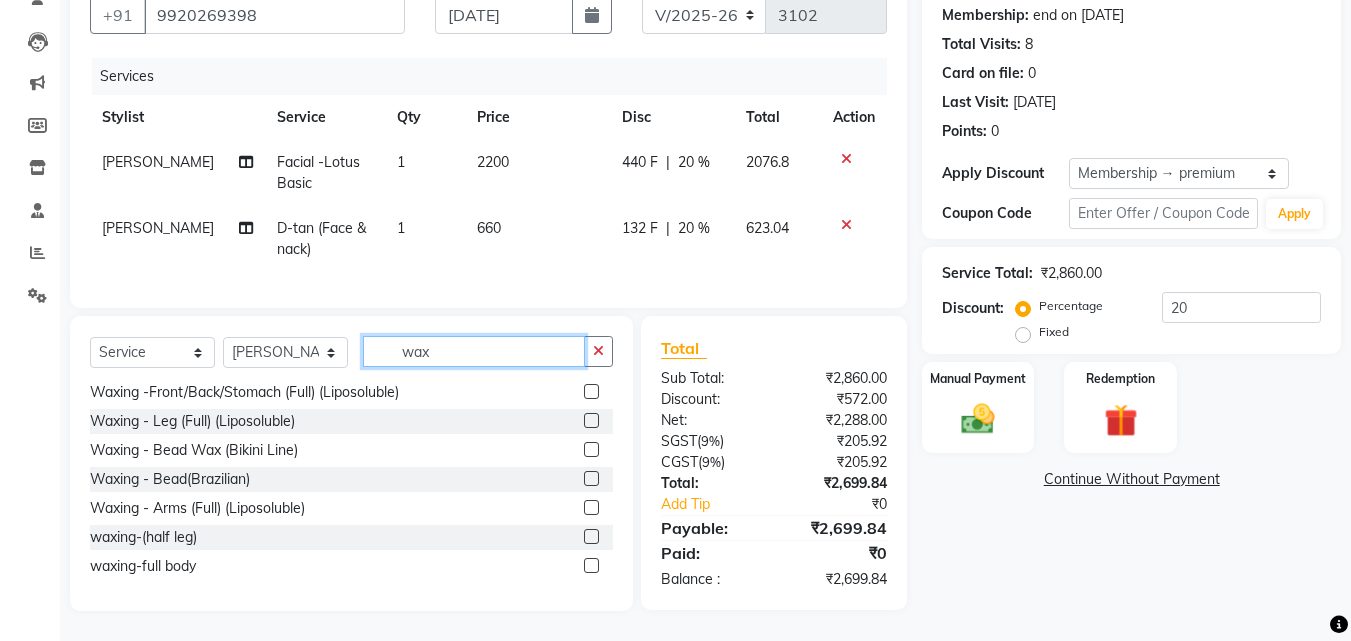 type on "wax" 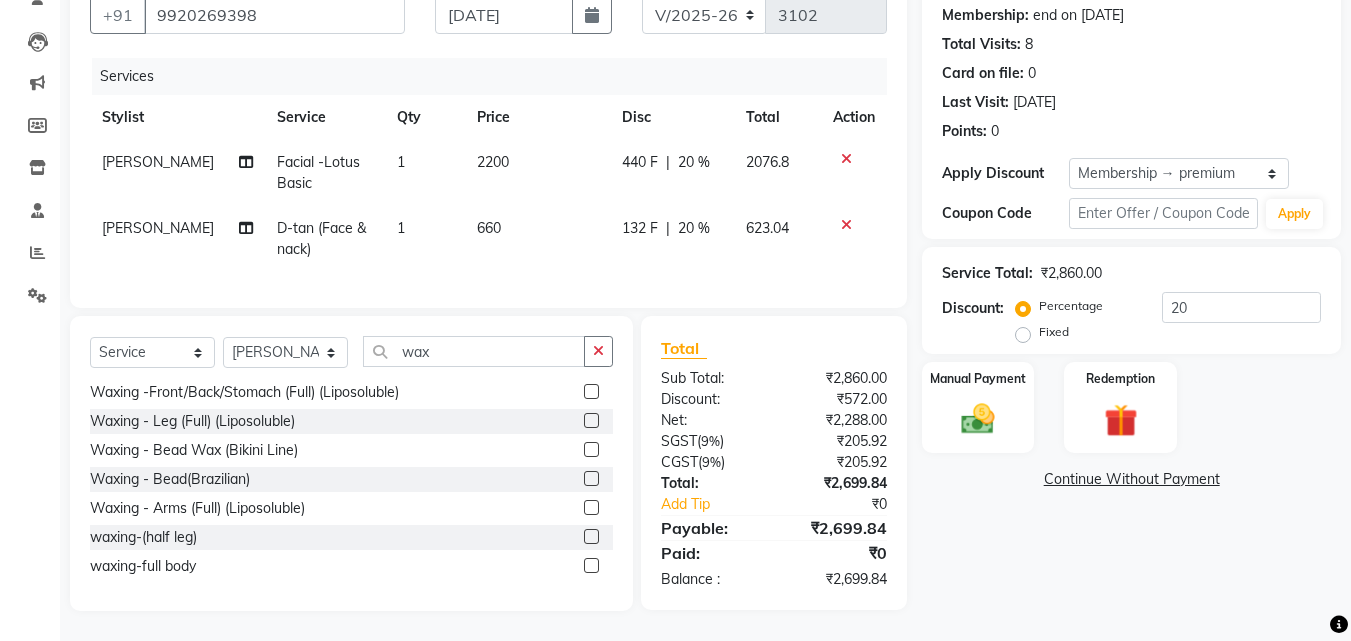 click 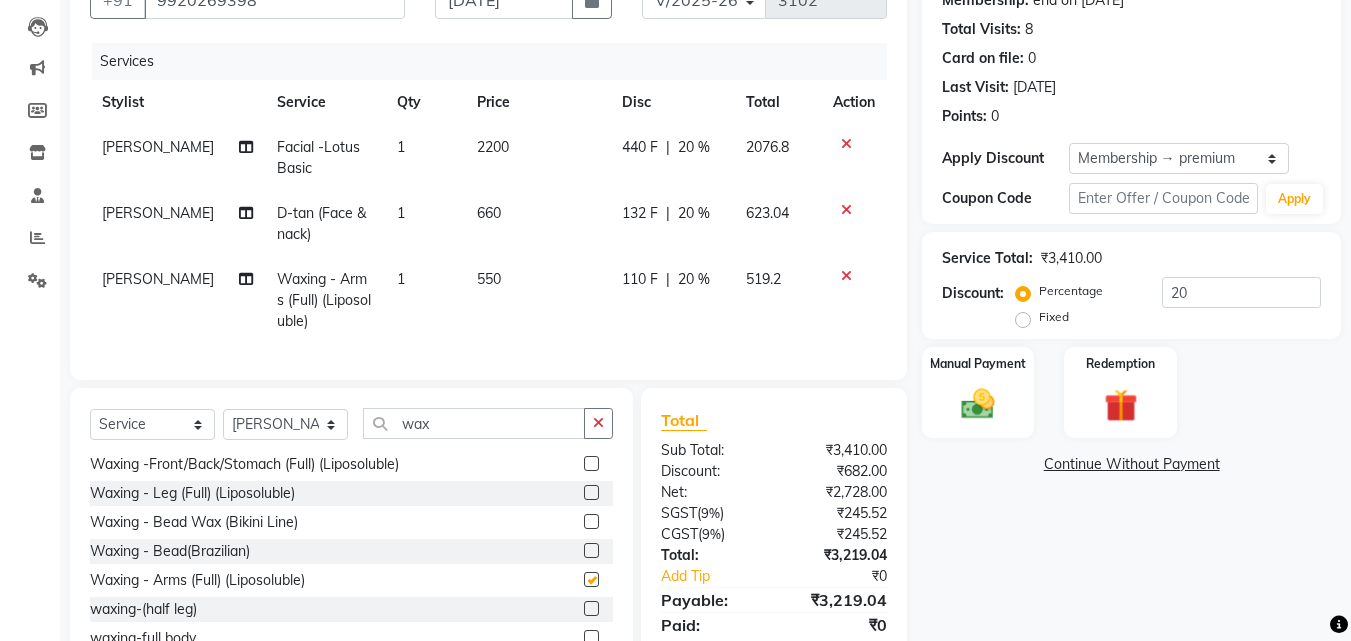 checkbox on "false" 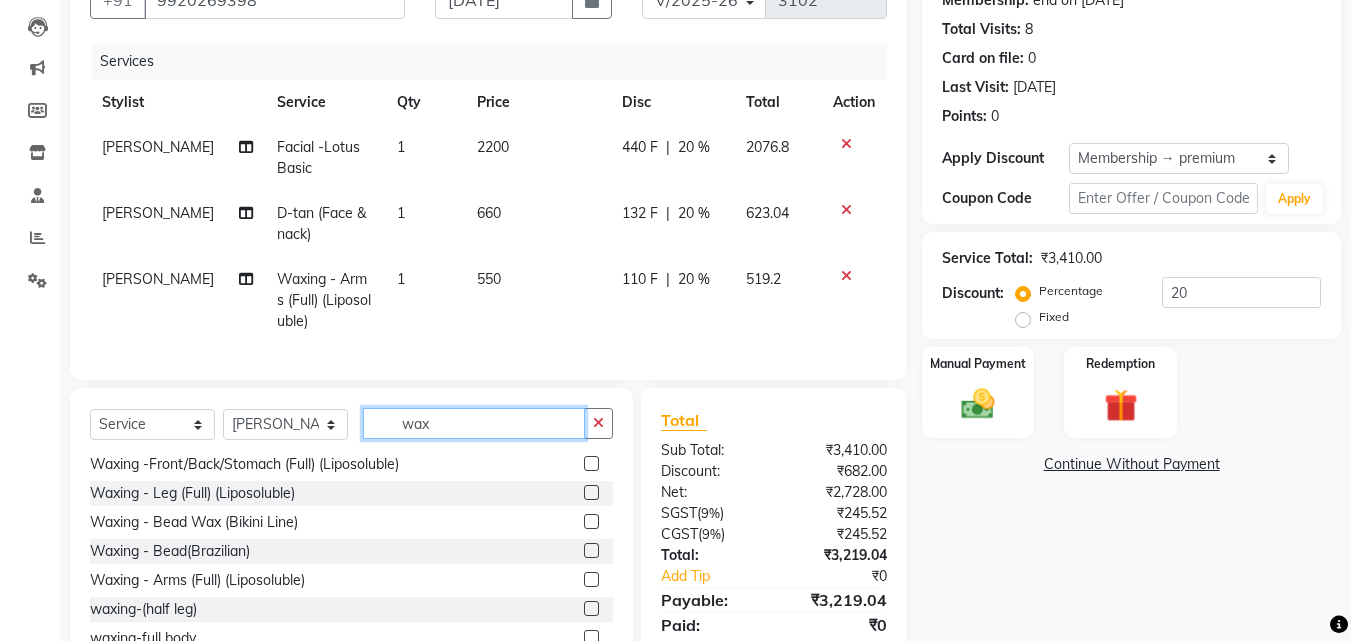 click on "wax" 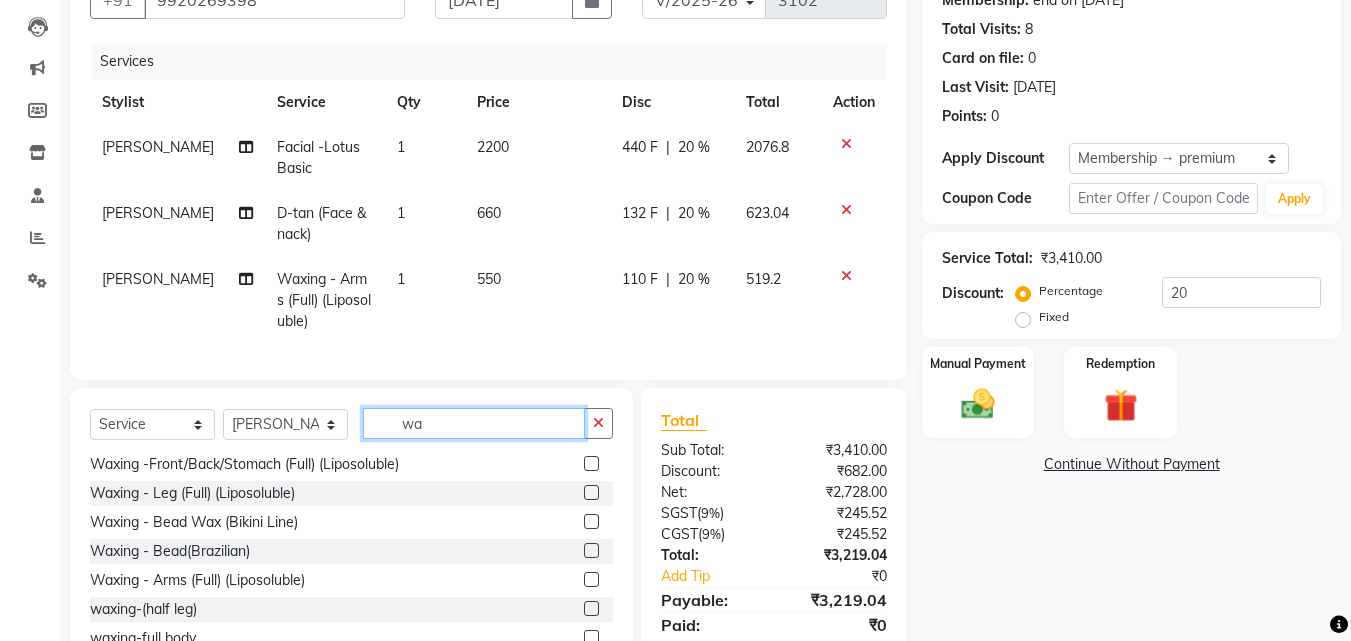 type on "w" 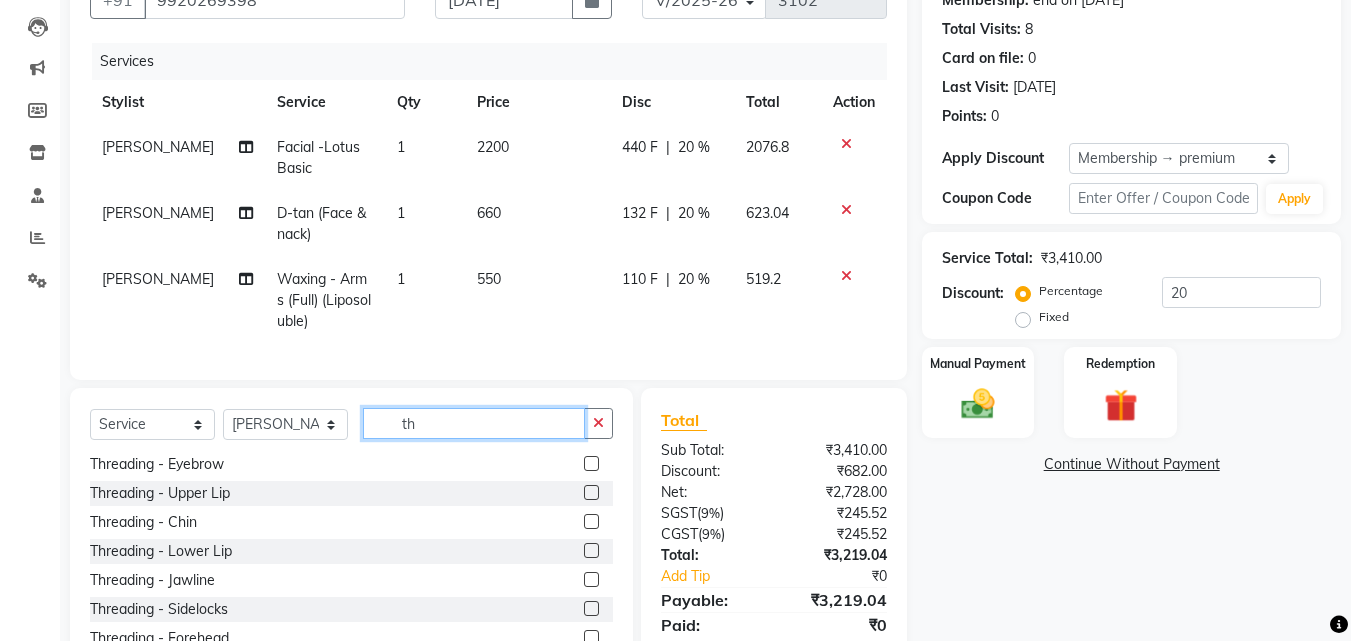 scroll, scrollTop: 32, scrollLeft: 0, axis: vertical 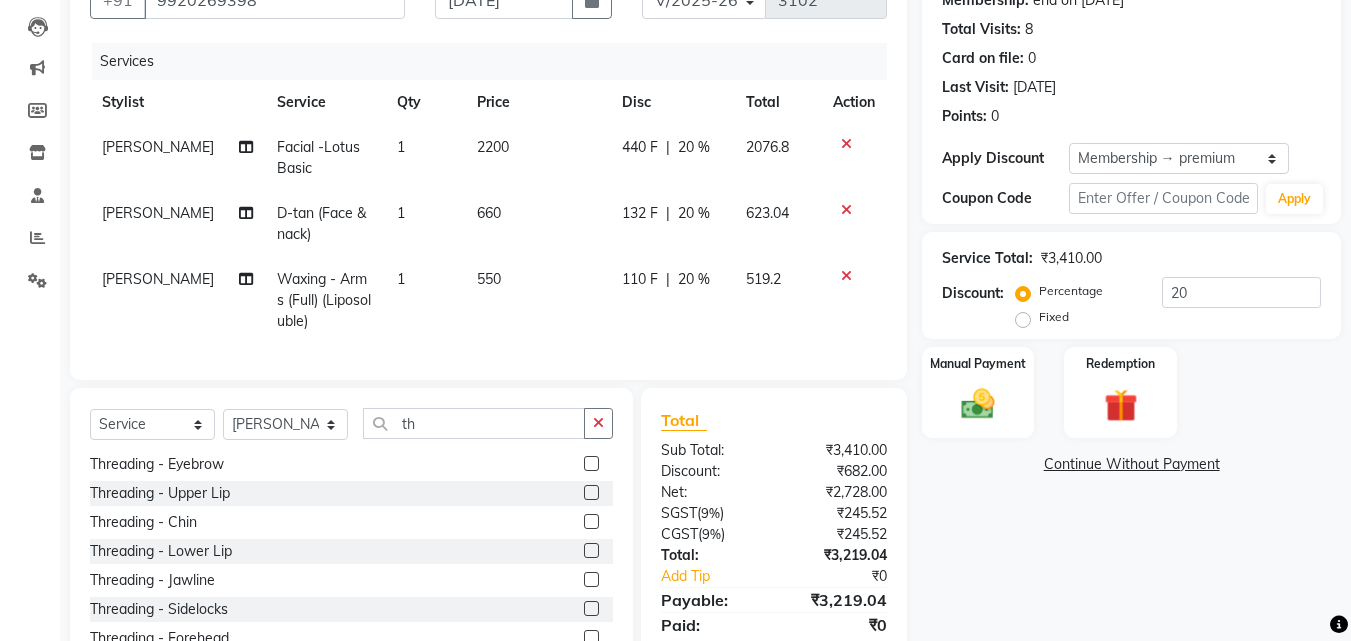 click 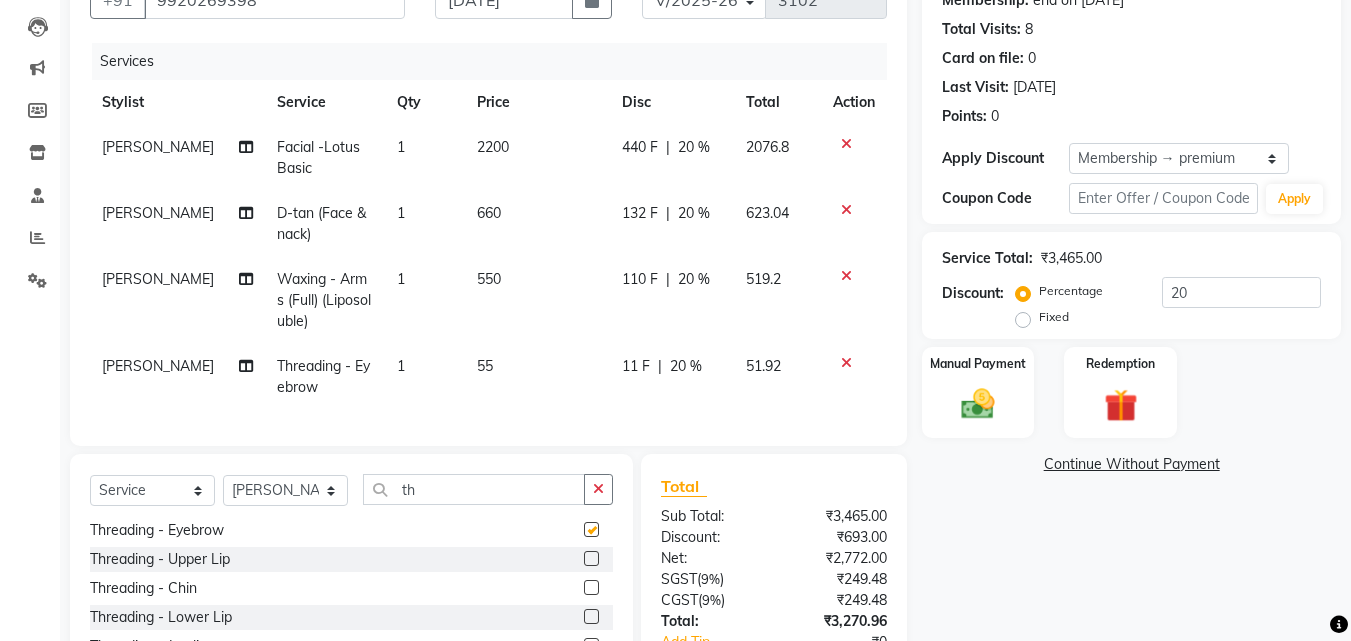 checkbox on "false" 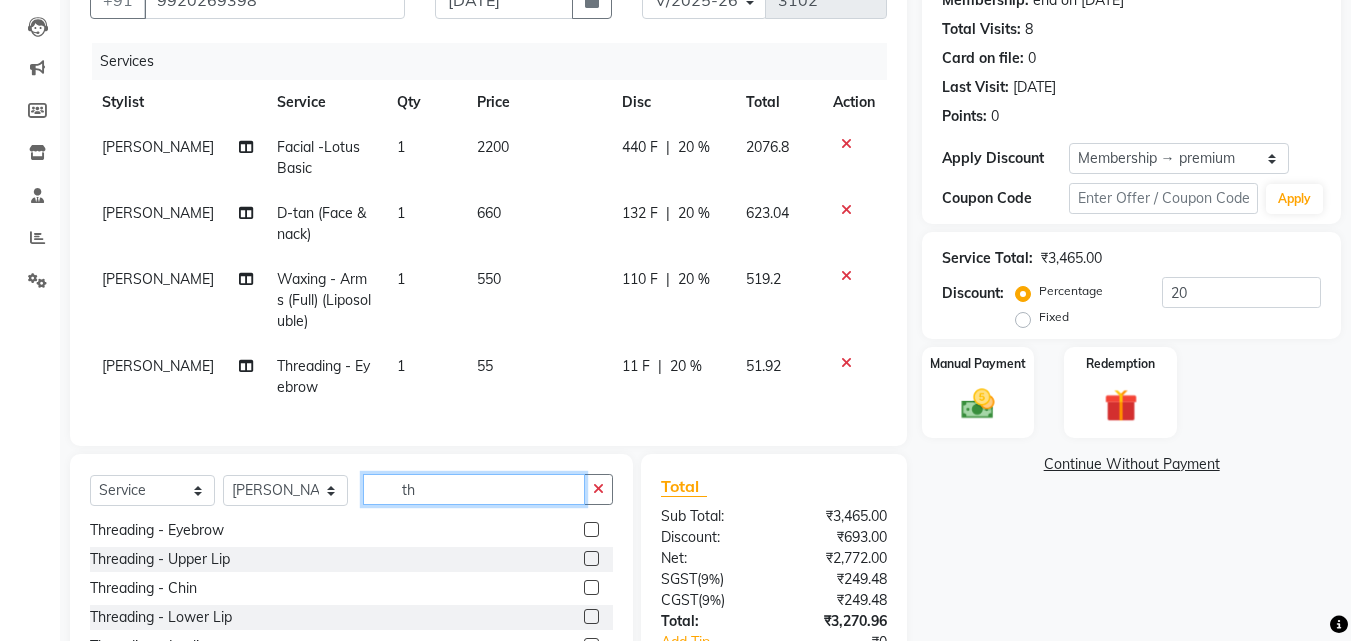click on "th" 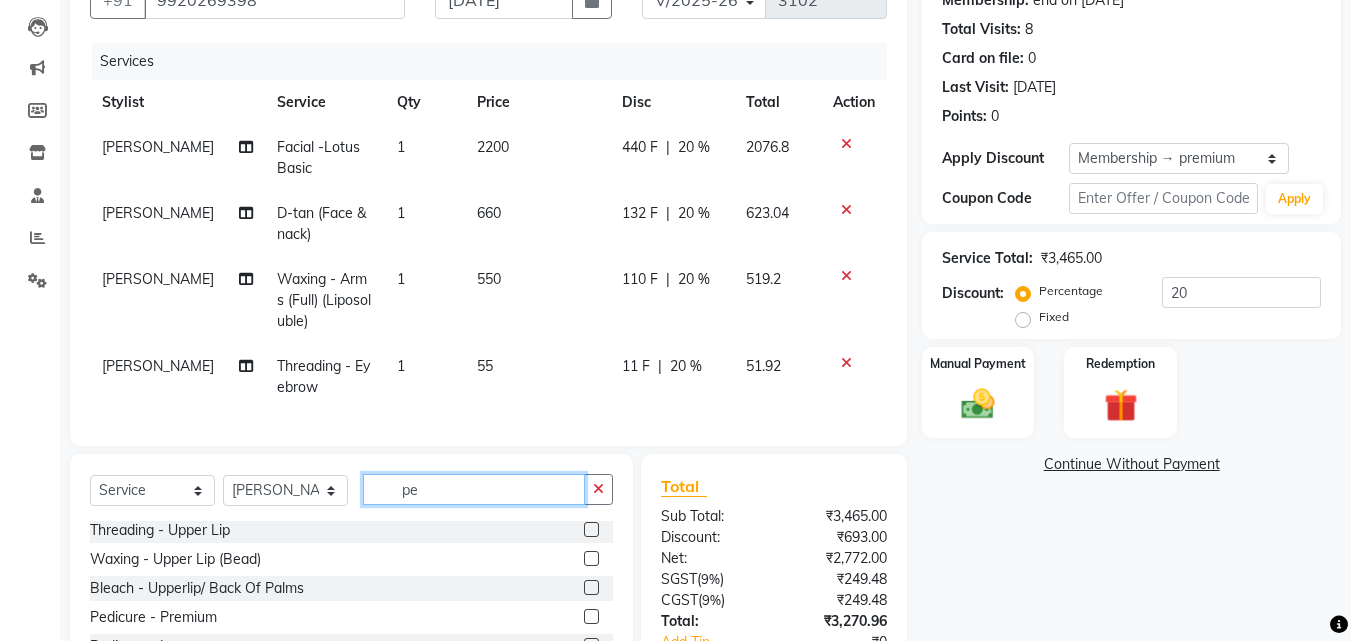 scroll, scrollTop: 0, scrollLeft: 0, axis: both 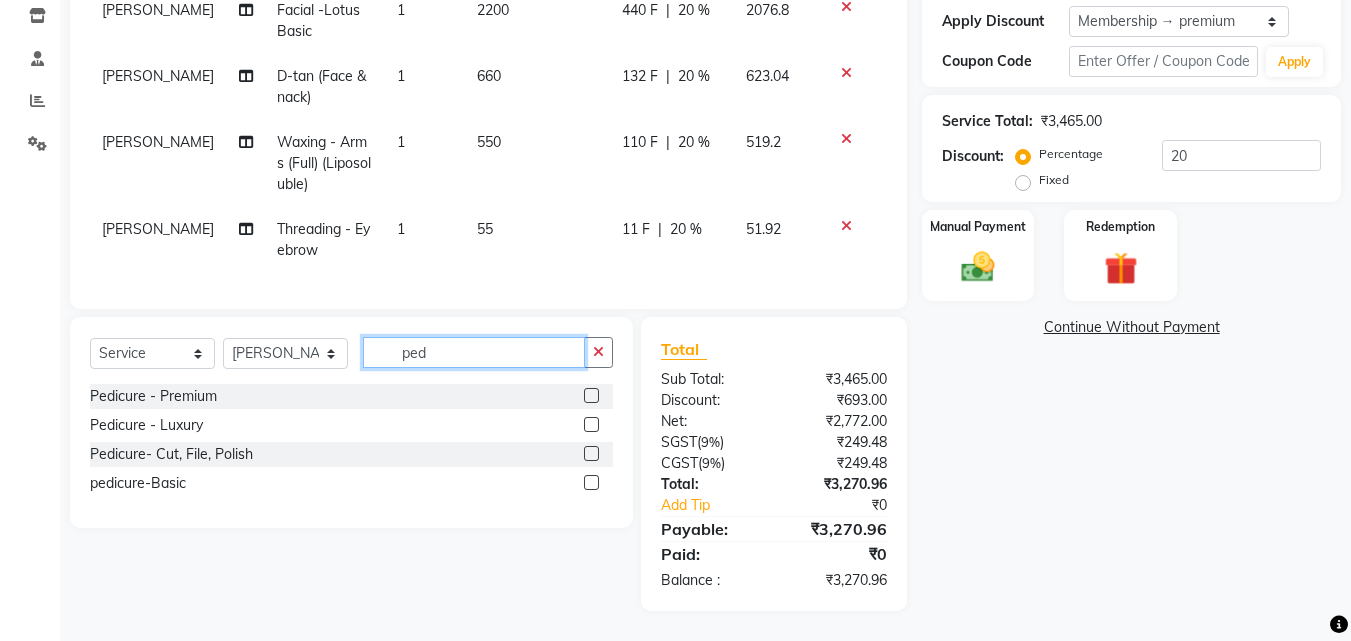 type on "ped" 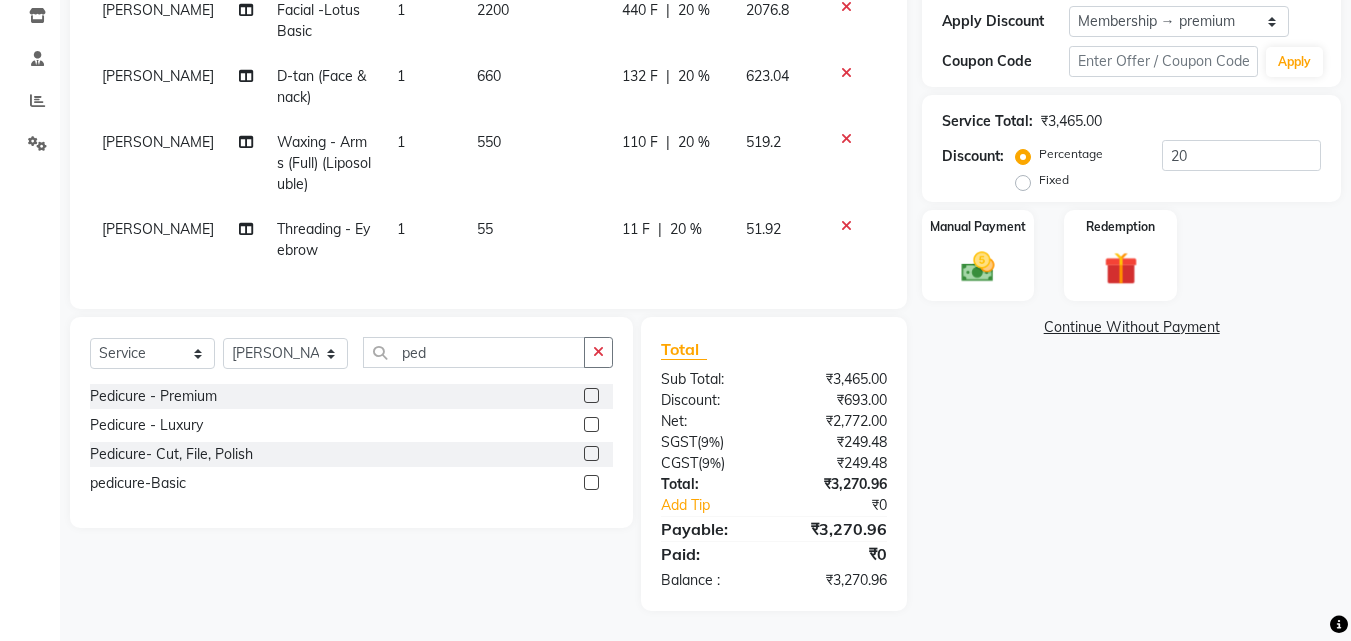 click 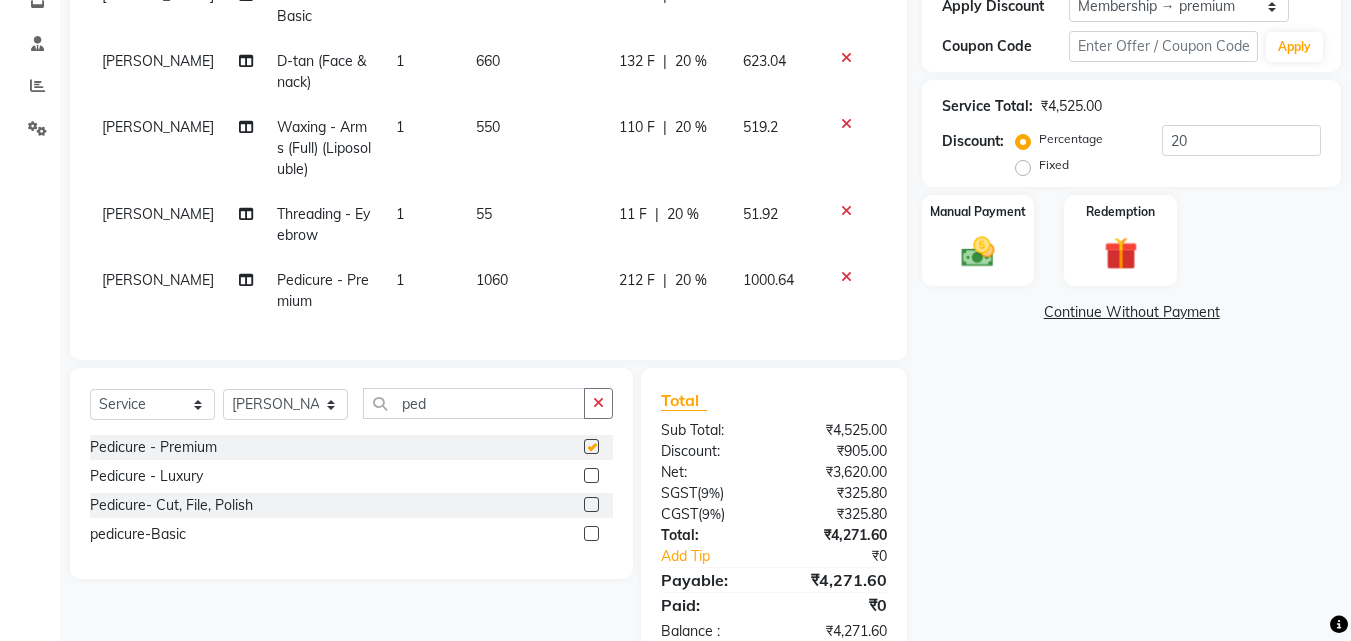 checkbox on "false" 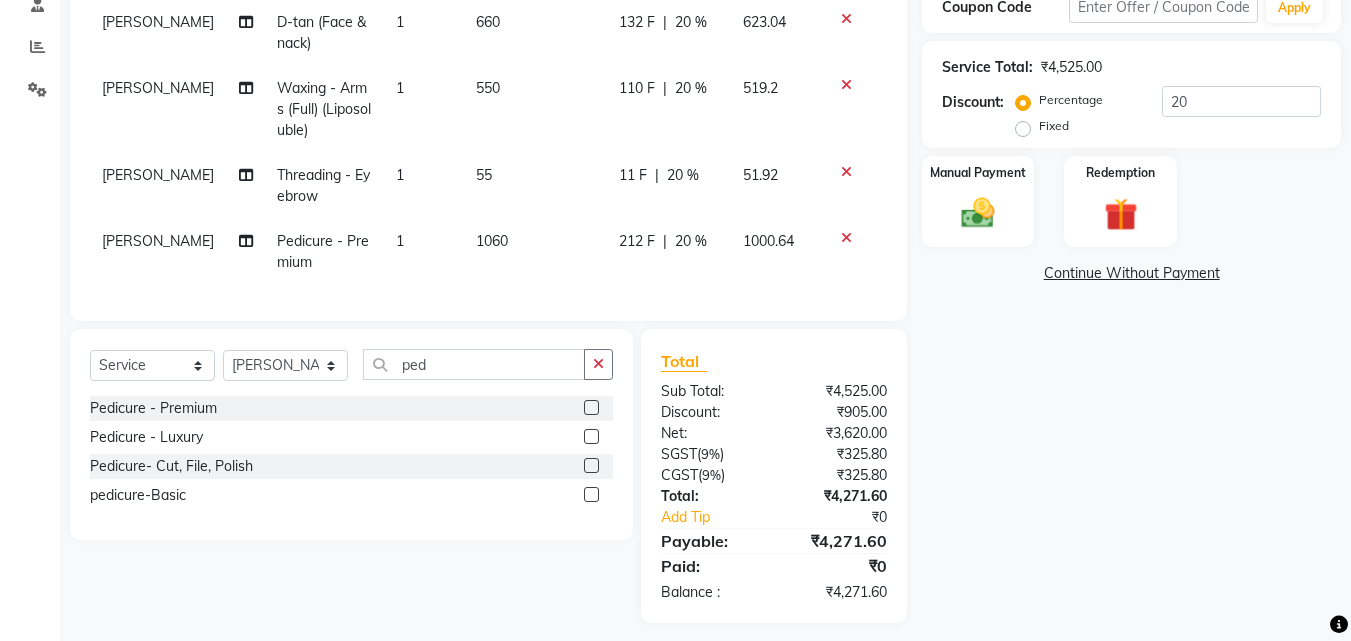 scroll, scrollTop: 423, scrollLeft: 0, axis: vertical 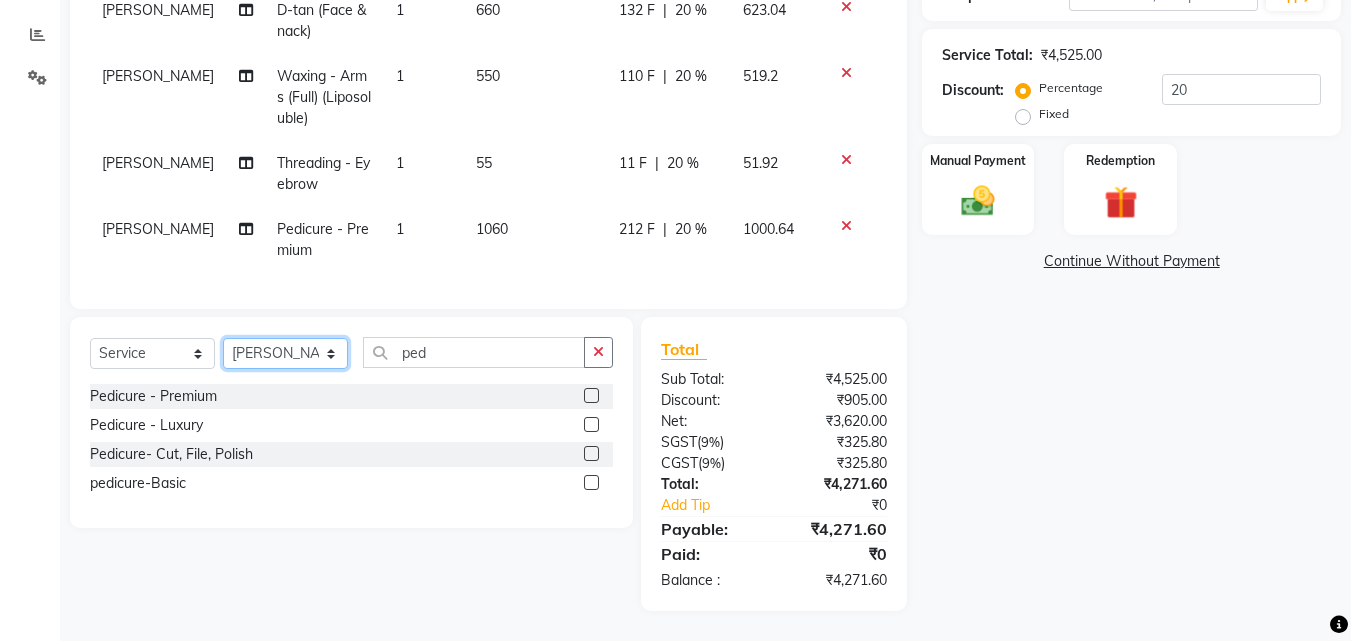 click on "Select Stylist Akash both [PERSON_NAME] .K [PERSON_NAME] kaif [PERSON_NAME] [PERSON_NAME] [PERSON_NAME] [PERSON_NAME] mane POOJA MORE [PERSON_NAME]  [PERSON_NAME] Shweta [PERSON_NAME] [PERSON_NAME] [PERSON_NAME]" 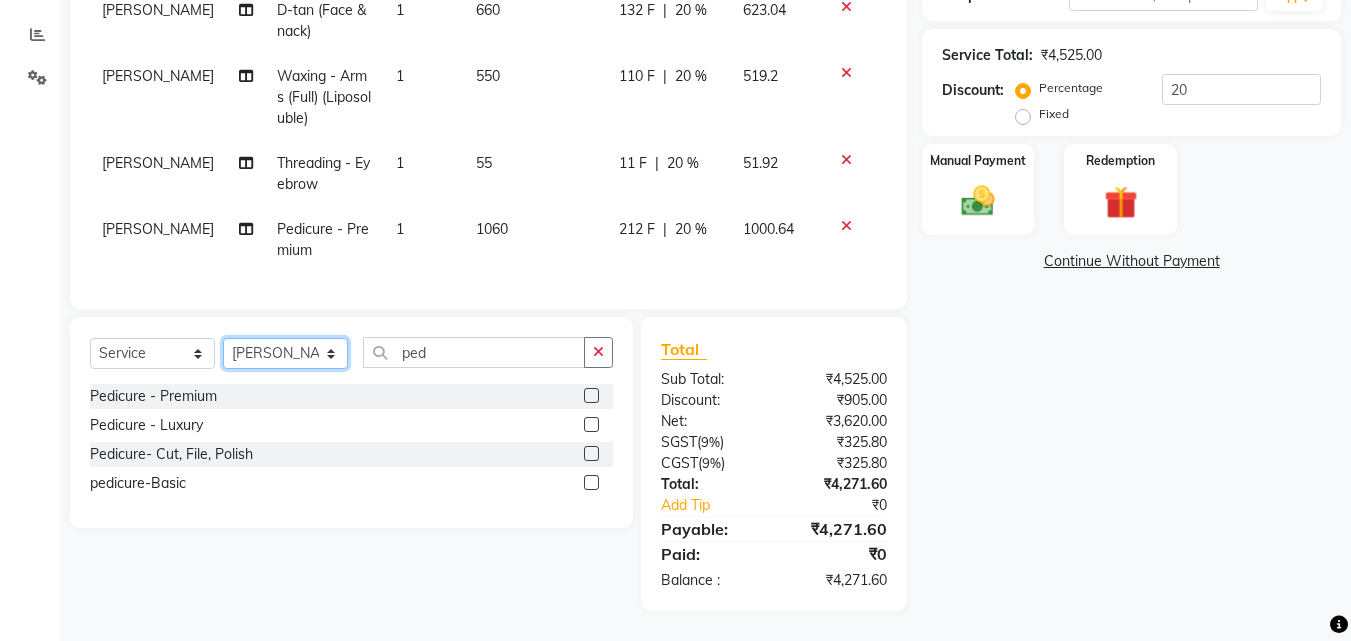 select on "78334" 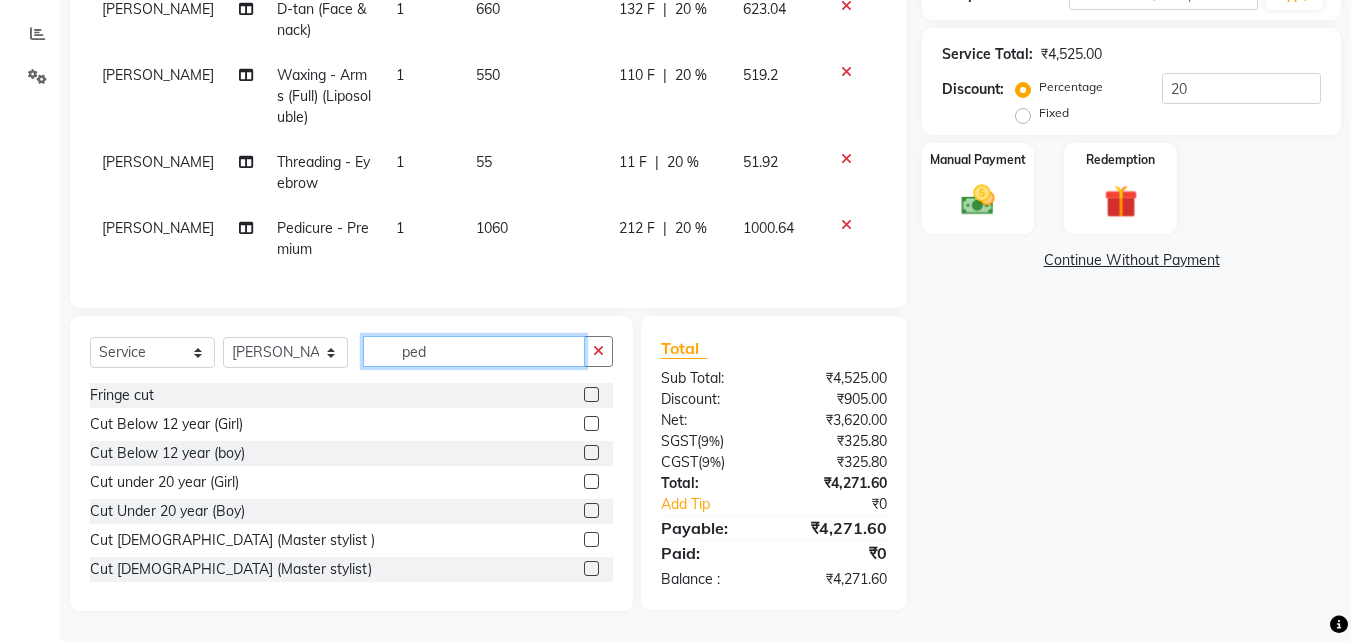 click on "ped" 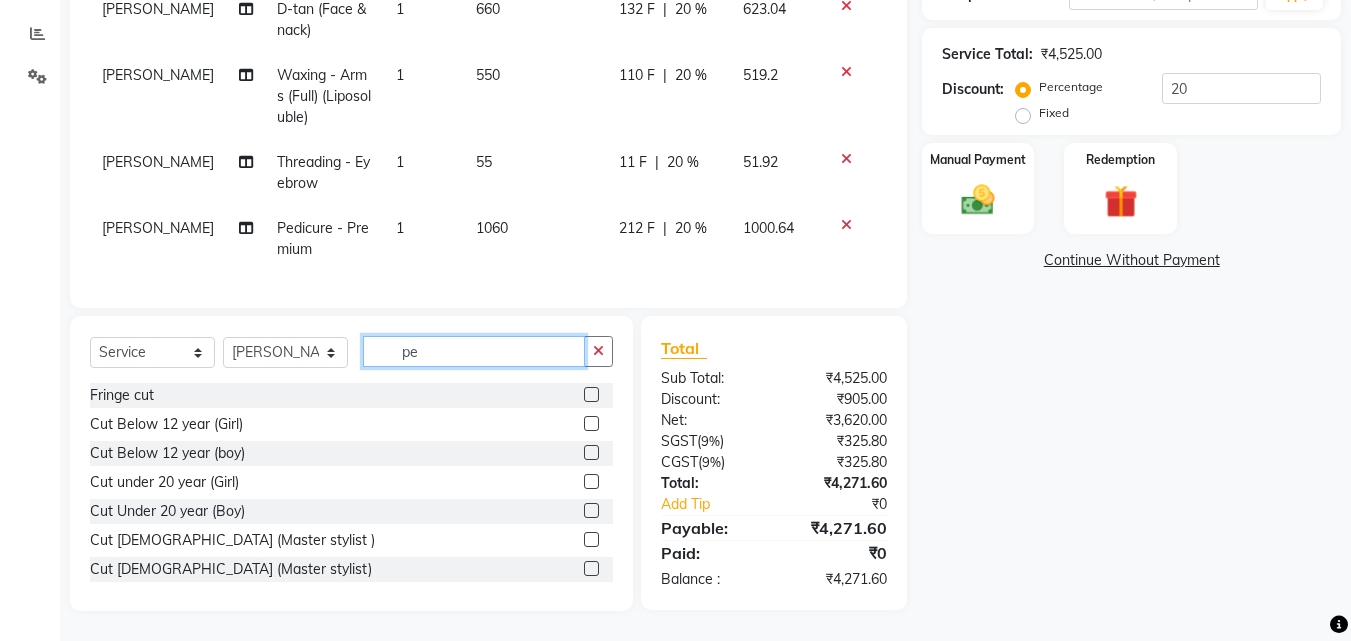 type on "p" 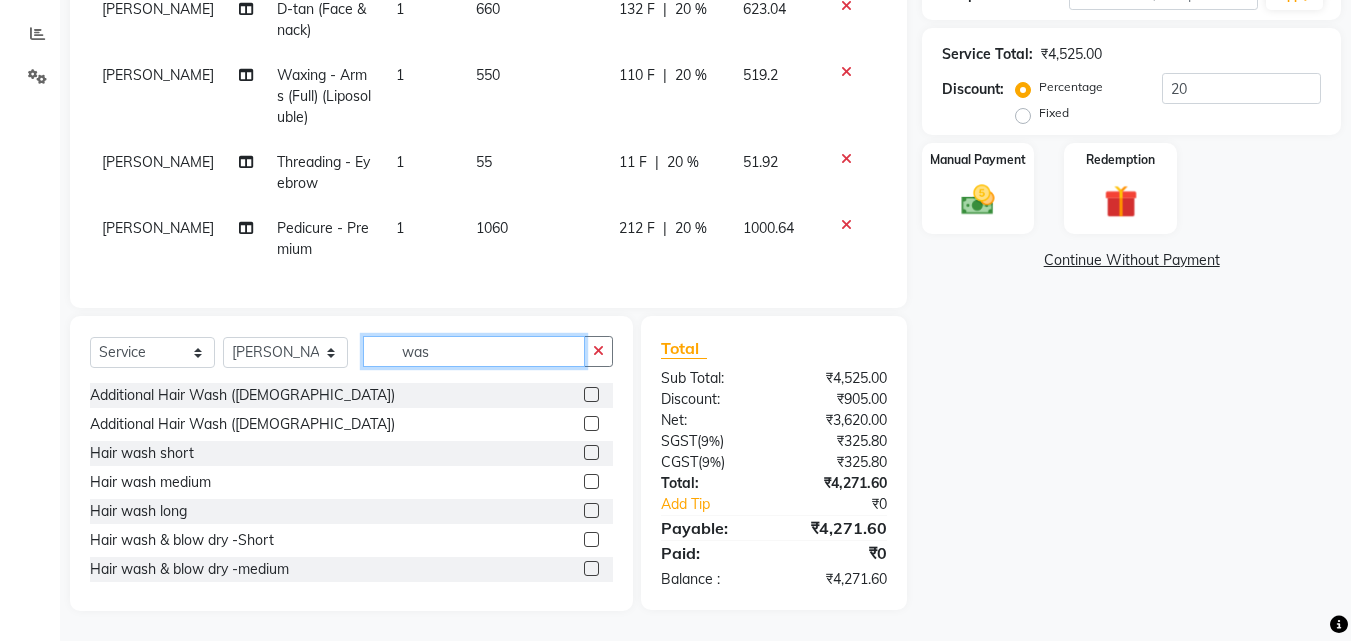 scroll, scrollTop: 424, scrollLeft: 0, axis: vertical 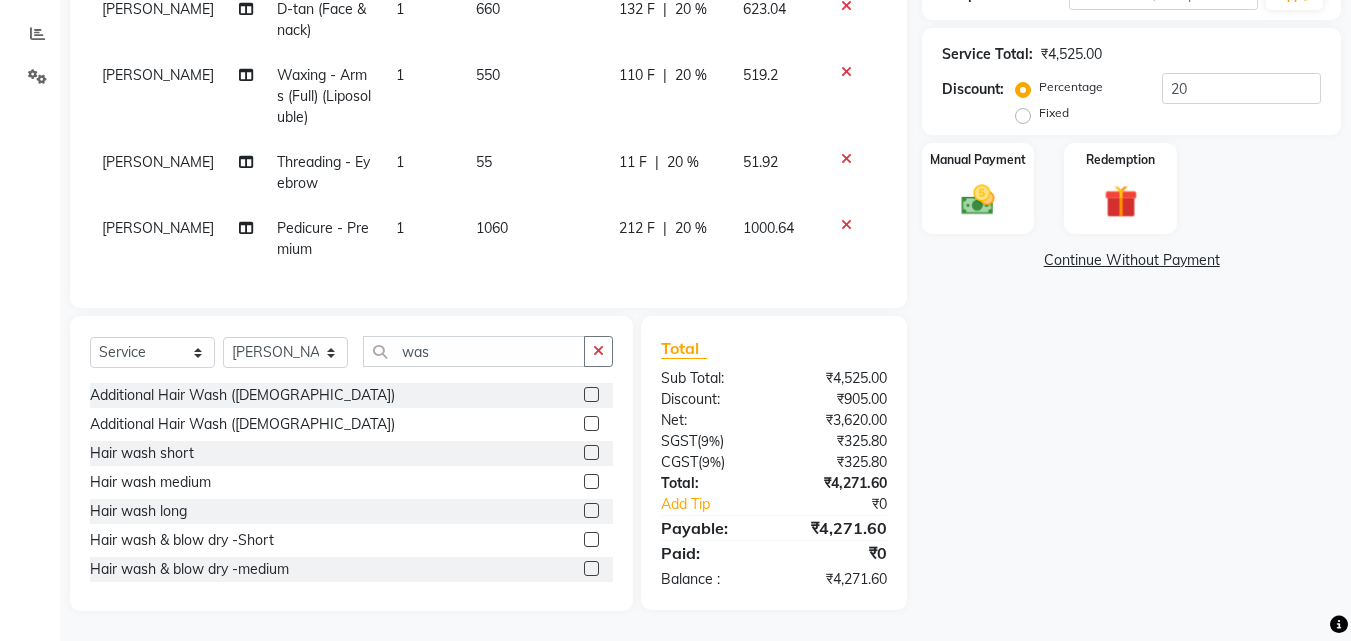 click on "Hair wash & blow dry -medium" 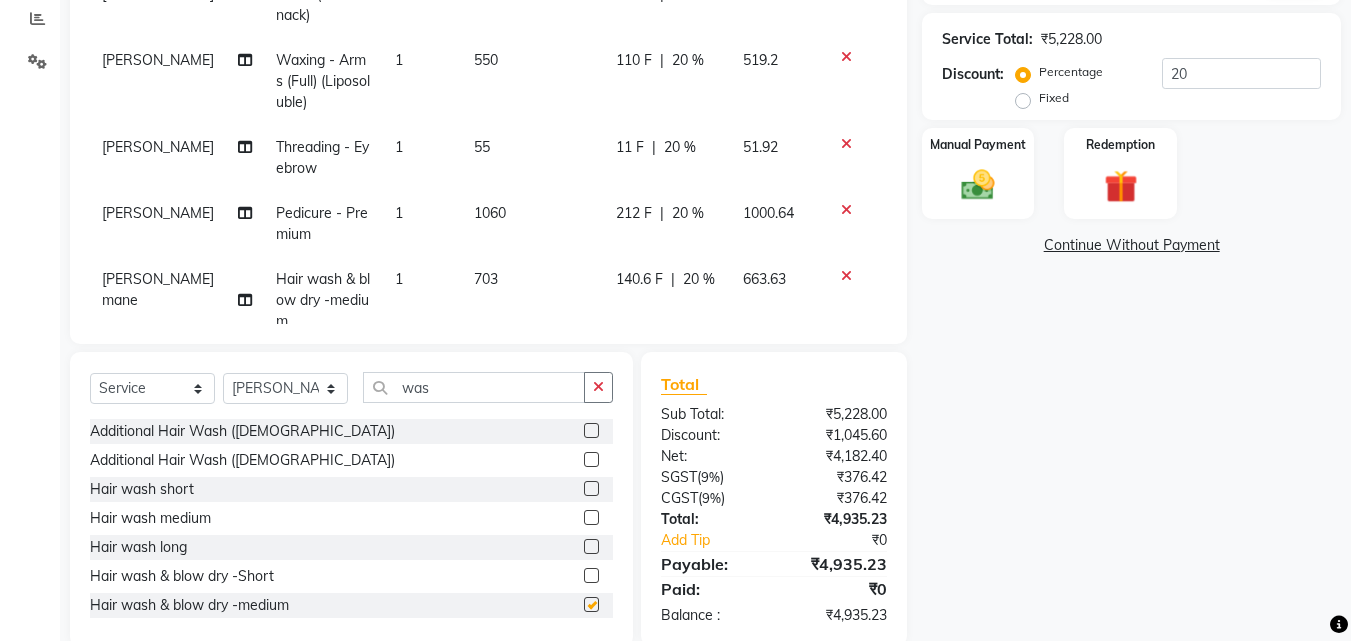 checkbox on "false" 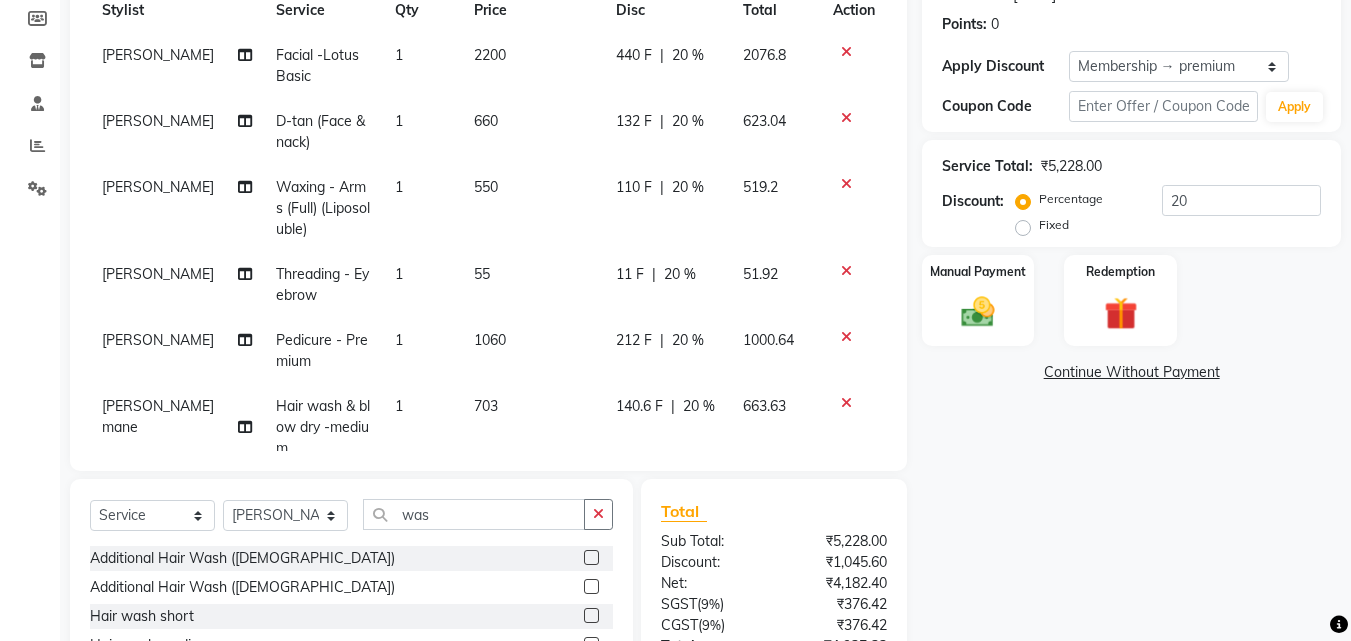 scroll, scrollTop: 124, scrollLeft: 0, axis: vertical 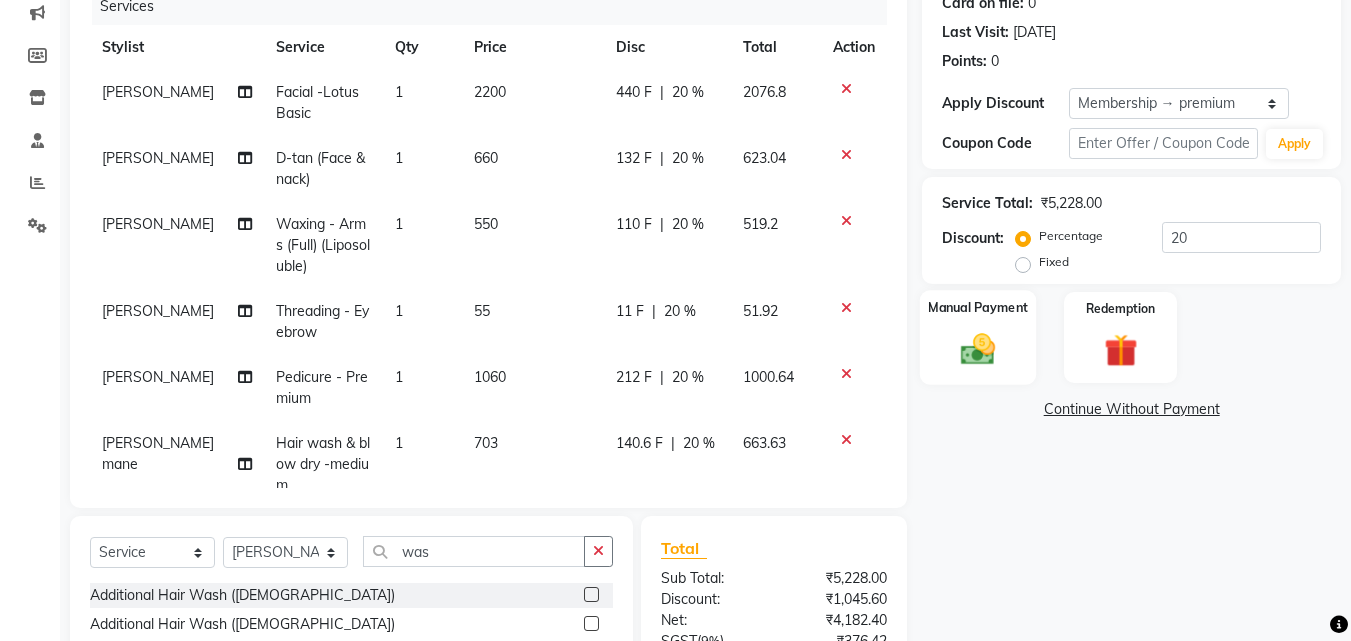 click 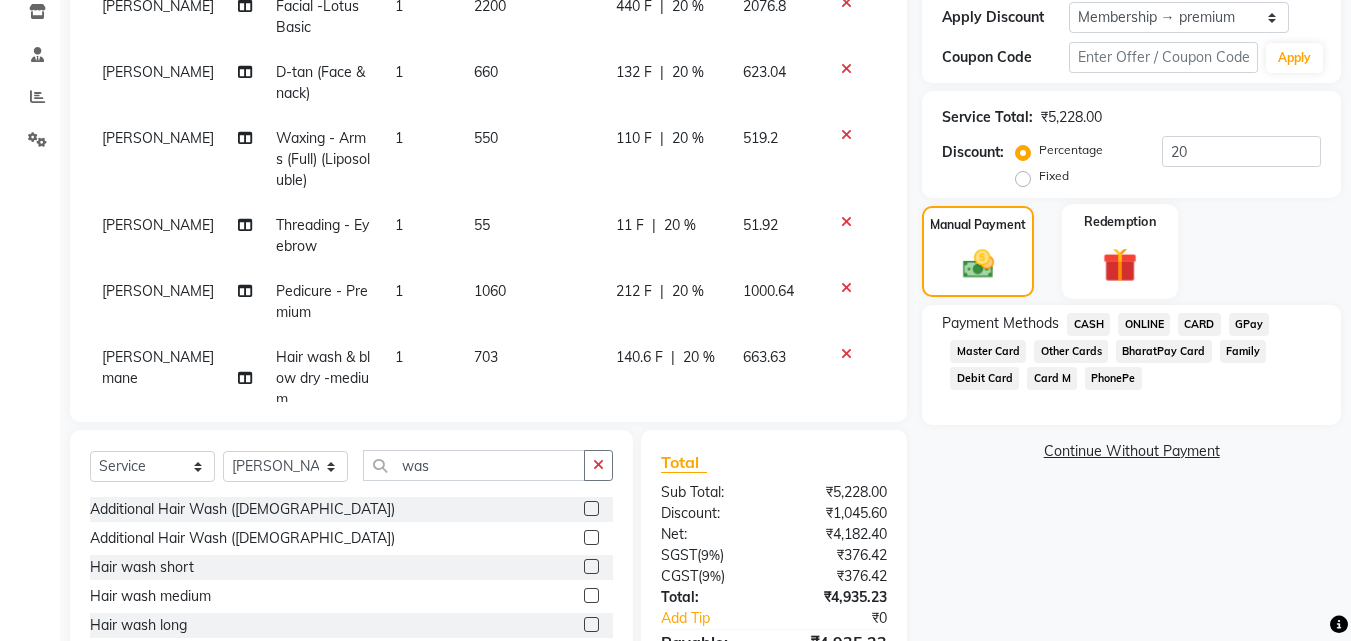 scroll, scrollTop: 460, scrollLeft: 0, axis: vertical 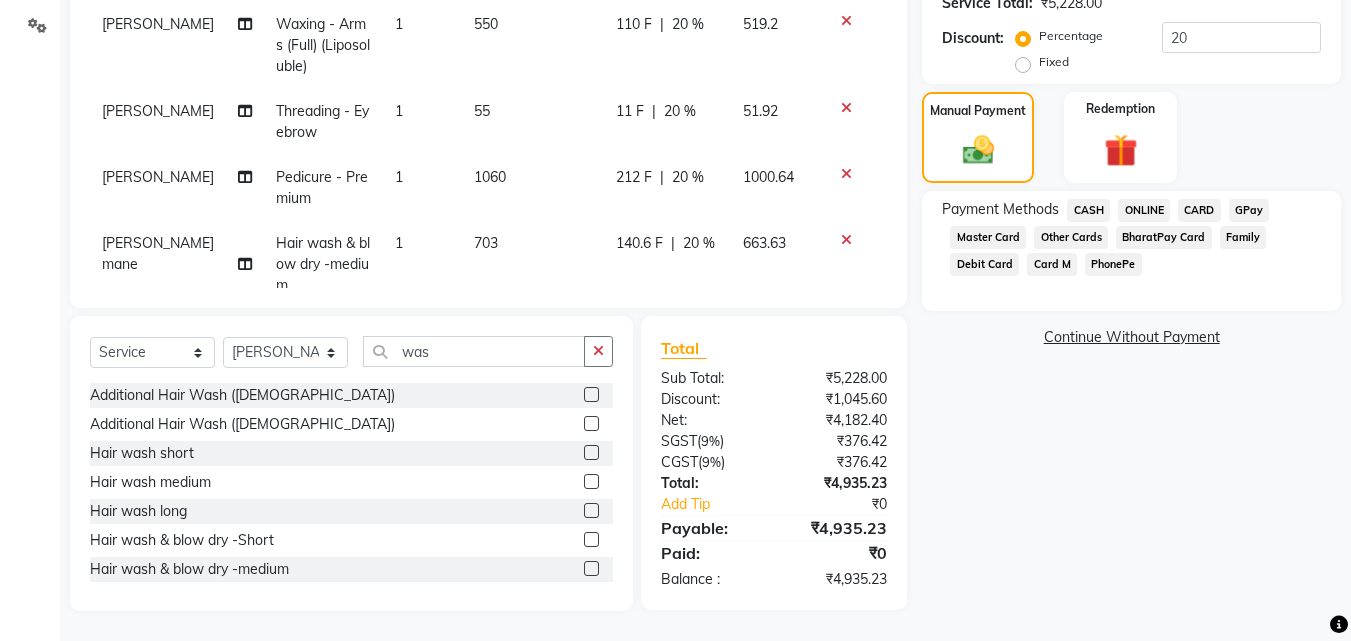 click on "ONLINE" 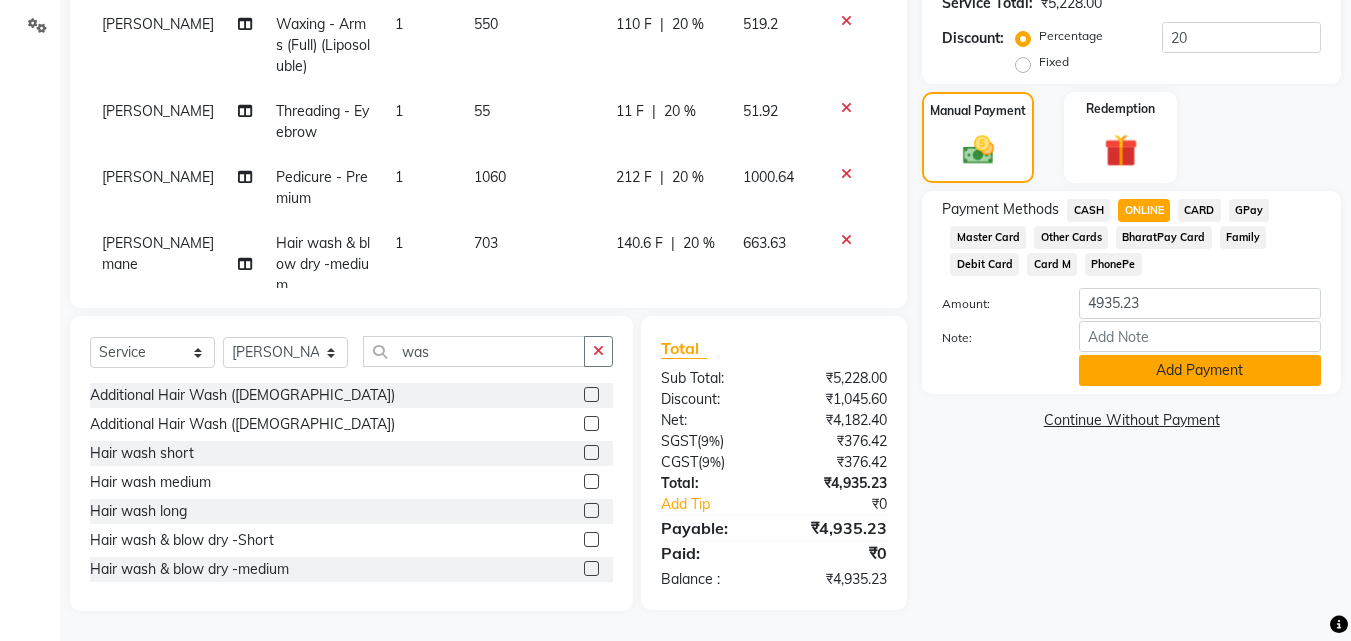 click on "Add Payment" 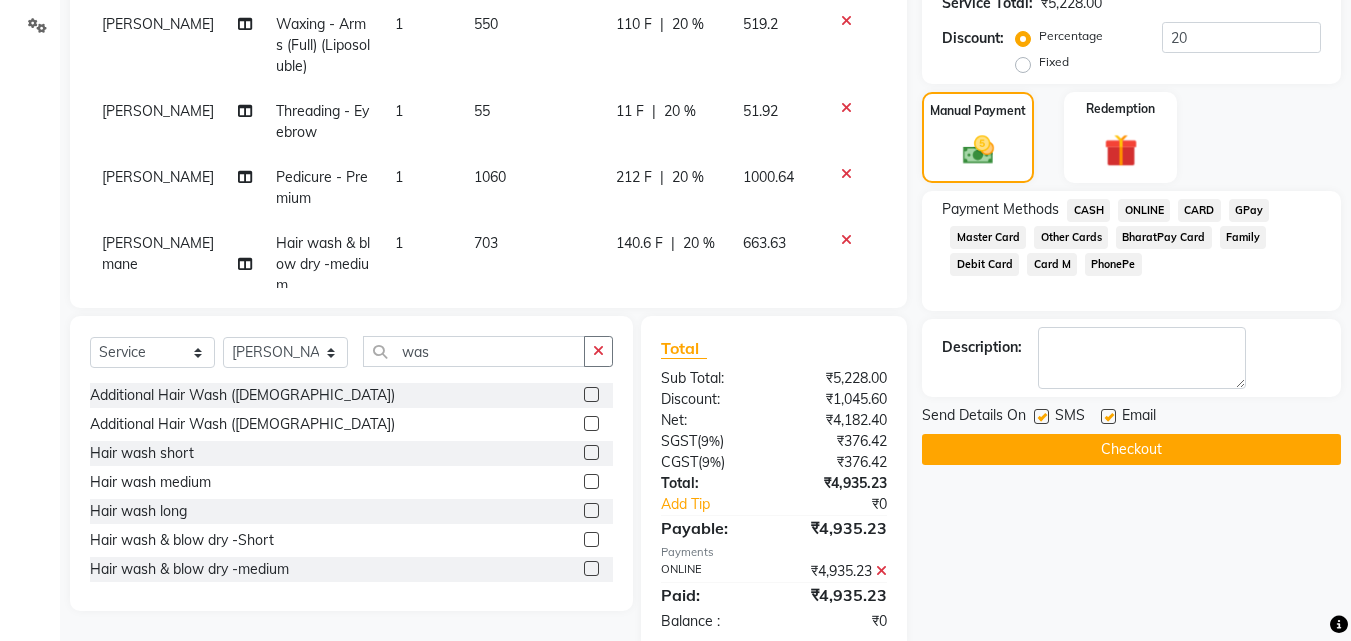 click on "Checkout" 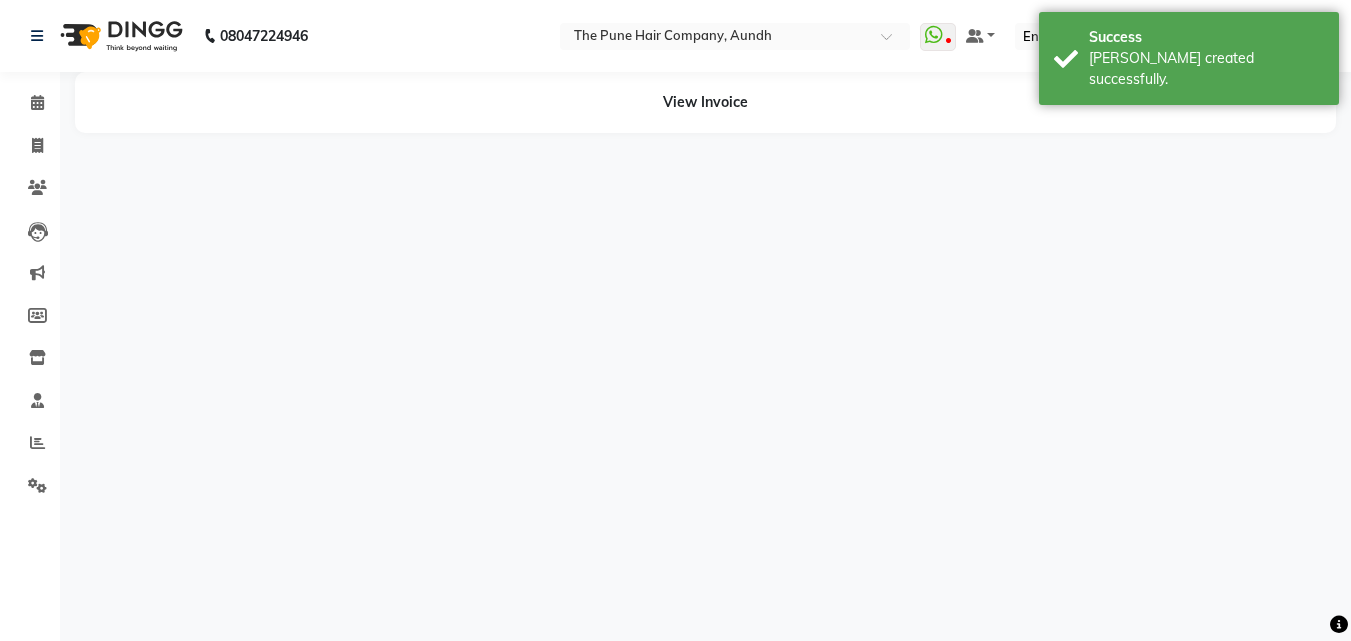 scroll, scrollTop: 0, scrollLeft: 0, axis: both 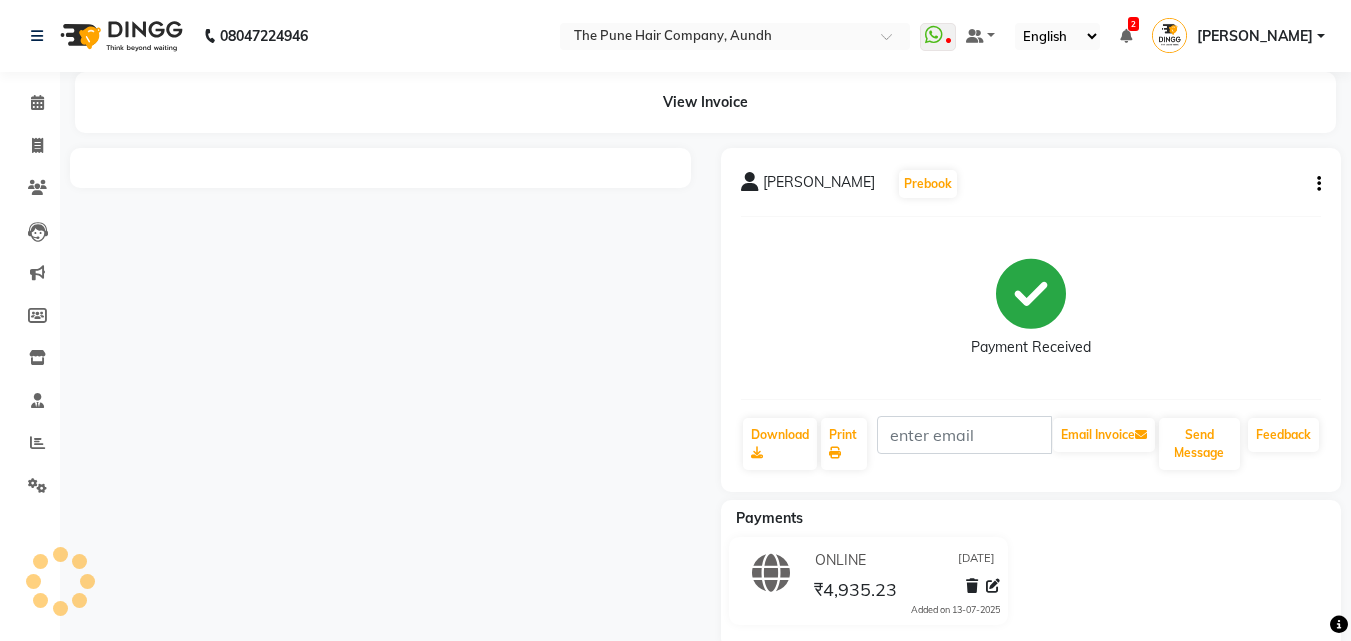 click on "Calendar" 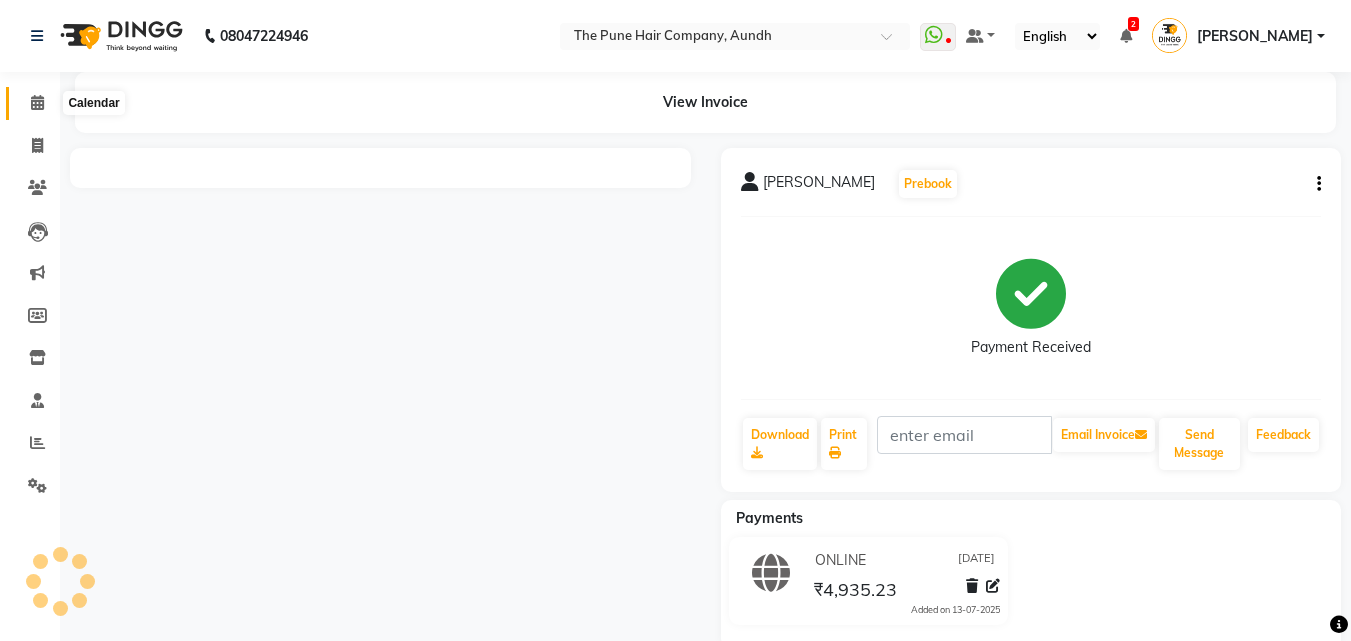 click 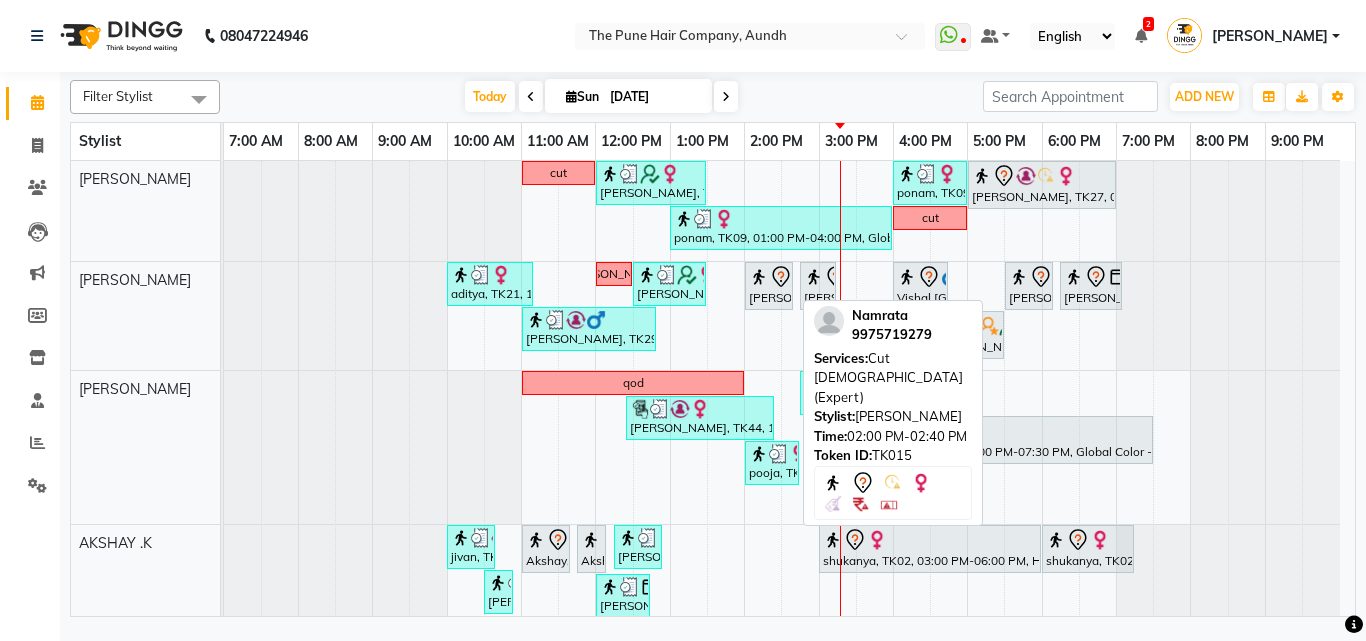 click 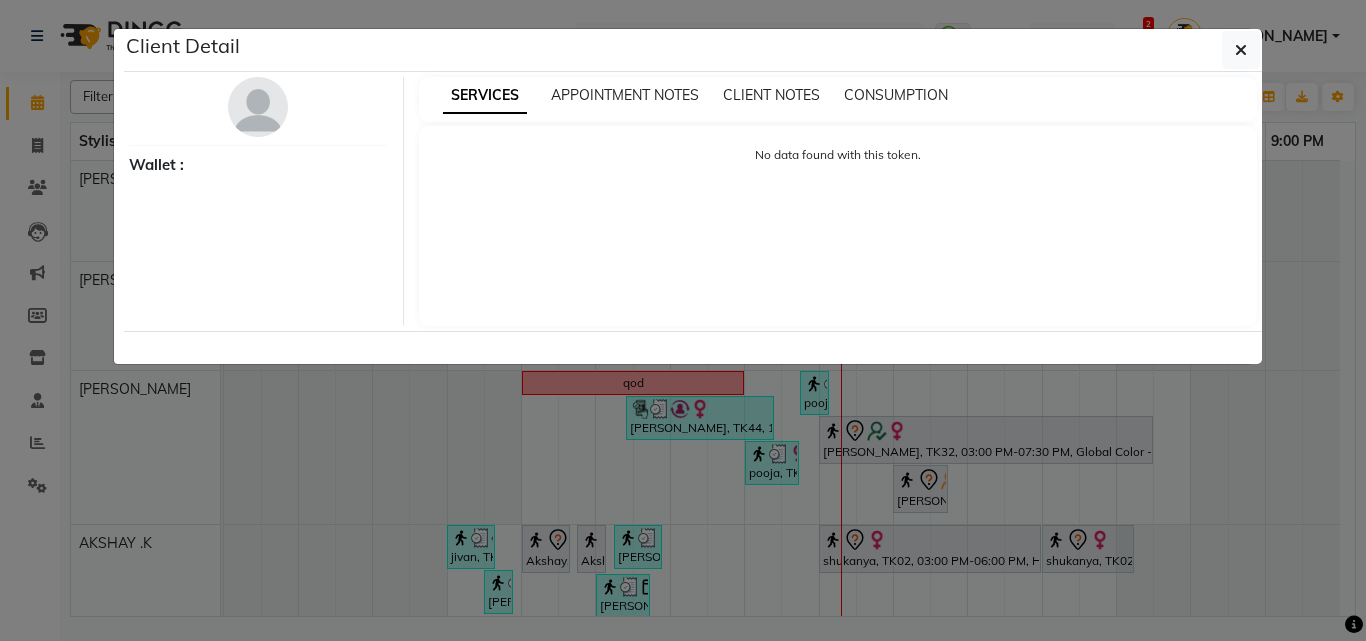 select on "7" 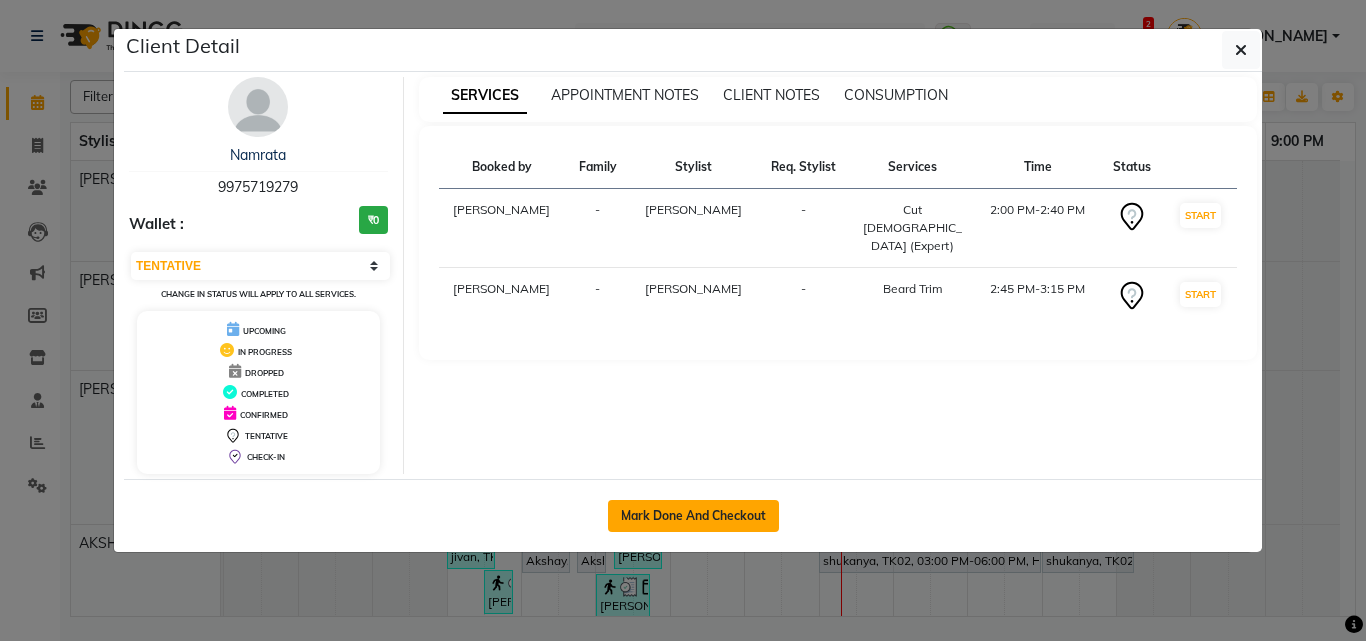 click on "Mark Done And Checkout" 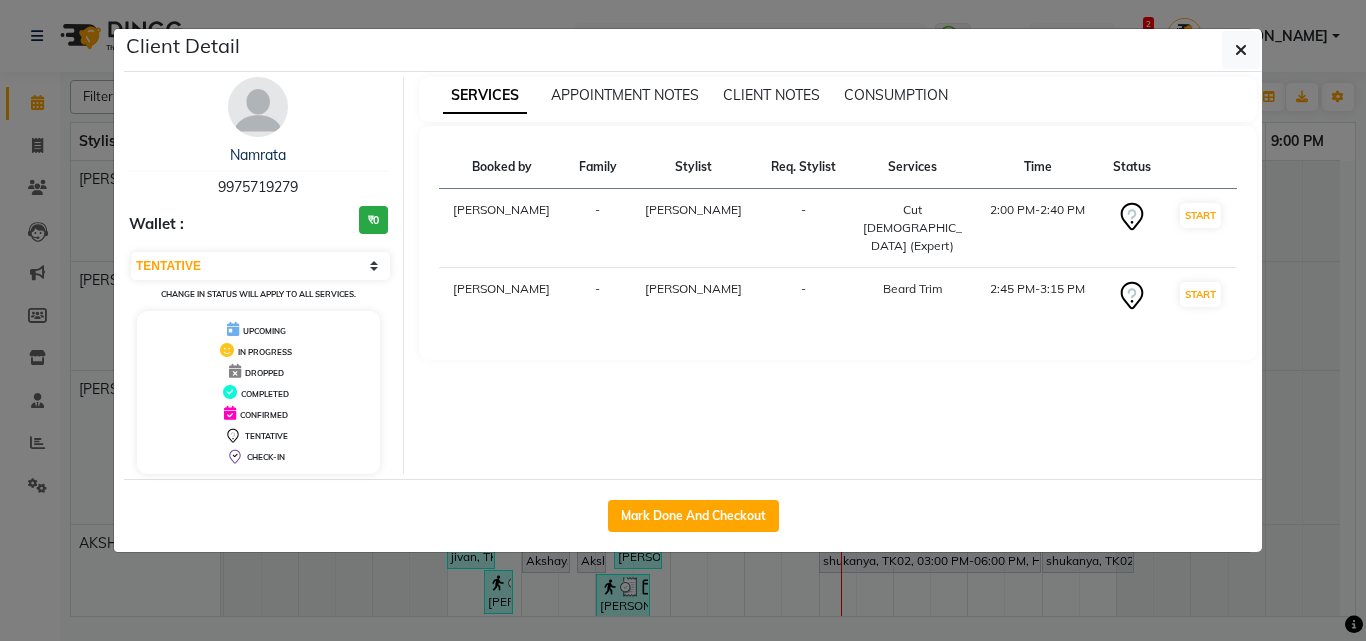 select on "service" 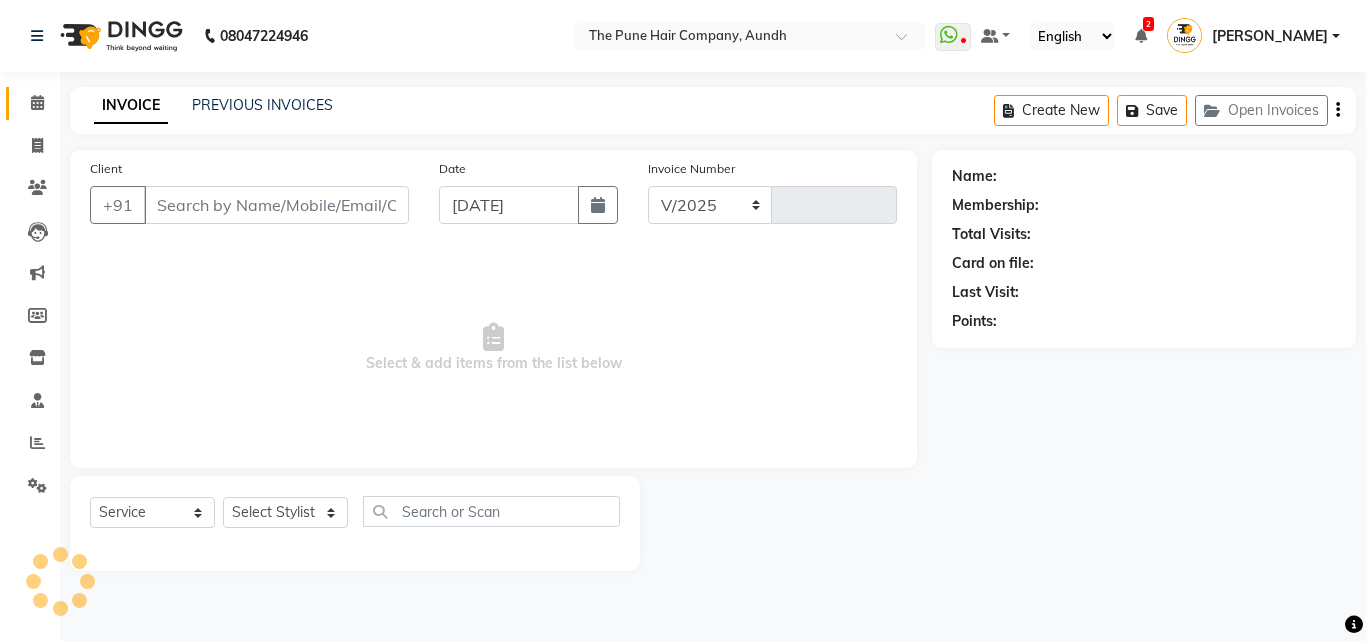 select on "106" 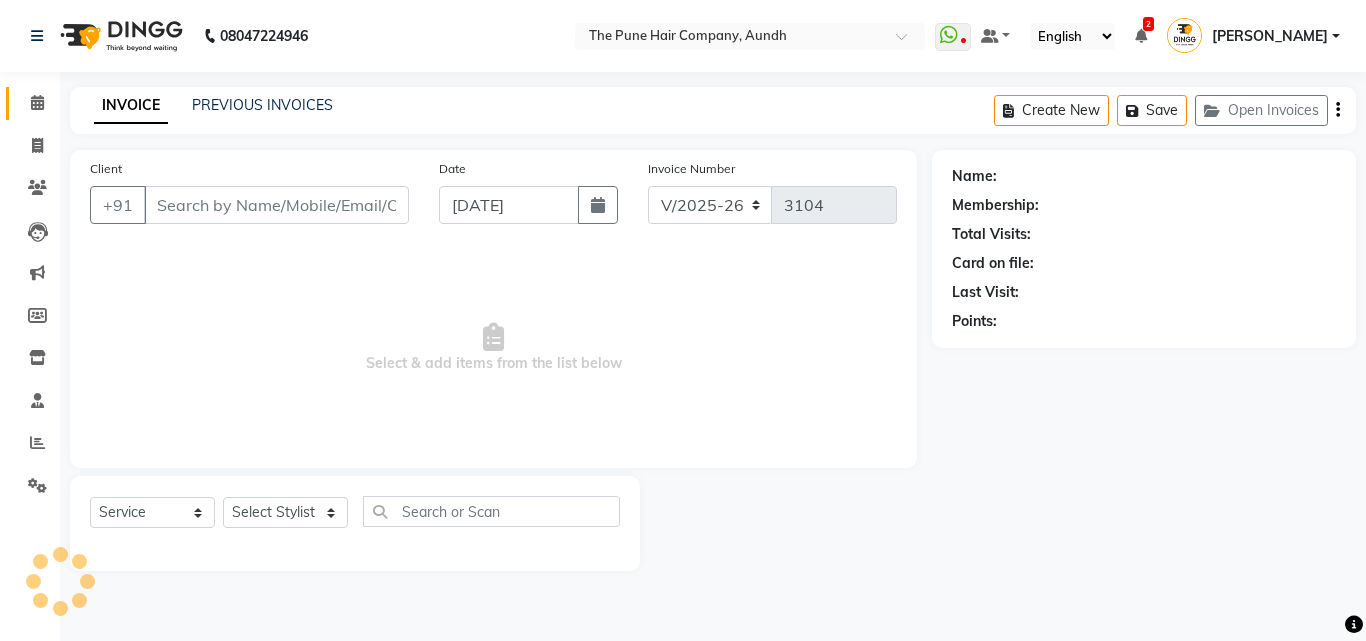 type on "9975719279" 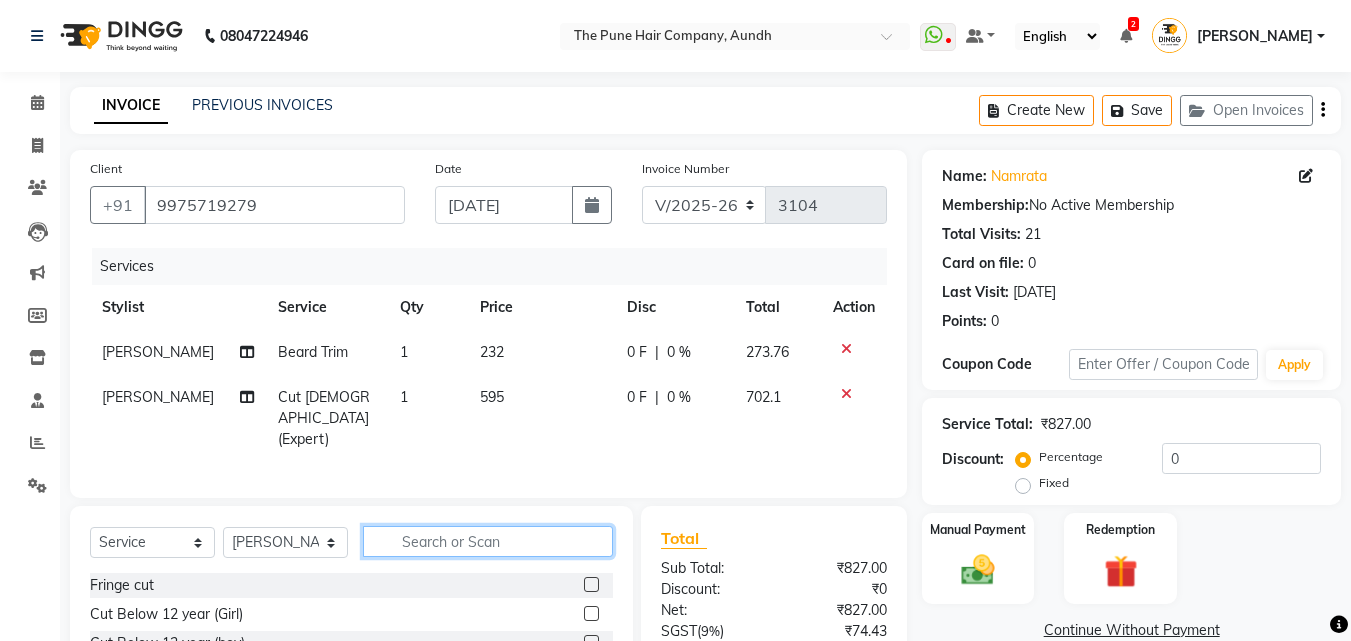 click 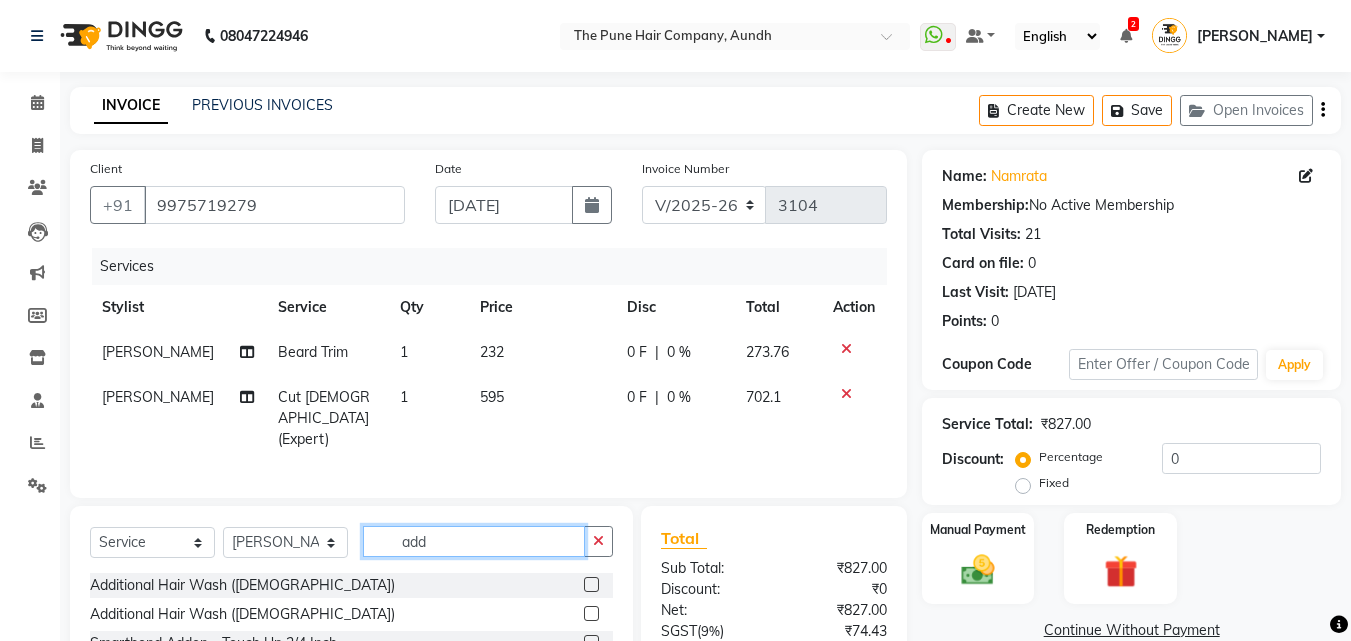 type on "add" 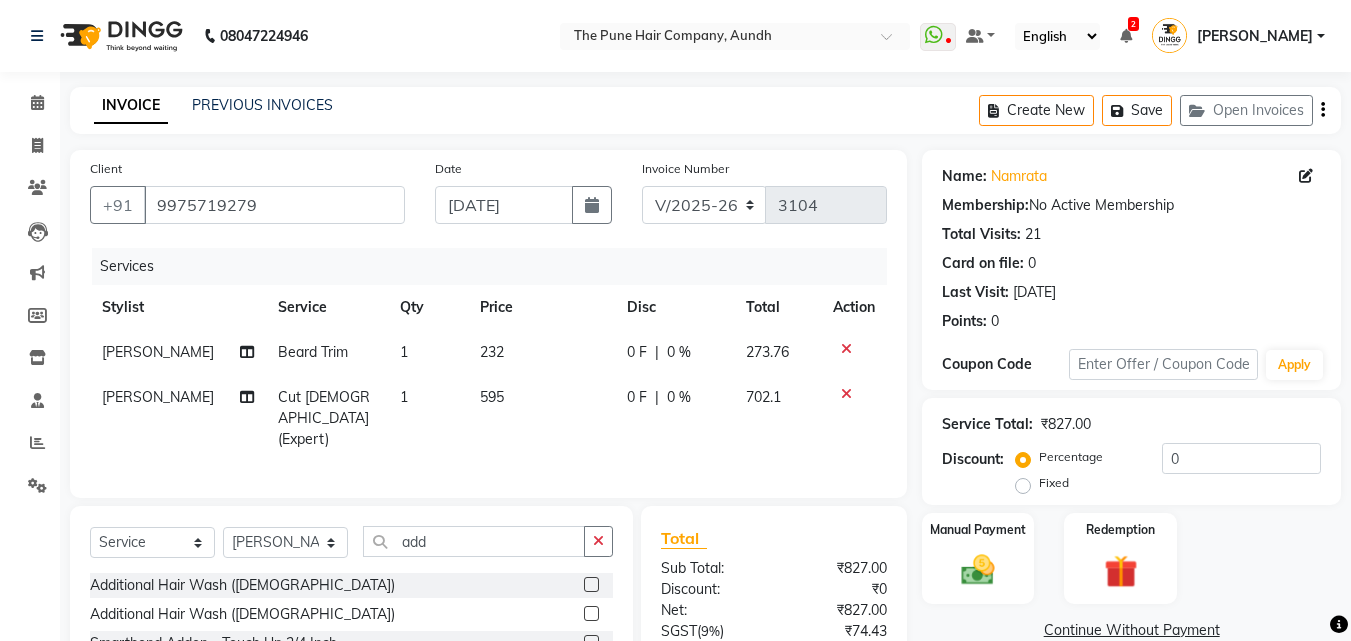 click 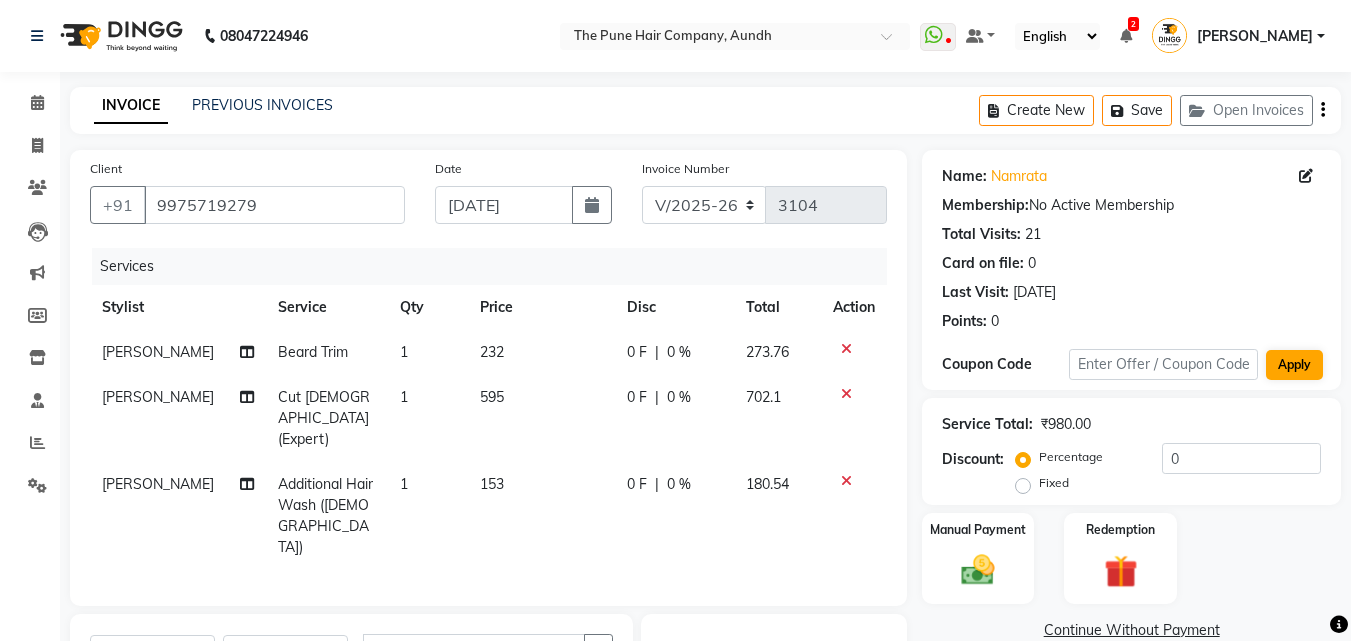 checkbox on "false" 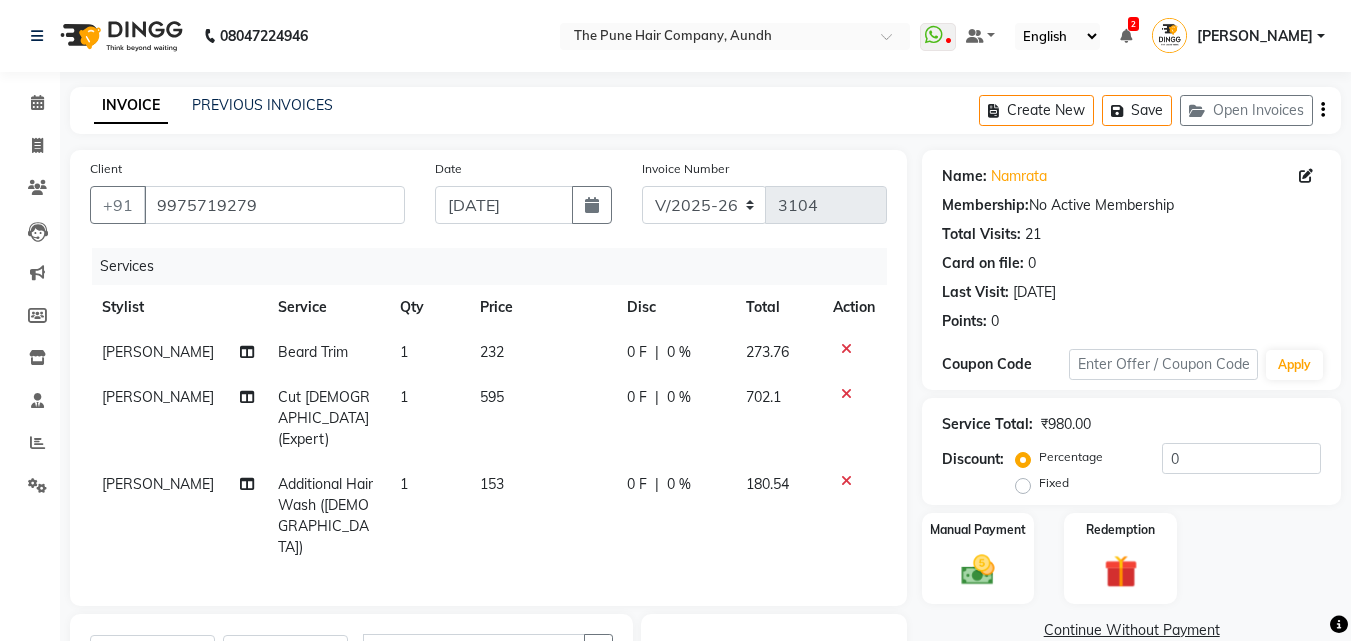 click on "Beard Trim" 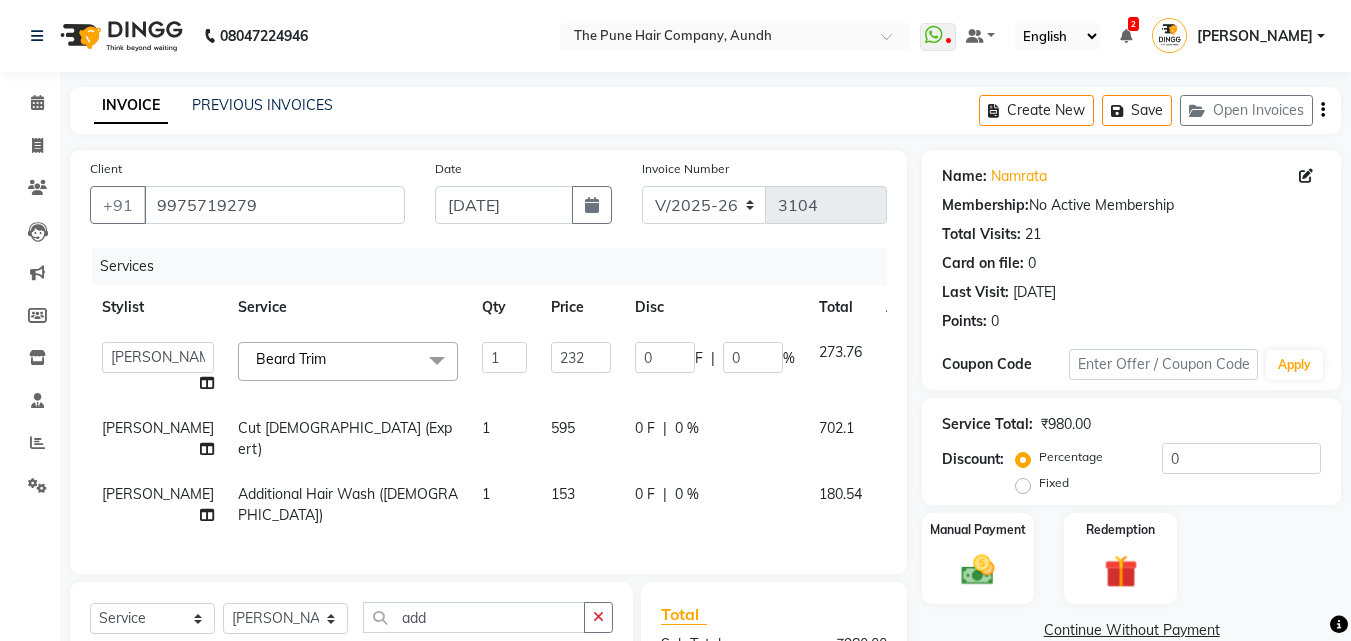 click on "Beard Trim  x" 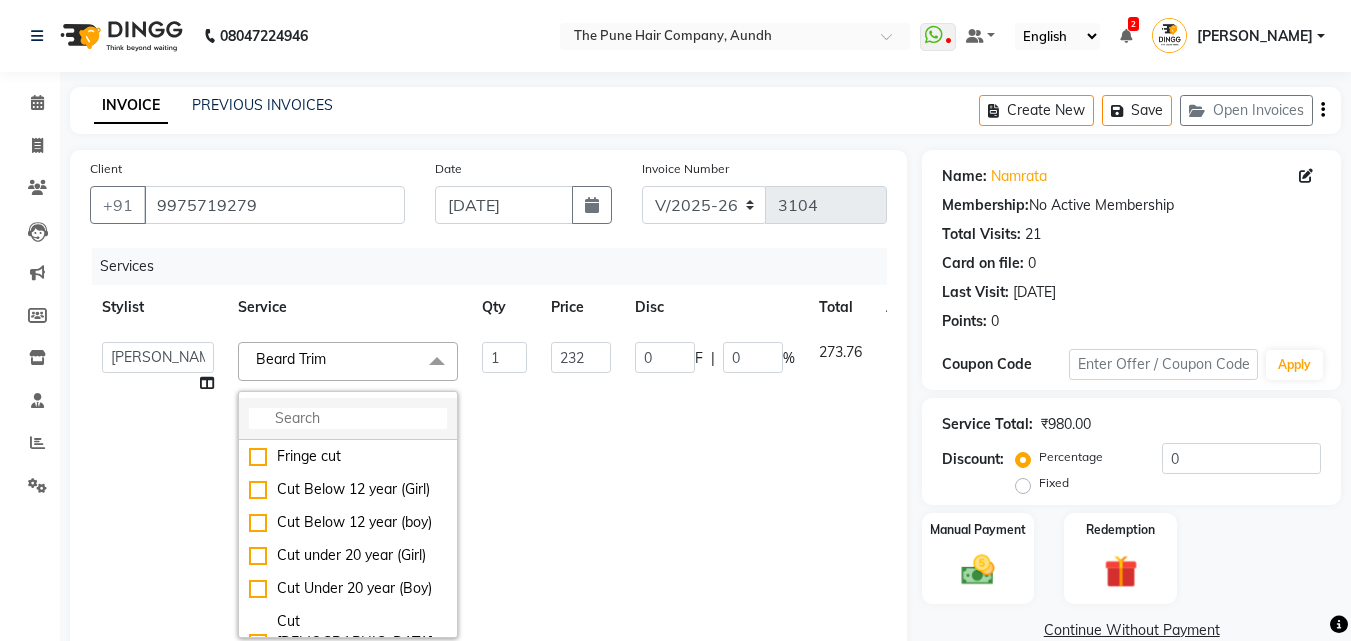 click 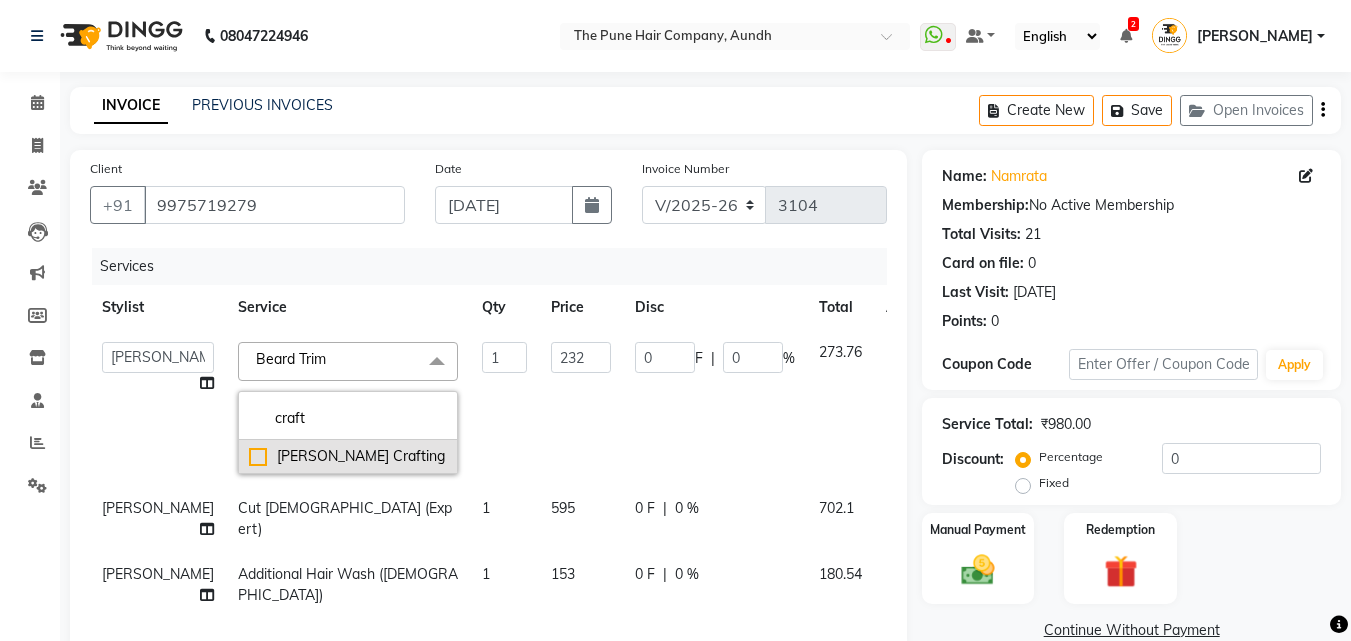 type on "craft" 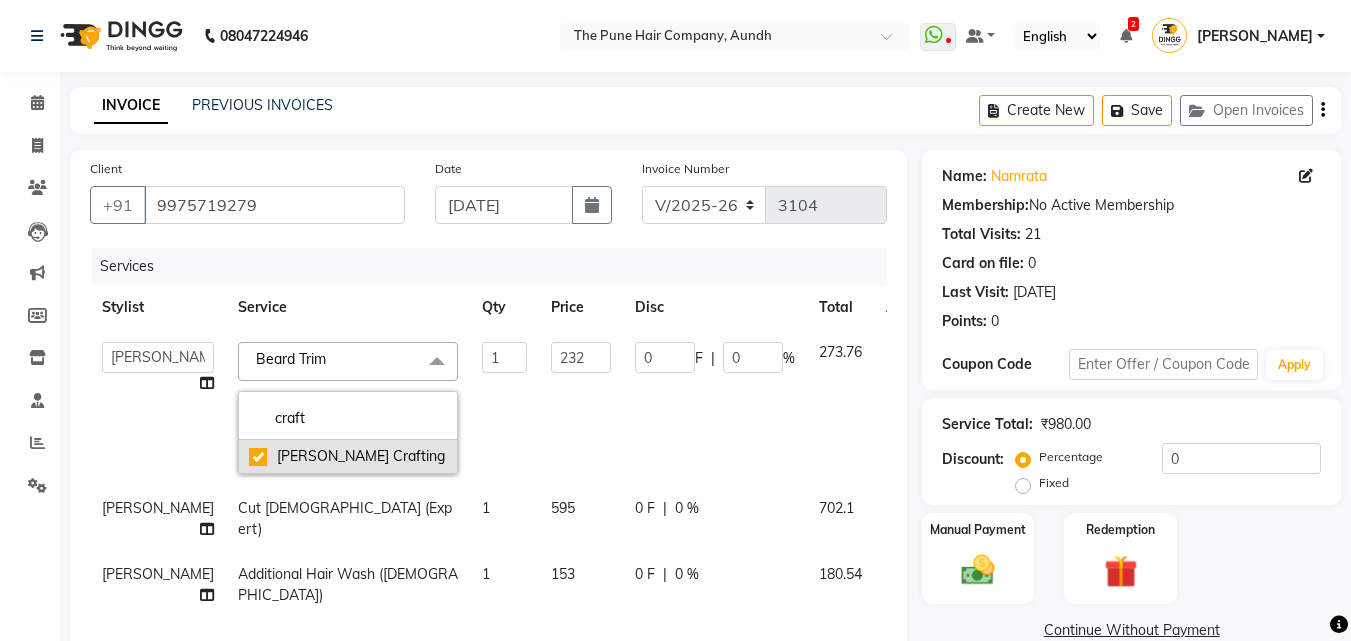 checkbox on "true" 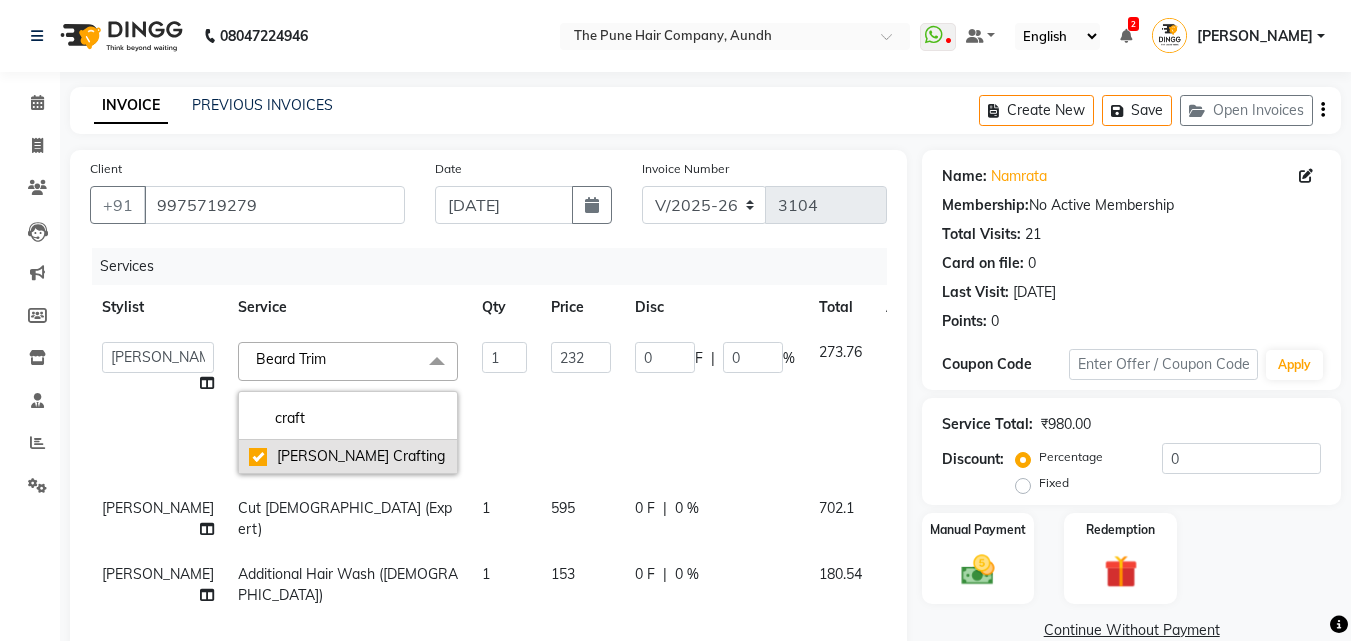 type on "282" 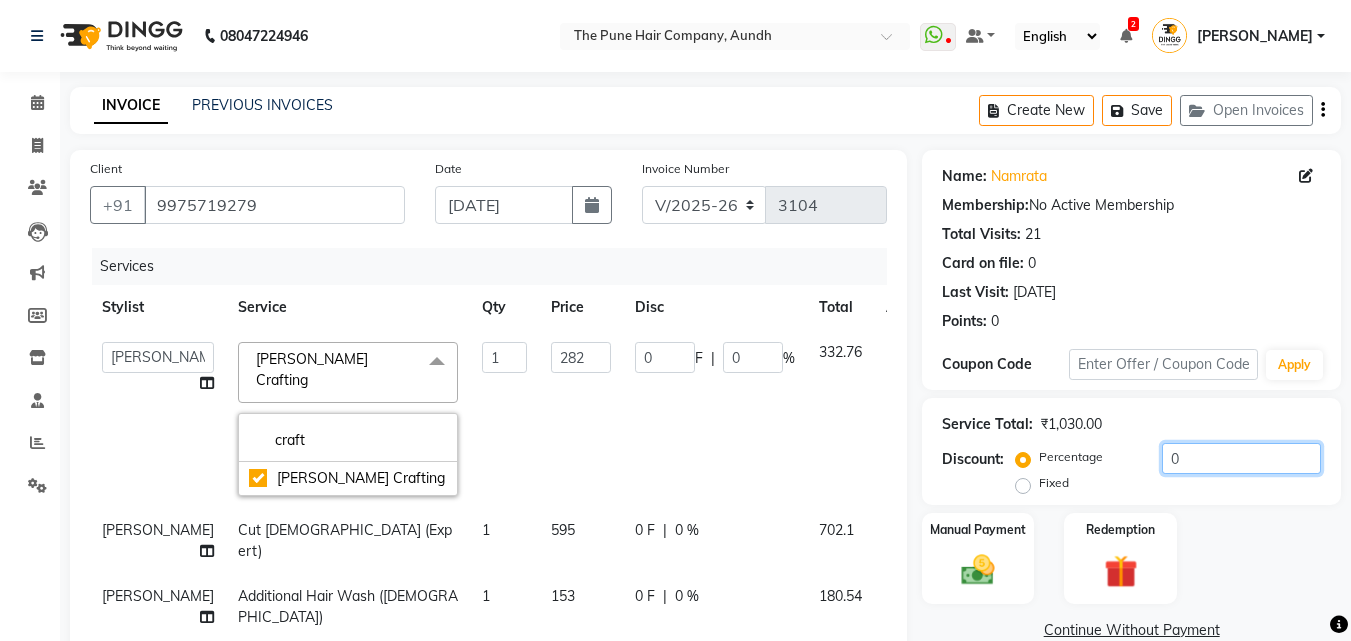 click on "0" 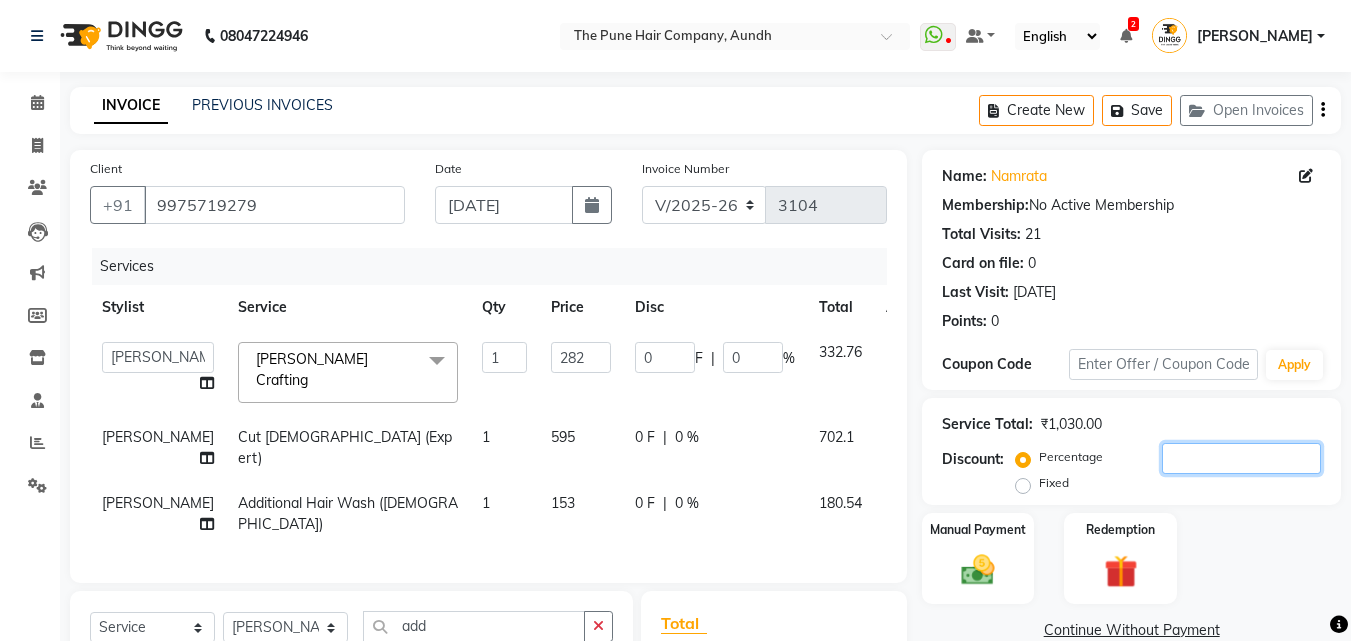 type on "2" 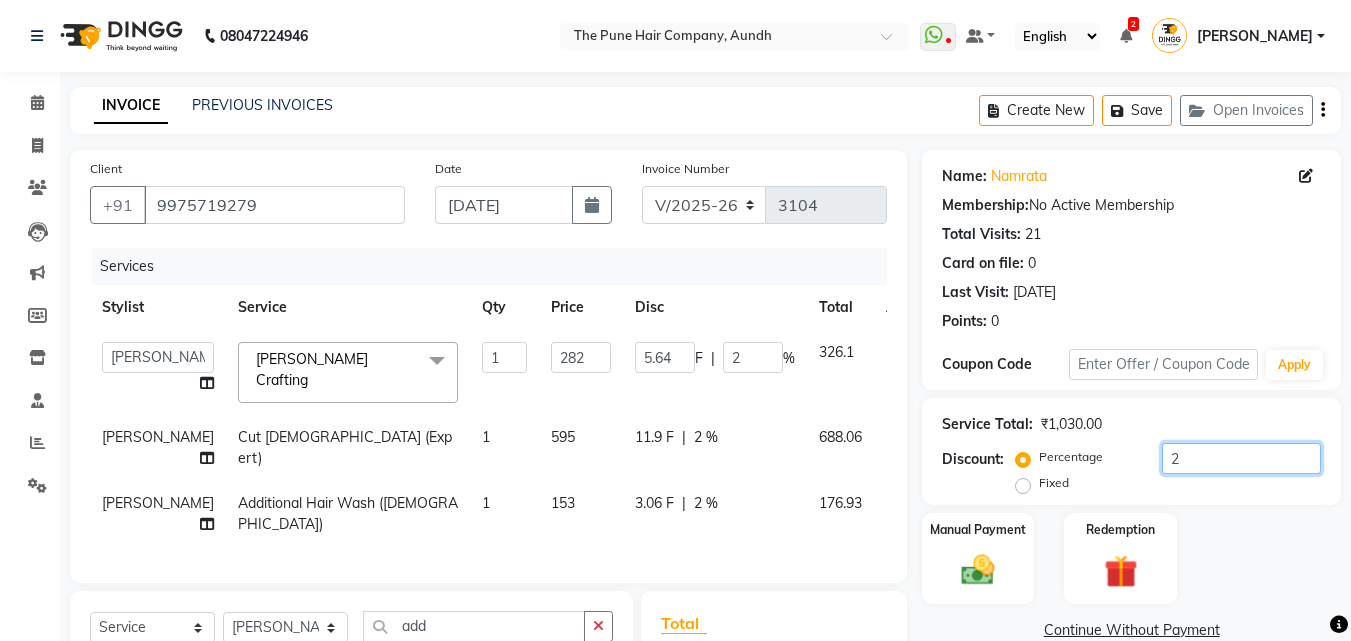 type on "20" 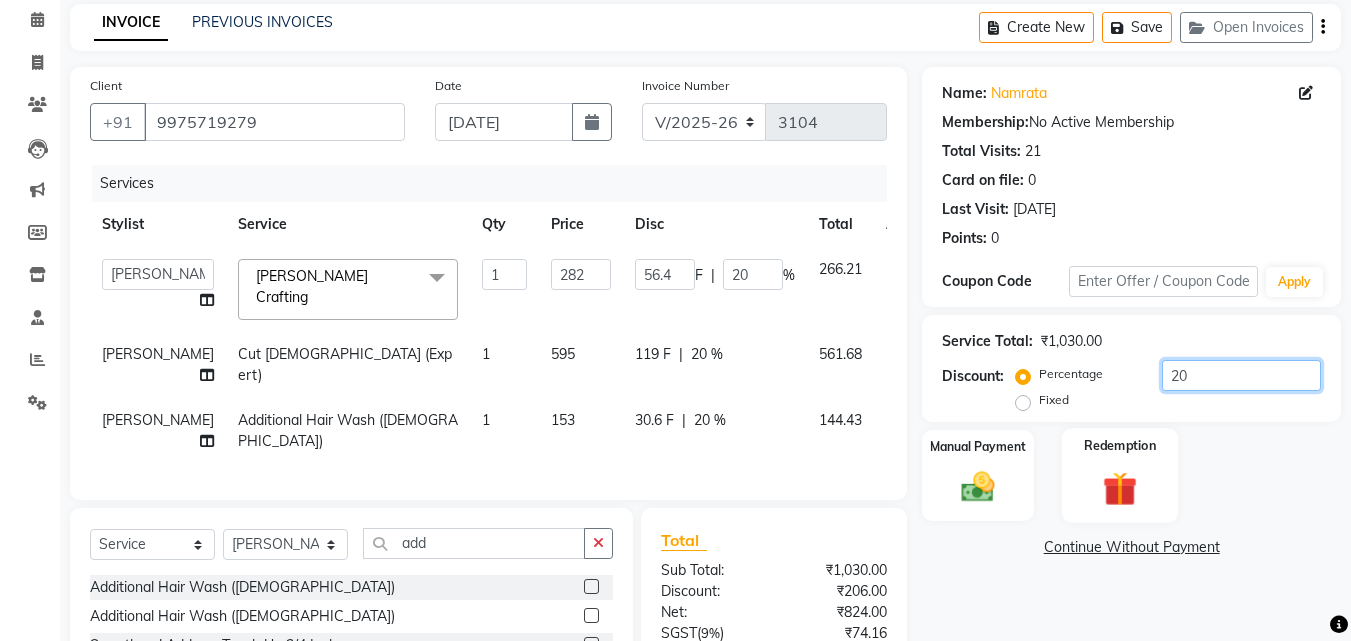 scroll, scrollTop: 200, scrollLeft: 0, axis: vertical 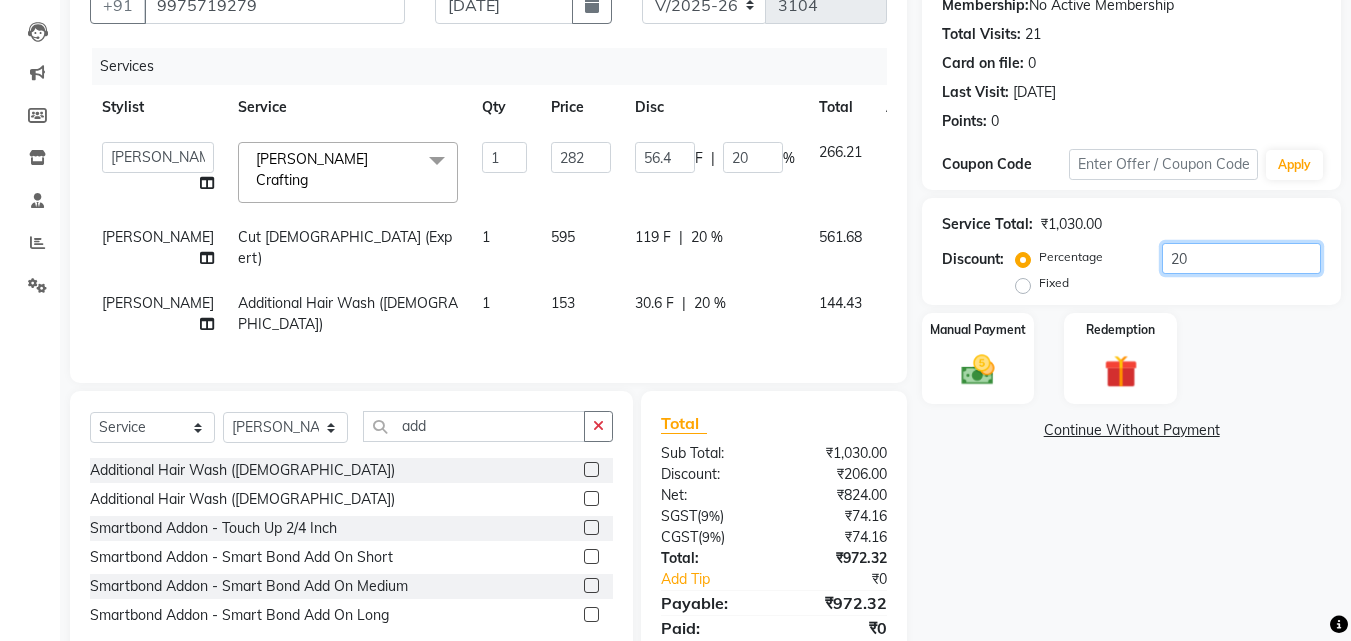 type on "20" 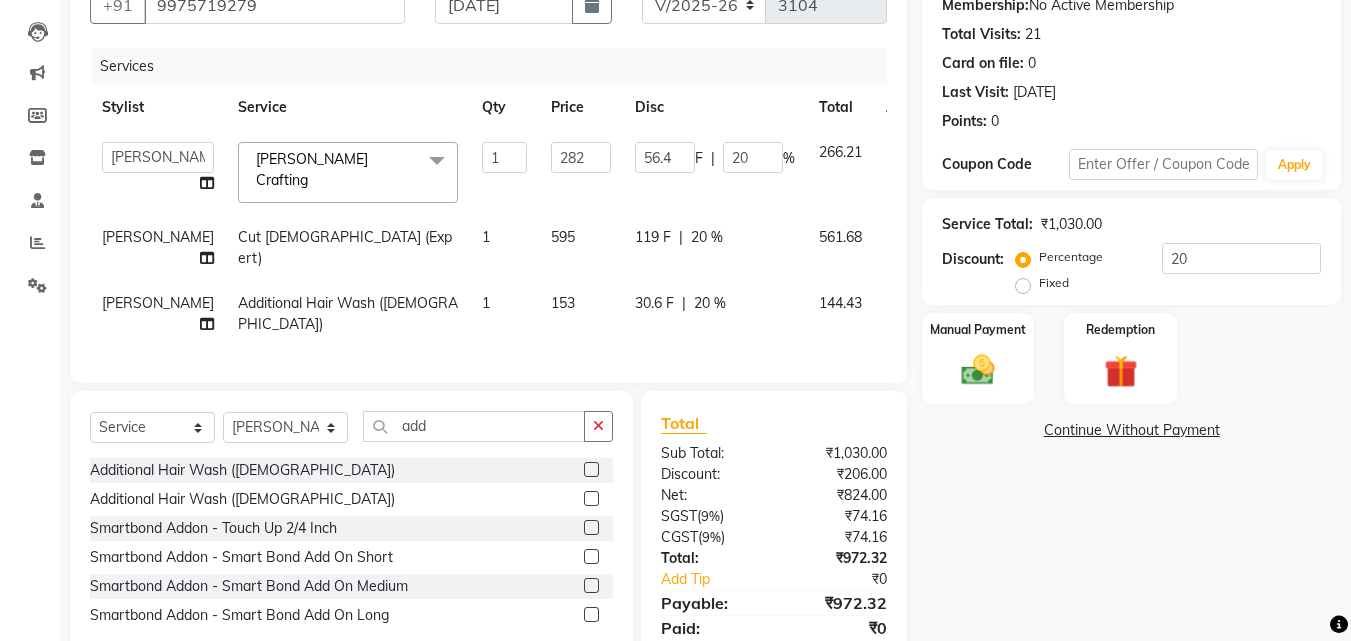 click on "Name: Namrata  Membership:  No Active Membership  Total Visits:  21 Card on file:  0 Last Visit:   29-04-2025 Points:   0  Coupon Code Apply Service Total:  ₹1,030.00  Discount:  Percentage   Fixed  20 Manual Payment Redemption  Continue Without Payment" 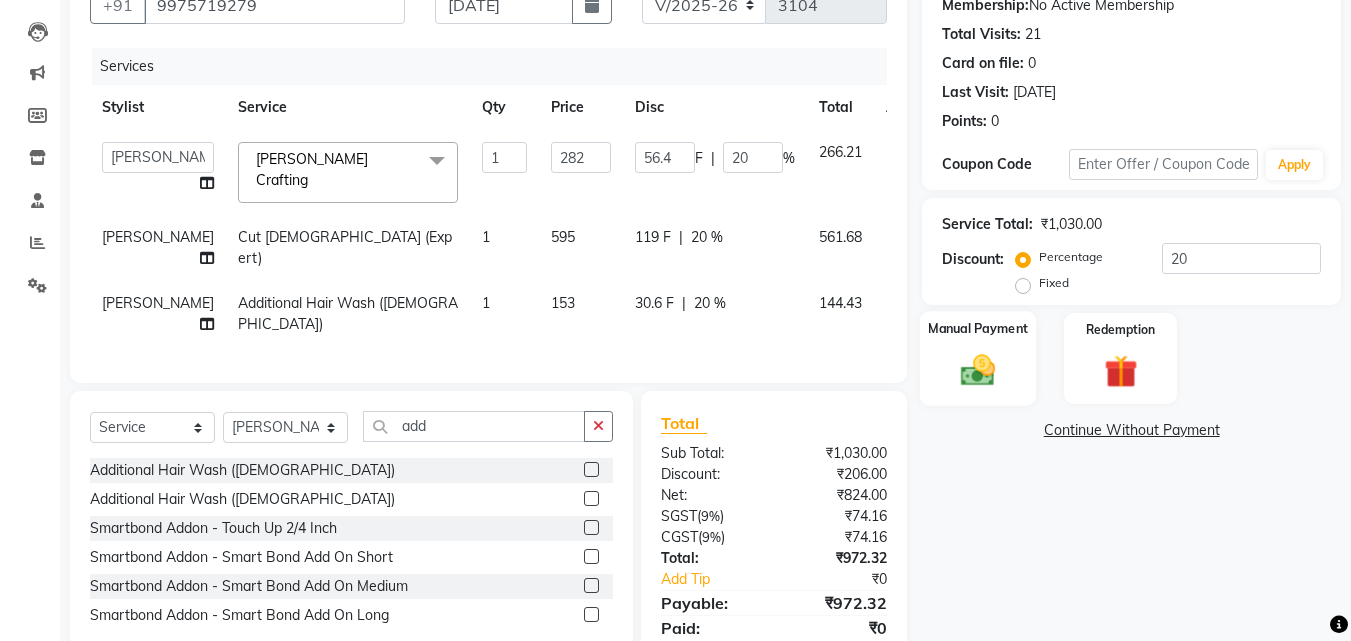 click on "Manual Payment" 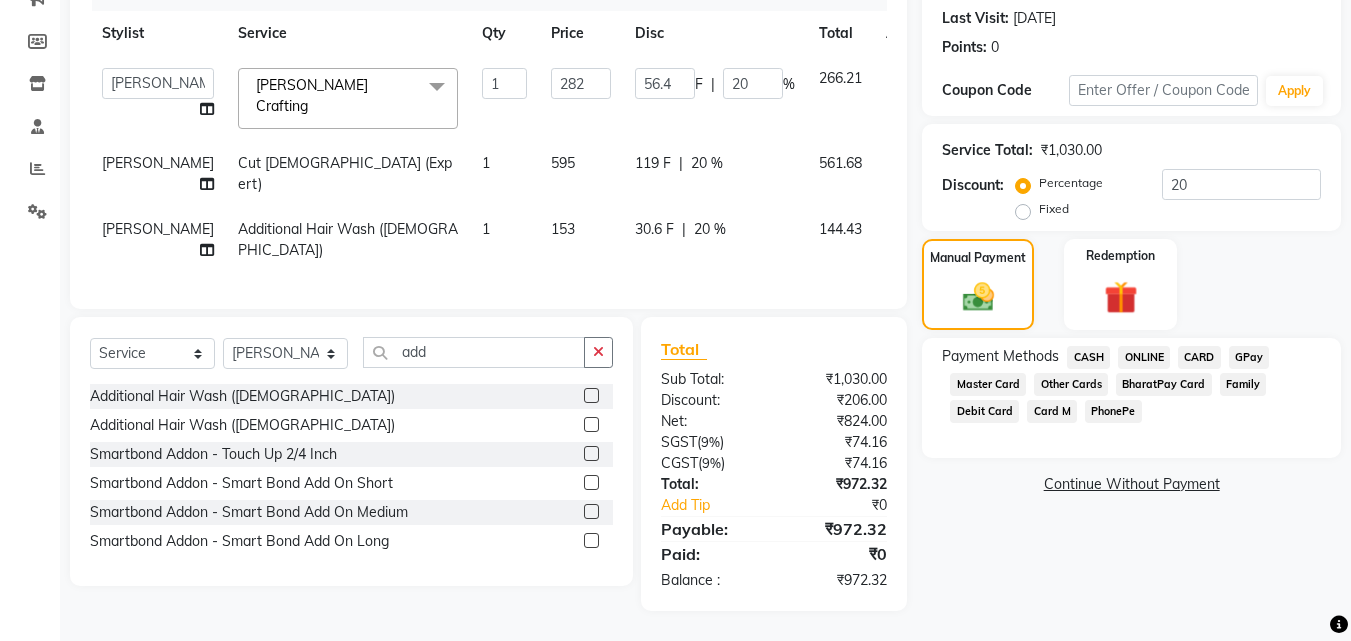 scroll, scrollTop: 322, scrollLeft: 0, axis: vertical 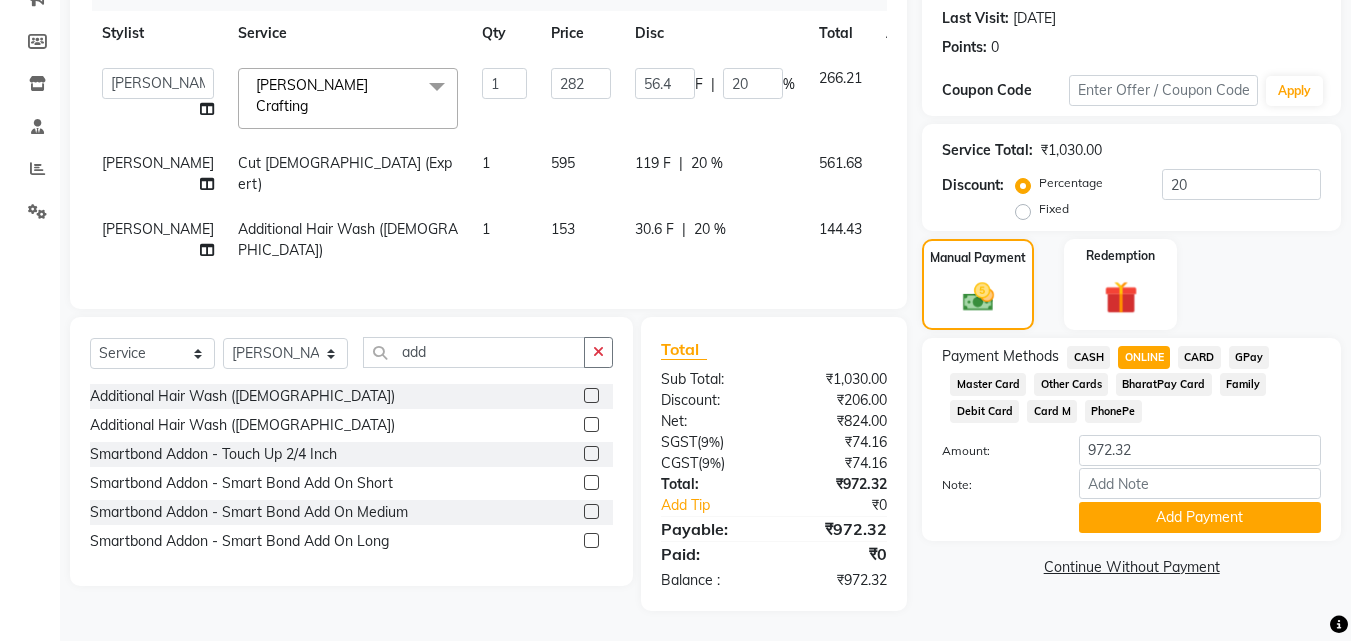 click on "CASH" 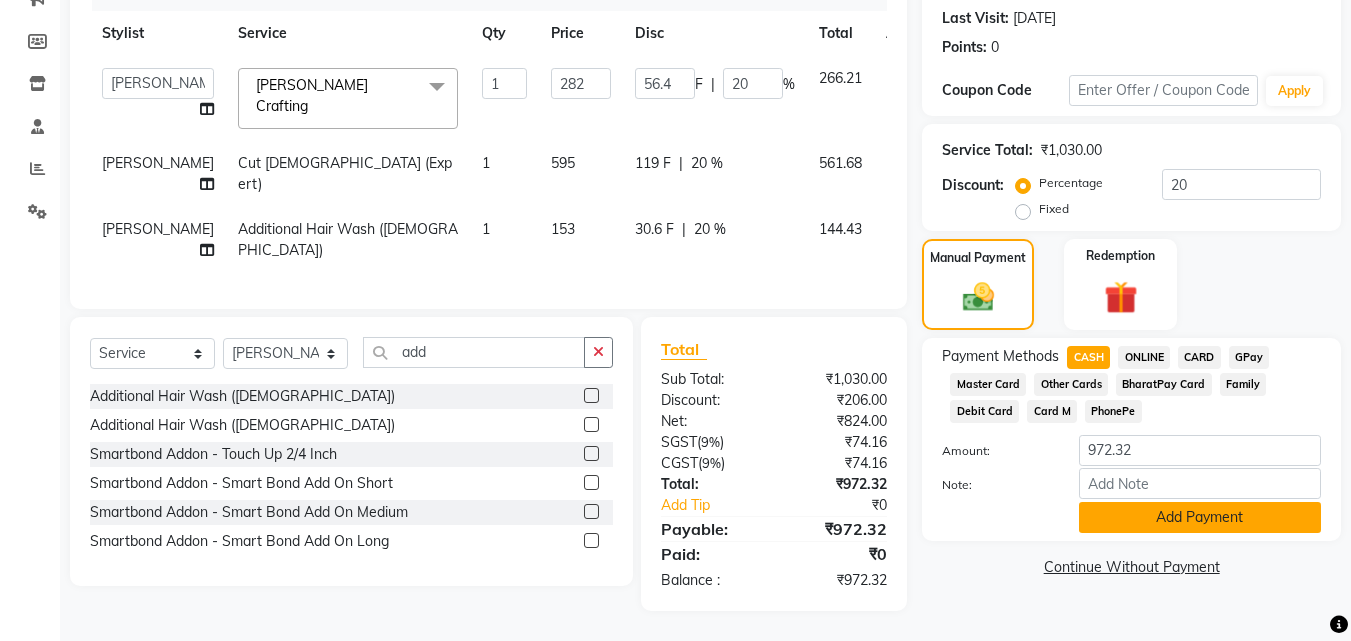 click on "Add Payment" 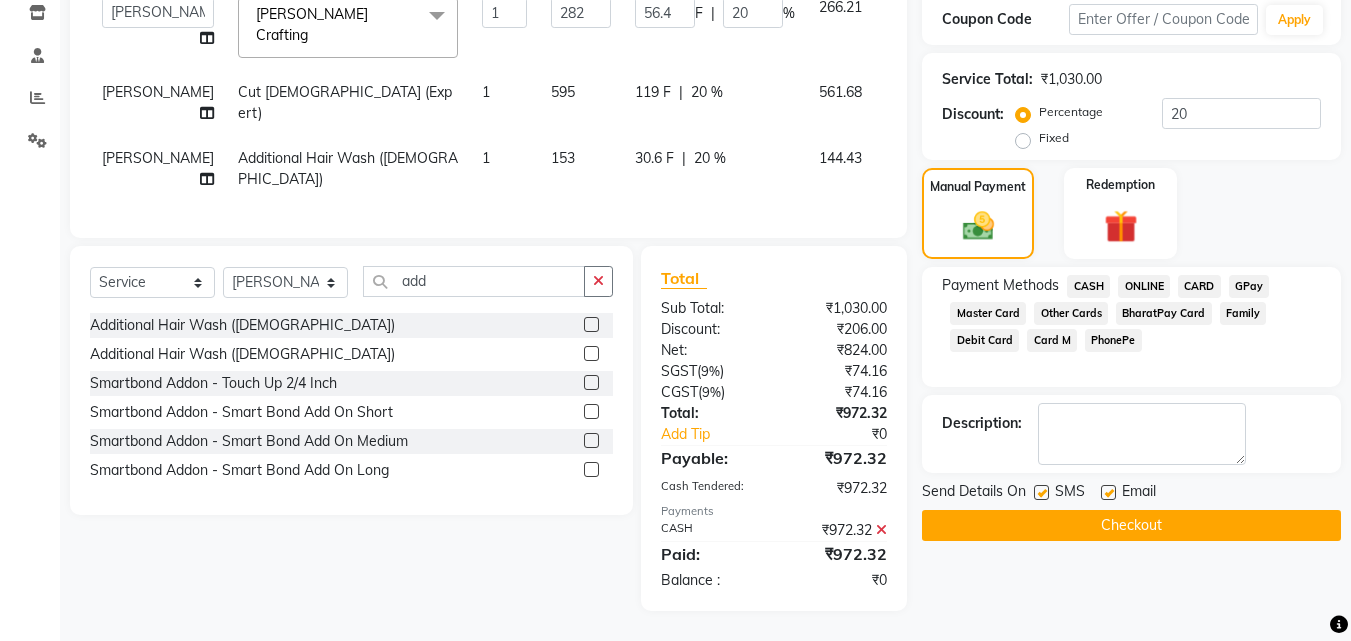 scroll, scrollTop: 393, scrollLeft: 0, axis: vertical 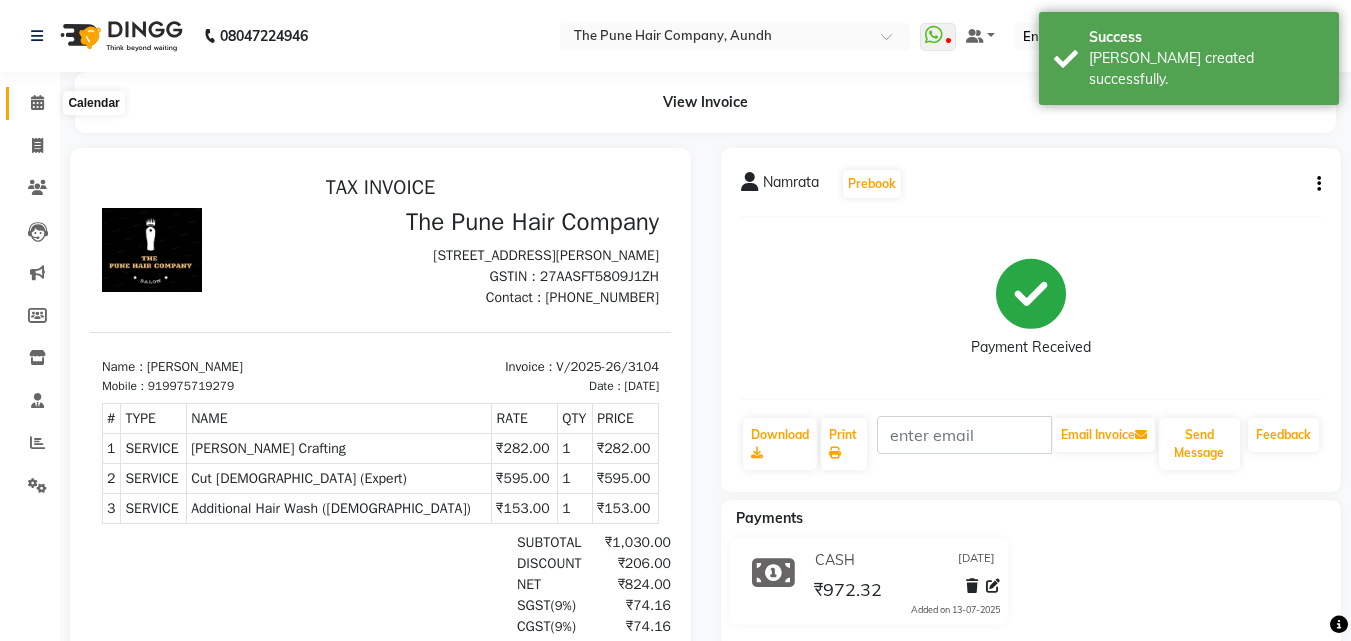 click 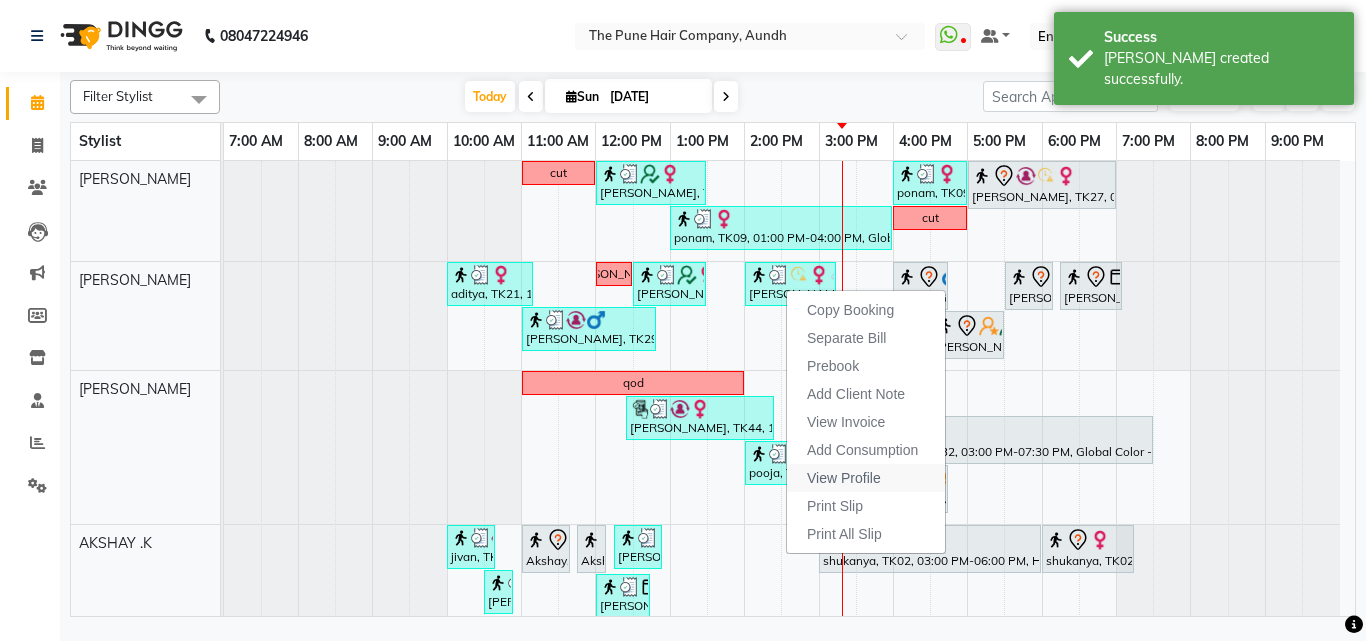 click on "View Profile" at bounding box center [844, 478] 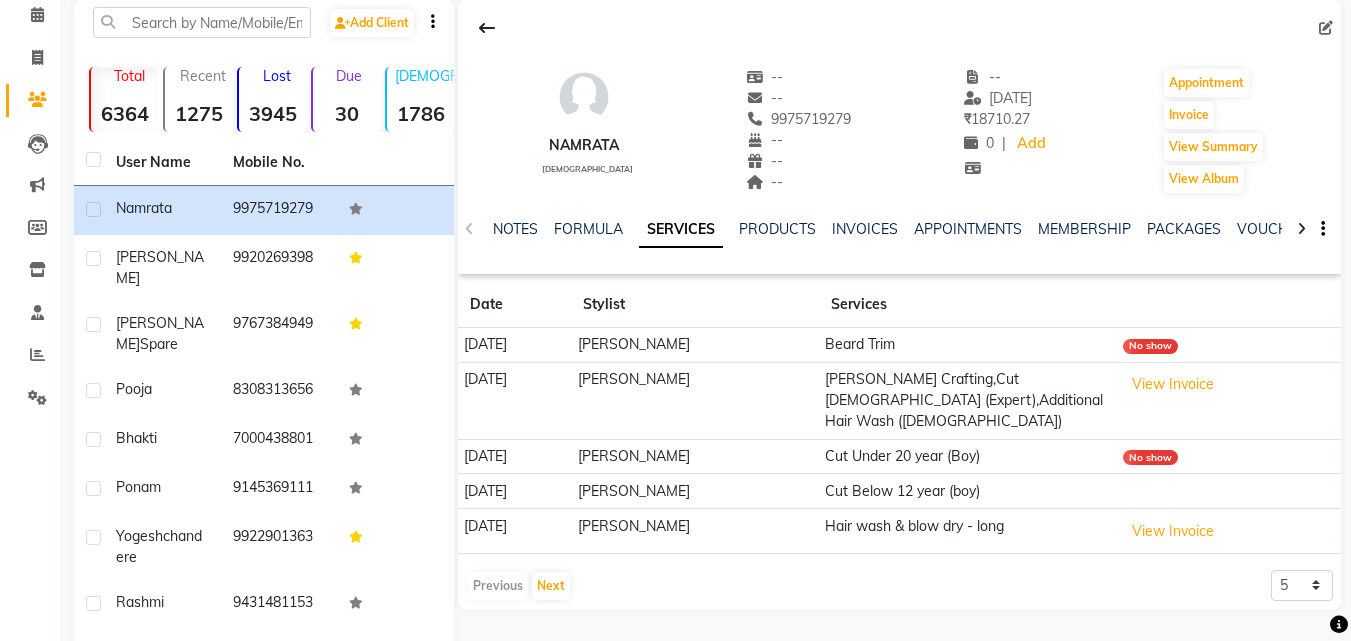 scroll, scrollTop: 0, scrollLeft: 0, axis: both 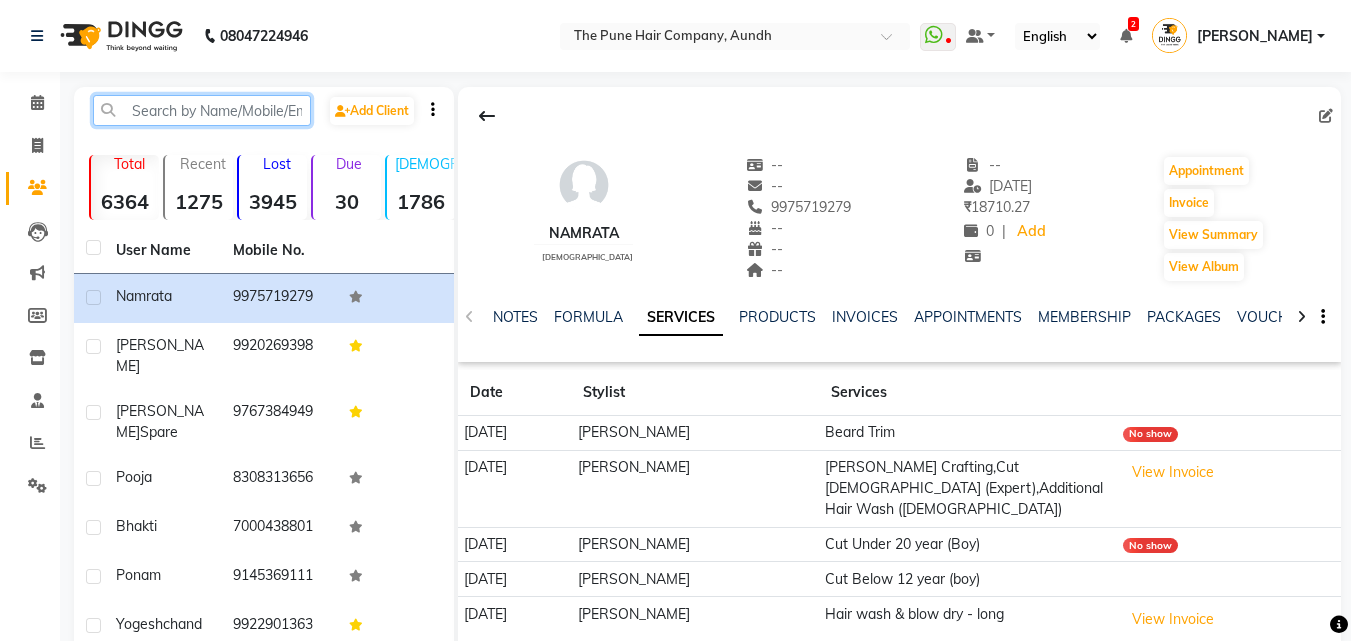 click 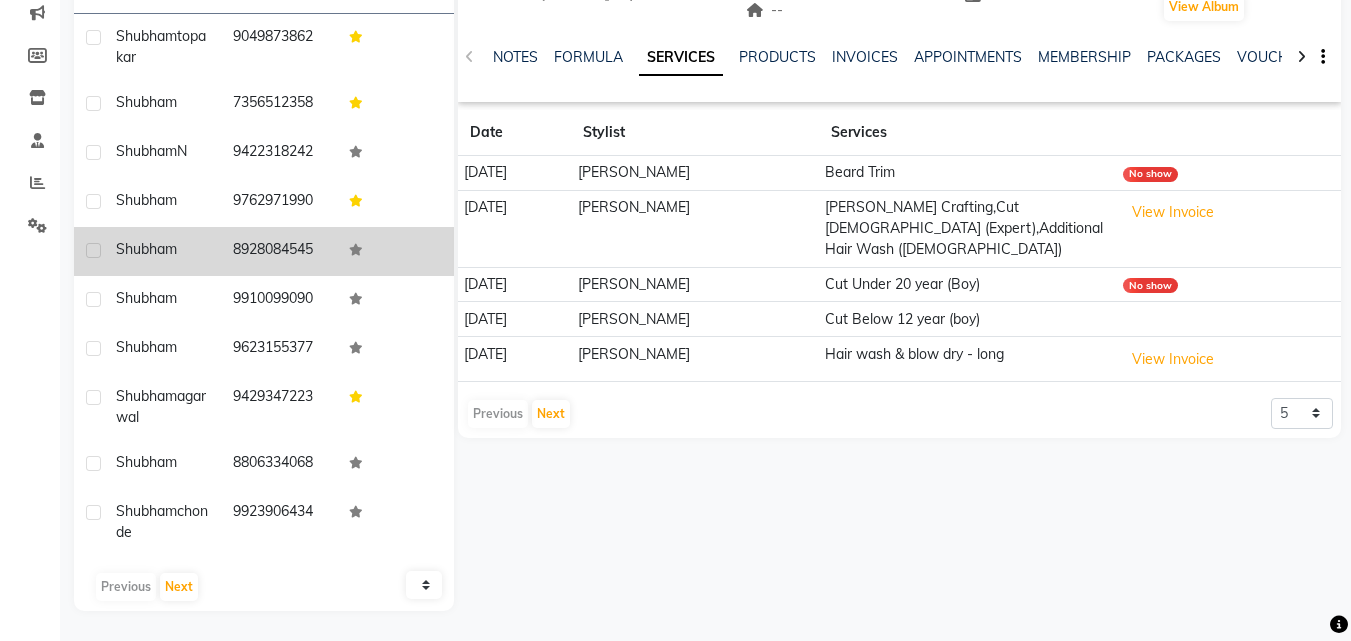 scroll, scrollTop: 160, scrollLeft: 0, axis: vertical 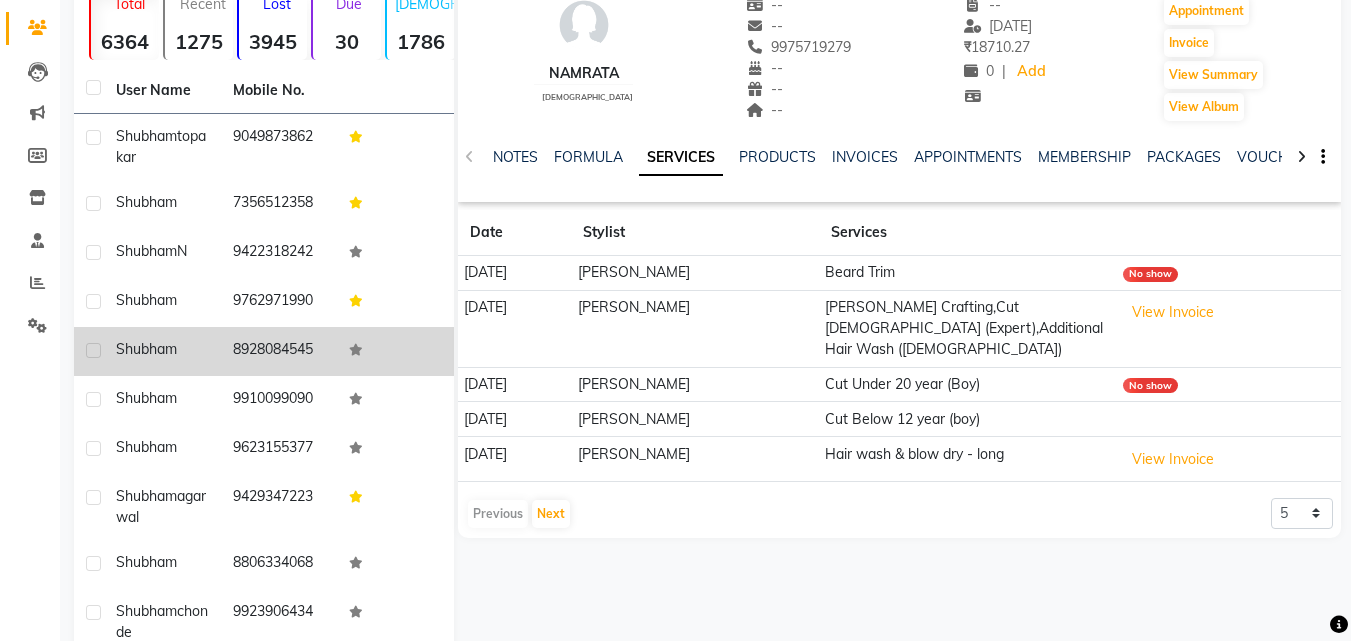 type on "shubham" 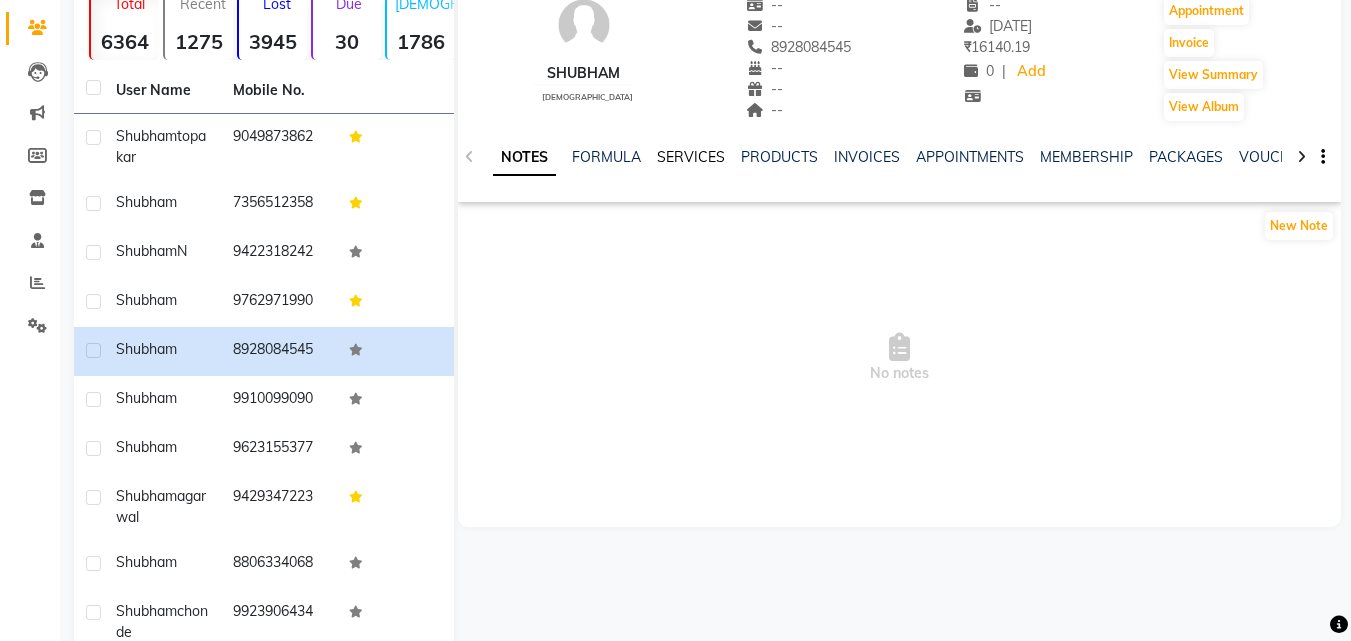 click on "SERVICES" 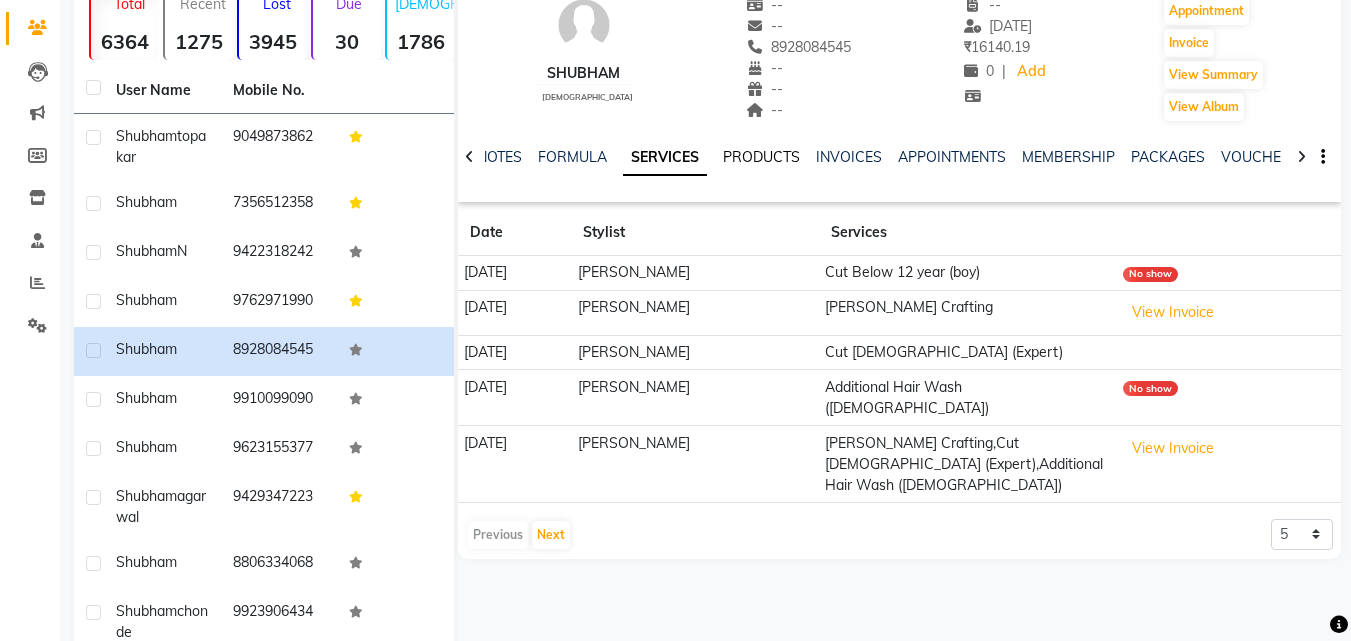 click on "PRODUCTS" 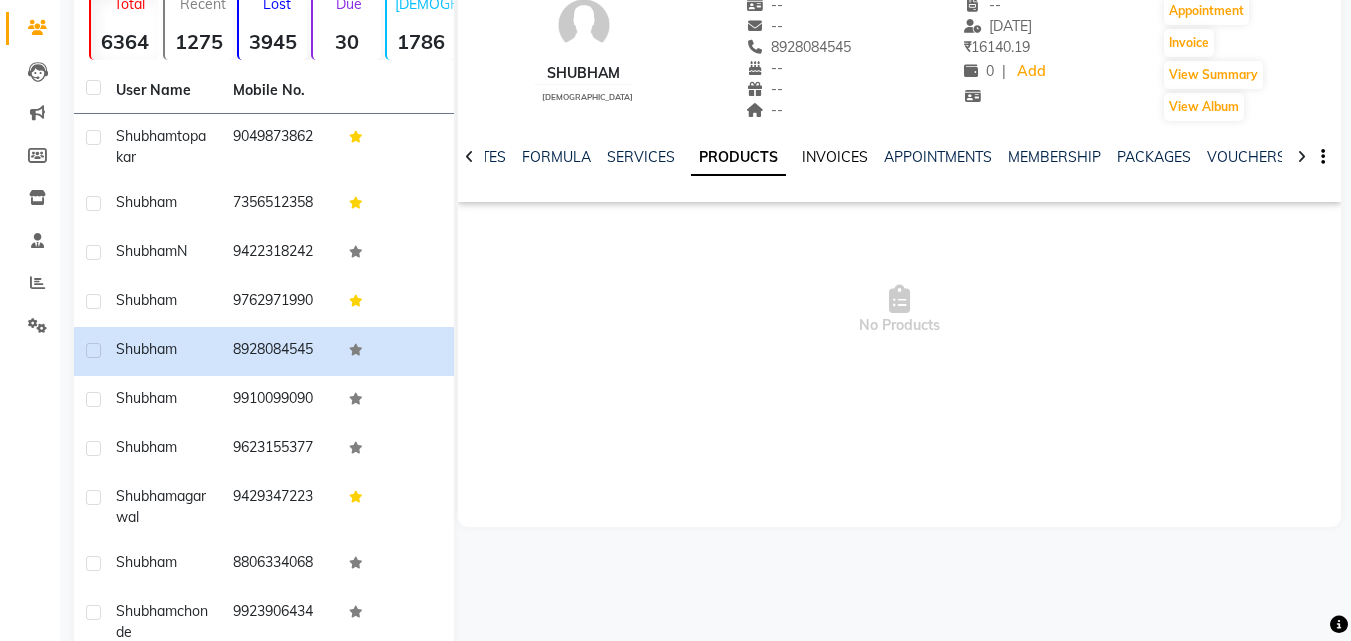 click on "INVOICES" 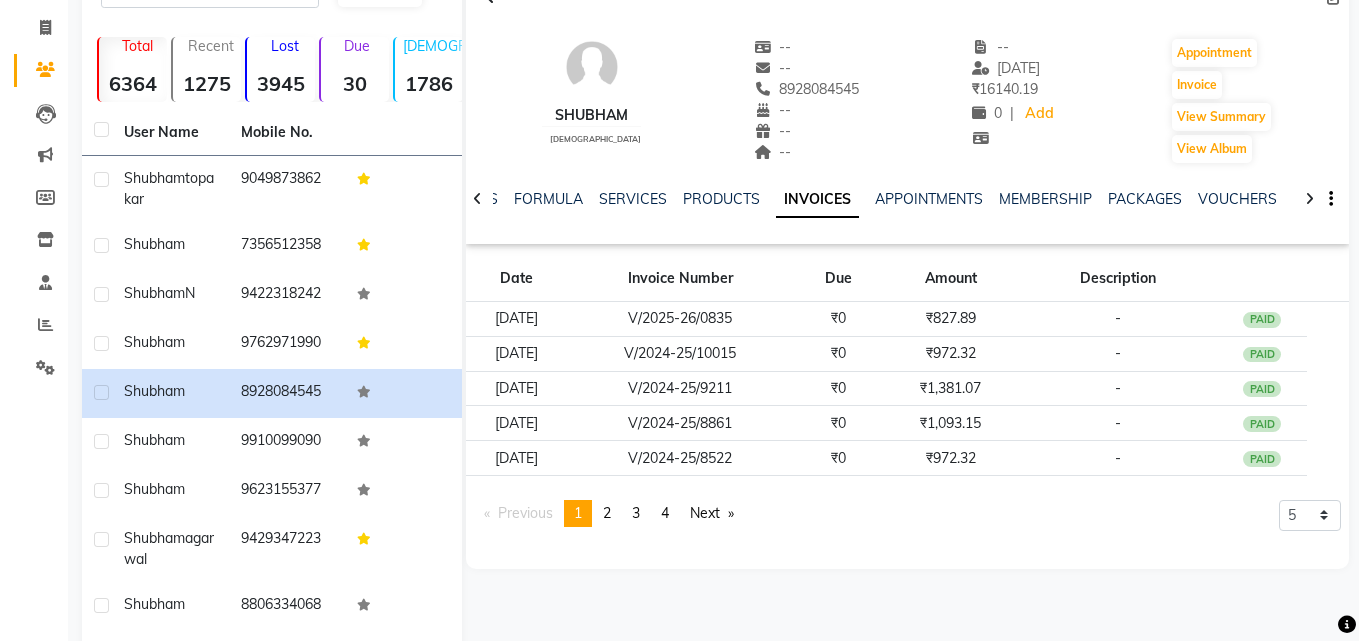 scroll, scrollTop: 0, scrollLeft: 0, axis: both 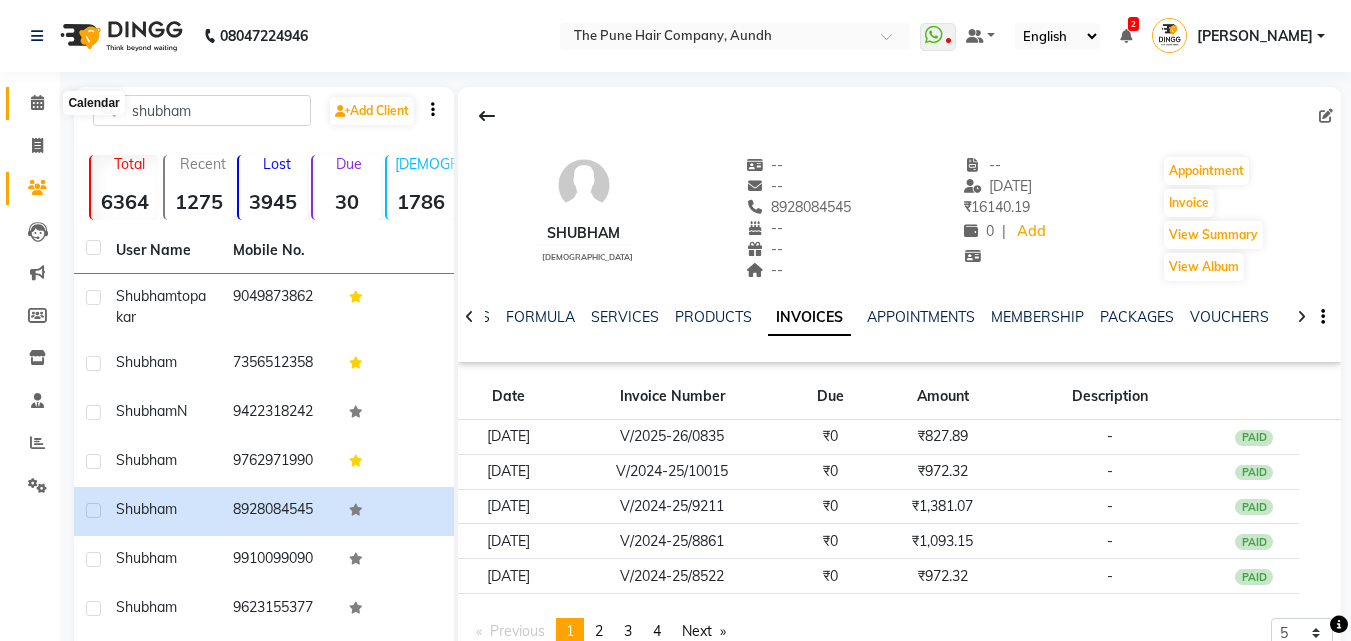 click 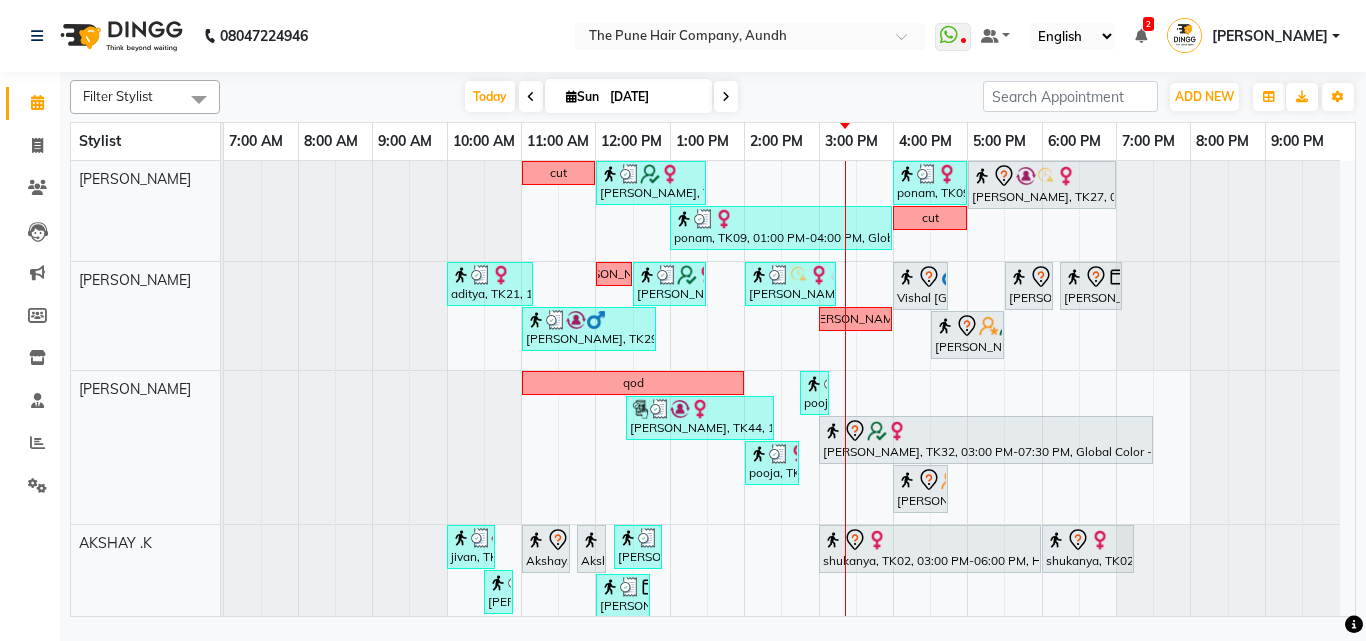 scroll, scrollTop: 200, scrollLeft: 0, axis: vertical 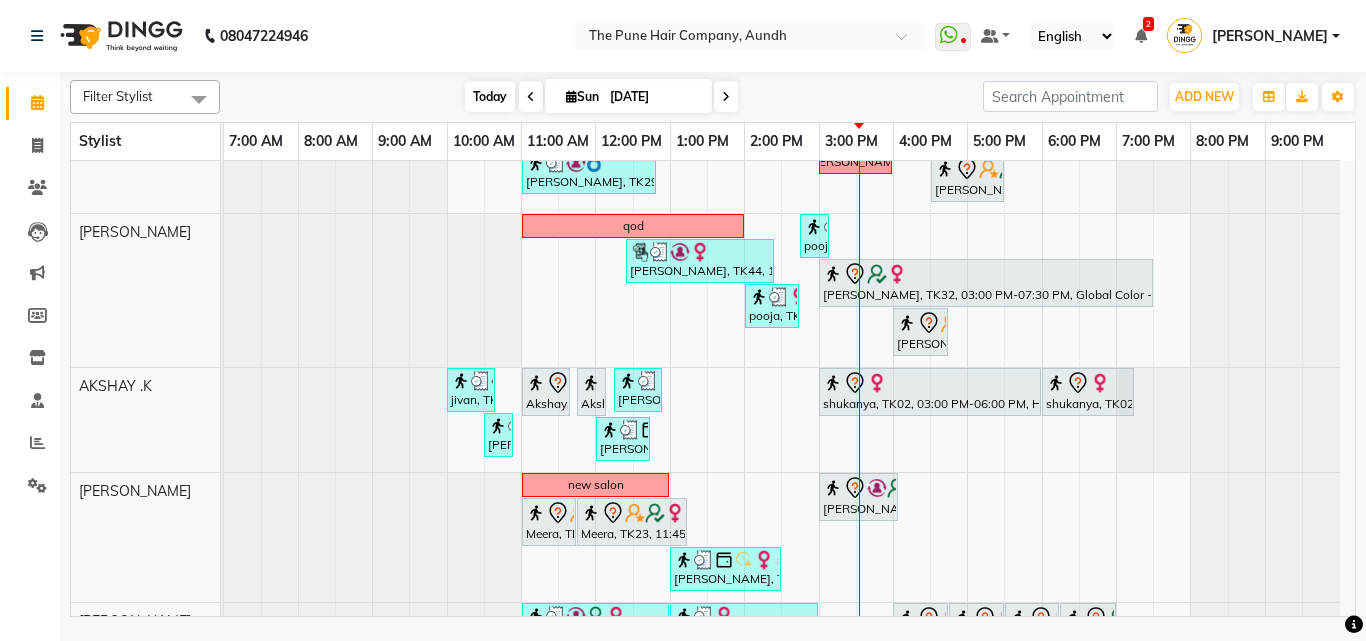 click on "Today" at bounding box center (490, 96) 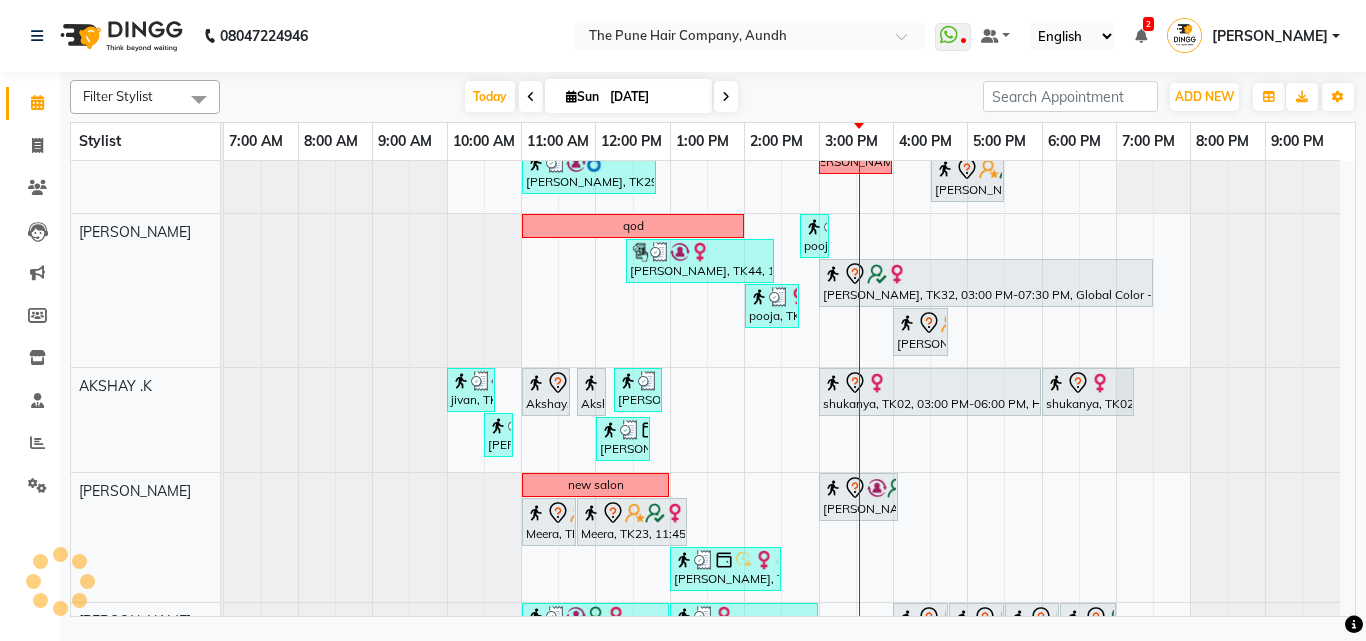 scroll, scrollTop: 357, scrollLeft: 0, axis: vertical 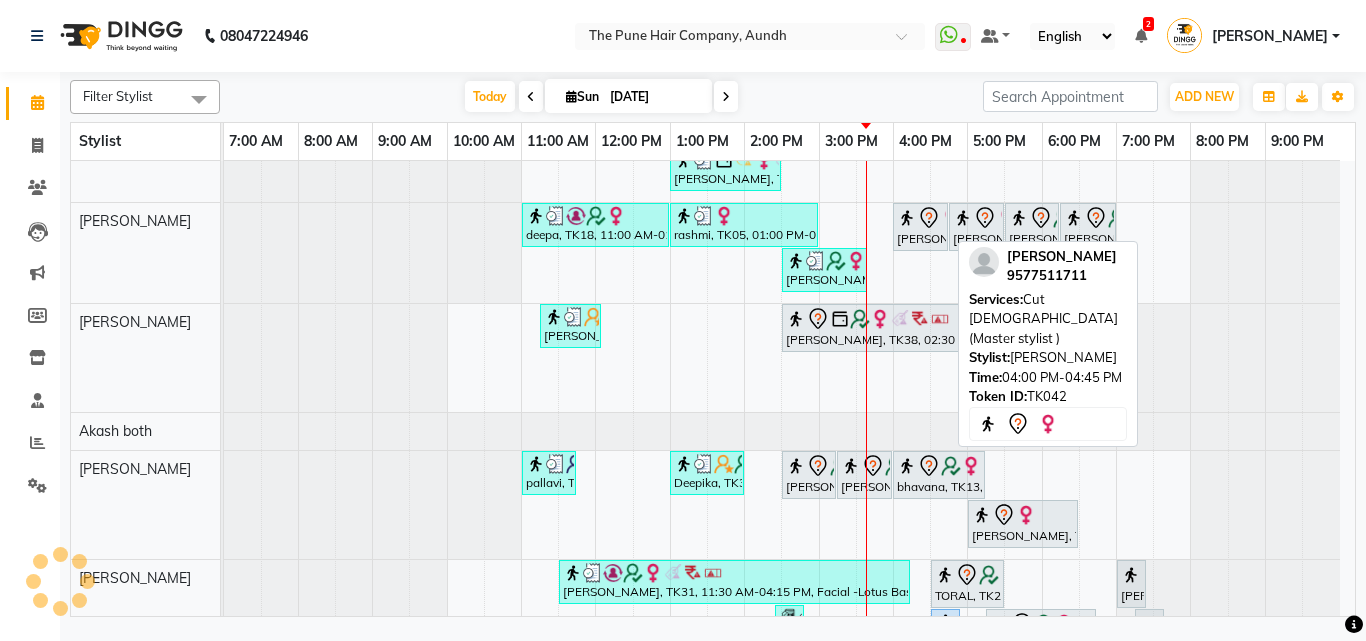 click at bounding box center (726, 97) 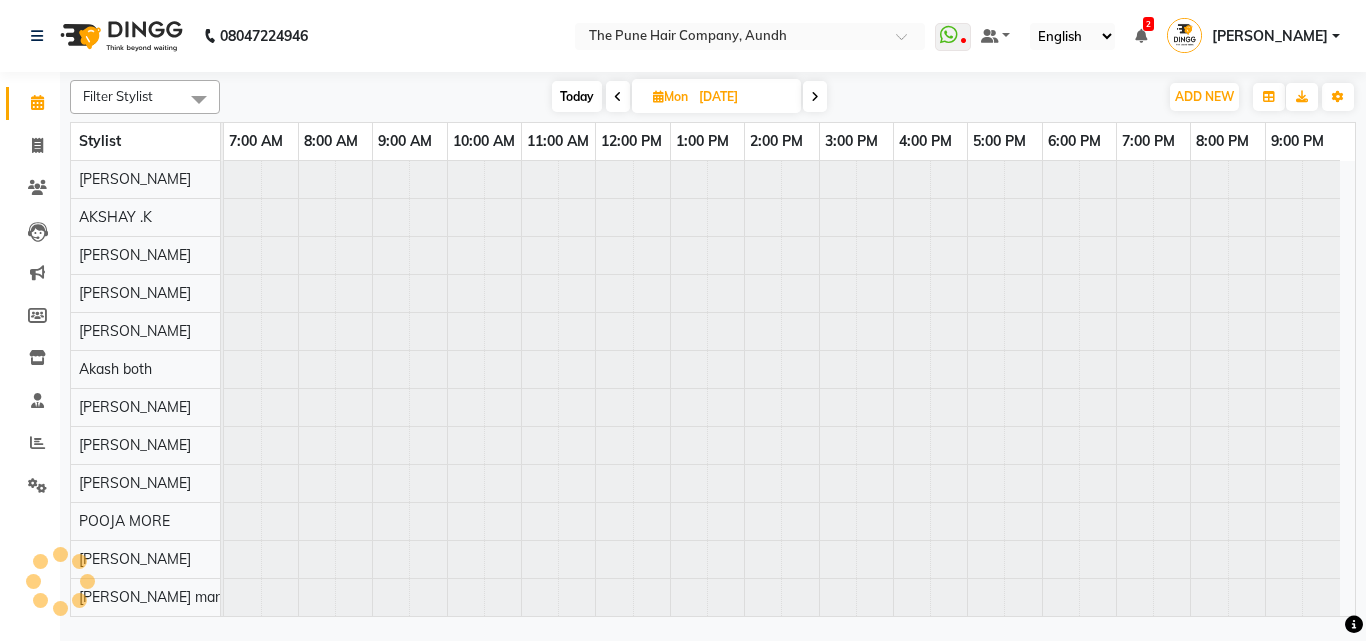 scroll, scrollTop: 76, scrollLeft: 0, axis: vertical 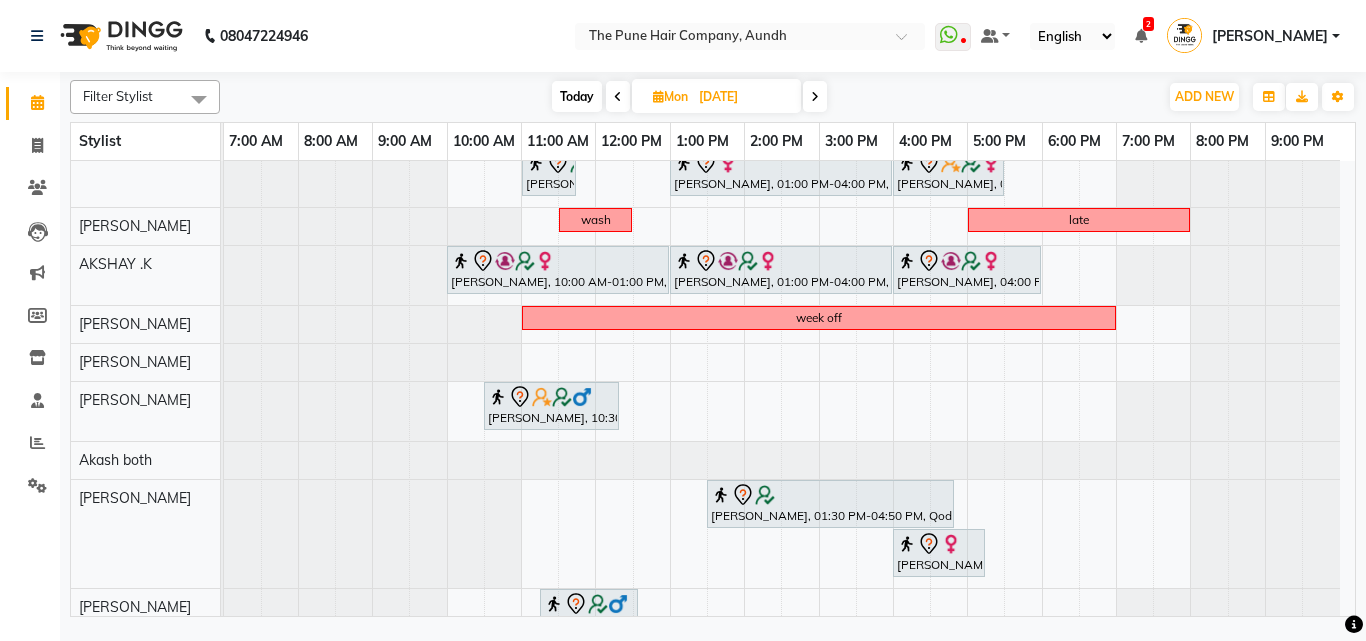 click on "Today" at bounding box center (577, 96) 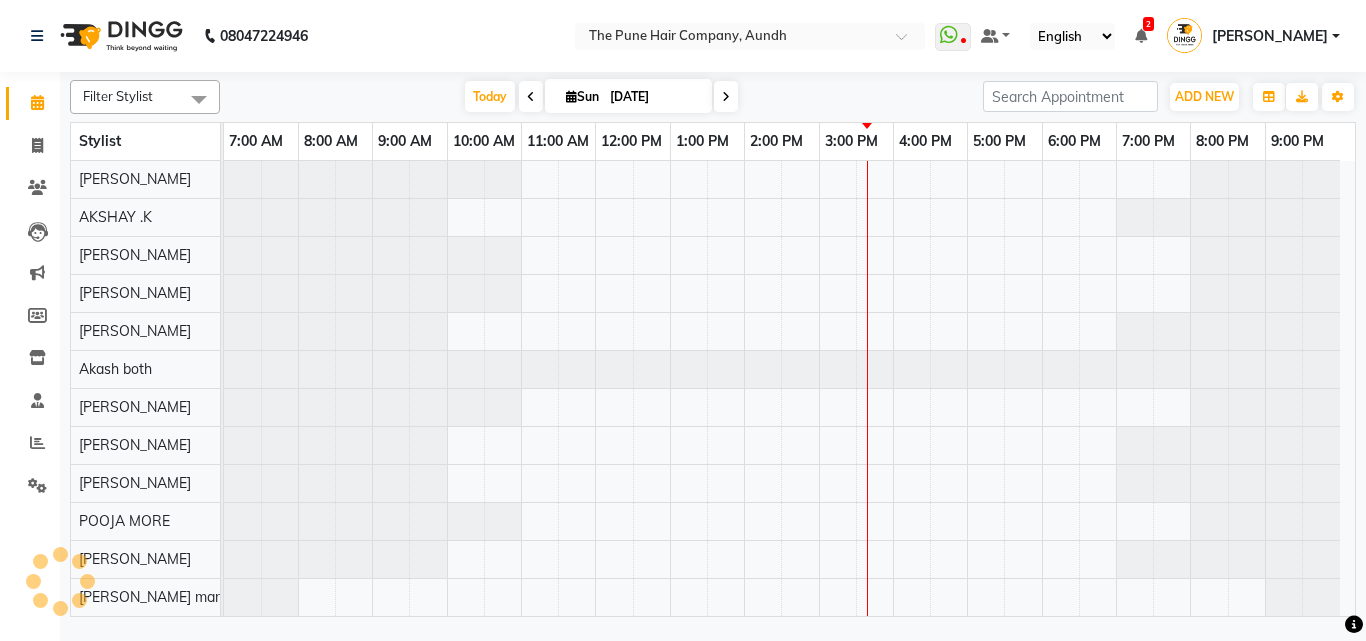 scroll, scrollTop: 100, scrollLeft: 0, axis: vertical 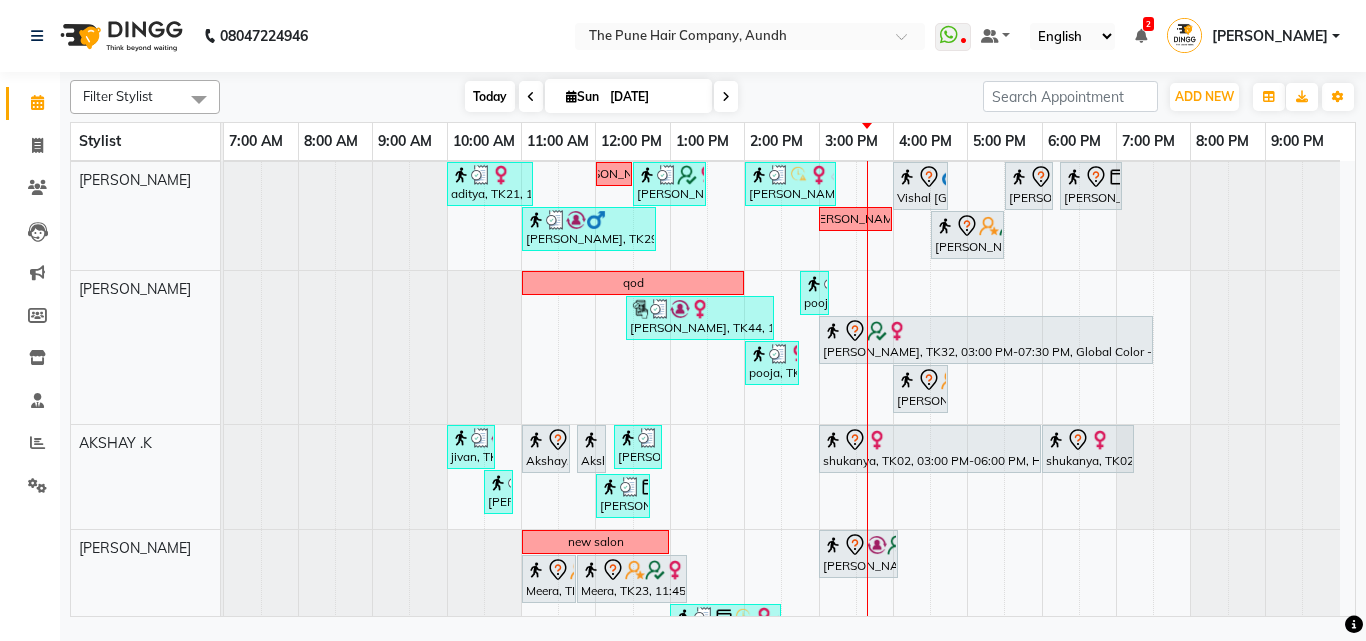 click on "Today" at bounding box center (490, 96) 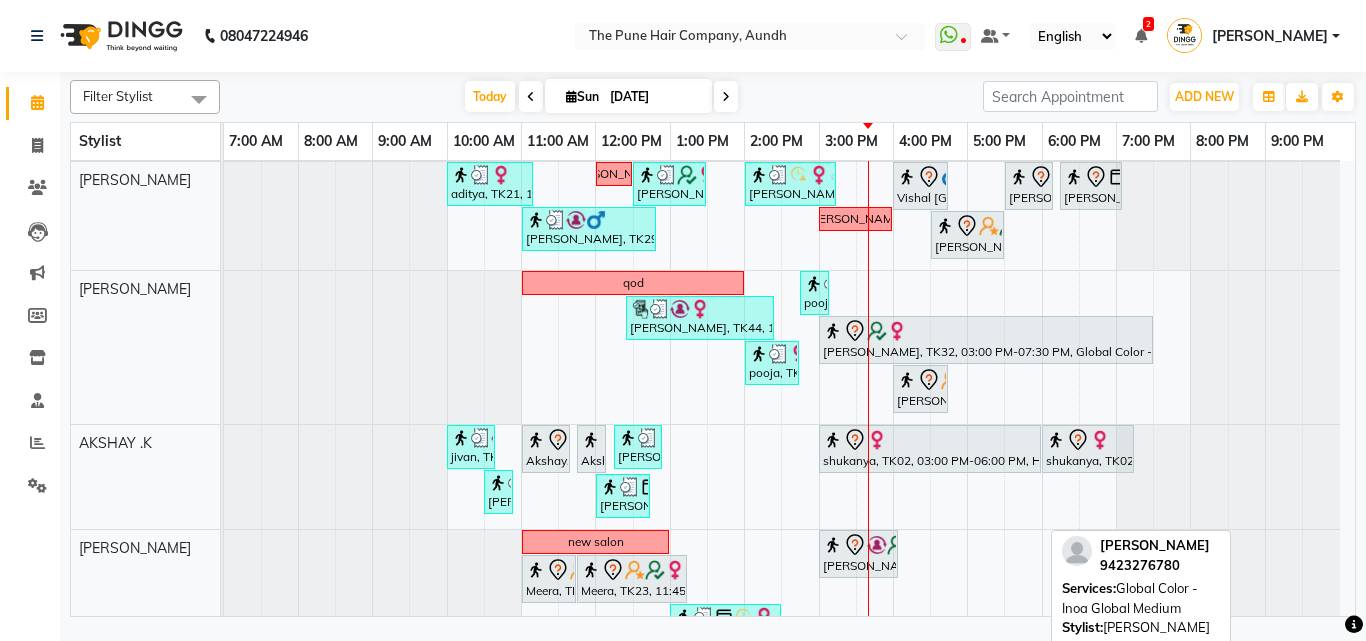 scroll, scrollTop: 0, scrollLeft: 0, axis: both 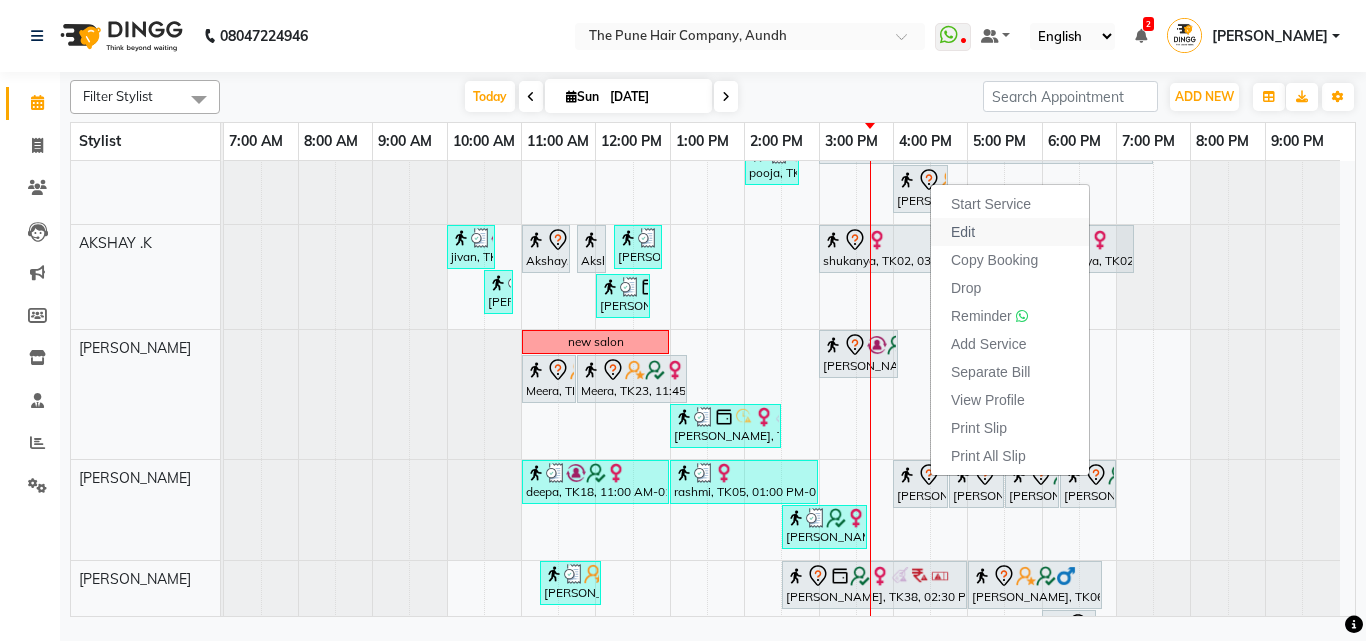 click on "Edit" at bounding box center (1010, 232) 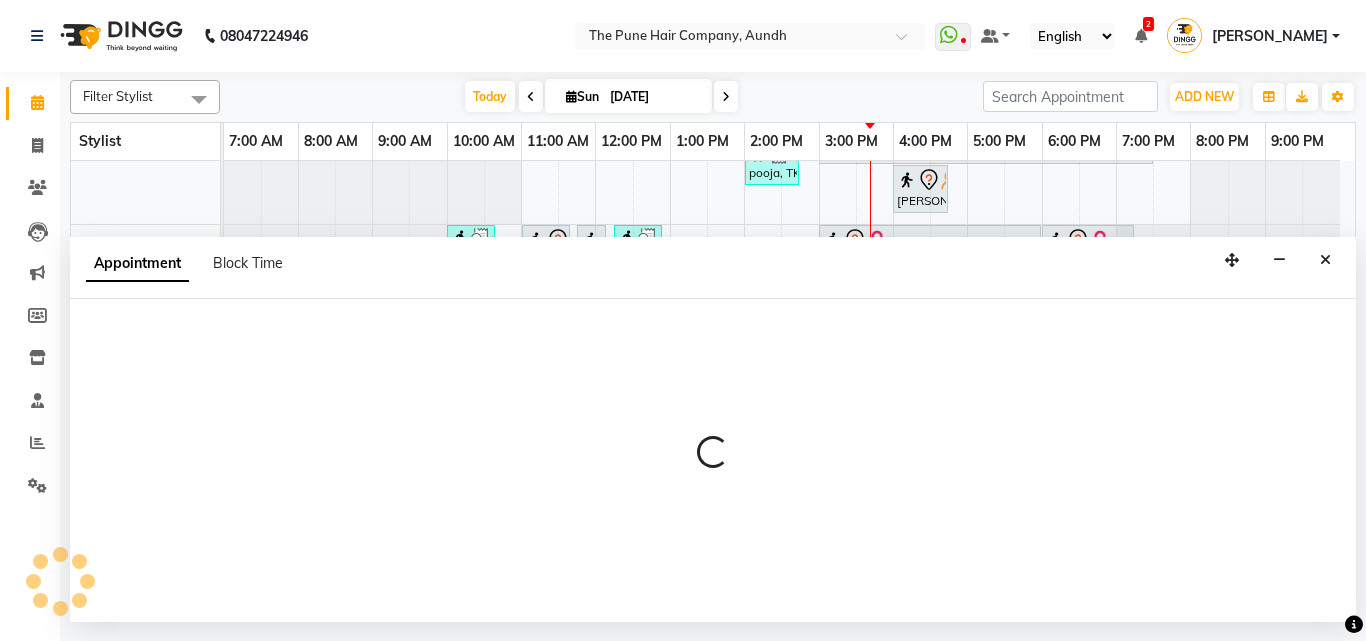 select on "tentative" 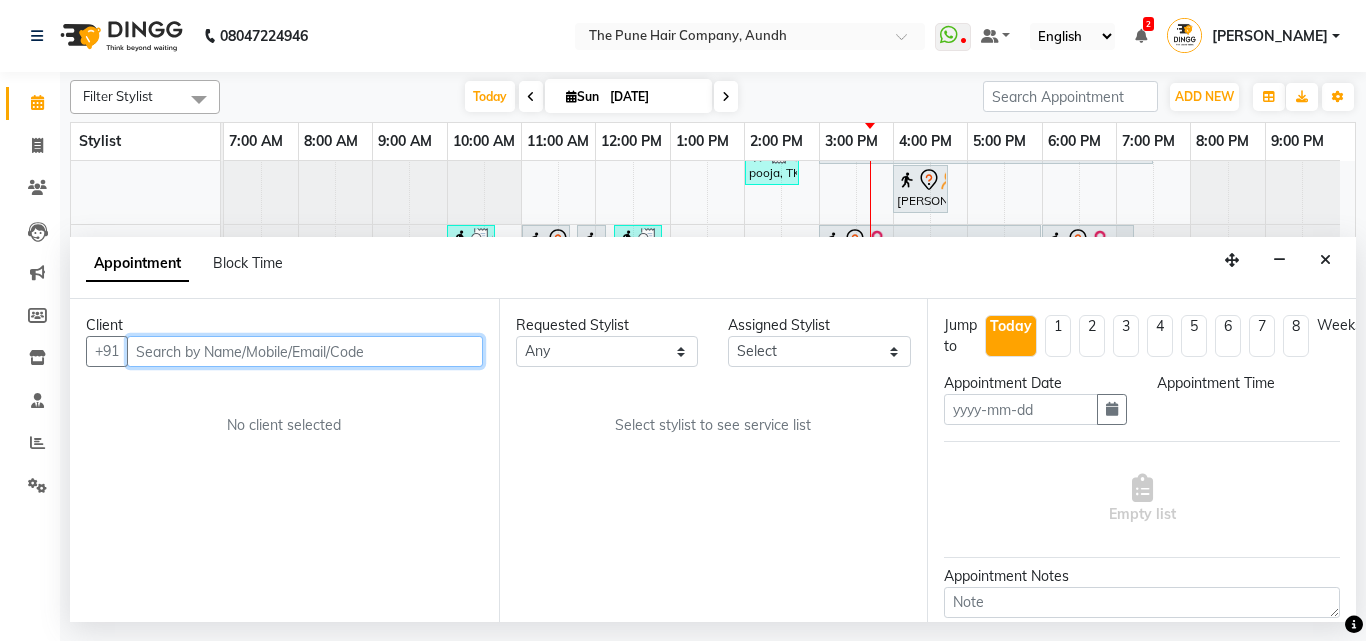 type on "[DATE]" 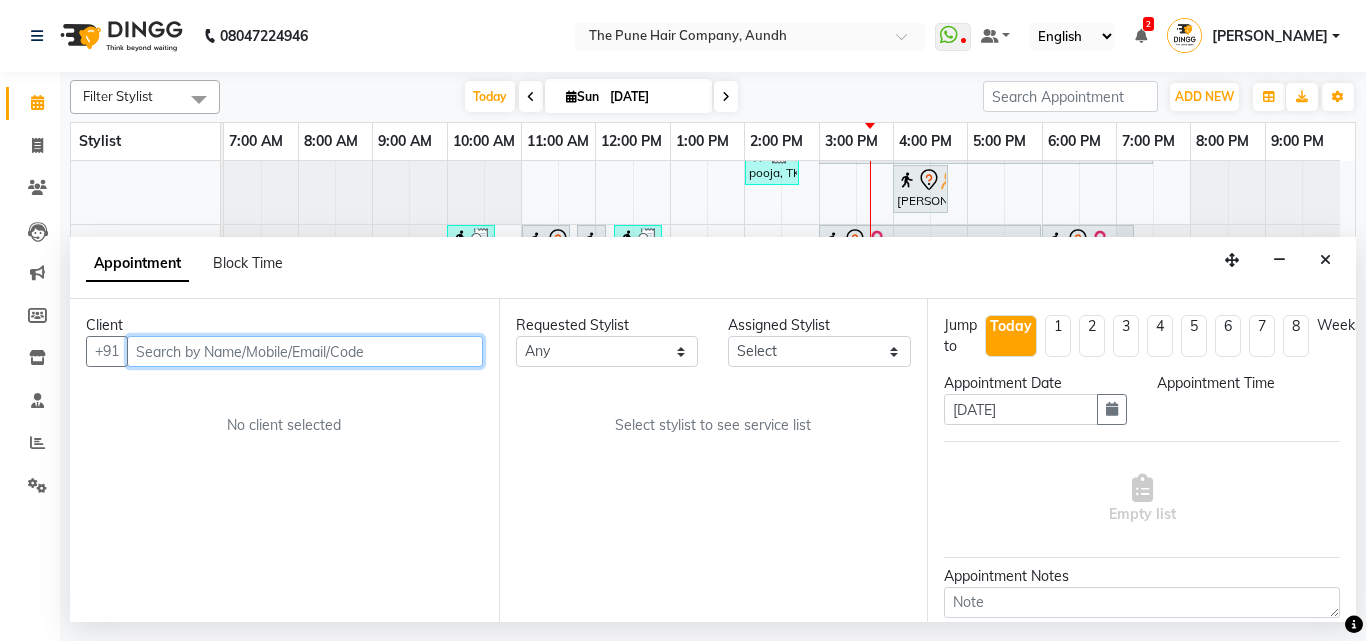 select on "960" 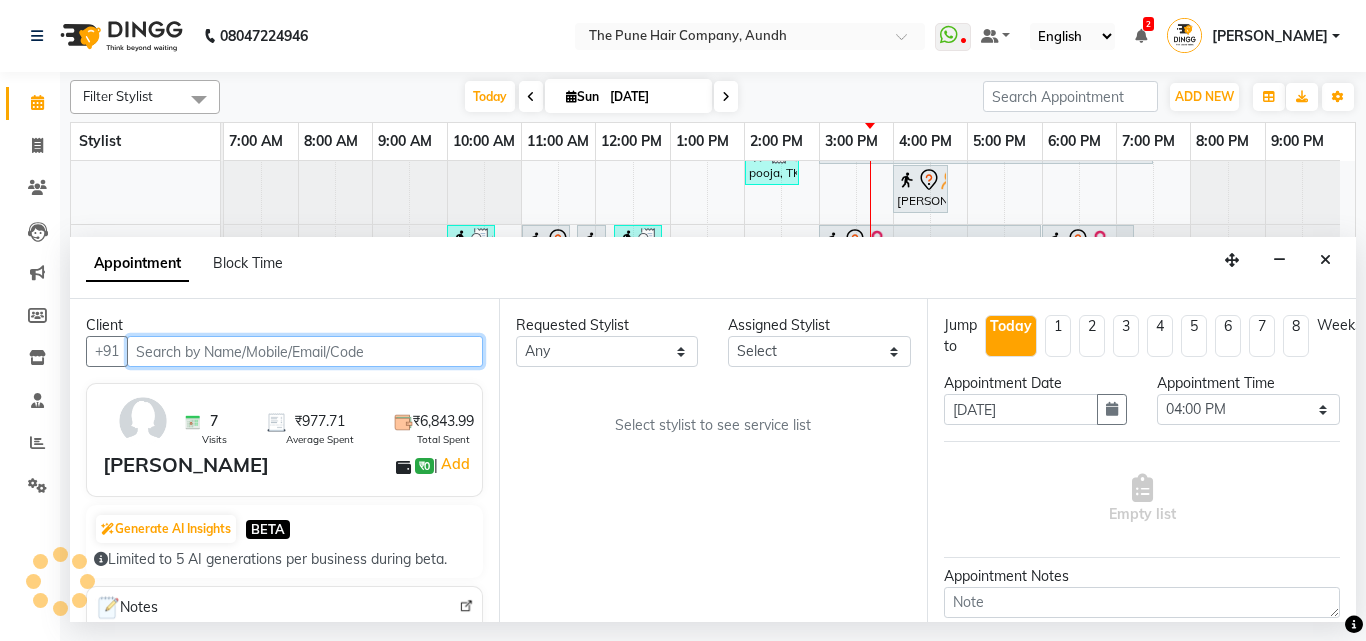 select on "18078" 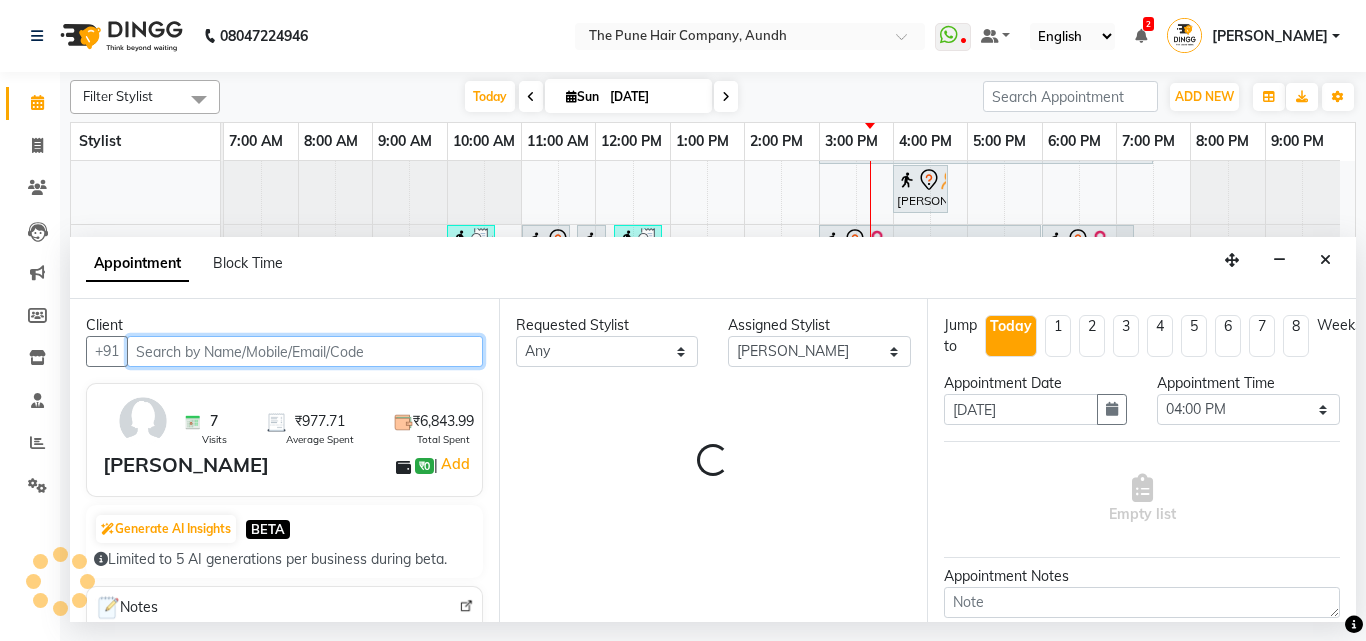 select on "660" 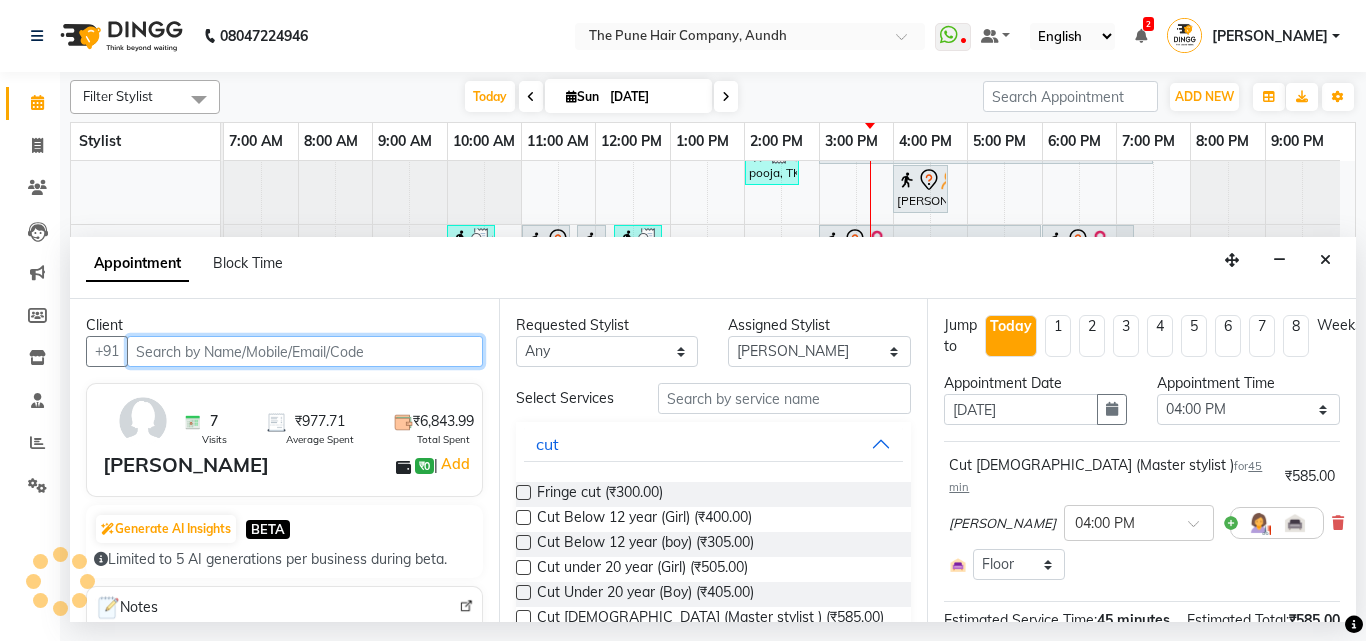 select on "660" 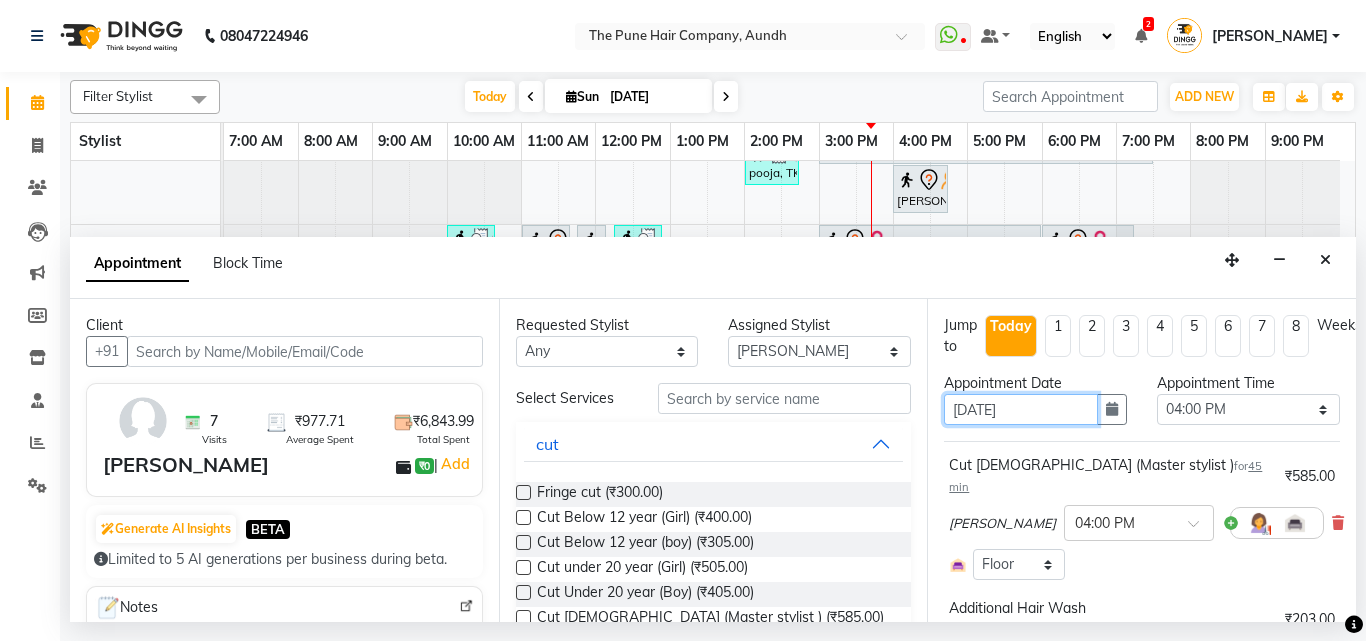 click on "[DATE]" at bounding box center [1021, 409] 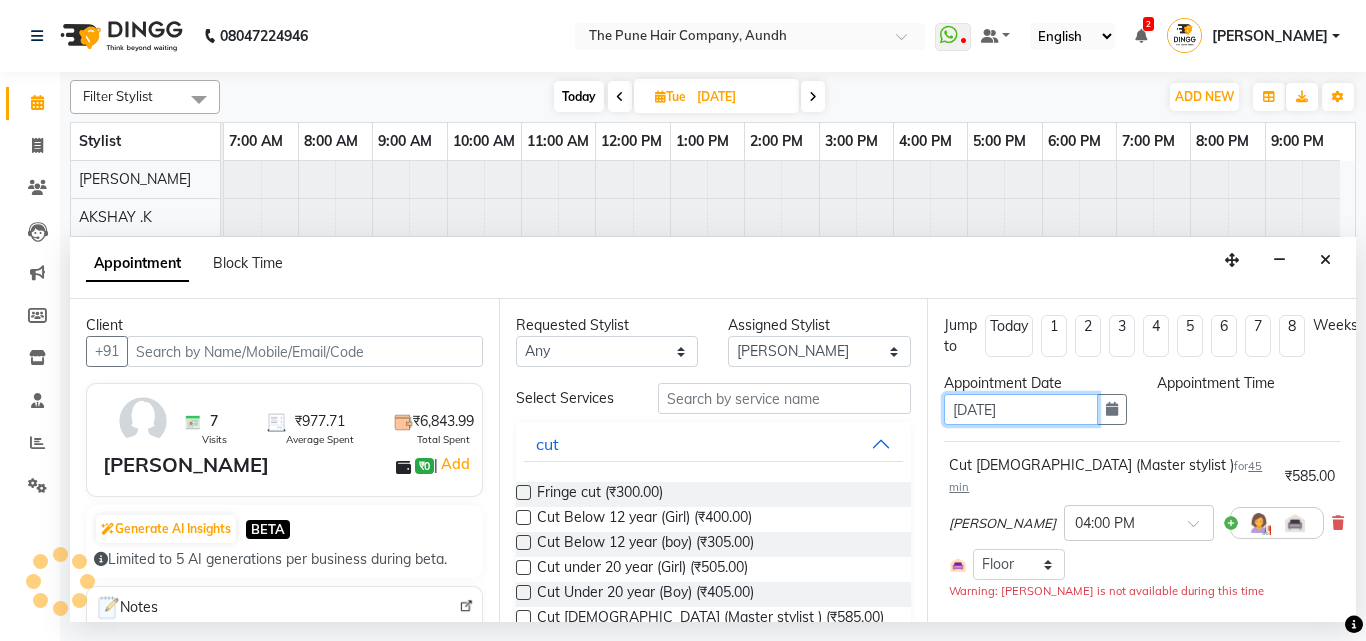scroll, scrollTop: 76, scrollLeft: 0, axis: vertical 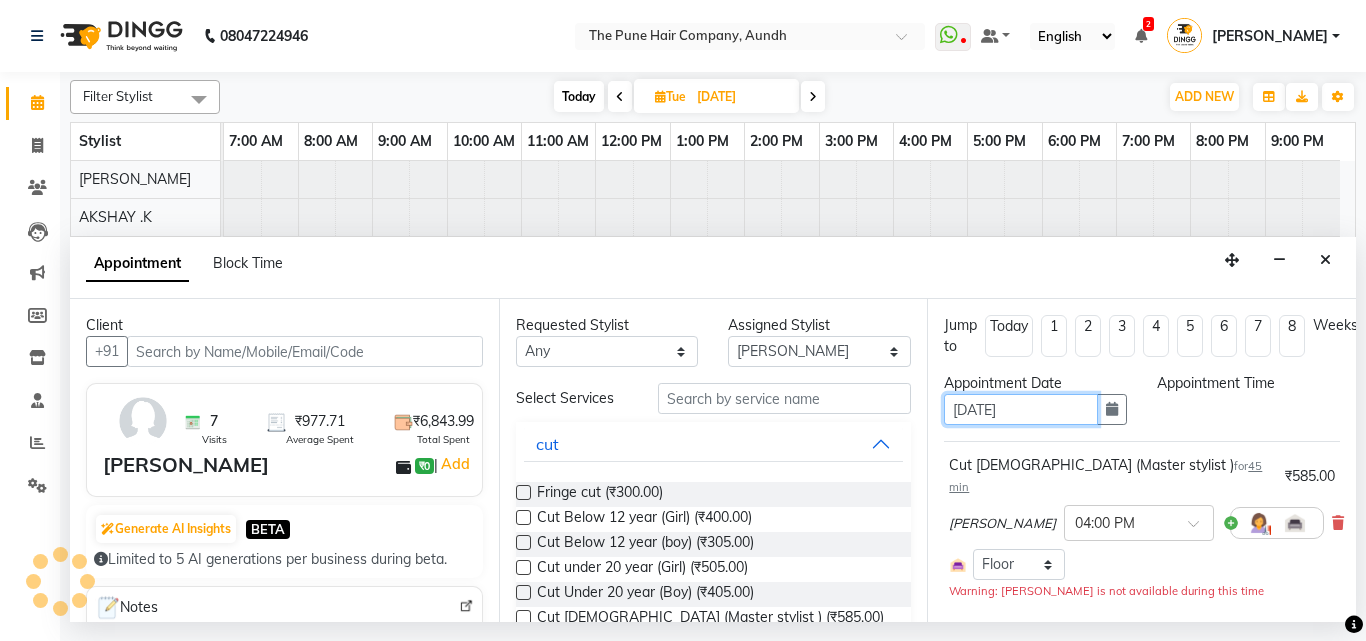 type on "14-07-2025" 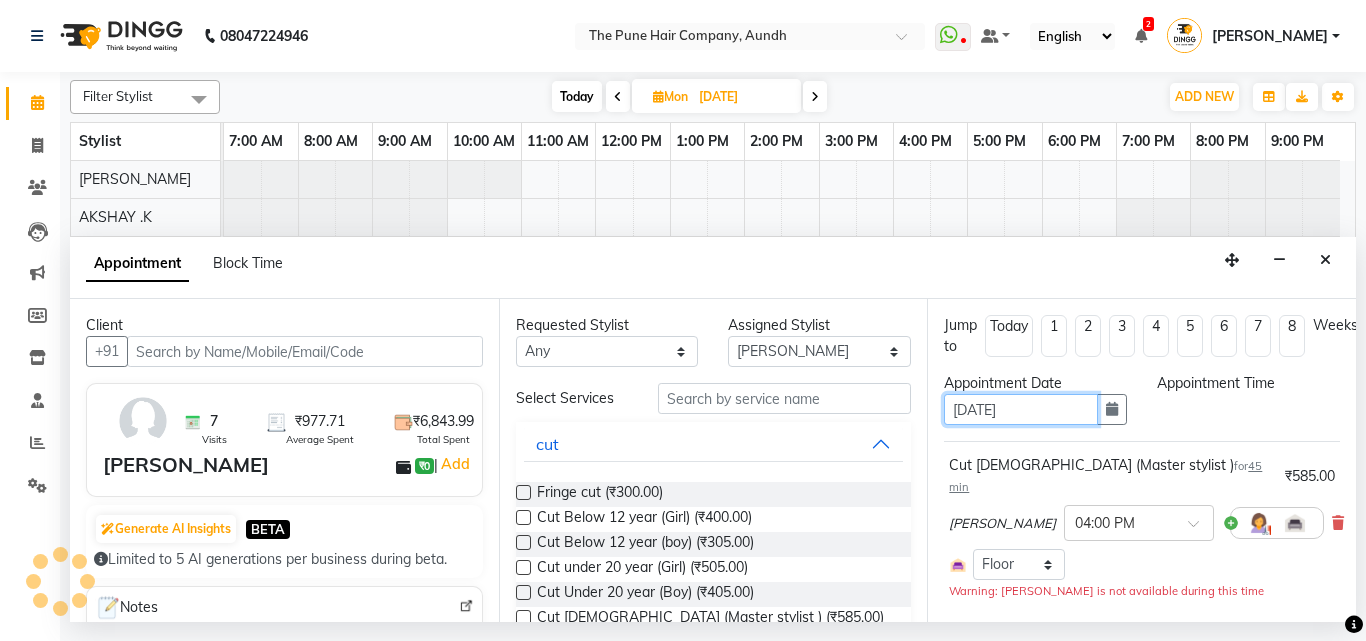 select on "960" 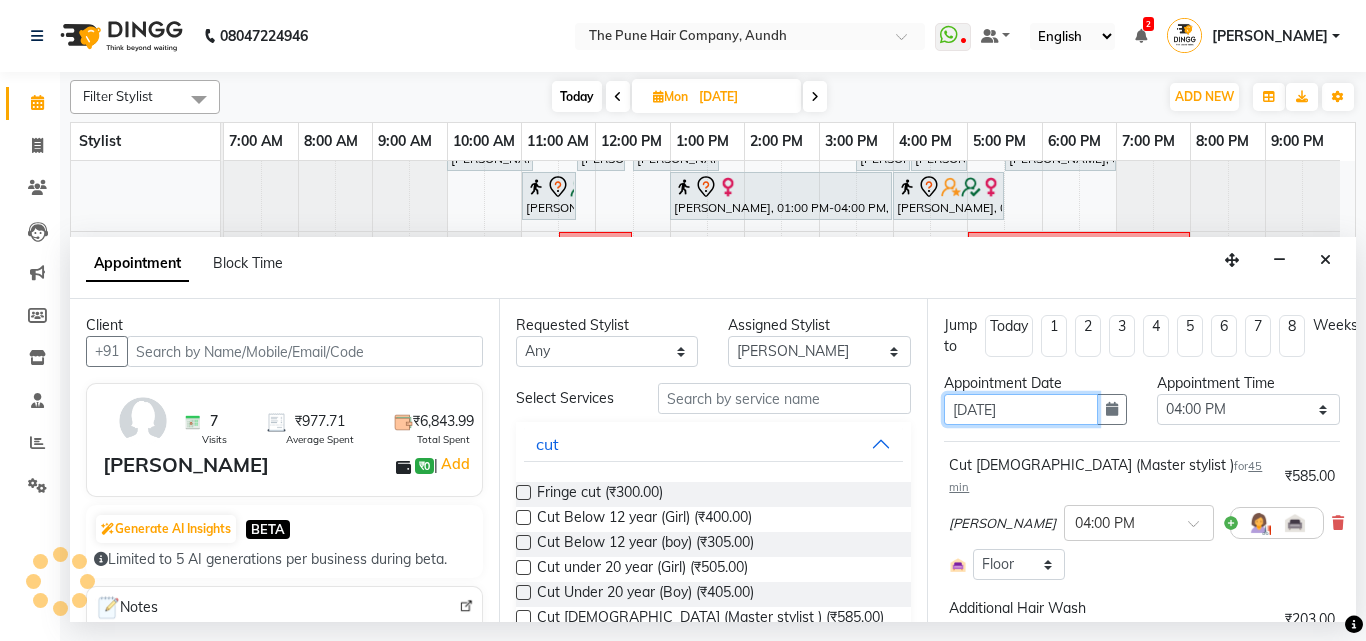 scroll, scrollTop: 284, scrollLeft: 0, axis: vertical 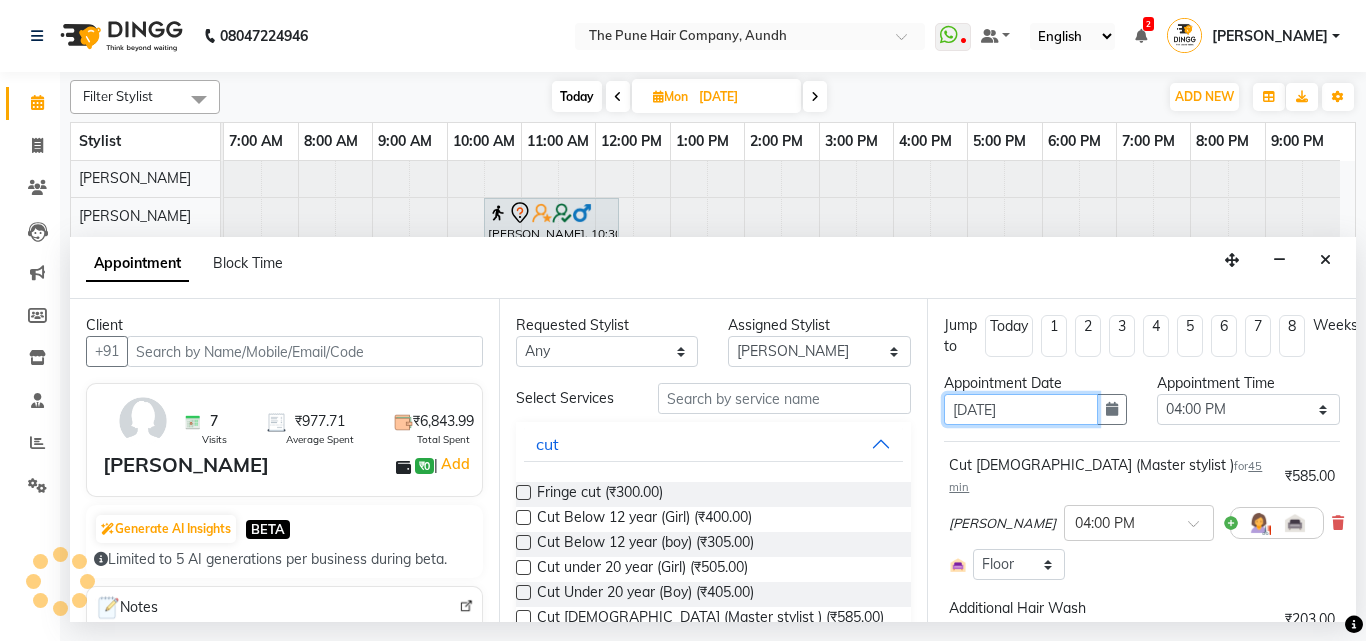type on "[DATE]" 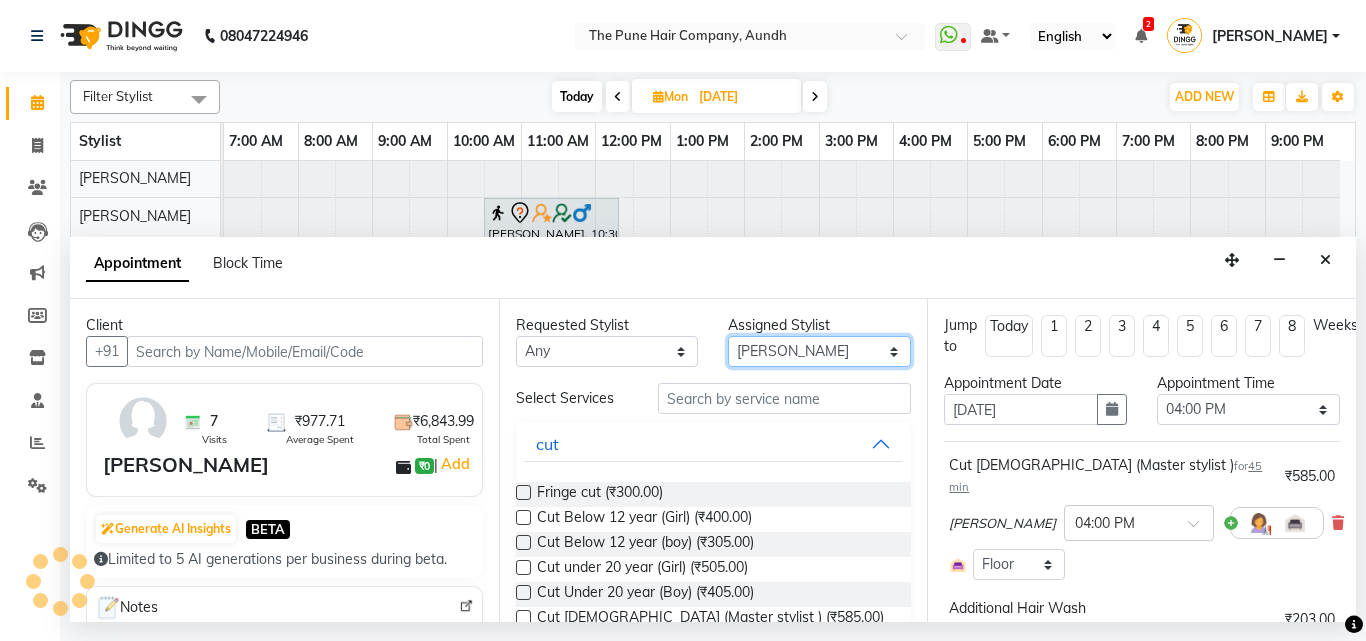 click on "Select Akash both AKSHAY .K harshal gaikwad kaif shaikh LAKKHAN SHINDE Nagesh Jadhav Nitish Desai  Pavan mane POOJA MORE Prasad Adhav  Prathmesh powar Shweta gotur Sonal saindane swapnil sonavane" at bounding box center [819, 351] 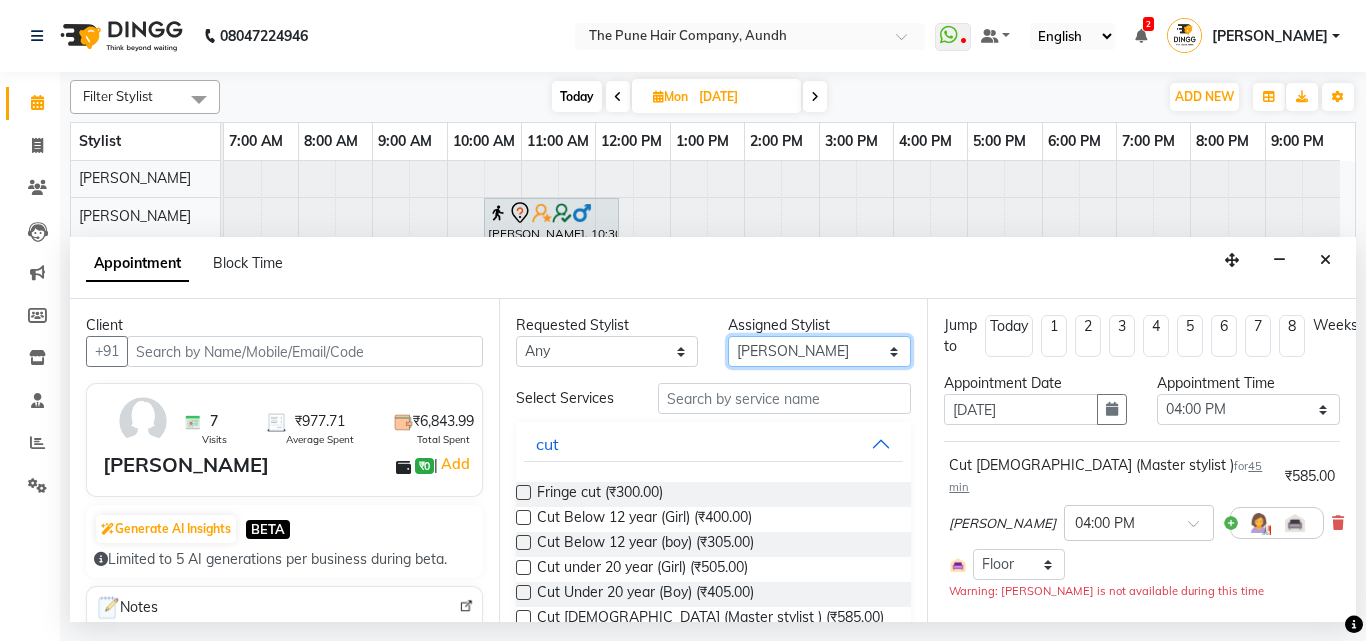 select on "49441" 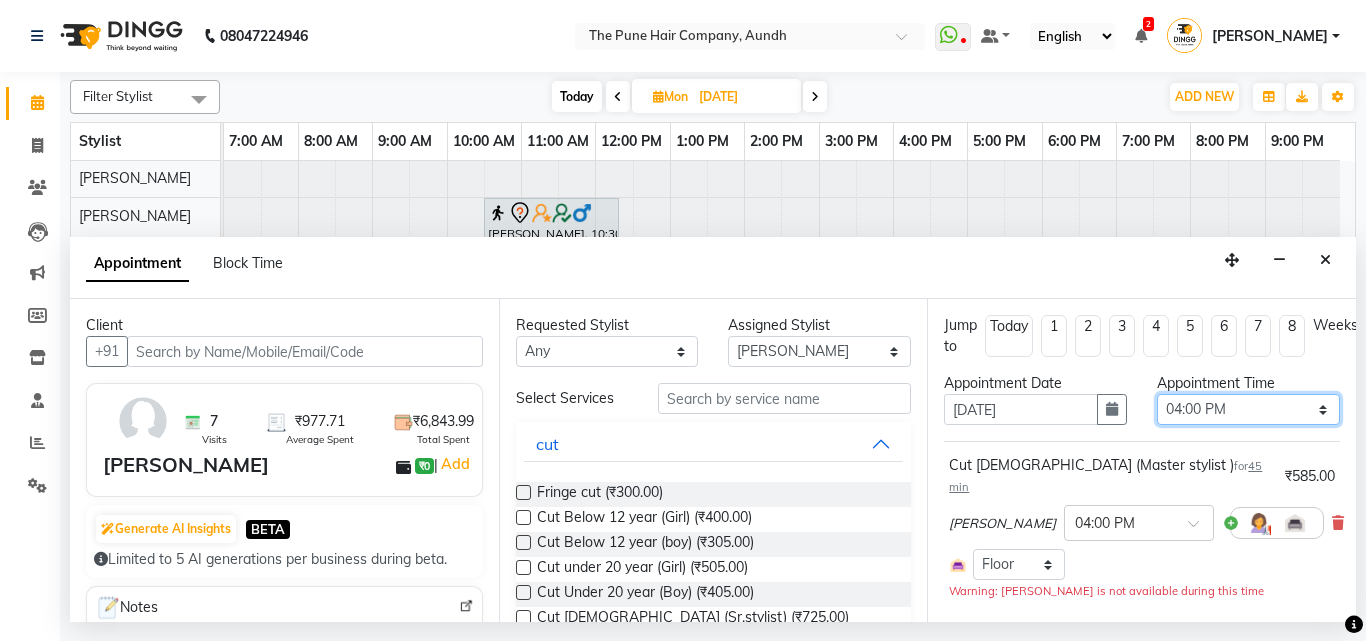 click on "Select 08:00 AM 08:15 AM 08:30 AM 08:45 AM 09:00 AM 09:15 AM 09:30 AM 09:45 AM 10:00 AM 10:15 AM 10:30 AM 10:45 AM 11:00 AM 11:15 AM 11:30 AM 11:45 AM 12:00 PM 12:15 PM 12:30 PM 12:45 PM 01:00 PM 01:15 PM 01:30 PM 01:45 PM 02:00 PM 02:15 PM 02:30 PM 02:45 PM 03:00 PM 03:15 PM 03:30 PM 03:45 PM 04:00 PM 04:15 PM 04:30 PM 04:45 PM 05:00 PM 05:15 PM 05:30 PM 05:45 PM 06:00 PM 06:15 PM 06:30 PM 06:45 PM 07:00 PM 07:15 PM 07:30 PM 07:45 PM 08:00 PM 08:15 PM 08:30 PM 08:45 PM 09:00 PM" at bounding box center [1248, 409] 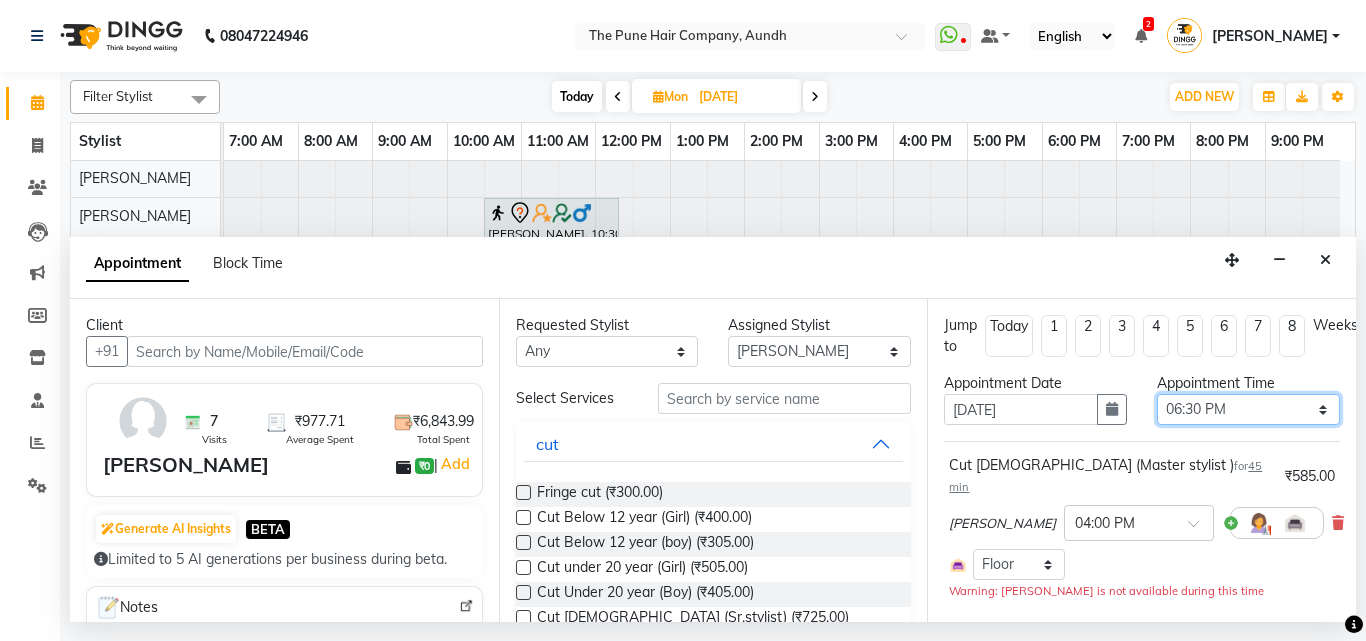 click on "Select 08:00 AM 08:15 AM 08:30 AM 08:45 AM 09:00 AM 09:15 AM 09:30 AM 09:45 AM 10:00 AM 10:15 AM 10:30 AM 10:45 AM 11:00 AM 11:15 AM 11:30 AM 11:45 AM 12:00 PM 12:15 PM 12:30 PM 12:45 PM 01:00 PM 01:15 PM 01:30 PM 01:45 PM 02:00 PM 02:15 PM 02:30 PM 02:45 PM 03:00 PM 03:15 PM 03:30 PM 03:45 PM 04:00 PM 04:15 PM 04:30 PM 04:45 PM 05:00 PM 05:15 PM 05:30 PM 05:45 PM 06:00 PM 06:15 PM 06:30 PM 06:45 PM 07:00 PM 07:15 PM 07:30 PM 07:45 PM 08:00 PM 08:15 PM 08:30 PM 08:45 PM 09:00 PM" at bounding box center (1248, 409) 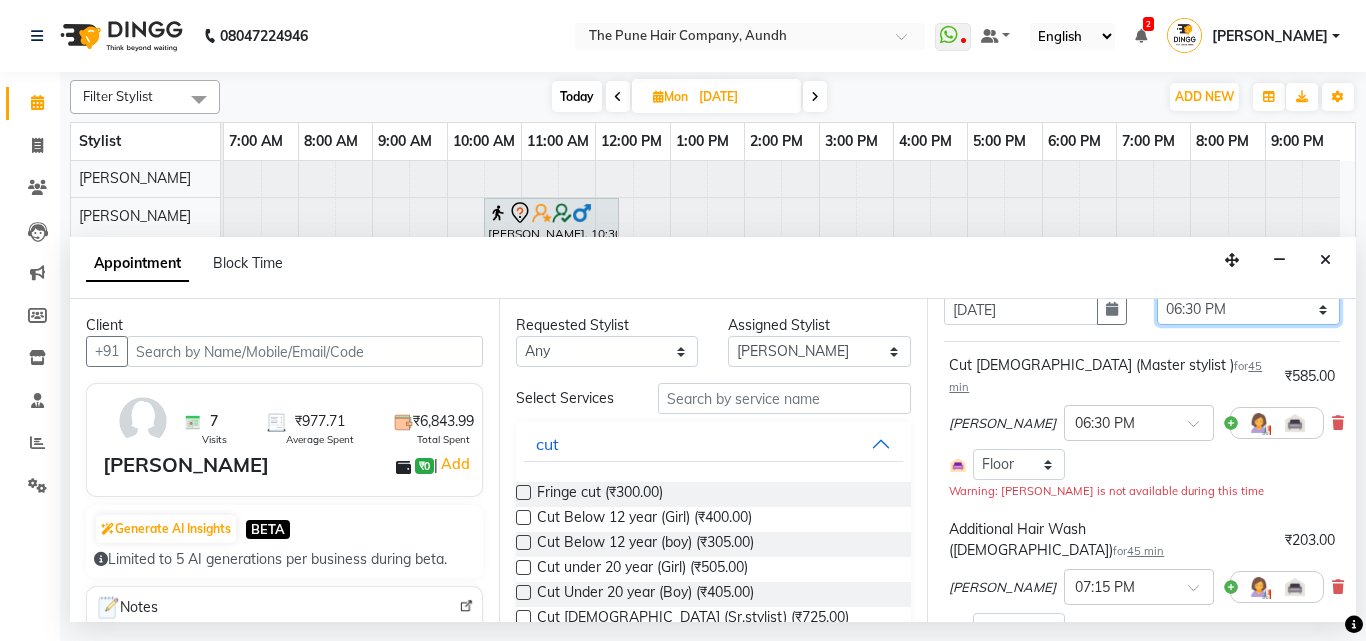 scroll, scrollTop: 361, scrollLeft: 0, axis: vertical 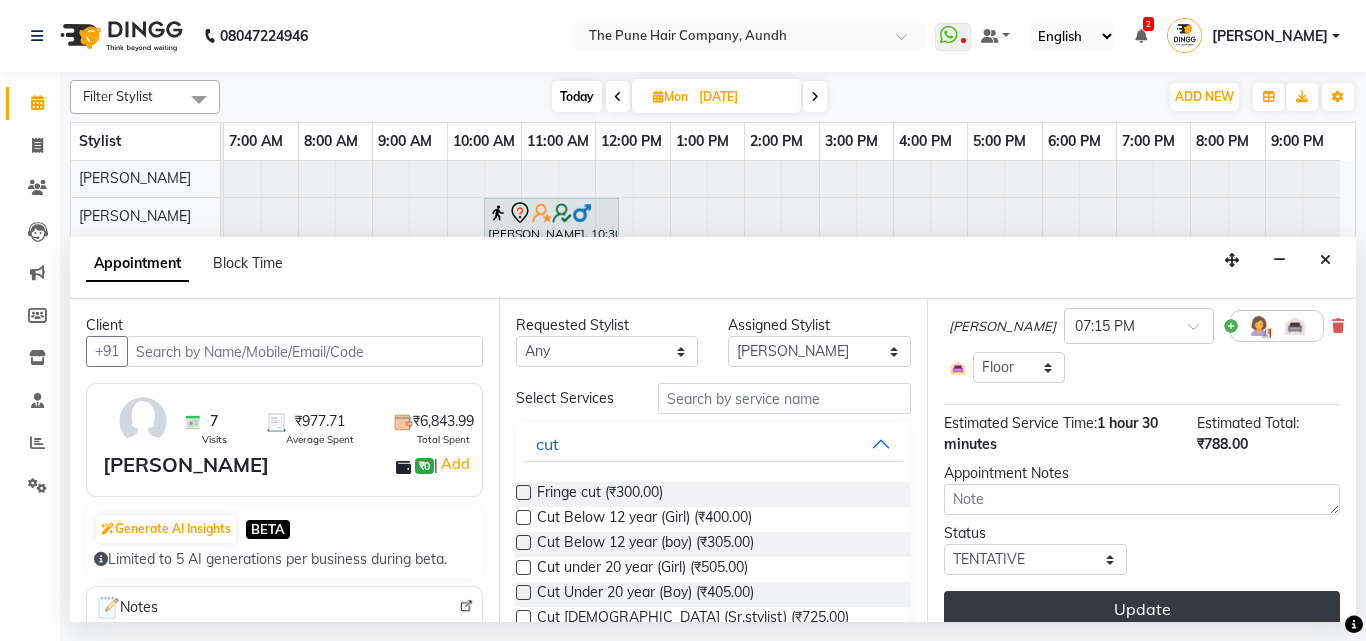 click on "Update" at bounding box center [1142, 609] 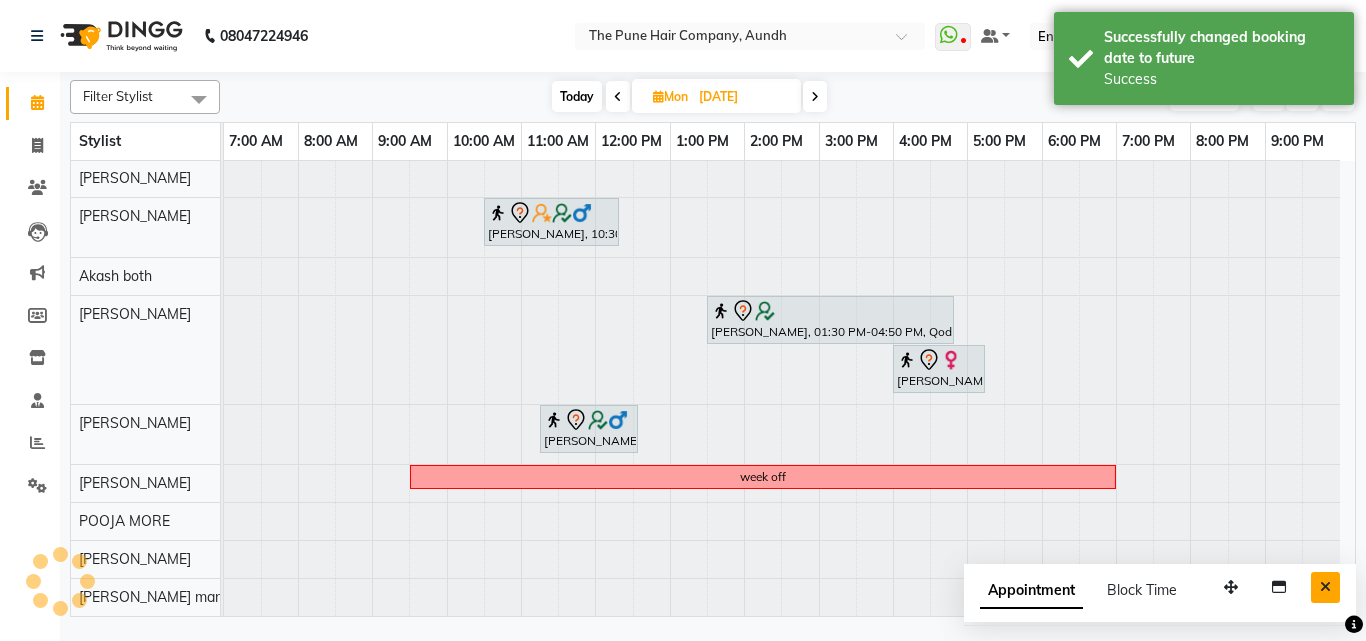 click at bounding box center [1325, 587] 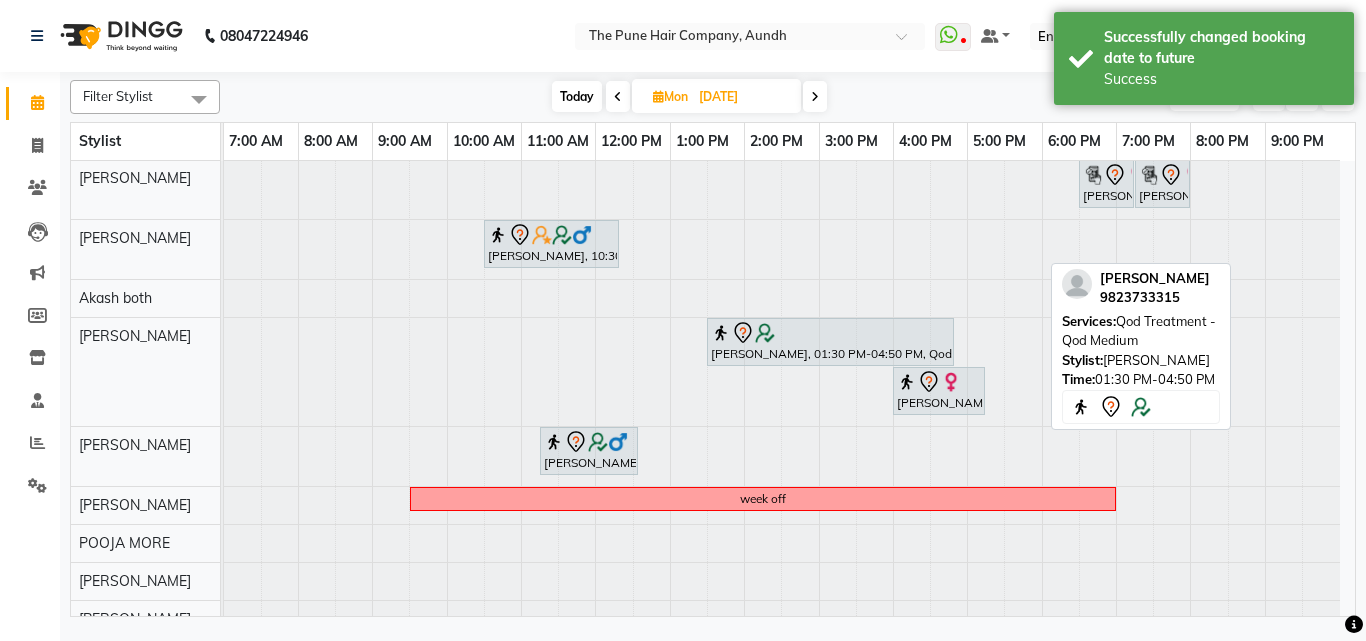 scroll, scrollTop: 300, scrollLeft: 0, axis: vertical 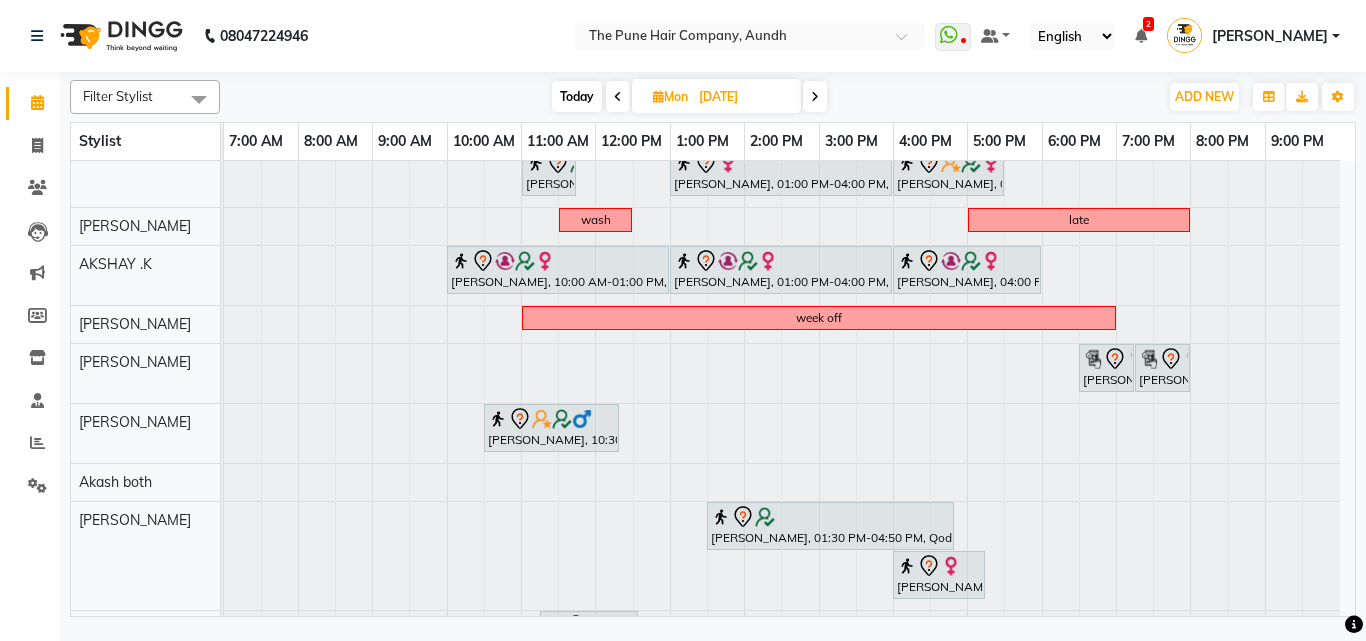 click on "Today" at bounding box center (577, 96) 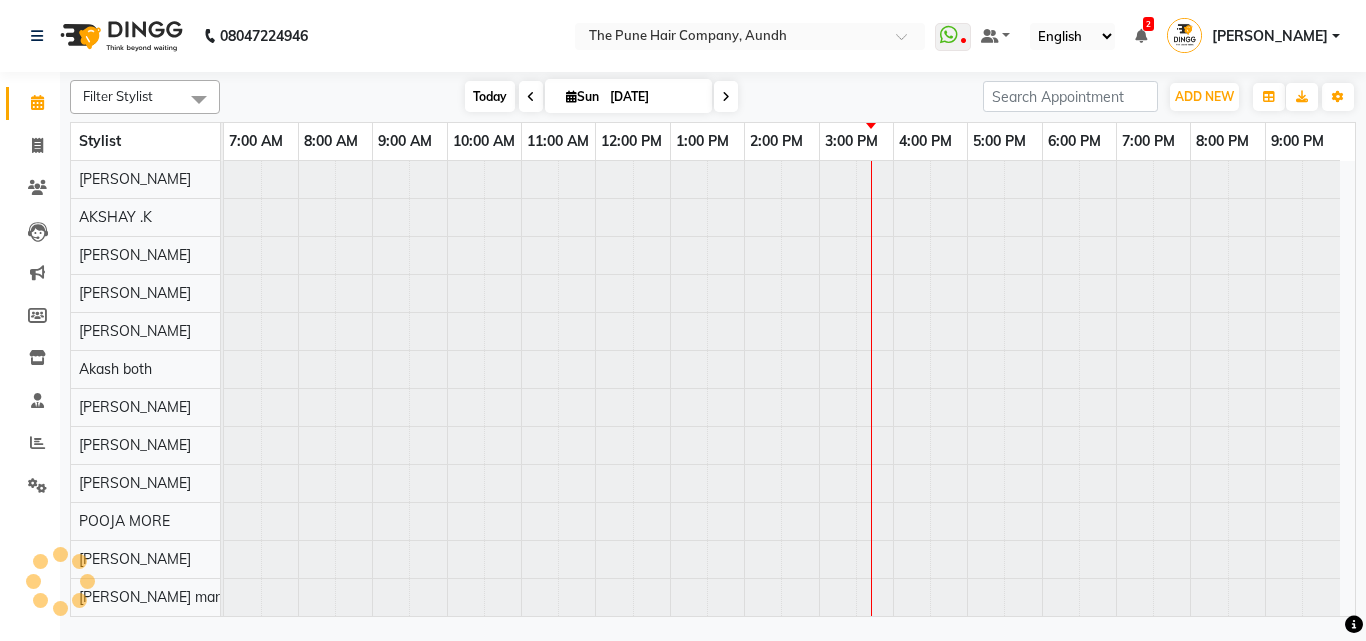 scroll, scrollTop: 76, scrollLeft: 0, axis: vertical 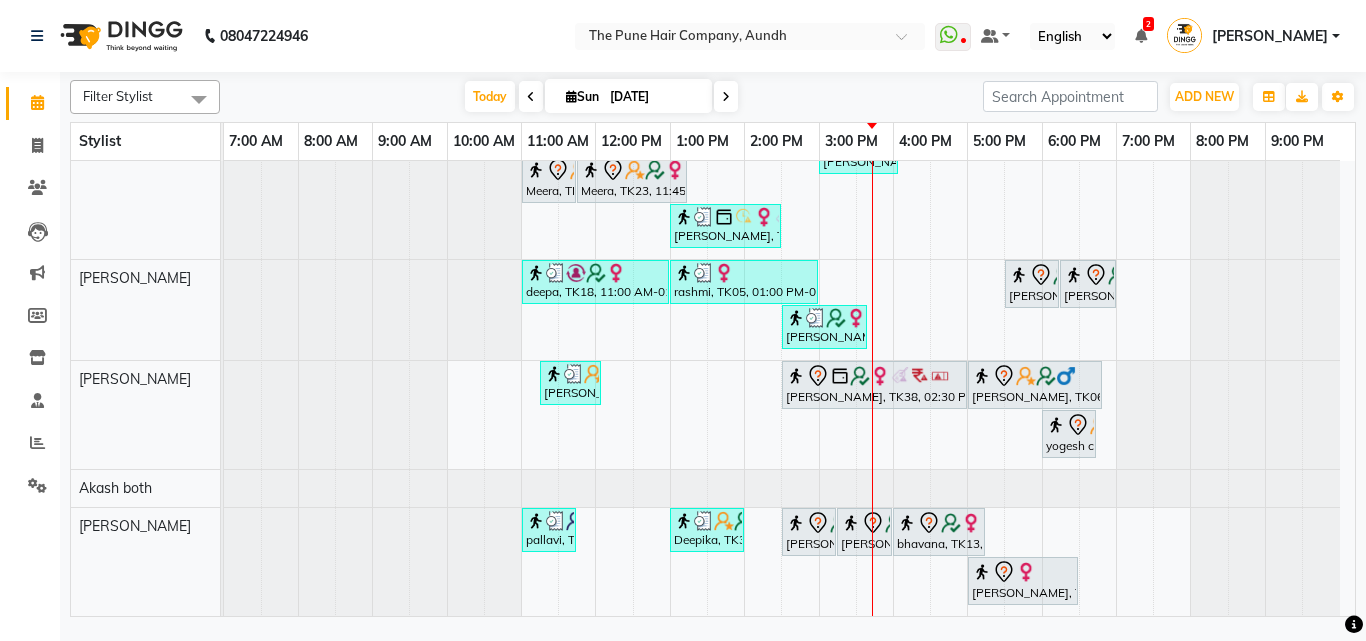 click at bounding box center (726, 97) 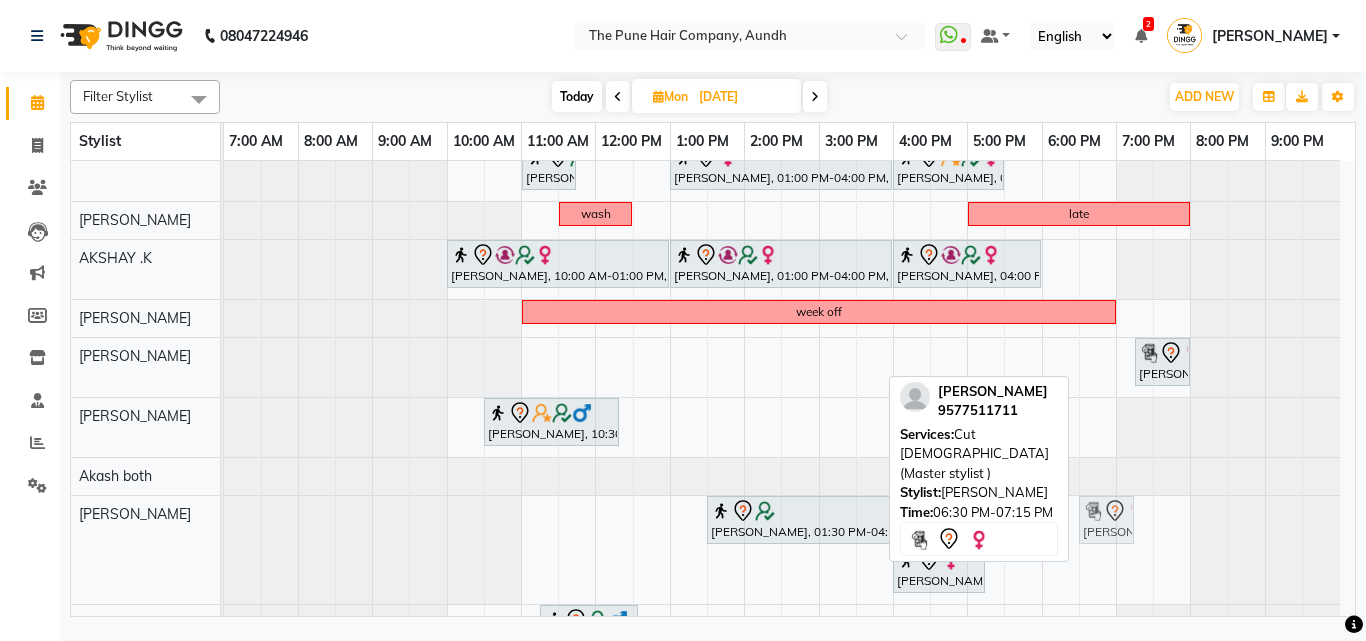 drag, startPoint x: 1109, startPoint y: 358, endPoint x: 1127, endPoint y: 519, distance: 162.00308 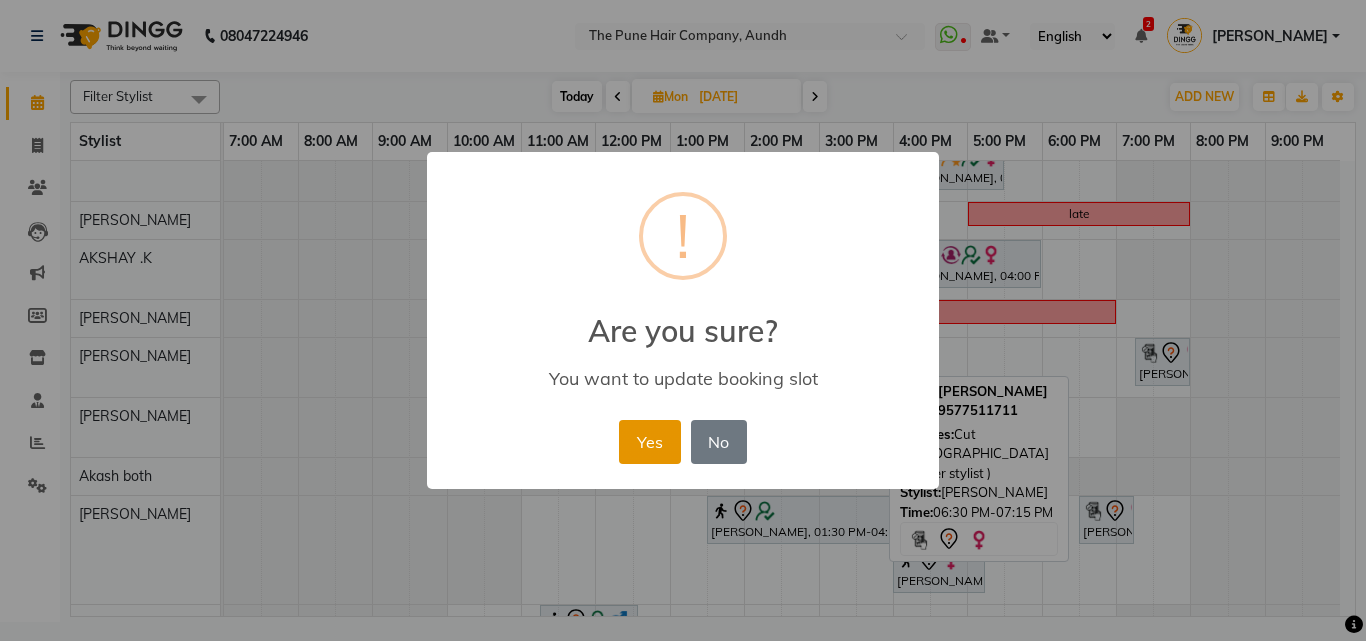 click on "Yes" at bounding box center [649, 442] 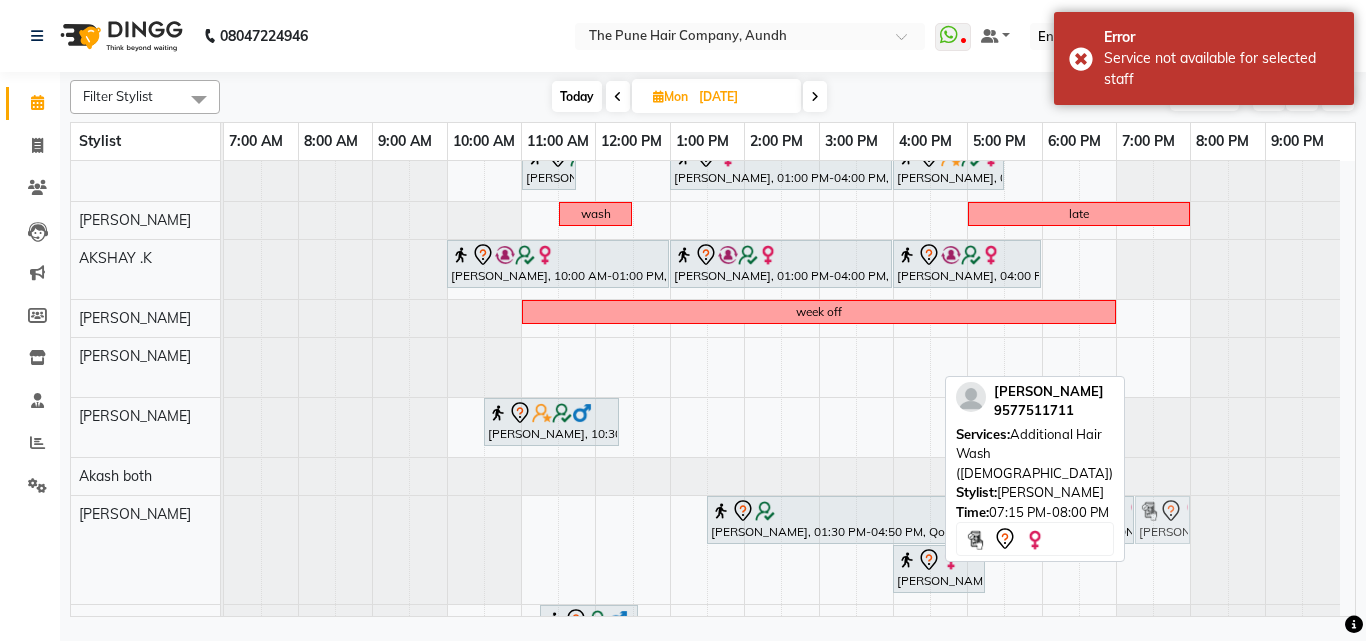 drag, startPoint x: 1171, startPoint y: 362, endPoint x: 1156, endPoint y: 521, distance: 159.70598 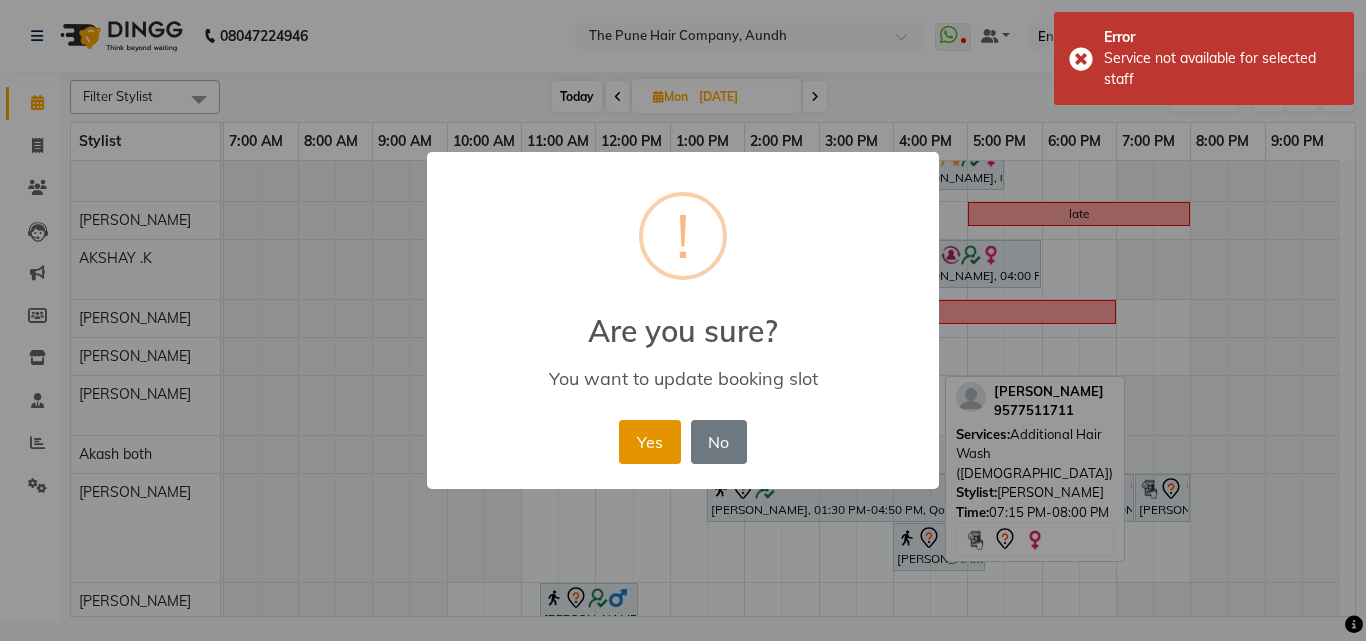 click on "Yes" at bounding box center [649, 442] 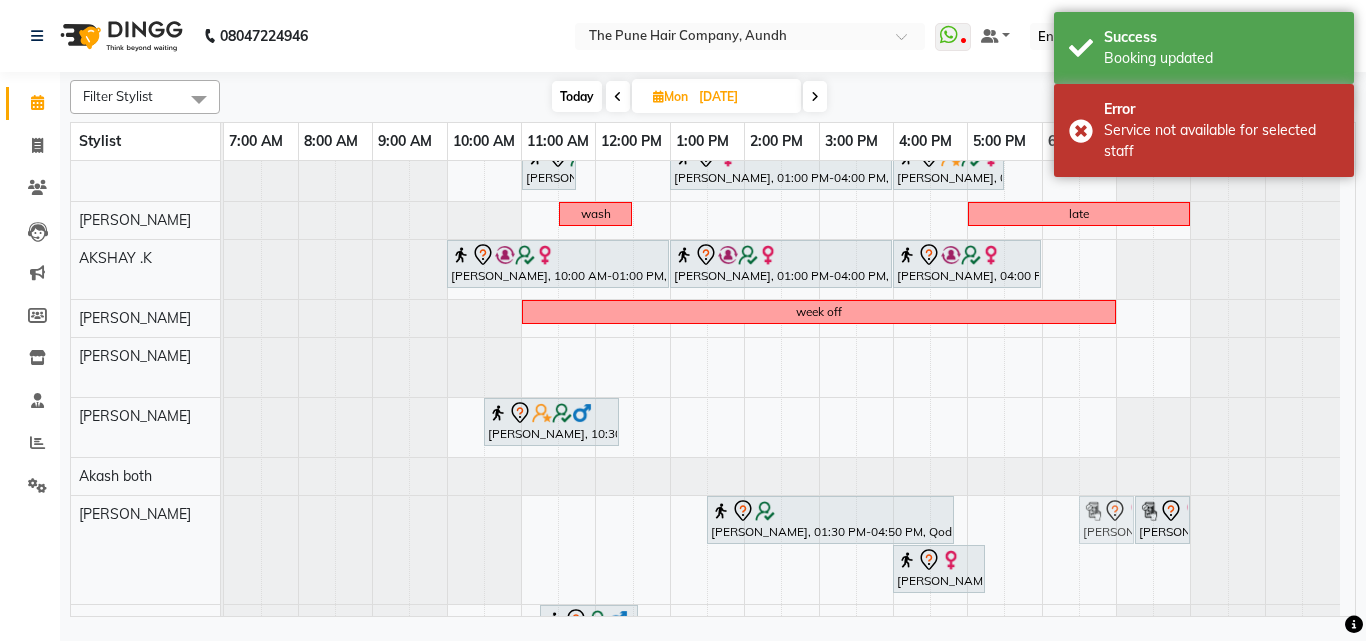 drag, startPoint x: 1104, startPoint y: 520, endPoint x: 1107, endPoint y: 530, distance: 10.440307 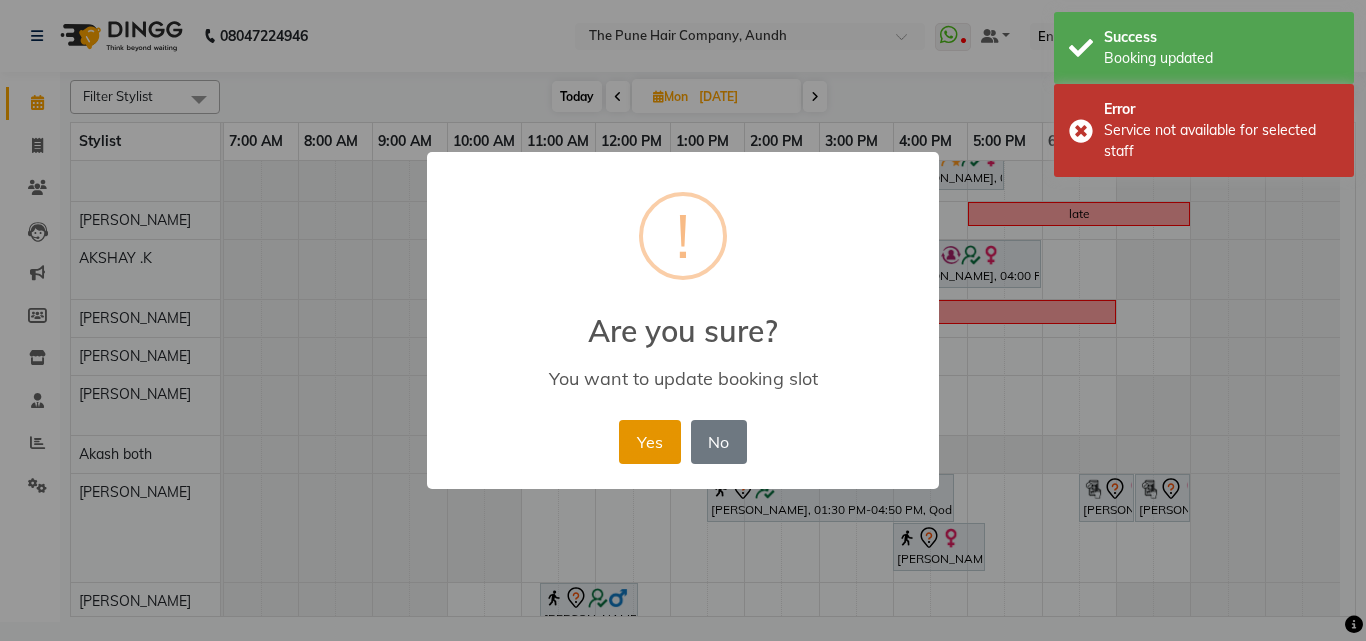 click on "Yes" at bounding box center (649, 442) 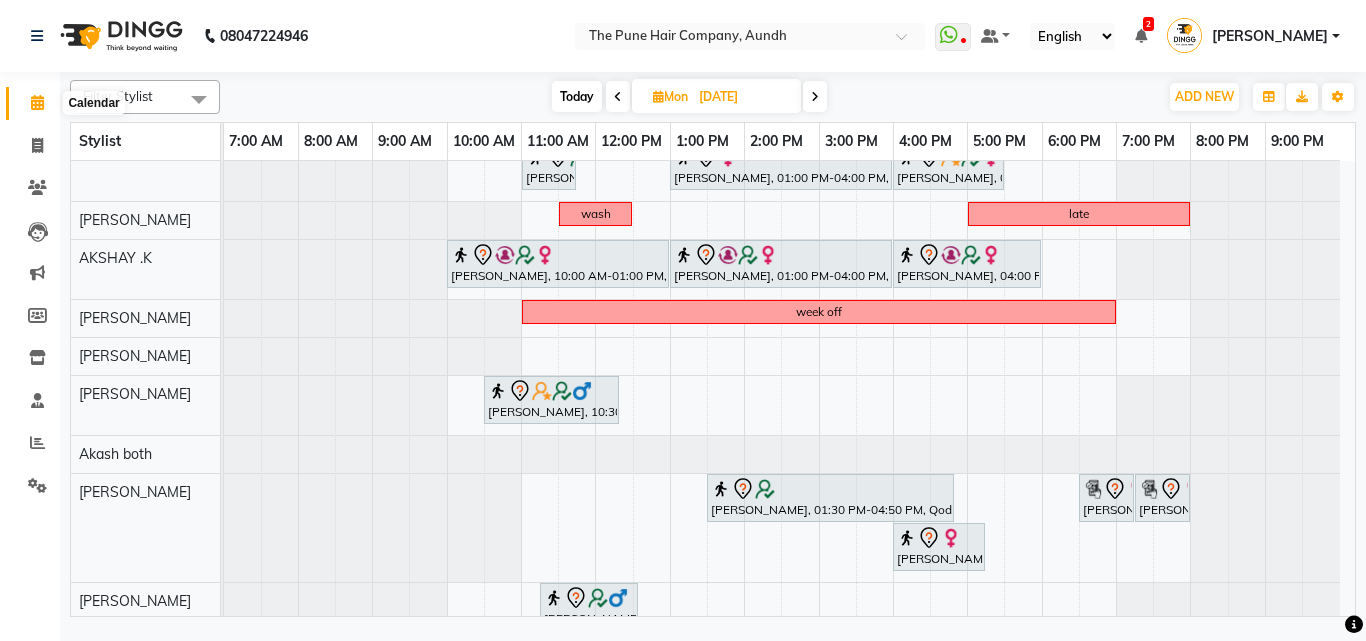 click 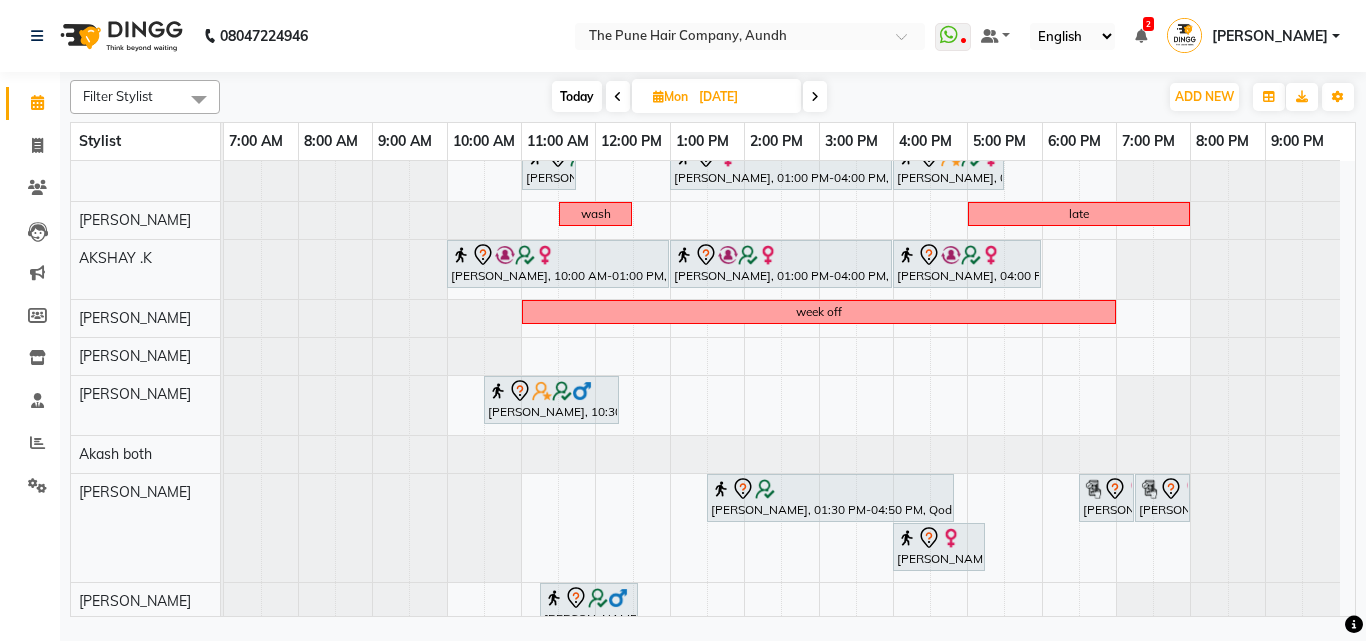 click on "Today" at bounding box center (577, 96) 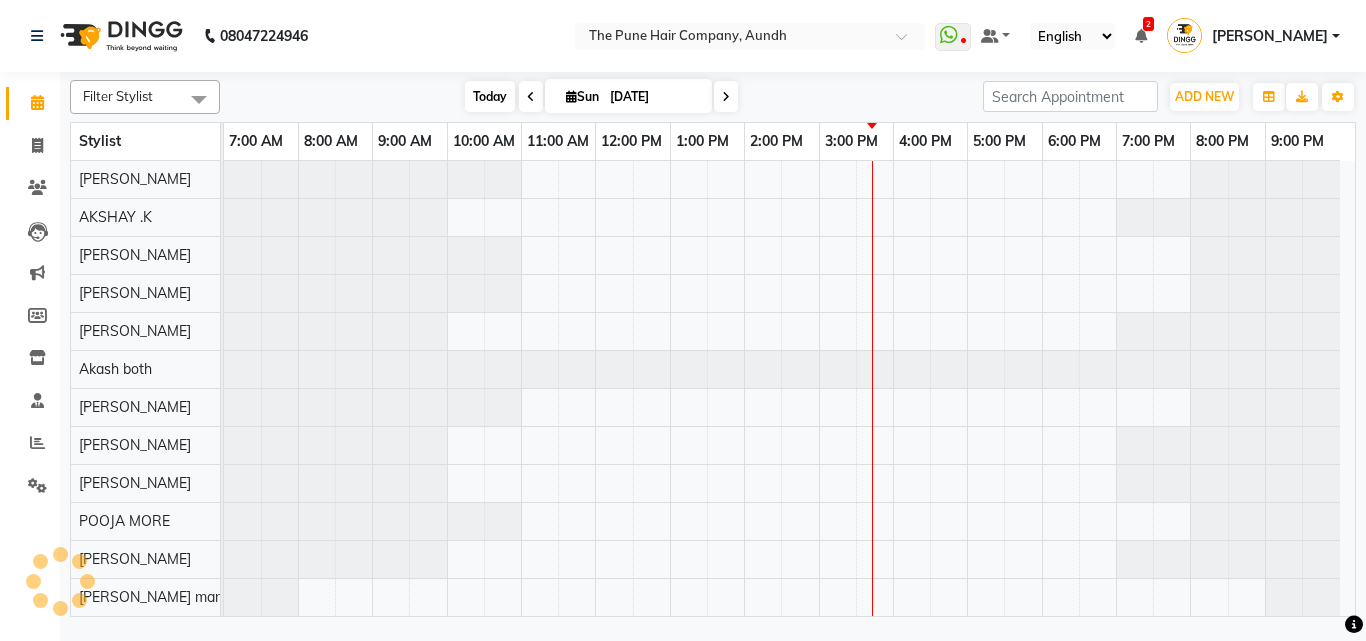 scroll, scrollTop: 76, scrollLeft: 0, axis: vertical 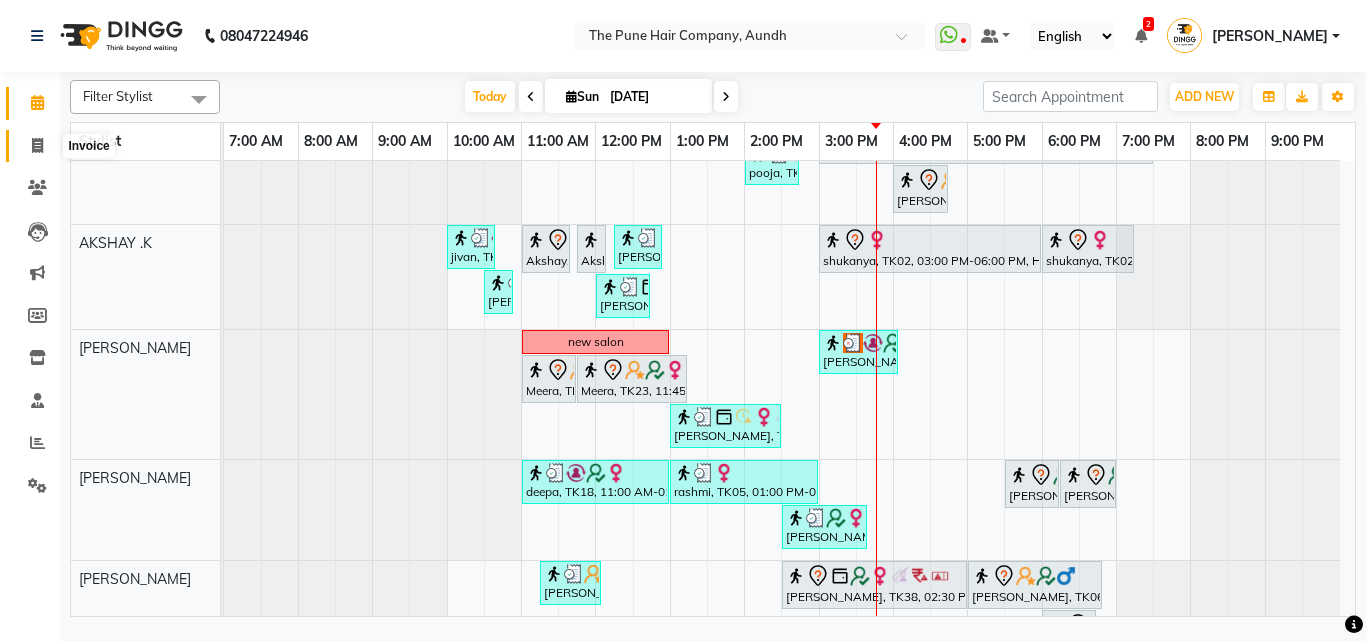 click 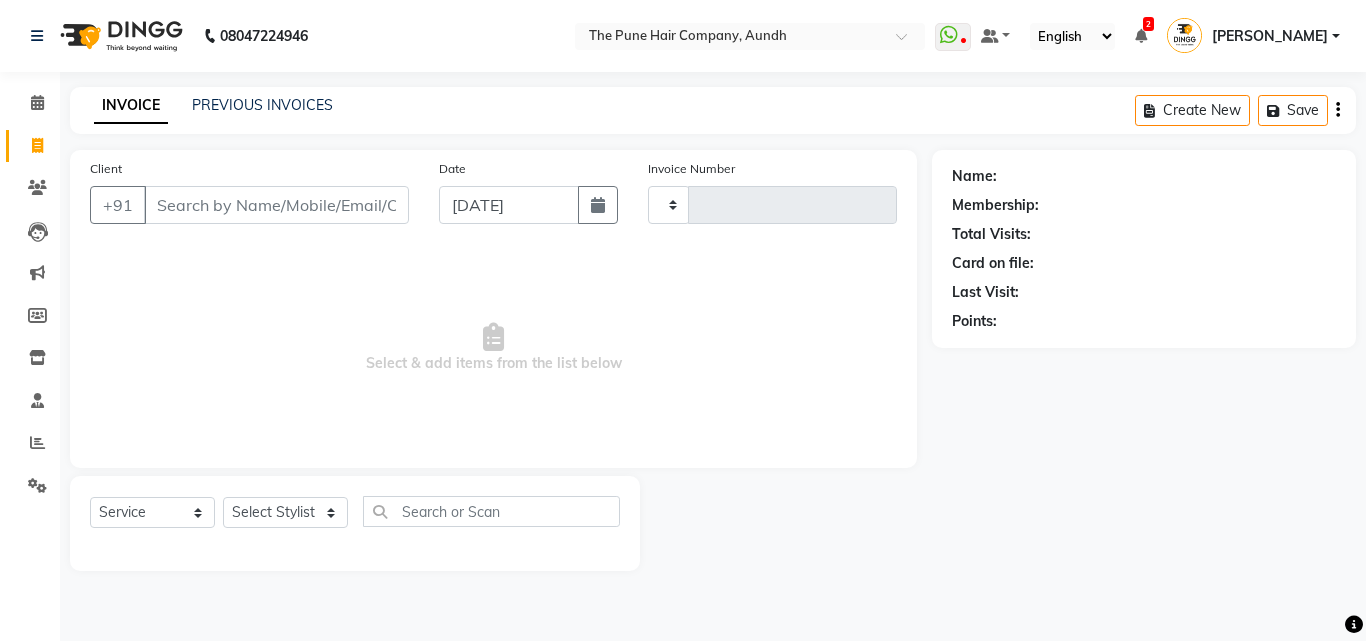 type on "3106" 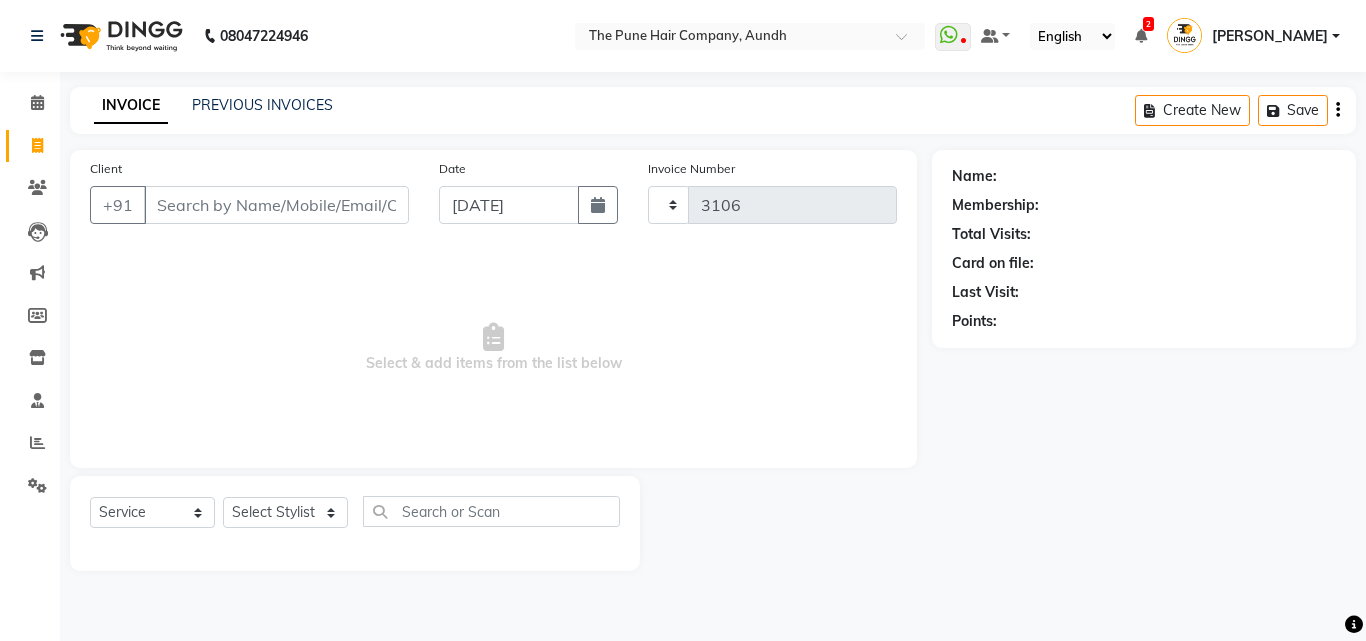 select on "106" 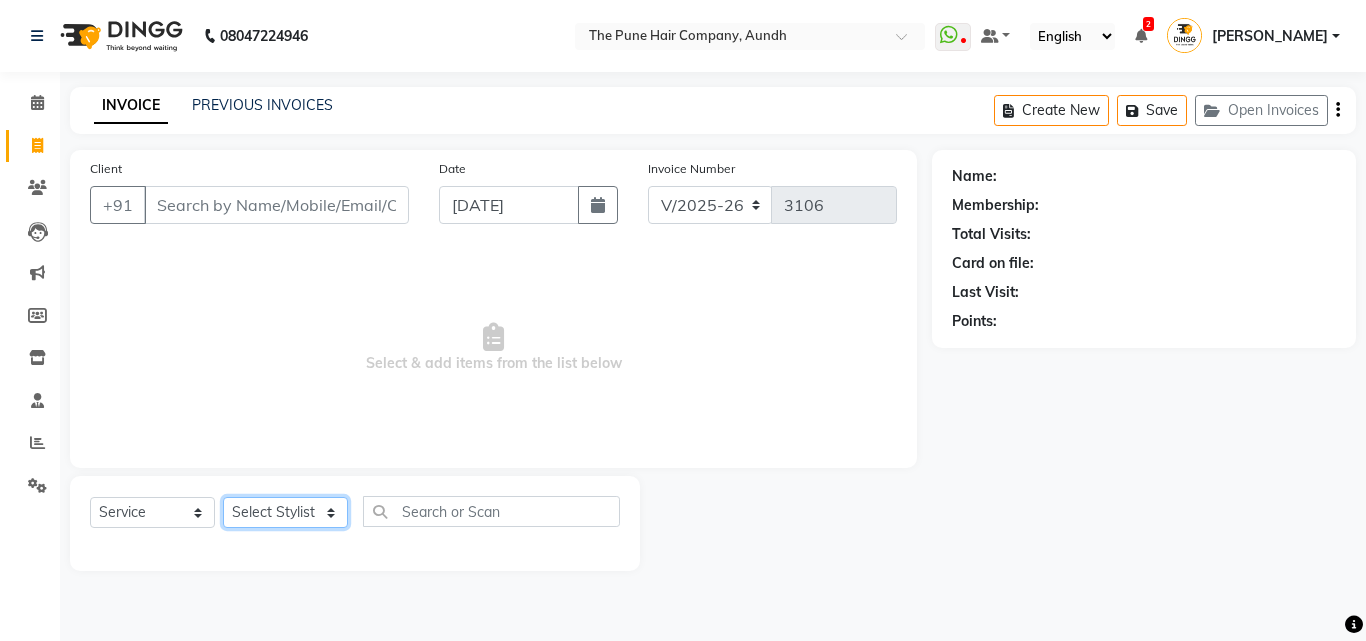 click on "Select Stylist" 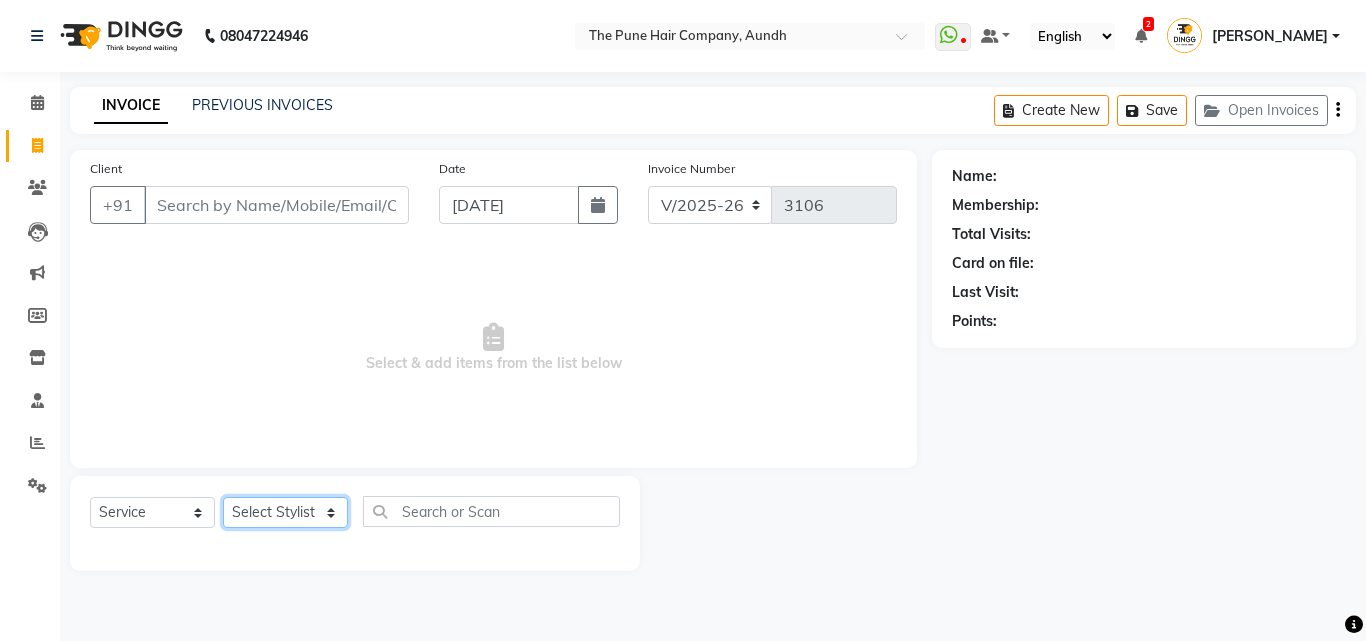 select on "6746" 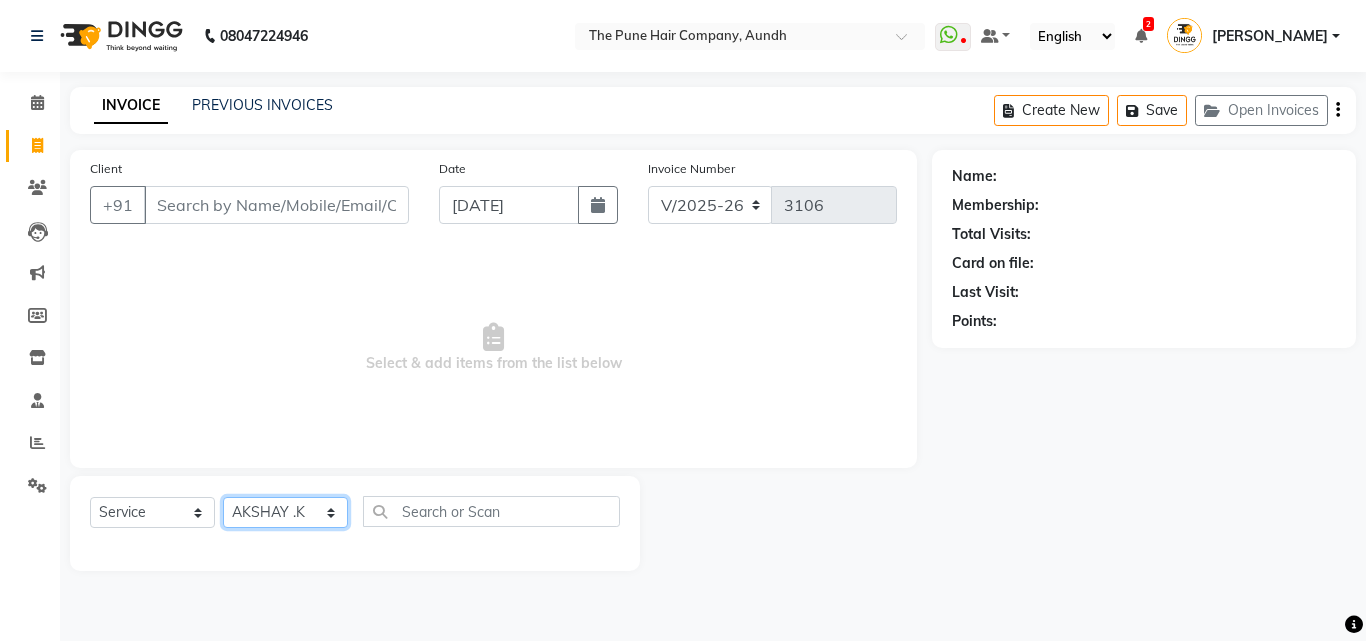 click on "Select Stylist Akash both [PERSON_NAME] .K [PERSON_NAME] kaif [PERSON_NAME] [PERSON_NAME] [PERSON_NAME] [PERSON_NAME] mane POOJA MORE [PERSON_NAME]  [PERSON_NAME] Shweta [PERSON_NAME] [PERSON_NAME] [PERSON_NAME]" 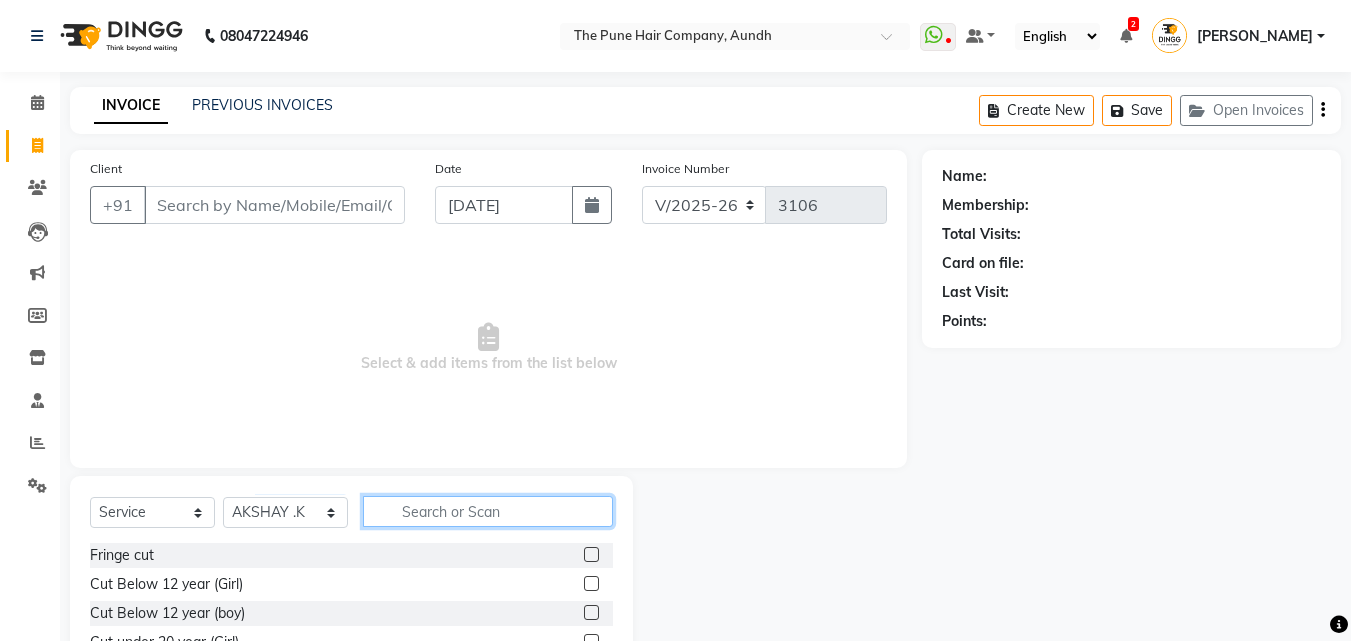 click 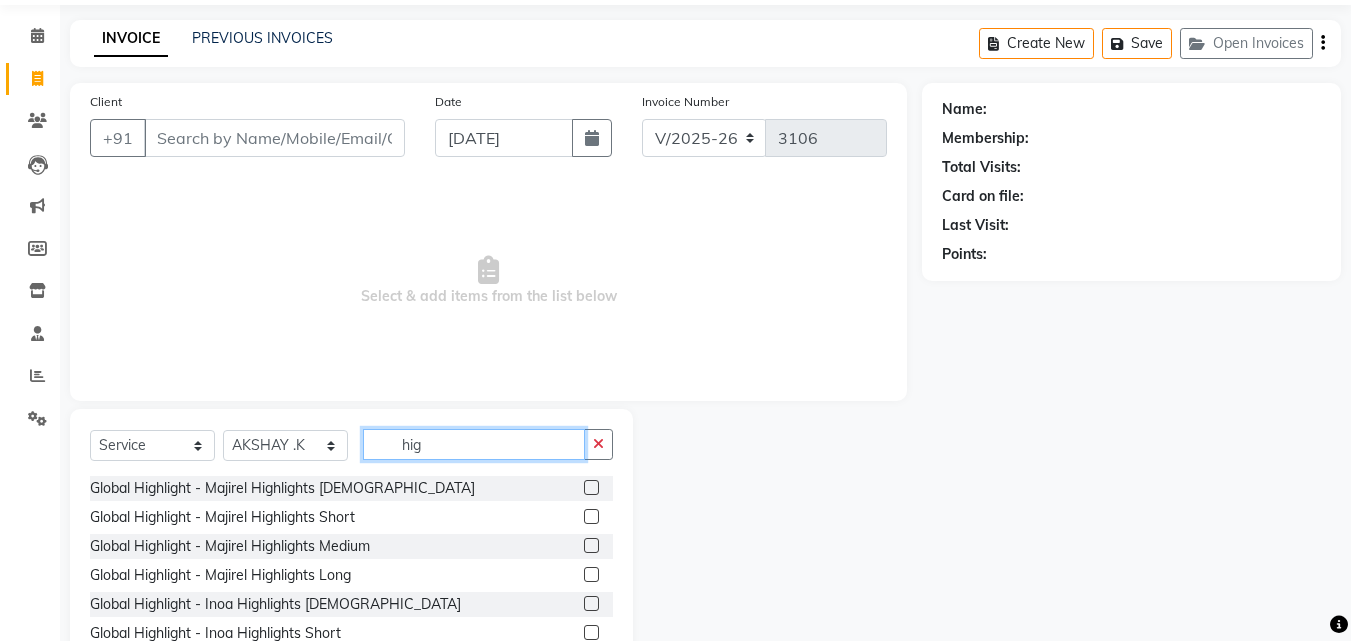 scroll, scrollTop: 100, scrollLeft: 0, axis: vertical 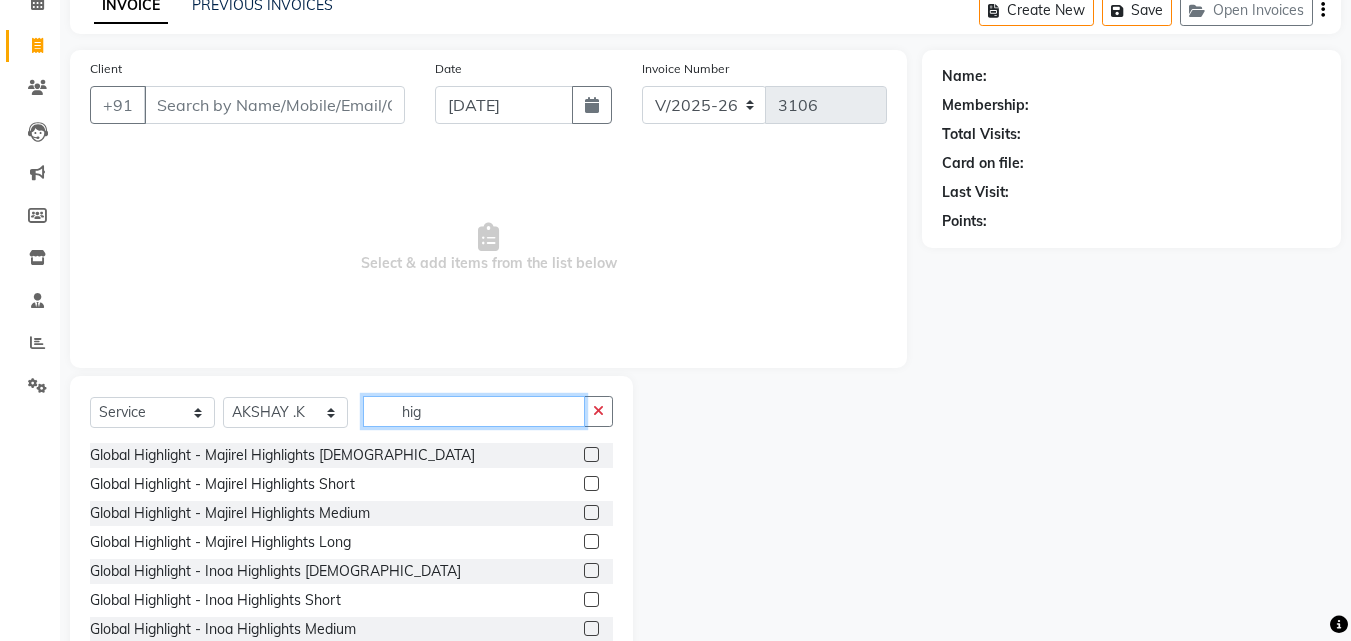 type on "hig" 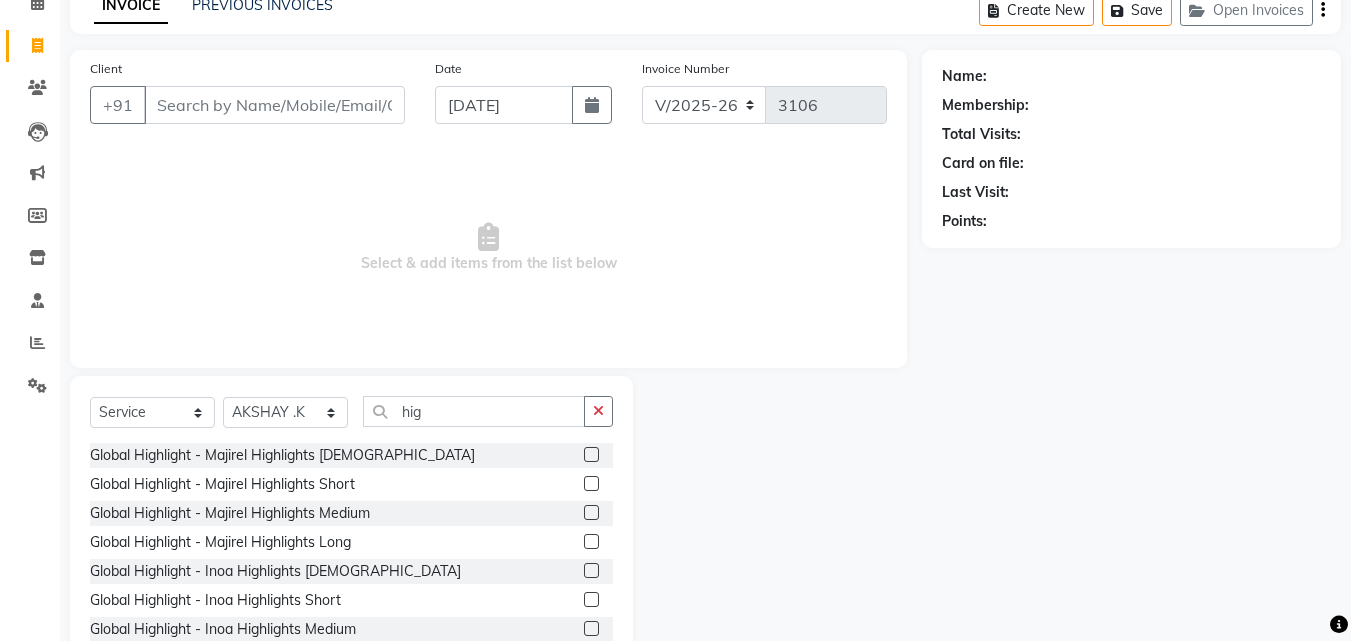 click 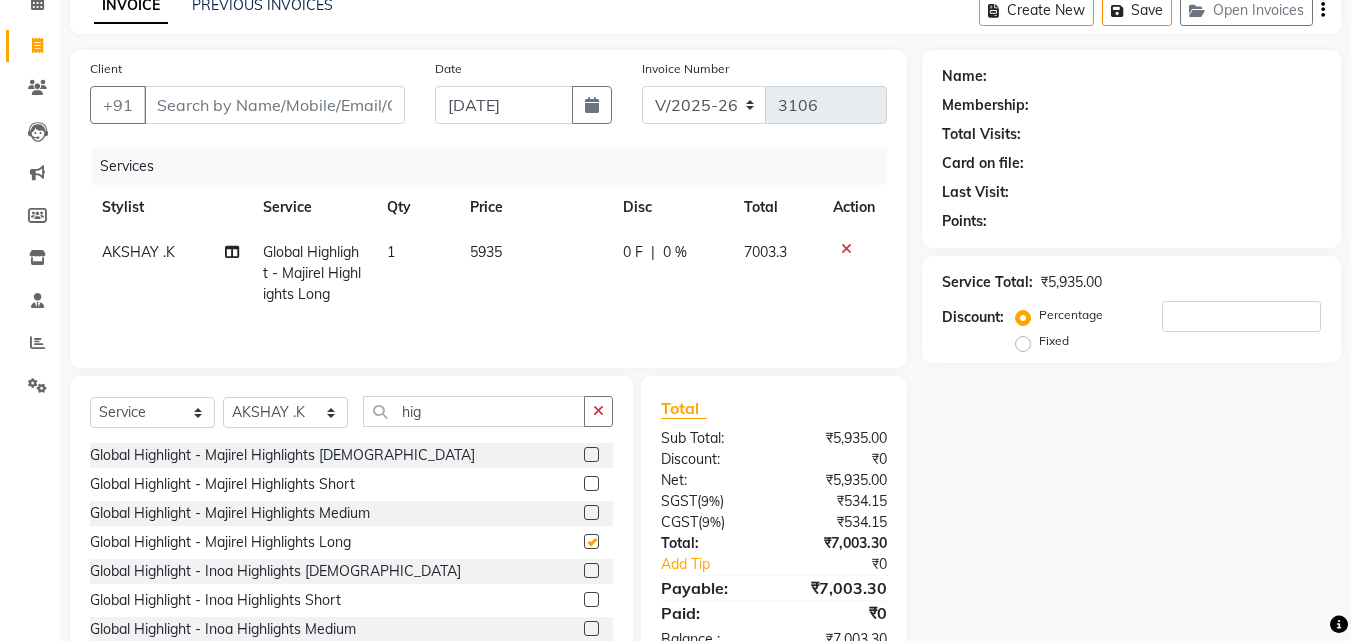 checkbox on "false" 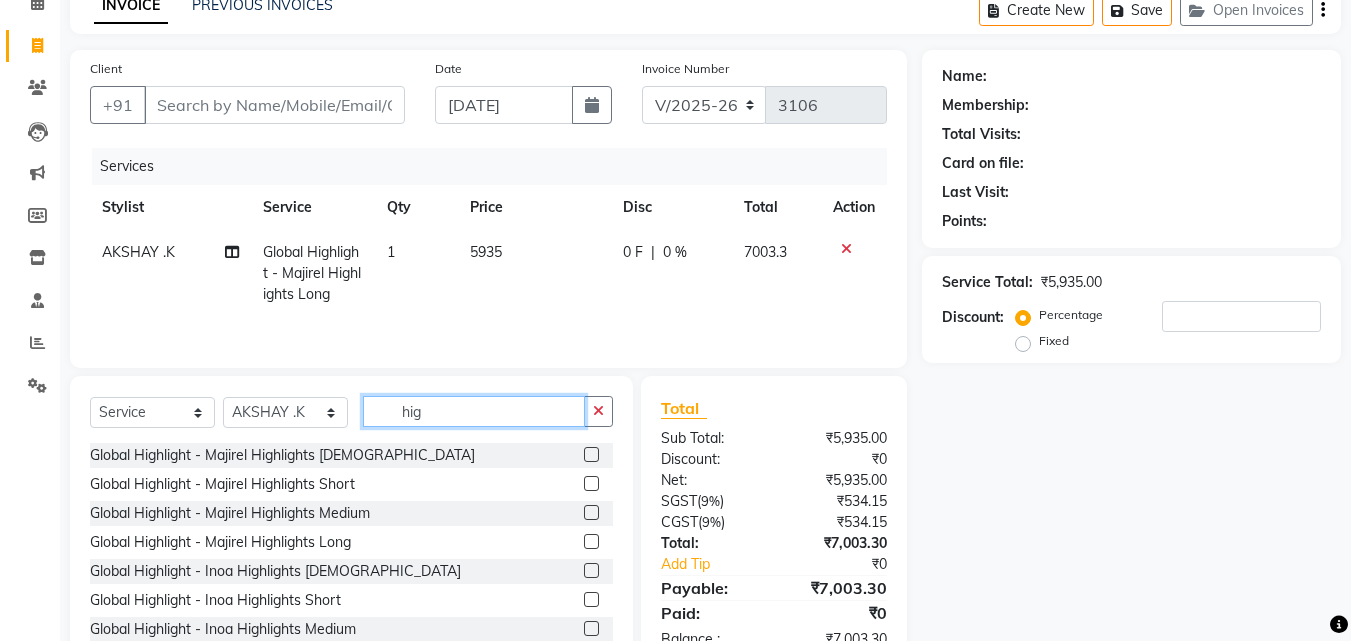 click on "hig" 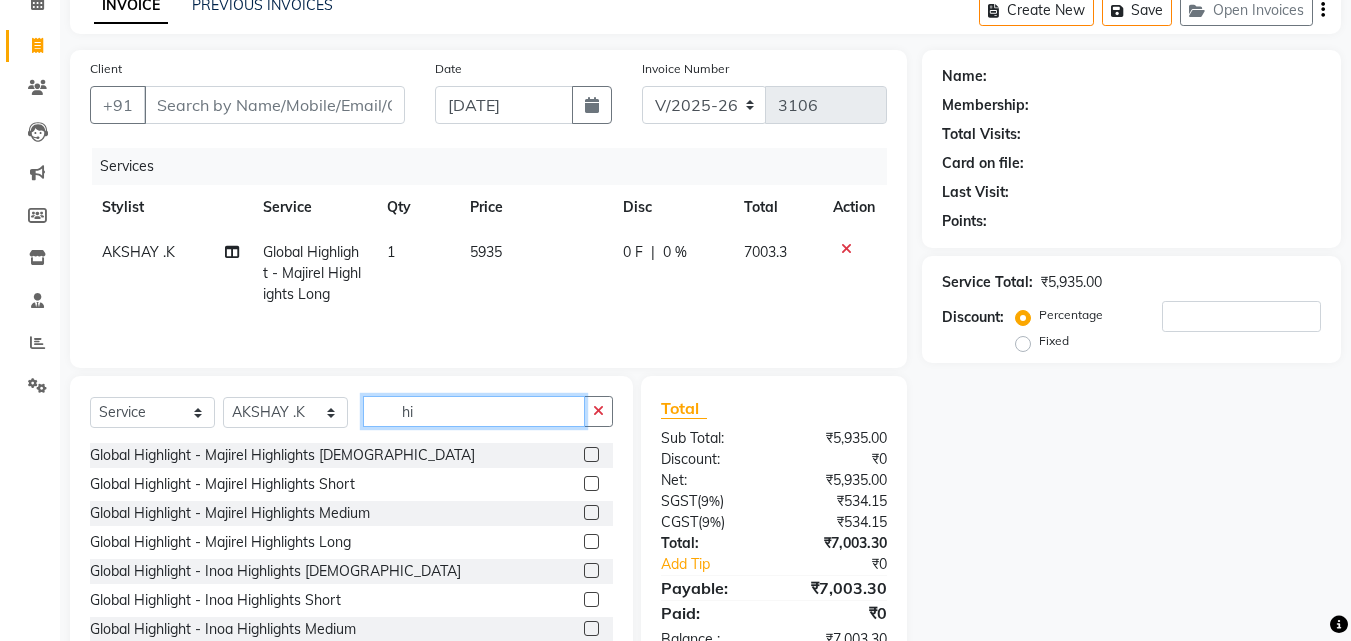 type on "h" 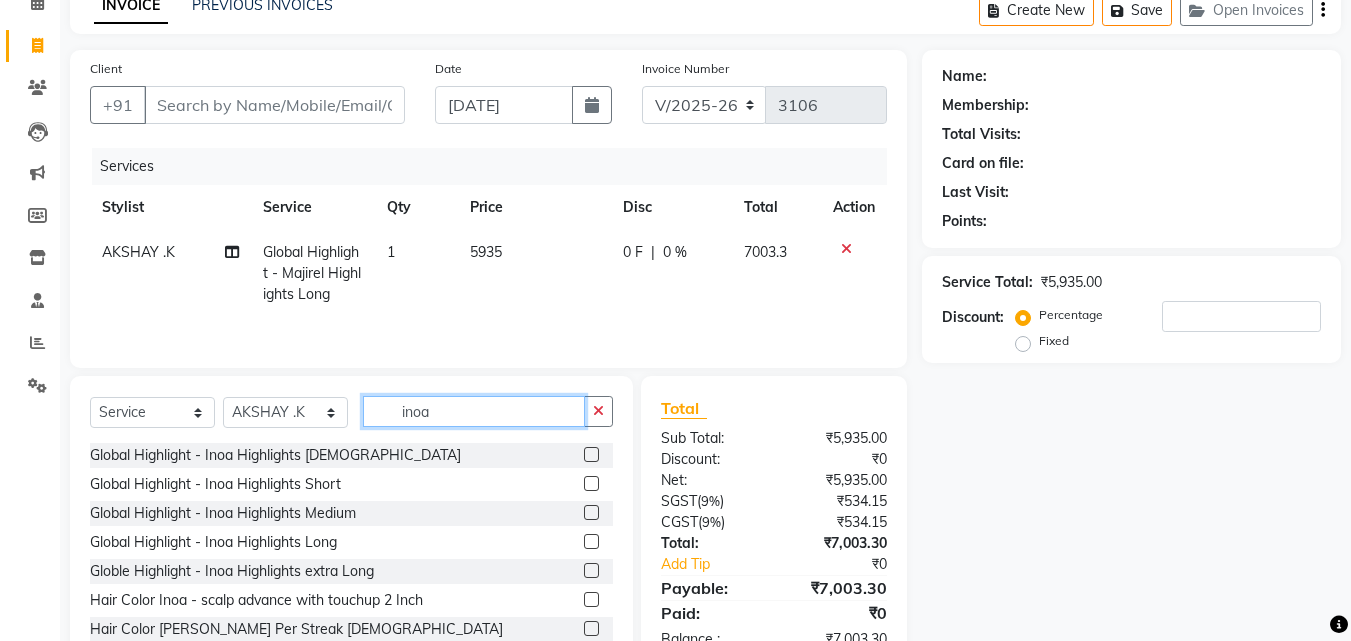 type on "inoa" 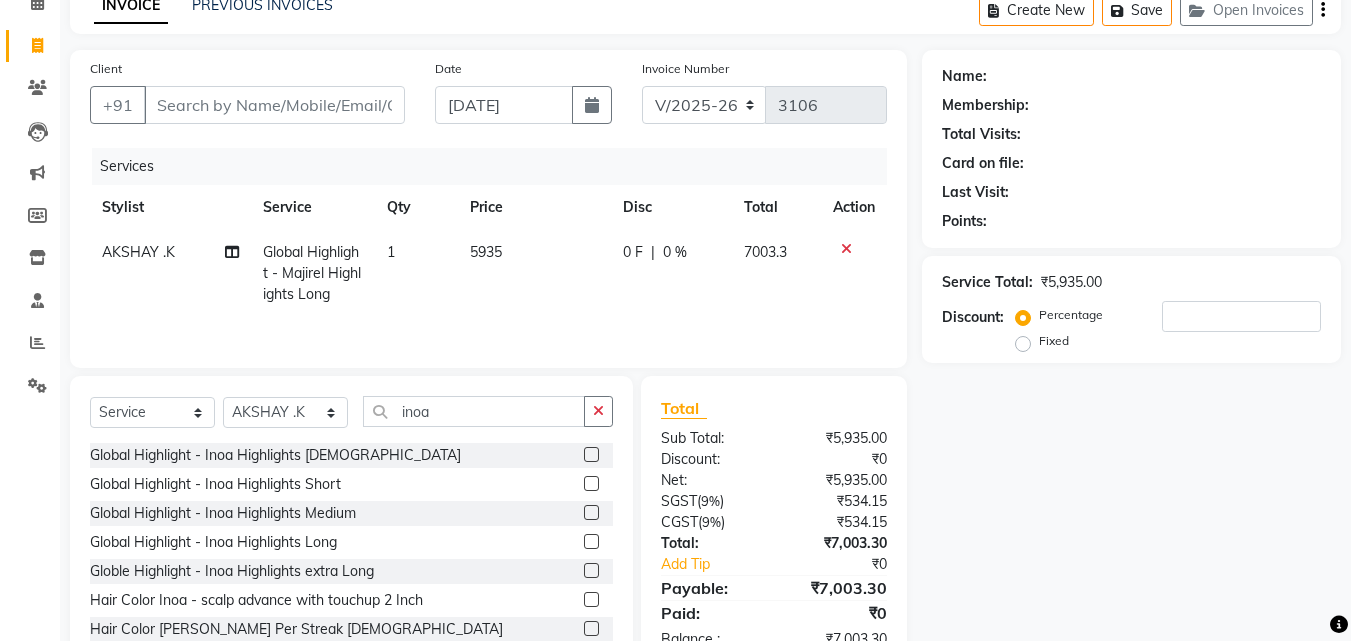 click 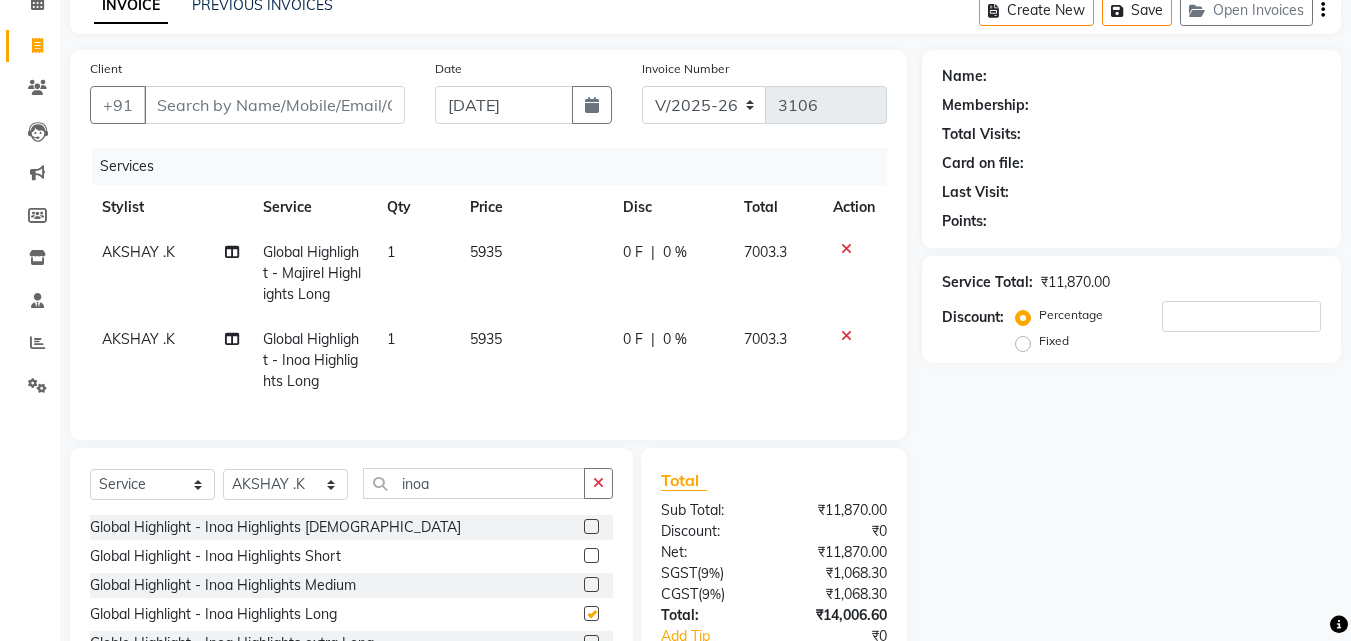 checkbox on "false" 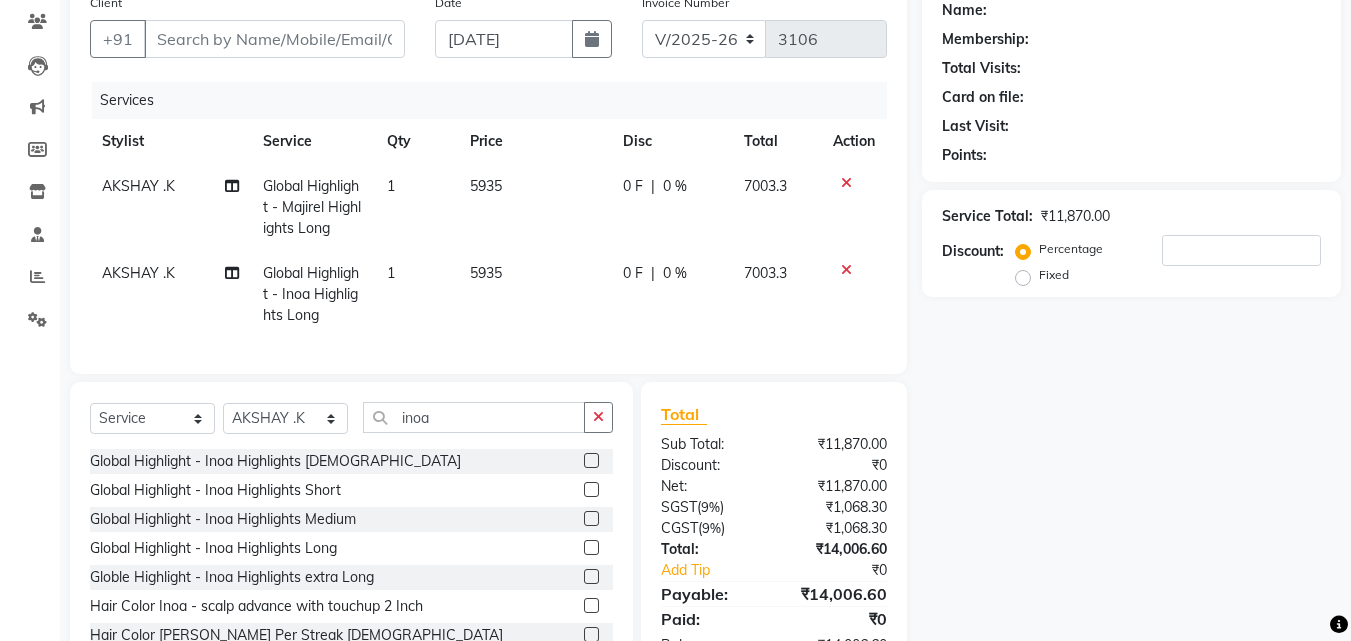 scroll, scrollTop: 247, scrollLeft: 0, axis: vertical 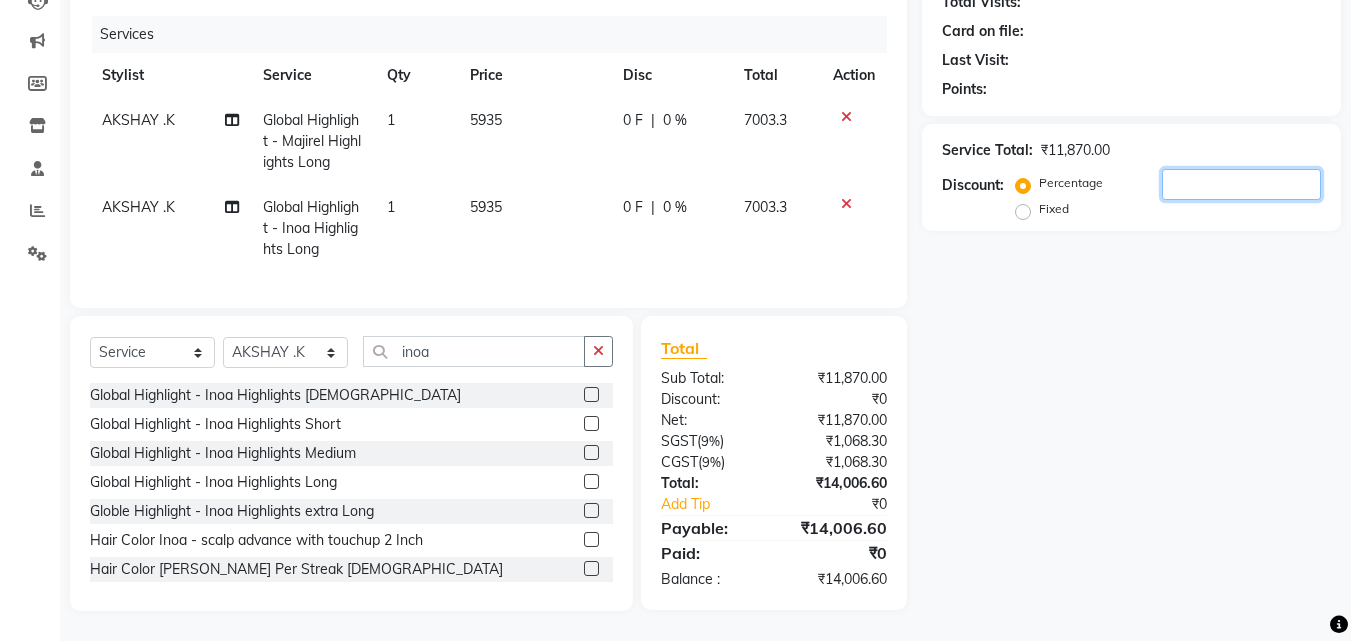click 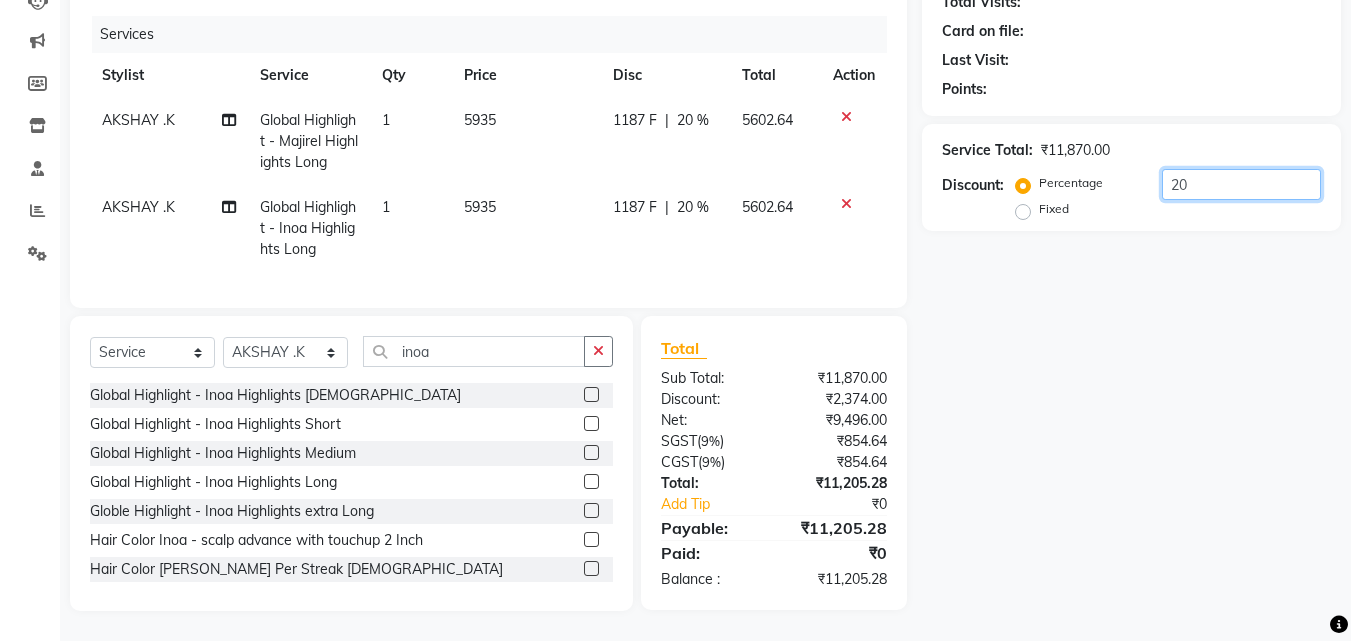 type on "2" 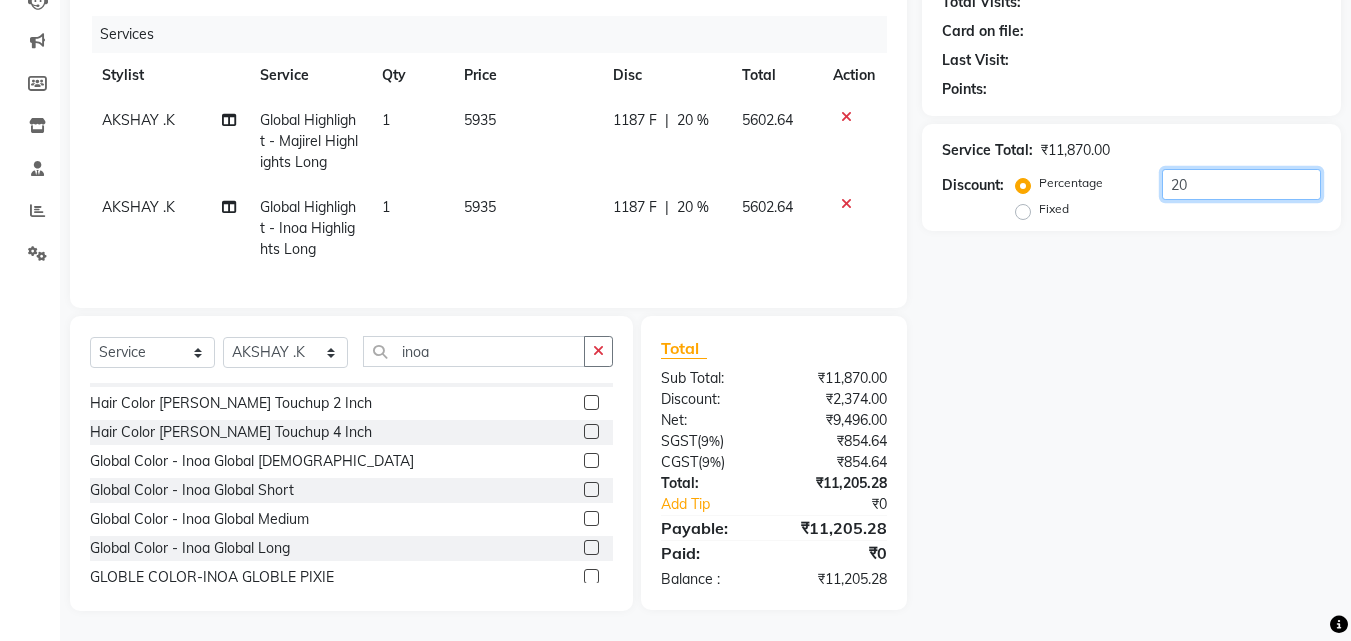 scroll, scrollTop: 200, scrollLeft: 0, axis: vertical 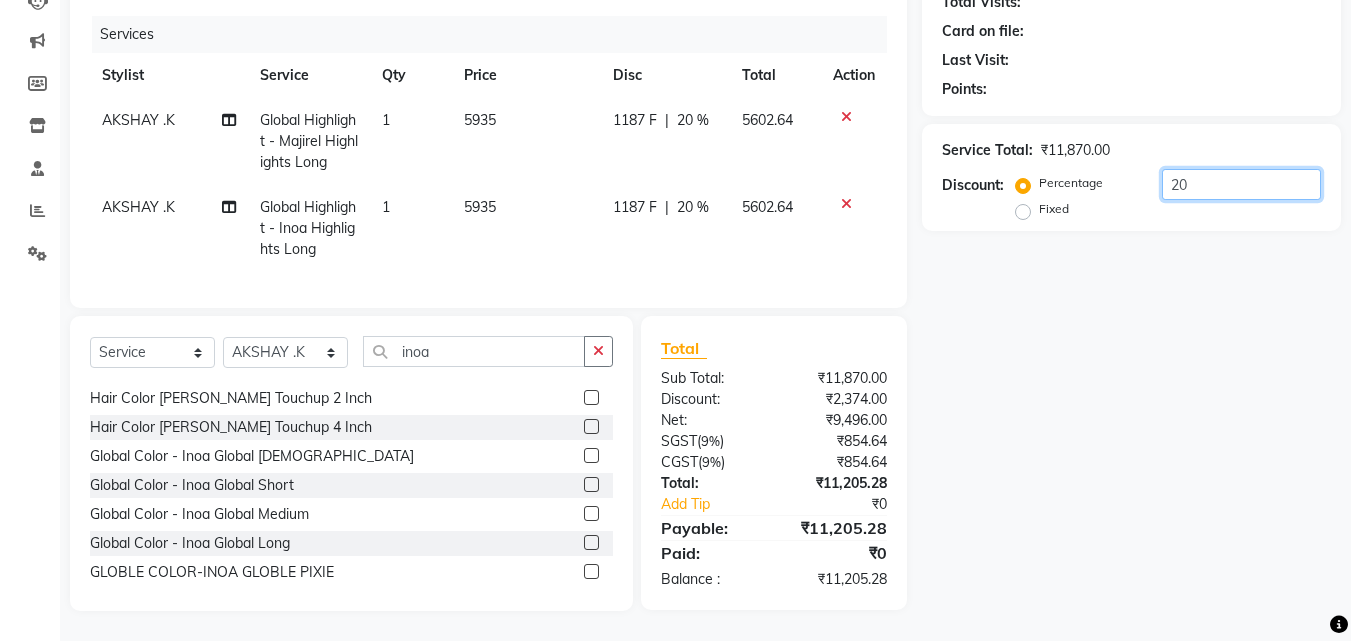 type on "20" 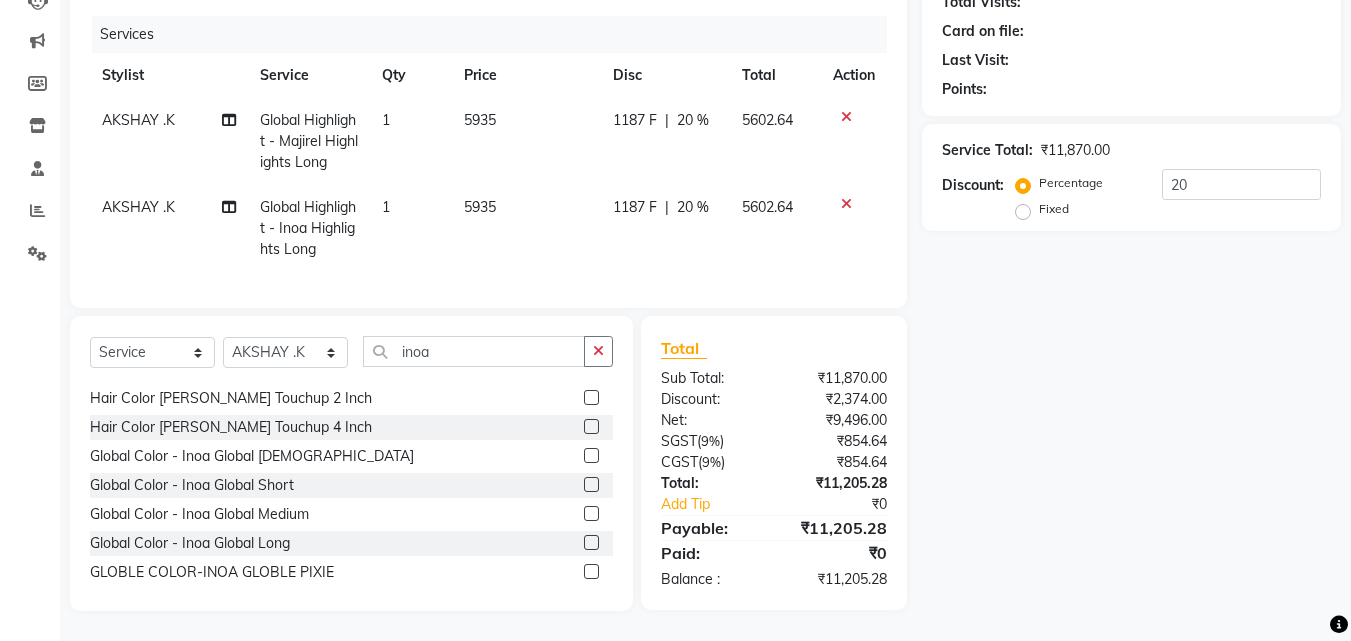 click 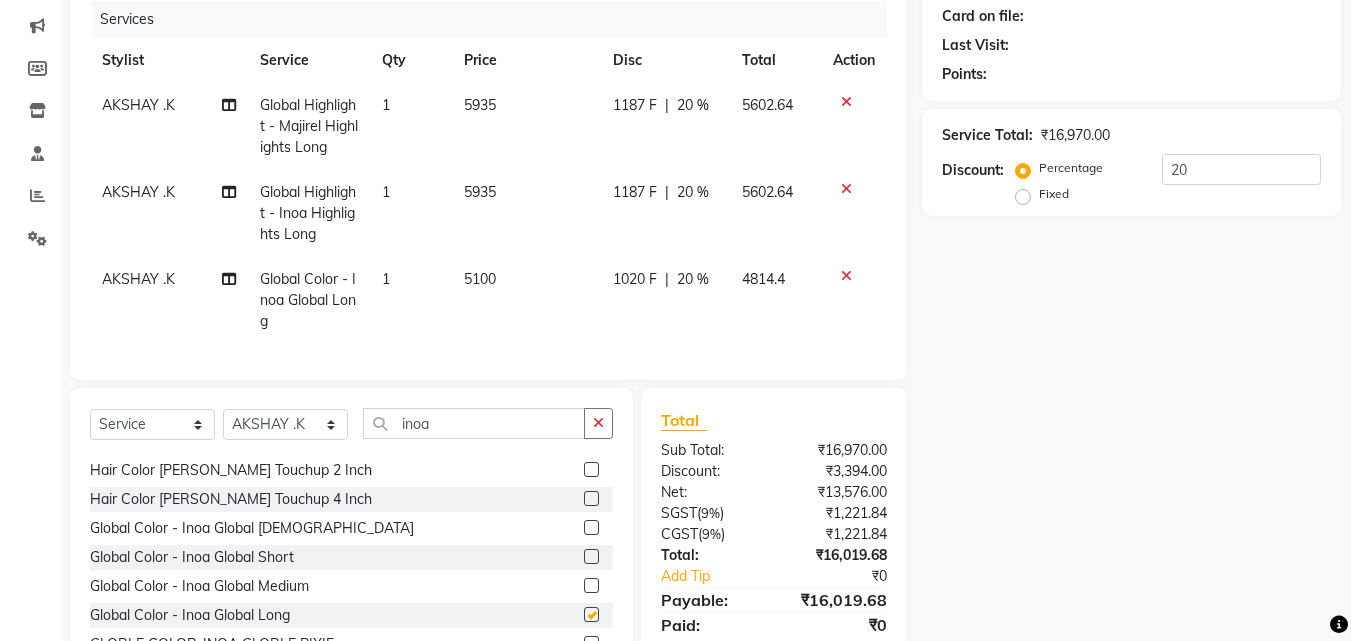 checkbox on "false" 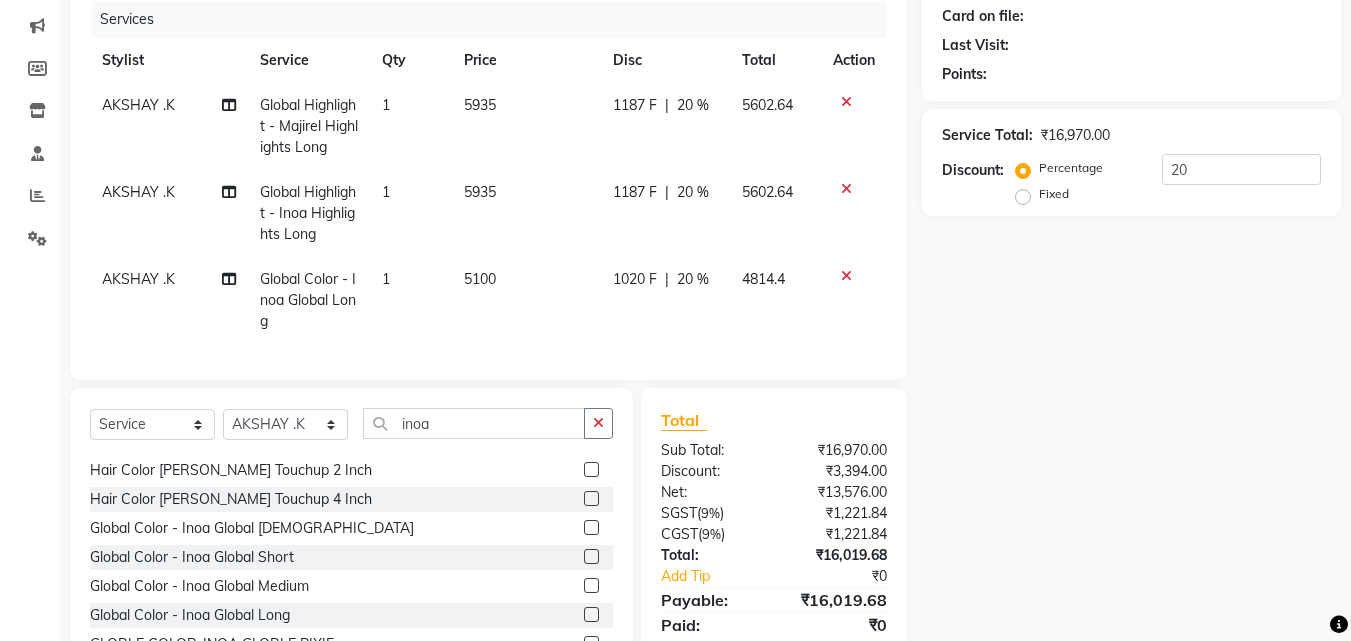 click 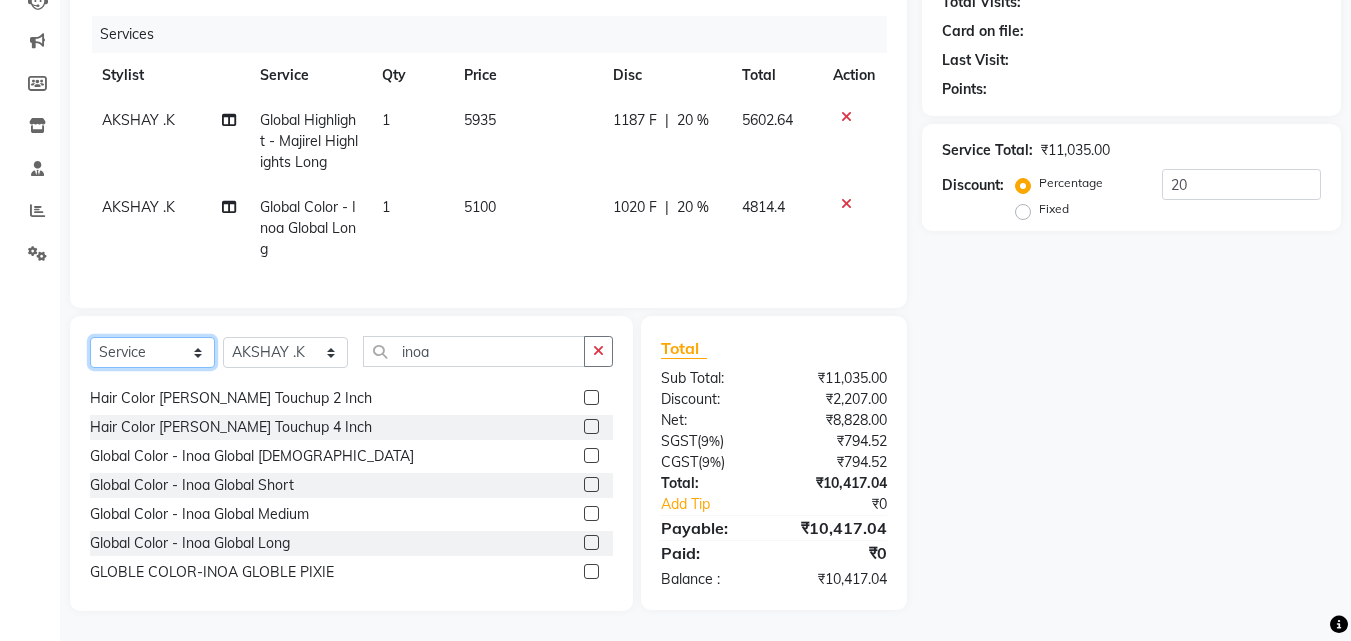 click on "Select  Service  Product  Membership  Package Voucher Prepaid Gift Card" 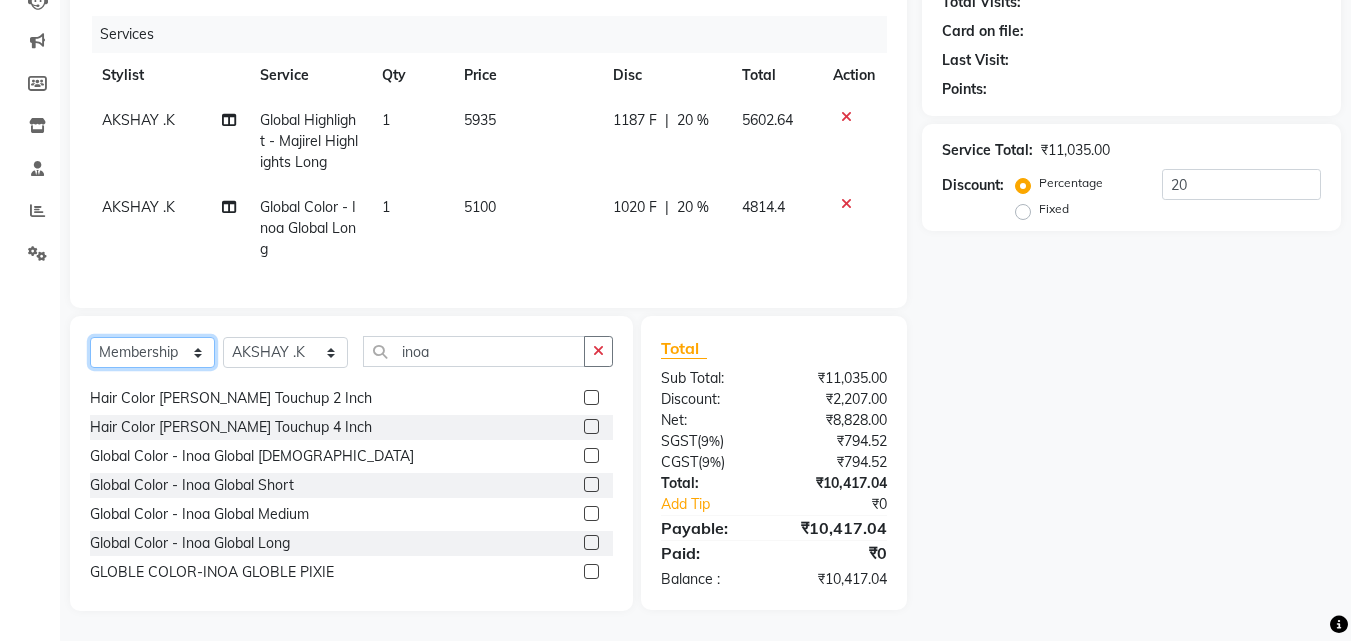 click on "Select  Service  Product  Membership  Package Voucher Prepaid Gift Card" 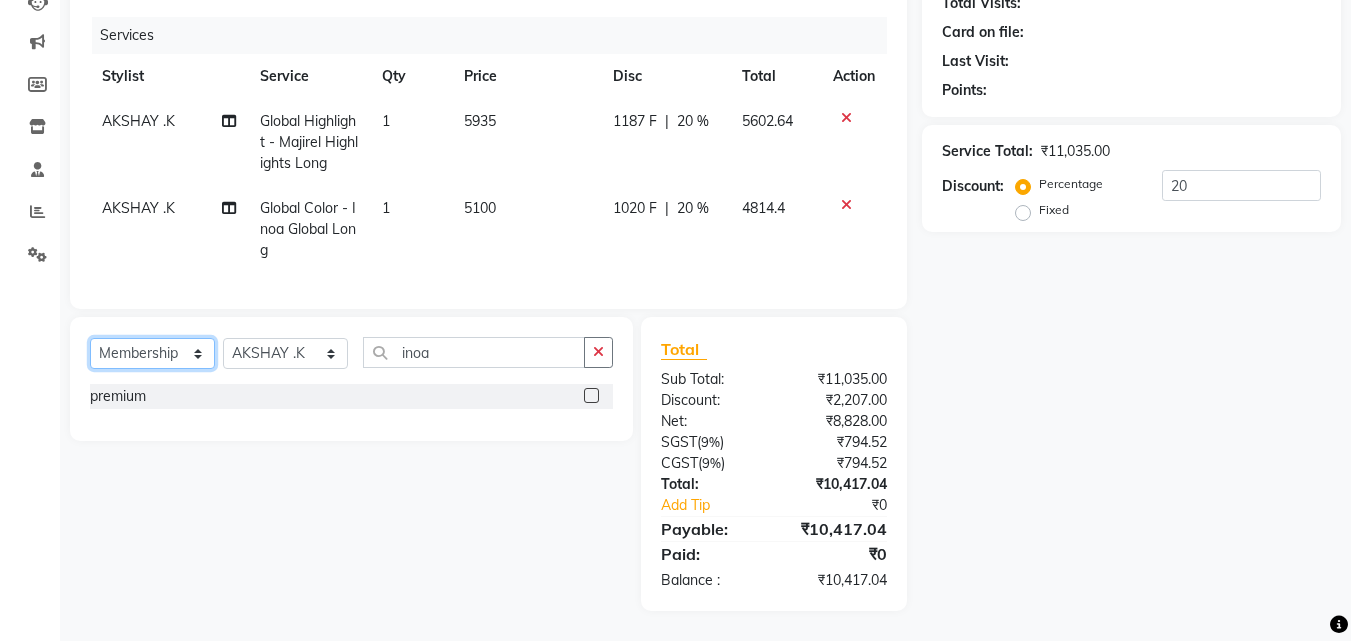 scroll, scrollTop: 0, scrollLeft: 0, axis: both 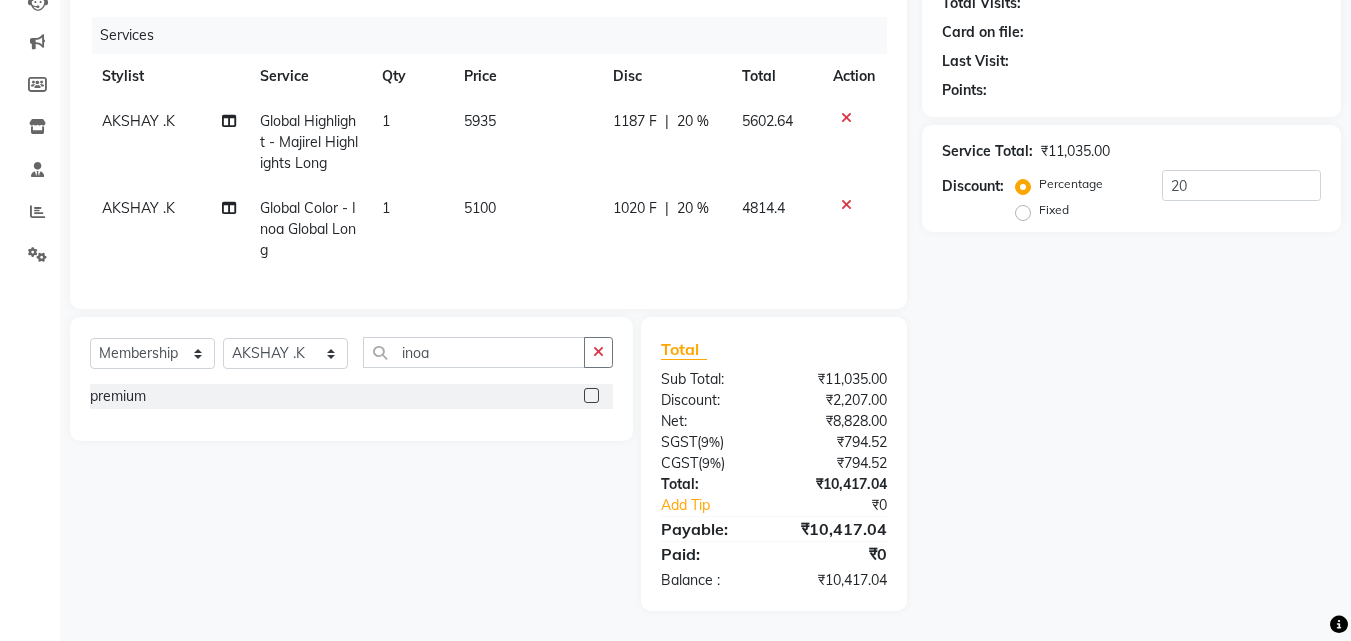 click 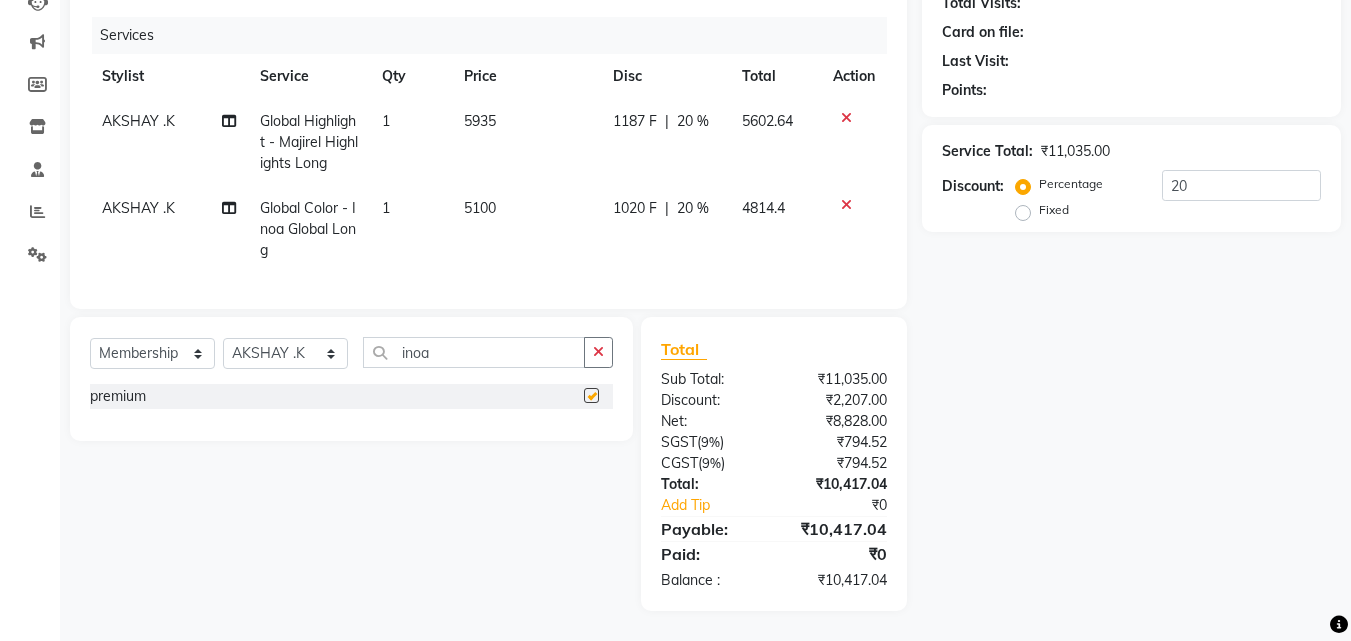 select on "select" 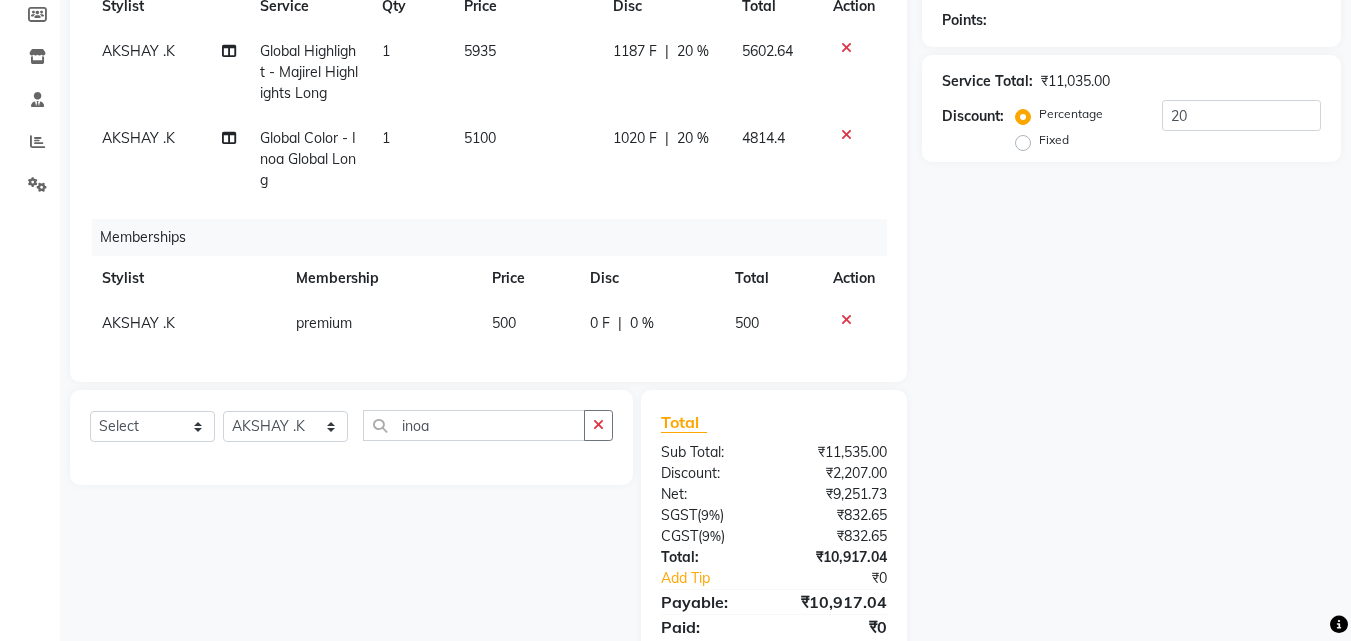 scroll, scrollTop: 189, scrollLeft: 0, axis: vertical 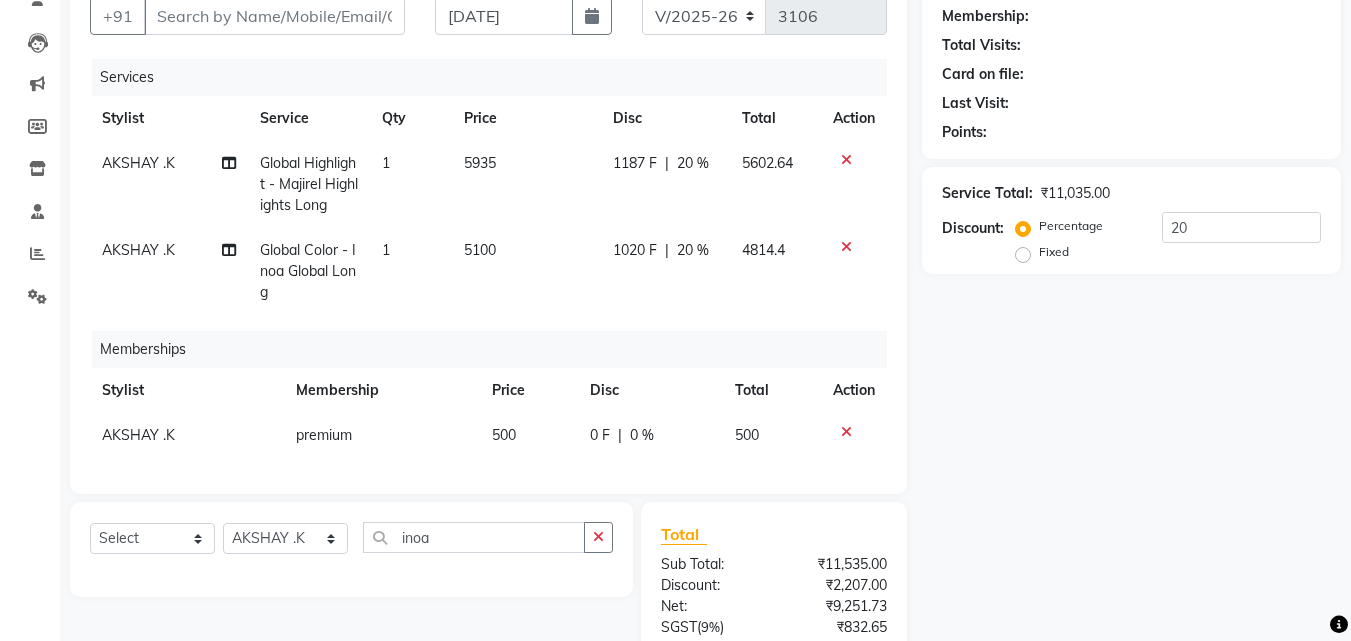 click 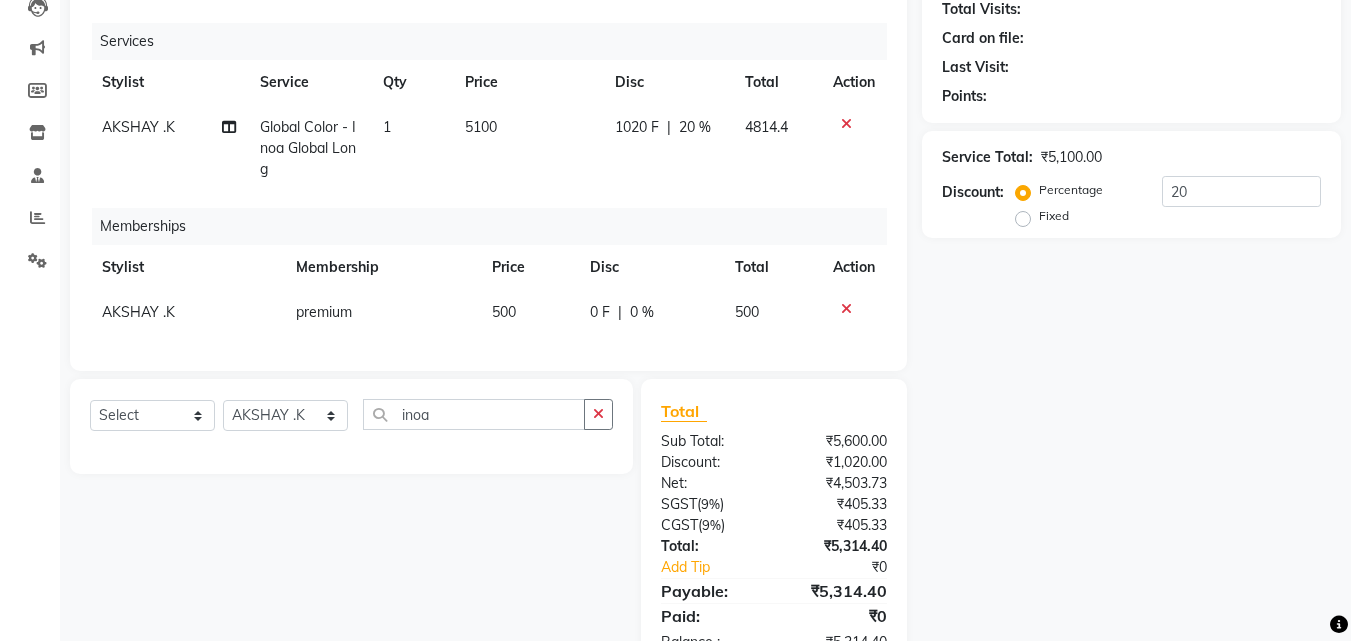 scroll, scrollTop: 289, scrollLeft: 0, axis: vertical 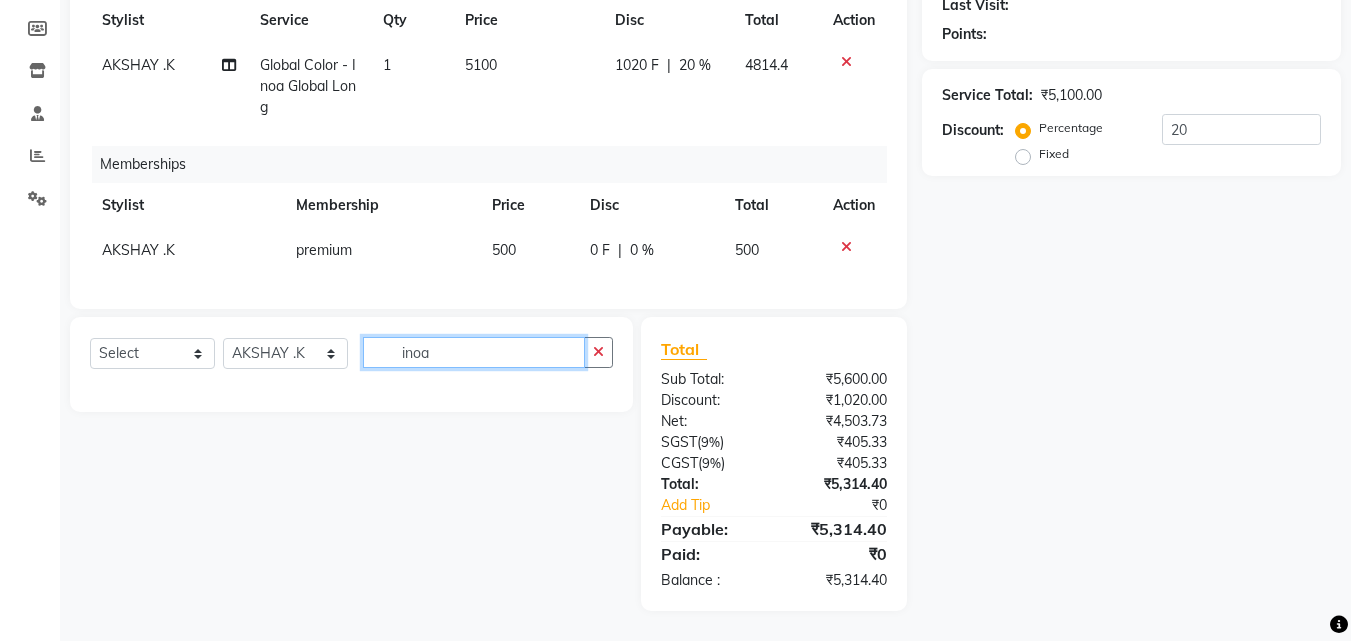 click on "inoa" 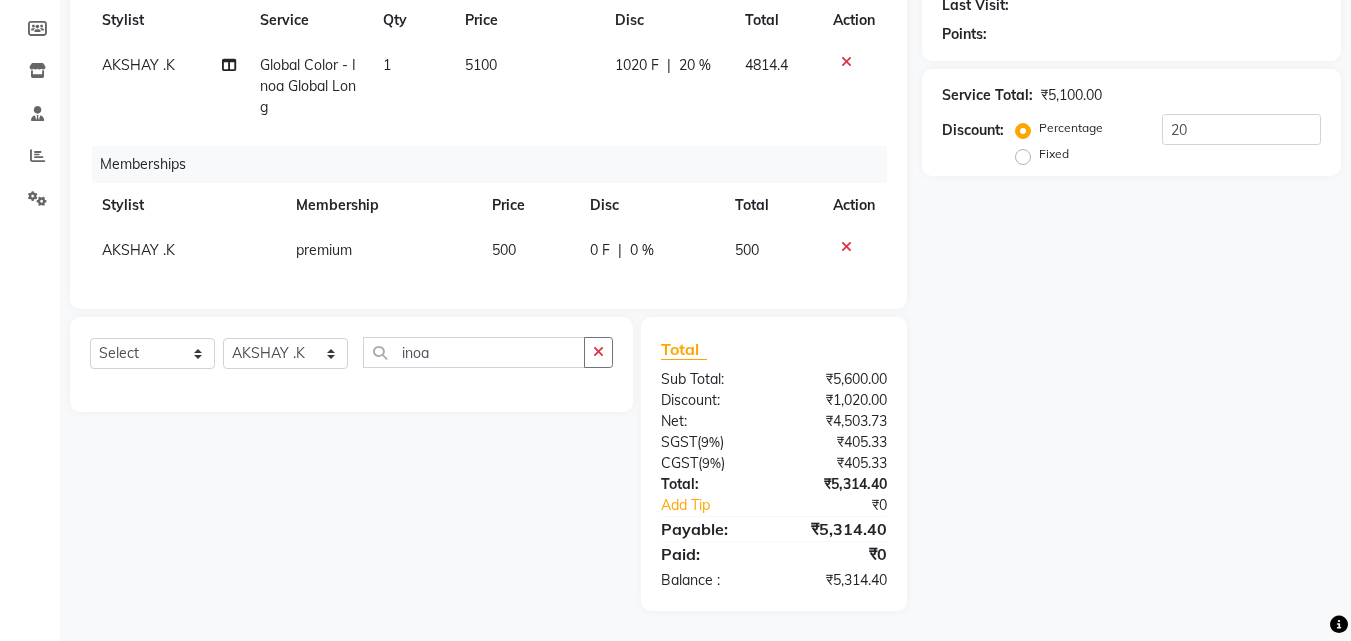 click 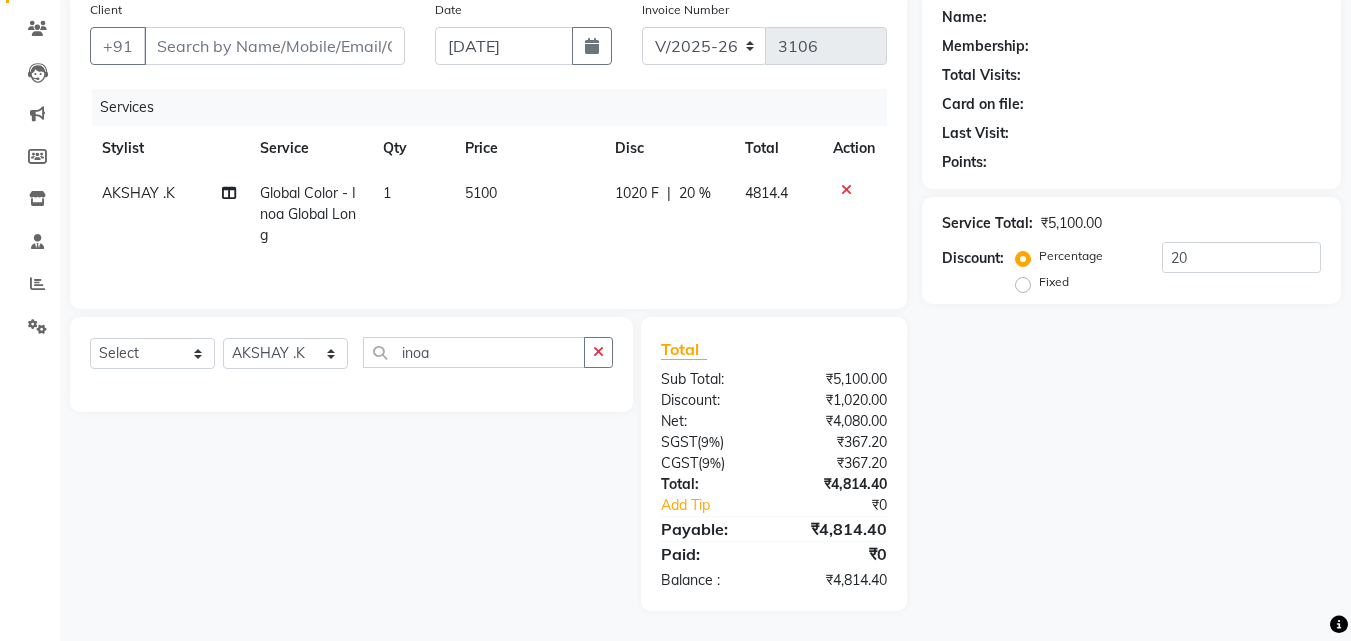 scroll, scrollTop: 159, scrollLeft: 0, axis: vertical 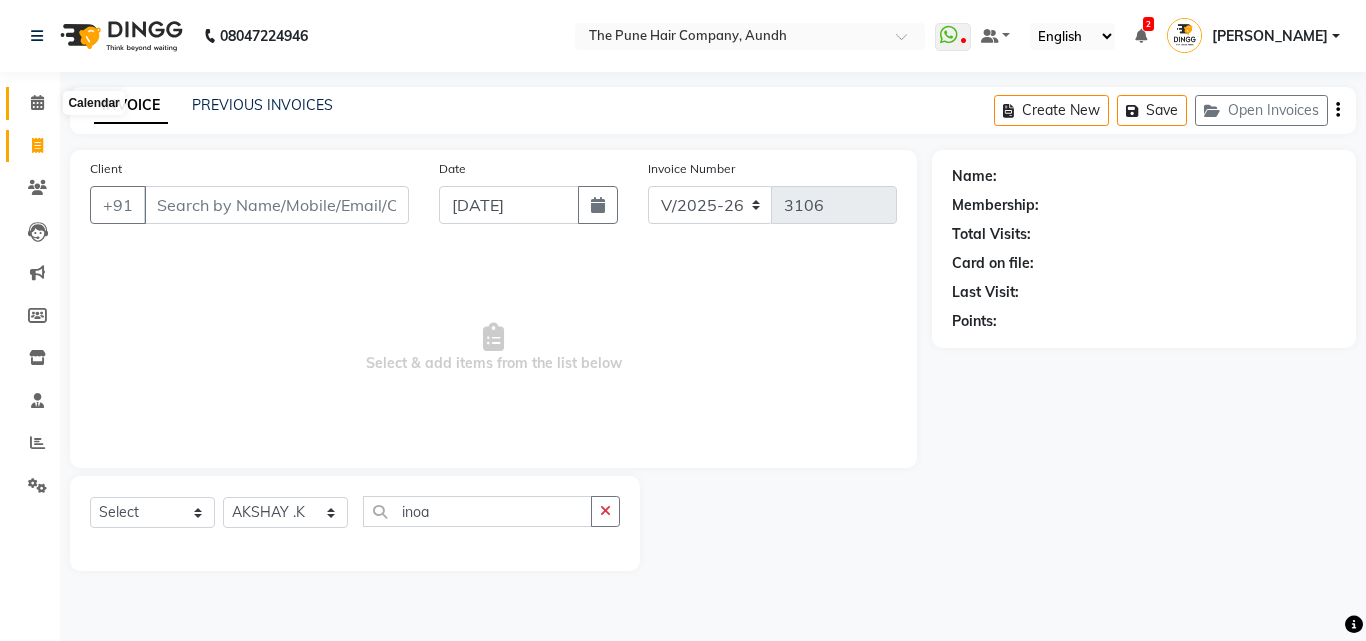 click 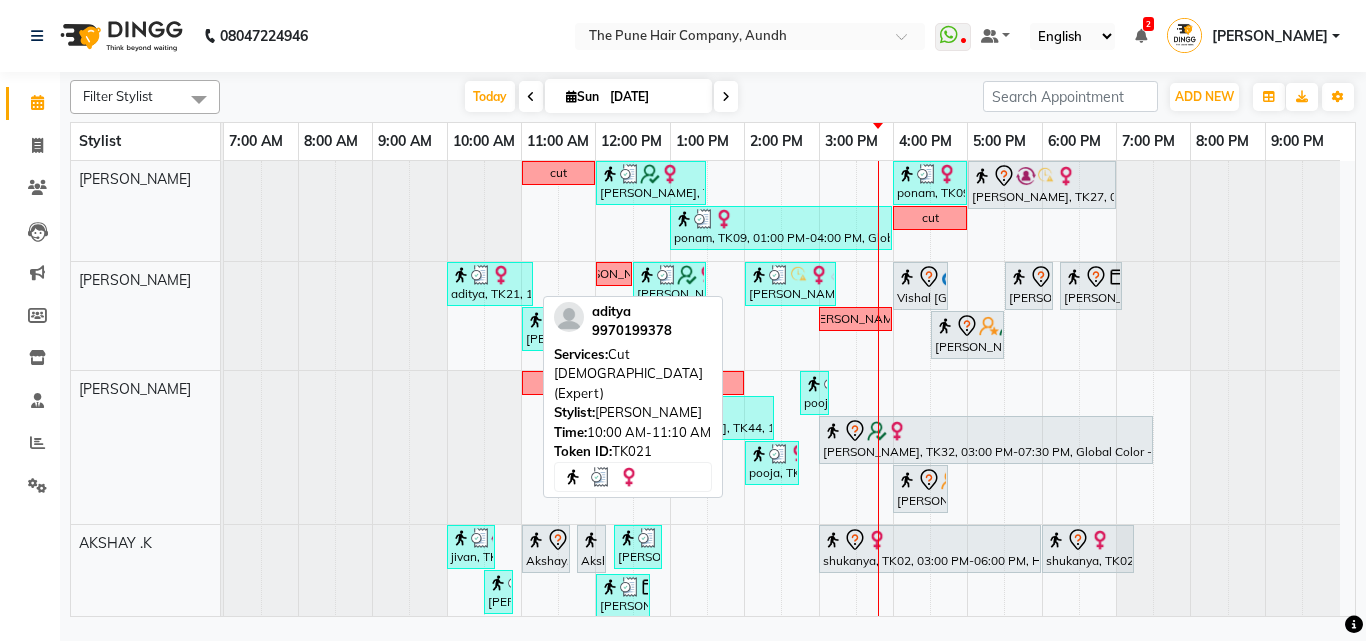 scroll, scrollTop: 90, scrollLeft: 0, axis: vertical 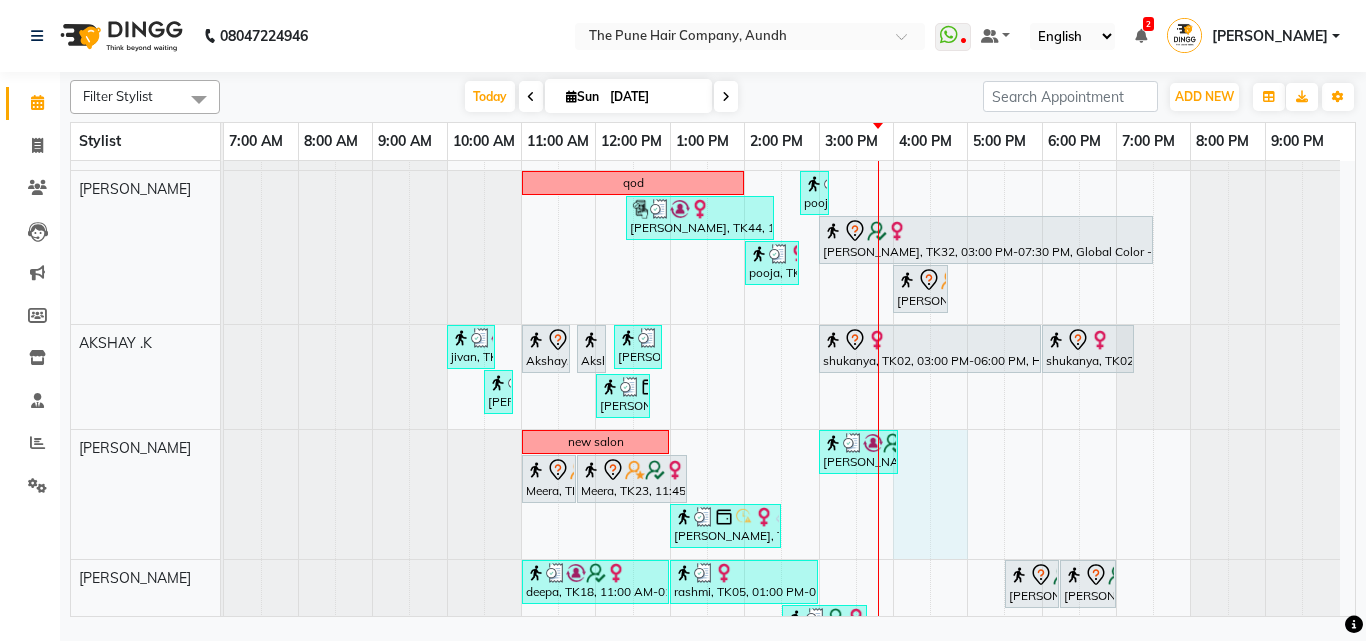 drag, startPoint x: 896, startPoint y: 508, endPoint x: 960, endPoint y: 520, distance: 65.11528 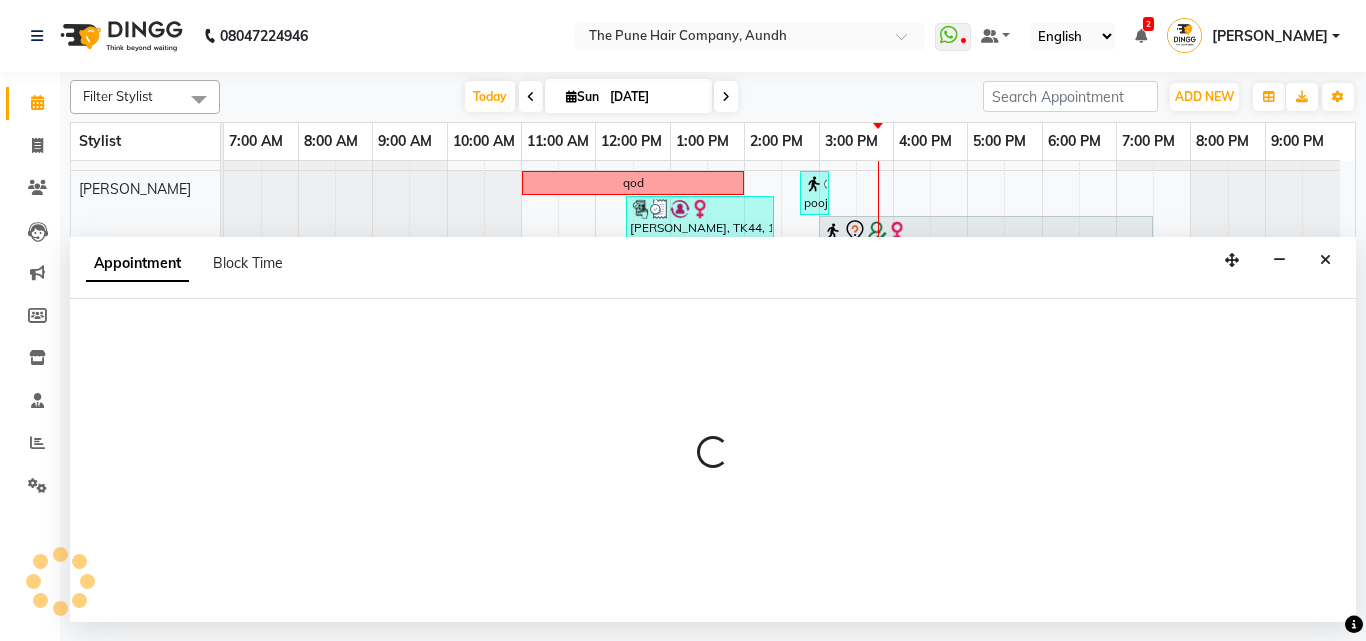select on "12769" 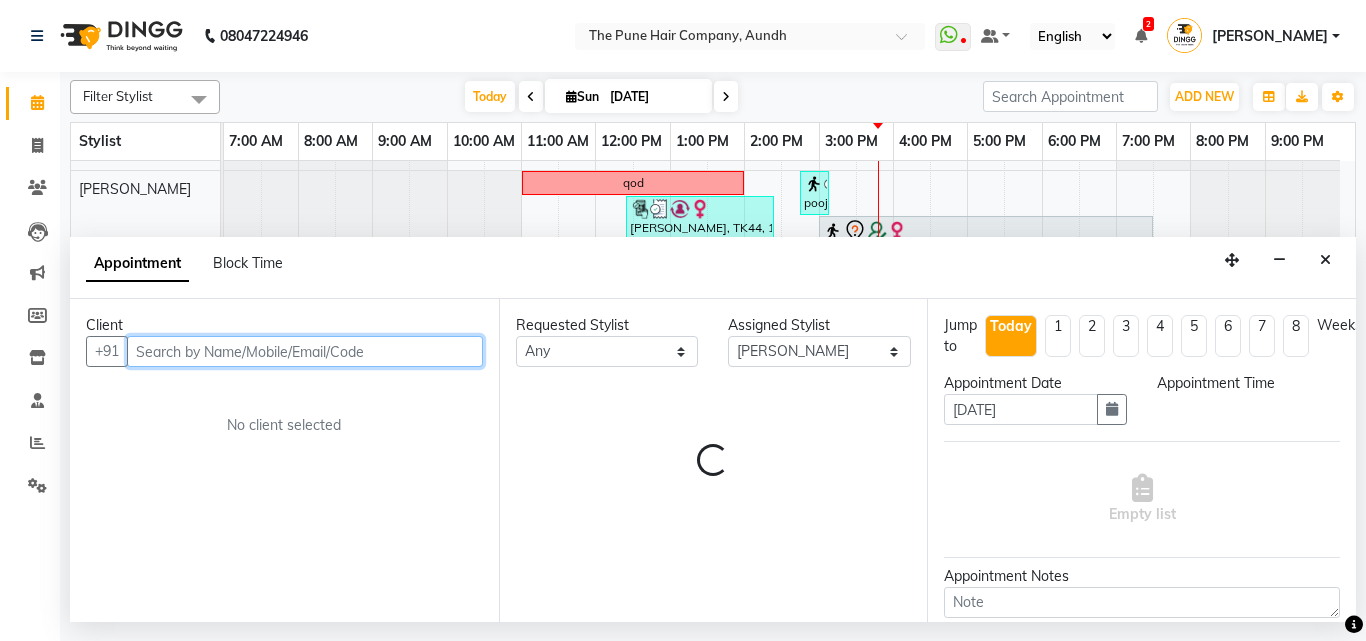 select on "960" 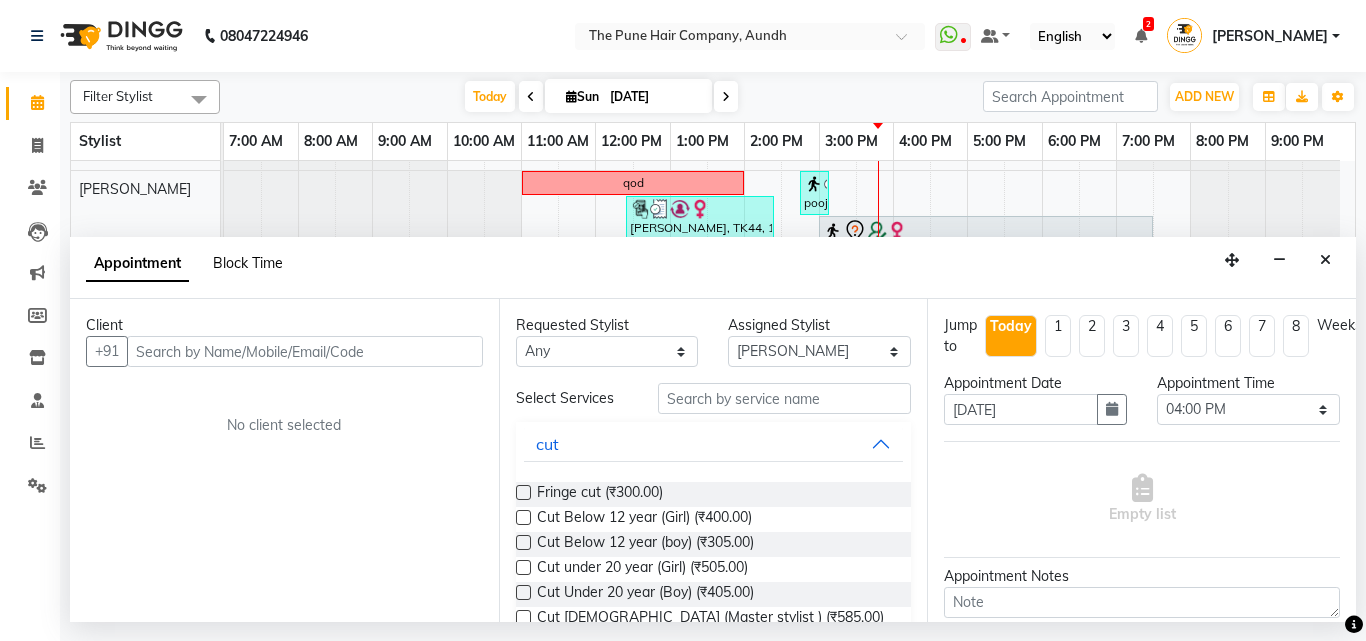 click on "Block Time" at bounding box center [248, 263] 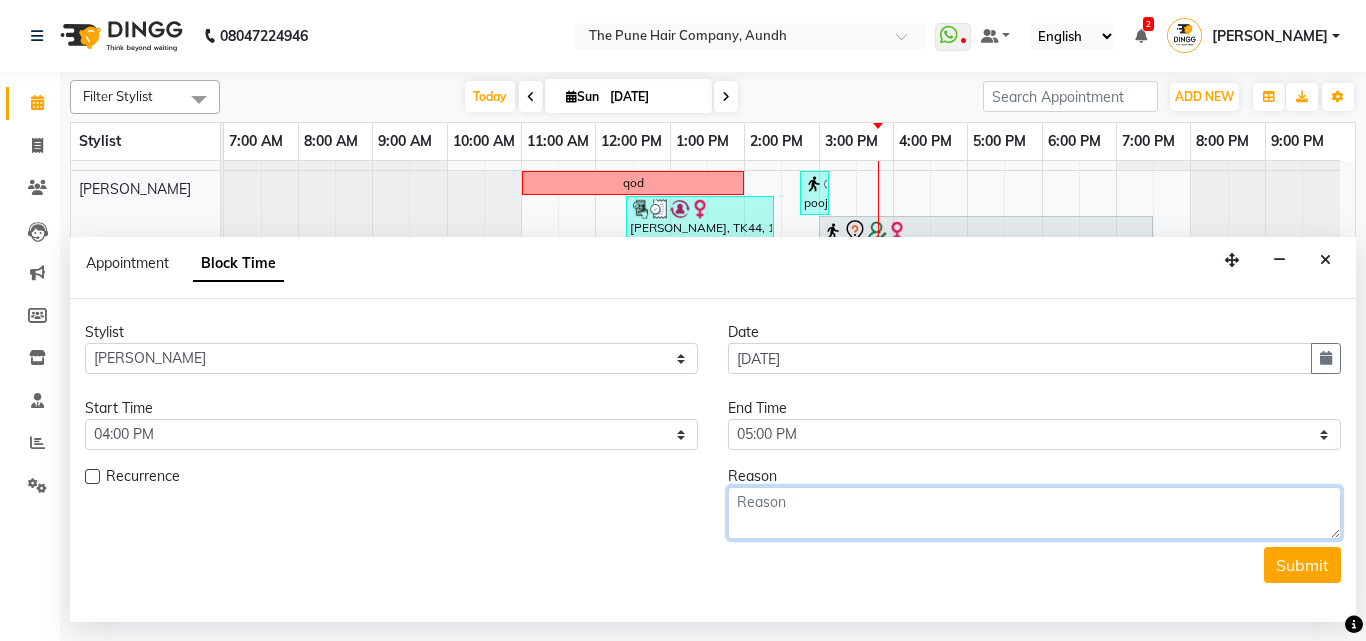 click at bounding box center (1034, 513) 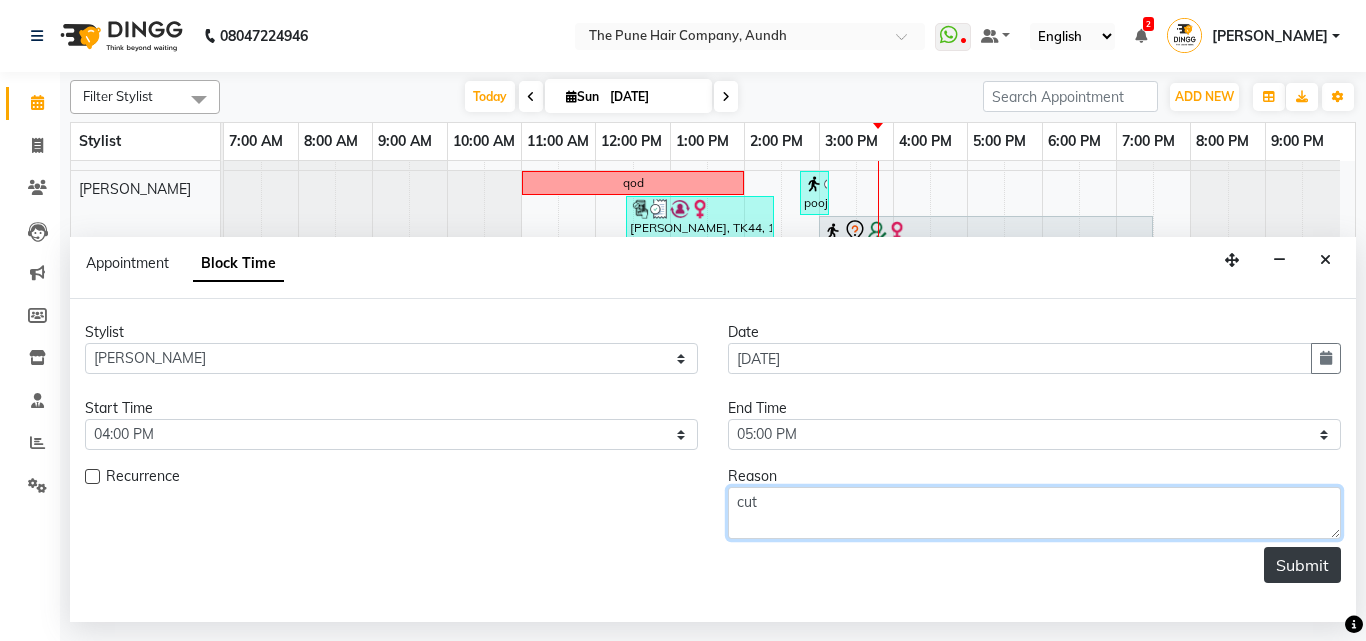 type on "cut" 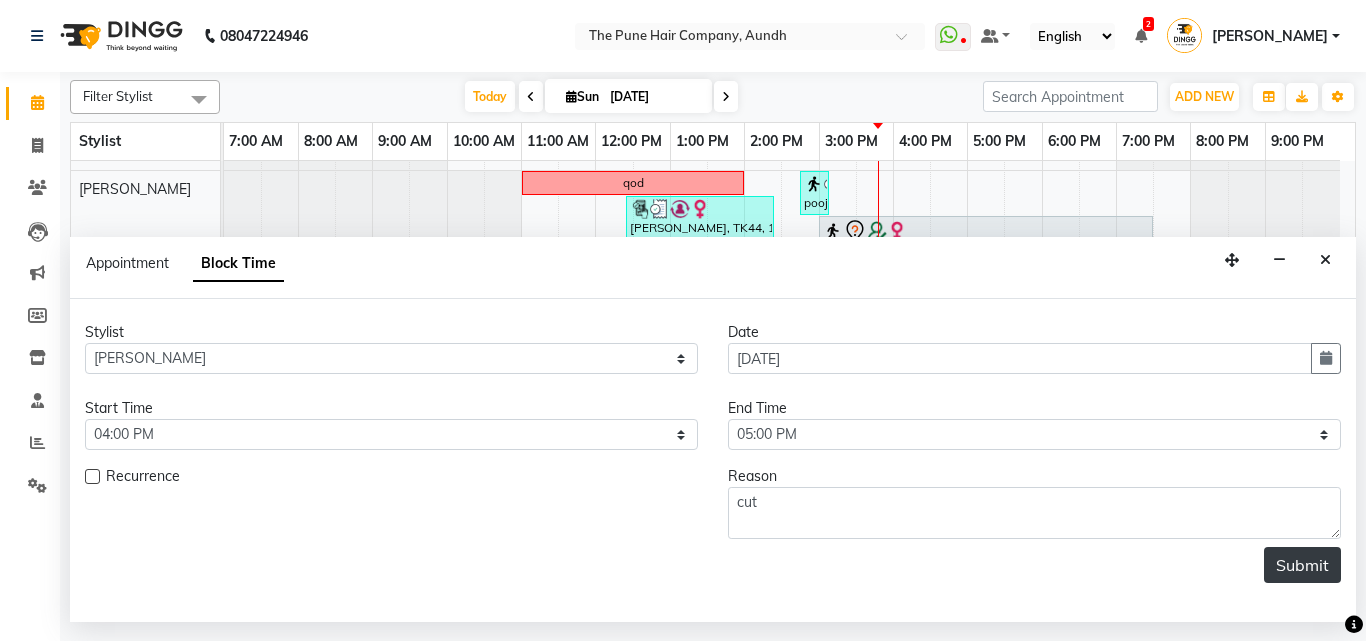 click on "Submit" at bounding box center (1302, 565) 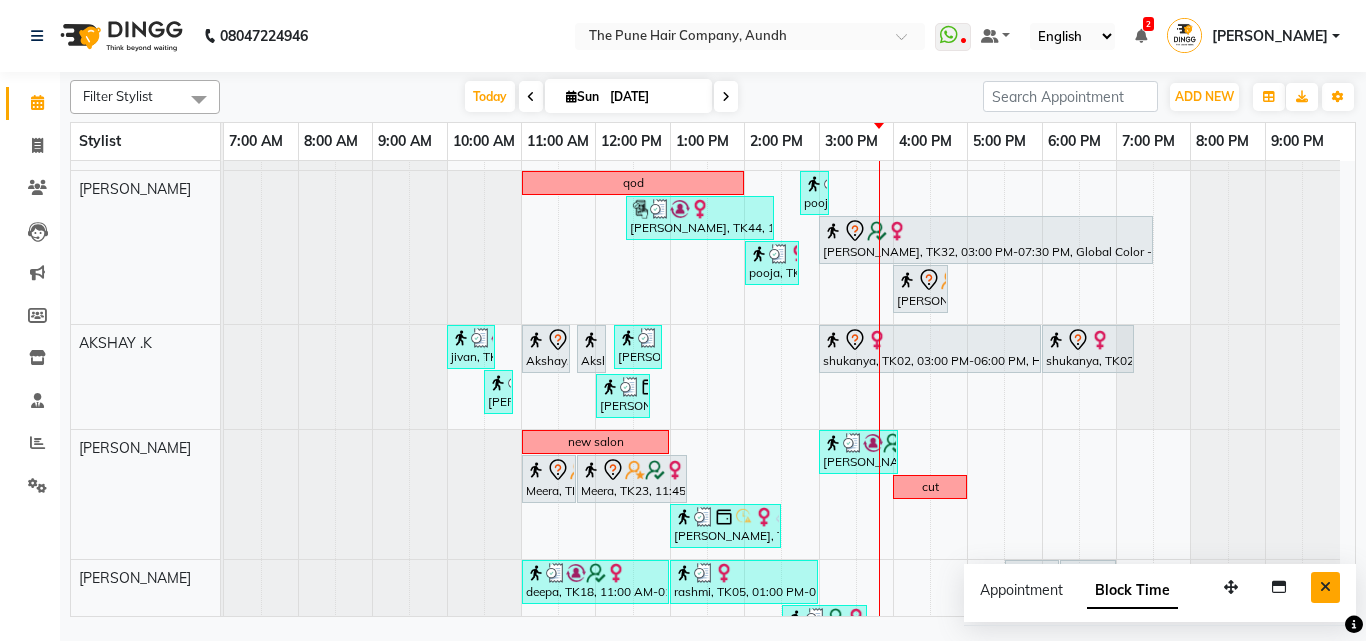 click at bounding box center (1325, 587) 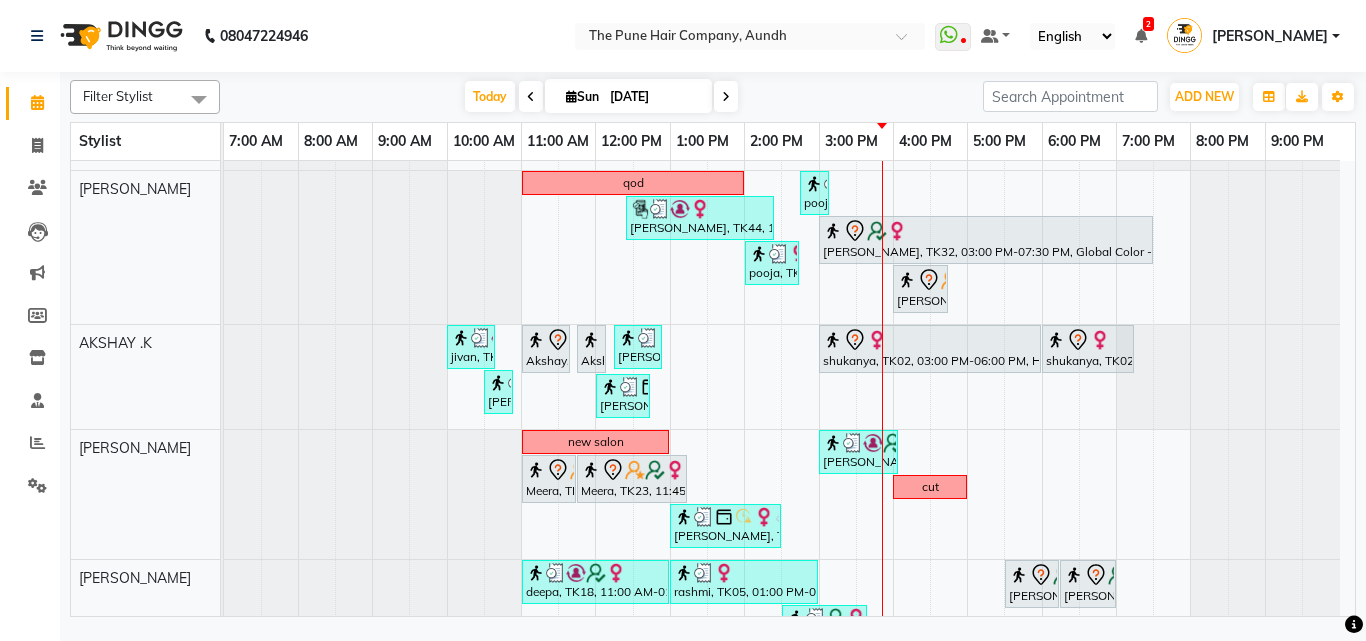 click at bounding box center [726, 97] 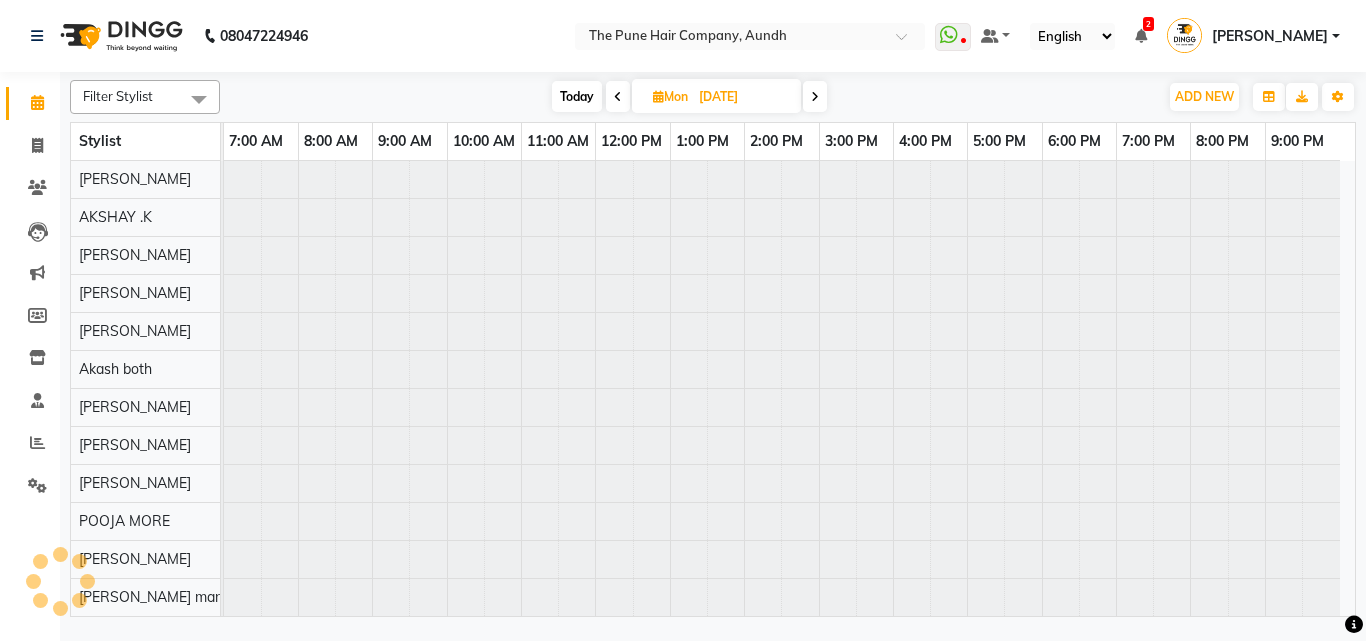 scroll, scrollTop: 76, scrollLeft: 0, axis: vertical 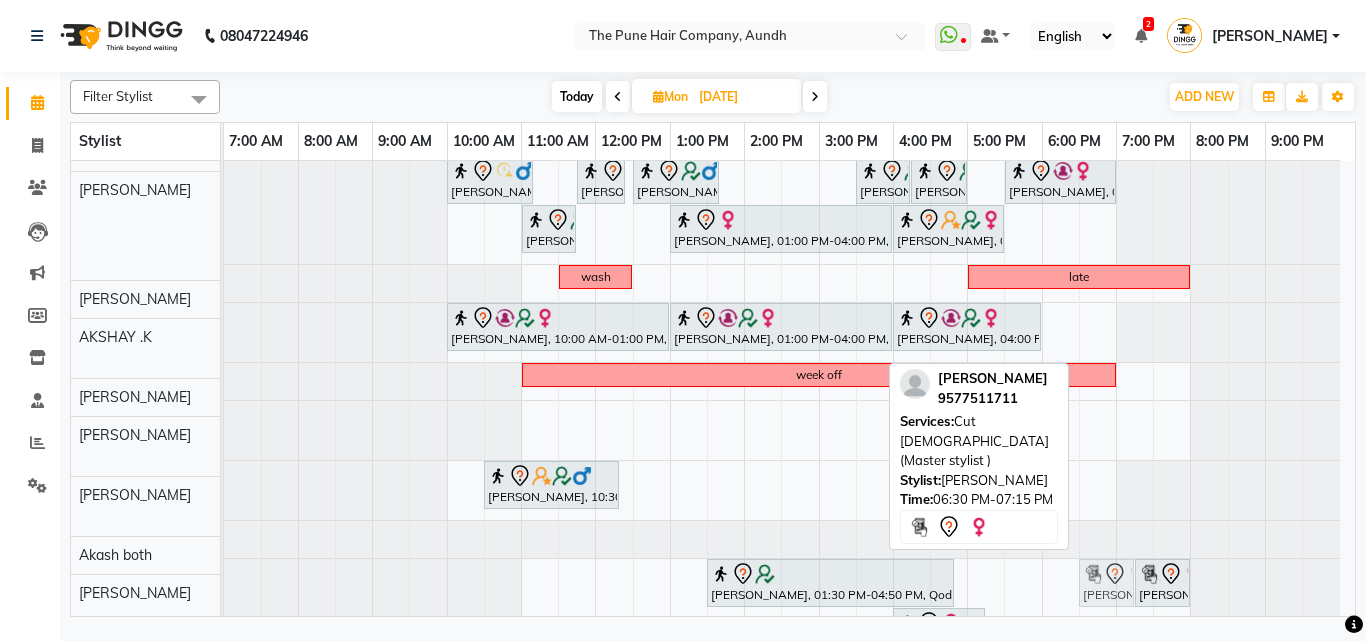 drag, startPoint x: 1109, startPoint y: 449, endPoint x: 1124, endPoint y: 602, distance: 153.73354 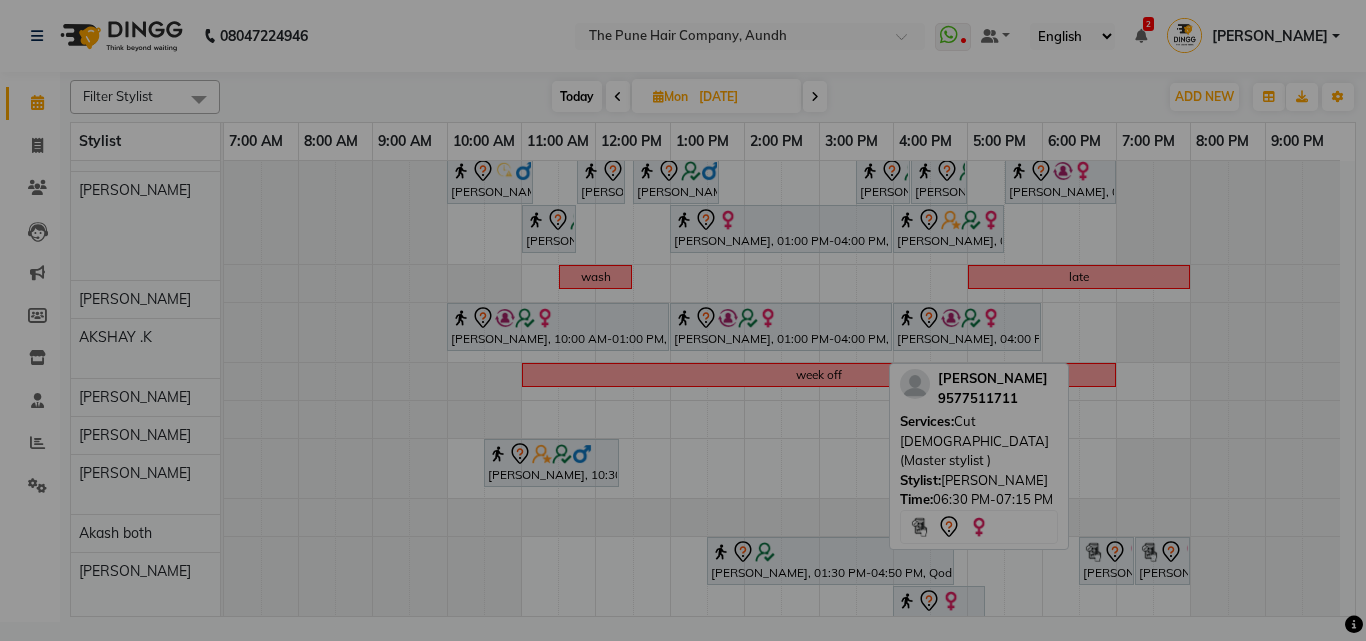 scroll, scrollTop: 61, scrollLeft: 0, axis: vertical 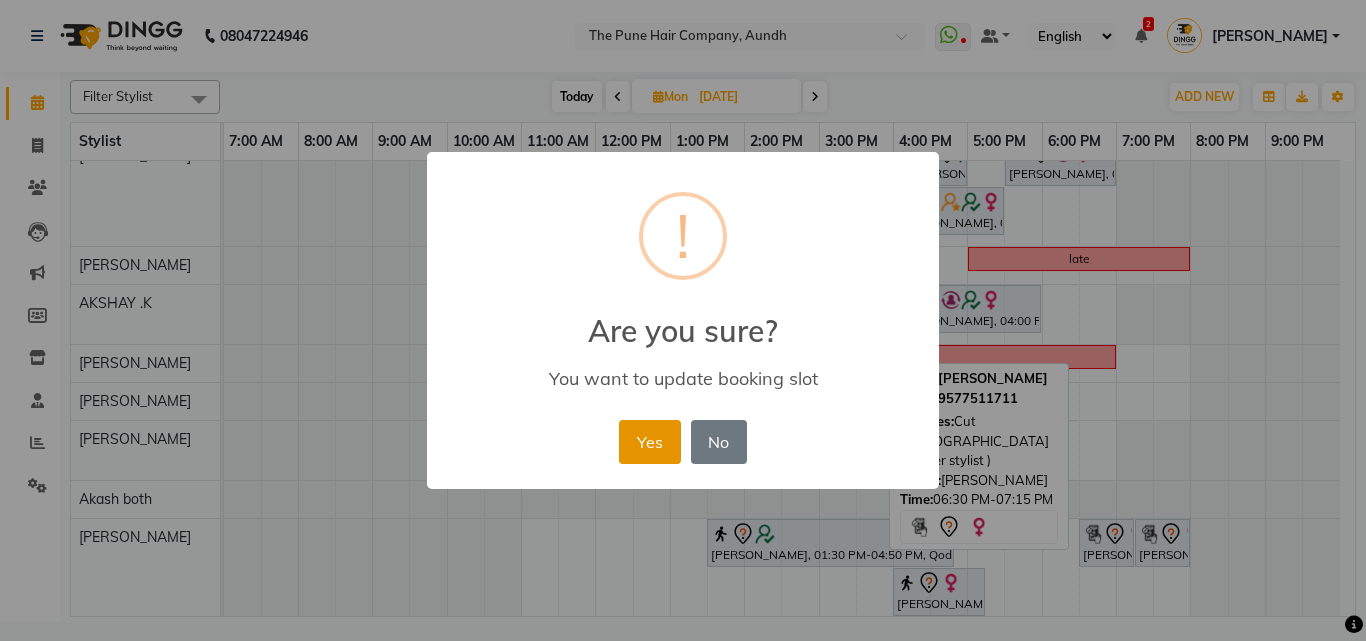 click on "Yes" at bounding box center (649, 442) 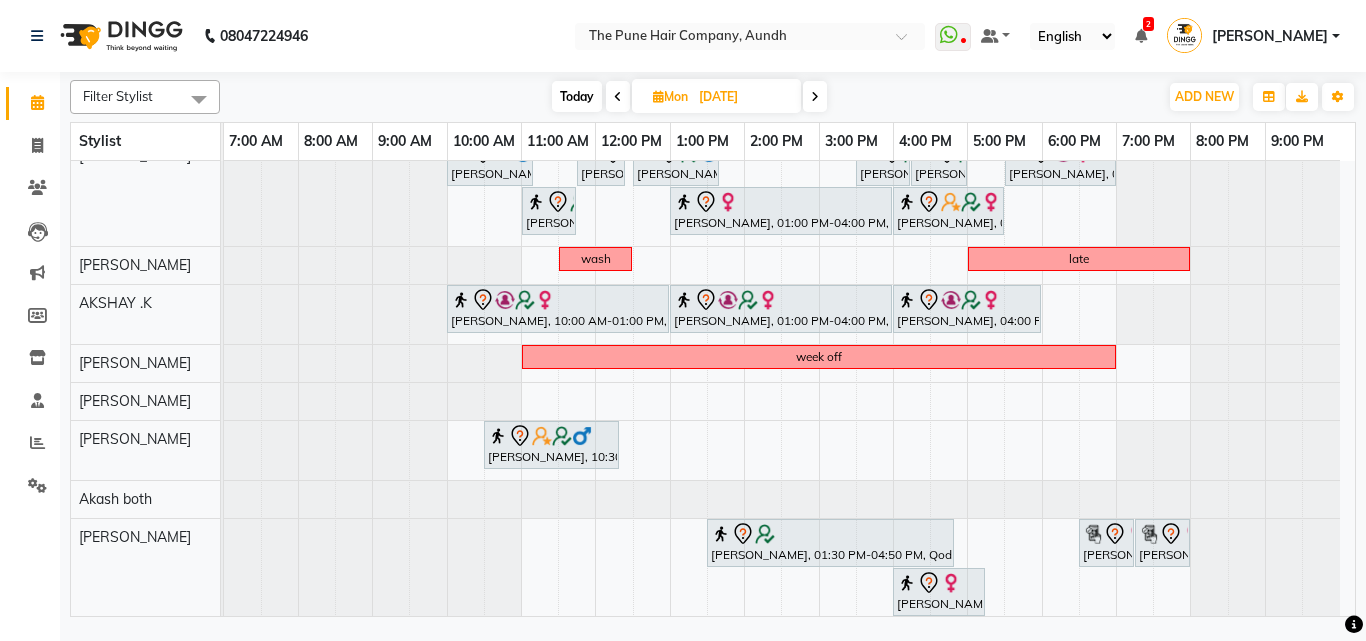 click on "Today" at bounding box center [577, 96] 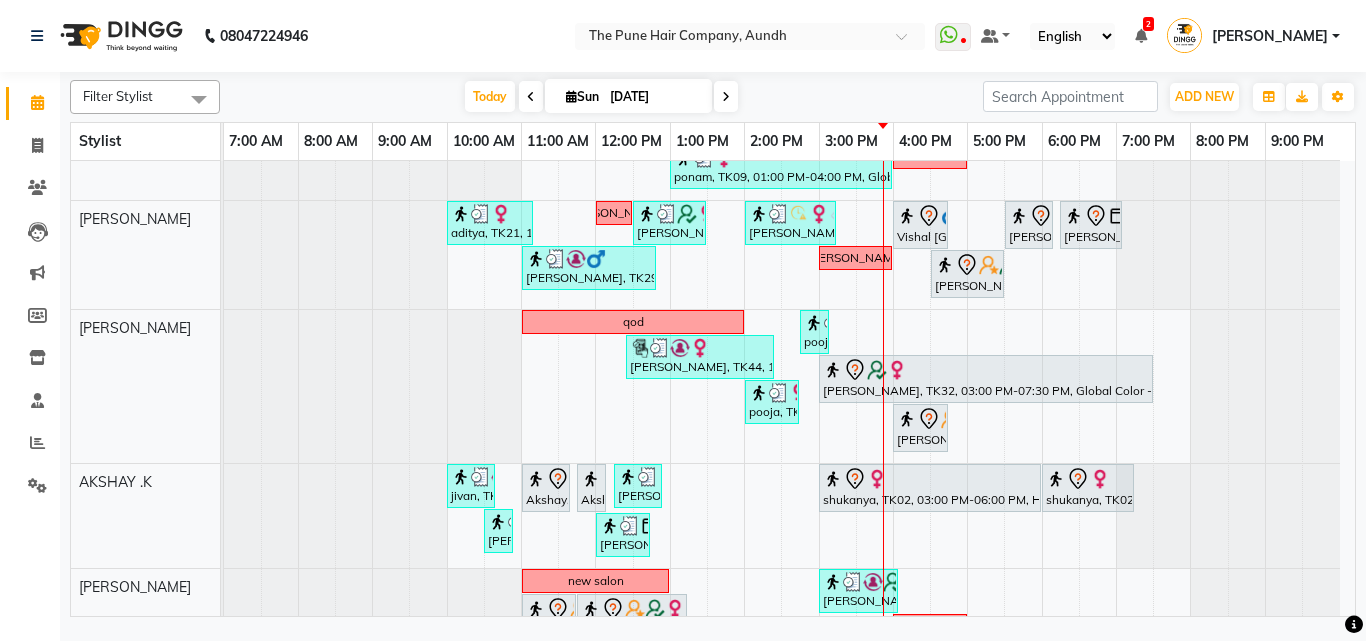 scroll, scrollTop: 361, scrollLeft: 0, axis: vertical 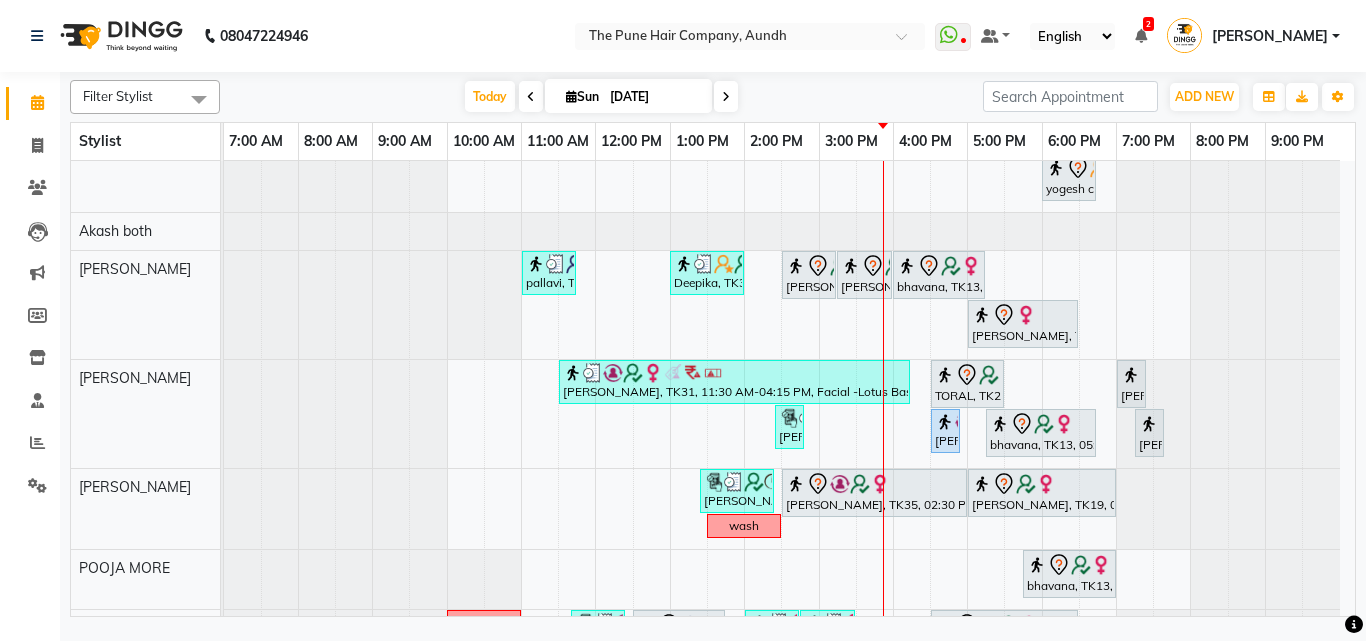 click at bounding box center [726, 96] 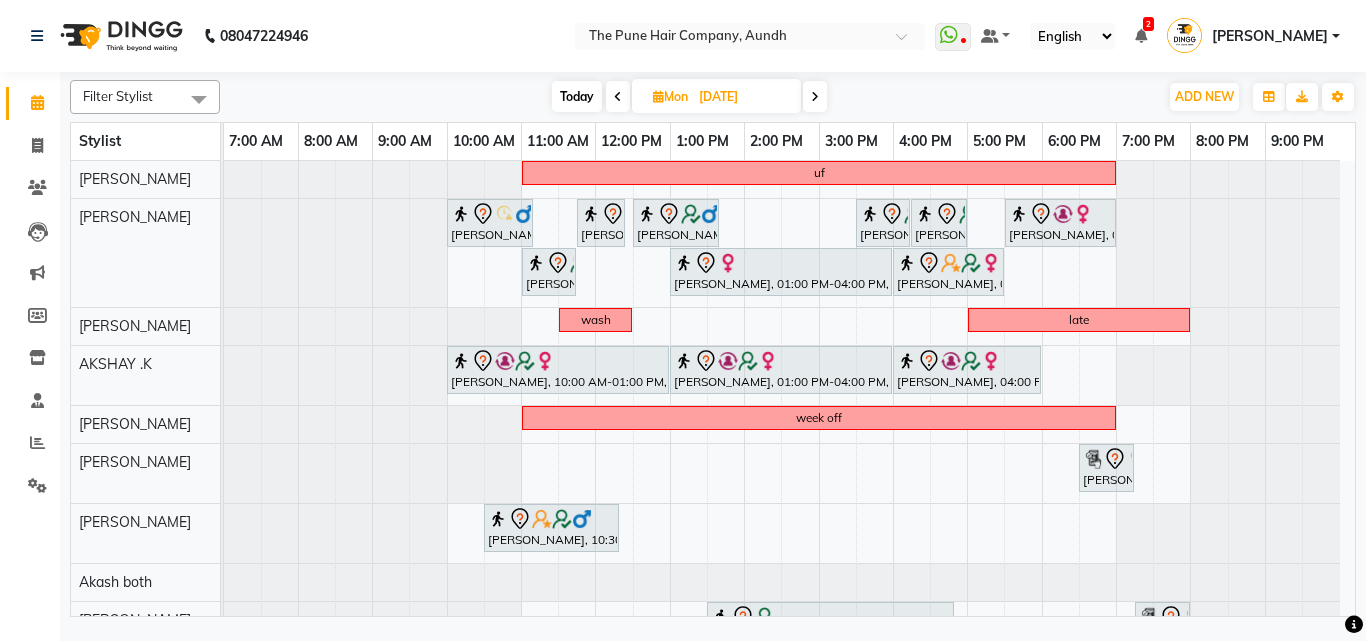 click on "[DATE]  [DATE]" at bounding box center (689, 97) 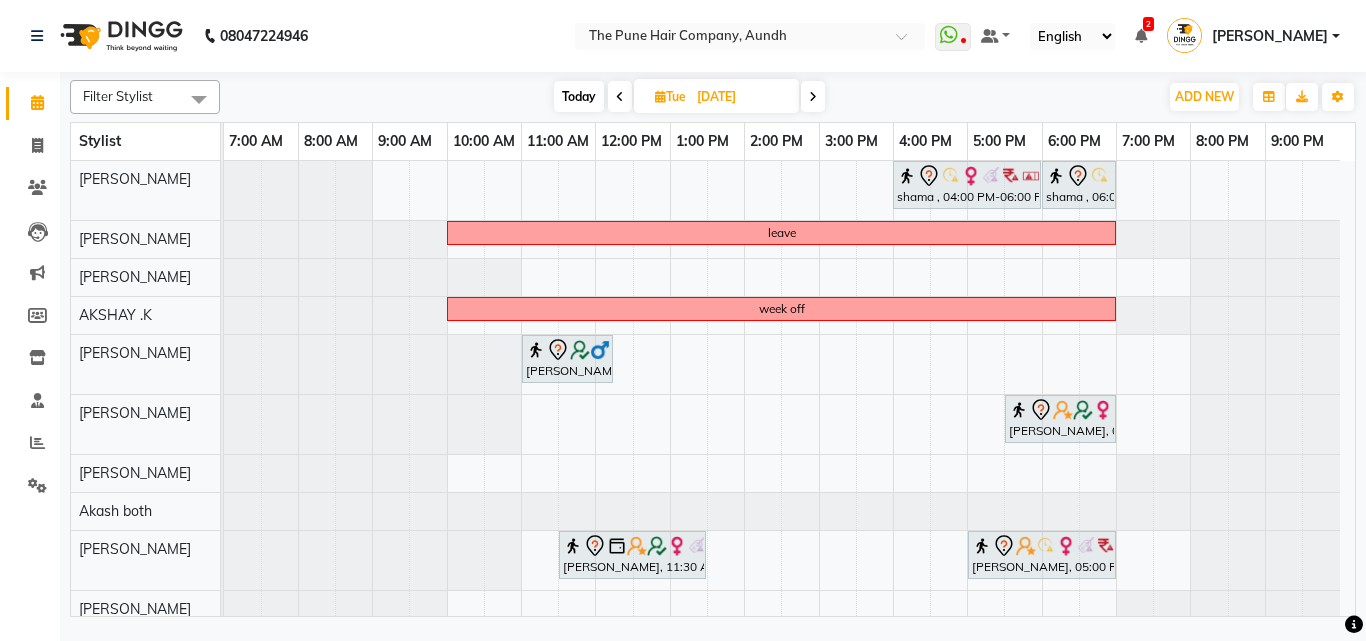 click at bounding box center [813, 97] 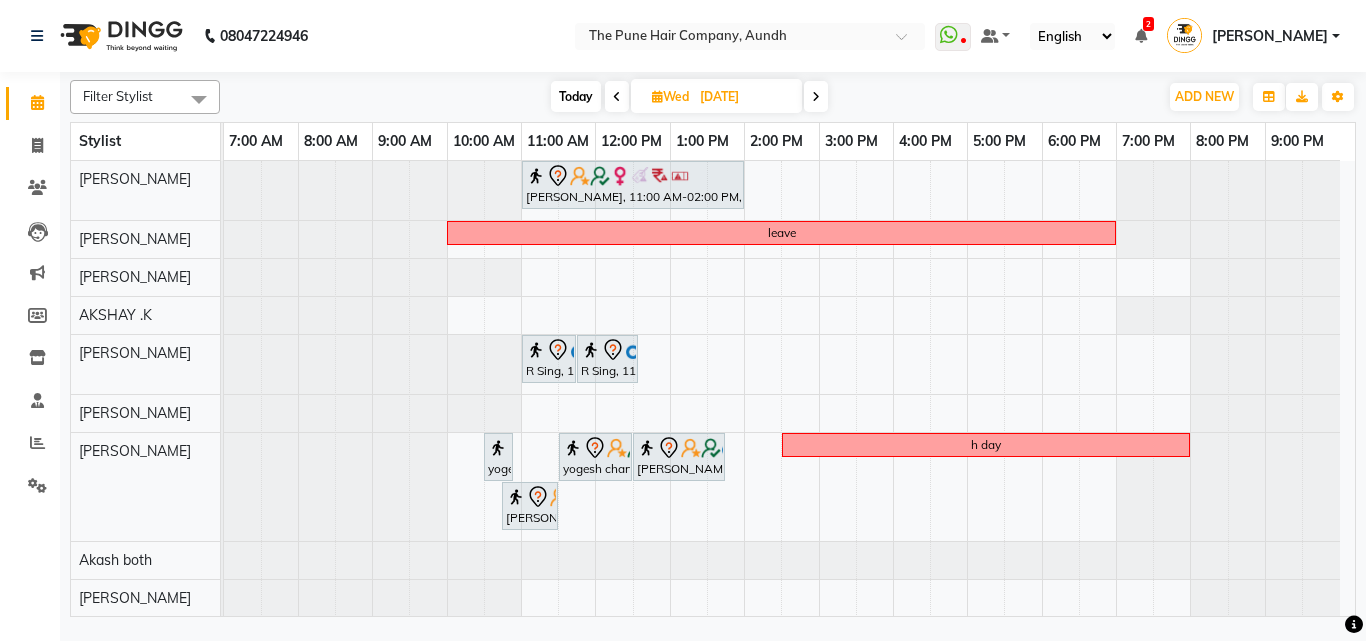 click at bounding box center (617, 97) 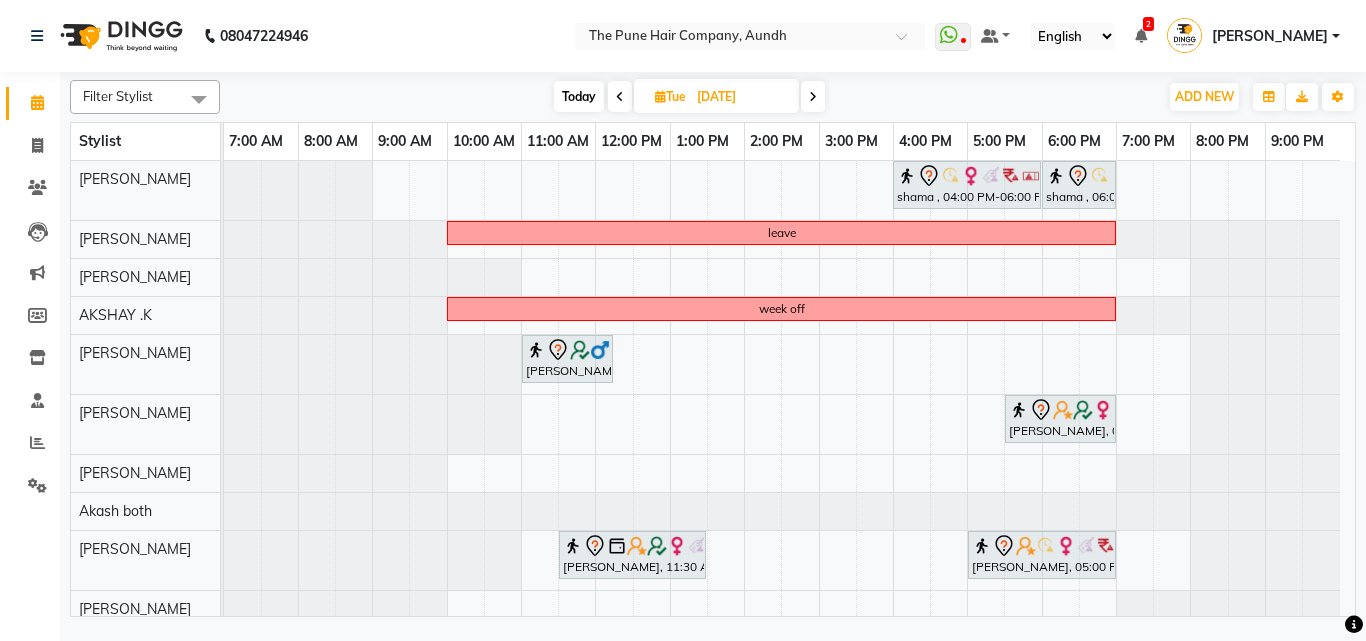 click at bounding box center [813, 97] 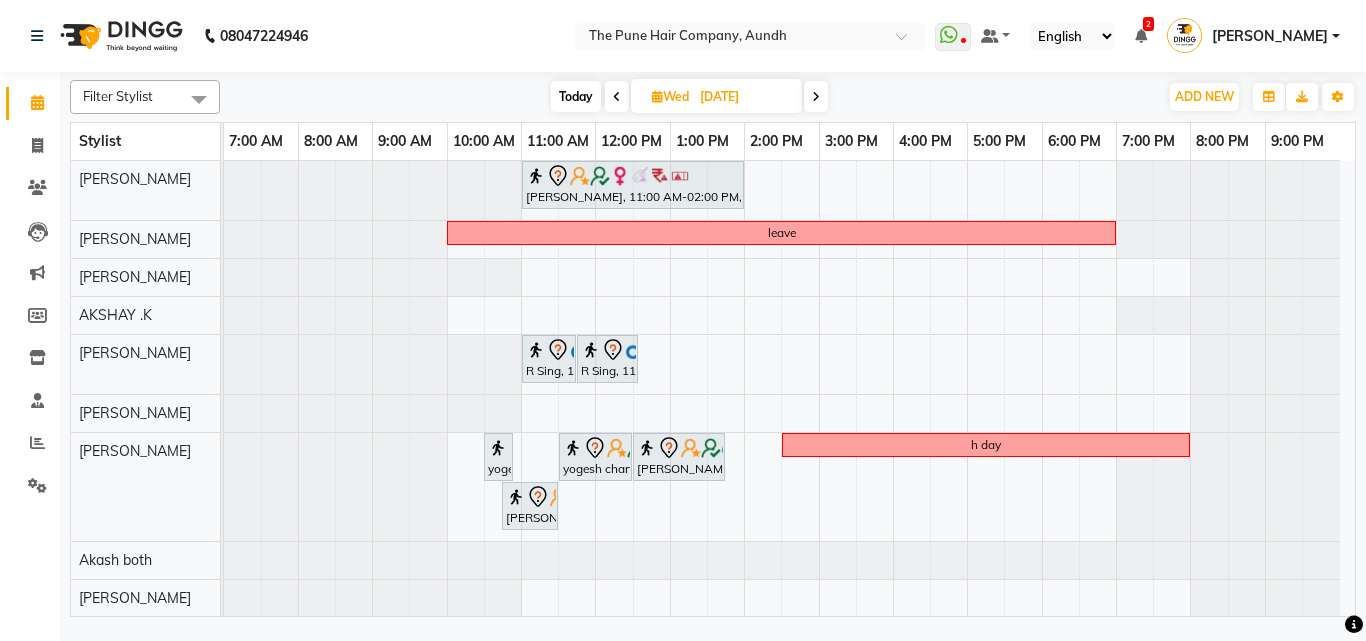 click at bounding box center (617, 97) 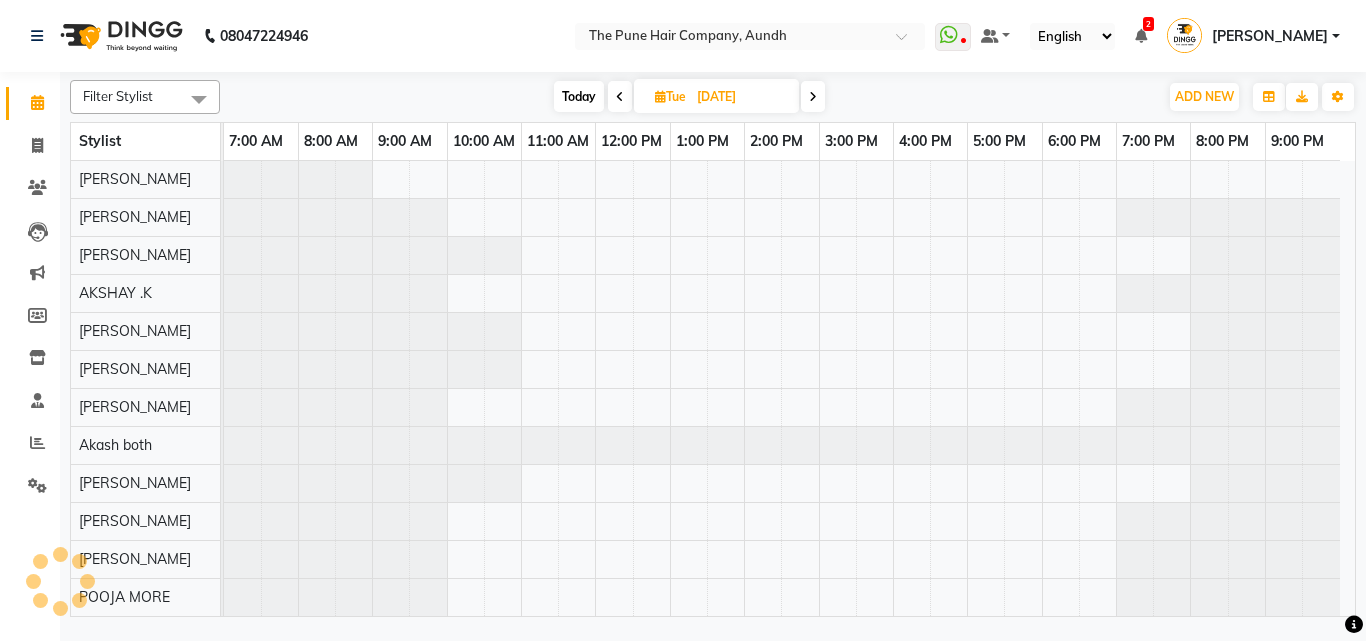 click at bounding box center (620, 97) 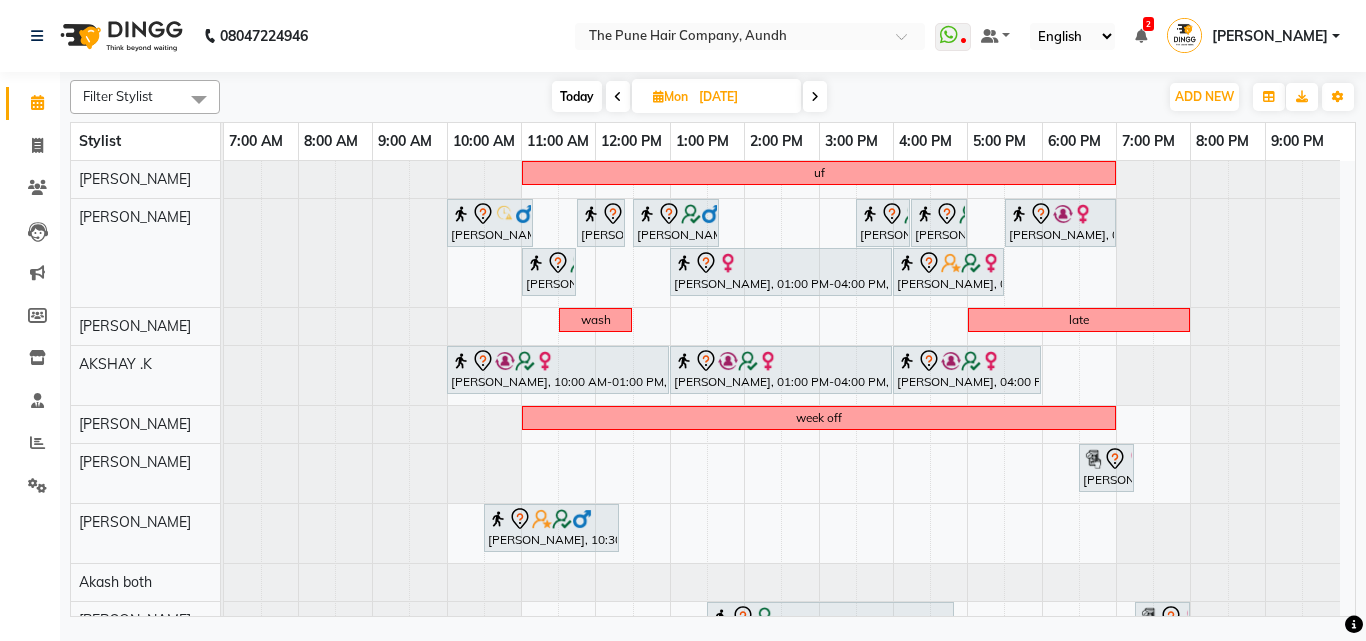 click at bounding box center (815, 96) 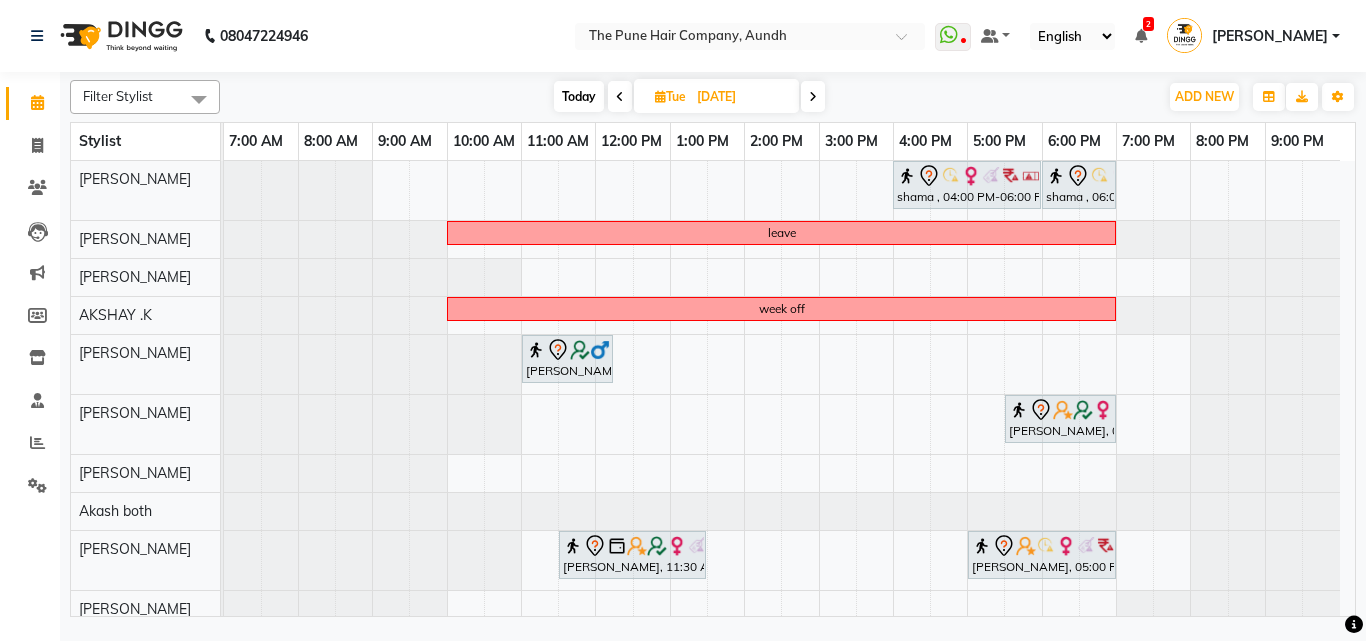 click at bounding box center (813, 97) 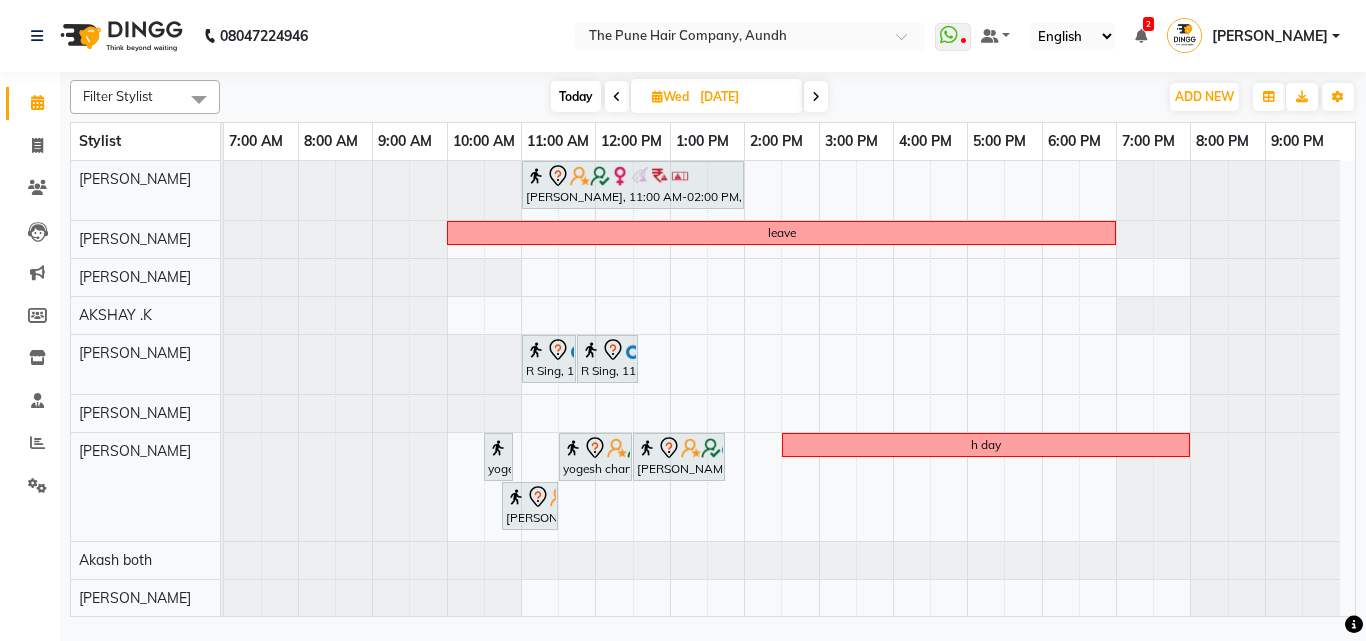 click on "[PERSON_NAME], 11:00 AM-02:00 PM, Global Color - Inoa Global Medium  leave              R Sing, 11:00 AM-11:45 AM, Cut [DEMOGRAPHIC_DATA] (Master stylist)             R Sing, 11:45 AM-12:35 PM,  [PERSON_NAME] Crafting             yogesh chandere, 10:30 AM-10:50 AM,  [PERSON_NAME] Crafting             yogesh chandere, 11:30 AM-12:30 PM, Global Color - [PERSON_NAME] Color [DEMOGRAPHIC_DATA]             yogesh chandere, 12:30 PM-01:45 PM, Additional Hair Wash ([DEMOGRAPHIC_DATA])  h day              yogesh chandere, 10:45 AM-11:30 AM, Cut [DEMOGRAPHIC_DATA] (Master stylist)" at bounding box center [789, 484] 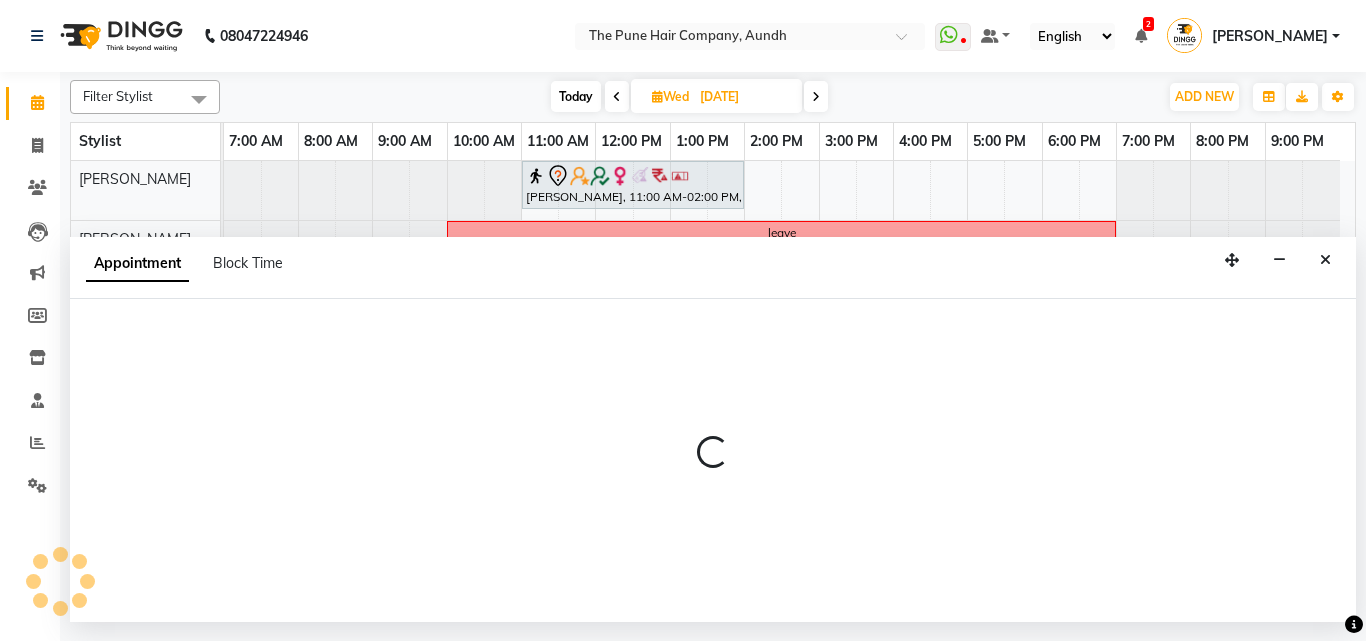 select on "6746" 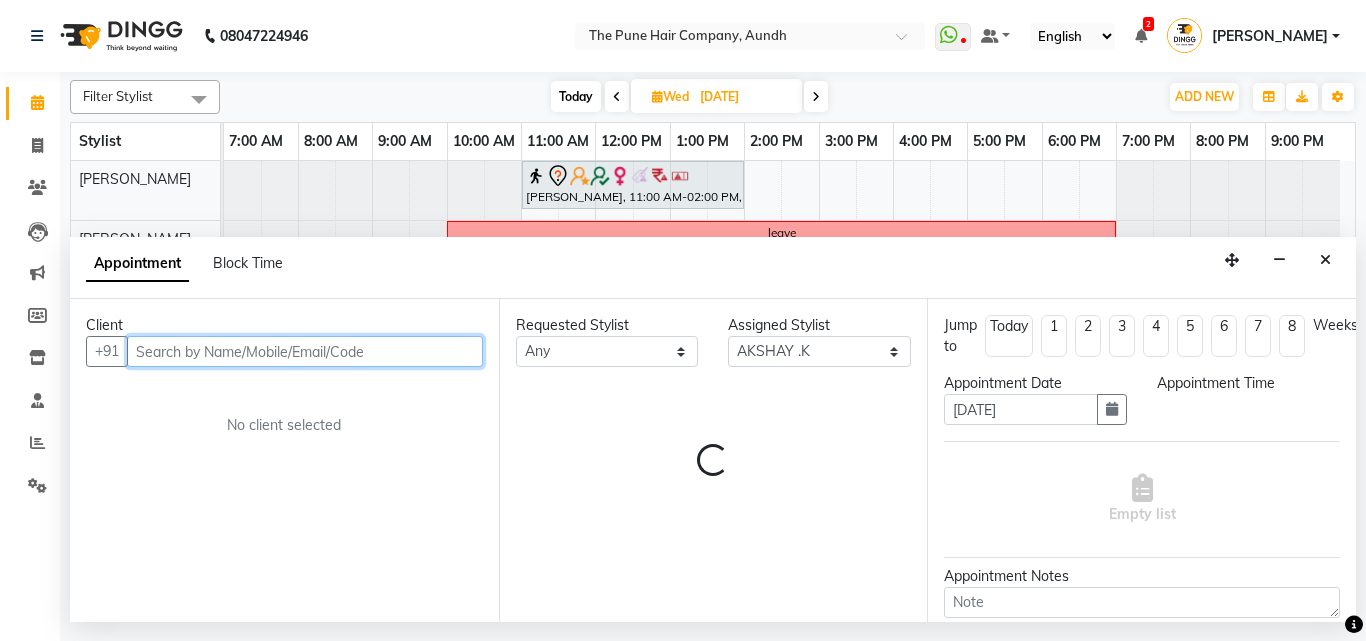 select on "1020" 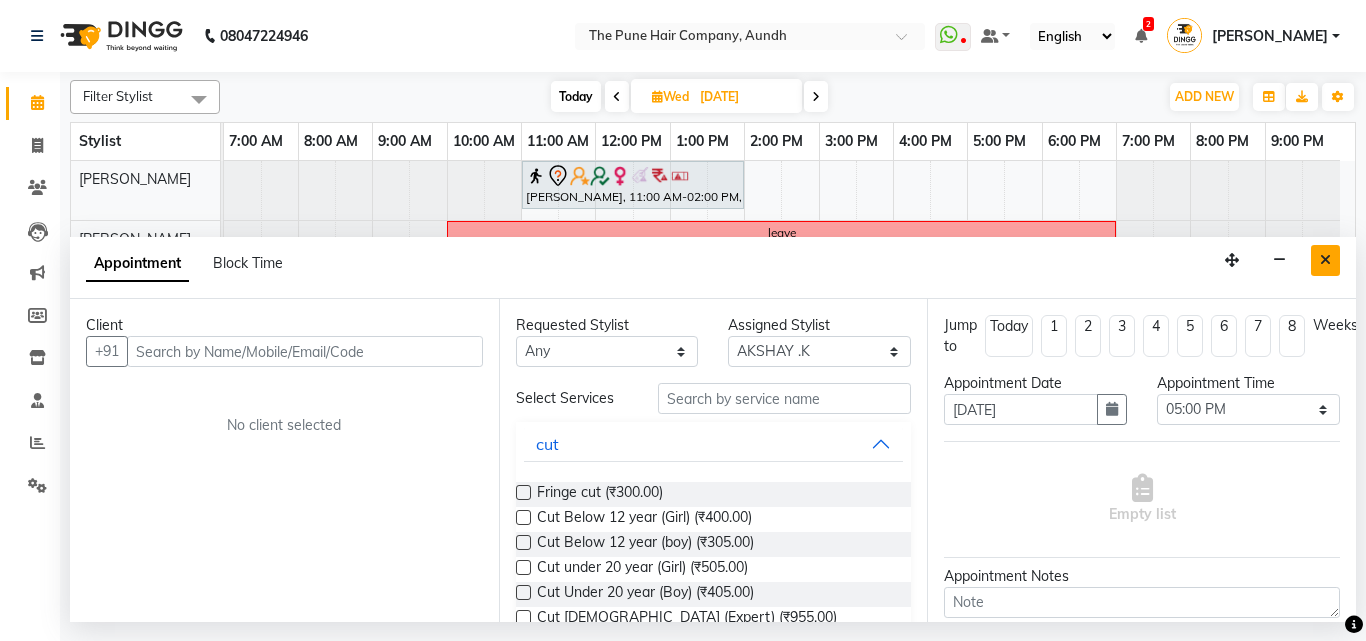 click at bounding box center (1325, 260) 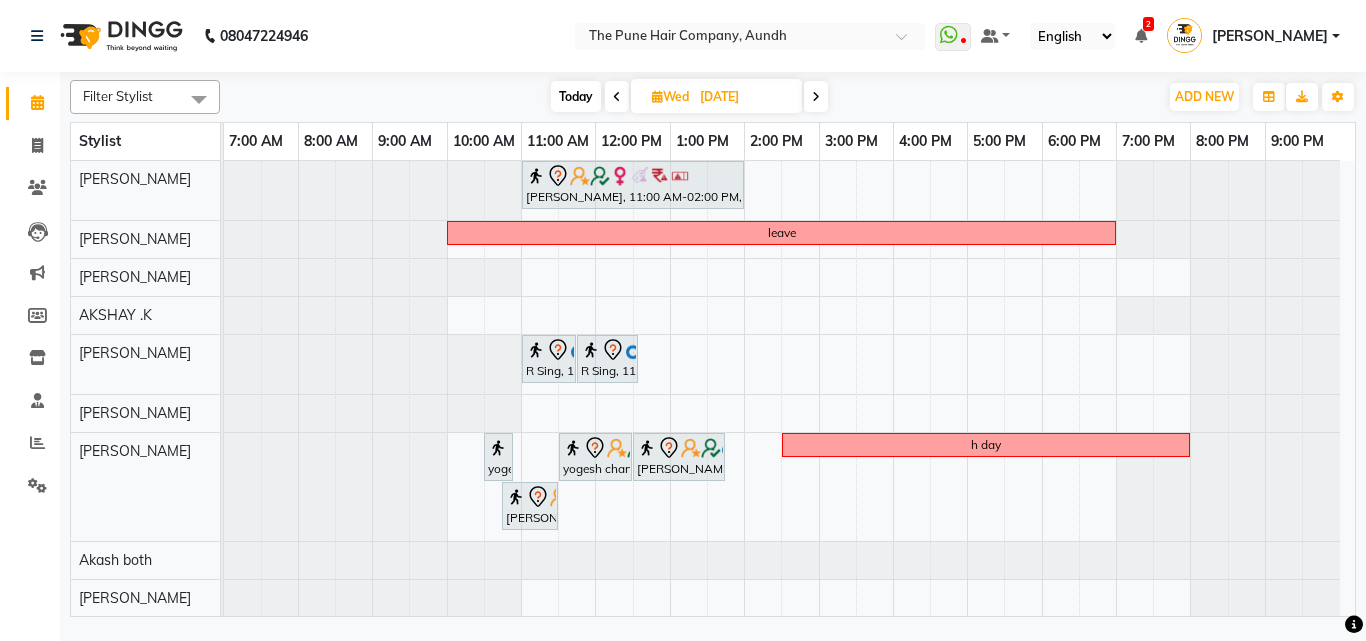 click on "Today" at bounding box center [576, 96] 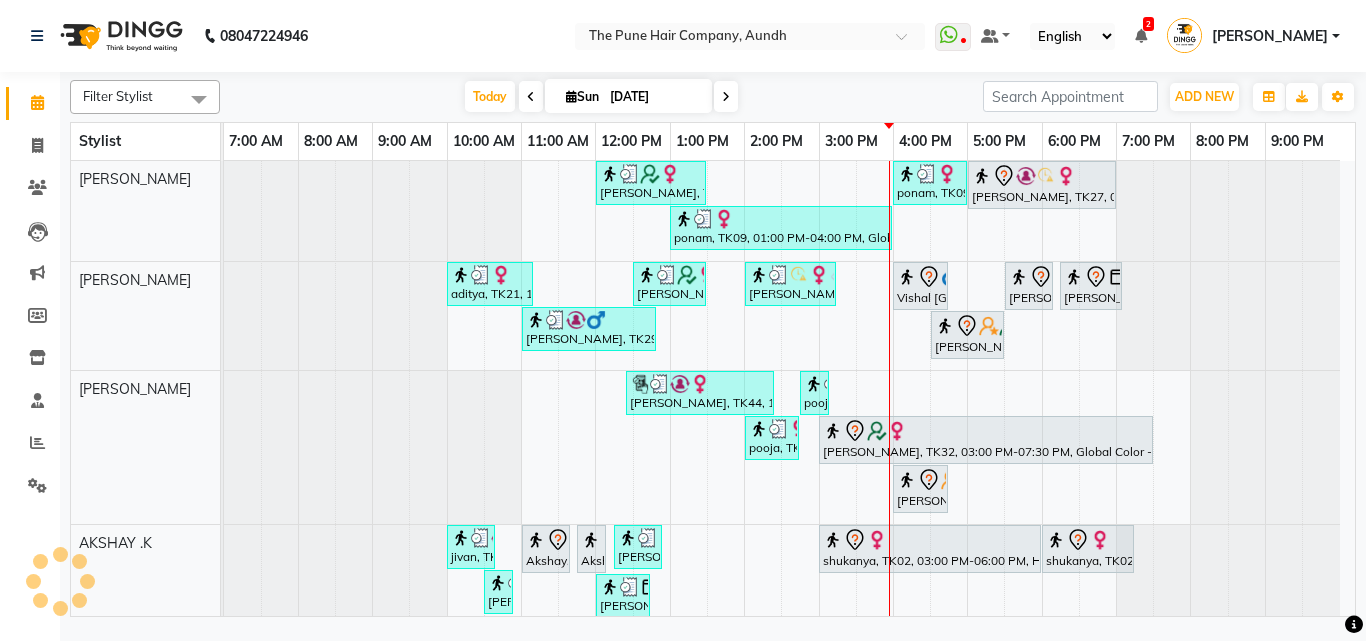 scroll, scrollTop: 176, scrollLeft: 0, axis: vertical 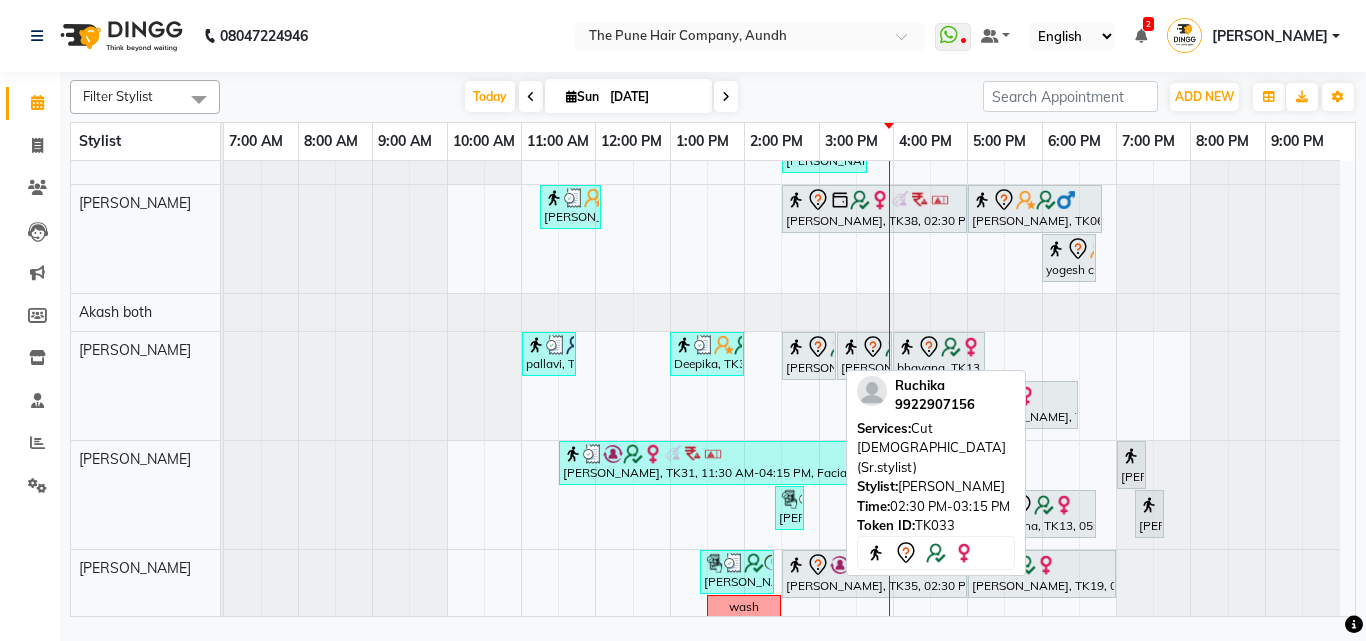 click on "[PERSON_NAME], TK33, 02:30 PM-03:15 PM, Cut [DEMOGRAPHIC_DATA] (Sr.stylist)" at bounding box center [809, 356] 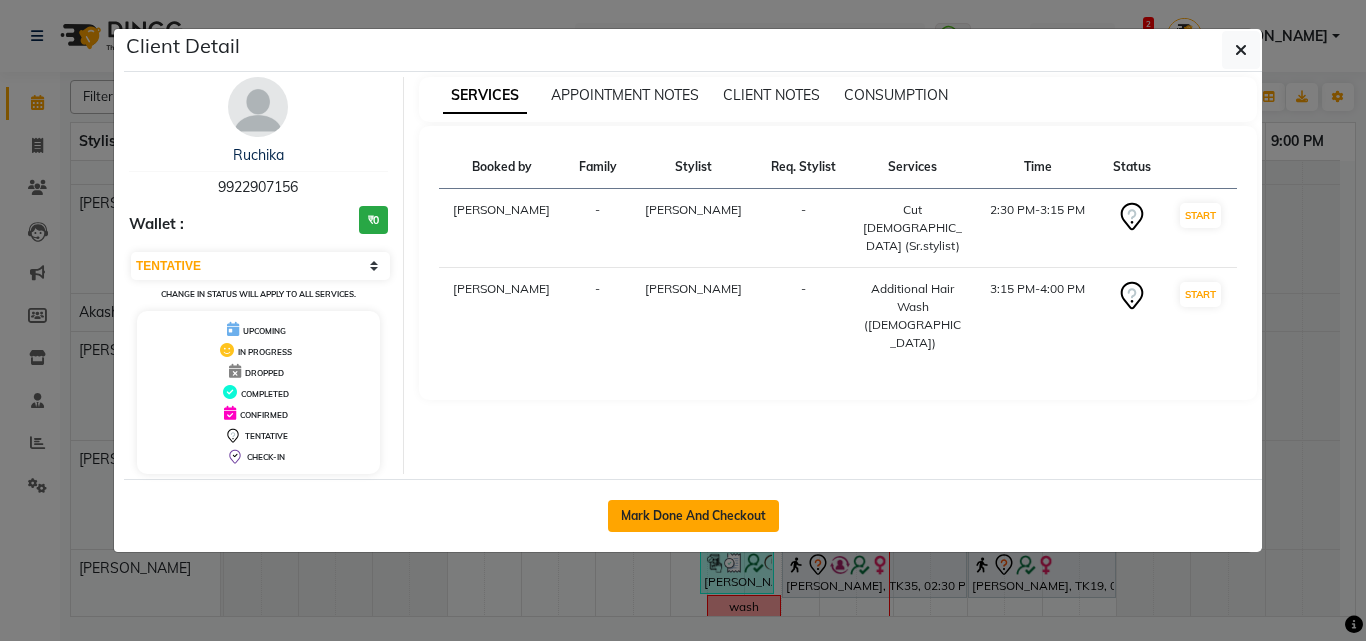 click on "Mark Done And Checkout" 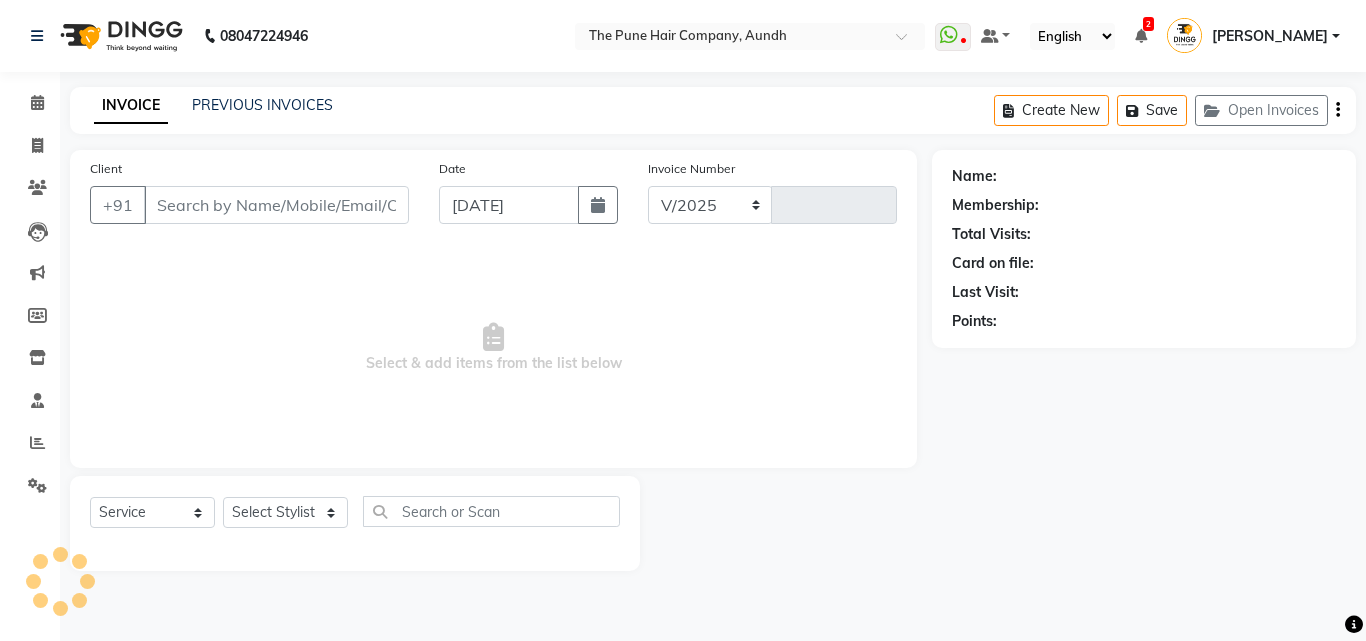 select on "106" 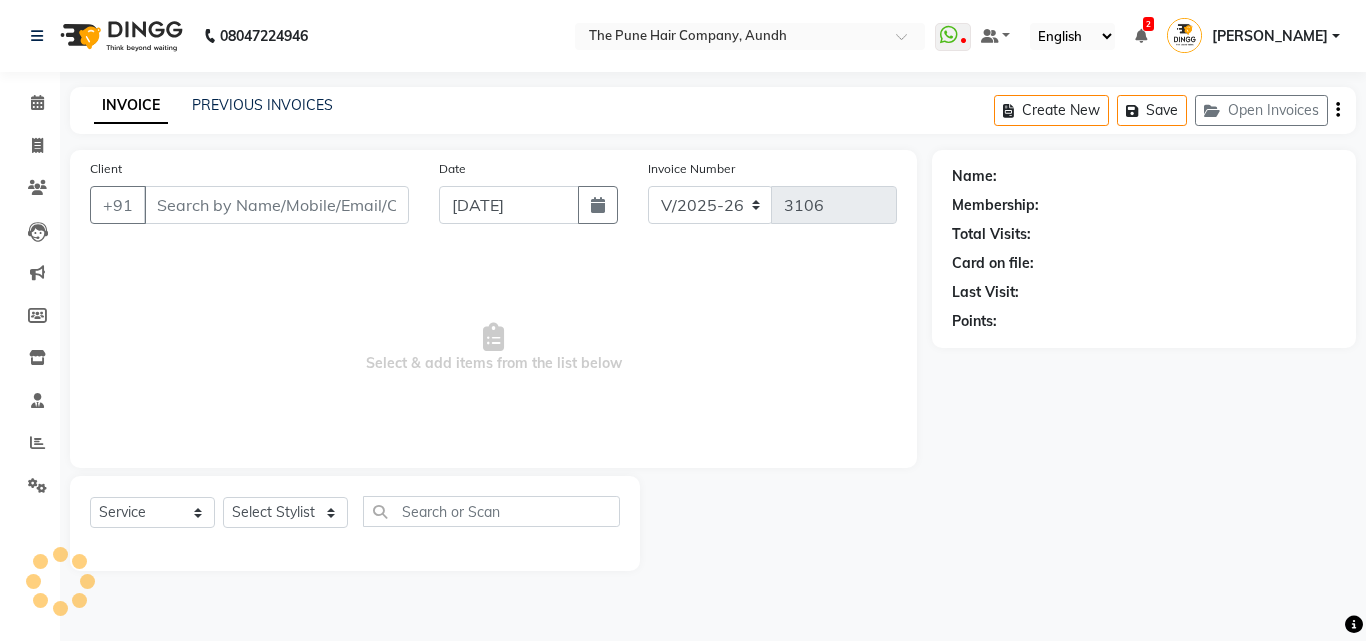 type on "9922907156" 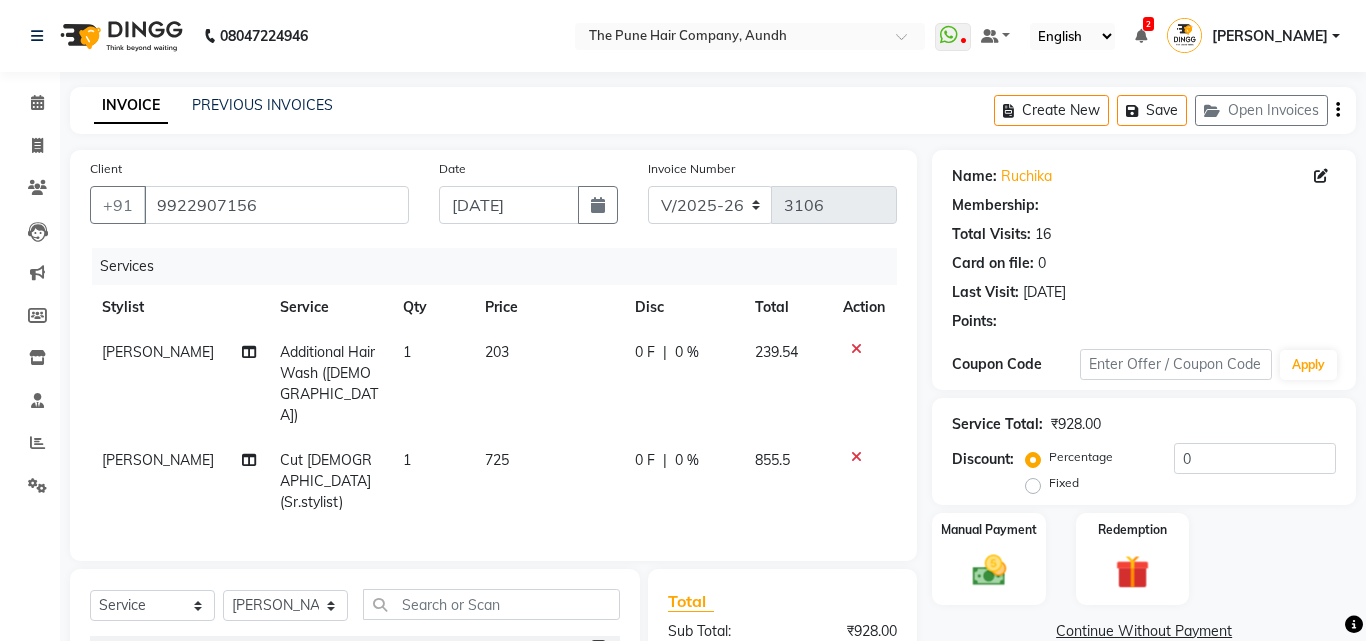 select on "1: Object" 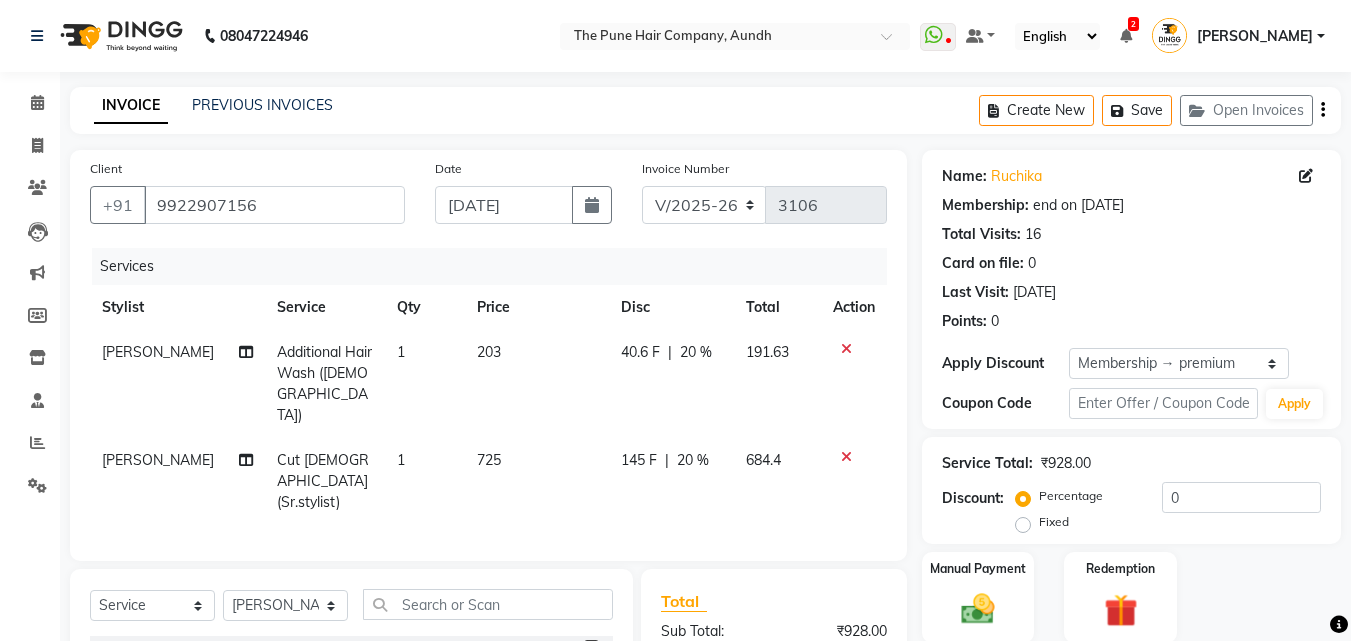 type on "20" 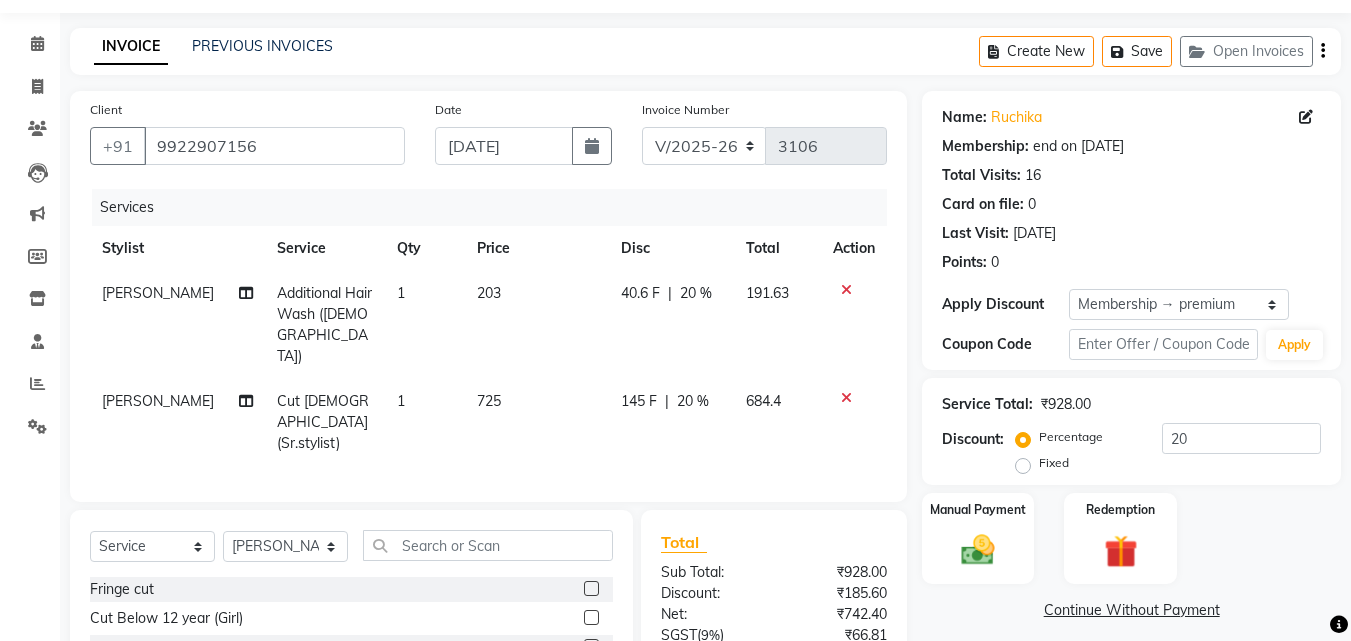 scroll, scrollTop: 100, scrollLeft: 0, axis: vertical 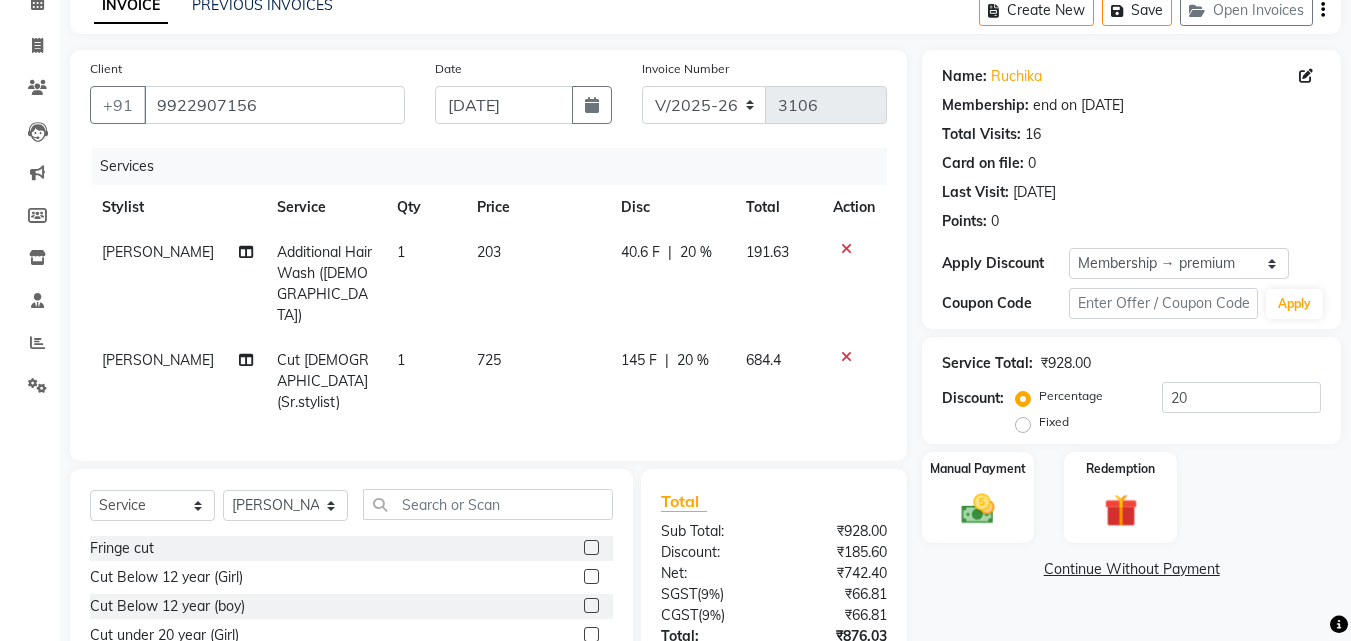 click 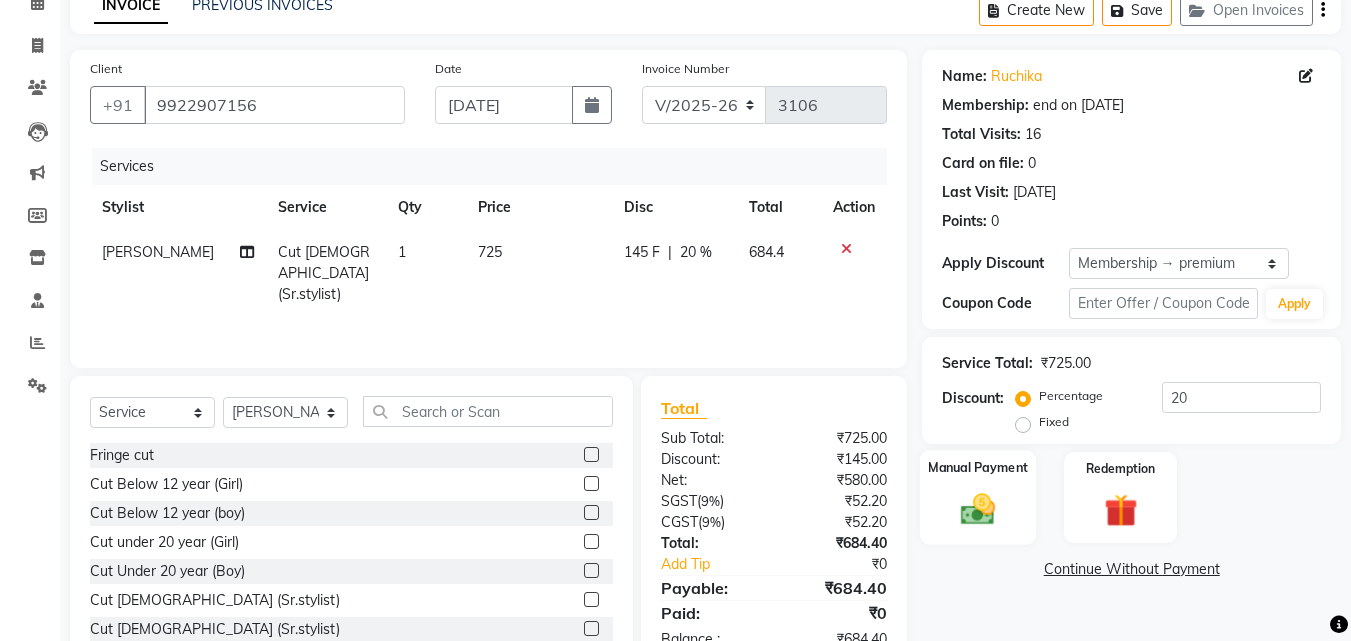click on "Manual Payment" 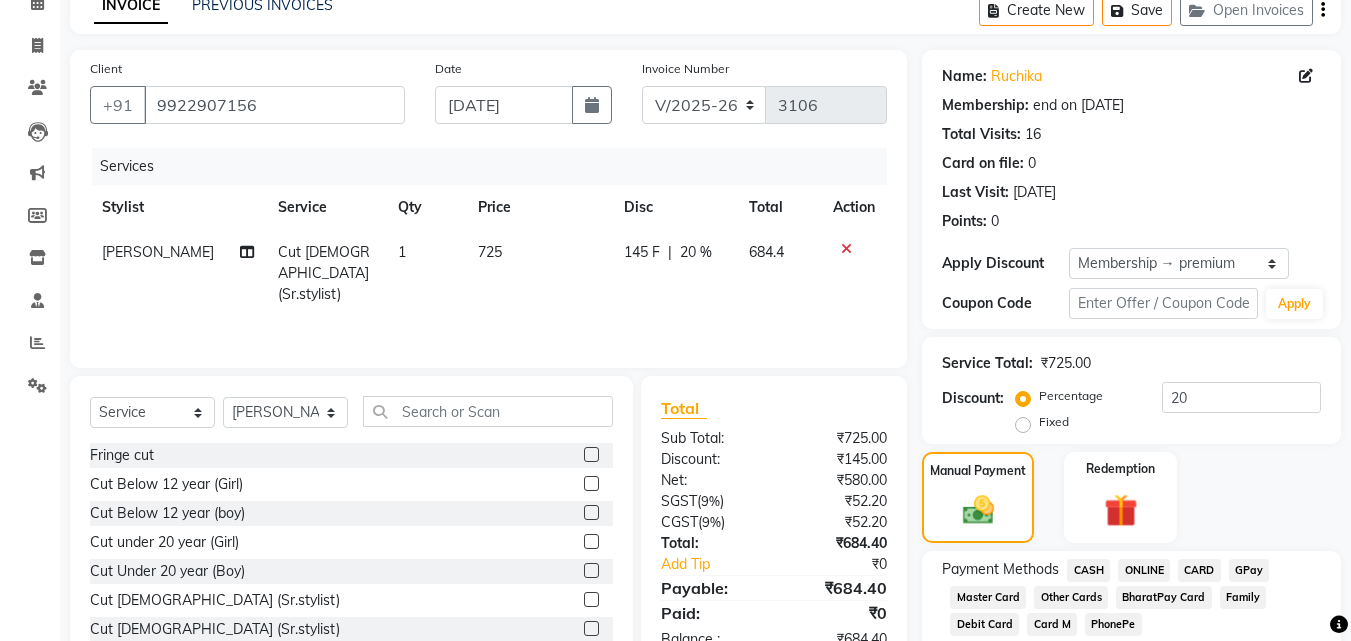 click on "ONLINE" 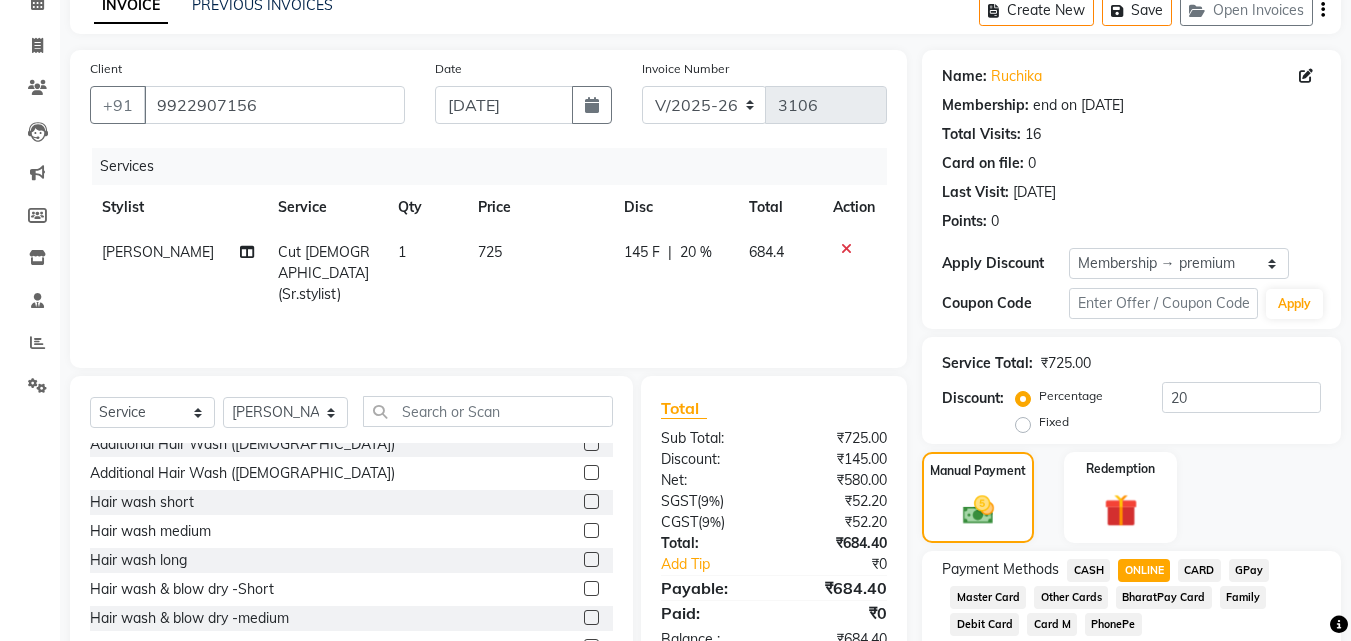 scroll, scrollTop: 600, scrollLeft: 0, axis: vertical 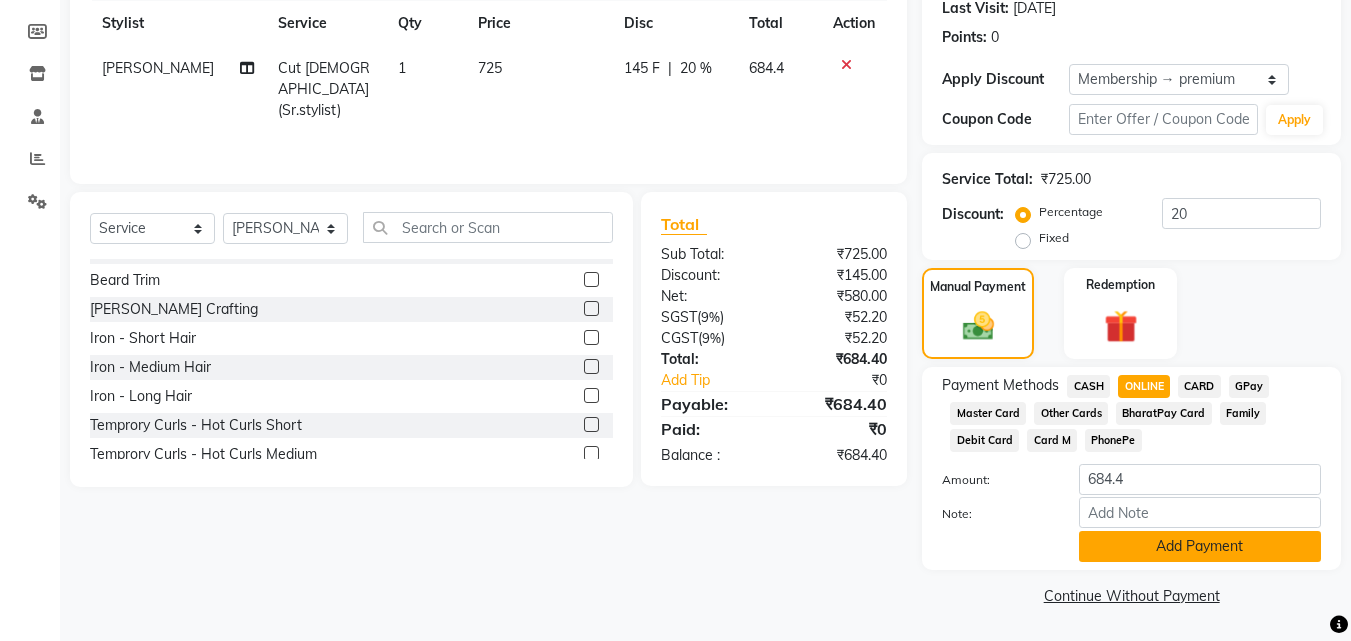 click on "Add Payment" 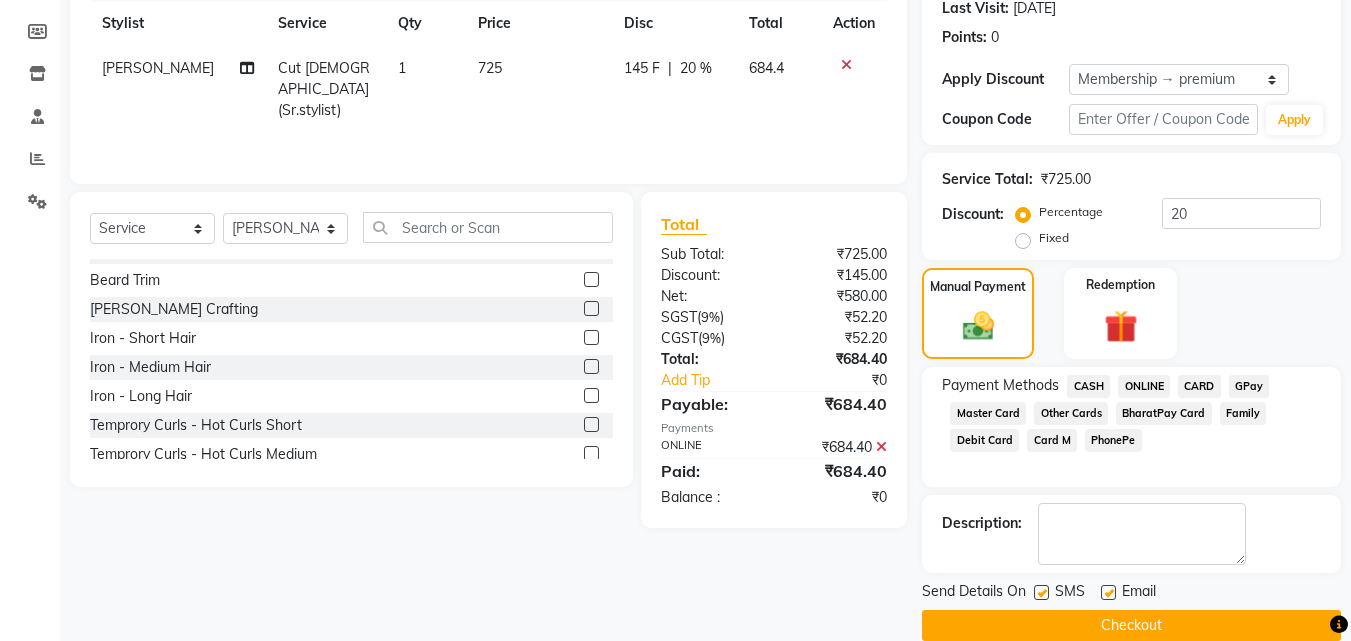 click on "Checkout" 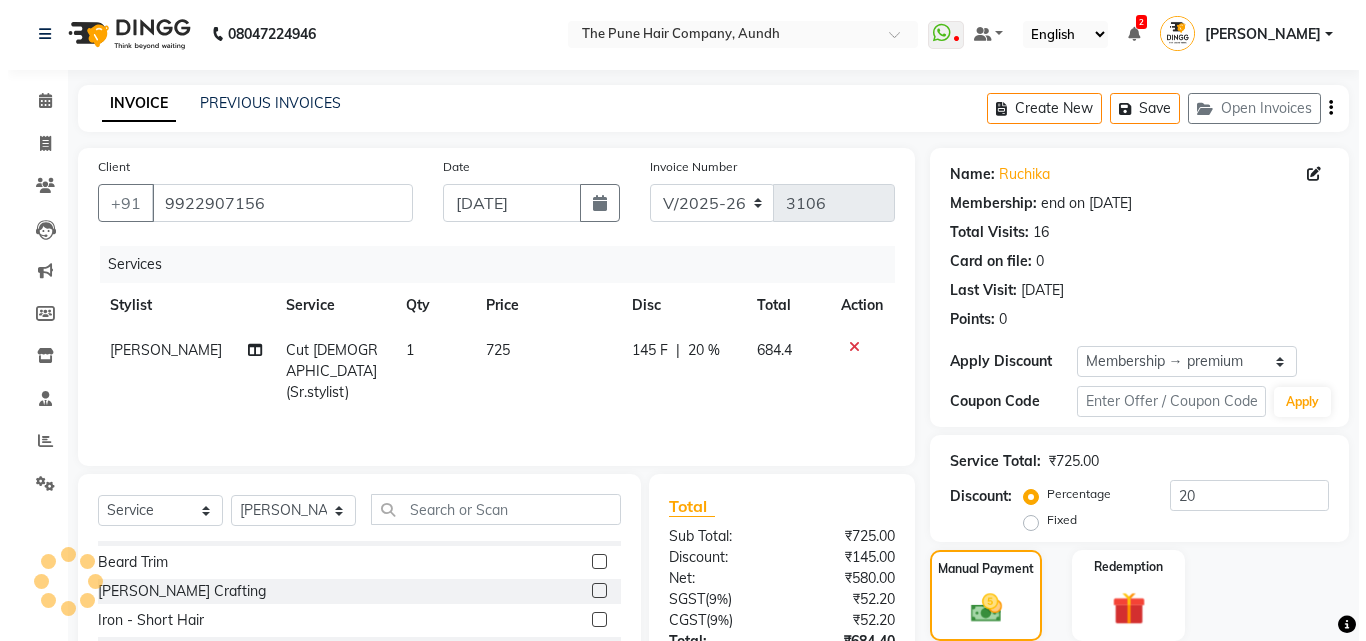 scroll, scrollTop: 0, scrollLeft: 0, axis: both 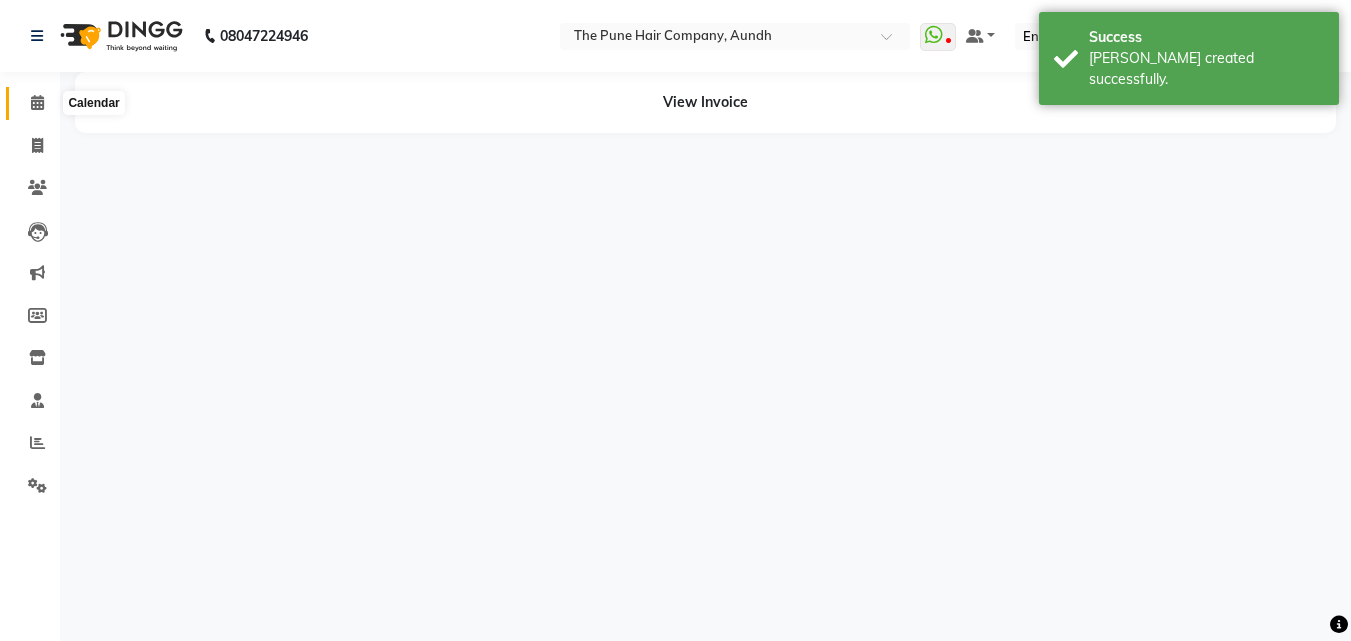 click 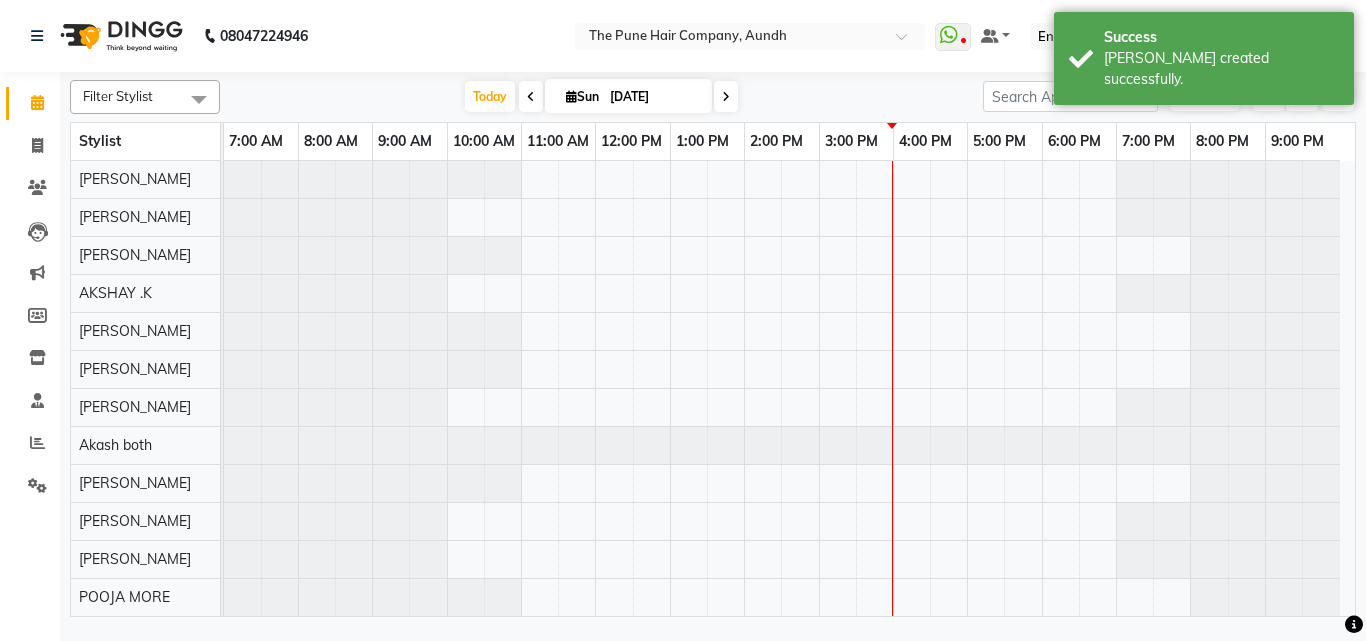 click at bounding box center [726, 96] 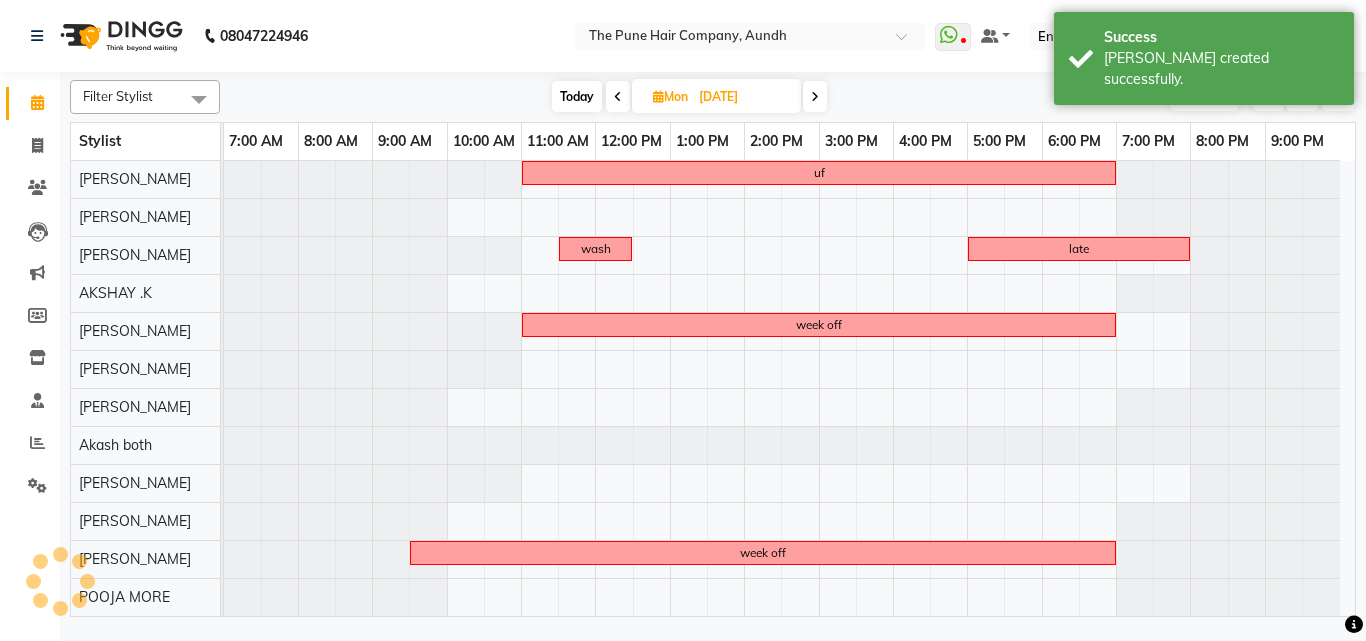 click at bounding box center [815, 97] 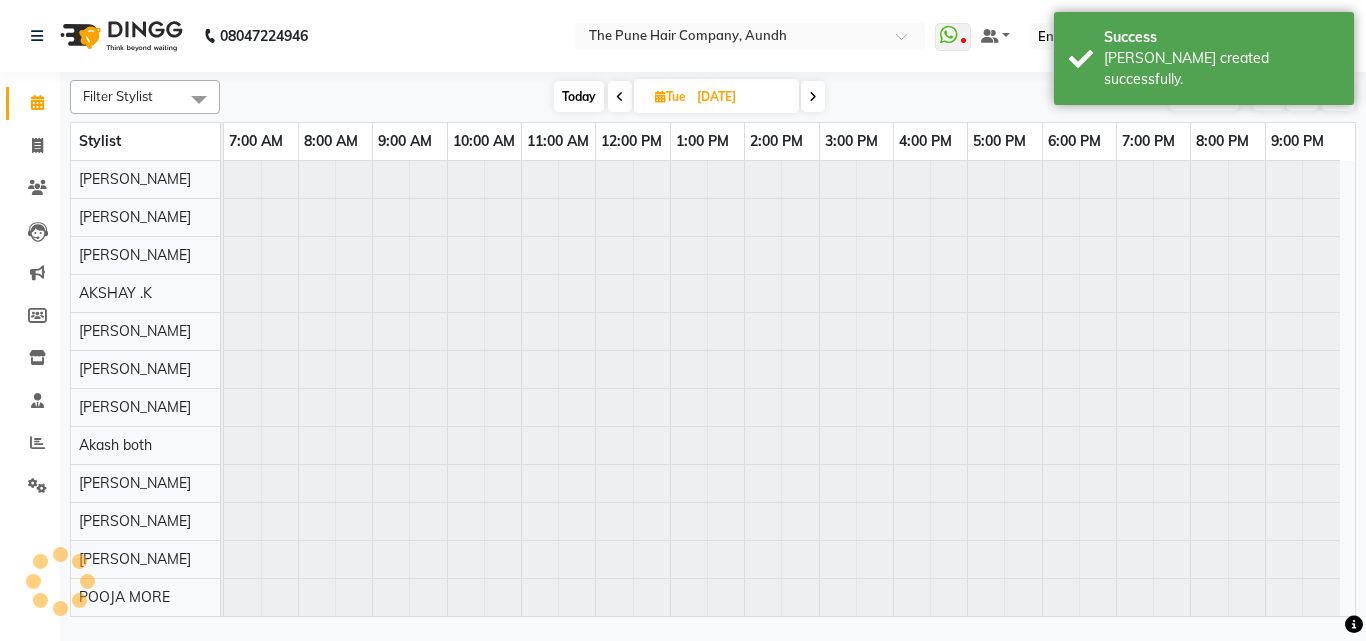 click at bounding box center (813, 97) 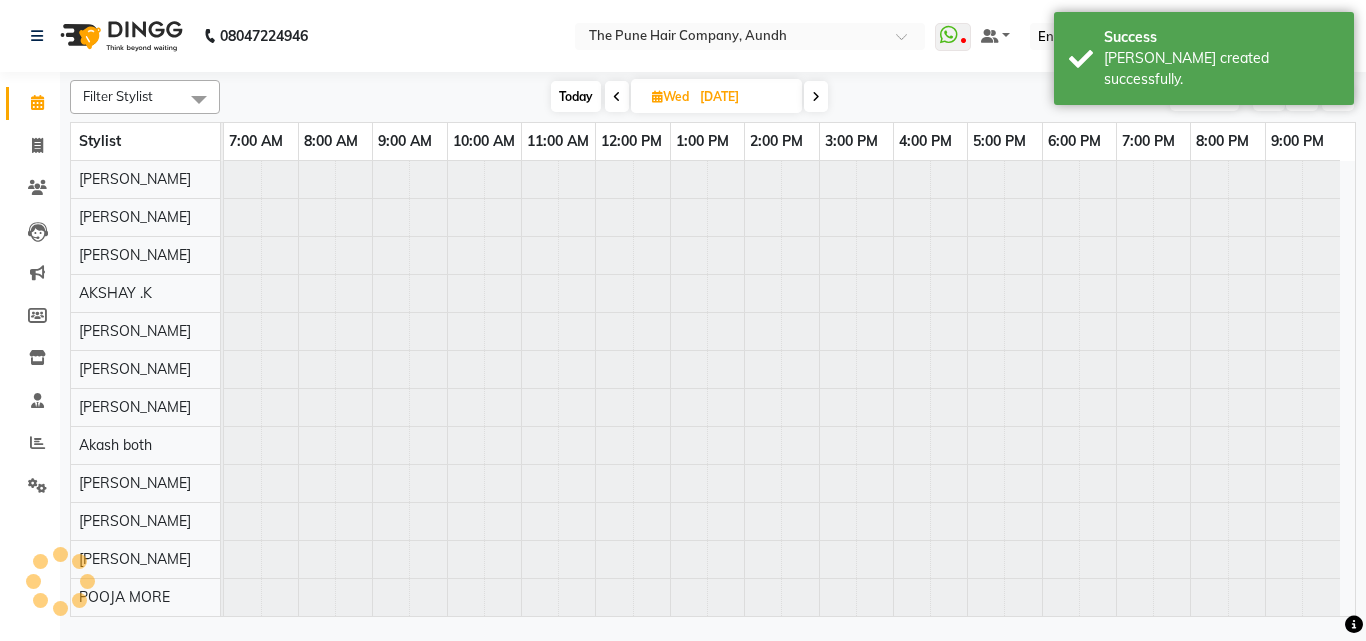 click at bounding box center (816, 97) 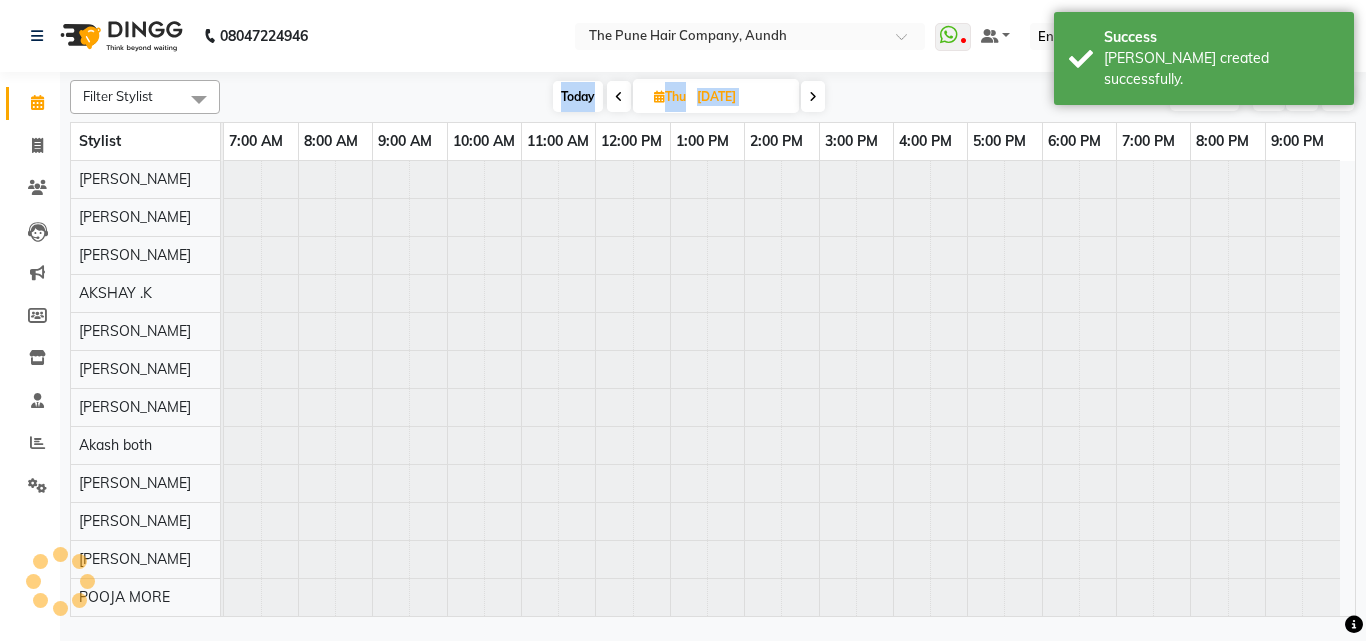 click at bounding box center [813, 97] 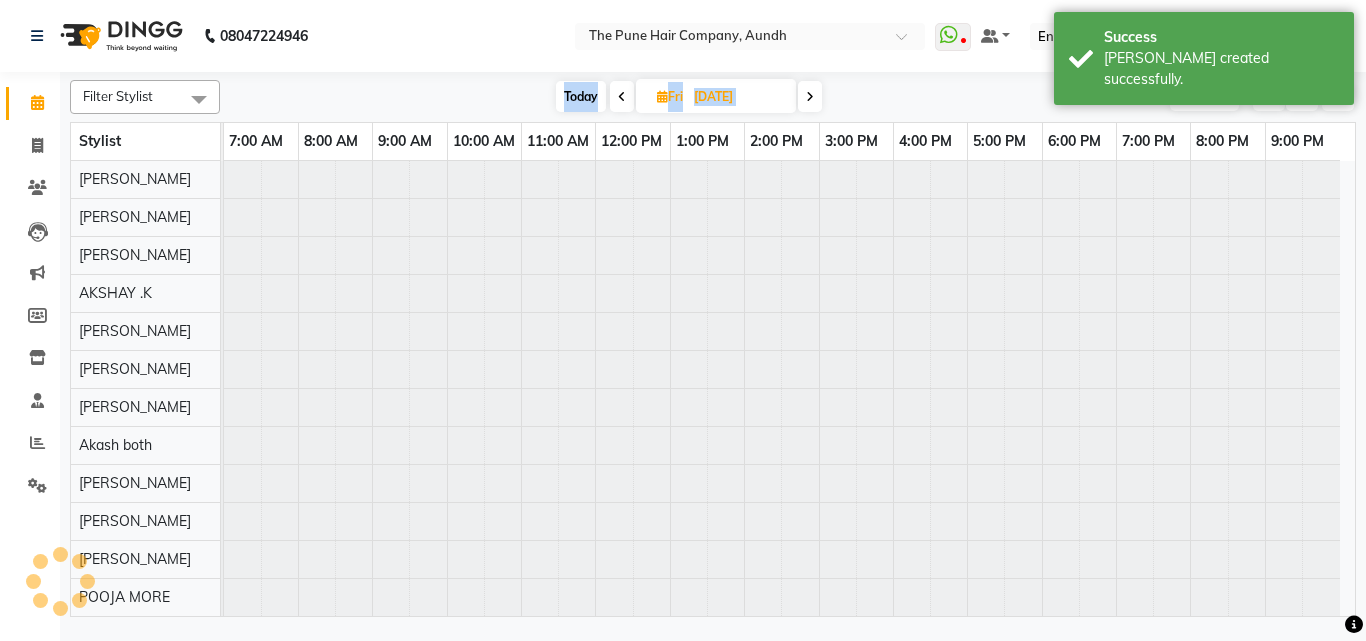 click at bounding box center [810, 96] 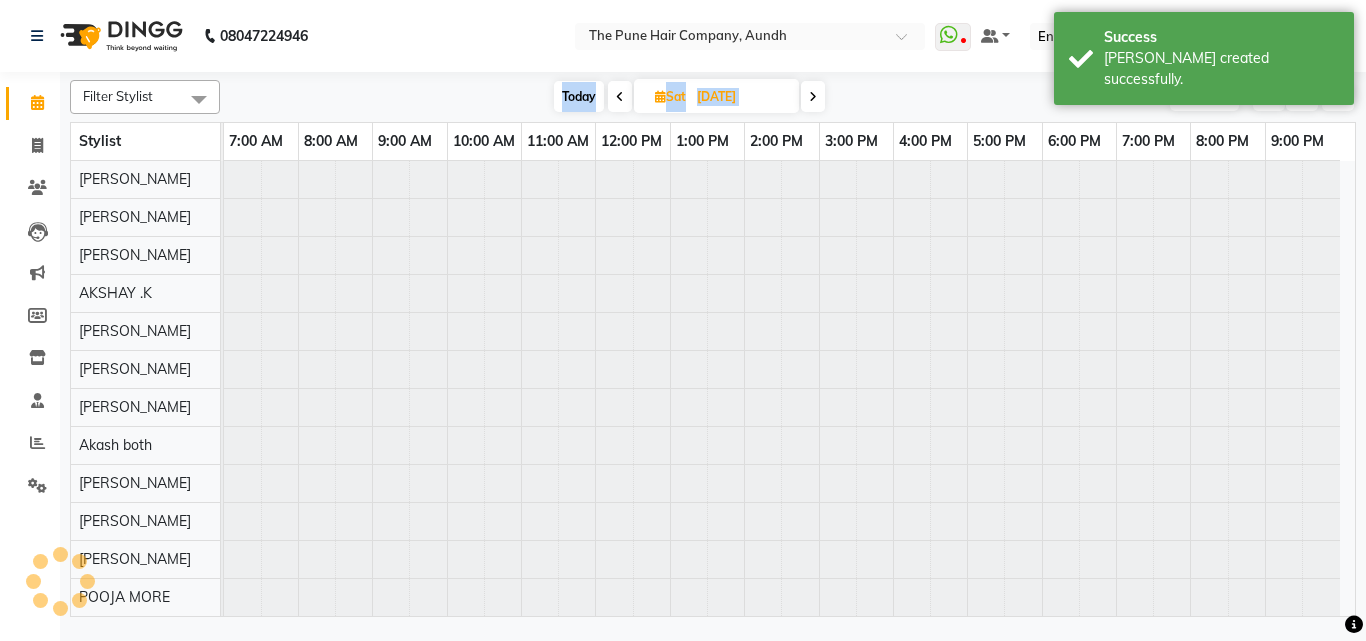 click at bounding box center (813, 97) 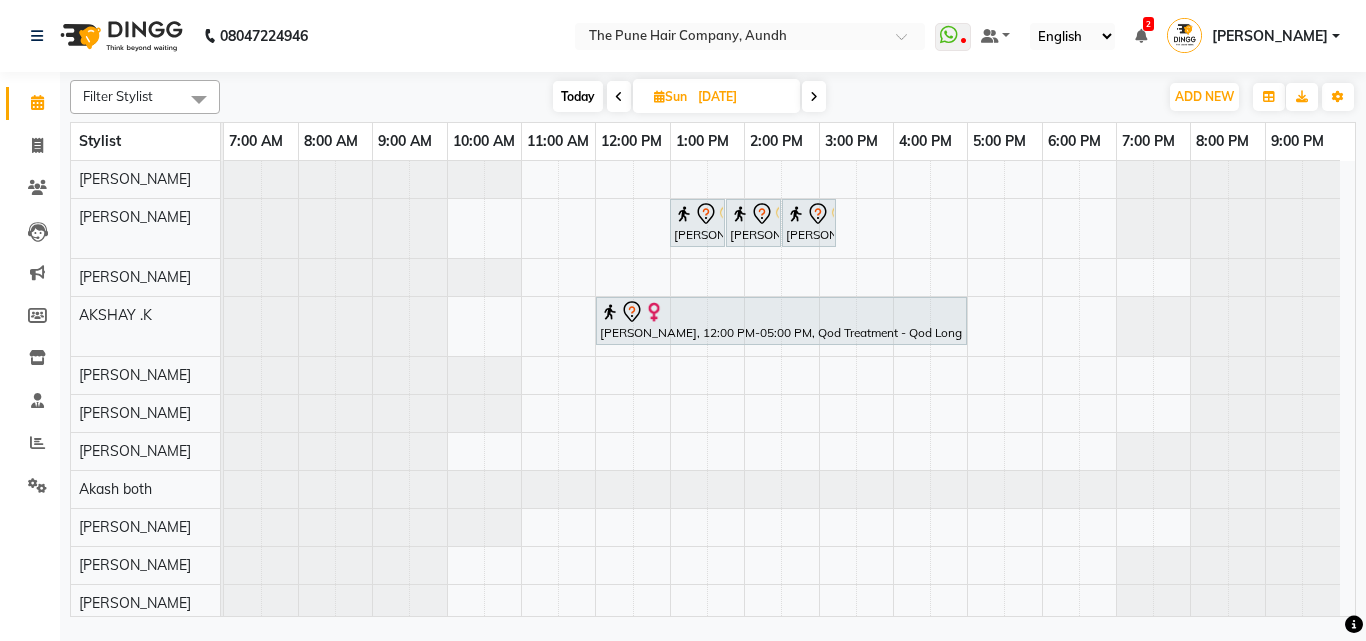 click on "Today" at bounding box center [578, 96] 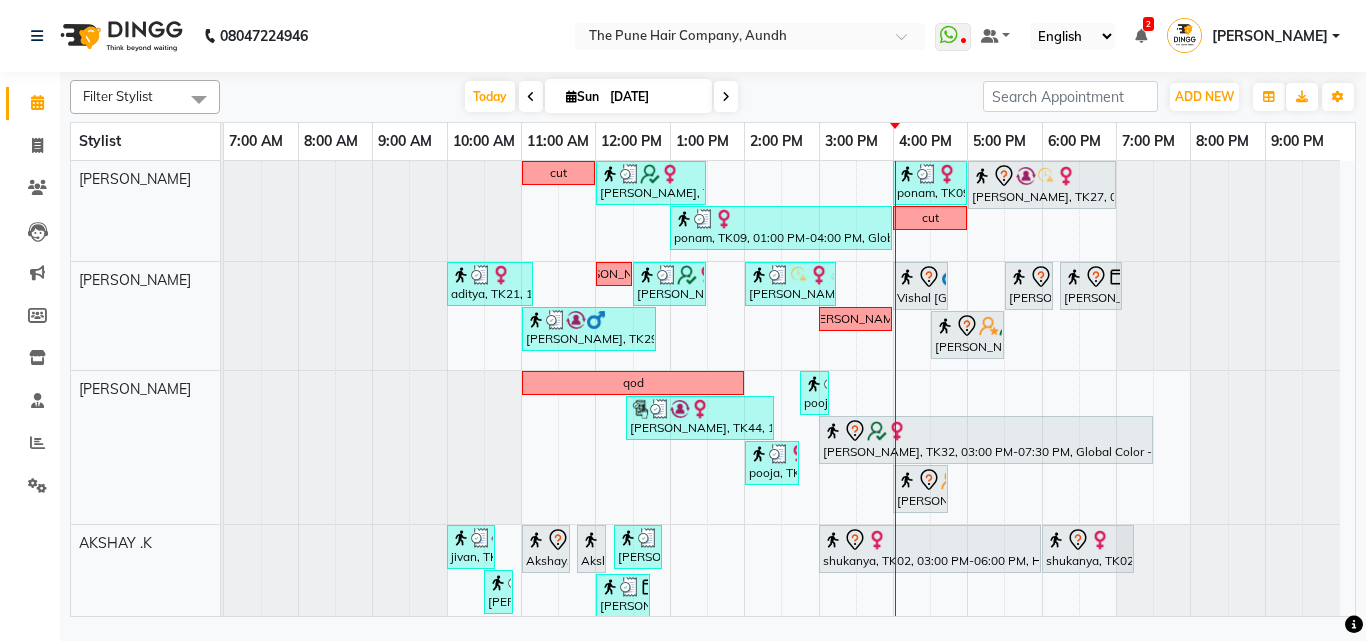 scroll, scrollTop: 151, scrollLeft: 0, axis: vertical 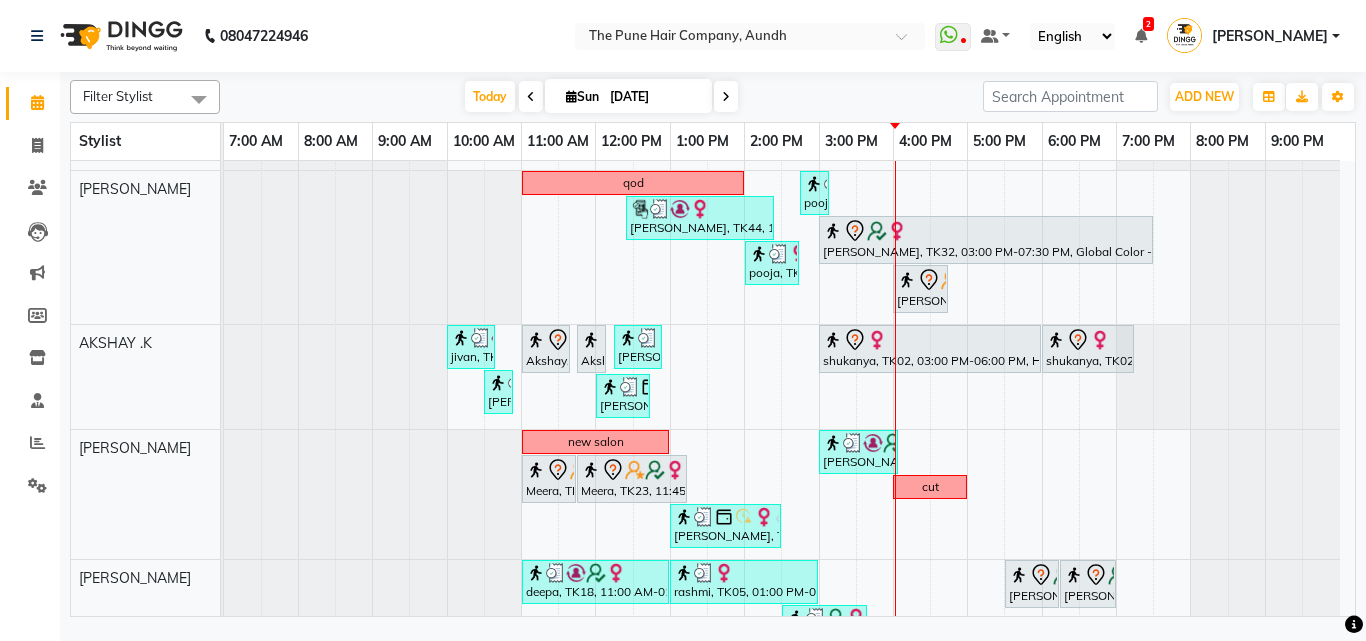 click at bounding box center [726, 97] 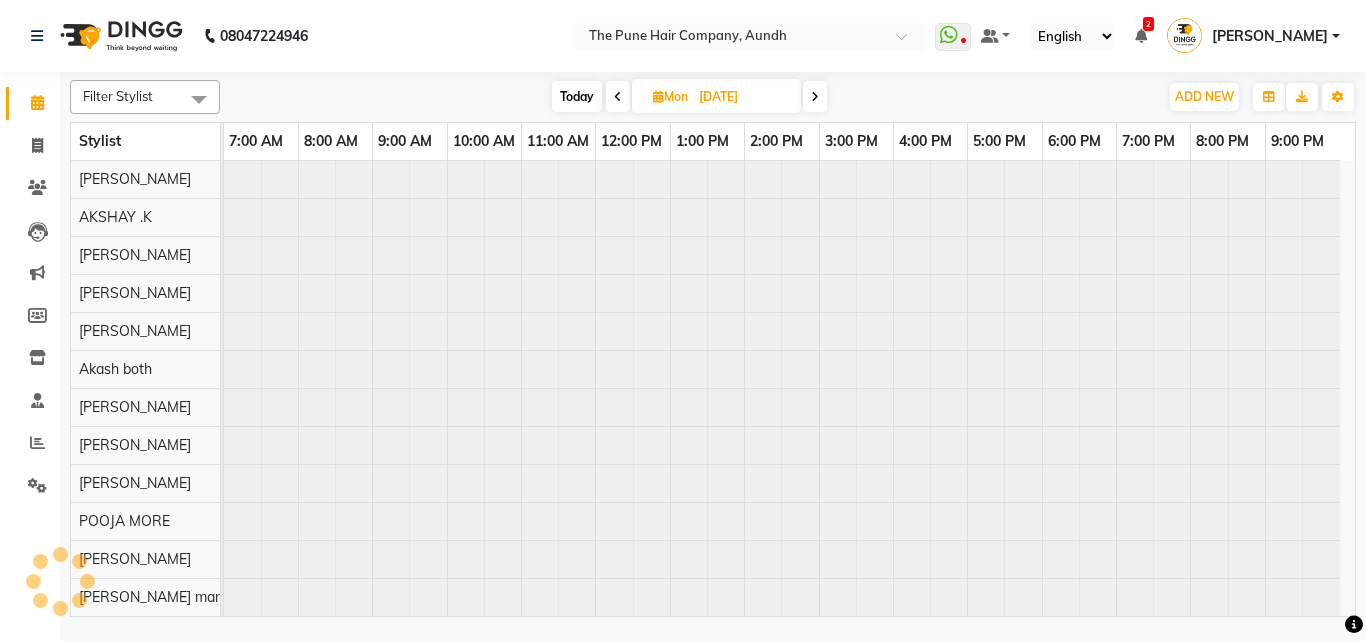 scroll, scrollTop: 76, scrollLeft: 0, axis: vertical 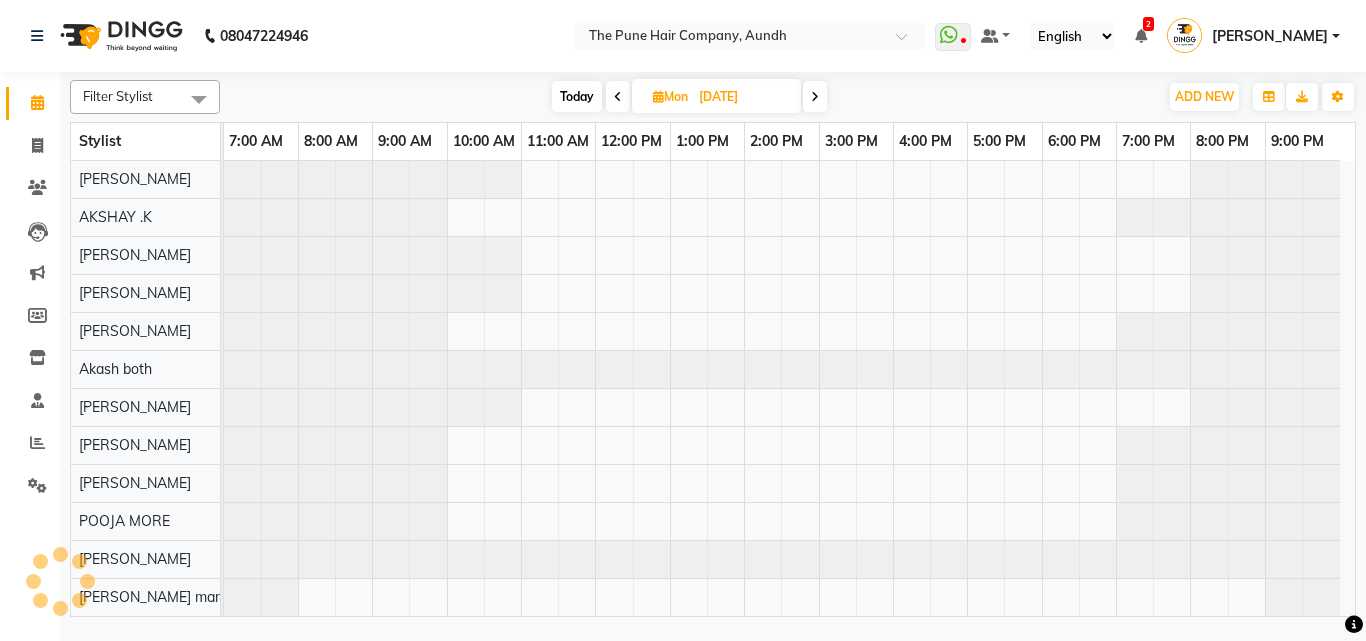 click at bounding box center (815, 96) 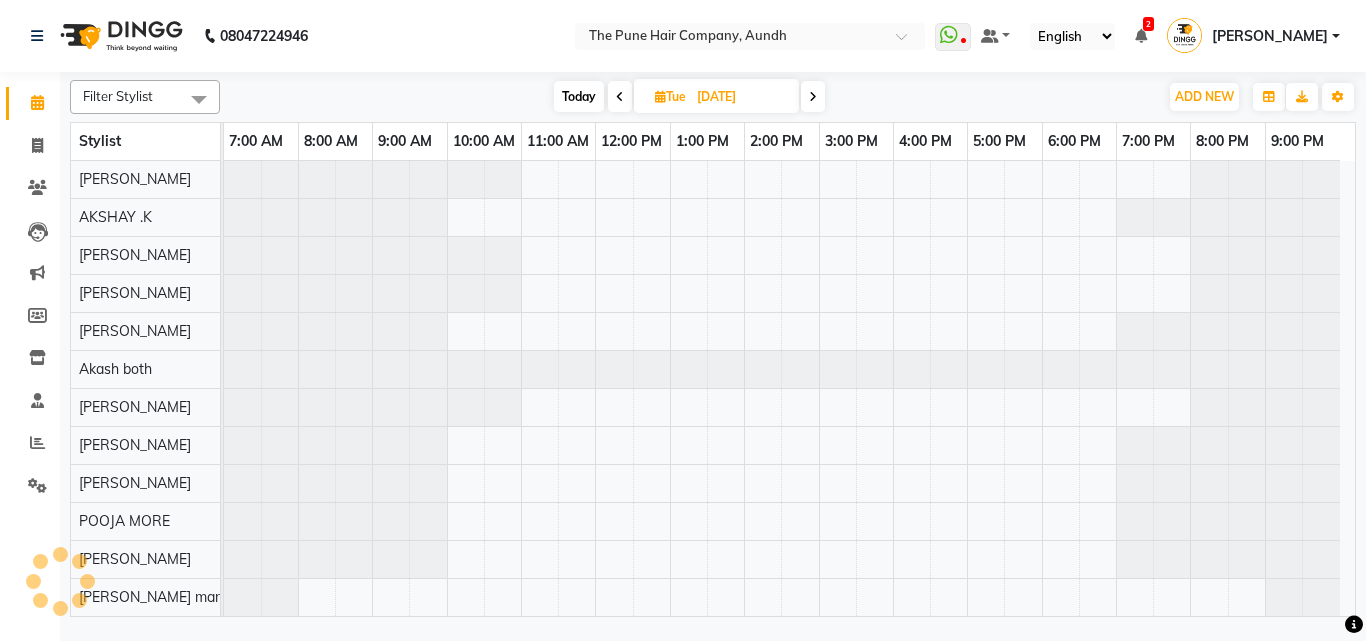 scroll, scrollTop: 76, scrollLeft: 0, axis: vertical 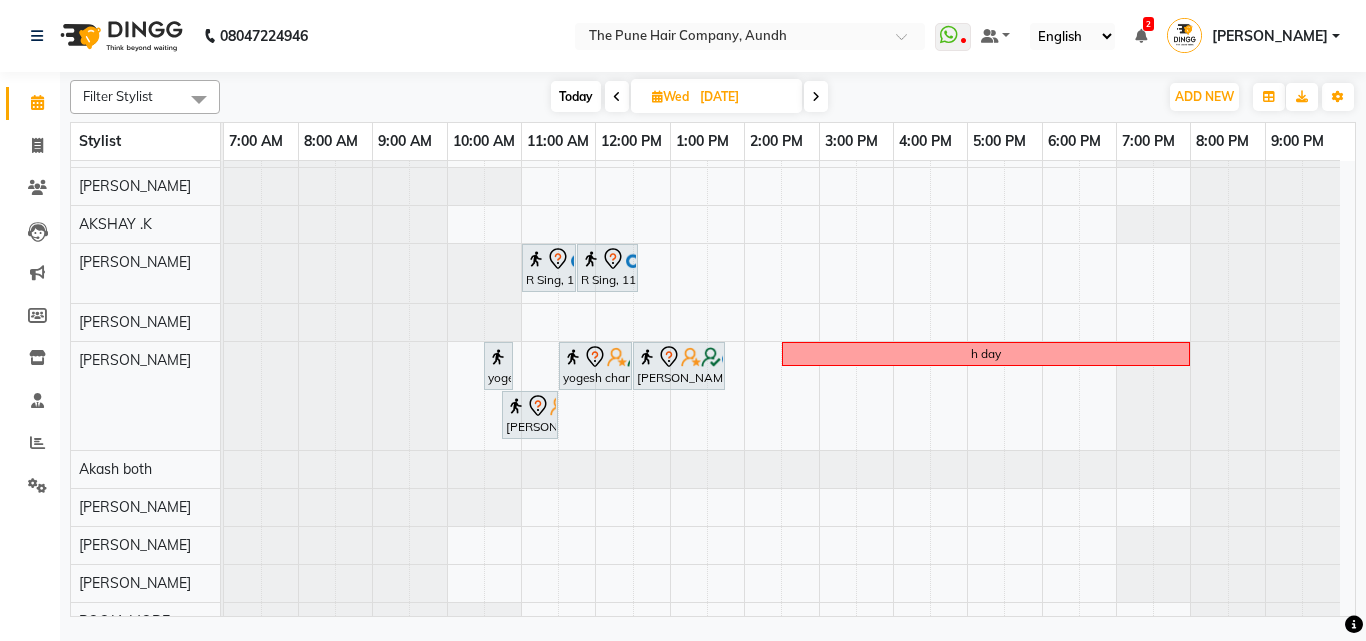 click on "[PERSON_NAME], 11:00 AM-02:00 PM, Global Color - Inoa Global Medium  leave              R Sing, 11:00 AM-11:45 AM, Cut [DEMOGRAPHIC_DATA] (Master stylist)             R Sing, 11:45 AM-12:35 PM,  [PERSON_NAME] Crafting             yogesh chandere, 10:30 AM-10:50 AM,  [PERSON_NAME] Crafting             yogesh chandere, 11:30 AM-12:30 PM, Global Color - [PERSON_NAME] Color [DEMOGRAPHIC_DATA]             yogesh chandere, 12:30 PM-01:45 PM, Additional Hair Wash ([DEMOGRAPHIC_DATA])  h day              yogesh chandere, 10:45 AM-11:30 AM, Cut [DEMOGRAPHIC_DATA] (Master stylist)" at bounding box center [789, 393] 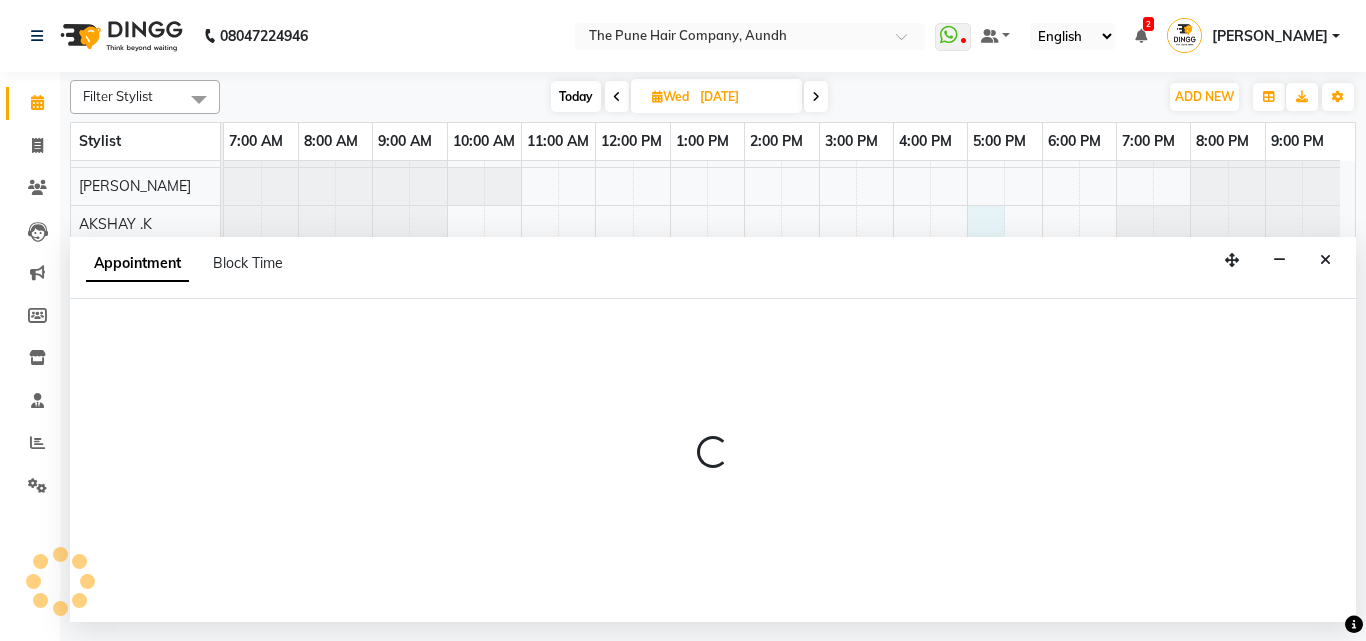 select on "6746" 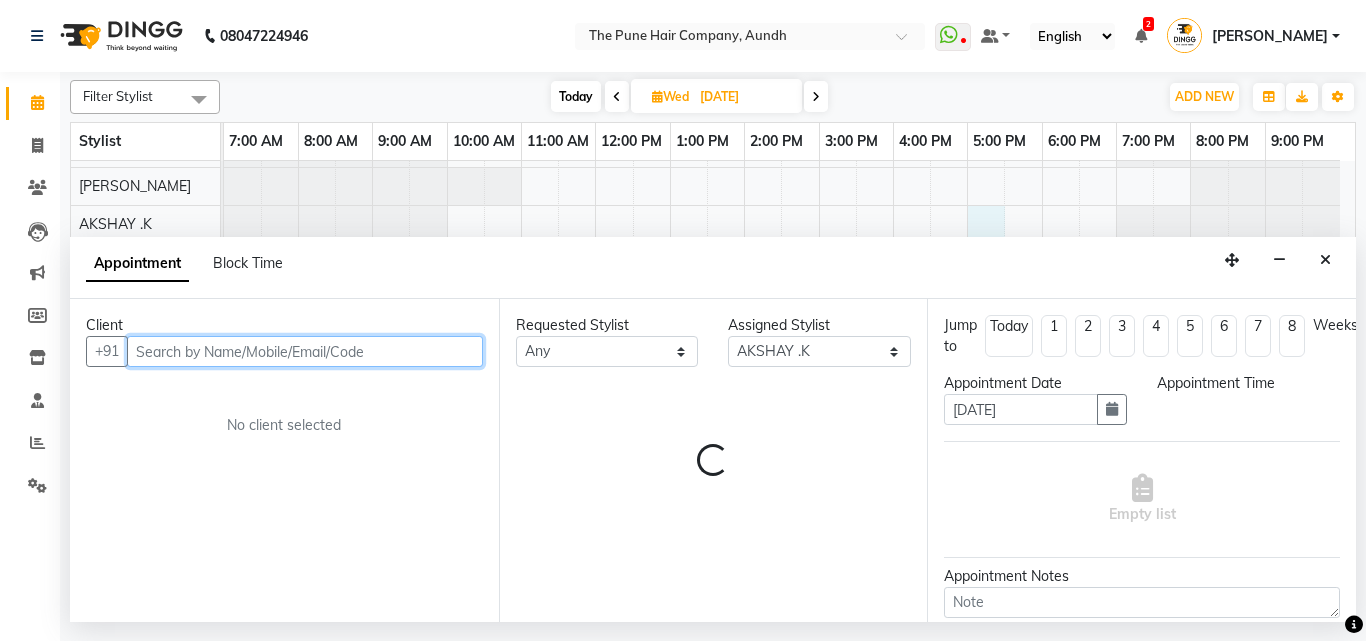 select on "1020" 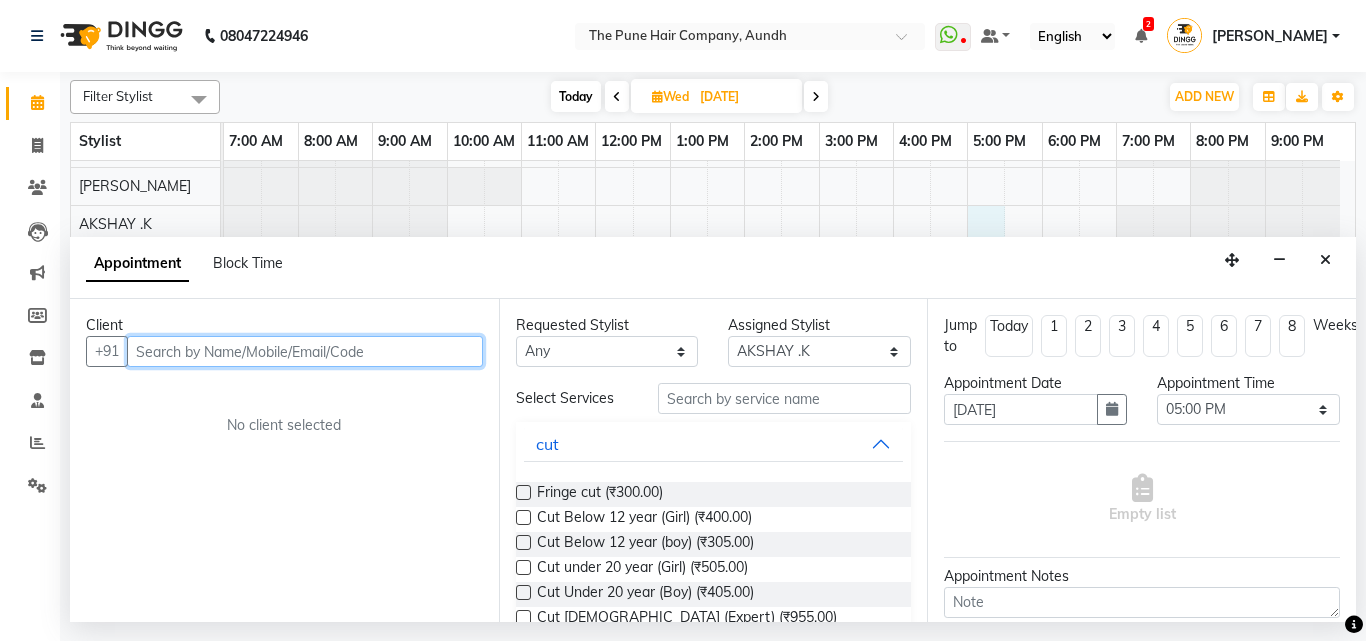 click at bounding box center (305, 351) 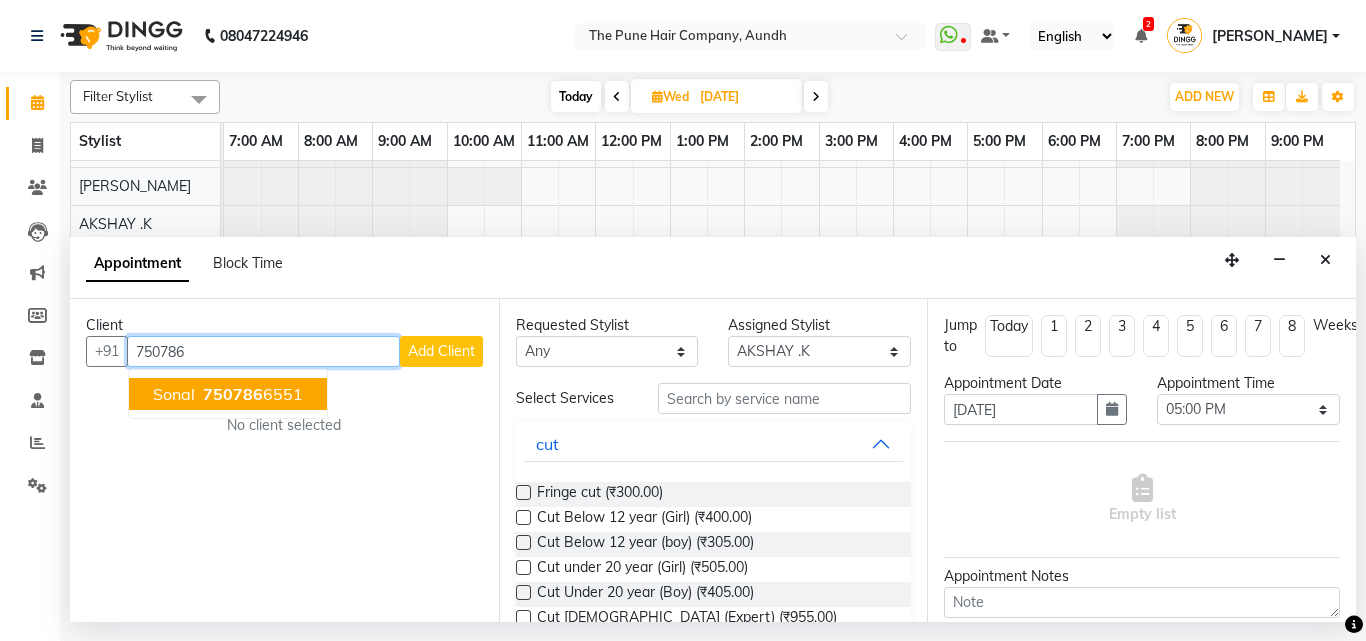click on "[PERSON_NAME]   750786 6551" at bounding box center [228, 394] 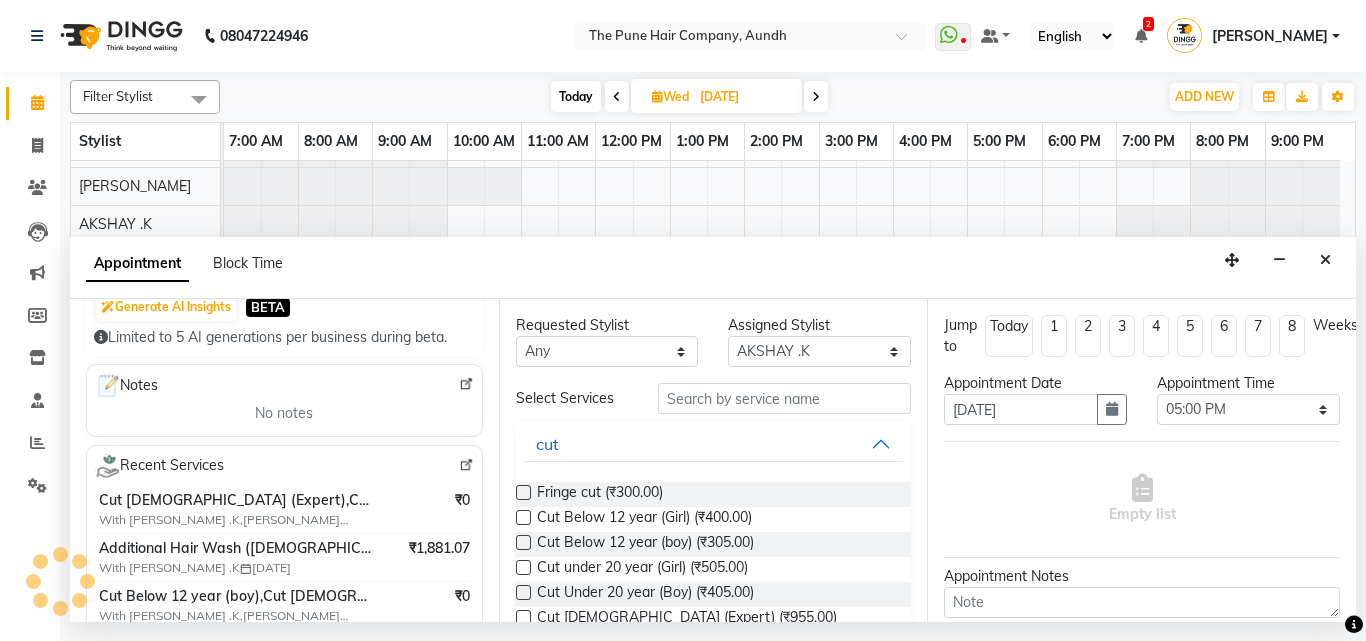 scroll, scrollTop: 300, scrollLeft: 0, axis: vertical 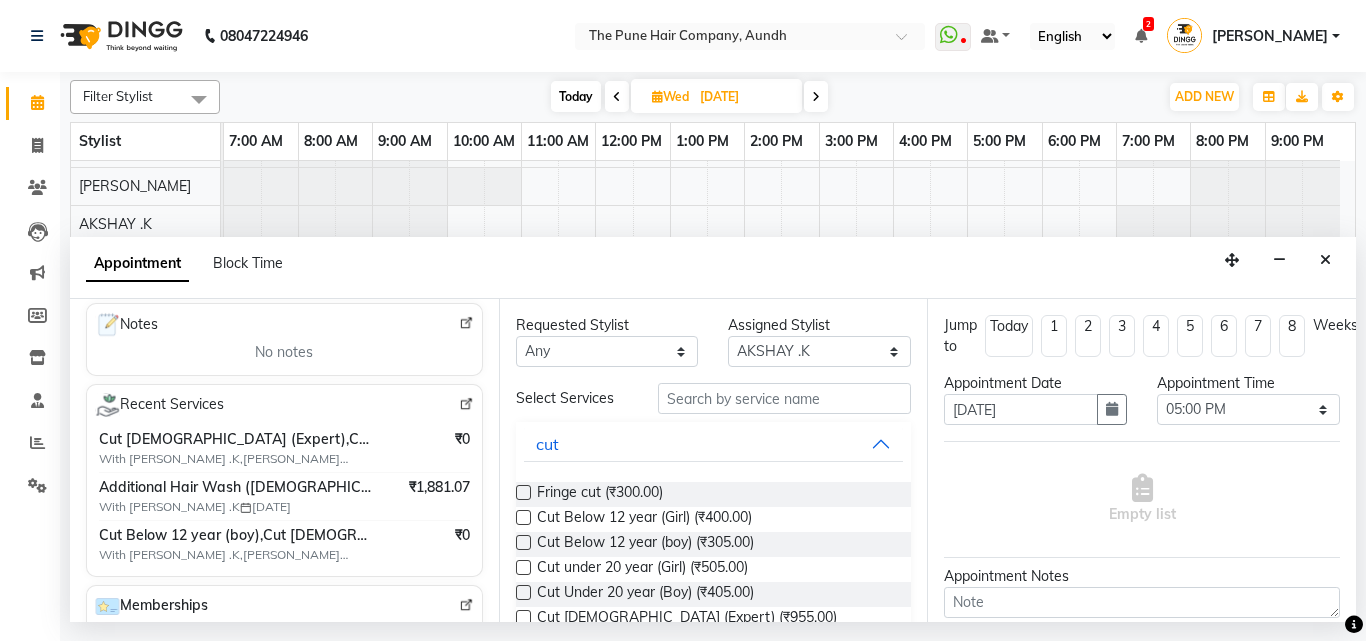 type on "7507866551" 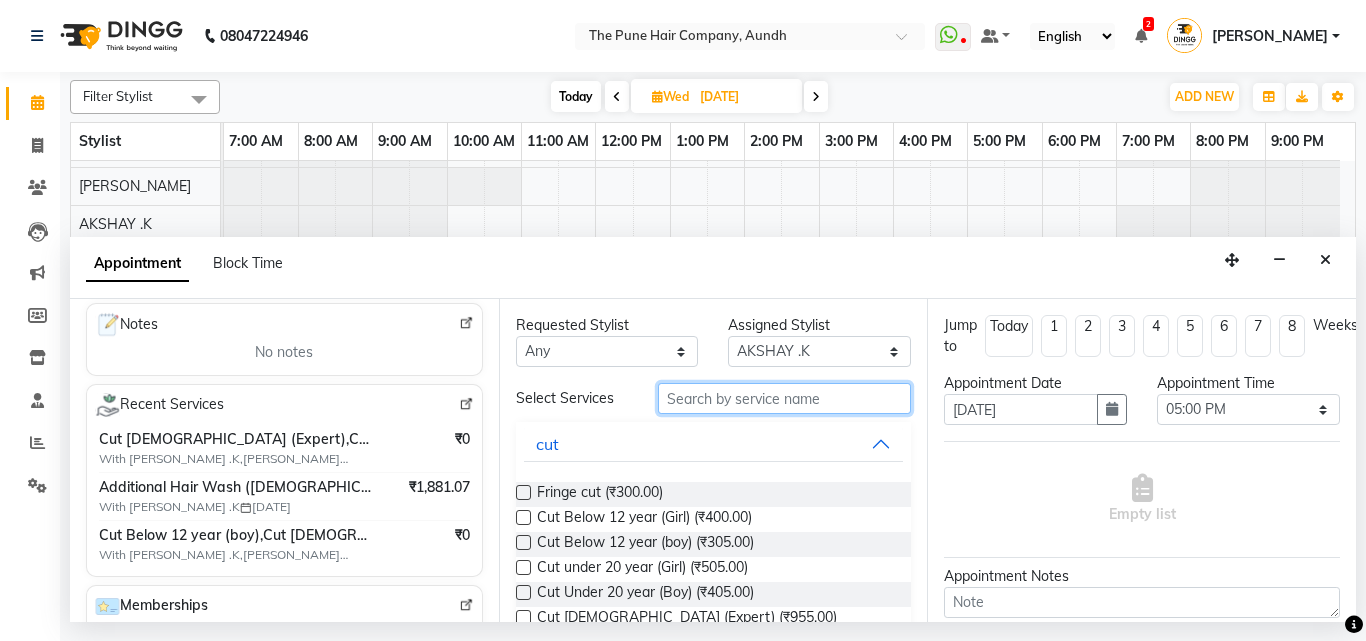 click at bounding box center (785, 398) 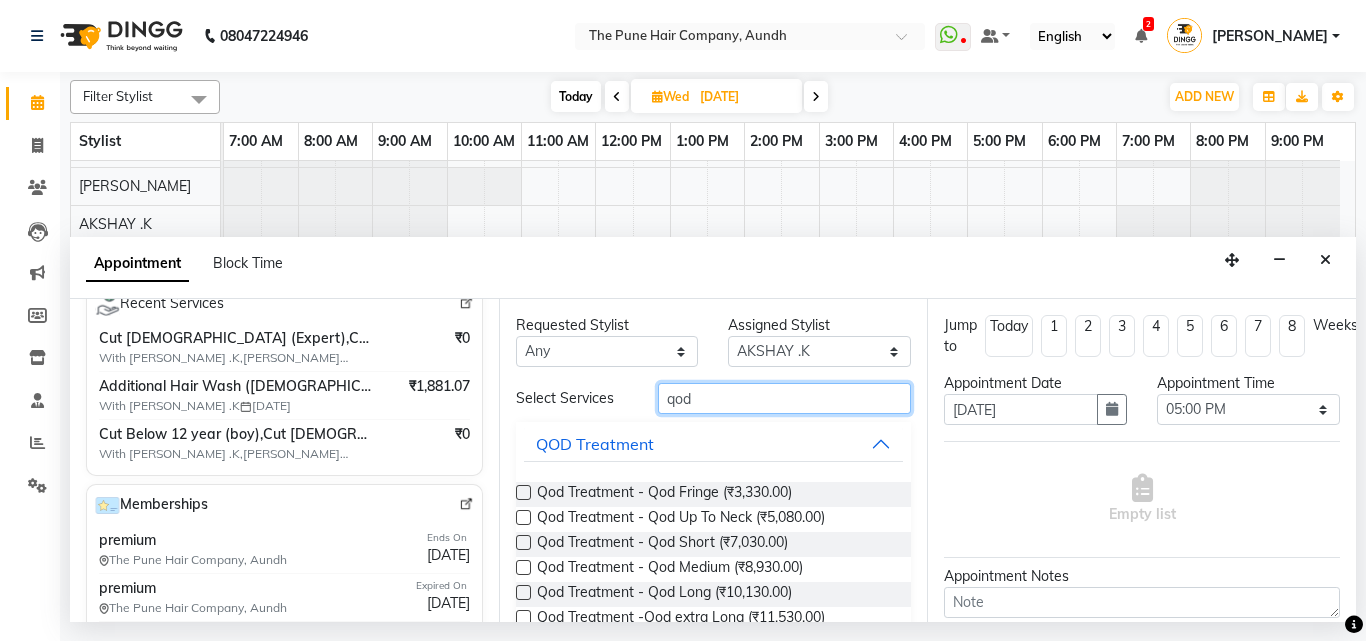 scroll, scrollTop: 300, scrollLeft: 0, axis: vertical 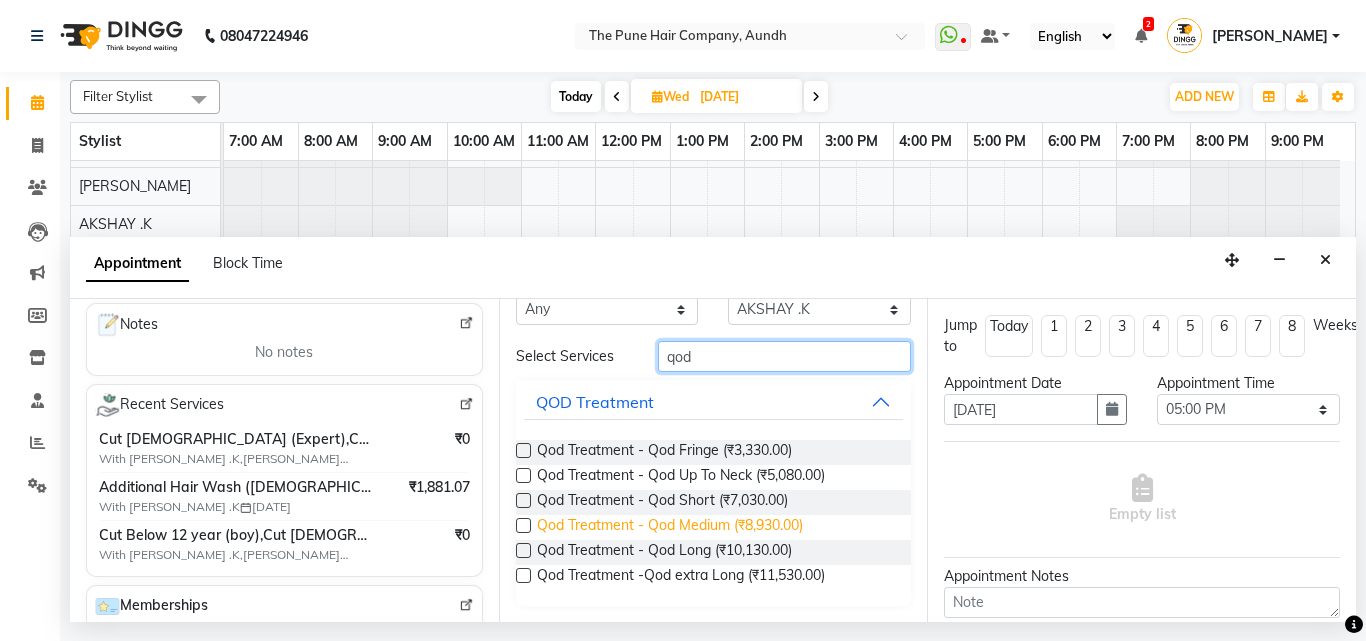 type on "qod" 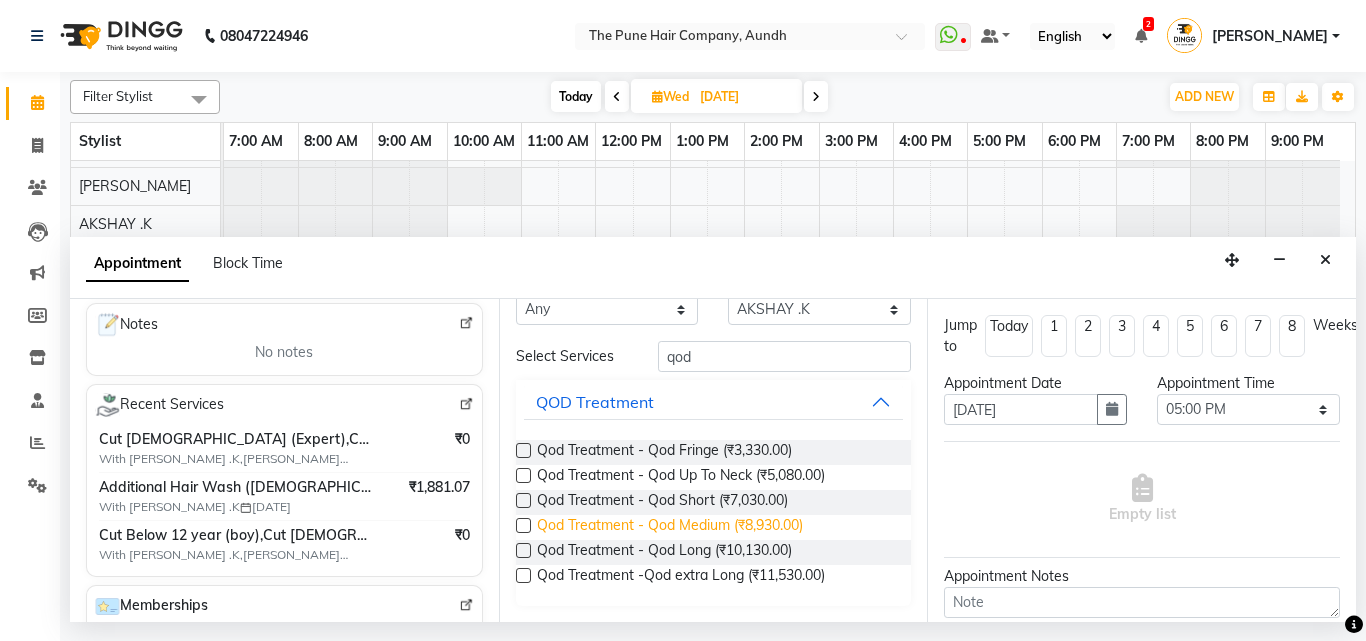 click on "Qod Treatment - Qod Medium (₹8,930.00)" at bounding box center (670, 527) 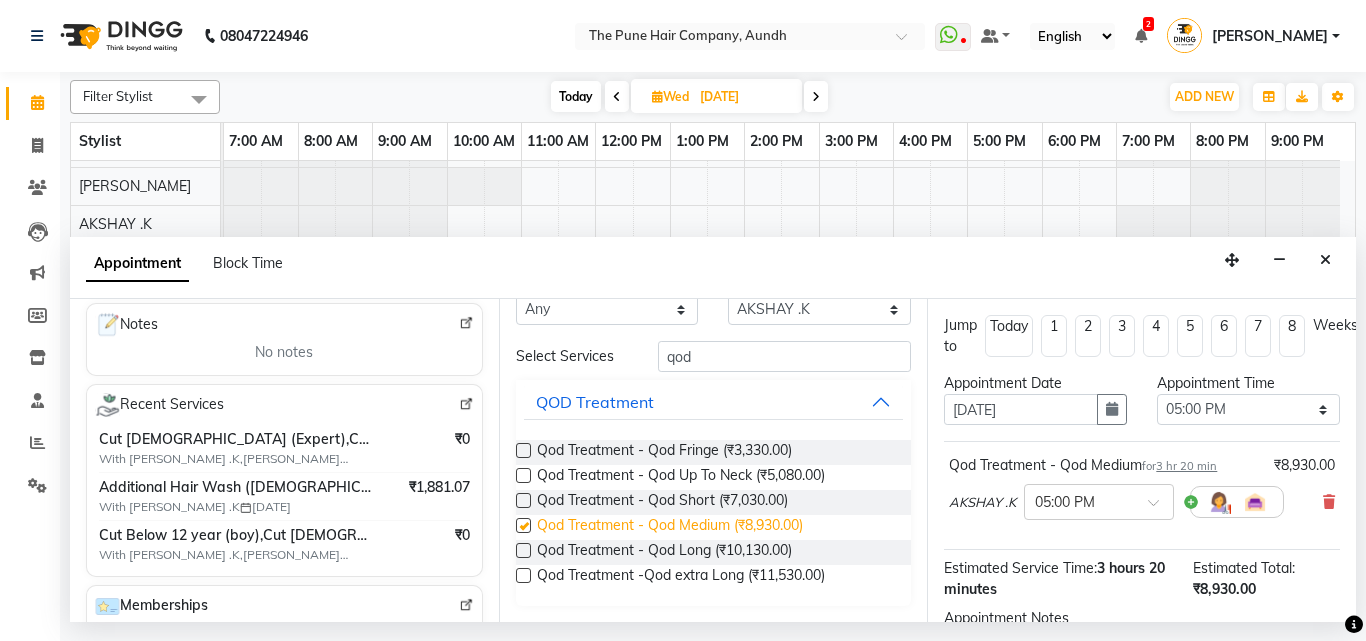 checkbox on "false" 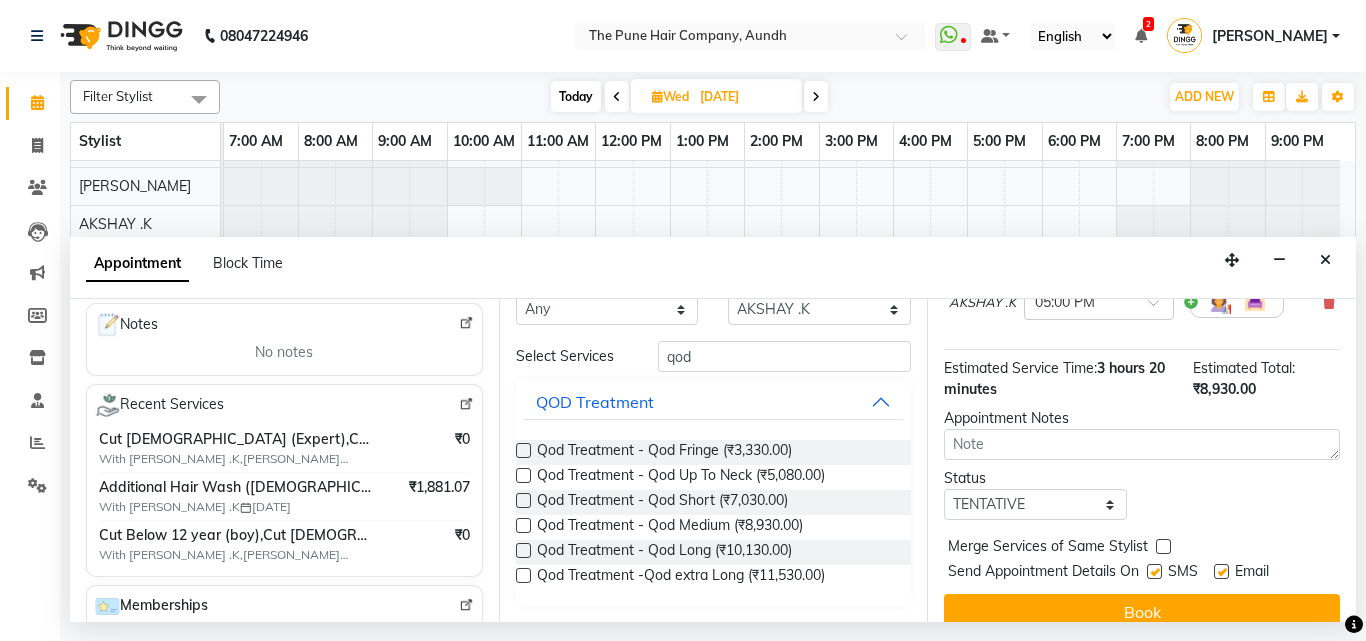 scroll, scrollTop: 239, scrollLeft: 0, axis: vertical 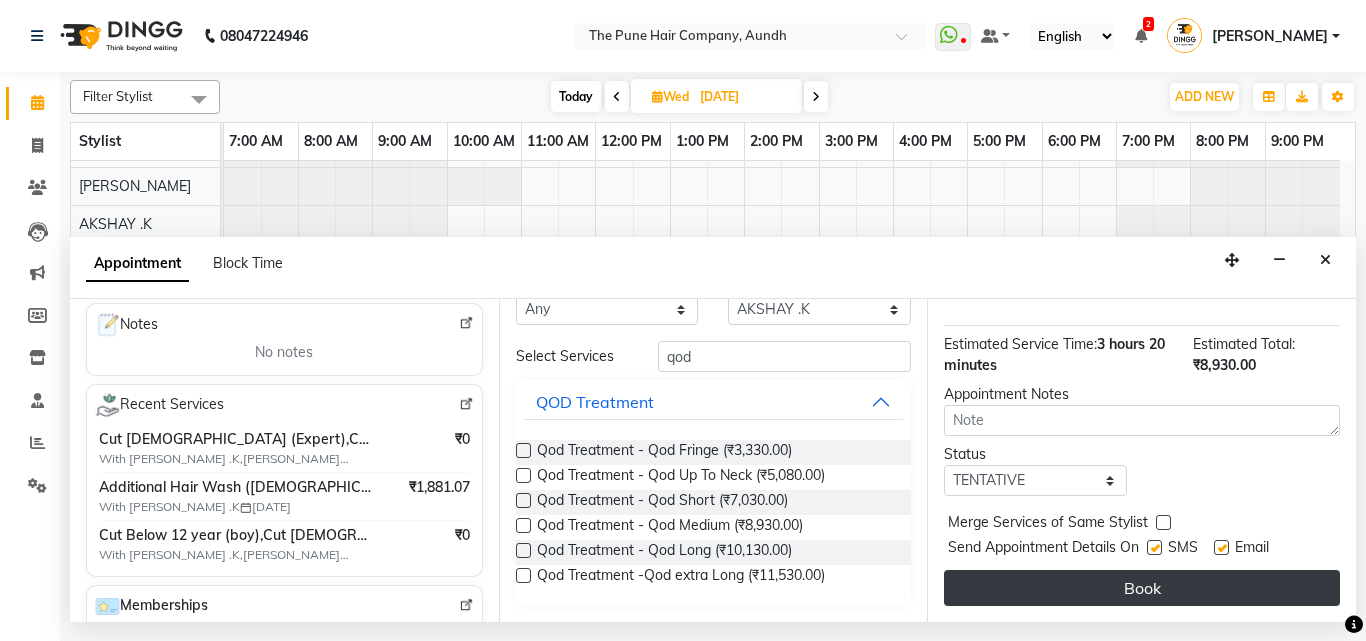click on "Book" at bounding box center [1142, 588] 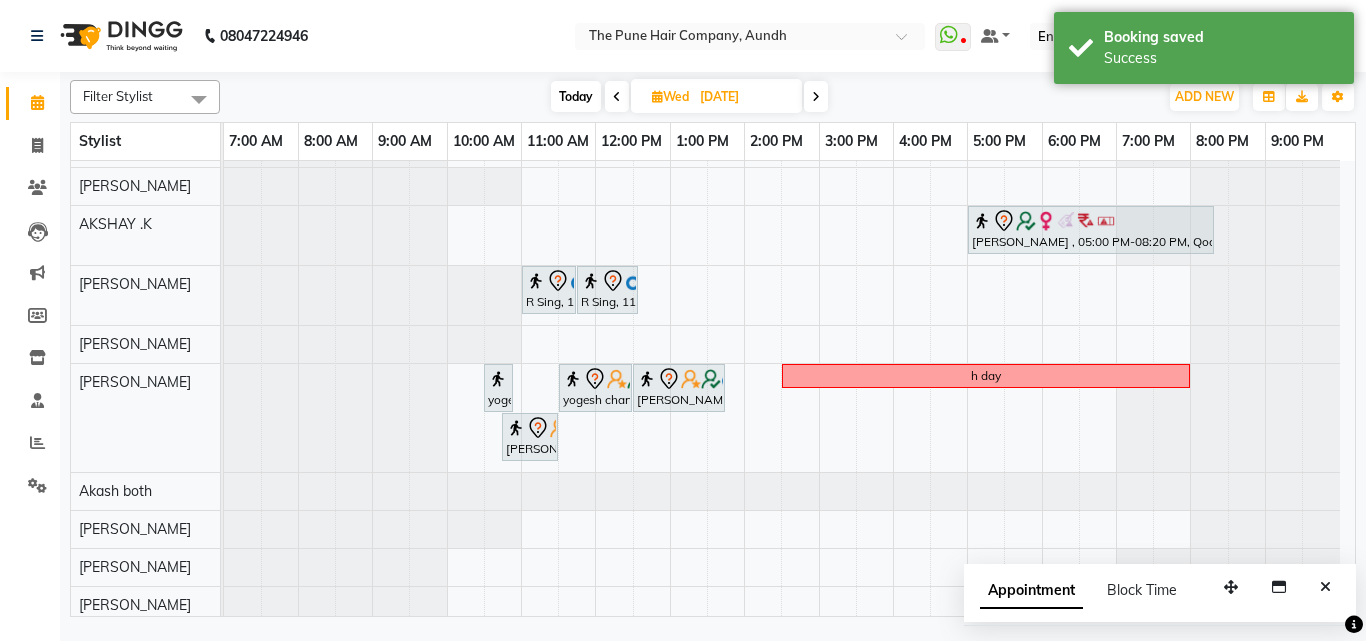 scroll, scrollTop: 0, scrollLeft: 0, axis: both 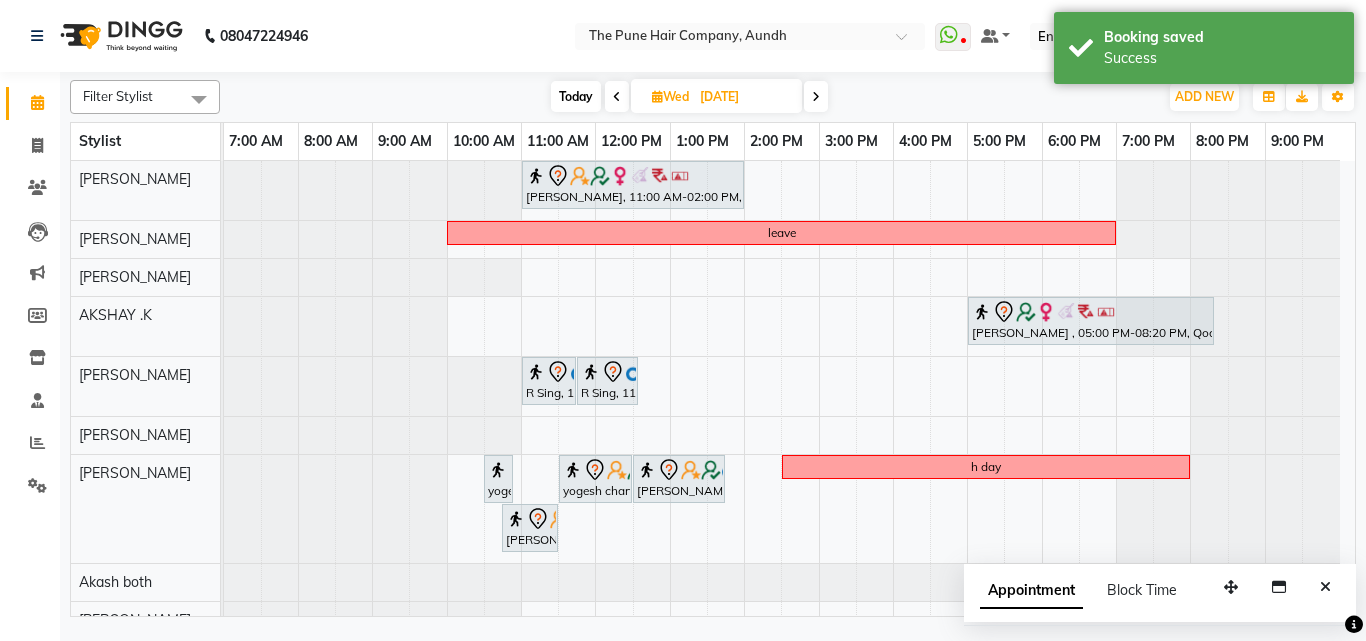 click on "Today" at bounding box center (576, 96) 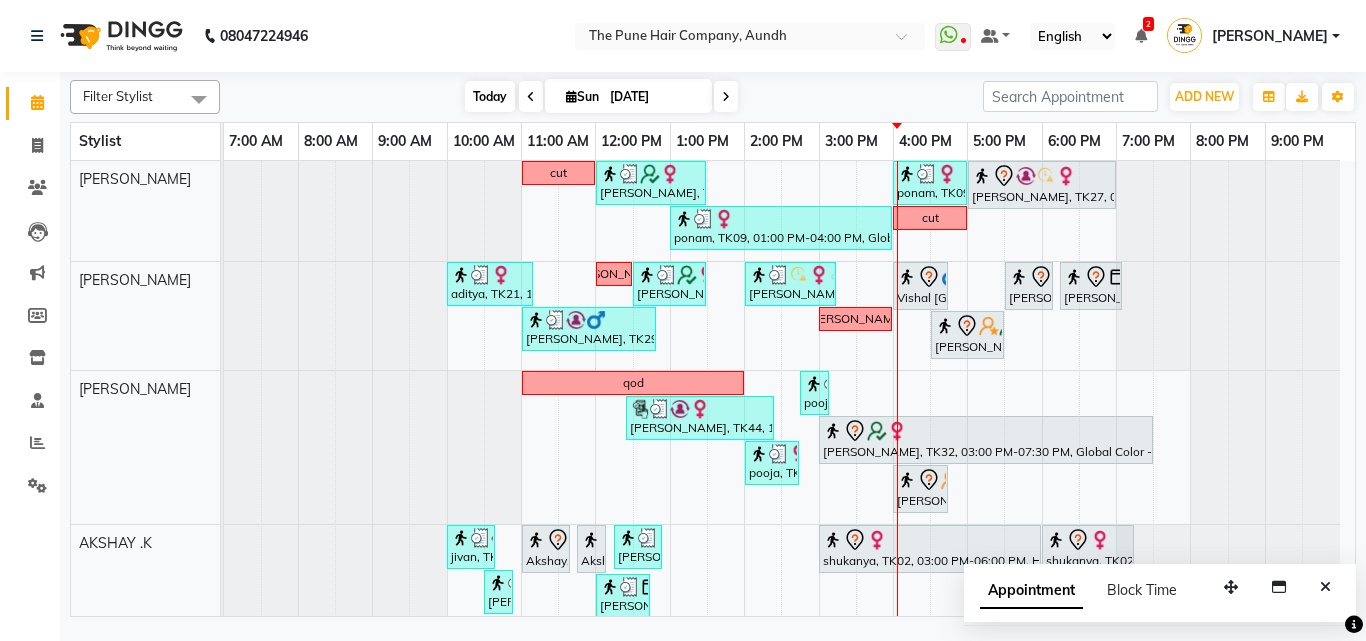 click on "Today" at bounding box center [490, 96] 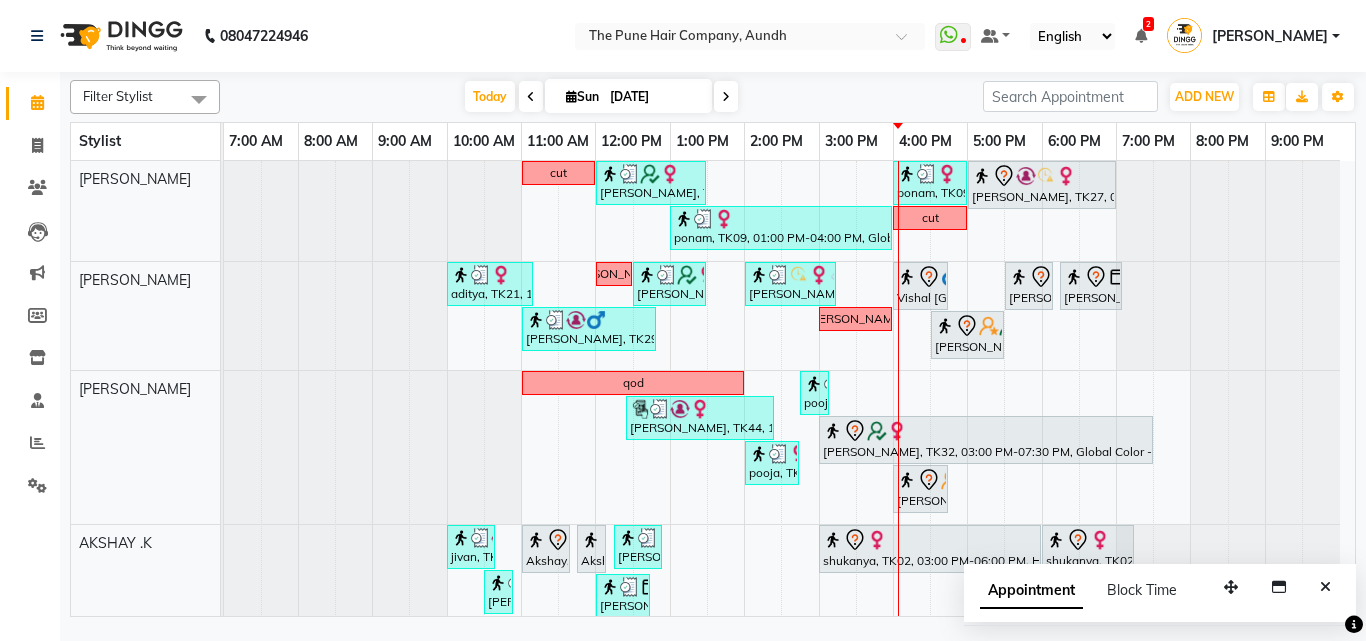 scroll, scrollTop: 300, scrollLeft: 0, axis: vertical 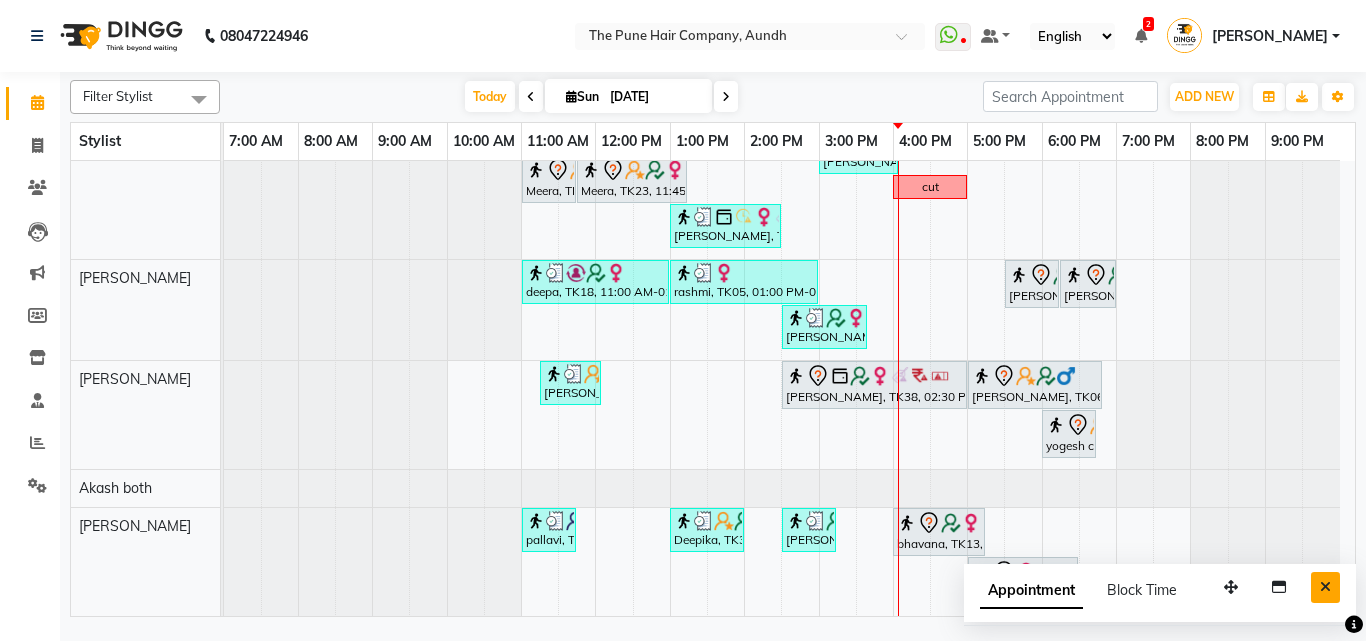 click at bounding box center (1325, 587) 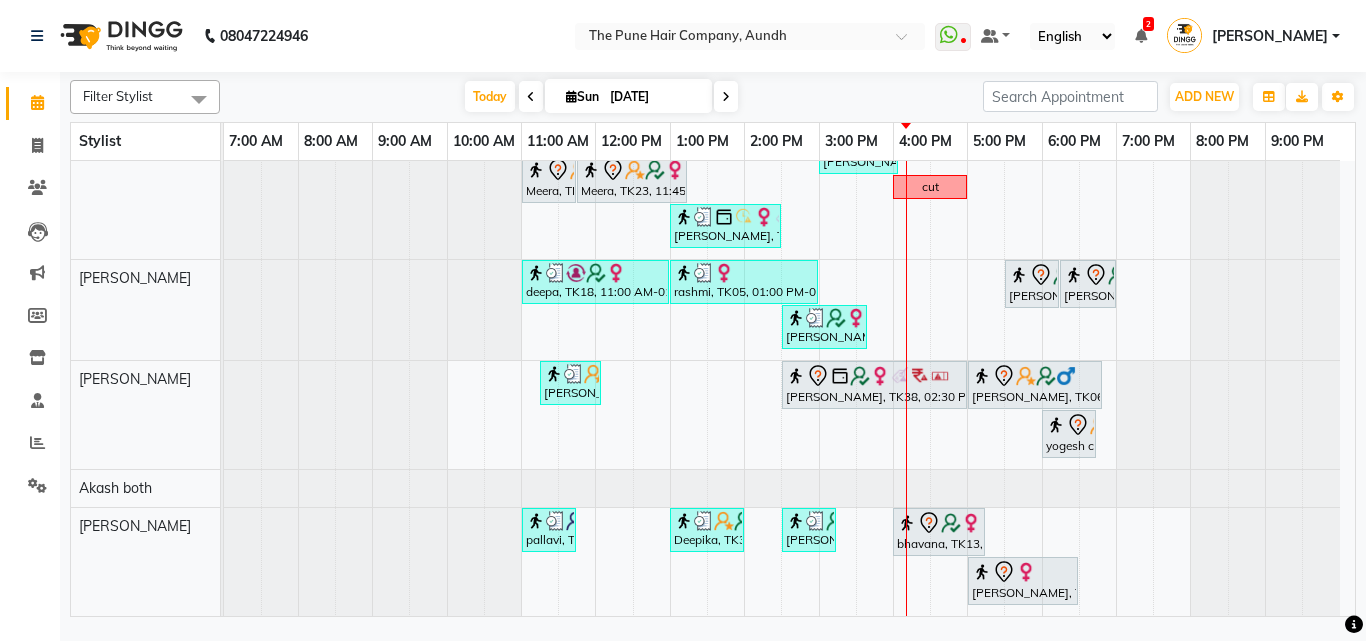 scroll, scrollTop: 600, scrollLeft: 0, axis: vertical 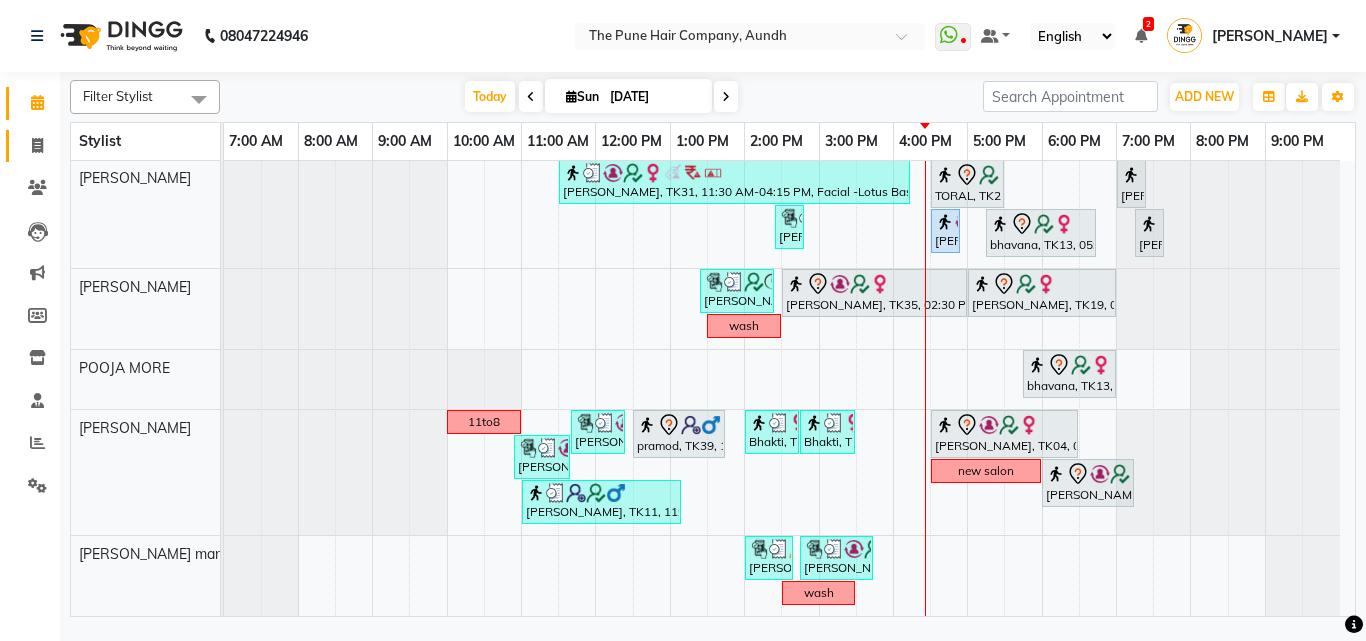 click 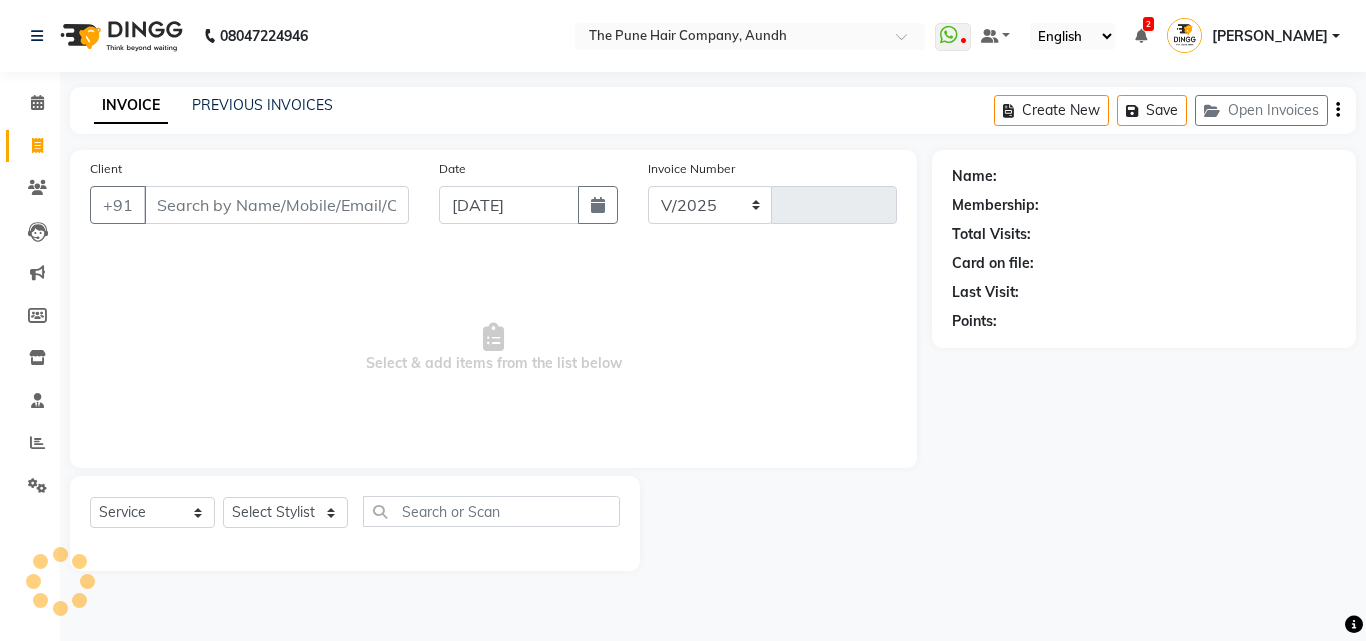 select on "106" 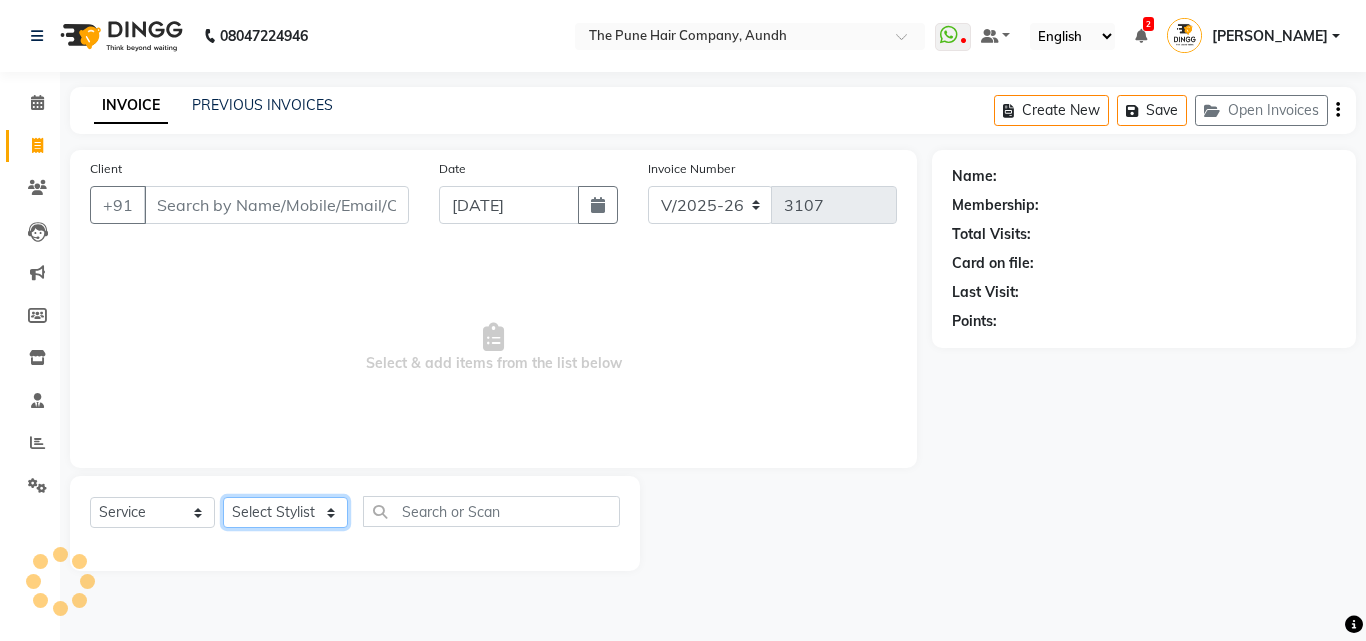 click on "Select Stylist" 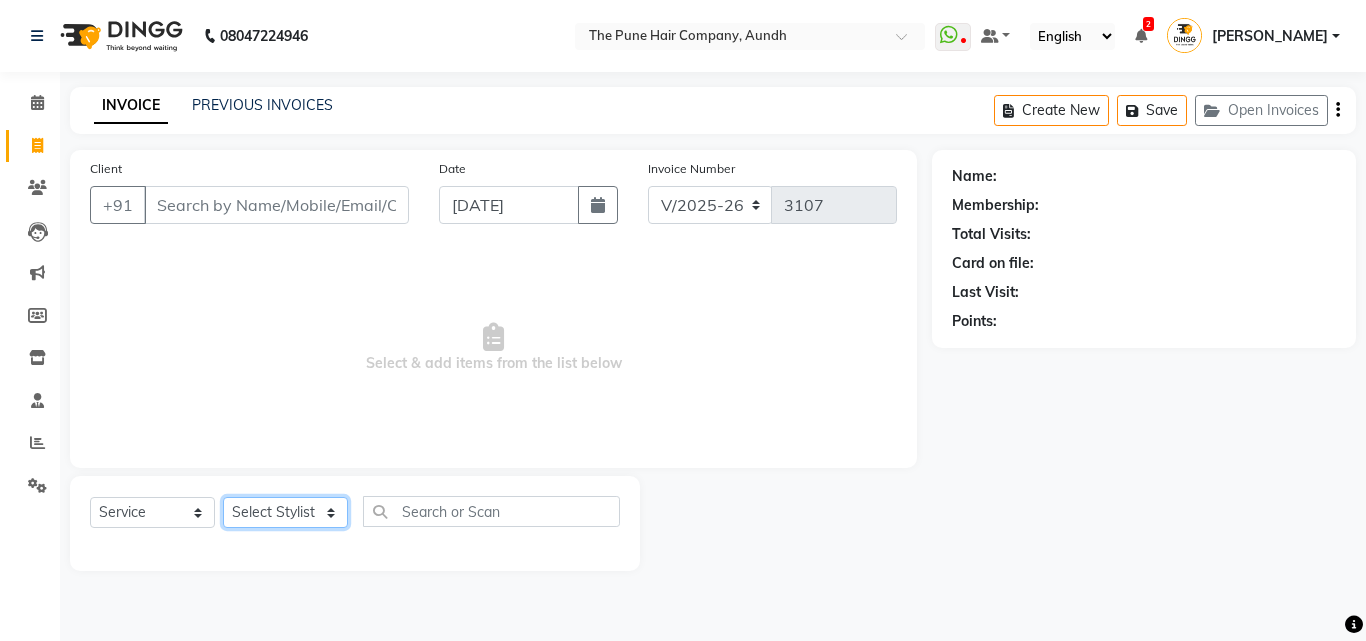 select on "49797" 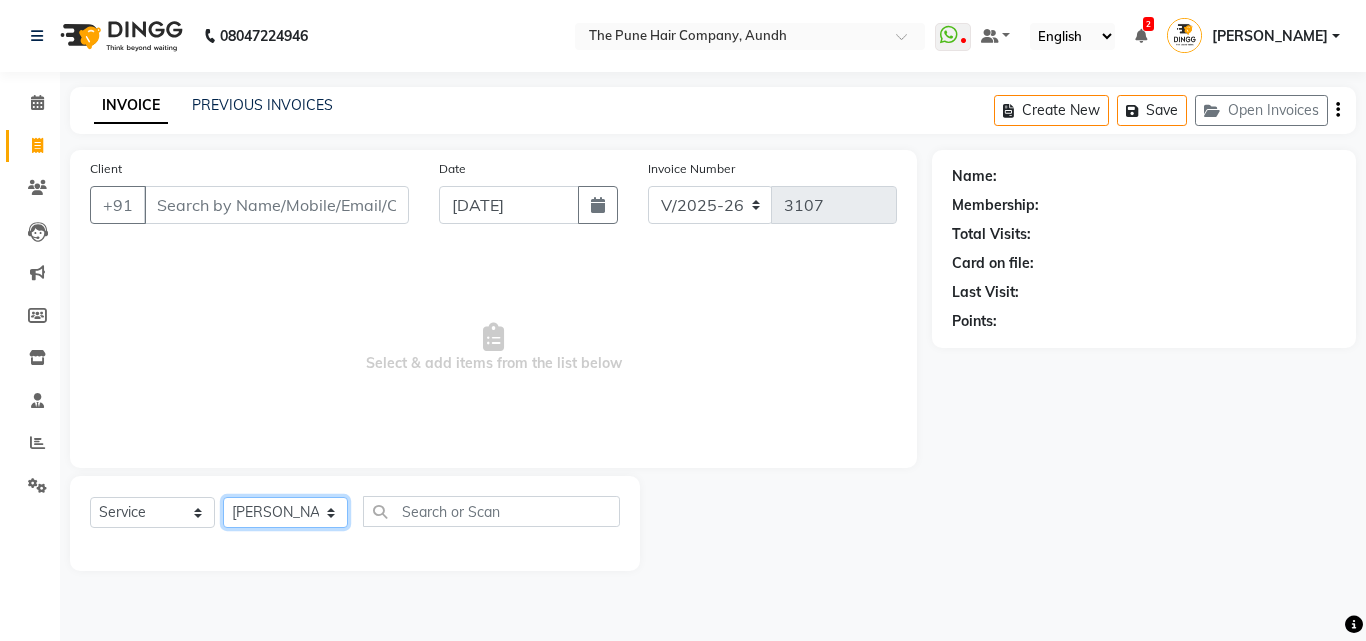 click on "Select Stylist Akash both [PERSON_NAME] .K [PERSON_NAME] kaif [PERSON_NAME] [PERSON_NAME] [PERSON_NAME] [PERSON_NAME] mane POOJA MORE [PERSON_NAME]  [PERSON_NAME] Shweta [PERSON_NAME] [PERSON_NAME] [PERSON_NAME]" 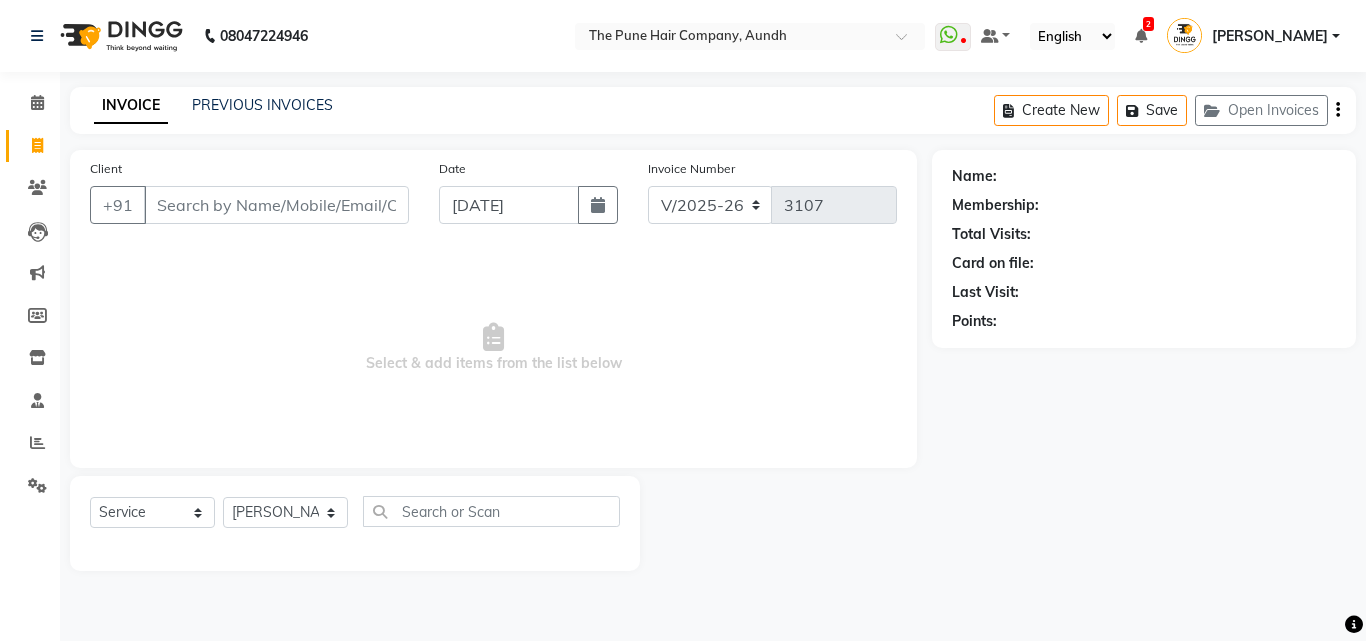 click on "Select & add items from the list below" at bounding box center (493, 348) 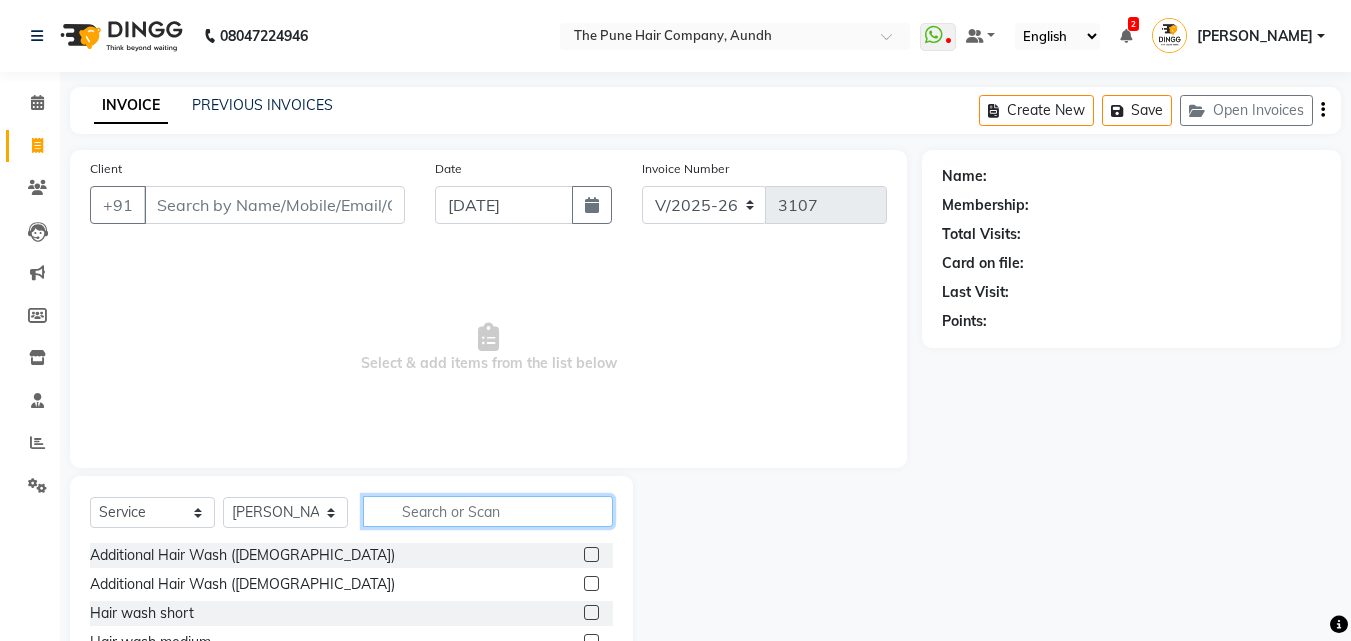 click 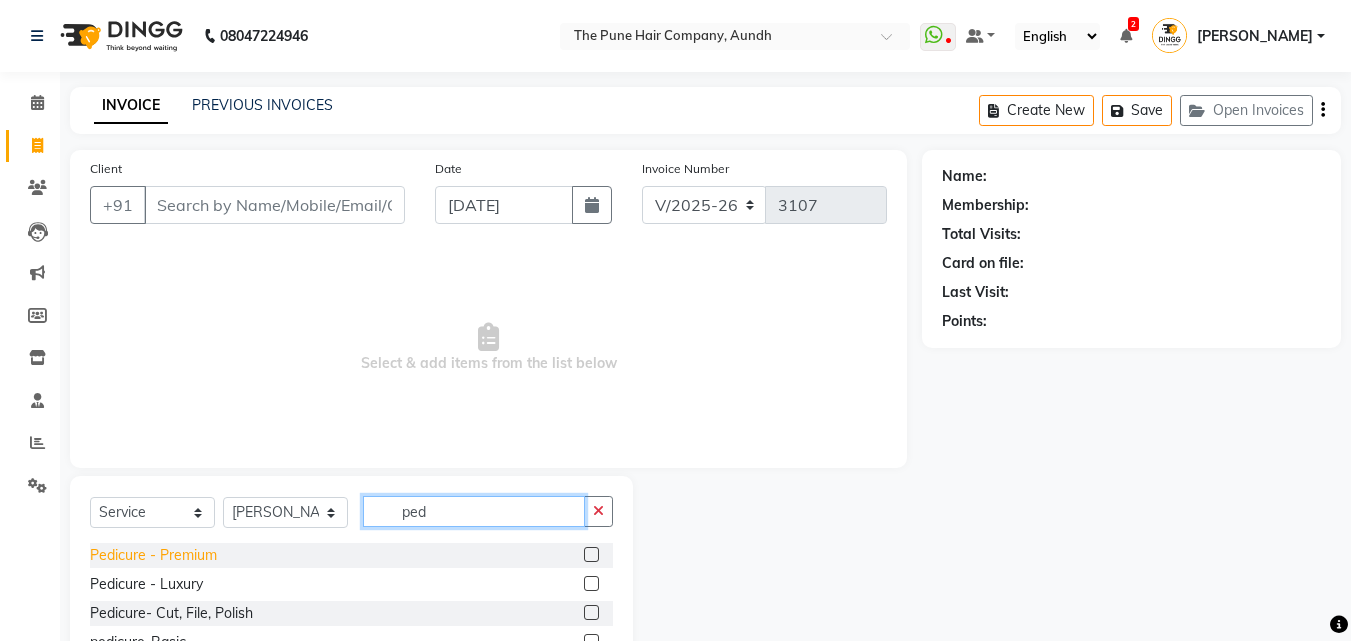 type on "ped" 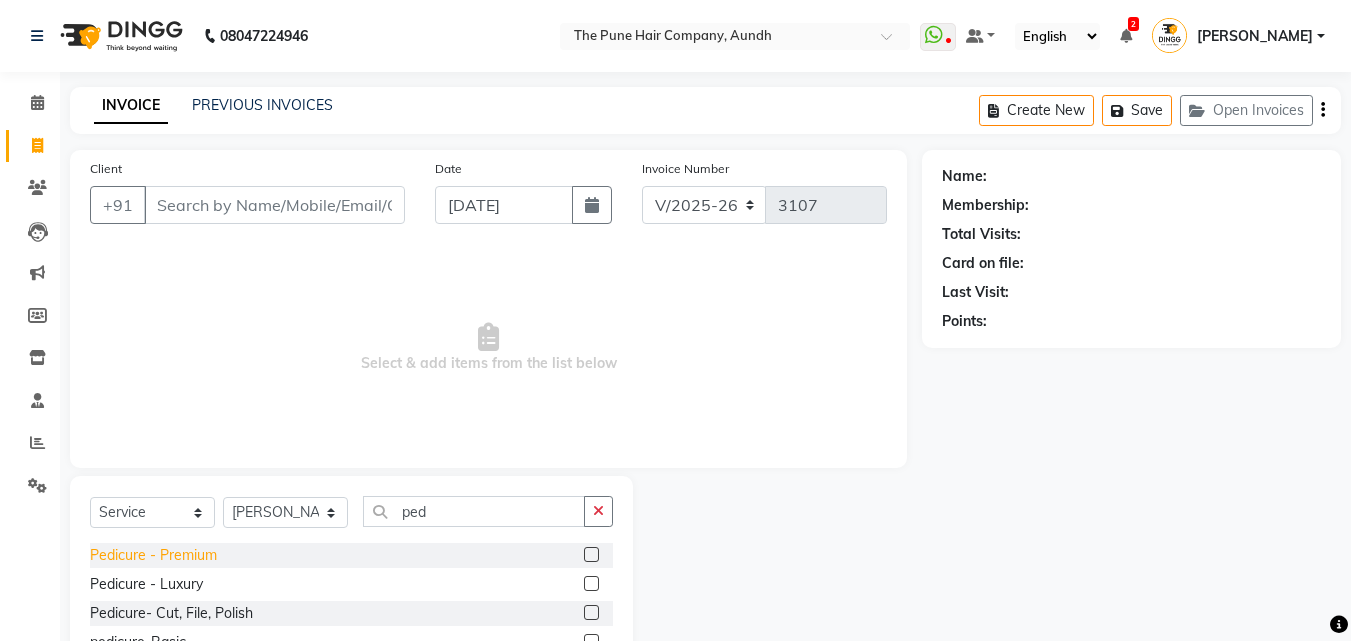 click on "Pedicure - Premium" 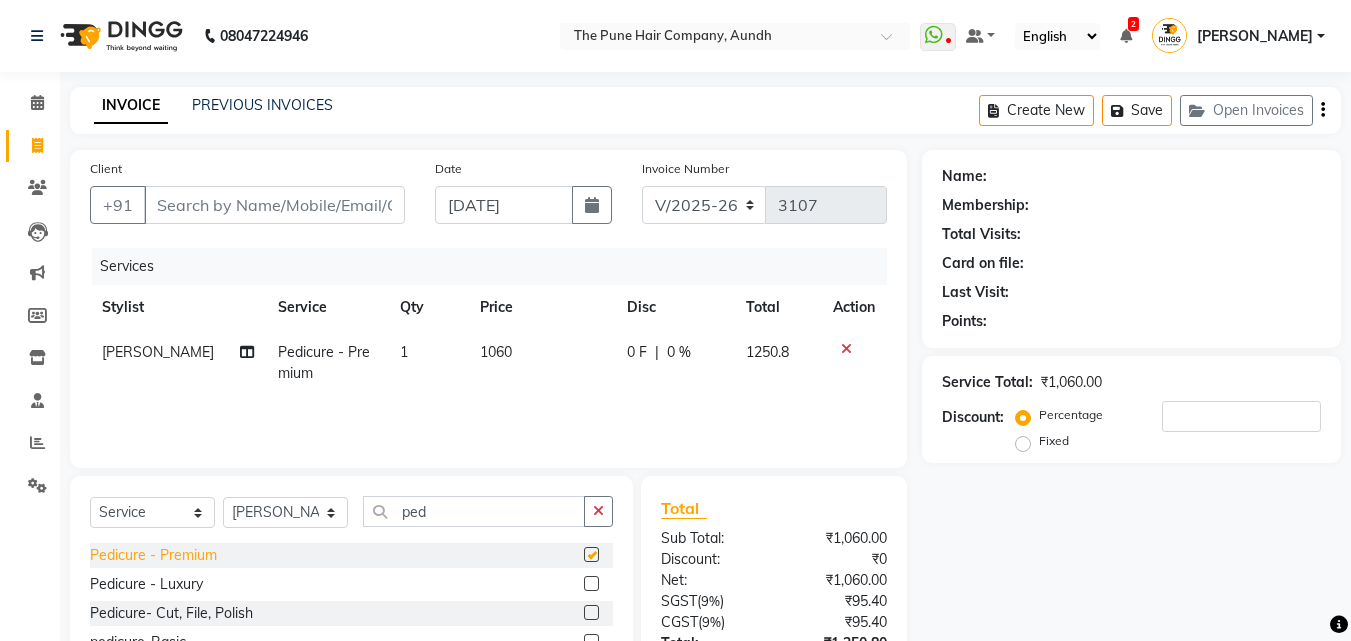 checkbox on "false" 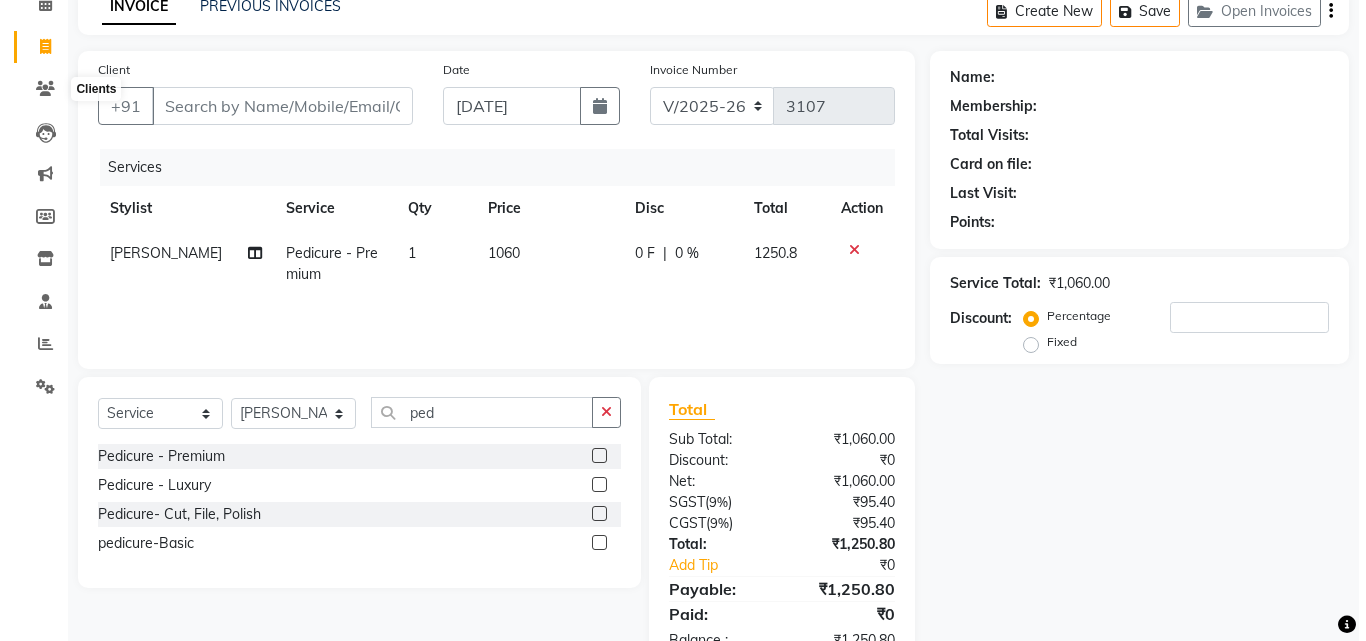 scroll, scrollTop: 0, scrollLeft: 0, axis: both 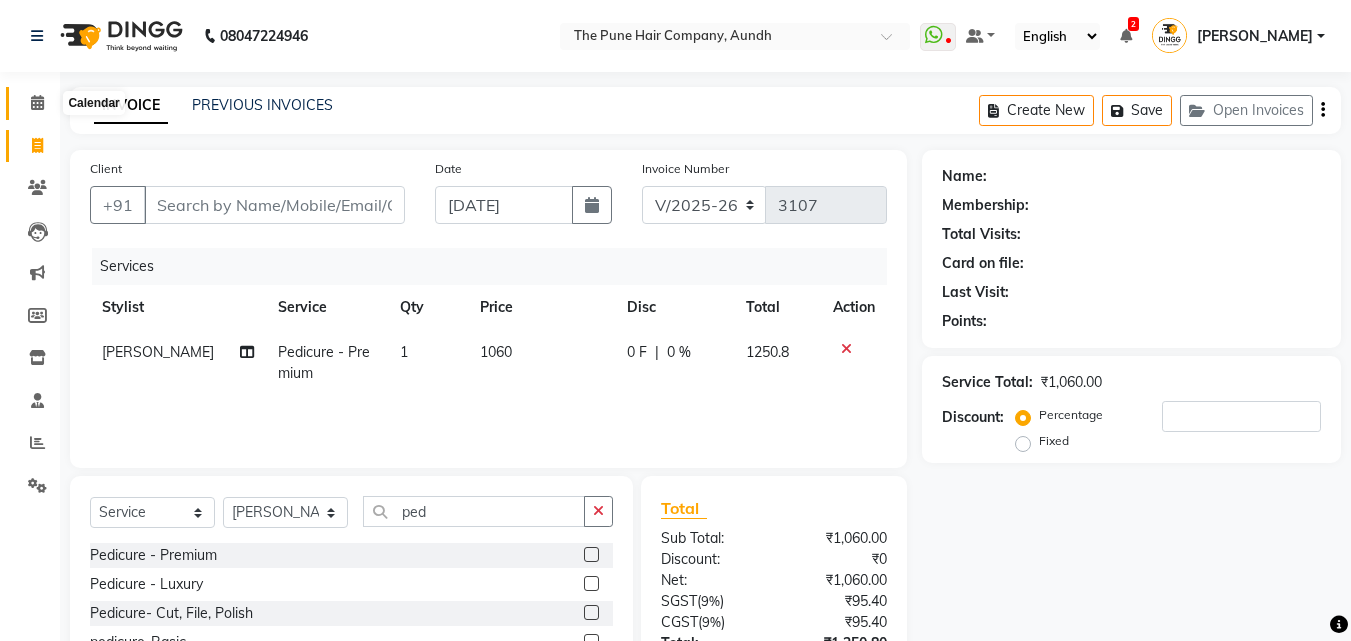 click 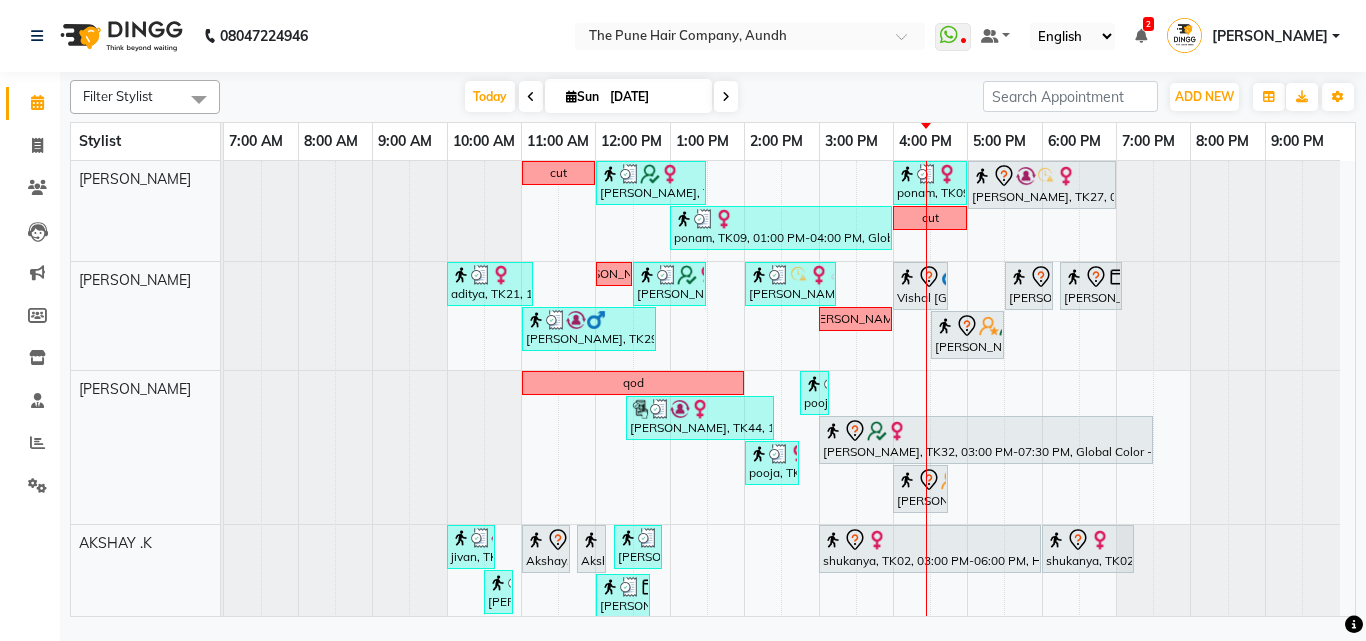 scroll, scrollTop: 100, scrollLeft: 0, axis: vertical 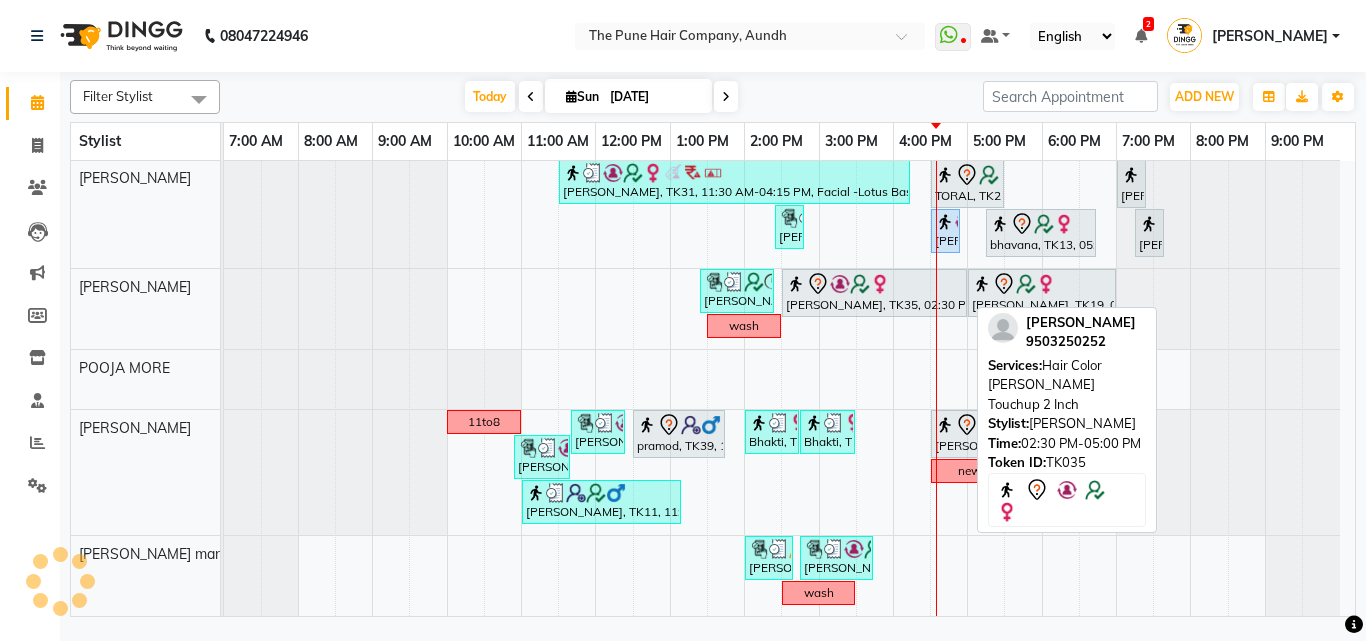 click at bounding box center [860, 284] 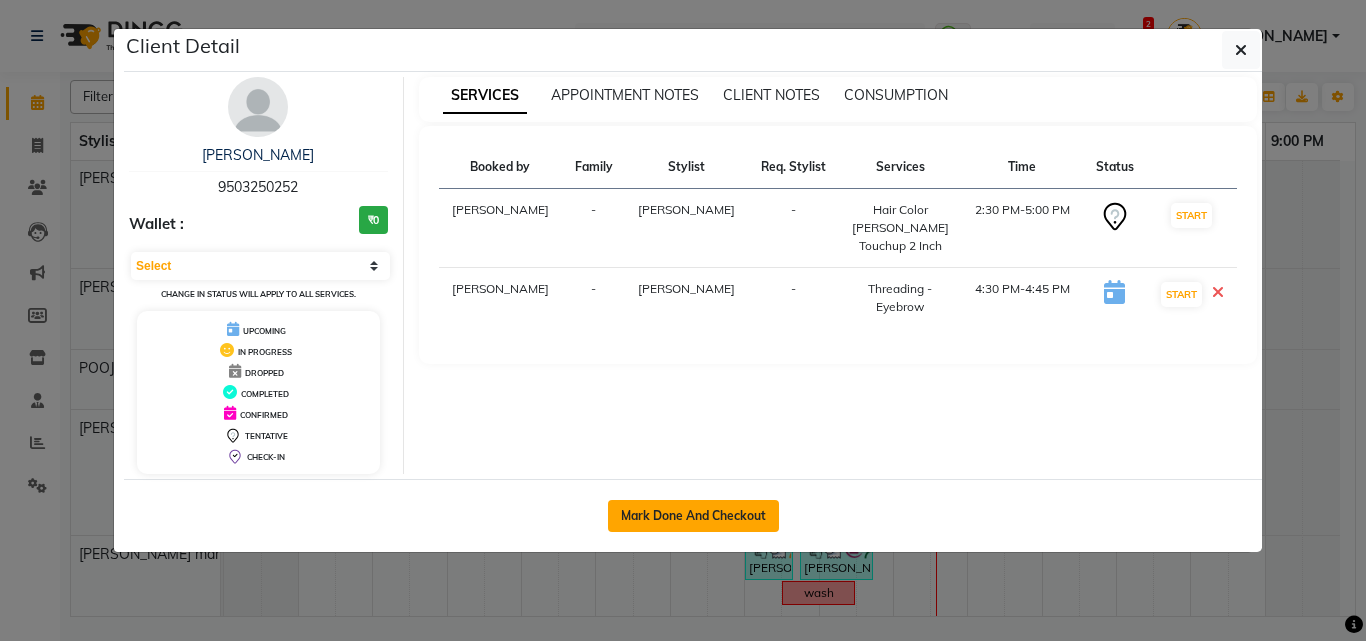 click on "Mark Done And Checkout" 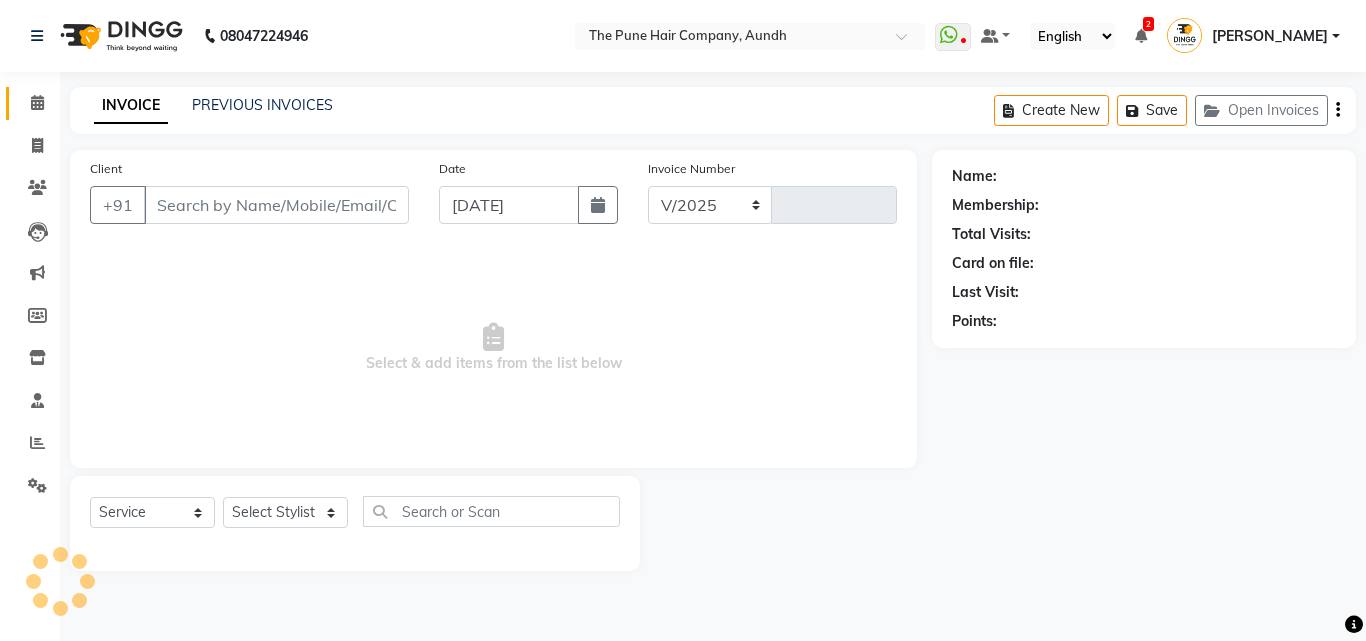 select on "106" 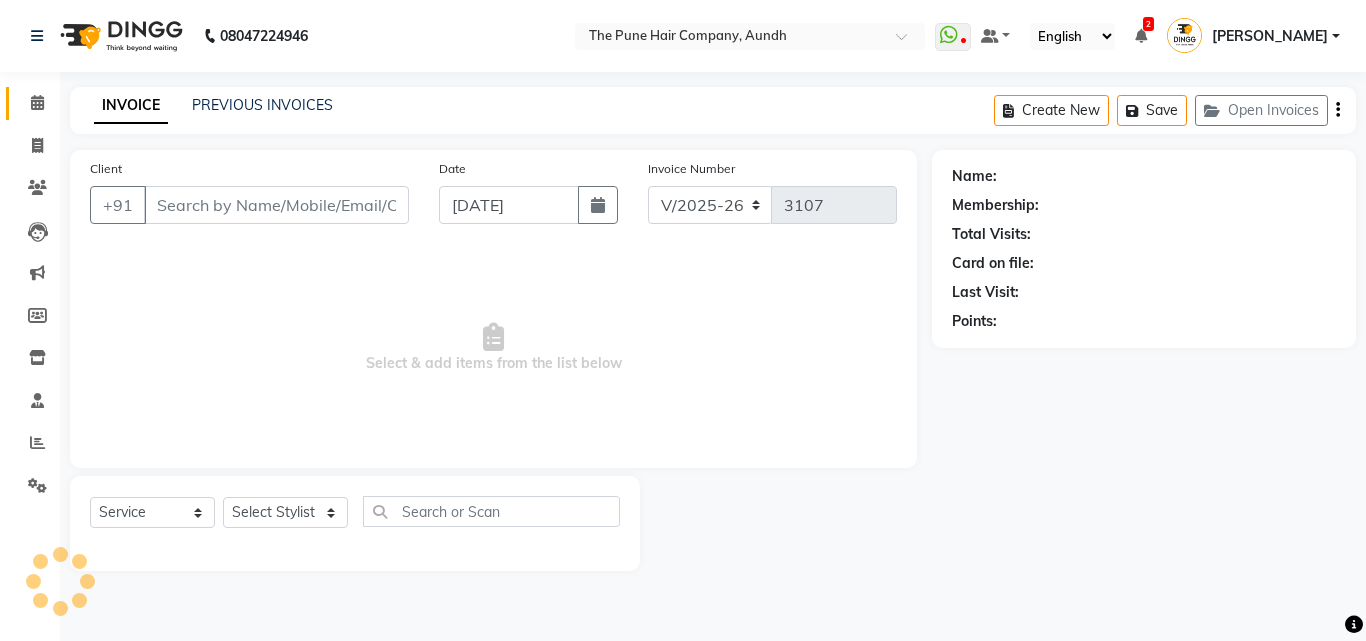 type on "9503250252" 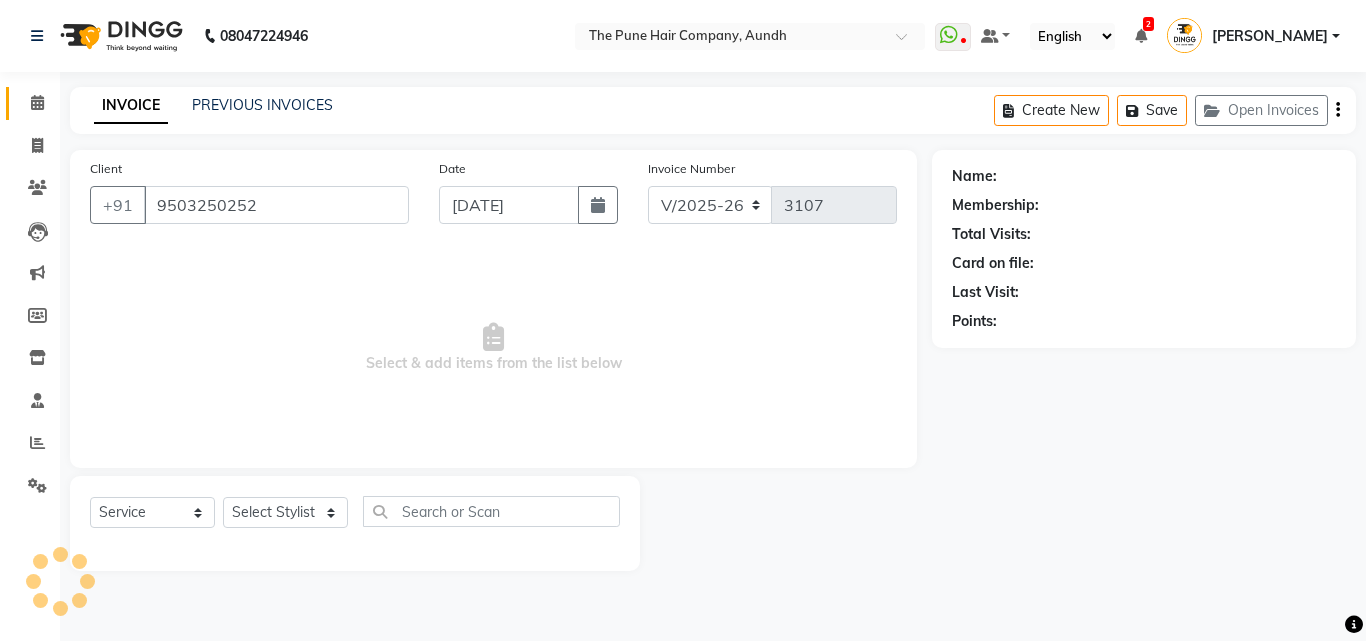 select on "49797" 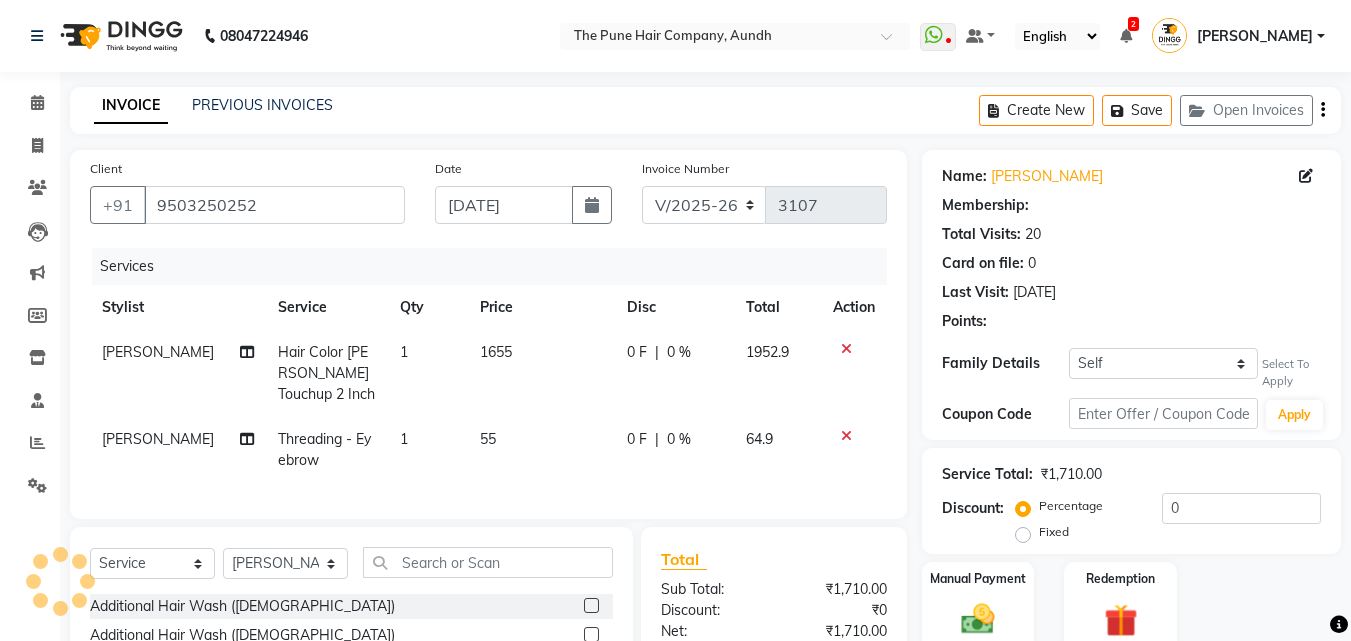 select on "1: Object" 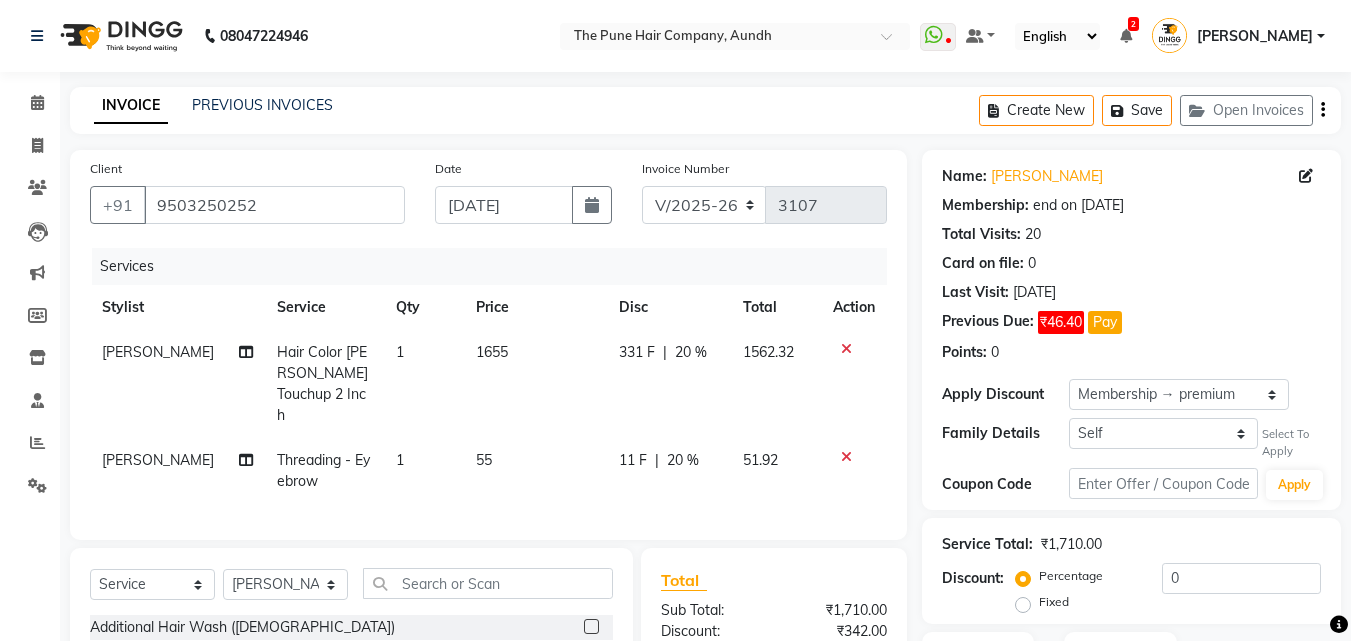 type on "20" 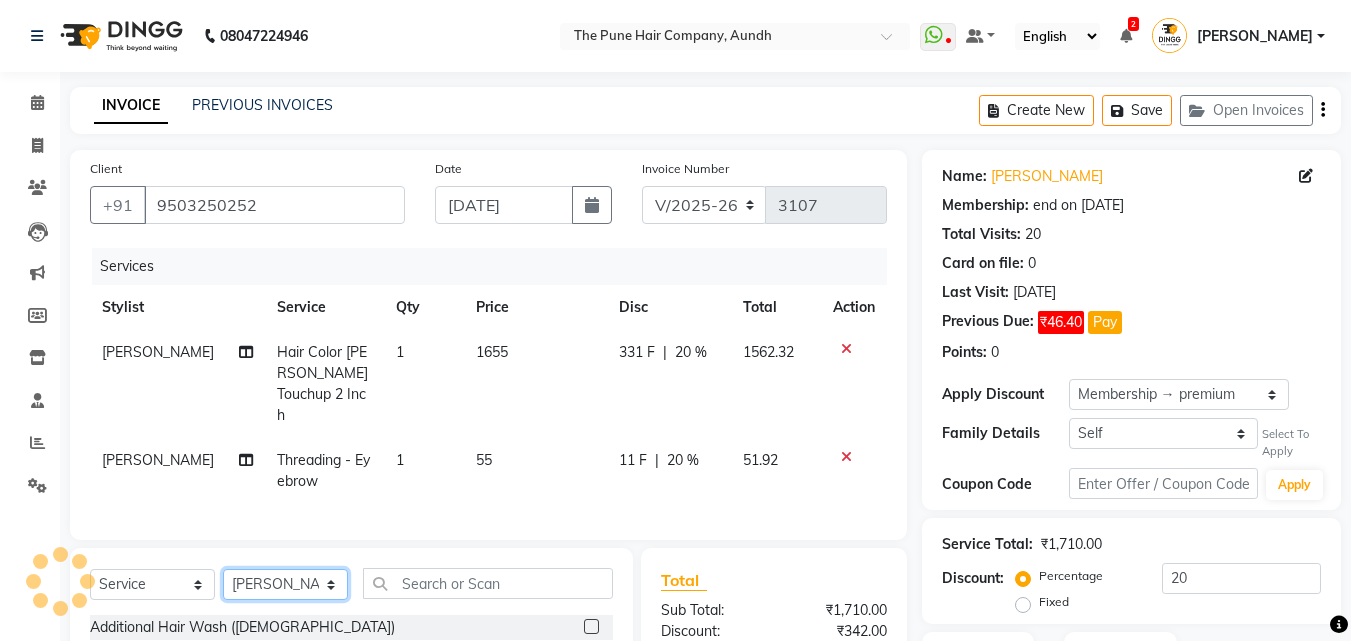 click on "Select Stylist Akash both [PERSON_NAME] .K [PERSON_NAME] kaif [PERSON_NAME] [PERSON_NAME] [PERSON_NAME] [PERSON_NAME] mane POOJA MORE [PERSON_NAME]  [PERSON_NAME] Shweta [PERSON_NAME] [PERSON_NAME] [PERSON_NAME]" 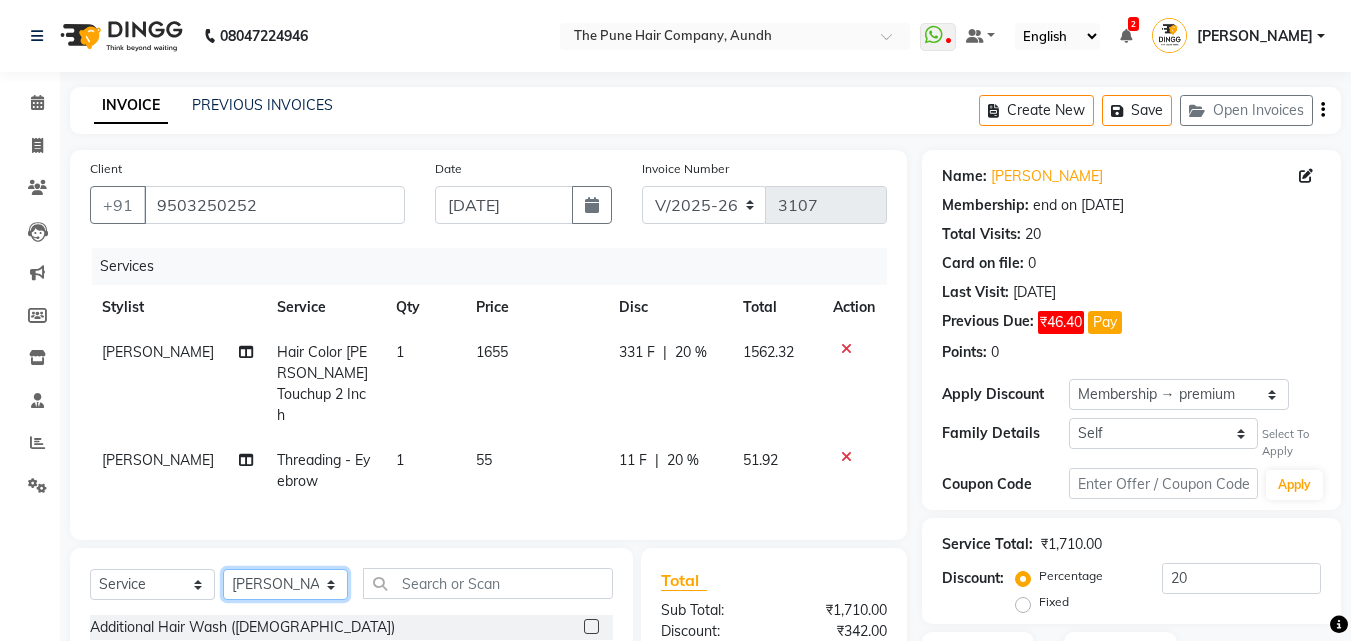 select on "49798" 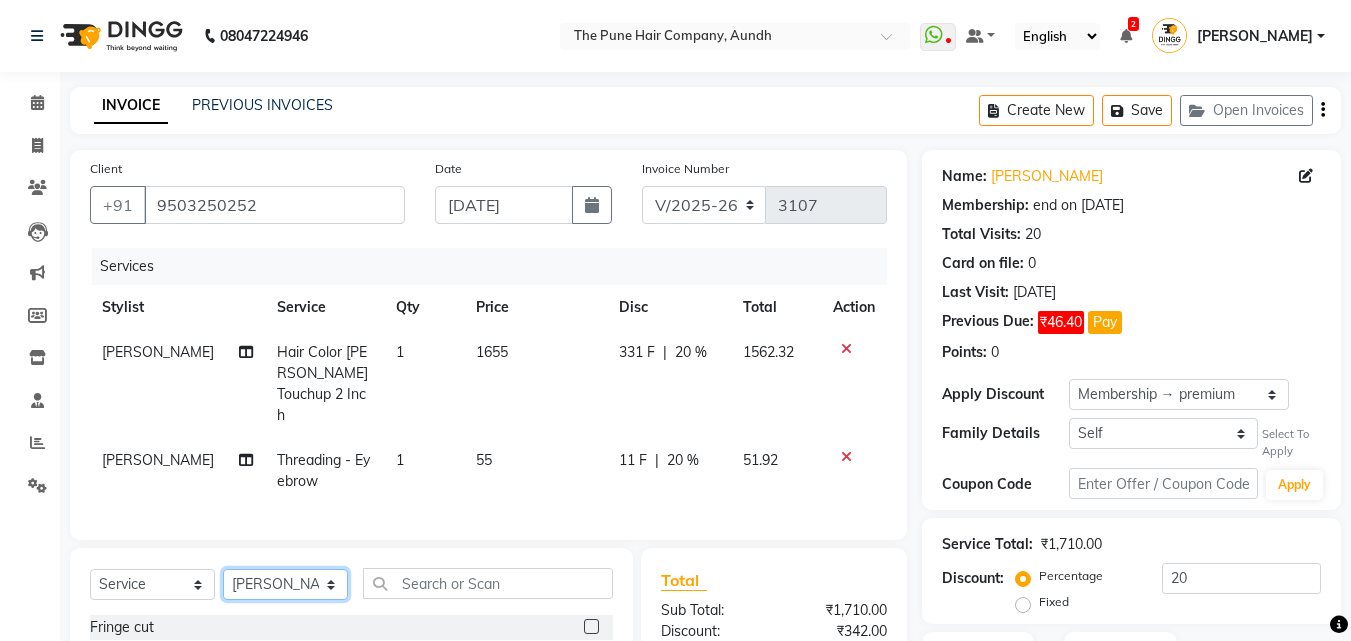 click on "Select Stylist Akash both [PERSON_NAME] .K [PERSON_NAME] kaif [PERSON_NAME] [PERSON_NAME] [PERSON_NAME] [PERSON_NAME] mane POOJA MORE [PERSON_NAME]  [PERSON_NAME] Shweta [PERSON_NAME] [PERSON_NAME] [PERSON_NAME]" 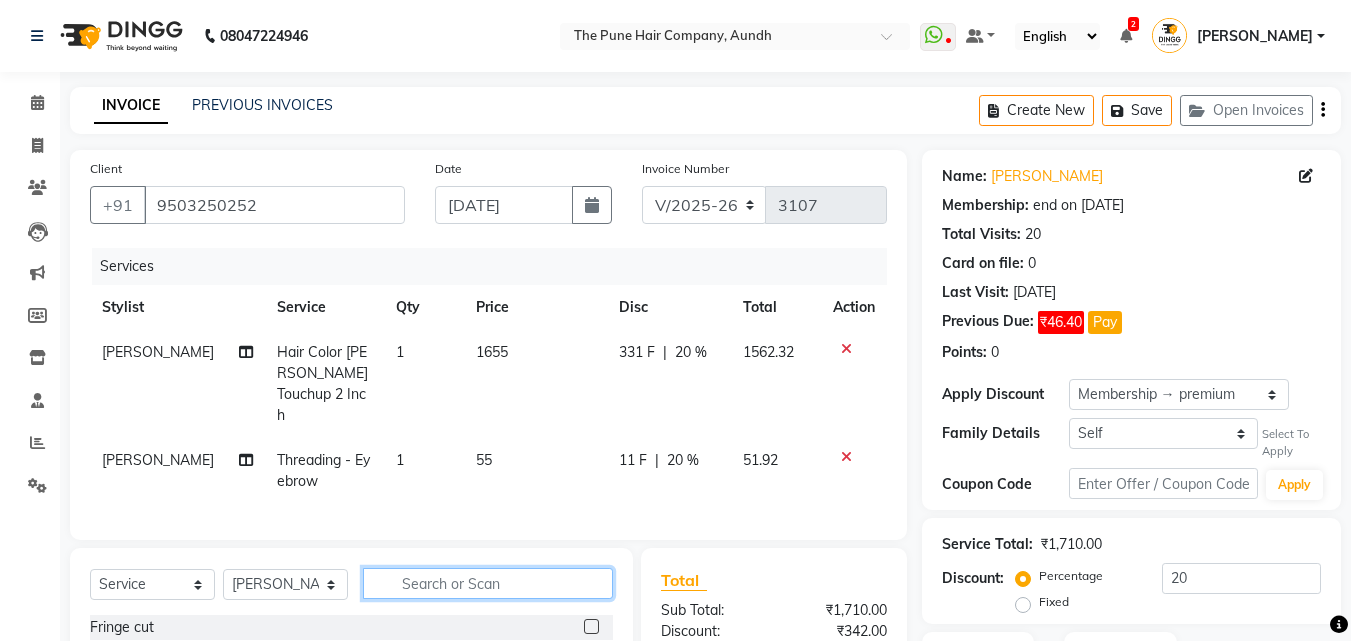 click 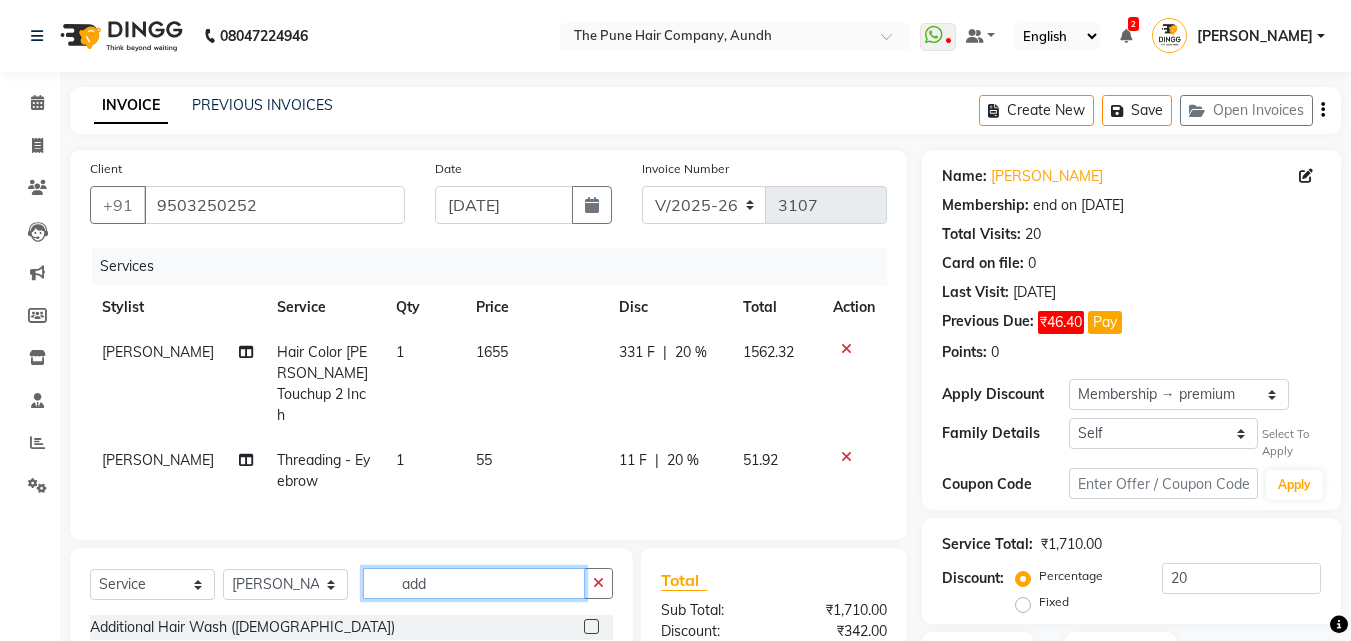 scroll, scrollTop: 225, scrollLeft: 0, axis: vertical 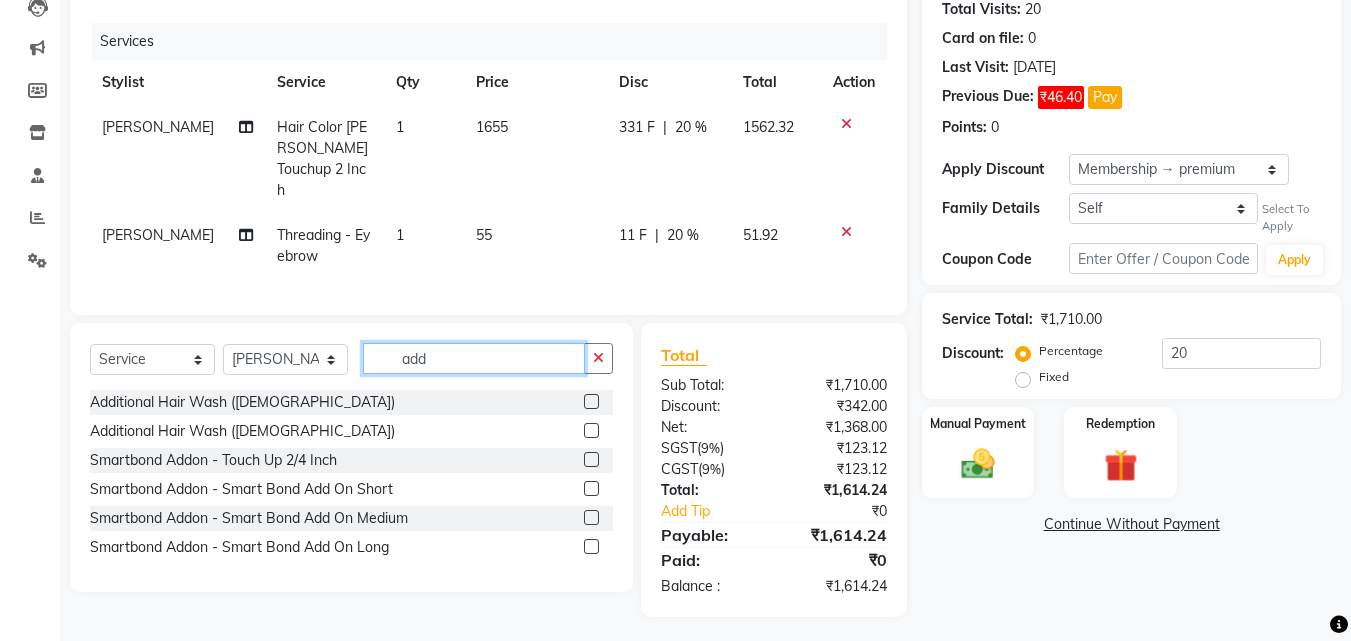 type on "add" 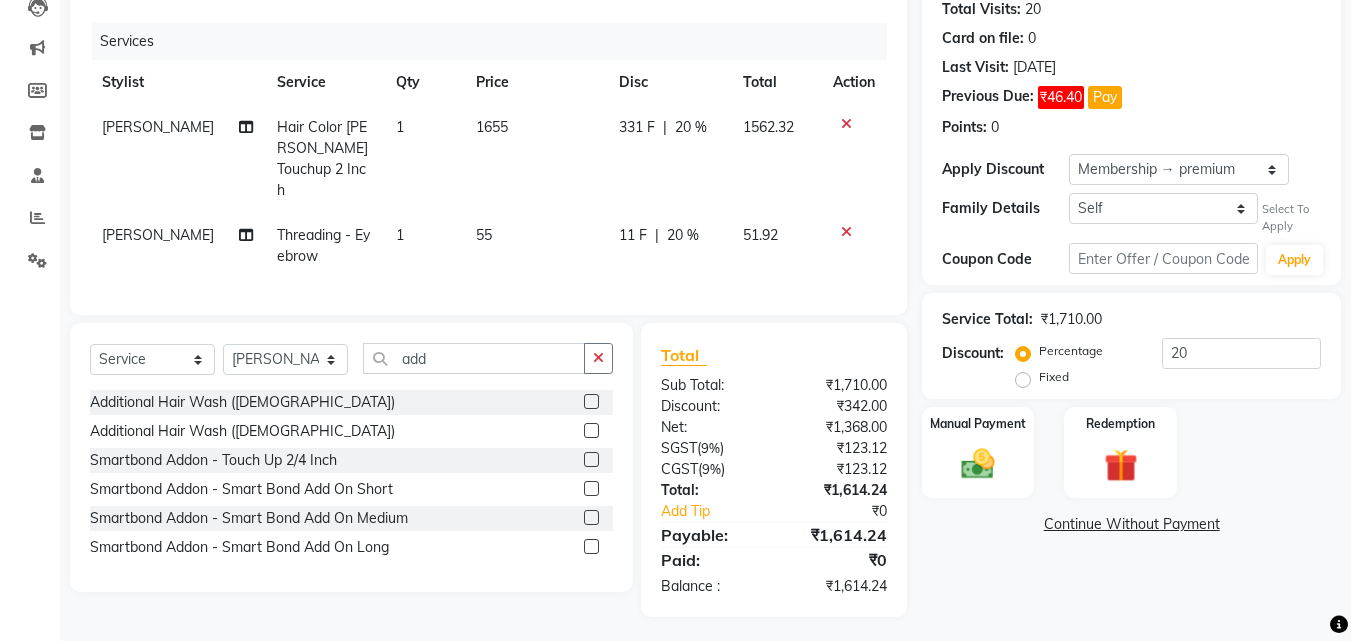 click 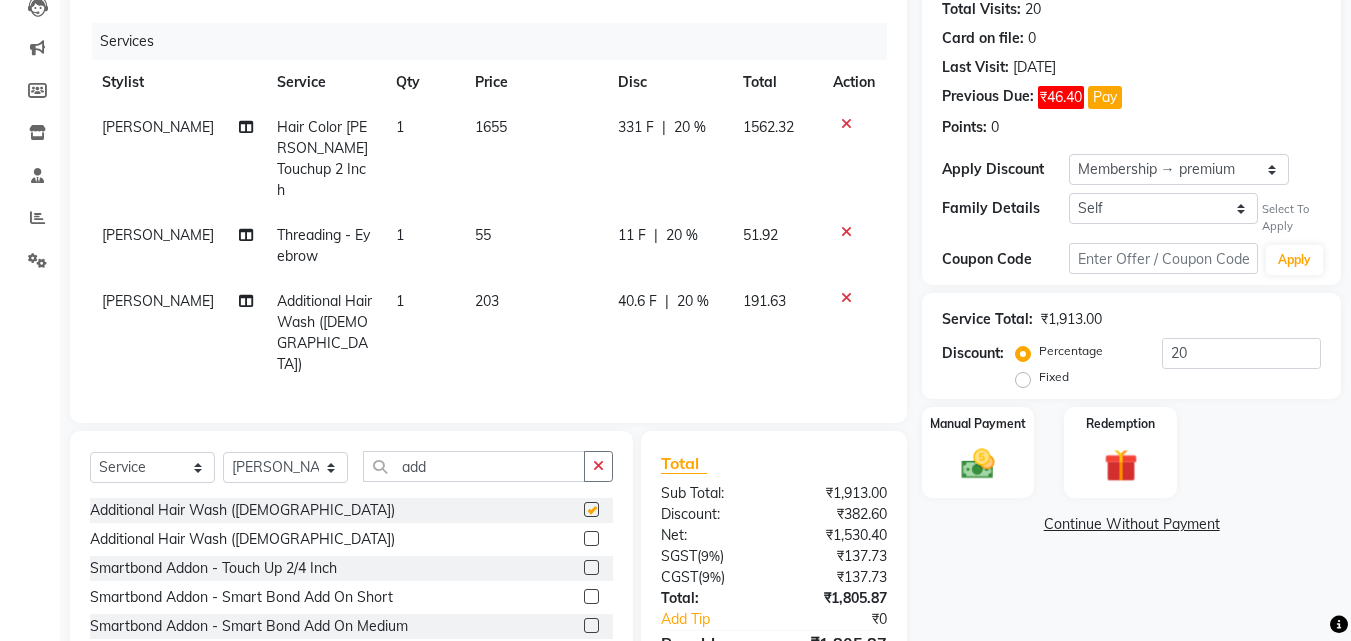 checkbox on "false" 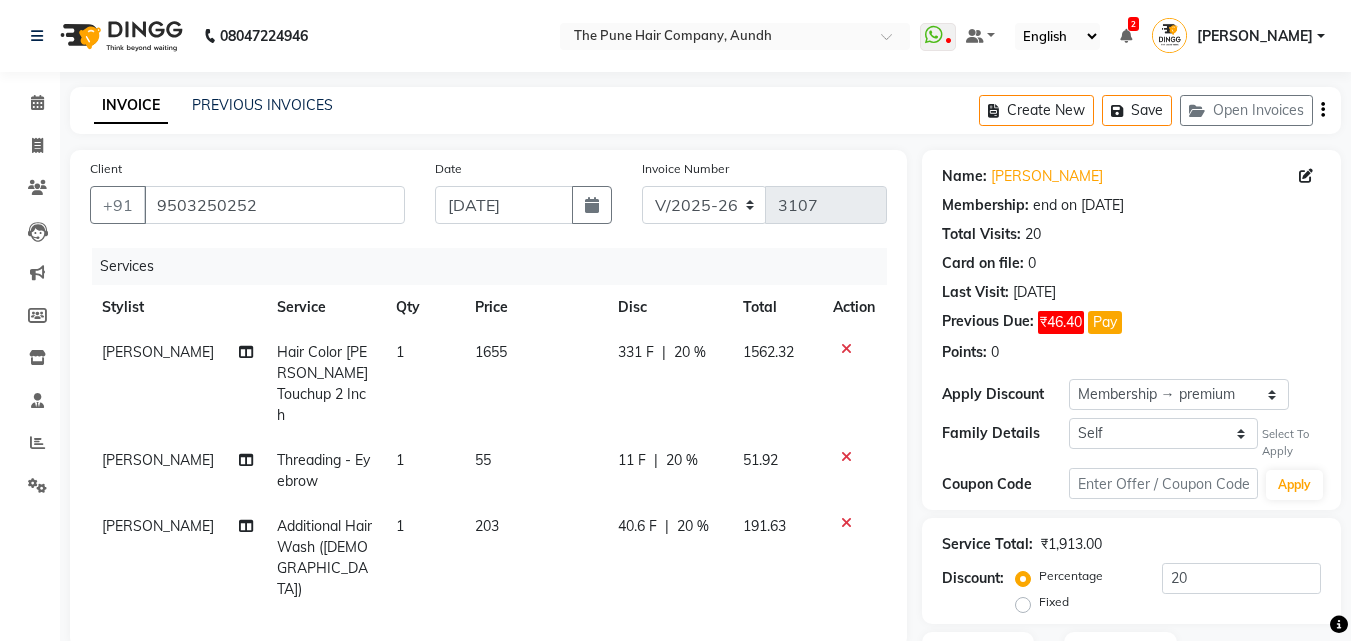 scroll, scrollTop: 291, scrollLeft: 0, axis: vertical 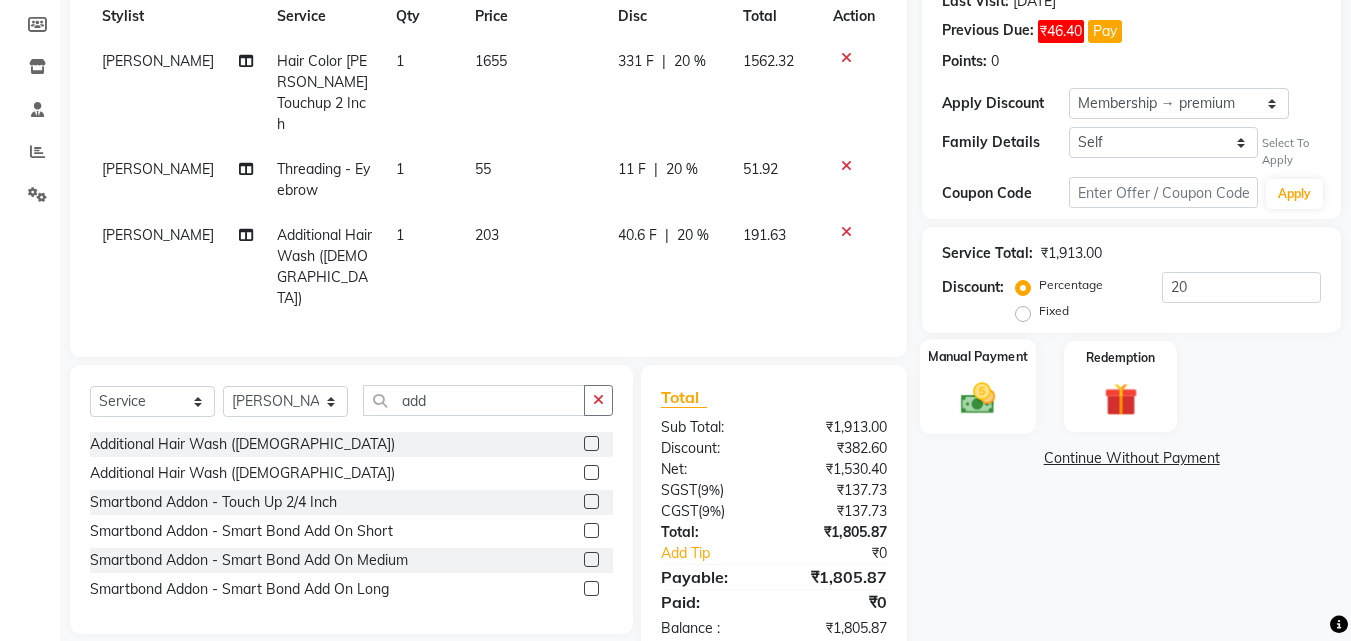 click on "Manual Payment" 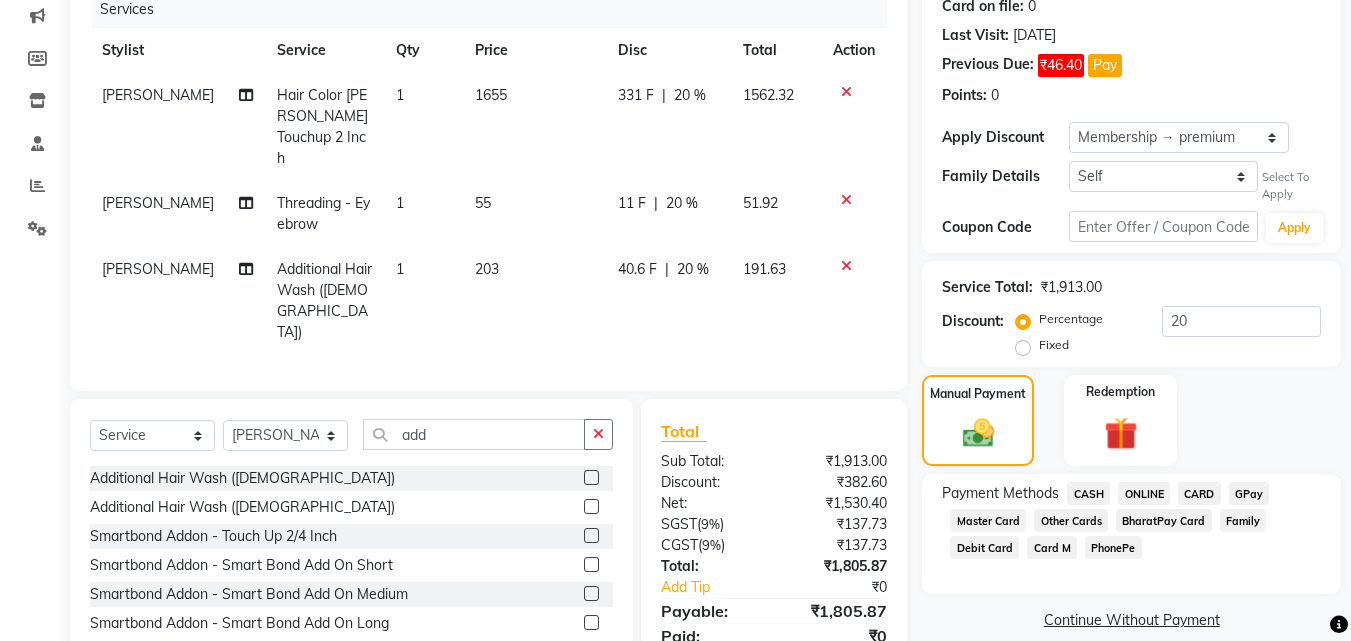 scroll, scrollTop: 291, scrollLeft: 0, axis: vertical 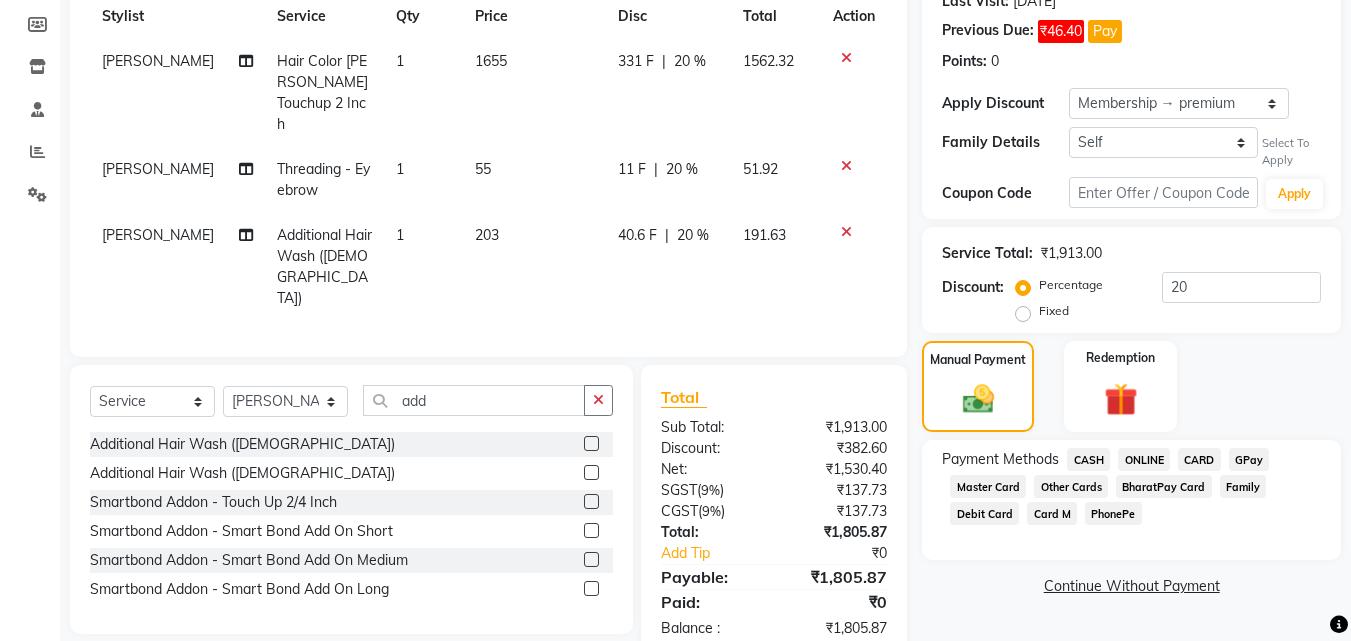 click on "ONLINE" 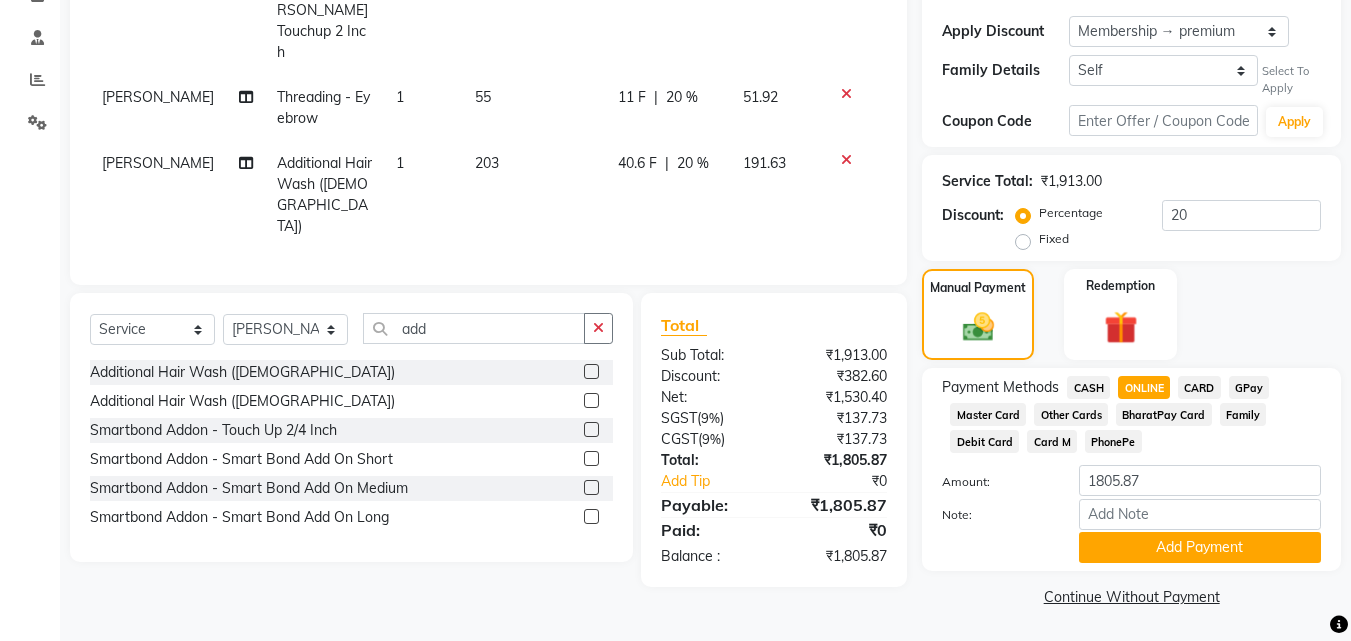 scroll, scrollTop: 364, scrollLeft: 0, axis: vertical 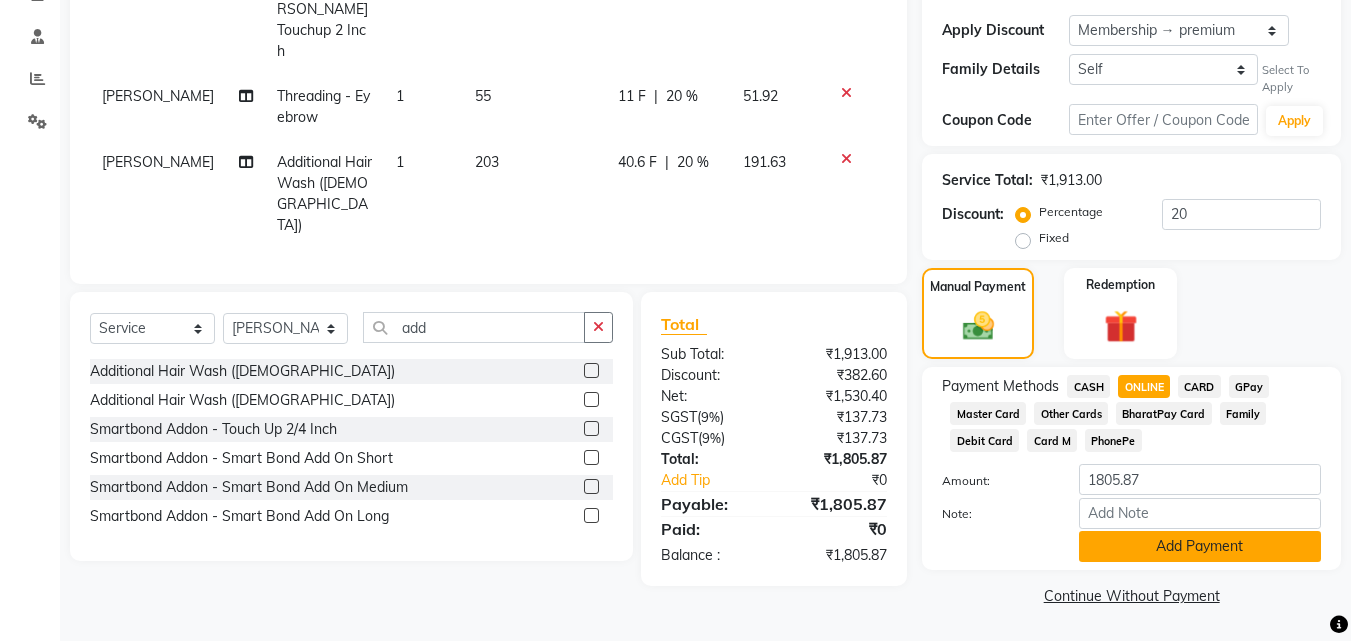 click on "Add Payment" 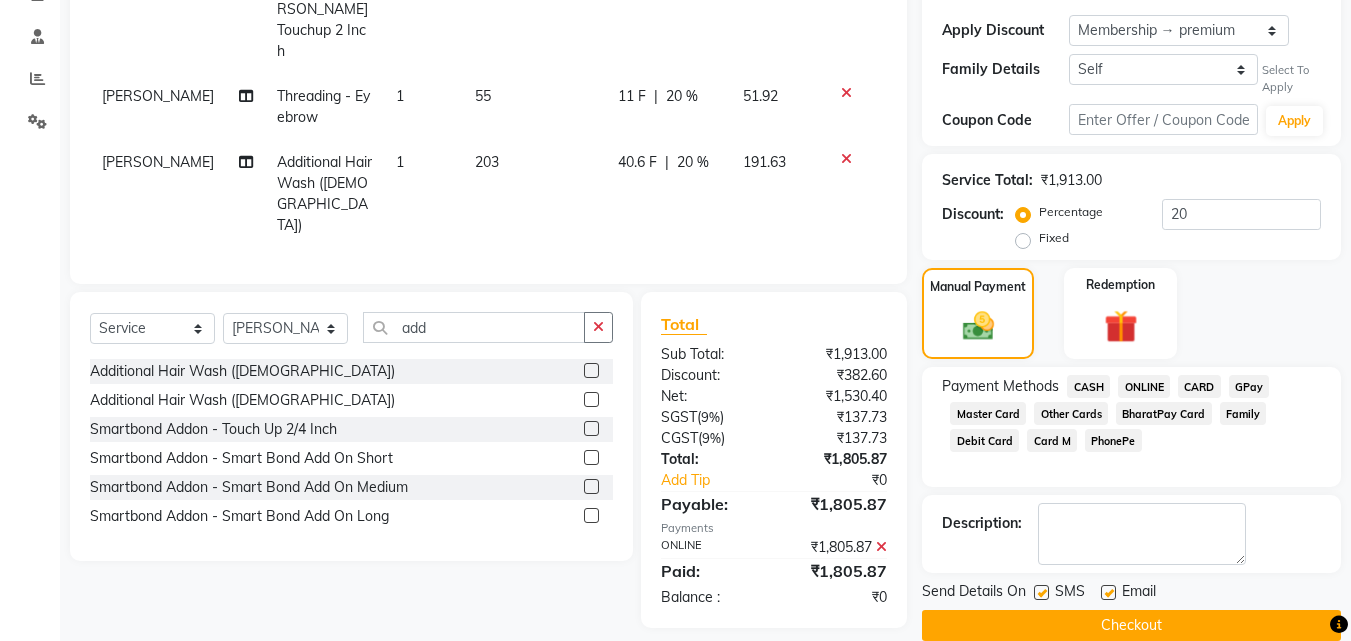 click on "Checkout" 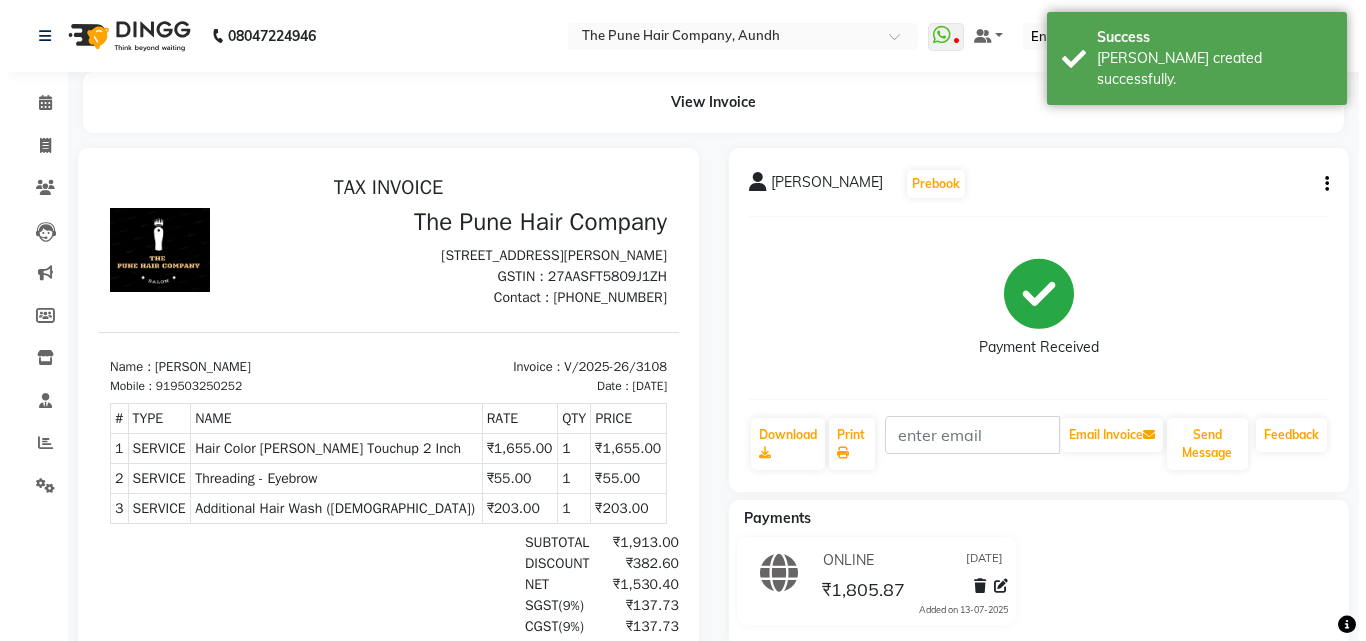 scroll, scrollTop: 0, scrollLeft: 0, axis: both 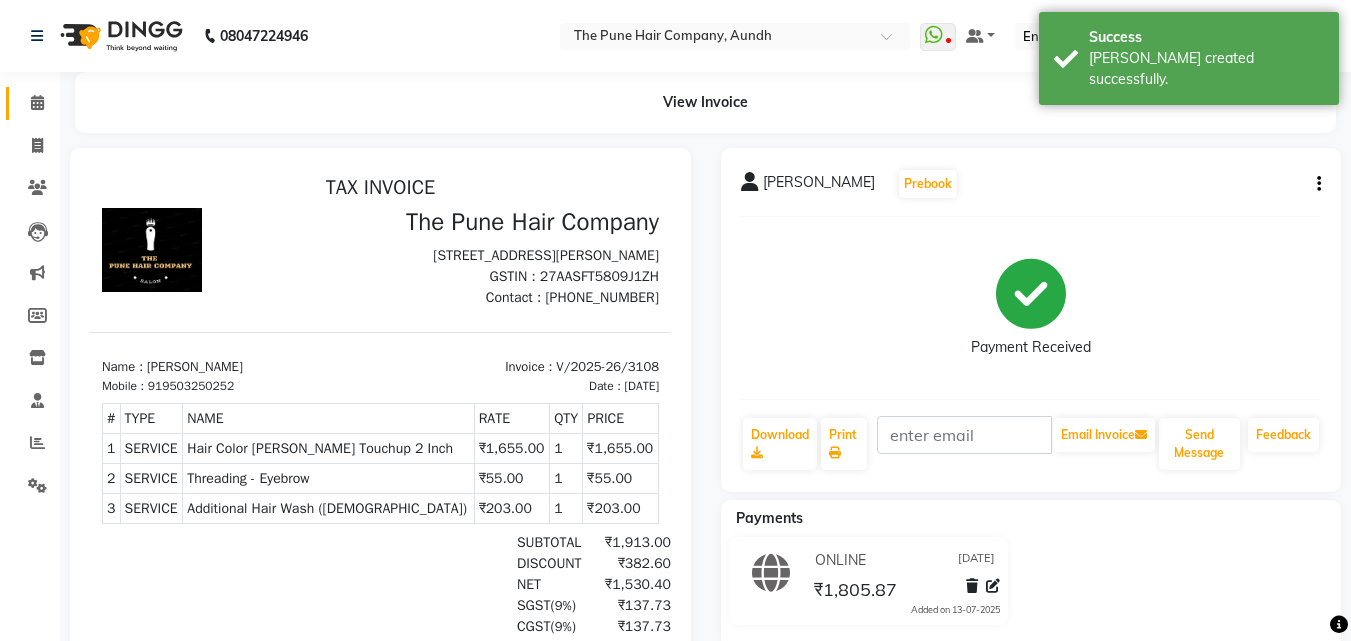 click on "Calendar" 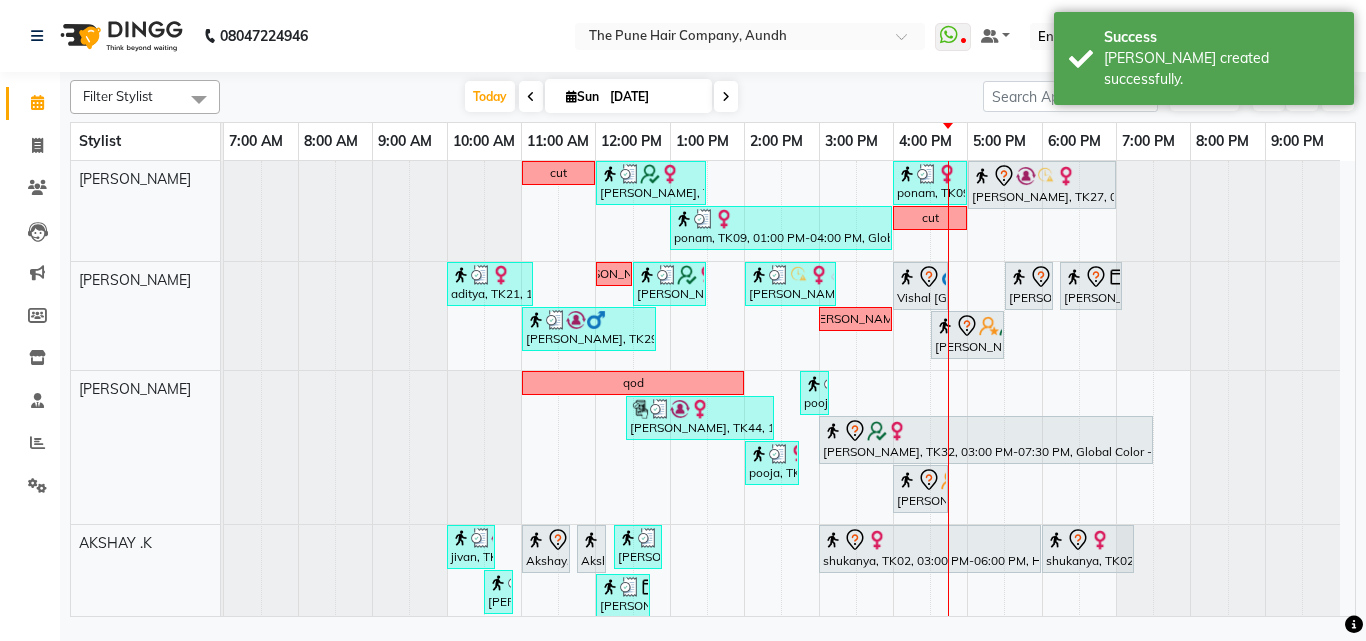 scroll, scrollTop: 376, scrollLeft: 0, axis: vertical 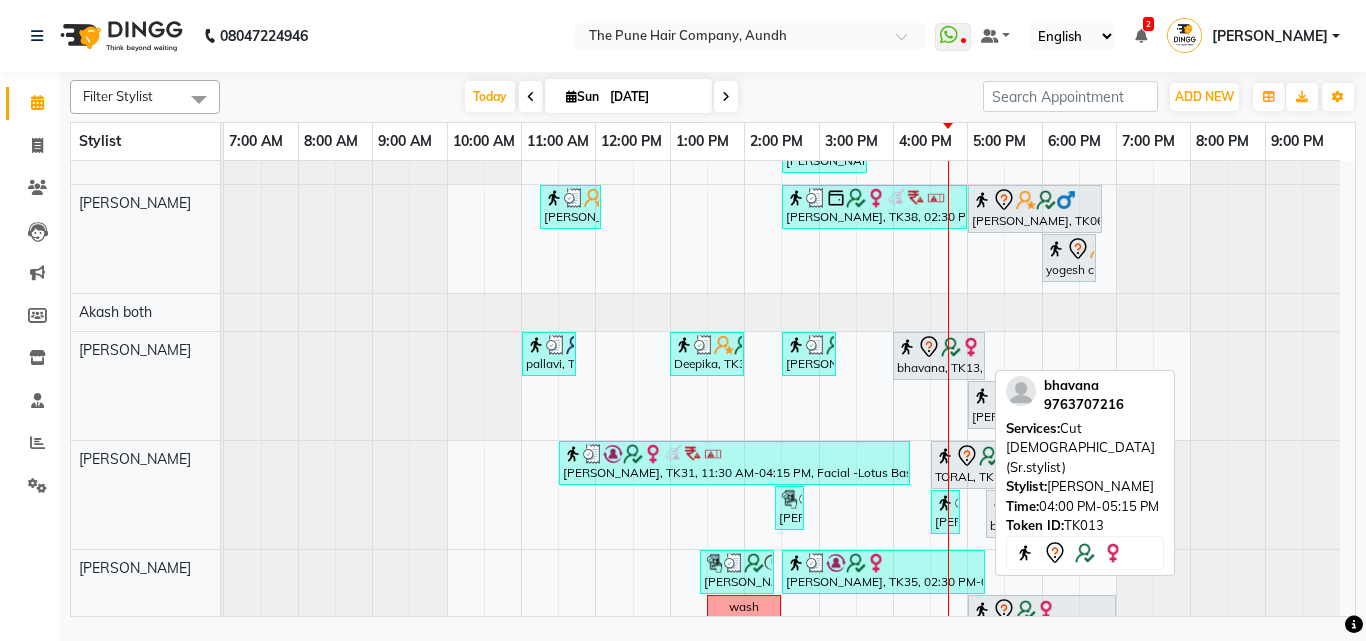 click on "bhavana, TK13, 04:00 PM-05:15 PM, Cut [DEMOGRAPHIC_DATA] (Sr.stylist)" at bounding box center [939, 356] 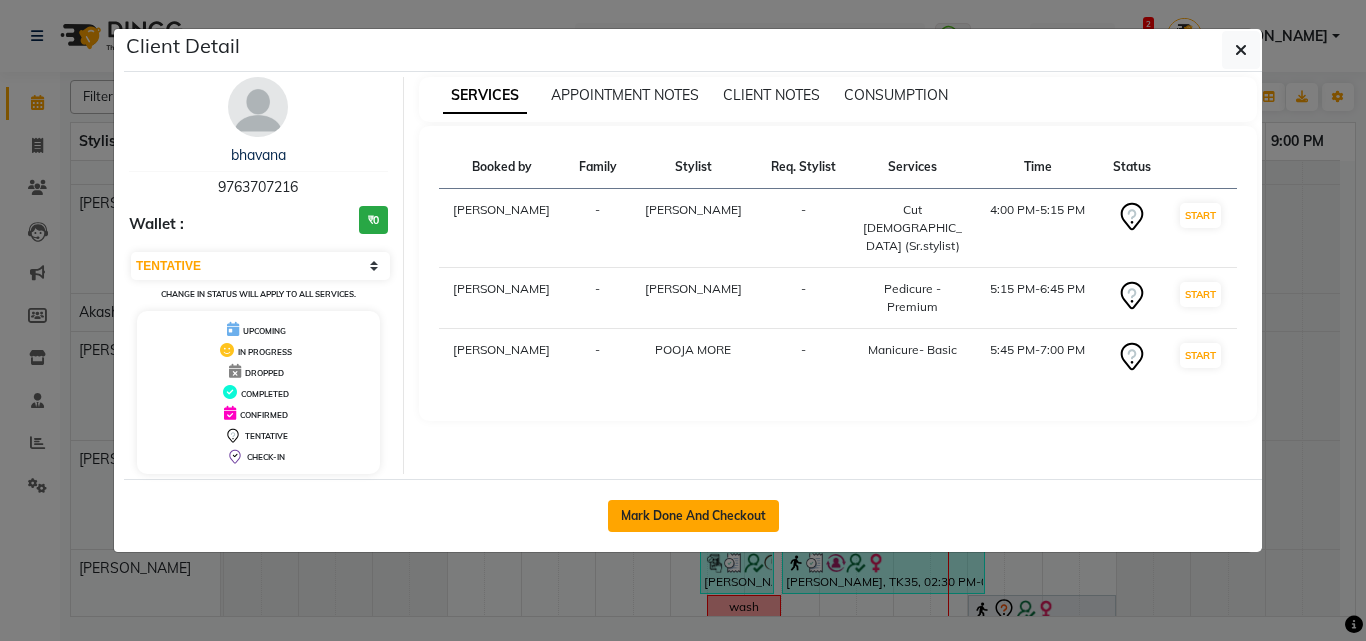 click on "Mark Done And Checkout" 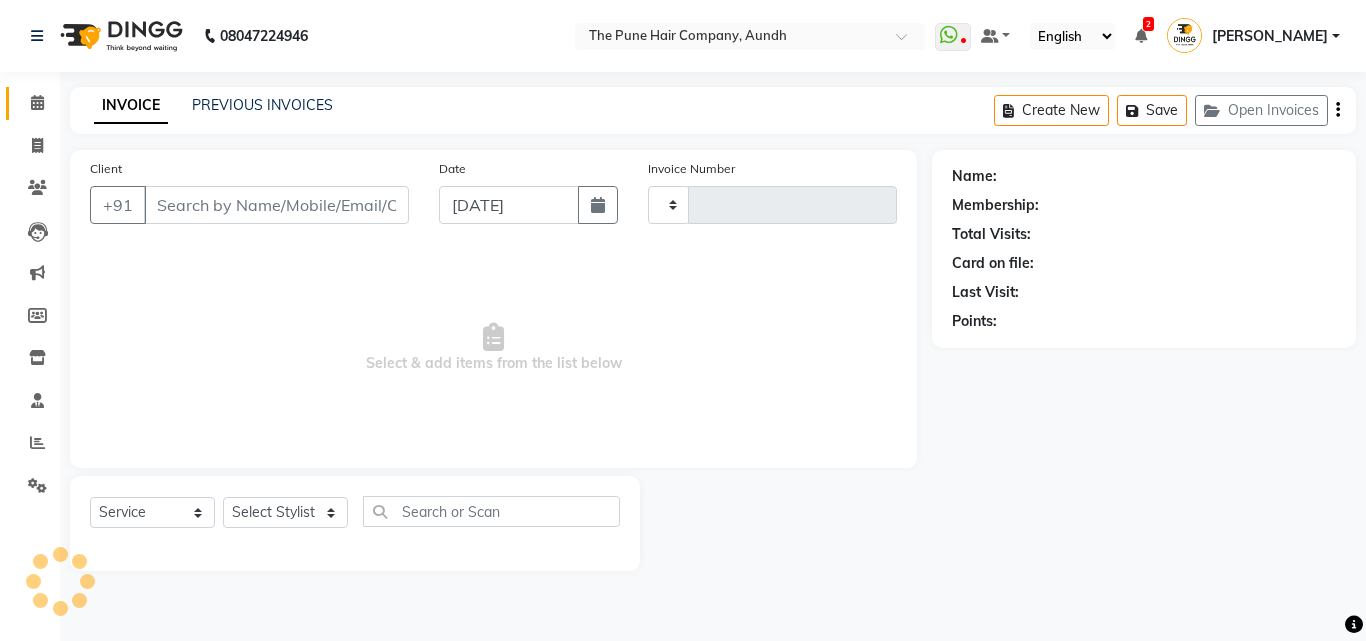 type on "3109" 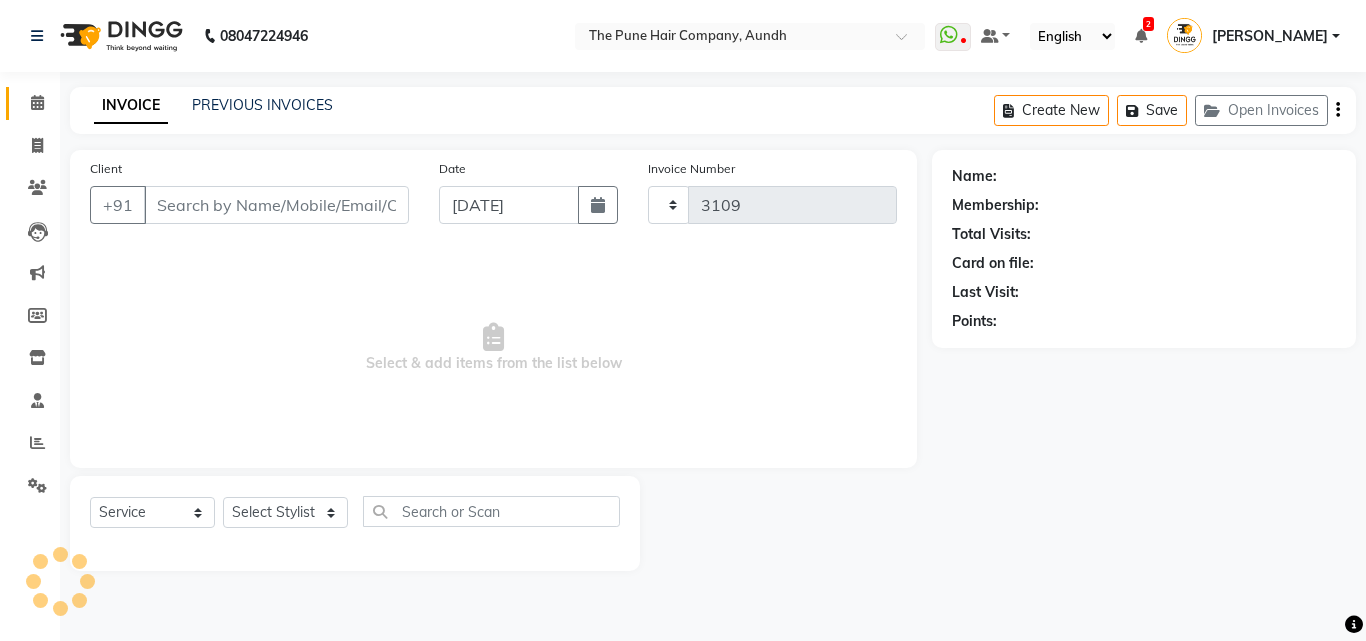 select on "106" 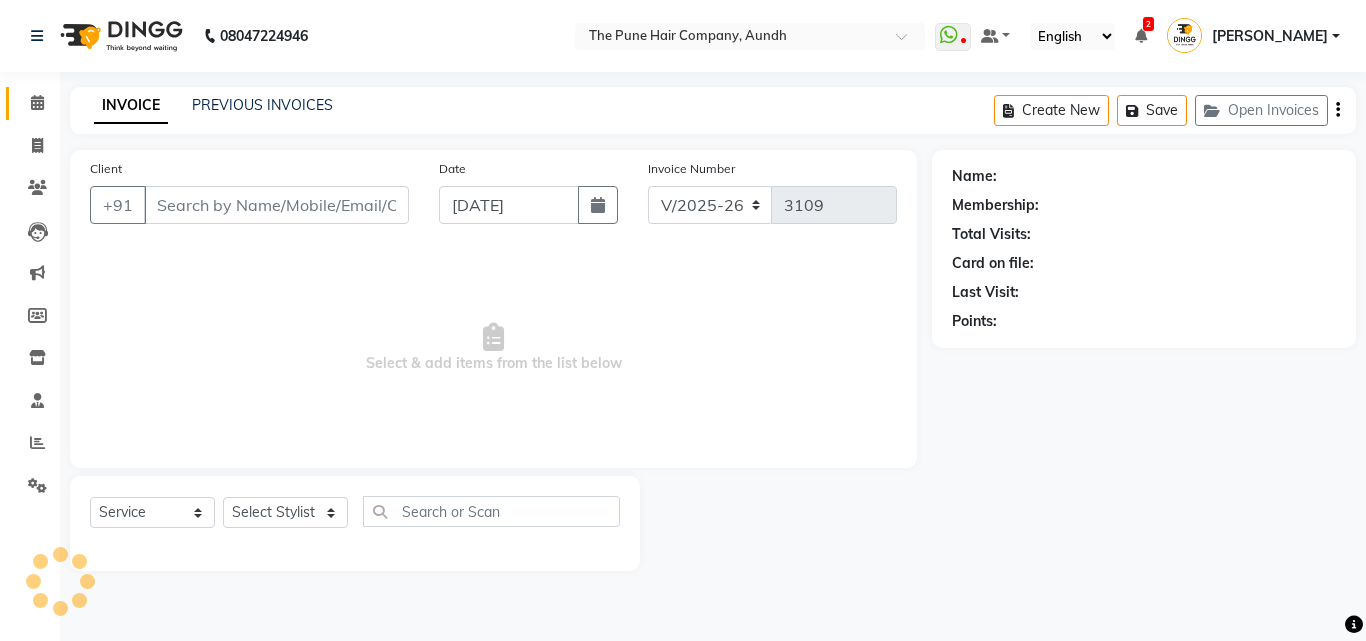 type on "9763707216" 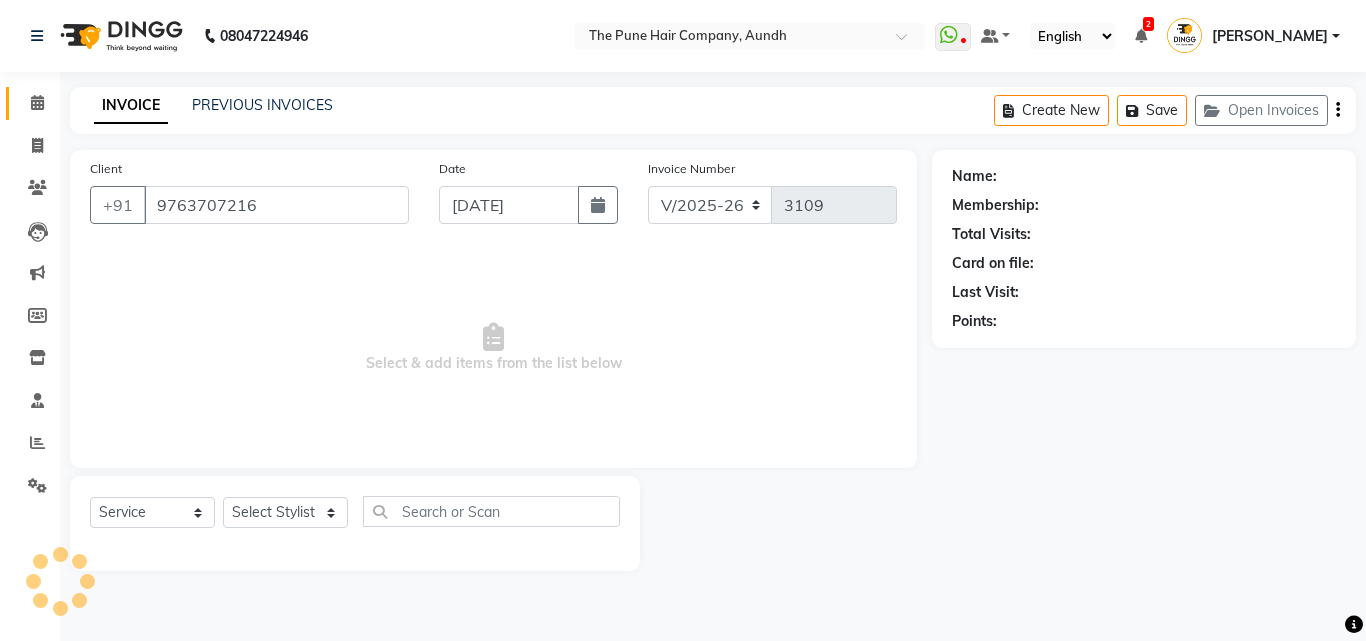 select on "49797" 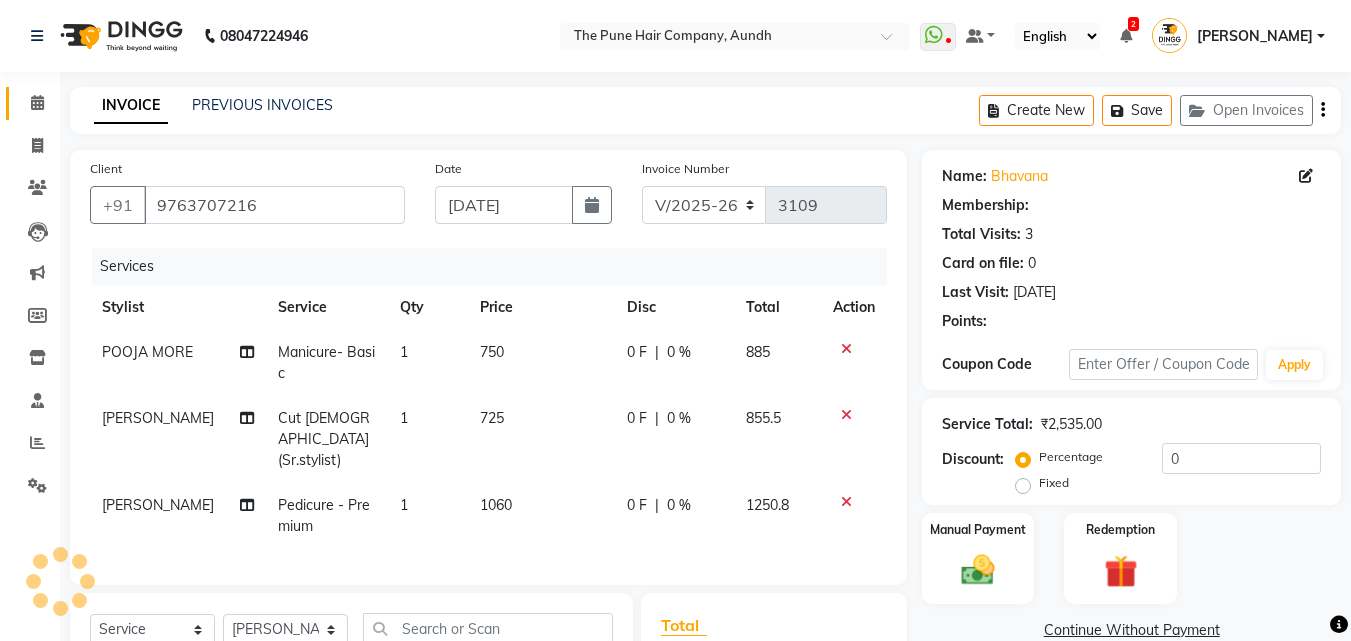 select on "1: Object" 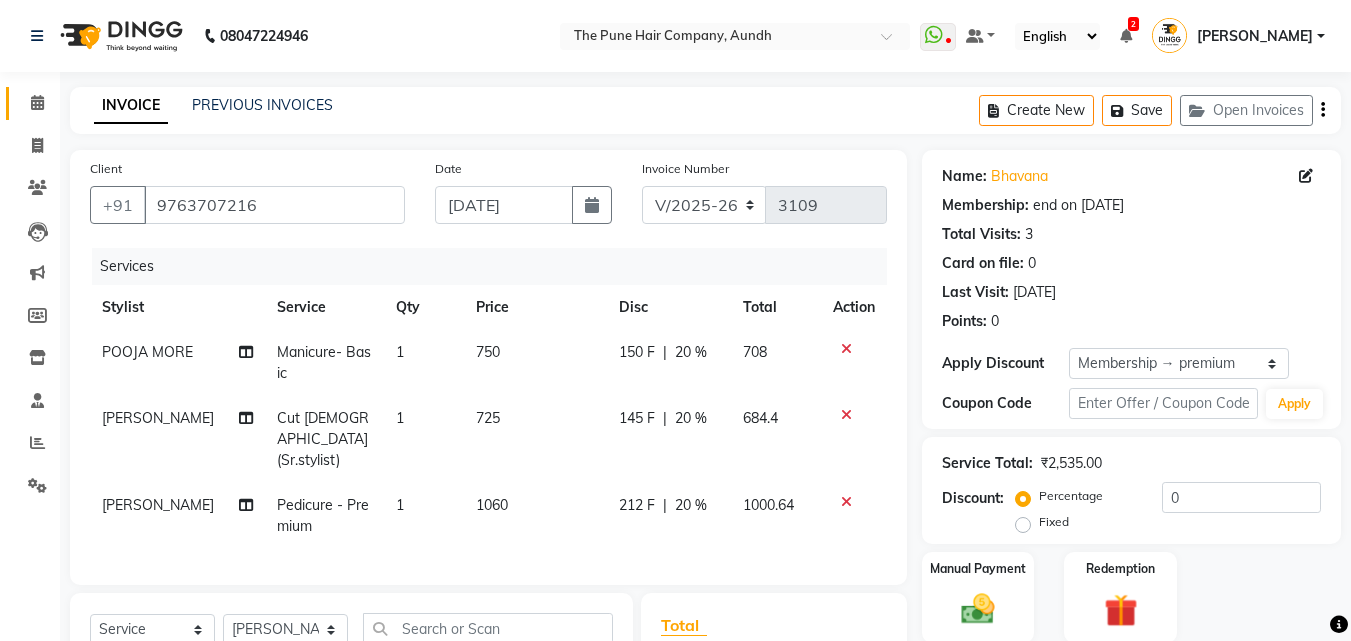 type on "20" 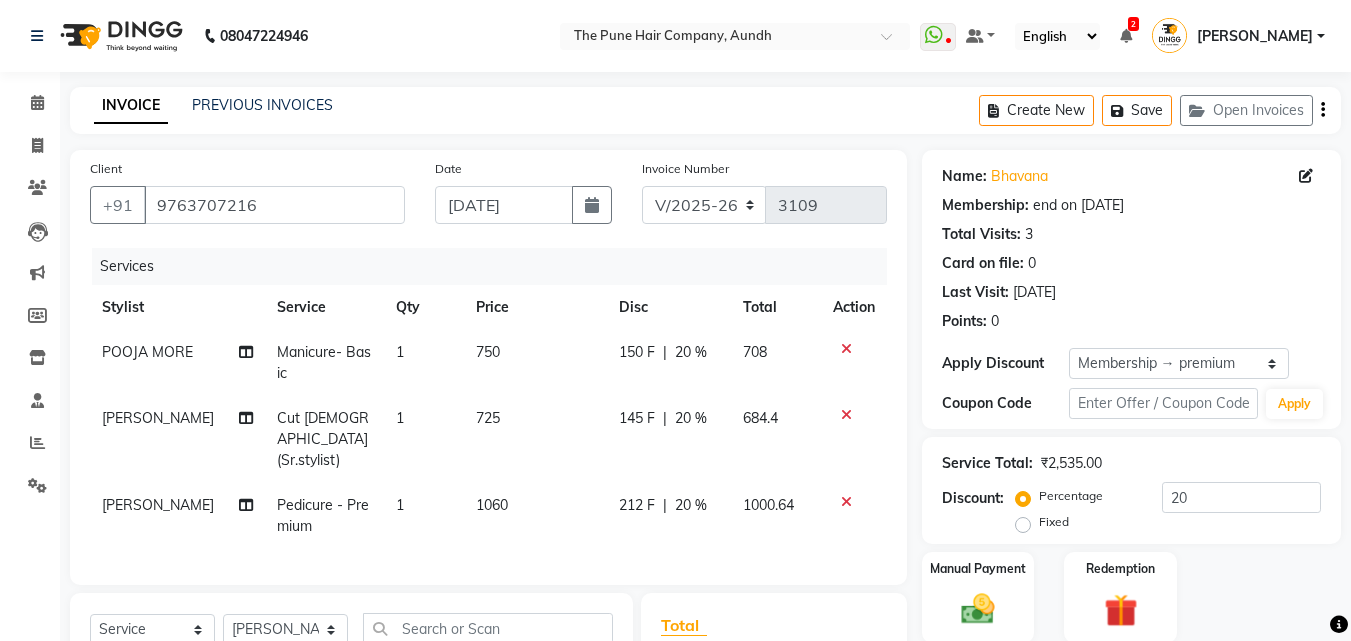 click 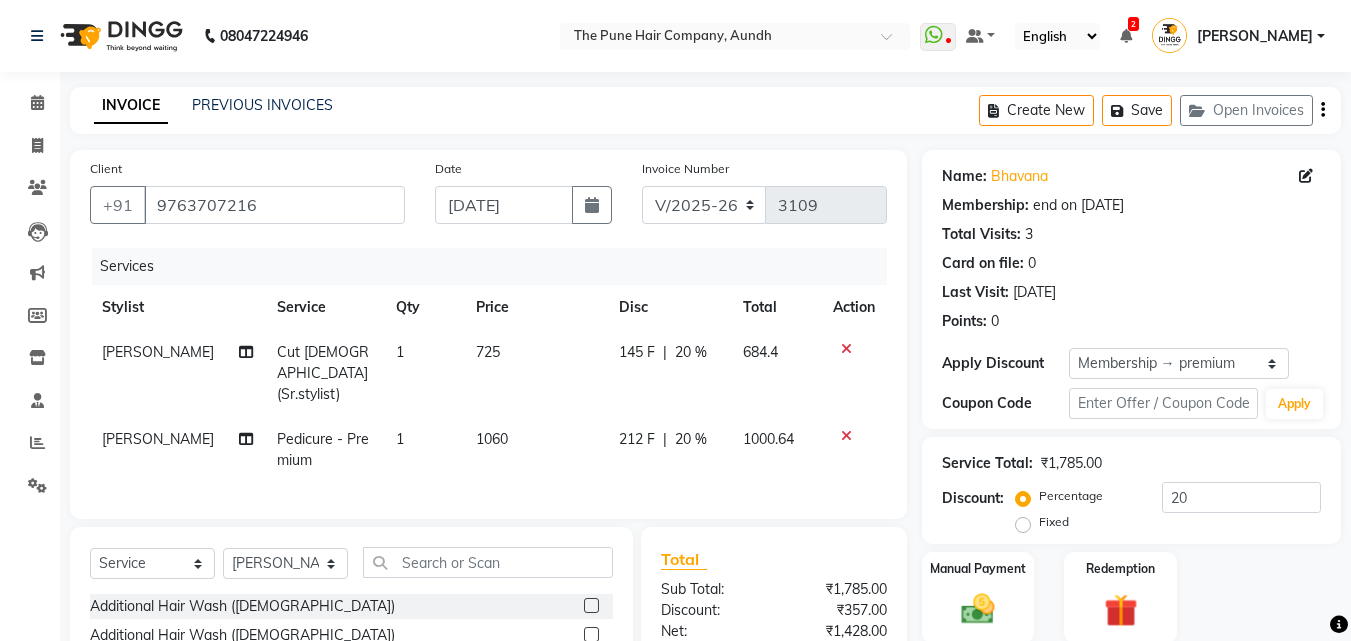click 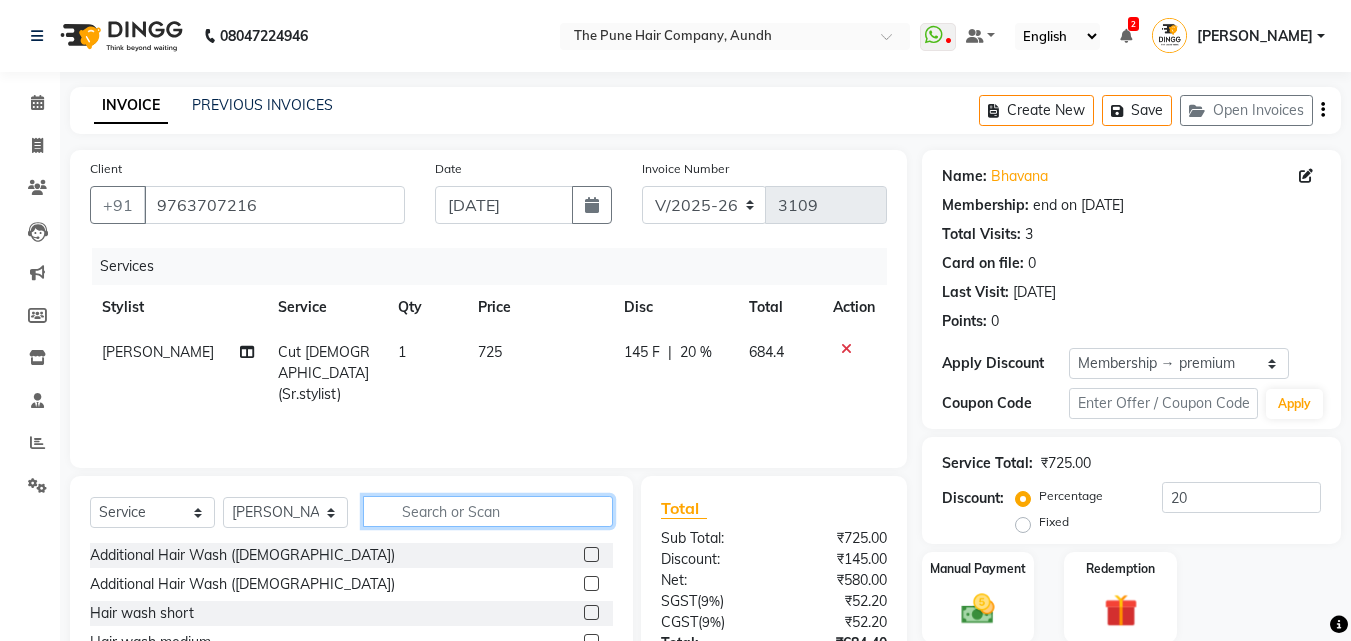 click 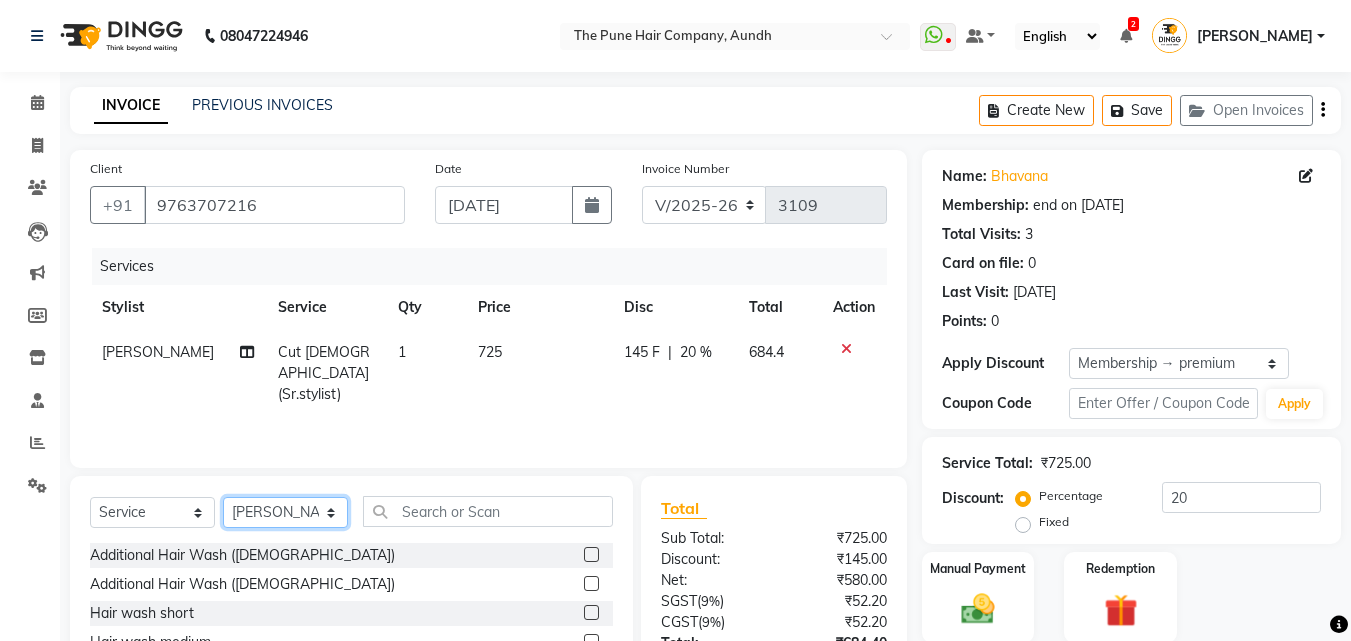 click on "Select Stylist Akash both [PERSON_NAME] .K [PERSON_NAME] kaif [PERSON_NAME] [PERSON_NAME] [PERSON_NAME] [PERSON_NAME] mane POOJA MORE [PERSON_NAME]  [PERSON_NAME] Shweta [PERSON_NAME] [PERSON_NAME] [PERSON_NAME]" 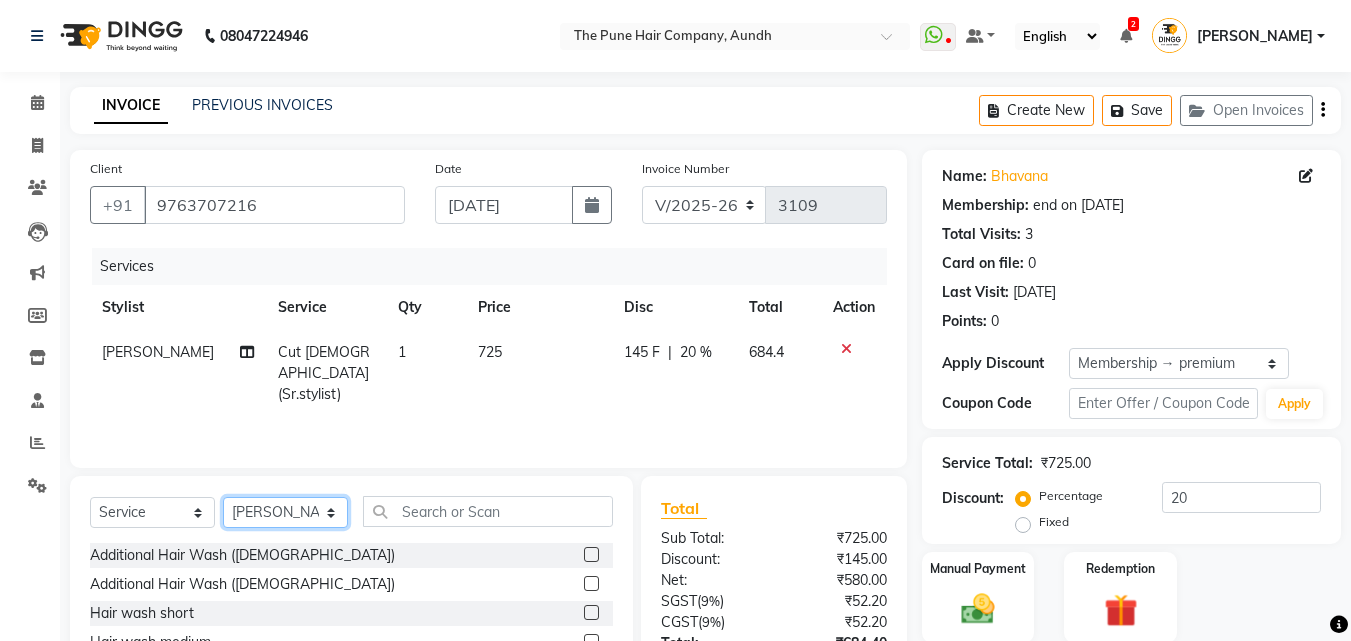 select on "49441" 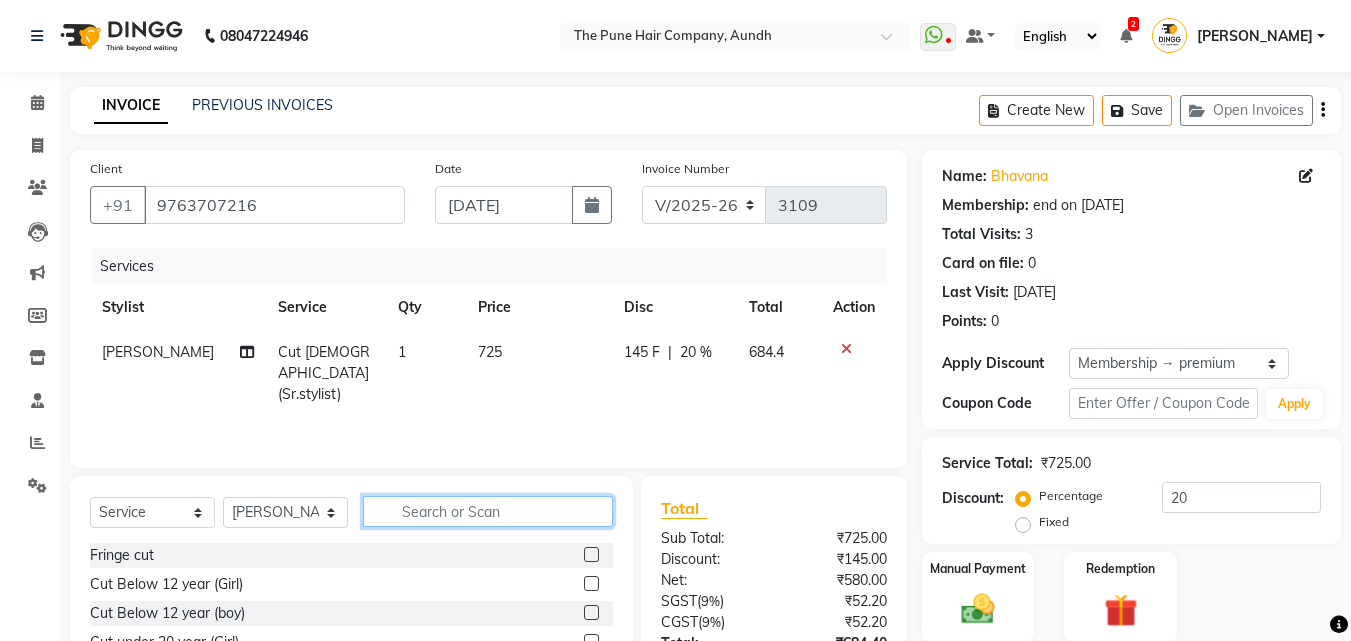 click 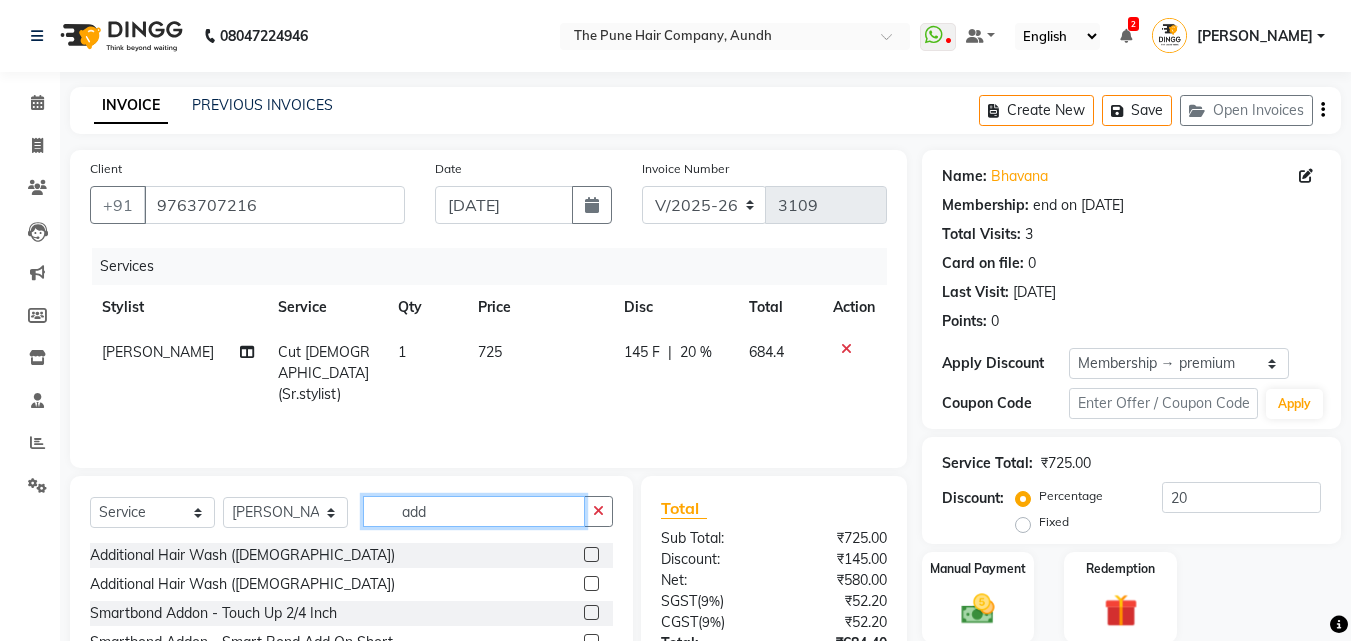 type on "add" 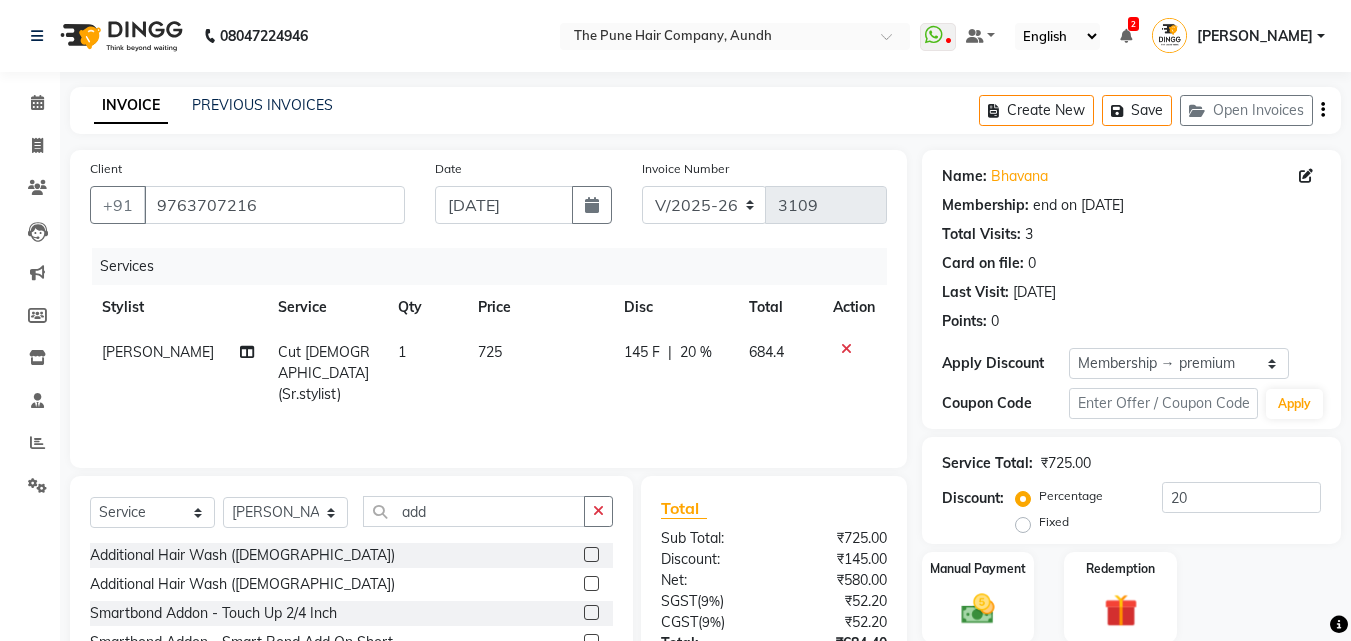 click 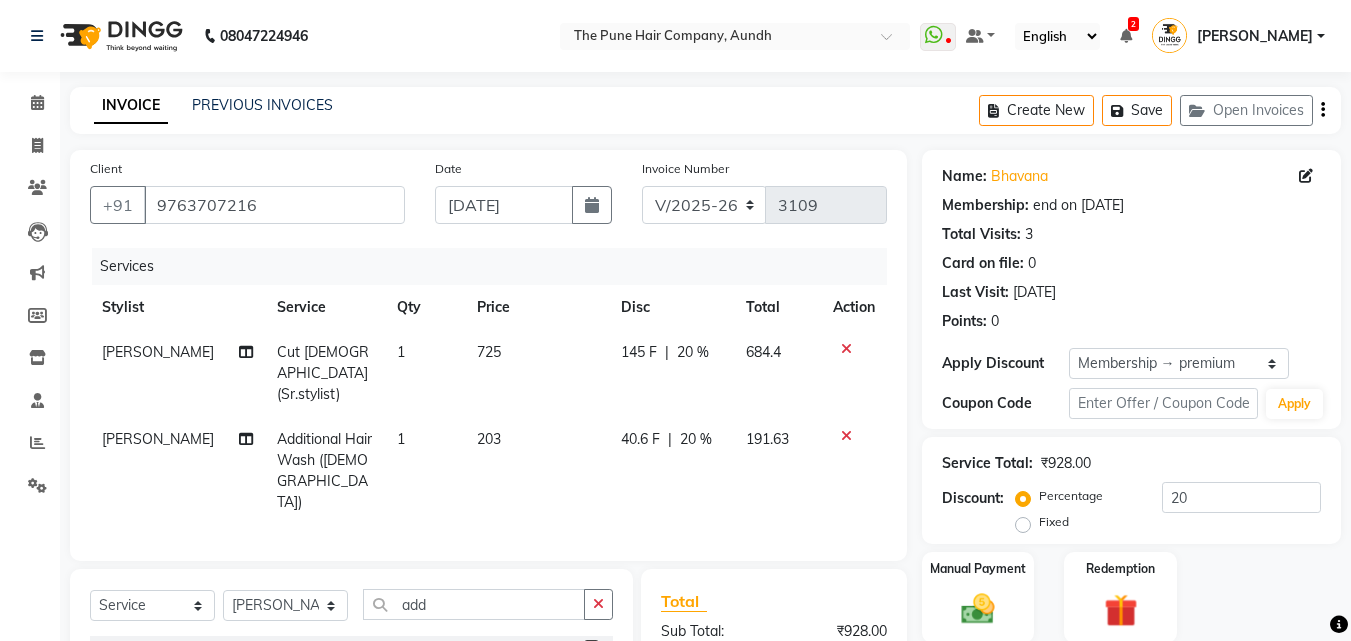checkbox on "false" 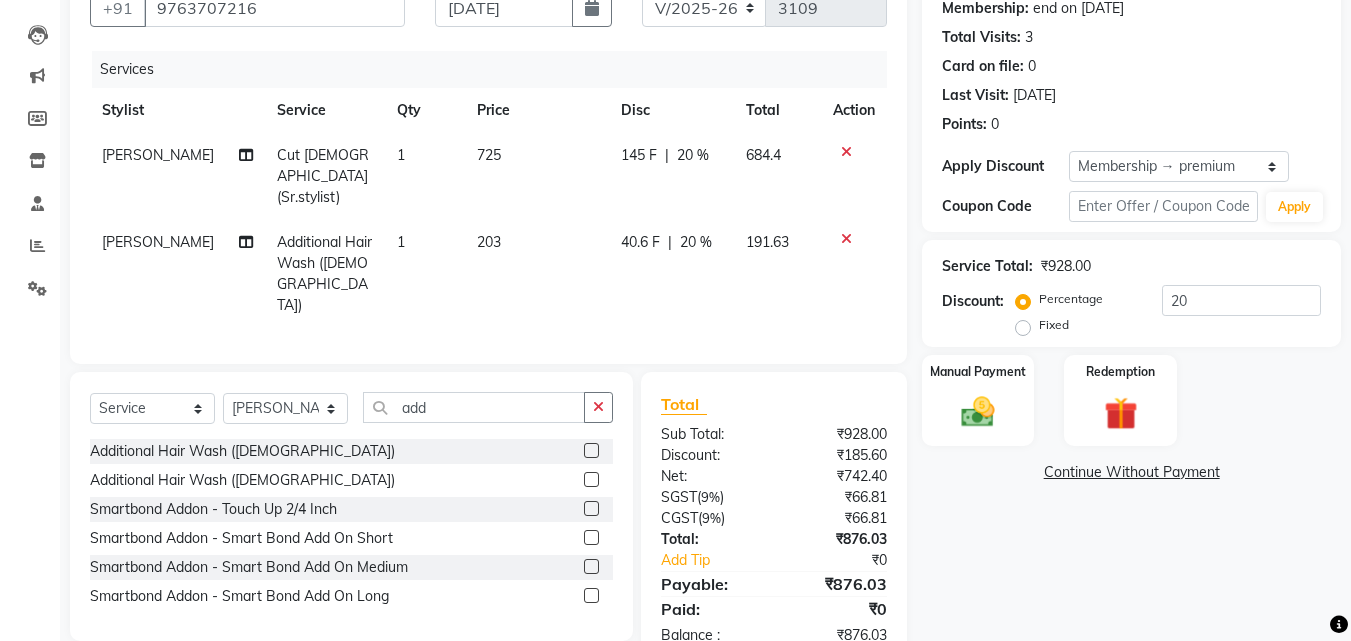 scroll, scrollTop: 204, scrollLeft: 0, axis: vertical 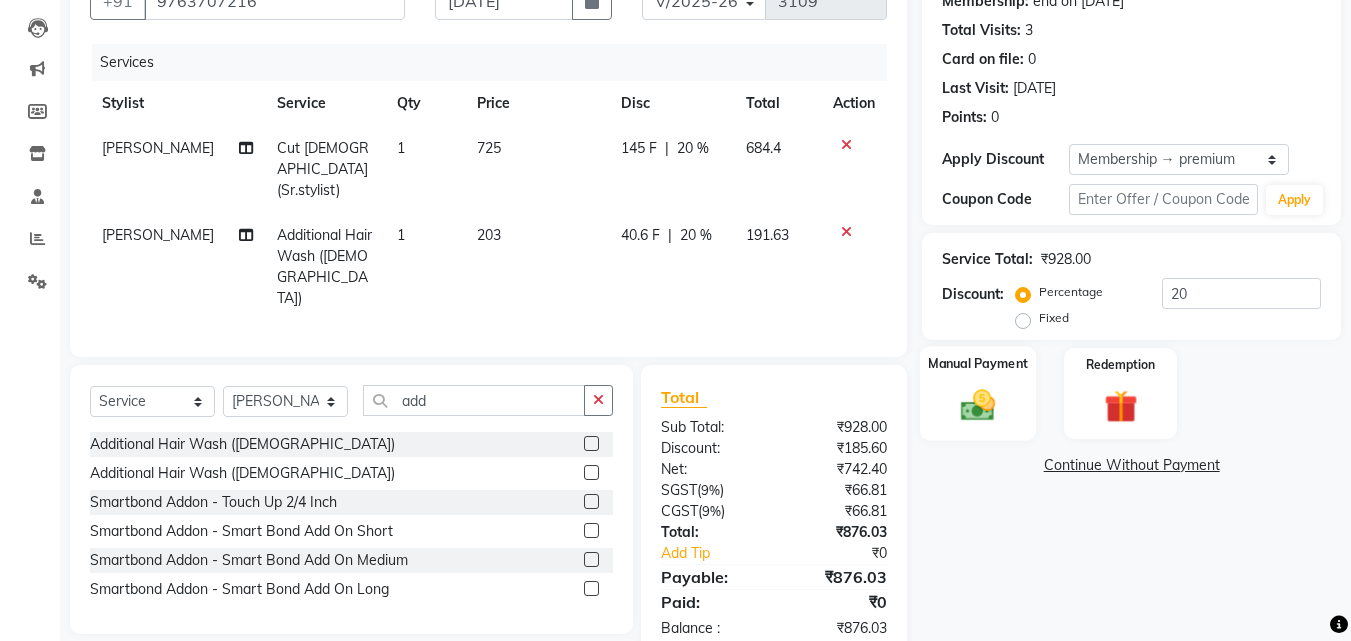 click 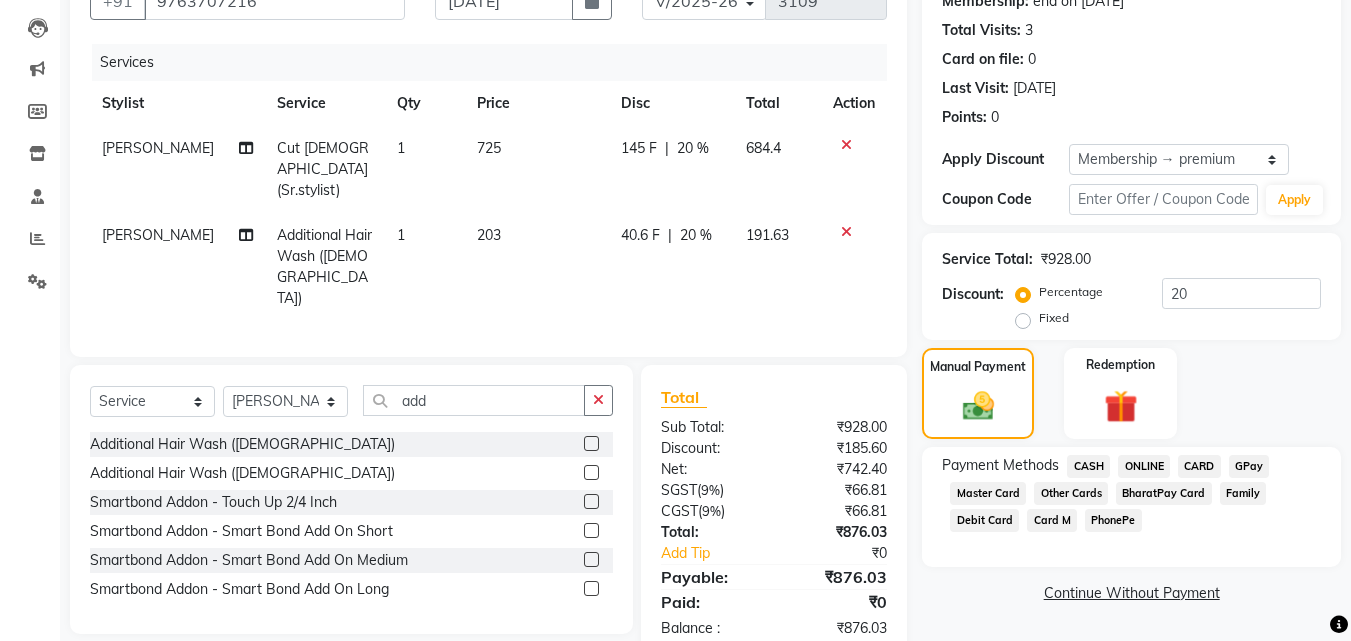 click on "ONLINE" 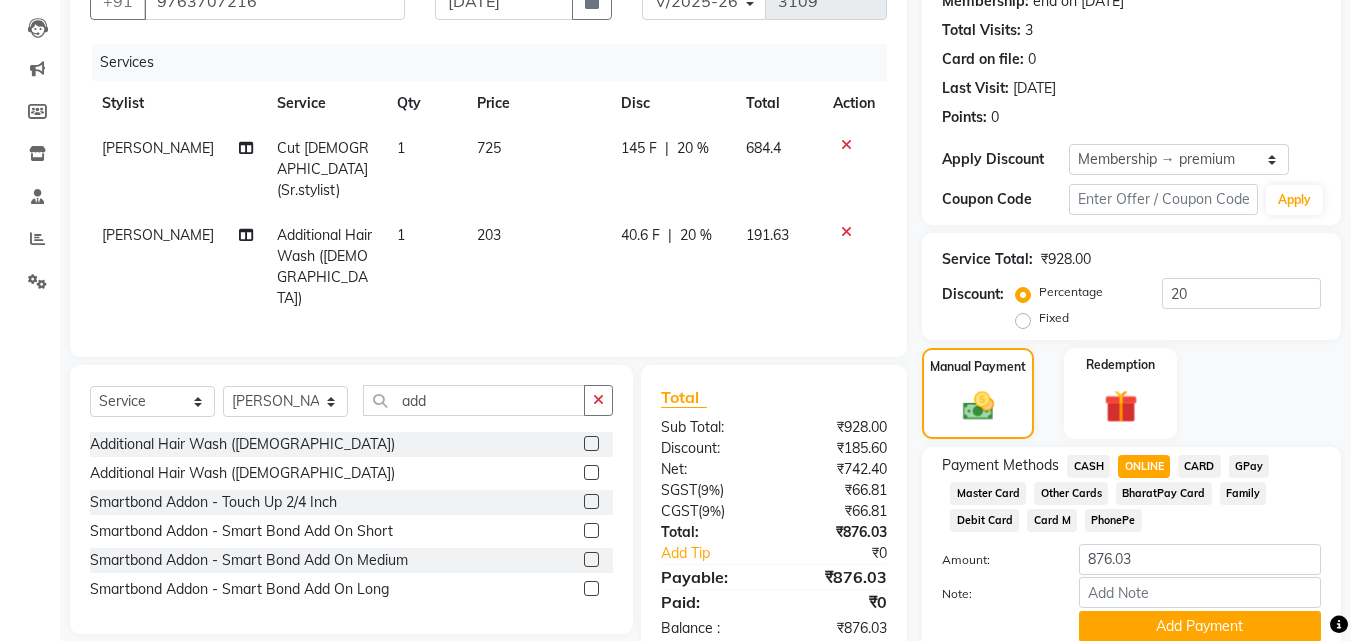 scroll, scrollTop: 284, scrollLeft: 0, axis: vertical 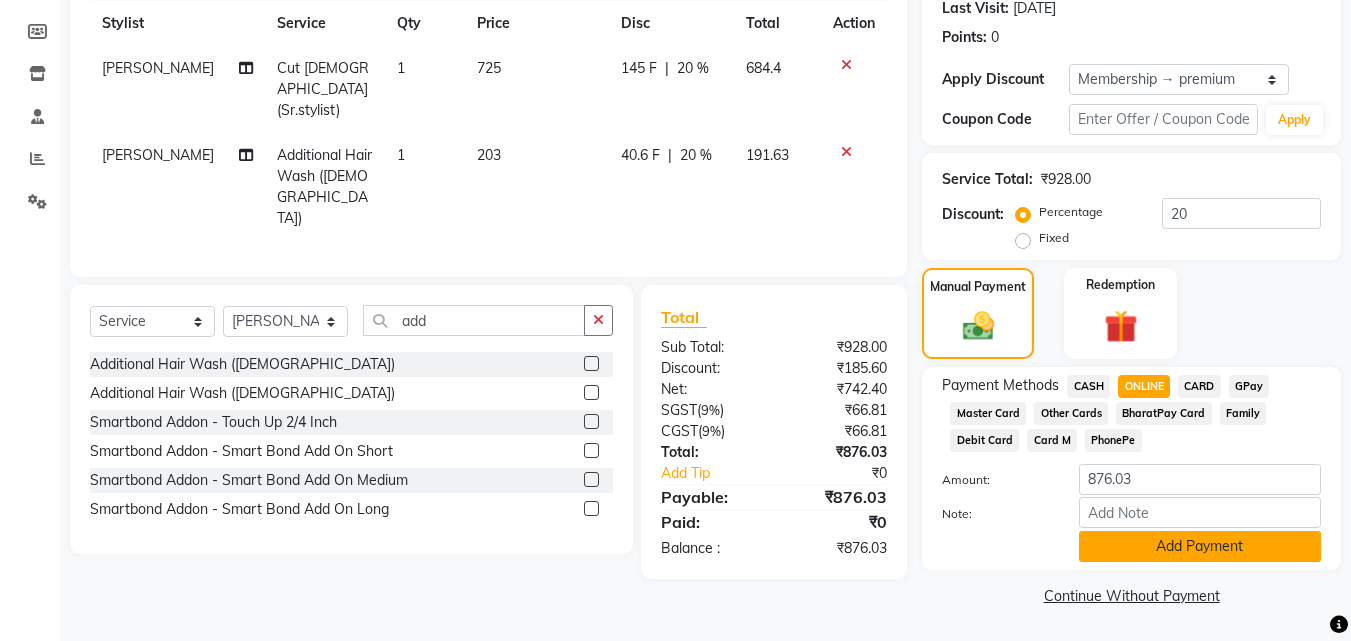 click on "Add Payment" 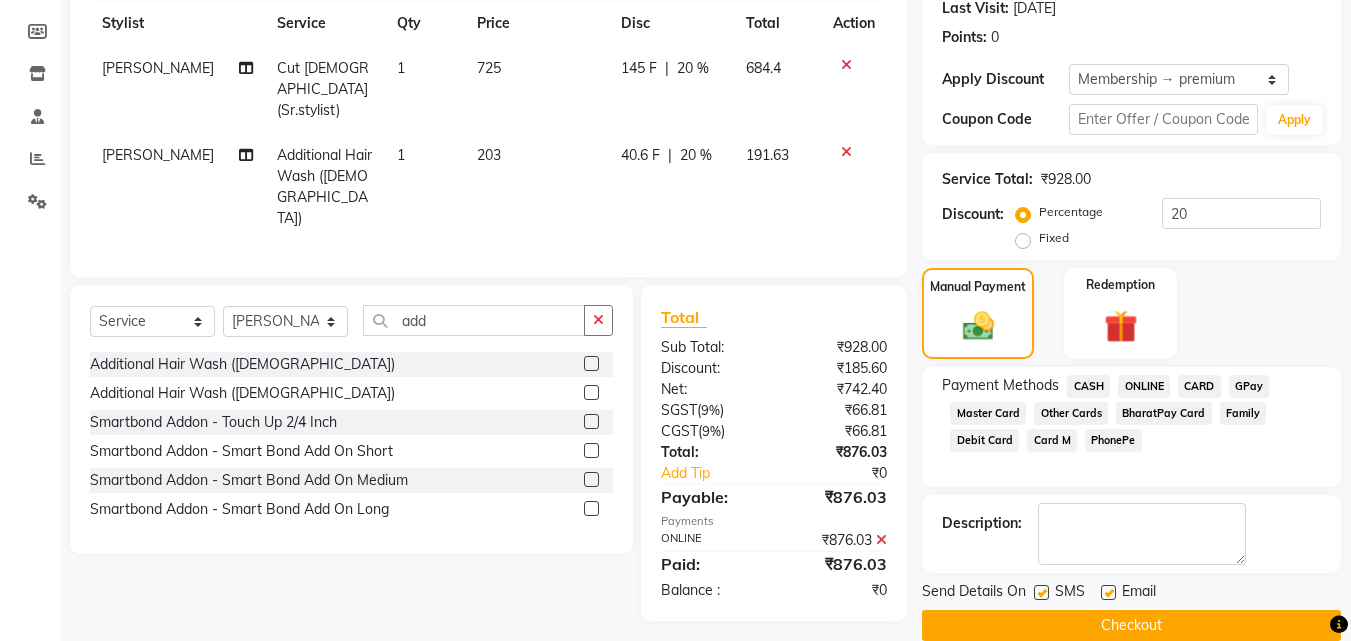 click on "Checkout" 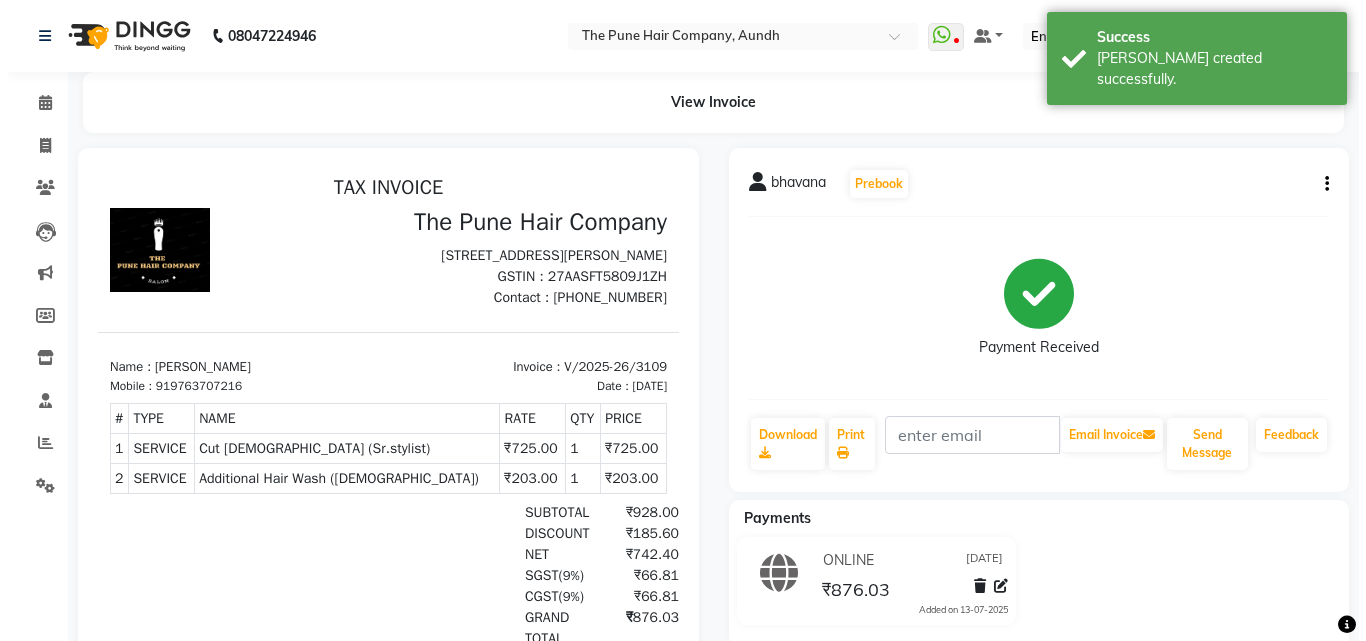 scroll, scrollTop: 0, scrollLeft: 0, axis: both 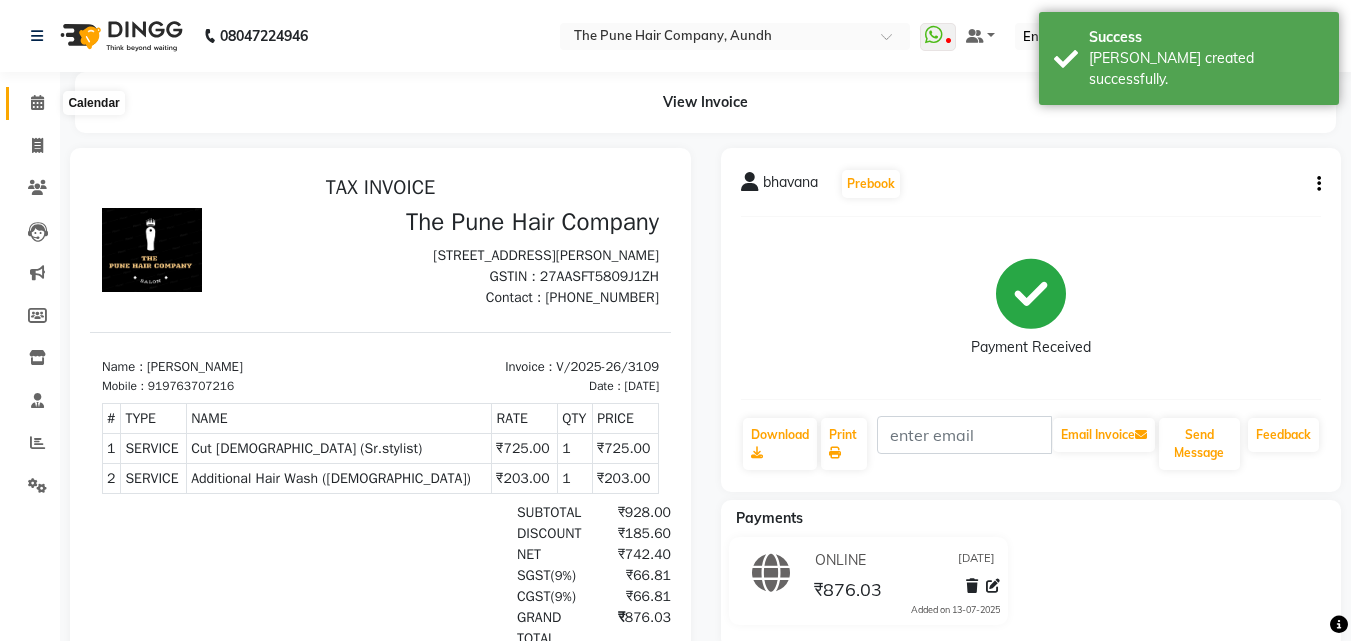 click 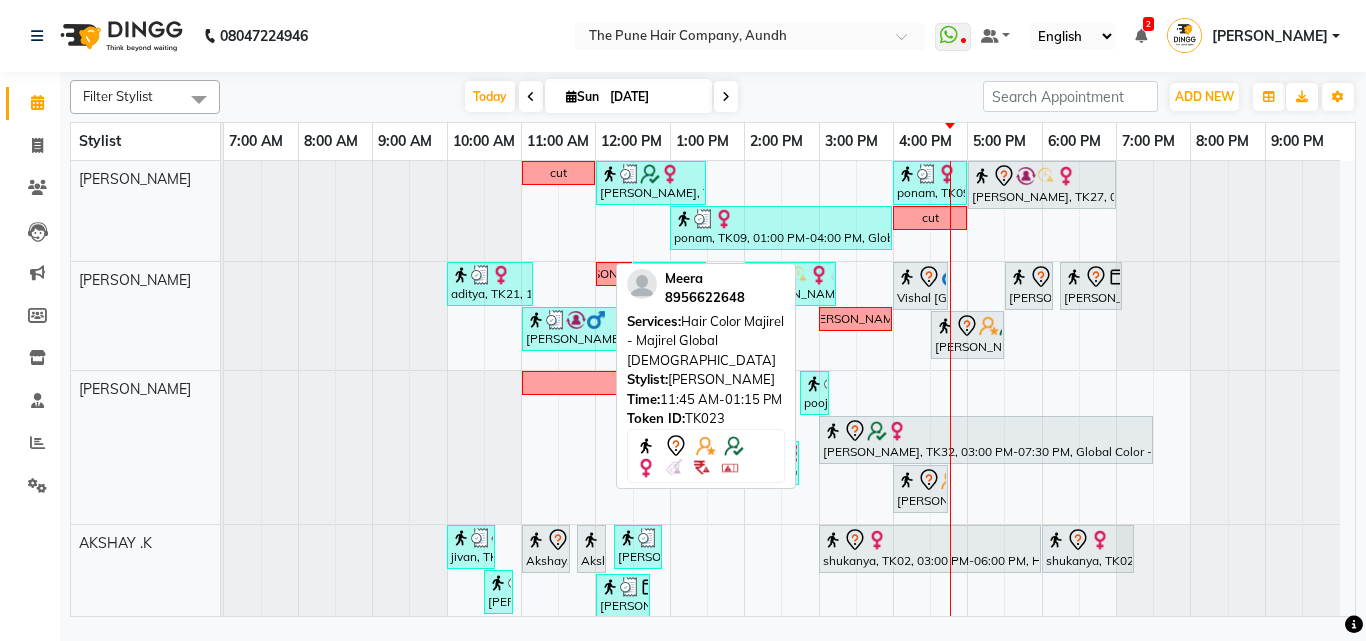 scroll, scrollTop: 300, scrollLeft: 0, axis: vertical 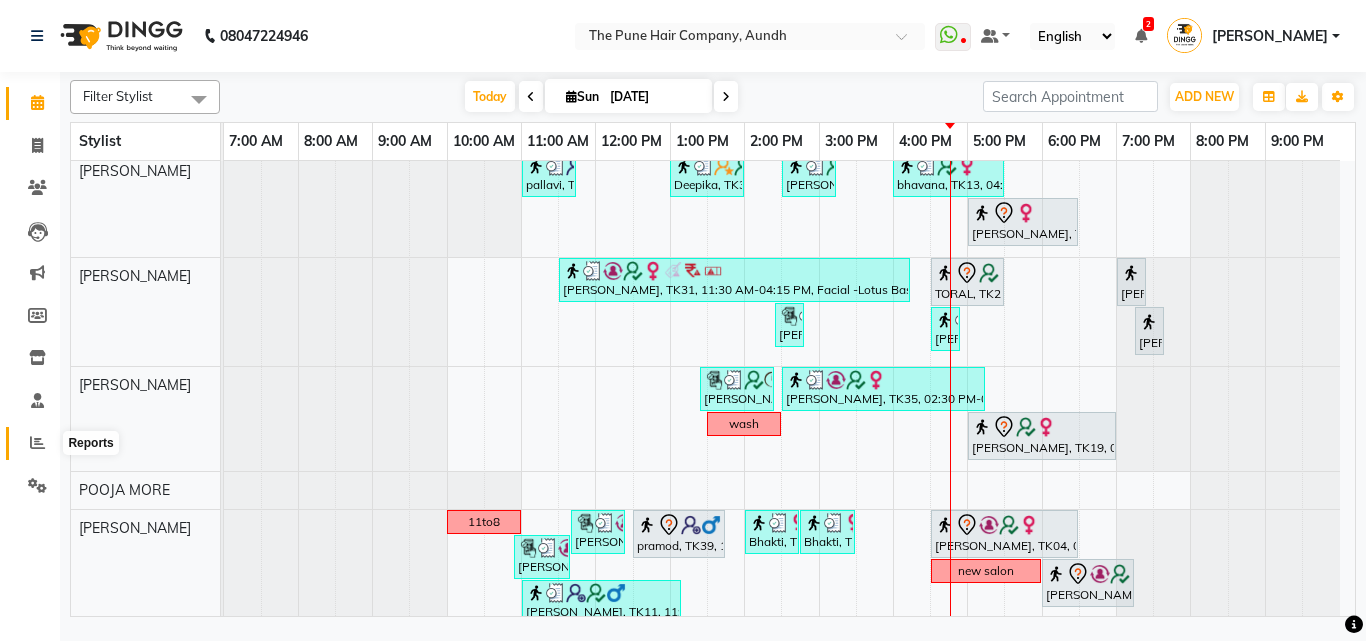 click 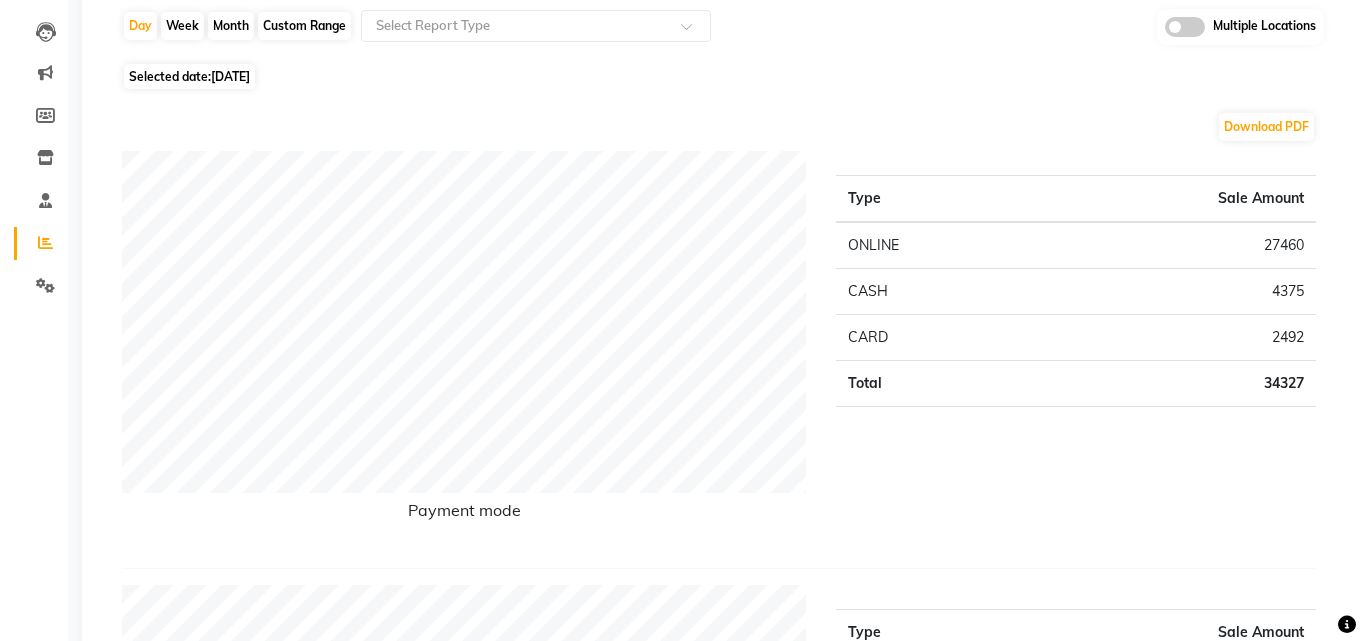 scroll, scrollTop: 0, scrollLeft: 0, axis: both 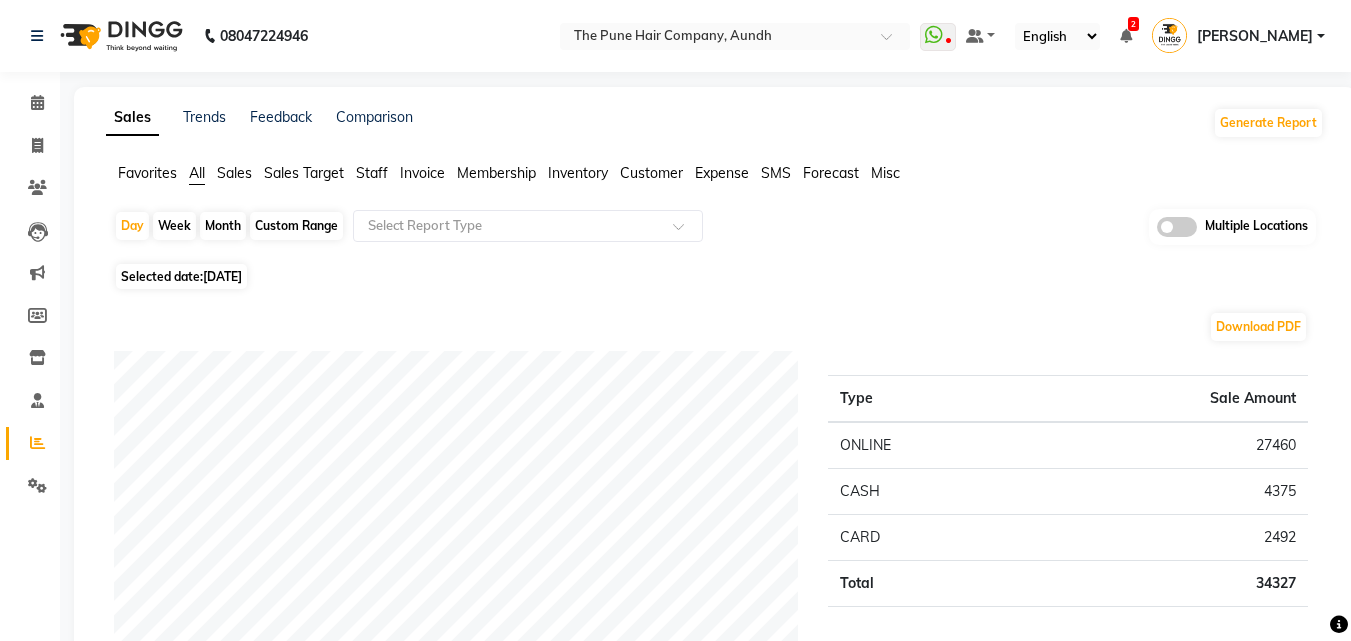 click on "Favorites All Sales Sales Target Staff Invoice Membership Inventory Customer Expense SMS Forecast Misc" 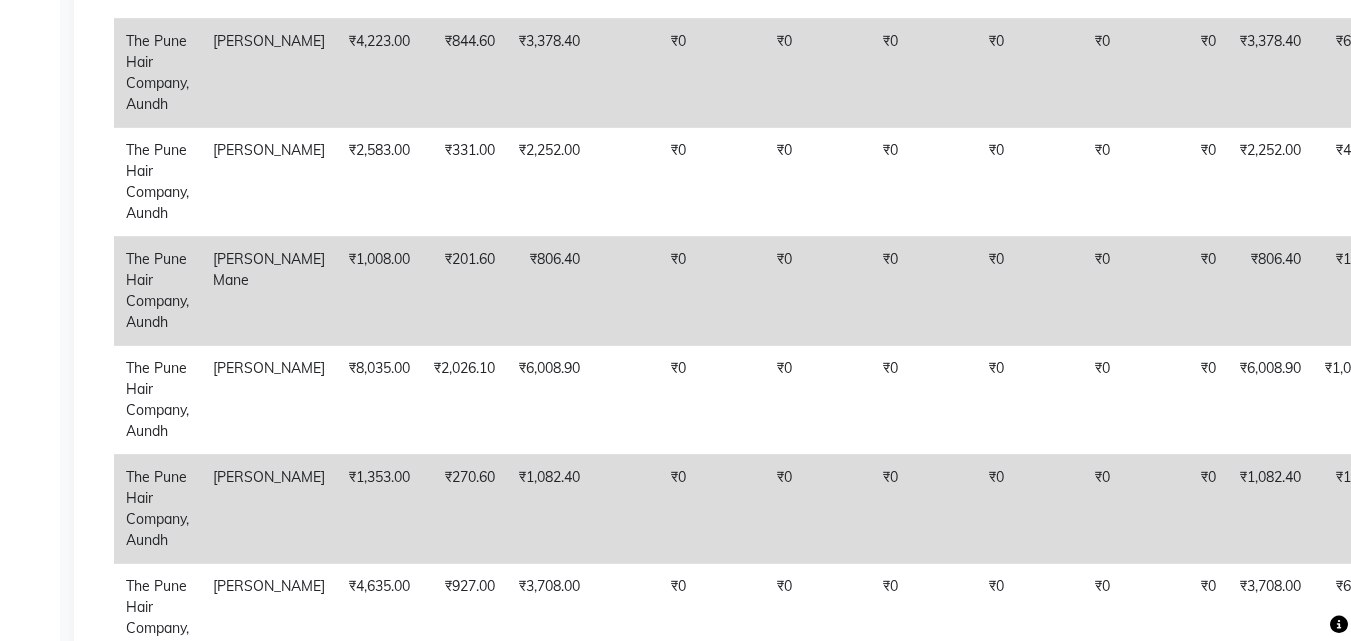 scroll, scrollTop: 1588, scrollLeft: 0, axis: vertical 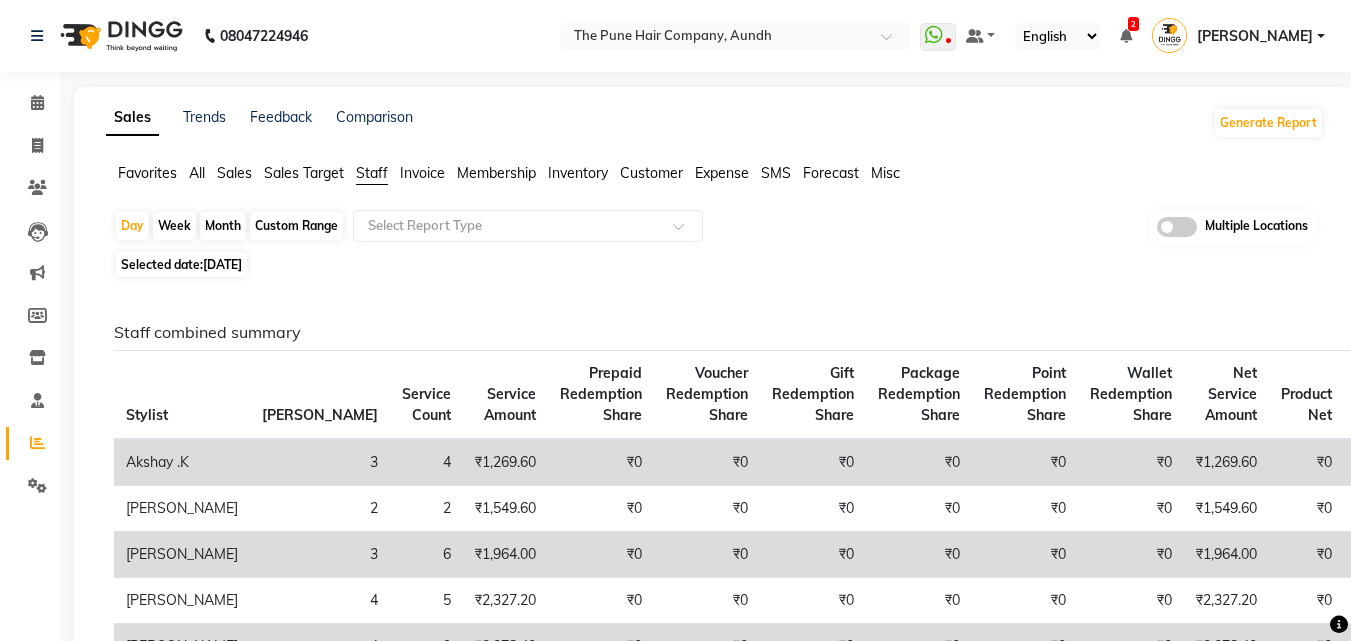 click on "Custom Range" 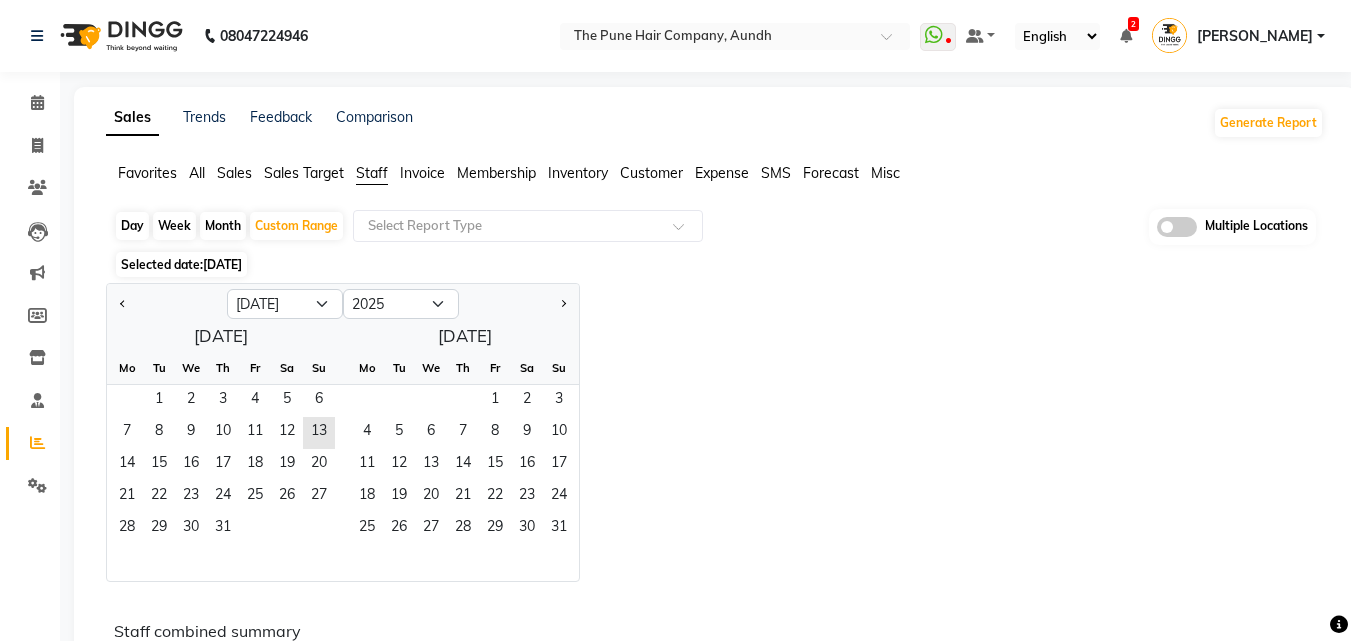 click on "Month" 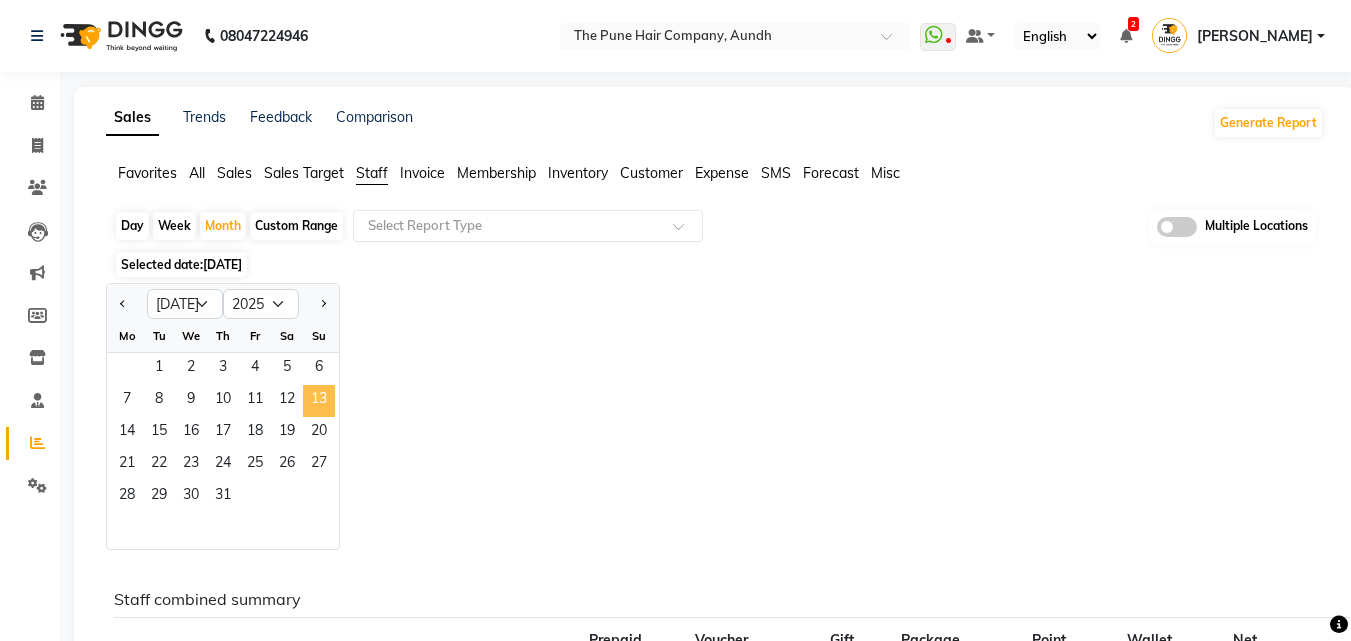click on "13" 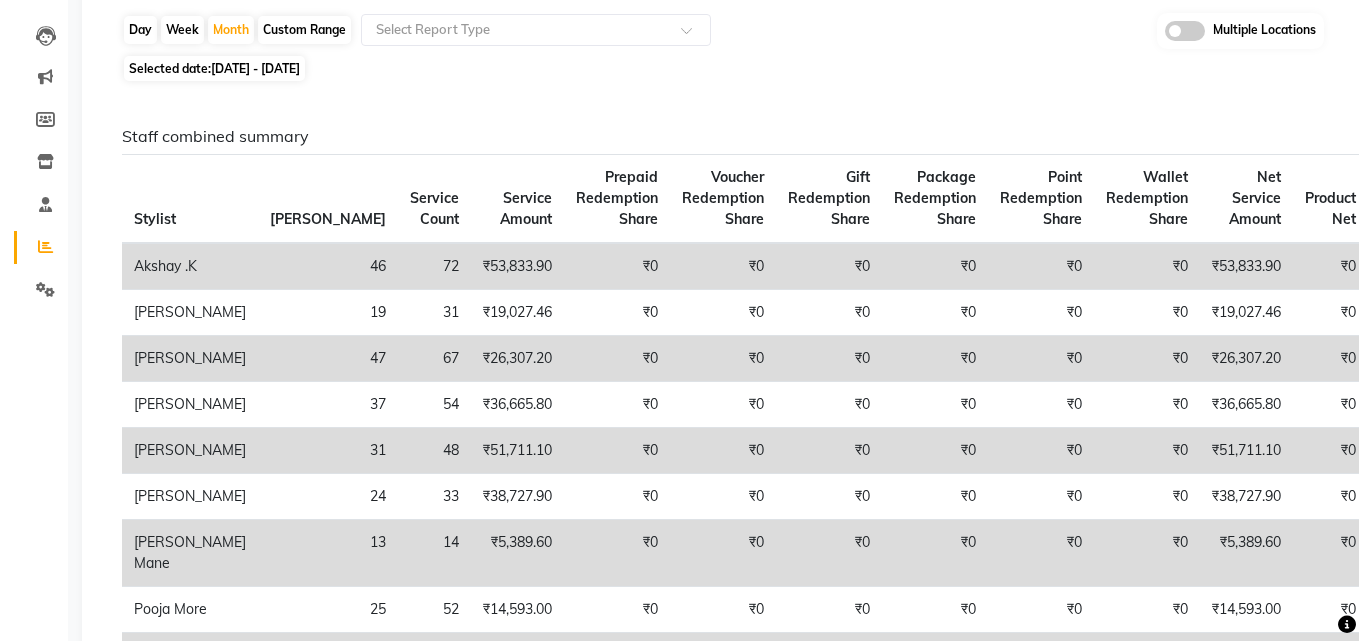 scroll, scrollTop: 0, scrollLeft: 0, axis: both 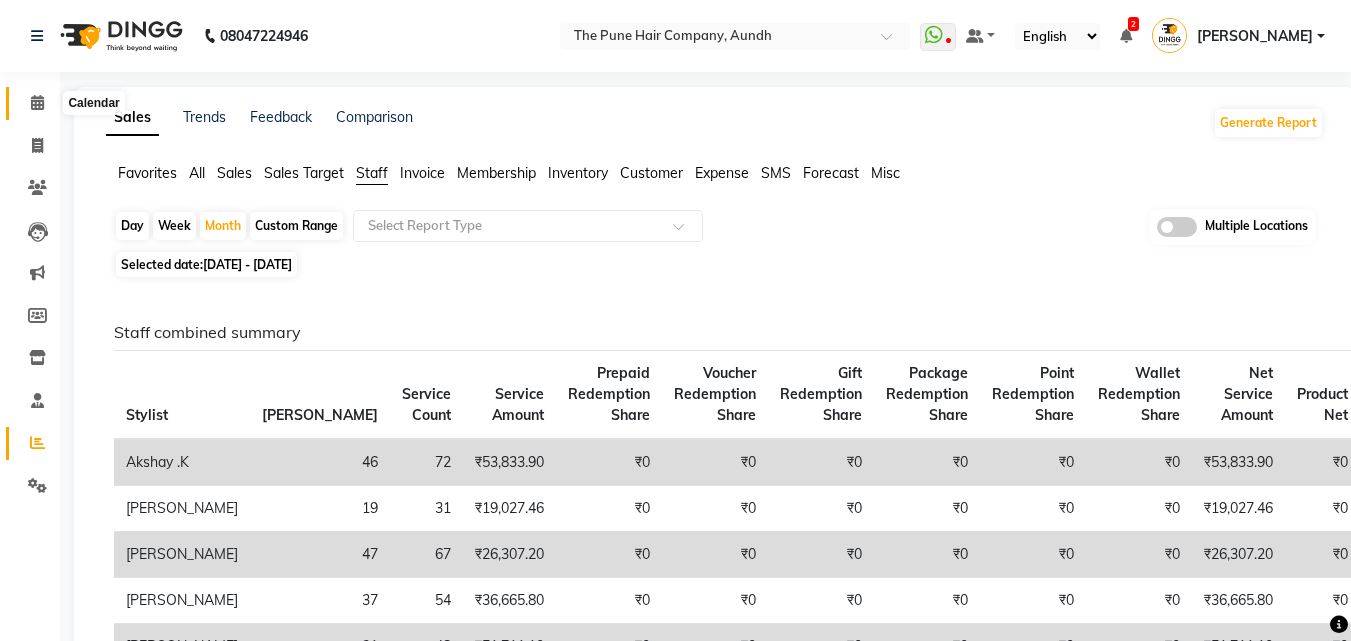 click 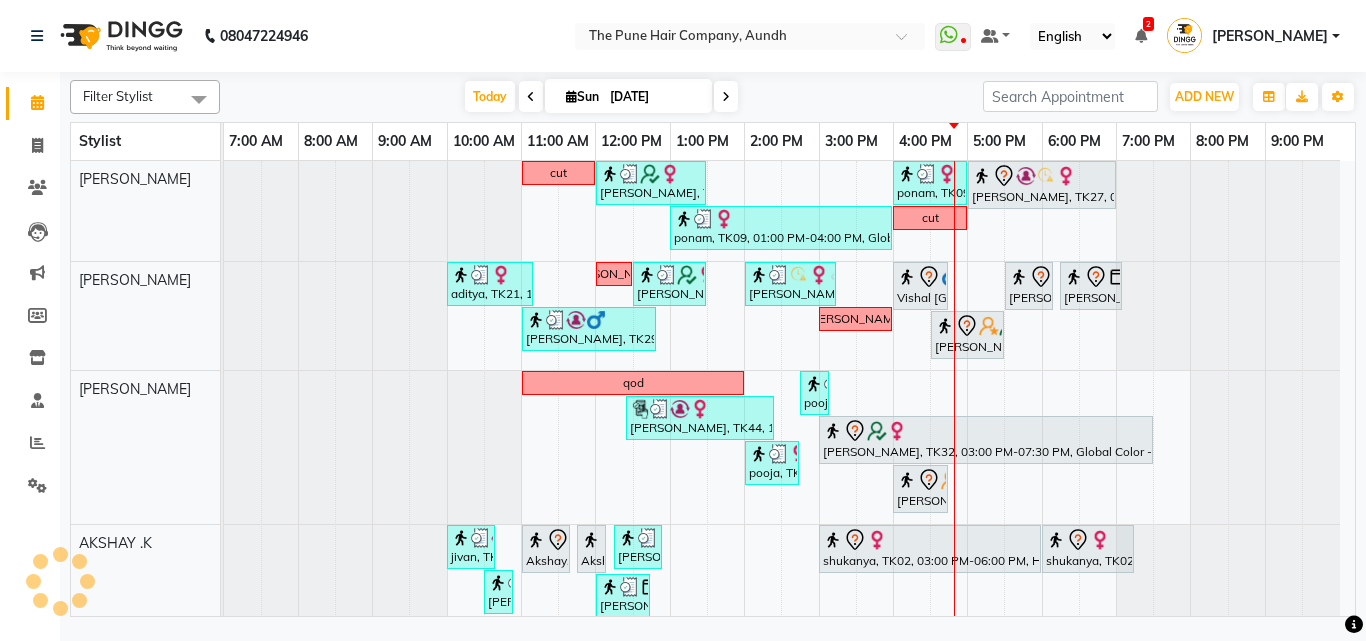 scroll, scrollTop: 132, scrollLeft: 0, axis: vertical 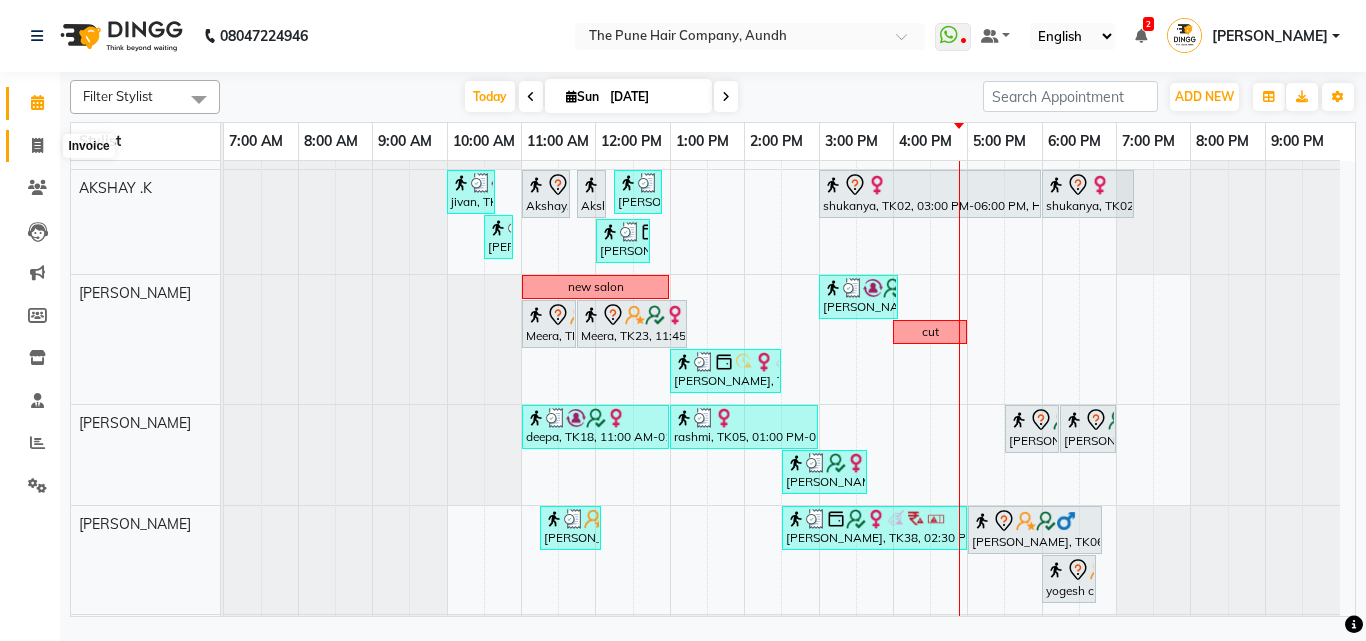 click 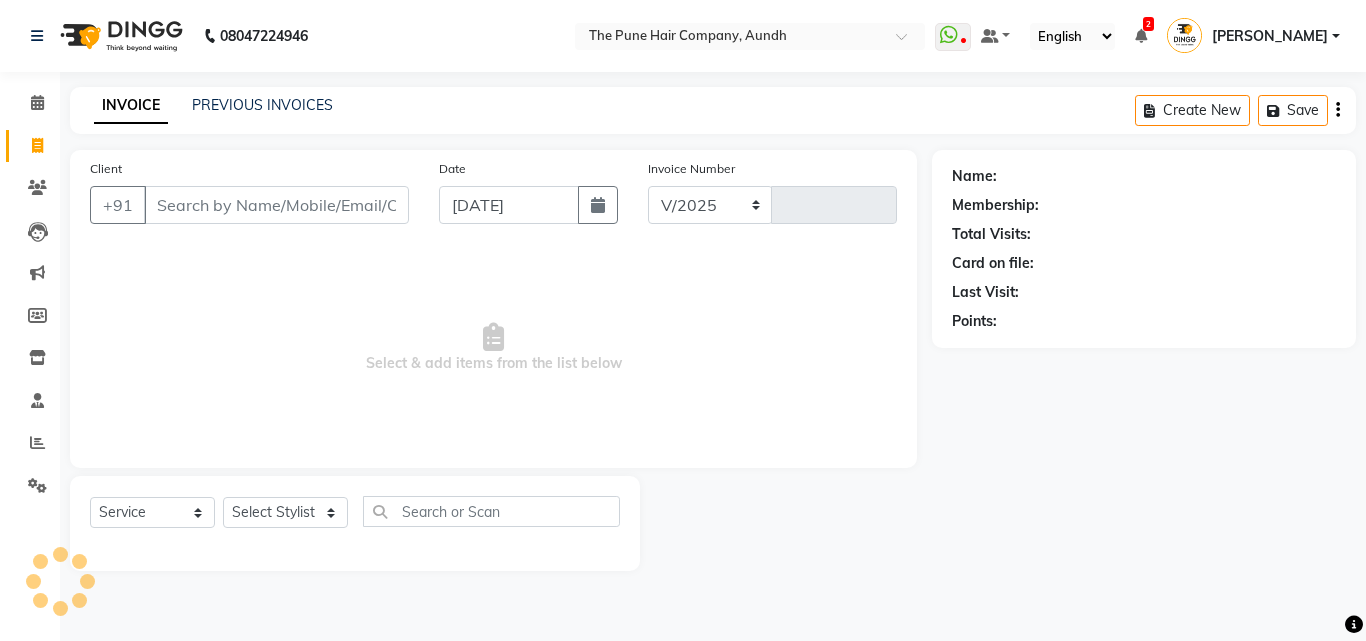select on "106" 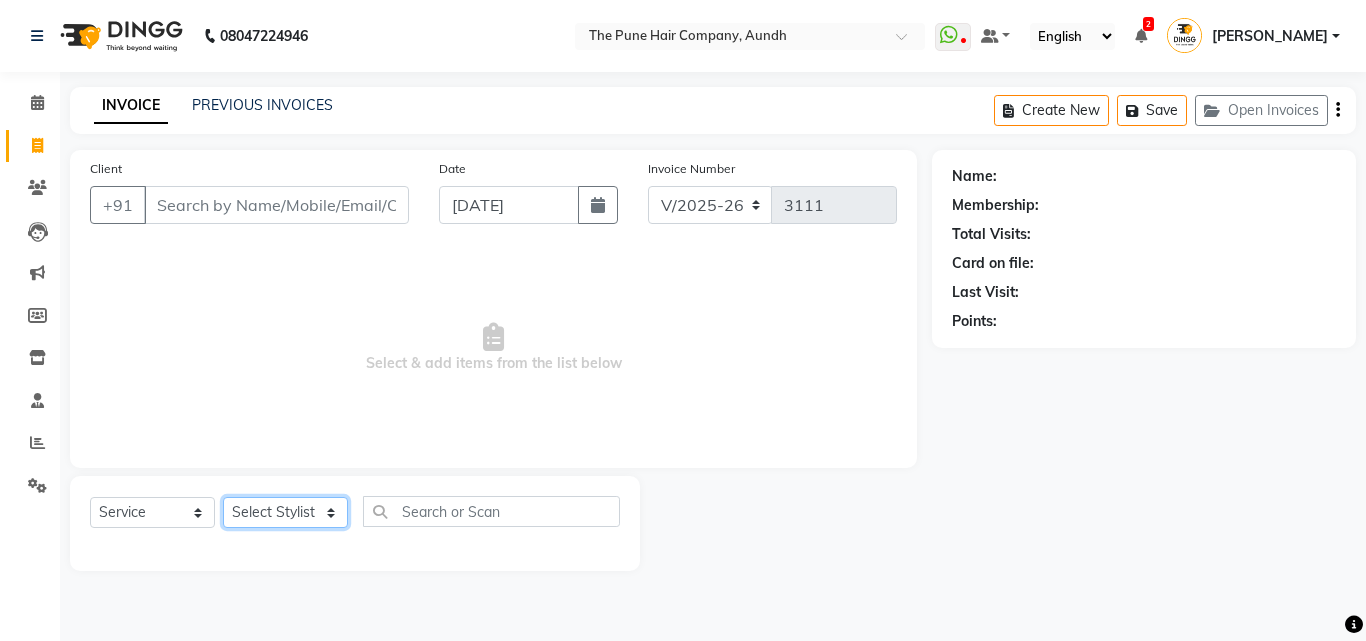 click on "Select Stylist Akash both [PERSON_NAME] .K [PERSON_NAME] kaif [PERSON_NAME] [PERSON_NAME] [PERSON_NAME] [PERSON_NAME] mane POOJA MORE [PERSON_NAME]  [PERSON_NAME] Shweta [PERSON_NAME] [PERSON_NAME] [PERSON_NAME]" 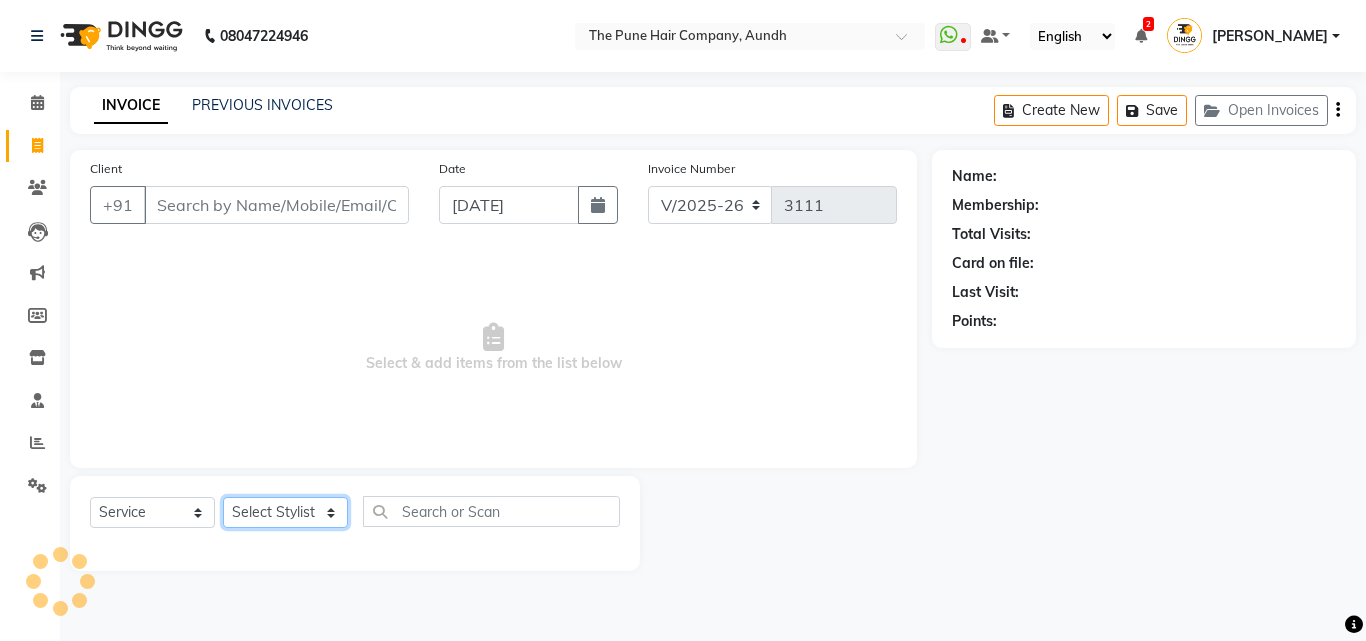 select on "18078" 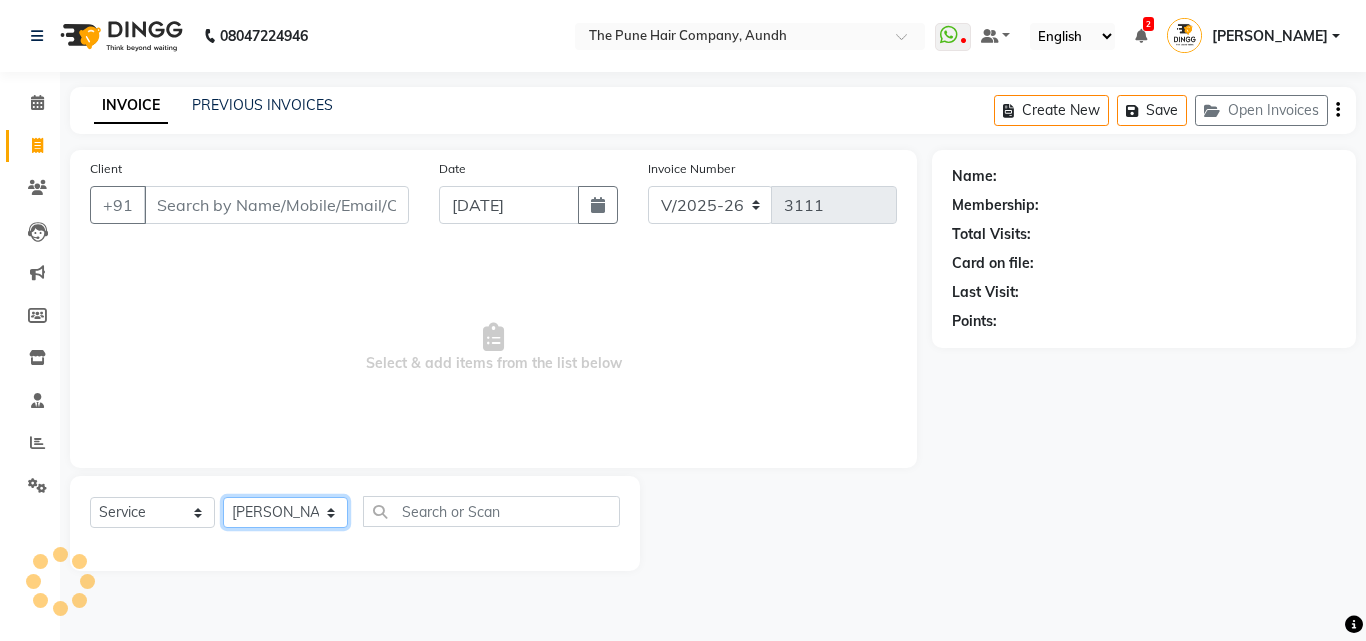 click on "Select Stylist Akash both [PERSON_NAME] .K [PERSON_NAME] kaif [PERSON_NAME] [PERSON_NAME] [PERSON_NAME] [PERSON_NAME] mane POOJA MORE [PERSON_NAME]  [PERSON_NAME] Shweta [PERSON_NAME] [PERSON_NAME] [PERSON_NAME]" 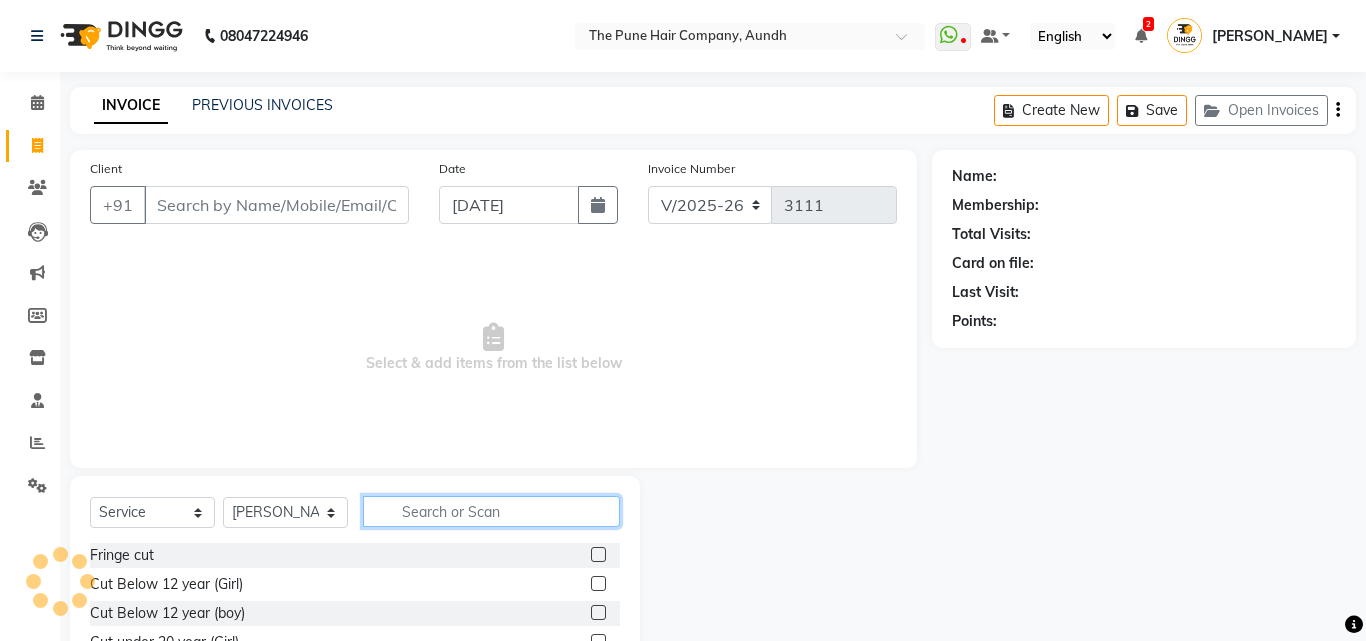 click 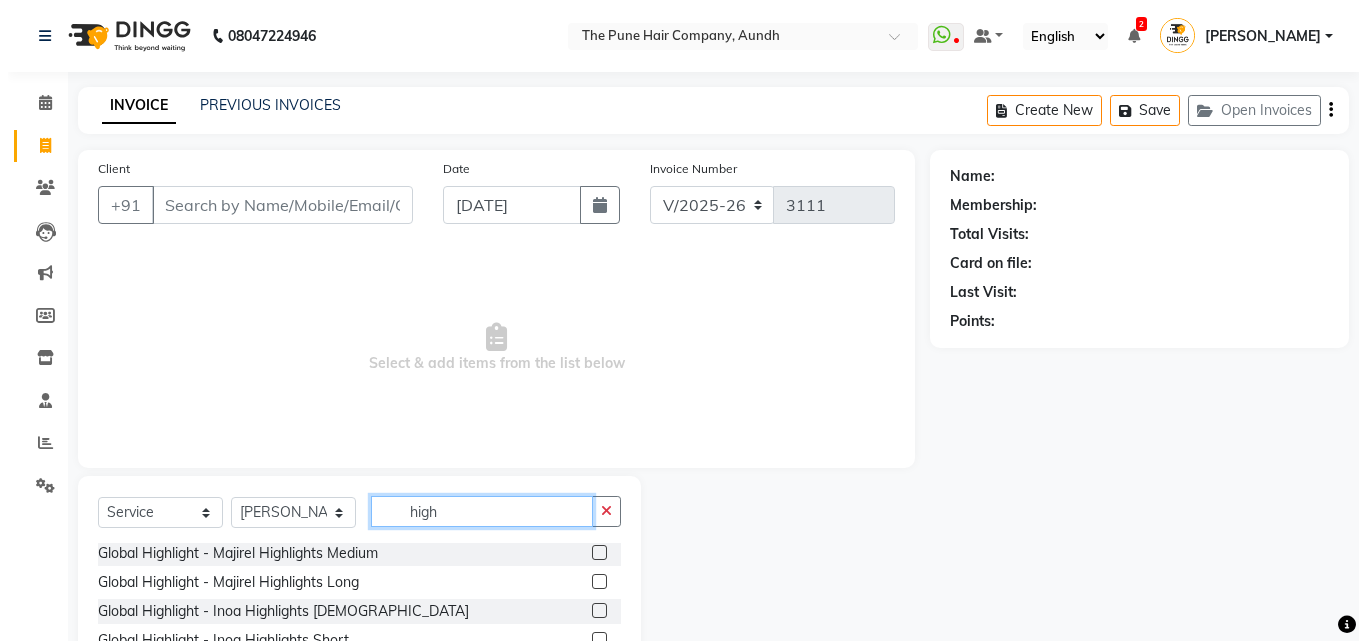 scroll, scrollTop: 61, scrollLeft: 0, axis: vertical 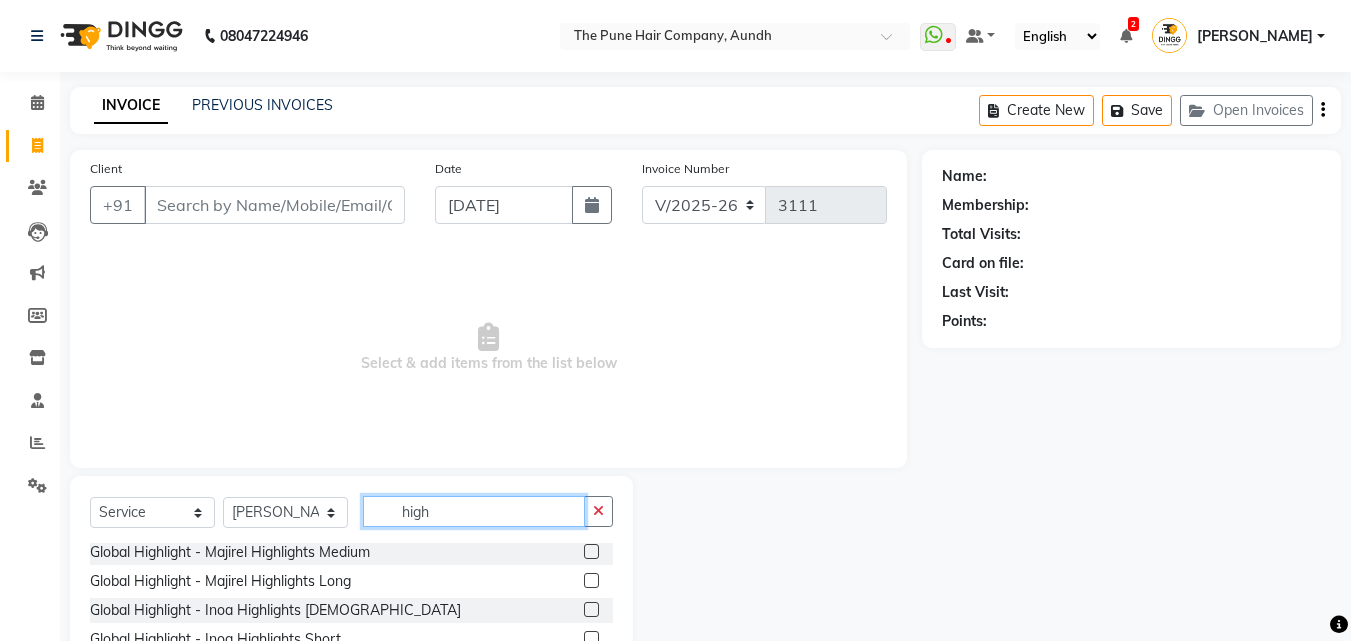 type on "high" 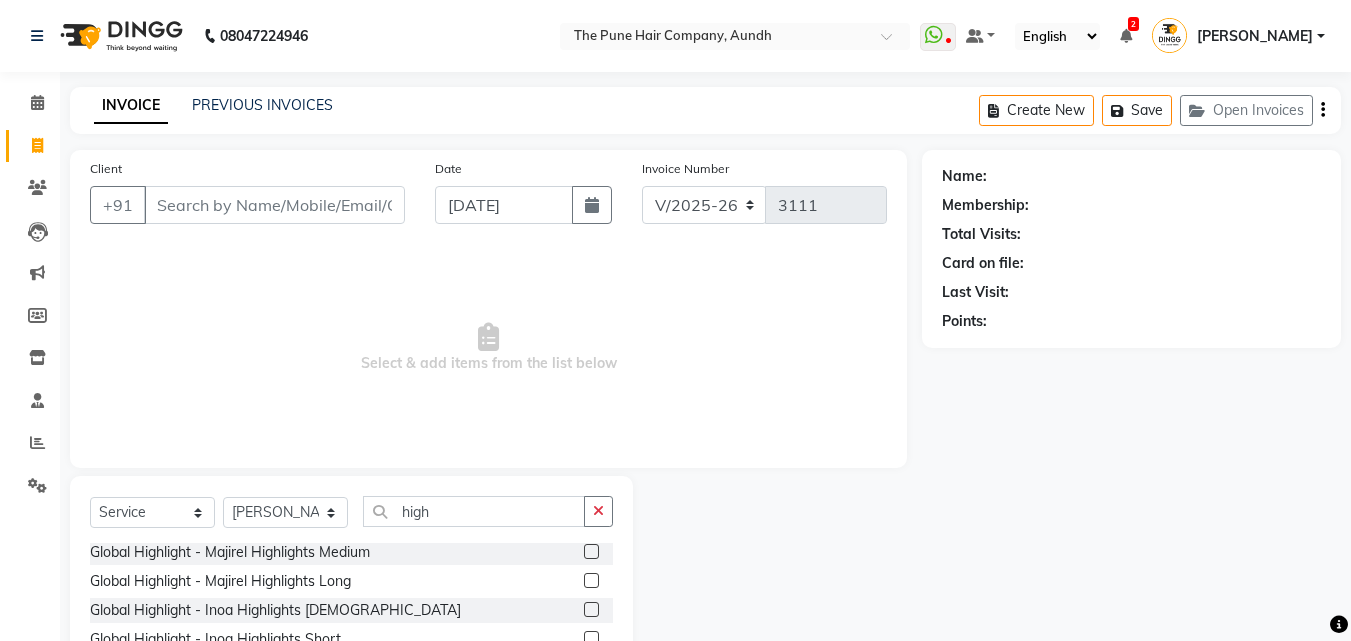 click 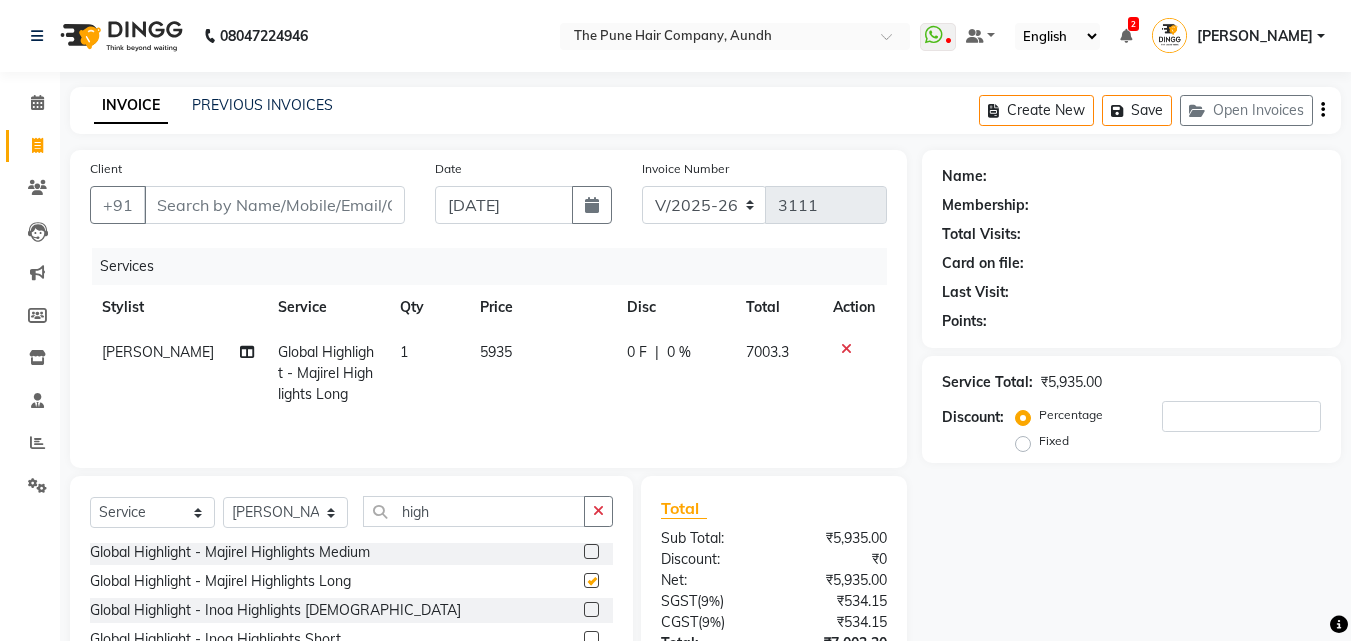 checkbox on "false" 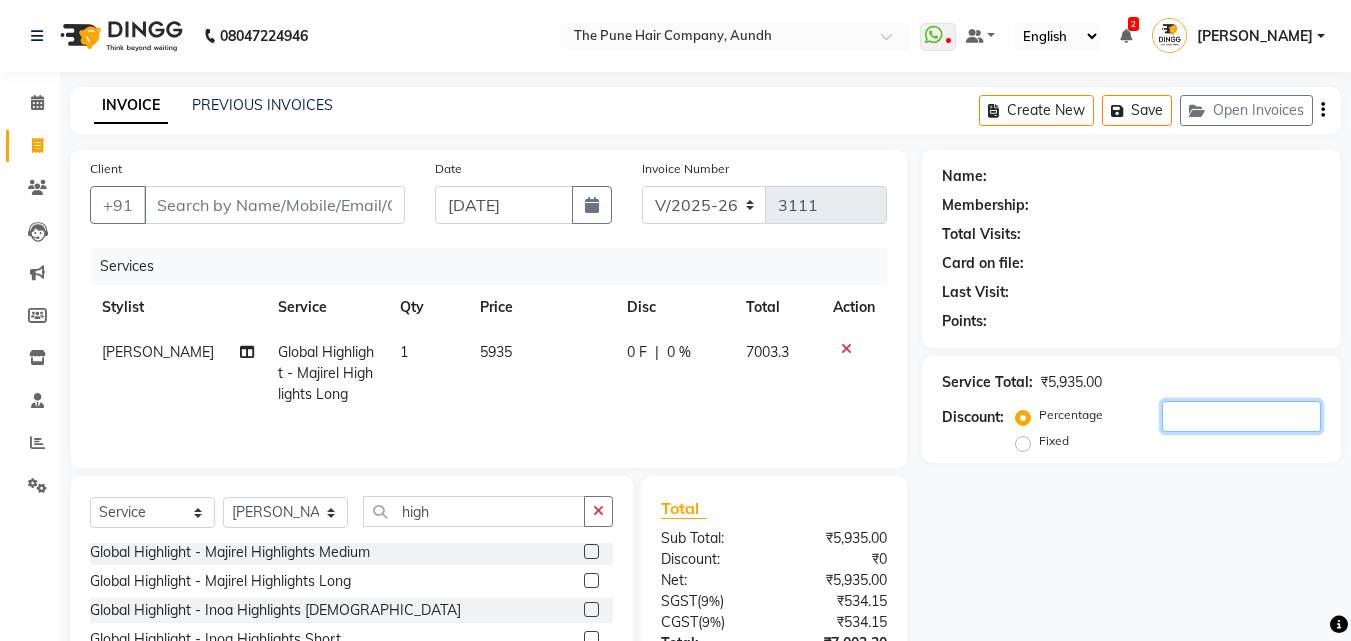 click 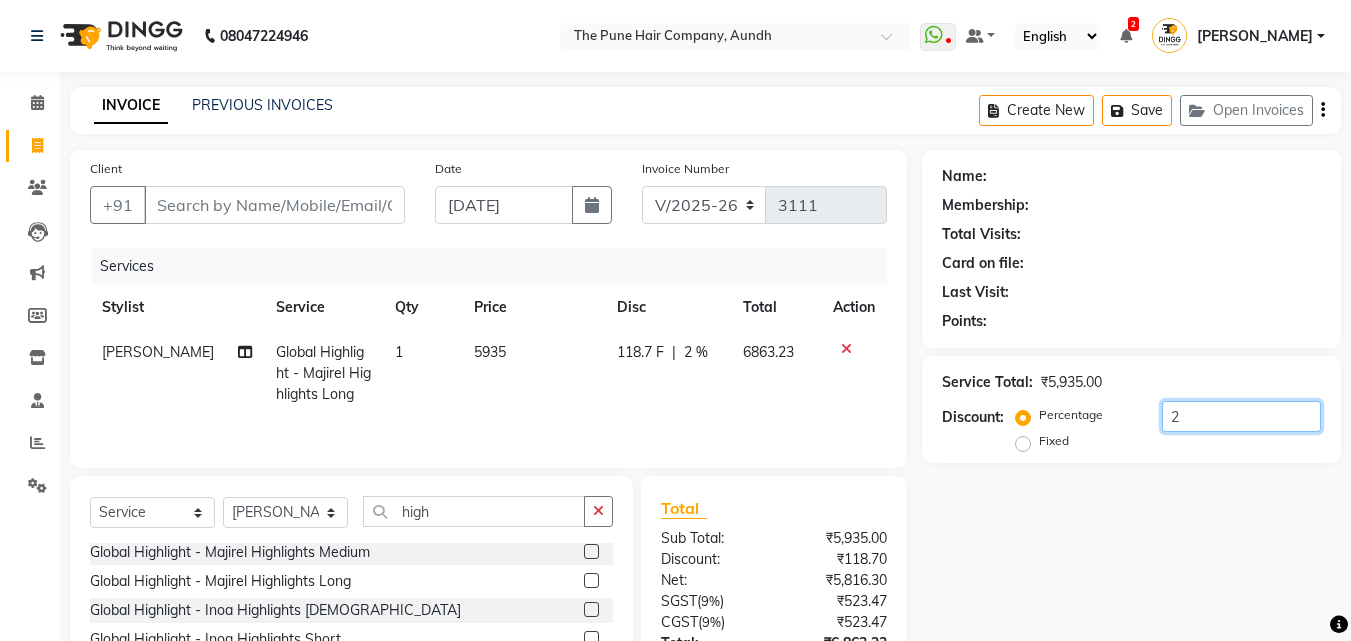 type on "20" 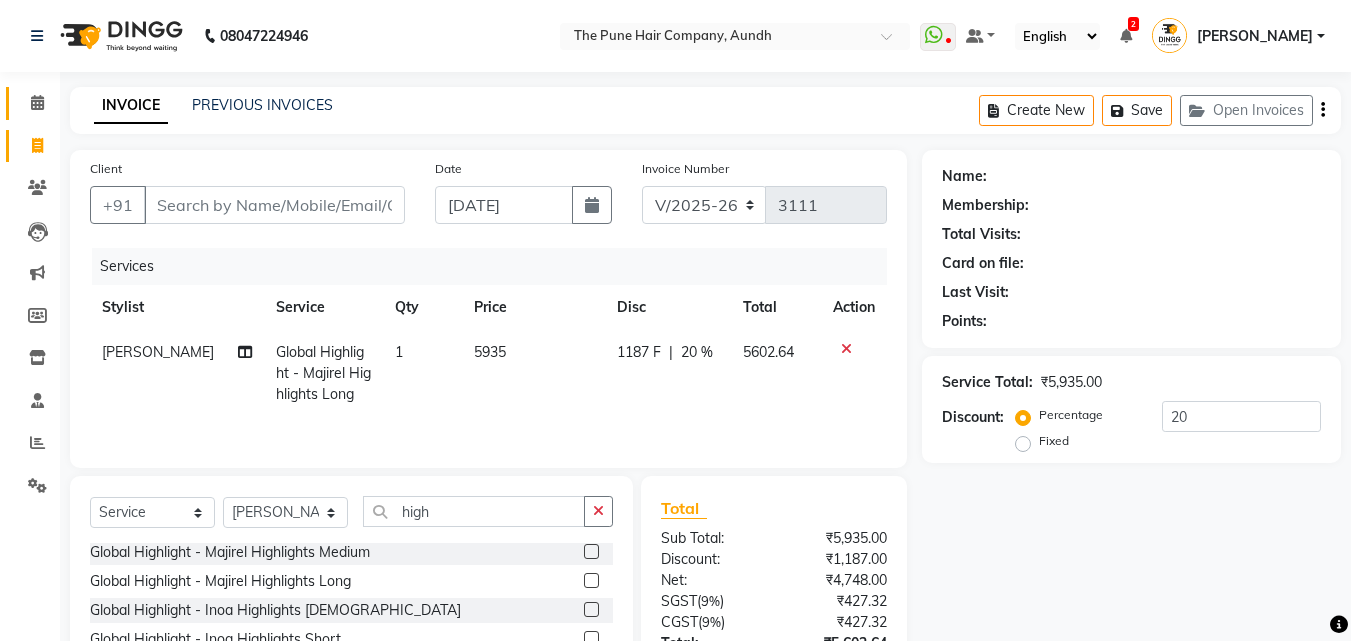 click 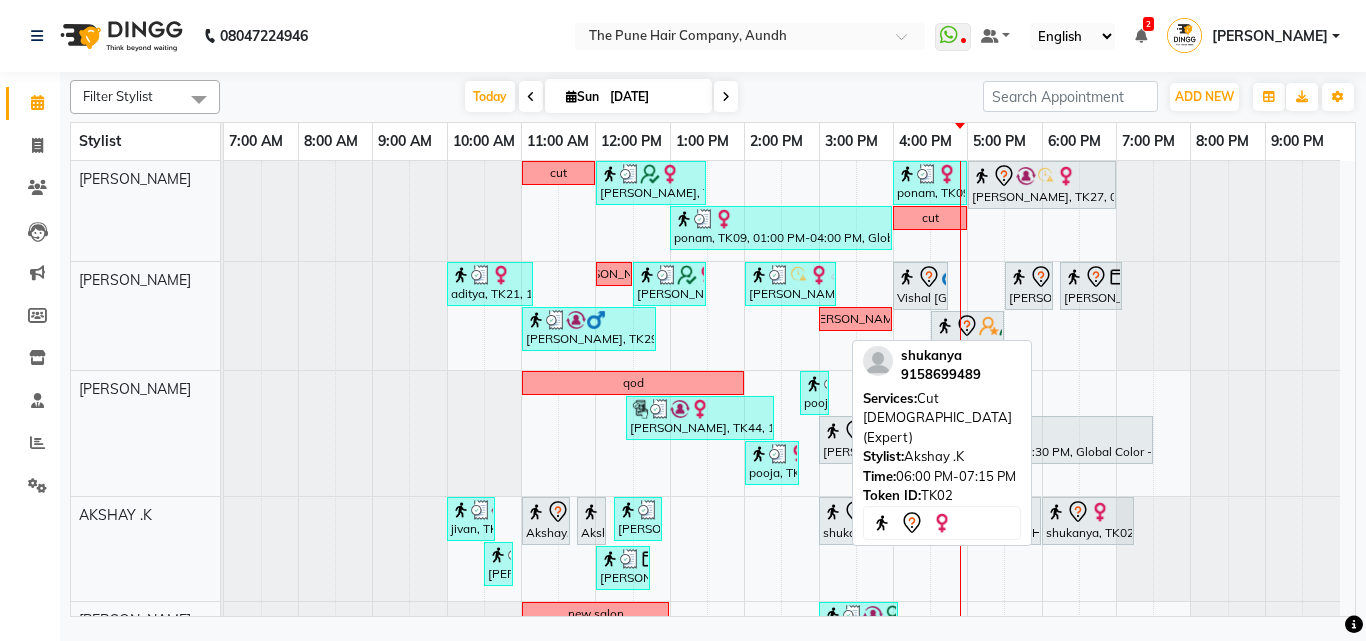 scroll, scrollTop: 200, scrollLeft: 0, axis: vertical 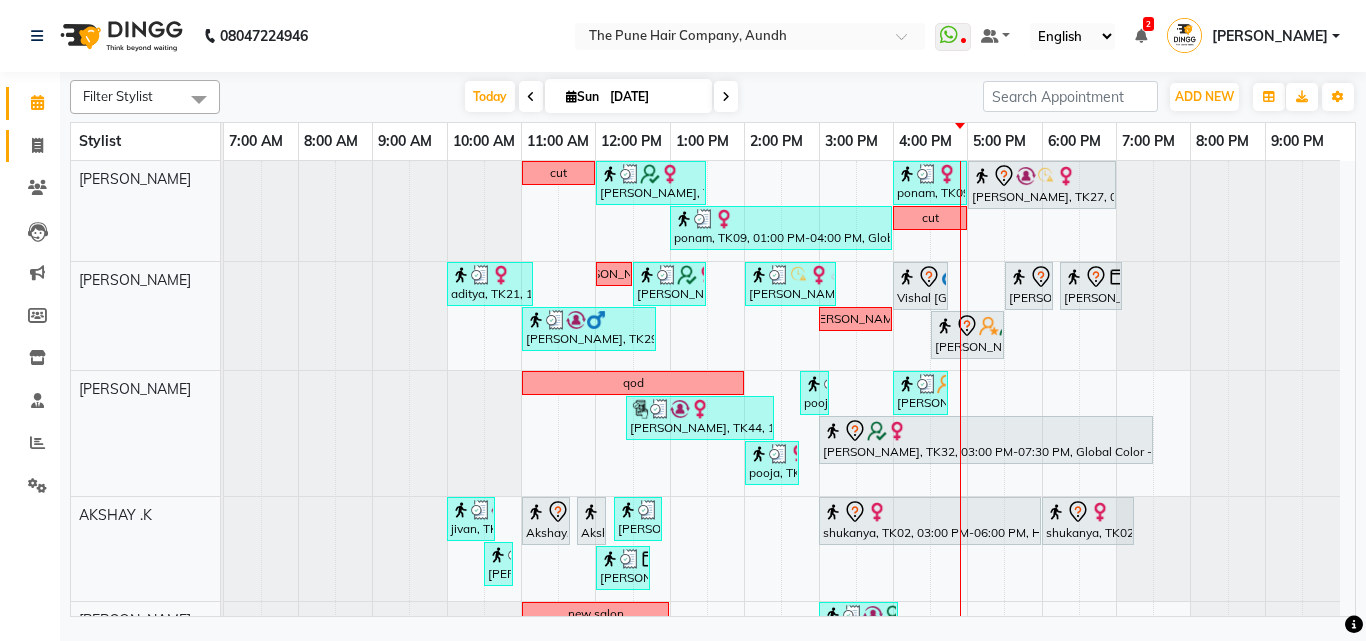 click 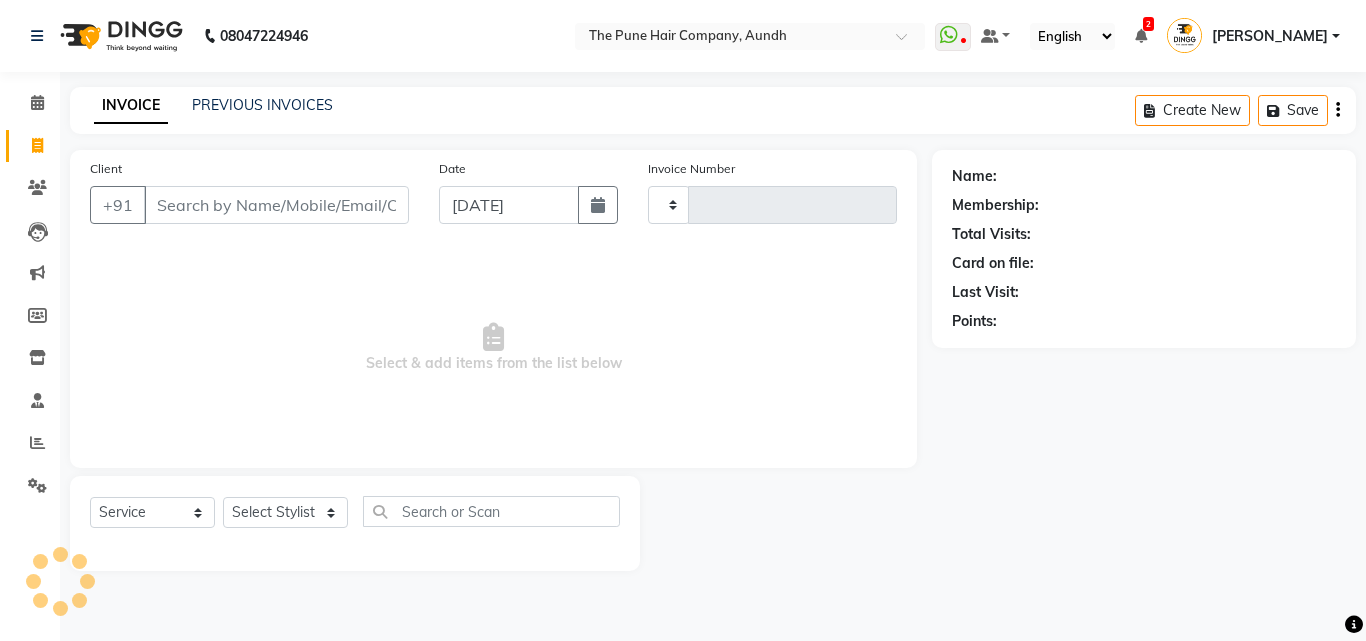 click on "Client" at bounding box center [276, 205] 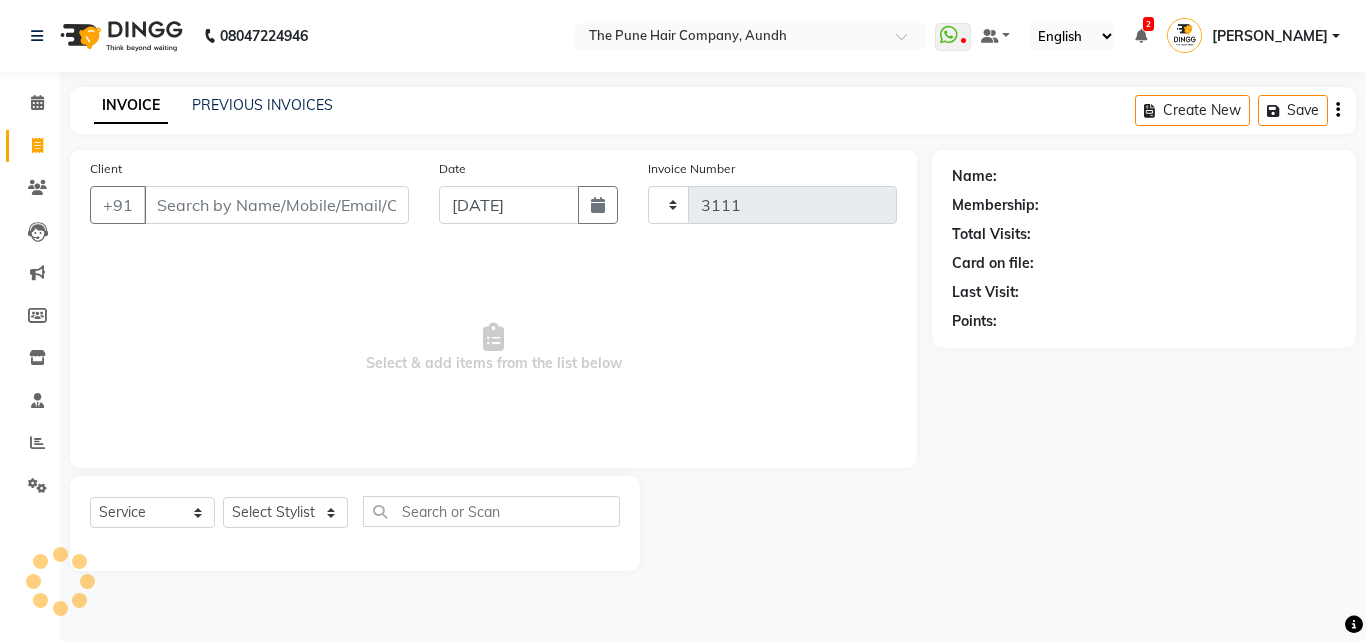 select on "106" 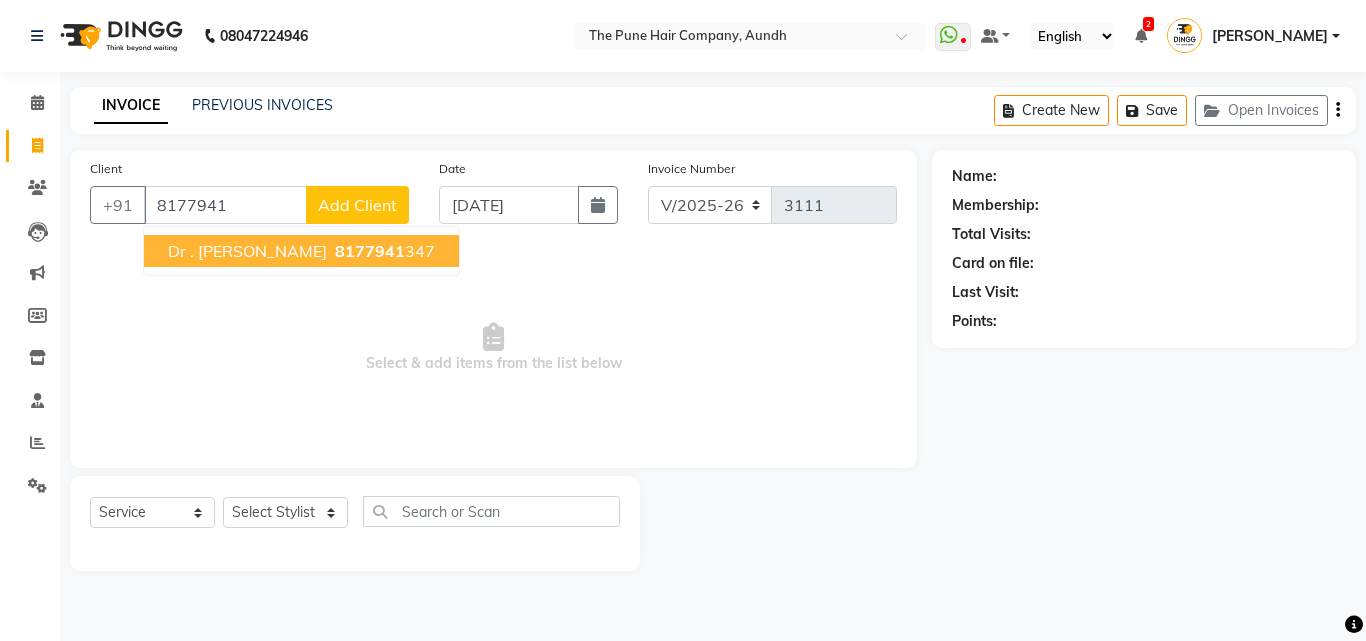 click on "Dr . SANKETA   8177941 347" at bounding box center (301, 251) 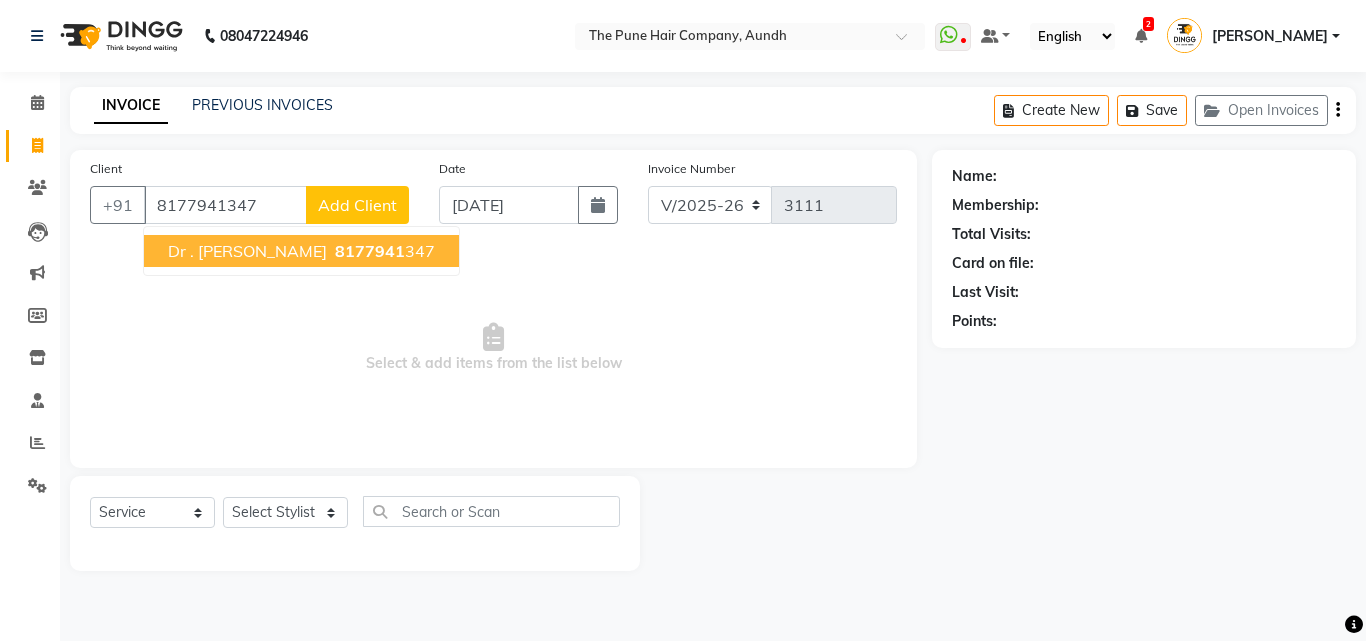 type on "8177941347" 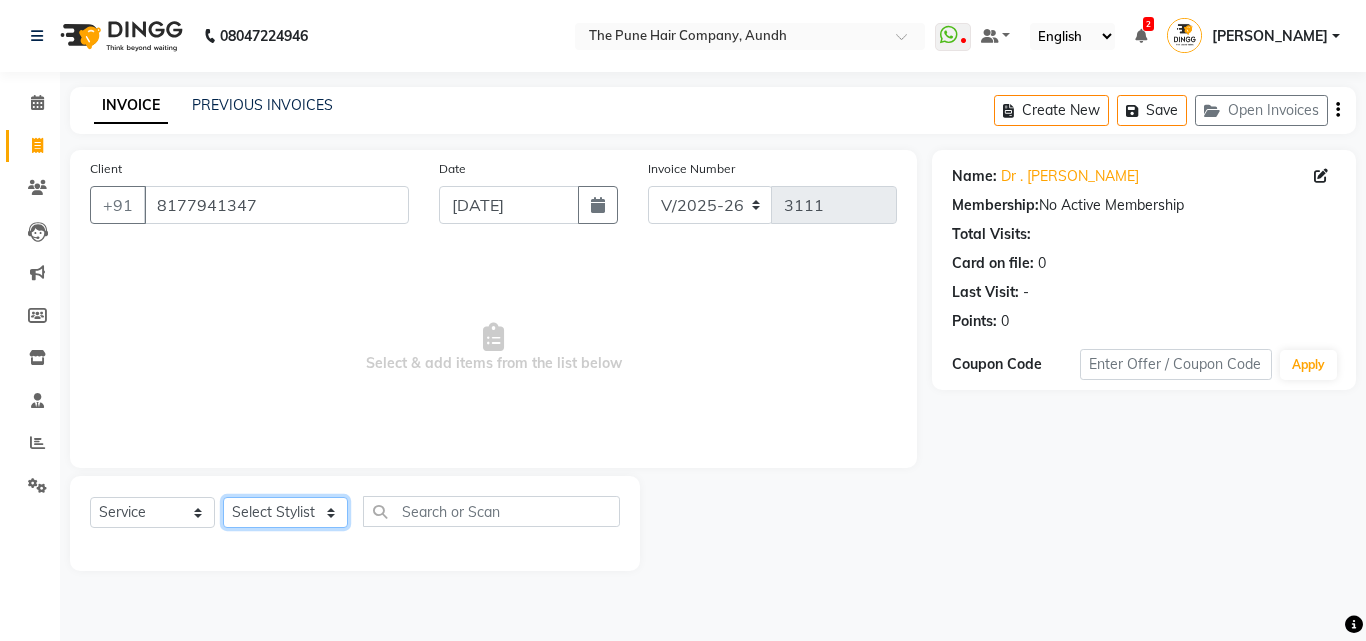 click on "Select Stylist Akash both [PERSON_NAME] .K [PERSON_NAME] kaif [PERSON_NAME] [PERSON_NAME] [PERSON_NAME] [PERSON_NAME] mane POOJA MORE [PERSON_NAME]  [PERSON_NAME] Shweta [PERSON_NAME] [PERSON_NAME] [PERSON_NAME]" 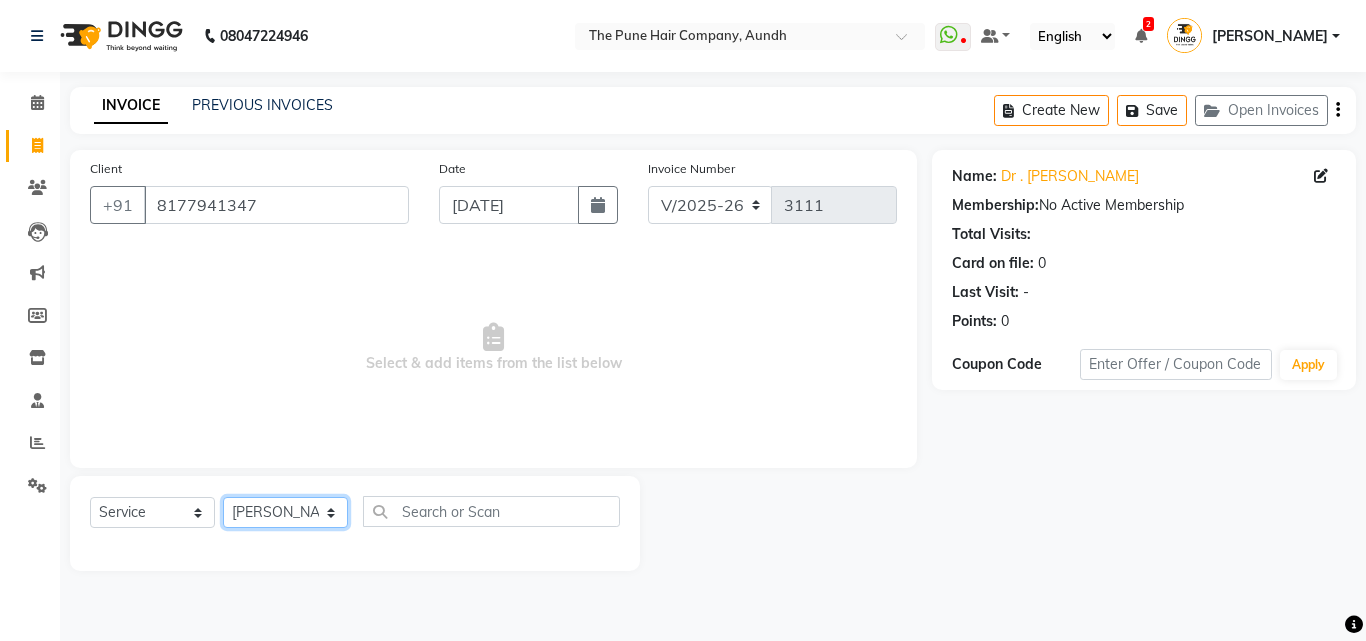 click on "Select Stylist Akash both [PERSON_NAME] .K [PERSON_NAME] kaif [PERSON_NAME] [PERSON_NAME] [PERSON_NAME] [PERSON_NAME] mane POOJA MORE [PERSON_NAME]  [PERSON_NAME] Shweta [PERSON_NAME] [PERSON_NAME] [PERSON_NAME]" 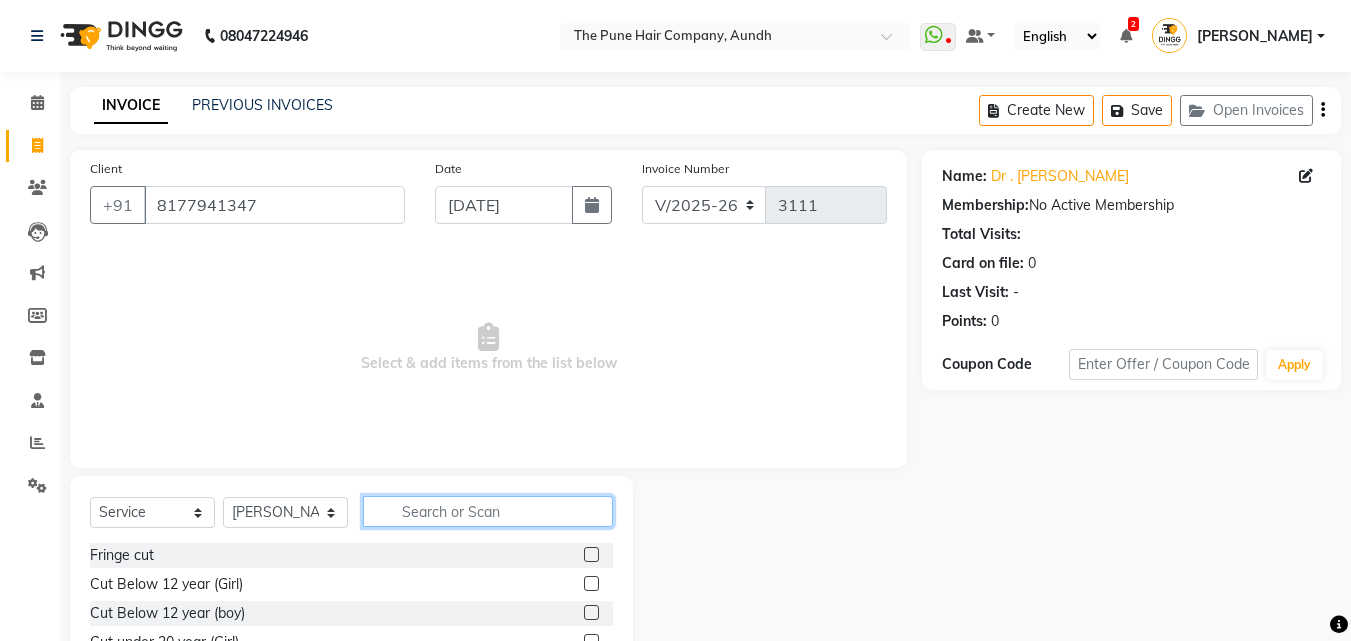 click 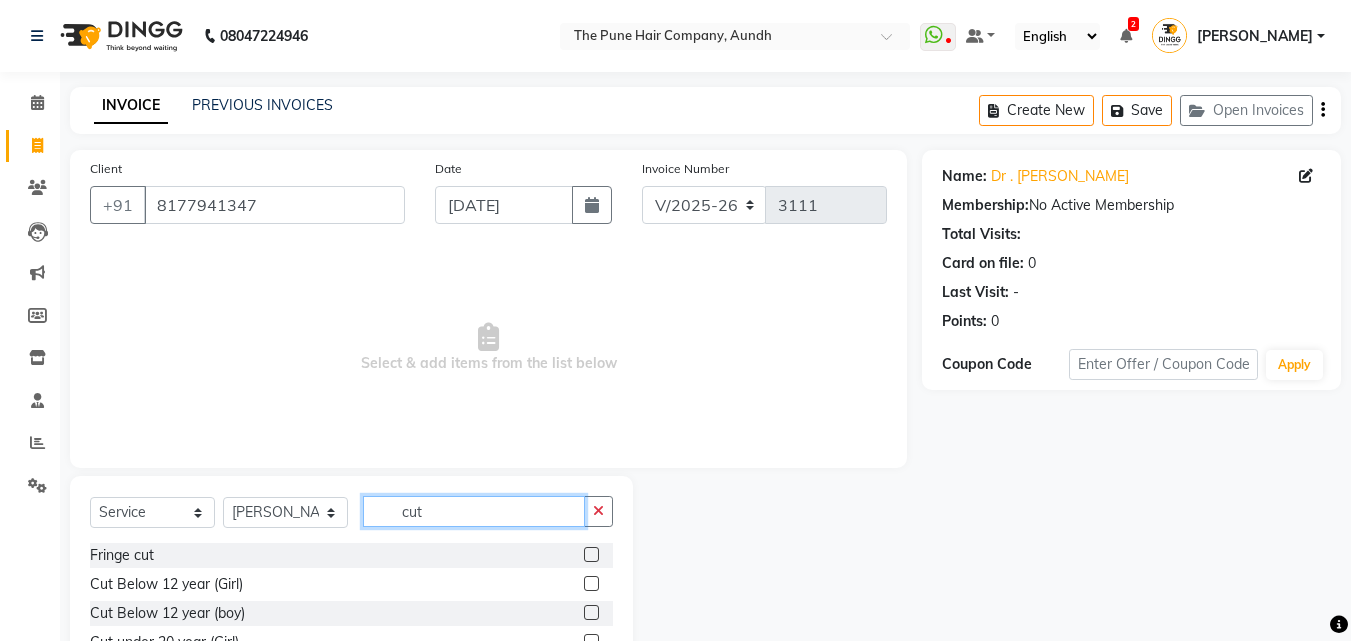 scroll, scrollTop: 100, scrollLeft: 0, axis: vertical 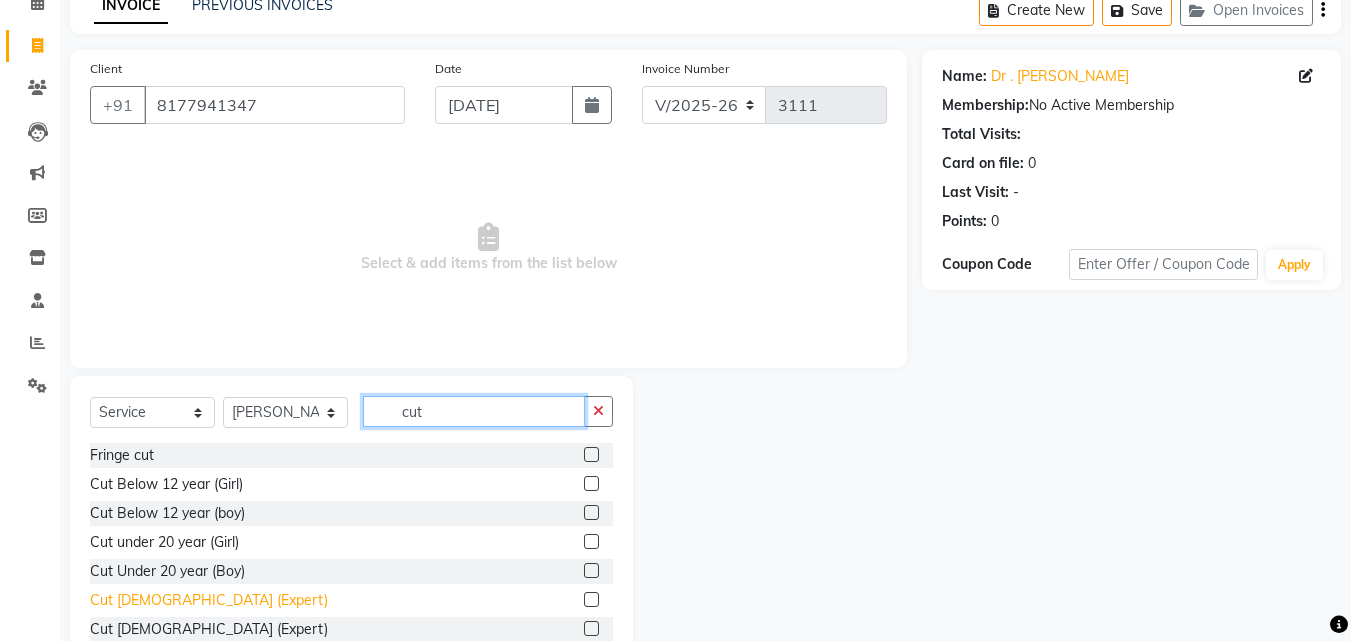 type on "cut" 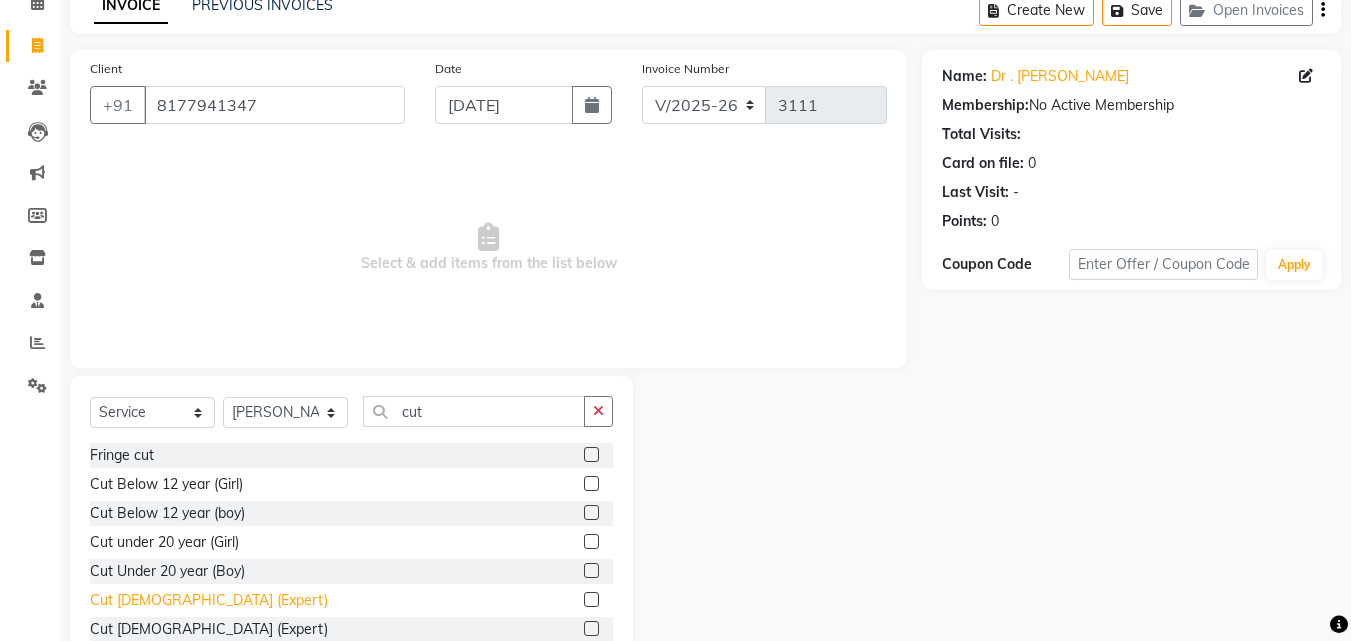 click on "Cut [DEMOGRAPHIC_DATA] (Expert)" 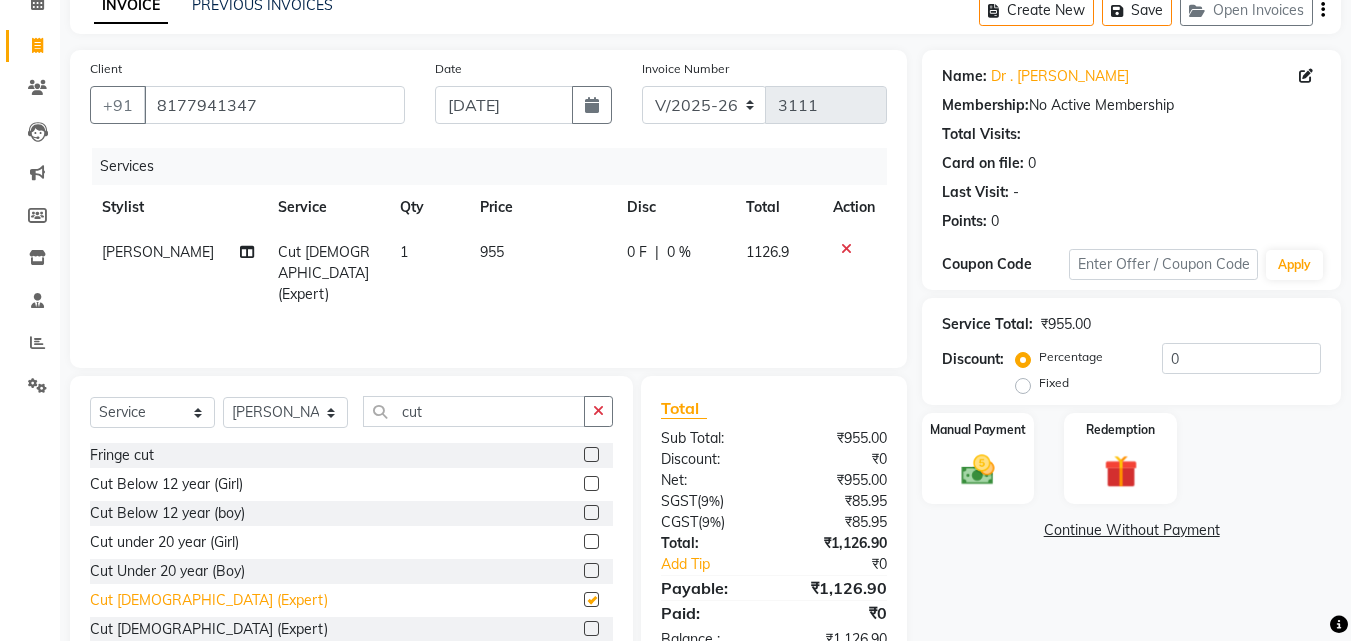scroll, scrollTop: 3, scrollLeft: 0, axis: vertical 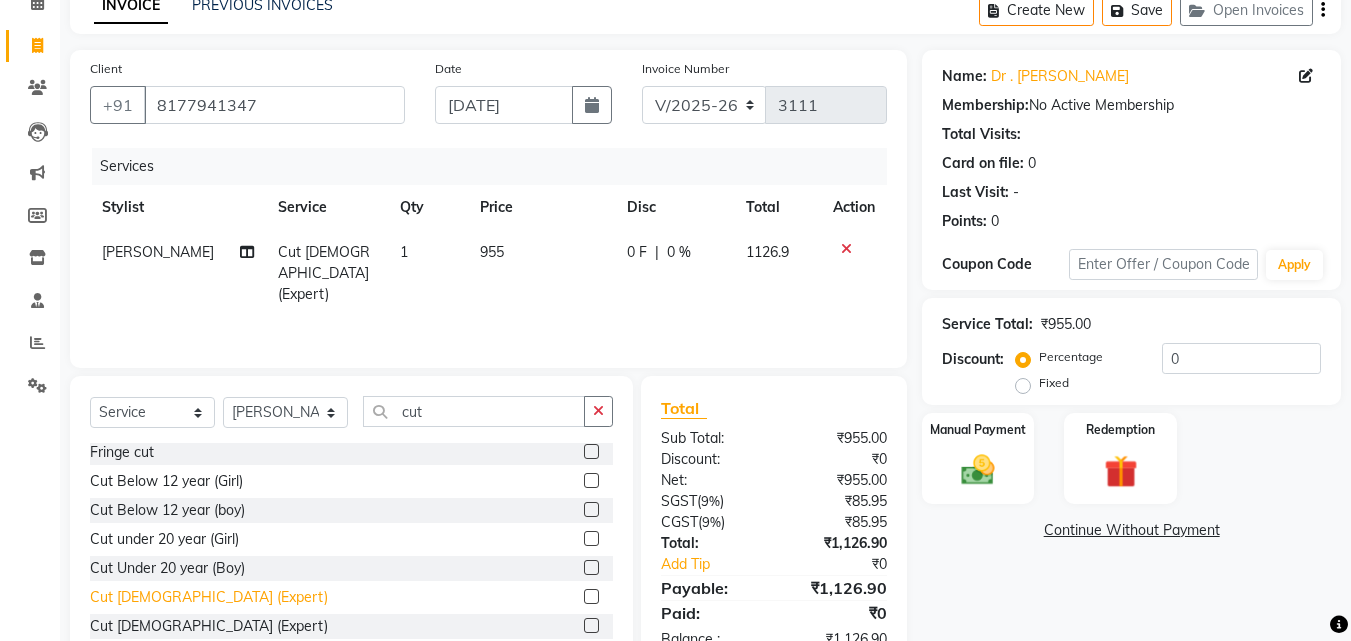 click on "Cut [DEMOGRAPHIC_DATA] (Expert)" 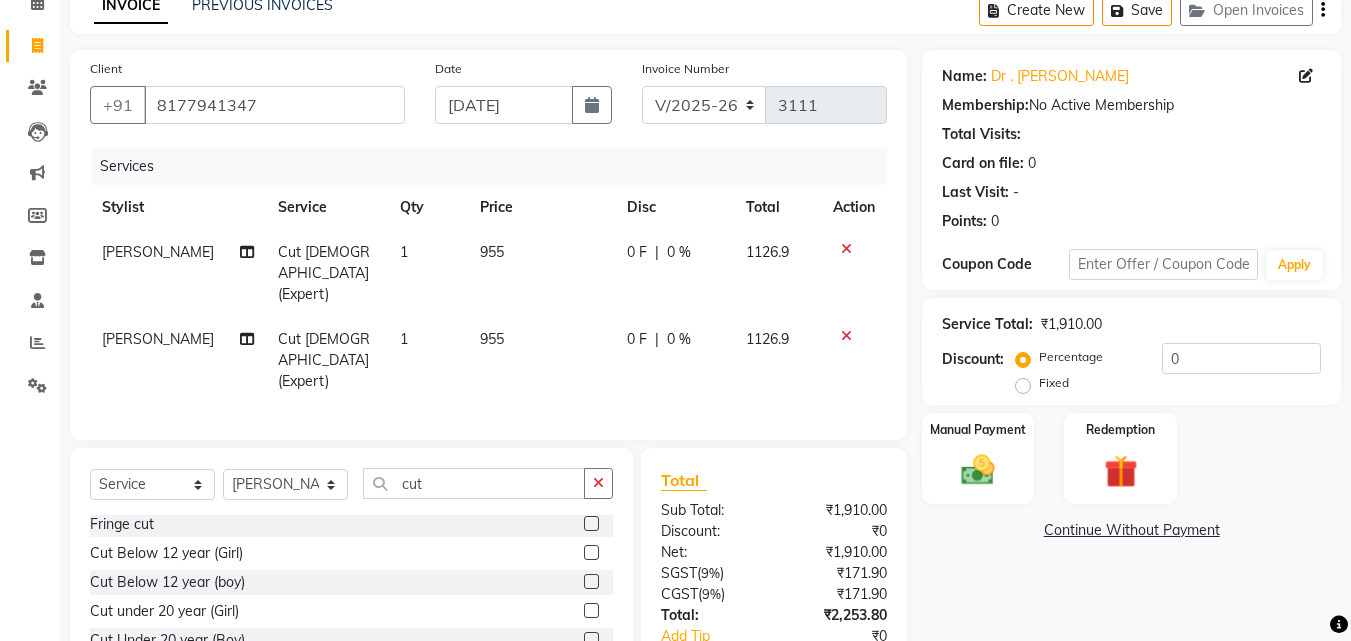 checkbox on "false" 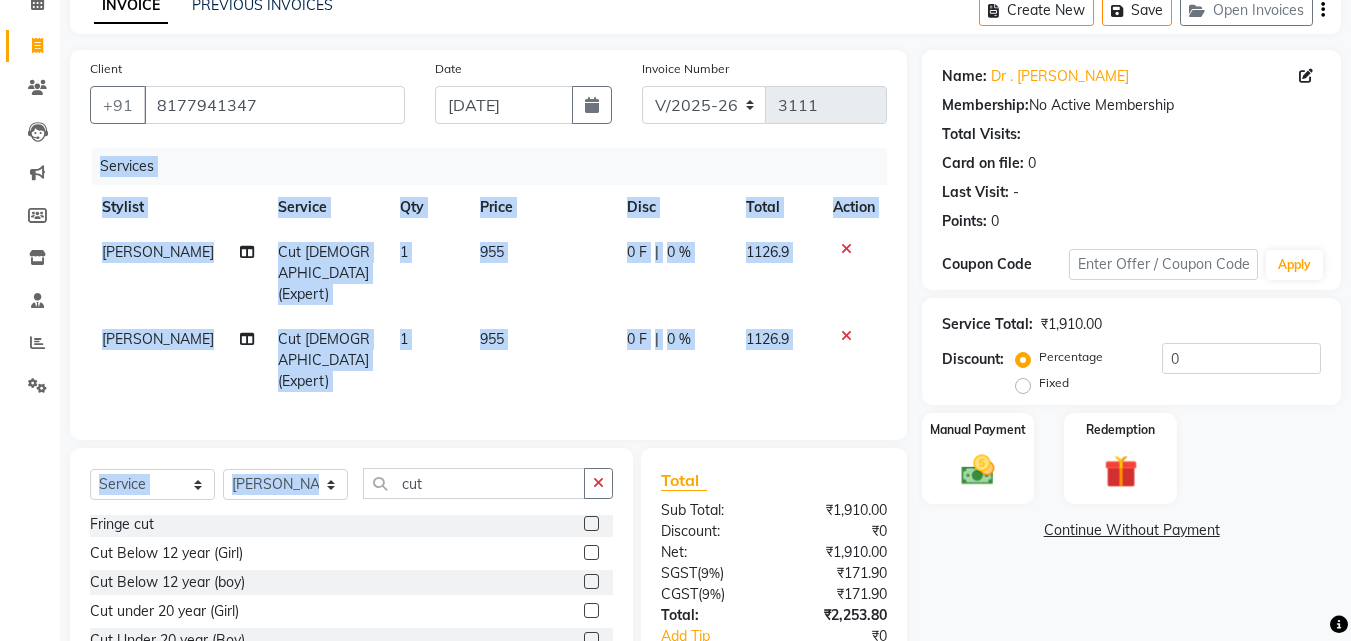drag, startPoint x: 424, startPoint y: 417, endPoint x: 529, endPoint y: 500, distance: 133.84319 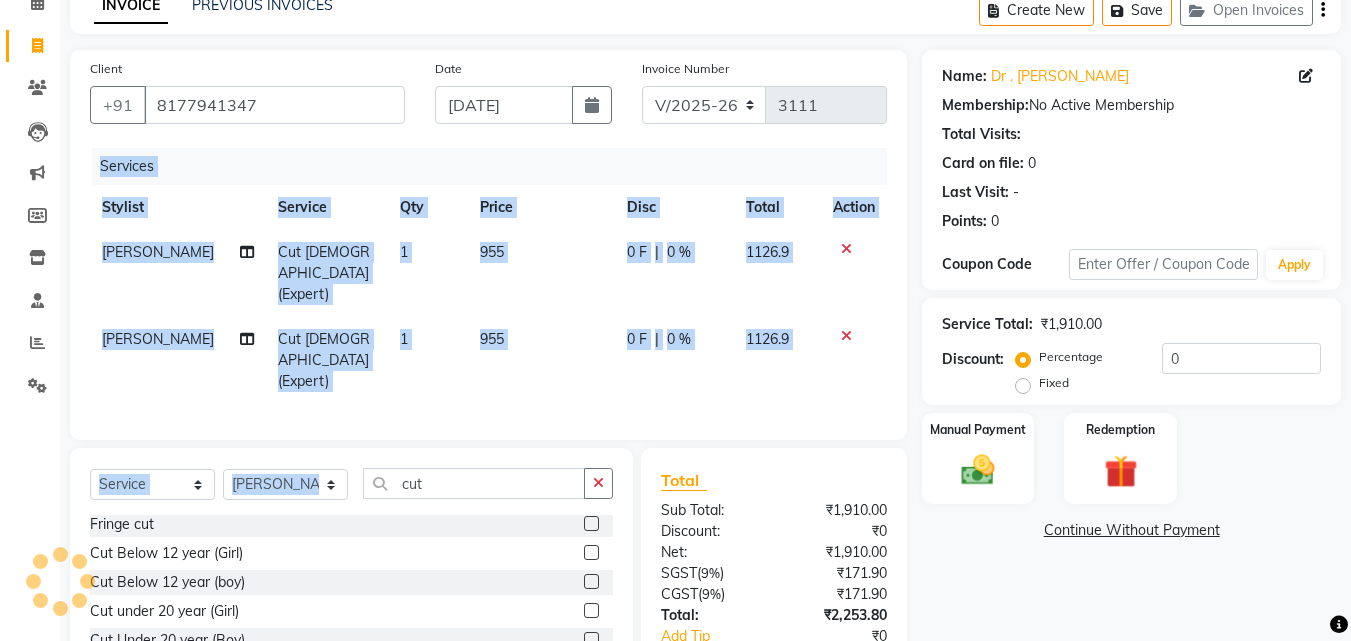 click on "Client +91 8177941347 Date 13-07-2025 Invoice Number V/2025 V/2025-26 3111 Services Stylist Service Qty Price Disc Total Action Nagesh Jadhav Cut Female (Expert) 1 955 0 F | 0 % 1126.9 Nagesh Jadhav Cut Female (Expert) 1 955 0 F | 0 % 1126.9" 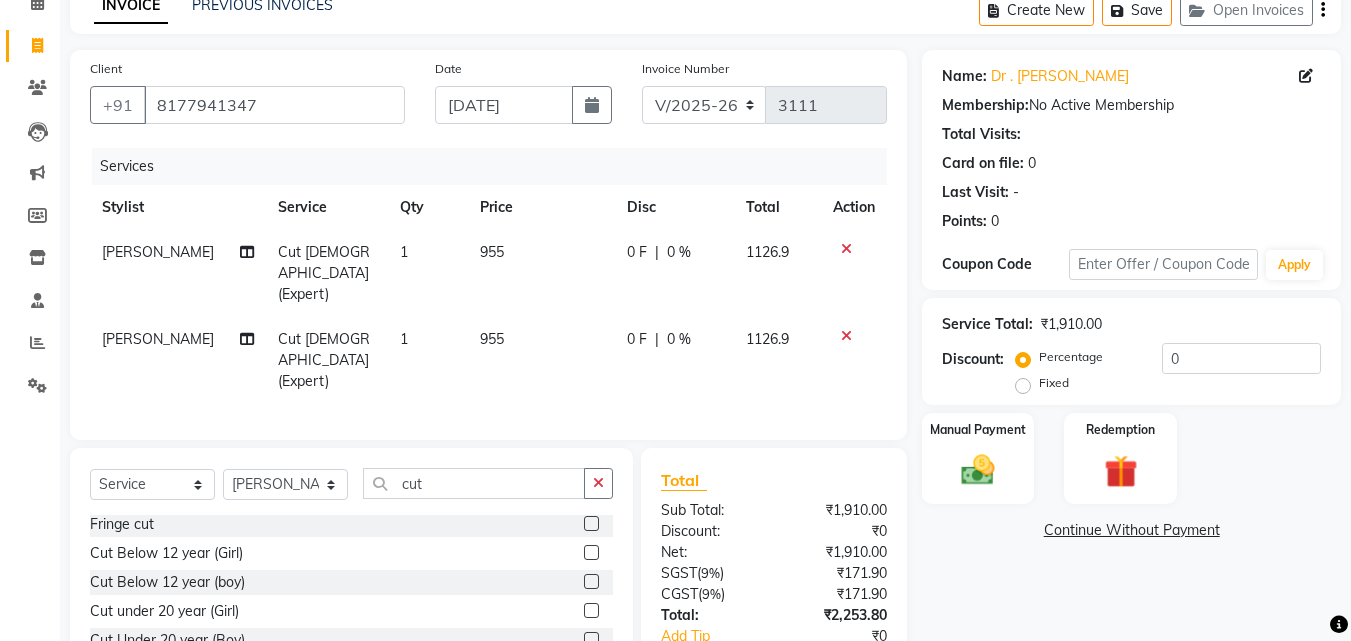click 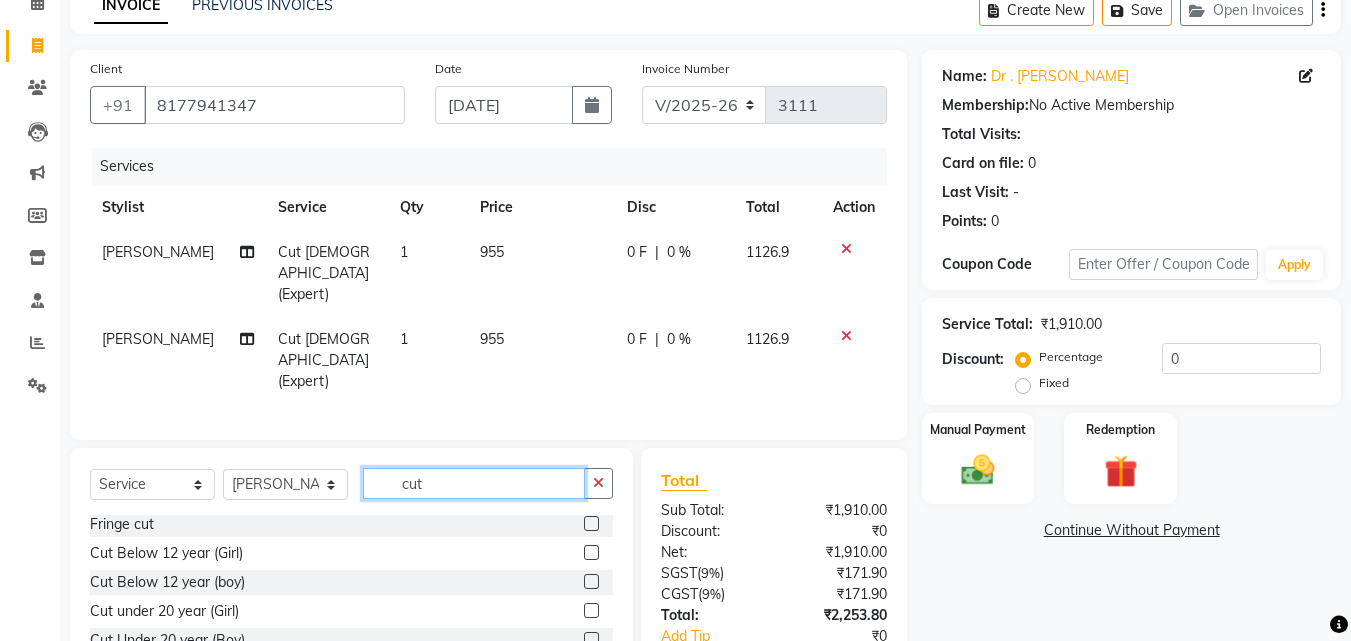 drag, startPoint x: 440, startPoint y: 454, endPoint x: 364, endPoint y: 469, distance: 77.46612 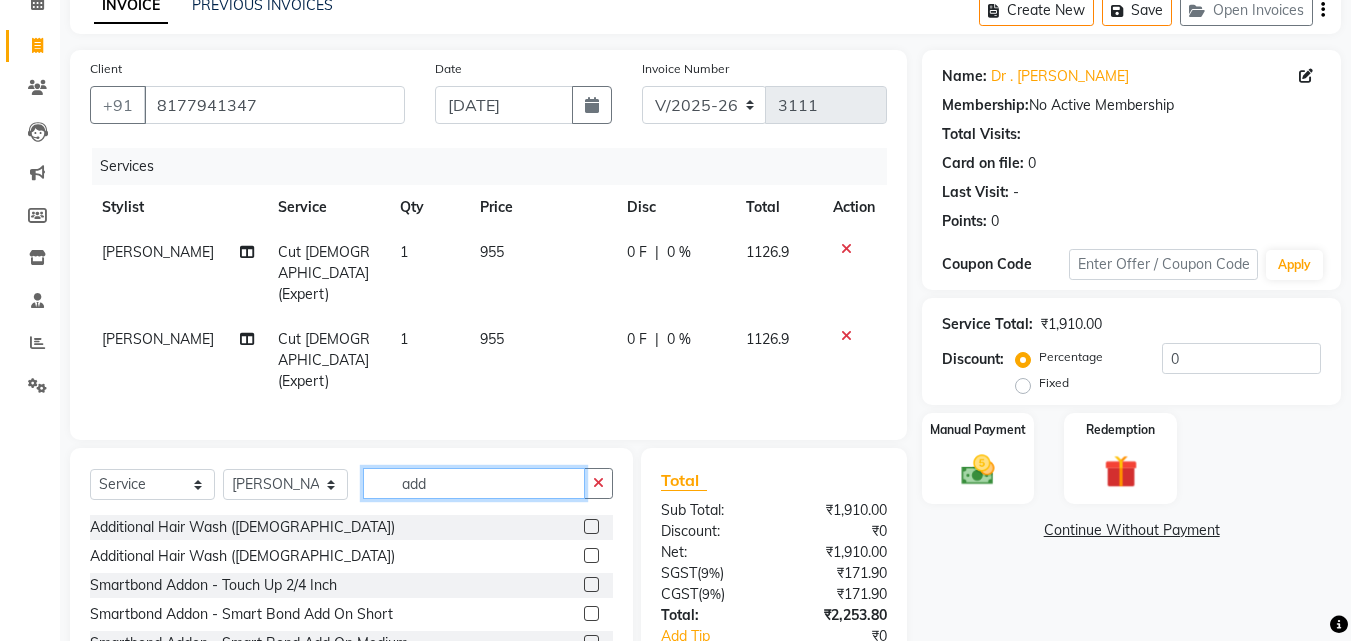 scroll, scrollTop: 0, scrollLeft: 0, axis: both 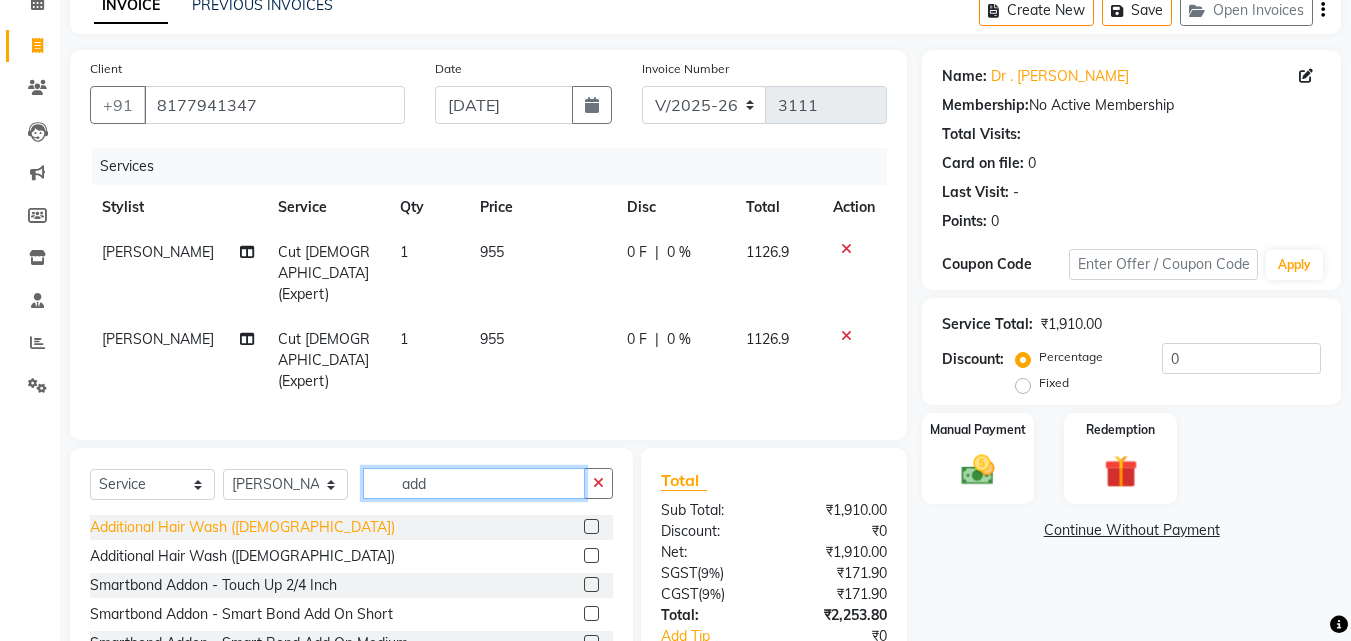 type on "add" 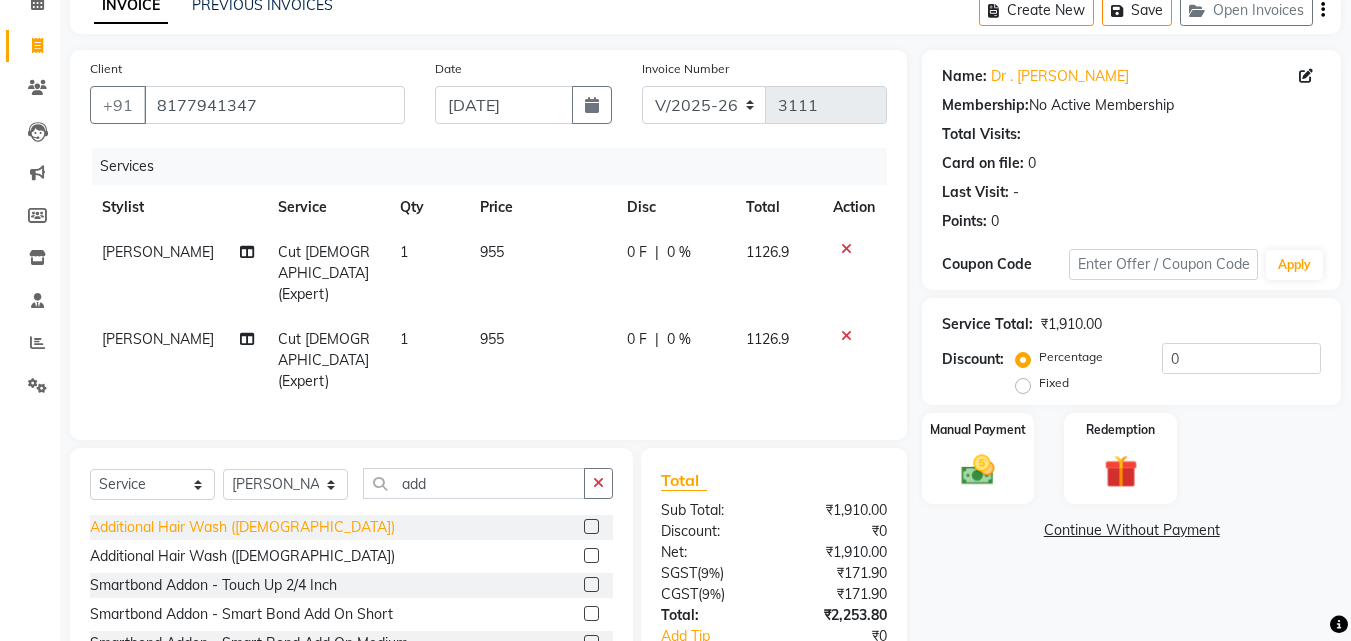 click on "Additional Hair Wash ([DEMOGRAPHIC_DATA])" 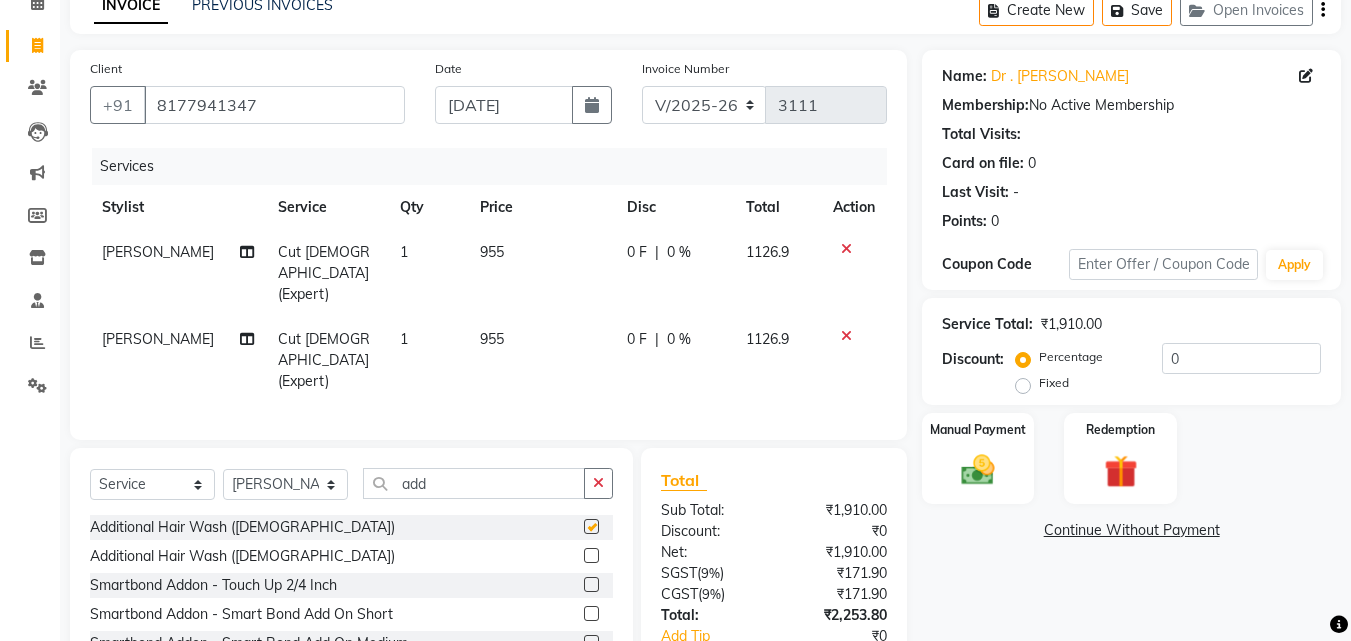 click on "Select  Service  Product  Membership  Package Voucher Prepaid Gift Card  Select Stylist Akash both AKSHAY .K harshal gaikwad kaif shaikh LAKKHAN SHINDE Nagesh Jadhav Nitish Desai  Pavan mane POOJA MORE Prasad Adhav  Prathmesh powar Shweta gotur Sonal saindane swapnil sonavane add  Additional Hair Wash (Female)  Additional Hair Wash (Male)  Smartbond Addon - Touch Up 2/4 Inch  Smartbond Addon - Smart Bond Add On Short  Smartbond Addon - Smart Bond Add On Medium  Smartbond Addon - Smart Bond Add On Long" 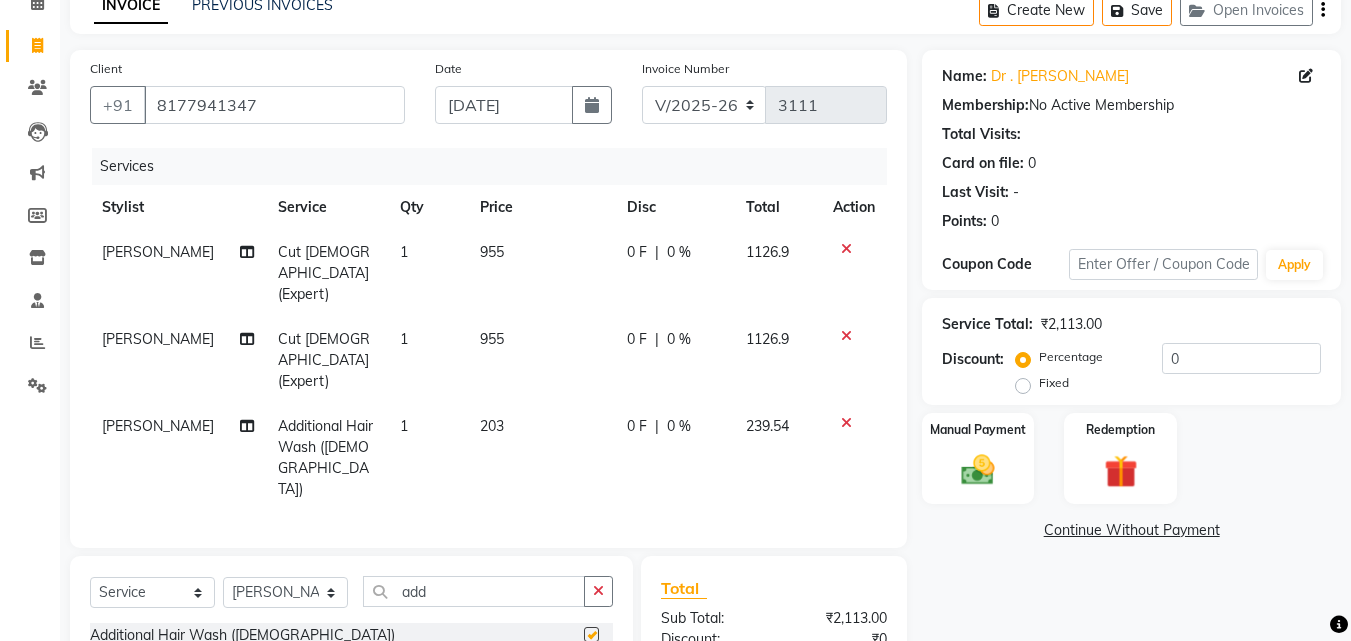 checkbox on "false" 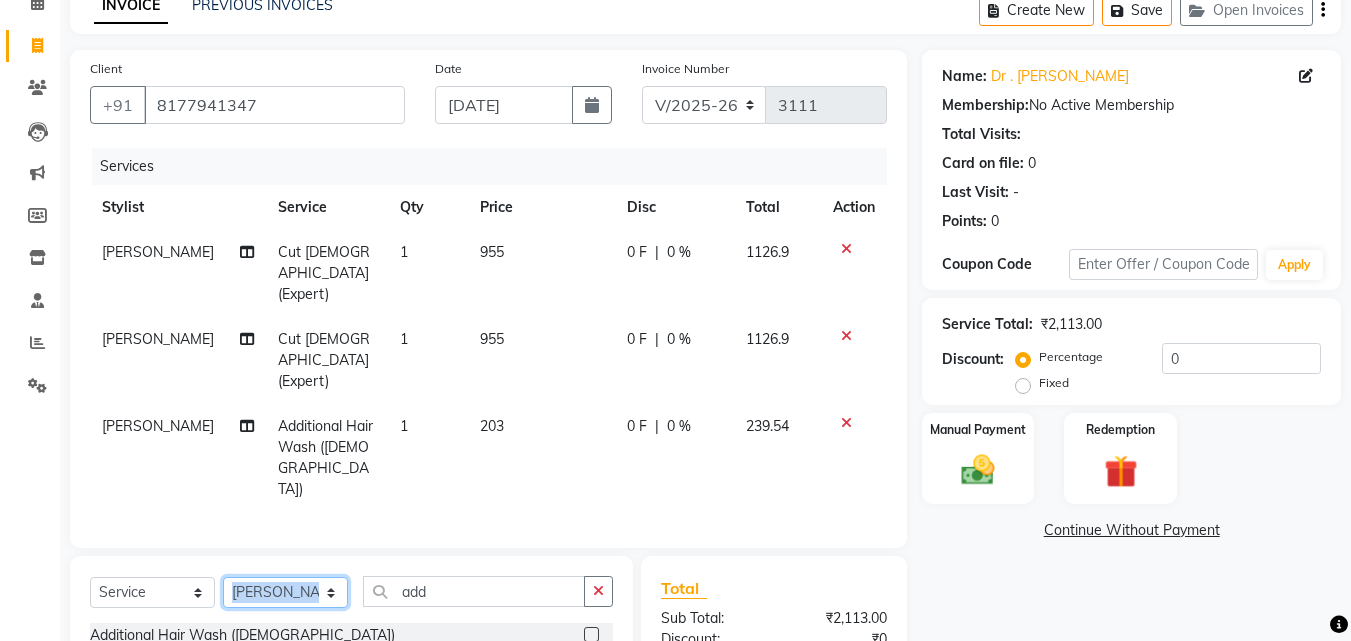 click on "Select Stylist Akash both [PERSON_NAME] .K [PERSON_NAME] kaif [PERSON_NAME] [PERSON_NAME] [PERSON_NAME] [PERSON_NAME] mane POOJA MORE [PERSON_NAME]  [PERSON_NAME] Shweta [PERSON_NAME] [PERSON_NAME] [PERSON_NAME]" 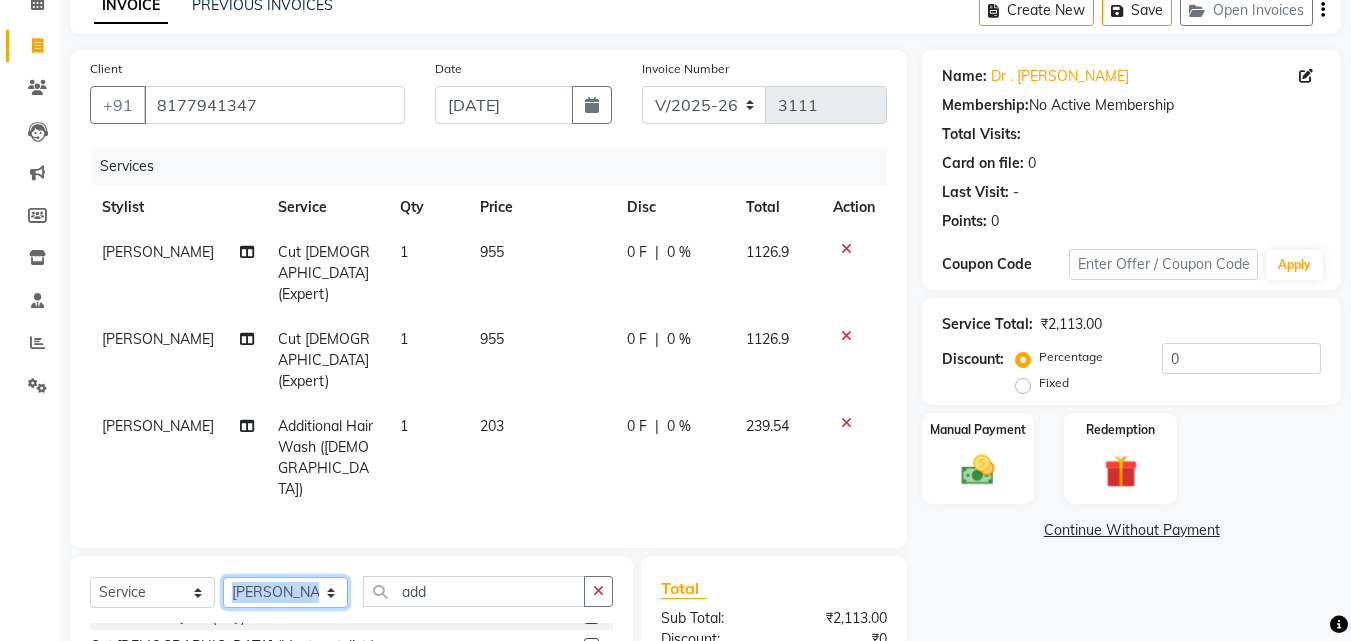 scroll, scrollTop: 100, scrollLeft: 0, axis: vertical 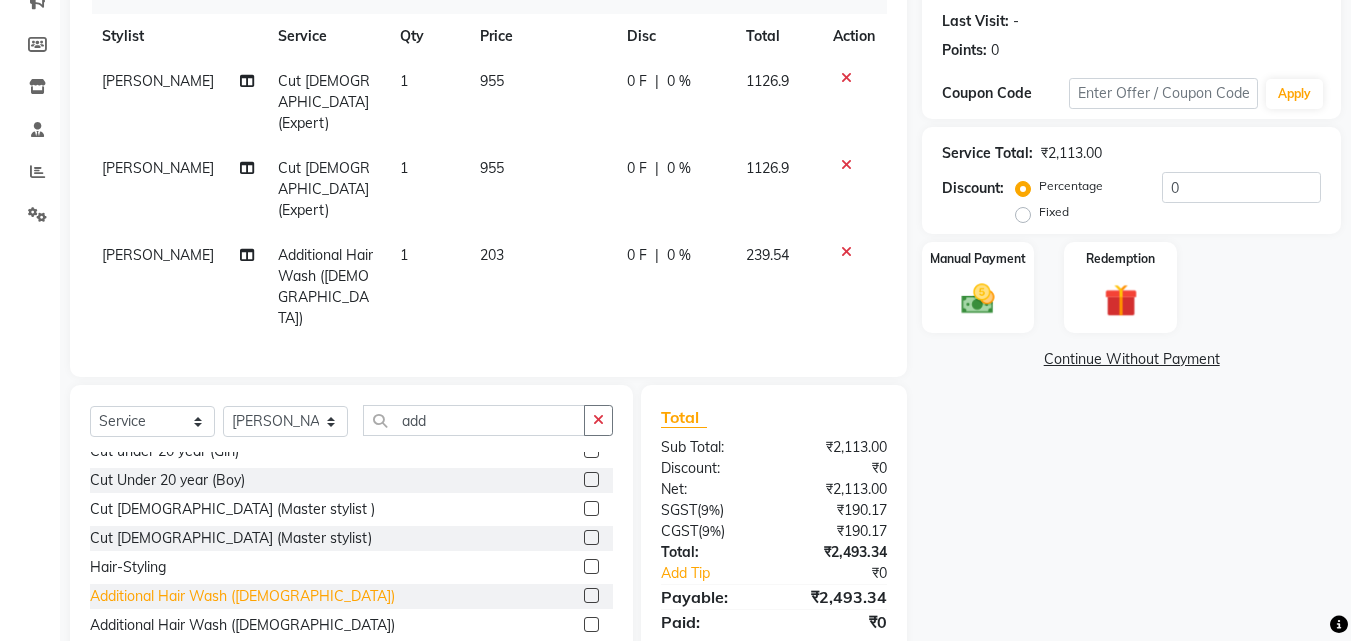 click on "Additional Hair Wash ([DEMOGRAPHIC_DATA])" 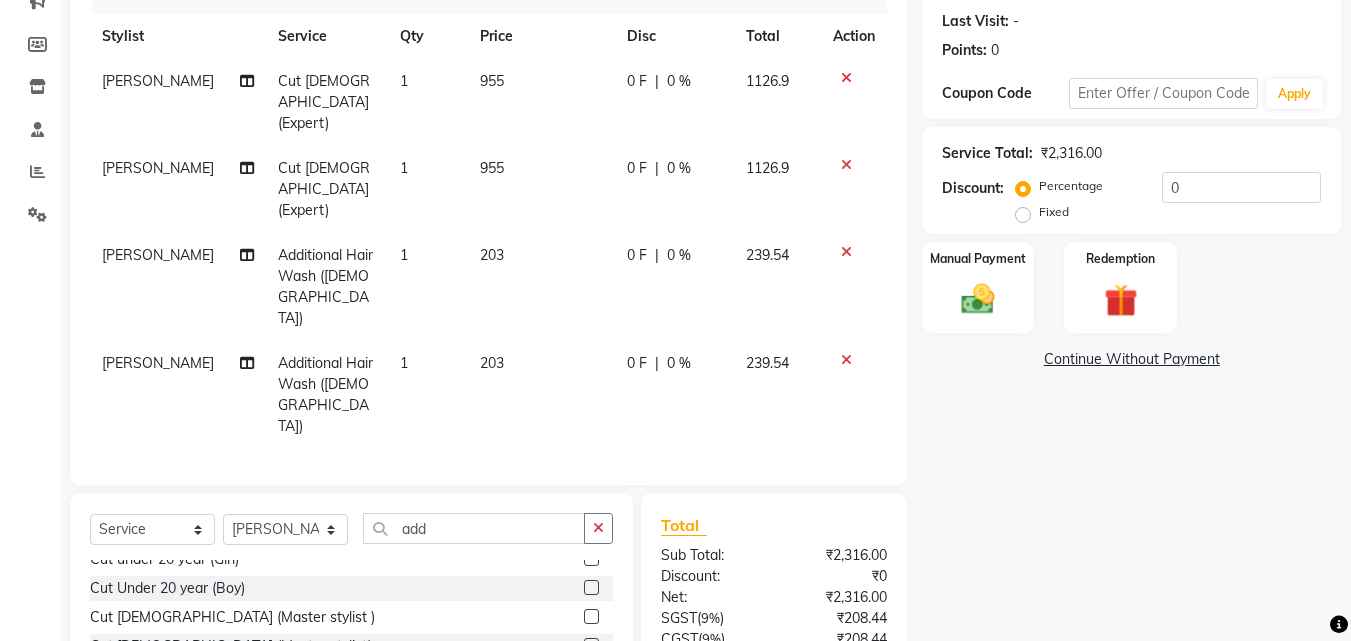checkbox on "false" 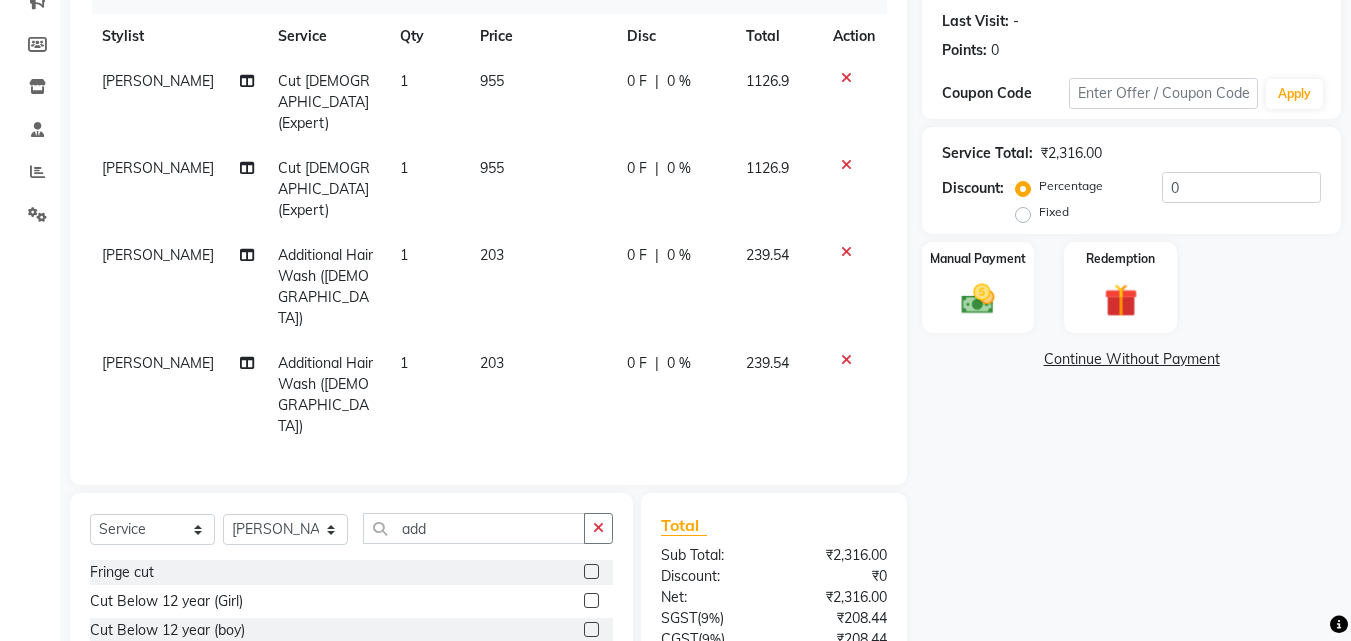 click on "Cut [DEMOGRAPHIC_DATA] (Master stylist )" 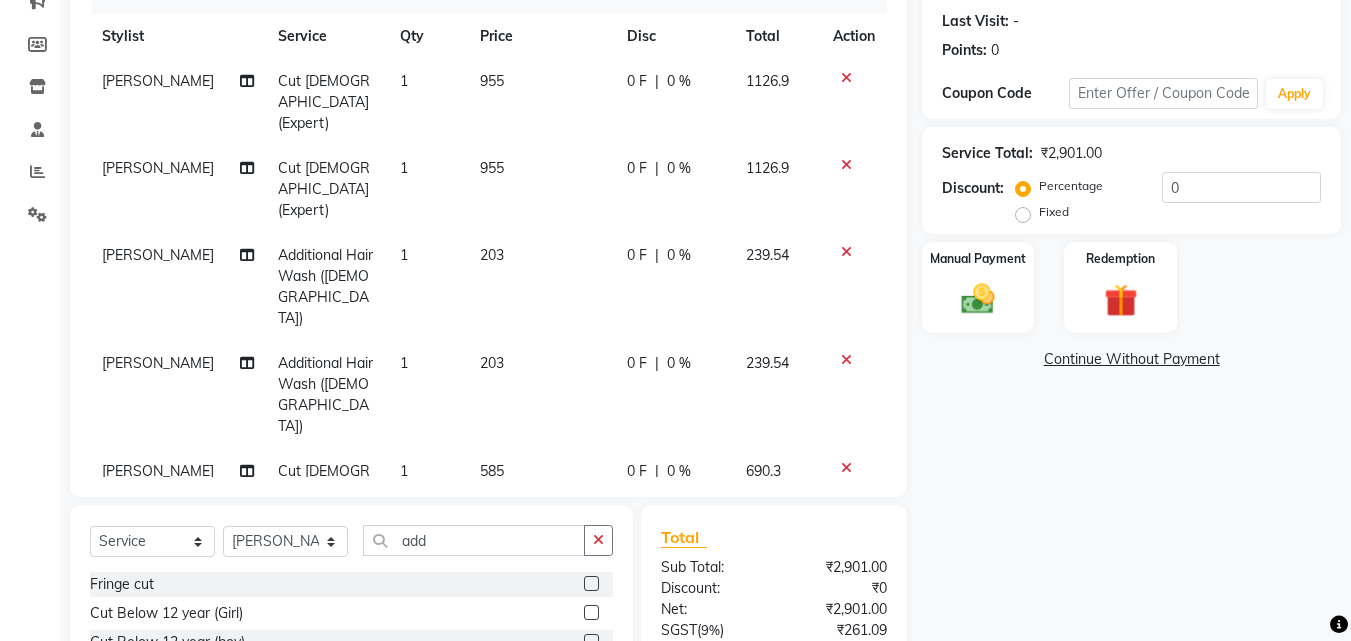 checkbox on "false" 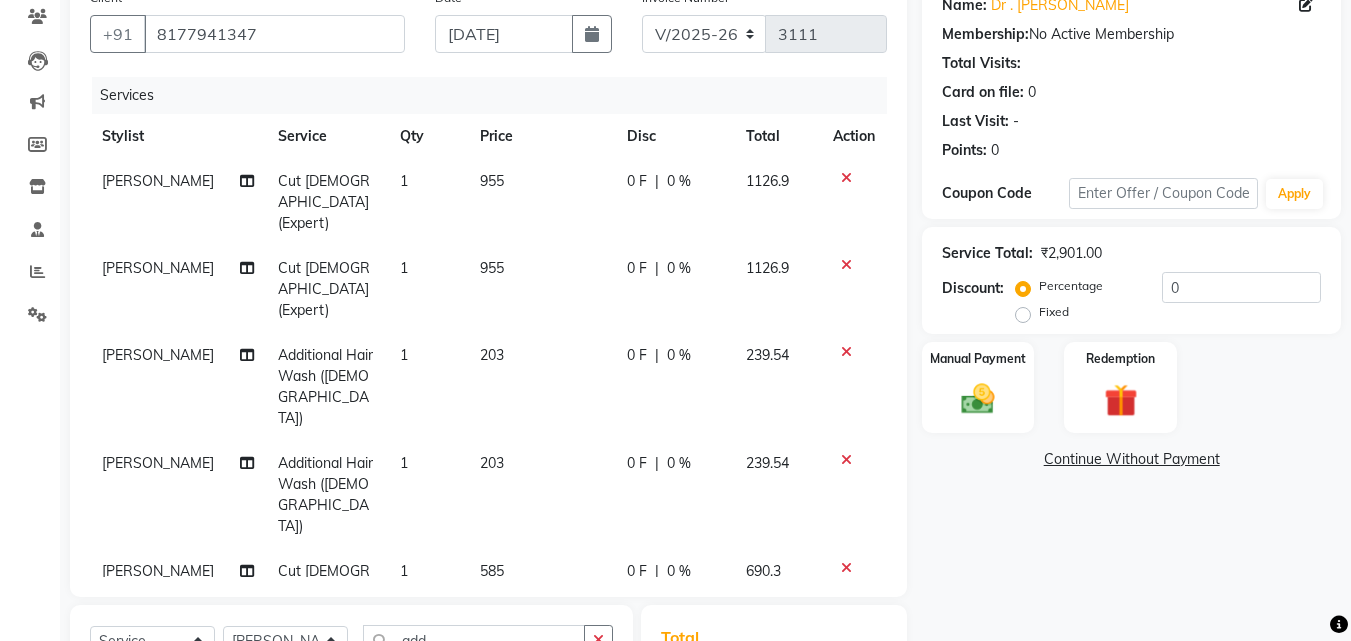 click 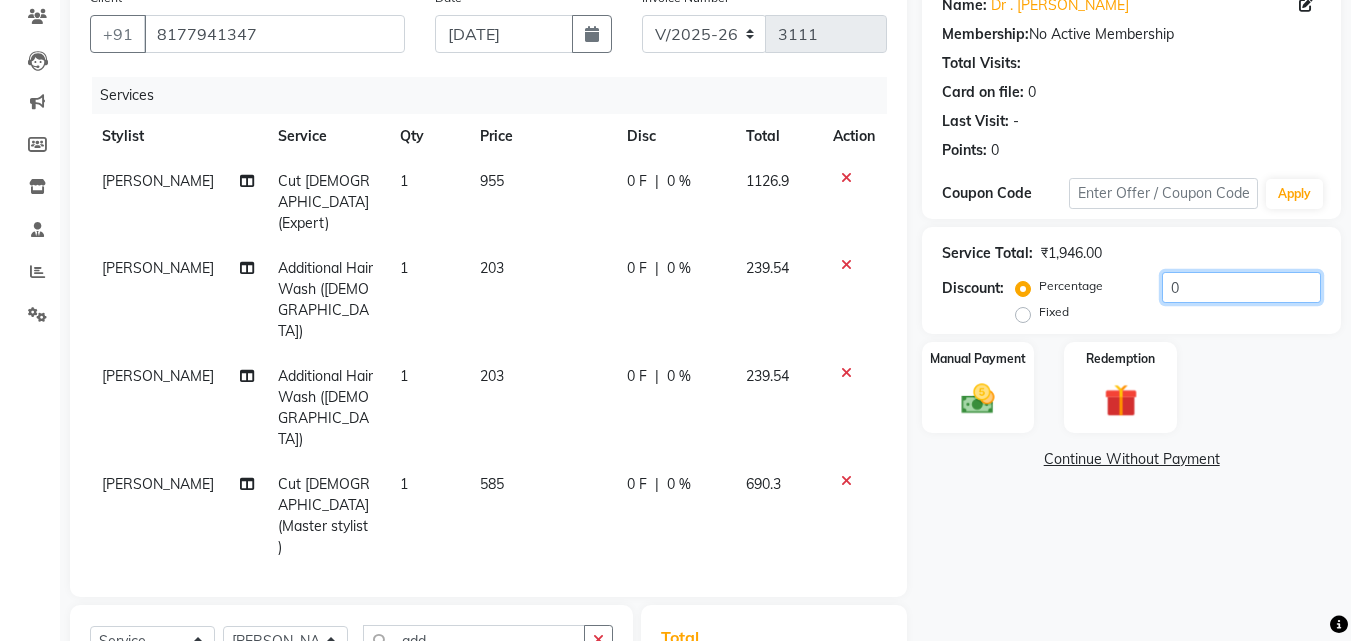 drag, startPoint x: 1210, startPoint y: 283, endPoint x: 1060, endPoint y: 318, distance: 154.02922 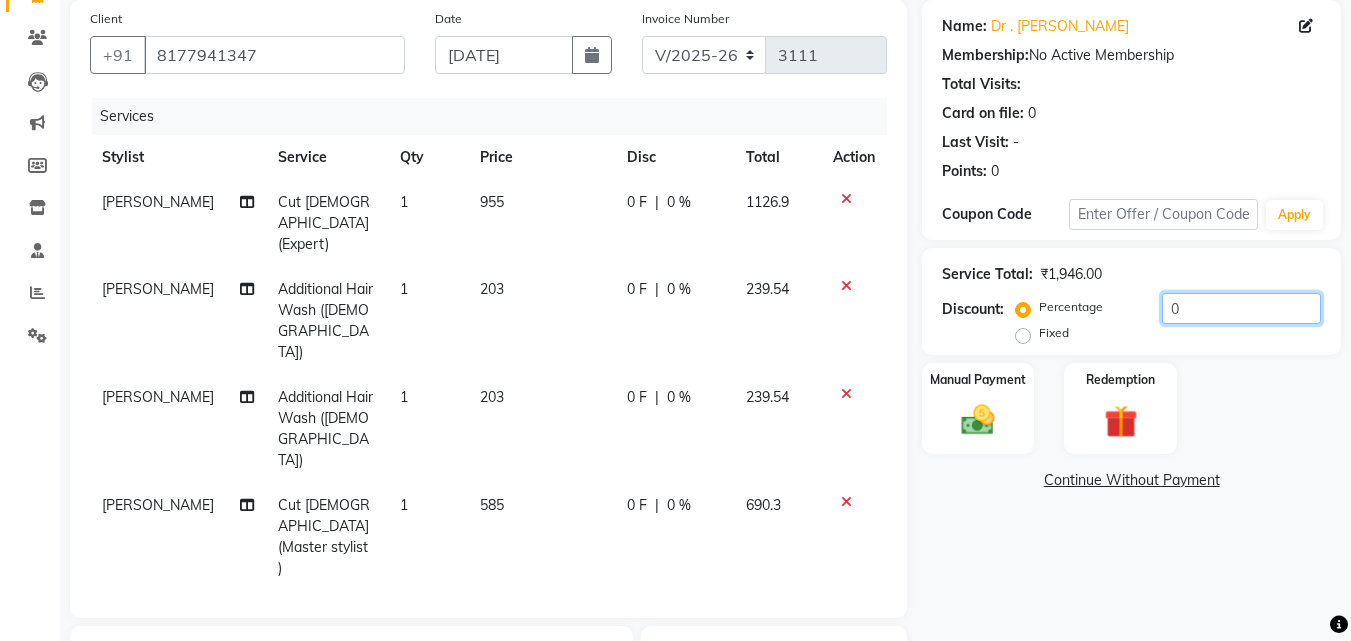 scroll, scrollTop: 100, scrollLeft: 0, axis: vertical 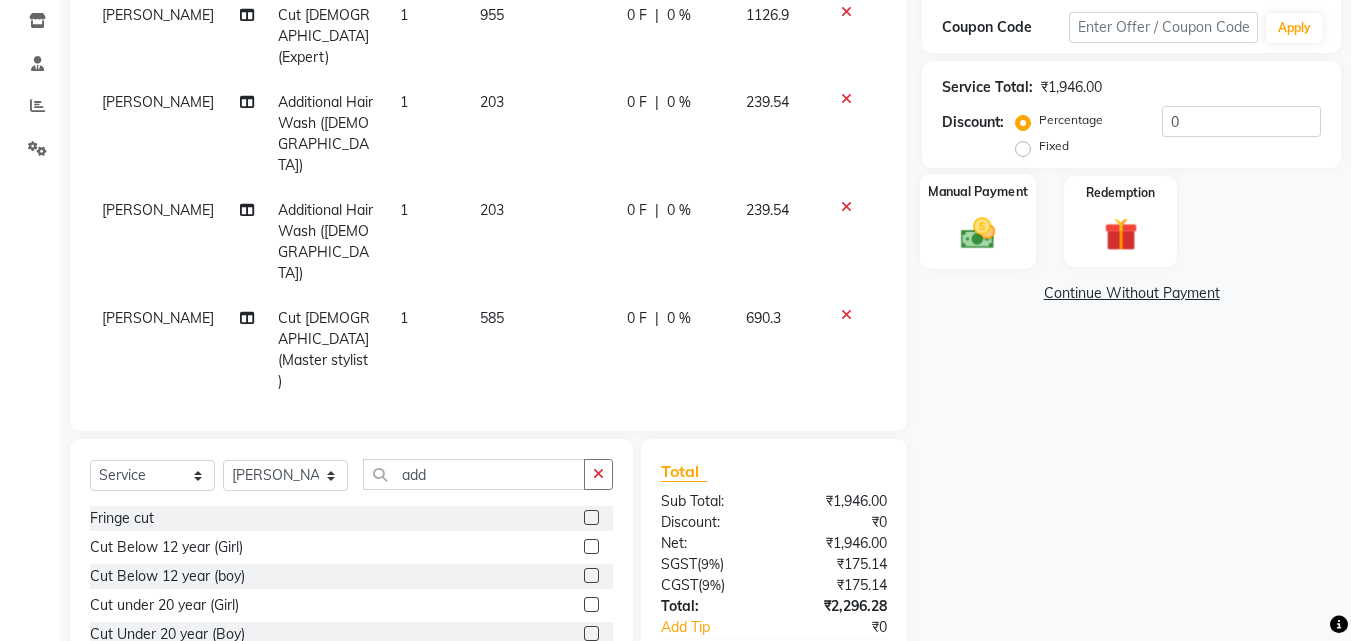 click 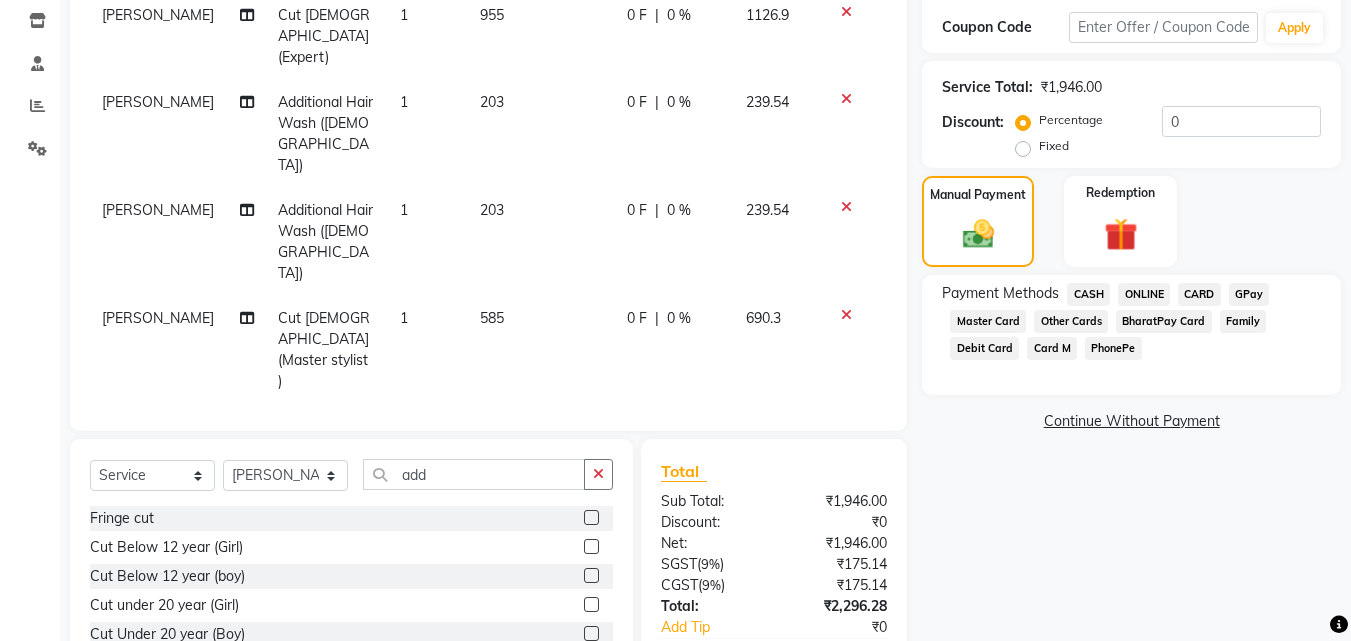 click on "ONLINE" 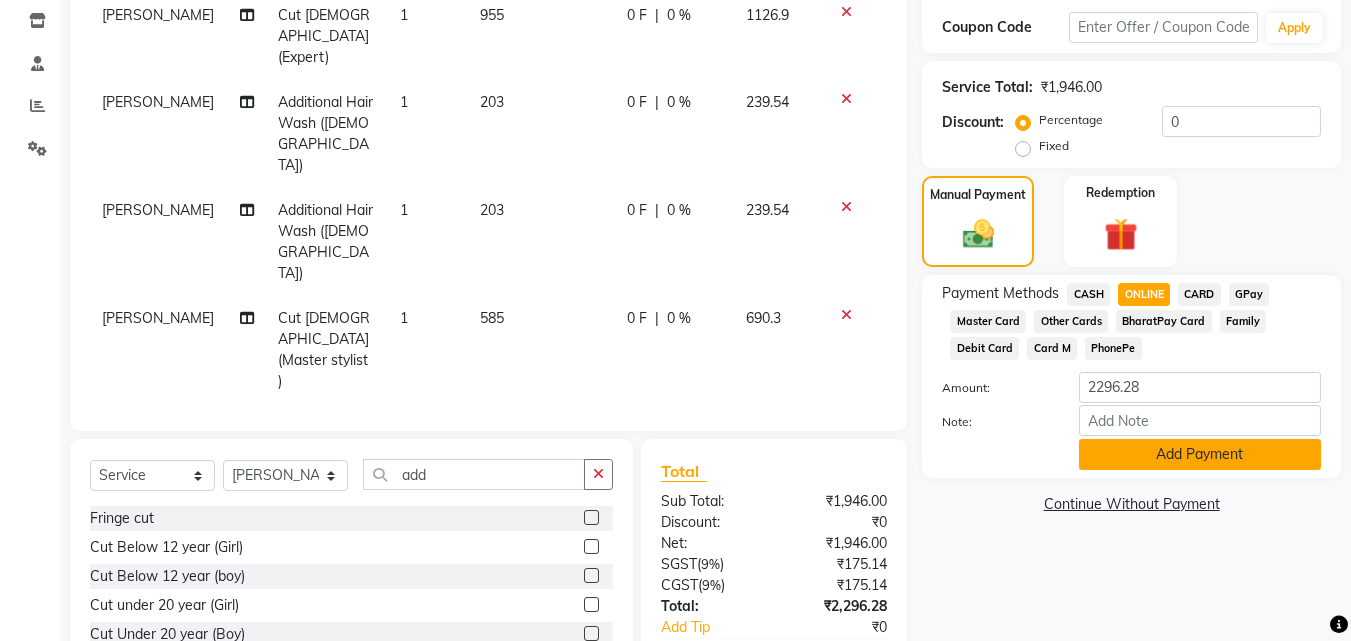 click on "Add Payment" 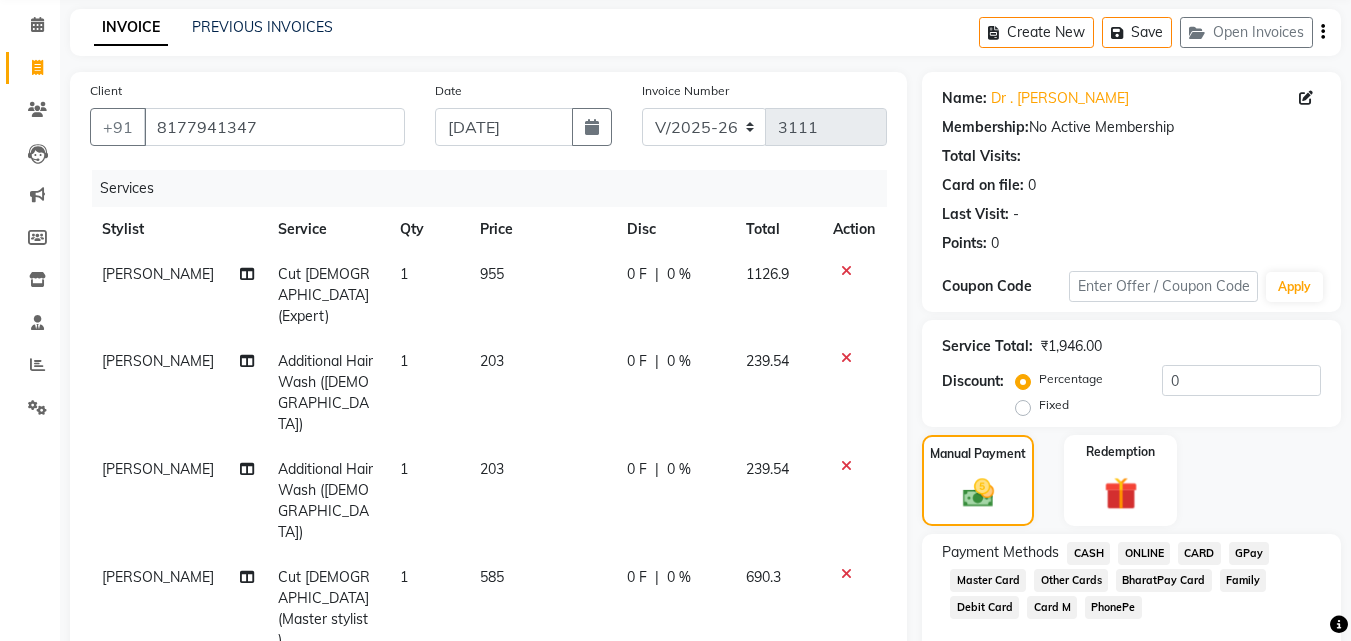 scroll, scrollTop: 378, scrollLeft: 0, axis: vertical 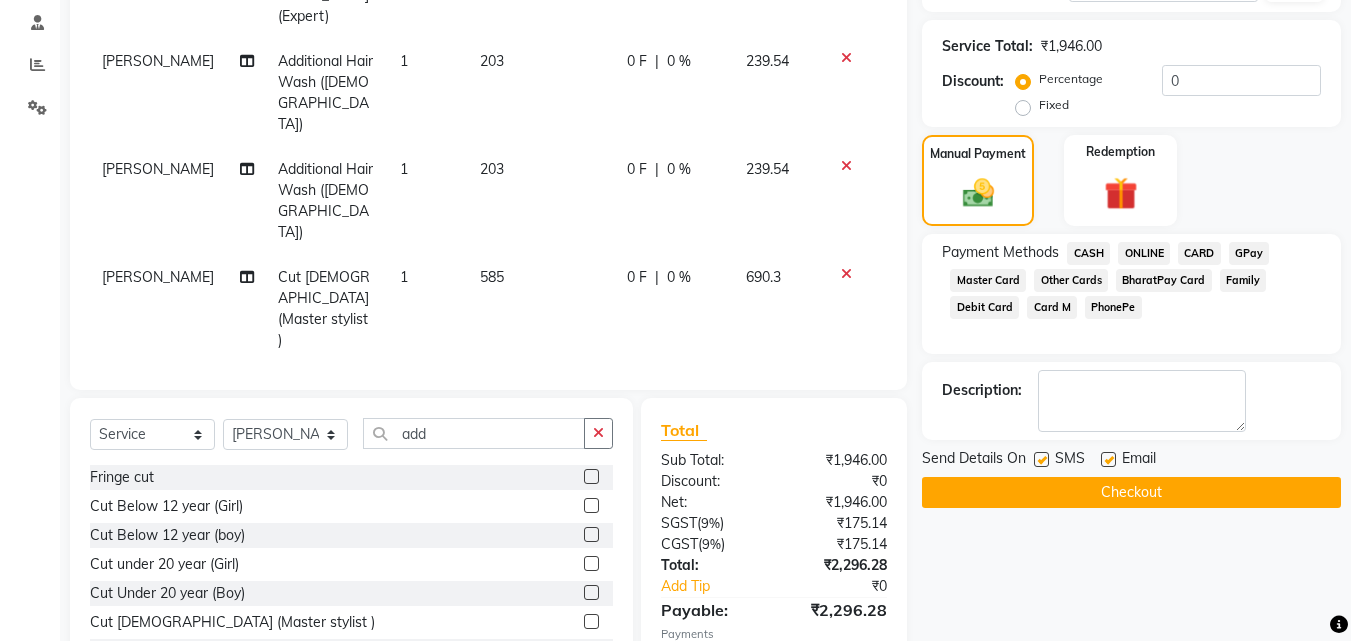 click on "Checkout" 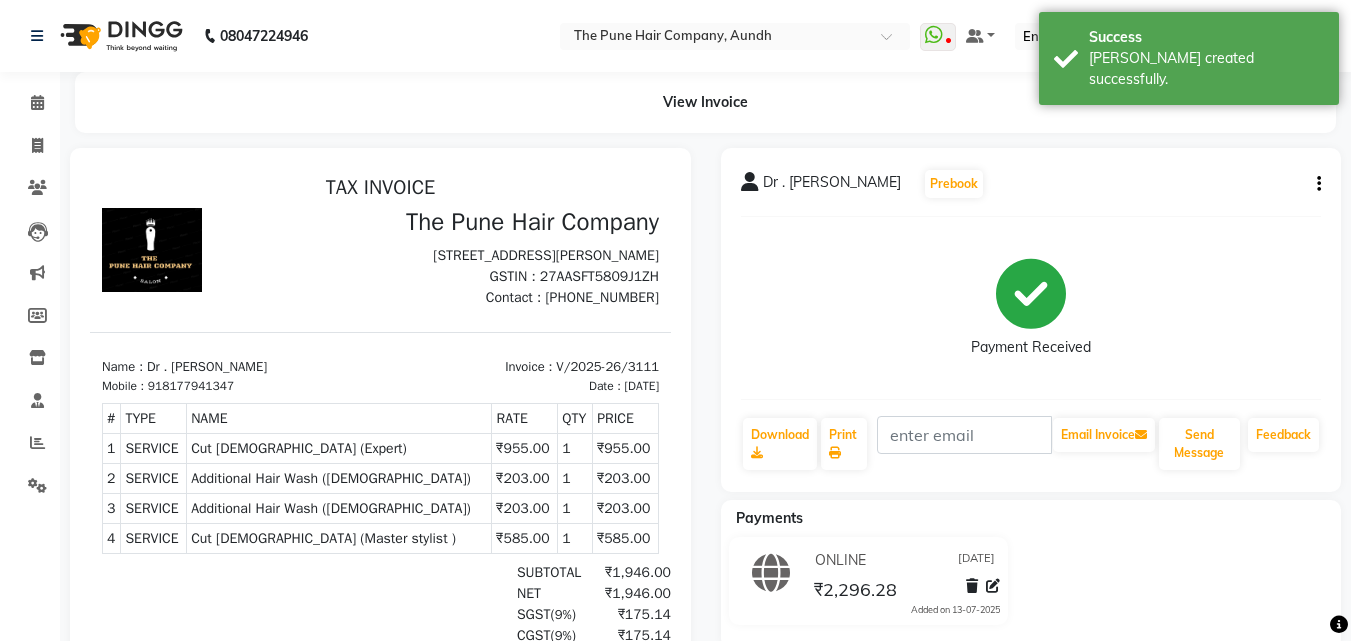 scroll, scrollTop: 0, scrollLeft: 0, axis: both 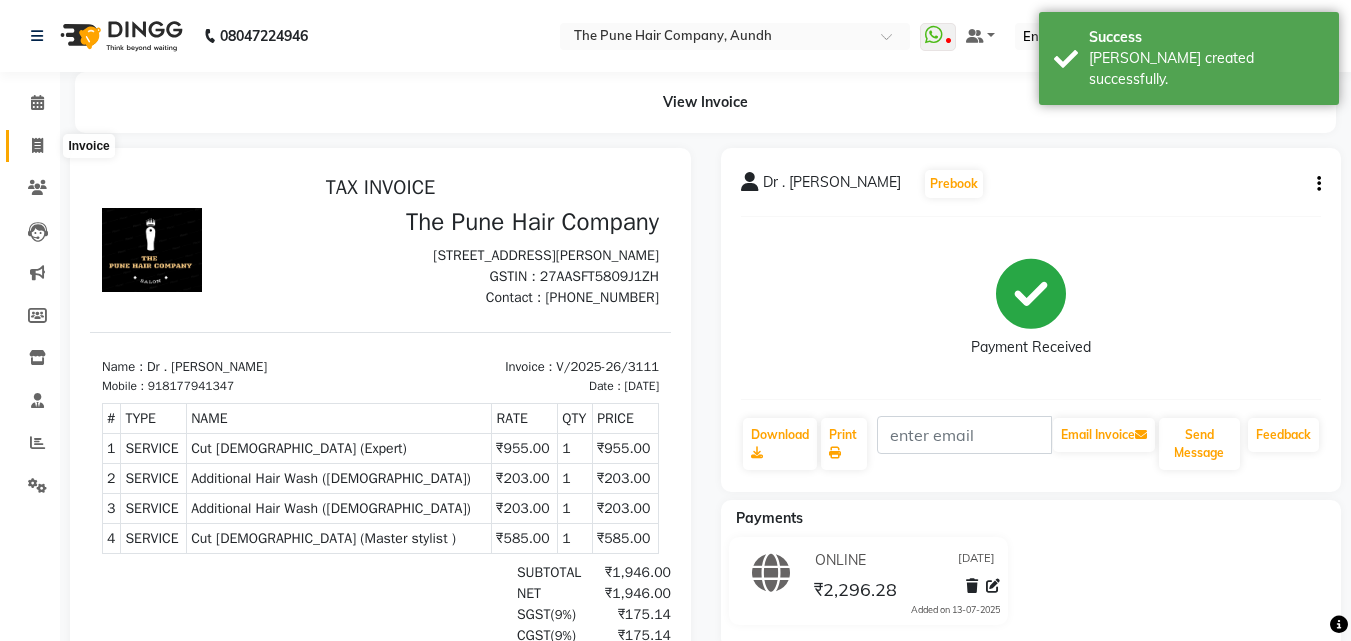 click 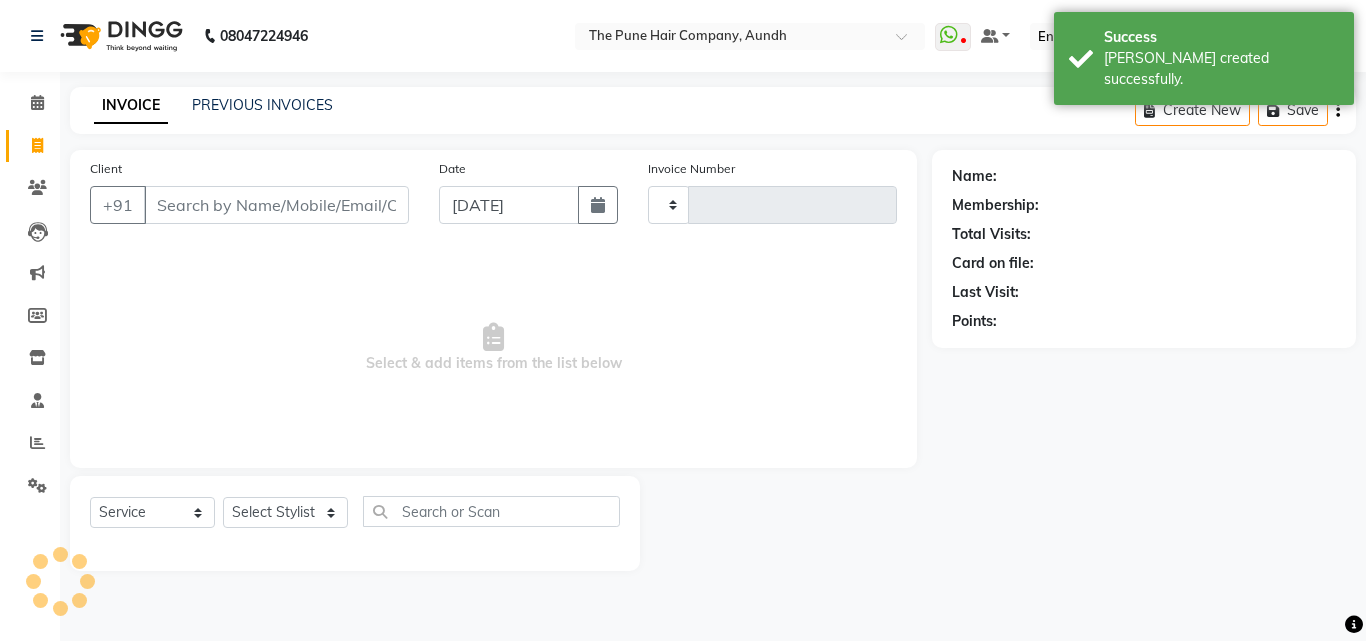 click on "Client" at bounding box center [276, 205] 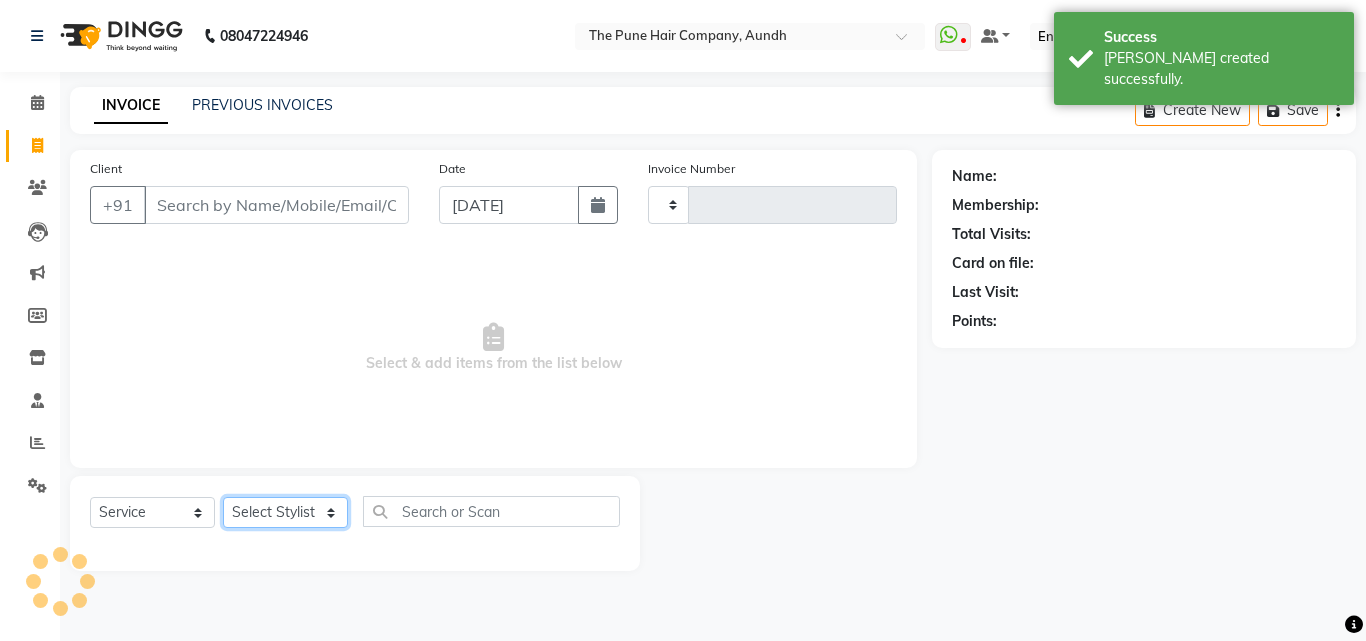 click on "Select Stylist" 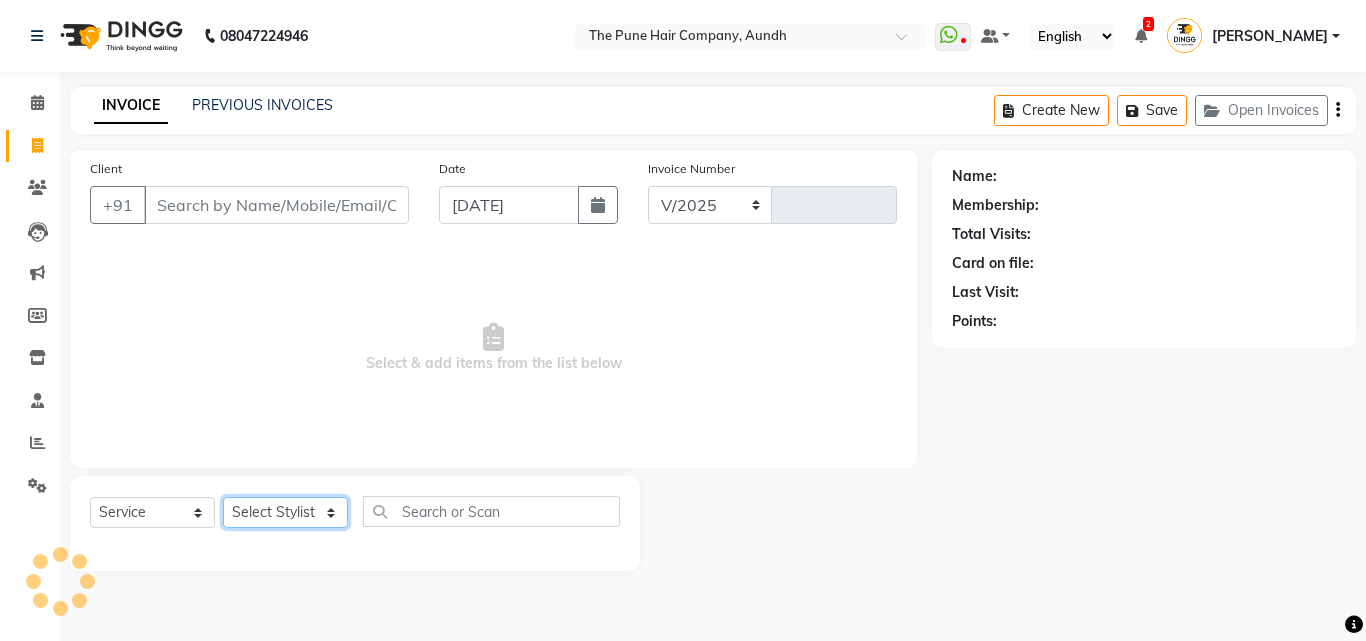 select on "106" 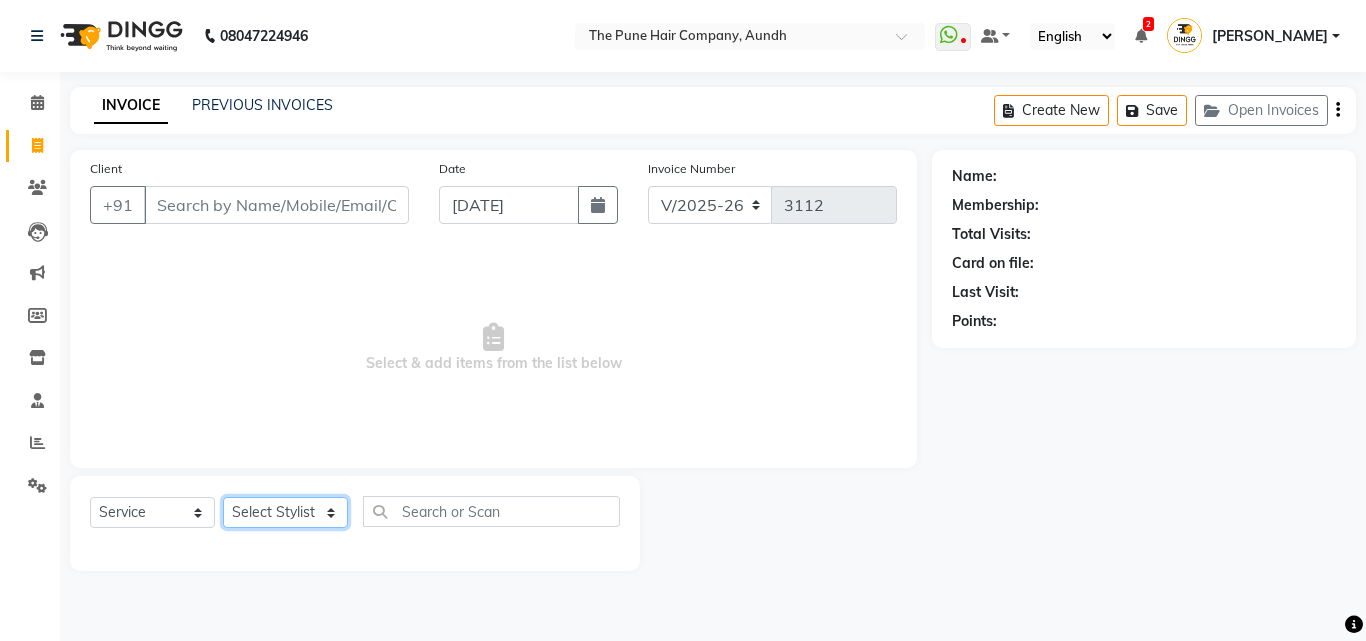 select on "18078" 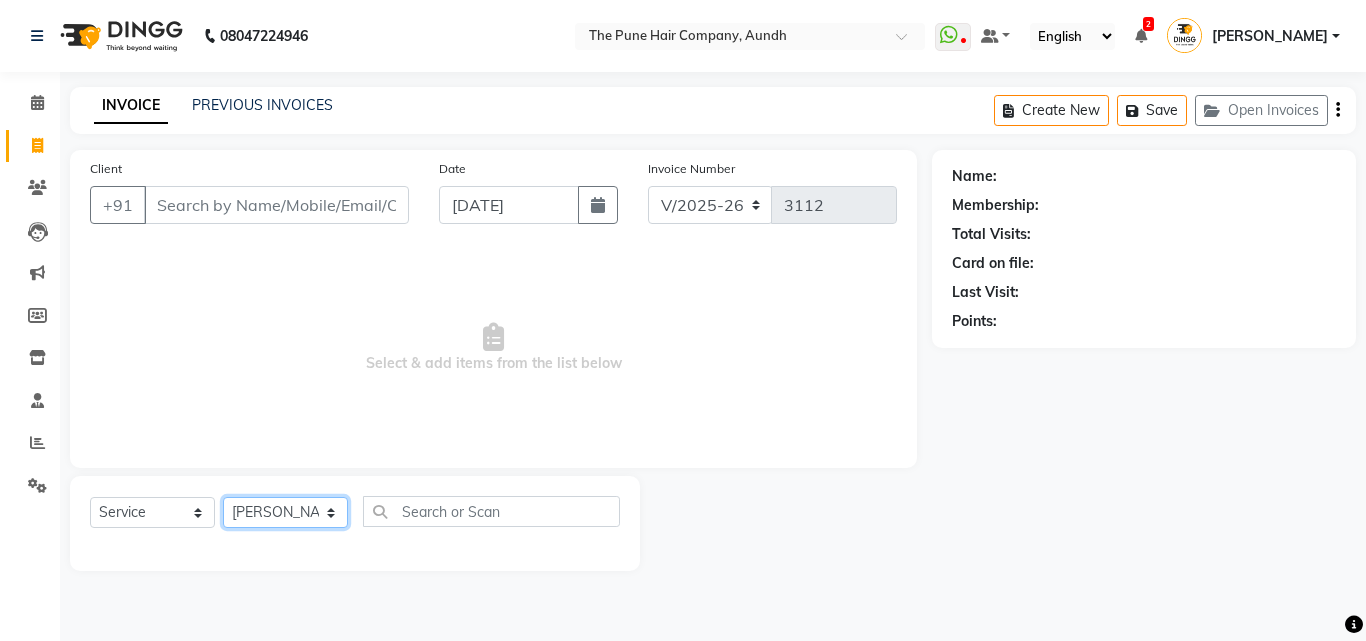 click on "Select Stylist Akash both [PERSON_NAME] .K [PERSON_NAME] kaif [PERSON_NAME] [PERSON_NAME] [PERSON_NAME] [PERSON_NAME] mane POOJA MORE [PERSON_NAME]  [PERSON_NAME] Shweta [PERSON_NAME] [PERSON_NAME] [PERSON_NAME]" 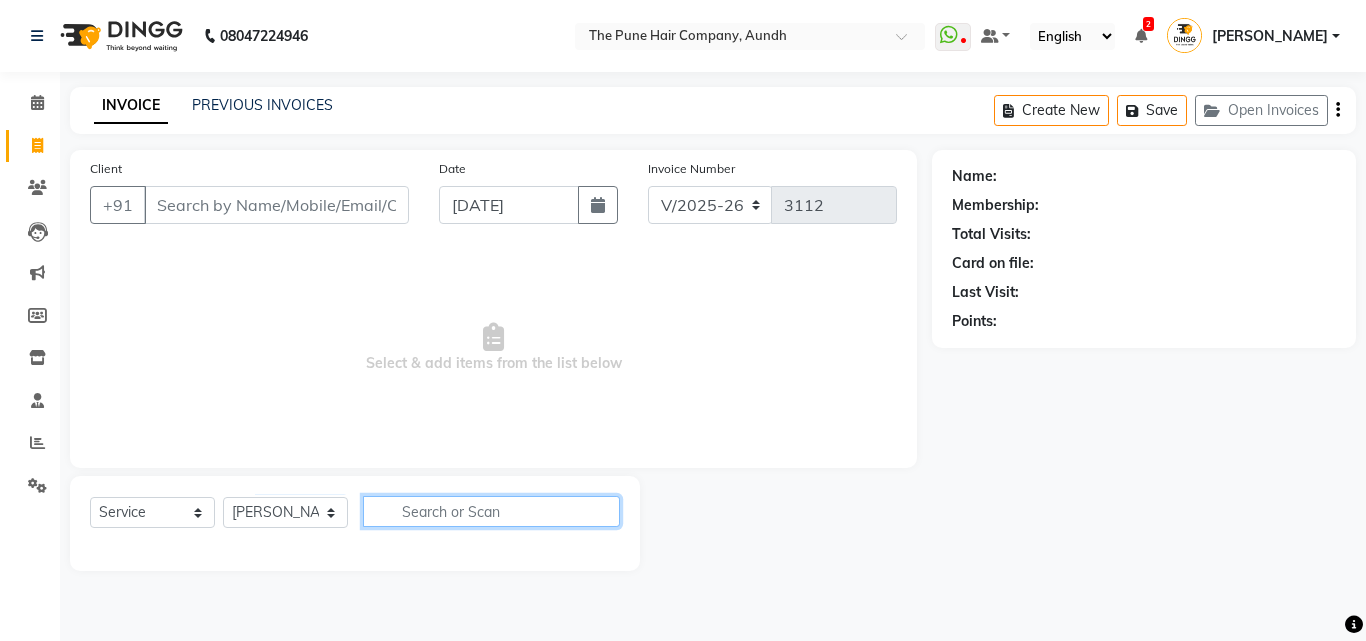 click 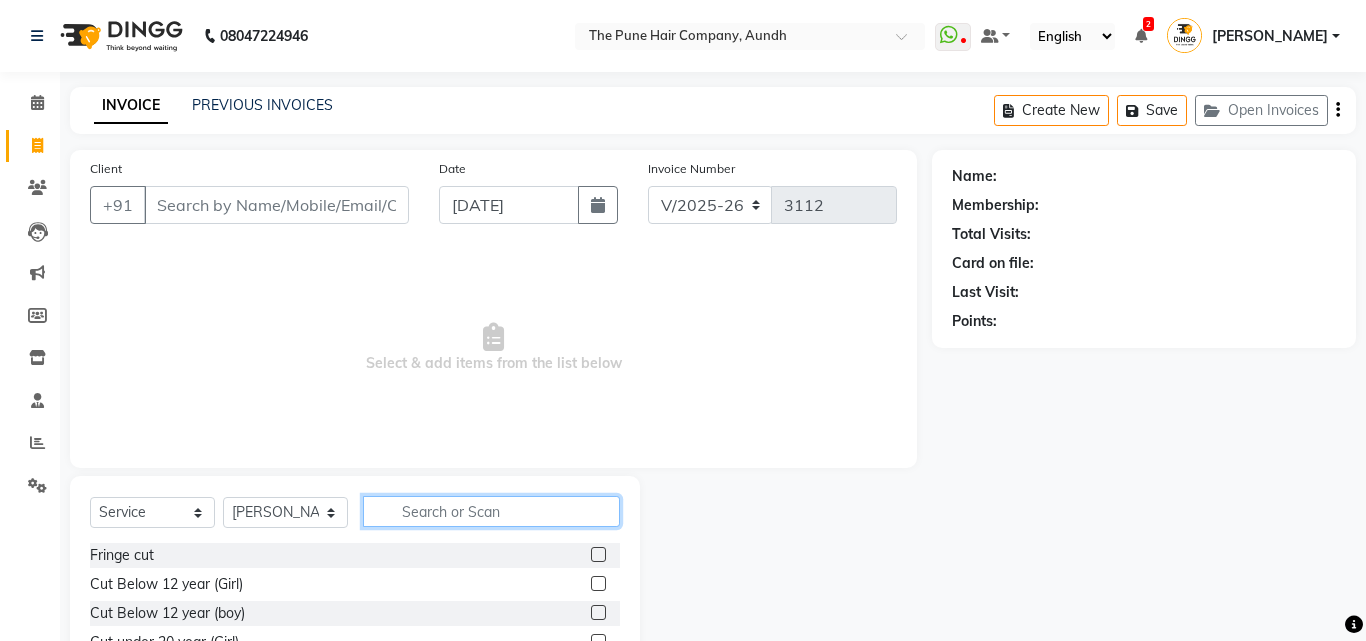 click 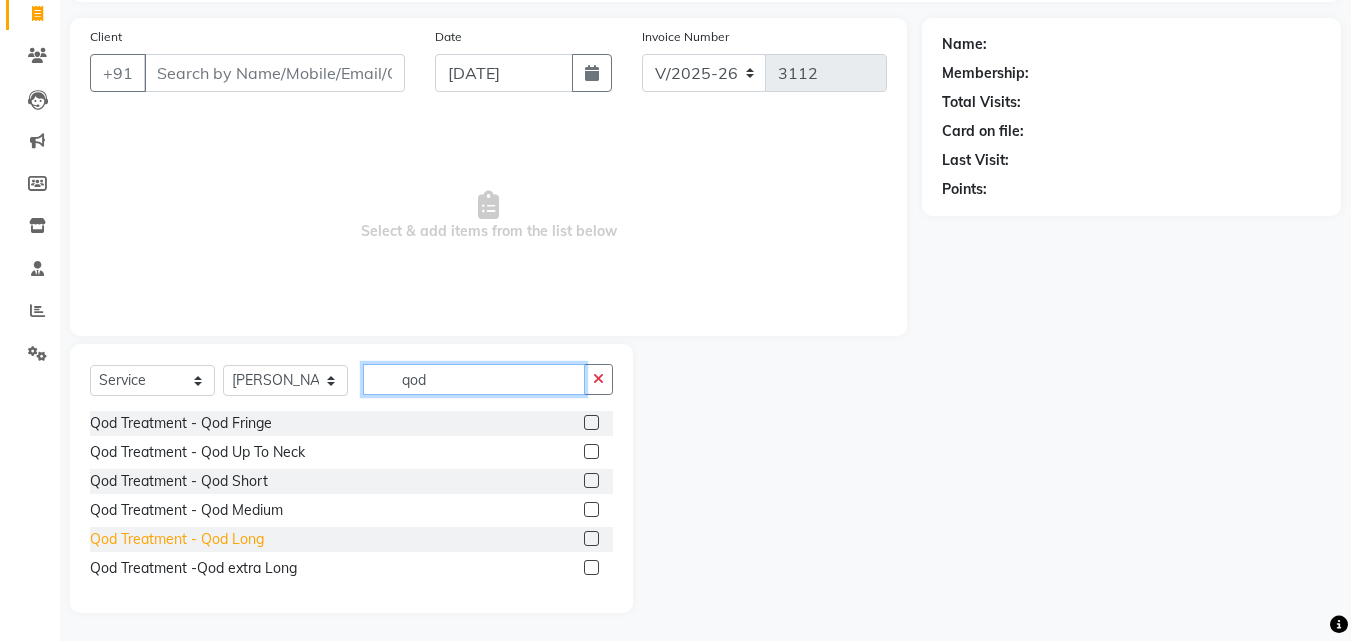 scroll, scrollTop: 134, scrollLeft: 0, axis: vertical 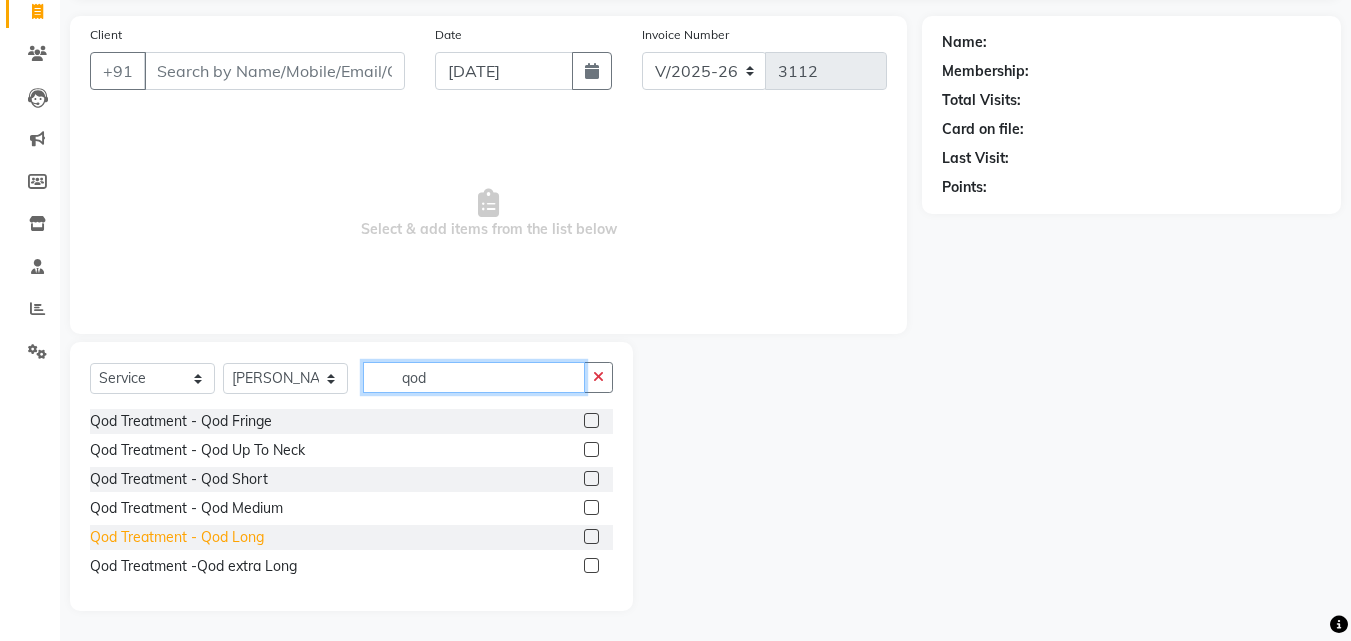 type on "qod" 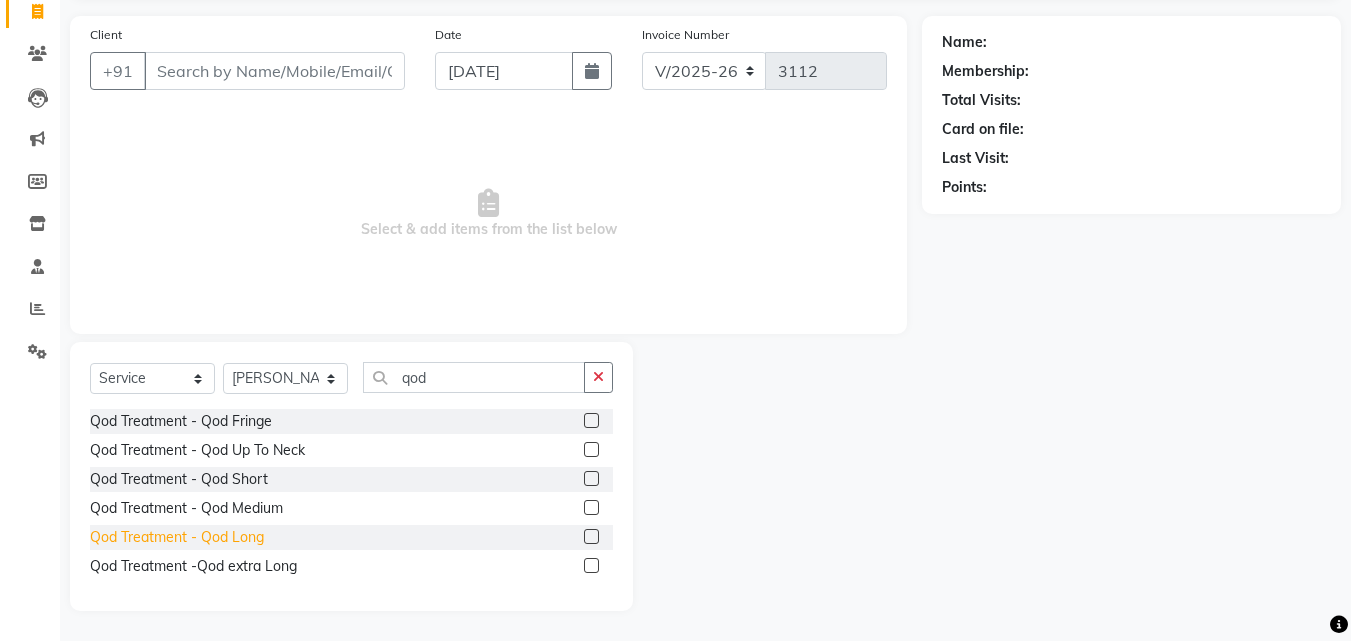 click on "Qod Treatment - Qod Long" 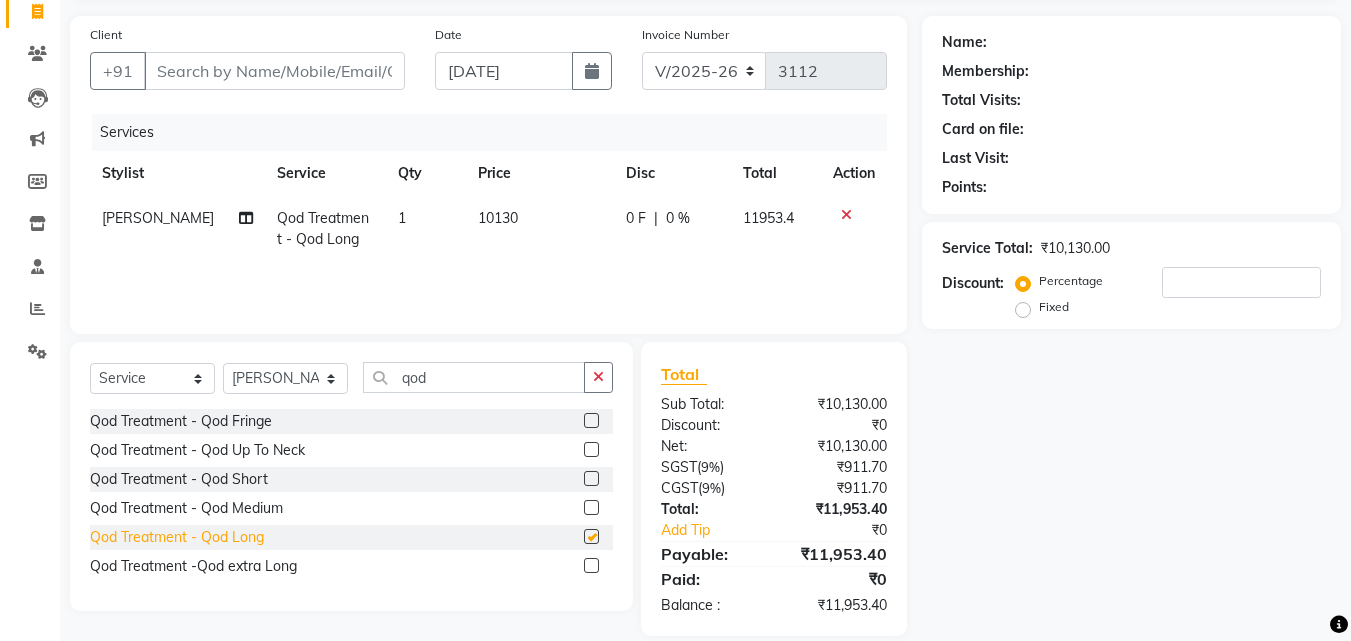 checkbox on "false" 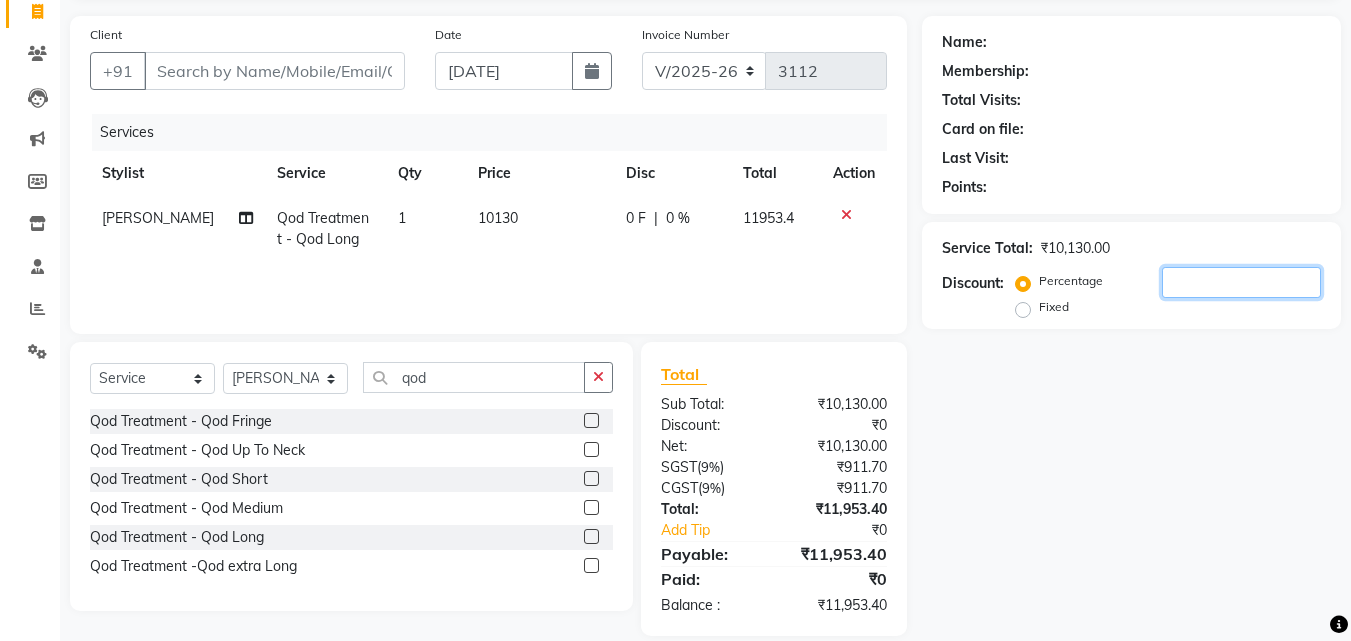 click 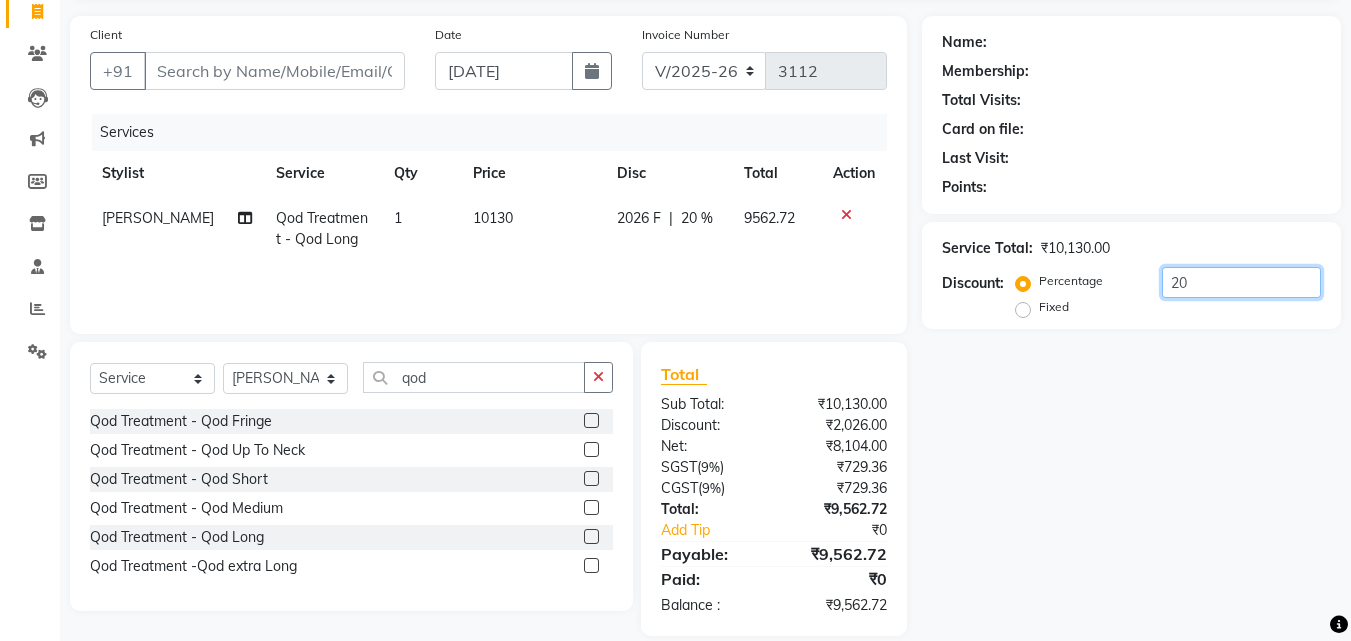 type on "2" 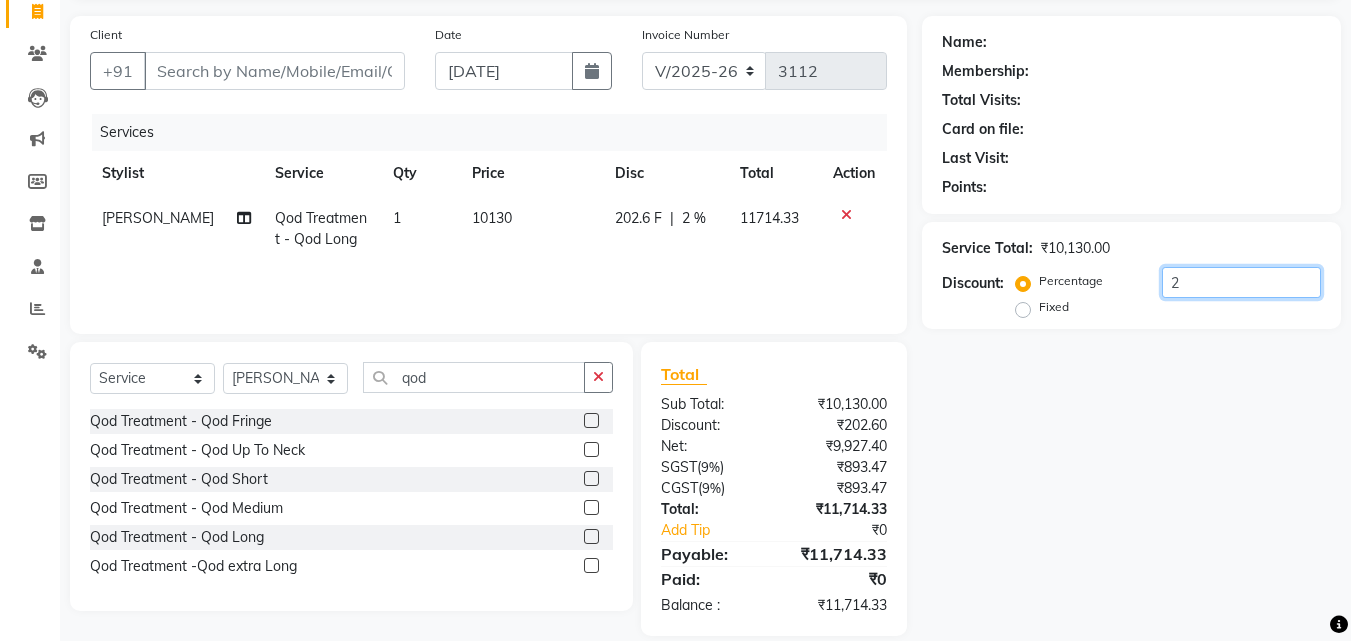 type on "20" 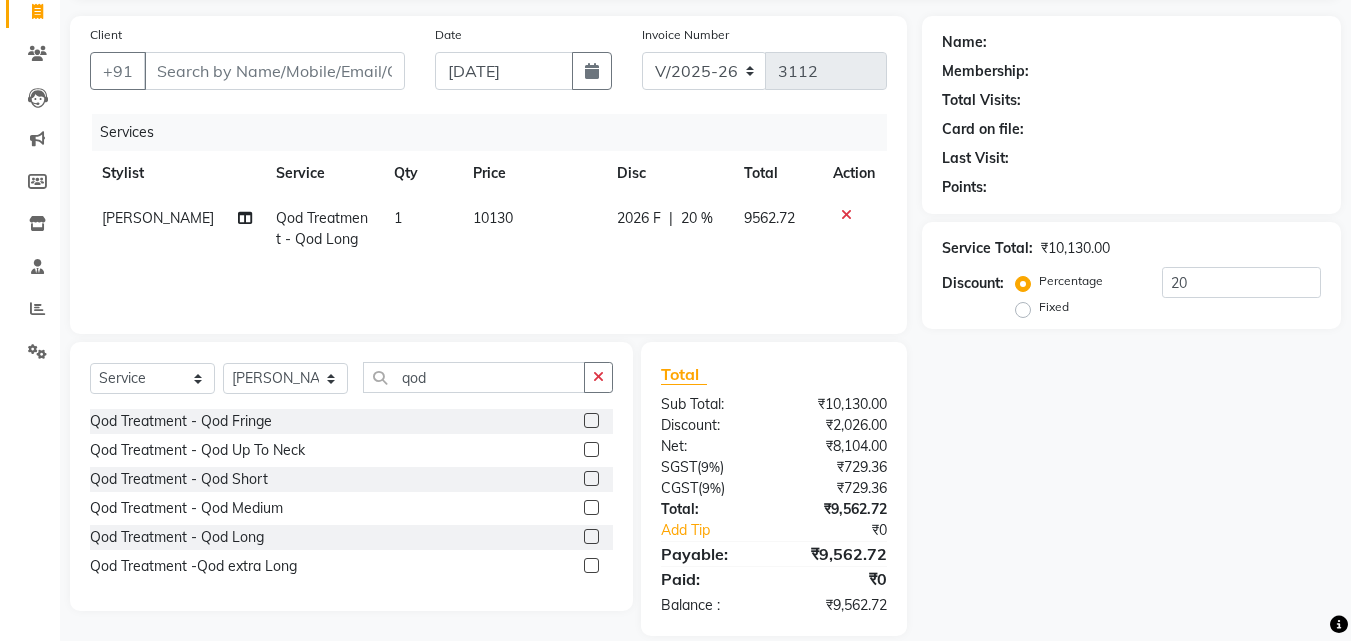 click 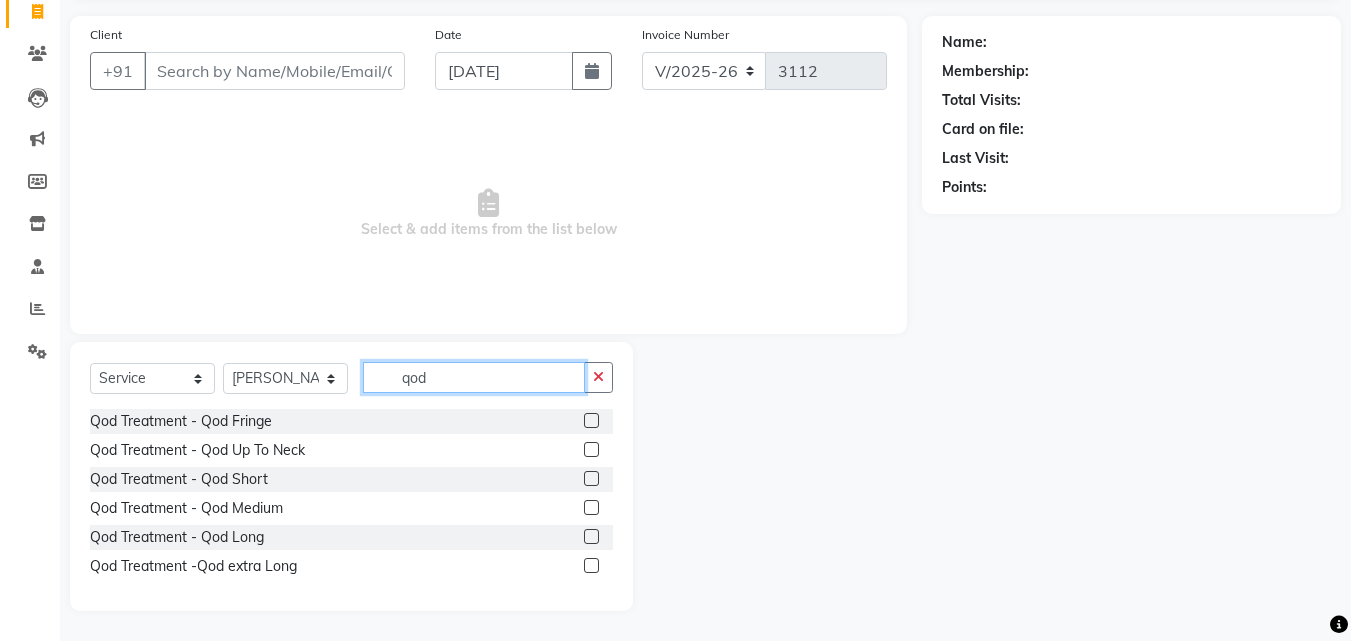 click on "Select  Service  Product  Membership  Package Voucher Prepaid Gift Card  Select Stylist Akash both AKSHAY .K harshal gaikwad kaif shaikh LAKKHAN SHINDE Nagesh Jadhav Nitish Desai  Pavan mane POOJA MORE Prasad Adhav  Prathmesh powar Shweta gotur Sonal saindane swapnil sonavane qod" 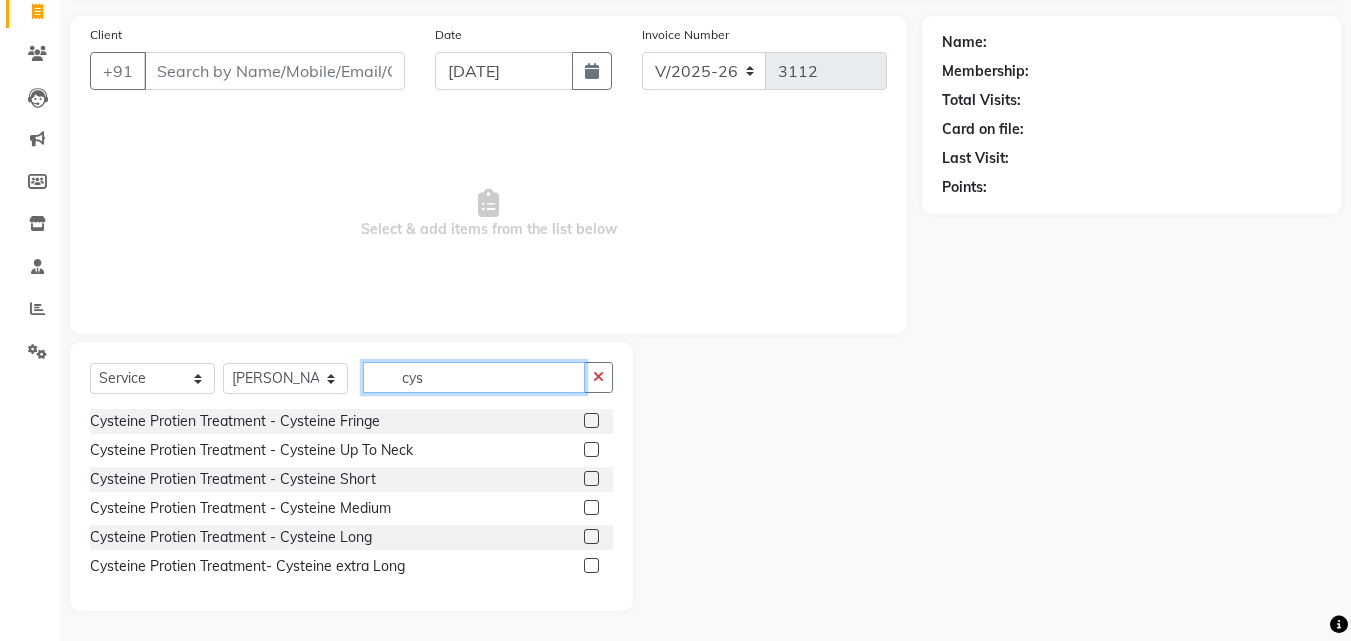 type on "cys" 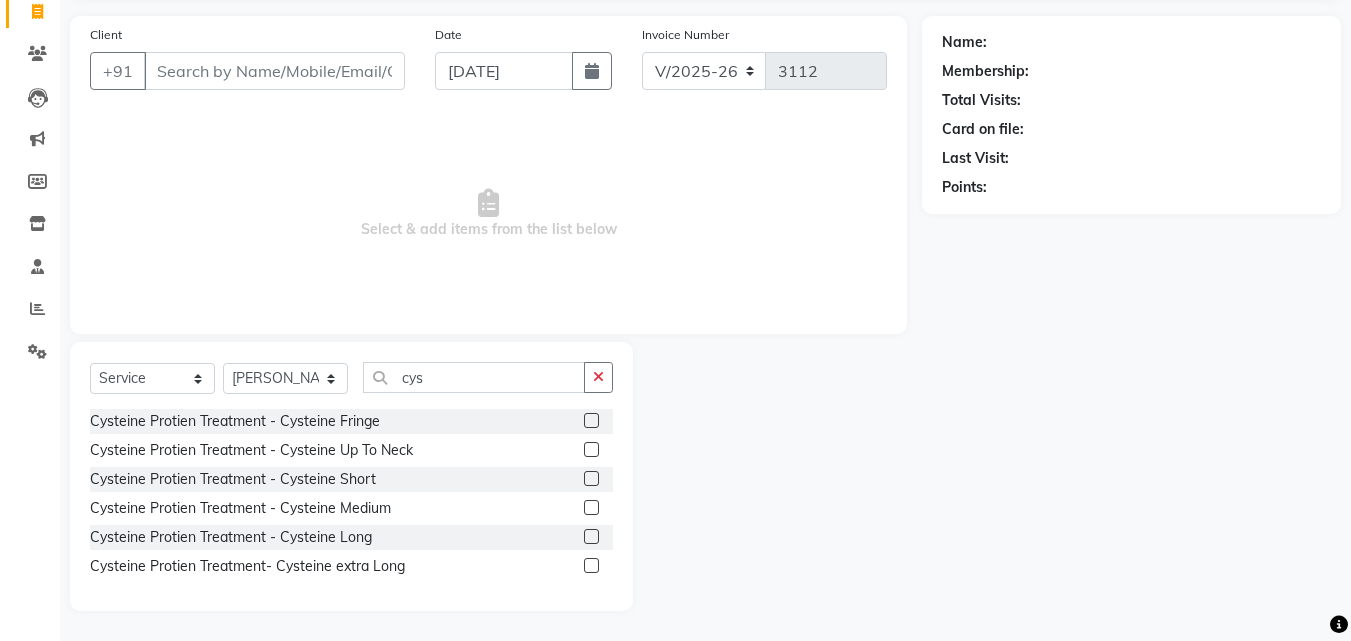 click 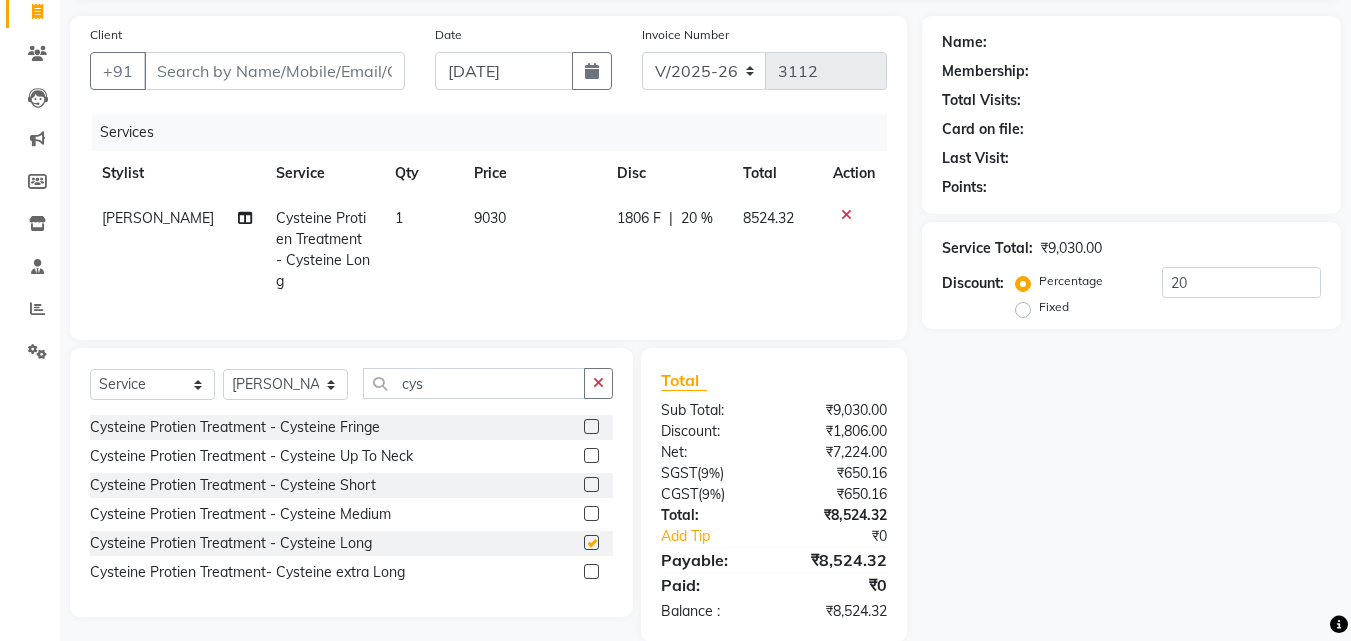 checkbox on "false" 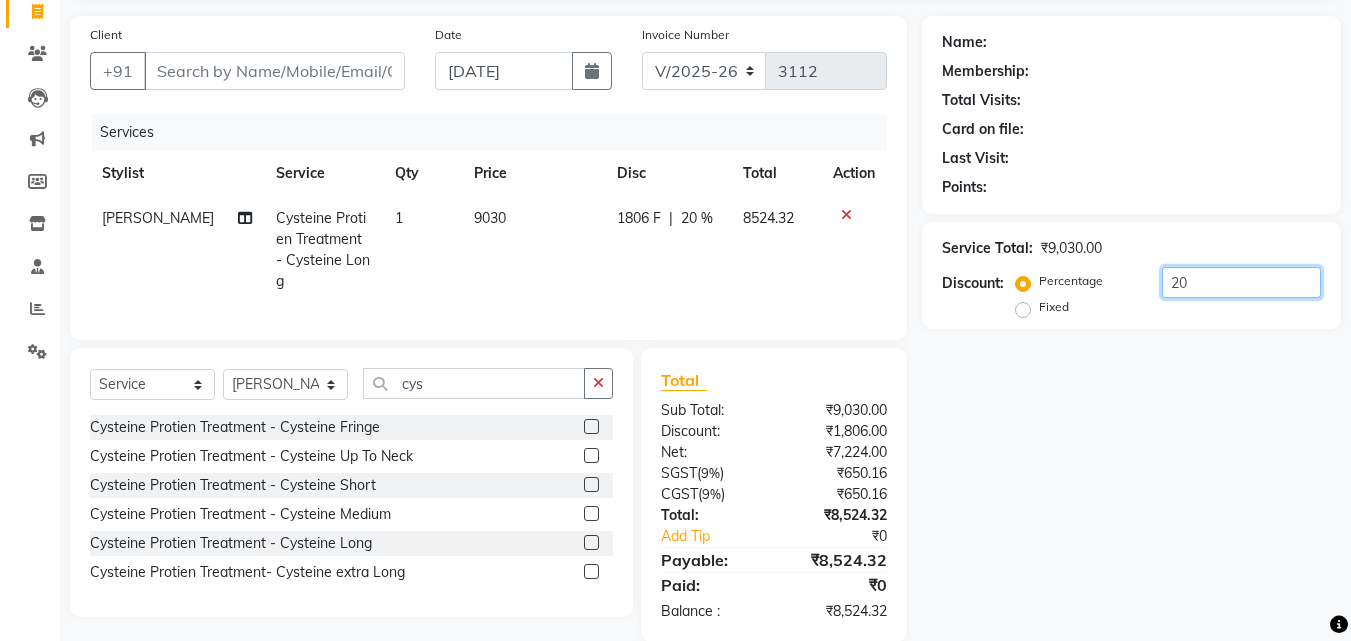 click on "20" 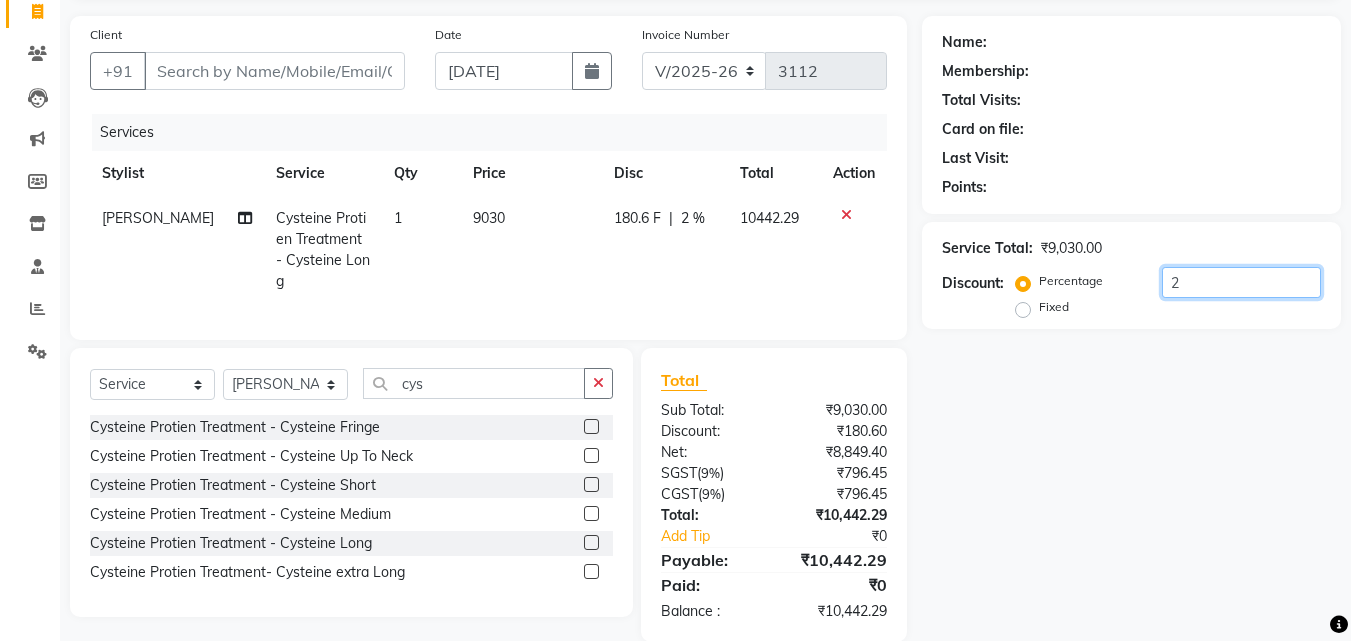 type on "20" 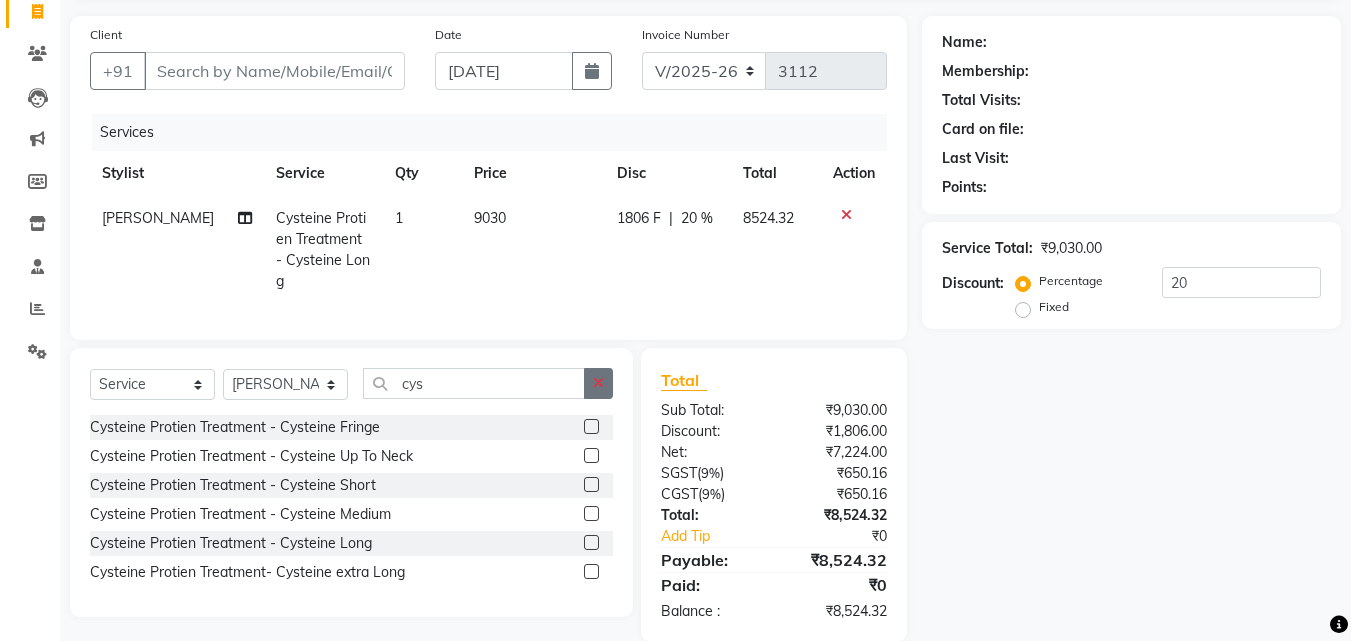 click 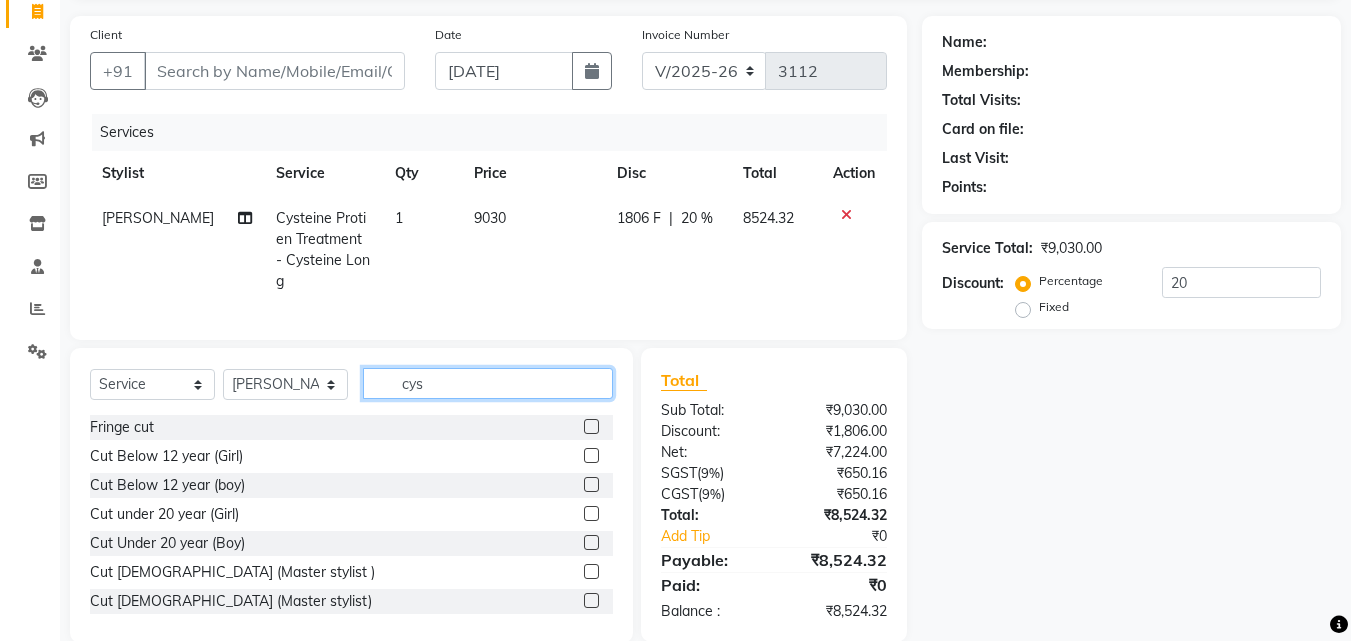 type 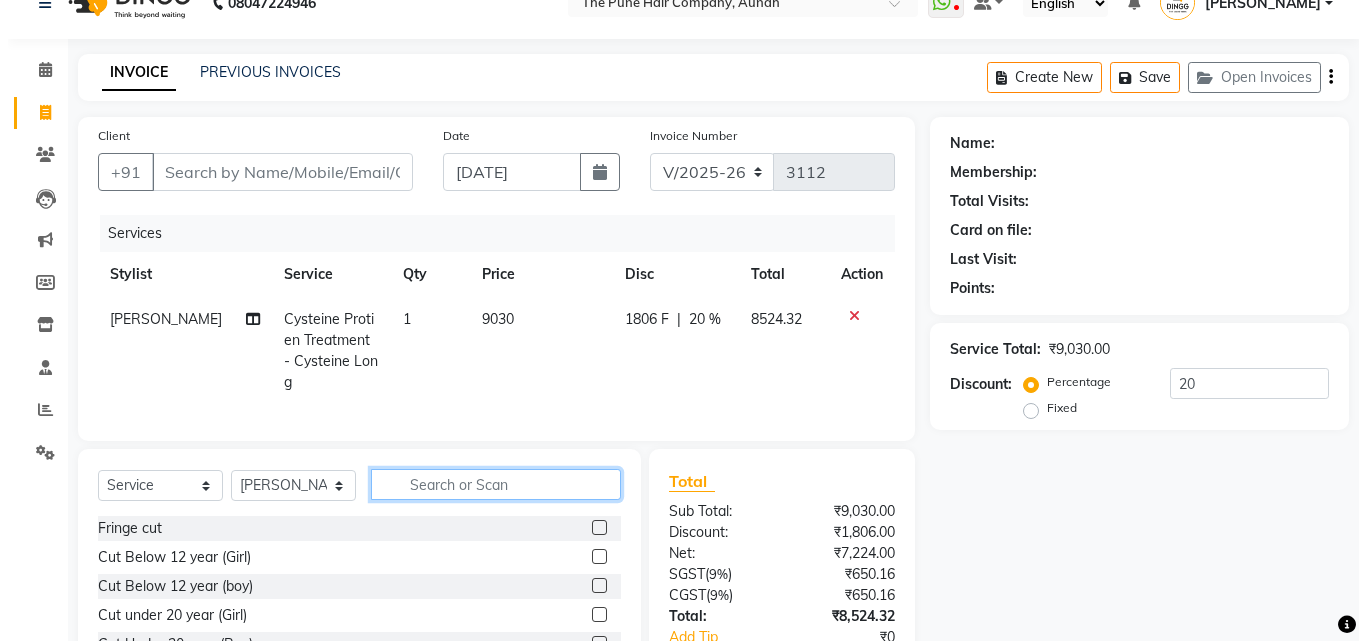 scroll, scrollTop: 0, scrollLeft: 0, axis: both 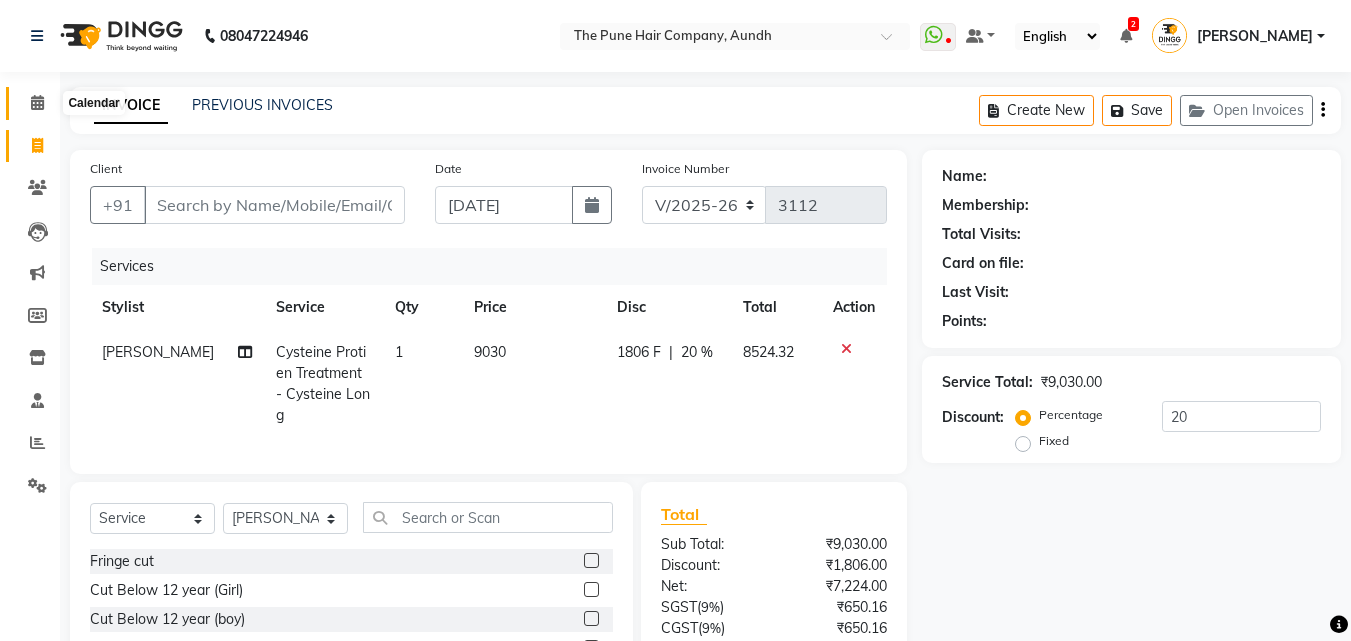 click 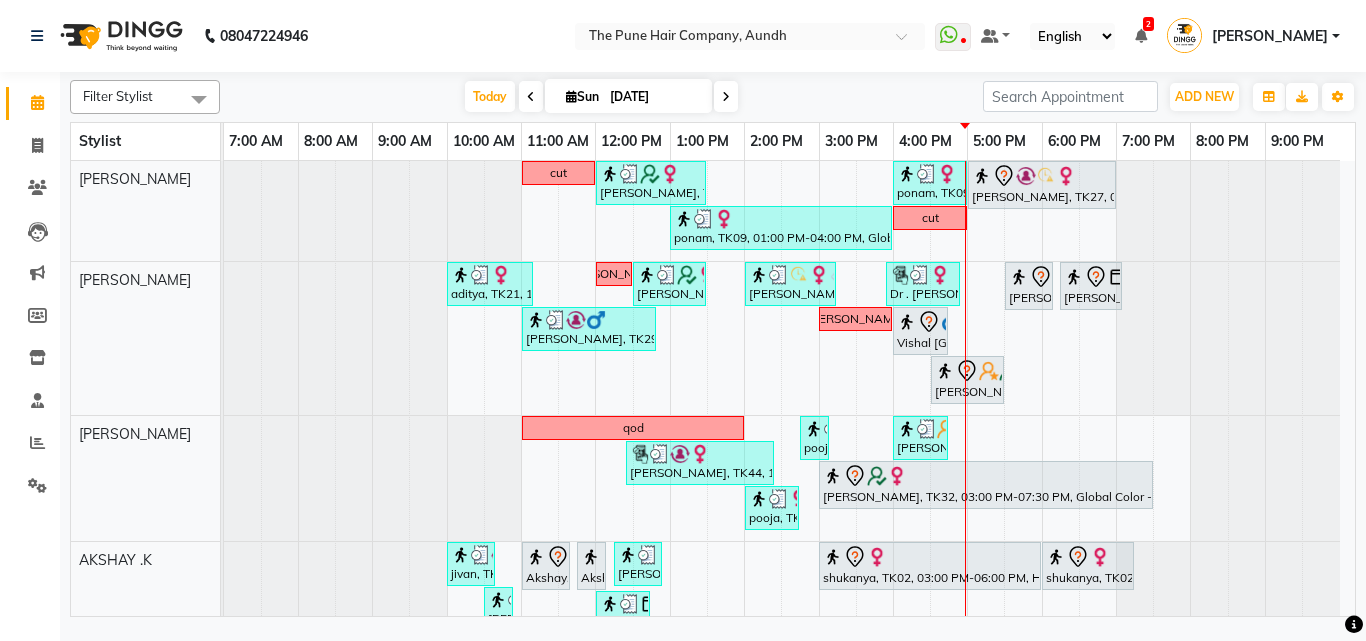 scroll, scrollTop: 500, scrollLeft: 0, axis: vertical 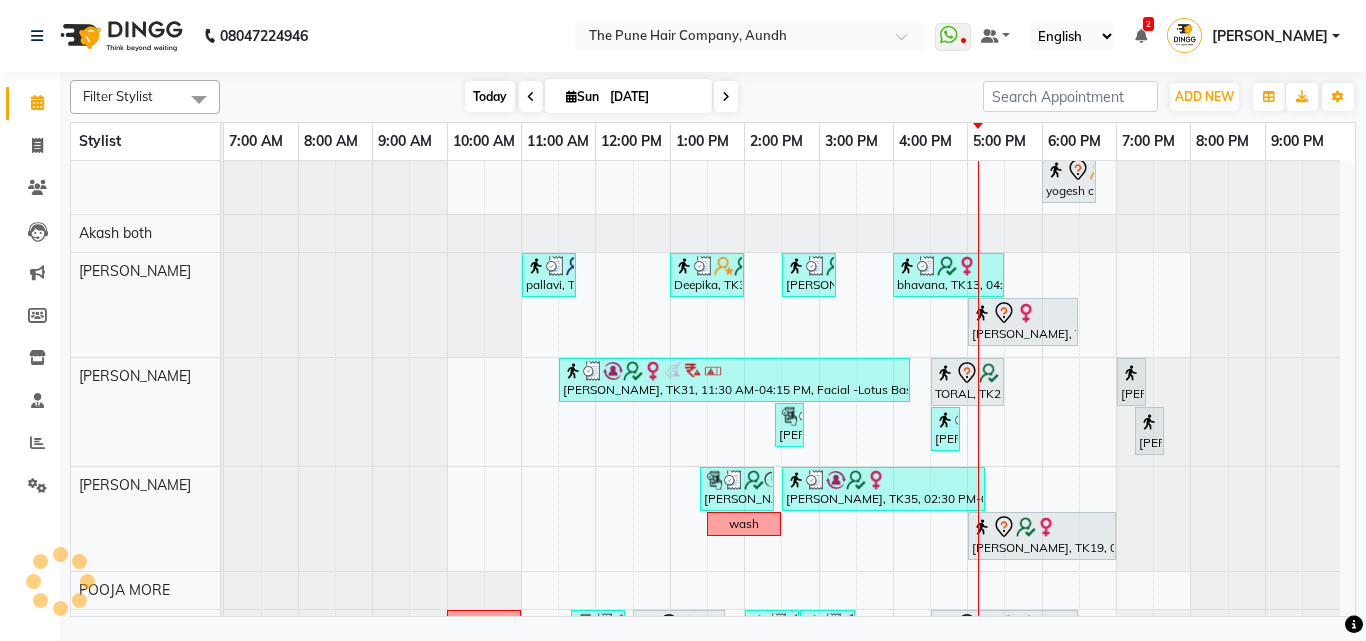 click on "Today" at bounding box center (490, 96) 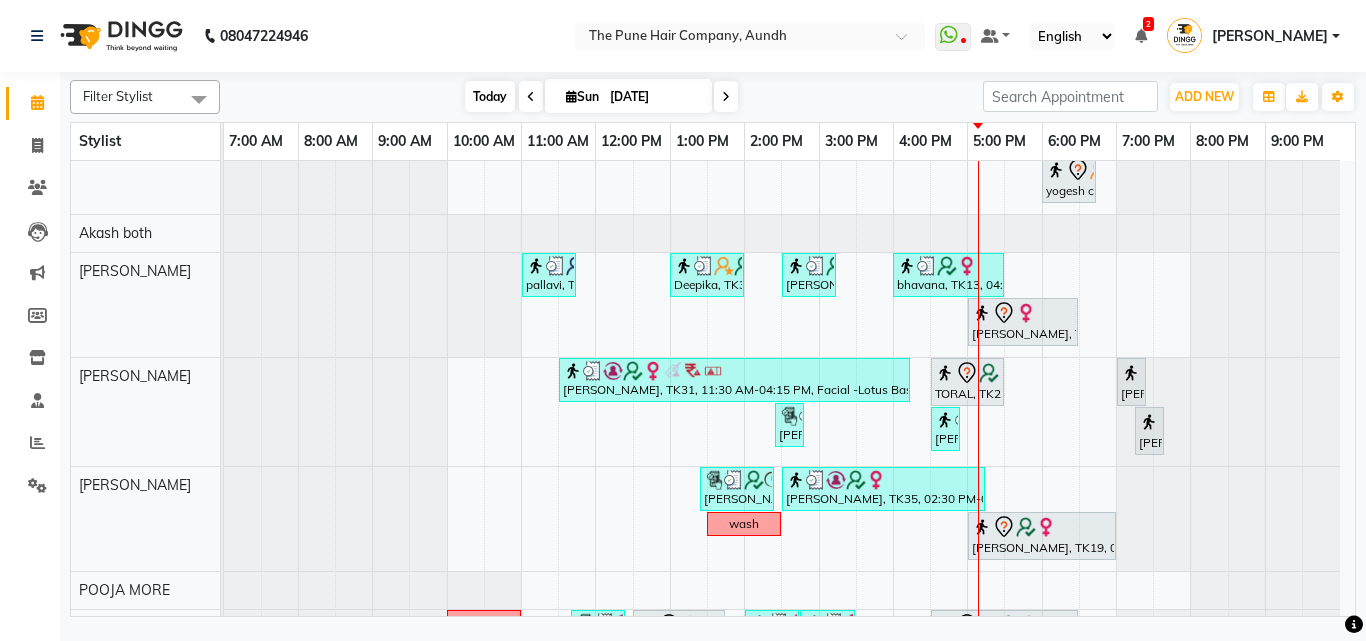 click on "Today" at bounding box center [490, 96] 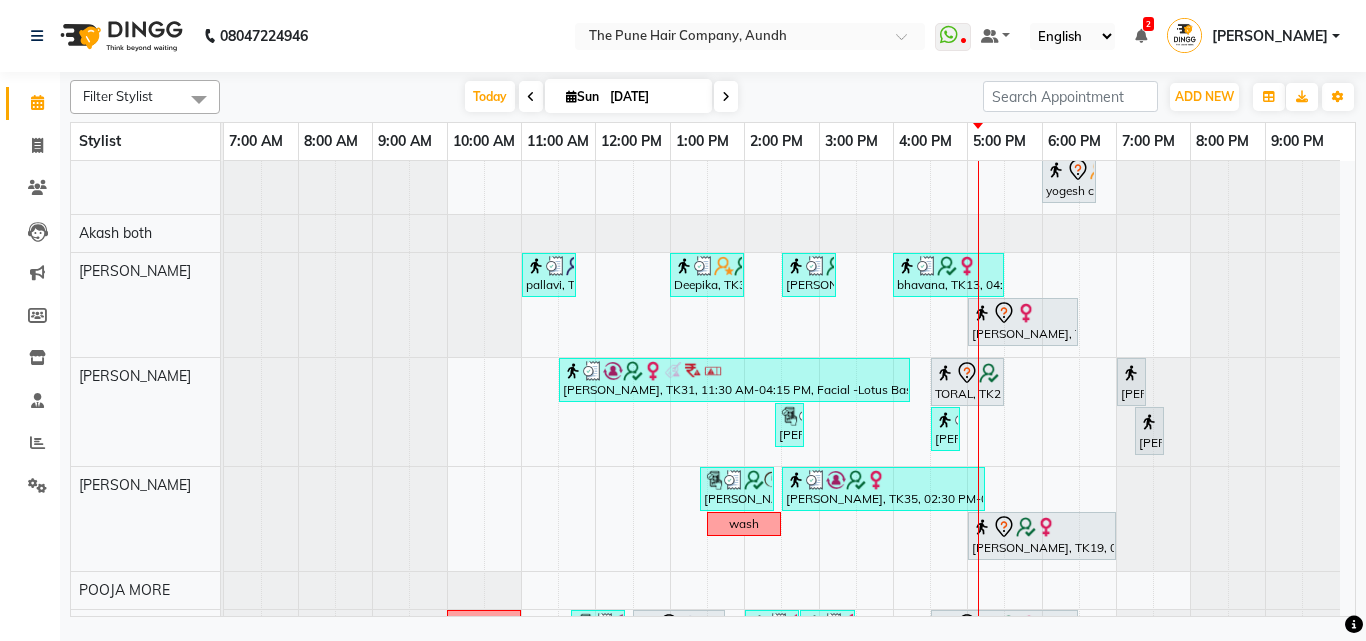click on "Today" at bounding box center [490, 96] 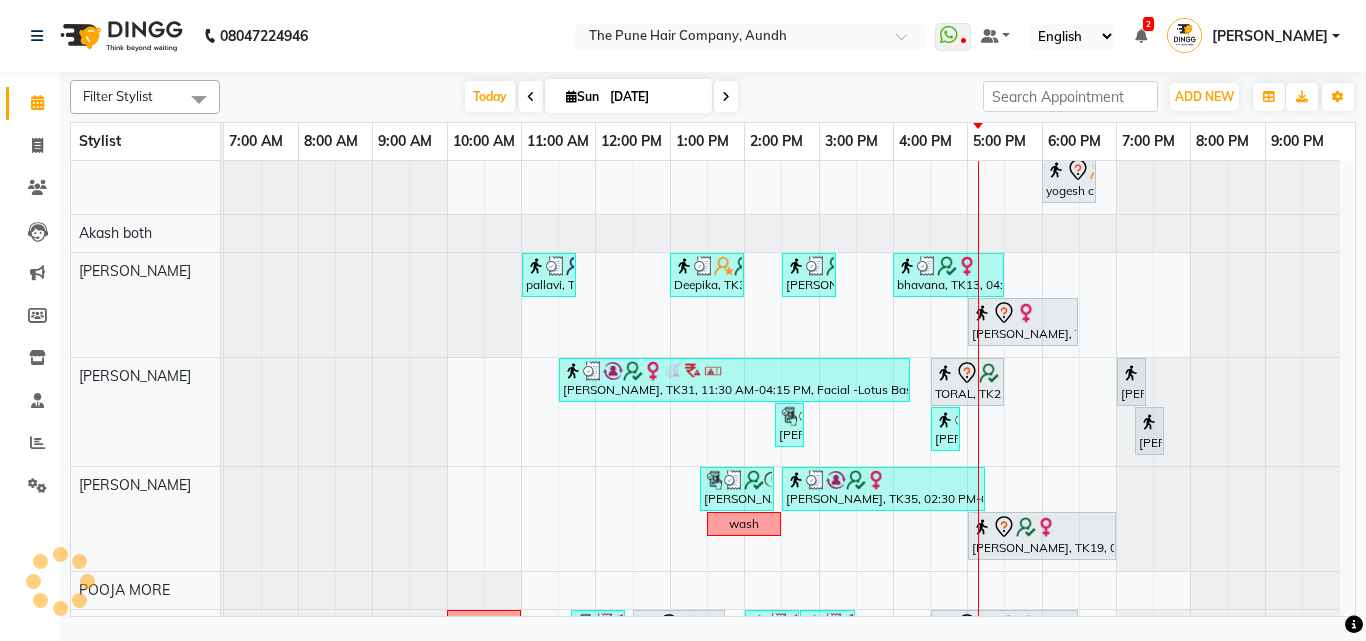 scroll, scrollTop: 363, scrollLeft: 0, axis: vertical 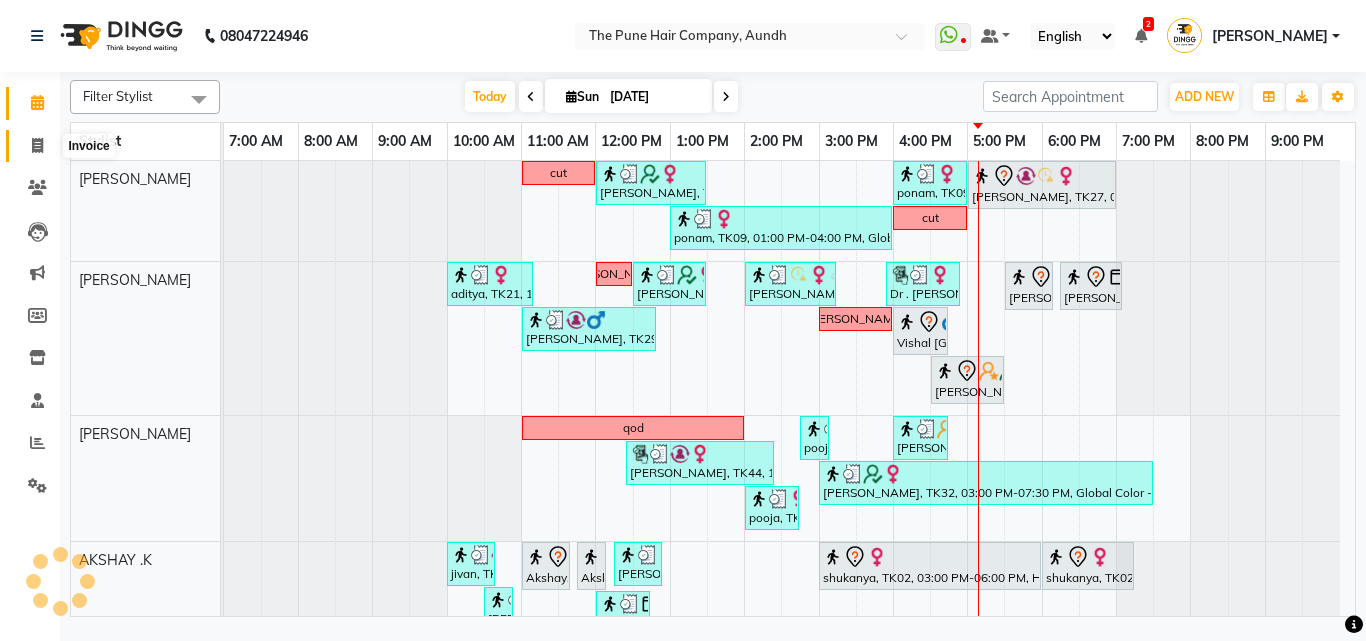 click 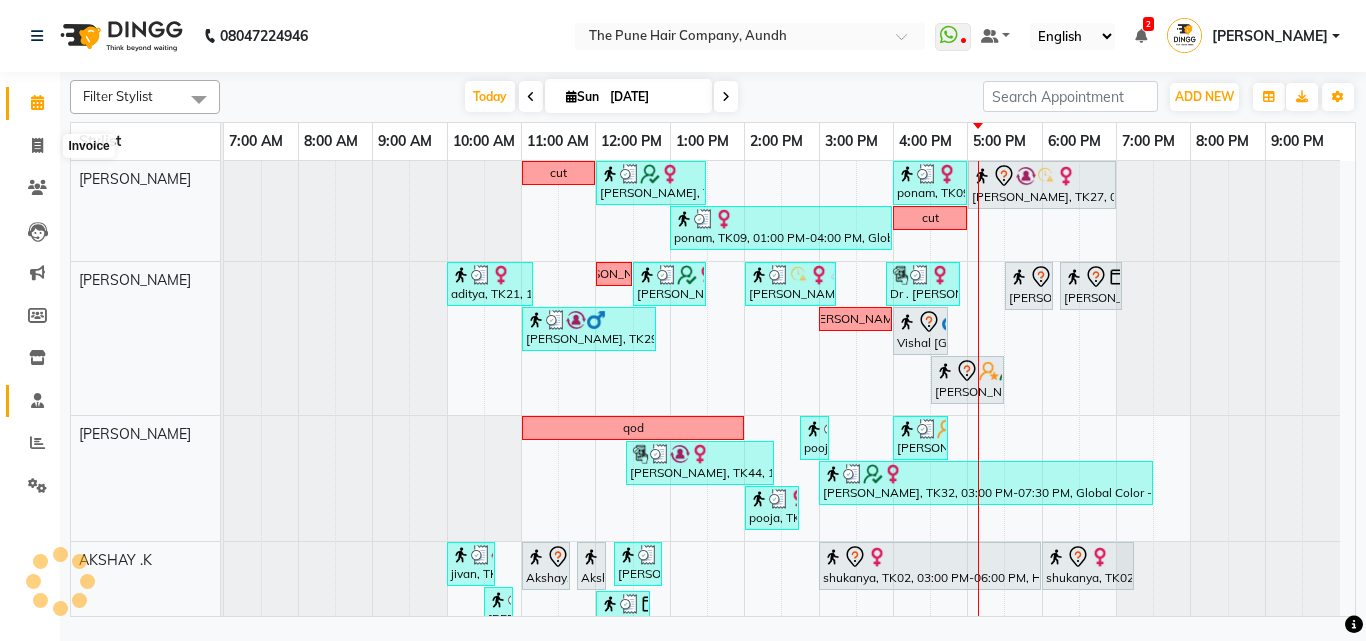 select on "service" 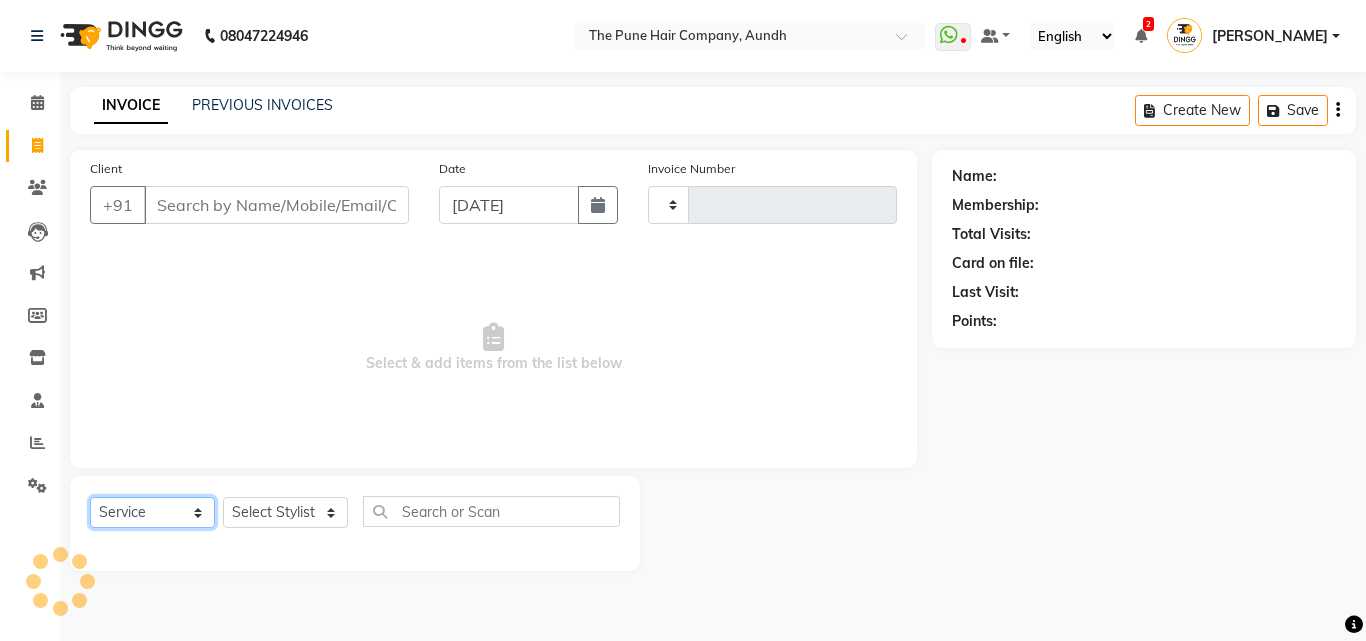 click on "Select  Service  Product  Membership  Package Voucher Prepaid Gift Card" 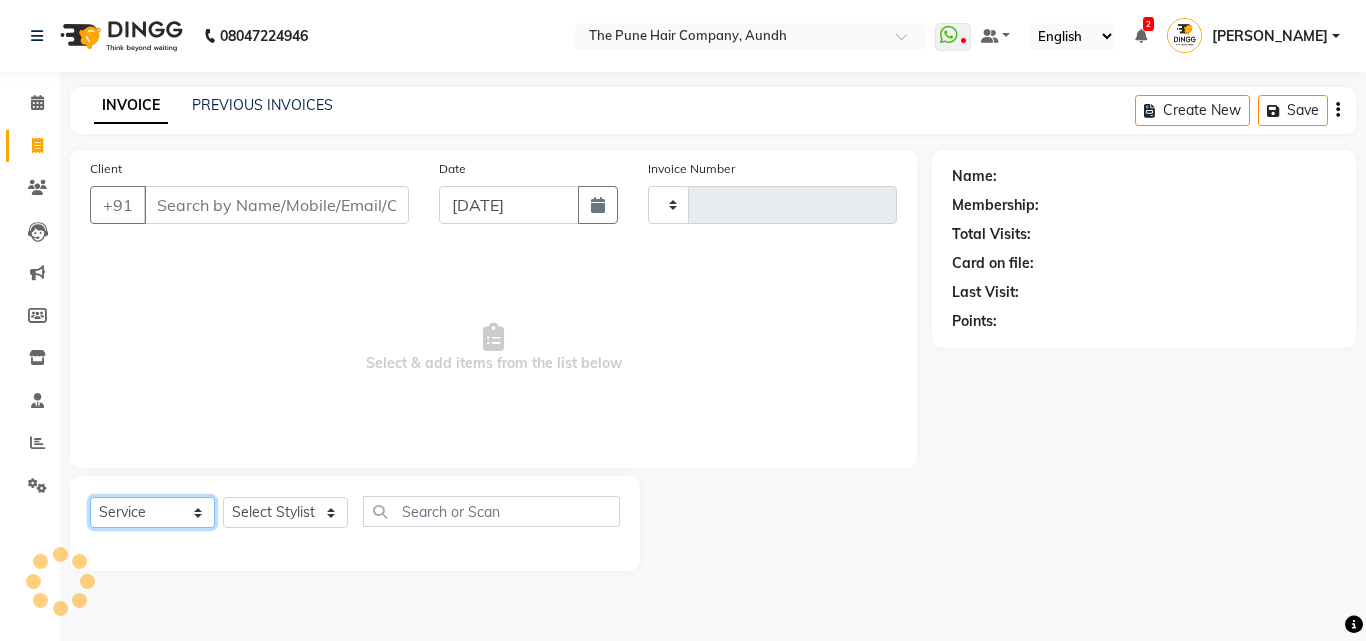 click on "Select  Service  Product  Membership  Package Voucher Prepaid Gift Card" 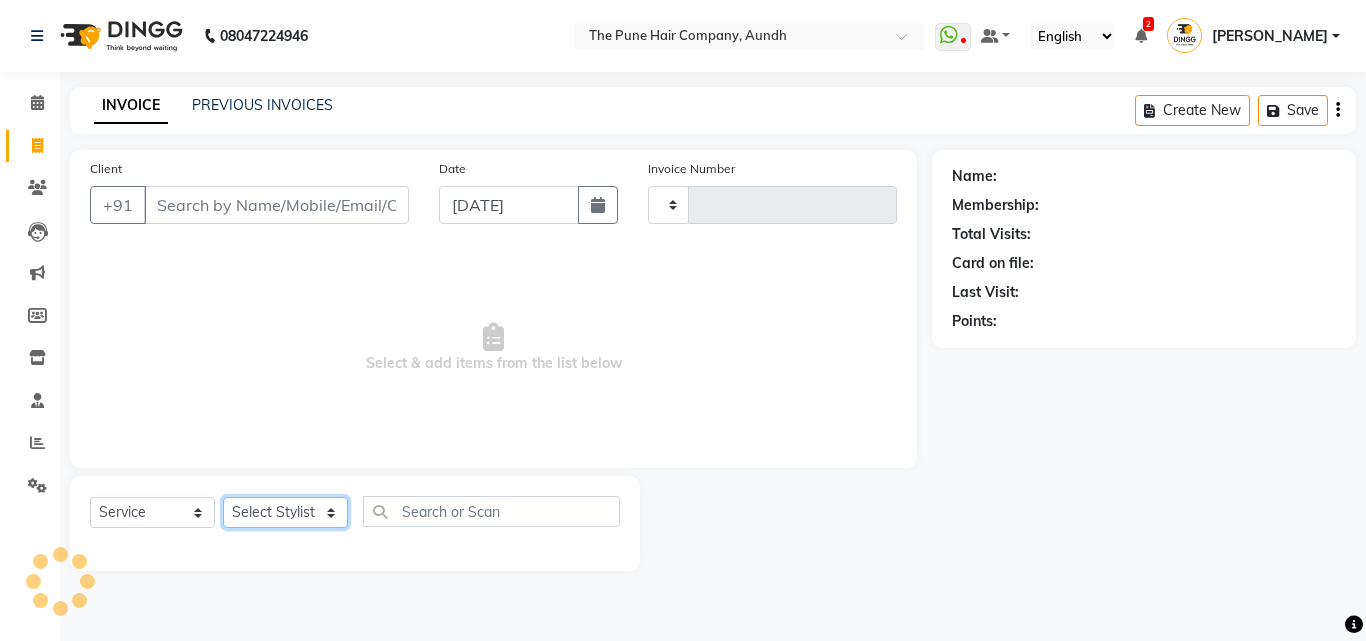 type on "3113" 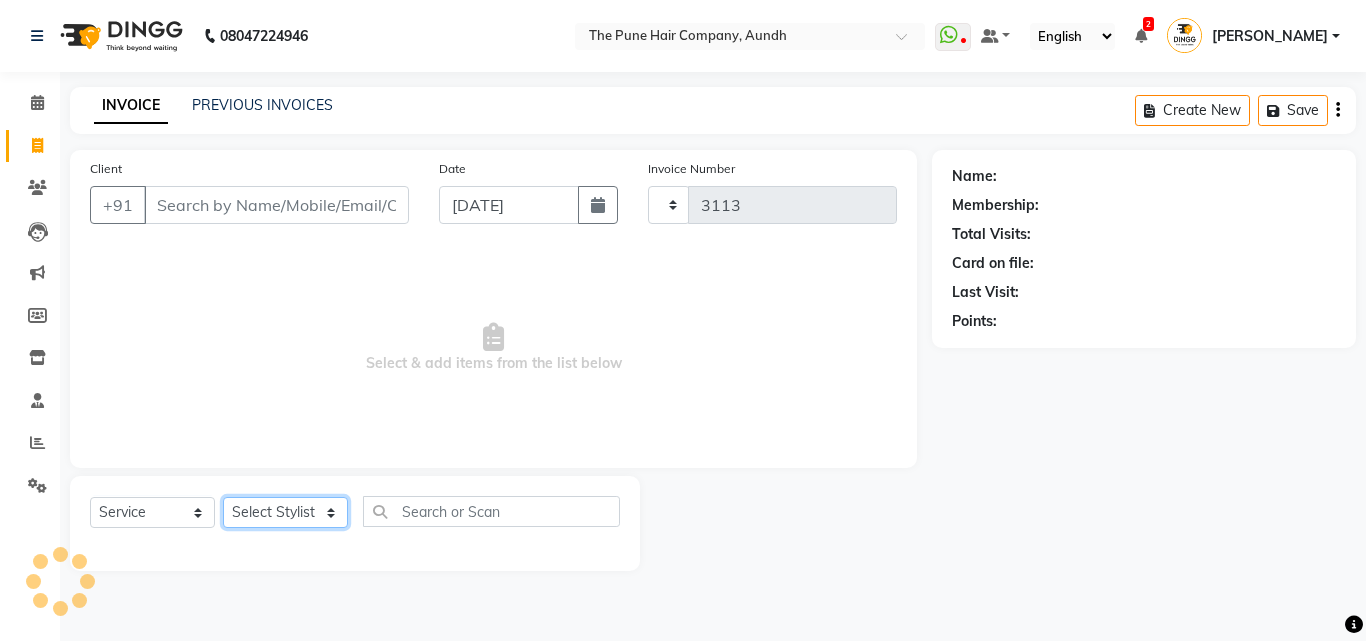 click on "Select Stylist" 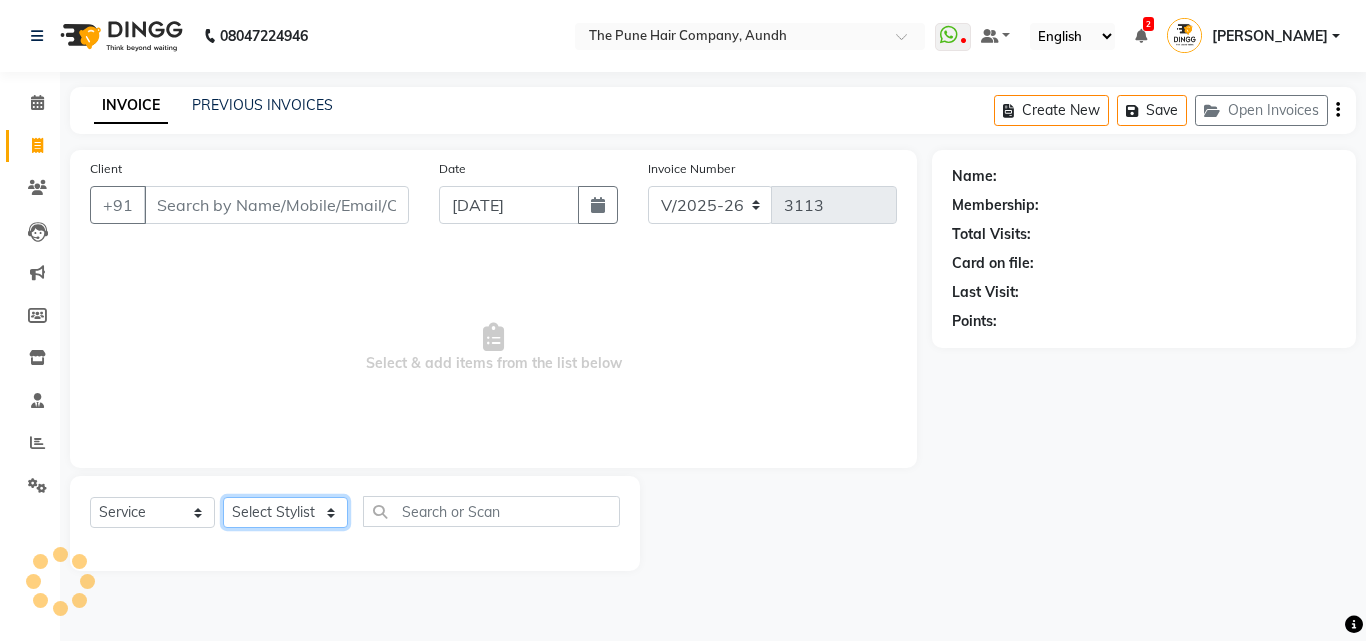 click on "Select Stylist" 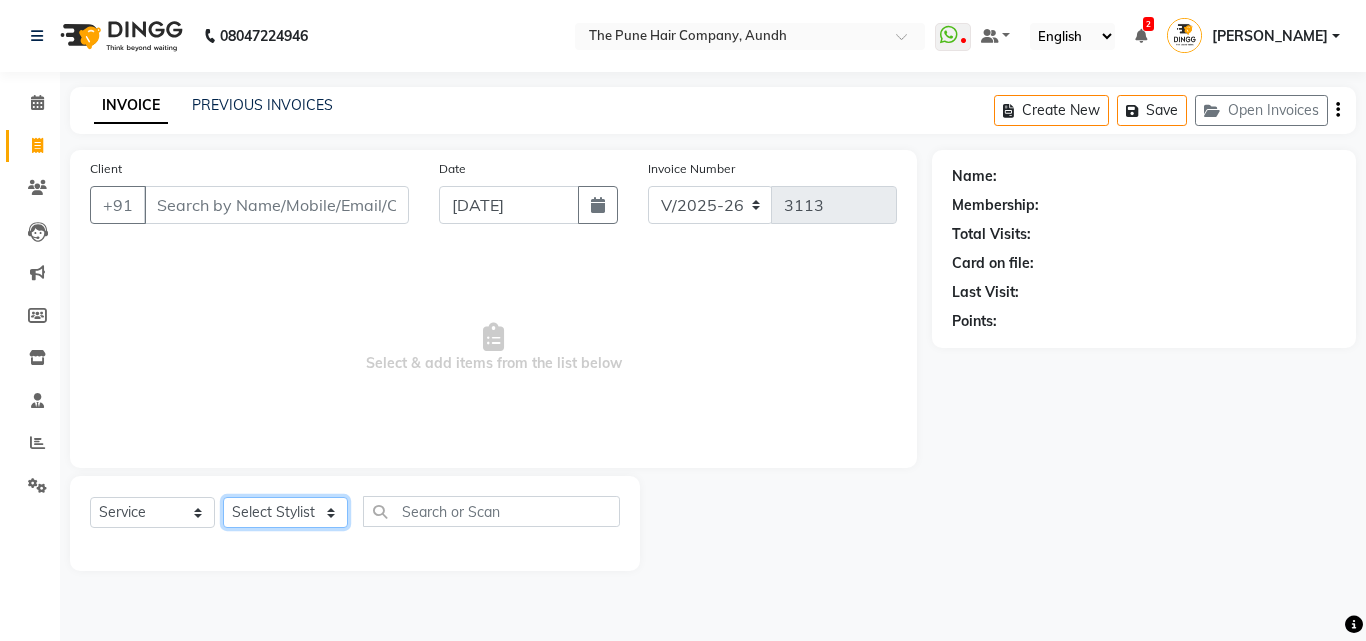 drag, startPoint x: 322, startPoint y: 516, endPoint x: 189, endPoint y: 500, distance: 133.95895 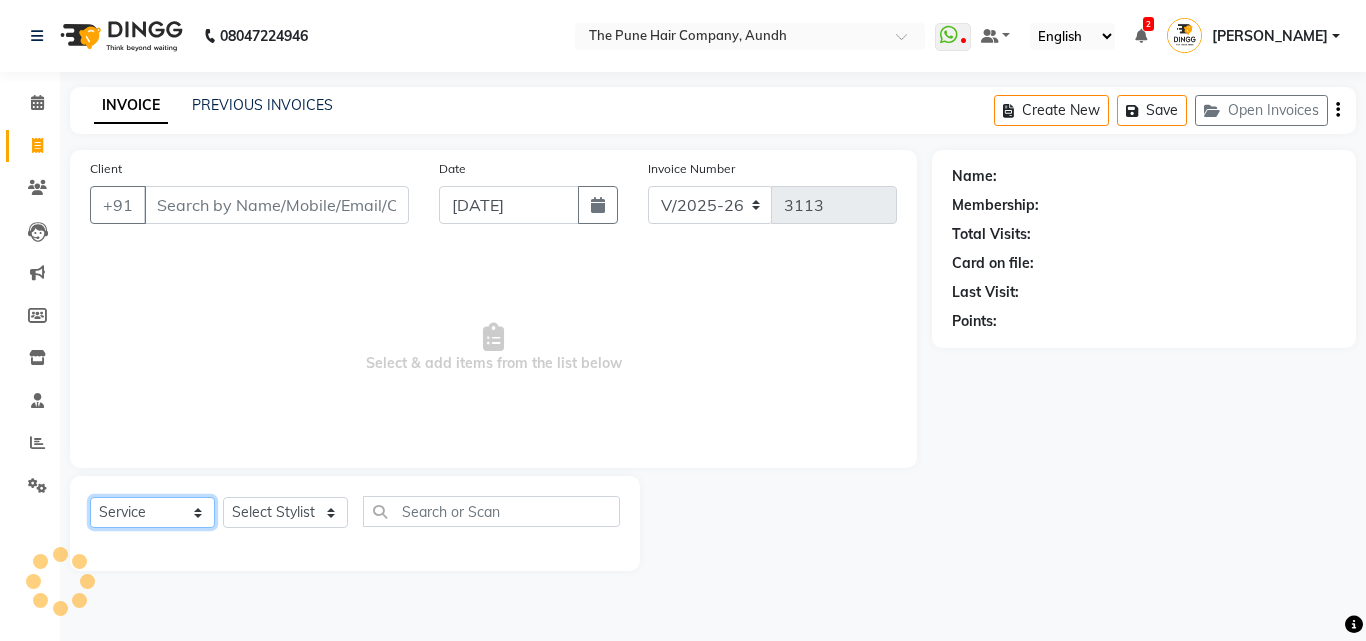 click on "Select  Service  Product  Membership  Package Voucher Prepaid Gift Card" 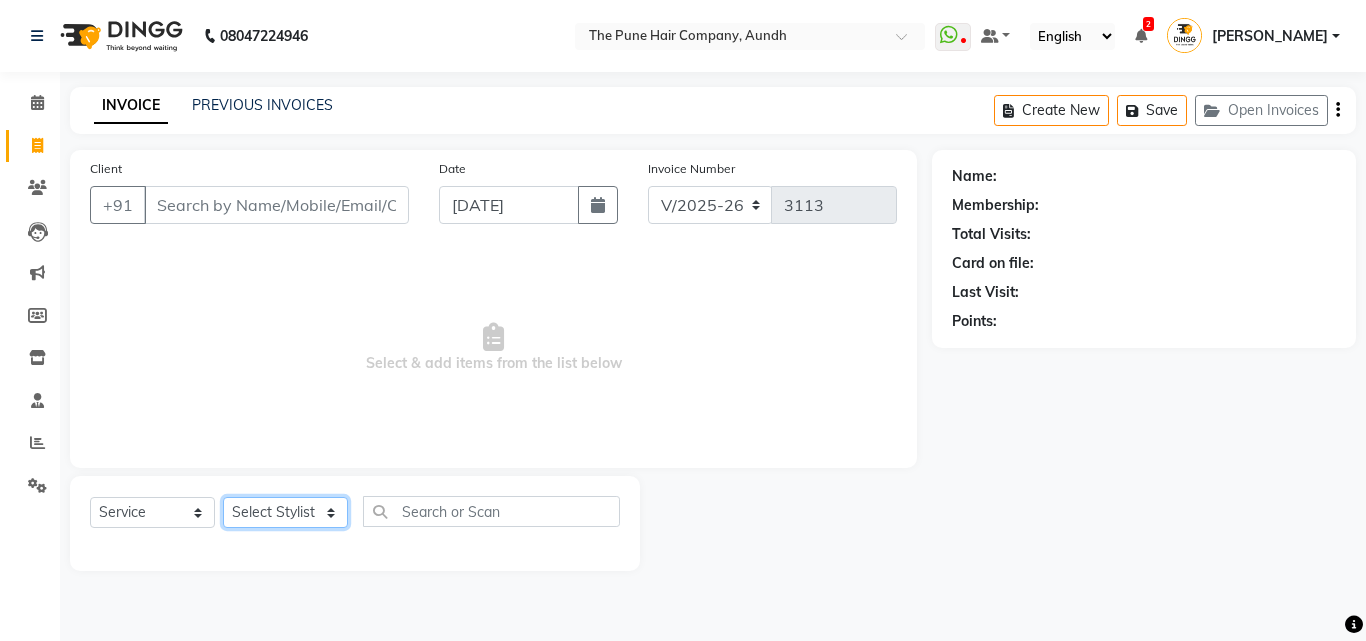 click on "Select Stylist" 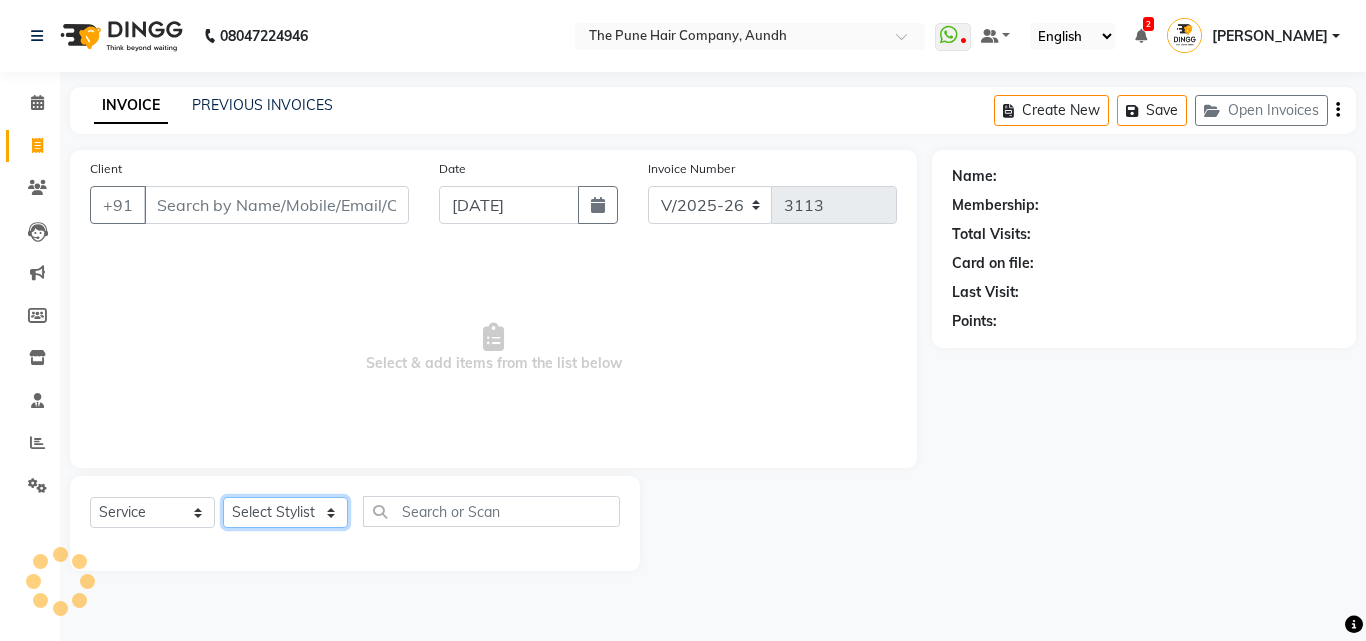 drag, startPoint x: 302, startPoint y: 513, endPoint x: 349, endPoint y: 142, distance: 373.96524 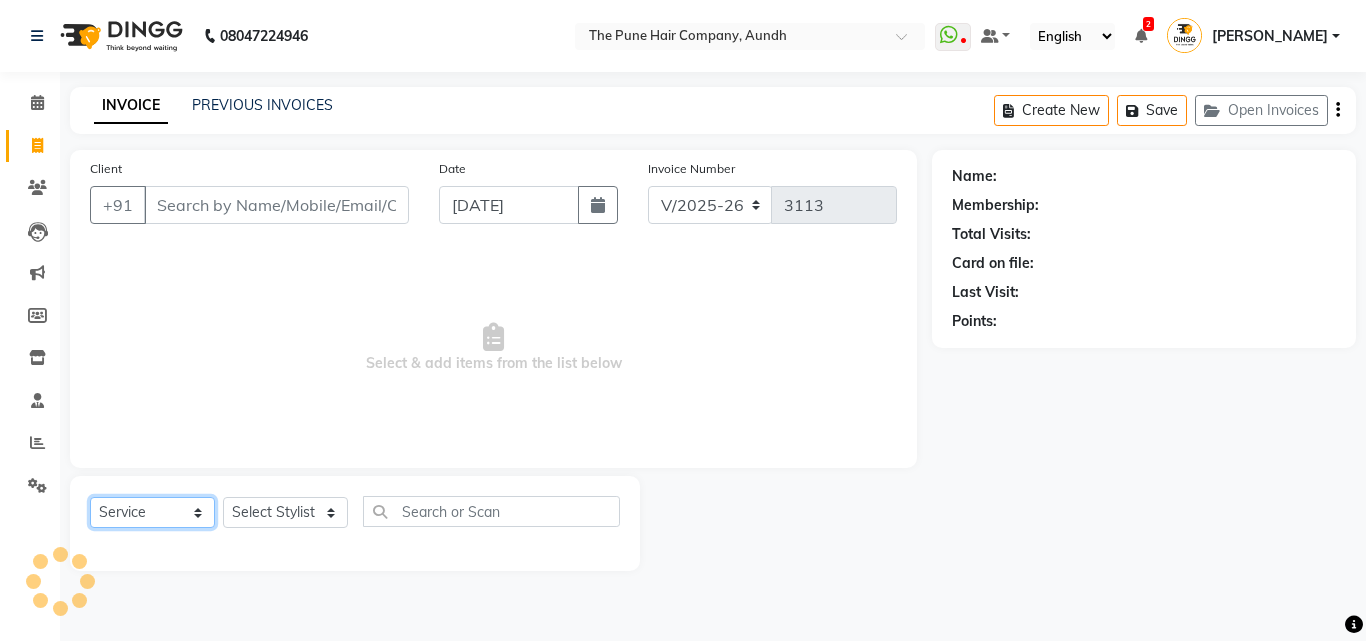 click on "Select  Service  Product  Membership  Package Voucher Prepaid Gift Card" 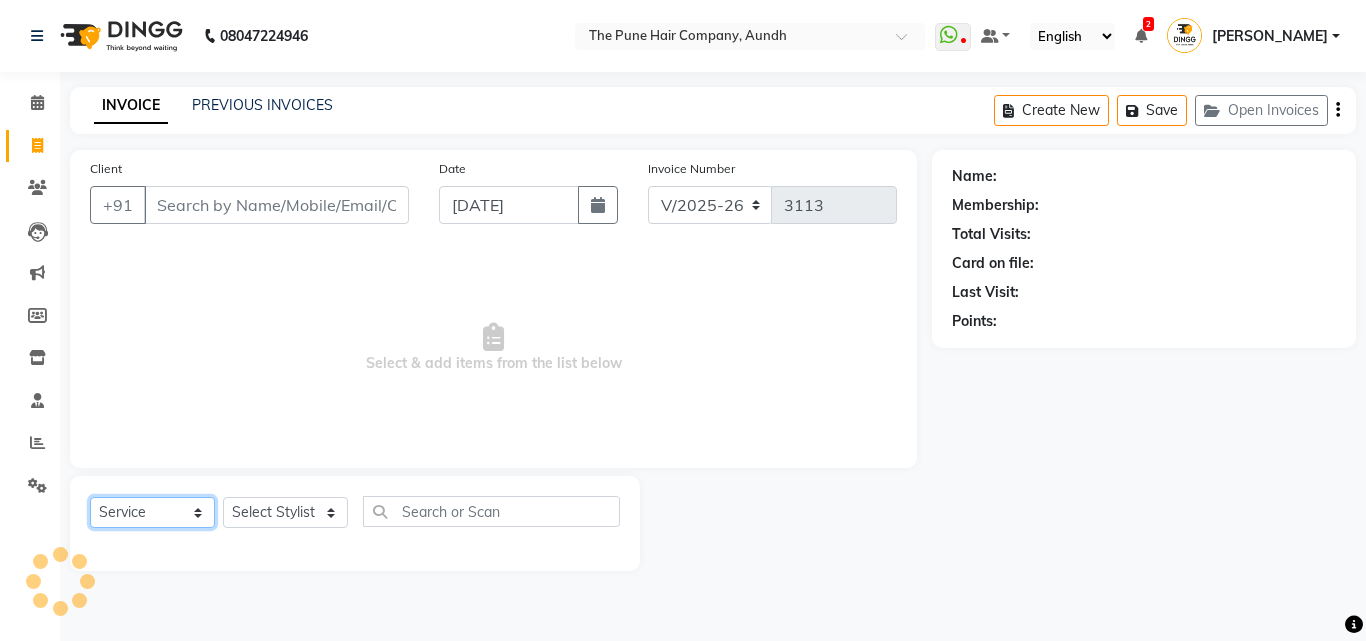 click on "Select  Service  Product  Membership  Package Voucher Prepaid Gift Card" 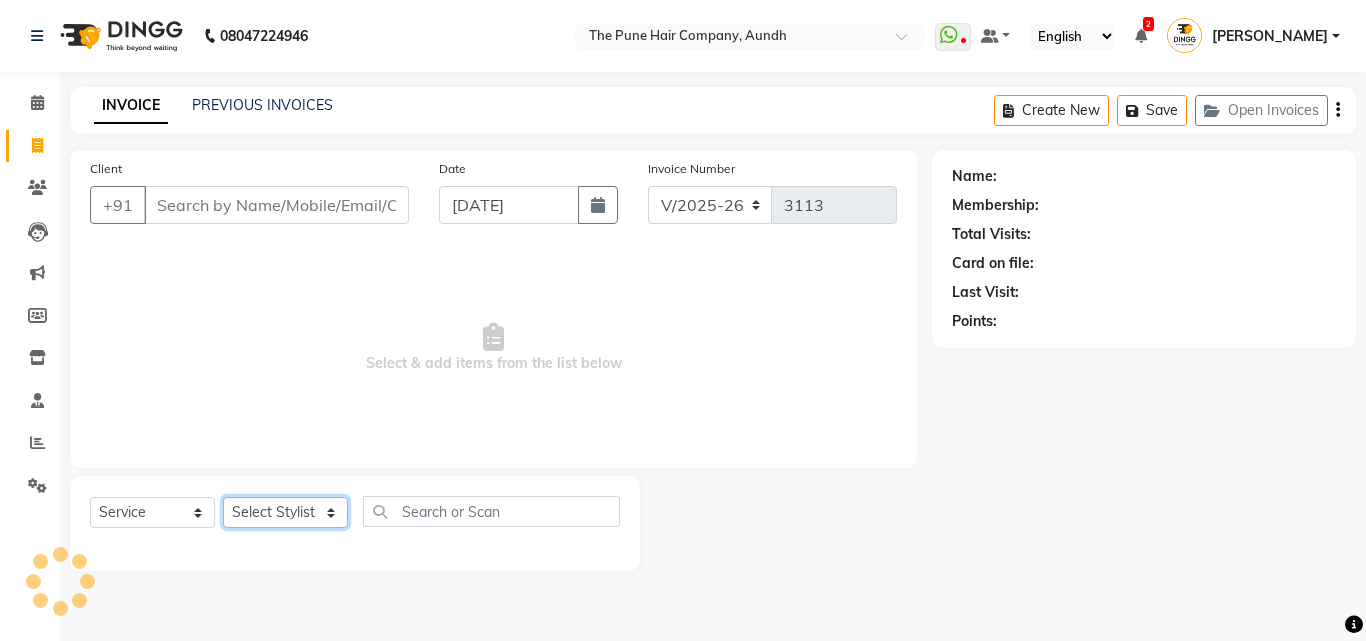 click on "Select Stylist" 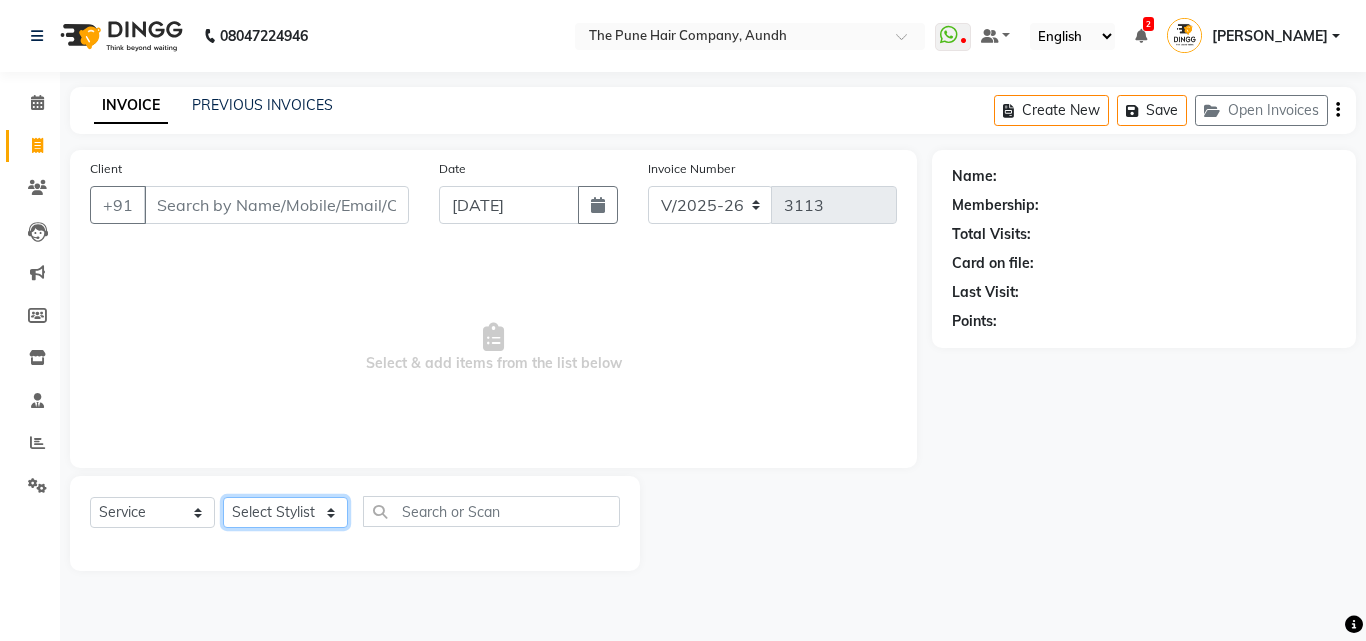 select on "3339" 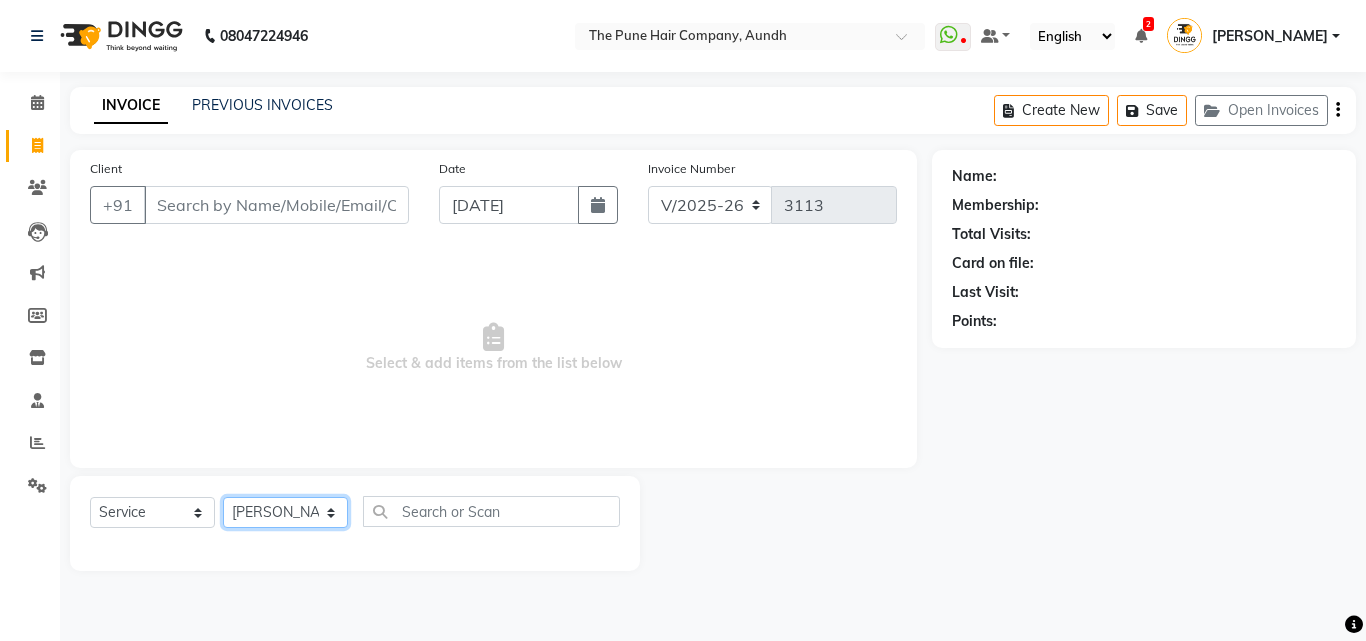 click on "Select Stylist Akash both [PERSON_NAME] .K [PERSON_NAME] kaif [PERSON_NAME] [PERSON_NAME] [PERSON_NAME] [PERSON_NAME] mane POOJA MORE [PERSON_NAME]  [PERSON_NAME] Shweta [PERSON_NAME] [PERSON_NAME] [PERSON_NAME]" 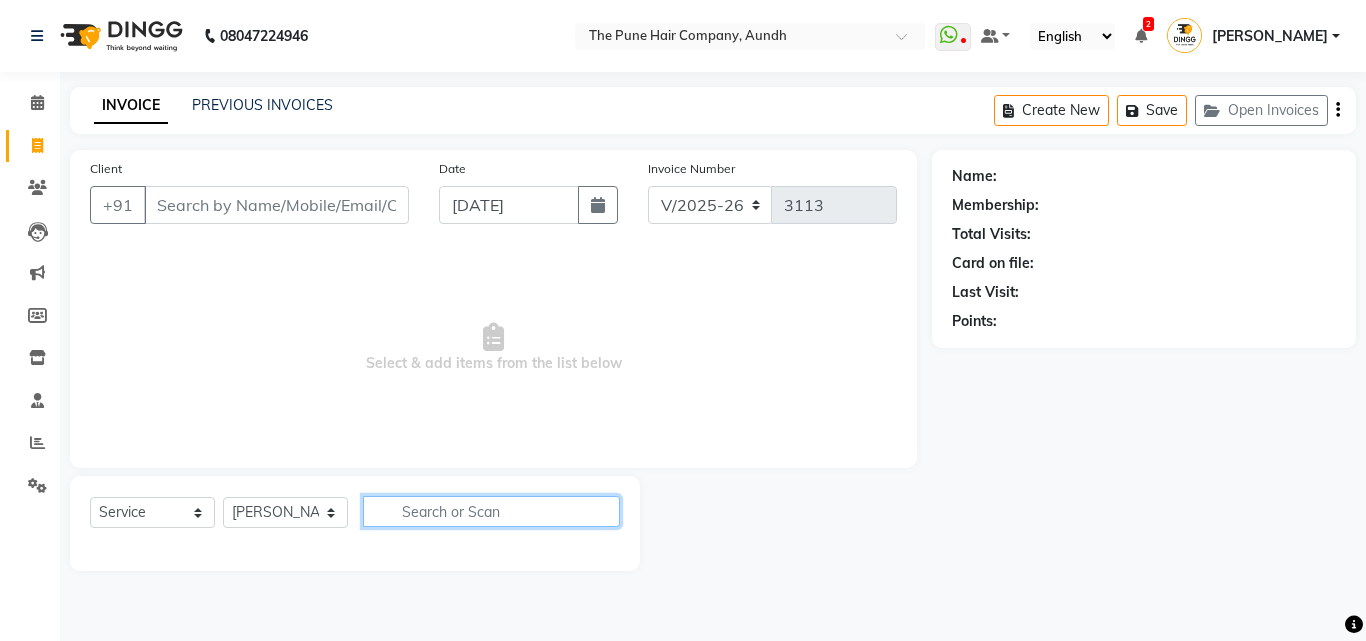 click 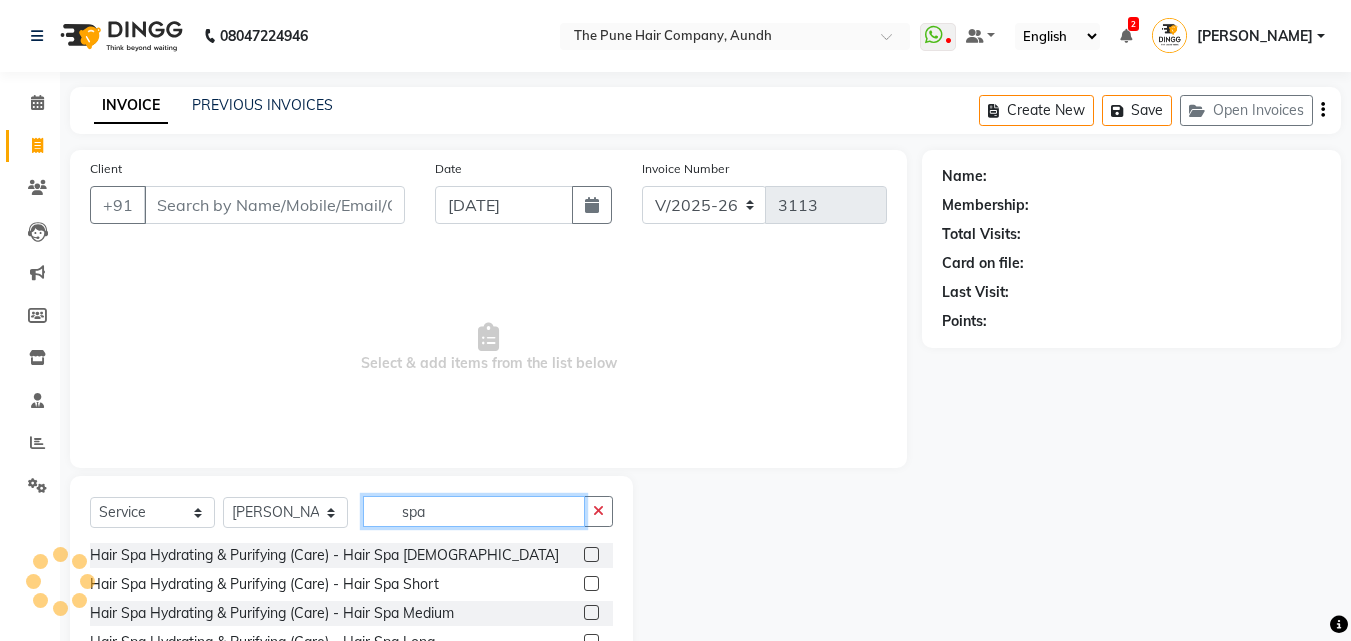 type on "spa" 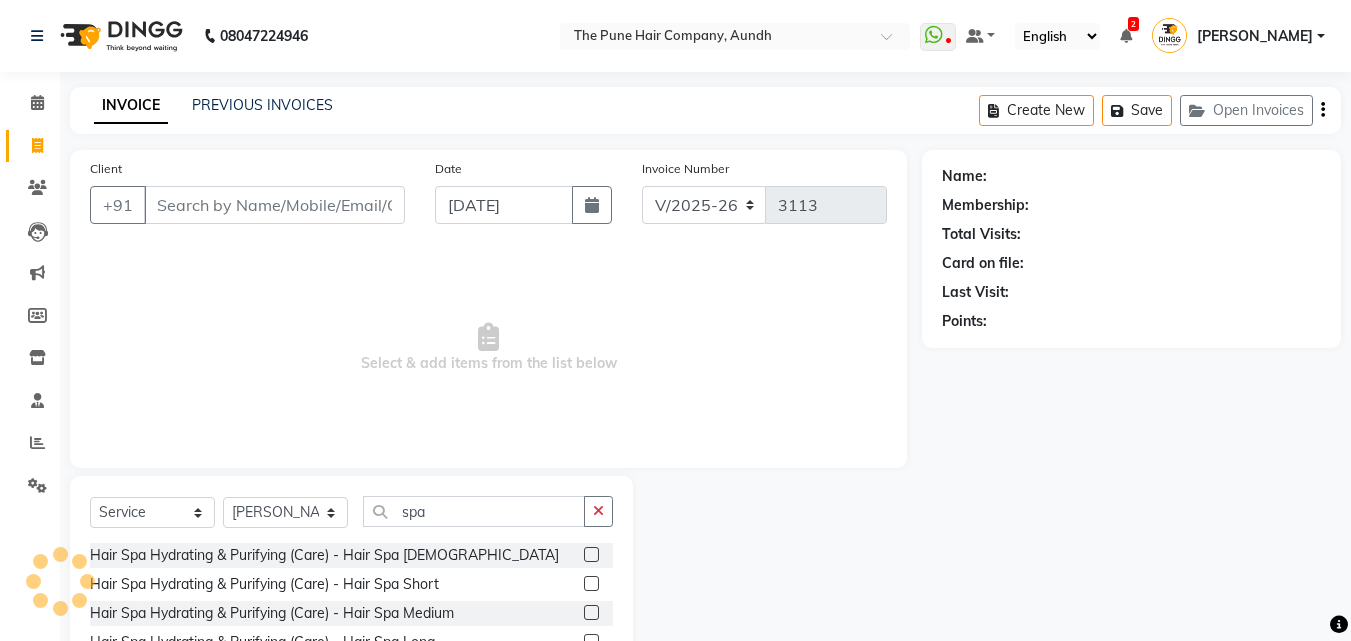 click 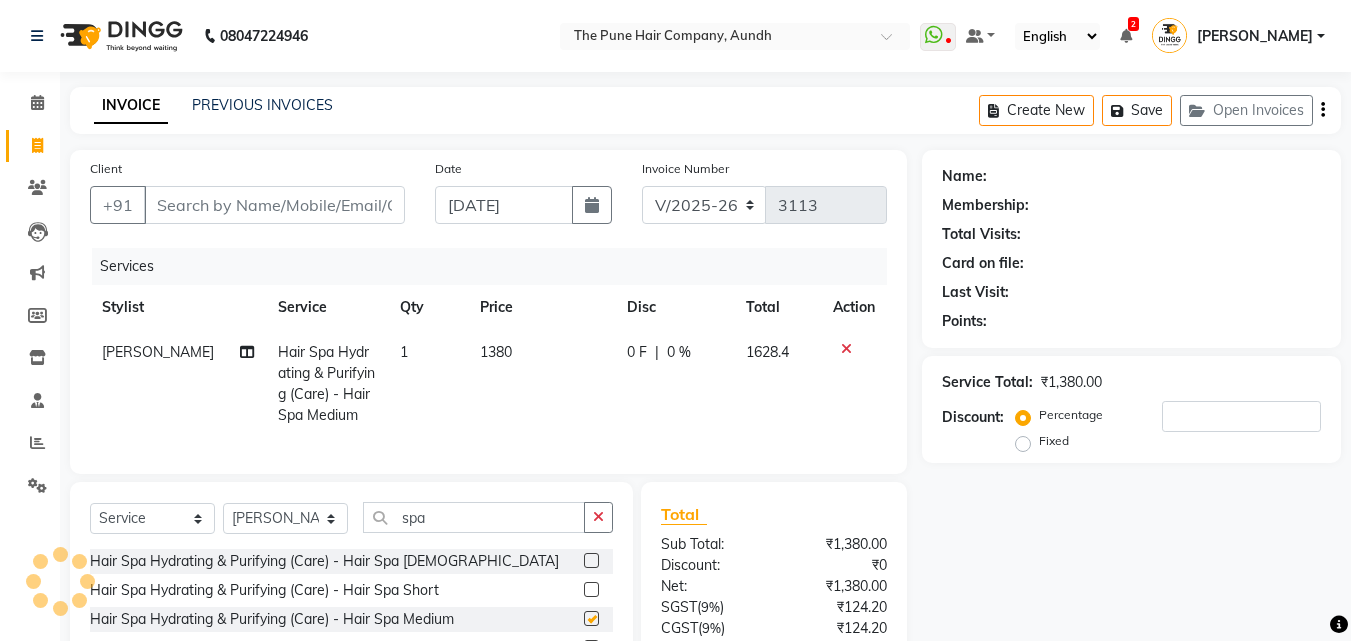 checkbox on "false" 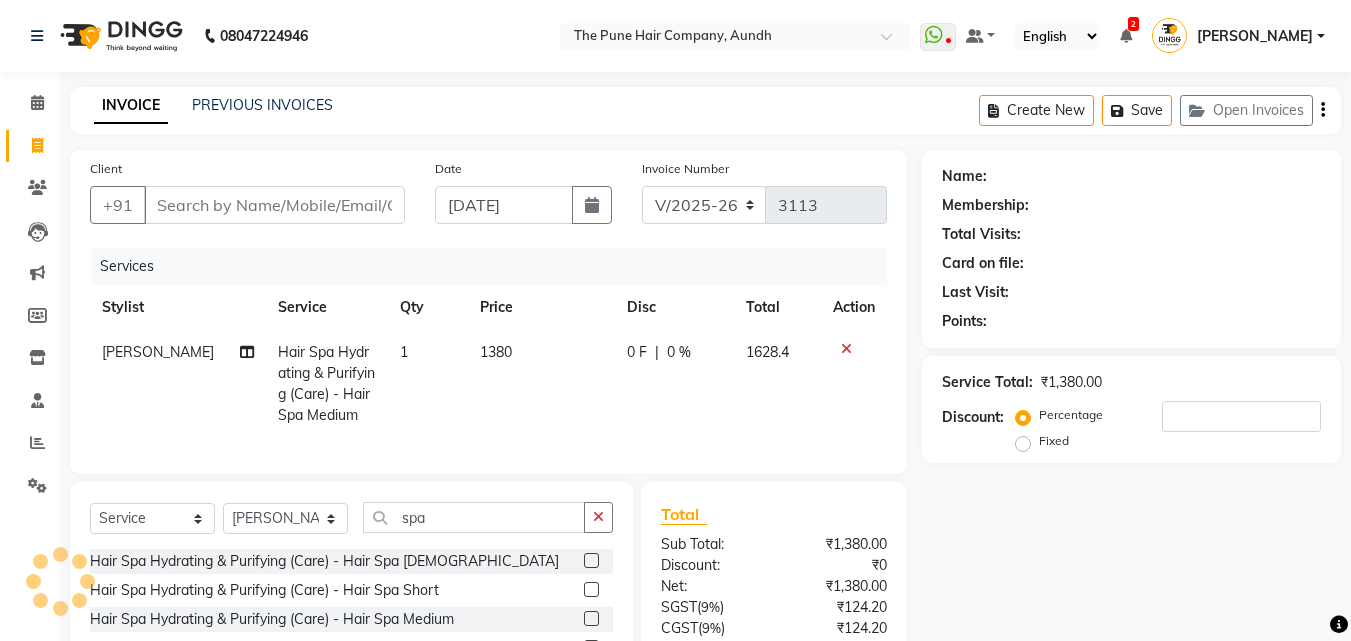 click 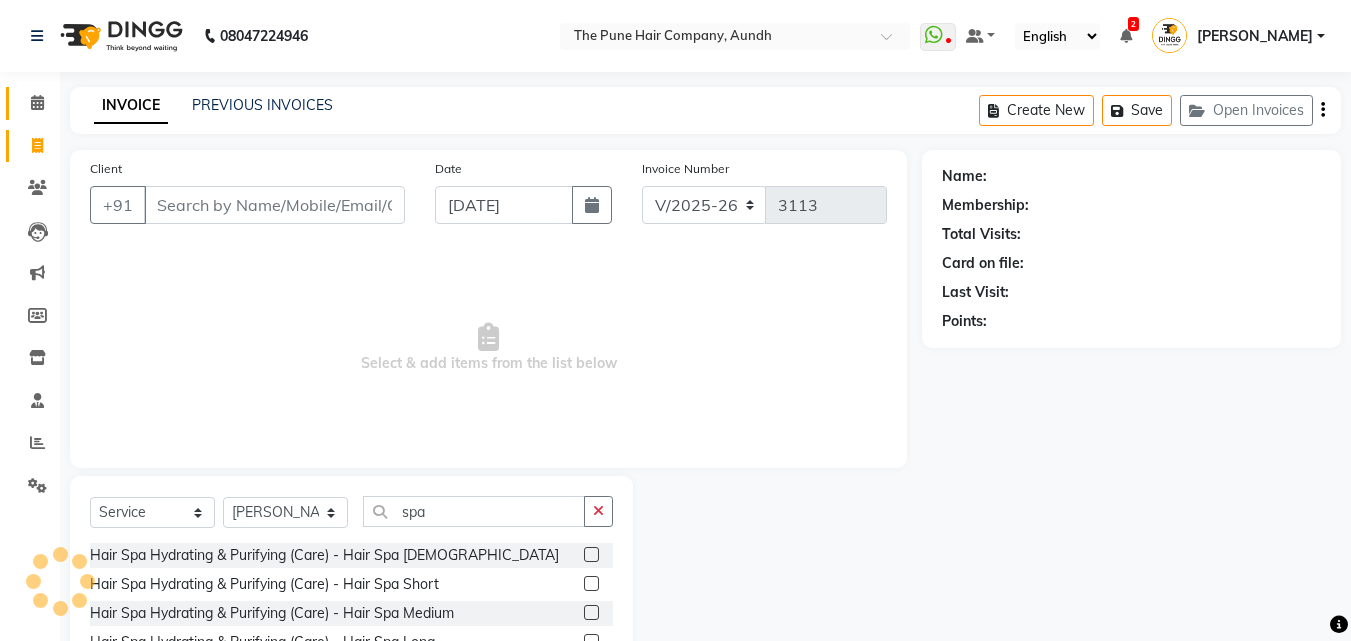 click 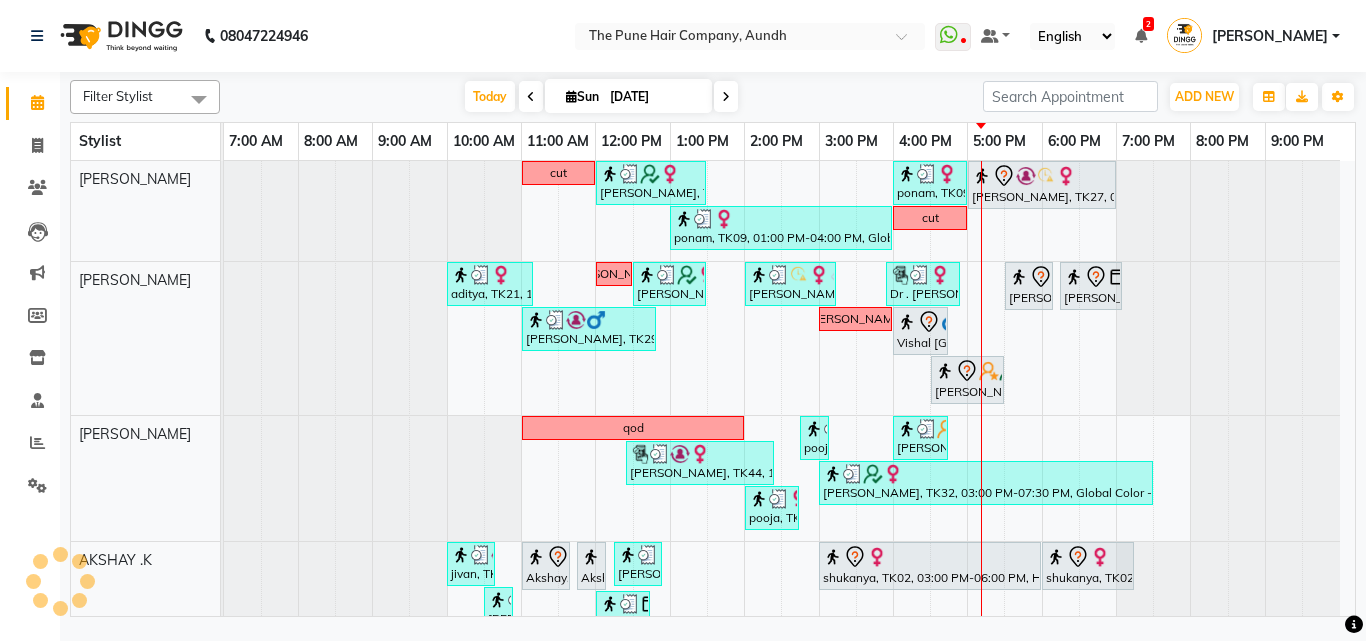 scroll, scrollTop: 300, scrollLeft: 0, axis: vertical 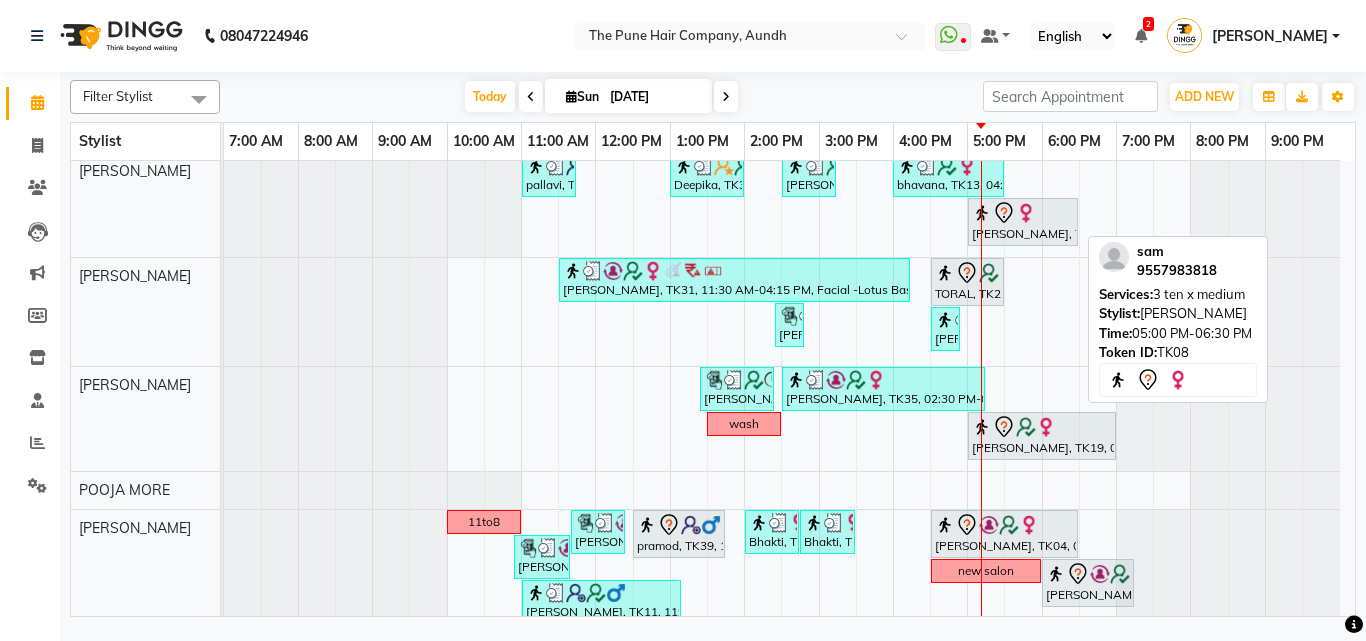click on "[PERSON_NAME], TK08, 05:00 PM-06:30 PM, 3 ten x medium" at bounding box center (1023, 222) 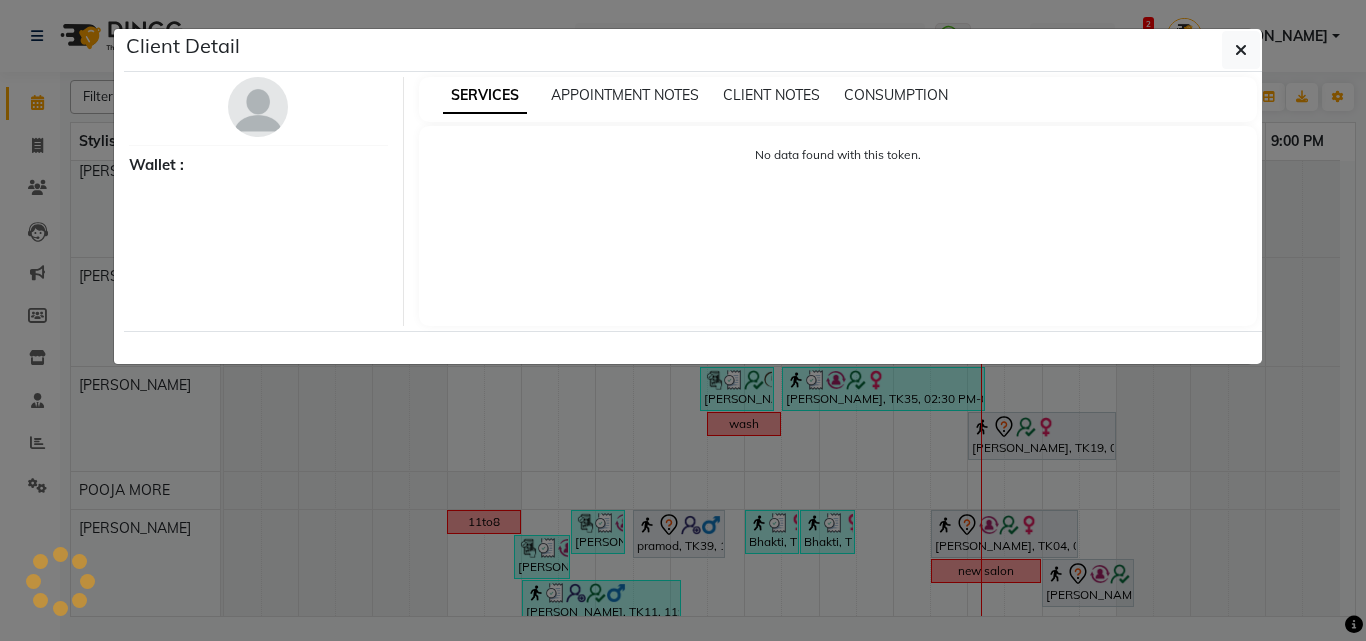 select on "7" 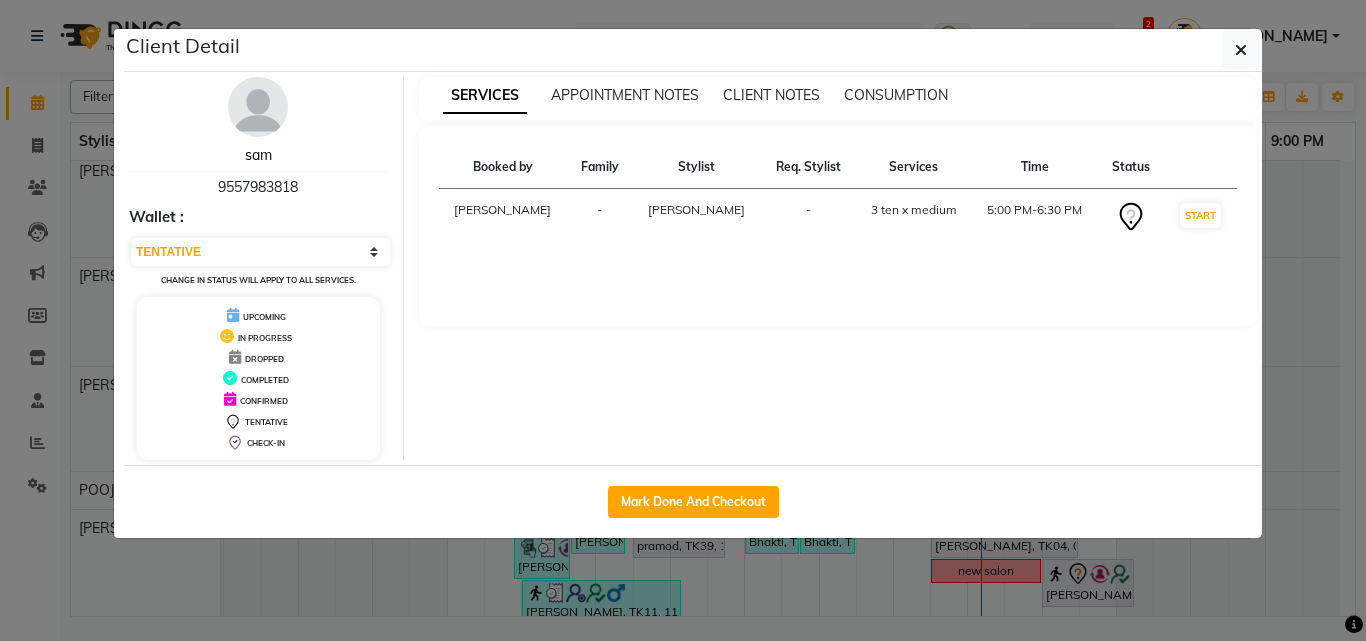 click on "sam" at bounding box center (258, 155) 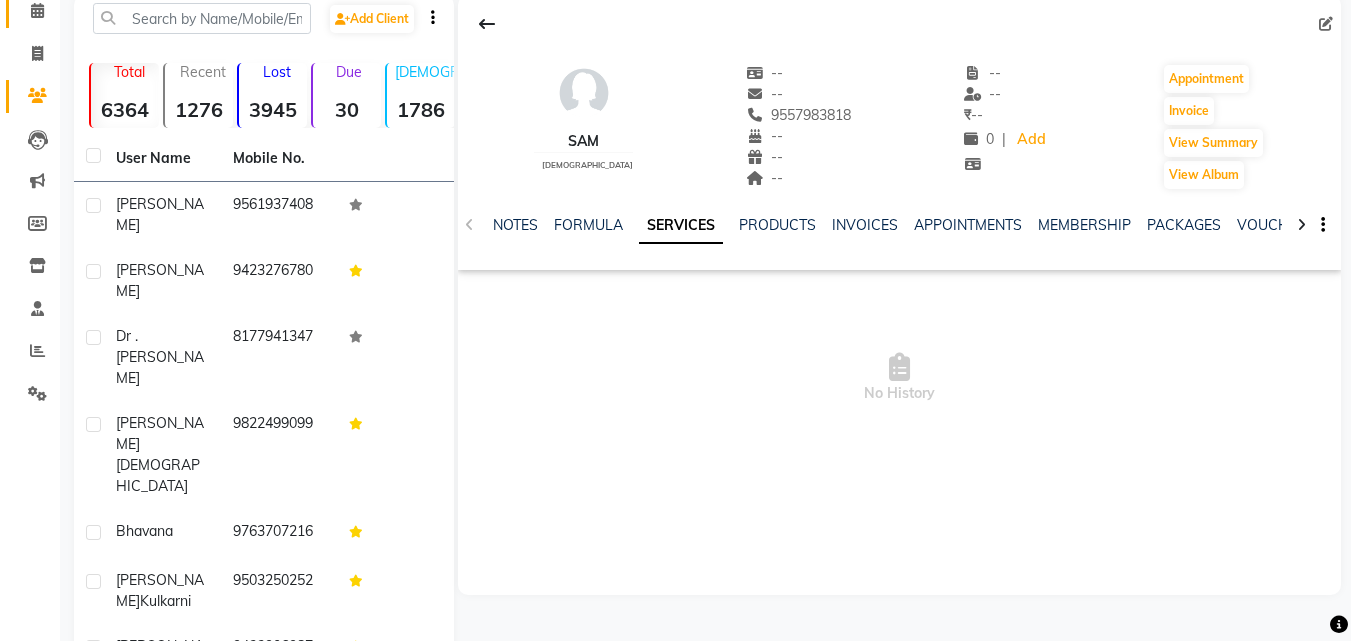 scroll, scrollTop: 0, scrollLeft: 0, axis: both 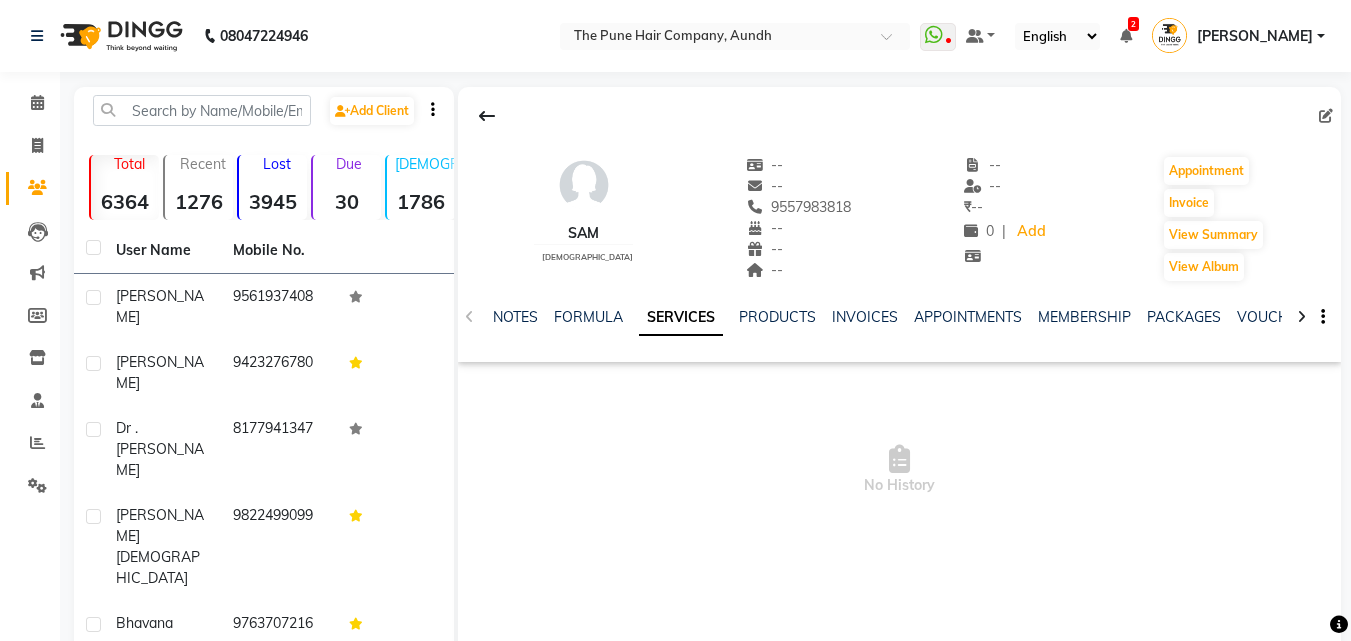 click at bounding box center (899, 459) 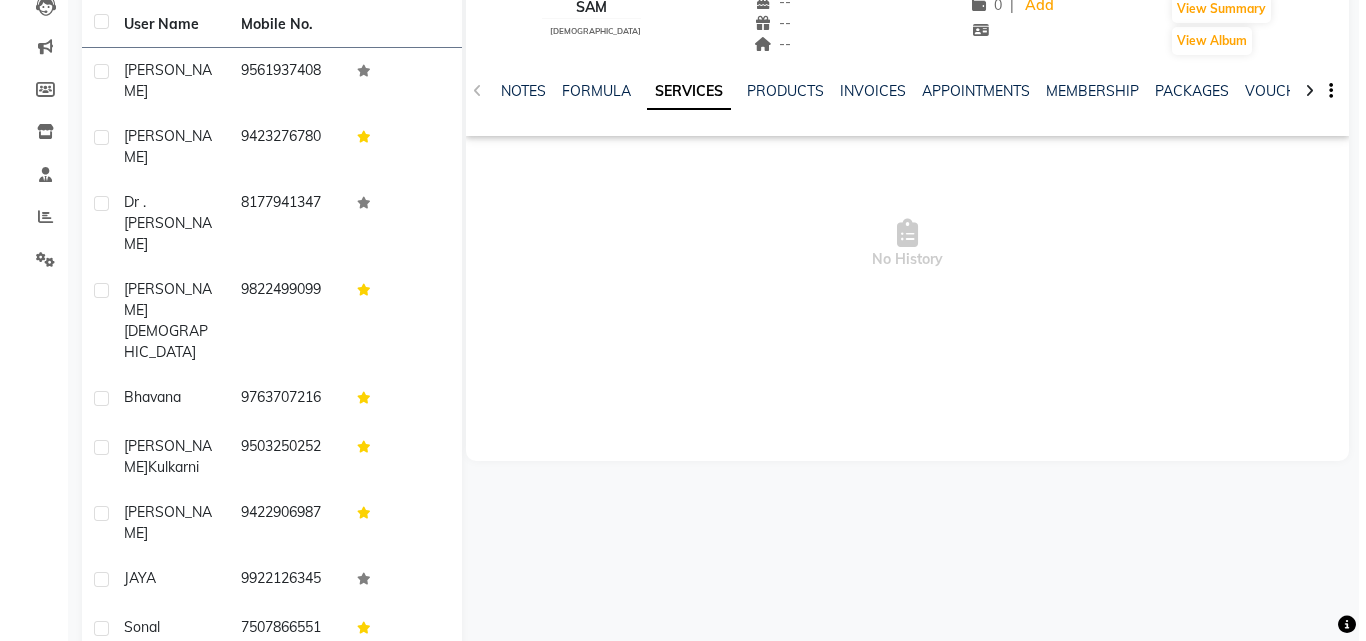 scroll, scrollTop: 0, scrollLeft: 0, axis: both 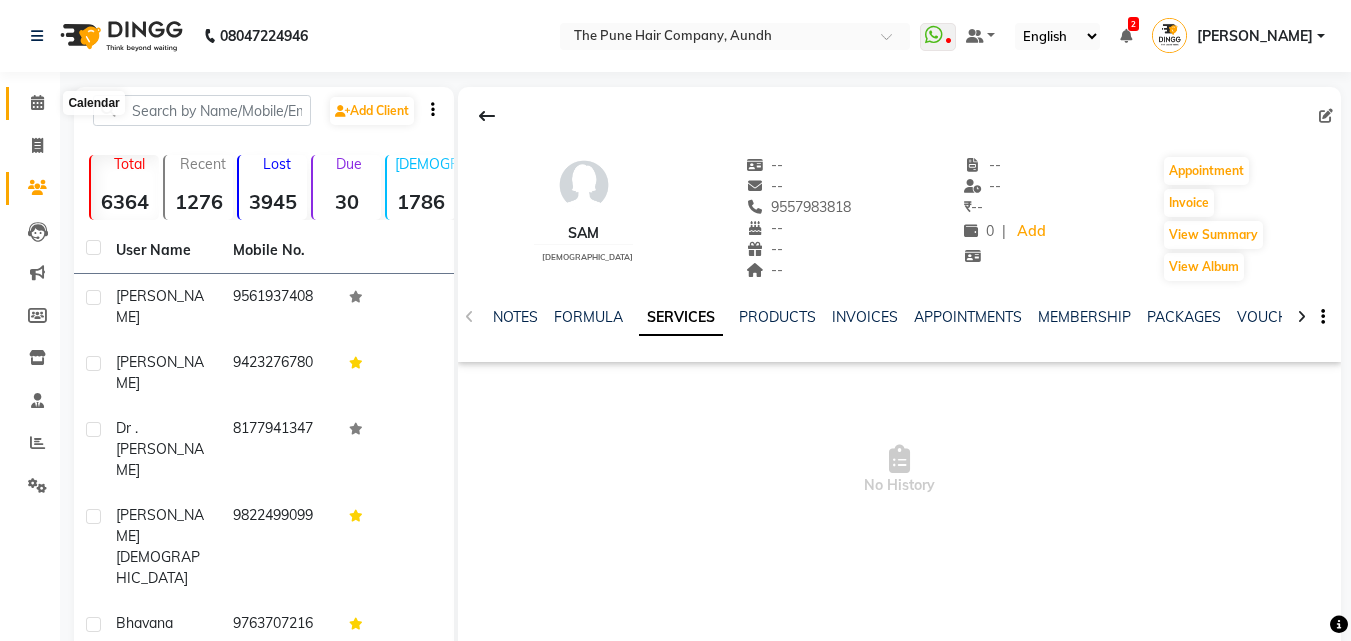 click 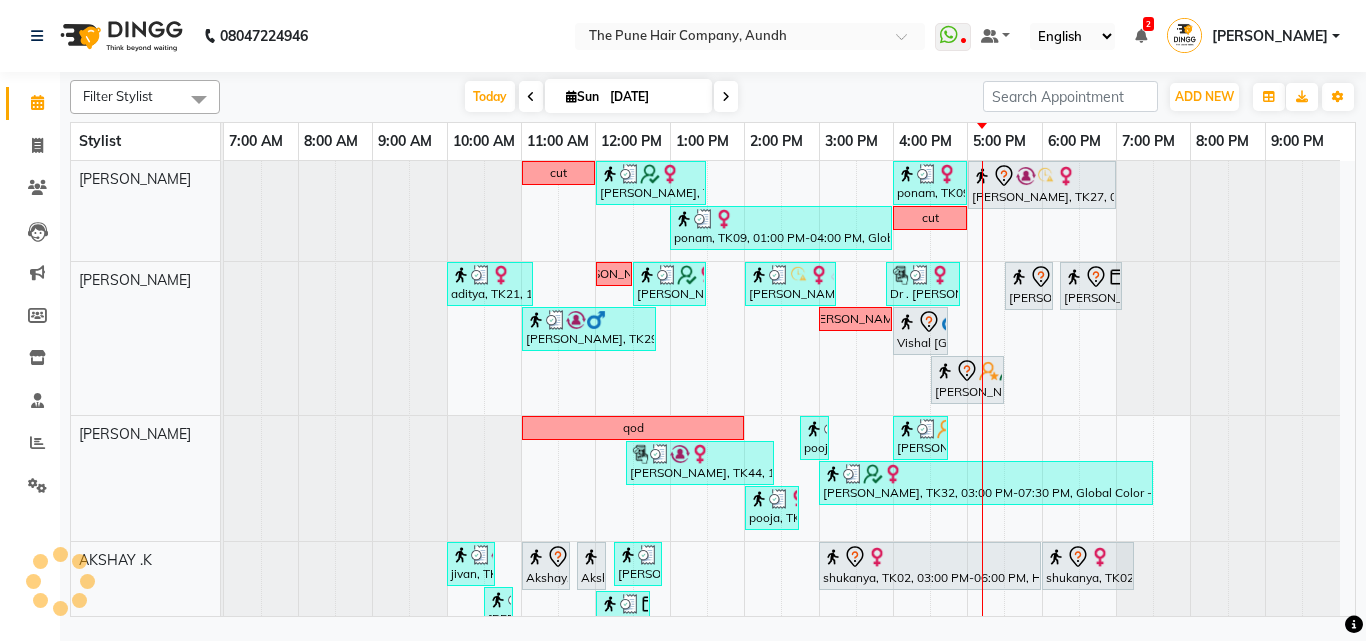 scroll, scrollTop: 200, scrollLeft: 0, axis: vertical 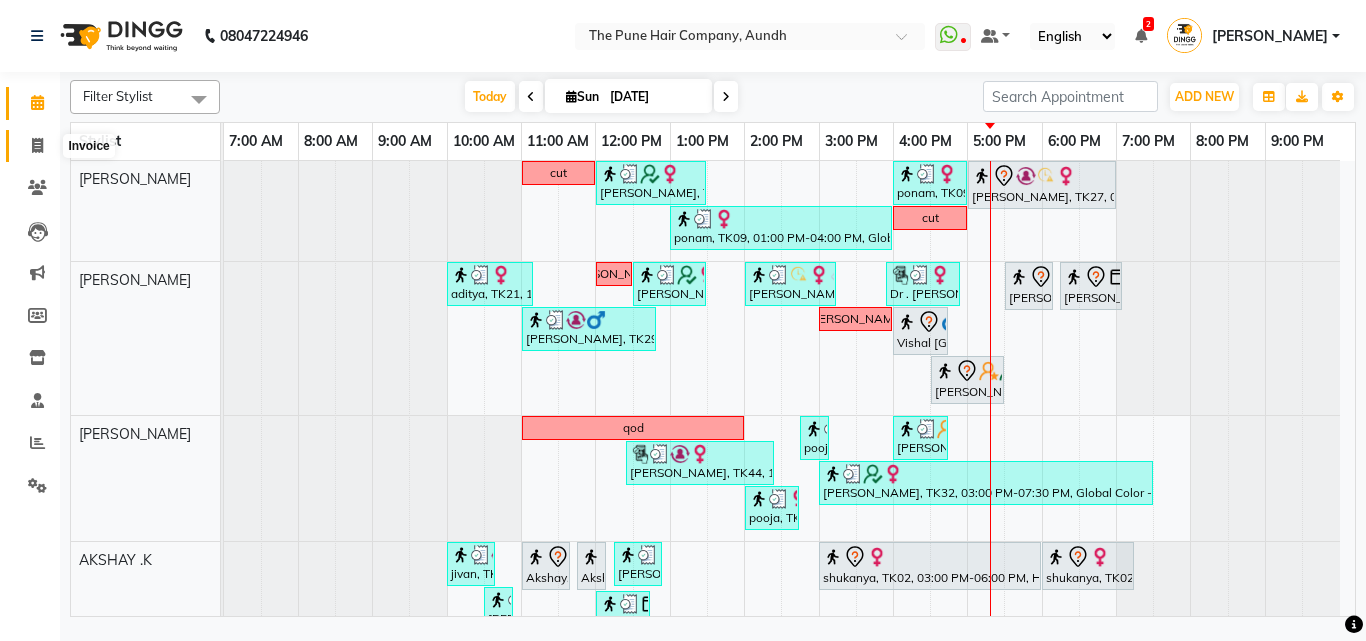 click 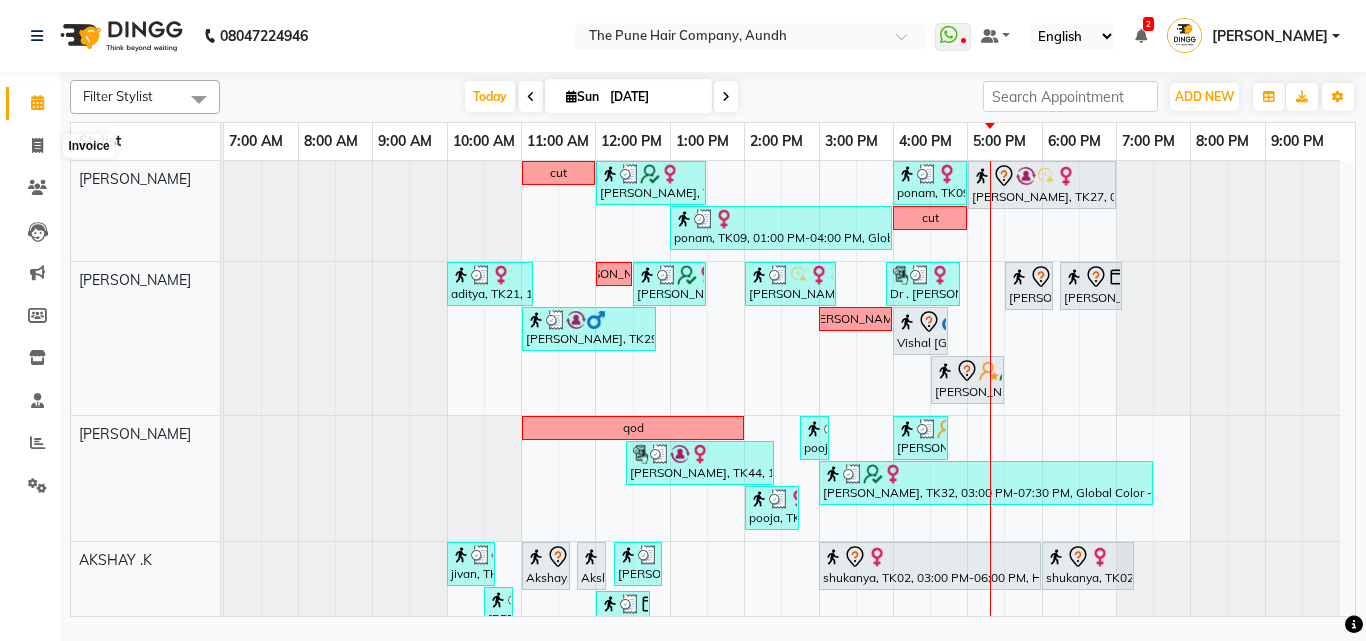 select on "service" 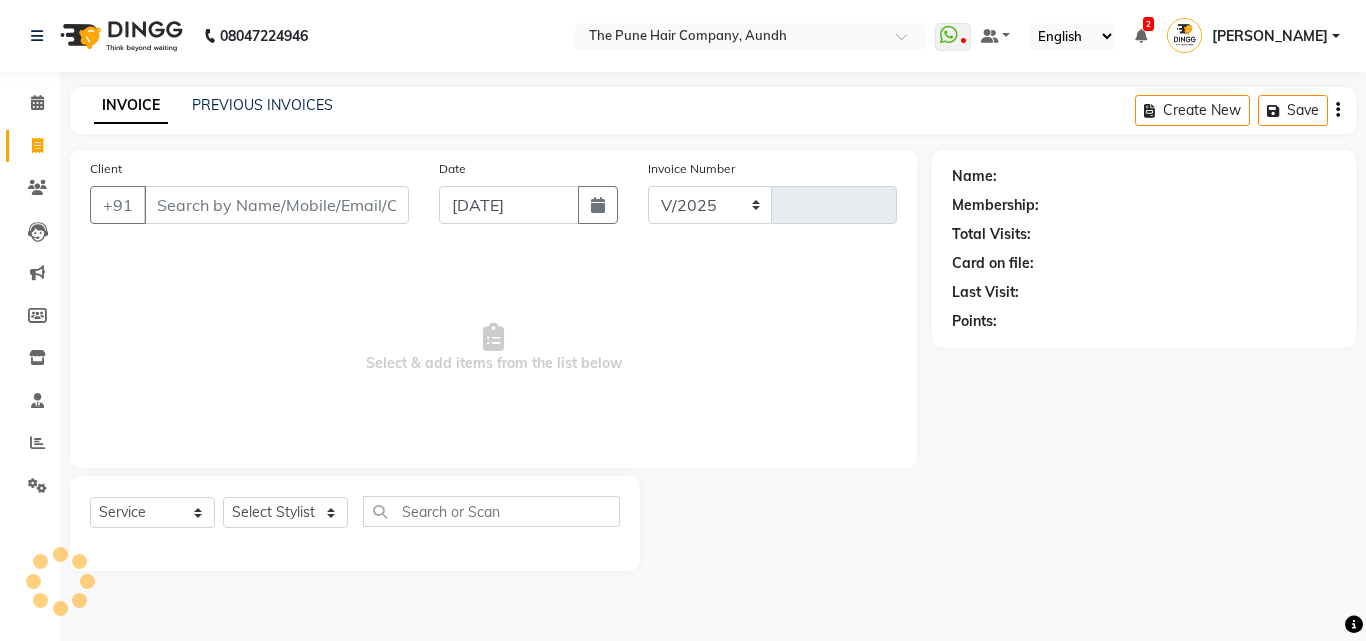 select on "106" 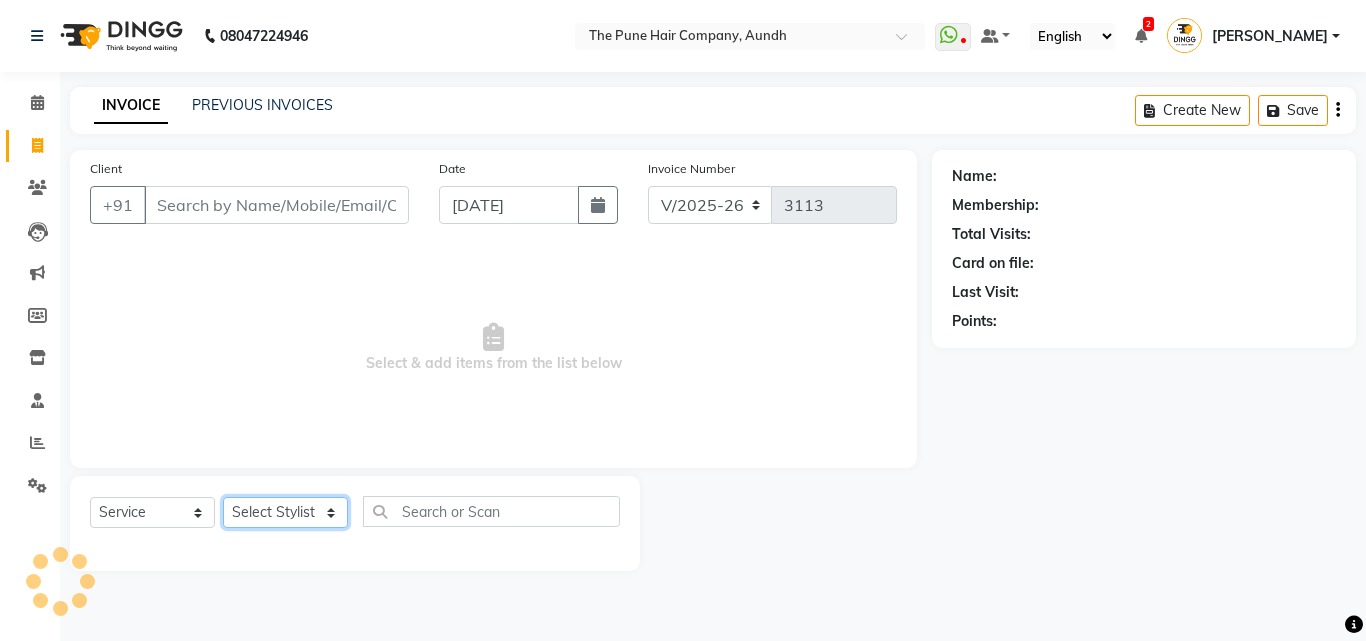 click on "Select Stylist" 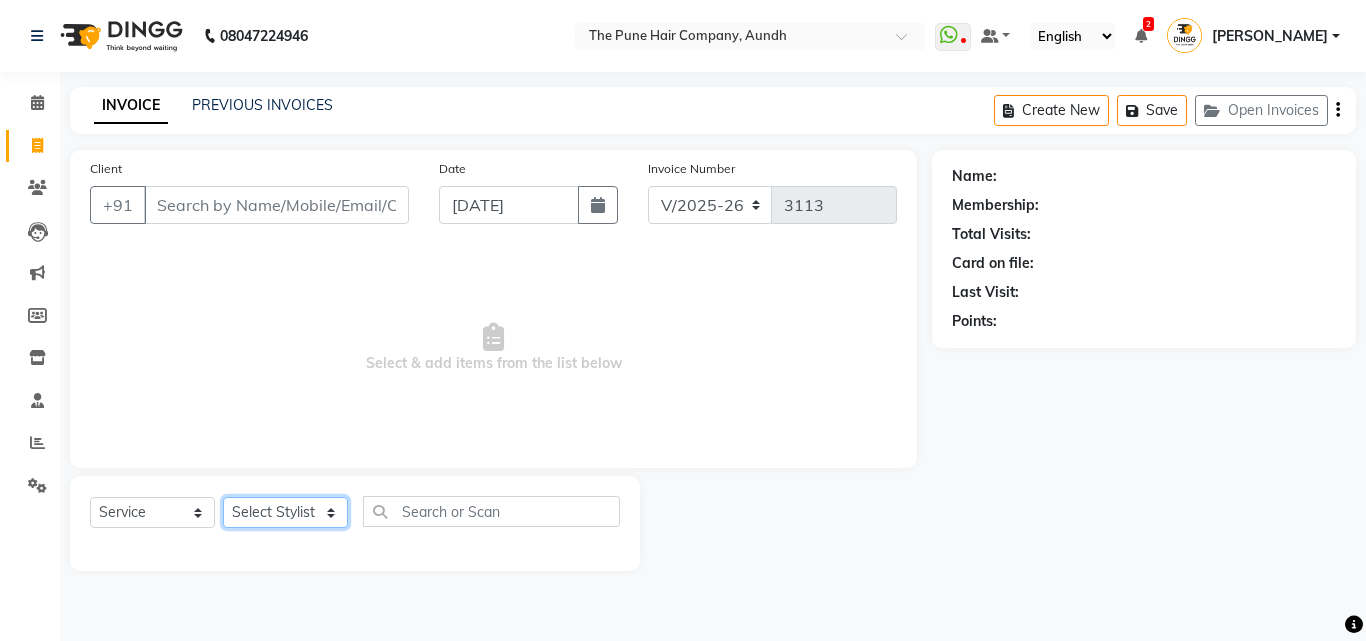 click on "Select Stylist" 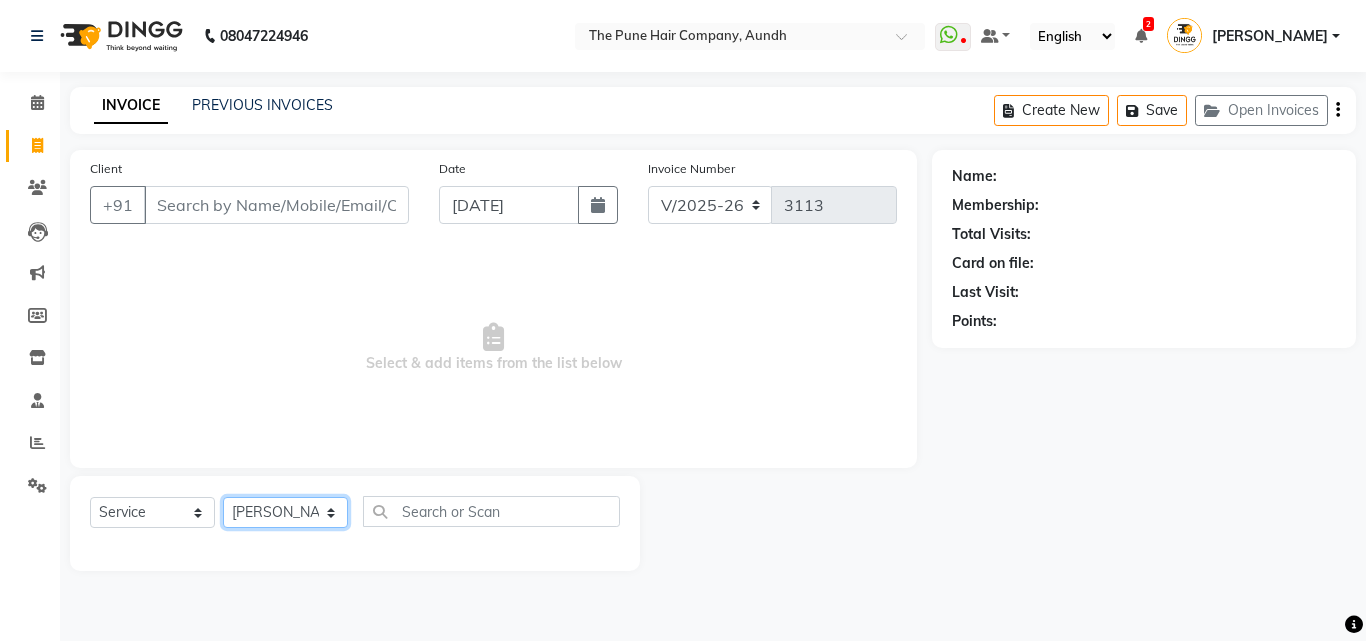 click on "Select Stylist Akash both [PERSON_NAME] .K [PERSON_NAME] kaif [PERSON_NAME] [PERSON_NAME] [PERSON_NAME] [PERSON_NAME] mane POOJA MORE [PERSON_NAME]  [PERSON_NAME] Shweta [PERSON_NAME] [PERSON_NAME] [PERSON_NAME]" 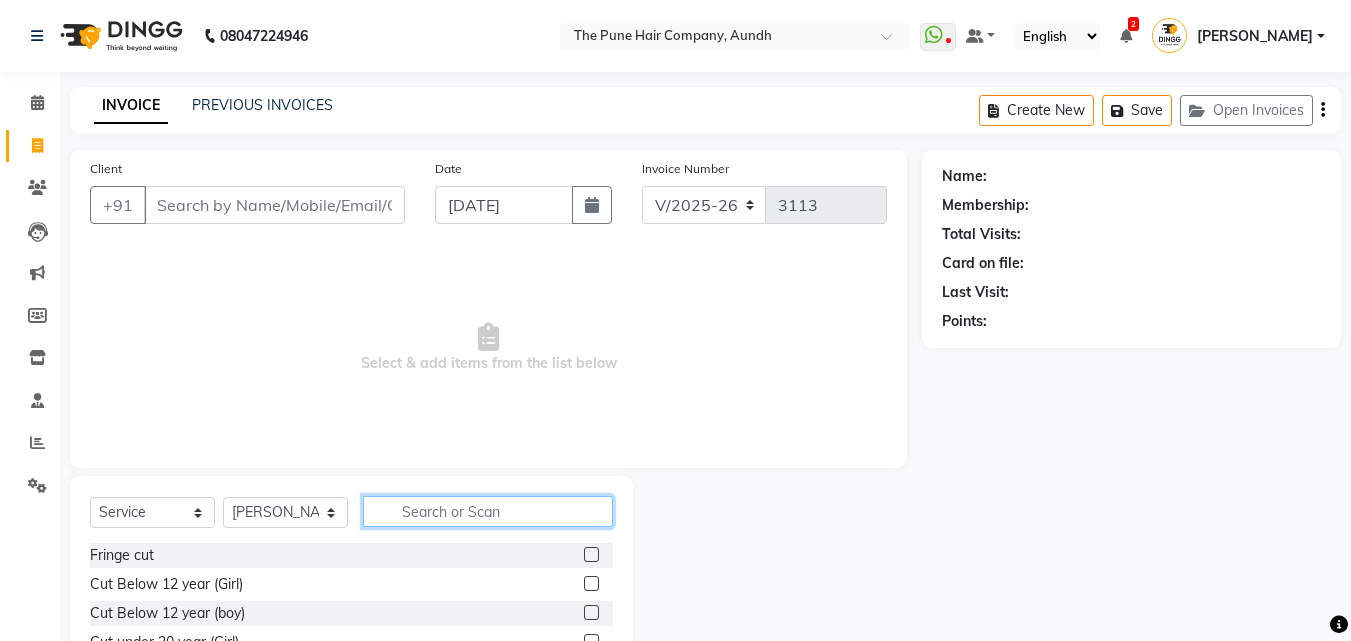 click 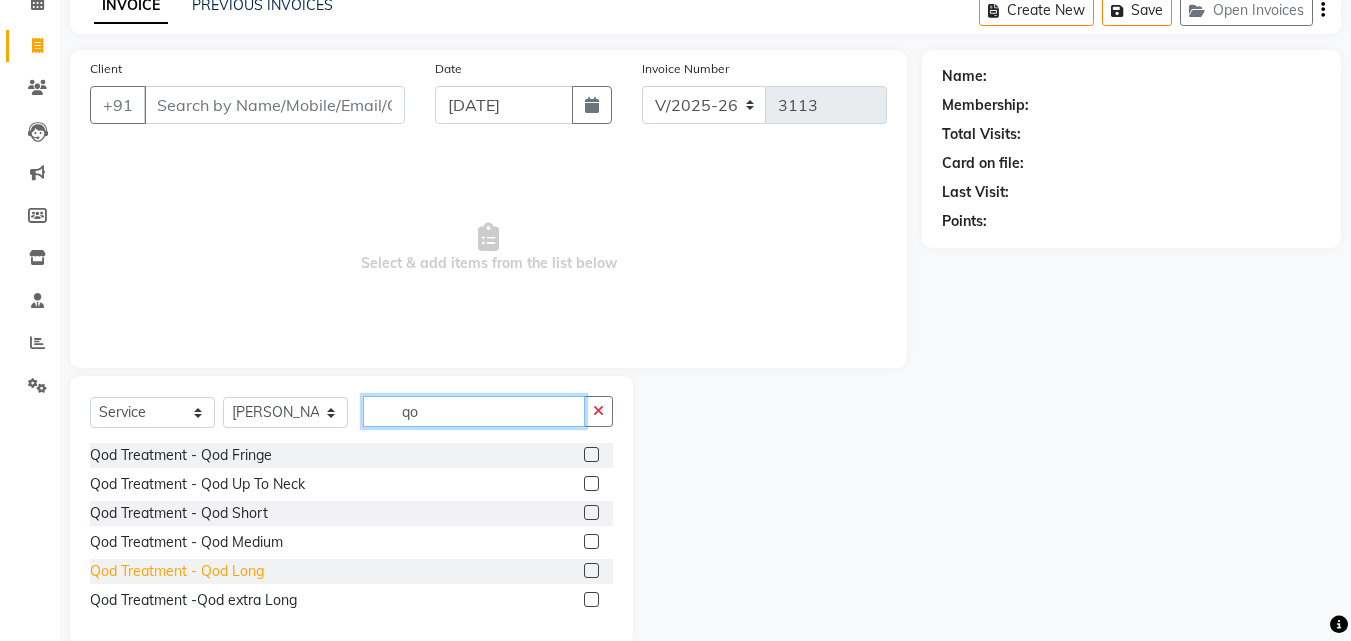 scroll, scrollTop: 134, scrollLeft: 0, axis: vertical 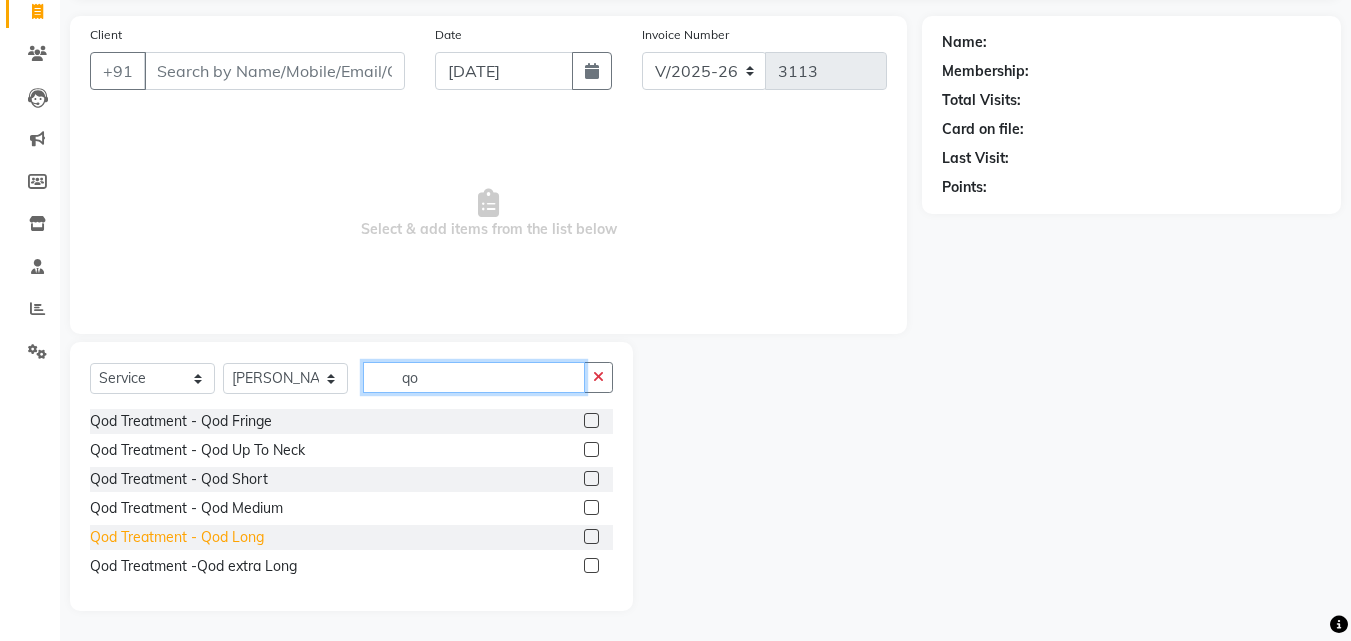 type on "qo" 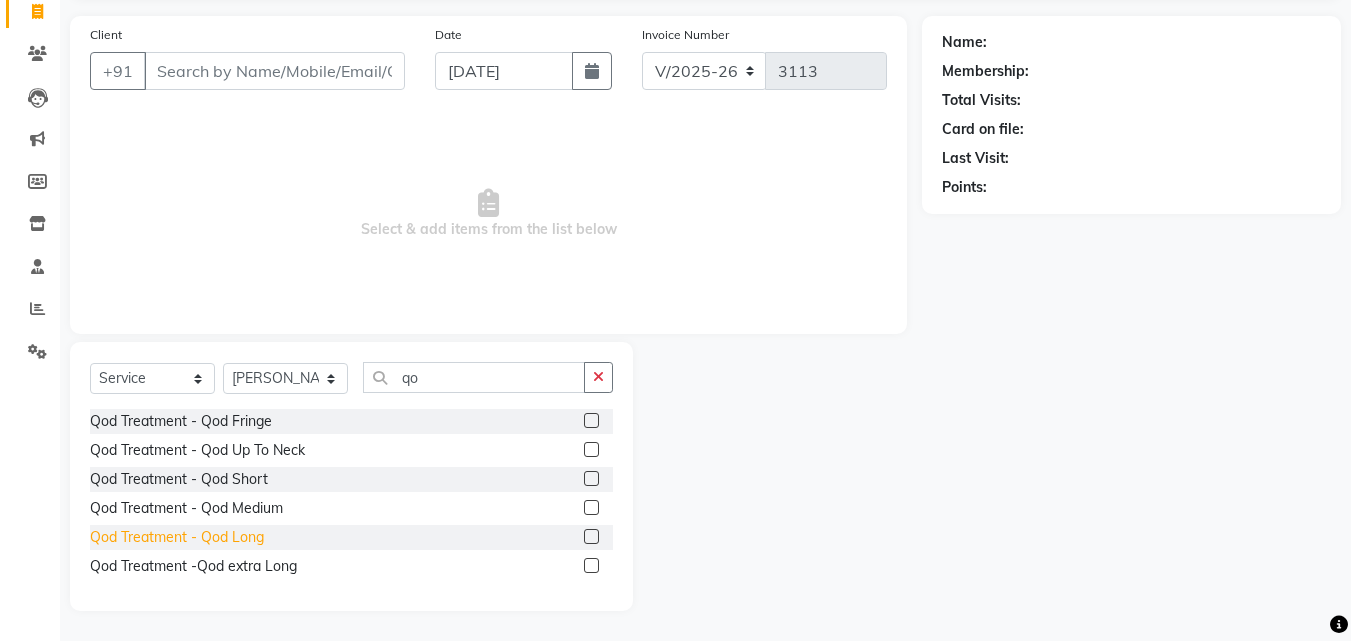 click on "Qod Treatment - Qod Long" 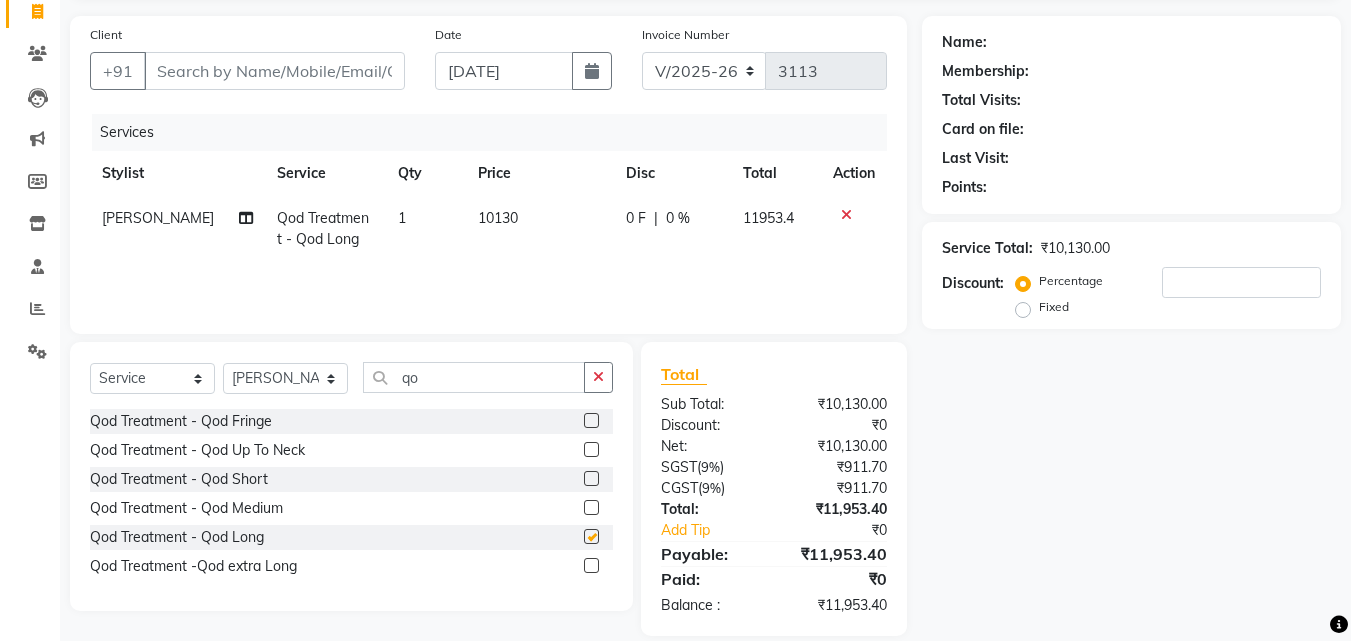 checkbox on "false" 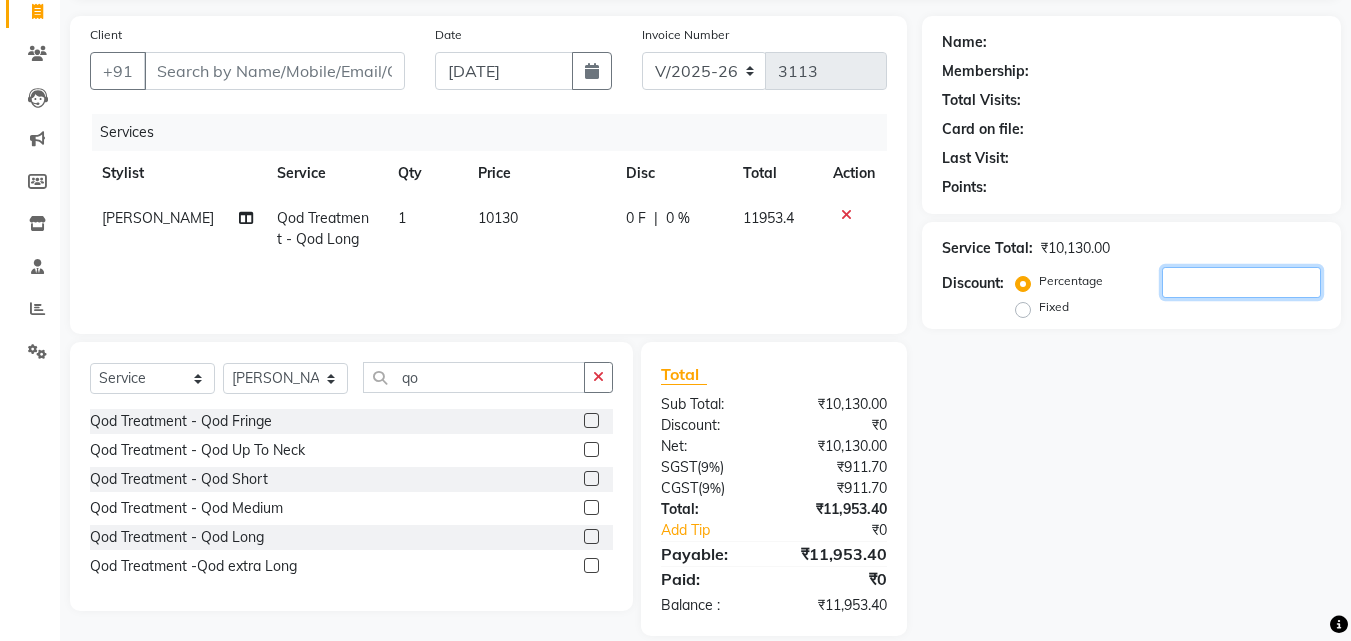 click 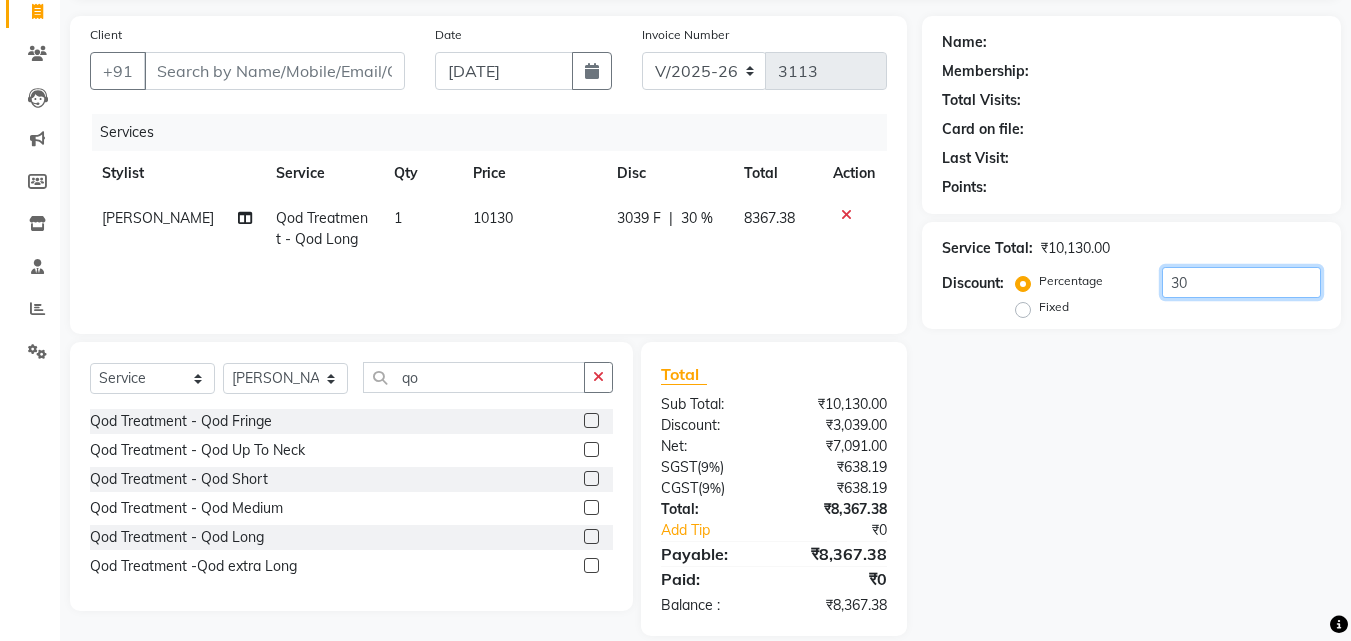 type on "3" 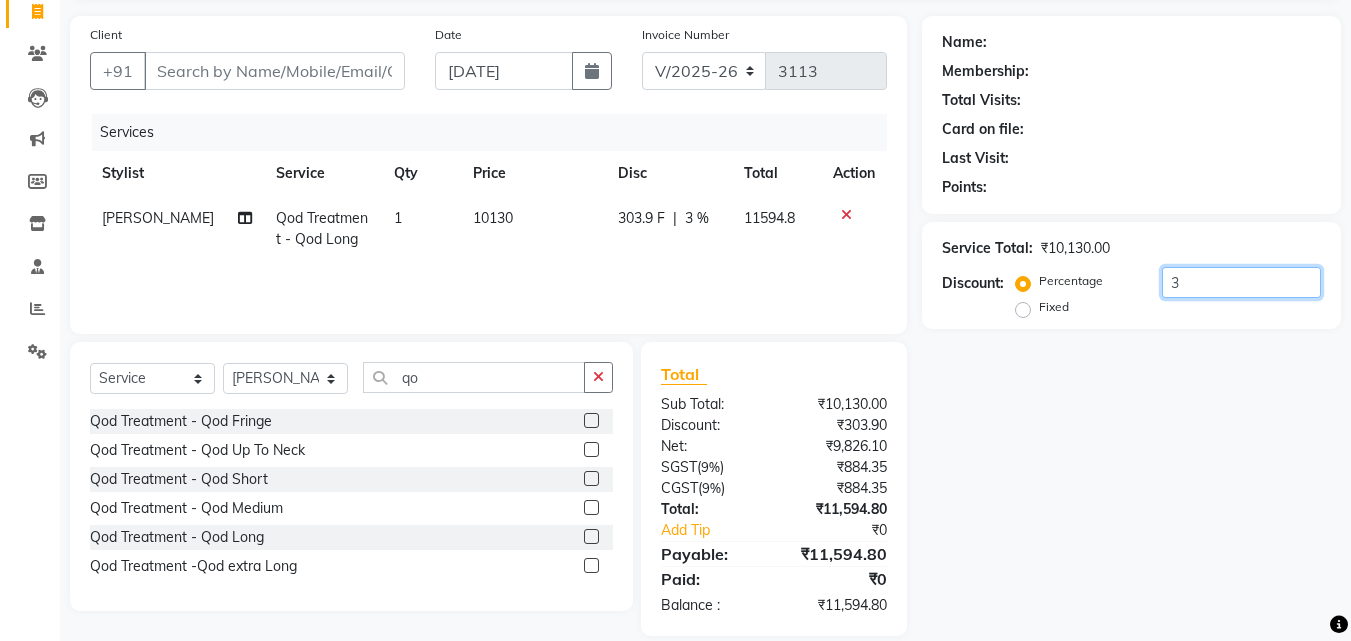 type 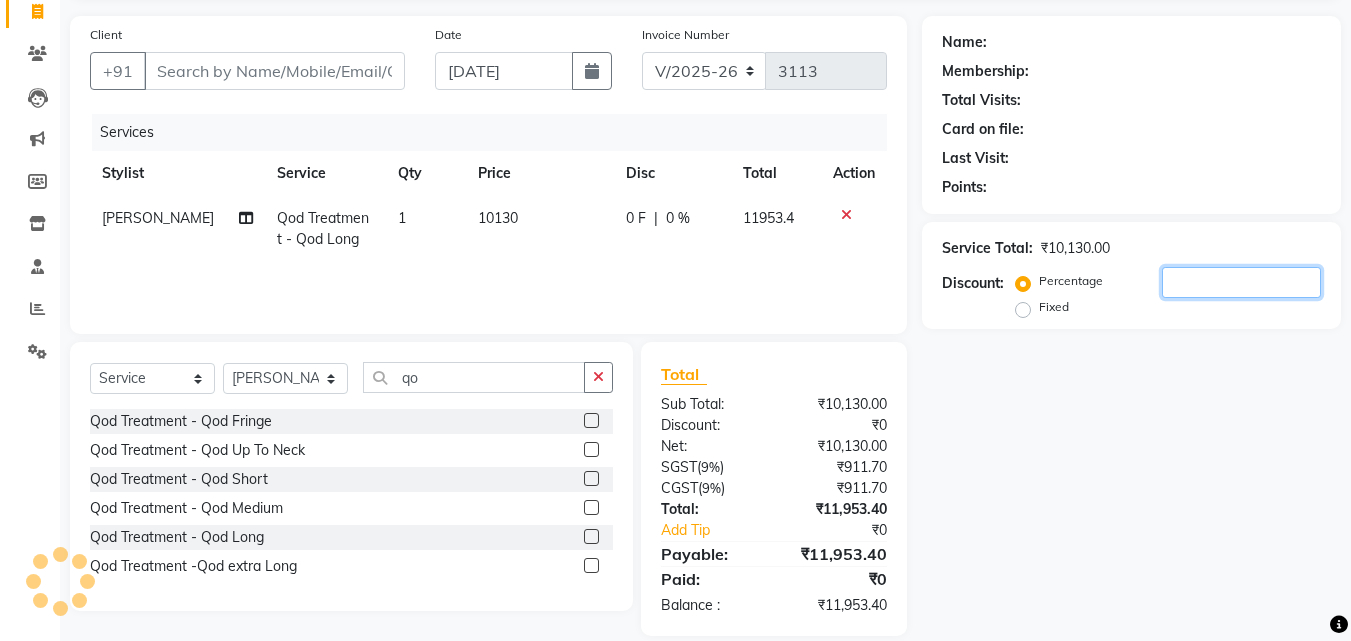 click 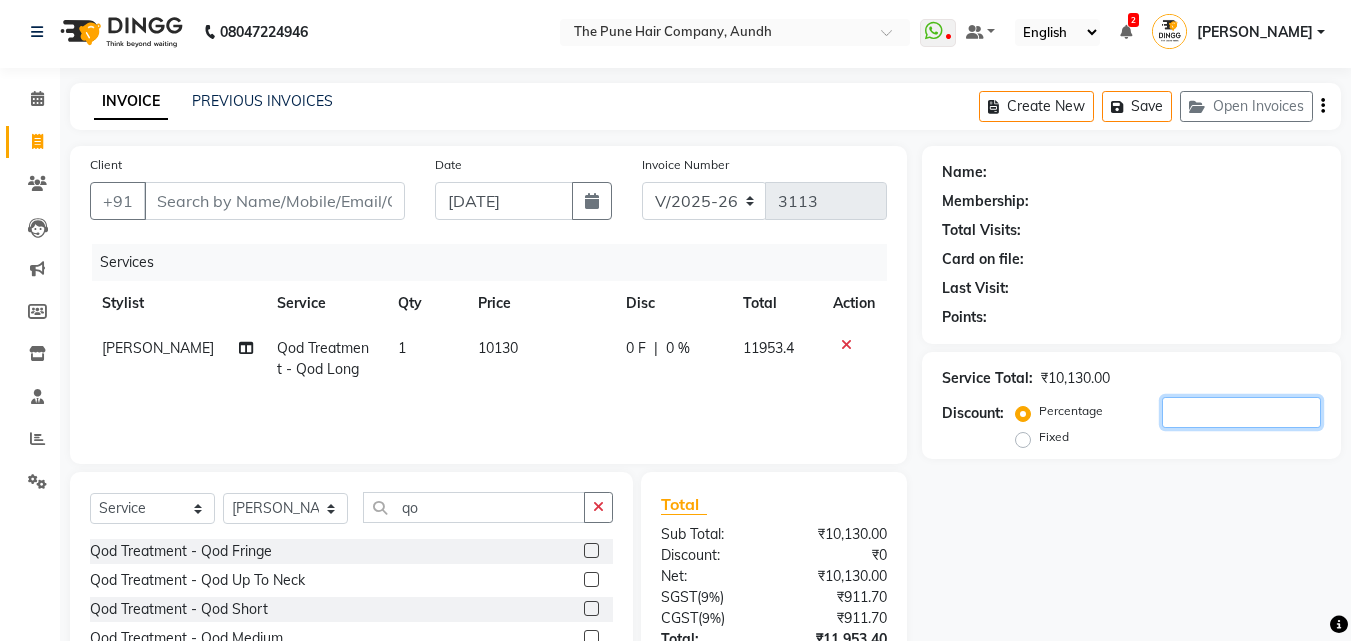 scroll, scrollTop: 0, scrollLeft: 0, axis: both 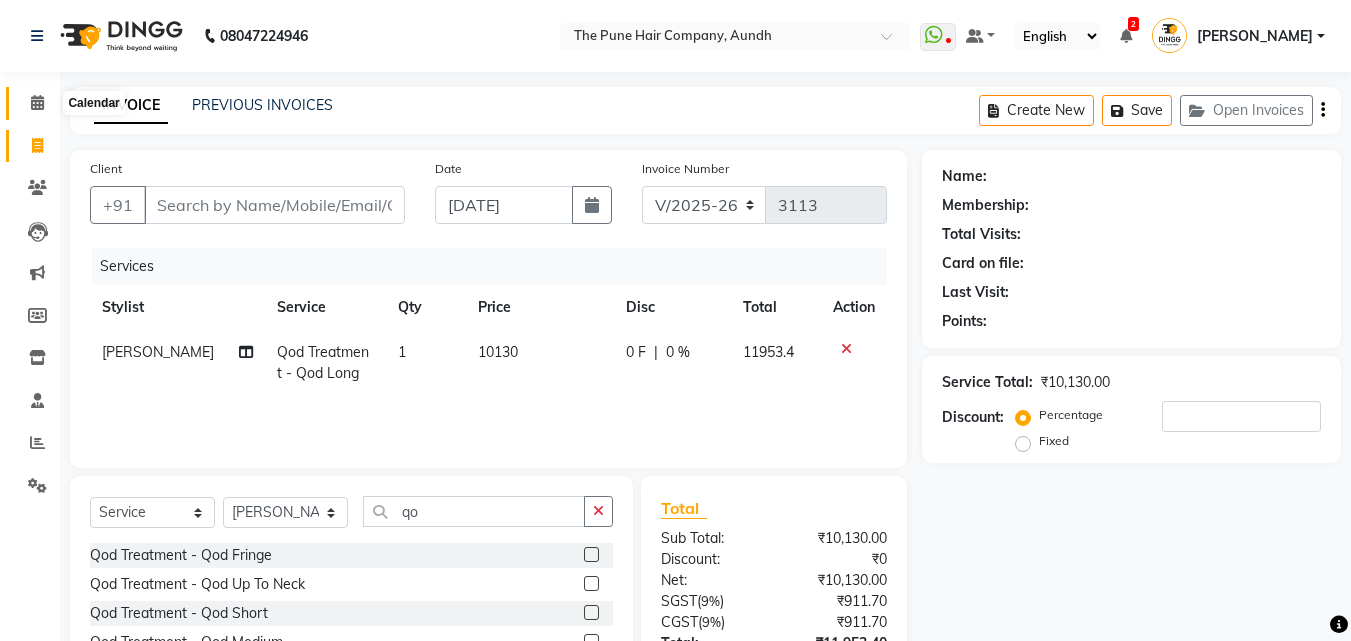 click 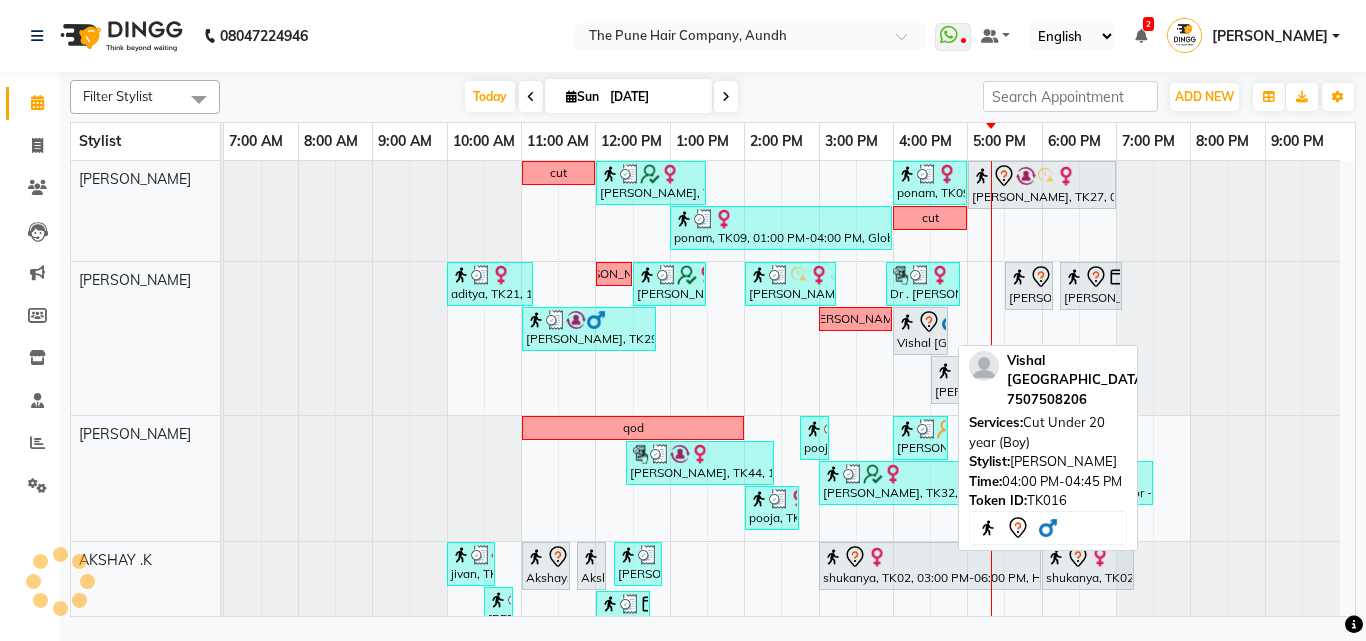 click on "Vishal Mali, TK16, 04:00 PM-04:45 PM, Cut Under 20 year (Boy)" at bounding box center (920, 331) 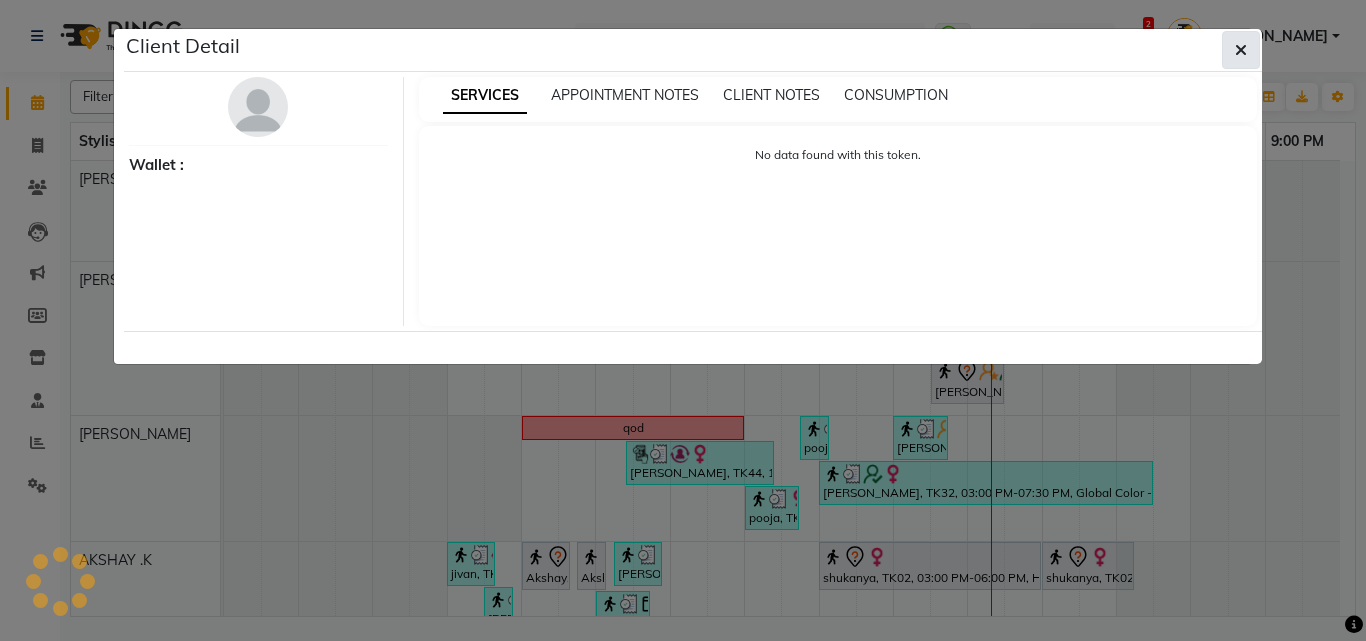 click 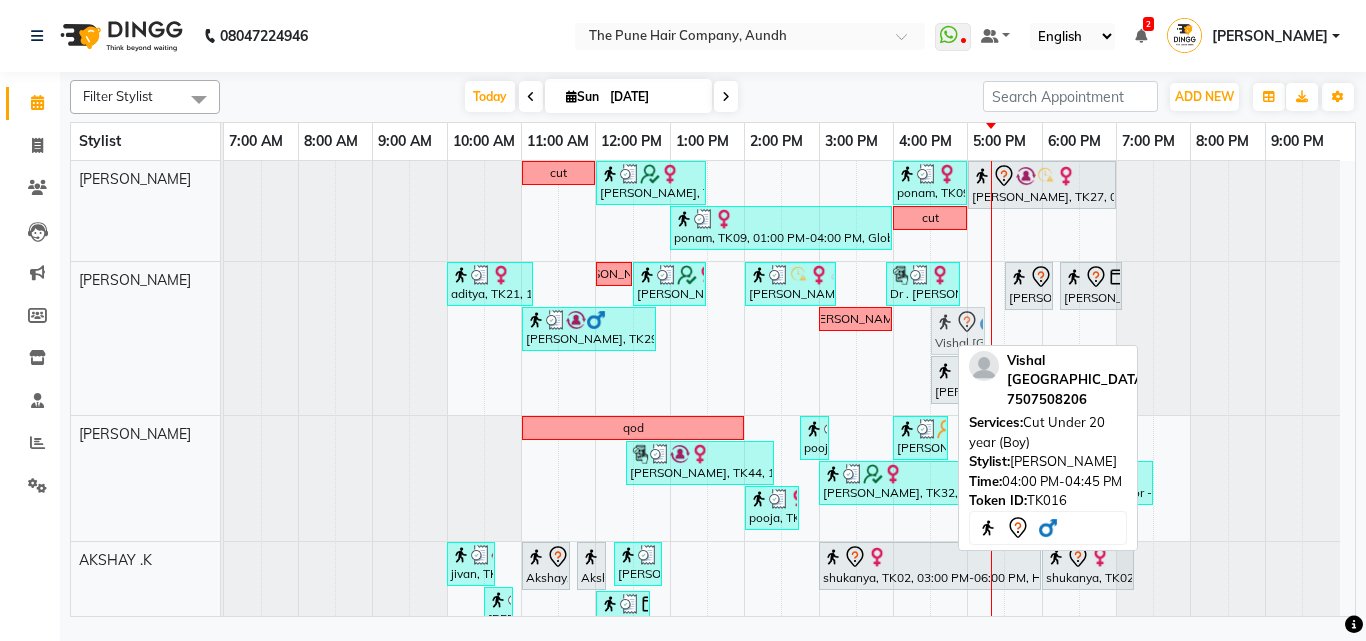 drag, startPoint x: 921, startPoint y: 332, endPoint x: 952, endPoint y: 336, distance: 31.257 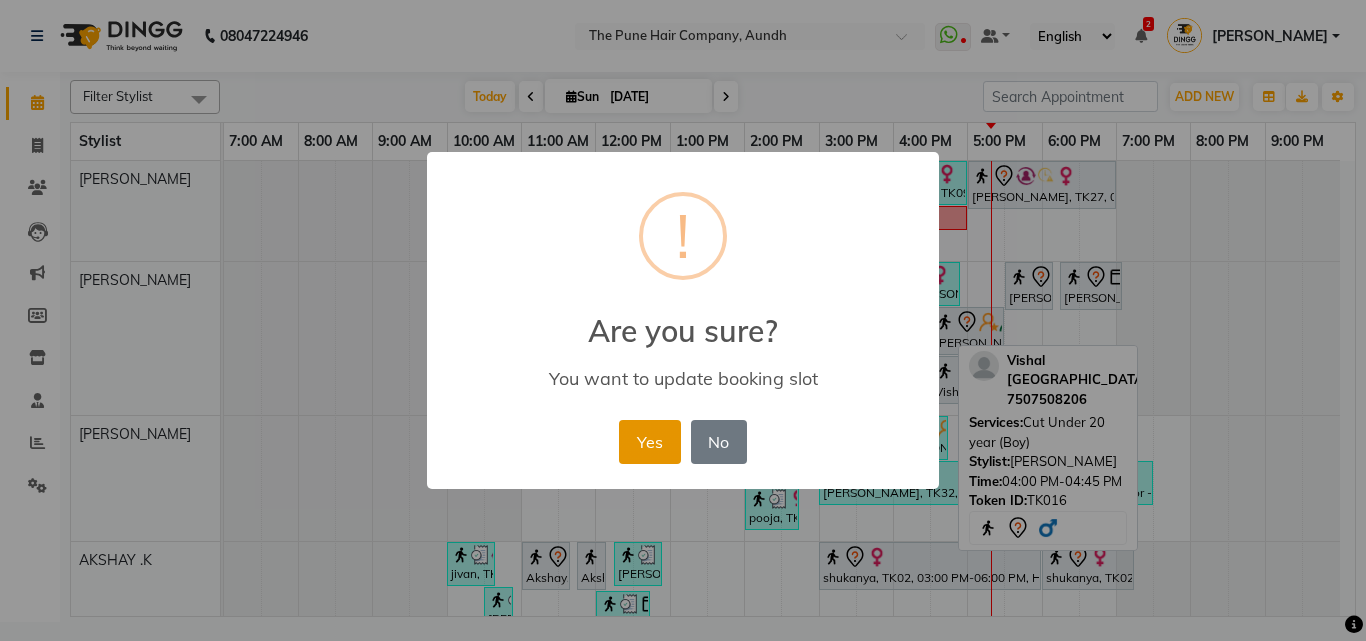 click on "Yes" at bounding box center [649, 442] 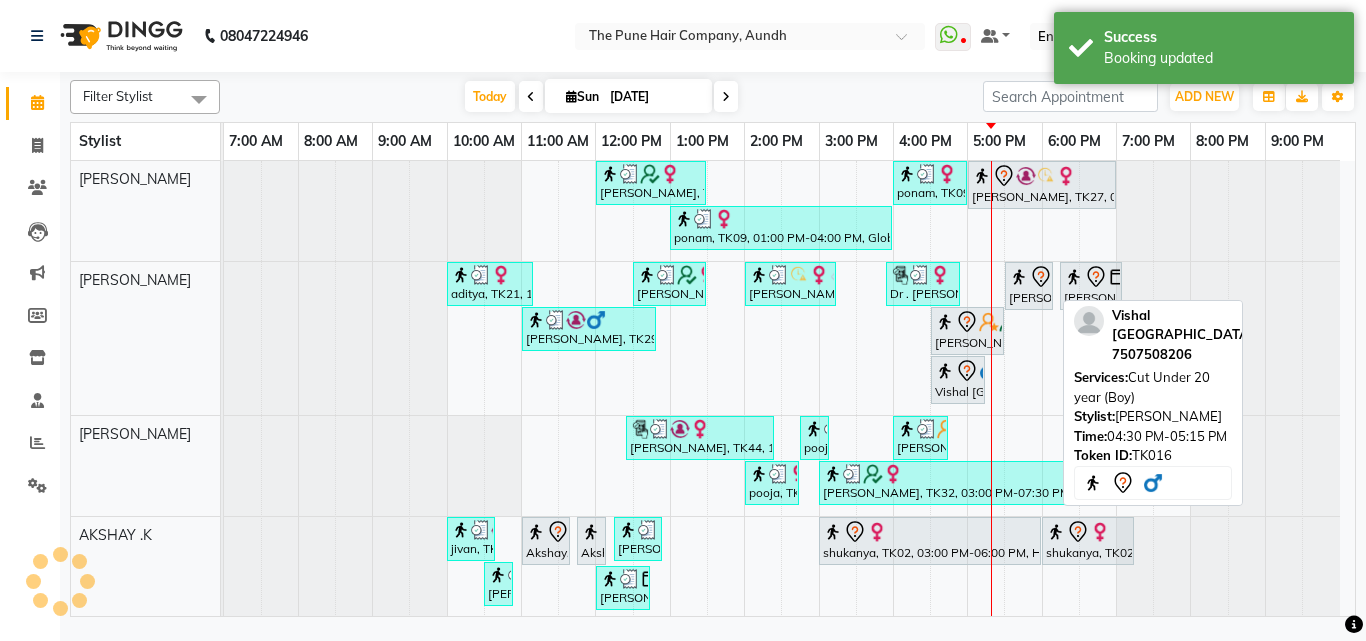 click 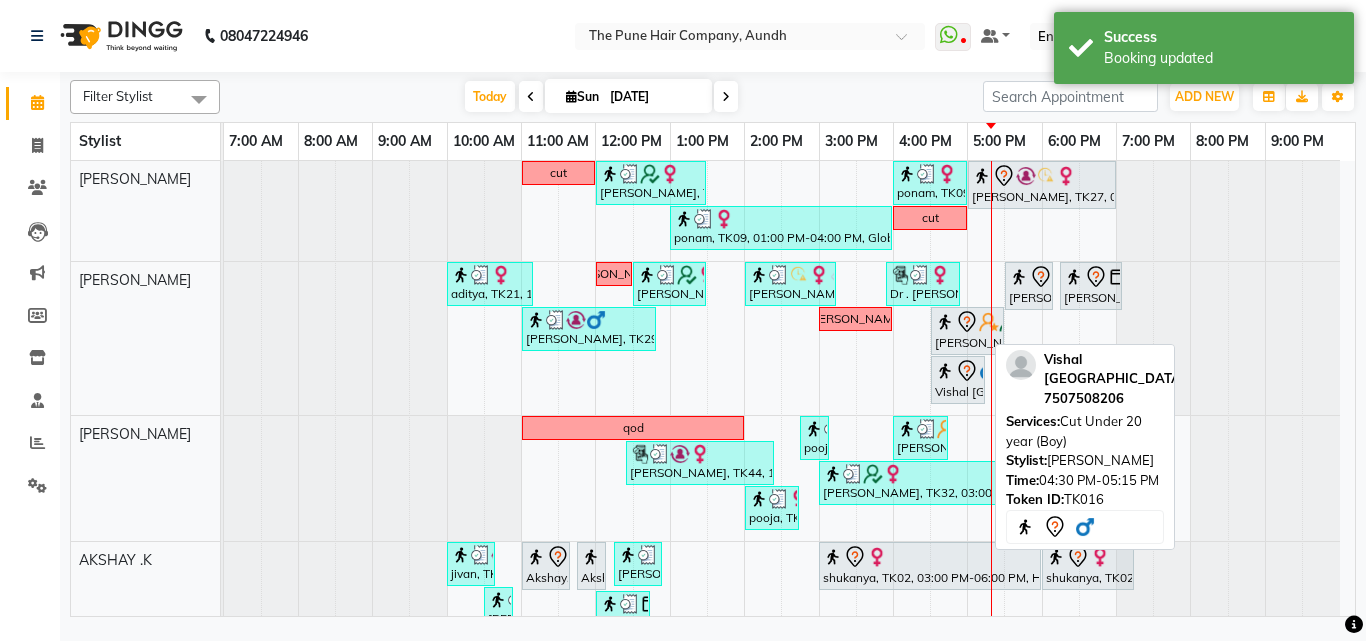 click on "Vishal [GEOGRAPHIC_DATA], TK16, 04:30 PM-05:15 PM, Cut Under 20 year (Boy)" at bounding box center [958, 380] 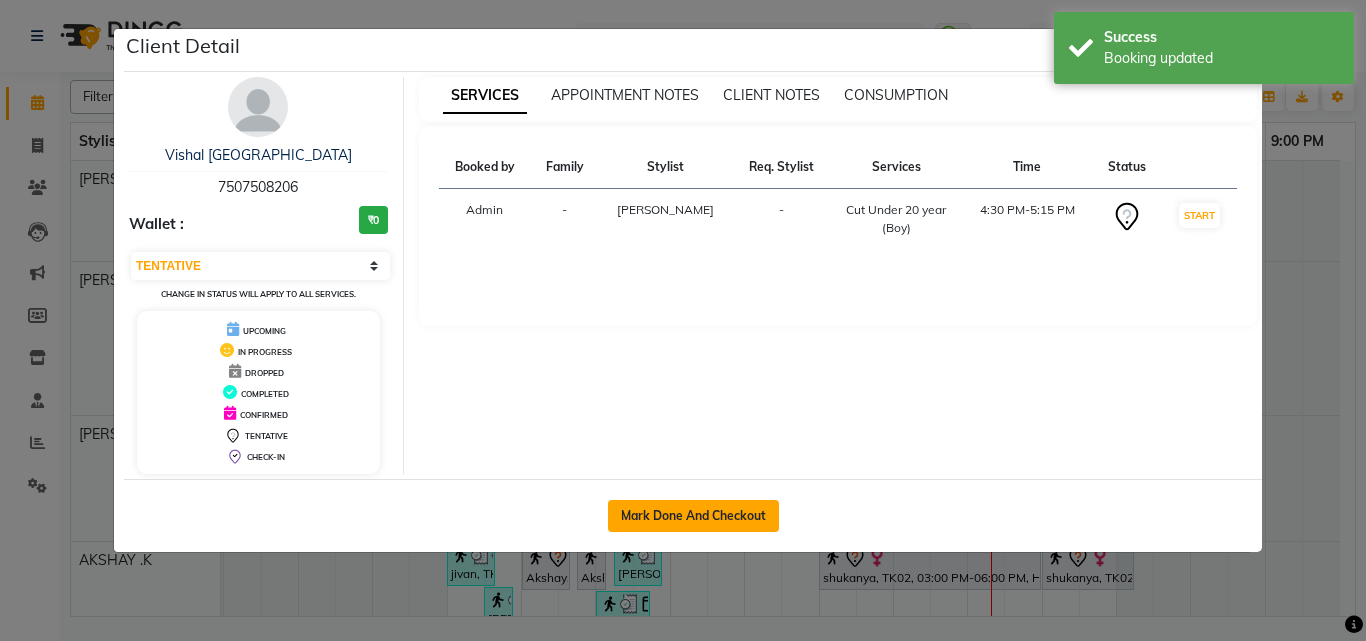 click on "Mark Done And Checkout" 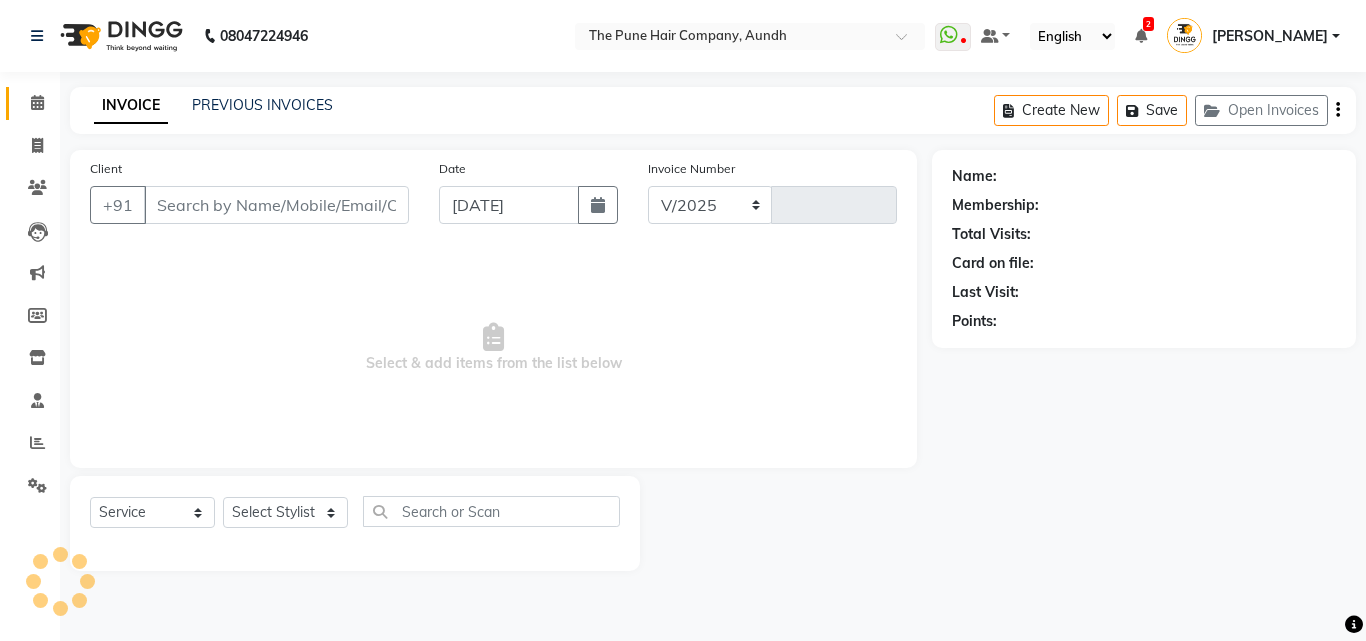 select on "106" 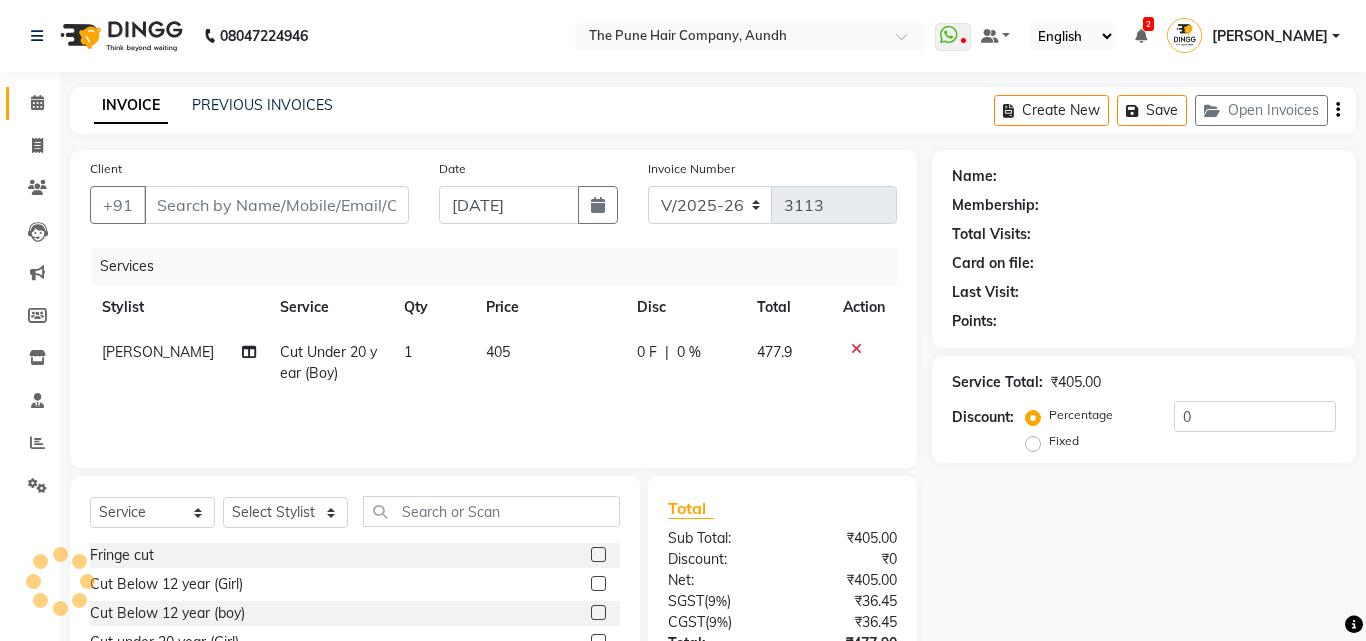 type on "7507508206" 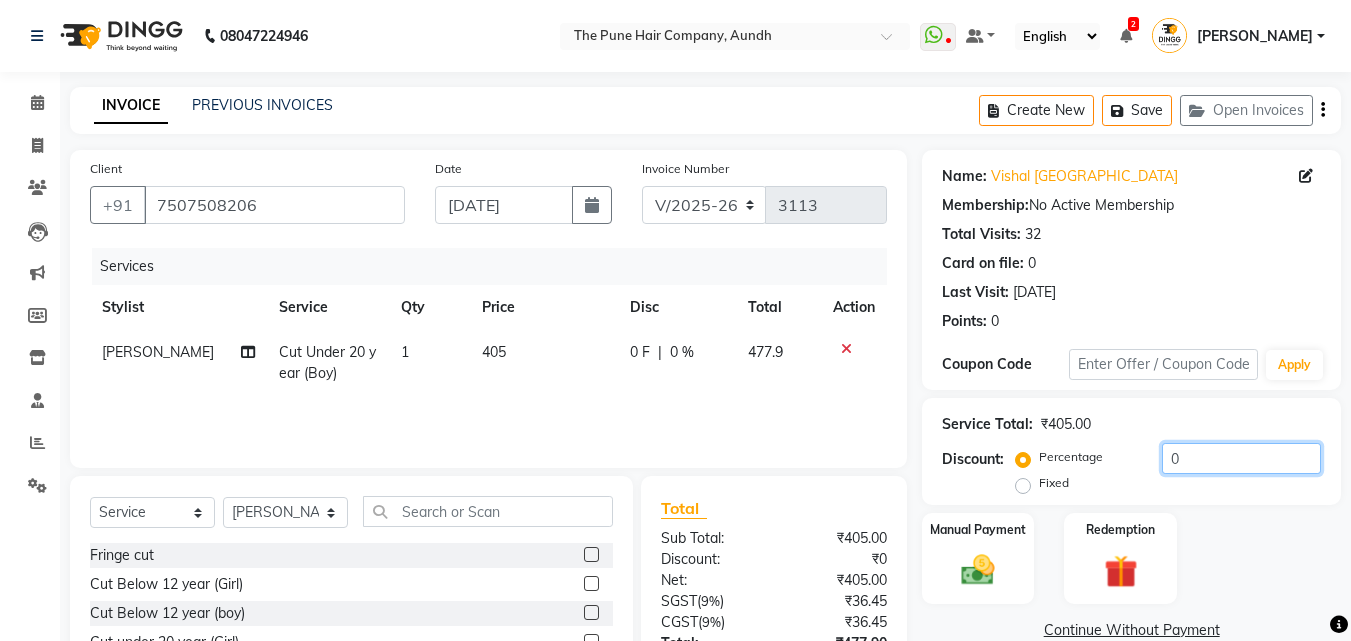 click on "0" 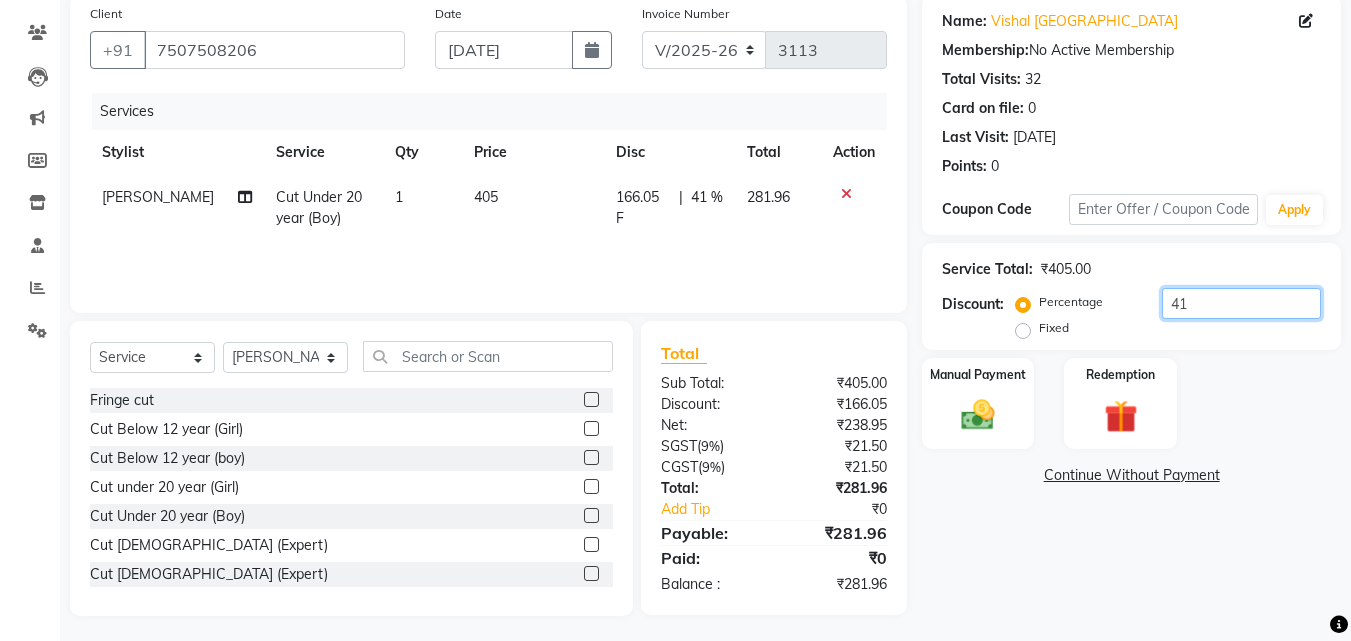 scroll, scrollTop: 160, scrollLeft: 0, axis: vertical 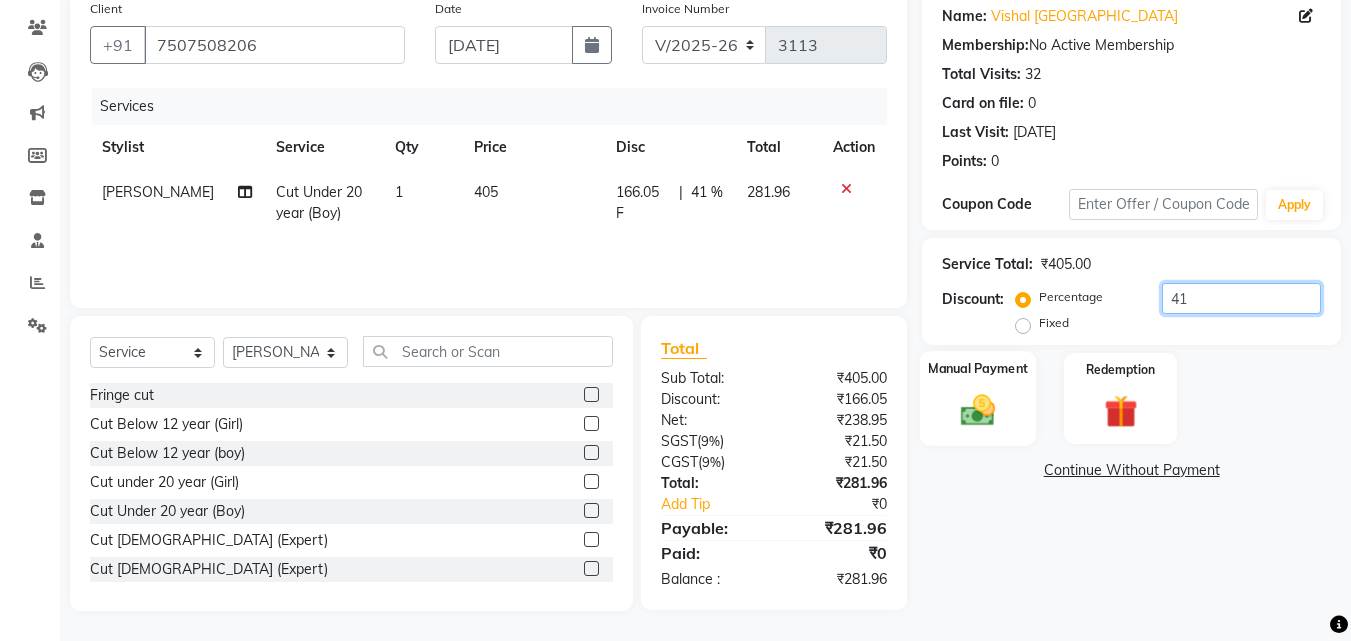 type on "41" 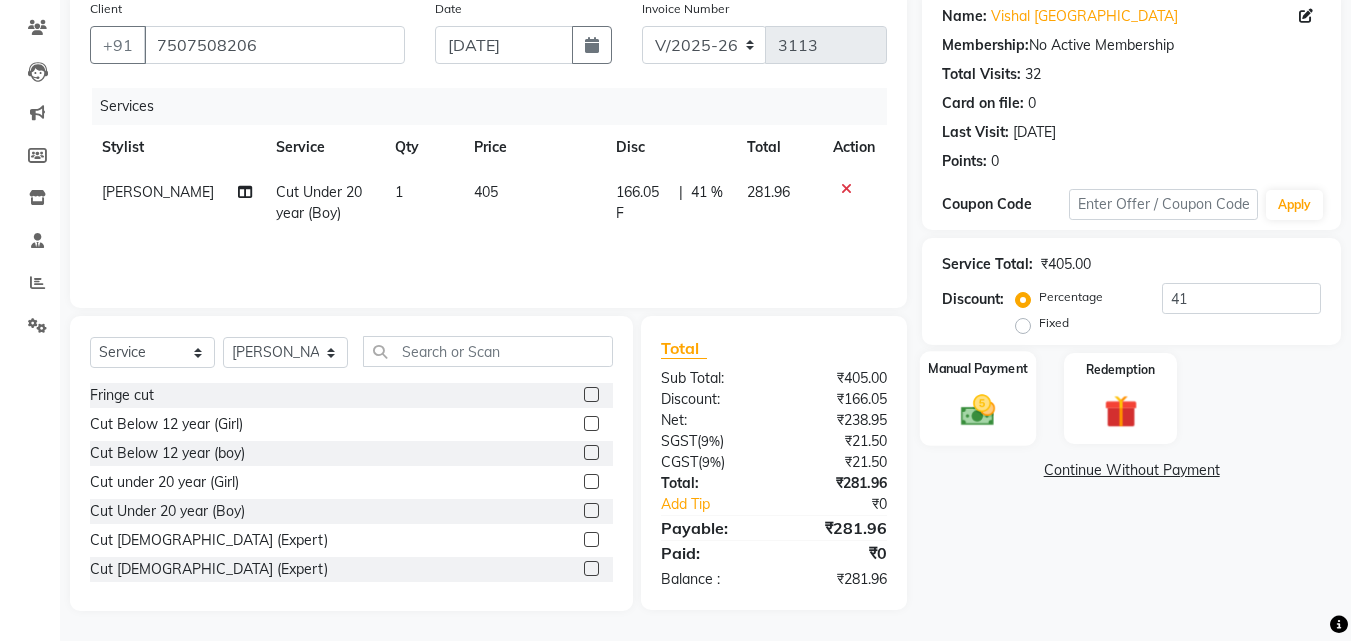 click 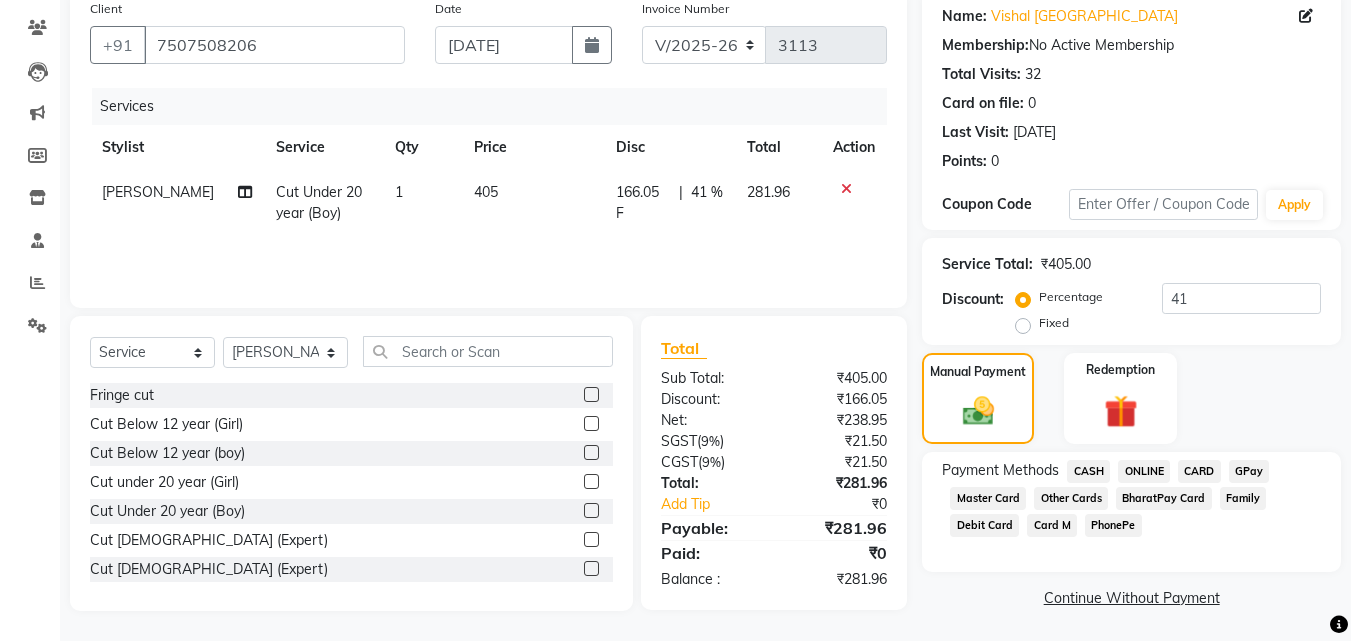 click on "ONLINE" 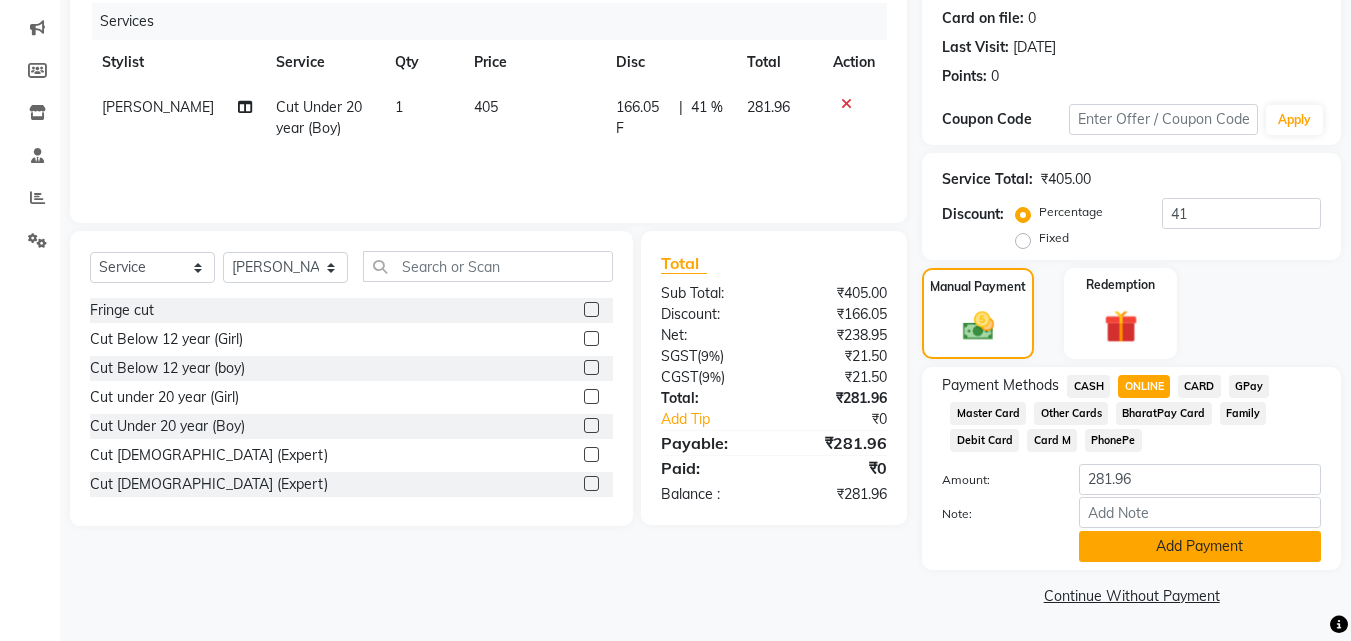 click on "Add Payment" 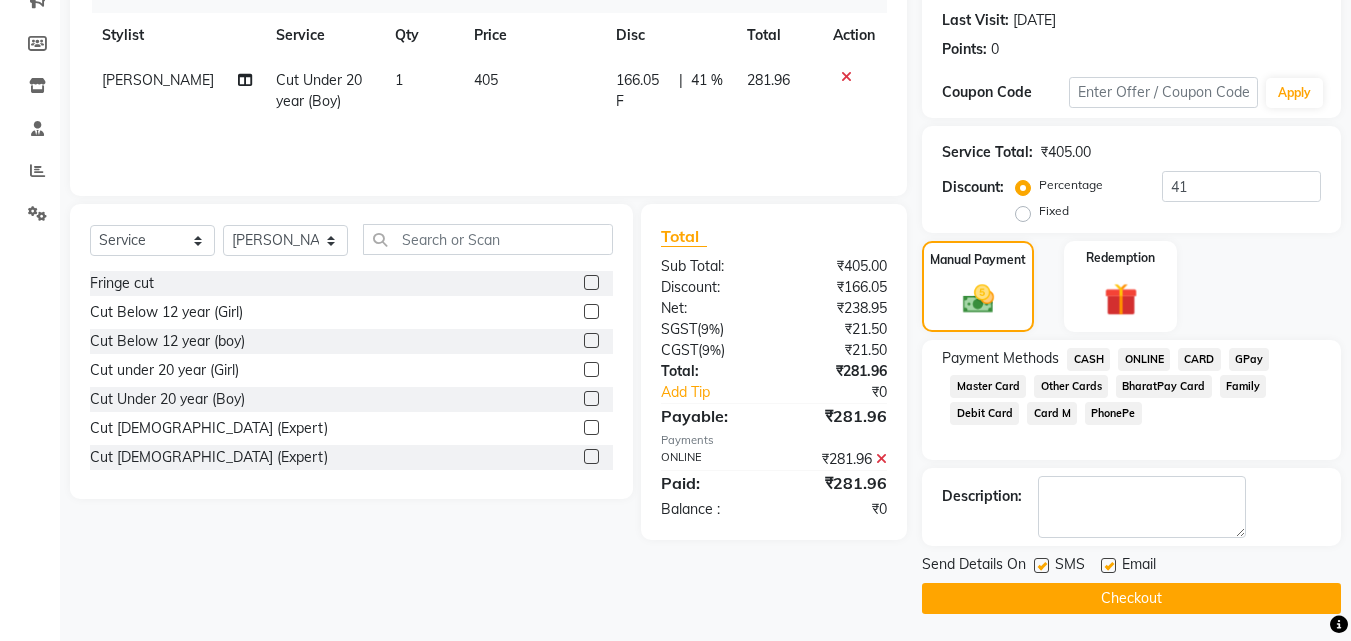 scroll, scrollTop: 275, scrollLeft: 0, axis: vertical 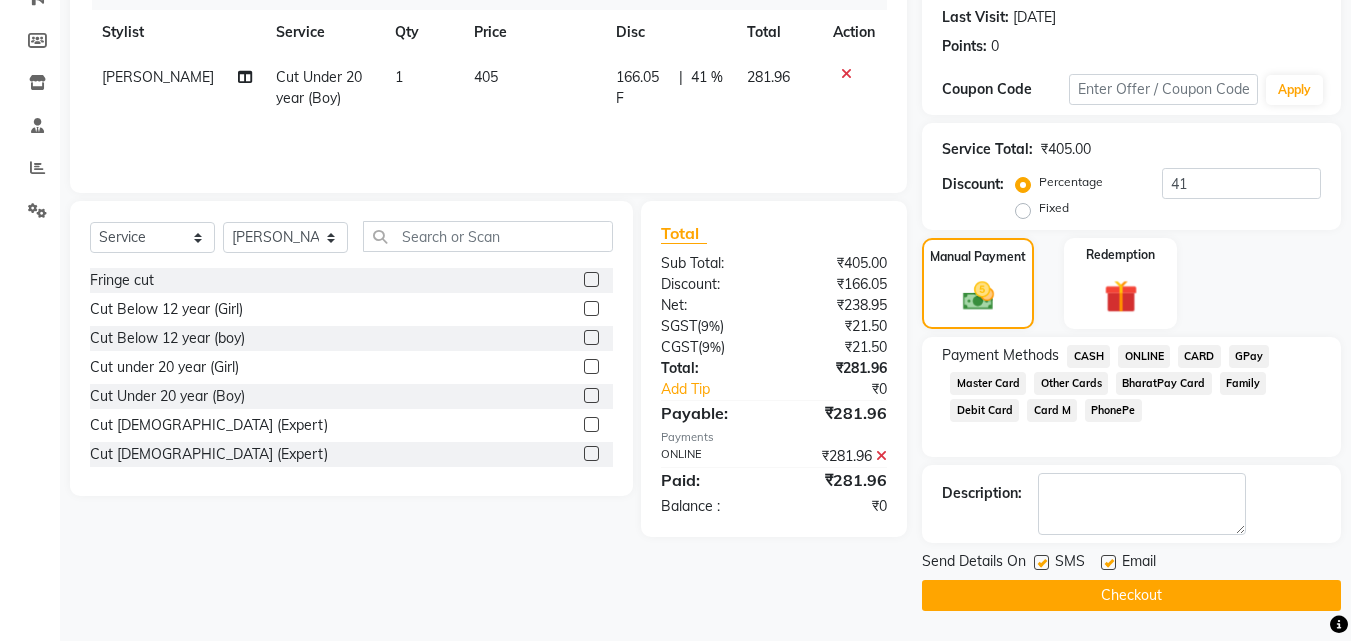 click on "Checkout" 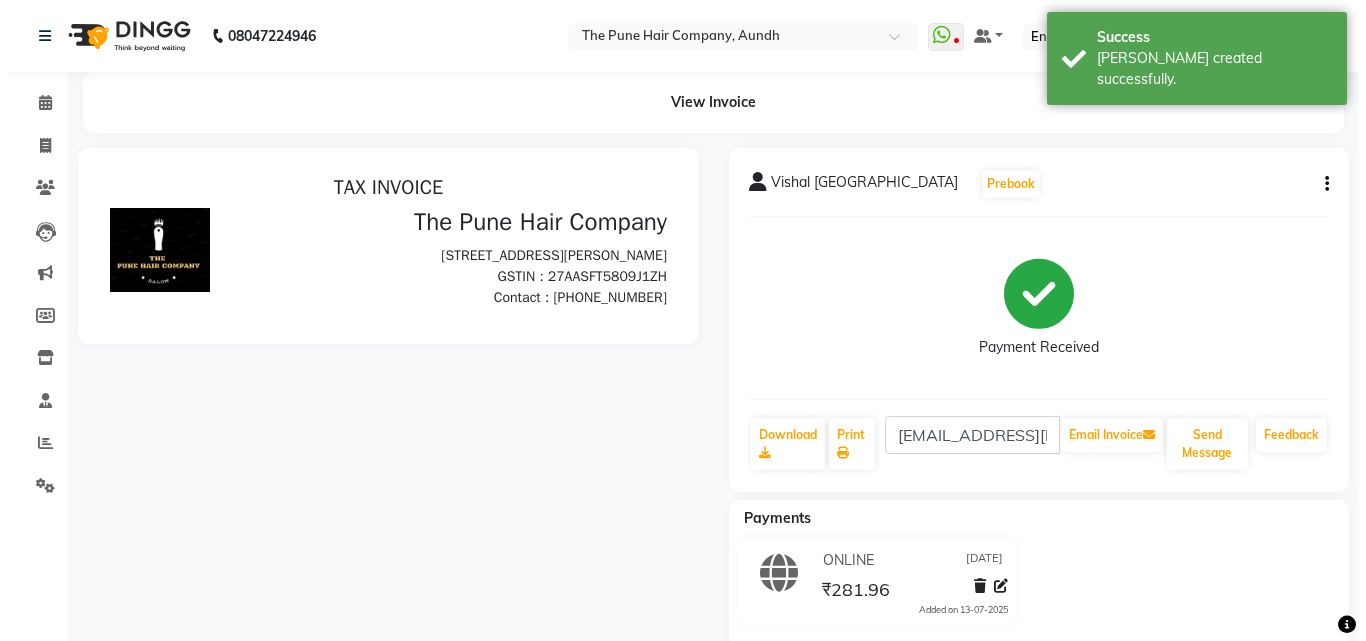 scroll, scrollTop: 0, scrollLeft: 0, axis: both 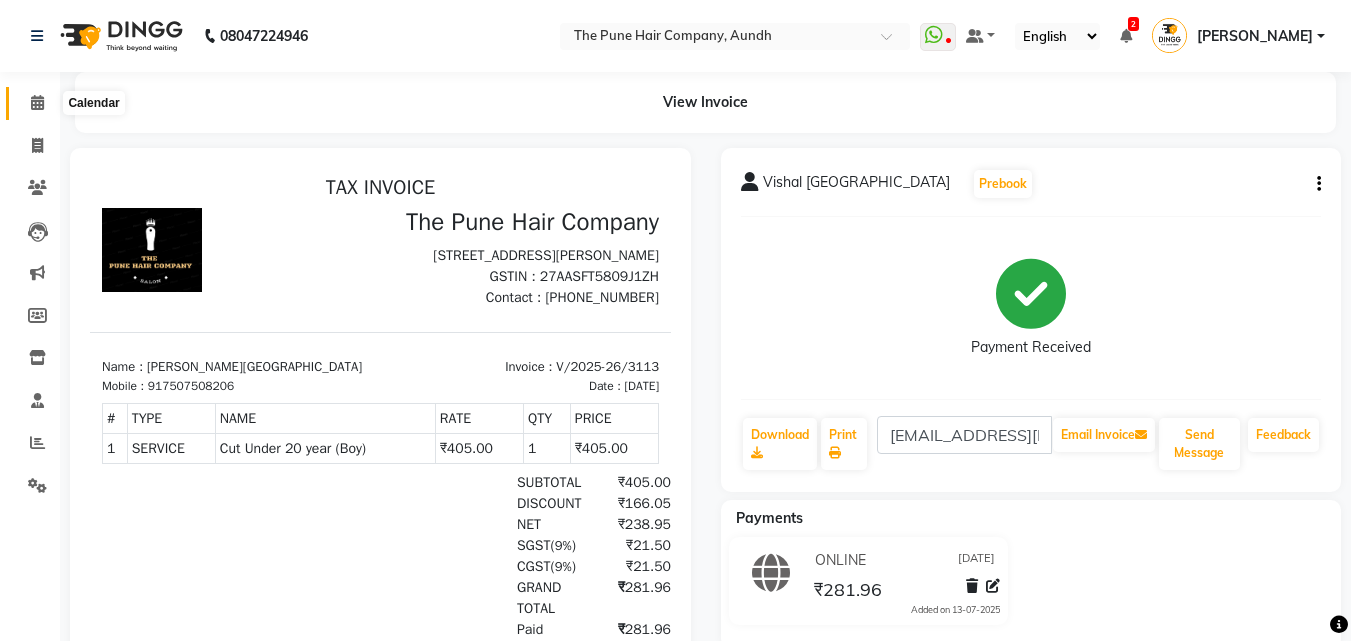 click 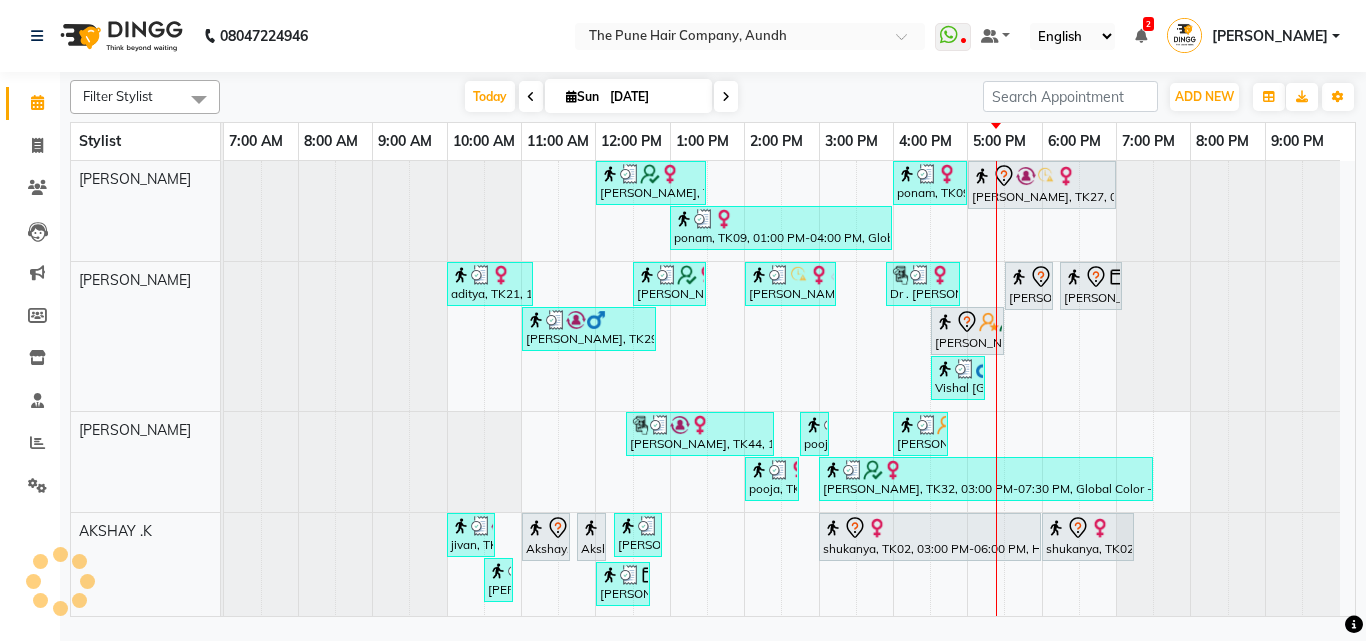 click at bounding box center [726, 97] 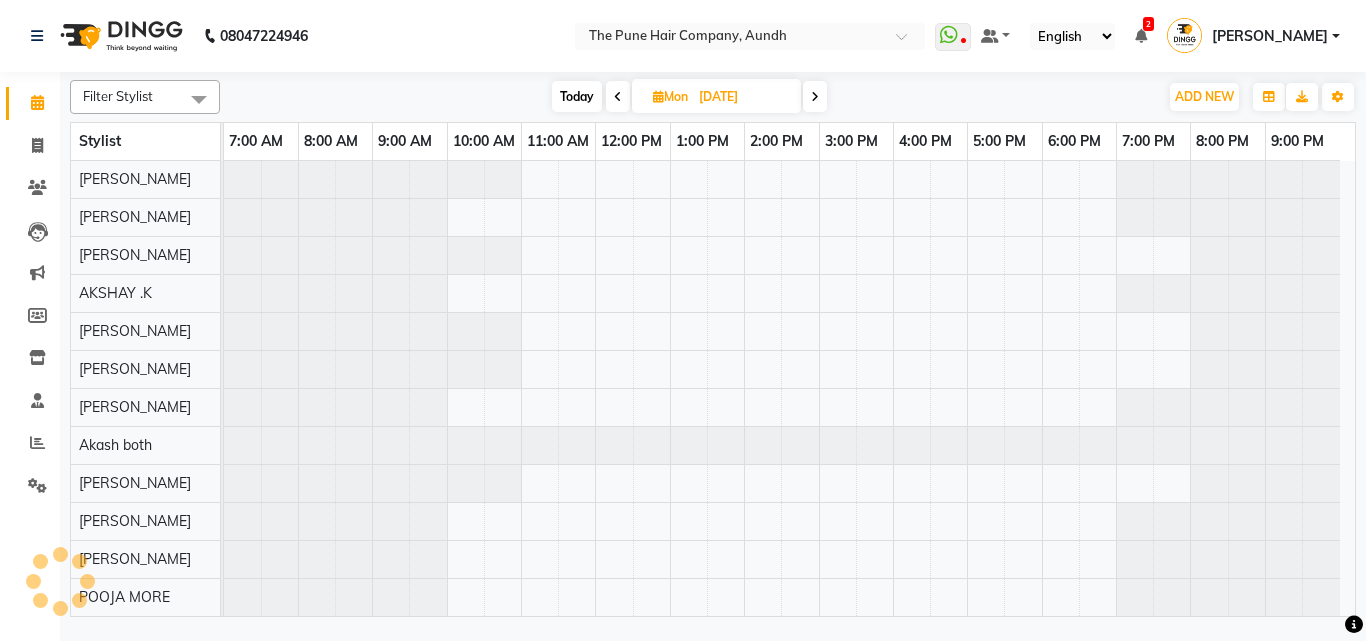 click at bounding box center (815, 97) 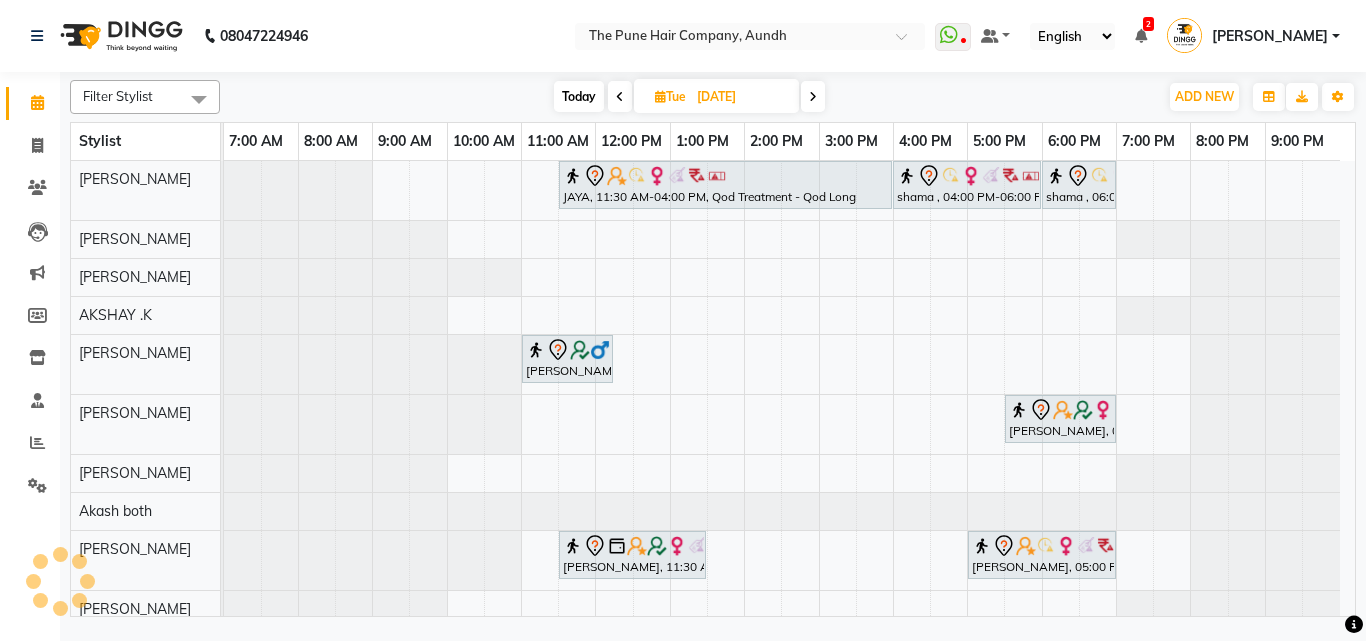 scroll, scrollTop: 141, scrollLeft: 0, axis: vertical 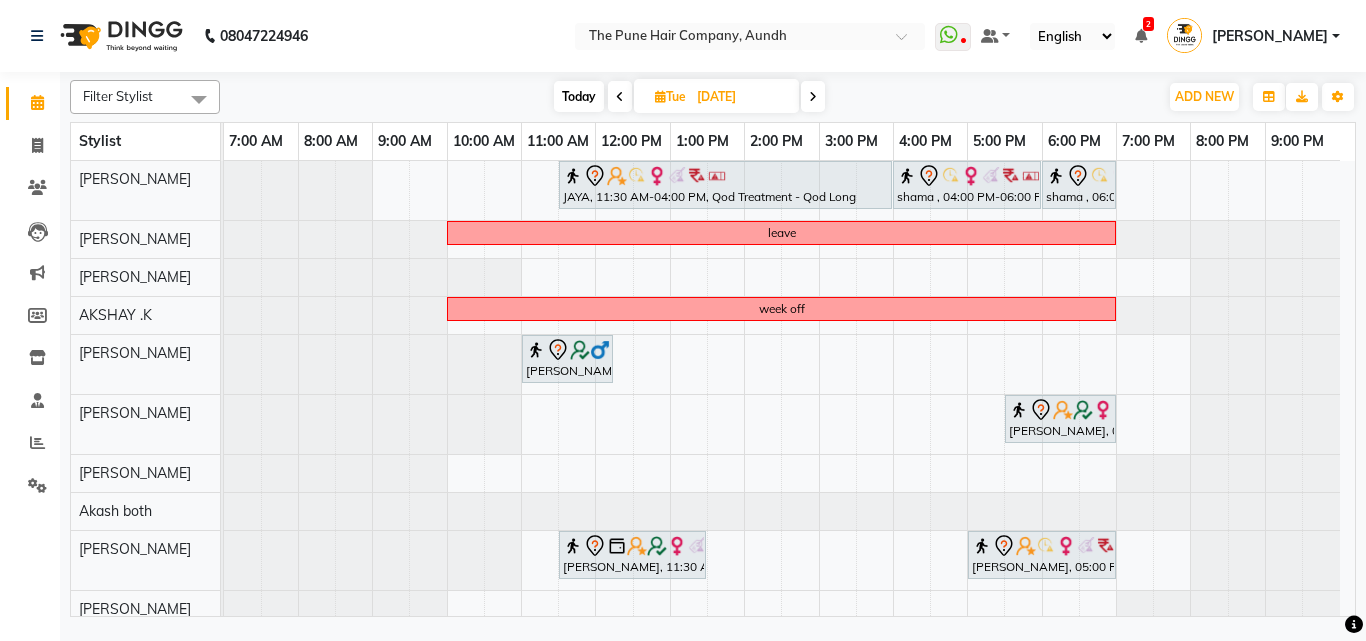 click at bounding box center [813, 96] 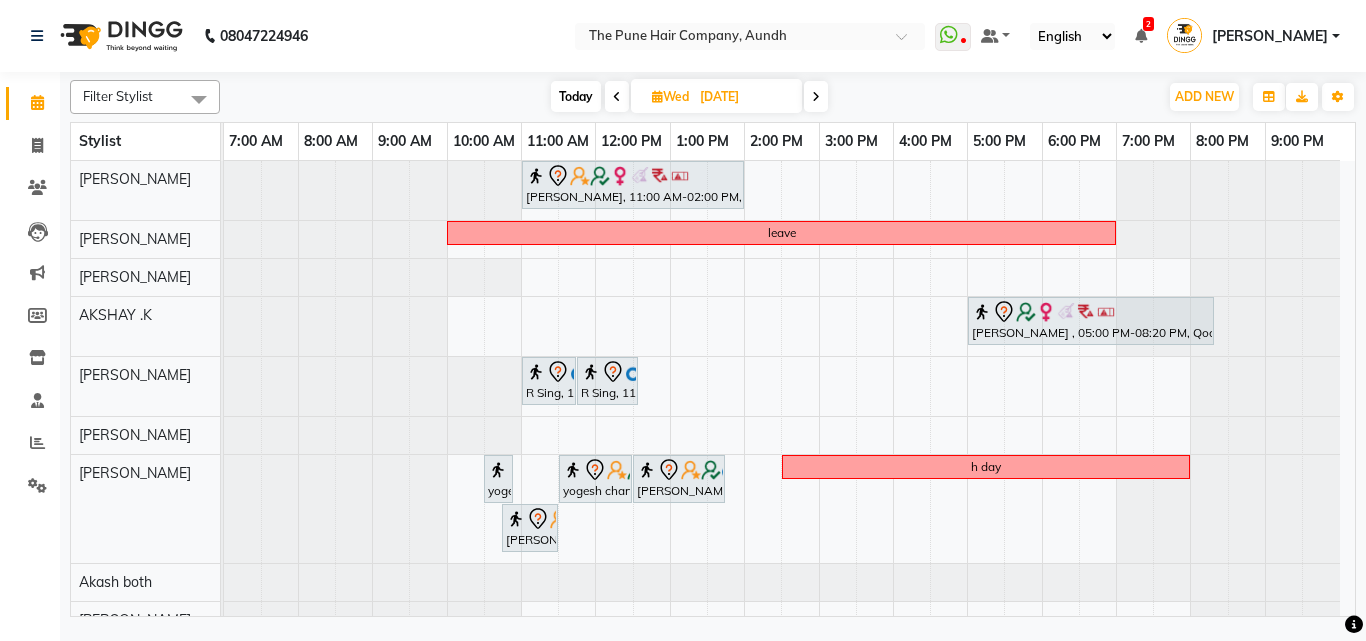 scroll, scrollTop: 200, scrollLeft: 0, axis: vertical 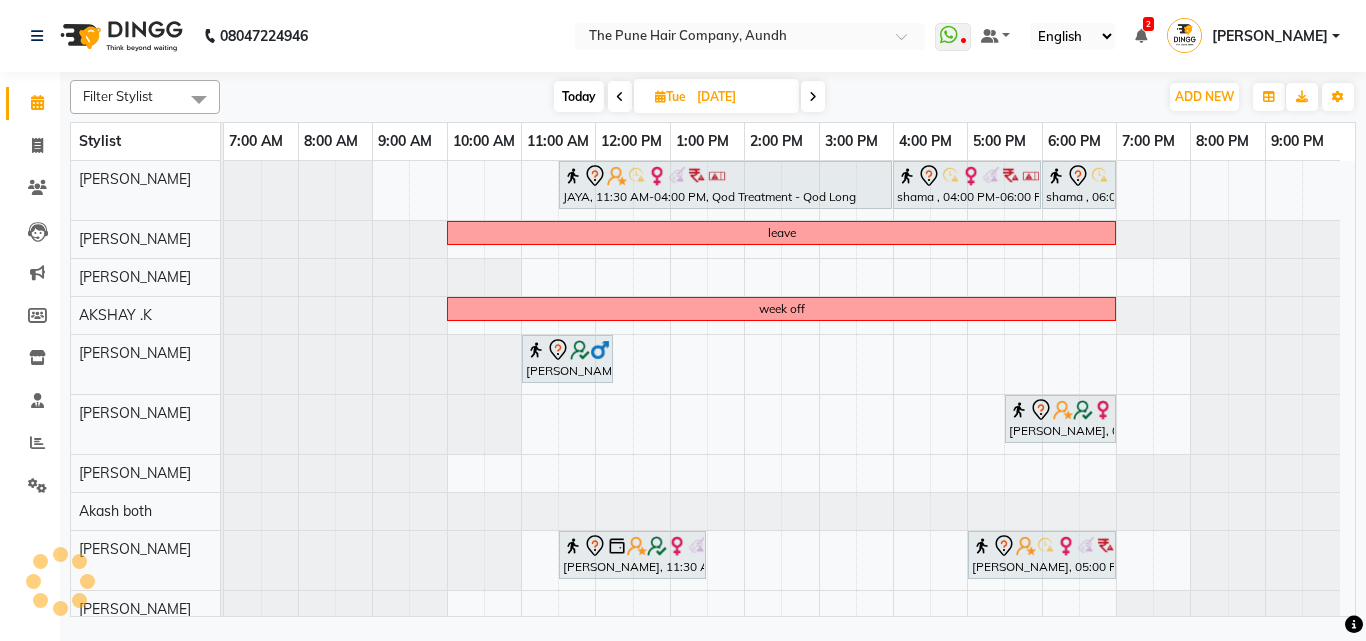 click on "[DATE]" at bounding box center (741, 97) 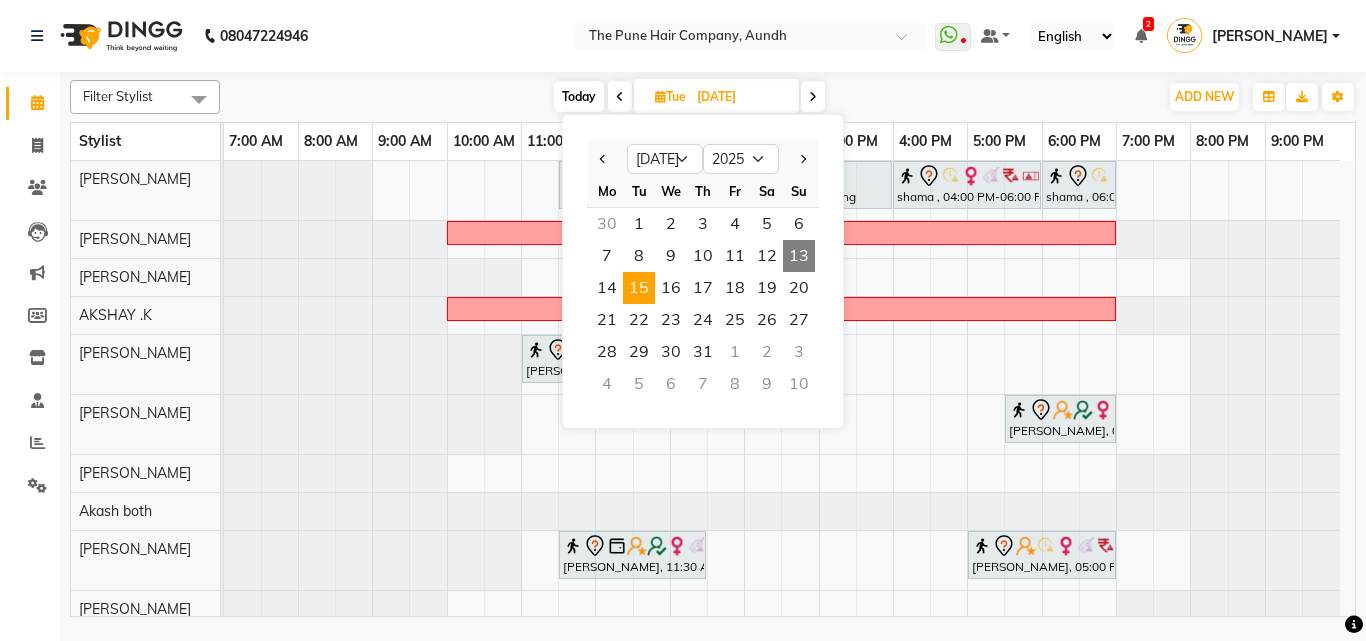 click on "Today  Tue 15-07-2025 Jan Feb Mar Apr May Jun Jul Aug Sep Oct Nov Dec 2015 2016 2017 2018 2019 2020 2021 2022 2023 2024 2025 2026 2027 2028 2029 2030 2031 2032 2033 2034 2035 Mo Tu We Th Fr Sa Su  30   1   2   3   4   5   6   7   8   9   10   11   12   13   14   15   16   17   18   19   20   21   22   23   24   25   26   27   28   29   30   31   1   2   3   4   5   6   7   8   9   10" at bounding box center (689, 97) 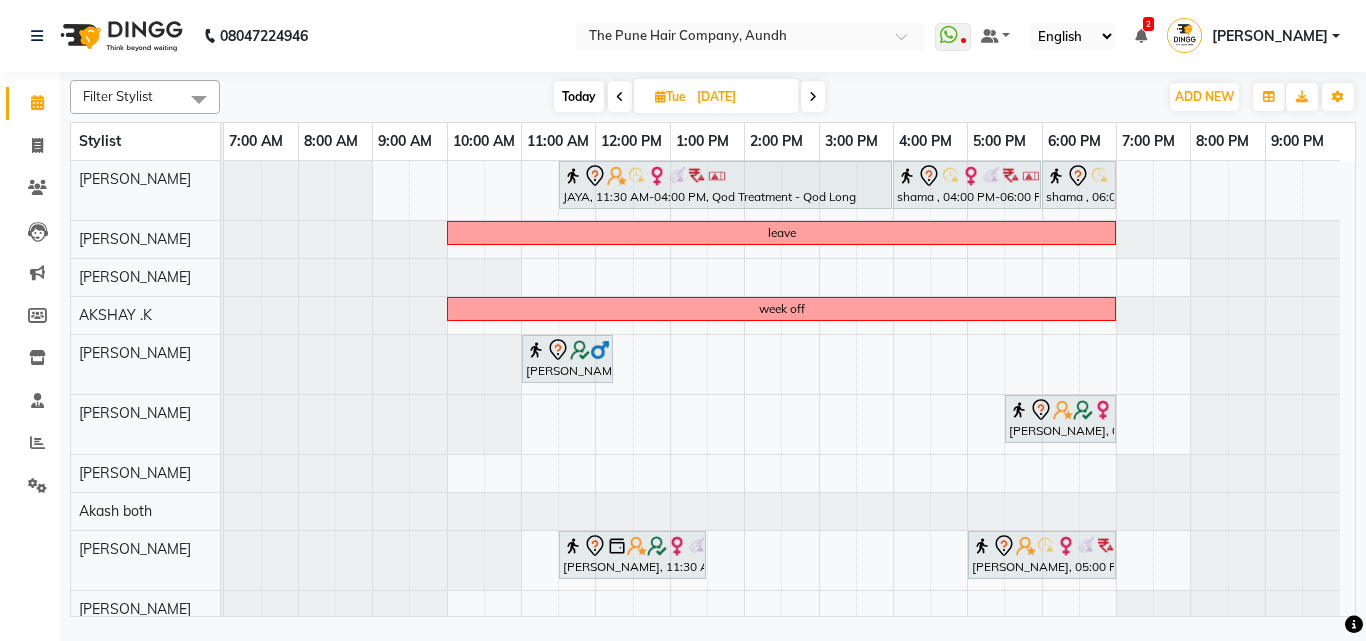 scroll, scrollTop: 164, scrollLeft: 0, axis: vertical 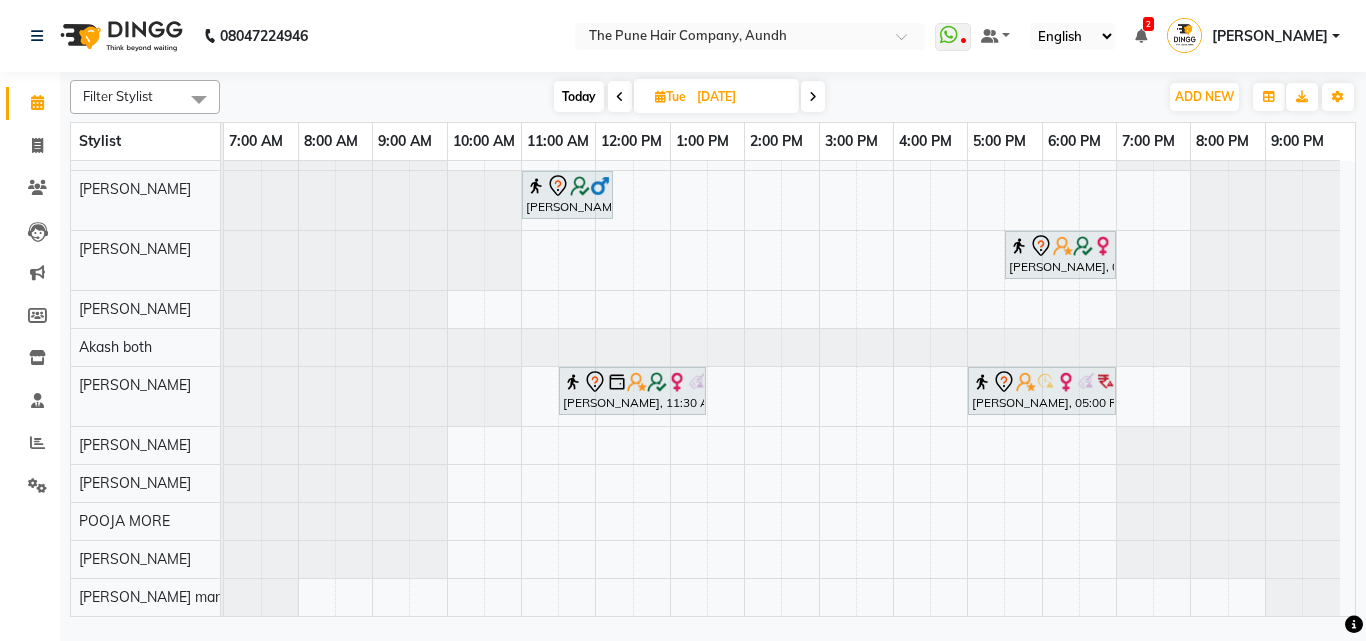click on "Today" at bounding box center [579, 96] 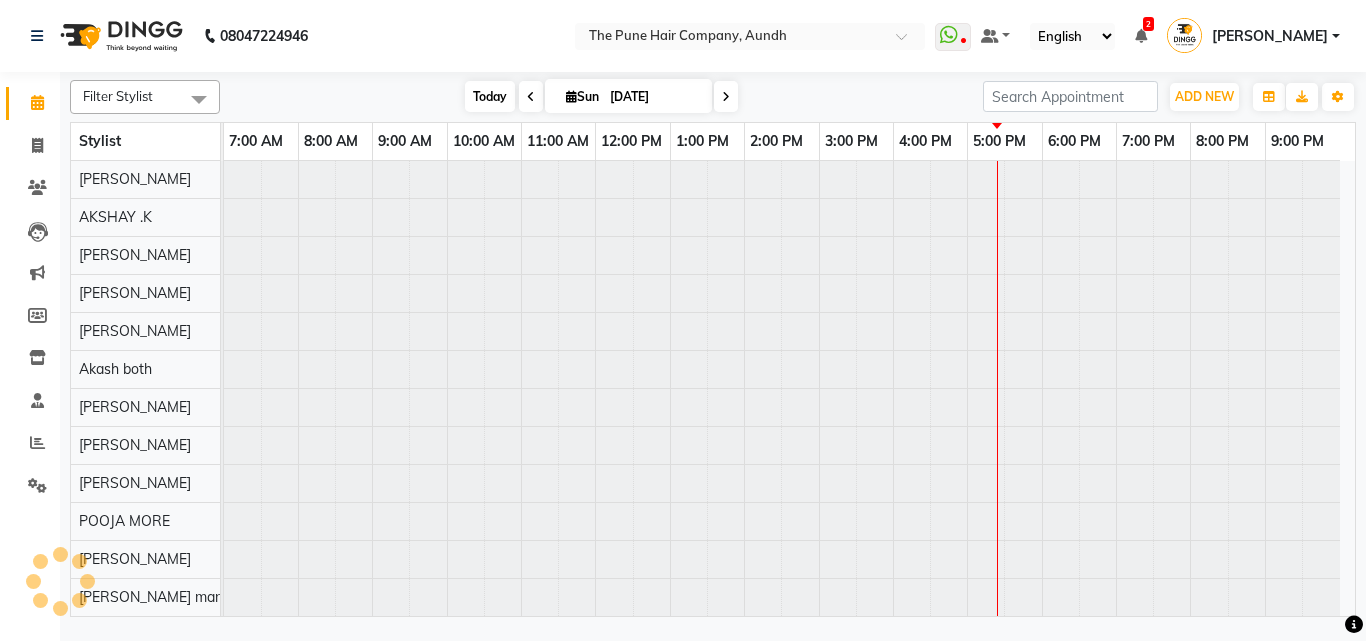 scroll, scrollTop: 76, scrollLeft: 0, axis: vertical 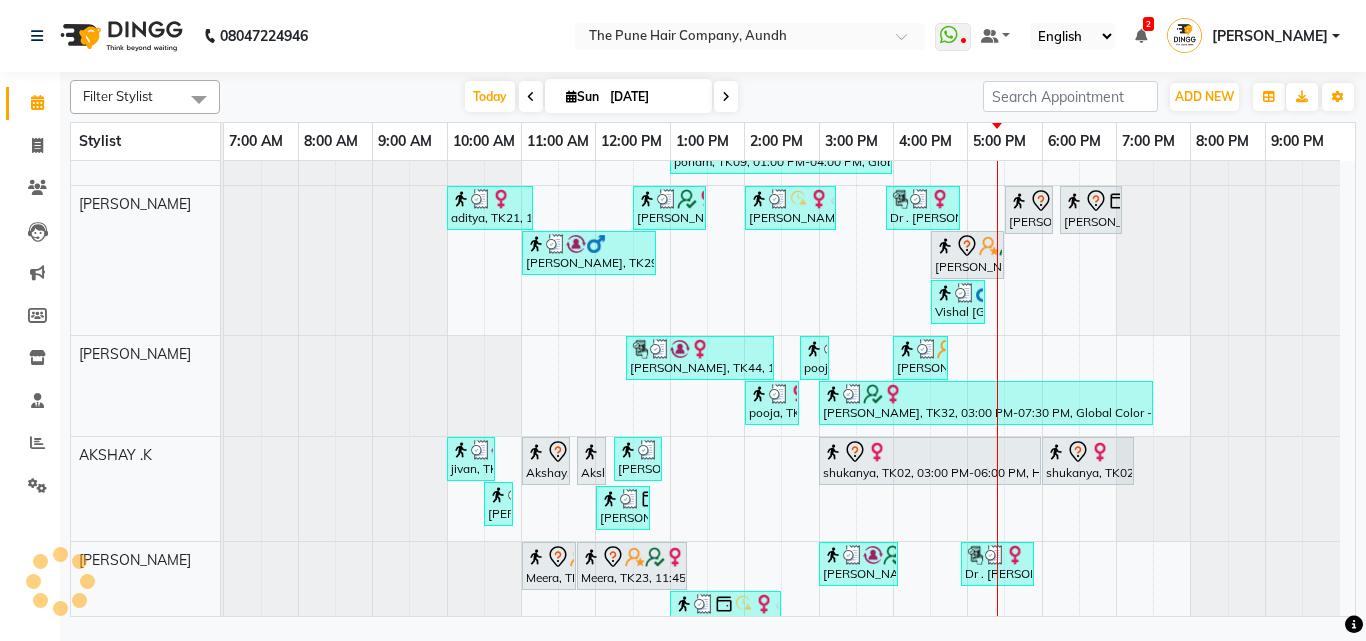 click at bounding box center (726, 96) 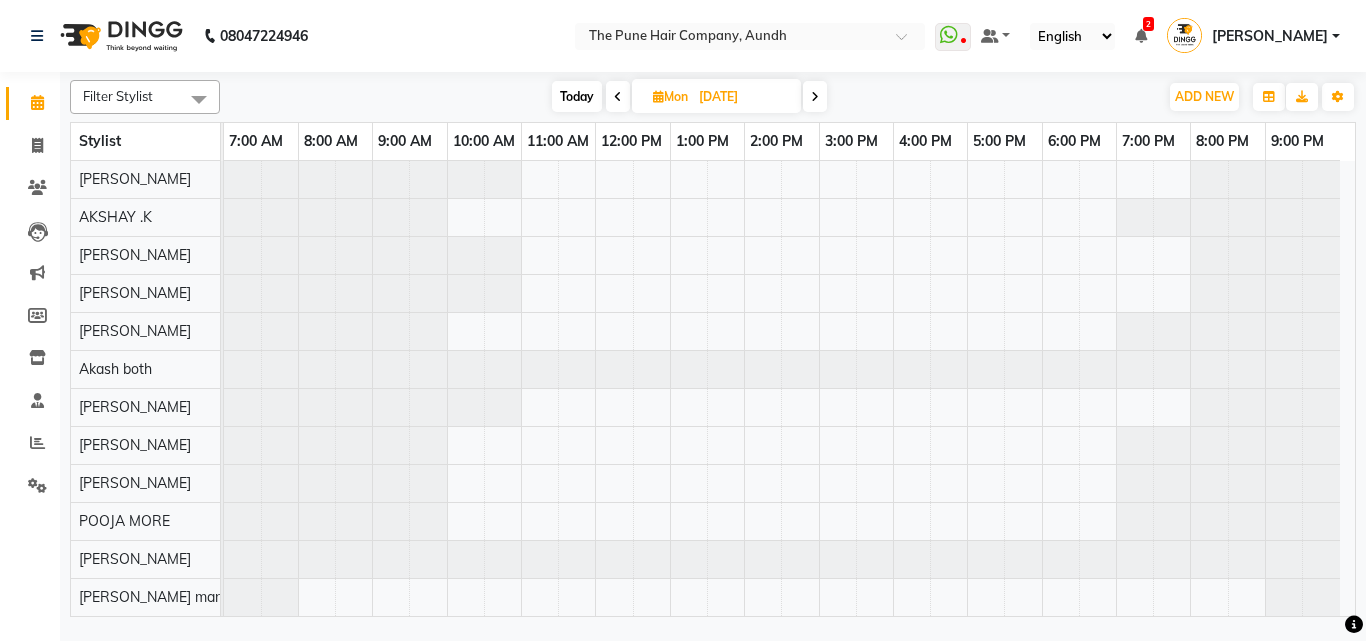scroll, scrollTop: 76, scrollLeft: 0, axis: vertical 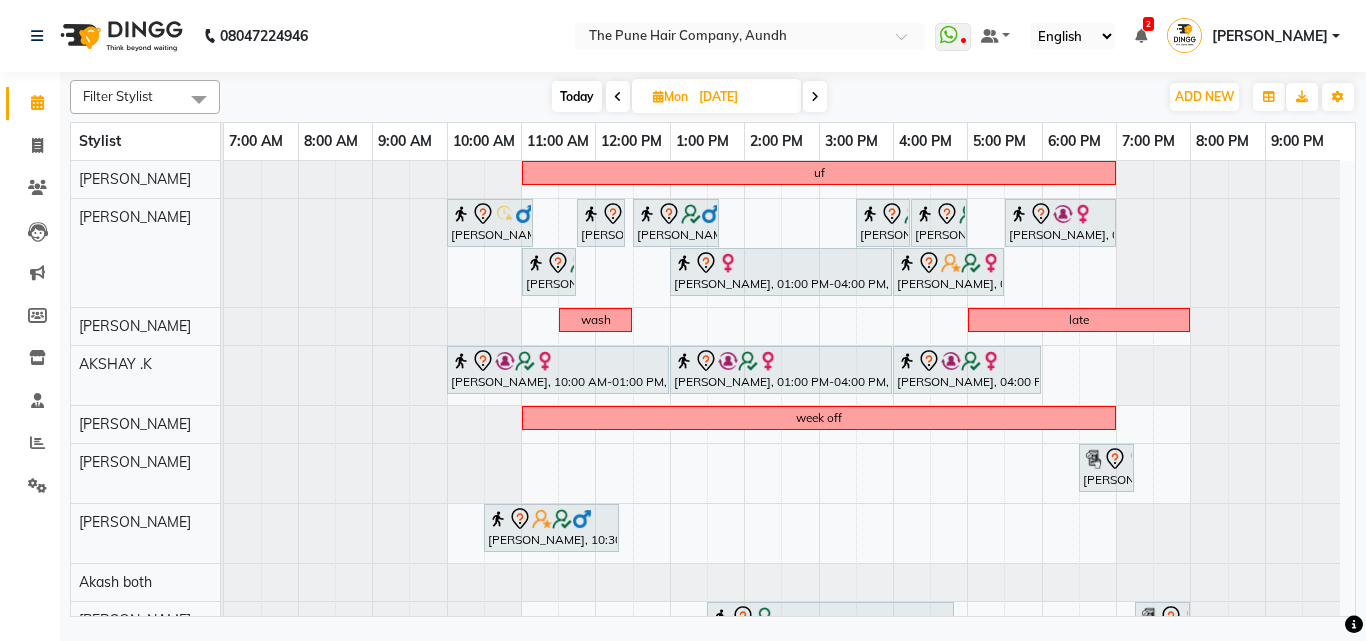 click at bounding box center (815, 96) 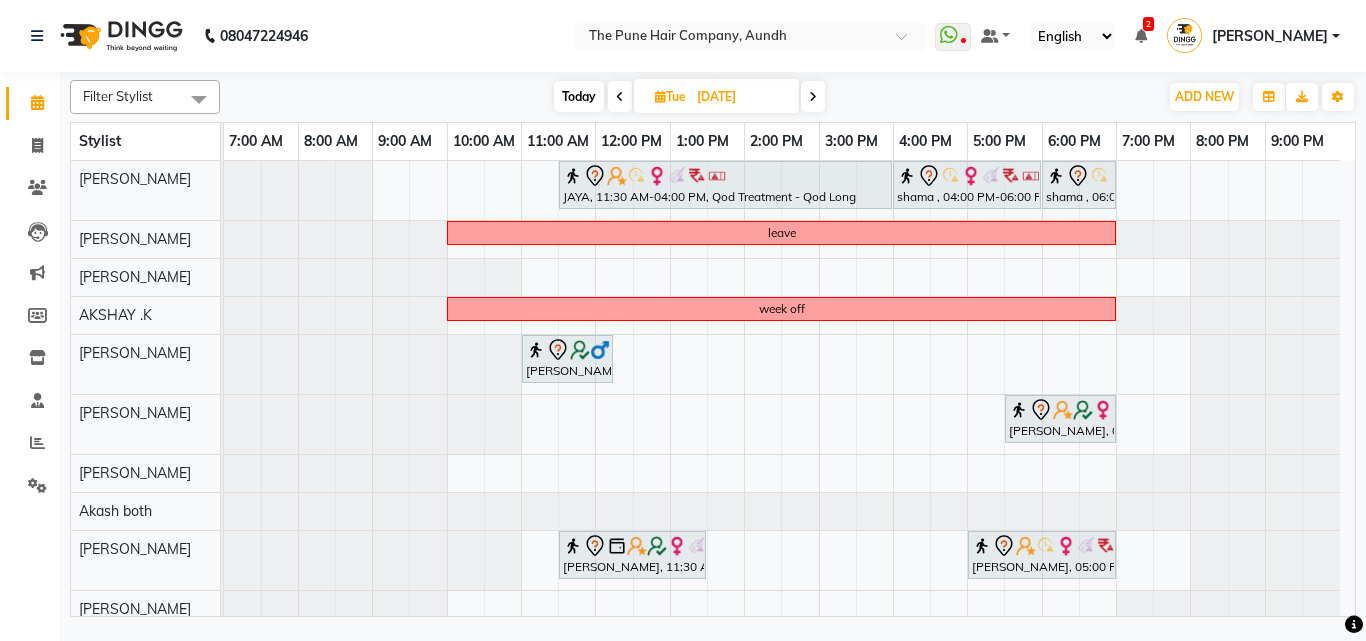 click at bounding box center (620, 96) 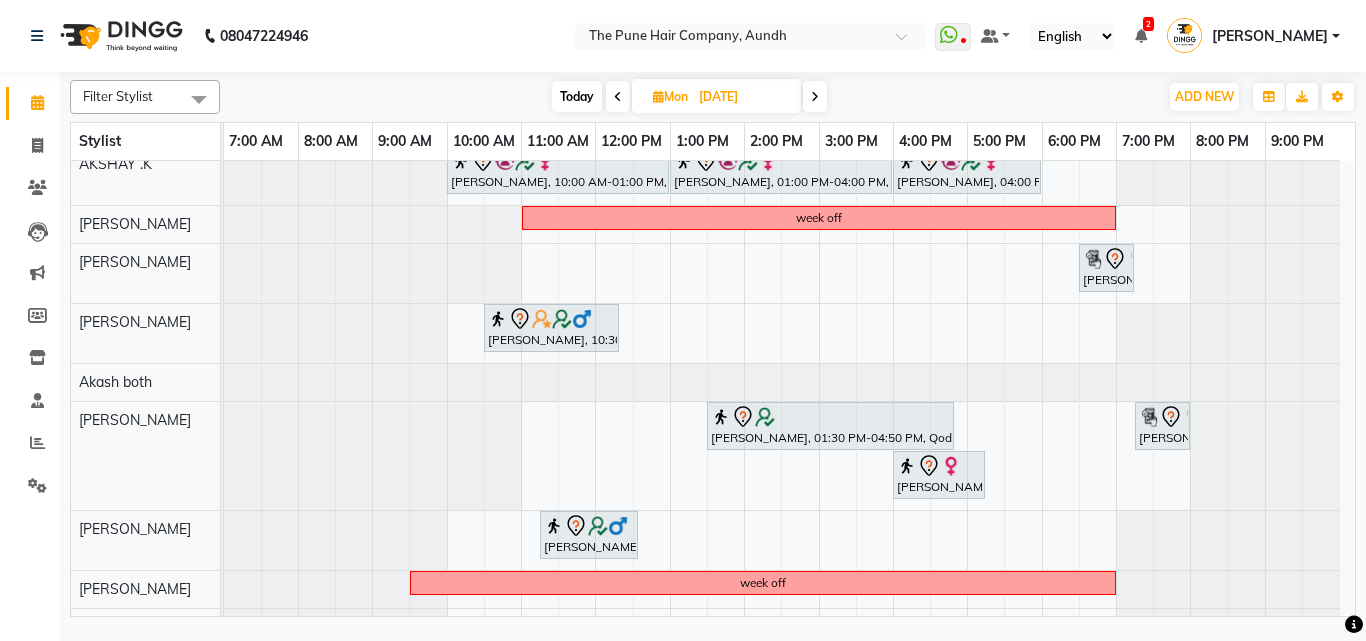 click at bounding box center (815, 96) 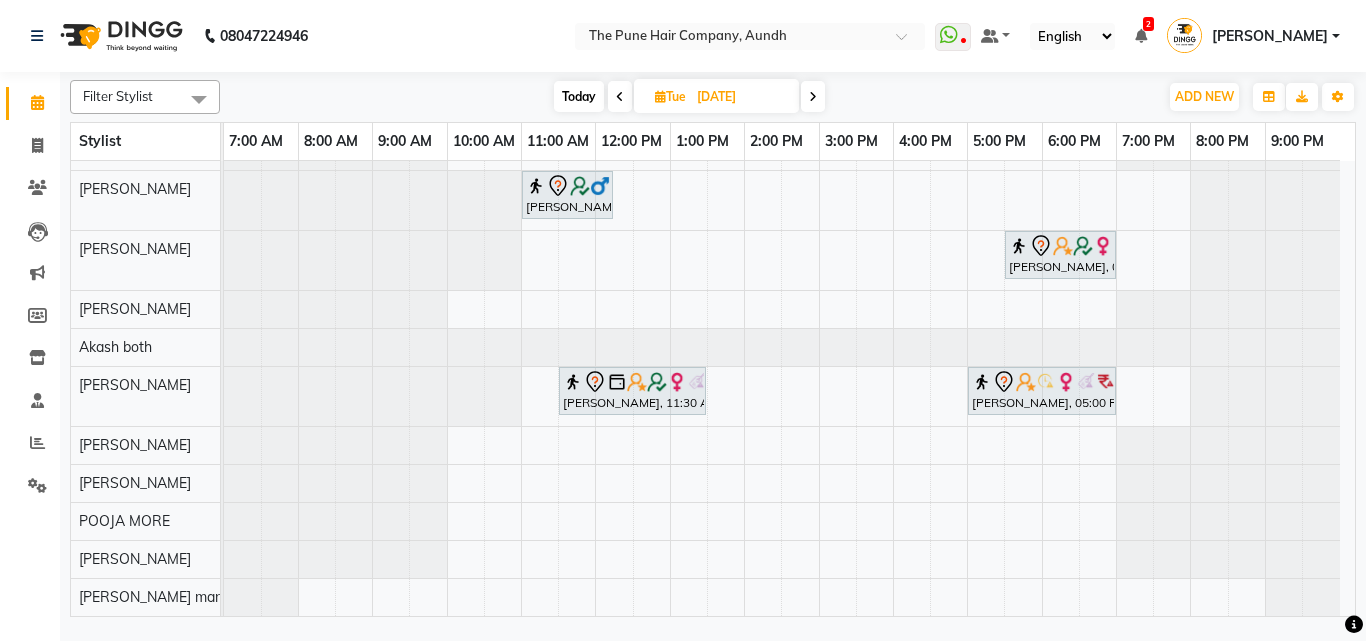 click at bounding box center [620, 96] 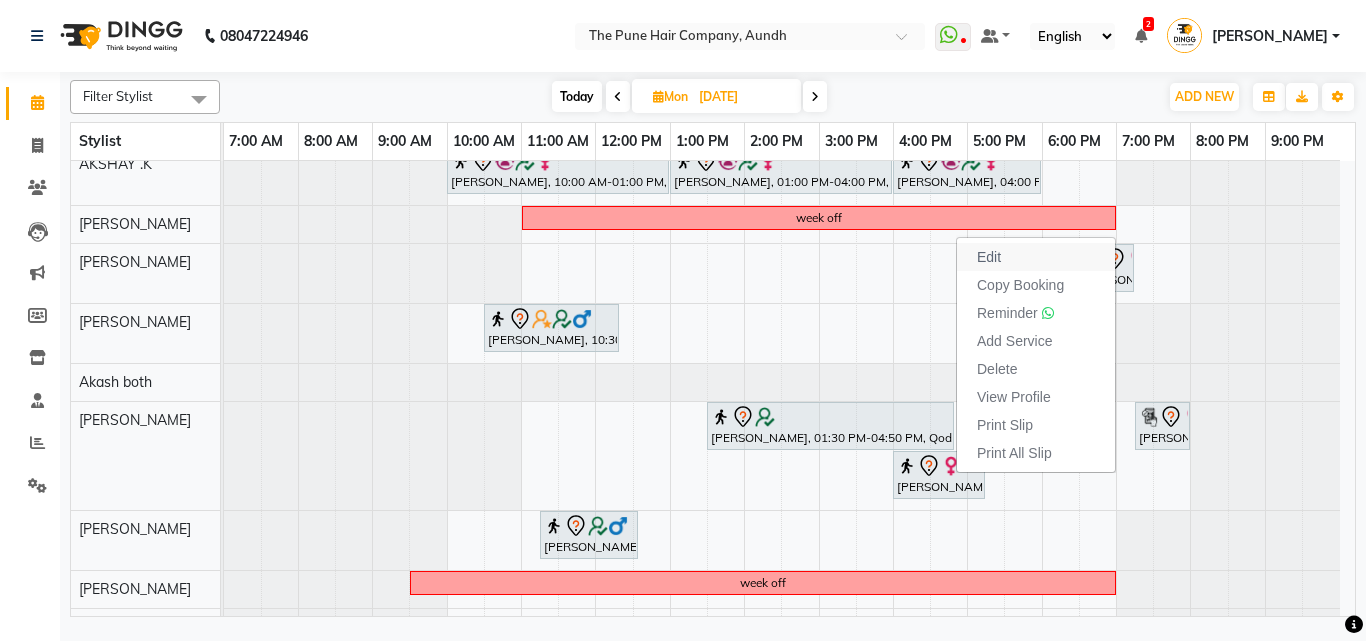 click on "Edit" at bounding box center (989, 257) 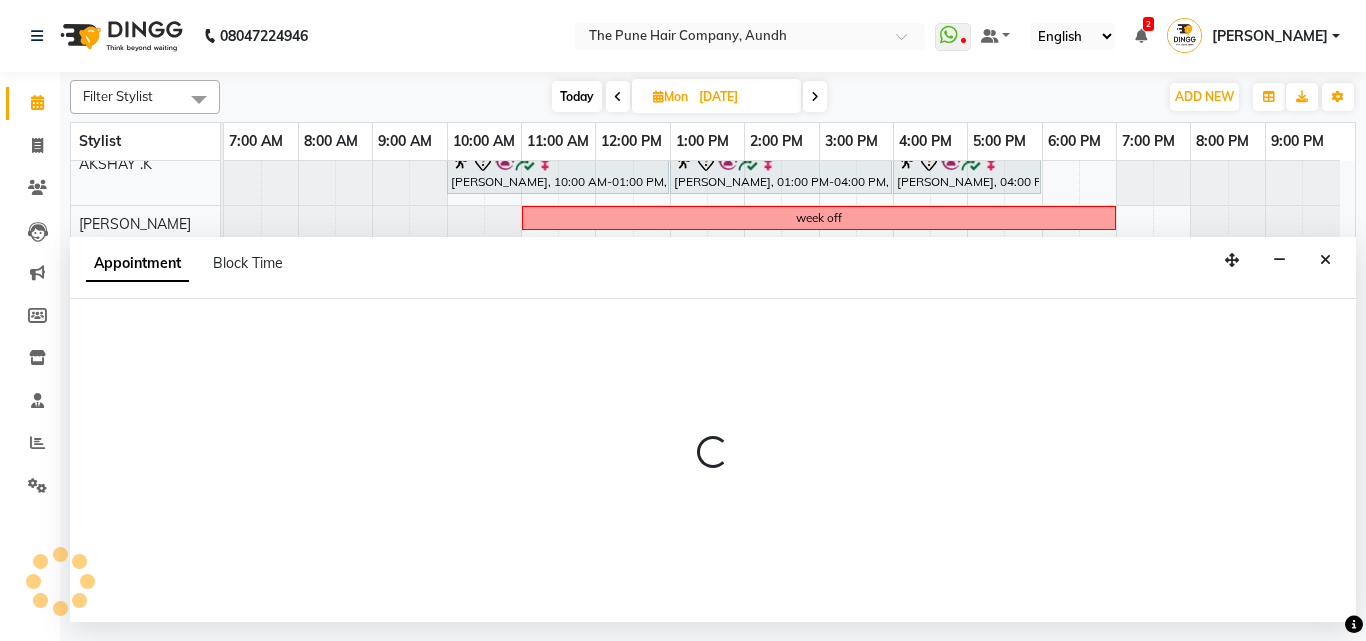 select on "tentative" 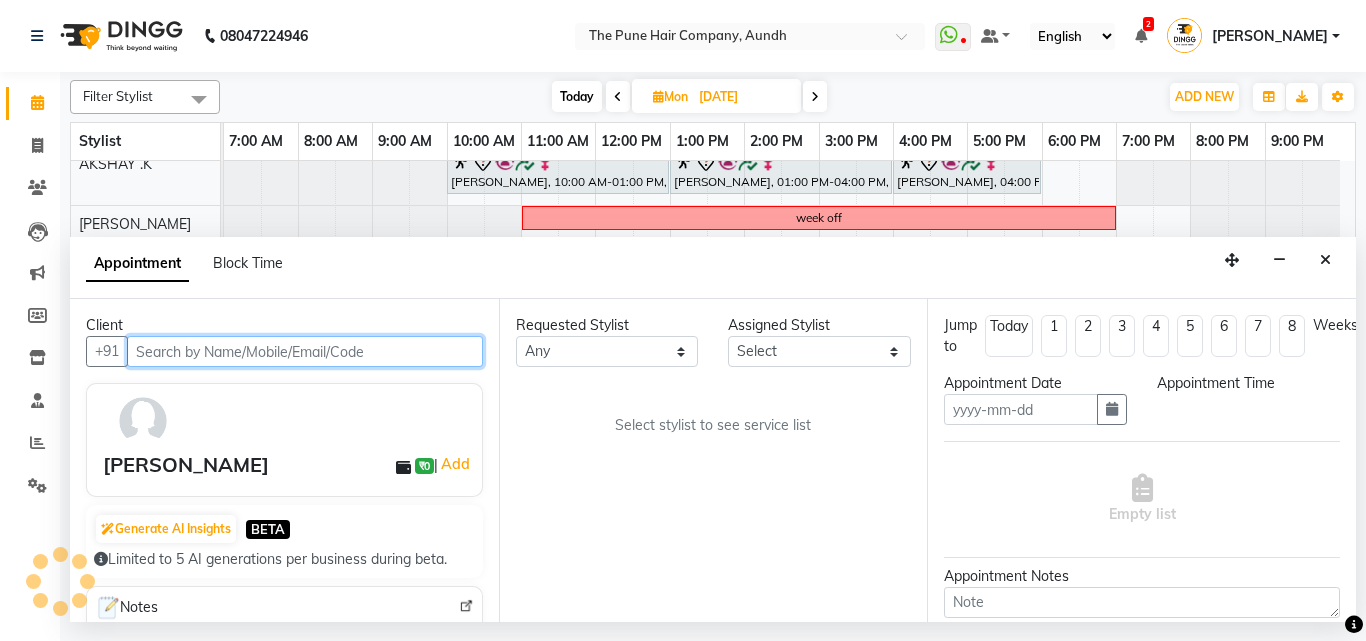 type on "[DATE]" 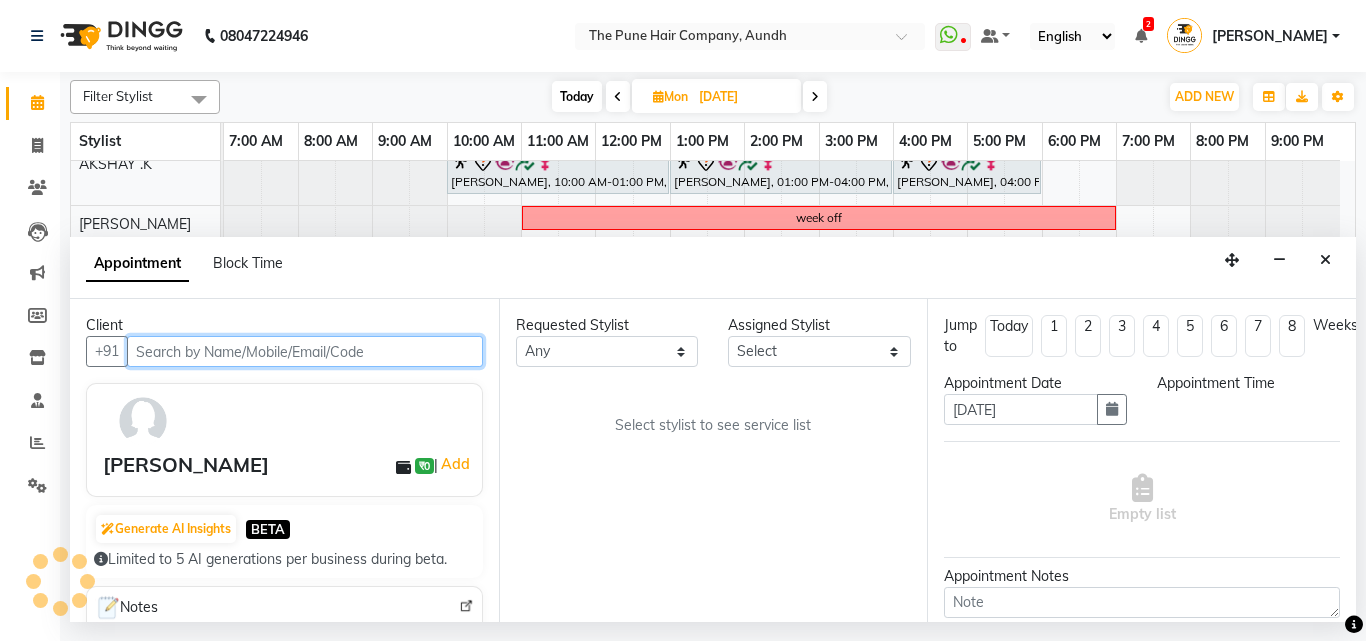 select on "960" 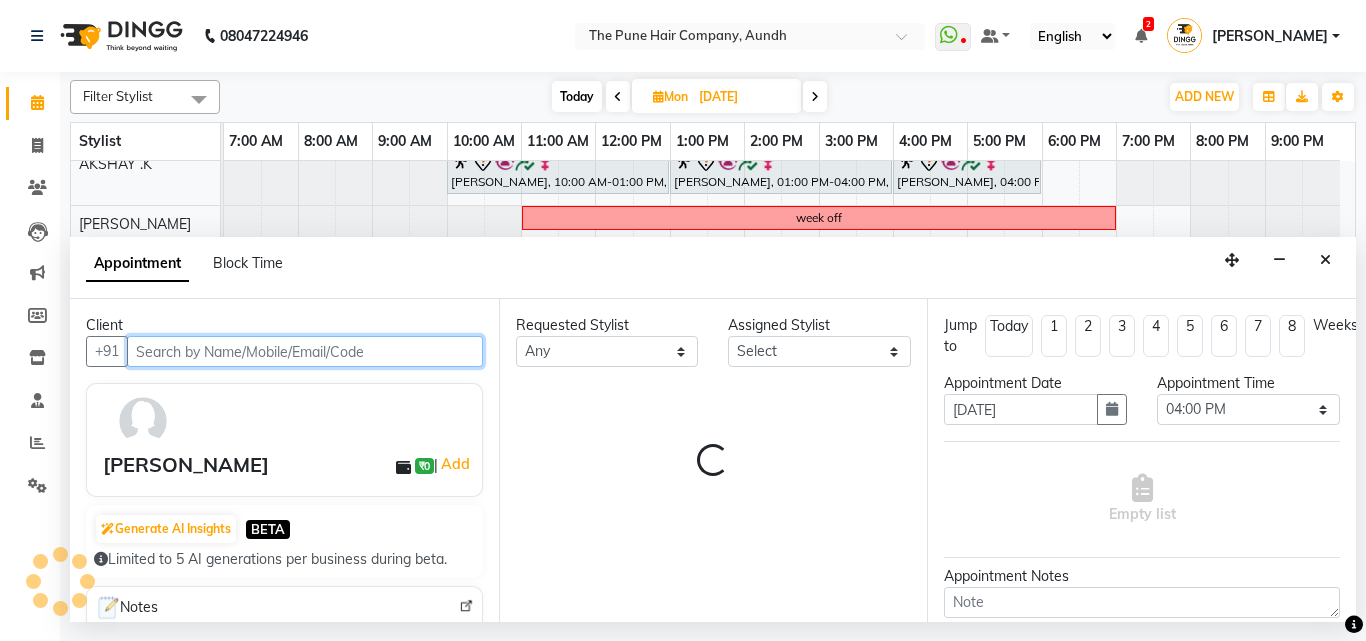 select on "49441" 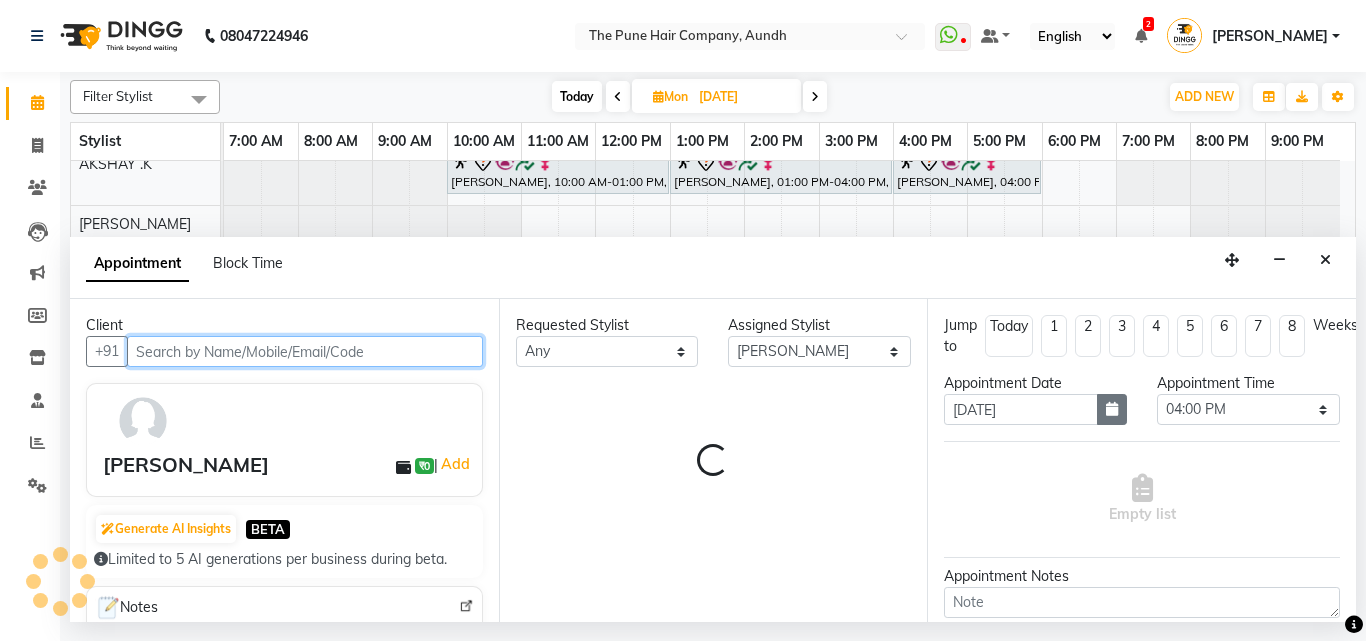 select on "660" 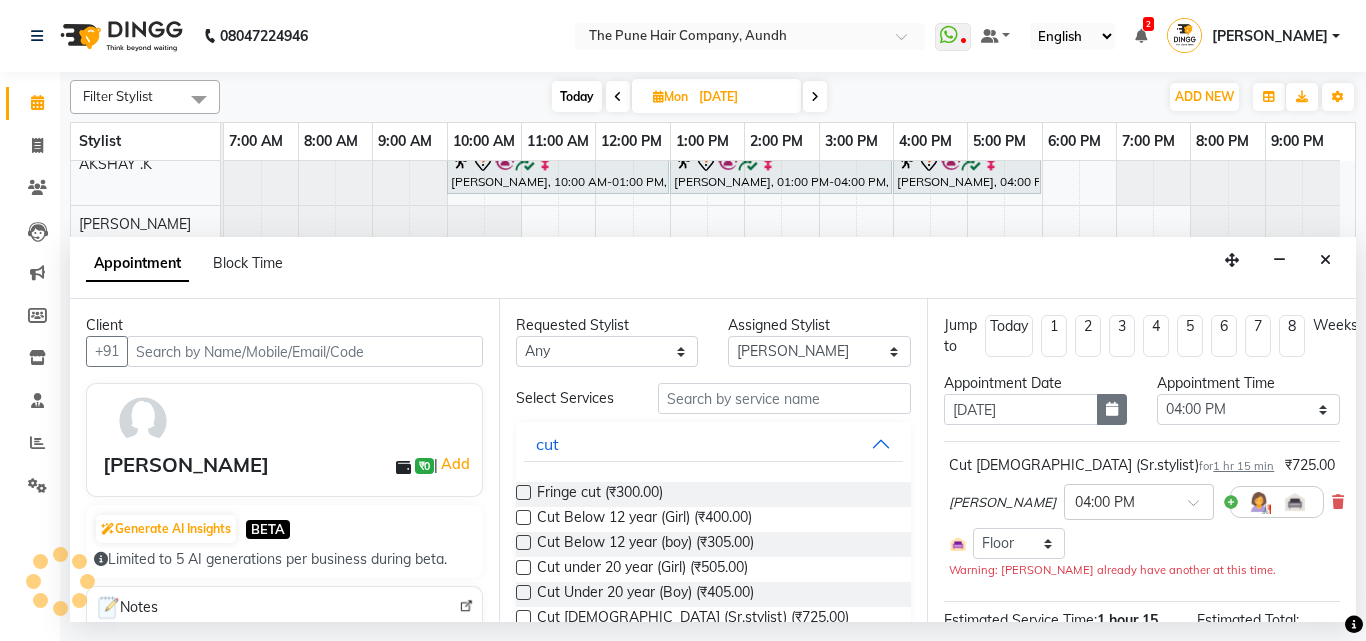 click at bounding box center (1112, 409) 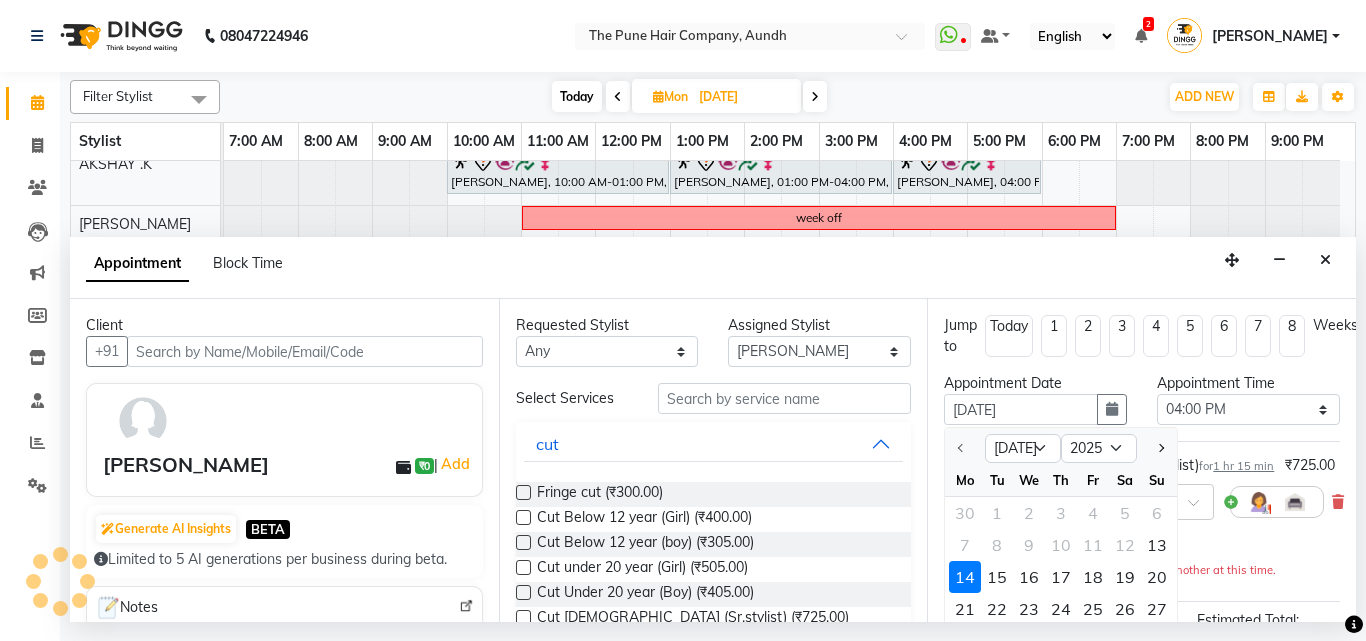 click on "15" at bounding box center (997, 577) 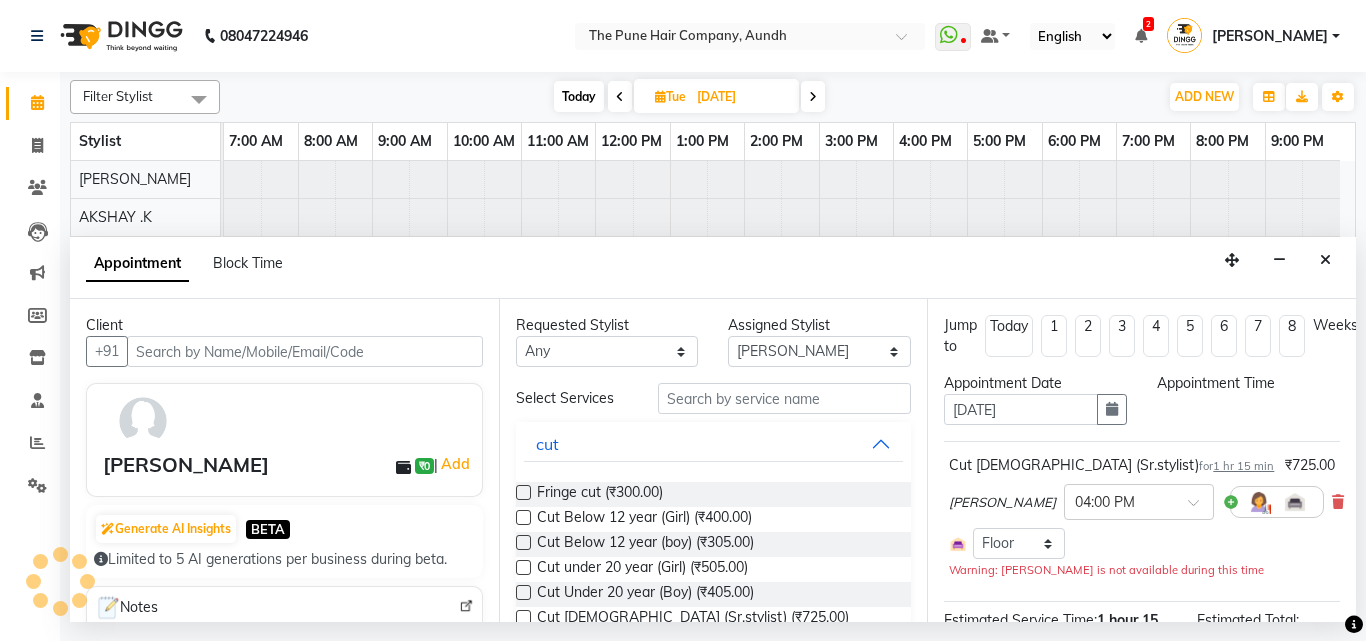 type on "[DATE]" 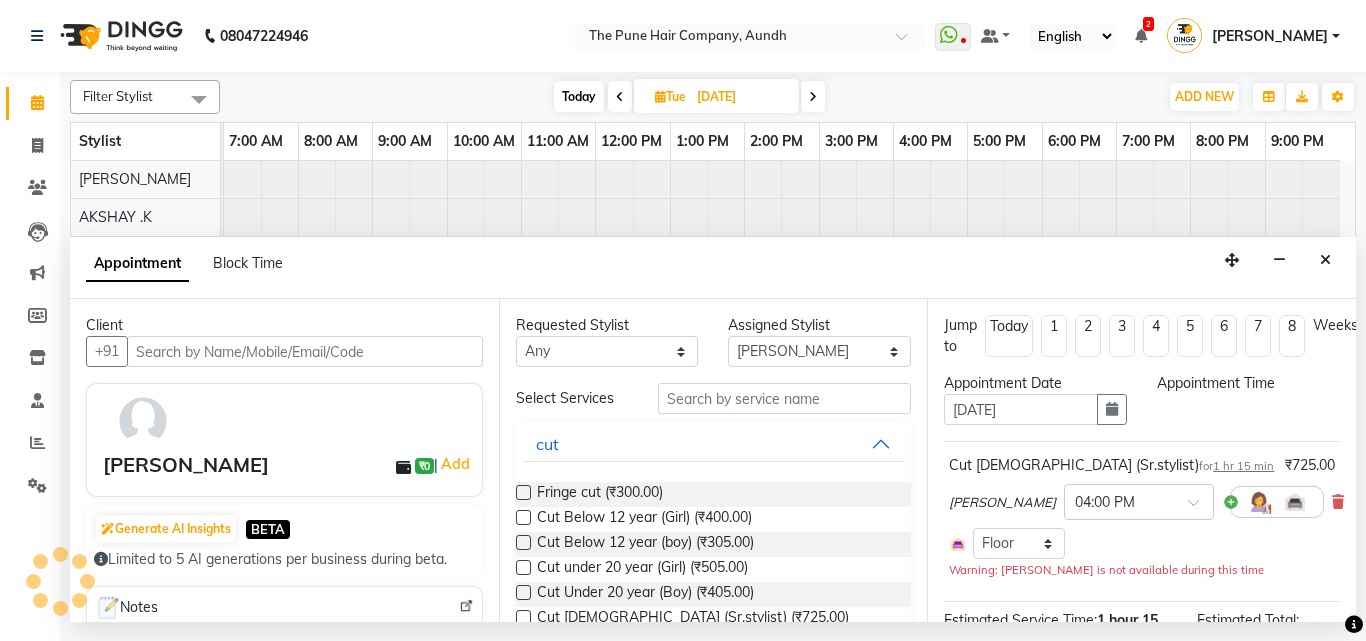 type on "[DATE]" 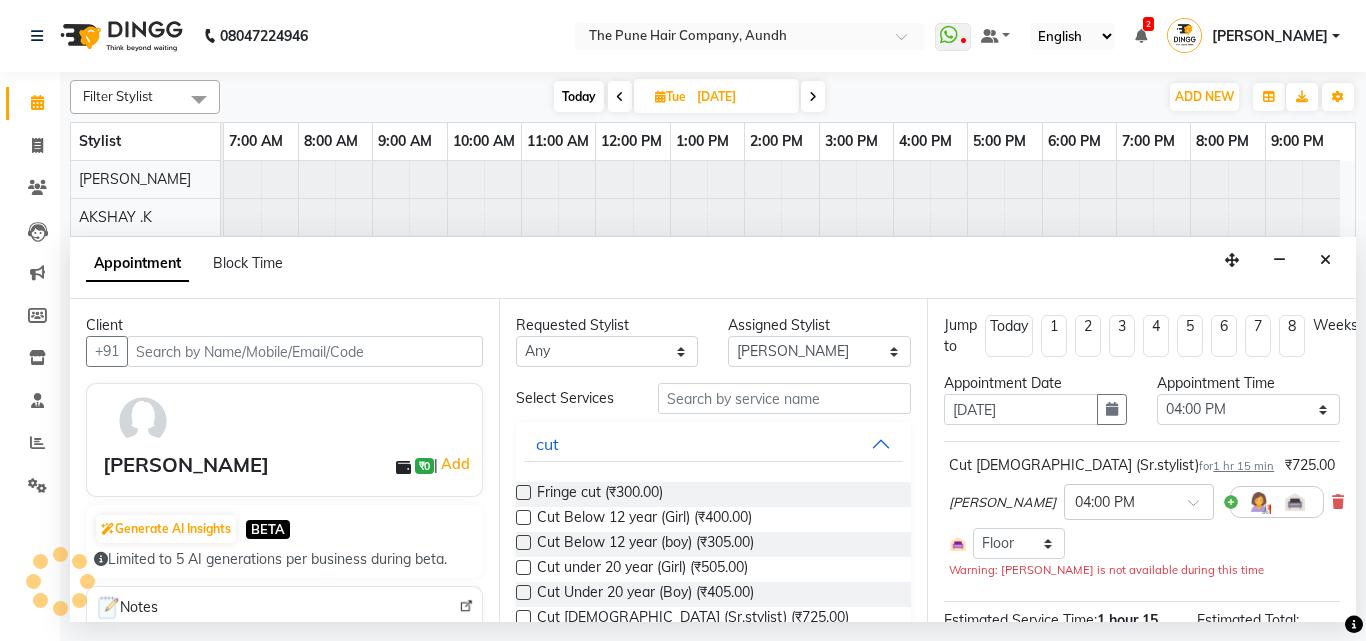 scroll, scrollTop: 76, scrollLeft: 0, axis: vertical 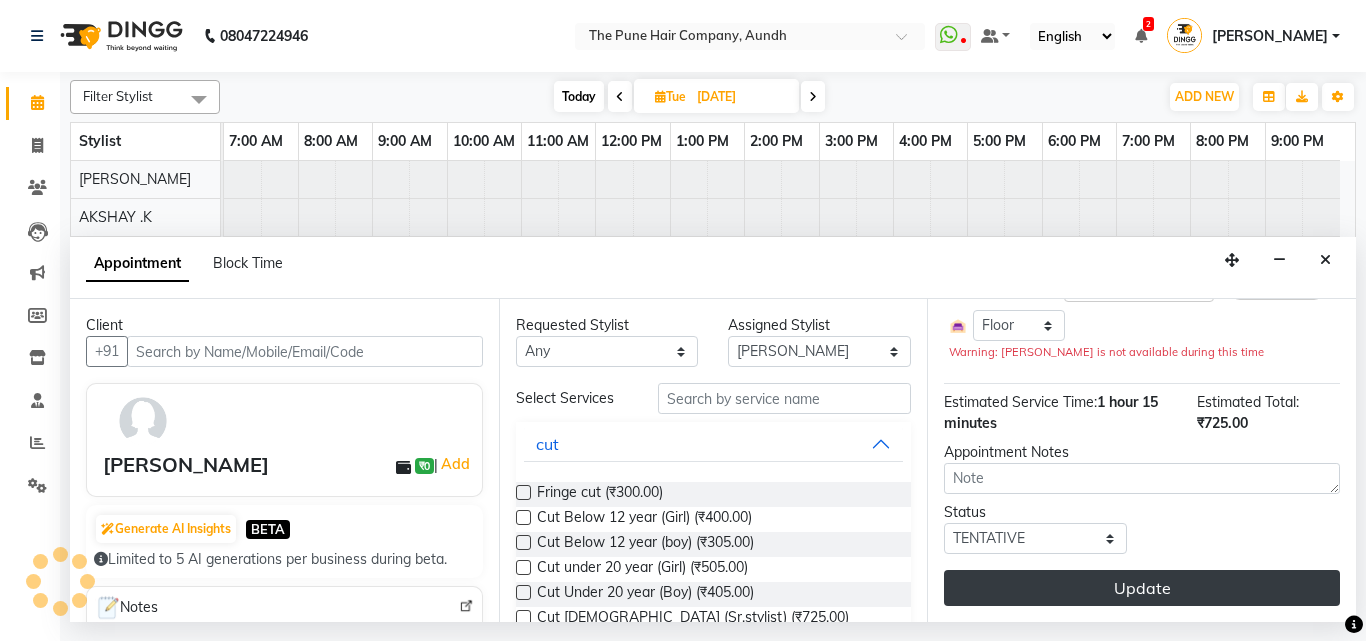 click on "Update" at bounding box center (1142, 588) 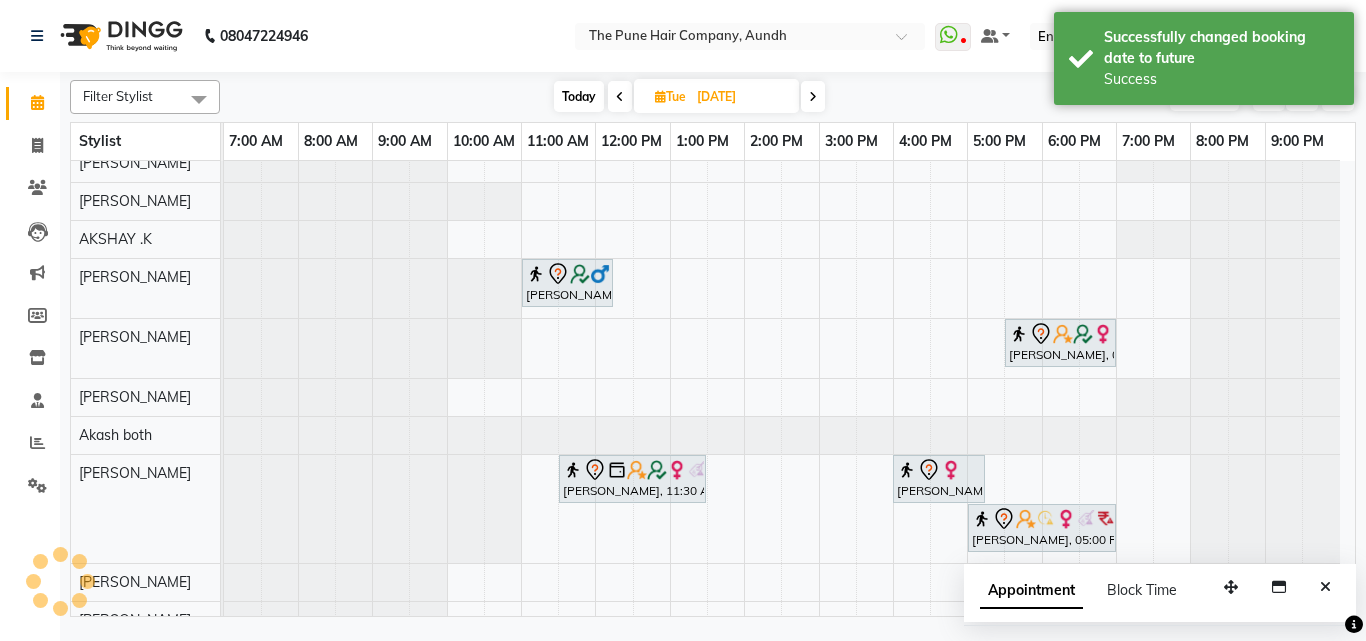 scroll, scrollTop: 200, scrollLeft: 0, axis: vertical 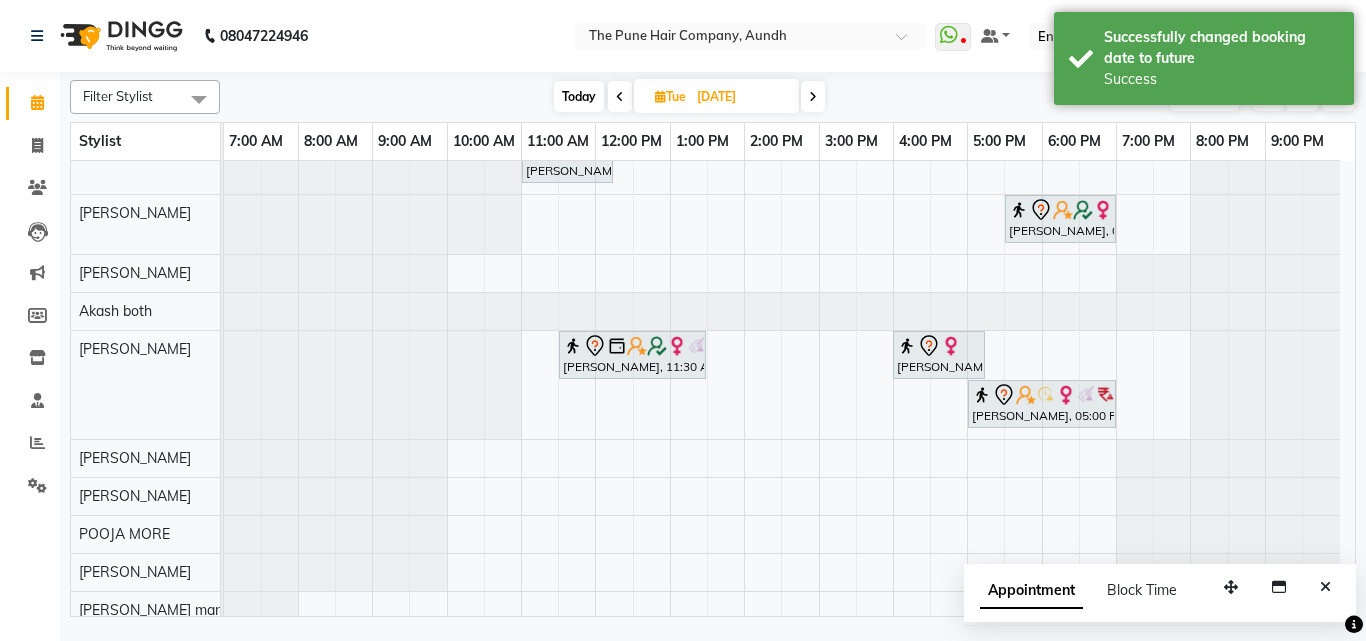 click on "Today" at bounding box center (579, 96) 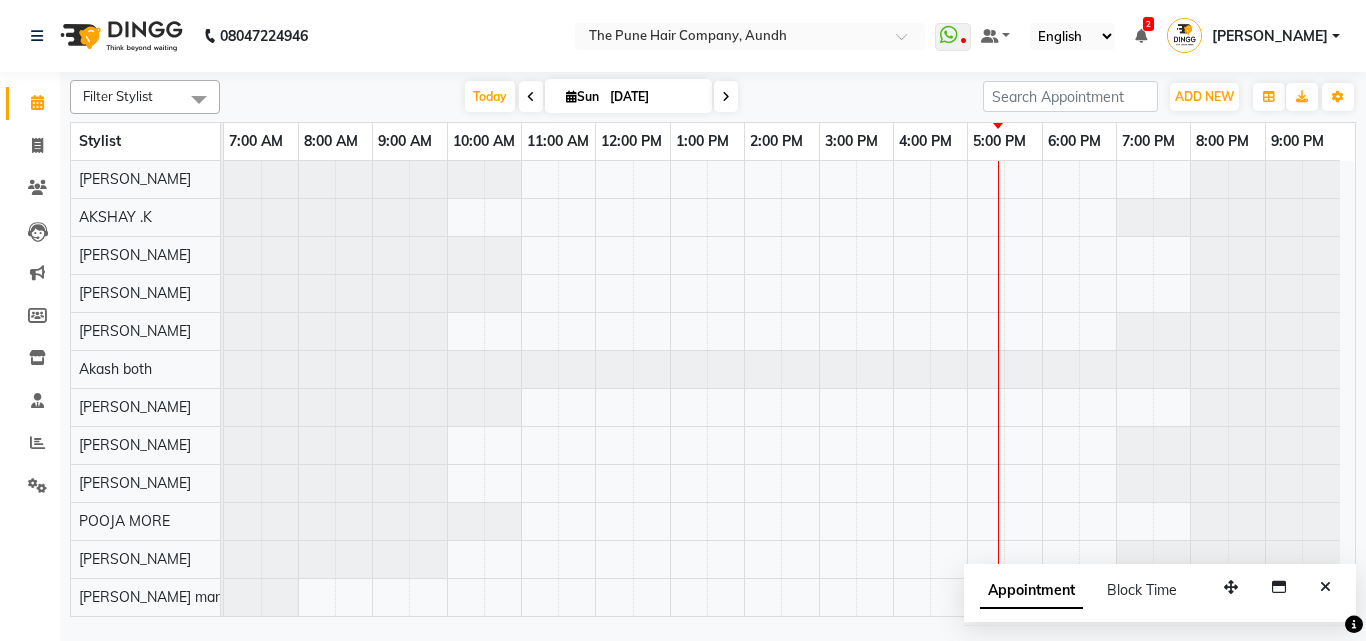scroll, scrollTop: 76, scrollLeft: 0, axis: vertical 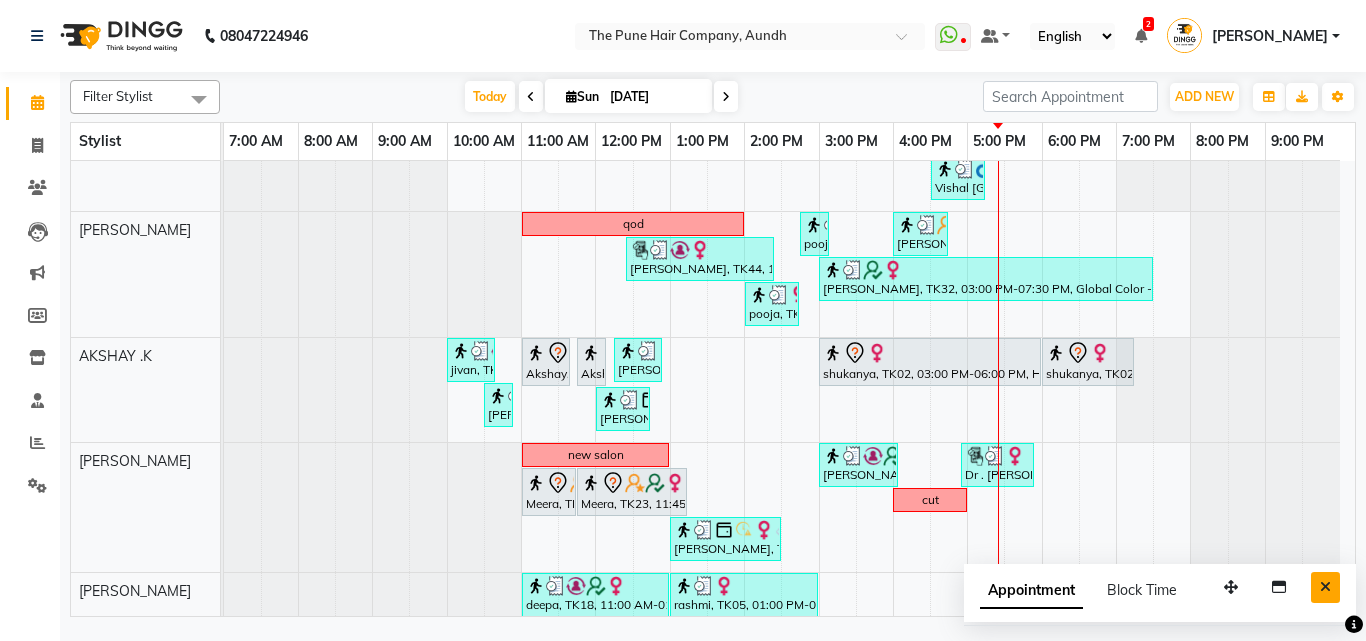 click at bounding box center (1325, 587) 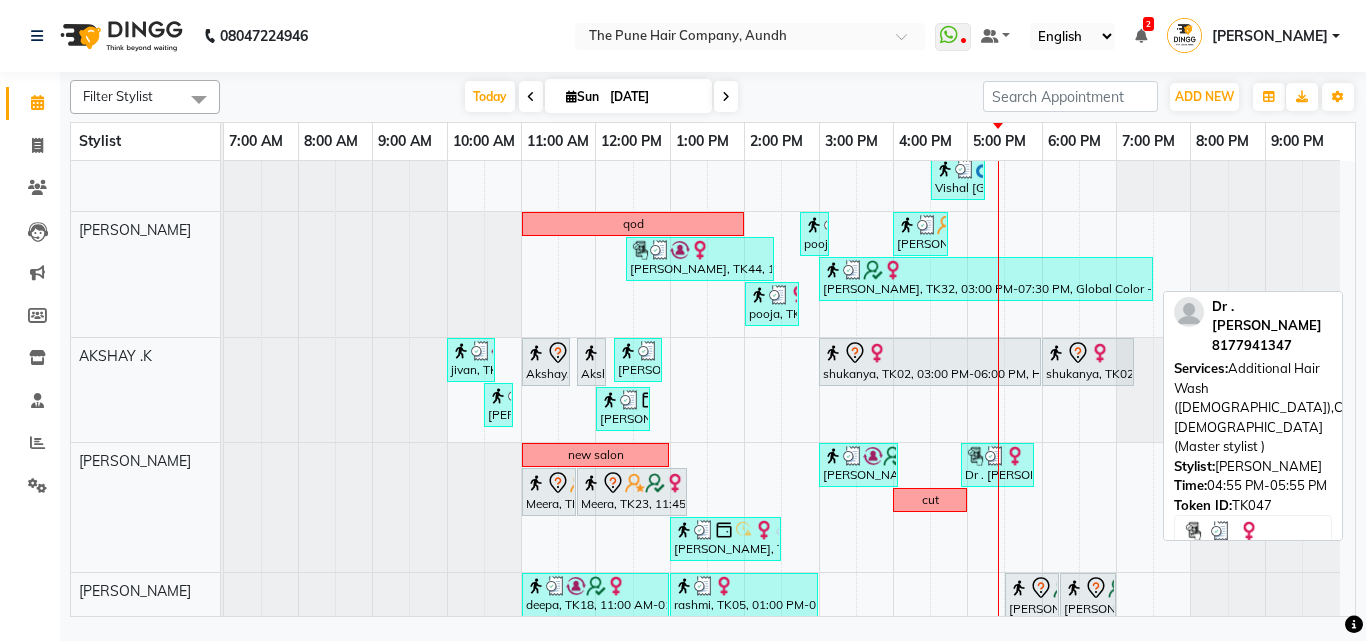 scroll, scrollTop: 300, scrollLeft: 0, axis: vertical 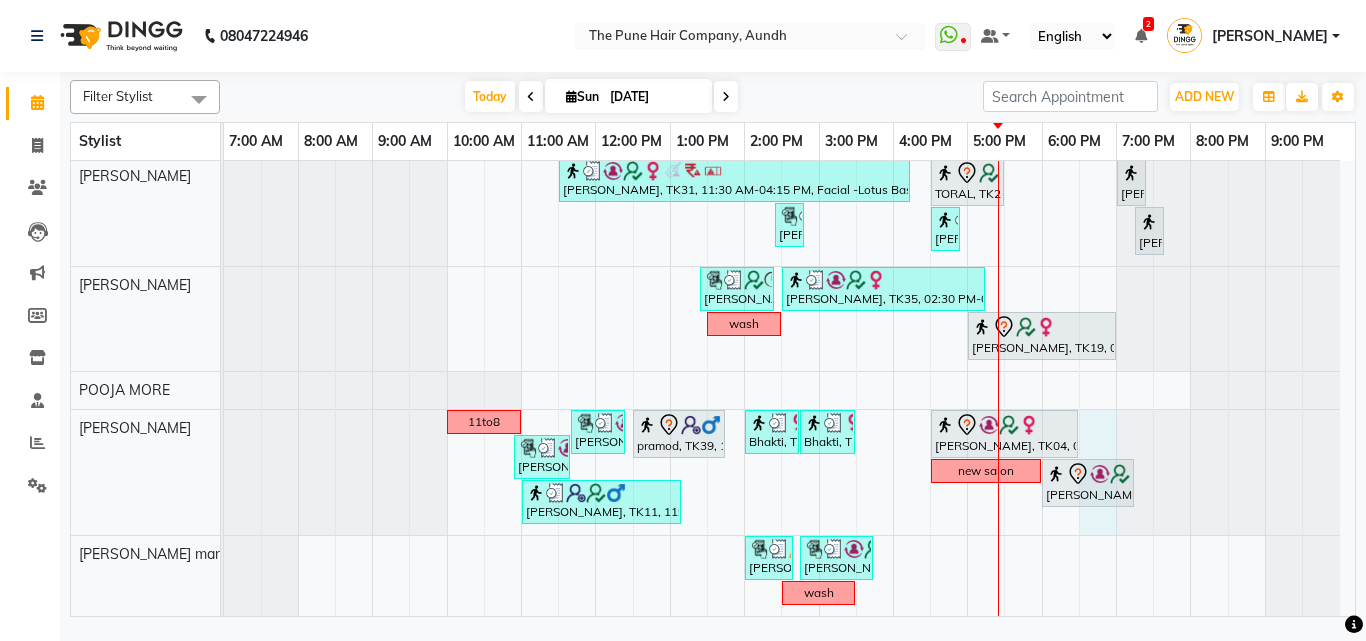 click on "cut      [PERSON_NAME], TK17, 12:00 PM-01:30 PM, Cut [DEMOGRAPHIC_DATA] ( Top Stylist )     ponam, TK09, 04:00 PM-05:00 PM, Cut [DEMOGRAPHIC_DATA] ( Top Stylist )             [PERSON_NAME], TK27, 05:00 PM-07:00 PM, Hair Color [PERSON_NAME] Touchup 2 Inch     ponam, TK09, 01:00 PM-04:00 PM, Global Highlight - Majirel Highlights Long  cut      aditya, TK21, 10:00 AM-11:10 AM, Cut [DEMOGRAPHIC_DATA] (Expert)  [PERSON_NAME], TK07, 12:30 PM-01:30 PM, Cut [DEMOGRAPHIC_DATA] (Expert), Additional Hair Wash ([DEMOGRAPHIC_DATA])     [PERSON_NAME], TK15, 02:00 PM-03:15 PM,  [PERSON_NAME] Crafting,Cut [DEMOGRAPHIC_DATA] (Expert),Additional Hair Wash ([DEMOGRAPHIC_DATA])     Dr . [PERSON_NAME], TK47, 03:55 PM-04:55 PM, Cut [DEMOGRAPHIC_DATA] (Expert), Additional Hair Wash ([DEMOGRAPHIC_DATA])             [PERSON_NAME], TK01, 05:30 PM-06:10 PM, Cut [DEMOGRAPHIC_DATA] (Expert)             [PERSON_NAME], TK01, 06:15 PM-07:05 PM,  [PERSON_NAME] Crafting     [PERSON_NAME], TK29, 11:00 AM-12:50 PM, Cut [DEMOGRAPHIC_DATA] (Expert), Additional Hair Wash ([DEMOGRAPHIC_DATA]), [PERSON_NAME] Crafting  [PERSON_NAME]              [PERSON_NAME], TK28, 04:30 PM-05:30 PM, Hair wash & blow dry - long      qod" at bounding box center (789, -96) 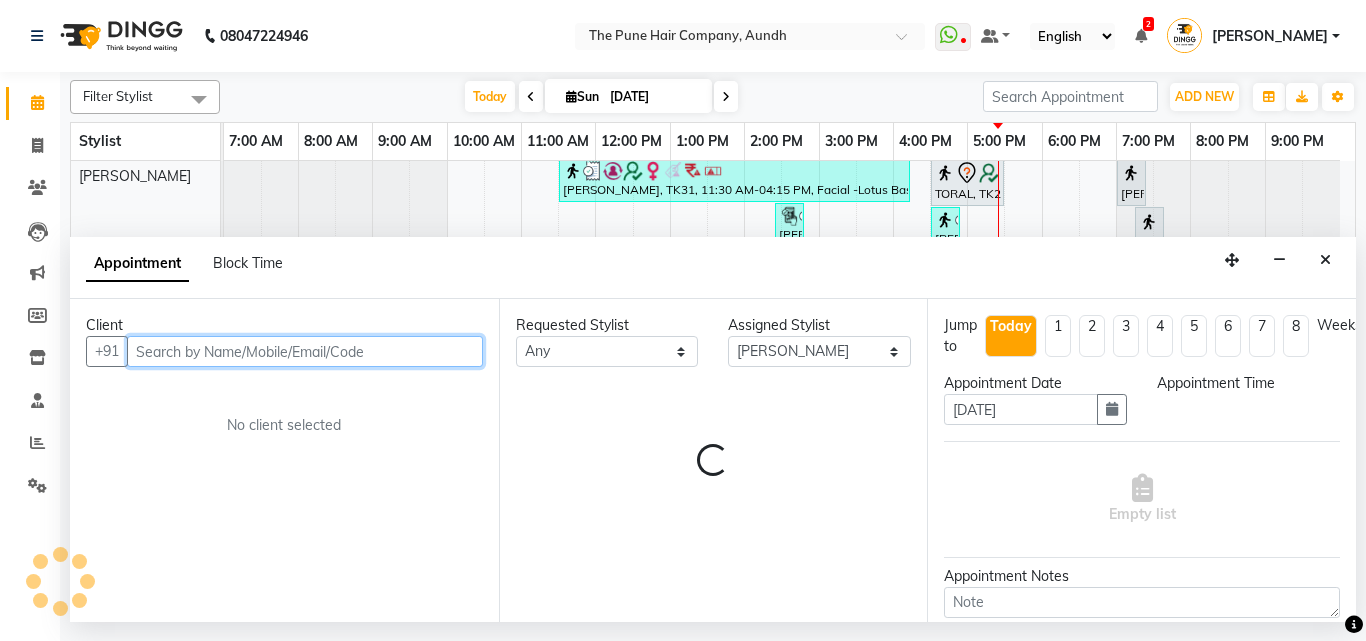 select on "1110" 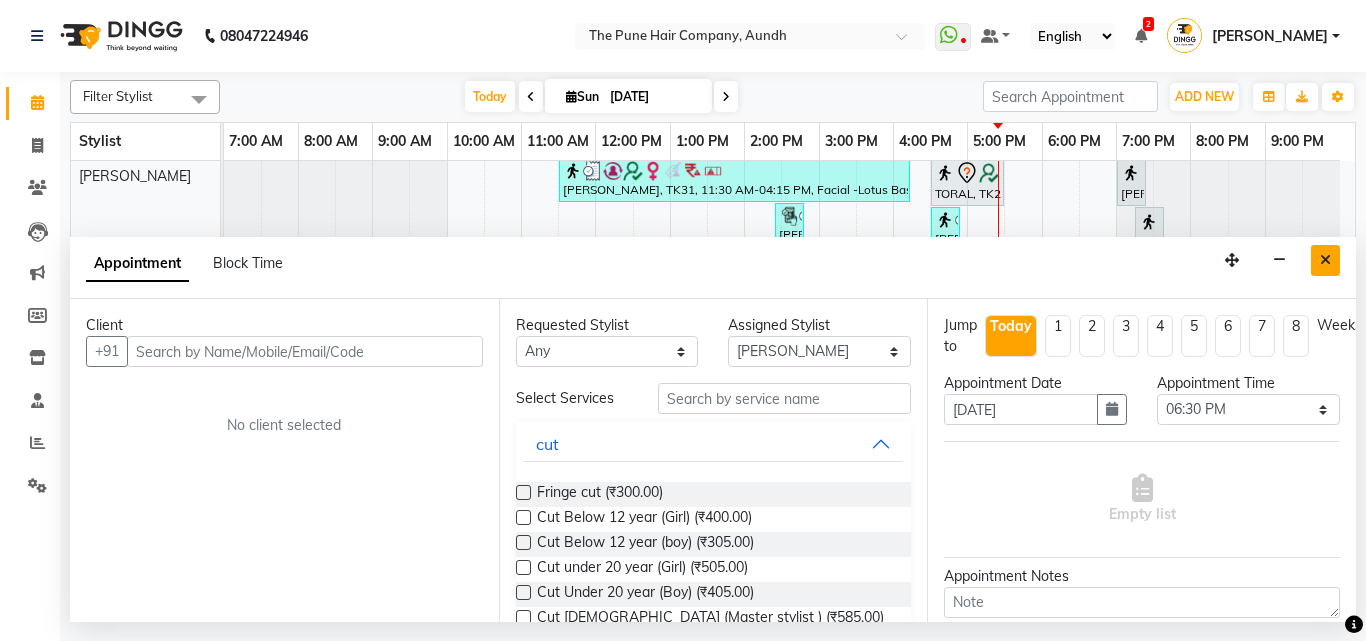 click at bounding box center [1325, 260] 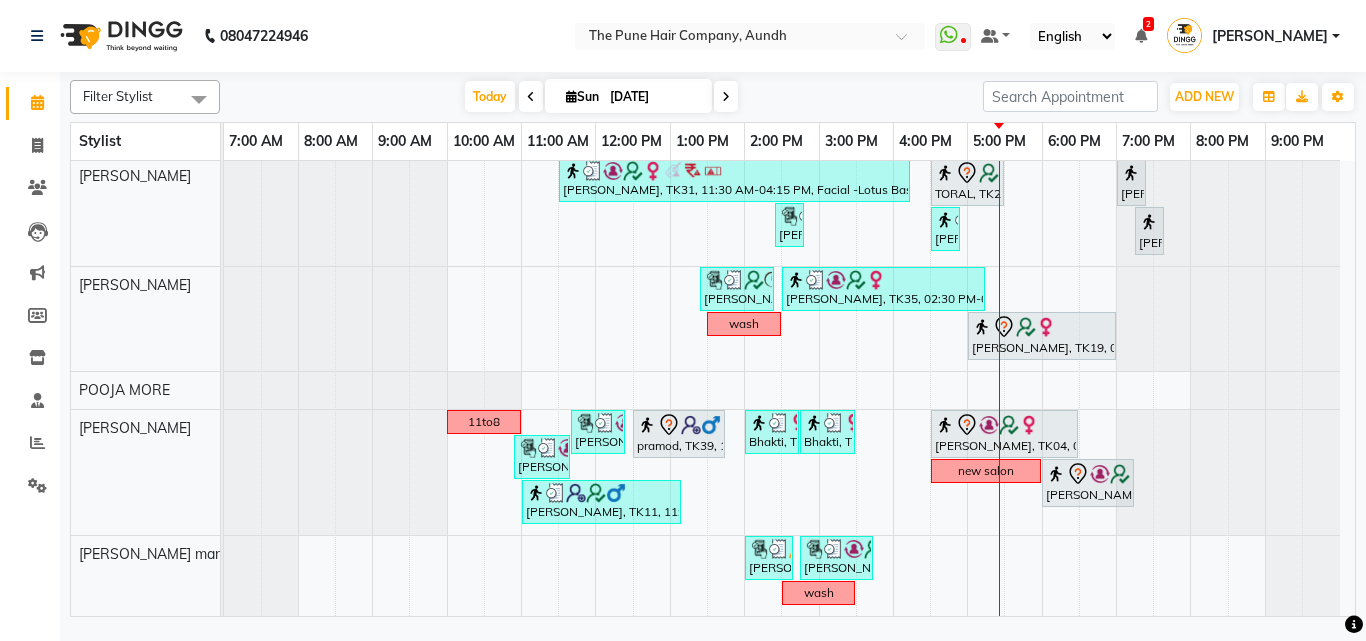 click on "cut      [PERSON_NAME], TK17, 12:00 PM-01:30 PM, Cut [DEMOGRAPHIC_DATA] ( Top Stylist )     ponam, TK09, 04:00 PM-05:00 PM, Cut [DEMOGRAPHIC_DATA] ( Top Stylist )             [PERSON_NAME], TK27, 05:00 PM-07:00 PM, Hair Color [PERSON_NAME] Touchup 2 Inch     ponam, TK09, 01:00 PM-04:00 PM, Global Highlight - Majirel Highlights Long  cut      aditya, TK21, 10:00 AM-11:10 AM, Cut [DEMOGRAPHIC_DATA] (Expert)  [PERSON_NAME], TK07, 12:30 PM-01:30 PM, Cut [DEMOGRAPHIC_DATA] (Expert), Additional Hair Wash ([DEMOGRAPHIC_DATA])     [PERSON_NAME], TK15, 02:00 PM-03:15 PM,  [PERSON_NAME] Crafting,Cut [DEMOGRAPHIC_DATA] (Expert),Additional Hair Wash ([DEMOGRAPHIC_DATA])     Dr . [PERSON_NAME], TK47, 03:55 PM-04:55 PM, Cut [DEMOGRAPHIC_DATA] (Expert), Additional Hair Wash ([DEMOGRAPHIC_DATA])             [PERSON_NAME], TK01, 05:30 PM-06:10 PM, Cut [DEMOGRAPHIC_DATA] (Expert)             [PERSON_NAME], TK01, 06:15 PM-07:05 PM,  [PERSON_NAME] Crafting     [PERSON_NAME], TK29, 11:00 AM-12:50 PM, Cut [DEMOGRAPHIC_DATA] (Expert), Additional Hair Wash ([DEMOGRAPHIC_DATA]), [PERSON_NAME] Crafting  [PERSON_NAME]              [PERSON_NAME], TK28, 04:30 PM-05:30 PM, Hair wash & blow dry - long      qod" at bounding box center [789, -96] 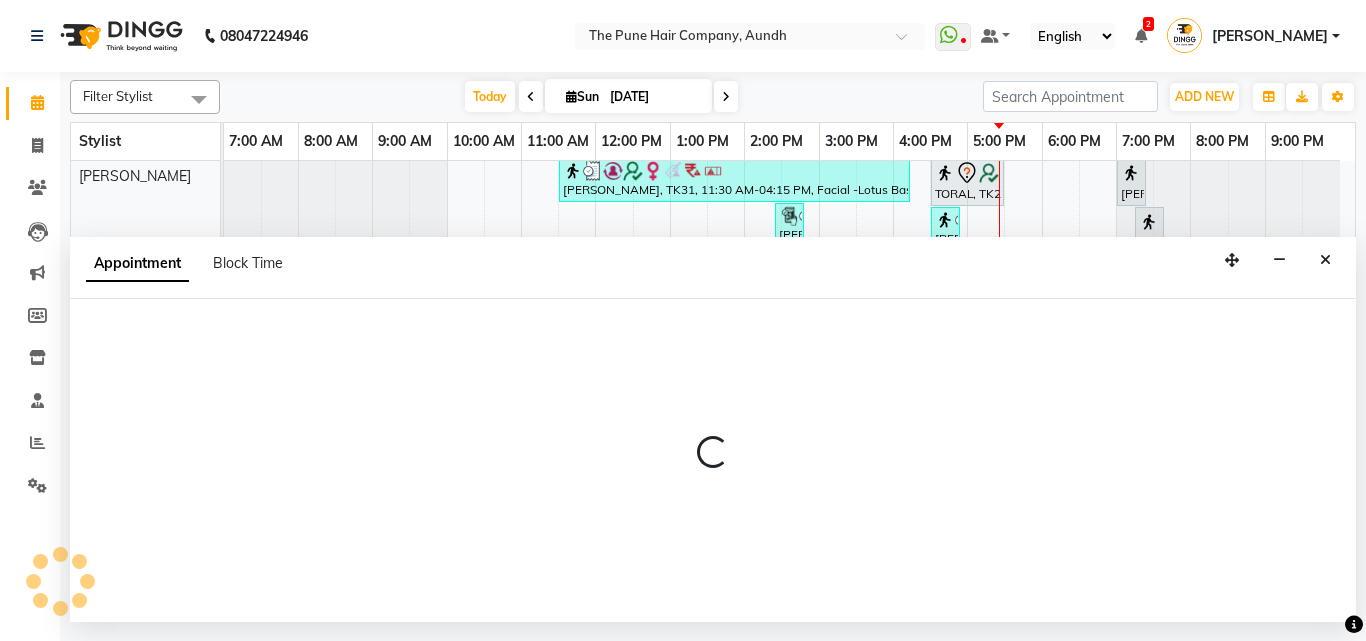 select on "78334" 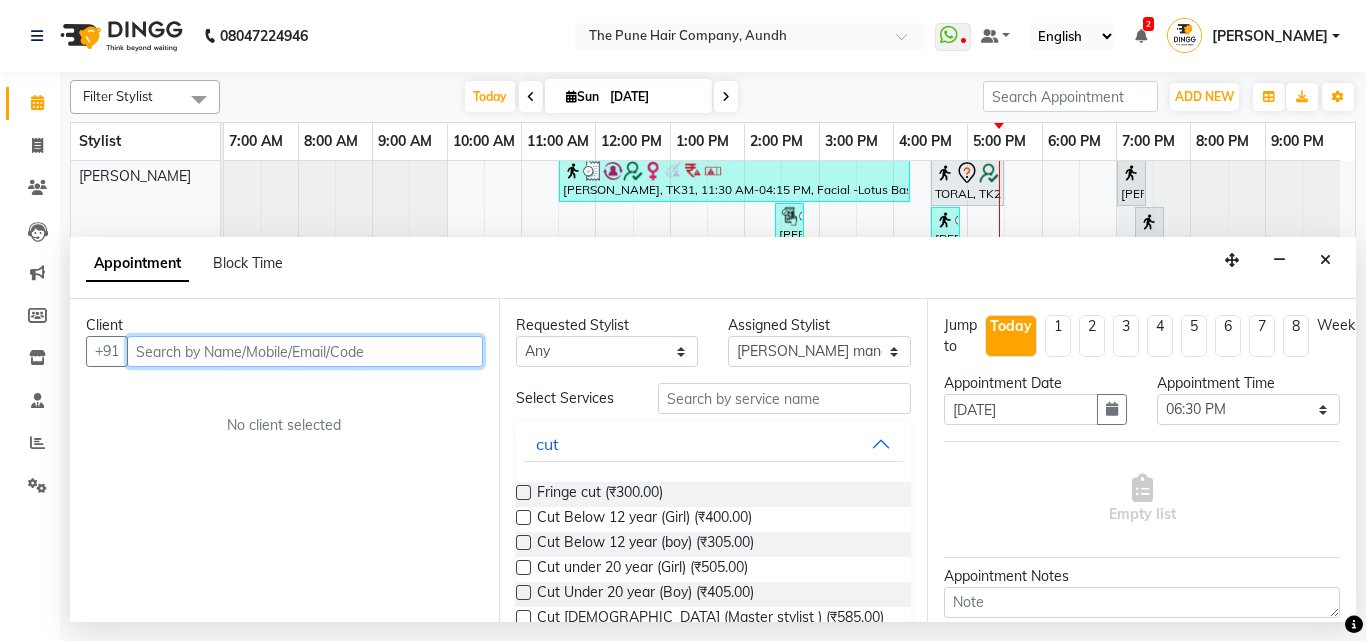 click at bounding box center [305, 351] 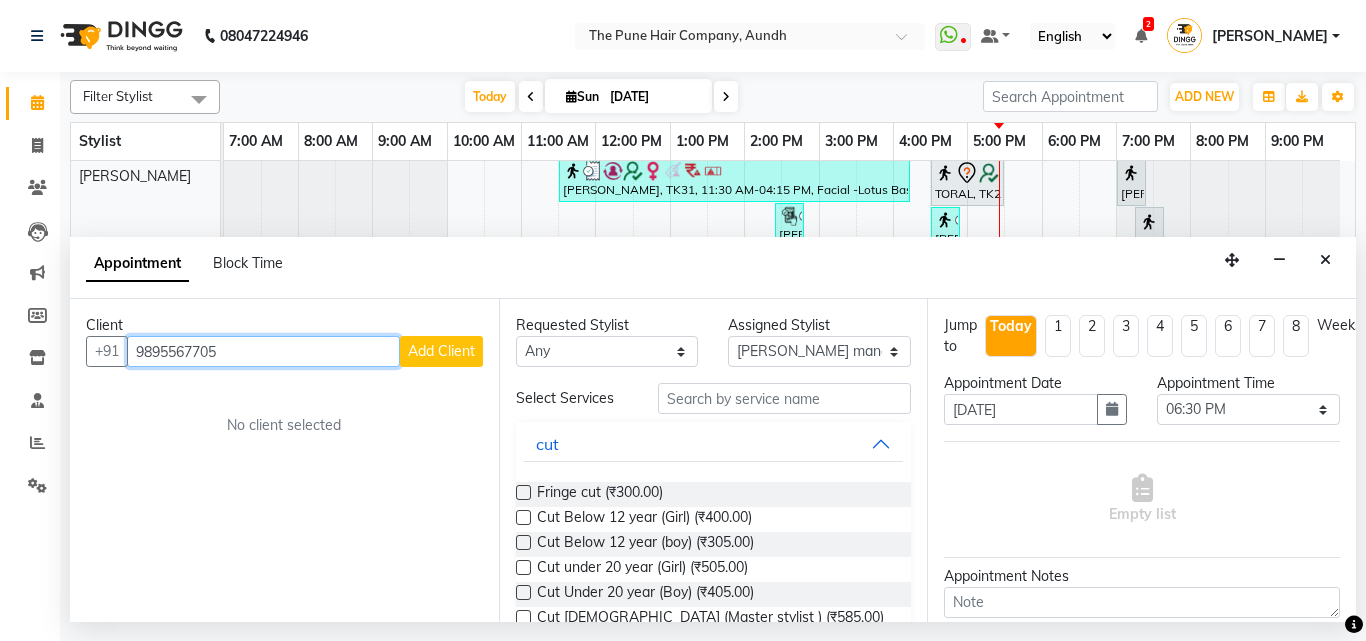 type on "9895567705" 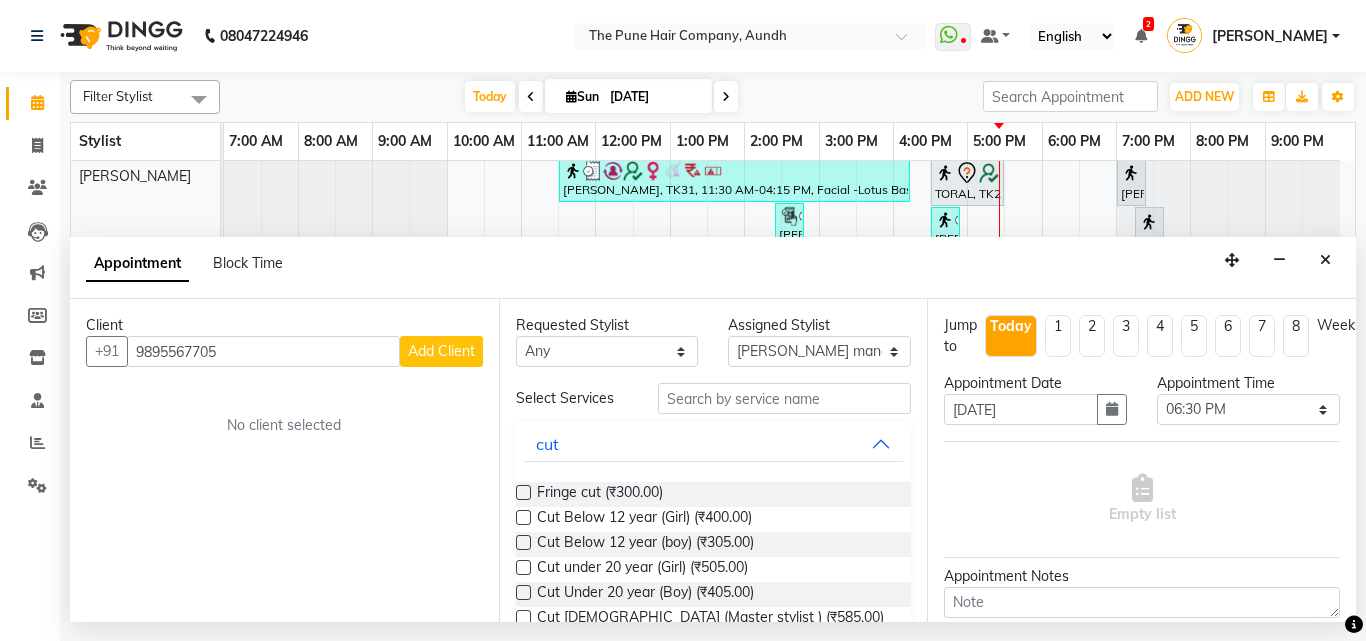 click on "Add Client" at bounding box center (441, 351) 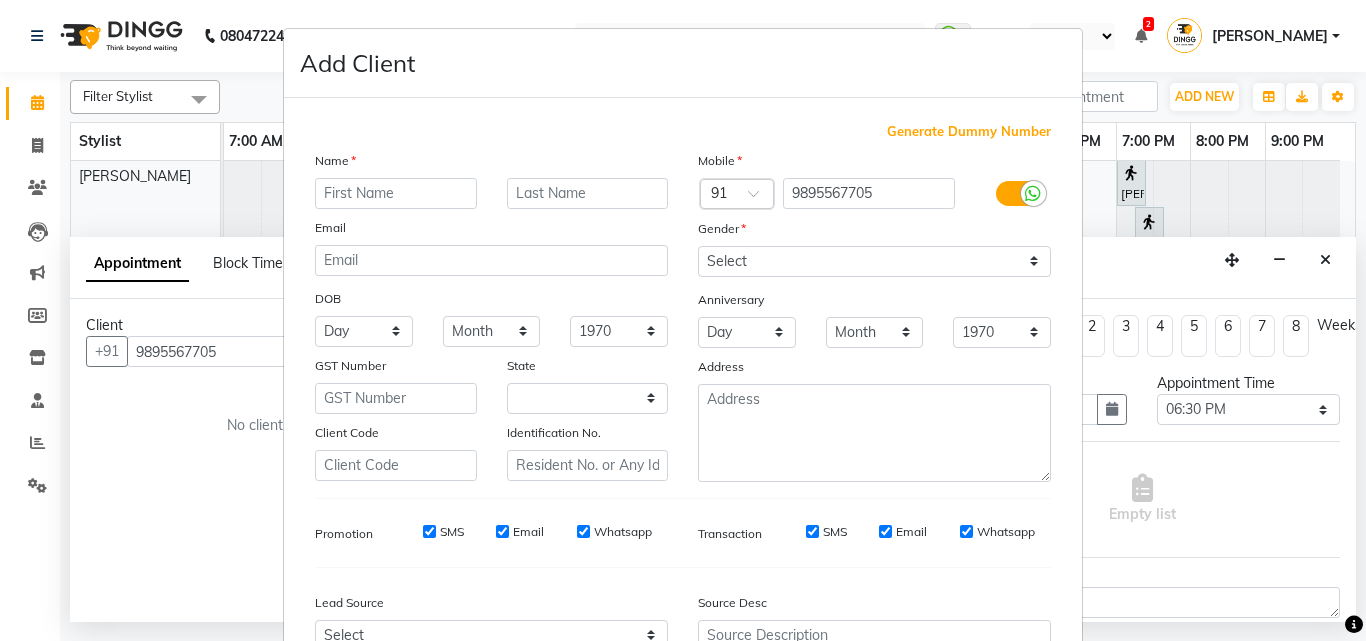 select on "22" 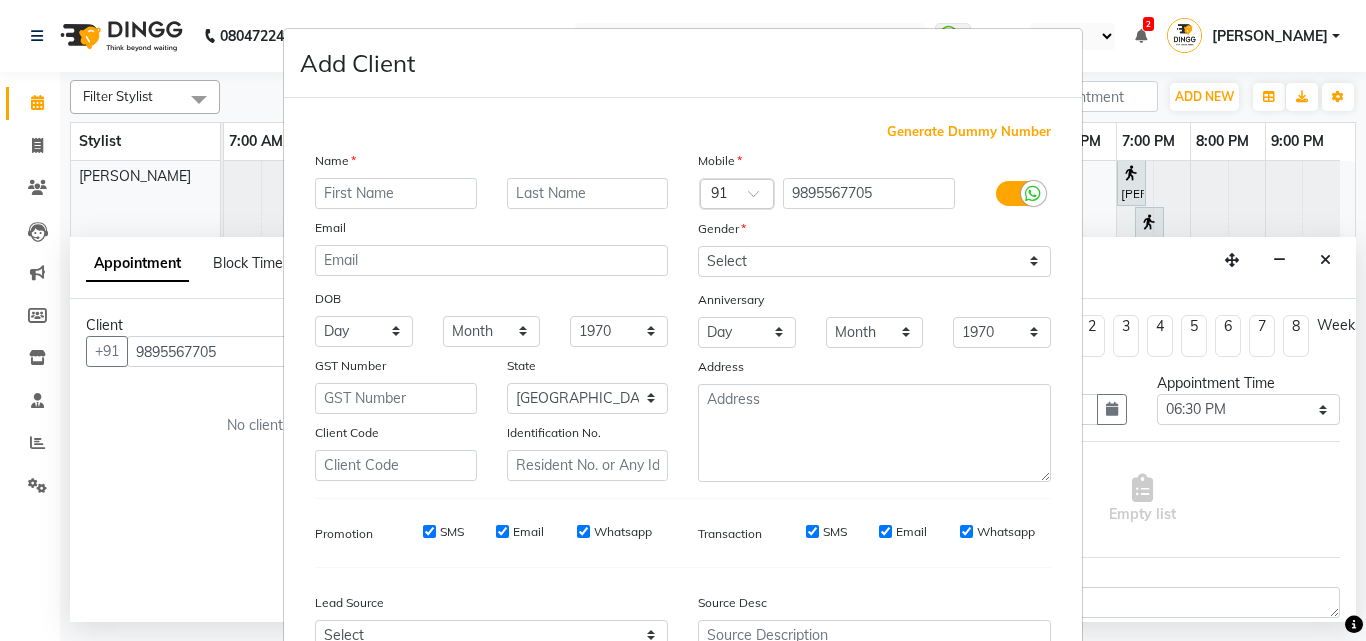 click at bounding box center (396, 193) 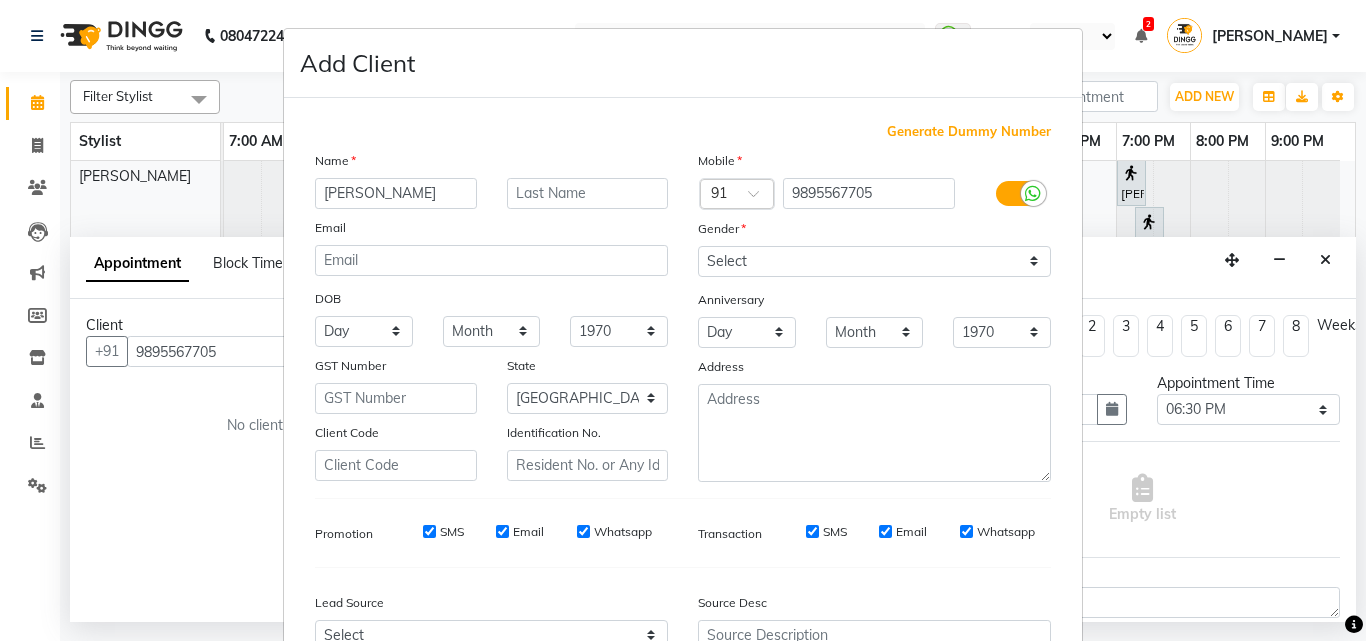 type on "[PERSON_NAME]" 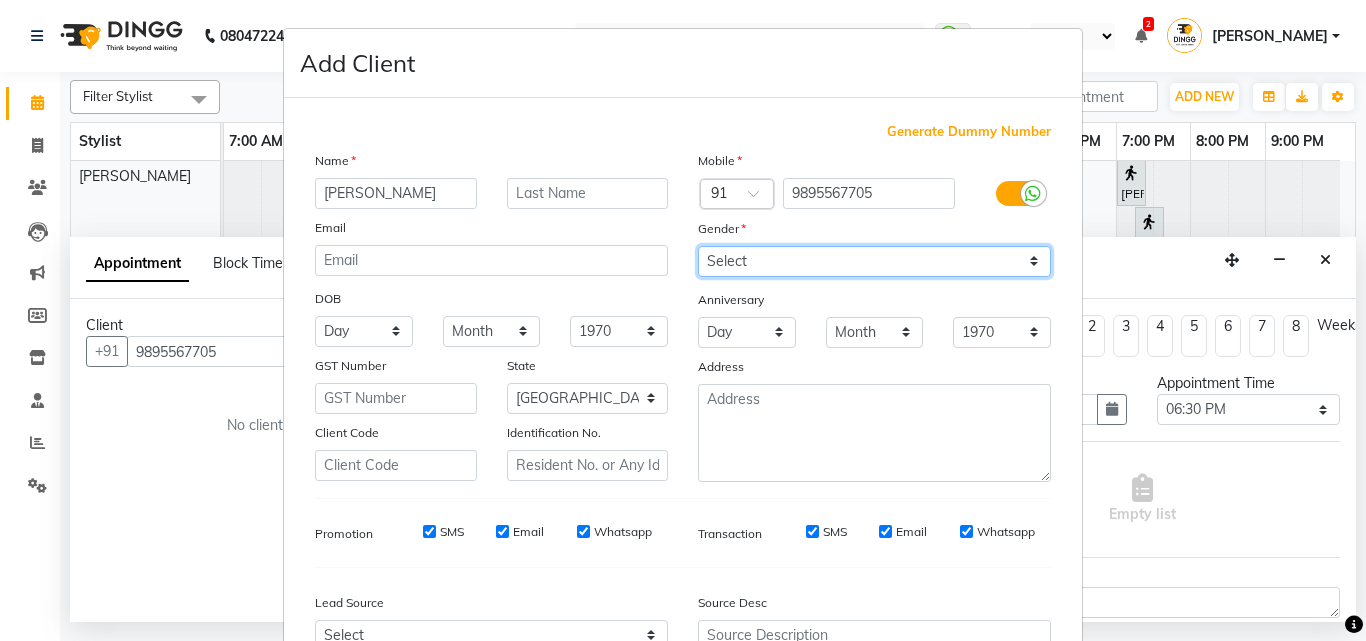 click on "Select [DEMOGRAPHIC_DATA] [DEMOGRAPHIC_DATA] Other Prefer Not To Say" at bounding box center (874, 261) 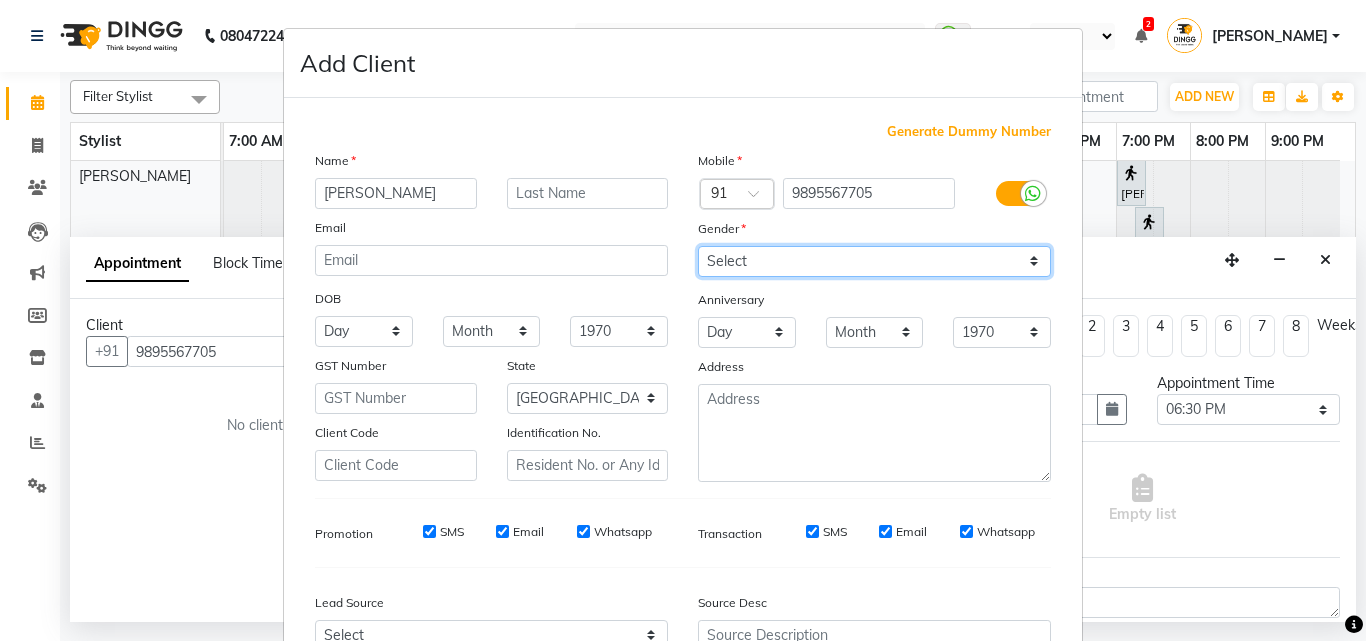select on "[DEMOGRAPHIC_DATA]" 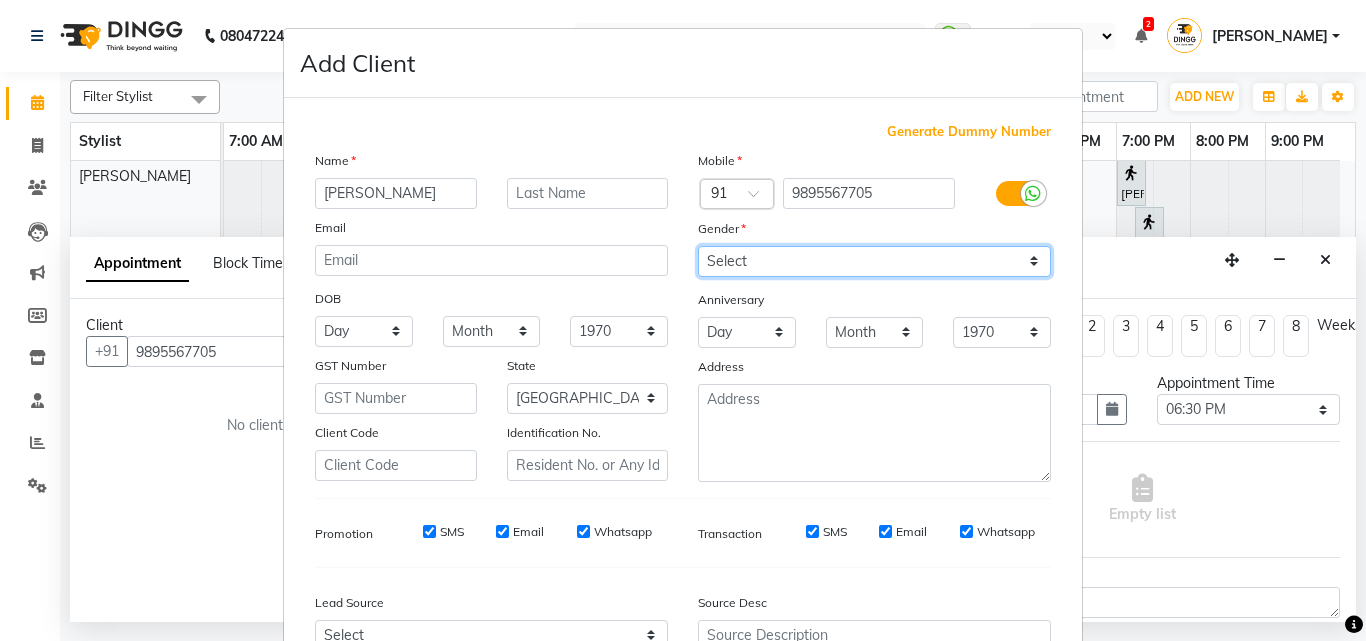 click on "Select [DEMOGRAPHIC_DATA] [DEMOGRAPHIC_DATA] Other Prefer Not To Say" at bounding box center (874, 261) 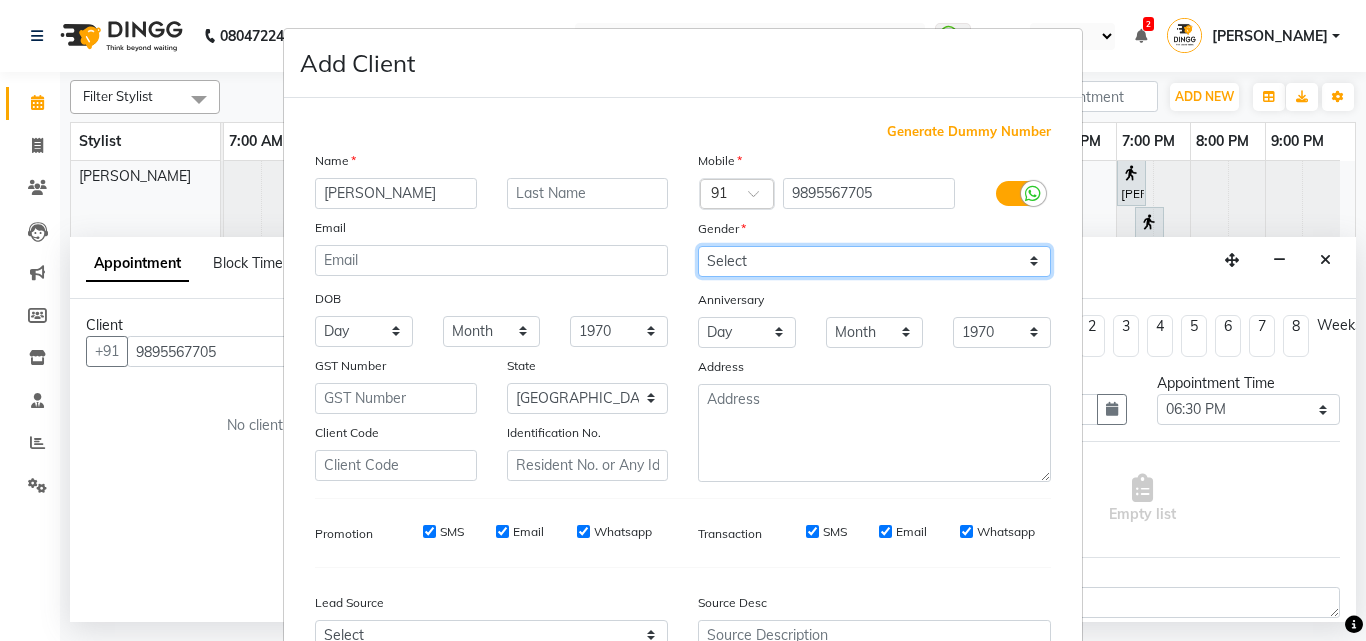 scroll, scrollTop: 208, scrollLeft: 0, axis: vertical 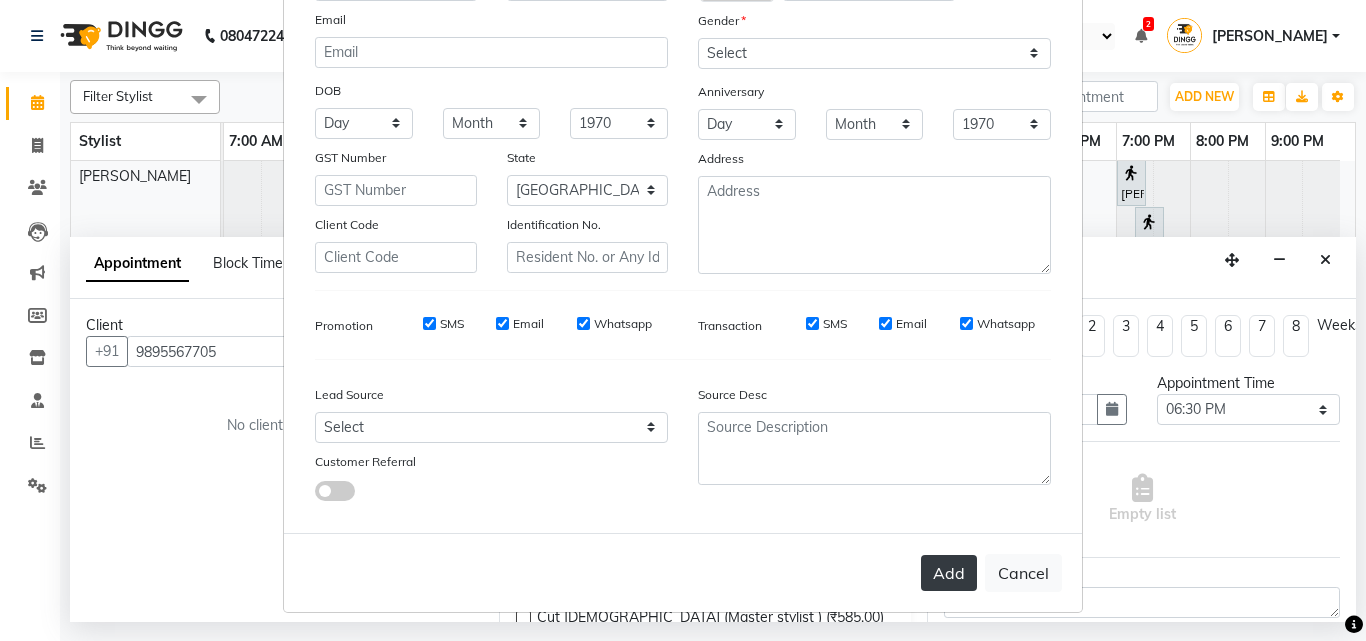 click on "Add" at bounding box center [949, 573] 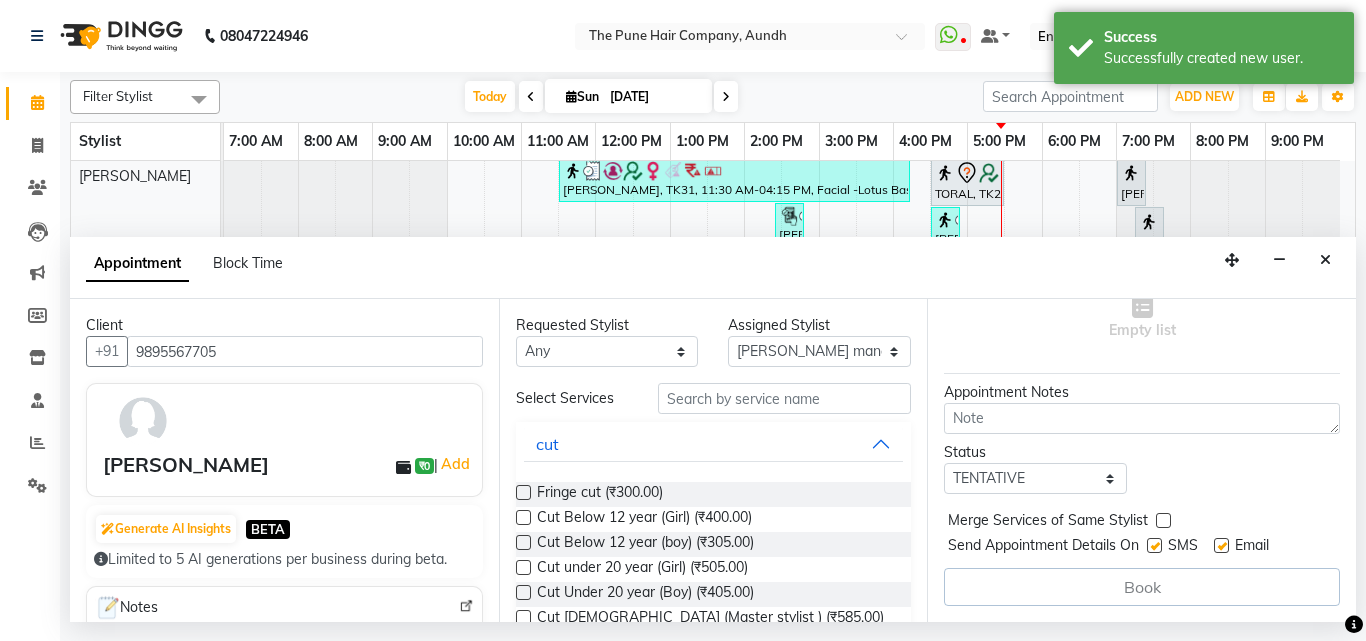 scroll, scrollTop: 0, scrollLeft: 0, axis: both 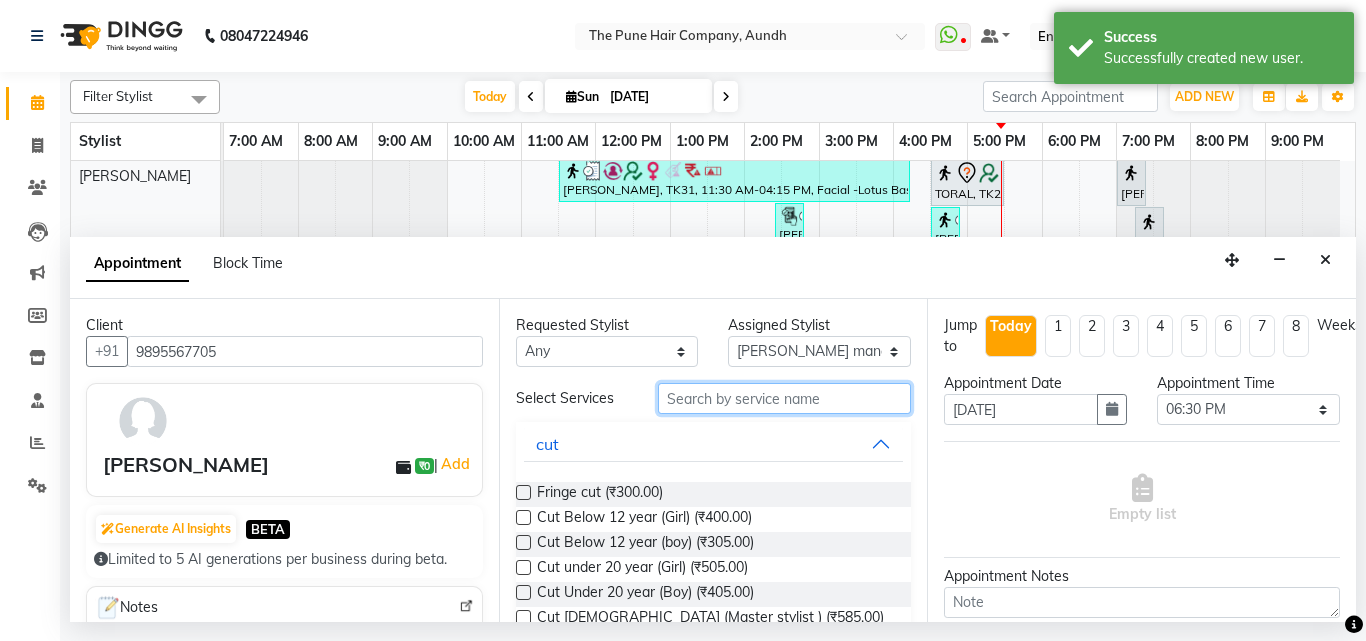click at bounding box center [785, 398] 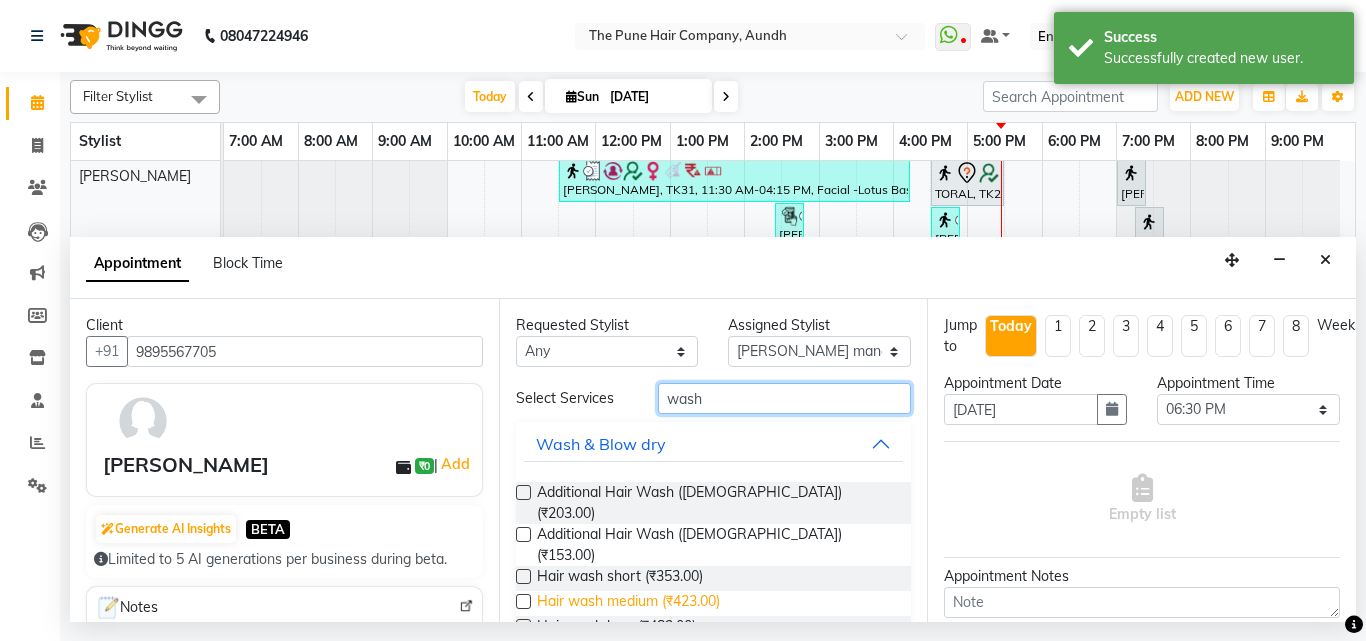 scroll, scrollTop: 100, scrollLeft: 0, axis: vertical 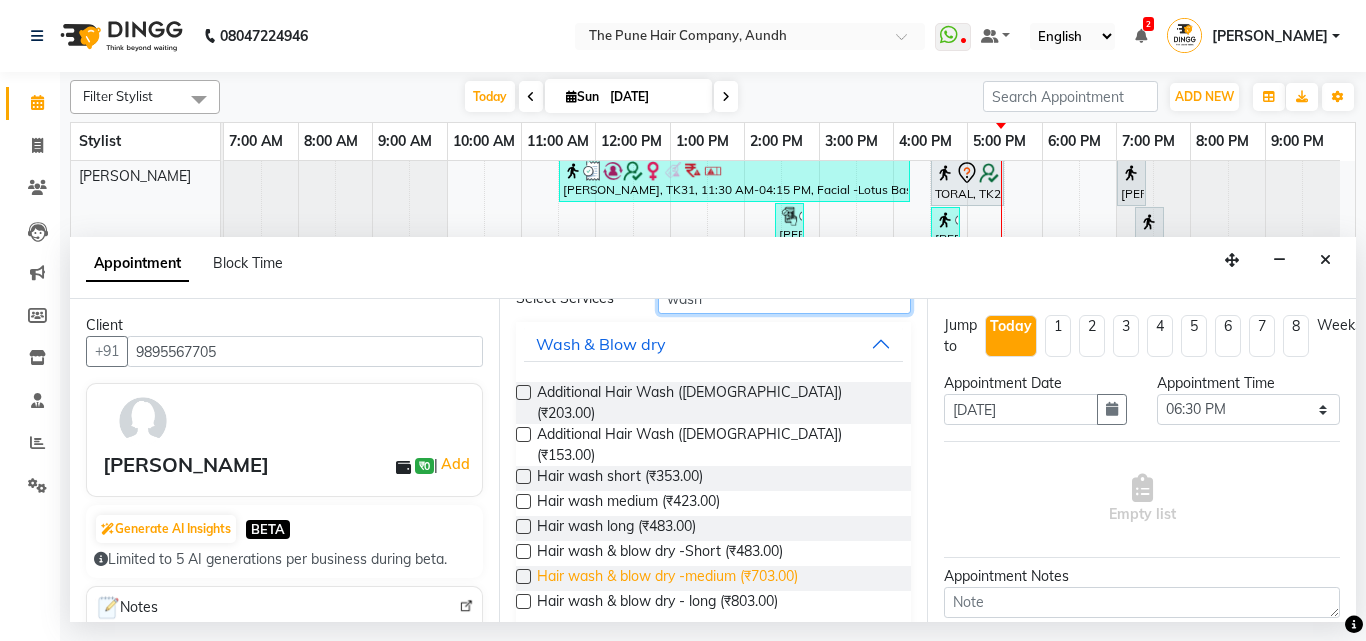 type on "wash" 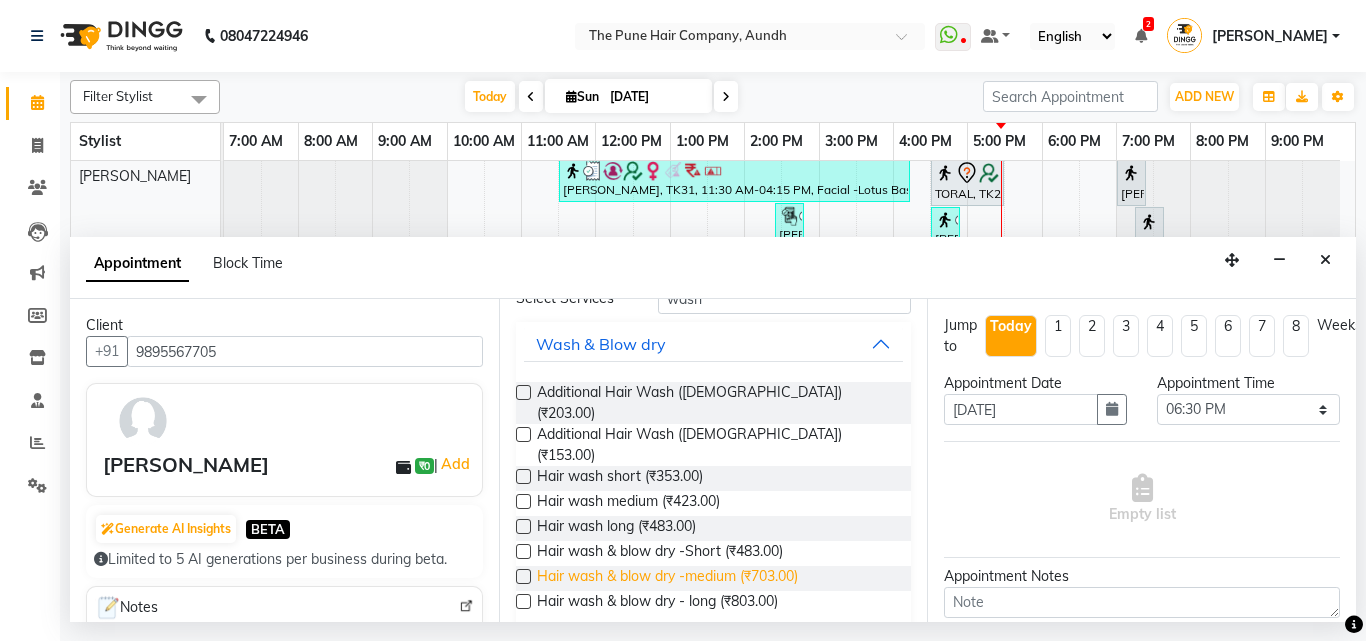 click on "Hair wash & blow dry -medium (₹703.00)" at bounding box center (667, 578) 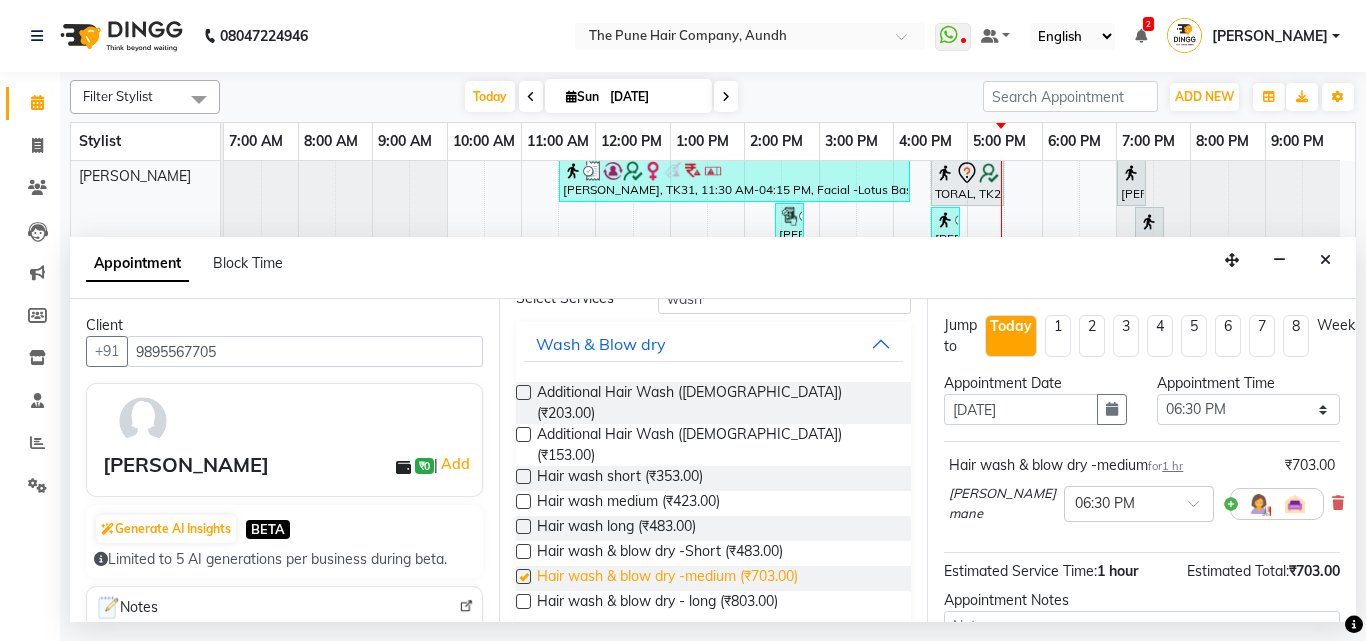 checkbox on "false" 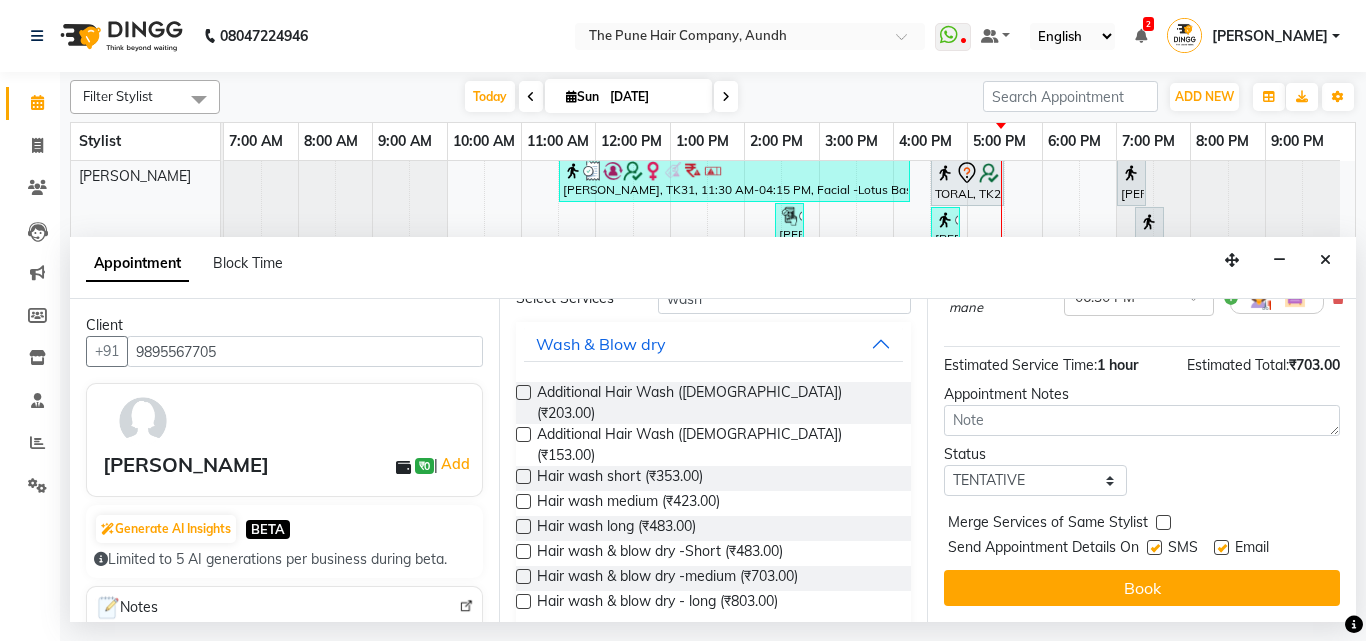 scroll, scrollTop: 218, scrollLeft: 0, axis: vertical 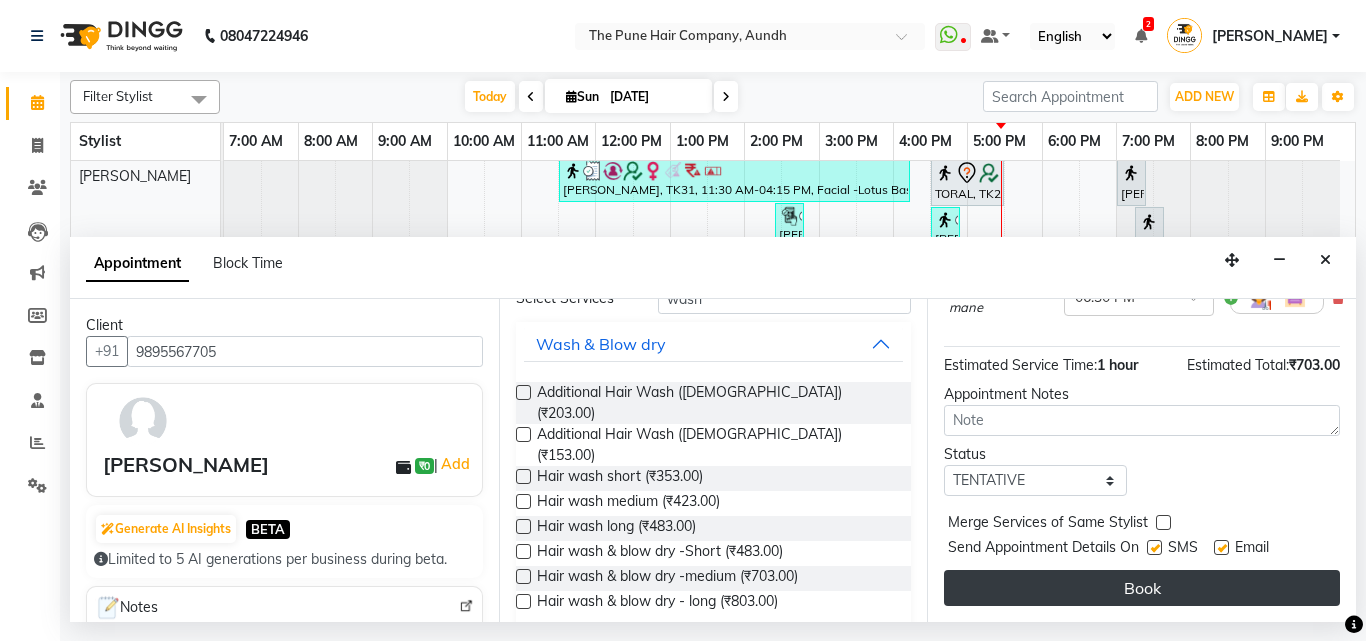 click on "Book" at bounding box center (1142, 588) 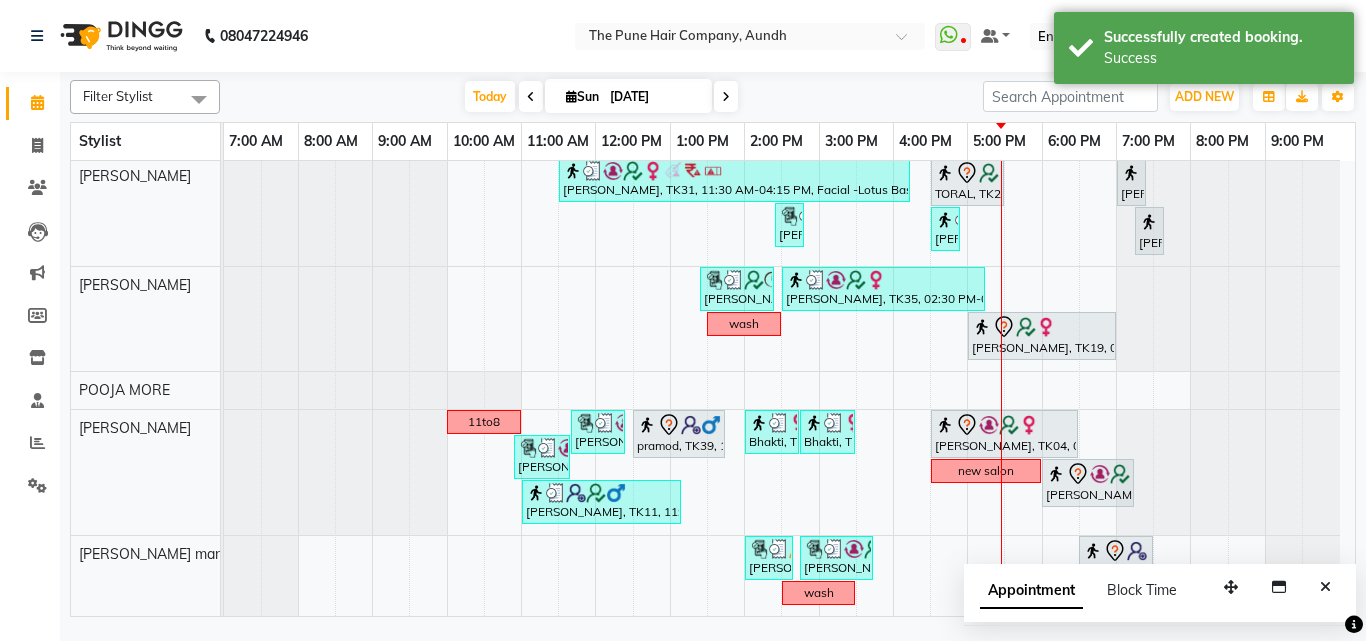 scroll, scrollTop: 968, scrollLeft: 0, axis: vertical 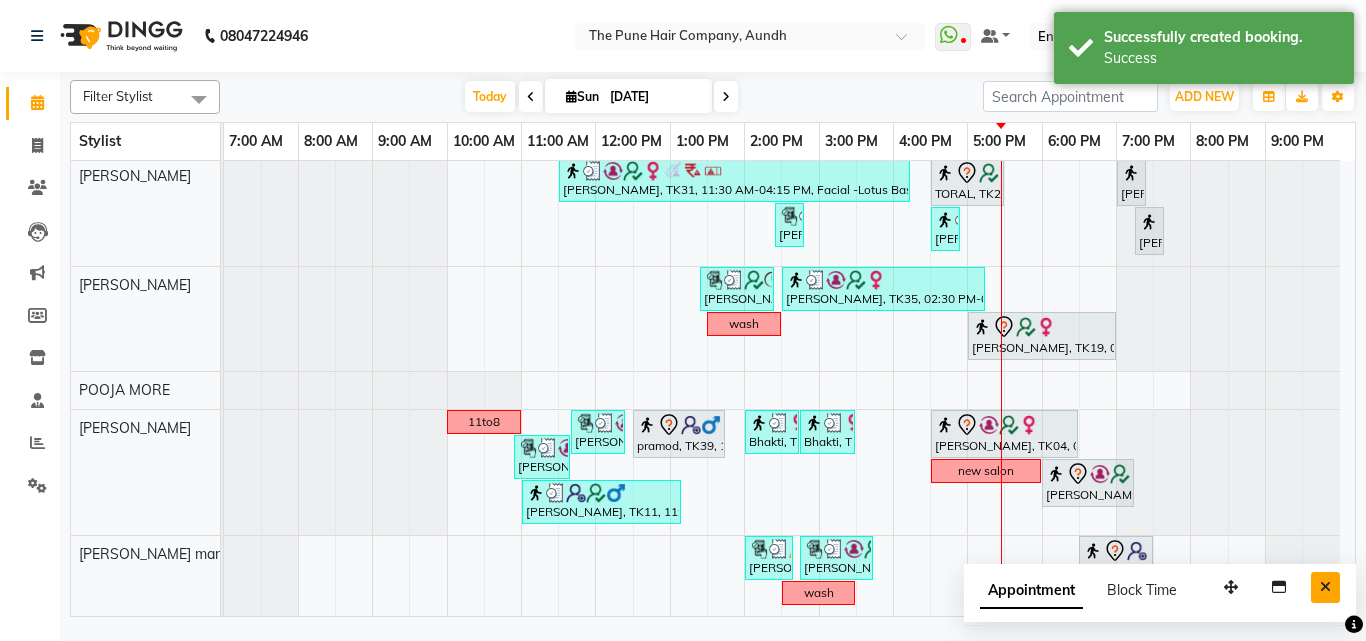 click at bounding box center (1325, 587) 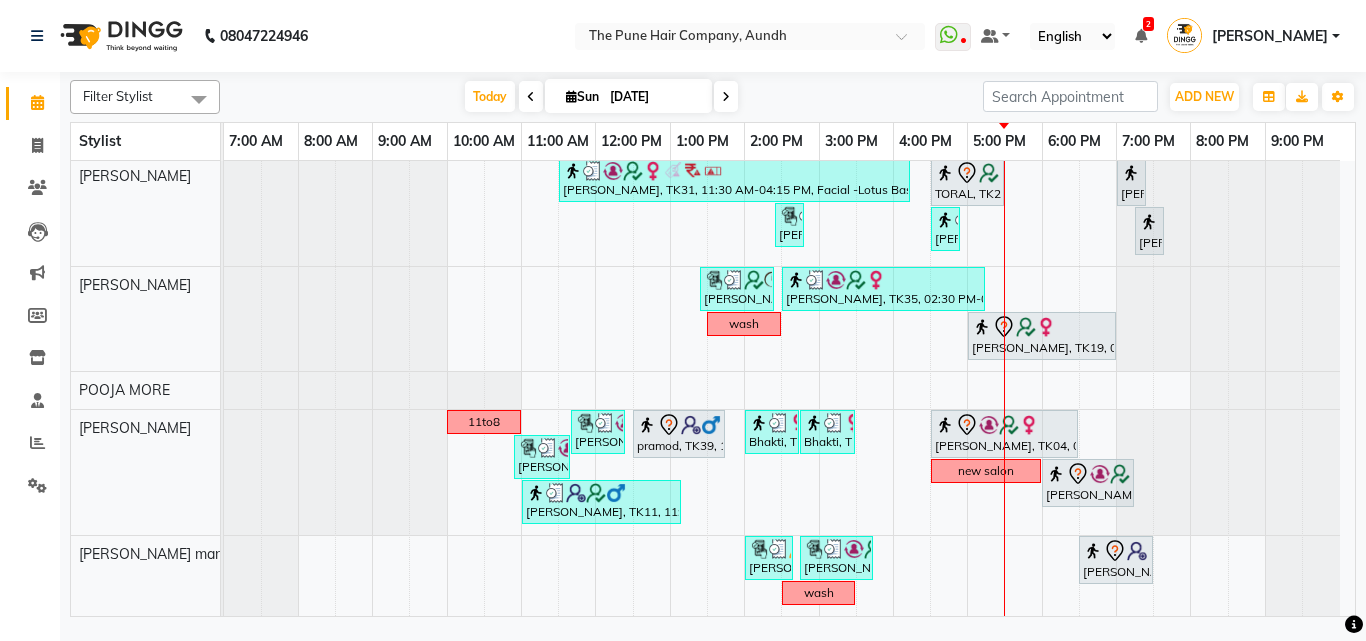 click at bounding box center [726, 96] 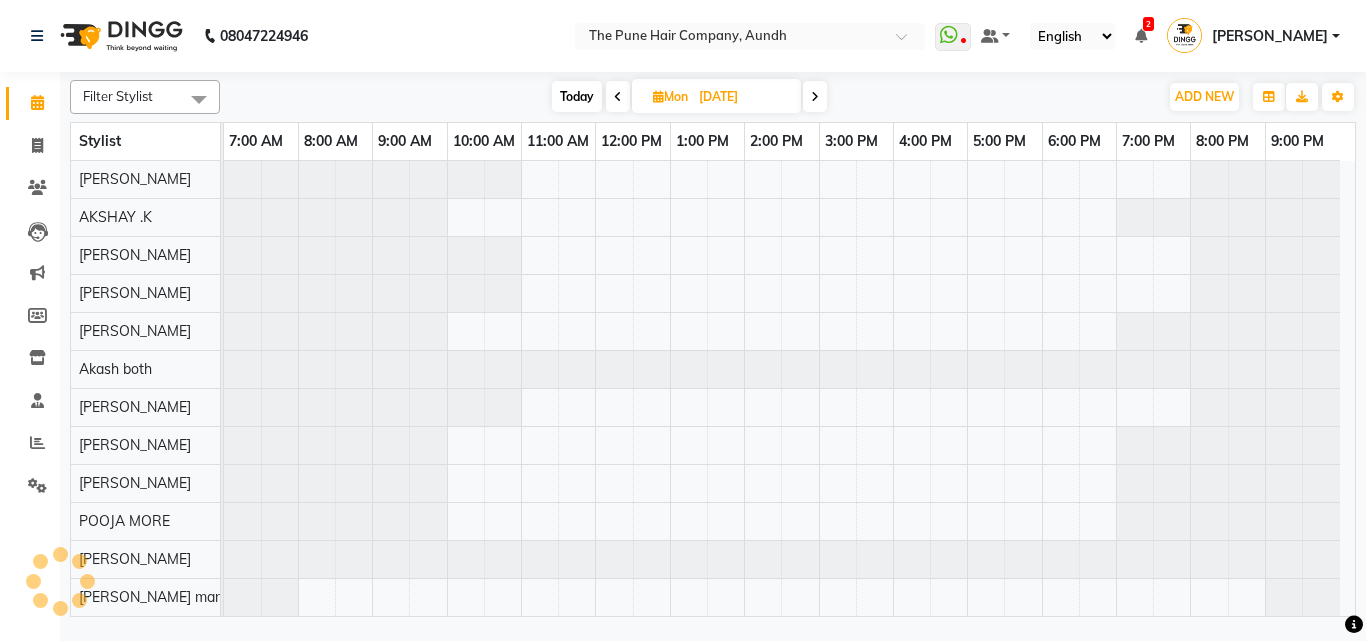 scroll, scrollTop: 76, scrollLeft: 0, axis: vertical 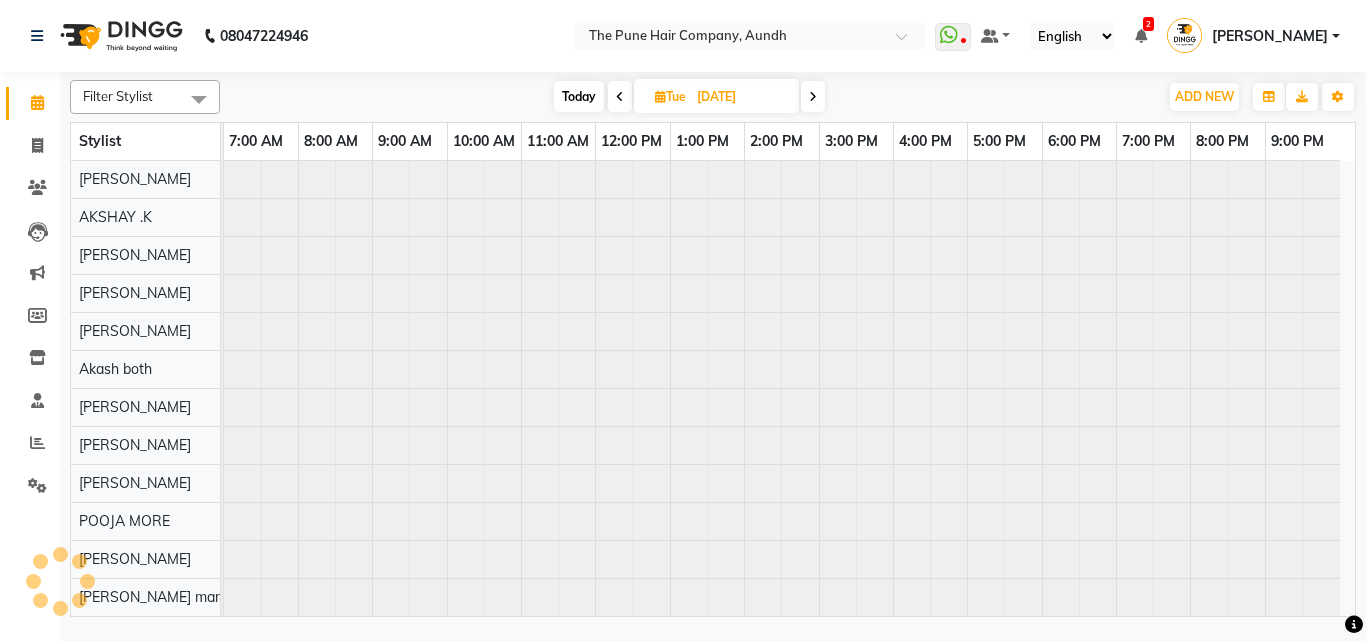 type on "[DATE]" 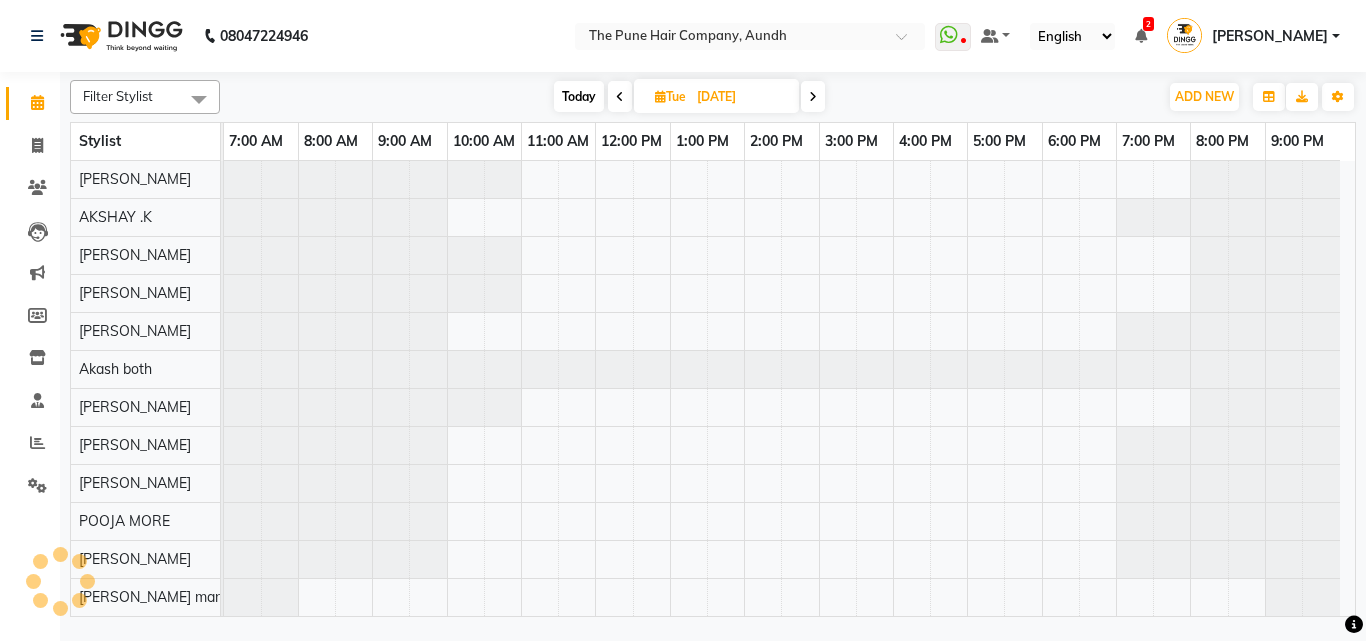 scroll, scrollTop: 76, scrollLeft: 0, axis: vertical 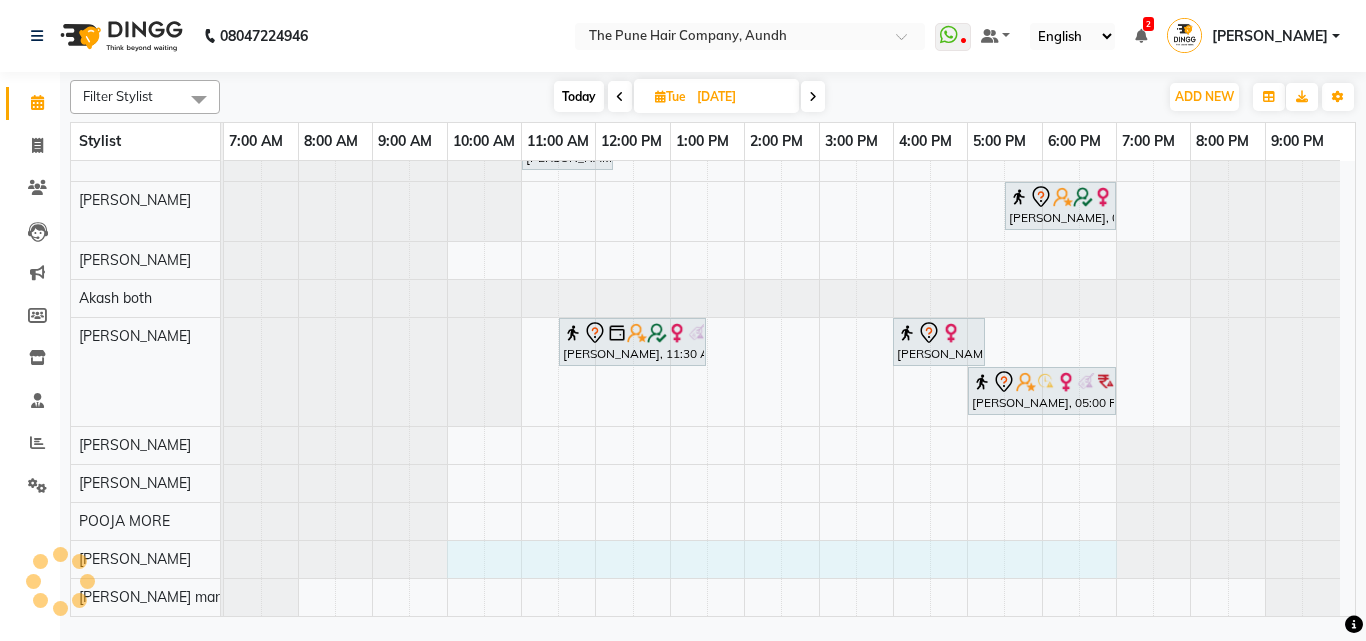 drag, startPoint x: 463, startPoint y: 566, endPoint x: 1109, endPoint y: 548, distance: 646.25073 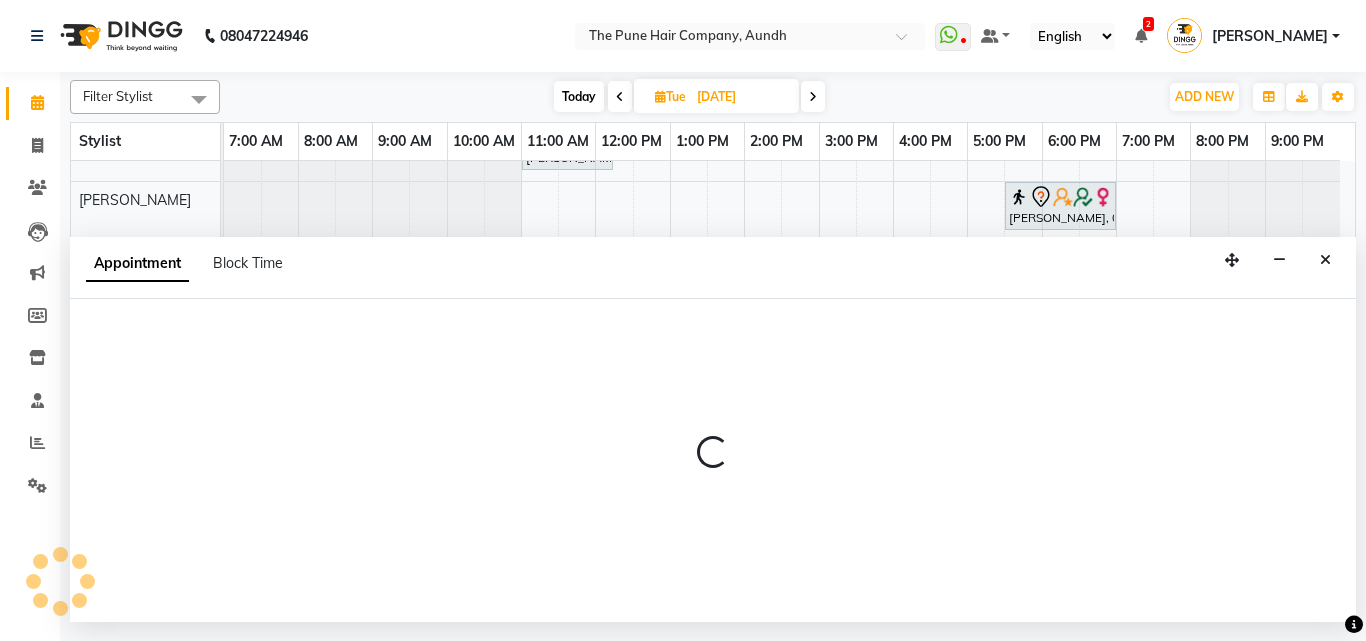 select on "50093" 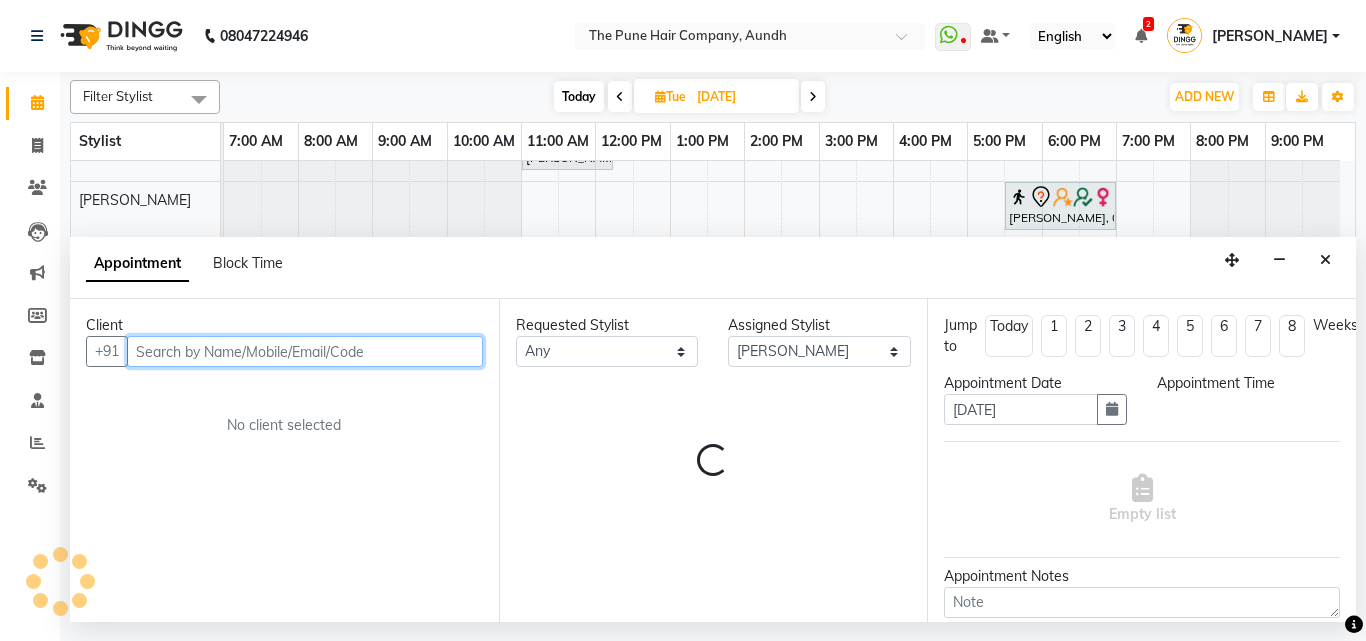 select on "600" 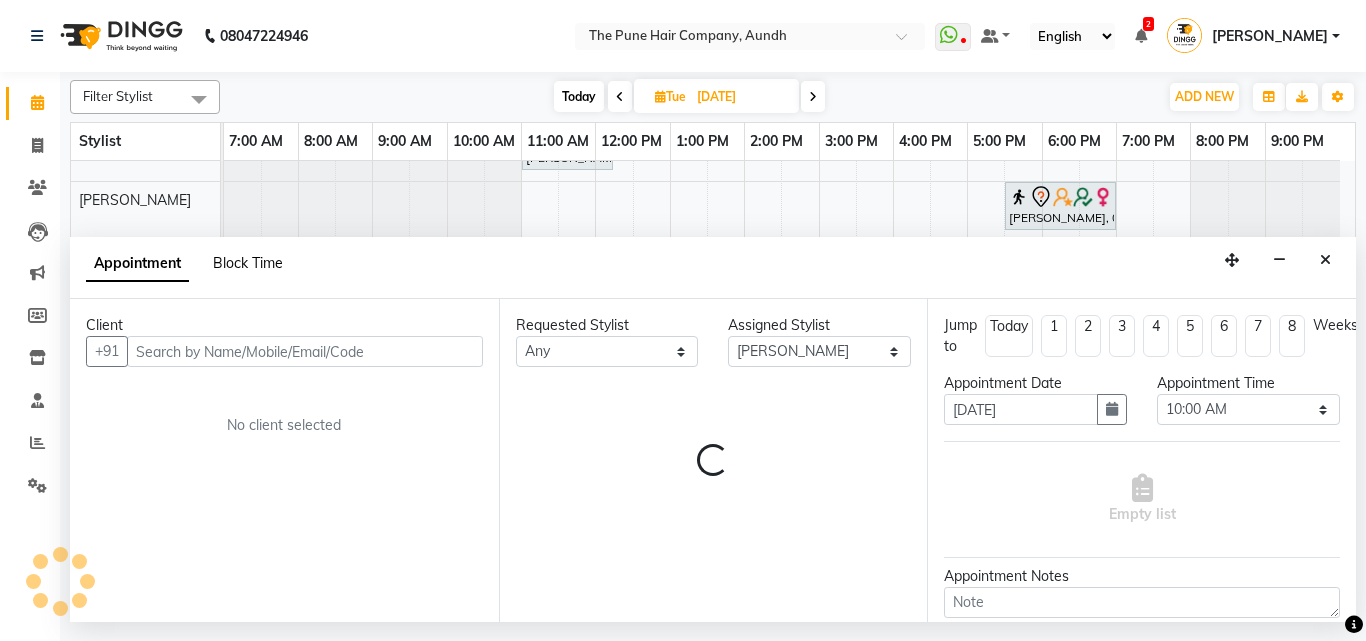 click on "Block Time" at bounding box center (248, 263) 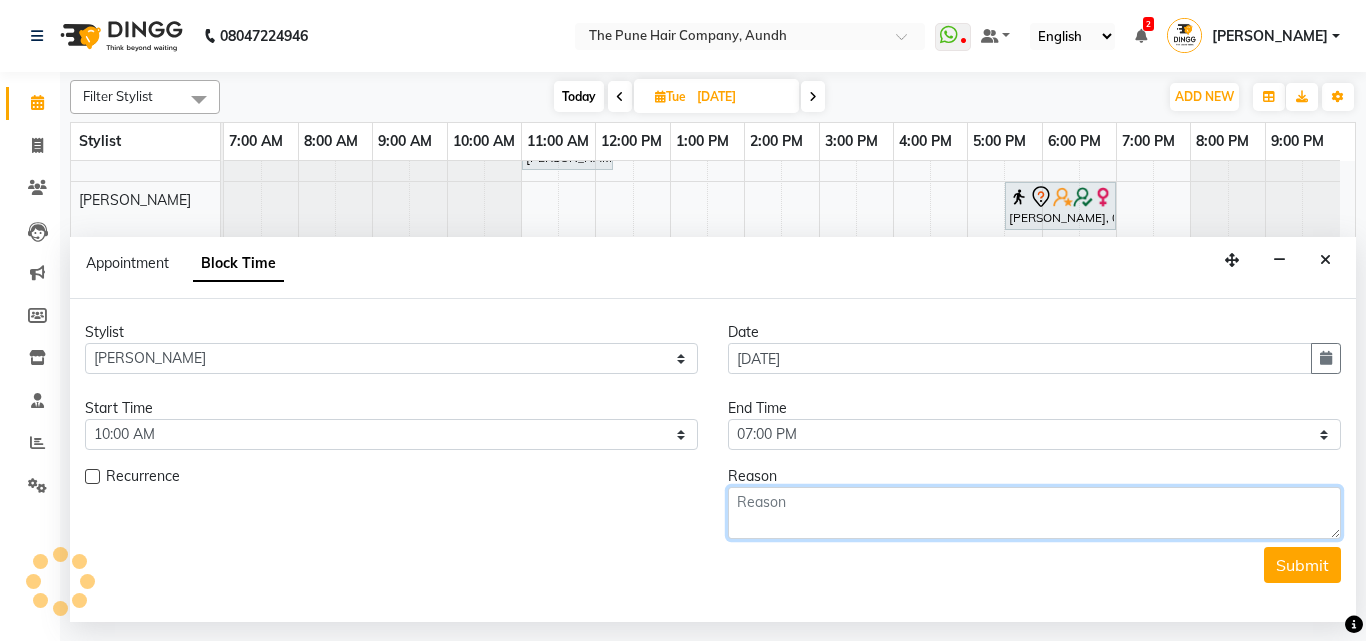 click at bounding box center [1034, 513] 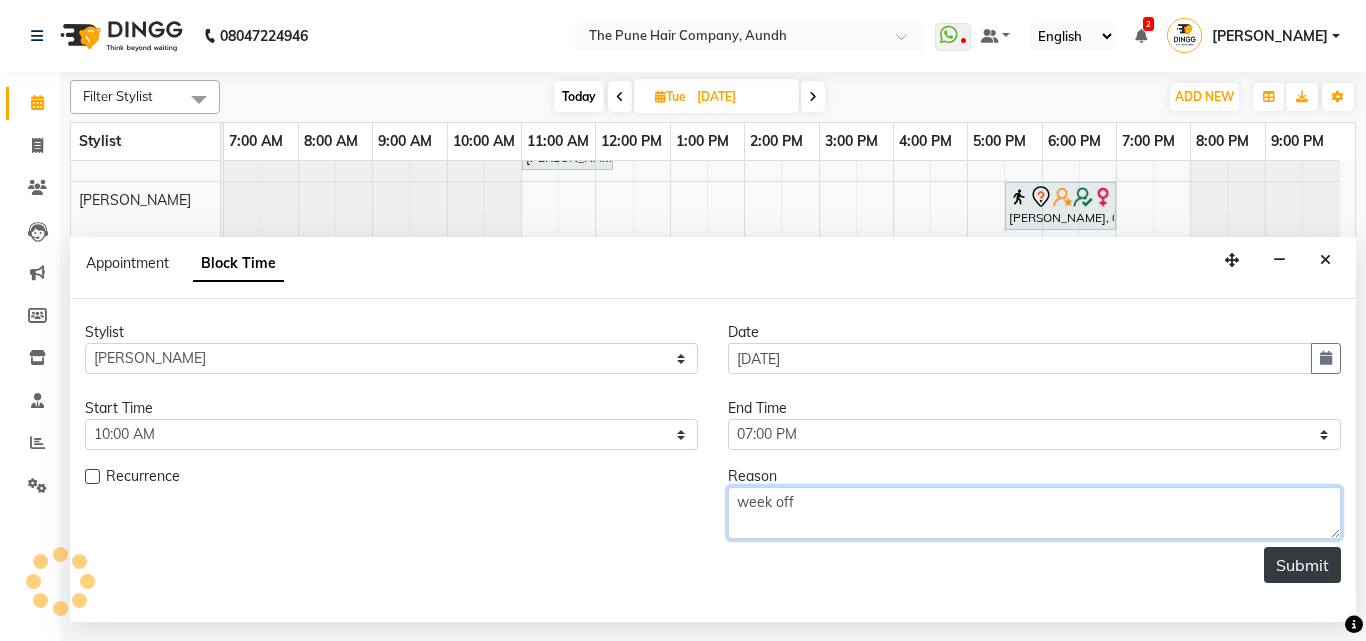 type on "week off" 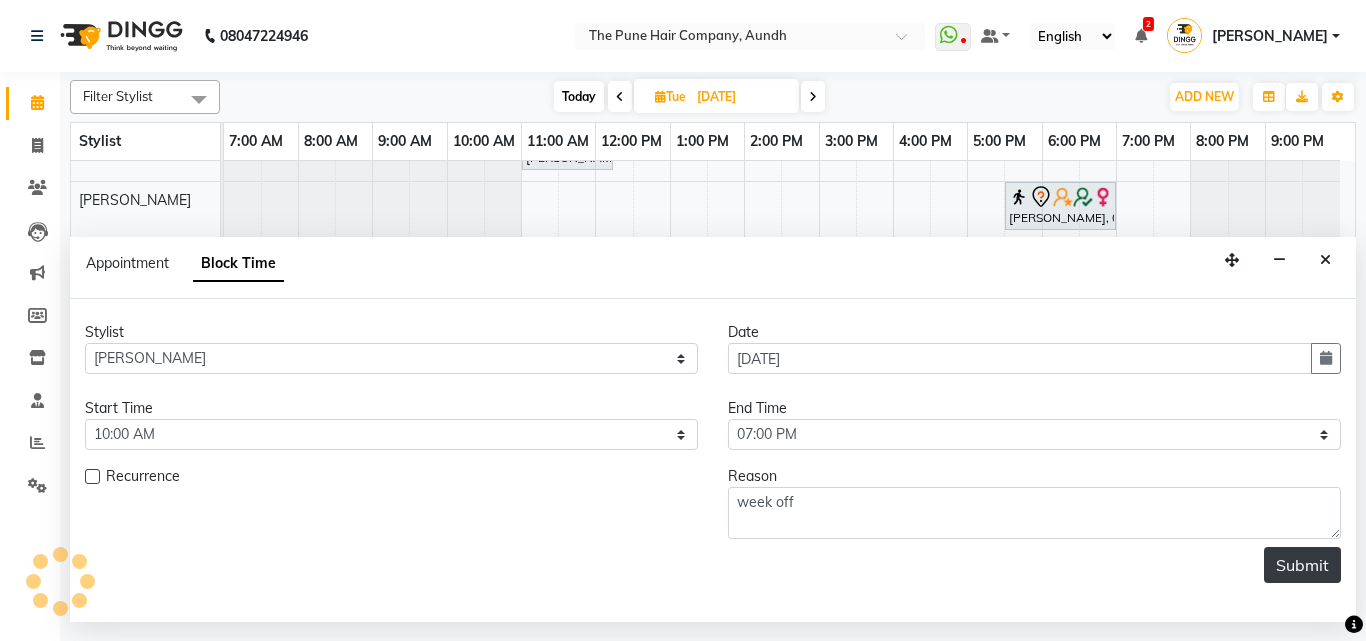 click on "Submit" at bounding box center [1302, 565] 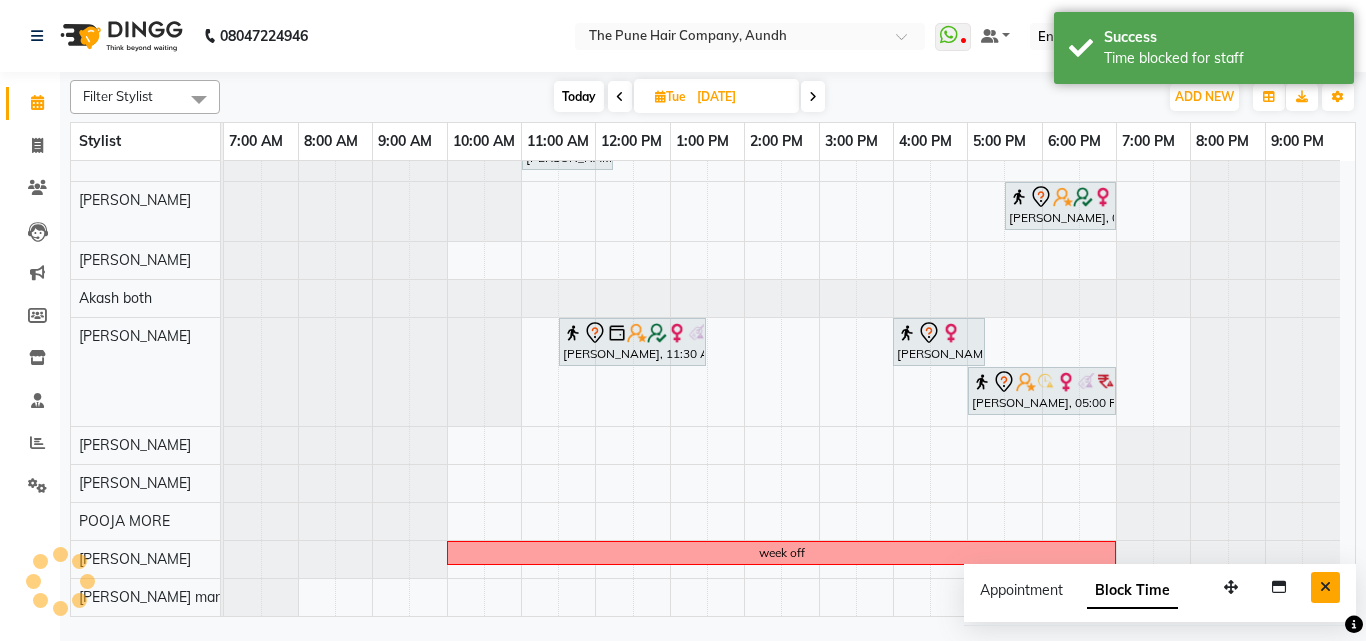 click at bounding box center [1325, 587] 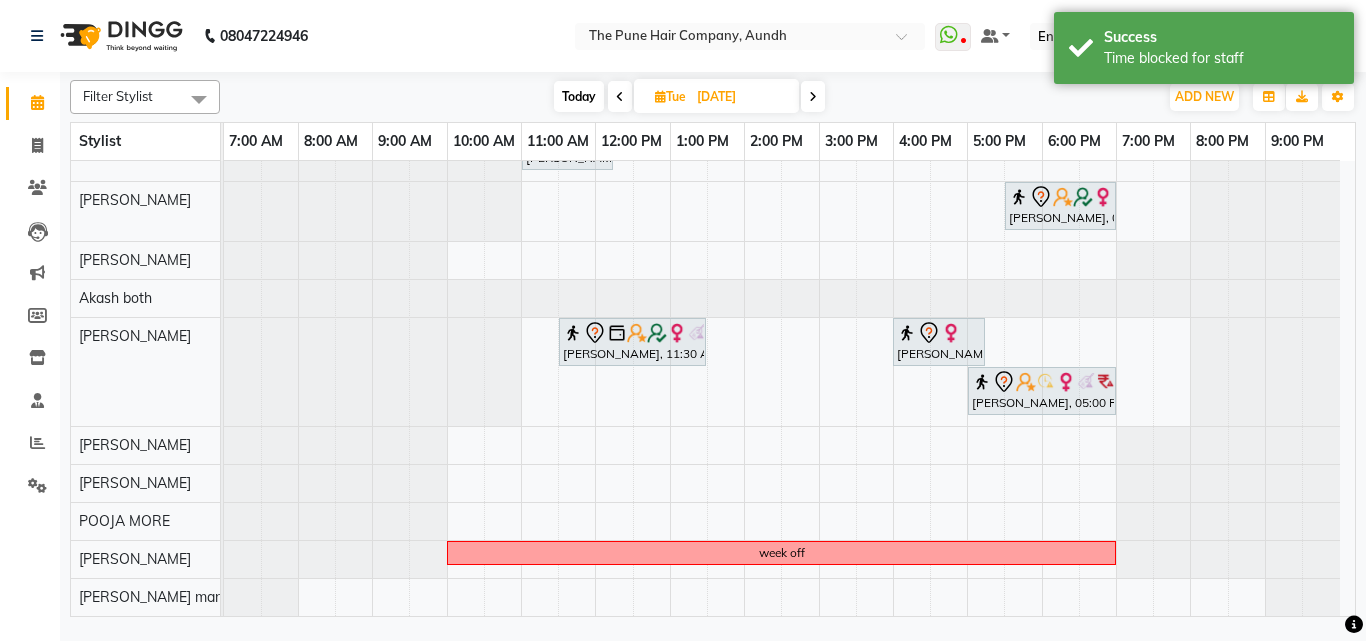 scroll, scrollTop: 0, scrollLeft: 0, axis: both 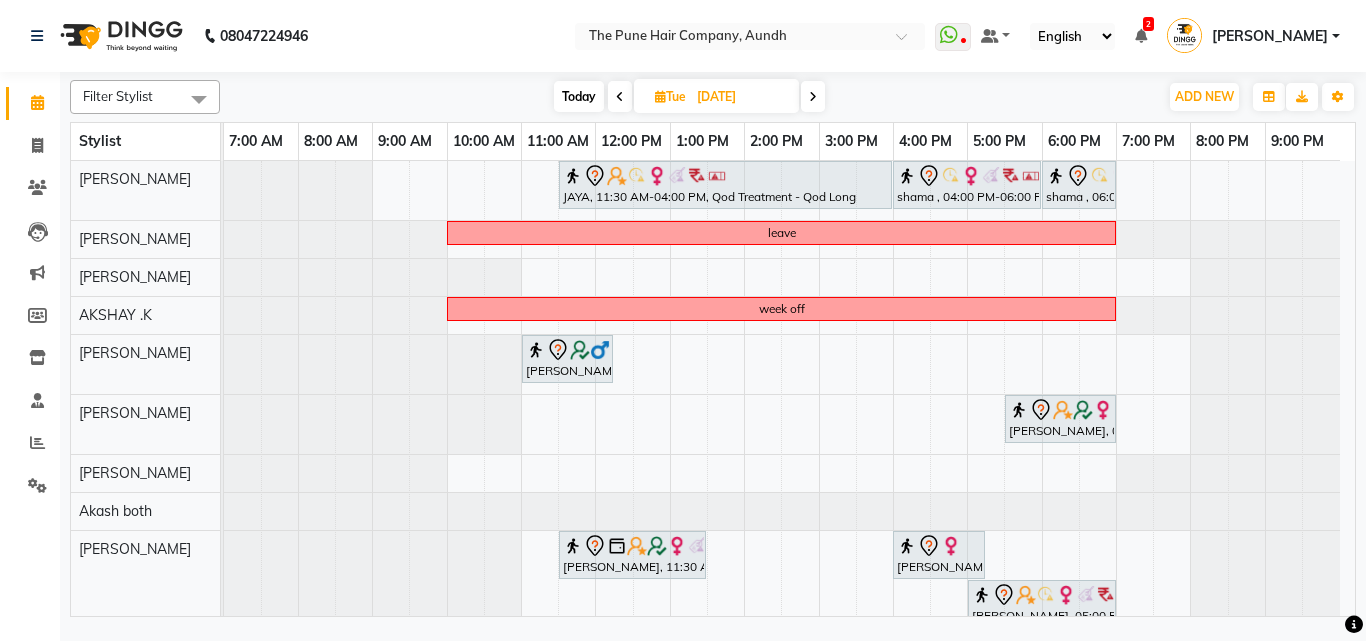 click at bounding box center (813, 96) 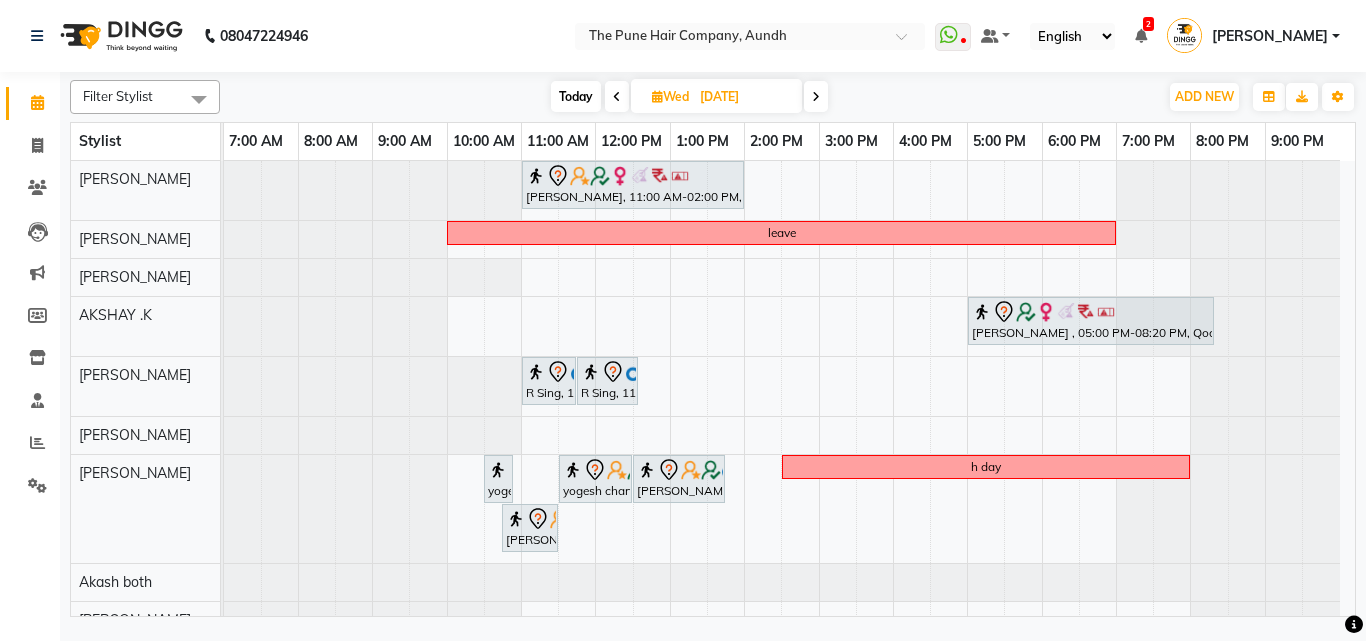 scroll, scrollTop: 100, scrollLeft: 0, axis: vertical 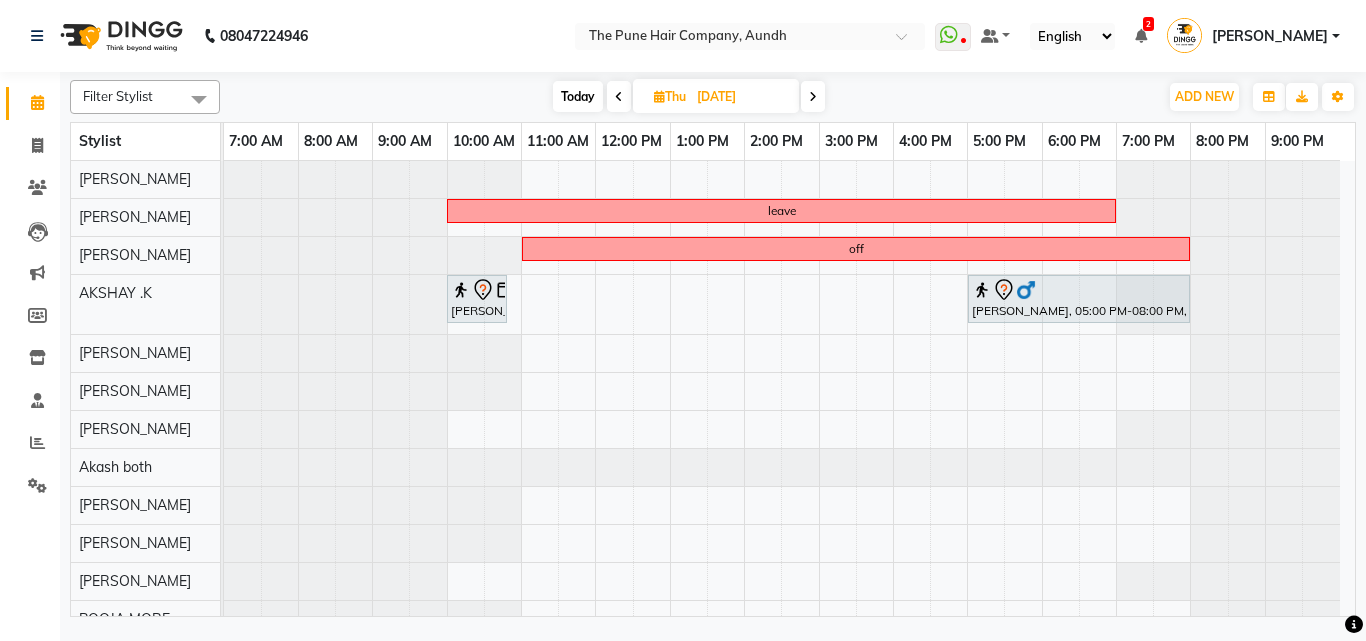 click on "Today" at bounding box center [578, 96] 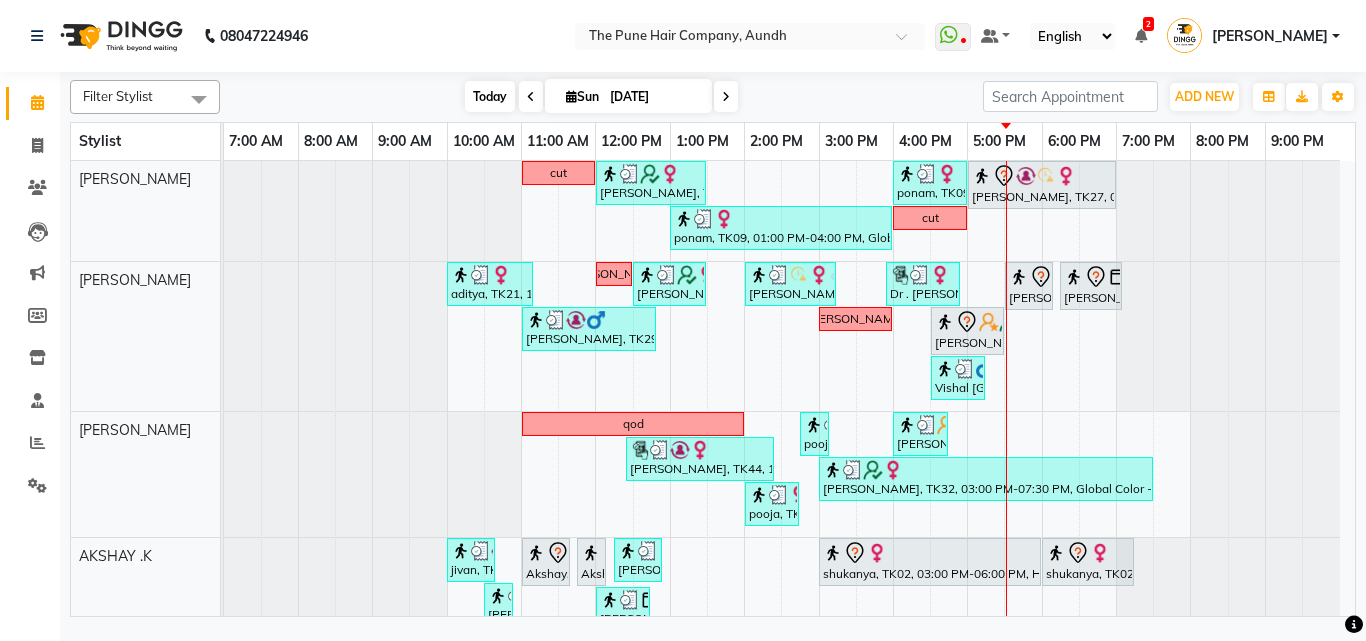 click on "Today" at bounding box center (490, 96) 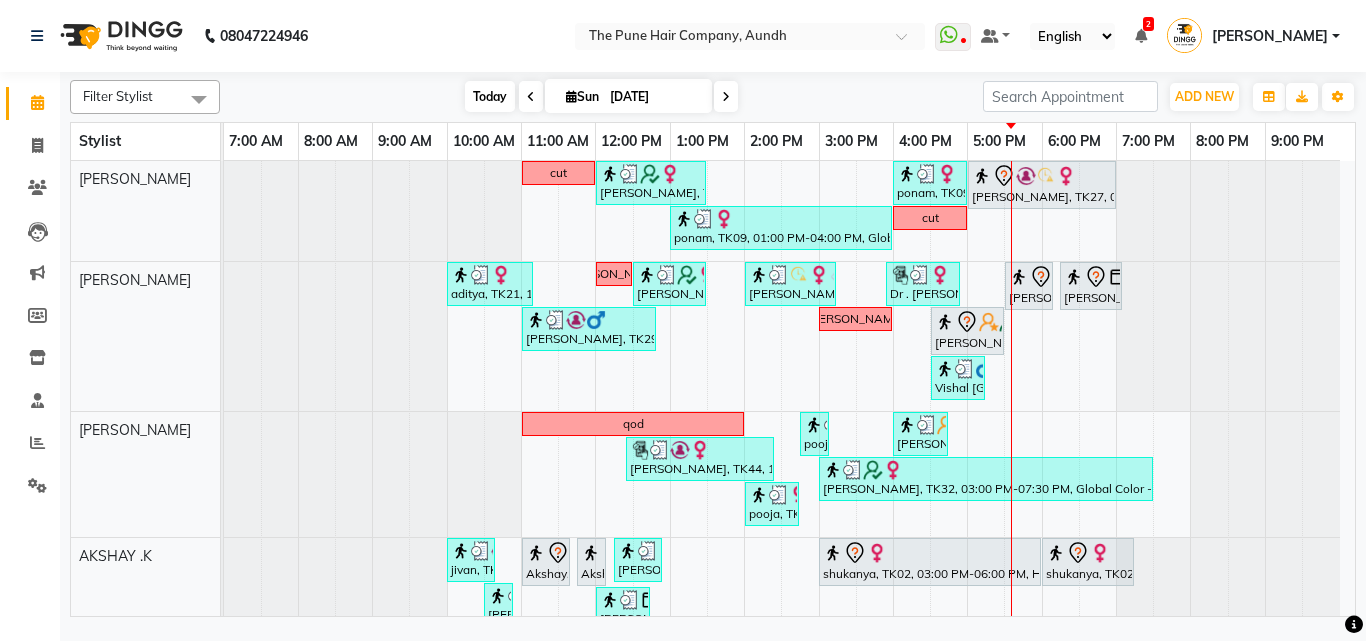 click on "Today" at bounding box center [490, 96] 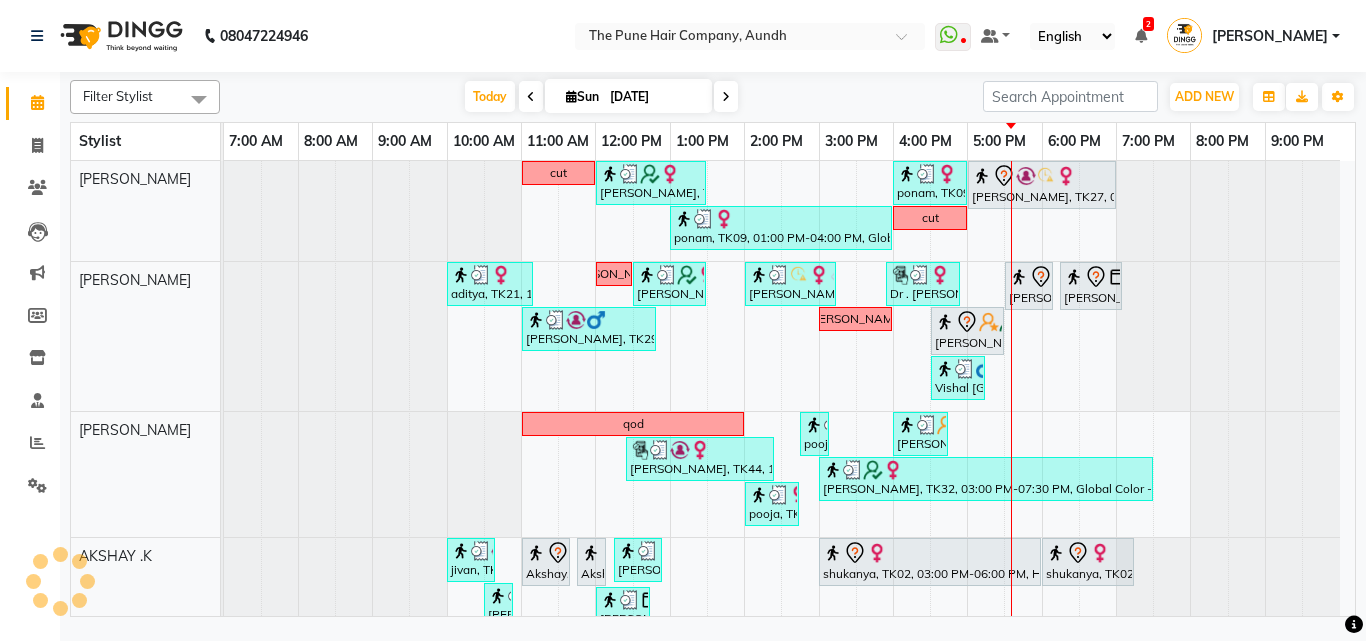 scroll, scrollTop: 200, scrollLeft: 0, axis: vertical 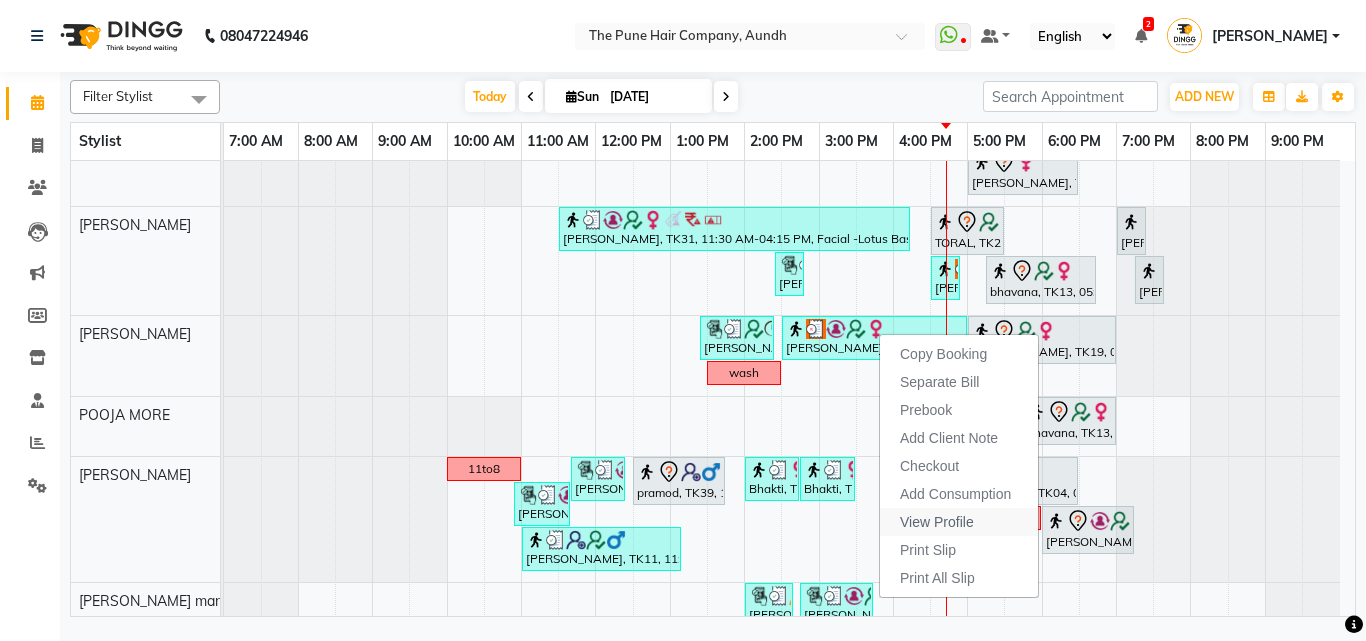click on "View Profile" at bounding box center [959, 522] 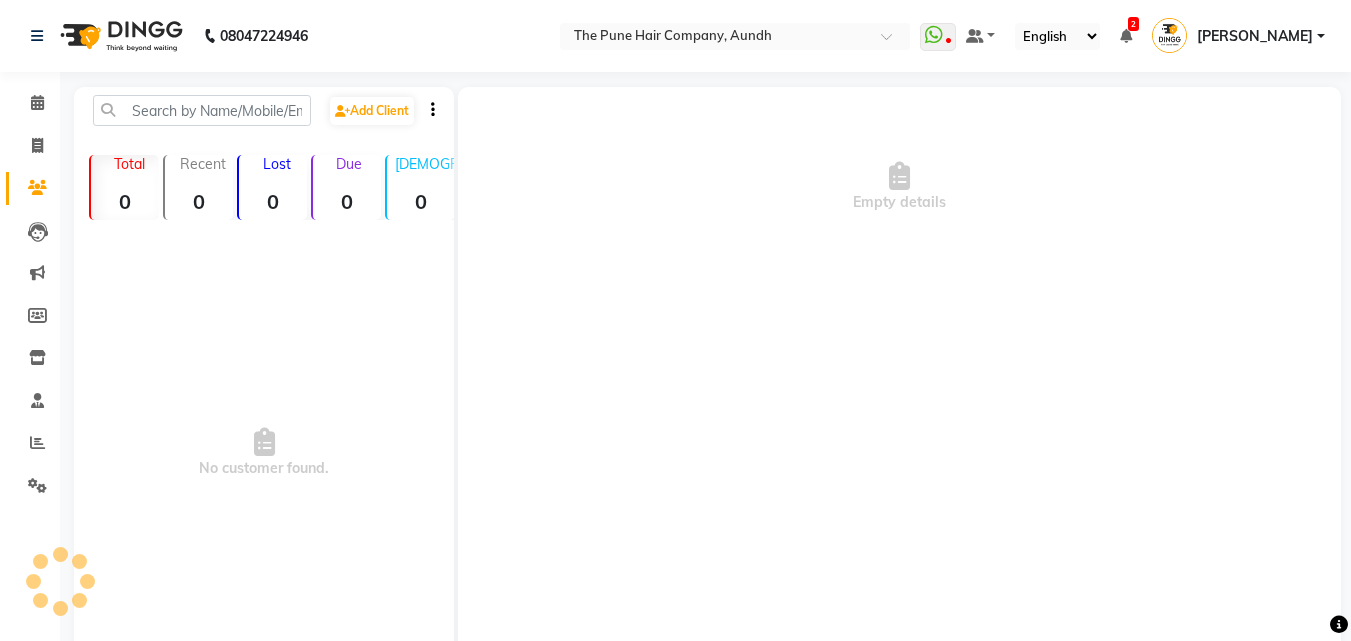 scroll, scrollTop: 0, scrollLeft: 0, axis: both 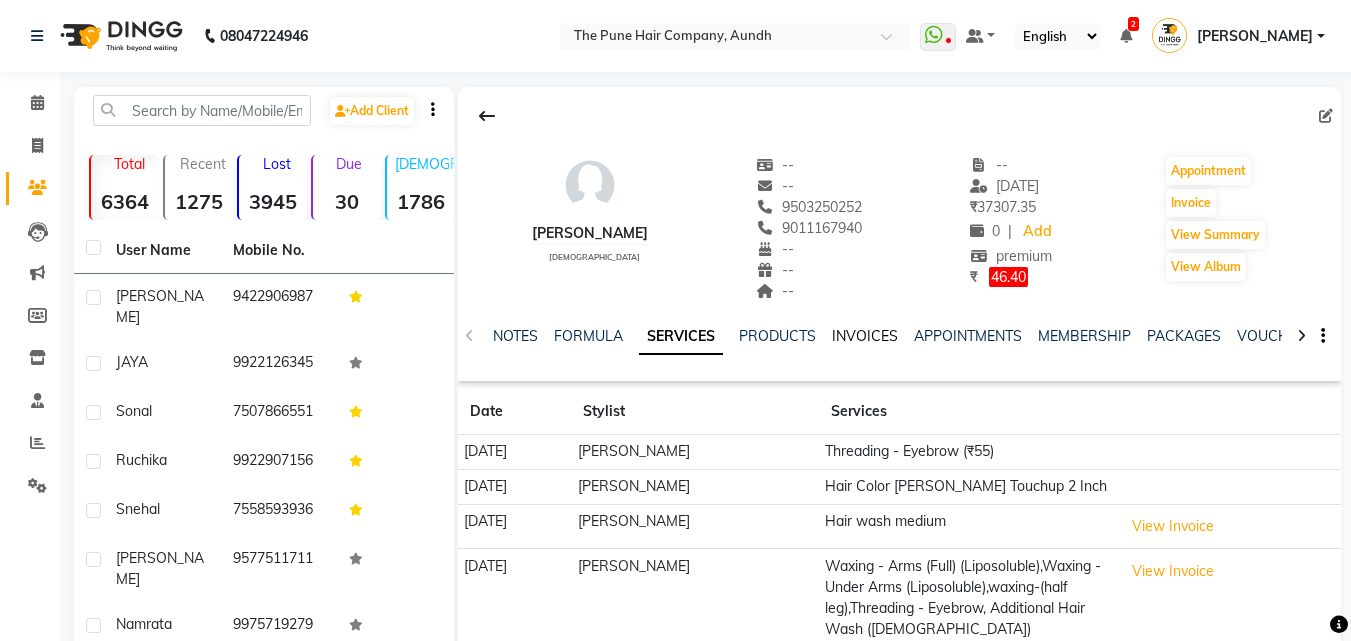 click on "INVOICES" 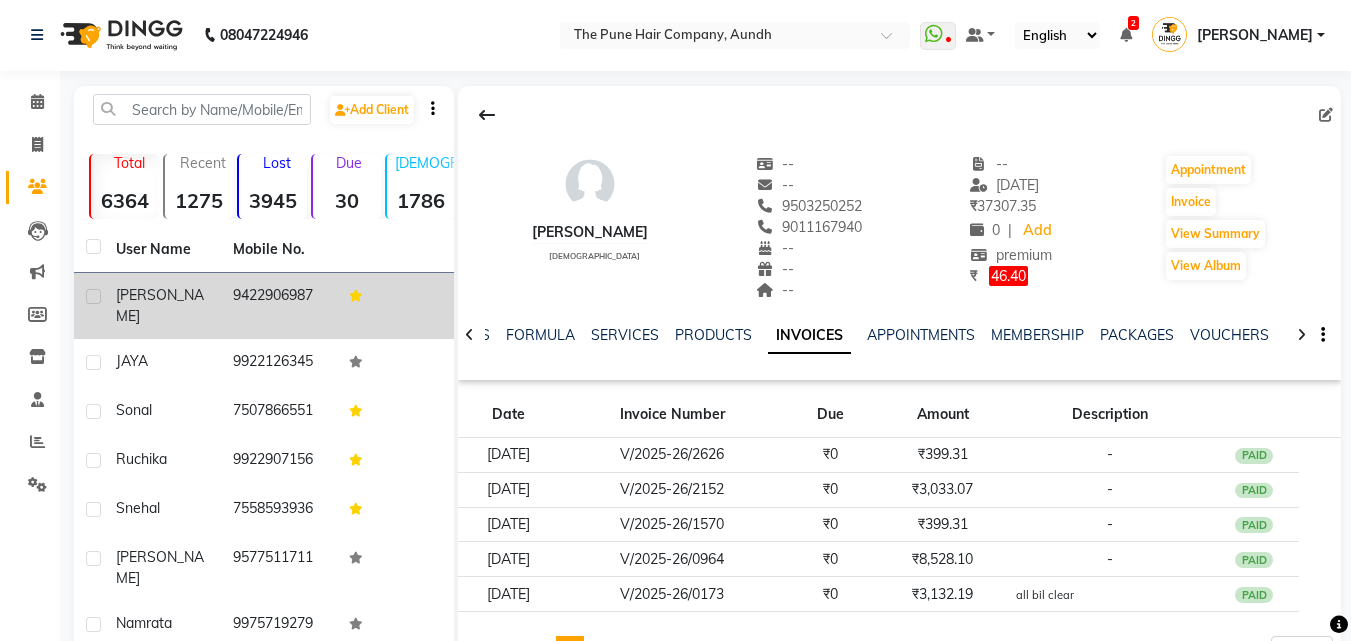 scroll, scrollTop: 0, scrollLeft: 0, axis: both 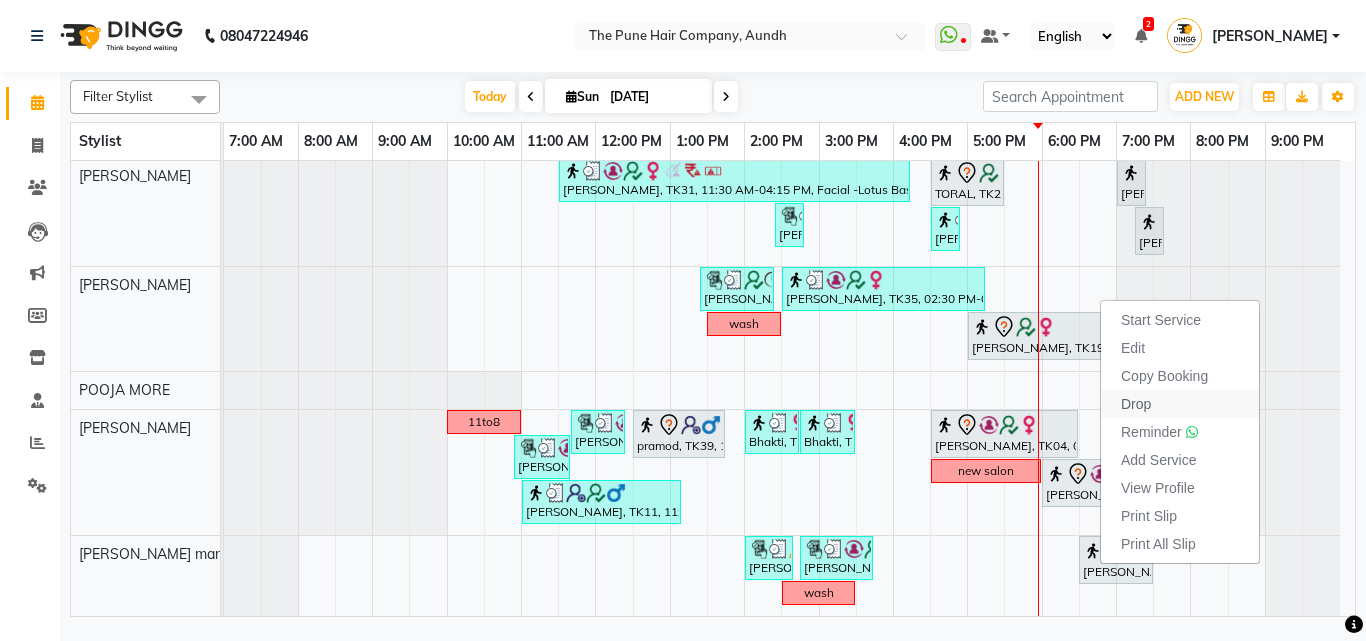 click on "Drop" at bounding box center [1180, 404] 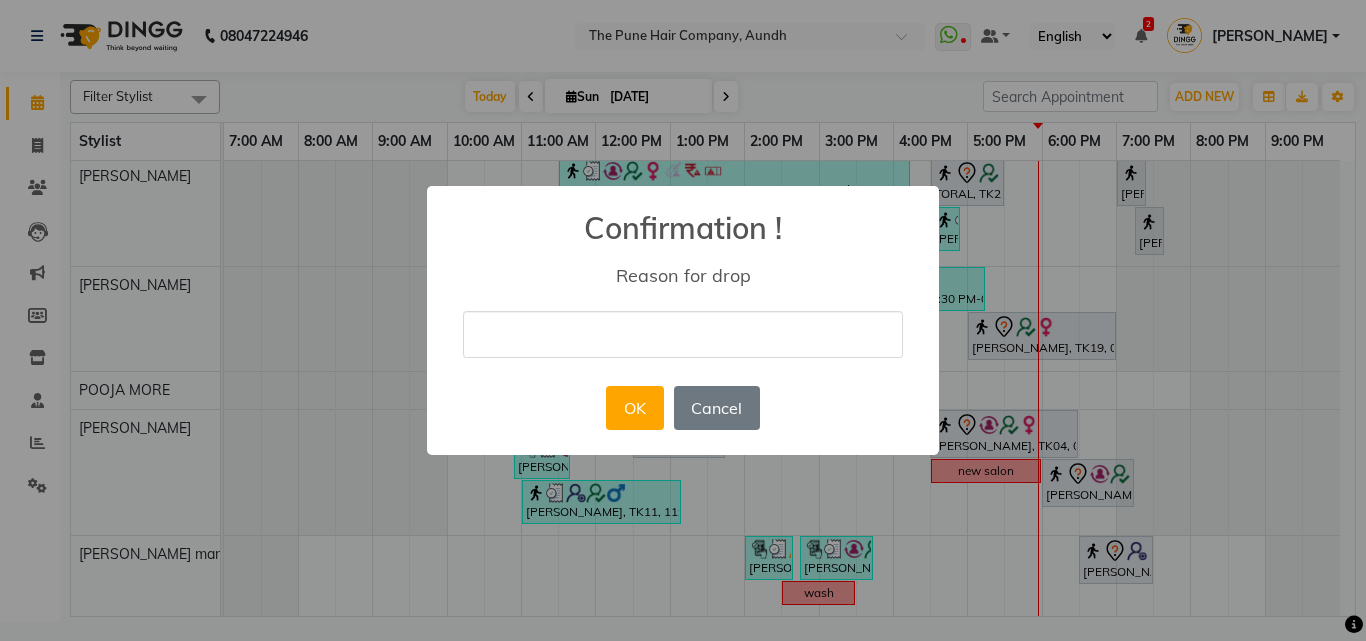 click at bounding box center [683, 334] 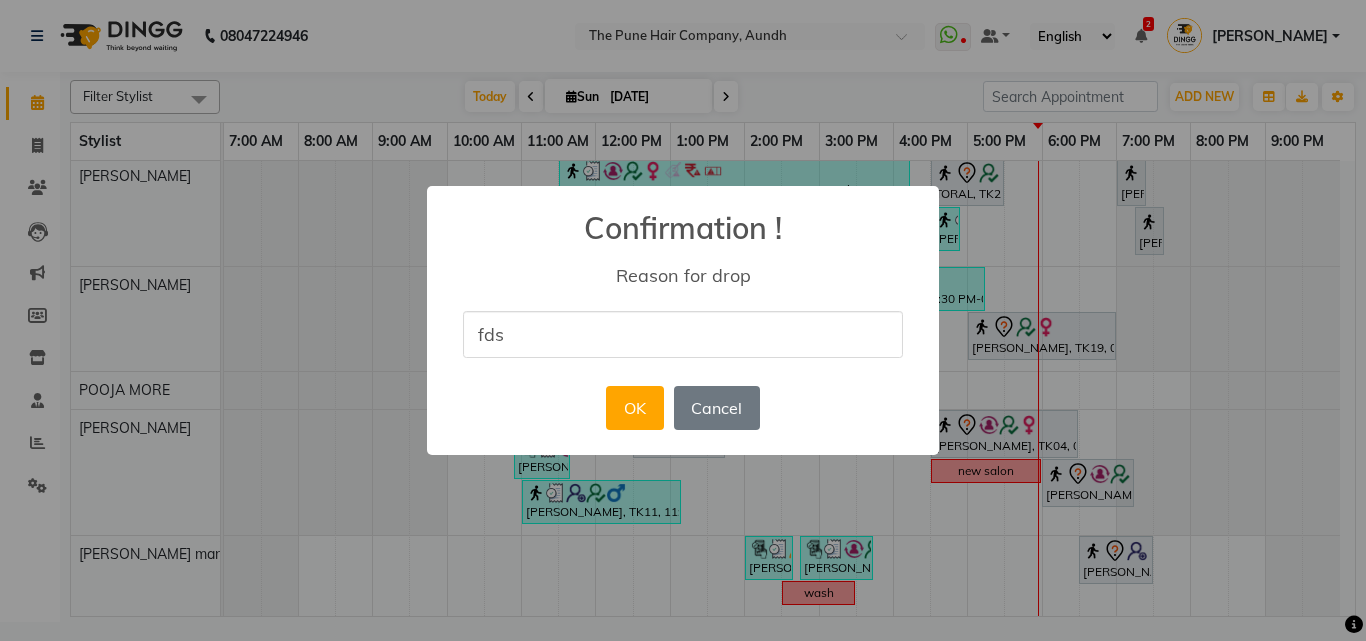 type on "fds" 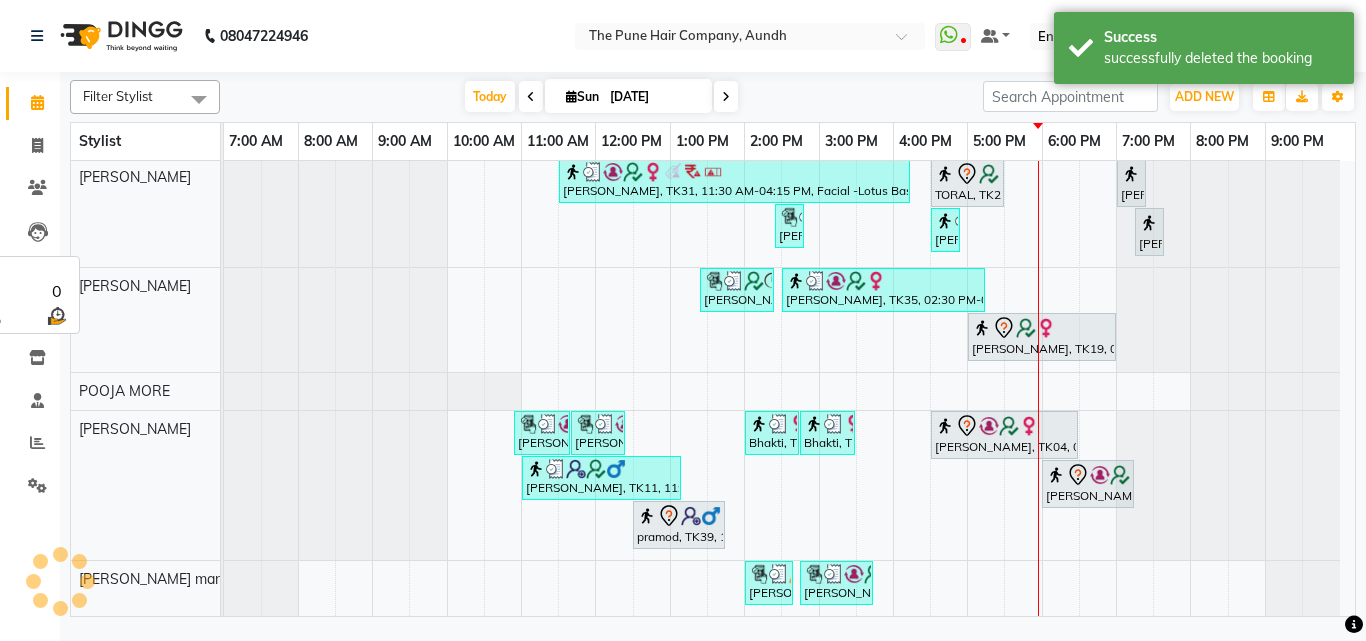 scroll, scrollTop: 917, scrollLeft: 0, axis: vertical 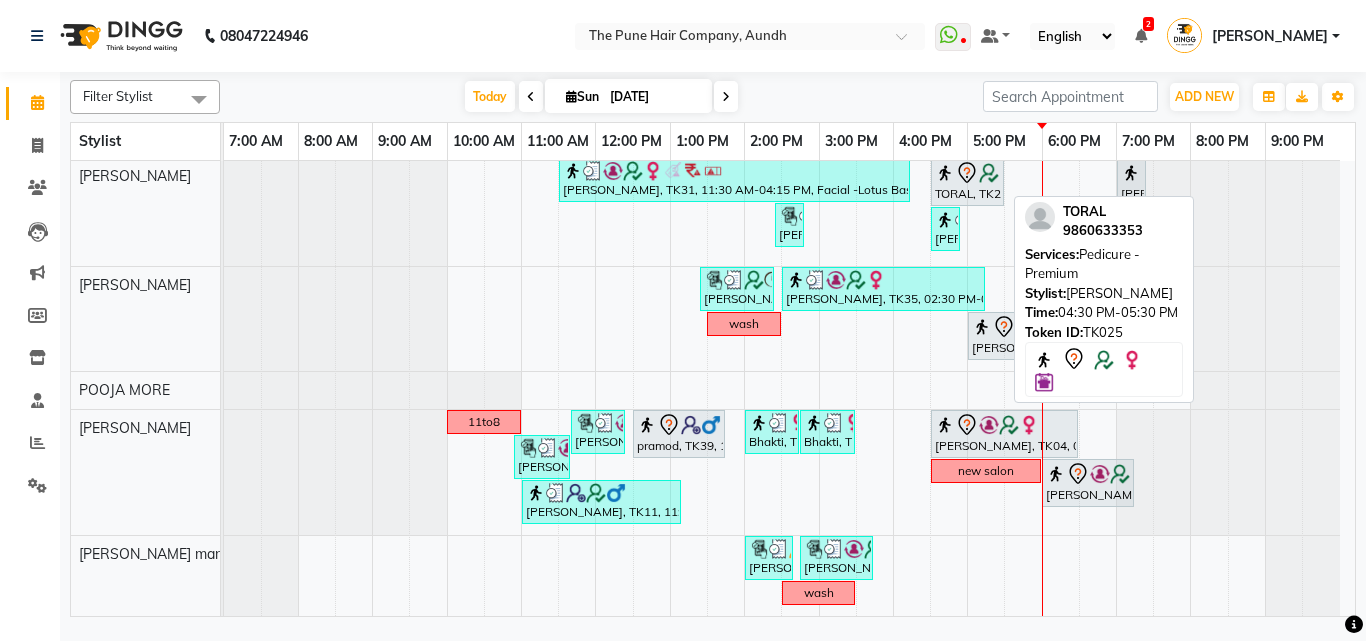 click on "TORAL, TK25, 04:30 PM-05:30 PM, Pedicure - Premium" at bounding box center (967, 182) 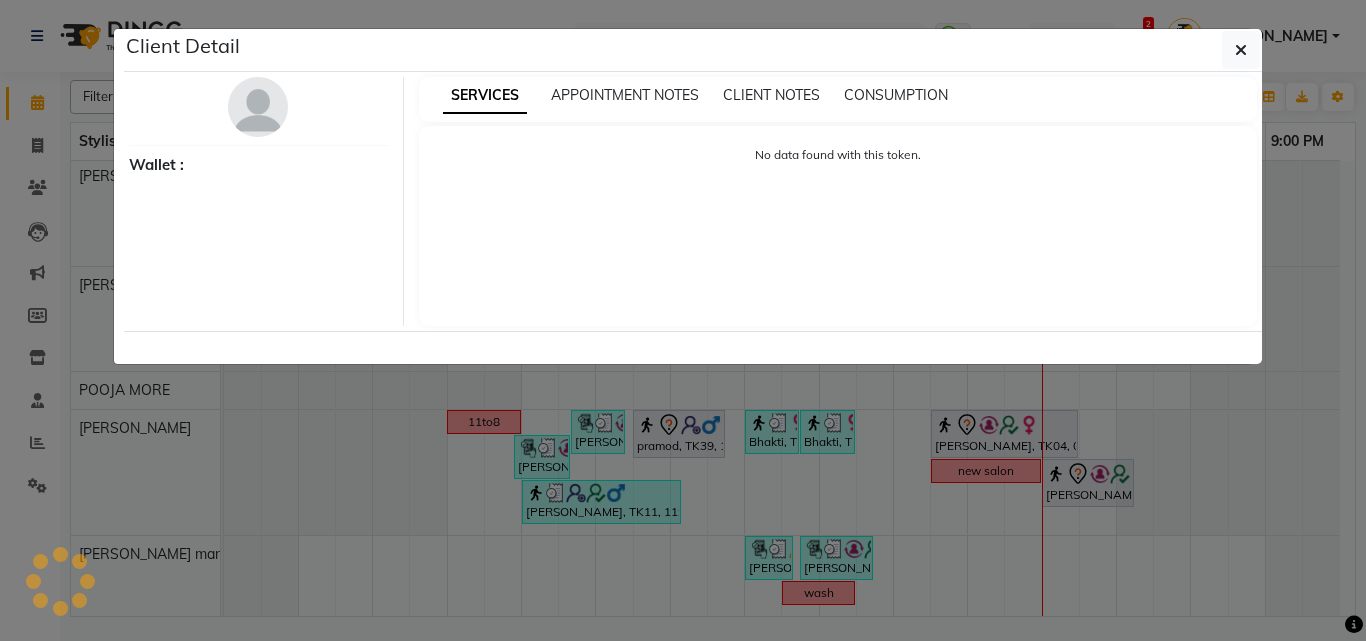 select on "7" 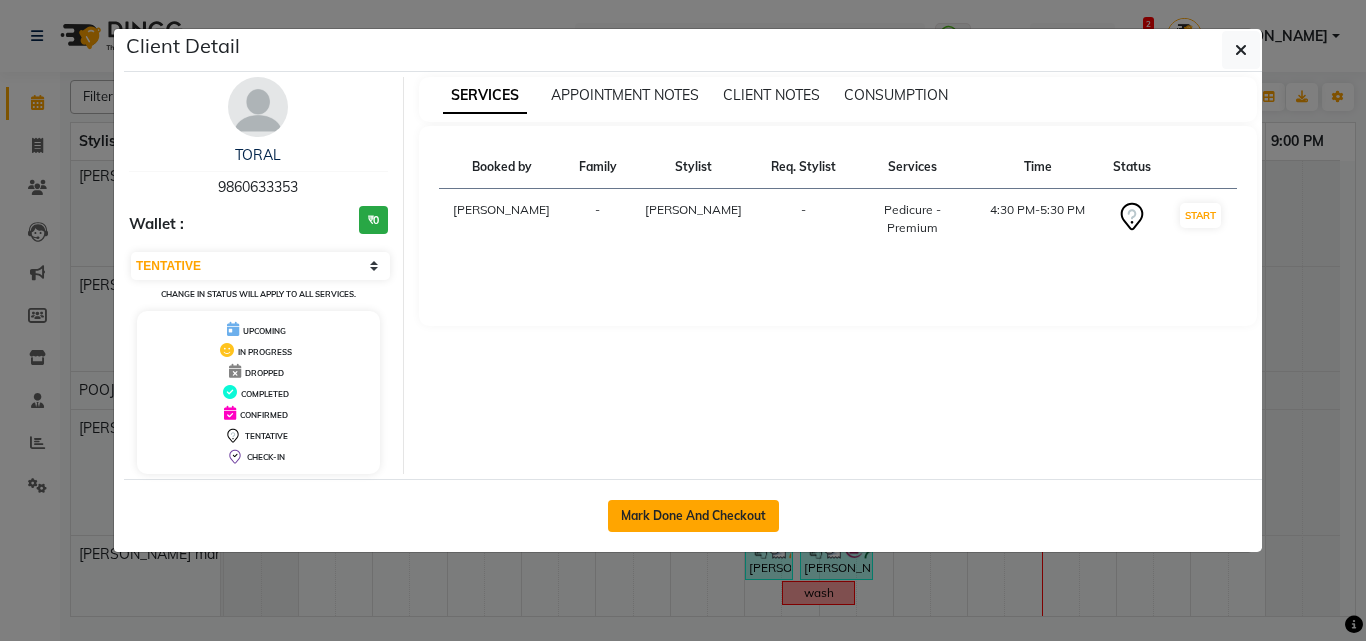 click on "Mark Done And Checkout" 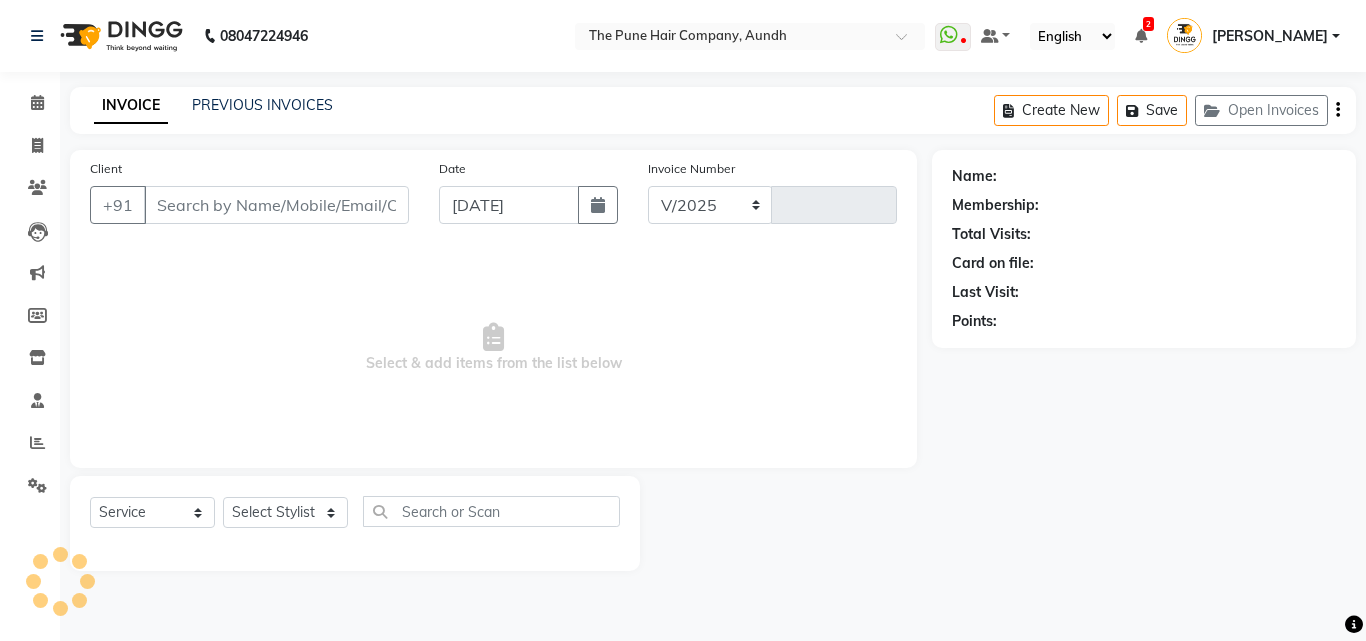 select on "106" 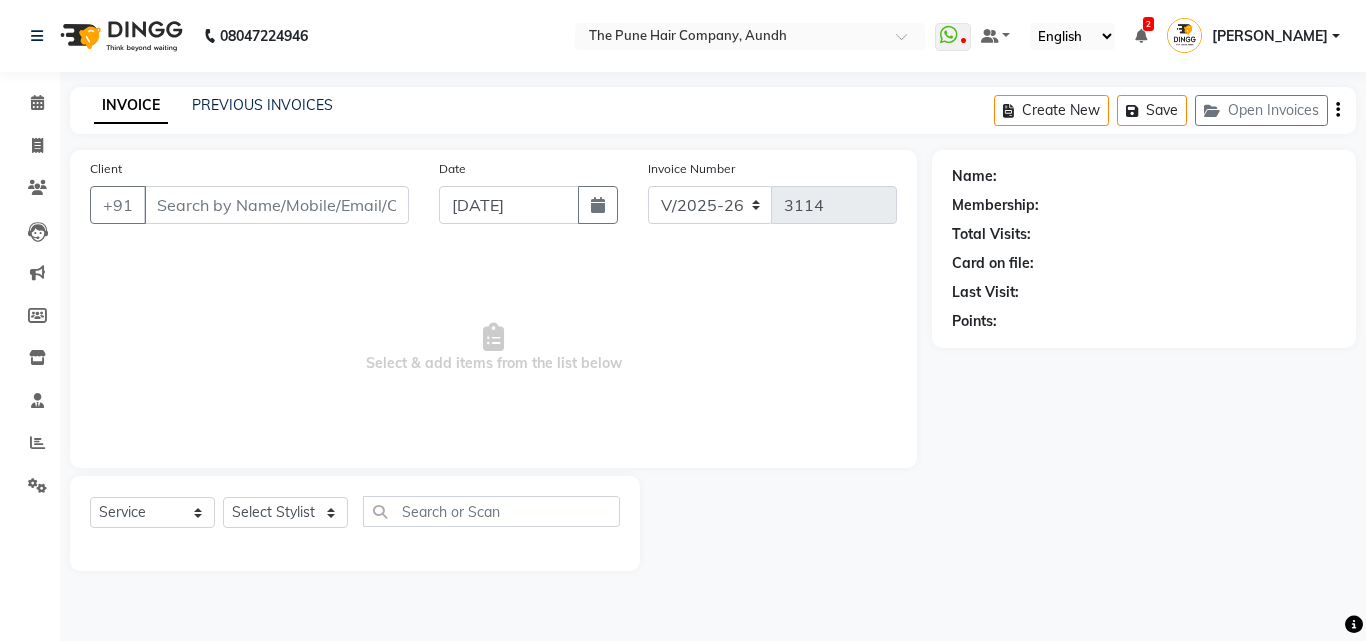type on "9860633353" 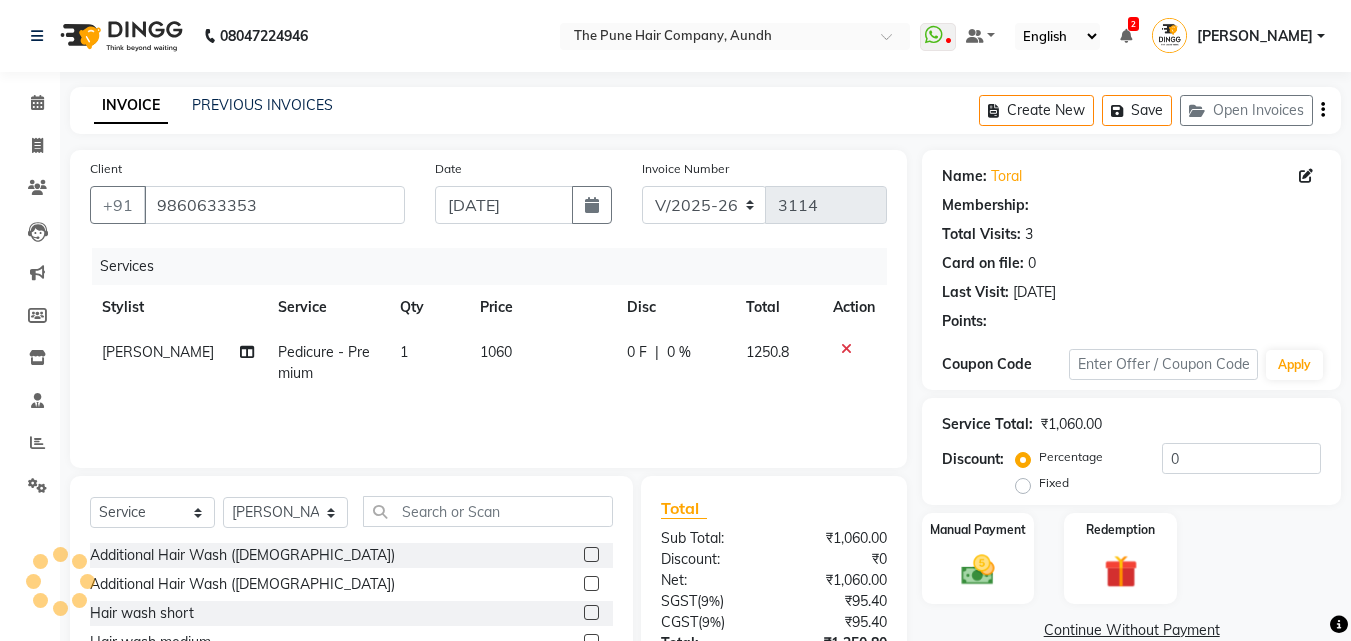 select on "1: Object" 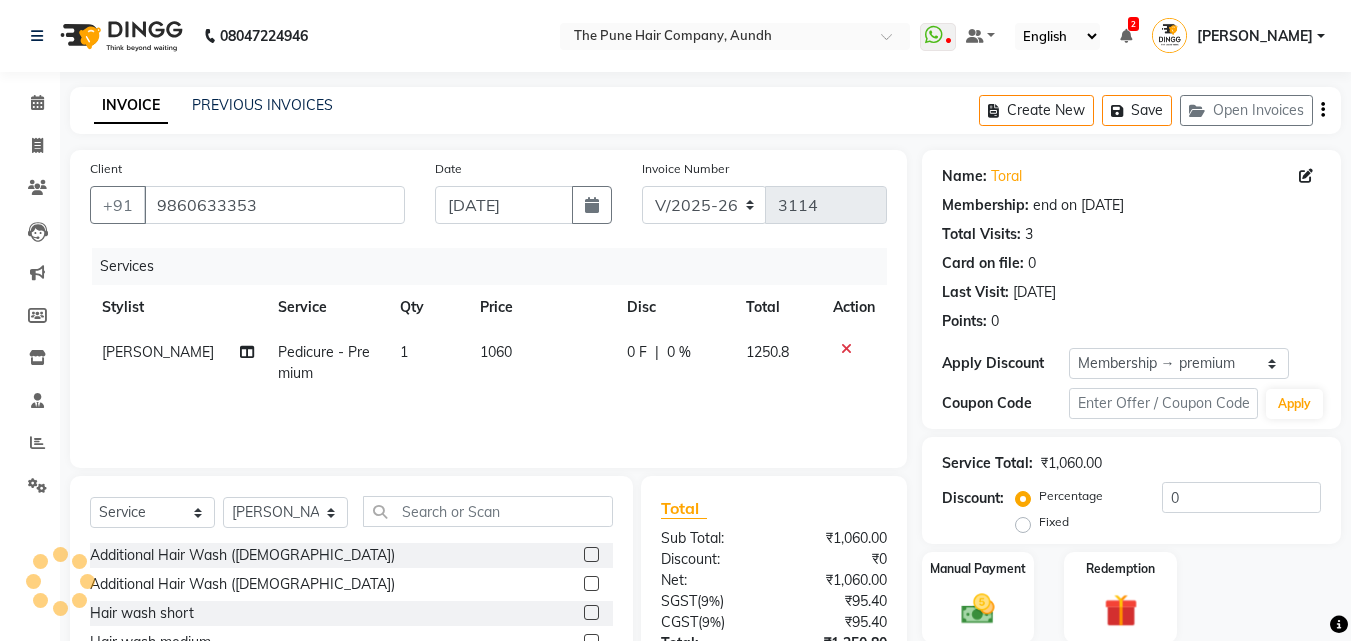 type on "20" 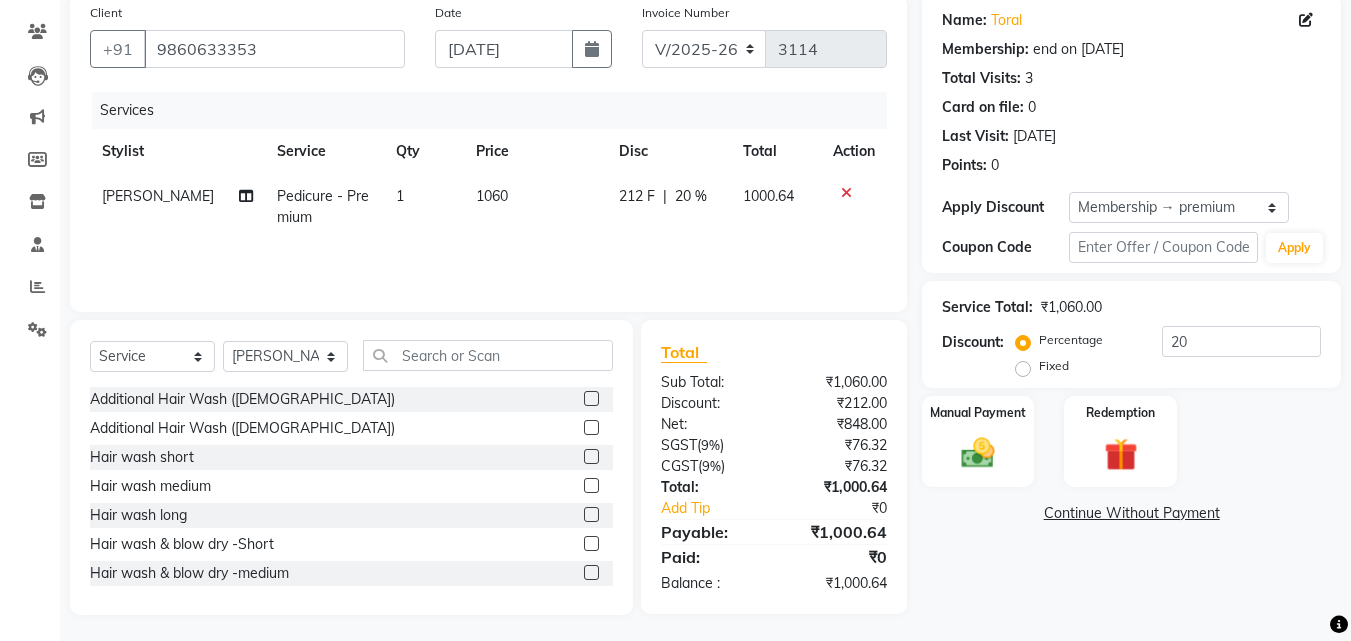 scroll, scrollTop: 160, scrollLeft: 0, axis: vertical 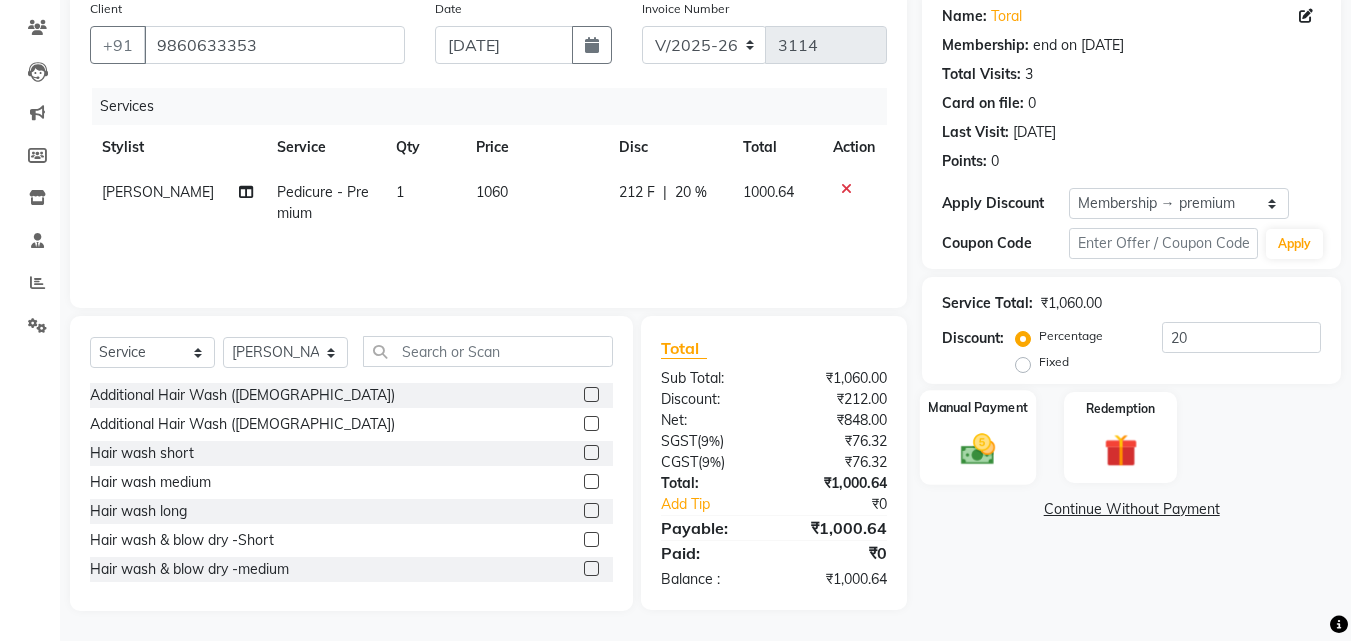 click 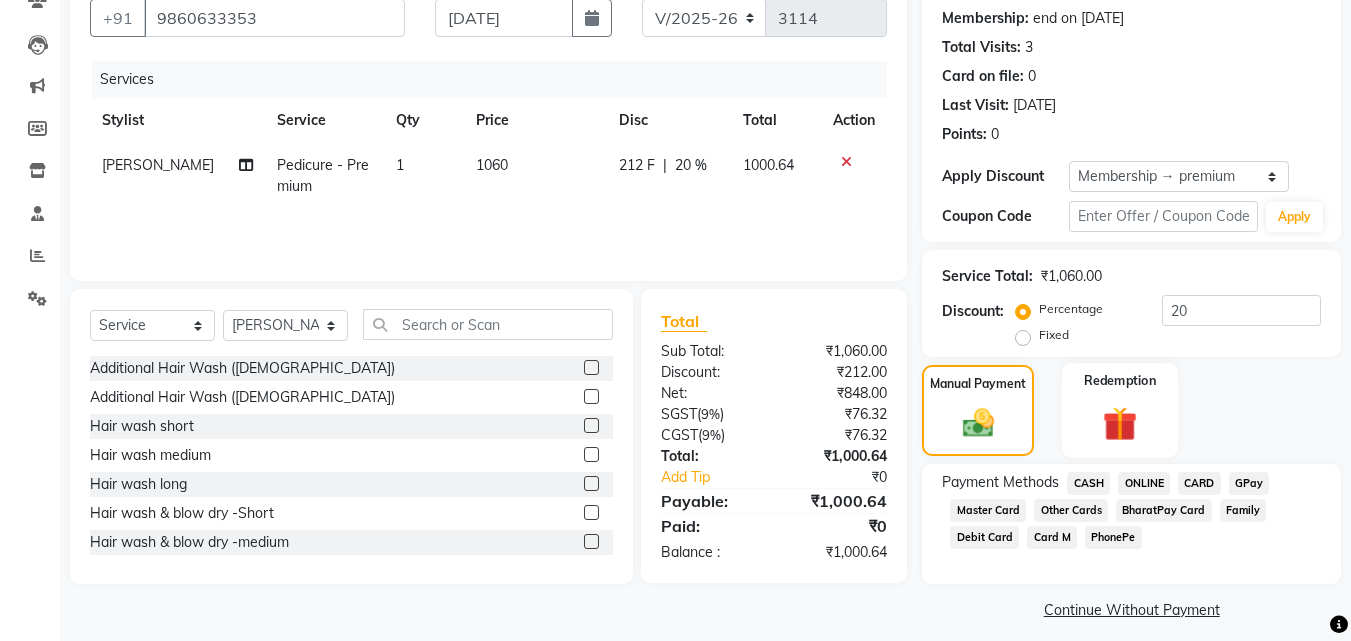 scroll, scrollTop: 201, scrollLeft: 0, axis: vertical 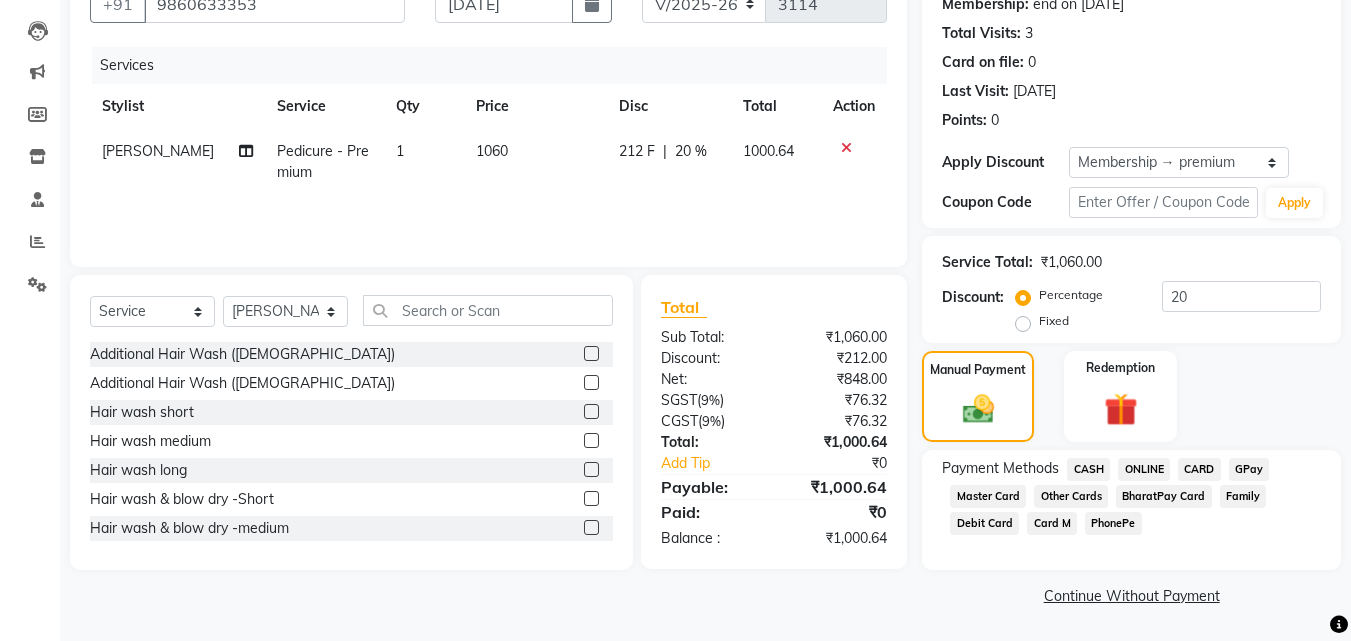 click on "ONLINE" 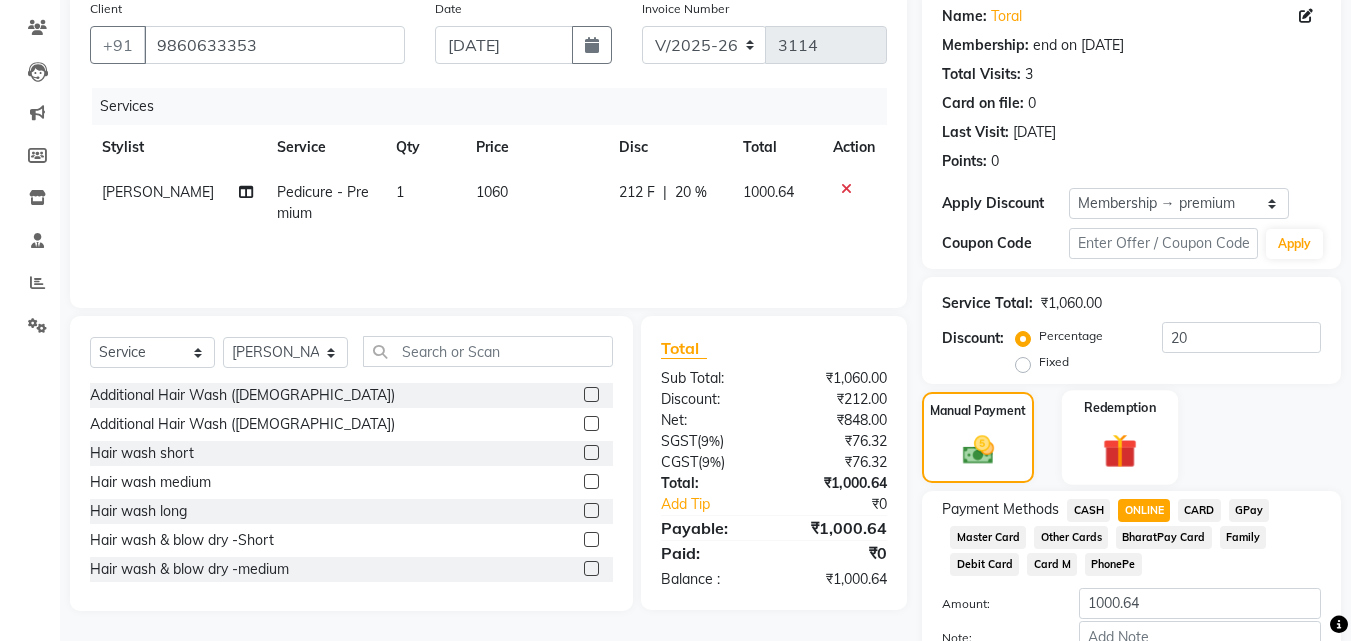 scroll, scrollTop: 284, scrollLeft: 0, axis: vertical 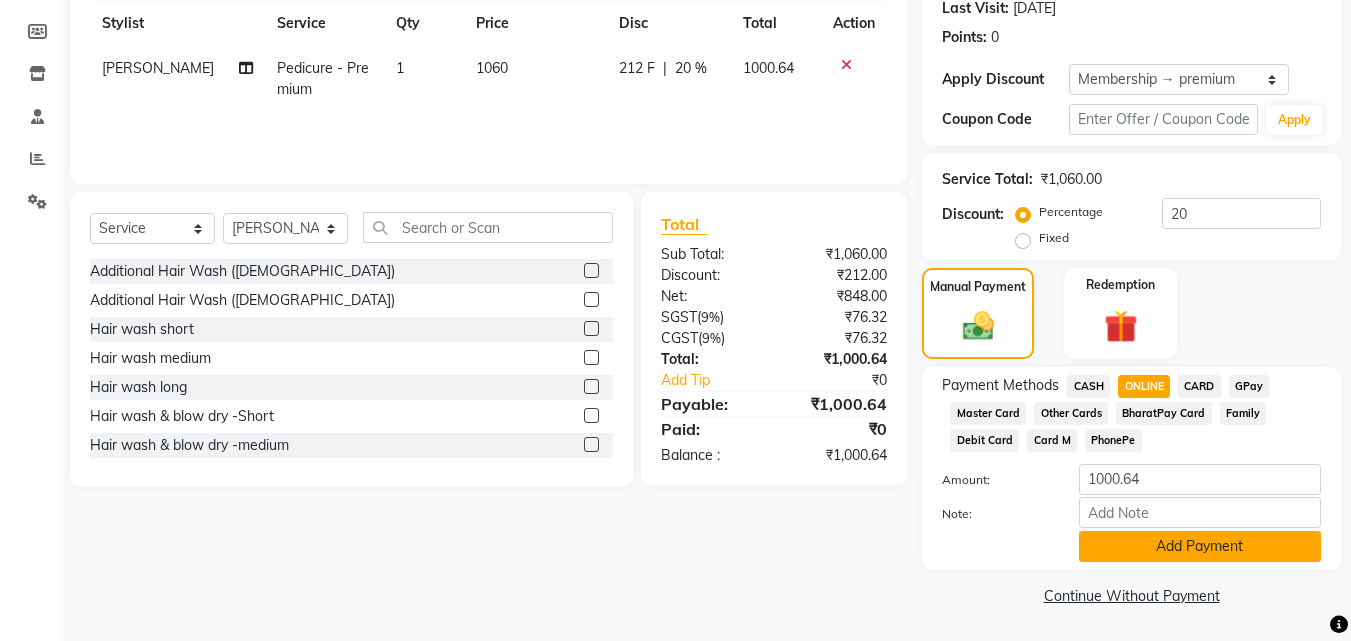 click on "Add Payment" 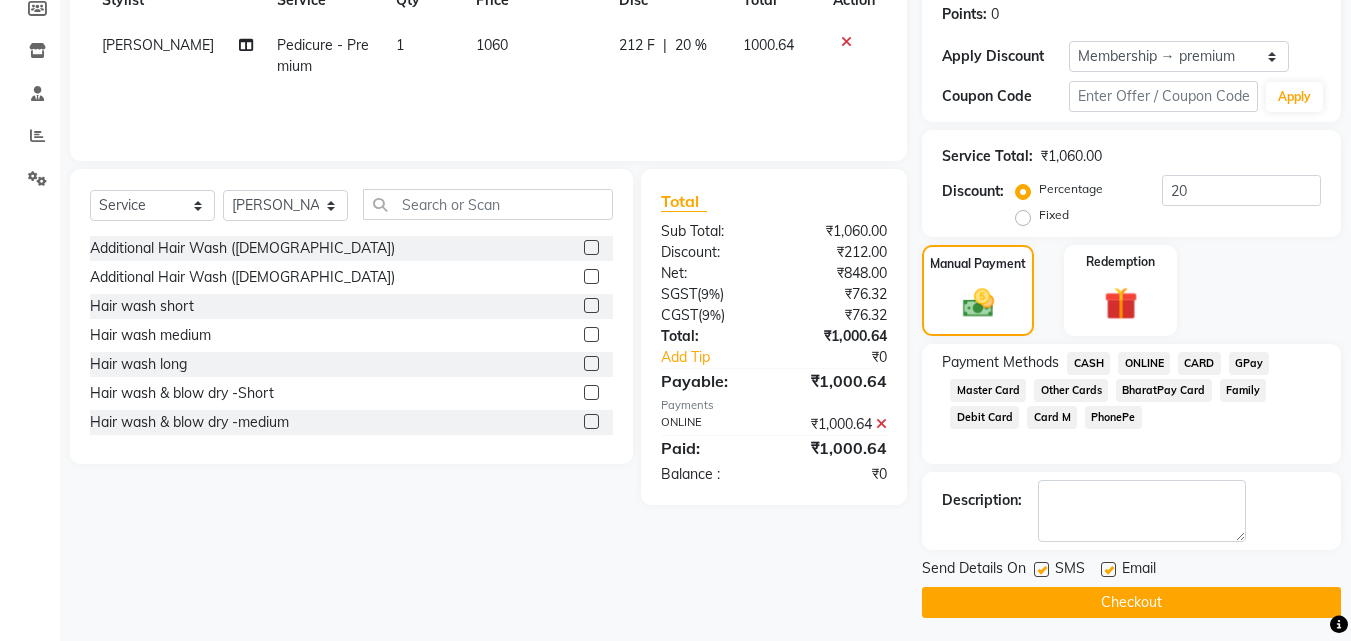 scroll, scrollTop: 314, scrollLeft: 0, axis: vertical 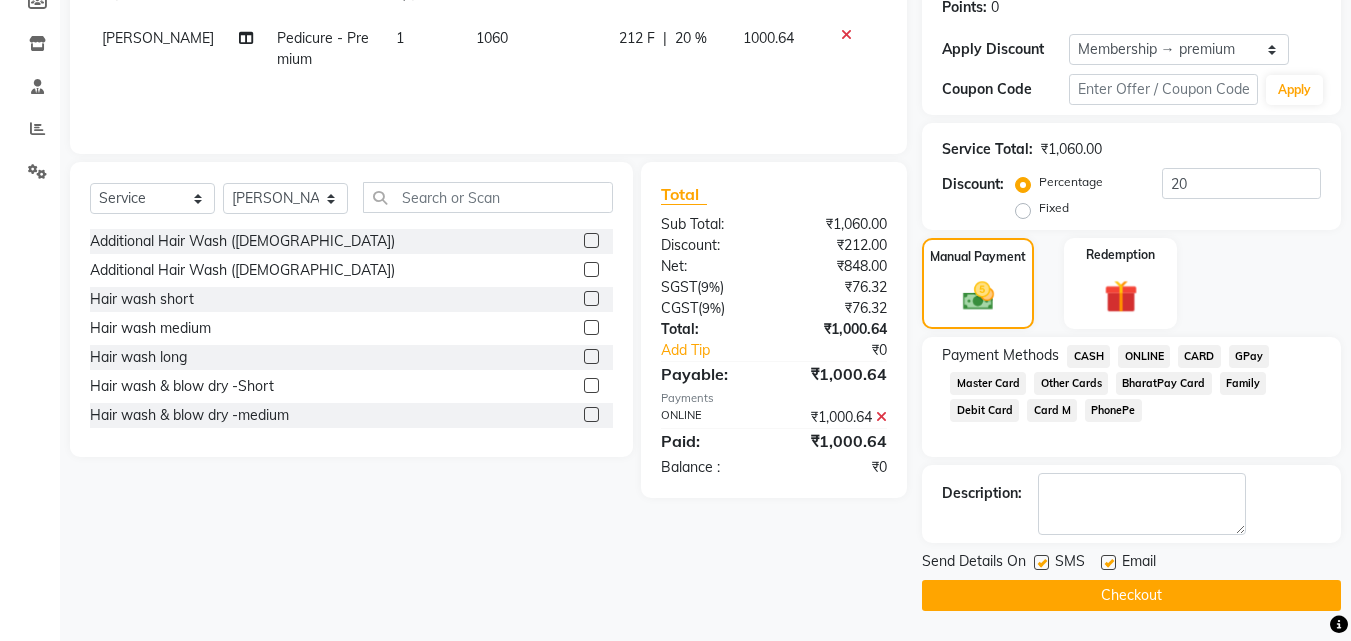 click on "Checkout" 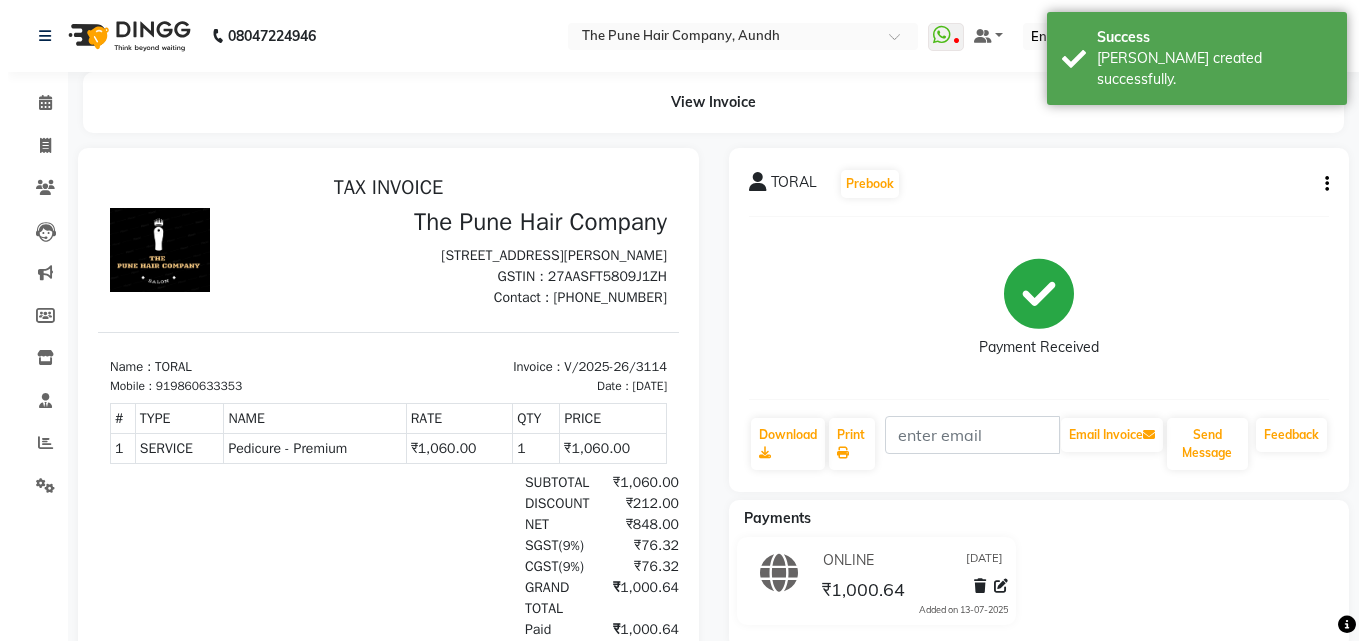 scroll, scrollTop: 0, scrollLeft: 0, axis: both 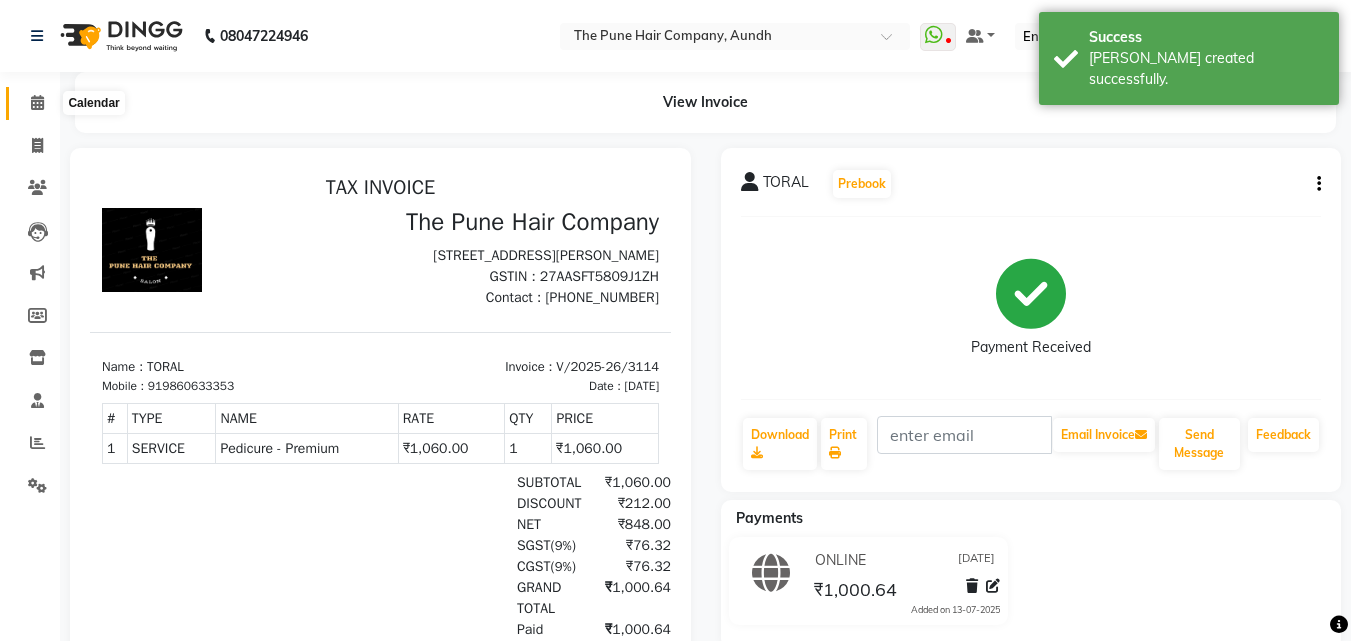 click 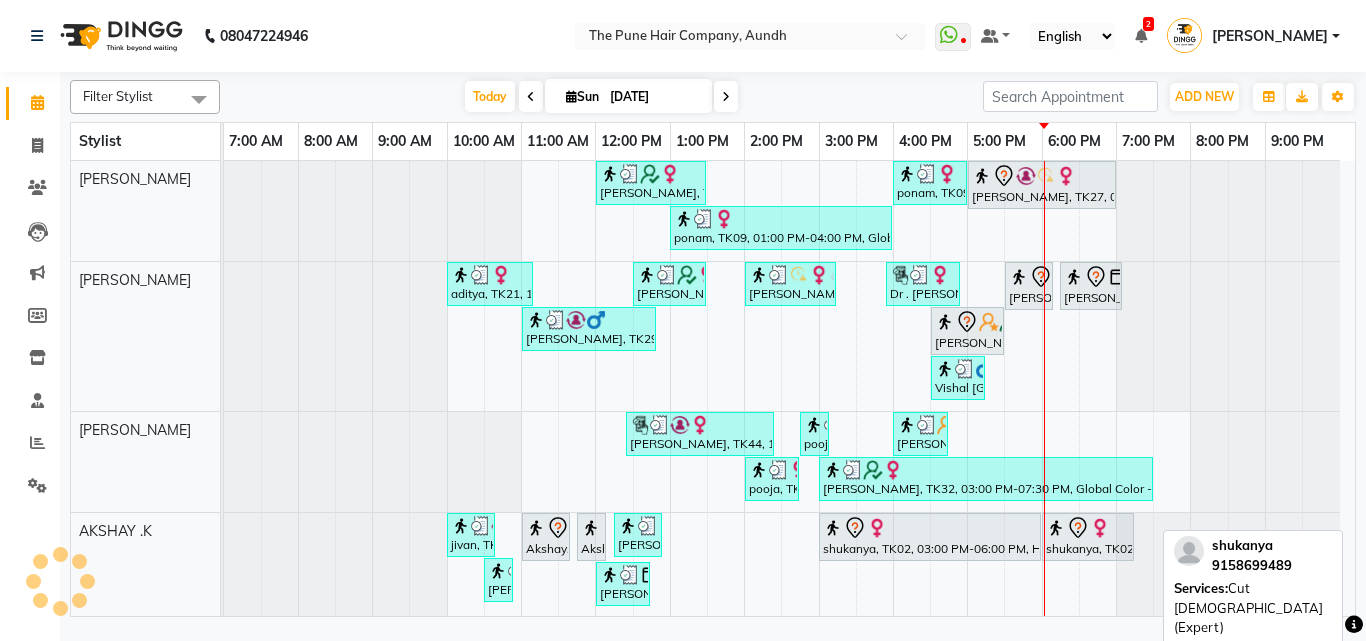 scroll, scrollTop: 100, scrollLeft: 0, axis: vertical 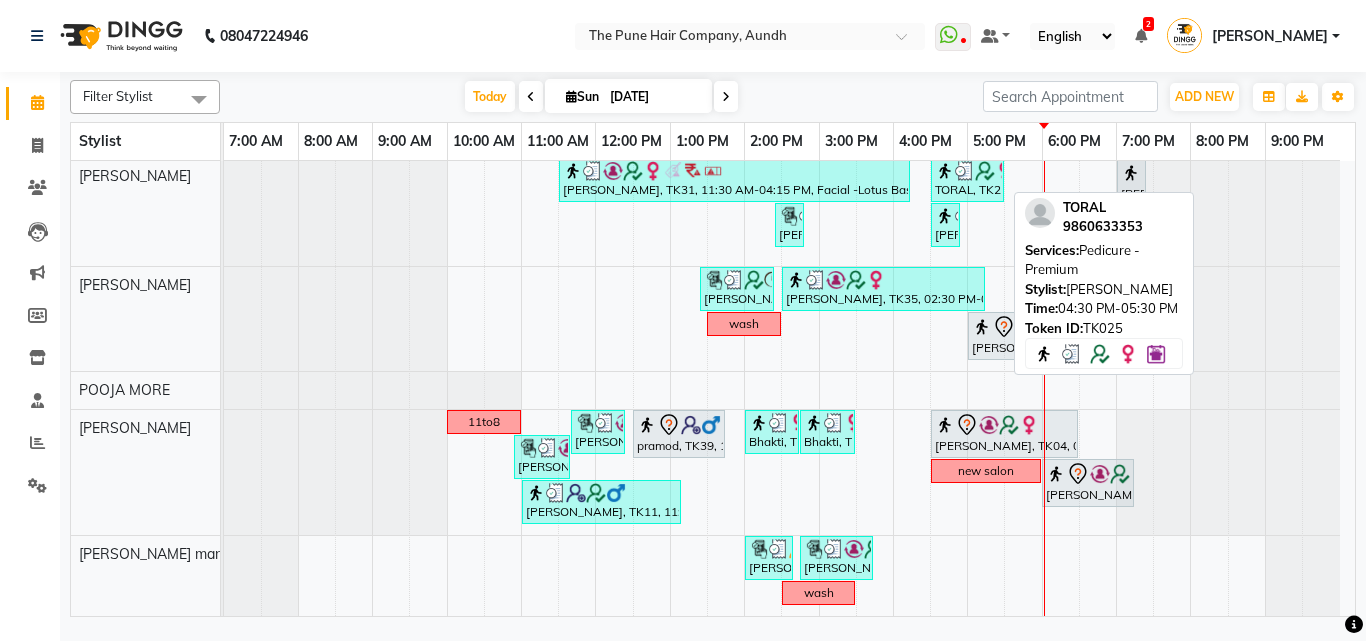 click on "TORAL, TK25, 04:30 PM-05:30 PM, Pedicure - Premium" at bounding box center (967, 180) 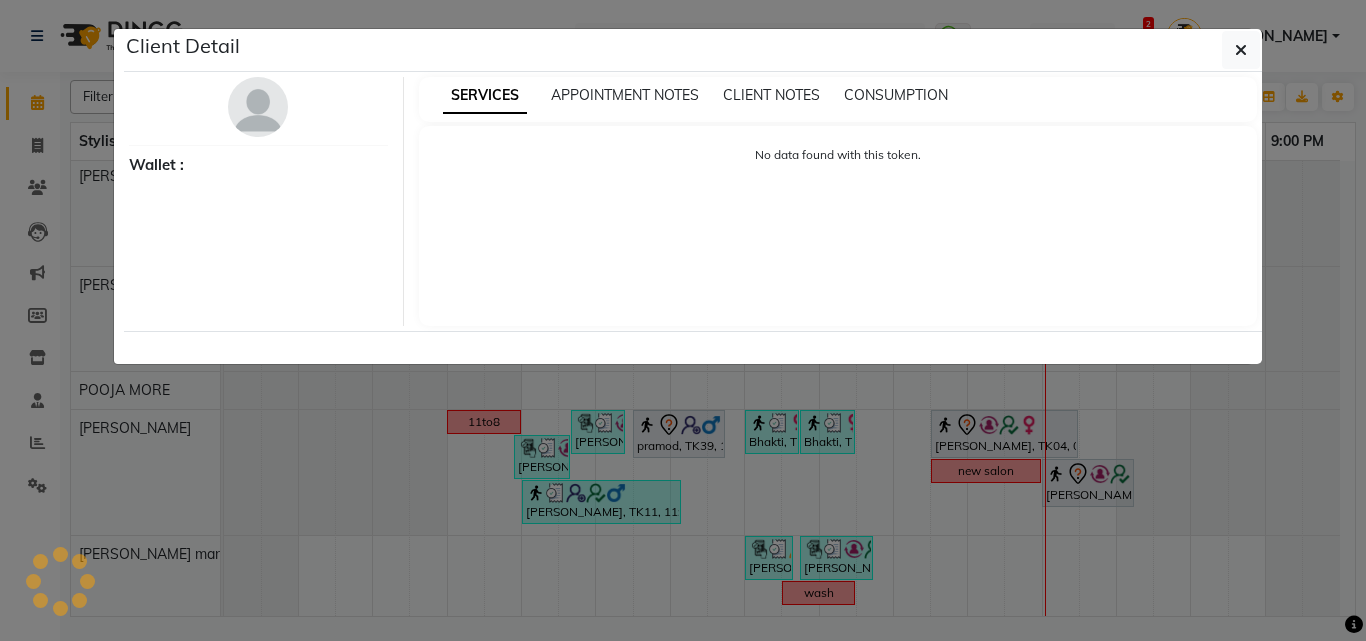 select on "3" 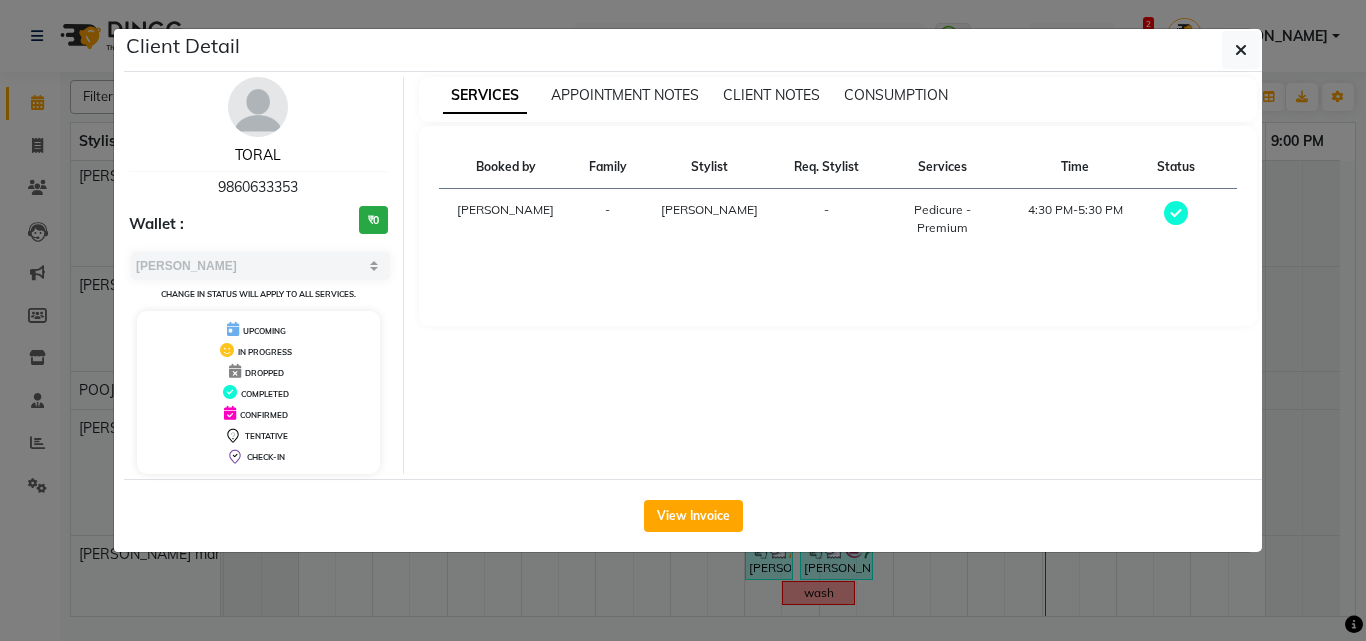 click on "TORAL" at bounding box center (258, 155) 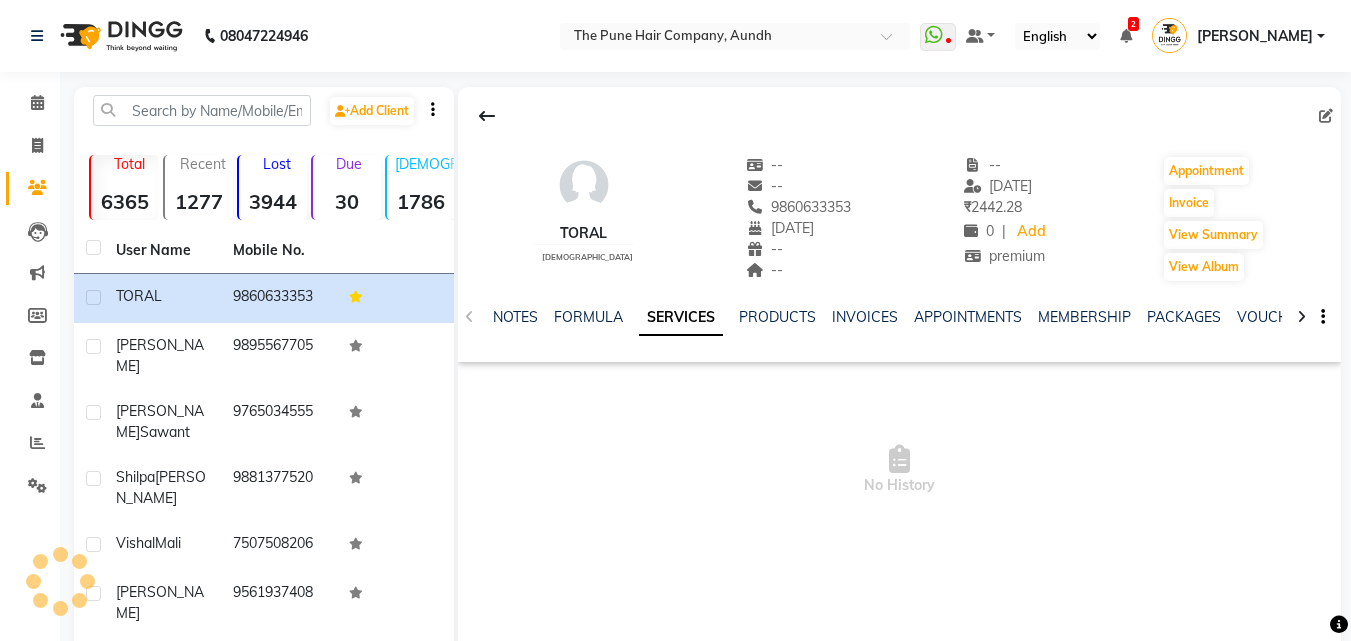 click on "NOTES FORMULA SERVICES PRODUCTS INVOICES APPOINTMENTS MEMBERSHIP PACKAGES VOUCHERS GIFTCARDS POINTS FAMILY" 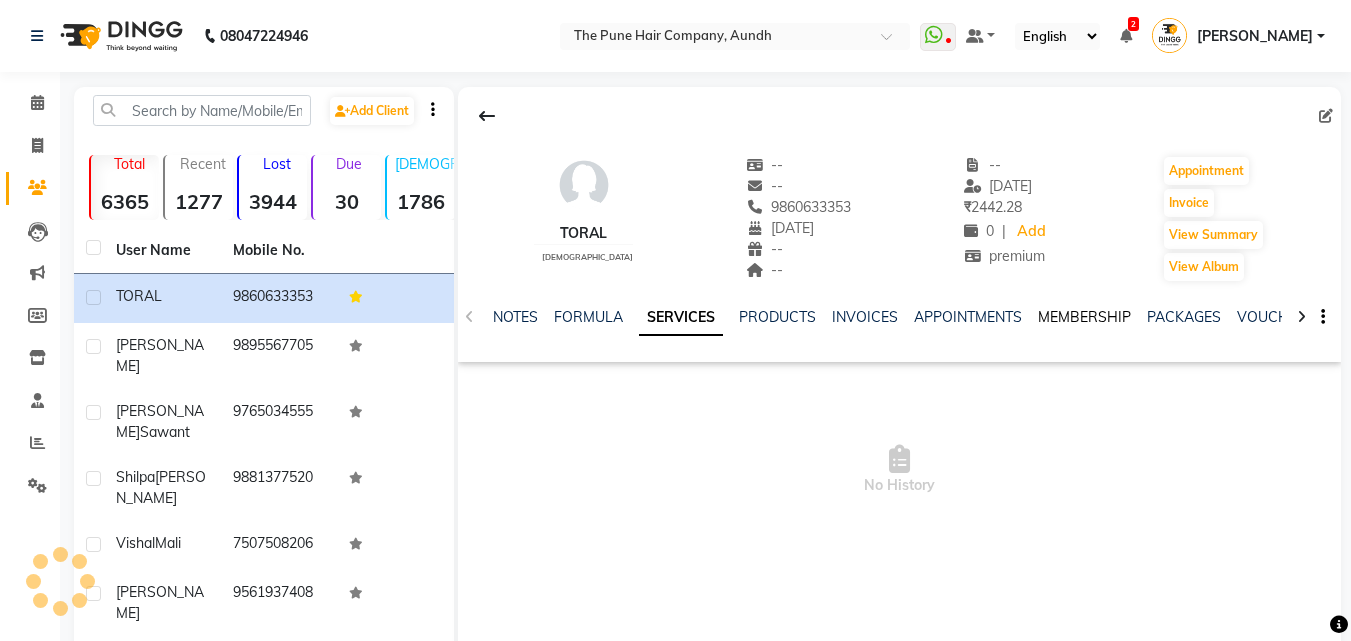 click on "MEMBERSHIP" 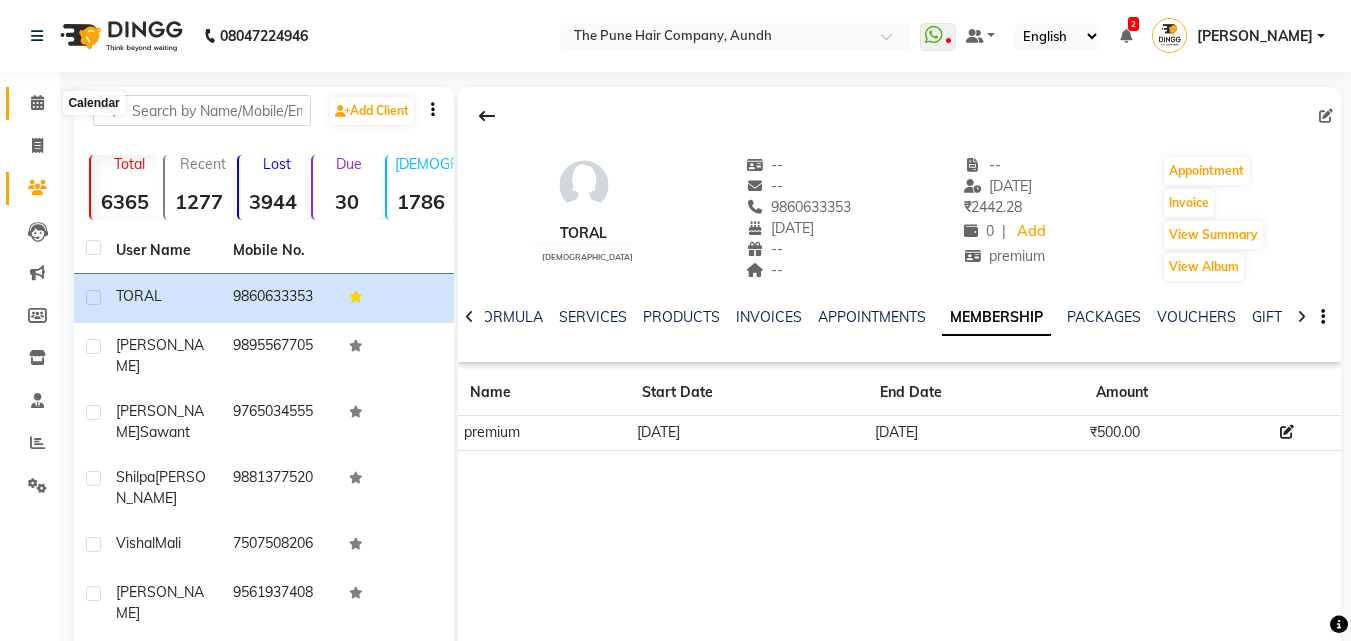 click 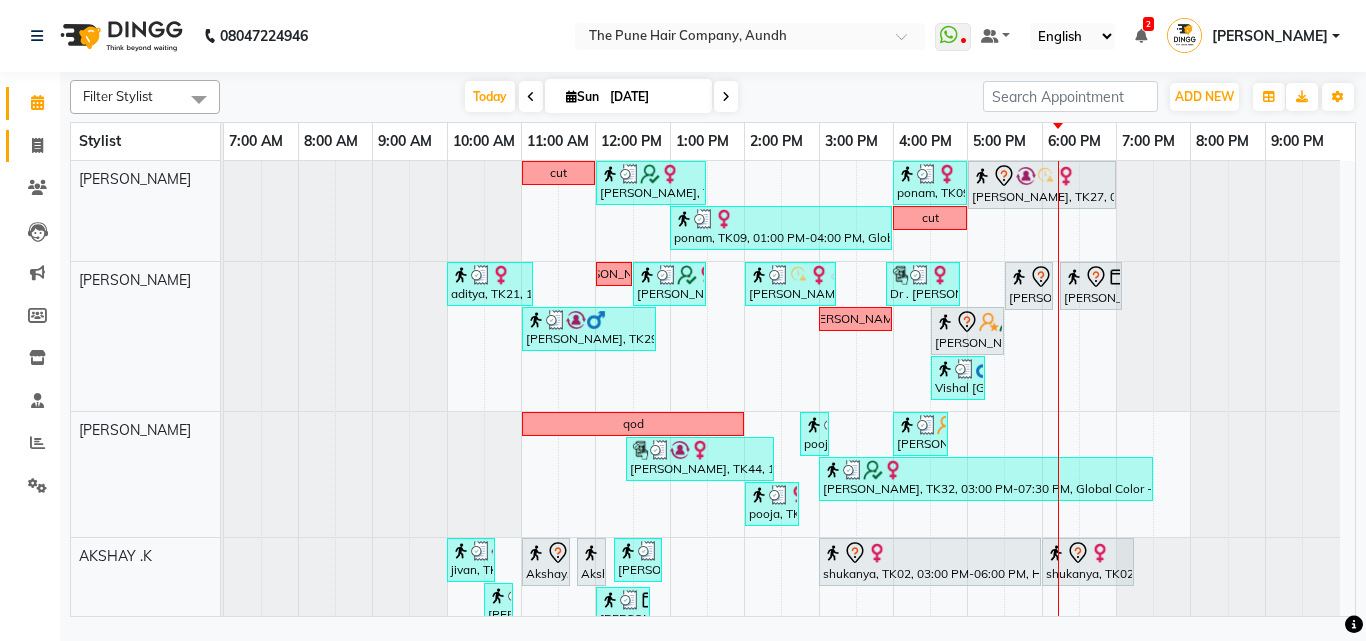 click on "cut      [PERSON_NAME], TK17, 12:00 PM-01:30 PM, Cut [DEMOGRAPHIC_DATA] ( Top Stylist )     ponam, TK09, 04:00 PM-05:00 PM, Cut [DEMOGRAPHIC_DATA] ( Top Stylist )             [PERSON_NAME], TK27, 05:00 PM-07:00 PM, Hair Color [PERSON_NAME] Touchup 2 Inch     ponam, TK09, 01:00 PM-04:00 PM, Global Highlight - Majirel Highlights Long  cut      aditya, TK21, 10:00 AM-11:10 AM, Cut [DEMOGRAPHIC_DATA] (Expert)  [PERSON_NAME], TK07, 12:30 PM-01:30 PM, Cut [DEMOGRAPHIC_DATA] (Expert), Additional Hair Wash ([DEMOGRAPHIC_DATA])     [PERSON_NAME], TK15, 02:00 PM-03:15 PM,  [PERSON_NAME] Crafting,Cut [DEMOGRAPHIC_DATA] (Expert),Additional Hair Wash ([DEMOGRAPHIC_DATA])     Dr . [PERSON_NAME], TK47, 03:55 PM-04:55 PM, Cut [DEMOGRAPHIC_DATA] (Expert), Additional Hair Wash ([DEMOGRAPHIC_DATA])             [PERSON_NAME], TK01, 05:30 PM-06:10 PM, Cut [DEMOGRAPHIC_DATA] (Expert)             [PERSON_NAME], TK01, 06:15 PM-07:05 PM,  [PERSON_NAME] Crafting     [PERSON_NAME], TK29, 11:00 AM-12:50 PM, Cut [DEMOGRAPHIC_DATA] (Expert), Additional Hair Wash ([DEMOGRAPHIC_DATA]), [PERSON_NAME] Crafting  [PERSON_NAME]              [PERSON_NAME], TK28, 04:30 PM-05:30 PM, Hair wash & blow dry - long      qod" at bounding box center [782, 872] 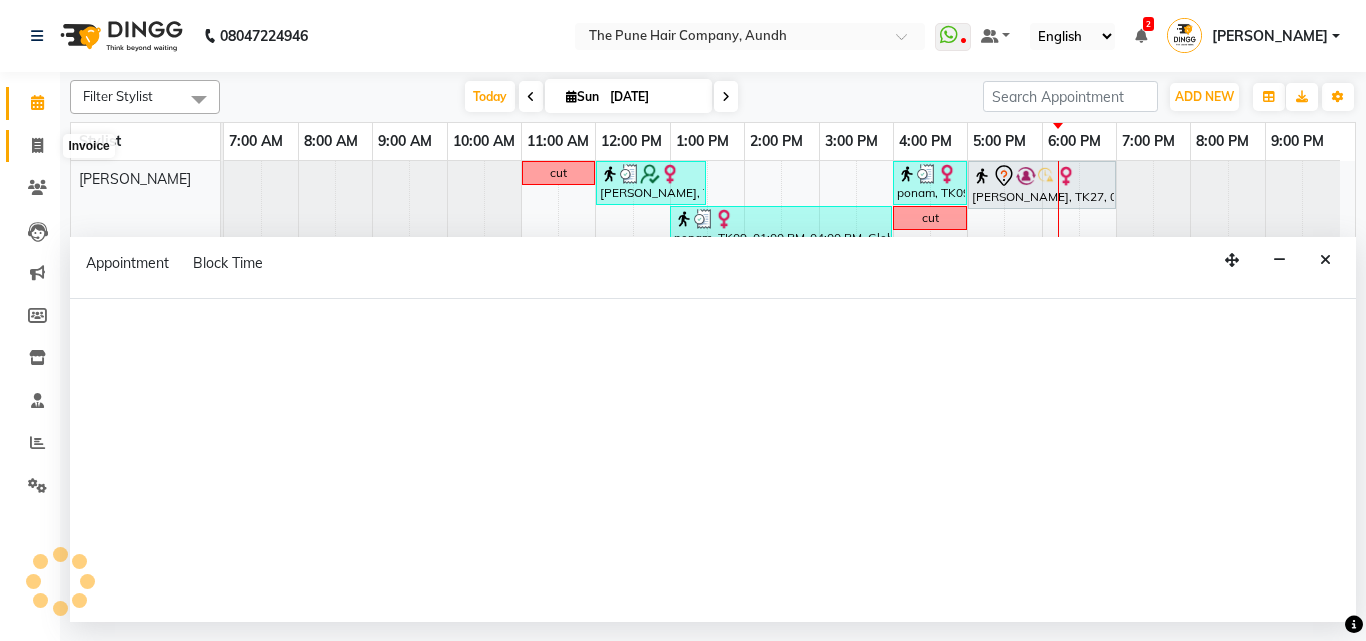 click 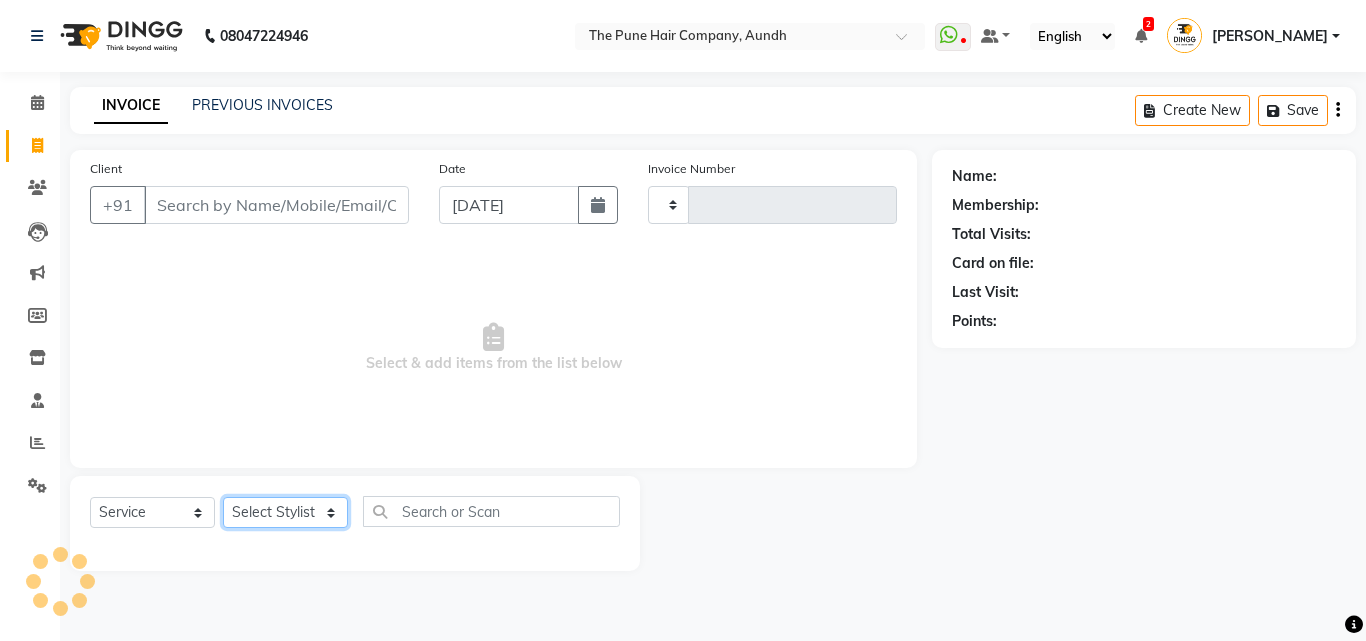 click on "Select Stylist" 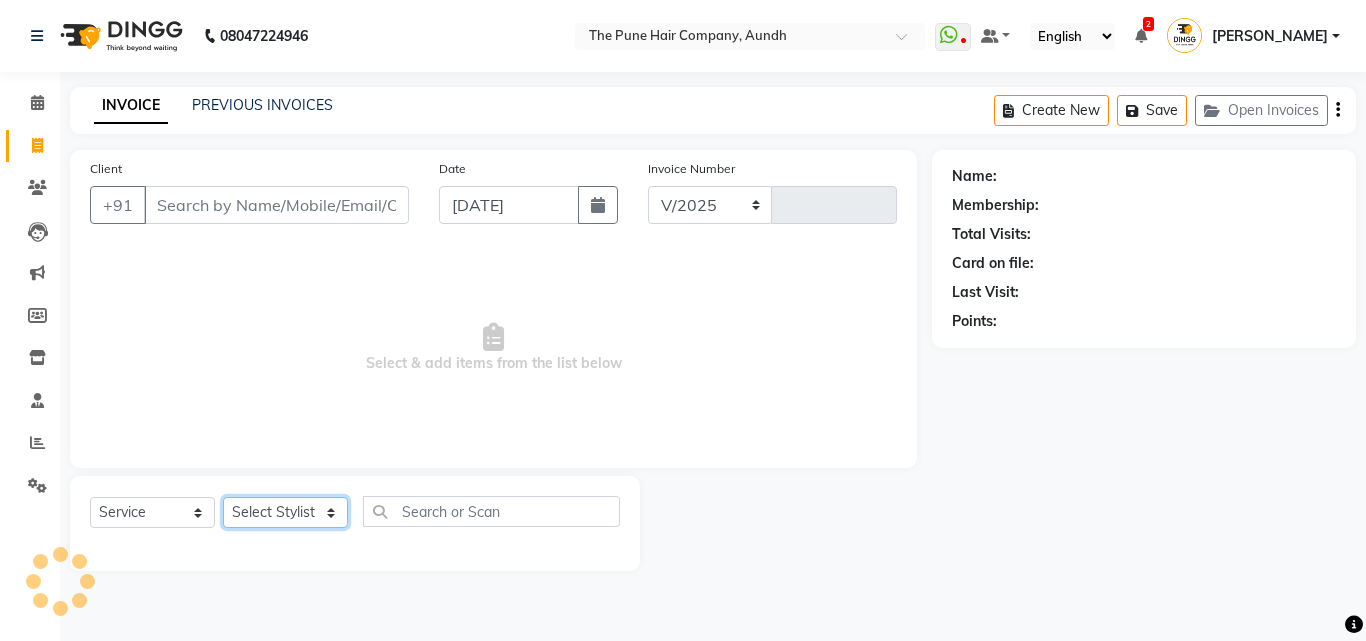 select on "106" 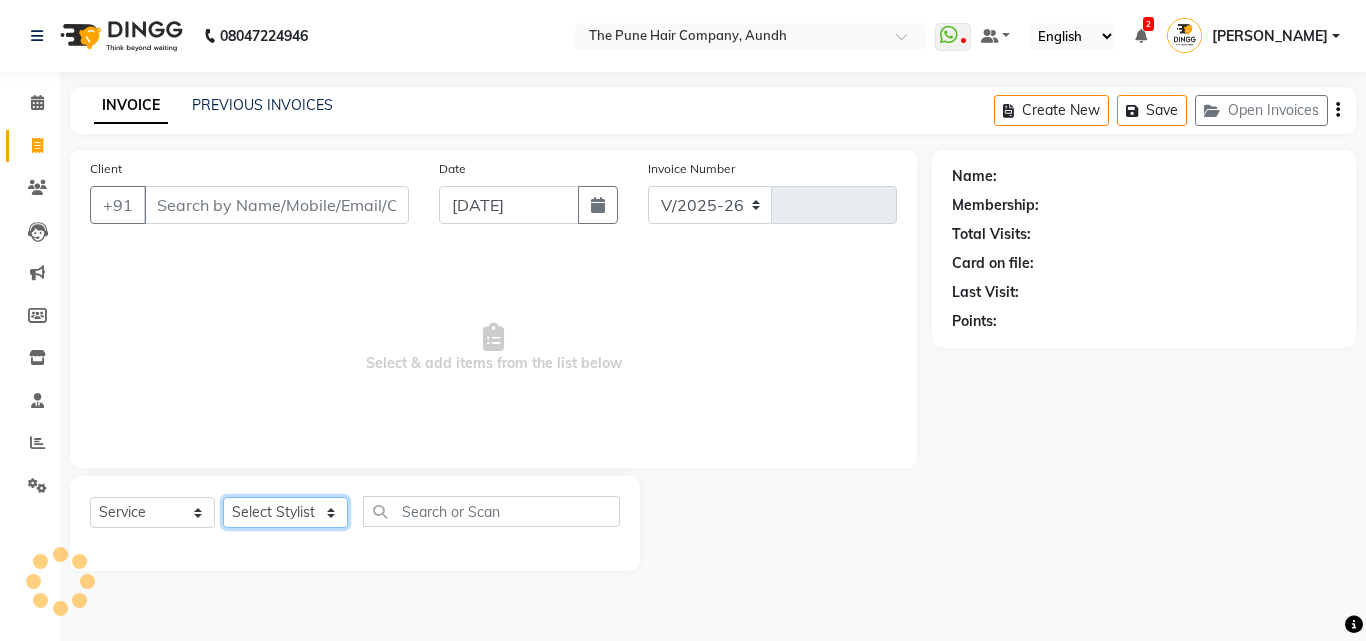 type on "3115" 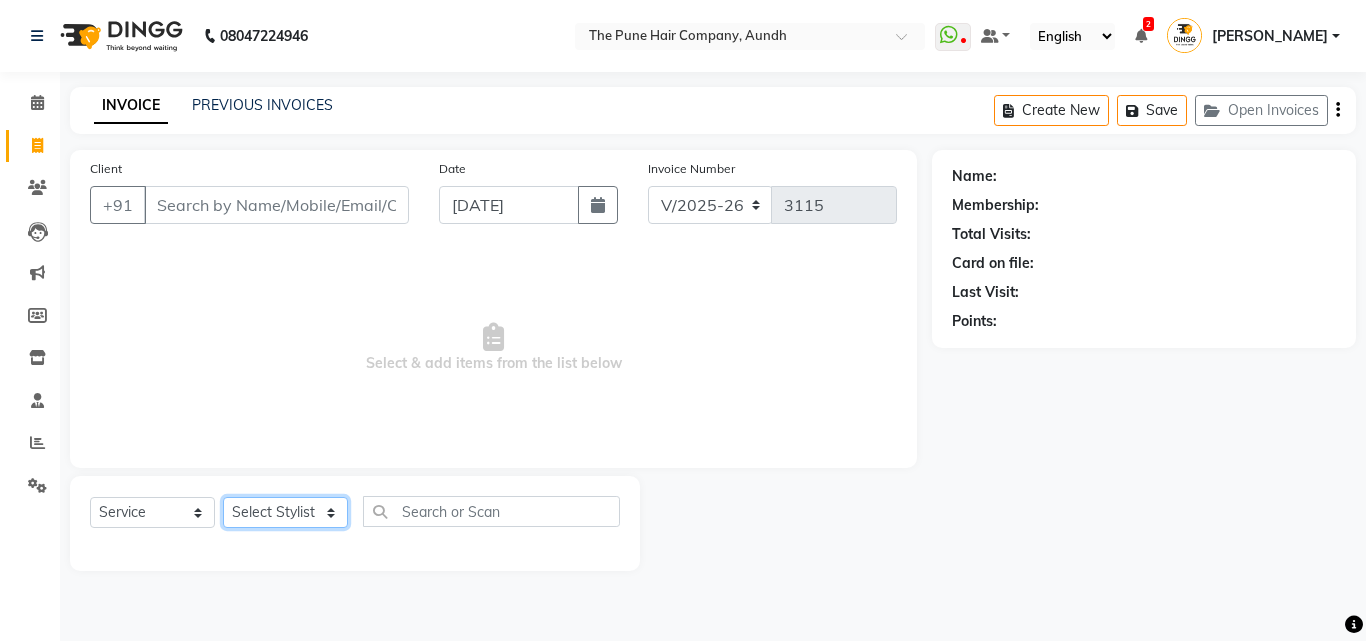 click on "Select Stylist Akash both [PERSON_NAME] .K [PERSON_NAME] kaif [PERSON_NAME] [PERSON_NAME] [PERSON_NAME] [PERSON_NAME] mane POOJA MORE [PERSON_NAME]  [PERSON_NAME] Shweta [PERSON_NAME] [PERSON_NAME] [PERSON_NAME]" 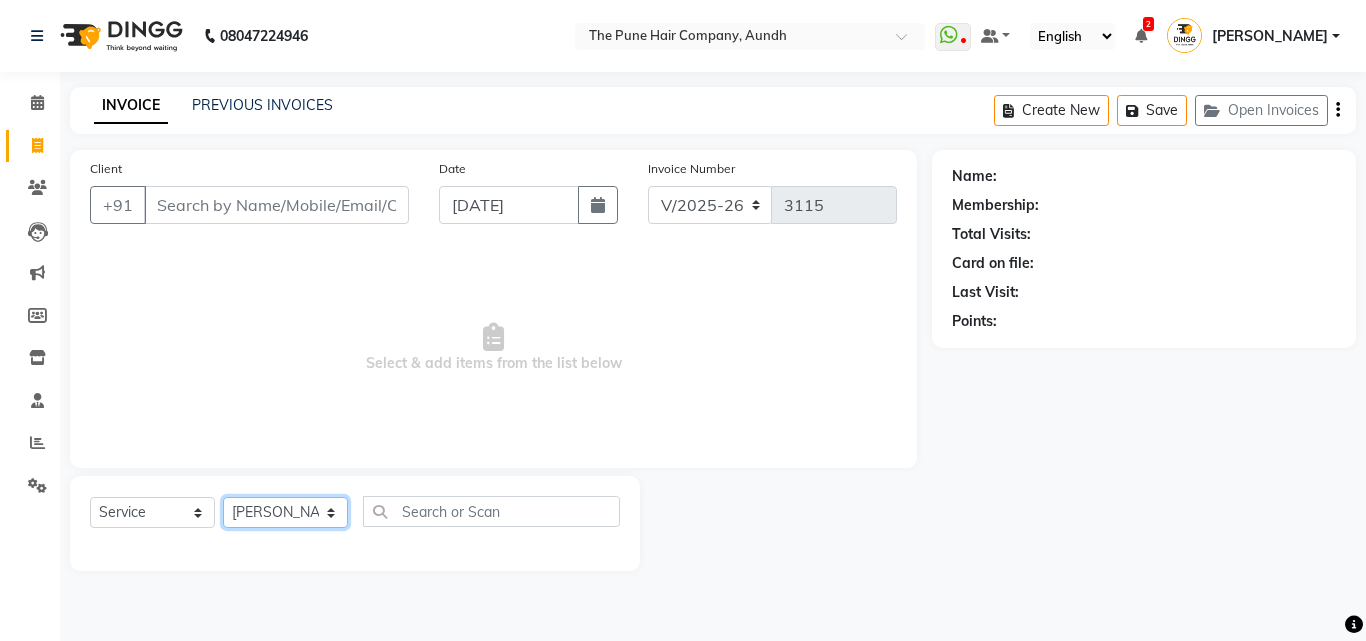 click on "Select Stylist Akash both [PERSON_NAME] .K [PERSON_NAME] kaif [PERSON_NAME] [PERSON_NAME] [PERSON_NAME] [PERSON_NAME] mane POOJA MORE [PERSON_NAME]  [PERSON_NAME] Shweta [PERSON_NAME] [PERSON_NAME] [PERSON_NAME]" 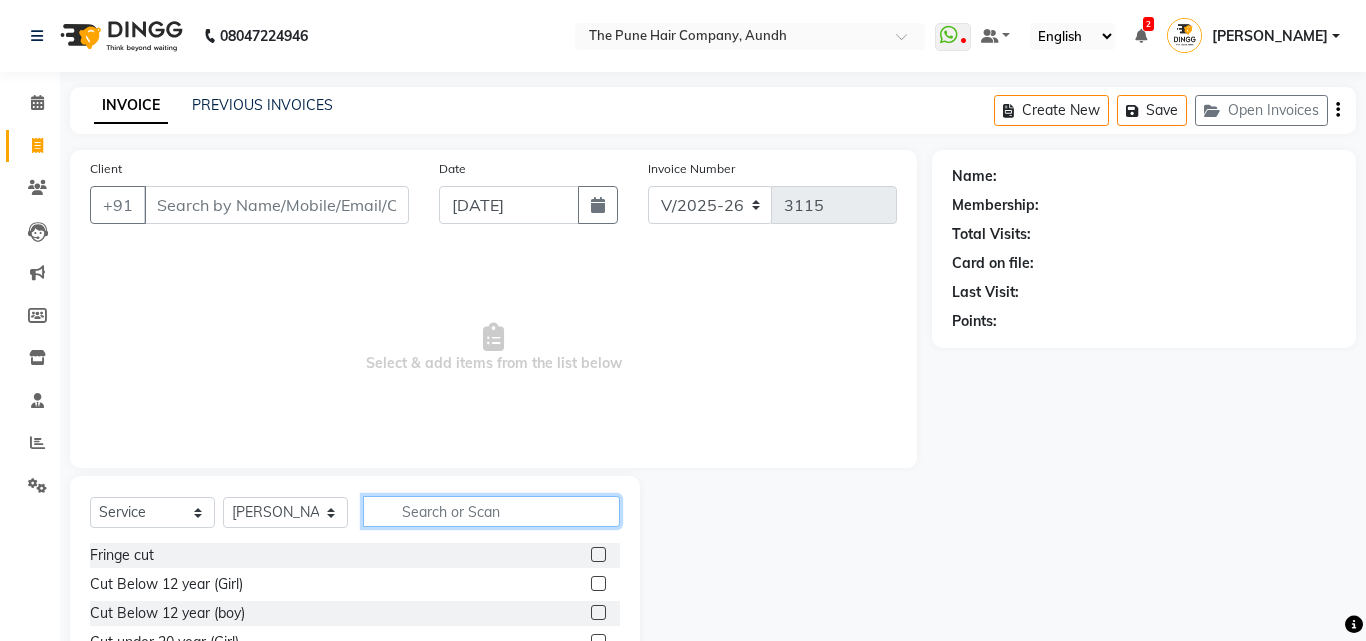 click 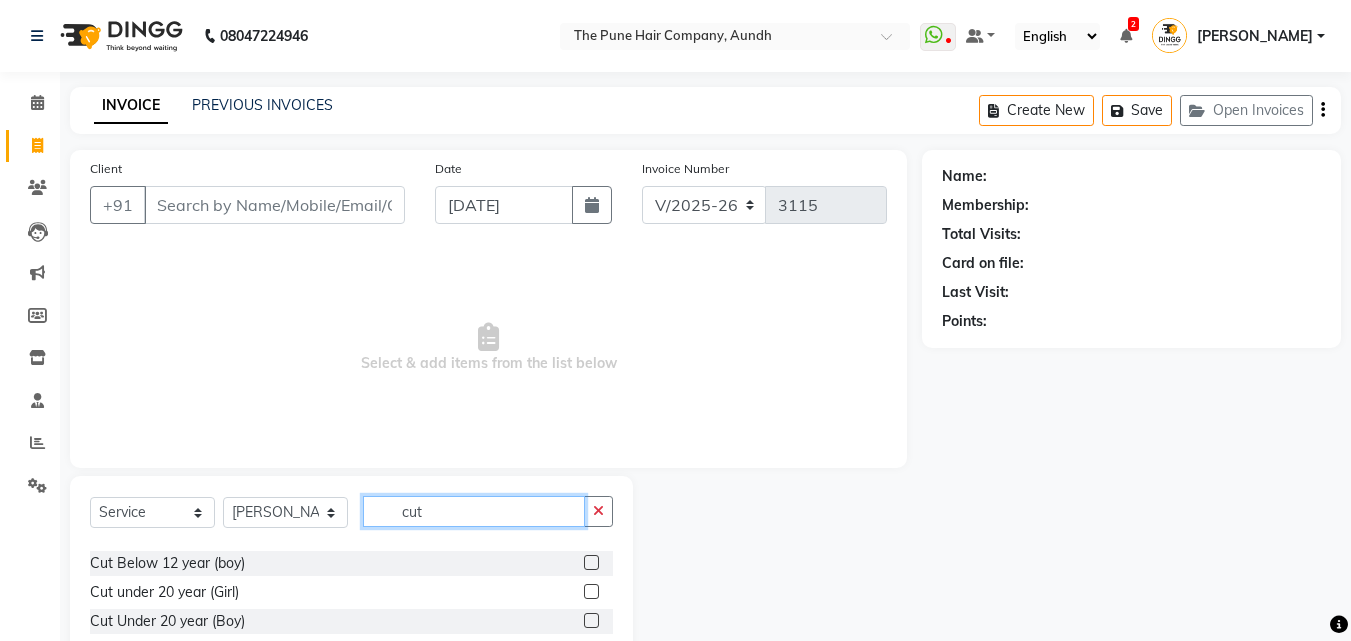 scroll, scrollTop: 61, scrollLeft: 0, axis: vertical 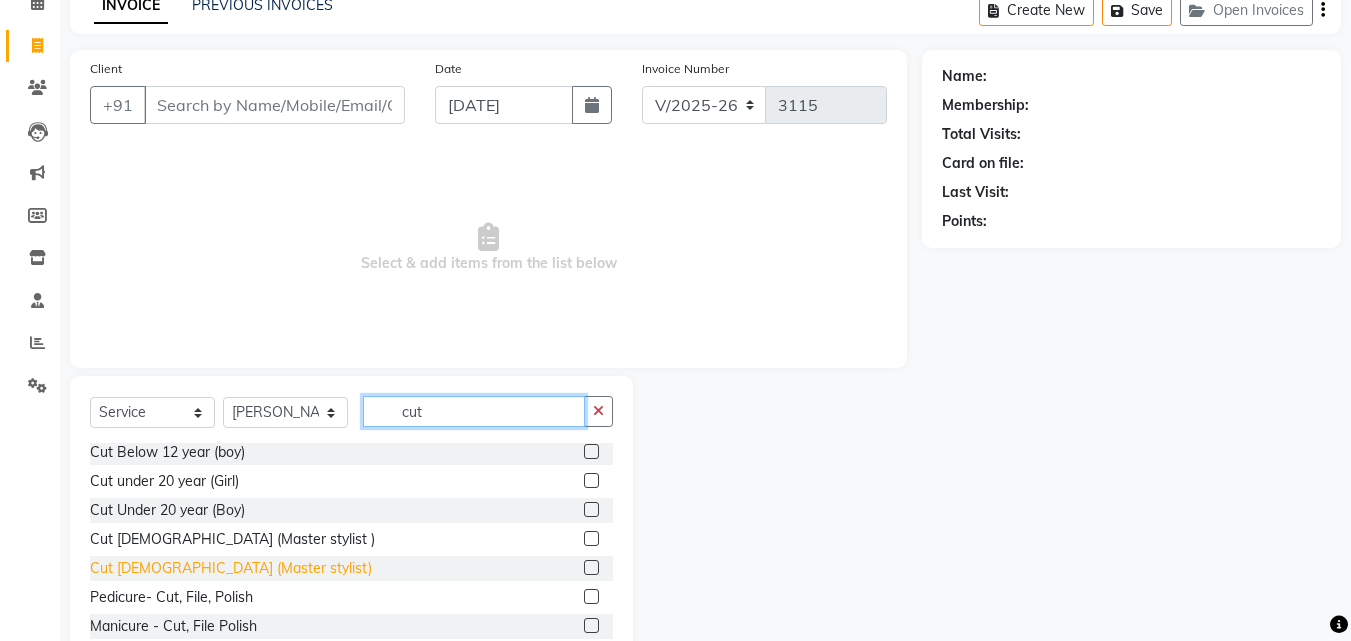 type on "cut" 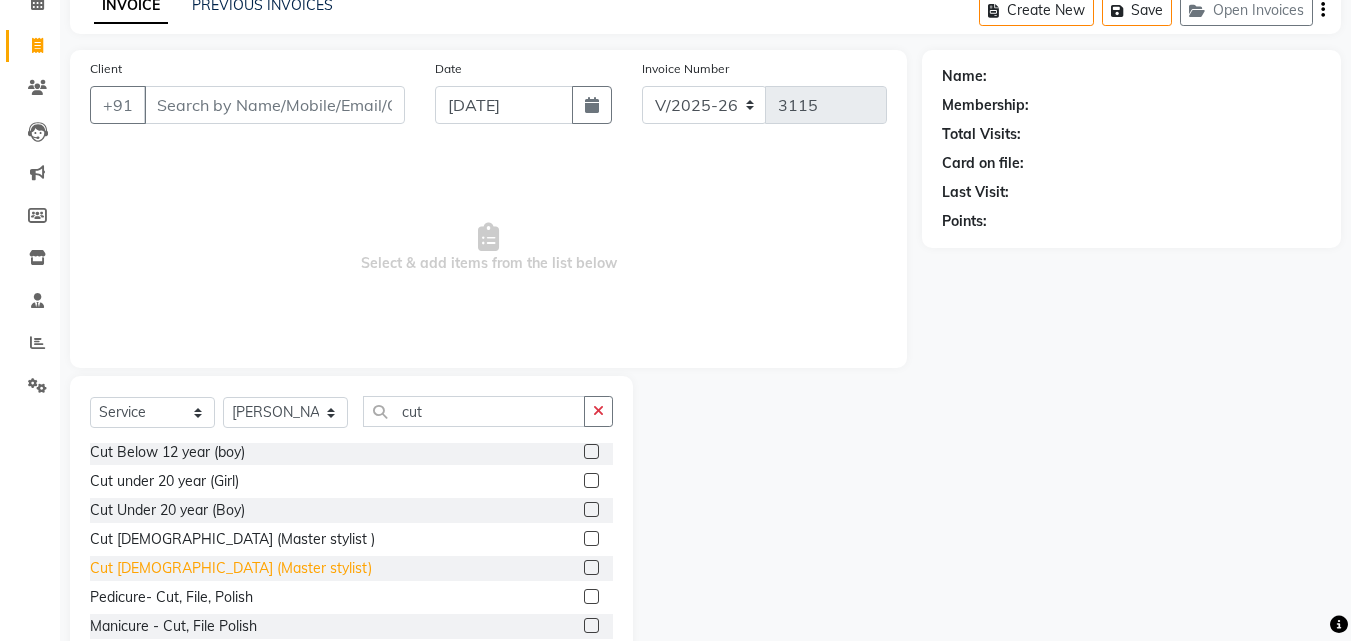 click on "Cut [DEMOGRAPHIC_DATA] (Master stylist)" 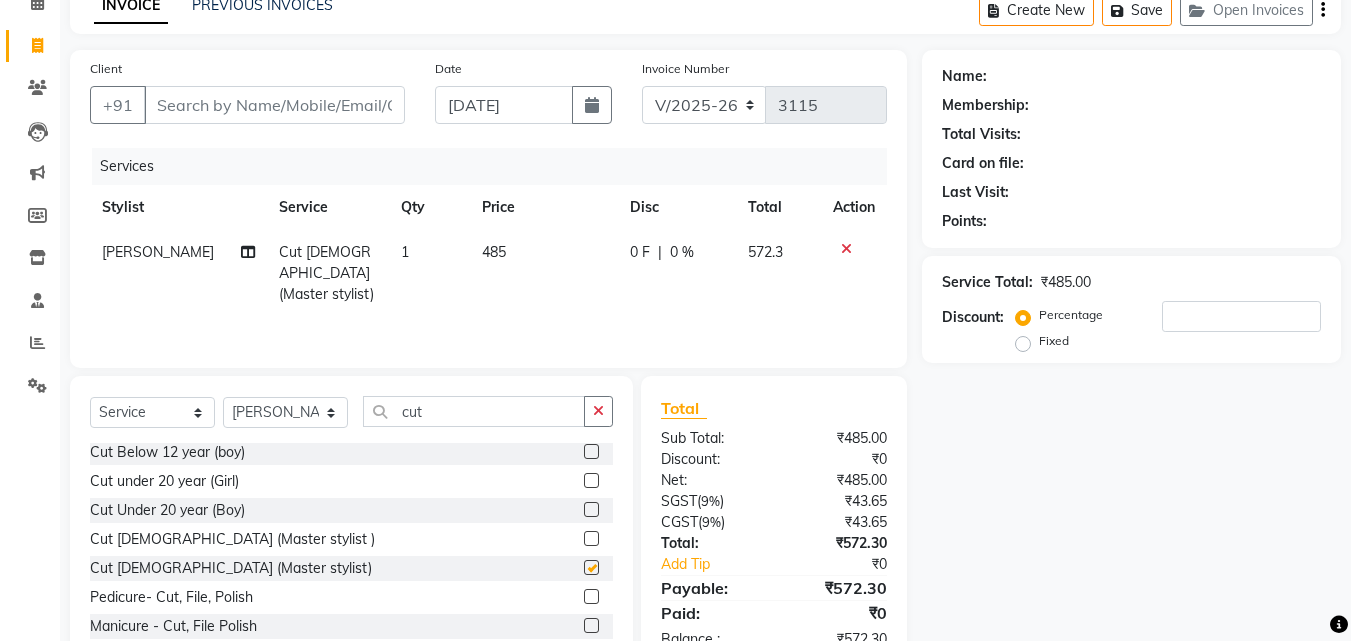 checkbox on "false" 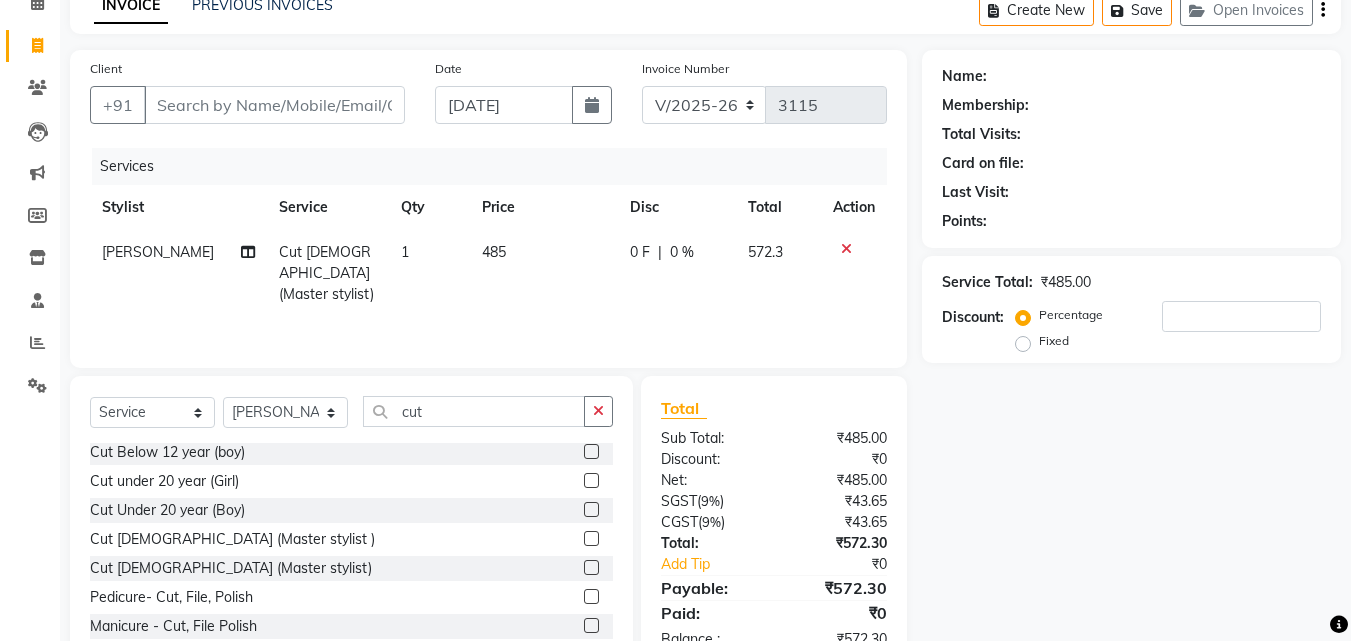 scroll, scrollTop: 160, scrollLeft: 0, axis: vertical 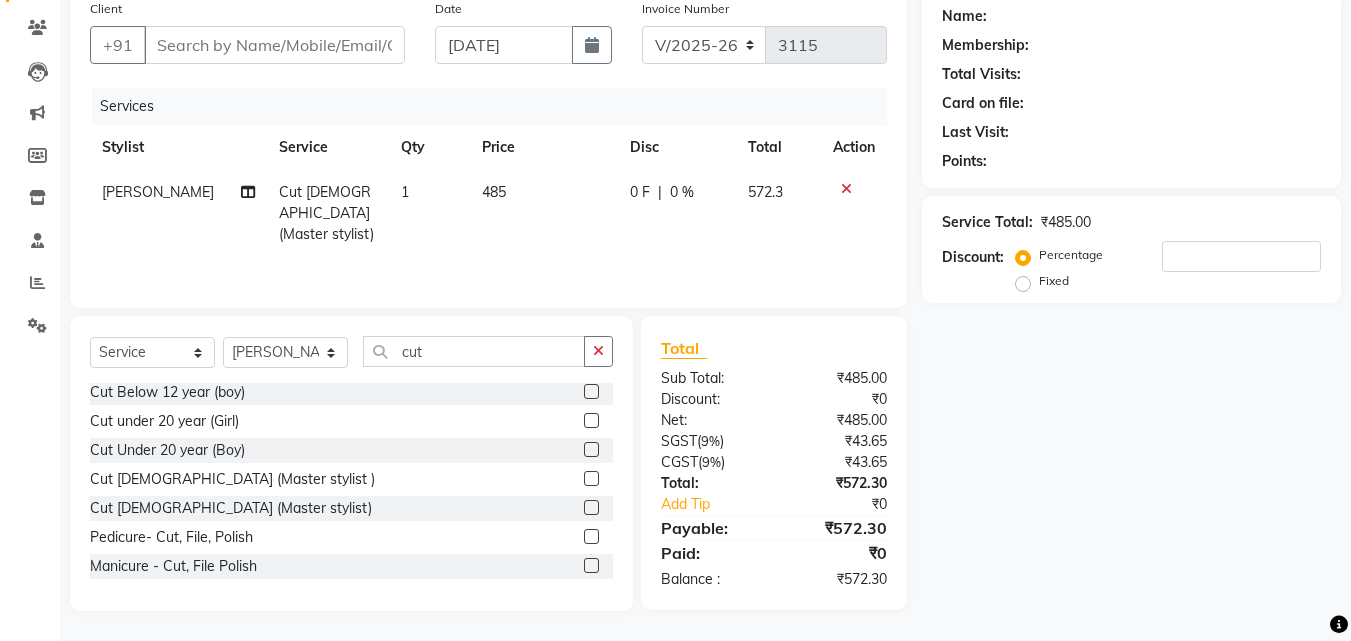 click 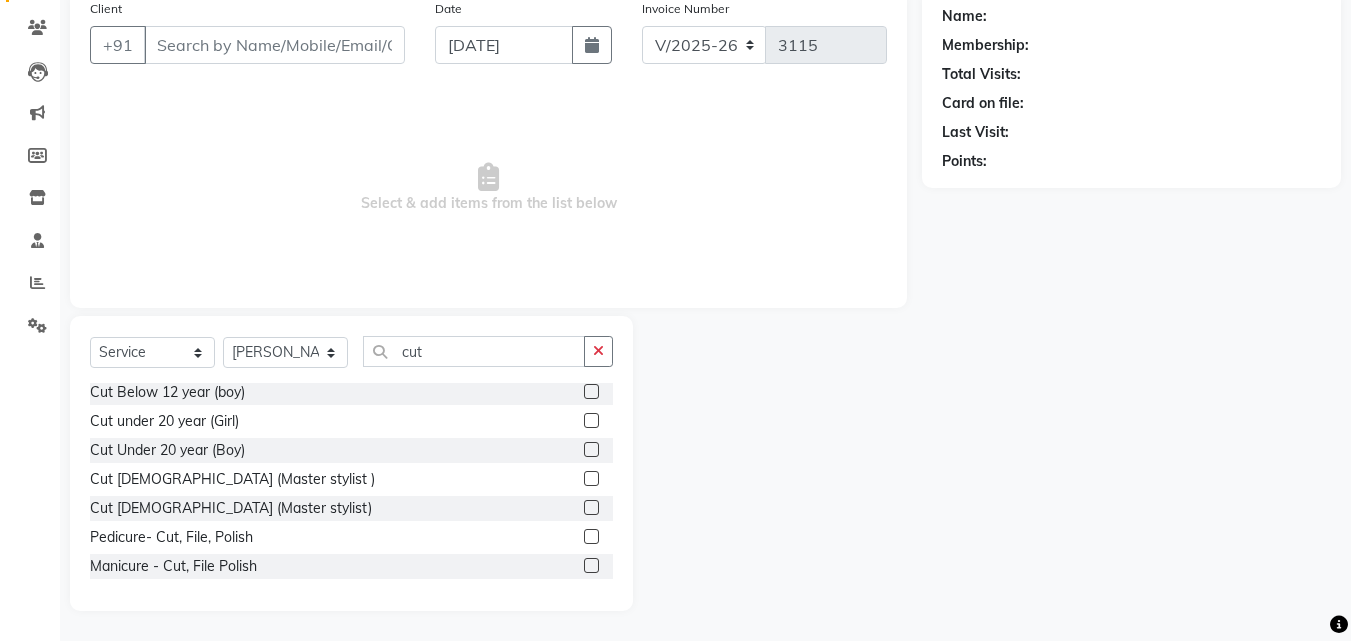 click 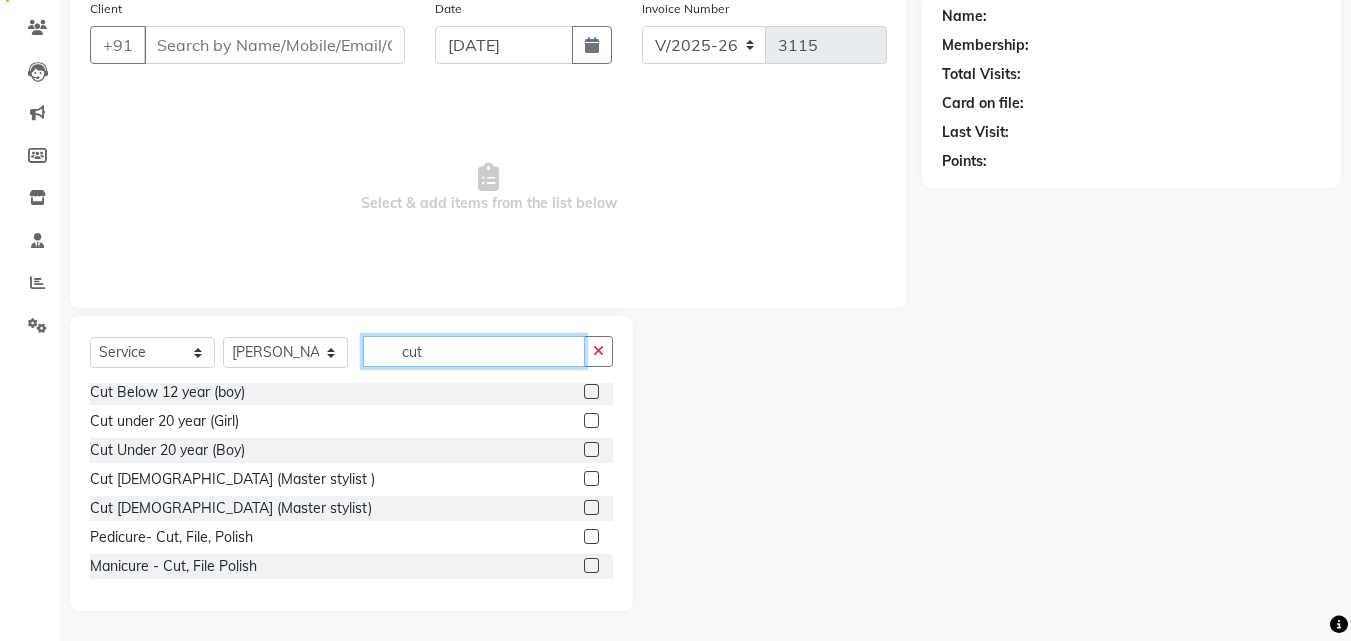 type 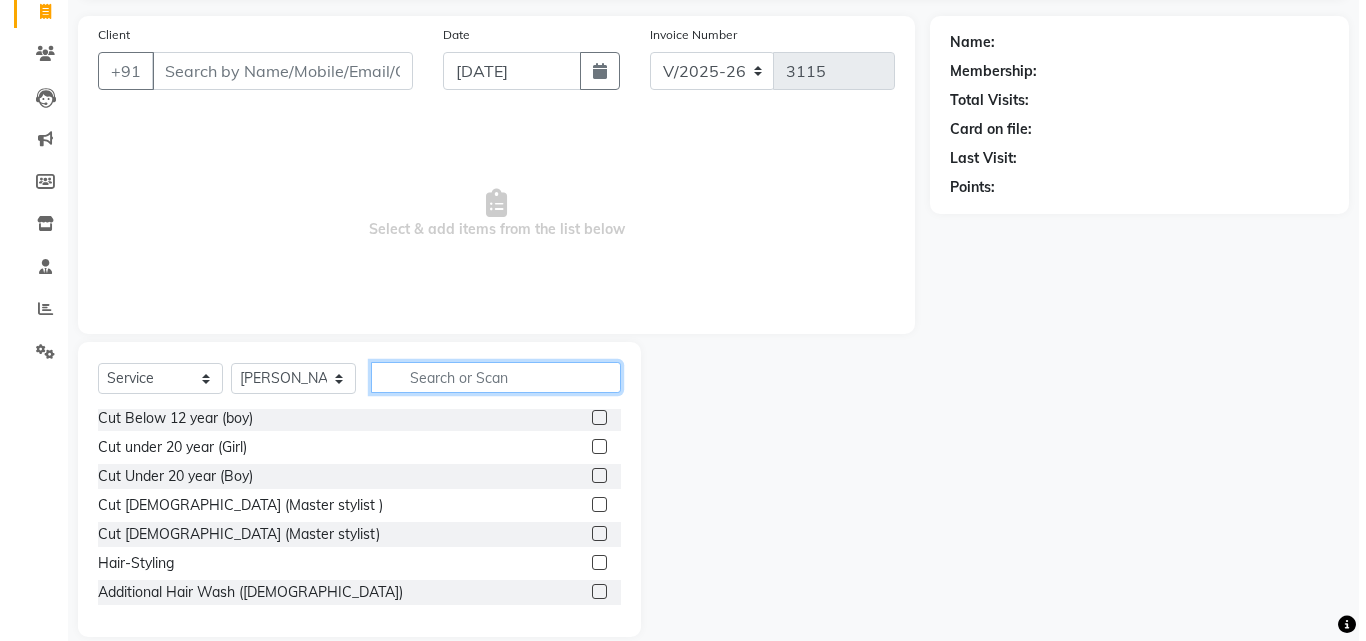 scroll, scrollTop: 0, scrollLeft: 0, axis: both 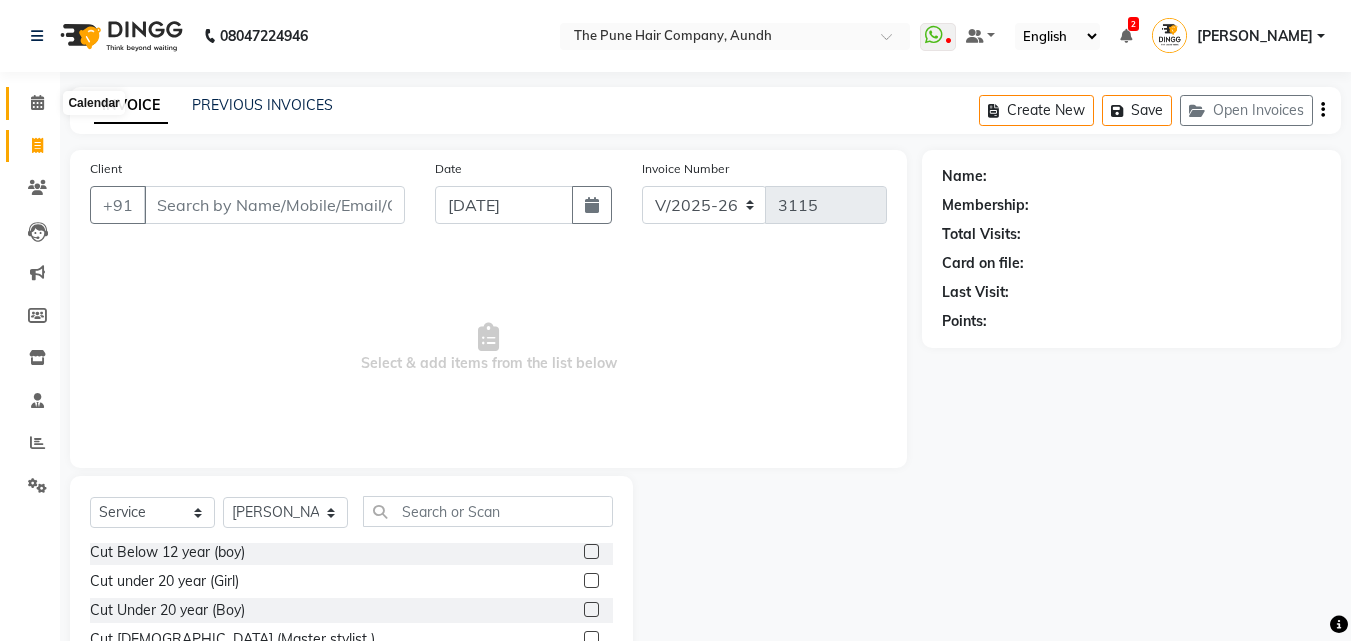click 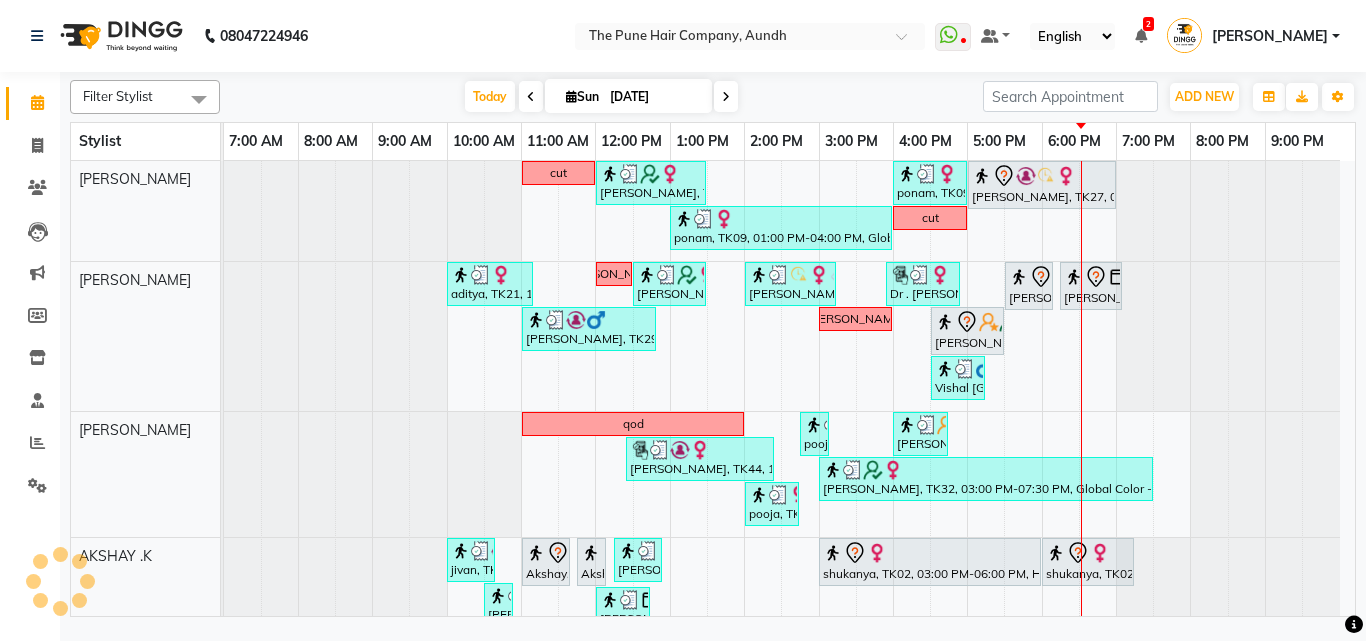 scroll, scrollTop: 400, scrollLeft: 0, axis: vertical 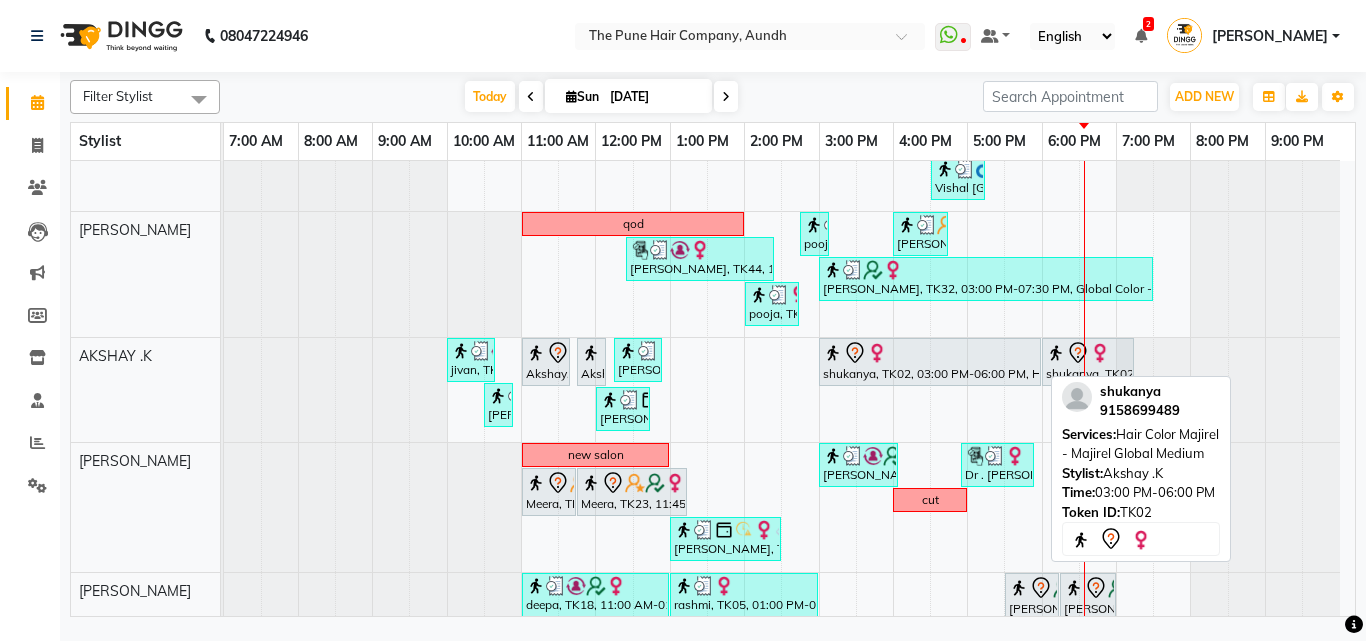 click on "shukanya, TK02, 03:00 PM-06:00 PM, Hair Color Majirel - Majirel Global Medium" at bounding box center (930, 362) 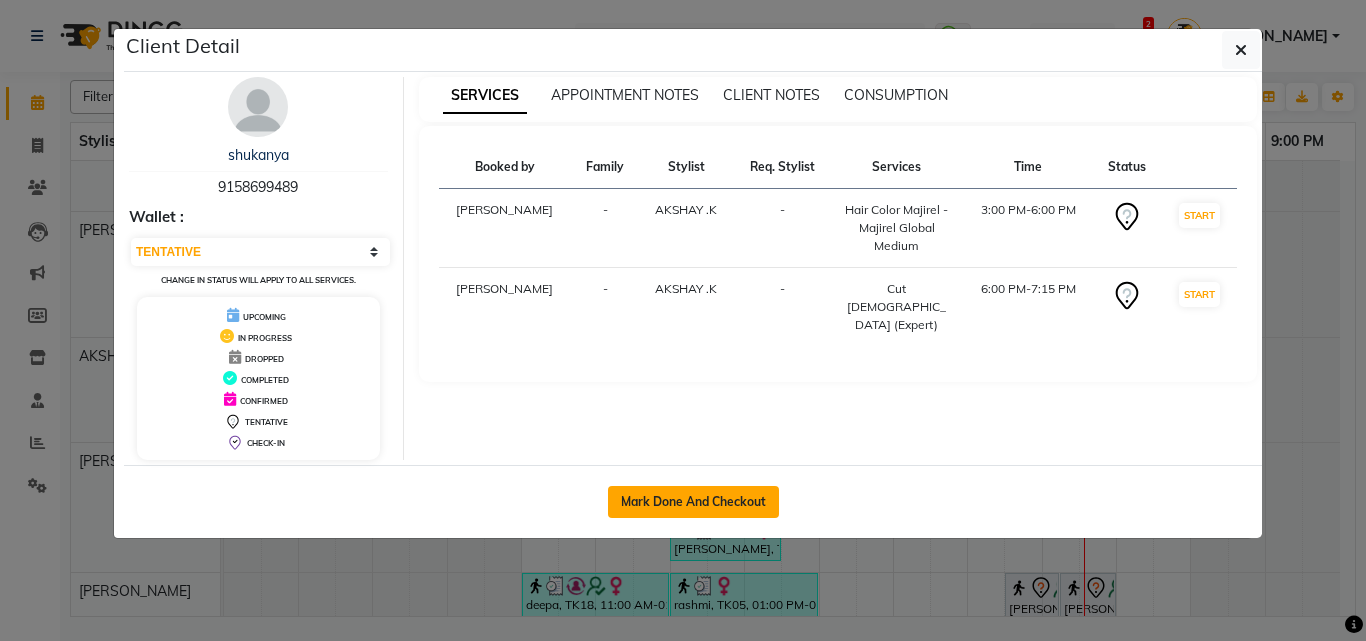 click on "Mark Done And Checkout" 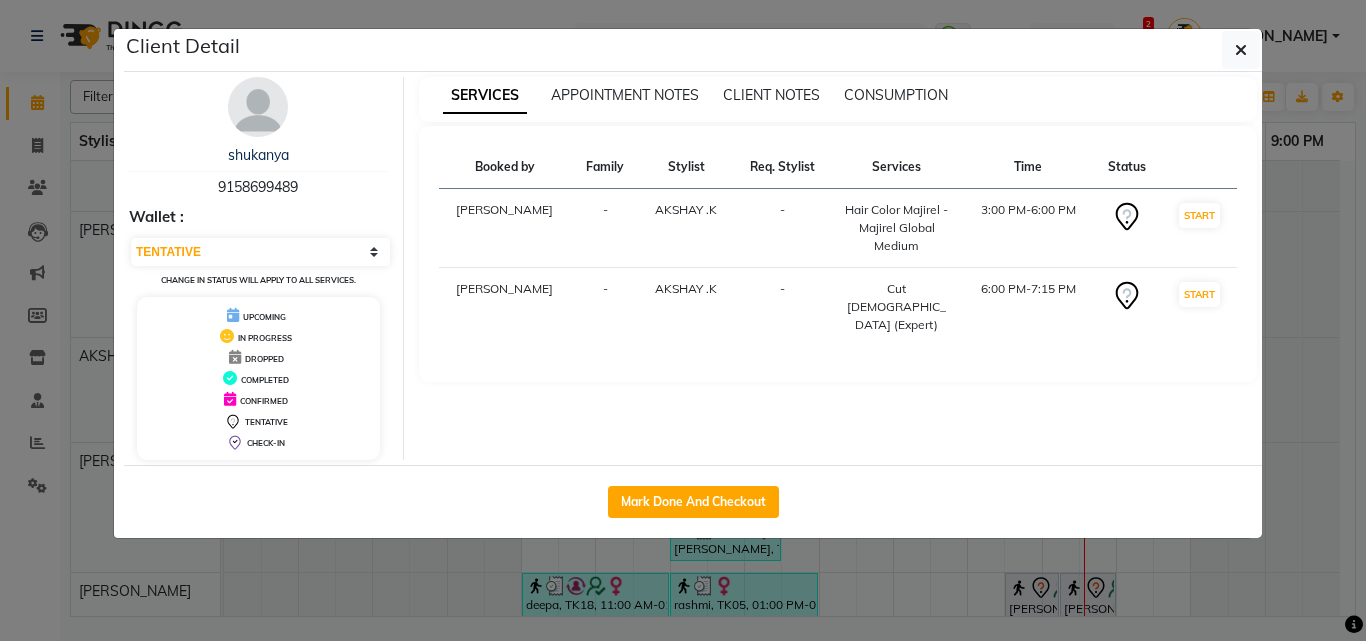 select on "service" 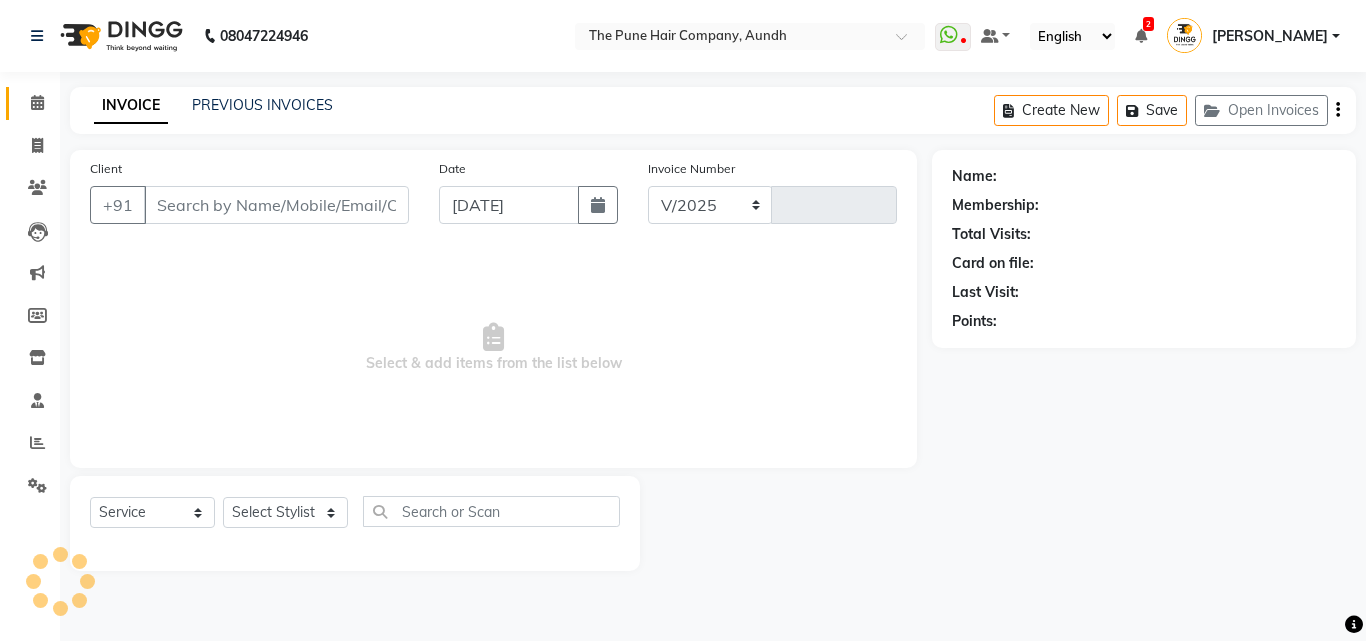 select on "106" 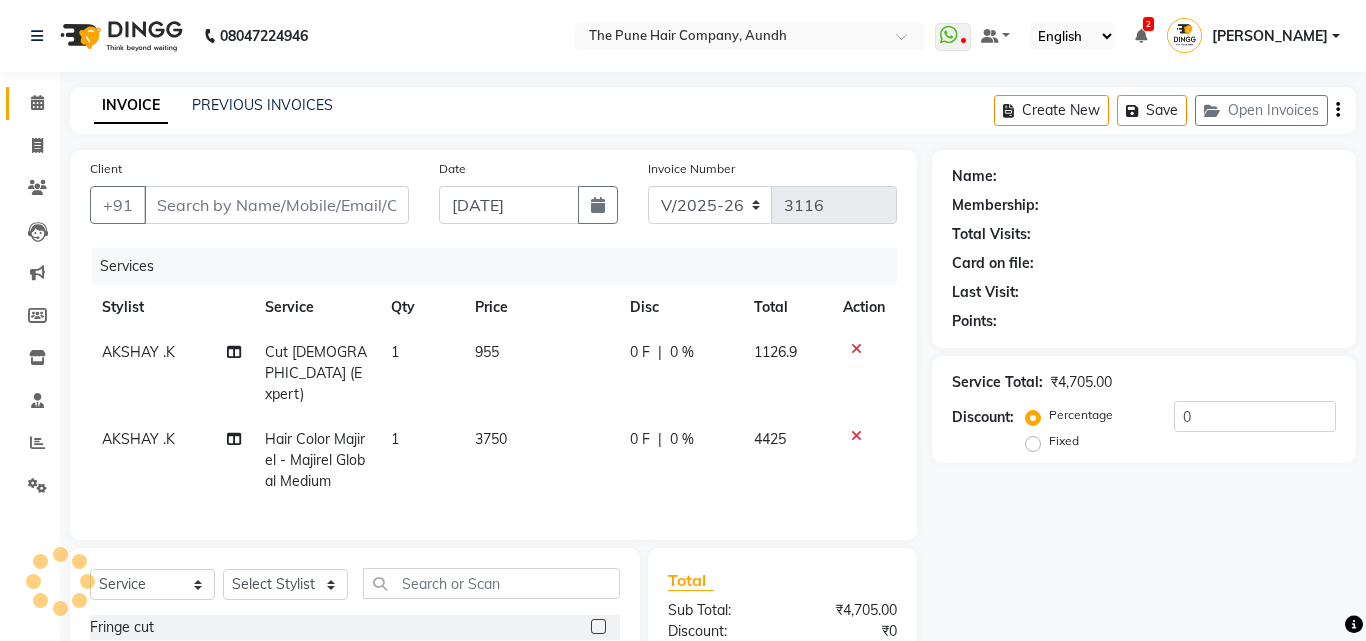 type on "9158699489" 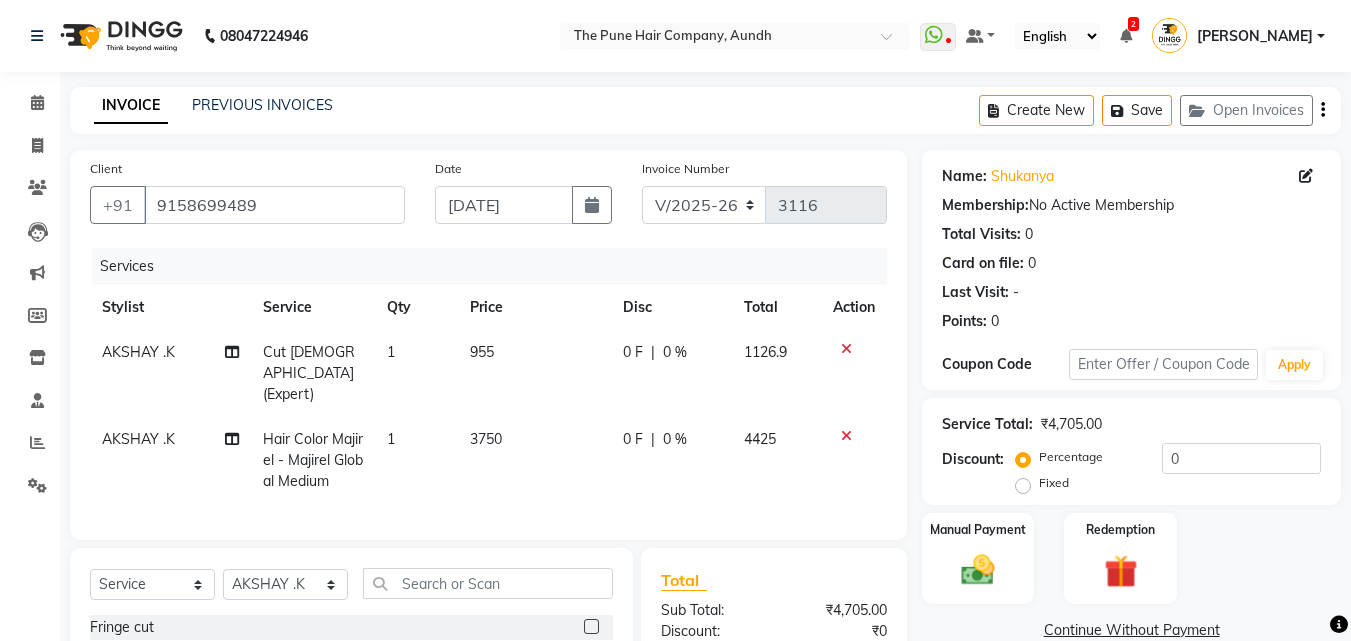 click on "Hair Color Majirel - Majirel Global Medium" 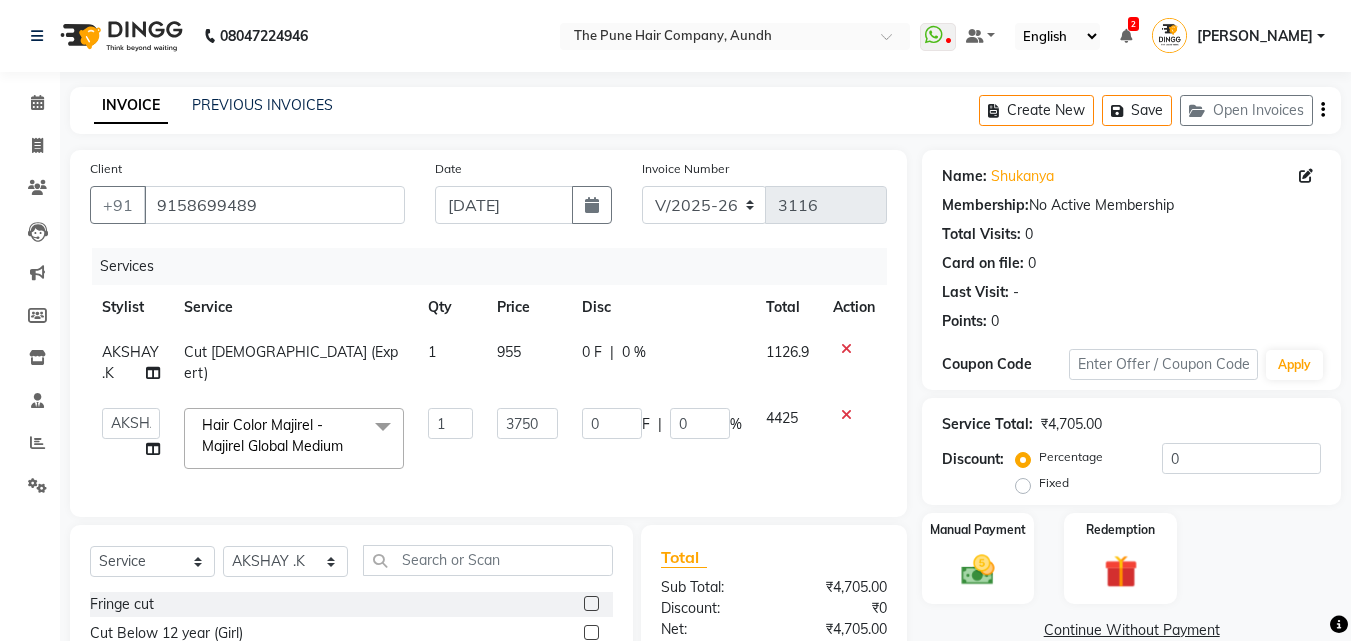 click on "Hair Color Majirel - Majirel Global Medium  x" 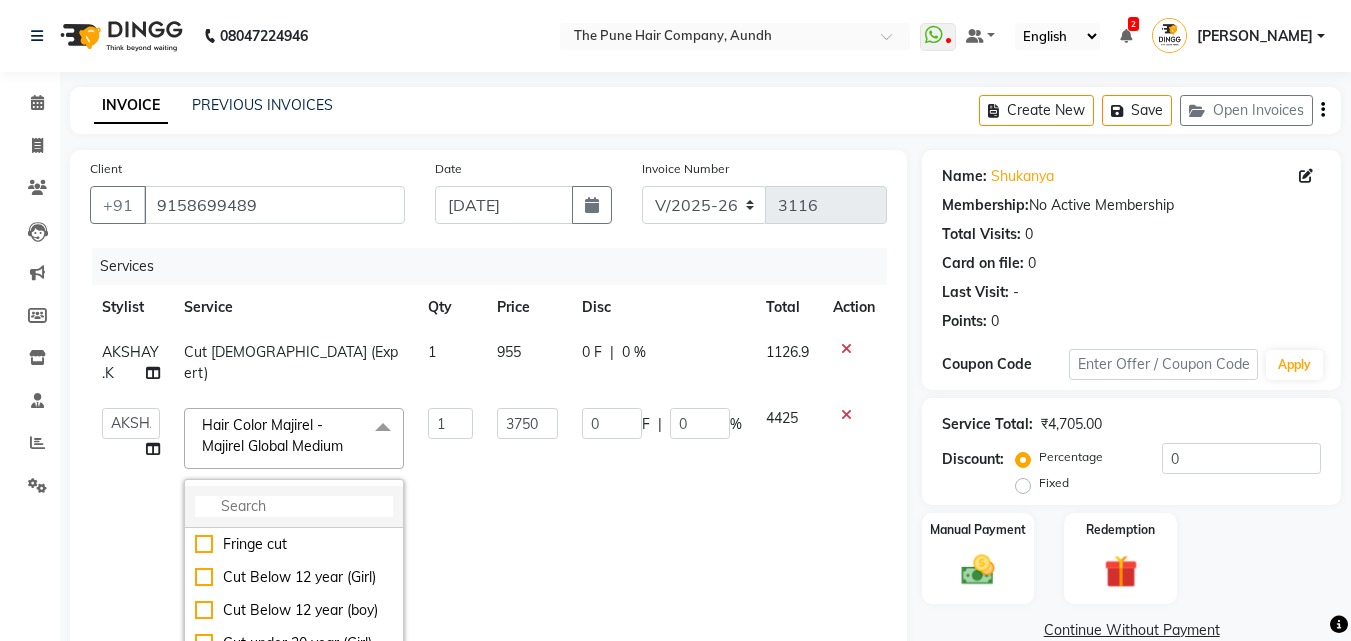 click 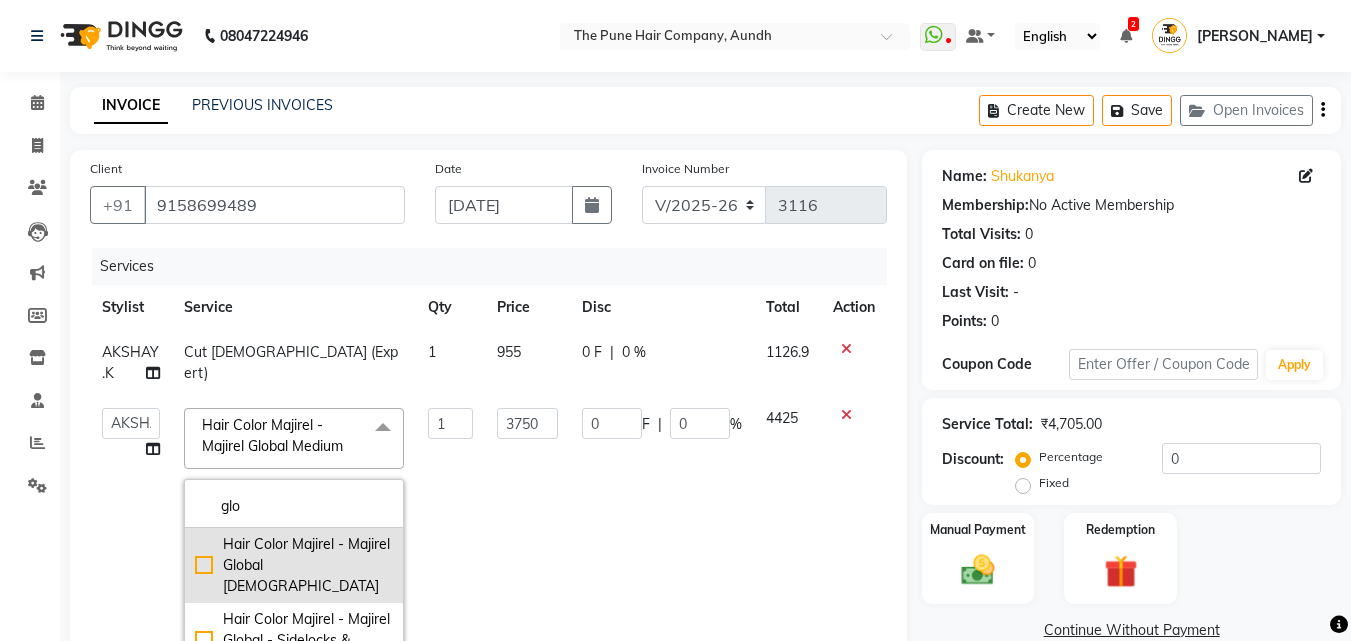 scroll, scrollTop: 200, scrollLeft: 0, axis: vertical 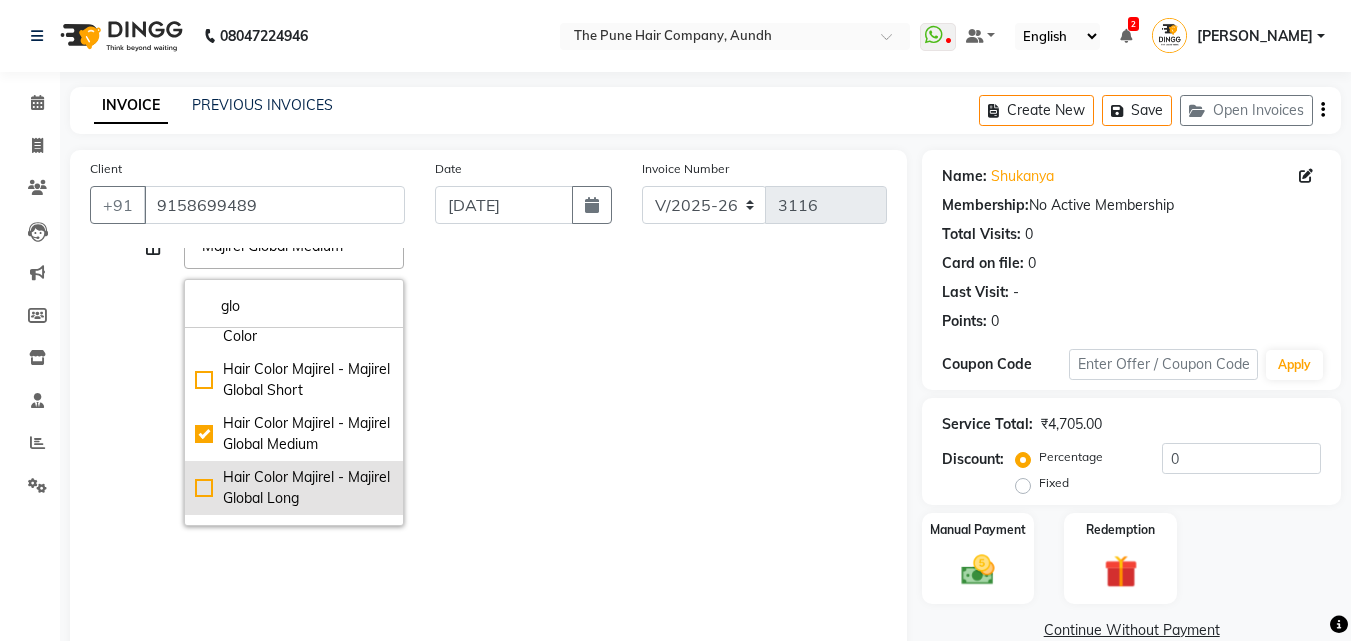 type on "glo" 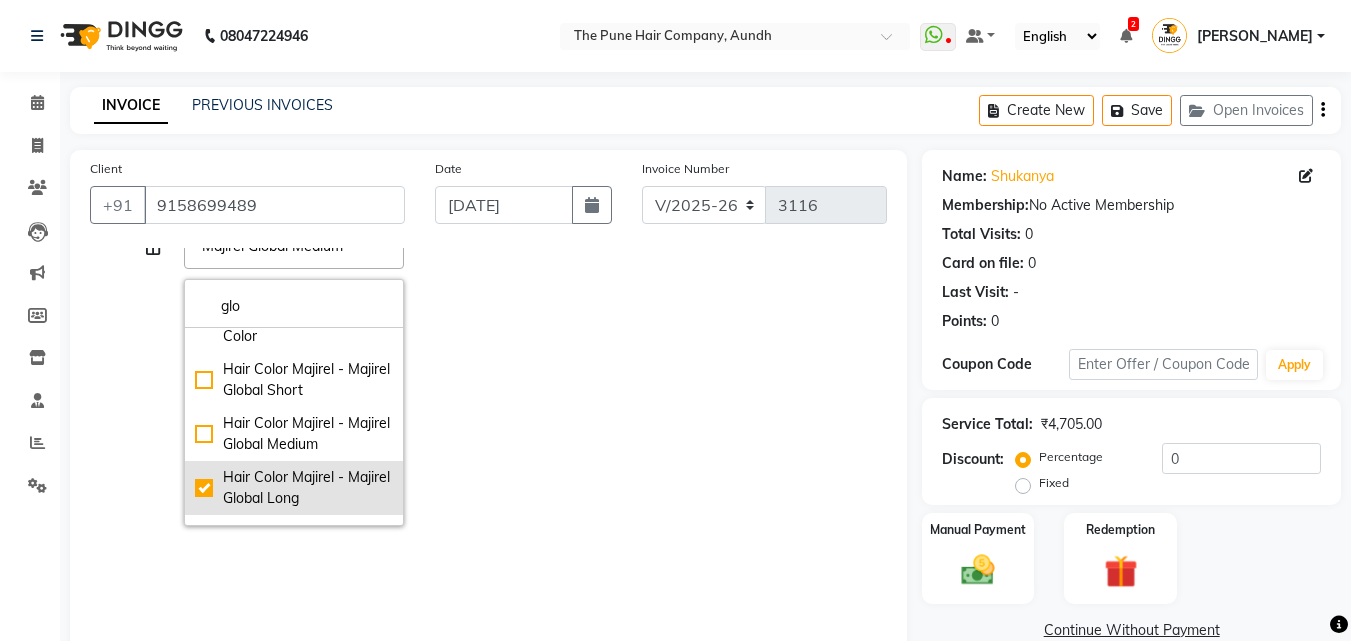 checkbox on "false" 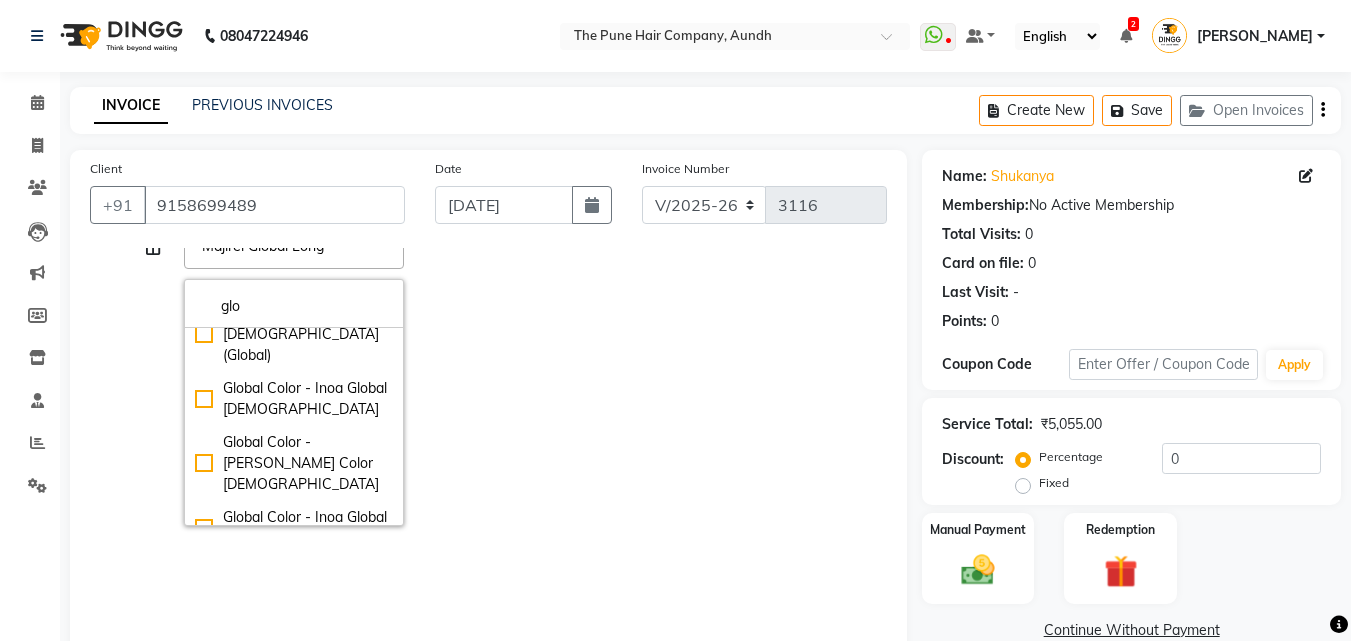 scroll, scrollTop: 1100, scrollLeft: 0, axis: vertical 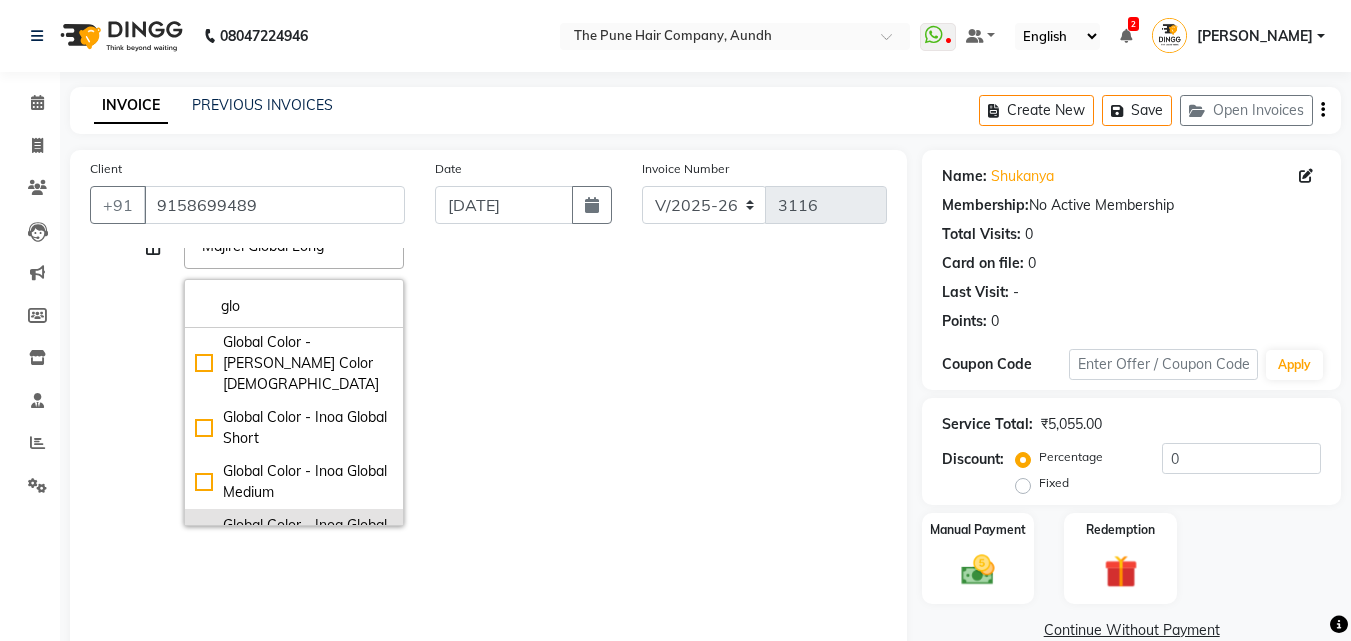 click on "Global Color - Inoa Global Long" 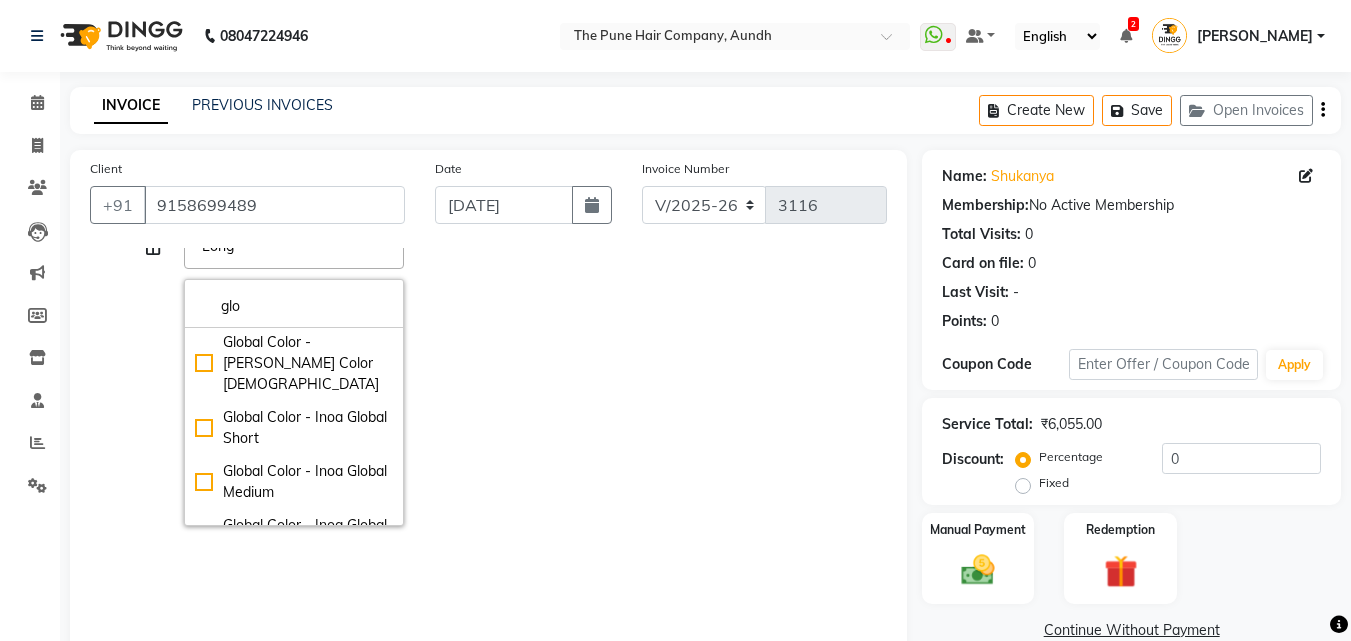 click on "Card on file:  0" 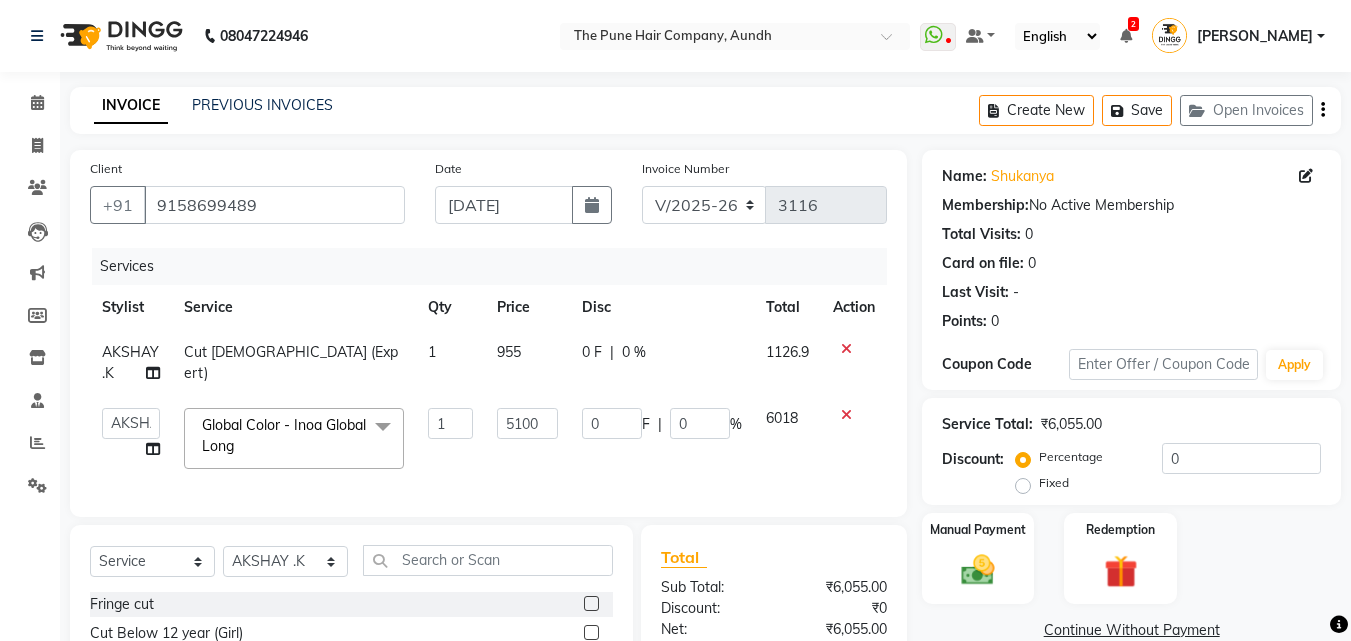 scroll, scrollTop: 0, scrollLeft: 0, axis: both 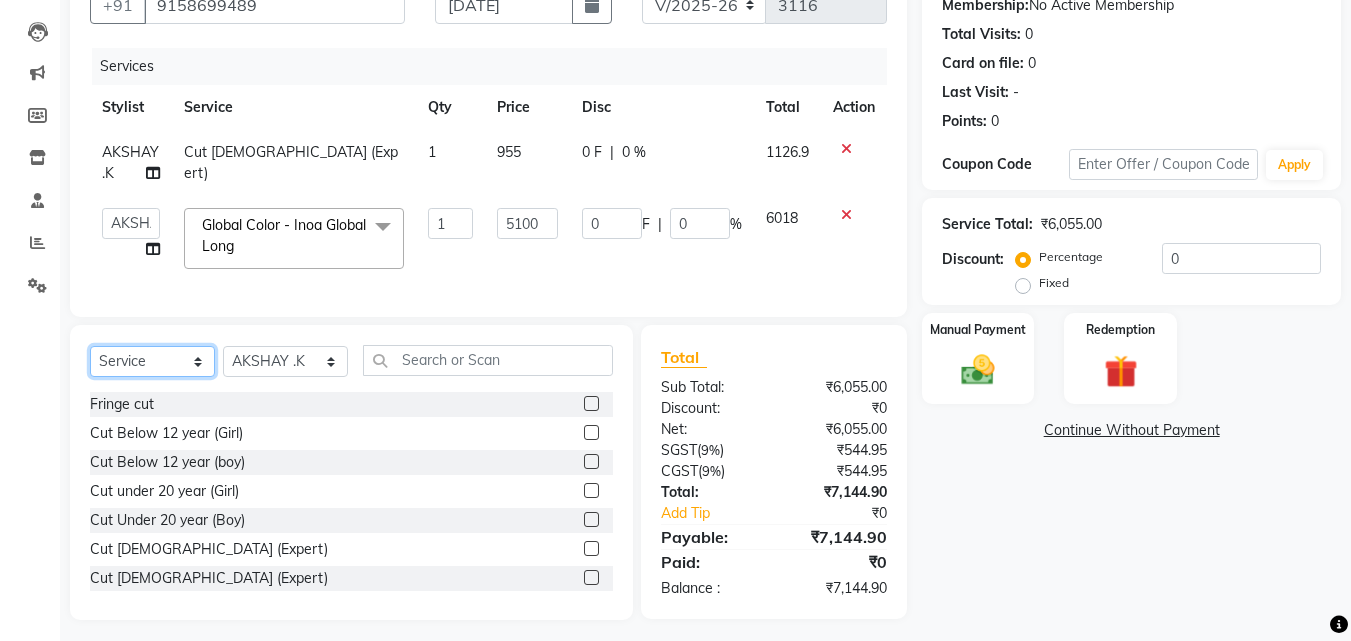 click on "Select  Service  Product  Membership  Package Voucher Prepaid Gift Card" 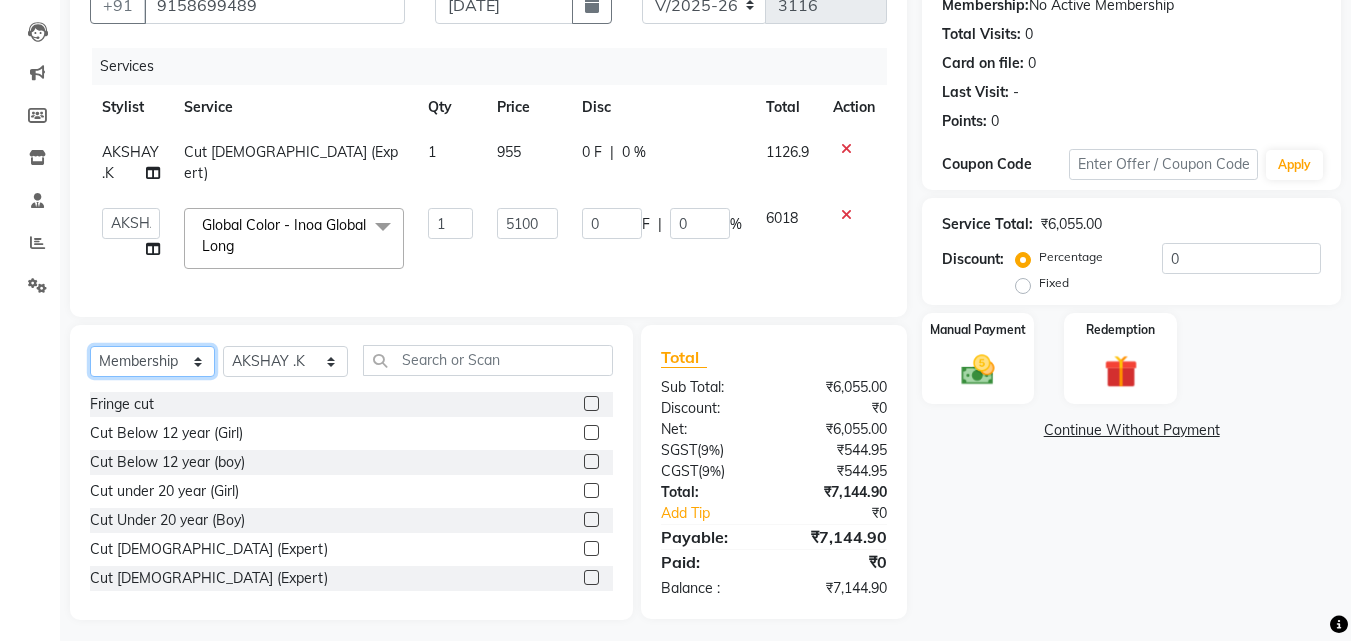 click on "Select  Service  Product  Membership  Package Voucher Prepaid Gift Card" 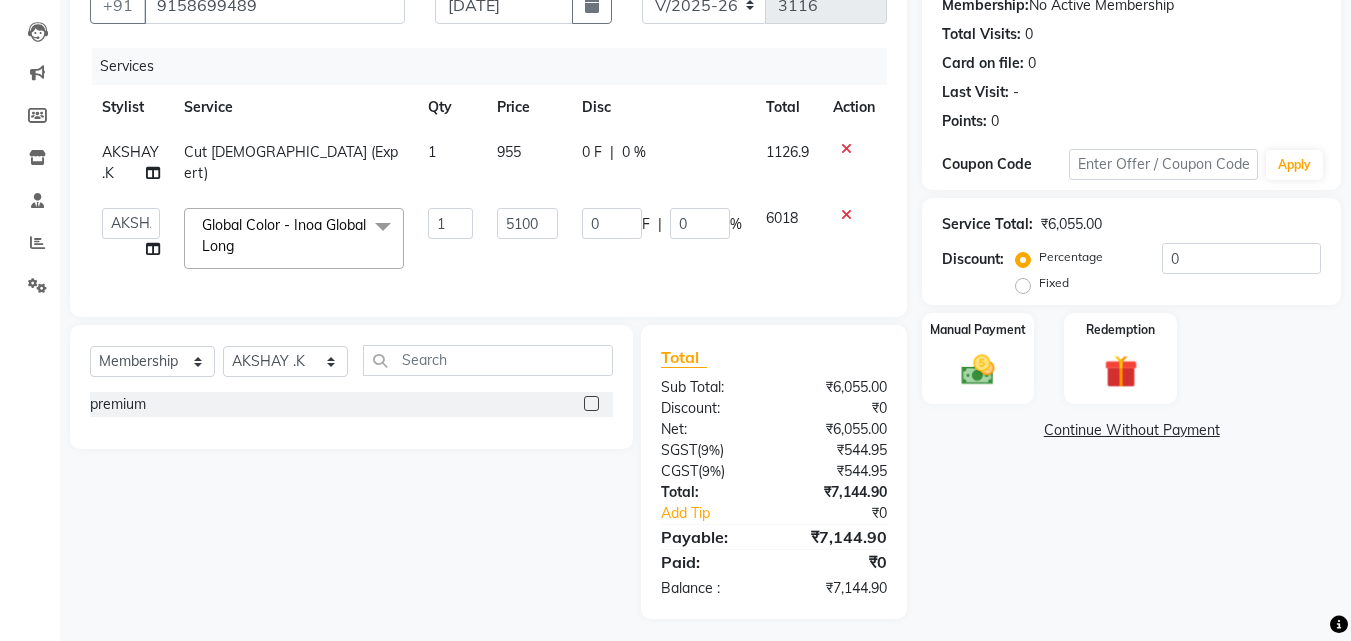click 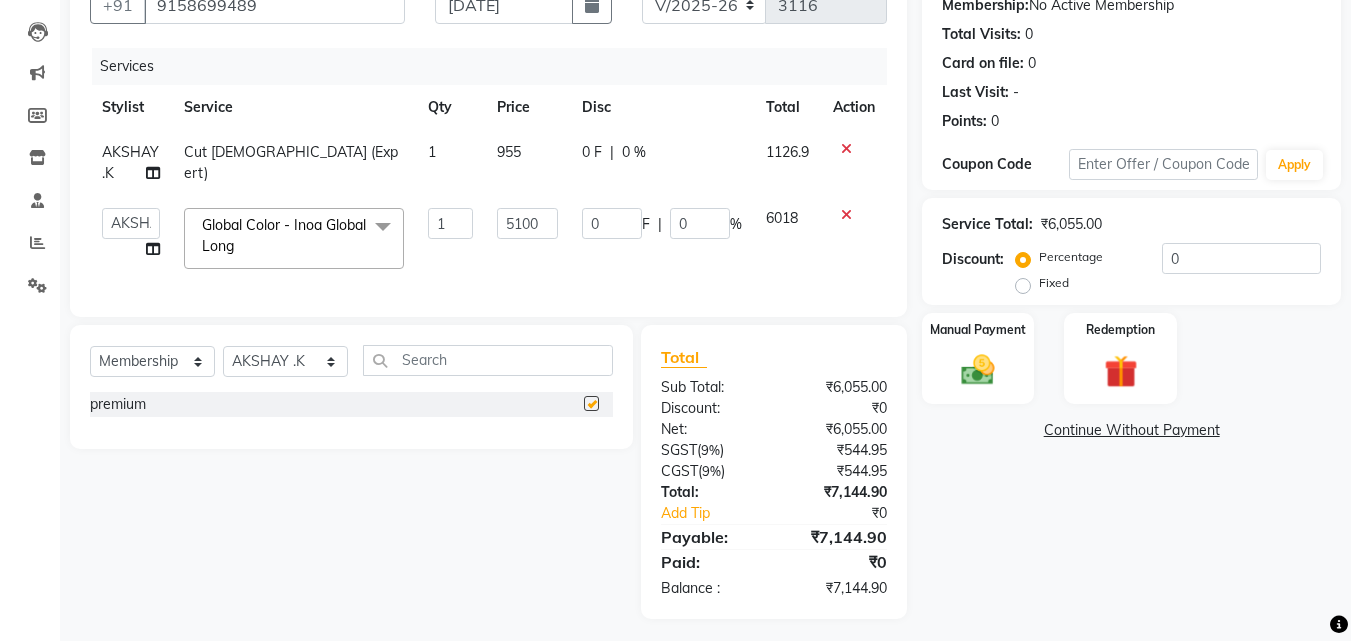 select on "select" 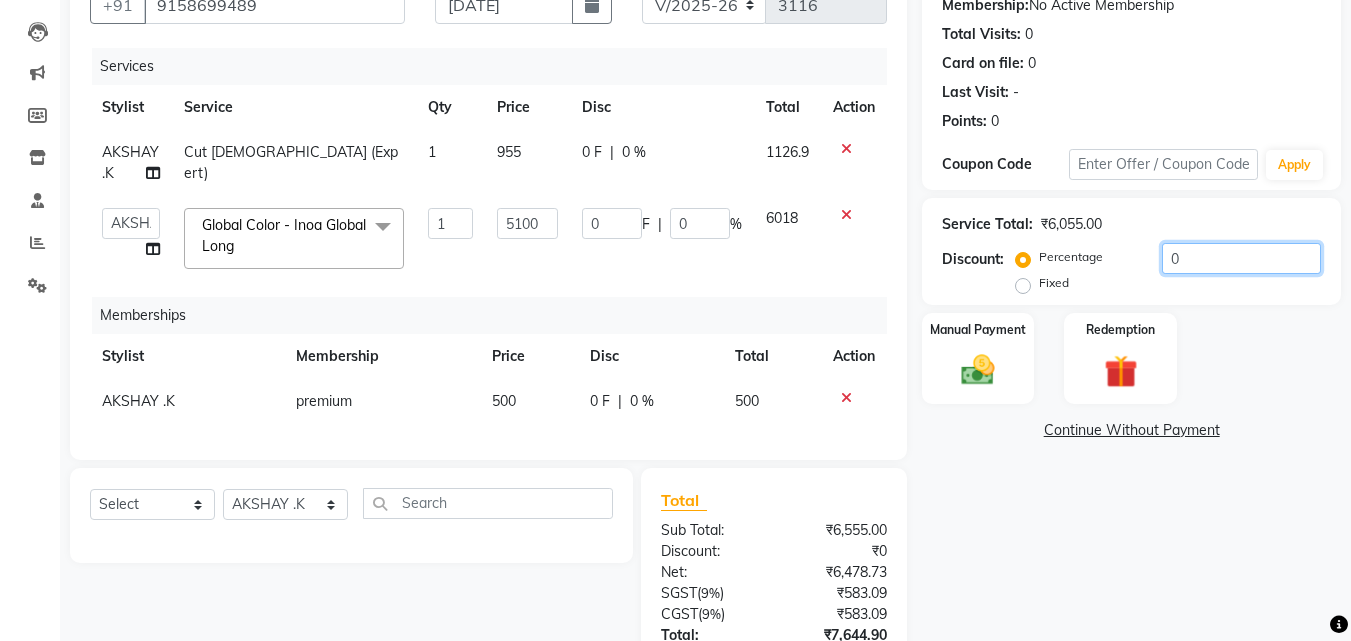 click on "0" 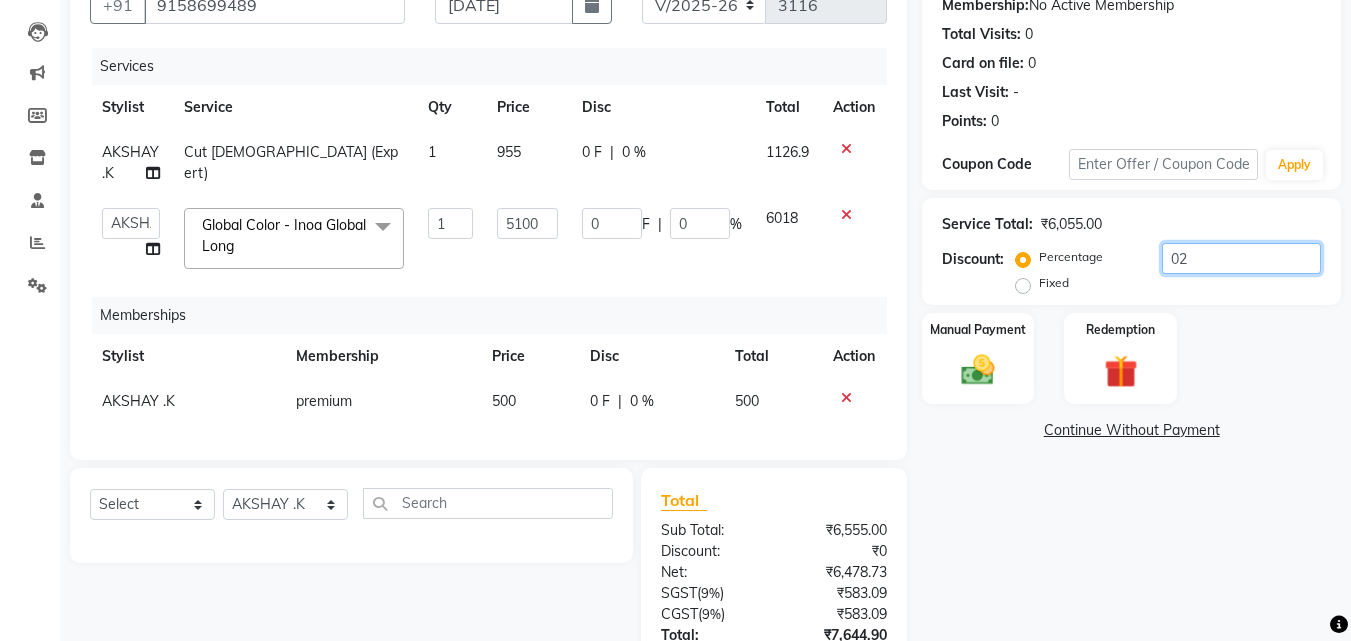 type on "102" 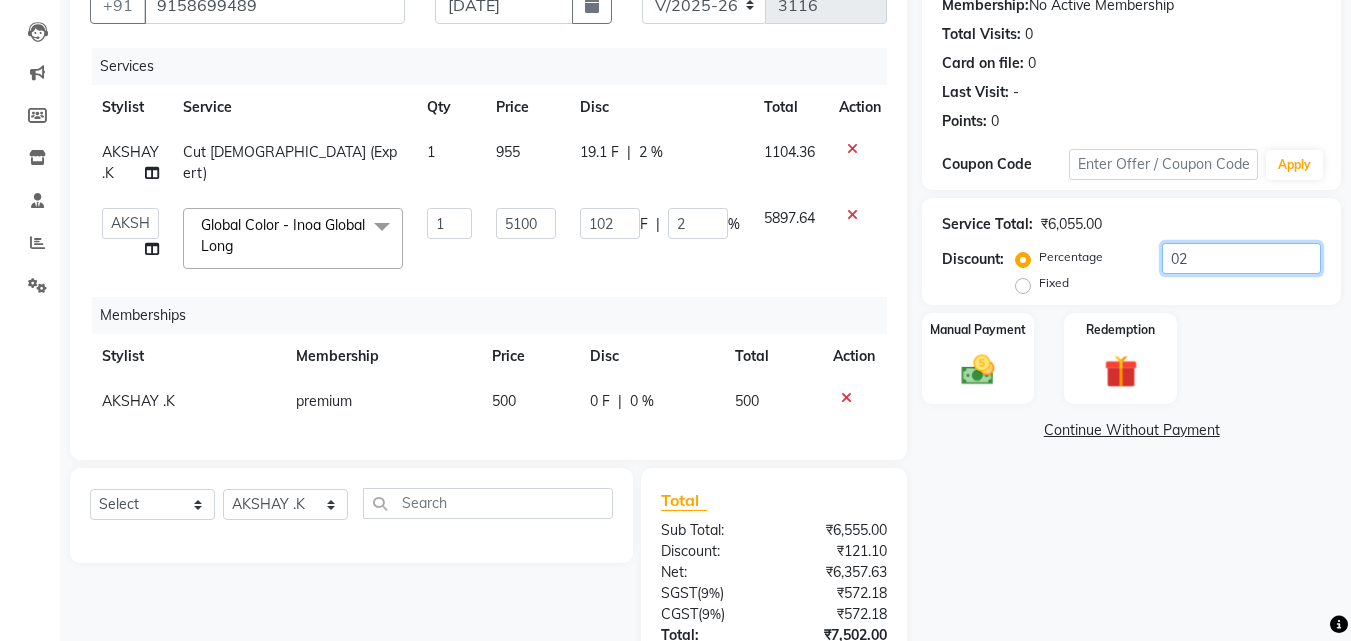 type on "020" 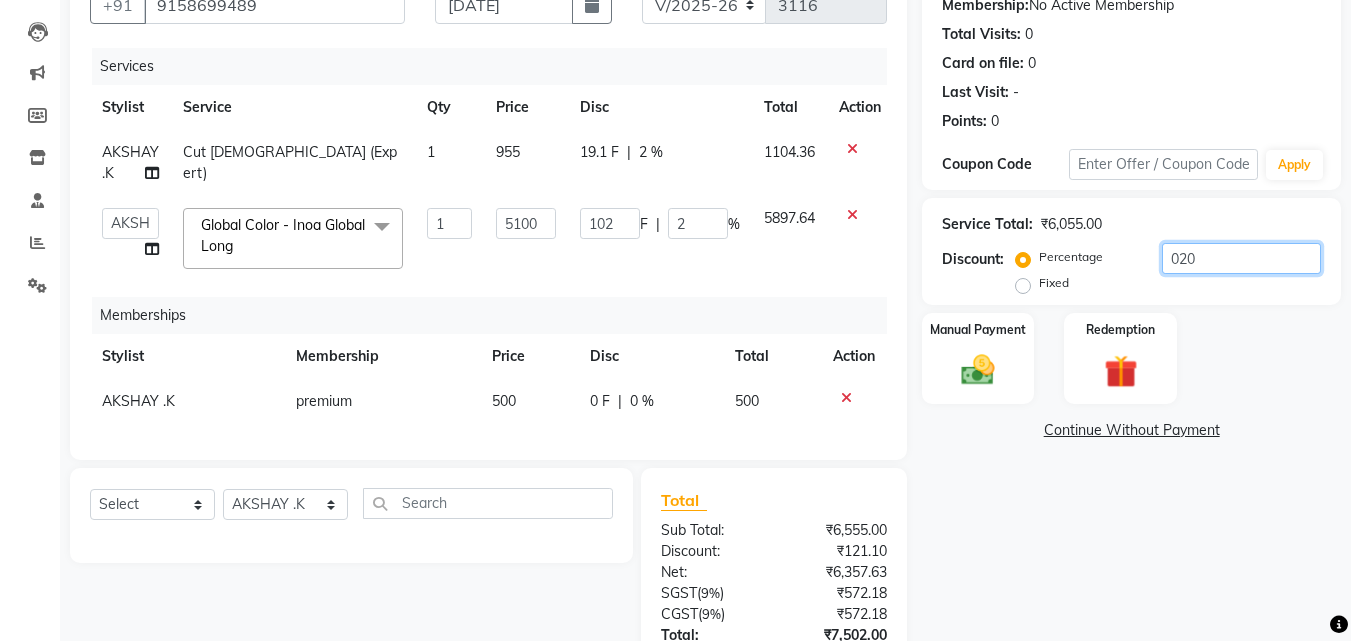 type on "1020" 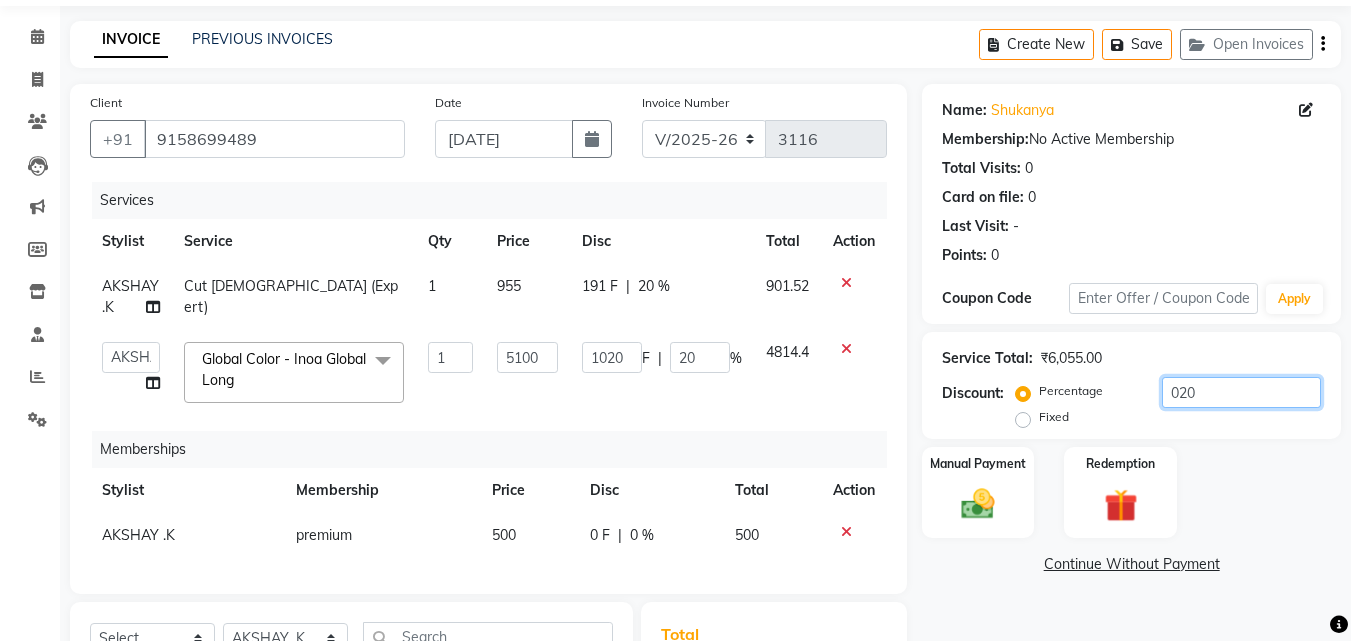 scroll, scrollTop: 366, scrollLeft: 0, axis: vertical 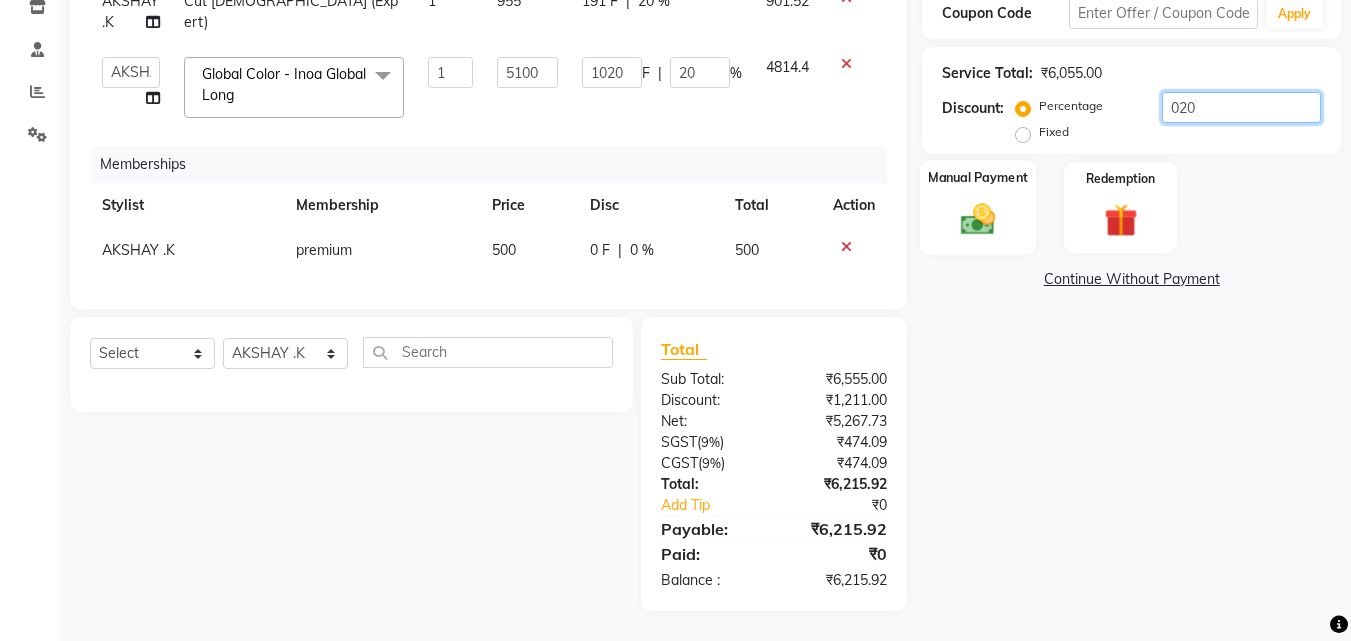 type on "020" 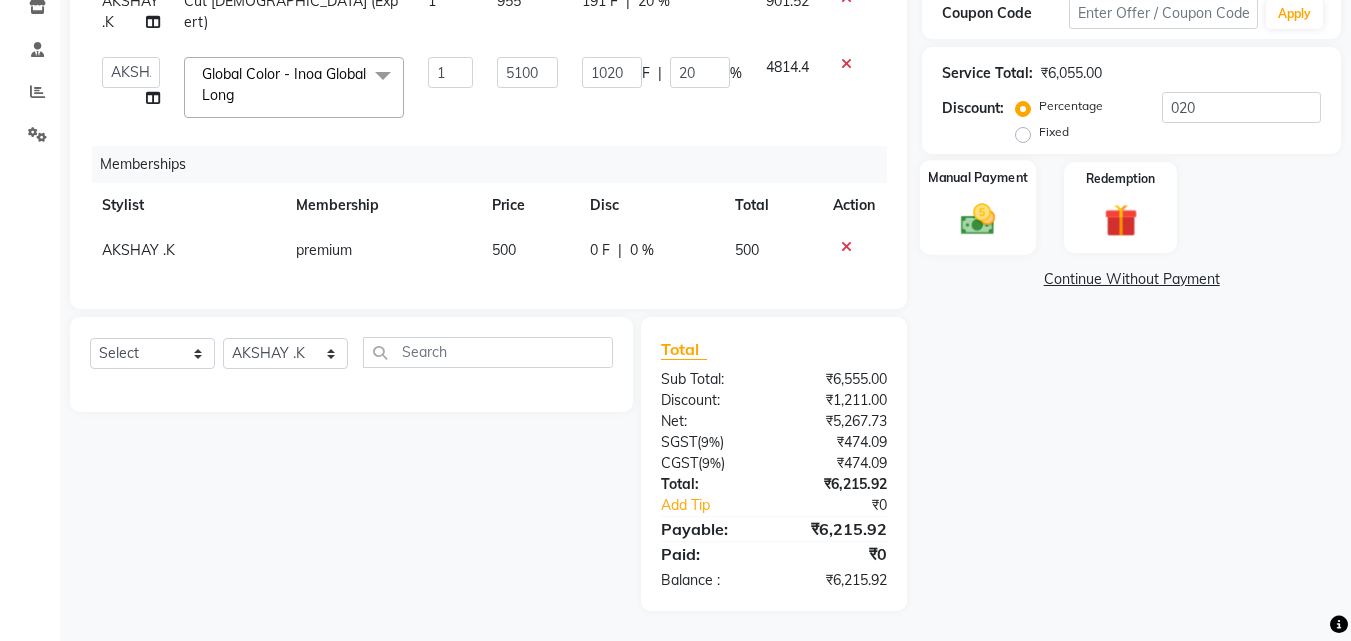 click 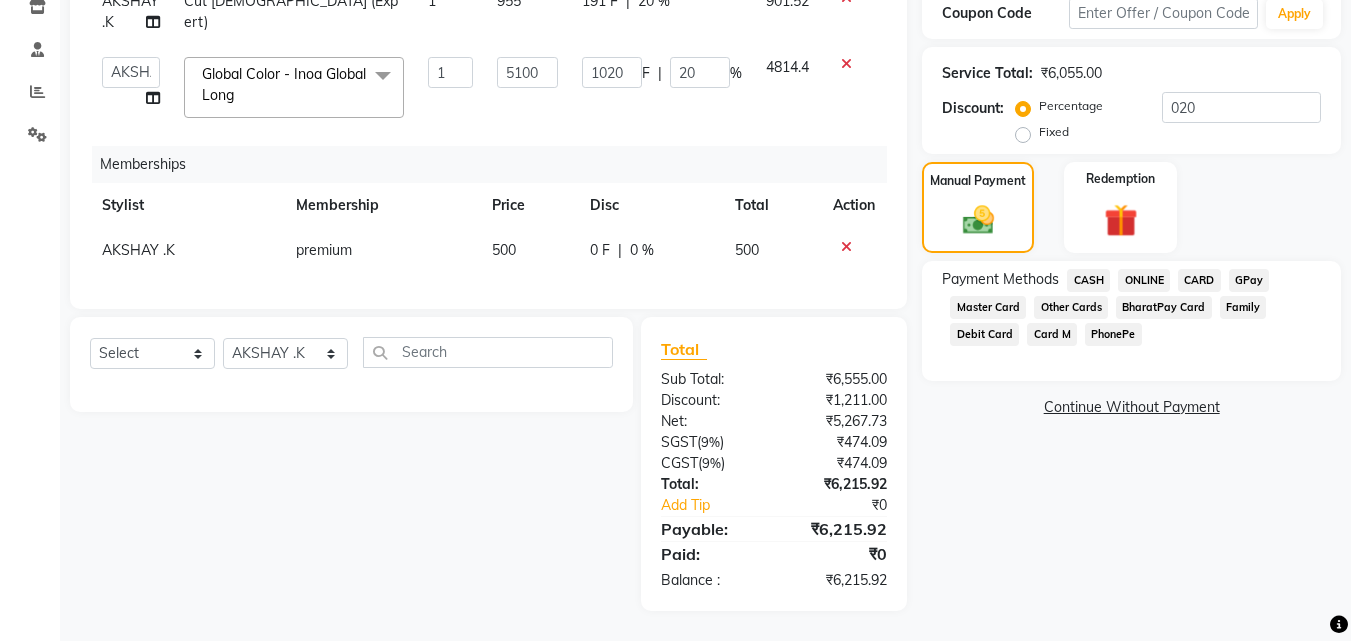 click on "ONLINE" 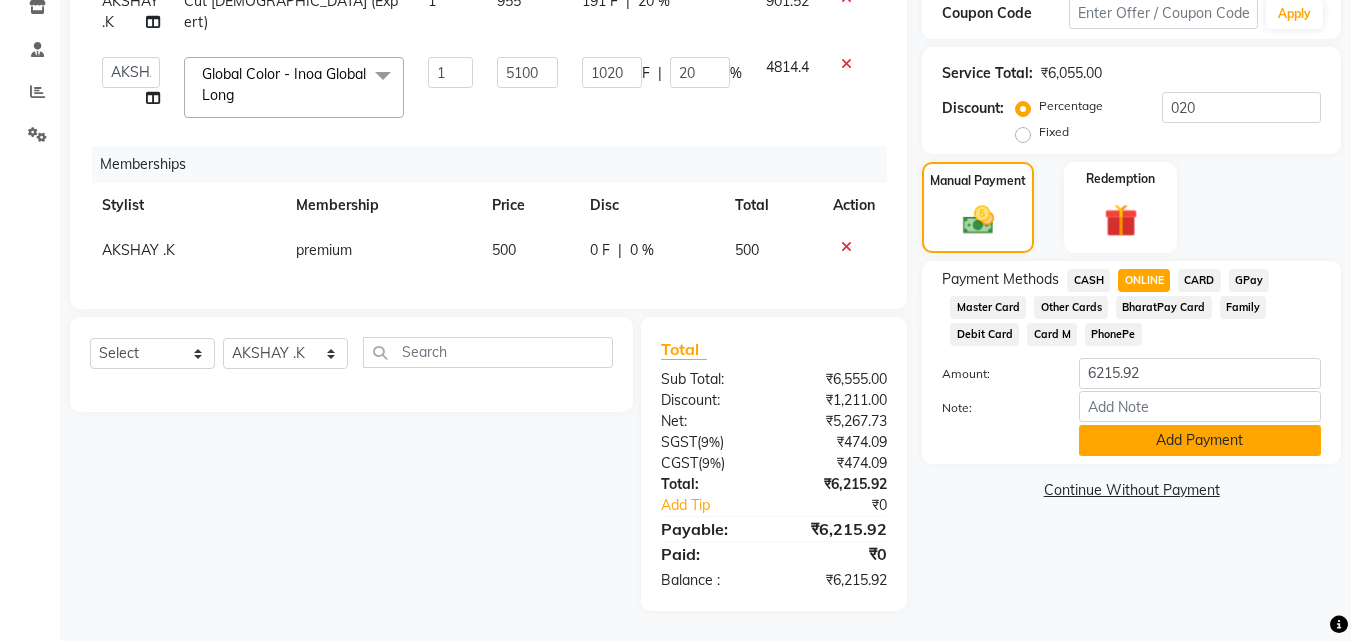 click on "Add Payment" 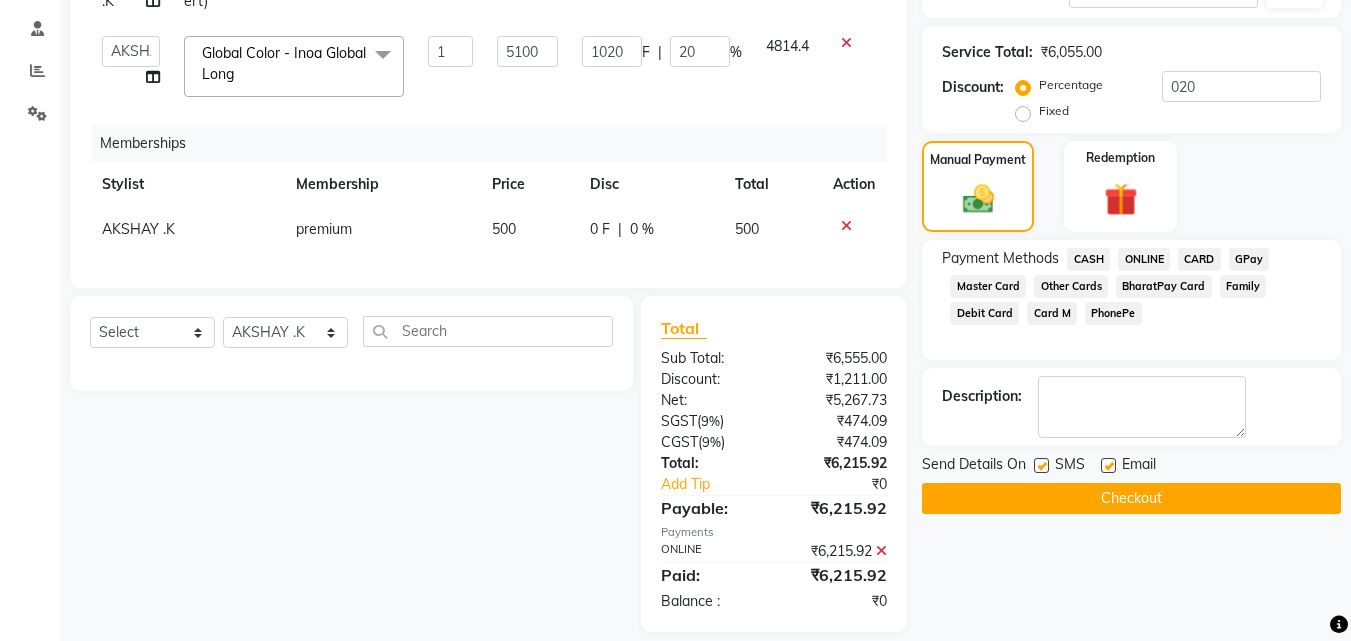 scroll, scrollTop: 408, scrollLeft: 0, axis: vertical 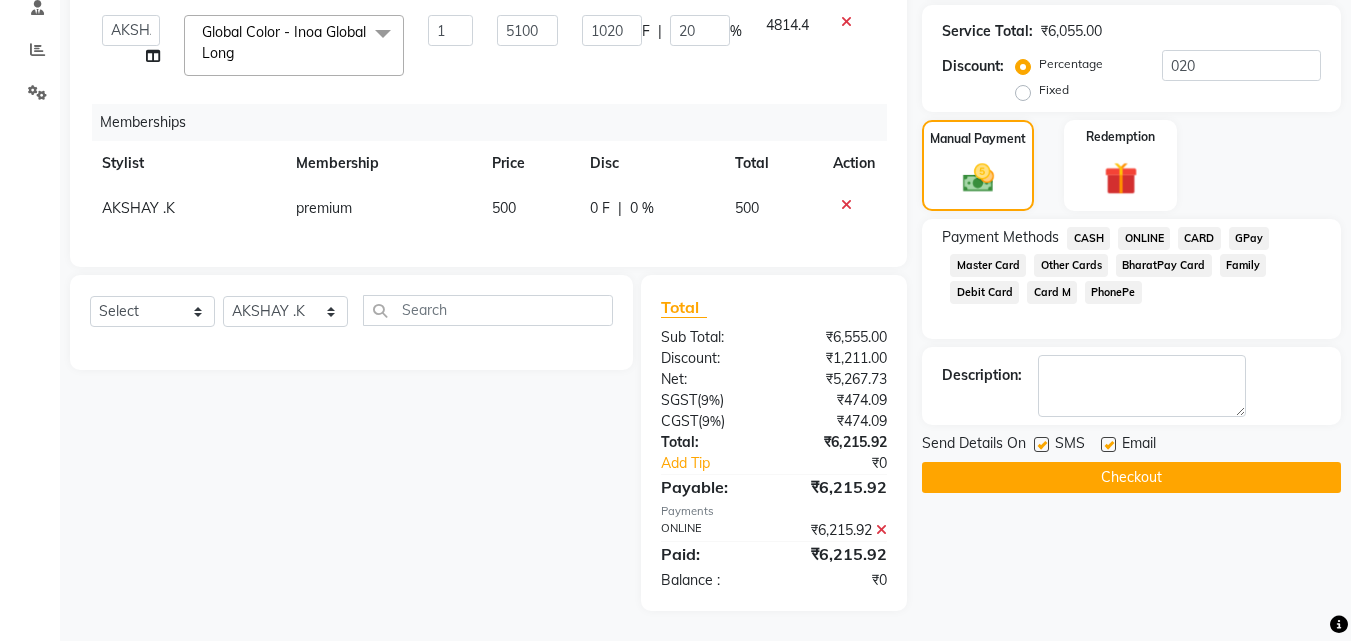 click on "Checkout" 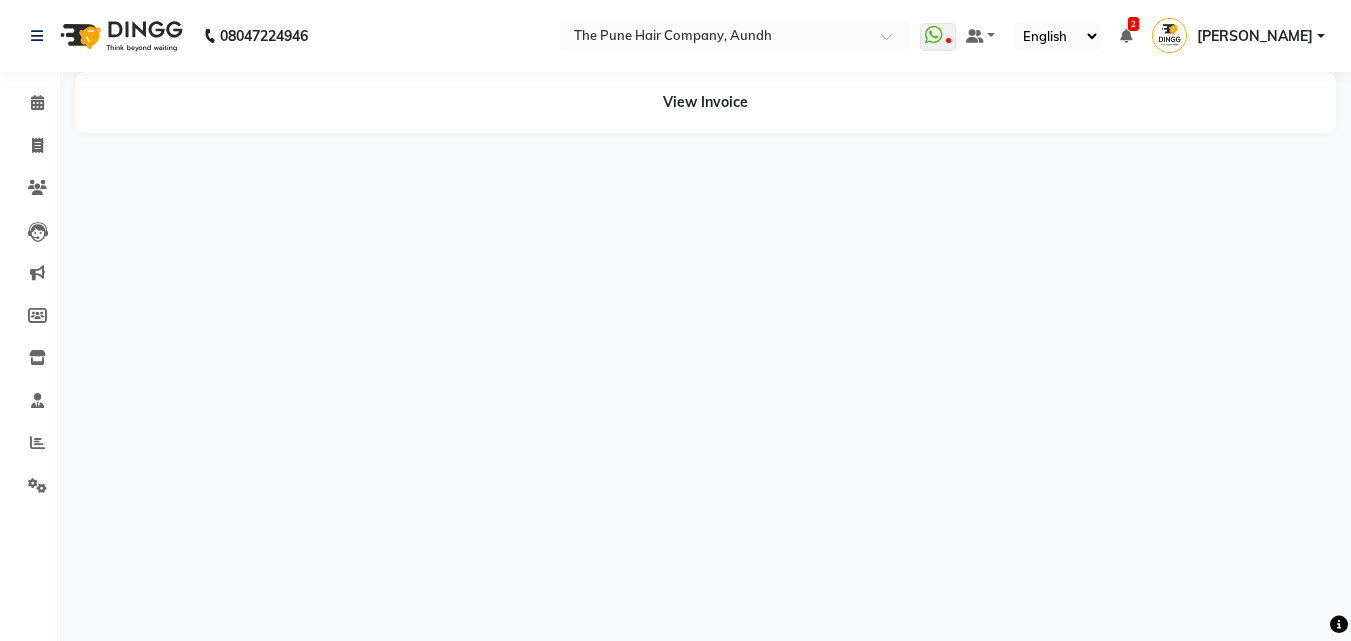scroll, scrollTop: 0, scrollLeft: 0, axis: both 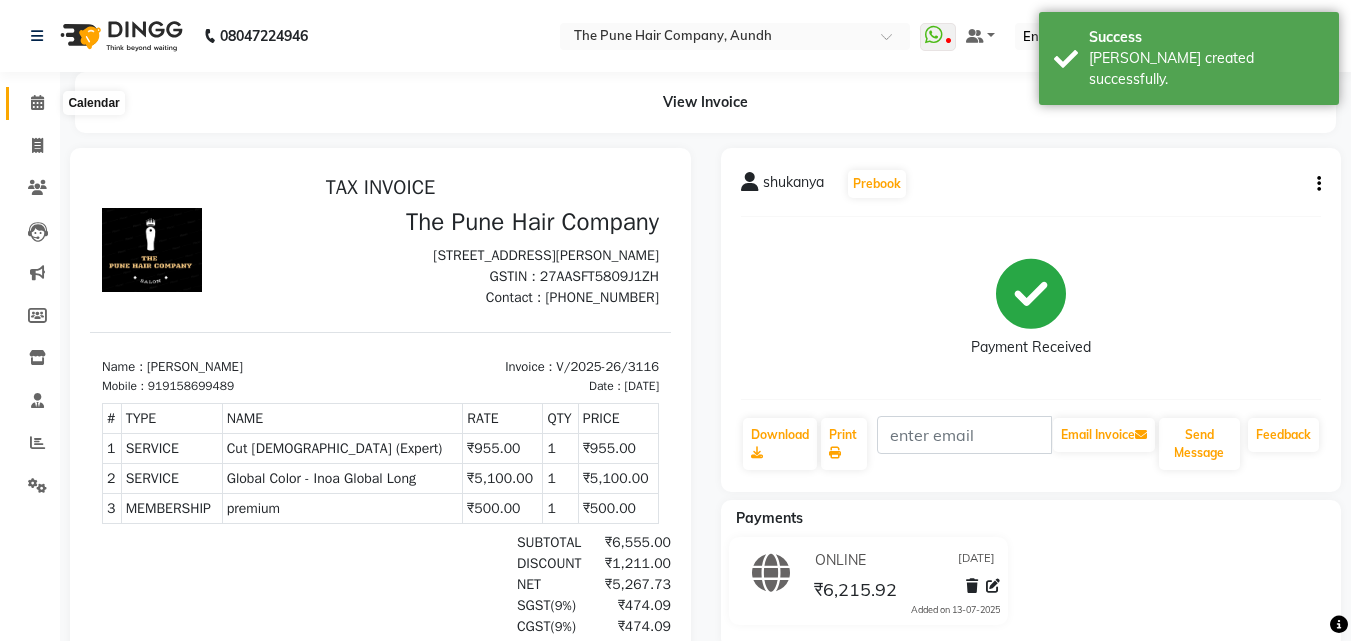 click 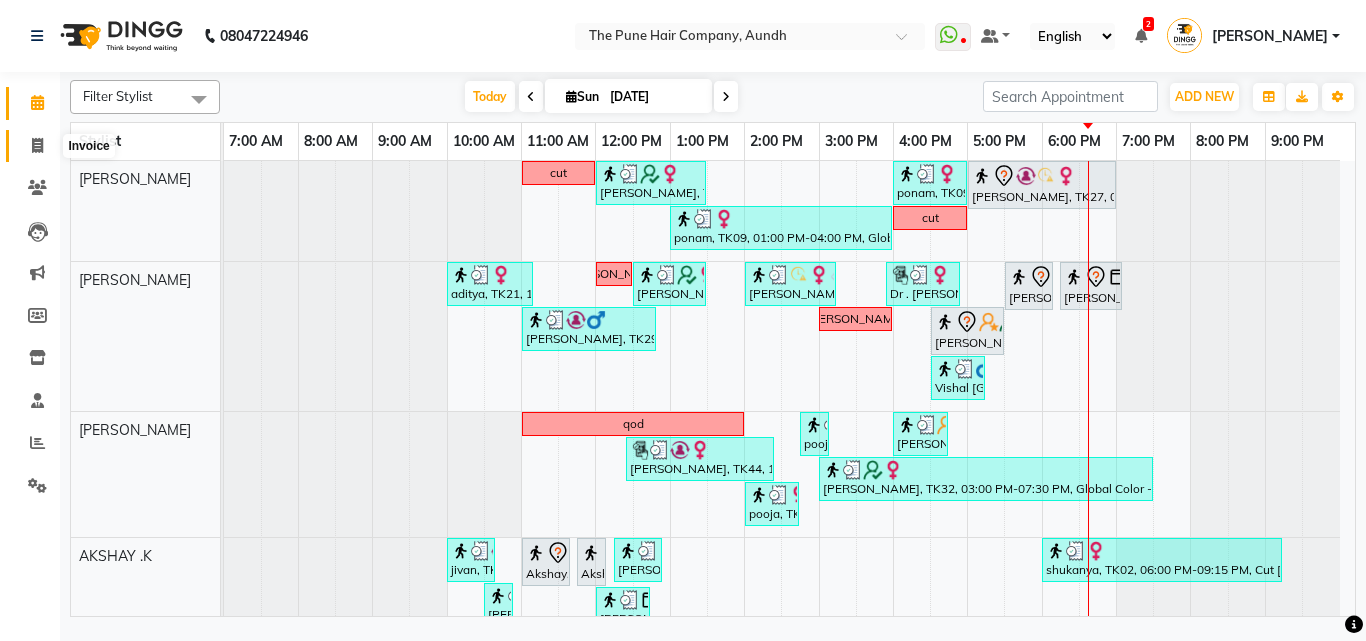 click 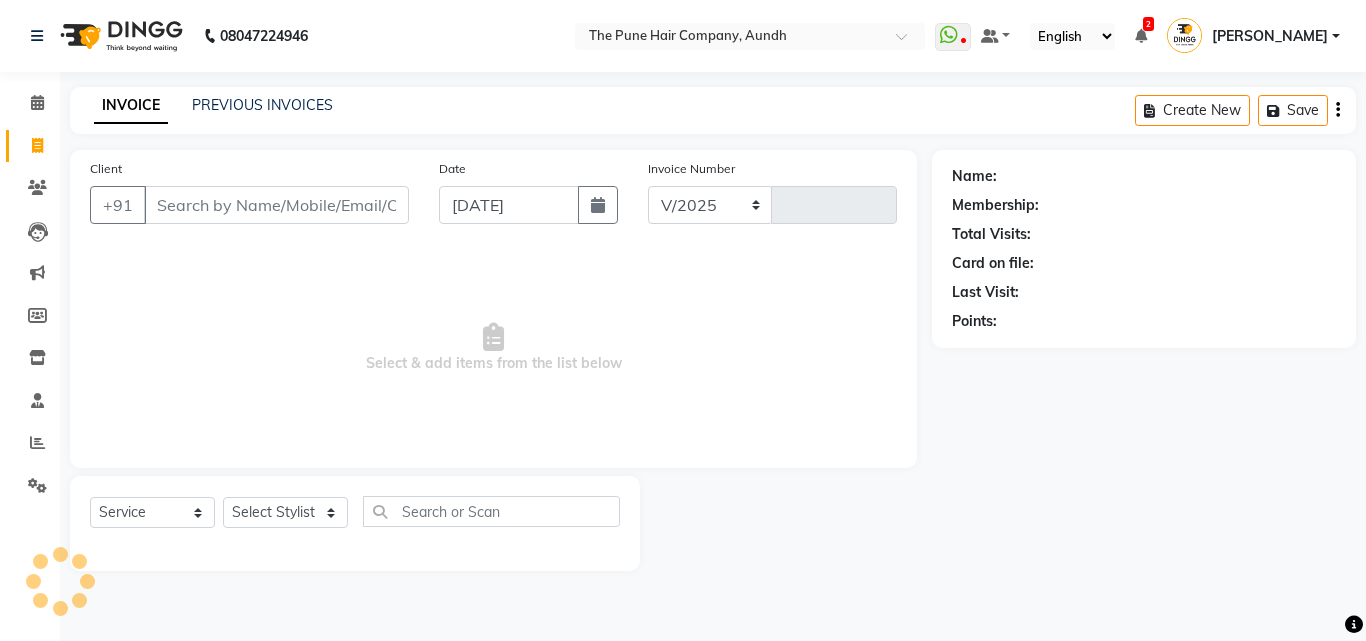 select on "106" 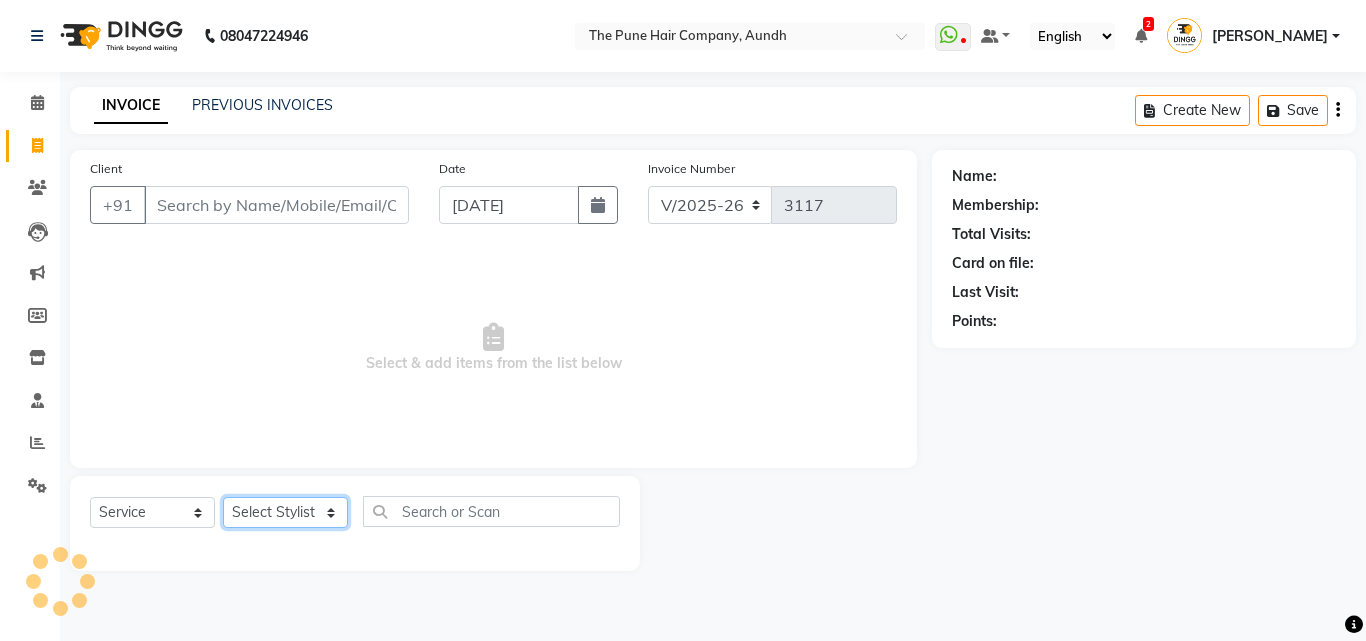 click on "Select Stylist" 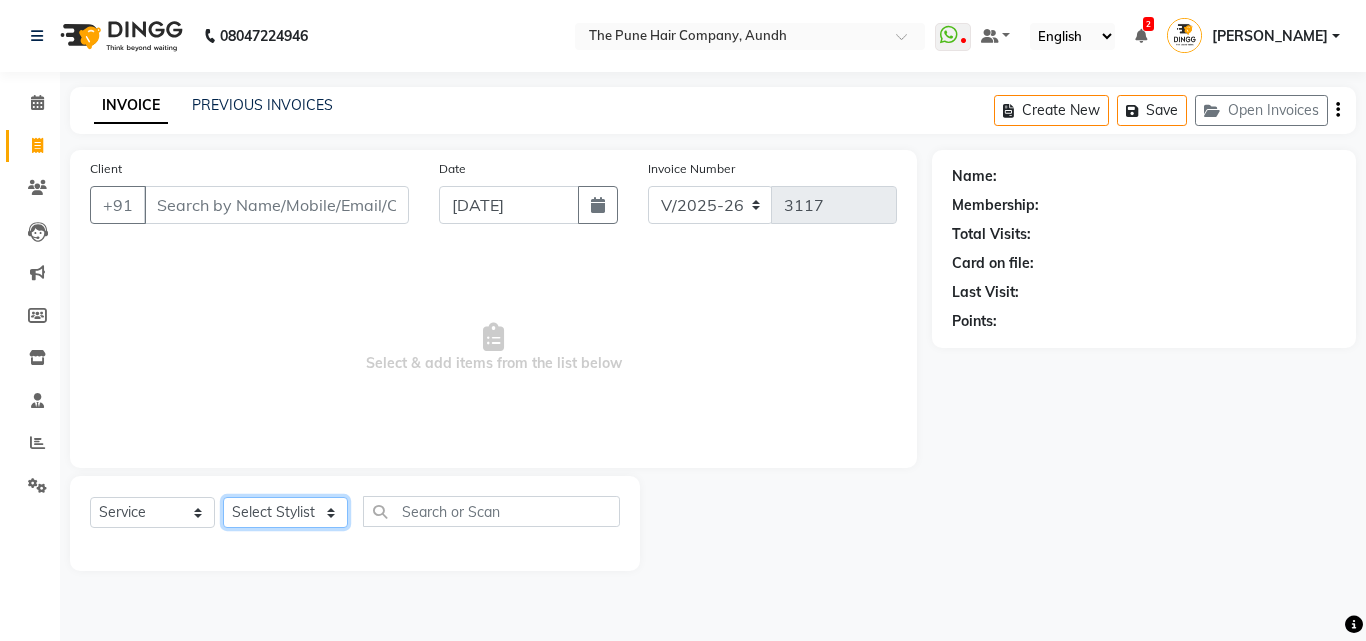 select on "78334" 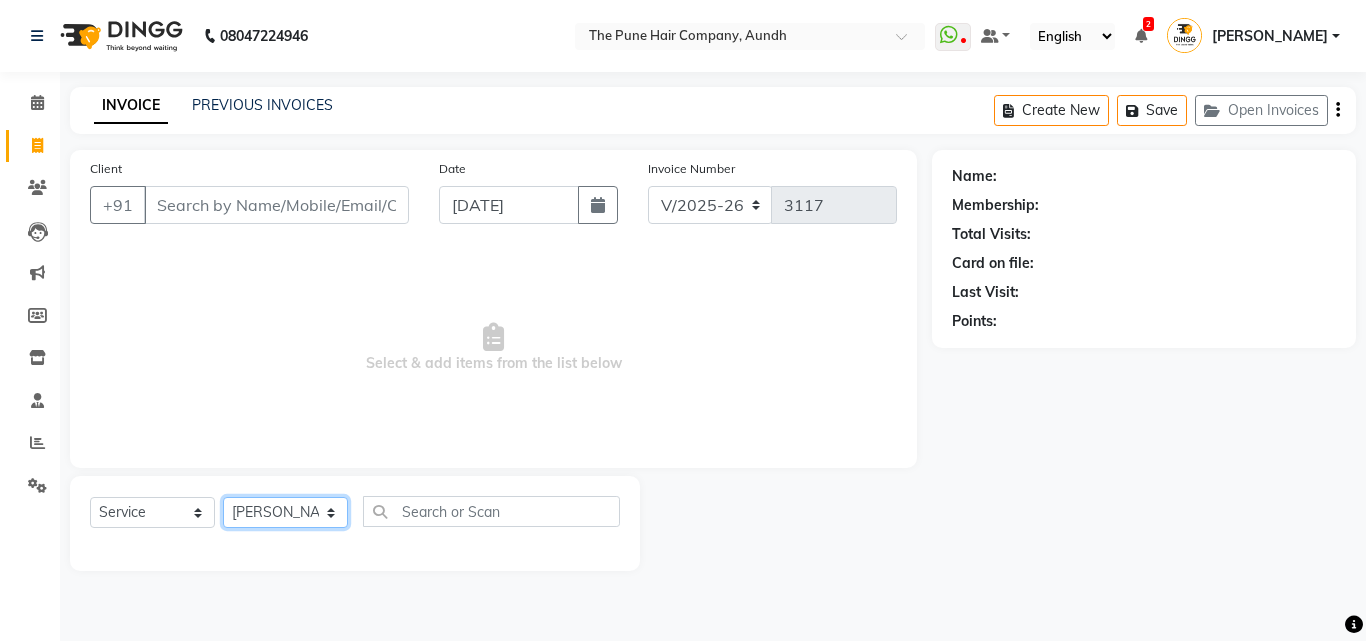 click on "Select Stylist Akash both [PERSON_NAME] .K [PERSON_NAME] kaif [PERSON_NAME] [PERSON_NAME] [PERSON_NAME] [PERSON_NAME] mane POOJA MORE [PERSON_NAME]  [PERSON_NAME] Shweta [PERSON_NAME] [PERSON_NAME] [PERSON_NAME]" 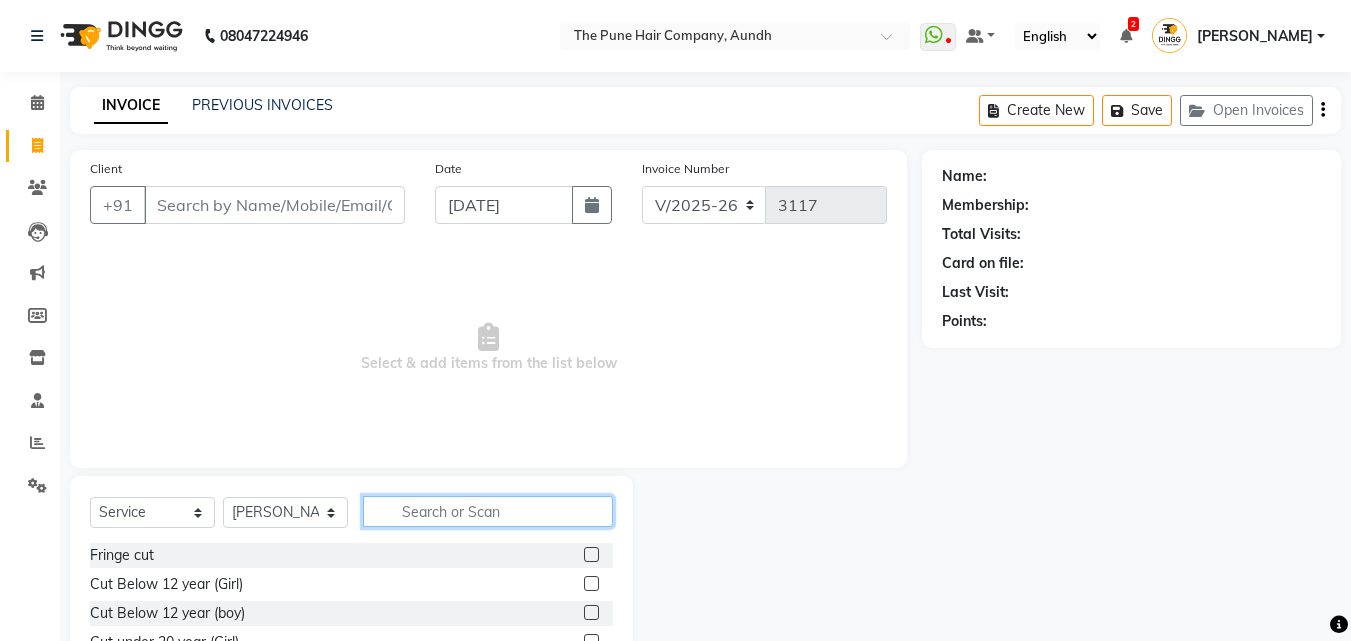 click 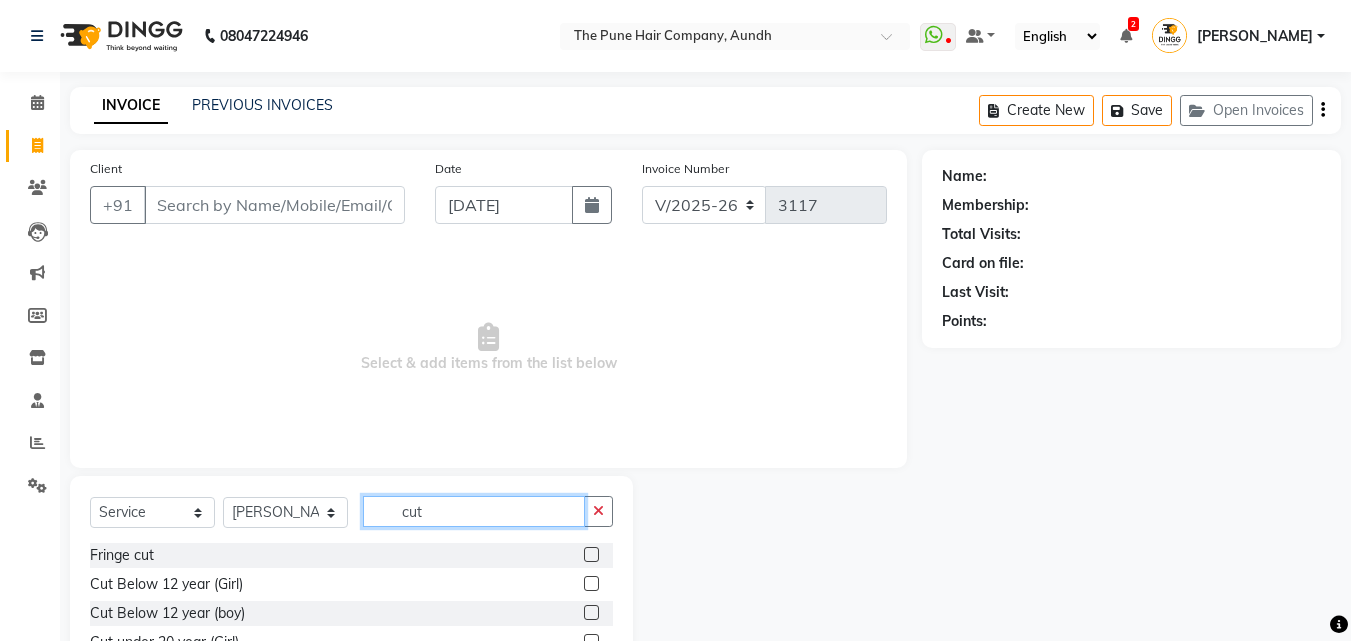 scroll, scrollTop: 3, scrollLeft: 0, axis: vertical 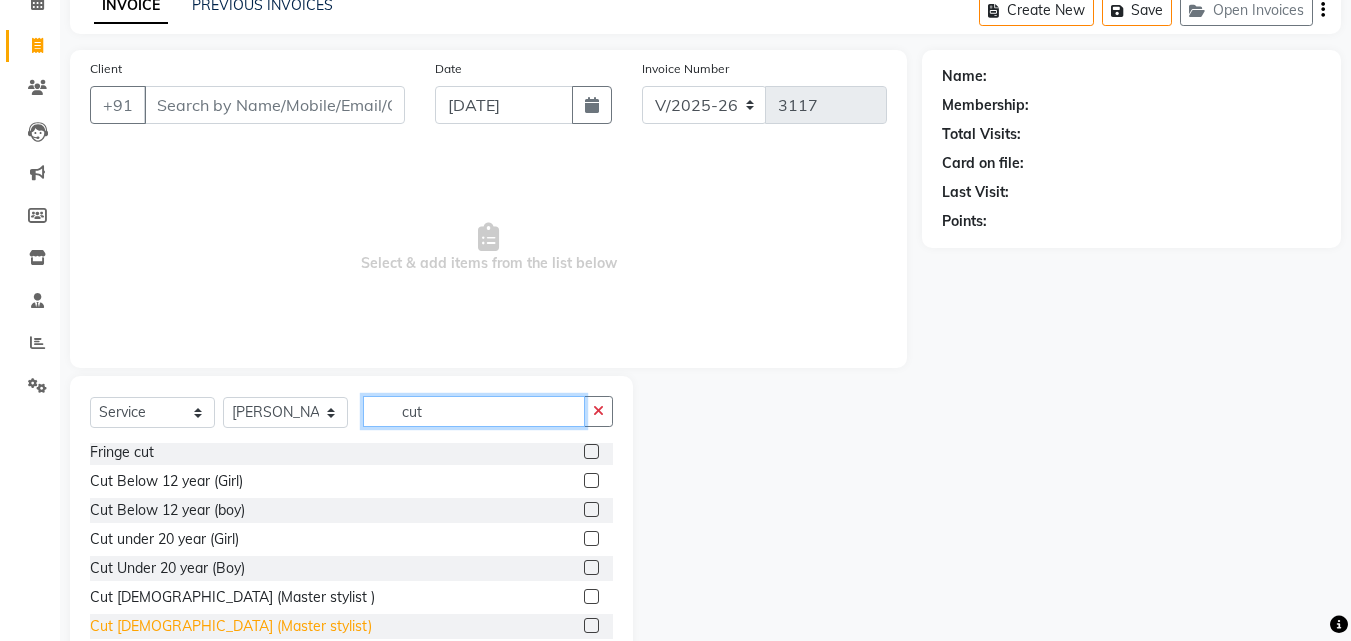 type on "cut" 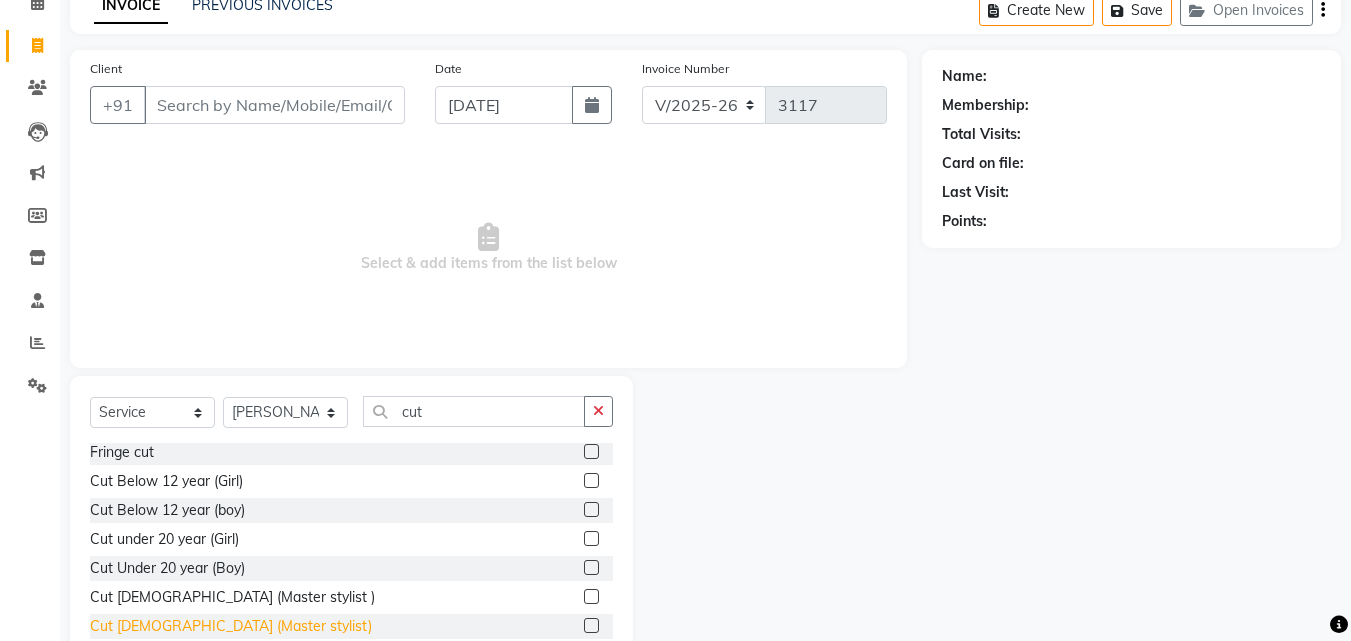 click on "Cut [DEMOGRAPHIC_DATA] (Master stylist)" 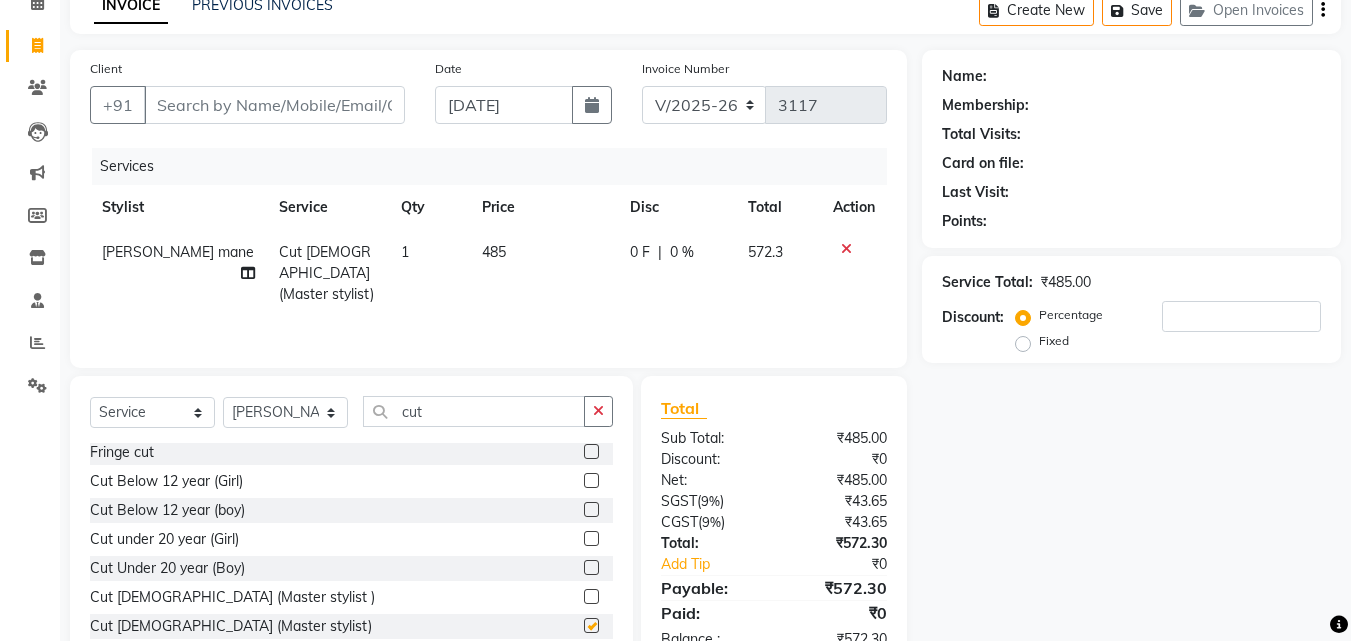 checkbox on "false" 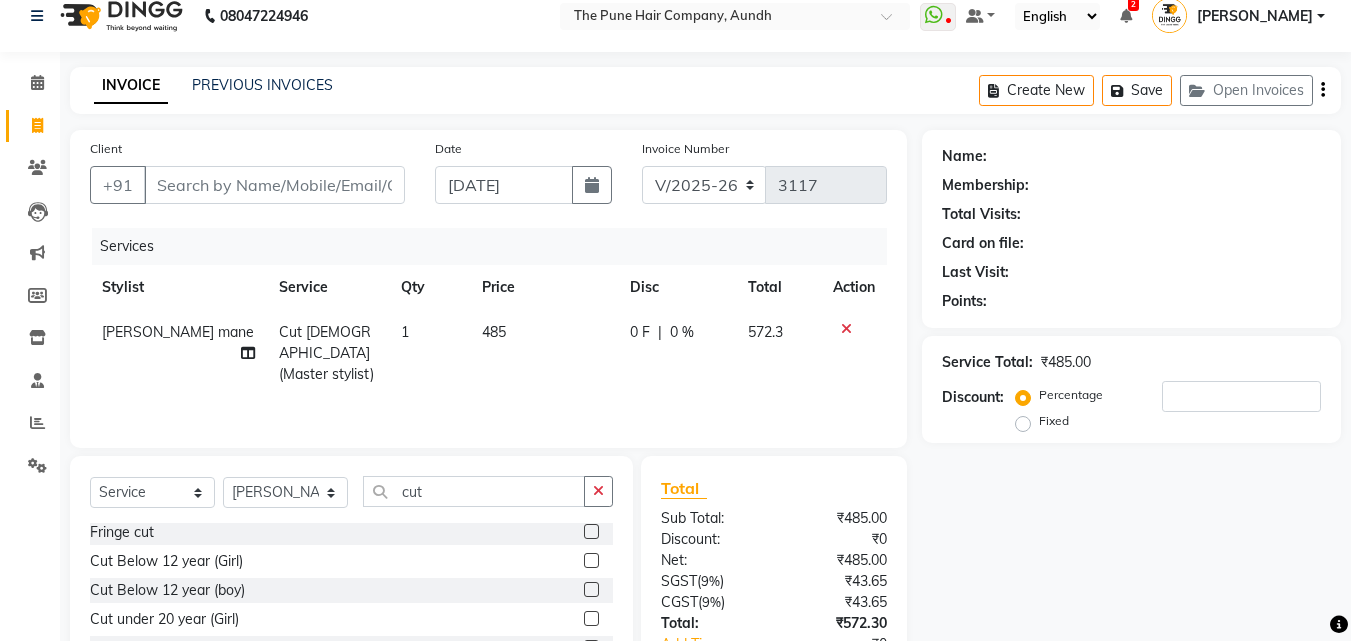 scroll, scrollTop: 0, scrollLeft: 0, axis: both 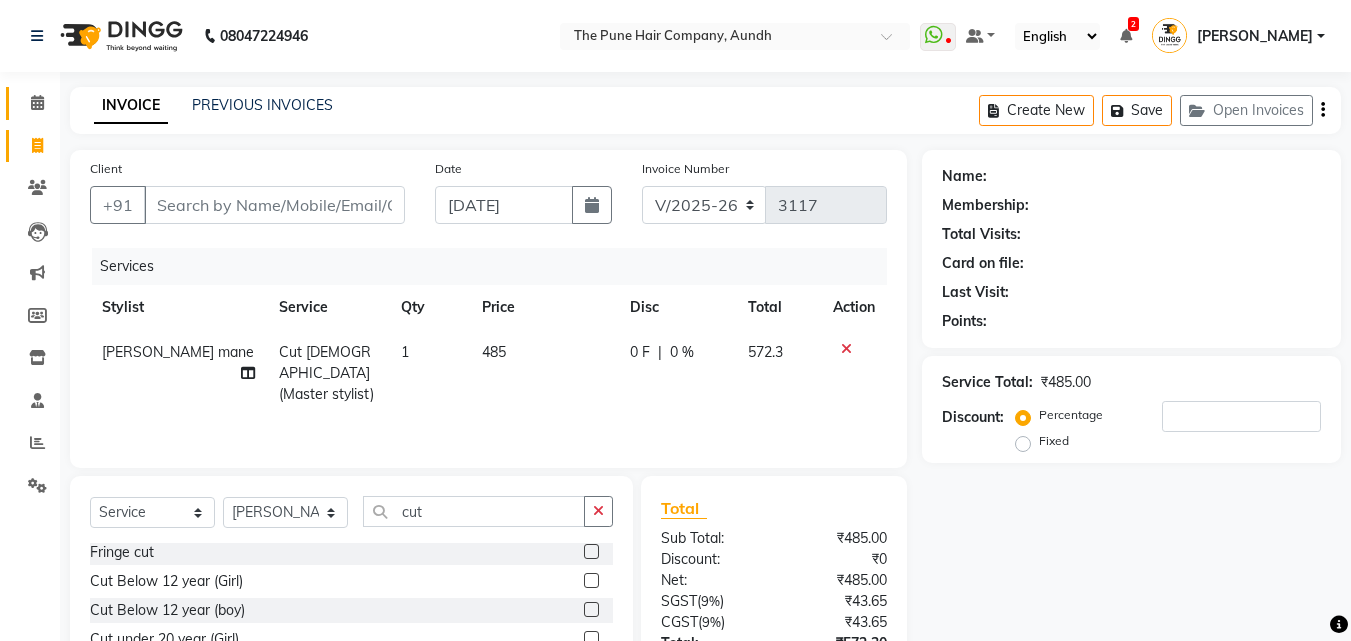 click 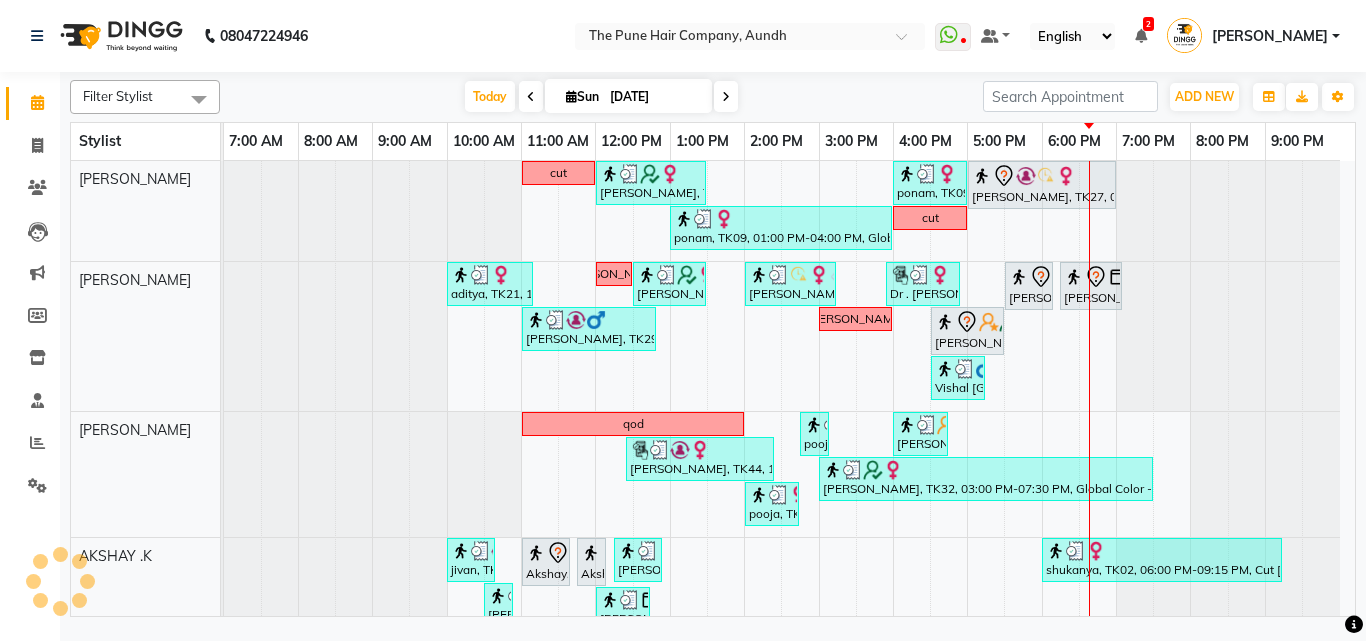 click at bounding box center (726, 96) 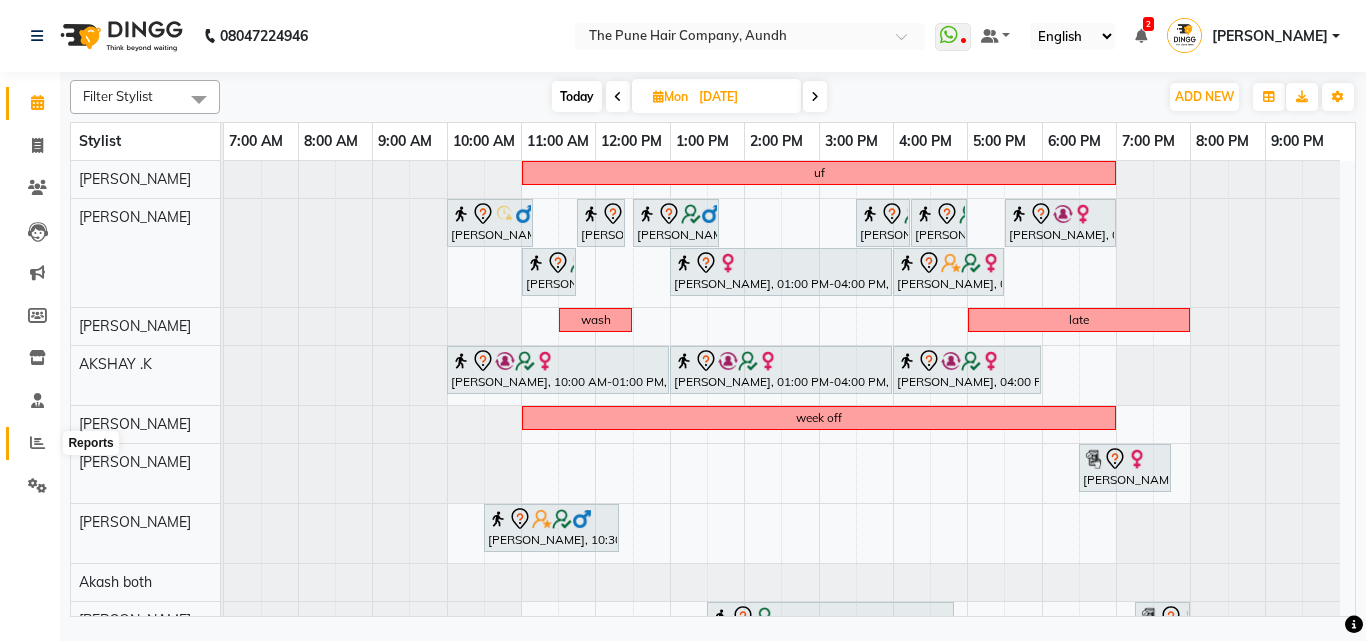 click 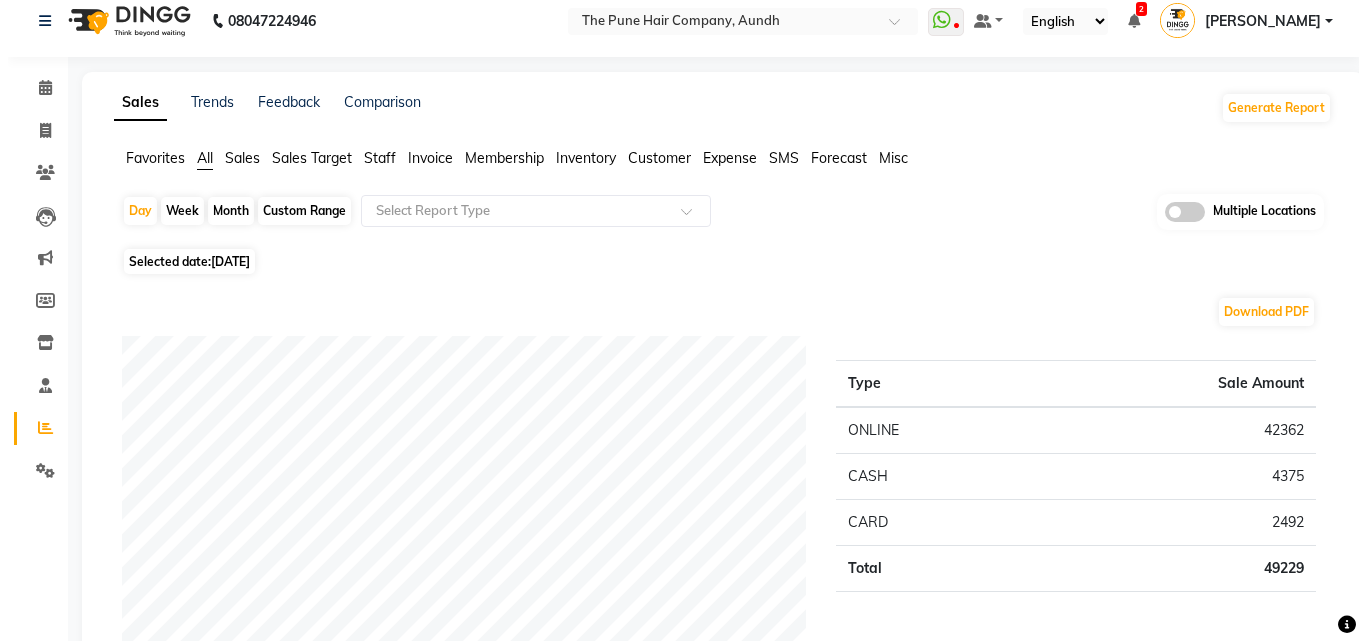 scroll, scrollTop: 0, scrollLeft: 0, axis: both 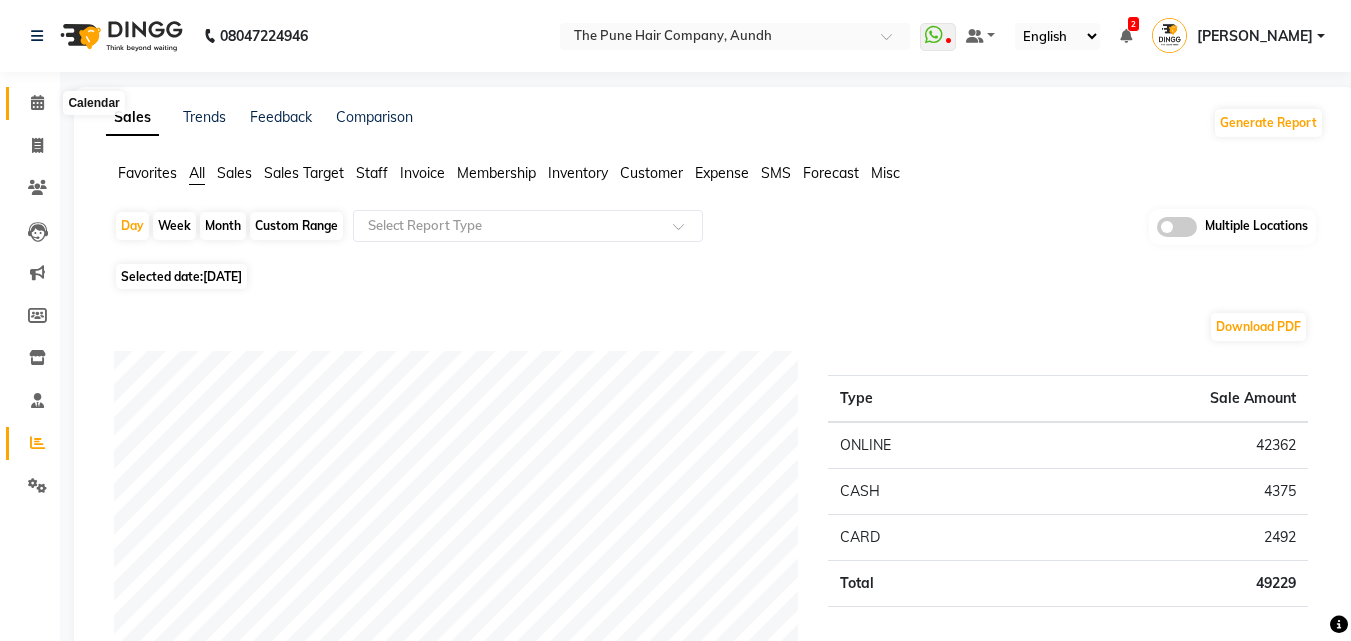 click 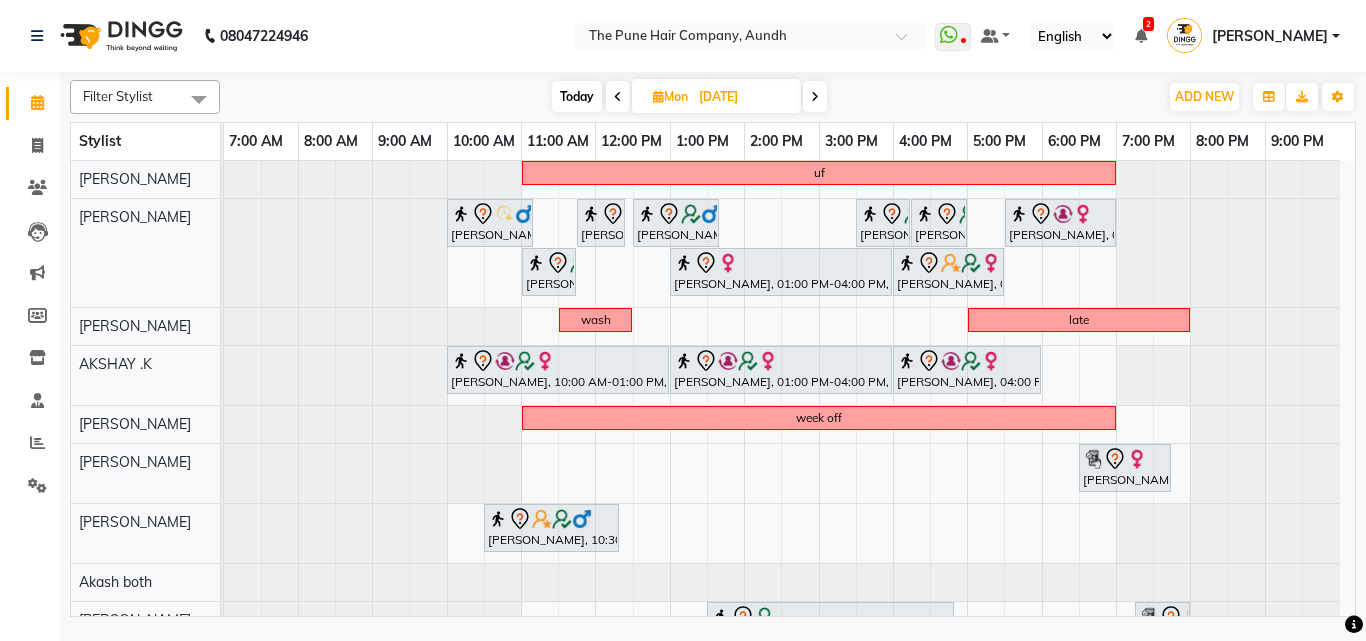 scroll, scrollTop: 257, scrollLeft: 0, axis: vertical 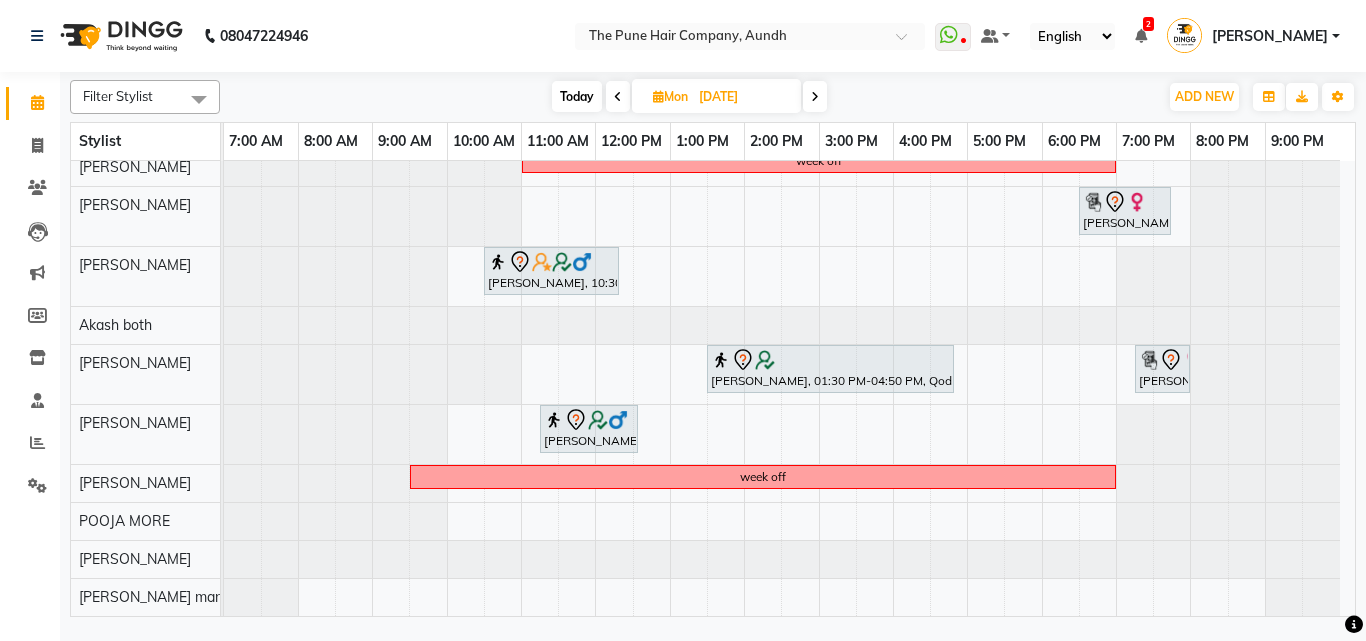 click at bounding box center [815, 96] 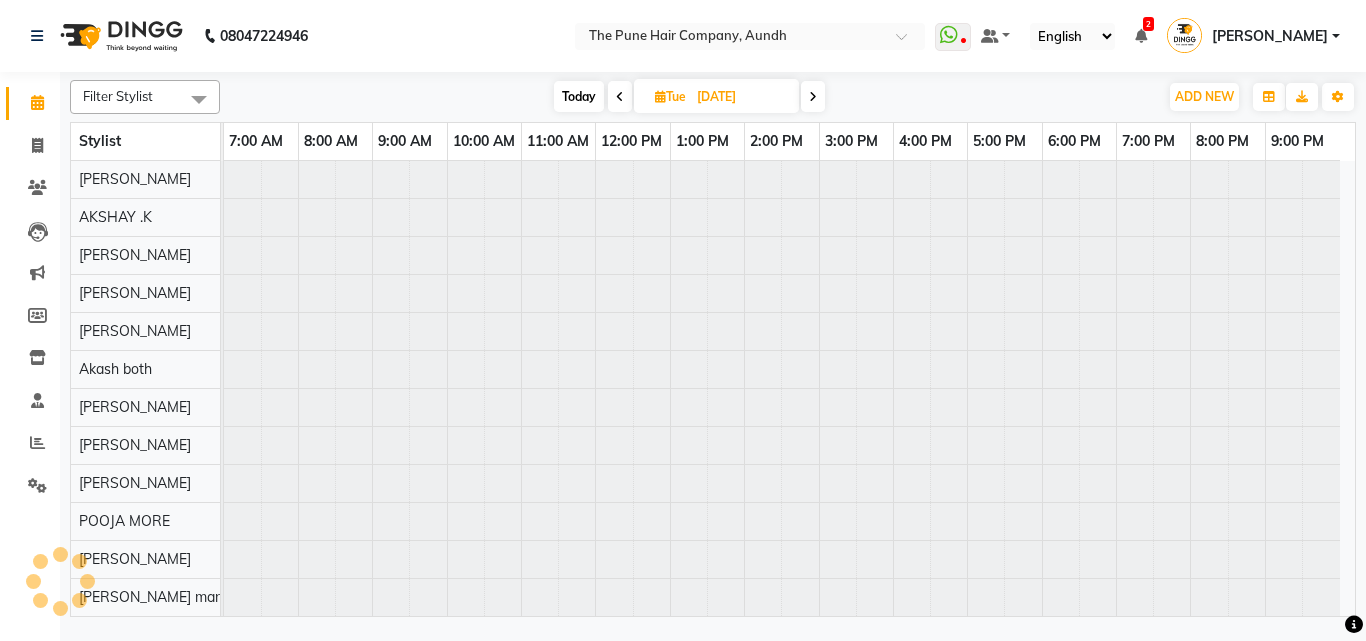 scroll, scrollTop: 76, scrollLeft: 0, axis: vertical 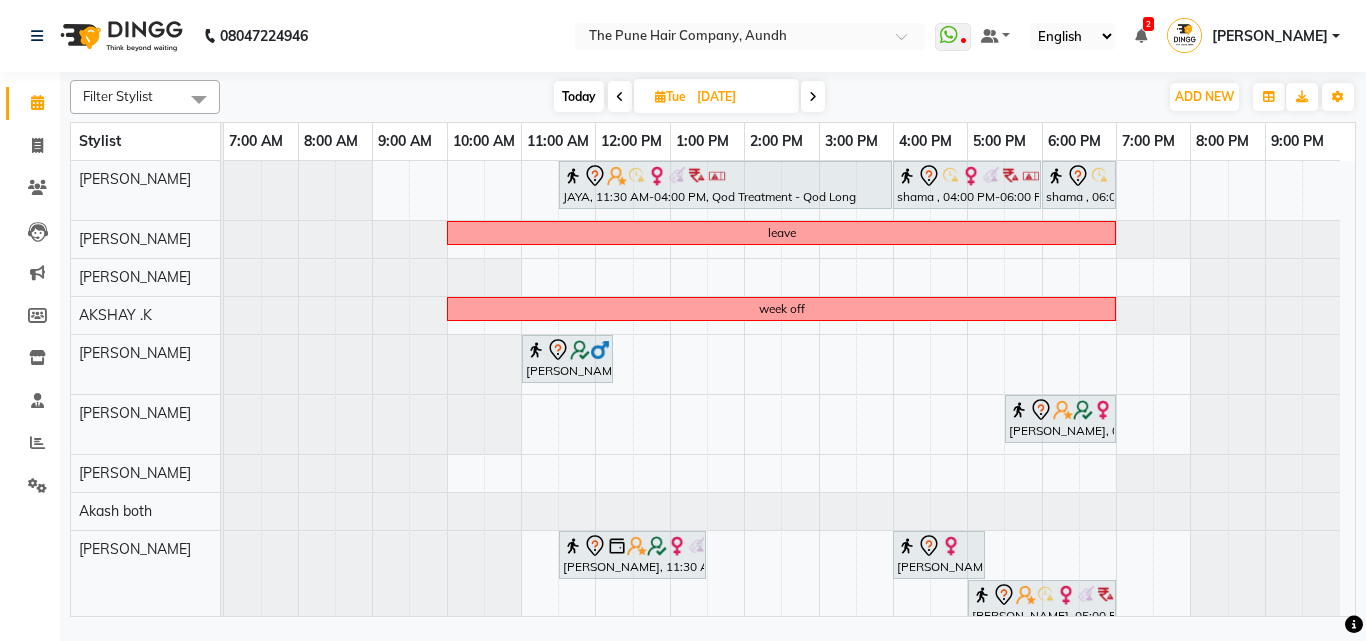 click on "Today" at bounding box center (579, 96) 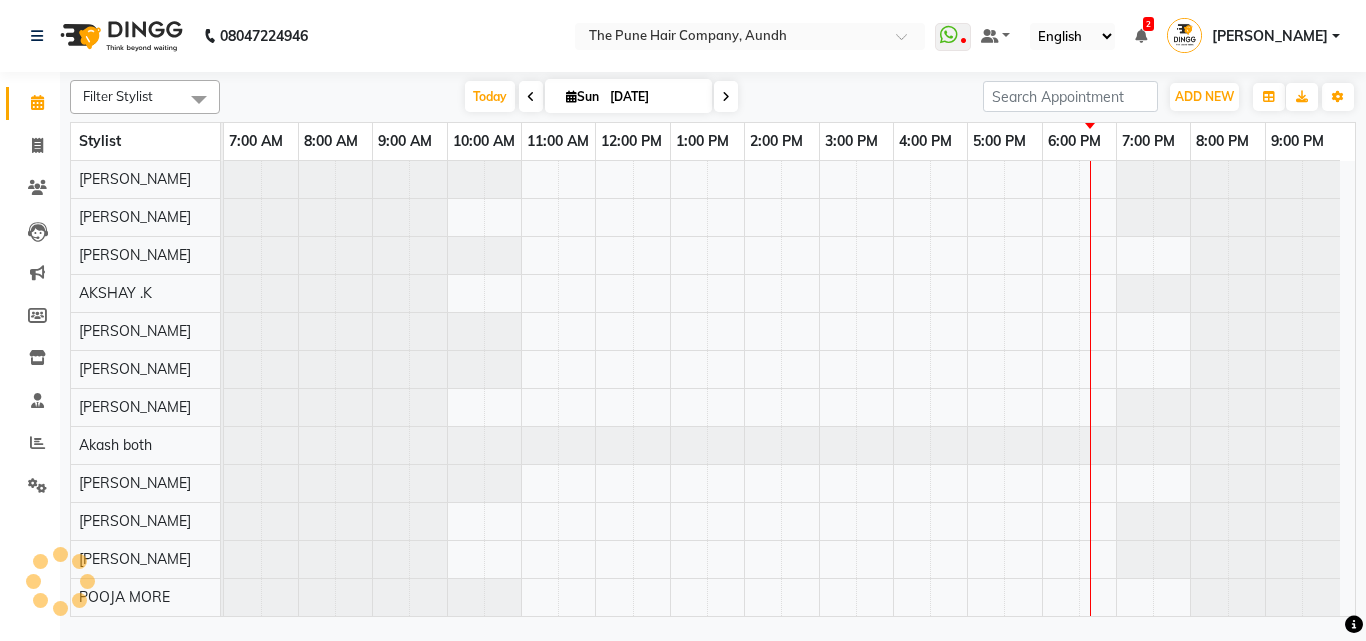 scroll, scrollTop: 76, scrollLeft: 0, axis: vertical 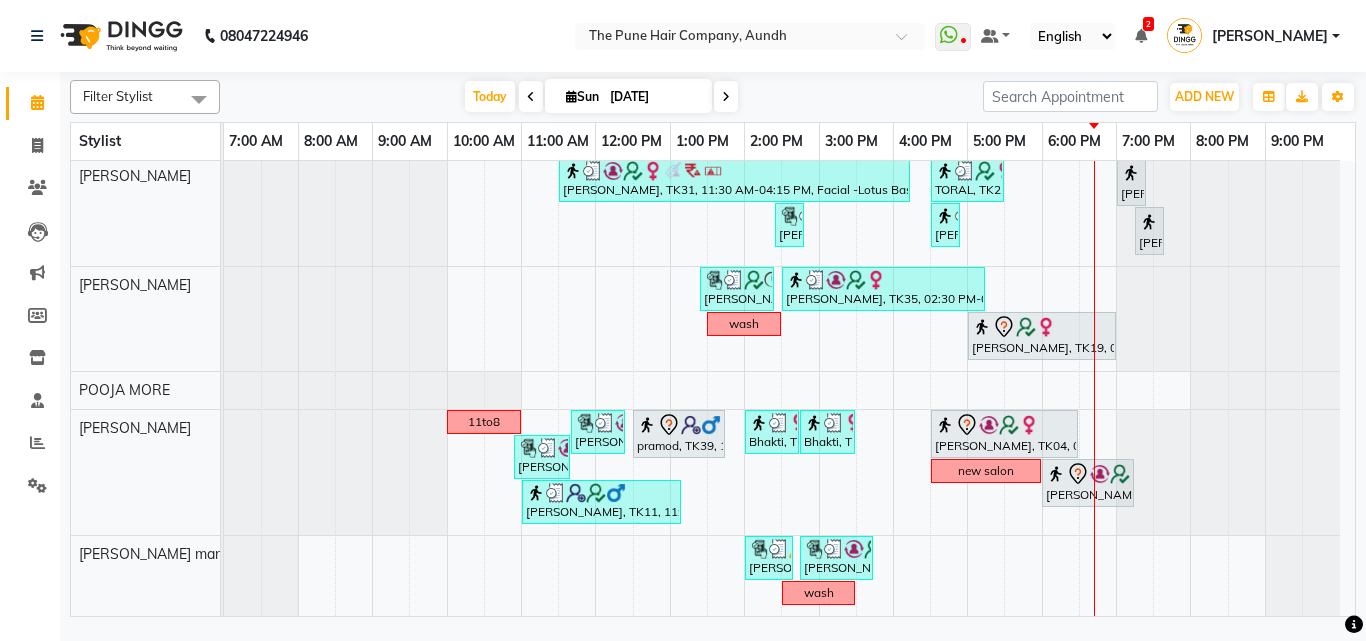 drag, startPoint x: 477, startPoint y: 99, endPoint x: 932, endPoint y: 438, distance: 567.40283 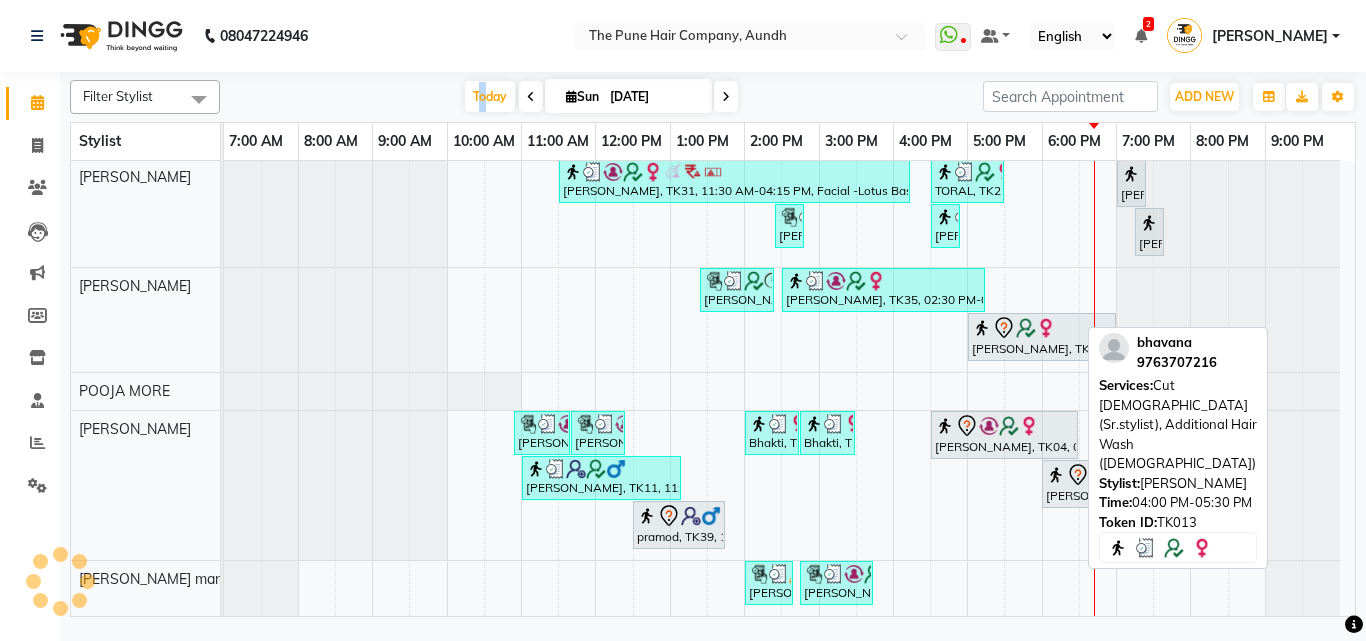 scroll, scrollTop: 517, scrollLeft: 0, axis: vertical 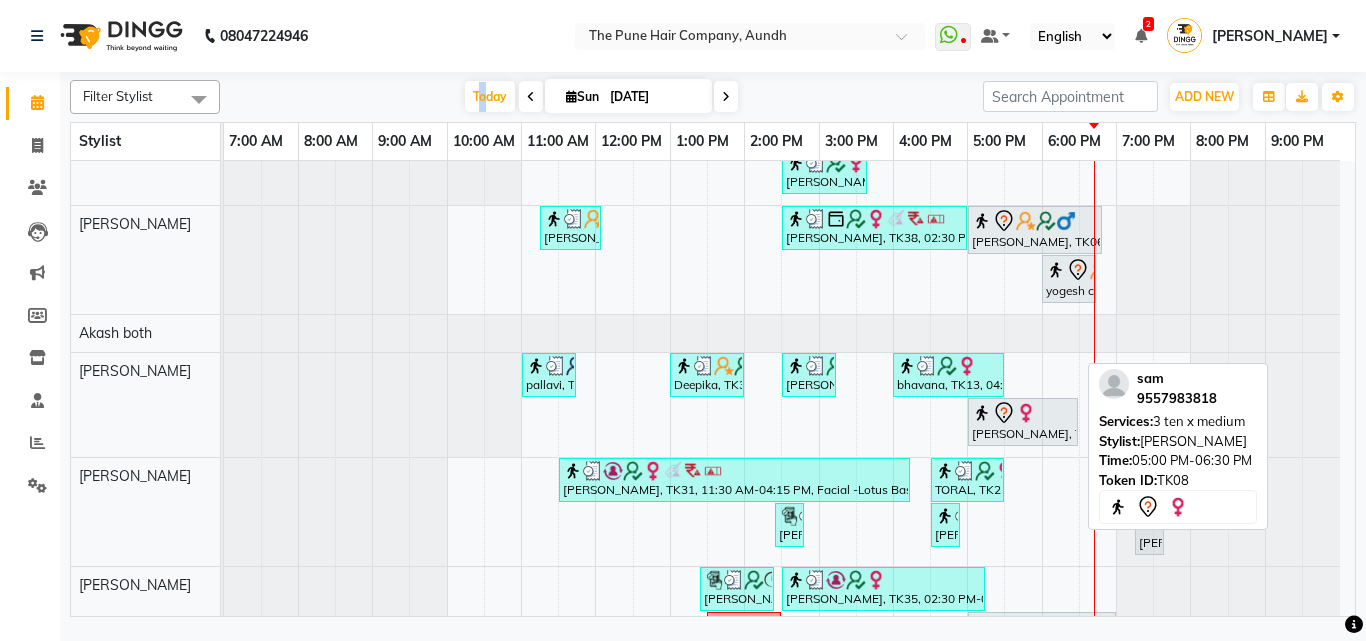 click on "[PERSON_NAME], TK08, 05:00 PM-06:30 PM, 3 ten x medium" at bounding box center [1023, 422] 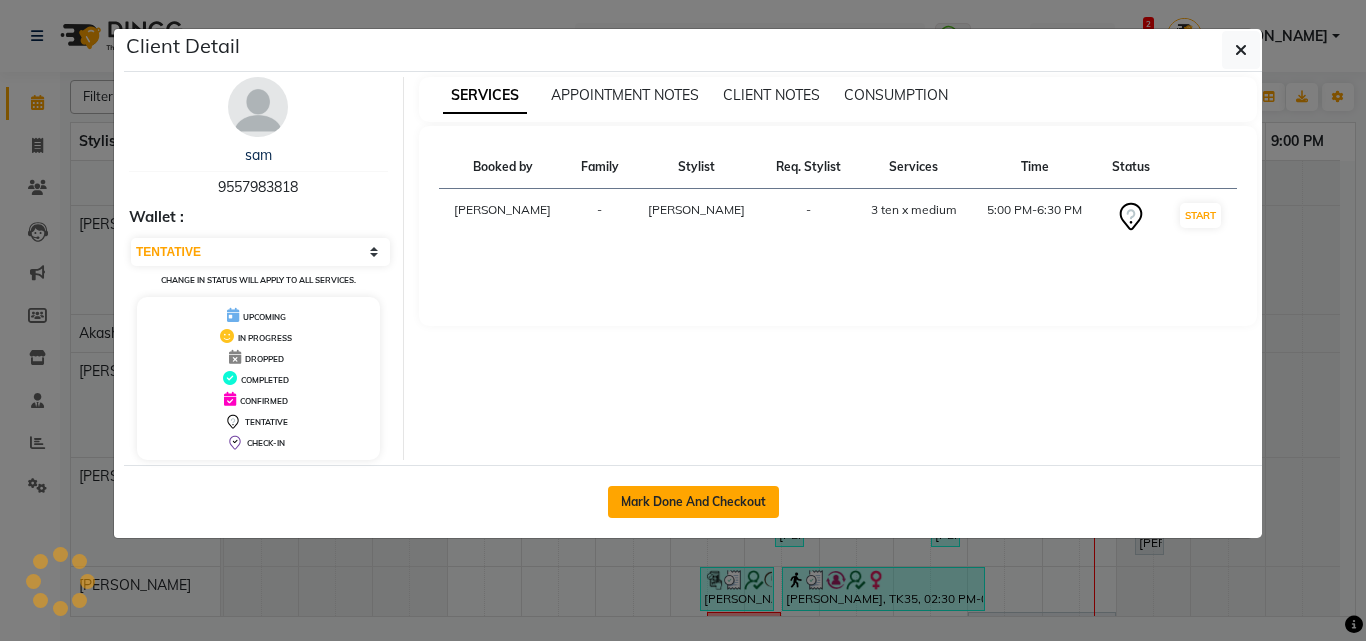click on "Mark Done And Checkout" 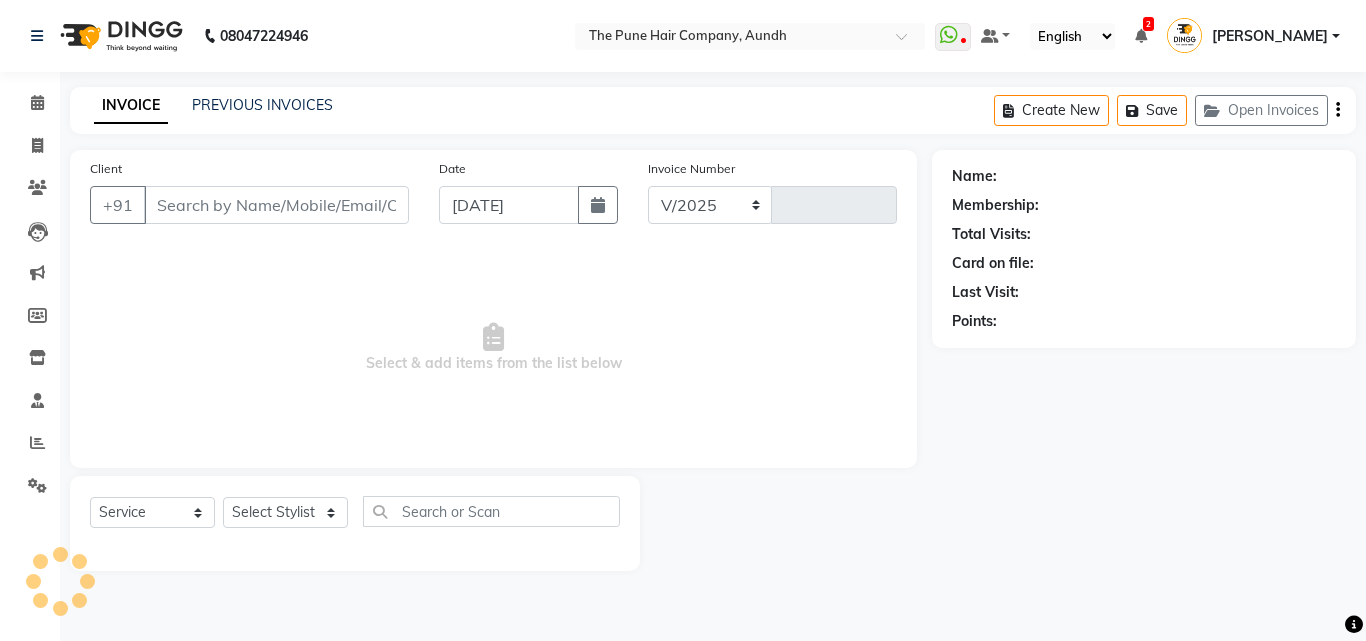 select on "106" 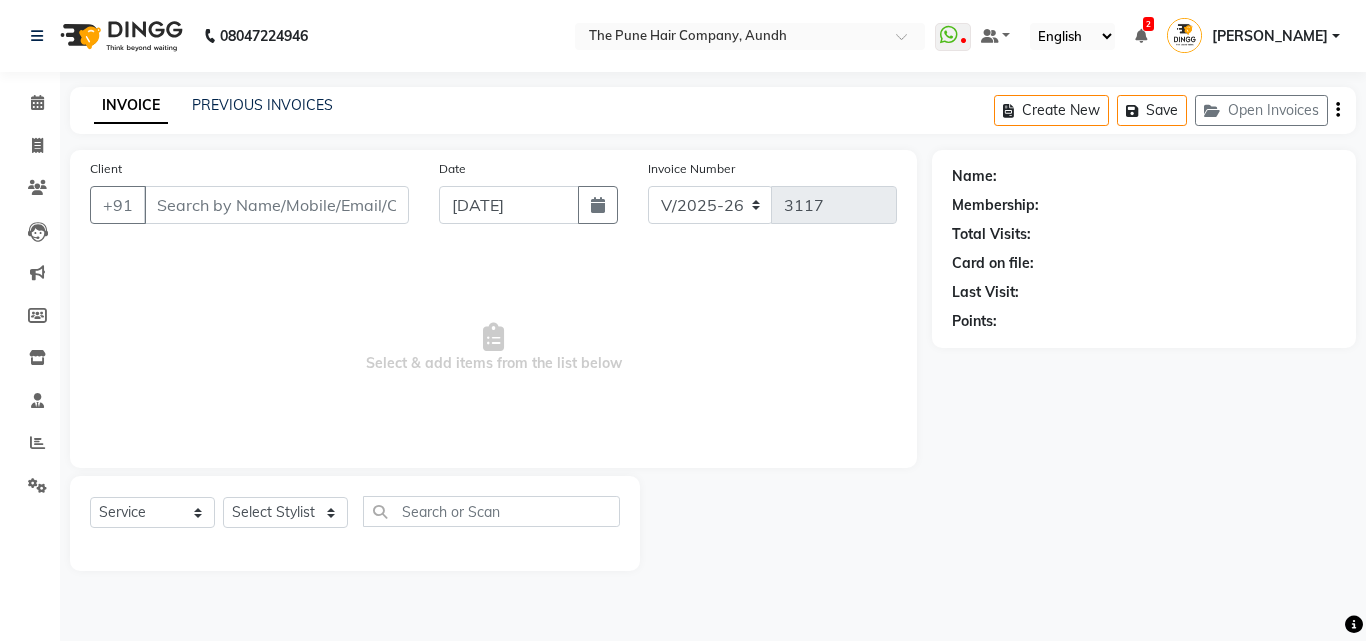 type on "9557983818" 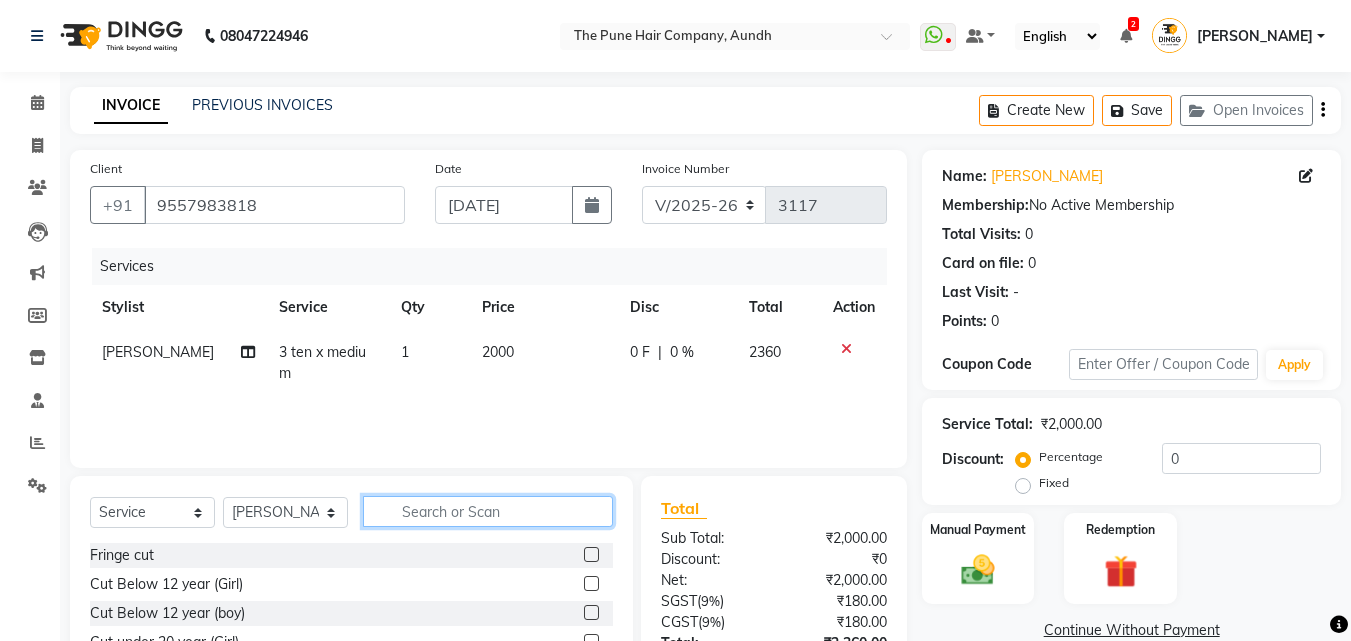 click 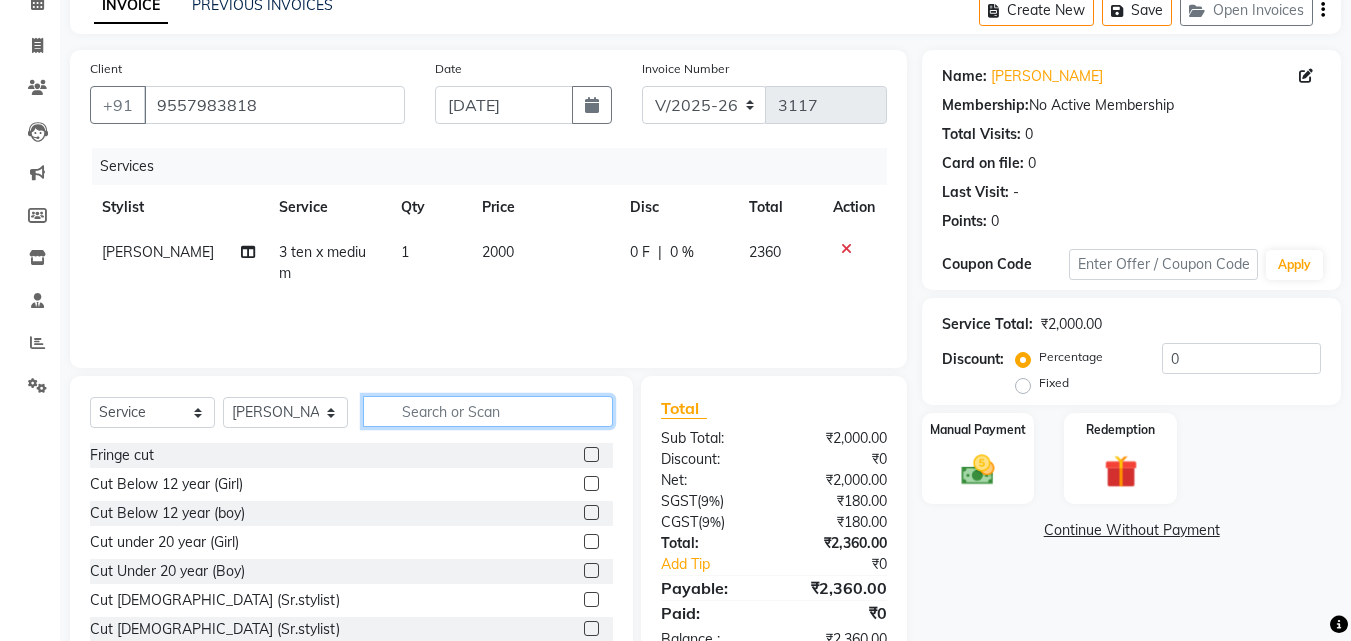 scroll, scrollTop: 160, scrollLeft: 0, axis: vertical 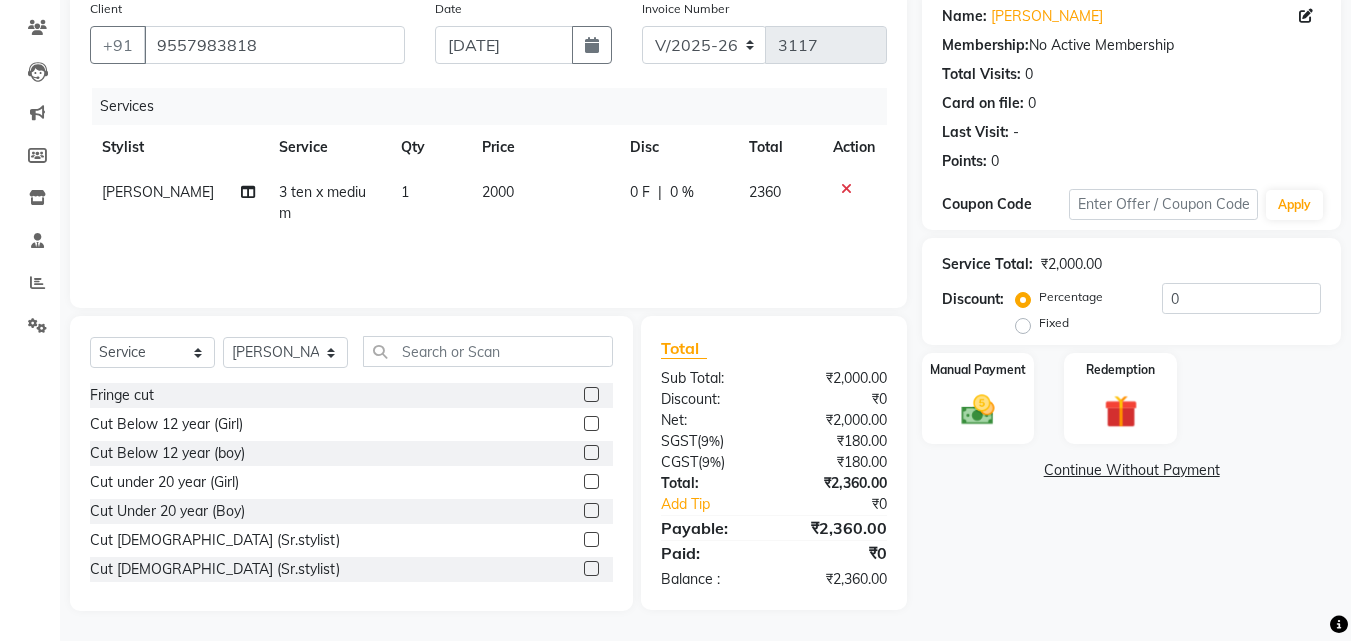 click 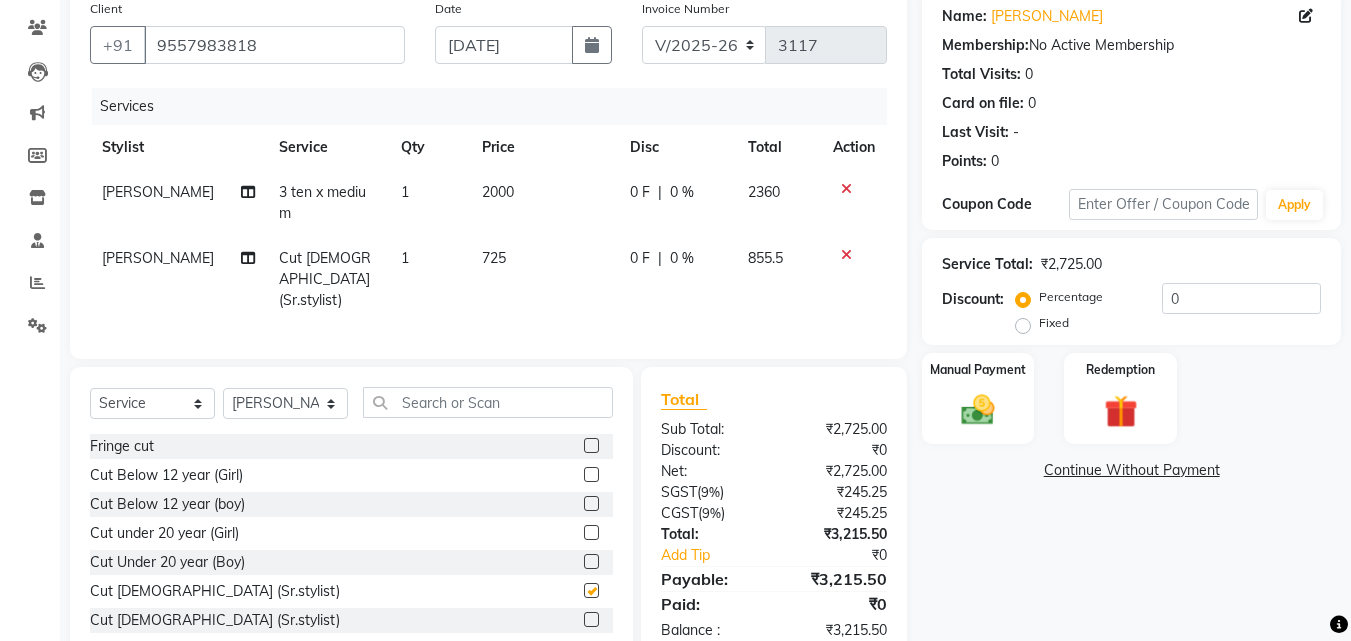 checkbox on "false" 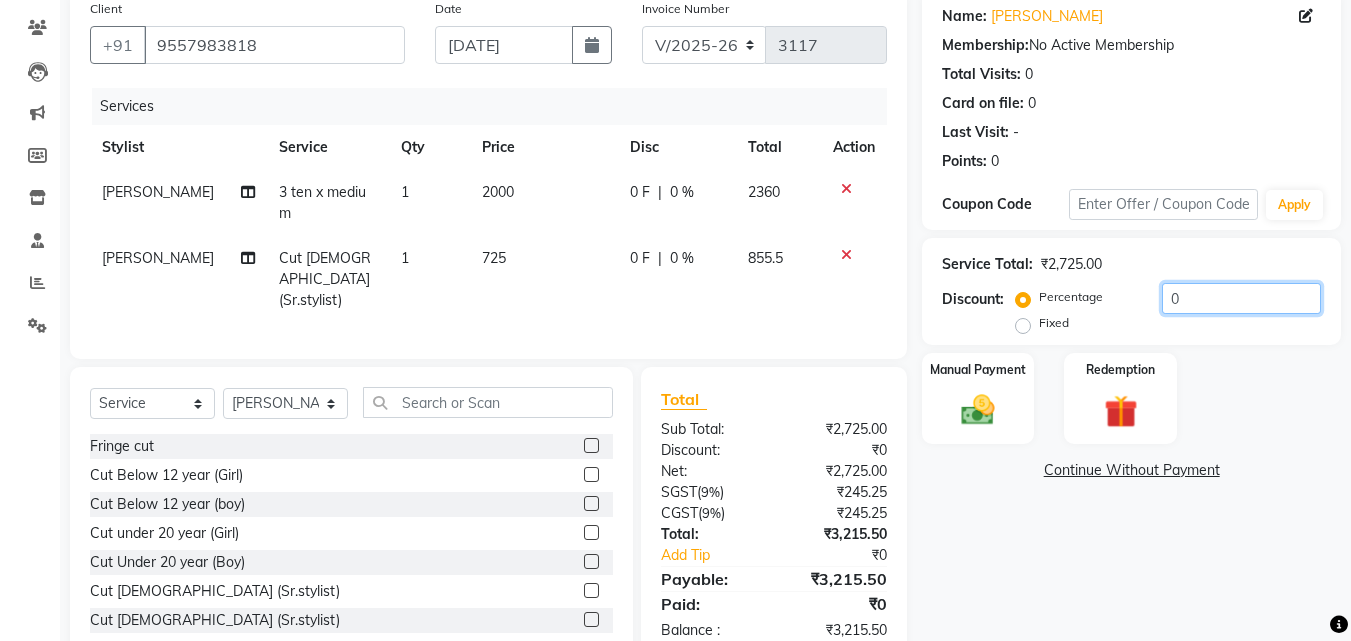 click on "0" 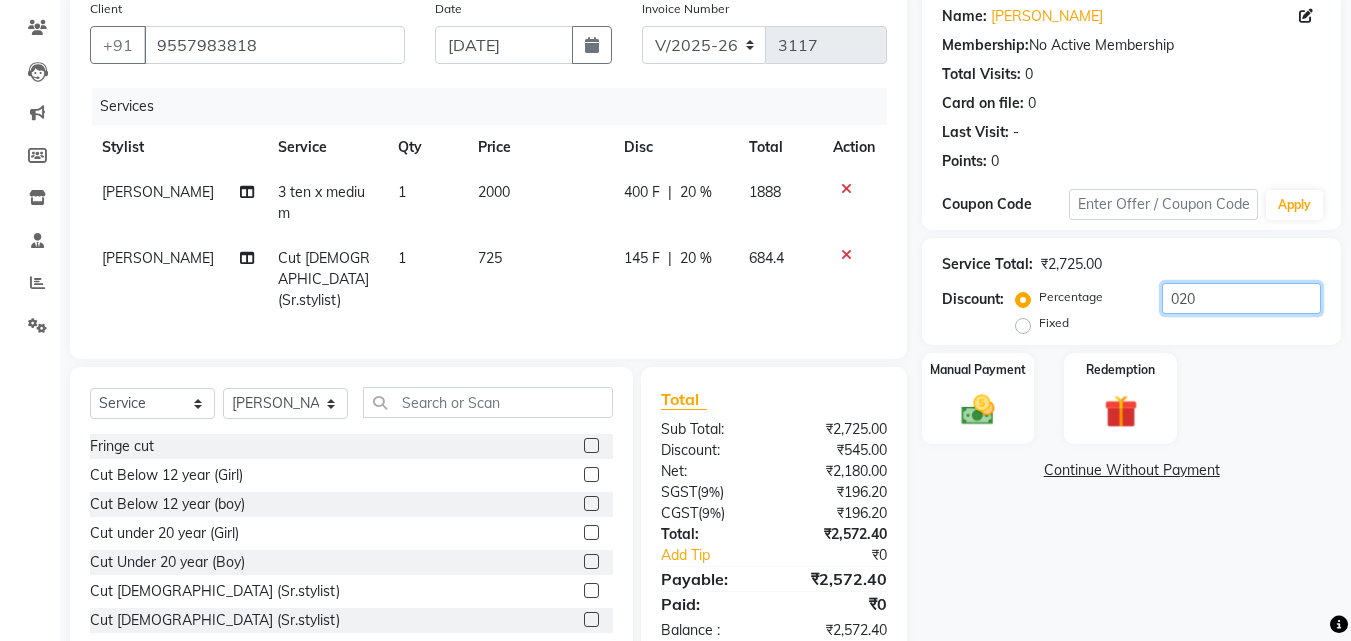 click on "020" 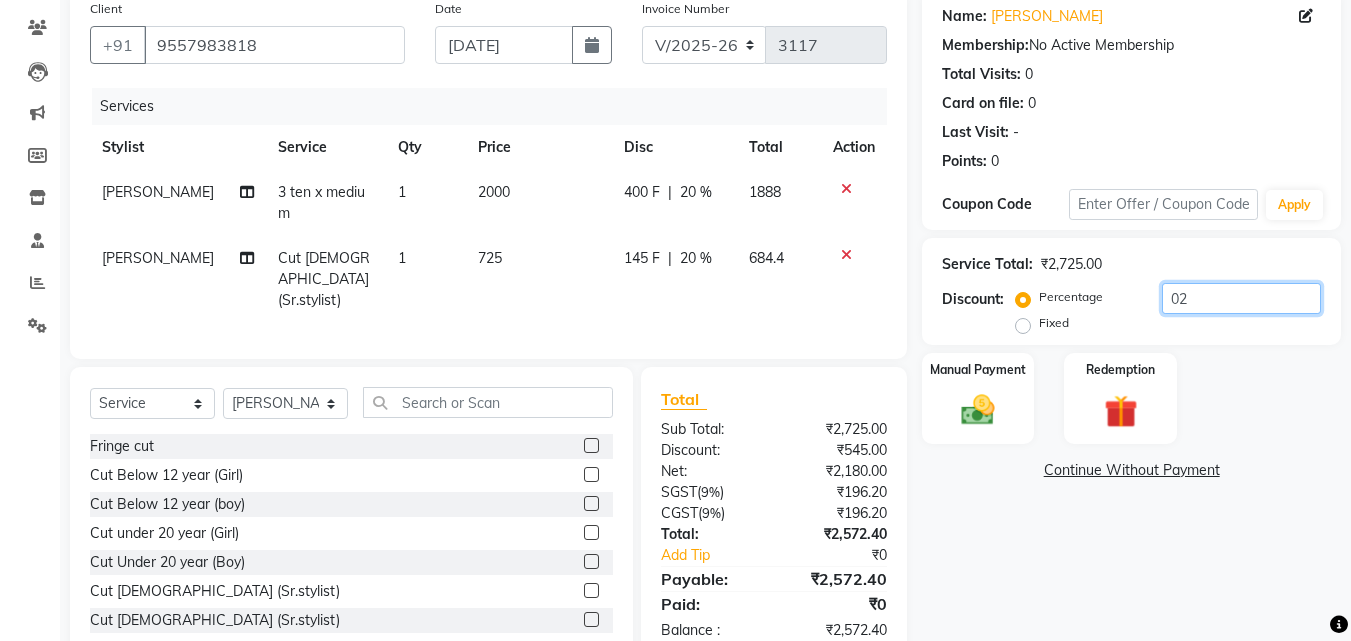 type on "0" 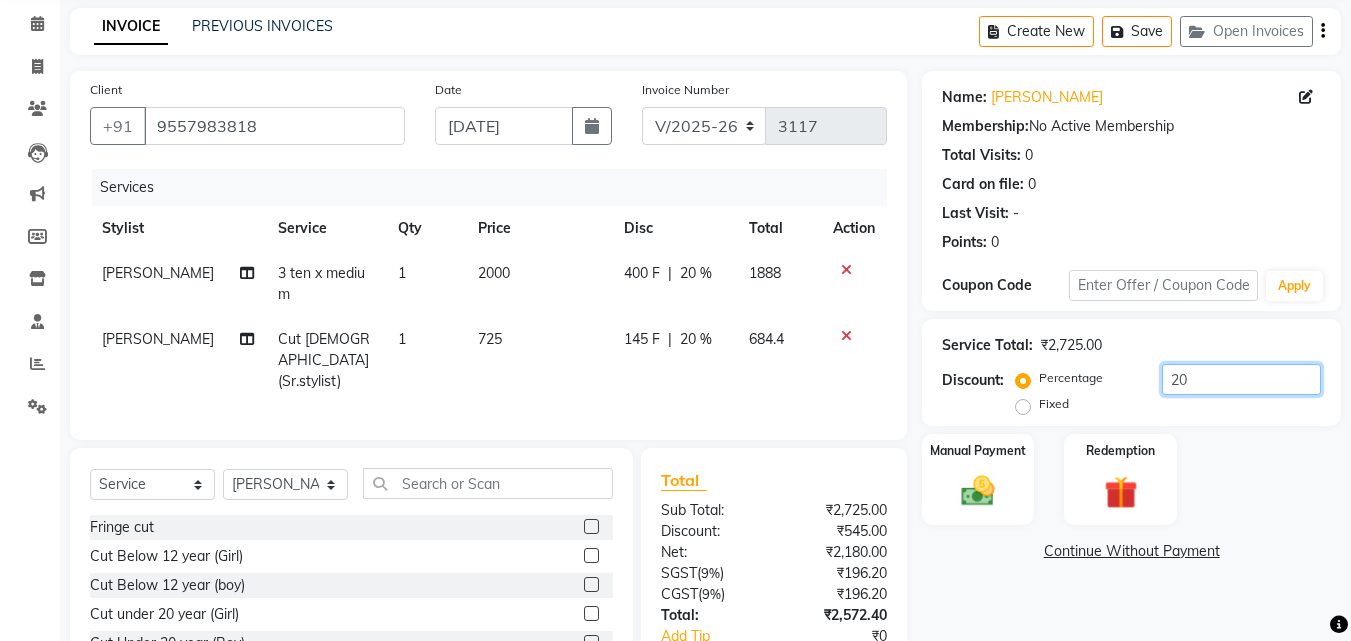 scroll, scrollTop: 0, scrollLeft: 0, axis: both 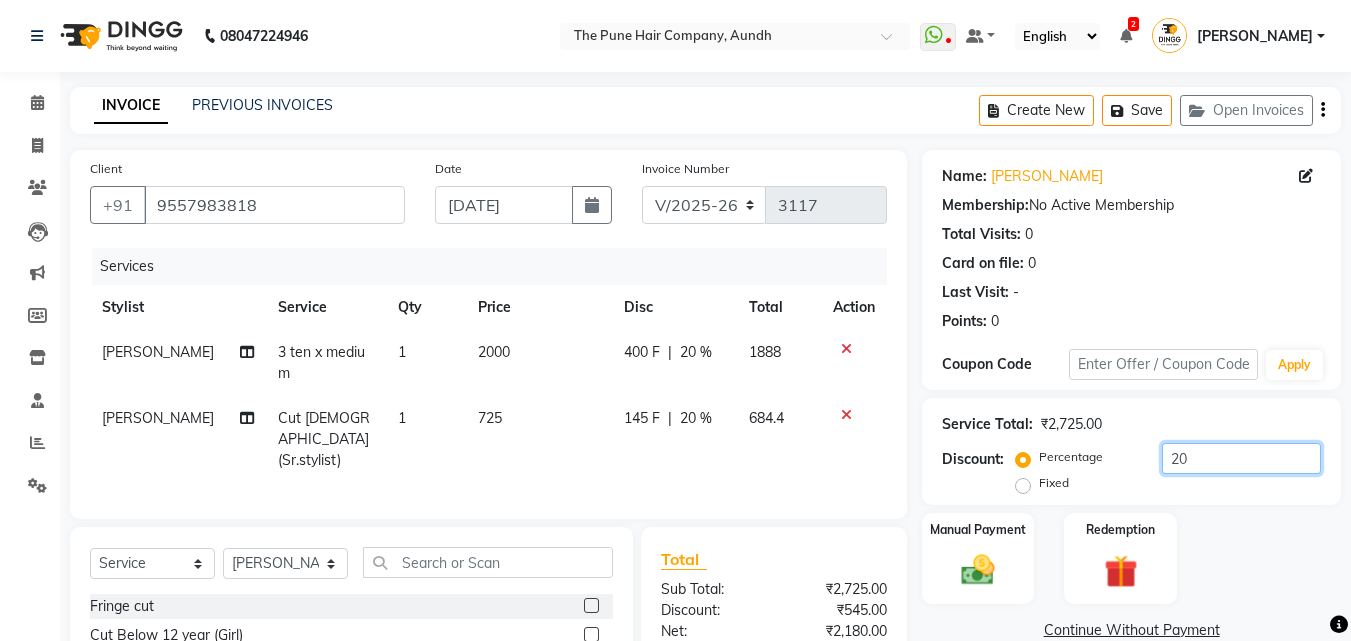 type on "2" 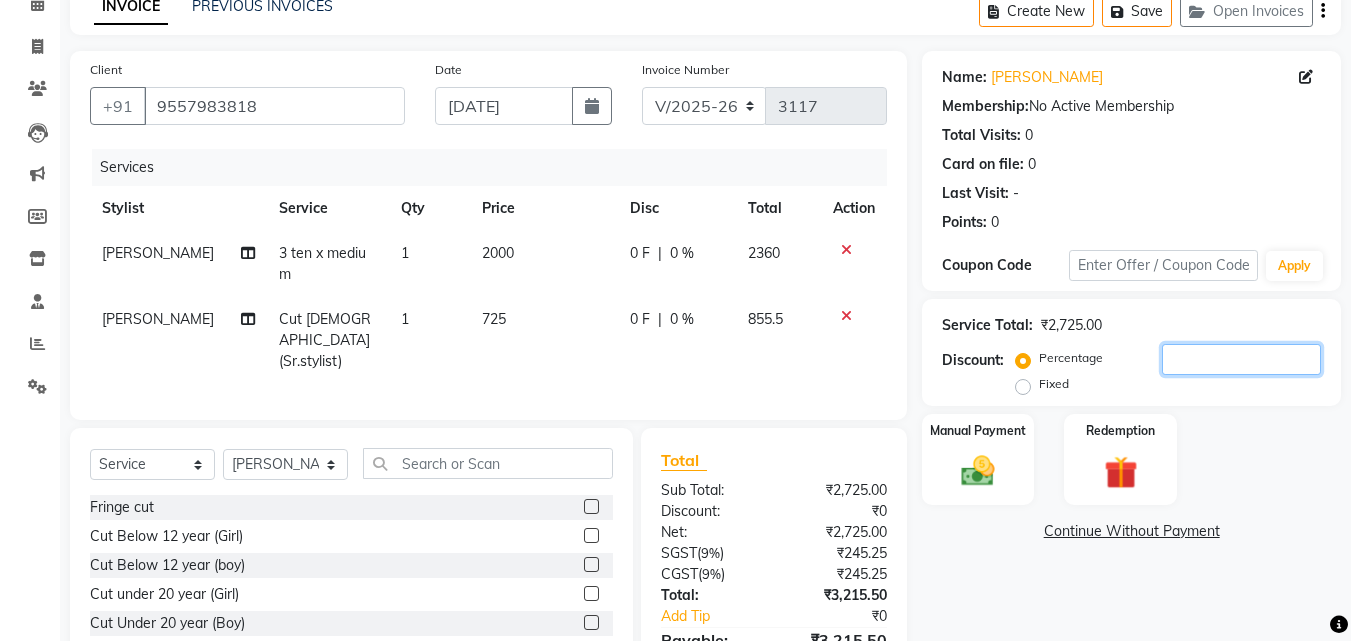 scroll, scrollTop: 100, scrollLeft: 0, axis: vertical 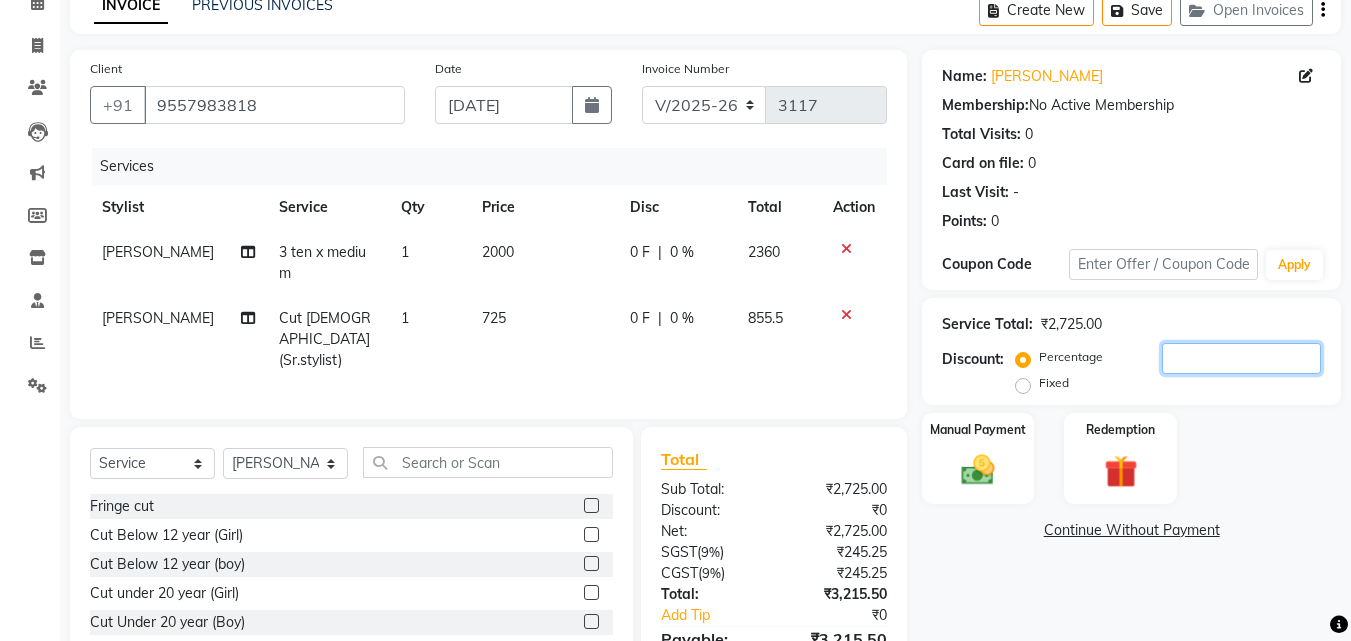 click 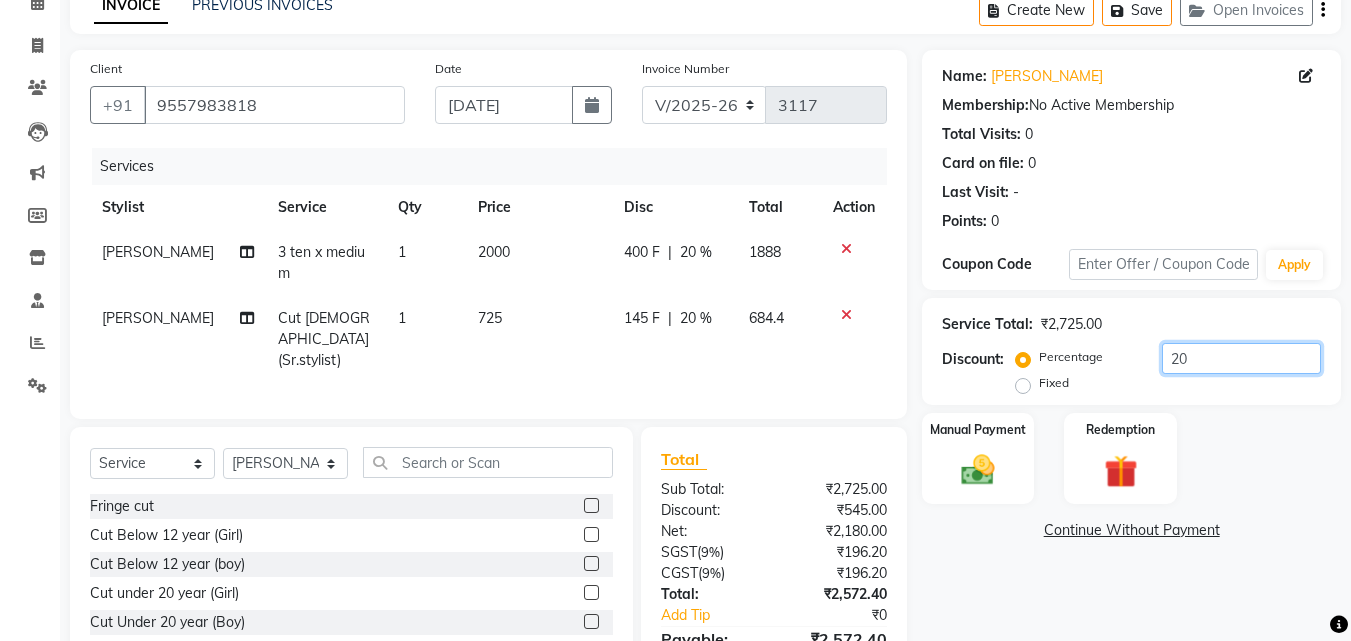 scroll, scrollTop: 205, scrollLeft: 0, axis: vertical 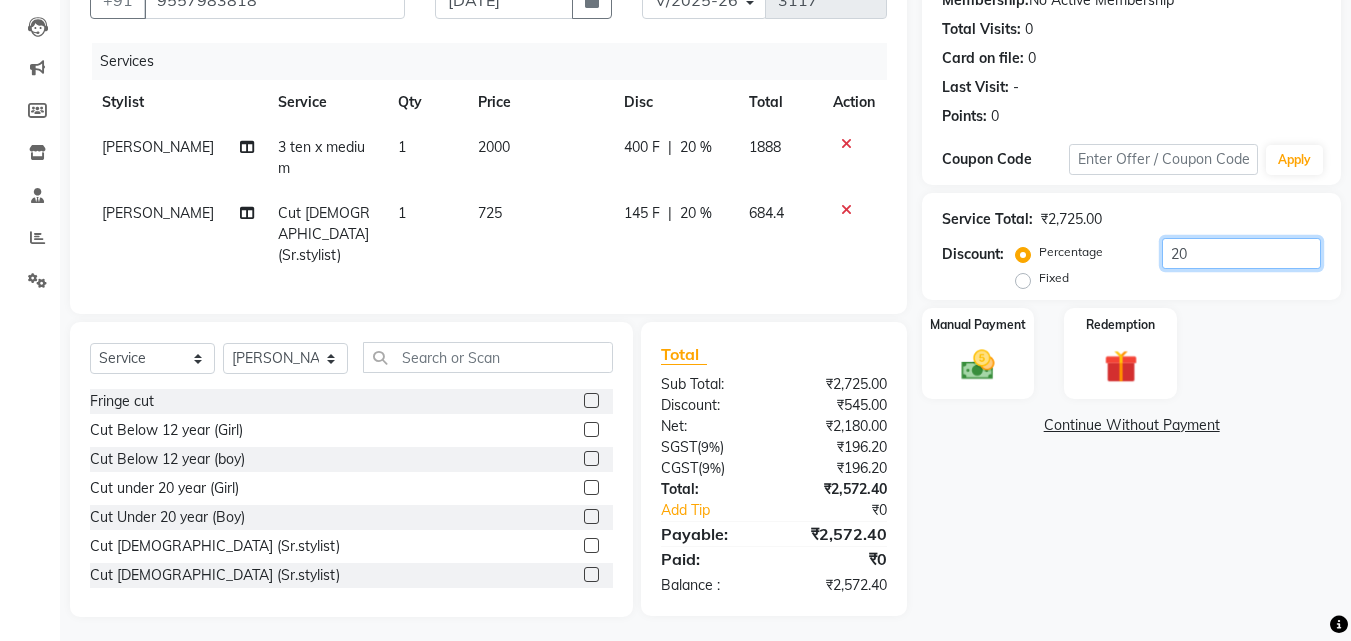 drag, startPoint x: 1225, startPoint y: 257, endPoint x: 1102, endPoint y: 275, distance: 124.3101 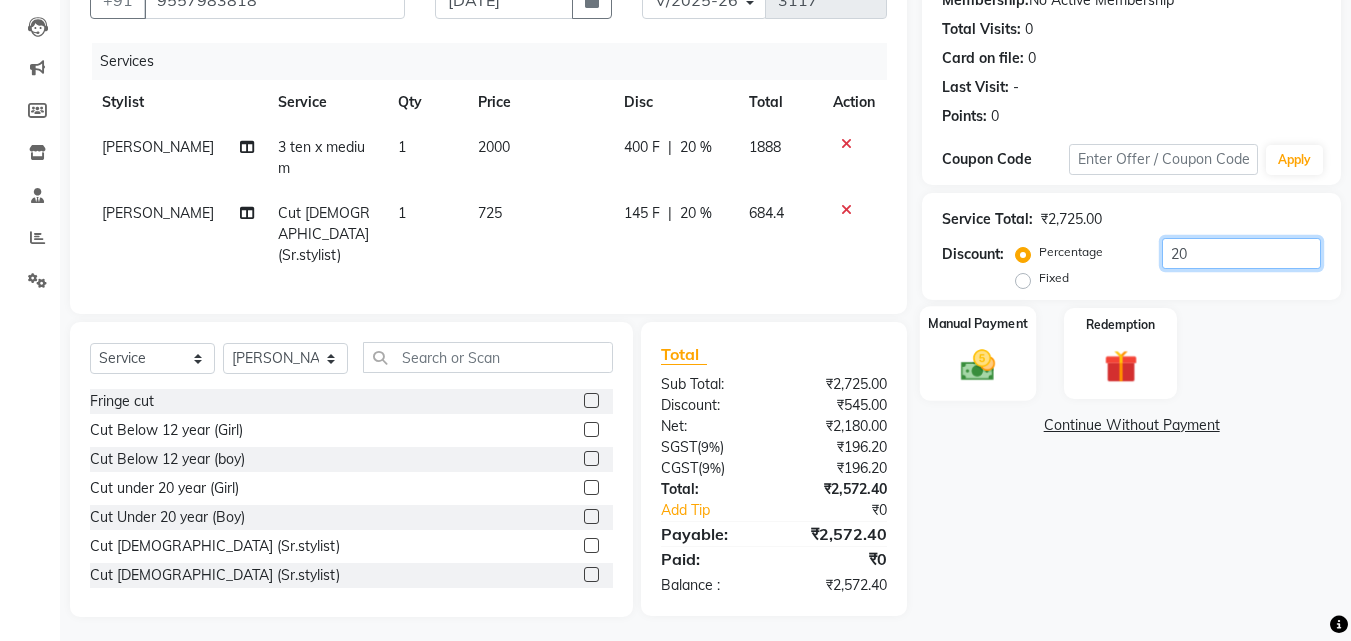 type on "20" 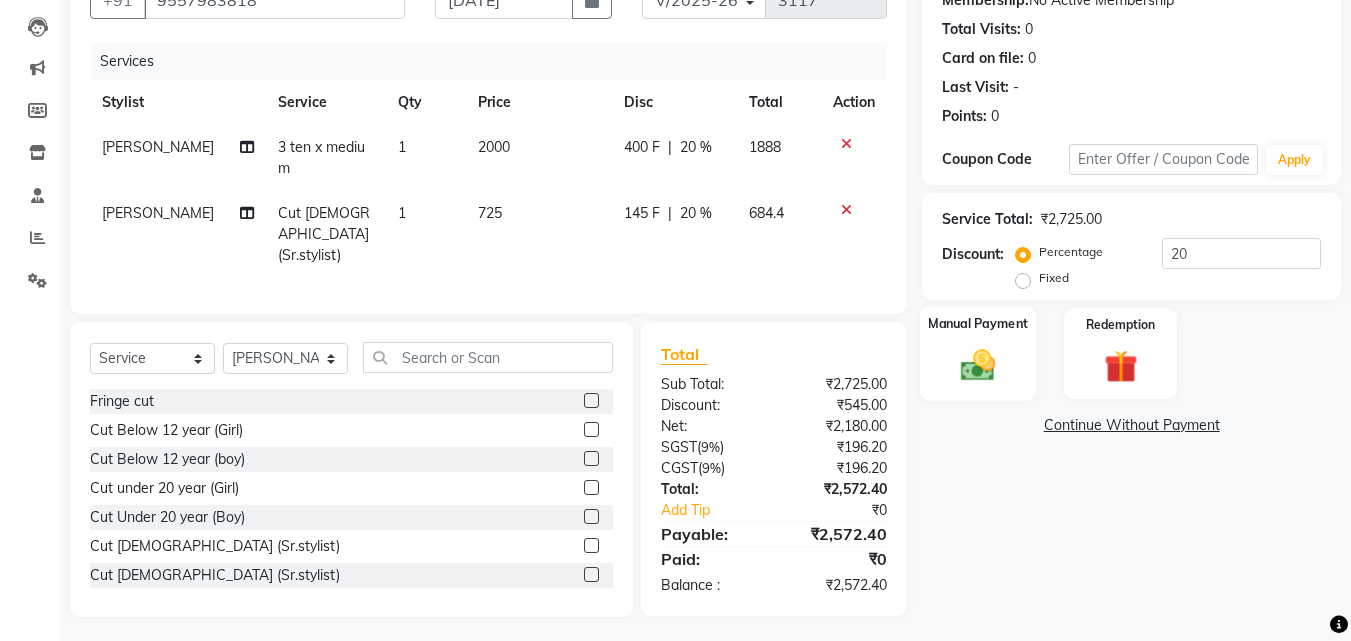 click 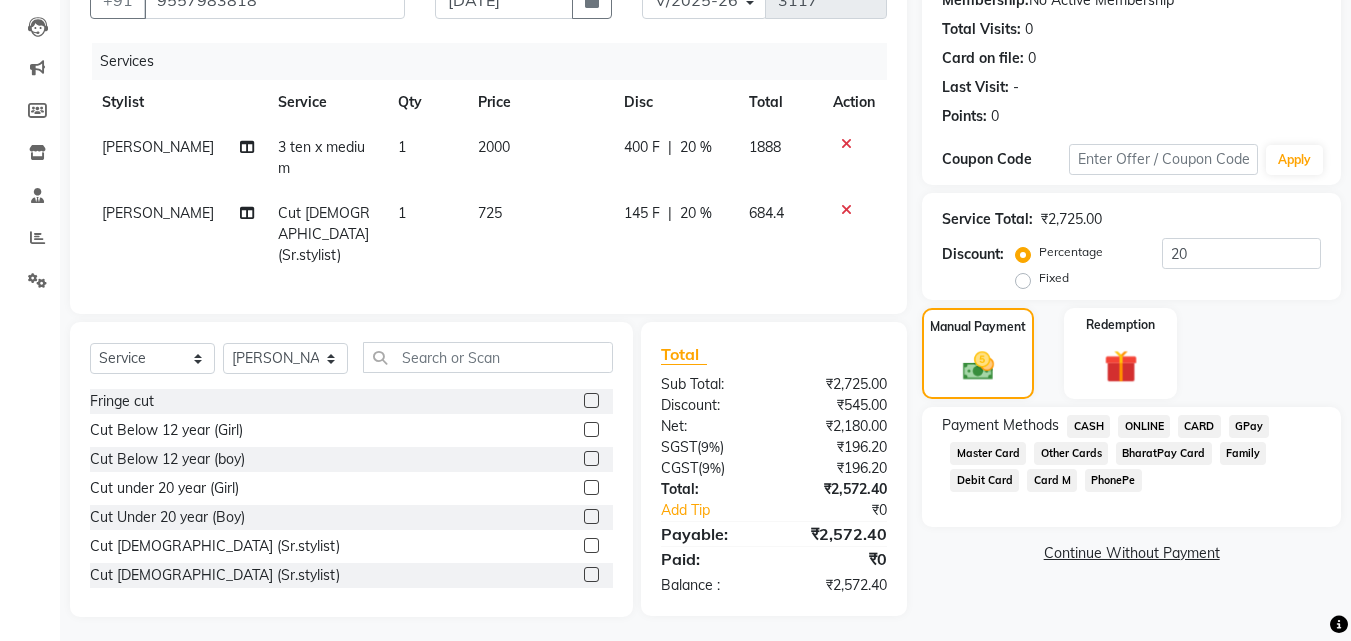 click on "CARD" 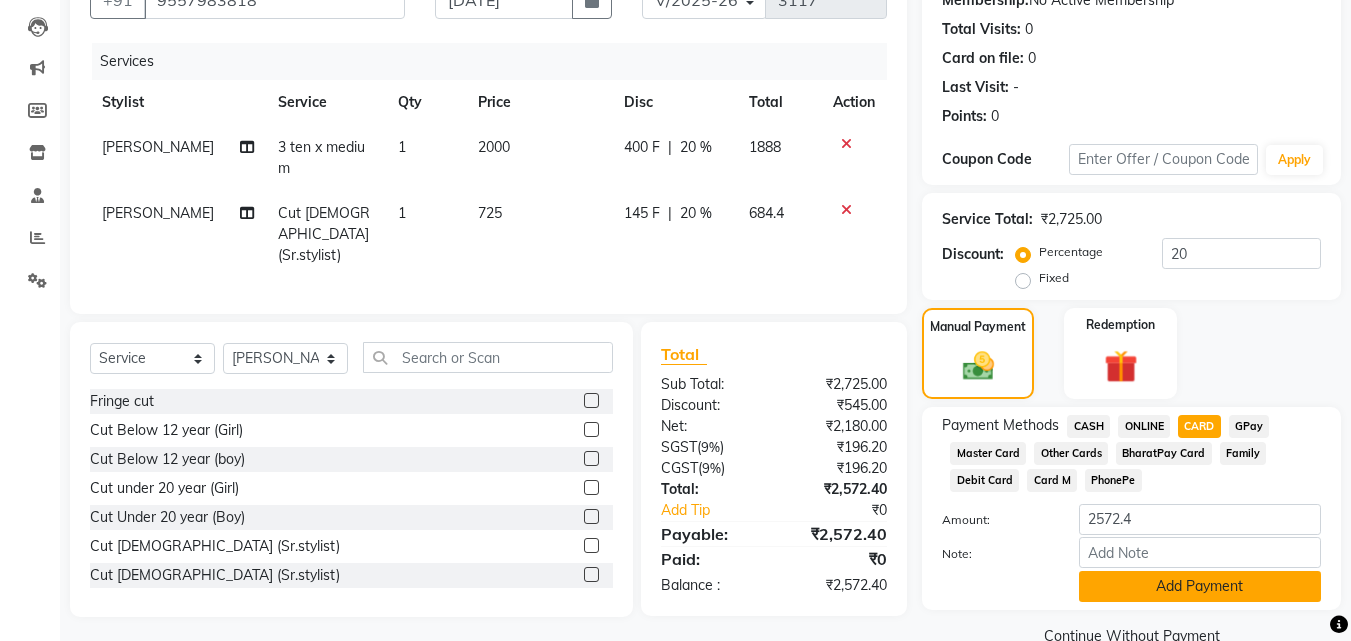 click on "Add Payment" 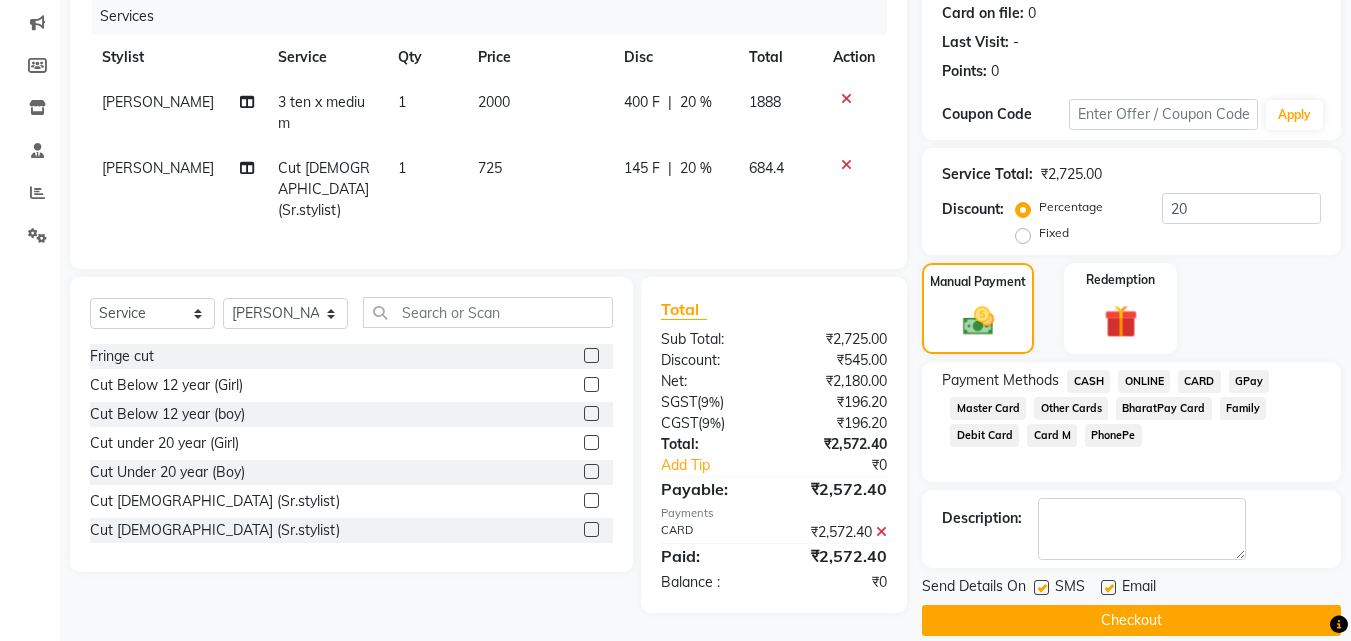 scroll, scrollTop: 275, scrollLeft: 0, axis: vertical 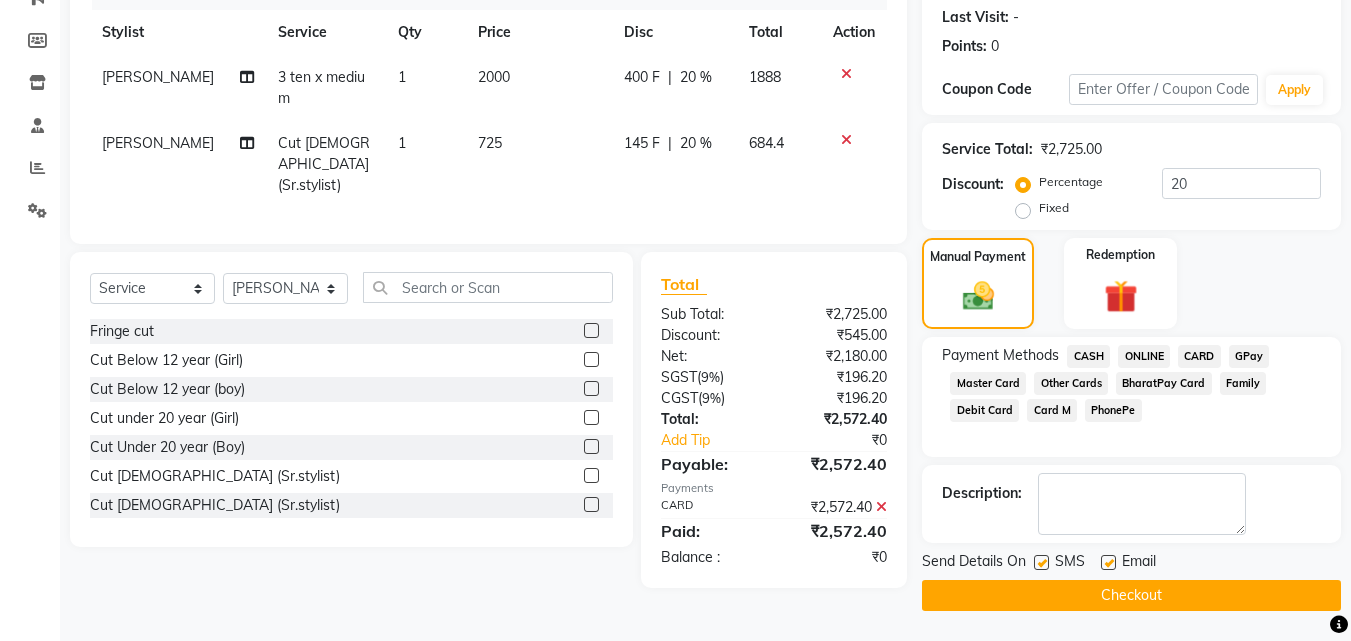 click on "Checkout" 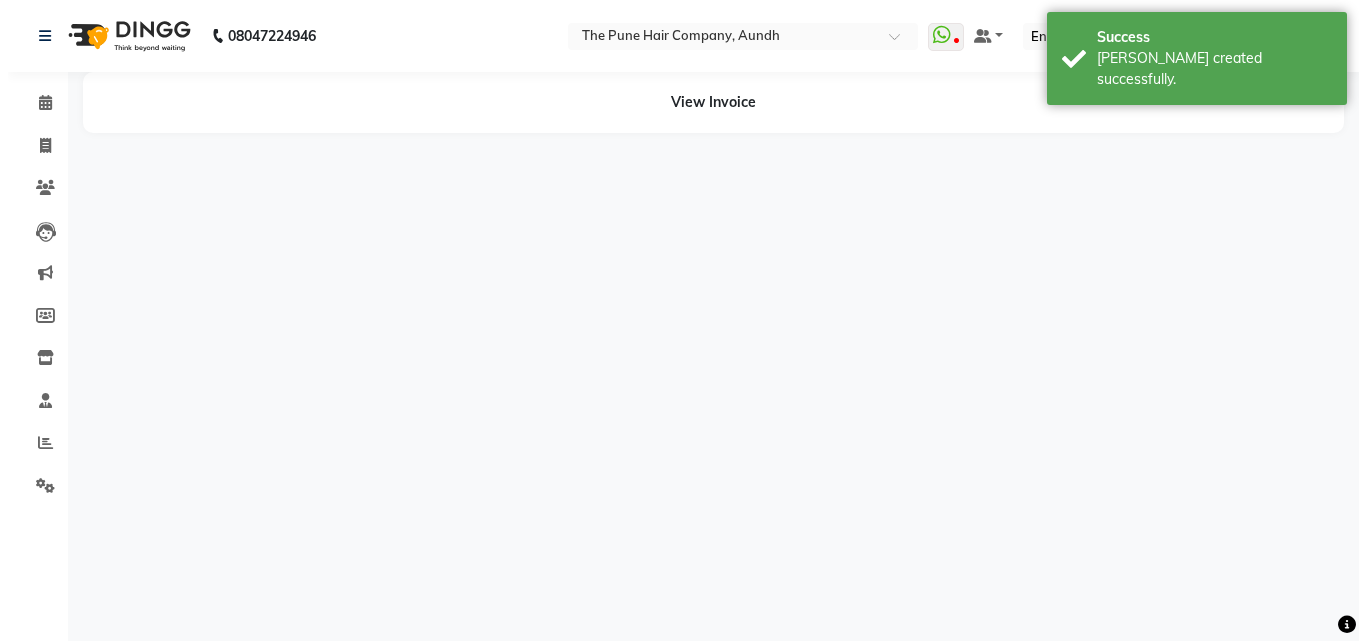 scroll, scrollTop: 0, scrollLeft: 0, axis: both 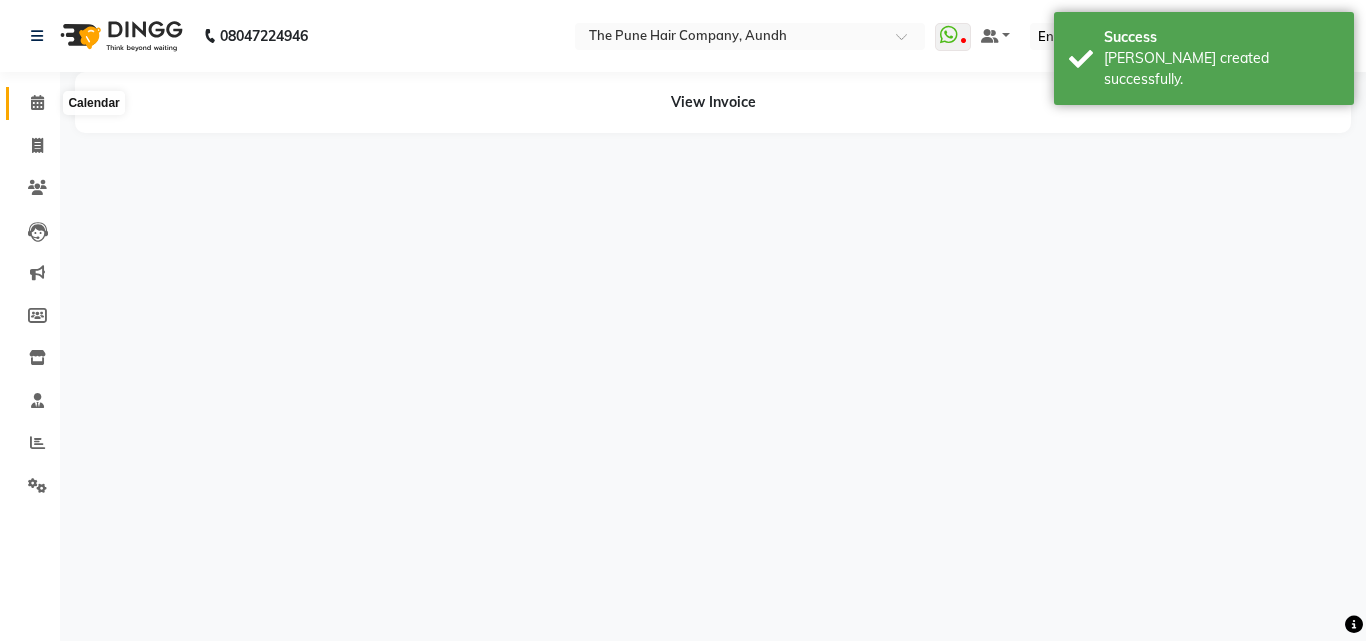 click 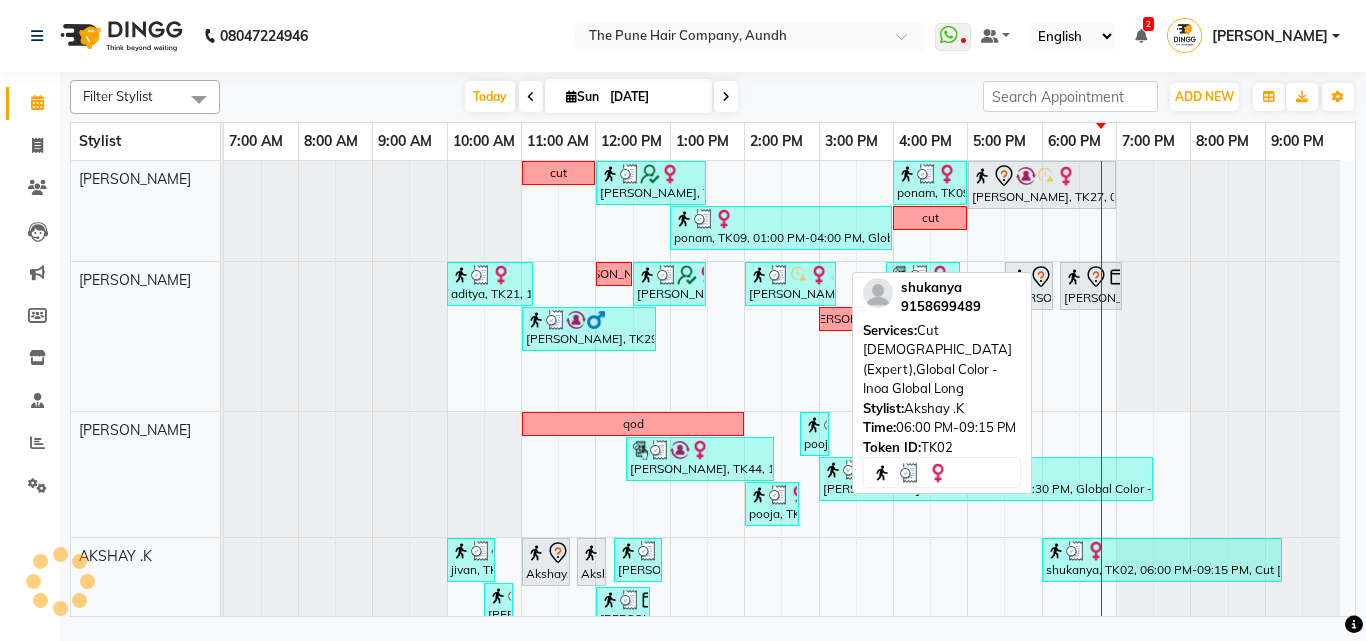 scroll, scrollTop: 600, scrollLeft: 0, axis: vertical 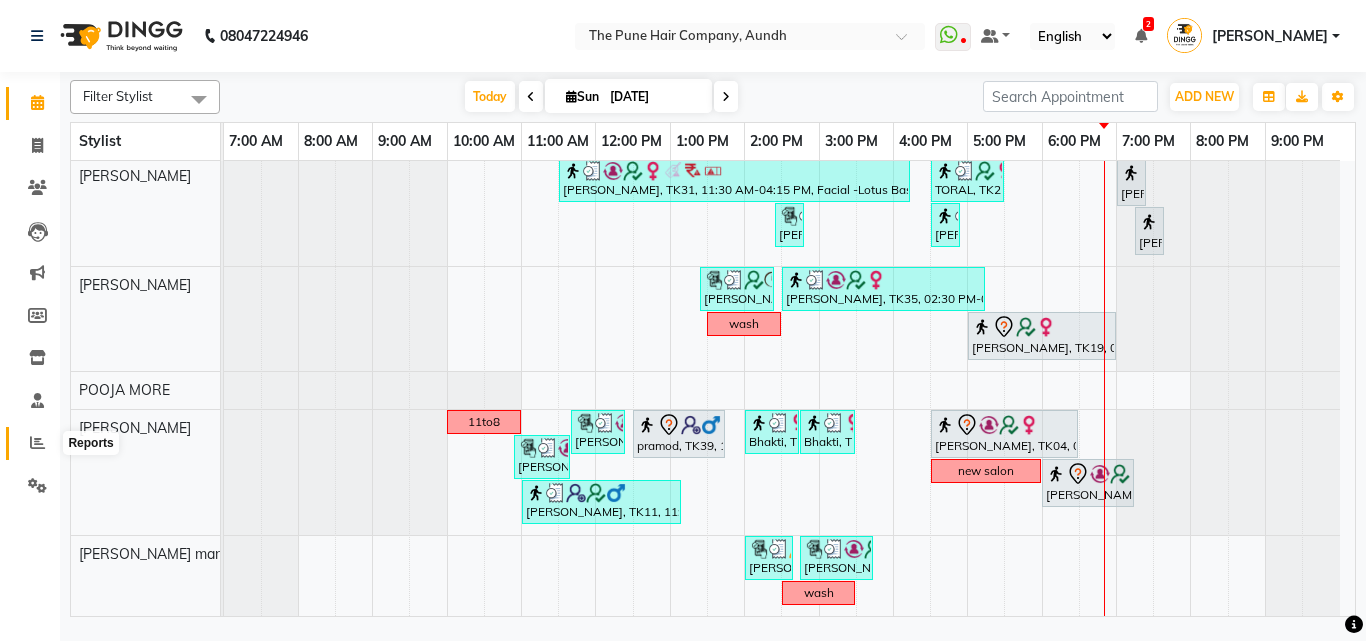 click 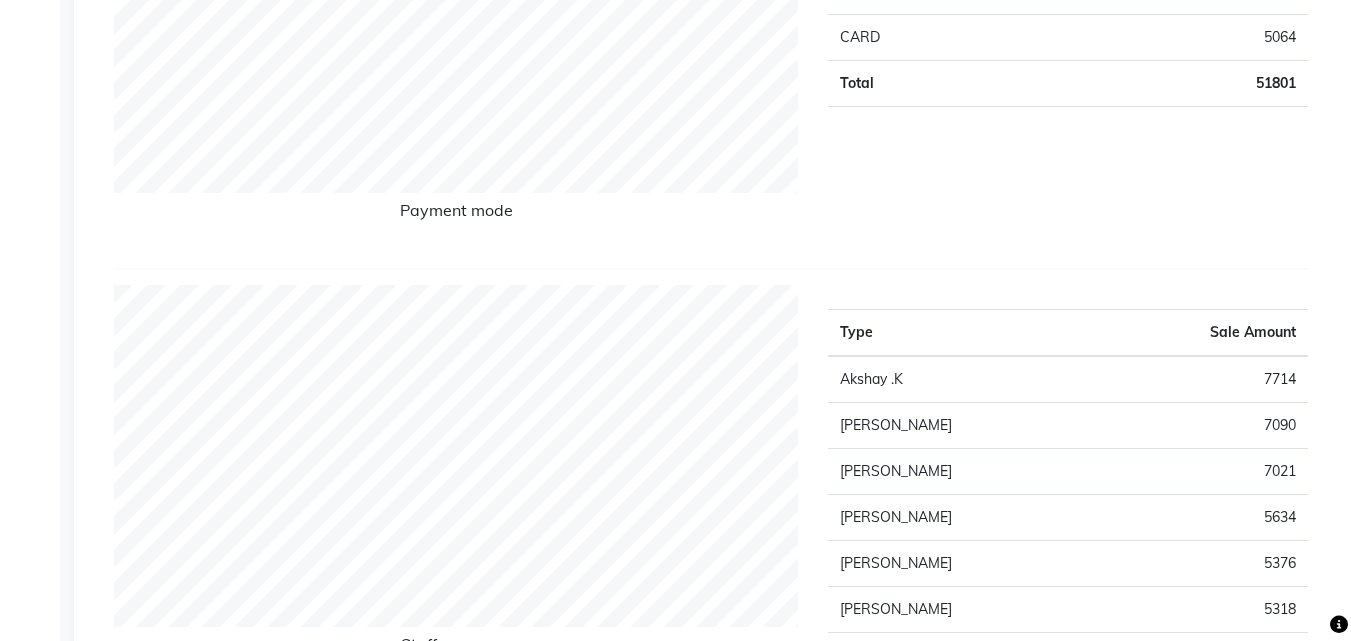 scroll, scrollTop: 100, scrollLeft: 0, axis: vertical 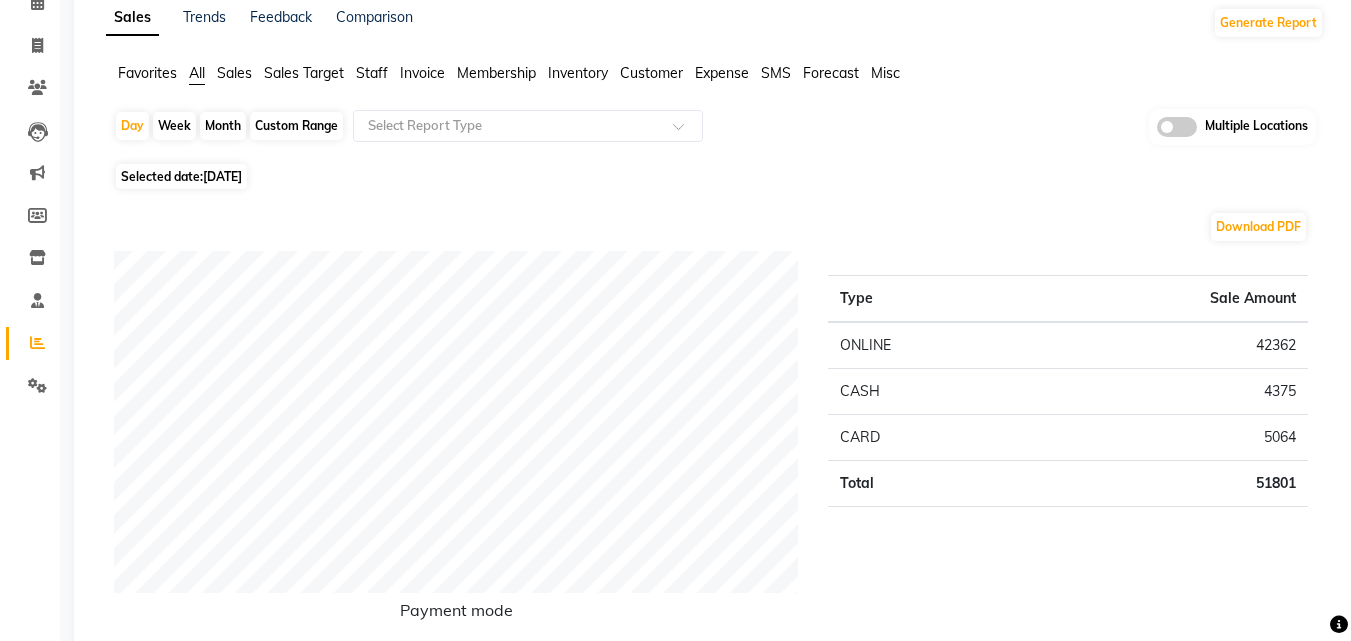 click on "Month" 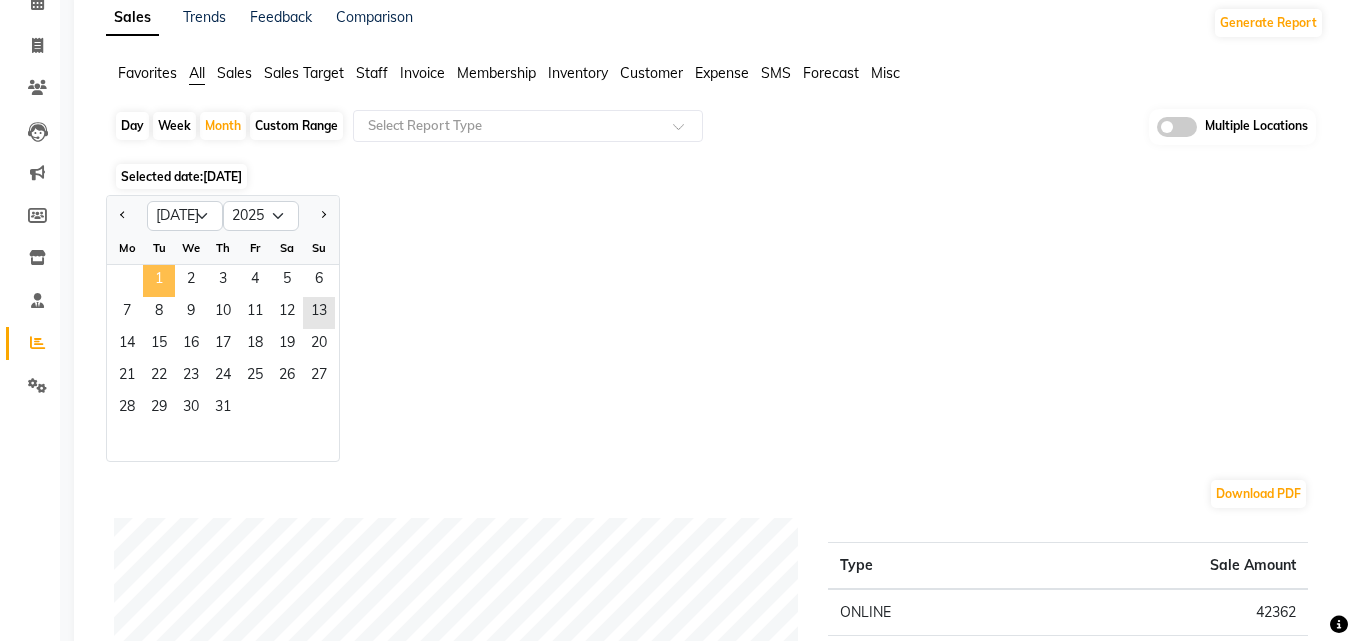 click on "1" 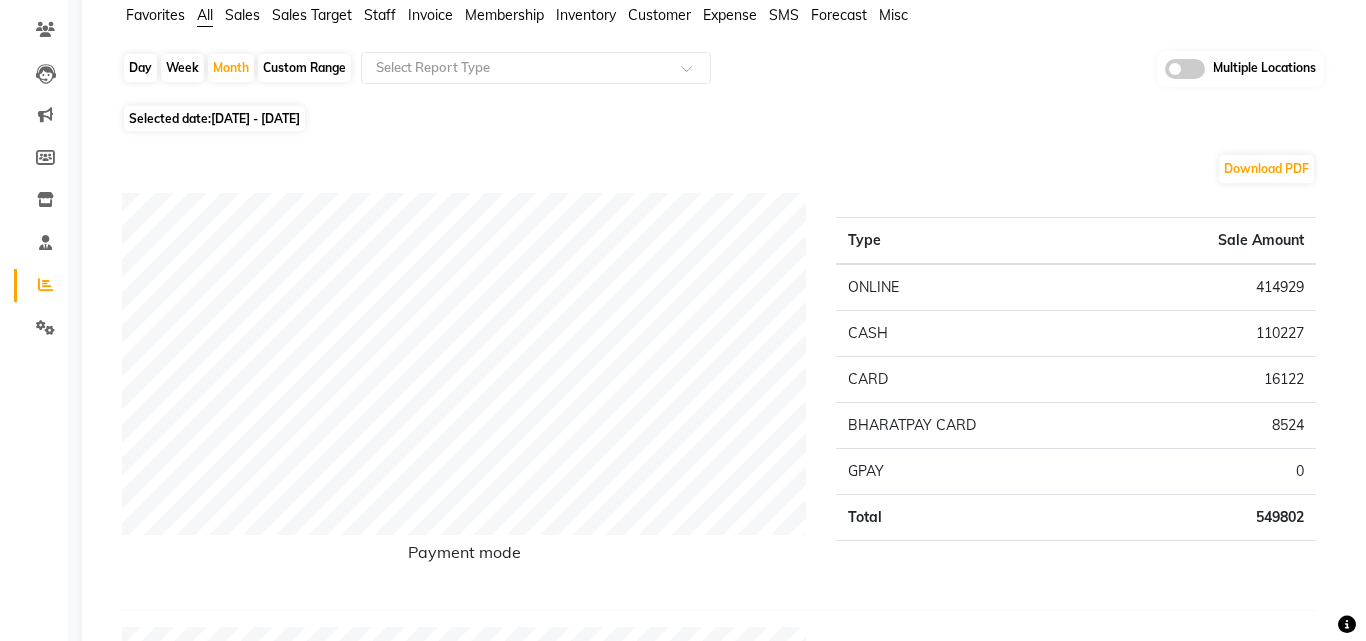 scroll, scrollTop: 0, scrollLeft: 0, axis: both 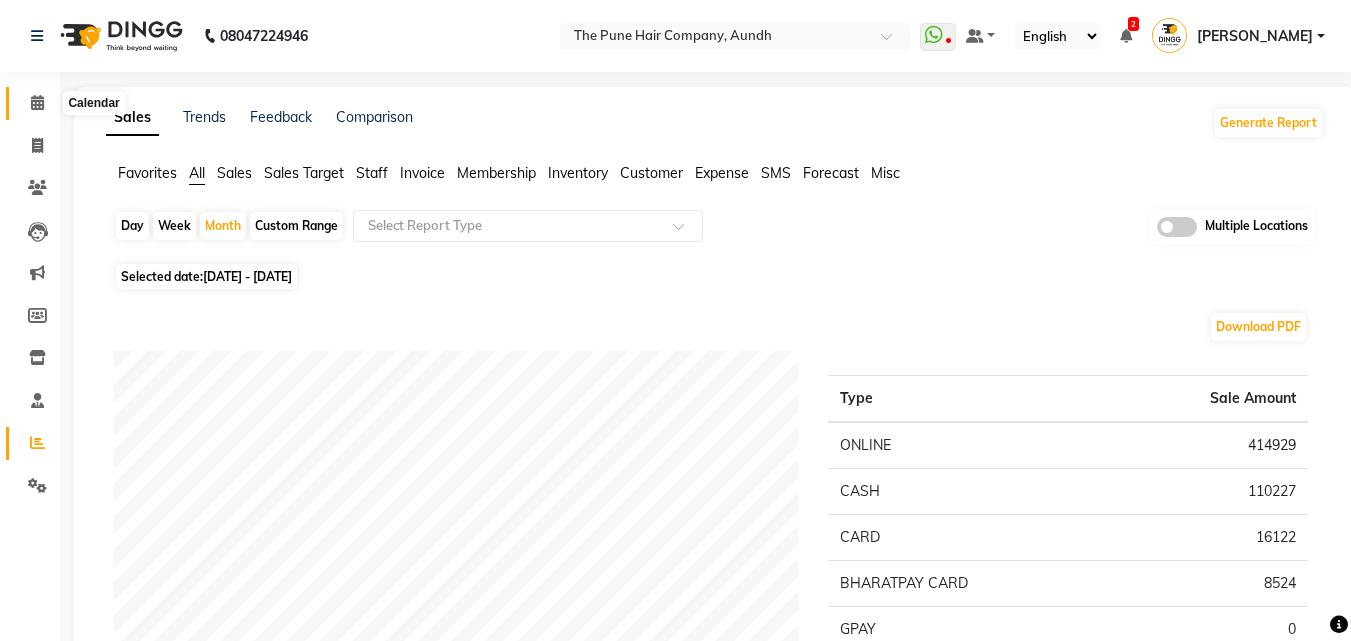 click 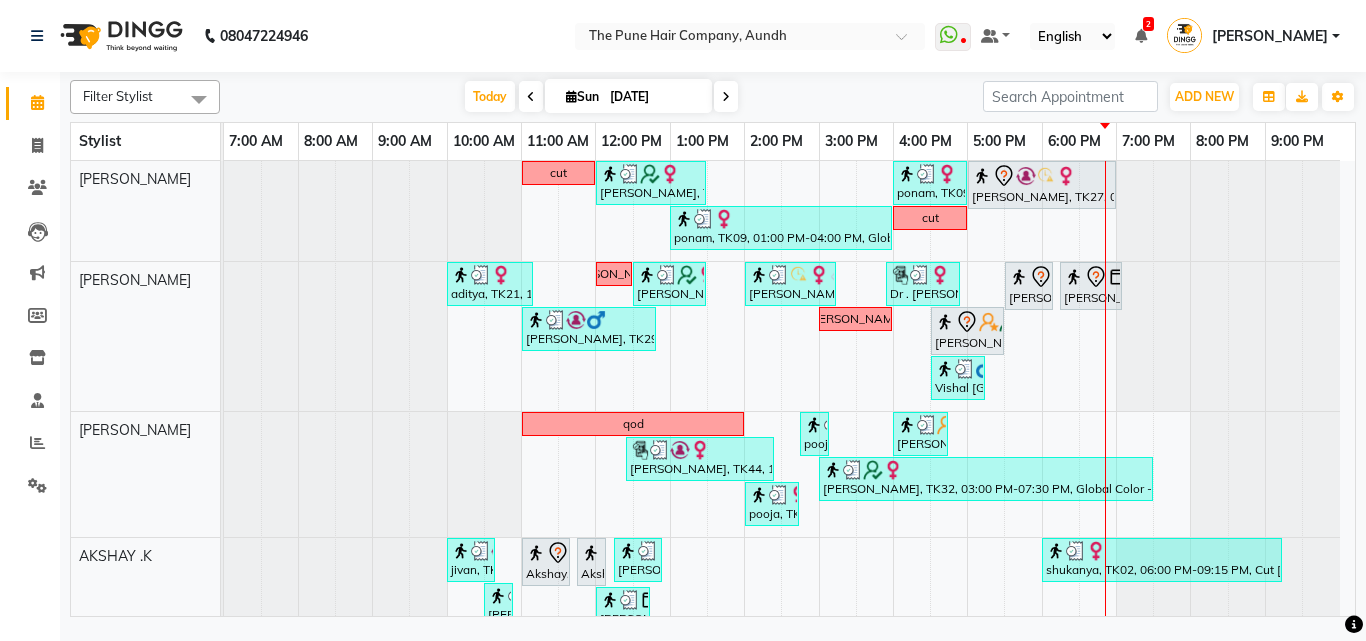 click at bounding box center [726, 96] 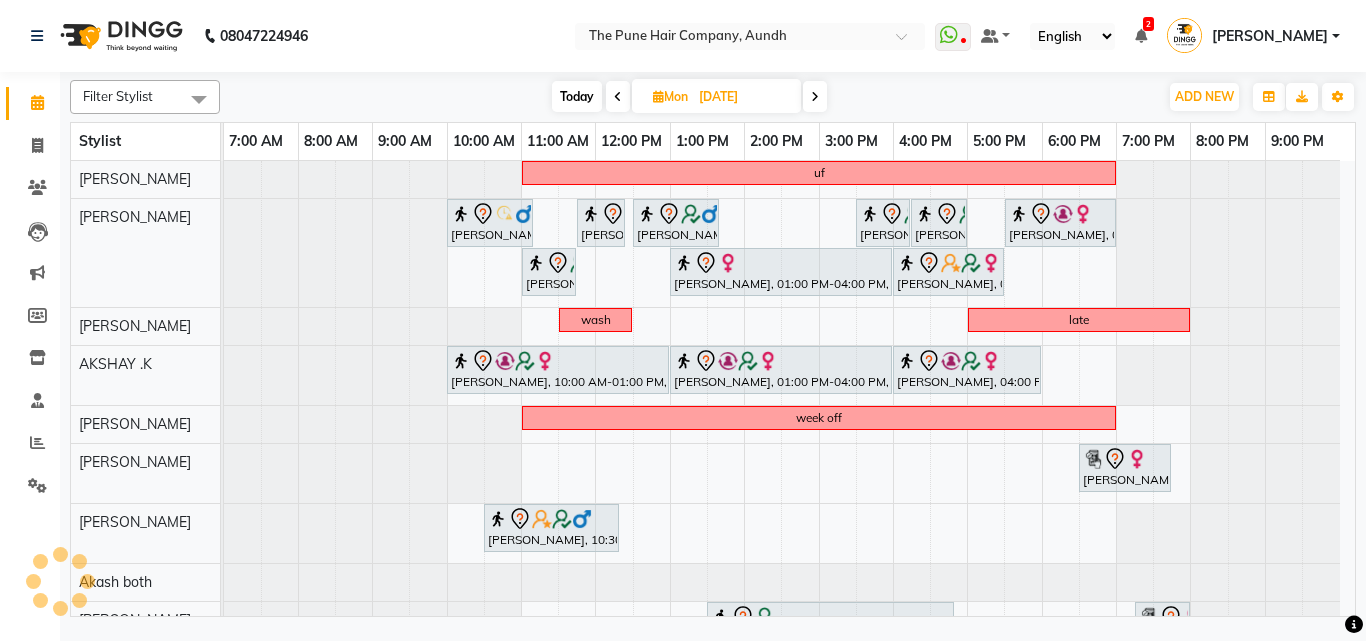 scroll, scrollTop: 200, scrollLeft: 0, axis: vertical 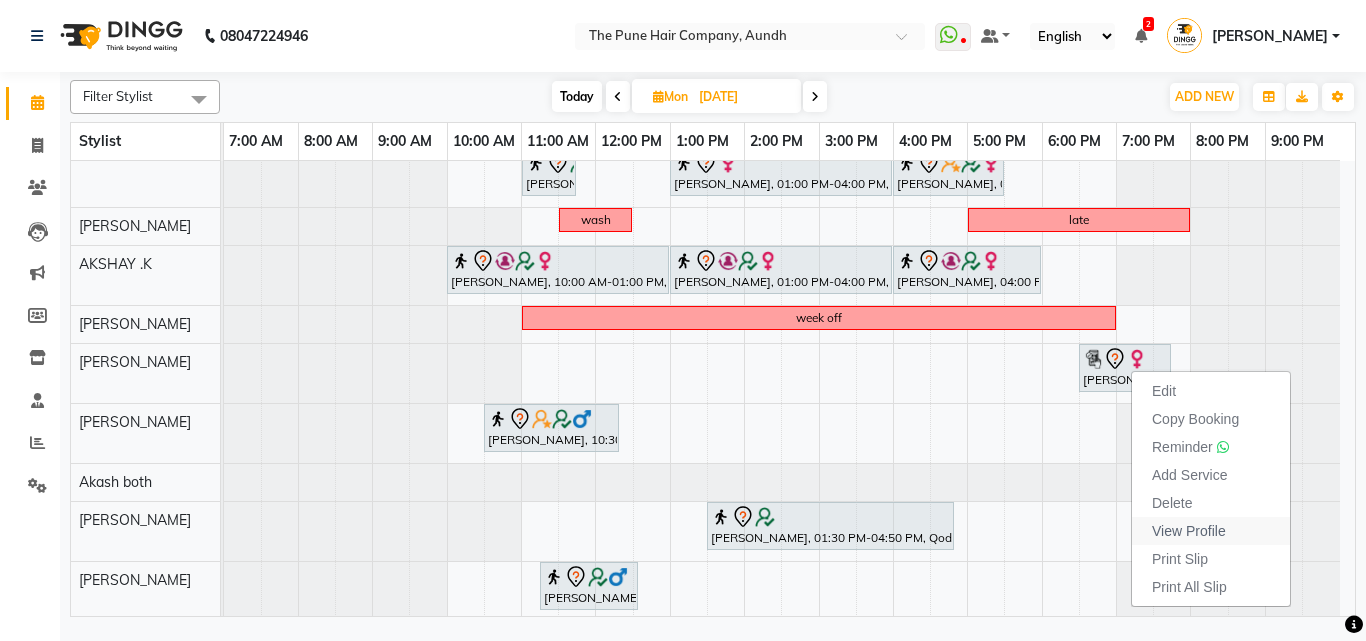 click on "View Profile" at bounding box center (1189, 531) 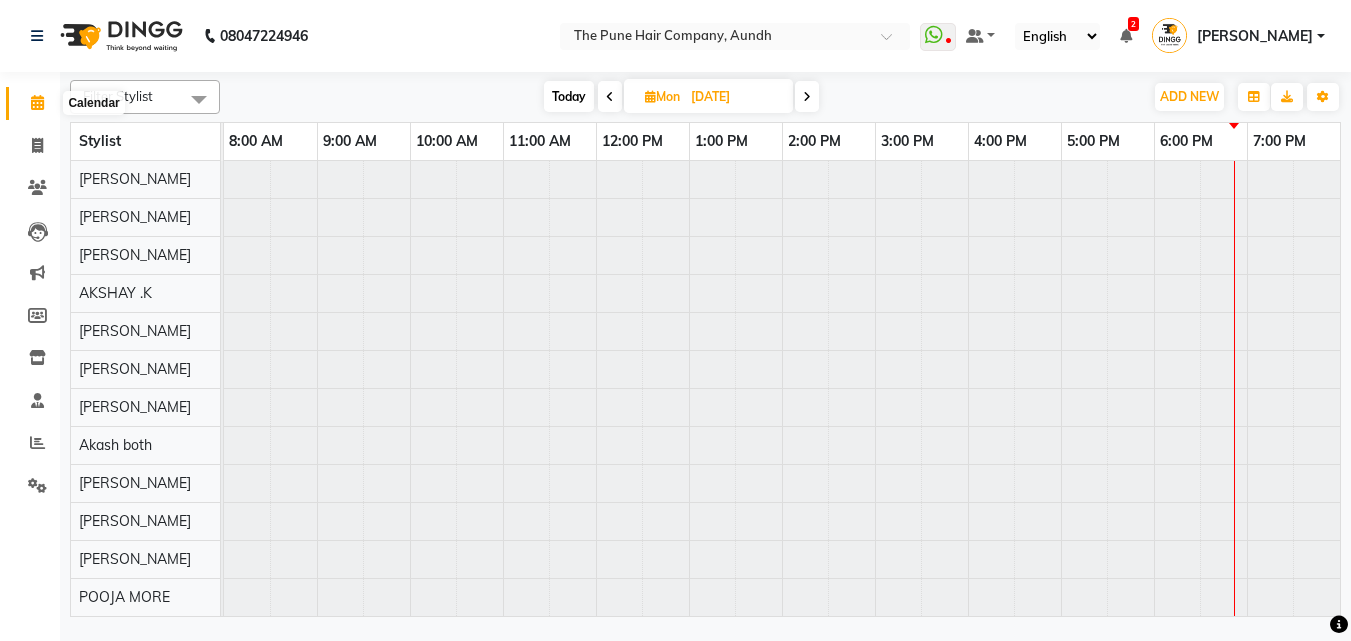 click 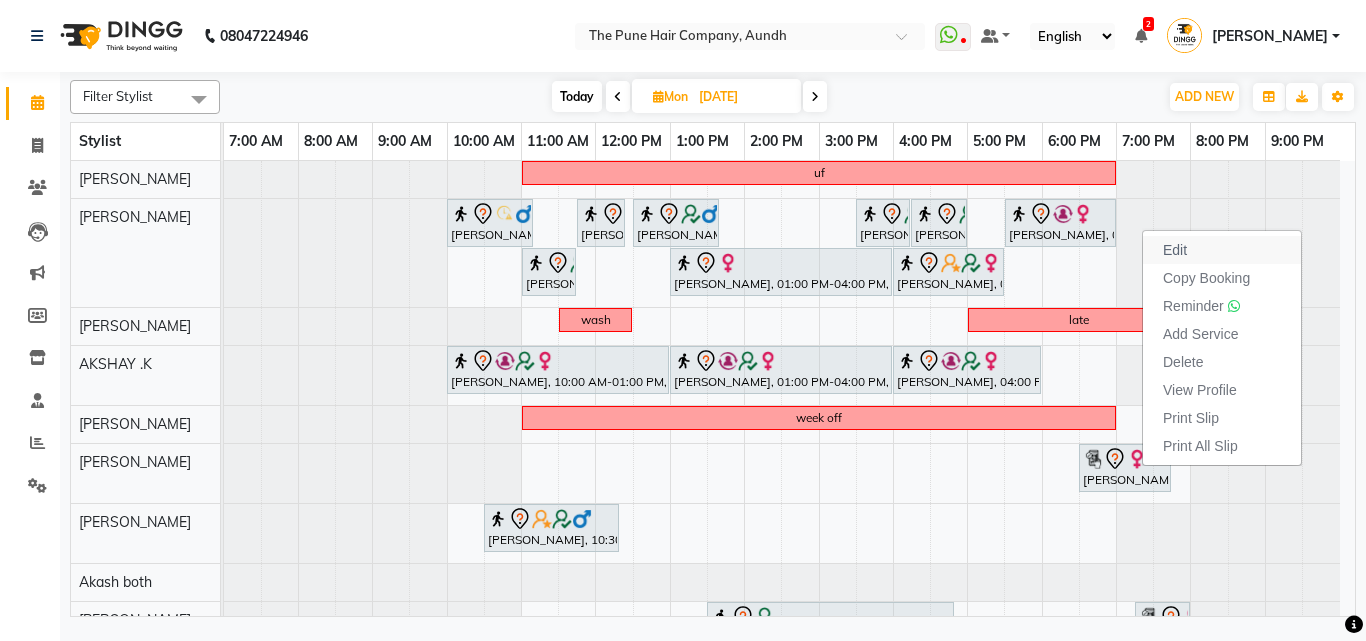 click on "Edit" at bounding box center (1175, 250) 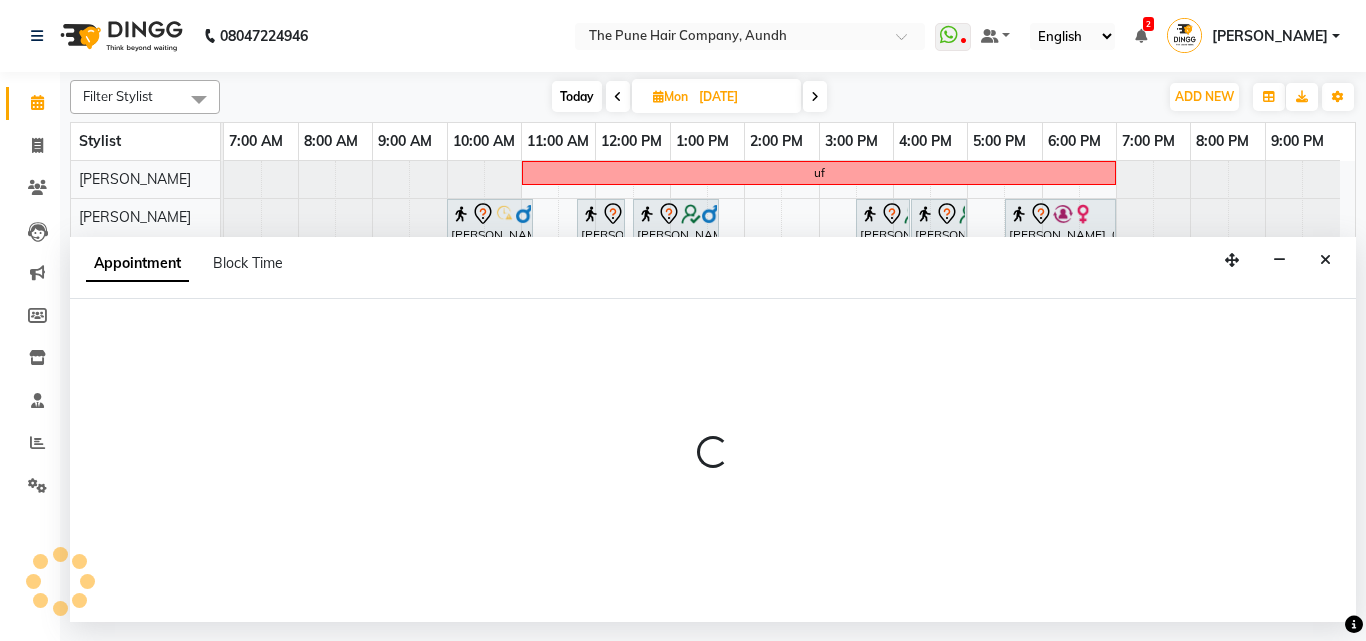 select on "tentative" 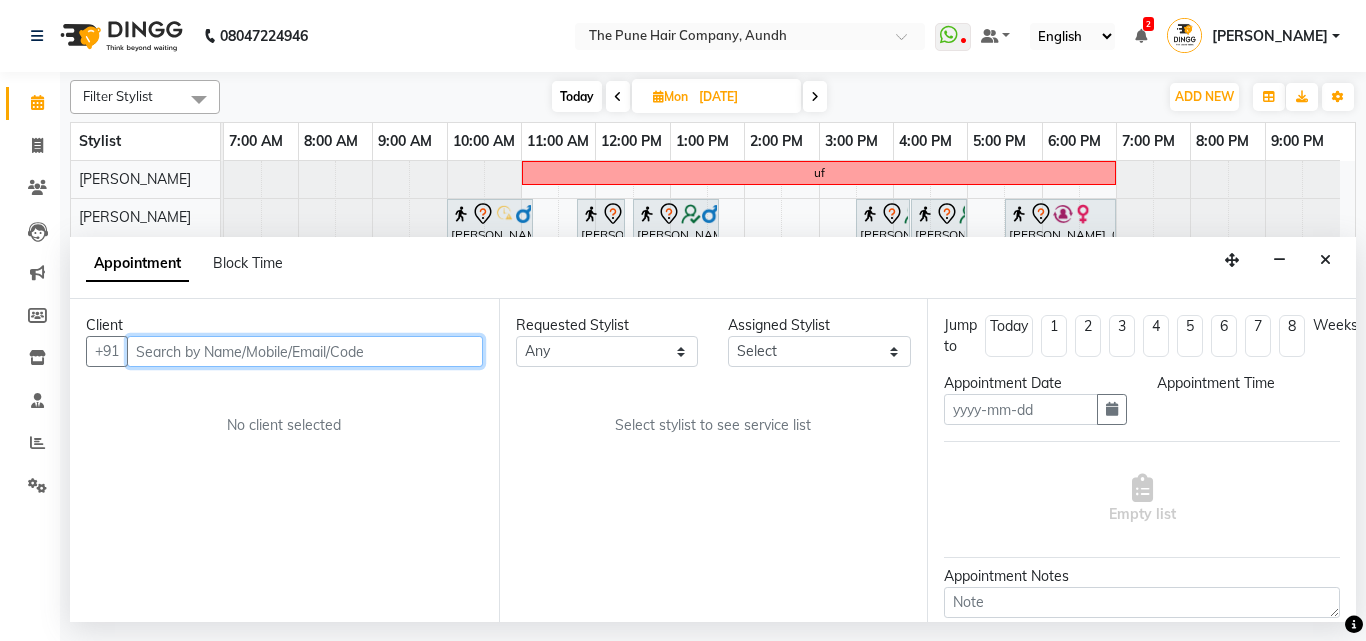 type on "[DATE]" 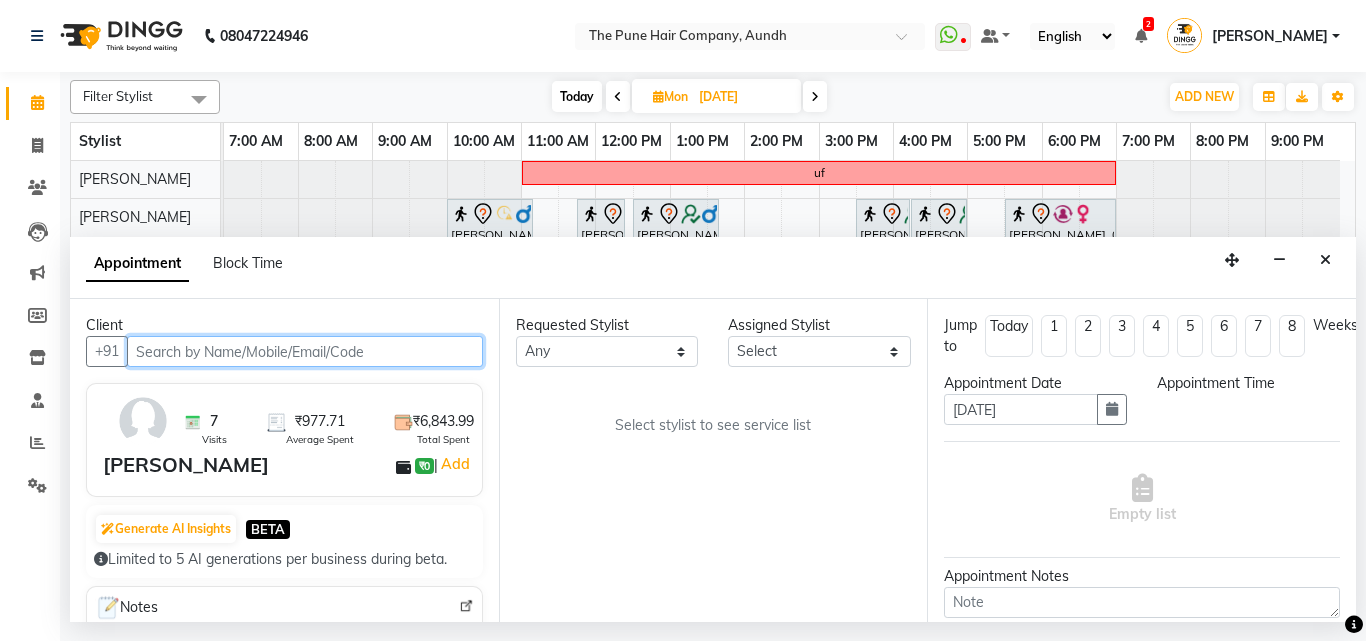 select on "1110" 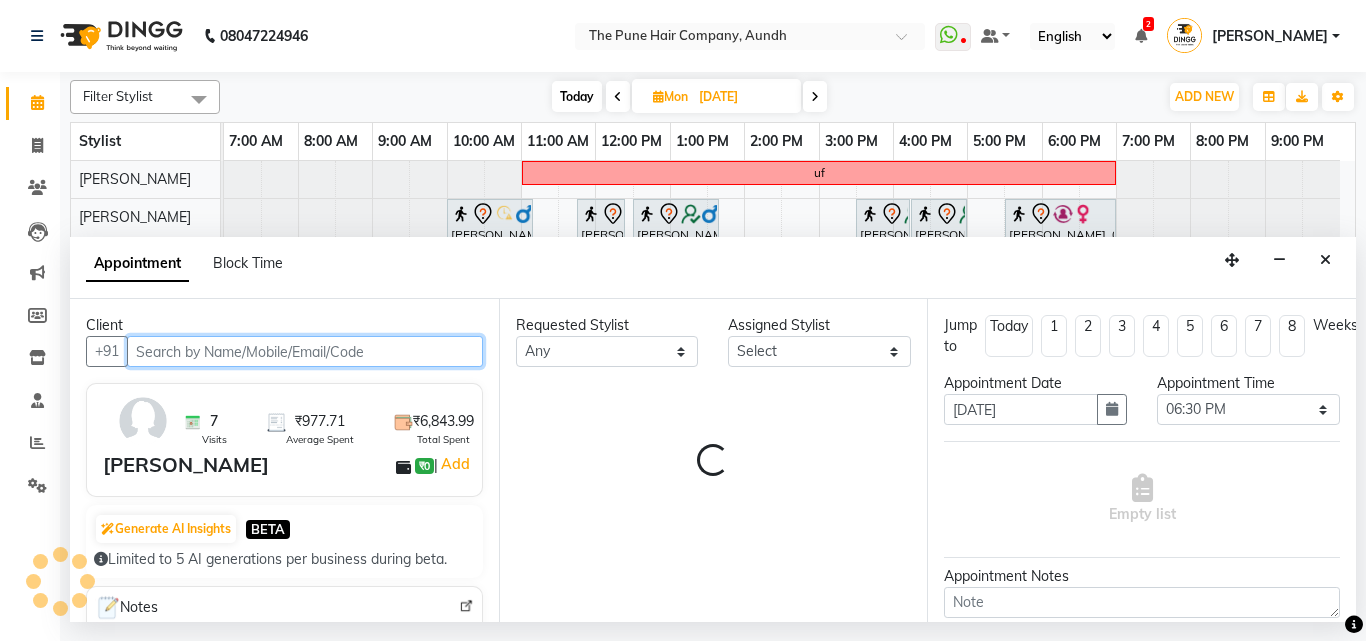 select on "49441" 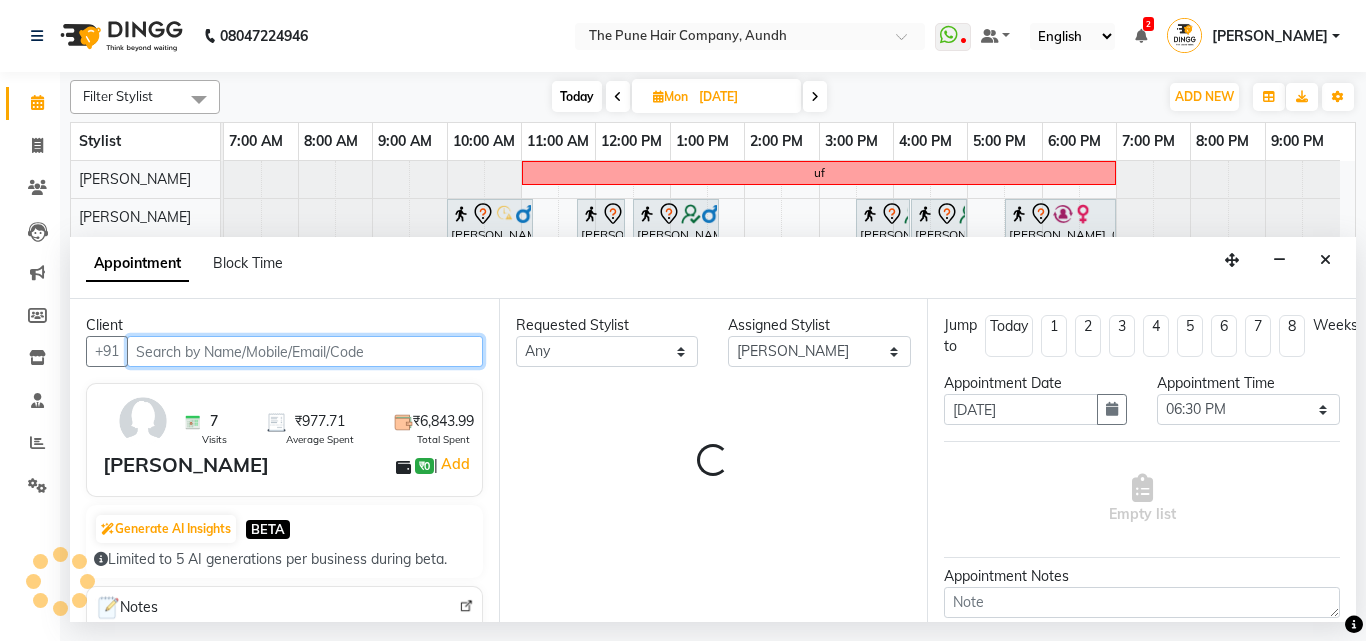 select on "660" 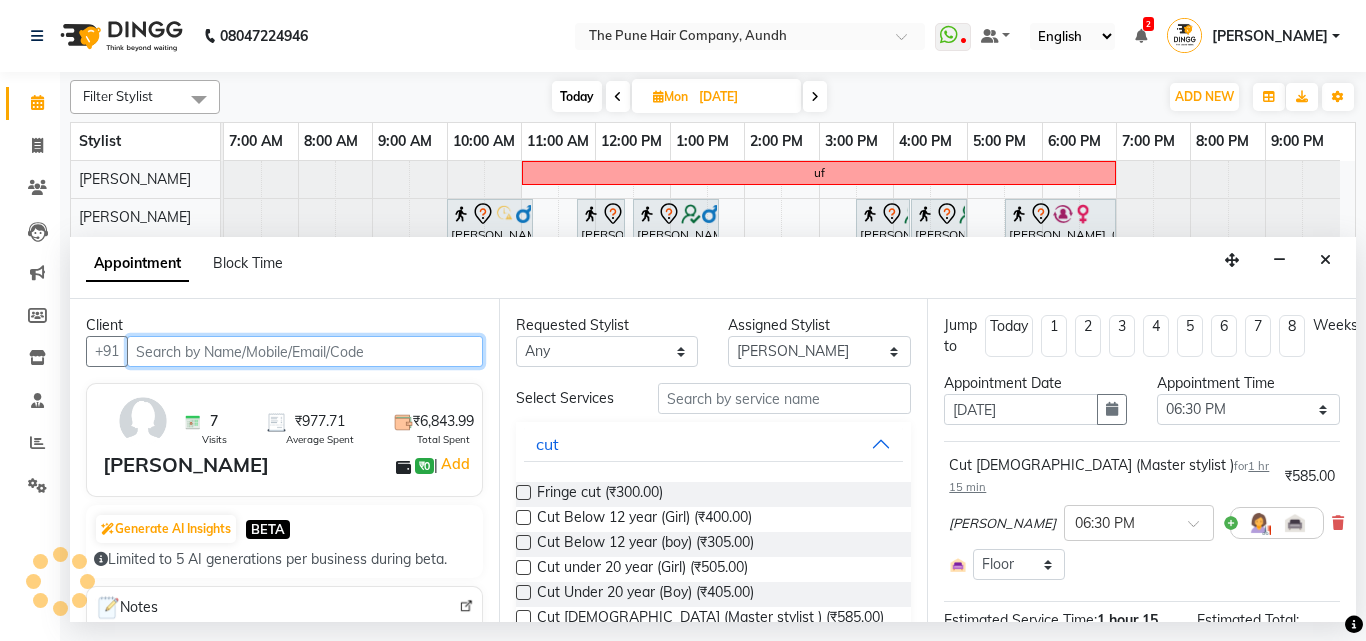 select on "660" 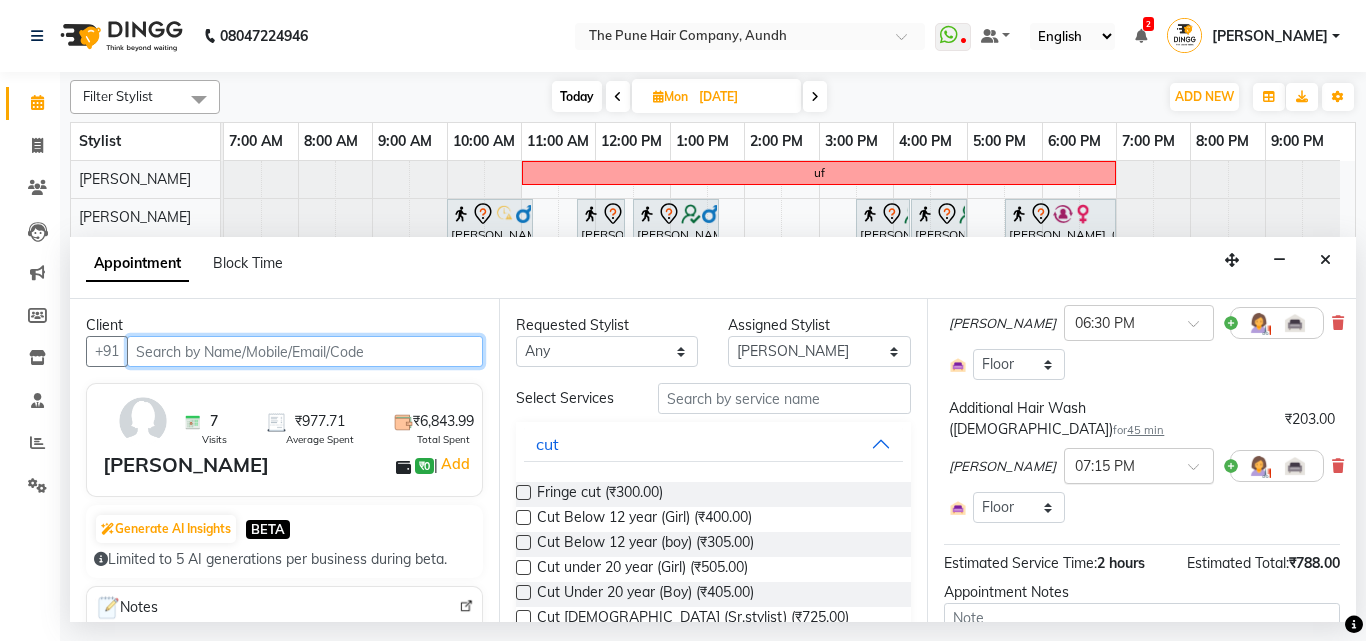 scroll, scrollTop: 0, scrollLeft: 0, axis: both 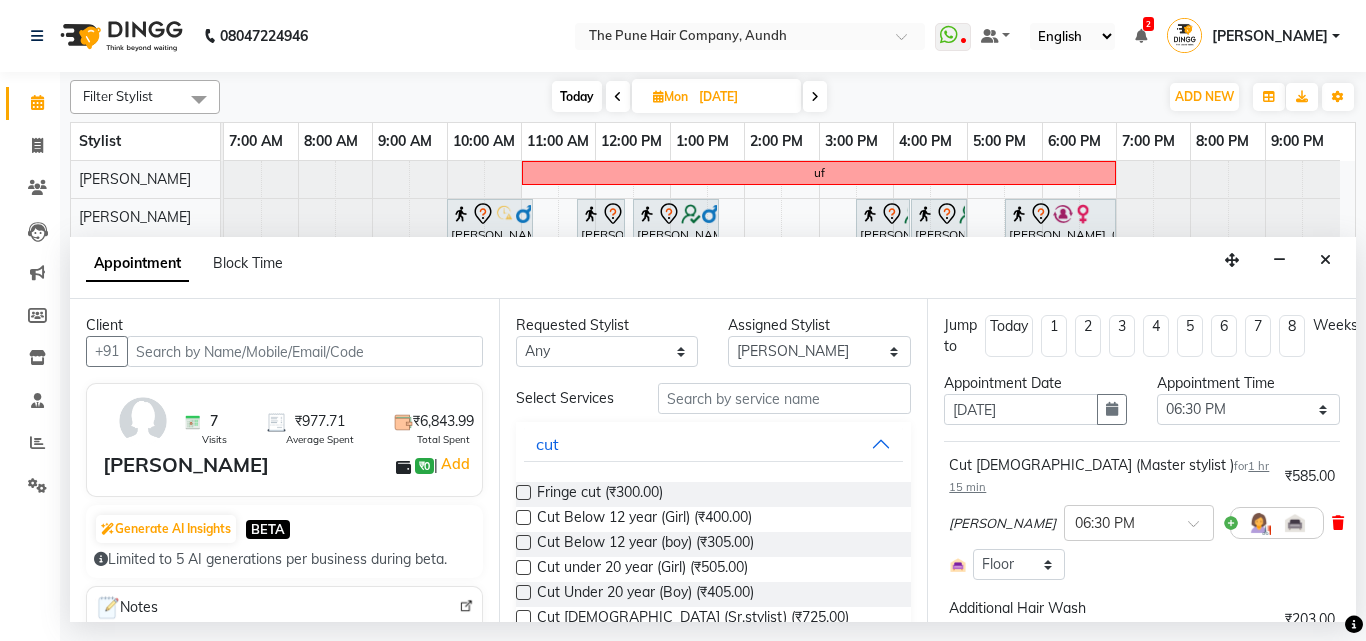 click at bounding box center (1338, 523) 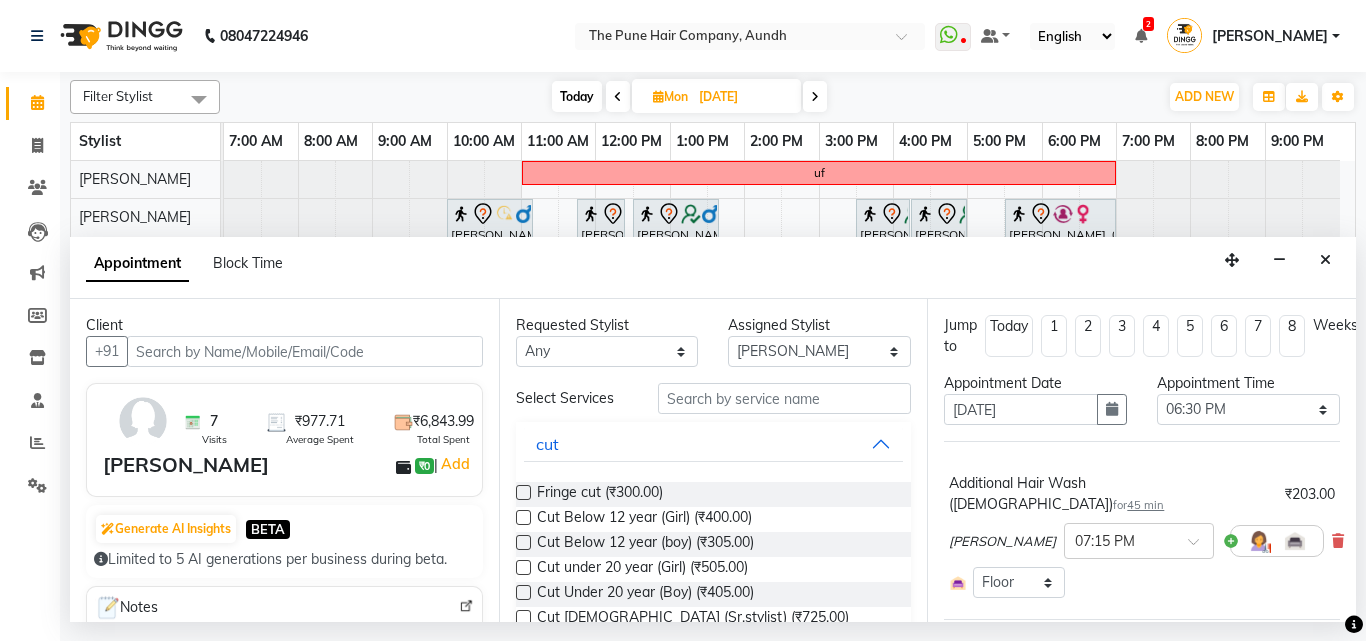 scroll, scrollTop: 100, scrollLeft: 0, axis: vertical 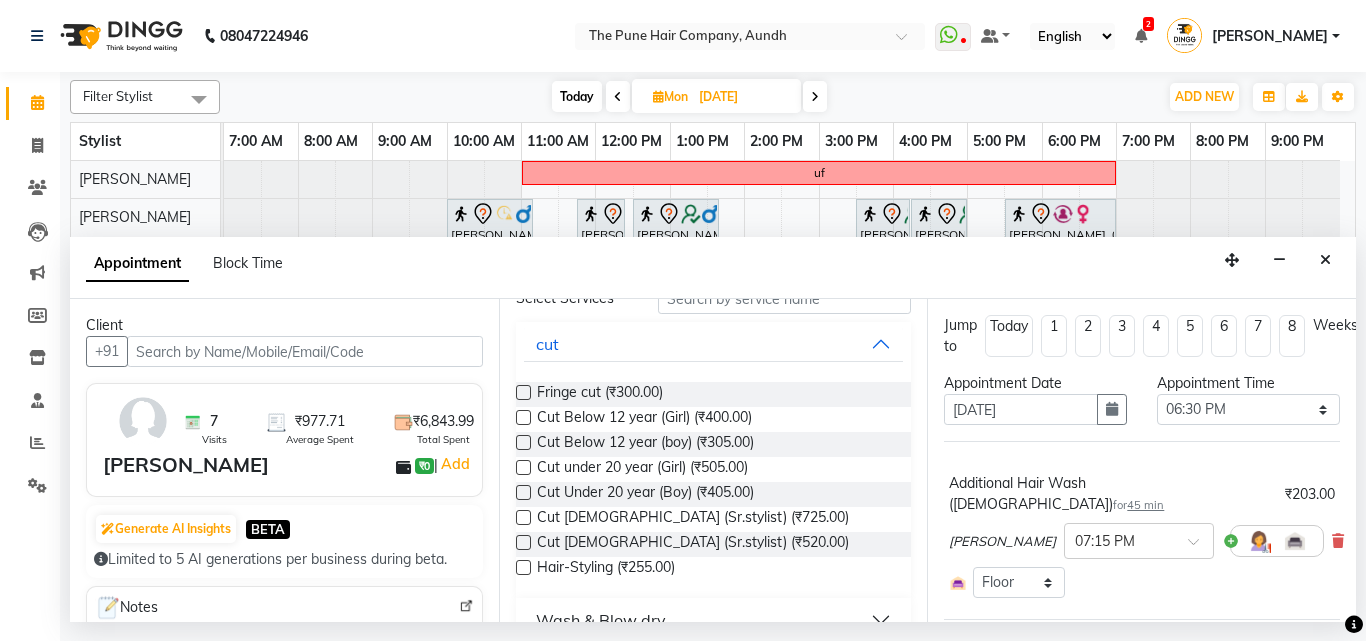 click at bounding box center (523, 517) 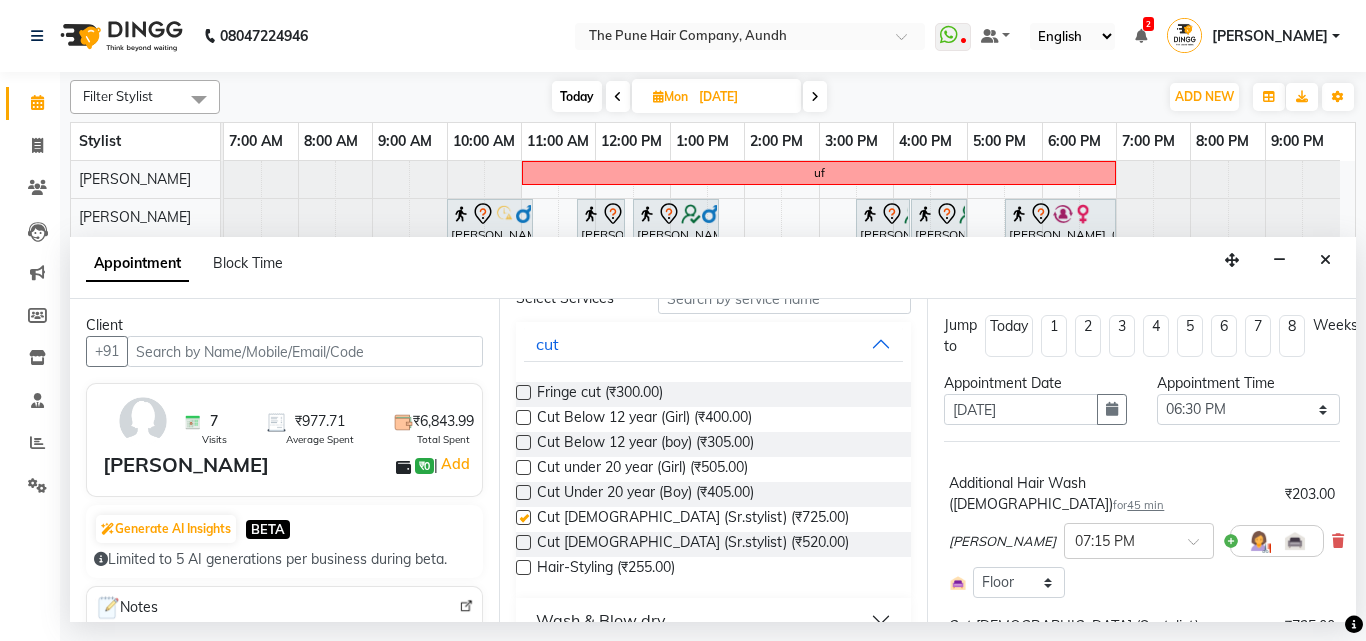 checkbox on "false" 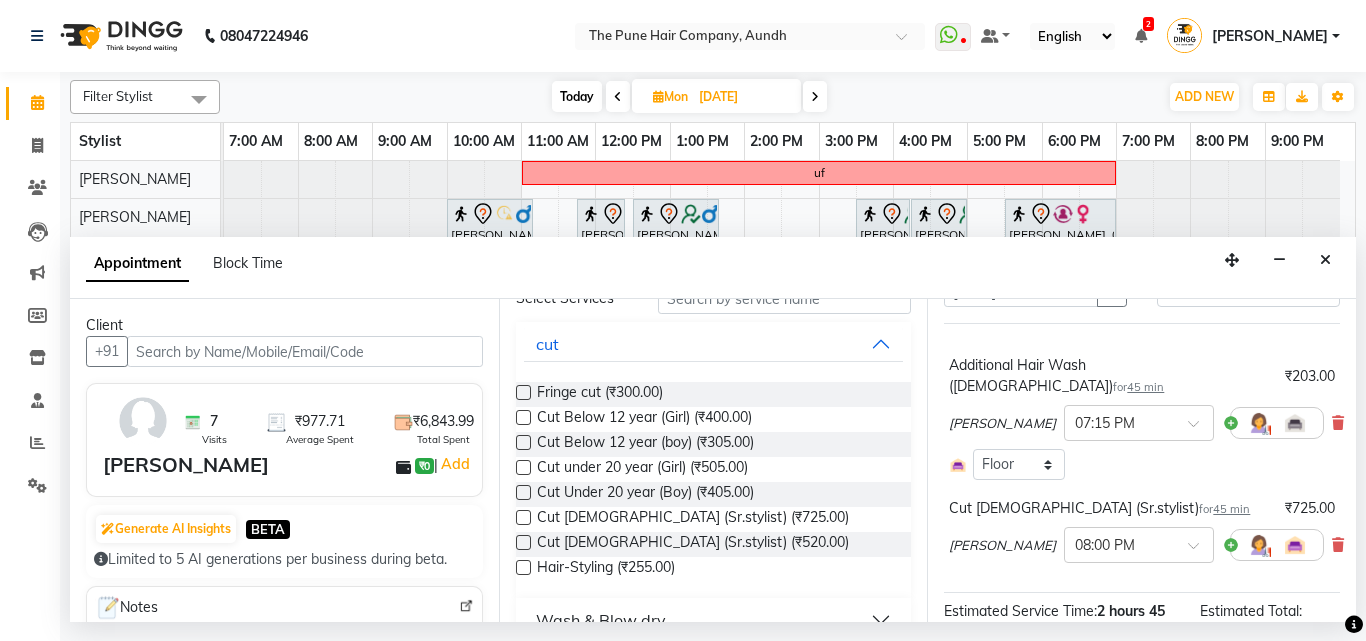 scroll, scrollTop: 200, scrollLeft: 0, axis: vertical 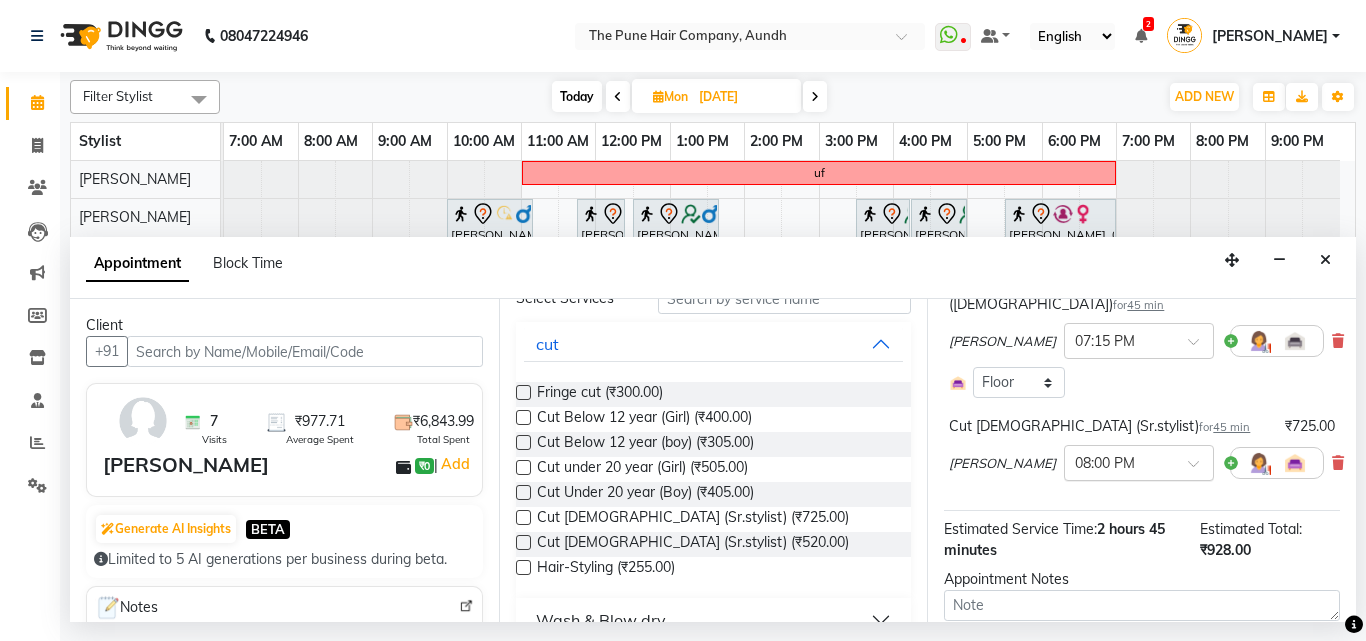 click at bounding box center (1139, 461) 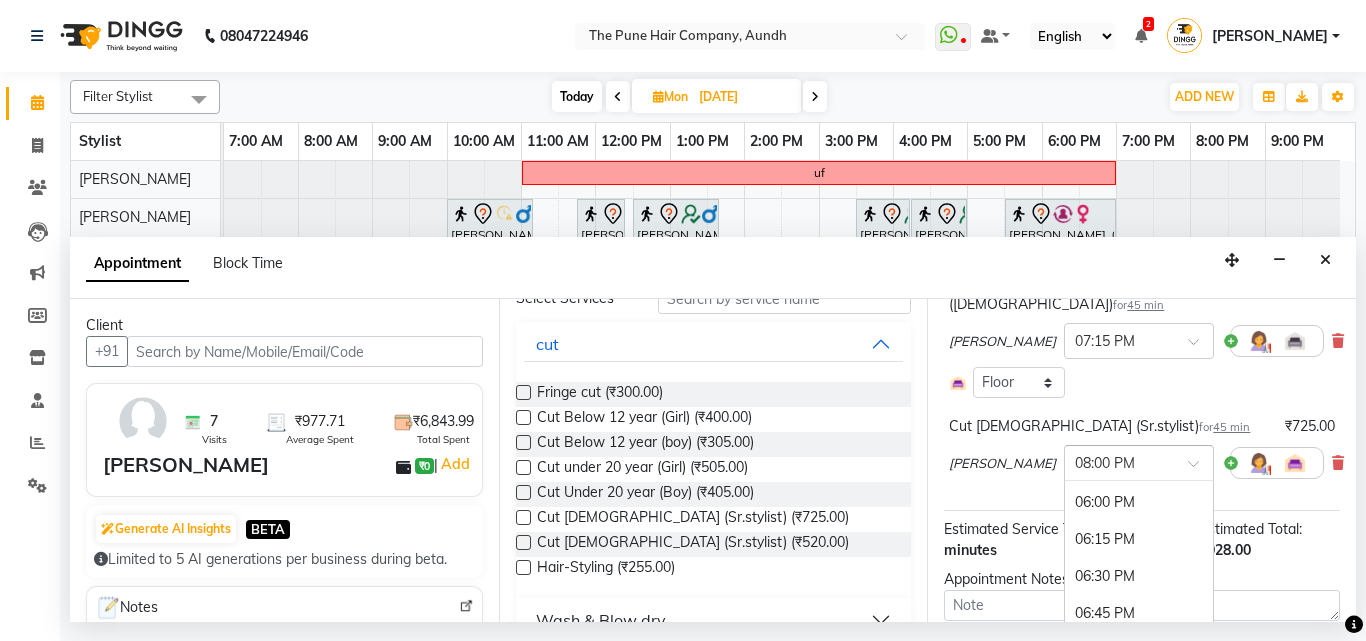scroll, scrollTop: 1483, scrollLeft: 0, axis: vertical 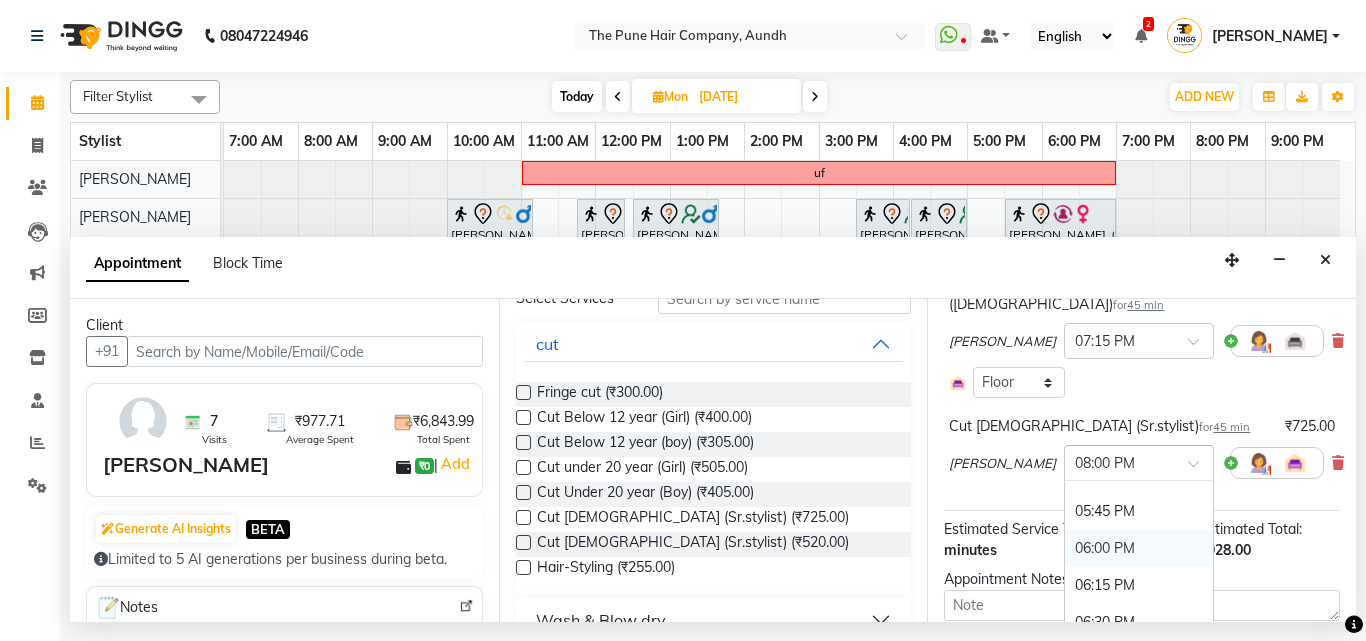 click on "06:00 PM" at bounding box center (1139, 548) 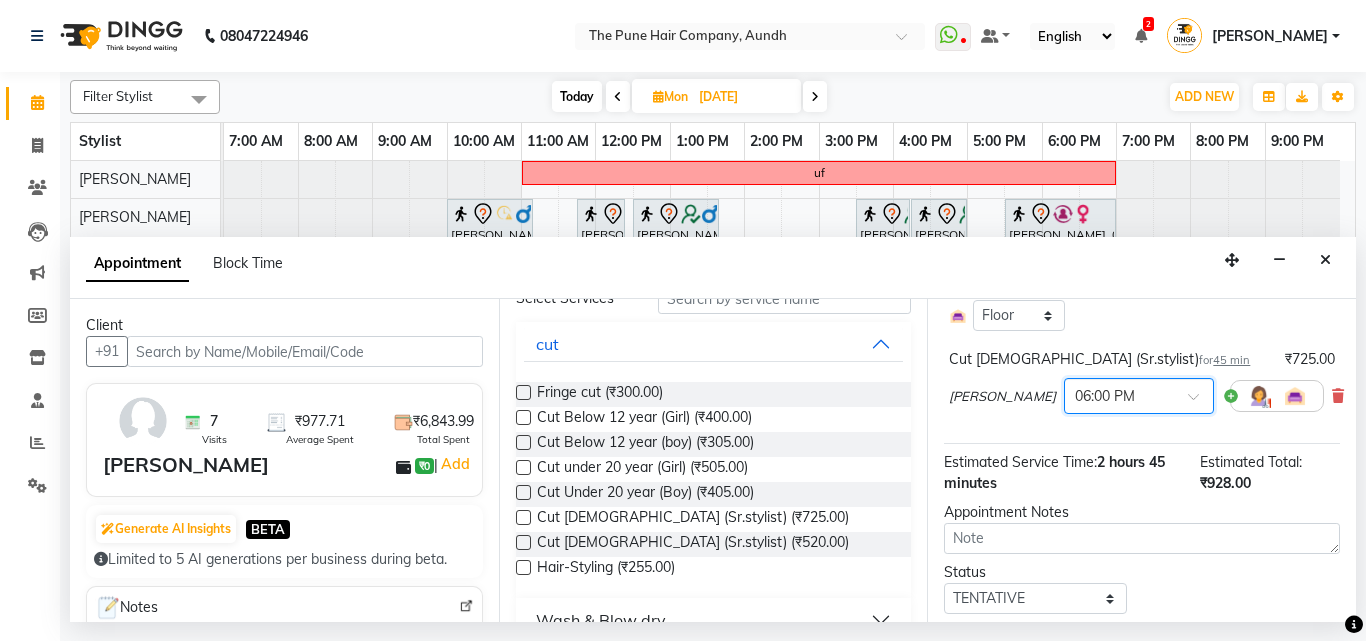 scroll, scrollTop: 300, scrollLeft: 0, axis: vertical 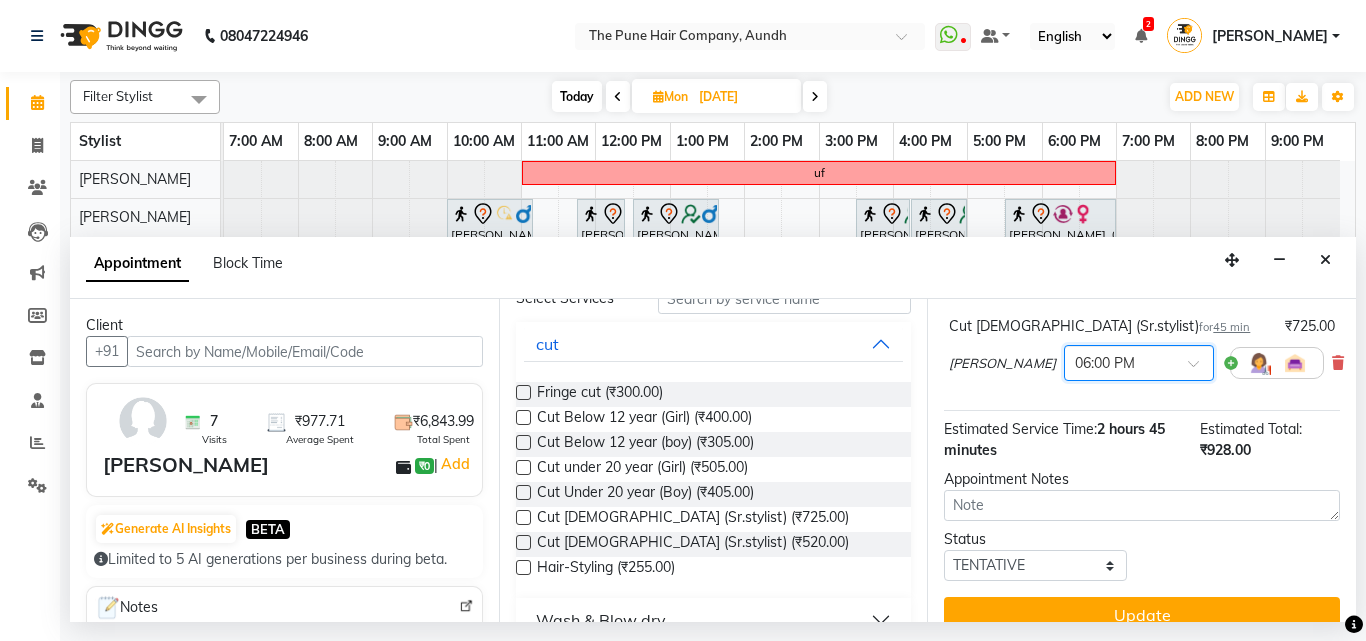 click at bounding box center (1139, 361) 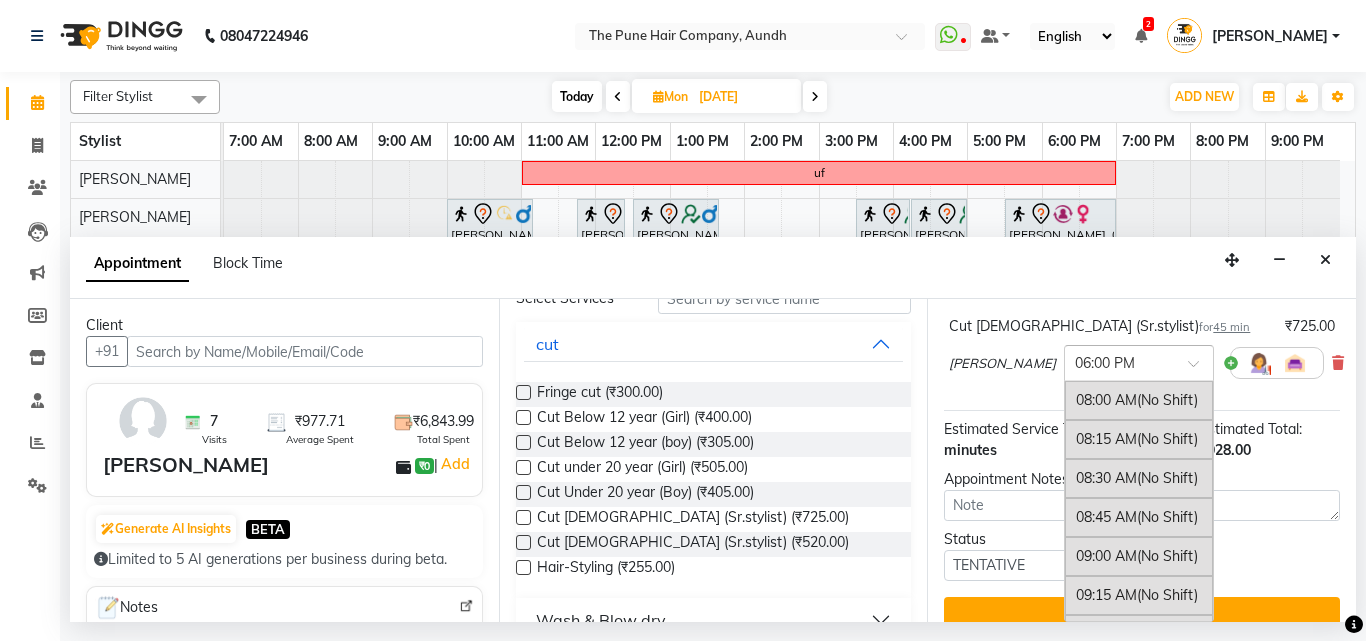 scroll, scrollTop: 1532, scrollLeft: 0, axis: vertical 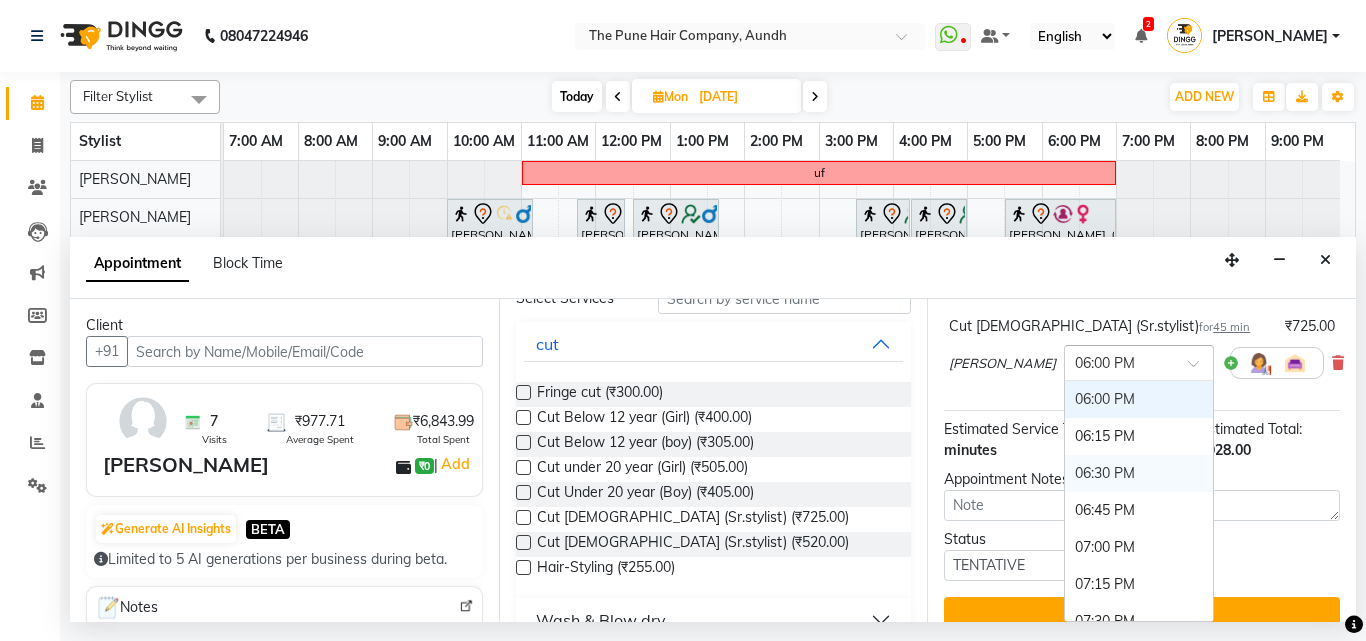 click on "06:30 PM" at bounding box center [1139, 473] 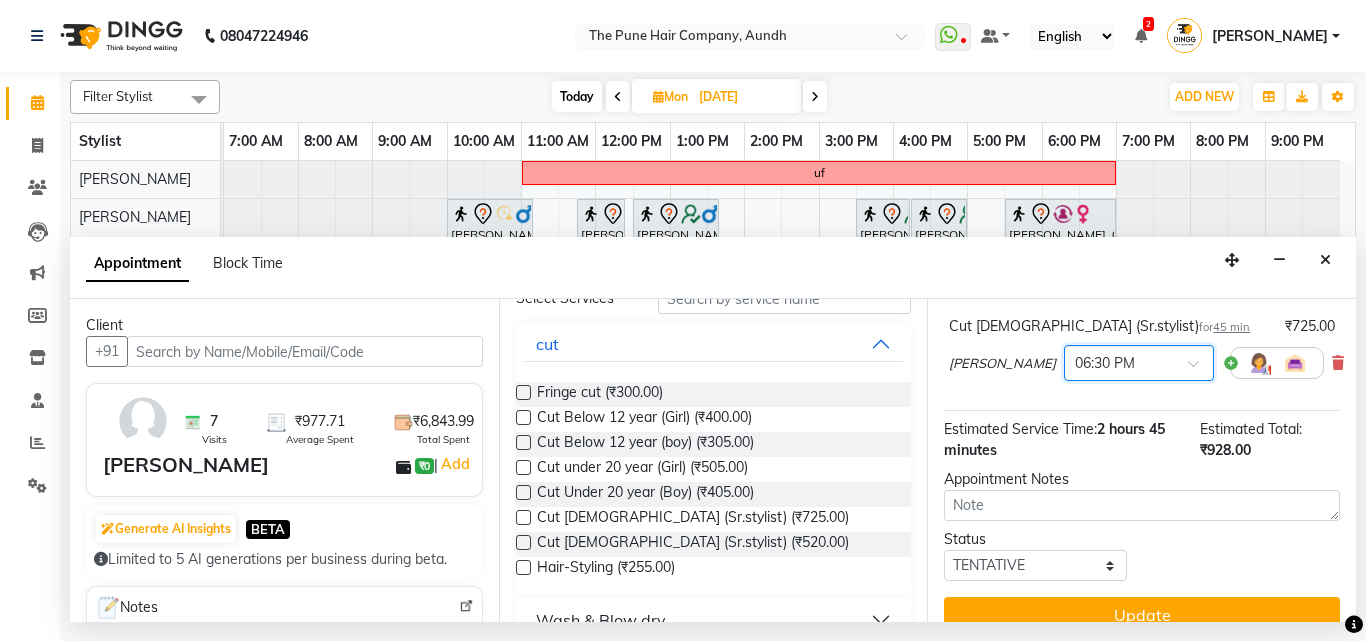 scroll, scrollTop: 327, scrollLeft: 0, axis: vertical 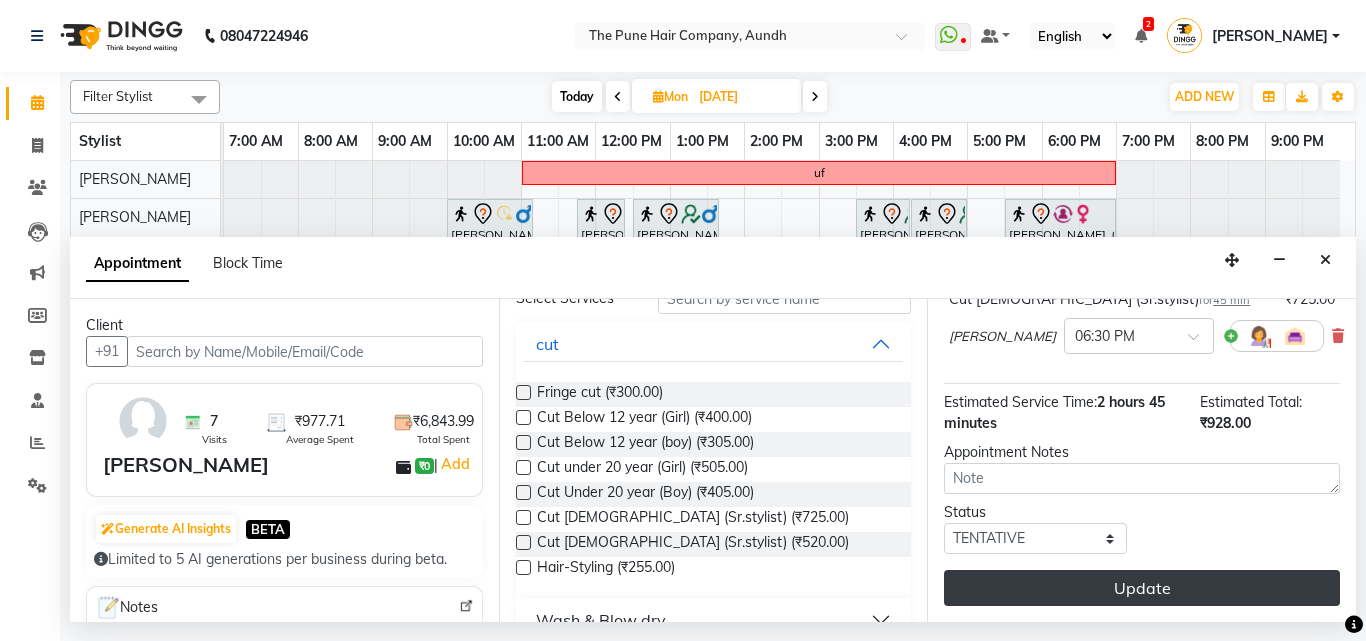 click on "Update" at bounding box center [1142, 588] 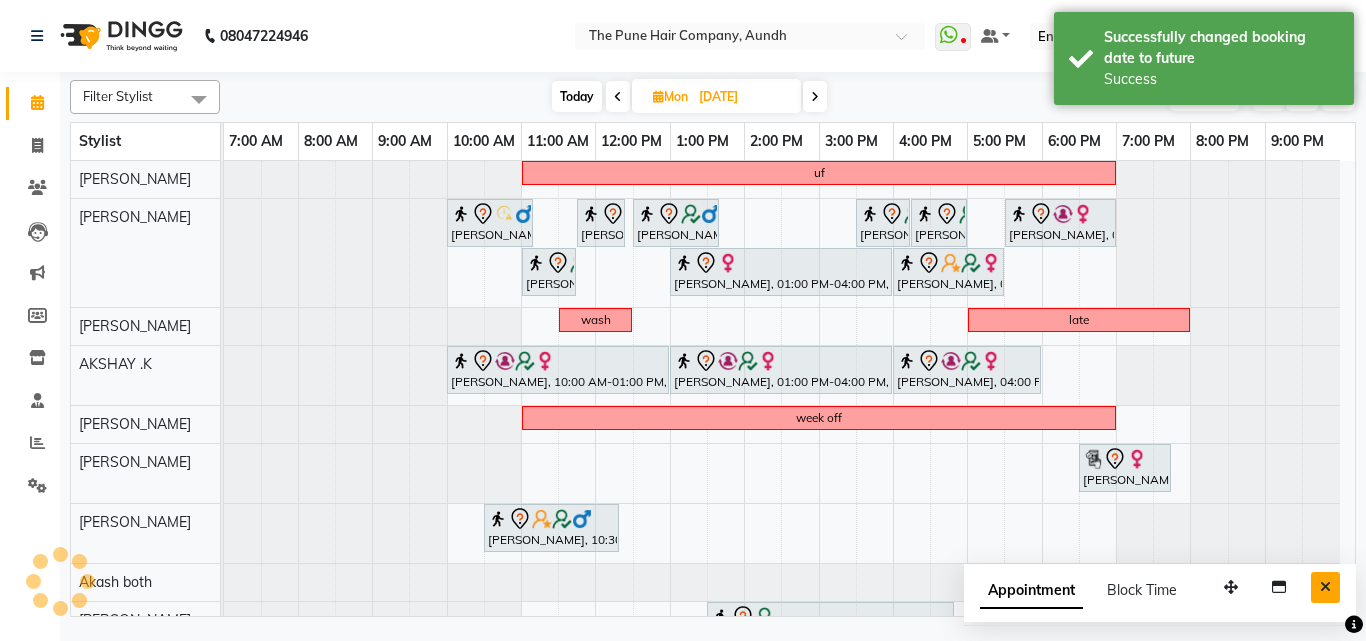click at bounding box center [1325, 587] 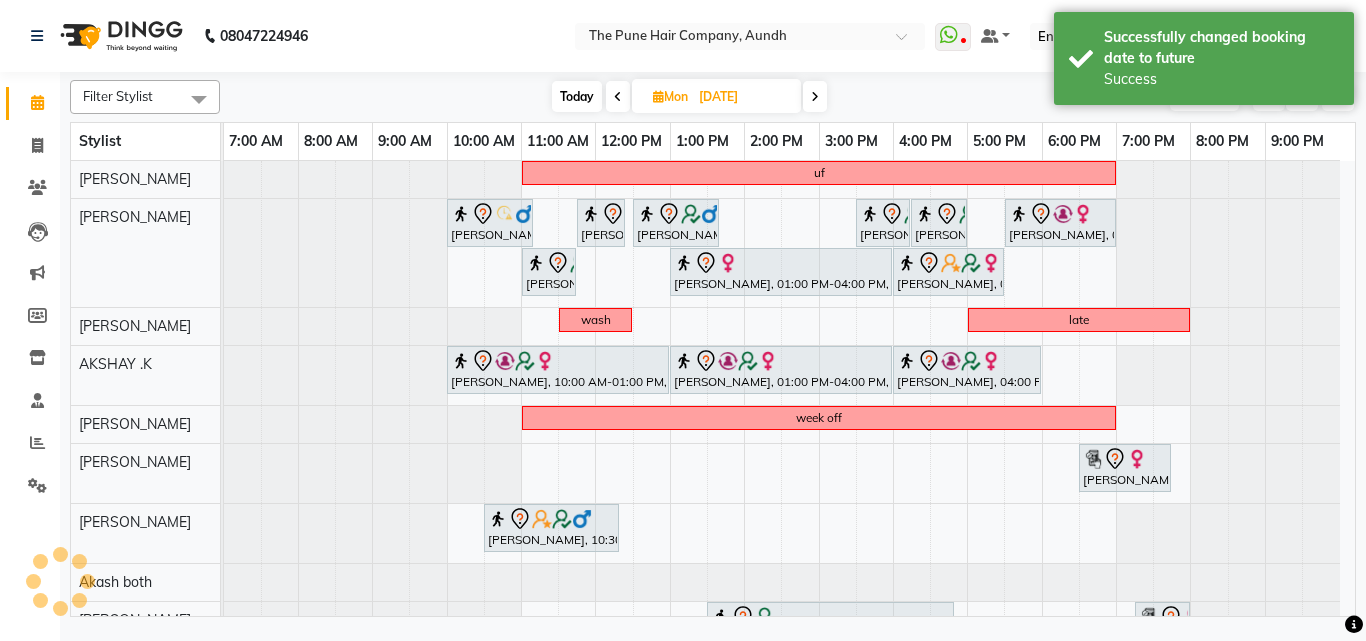 scroll, scrollTop: 257, scrollLeft: 0, axis: vertical 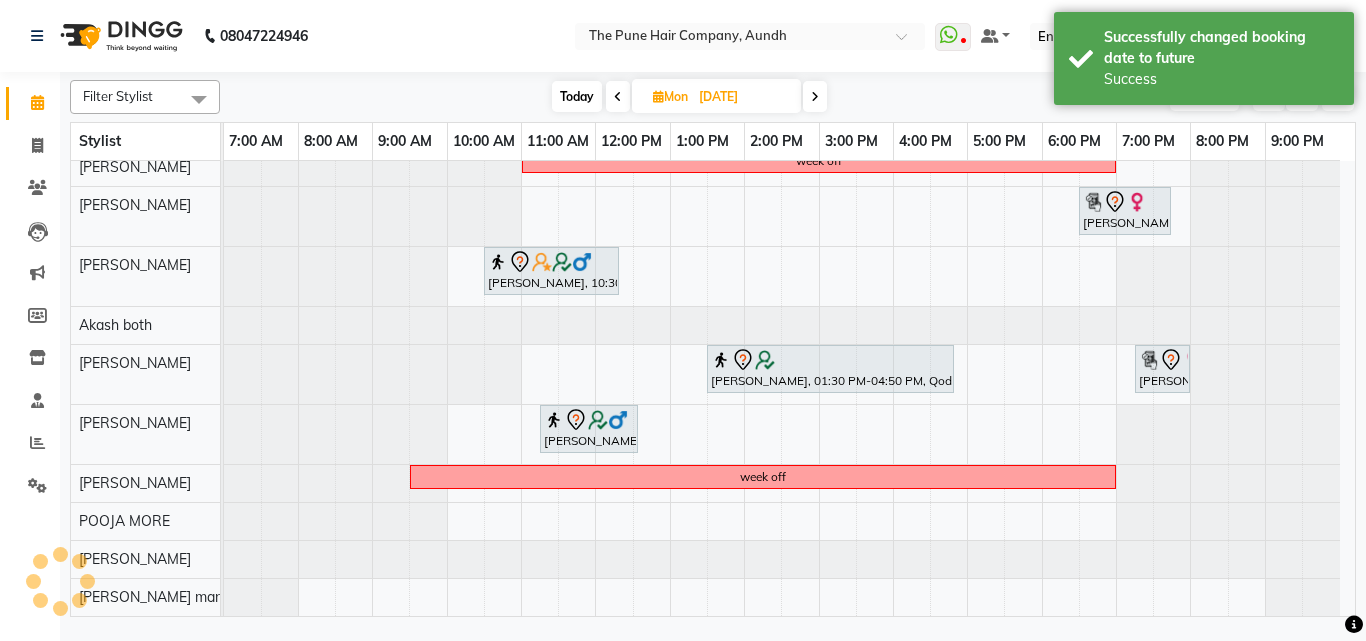 click on "Today" at bounding box center [577, 96] 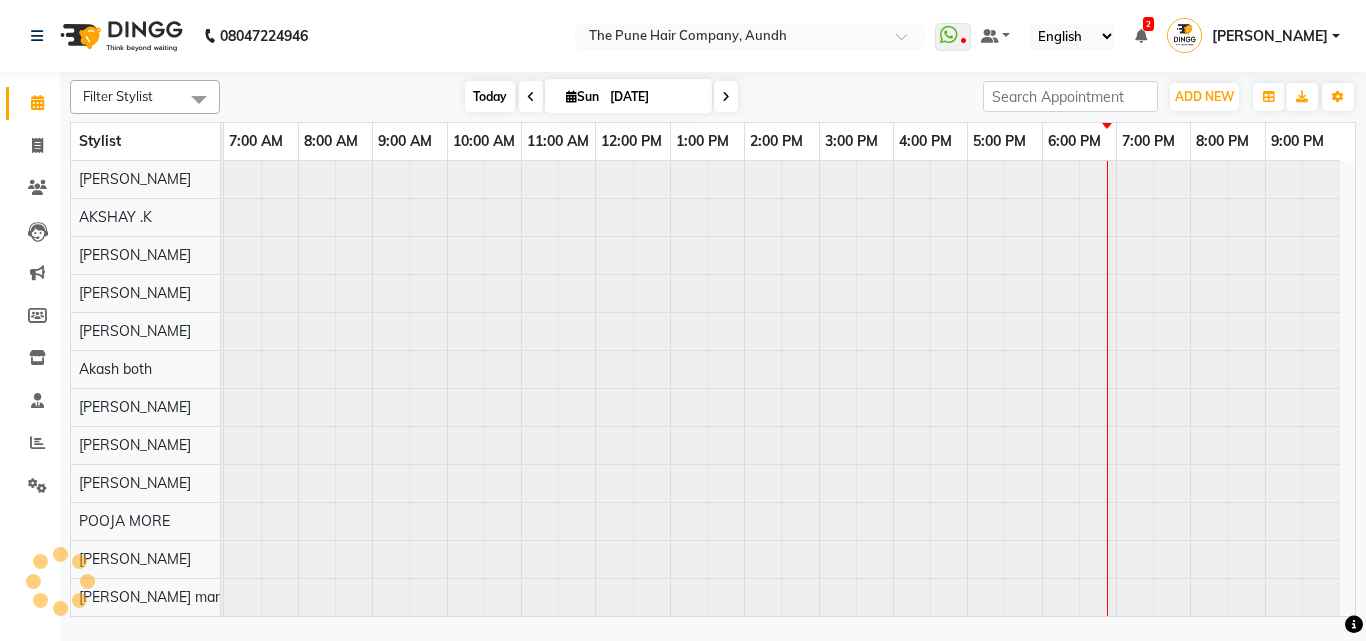 scroll, scrollTop: 76, scrollLeft: 0, axis: vertical 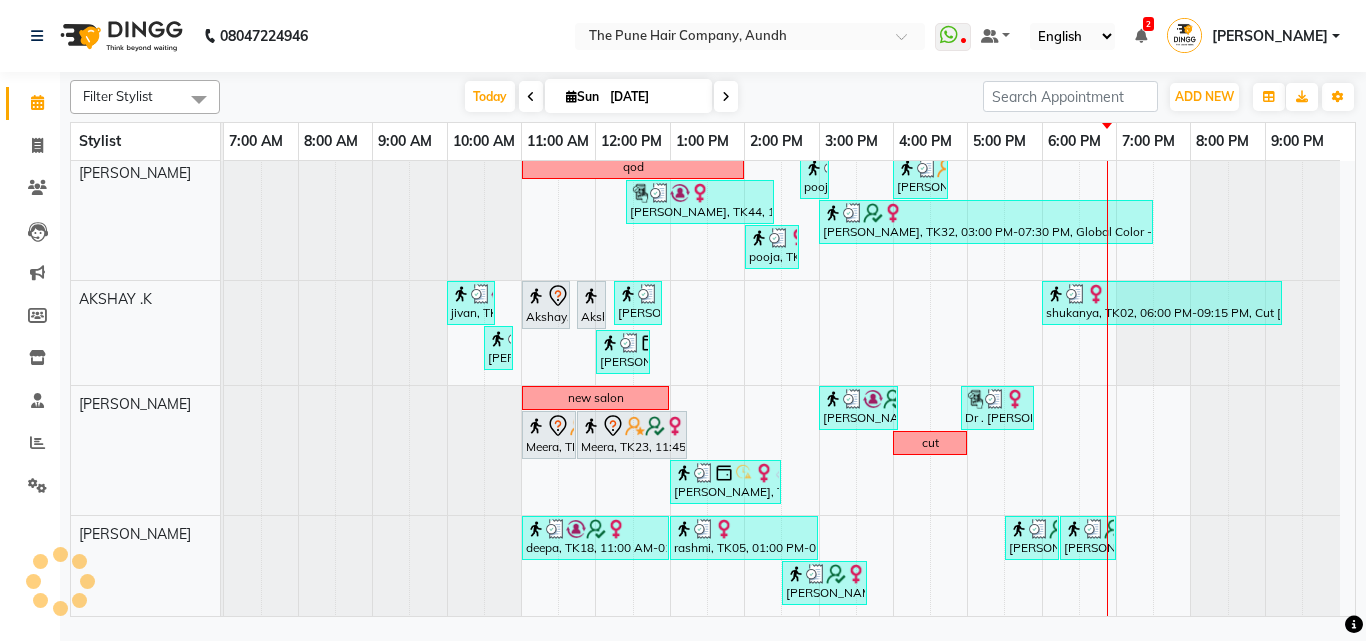 click at bounding box center [726, 96] 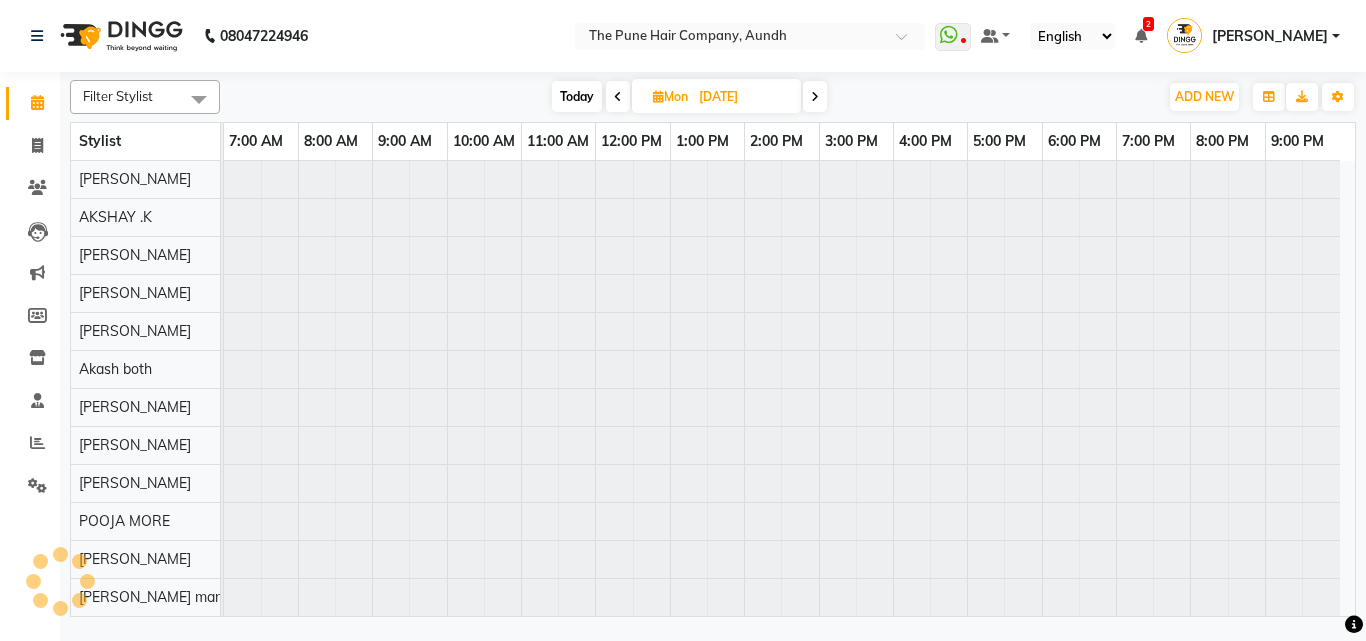 scroll, scrollTop: 76, scrollLeft: 0, axis: vertical 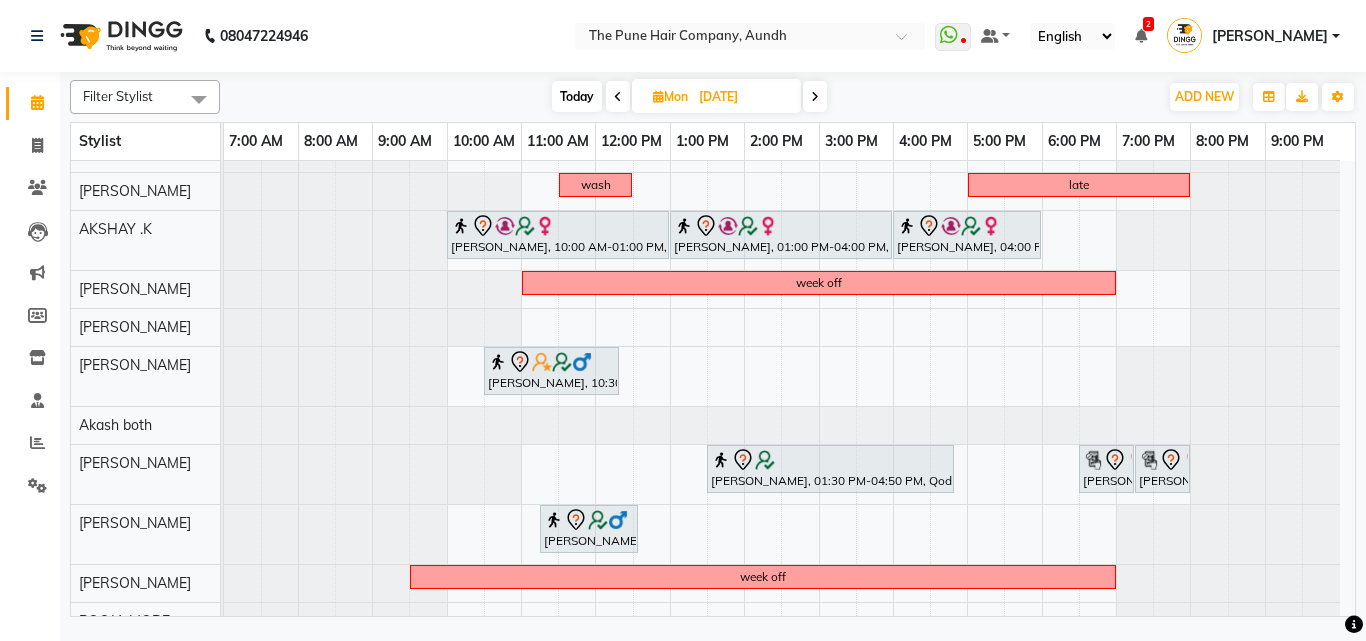 click at bounding box center [815, 97] 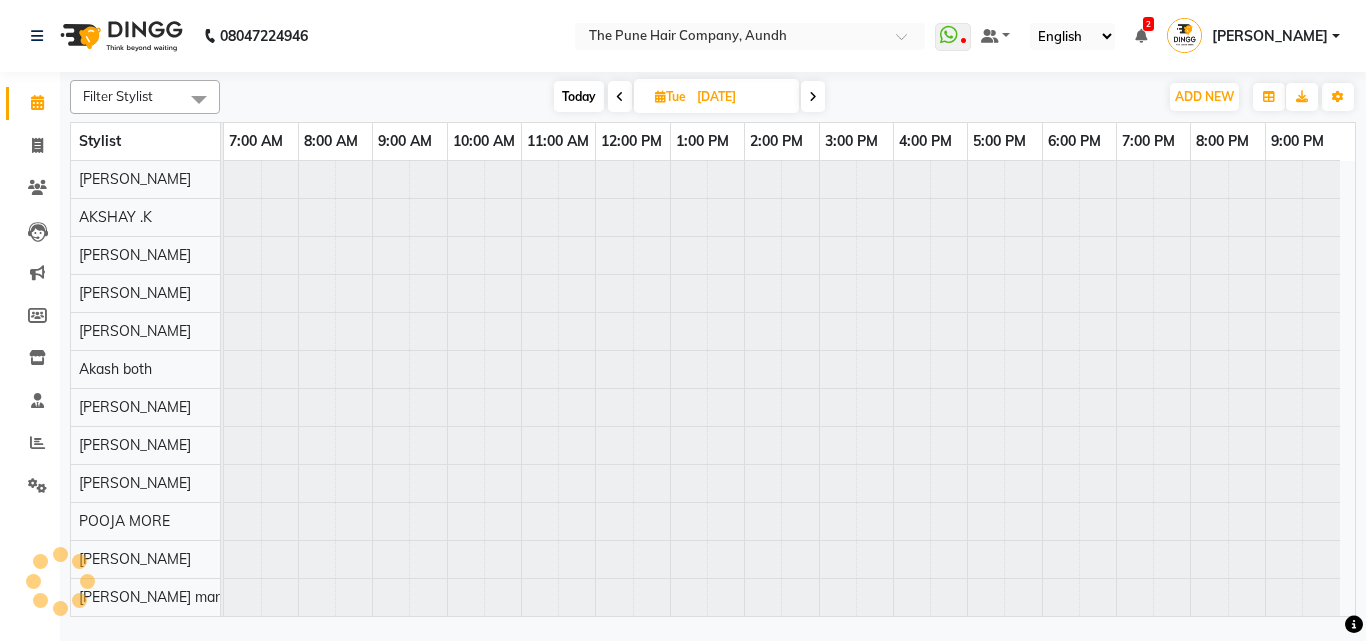 scroll, scrollTop: 76, scrollLeft: 0, axis: vertical 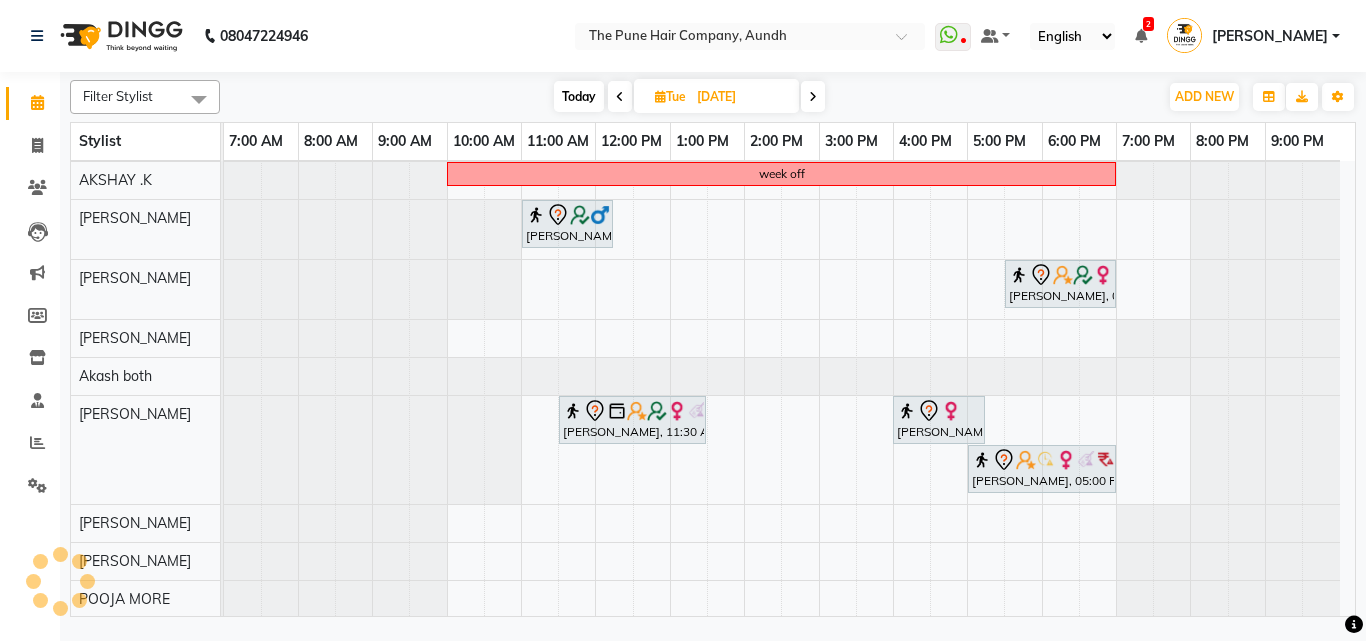 click at bounding box center (620, 97) 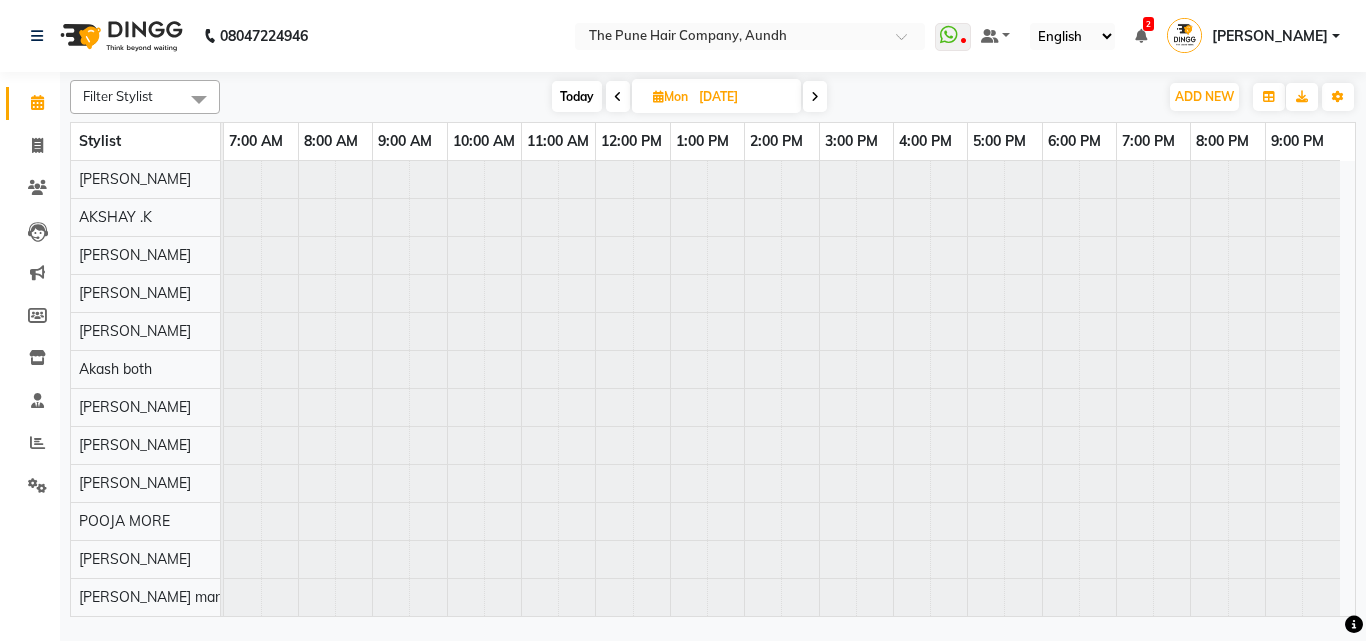 scroll, scrollTop: 76, scrollLeft: 0, axis: vertical 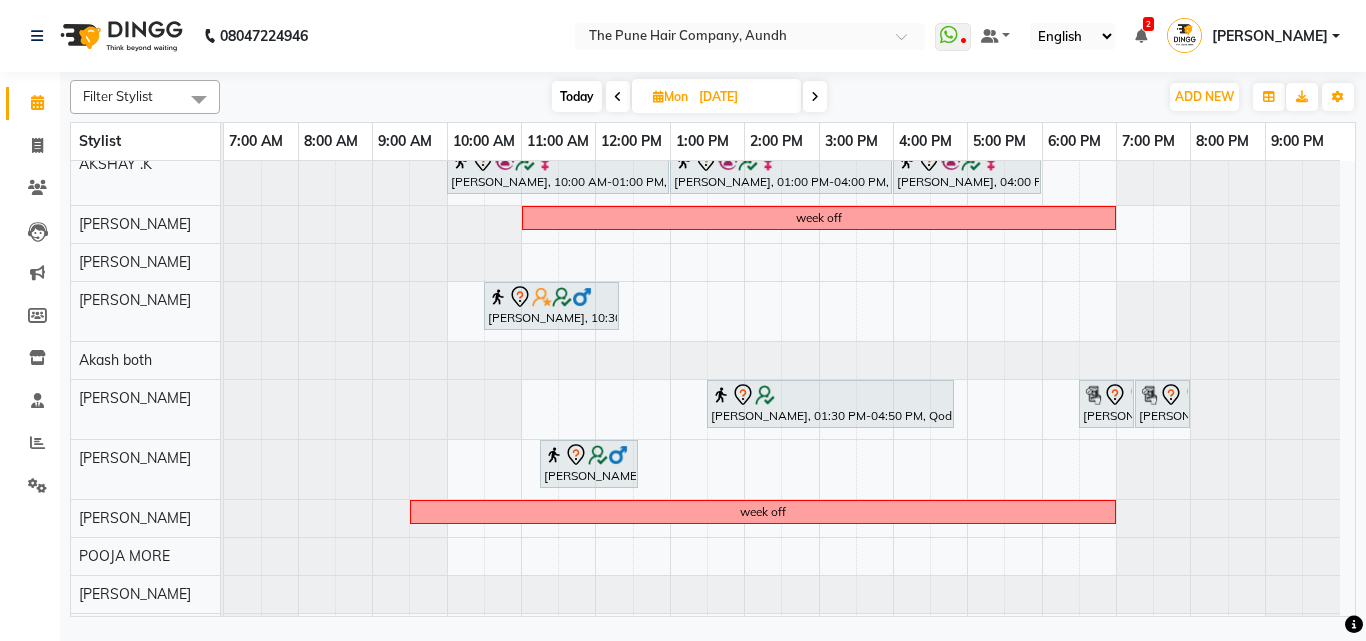 click at bounding box center [815, 97] 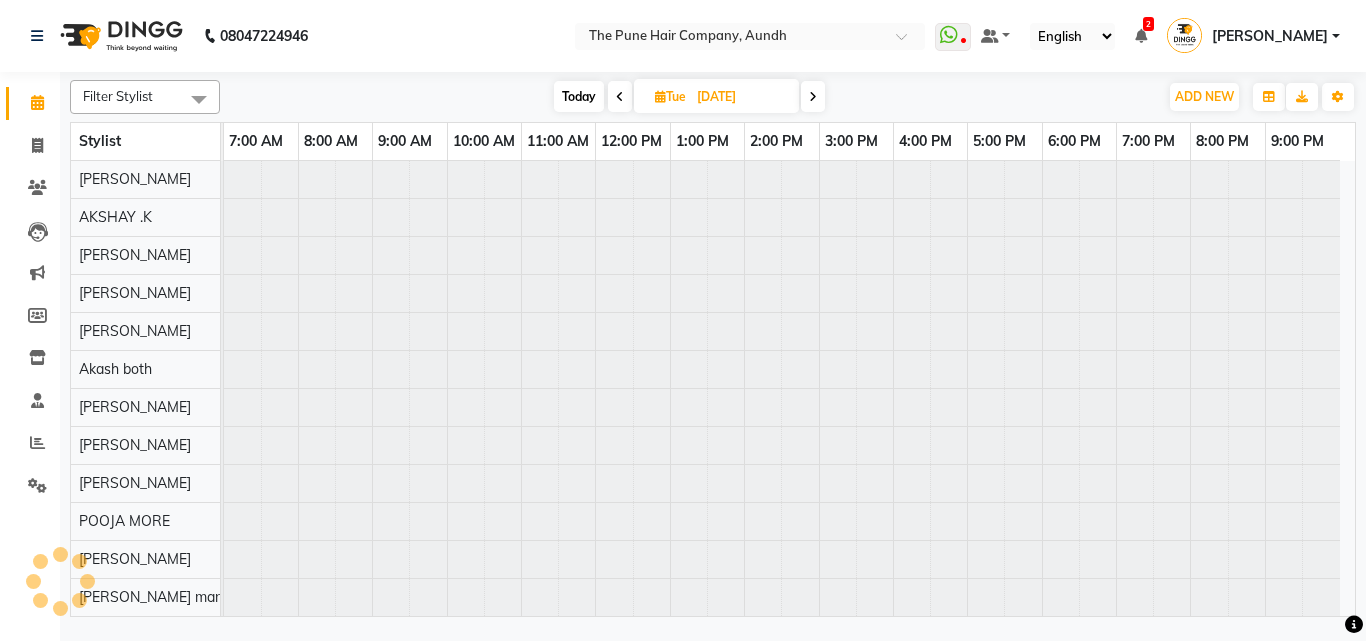 scroll, scrollTop: 76, scrollLeft: 0, axis: vertical 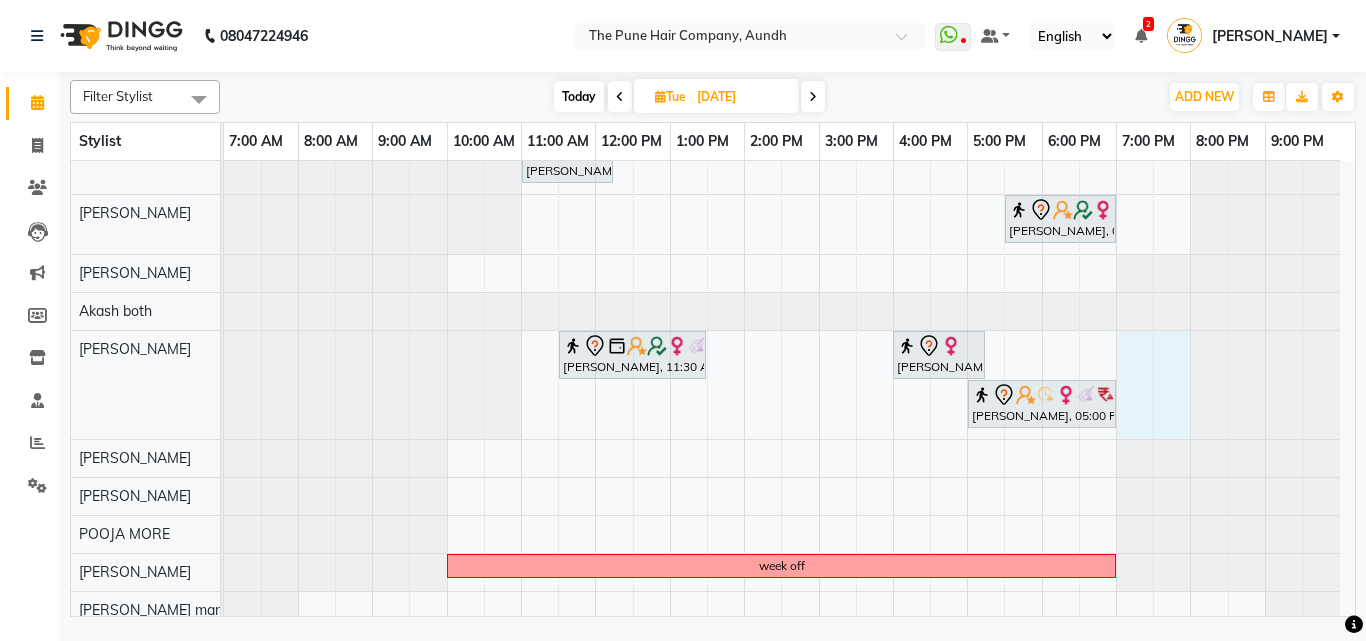 drag, startPoint x: 1131, startPoint y: 355, endPoint x: 1169, endPoint y: 358, distance: 38.118237 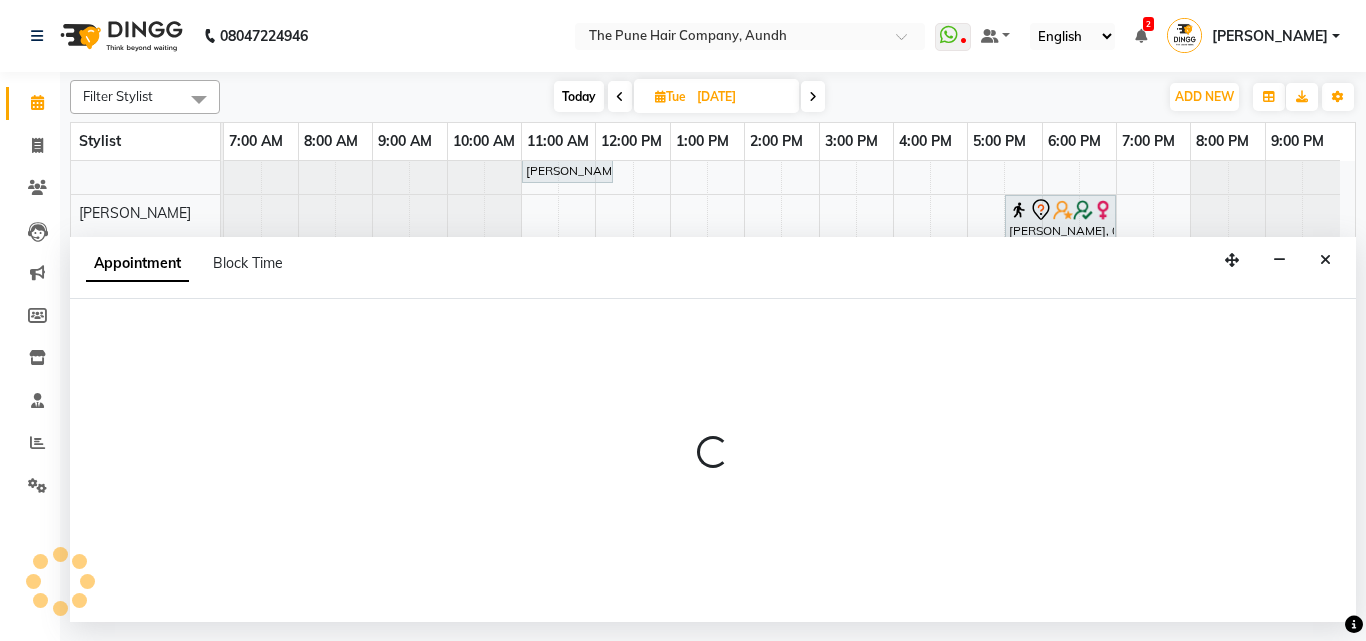 select on "49441" 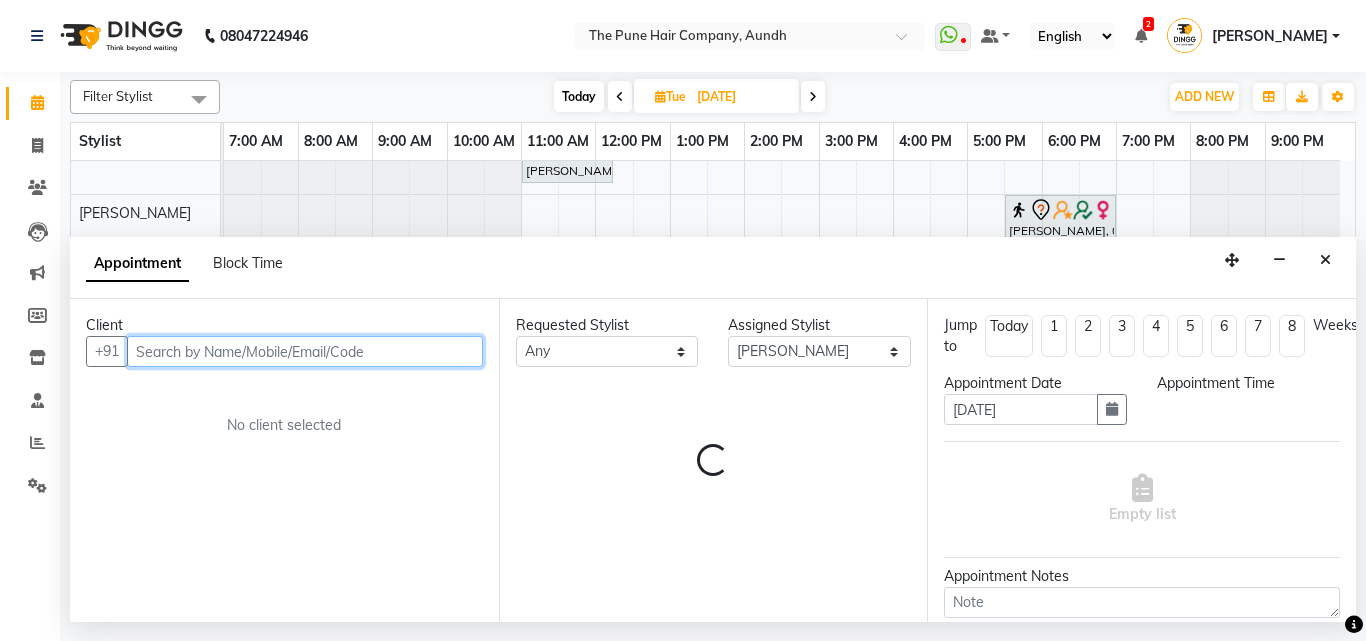 select on "1140" 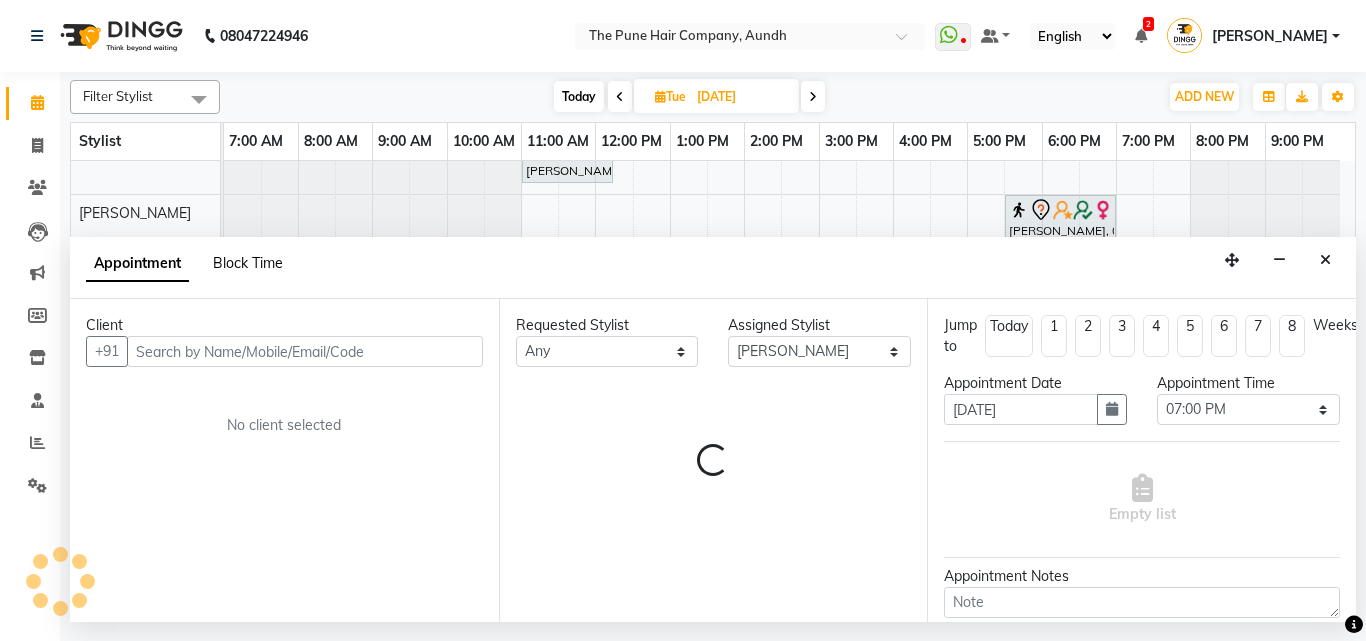 click on "Block Time" at bounding box center [248, 263] 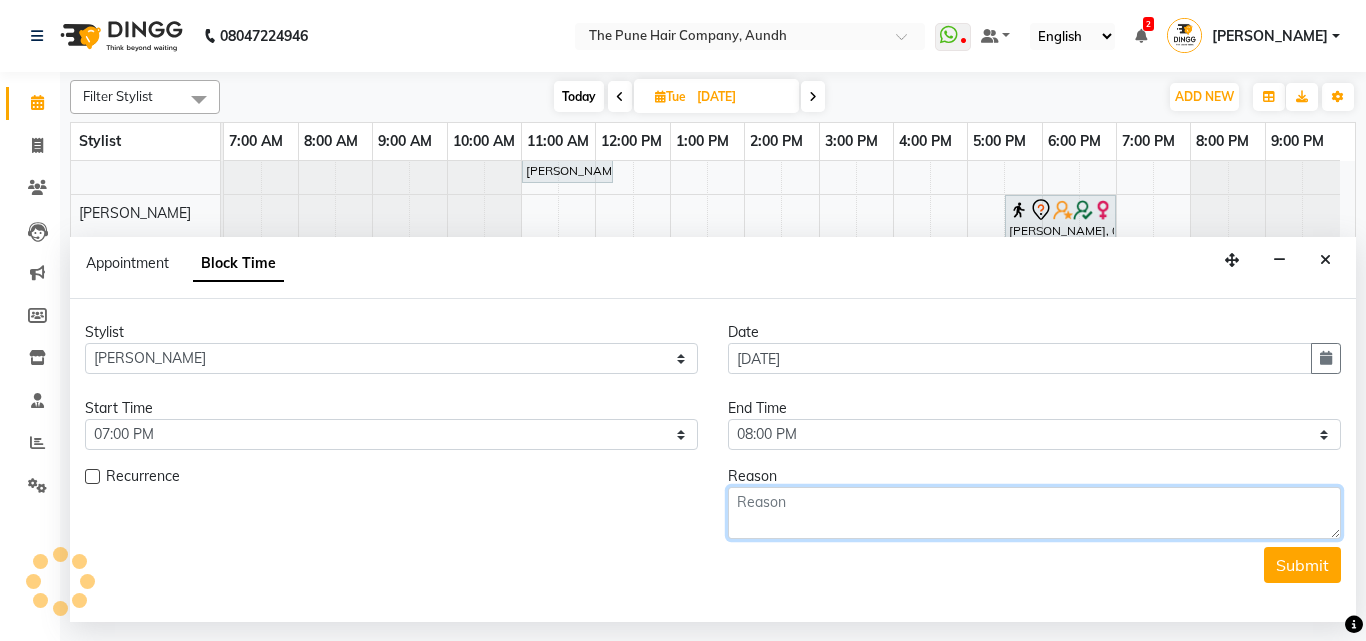 click at bounding box center [1034, 513] 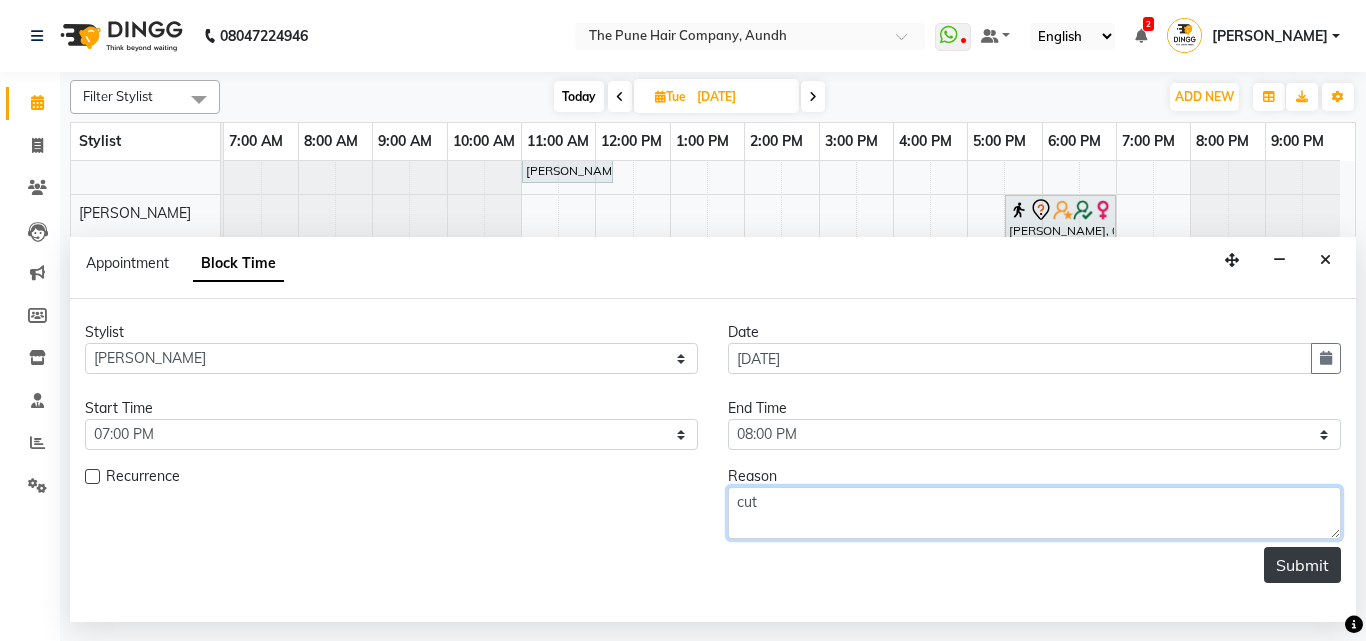 type on "cut" 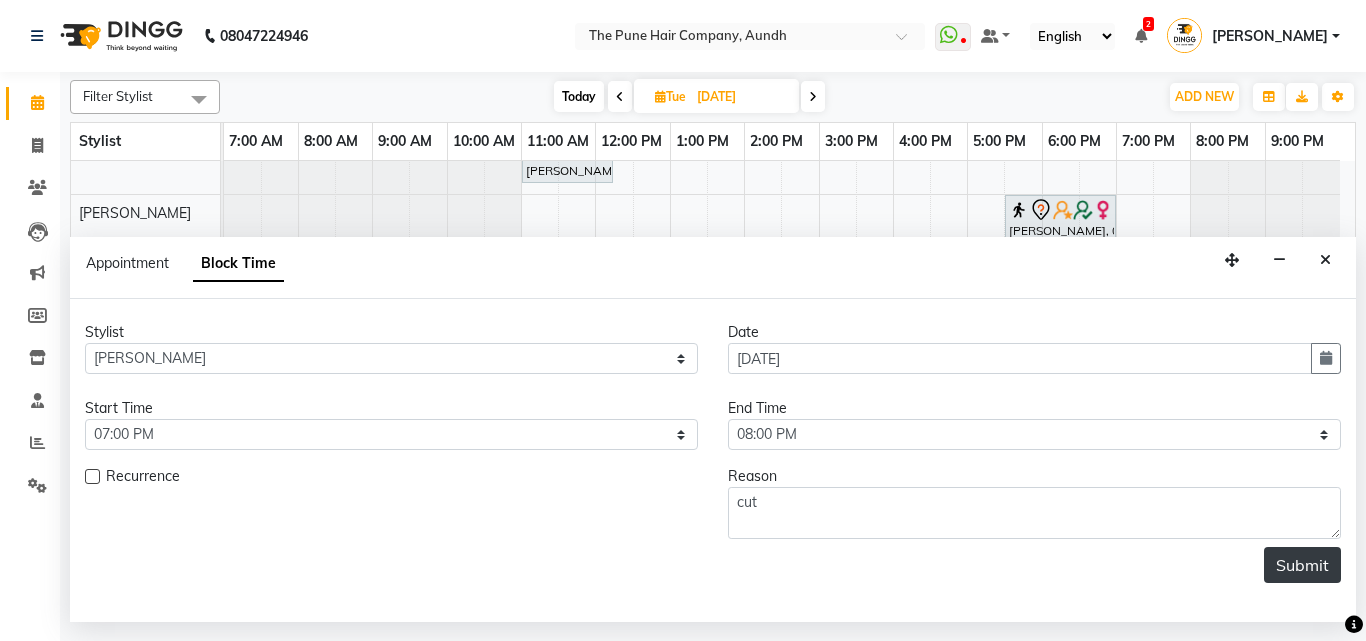 click on "Submit" at bounding box center [1302, 565] 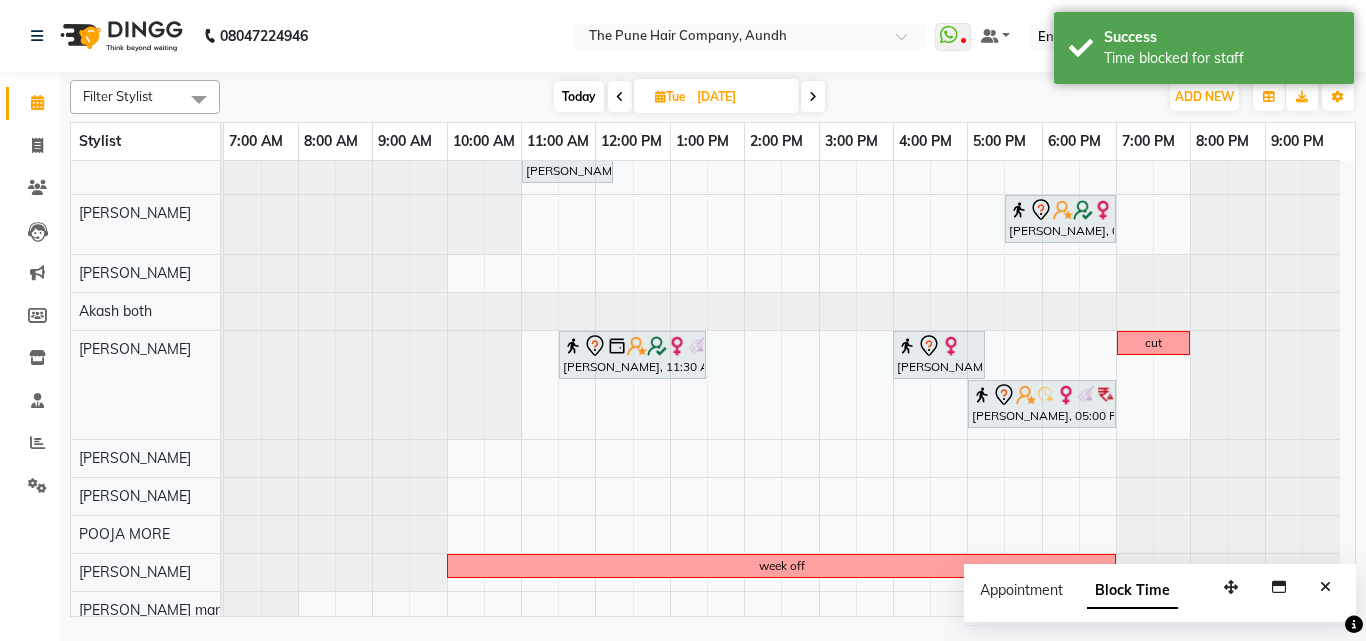 click at bounding box center [813, 96] 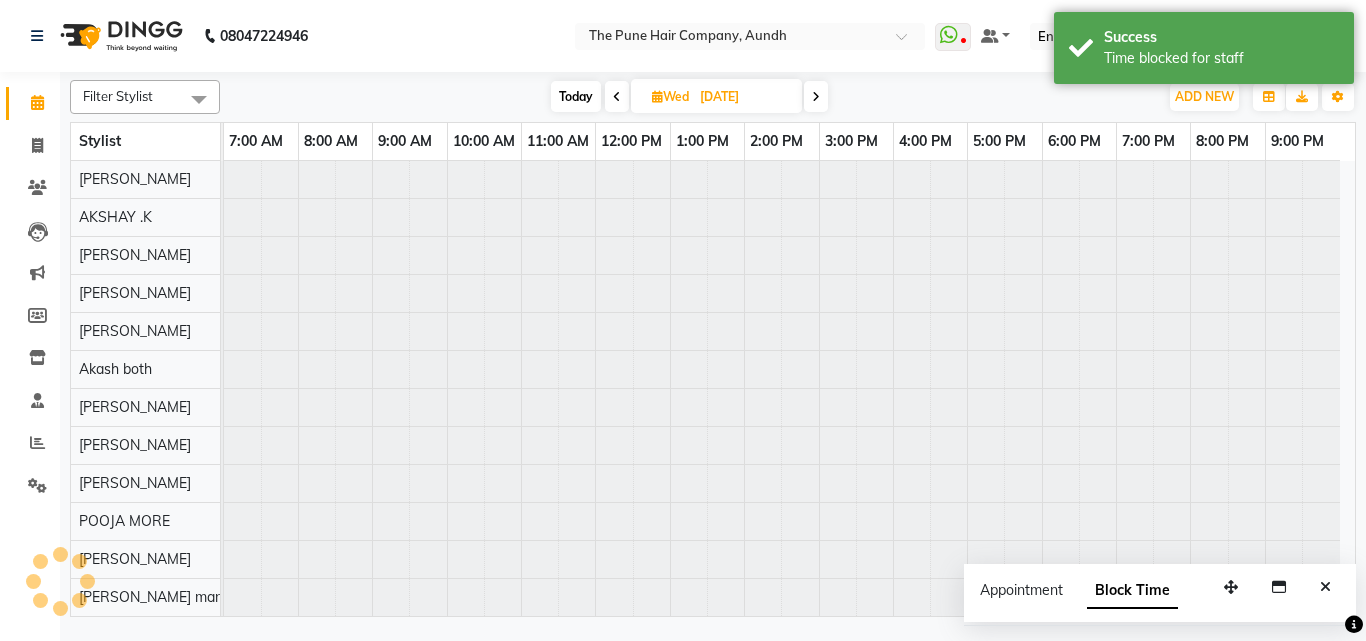scroll, scrollTop: 76, scrollLeft: 0, axis: vertical 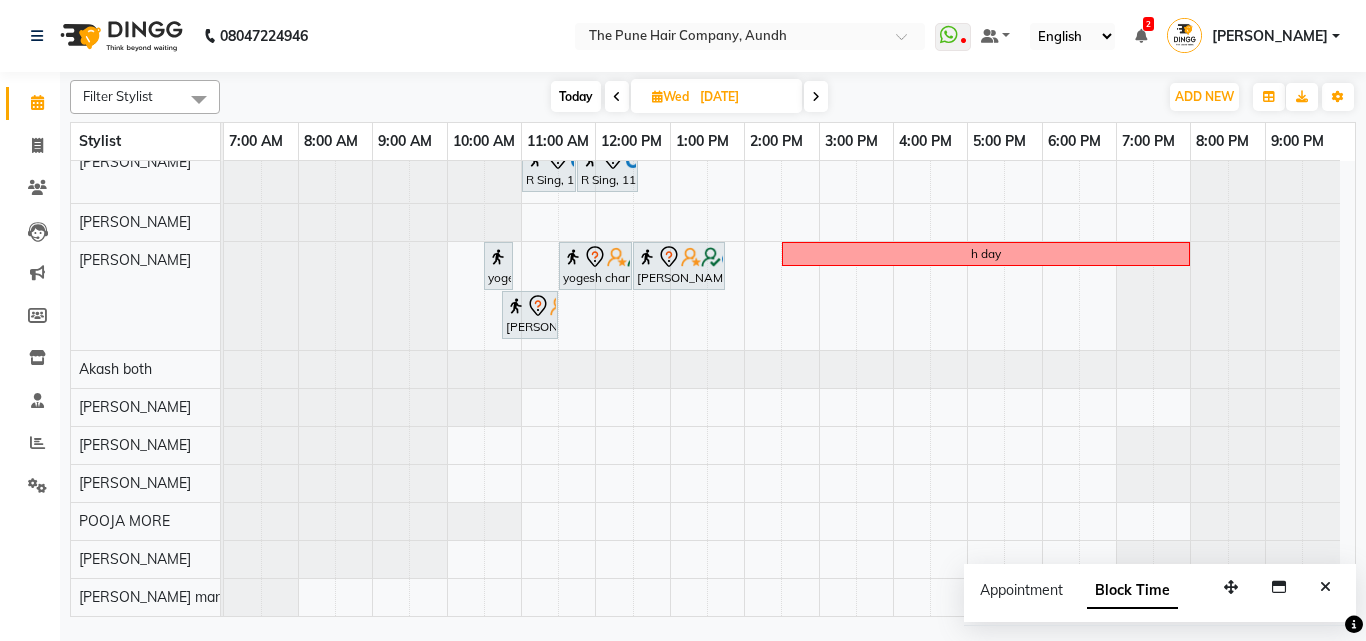 click at bounding box center [816, 96] 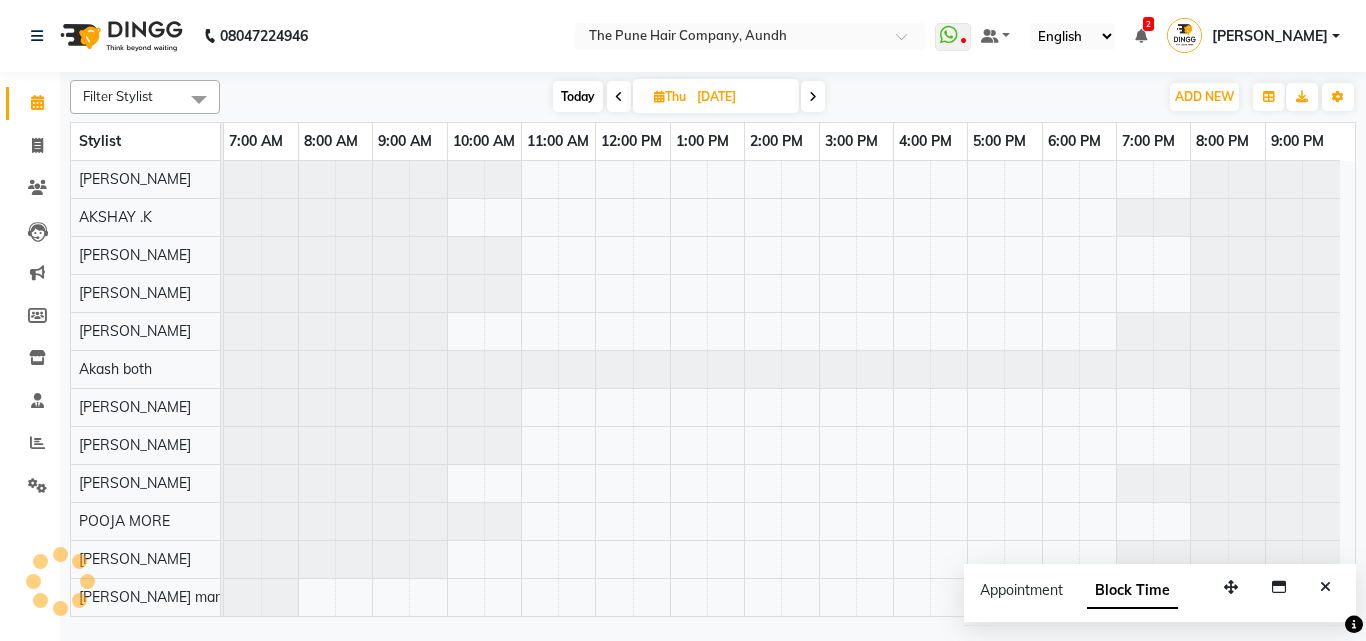 scroll, scrollTop: 98, scrollLeft: 0, axis: vertical 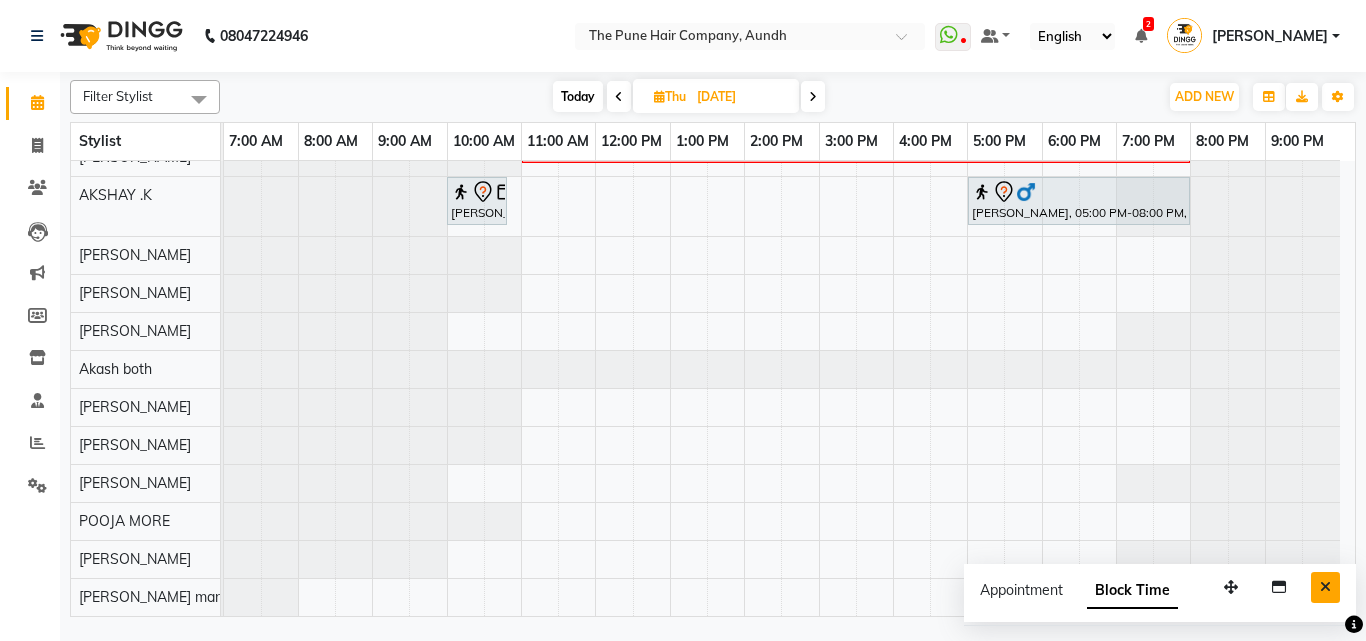 click at bounding box center [1325, 587] 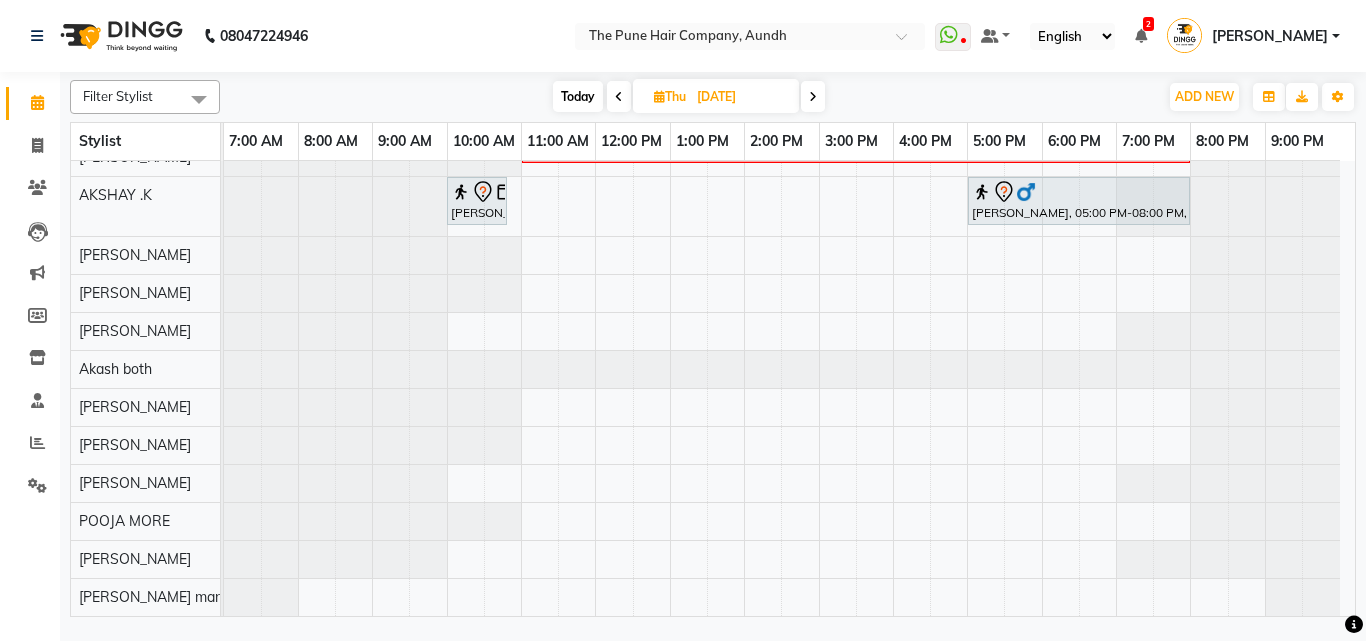 click on "Today" at bounding box center (578, 96) 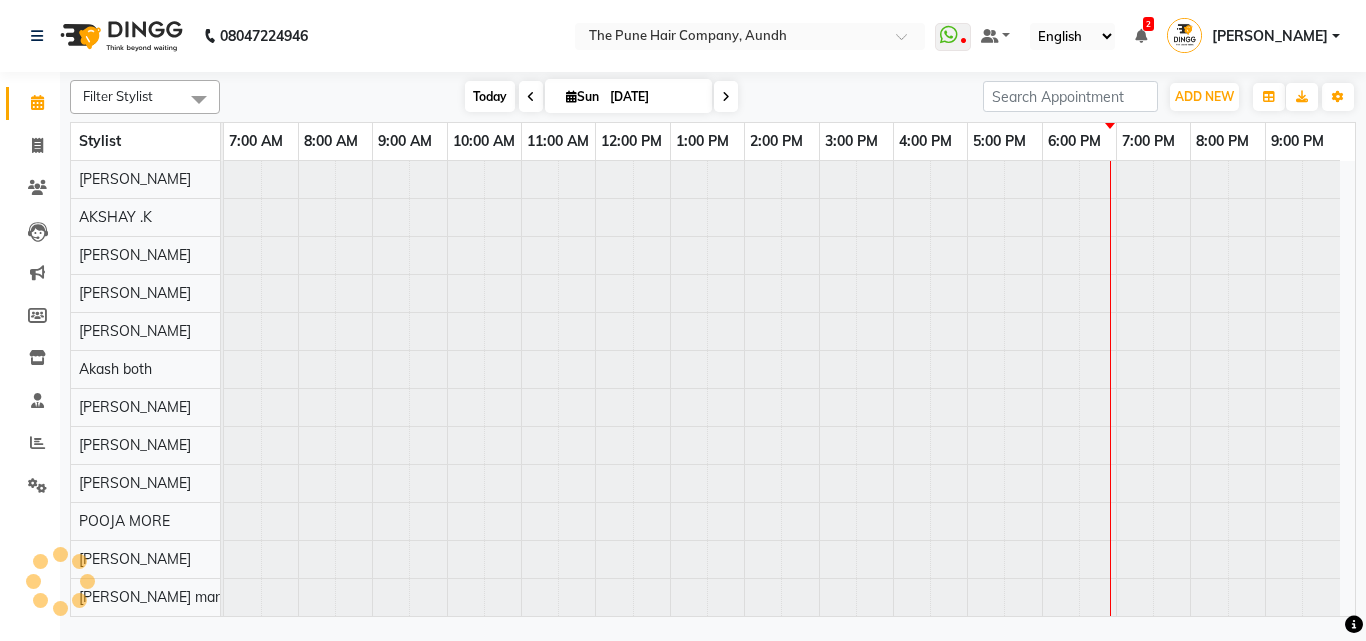 scroll, scrollTop: 76, scrollLeft: 0, axis: vertical 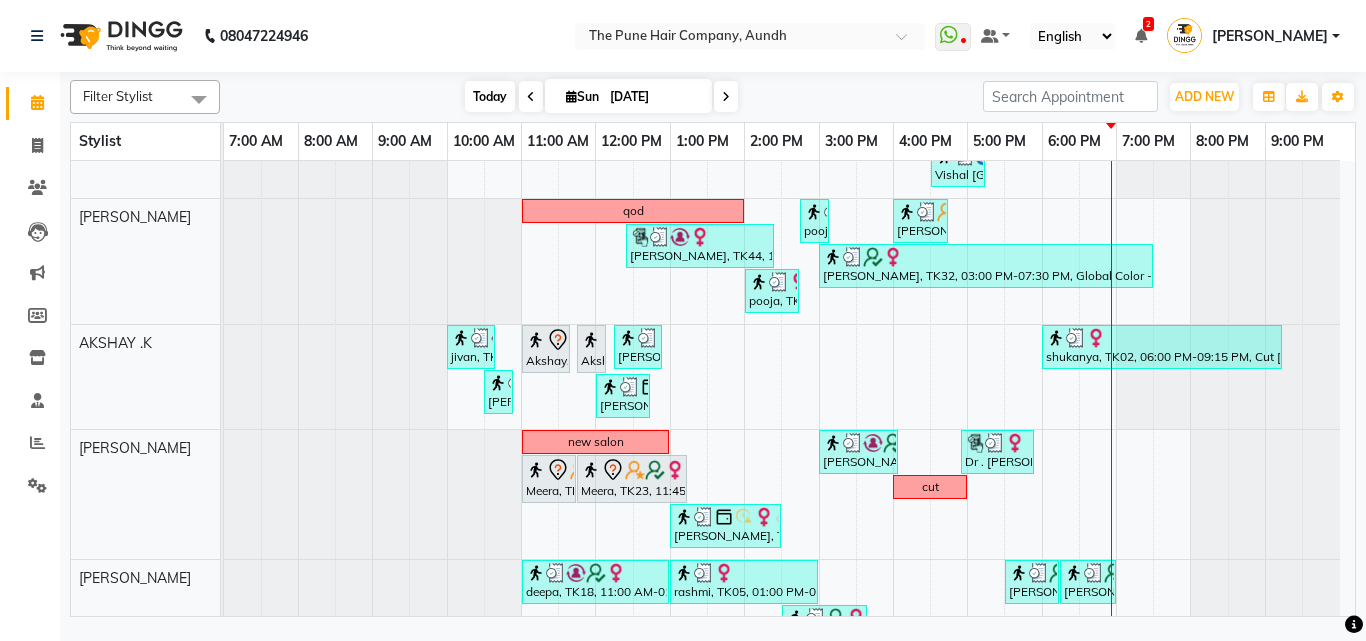 click on "Today" at bounding box center [490, 96] 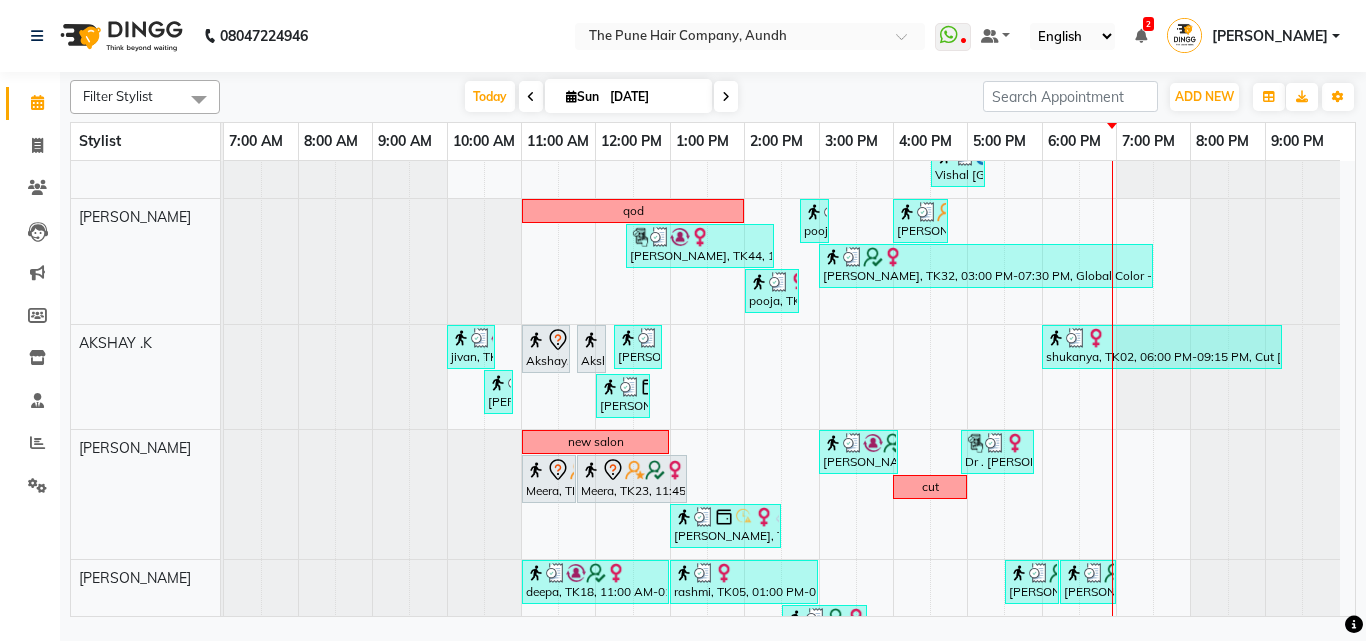 scroll, scrollTop: 713, scrollLeft: 0, axis: vertical 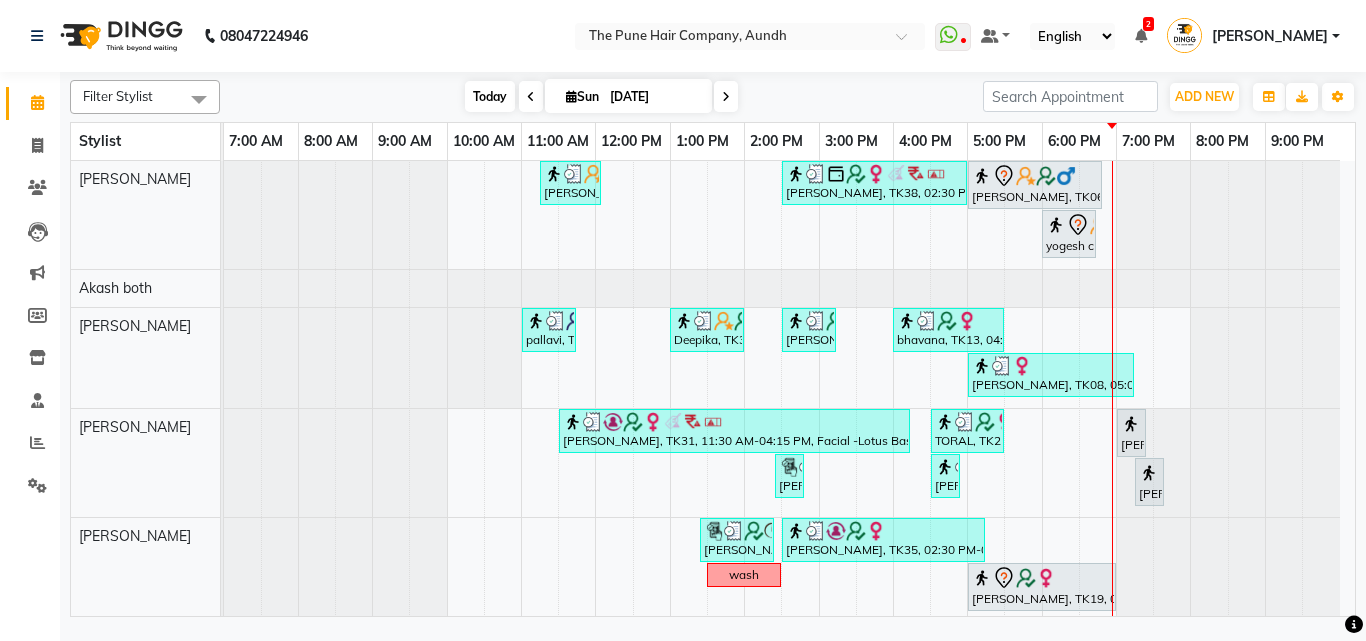 click on "Today" at bounding box center [490, 96] 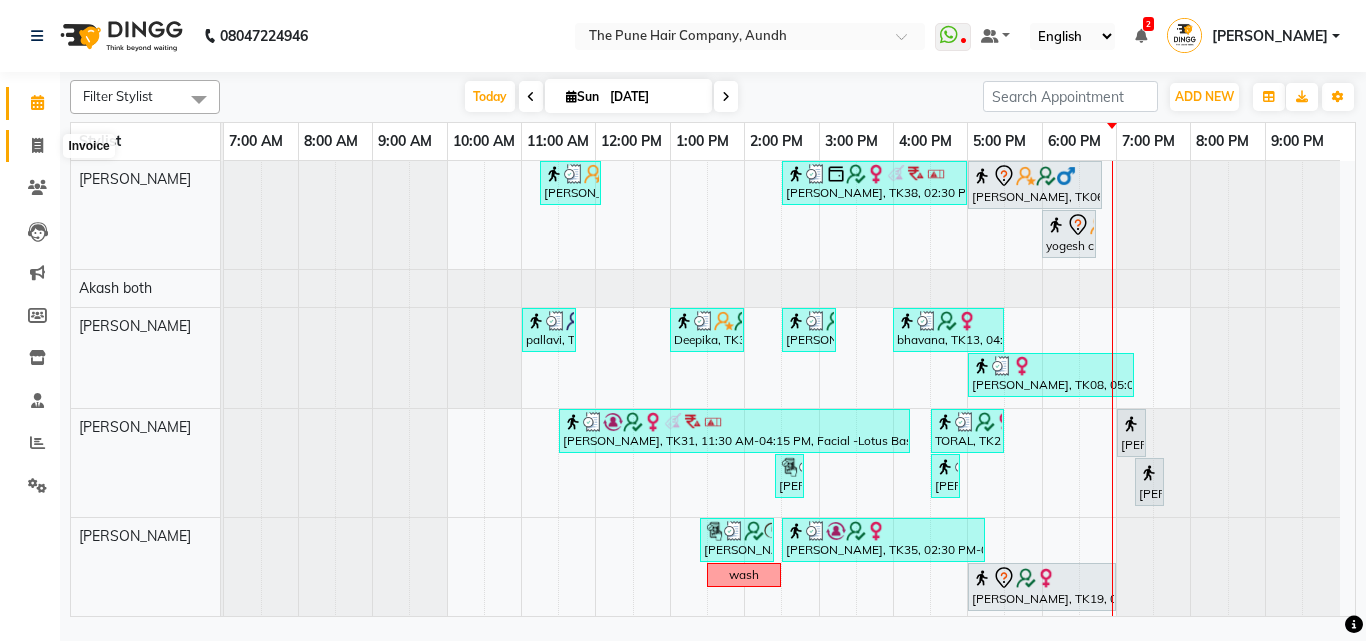 click 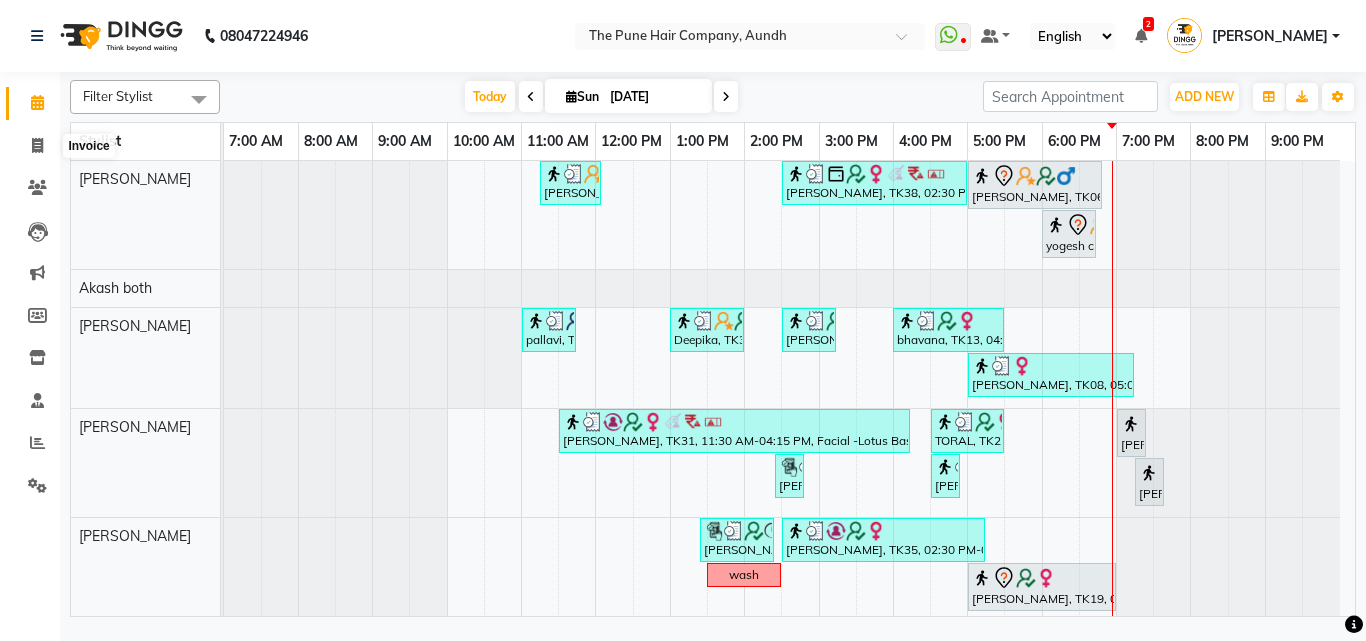 select on "service" 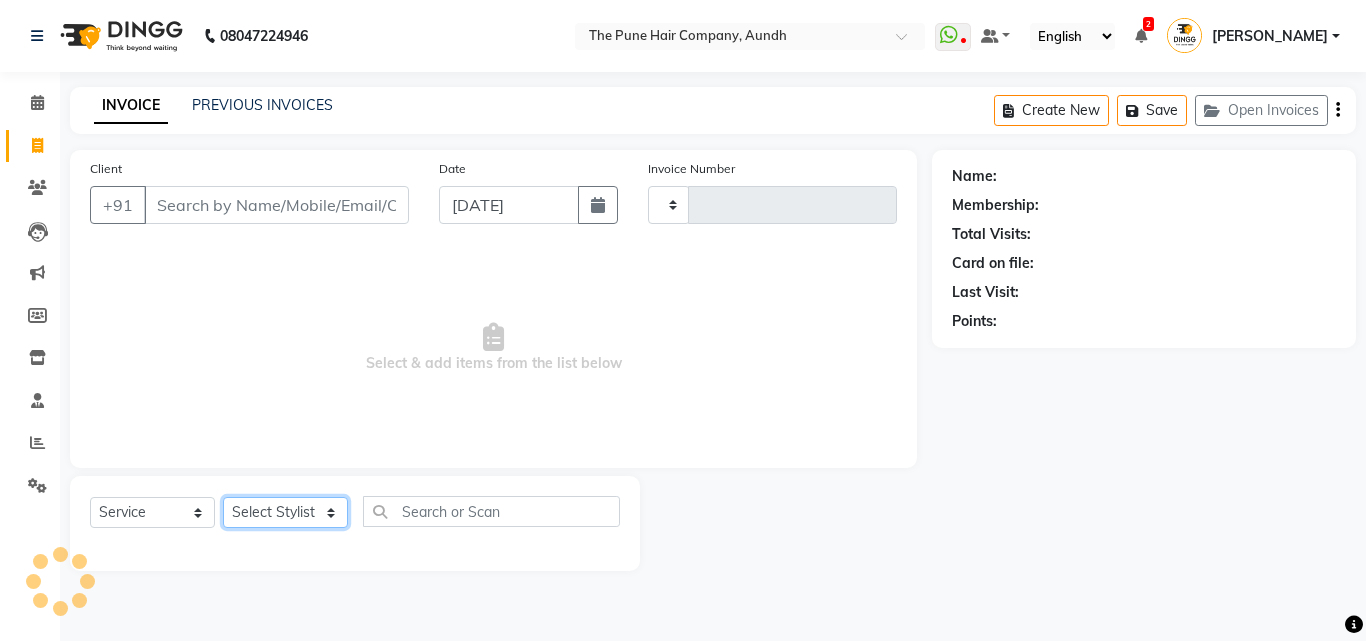 drag, startPoint x: 295, startPoint y: 515, endPoint x: 292, endPoint y: 503, distance: 12.369317 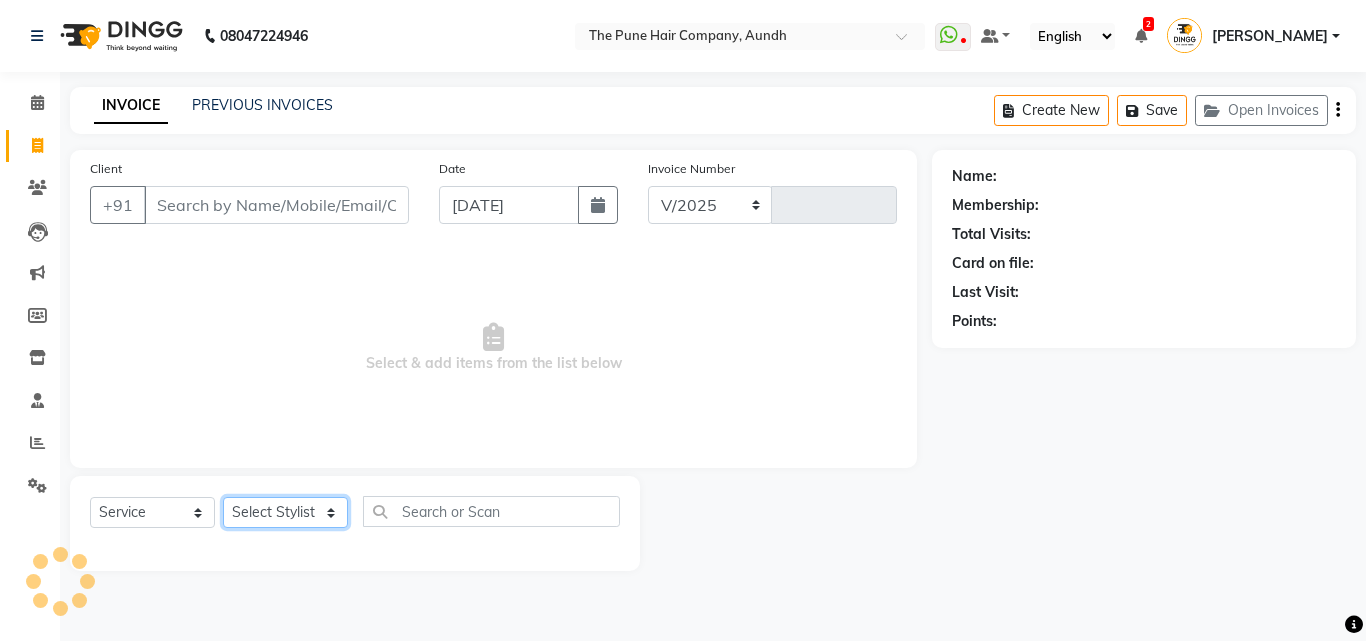 select on "106" 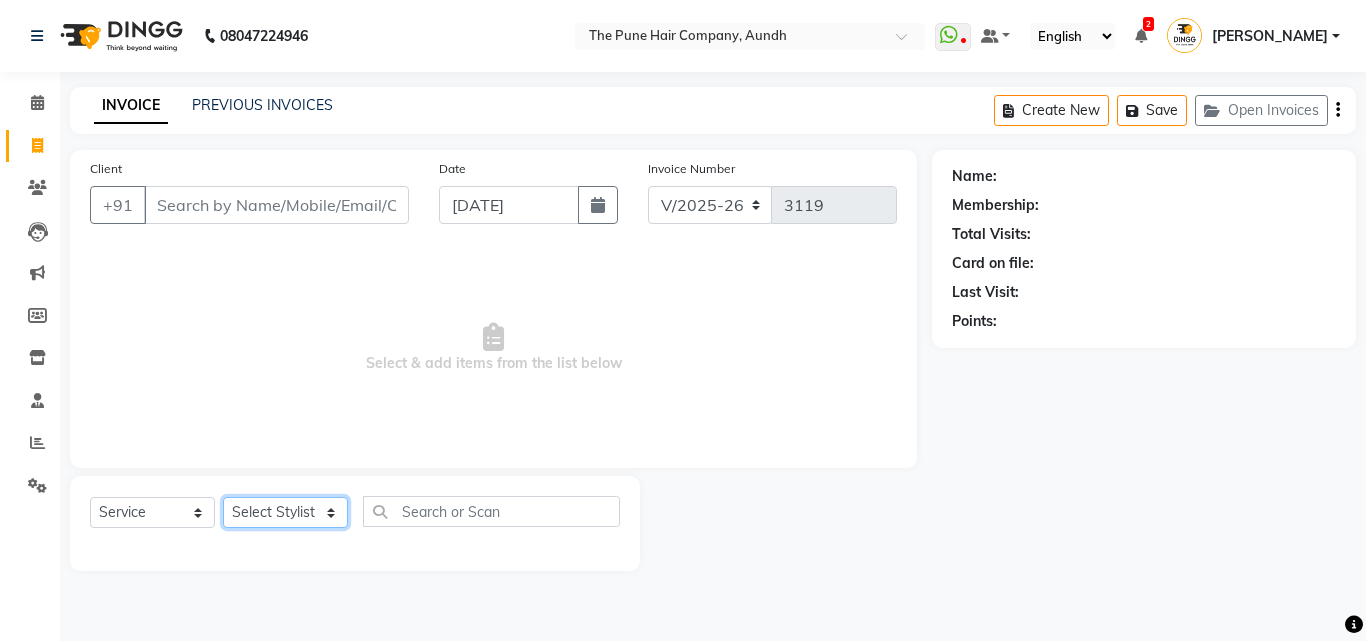 select on "49797" 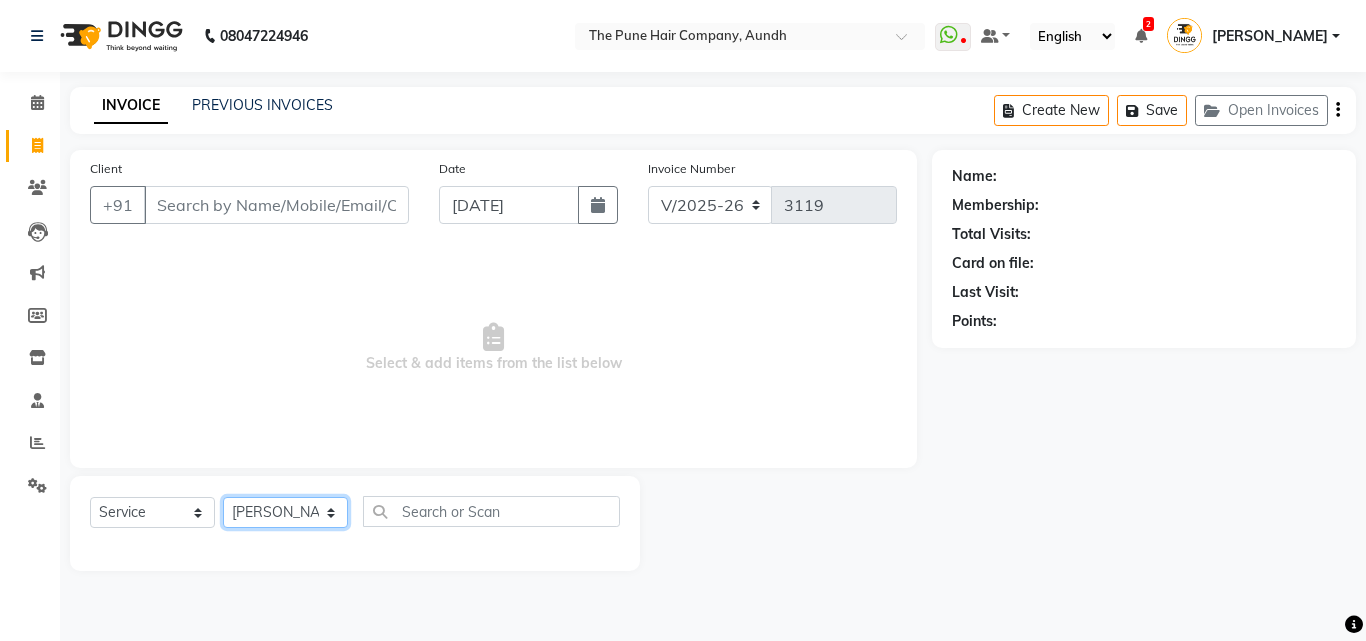 click on "Select Stylist Akash both [PERSON_NAME] .K [PERSON_NAME] kaif [PERSON_NAME] [PERSON_NAME] [PERSON_NAME] [PERSON_NAME] mane POOJA MORE [PERSON_NAME]  [PERSON_NAME] Shweta [PERSON_NAME] [PERSON_NAME] [PERSON_NAME]" 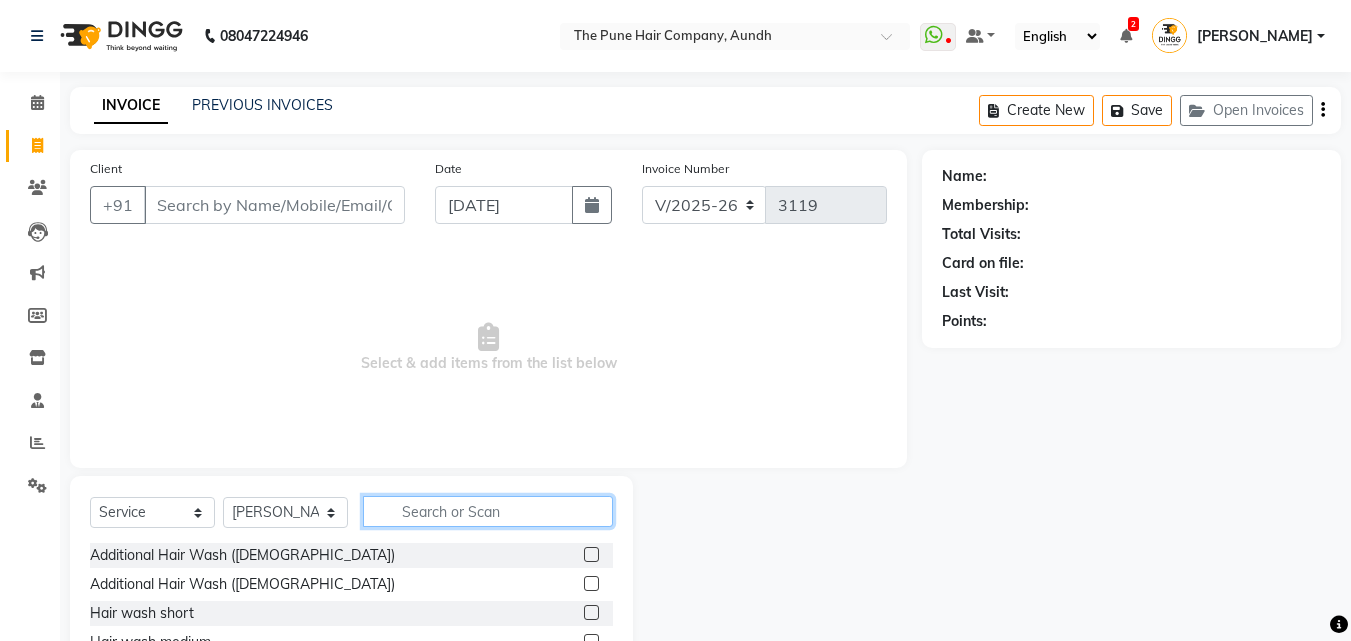 click 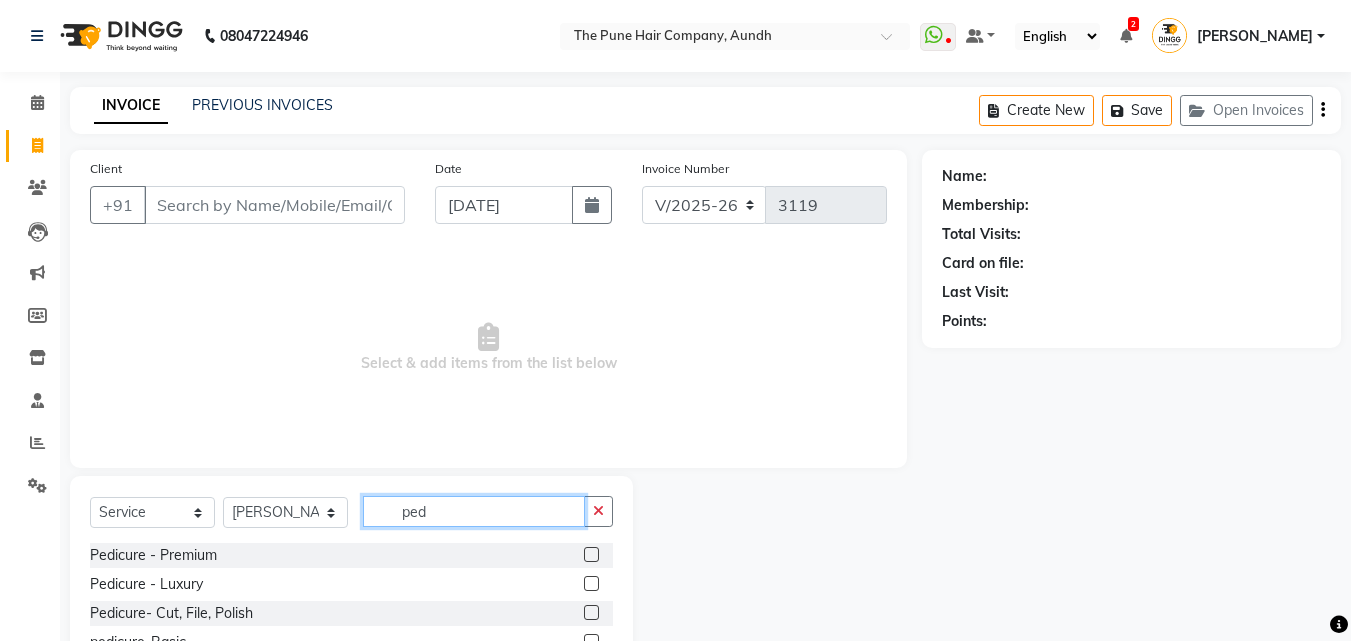 type on "ped" 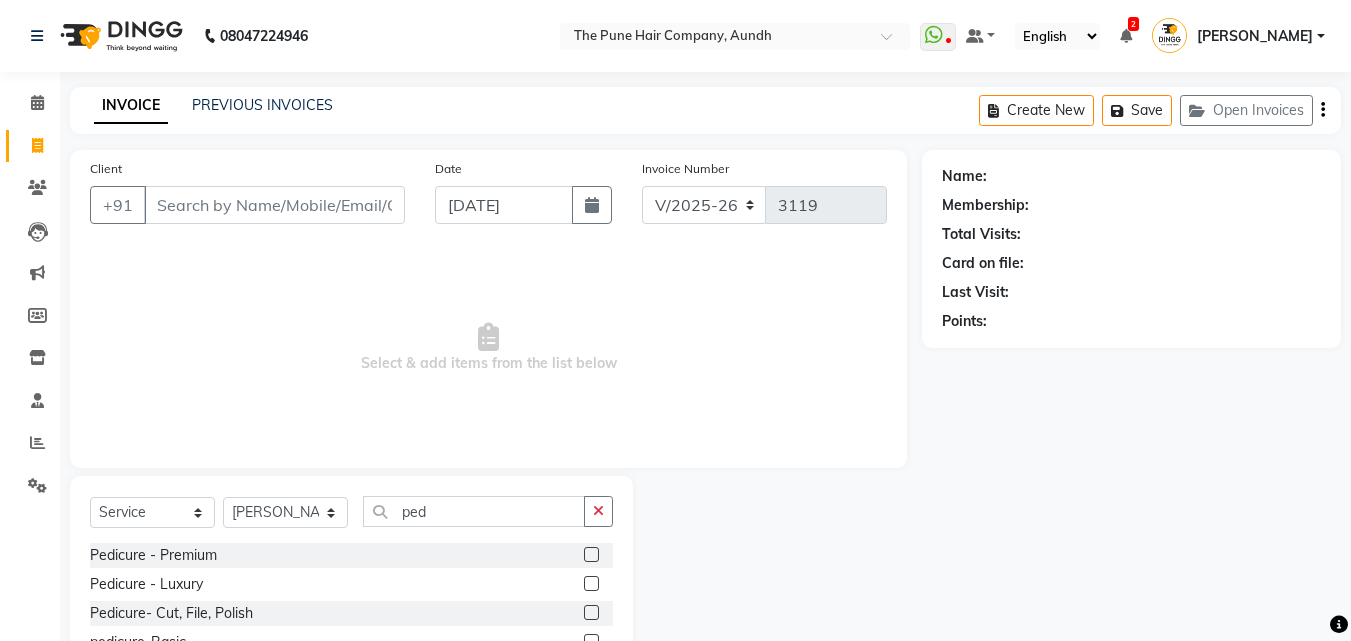 click 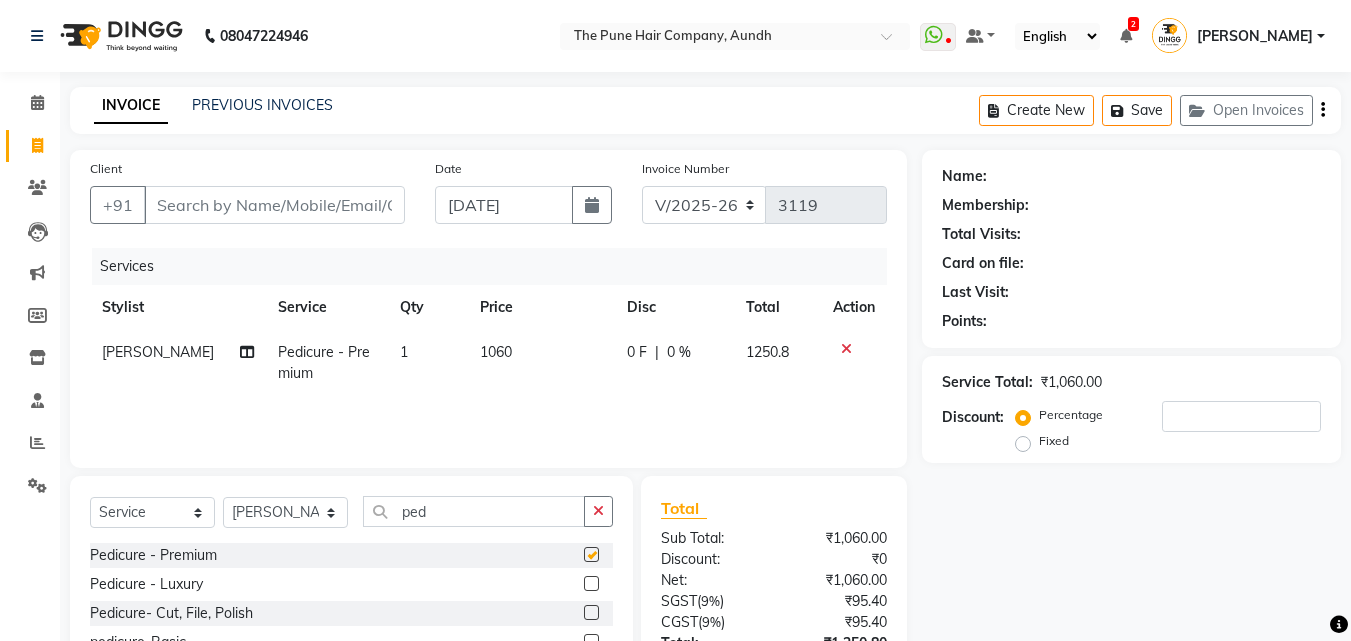 checkbox on "false" 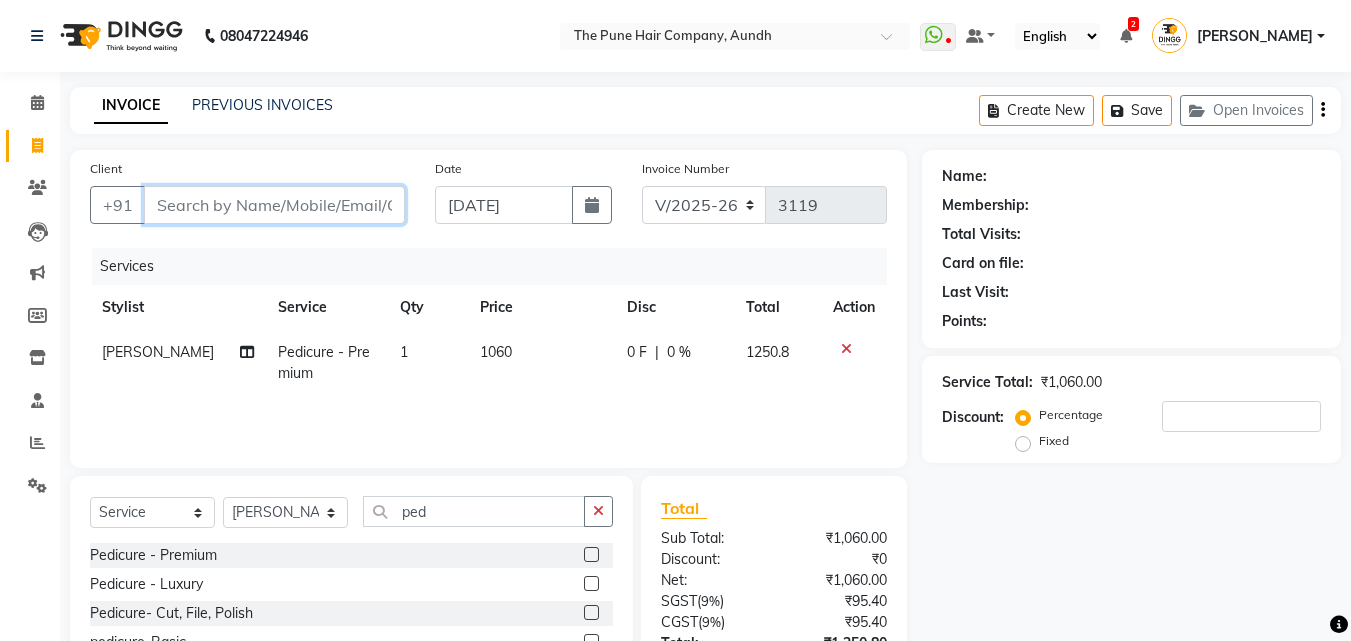 click on "Client" at bounding box center [274, 205] 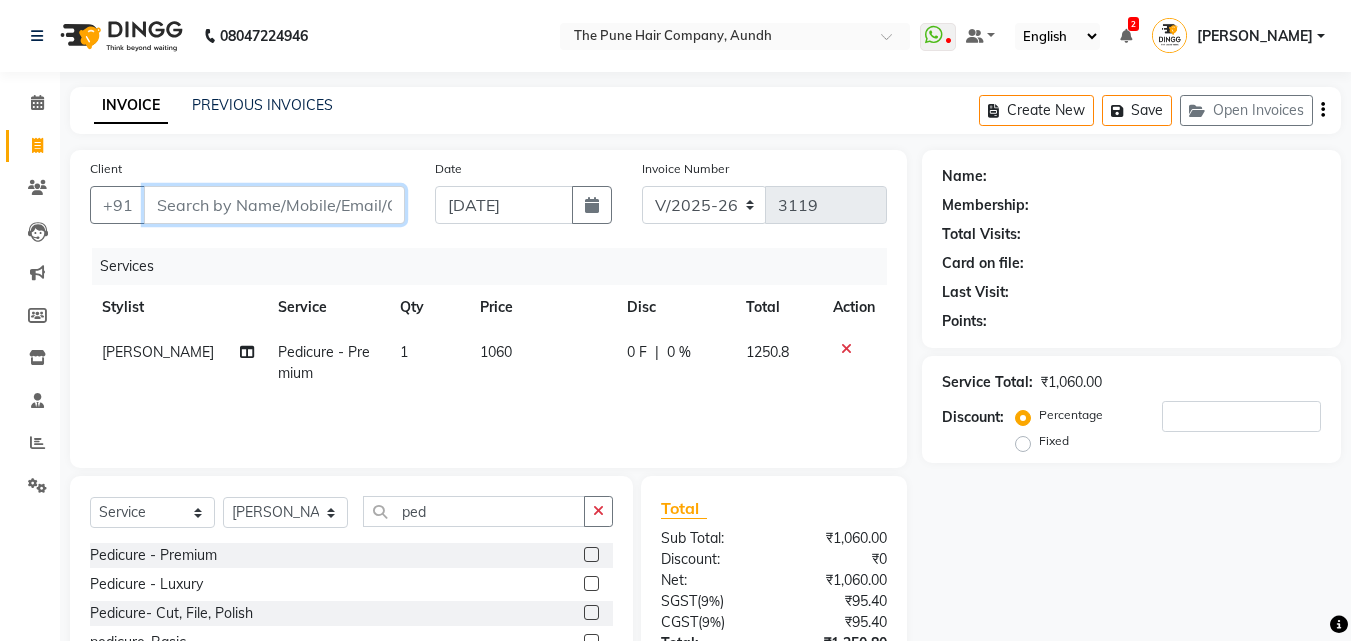 type on "h" 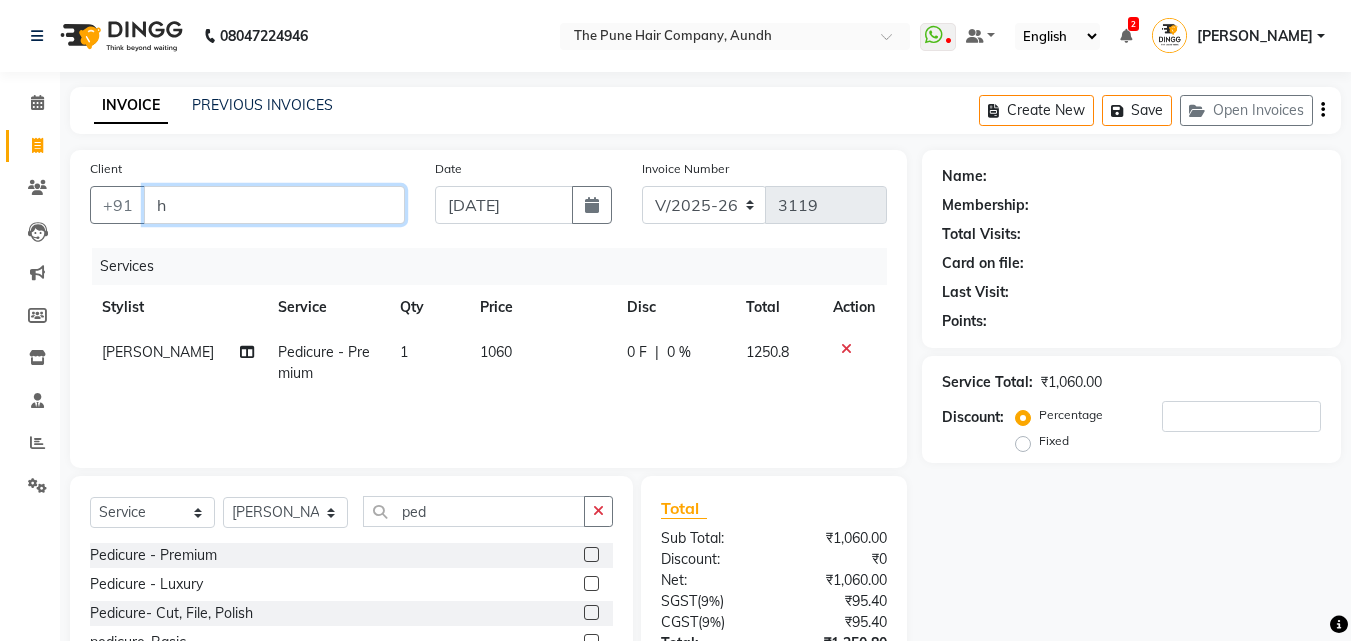 type on "0" 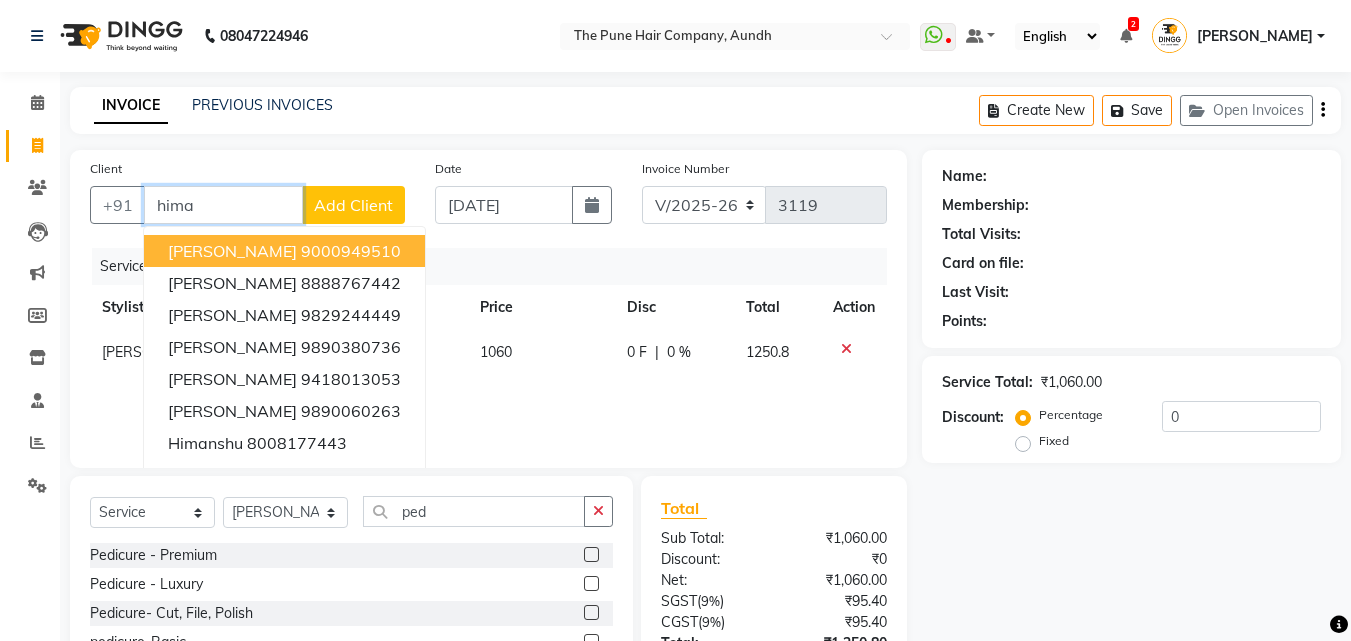 click on "hima" at bounding box center [223, 205] 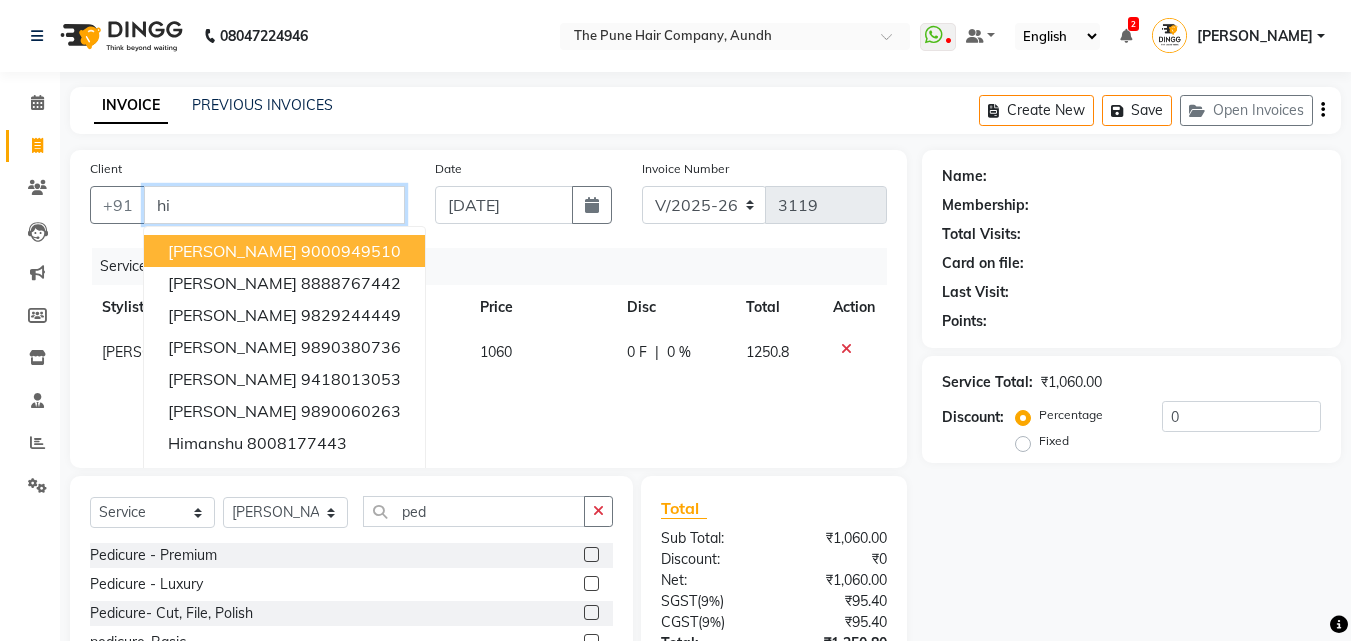 type on "h" 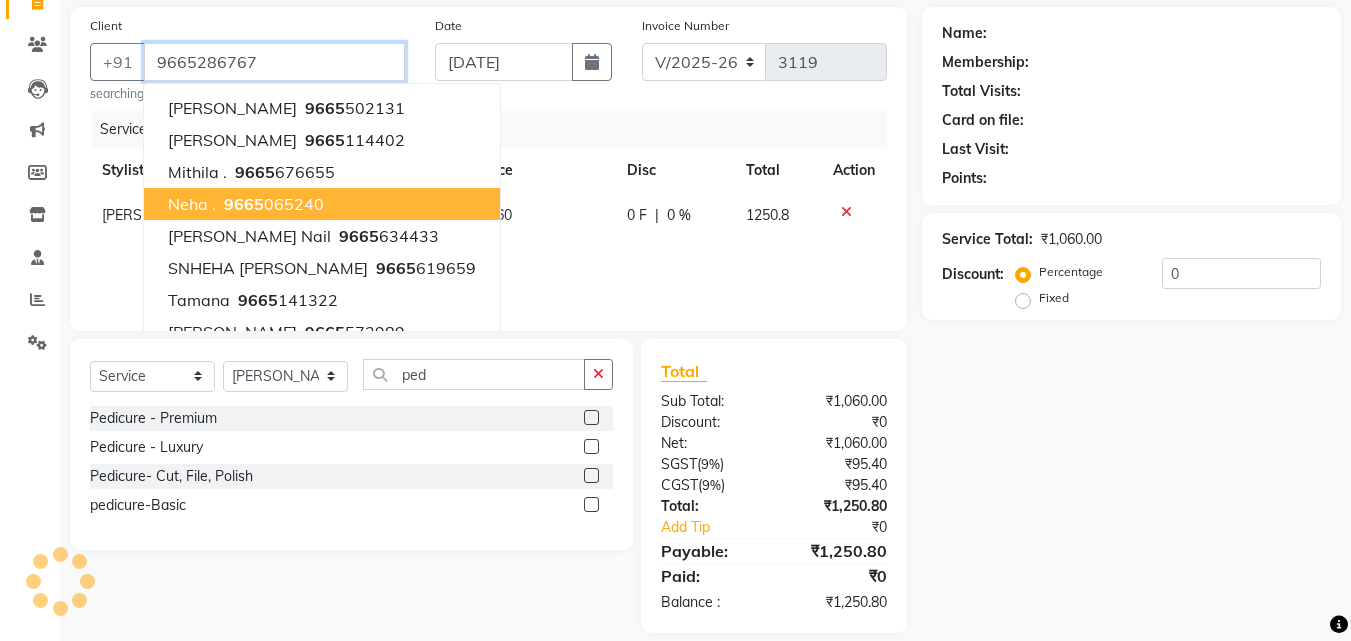 scroll, scrollTop: 165, scrollLeft: 0, axis: vertical 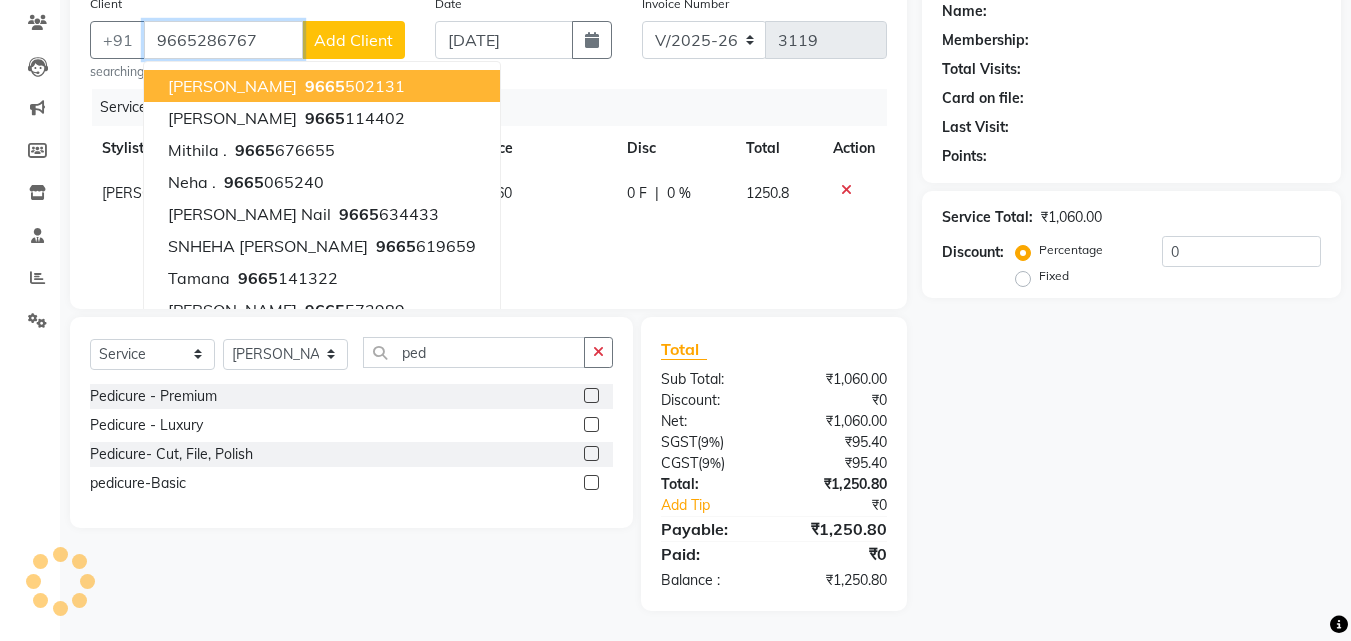 click on "9665286767" at bounding box center [223, 40] 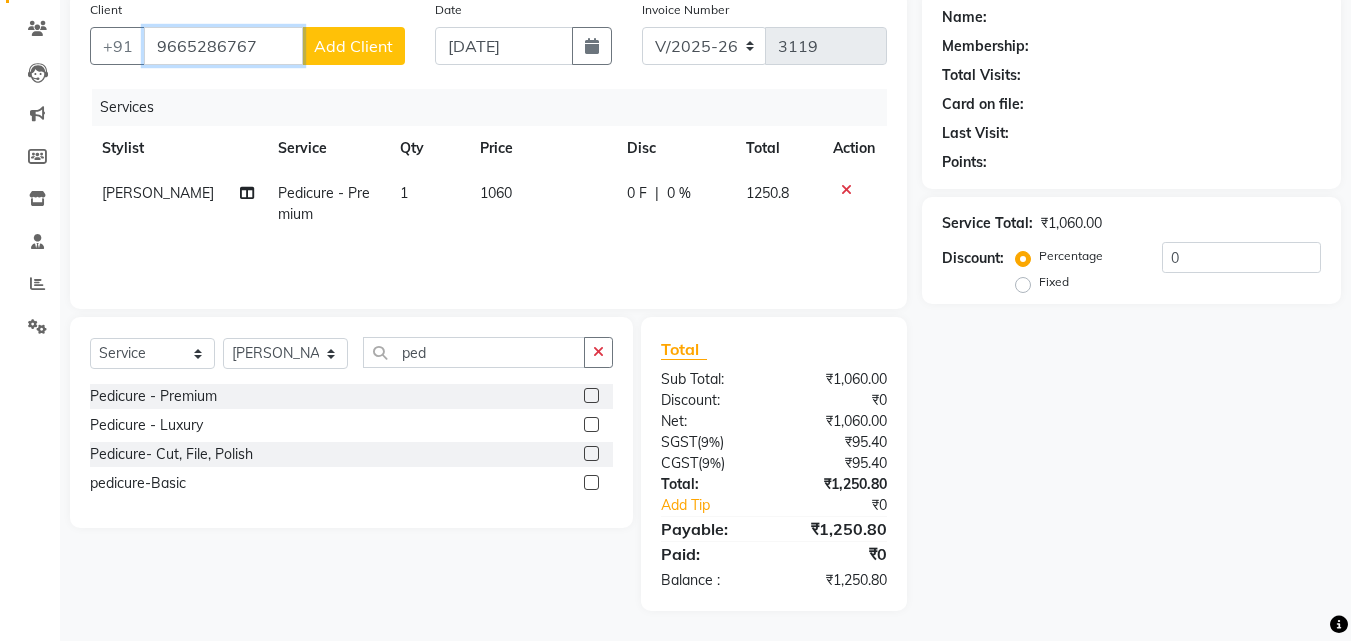 scroll, scrollTop: 159, scrollLeft: 0, axis: vertical 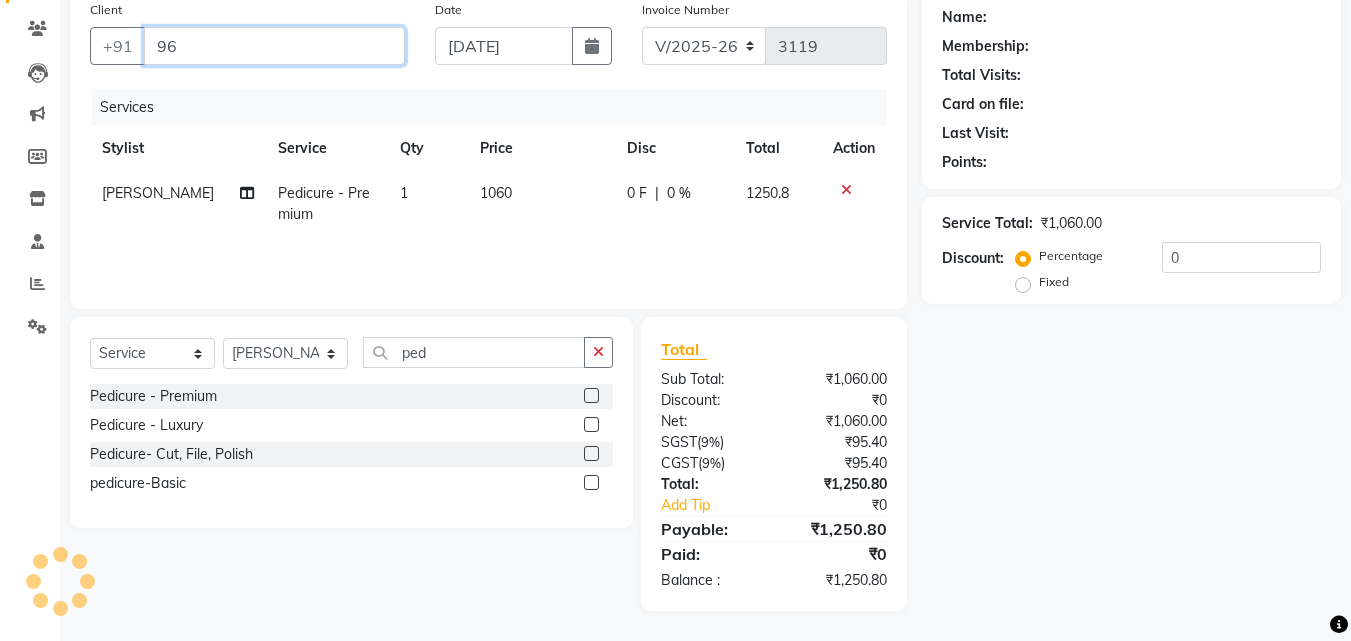 type on "9" 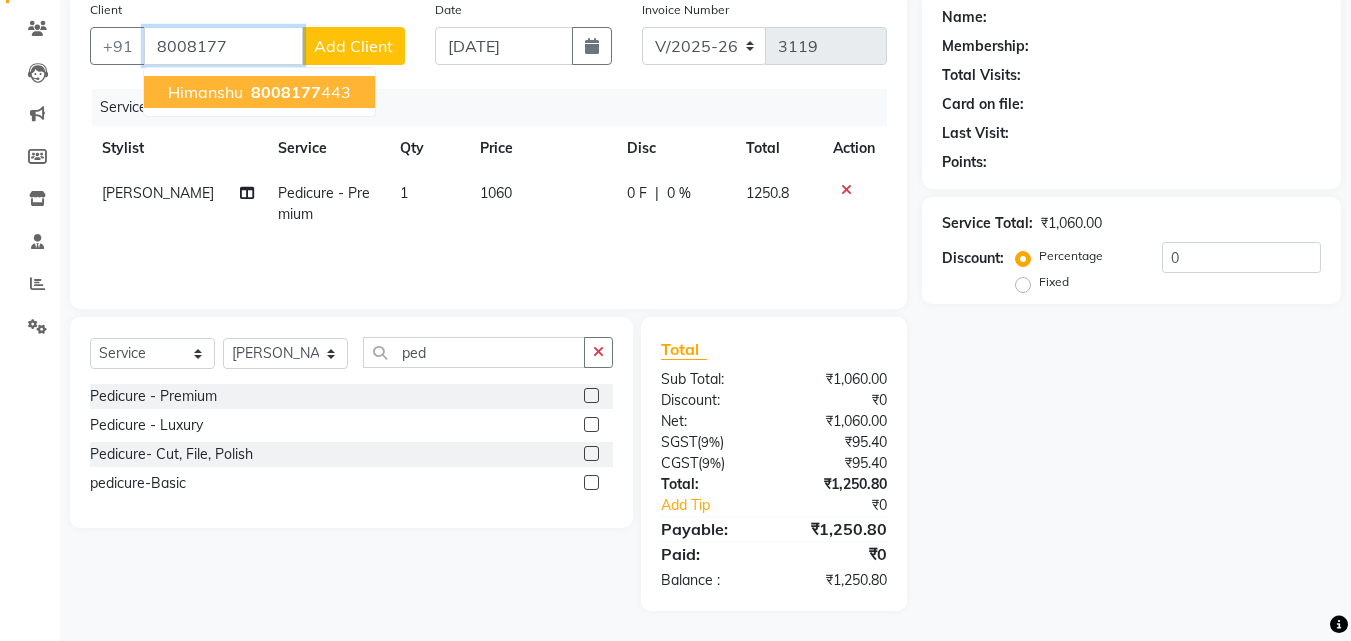 scroll, scrollTop: 159, scrollLeft: 0, axis: vertical 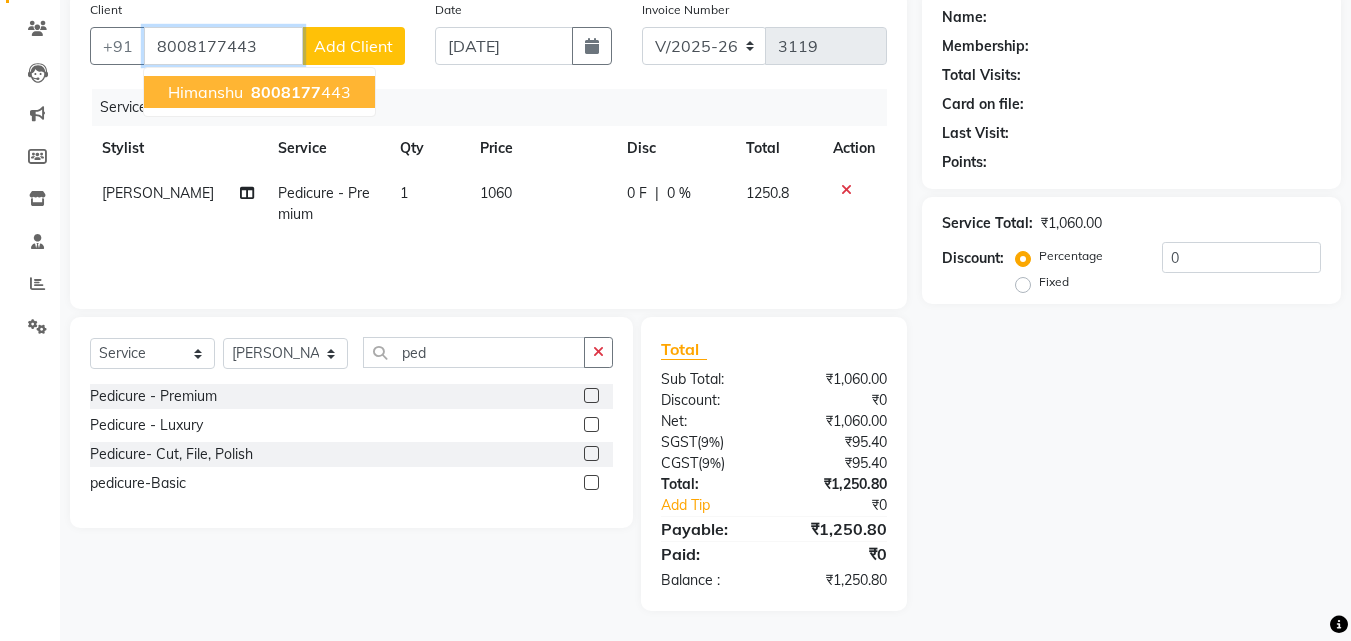 type on "8008177443" 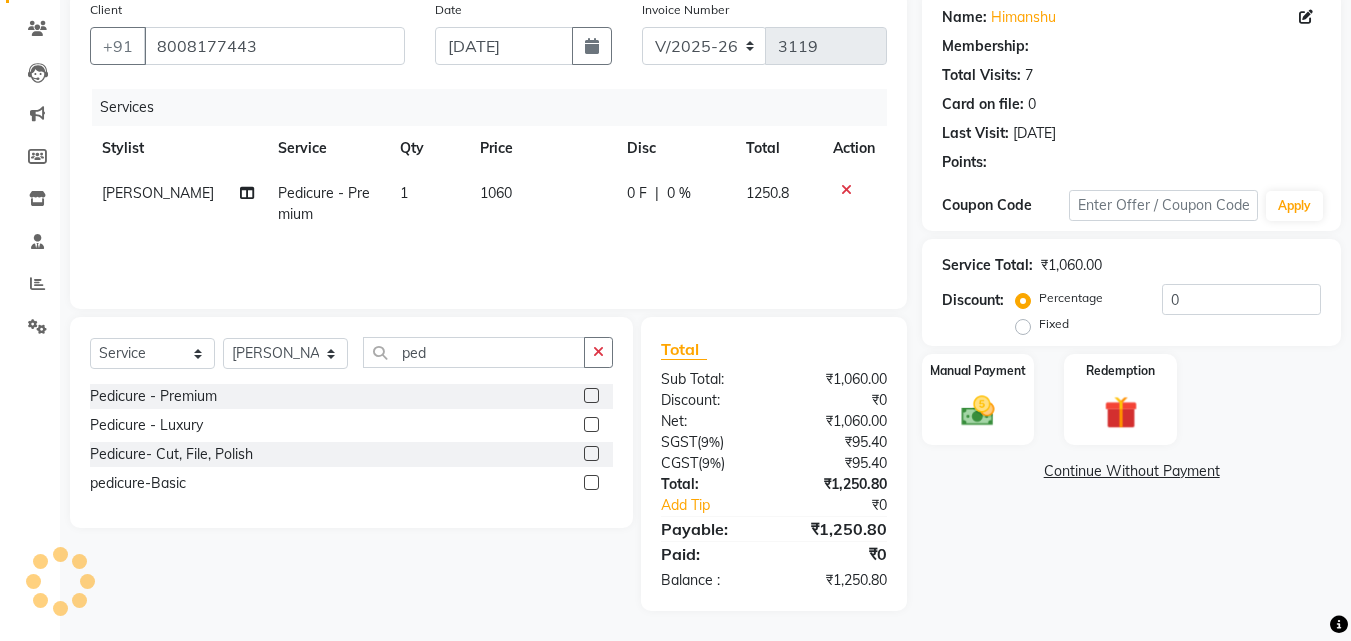 select on "1: Object" 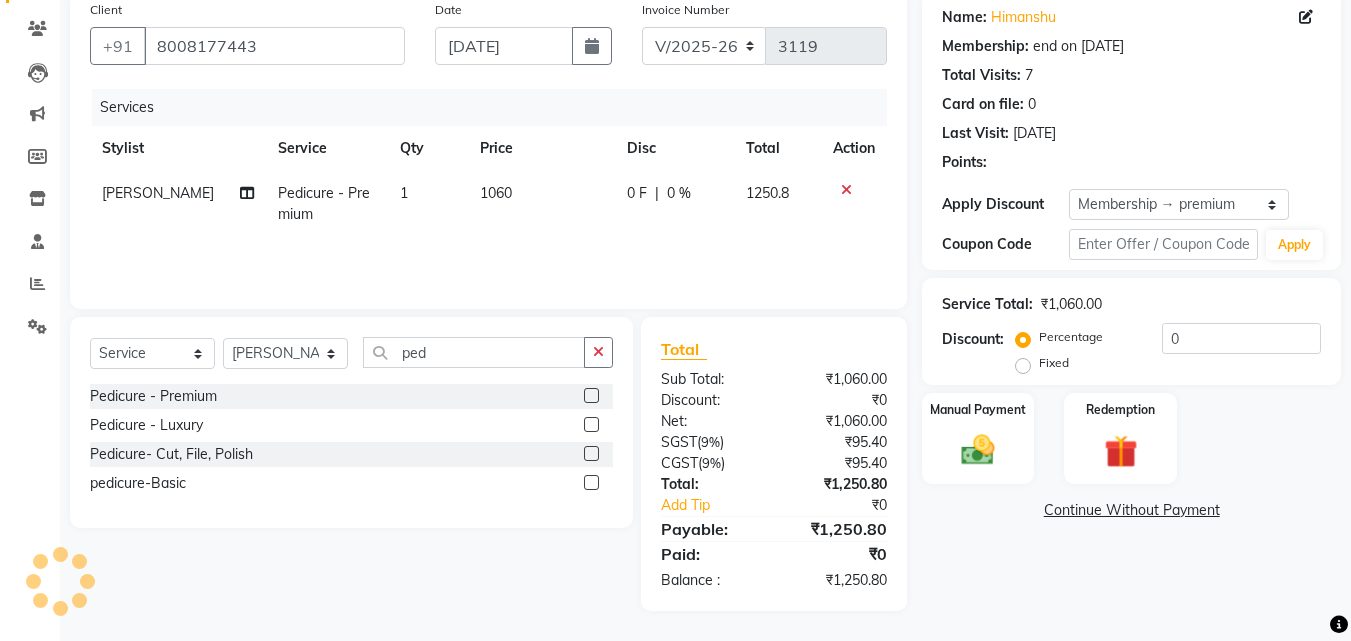 type on "20" 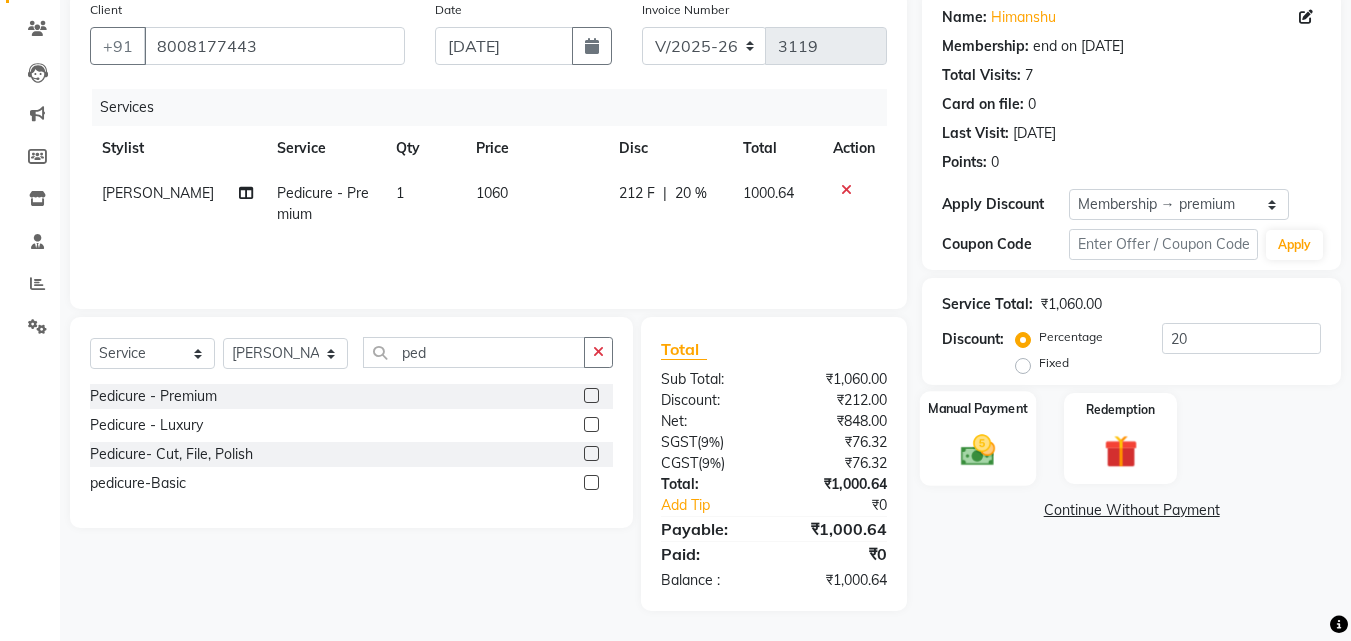 click 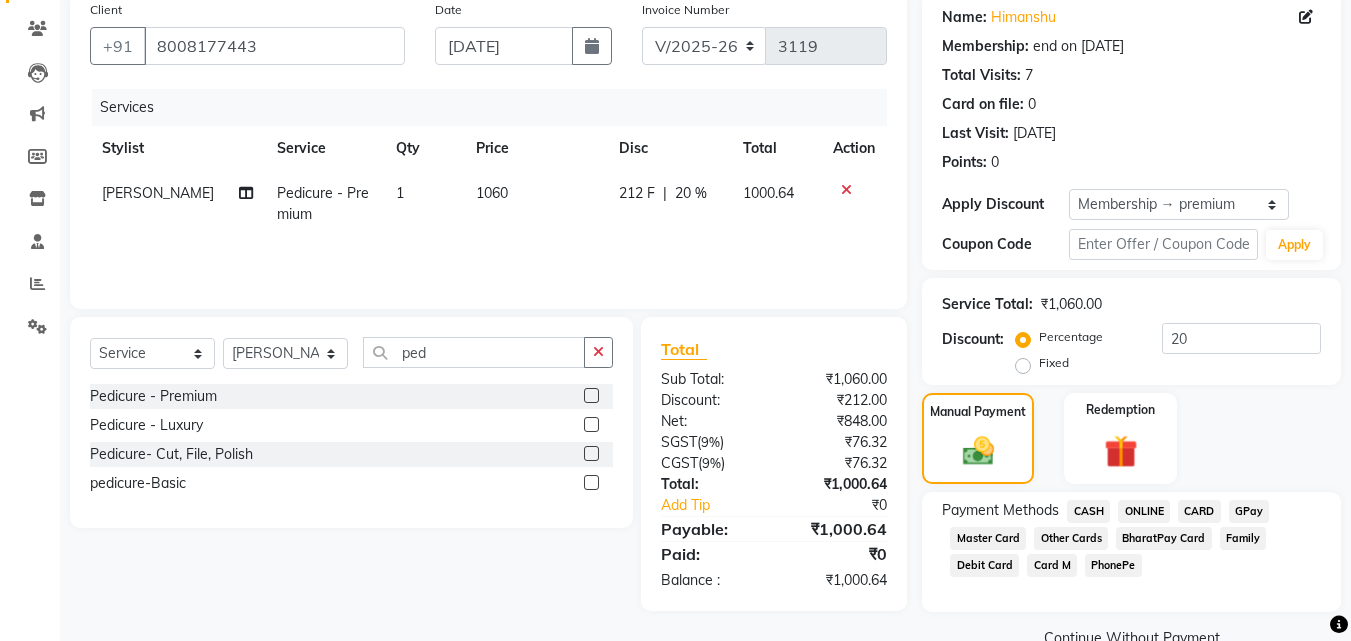 click on "ONLINE" 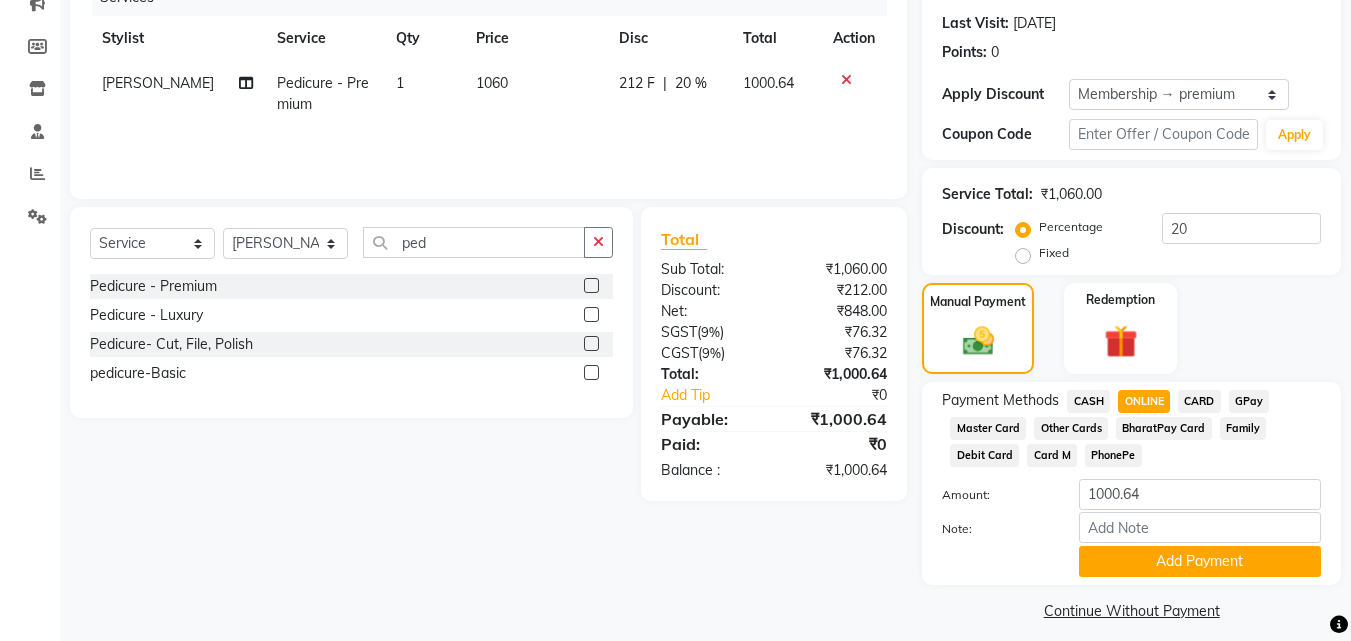scroll, scrollTop: 284, scrollLeft: 0, axis: vertical 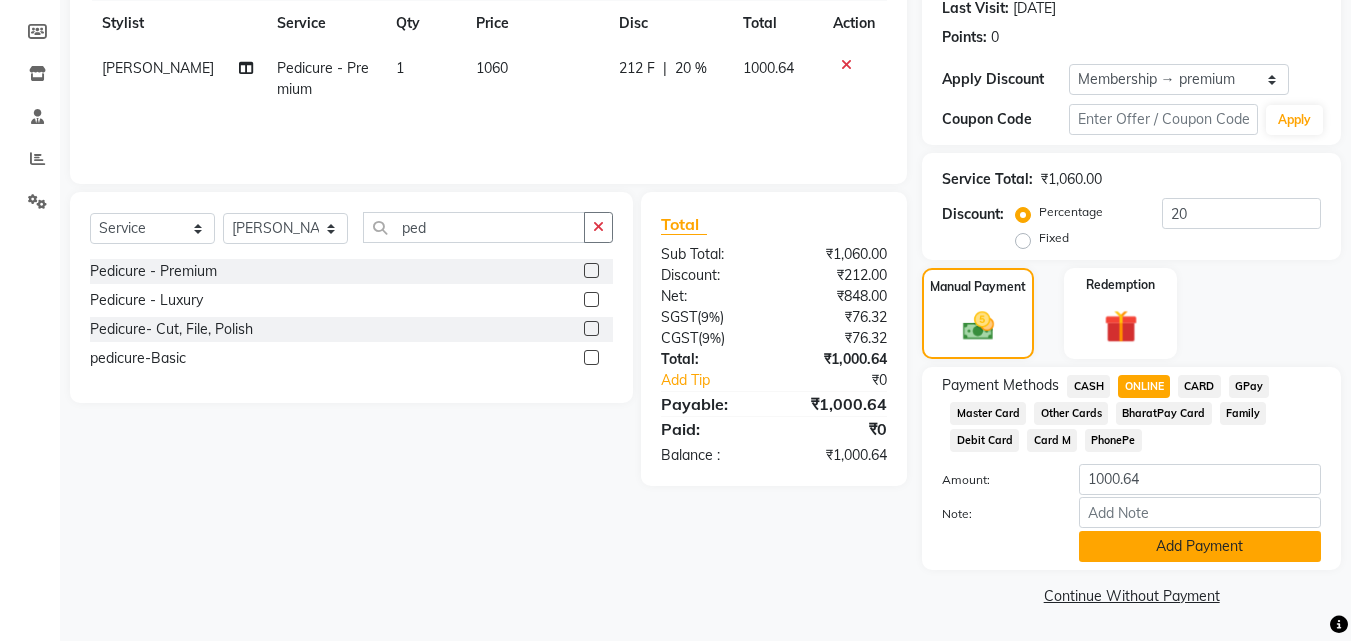 click on "Add Payment" 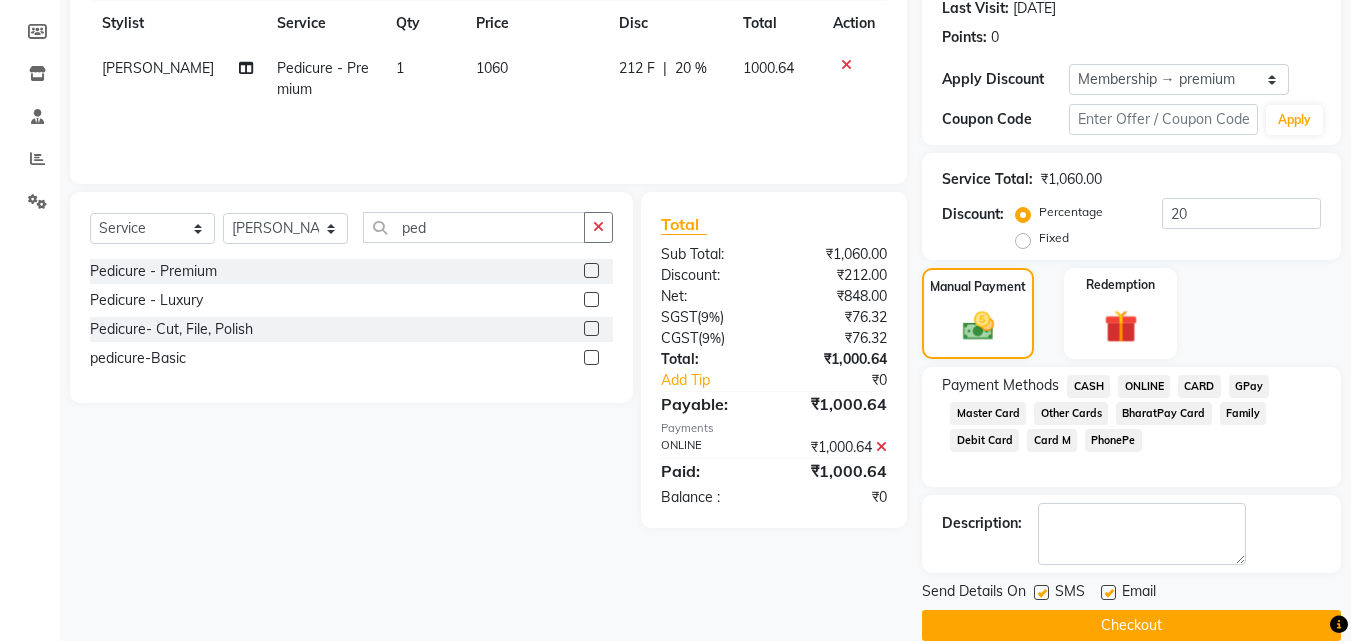 click on "Checkout" 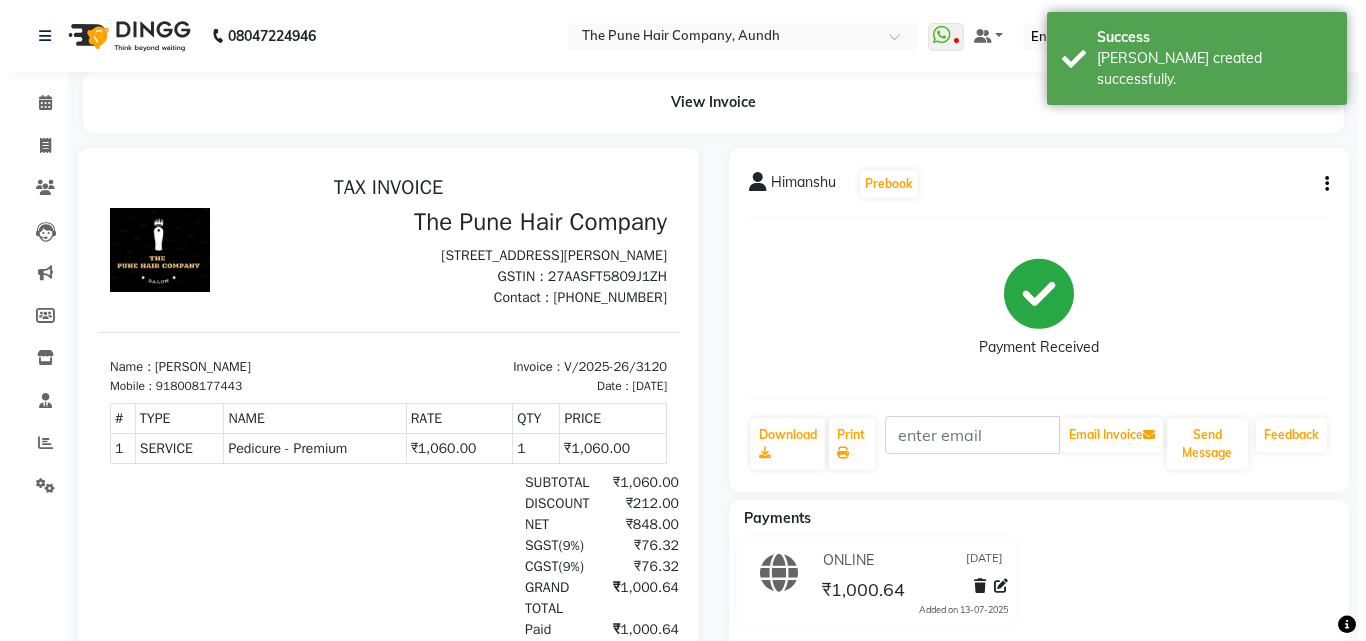 scroll, scrollTop: 0, scrollLeft: 0, axis: both 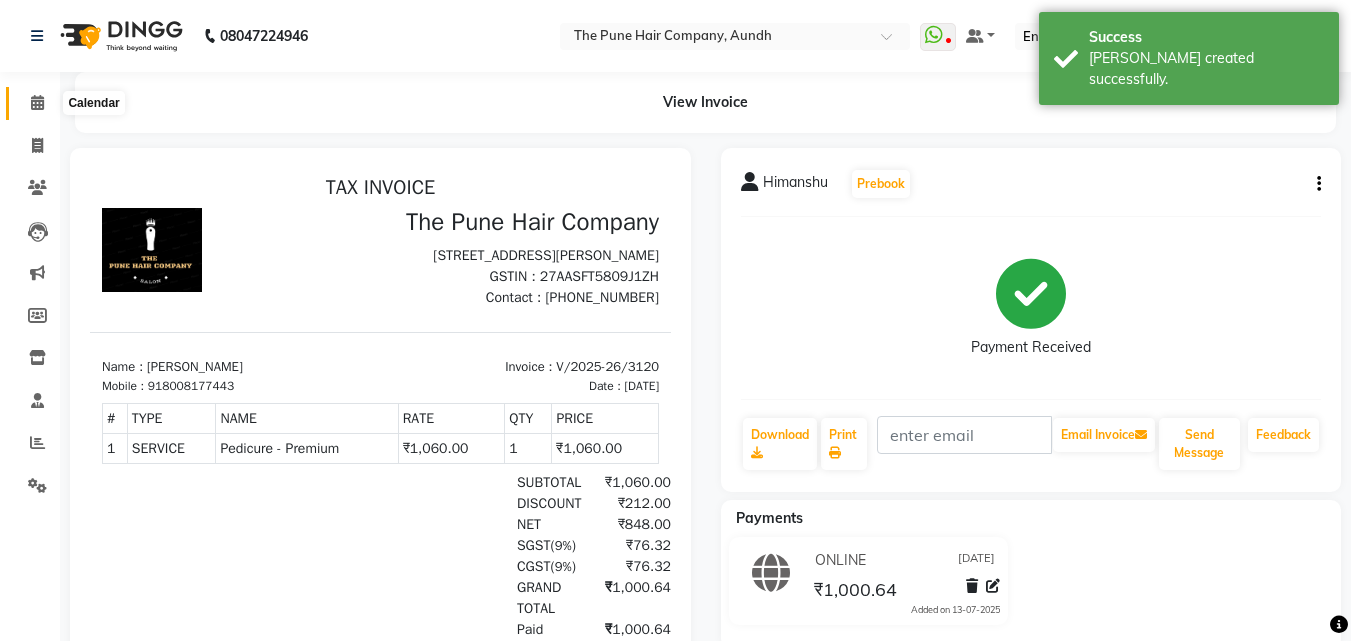click 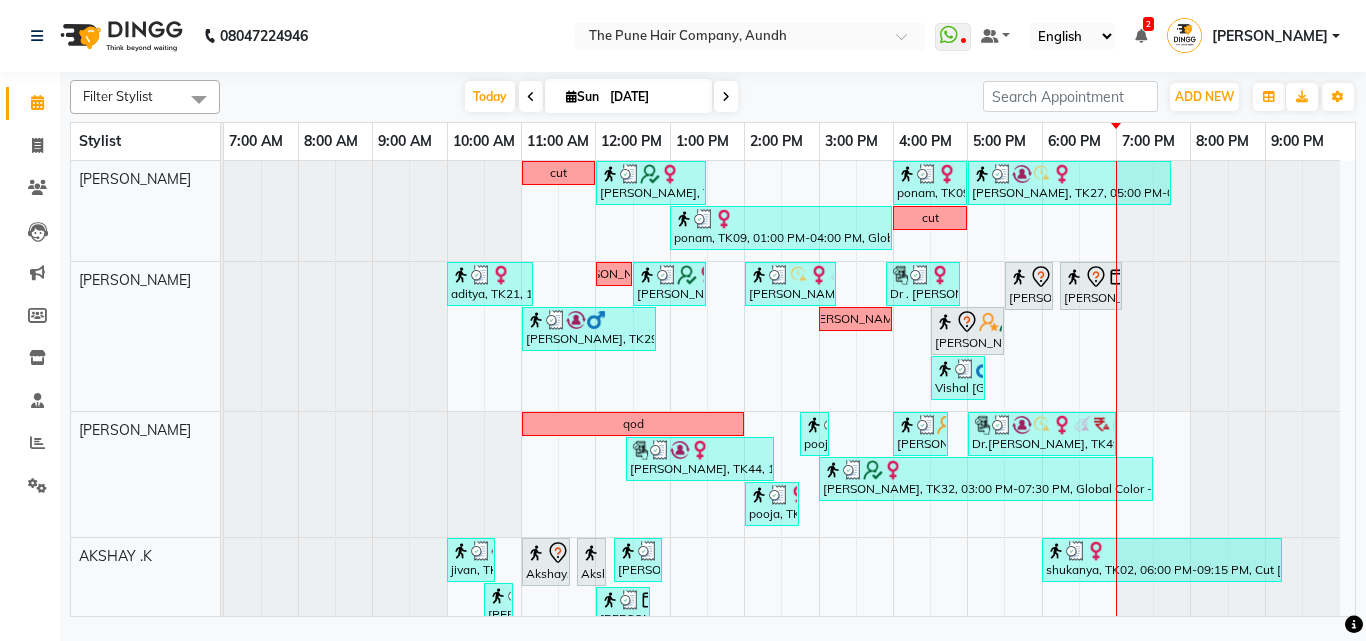 click on "Today" at bounding box center (490, 96) 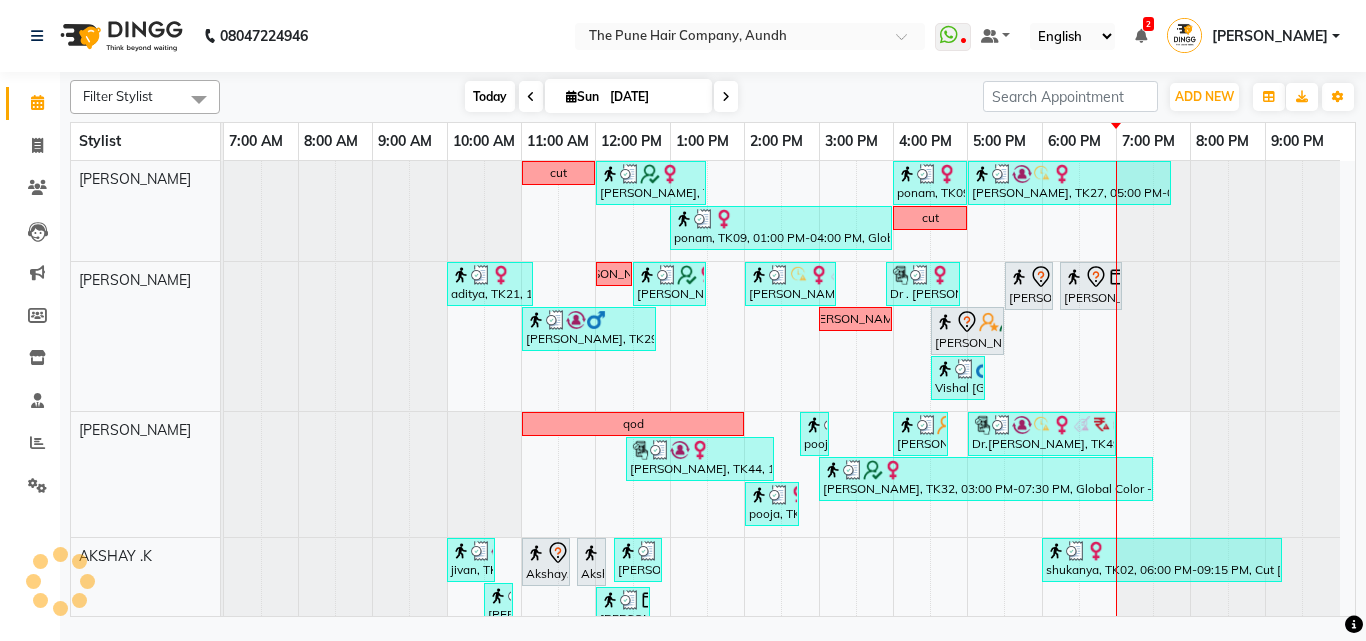 click on "Today" at bounding box center [490, 96] 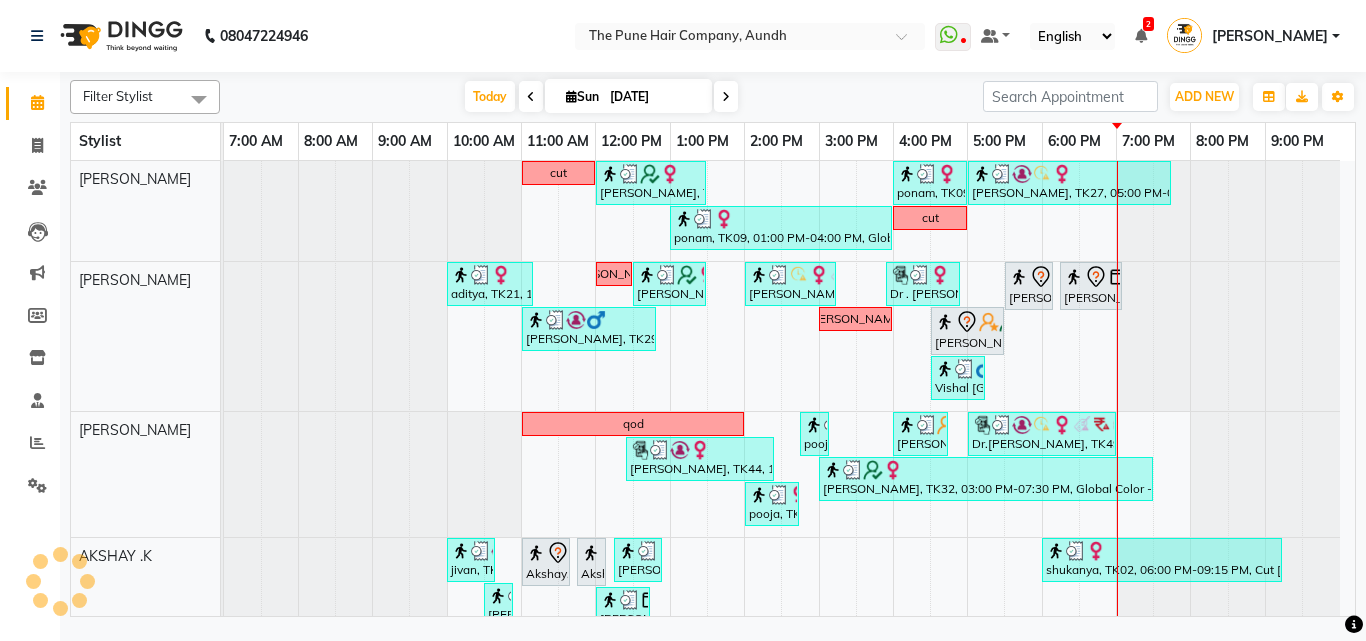scroll, scrollTop: 964, scrollLeft: 0, axis: vertical 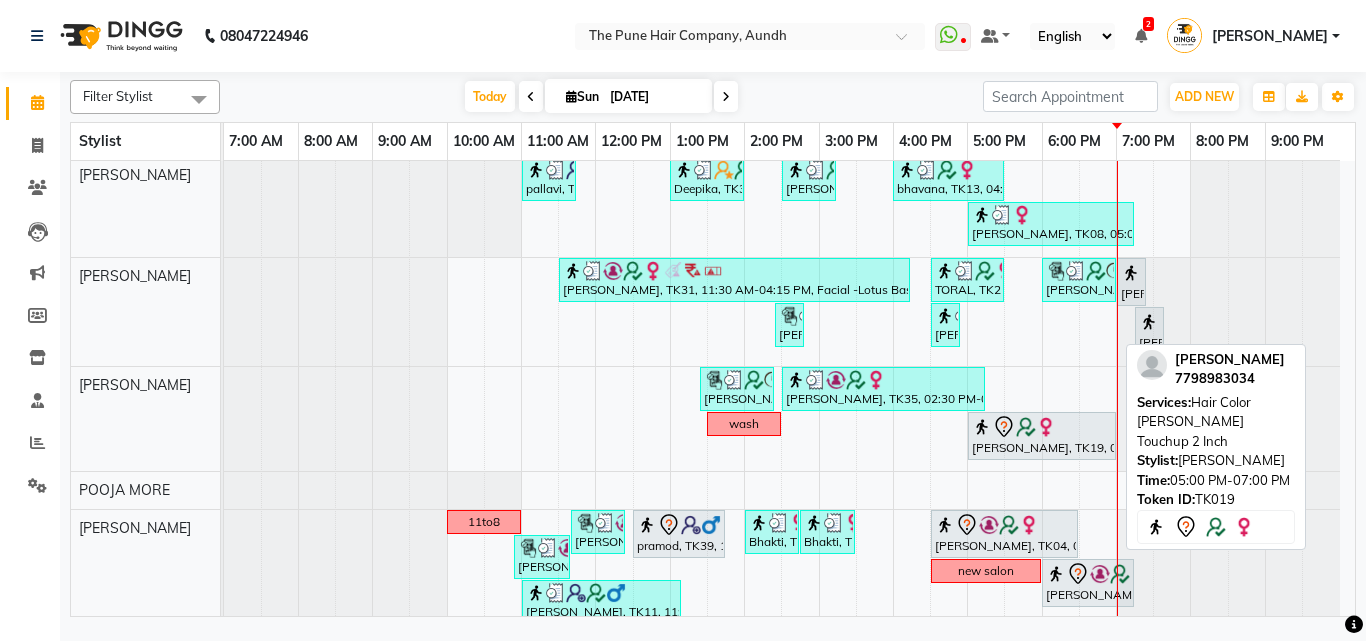 click at bounding box center (1042, 427) 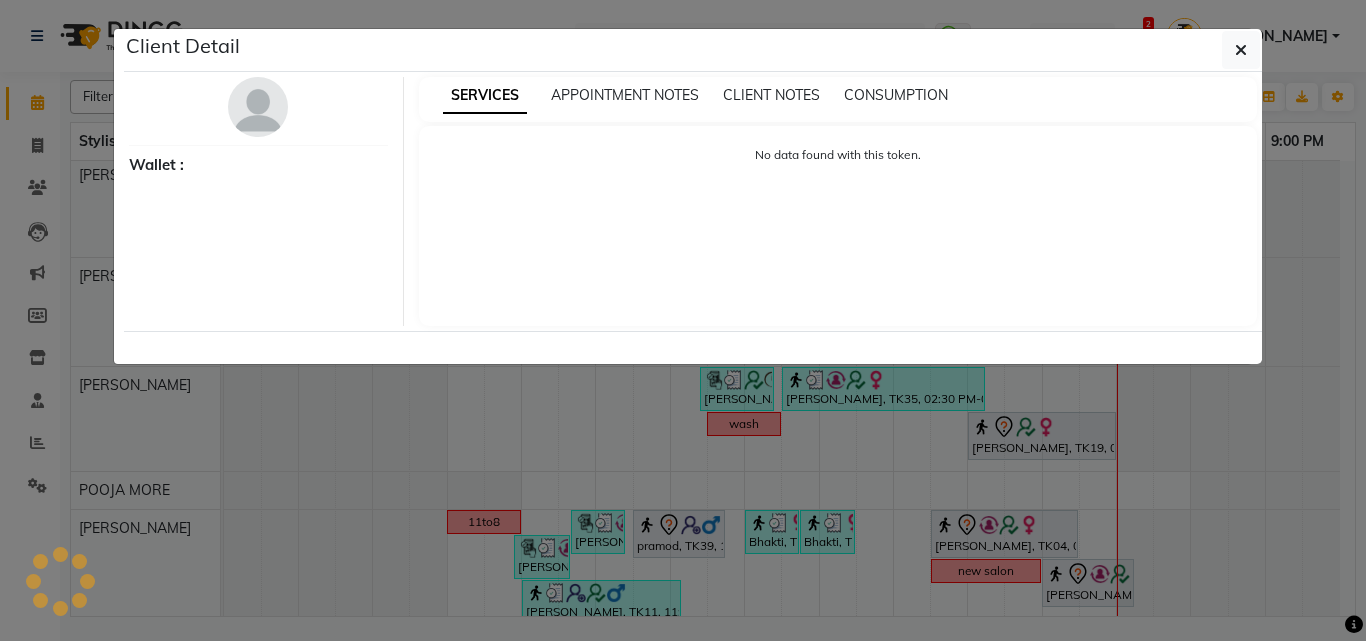 select on "7" 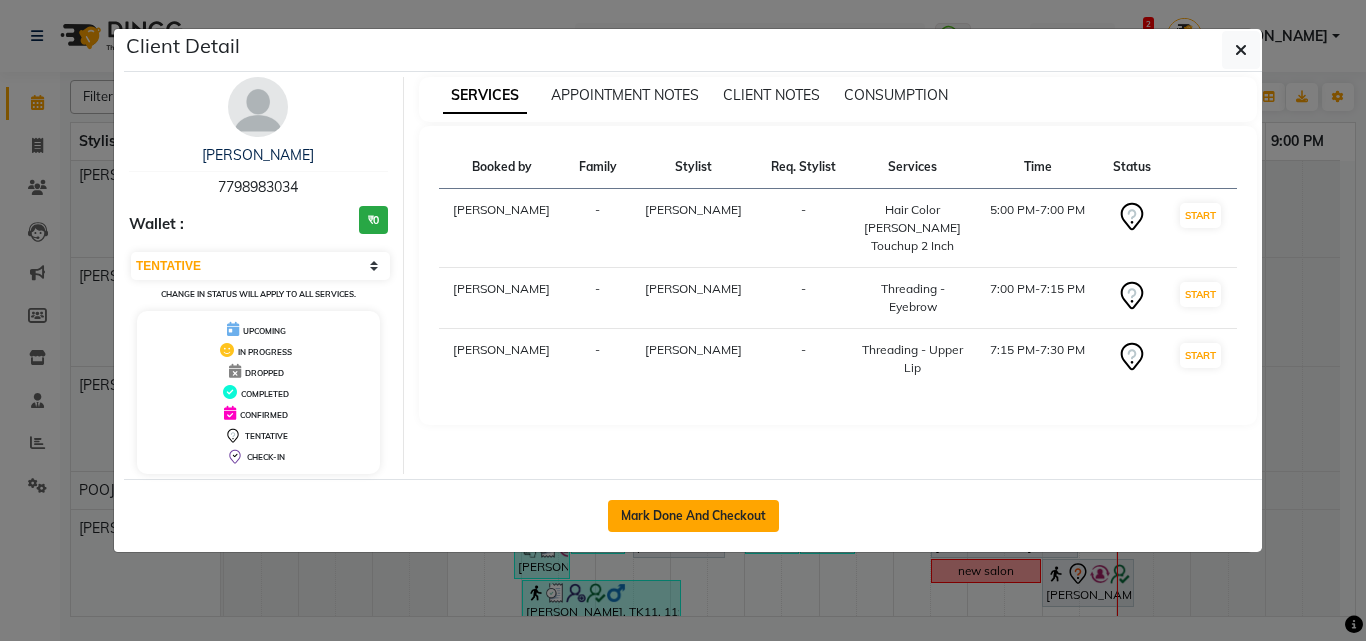 click on "Mark Done And Checkout" 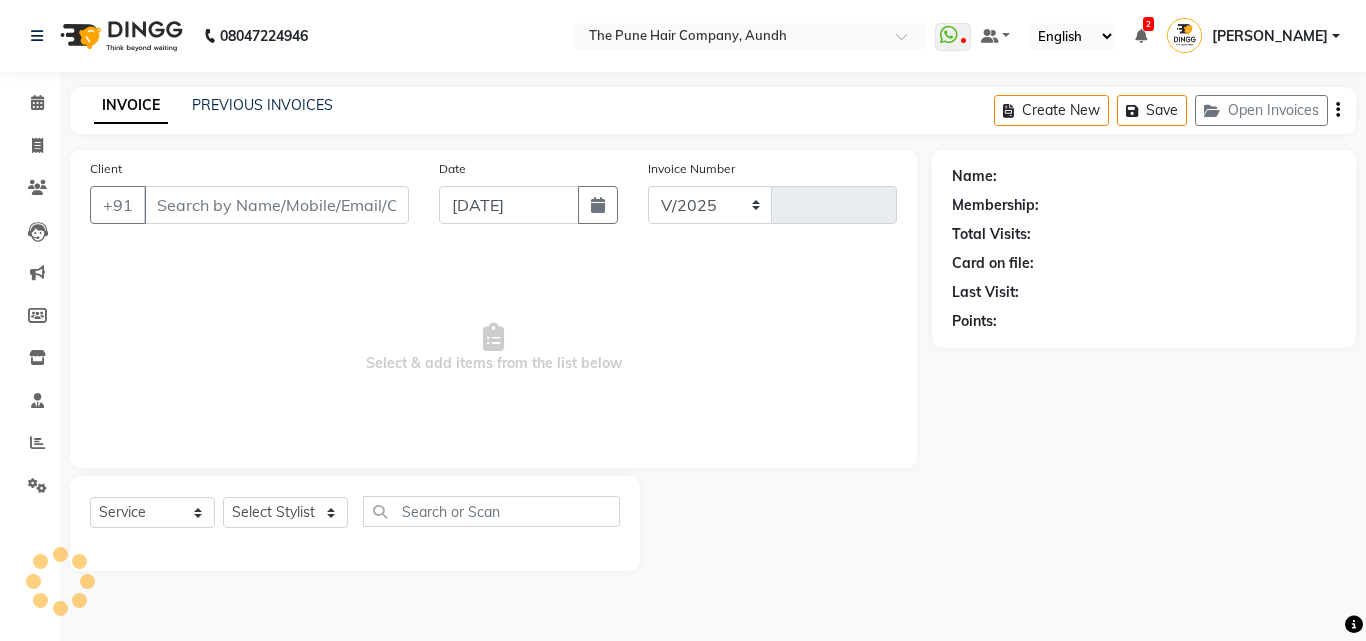 select on "106" 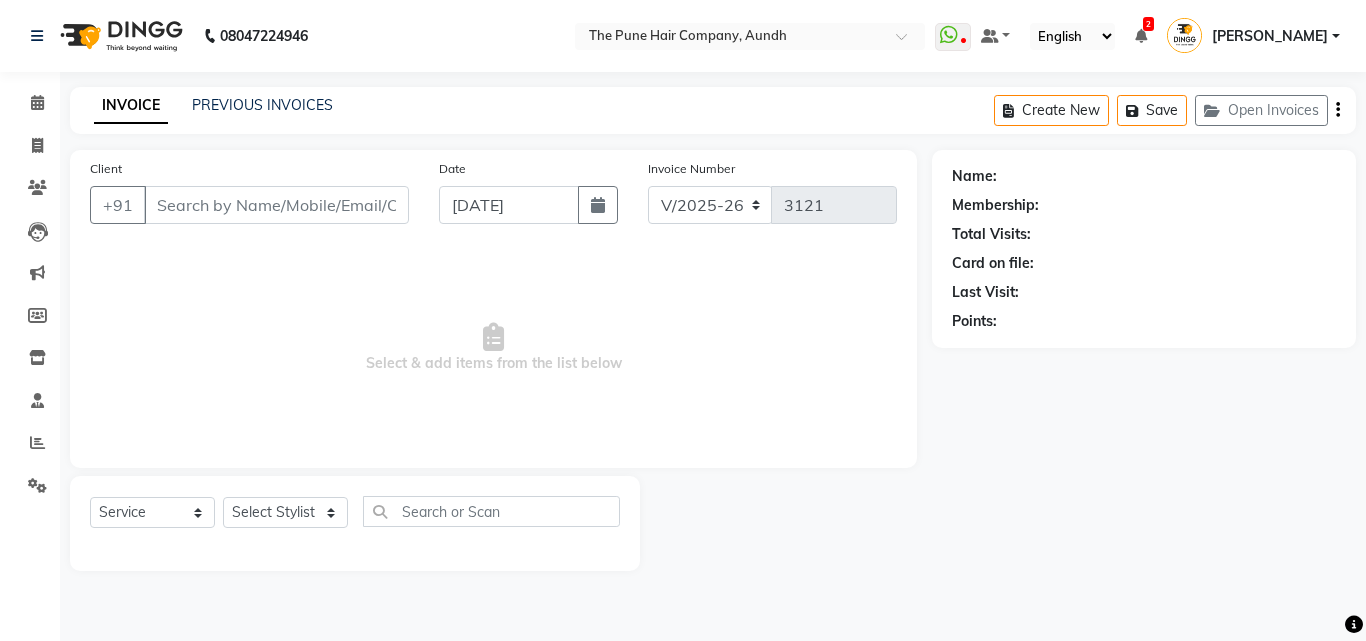 type on "7798983034" 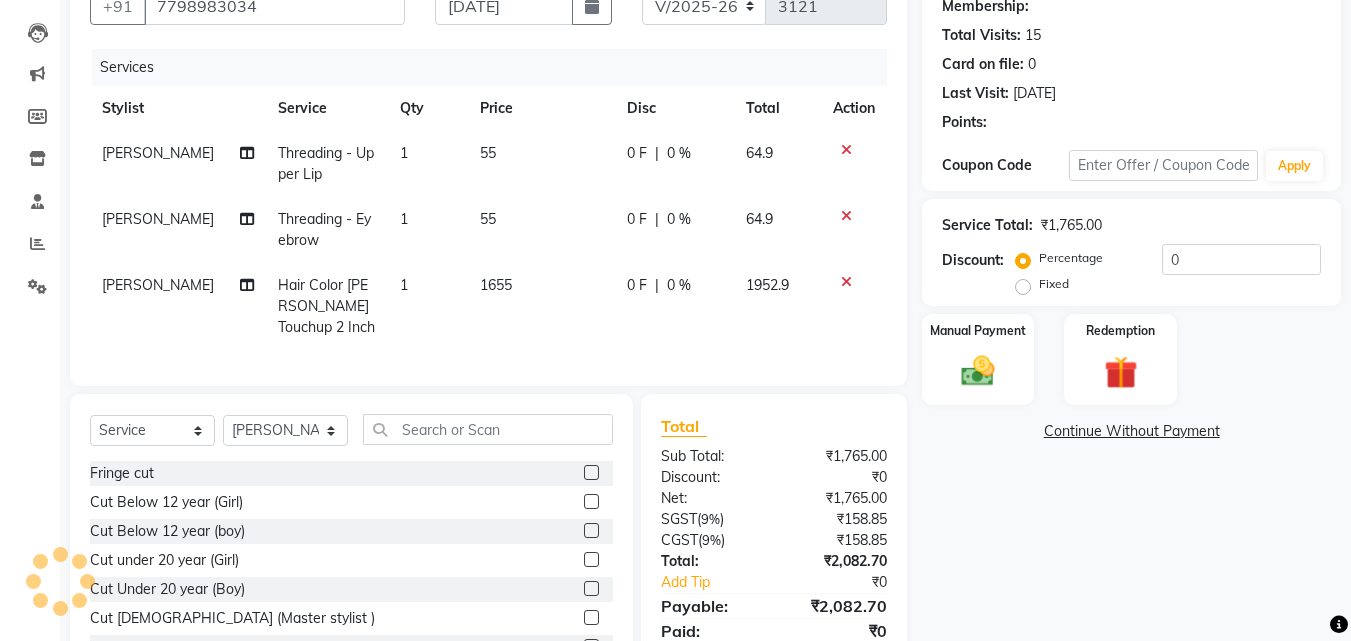 select on "1: Object" 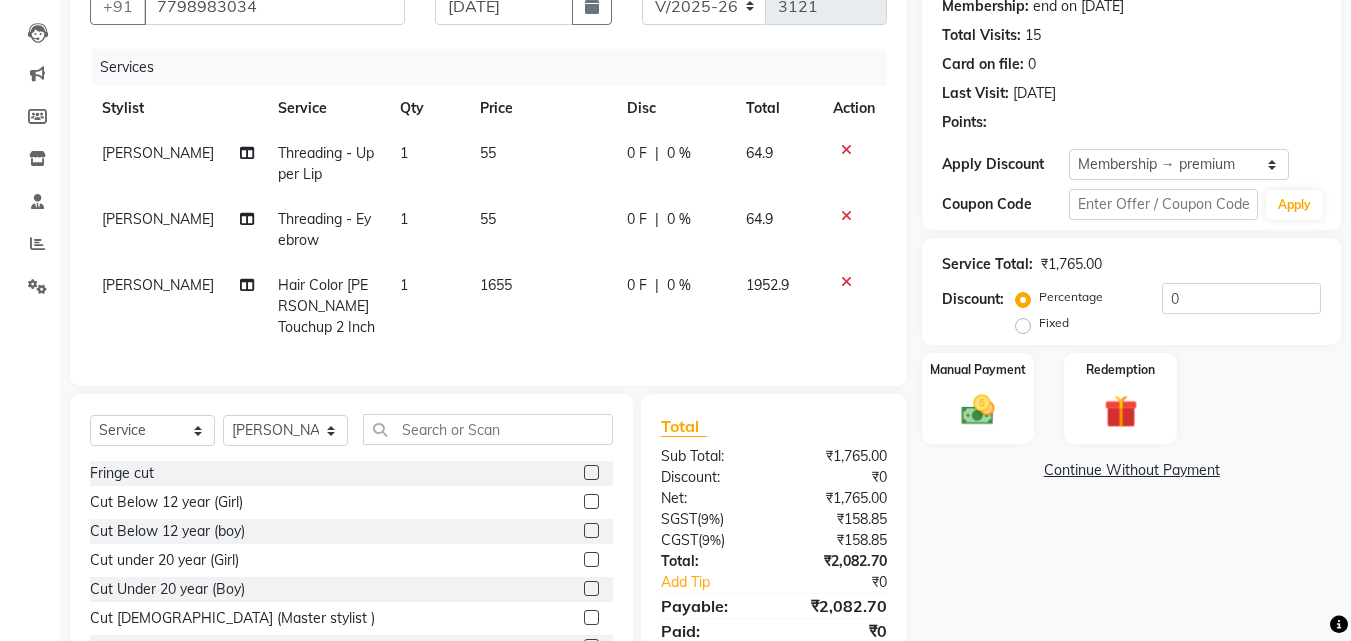scroll, scrollTop: 200, scrollLeft: 0, axis: vertical 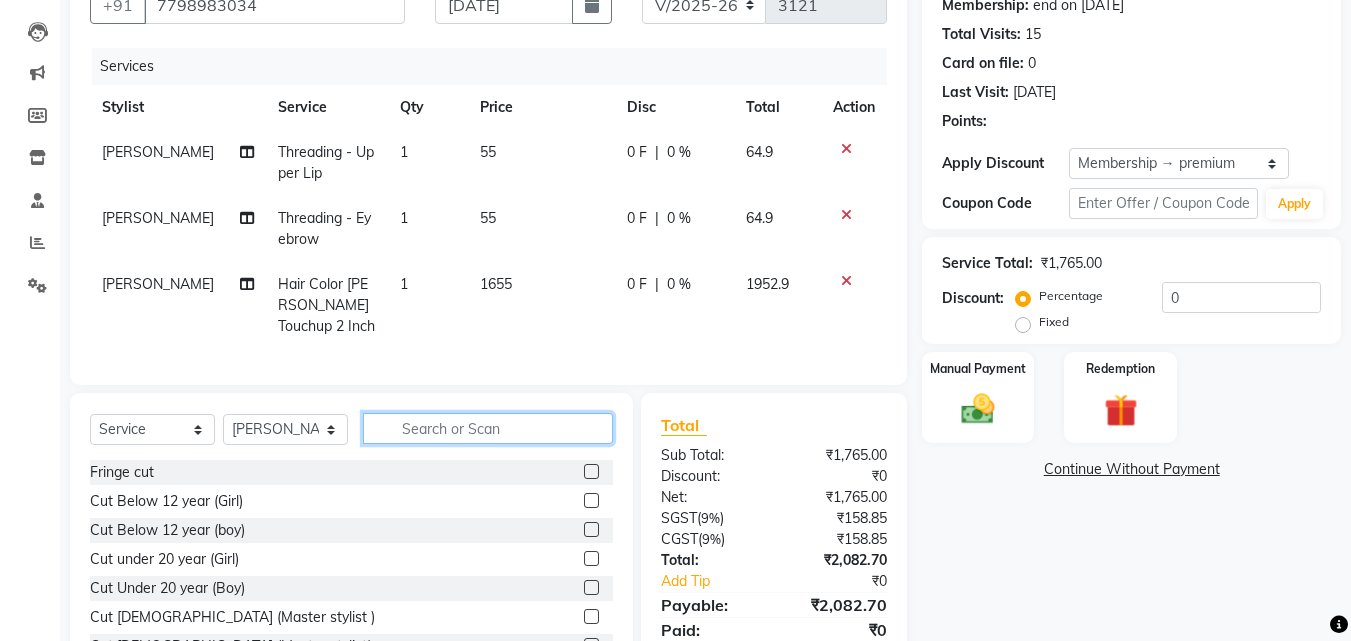 click 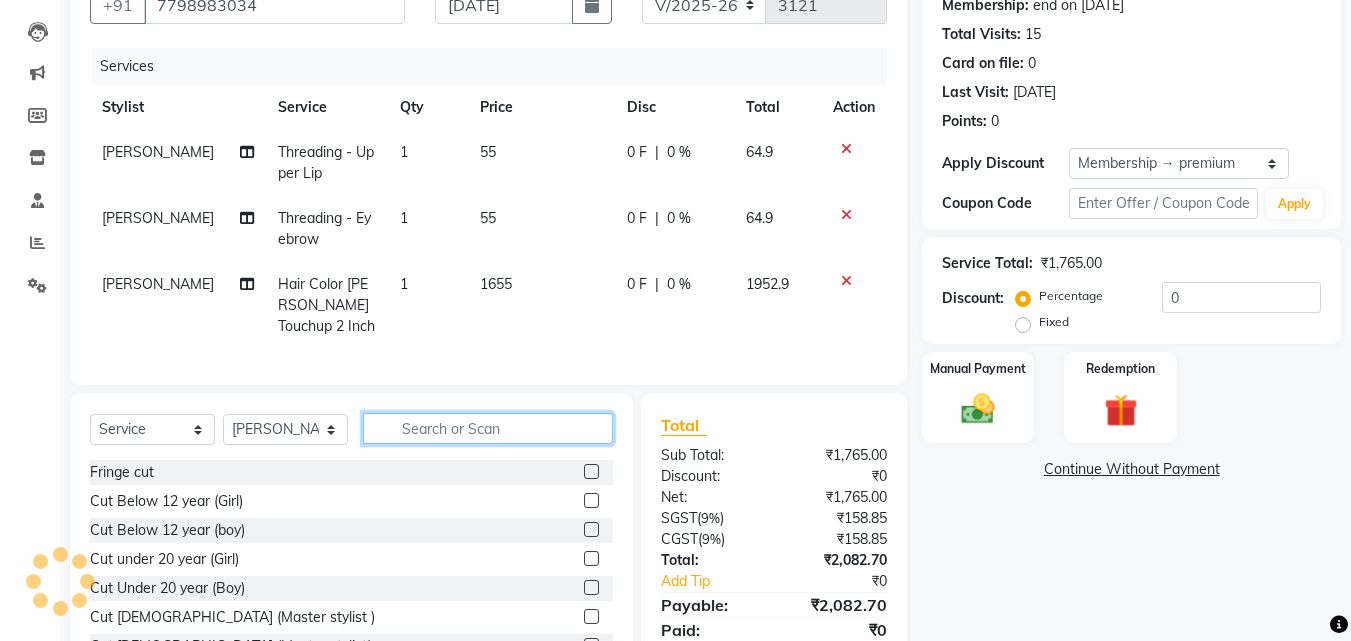 type on "20" 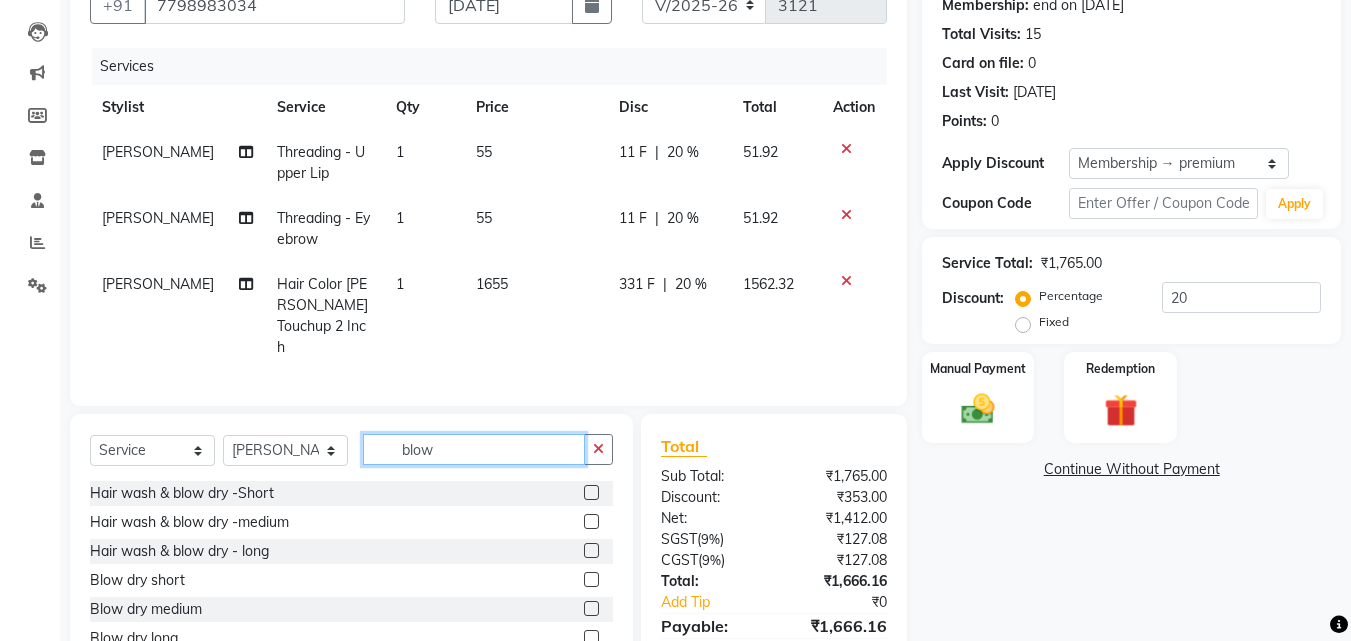 type on "blow" 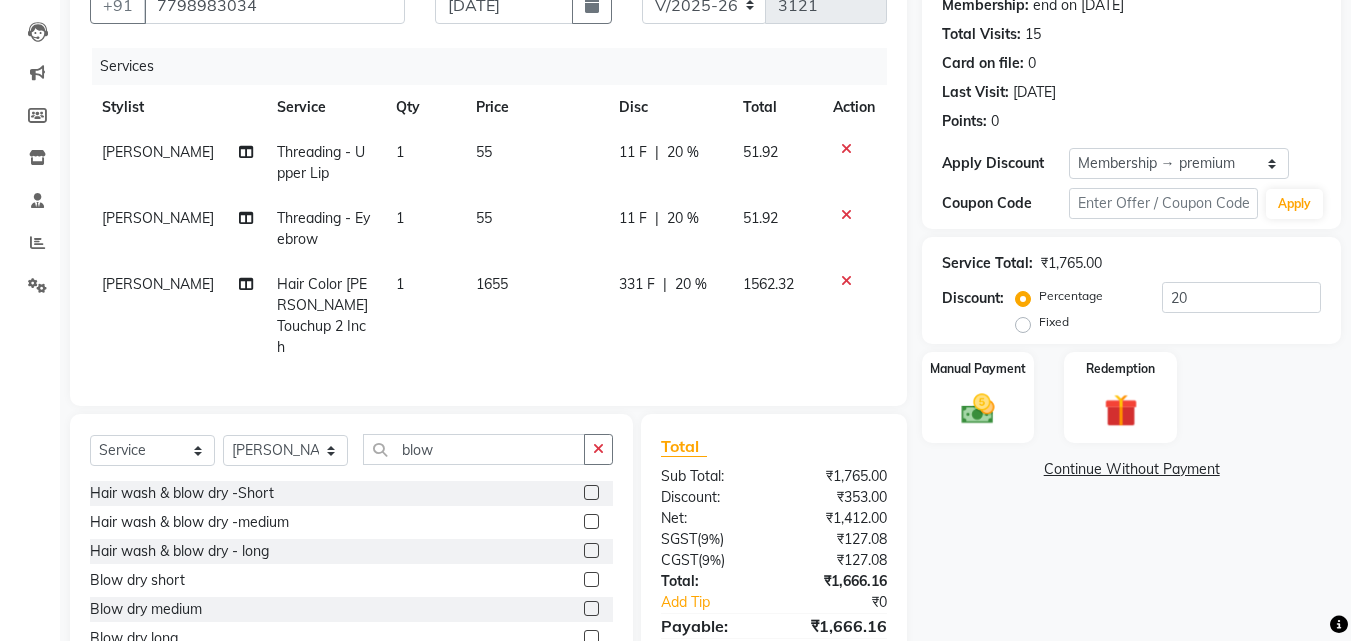 click 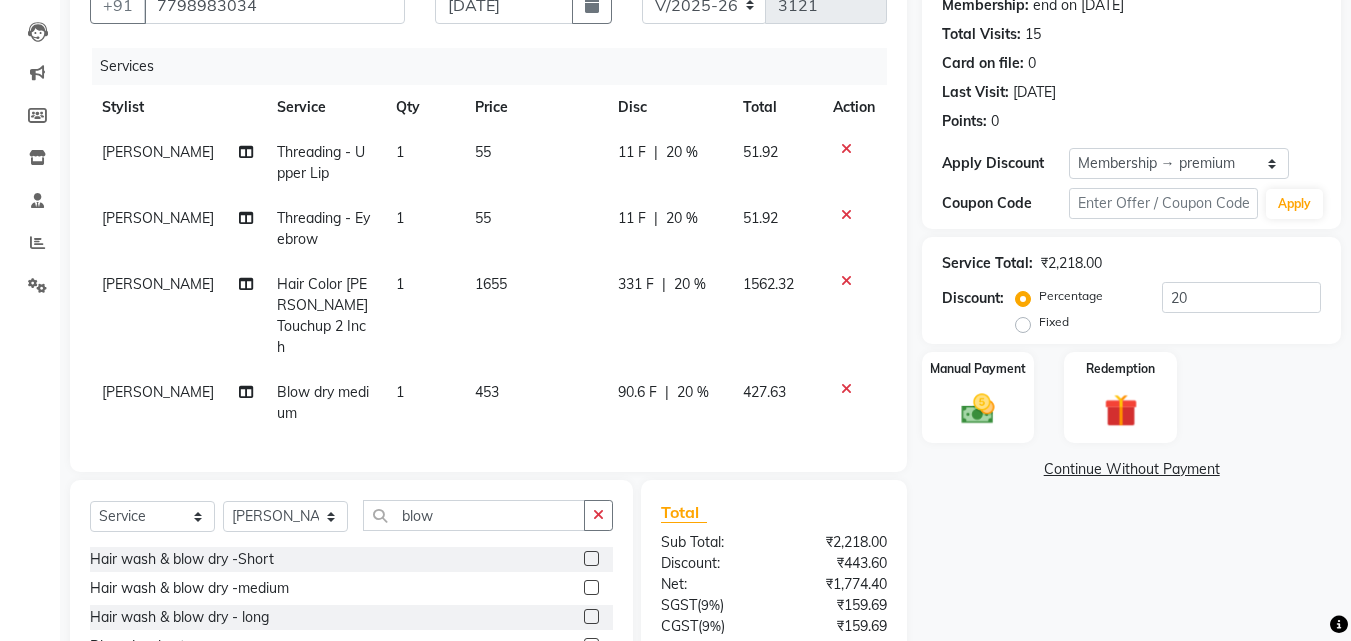 checkbox on "false" 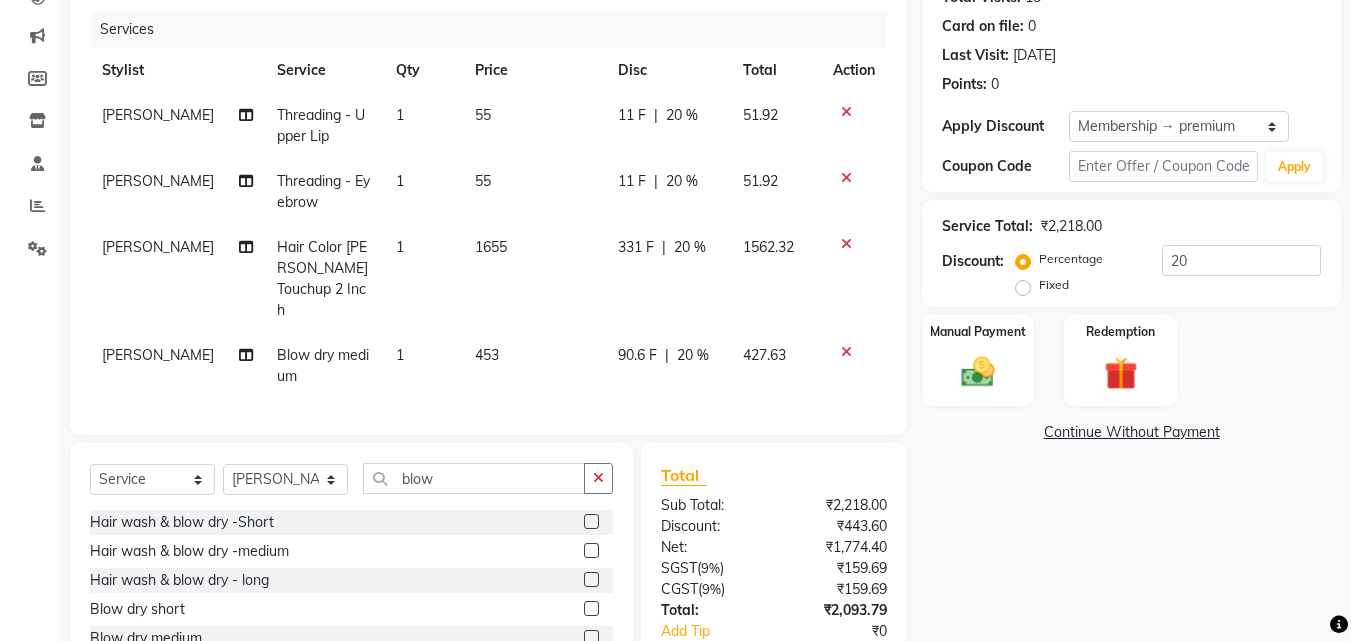 scroll, scrollTop: 358, scrollLeft: 0, axis: vertical 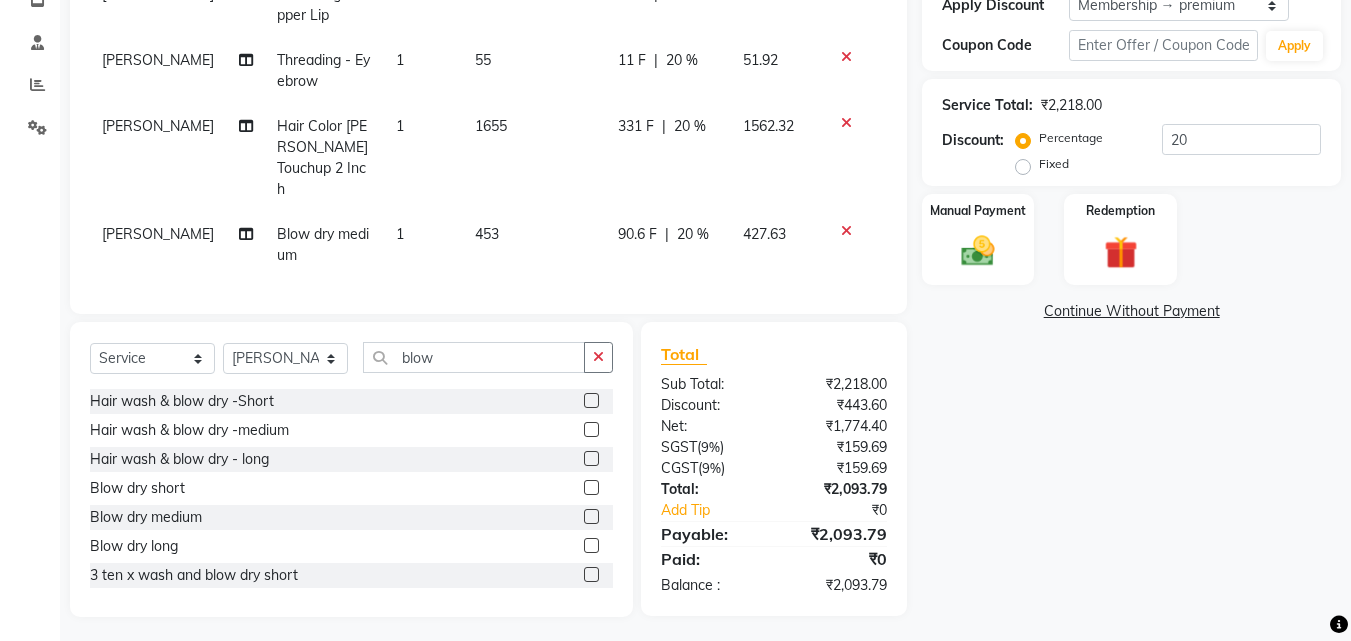 drag, startPoint x: 570, startPoint y: 424, endPoint x: 568, endPoint y: 519, distance: 95.02105 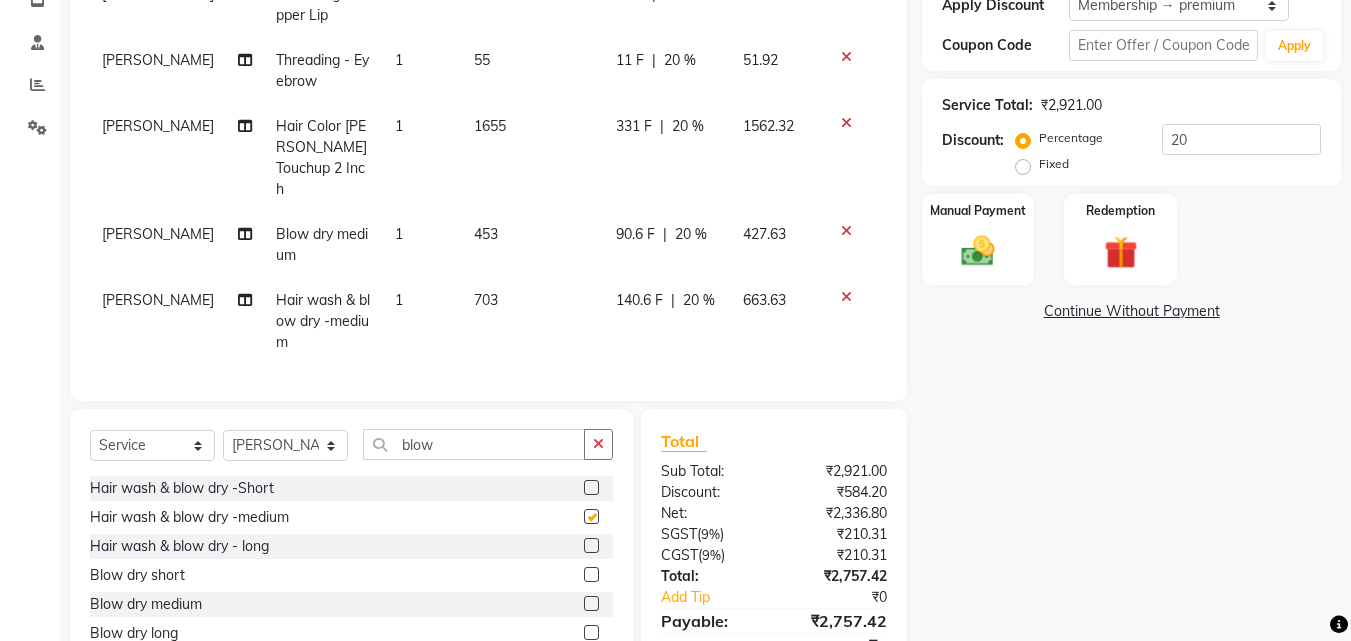 checkbox on "false" 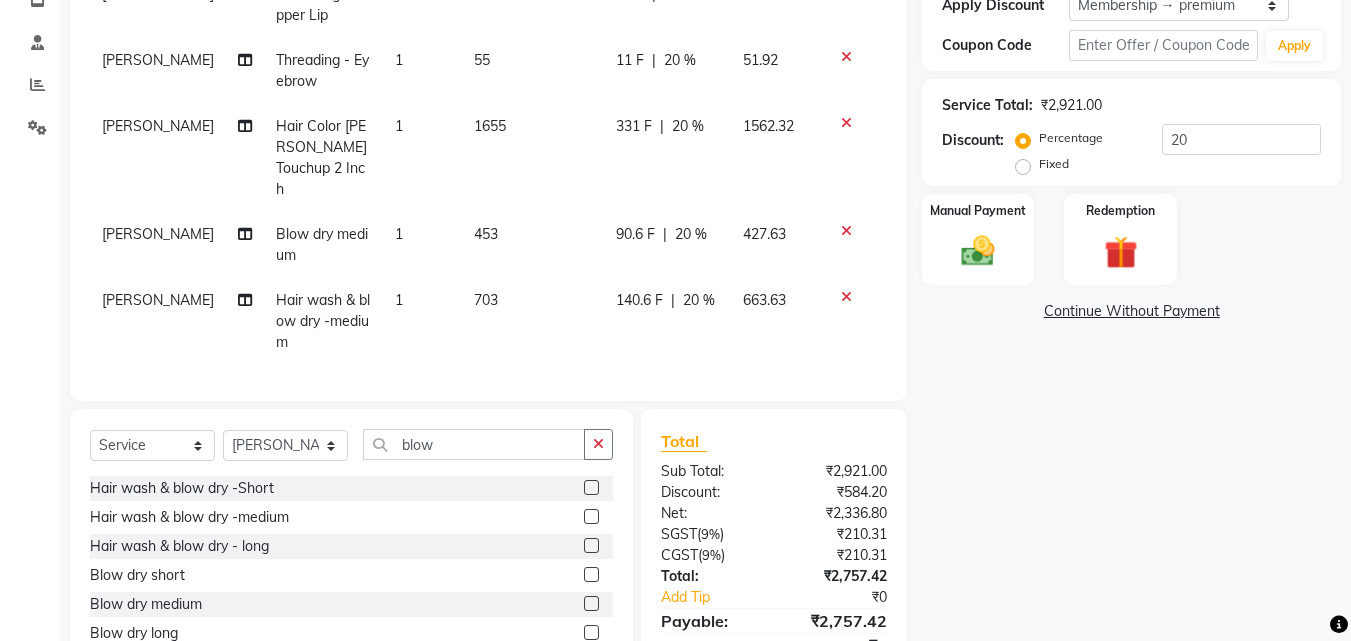 click 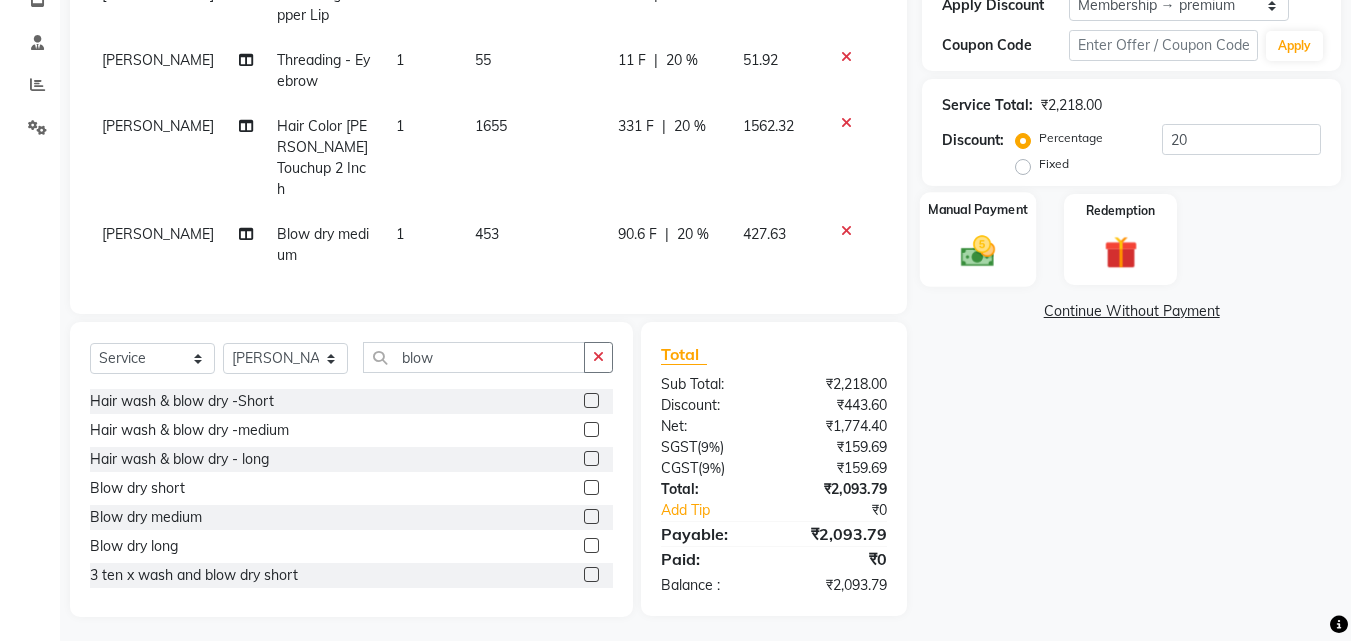 click 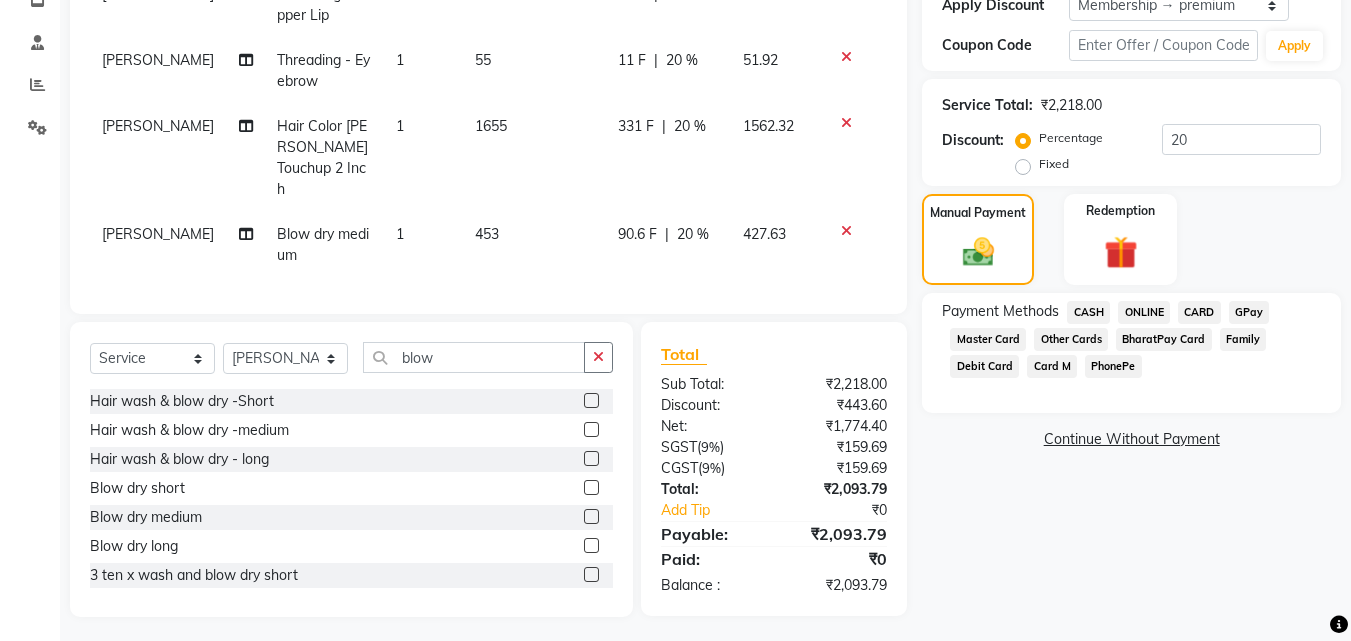 click on "CARD" 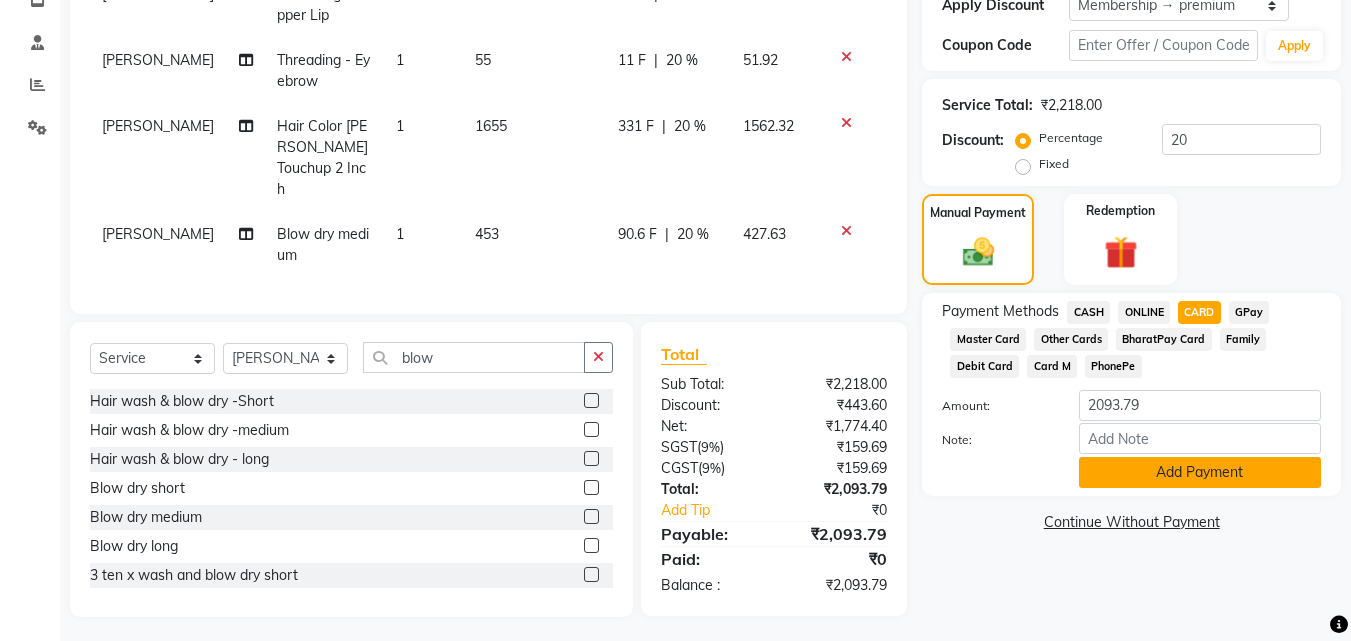 click on "Add Payment" 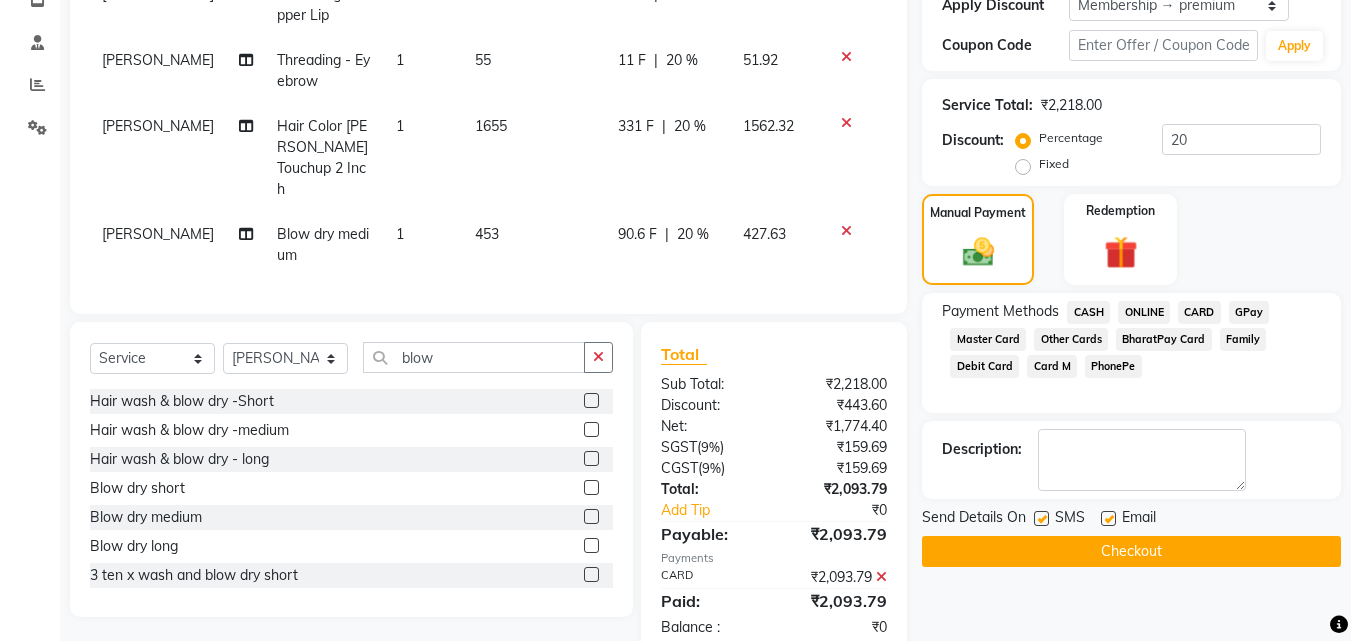 click on "Checkout" 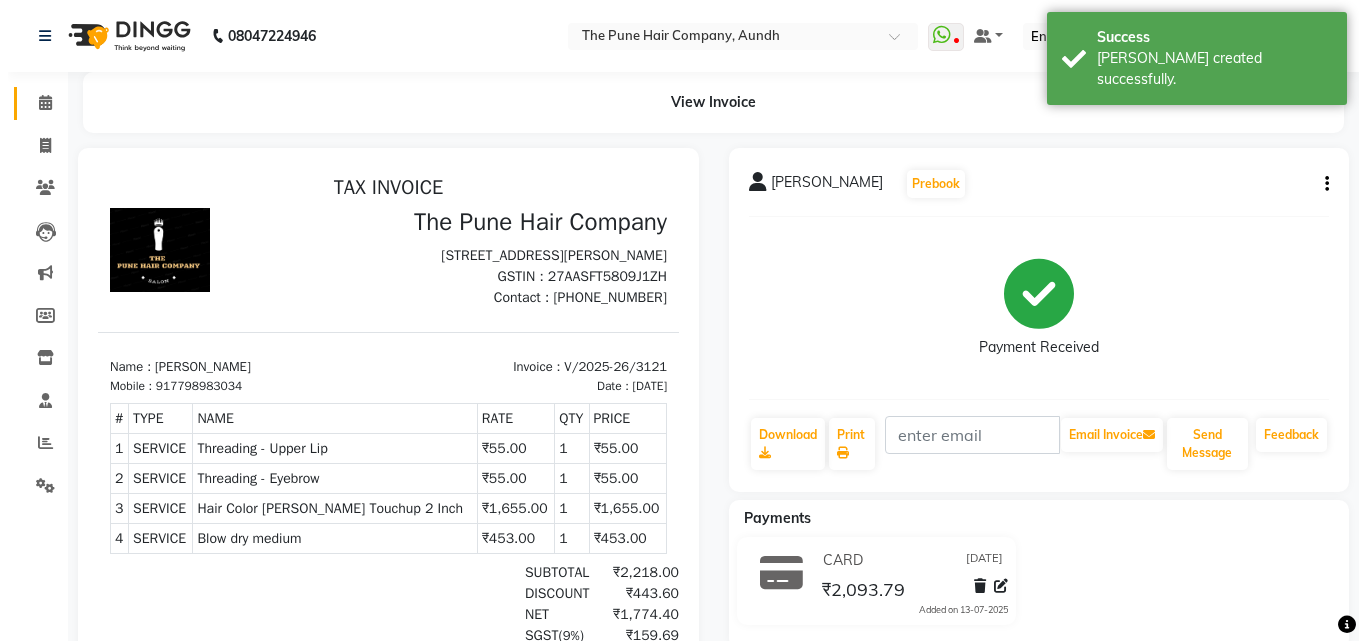 scroll, scrollTop: 0, scrollLeft: 0, axis: both 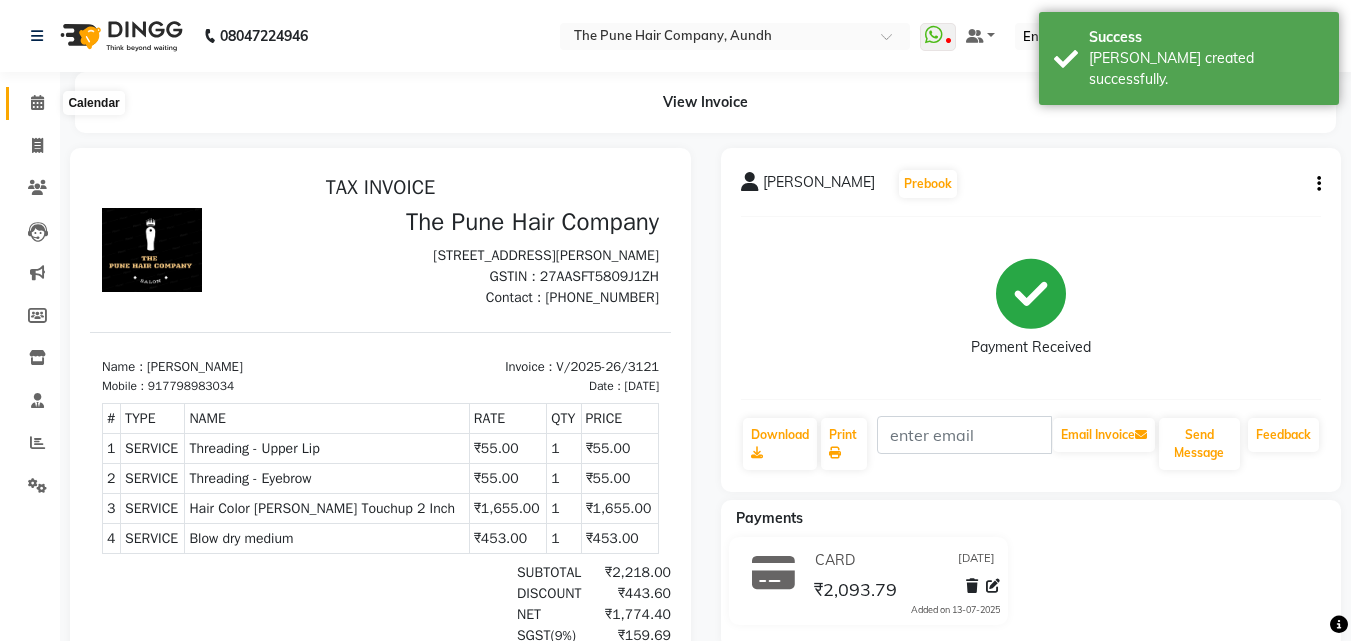 click 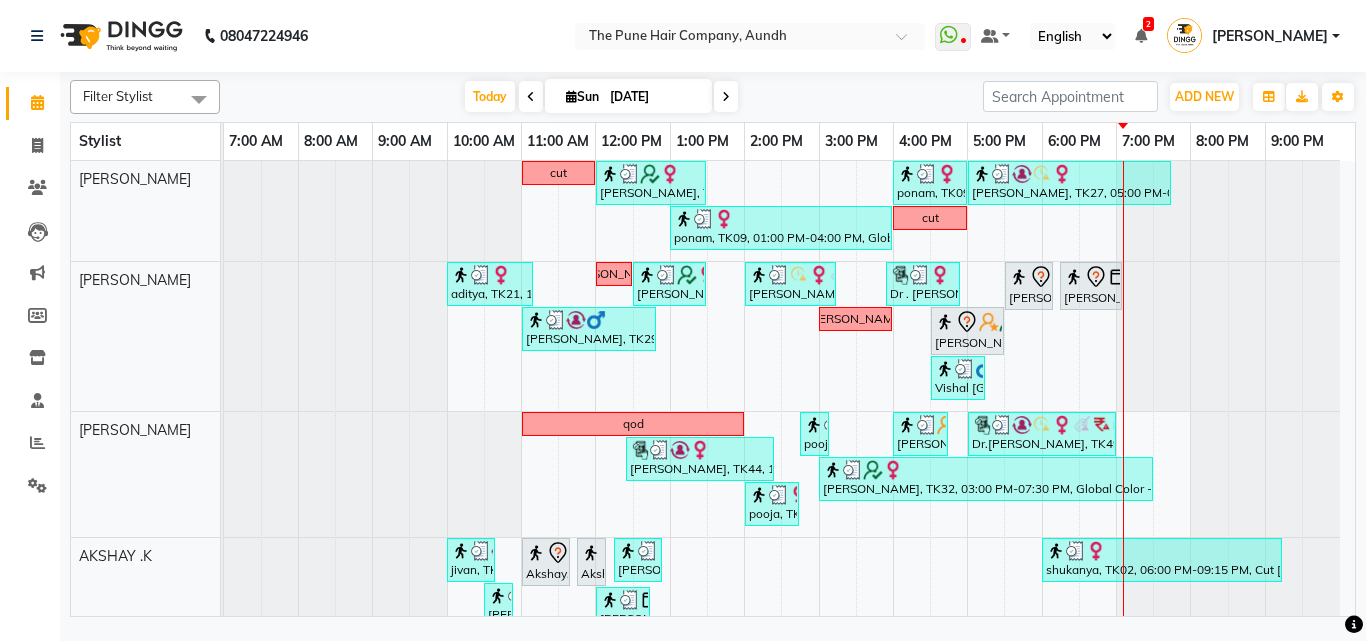 scroll, scrollTop: 400, scrollLeft: 0, axis: vertical 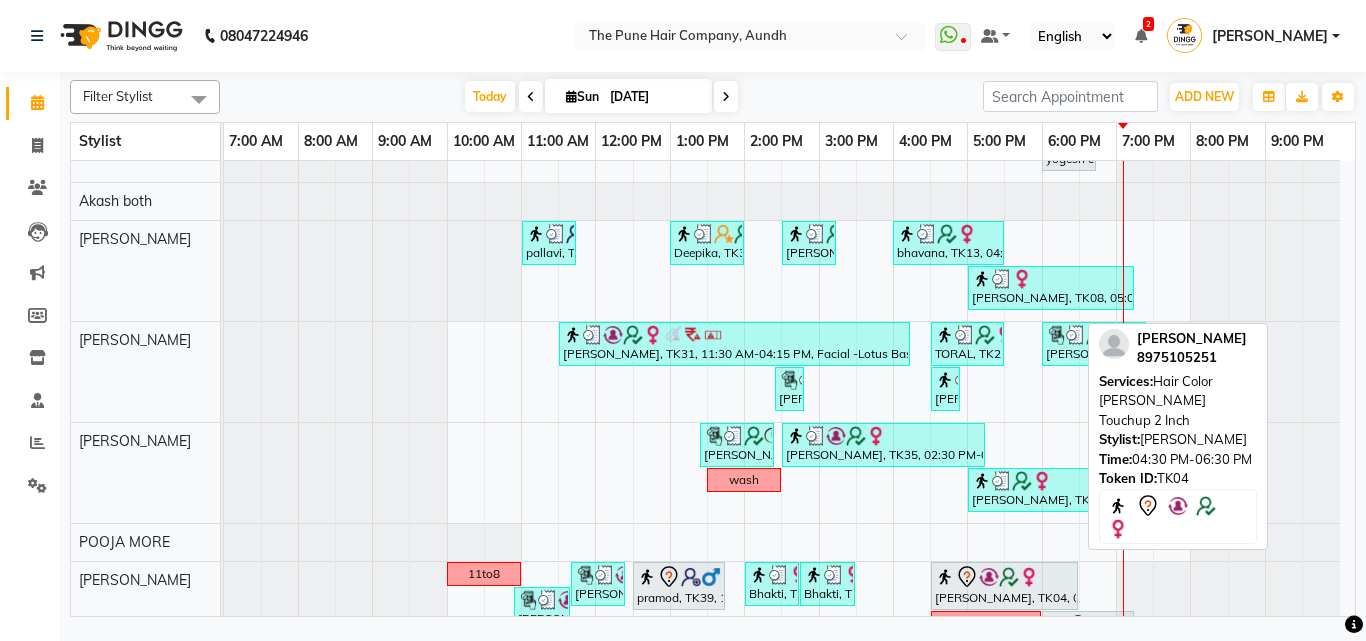 click on "[PERSON_NAME], TK04, 04:30 PM-06:30 PM, Hair Color [PERSON_NAME] Touchup 2 Inch" at bounding box center [1004, 586] 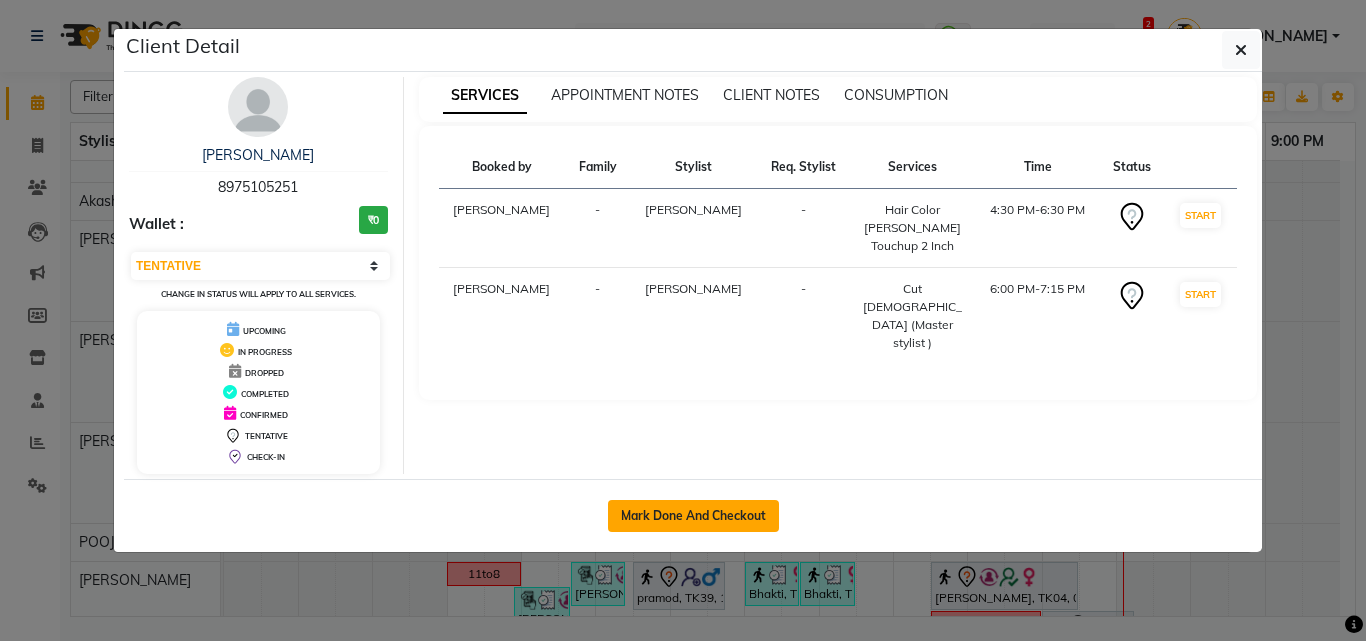 click on "Mark Done And Checkout" 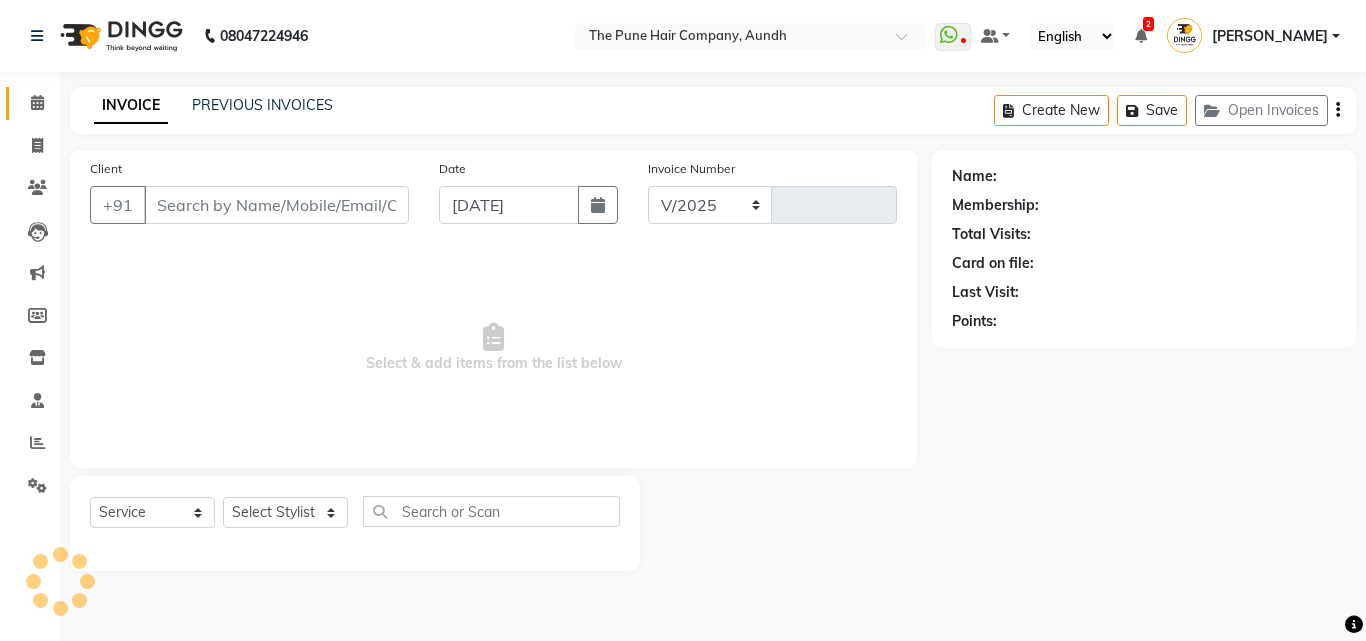 select on "106" 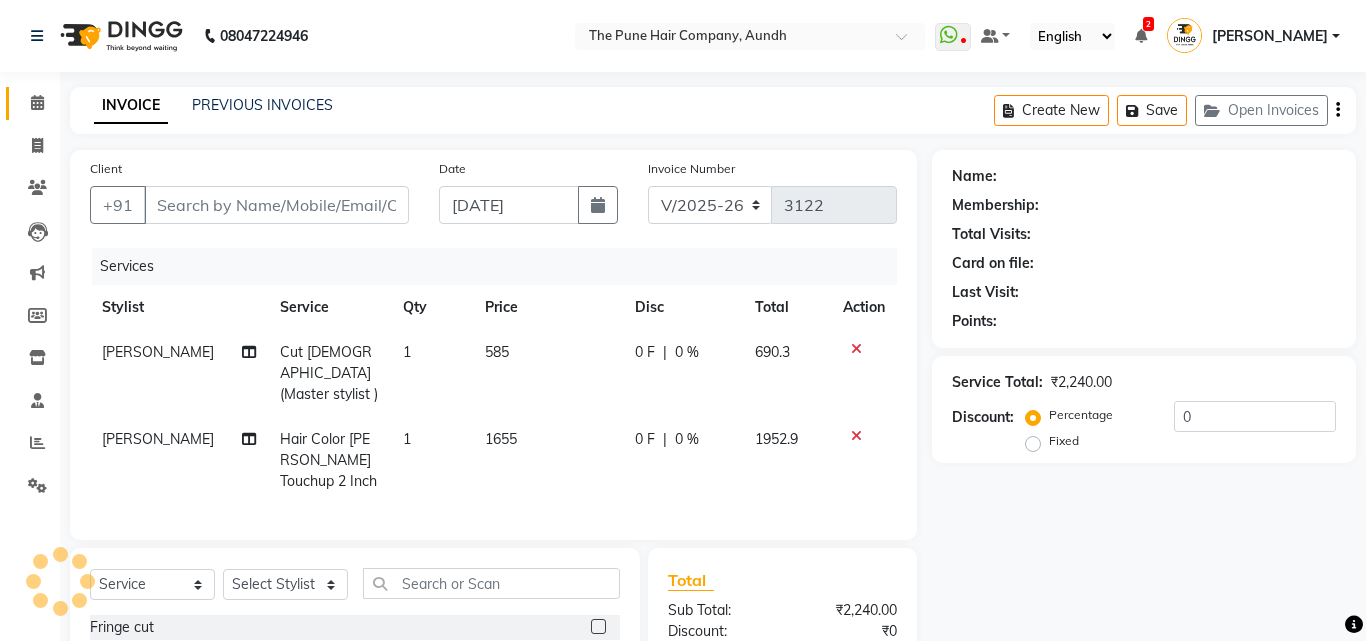 type on "8975105251" 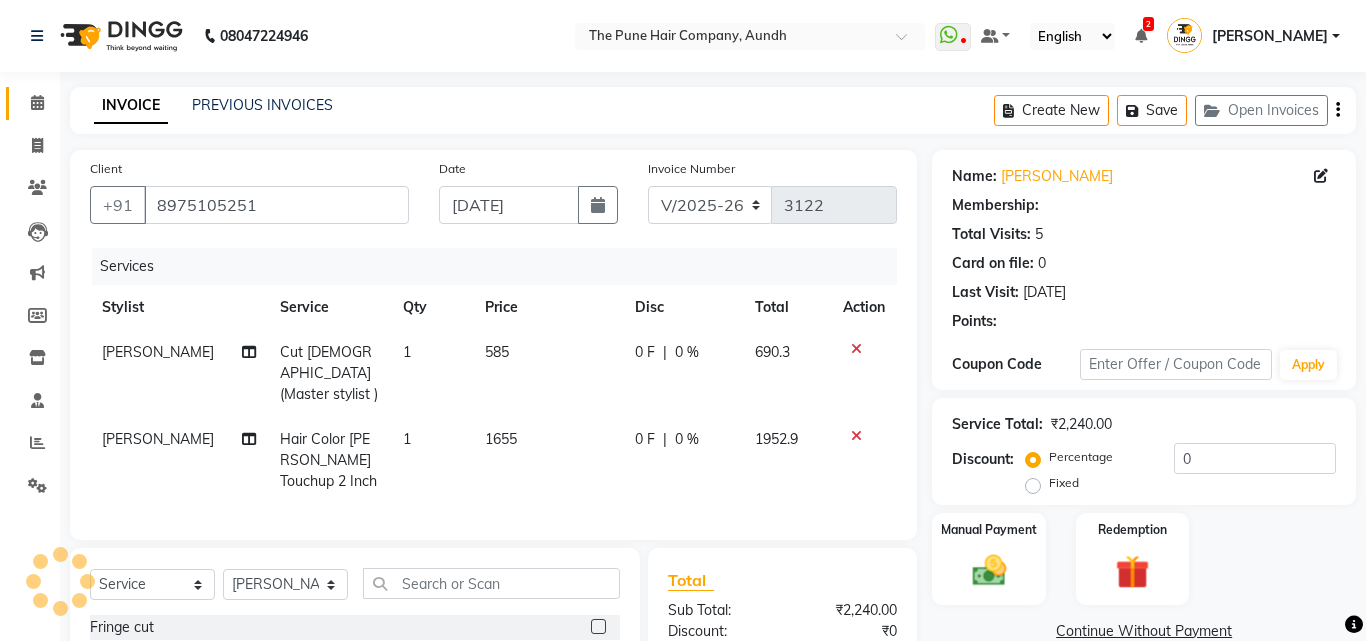 select on "1: Object" 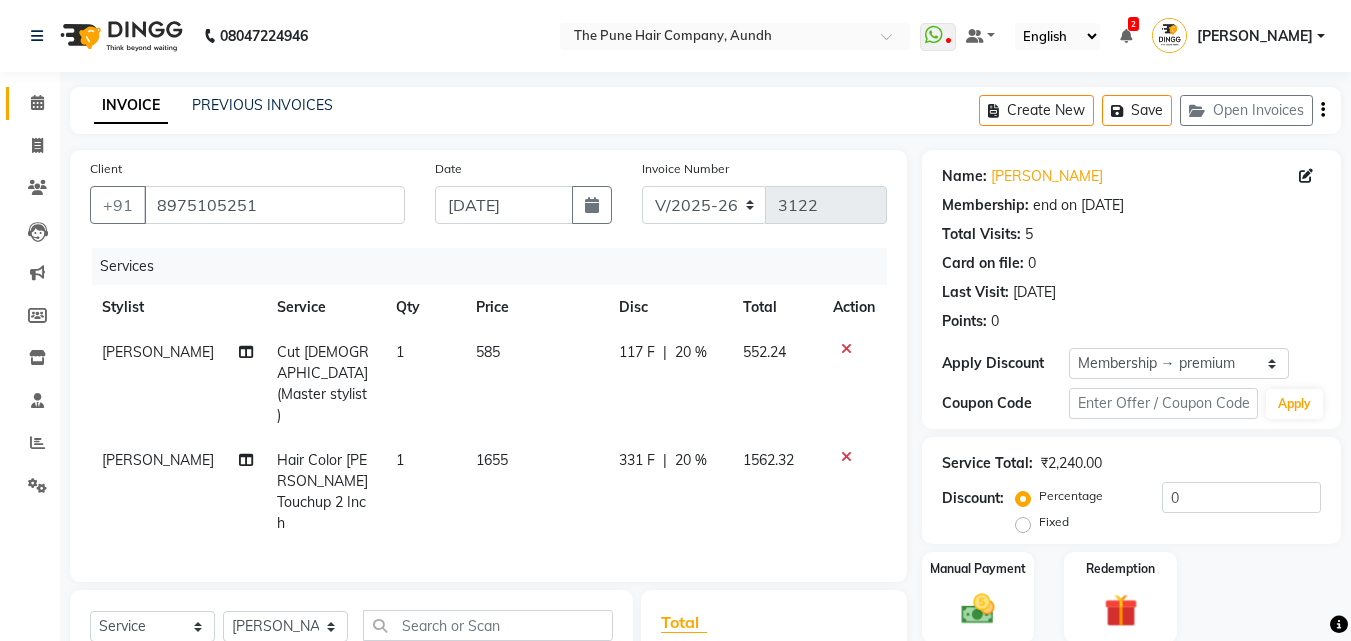 type on "20" 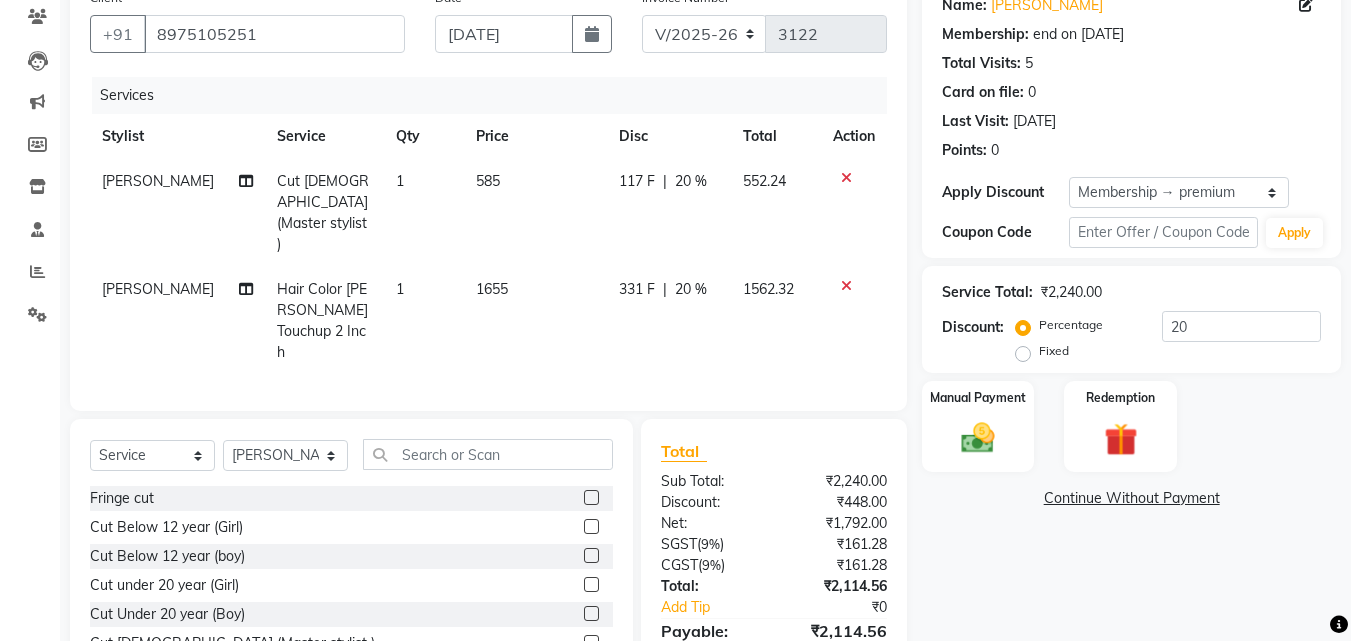 scroll, scrollTop: 226, scrollLeft: 0, axis: vertical 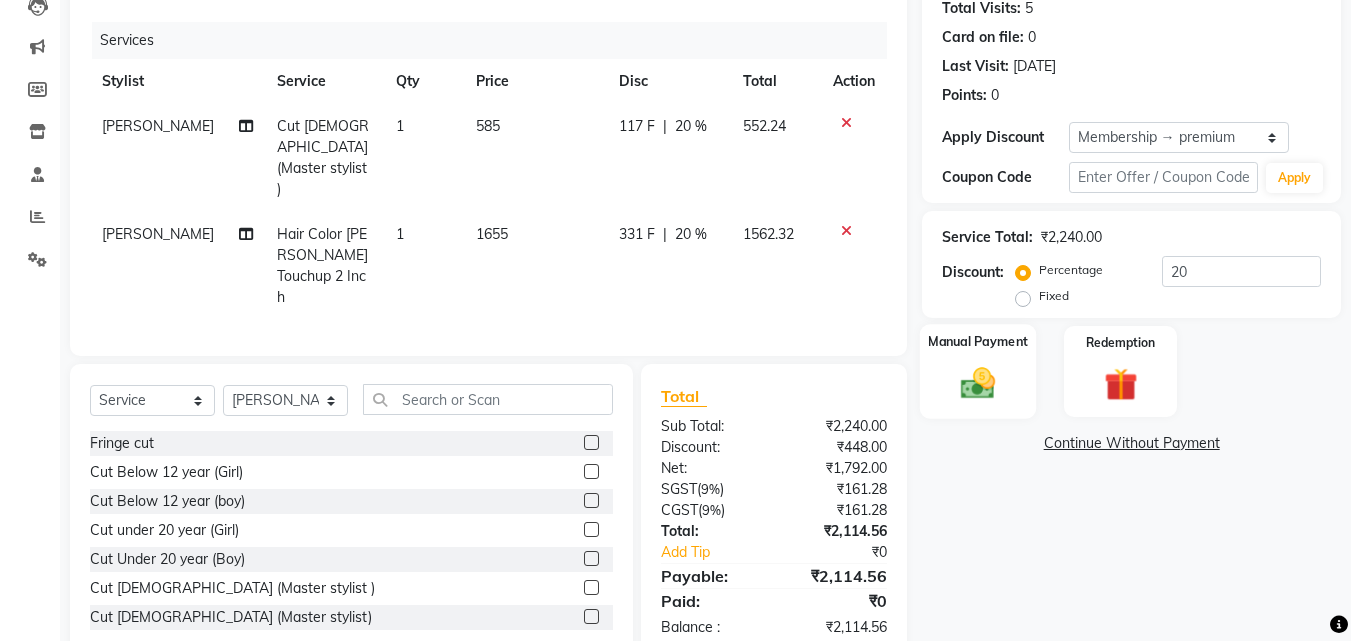 click 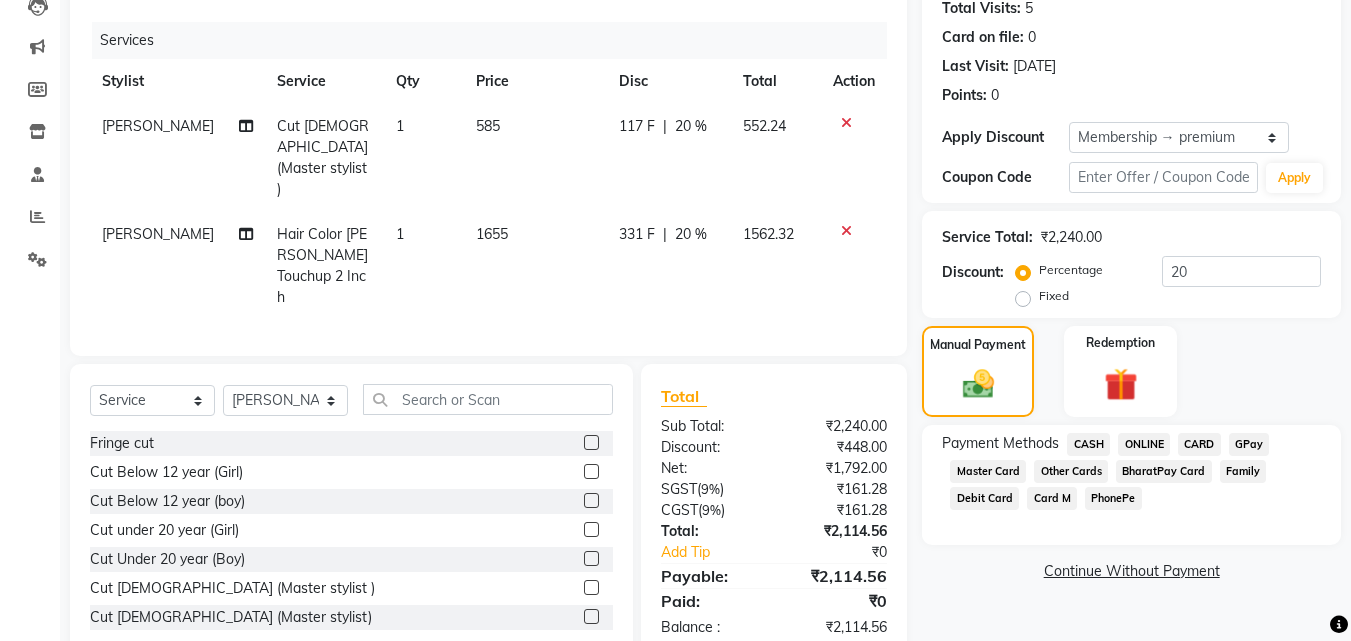 click on "ONLINE" 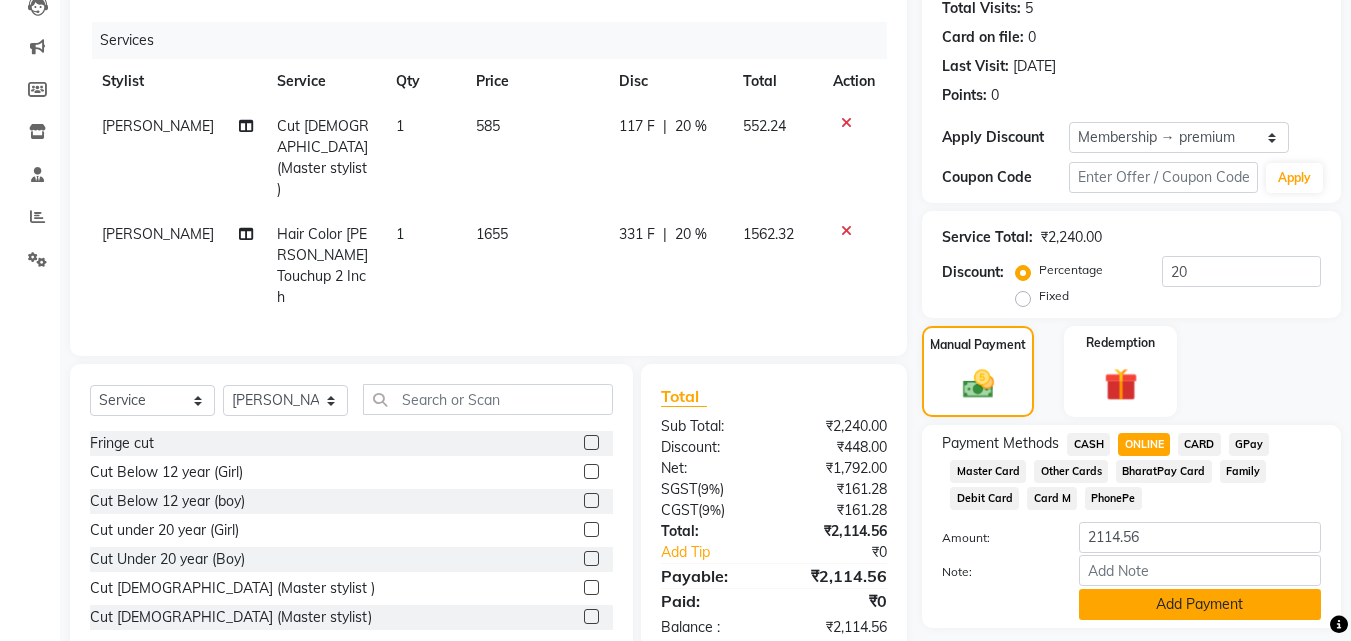 click on "Add Payment" 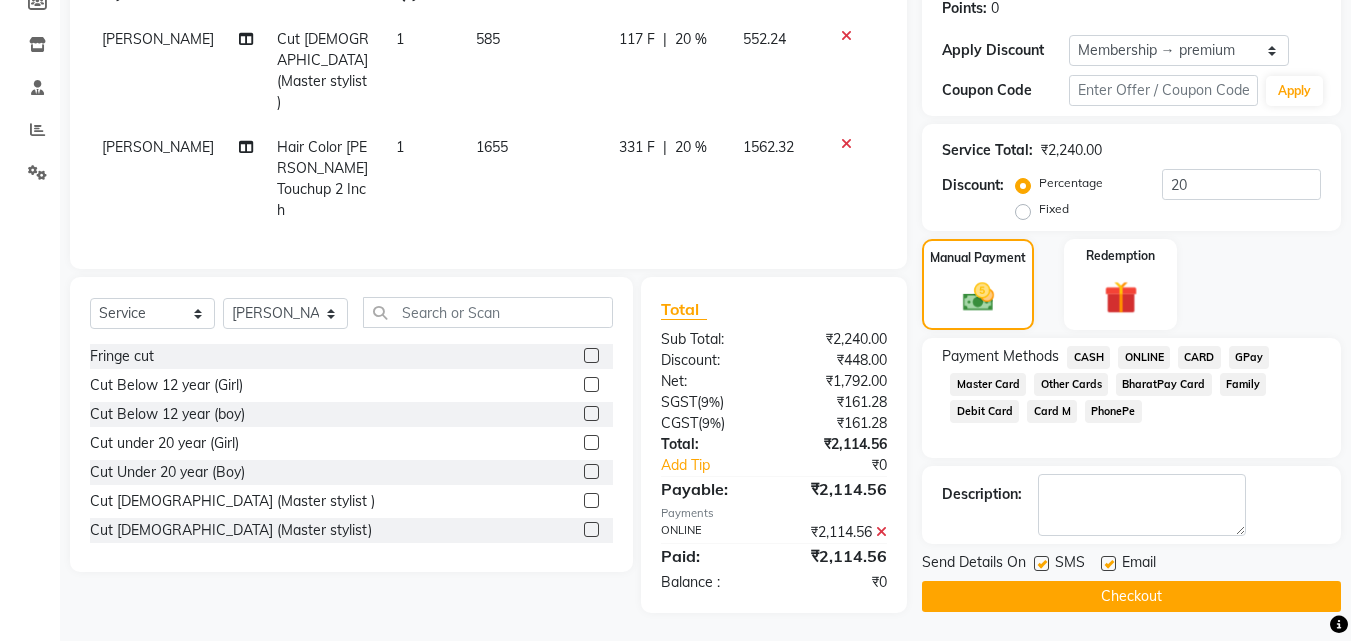 scroll, scrollTop: 314, scrollLeft: 0, axis: vertical 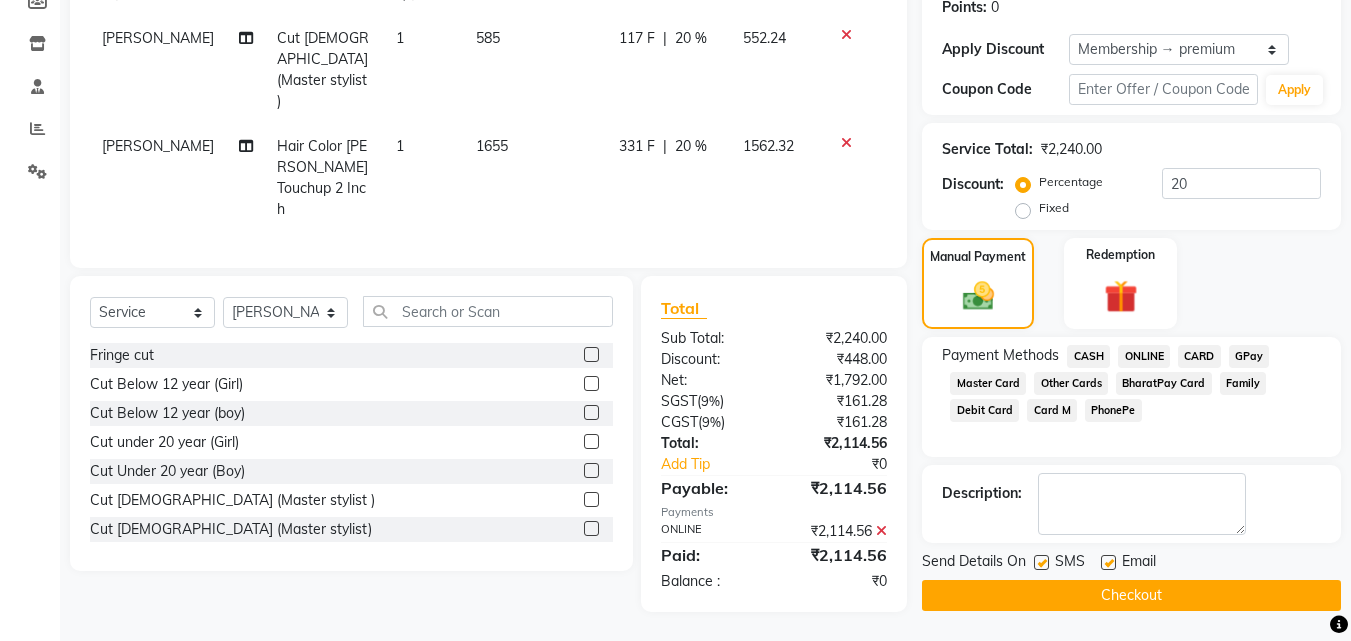 click on "Checkout" 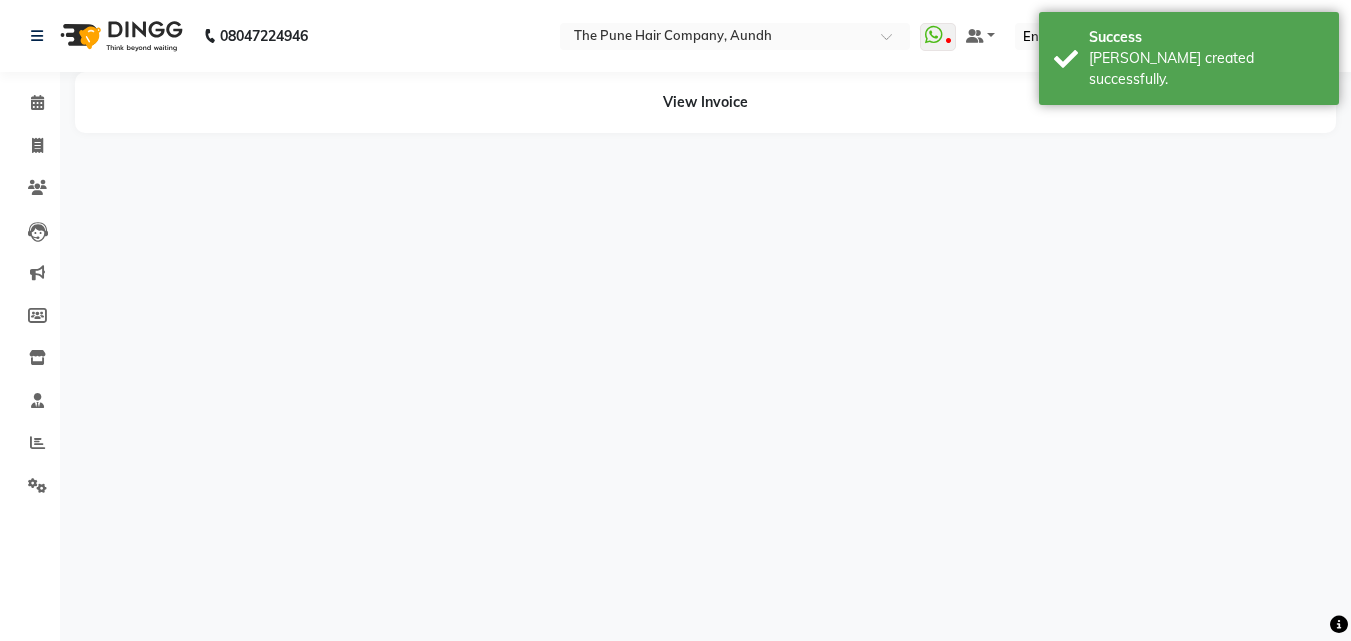 scroll, scrollTop: 0, scrollLeft: 0, axis: both 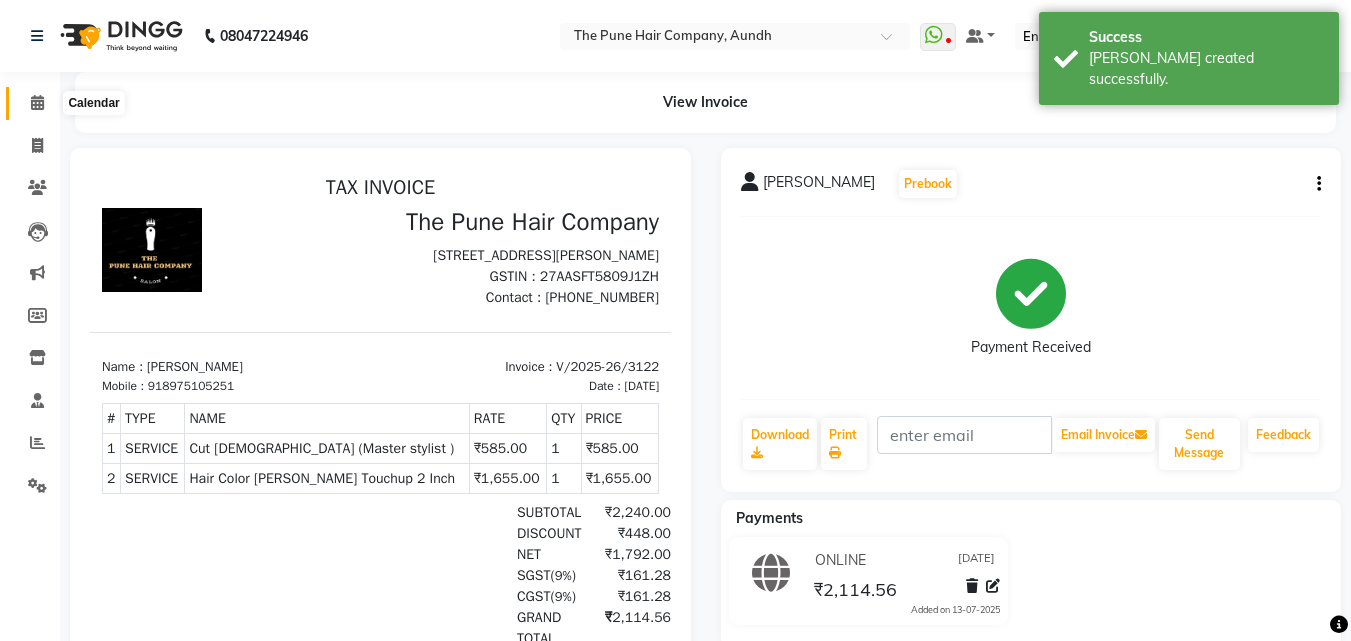 click 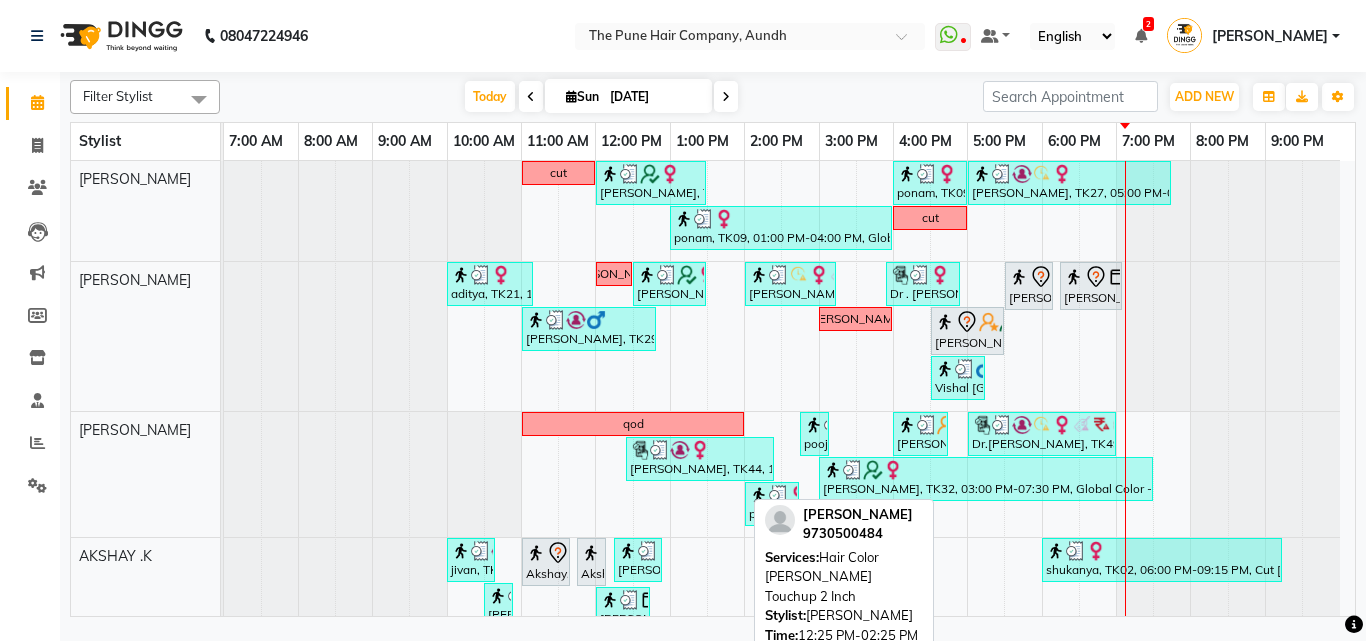 scroll, scrollTop: 200, scrollLeft: 0, axis: vertical 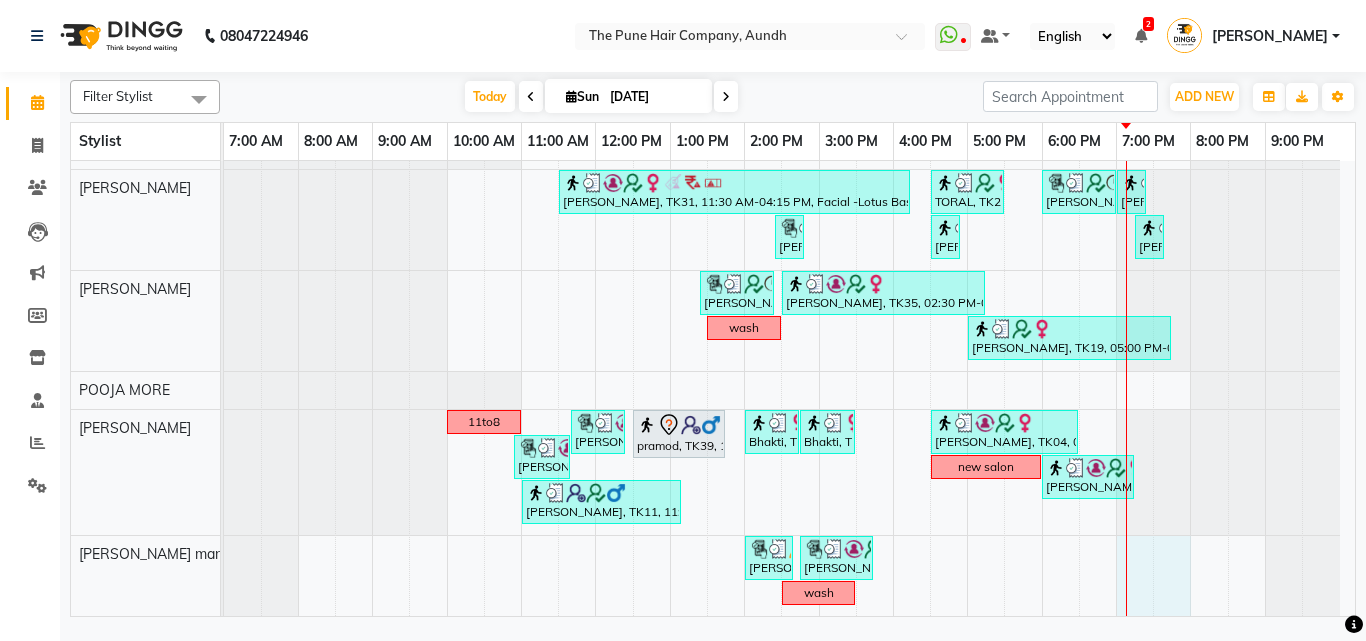 drag, startPoint x: 1127, startPoint y: 561, endPoint x: 1165, endPoint y: 568, distance: 38.63936 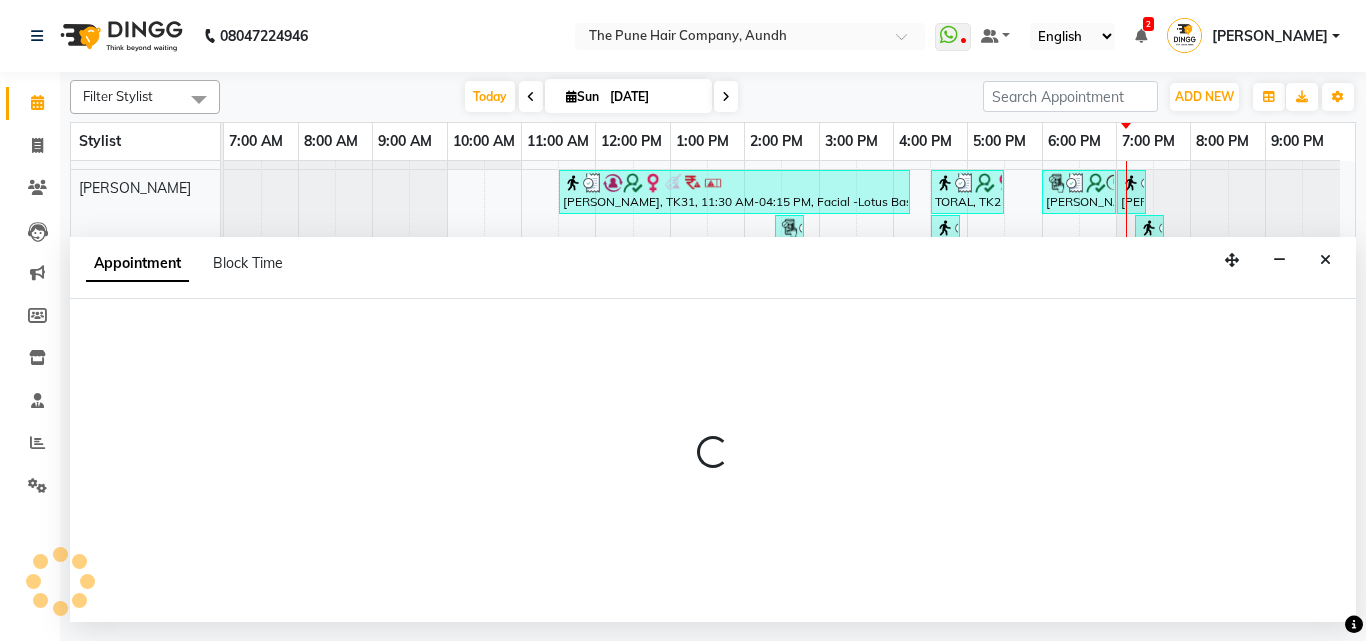 select on "78334" 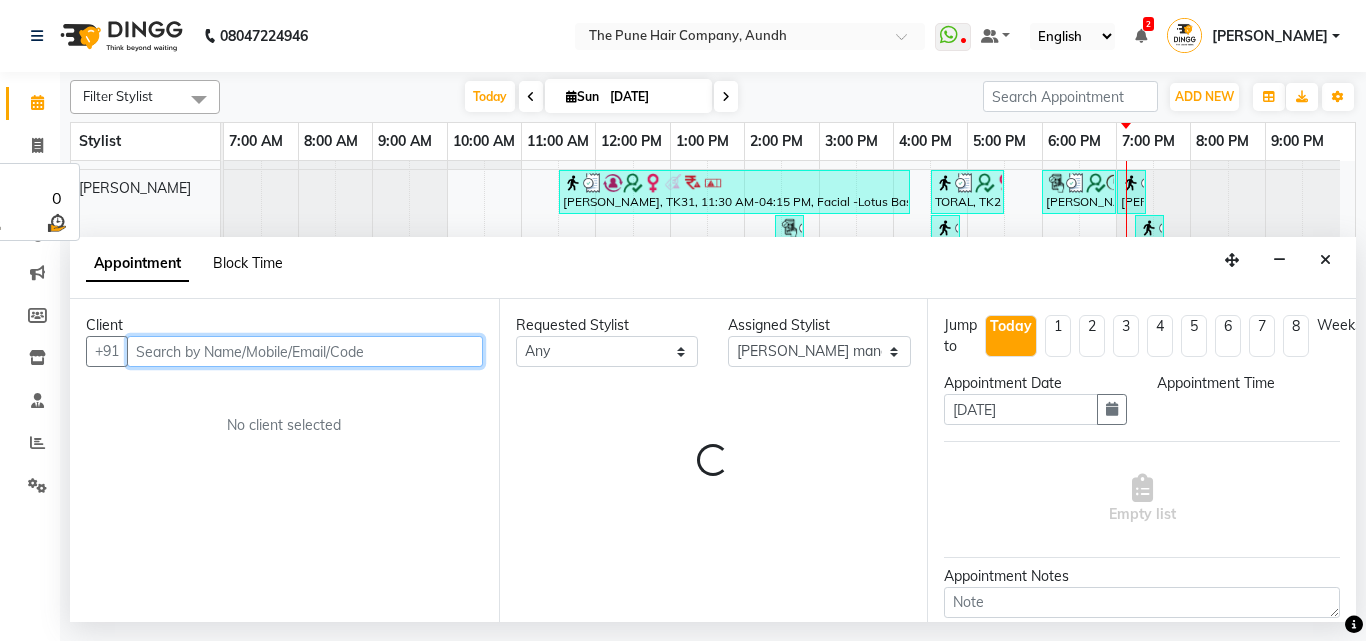 select on "1140" 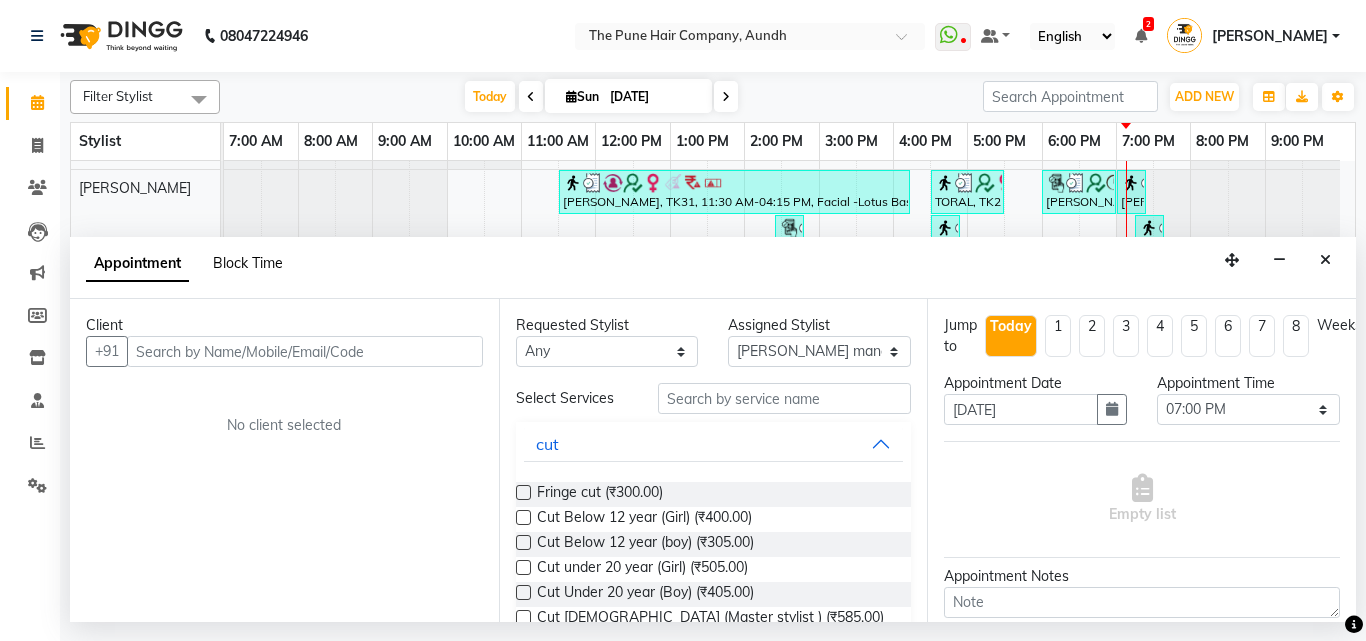 click on "Block Time" at bounding box center (248, 263) 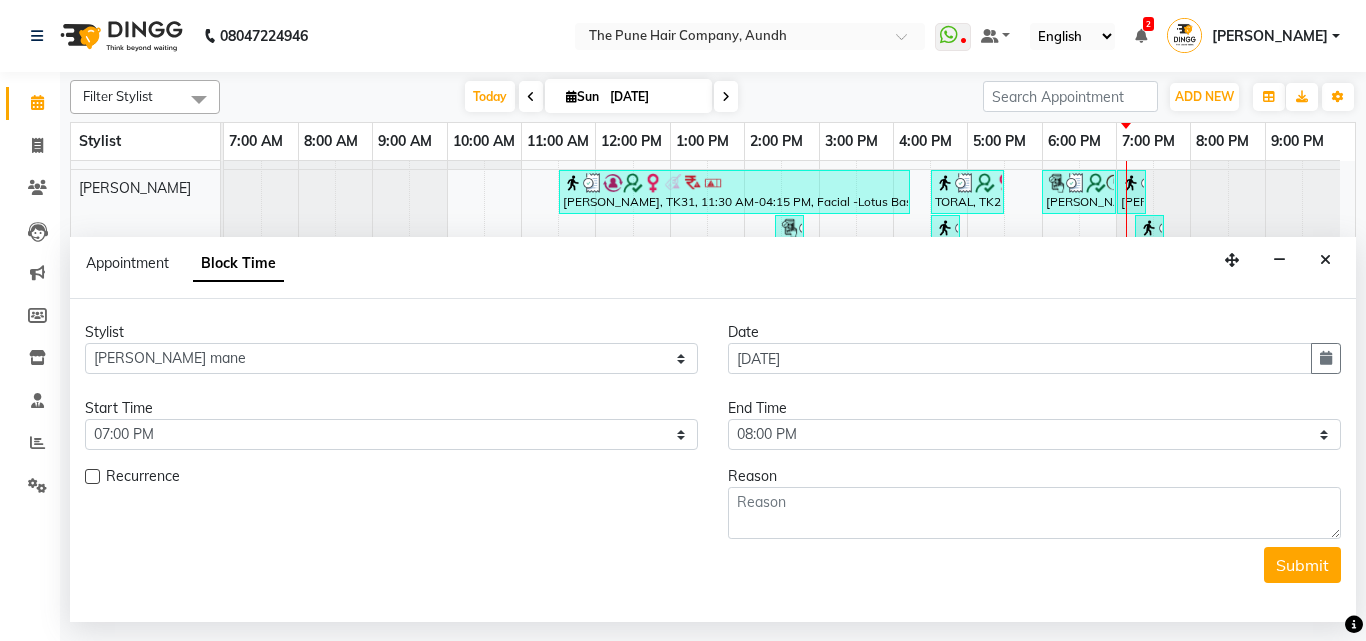 scroll, scrollTop: 952, scrollLeft: 0, axis: vertical 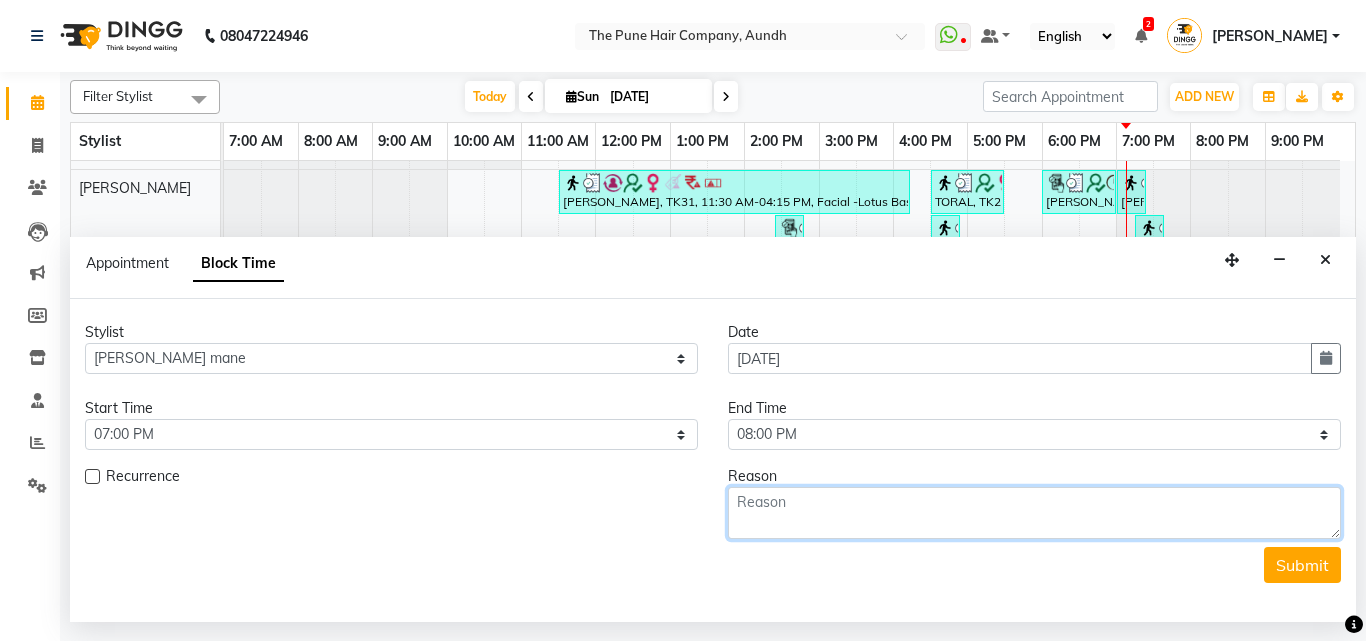 click at bounding box center (1034, 513) 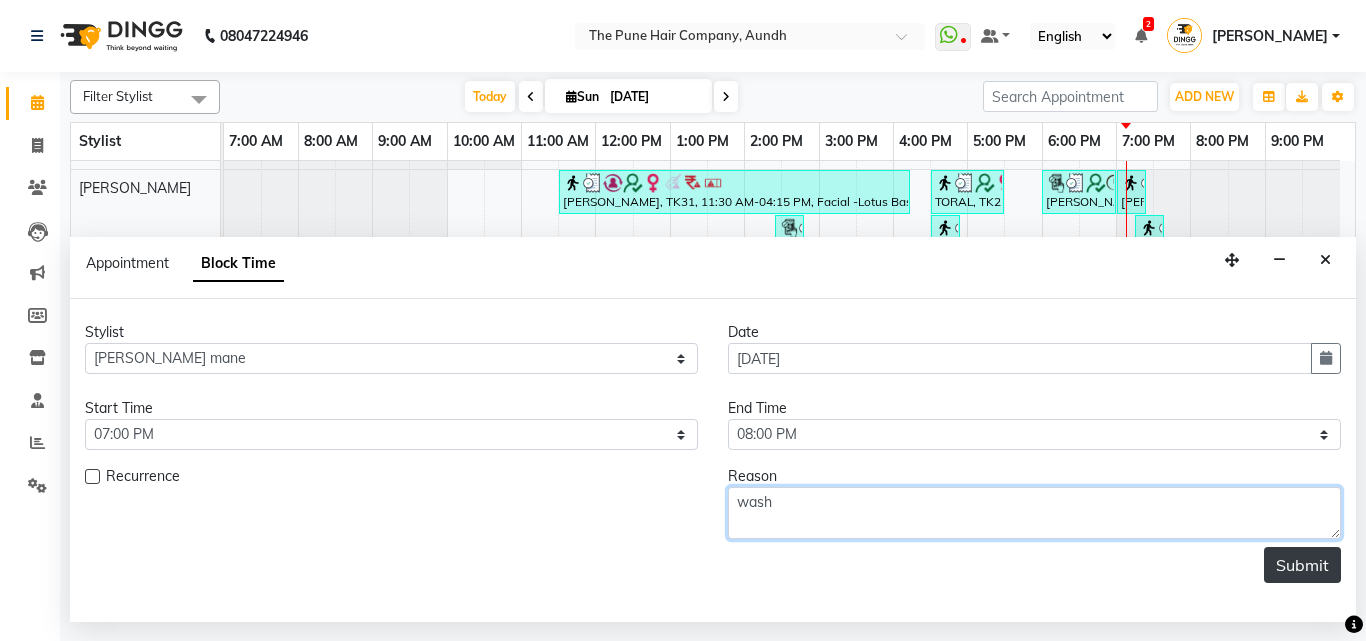 type on "wash" 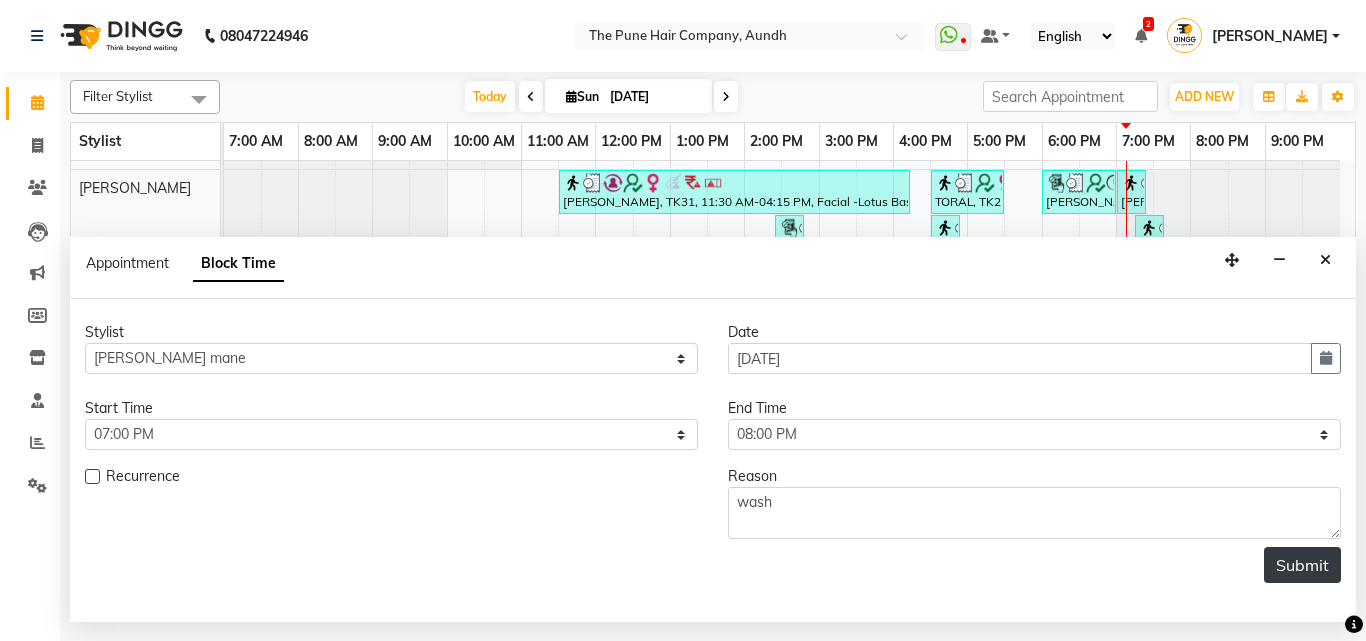 click on "Submit" at bounding box center [1302, 565] 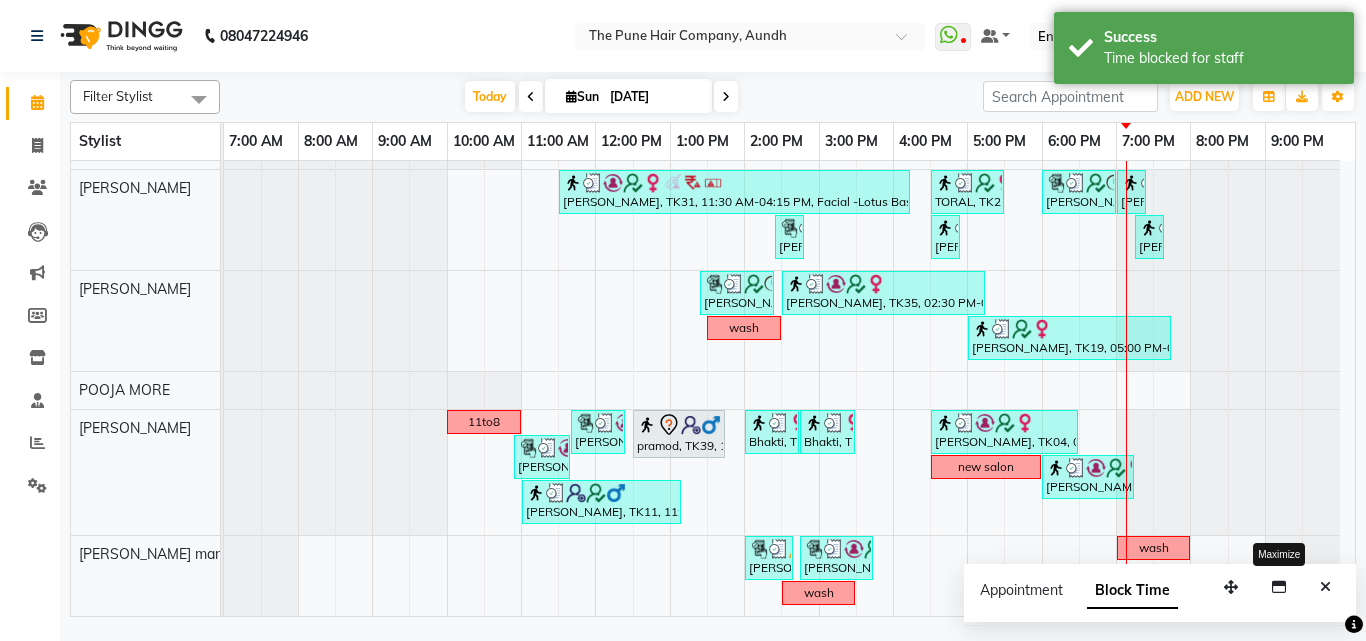 scroll, scrollTop: 952, scrollLeft: 0, axis: vertical 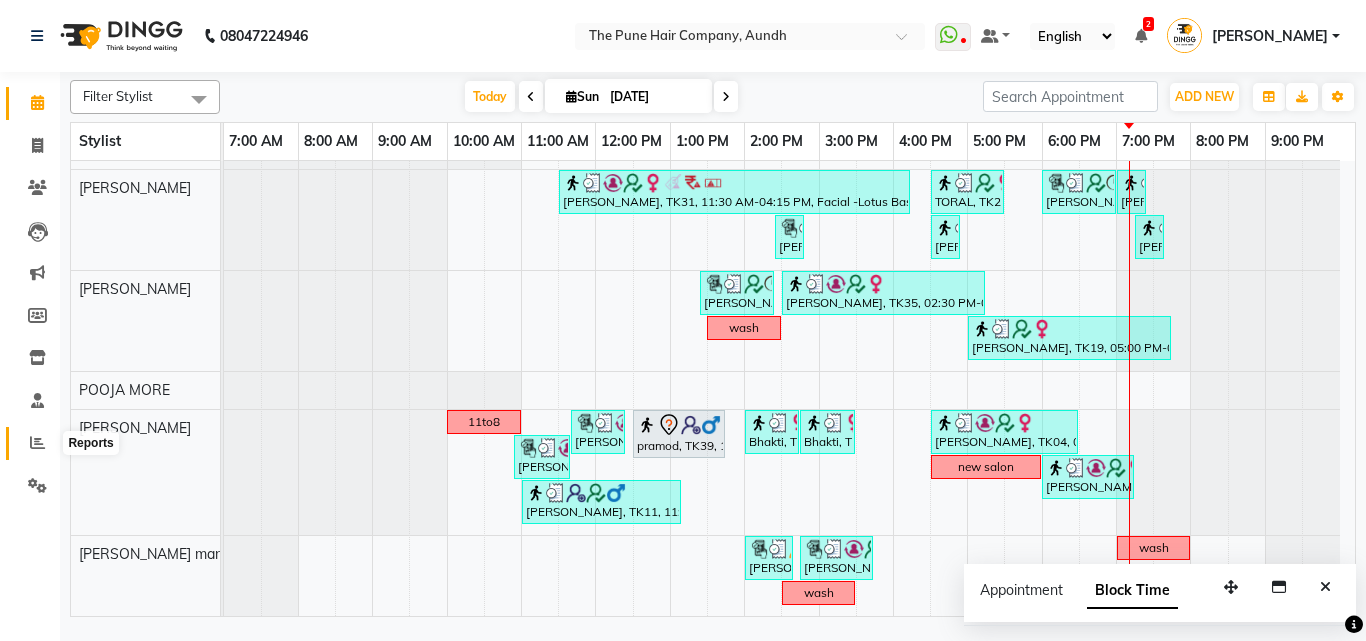 click 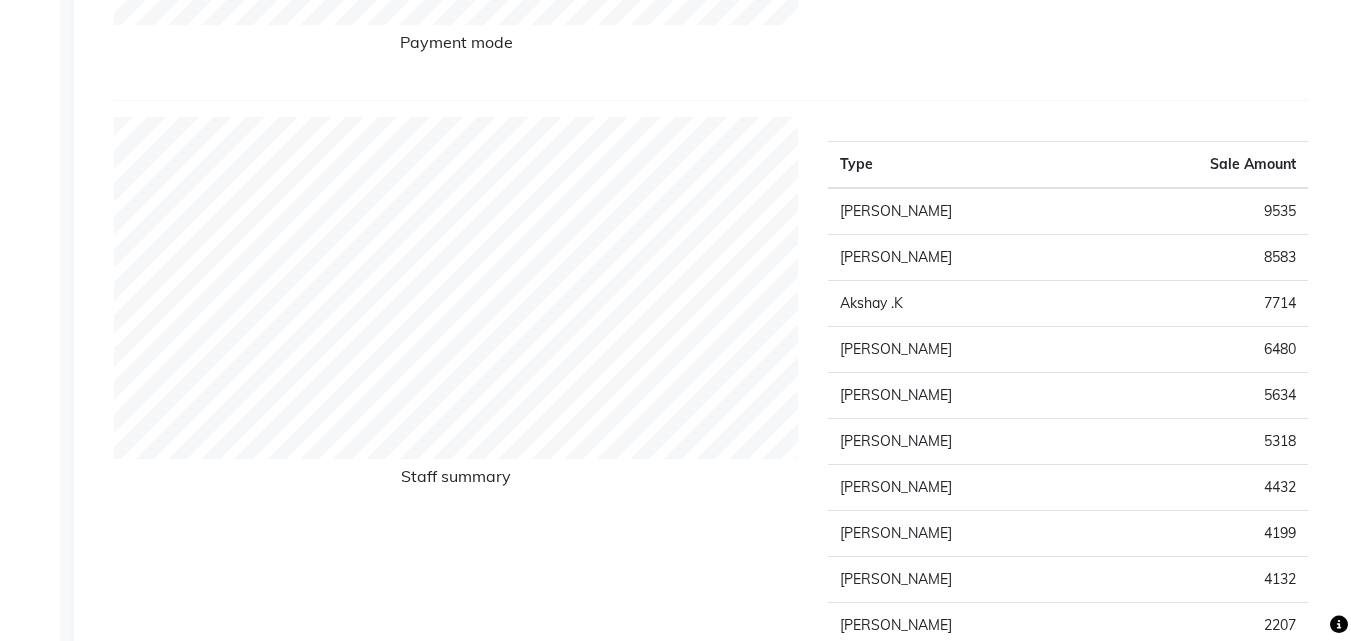 scroll, scrollTop: 700, scrollLeft: 0, axis: vertical 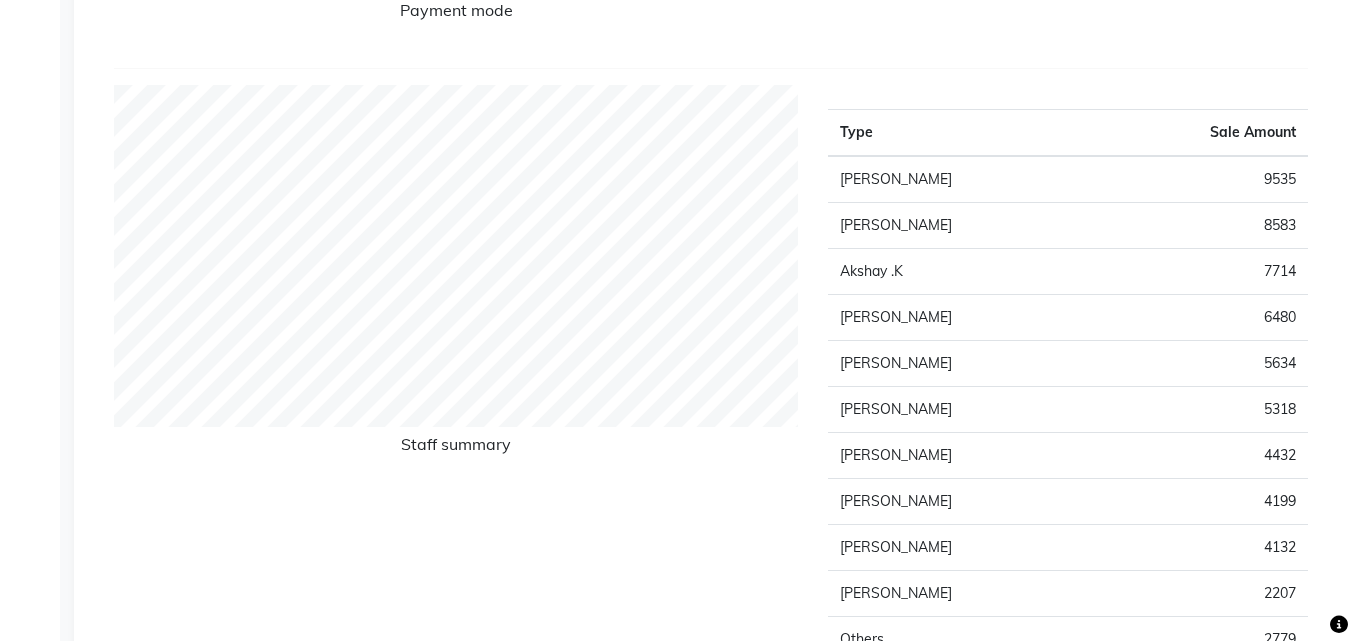 click on "4432" 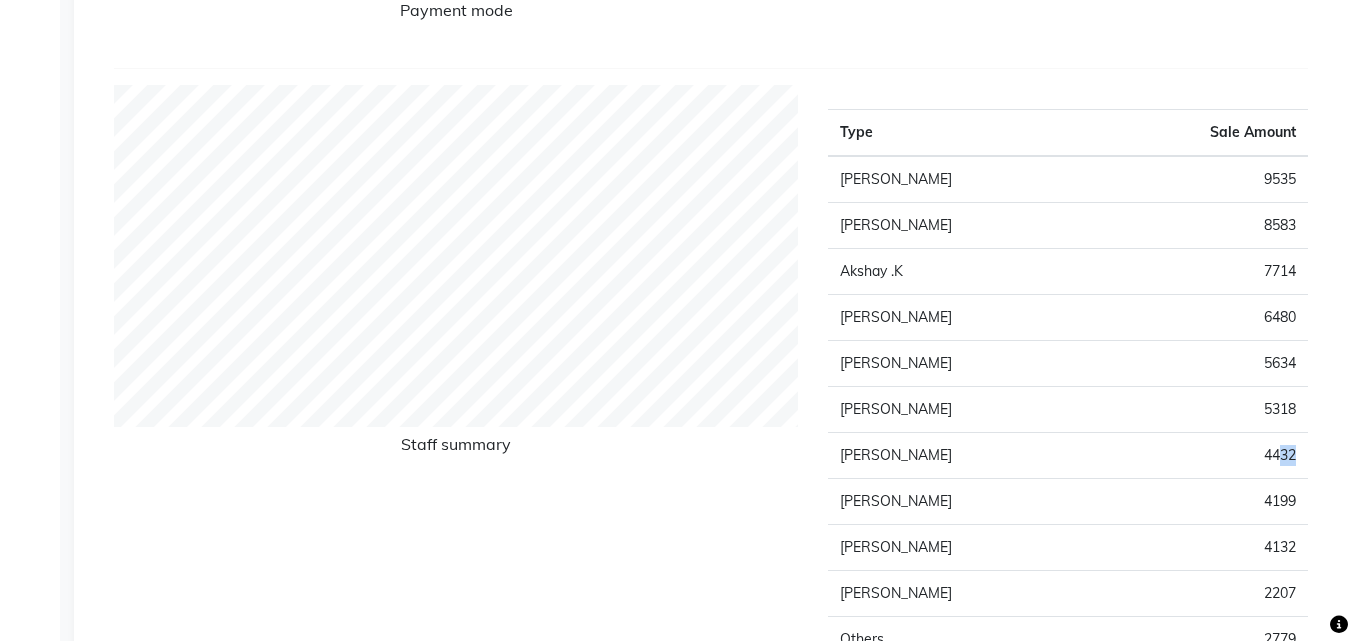 drag, startPoint x: 1296, startPoint y: 452, endPoint x: 1276, endPoint y: 454, distance: 20.09975 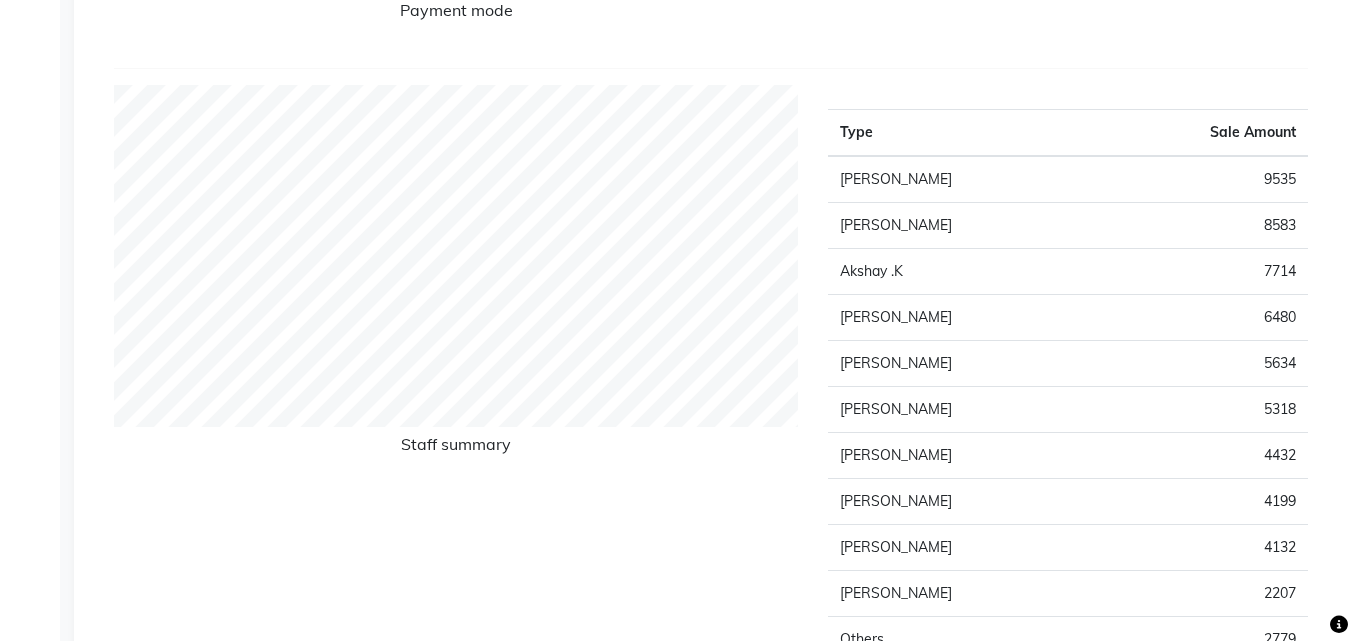 click on "4432" 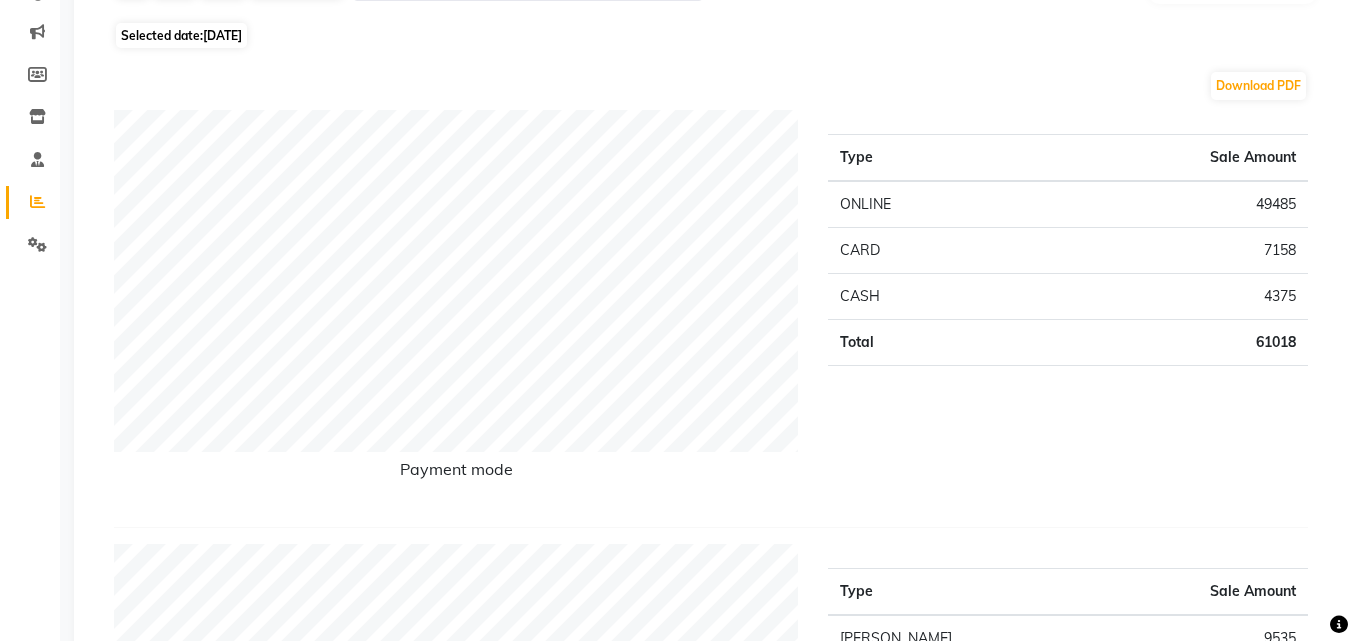 scroll, scrollTop: 200, scrollLeft: 0, axis: vertical 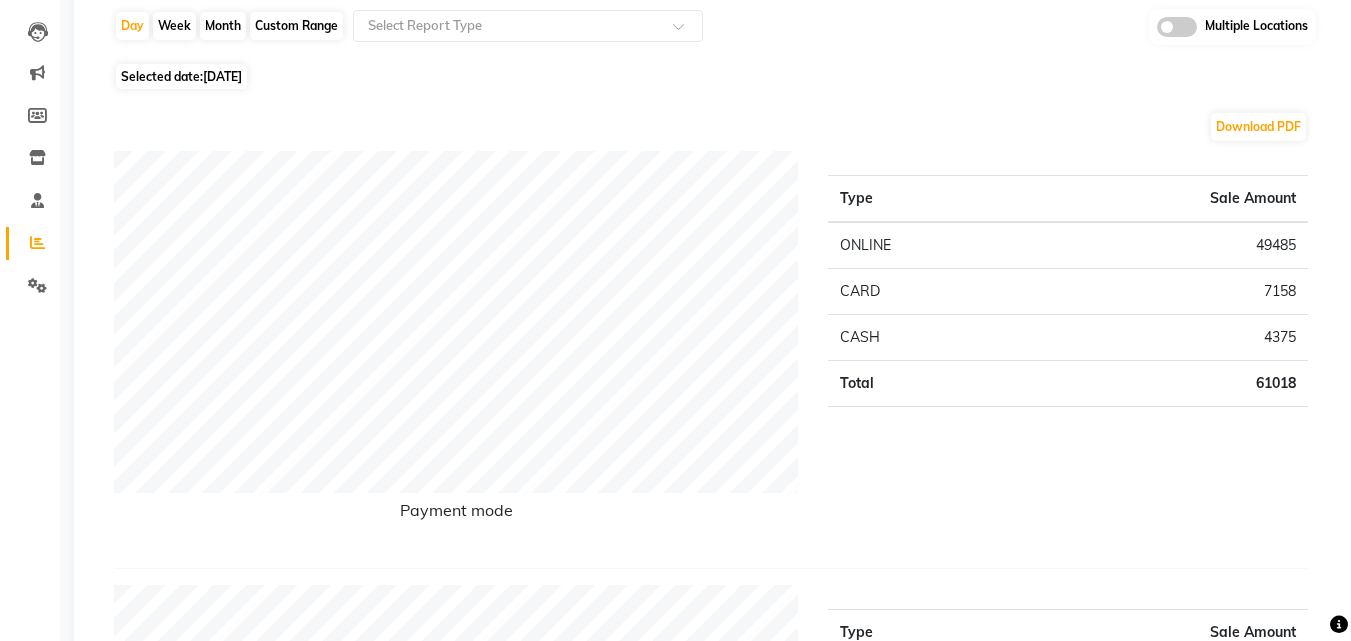 click on "Selected date:  [DATE]" 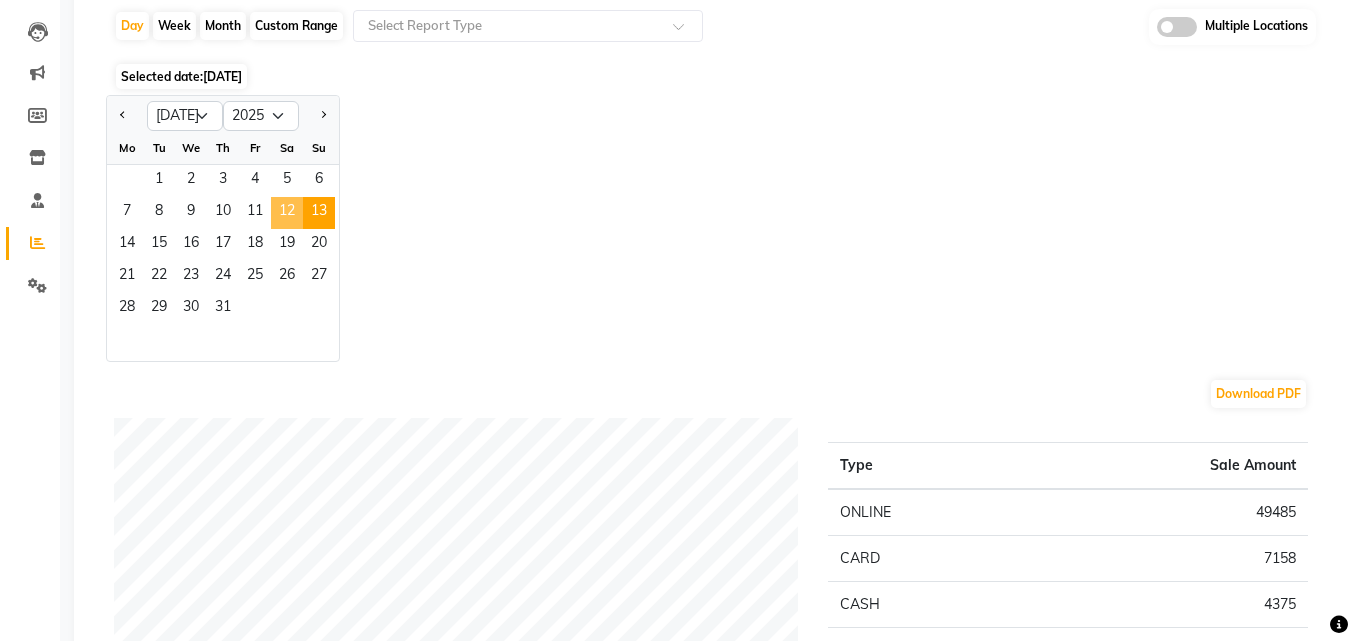 click on "12" 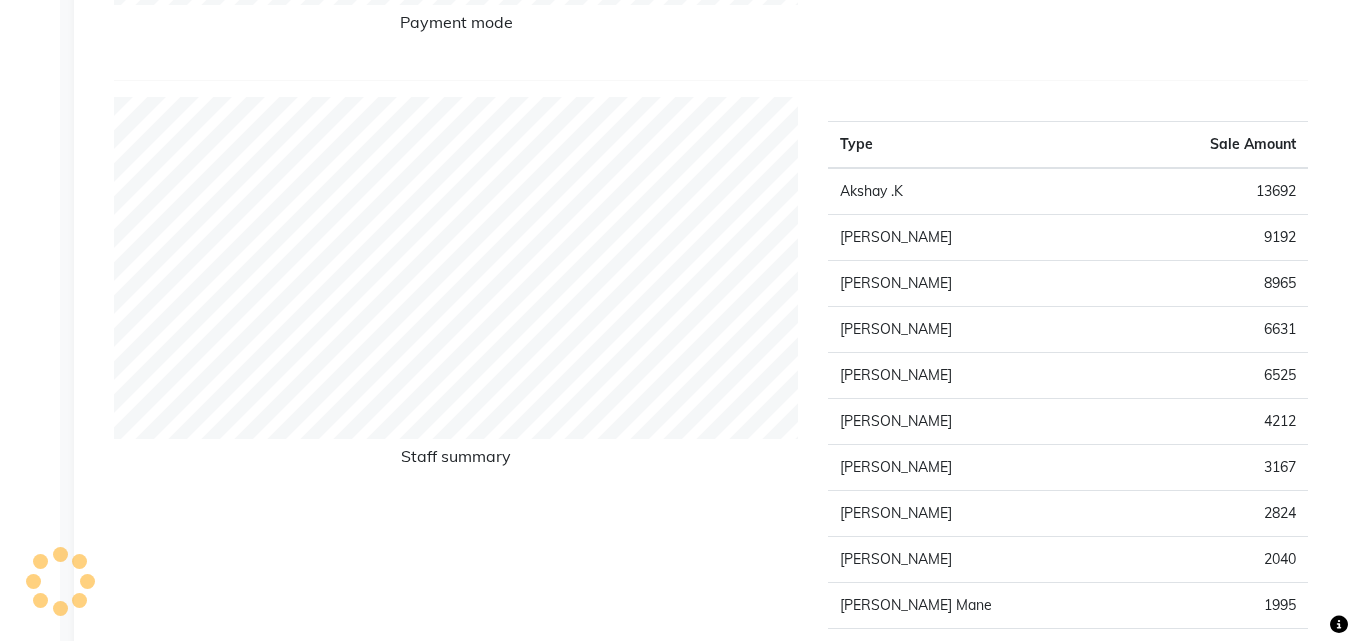 scroll, scrollTop: 700, scrollLeft: 0, axis: vertical 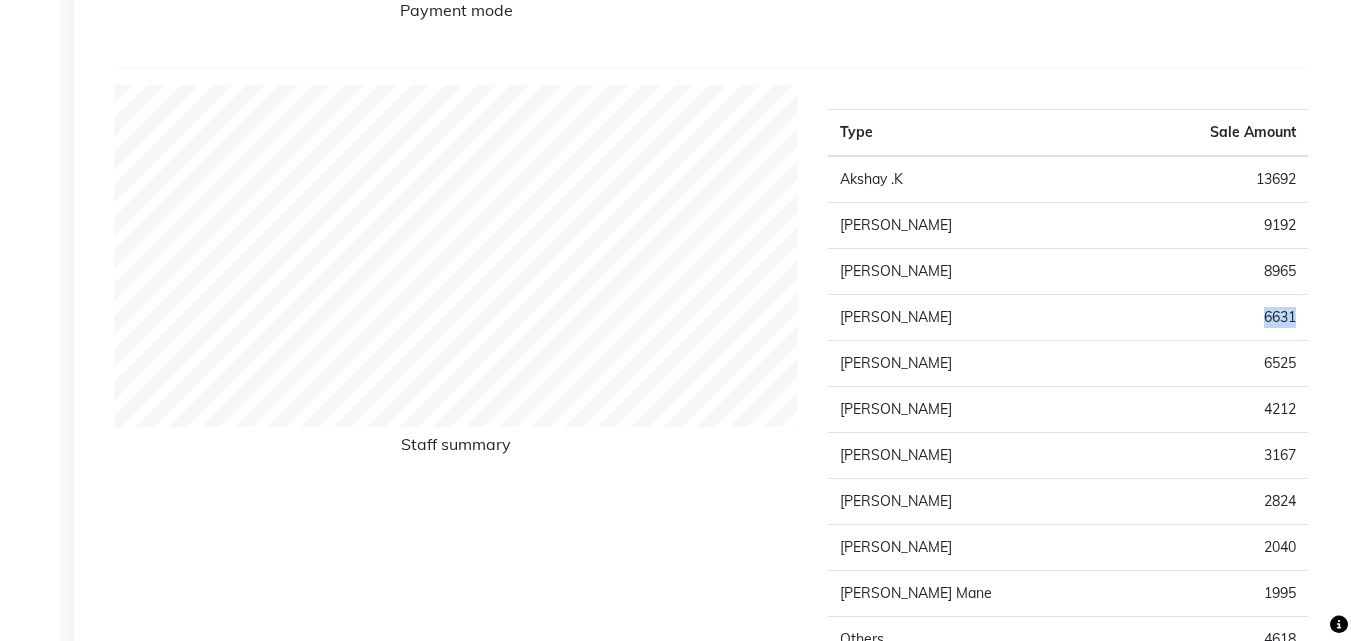 drag, startPoint x: 1303, startPoint y: 317, endPoint x: 1207, endPoint y: 313, distance: 96.0833 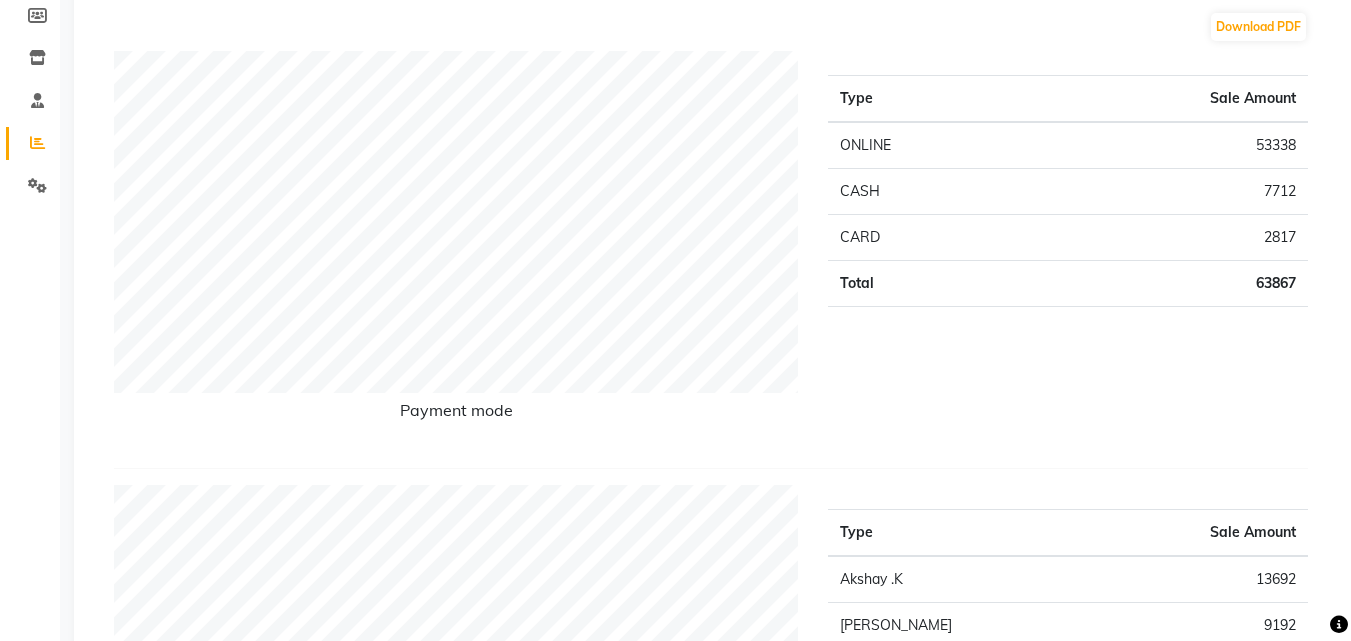 scroll, scrollTop: 100, scrollLeft: 0, axis: vertical 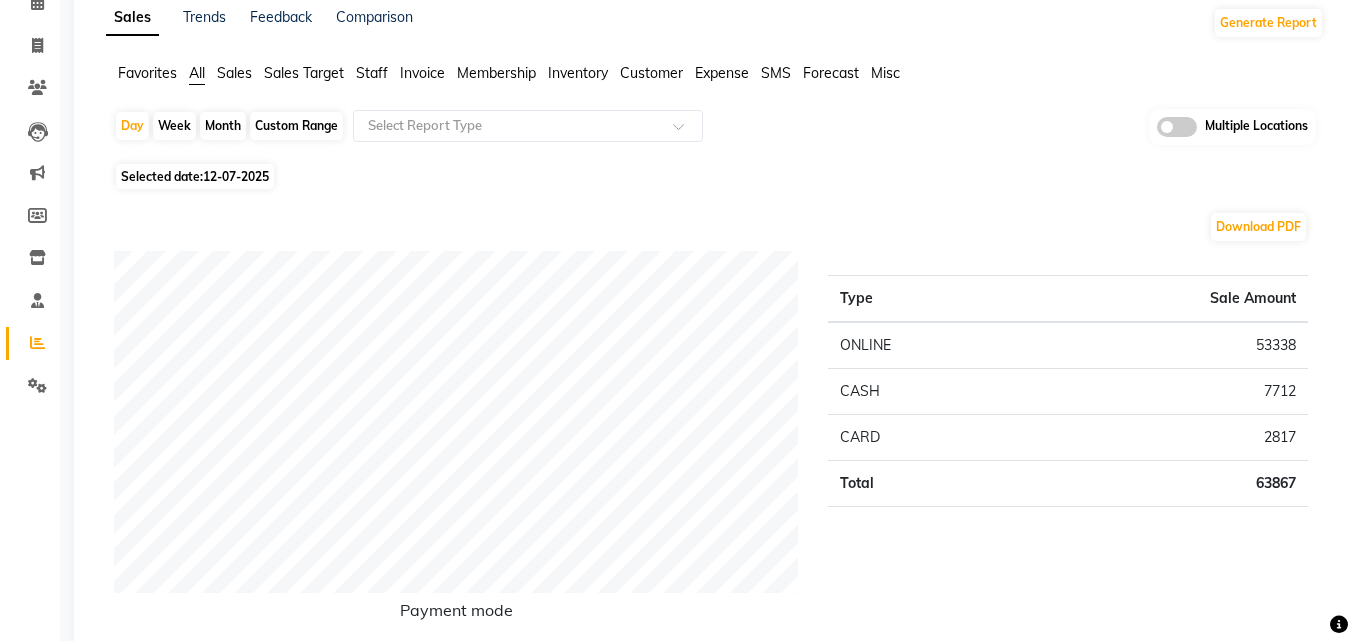 click on "Month" 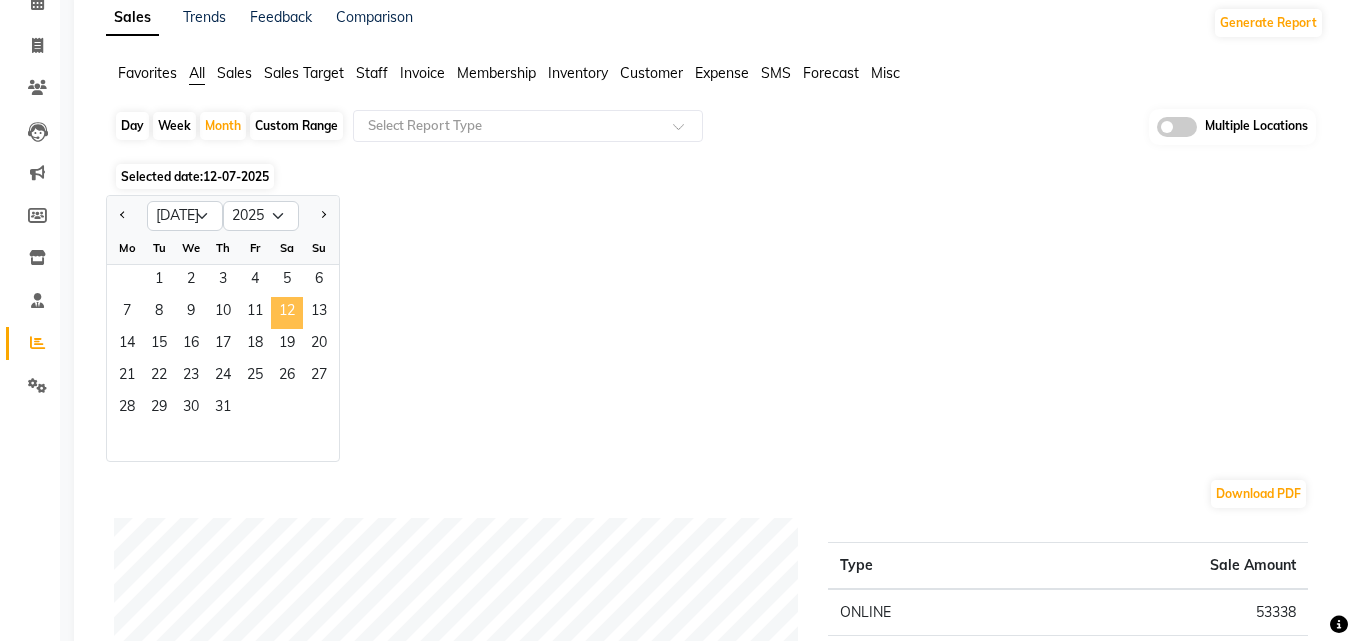 drag, startPoint x: 281, startPoint y: 309, endPoint x: 293, endPoint y: 301, distance: 14.422205 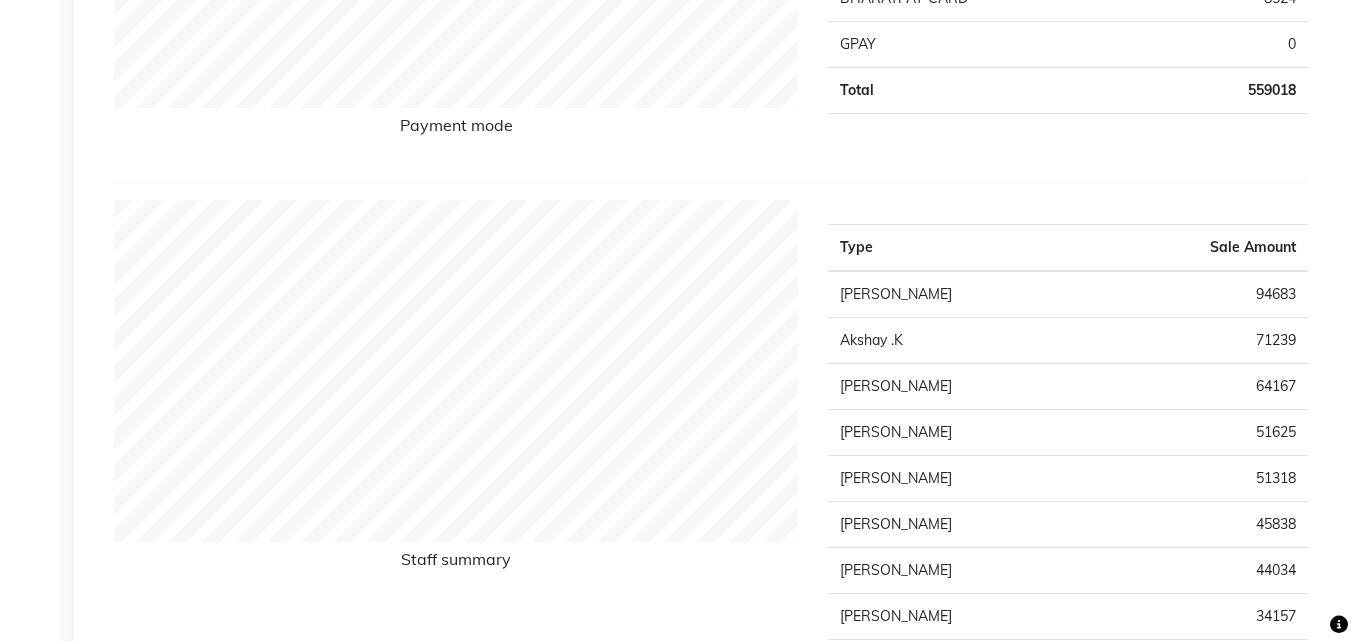 scroll, scrollTop: 600, scrollLeft: 0, axis: vertical 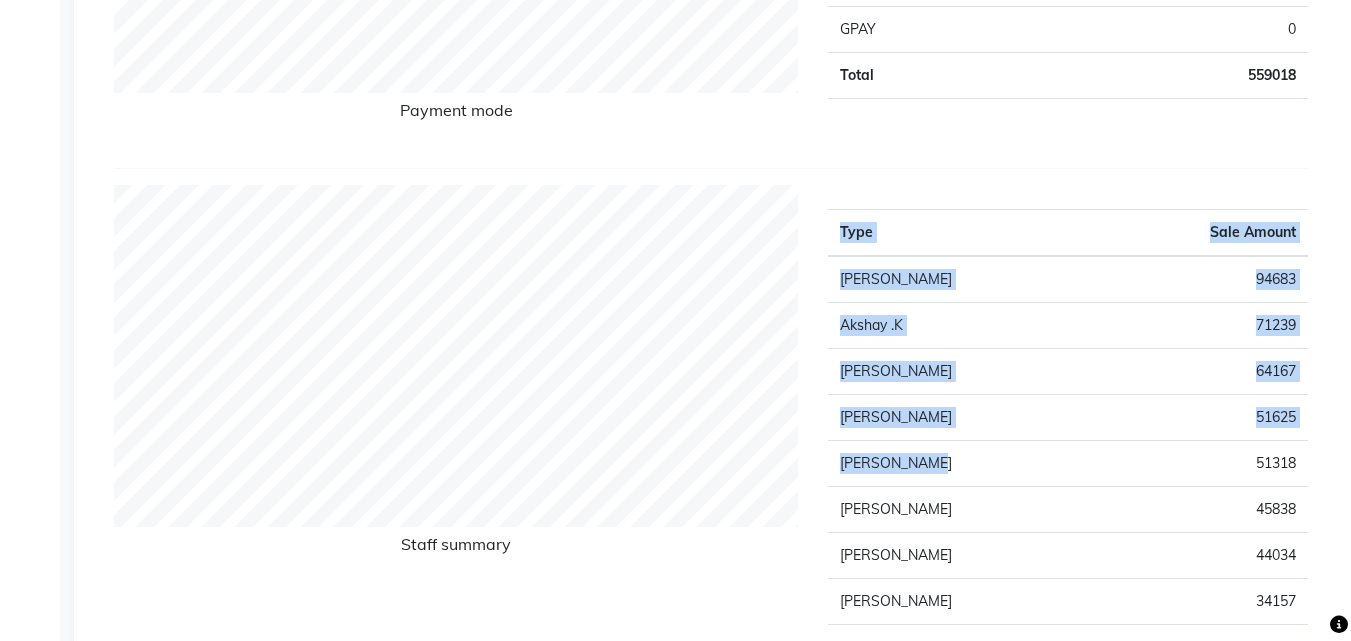 drag, startPoint x: 988, startPoint y: 455, endPoint x: 1314, endPoint y: 458, distance: 326.0138 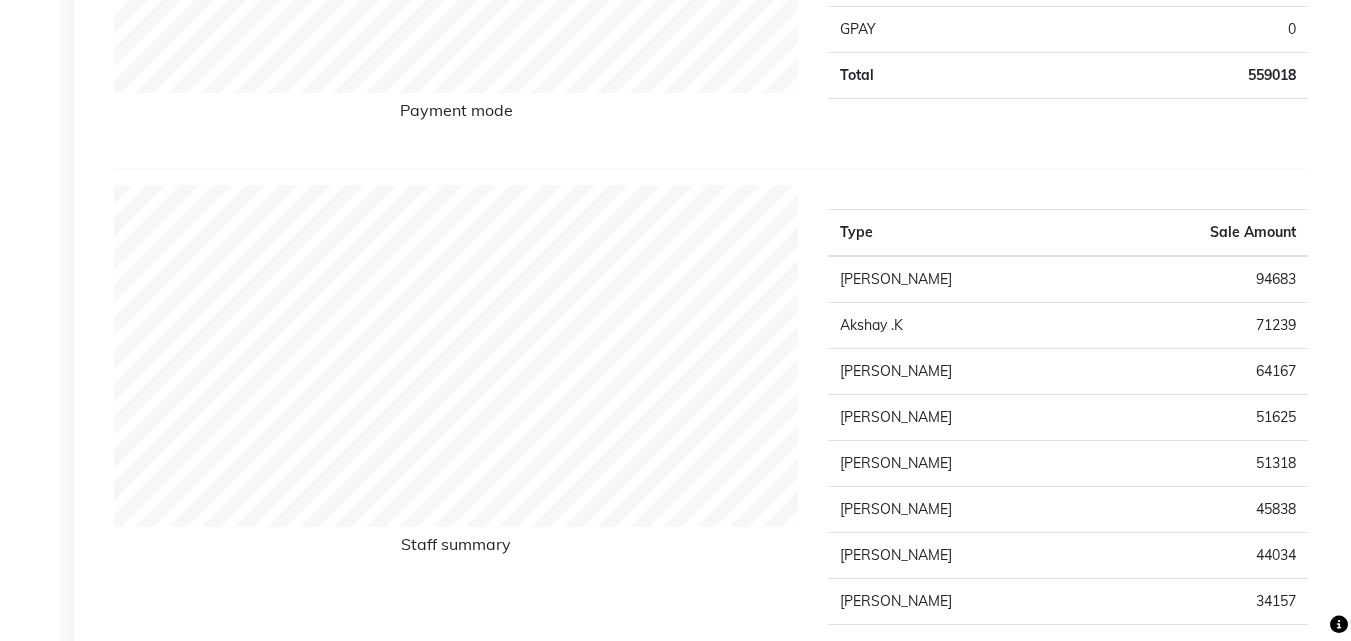 scroll, scrollTop: 700, scrollLeft: 0, axis: vertical 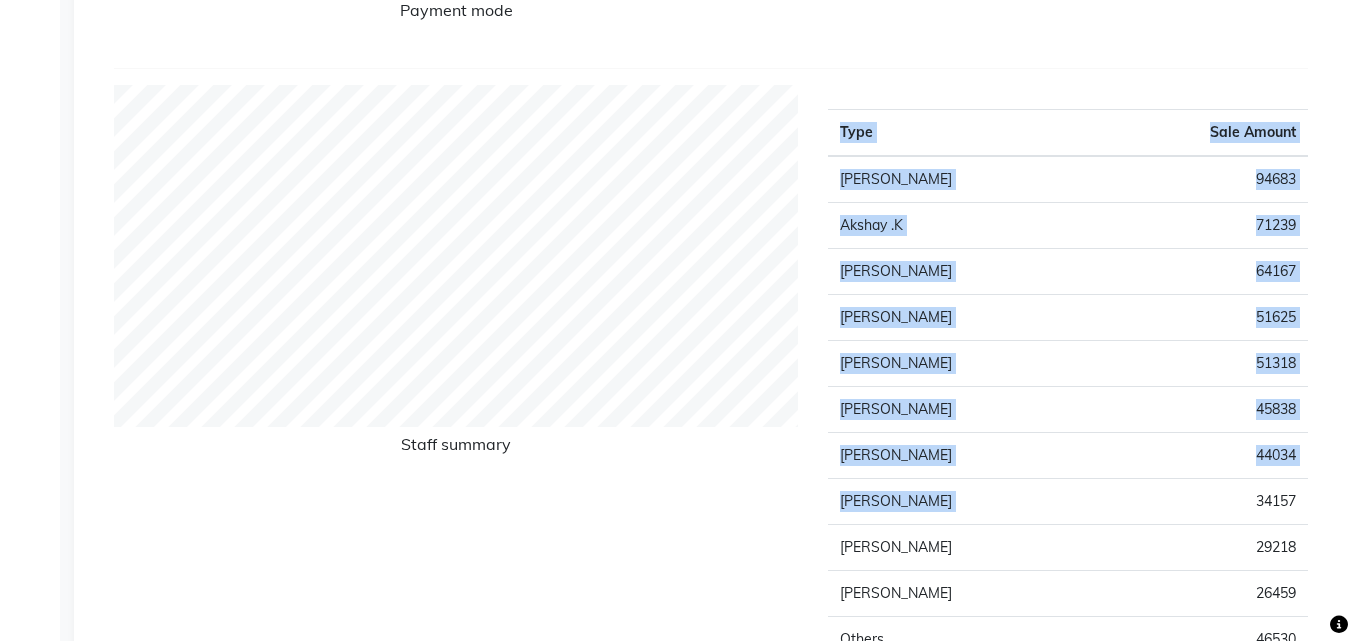 drag, startPoint x: 1254, startPoint y: 498, endPoint x: 1320, endPoint y: 498, distance: 66 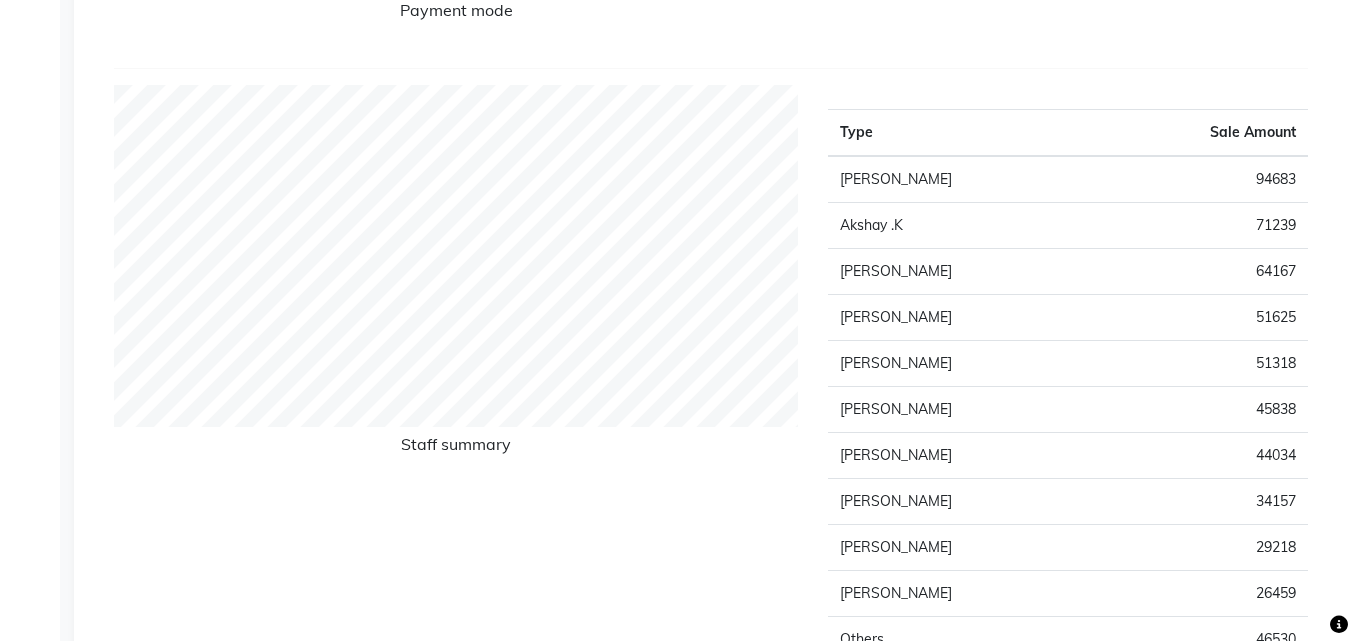 click on "44034" 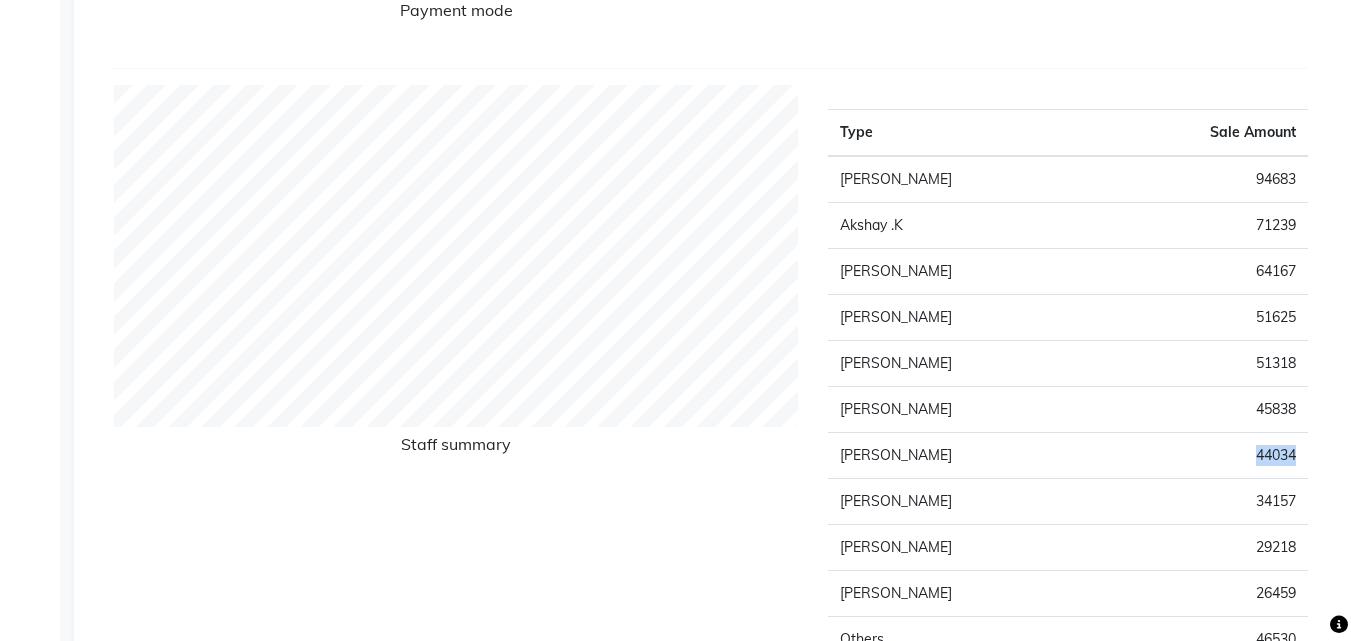 drag, startPoint x: 1305, startPoint y: 451, endPoint x: 1237, endPoint y: 461, distance: 68.73136 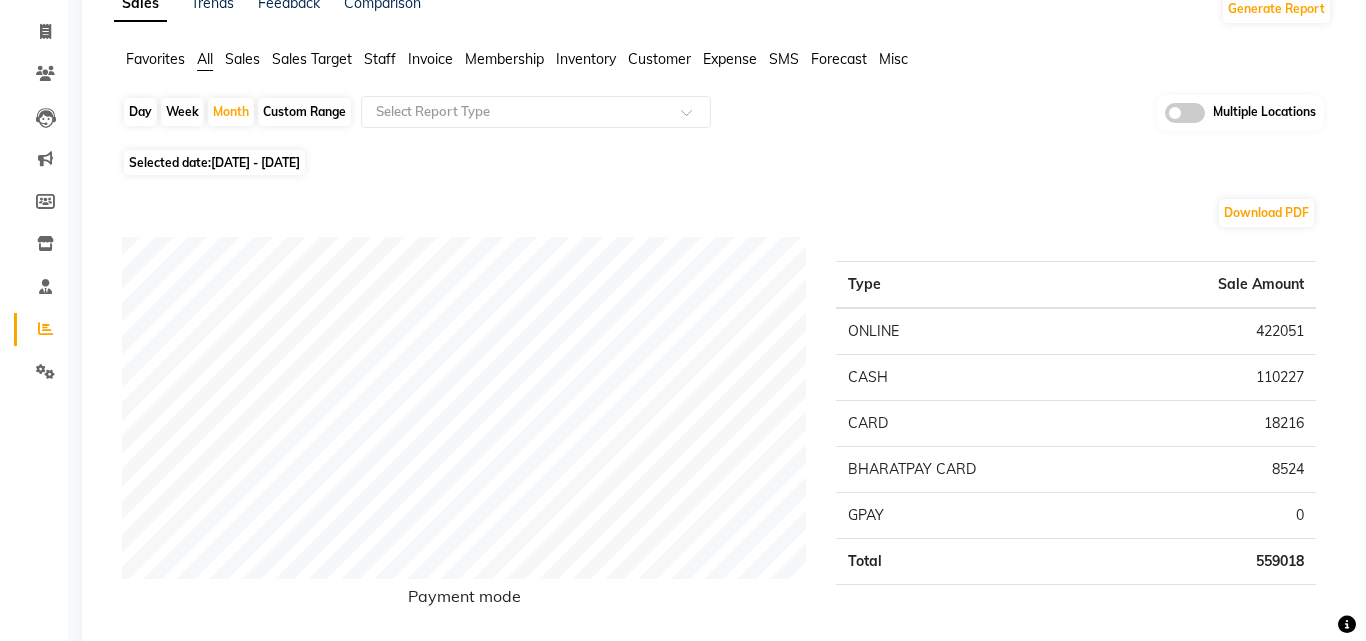 scroll, scrollTop: 0, scrollLeft: 0, axis: both 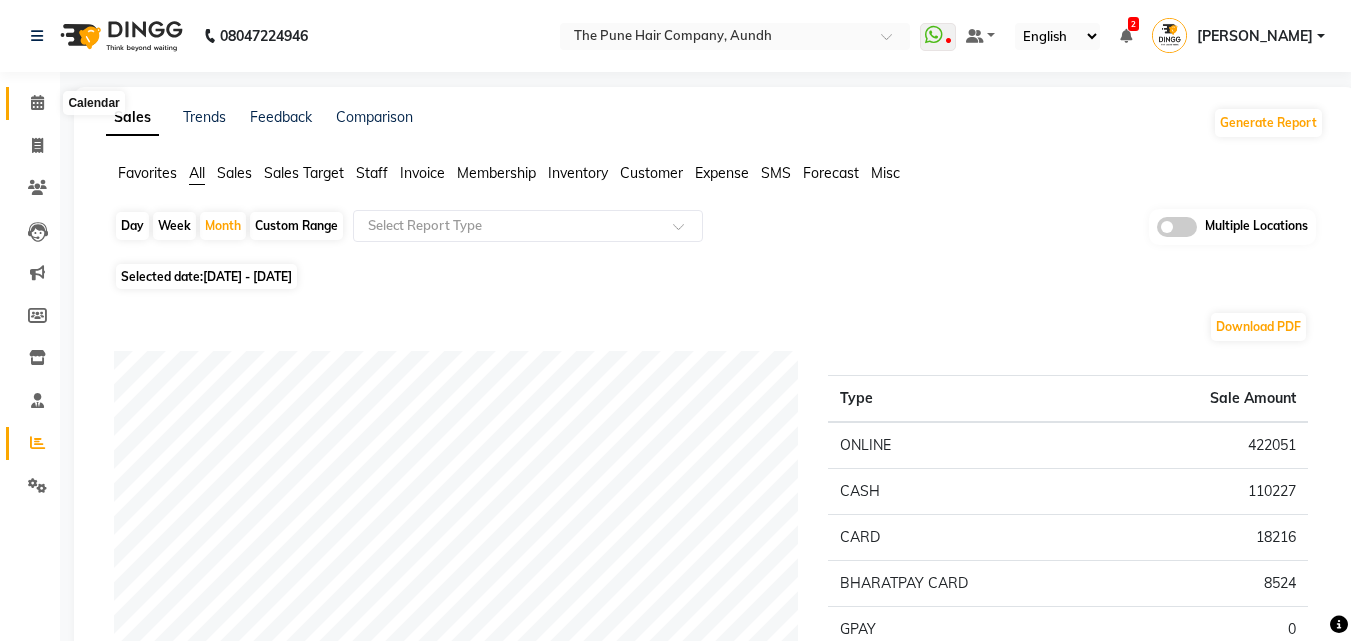click 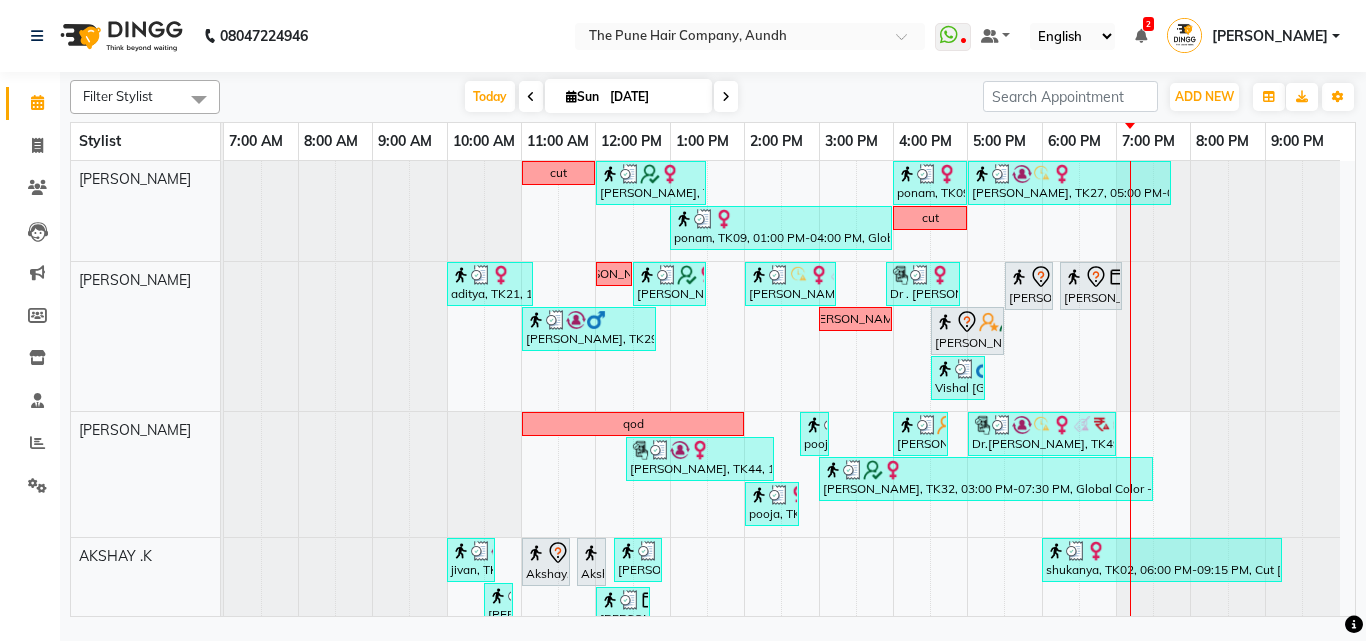 scroll, scrollTop: 600, scrollLeft: 0, axis: vertical 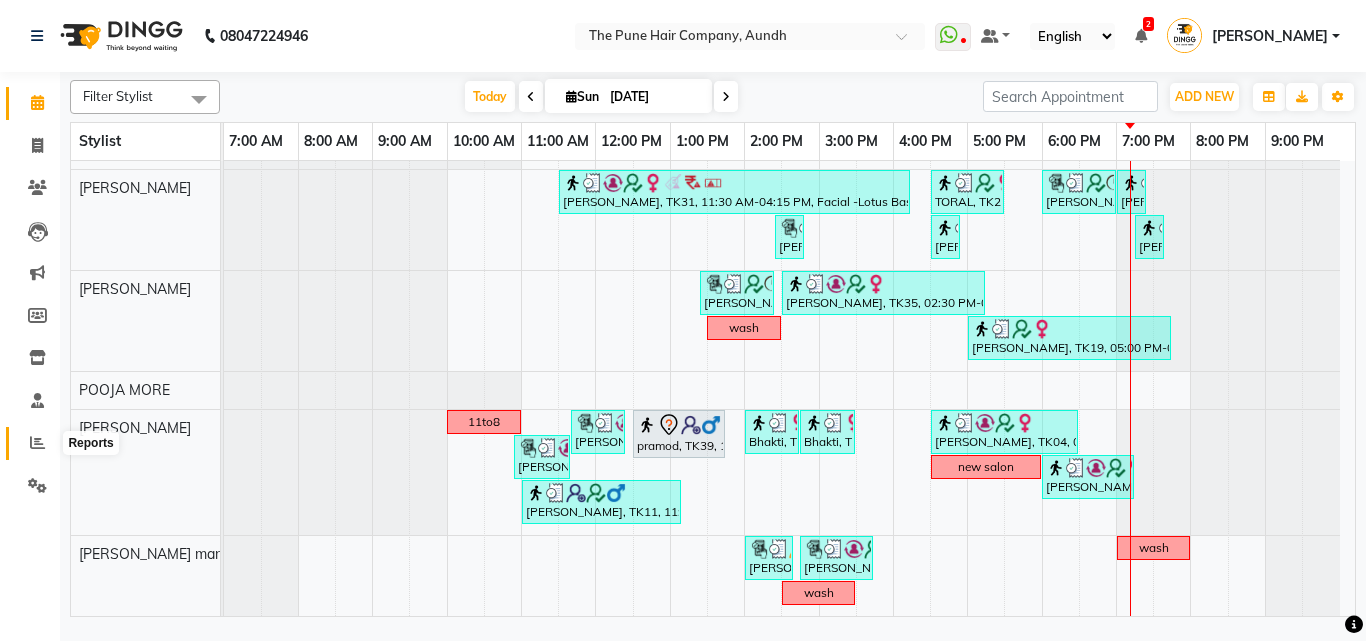 click 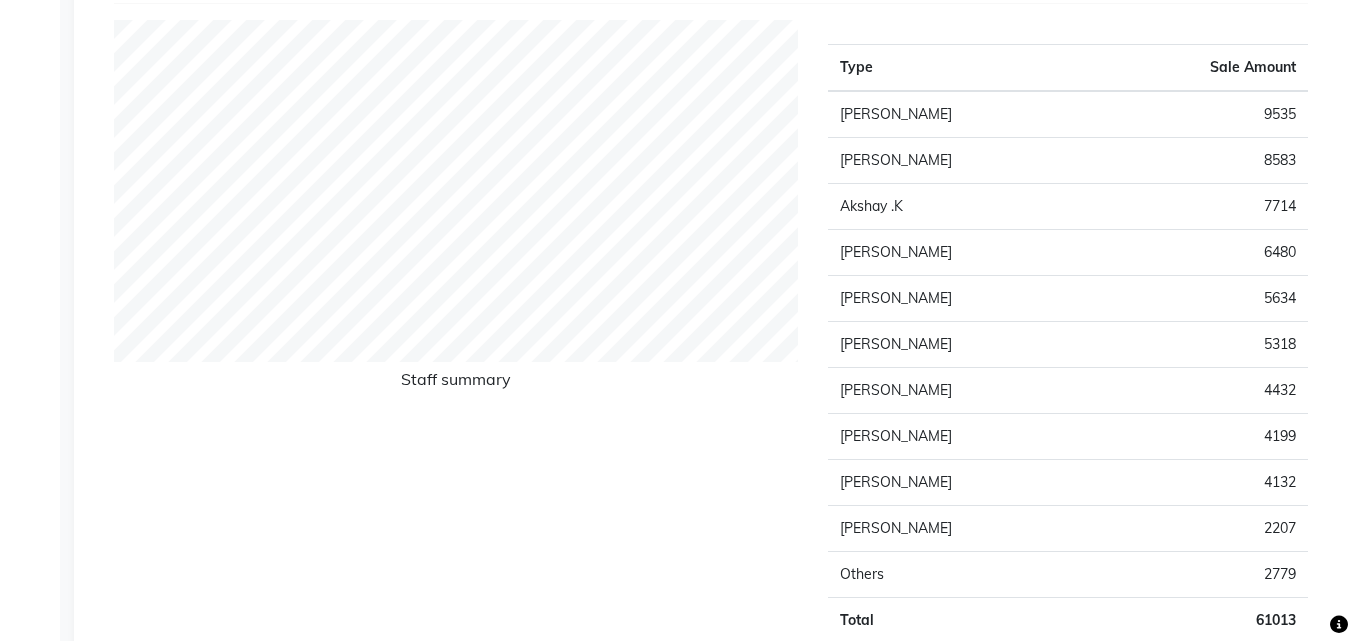 scroll, scrollTop: 800, scrollLeft: 0, axis: vertical 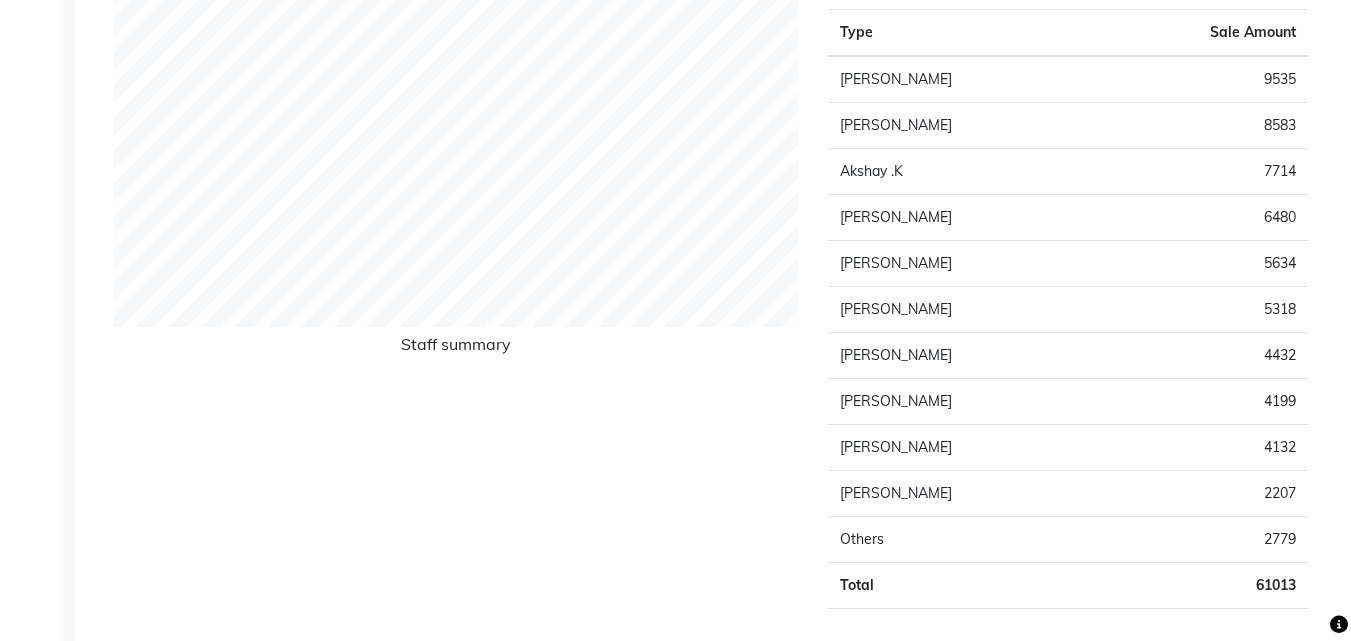 drag, startPoint x: 1295, startPoint y: 346, endPoint x: 1220, endPoint y: 378, distance: 81.5414 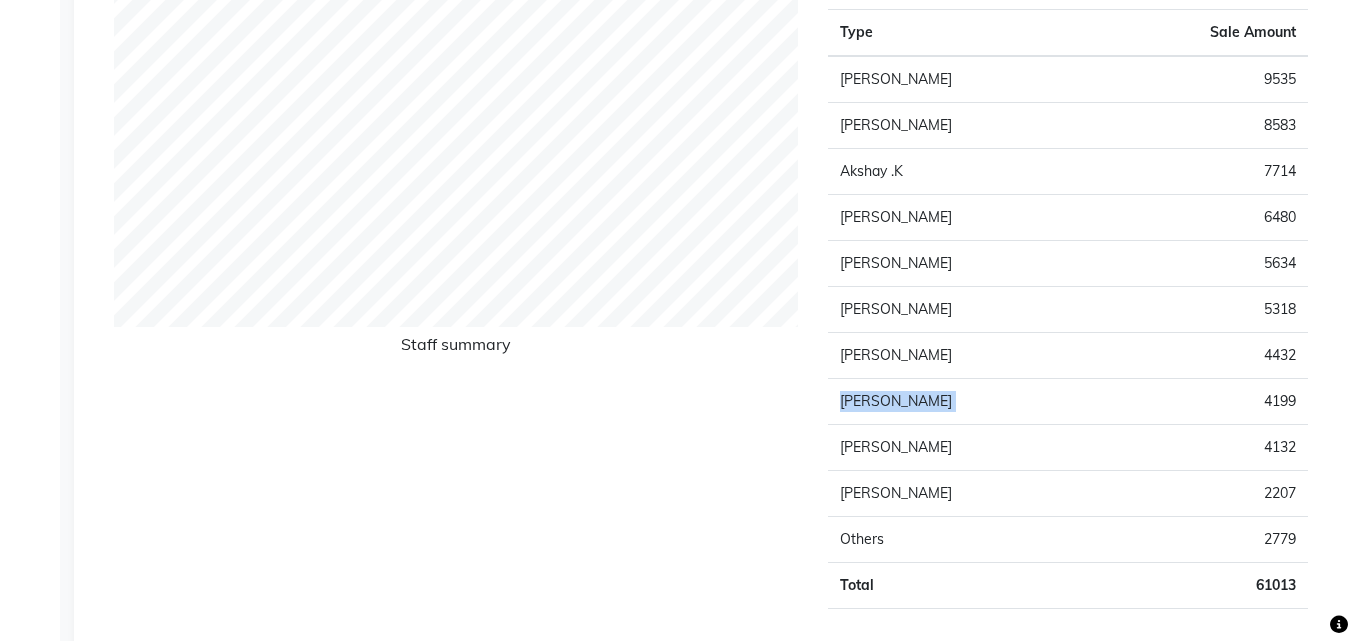 click on "4199" 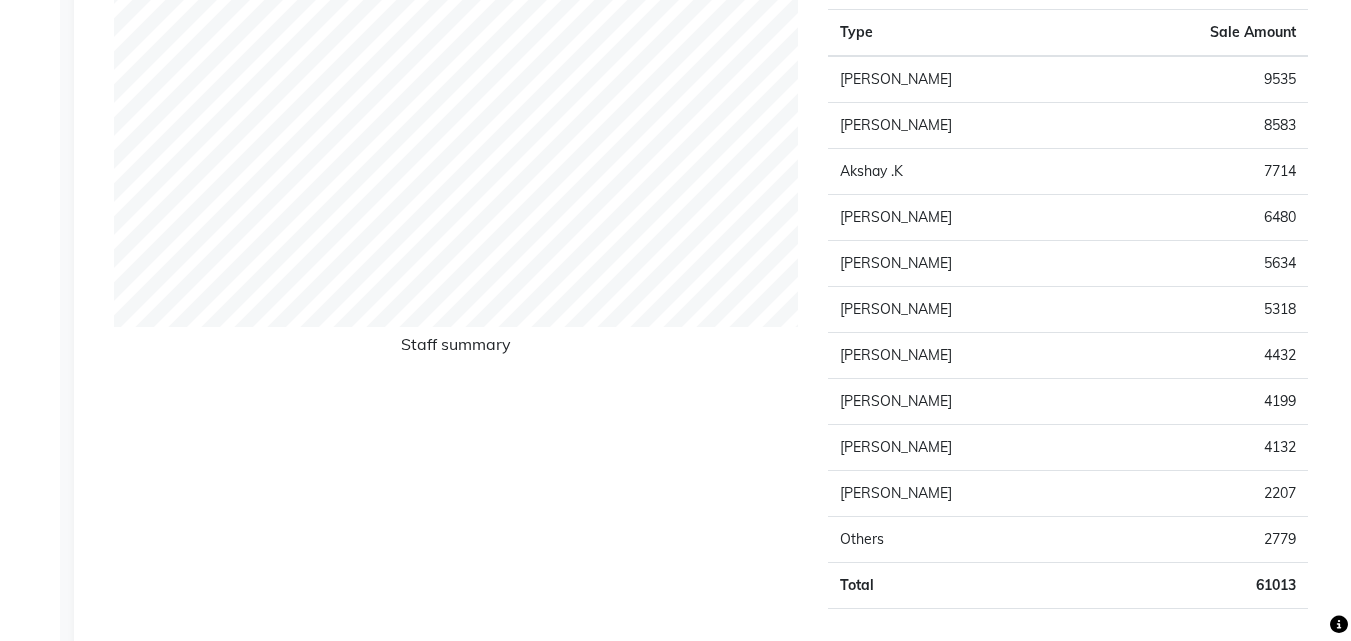 click on "4199" 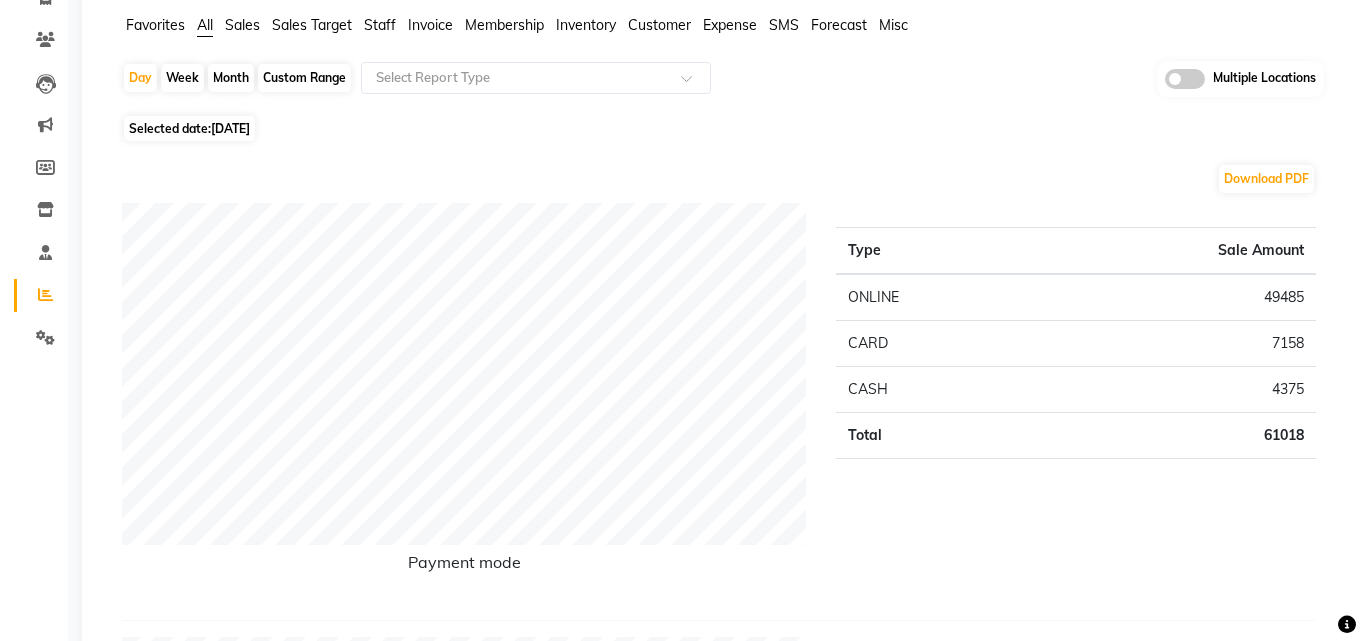 scroll, scrollTop: 0, scrollLeft: 0, axis: both 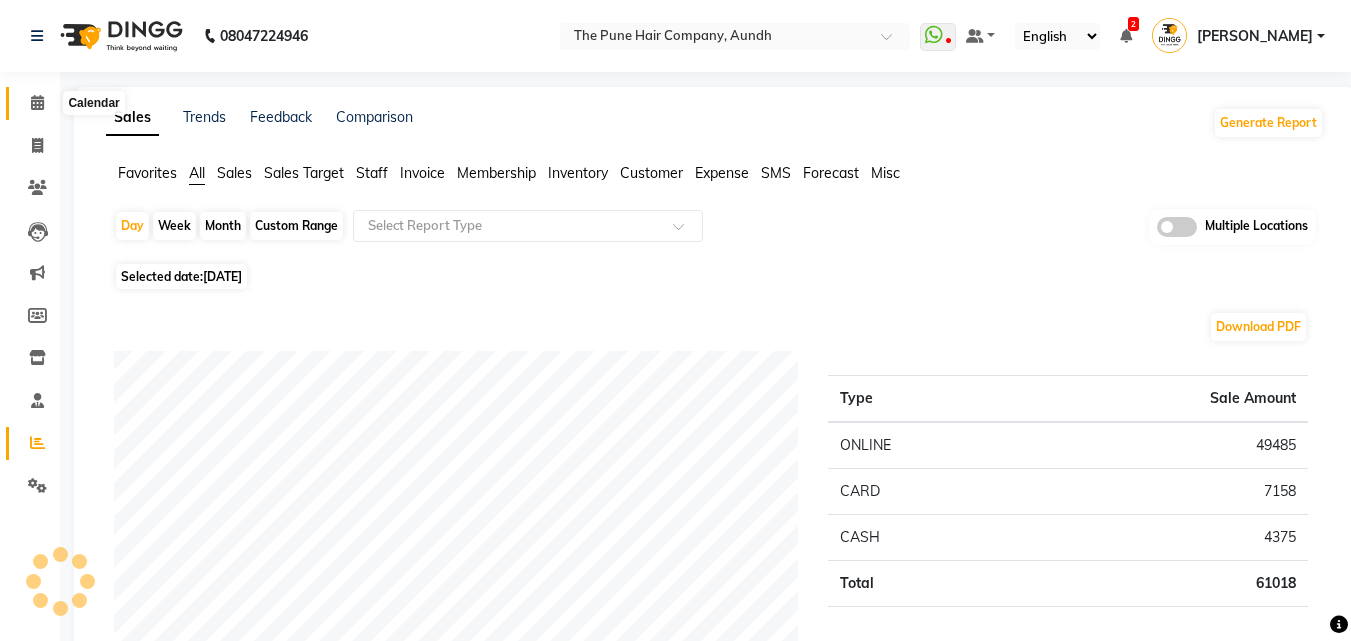 click 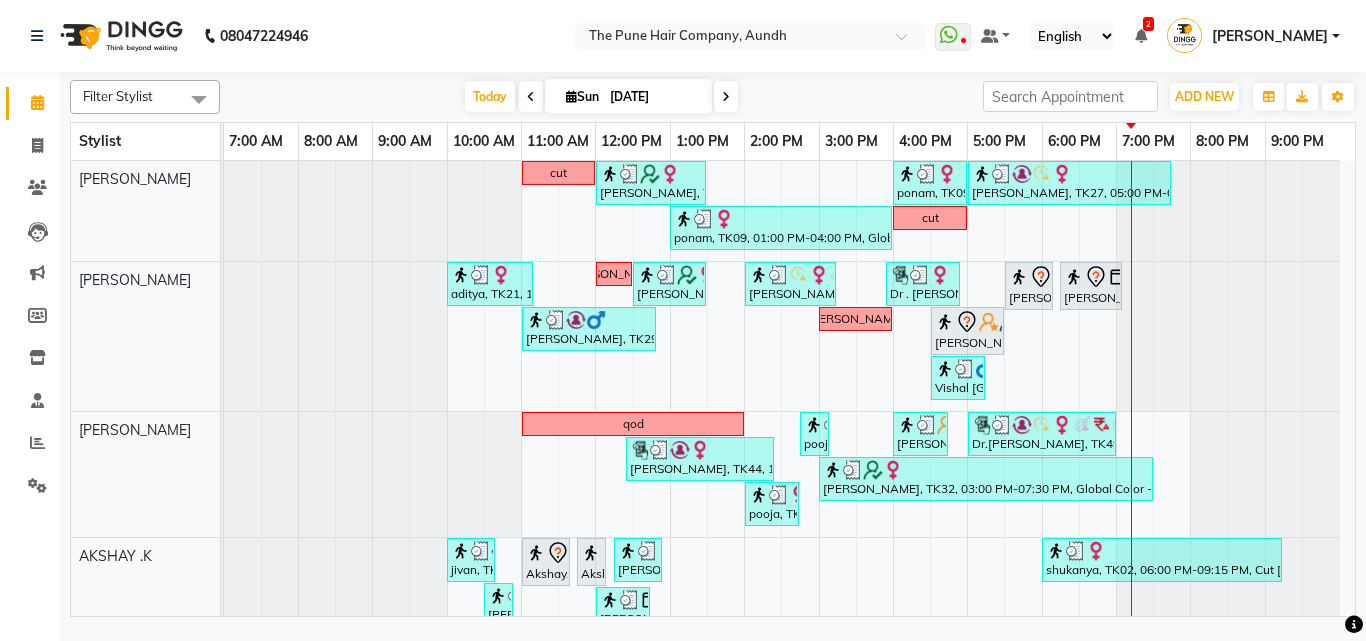 scroll, scrollTop: 654, scrollLeft: 0, axis: vertical 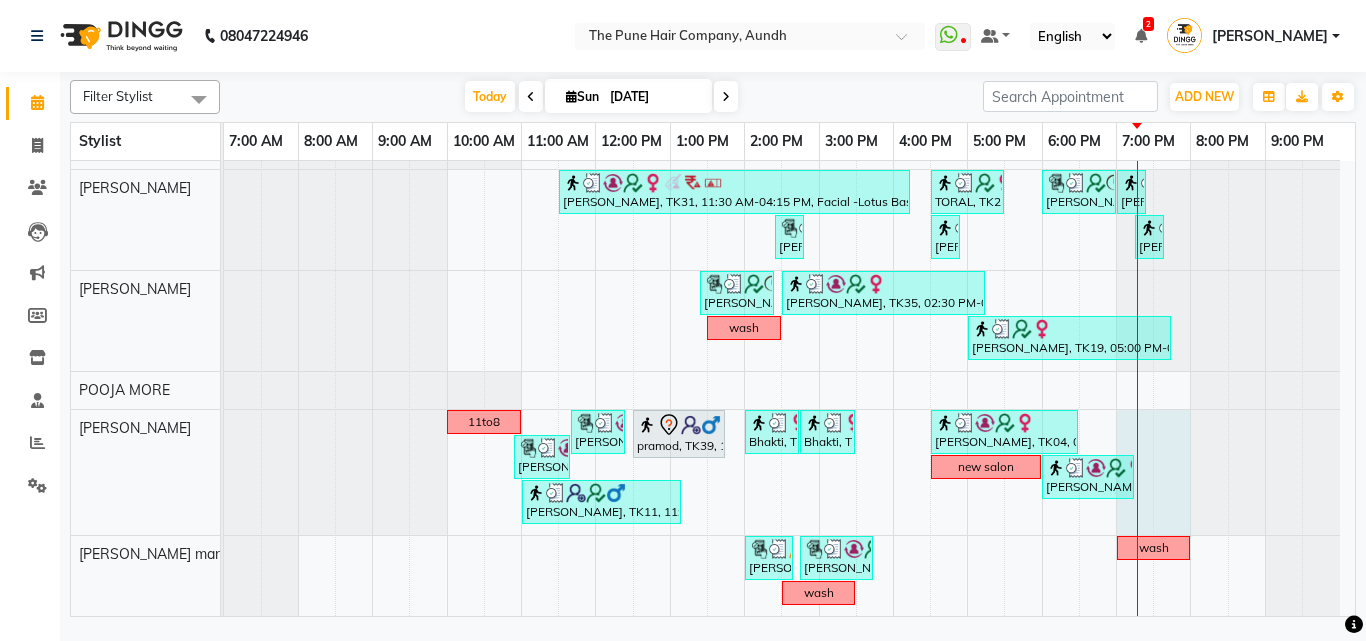 drag, startPoint x: 1139, startPoint y: 460, endPoint x: 1176, endPoint y: 454, distance: 37.48333 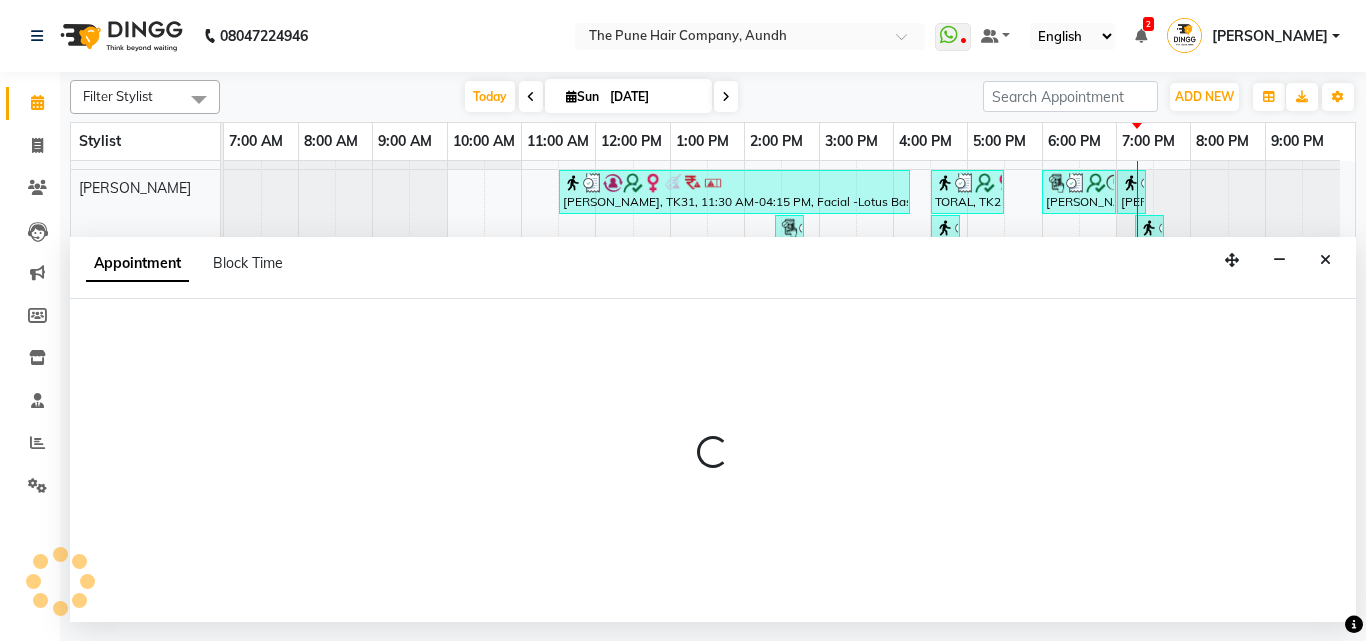 select on "50093" 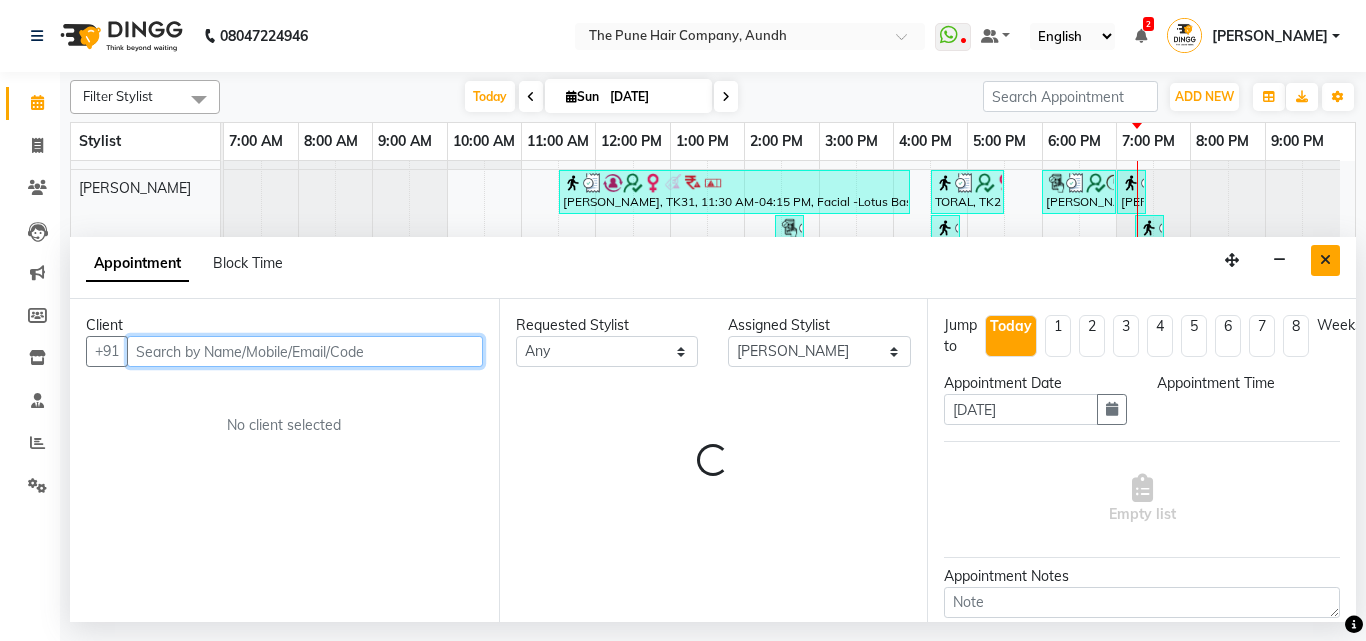 select on "1140" 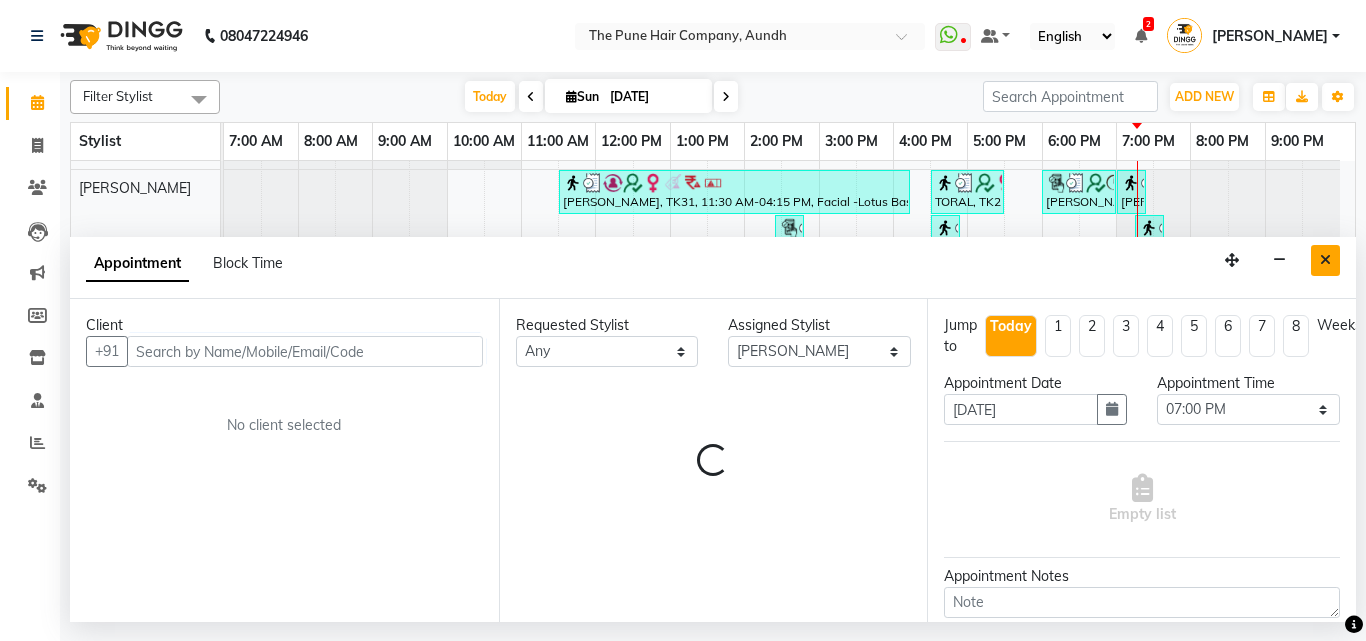 click at bounding box center [1325, 260] 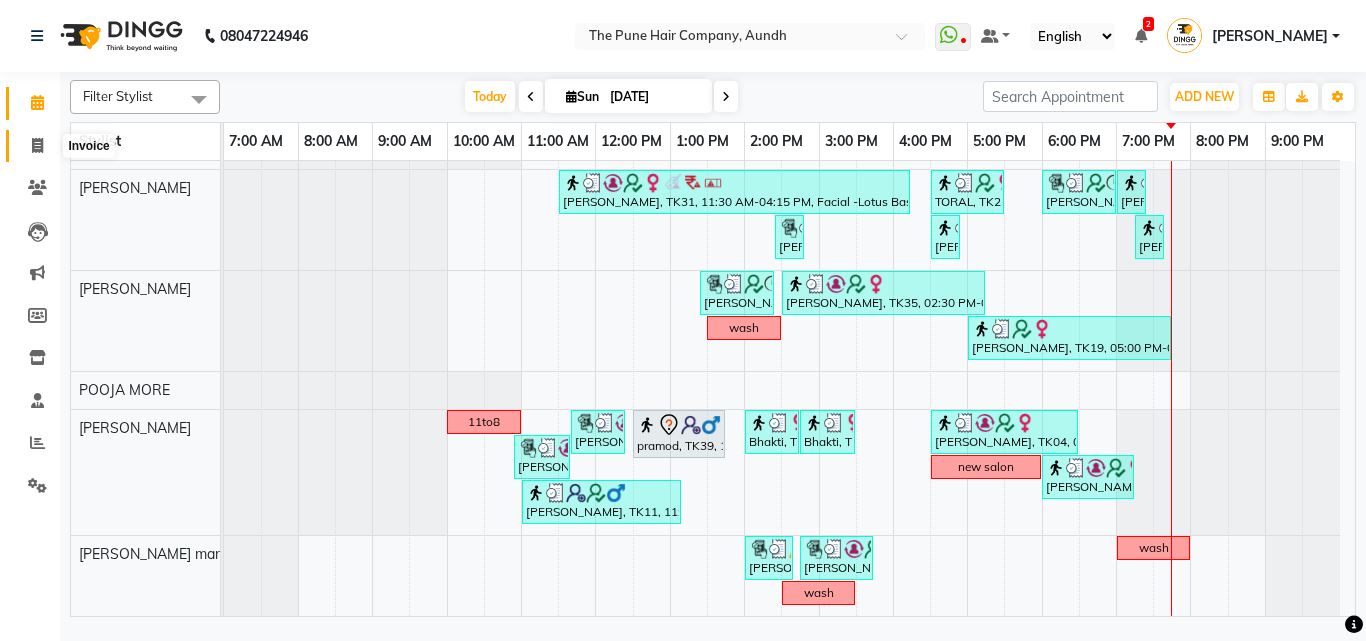 click 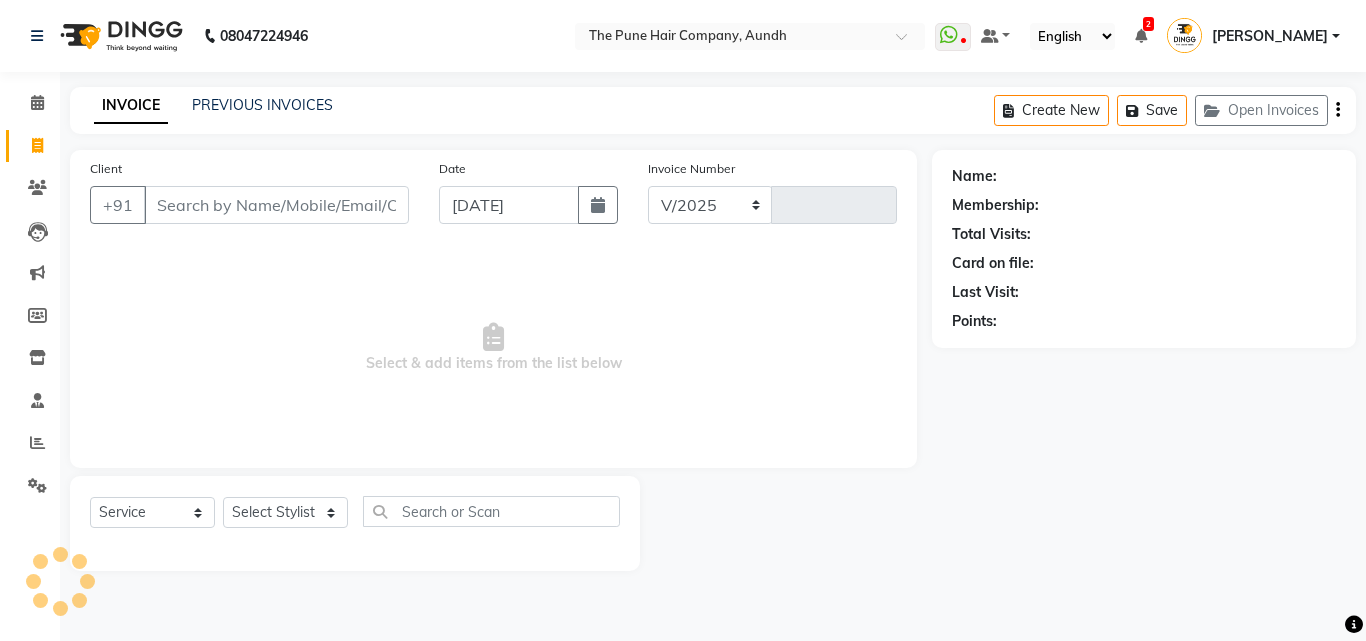 select on "106" 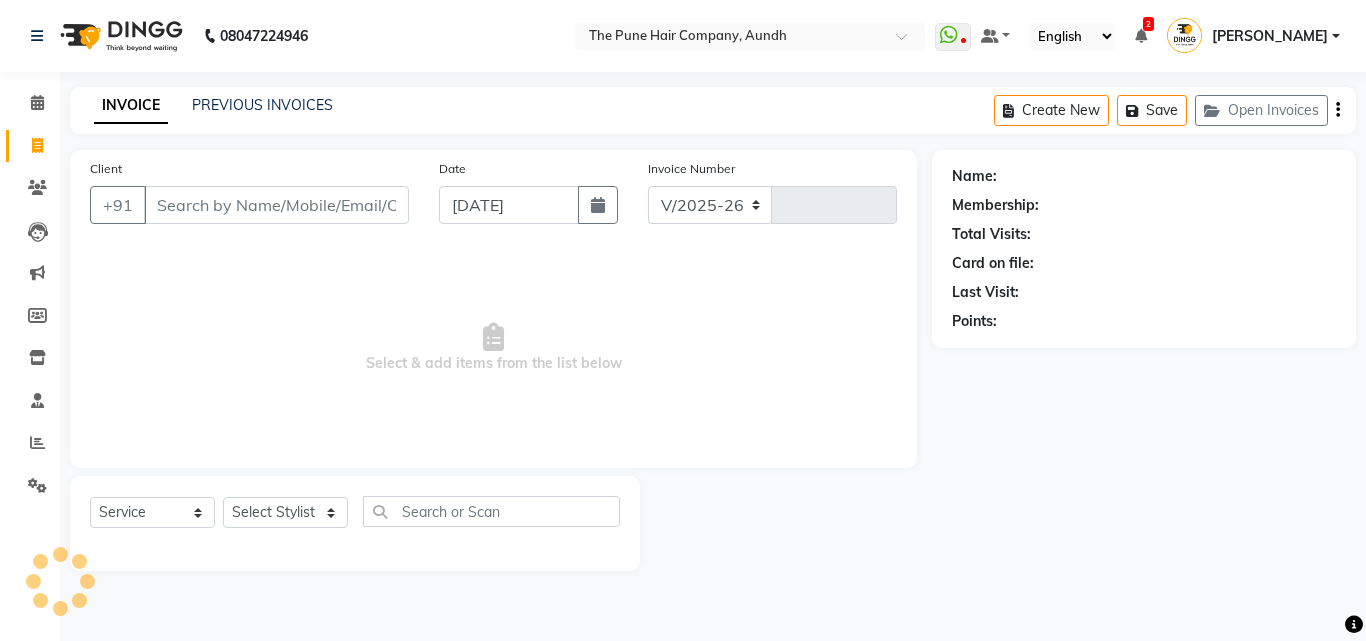 type on "3123" 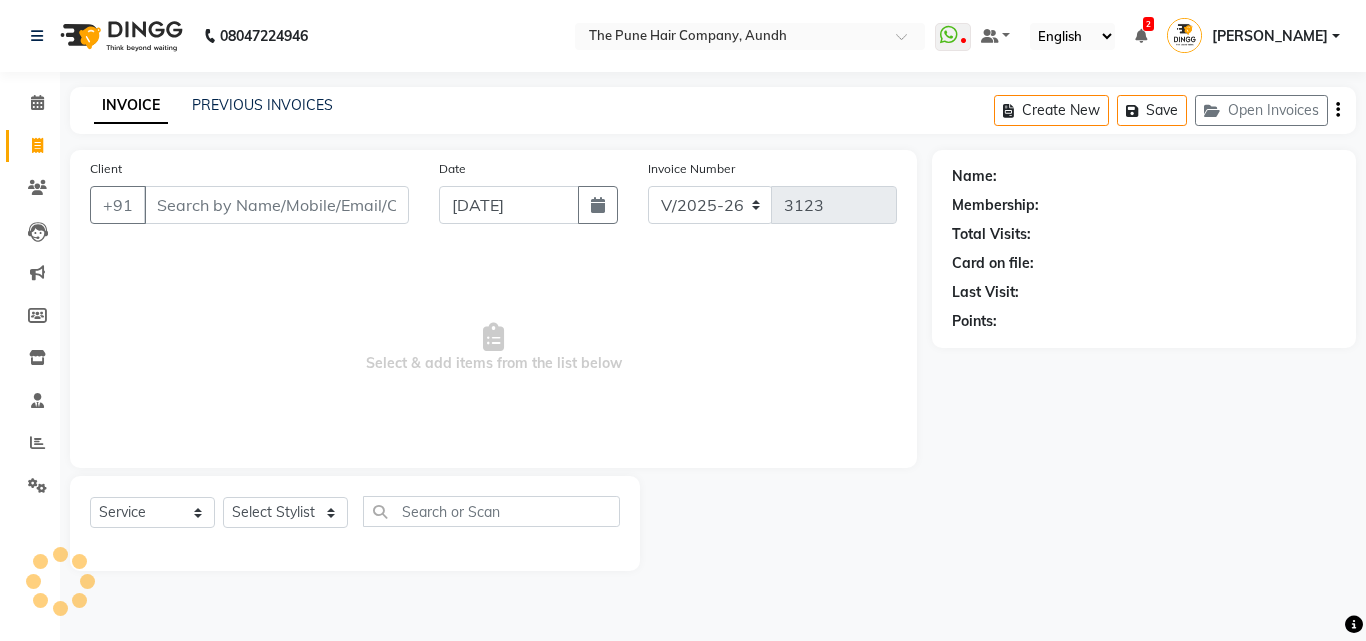 click on "Client" at bounding box center (276, 205) 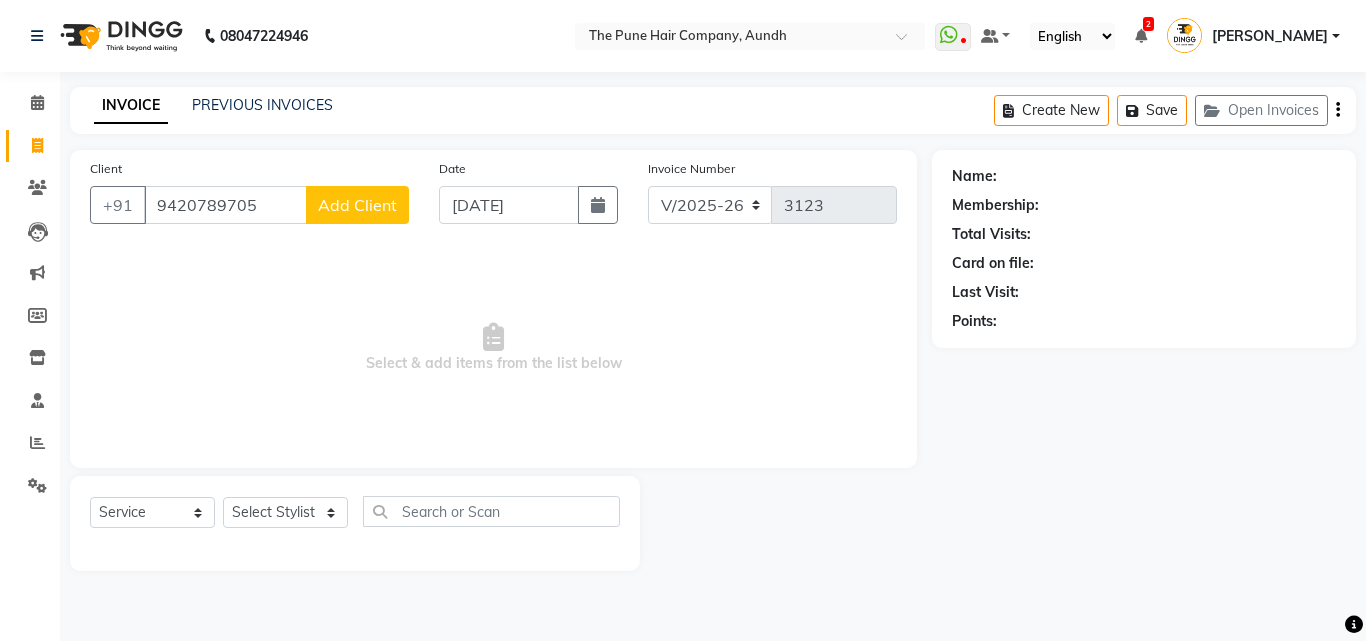 type on "9420789705" 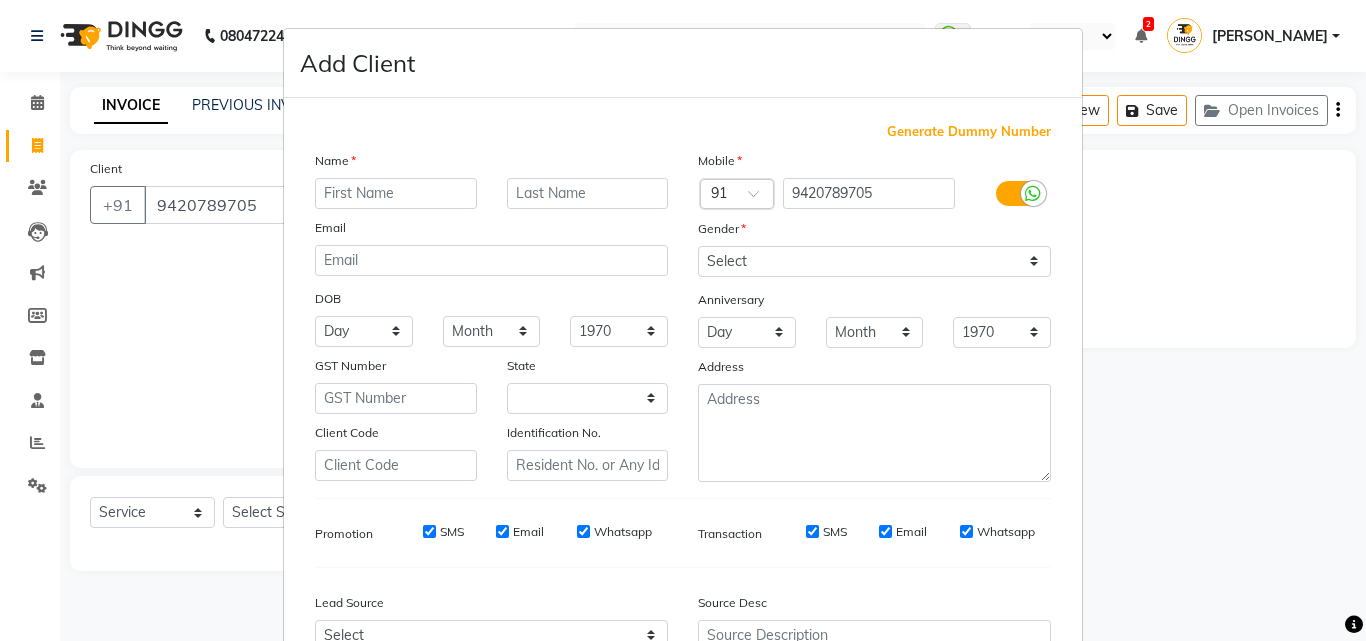 select on "22" 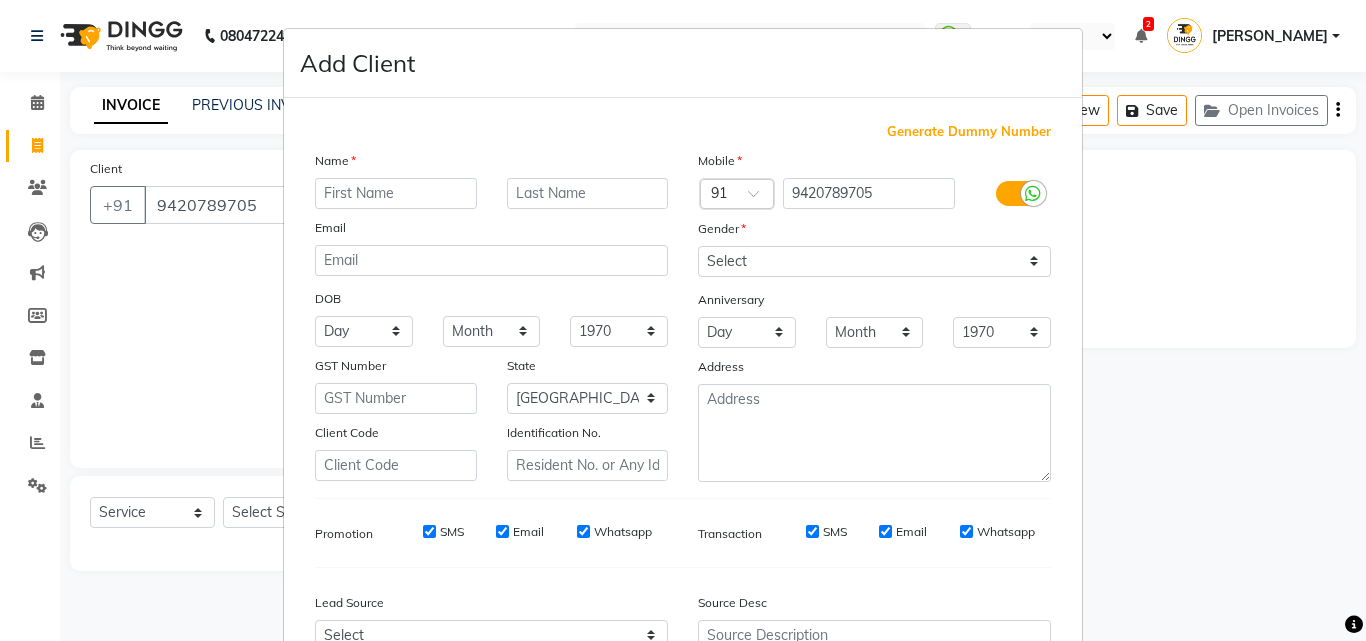 click at bounding box center (396, 193) 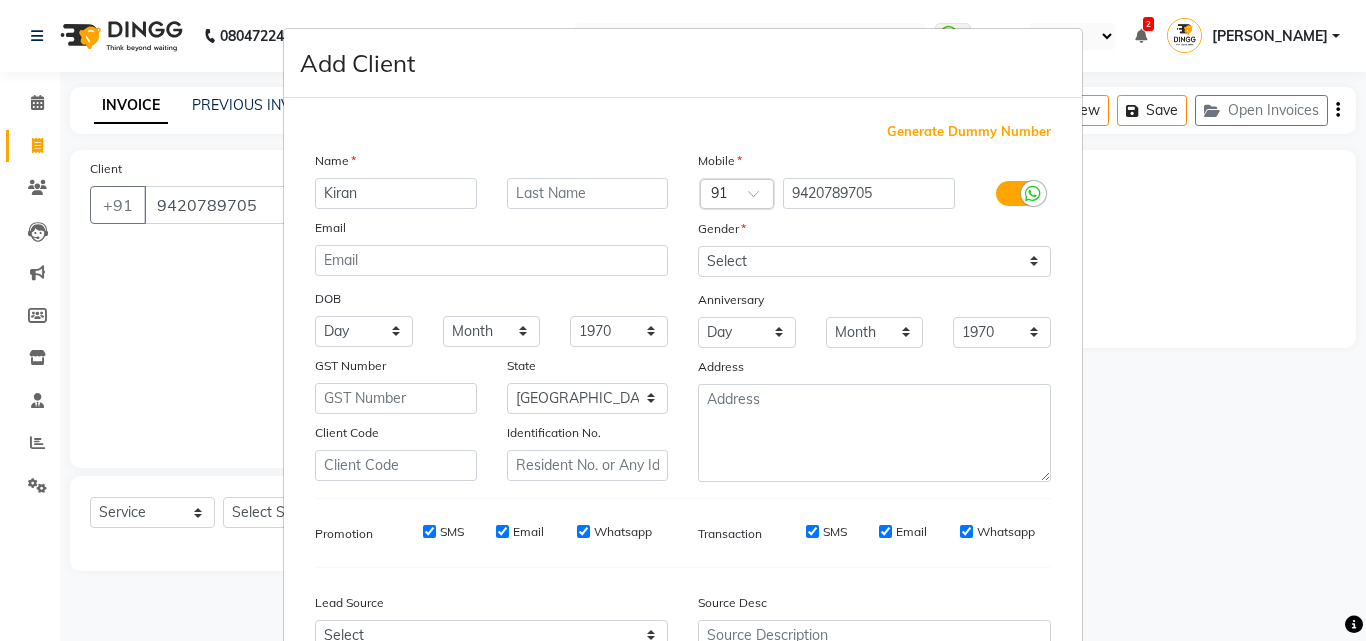 type on "Kiran" 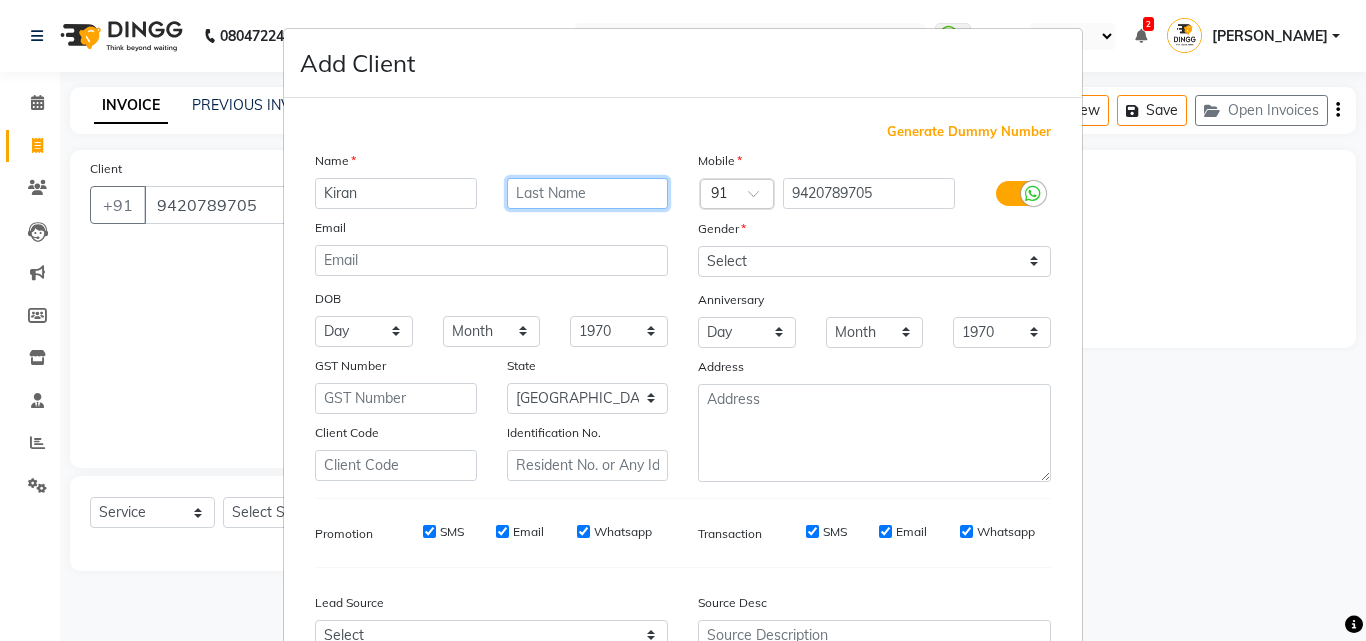 click at bounding box center [588, 193] 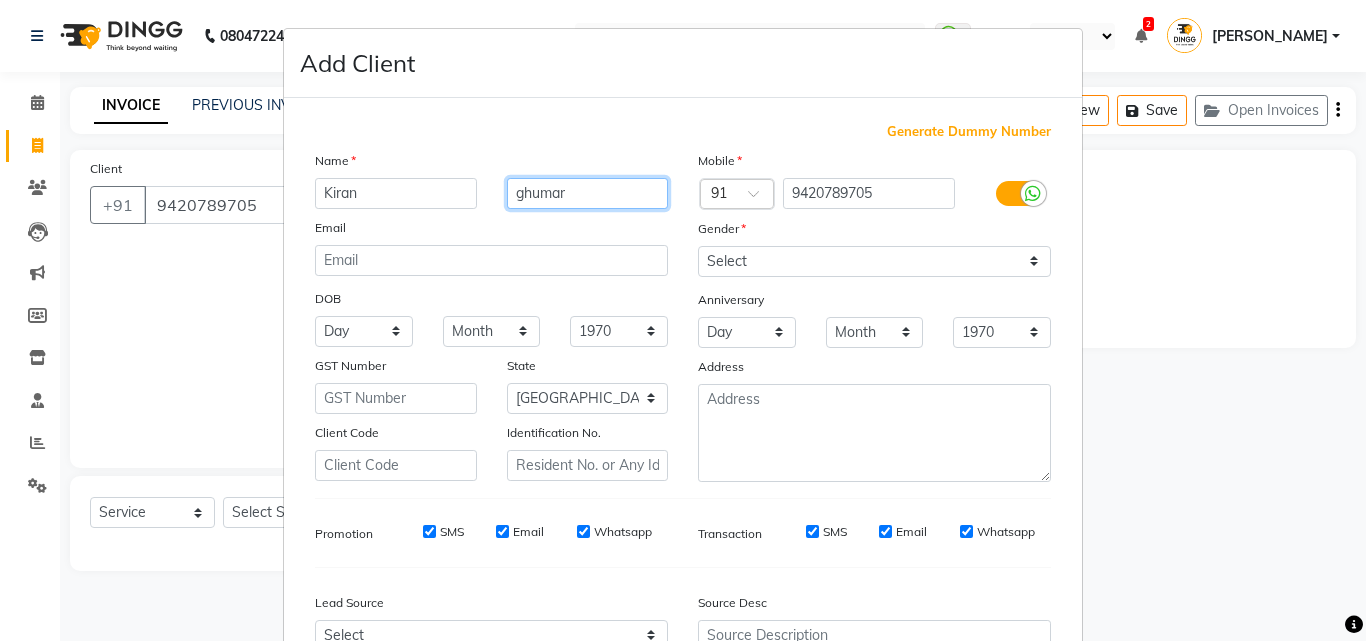 type on "ghumar" 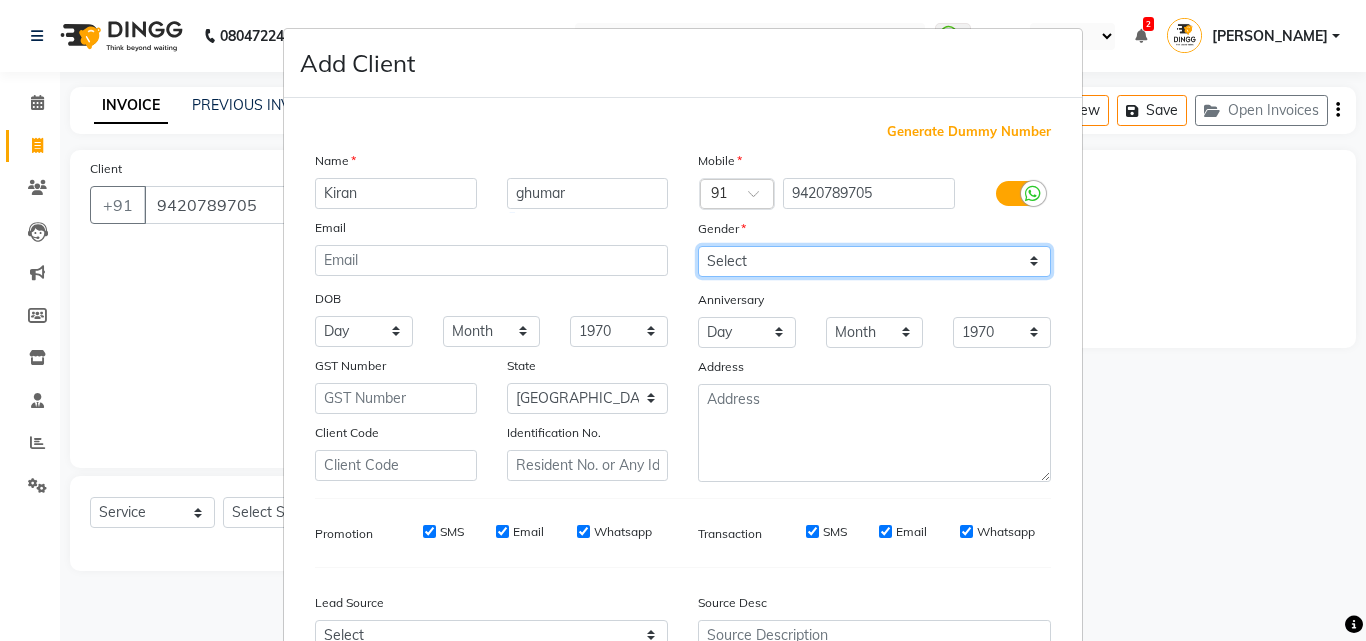click on "Select [DEMOGRAPHIC_DATA] [DEMOGRAPHIC_DATA] Other Prefer Not To Say" at bounding box center [874, 261] 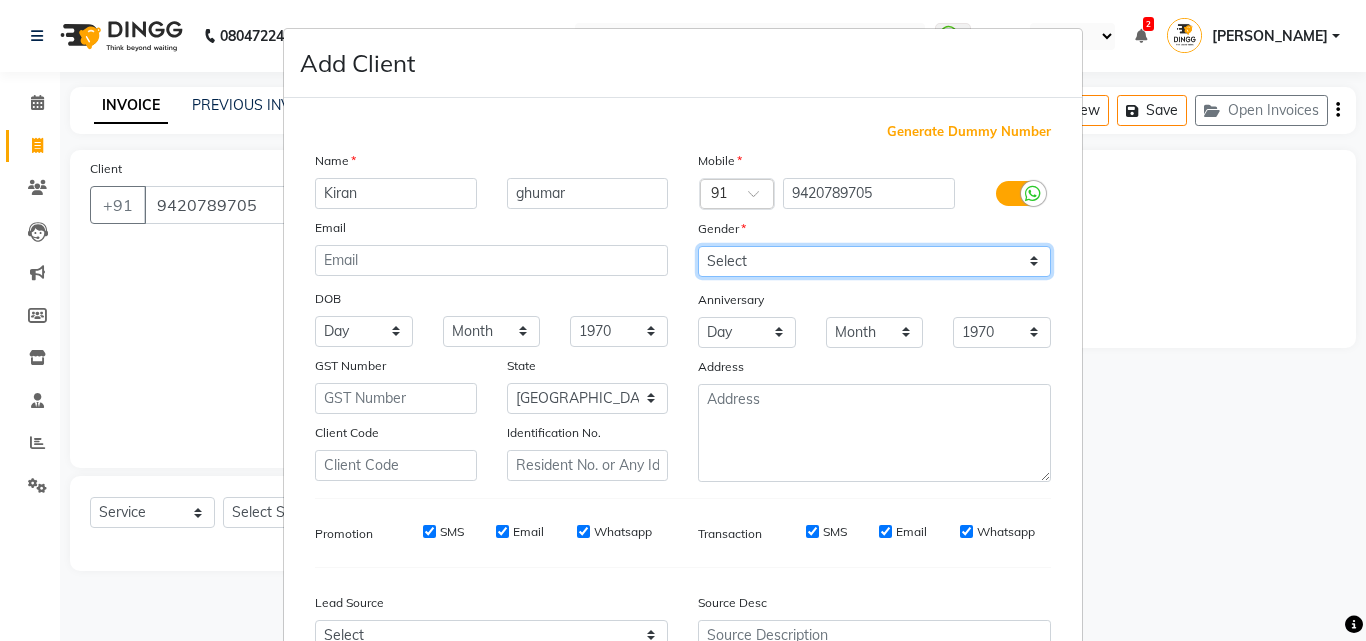 select on "[DEMOGRAPHIC_DATA]" 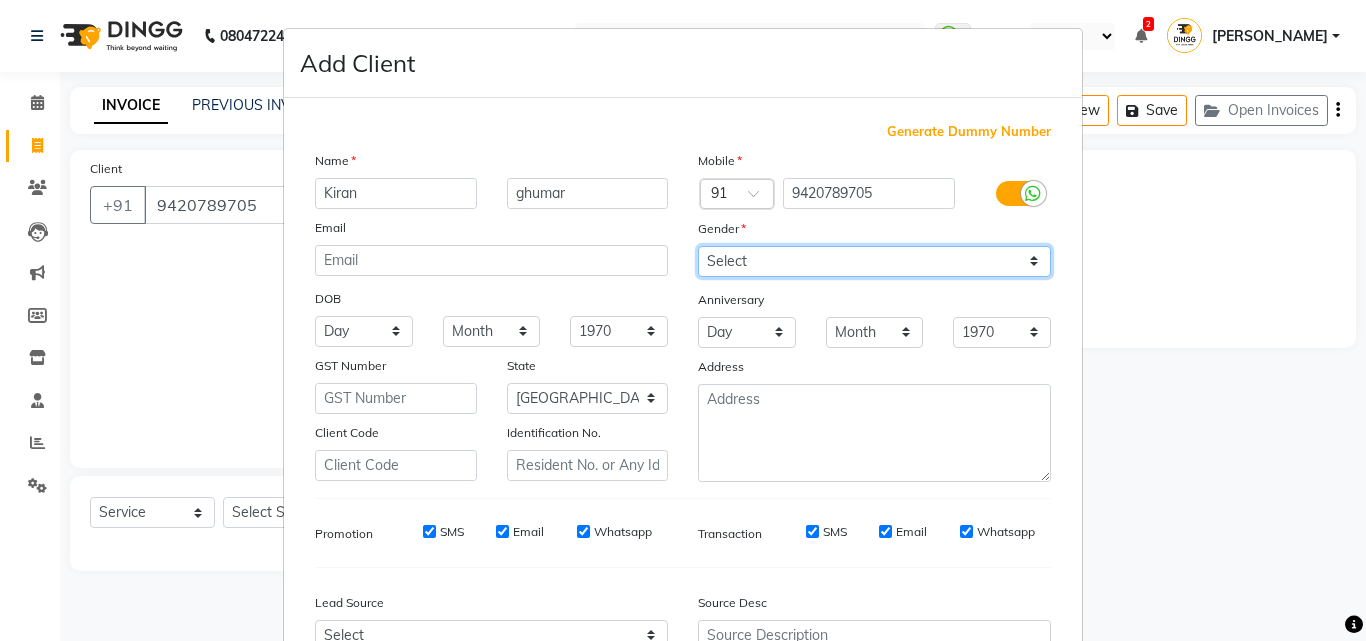 click on "Select [DEMOGRAPHIC_DATA] [DEMOGRAPHIC_DATA] Other Prefer Not To Say" at bounding box center [874, 261] 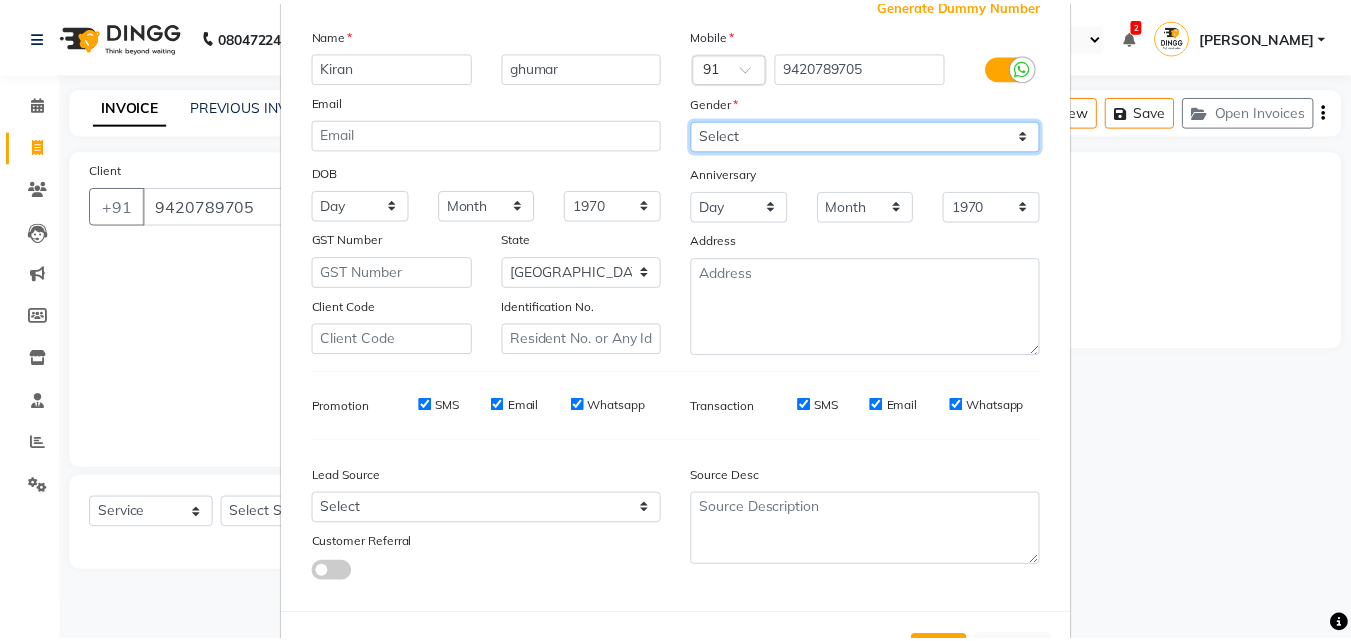 scroll, scrollTop: 208, scrollLeft: 0, axis: vertical 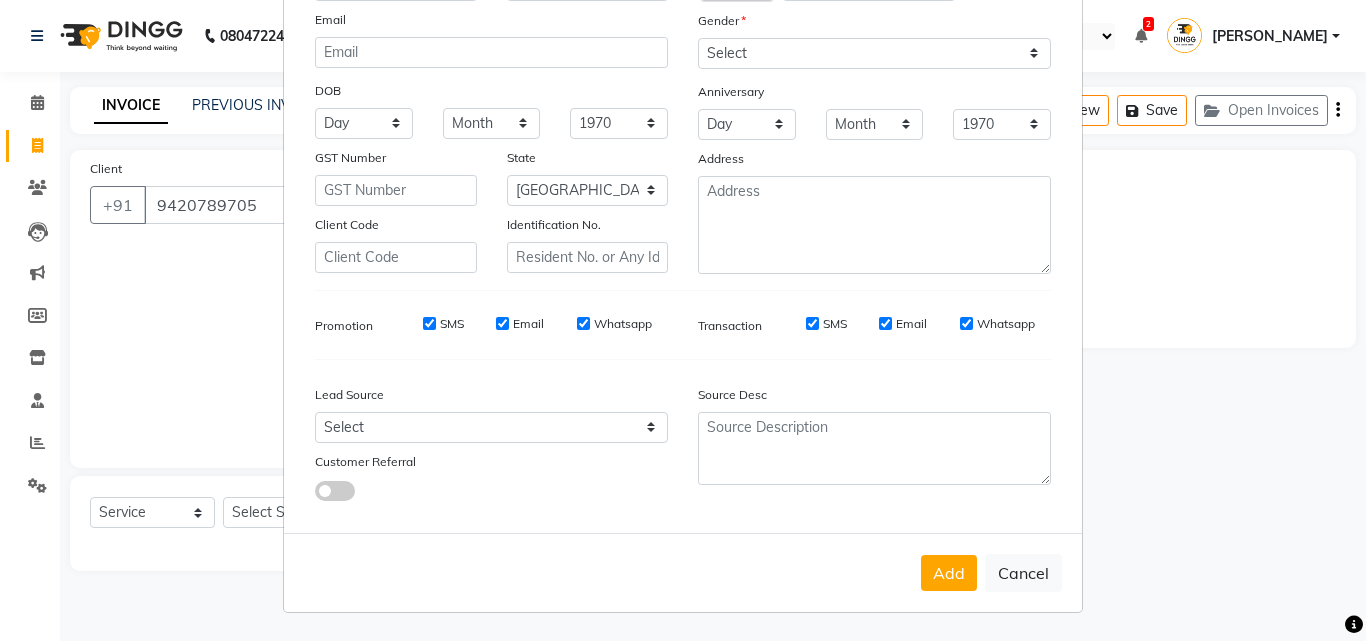 click on "Add" at bounding box center (949, 573) 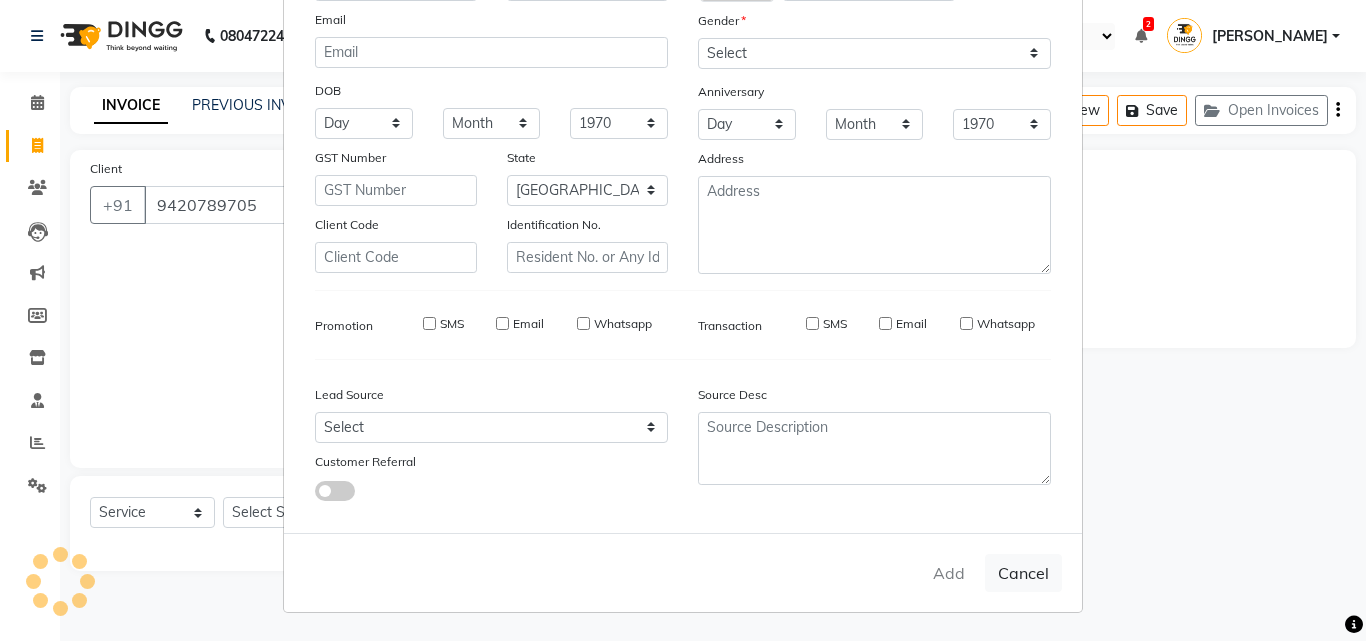 type 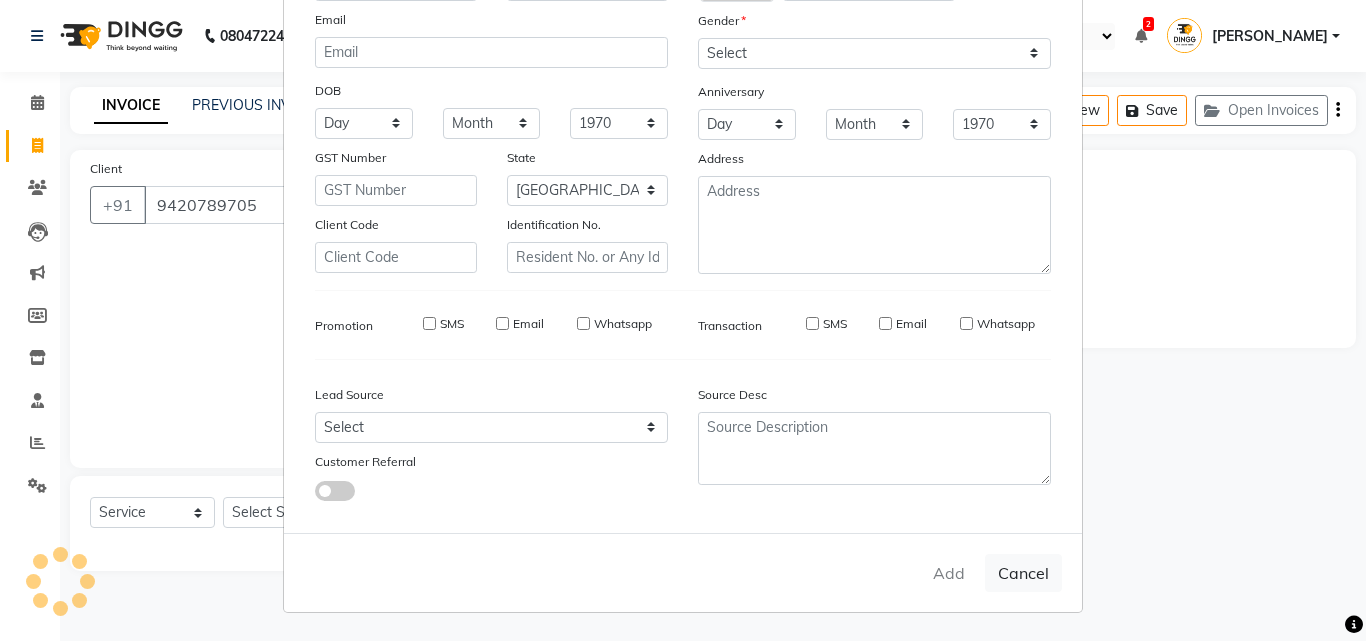 type 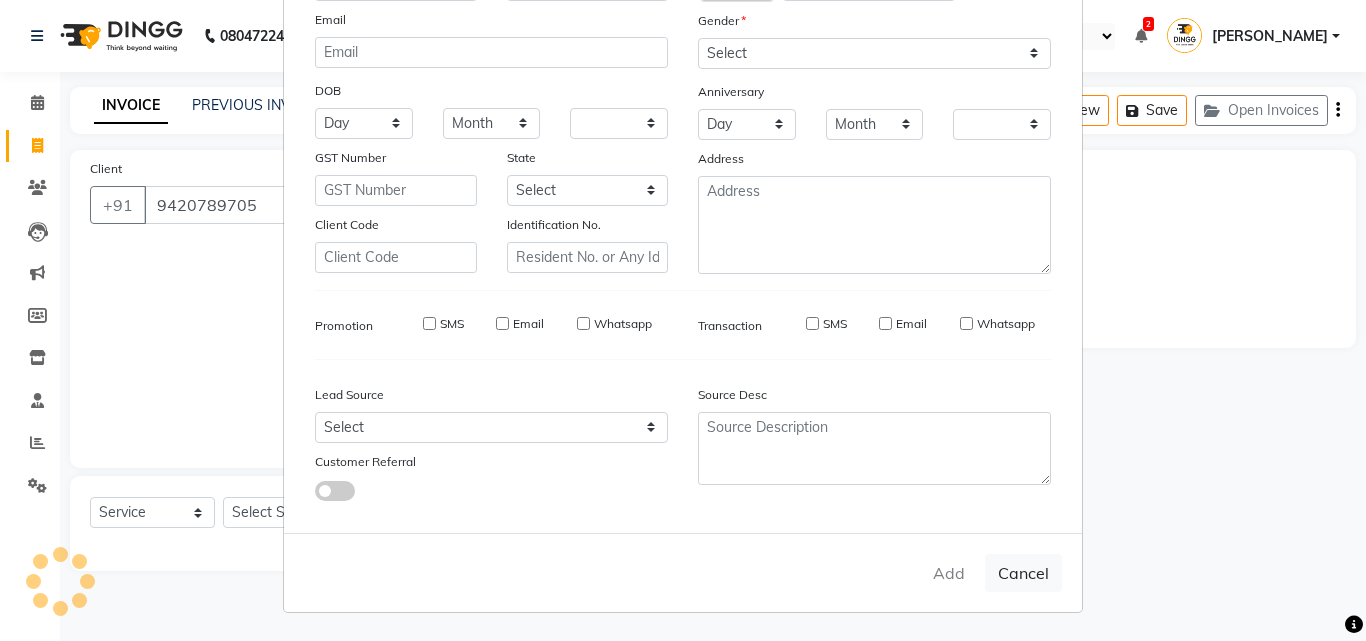 checkbox on "false" 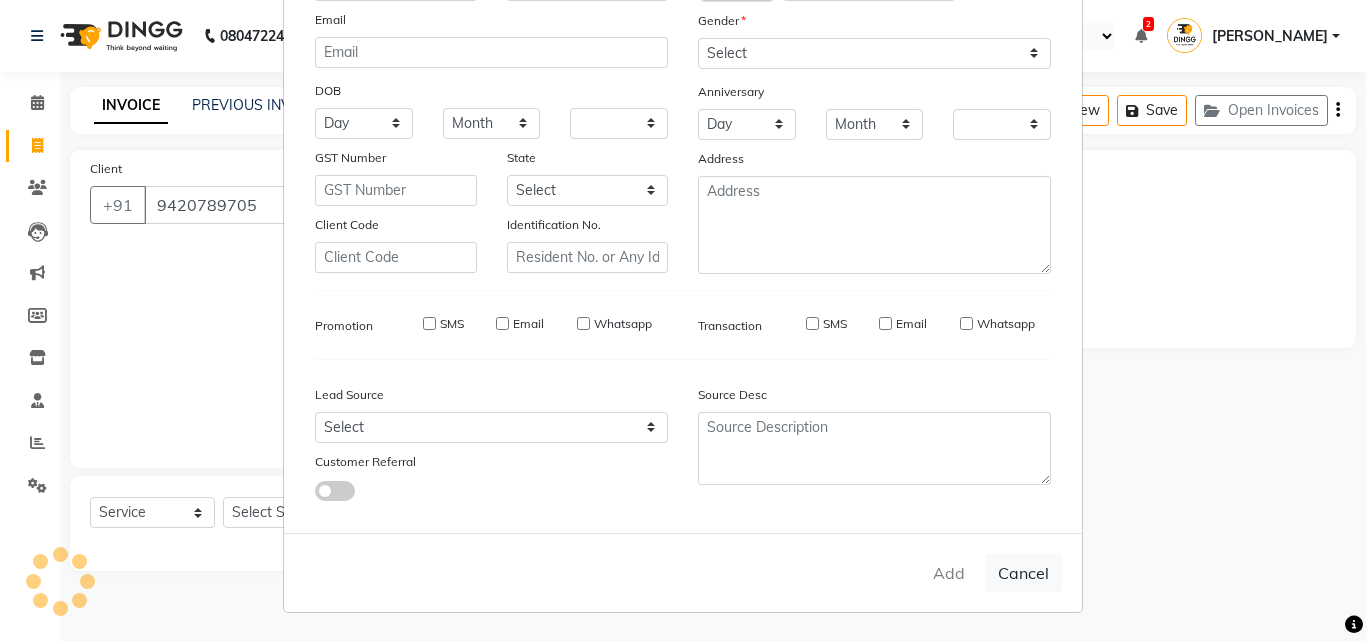 checkbox on "false" 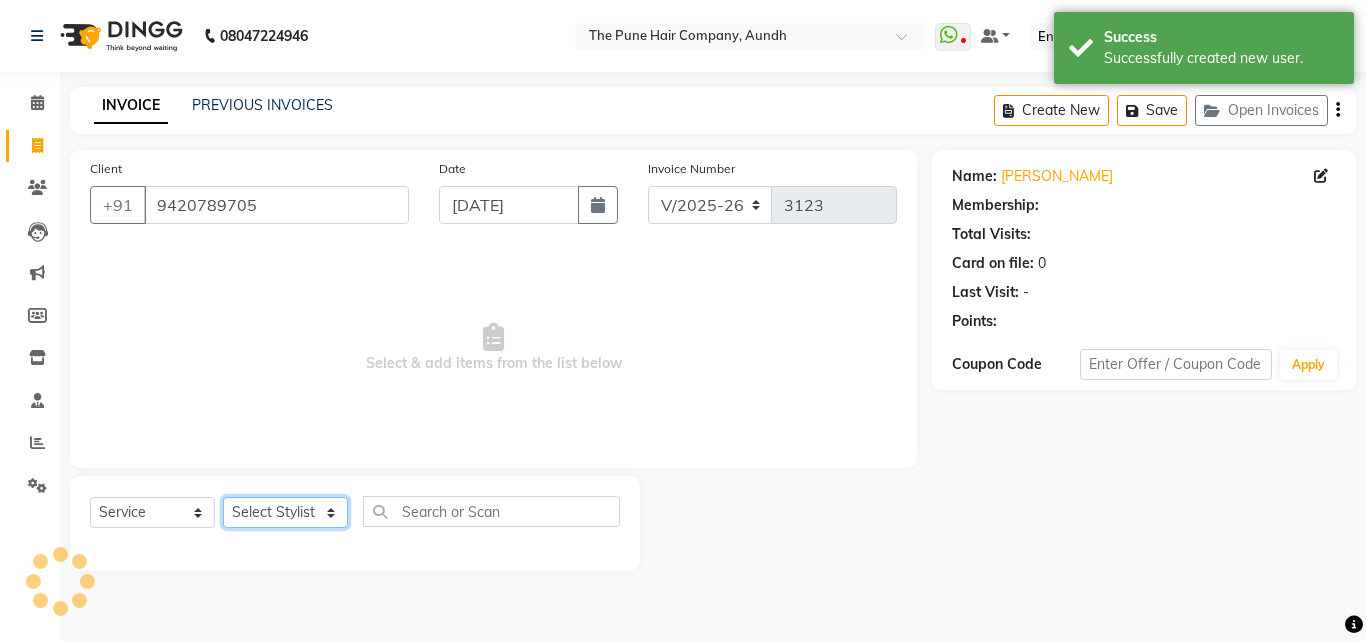 click on "Select Stylist Akash both [PERSON_NAME] .K [PERSON_NAME] kaif [PERSON_NAME] [PERSON_NAME] [PERSON_NAME] [PERSON_NAME] mane POOJA MORE [PERSON_NAME]  [PERSON_NAME] Shweta [PERSON_NAME] [PERSON_NAME] [PERSON_NAME]" 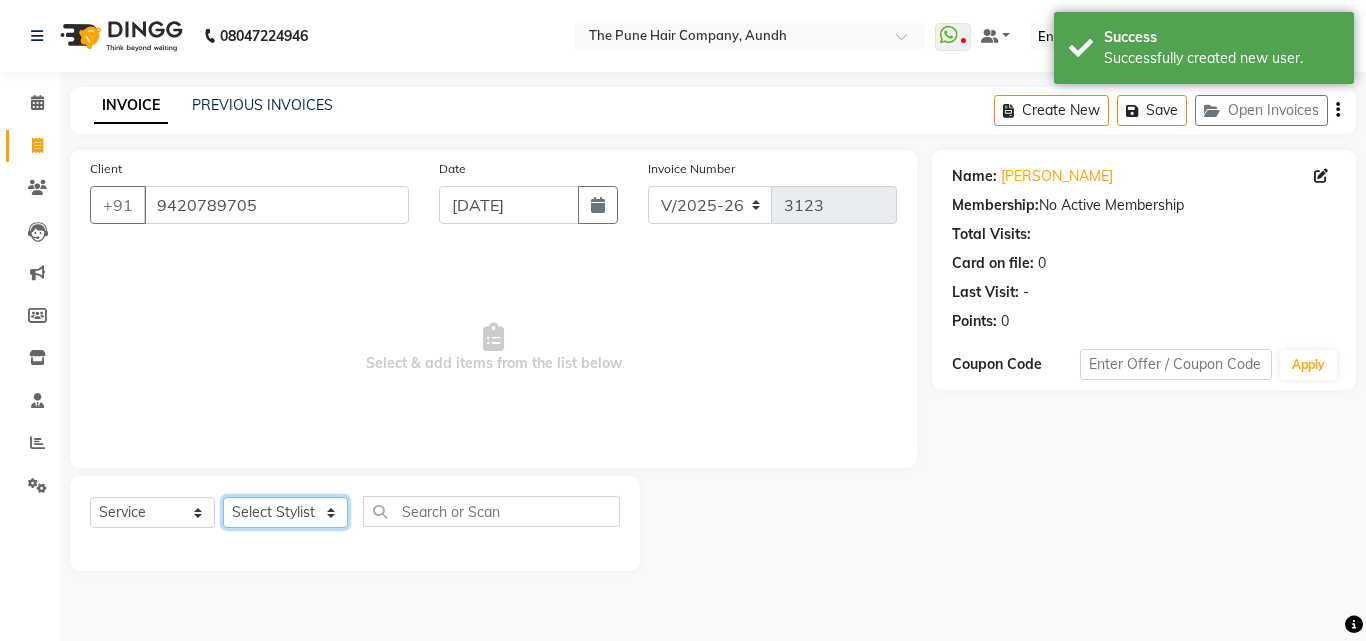 select on "78334" 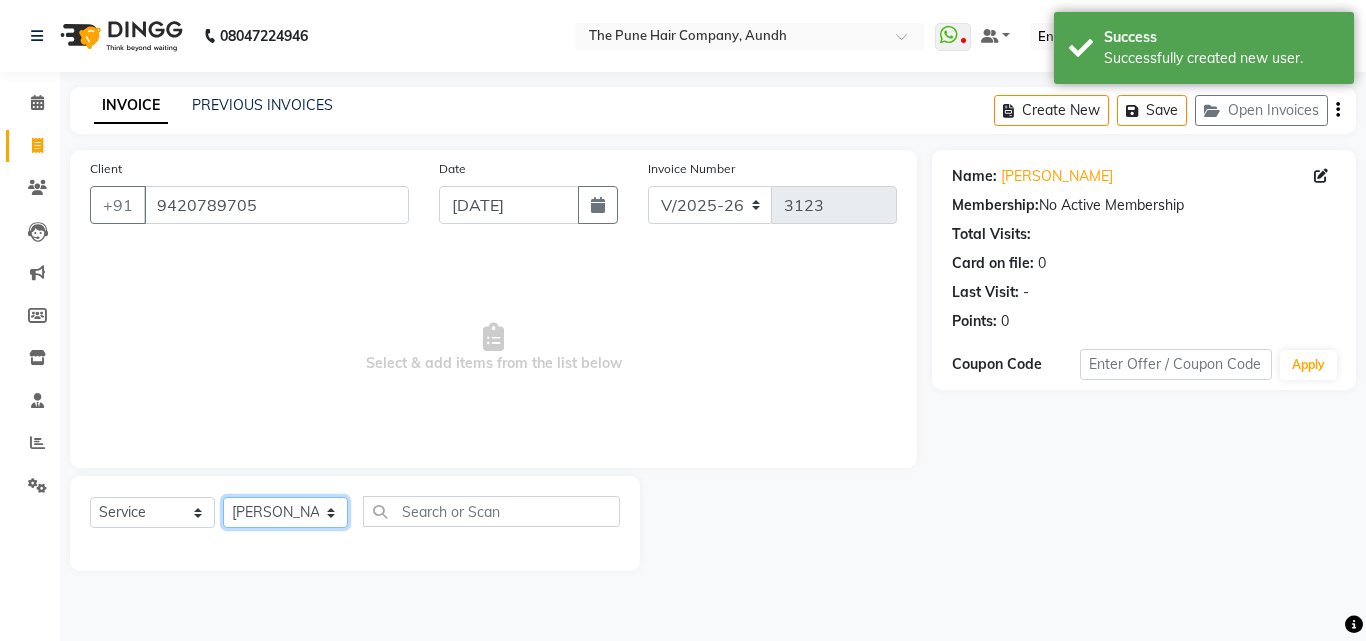 click on "Select Stylist Akash both [PERSON_NAME] .K [PERSON_NAME] kaif [PERSON_NAME] [PERSON_NAME] [PERSON_NAME] [PERSON_NAME] mane POOJA MORE [PERSON_NAME]  [PERSON_NAME] Shweta [PERSON_NAME] [PERSON_NAME] [PERSON_NAME]" 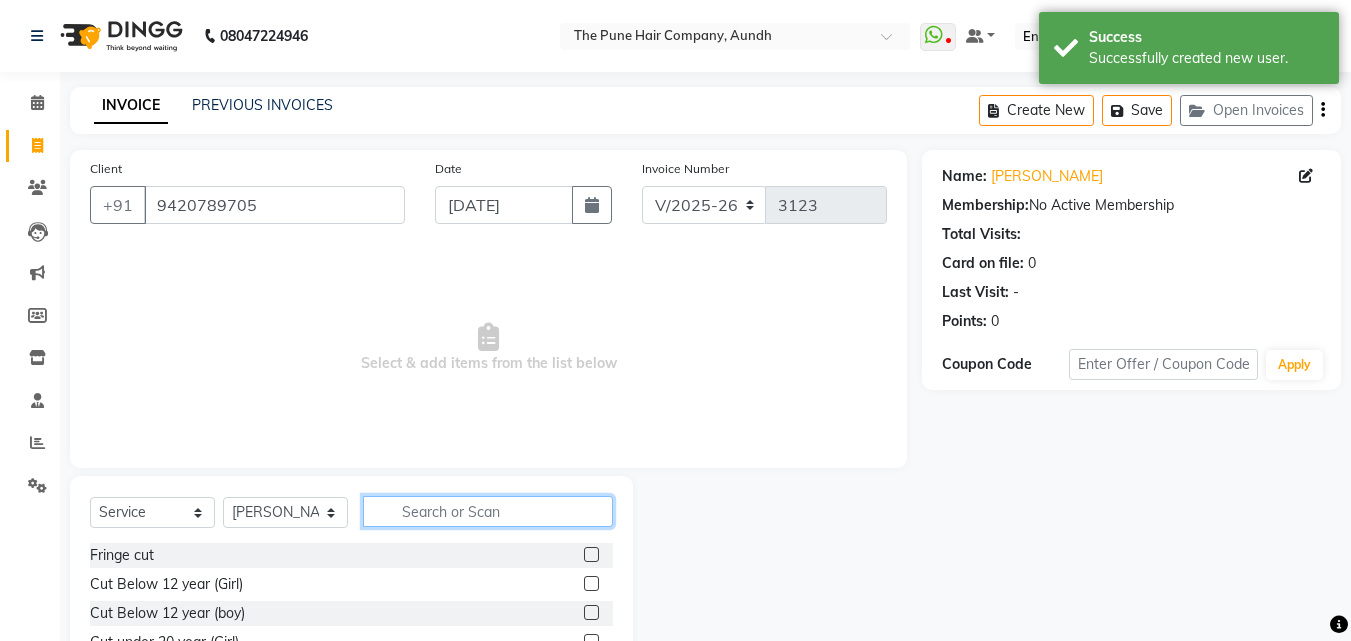 click 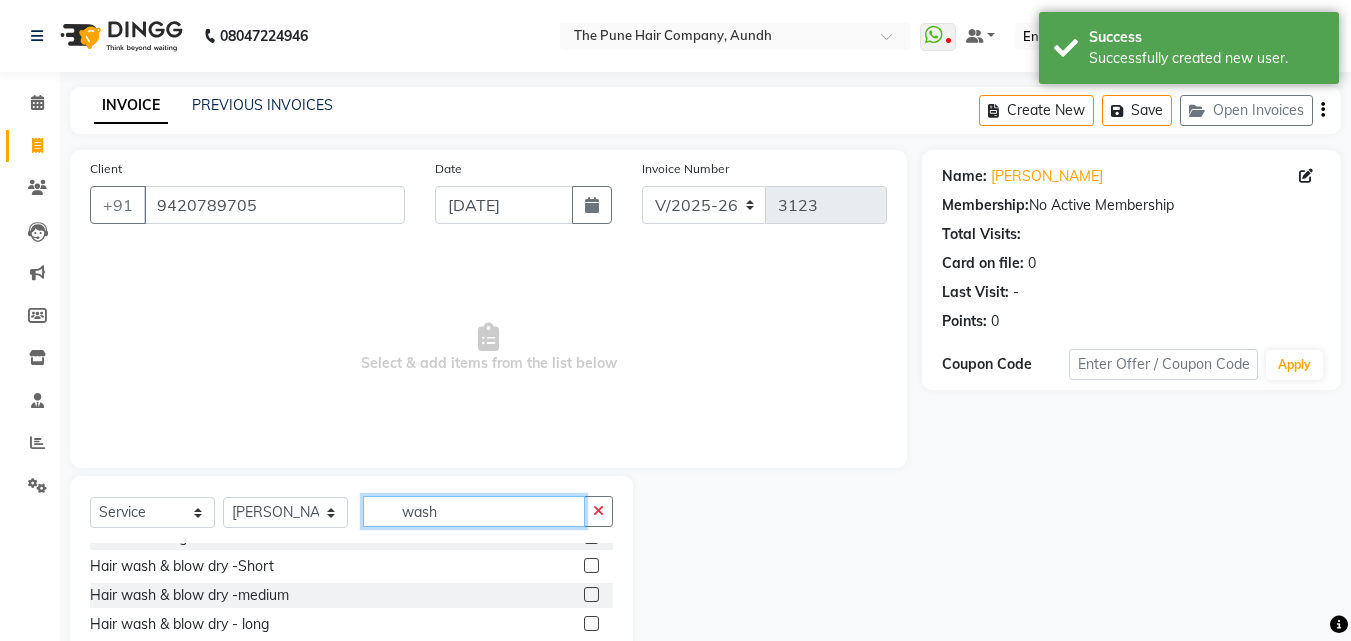 scroll, scrollTop: 0, scrollLeft: 0, axis: both 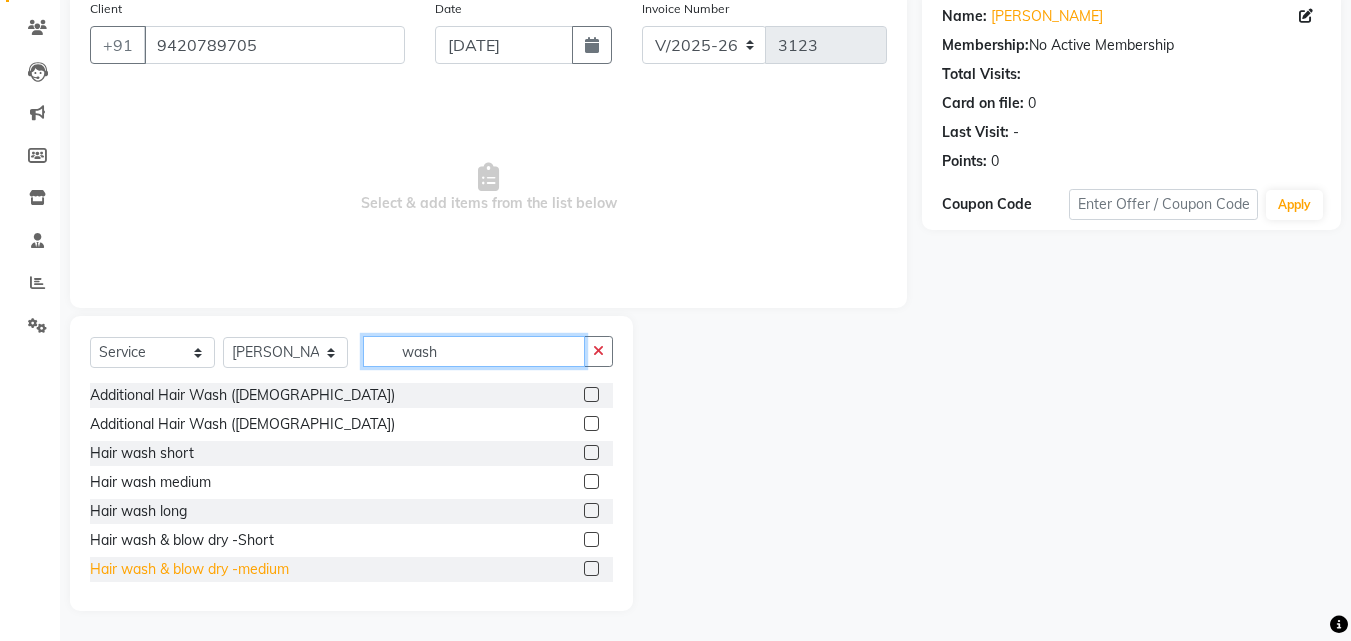type on "wash" 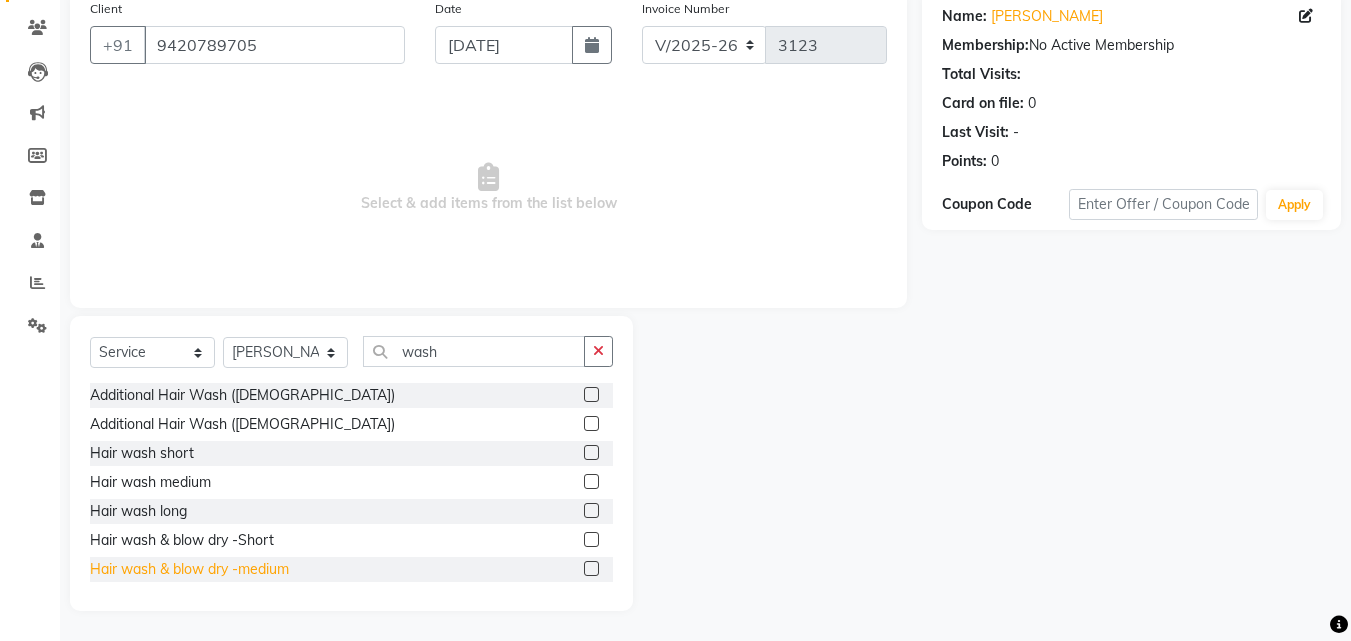 click on "Hair wash & blow dry -medium" 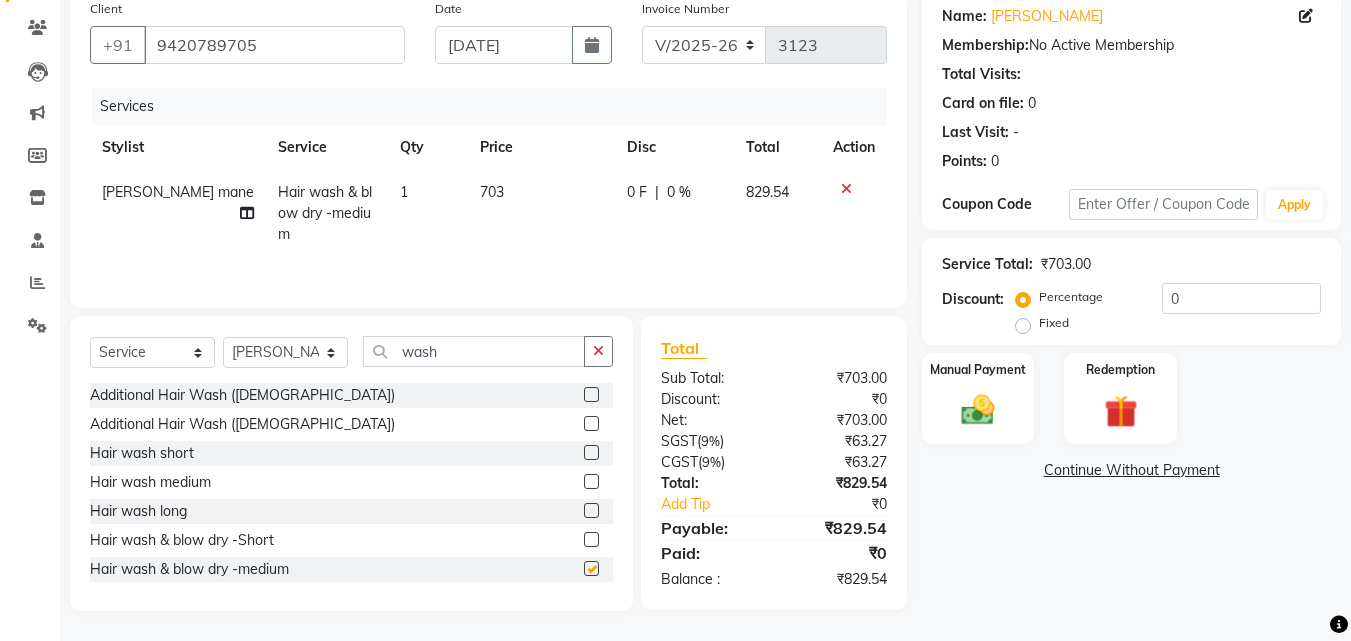 checkbox on "false" 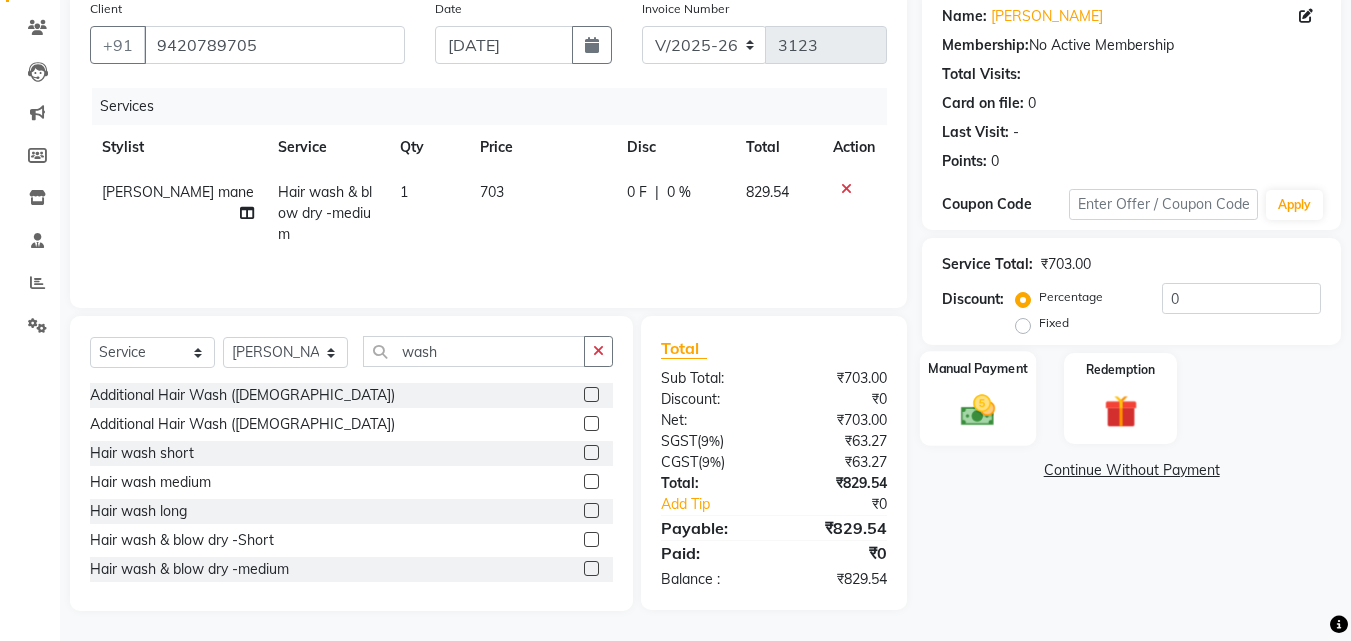 click 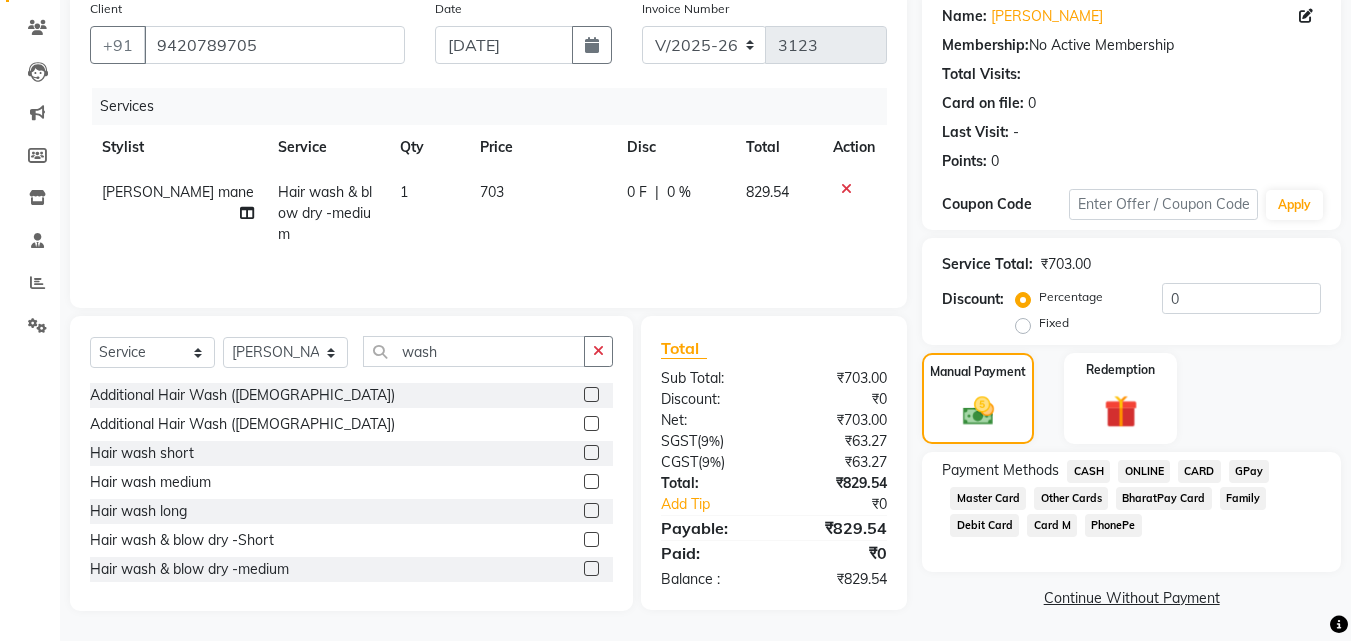 click on "ONLINE" 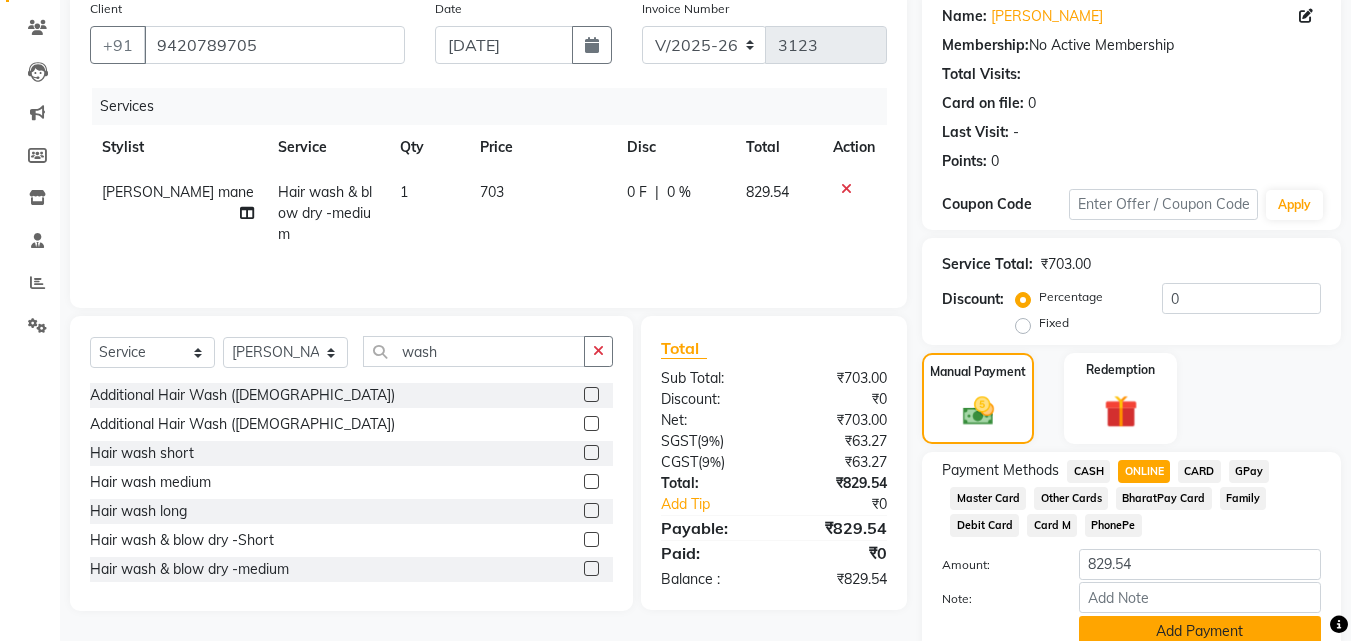 click on "Add Payment" 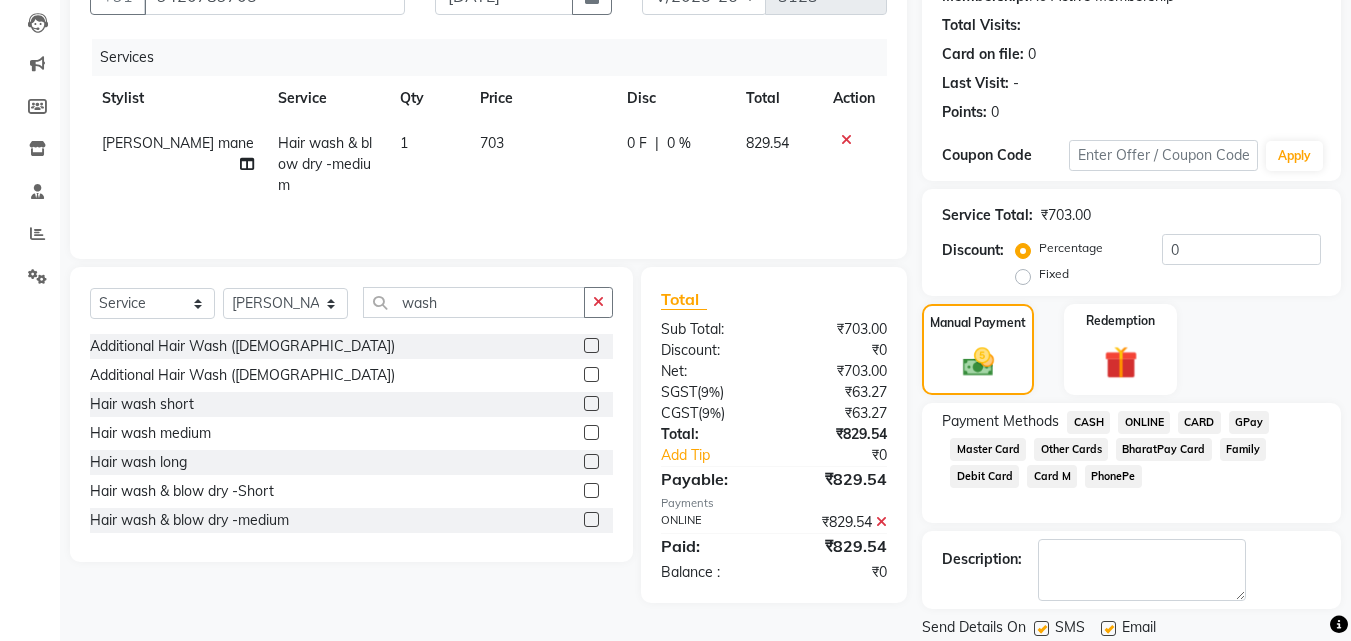 scroll, scrollTop: 275, scrollLeft: 0, axis: vertical 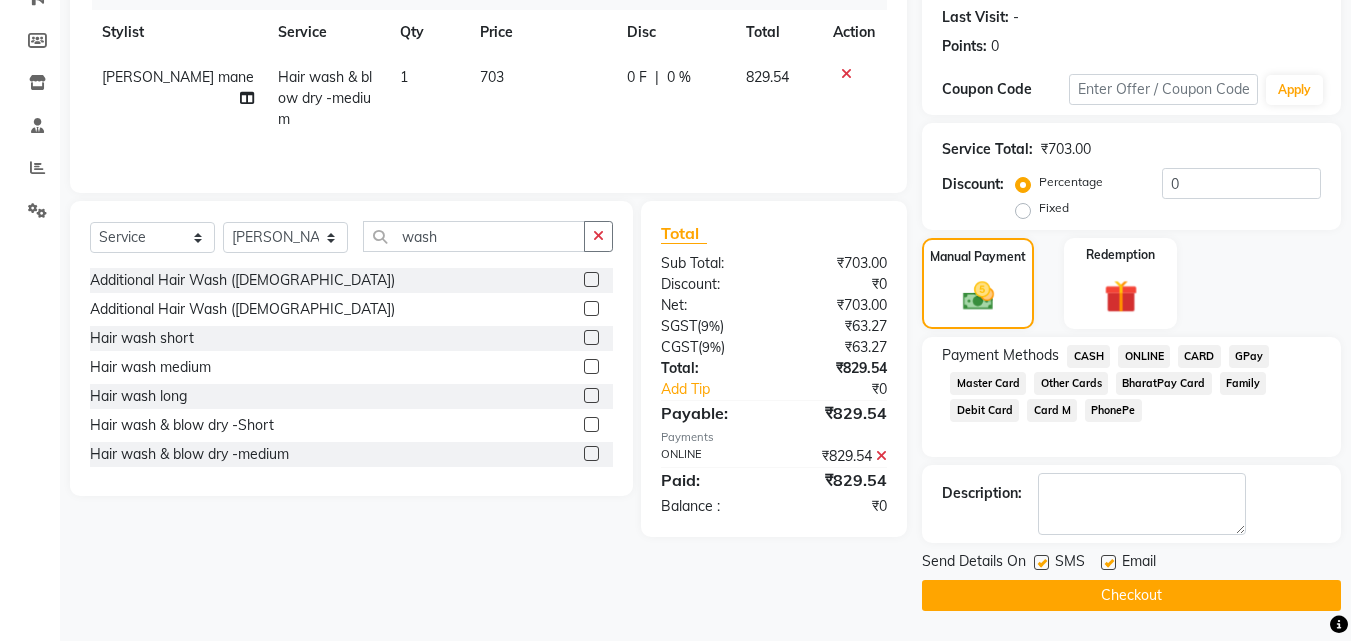 click on "Checkout" 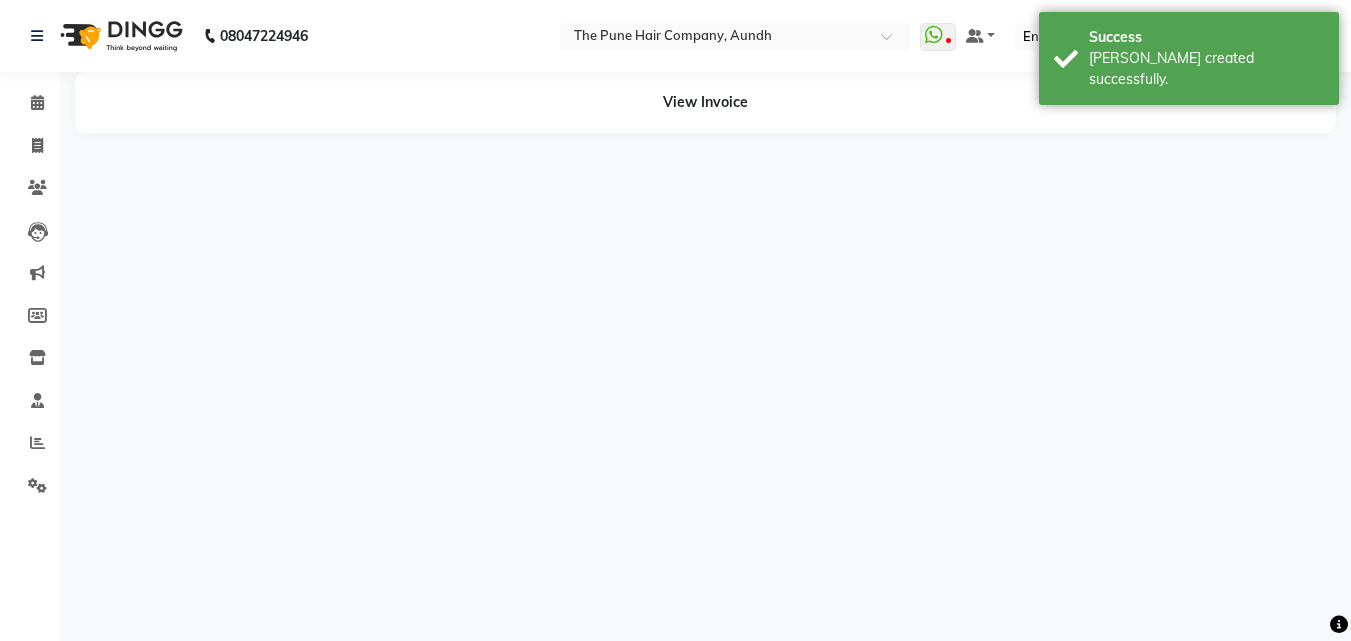 scroll, scrollTop: 0, scrollLeft: 0, axis: both 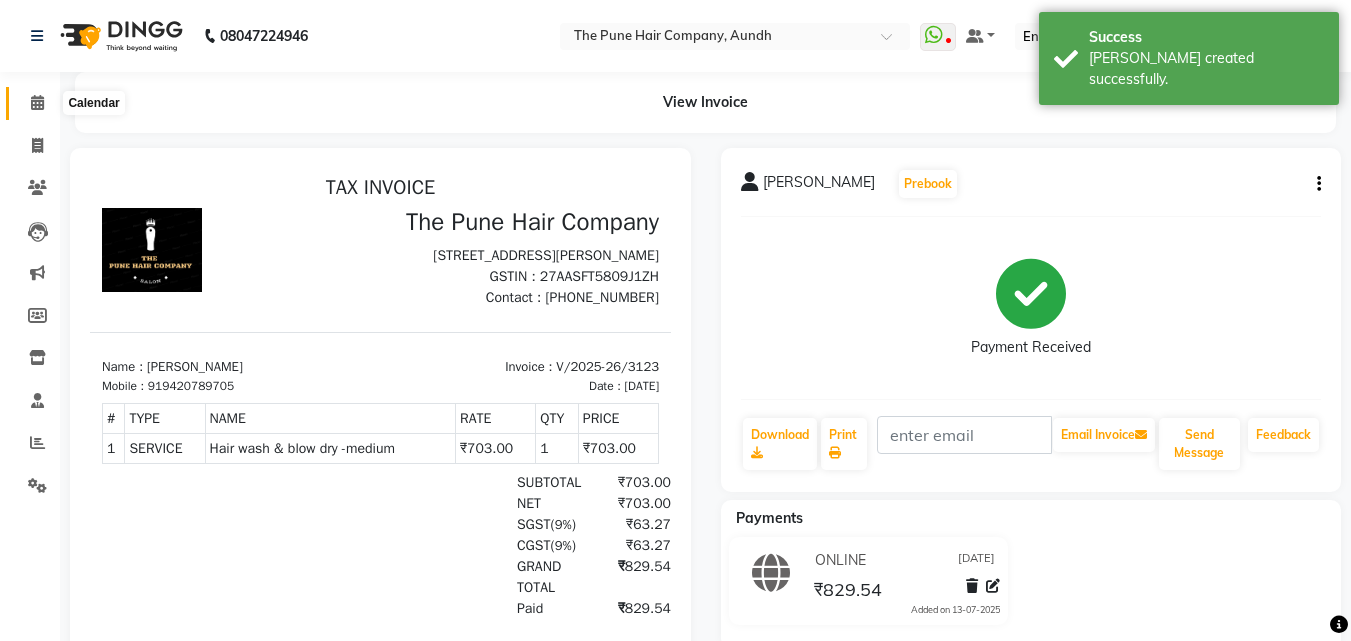 click 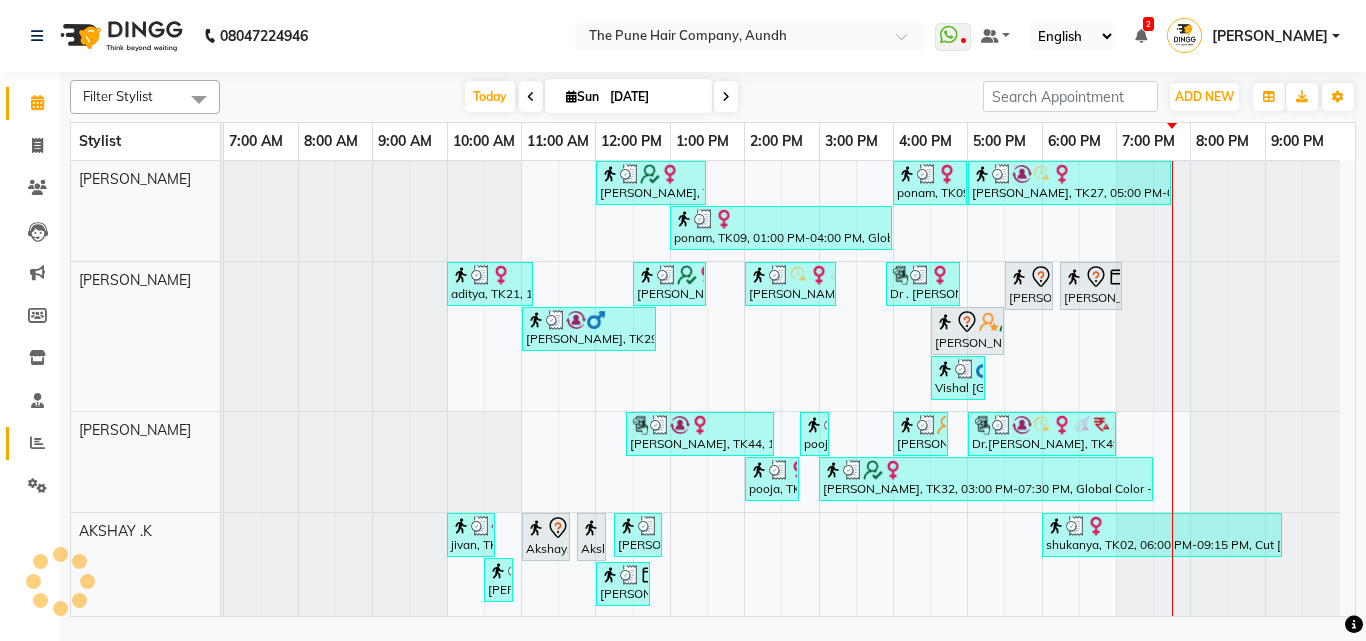 click 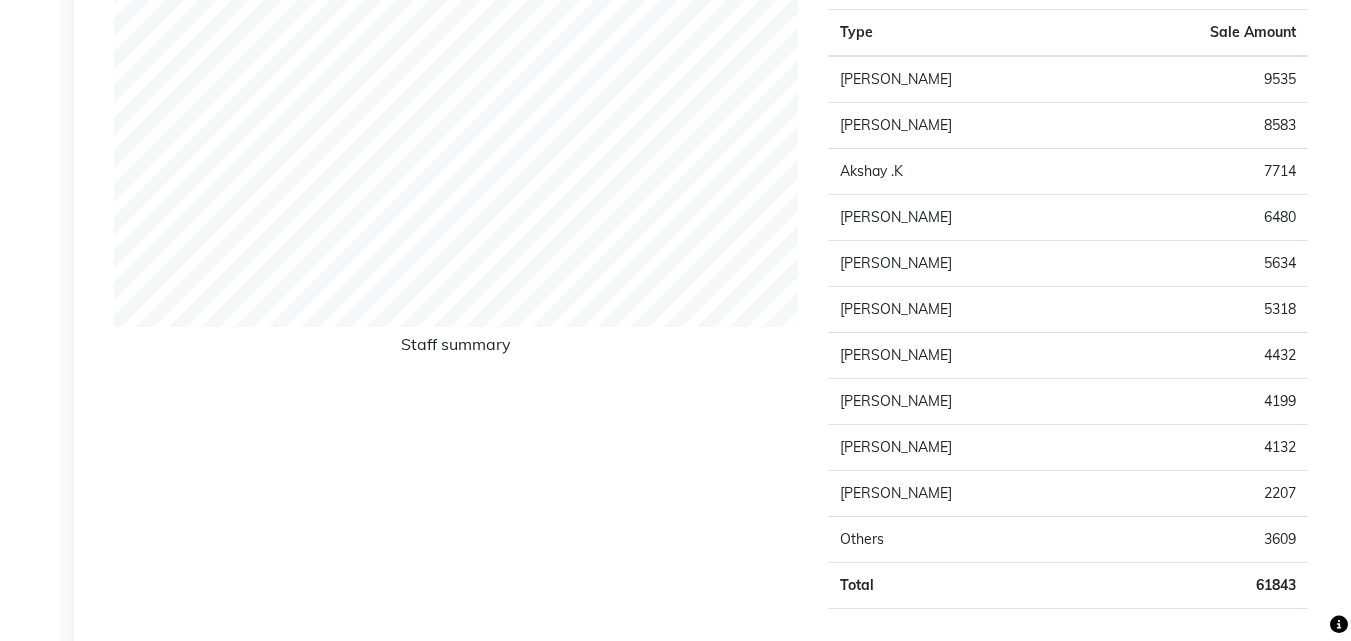 scroll, scrollTop: 0, scrollLeft: 0, axis: both 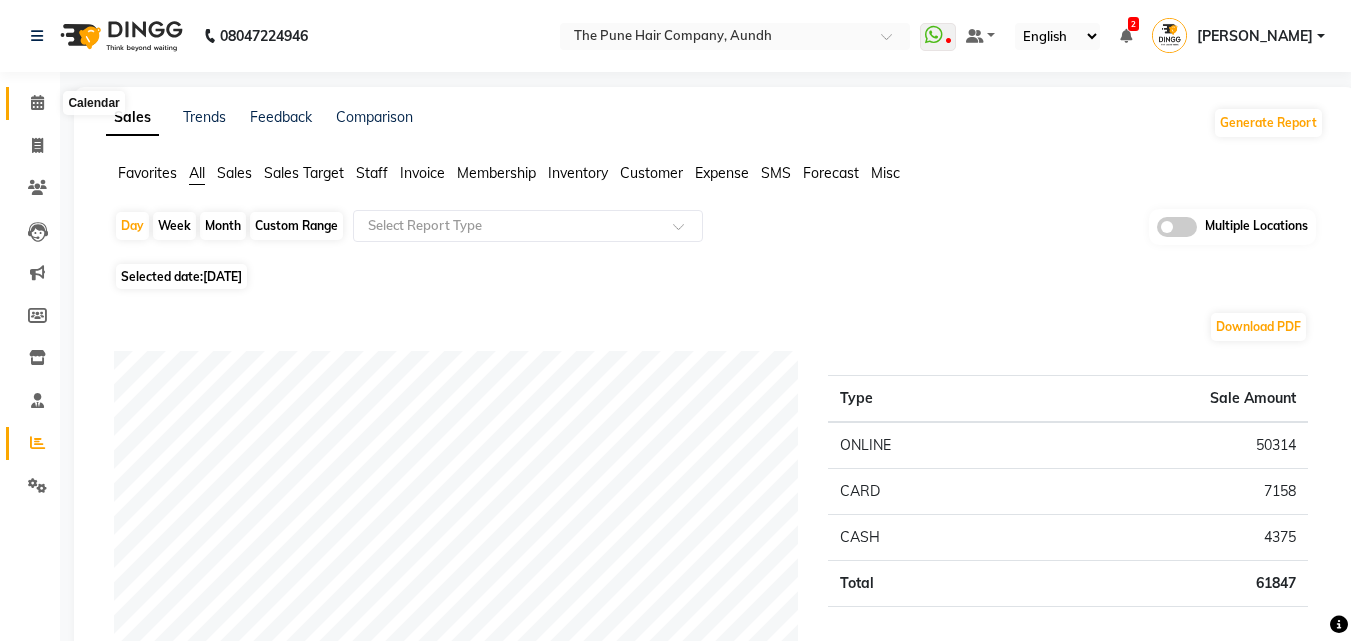 click 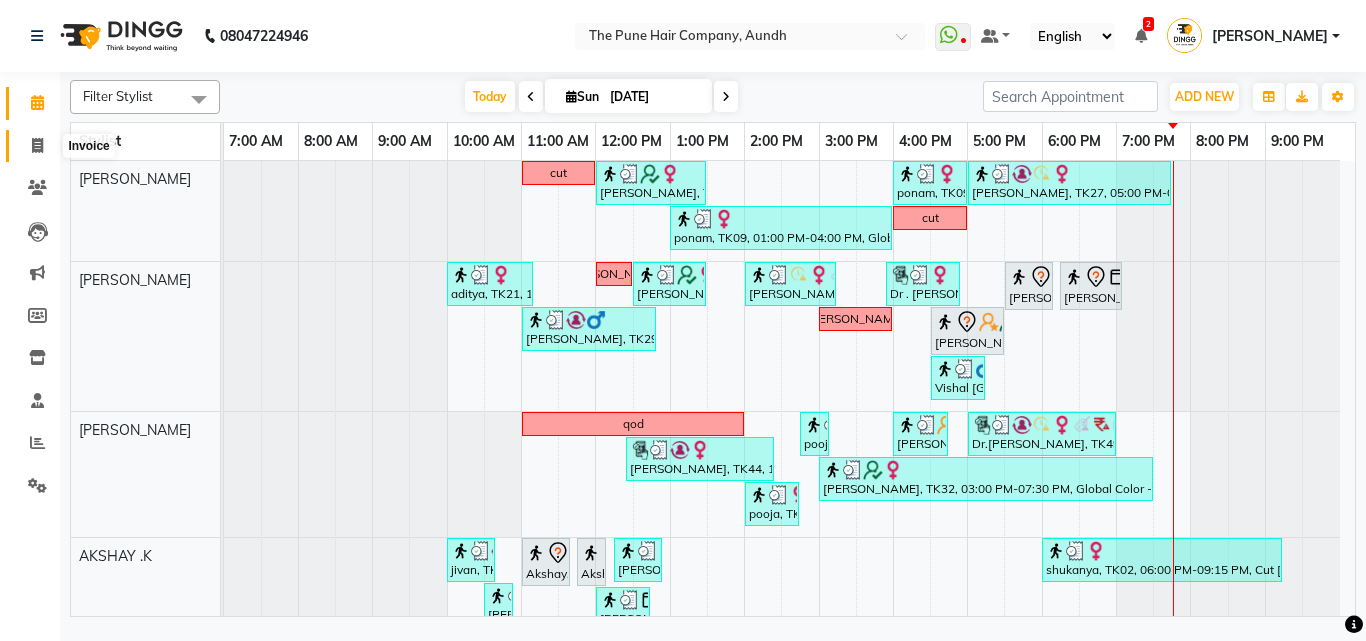 click 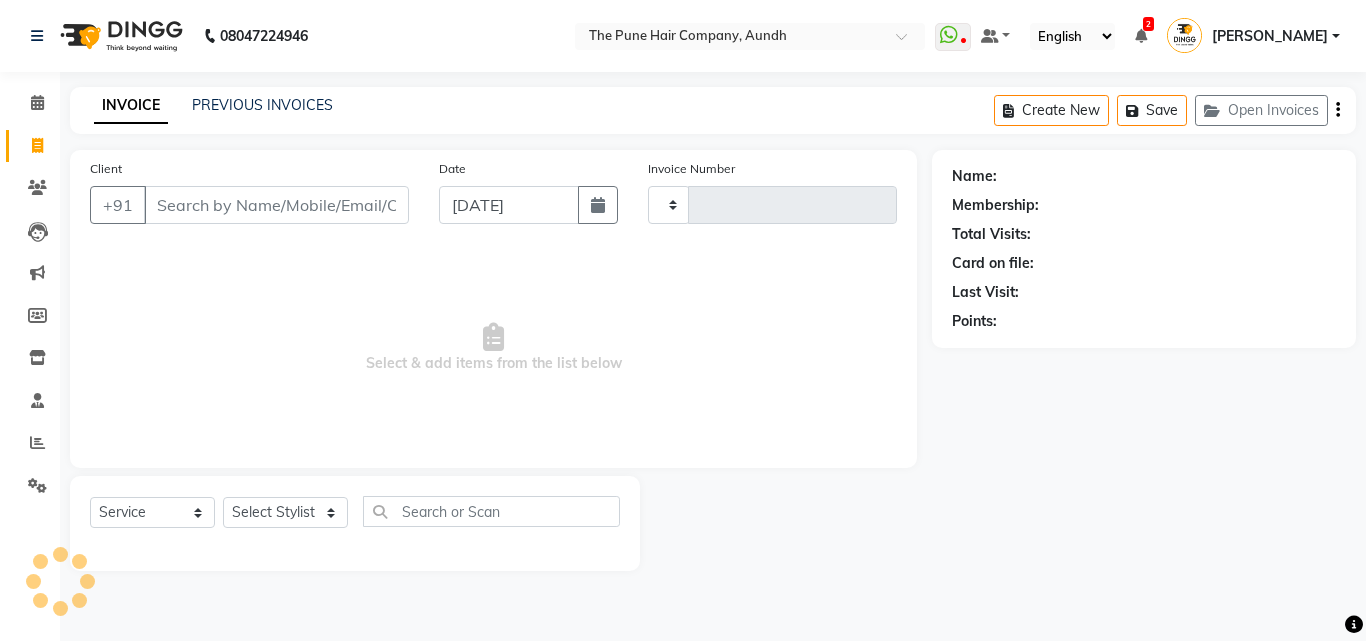 click on "Client" at bounding box center (276, 205) 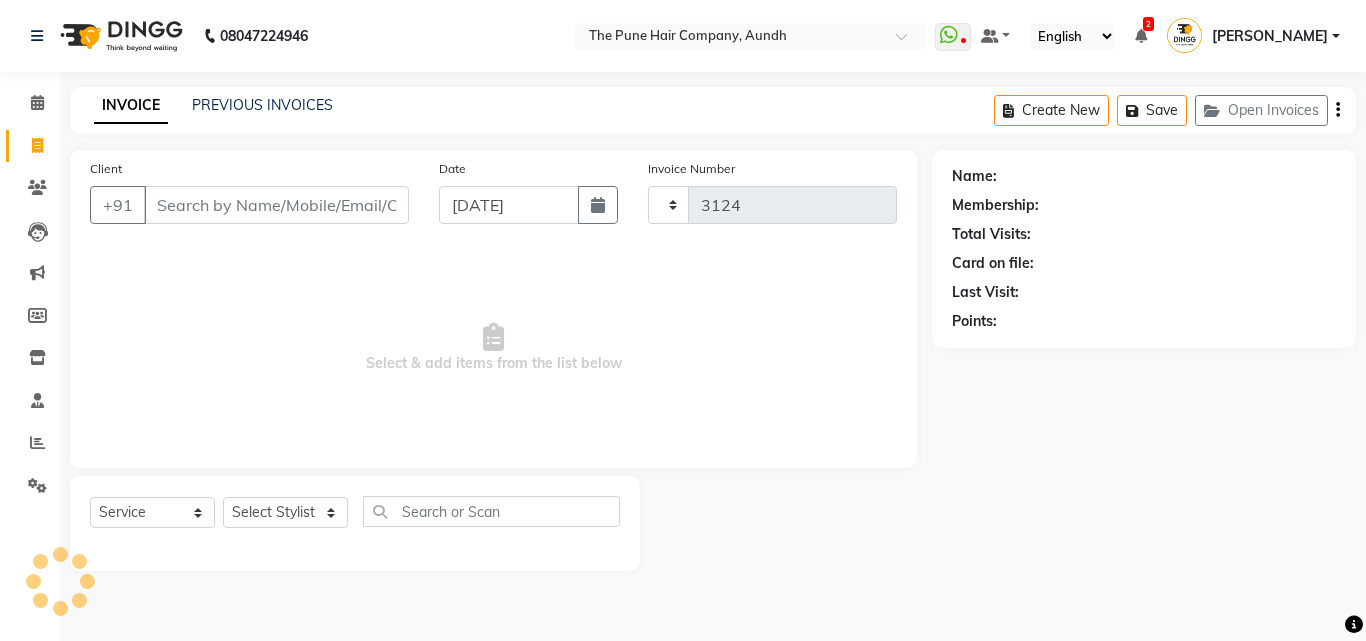 select on "106" 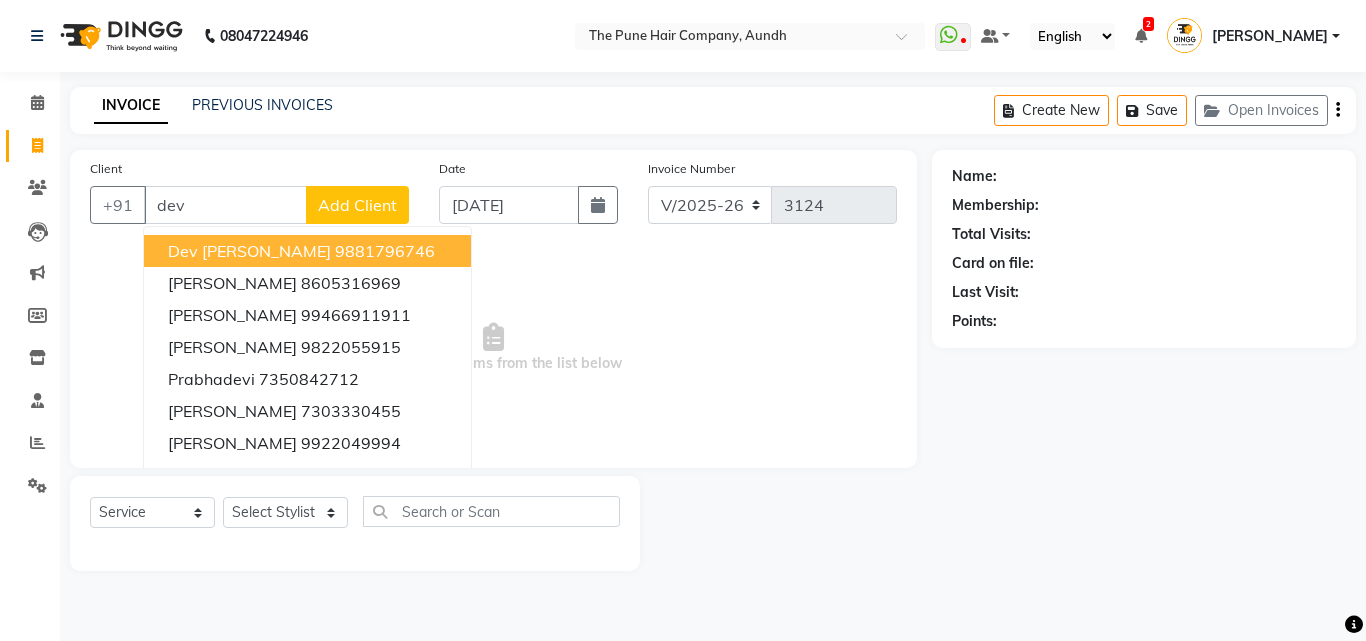 click on "dev [PERSON_NAME]" at bounding box center [249, 251] 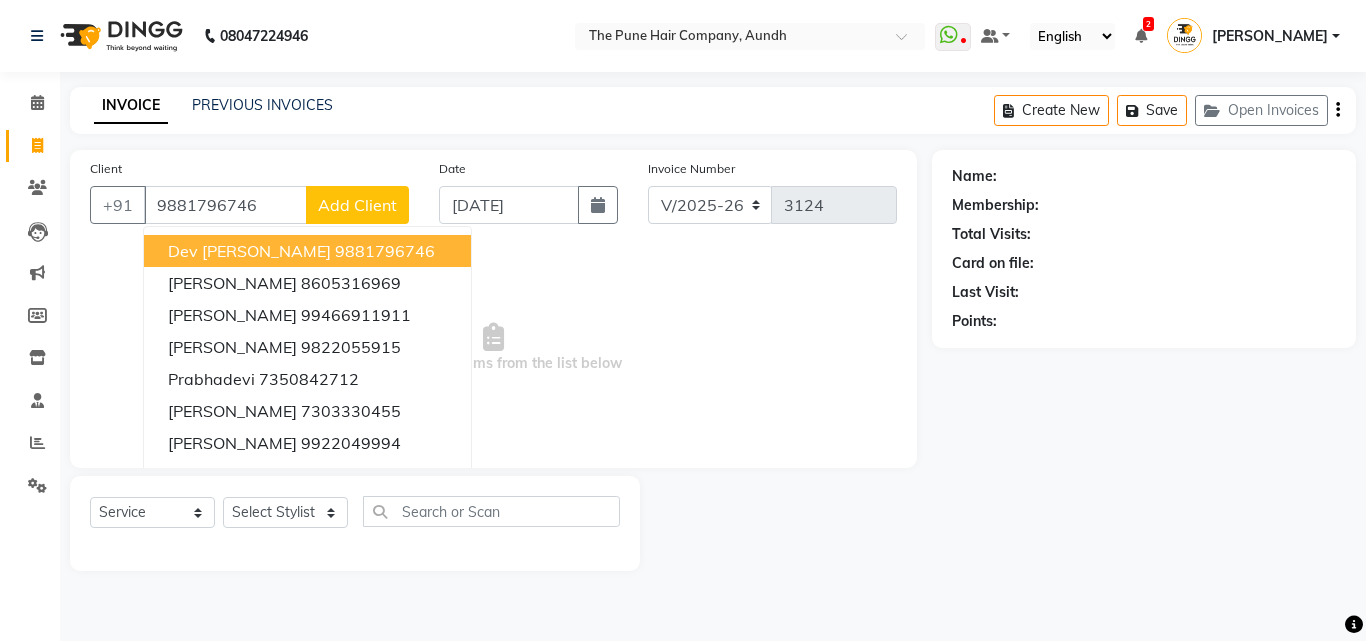 type on "9881796746" 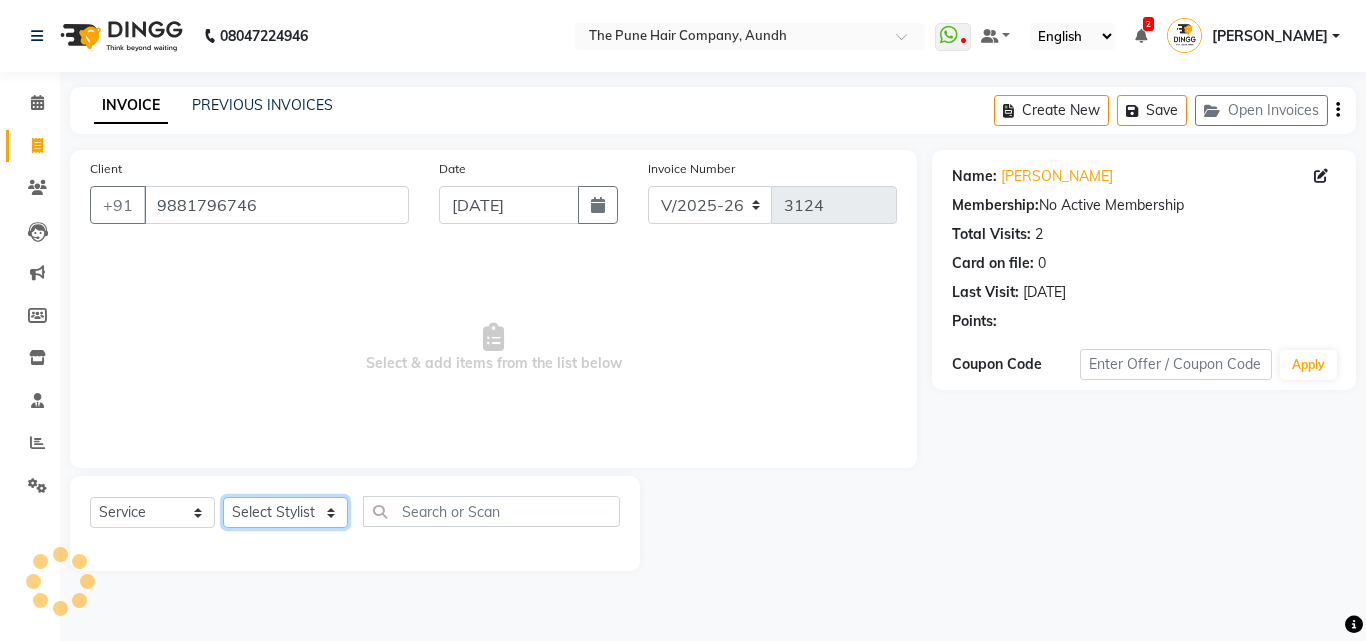 click on "Select Stylist Akash both [PERSON_NAME] .K [PERSON_NAME] kaif [PERSON_NAME] [PERSON_NAME] [PERSON_NAME] [PERSON_NAME] mane POOJA MORE [PERSON_NAME]  [PERSON_NAME] Shweta [PERSON_NAME] [PERSON_NAME] [PERSON_NAME]" 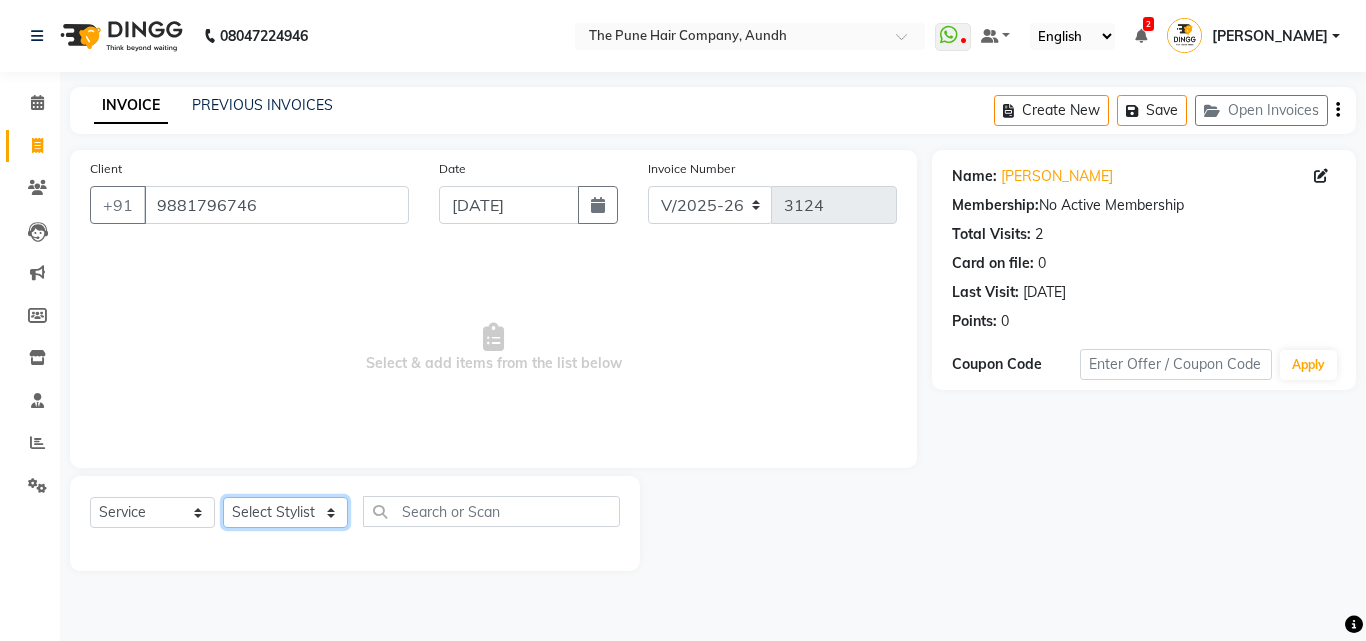 select on "49441" 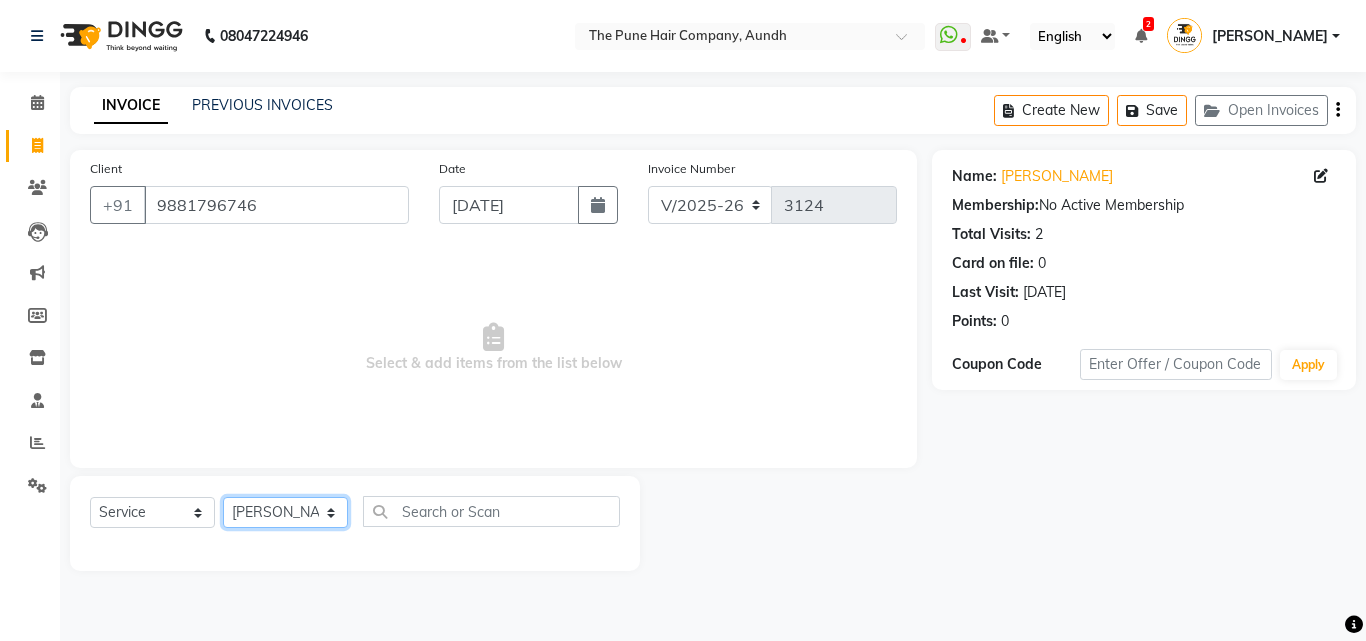 click on "Select Stylist Akash both [PERSON_NAME] .K [PERSON_NAME] kaif [PERSON_NAME] [PERSON_NAME] [PERSON_NAME] [PERSON_NAME] mane POOJA MORE [PERSON_NAME]  [PERSON_NAME] Shweta [PERSON_NAME] [PERSON_NAME] [PERSON_NAME]" 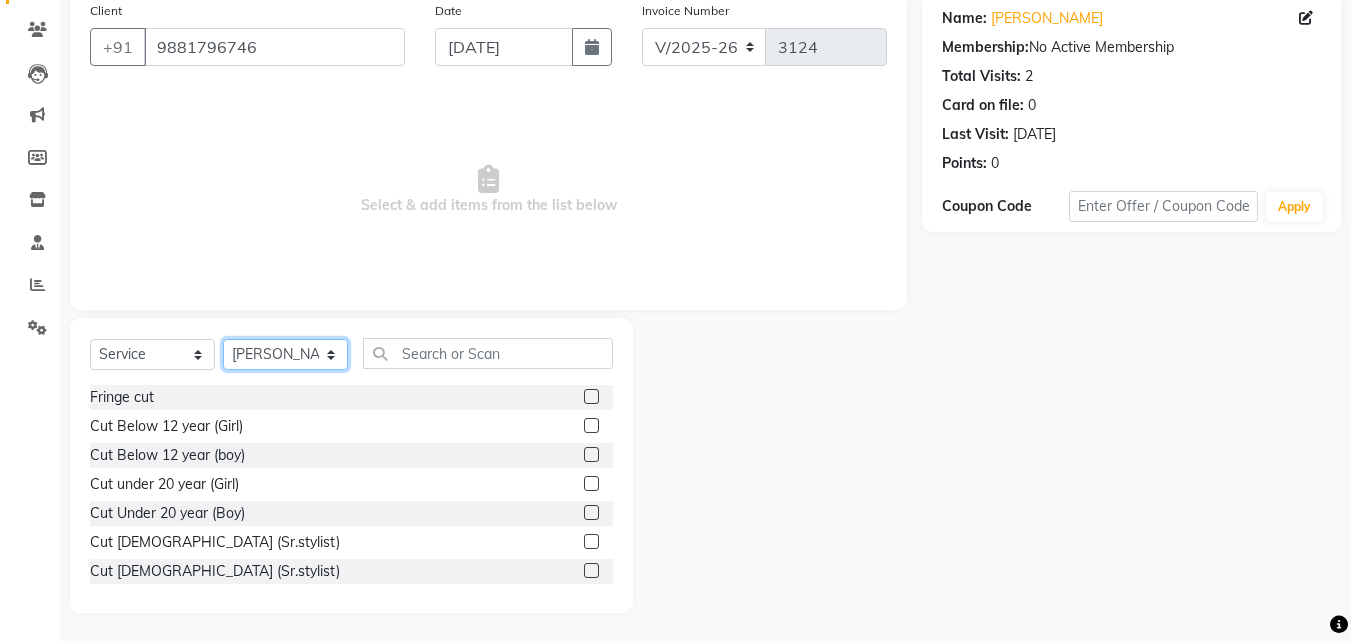 scroll, scrollTop: 160, scrollLeft: 0, axis: vertical 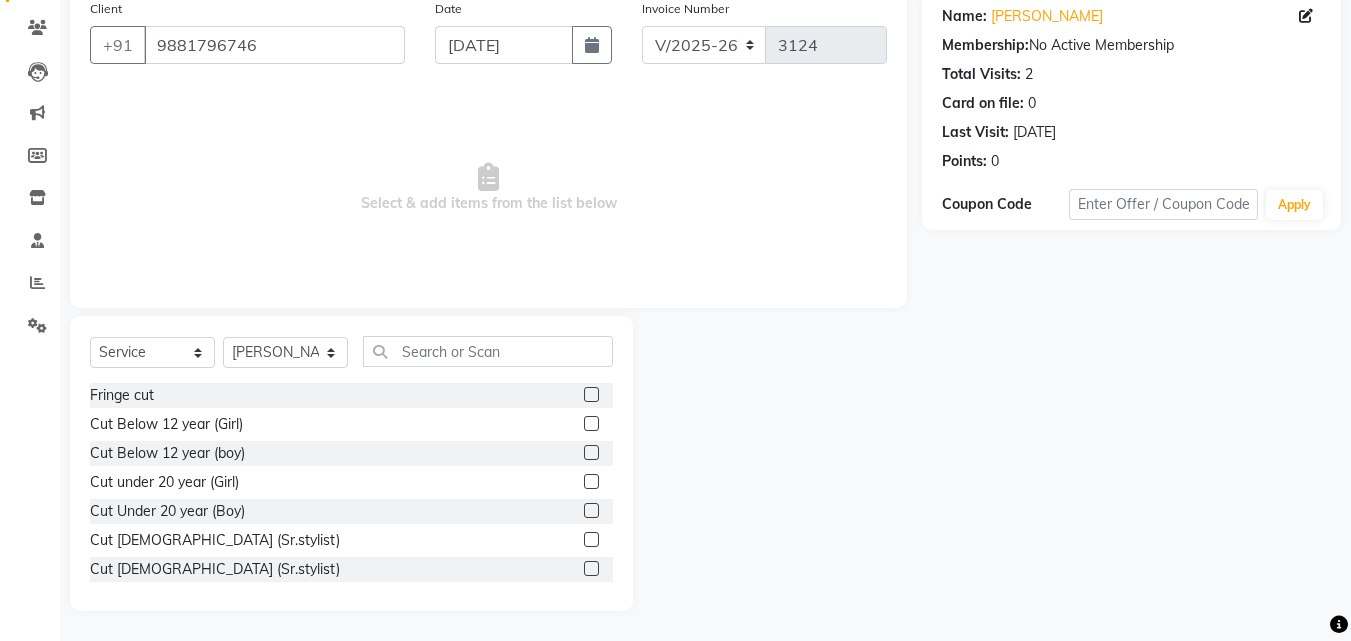 click 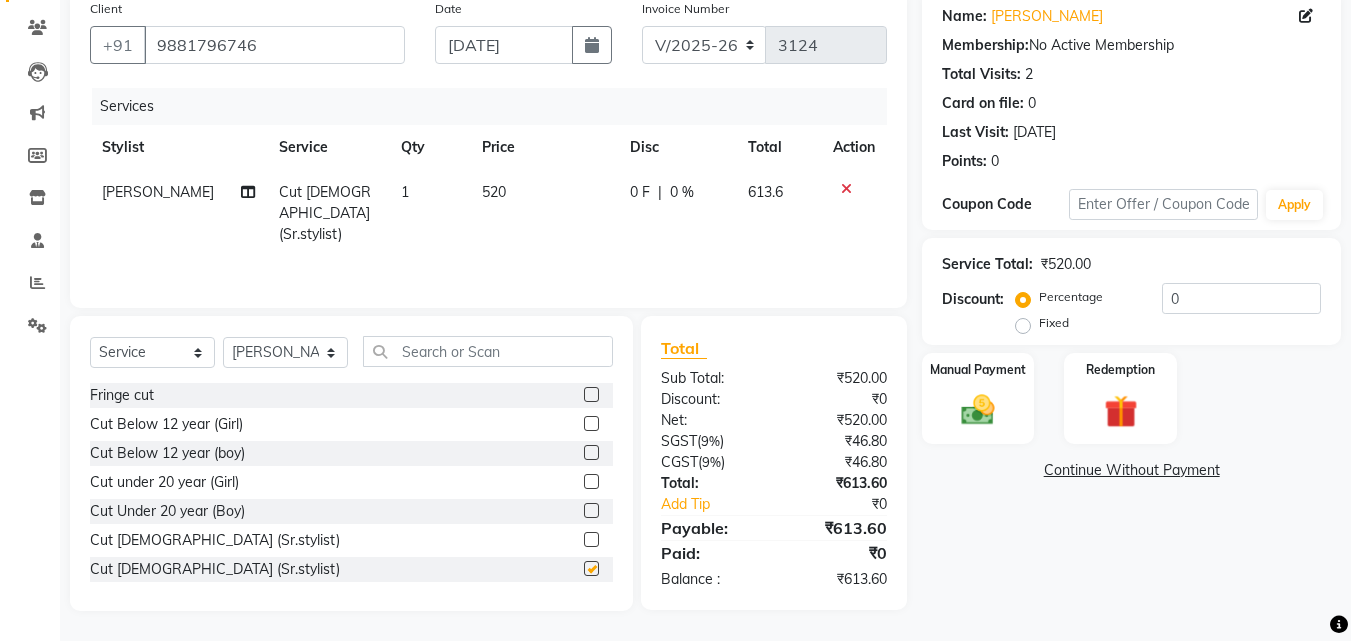 checkbox on "false" 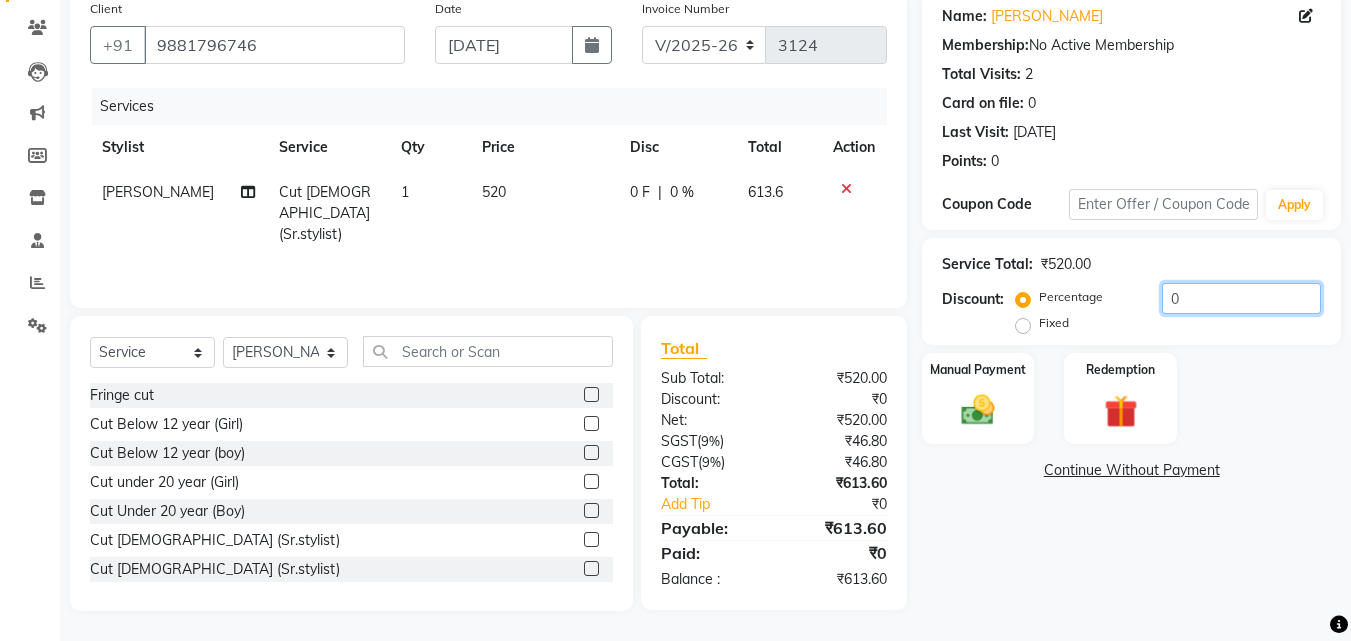 click on "0" 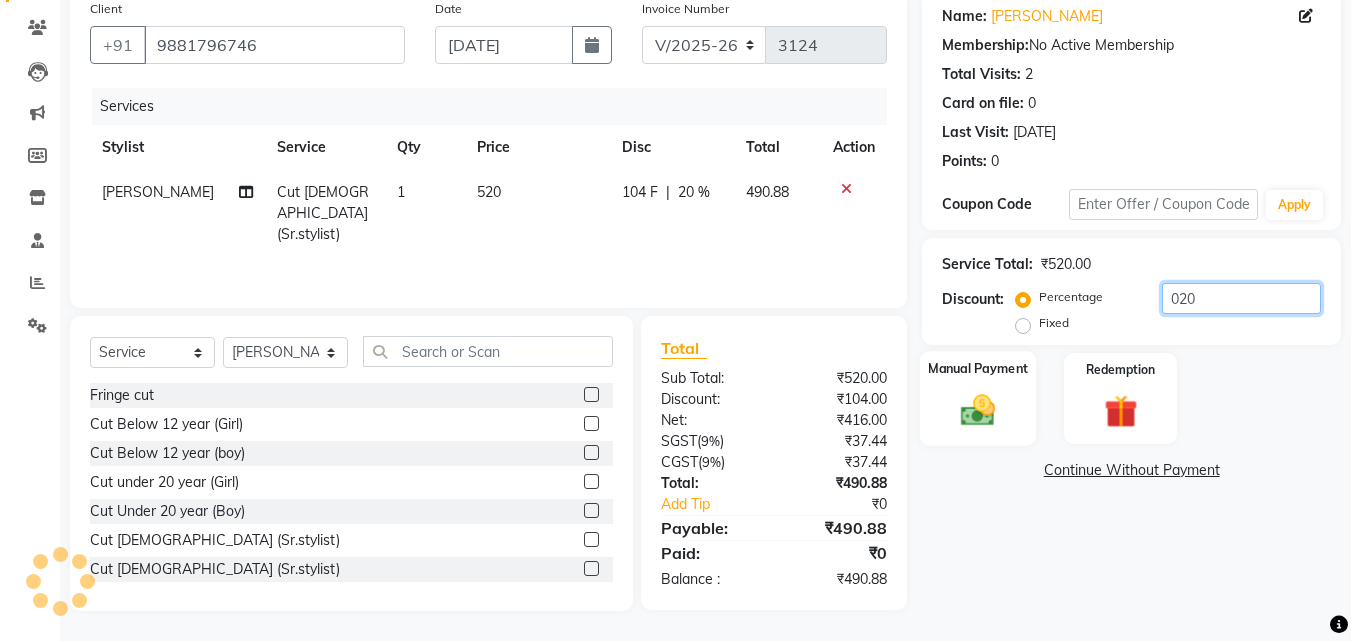 type on "020" 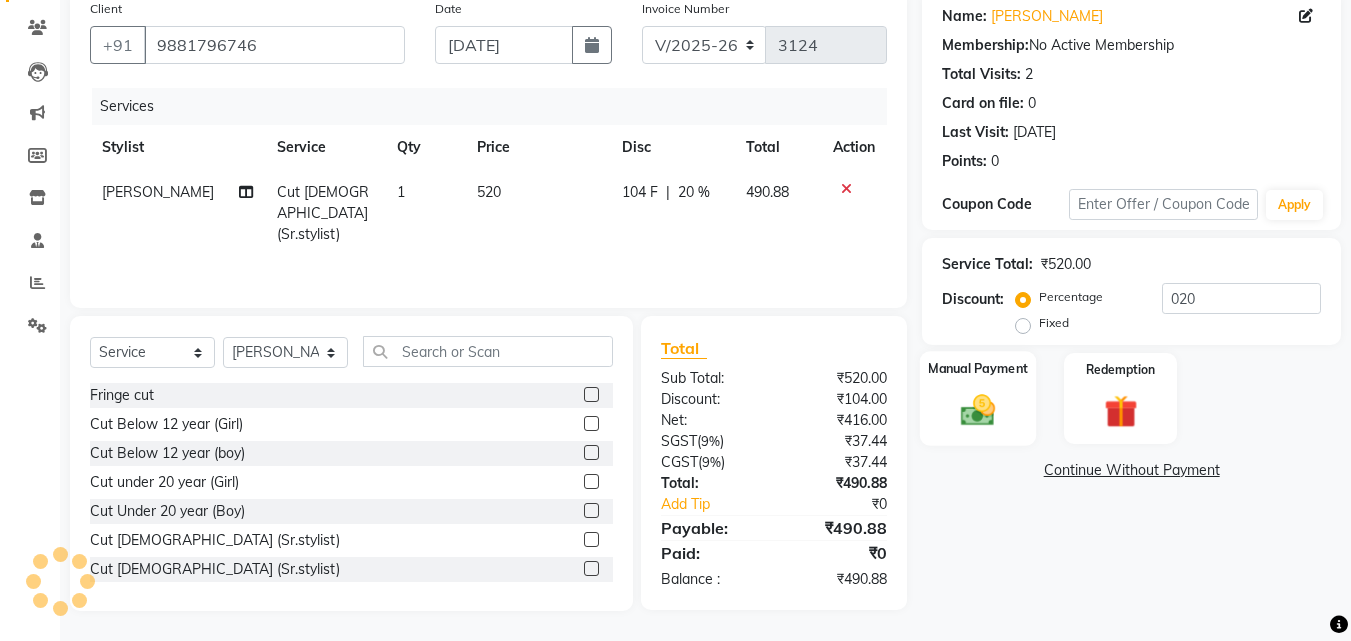 click 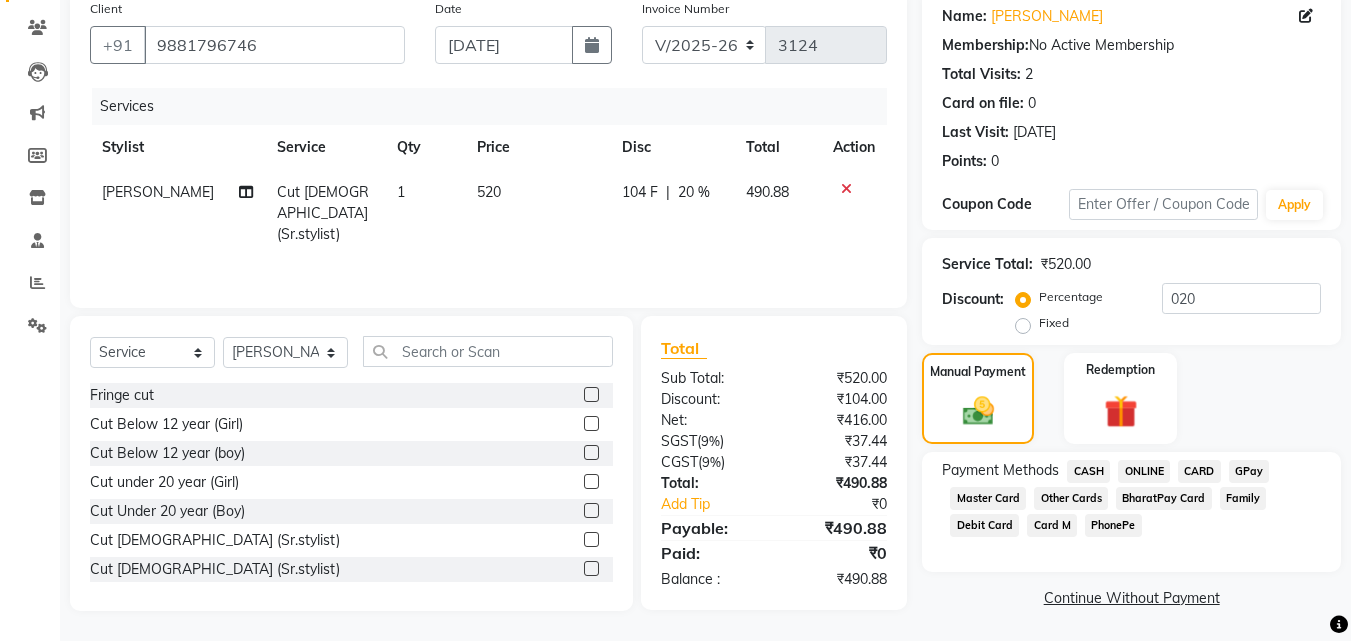 click on "CASH" 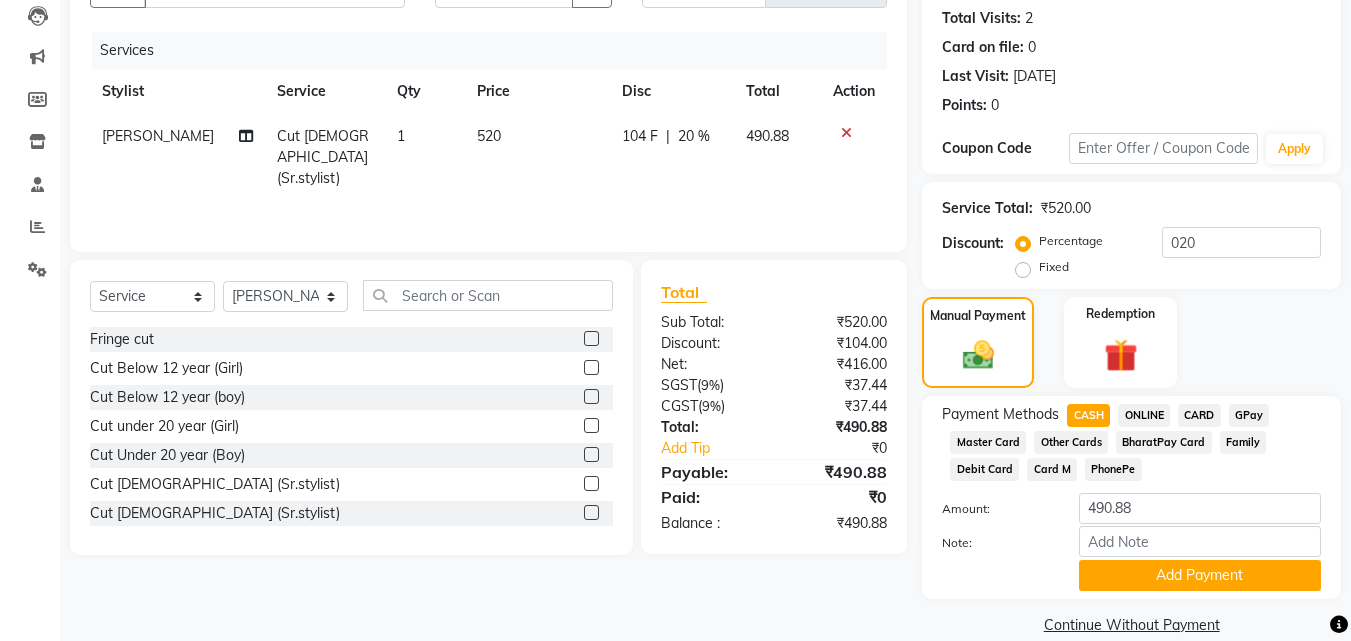 scroll, scrollTop: 245, scrollLeft: 0, axis: vertical 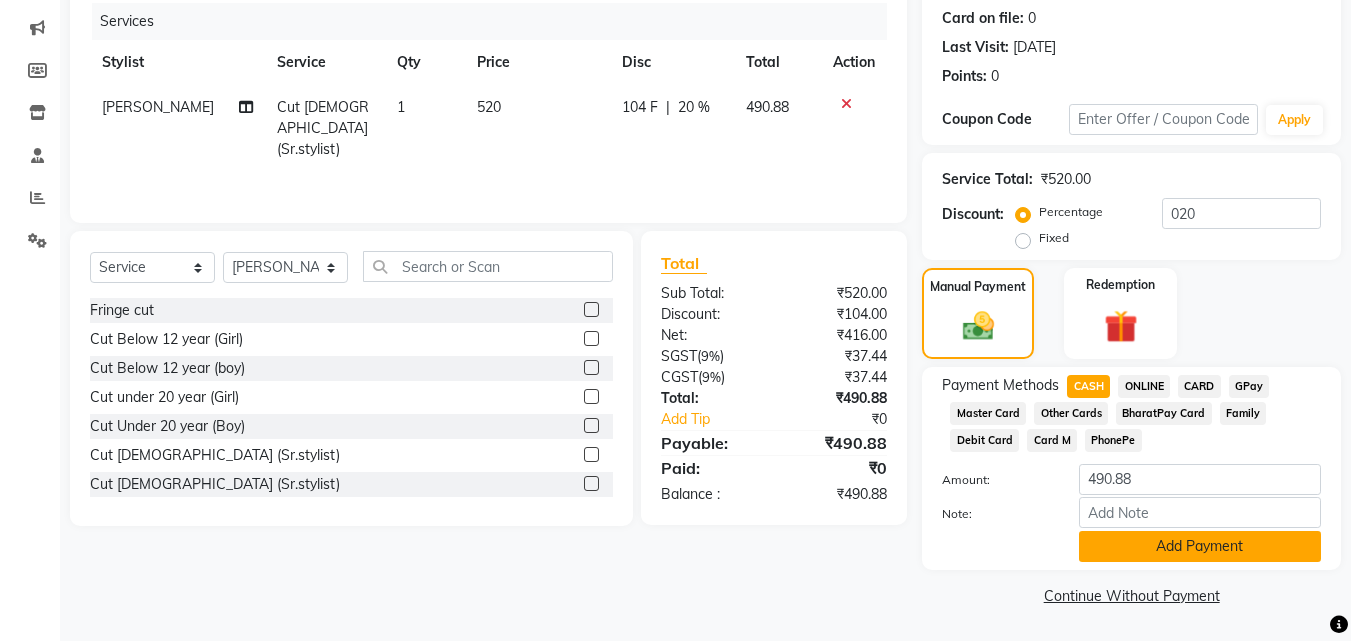 click on "Add Payment" 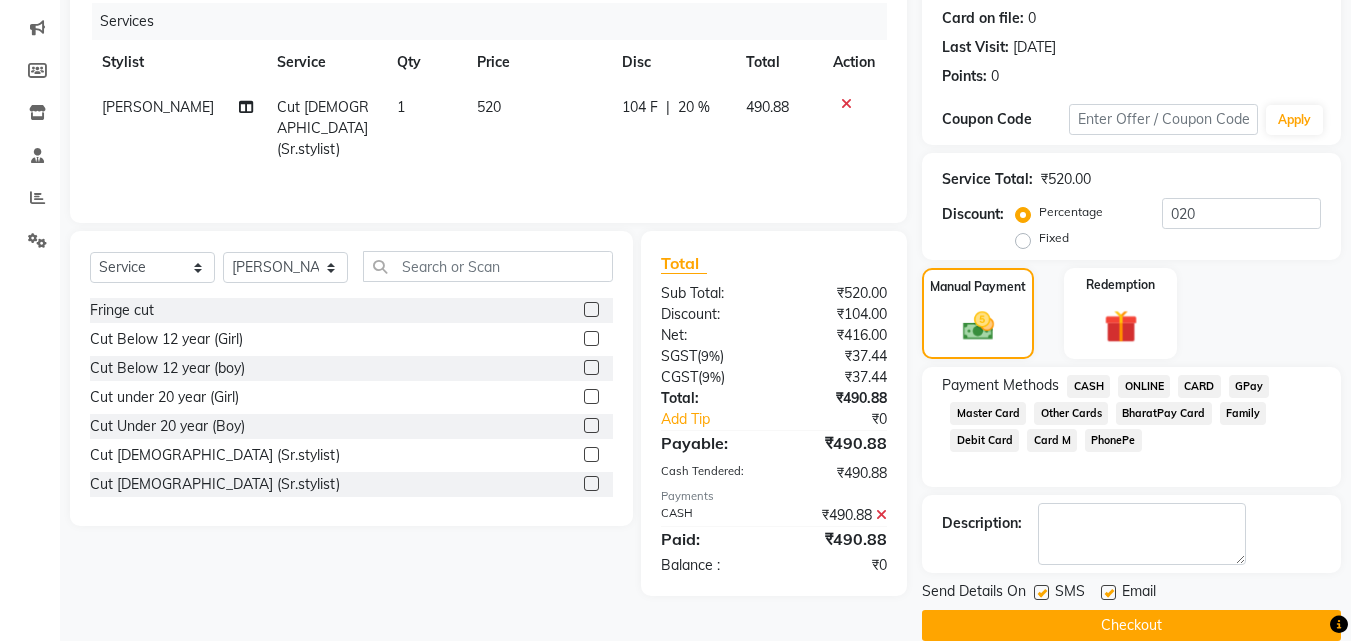 click on "Checkout" 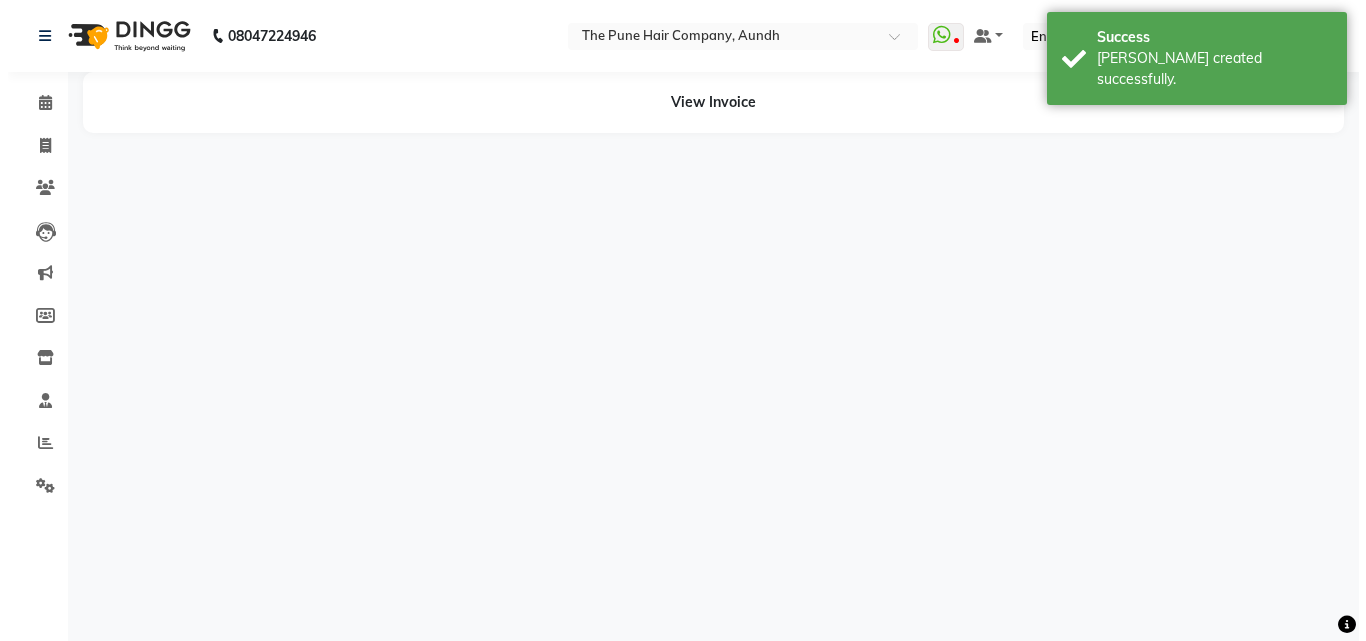 scroll, scrollTop: 0, scrollLeft: 0, axis: both 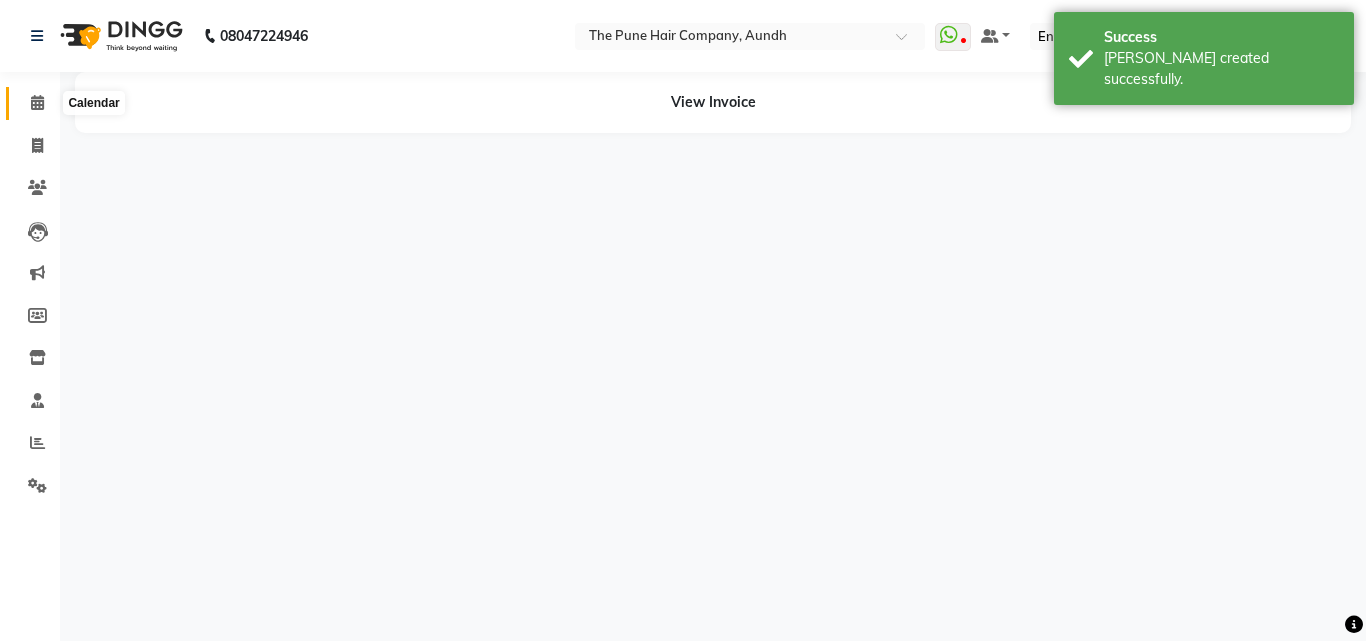 click 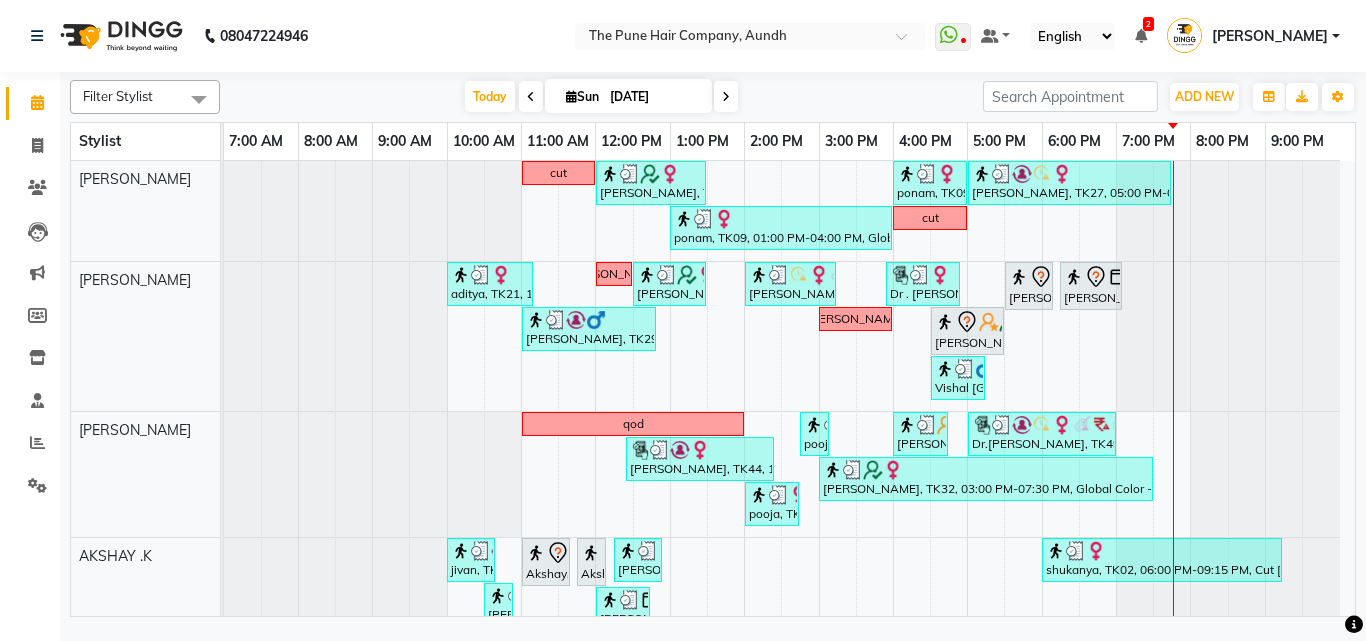 scroll, scrollTop: 200, scrollLeft: 0, axis: vertical 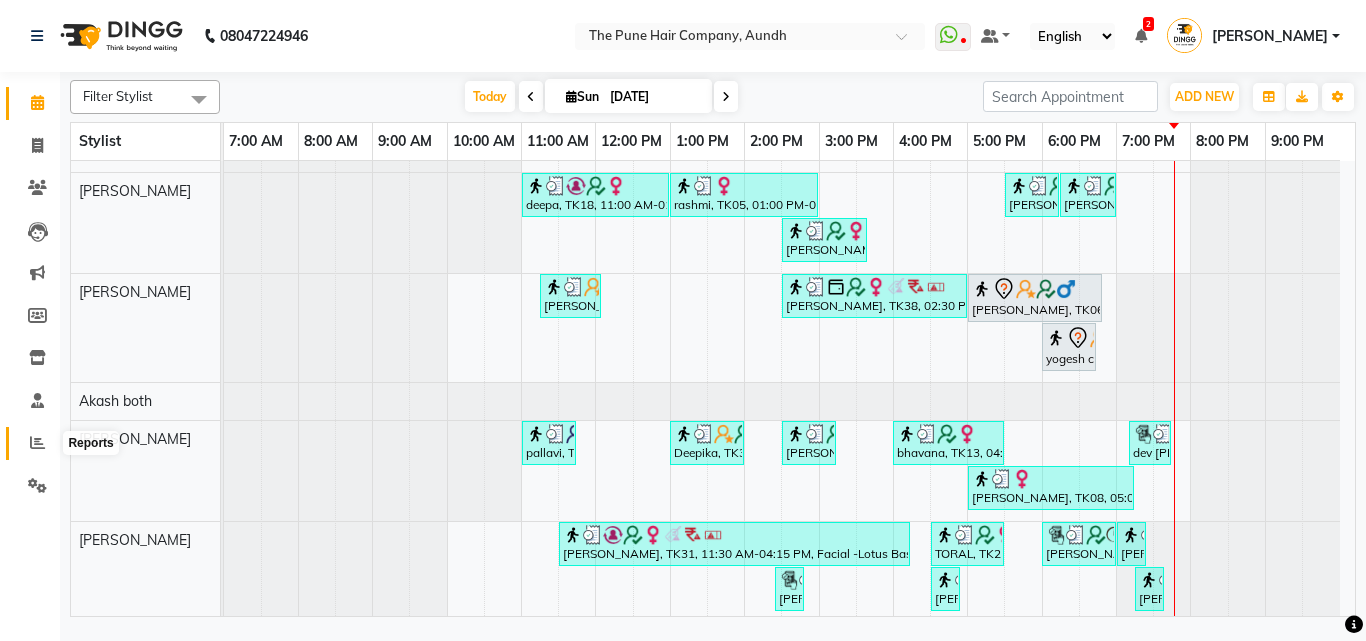 click 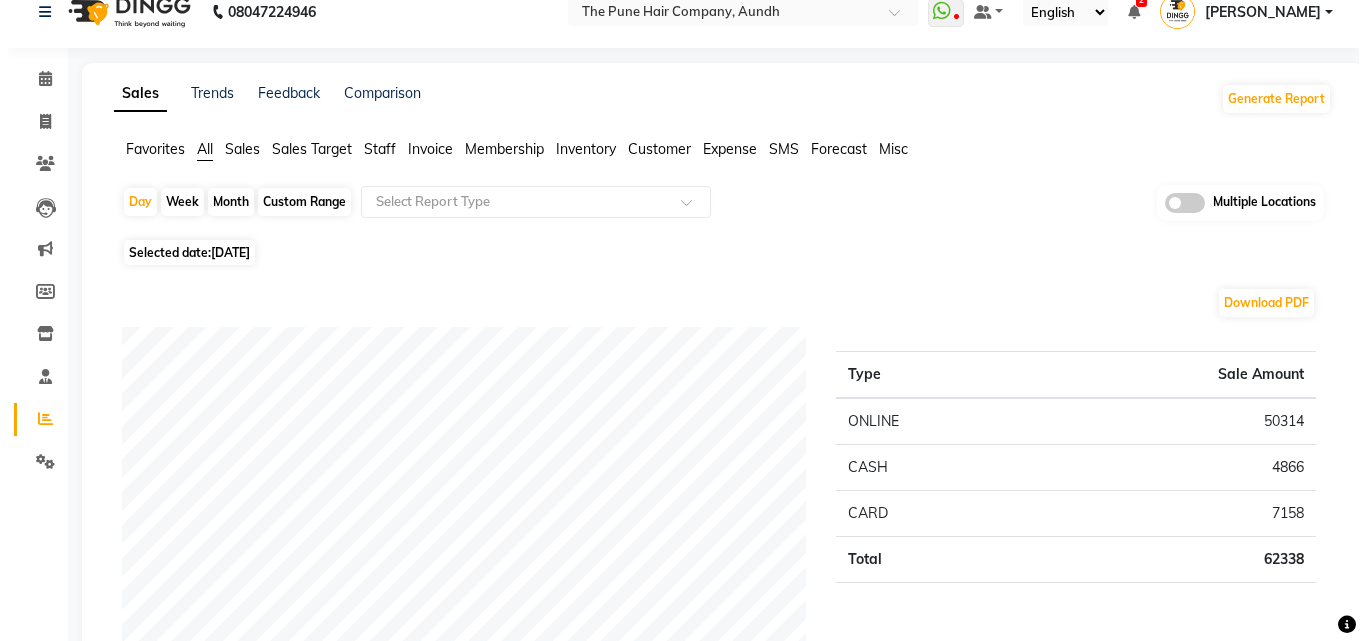 scroll, scrollTop: 0, scrollLeft: 0, axis: both 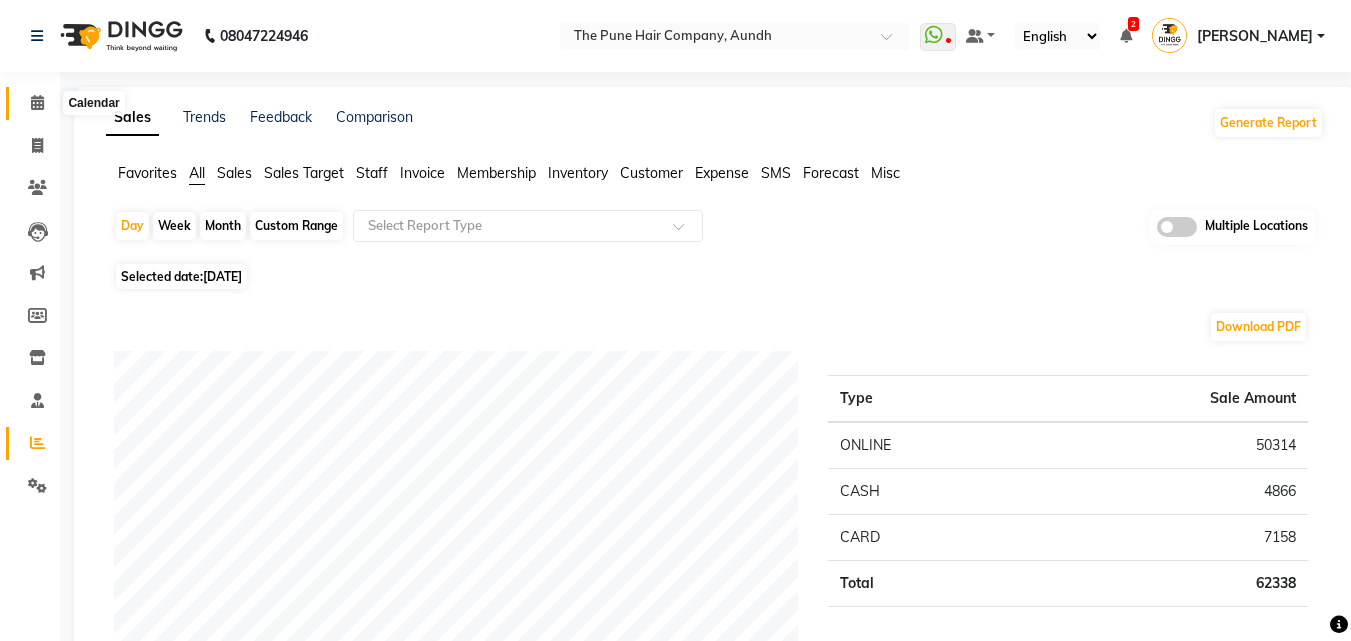 click 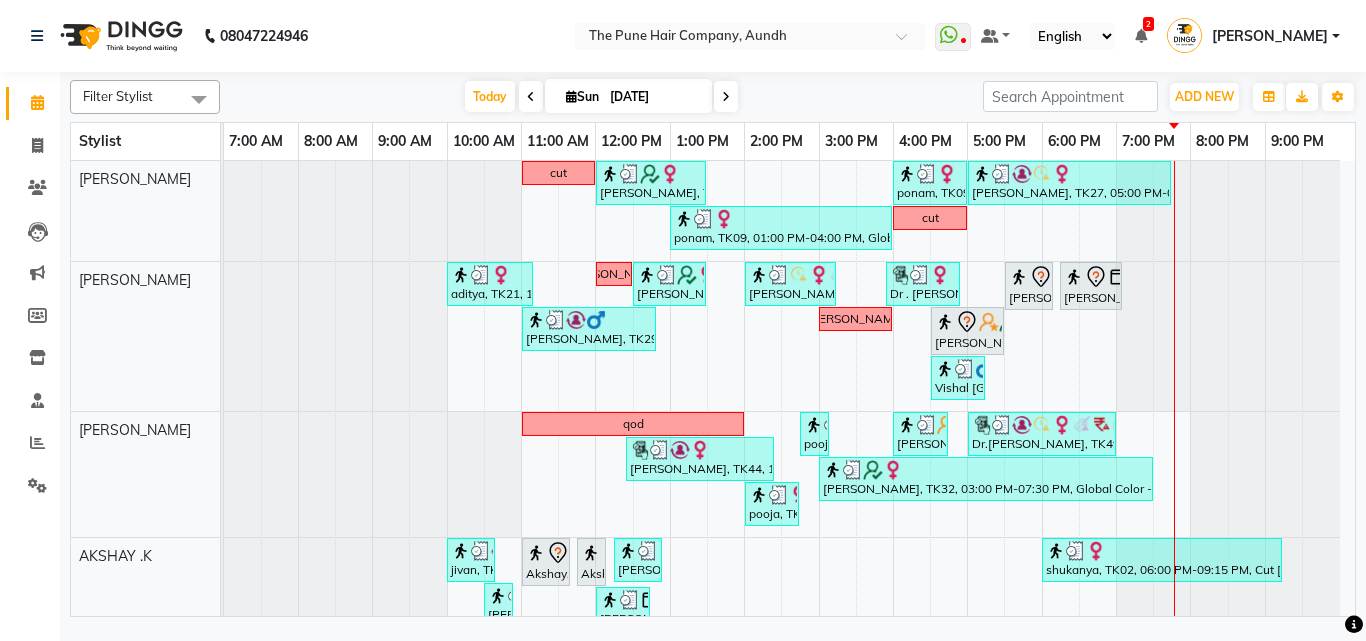 click at bounding box center [726, 96] 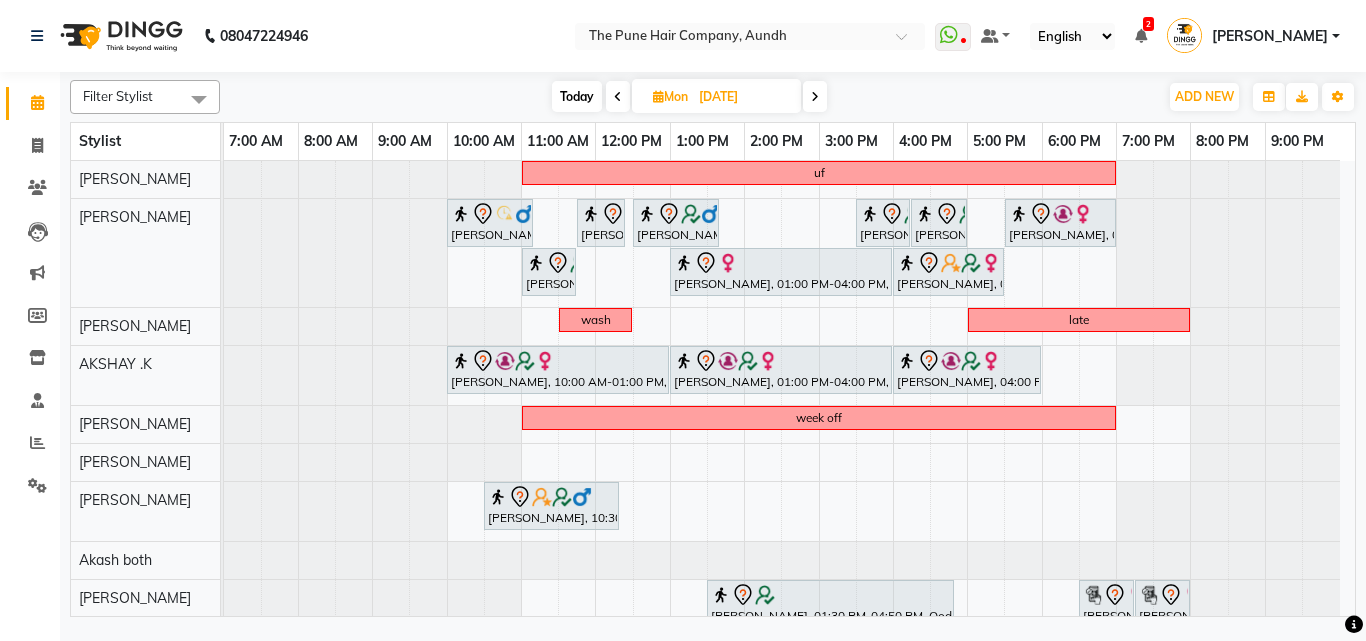 click on "Today" at bounding box center [577, 96] 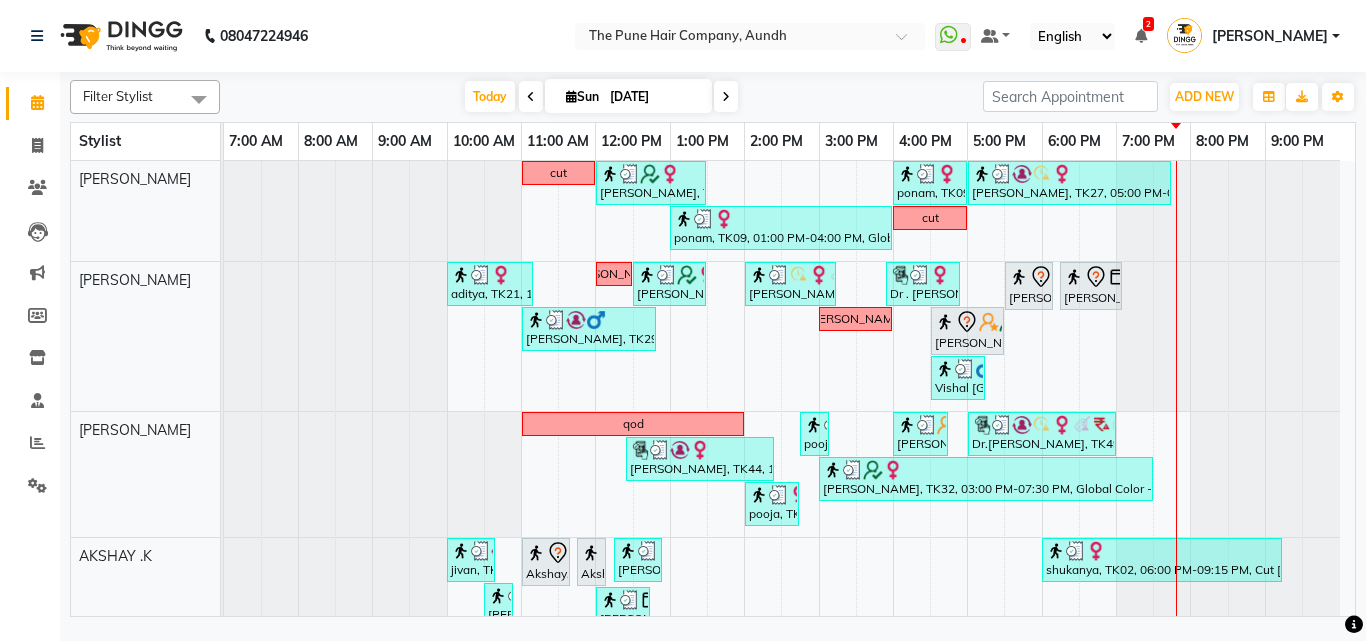 scroll, scrollTop: 300, scrollLeft: 0, axis: vertical 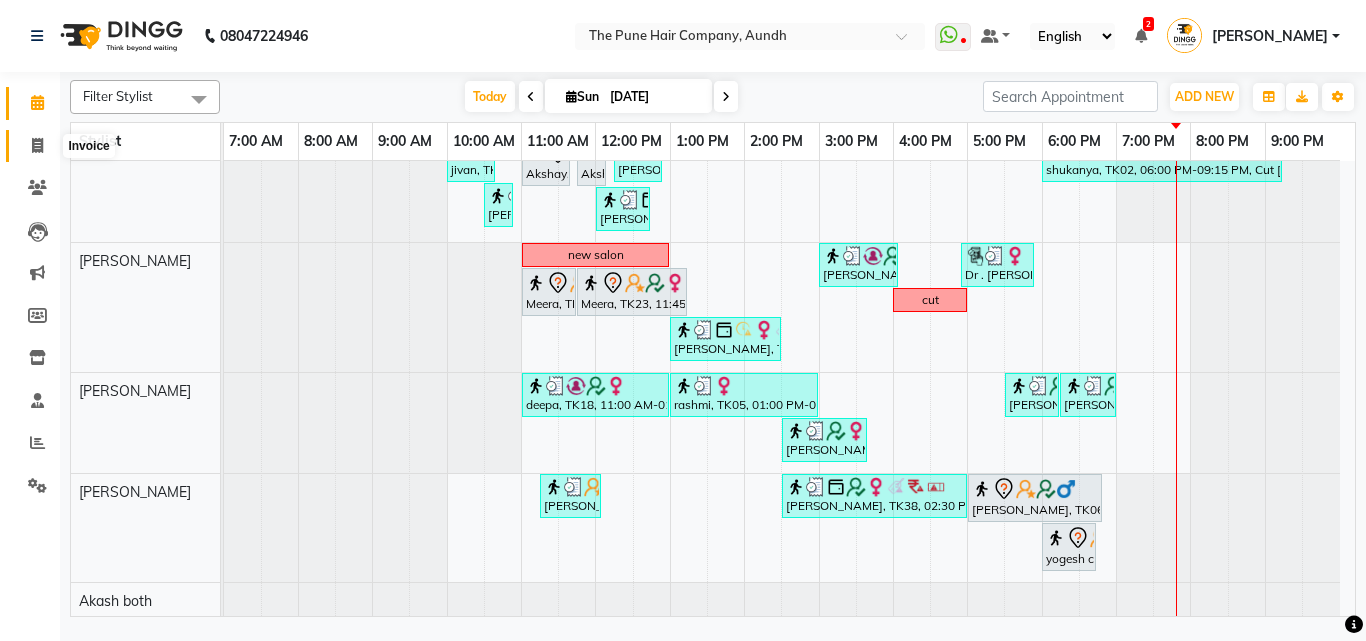 click 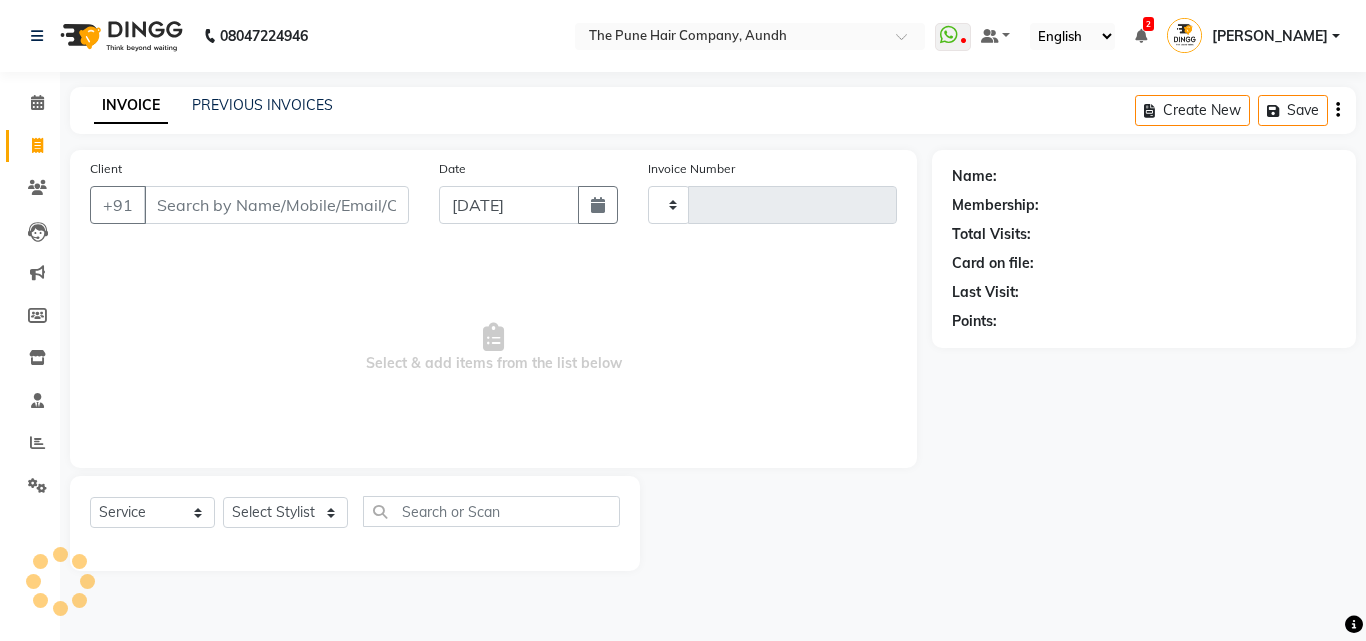 click on "Client" at bounding box center (276, 205) 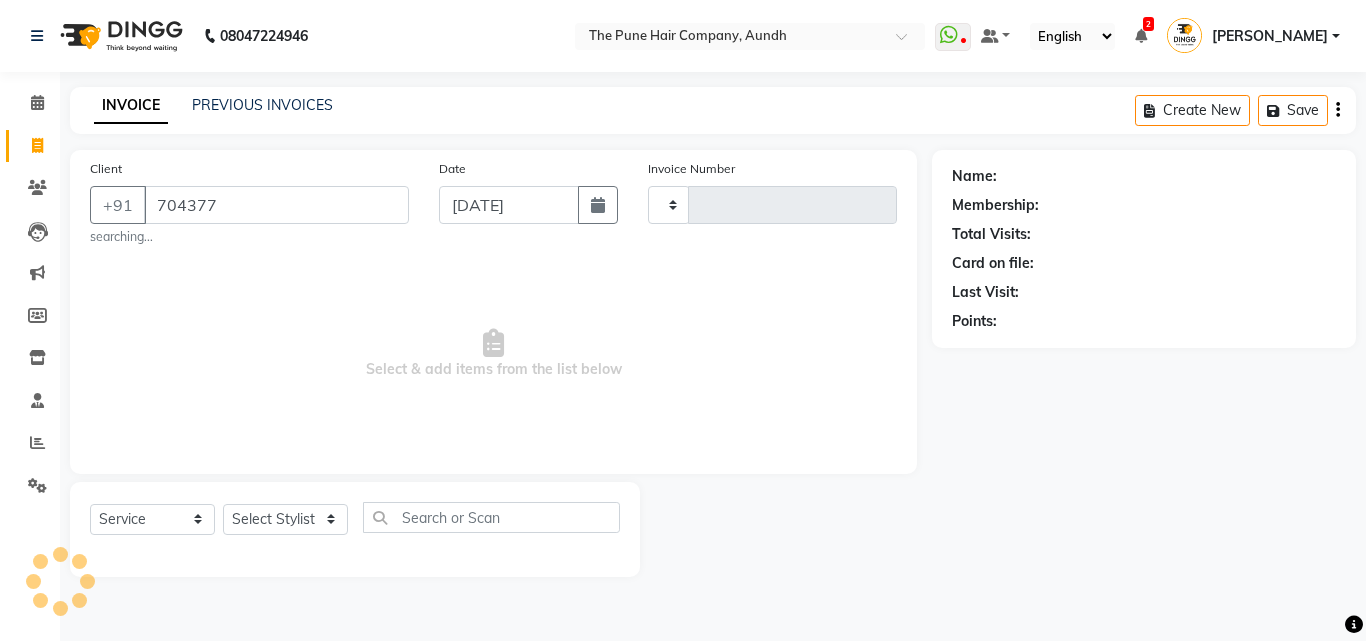 type on "7043778" 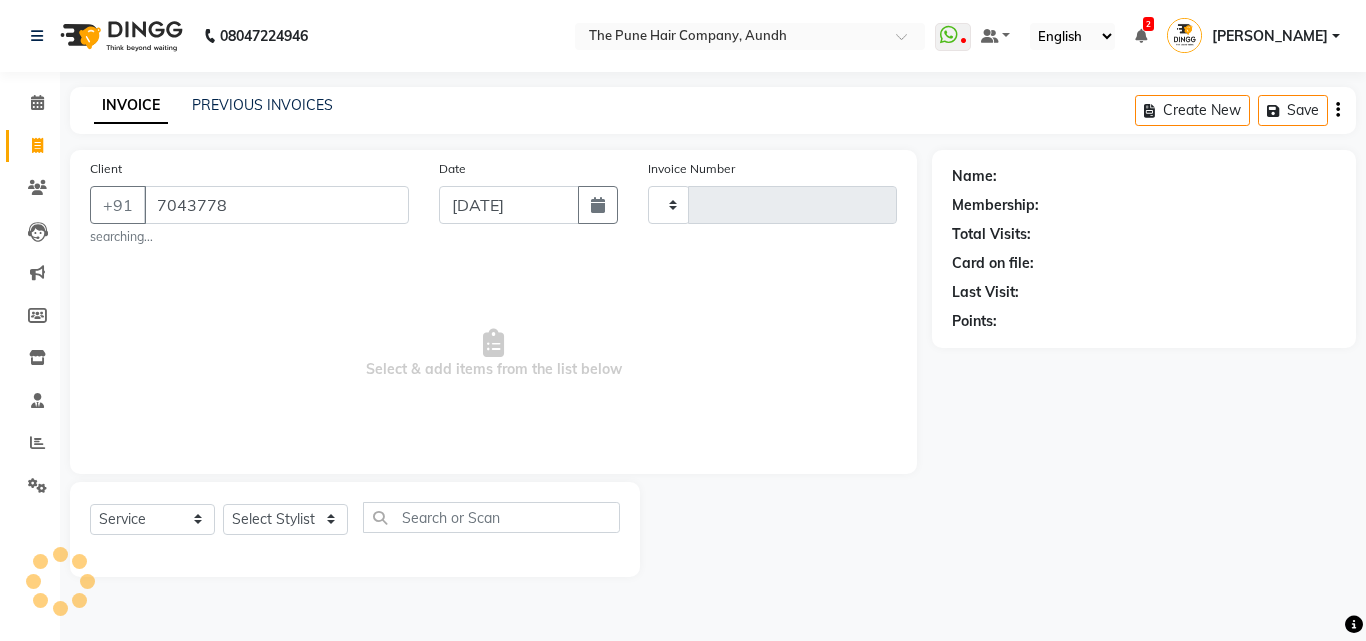 type on "3125" 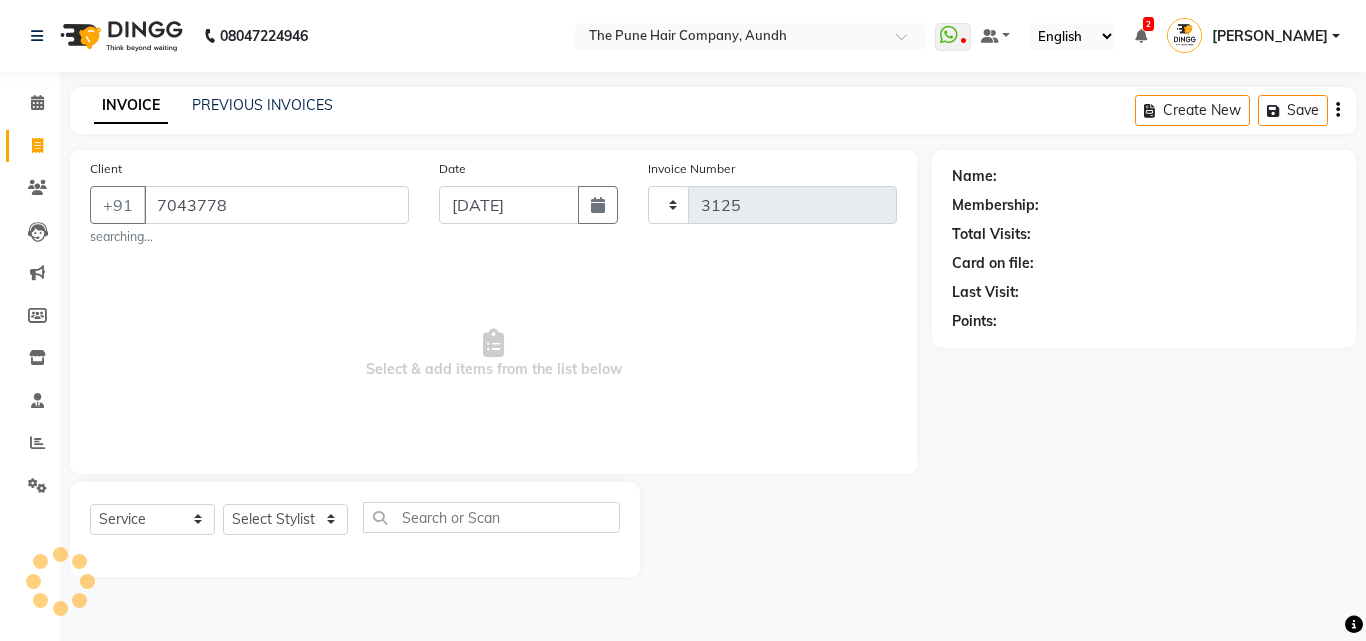 select on "106" 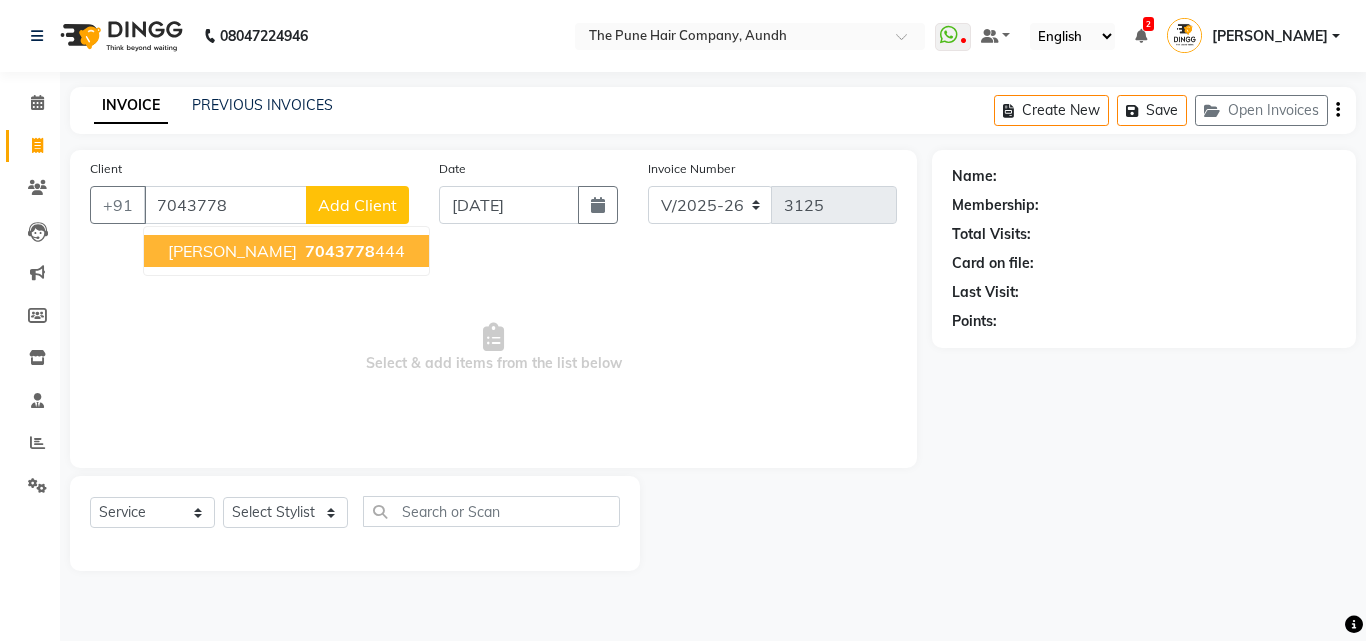click on "7043778" at bounding box center [340, 251] 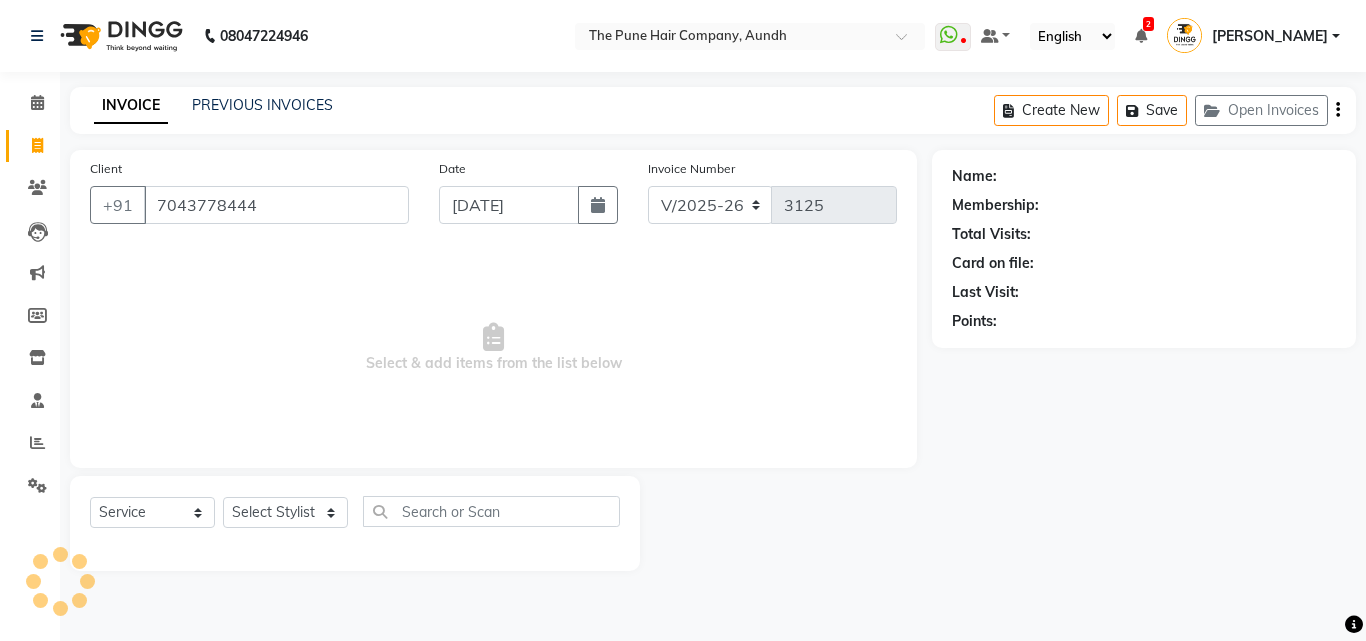 type on "7043778444" 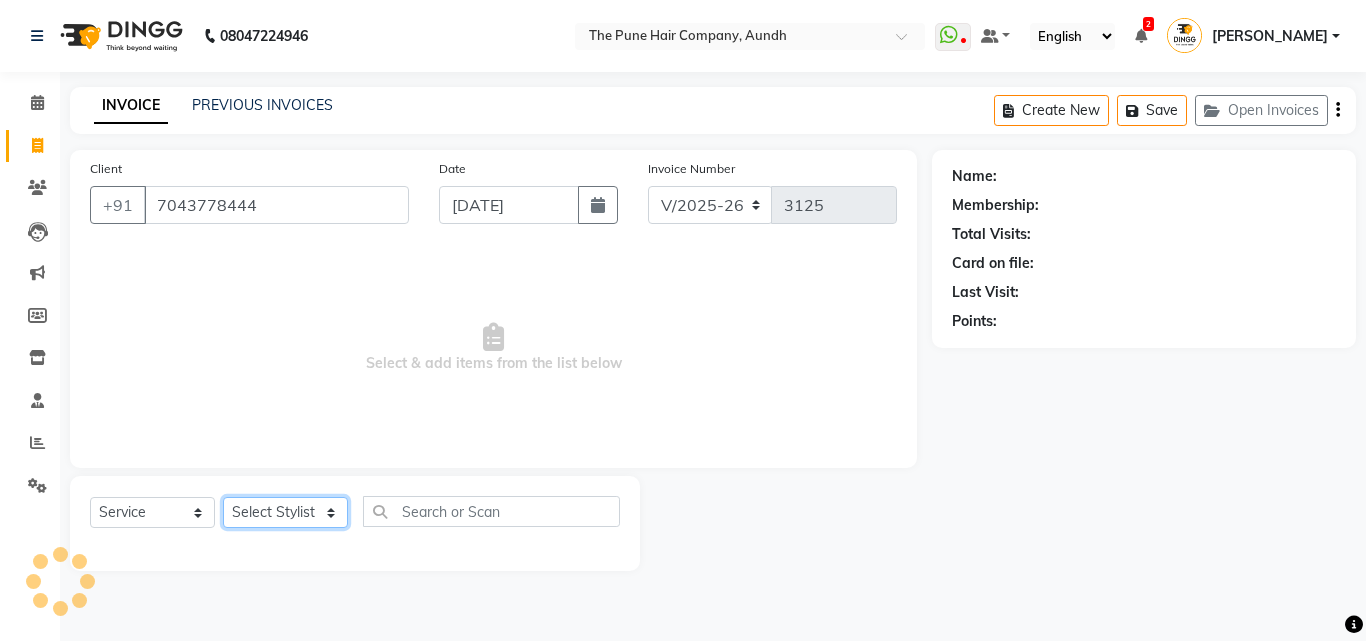 click on "Select Stylist" 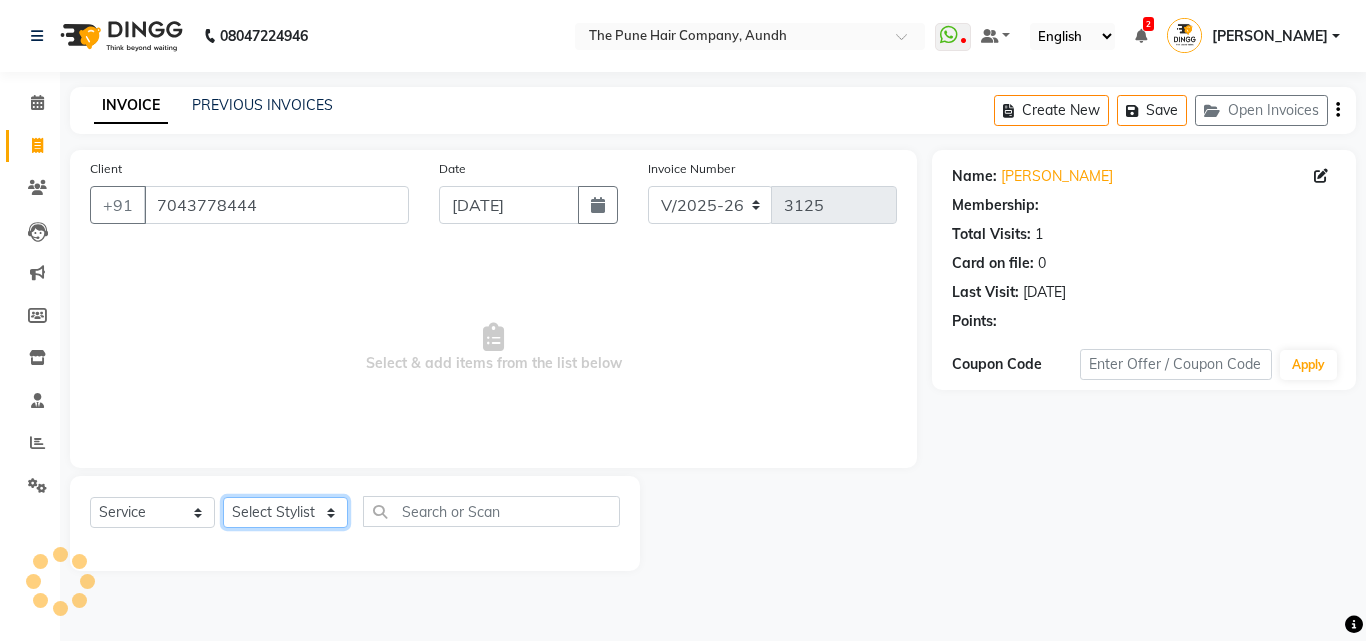 click on "Select Stylist" 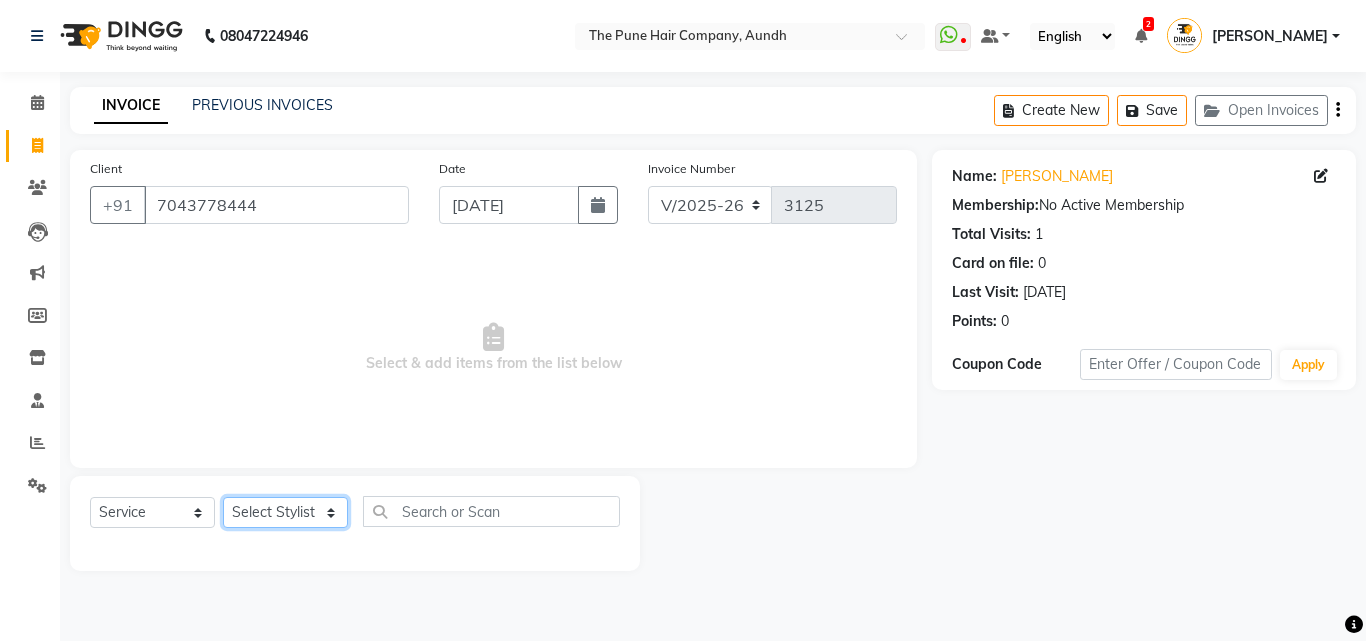 select on "50093" 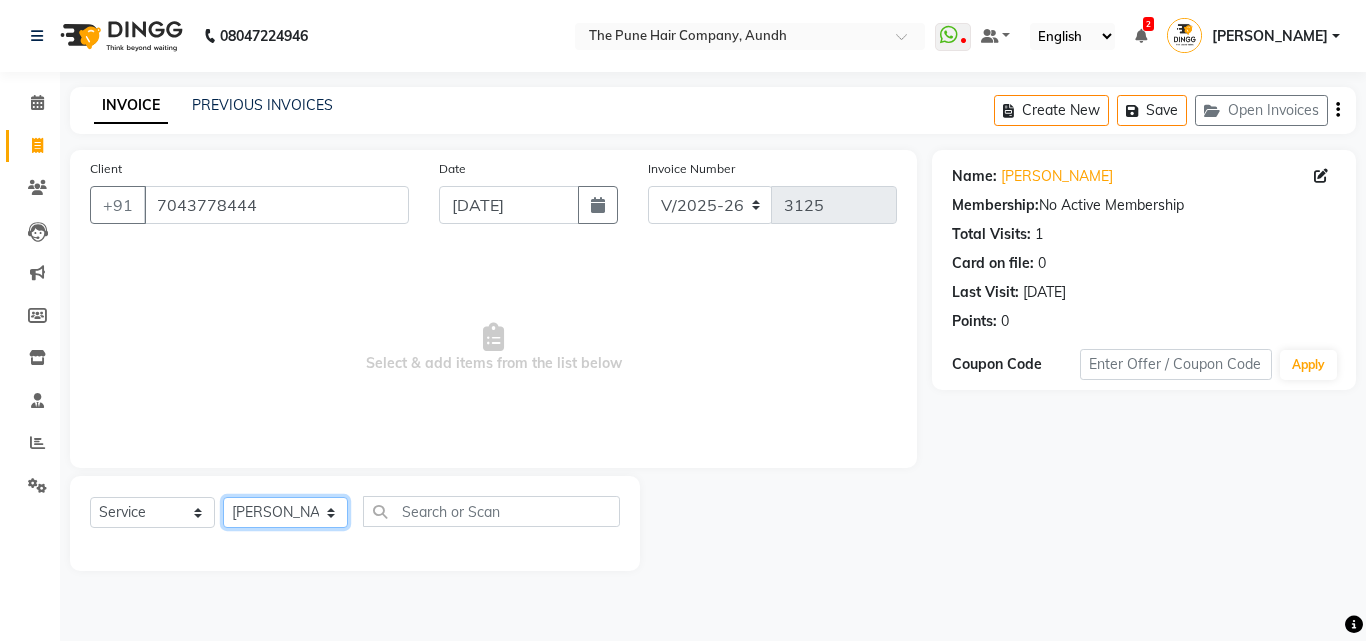 click on "Select Stylist Akash both [PERSON_NAME] .K [PERSON_NAME] kaif [PERSON_NAME] [PERSON_NAME] [PERSON_NAME] [PERSON_NAME] mane POOJA MORE [PERSON_NAME]  [PERSON_NAME] Shweta [PERSON_NAME] [PERSON_NAME] [PERSON_NAME]" 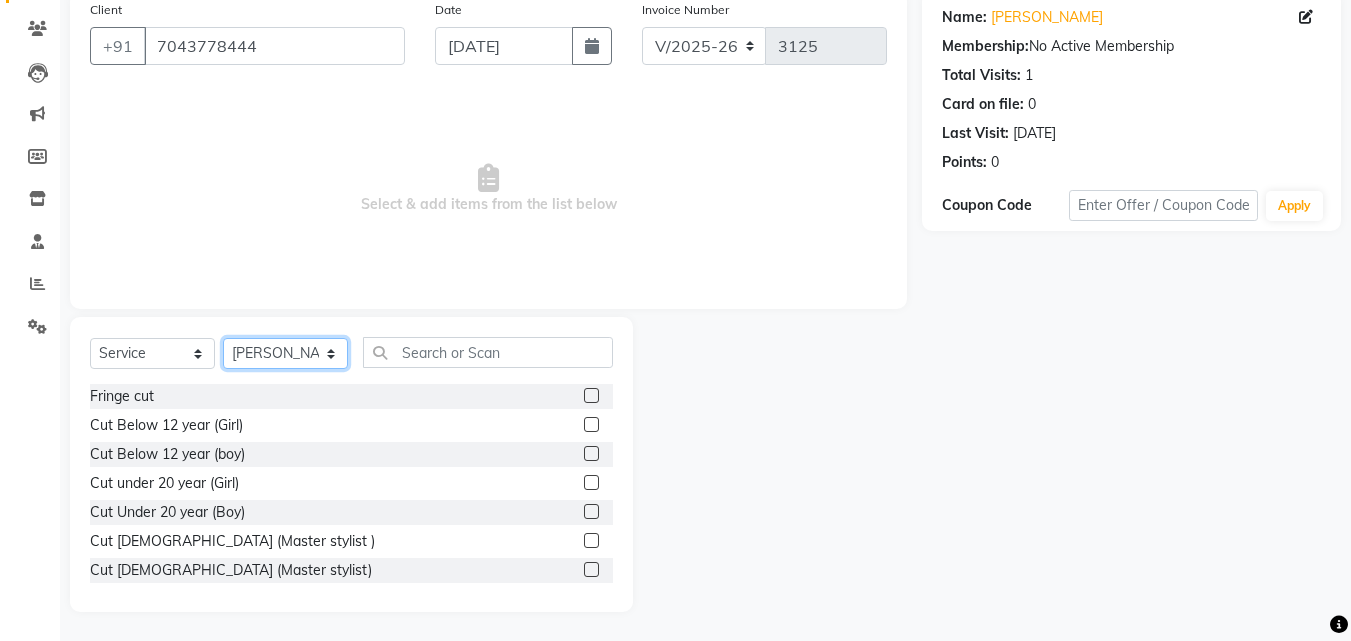 scroll, scrollTop: 160, scrollLeft: 0, axis: vertical 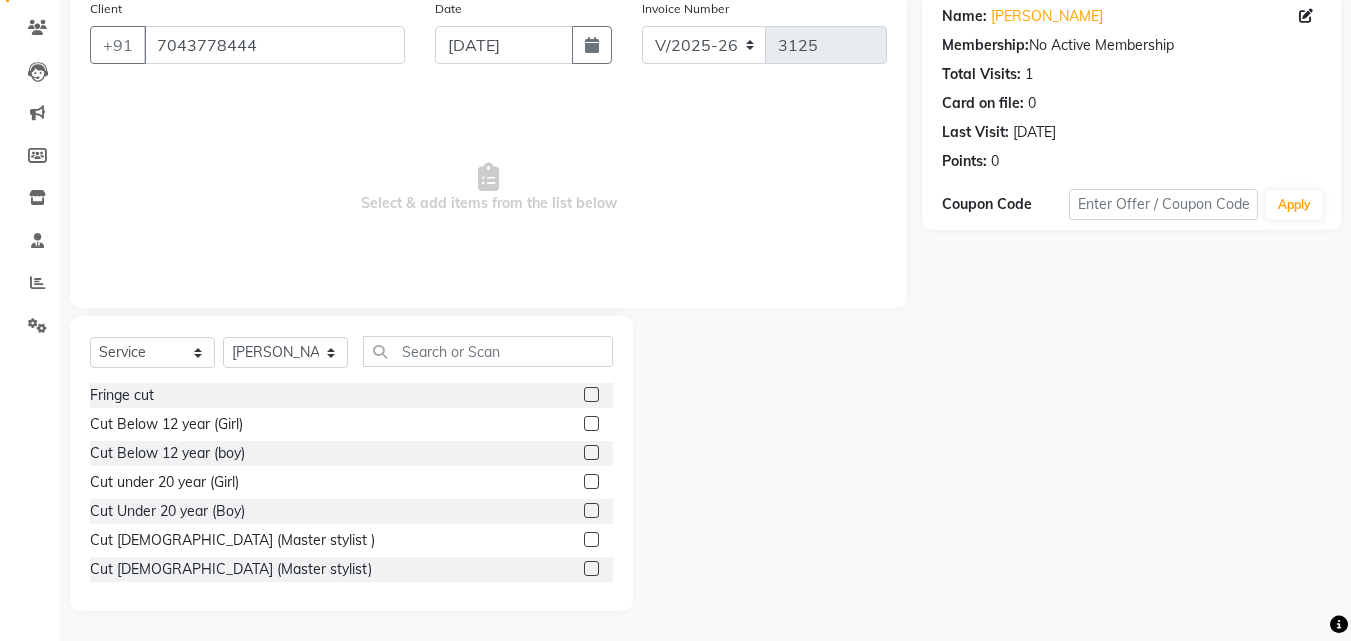 click 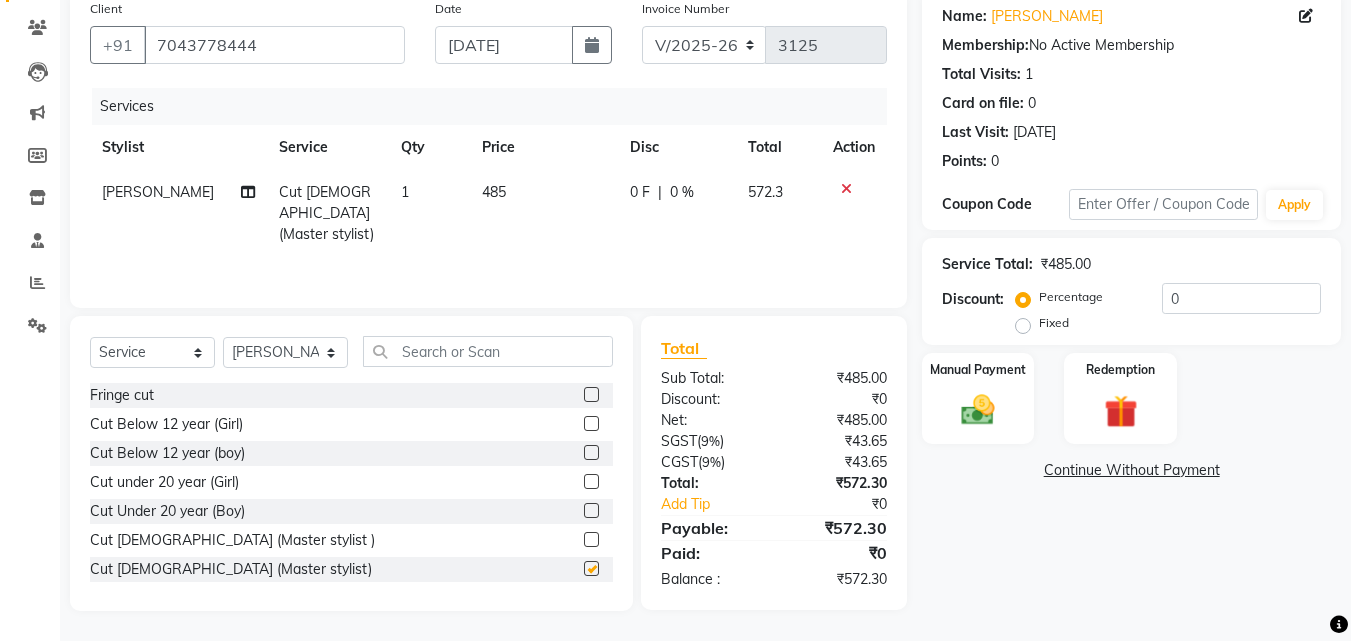 checkbox on "false" 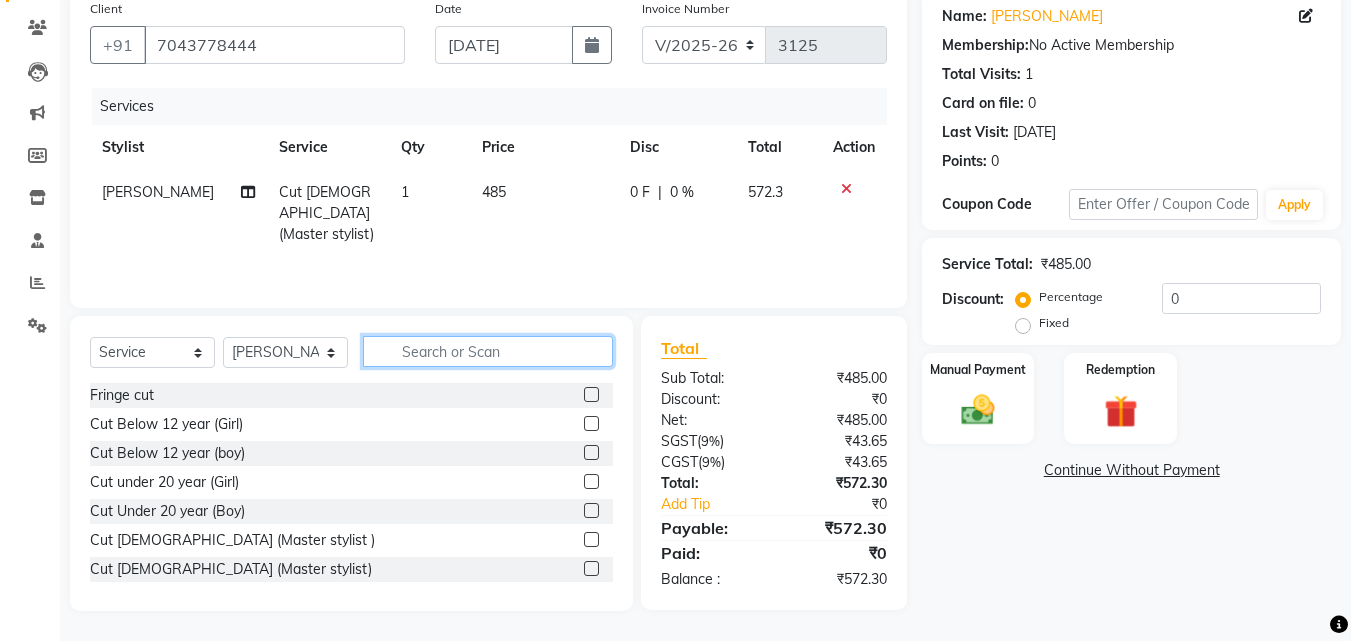 click 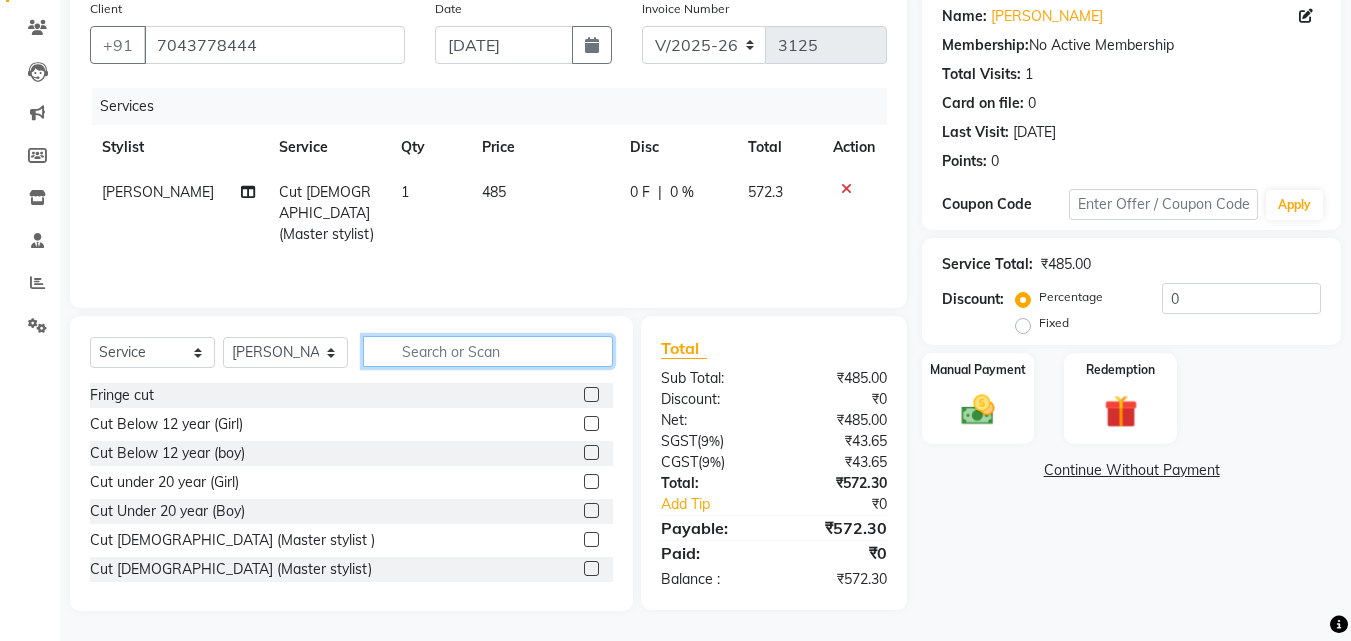 type on "b" 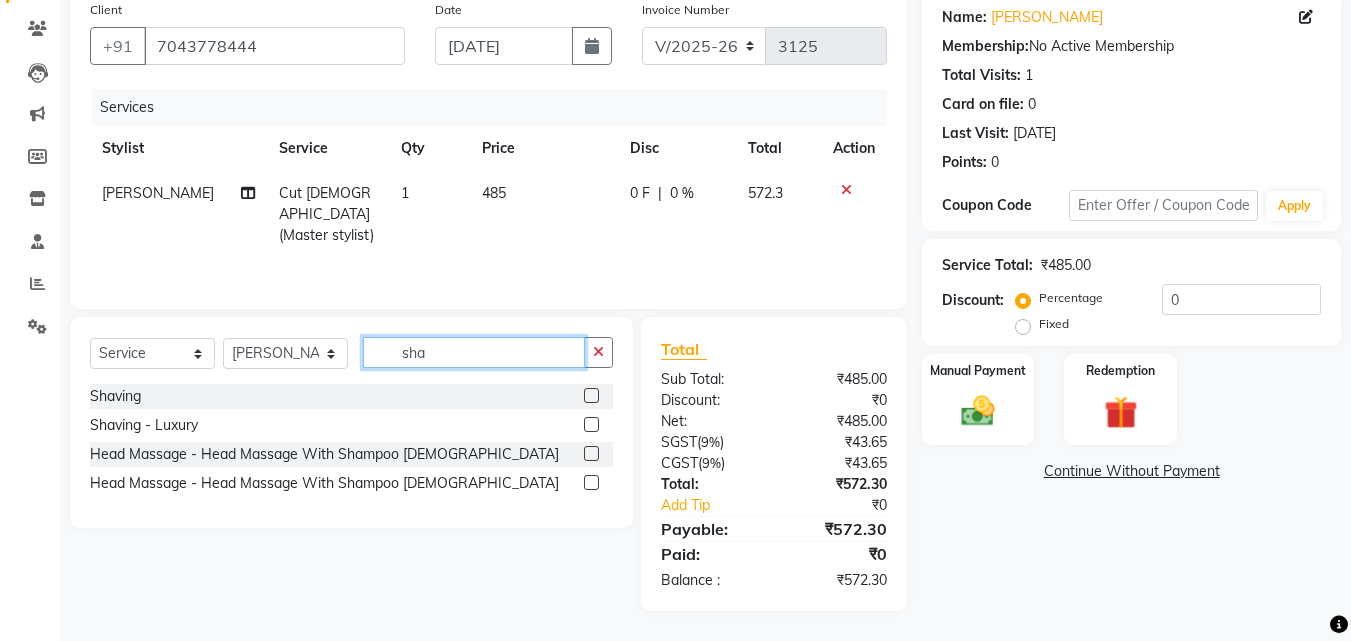scroll, scrollTop: 159, scrollLeft: 0, axis: vertical 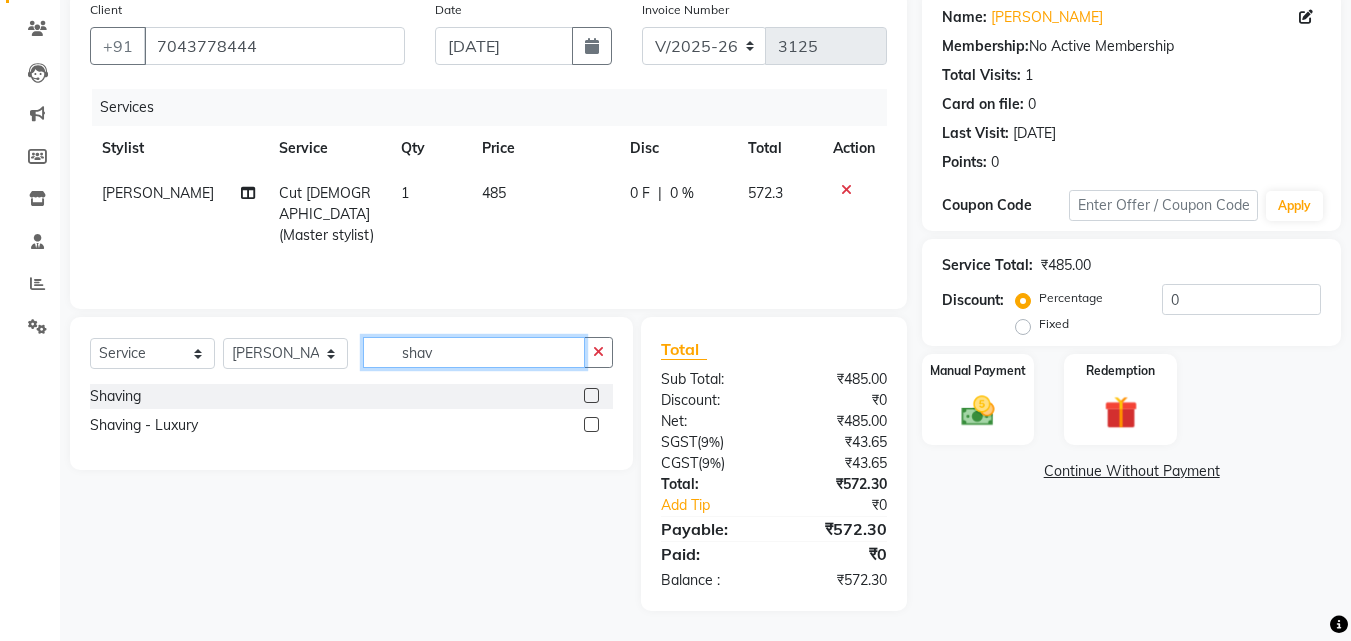 type on "shav" 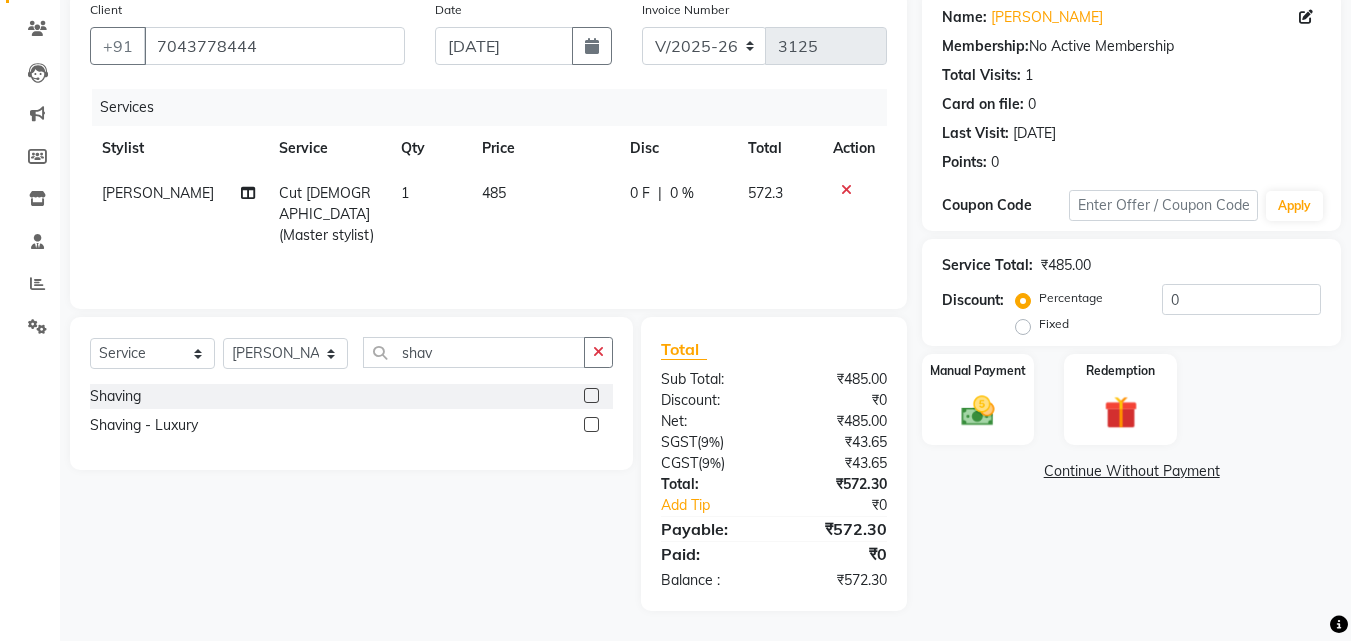 click 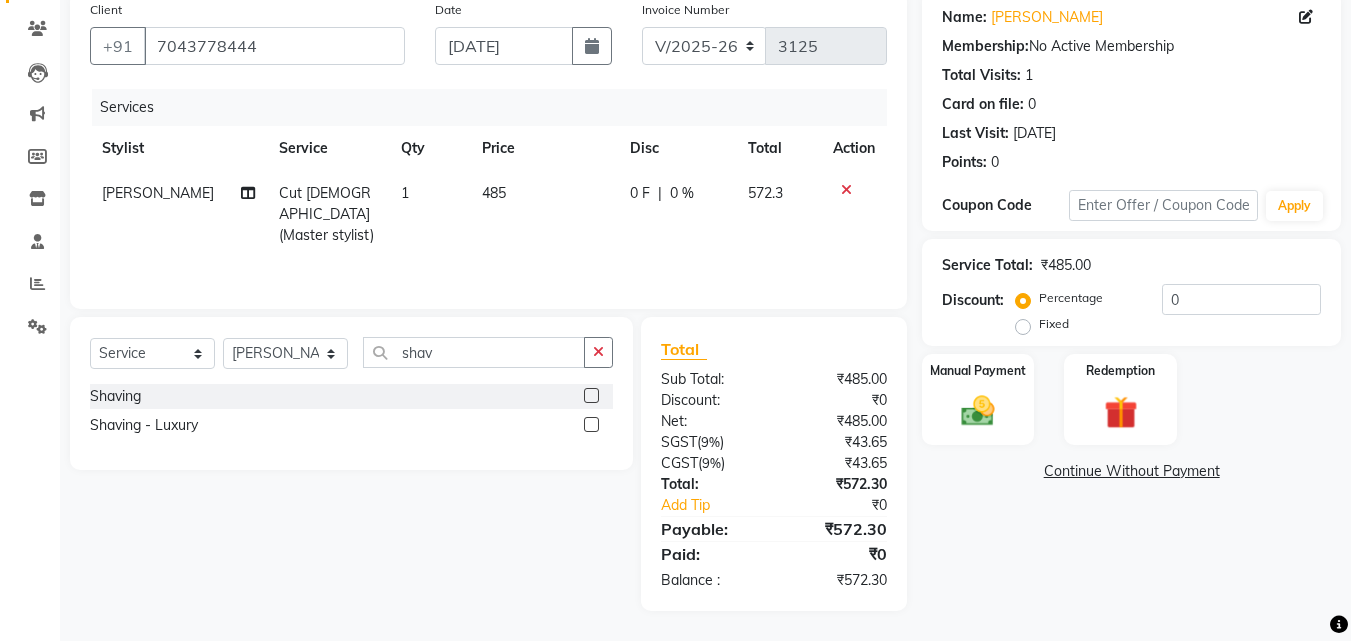 click at bounding box center [590, 396] 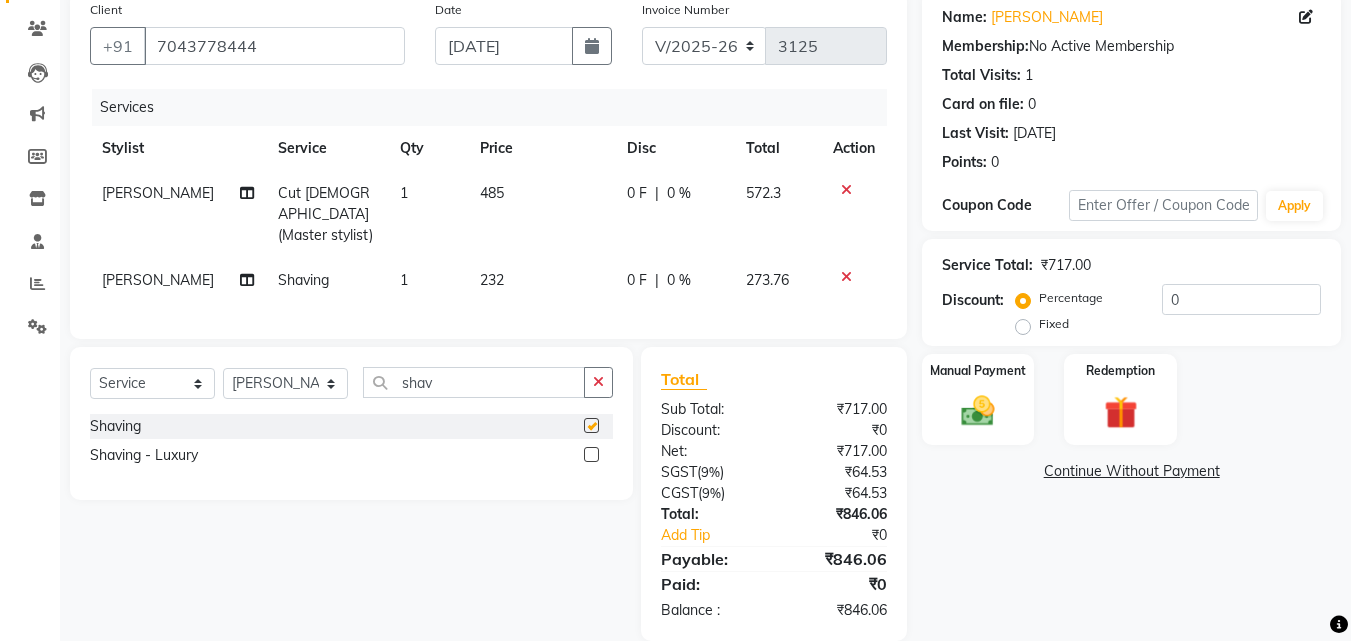 checkbox on "false" 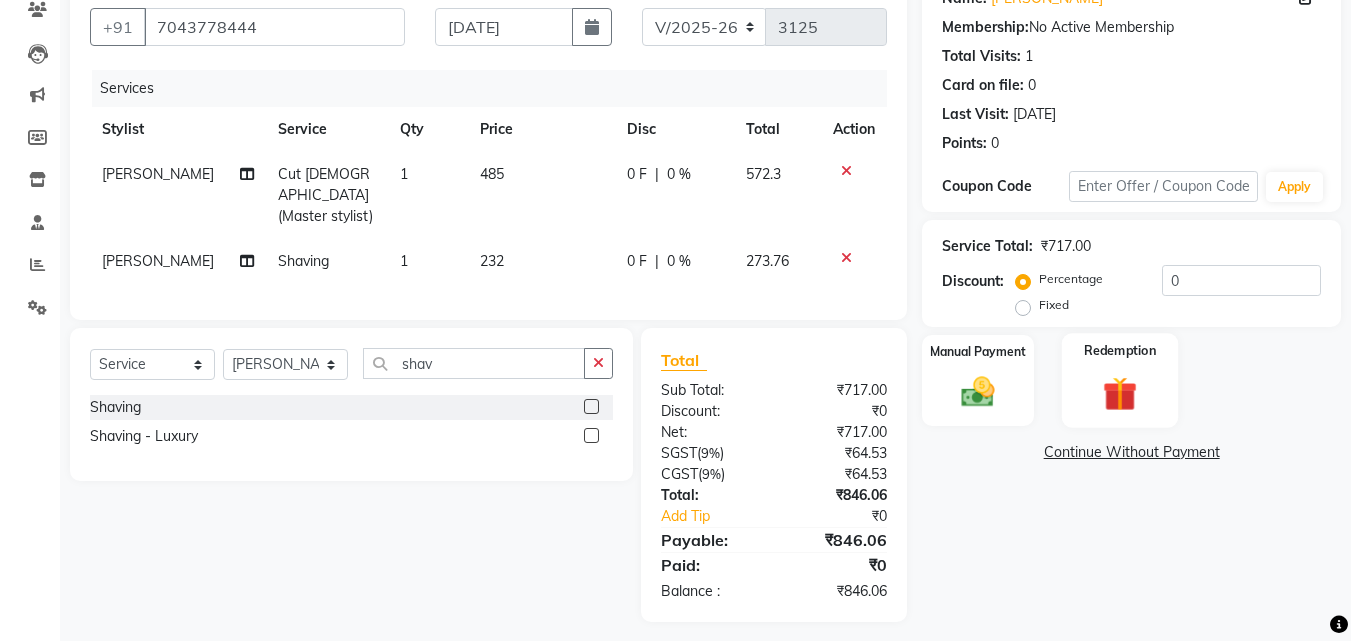 scroll, scrollTop: 183, scrollLeft: 0, axis: vertical 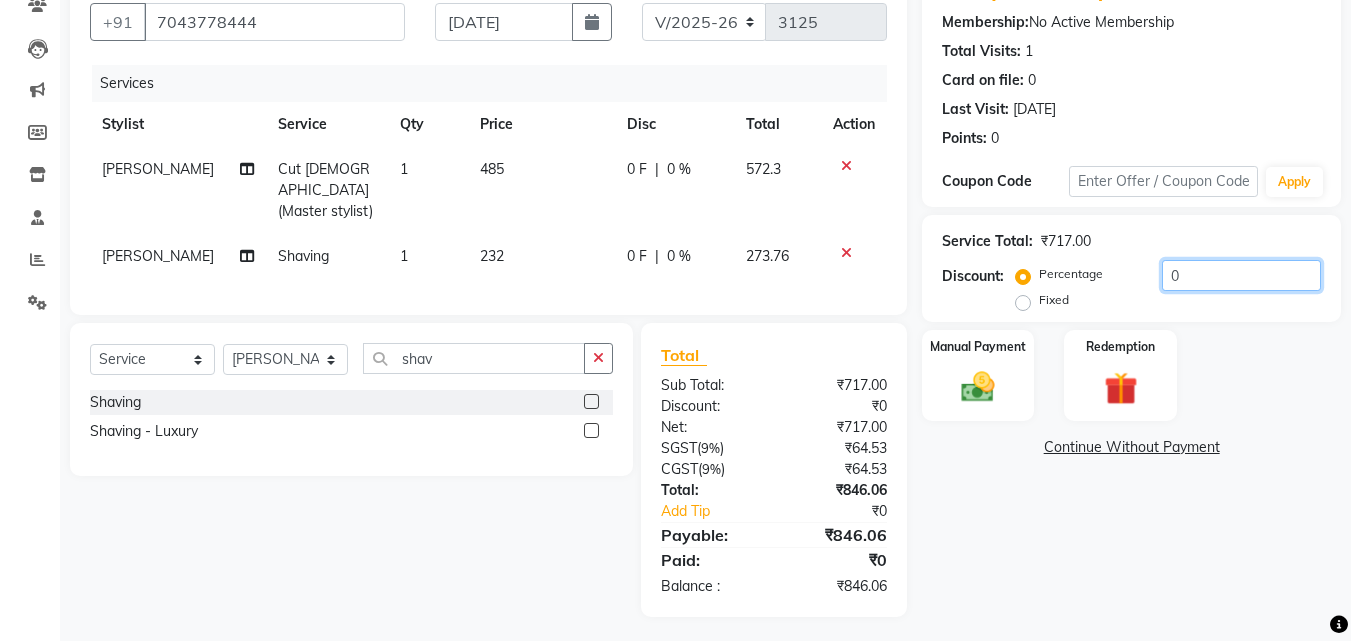 click on "0" 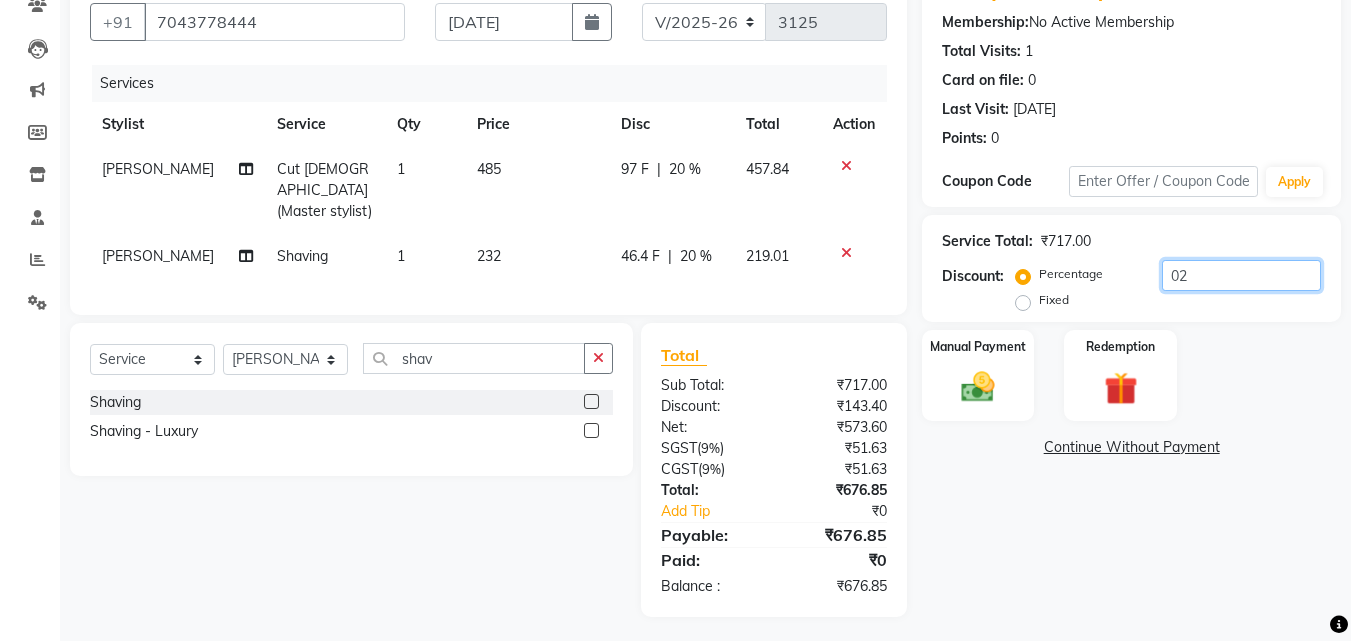 type on "0" 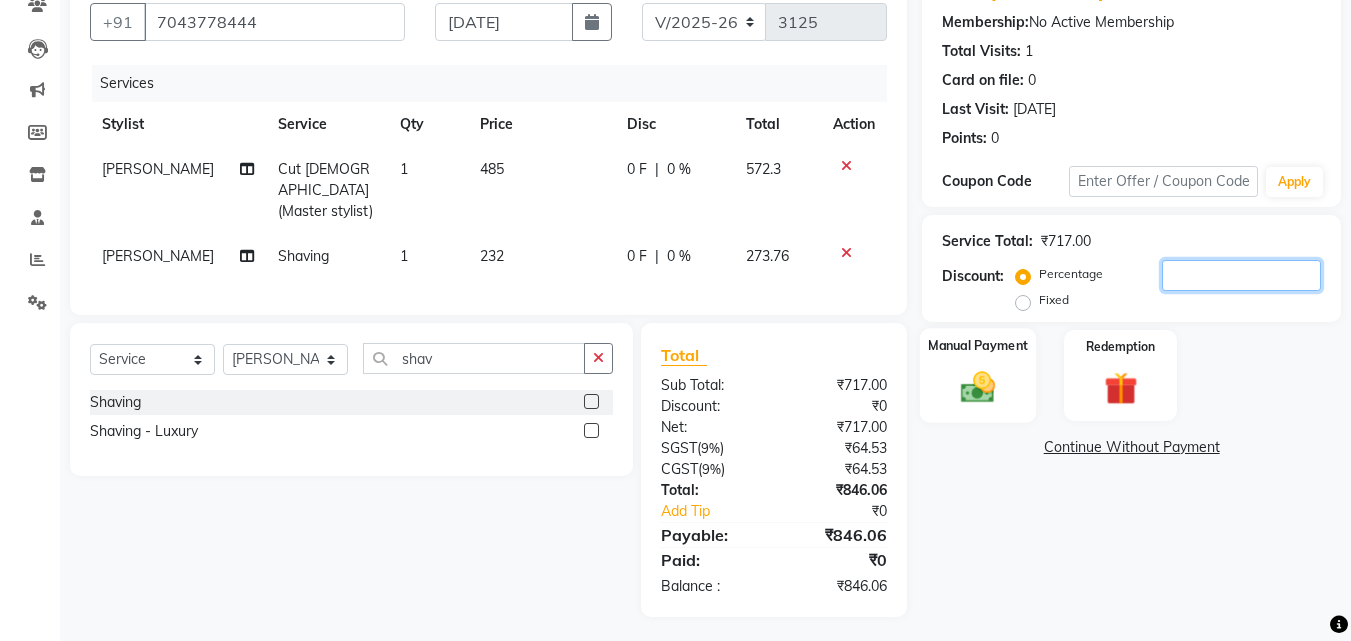 type 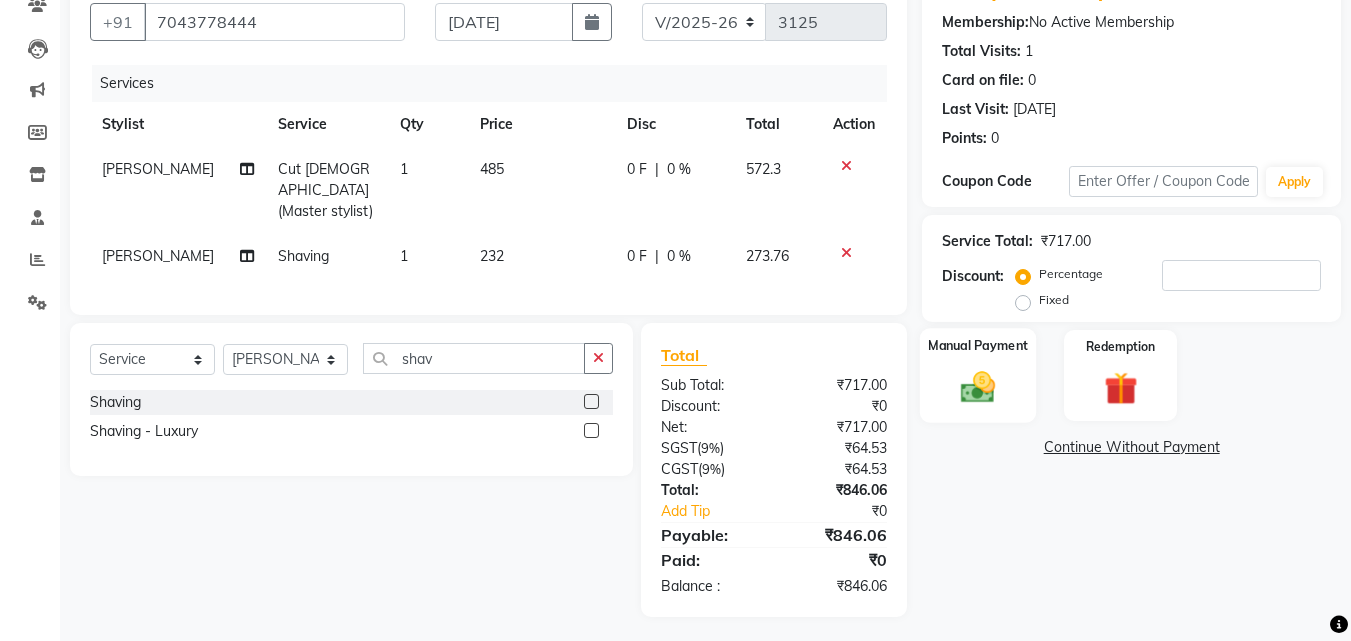 click 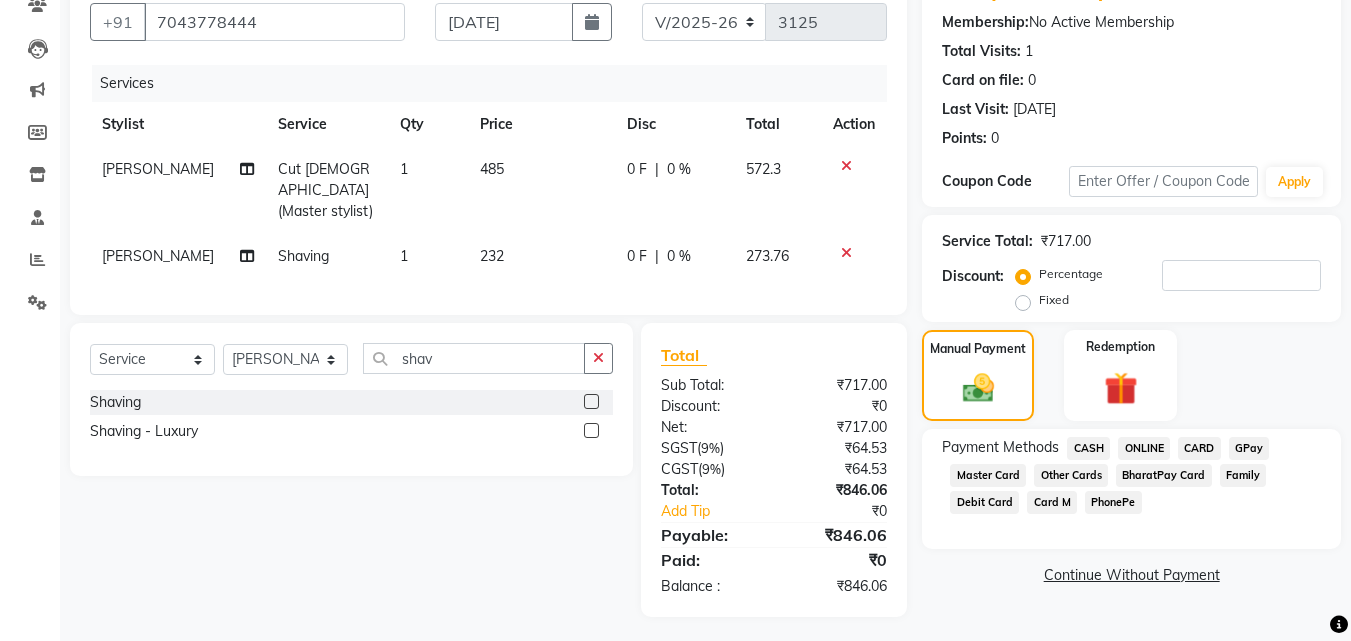 click on "ONLINE" 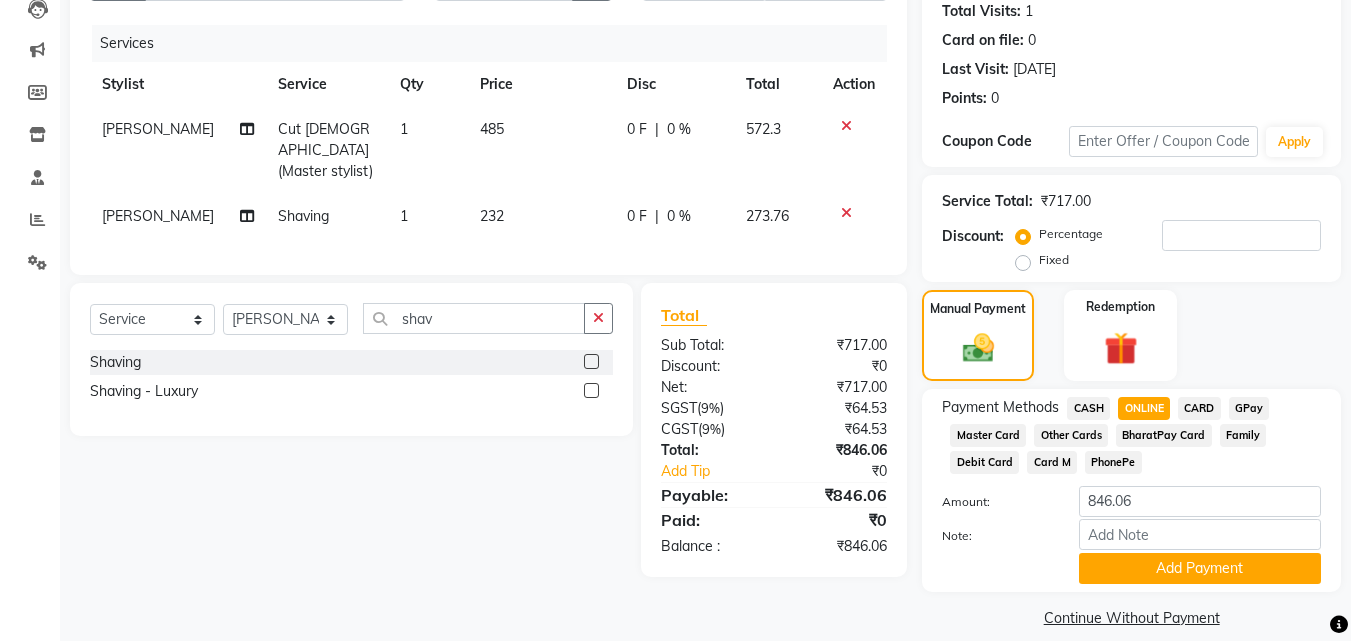 scroll, scrollTop: 245, scrollLeft: 0, axis: vertical 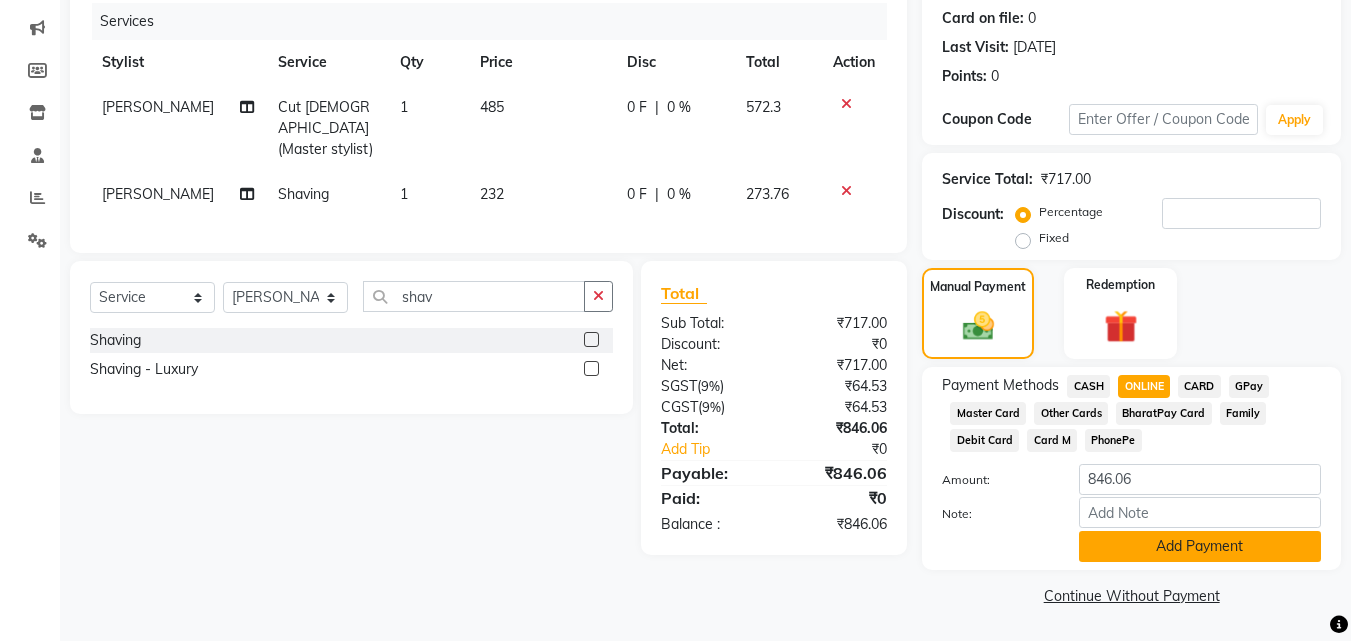 click on "Add Payment" 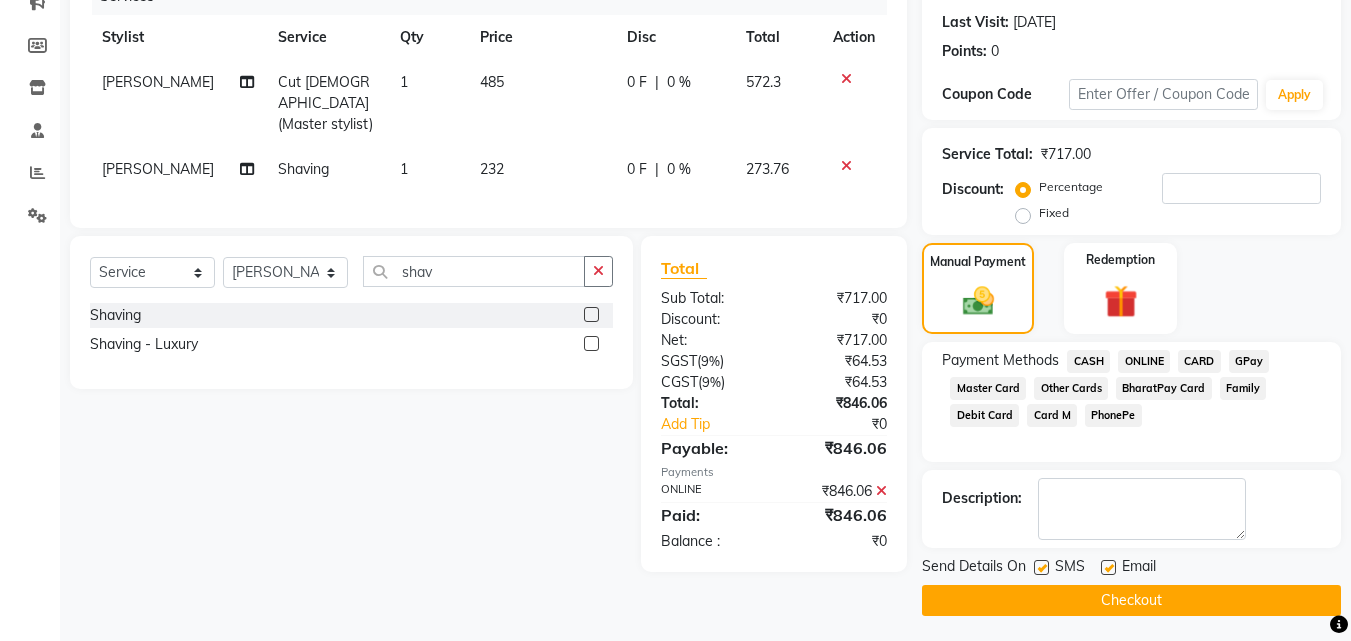 scroll, scrollTop: 275, scrollLeft: 0, axis: vertical 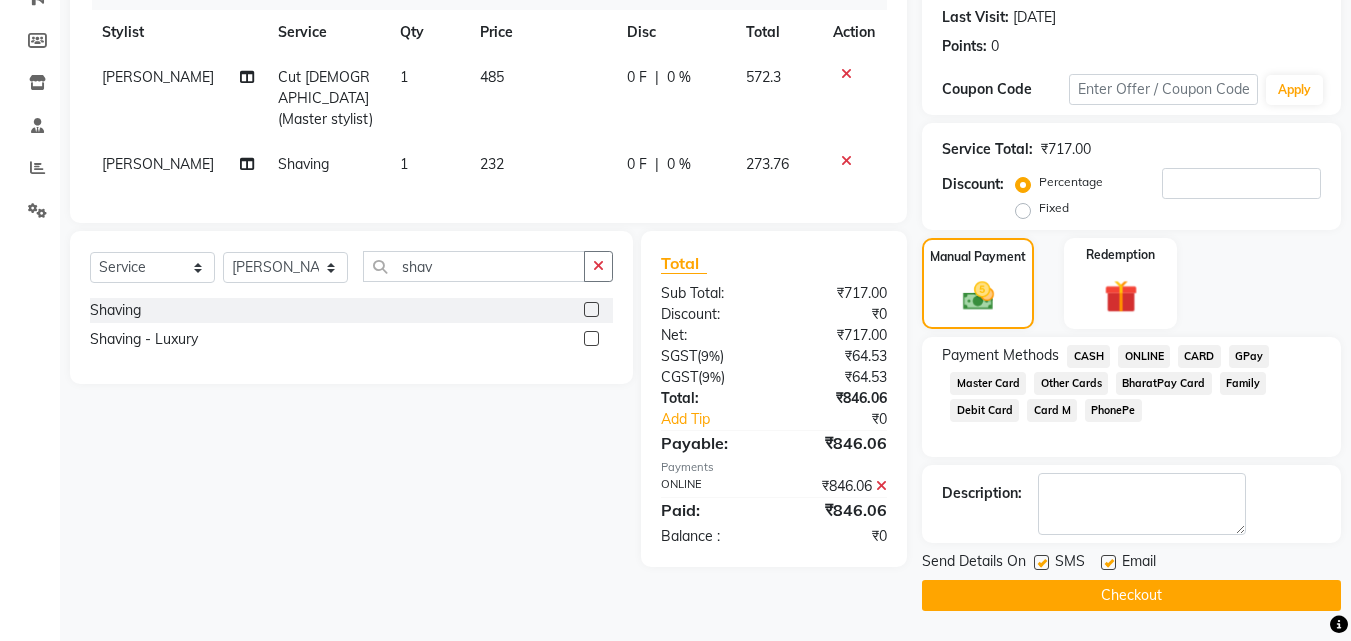 click on "Checkout" 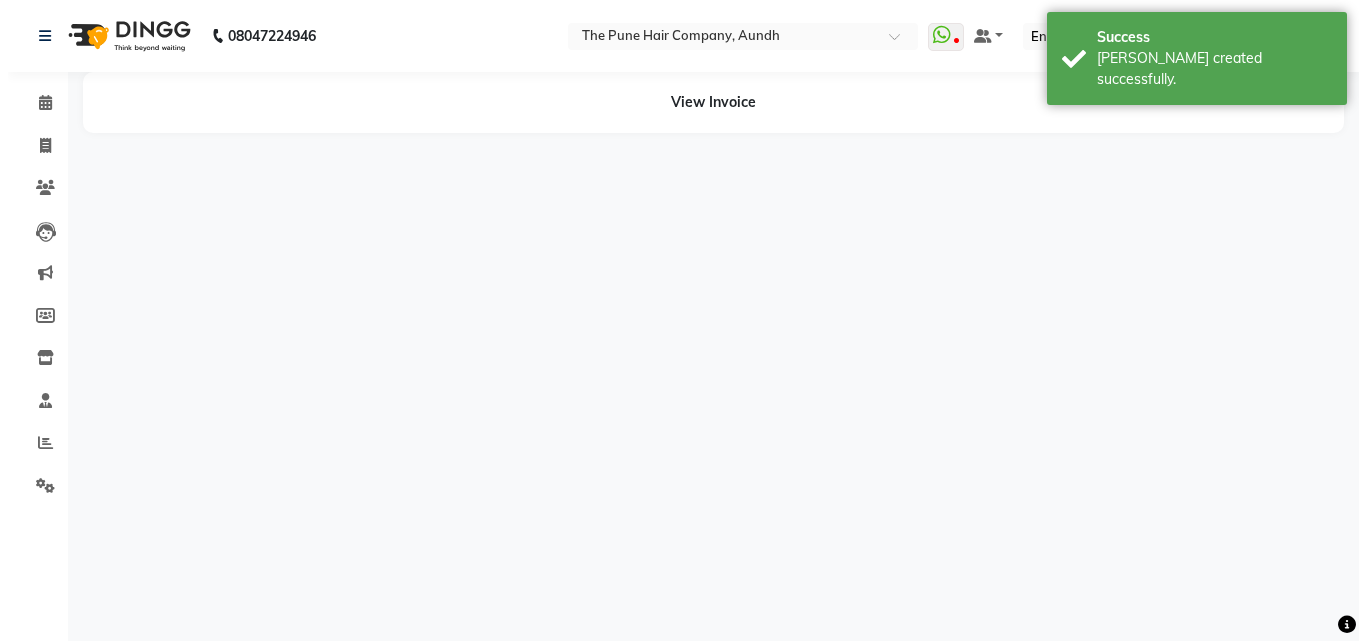 scroll, scrollTop: 0, scrollLeft: 0, axis: both 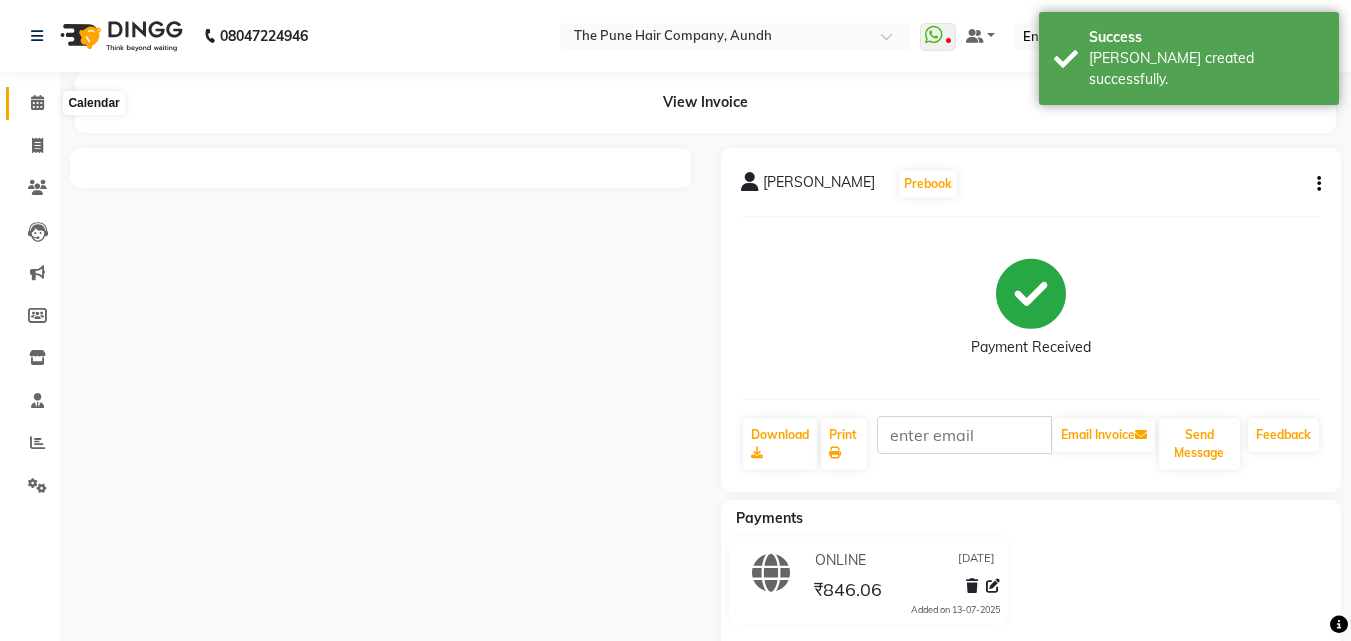 click 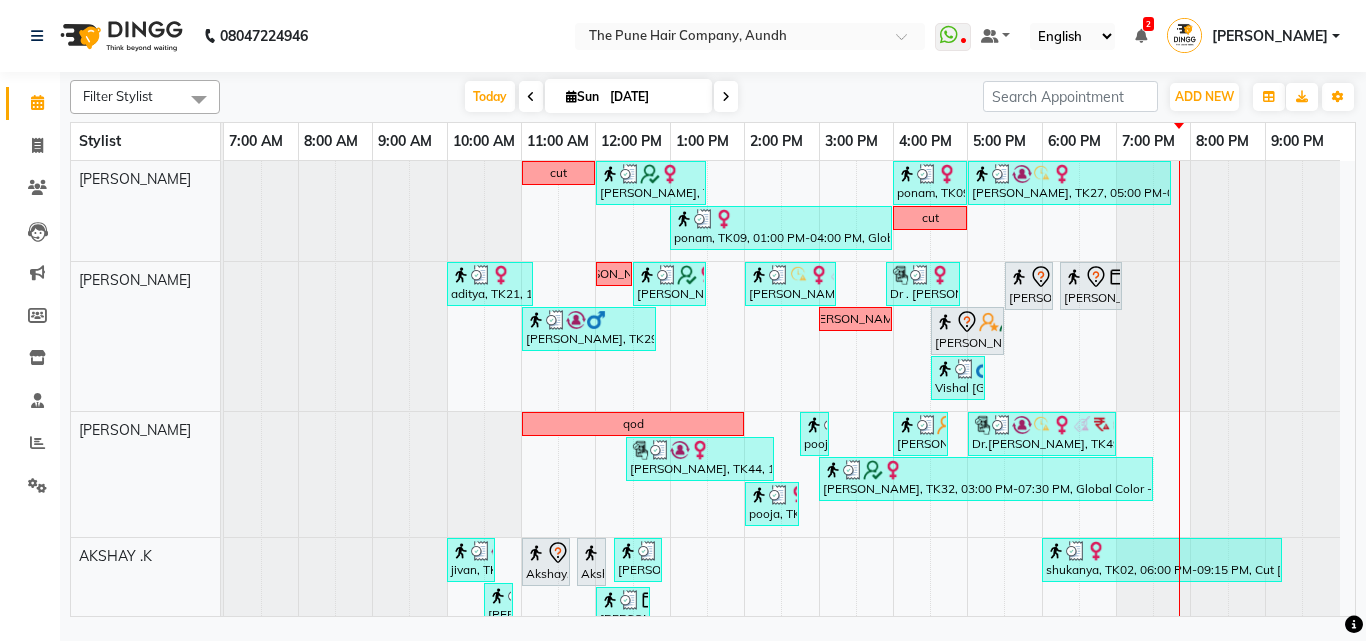 click at bounding box center [726, 96] 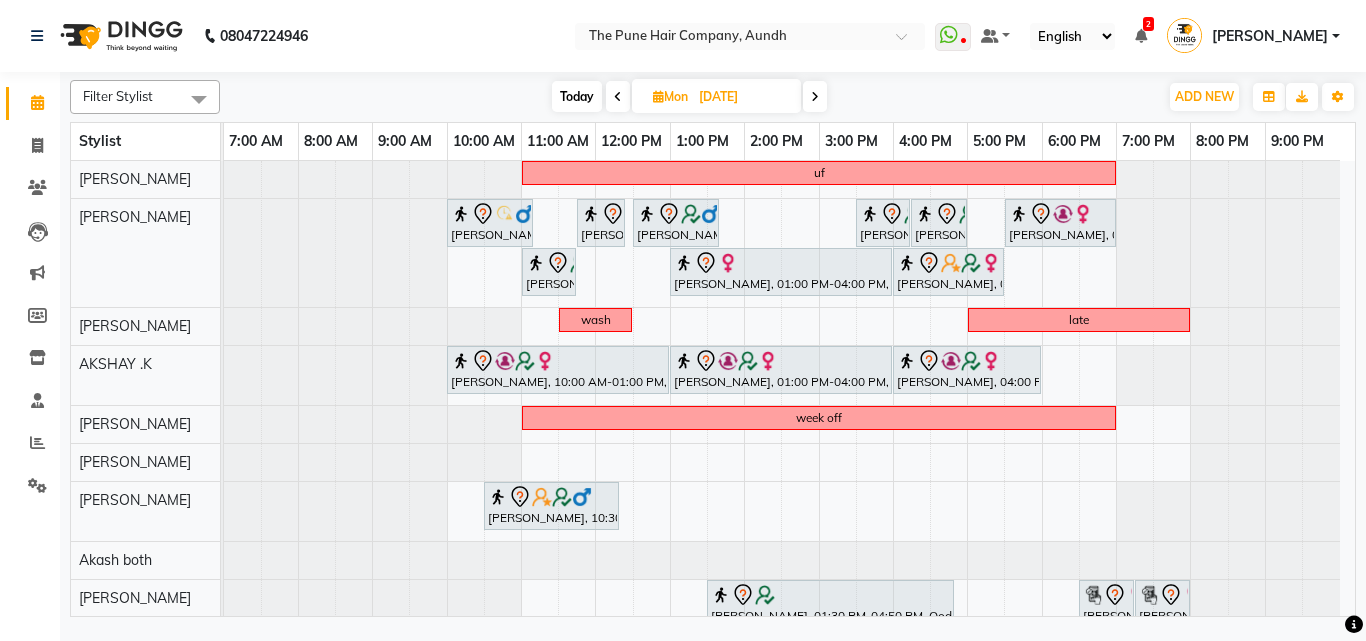 scroll, scrollTop: 163, scrollLeft: 0, axis: vertical 